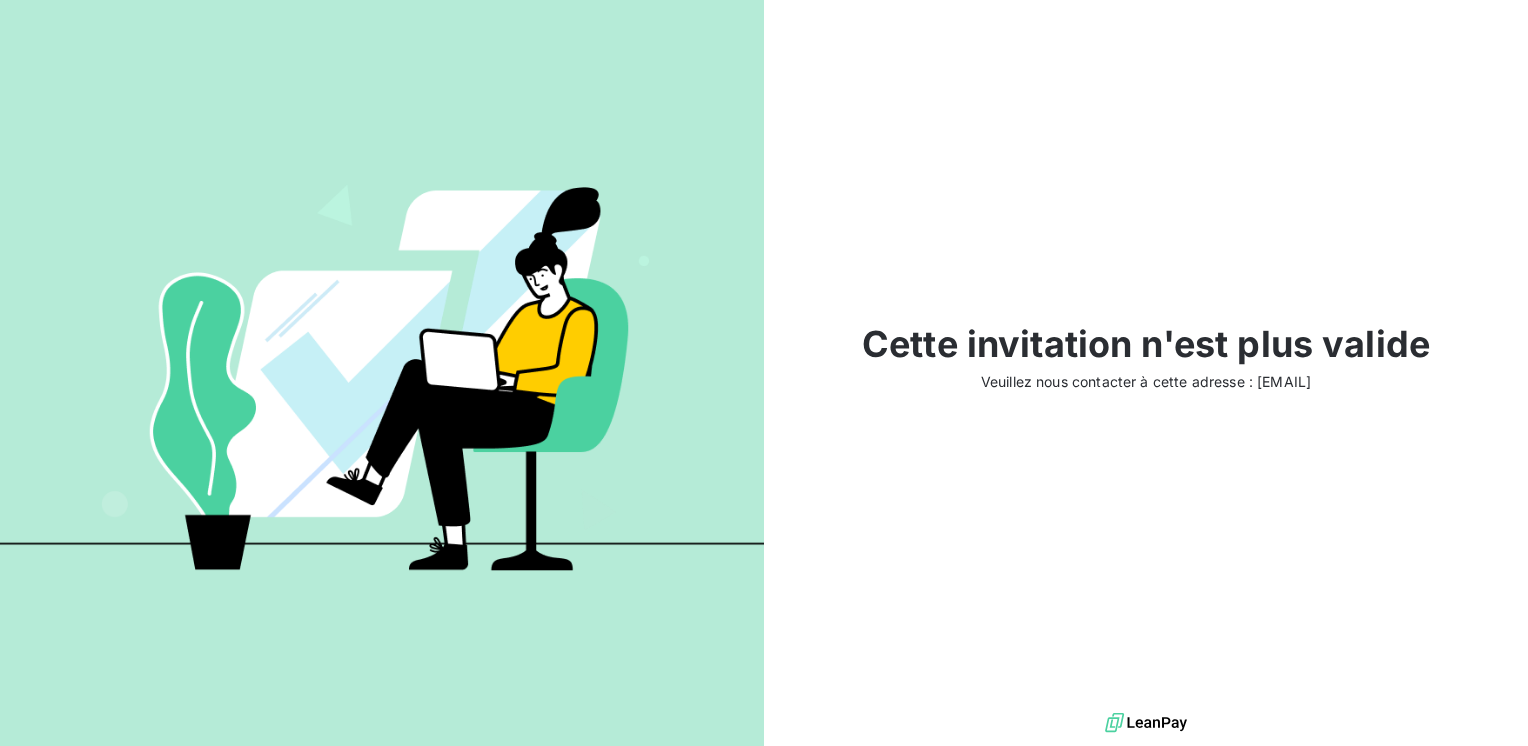 scroll, scrollTop: 0, scrollLeft: 0, axis: both 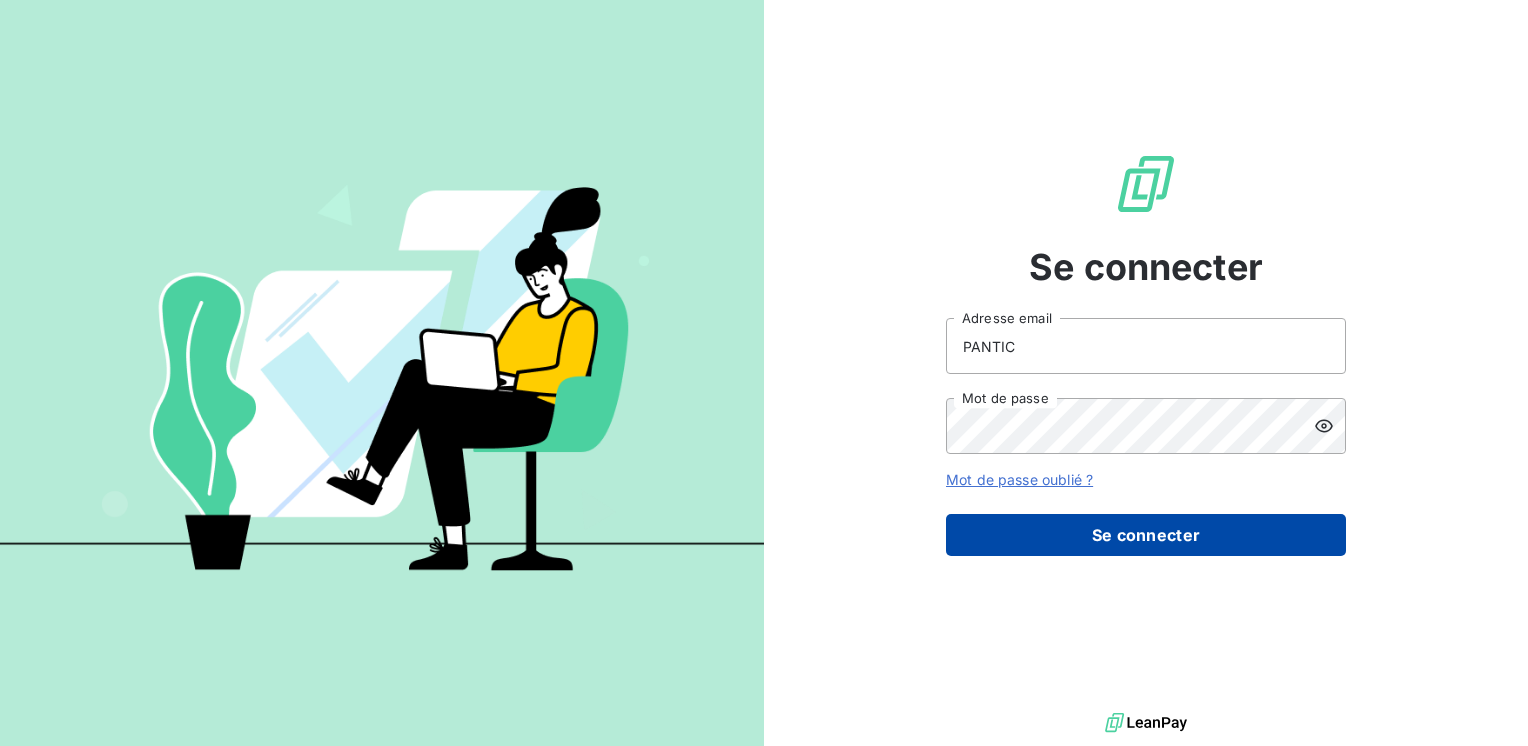 click on "Se connecter" at bounding box center [1146, 535] 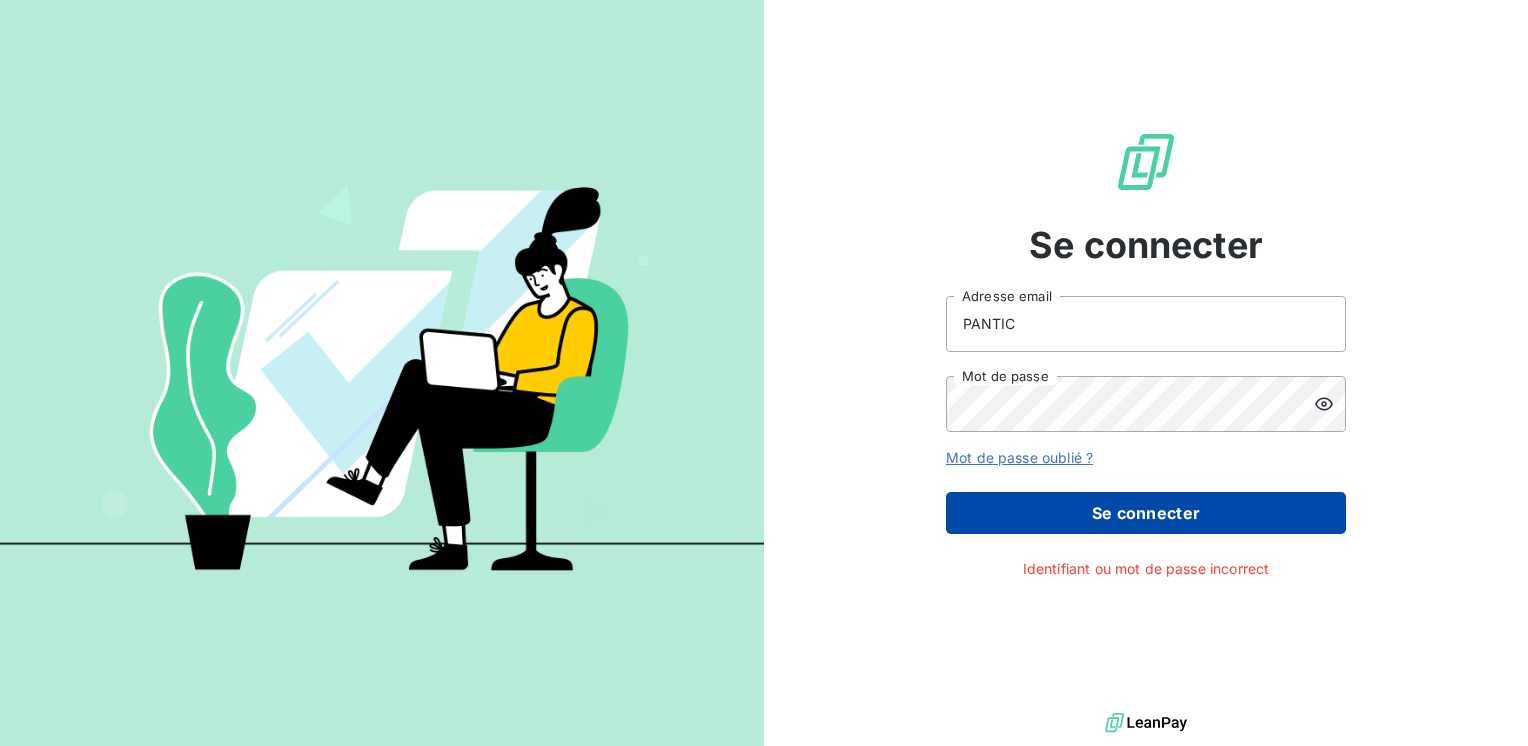 click on "Se connecter" at bounding box center [1146, 513] 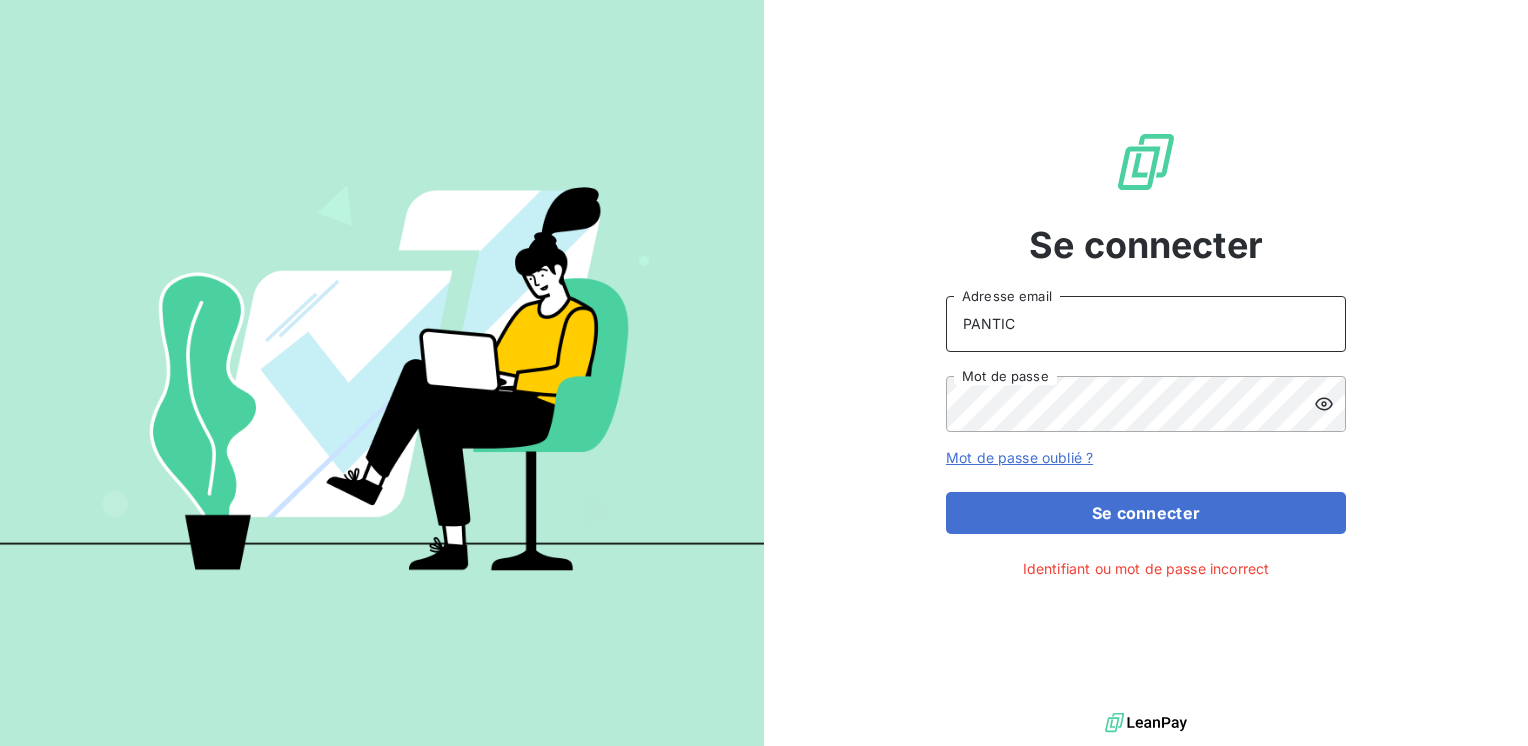 click on "PANTIC" at bounding box center (1146, 324) 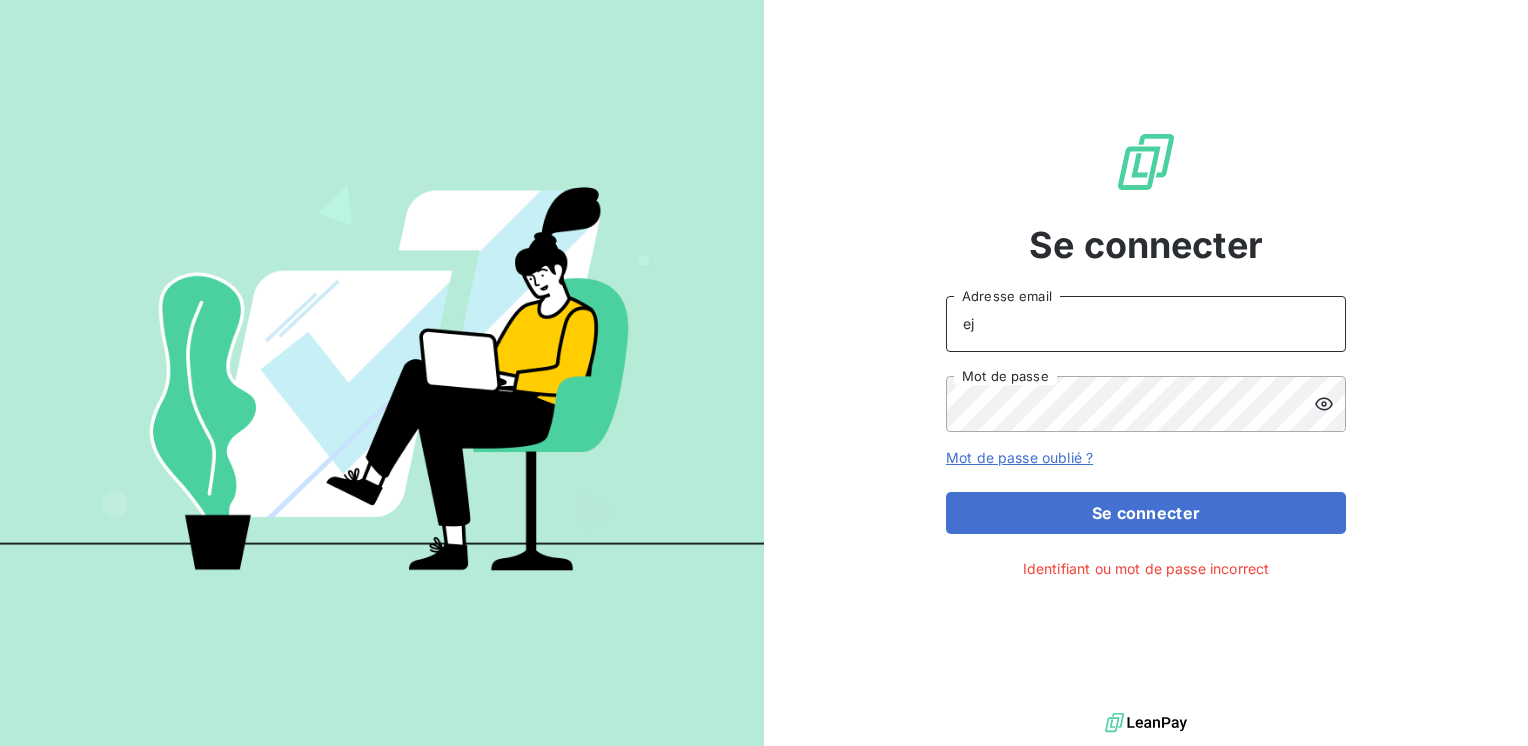 type on "[EMAIL]" 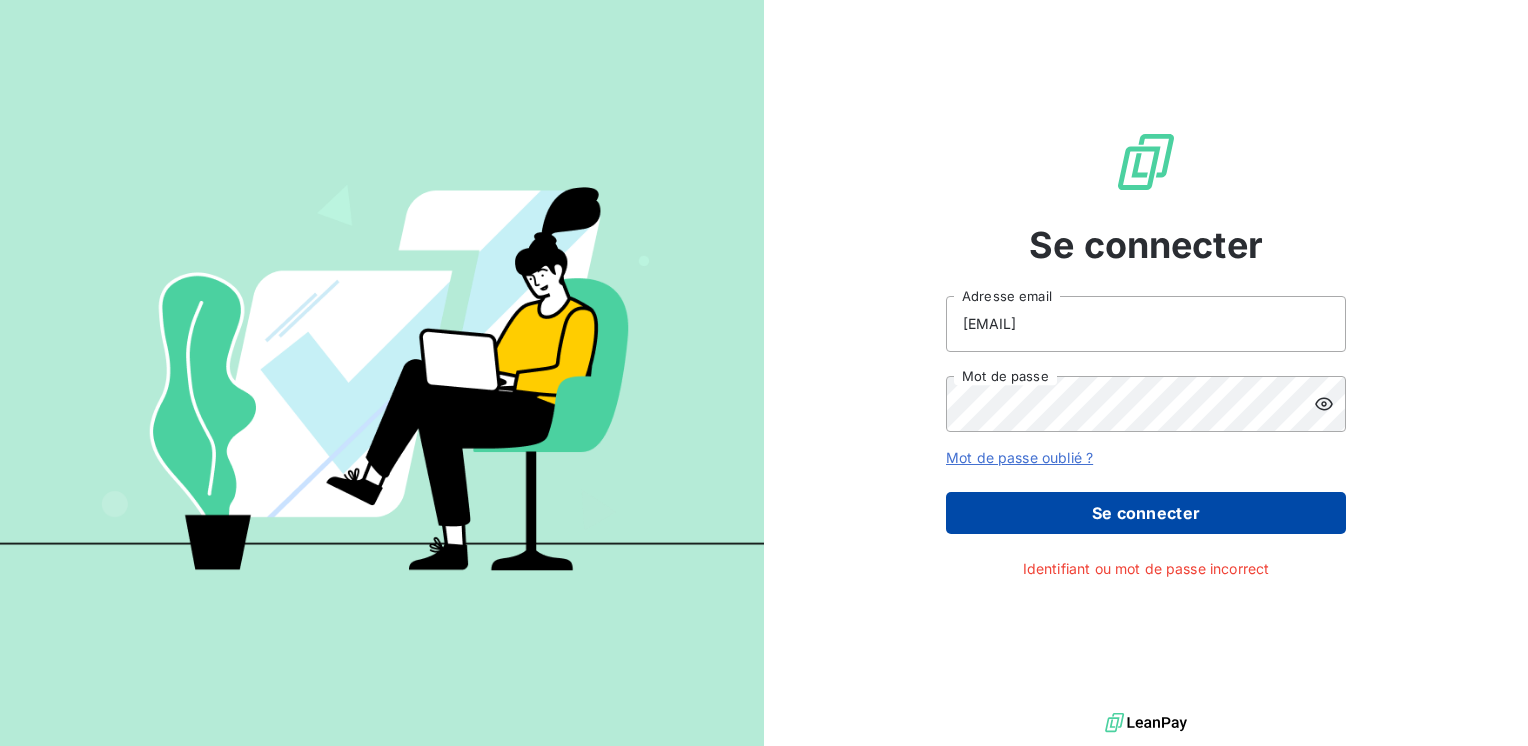 click on "Se connecter" at bounding box center (1146, 513) 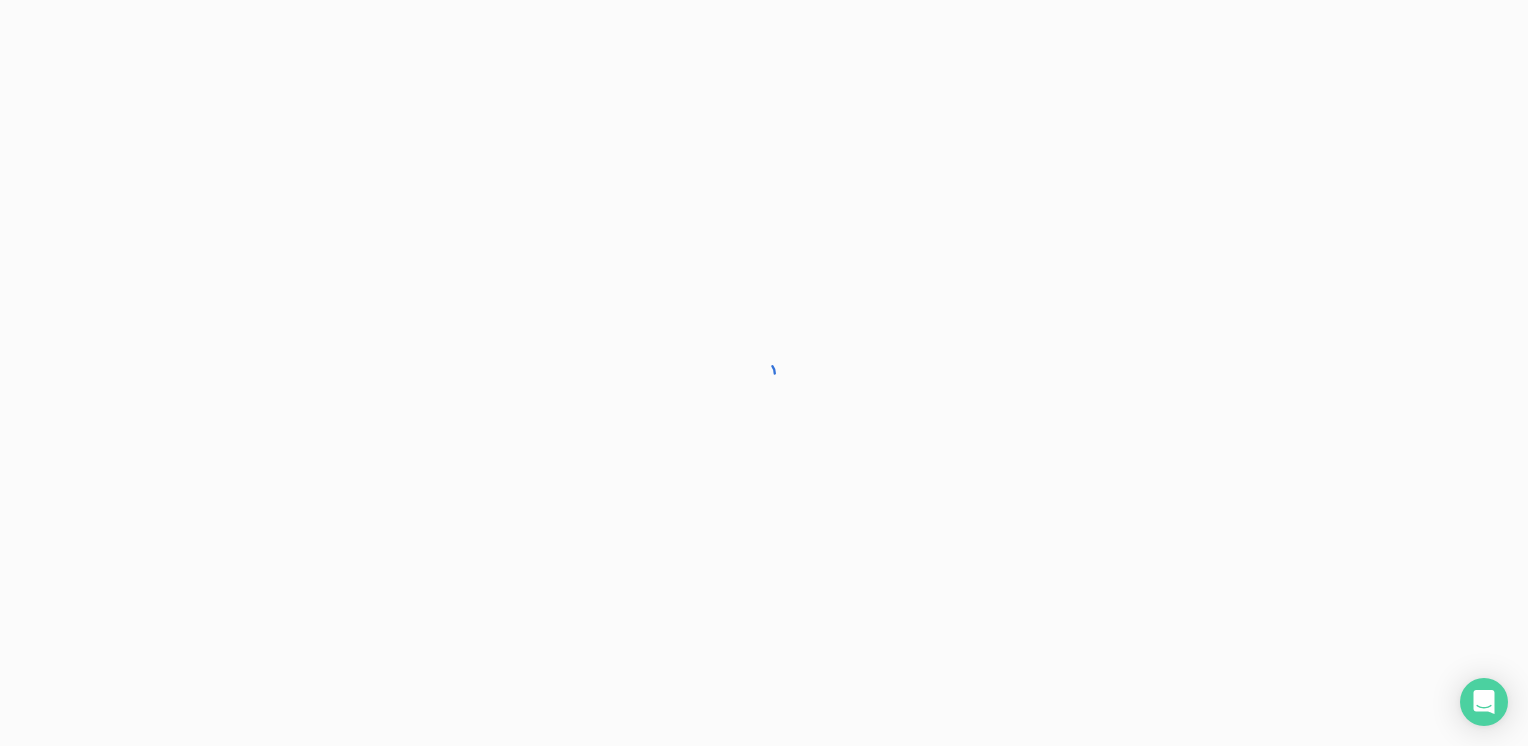scroll, scrollTop: 0, scrollLeft: 0, axis: both 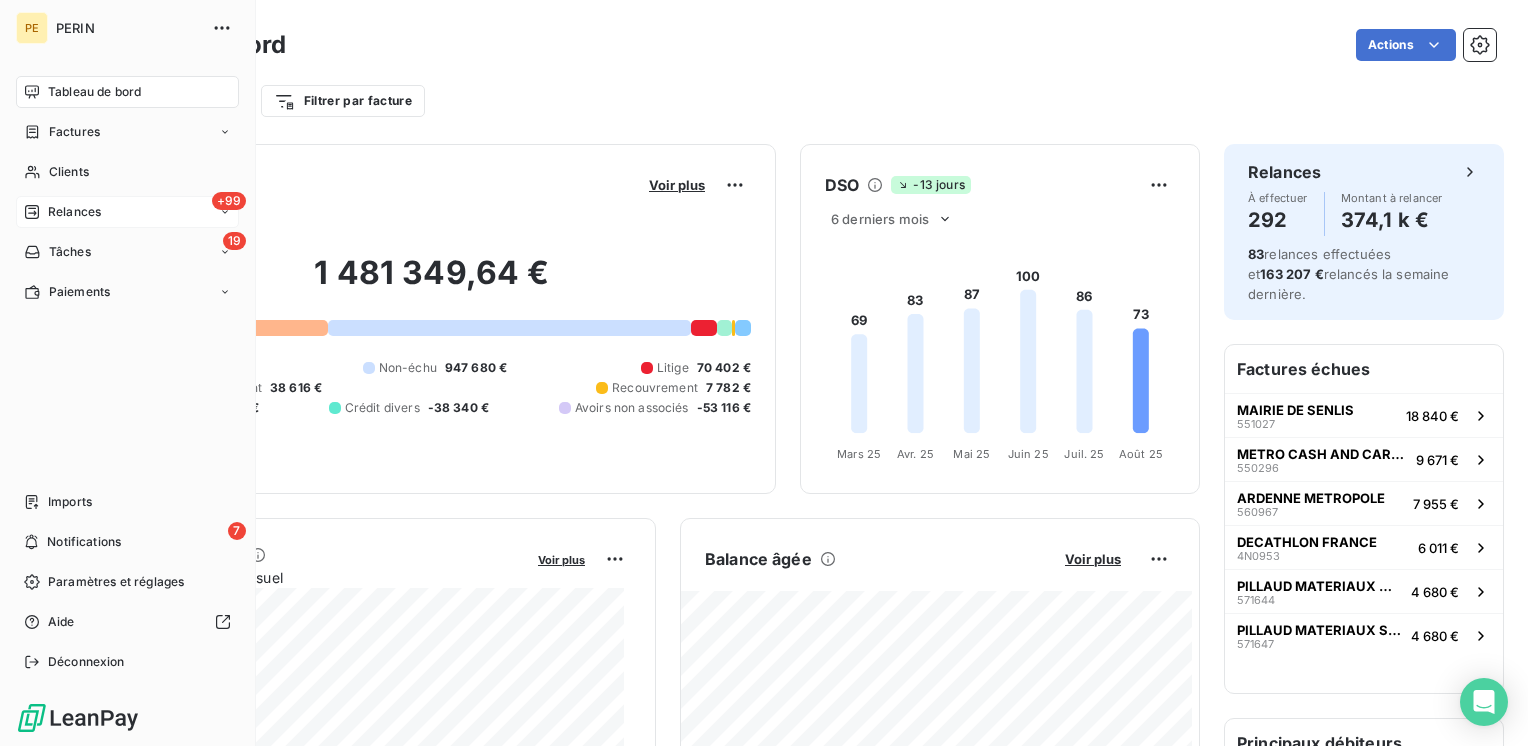 click on "Relances" at bounding box center (74, 212) 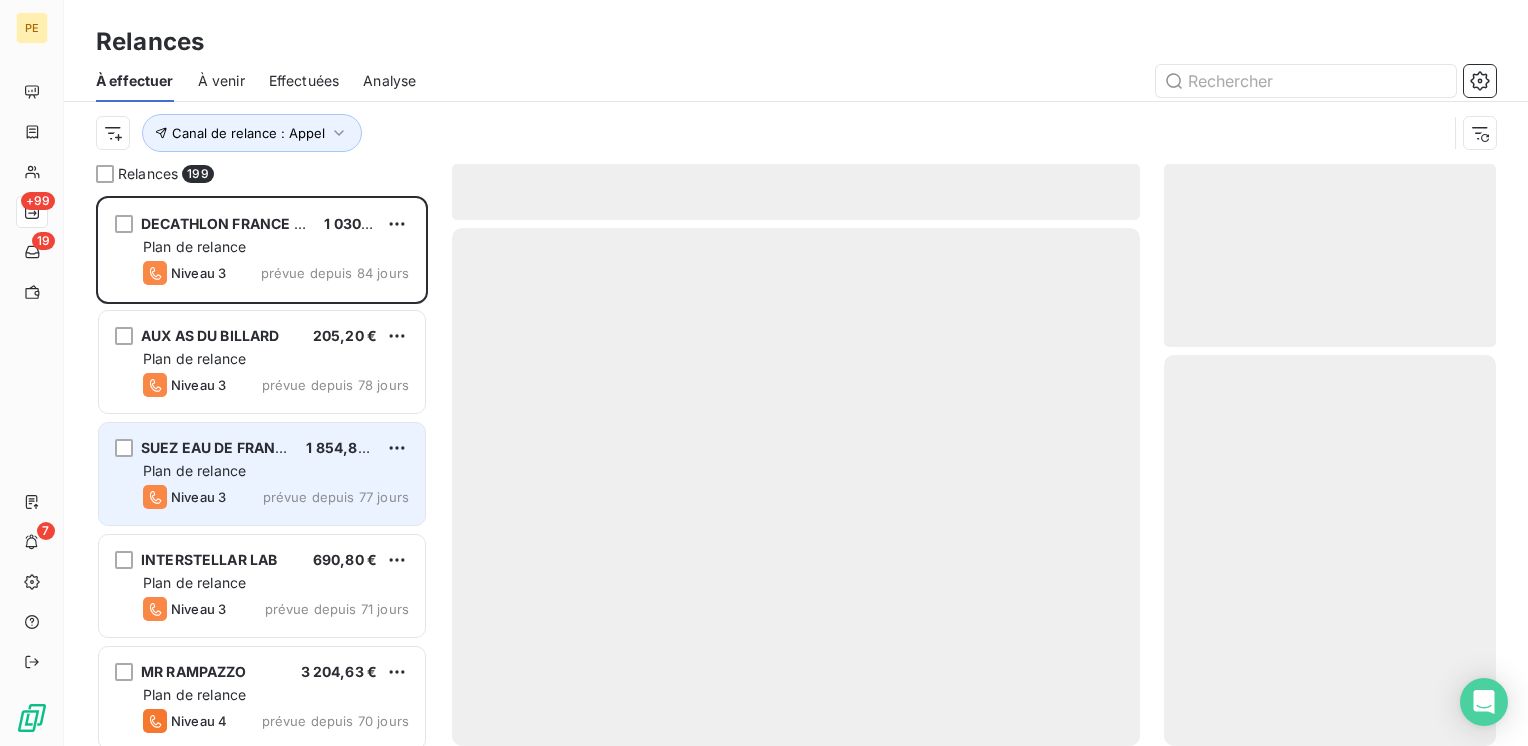 scroll, scrollTop: 16, scrollLeft: 16, axis: both 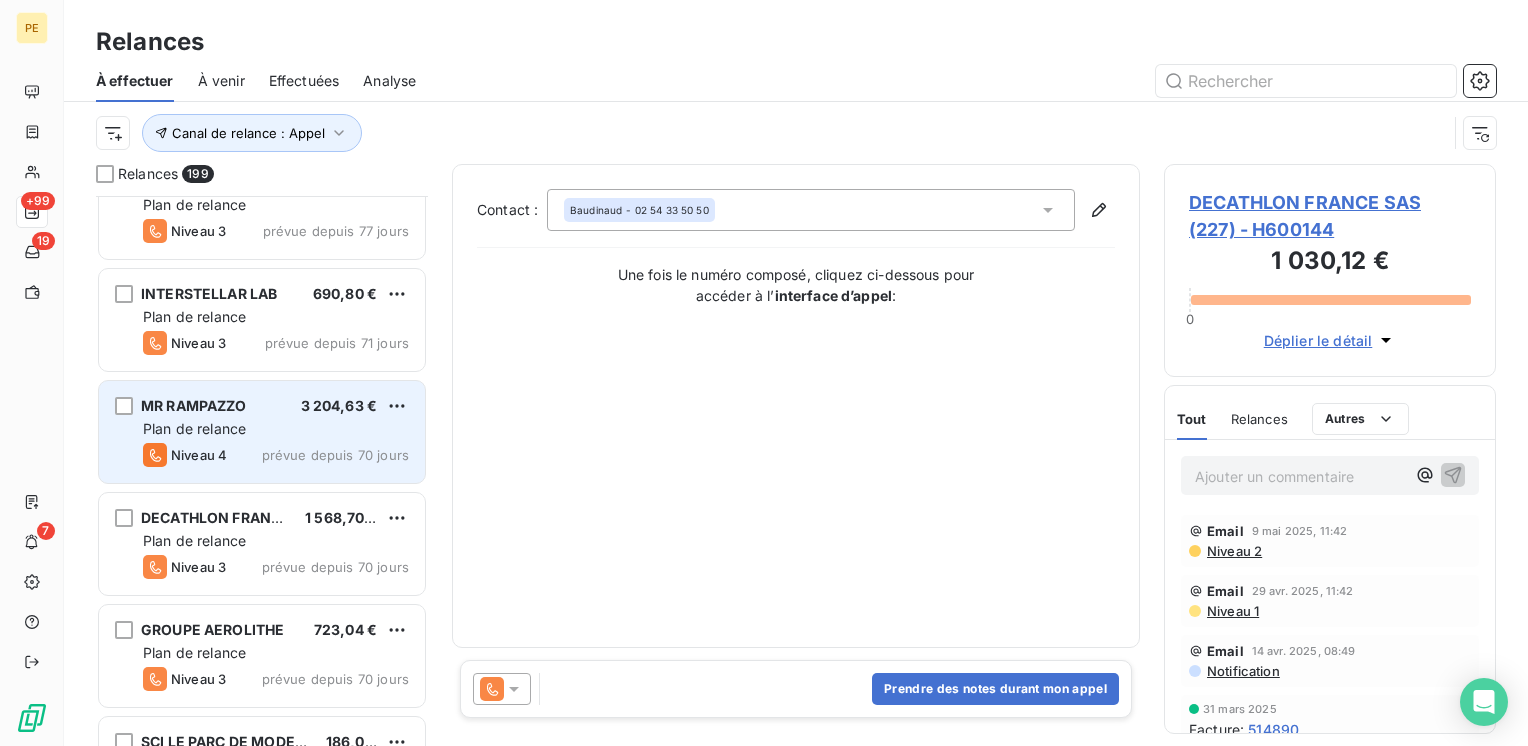 click on "Plan de relance" at bounding box center (276, 429) 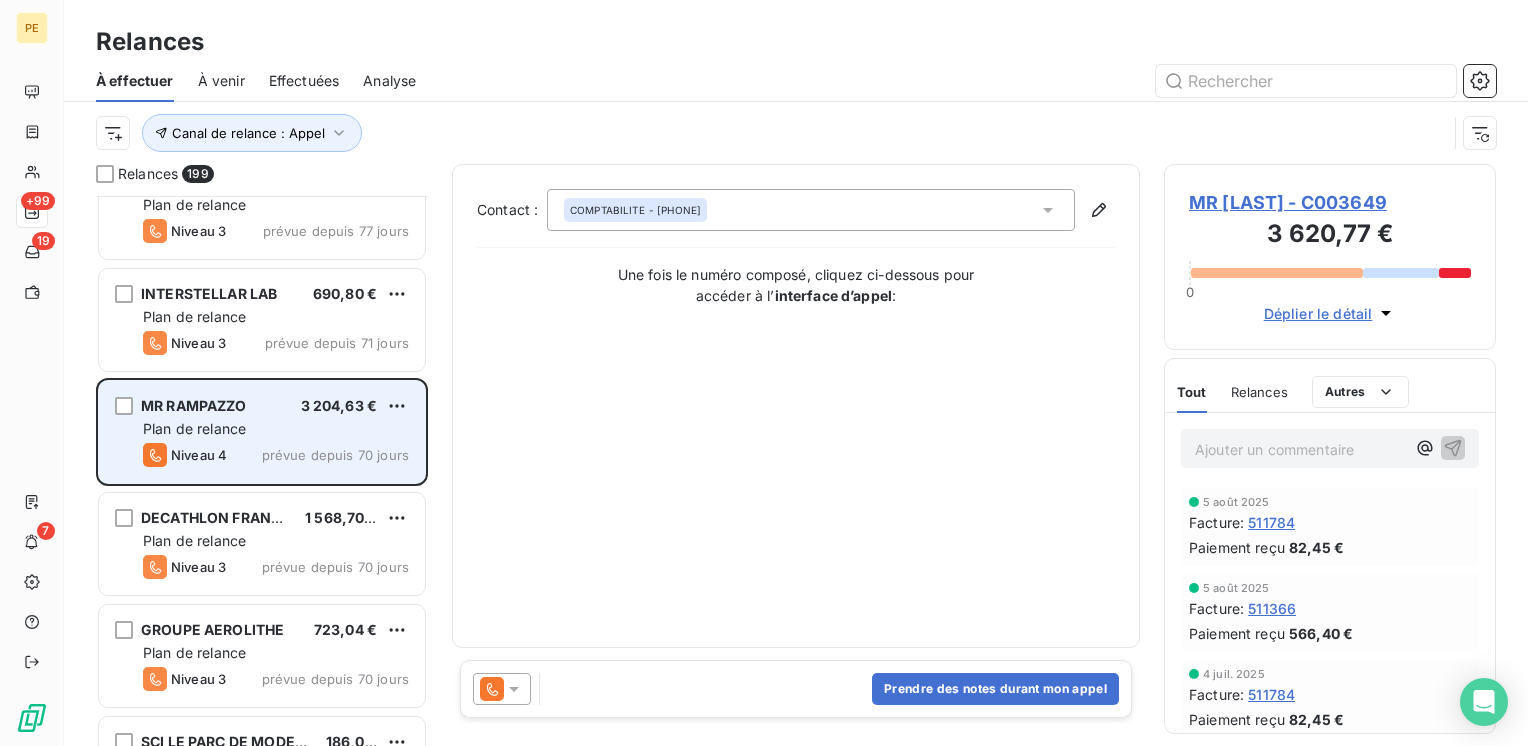 click on "Plan de relance" at bounding box center (276, 429) 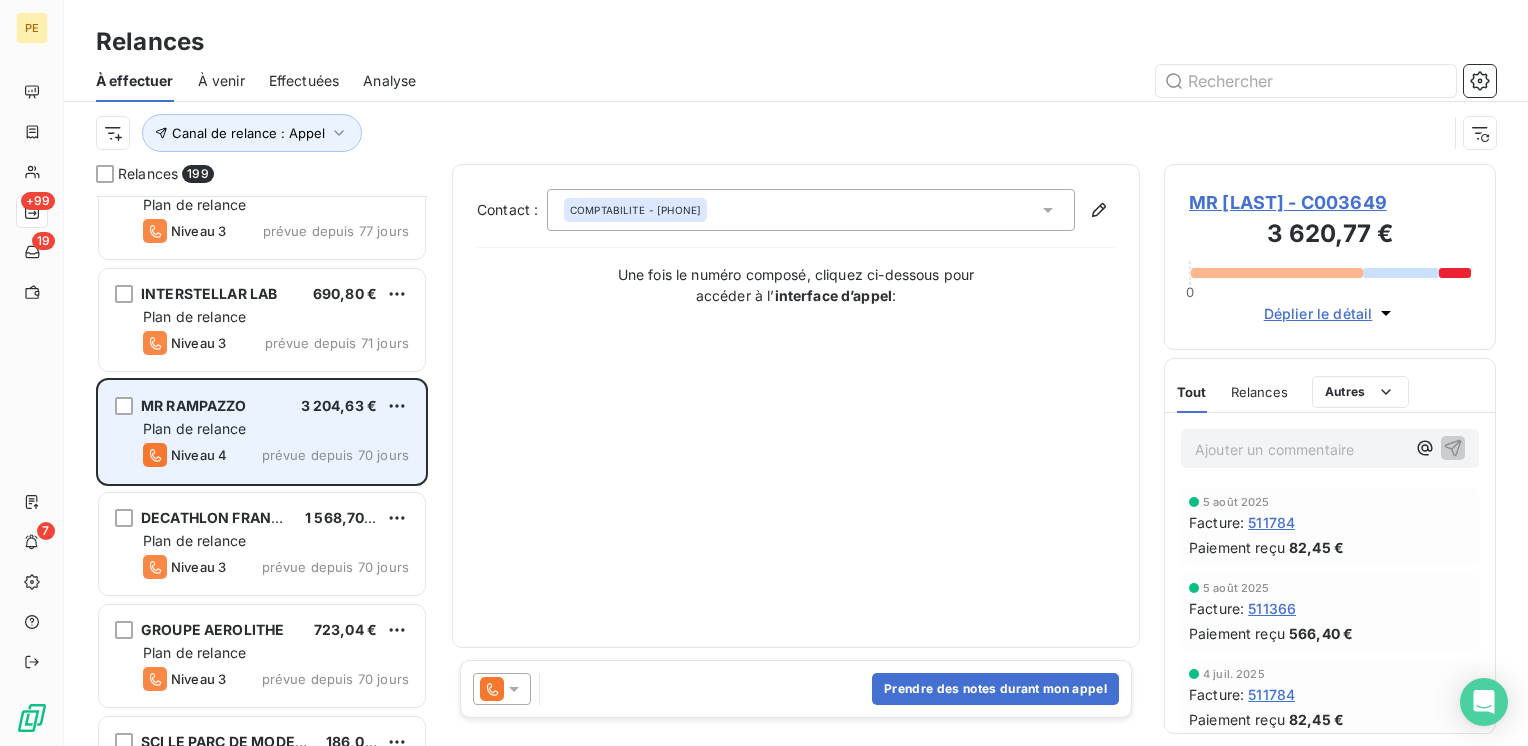 click on "MR [LAST] 3 204,63 € Plan de relance Niveau 4 prévue depuis 70 jours" at bounding box center [262, 432] 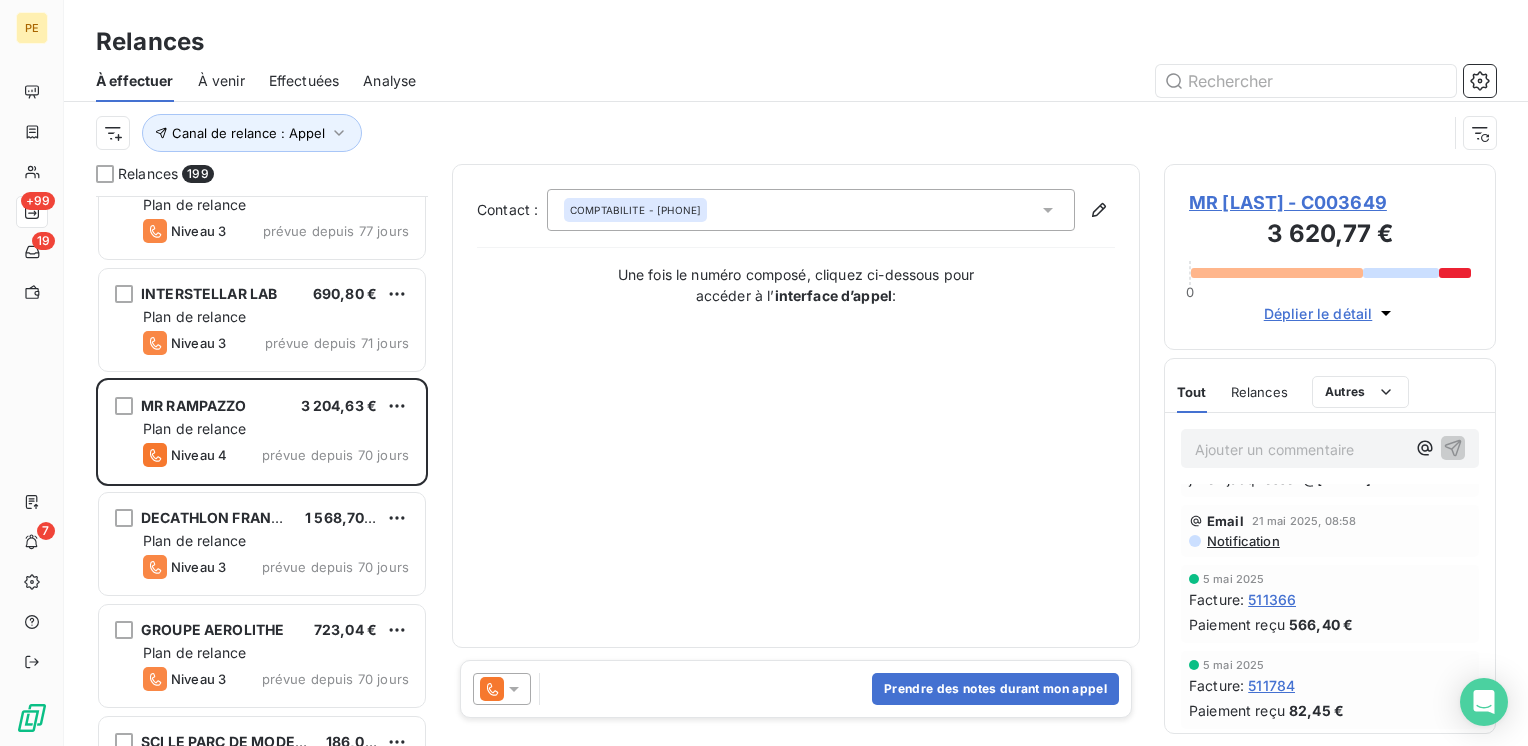 scroll, scrollTop: 533, scrollLeft: 0, axis: vertical 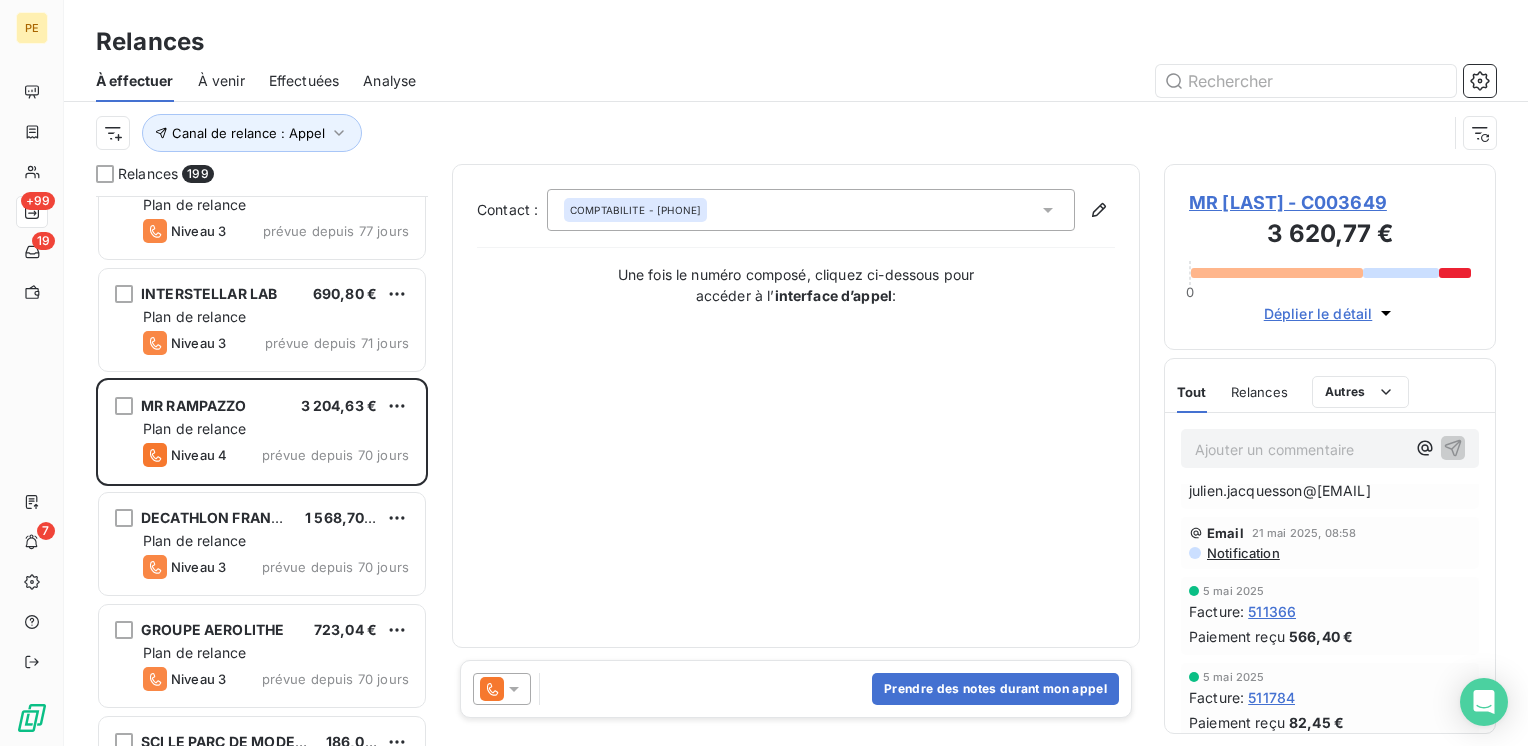 drag, startPoint x: 1436, startPoint y: 209, endPoint x: 1349, endPoint y: 202, distance: 87.28116 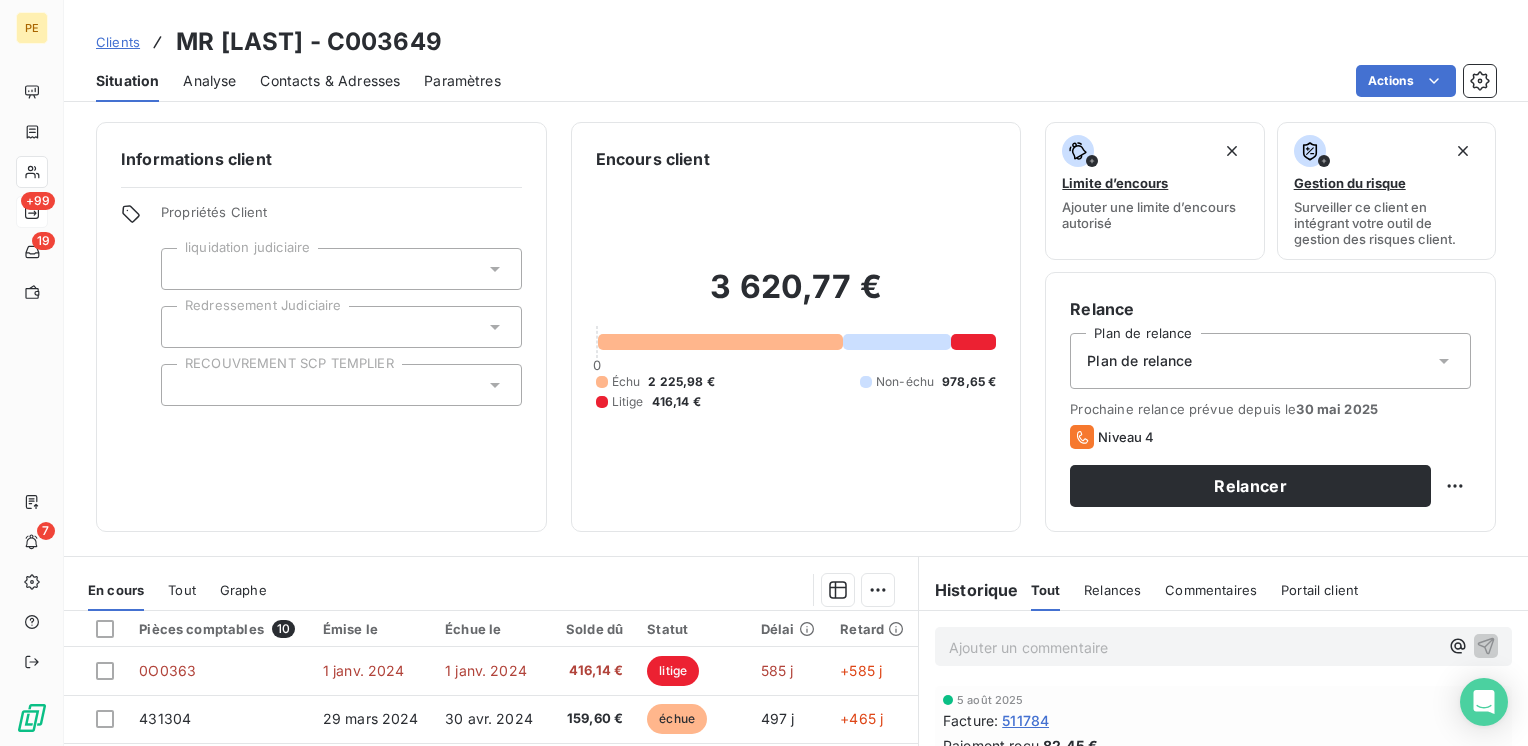 drag, startPoint x: 1360, startPoint y: 197, endPoint x: 854, endPoint y: 231, distance: 507.141 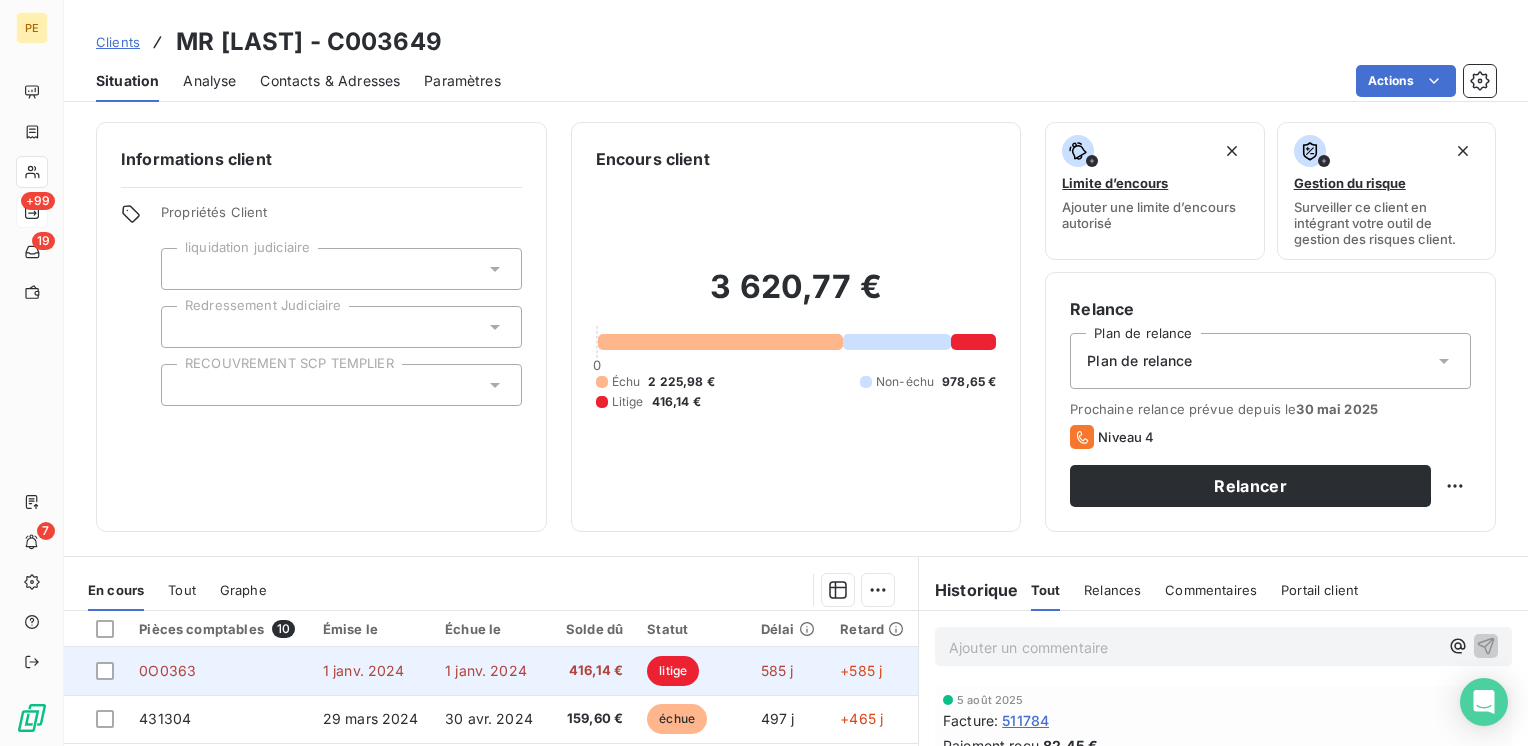 click on "1 janv. 2024" at bounding box center (491, 671) 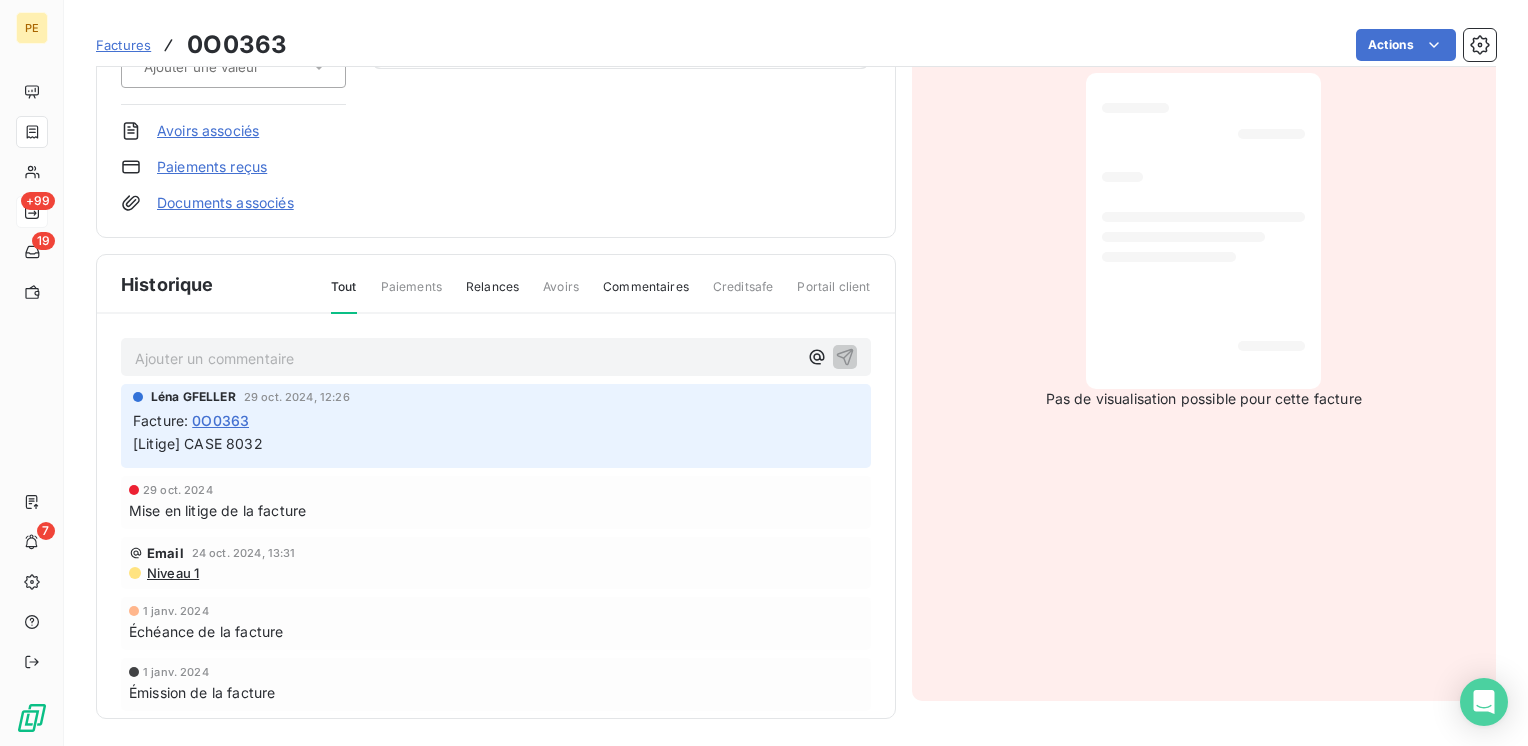 scroll, scrollTop: 300, scrollLeft: 0, axis: vertical 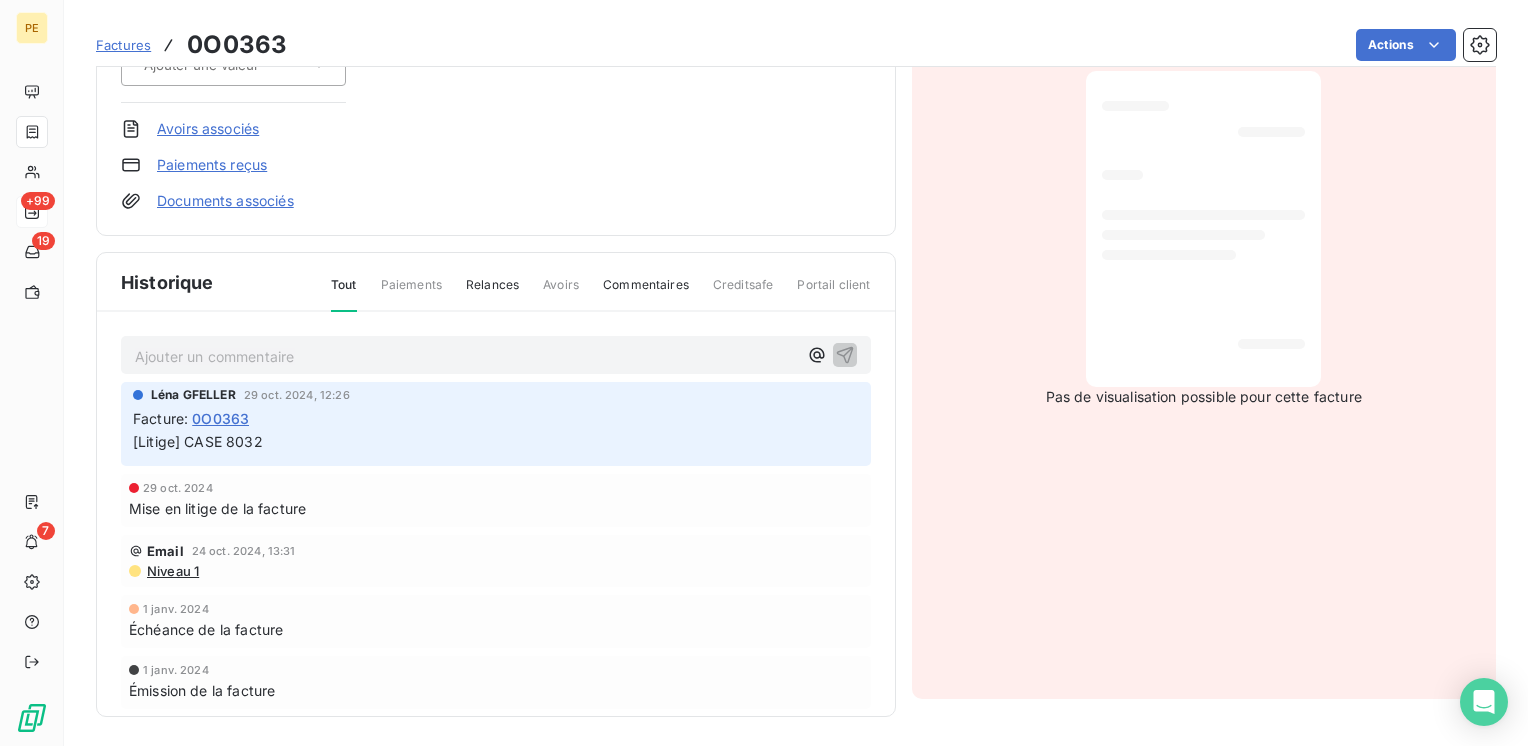 click at bounding box center [1203, 229] 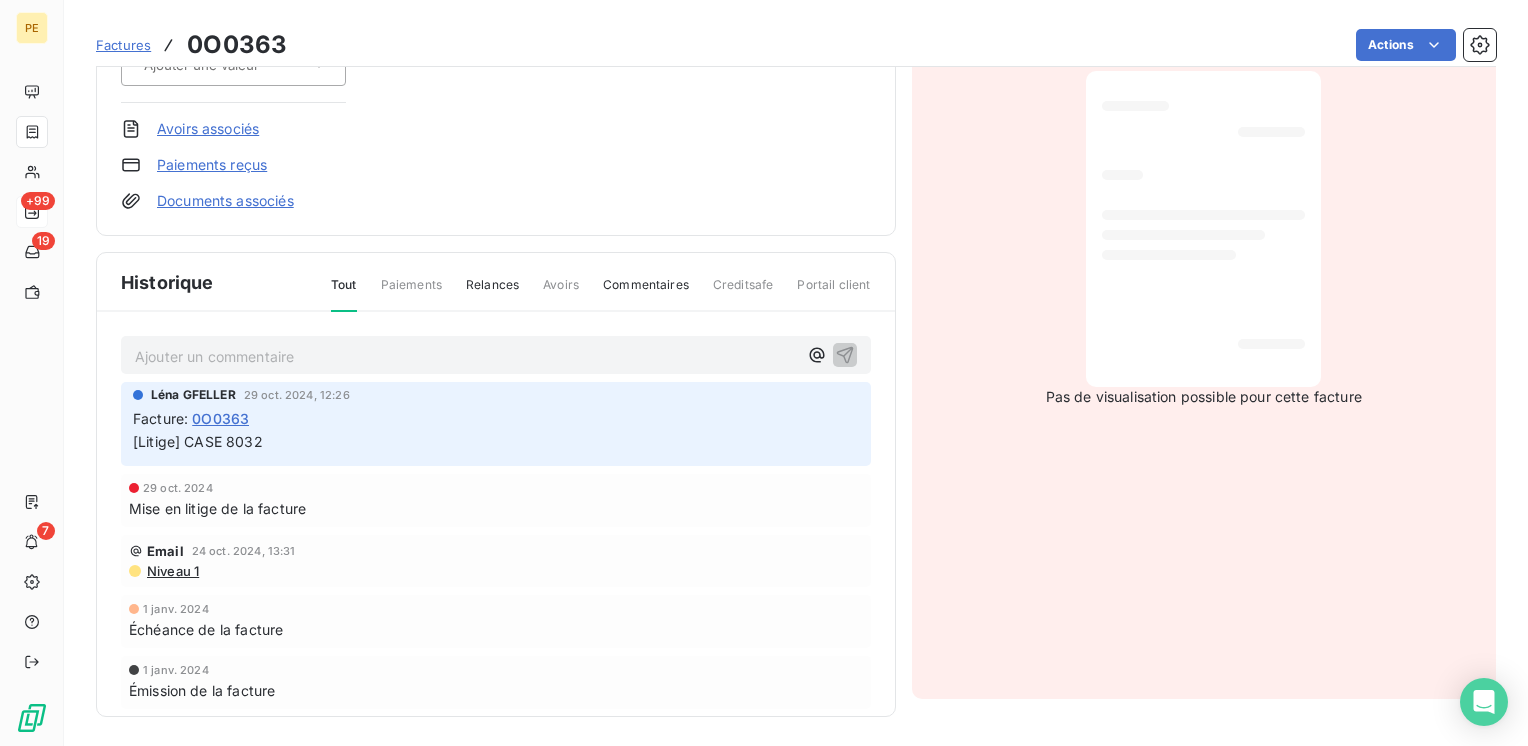 scroll, scrollTop: 0, scrollLeft: 0, axis: both 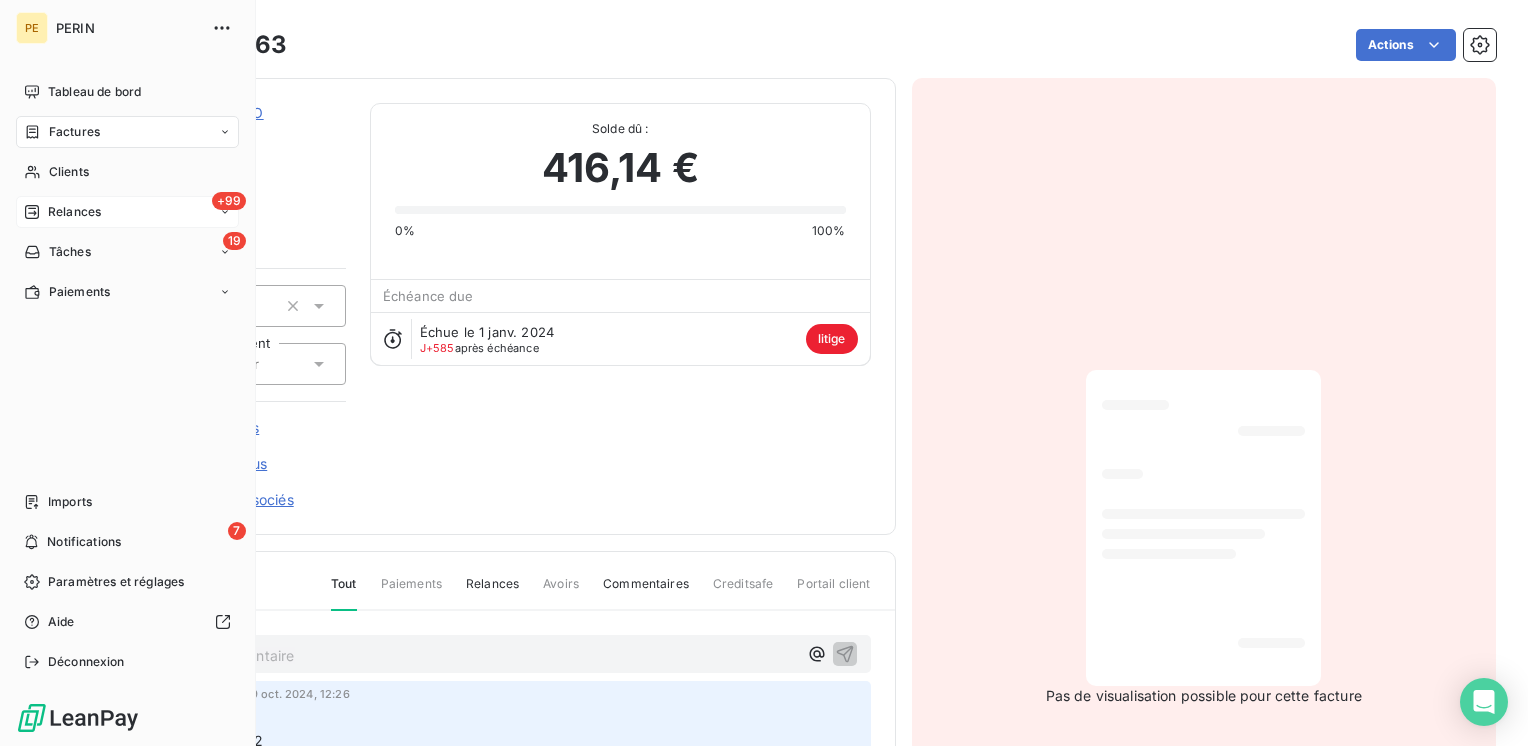 click on "Relances" at bounding box center [74, 212] 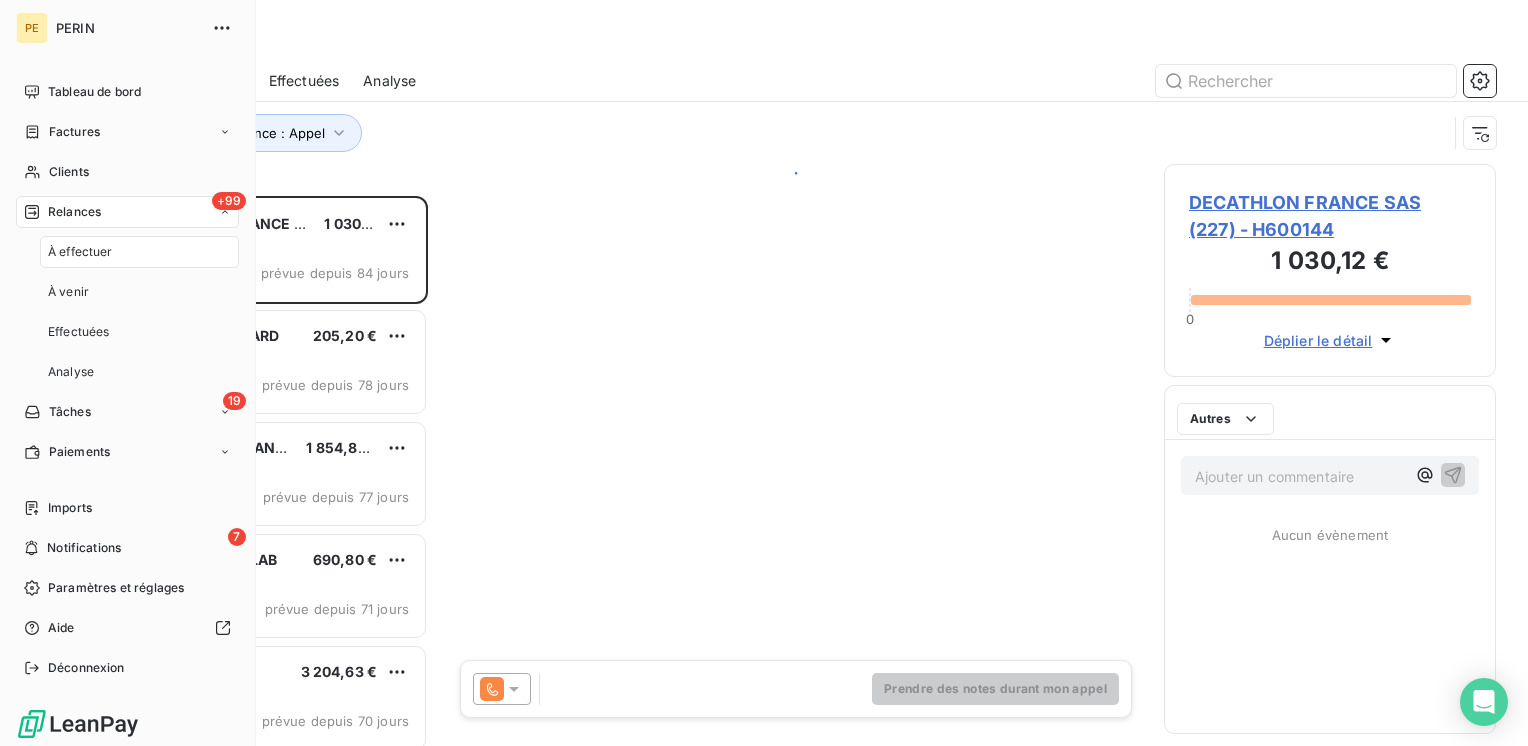 scroll, scrollTop: 16, scrollLeft: 16, axis: both 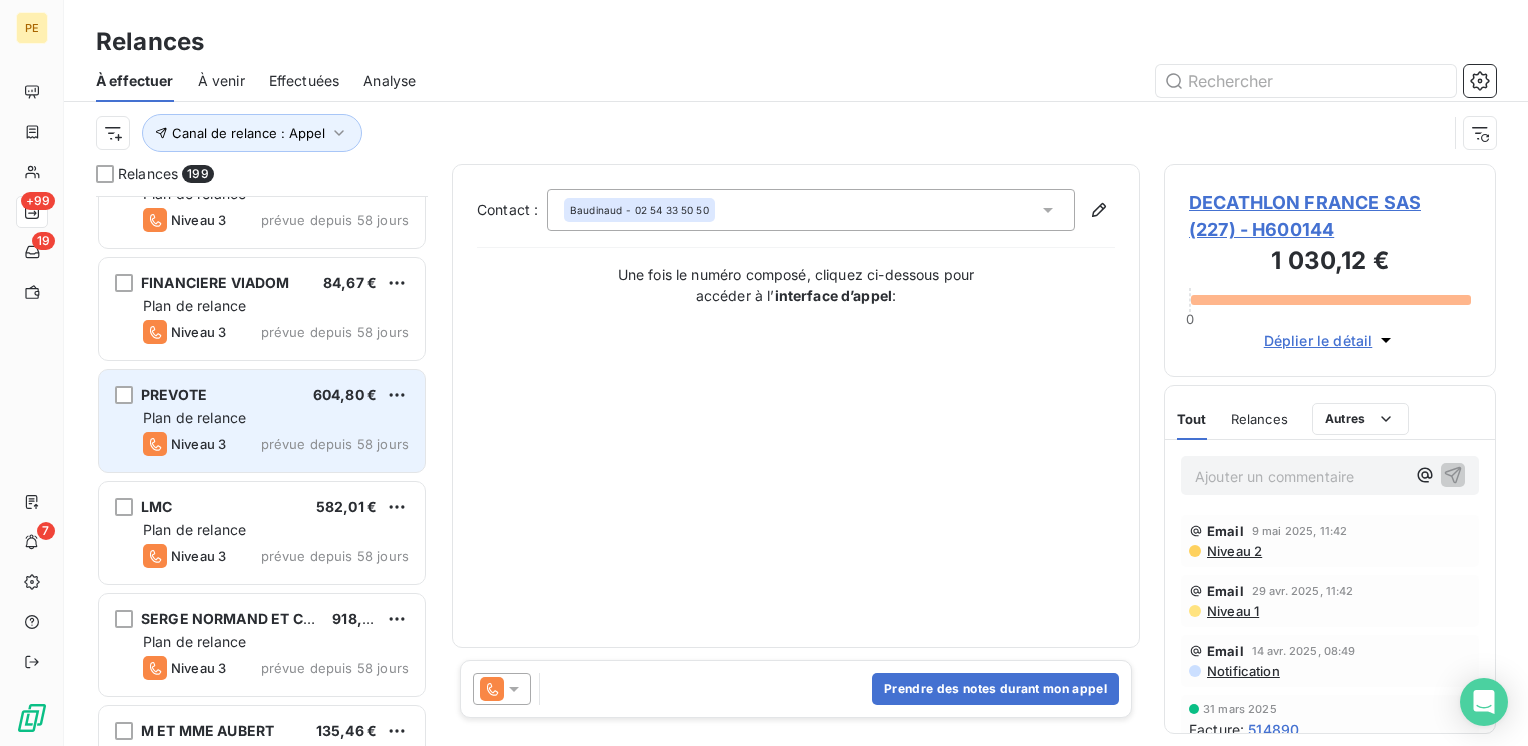 click on "Plan de relance" at bounding box center (194, 417) 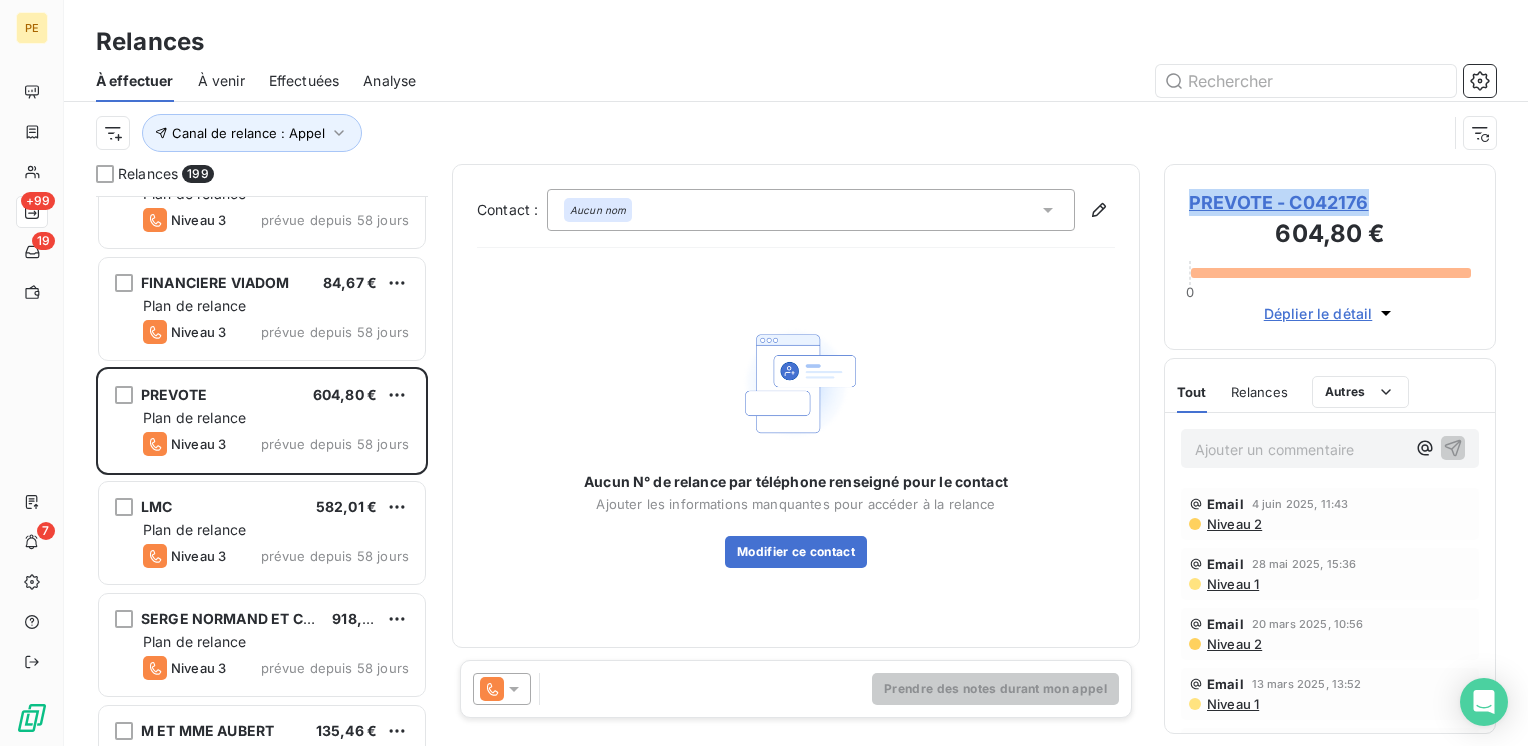 drag, startPoint x: 1385, startPoint y: 199, endPoint x: 1190, endPoint y: 202, distance: 195.02307 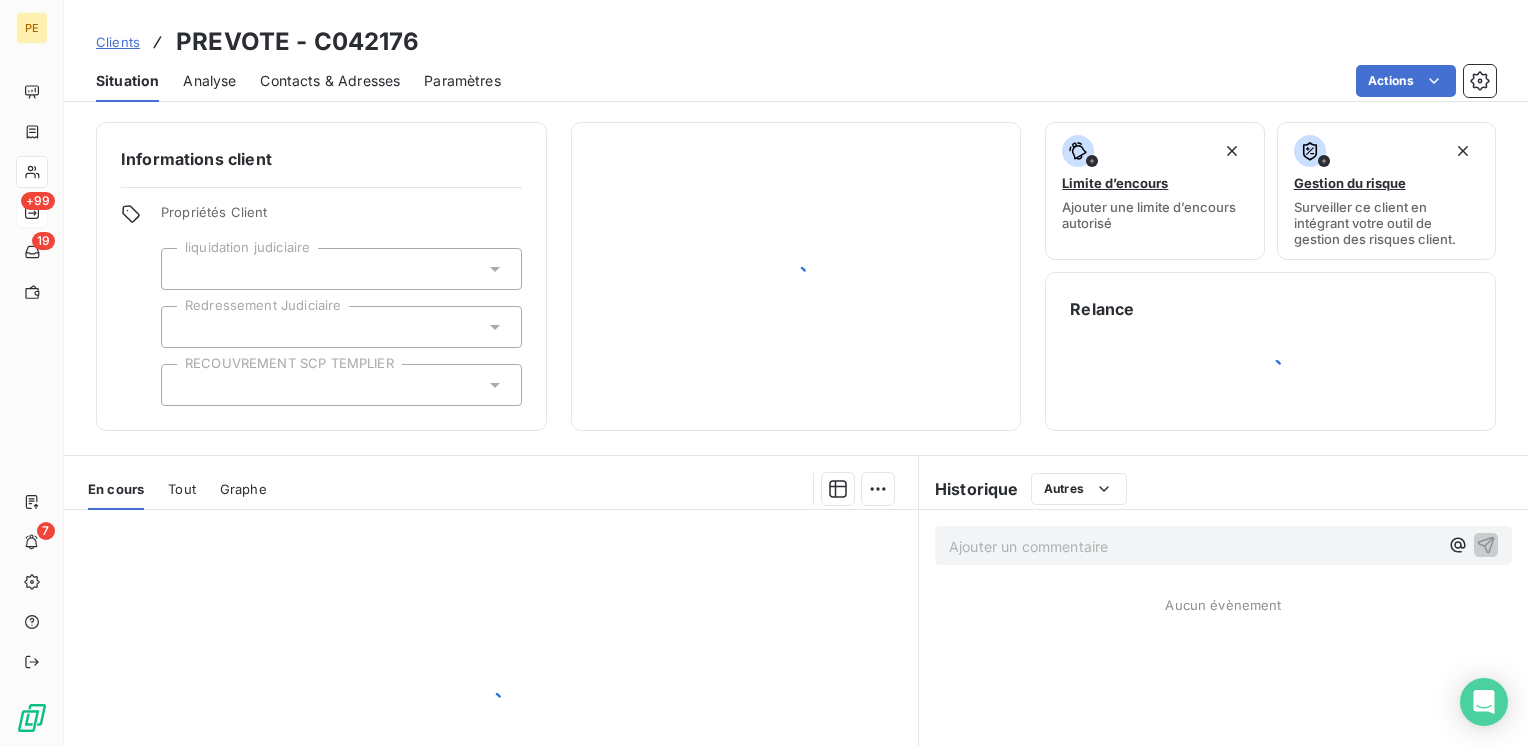 click on "Ajouter une limite d’encours autorisé" at bounding box center [1154, 215] 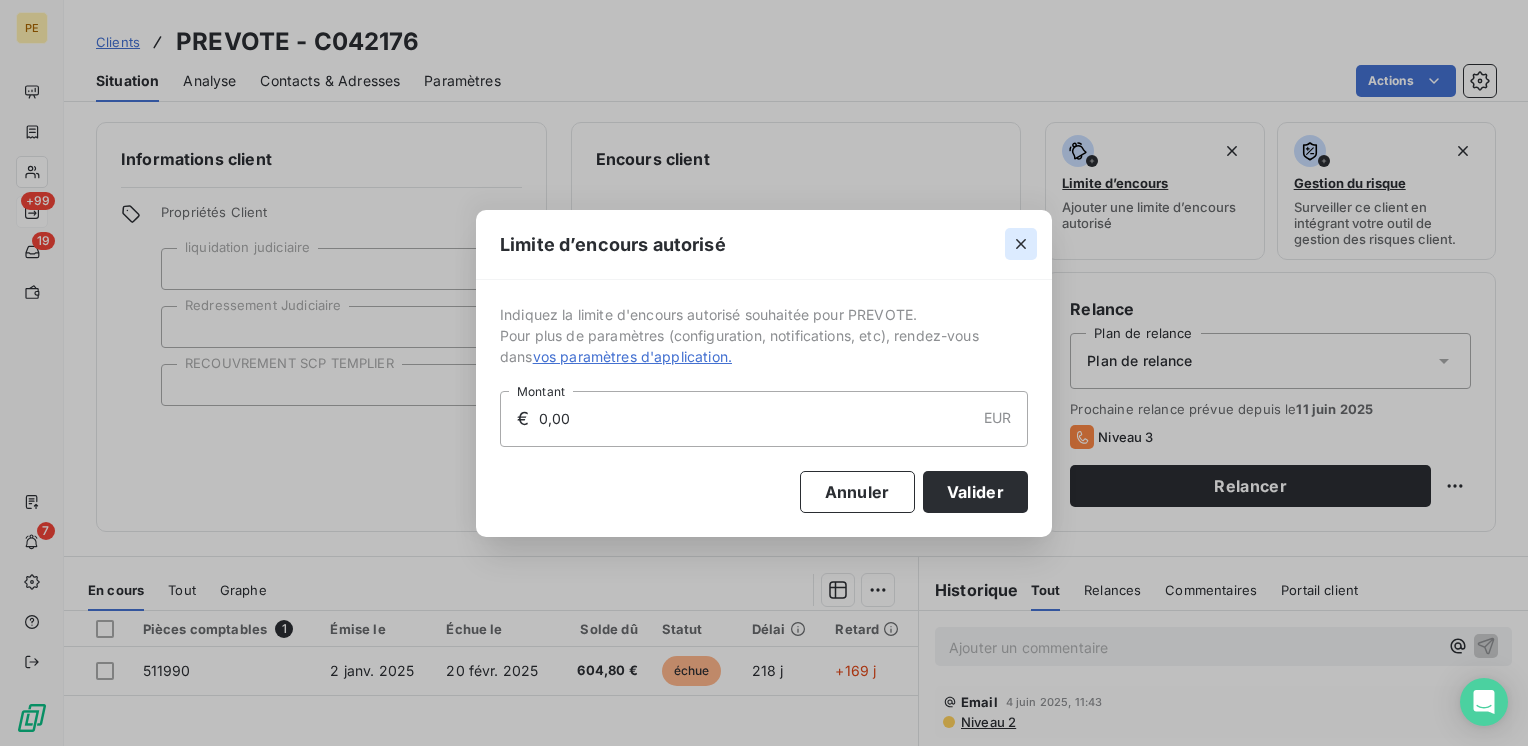 click 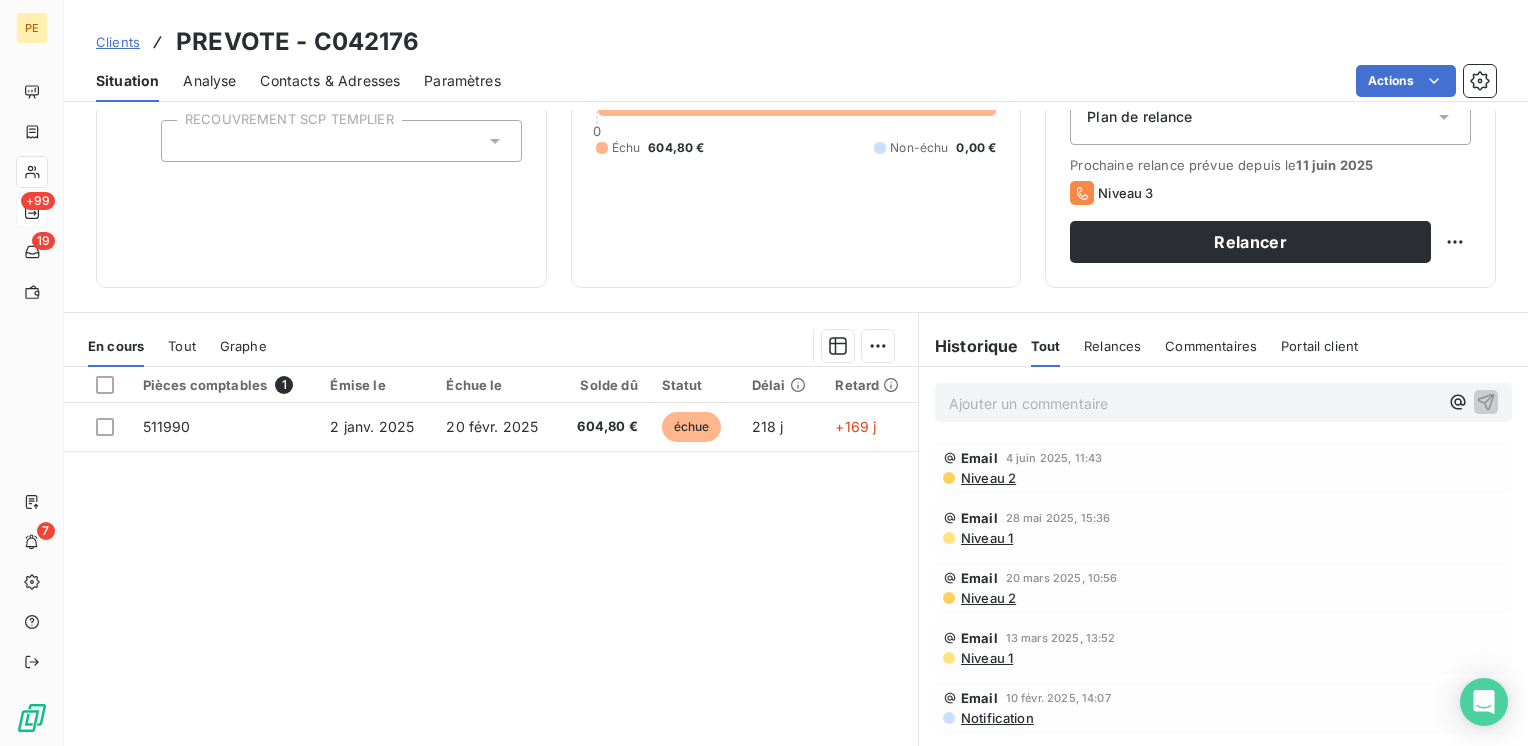 scroll, scrollTop: 266, scrollLeft: 0, axis: vertical 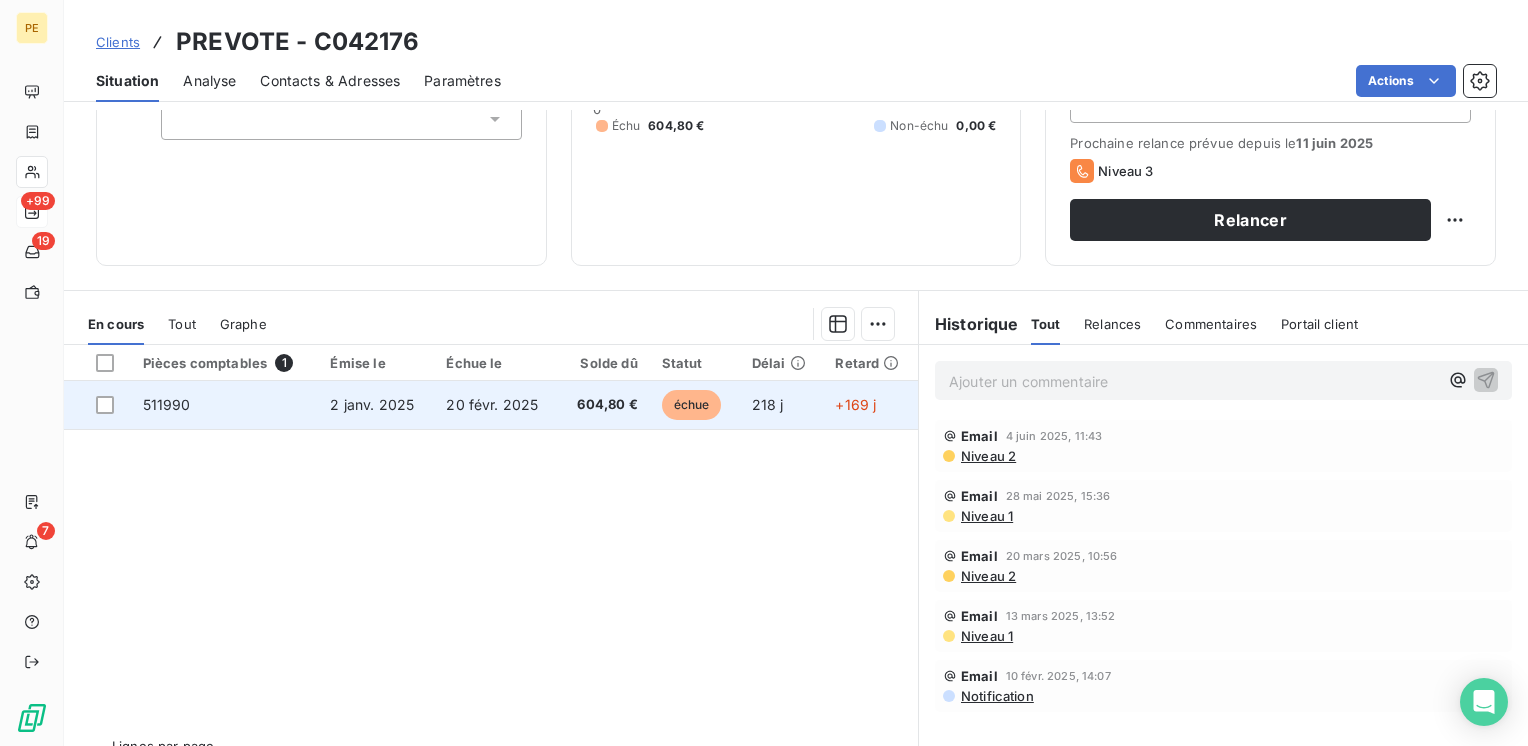 click on "218 j" at bounding box center (768, 404) 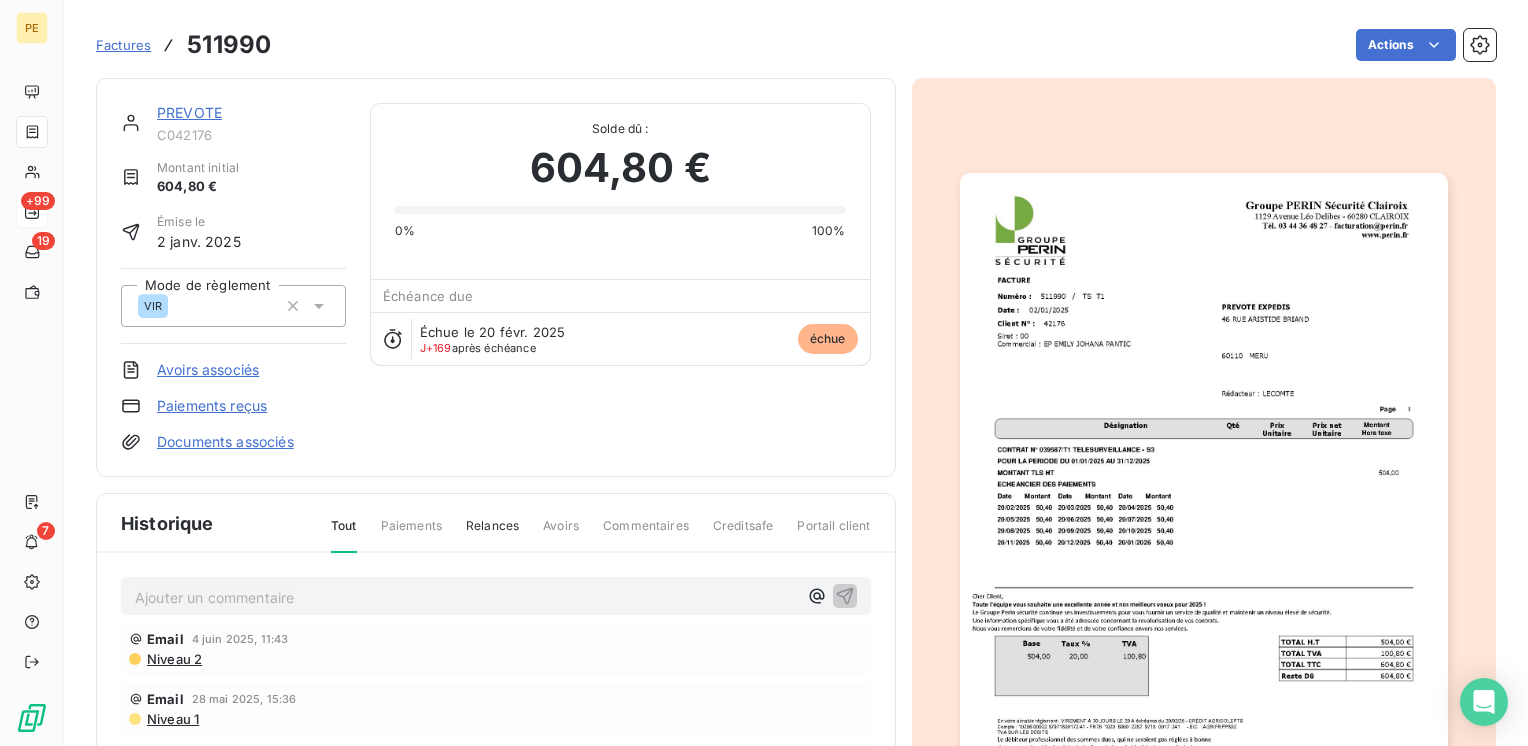 drag, startPoint x: 1141, startPoint y: 500, endPoint x: 1071, endPoint y: 536, distance: 78.714676 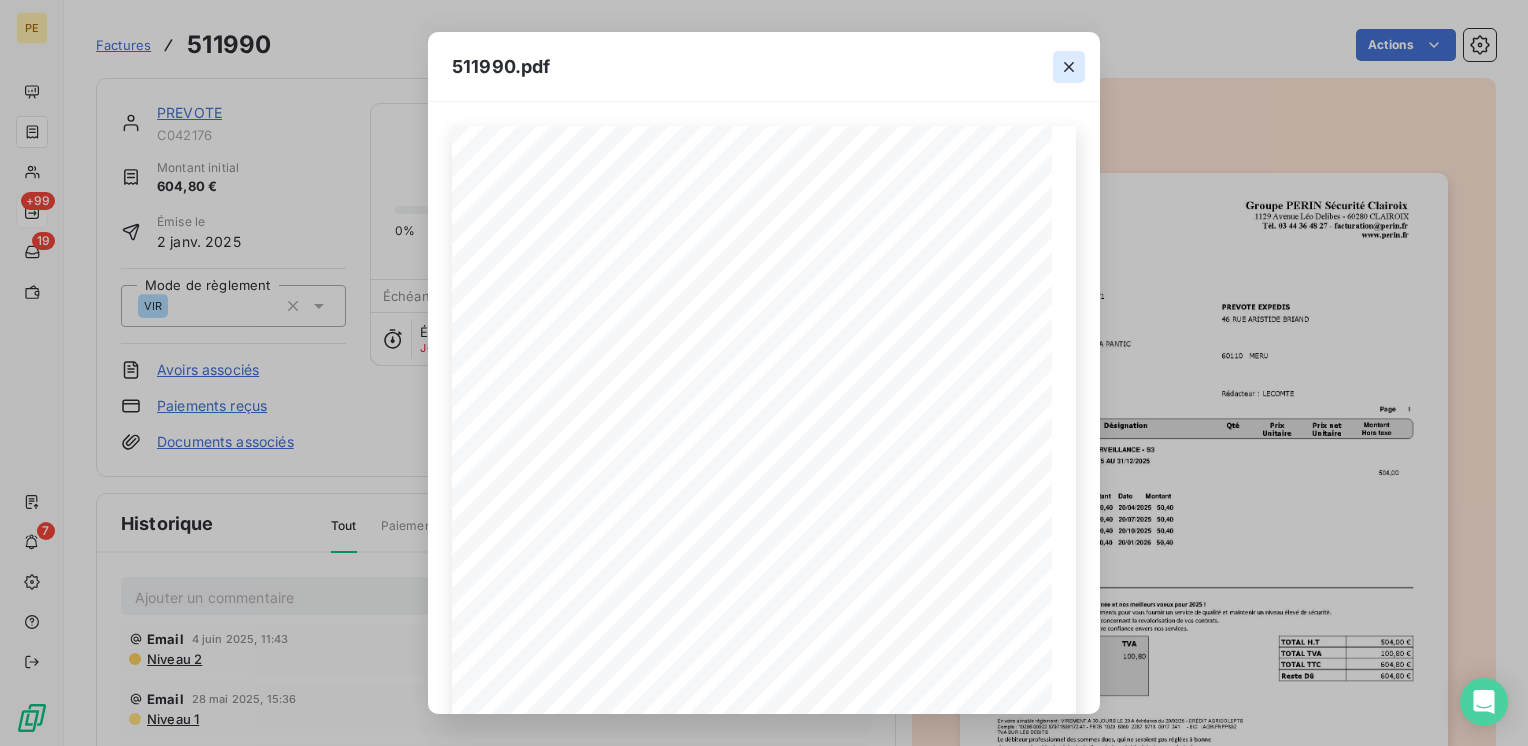 click 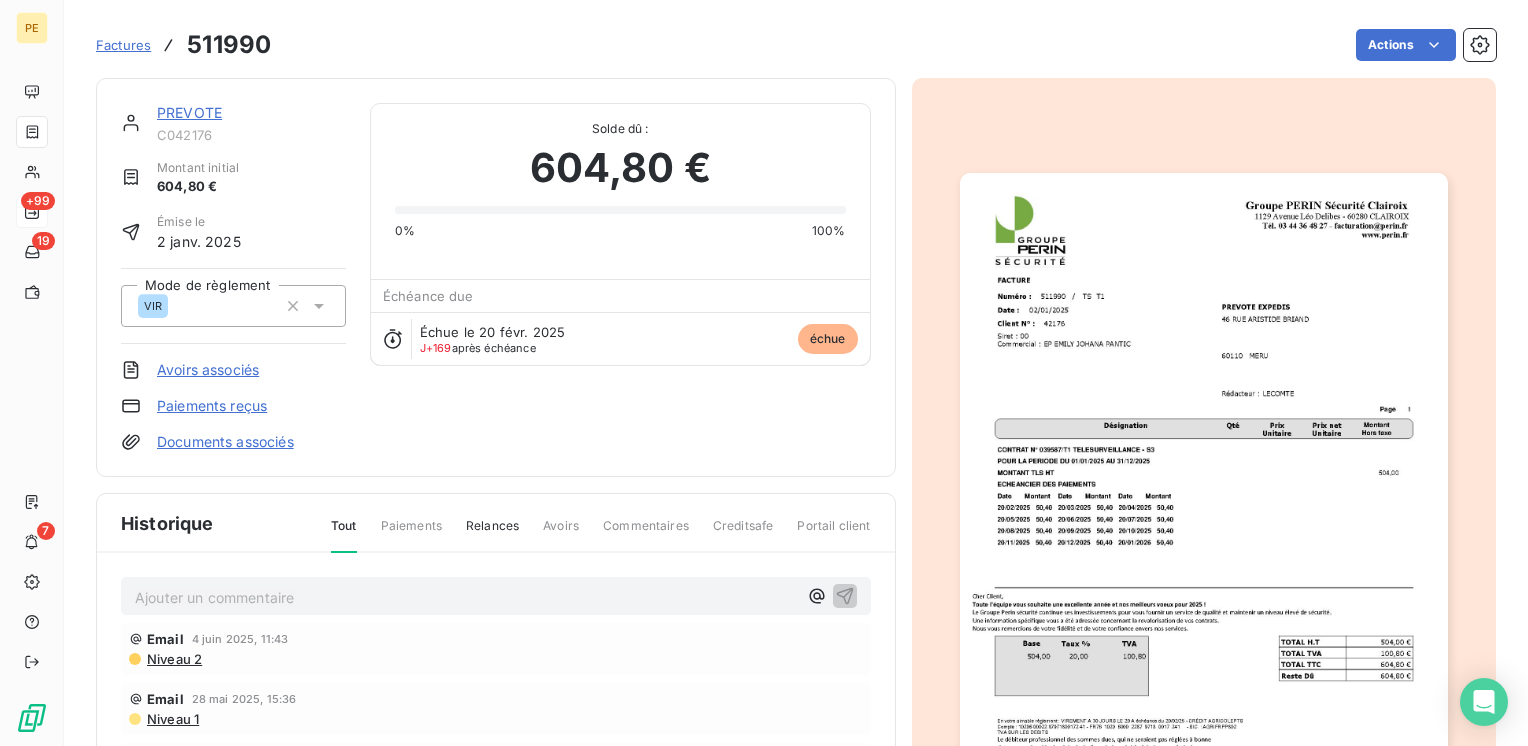 click on "Relances" at bounding box center [492, 534] 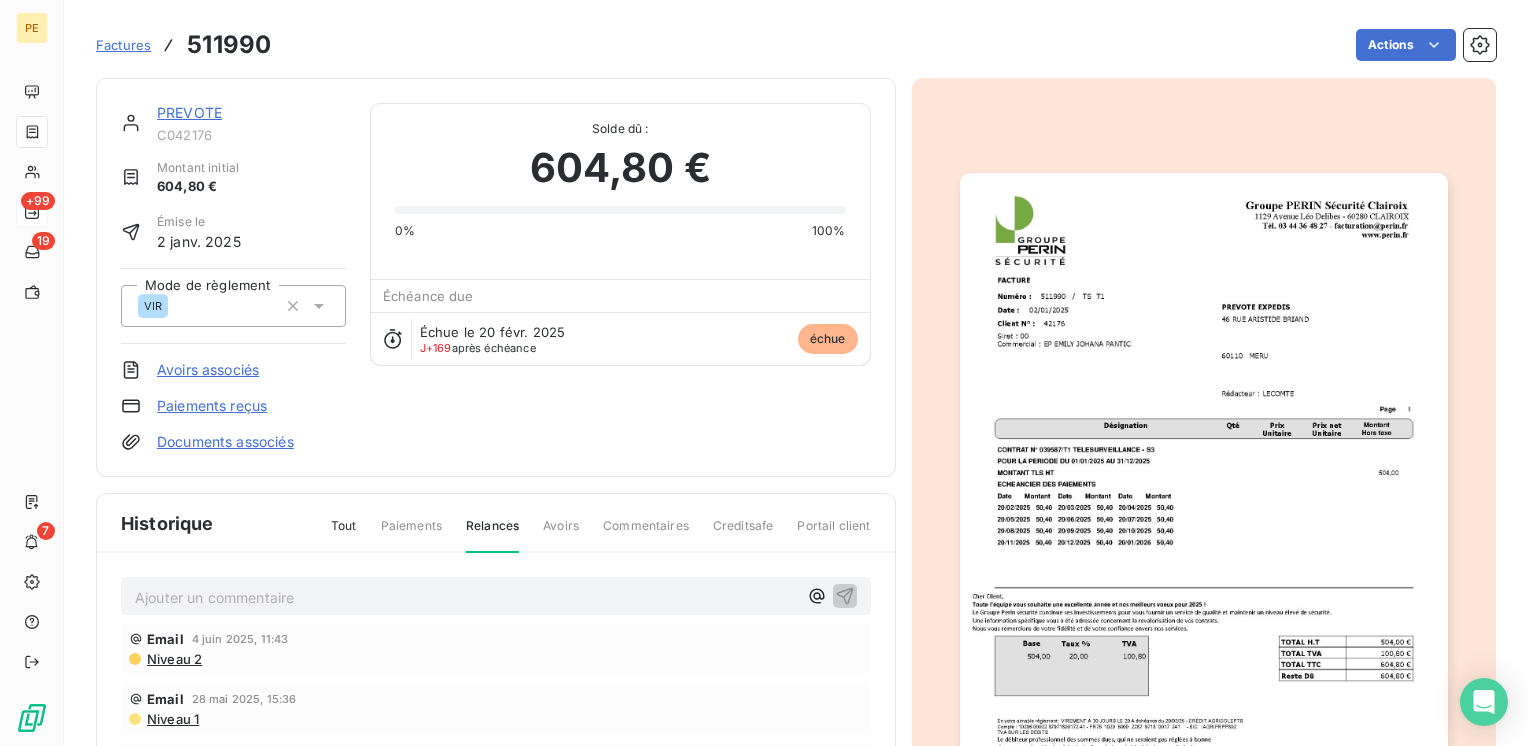 click on "Tout" at bounding box center [344, 534] 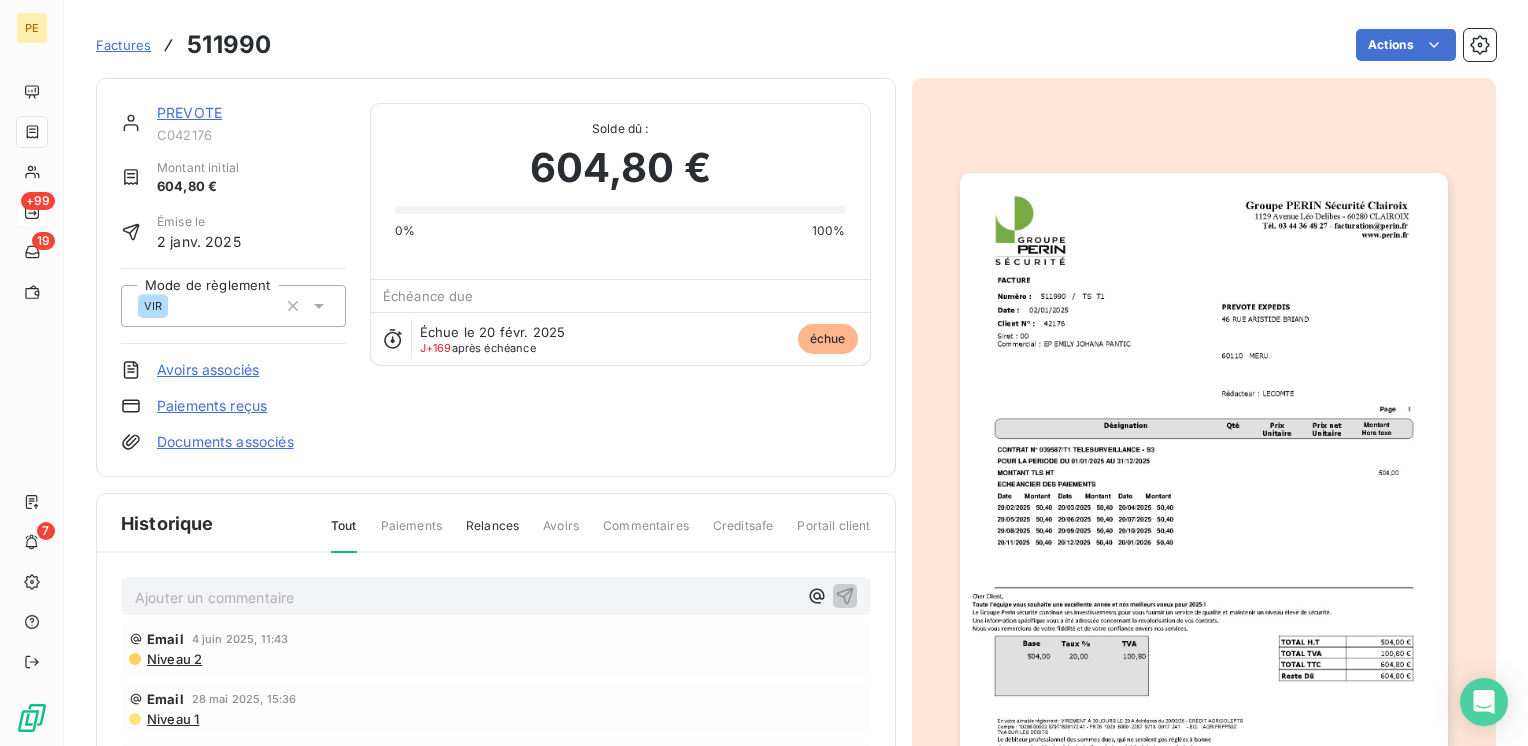 click on "Email" at bounding box center [165, 639] 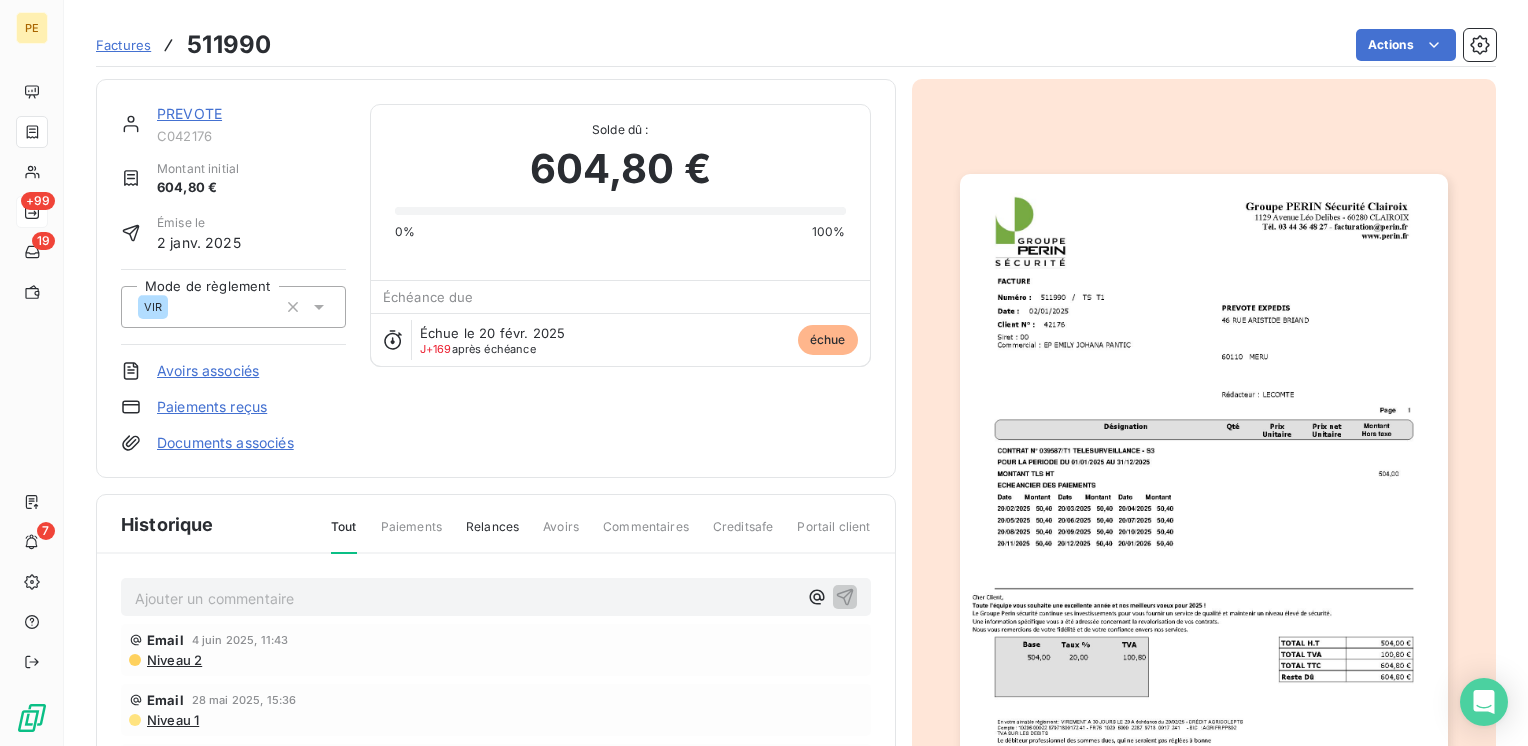 scroll, scrollTop: 243, scrollLeft: 0, axis: vertical 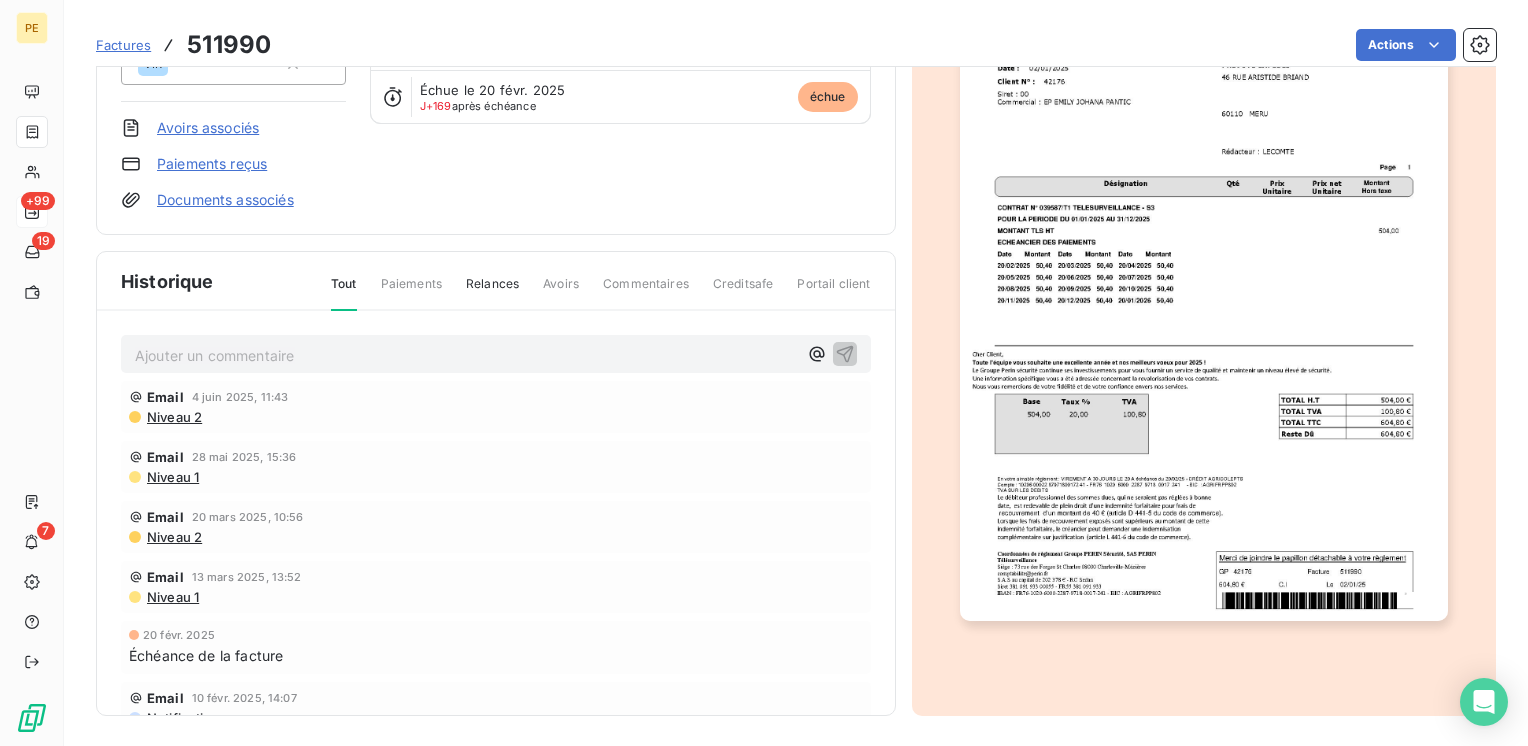 click on "Email" at bounding box center (165, 397) 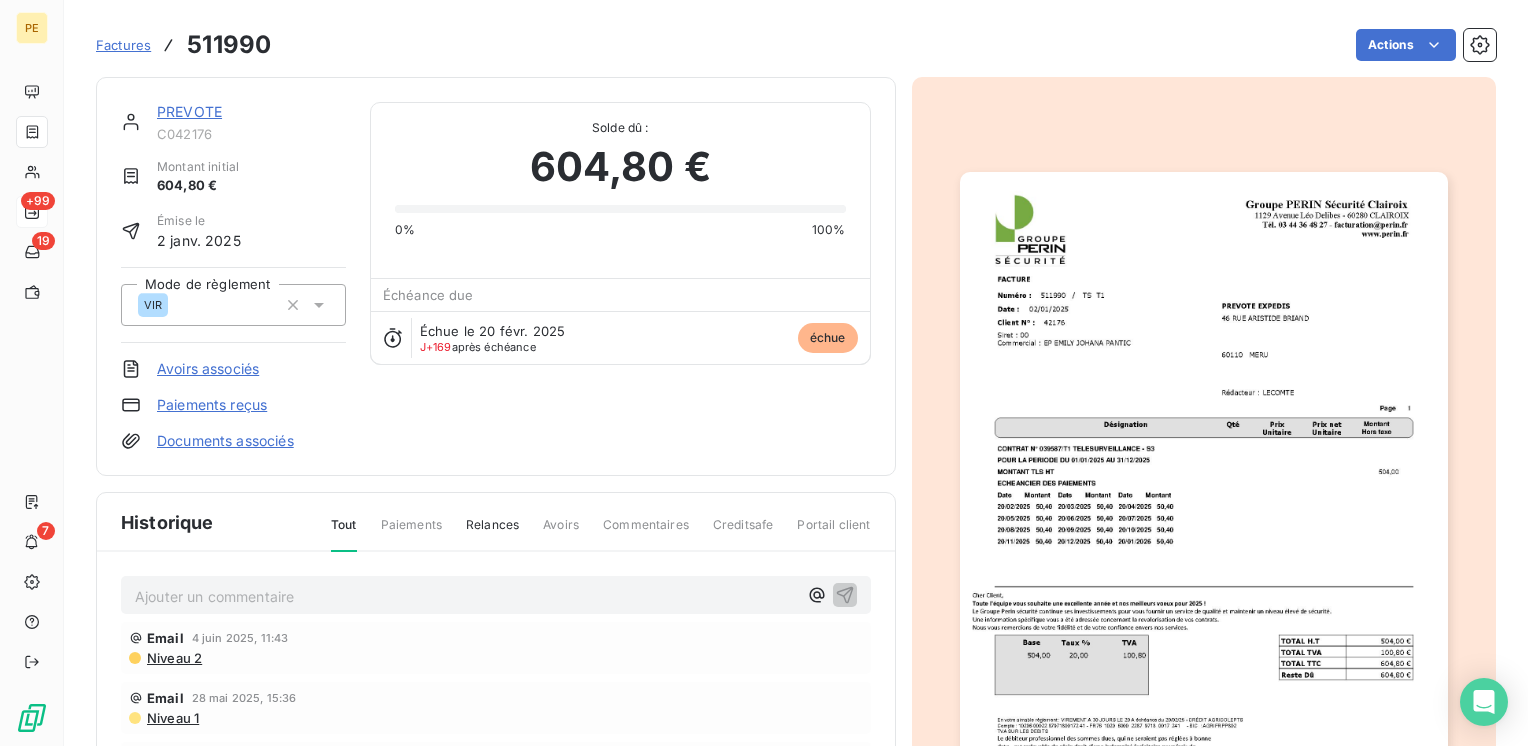 scroll, scrollTop: 0, scrollLeft: 0, axis: both 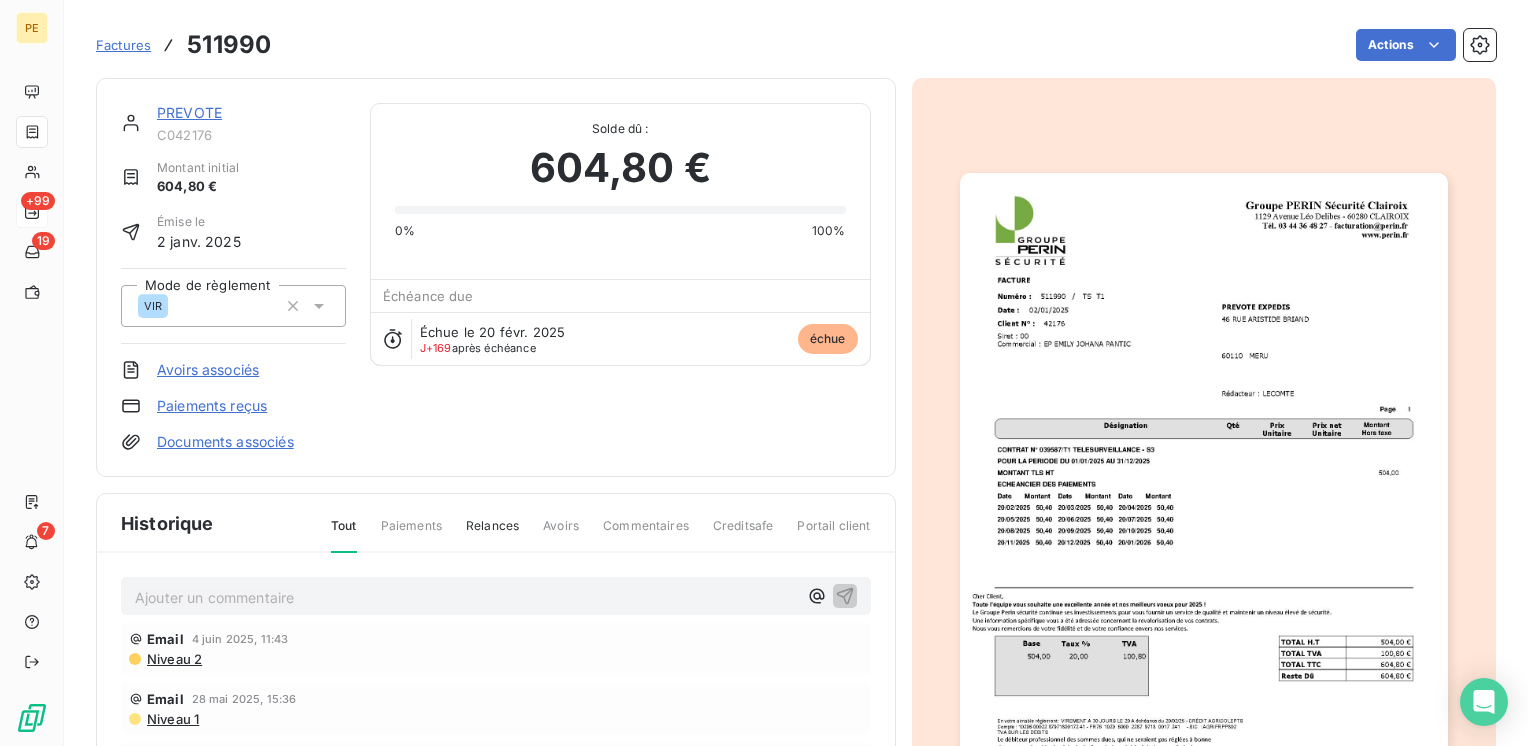 click on "Portail client" at bounding box center [833, 534] 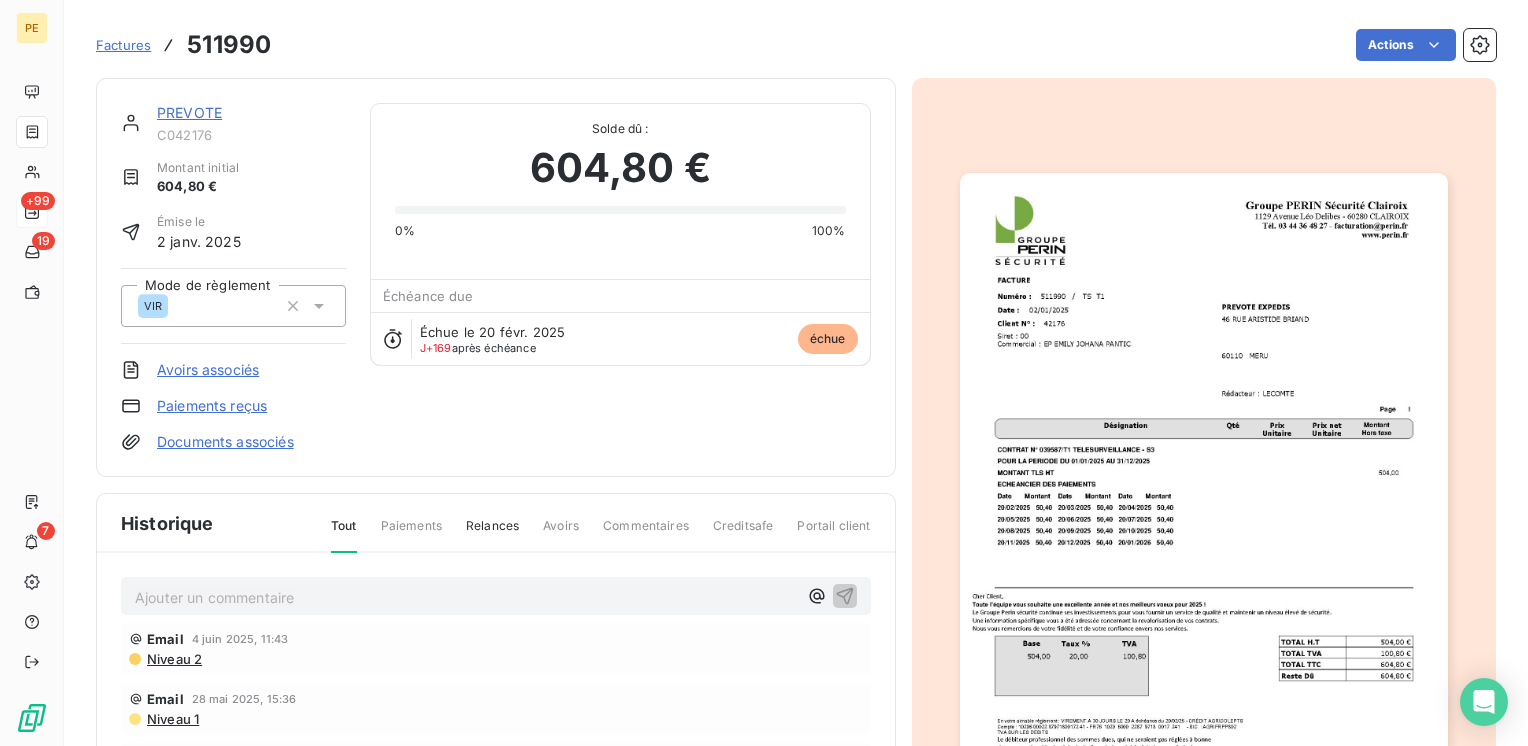 click on "Niveau 2" at bounding box center [173, 659] 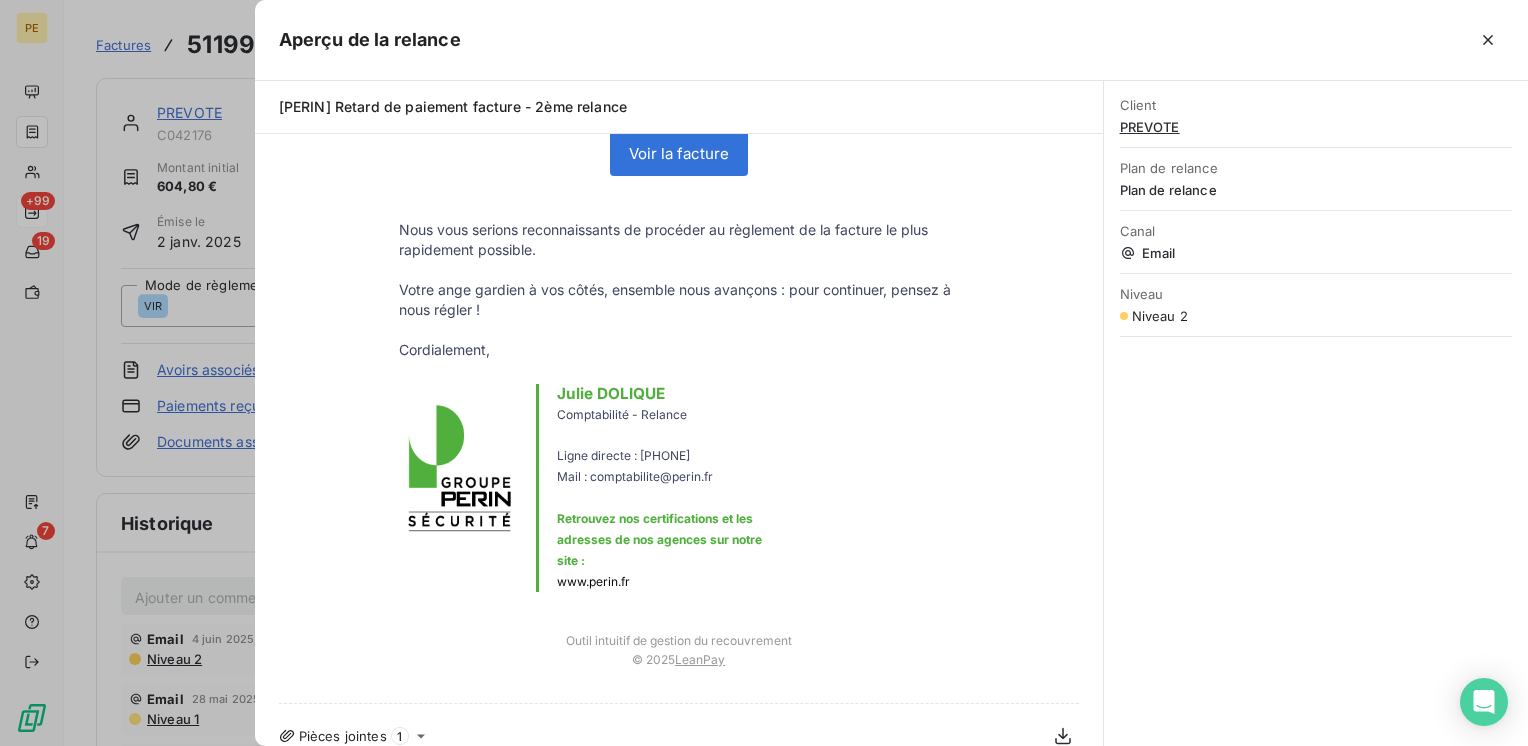 scroll, scrollTop: 0, scrollLeft: 0, axis: both 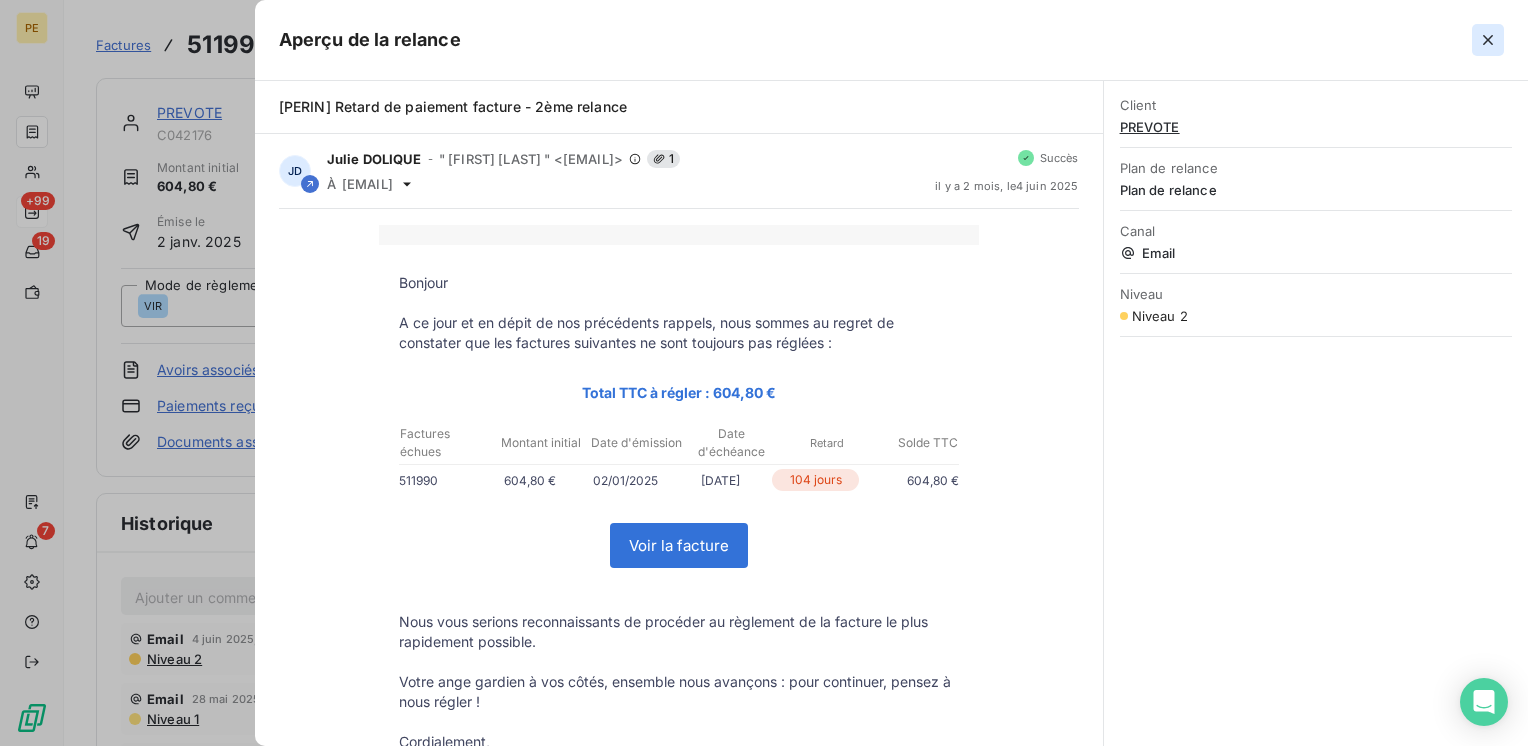 click 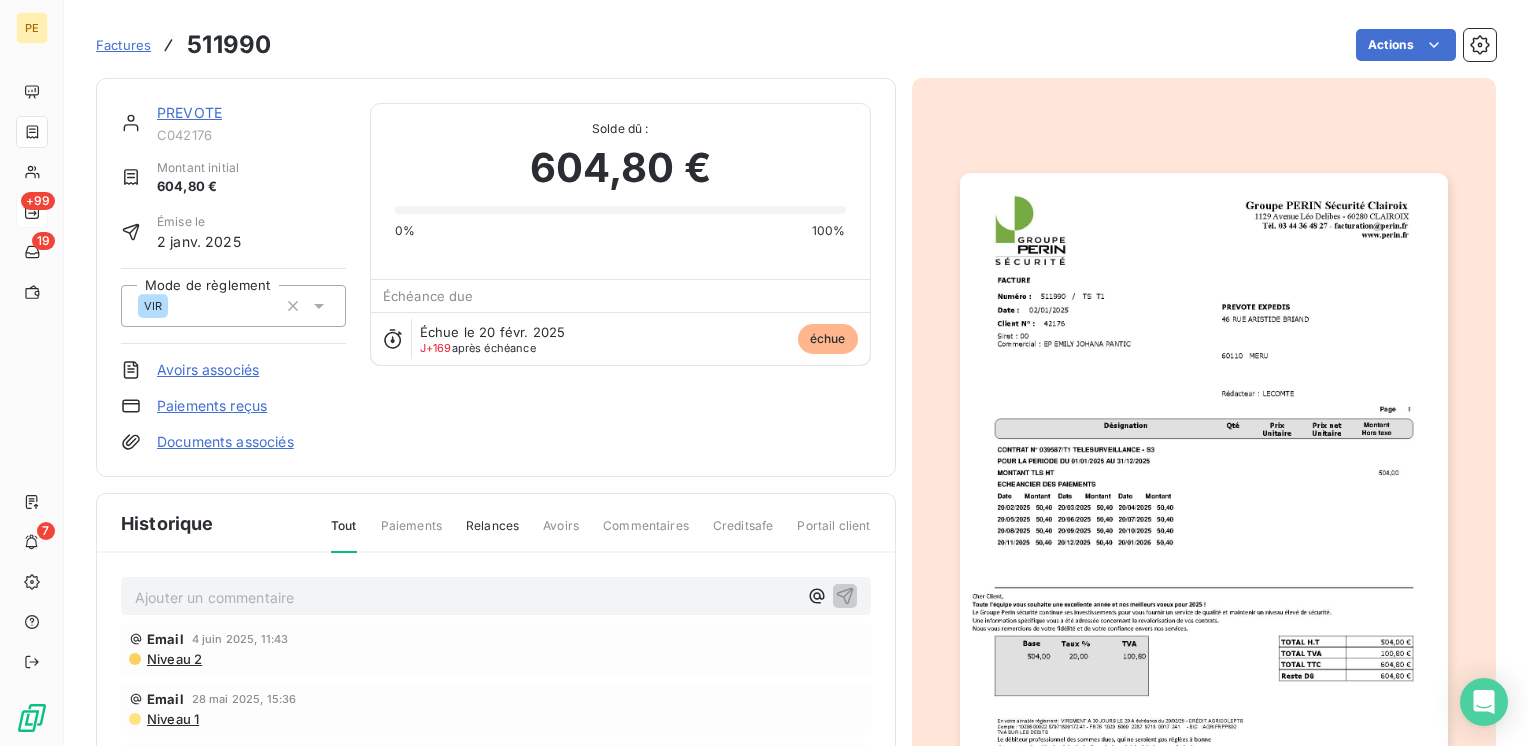 drag, startPoint x: 220, startPoint y: 138, endPoint x: 360, endPoint y: 5, distance: 193.10359 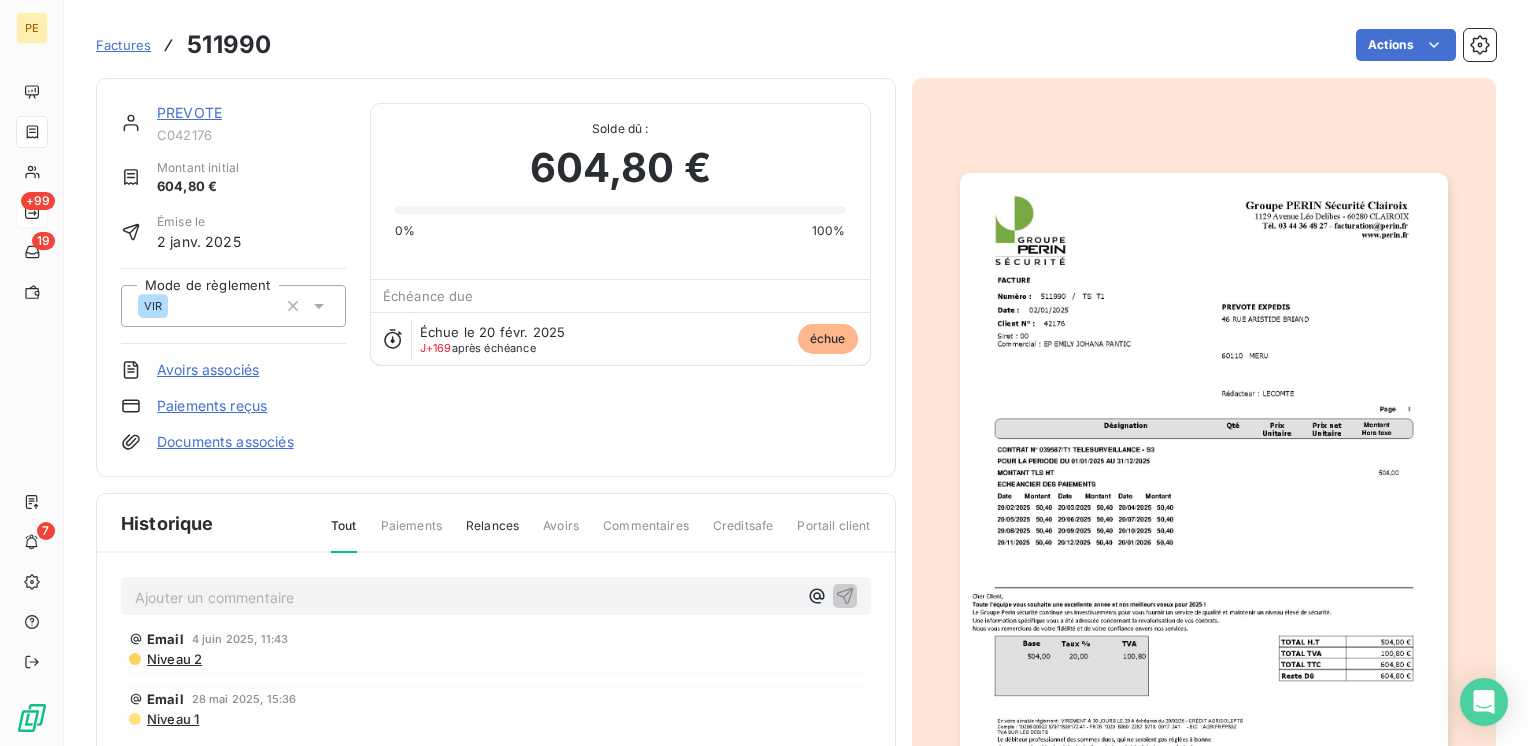click on "PREVOTE [ID_NUMBER] Montant initial [AMOUNT] Émise le [DATE] Mode de règlement VIR Avoirs associés Paiements reçus Documents associés" at bounding box center (233, 277) 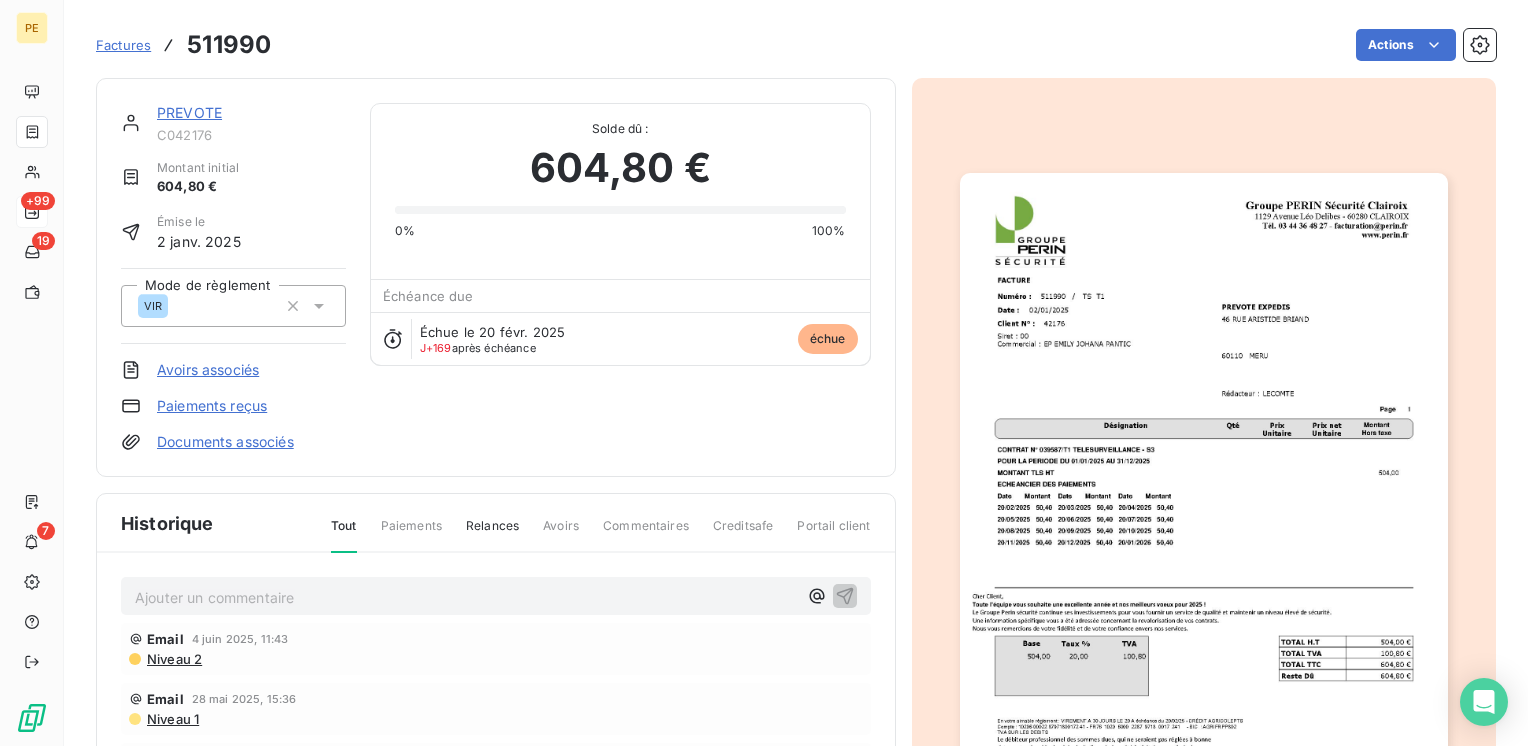 click on "PREVOTE C042176 Montant initial 604,80 € Émise le [DATE] Mode de règlement VIR Avoirs associés Paiements reçus Documents associés Solde dû : 604,80 € 0% 100% Échéance due Échue le [DATE] J+169  après échéance échue" at bounding box center [496, 277] 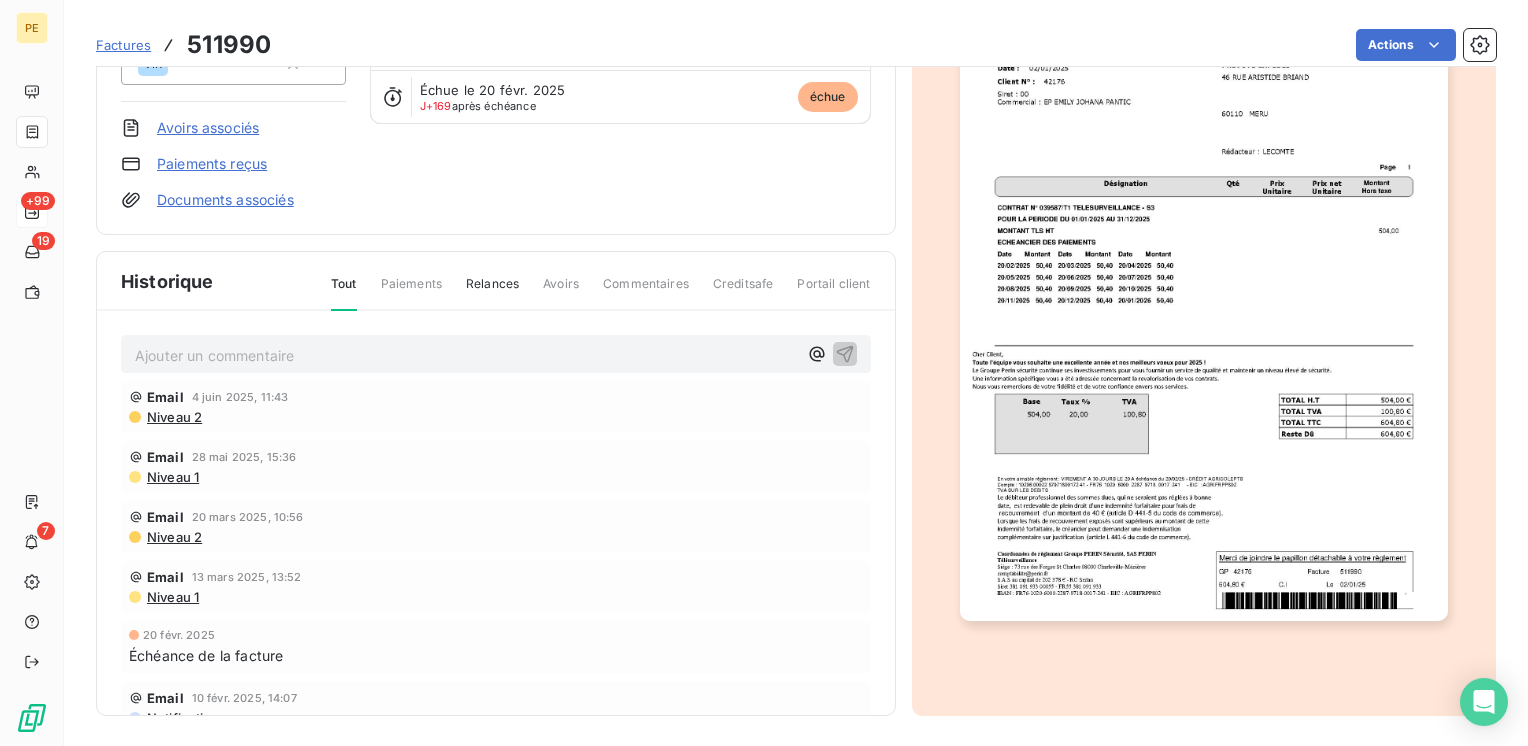 scroll, scrollTop: 0, scrollLeft: 0, axis: both 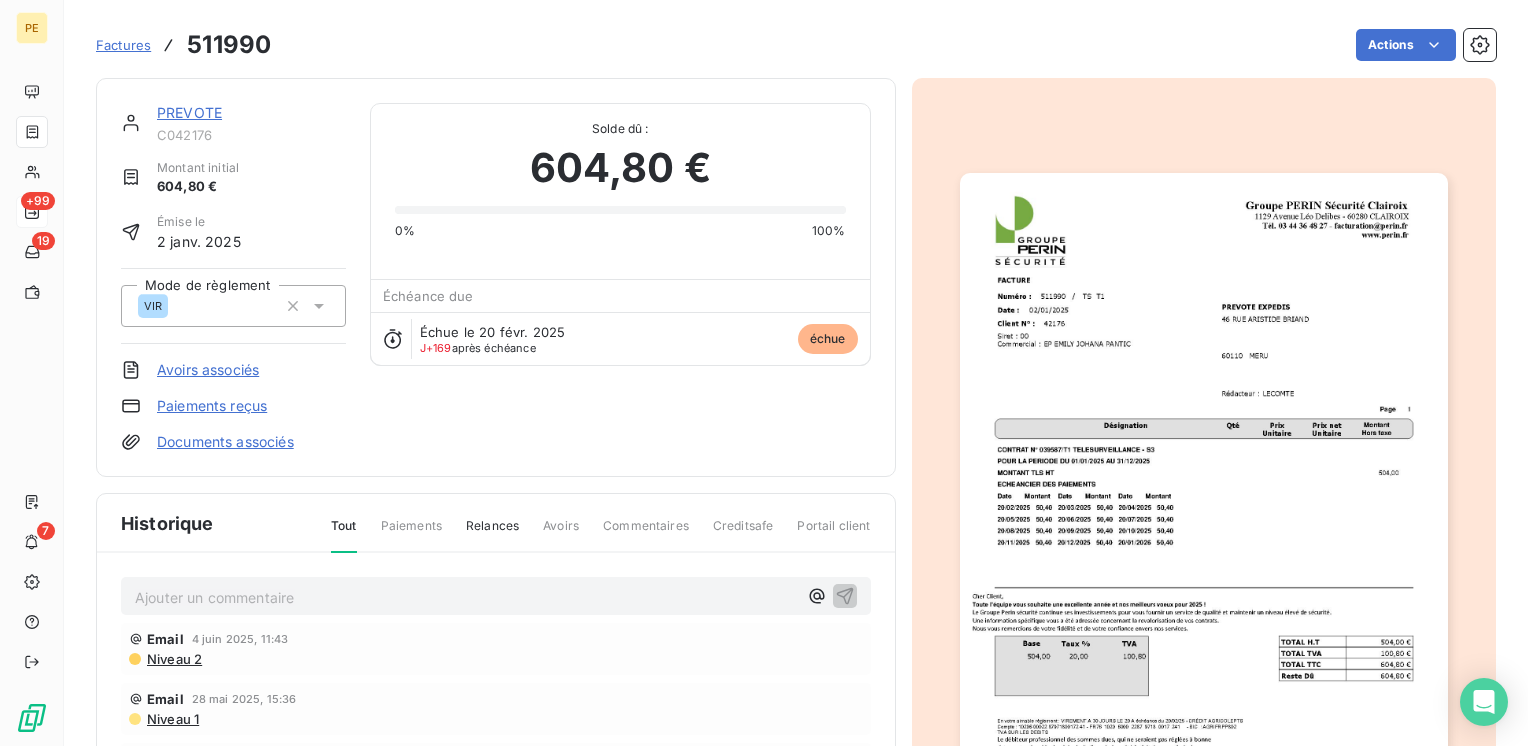 click at bounding box center [1204, 518] 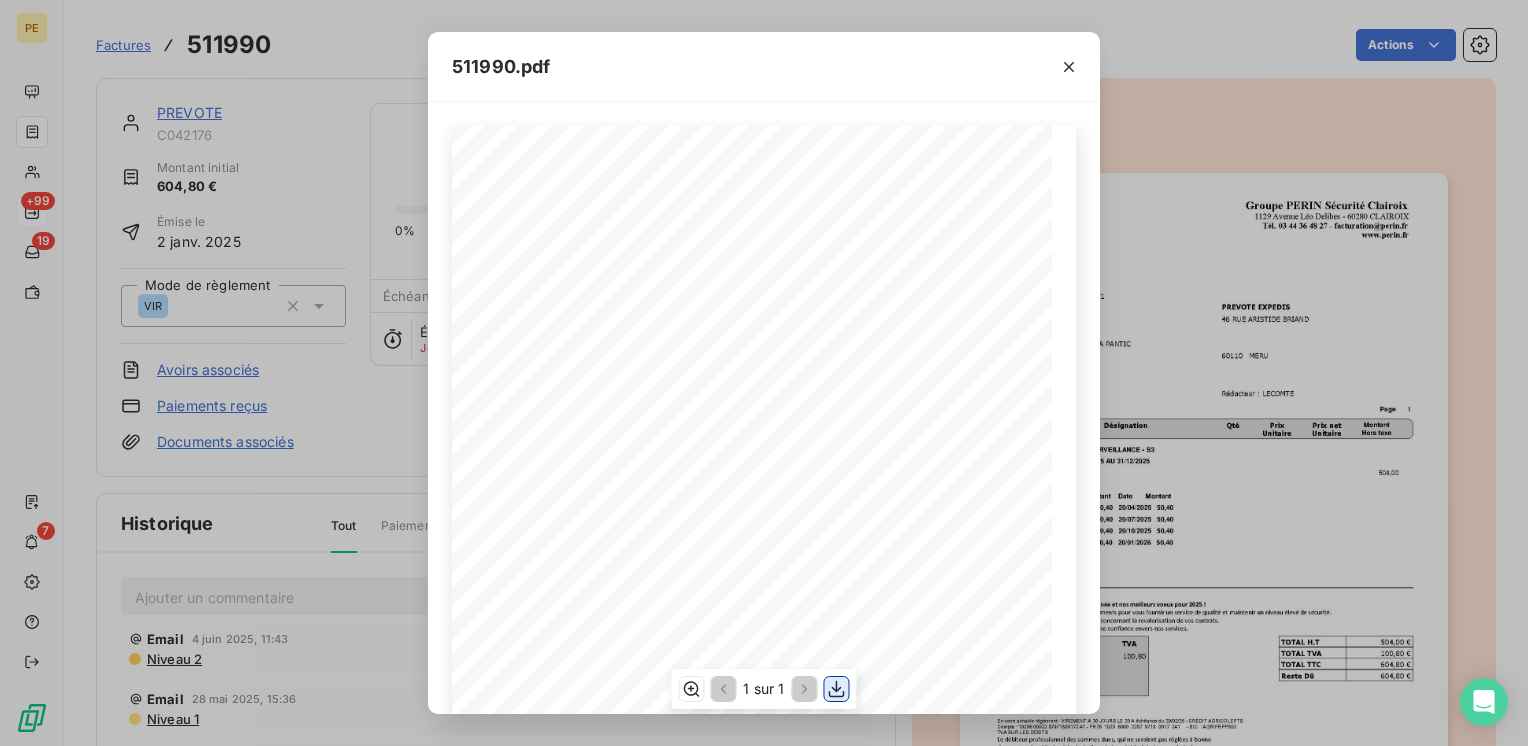 click 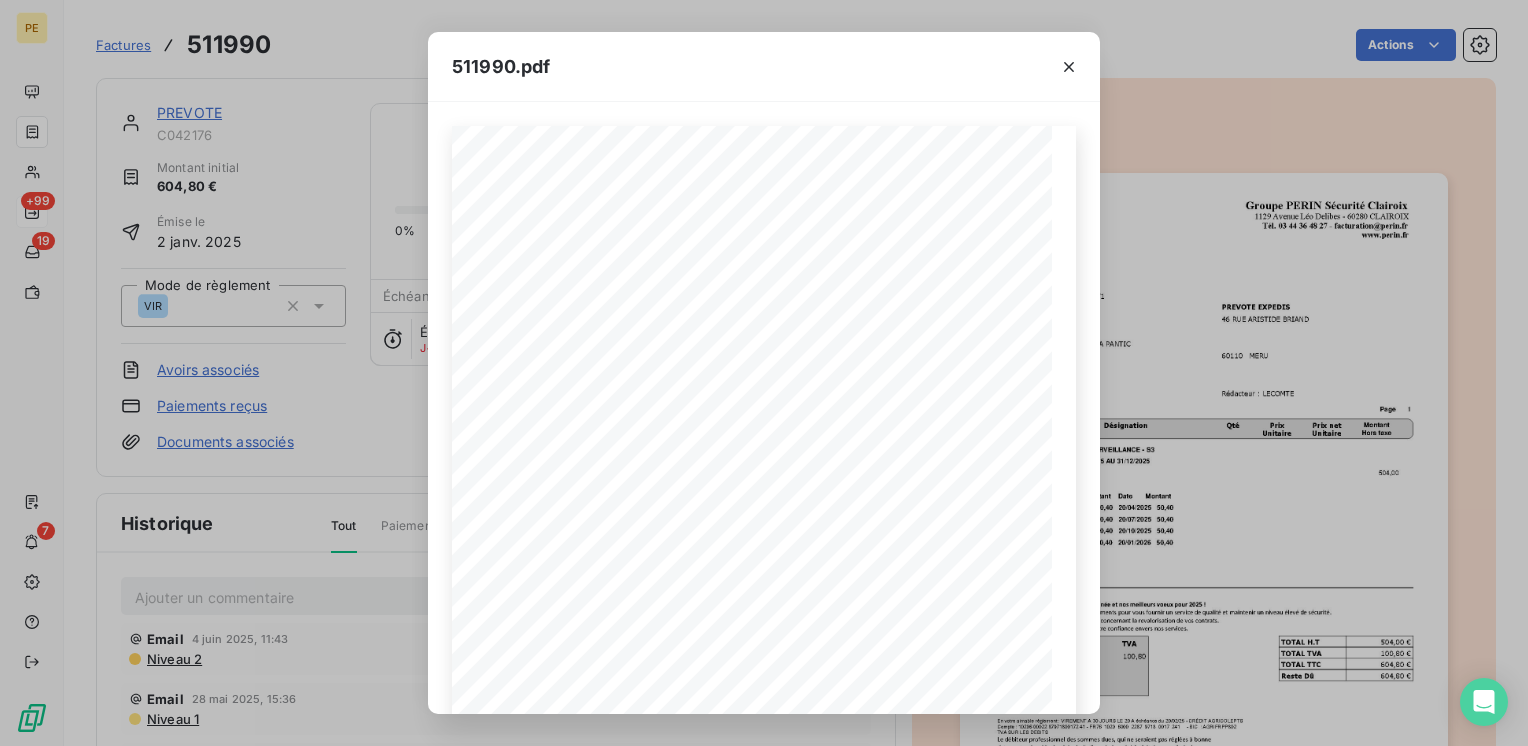click on "511990.pdf Groupe PERIN Sècuritè Clairoix 1129 Avenue Lèo Delibes - 60280 CLAIROIX Tèl. 03 44 36 48 27 - facturation@[EMAIL] www.perin.fr PREVOTE EXPEDIS 46 RUE ARISTIDE BRIAND 60110 Client N∞ : FACTURE 511990 / T1 Rèdacteur : LECOMTE MERU 42176 Date : 02/01/2025 TS Numèro : Siret : 00 Commercial : EP EMILY JOHANA PANTIC Page 1 Dèsignation Qtè Prix Unitaire Prix net Unitaire Montant Hors taxe CONTRAT N° 039587/T1 TELESURVEILLANCE - S3 POUR LA PERIODE DU 01/01/2025 AU 31/12/2025 MONTANT TLS HT 504,00 ECHEANCIER DES PAIEMENTS Date Montant Date Montant Date Montant 20/02/2025 50,40 20/03/2025 50,40 20/04/2025 50,40 20/05/2025 50,40 20/06/2025 50,40 20/07/2025 50,40 20/08/2025 50,40 20/09/2025 50,40 20/10/2025 50,40 20/11/2025 50,40 20/12/2025 50,40 20/01/2026 50,40 20,00 504,00 TOTAL H.T TOTAL TVA TOTAL TTC Reste D 504,00 Ä 100,80 Ä 604,80 Ä 604,80 Ä Compte : 10206 00022 87971800172 41 - FR76 1020 6000 2287 9718 0017 241 Base" at bounding box center (764, 373) 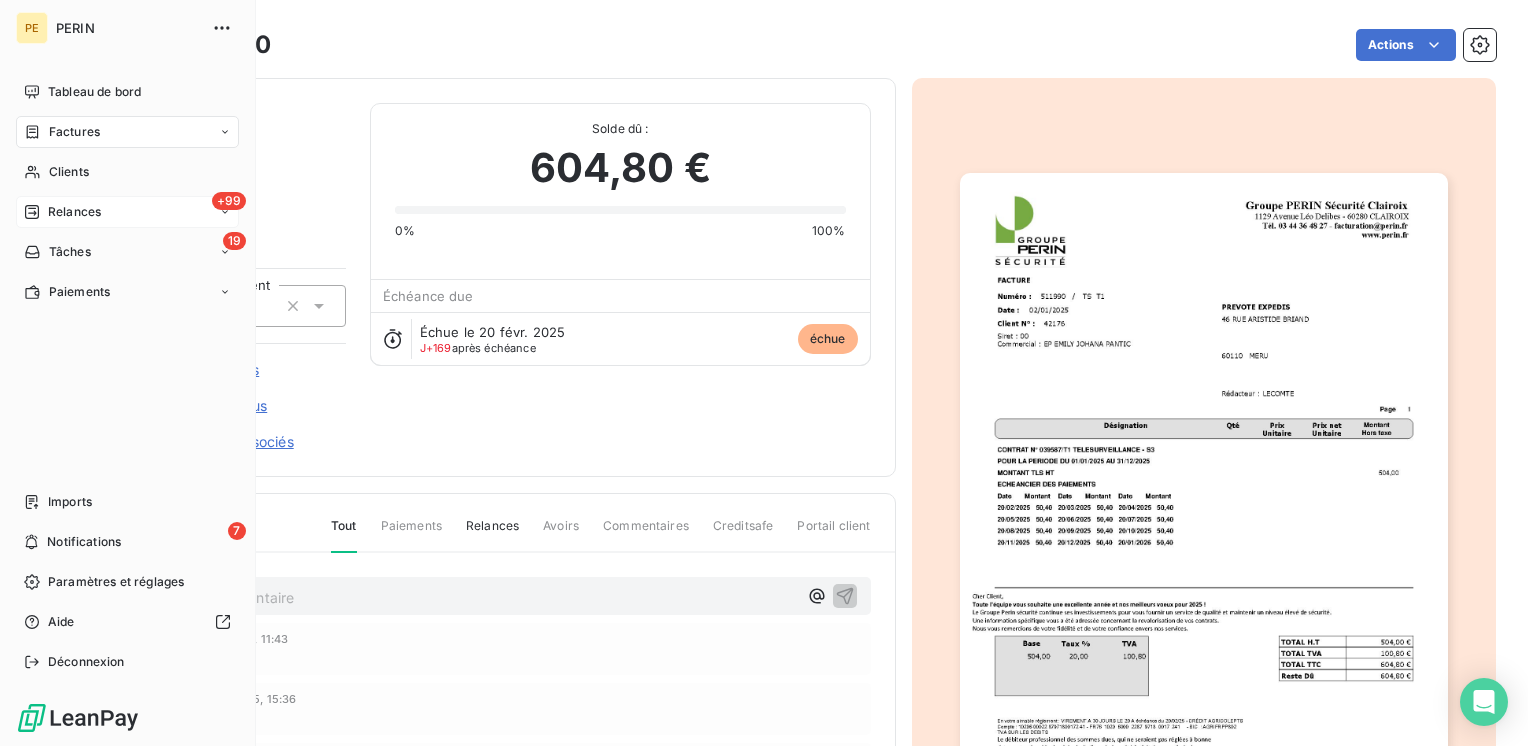 click on "Relances" at bounding box center [74, 212] 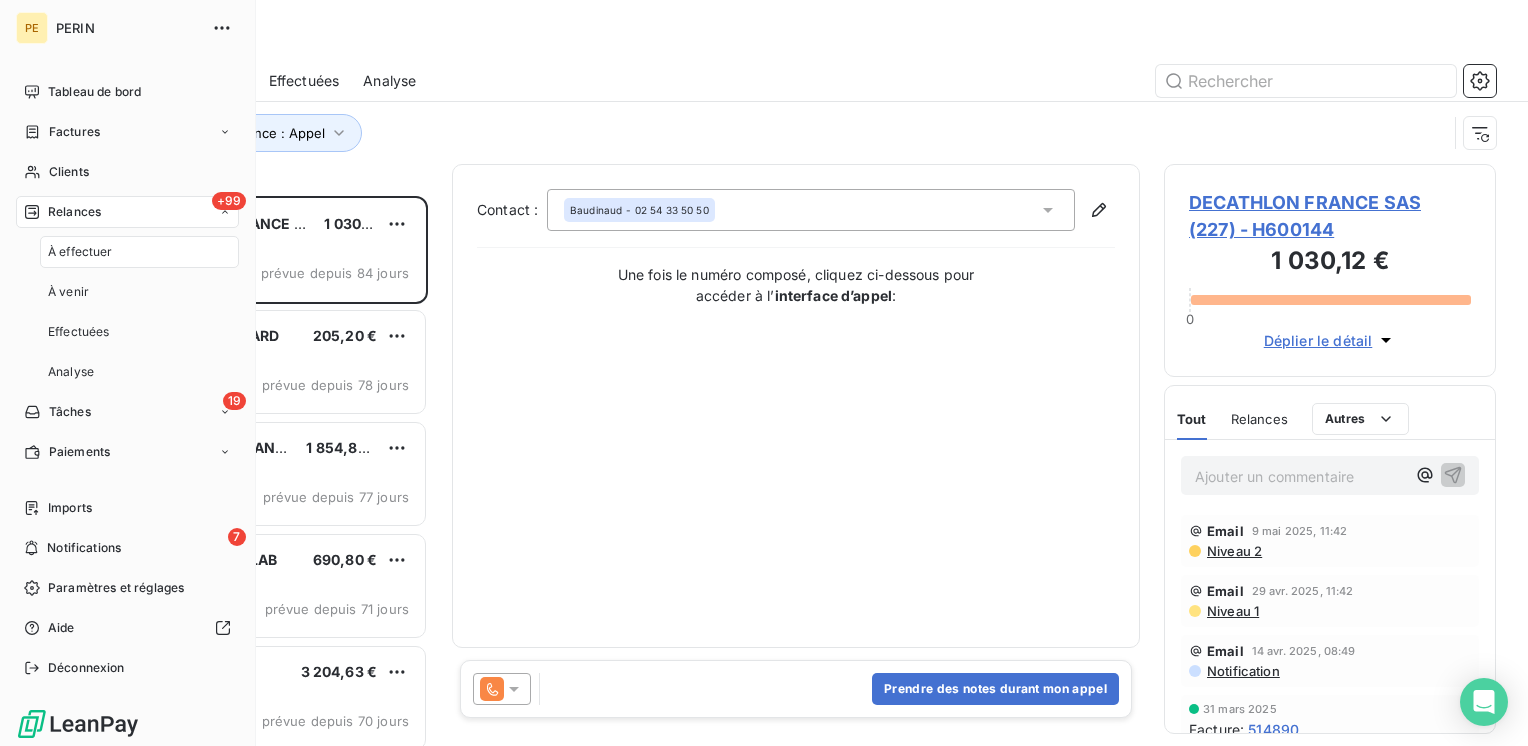 scroll, scrollTop: 16, scrollLeft: 16, axis: both 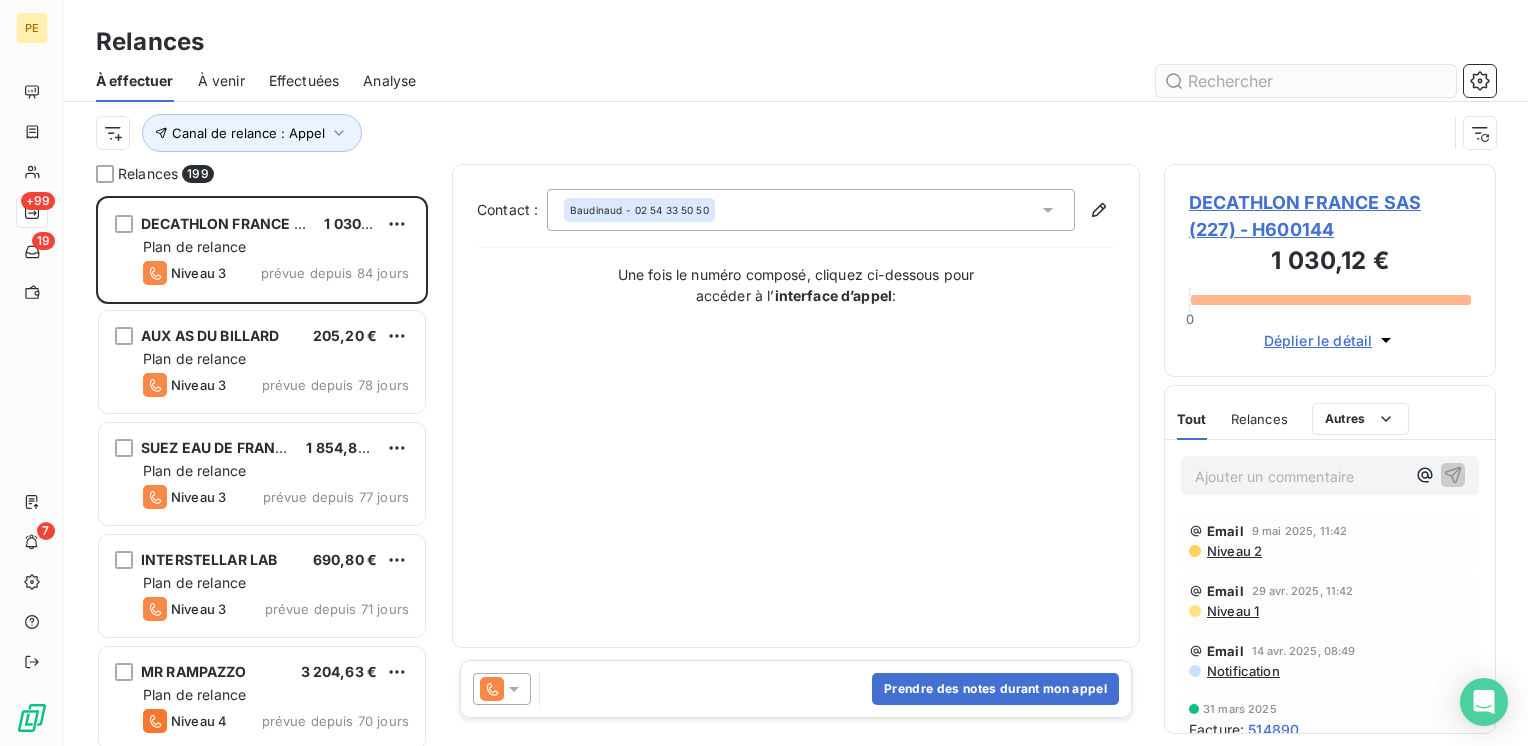 click at bounding box center [1306, 81] 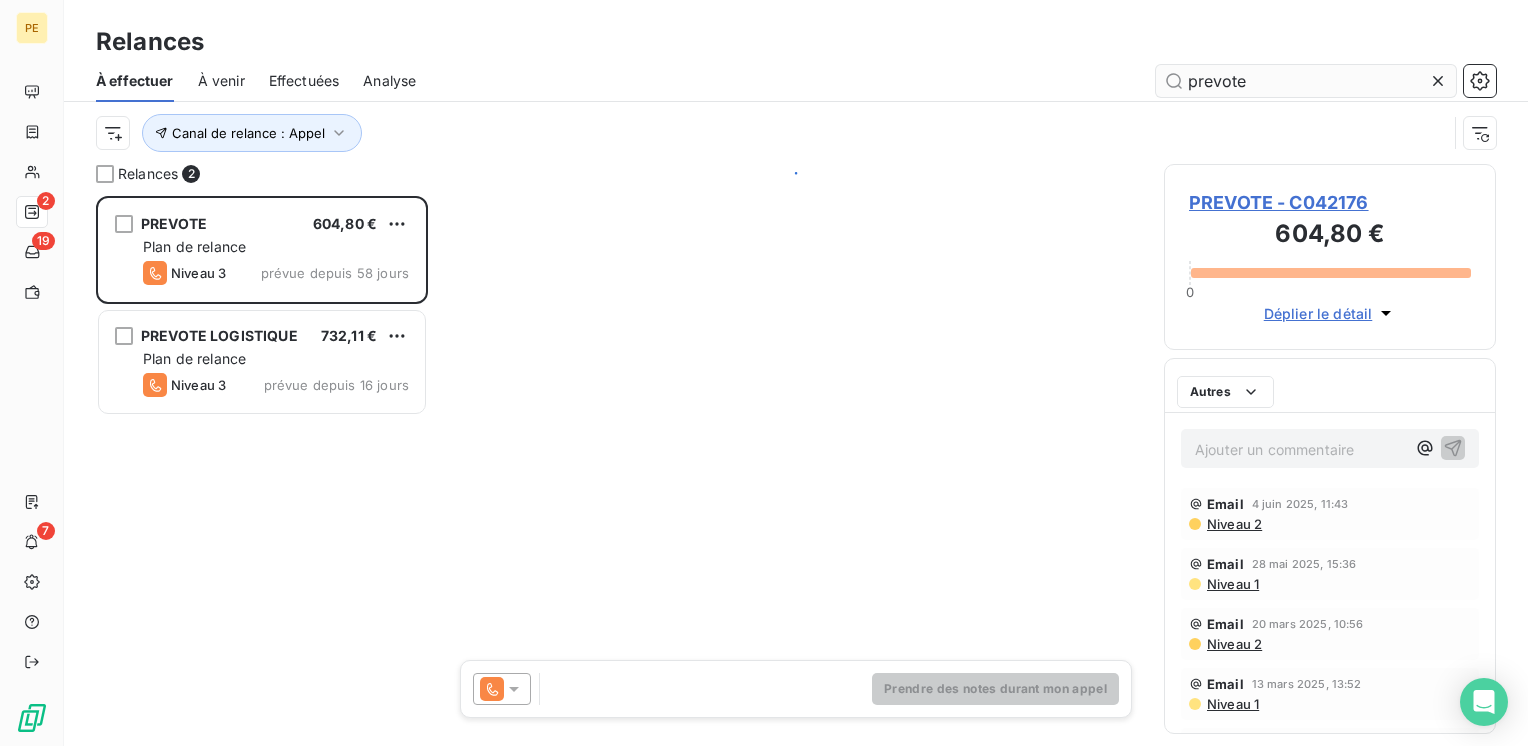 scroll, scrollTop: 16, scrollLeft: 16, axis: both 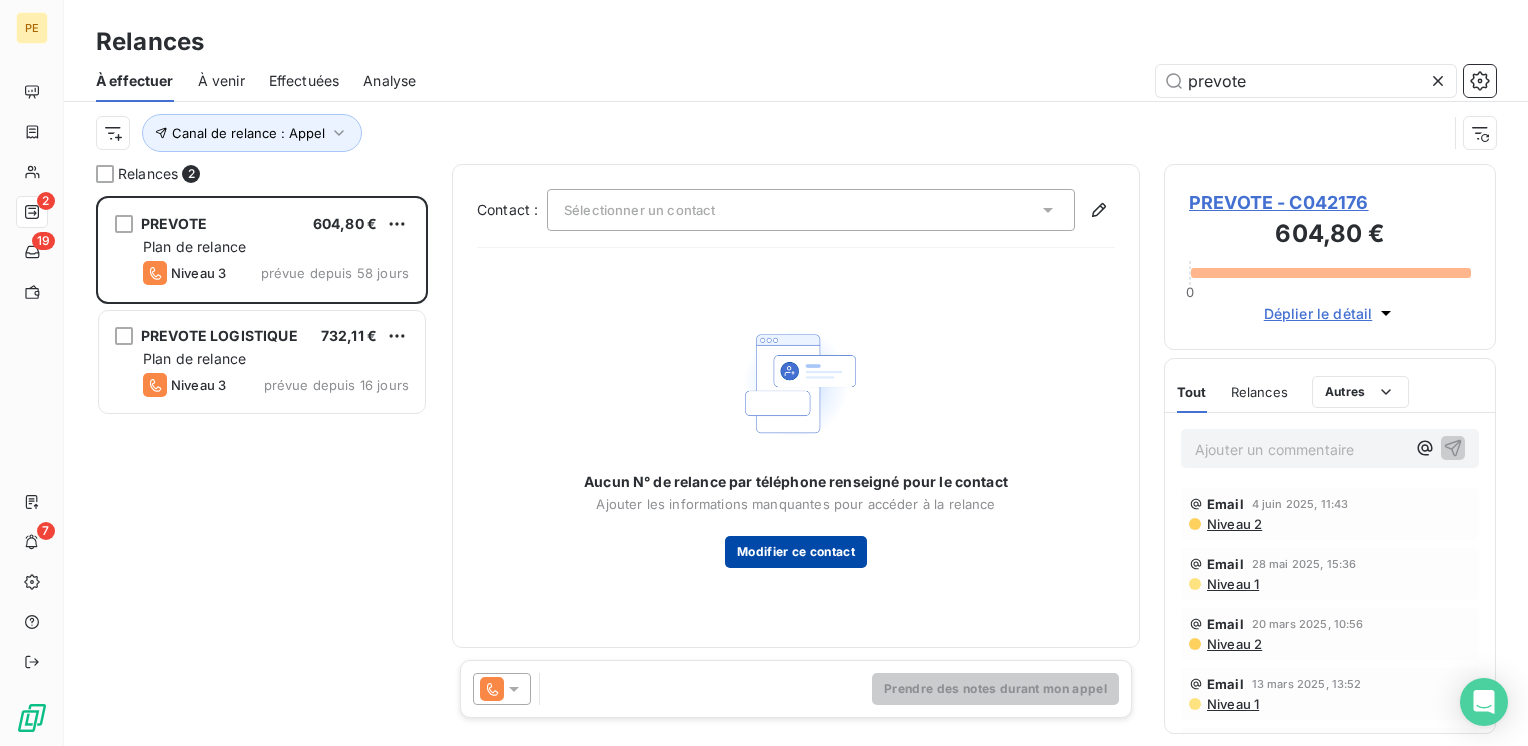 type on "prevote" 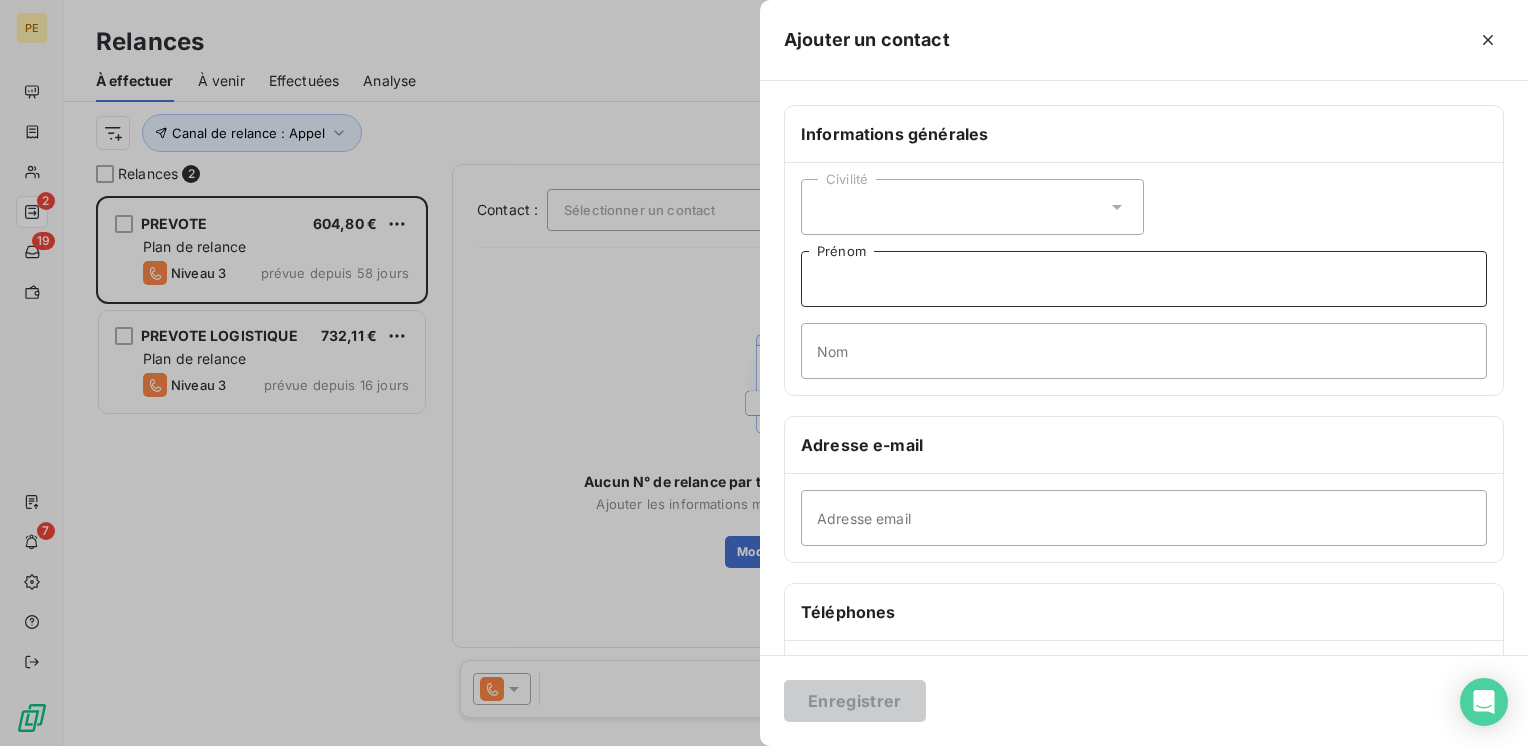 click on "Prénom" at bounding box center (1144, 279) 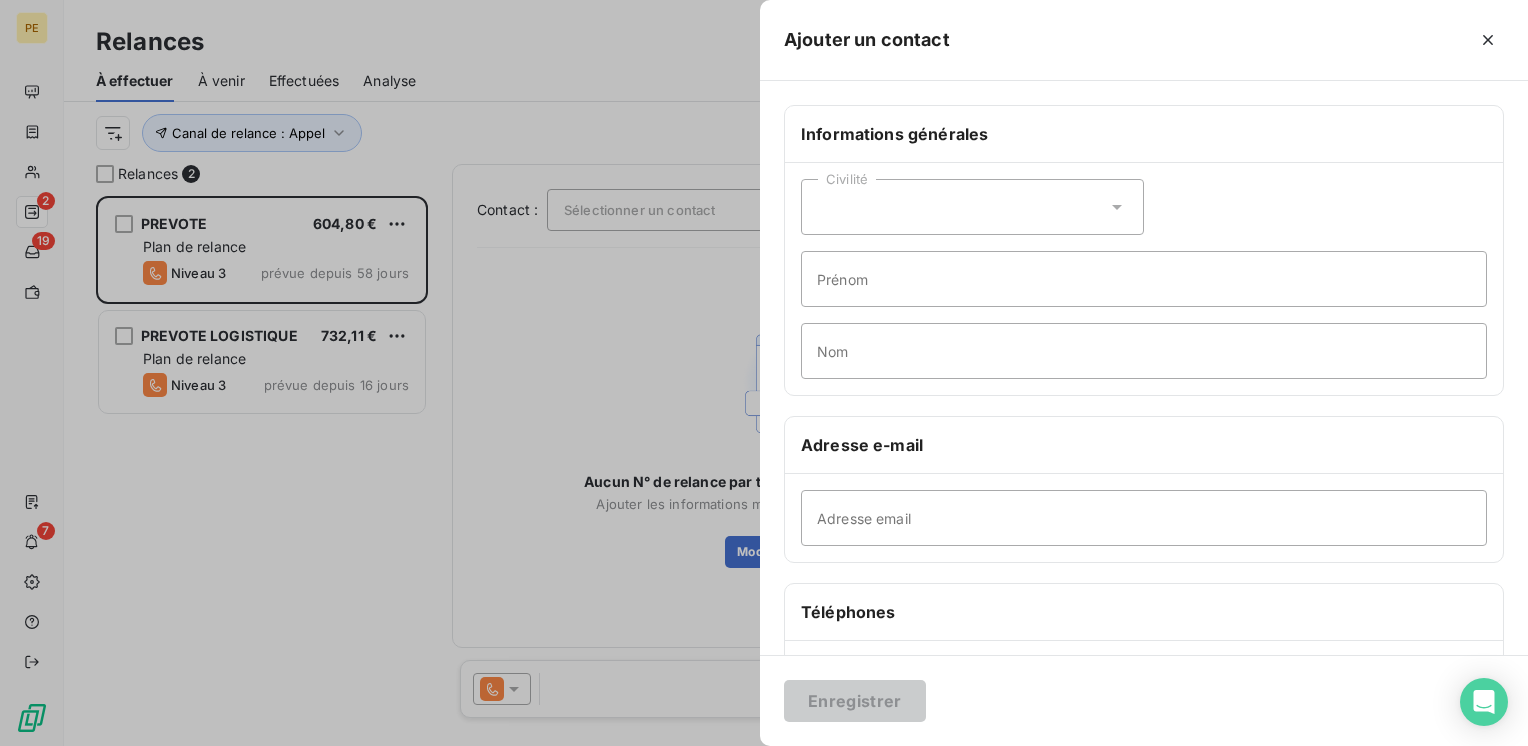 click on "Civilité" at bounding box center (972, 207) 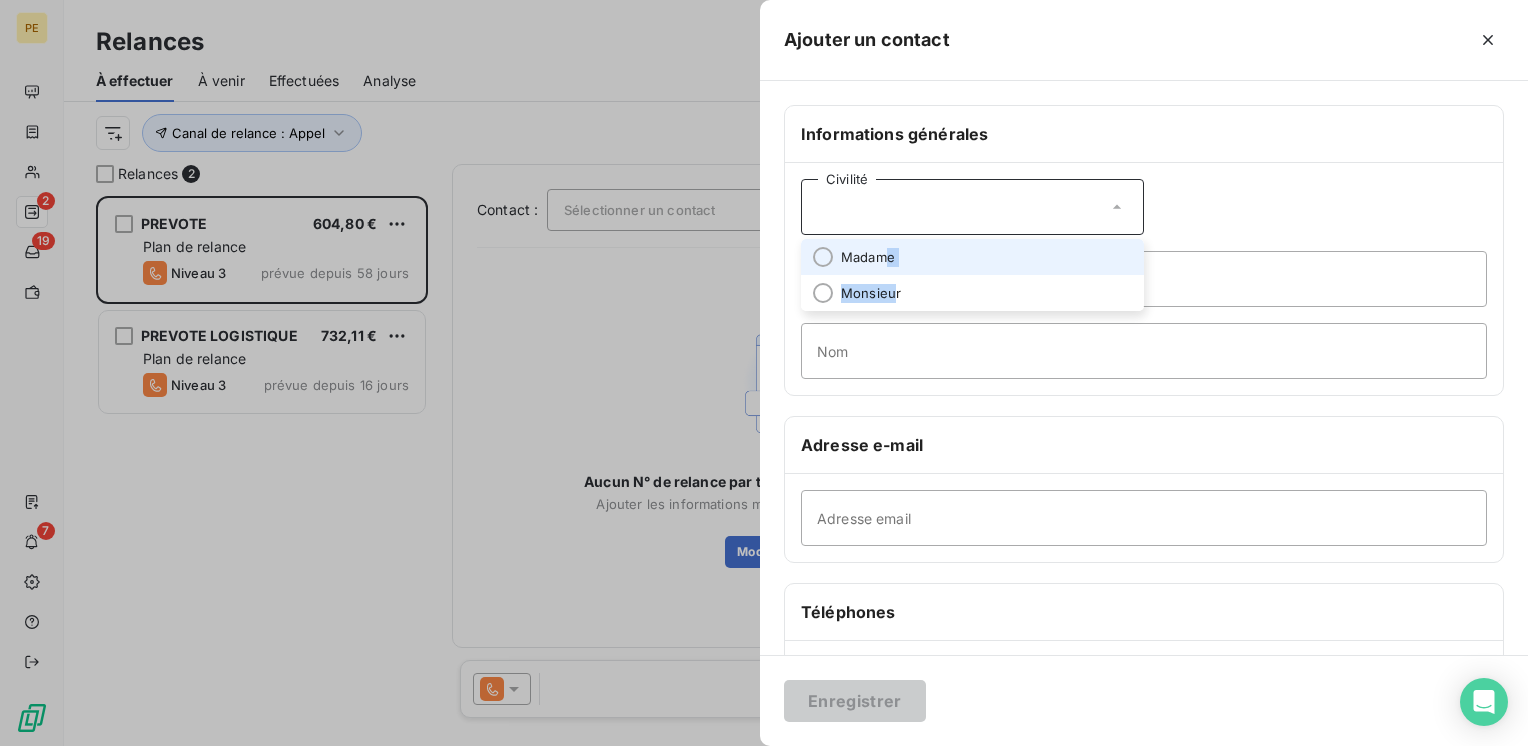 drag, startPoint x: 896, startPoint y: 290, endPoint x: 890, endPoint y: 257, distance: 33.54102 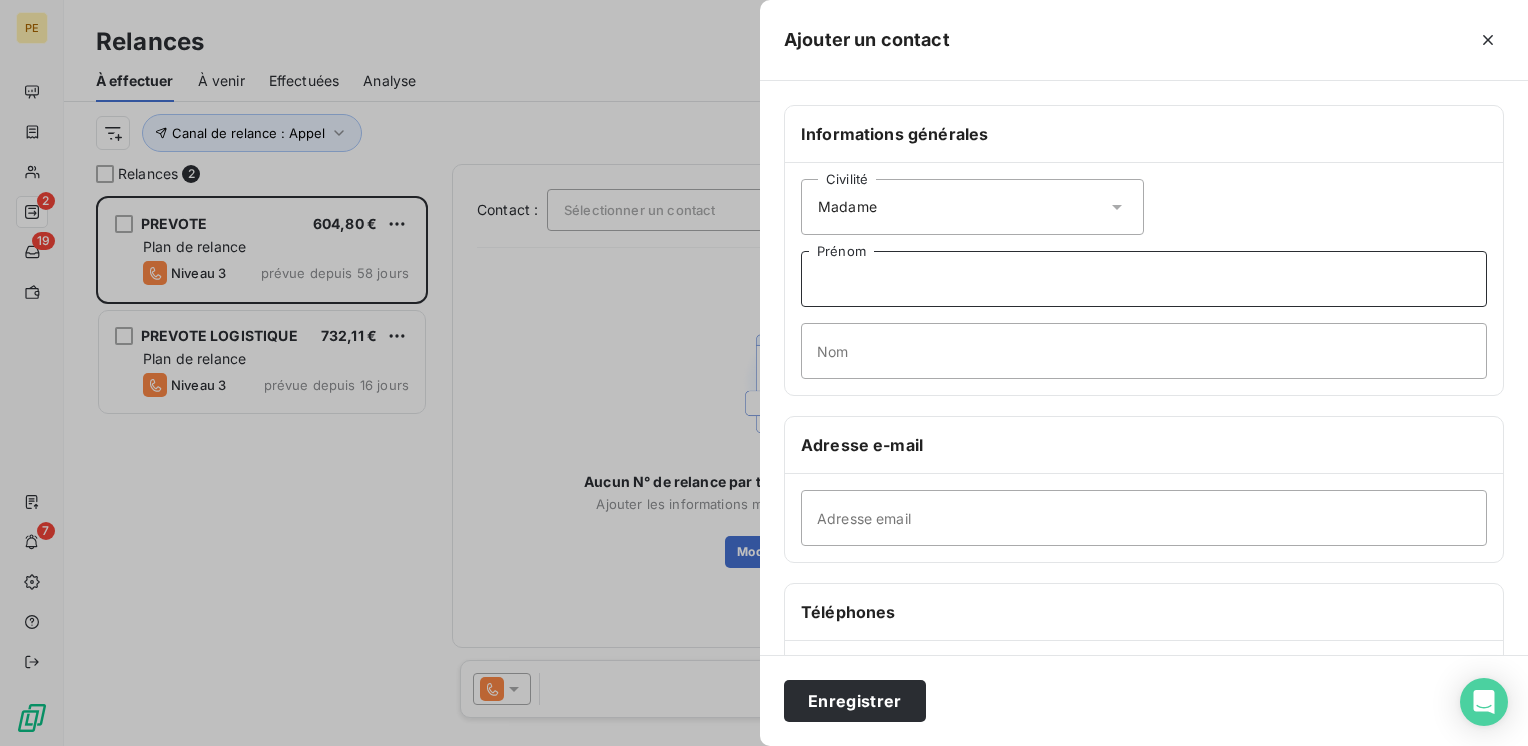 click on "Prénom" at bounding box center [1144, 279] 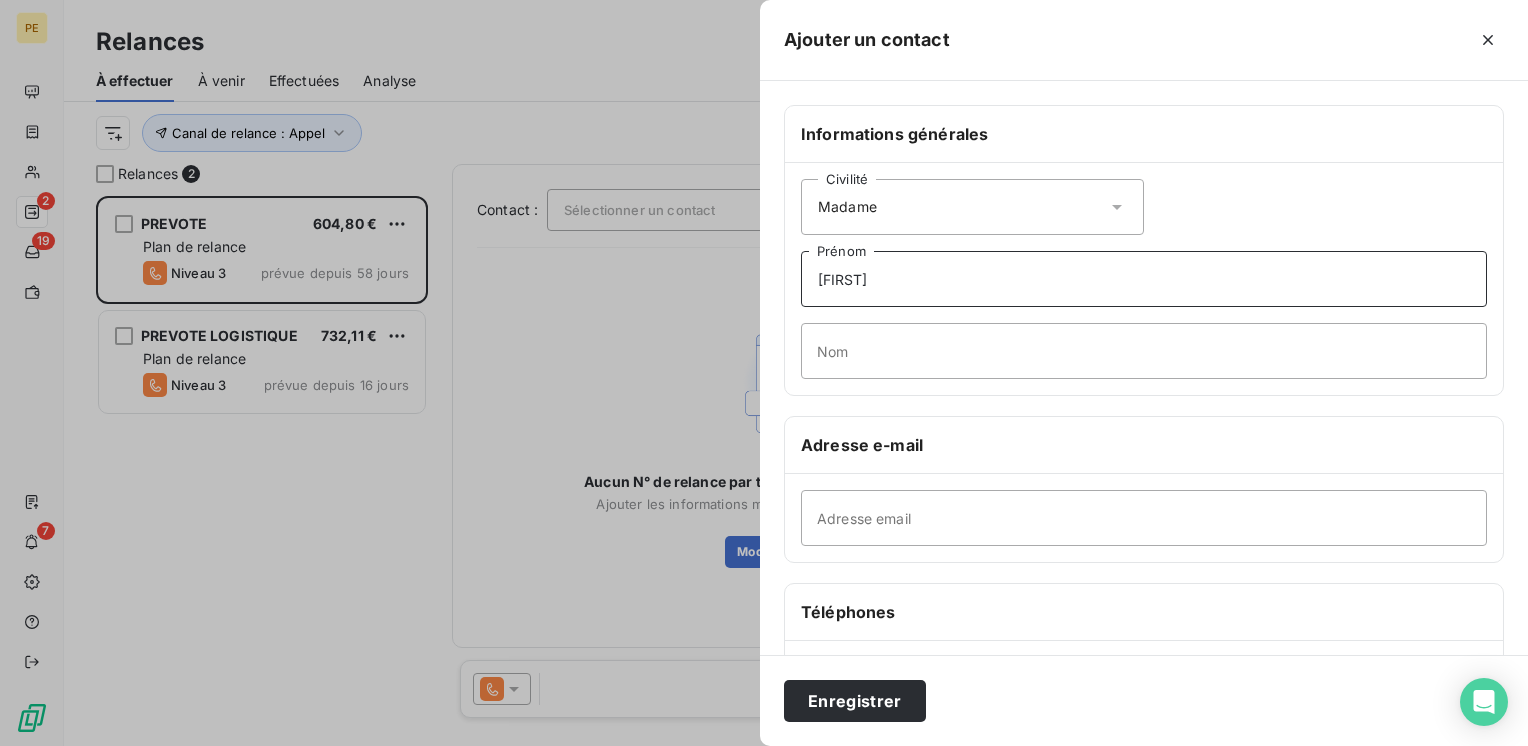 type on "[FIRST]" 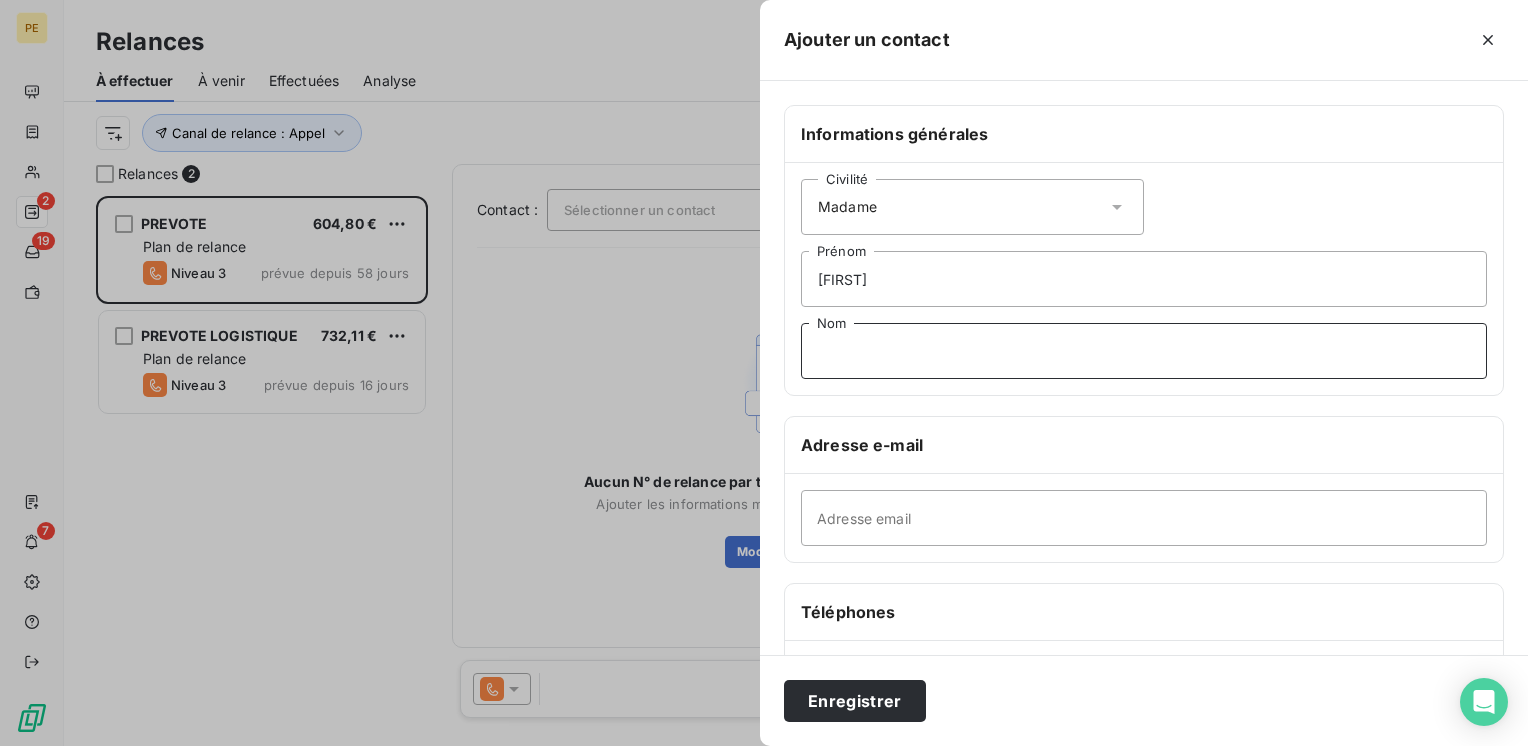 click on "Nom" at bounding box center (1144, 351) 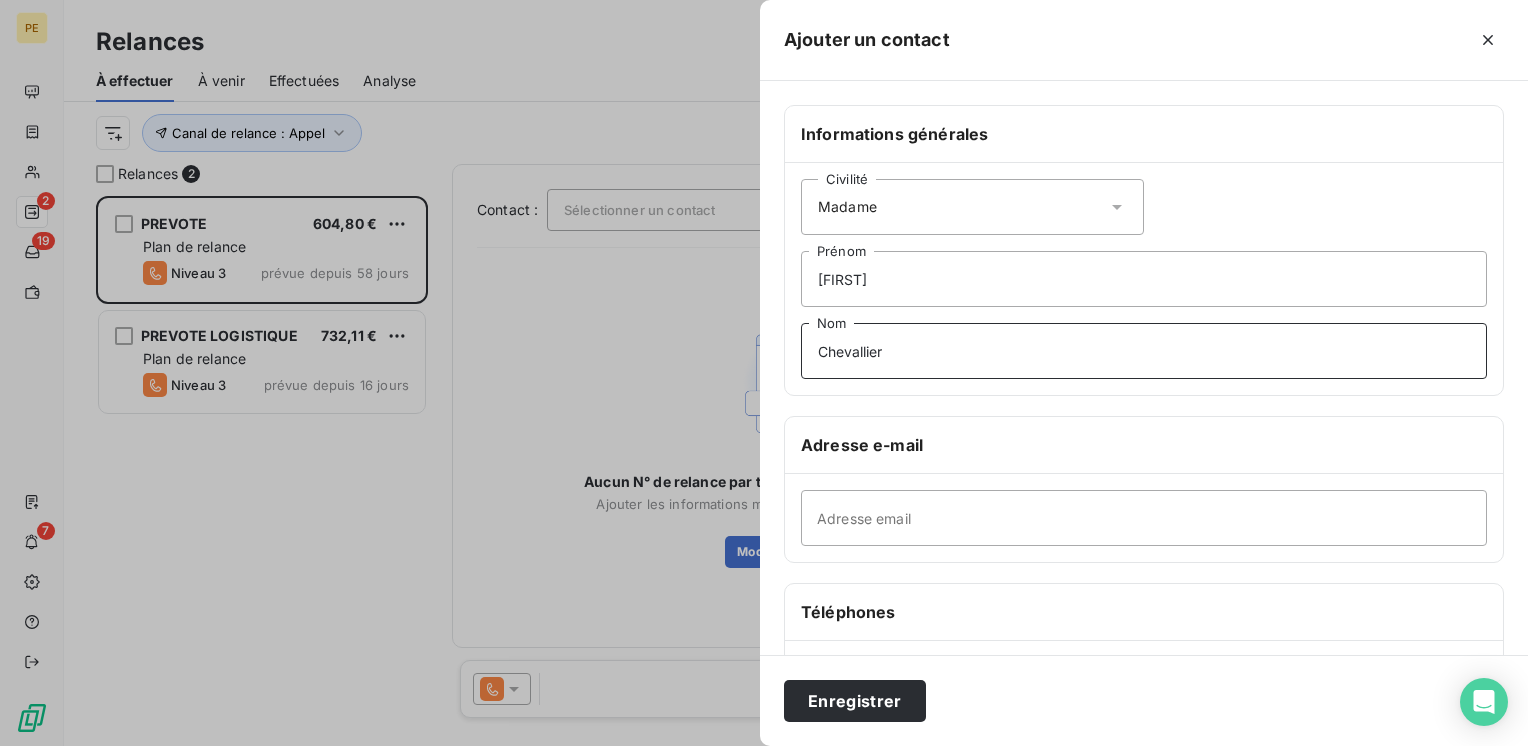 type on "Chevallier" 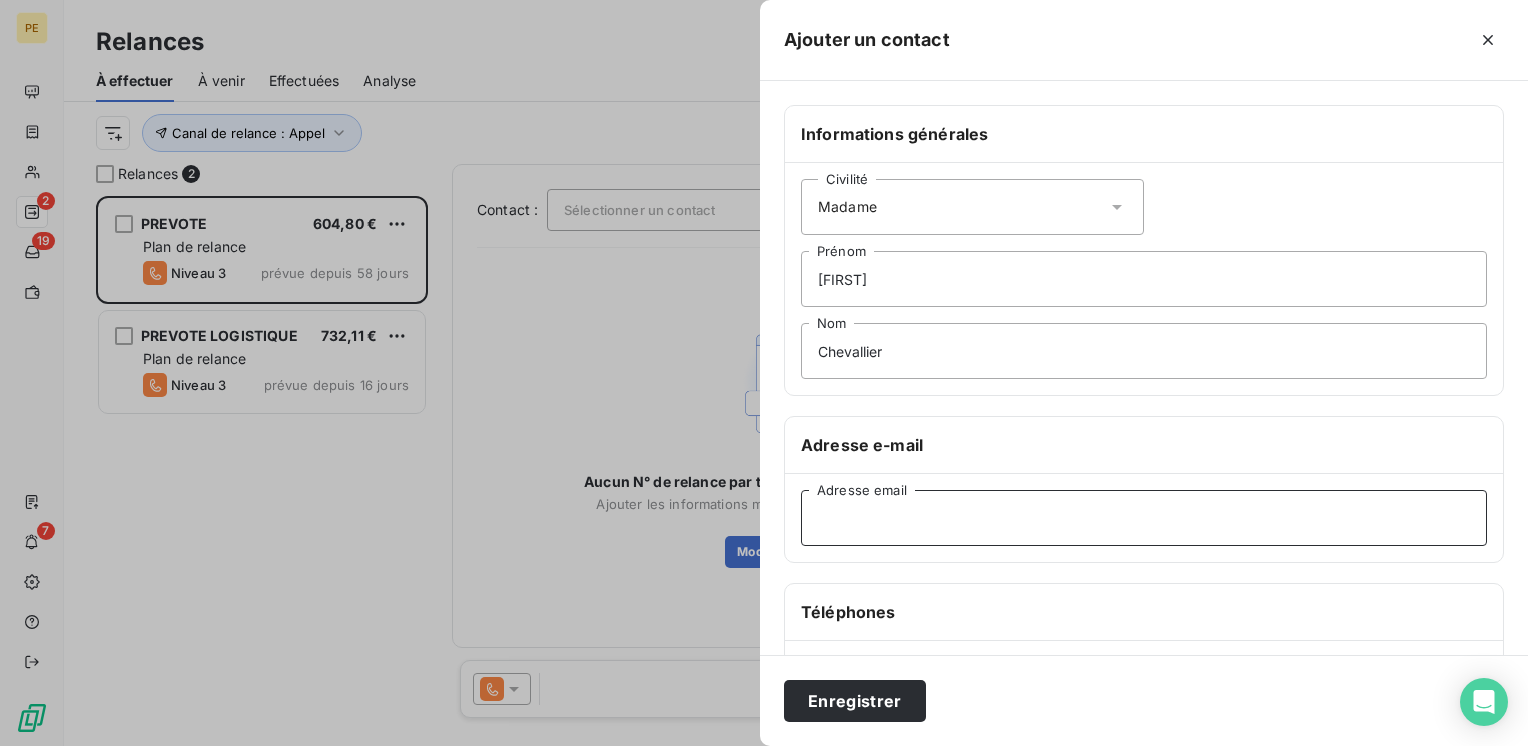 click on "Adresse email" at bounding box center [1144, 518] 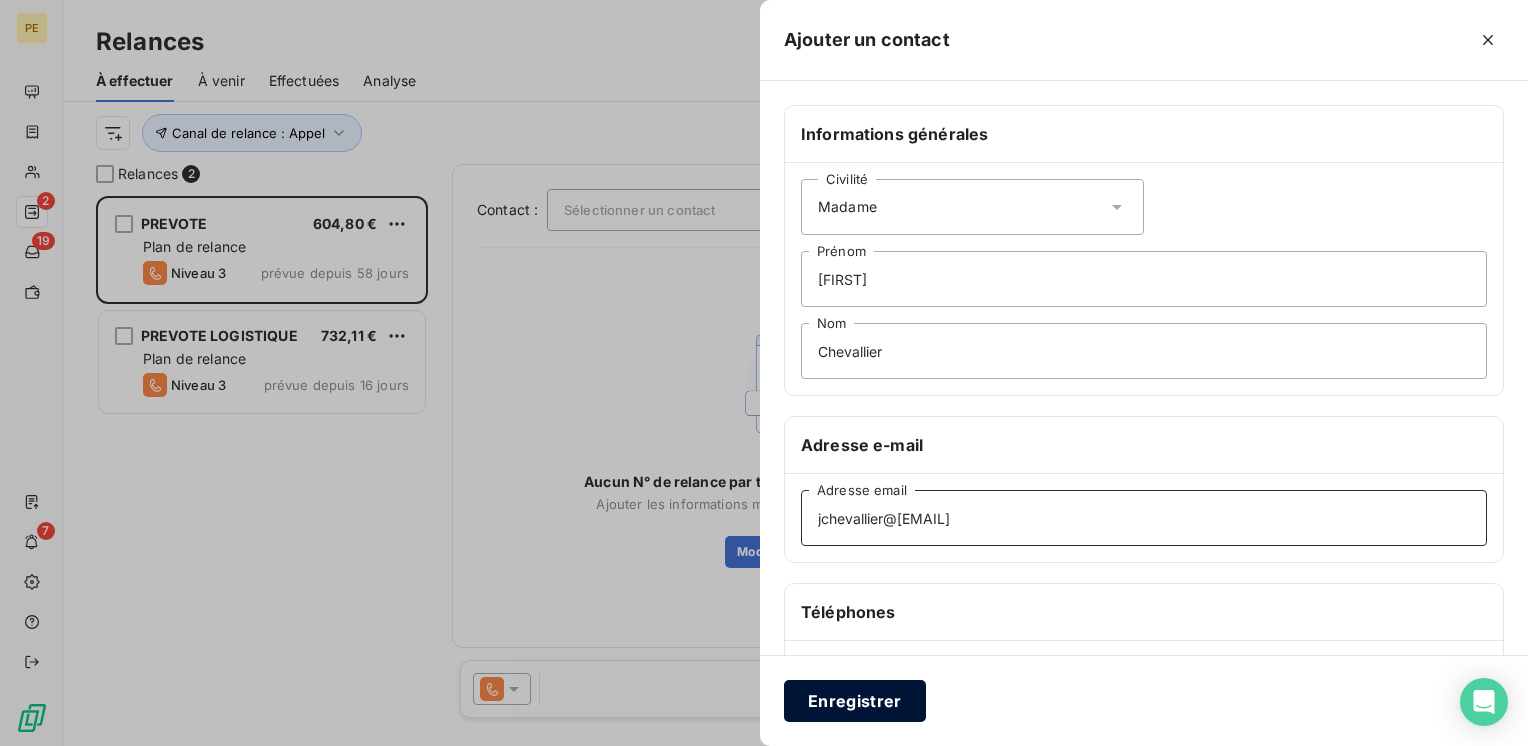 type on "jchevallier@[EMAIL]" 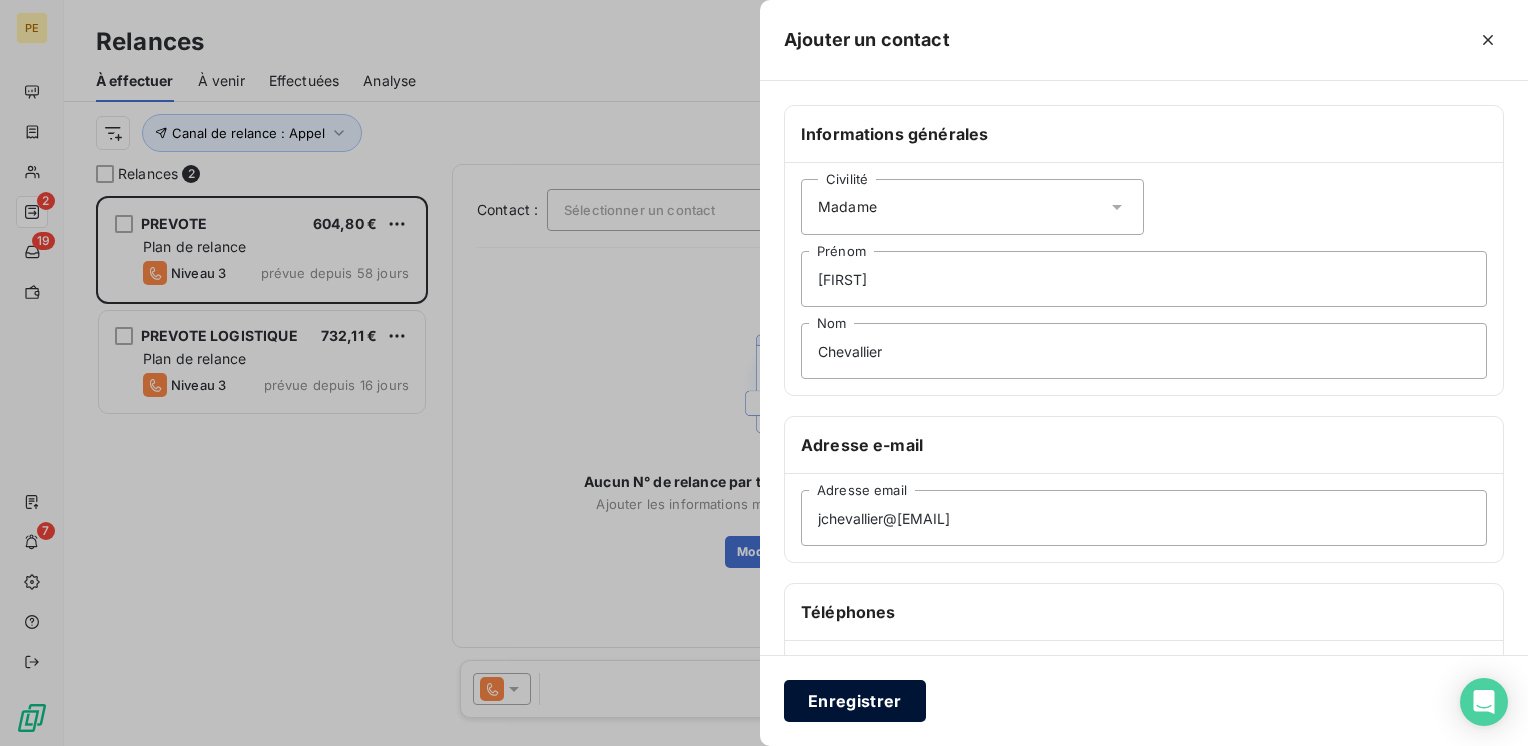 click on "Enregistrer" at bounding box center (855, 701) 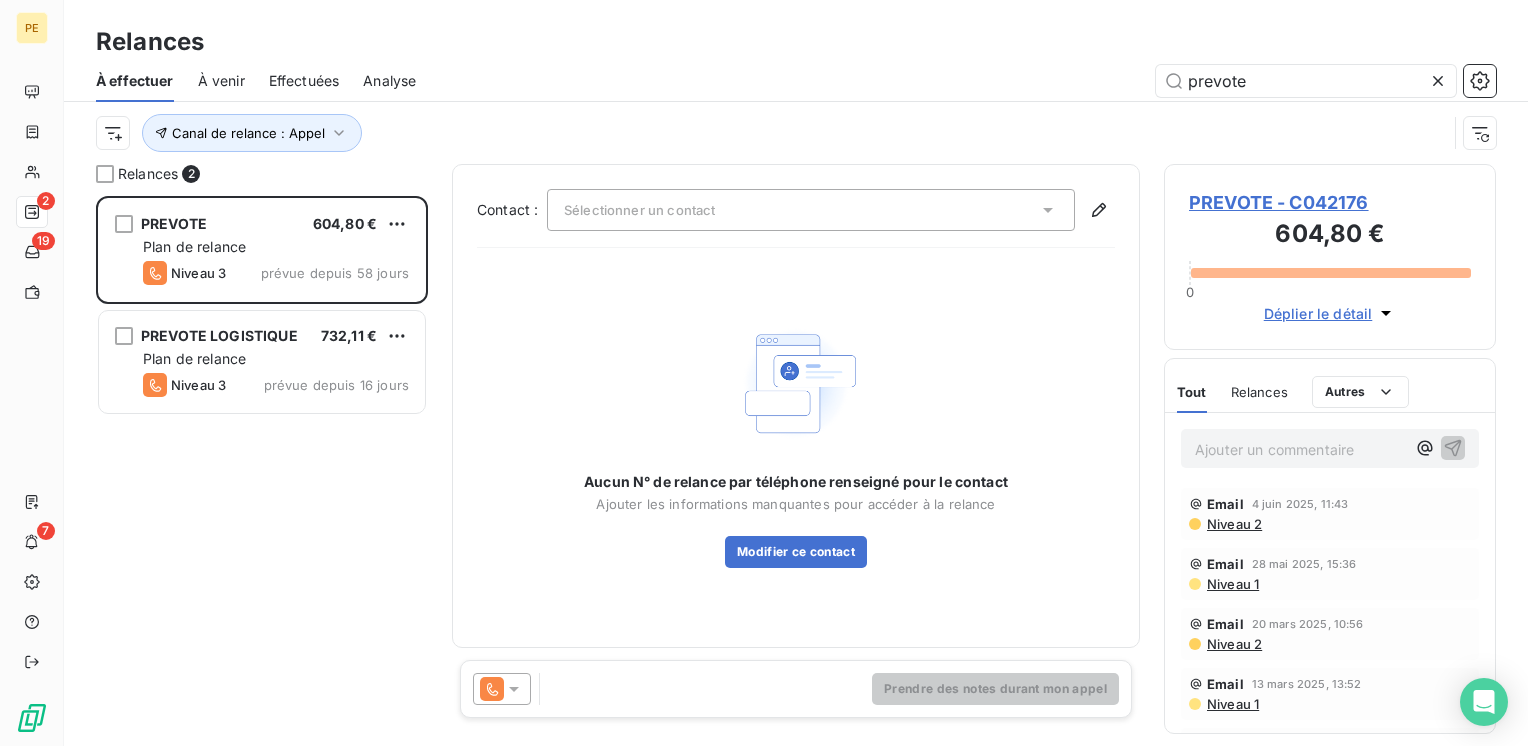 click 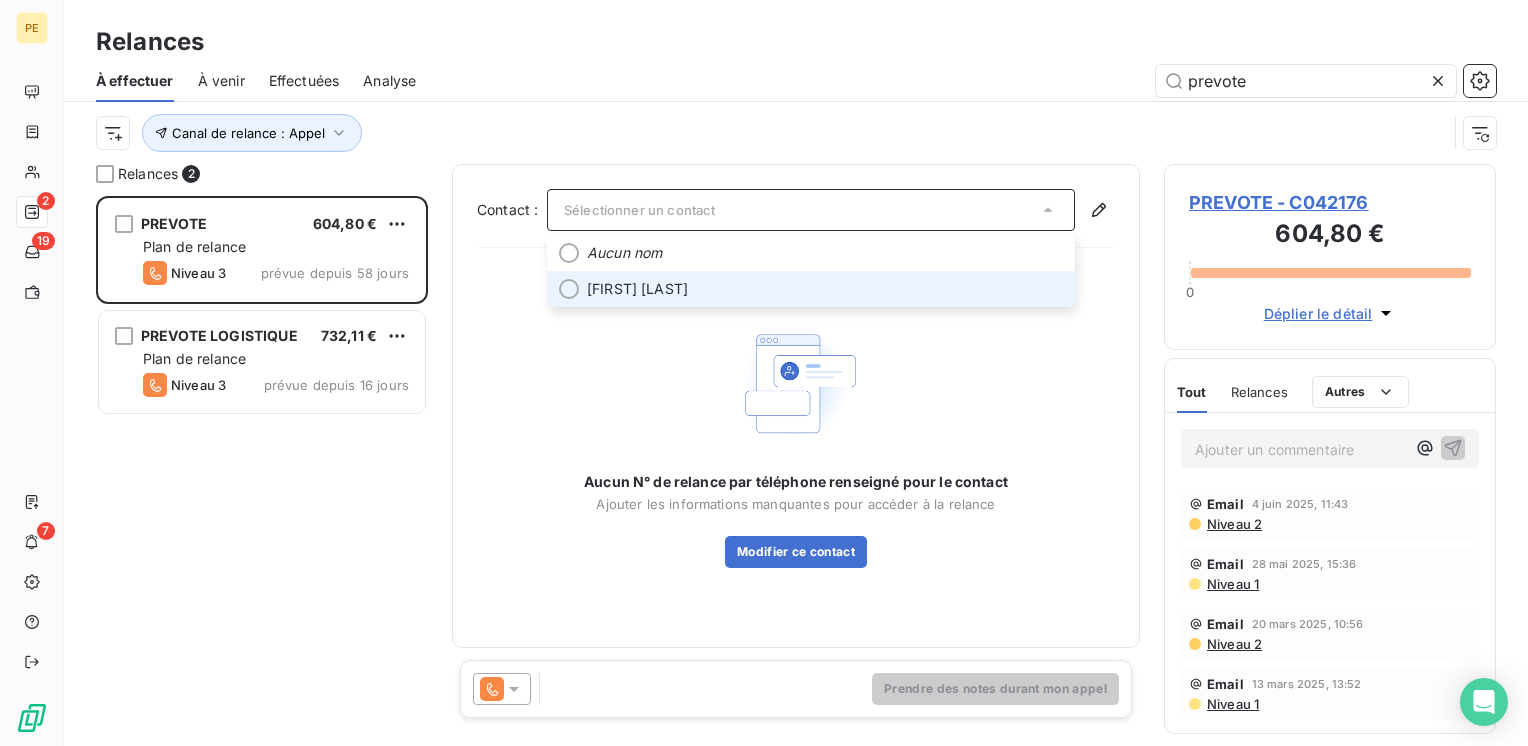click on "[FIRST] [LAST]" at bounding box center (811, 289) 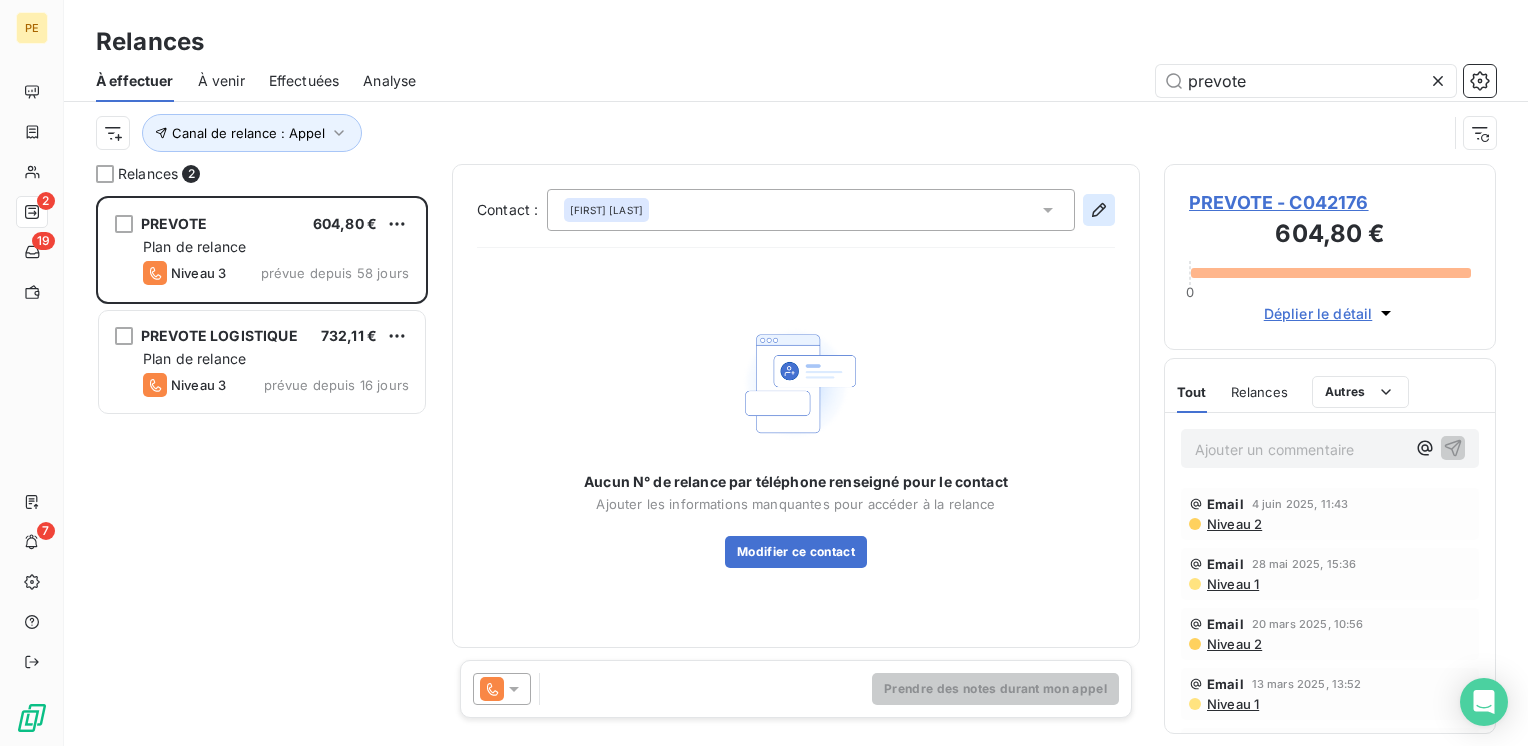 click at bounding box center [1099, 210] 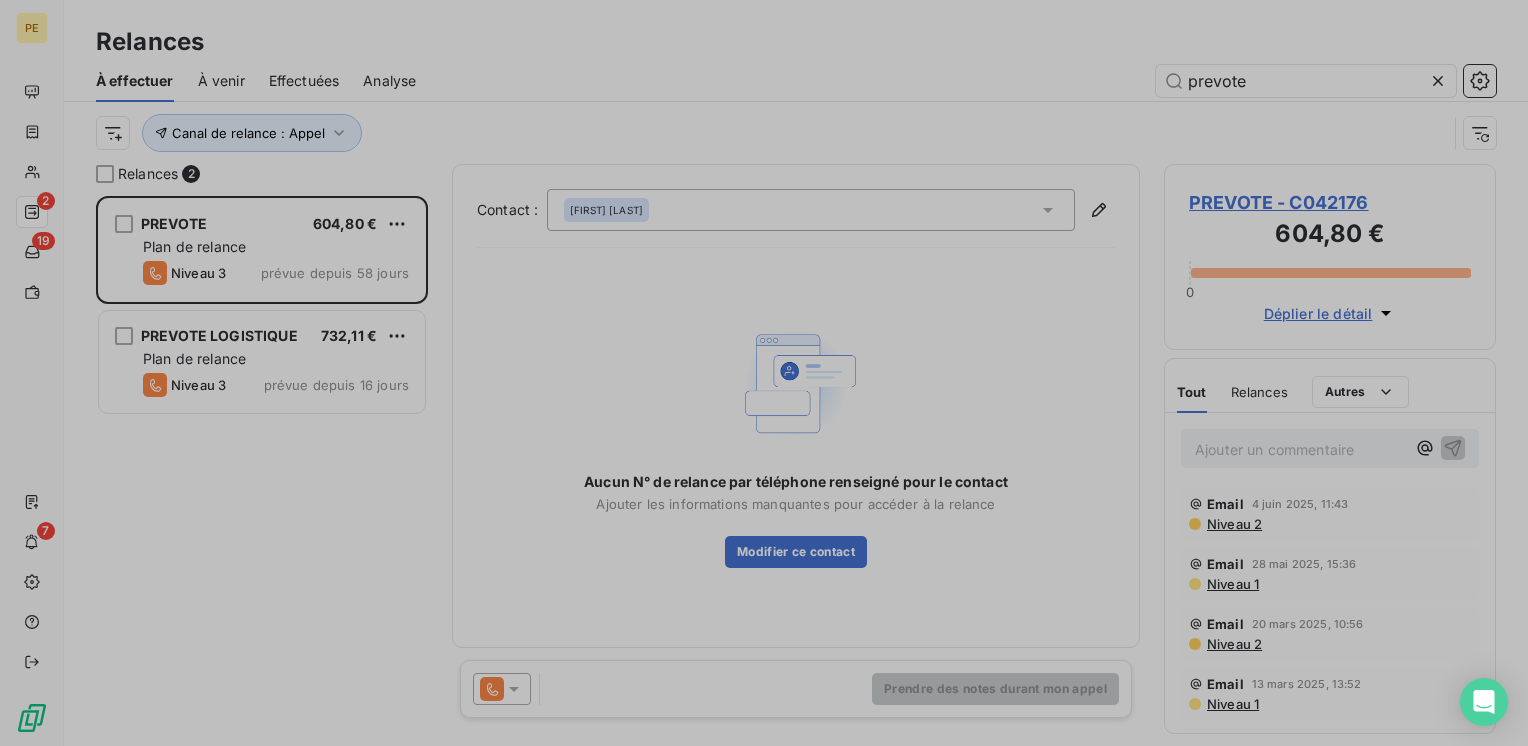 click on "Modifier un contact Informations générales Civilité Madame [FIRST] [LAST] Nom Adresse e-mail [EMAIL] Adresse email Téléphones Téléphone fixe Téléphone mobile Relance - Segmentation de la relance Propriété facture Modifier le contact Annuler" at bounding box center [764, 746] 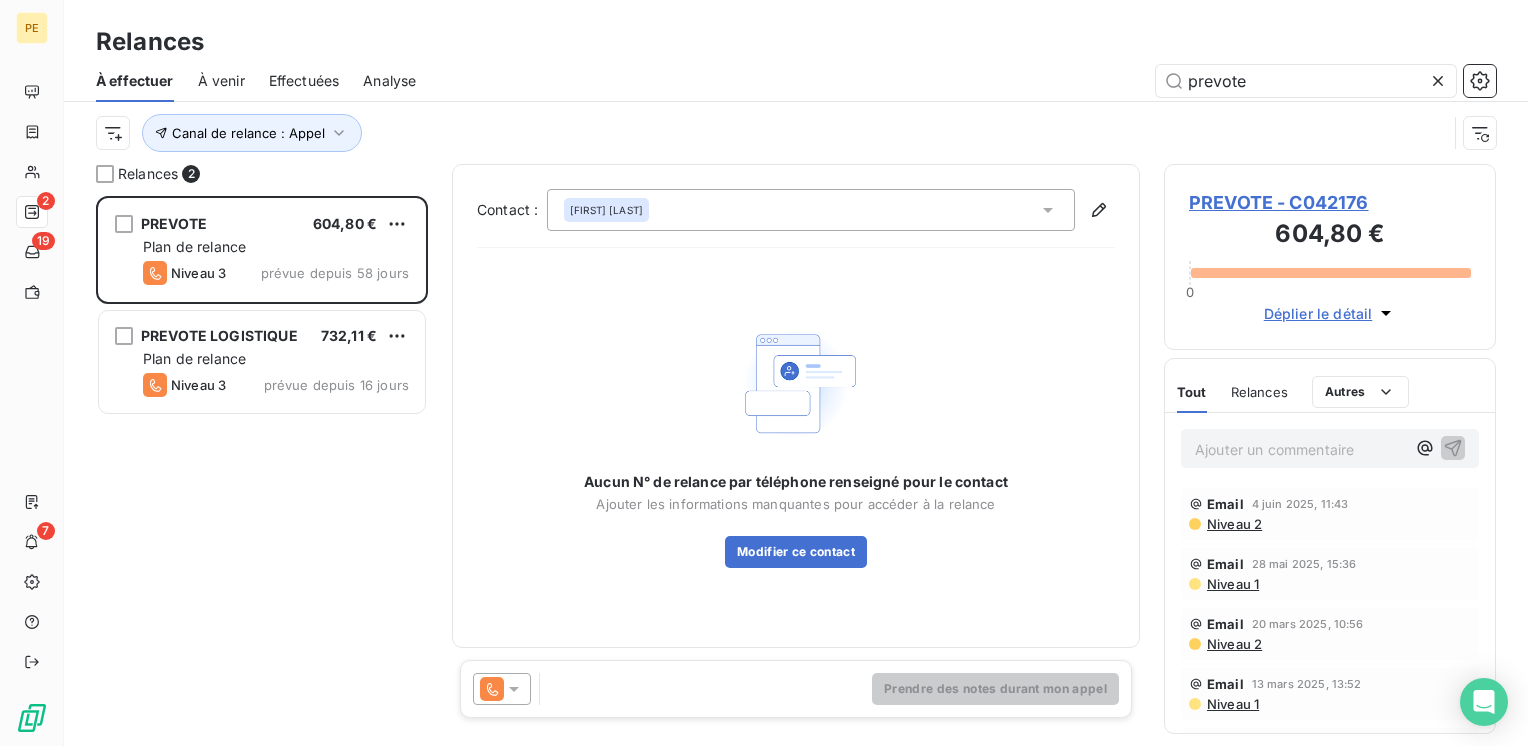 click 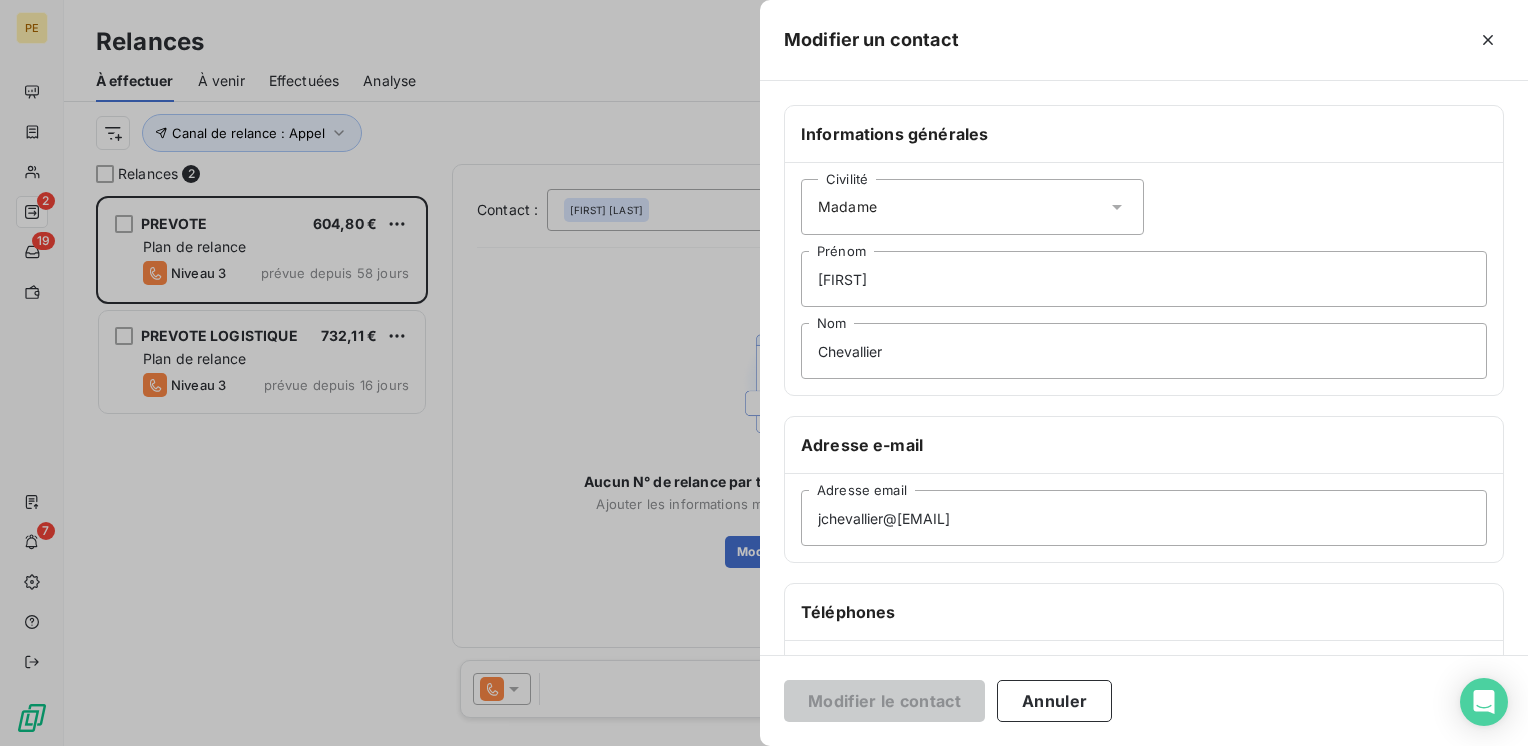 scroll, scrollTop: 334, scrollLeft: 0, axis: vertical 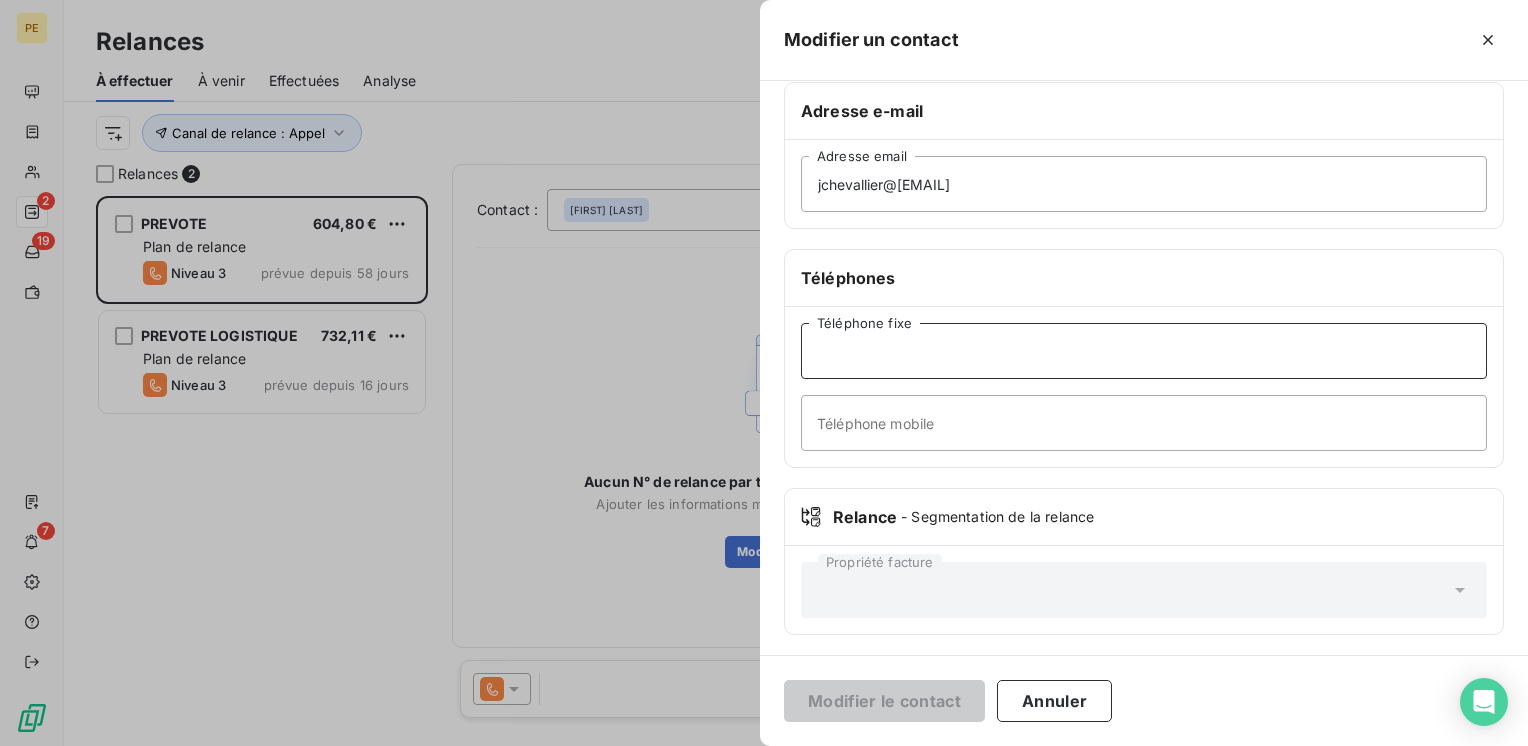 click on "Téléphone fixe" at bounding box center (1144, 351) 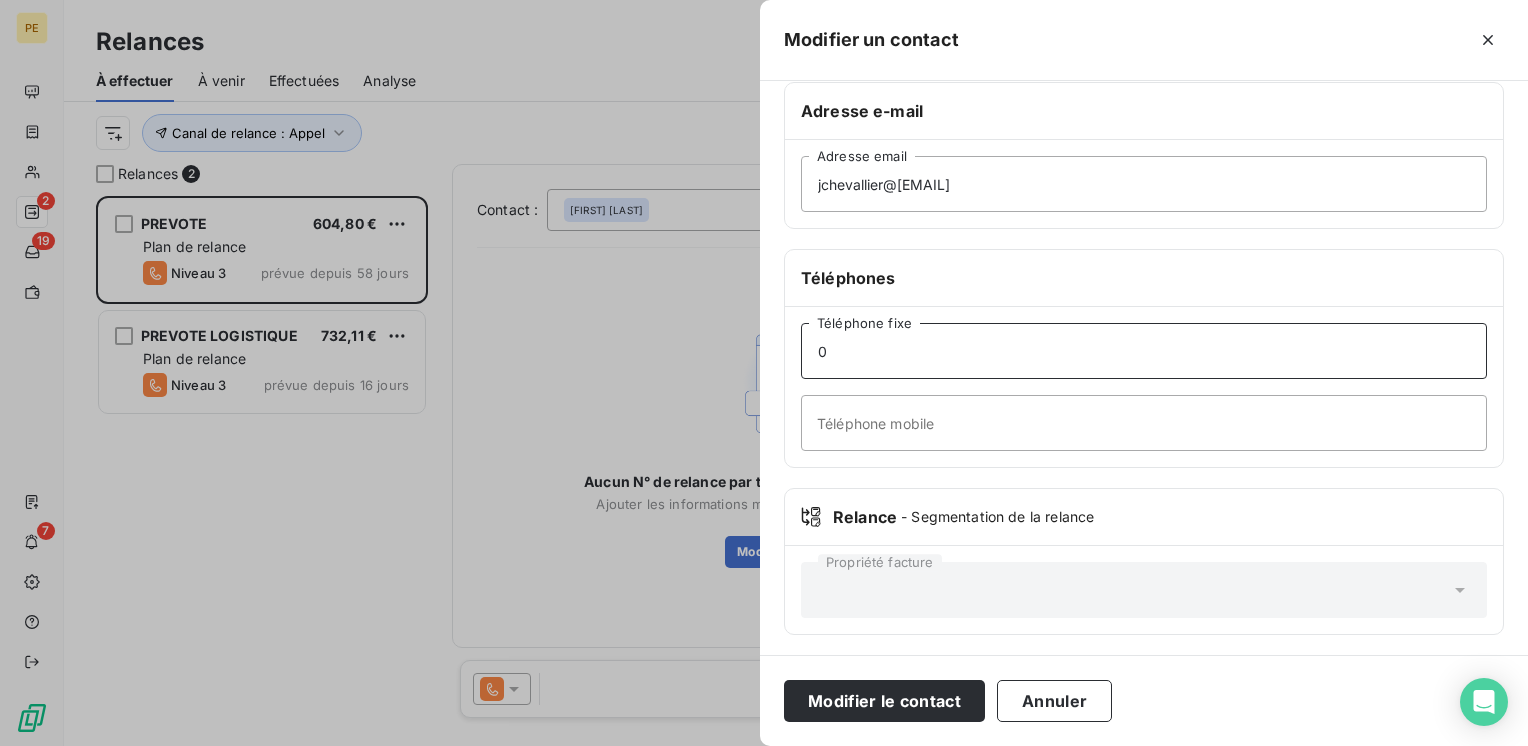 paste on "[PHONE]" 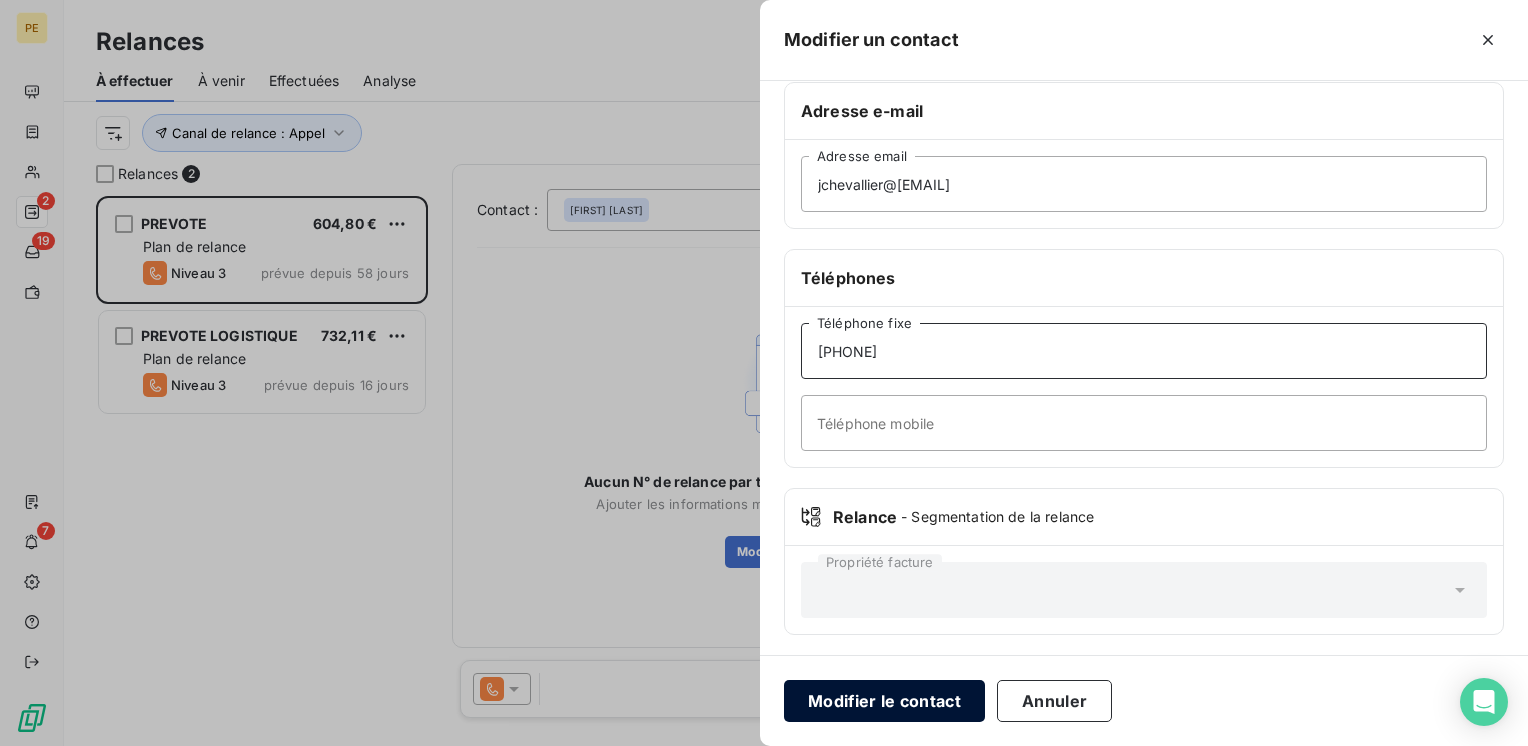type on "[PHONE]" 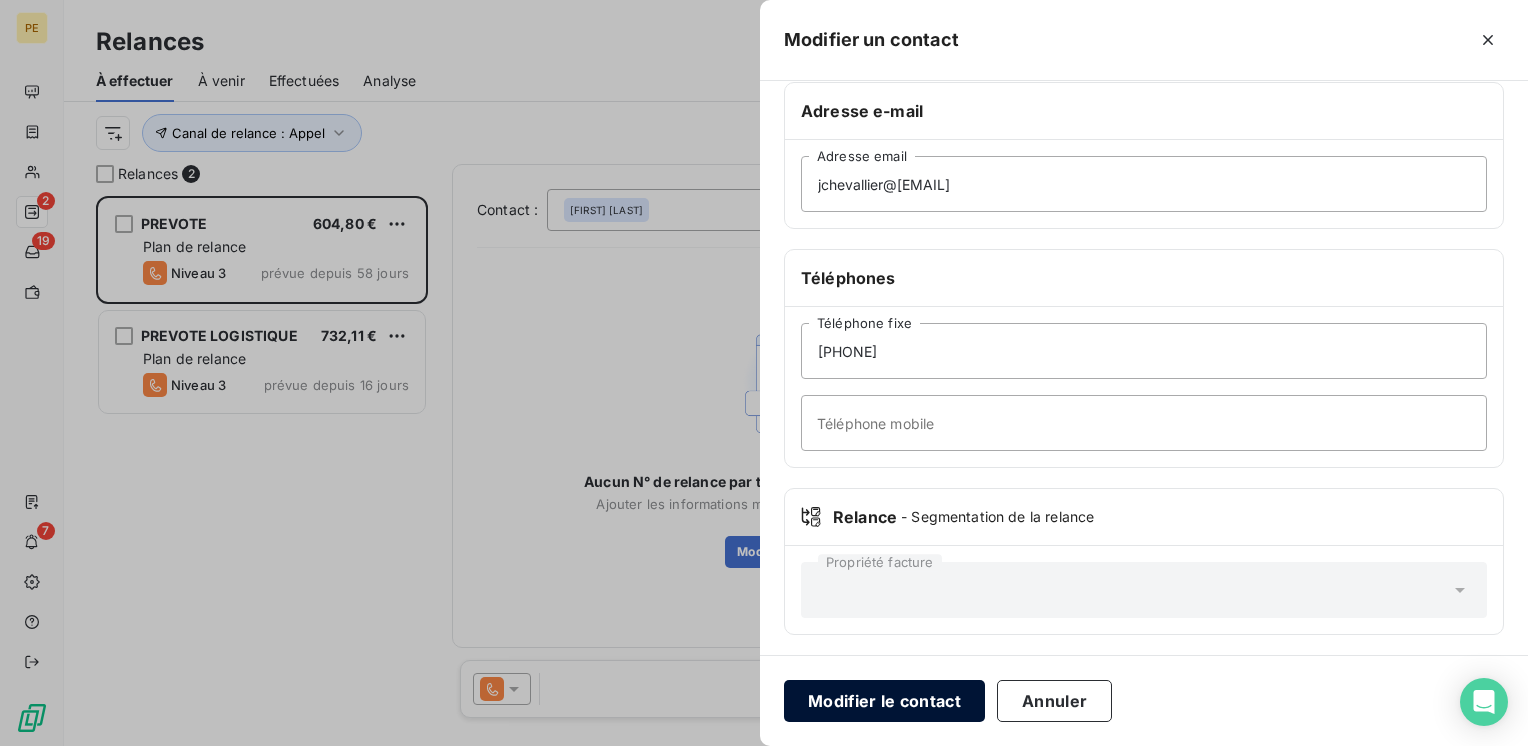 click on "Modifier le contact" at bounding box center [884, 701] 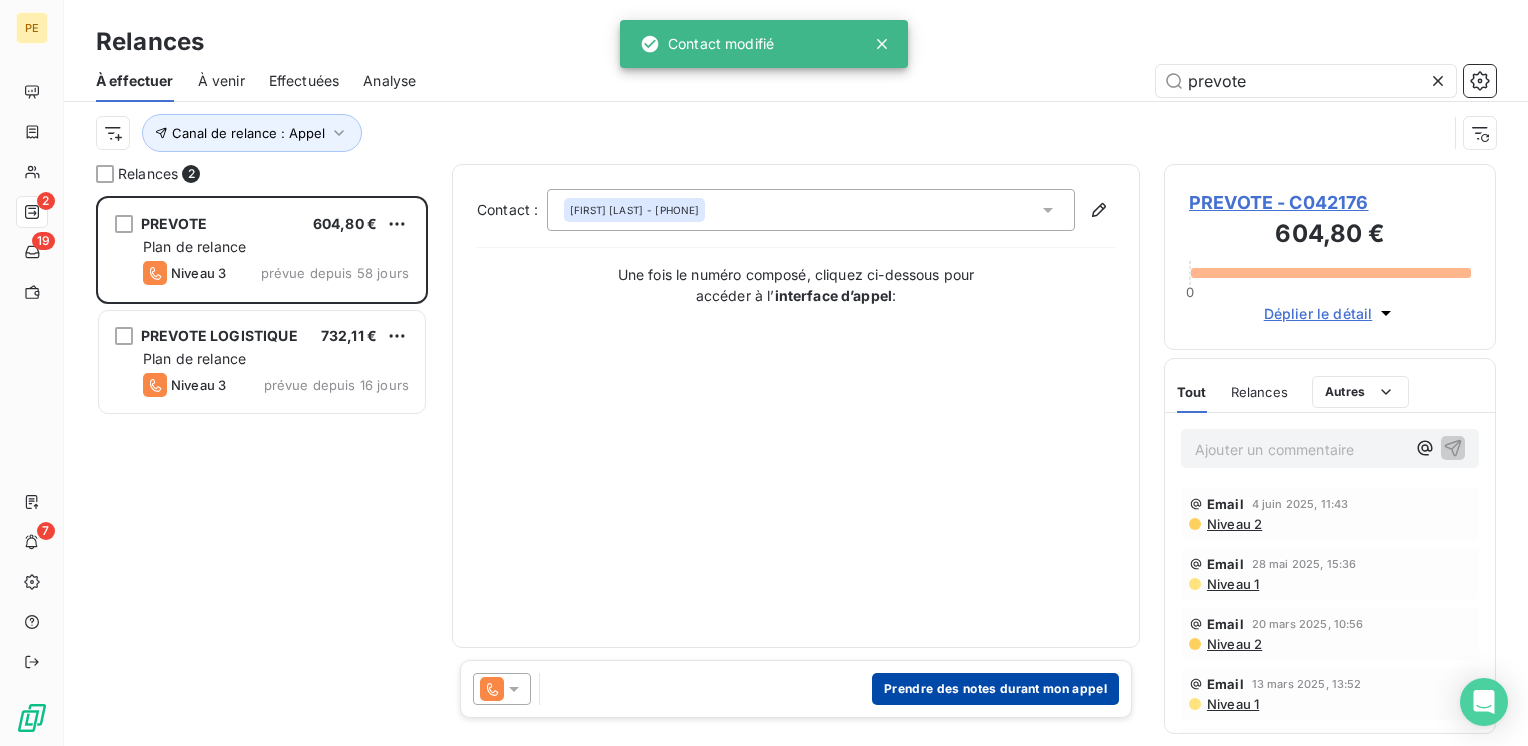 click on "Prendre des notes durant mon appel" at bounding box center (995, 689) 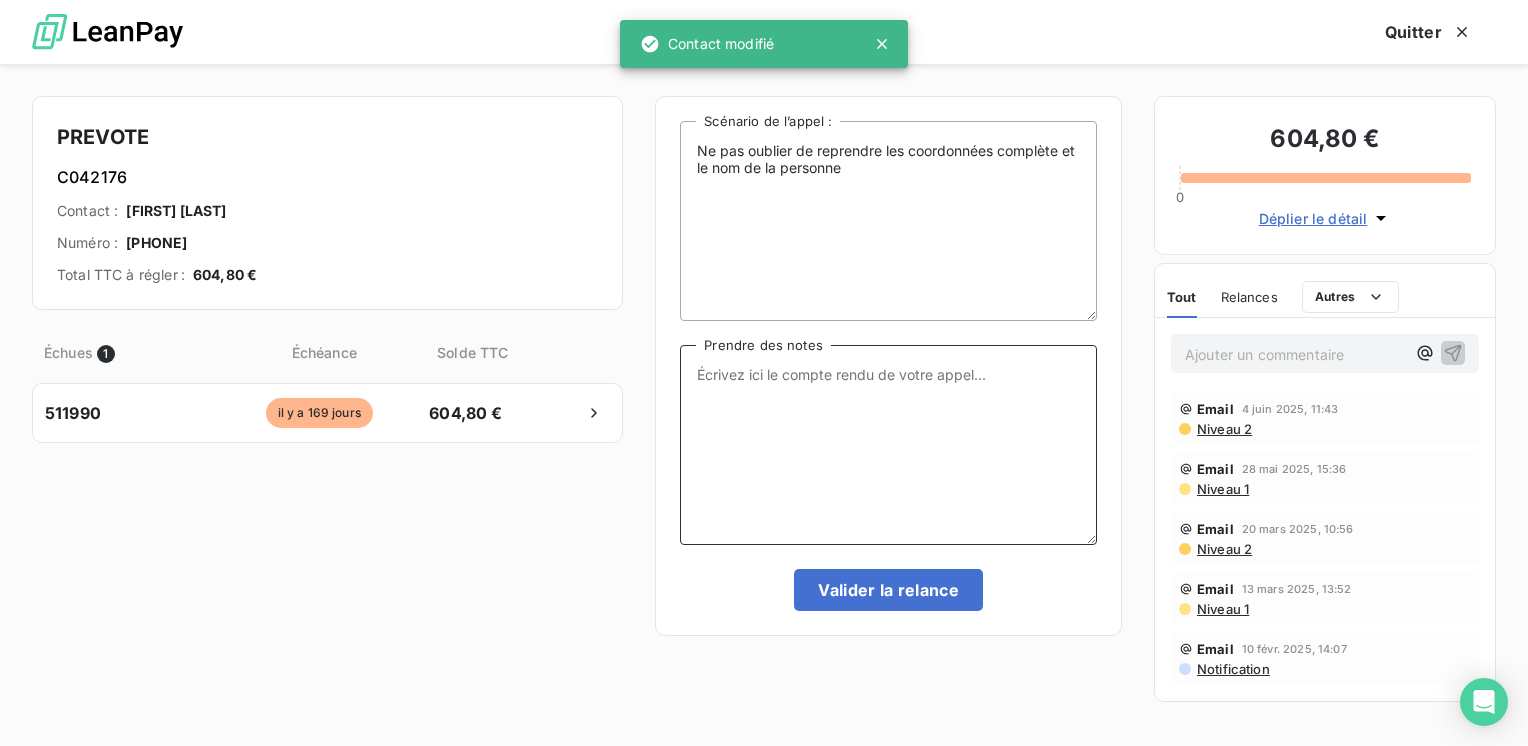 click on "Prendre des notes" at bounding box center [888, 445] 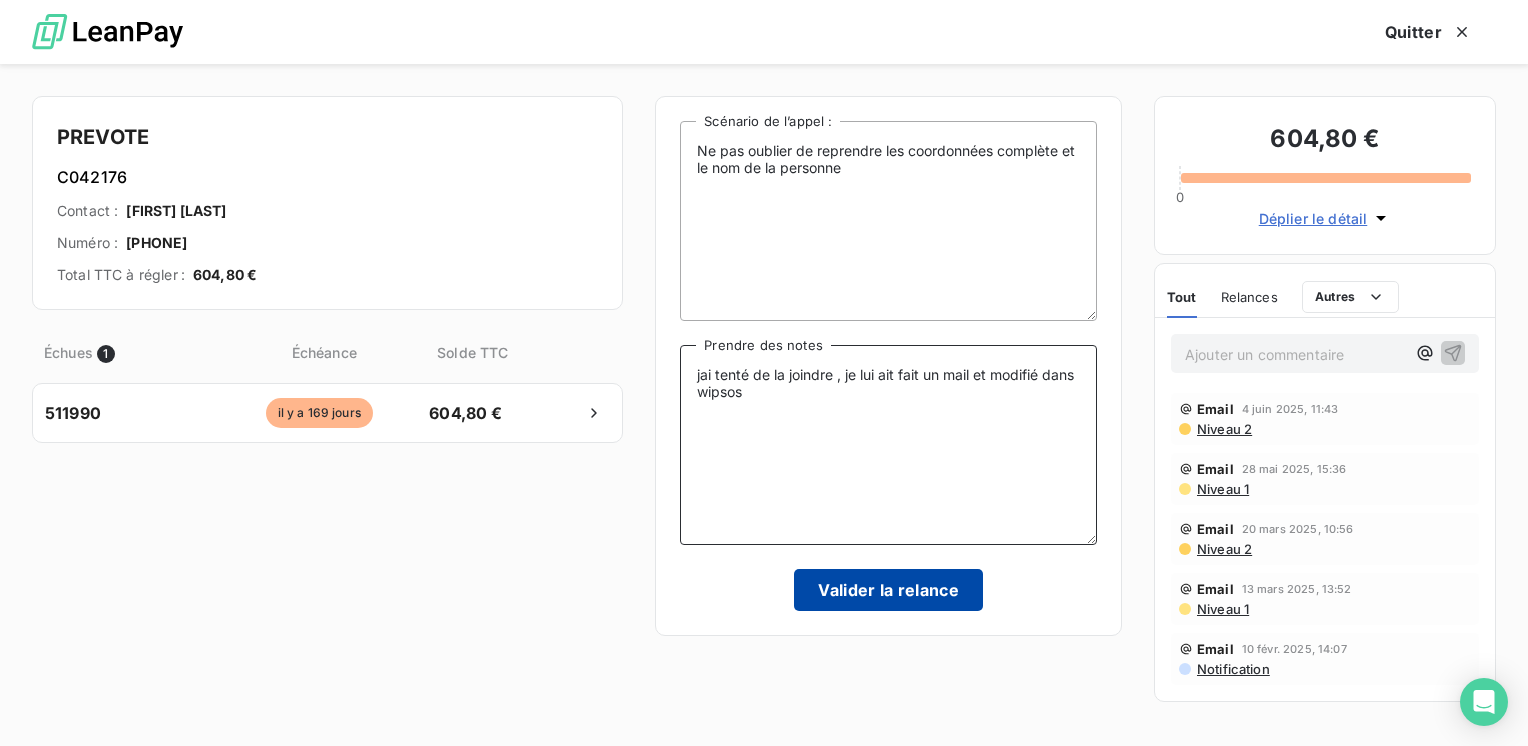 type on "jai tenté de la joindre , je lui ait fait un mail et modifié dans wipsos" 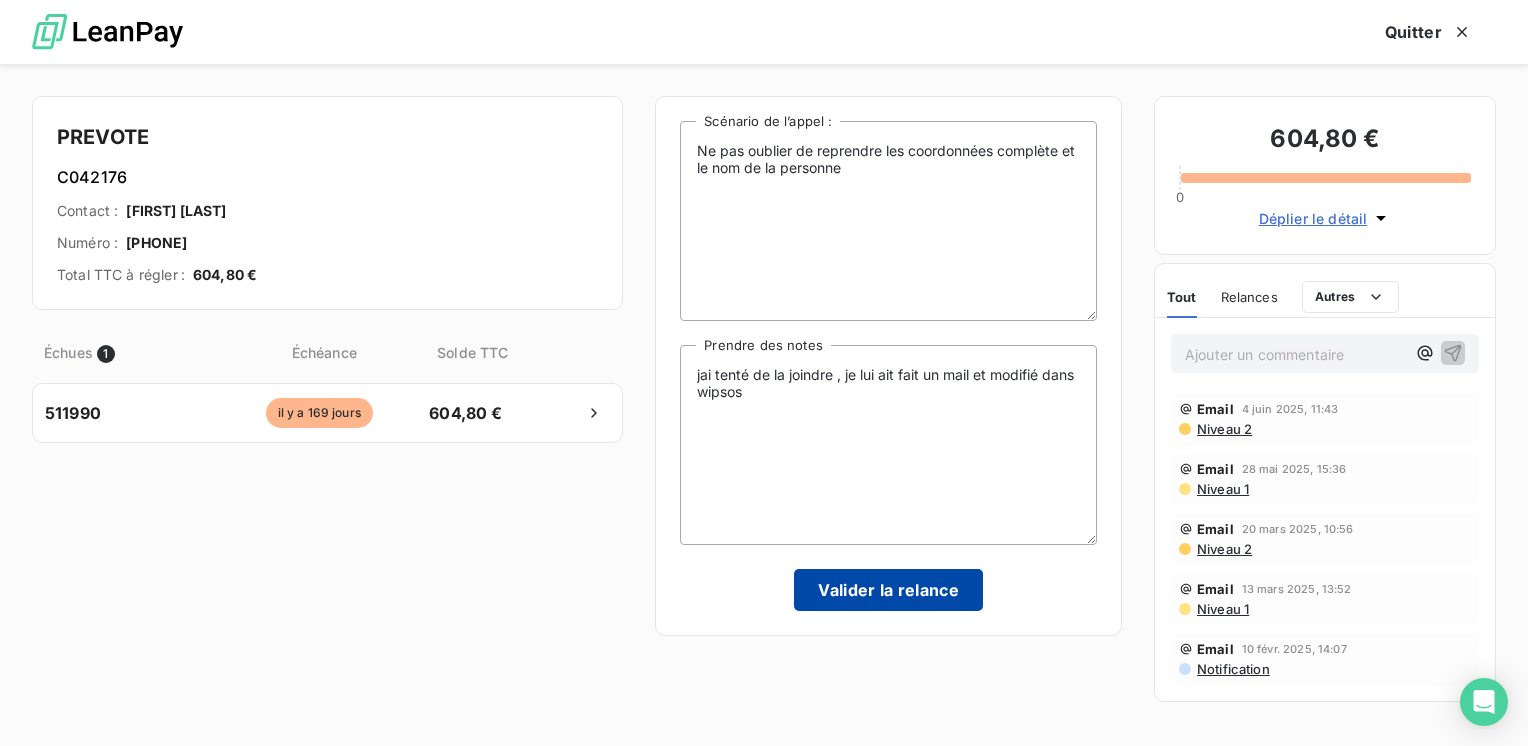 click on "Valider la relance" at bounding box center [888, 590] 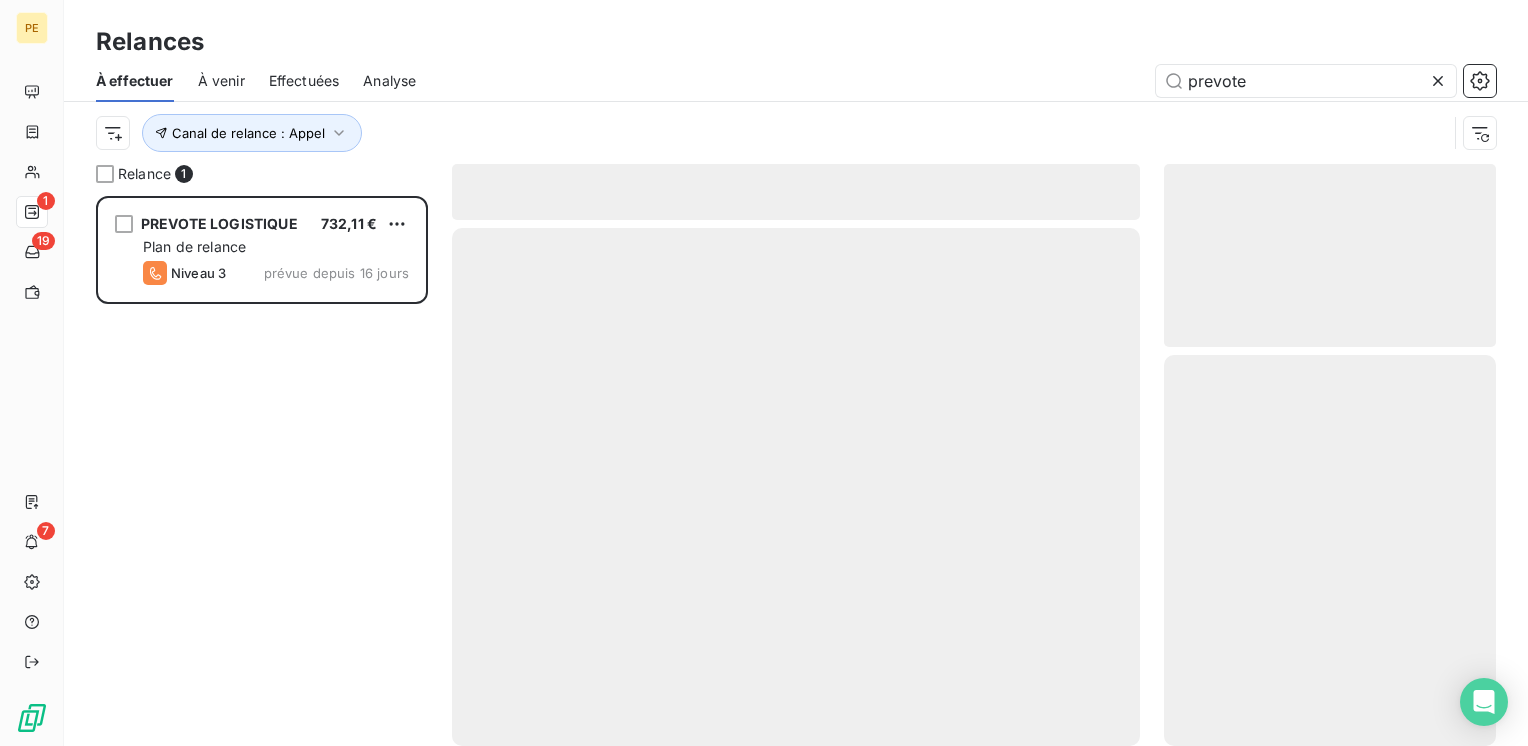 click on "PREVOTE LOGISTIQUE [AMOUNT] Plan de relance Niveau 3 prévue depuis [DAYS] jours" at bounding box center [262, 471] 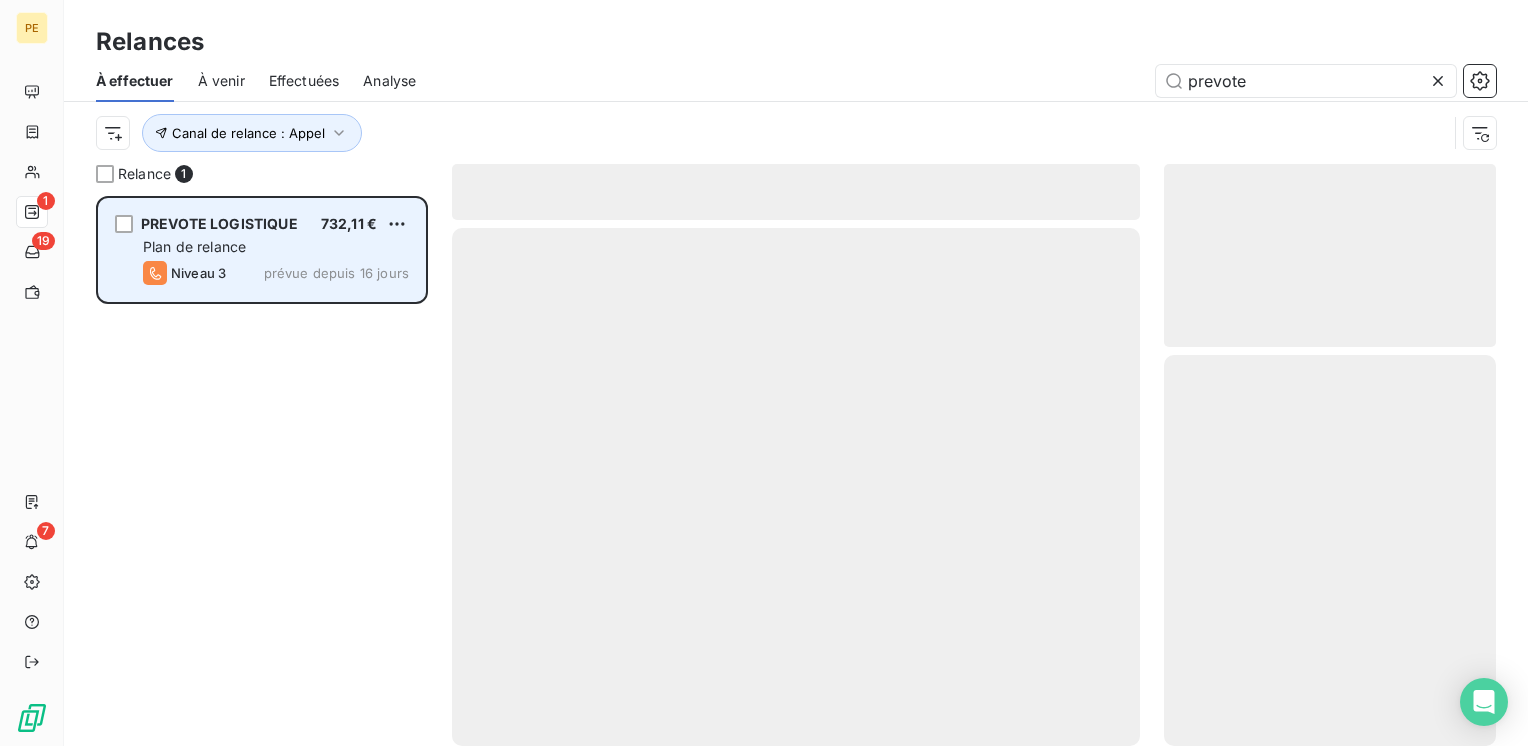 click on "Niveau 3 prévue depuis 16 jours" at bounding box center [276, 273] 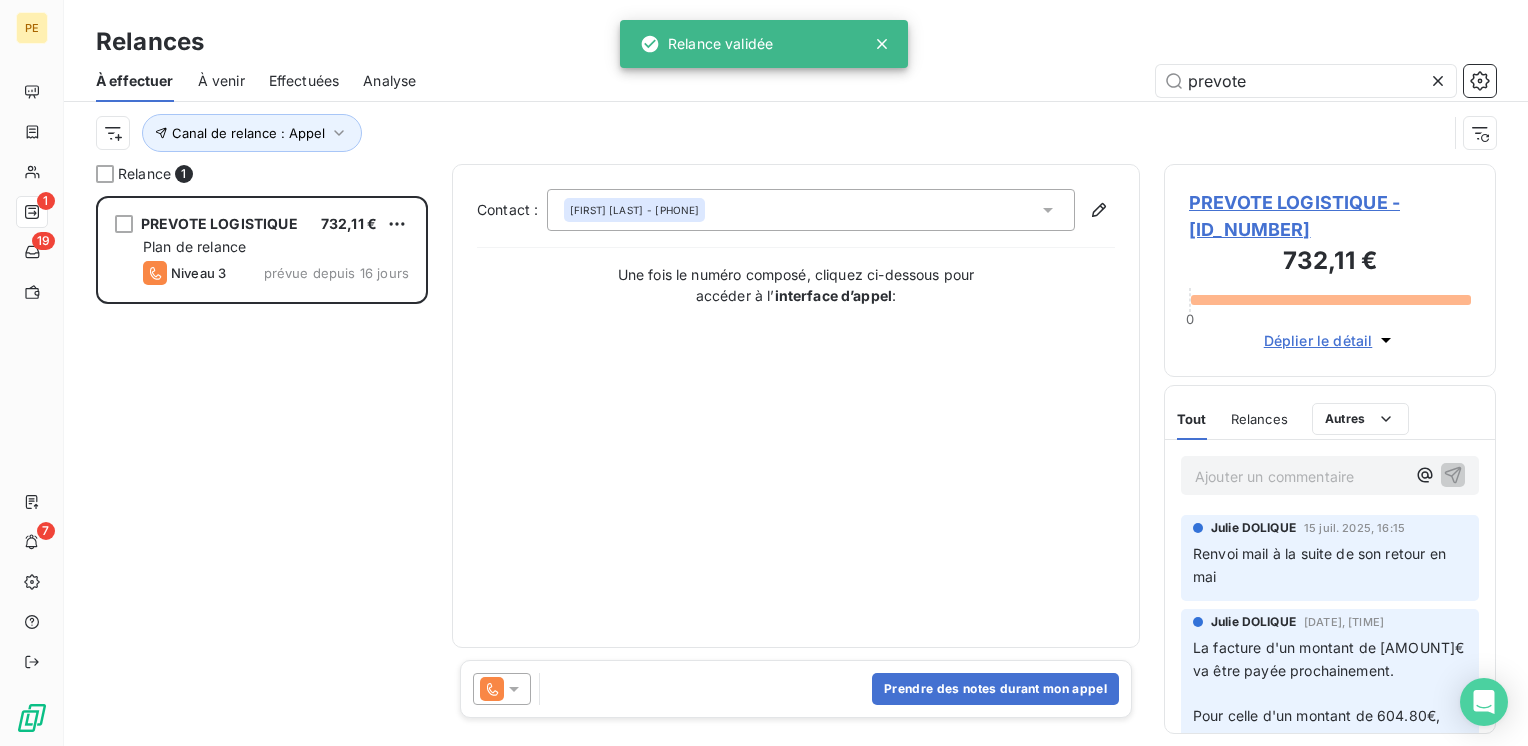 click on "[FIRST] [LAST] - [PHONE]" at bounding box center [811, 210] 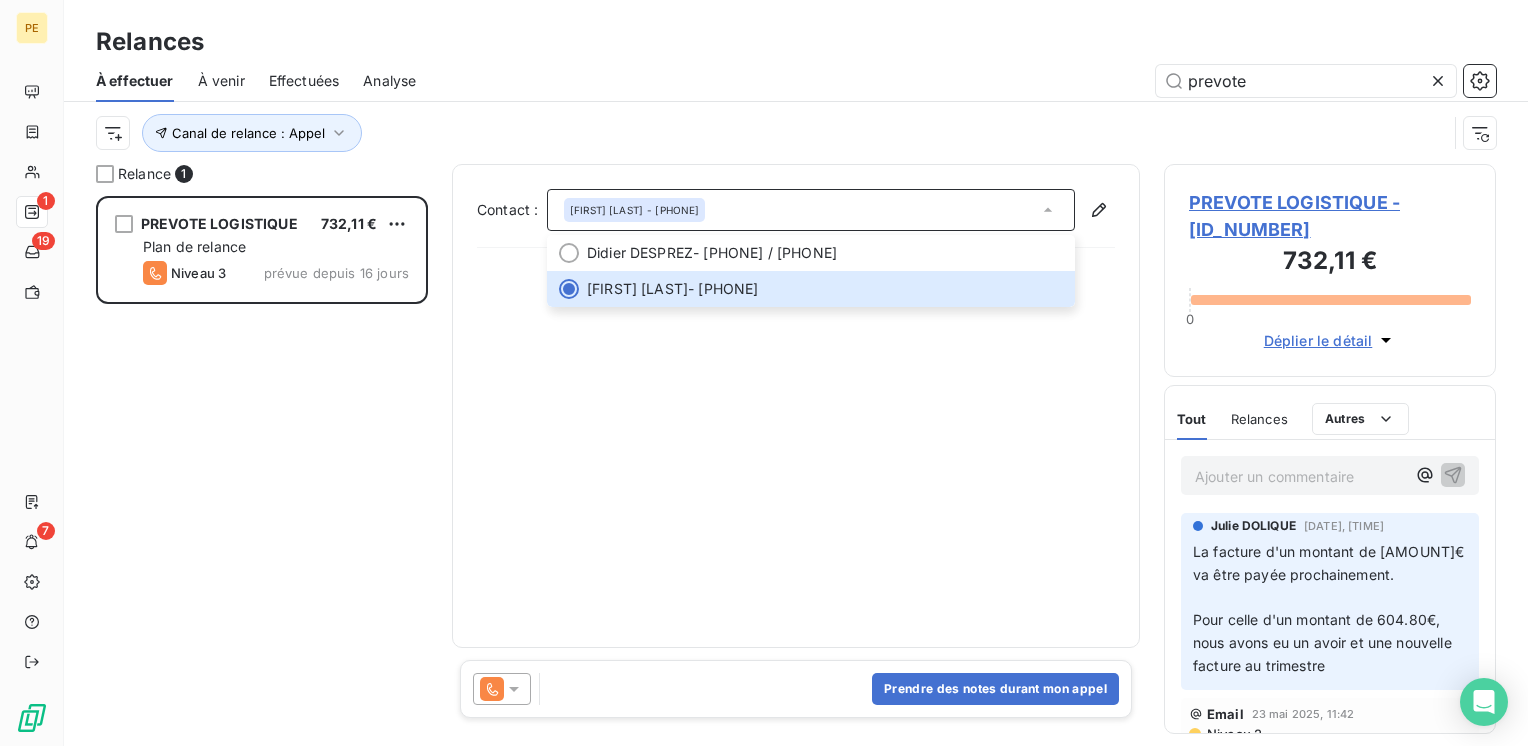 scroll, scrollTop: 133, scrollLeft: 0, axis: vertical 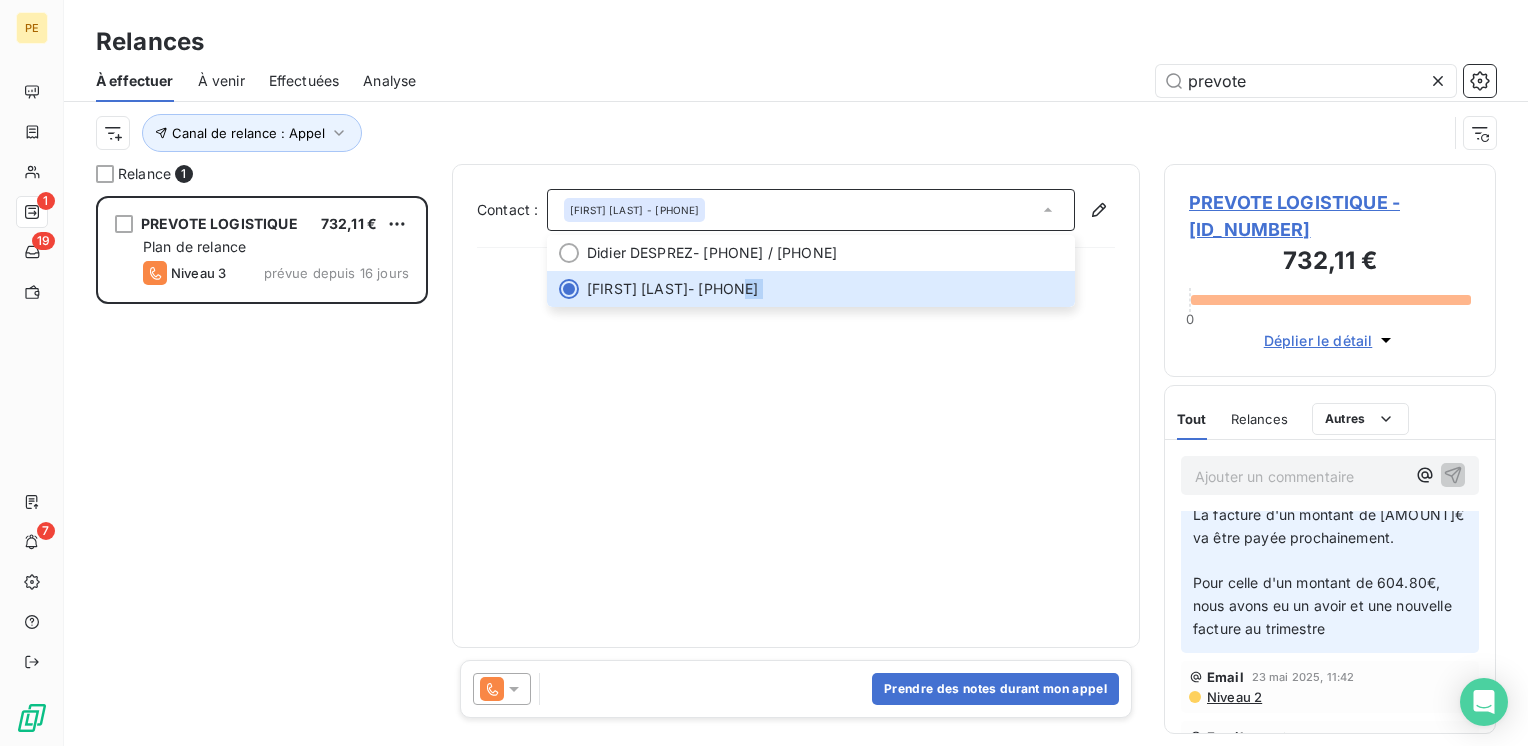 drag, startPoint x: 754, startPoint y: 296, endPoint x: 764, endPoint y: 569, distance: 273.18307 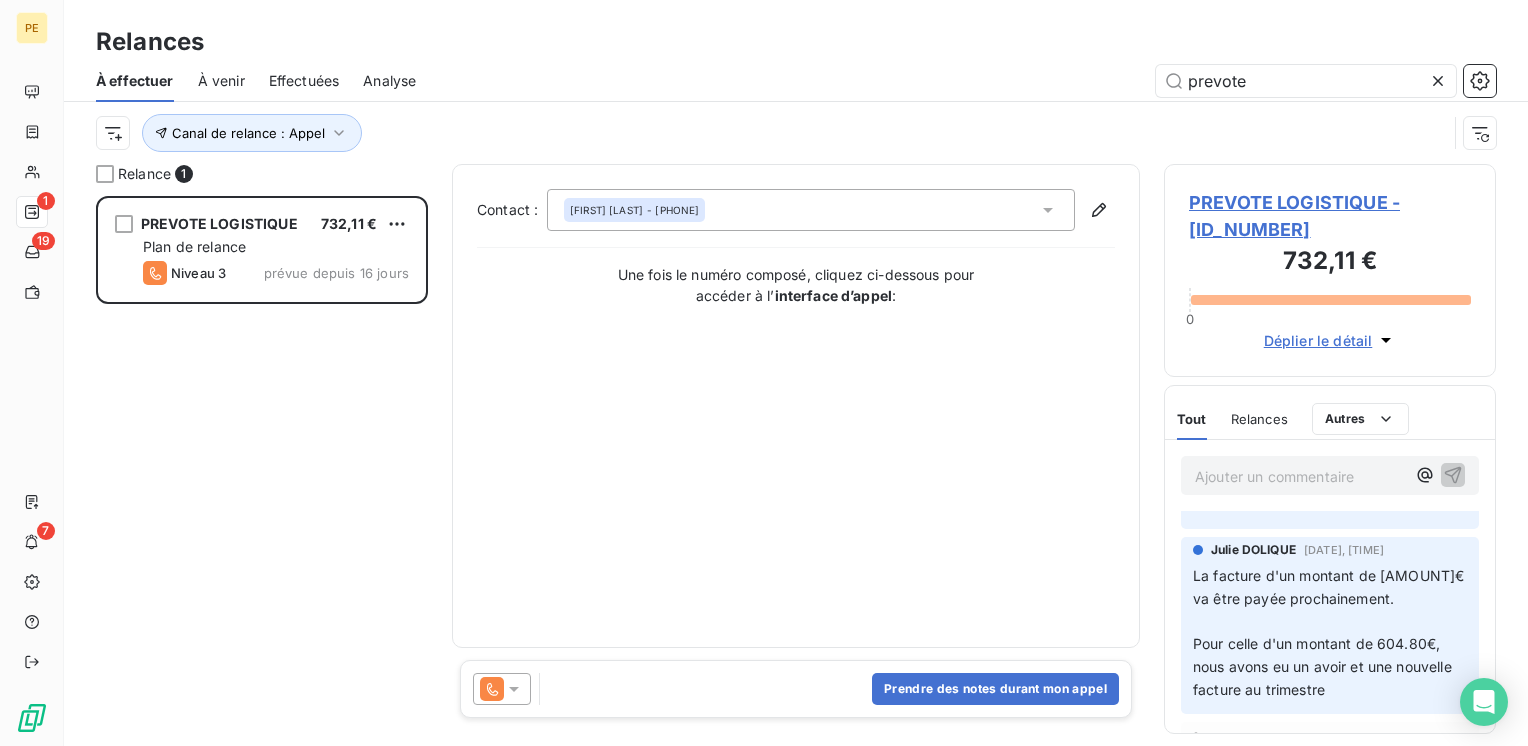 scroll, scrollTop: 0, scrollLeft: 0, axis: both 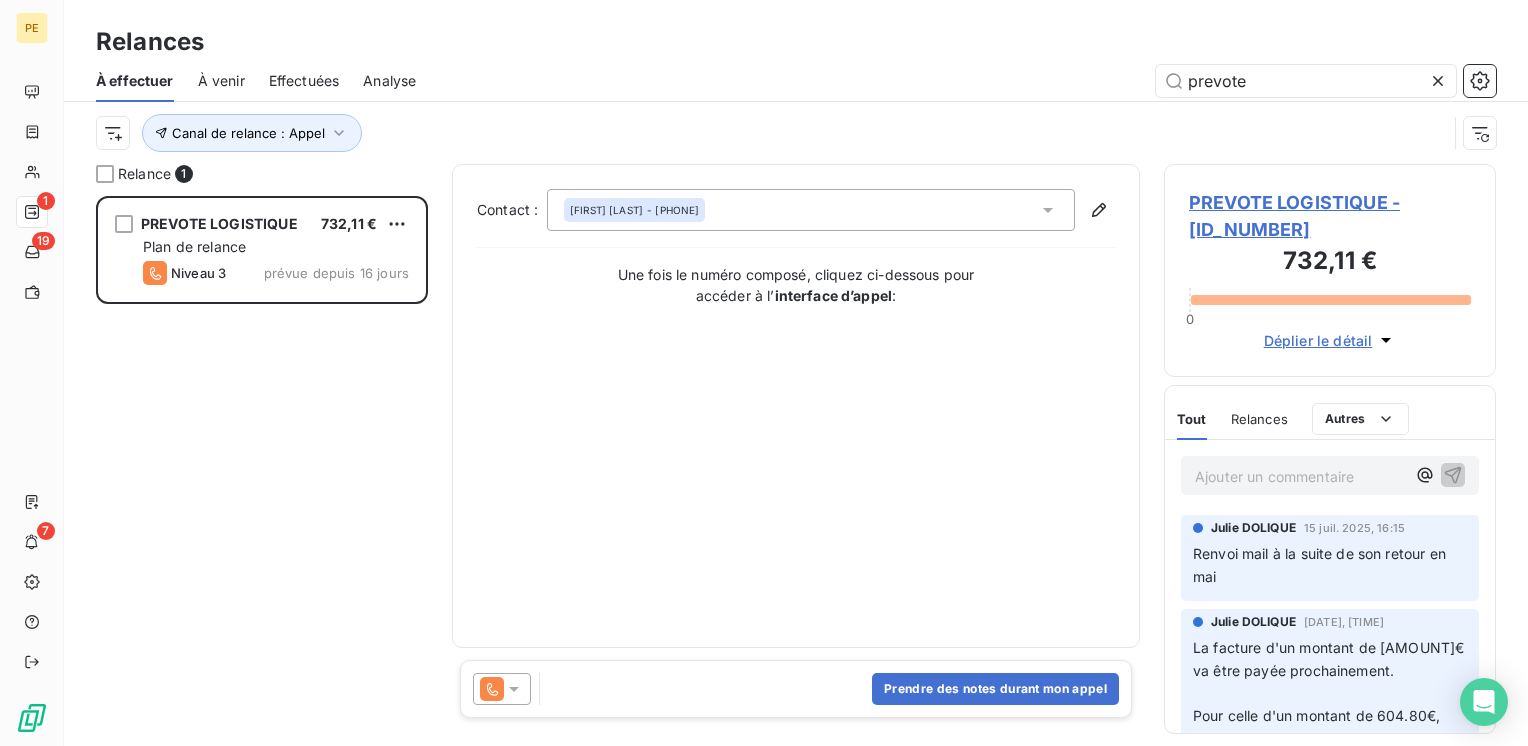 click on "Contact : [FIRST] [LAST] - [PHONE] Une fois le numéro composé, cliquez ci-dessous pour accéder à l’ interface d’appel  :" at bounding box center [796, 406] 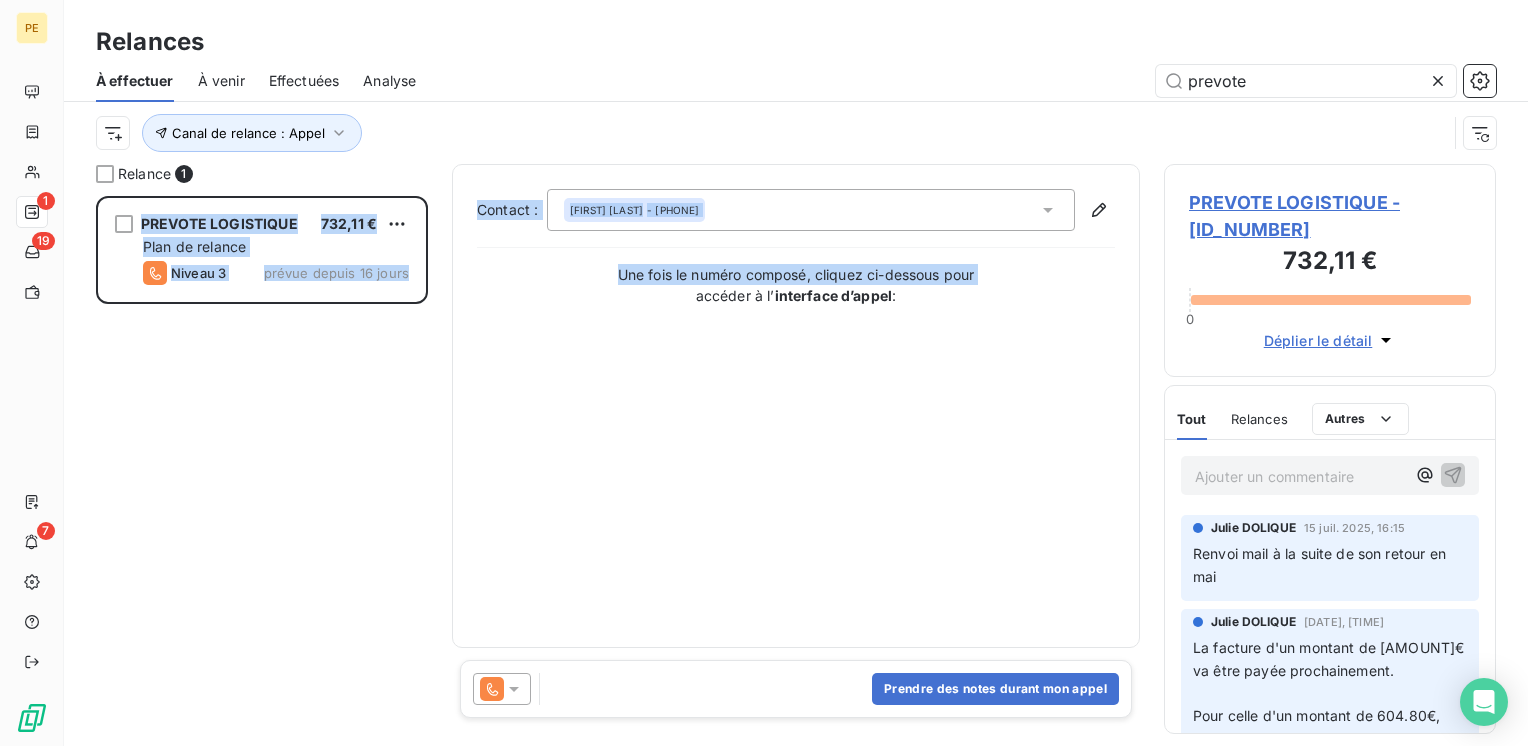 drag, startPoint x: 117, startPoint y: 222, endPoint x: 652, endPoint y: 468, distance: 588.84717 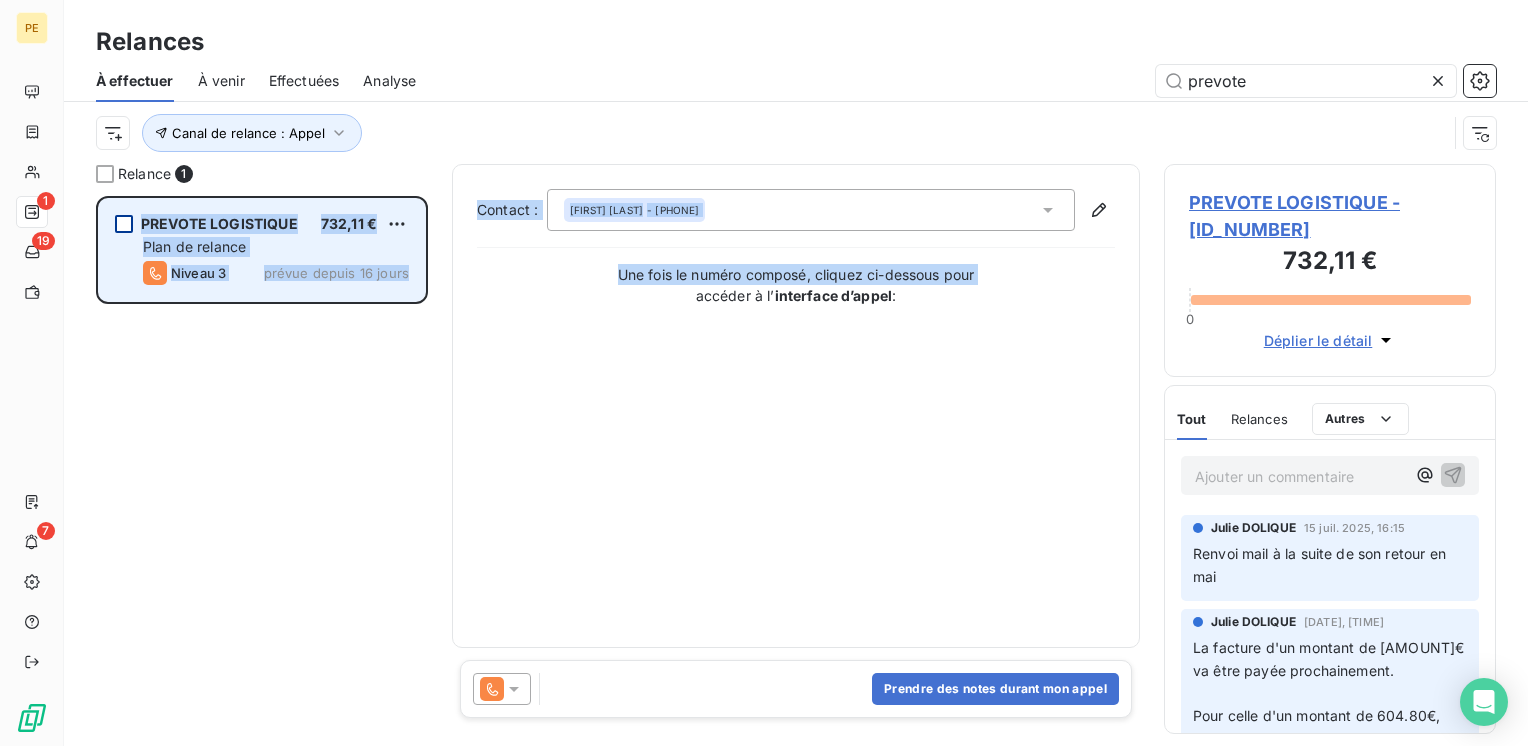 click at bounding box center [124, 224] 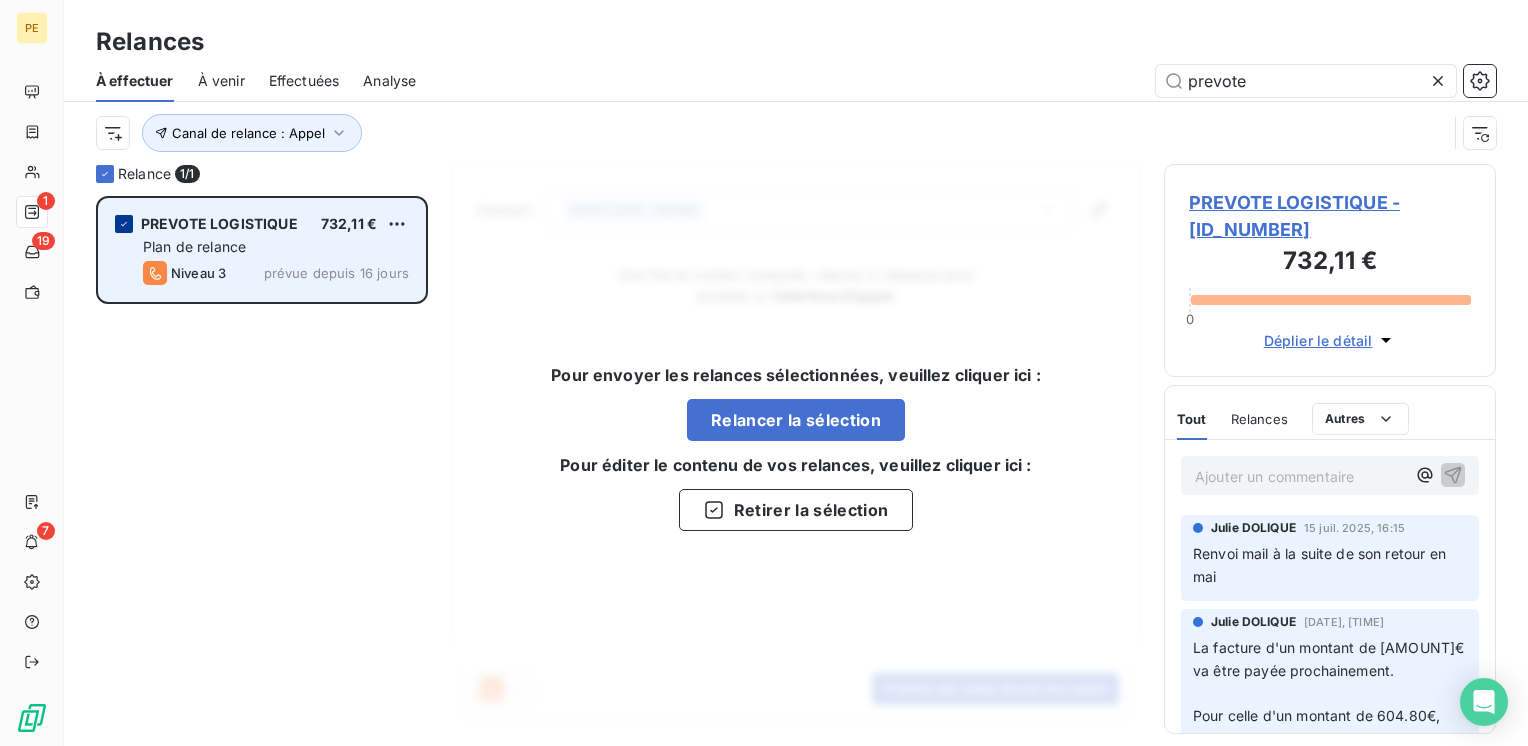 click 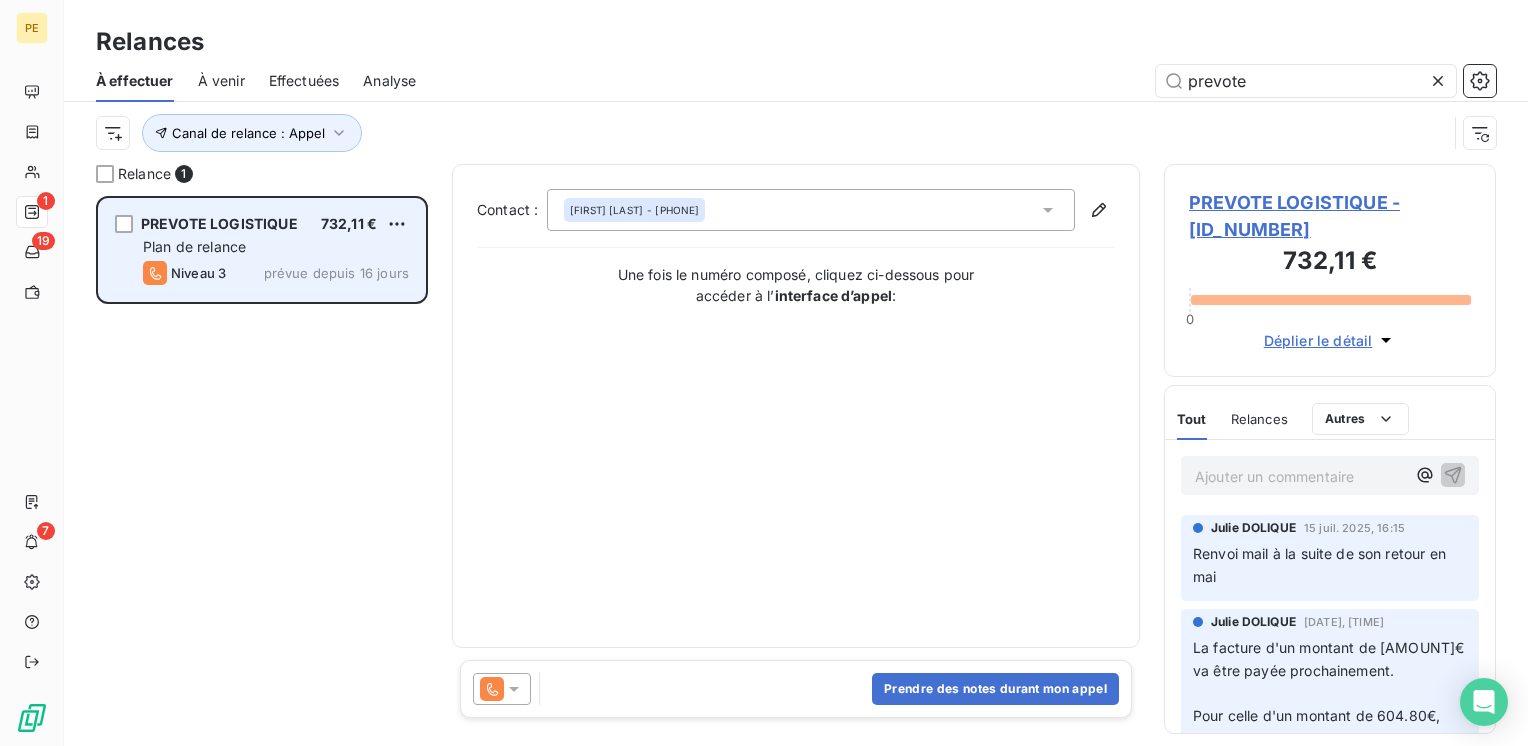 click on "prévue depuis 16 jours" at bounding box center (336, 273) 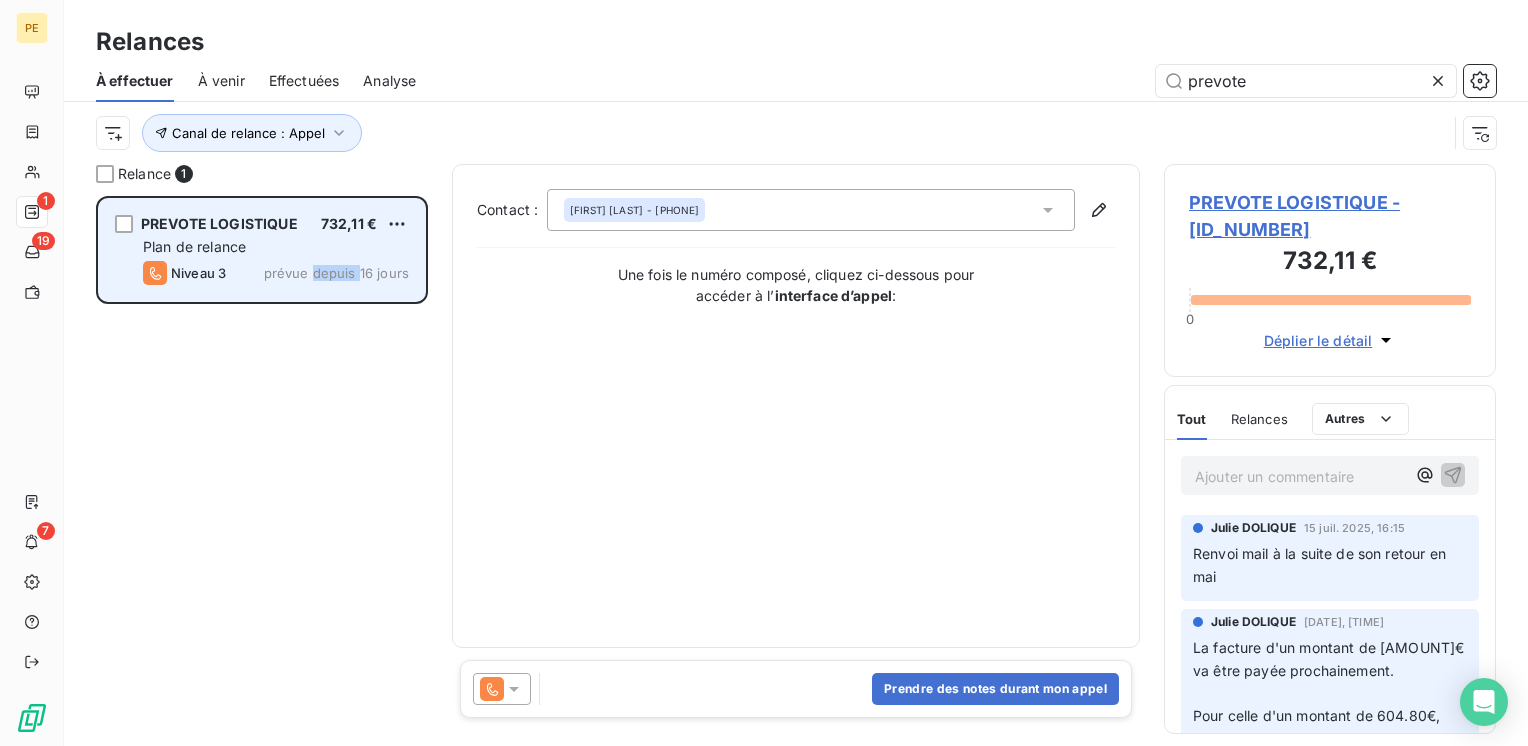 click on "prévue depuis 16 jours" at bounding box center [336, 273] 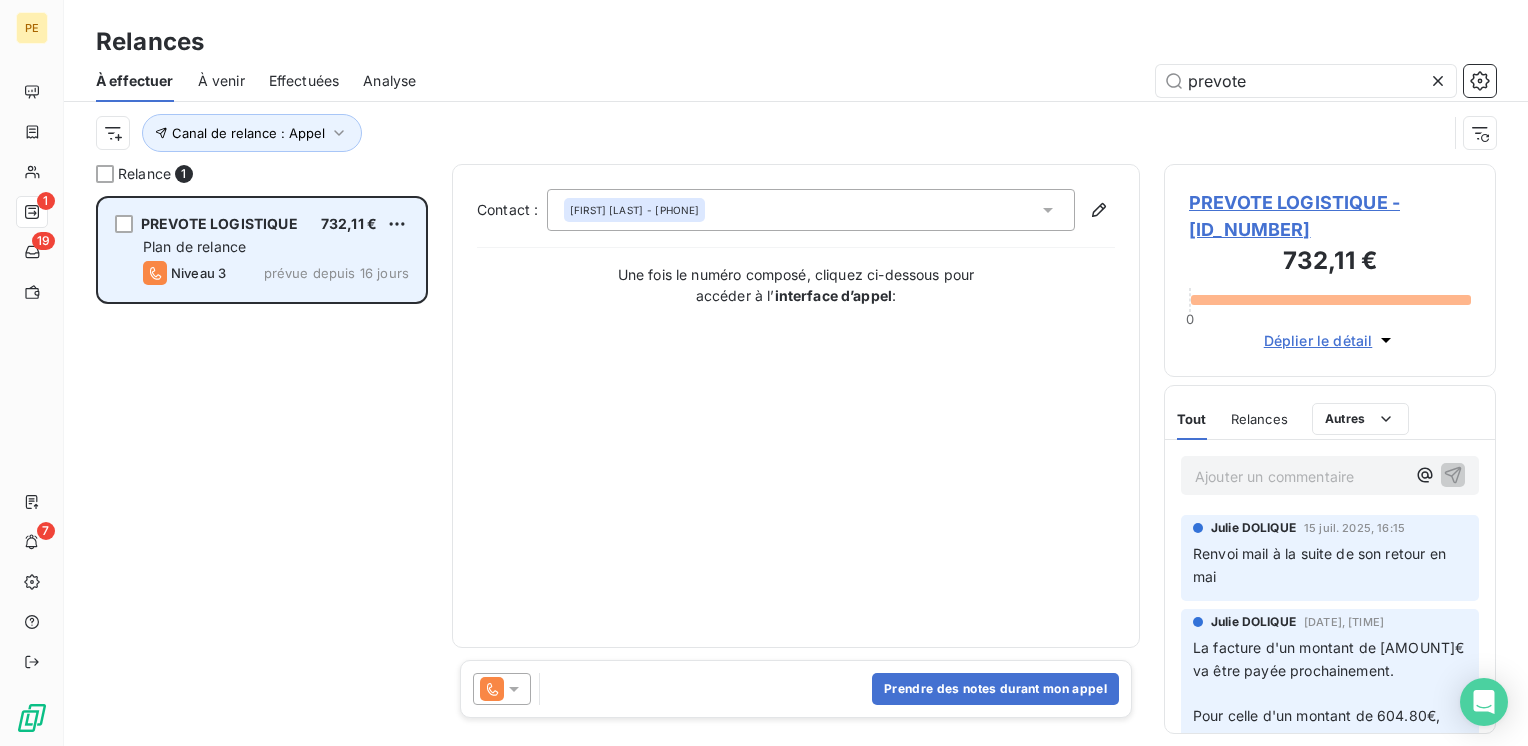 click on "PREVOTE LOGISTIQUE" at bounding box center (219, 223) 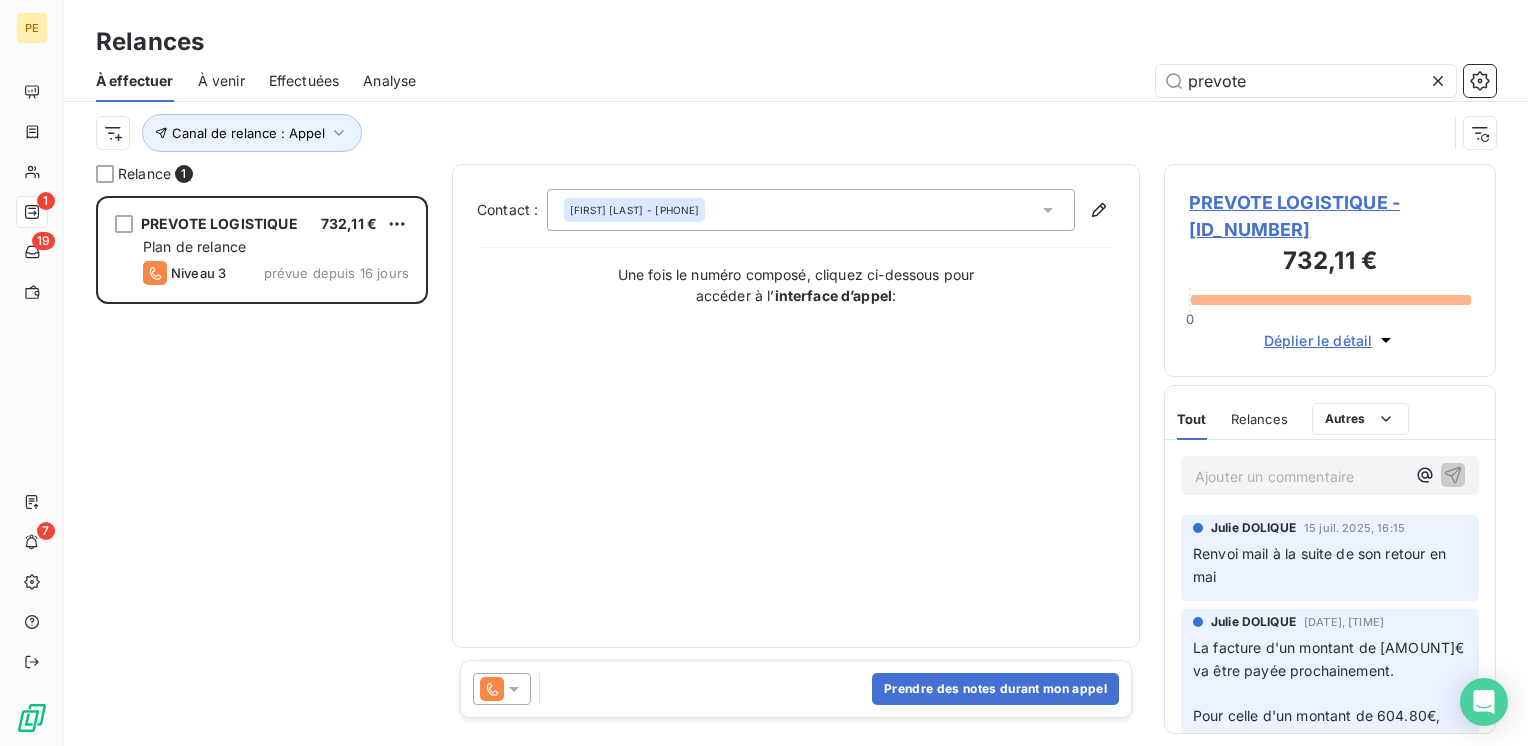 click on "PREVOTE LOGISTIQUE  - [ID_NUMBER]" at bounding box center [1330, 216] 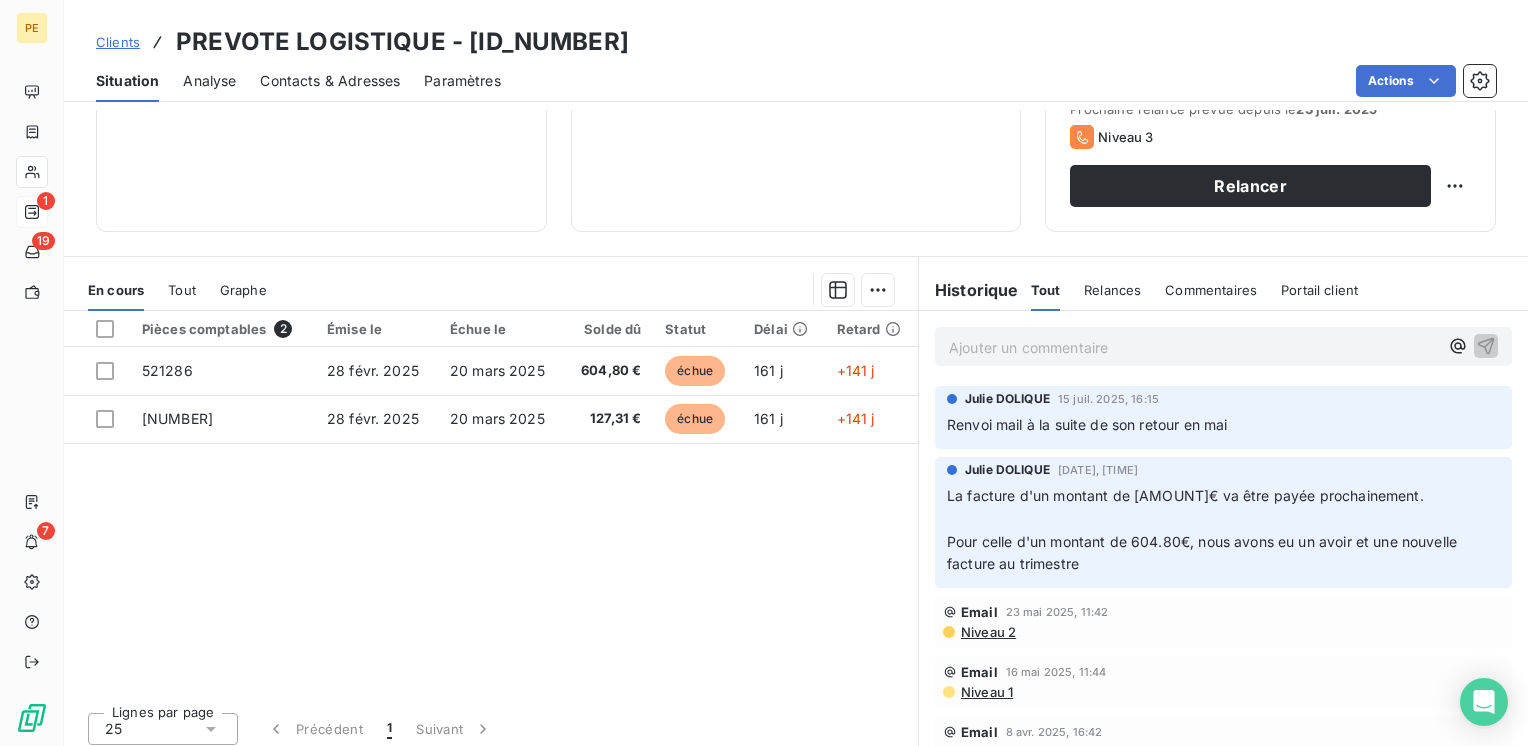 scroll, scrollTop: 308, scrollLeft: 0, axis: vertical 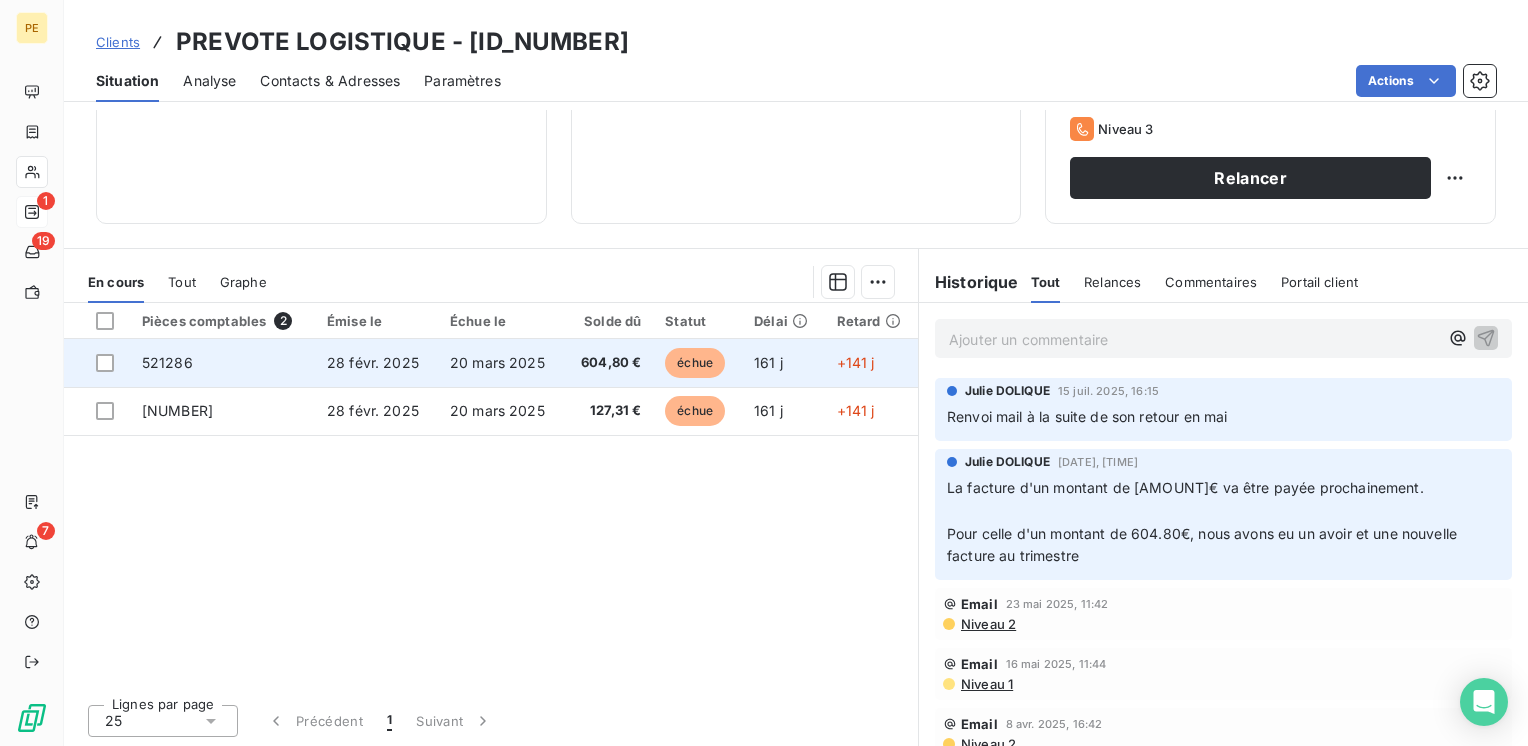 click on "20 mars 2025" at bounding box center (497, 362) 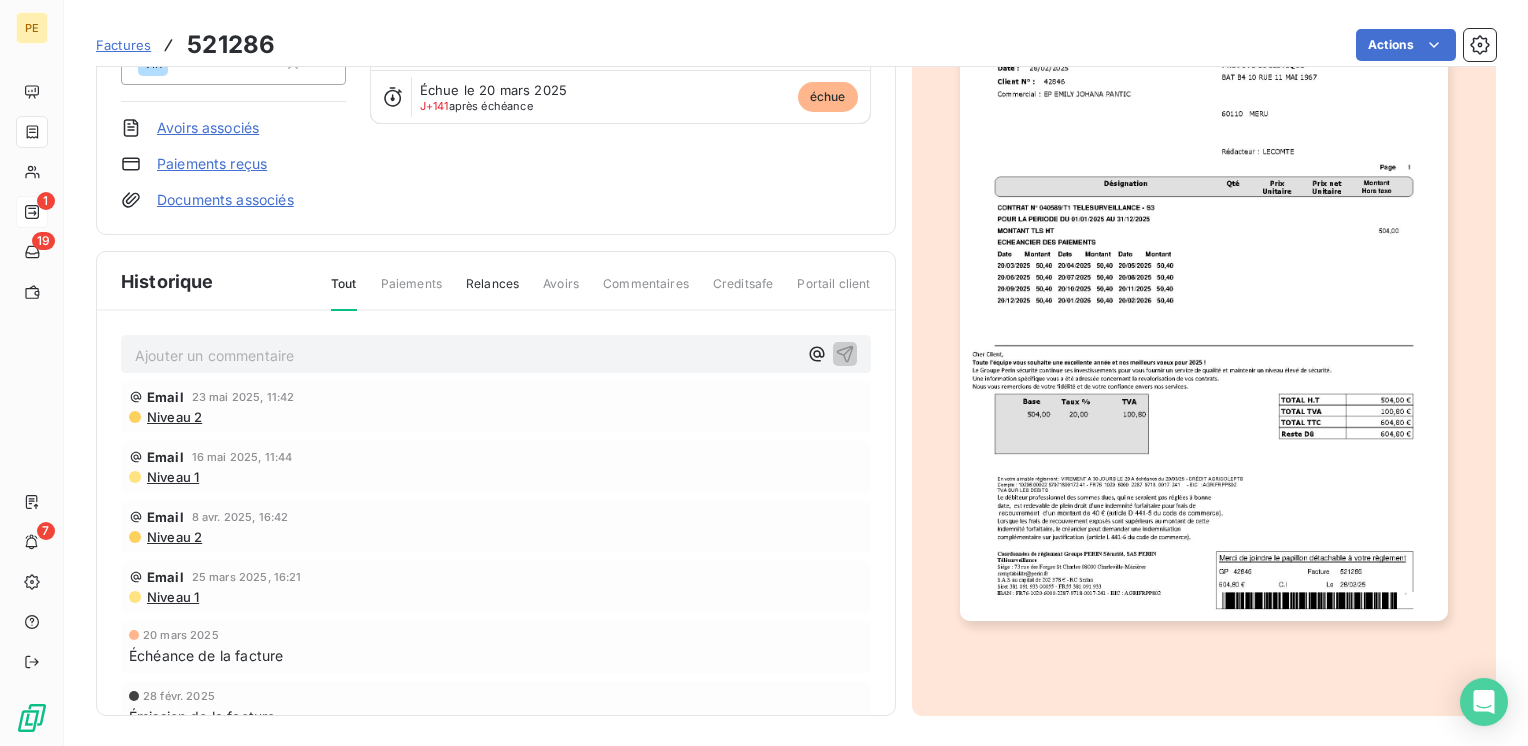 scroll, scrollTop: 0, scrollLeft: 0, axis: both 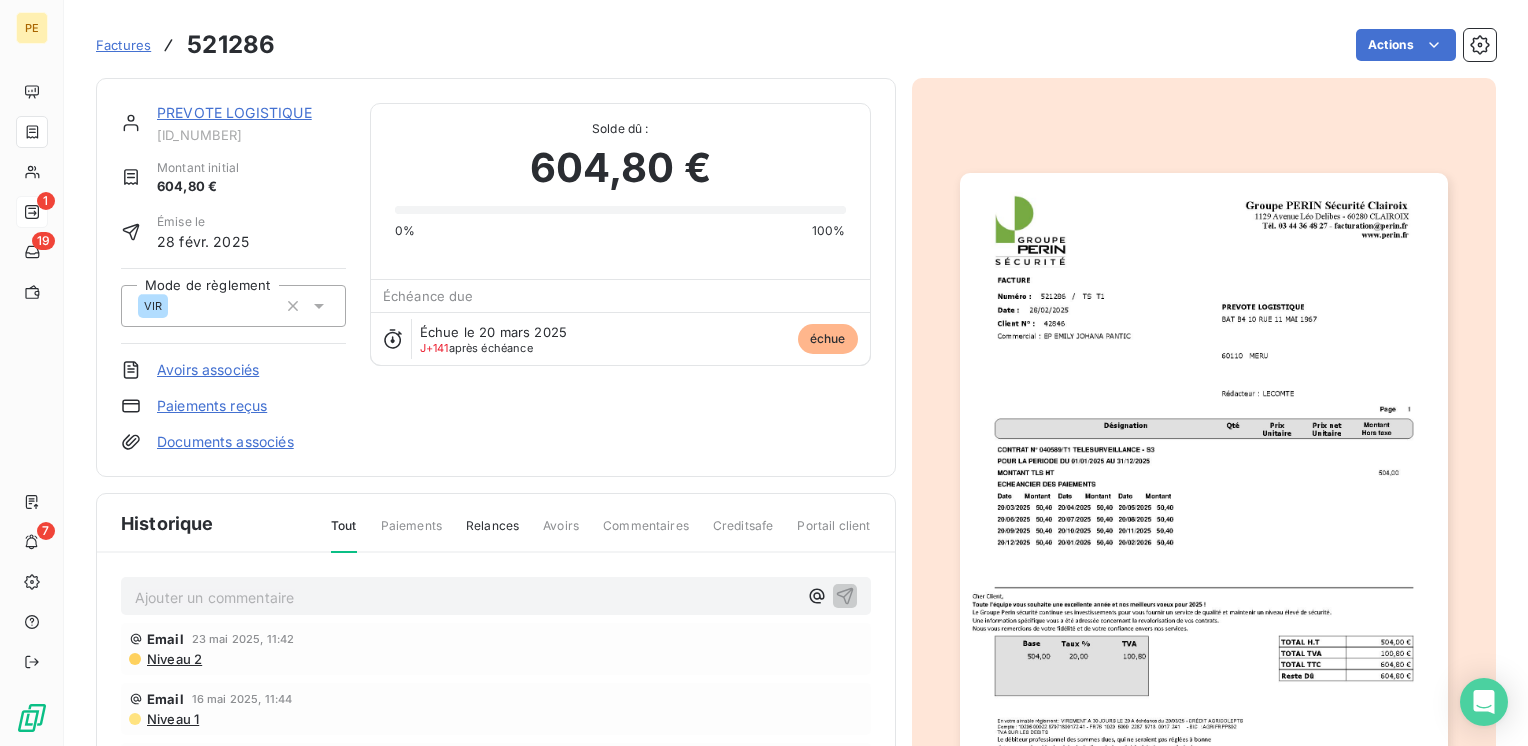 click on "PREVOTE LOGISTIQUE C042846 Montant initial 604,80 € Émise le 28 [MONTH] [YEAR] Mode de règlement VIR Avoirs associés Paiements reçus Documents associés Solde dû : 604,80 € 0% 100% Échéance due Échue le 20 [MONTH] [YEAR] J+141 après échéance échue" at bounding box center [496, 277] 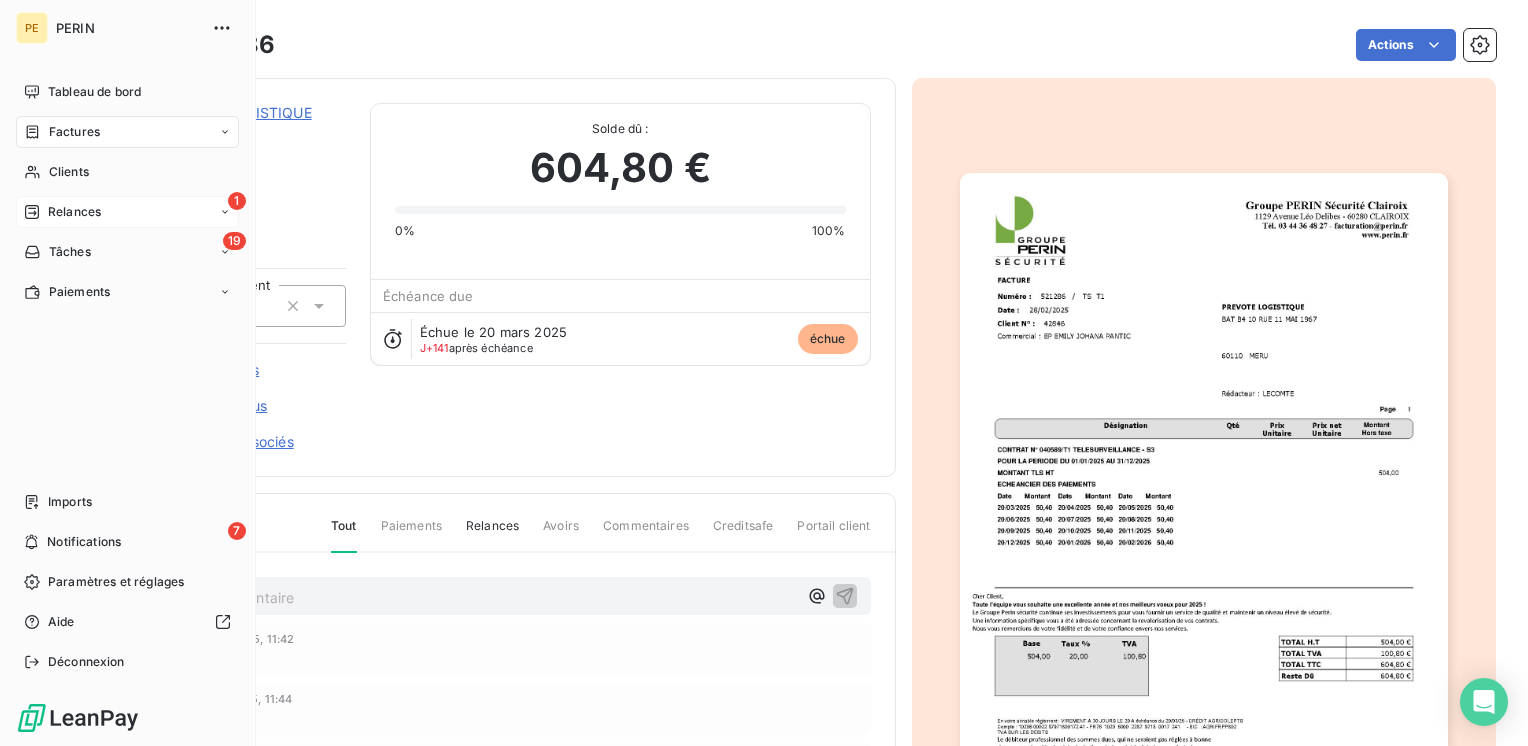 click on "PERIN" at bounding box center (128, 28) 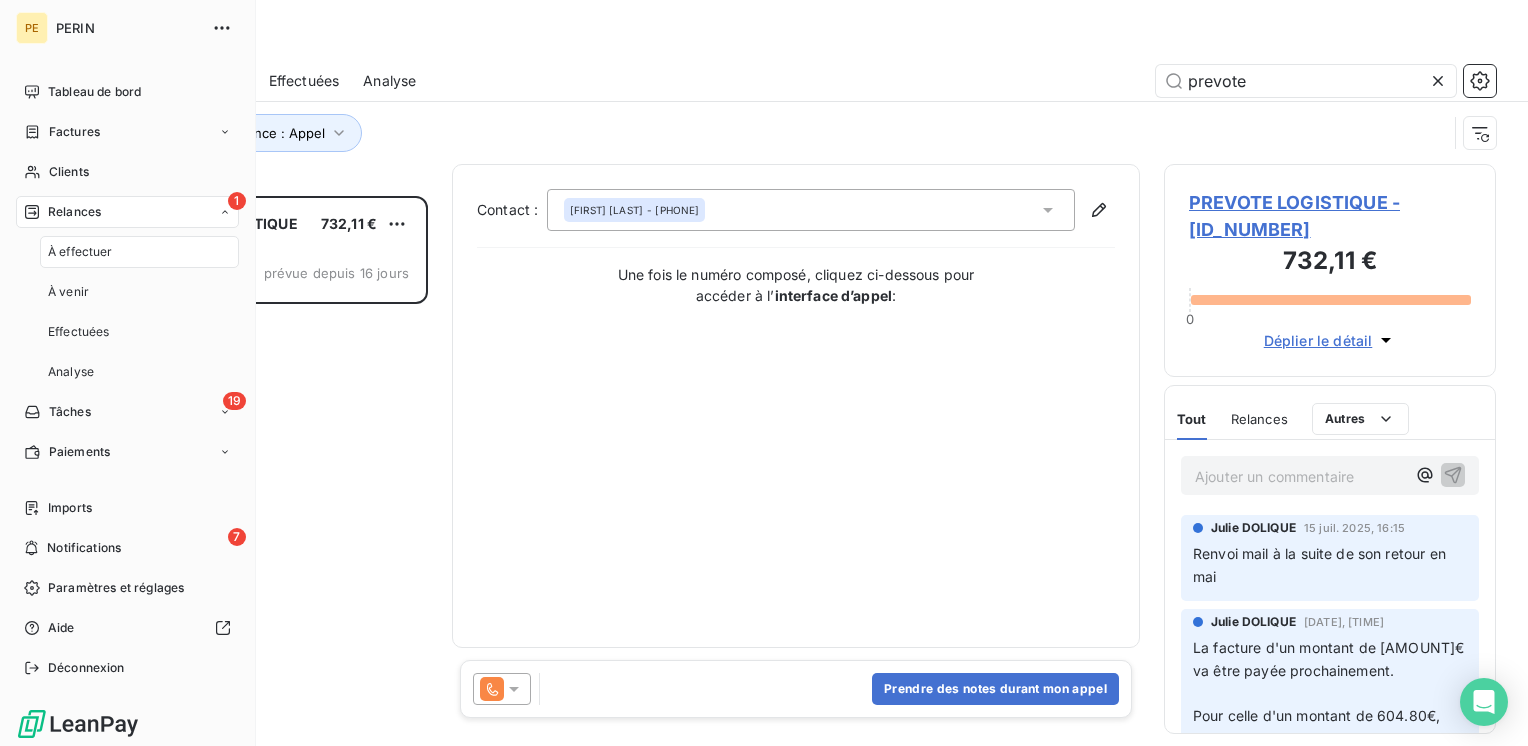 scroll, scrollTop: 16, scrollLeft: 16, axis: both 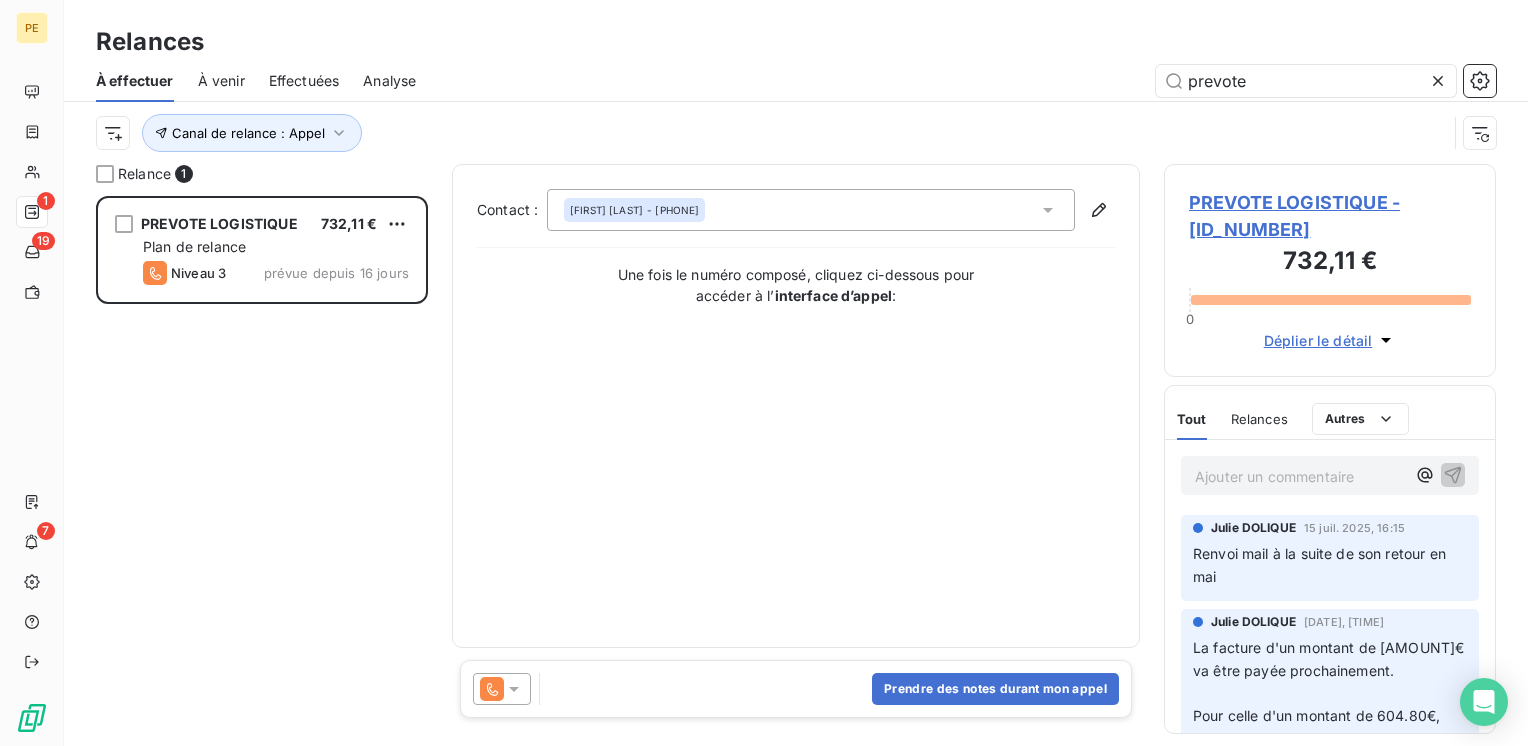 click on "Contact : [FIRST] [LAST] - [PHONE] Une fois le numéro composé, cliquez ci-dessous pour accéder à l’ interface d’appel  :" at bounding box center [796, 406] 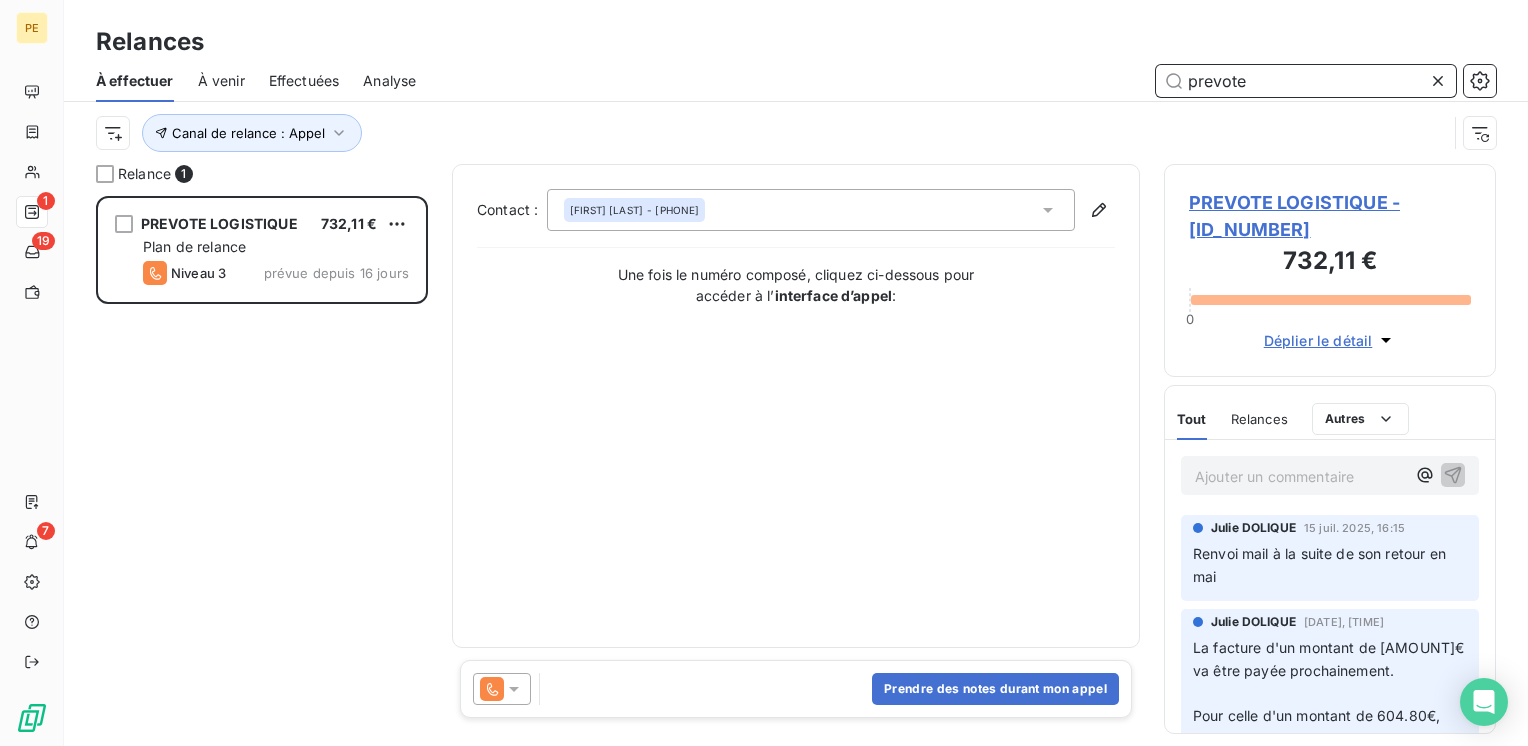drag, startPoint x: 1284, startPoint y: 95, endPoint x: 1127, endPoint y: 90, distance: 157.0796 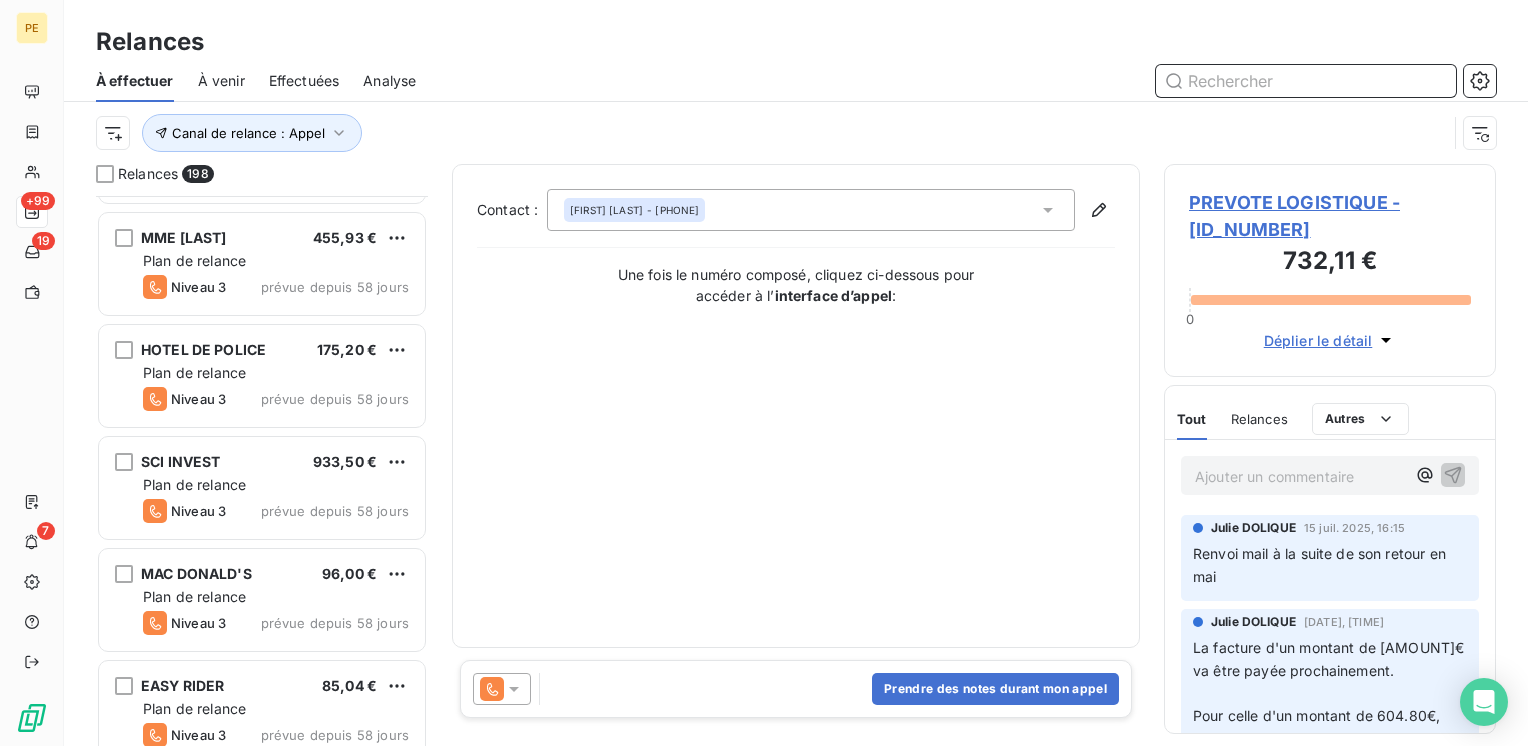 scroll, scrollTop: 3067, scrollLeft: 0, axis: vertical 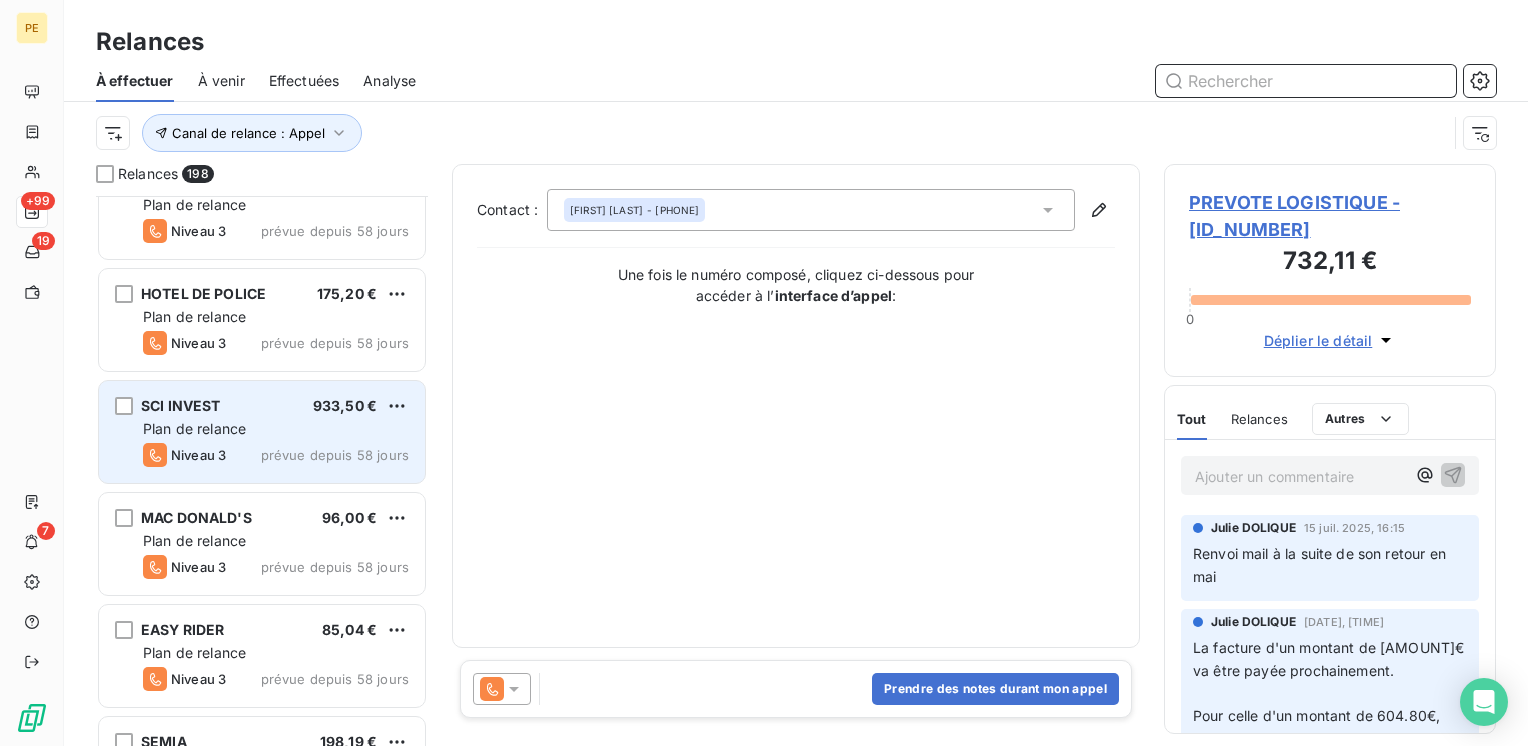 type 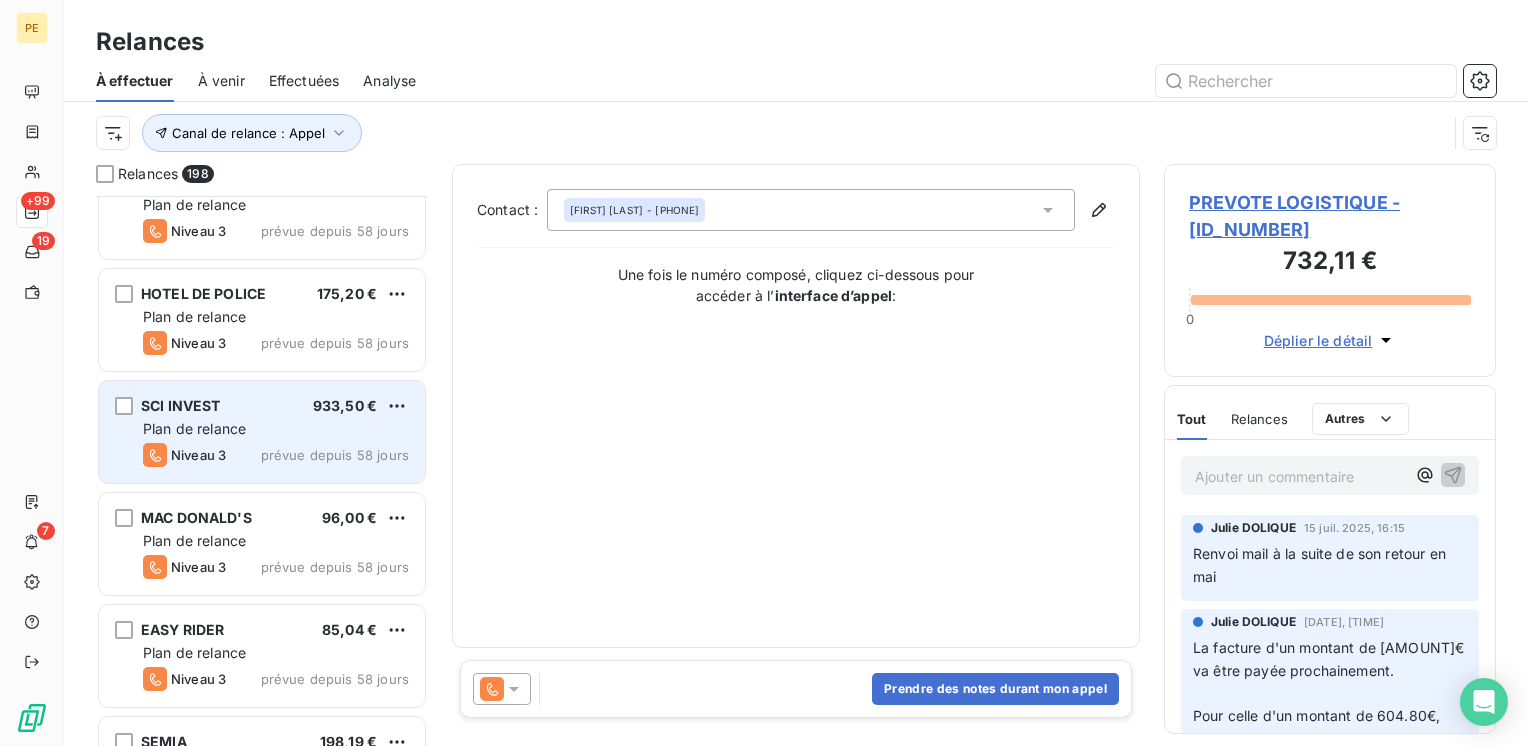 click on "Niveau 3" at bounding box center (198, 455) 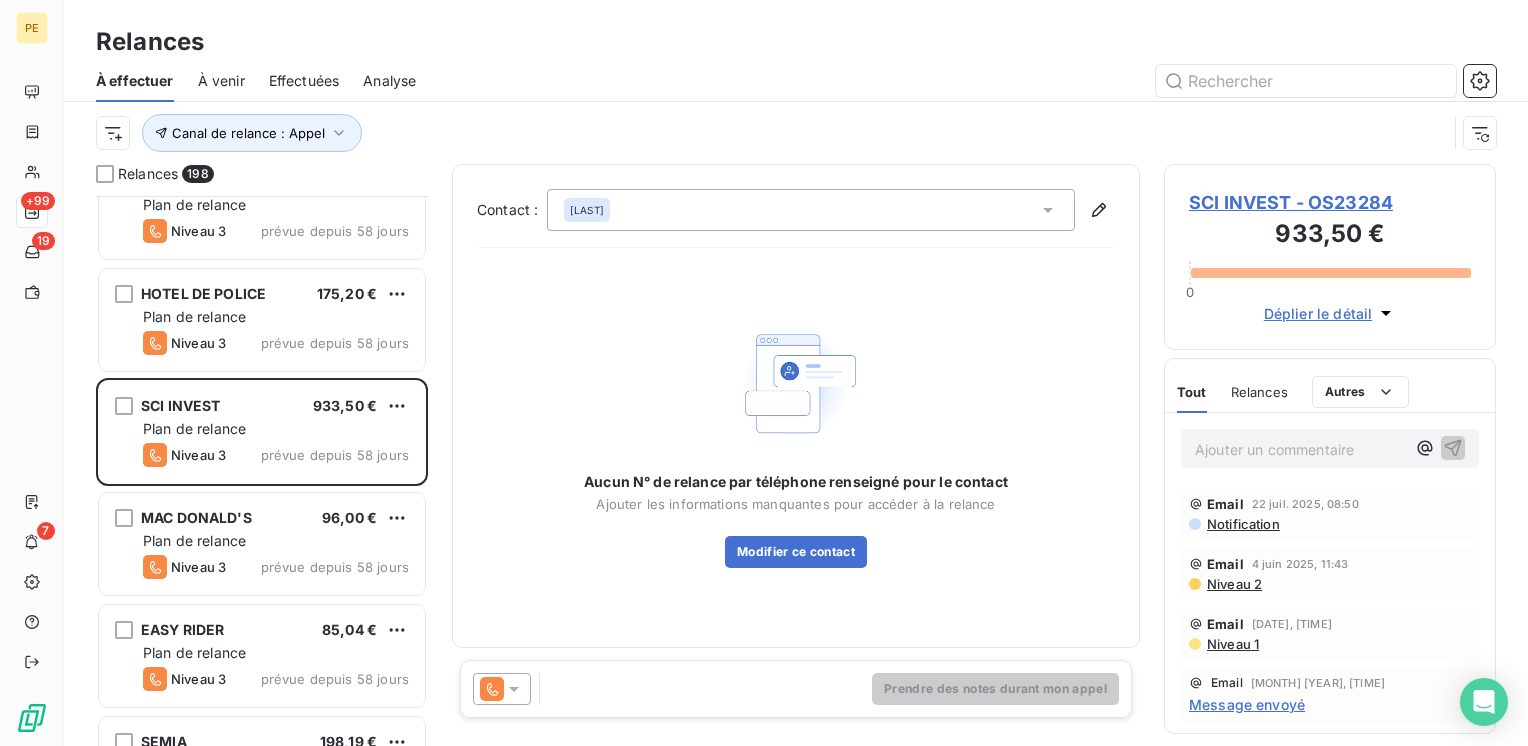 click on "[LAST]" at bounding box center [811, 210] 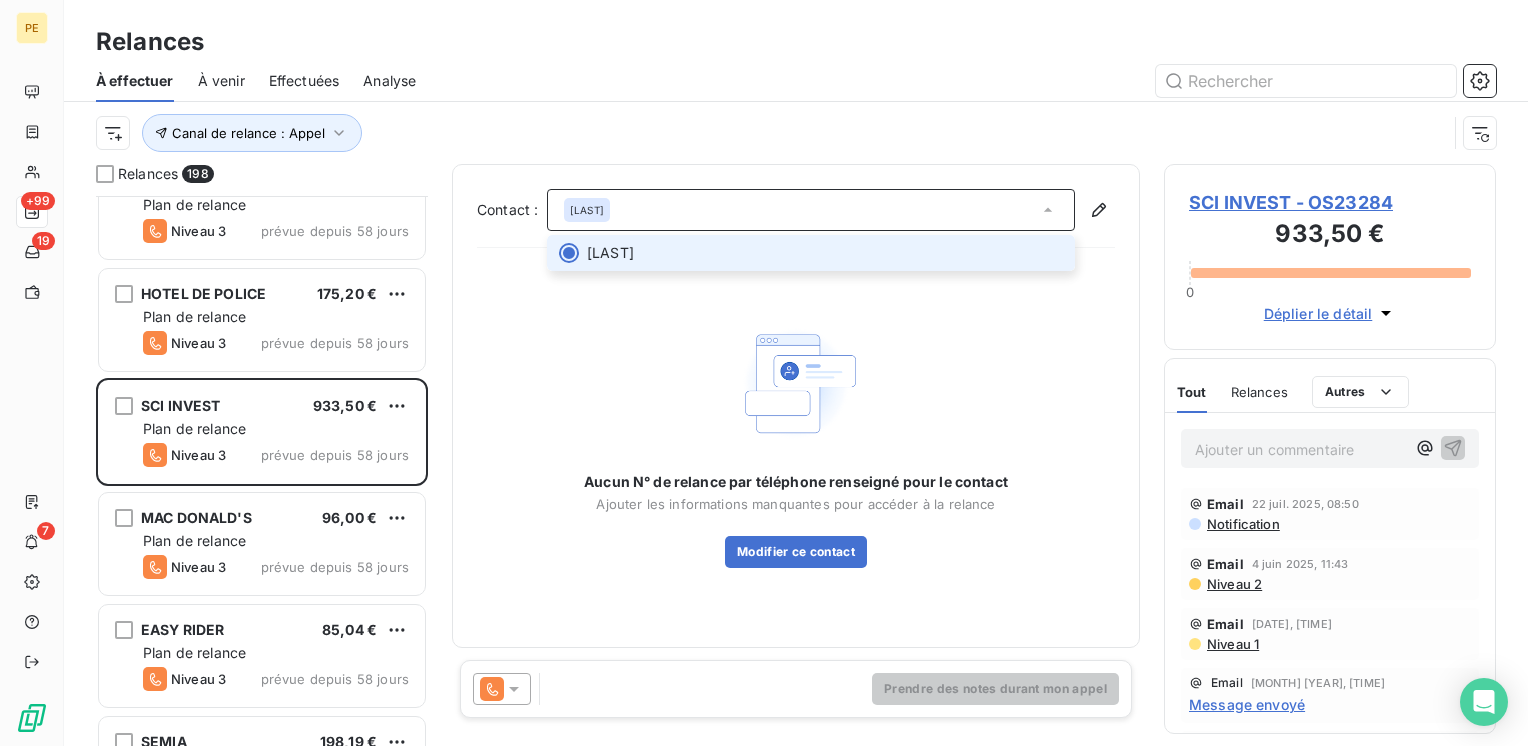 click on "[LAST]" at bounding box center [811, 210] 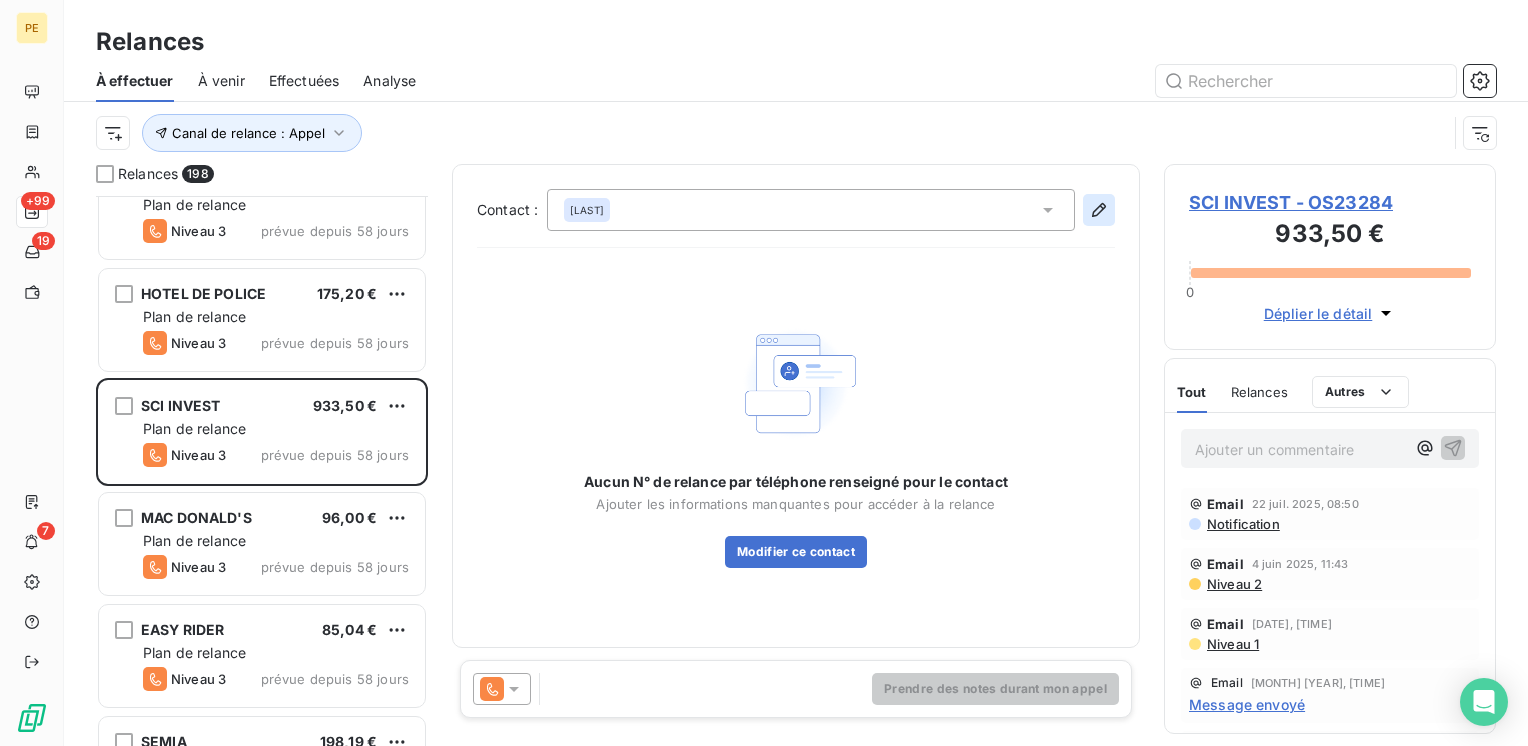 click 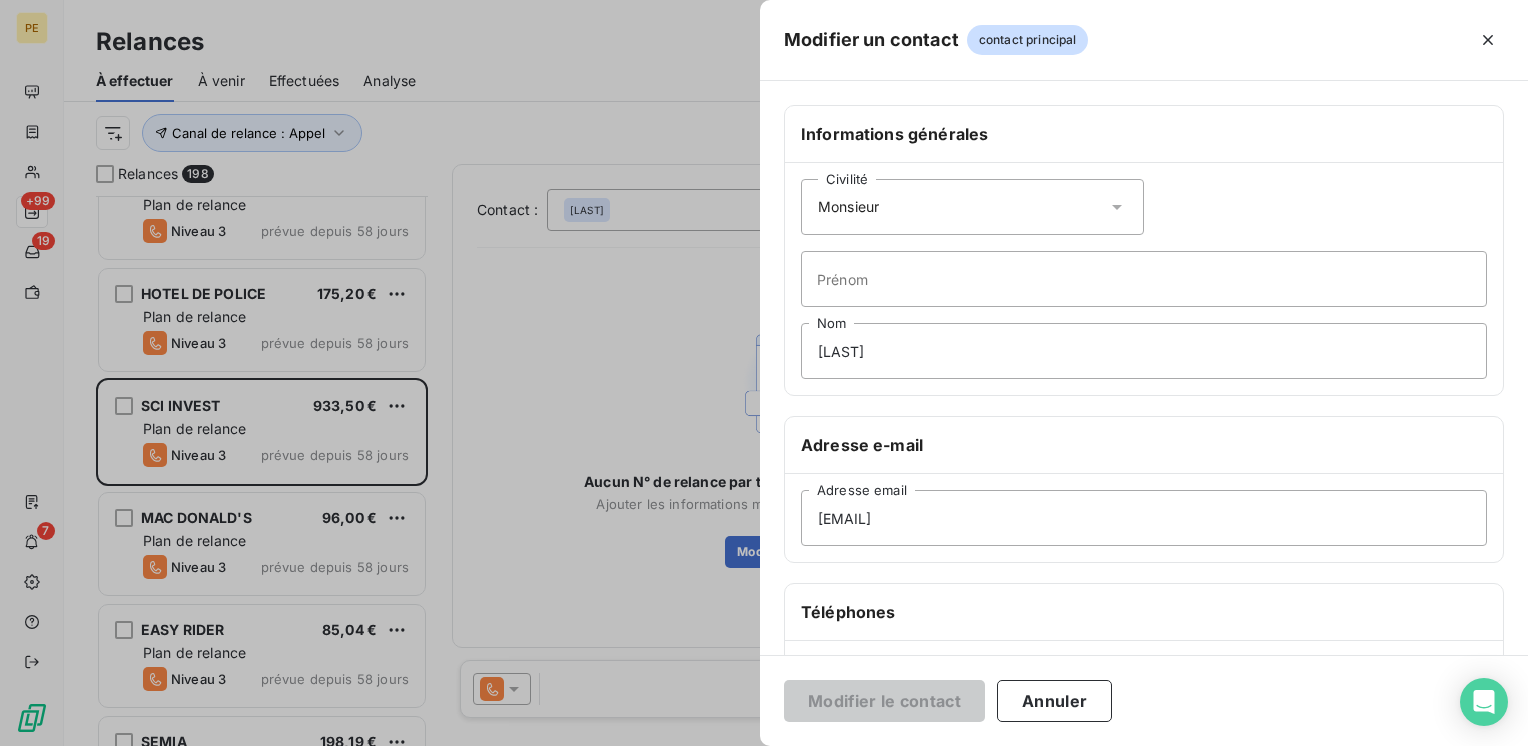 click 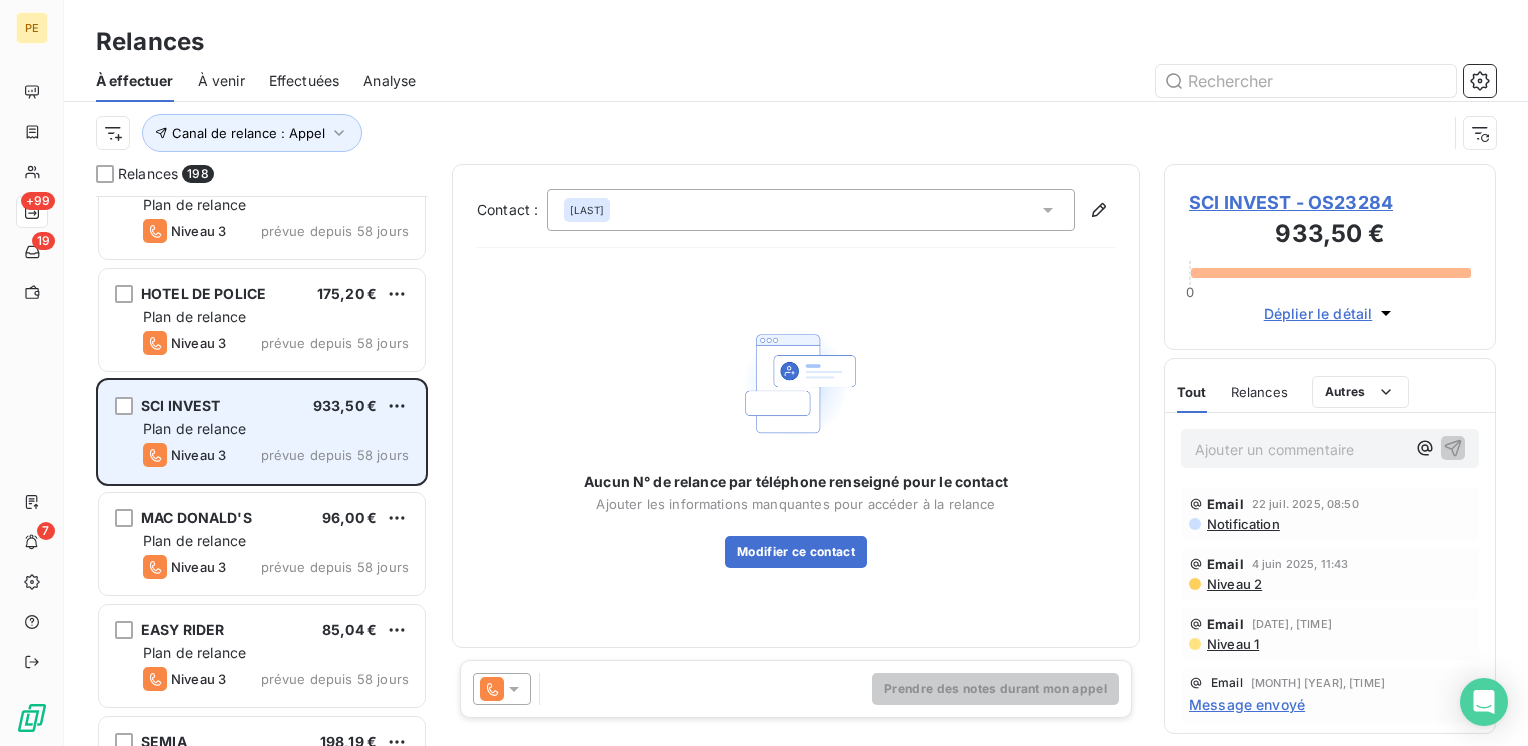click on "SCI INVEST 933,50 € Plan de relance Niveau 3 prévue depuis 58 jours" at bounding box center (262, 432) 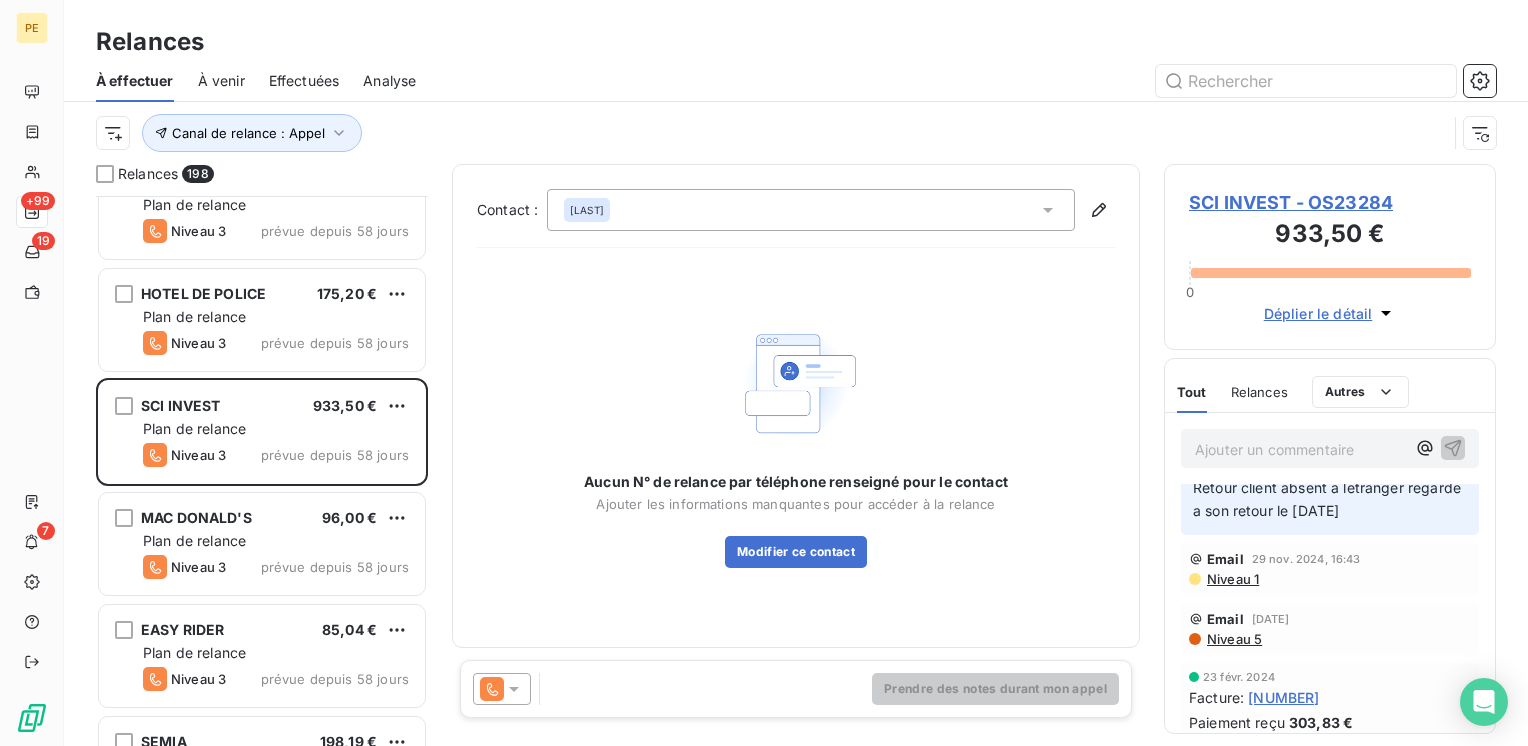scroll, scrollTop: 391, scrollLeft: 0, axis: vertical 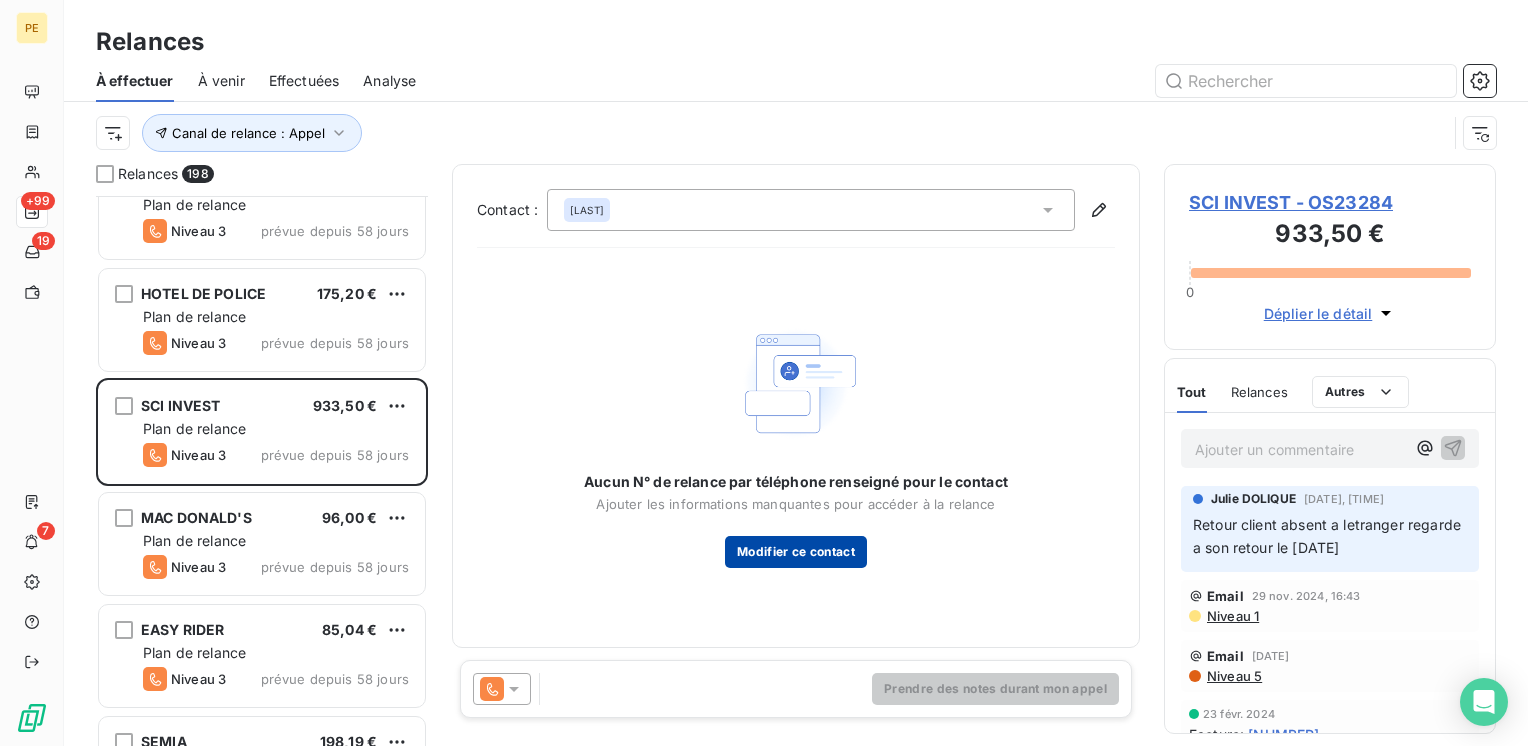 click on "Modifier ce contact" at bounding box center (796, 552) 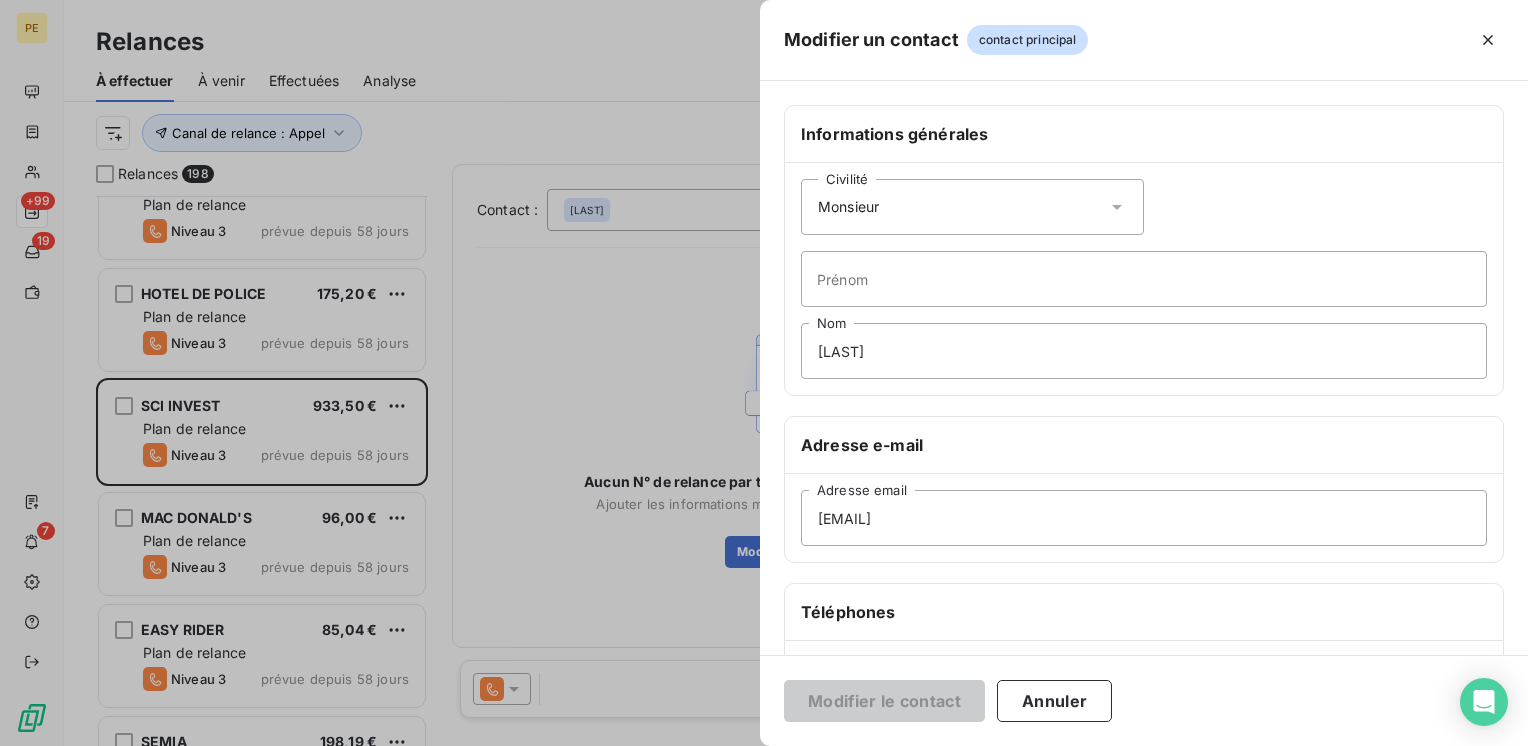 click at bounding box center [764, 373] 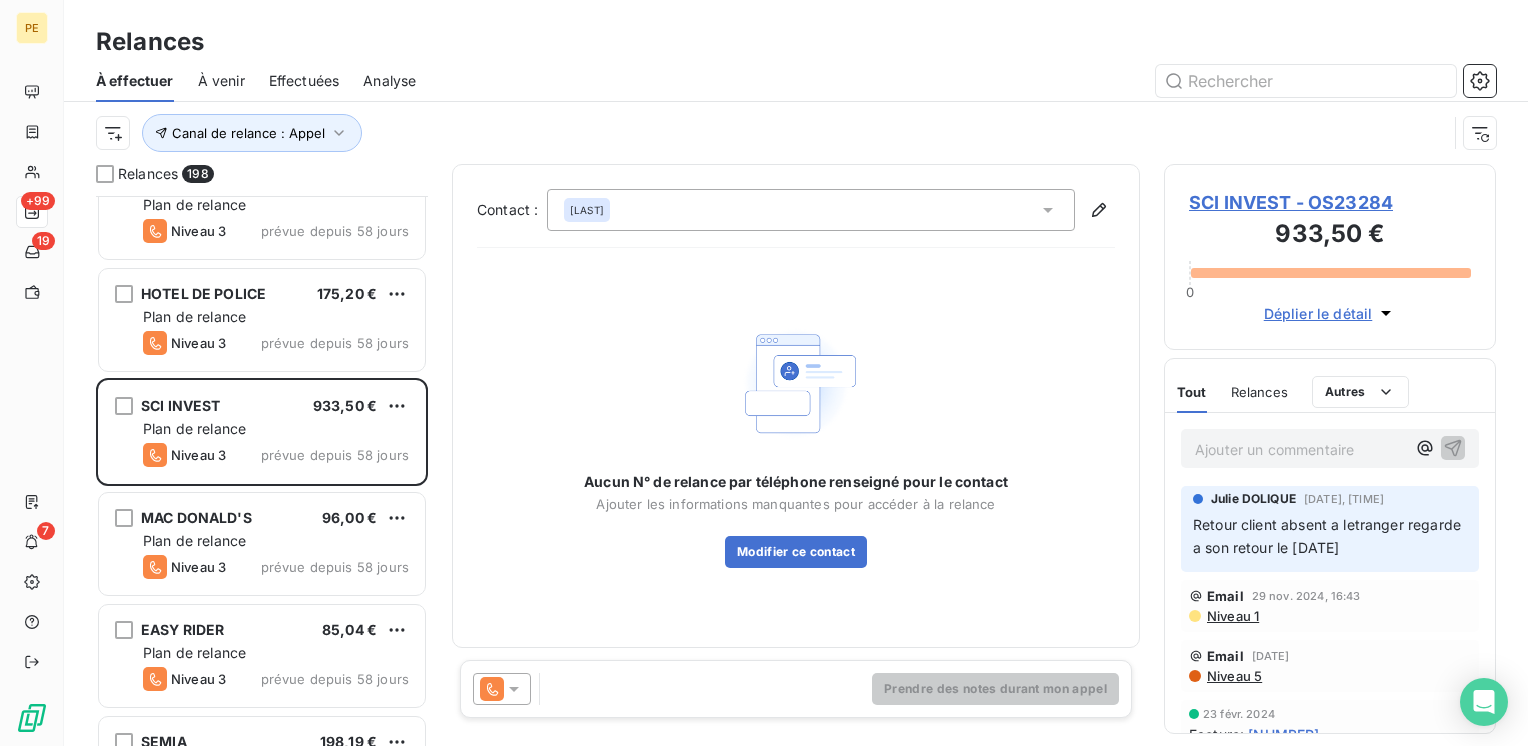 click on "Déplier le détail" at bounding box center [1318, 313] 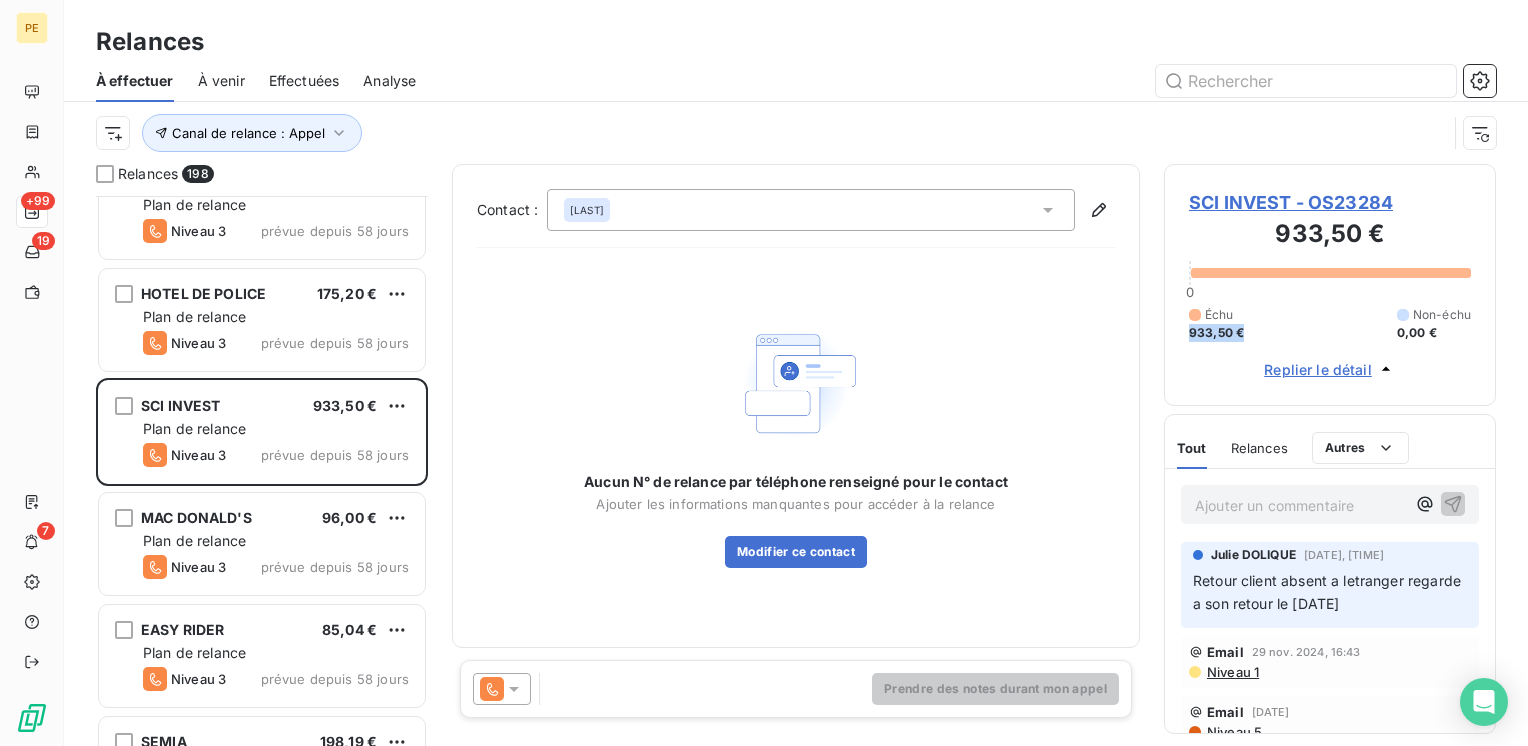 drag, startPoint x: 1269, startPoint y: 328, endPoint x: 1173, endPoint y: 325, distance: 96.04687 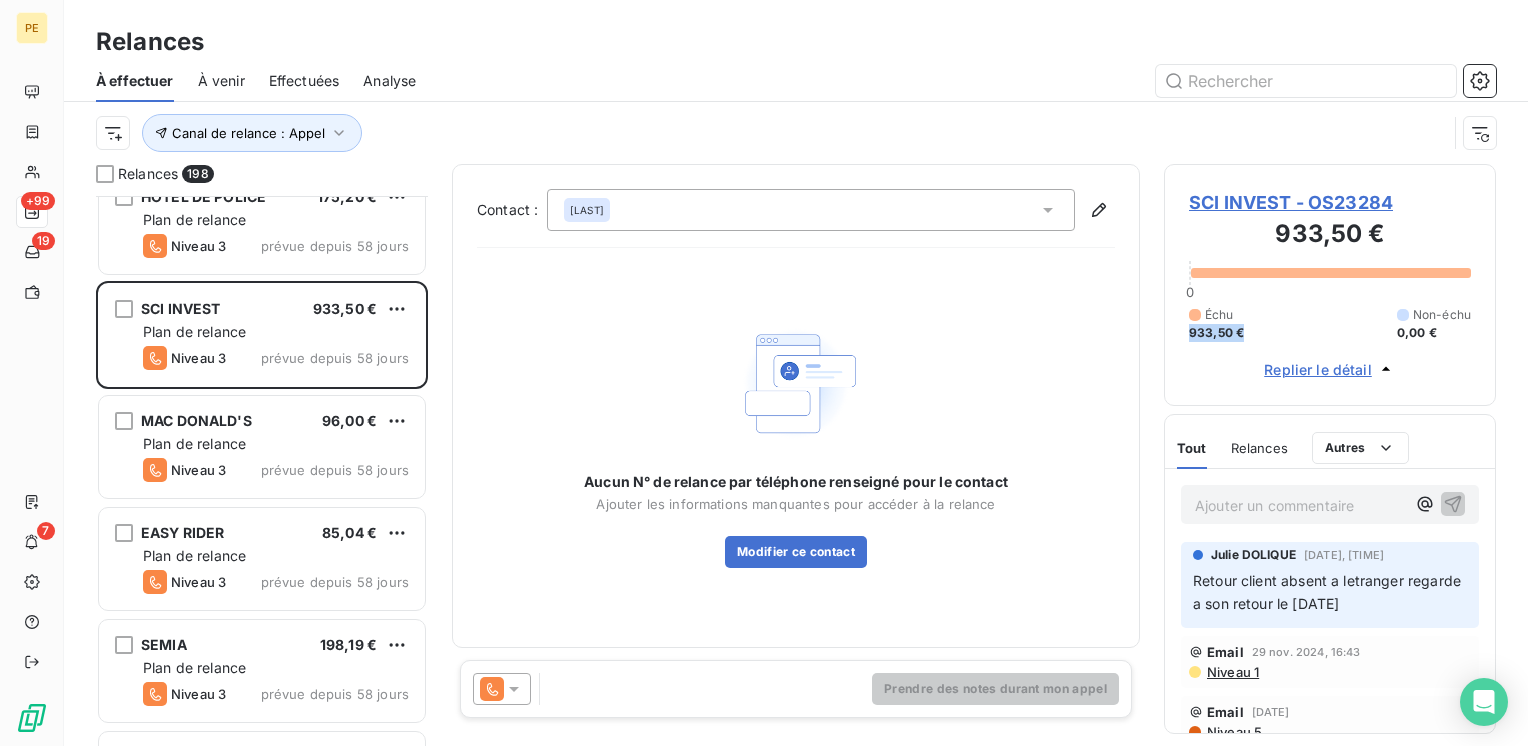 scroll, scrollTop: 3200, scrollLeft: 0, axis: vertical 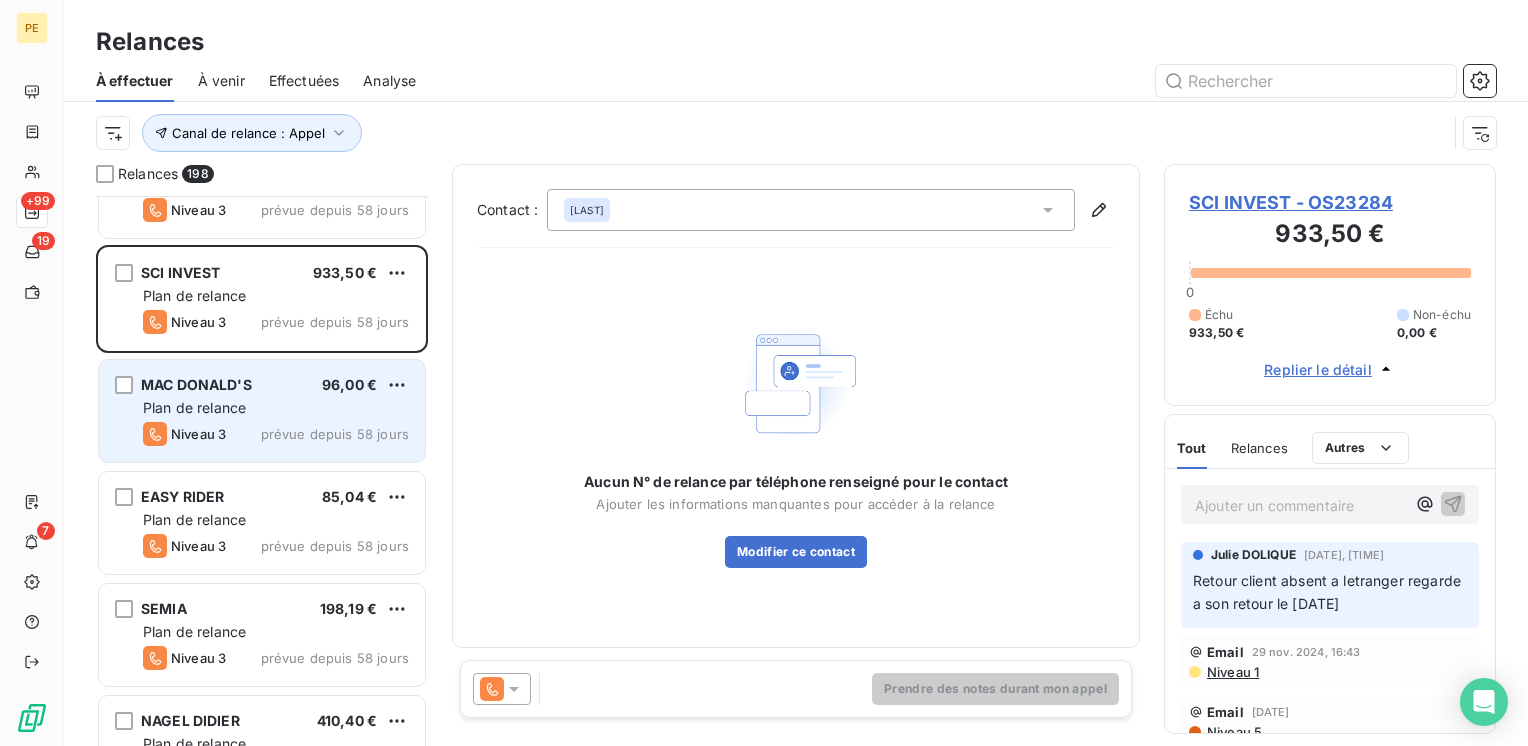 click on "MAC DONALD'S [AMOUNT] Plan de relance Niveau 3 prévue depuis 58 jours" at bounding box center [262, 411] 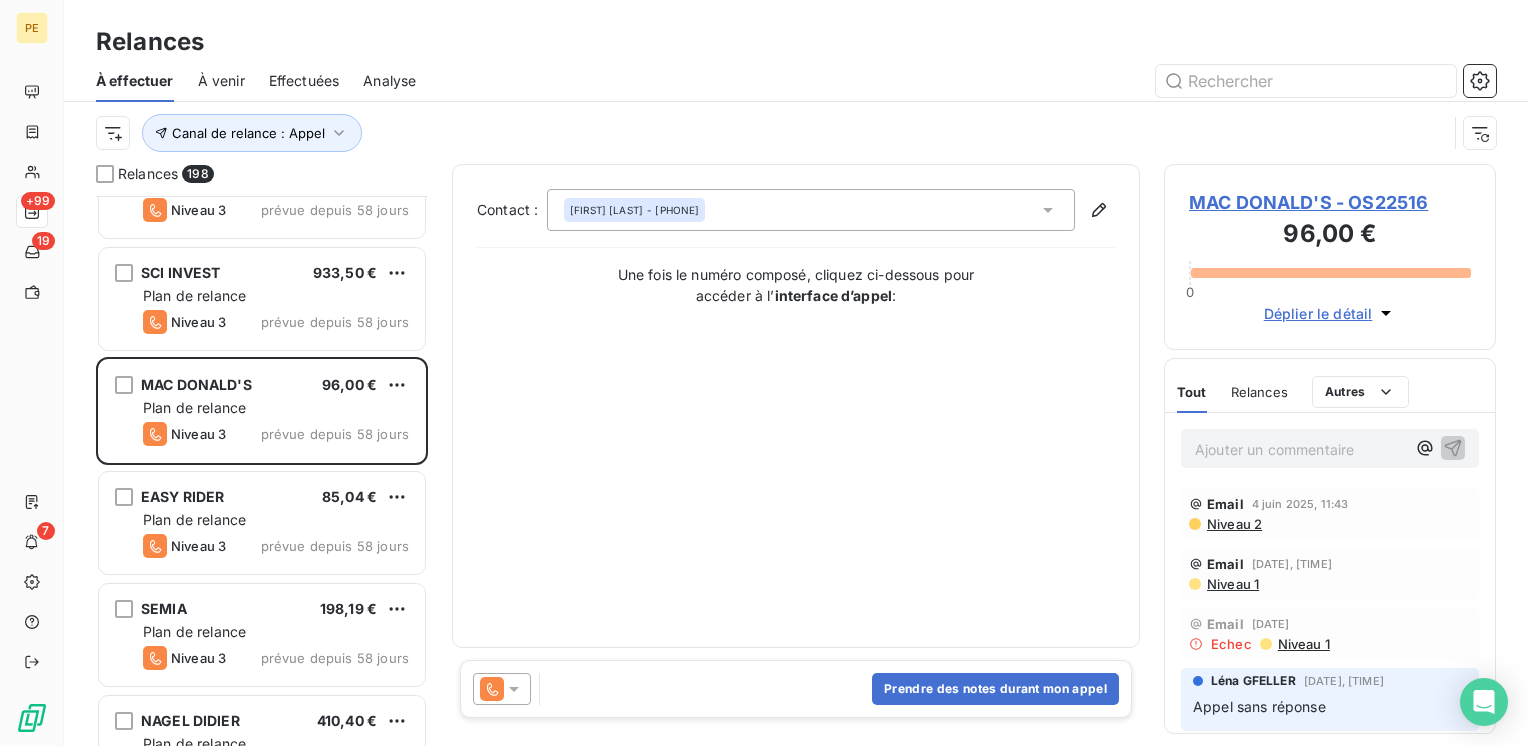click on "MAC DONALD'S - OS22516" at bounding box center (1330, 202) 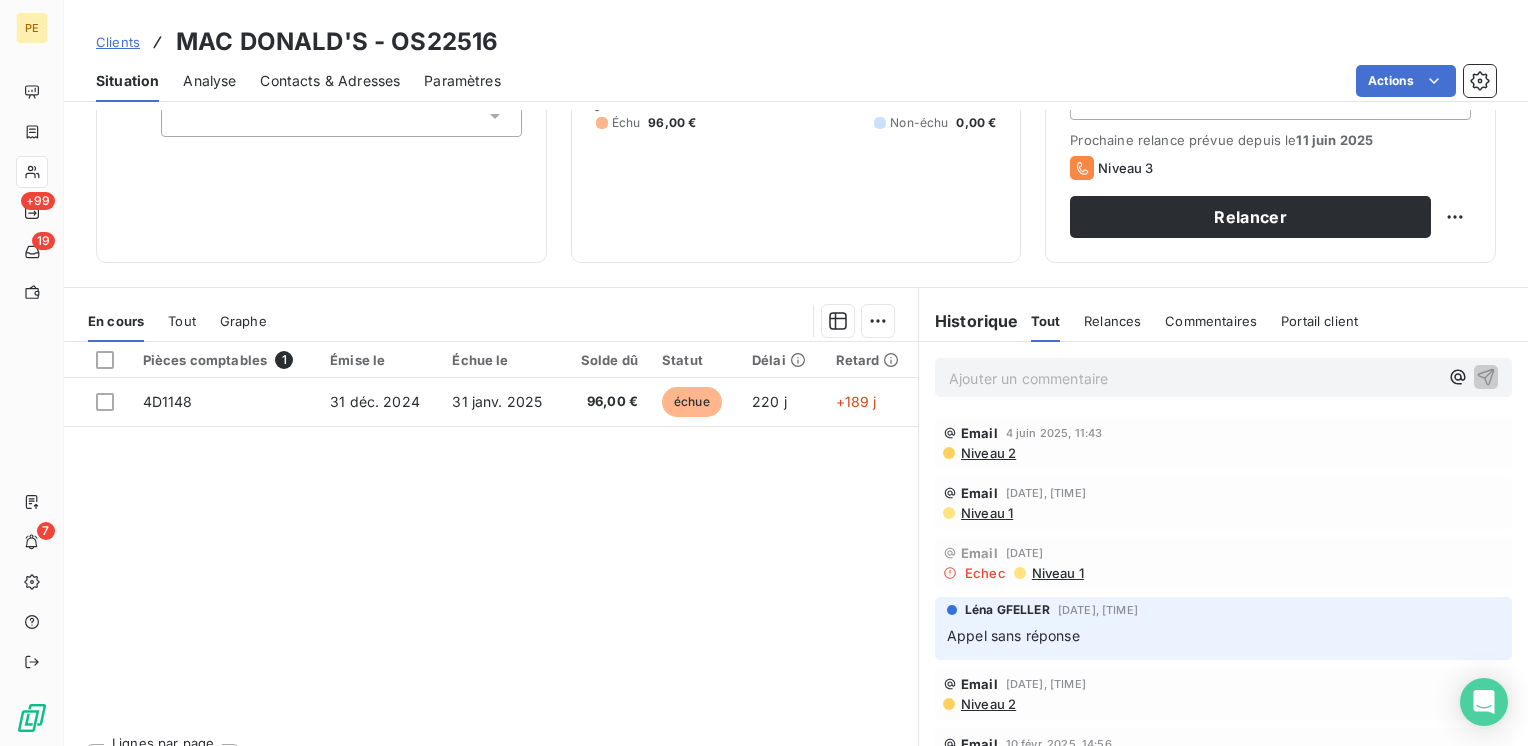 scroll, scrollTop: 175, scrollLeft: 0, axis: vertical 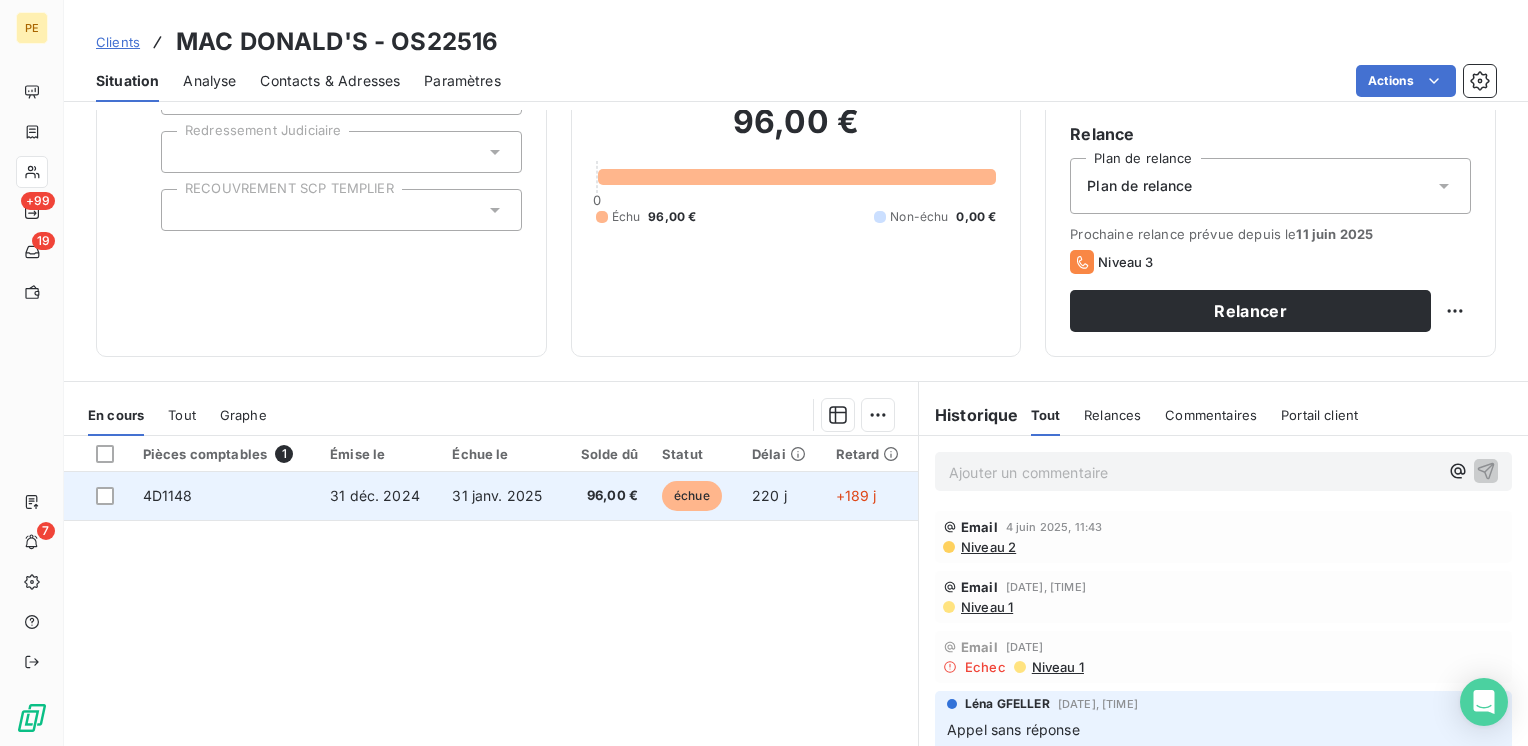 click on "31 janv. 2025" at bounding box center (497, 495) 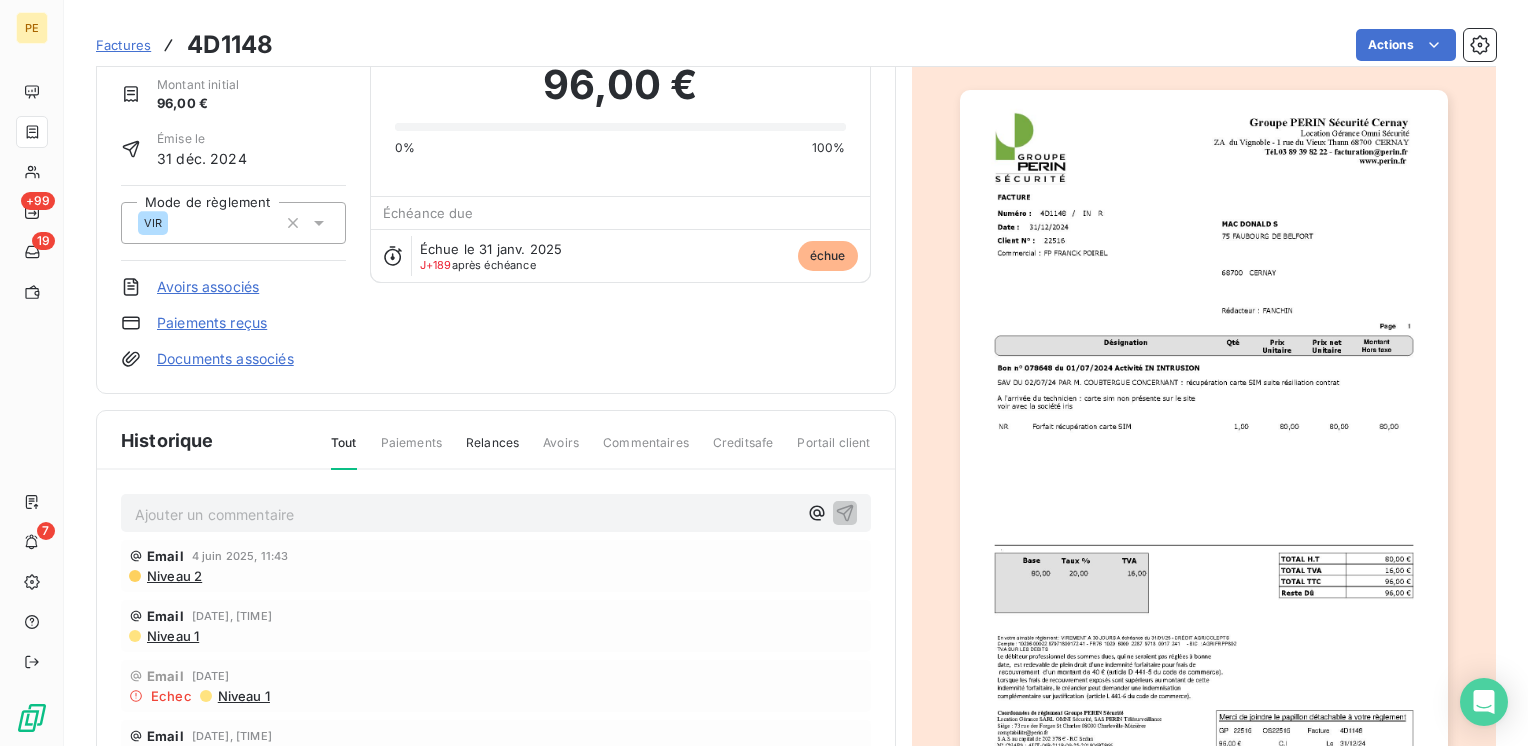 scroll, scrollTop: 0, scrollLeft: 0, axis: both 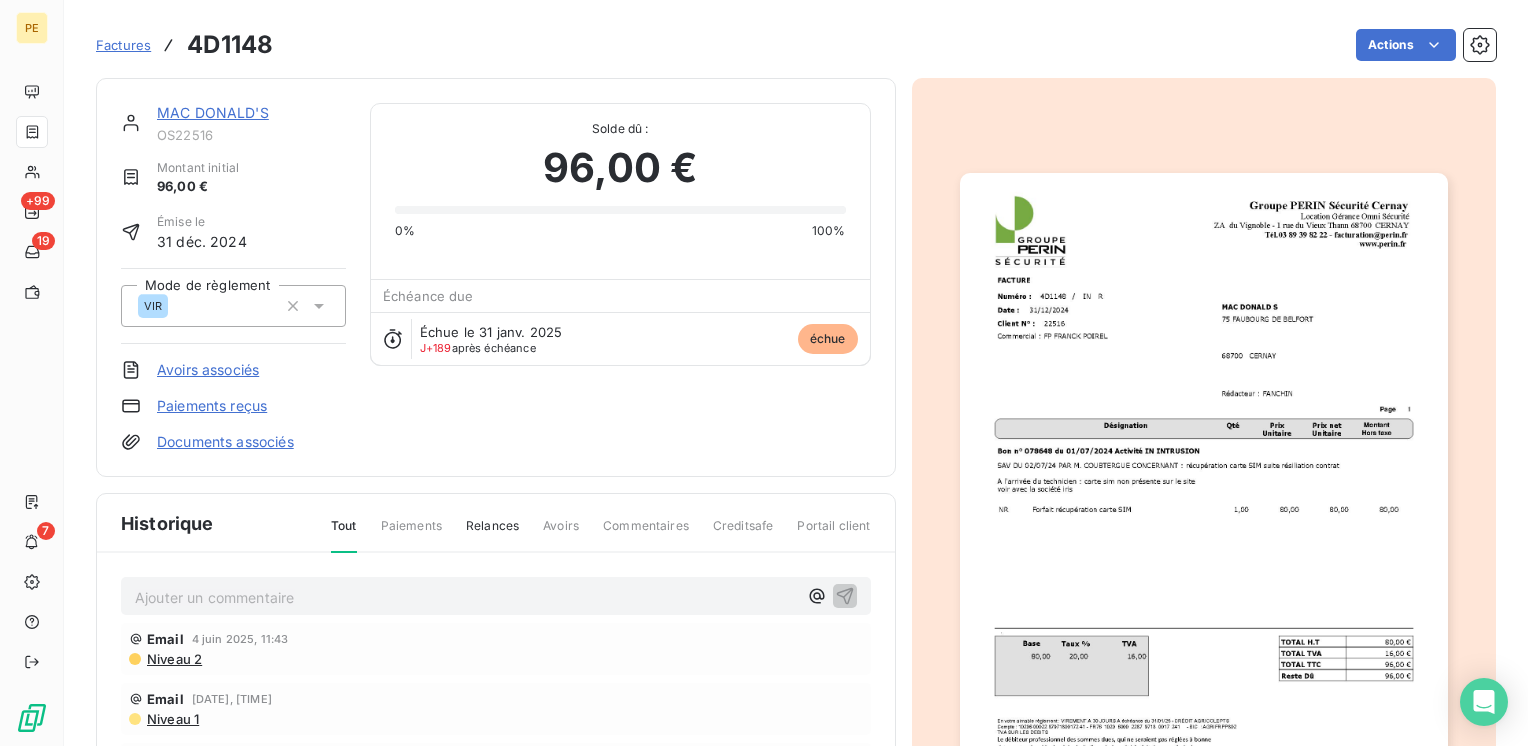 click on "Factures" at bounding box center (123, 45) 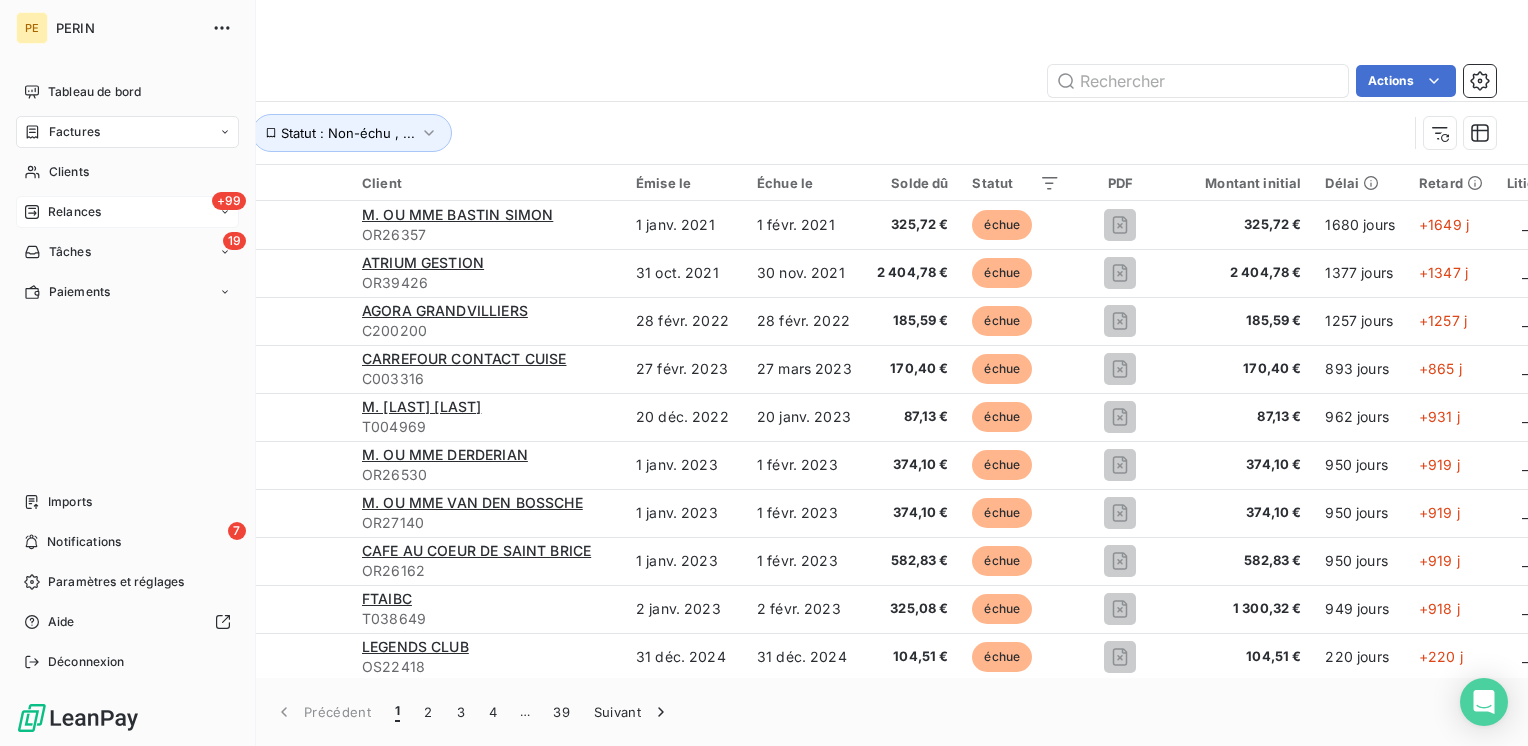 click 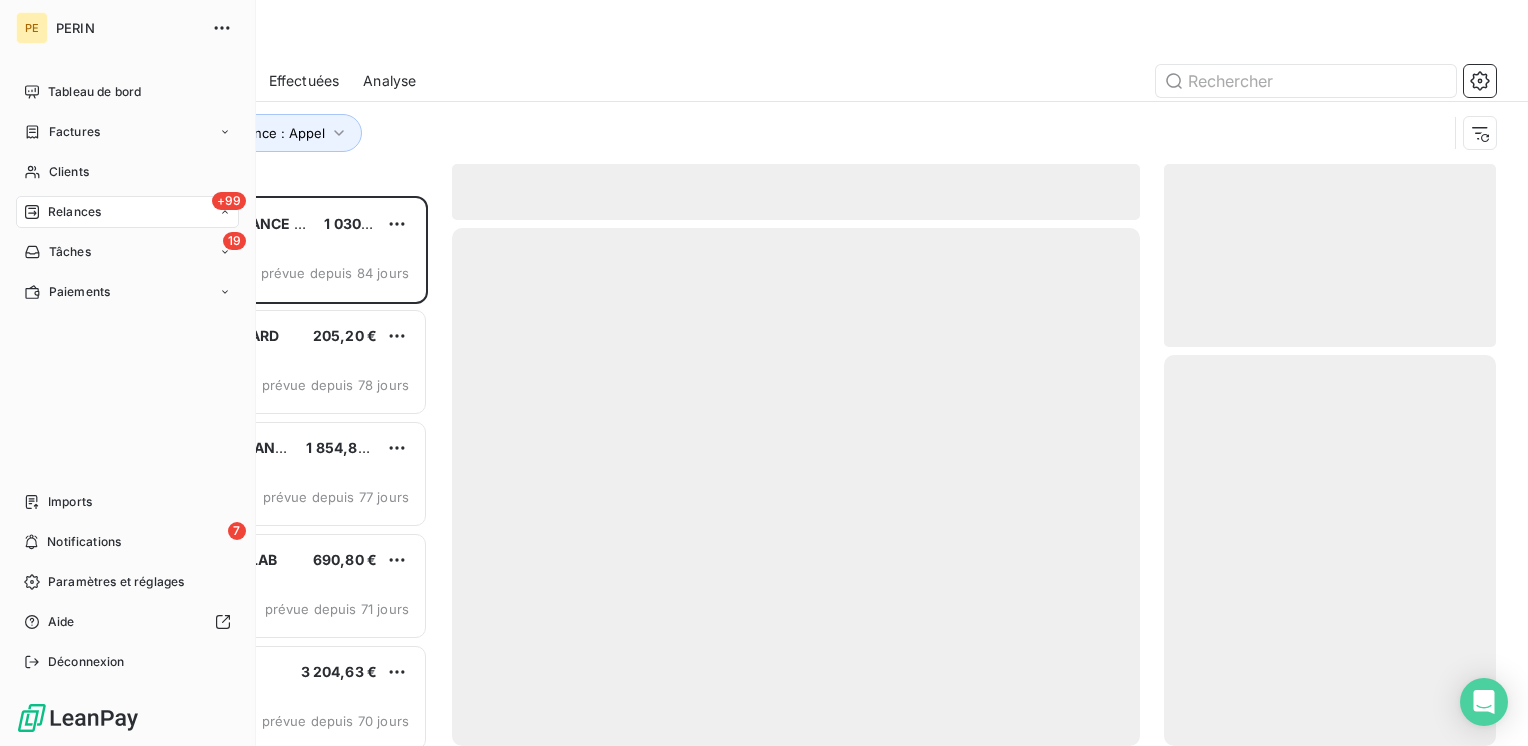 scroll, scrollTop: 16, scrollLeft: 16, axis: both 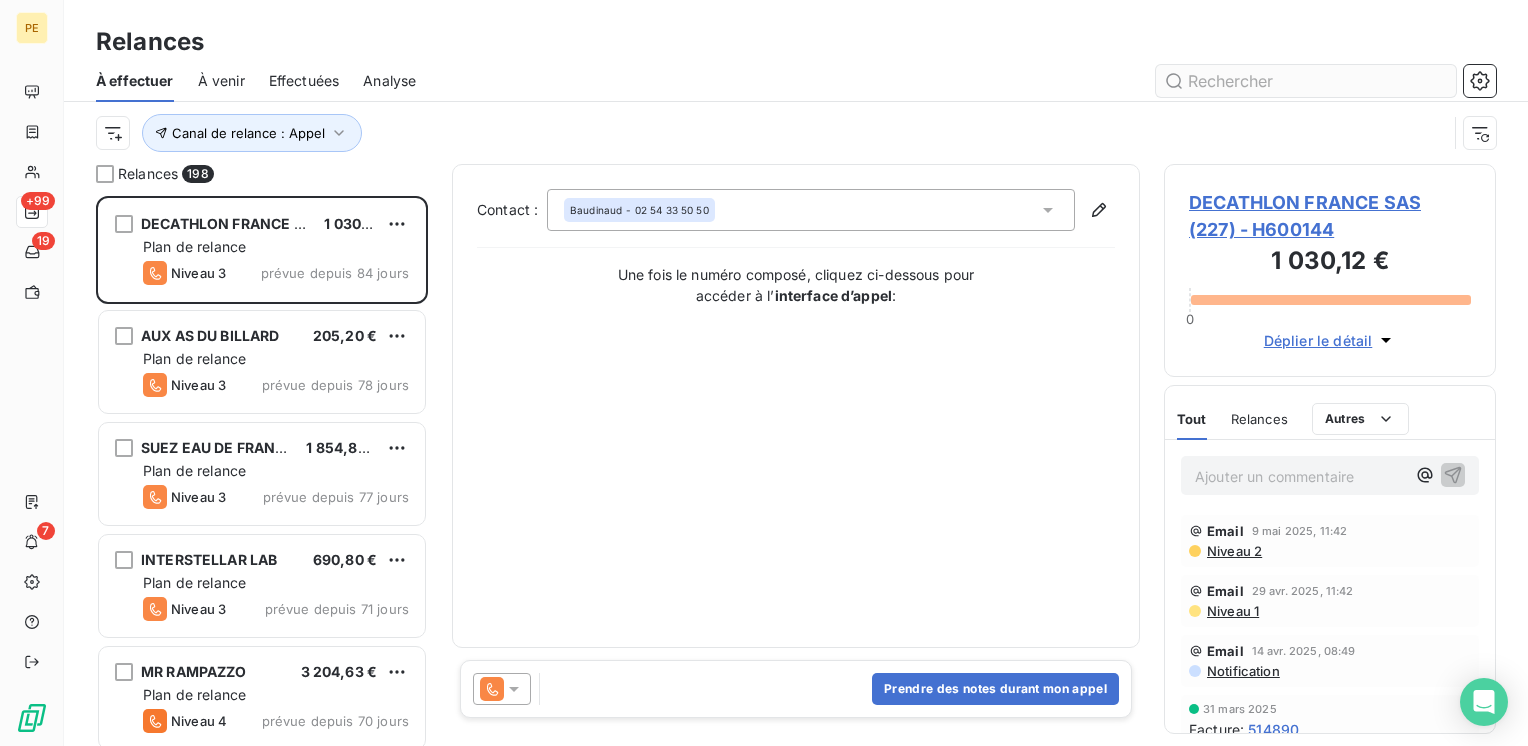 click at bounding box center (1306, 81) 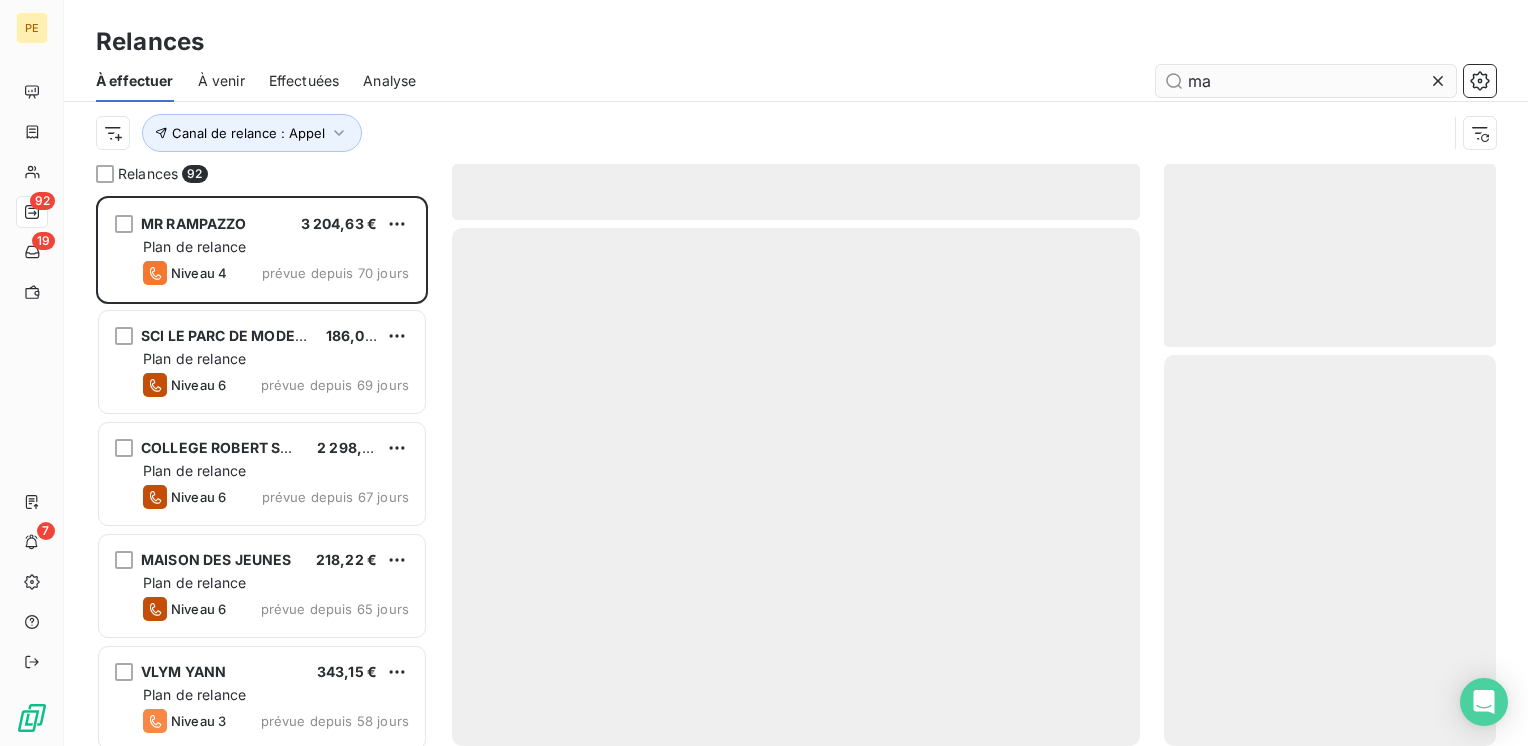scroll, scrollTop: 0, scrollLeft: 0, axis: both 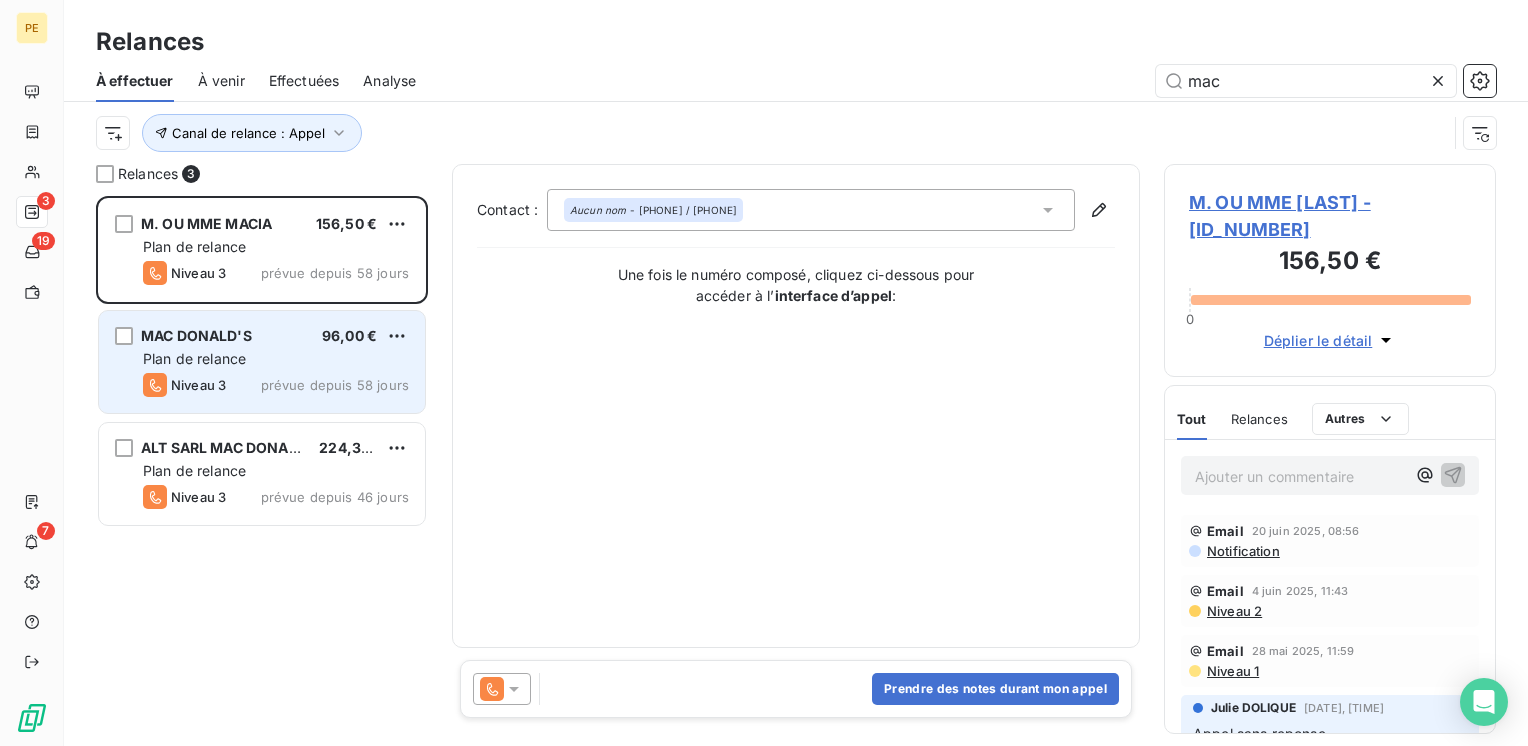 type on "mac" 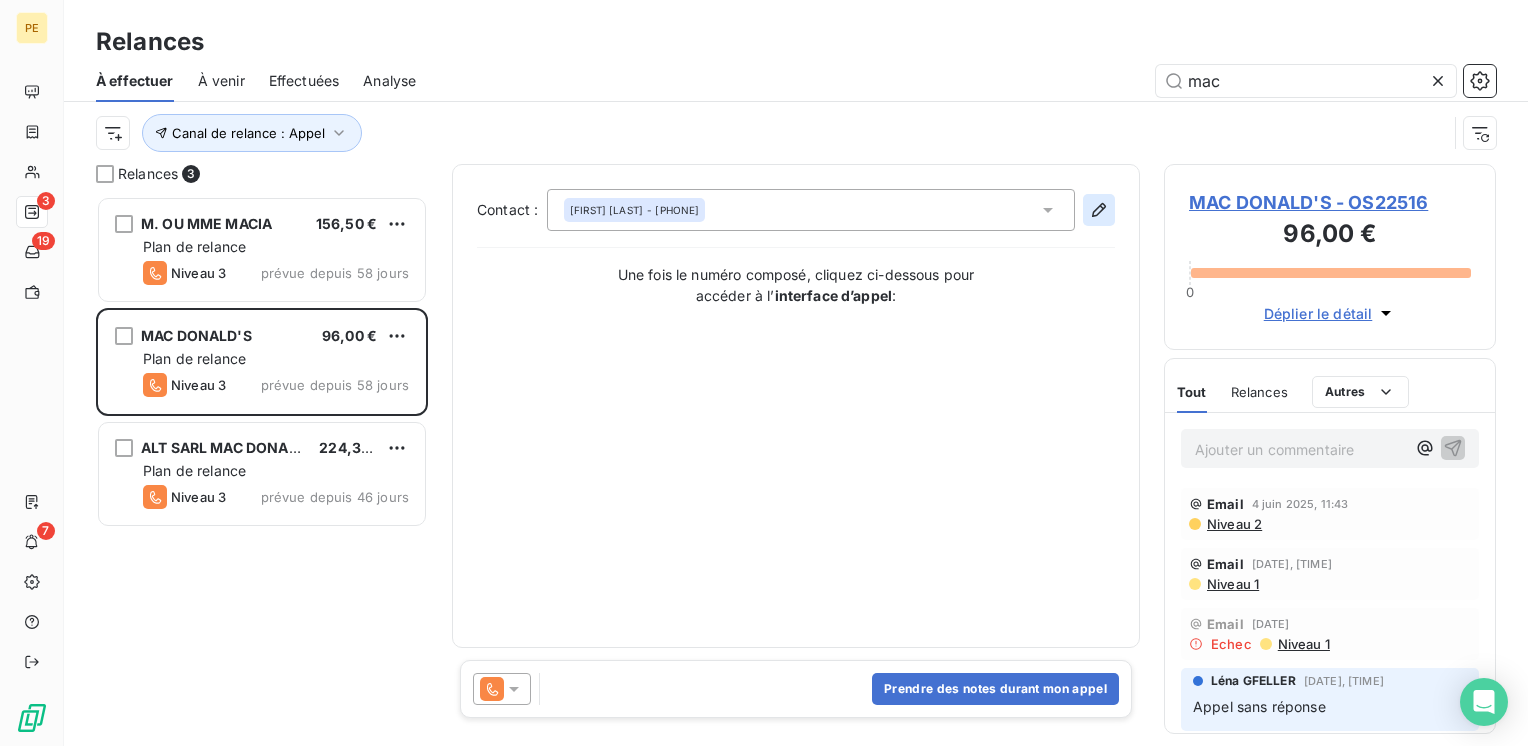 click 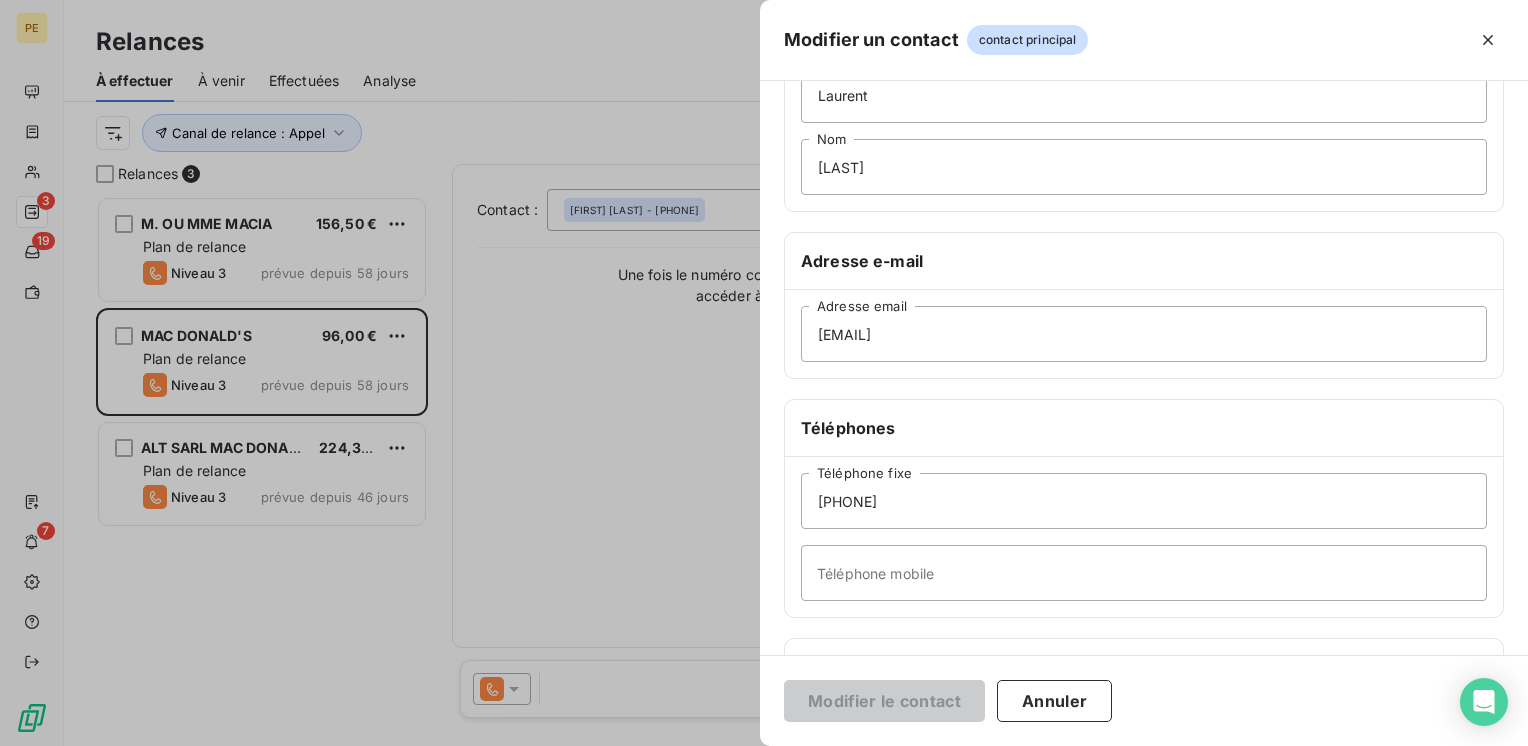 scroll, scrollTop: 266, scrollLeft: 0, axis: vertical 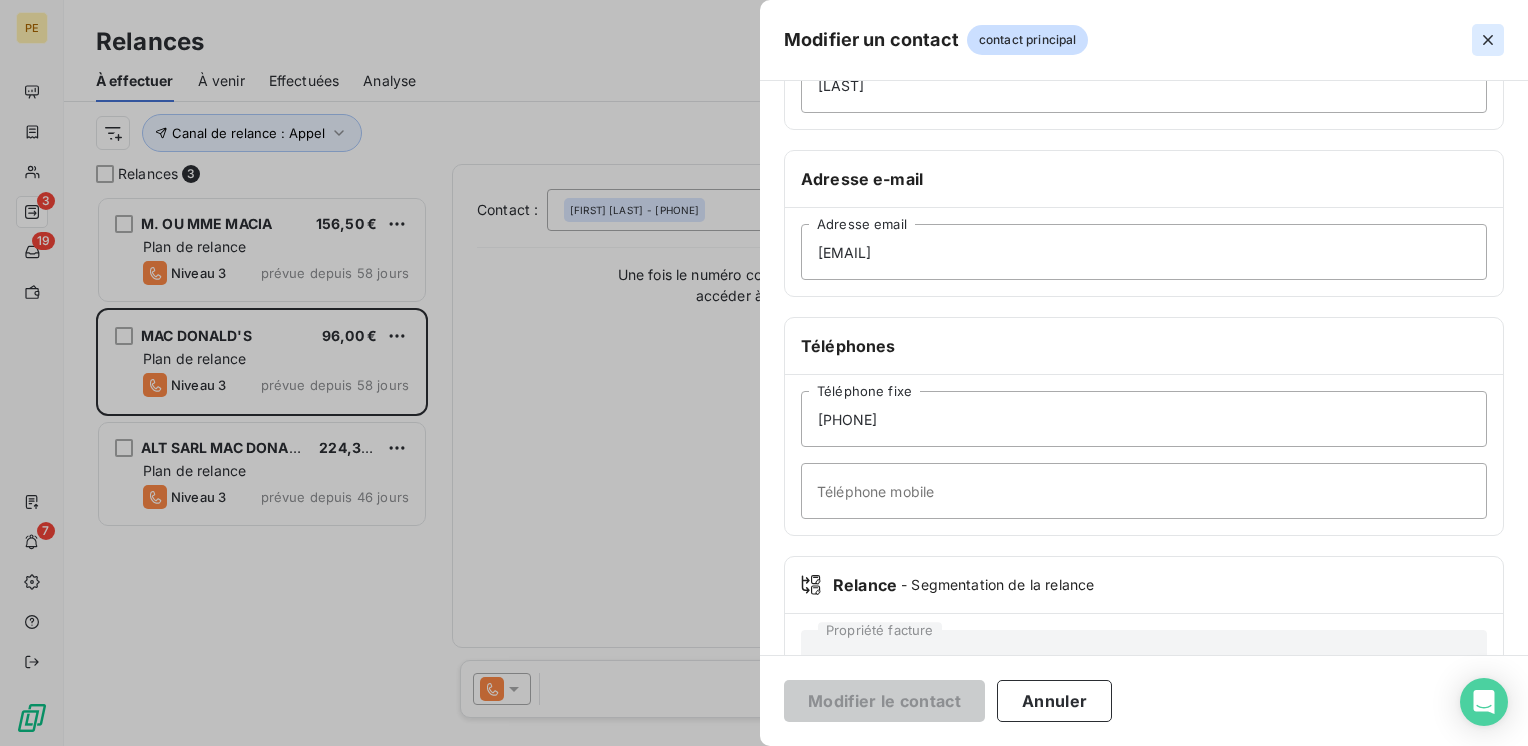 click 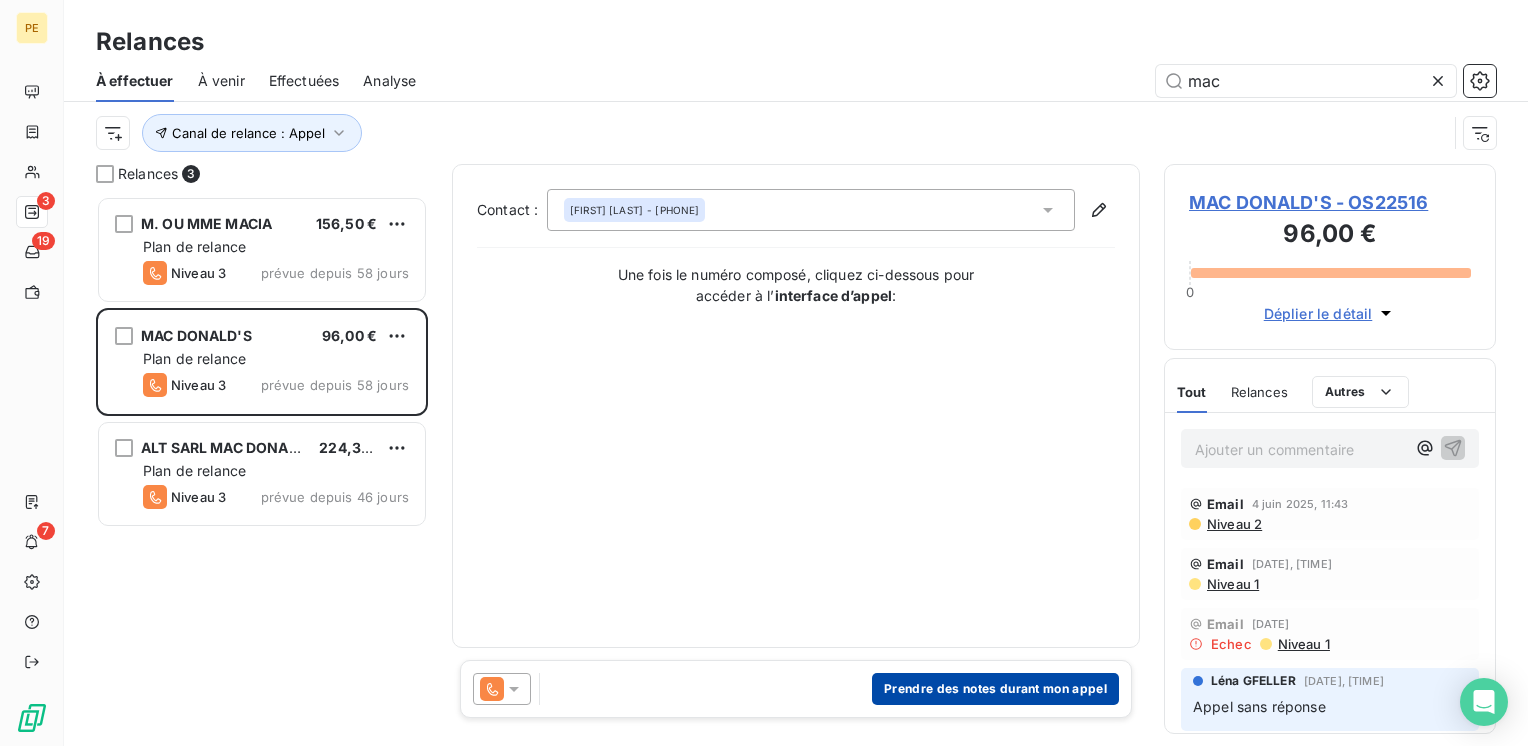 click on "Prendre des notes durant mon appel" at bounding box center (995, 689) 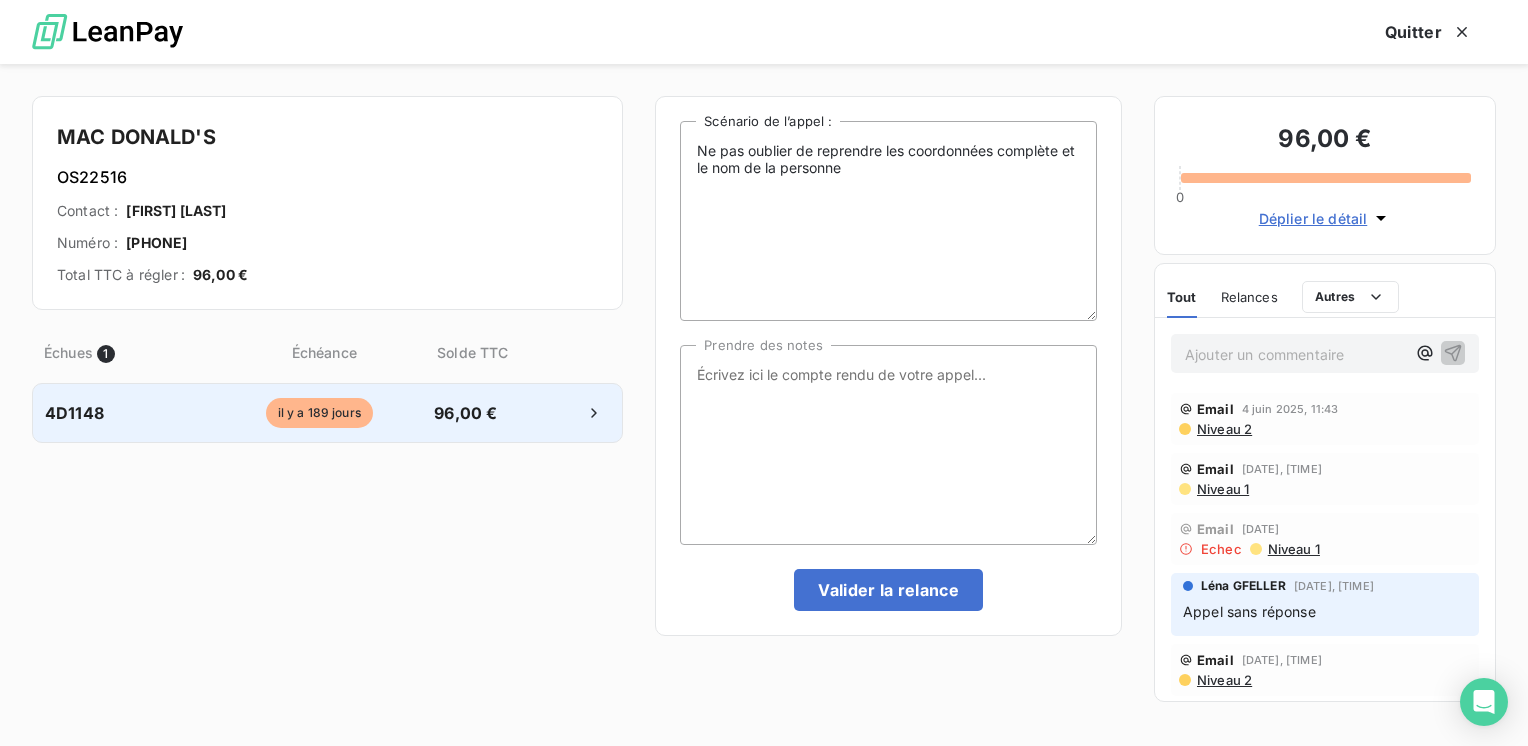 click on "96,00 €" at bounding box center [465, 413] 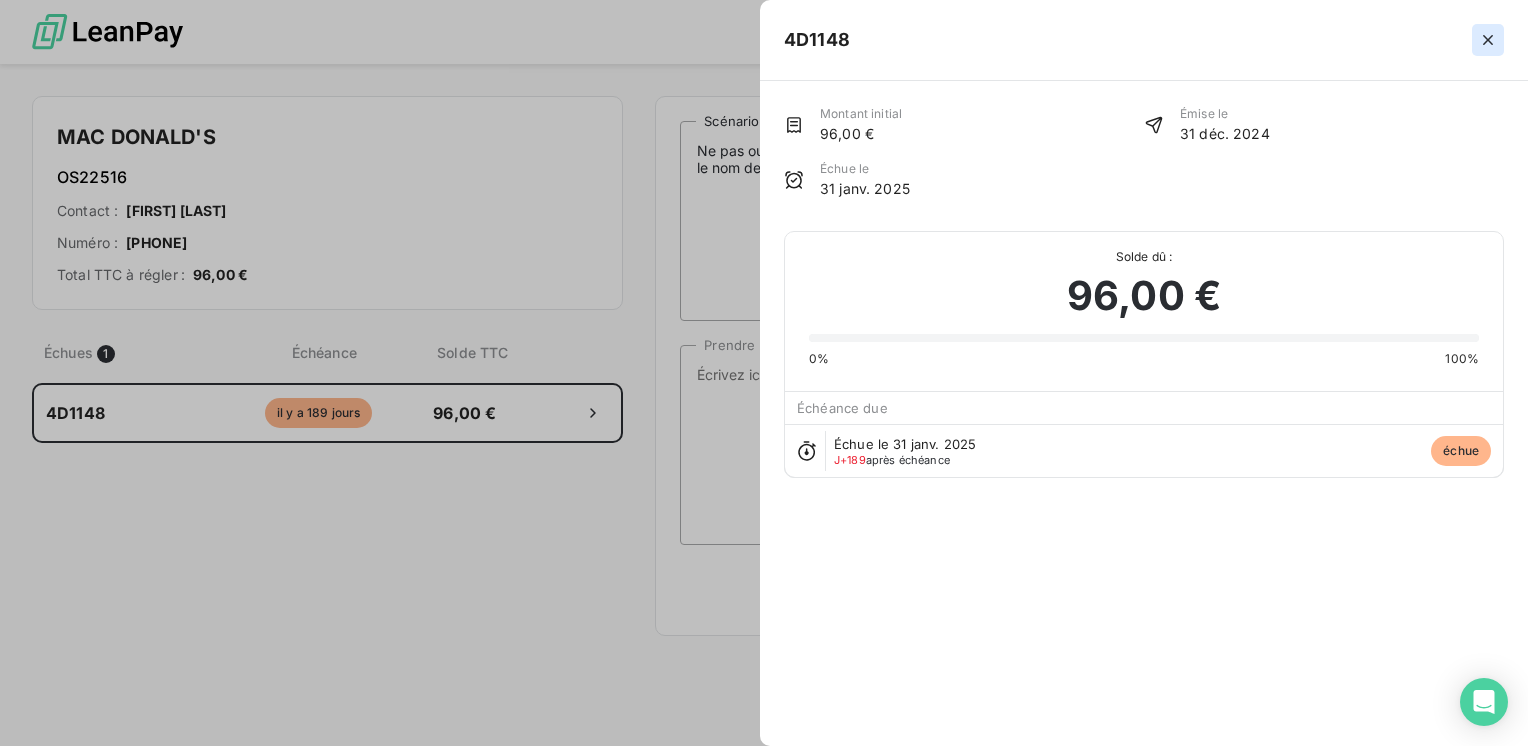 click 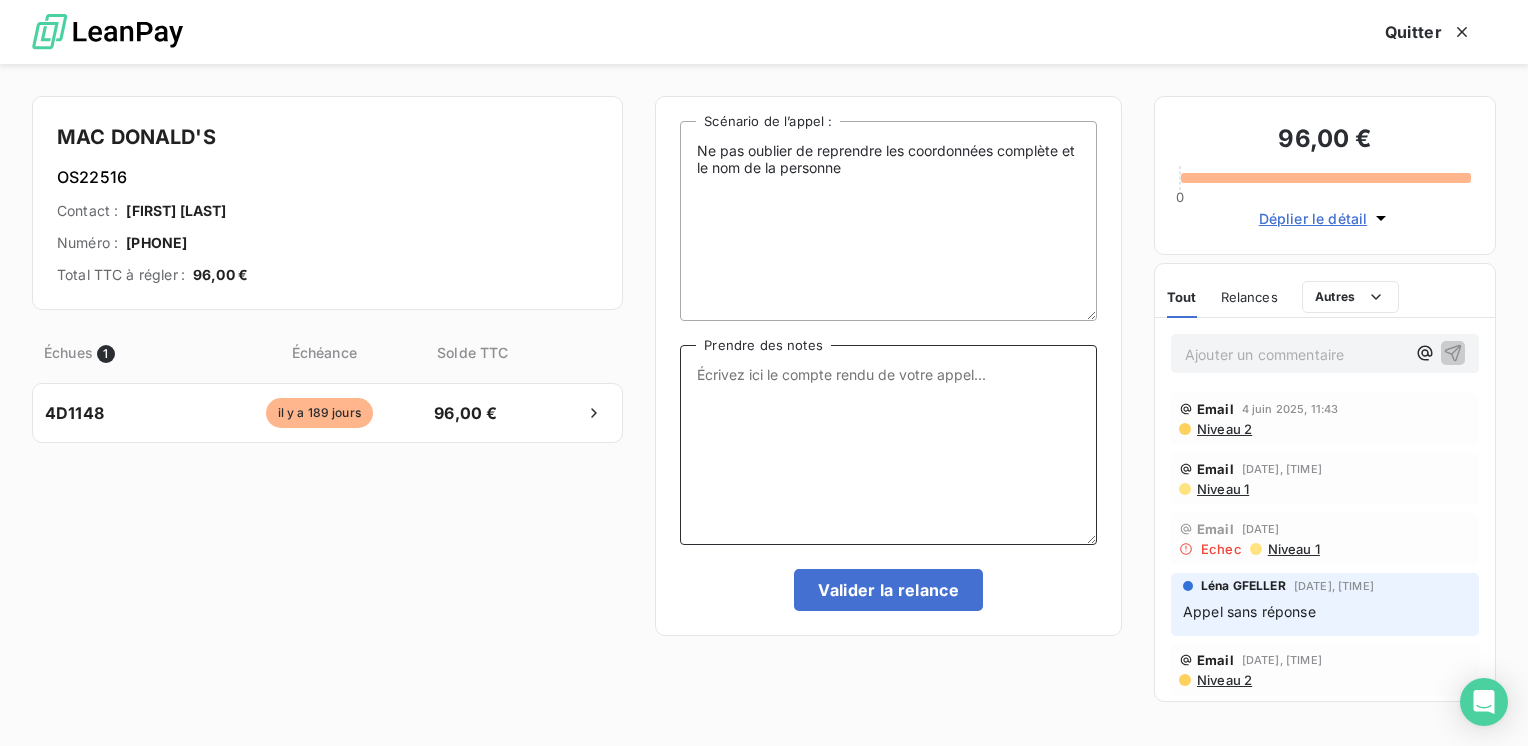 click on "Prendre des notes" at bounding box center (888, 445) 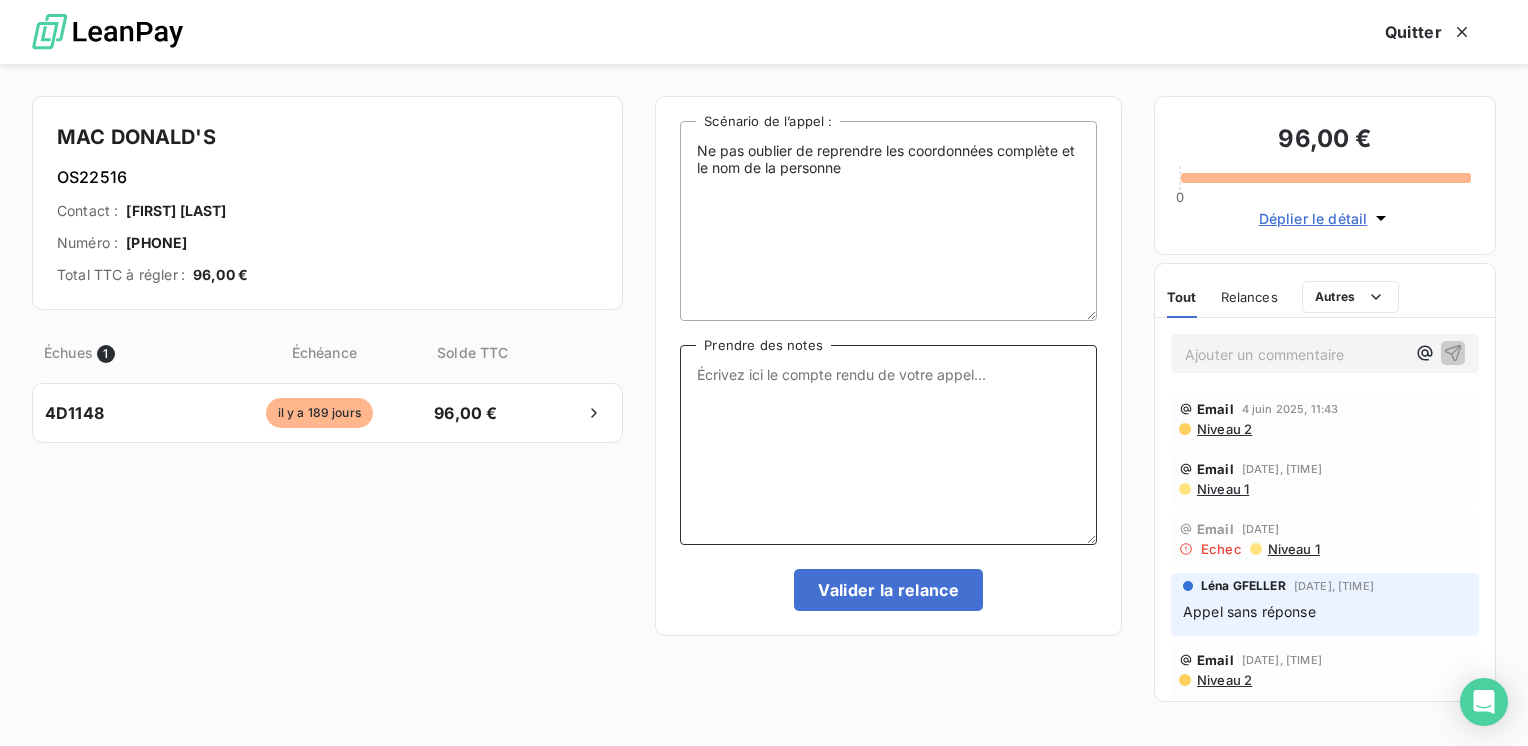 click on "Prendre des notes" at bounding box center [888, 445] 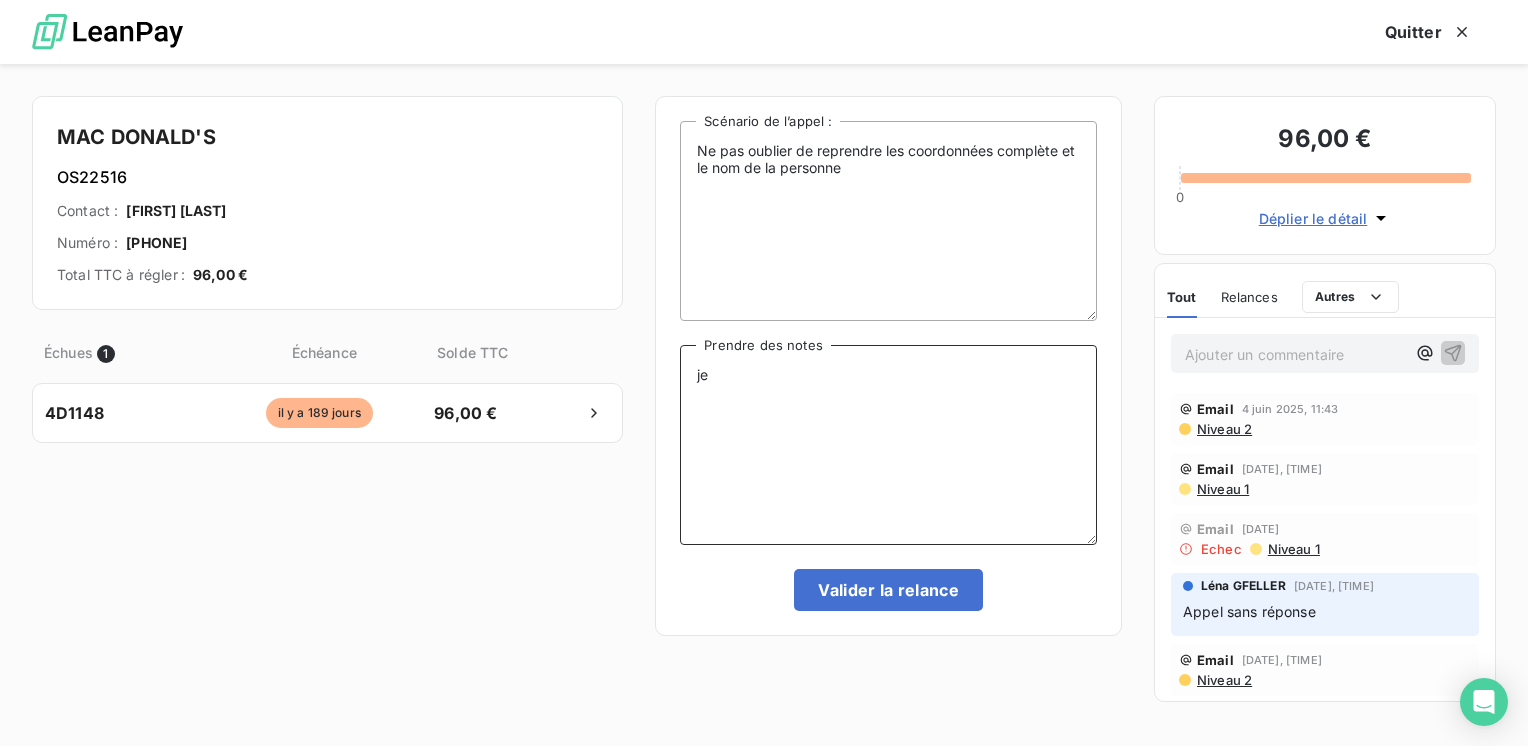 type on "je" 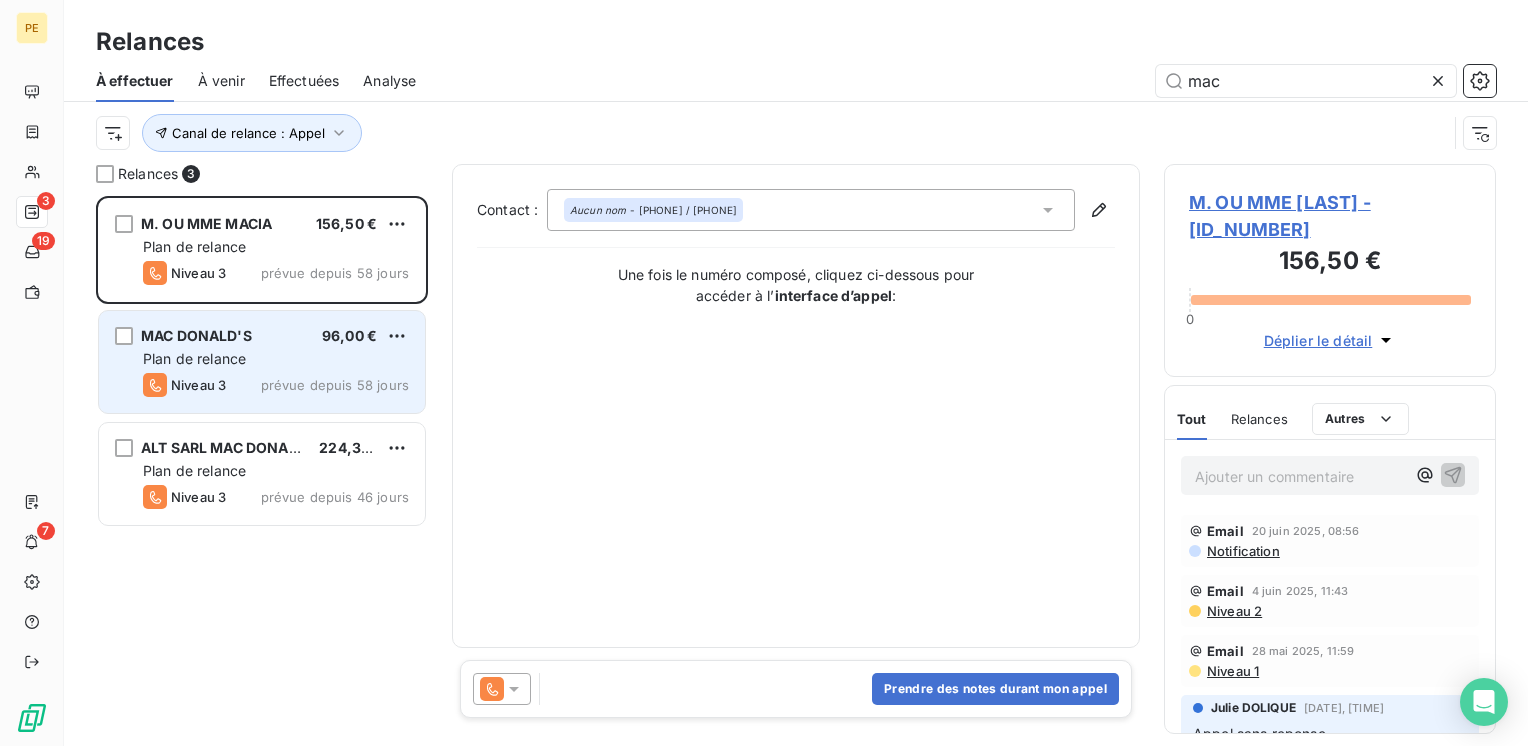 click on "Plan de relance" at bounding box center [276, 359] 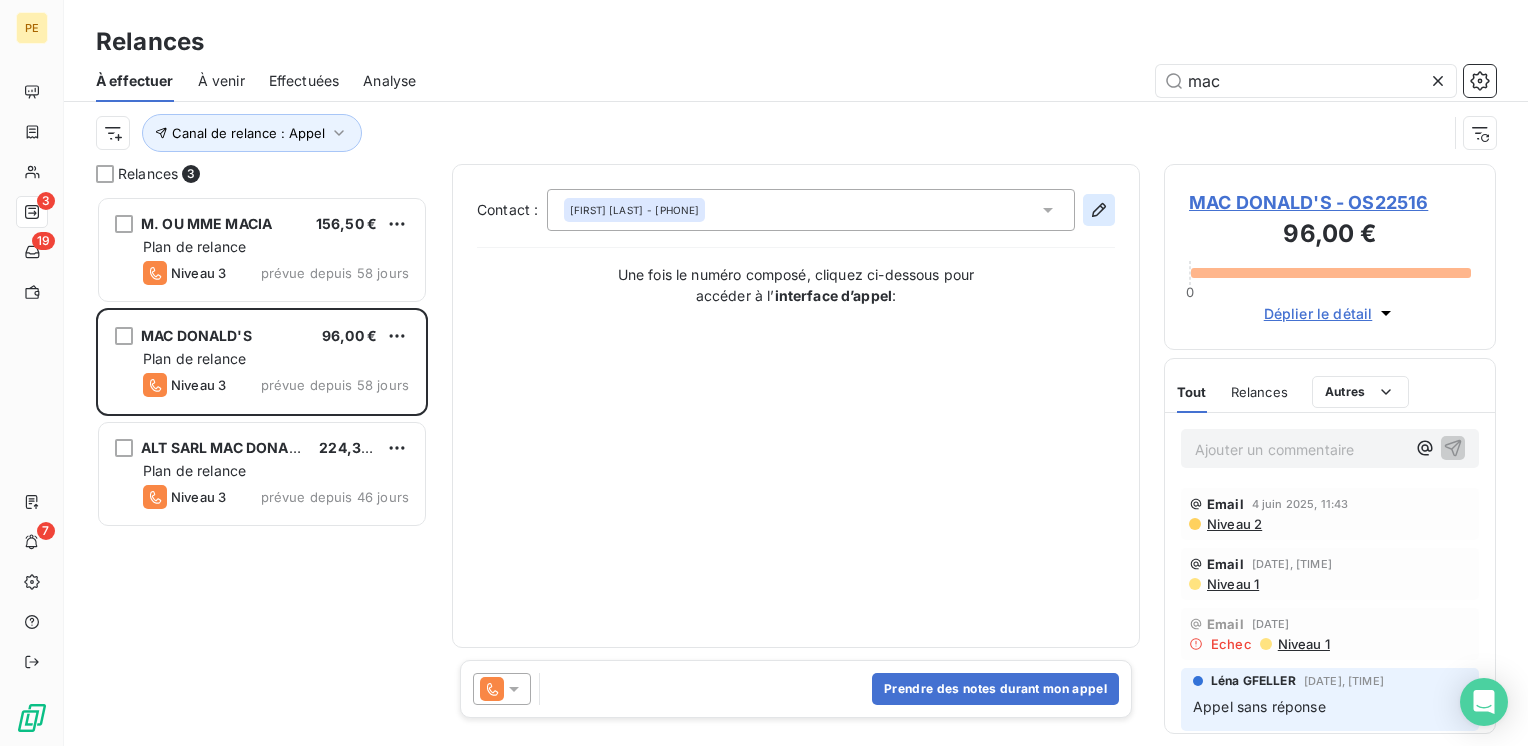click 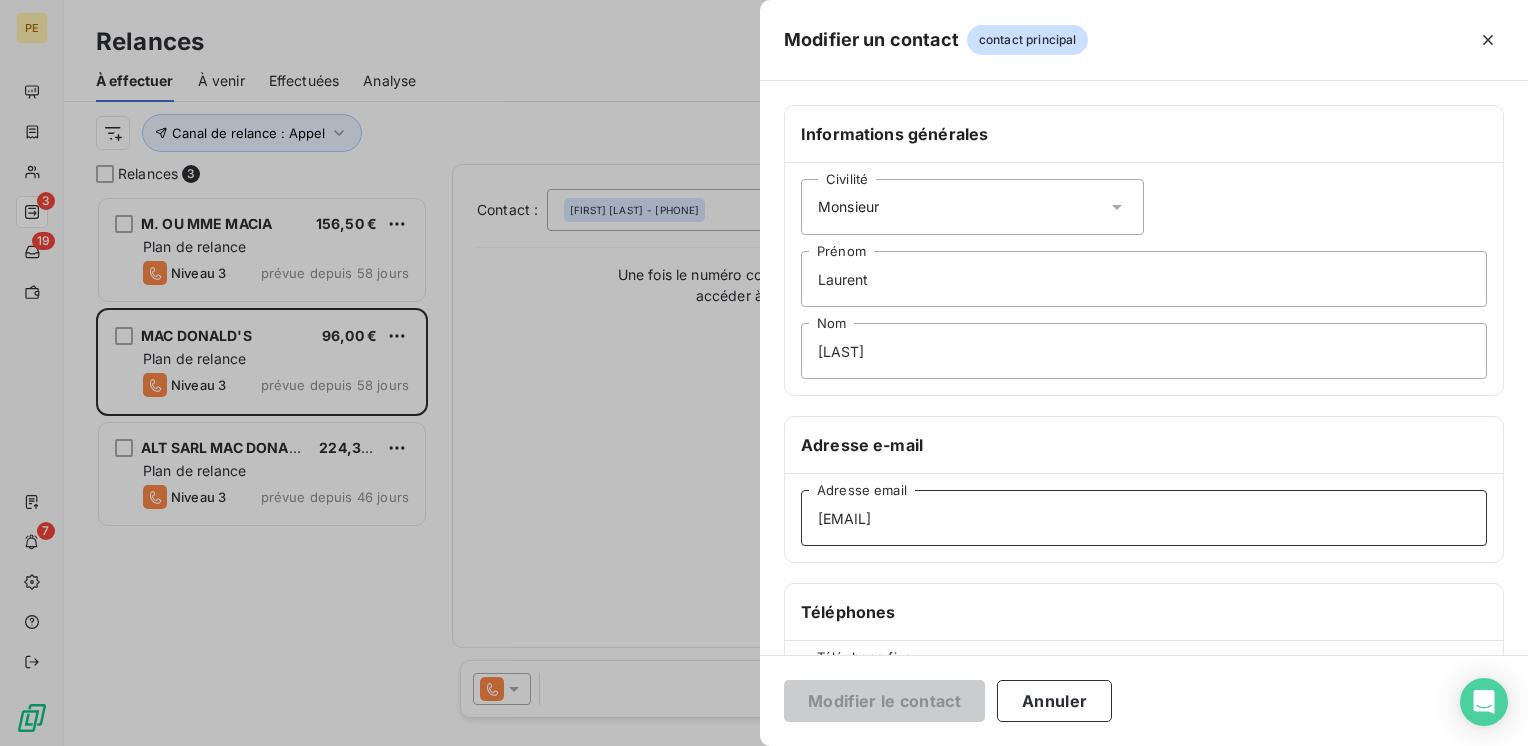 click on "[EMAIL]" at bounding box center [1144, 518] 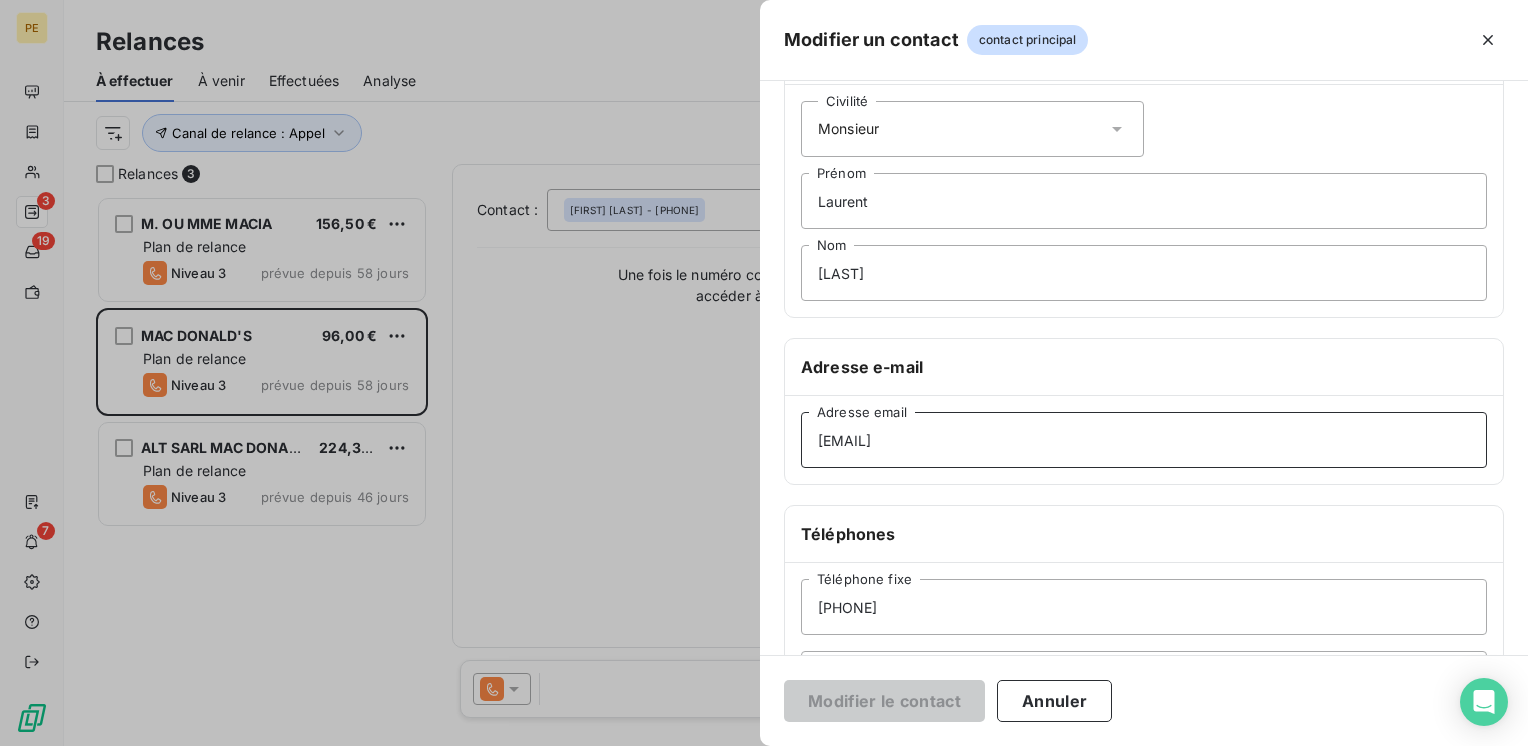 scroll, scrollTop: 0, scrollLeft: 0, axis: both 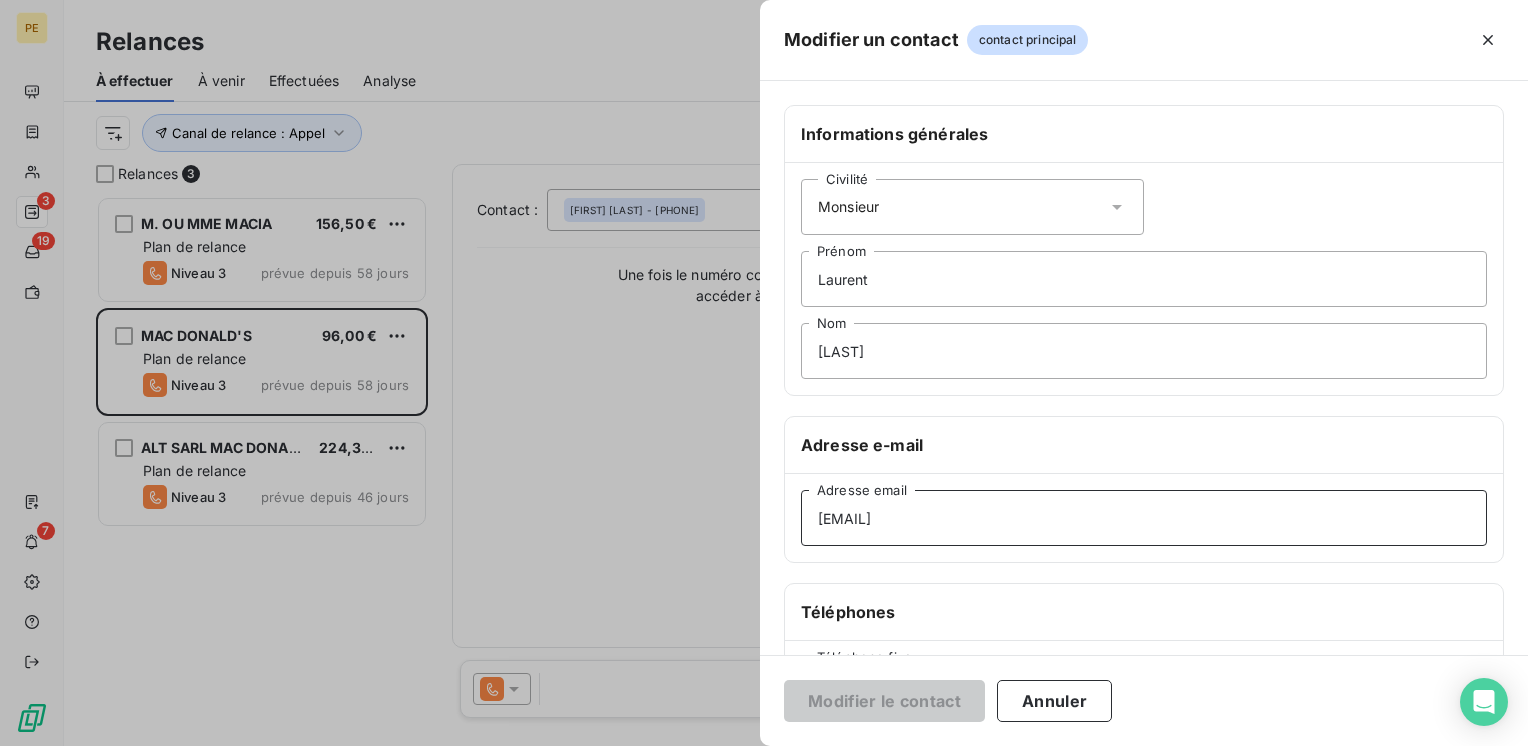drag, startPoint x: 960, startPoint y: 525, endPoint x: 770, endPoint y: 549, distance: 191.5098 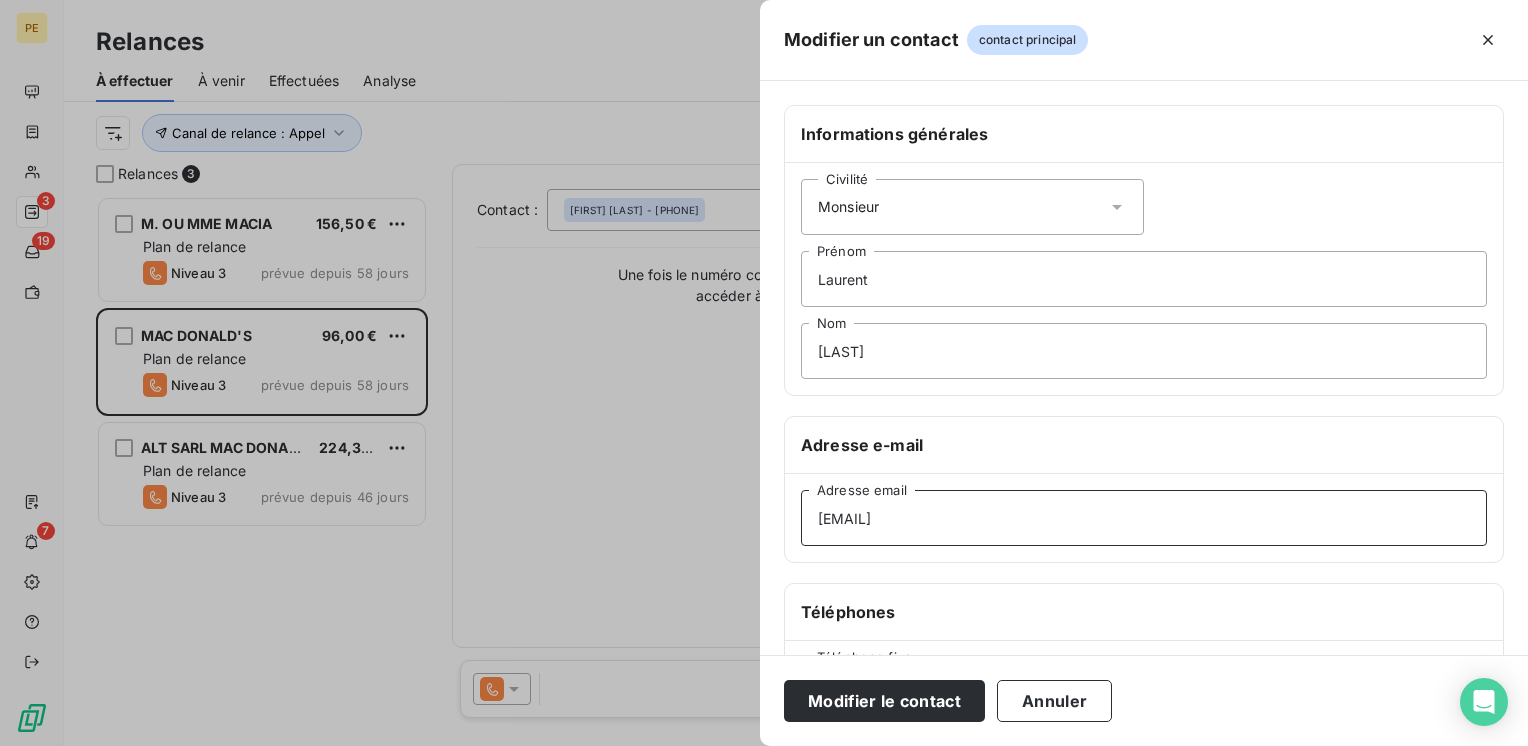 drag, startPoint x: 981, startPoint y: 497, endPoint x: 756, endPoint y: 526, distance: 226.86119 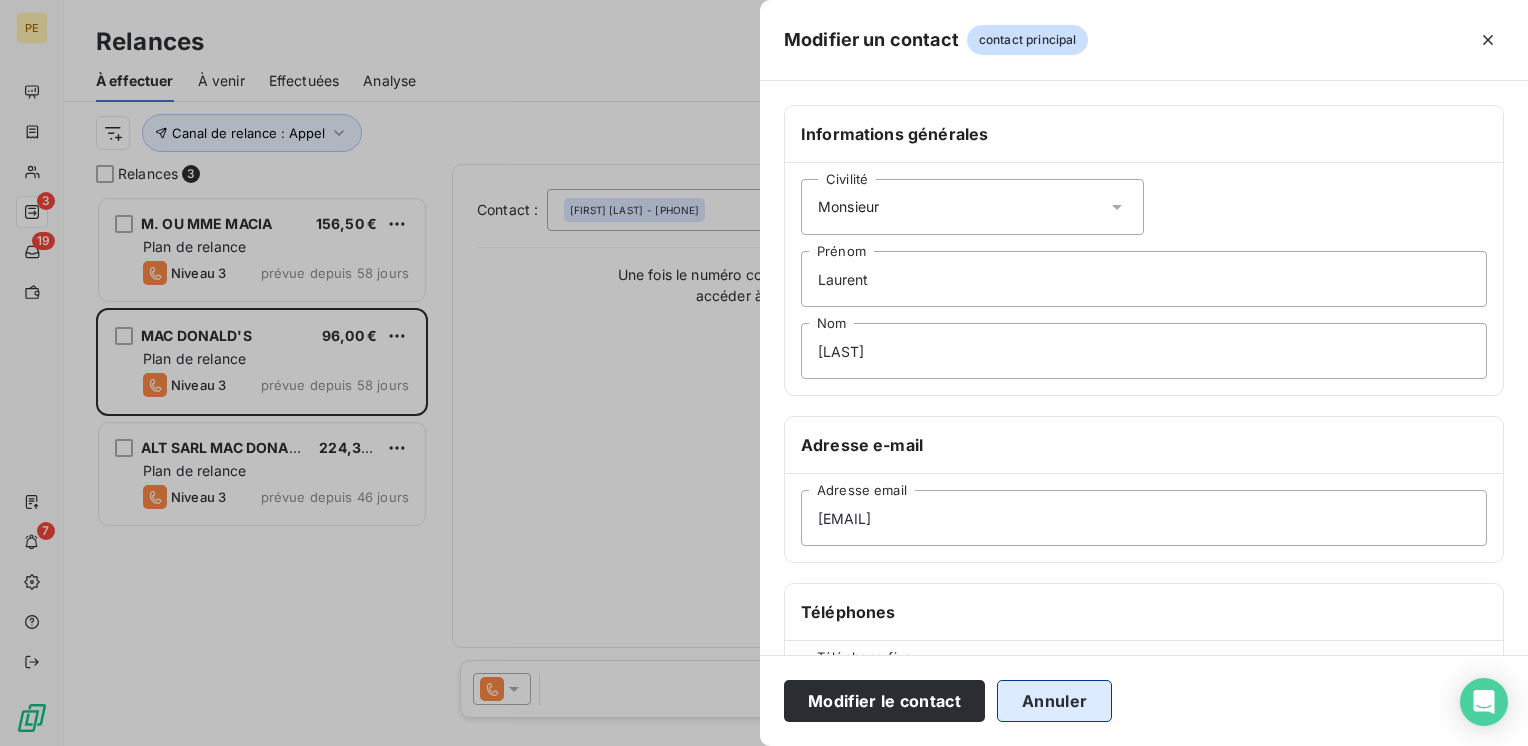 click on "Annuler" at bounding box center [1054, 701] 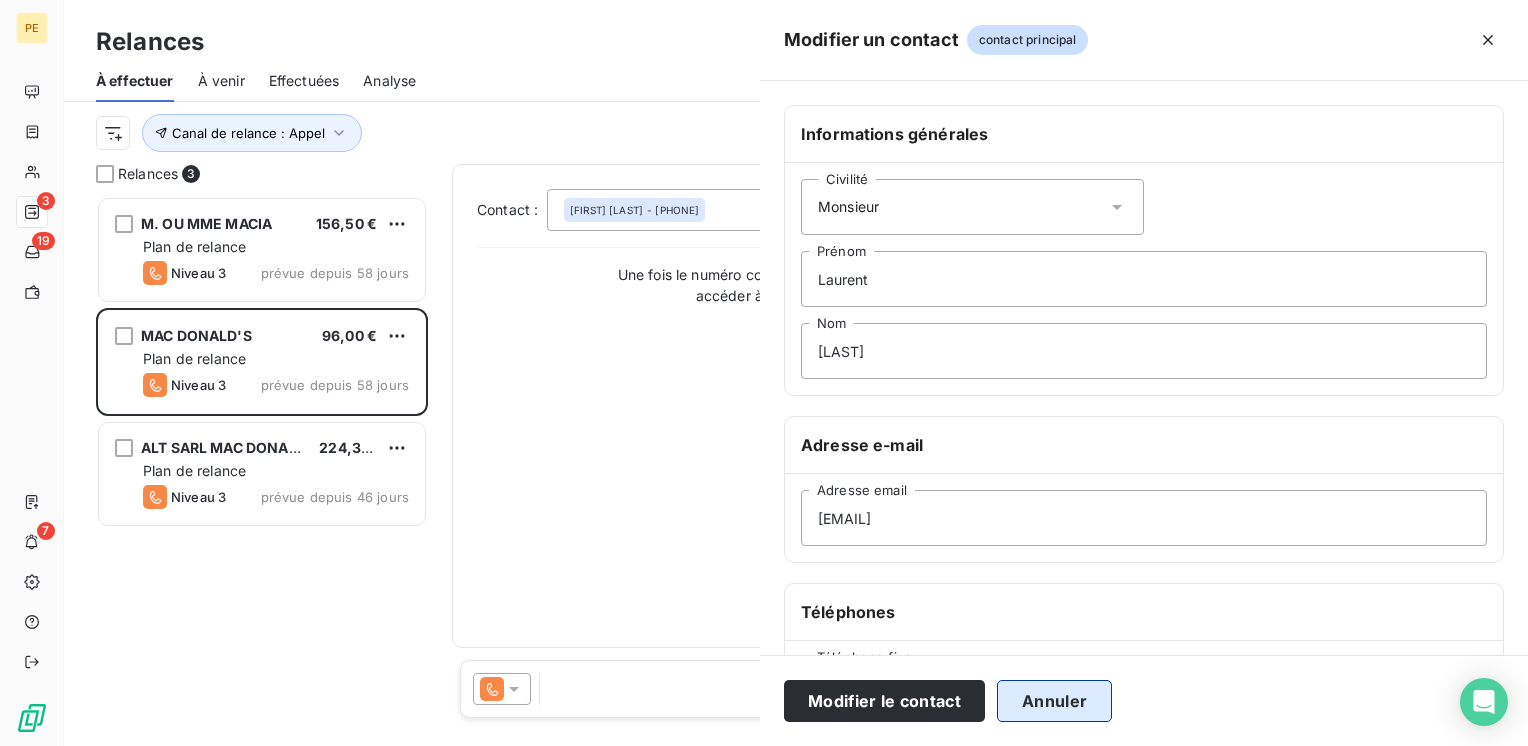 type on "[EMAIL]" 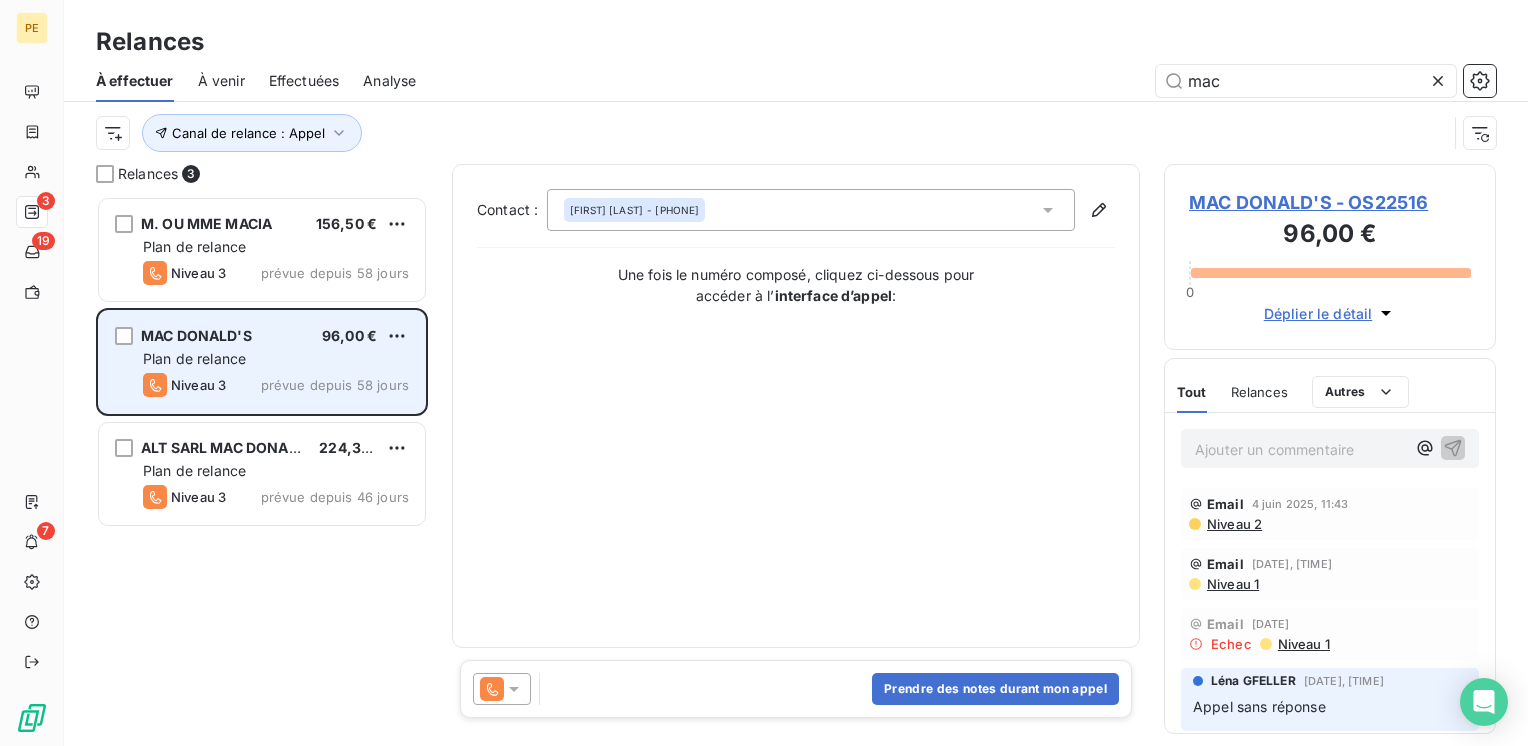 click on "MAC DONALD'S [AMOUNT] Plan de relance Niveau 3 prévue depuis 58 jours" at bounding box center (262, 362) 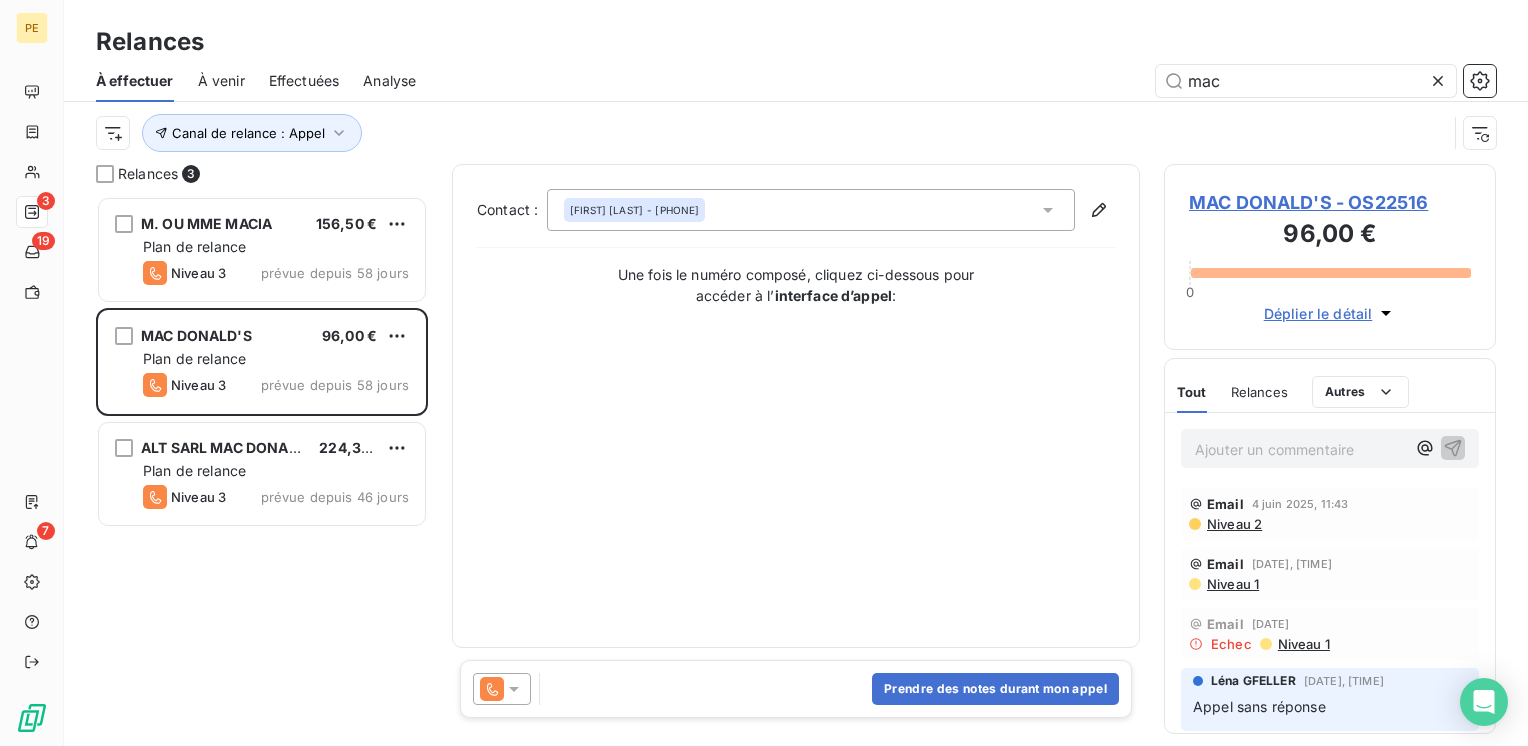 drag, startPoint x: 1460, startPoint y: 194, endPoint x: 1213, endPoint y: 214, distance: 247.8084 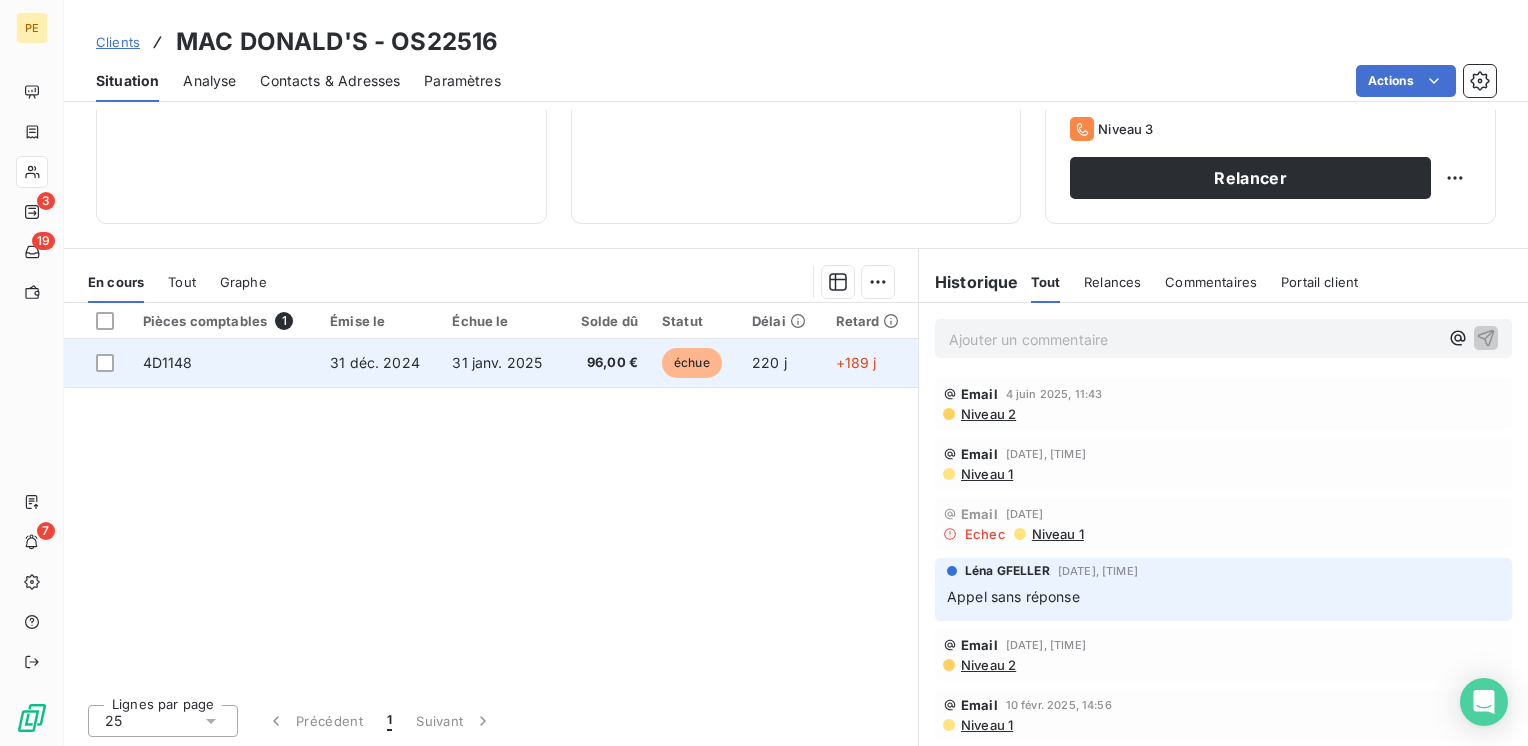 scroll, scrollTop: 0, scrollLeft: 0, axis: both 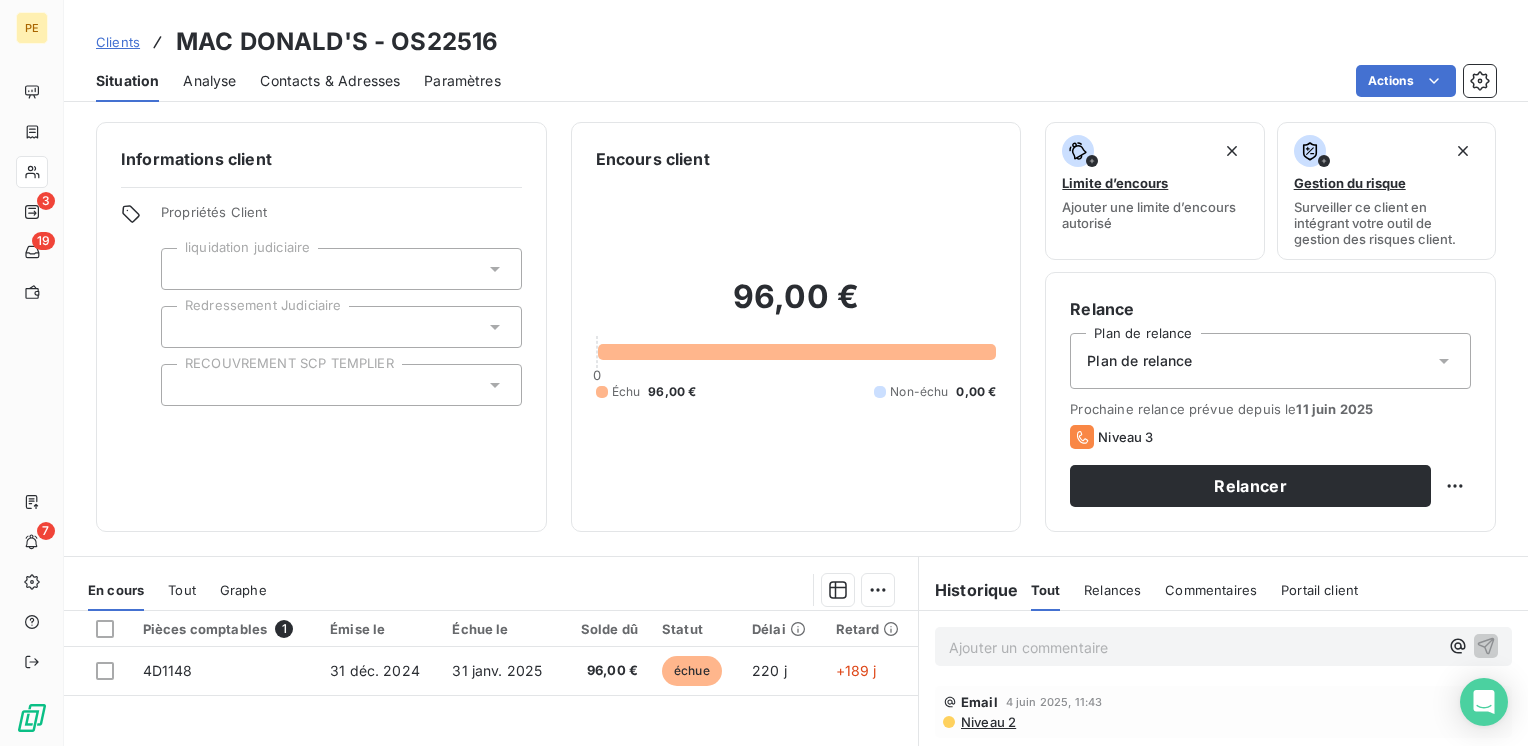 click on "Contacts & Adresses" at bounding box center (330, 81) 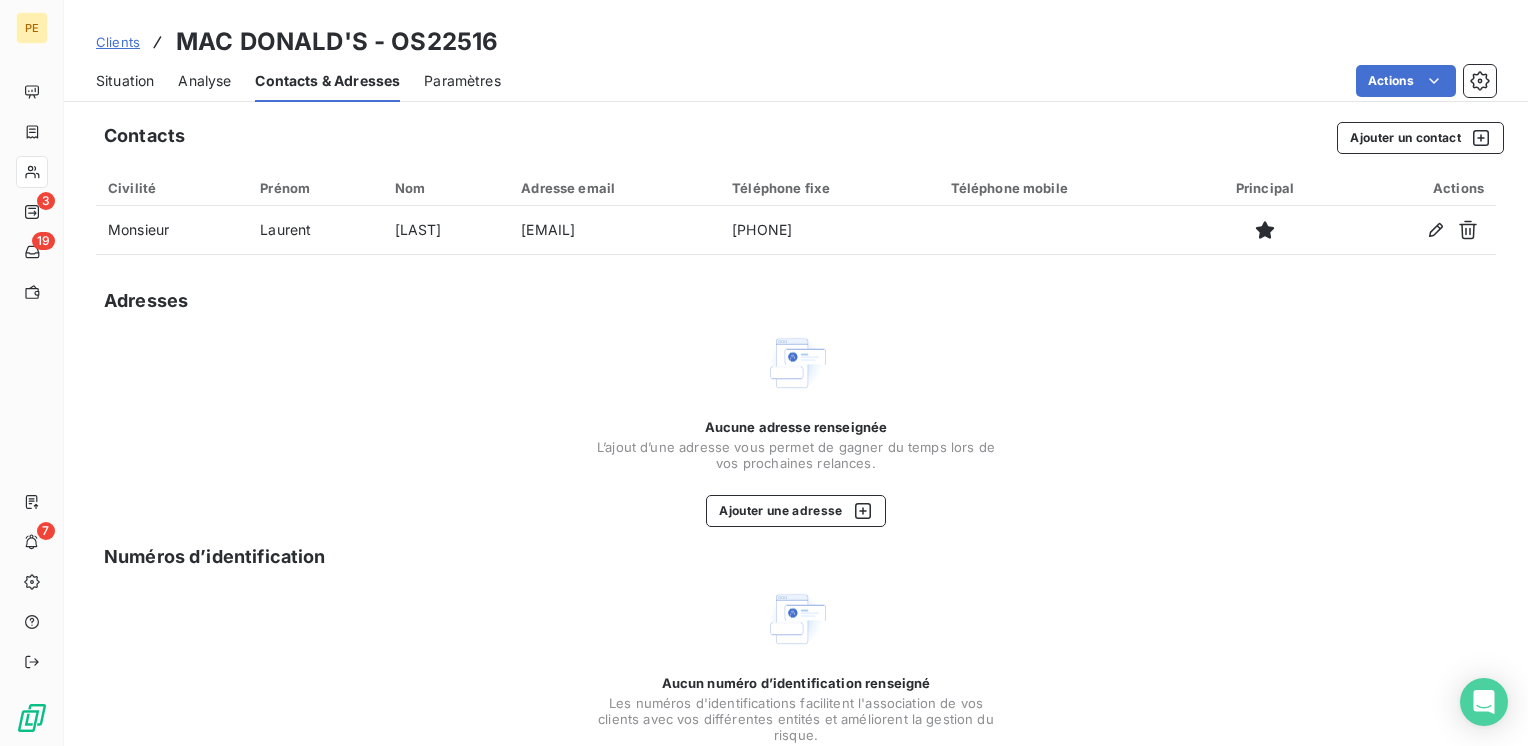 click on "Situation" at bounding box center (125, 81) 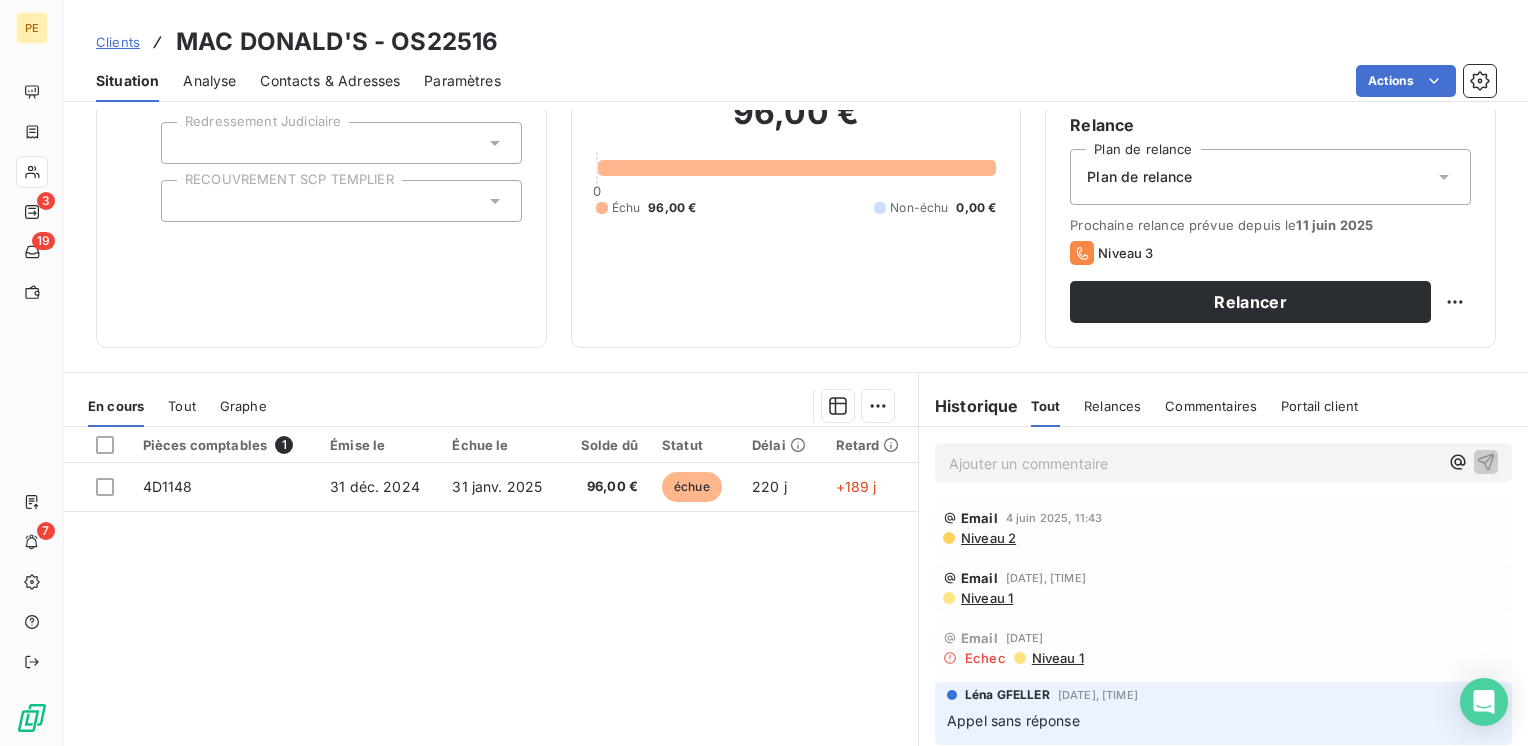 scroll, scrollTop: 308, scrollLeft: 0, axis: vertical 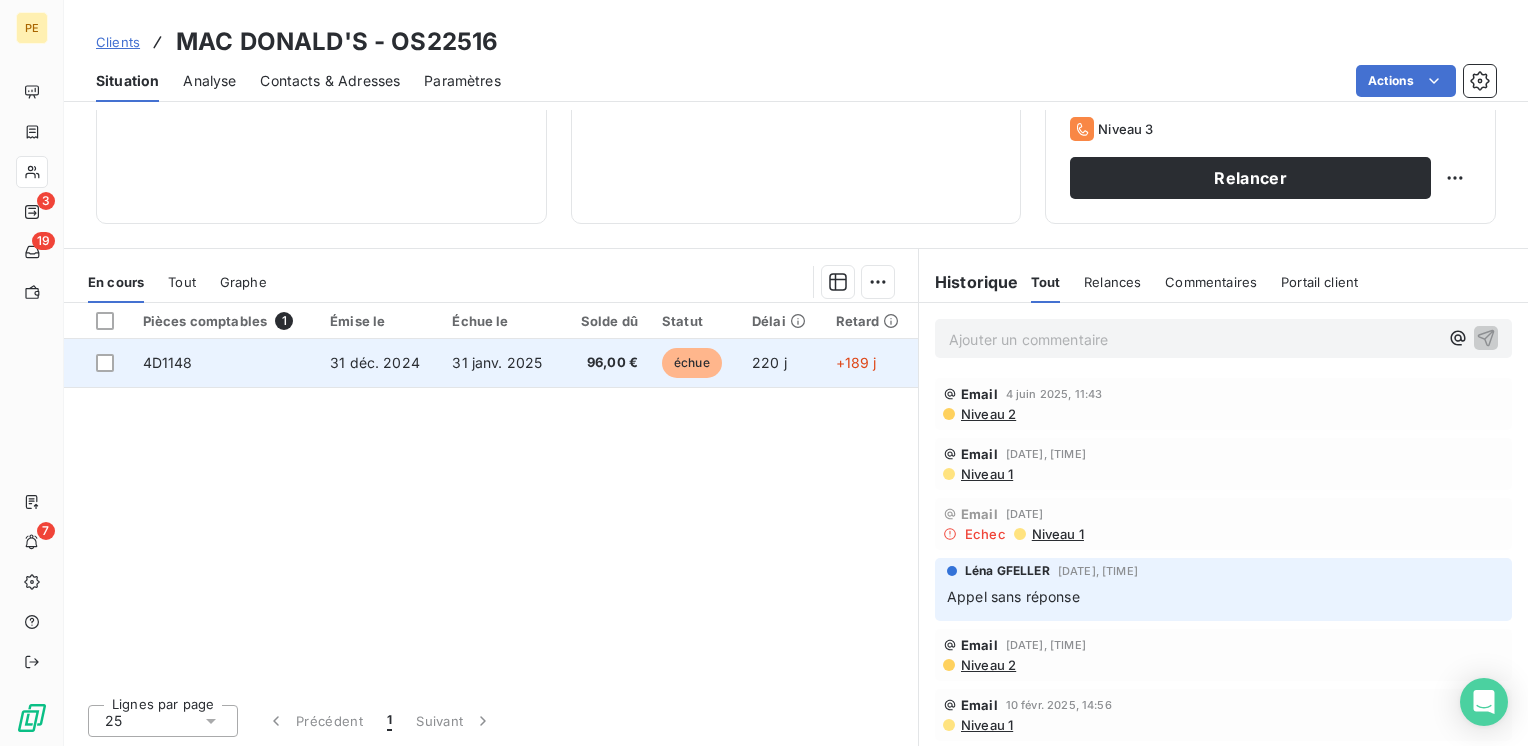 click on "4D1148" at bounding box center (225, 363) 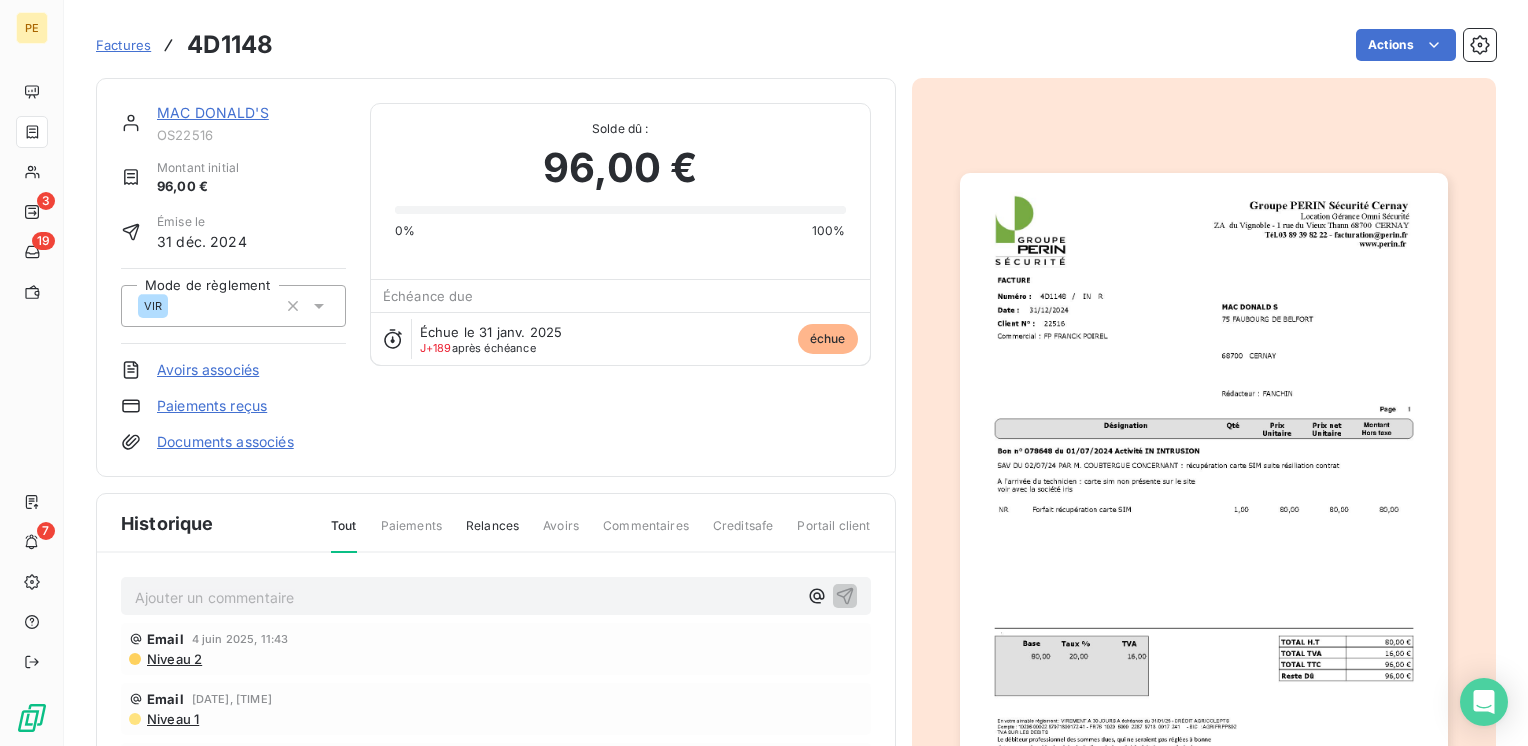 click on "MAC DONALD'S" at bounding box center (213, 112) 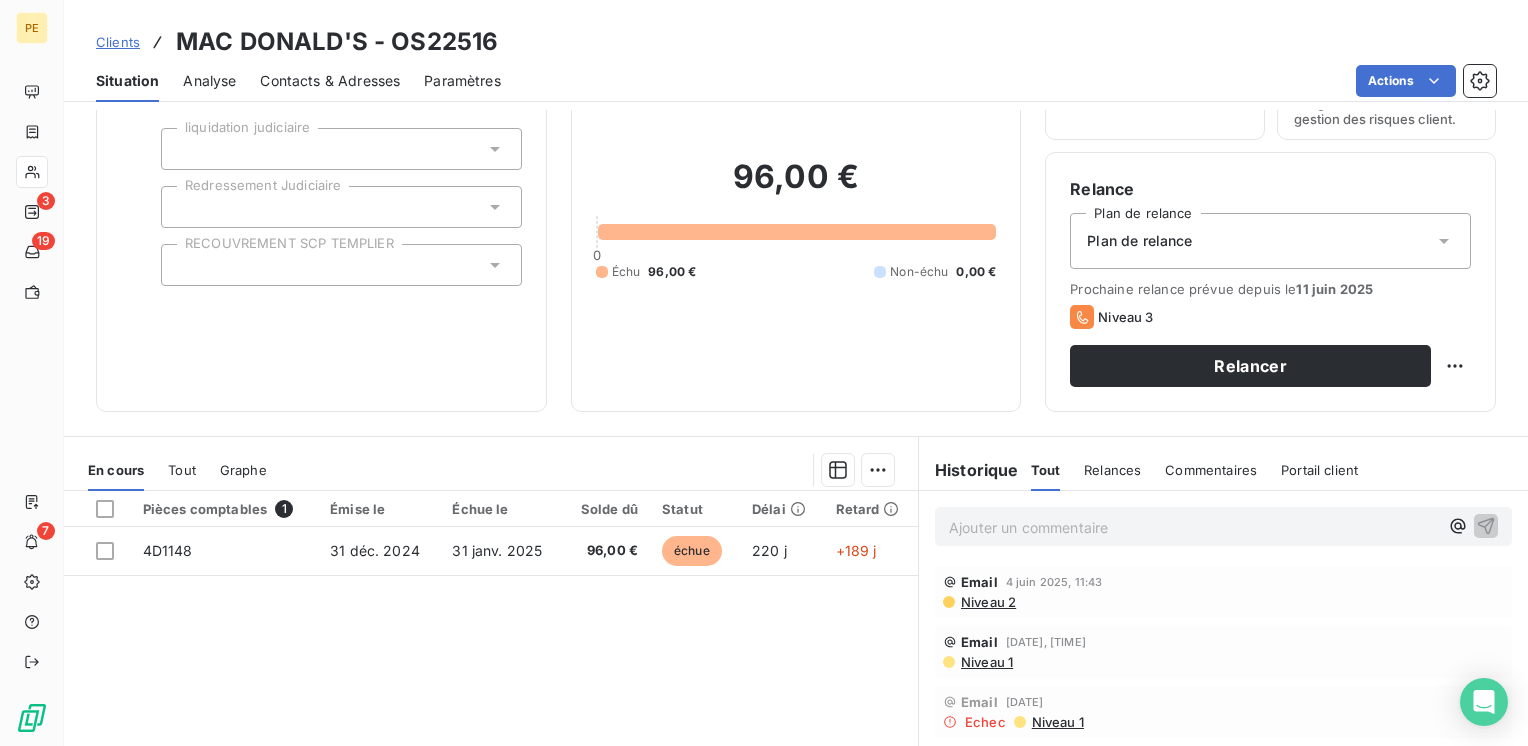 scroll, scrollTop: 0, scrollLeft: 0, axis: both 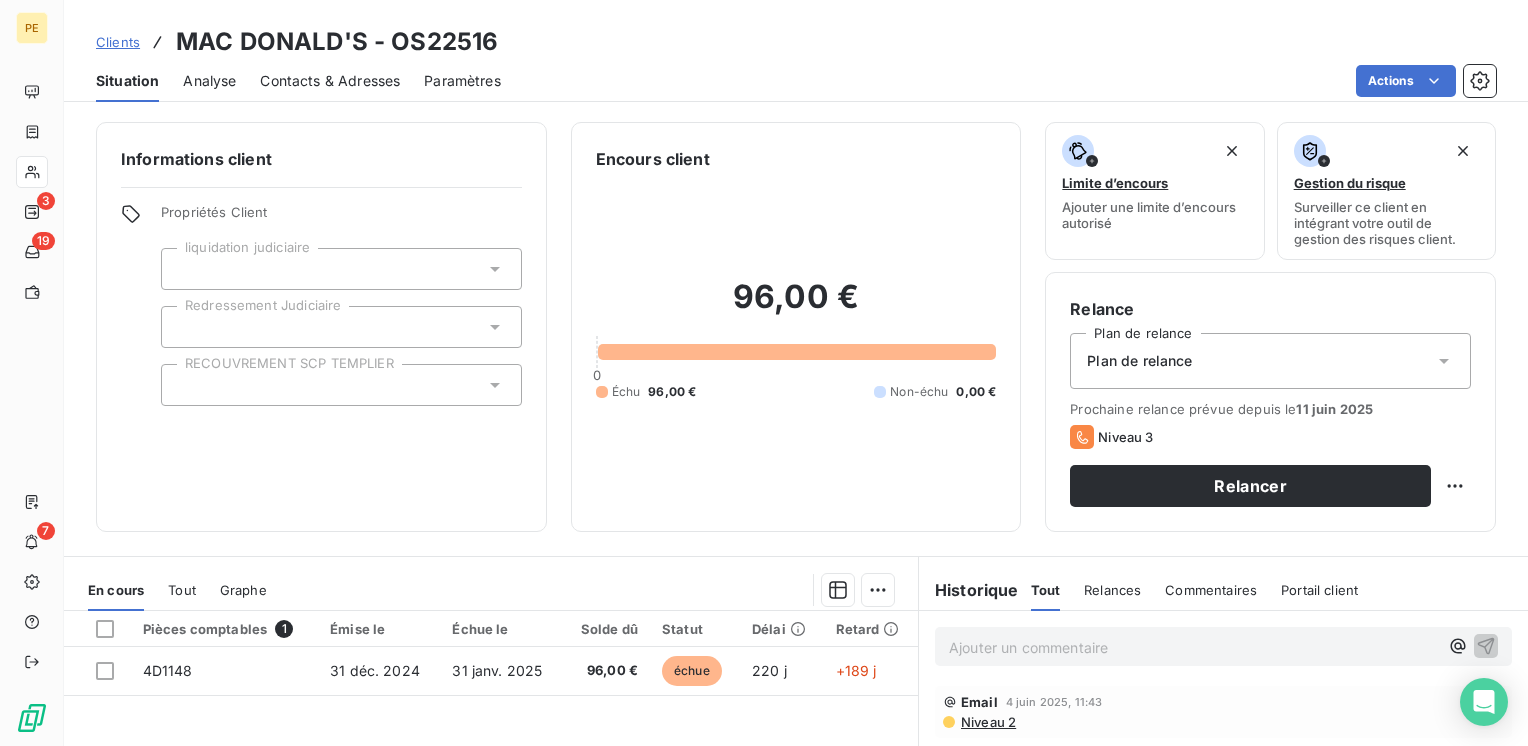 click on "Contacts & Adresses" at bounding box center (330, 81) 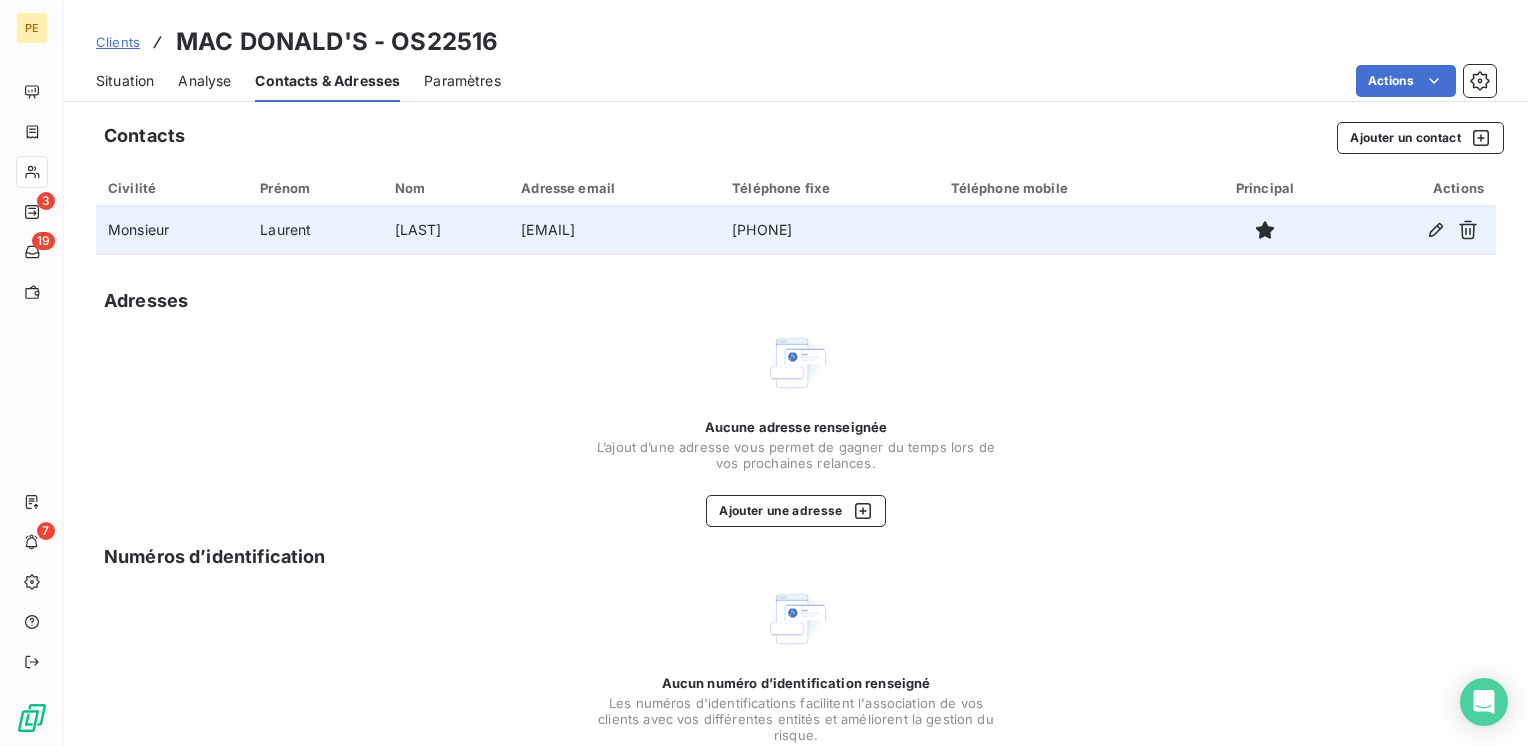 click on "[LAST]" at bounding box center [446, 230] 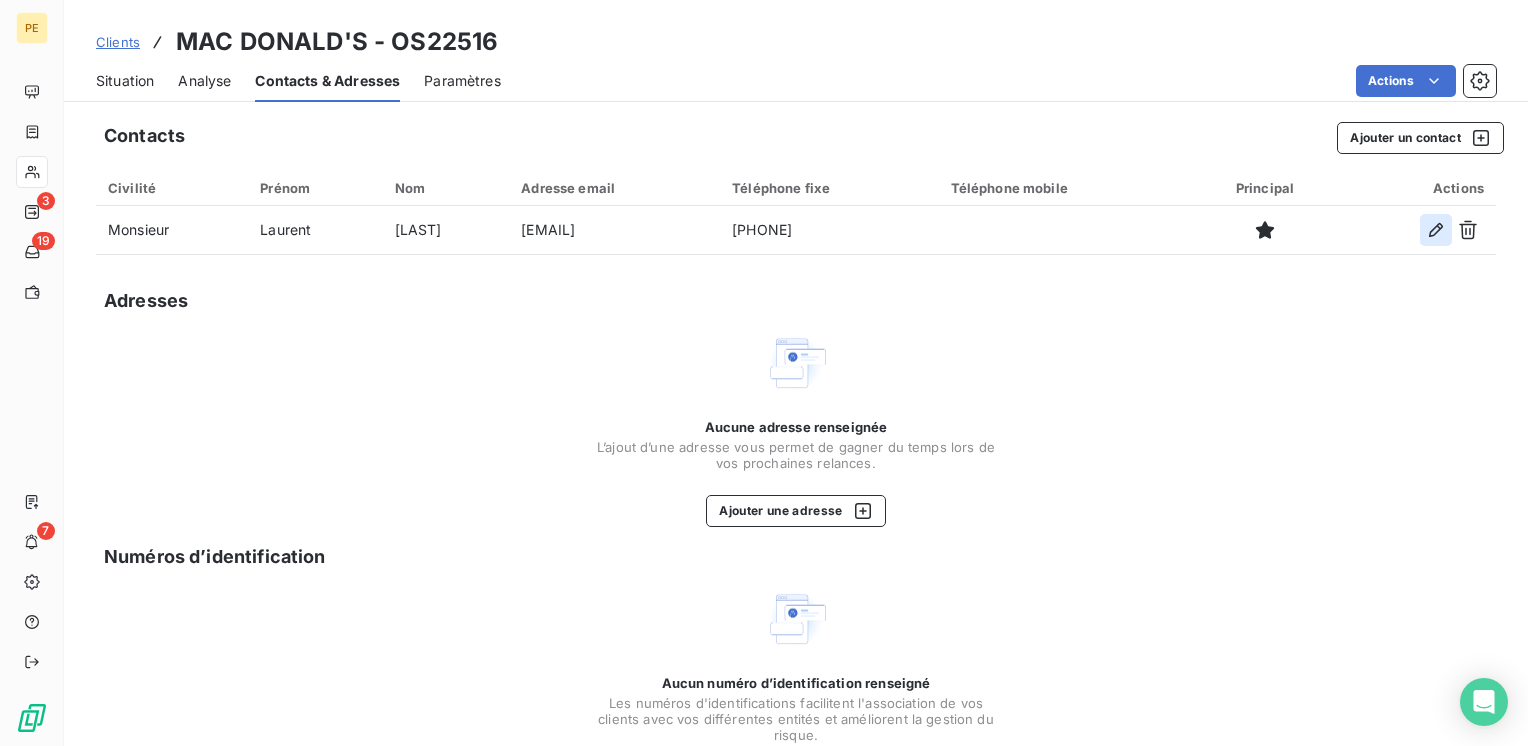 click 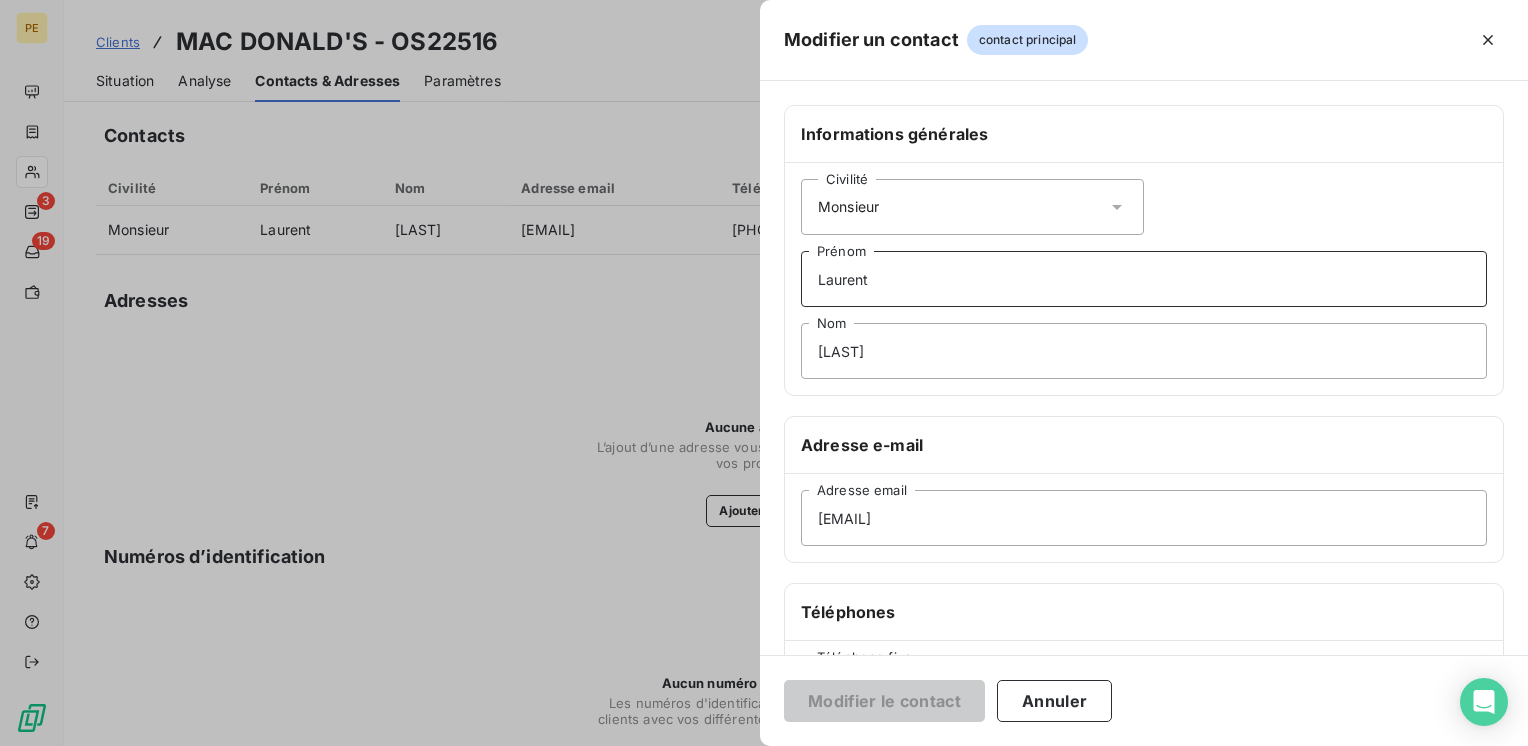 click on "Laurent" at bounding box center (1144, 279) 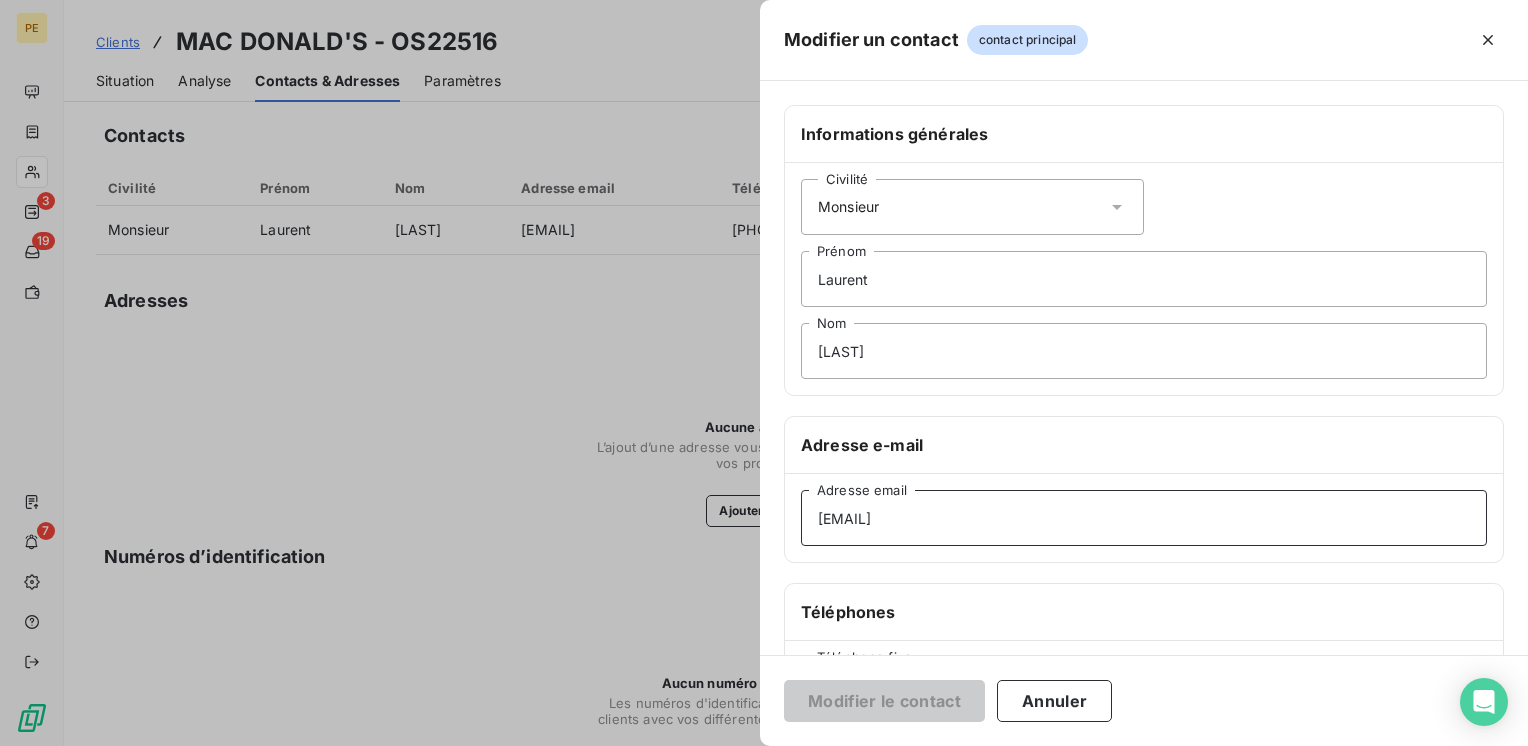 drag, startPoint x: 993, startPoint y: 543, endPoint x: 986, endPoint y: 534, distance: 11.401754 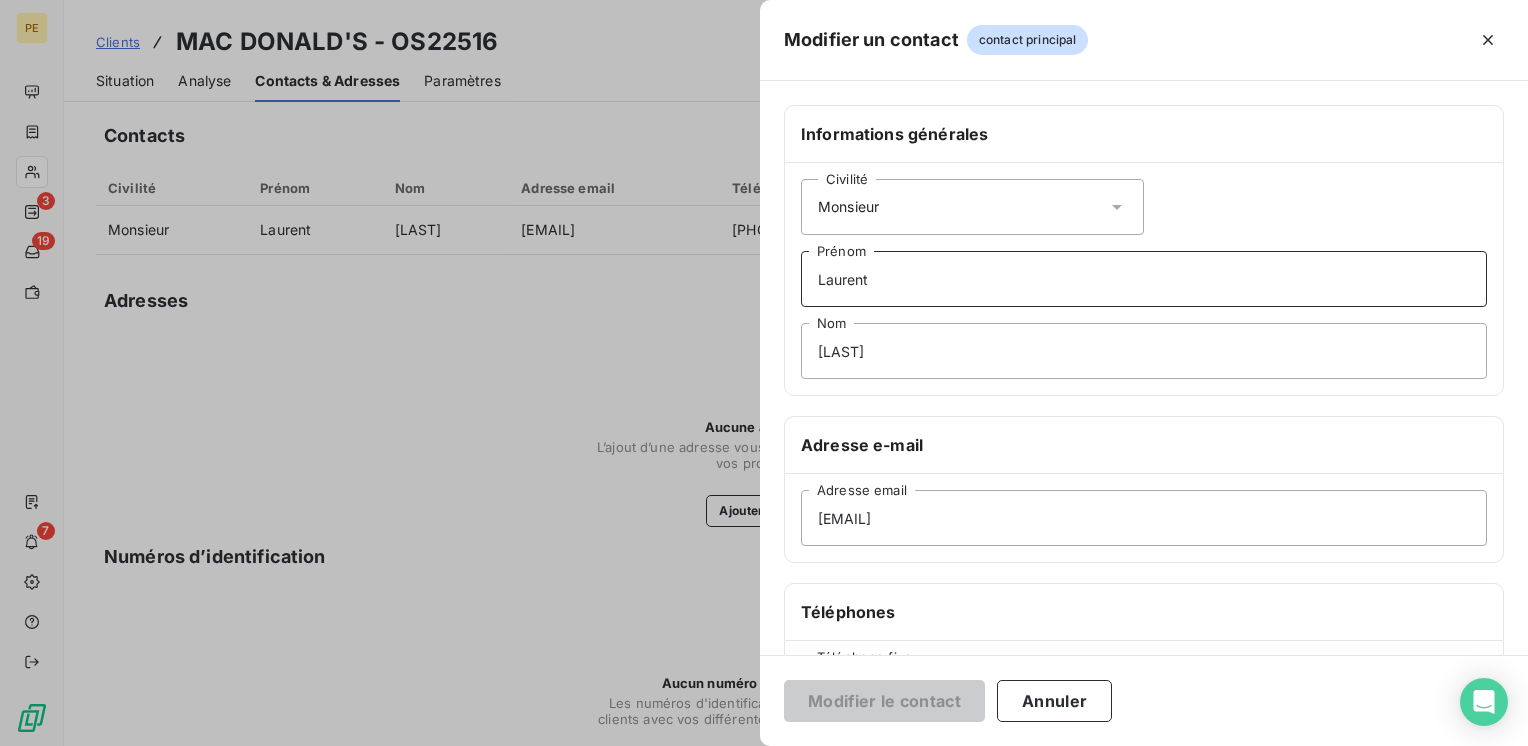 click on "Laurent" at bounding box center [1144, 279] 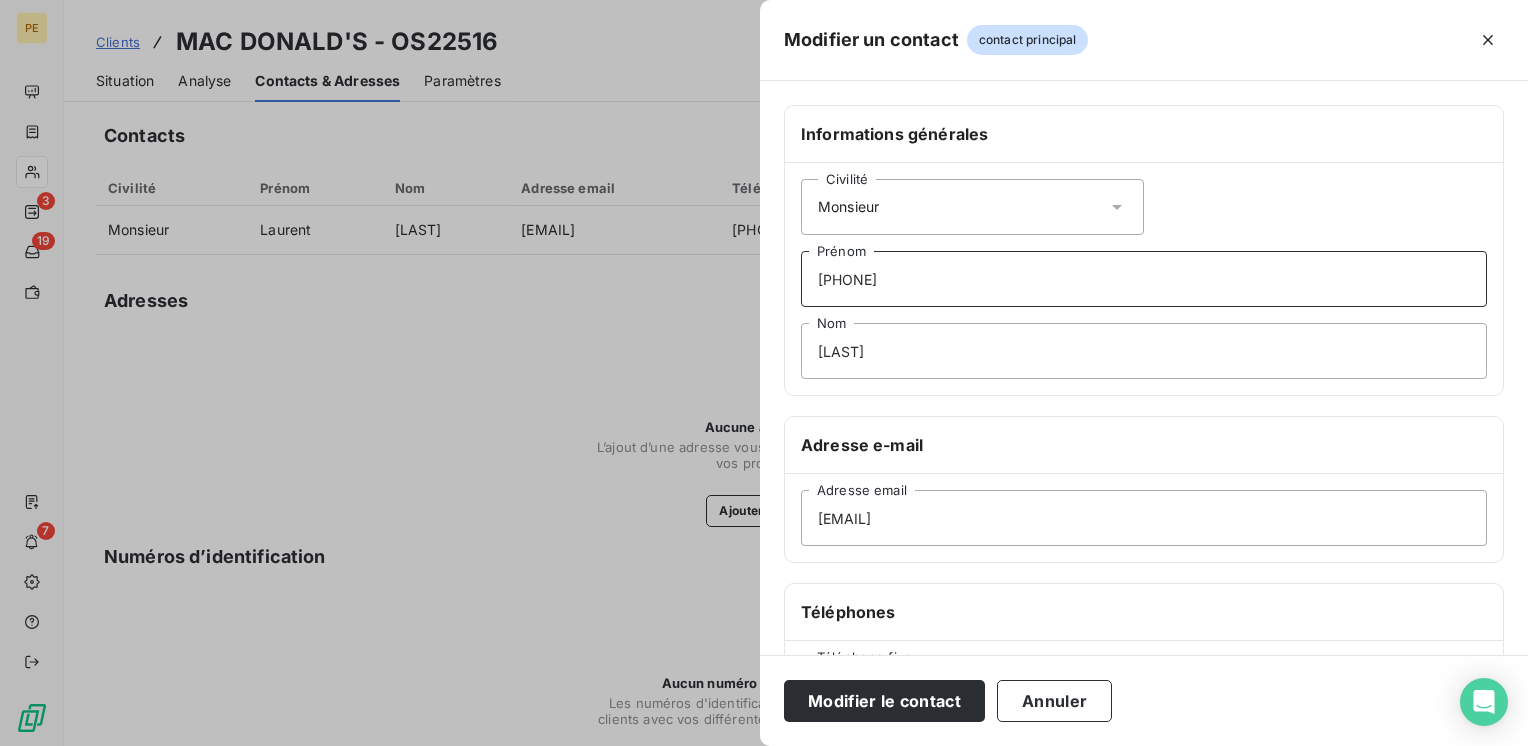 drag, startPoint x: 912, startPoint y: 282, endPoint x: 740, endPoint y: 282, distance: 172 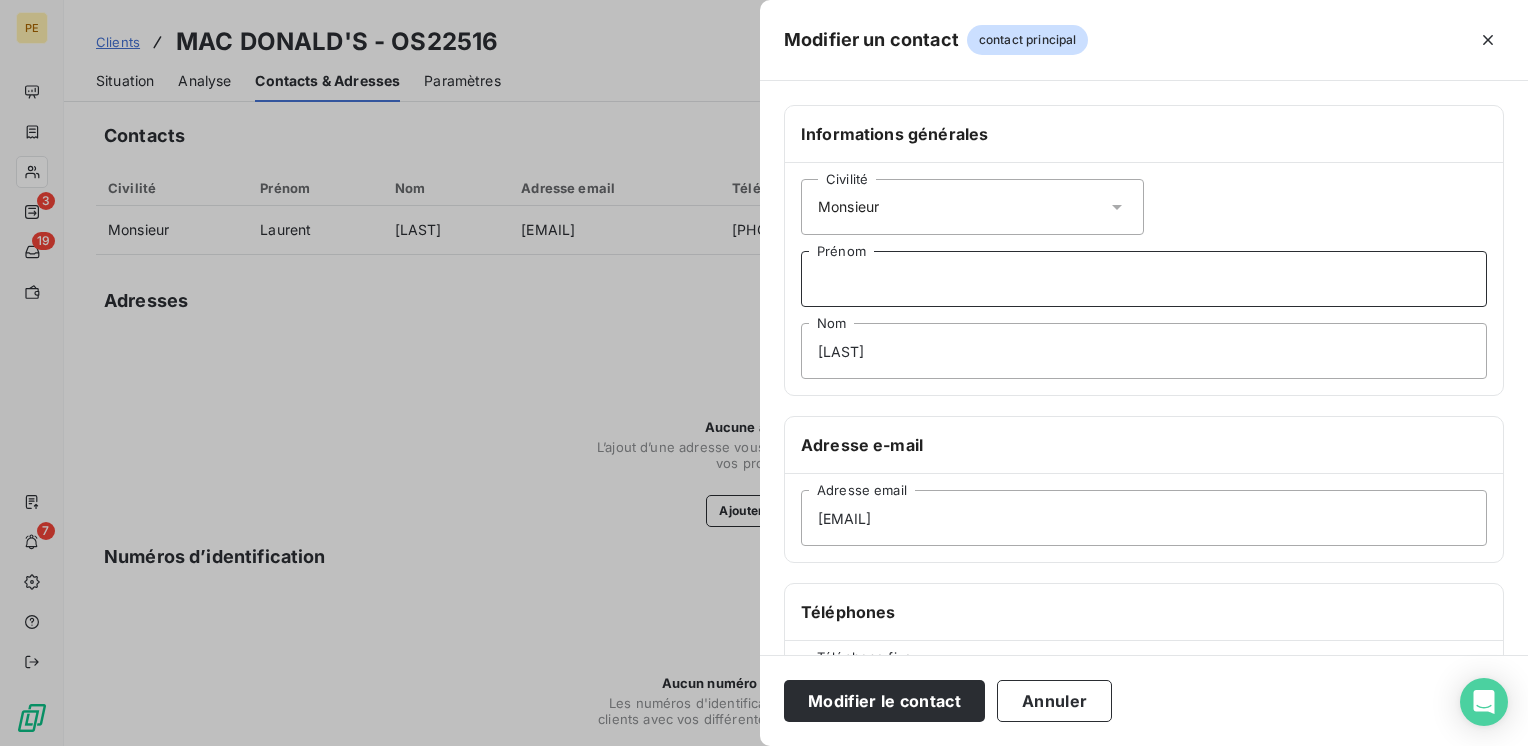 scroll, scrollTop: 334, scrollLeft: 0, axis: vertical 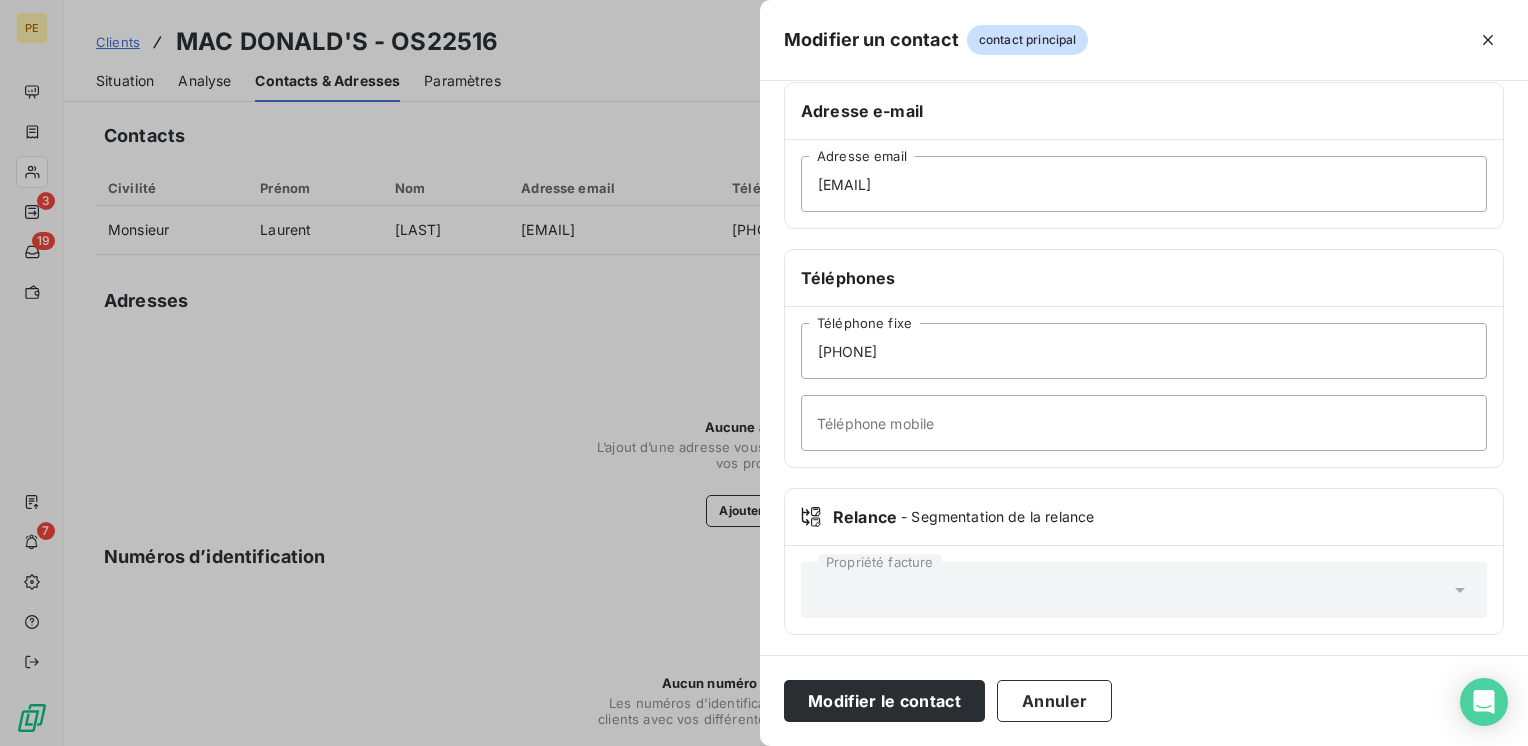 type 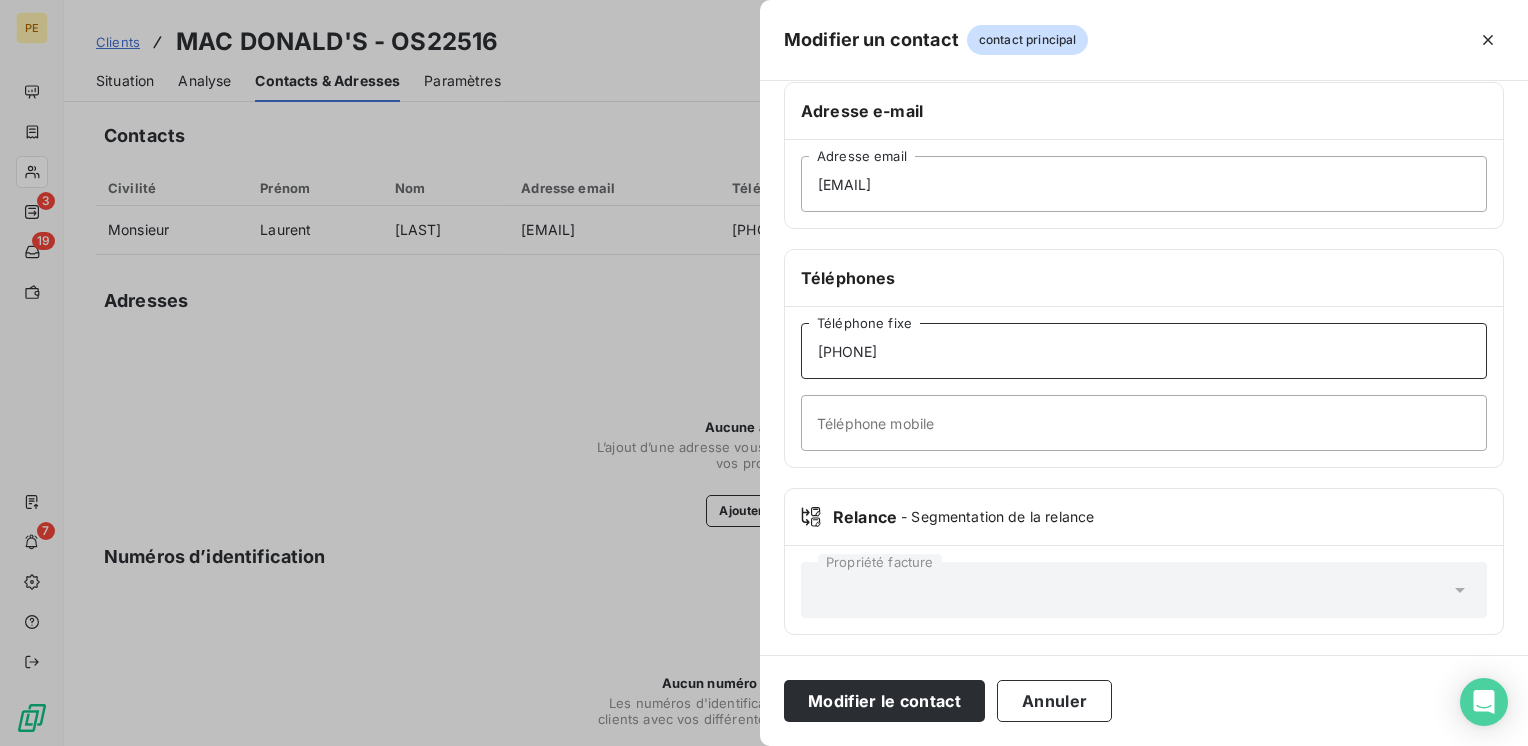 click on "[PHONE]" at bounding box center [1144, 351] 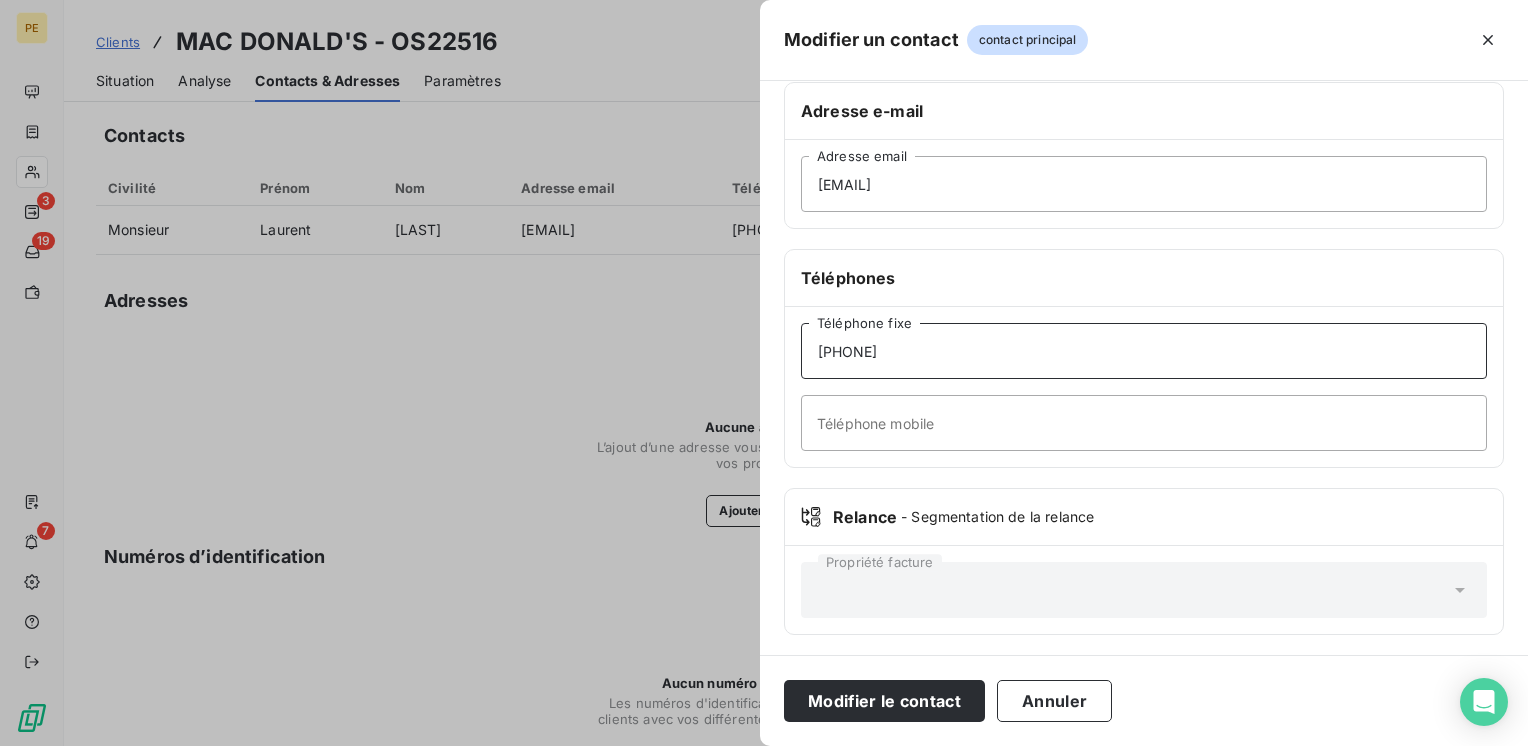 paste on "[NUMBER]" 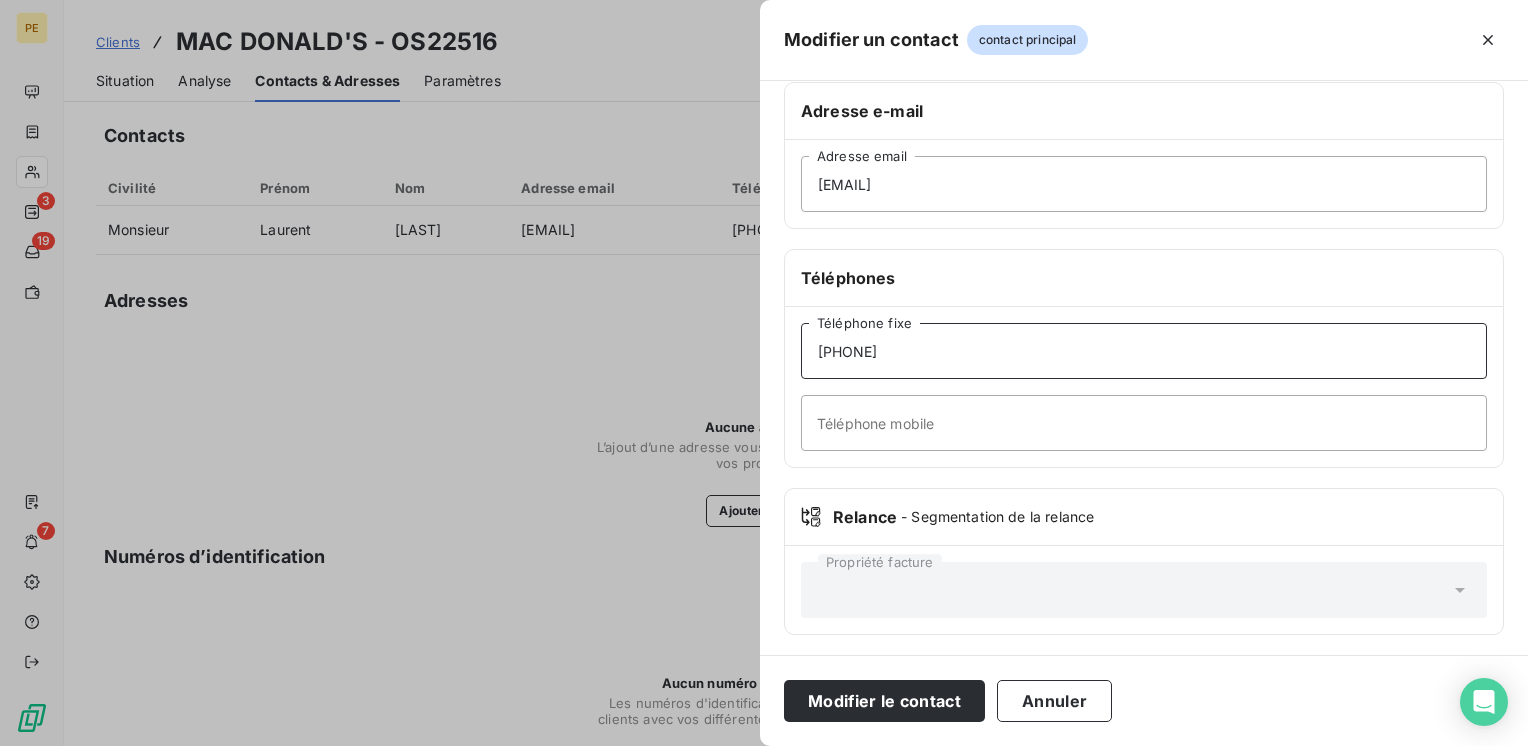 type on "[PHONE]" 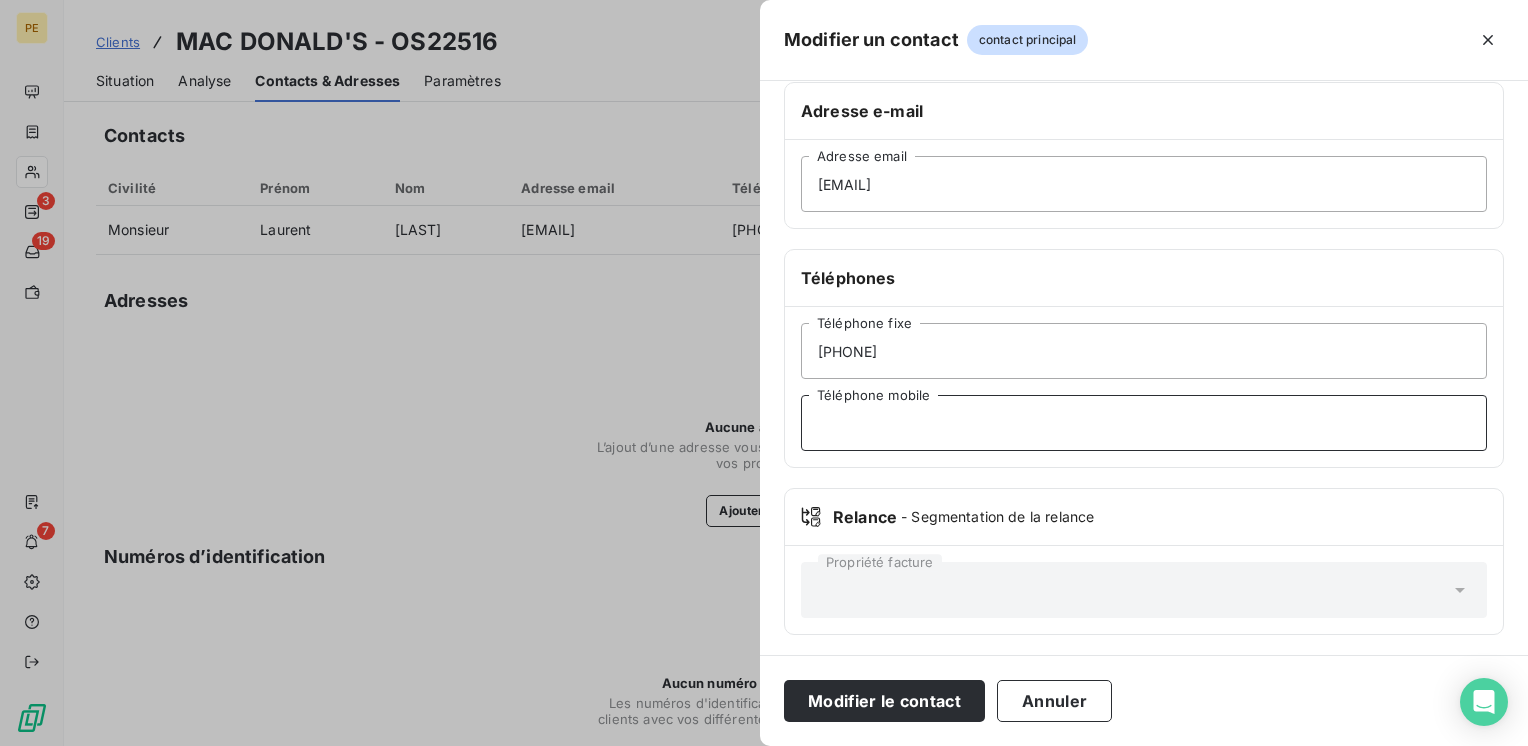 click on "Téléphone mobile" at bounding box center (1144, 423) 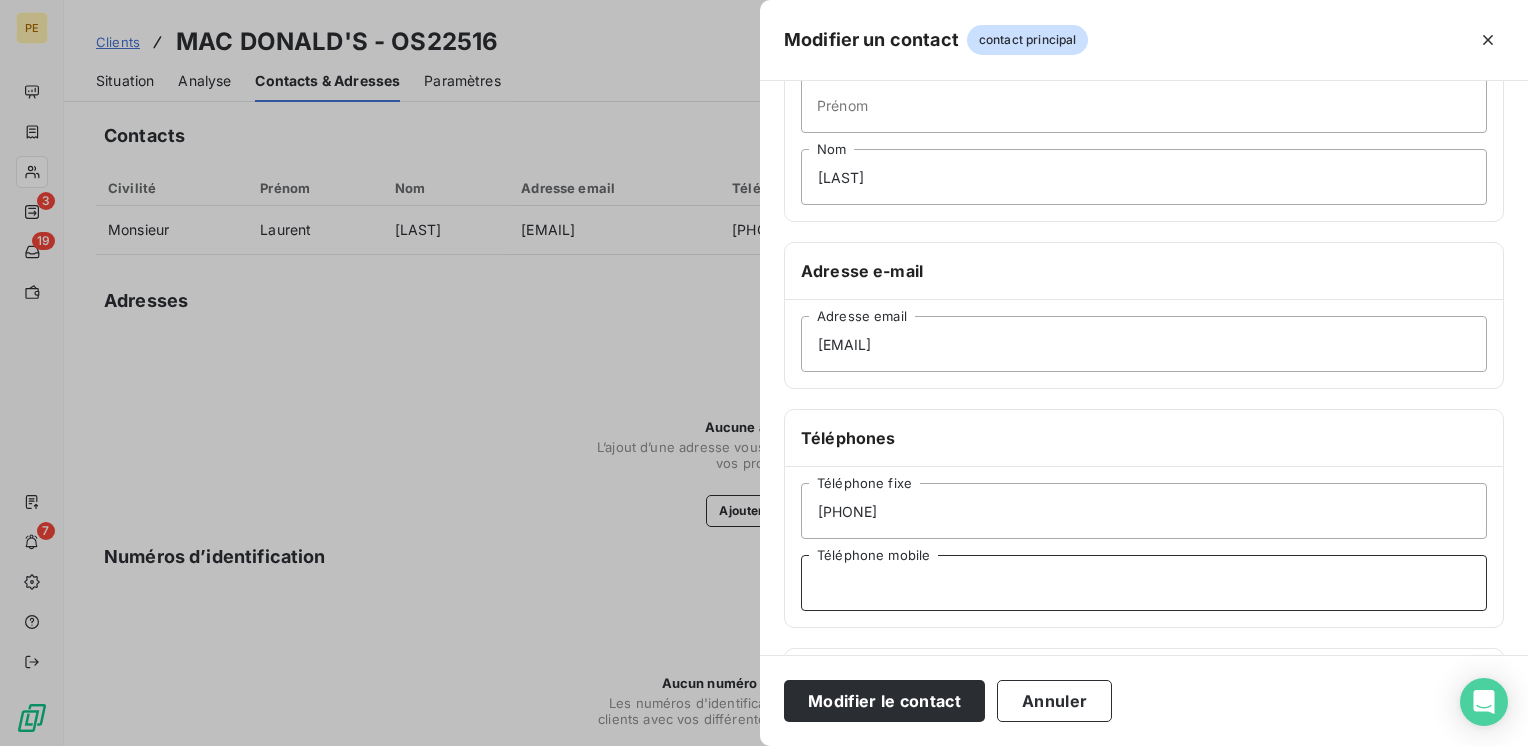 scroll, scrollTop: 0, scrollLeft: 0, axis: both 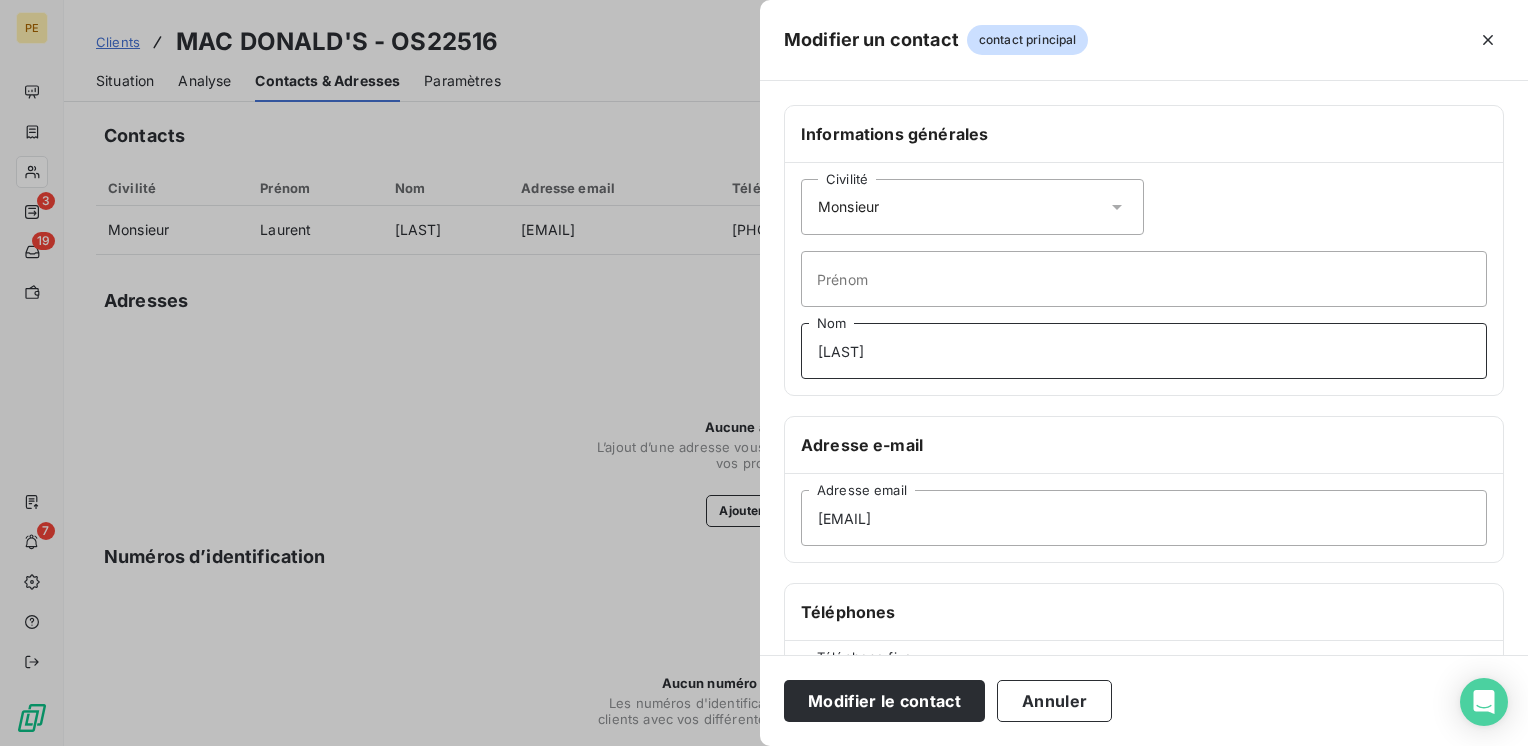 drag, startPoint x: 943, startPoint y: 330, endPoint x: 754, endPoint y: 382, distance: 196.02296 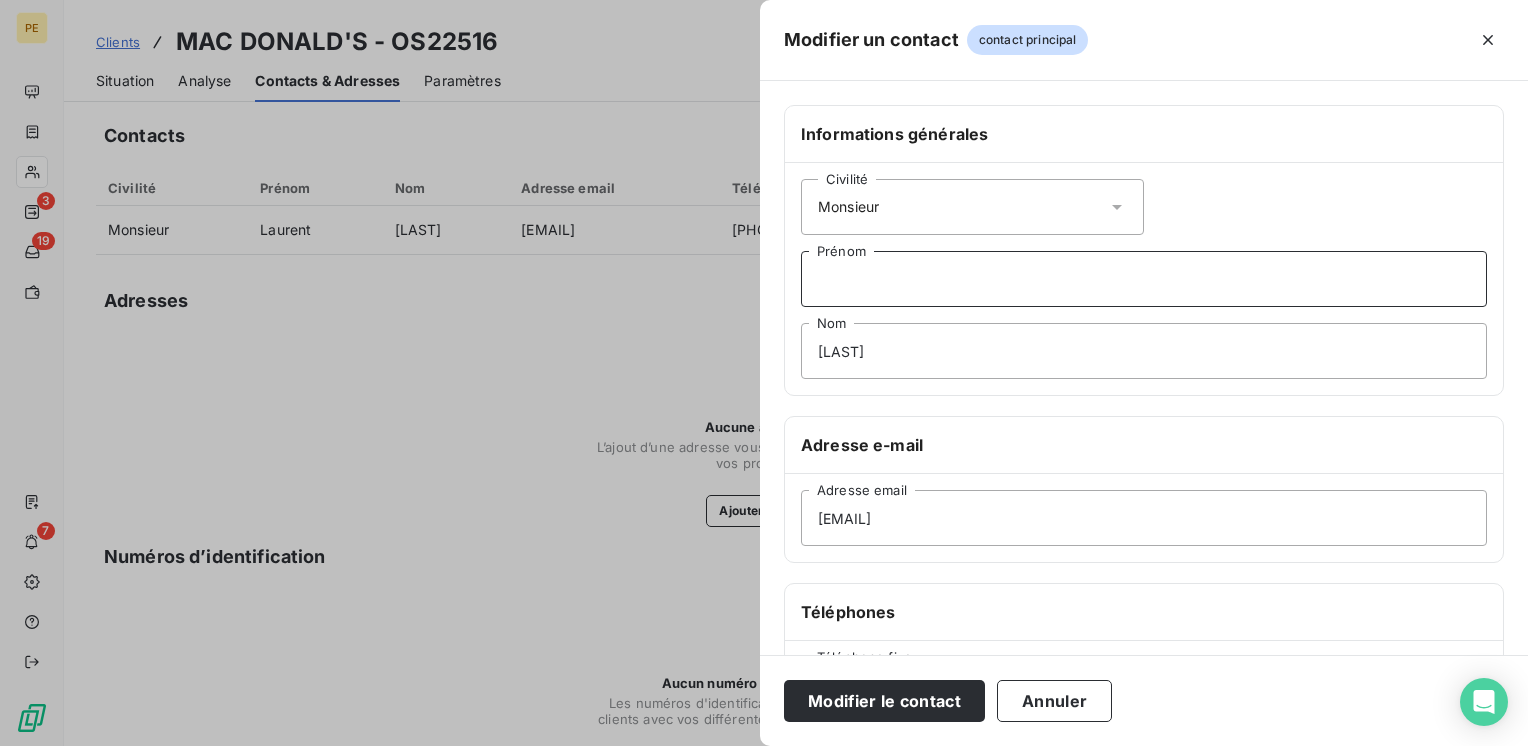 click on "Prénom" at bounding box center (1144, 279) 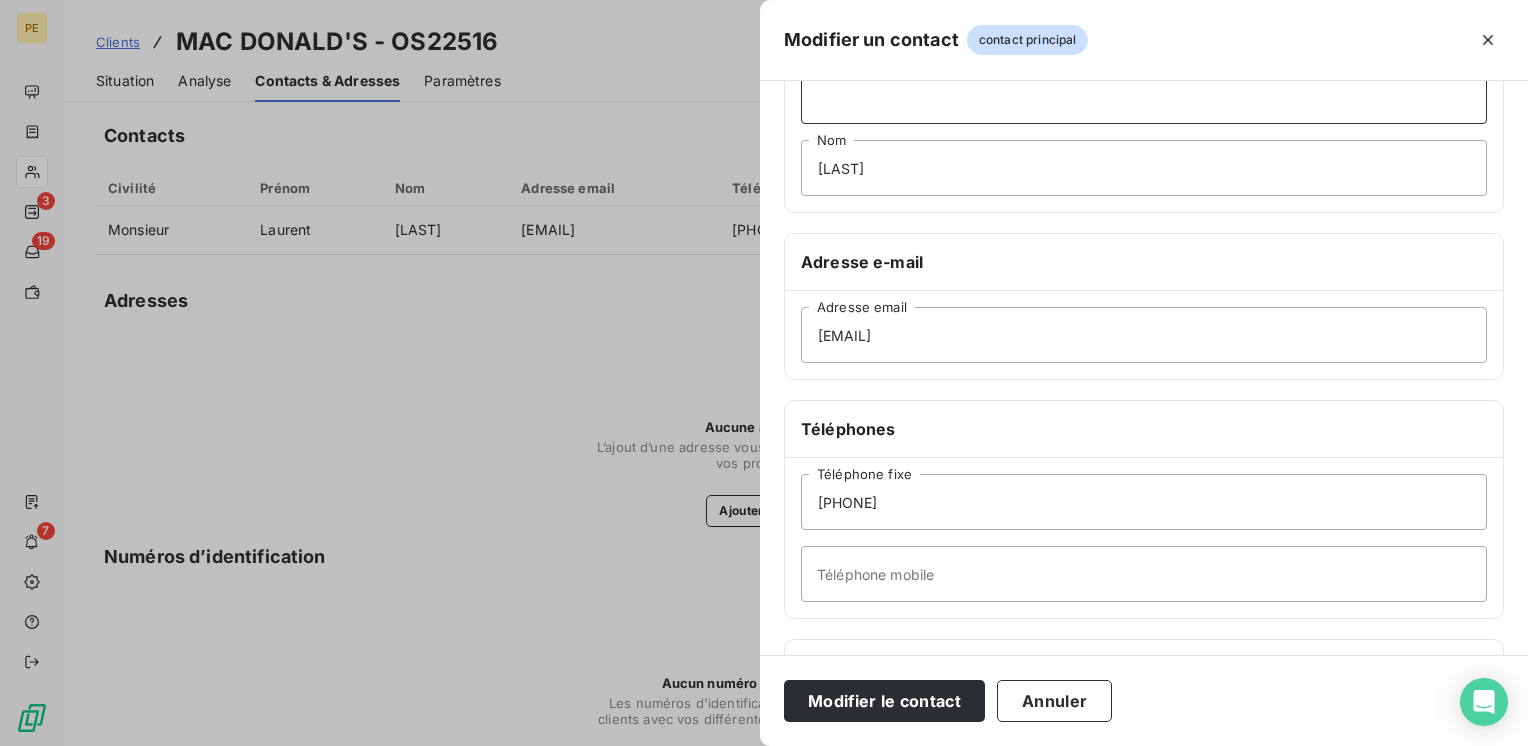 scroll, scrollTop: 334, scrollLeft: 0, axis: vertical 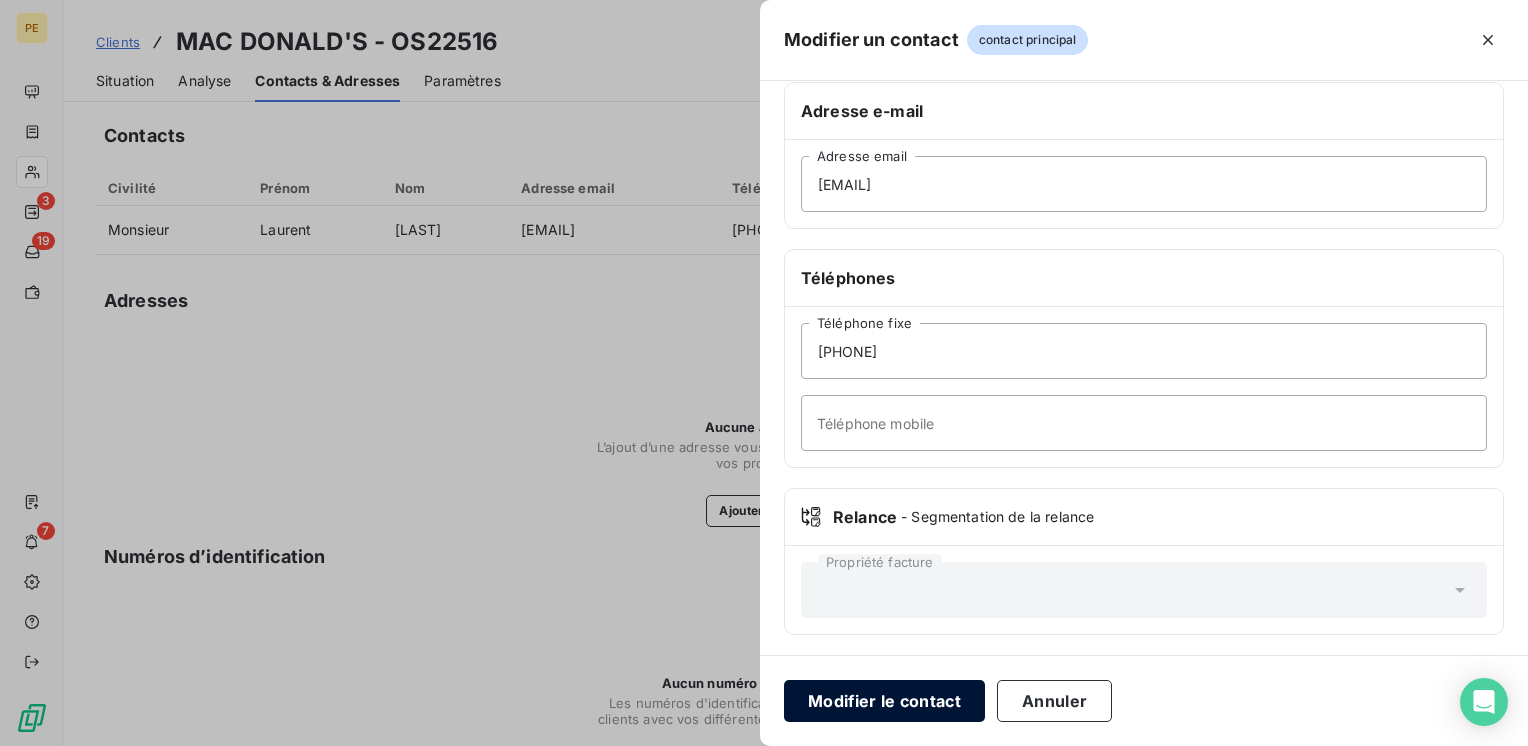 click on "Modifier le contact" at bounding box center (884, 701) 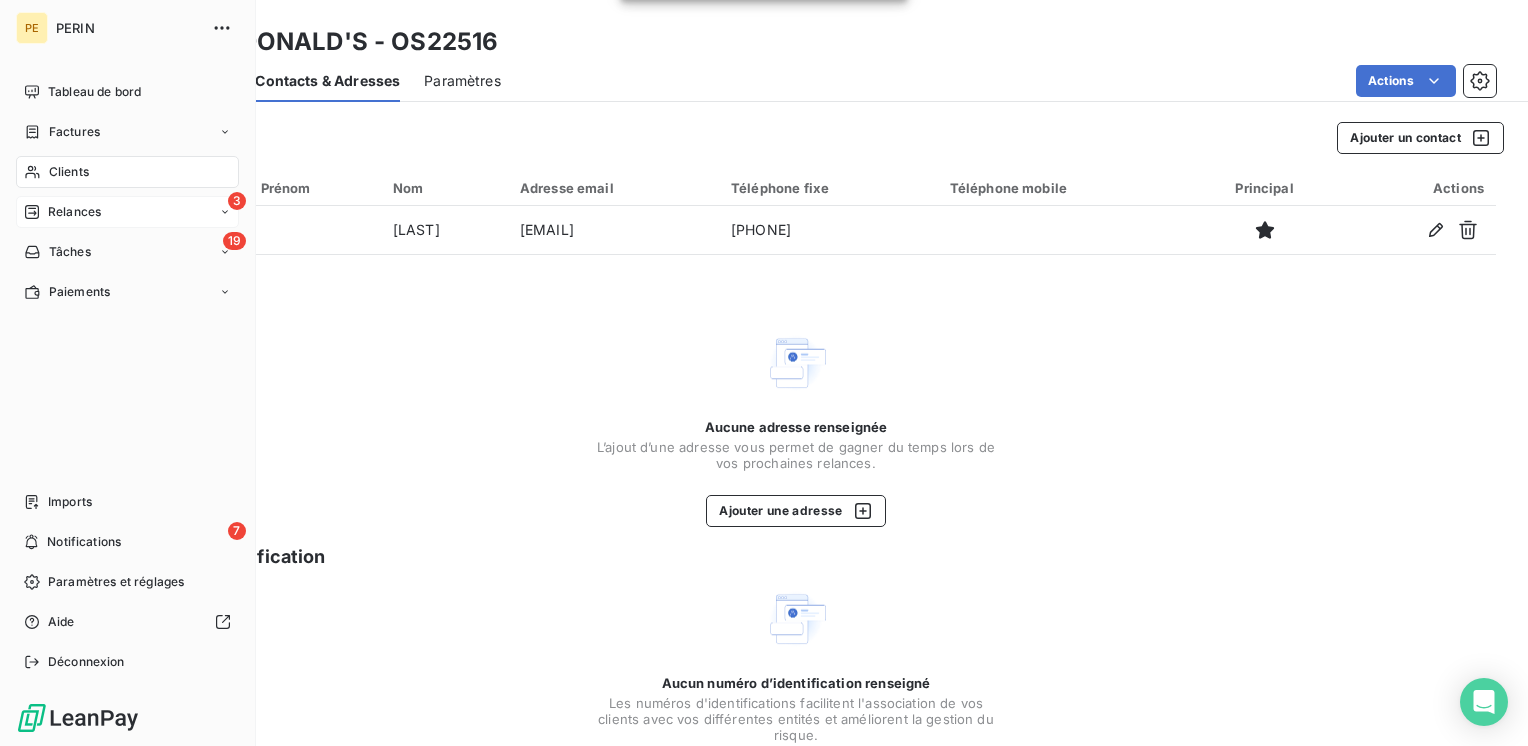 click on "Relances" at bounding box center (74, 212) 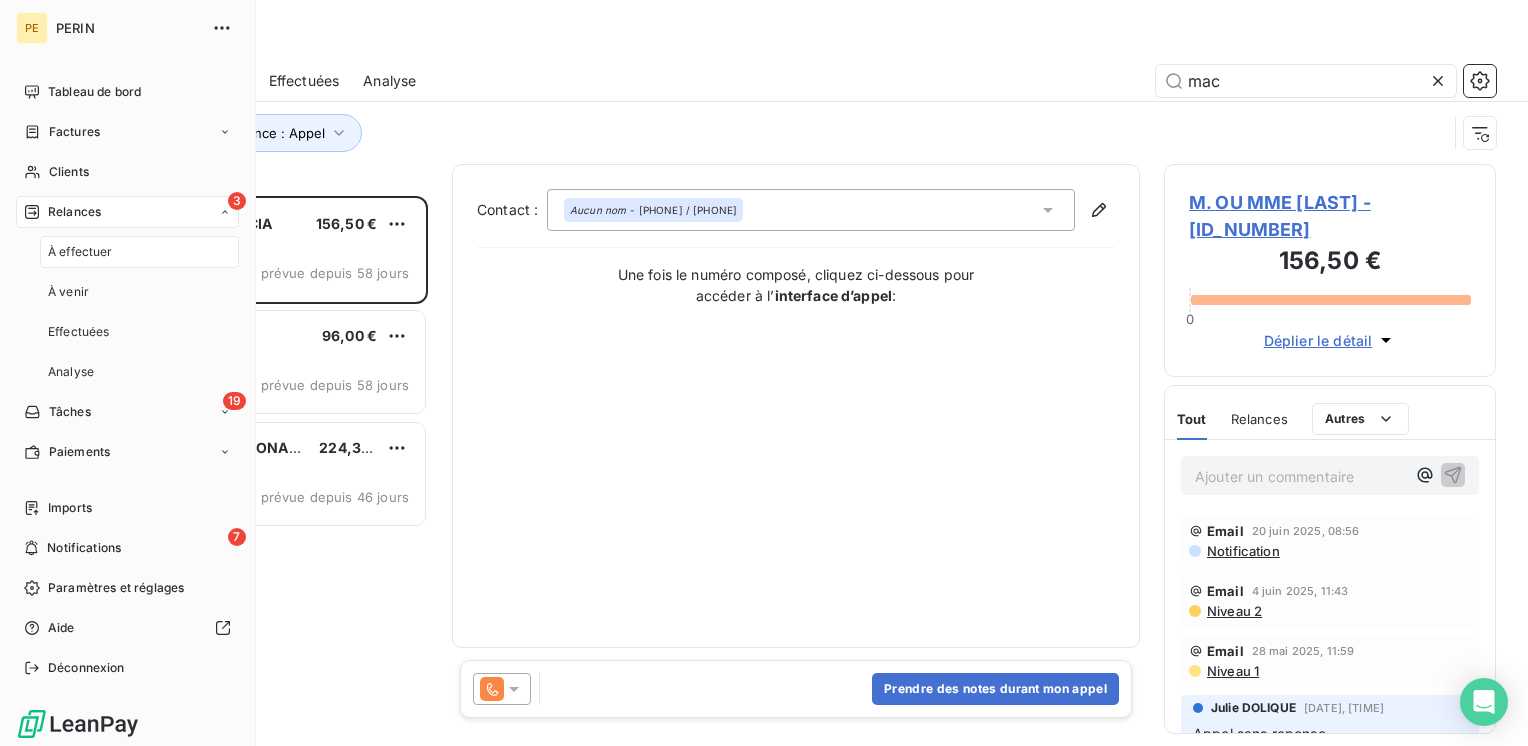scroll, scrollTop: 16, scrollLeft: 16, axis: both 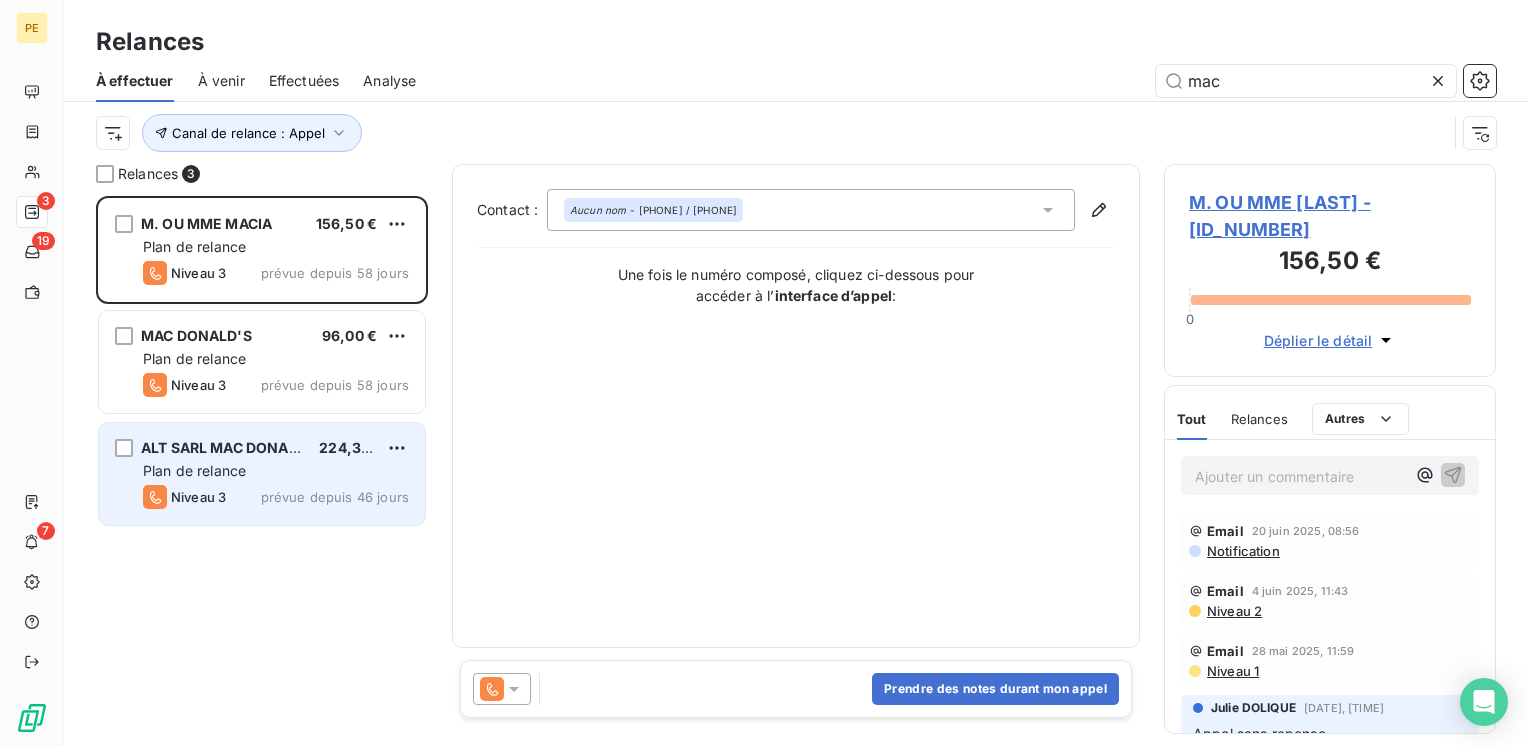 click on "Niveau 3" at bounding box center [198, 497] 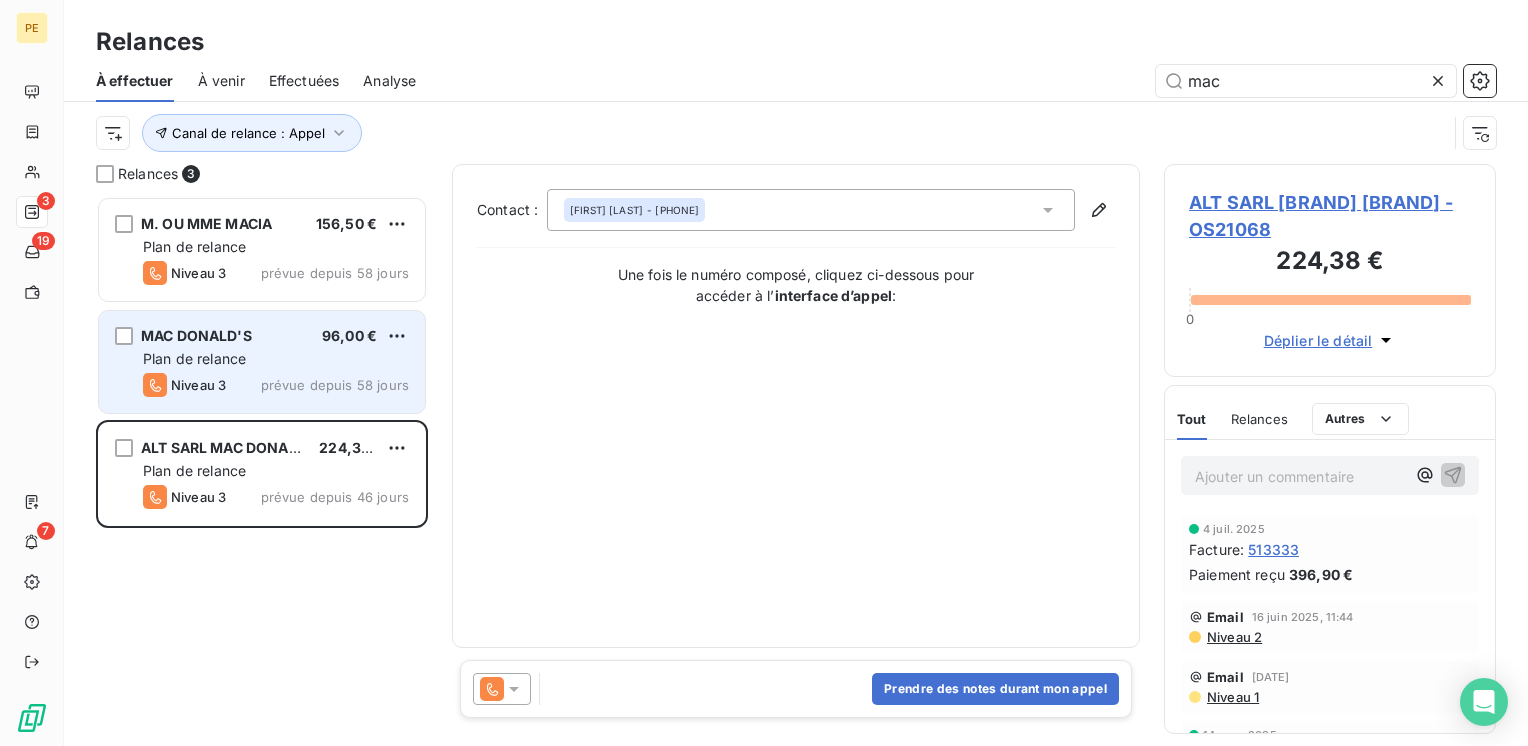 click on "Plan de relance" at bounding box center (194, 358) 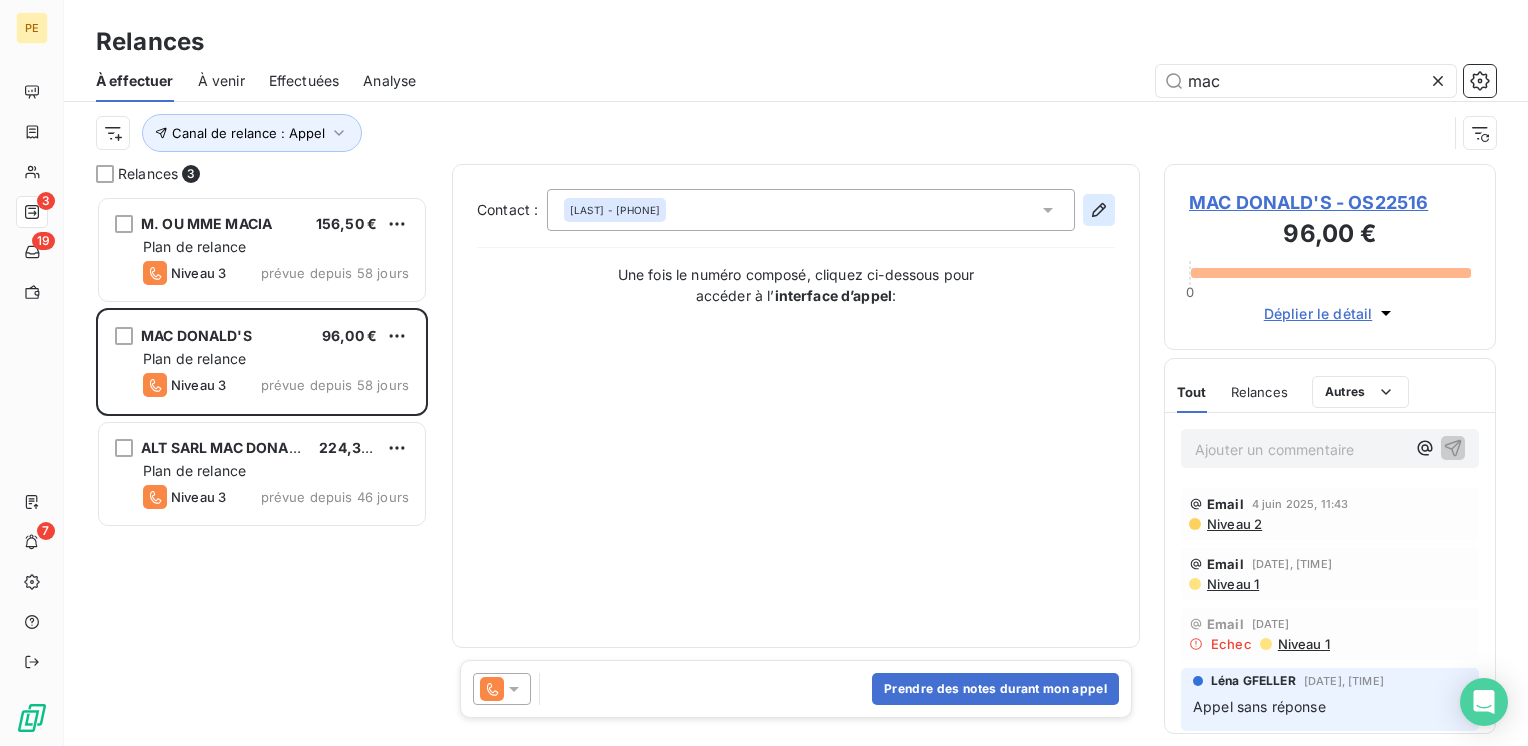 click 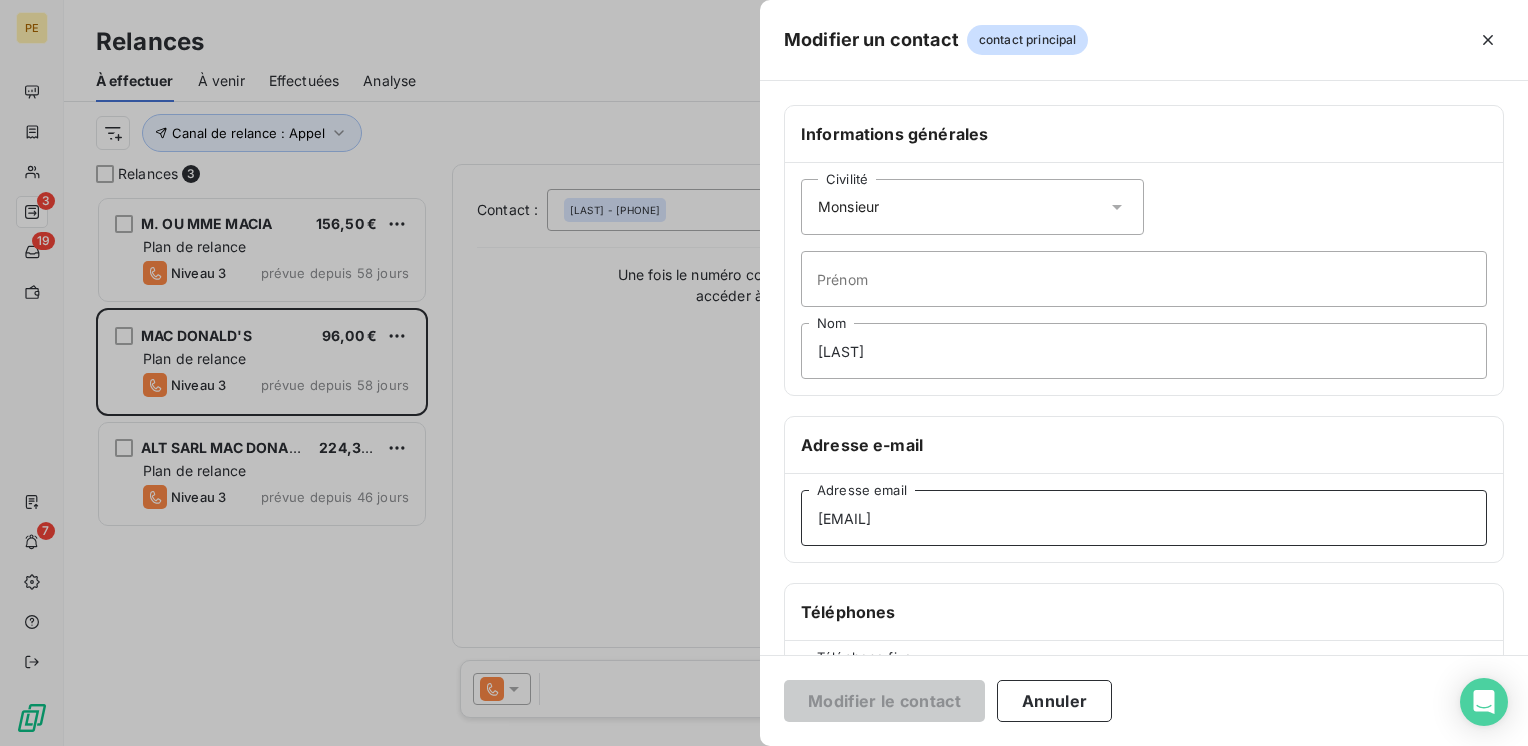 click on "[EMAIL]" at bounding box center [1144, 518] 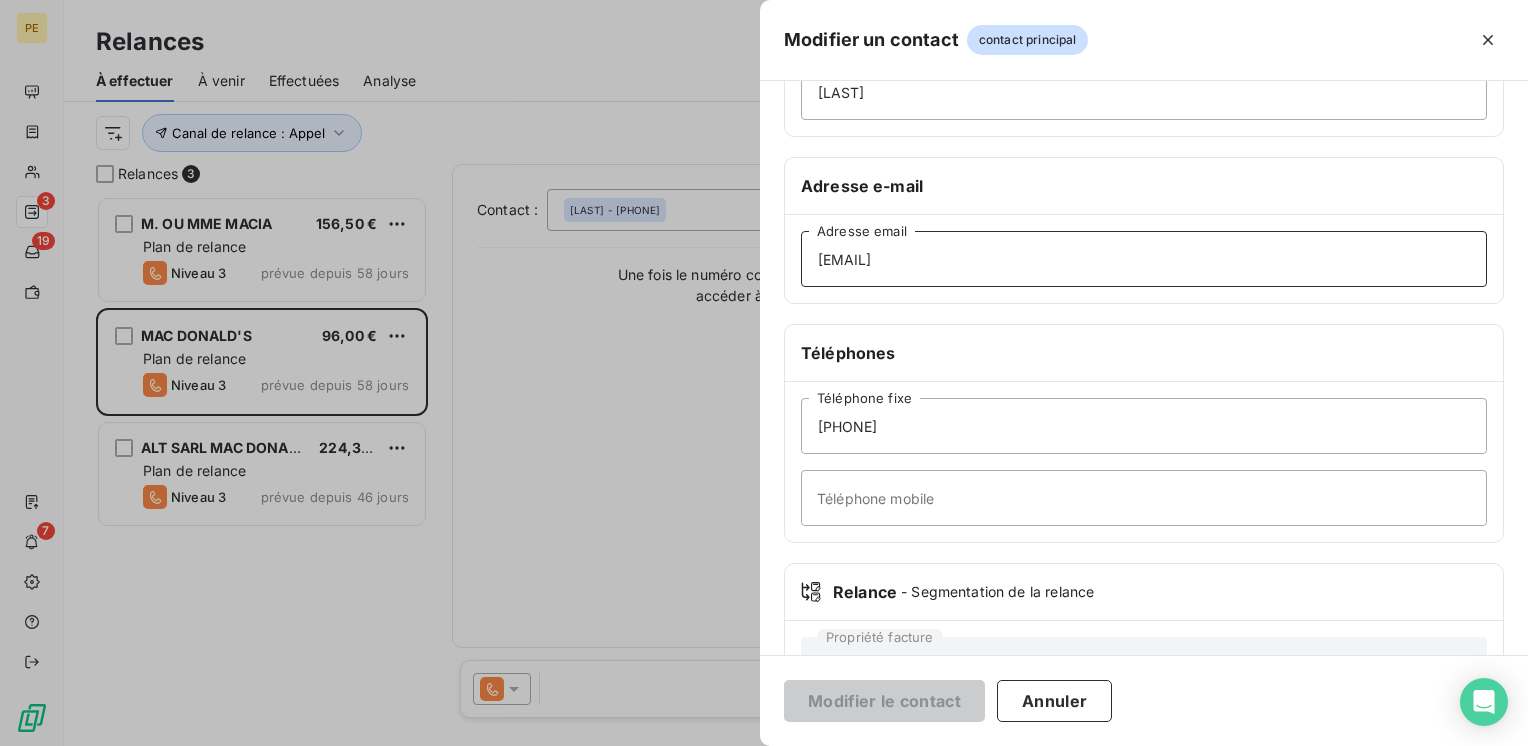 scroll, scrollTop: 334, scrollLeft: 0, axis: vertical 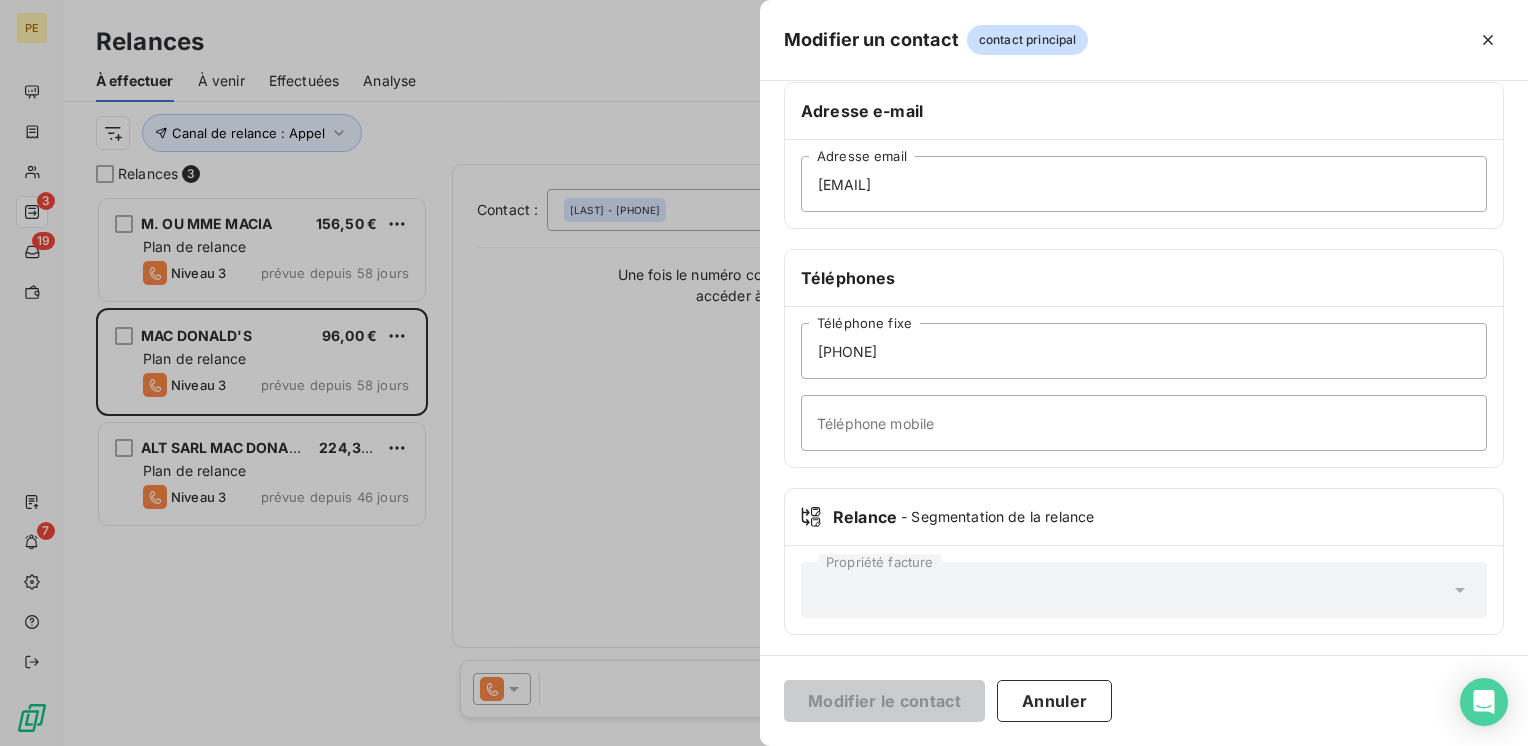 click at bounding box center (764, 373) 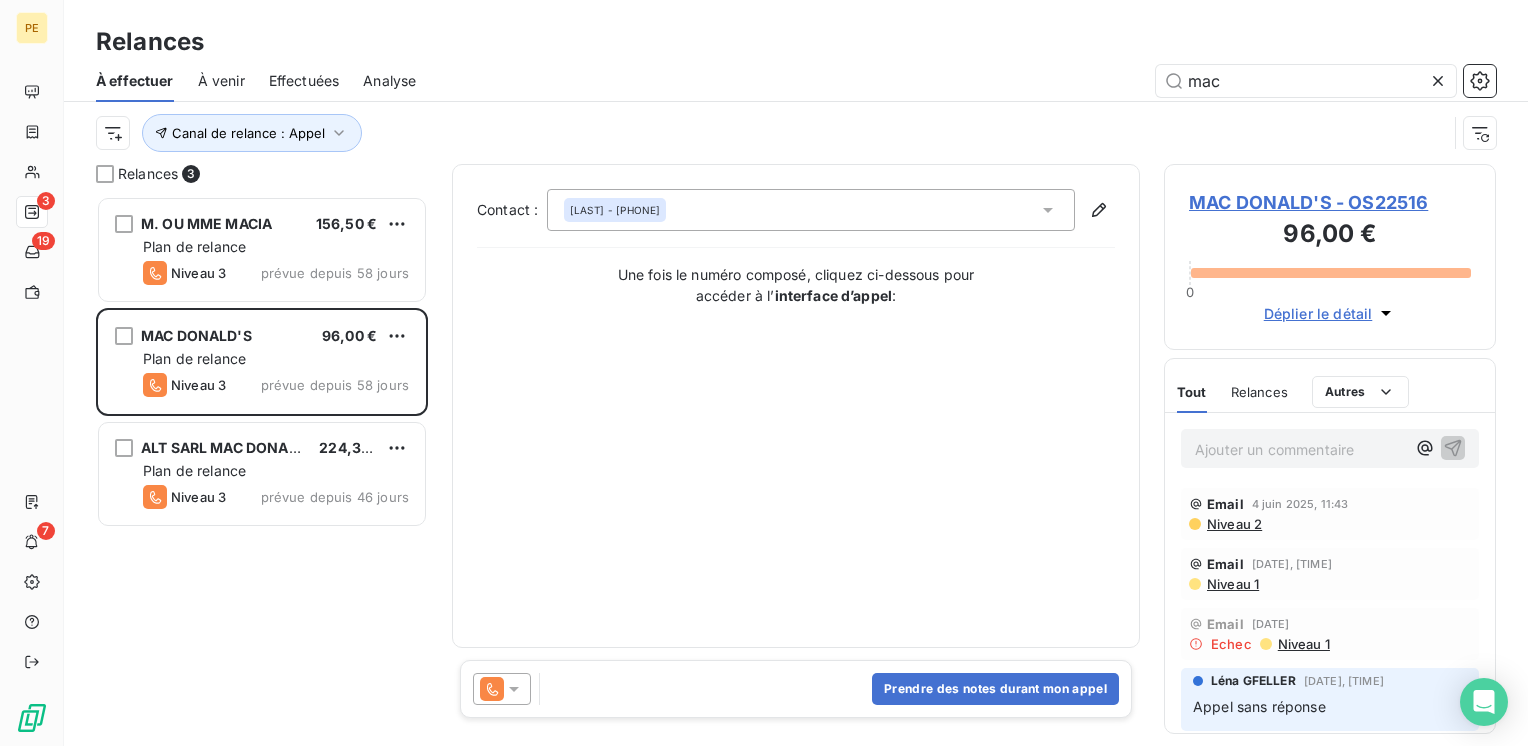 click 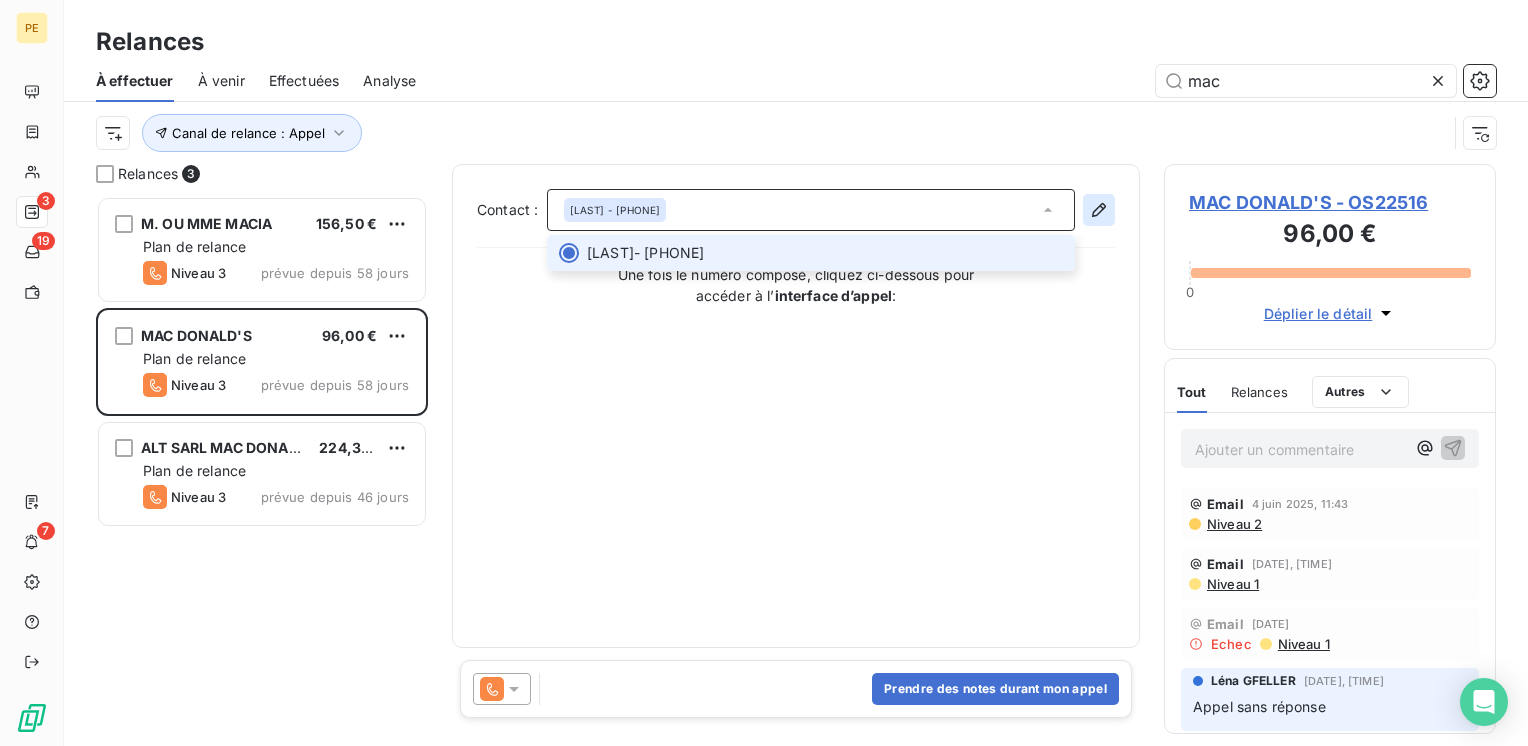 drag, startPoint x: 1055, startPoint y: 212, endPoint x: 1088, endPoint y: 198, distance: 35.846897 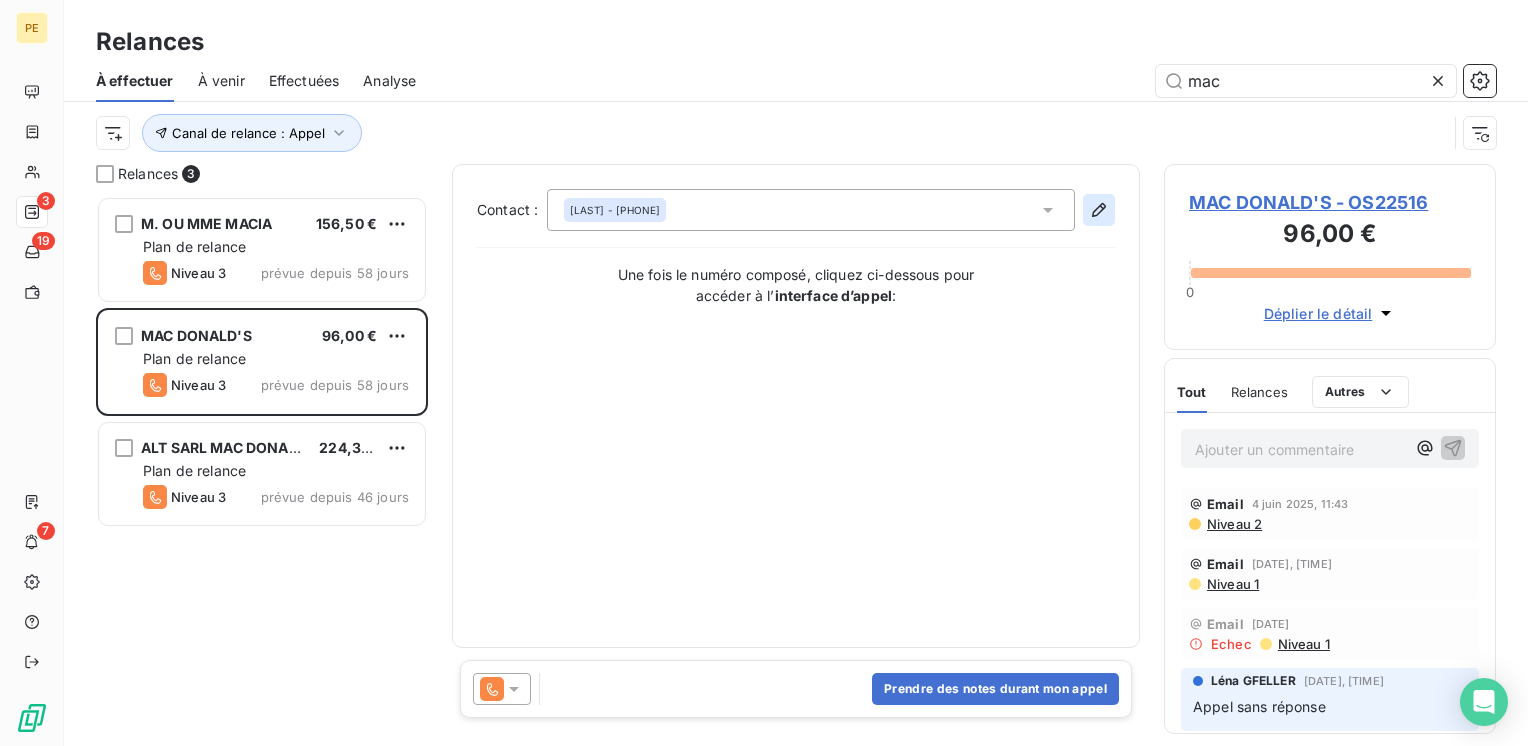 click 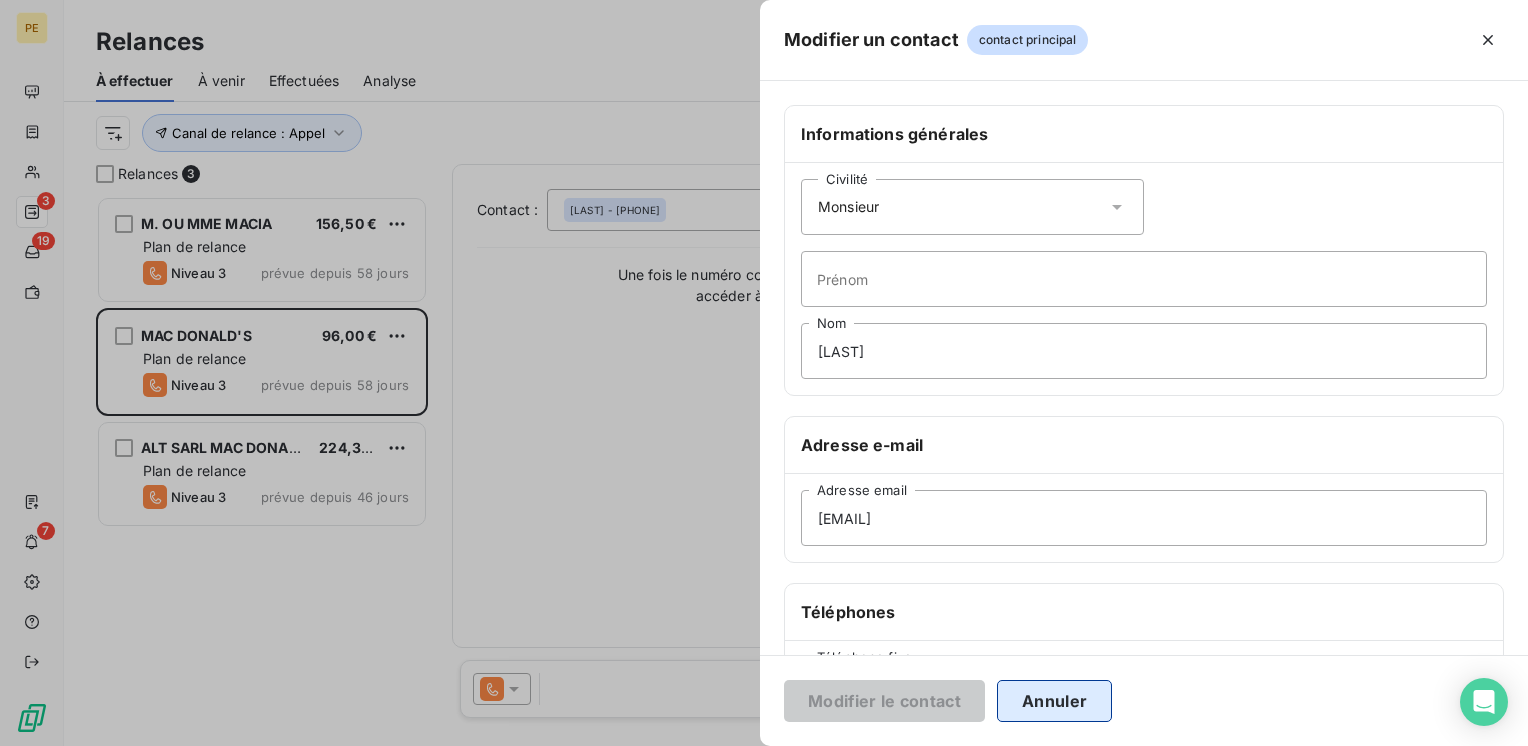 click on "Annuler" at bounding box center [1054, 701] 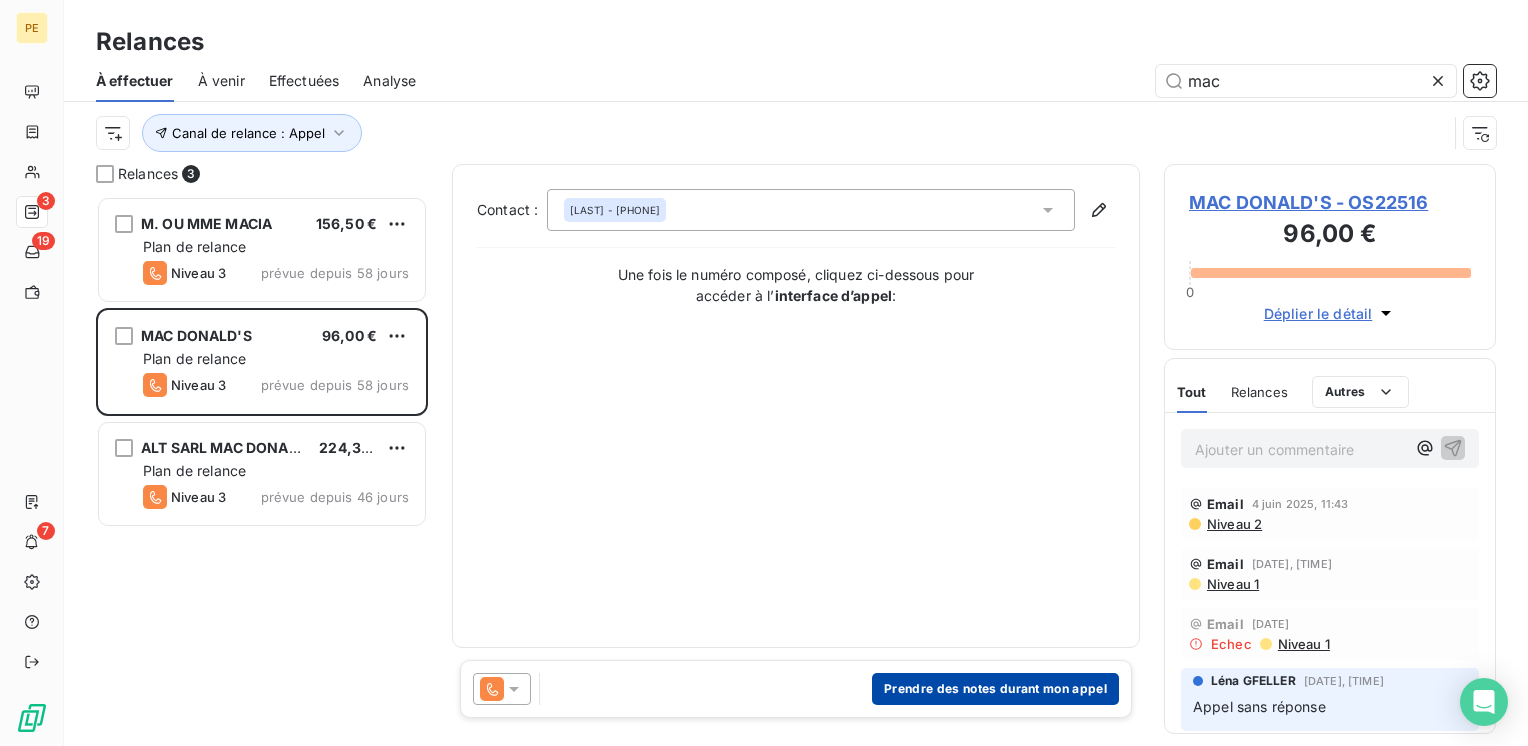 click on "Prendre des notes durant mon appel" at bounding box center (995, 689) 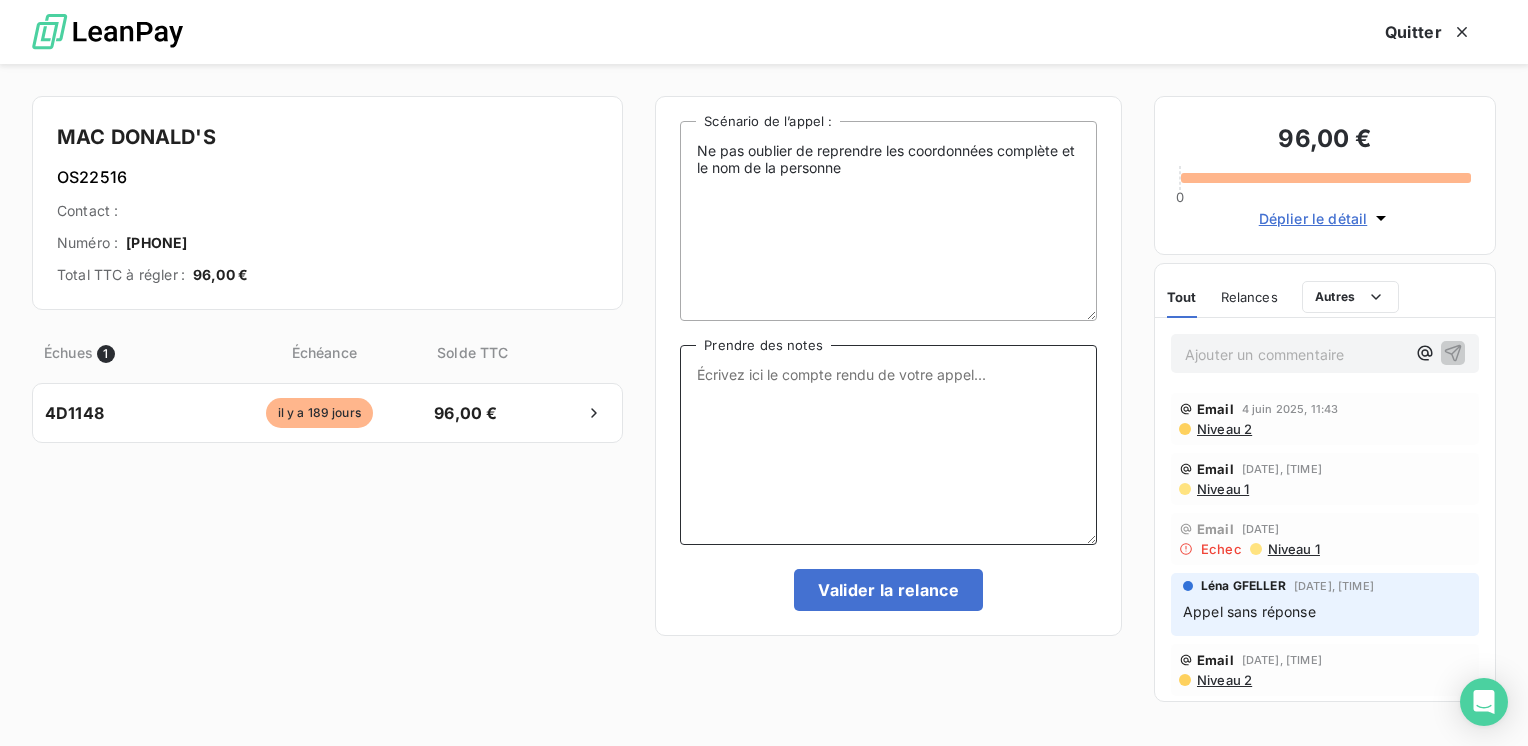 click on "Prendre des notes" at bounding box center [888, 445] 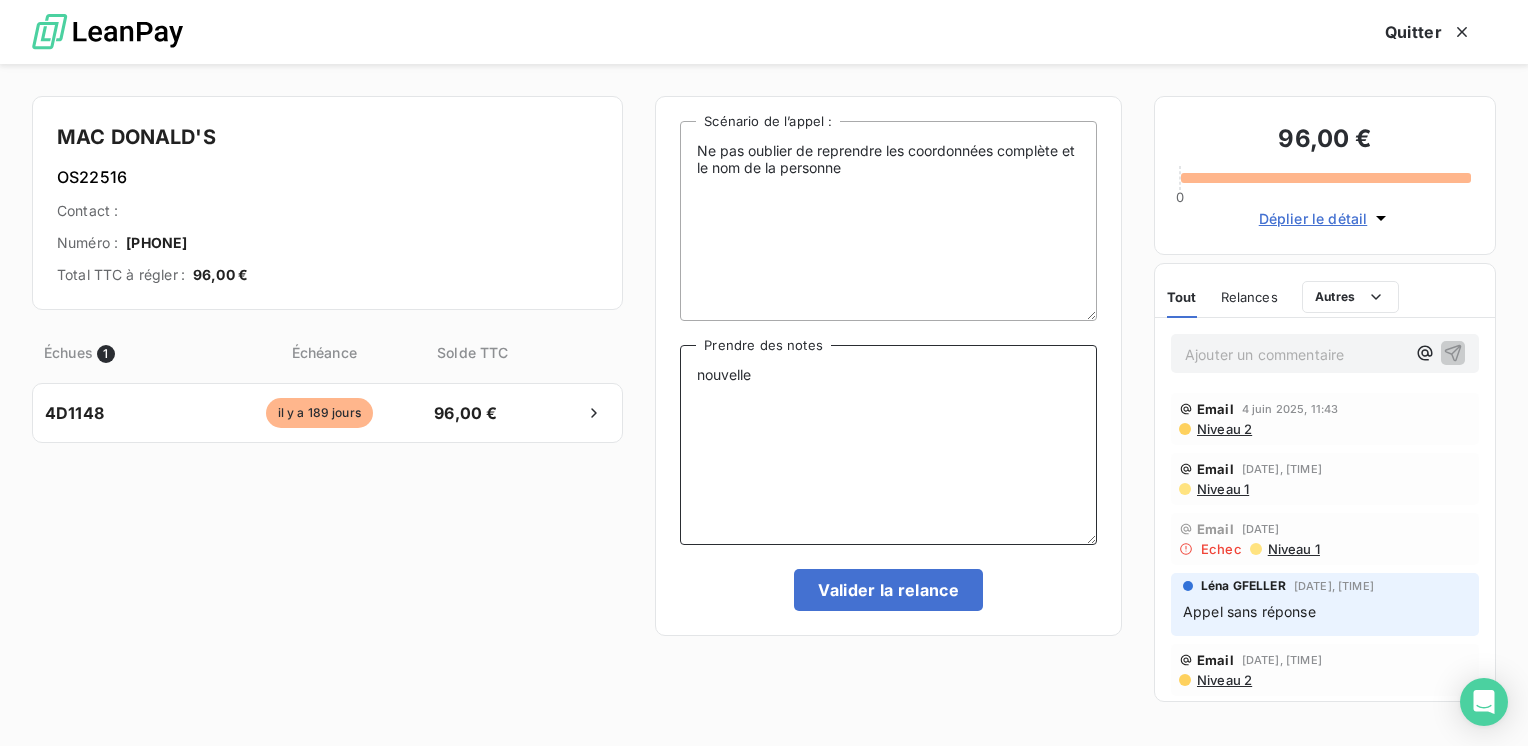paste on "d.mangiacotti@example.com" 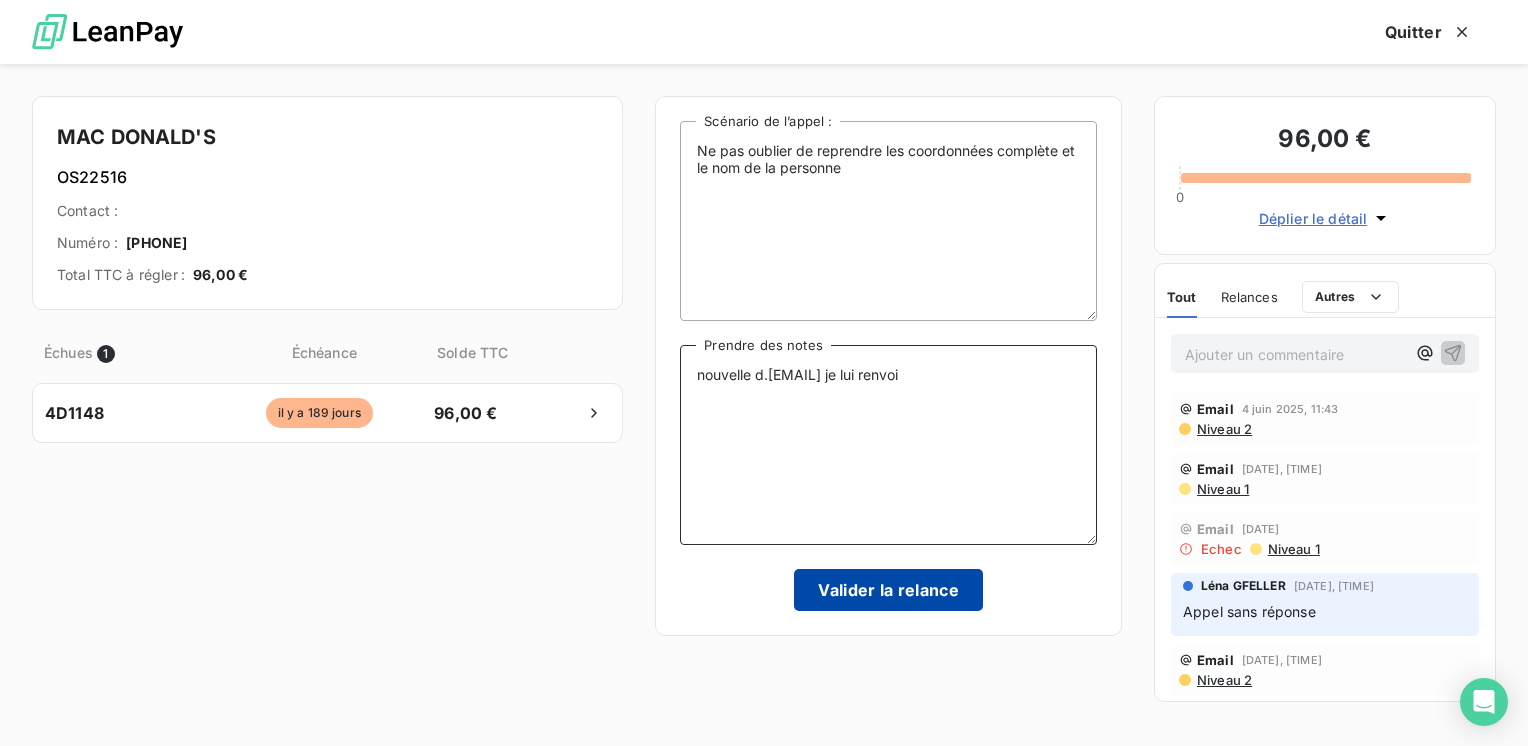 type on "nouvelle d.[EMAIL] je lui renvoi" 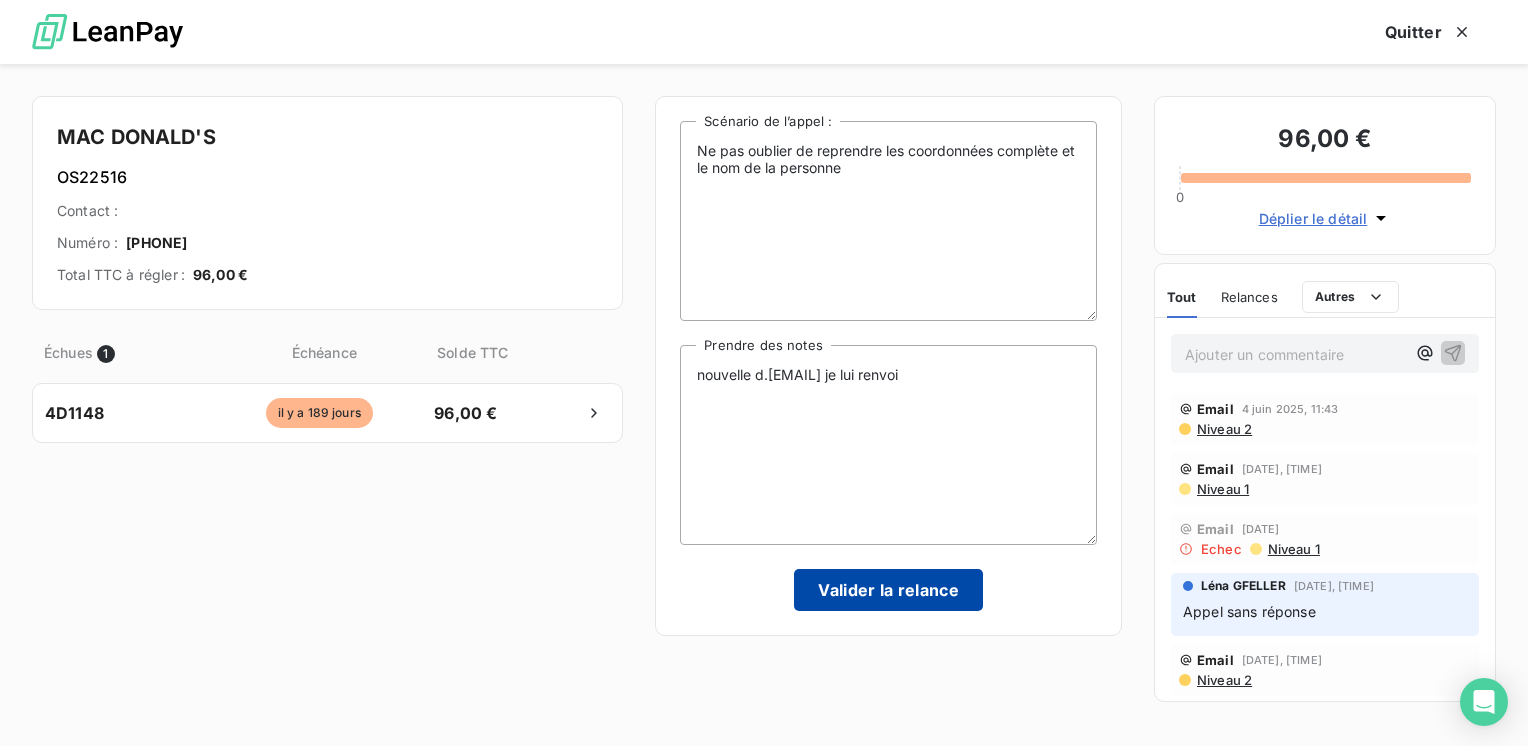click on "Valider la relance" at bounding box center (888, 590) 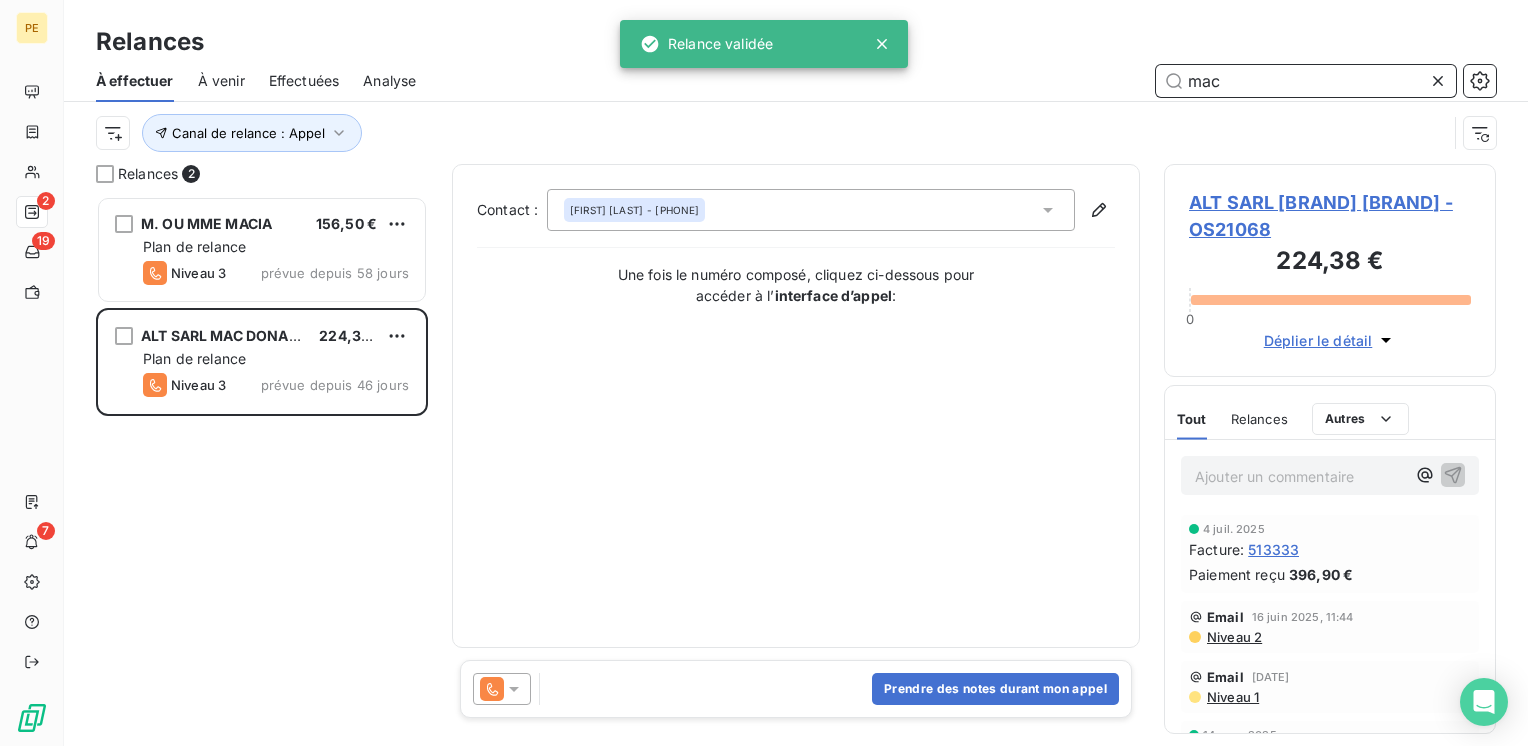 click on "mac" at bounding box center [1306, 81] 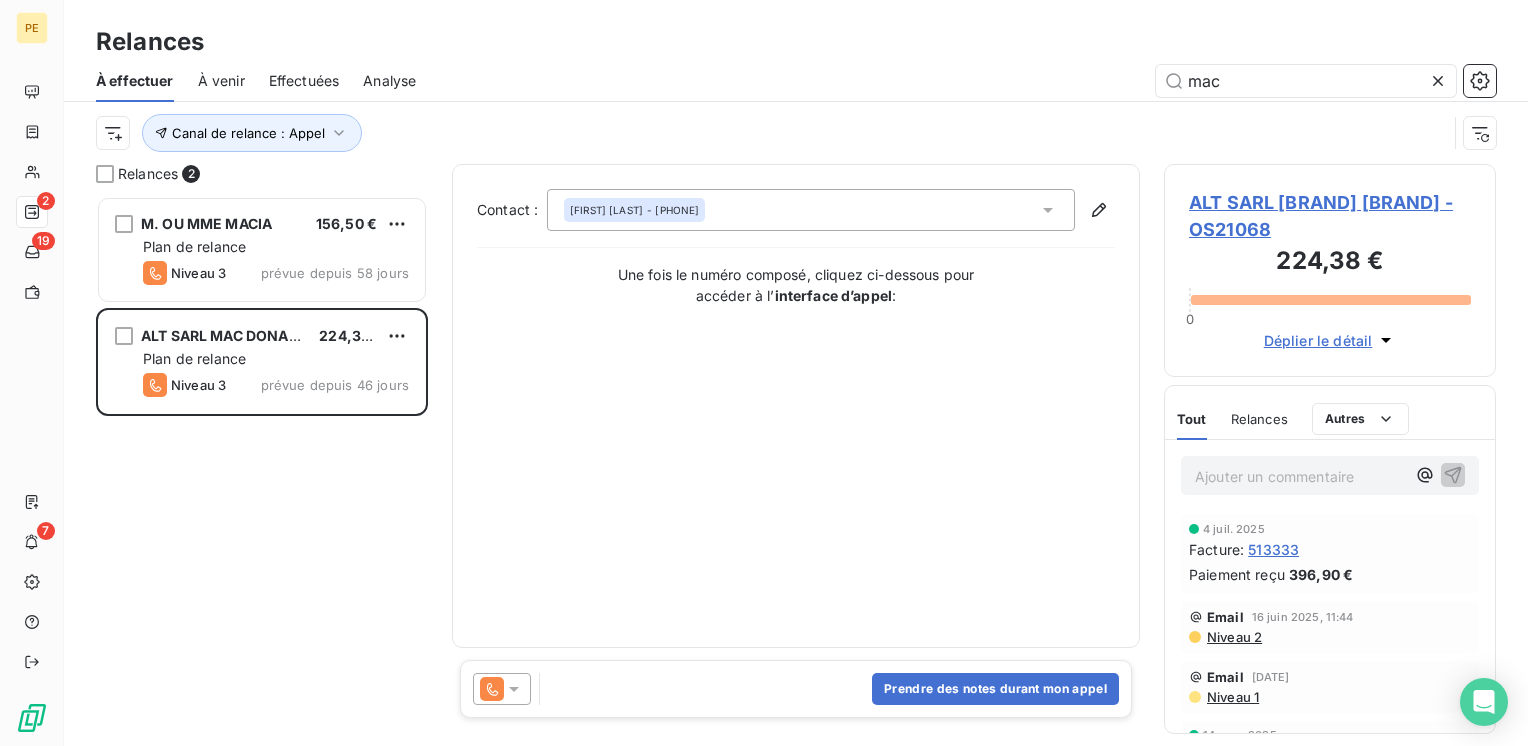 drag, startPoint x: 687, startPoint y: 520, endPoint x: 683, endPoint y: 292, distance: 228.03508 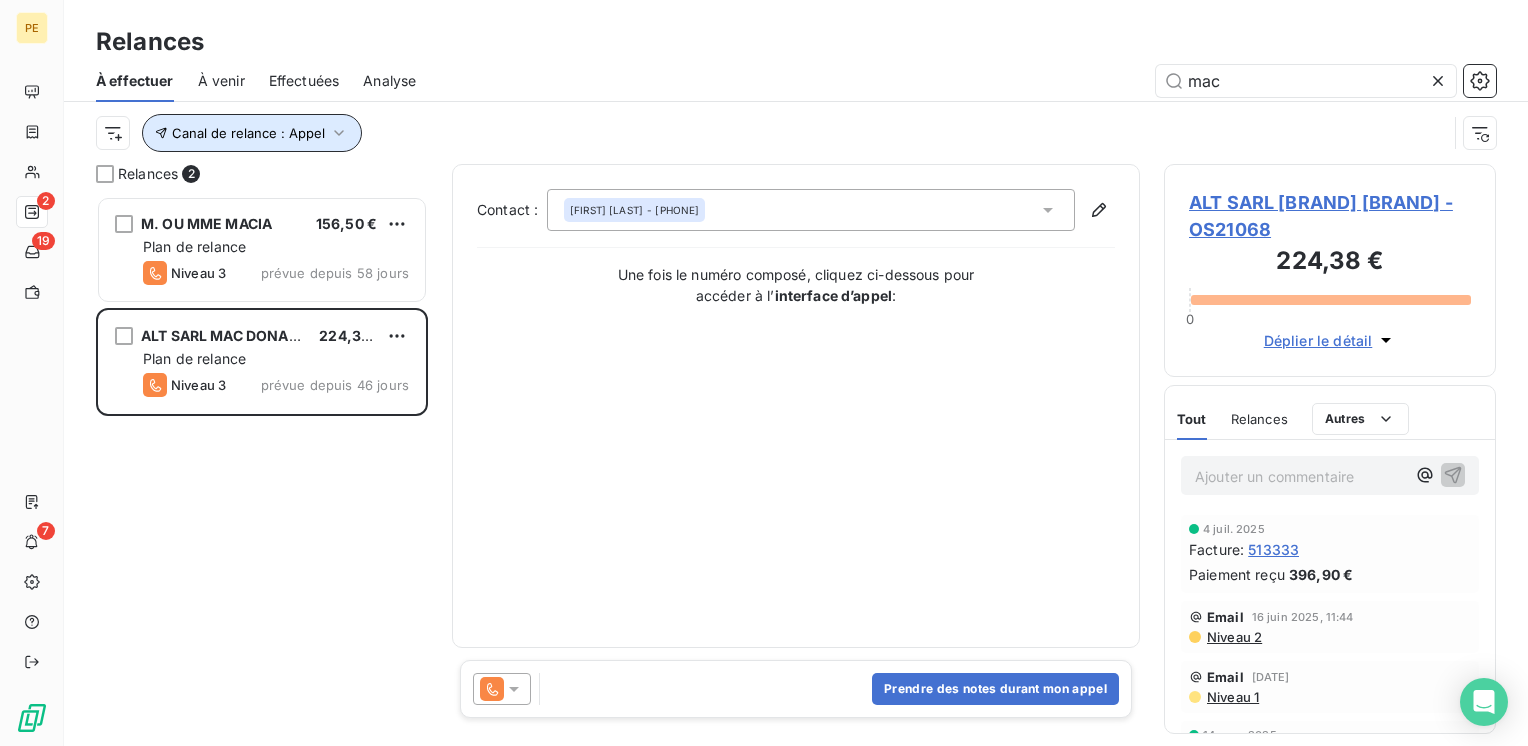 click 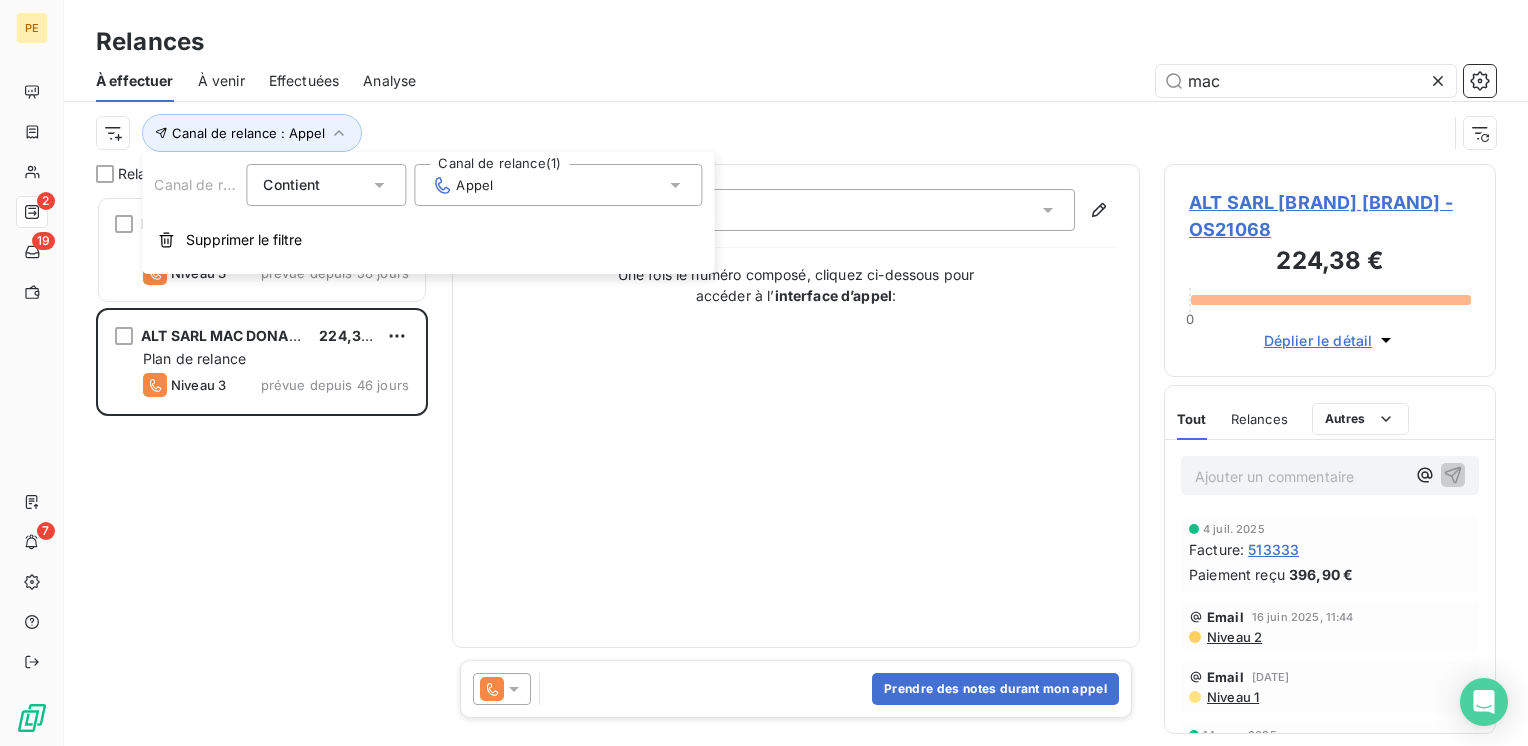 click 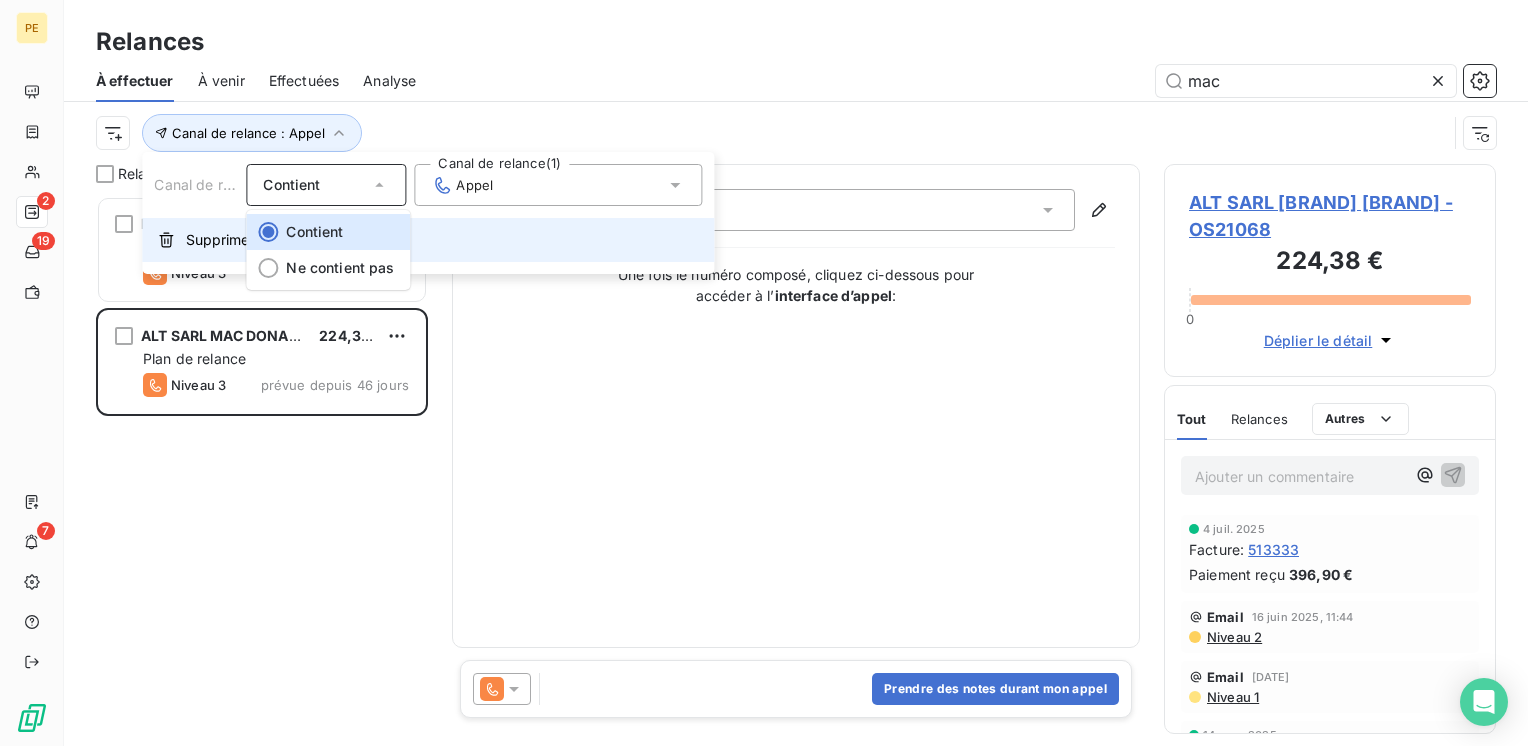click on "Supprimer le filtre" at bounding box center [244, 240] 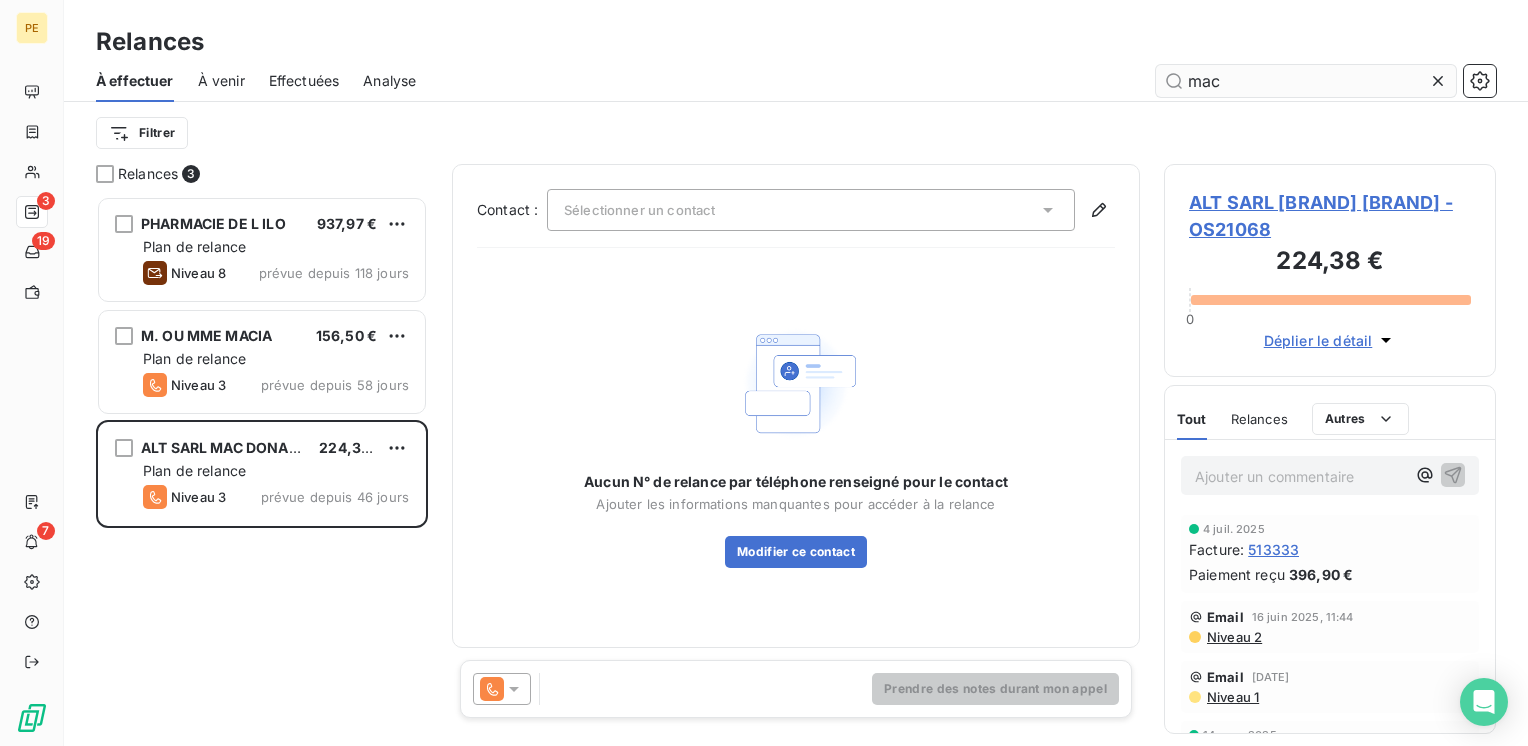 scroll, scrollTop: 16, scrollLeft: 16, axis: both 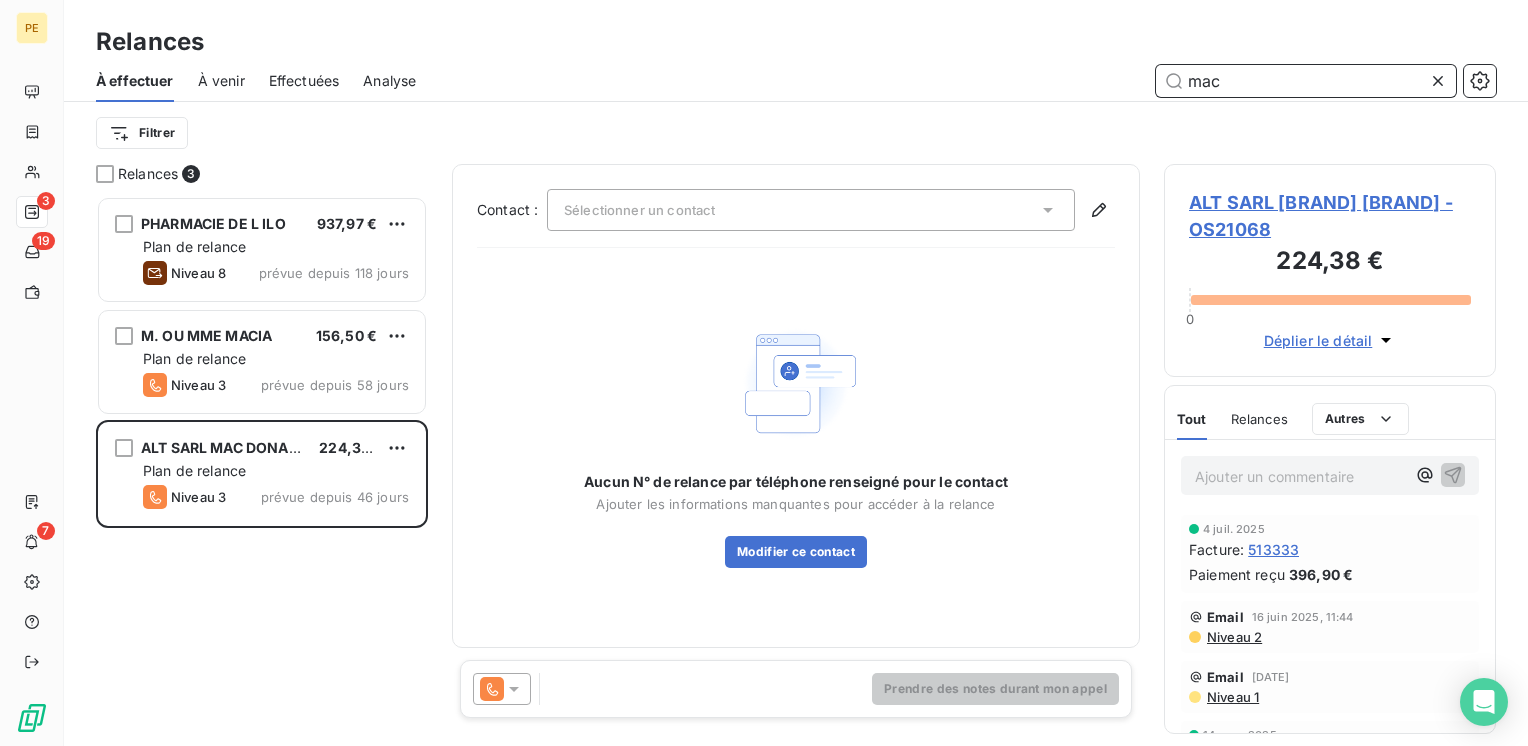 click on "mac" at bounding box center (1306, 81) 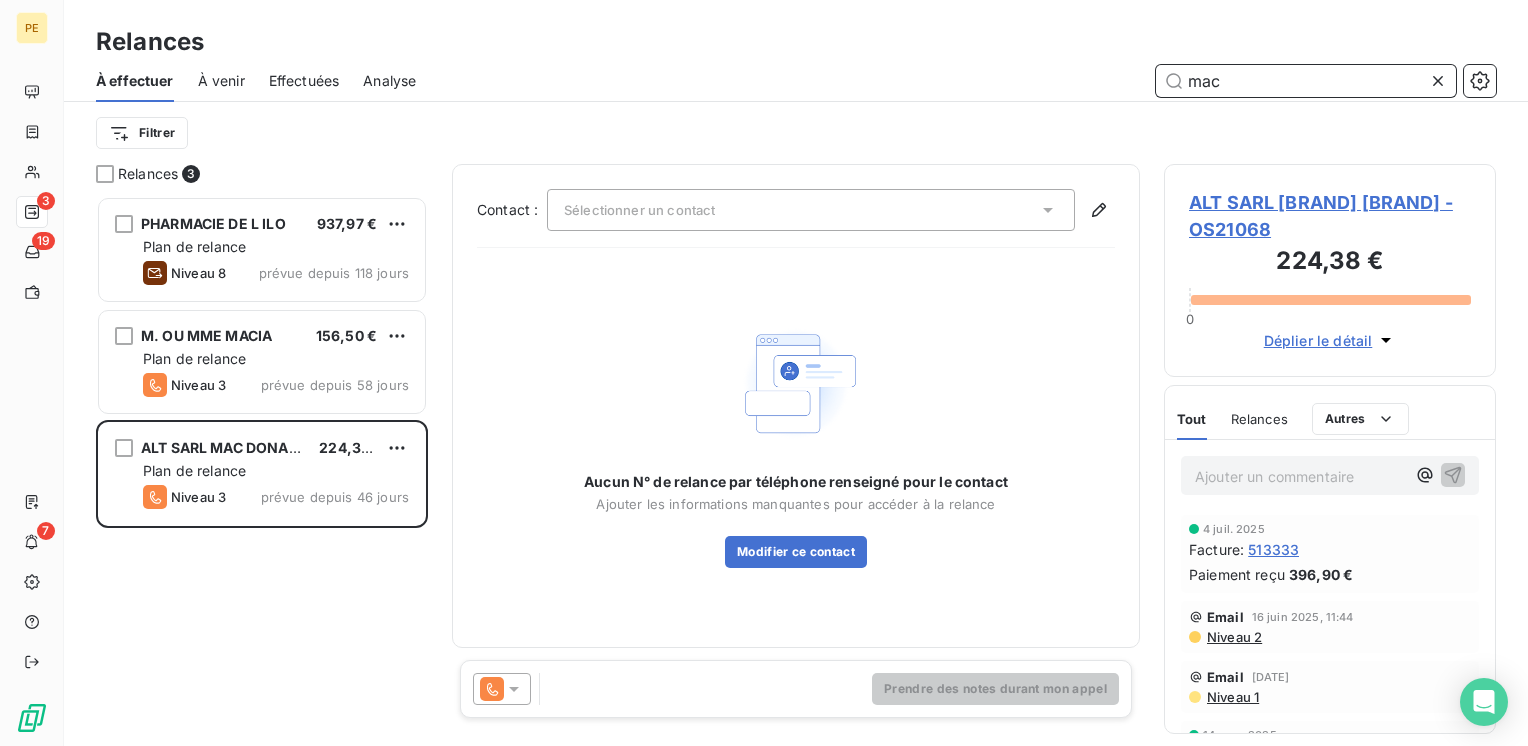click on "mac" at bounding box center [1306, 81] 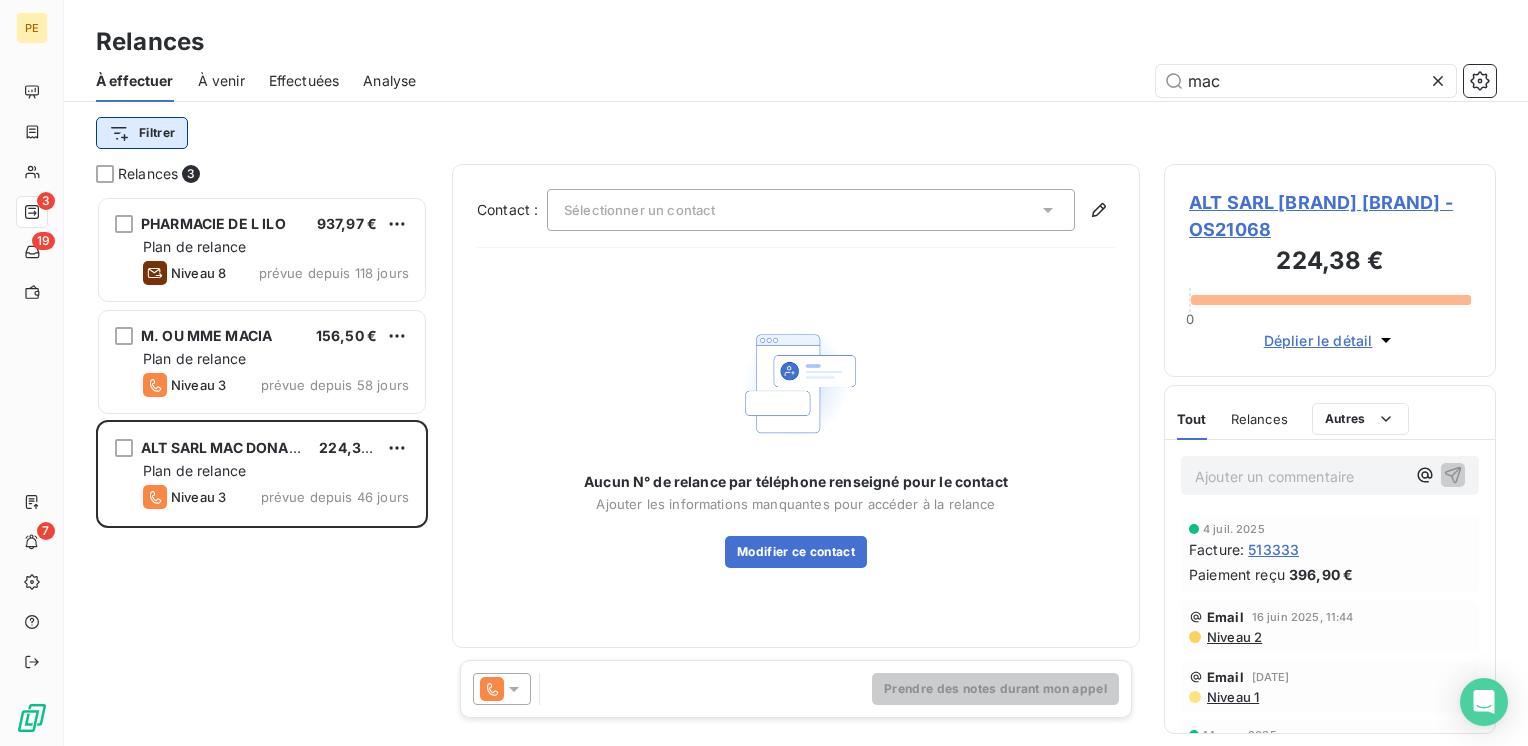 click on "M. OU MME [LAST] [AMOUNT] Plan de relance Niveau 8 prévue depuis [DAYS] jours ALT SARL MAC DONALD'S [AMOUNT] Plan de relance Niveau 3 prévue depuis [DAYS] jours Contact : Sélectionner un contact Aucun N° de relance par téléphone renseigné pour le contact Ajouter les informations manquantes pour accéder à la relance Modifier ce contact Prendre des notes durant mon appel ALT SARL MAC DONALD'S - OS21068 [AMOUNT] 0 Déplier le détail Tout Relances Commentaires Portail client Tout Relances Autres Ajouter un commentaire ﻿ [DATE] Facture : [NUMBER] Paiement reçu [AMOUNT] [DATE] Niveau 2 [DATE] Niveau 1 [DATE] Facture : [NUMBER] Paiement reçu [AMOUNT] [DATE] Niveau 2 [DATE] Niveau 1 [DATE] Facture : [NUMBER] Paiement reçu :" at bounding box center (764, 373) 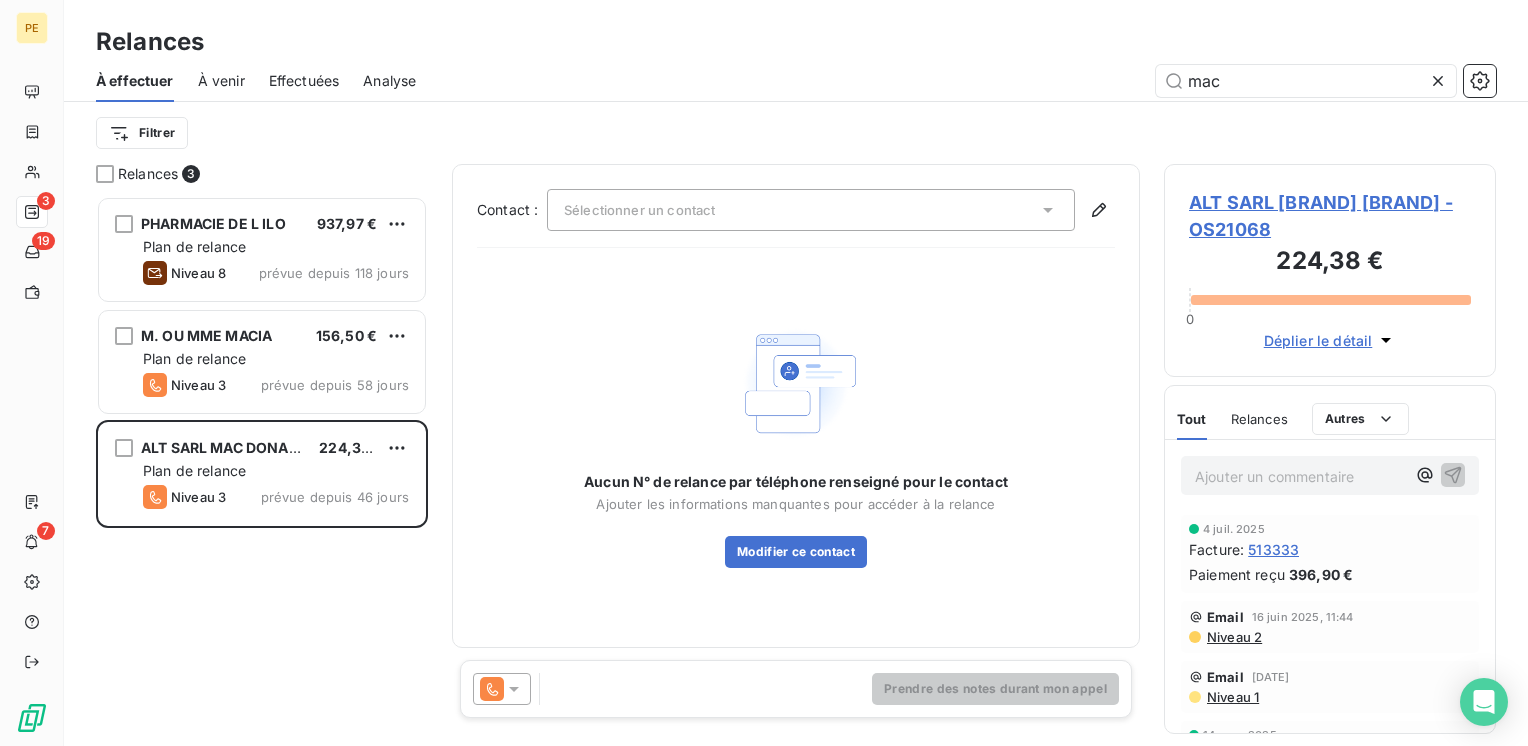 click on "M. OU MME [LAST] [AMOUNT] Plan de relance Niveau 8 prévue depuis [DAYS] jours ALT SARL MAC DONALD'S [AMOUNT] Plan de relance Niveau 3 prévue depuis [DAYS] jours Contact : Sélectionner un contact Aucun N° de relance par téléphone renseigné pour le contact Ajouter les informations manquantes pour accéder à la relance Modifier ce contact Prendre des notes durant mon appel ALT SARL MAC DONALD'S - OS21068 [AMOUNT] 0 Déplier le détail Tout Relances Commentaires Portail client Tout Relances Autres Ajouter un commentaire ﻿ [DATE] Facture : [NUMBER] Paiement reçu [AMOUNT] [DATE] Niveau 2 [DATE] Niveau 1 [DATE] Facture : [NUMBER] Paiement reçu [AMOUNT] [DATE] Niveau 2 [DATE] Niveau 1 [DATE] Facture : [NUMBER] Paiement reçu :" at bounding box center (764, 373) 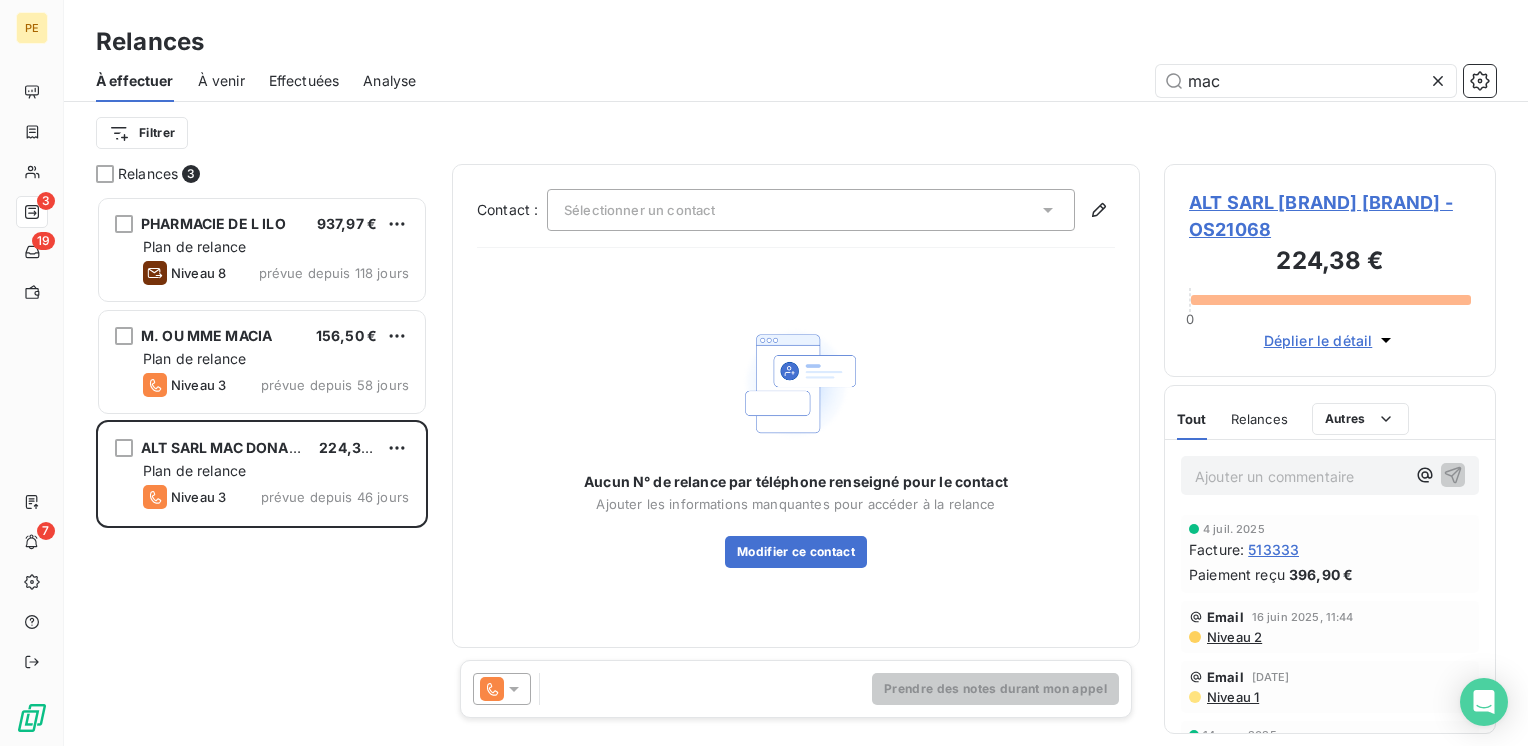 drag, startPoint x: 332, startPoint y: 129, endPoint x: 192, endPoint y: 175, distance: 147.3635 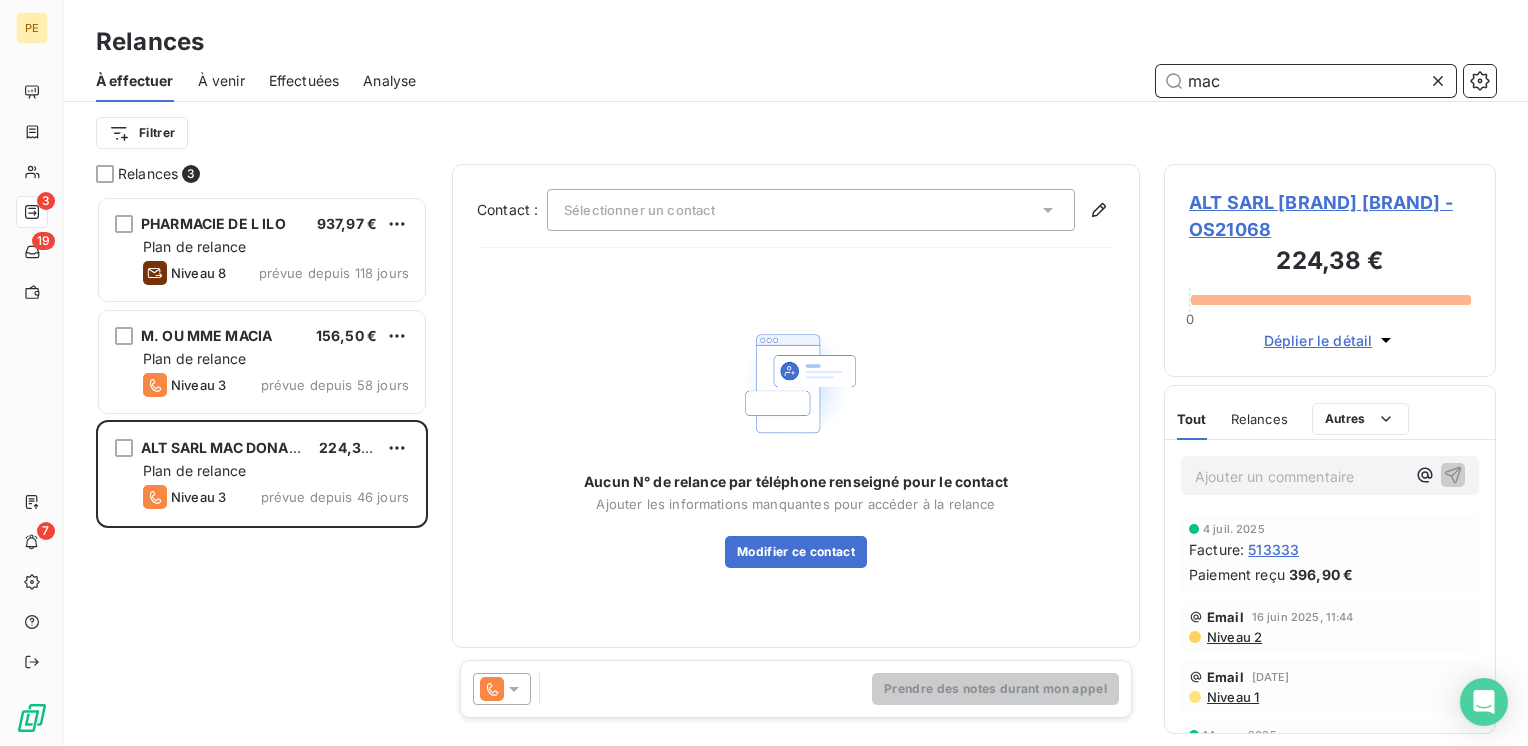 click on "mac" at bounding box center (1306, 81) 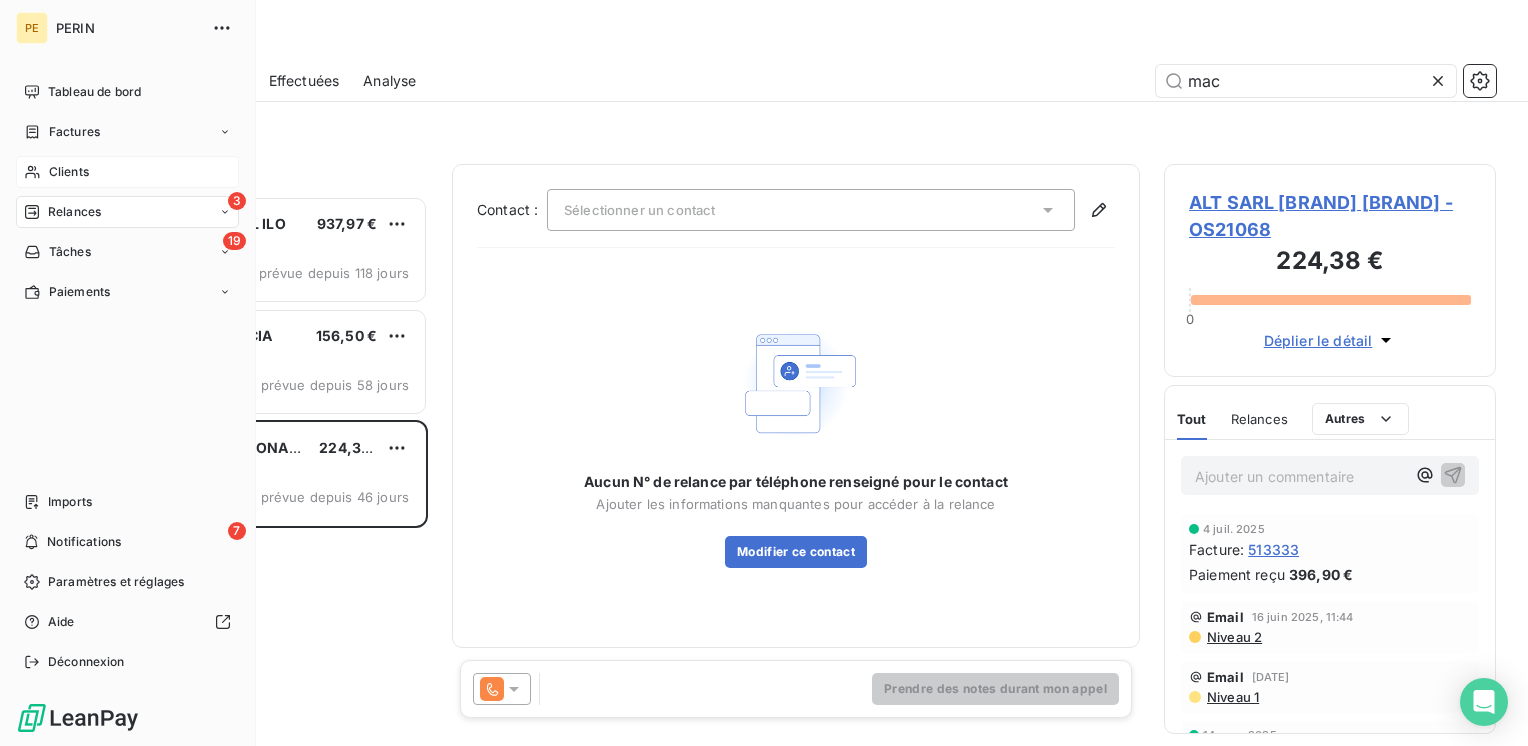 click on "Clients" at bounding box center [127, 172] 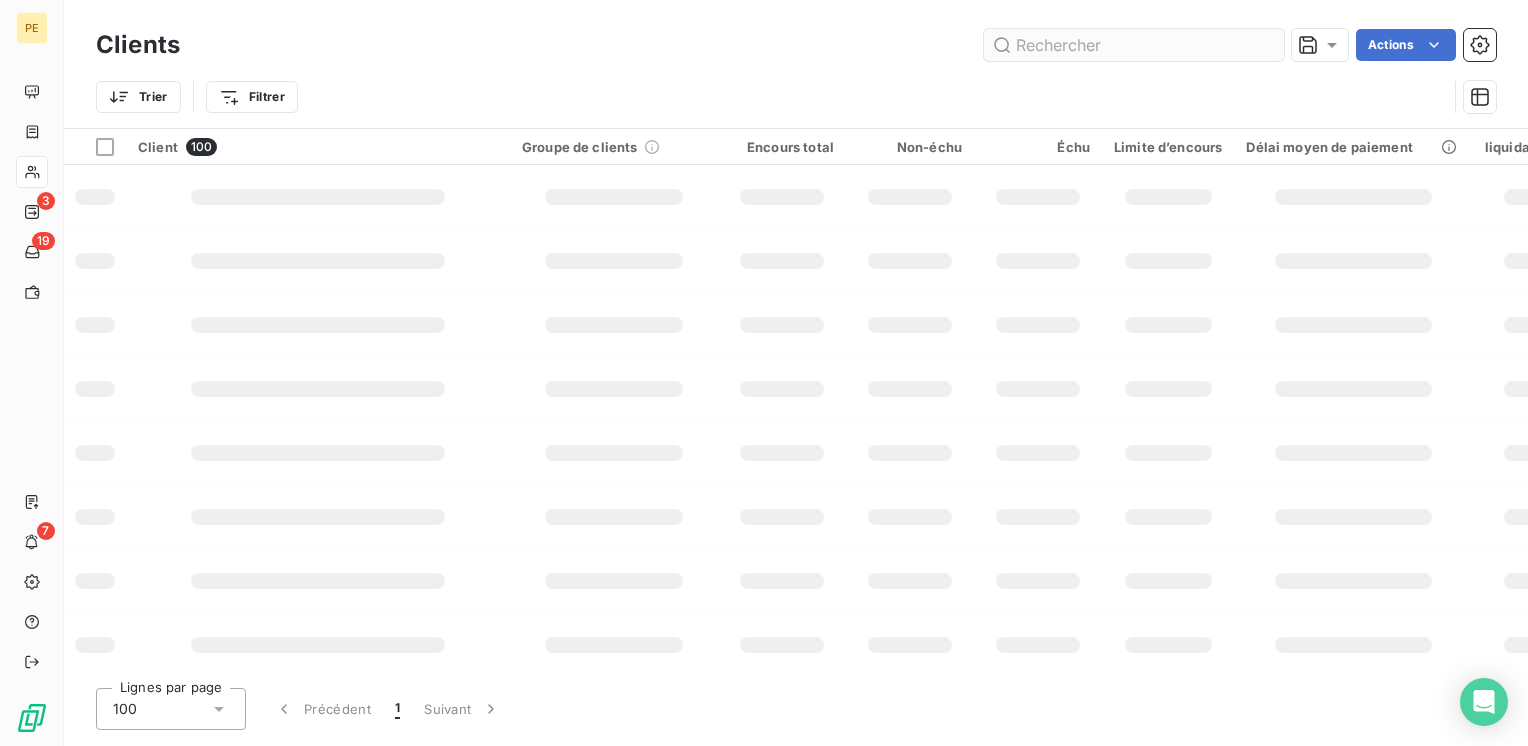 click at bounding box center (1134, 45) 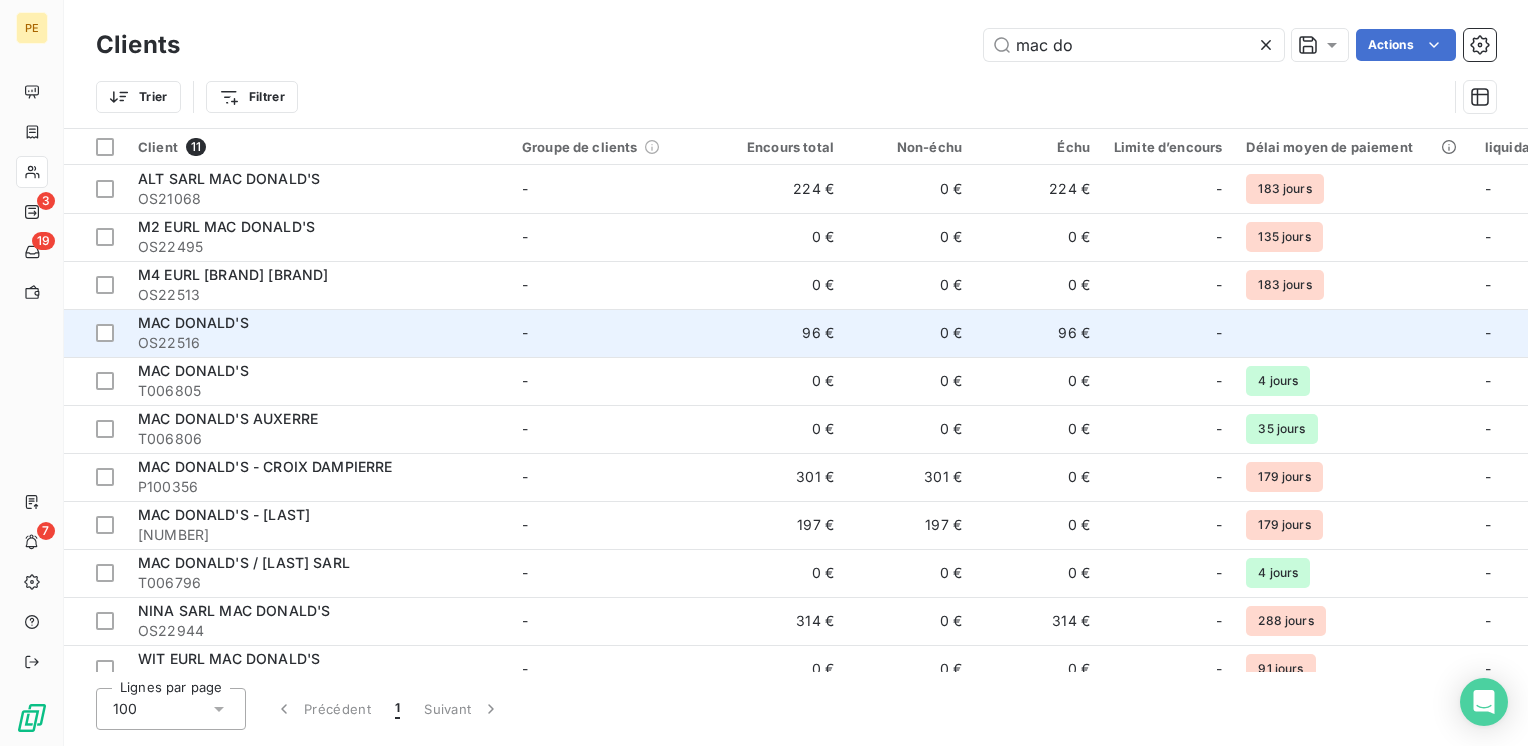 type on "mac do" 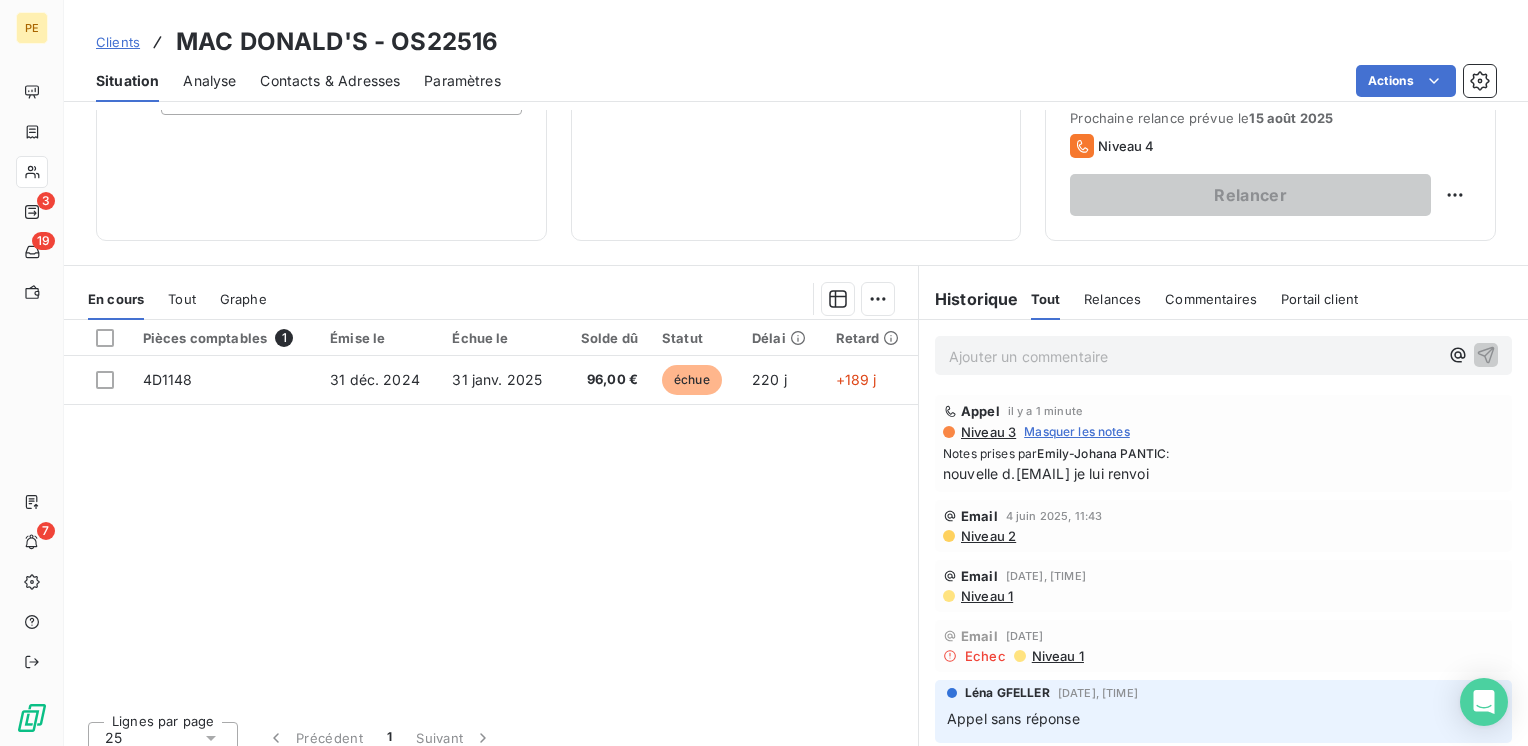 scroll, scrollTop: 308, scrollLeft: 0, axis: vertical 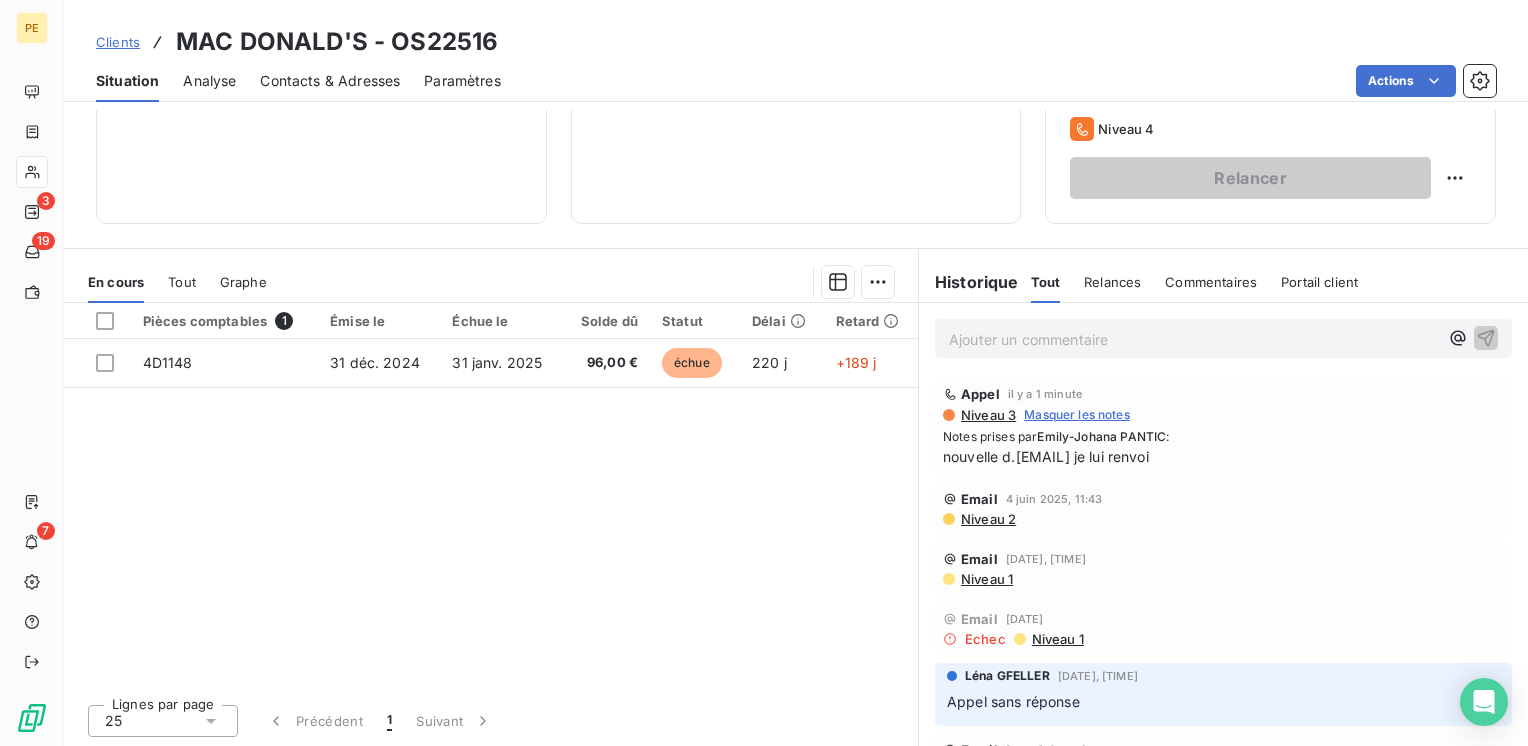 click on "nouvelle d.[EMAIL] je lui renvoi" at bounding box center [1223, 456] 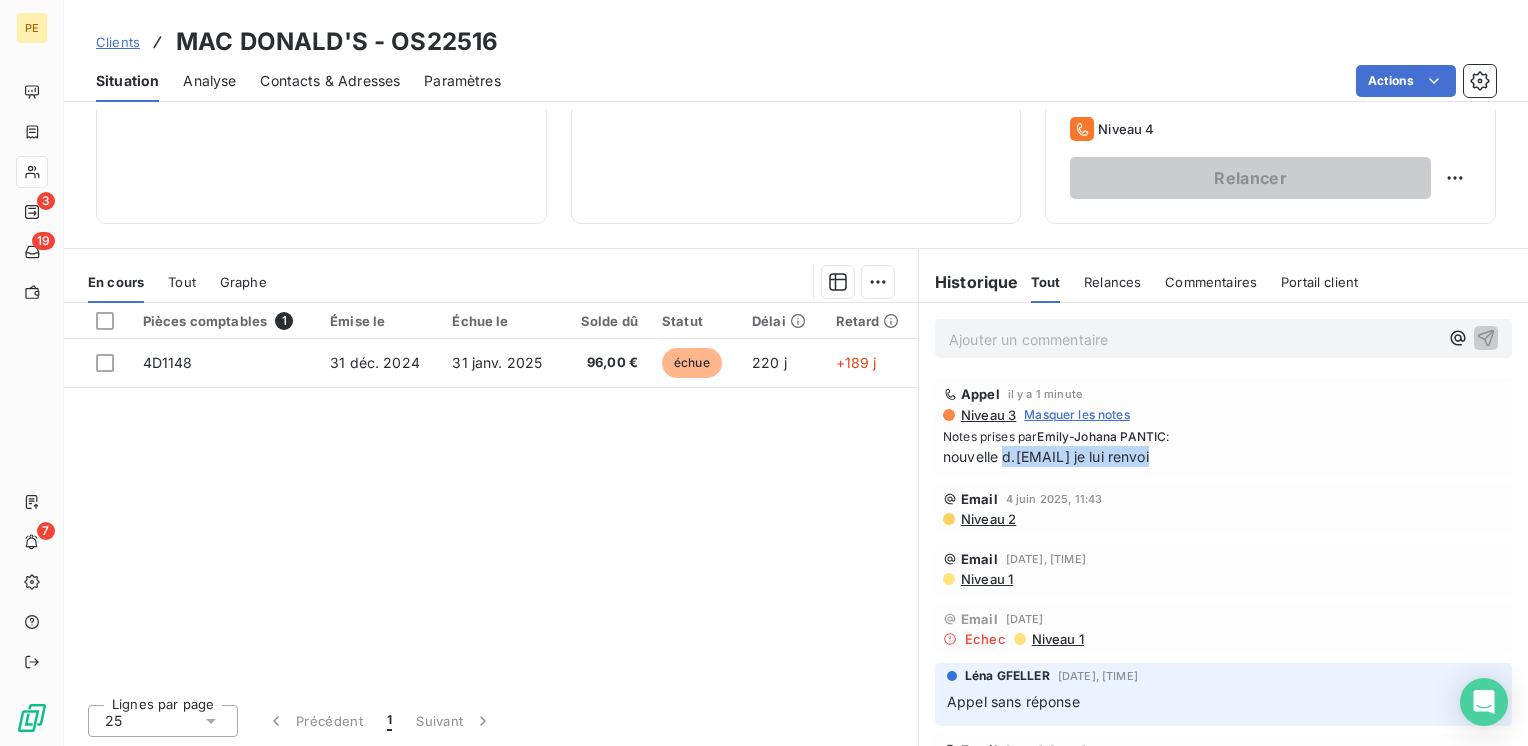 drag, startPoint x: 1161, startPoint y: 458, endPoint x: 1000, endPoint y: 466, distance: 161.19864 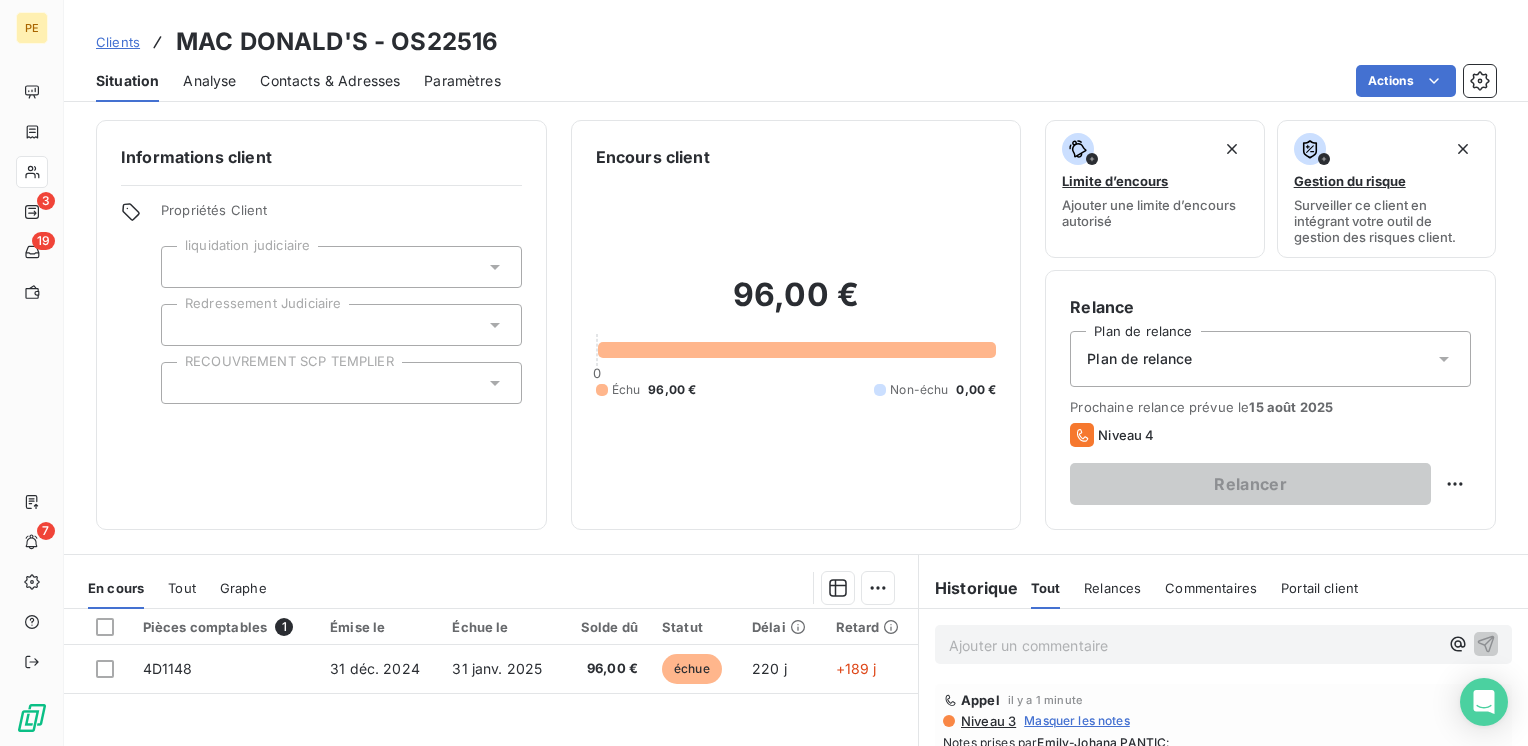 scroll, scrollTop: 0, scrollLeft: 0, axis: both 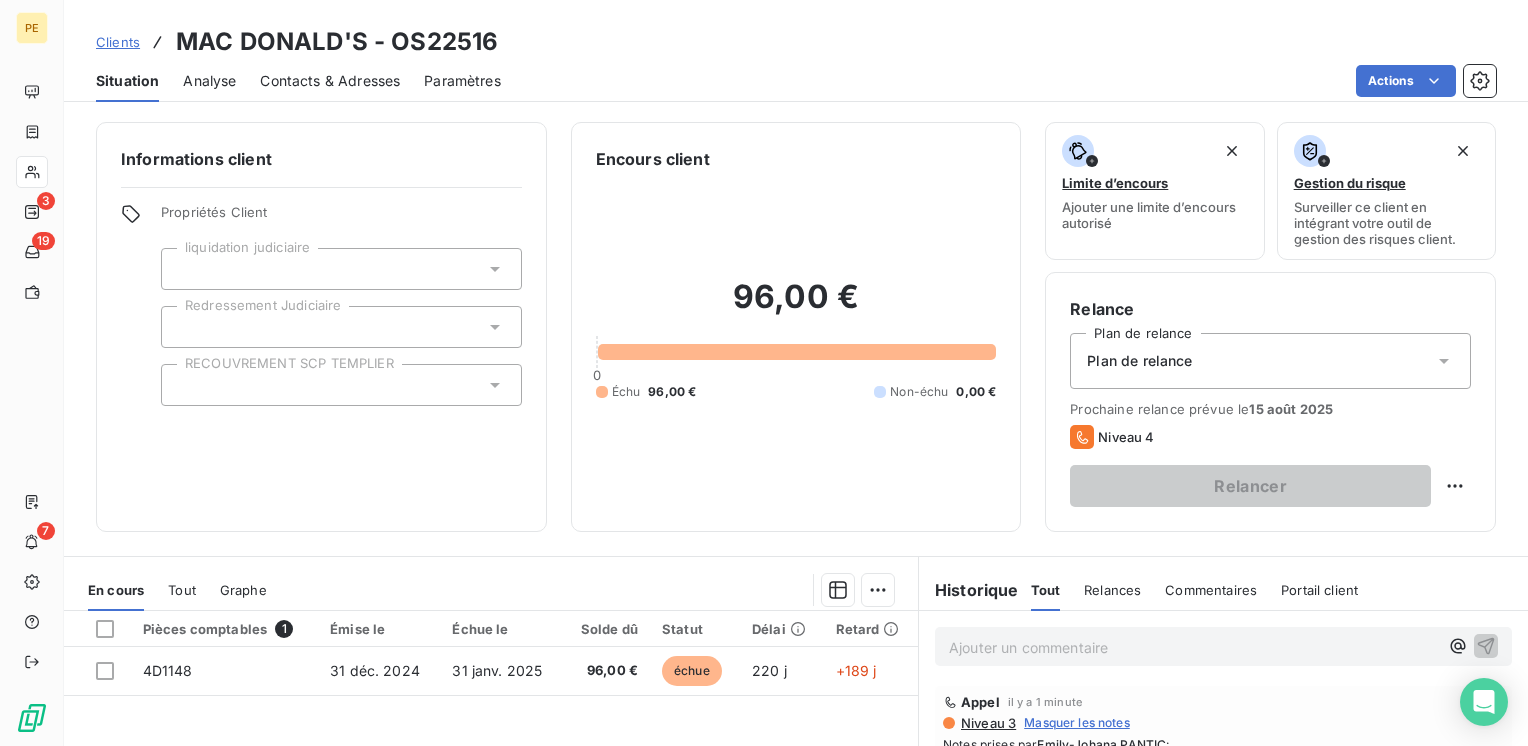 click on "Contacts & Adresses" at bounding box center [330, 81] 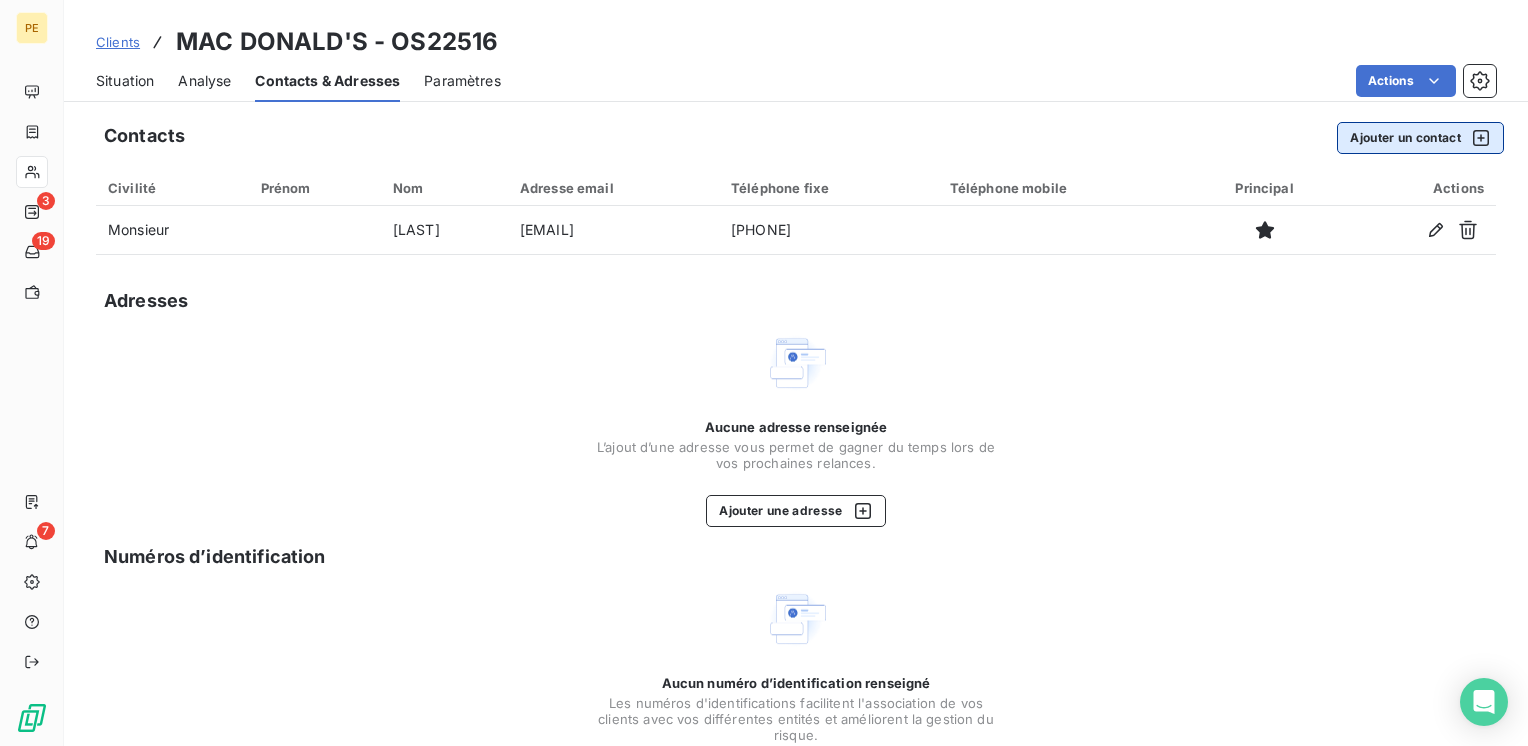 click on "Ajouter un contact" at bounding box center (1420, 138) 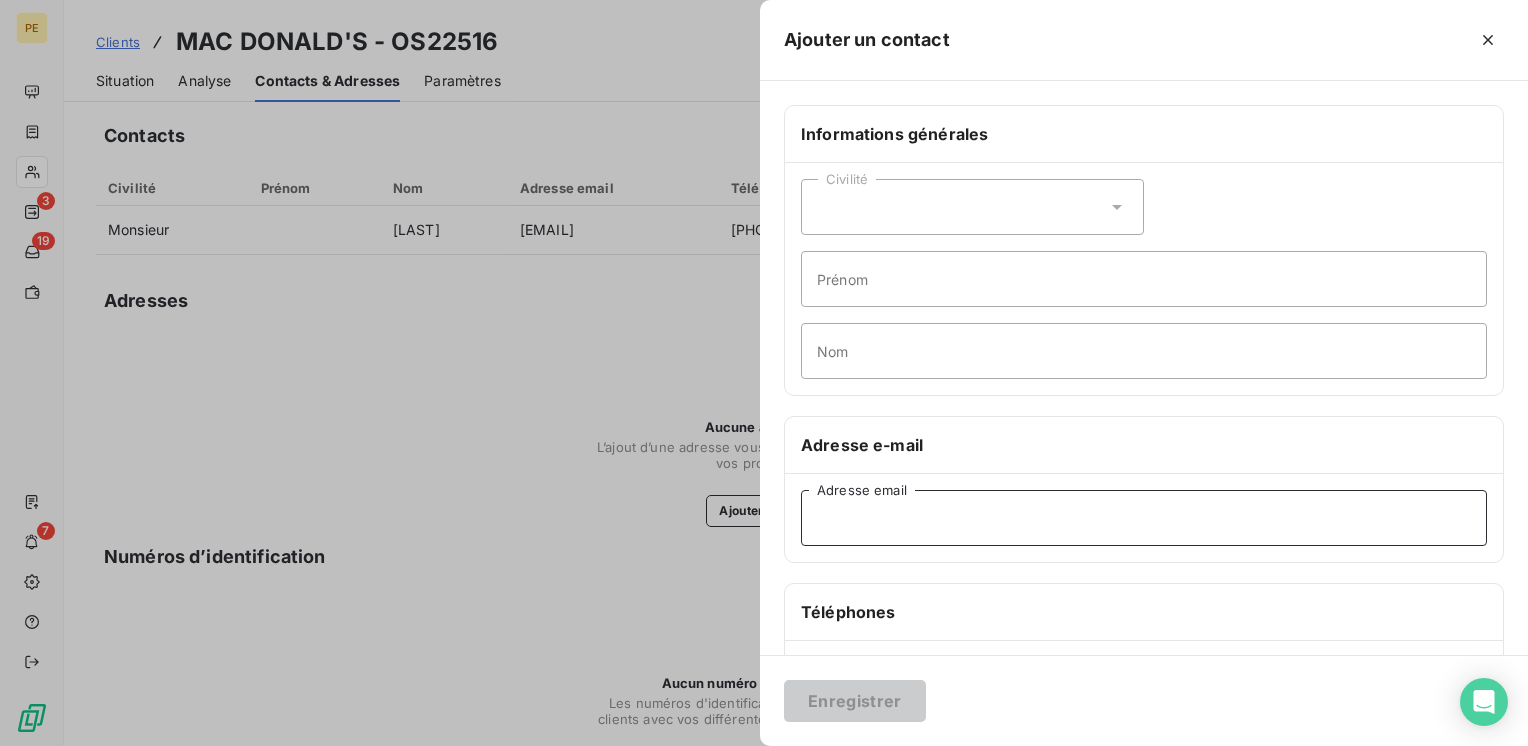 click on "Adresse email" at bounding box center [1144, 518] 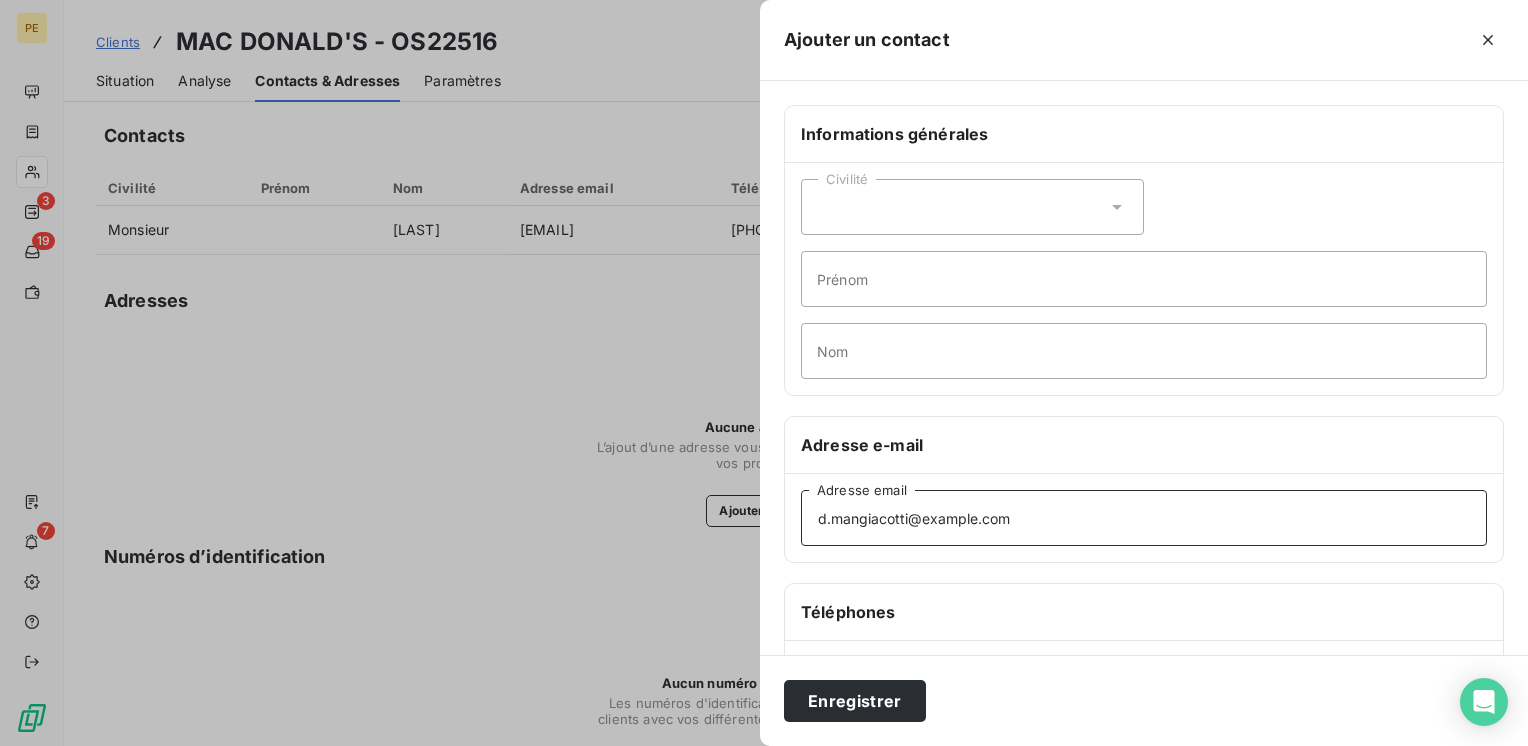 type on "d.mangiacotti@example.com" 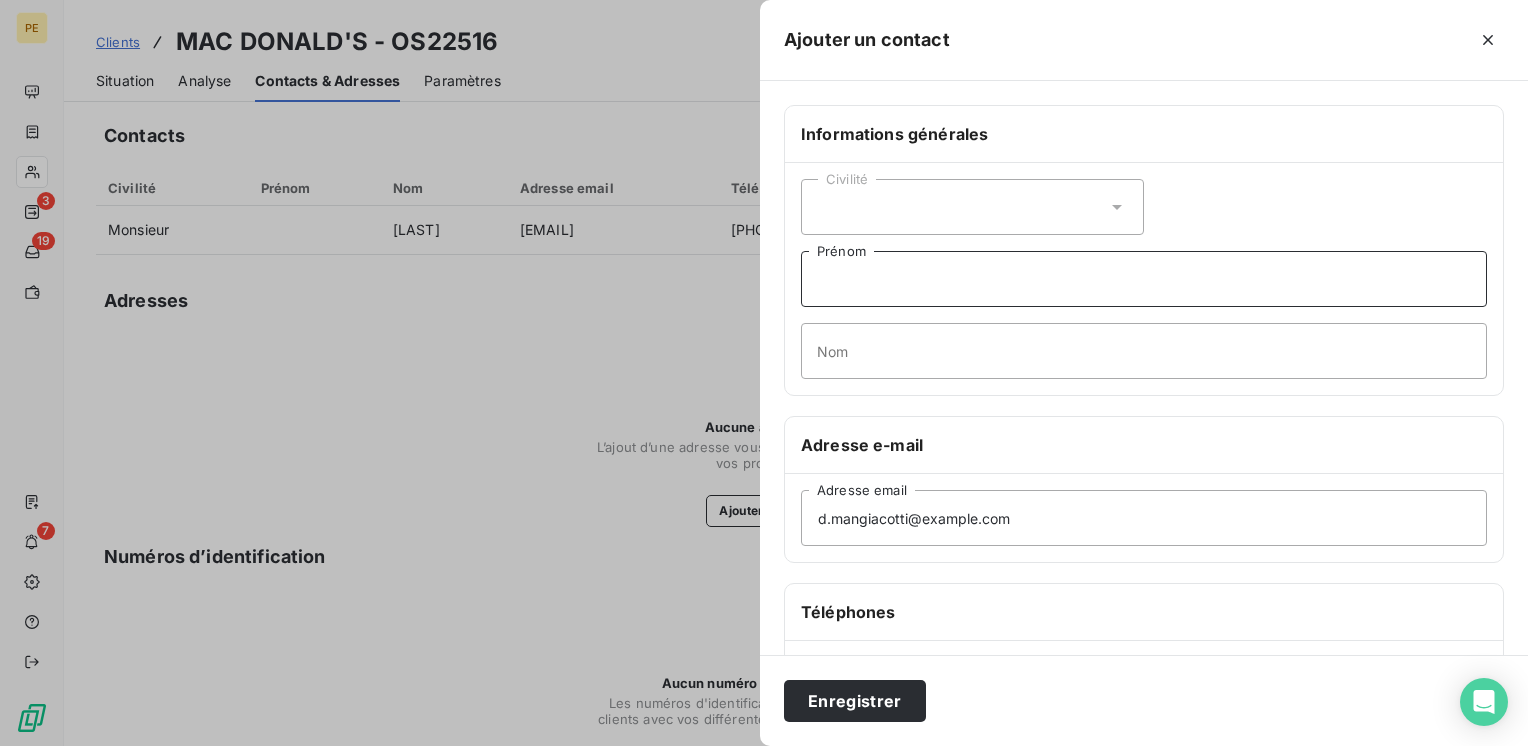 click on "Prénom" at bounding box center [1144, 279] 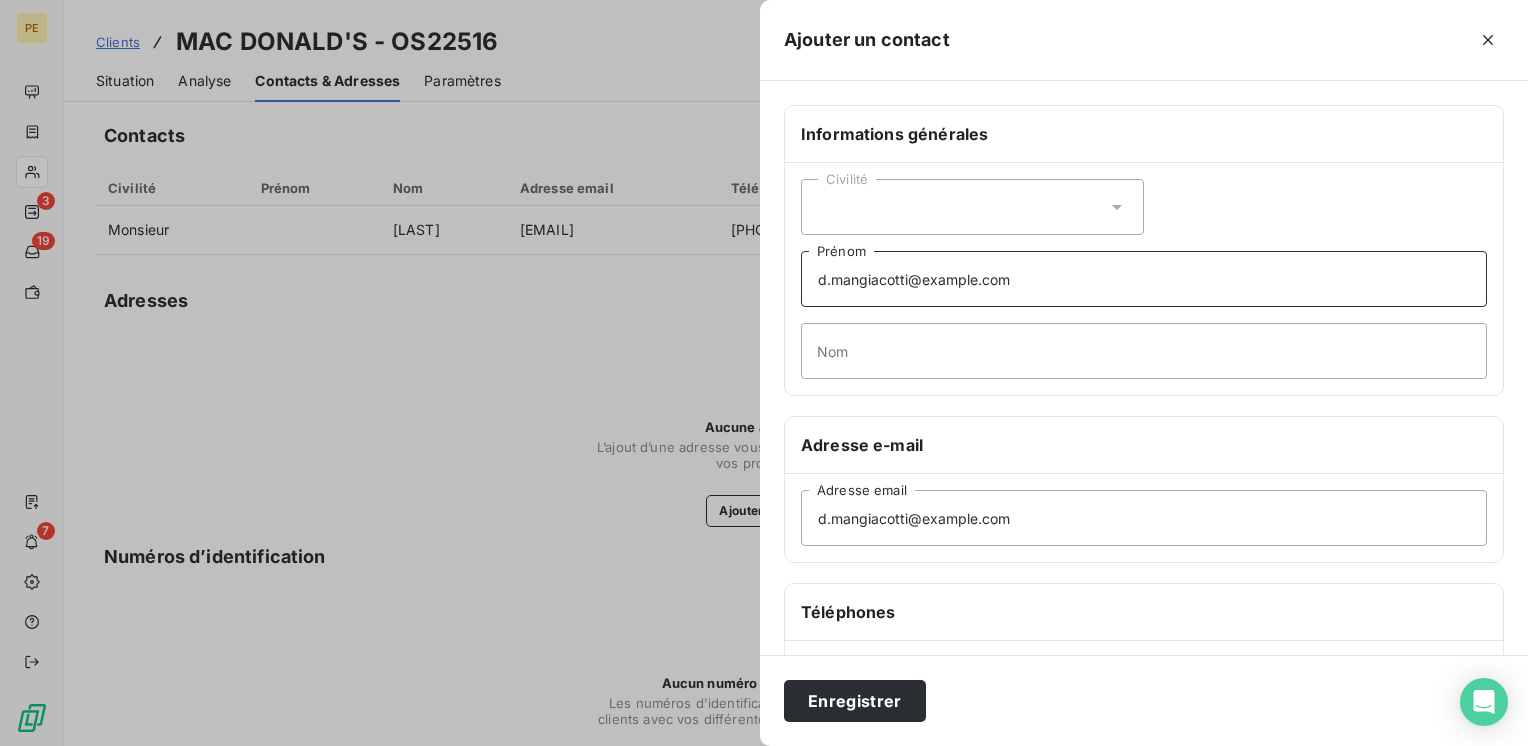drag, startPoint x: 832, startPoint y: 279, endPoint x: 797, endPoint y: 286, distance: 35.69314 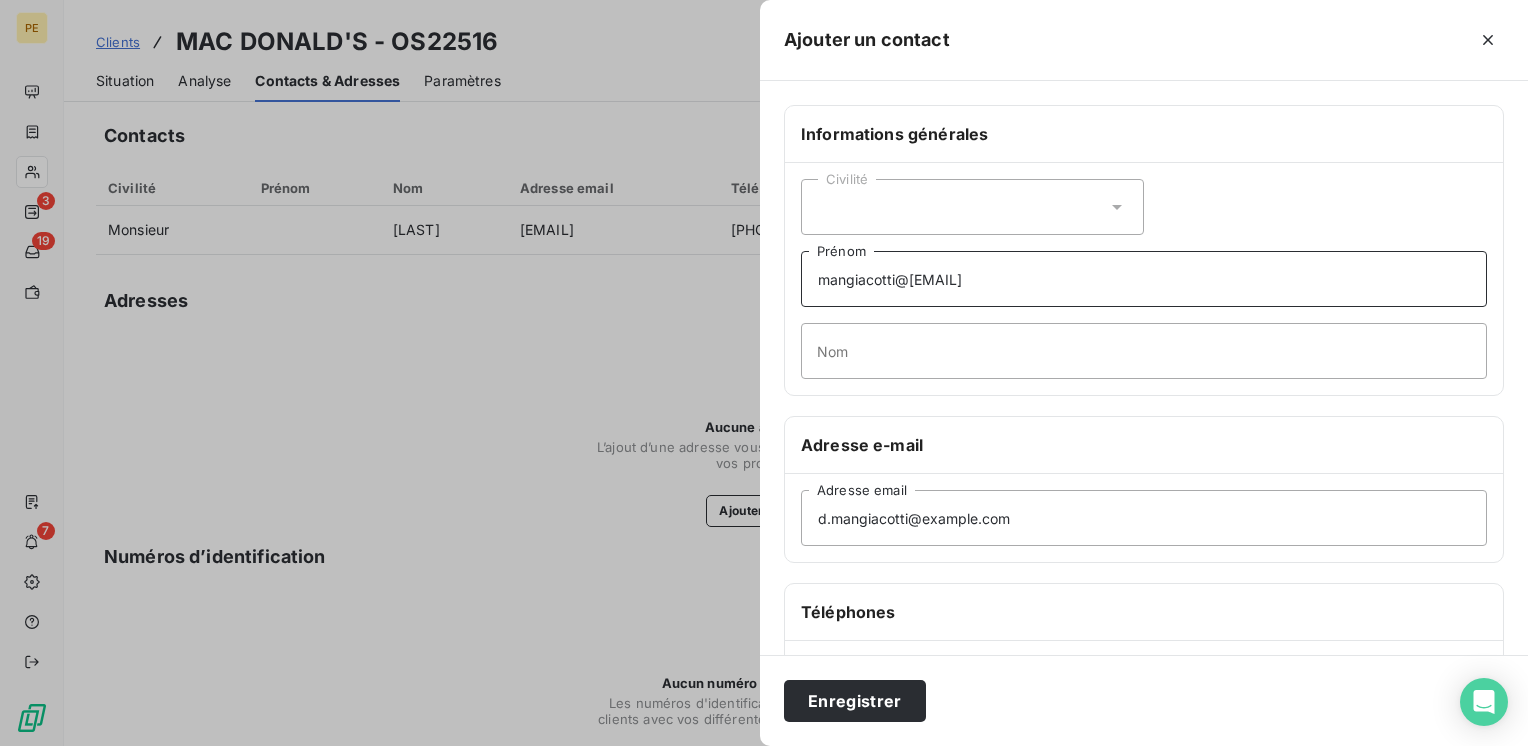 drag, startPoint x: 997, startPoint y: 281, endPoint x: 895, endPoint y: 300, distance: 103.75452 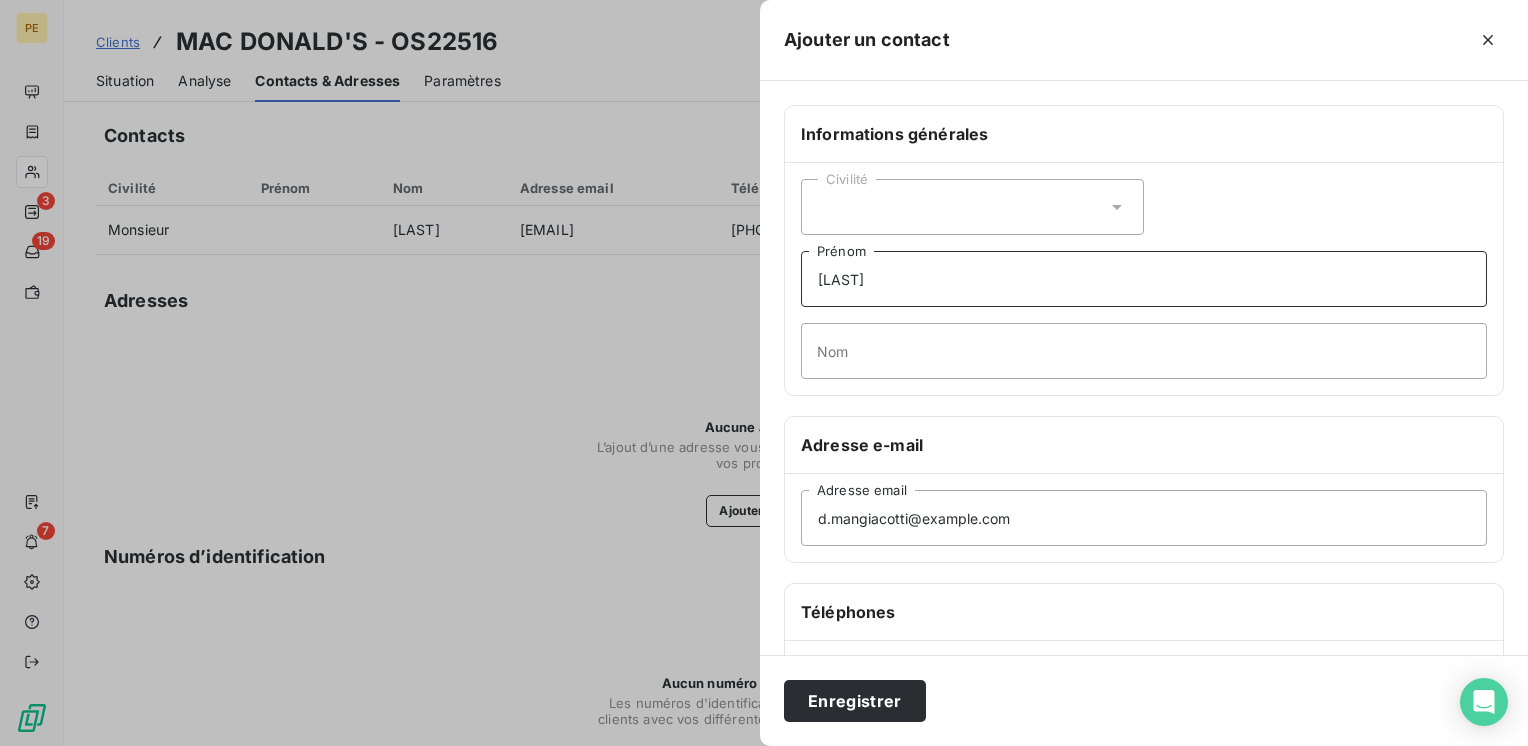 drag, startPoint x: 888, startPoint y: 280, endPoint x: 712, endPoint y: 299, distance: 177.0226 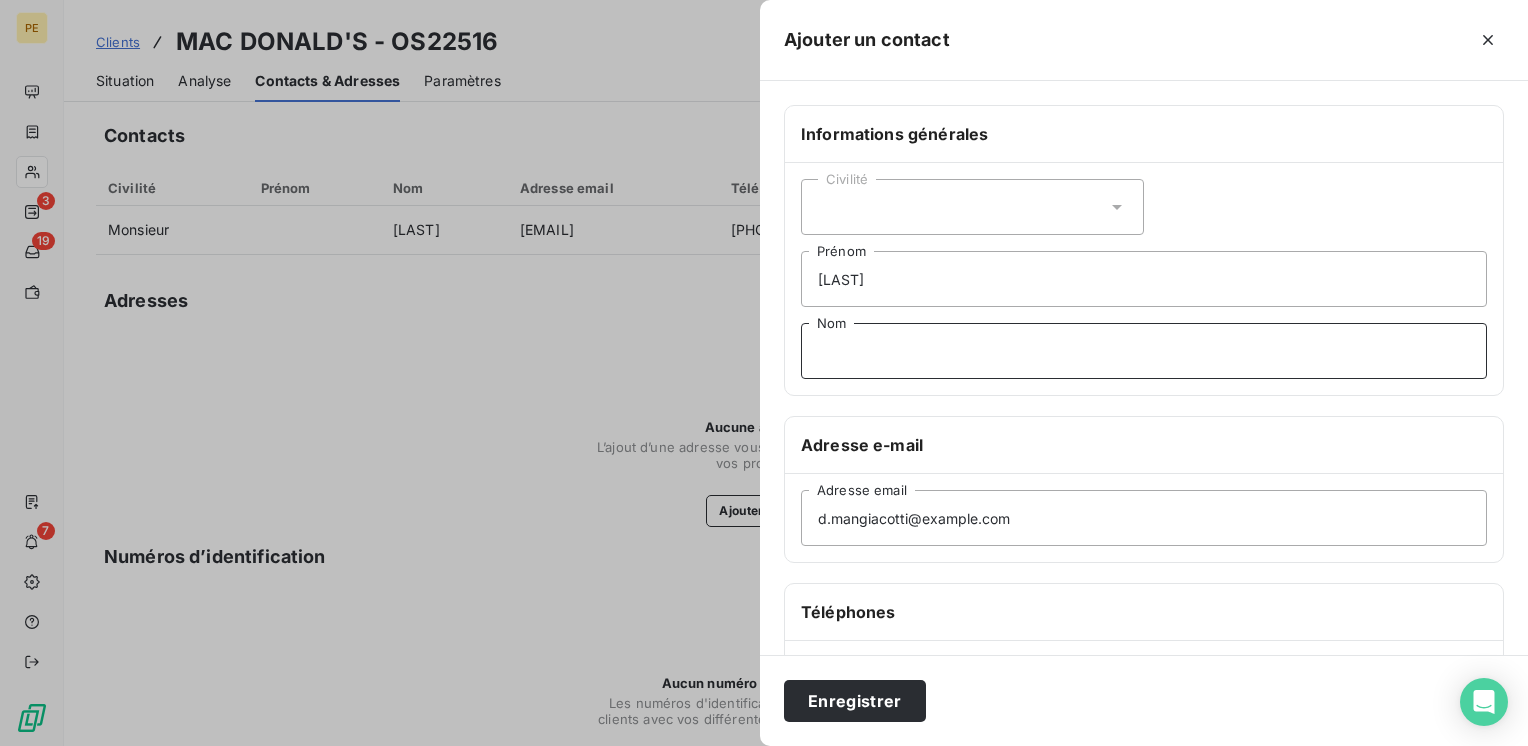 click on "Nom" at bounding box center [1144, 351] 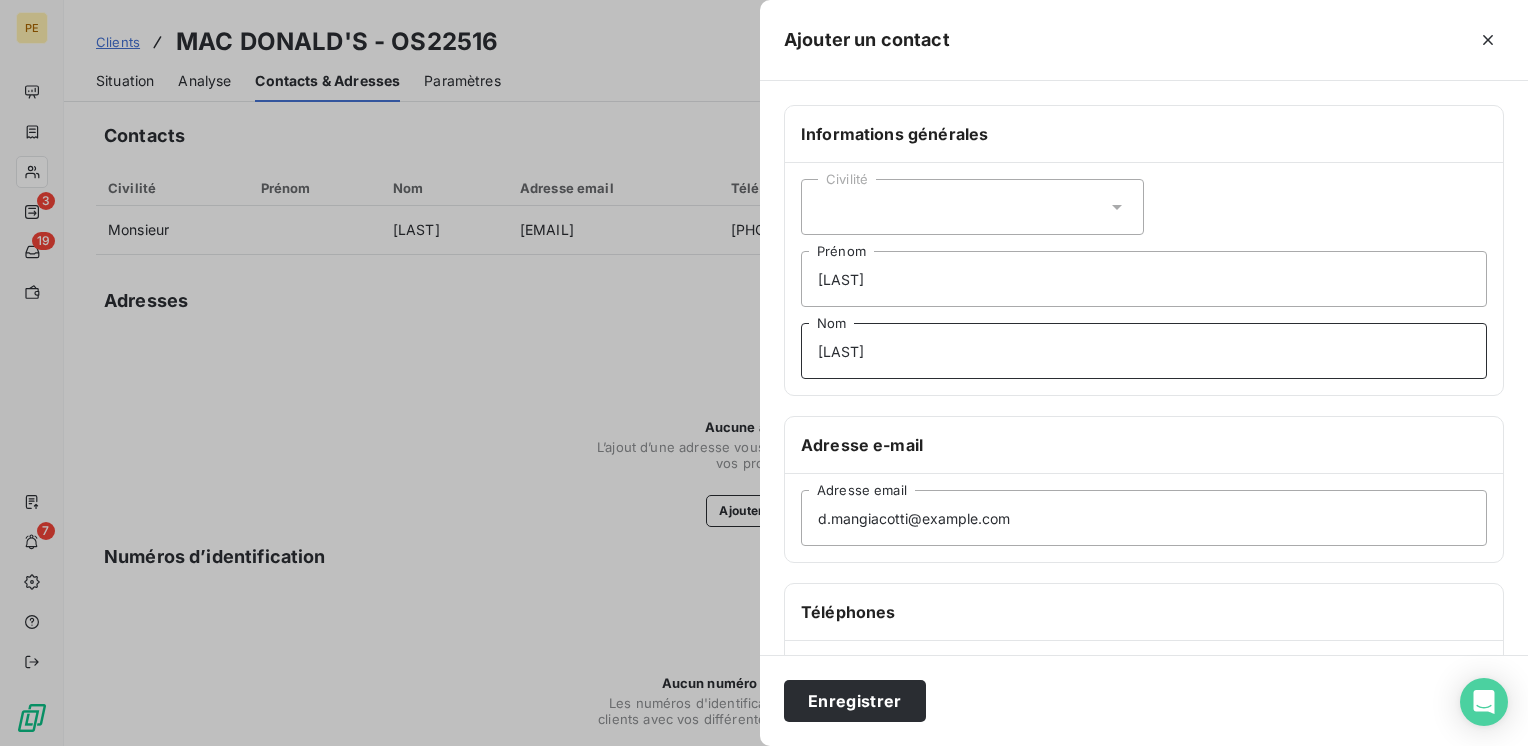 type on "[LAST]" 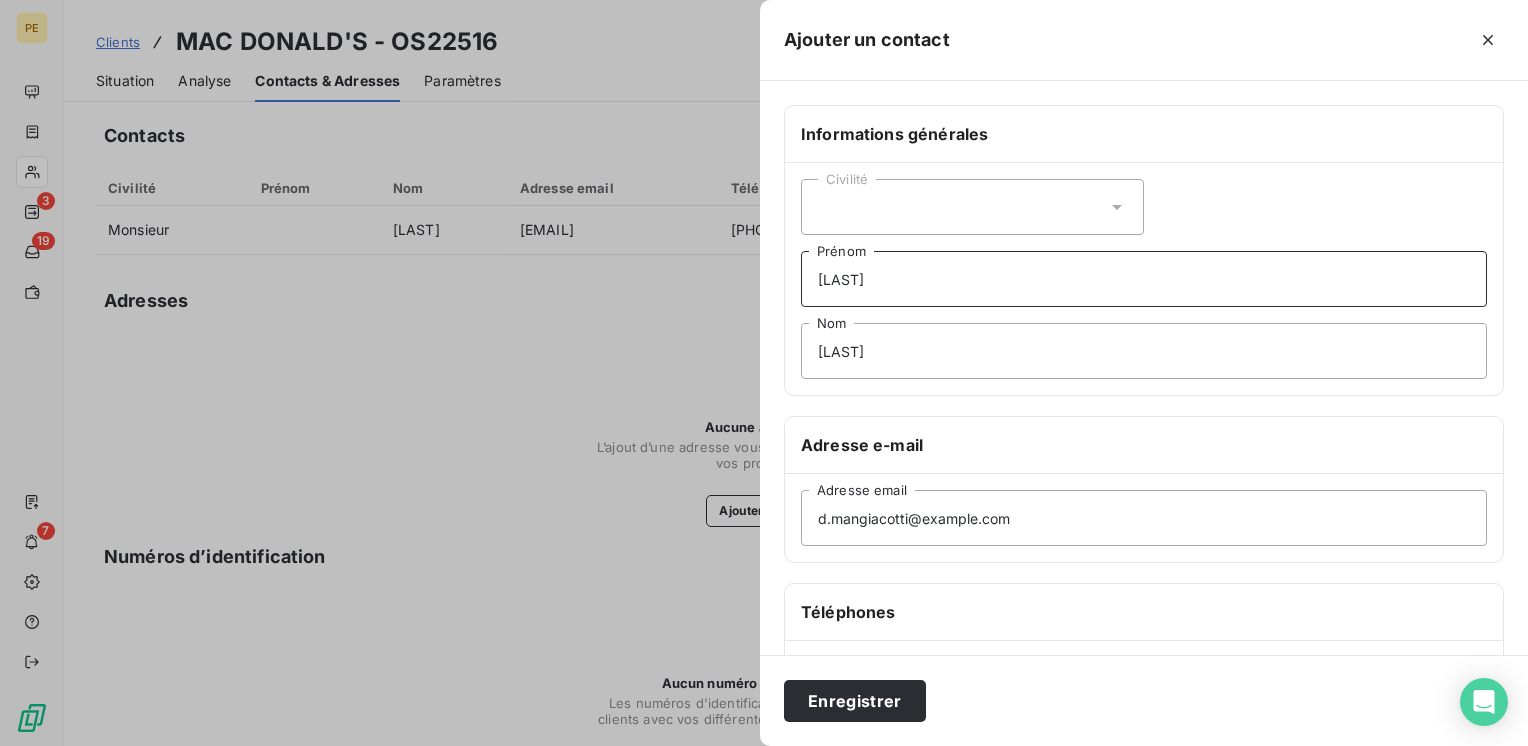 drag, startPoint x: 916, startPoint y: 266, endPoint x: 706, endPoint y: 306, distance: 213.77559 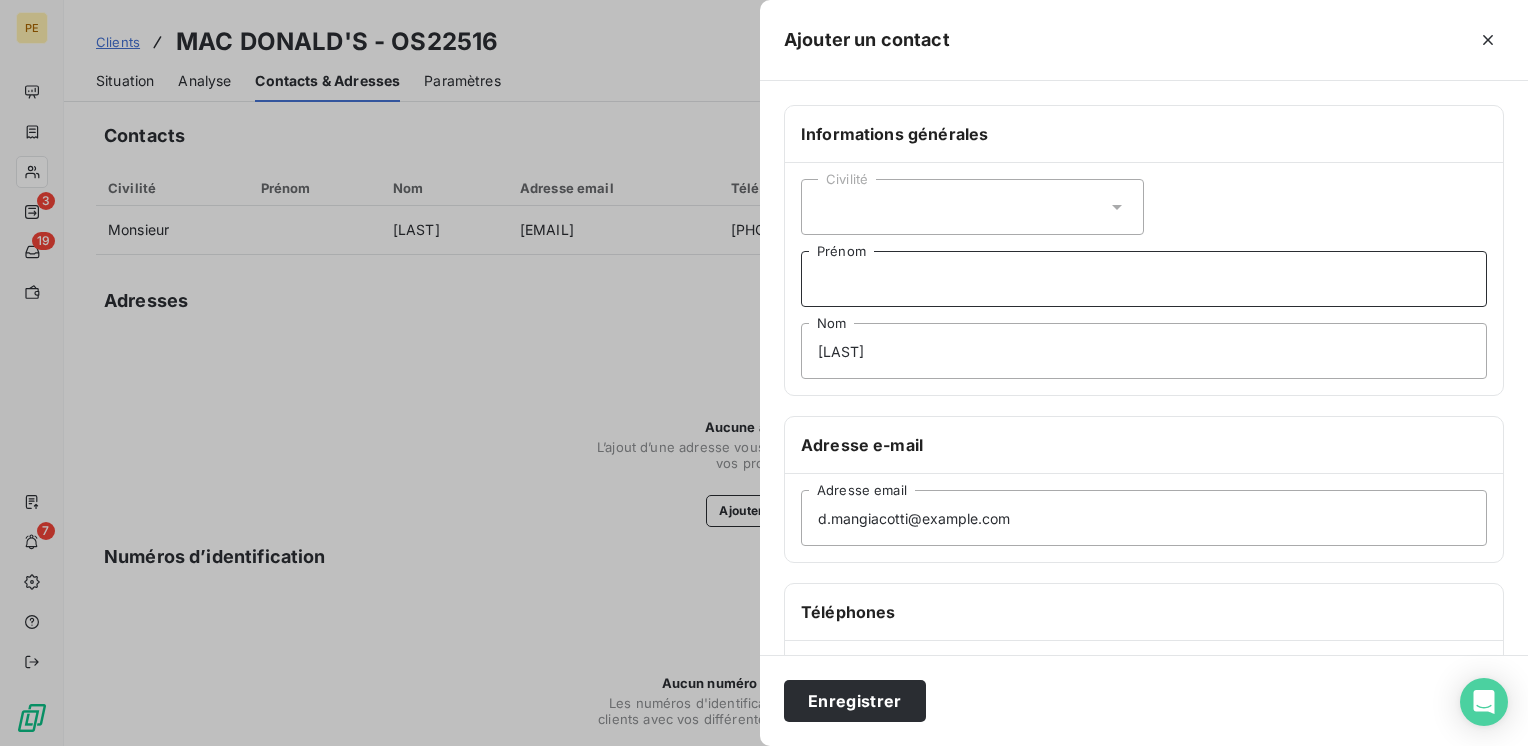 type 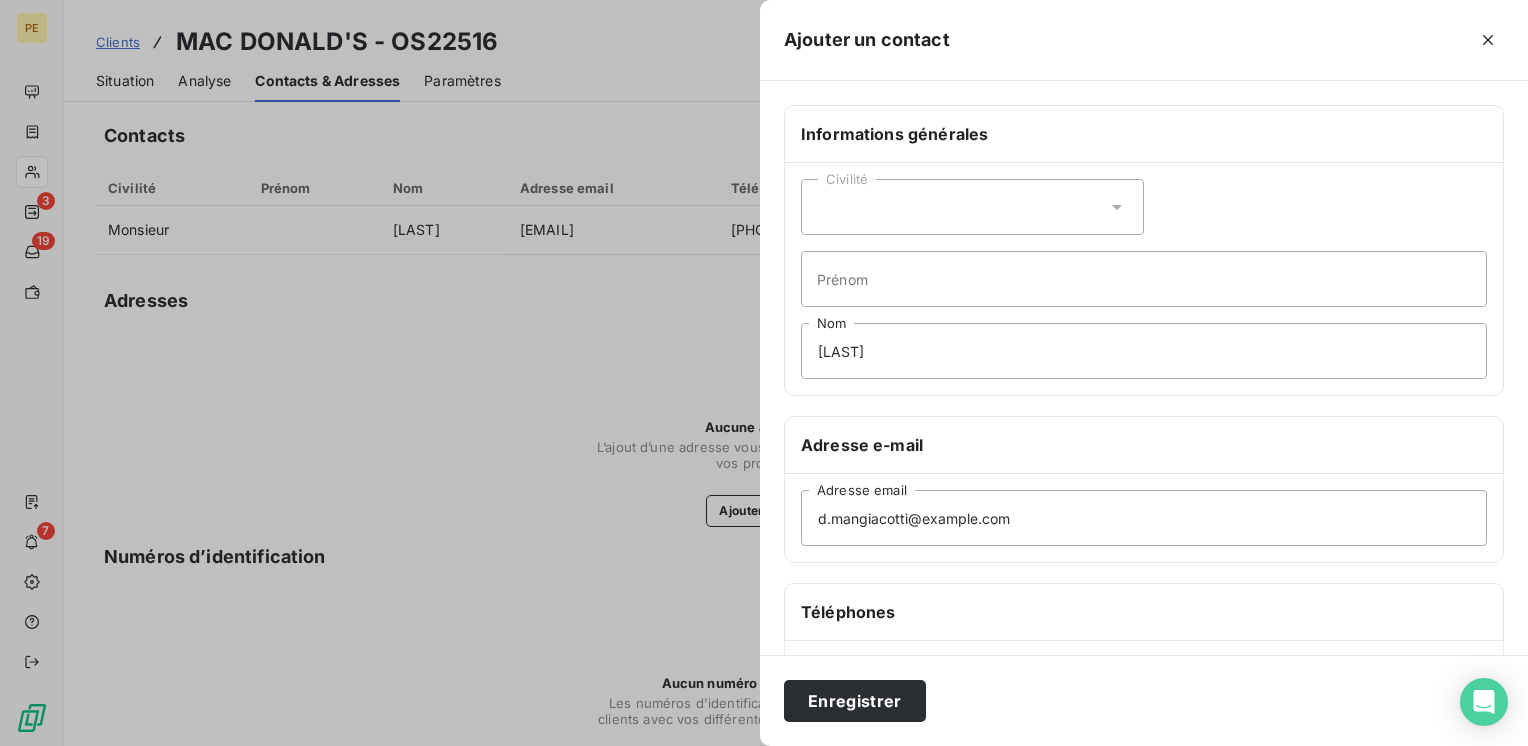 click on "Informations générales" at bounding box center (1144, 134) 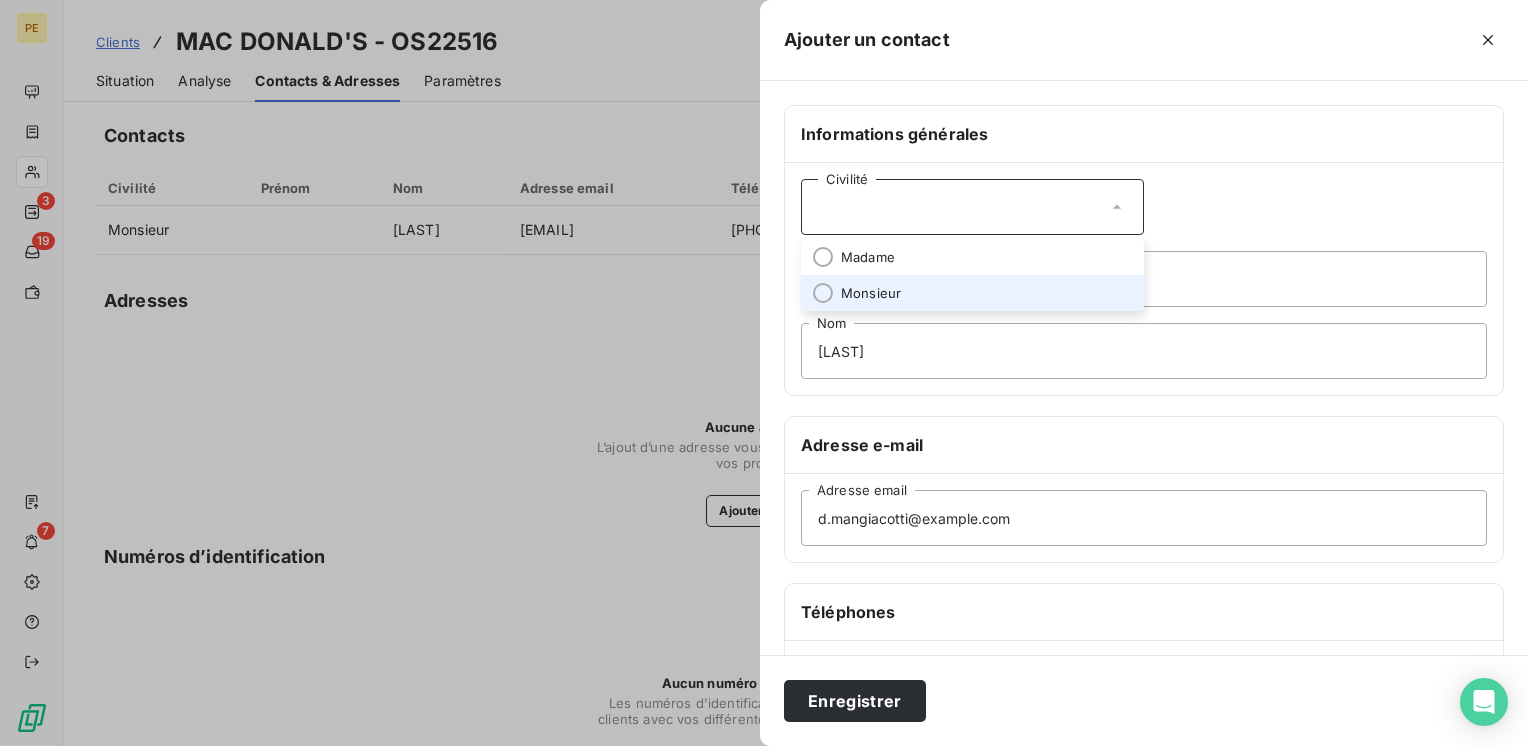 click on "Monsieur" at bounding box center [972, 293] 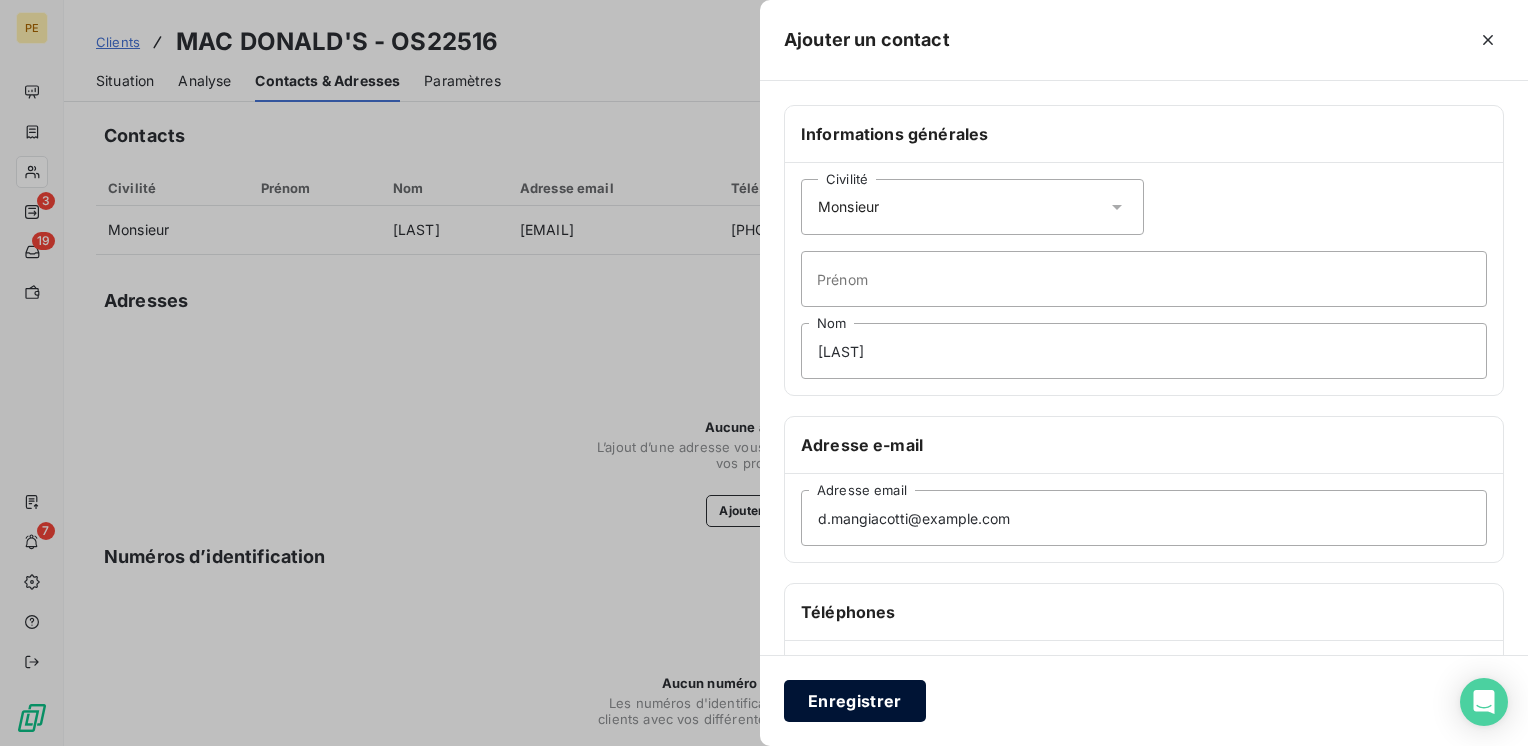 click on "Enregistrer" at bounding box center (855, 701) 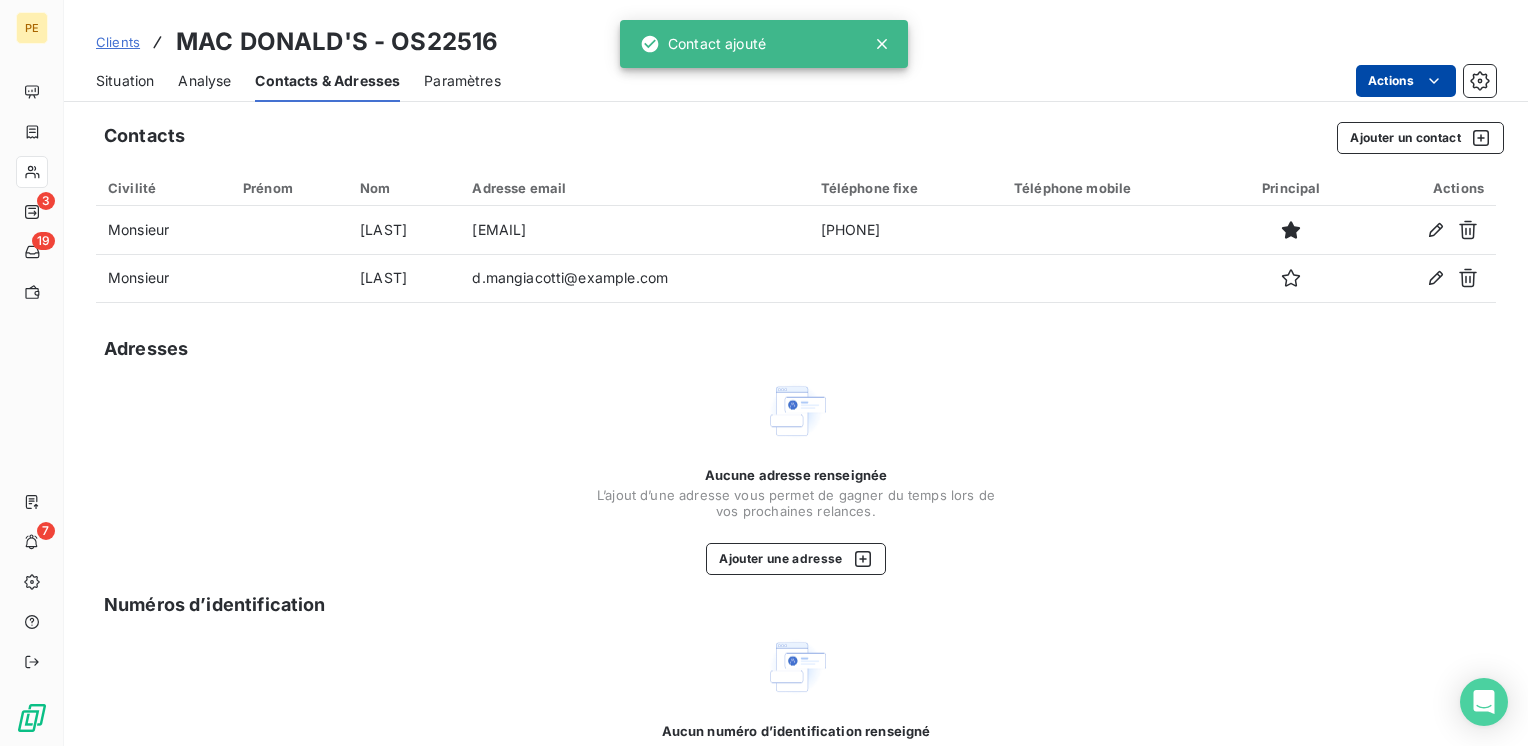 click on "PE 3 19 7 Clients MAC DONALD'S - OS22516 Situation Analyse Contacts & Adresses Paramètres Actions Contacts Ajouter un contact Civilité Prénom Nom Adresse email Téléphone fixe Téléphone mobile Principal Actions Monsieur [LAST] [EMAIL] [PHONE] Monsieur [LAST] [EMAIL] Adresses Aucune adresse renseignée L’ajout d’une adresse vous permet de gagner du temps lors de vos prochaines relances. Ajouter une adresse Numéros d’identification Aucun numéro d’identification renseigné Les numéros d'identifications facilitent l'association de vos clients avec vos différentes entités et améliorent la gestion du risque. Ajouter un numéro d’identification Contact ajouté" at bounding box center (764, 373) 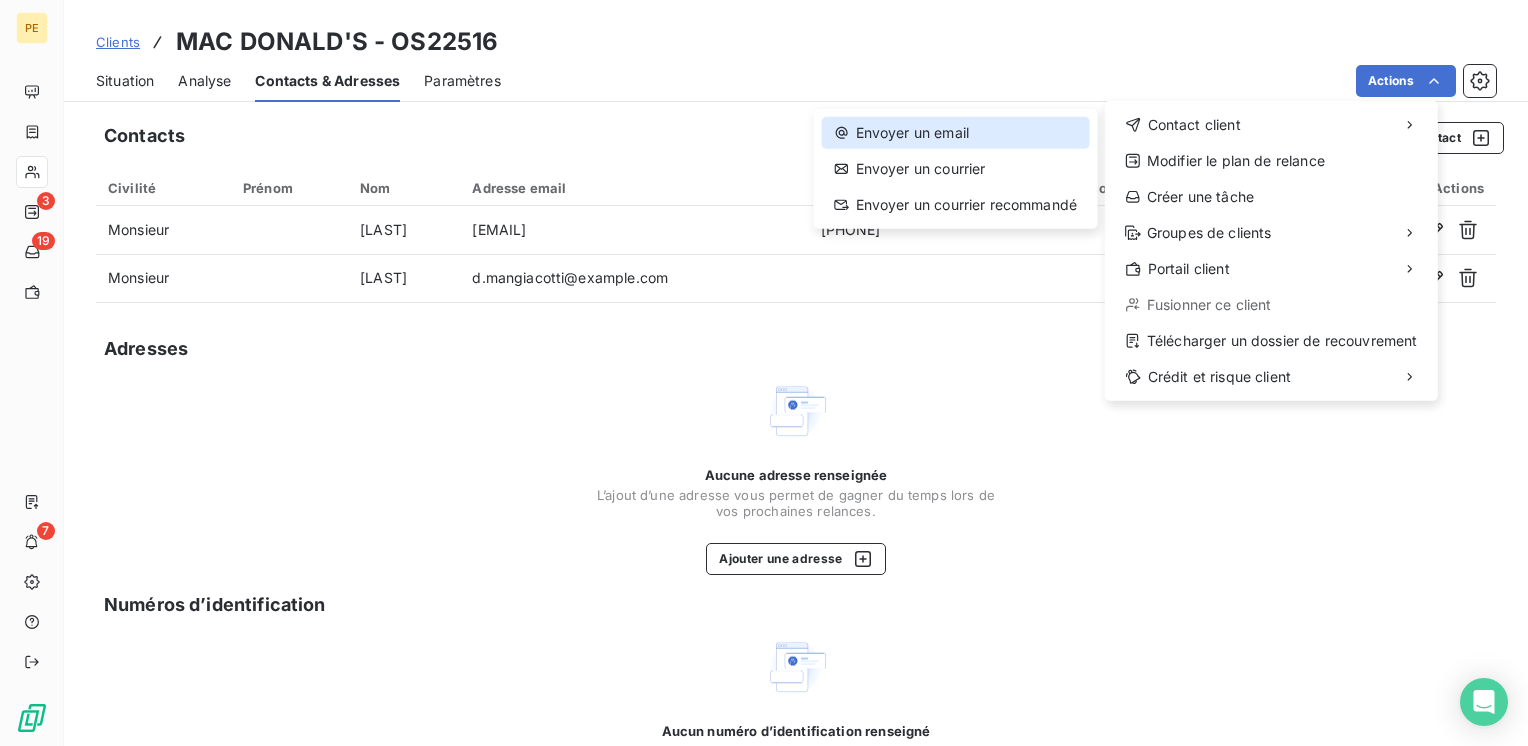 click on "Envoyer un email" at bounding box center (956, 133) 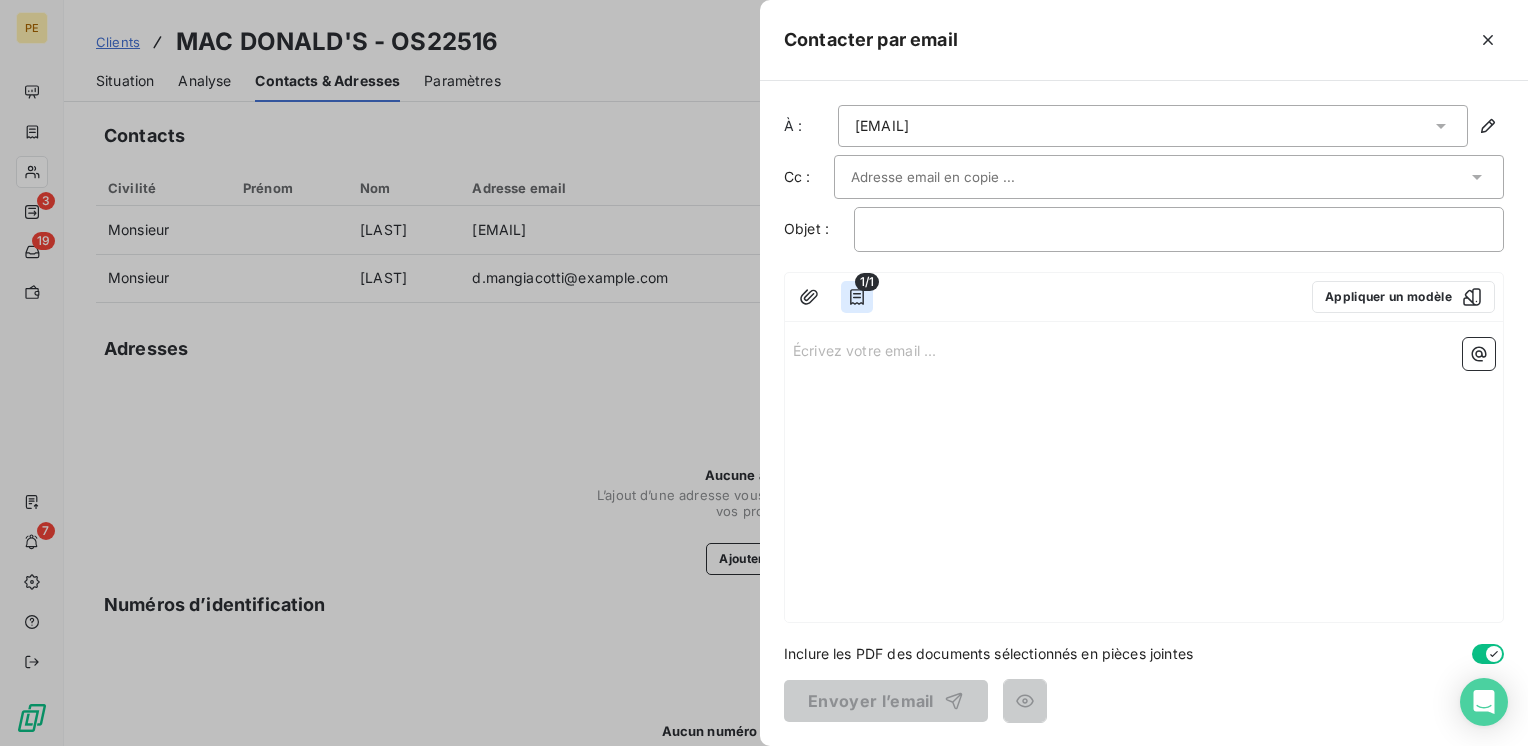 click 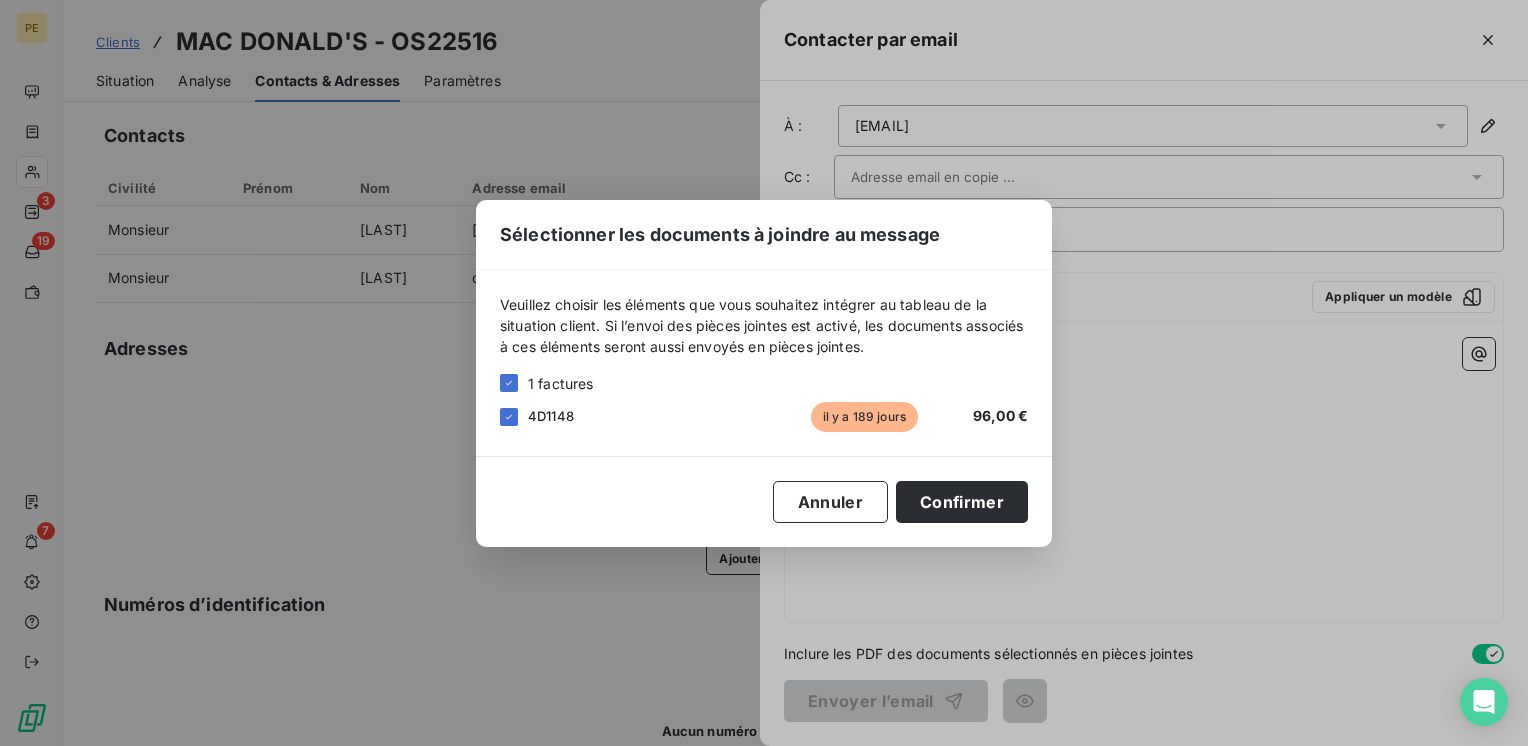 click on "il y a 189 jours" at bounding box center (864, 417) 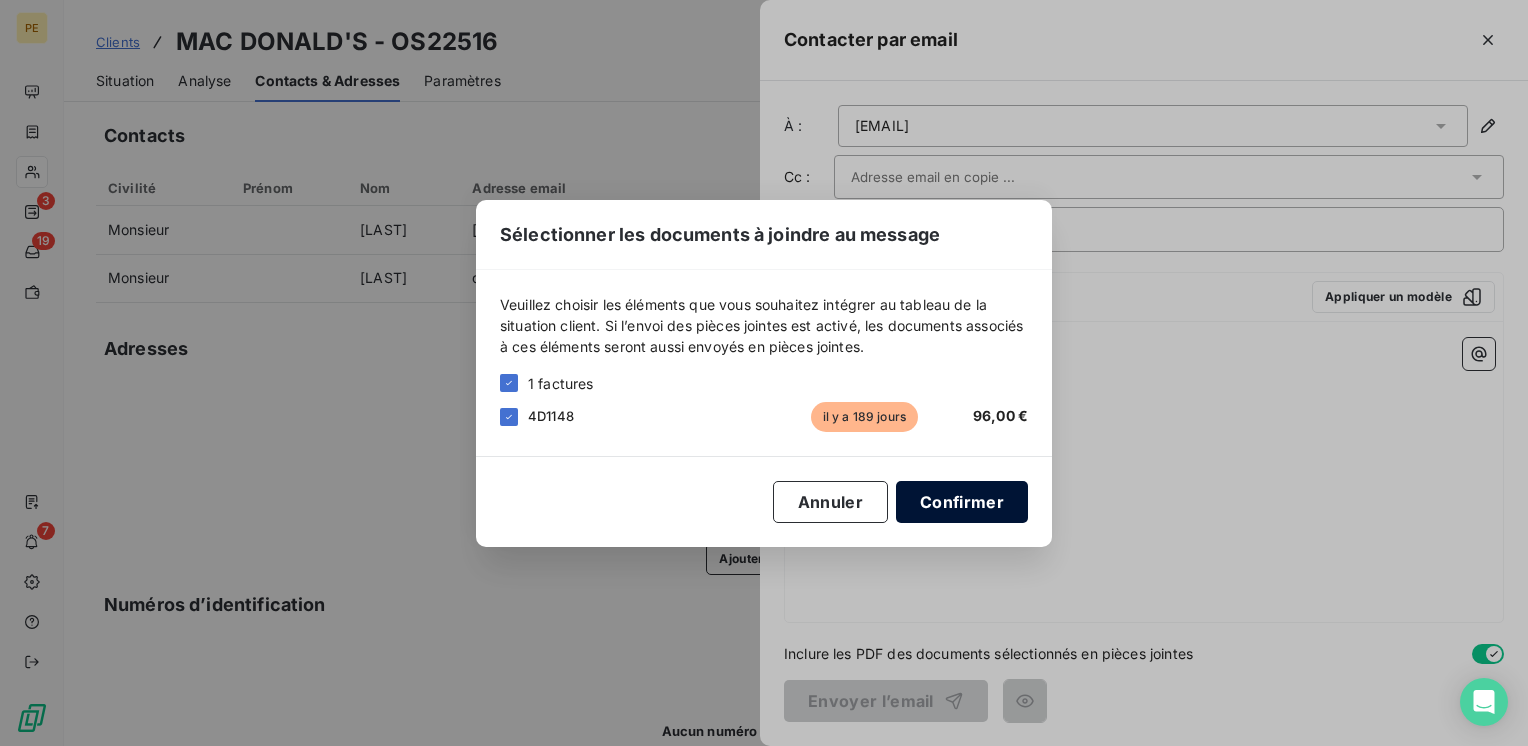 click on "Confirmer" at bounding box center [962, 502] 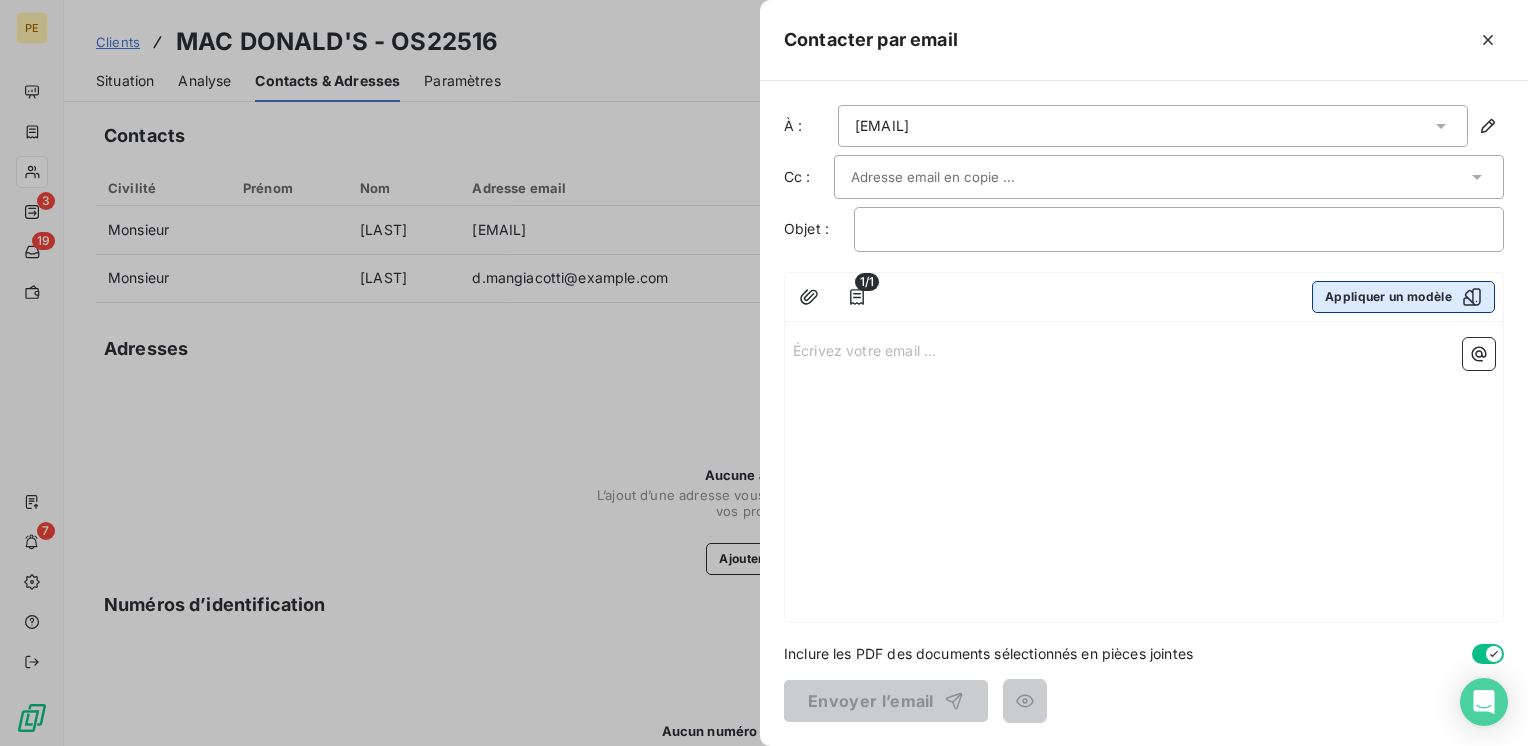 click on "Appliquer un modèle" at bounding box center (1403, 297) 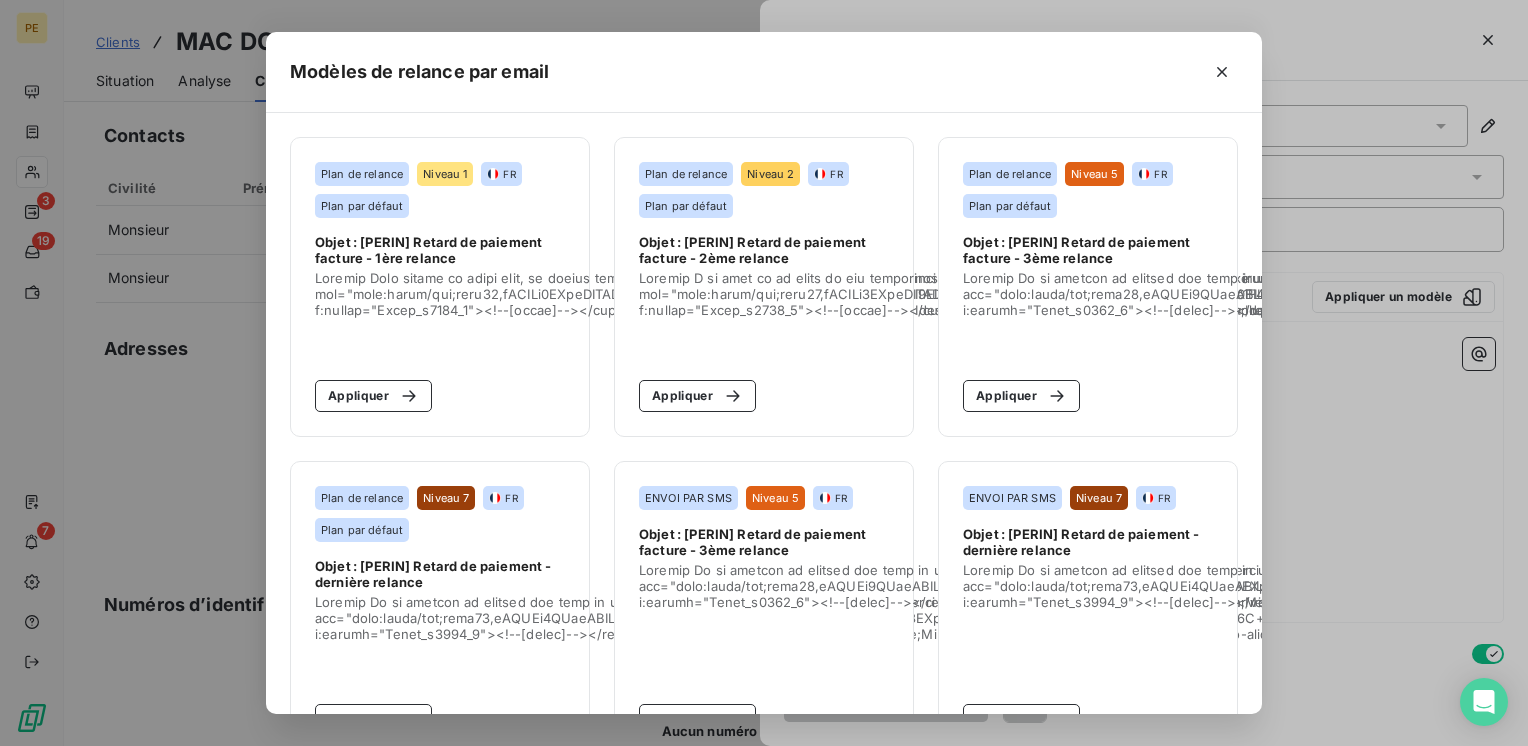 drag, startPoint x: 1023, startPoint y: 402, endPoint x: 821, endPoint y: 349, distance: 208.83725 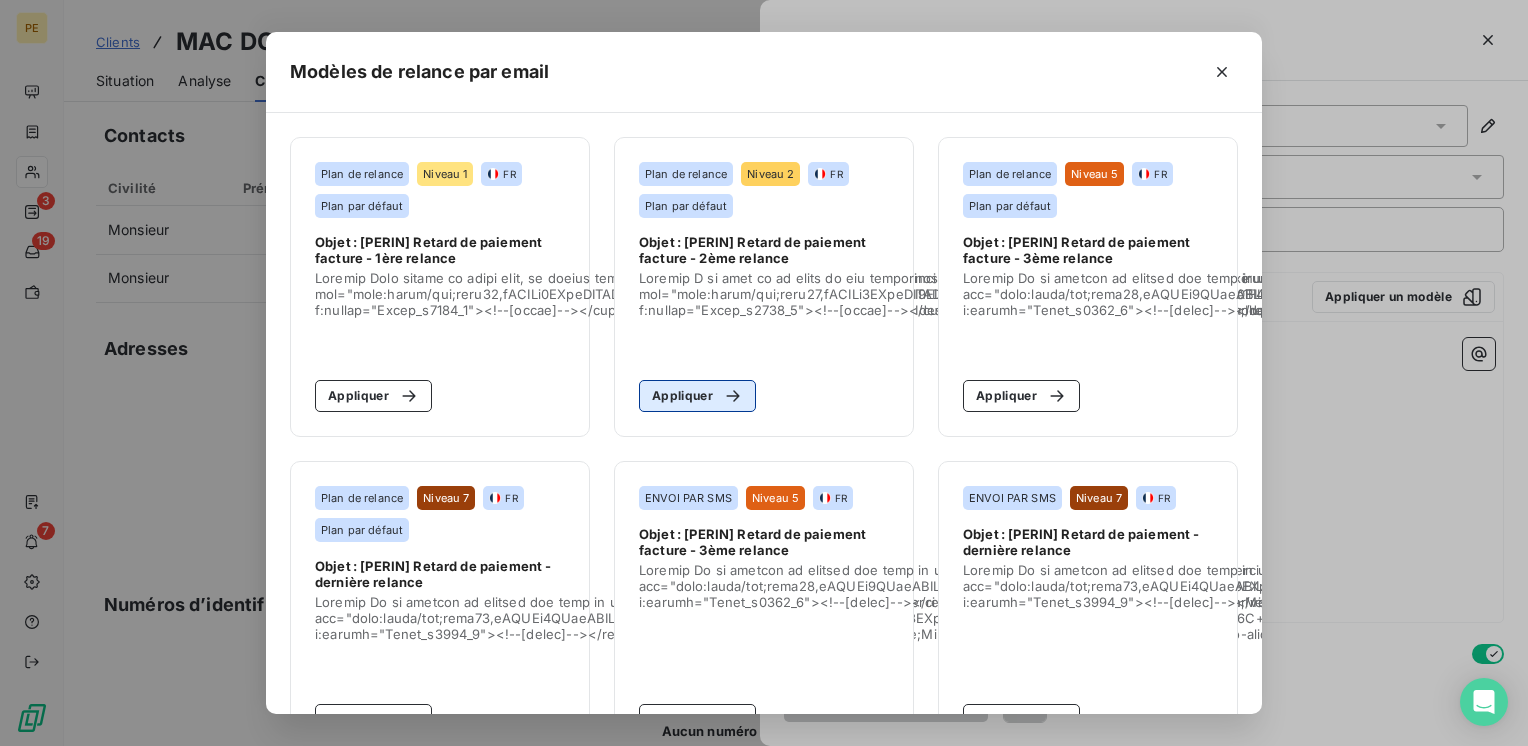 click on "Appliquer" at bounding box center (697, 396) 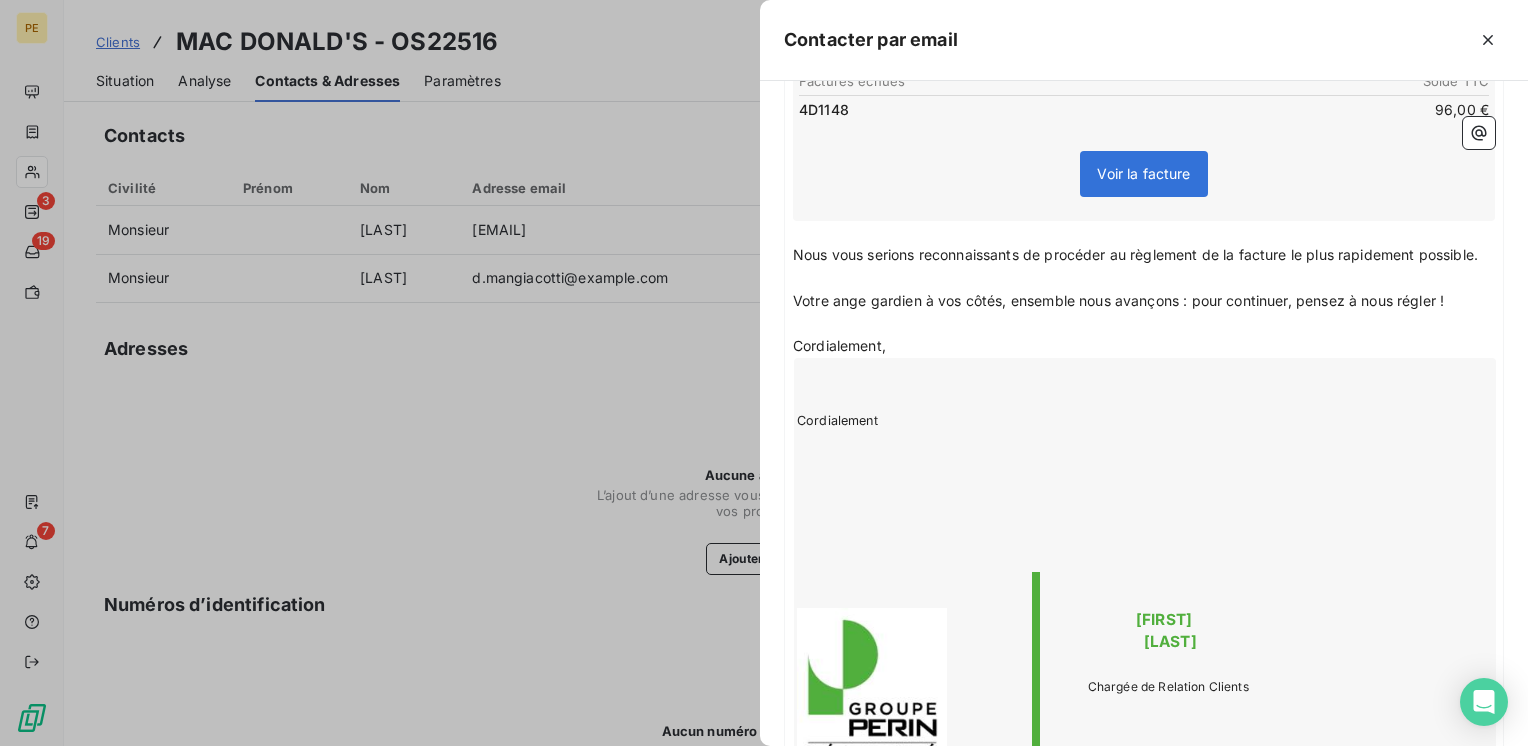 scroll, scrollTop: 0, scrollLeft: 0, axis: both 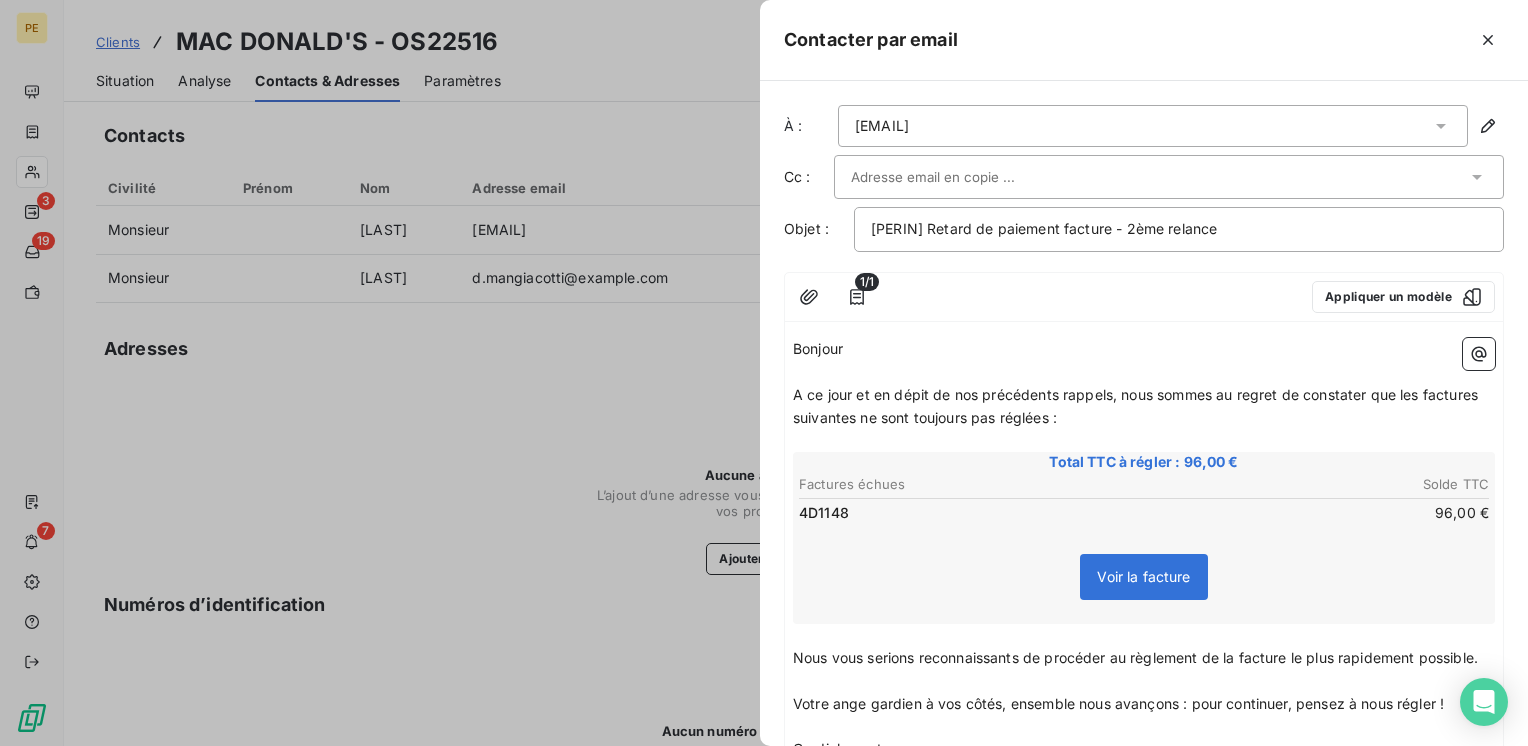 click on "[EMAIL]" at bounding box center (1153, 126) 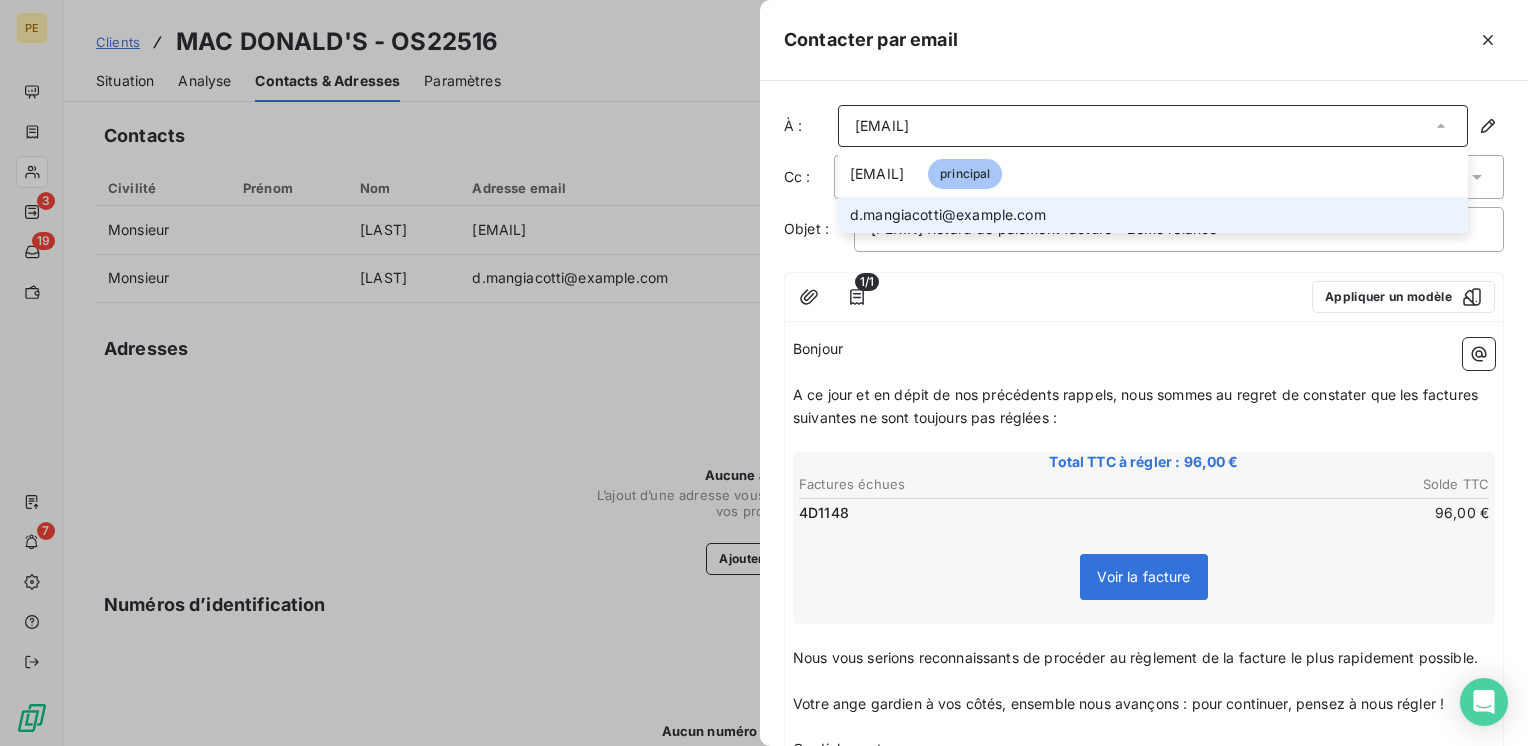 click on "d.mangiacotti@example.com" at bounding box center (948, 215) 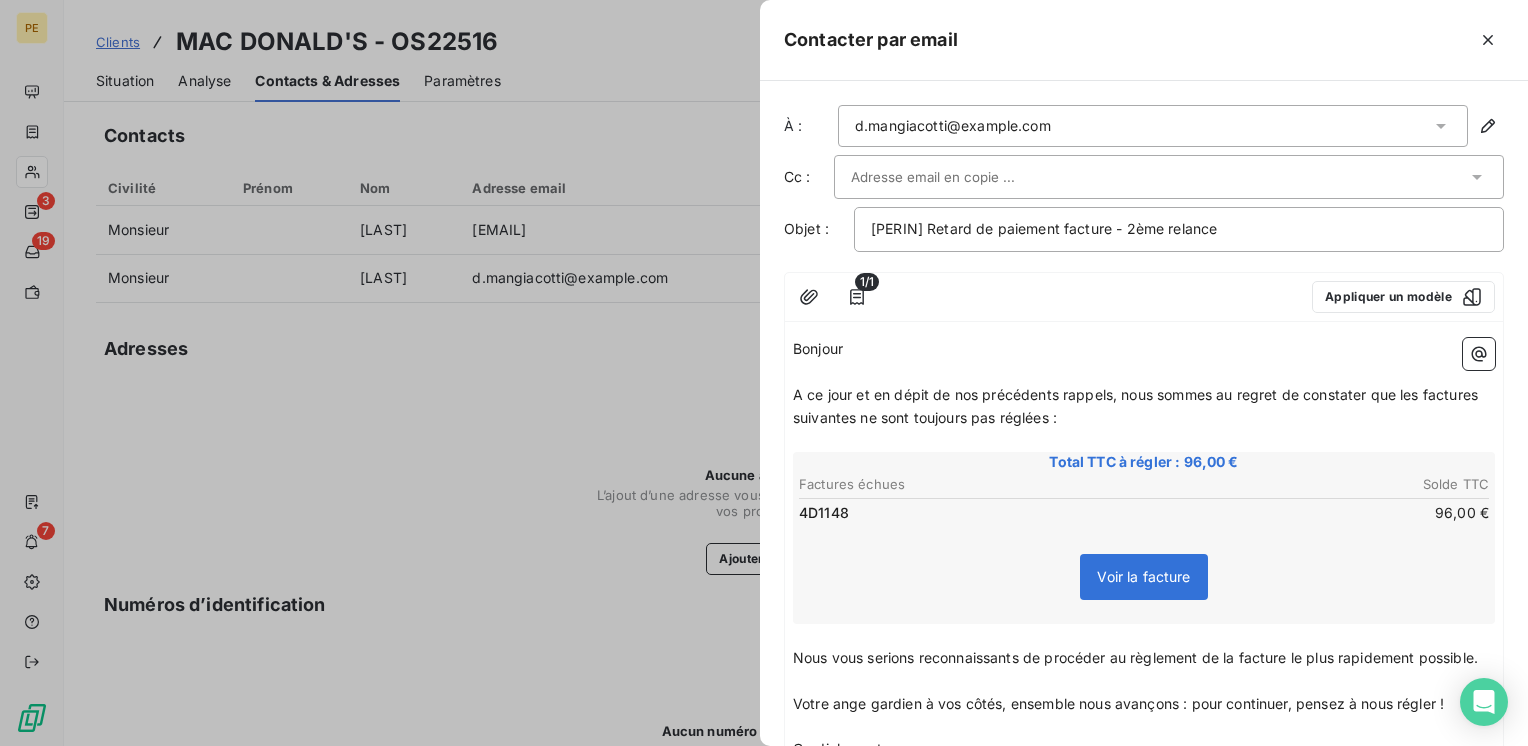 click at bounding box center [958, 177] 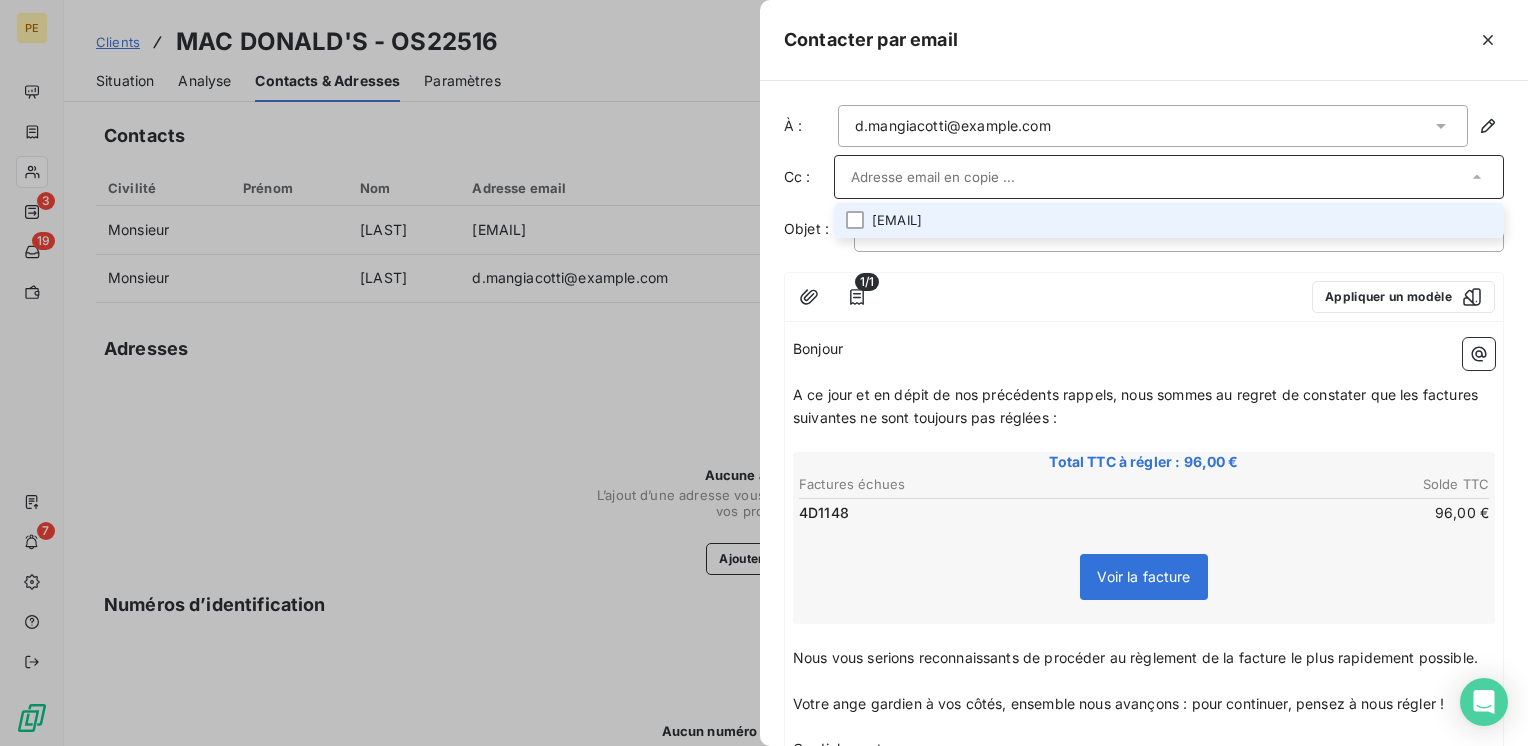 click on "[EMAIL]" at bounding box center [1169, 220] 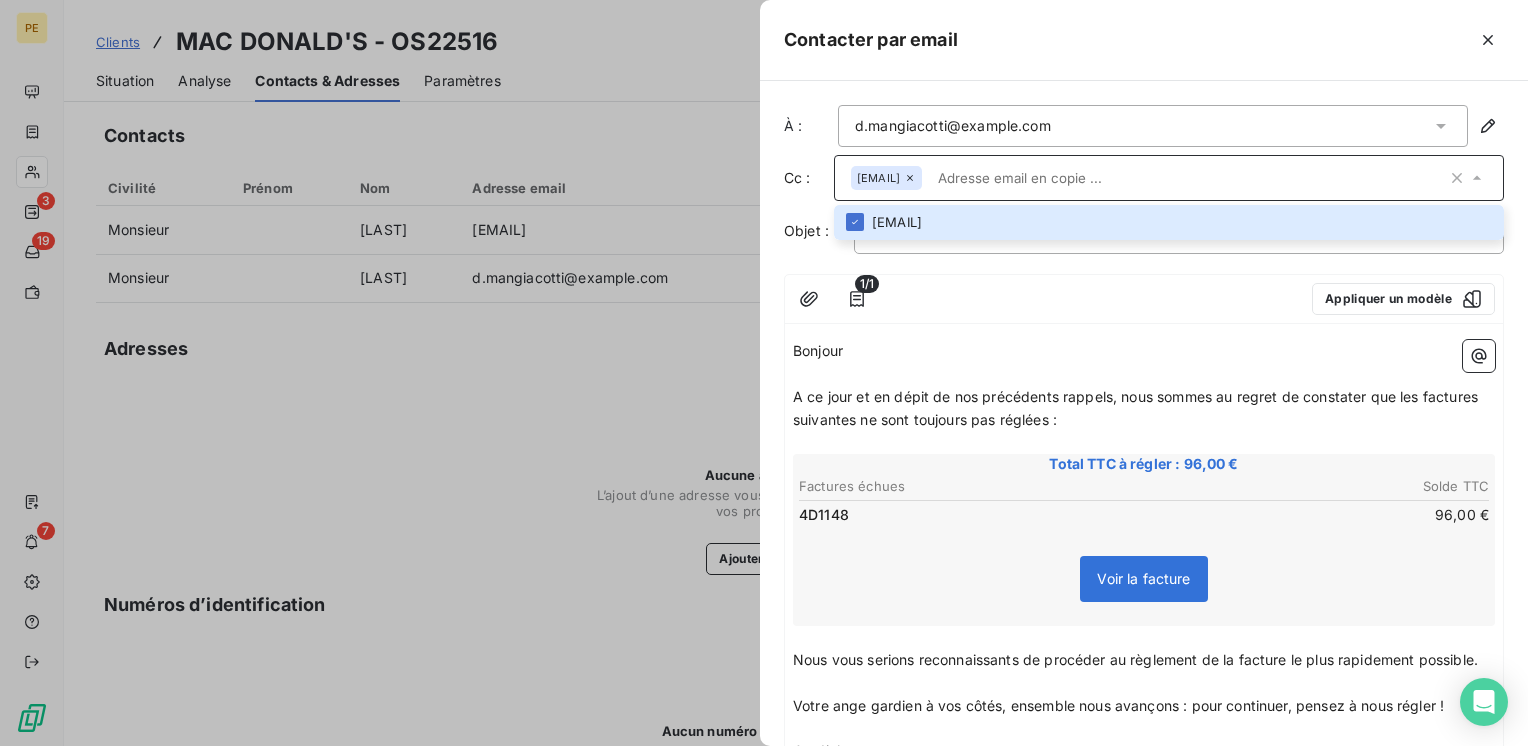 click on "Bonjour" at bounding box center (1144, 351) 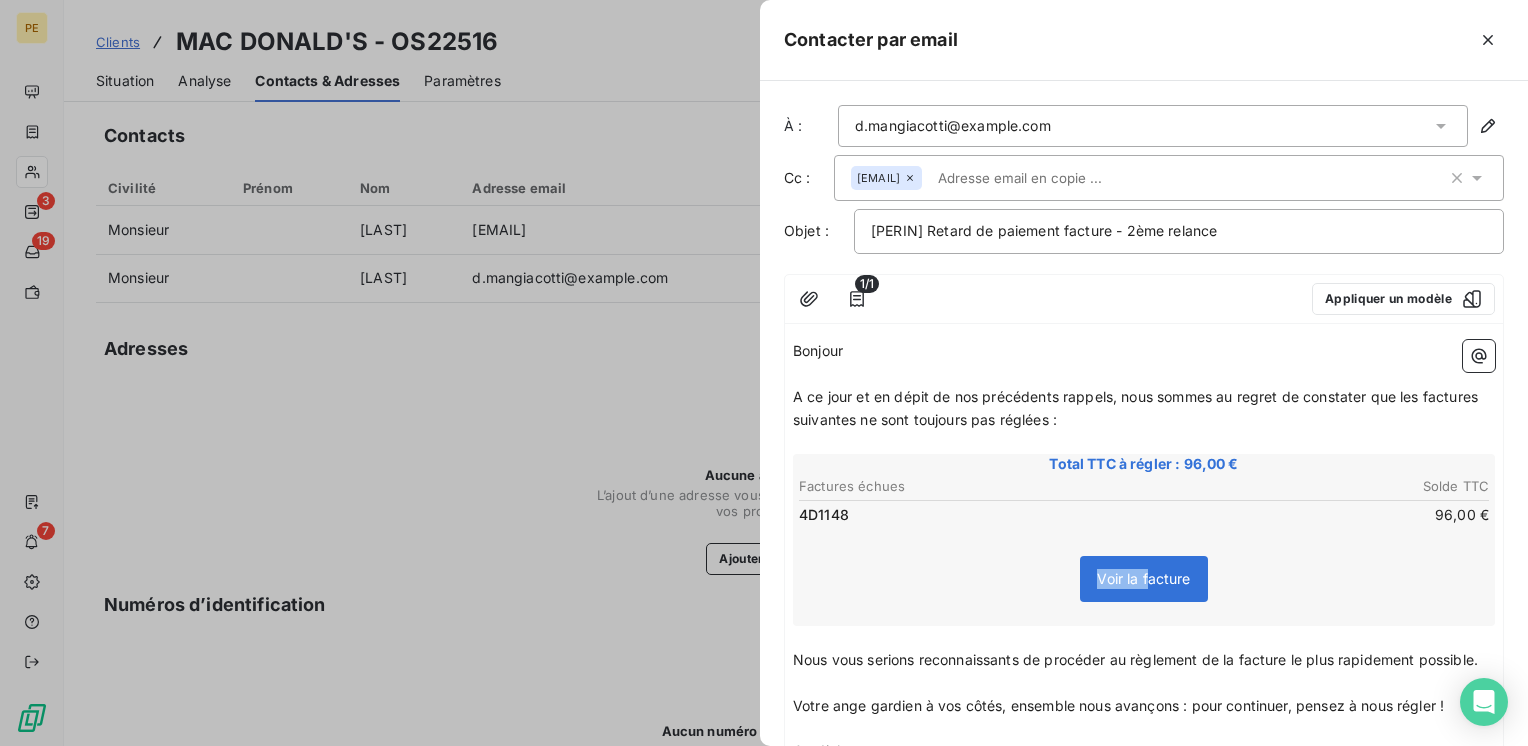 drag, startPoint x: 1139, startPoint y: 591, endPoint x: 872, endPoint y: 544, distance: 271.10513 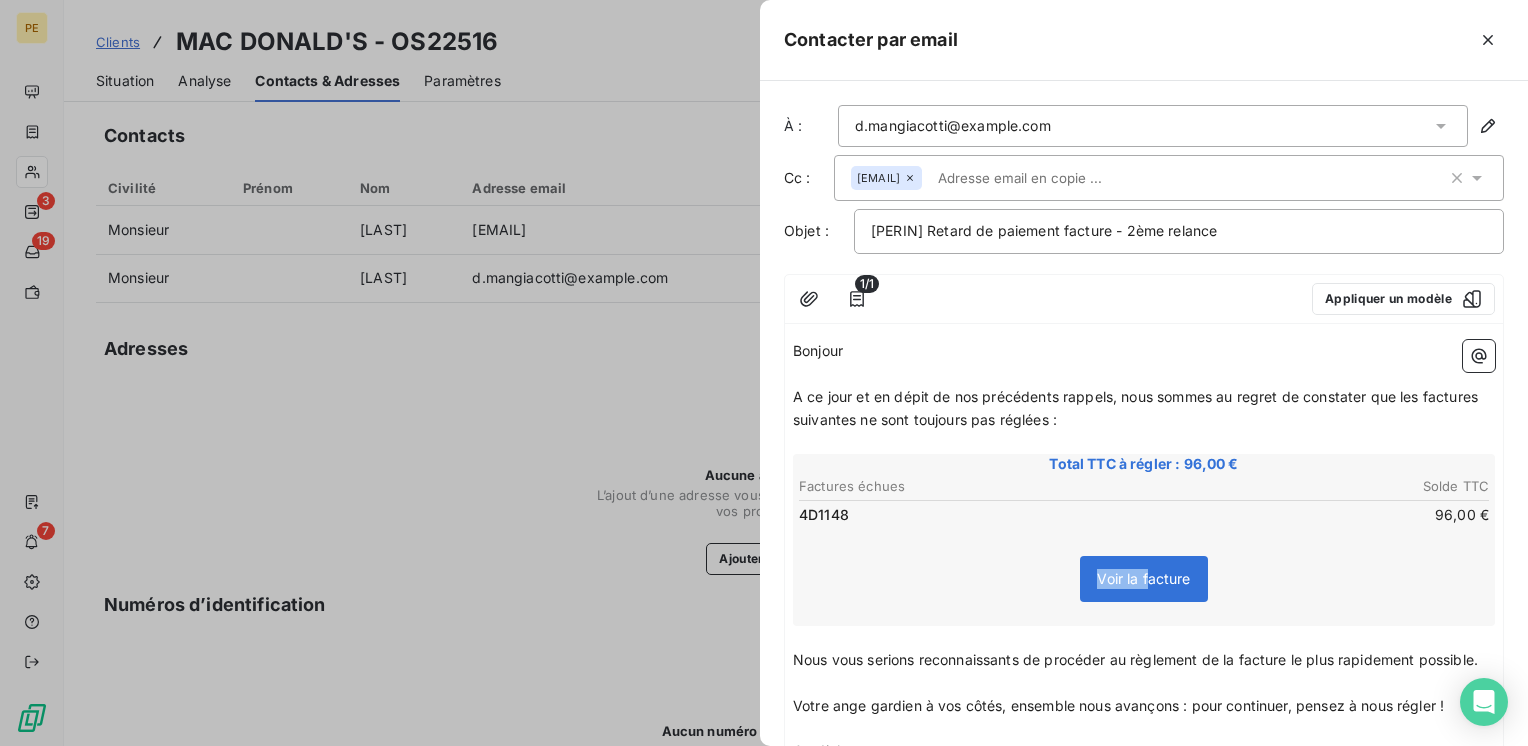 click on "Voir   la facture" at bounding box center (1144, 583) 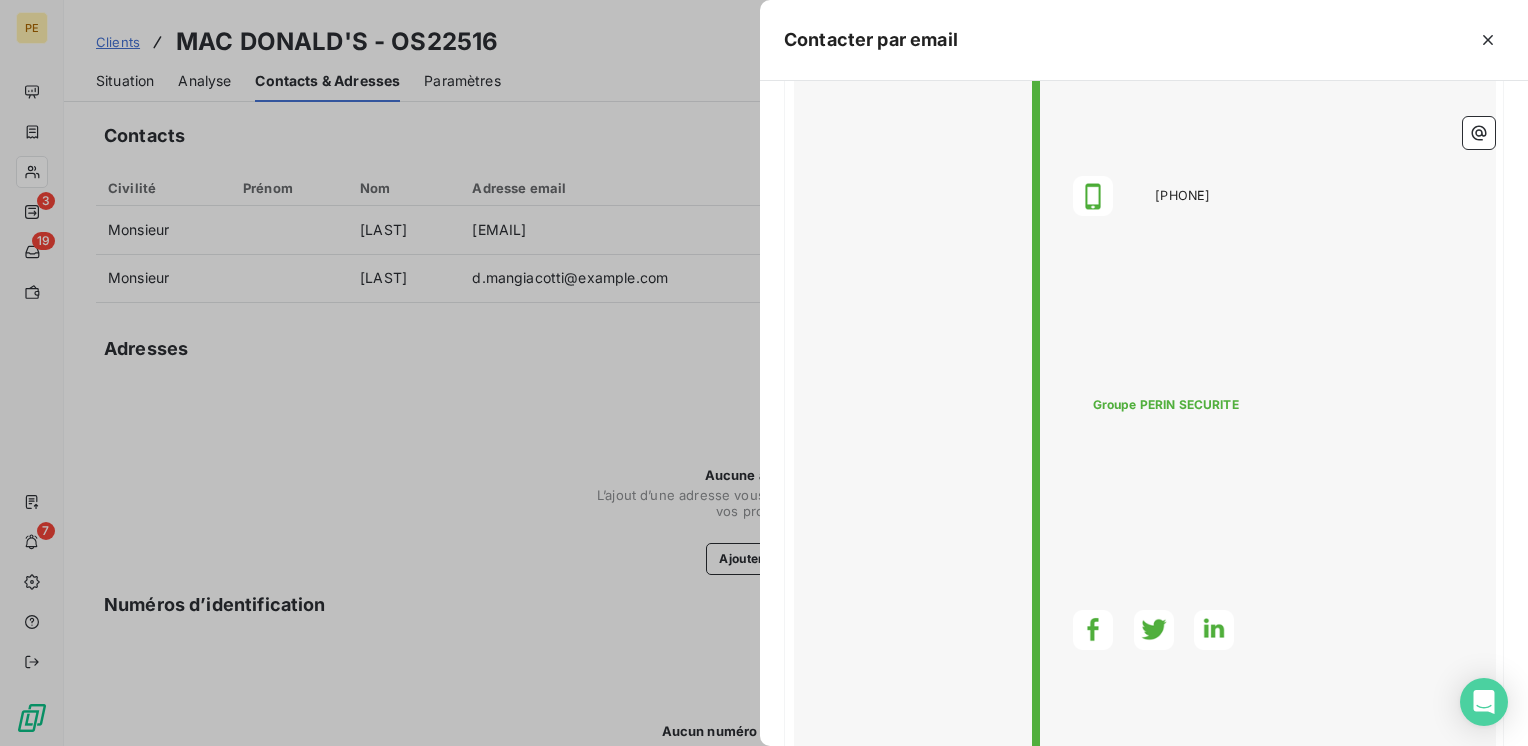 scroll, scrollTop: 1724, scrollLeft: 0, axis: vertical 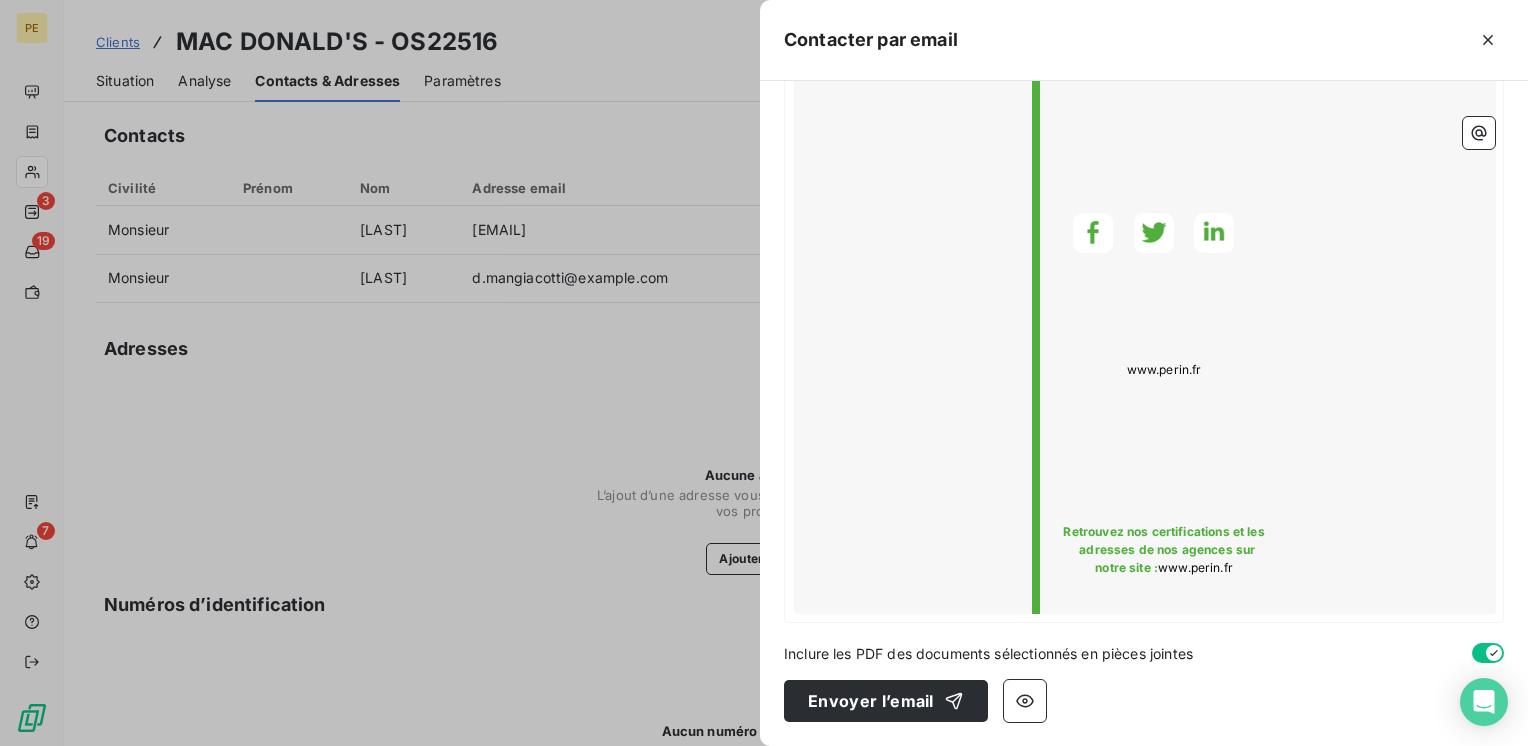 drag, startPoint x: 904, startPoint y: 710, endPoint x: 1269, endPoint y: 666, distance: 367.6425 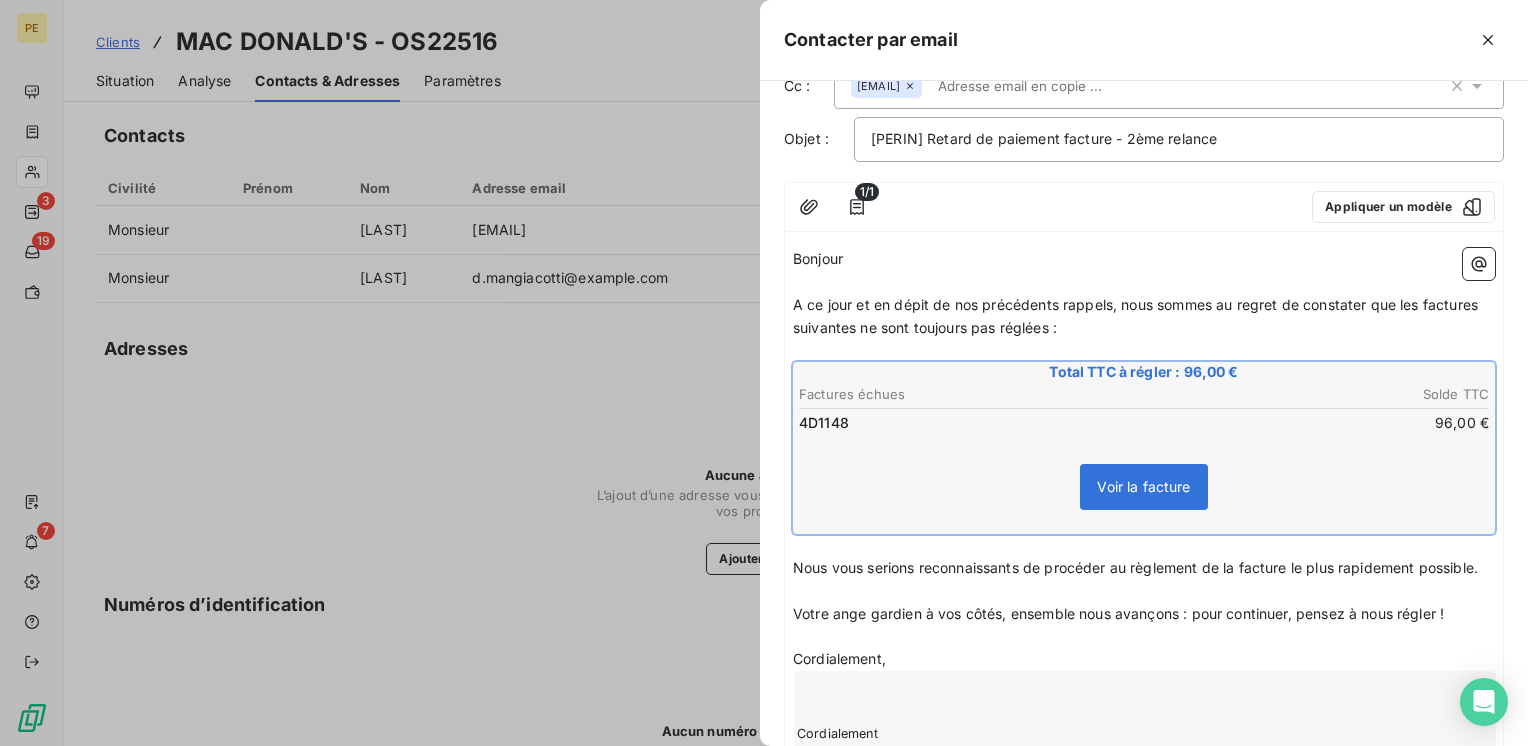 scroll, scrollTop: 0, scrollLeft: 0, axis: both 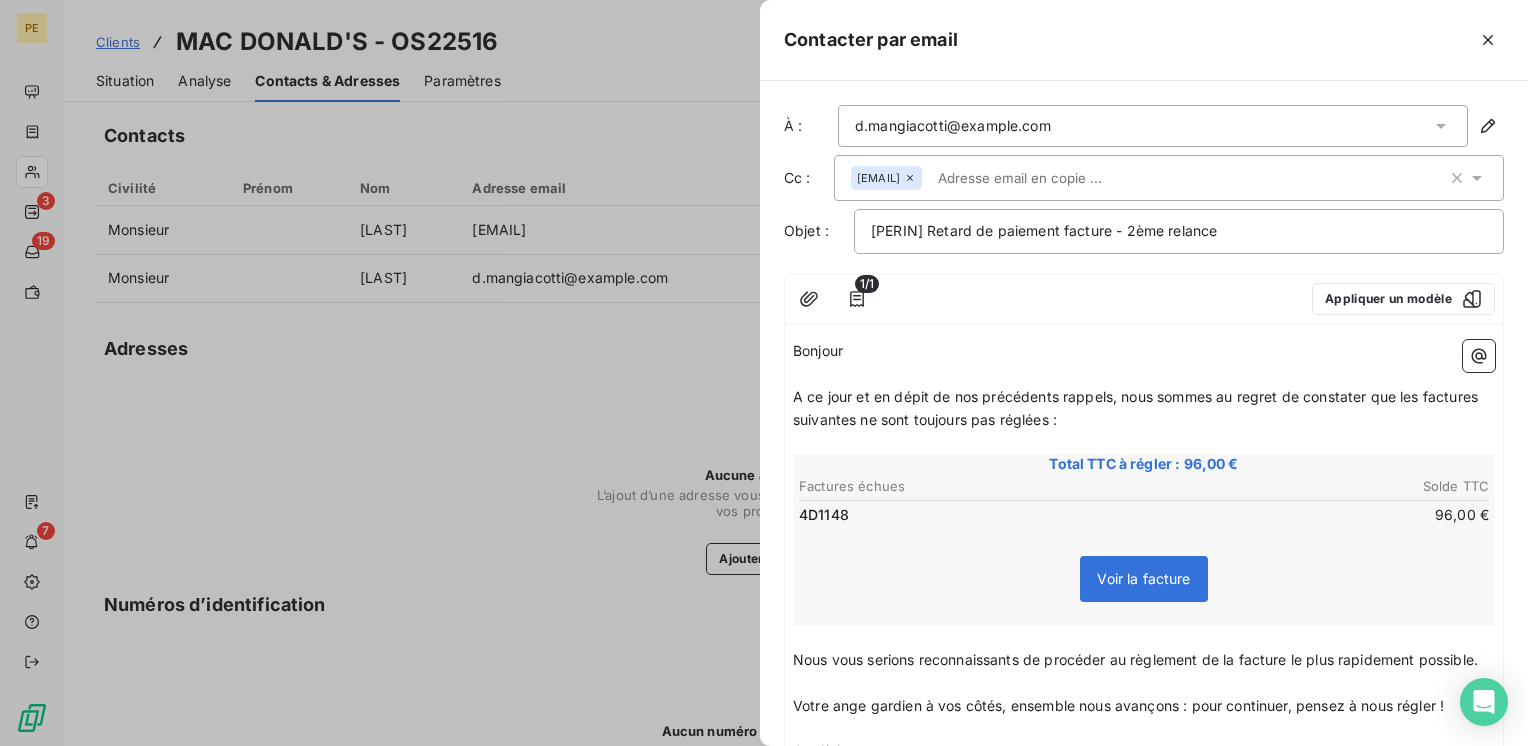 click on "1/1" at bounding box center (867, 284) 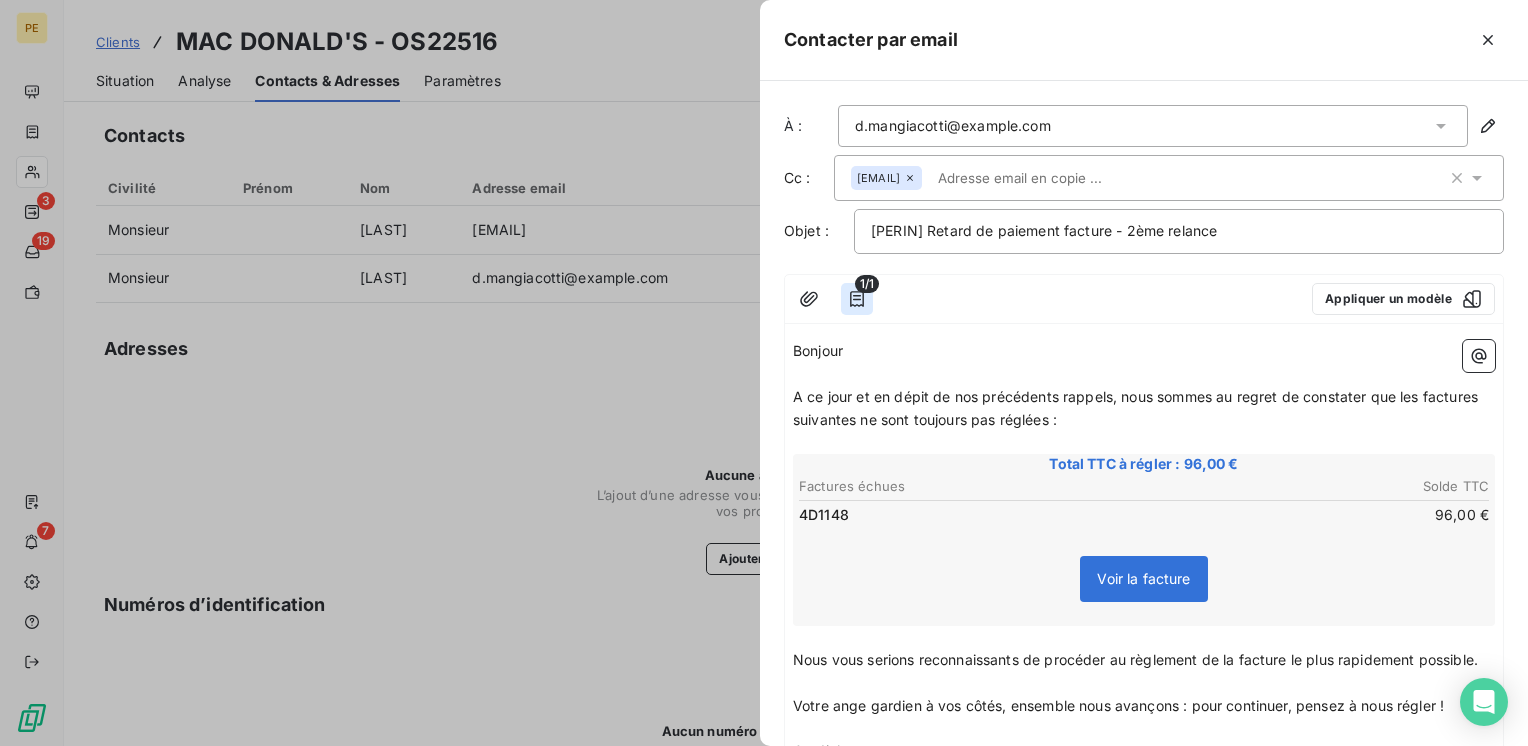 click 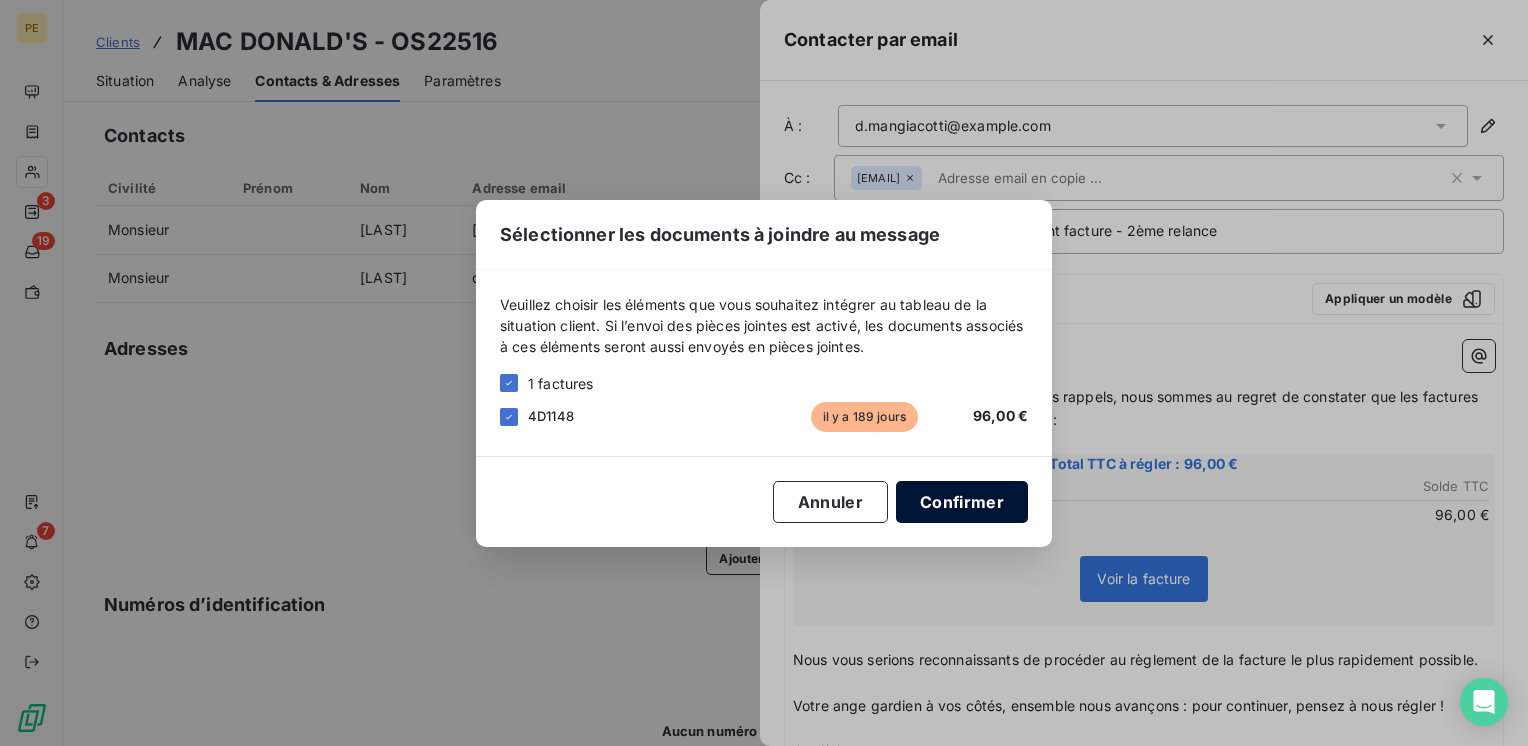 click on "Confirmer" at bounding box center [962, 502] 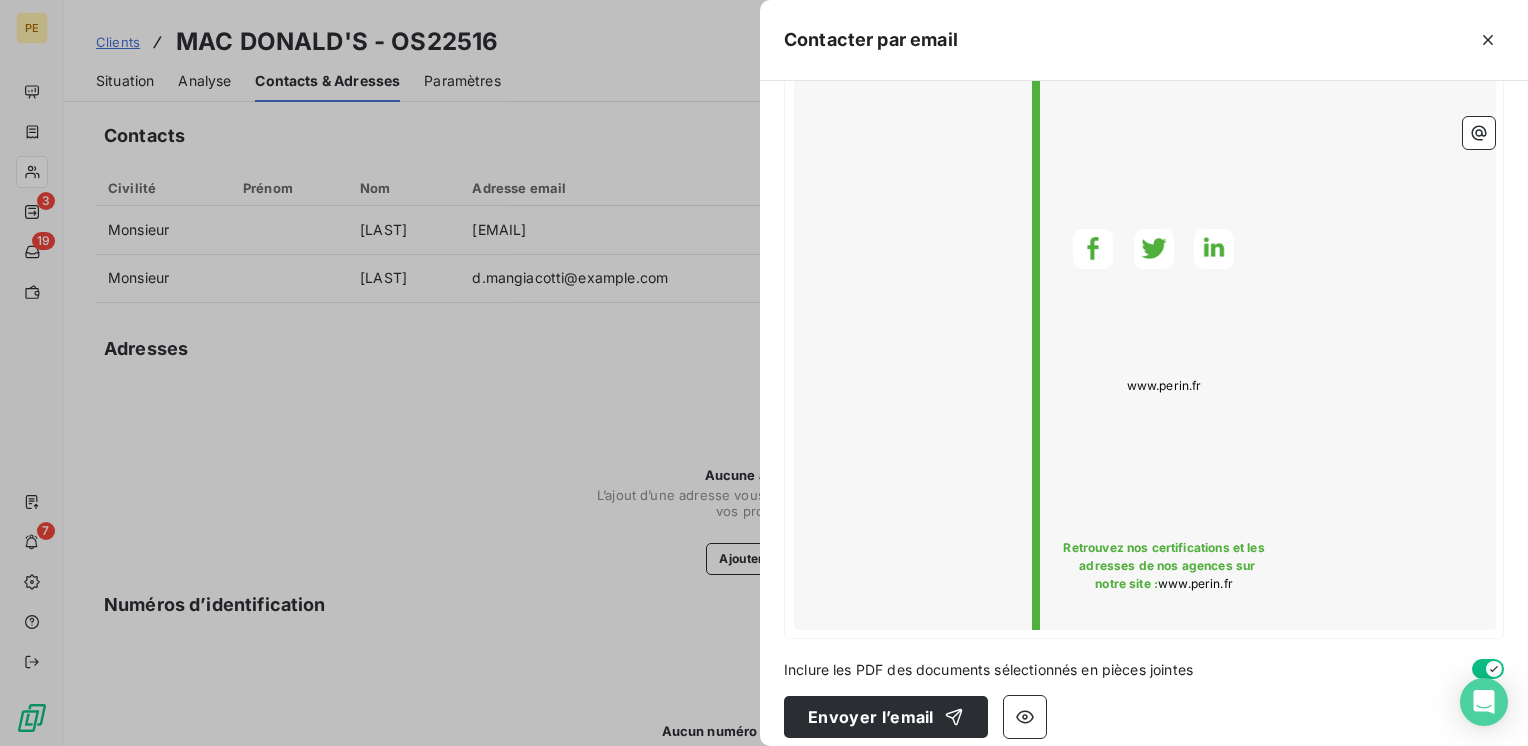 scroll, scrollTop: 1724, scrollLeft: 0, axis: vertical 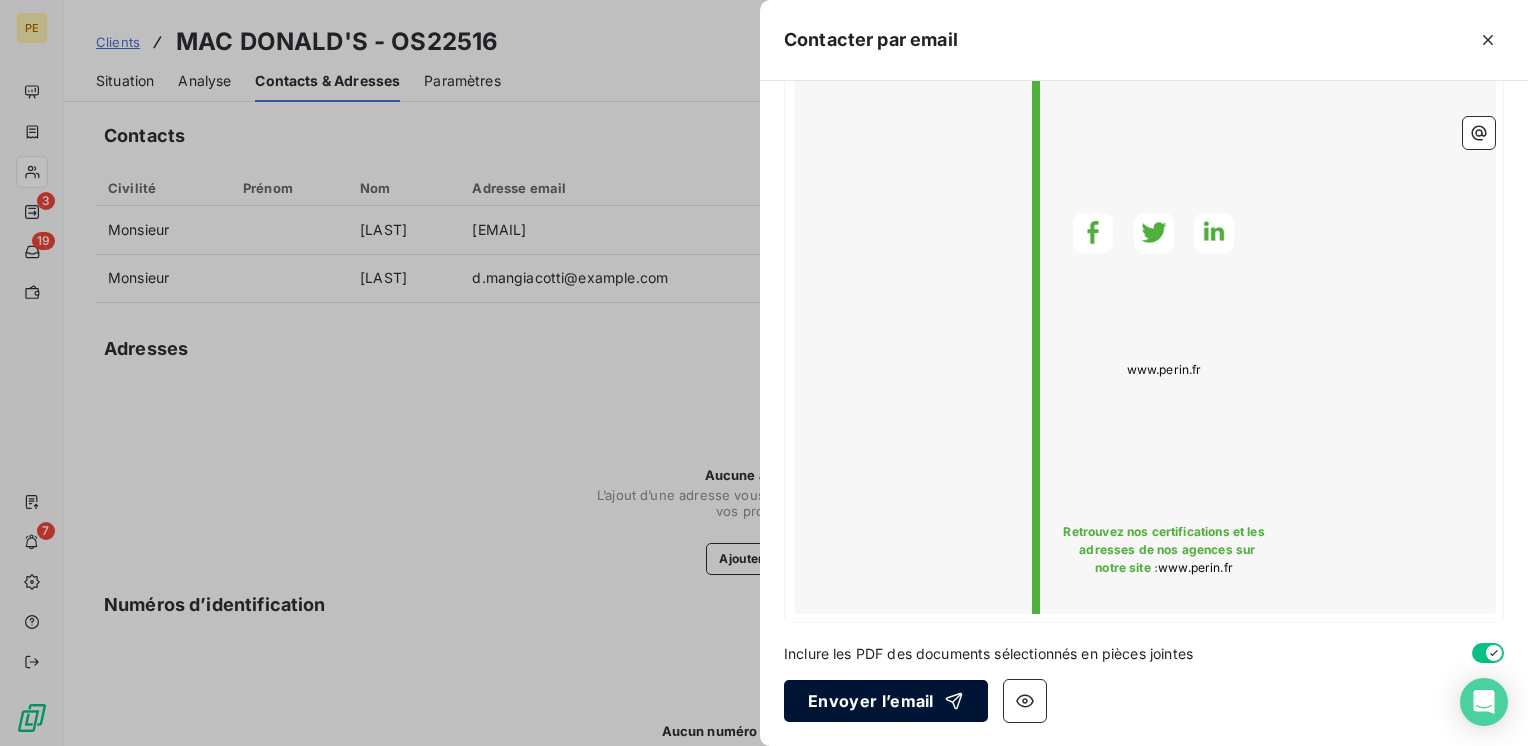 click on "Envoyer l’email" at bounding box center [886, 701] 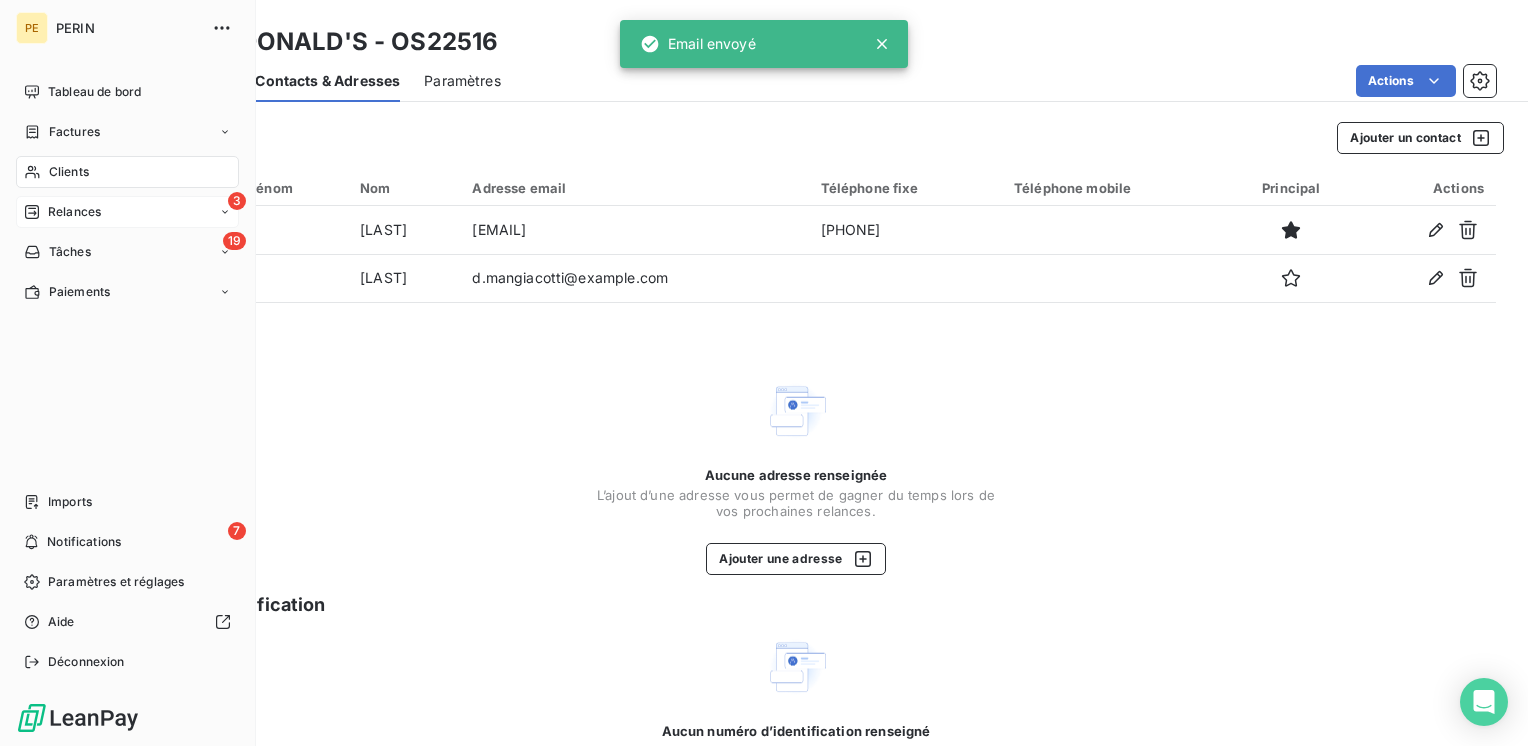 click on "3 Relances" at bounding box center [127, 212] 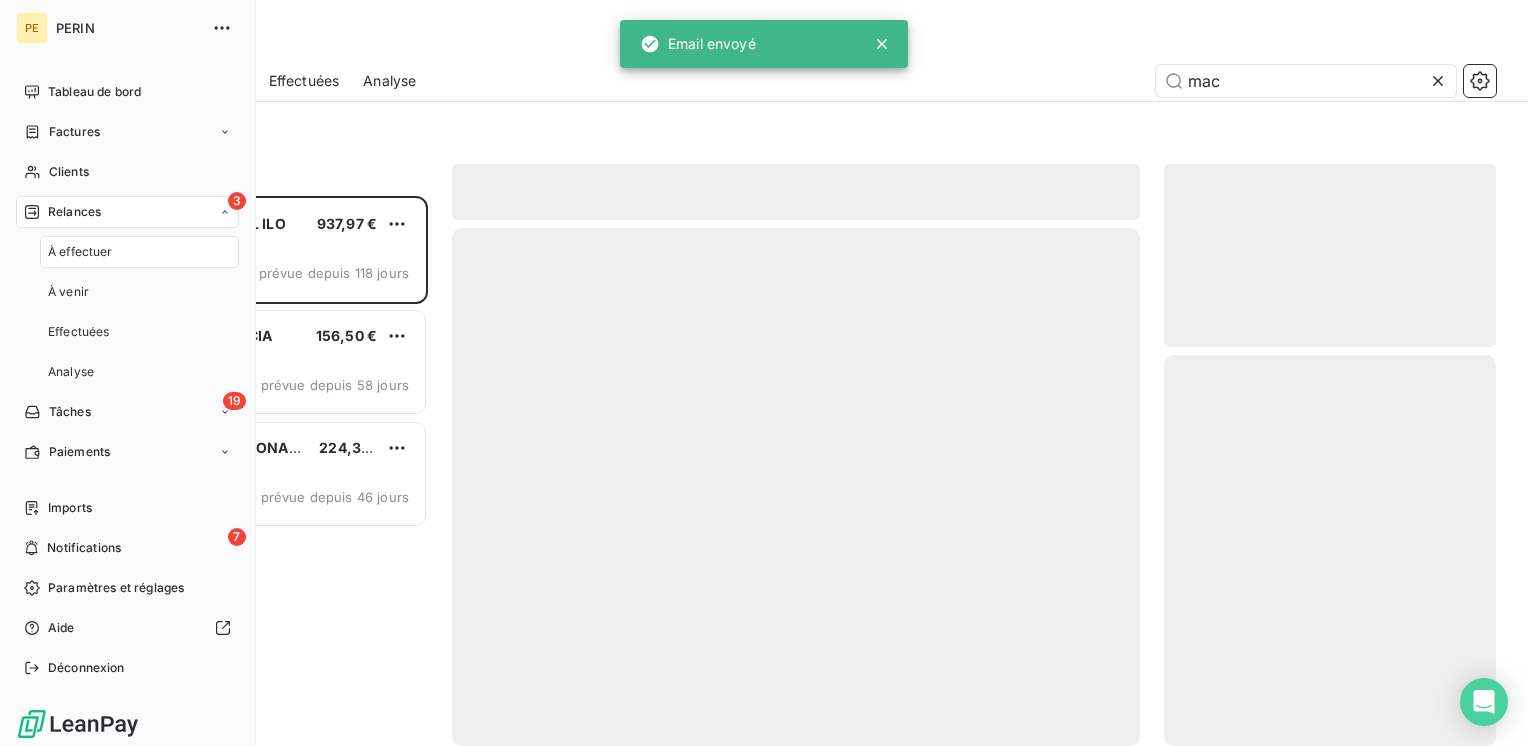 scroll, scrollTop: 16, scrollLeft: 16, axis: both 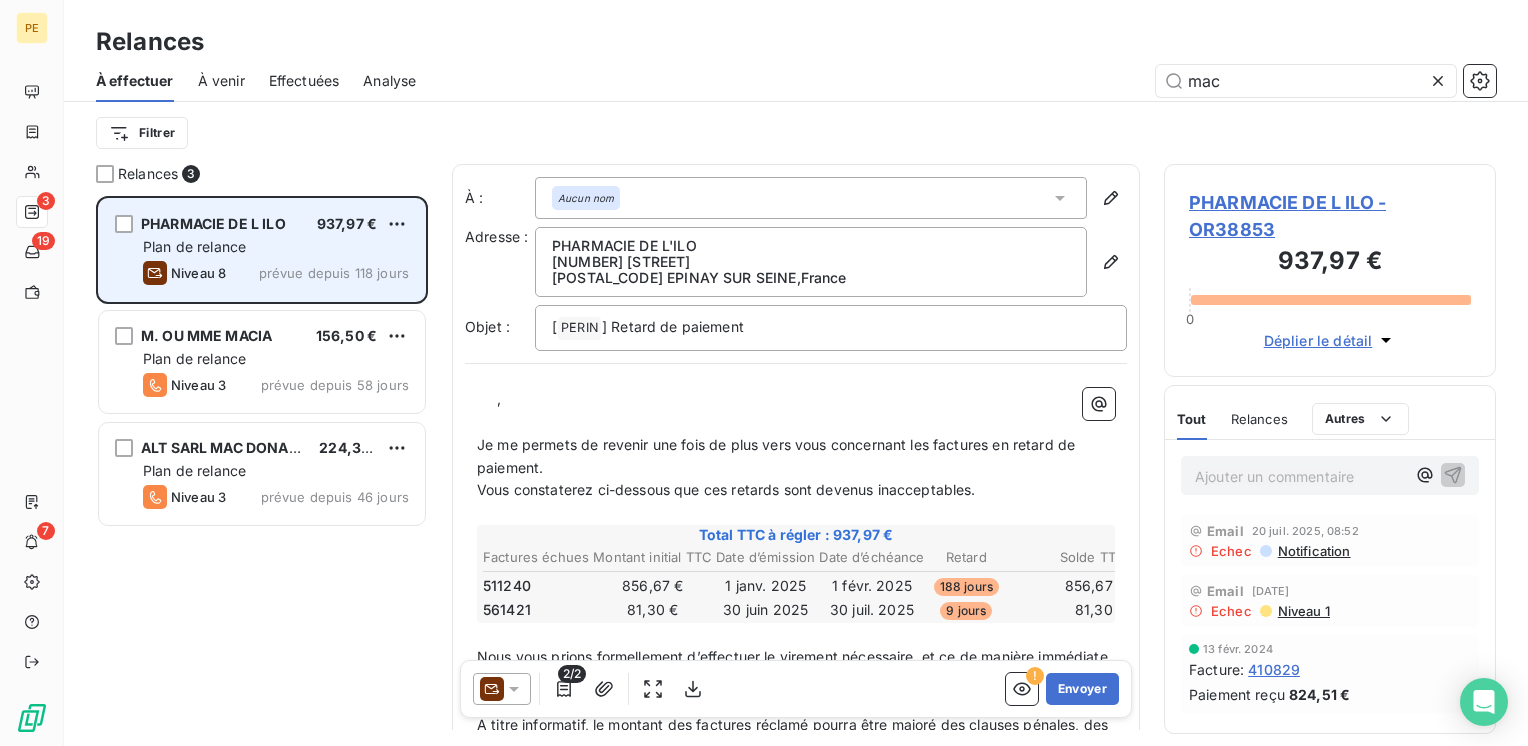 click on "Plan de relance" at bounding box center [276, 247] 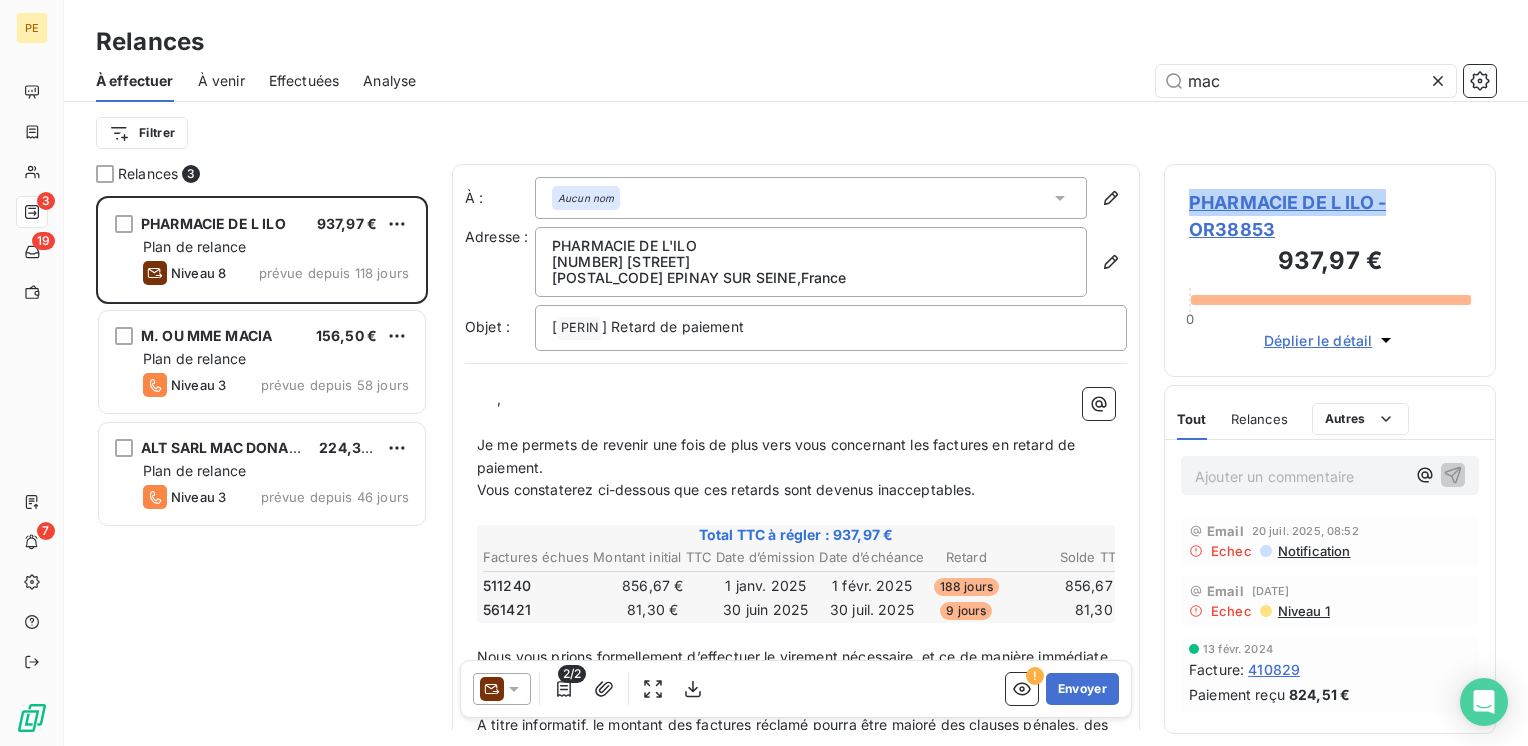 drag, startPoint x: 1393, startPoint y: 207, endPoint x: 1188, endPoint y: 207, distance: 205 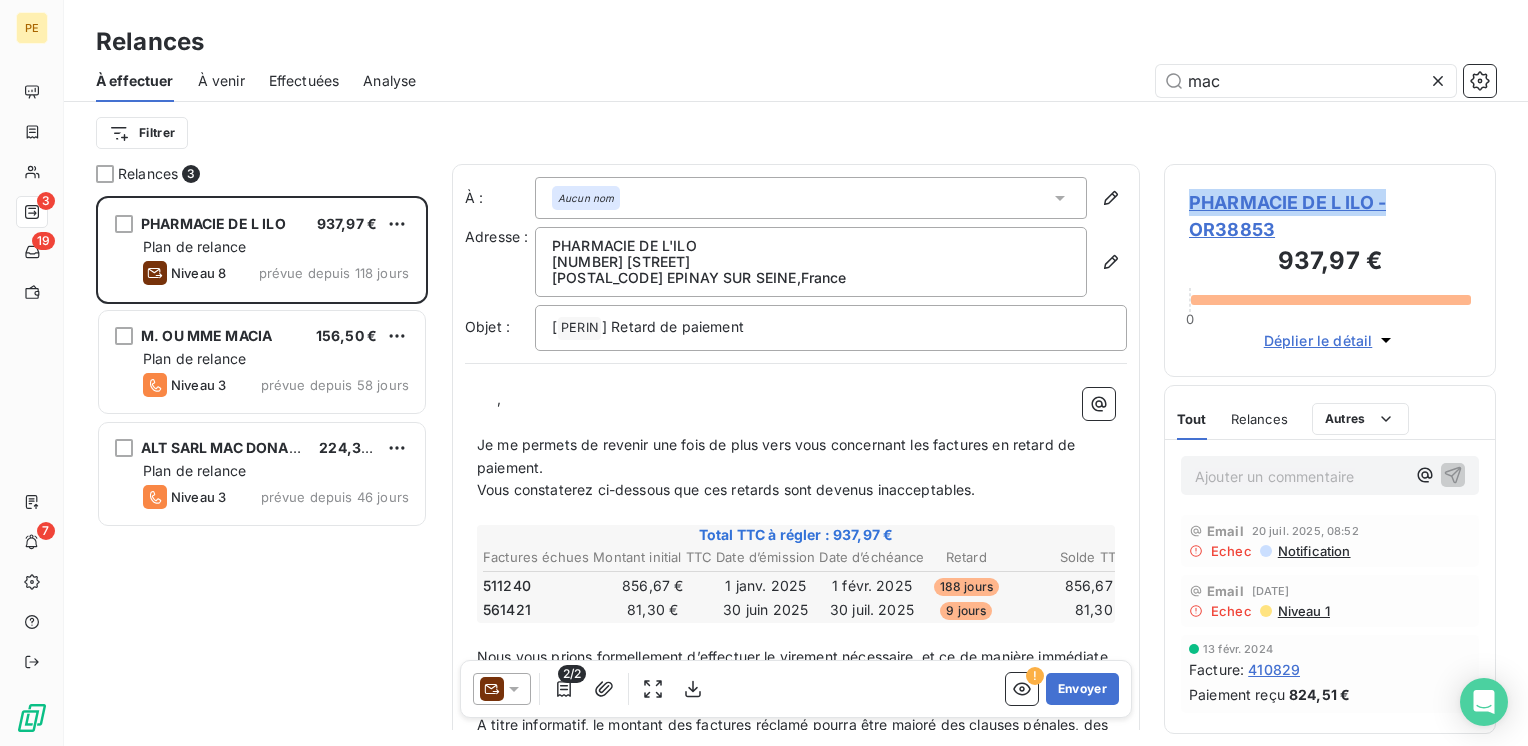 click on "PHARMACIE DE L ILO - OR38853 937,97 € 0 Déplier le détail" at bounding box center [1330, 270] 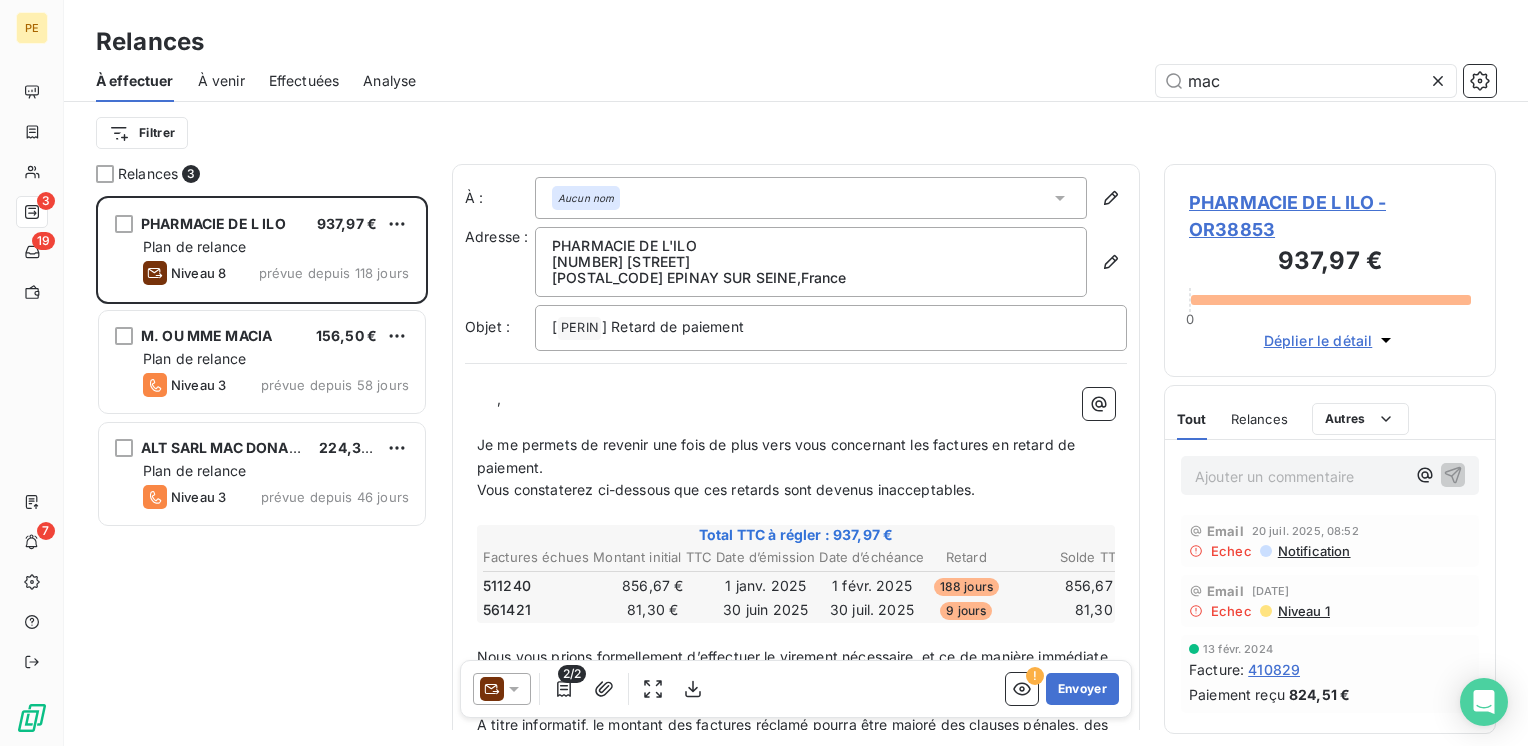 click on "PHARMACIE DE L ILO - OR38853" at bounding box center [1330, 216] 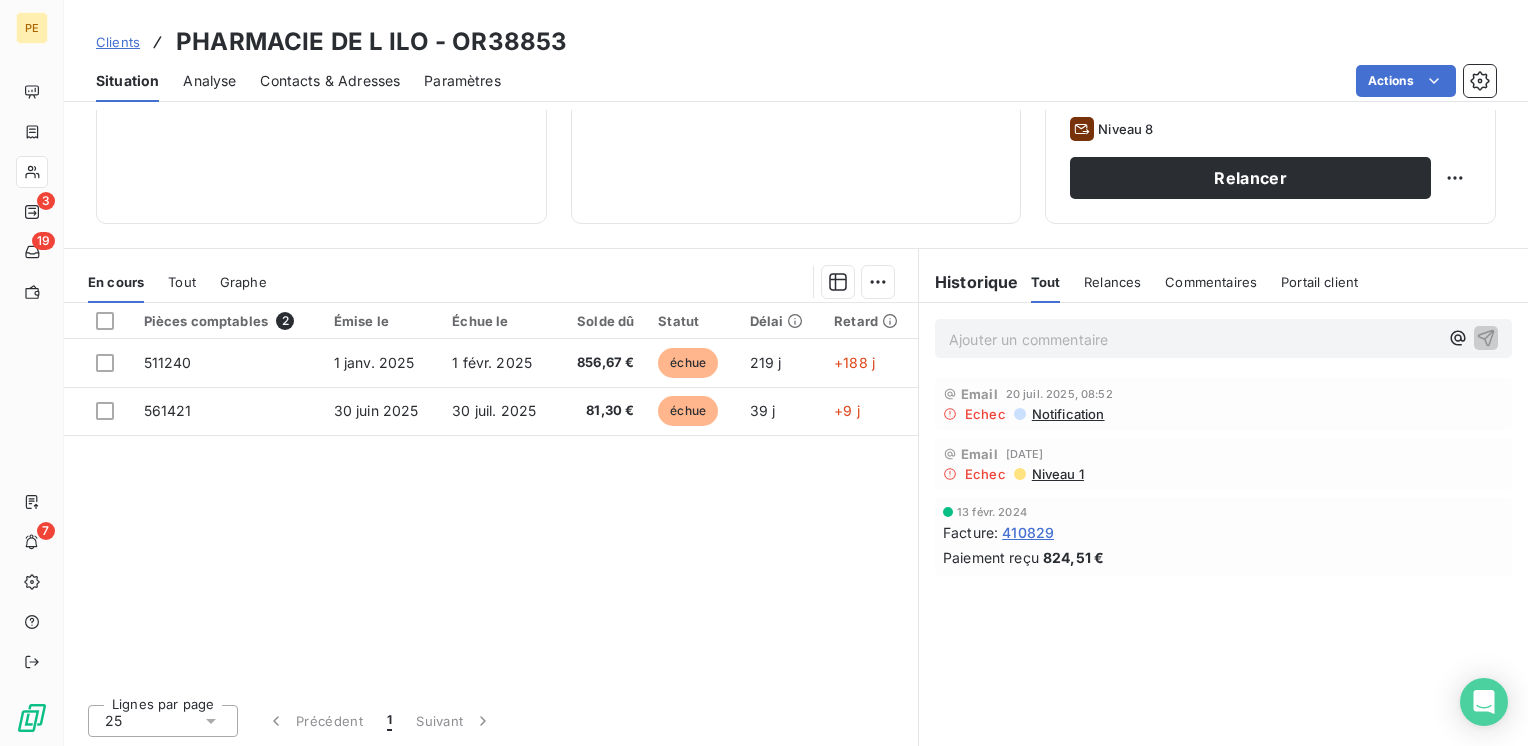 scroll, scrollTop: 0, scrollLeft: 0, axis: both 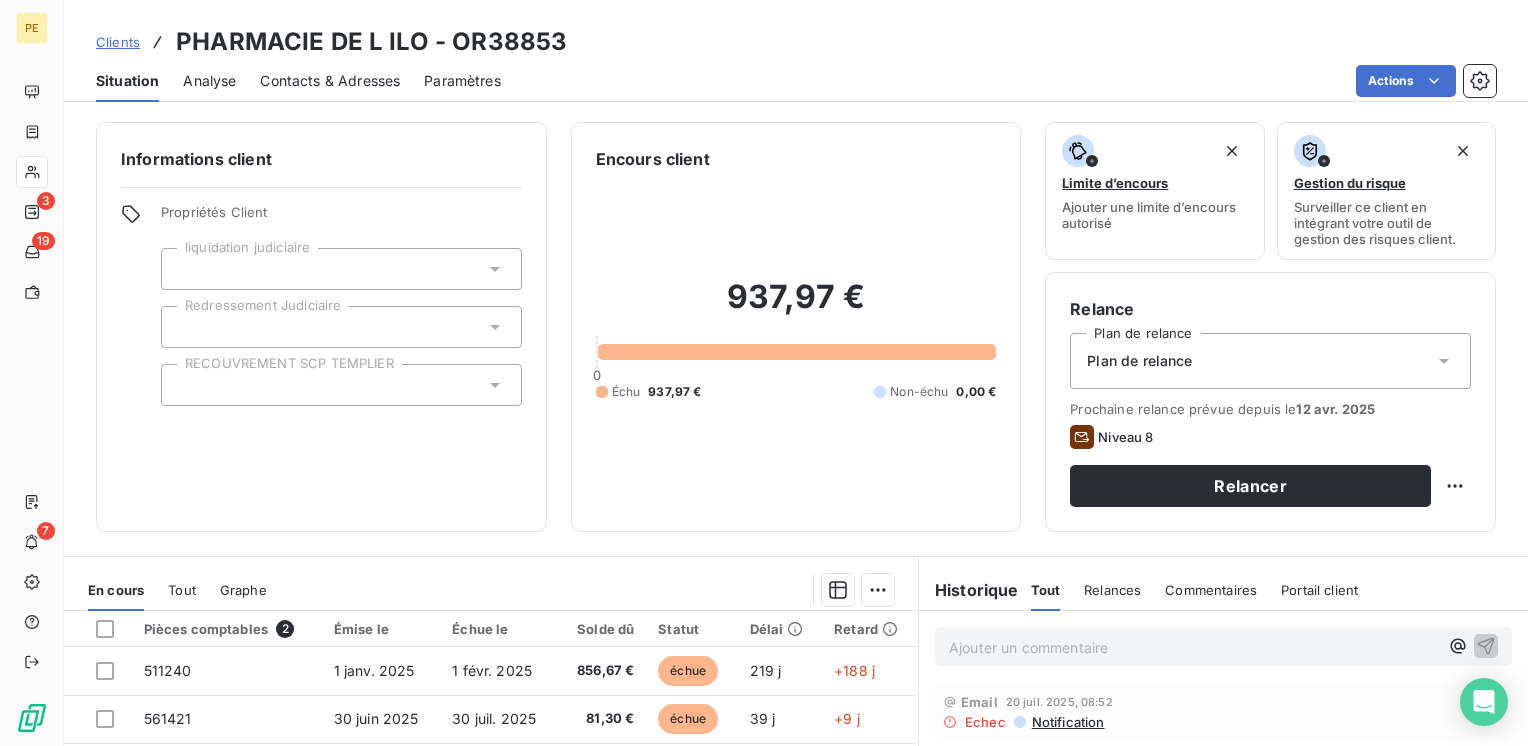 click on "Contacts & Adresses" at bounding box center (330, 81) 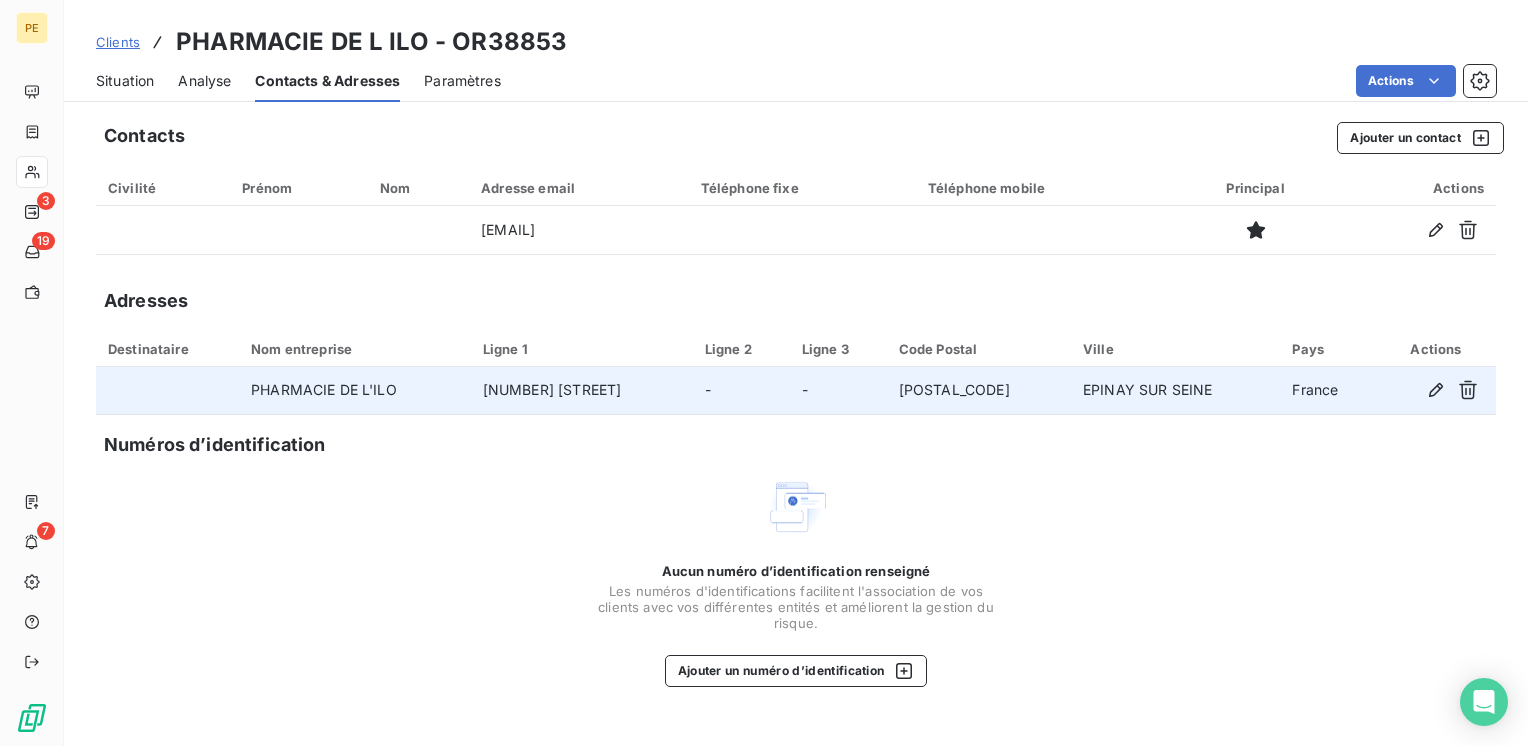 click on "[NUMBER] [STREET]" at bounding box center [582, 391] 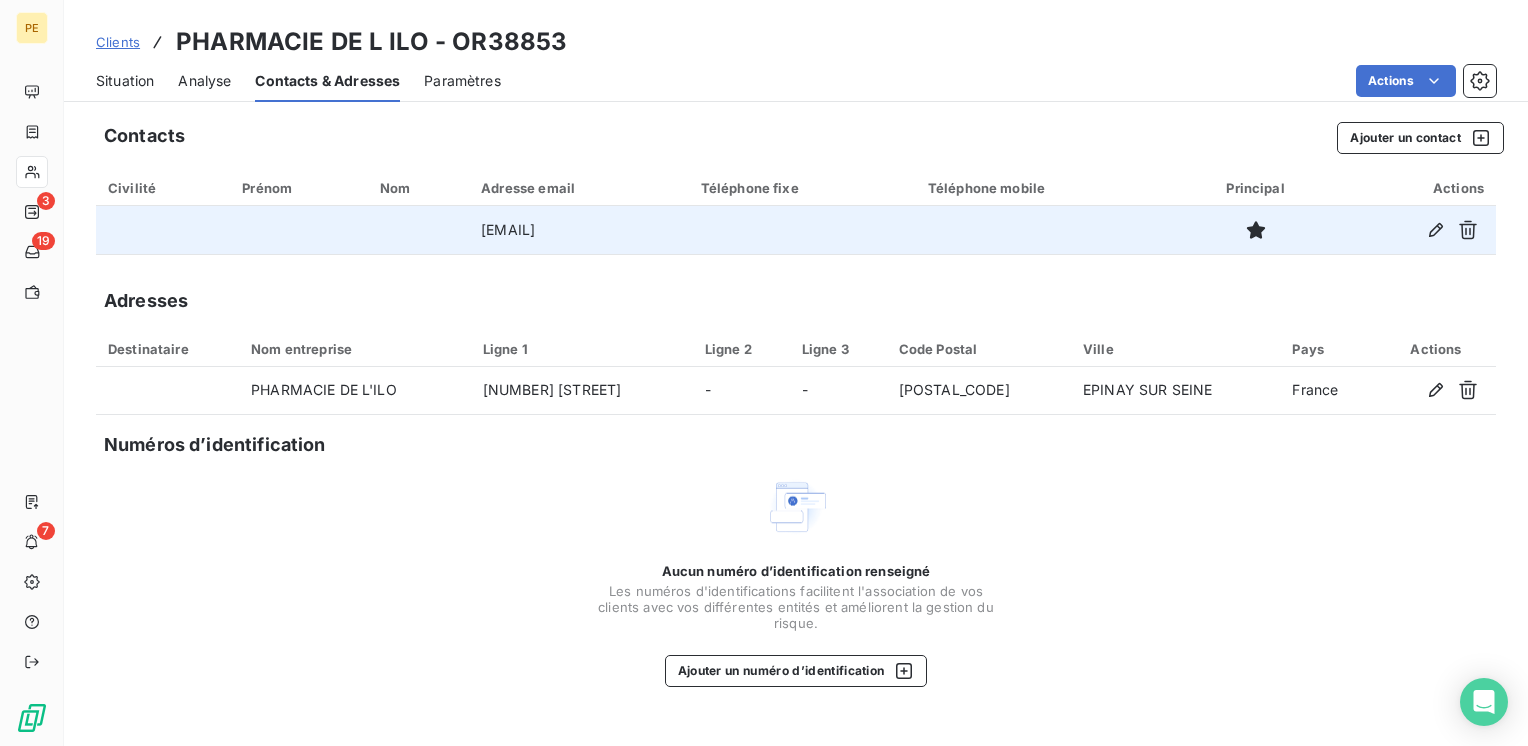 click on "[EMAIL]" at bounding box center (578, 230) 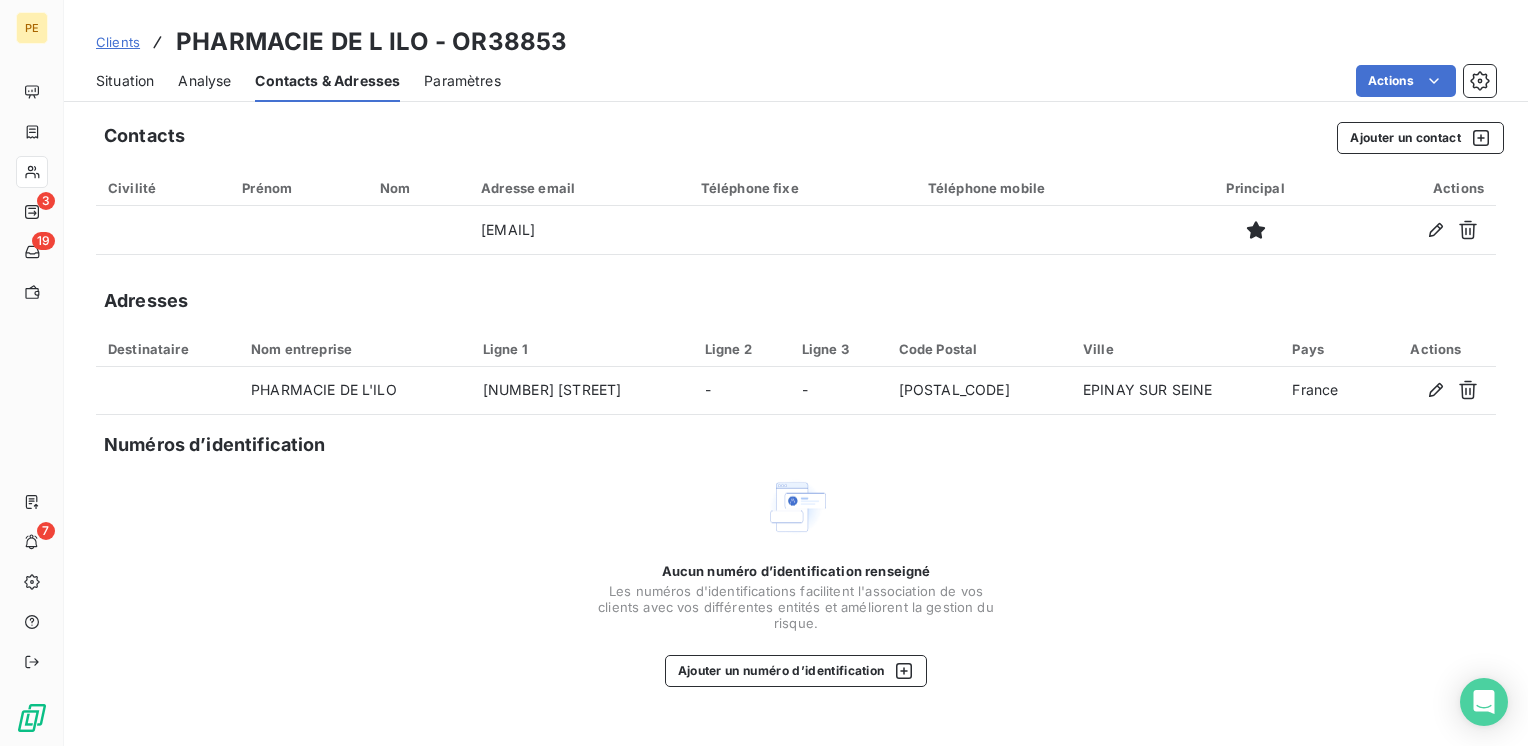 click on "Situation" at bounding box center (125, 81) 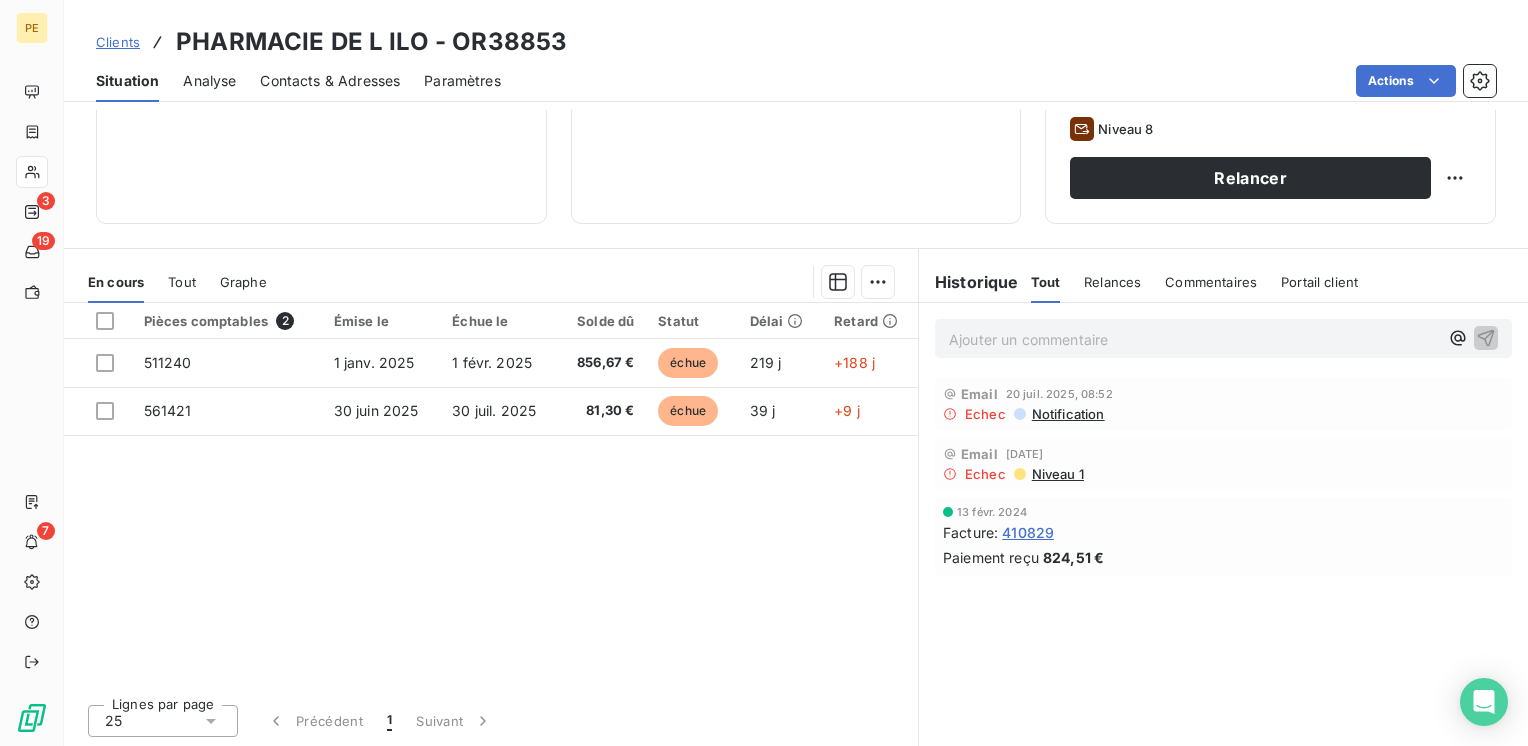 scroll, scrollTop: 0, scrollLeft: 0, axis: both 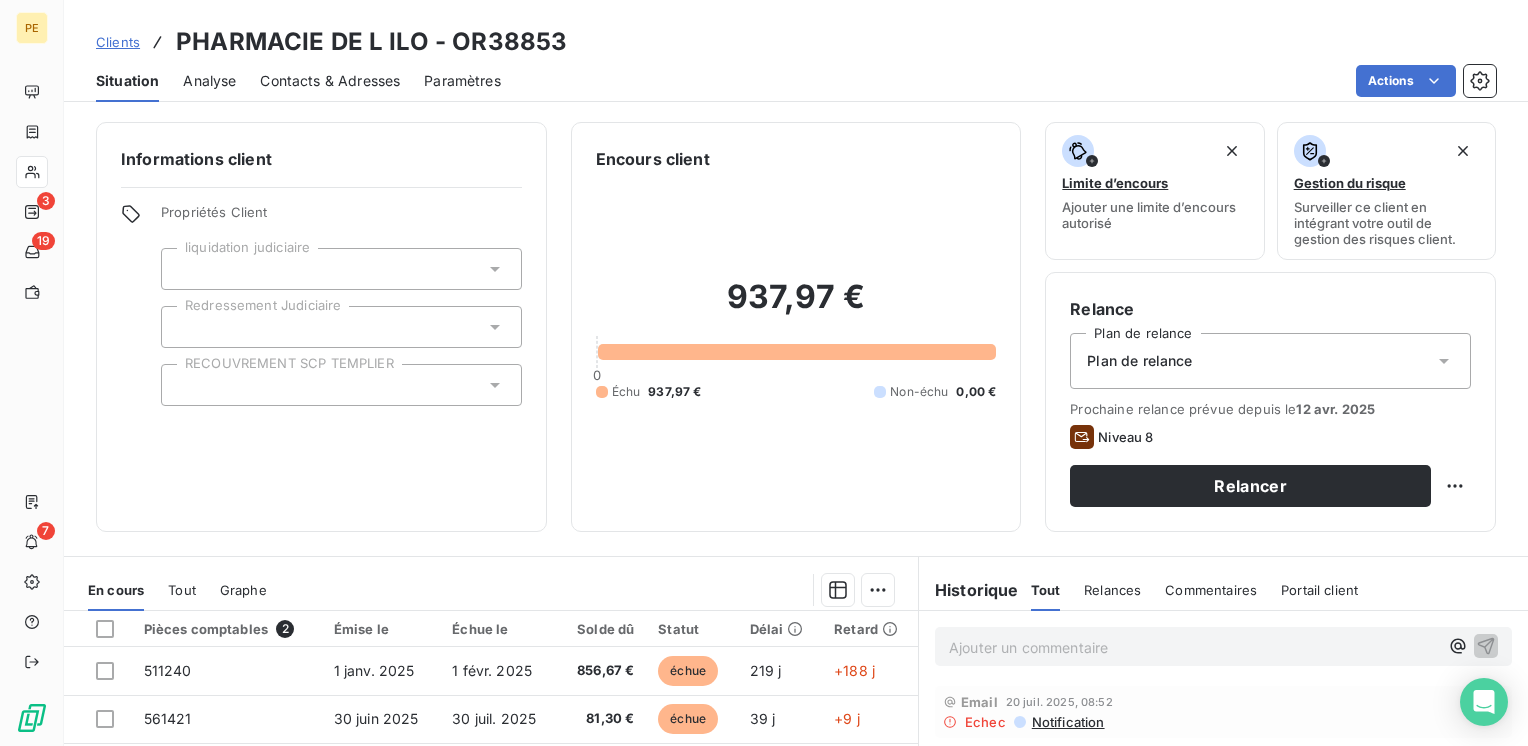 click on "Analyse" at bounding box center [209, 81] 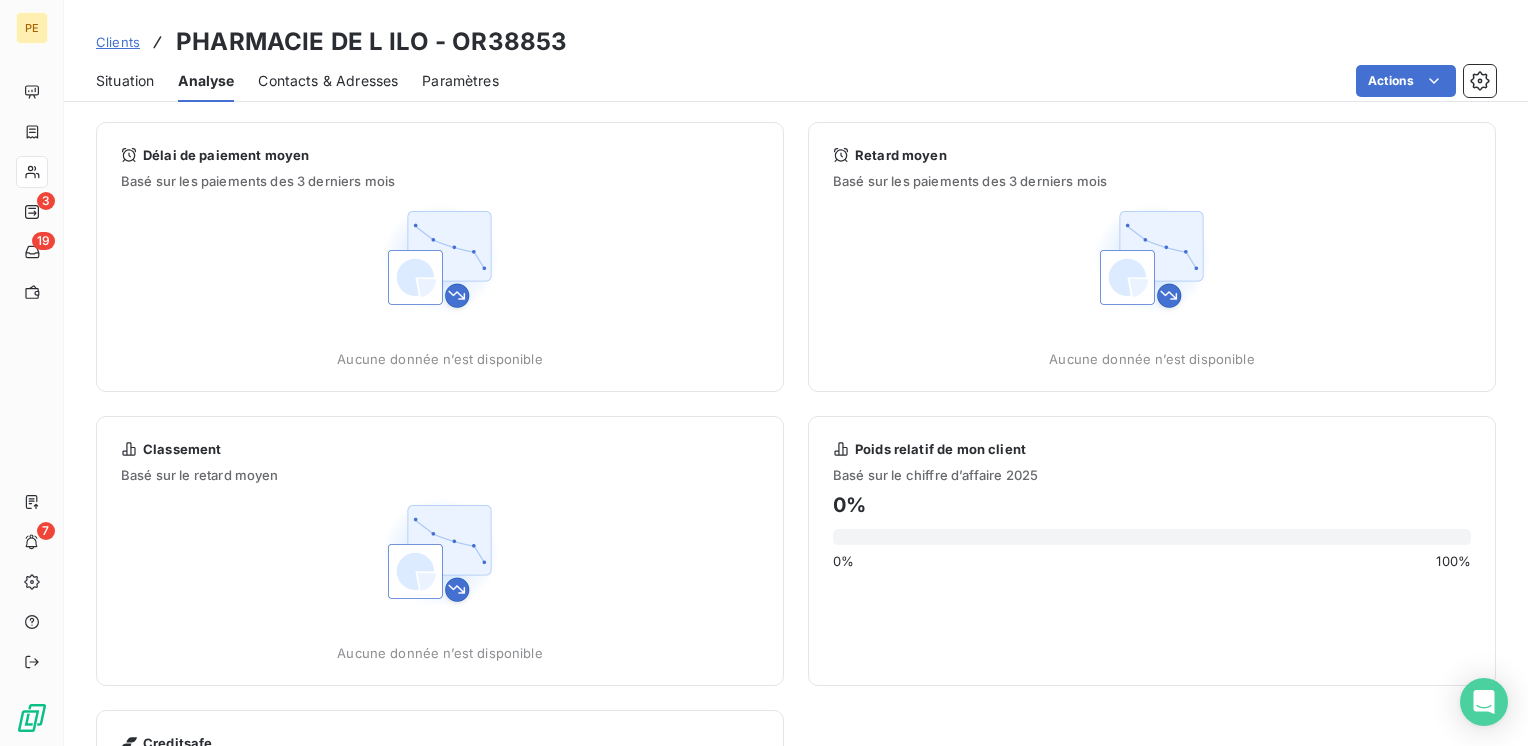 drag, startPoint x: 97, startPoint y: 89, endPoint x: 134, endPoint y: 68, distance: 42.544094 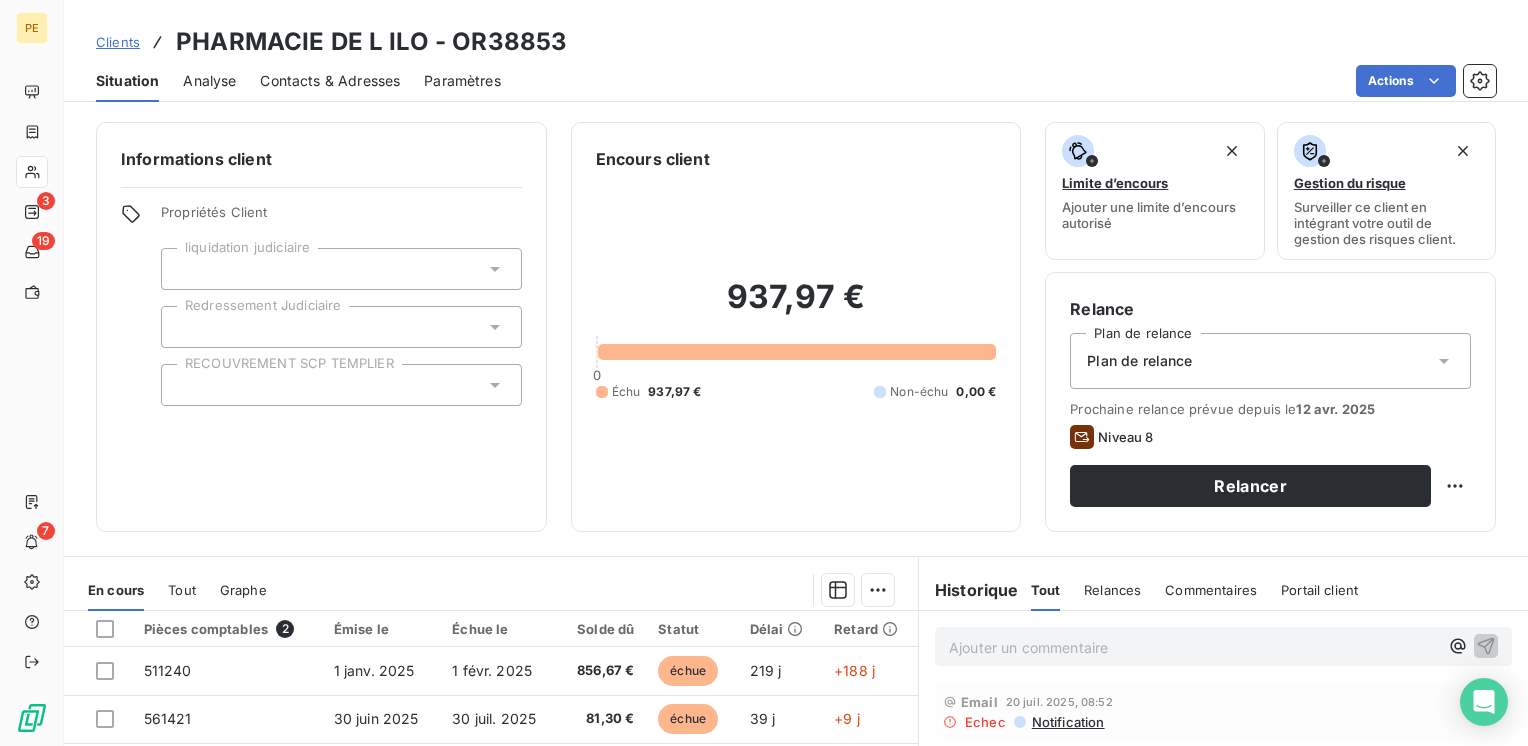 click on "Clients" at bounding box center (118, 42) 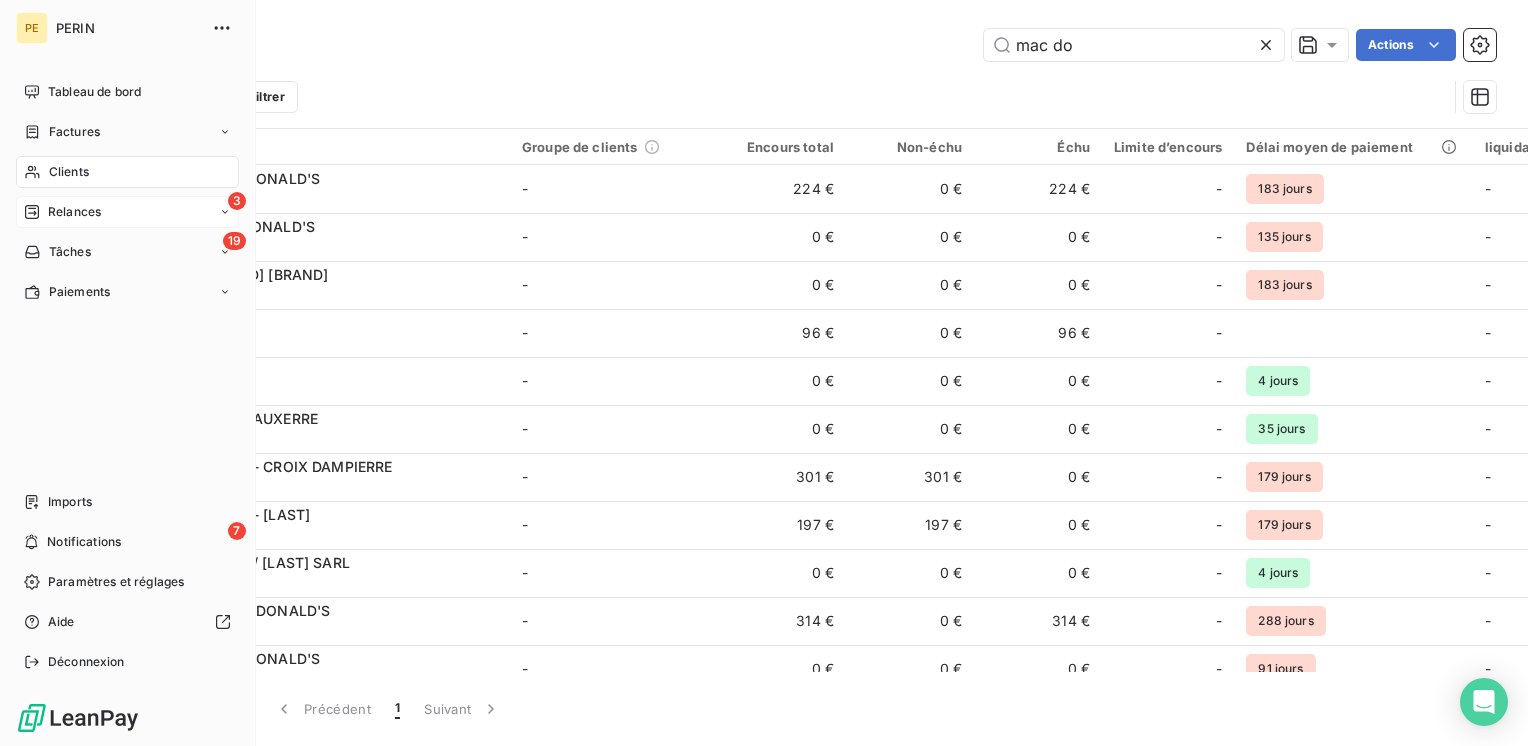click on "Relances" at bounding box center [74, 212] 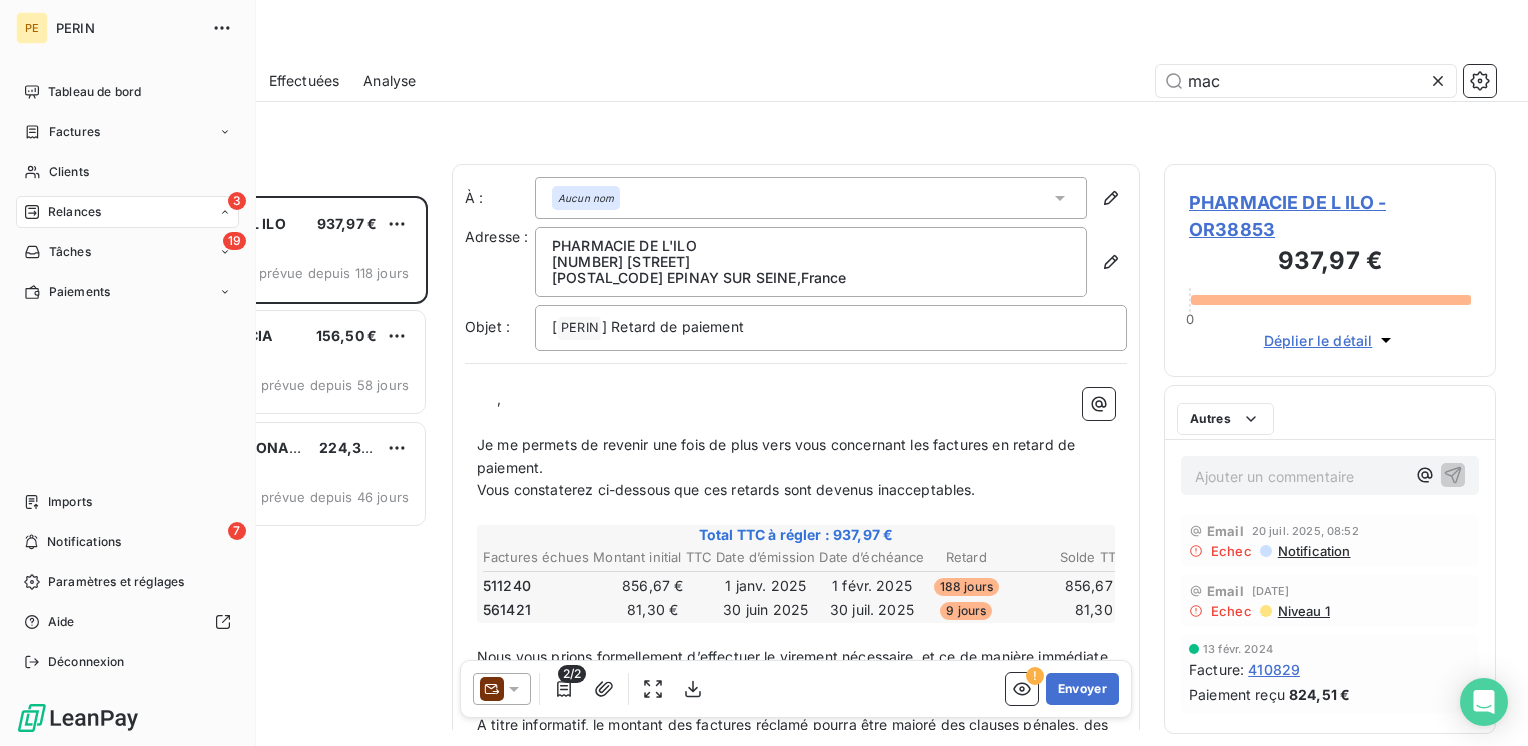 scroll, scrollTop: 16, scrollLeft: 16, axis: both 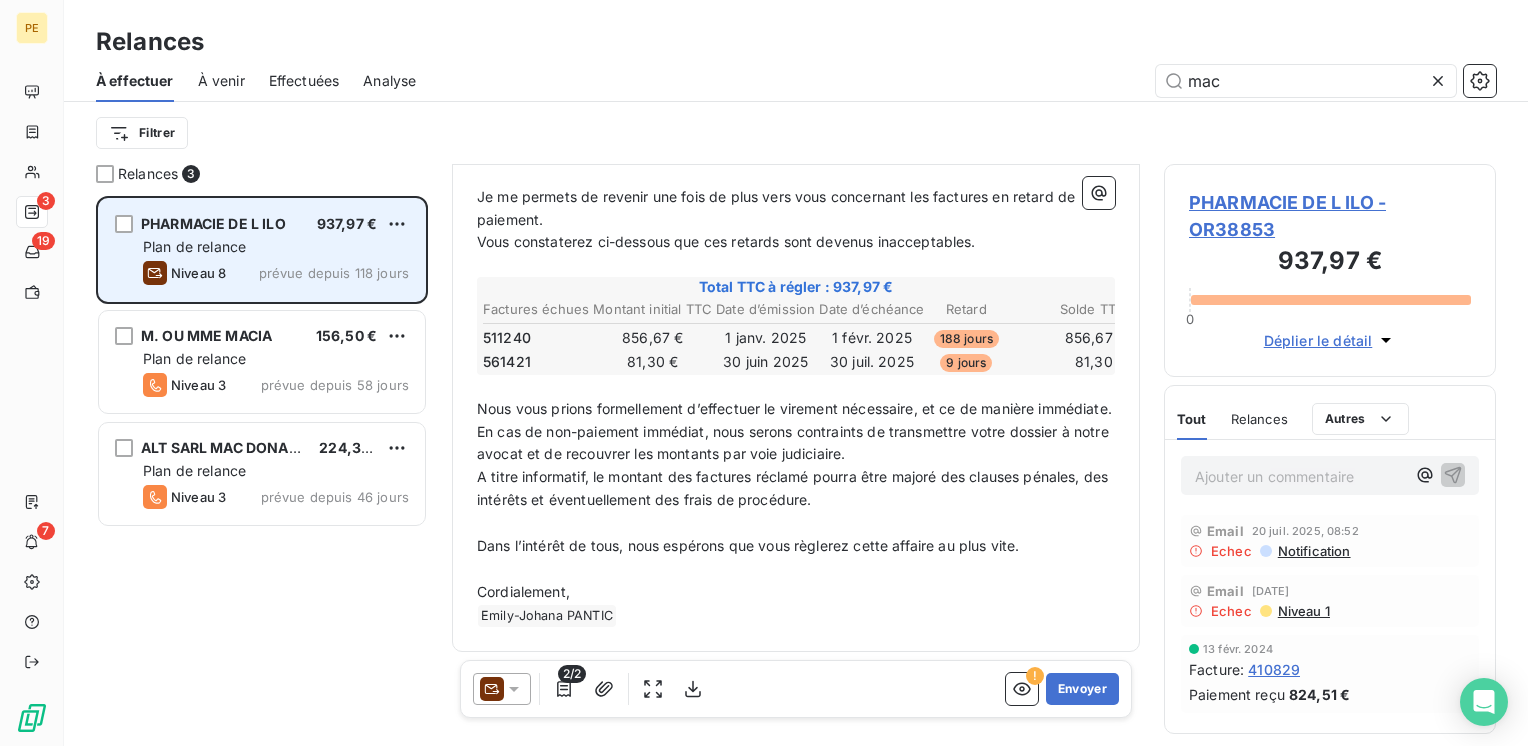 click on "Plan de relance" at bounding box center [276, 247] 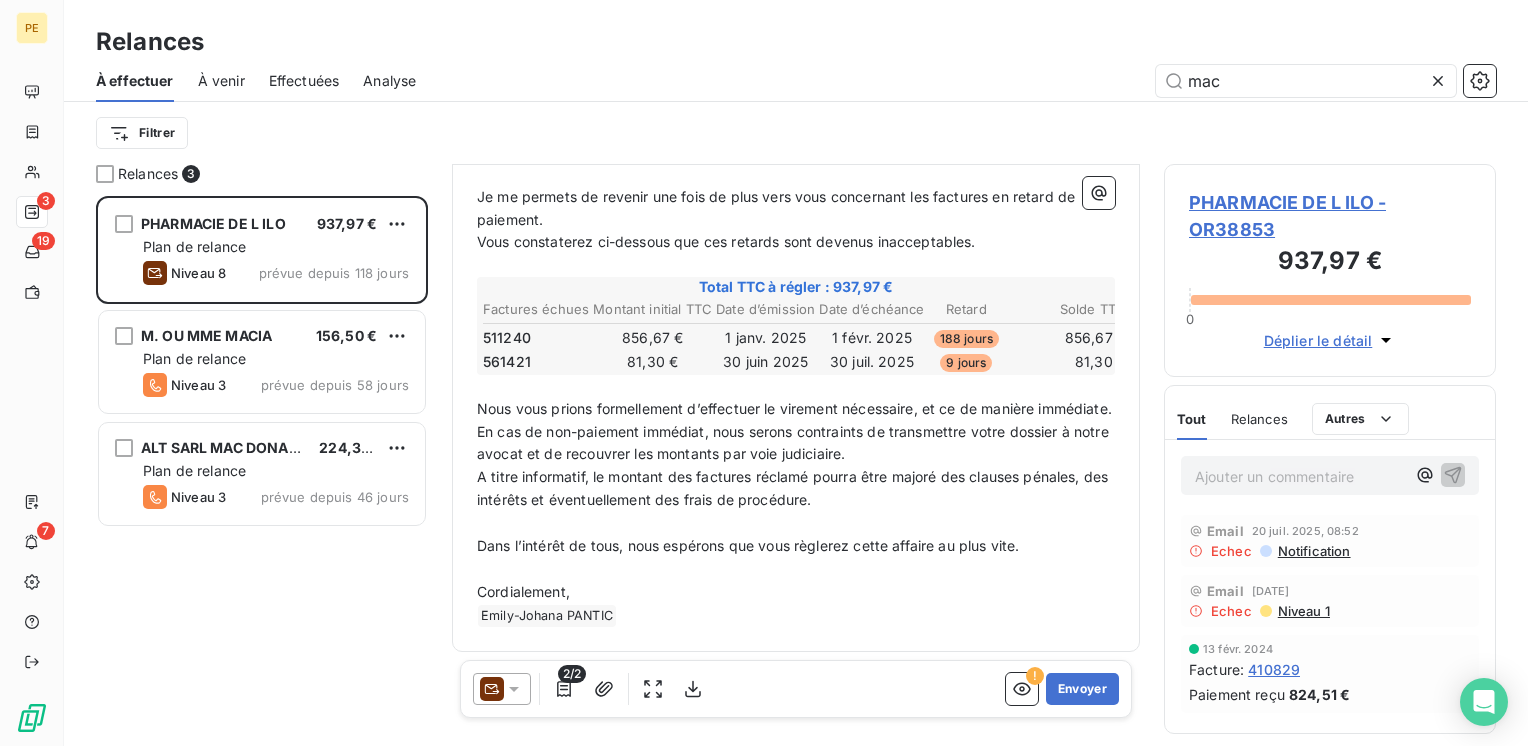 click on "2/2 ! Envoyer" at bounding box center [796, 689] 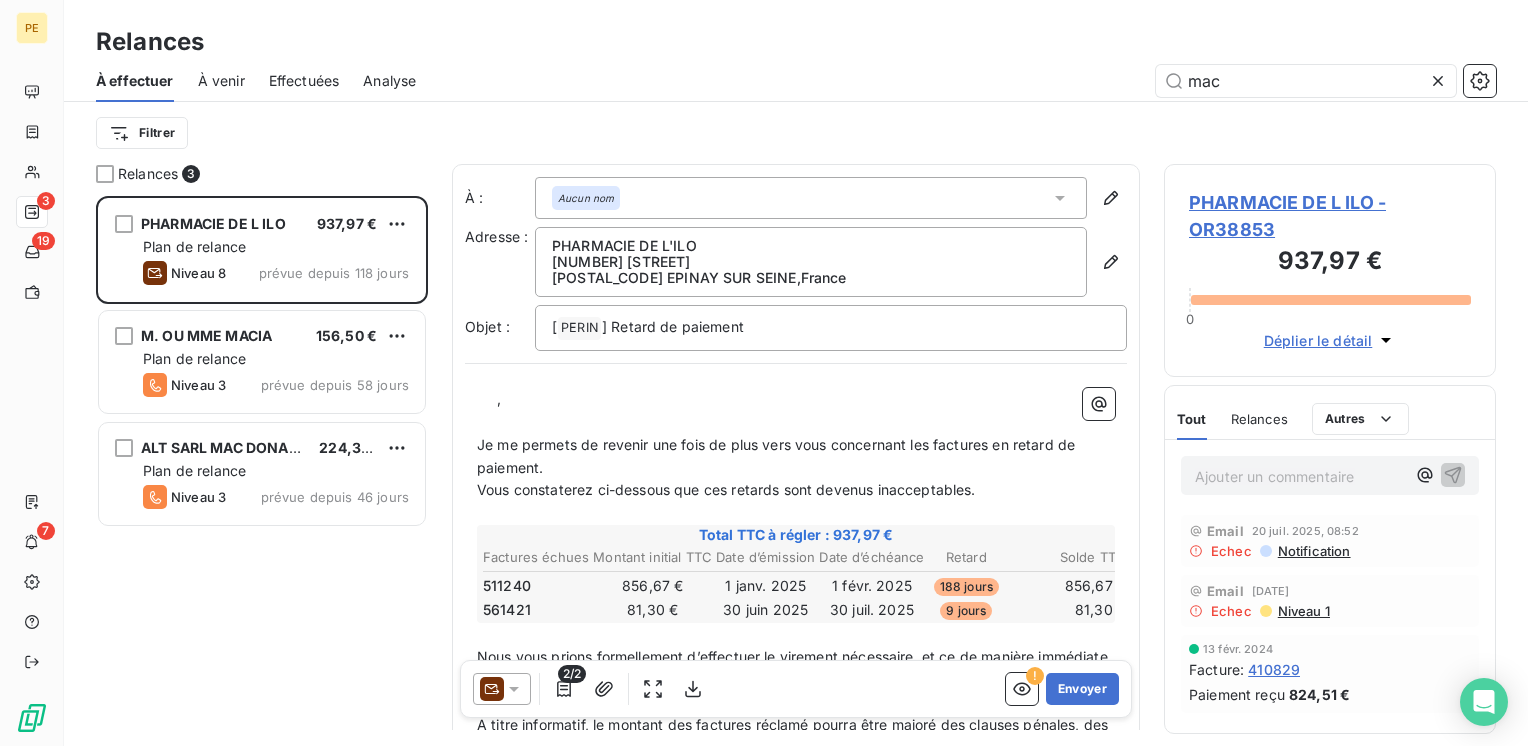 click on "A : Aucun nom Adresse : PHARMACIE DE L'ILO 5 AVENUE DE LA LATTRE DE TASSIGNY 93800 EPINAY SUR SEINE , France Objet : [ PERIN ] Retard de paiement , Je me permets de revenir une fois de plus vers vous concernant les factures en retard de paiement. Vous constaterez ci-dessous que ces retards sont devenus inacceptables. Total TTC à régler : 937,97 € Factures échues Montant initial TTC Date d’émission Date d’échéance Retard Solde TTC 511240 856,67 € 1 janv. 2025 1 févr. 2025 188 jours 856,67 € 561421 81,30 € 30 juin 2025 30 juil. 2025 9 jours 81,30 € Nous vous prions formellement d’effectuer le virement nécessaire, et ce de manière immédiate. En cas de non-paiement immédiat, nous serons contraints de transmettre votre dossier à notre avocat et de recouvrer les montants par voie judiciaire. Dans l’intérêt de tous, nous espérons que vous règlerez cette affaire au plus vite. Cordialement, Emily-Johana PANTIC" at bounding box center [796, 532] 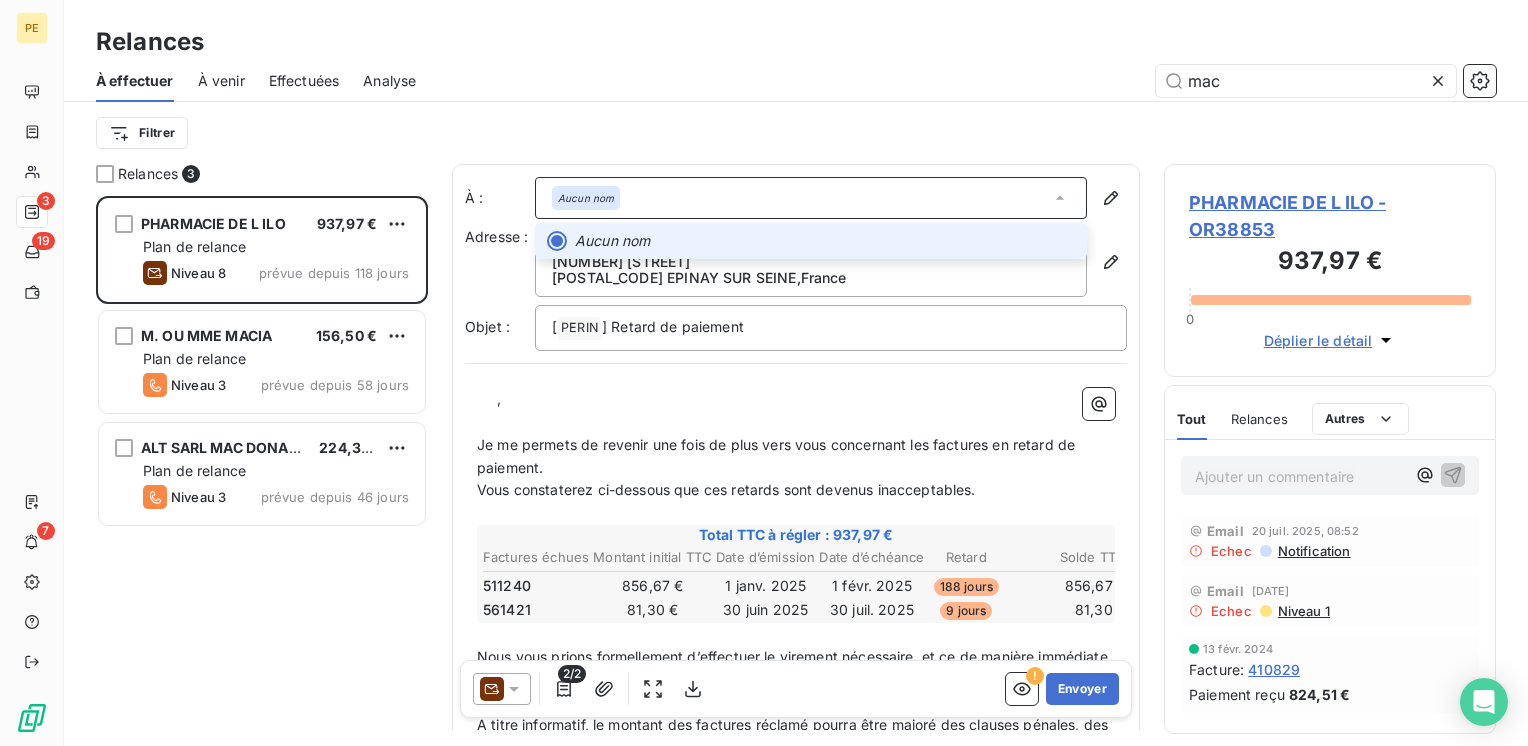 click on "Aucun nom" at bounding box center [811, 198] 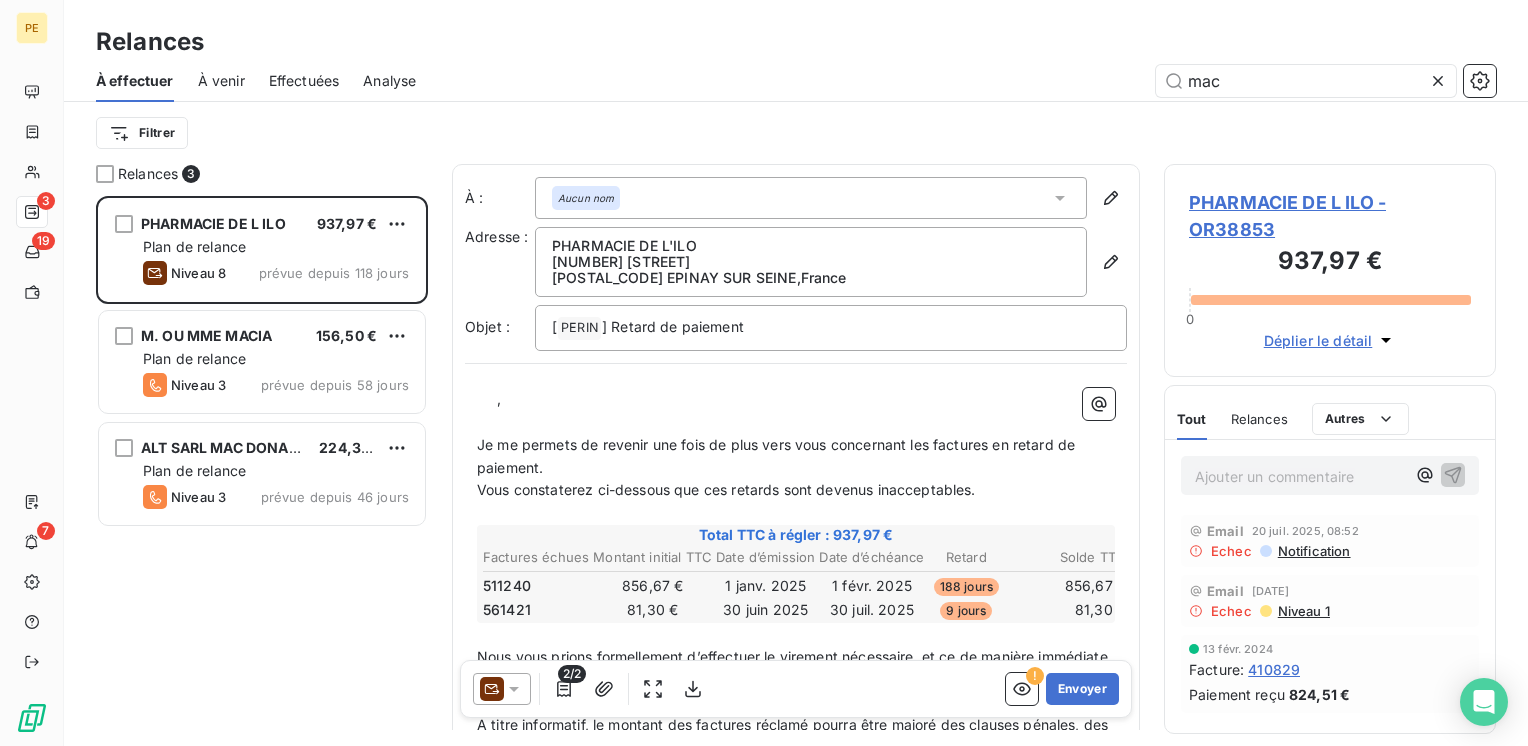 click on "Aucun nom" at bounding box center (811, 198) 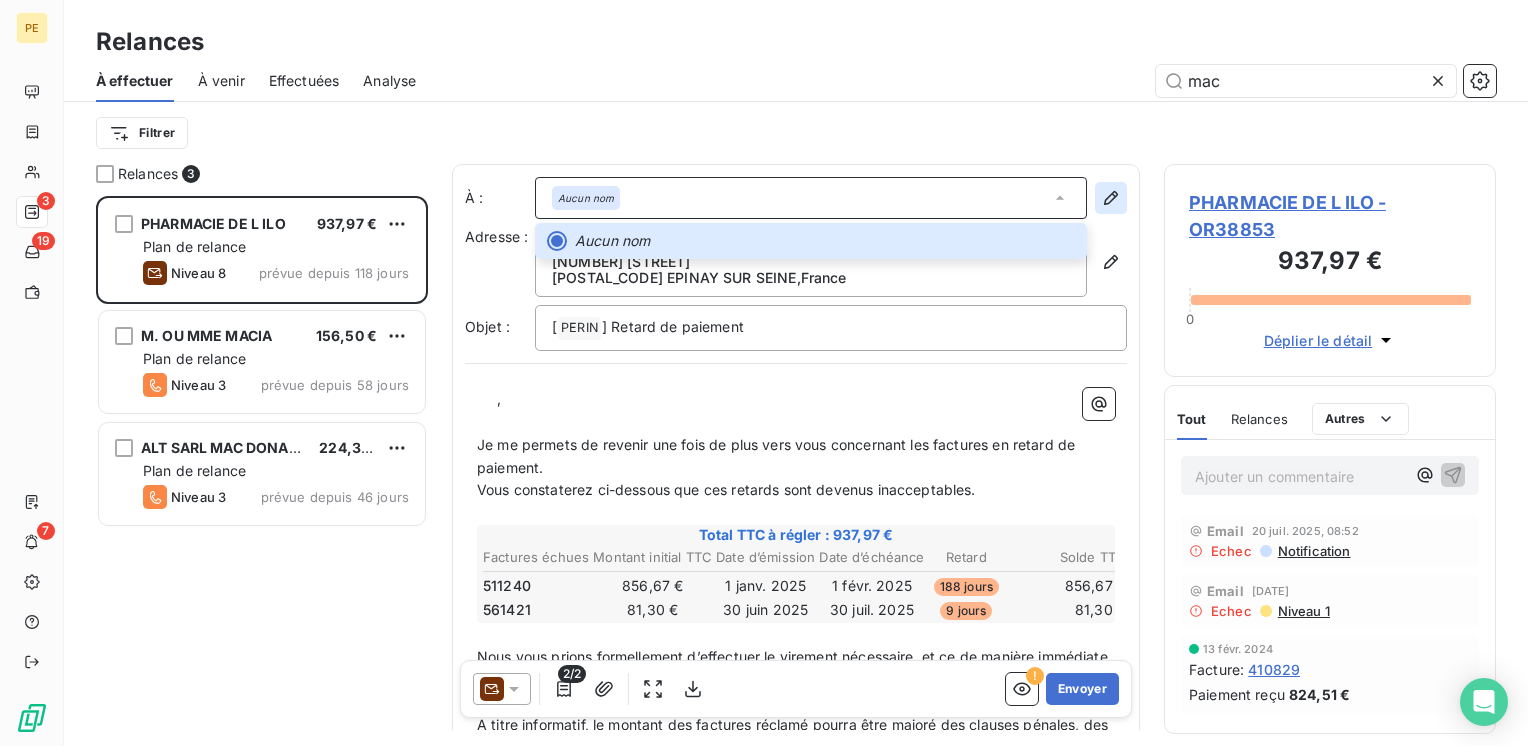 click 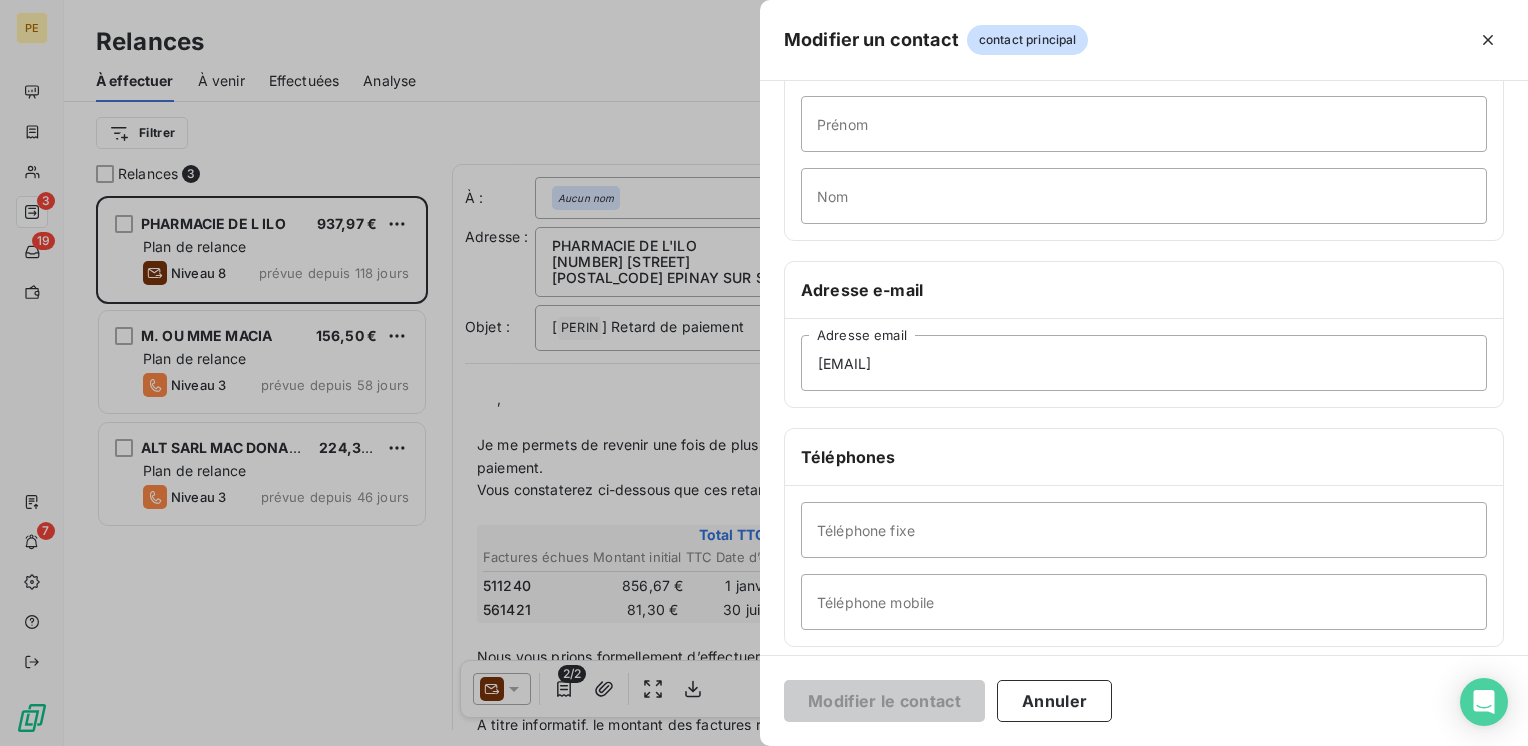 scroll, scrollTop: 334, scrollLeft: 0, axis: vertical 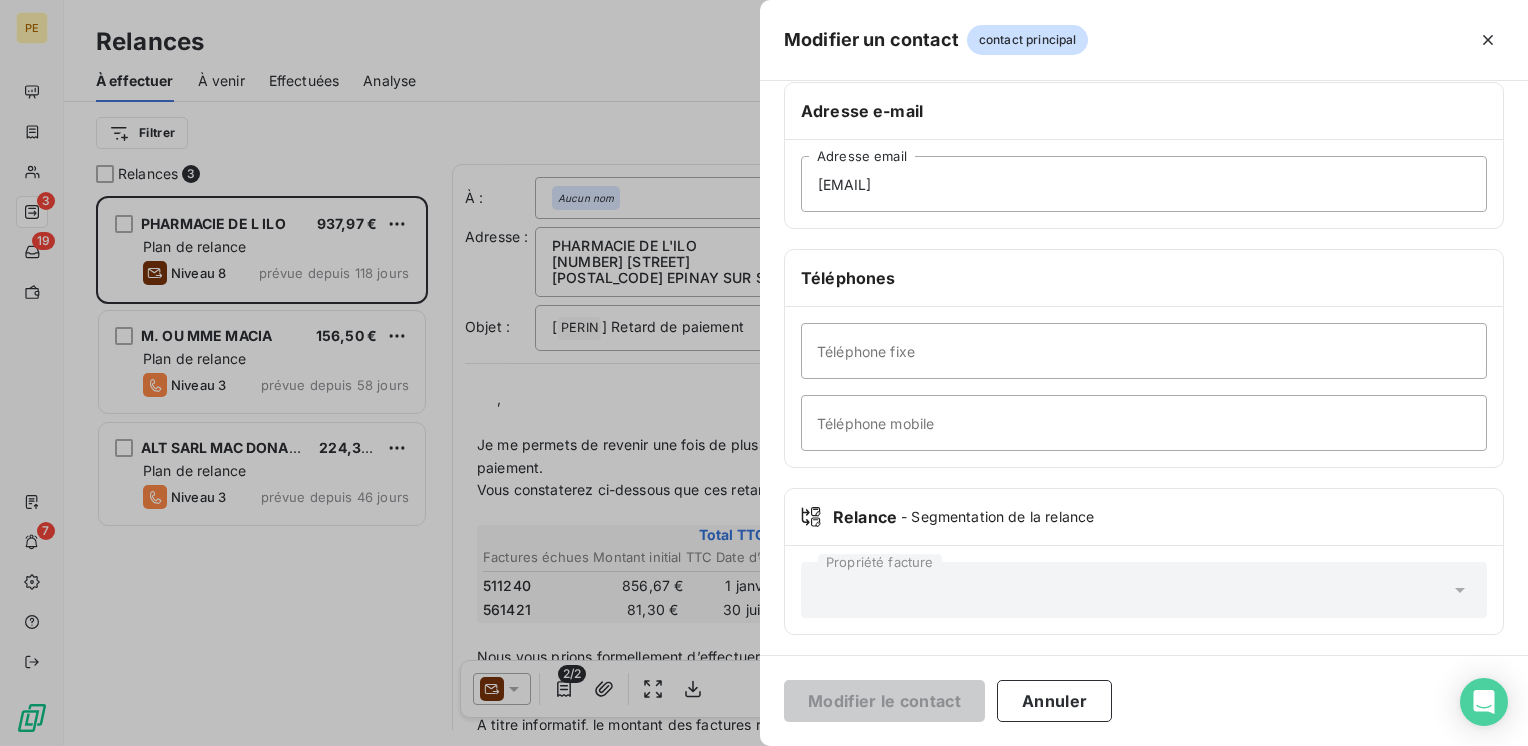 click on "Propriété facture" at bounding box center (1144, 590) 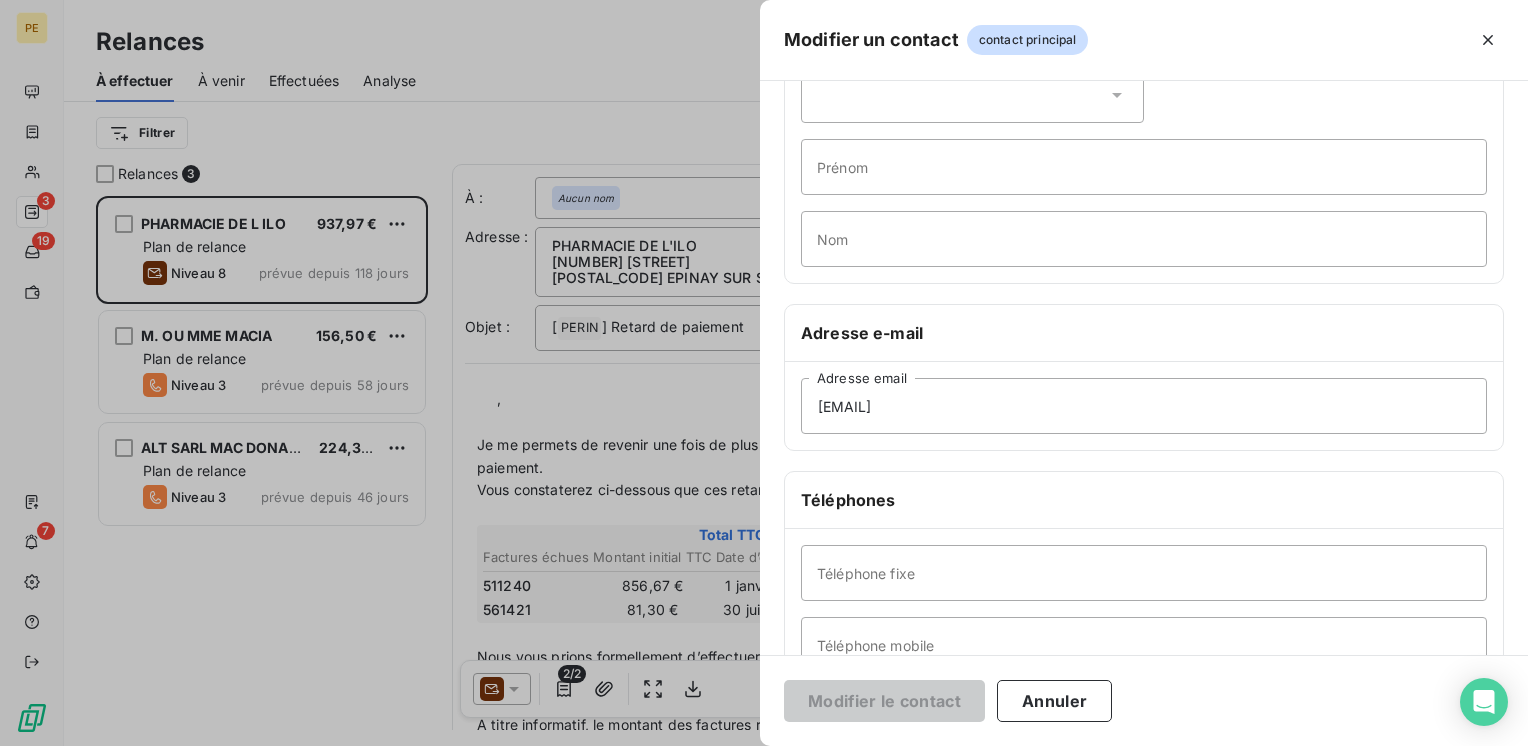 scroll, scrollTop: 0, scrollLeft: 0, axis: both 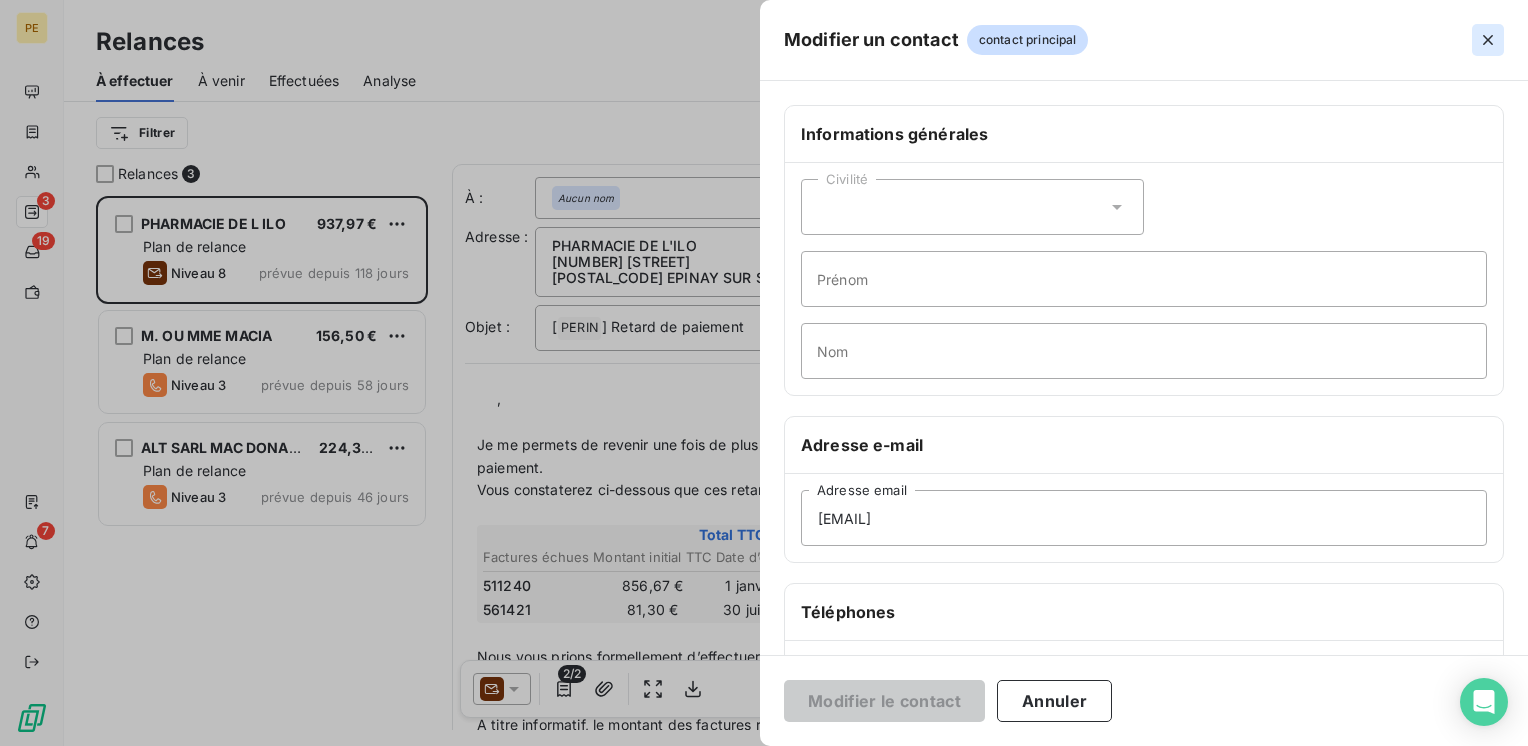 click 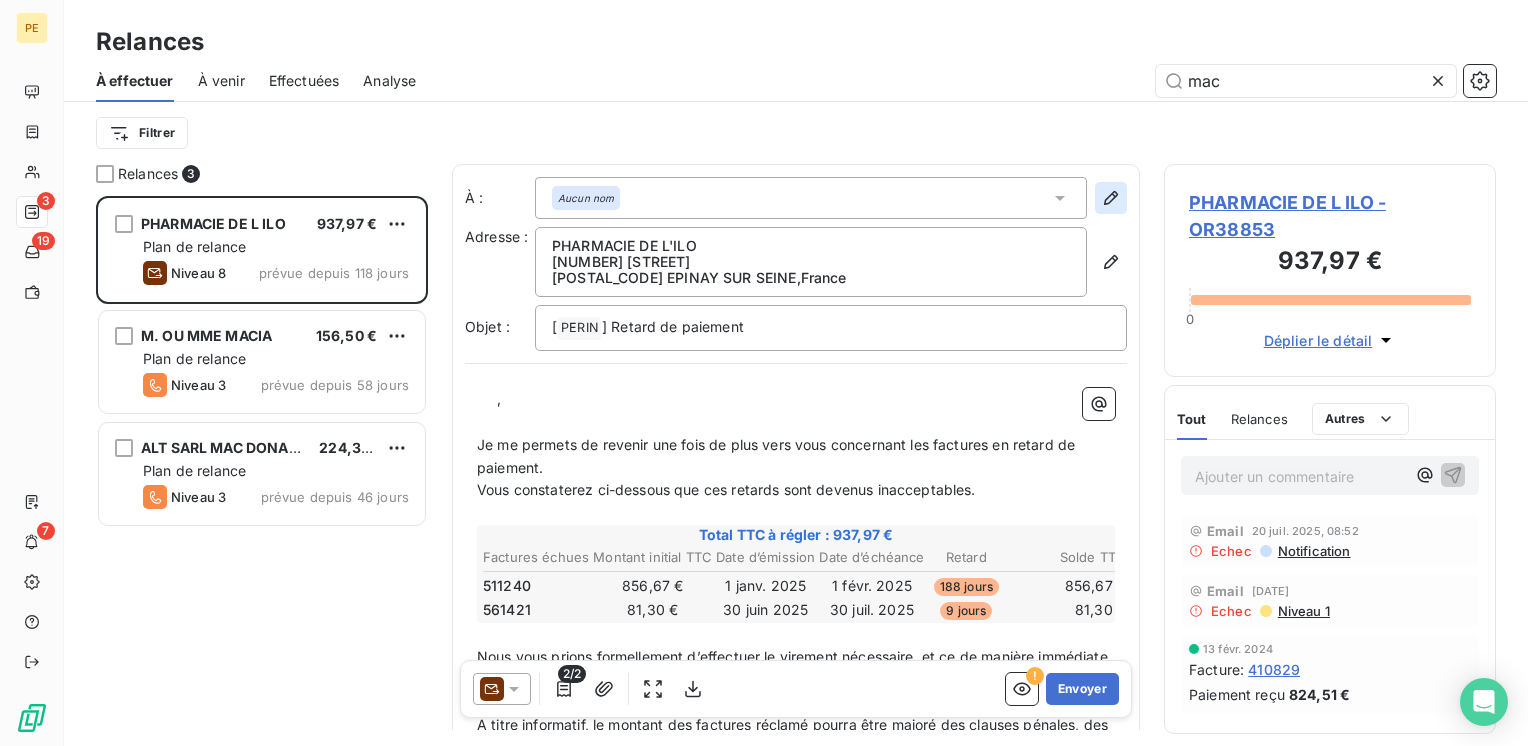 click 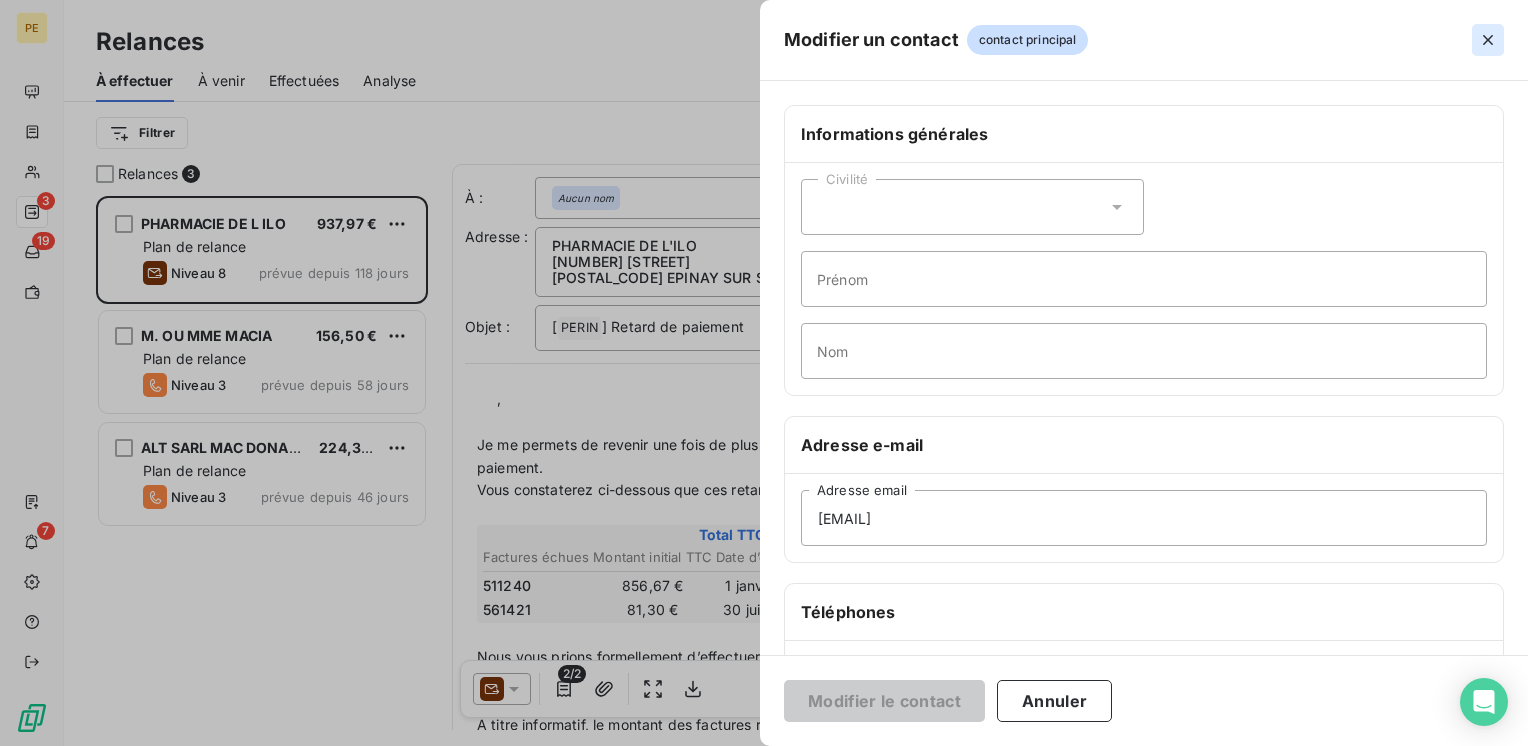 click 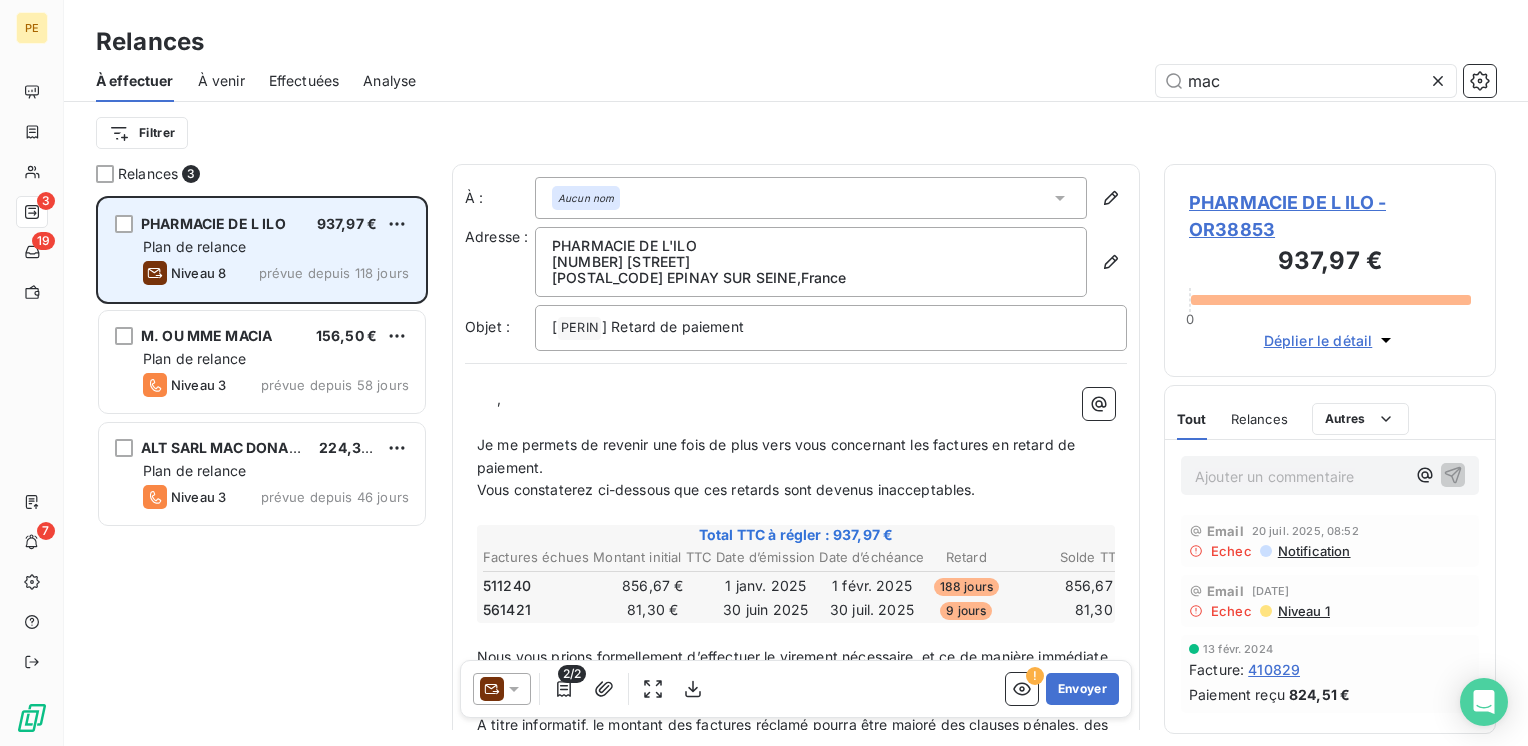 click on "Plan de relance" at bounding box center (276, 247) 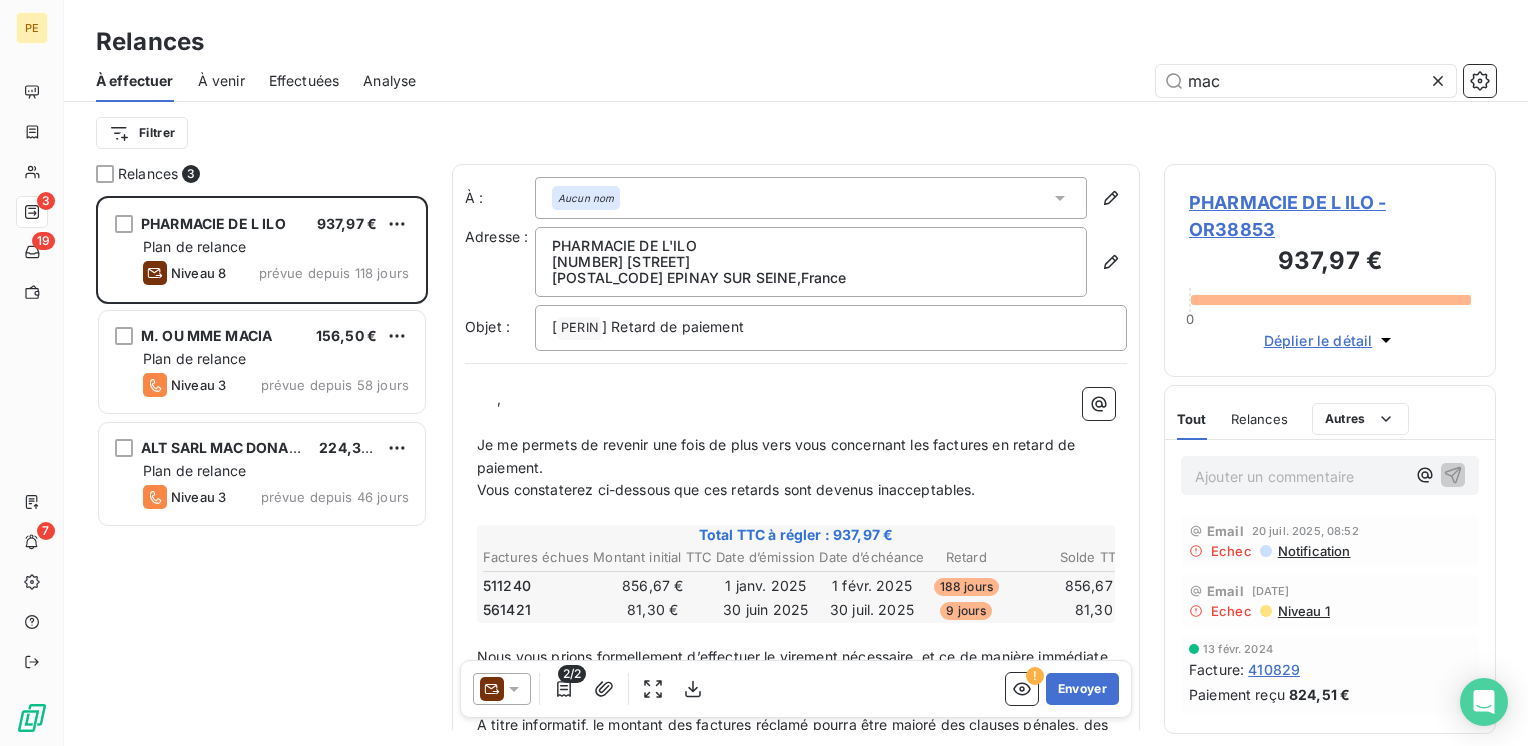 click on "PHARMACIE DE L ILO - OR38853" at bounding box center [1330, 216] 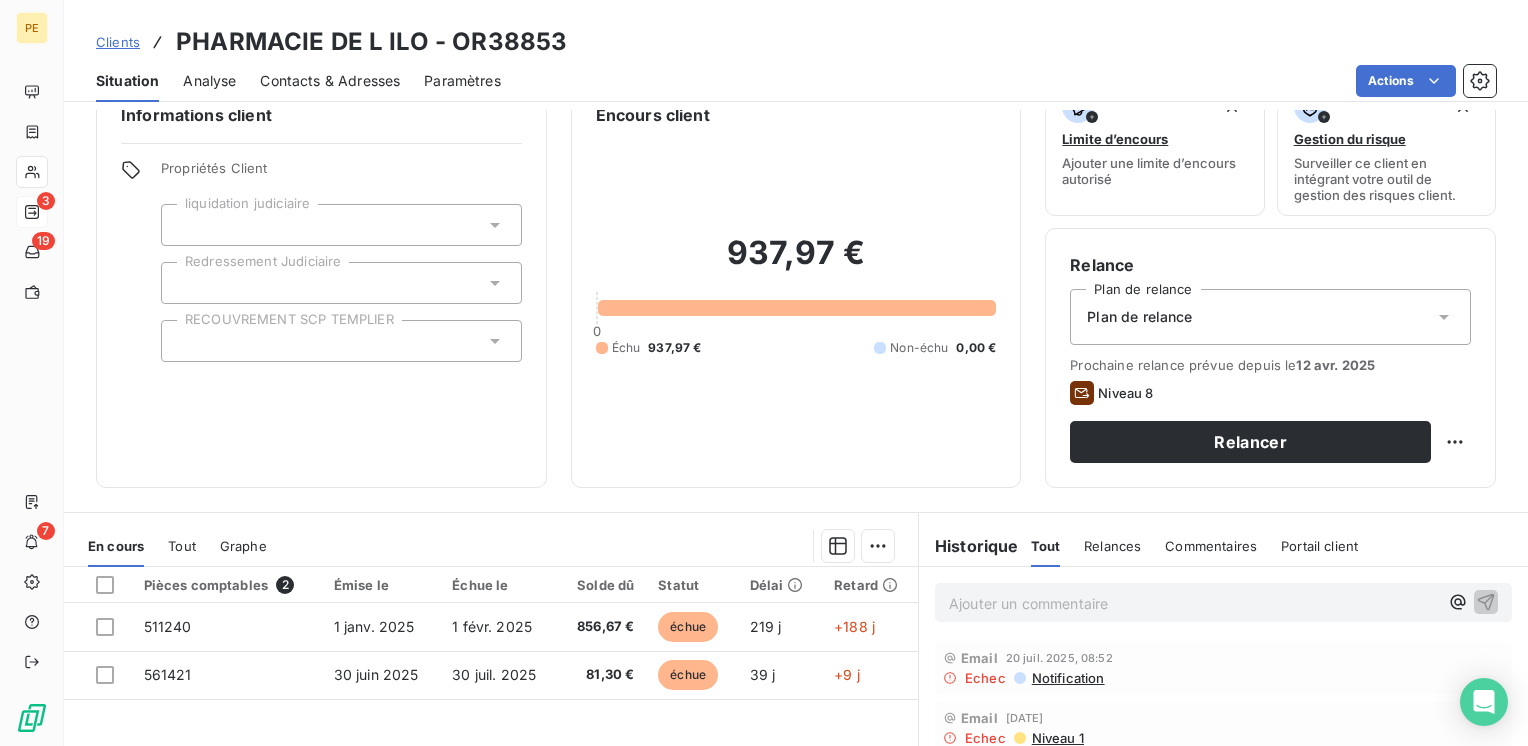 scroll, scrollTop: 0, scrollLeft: 0, axis: both 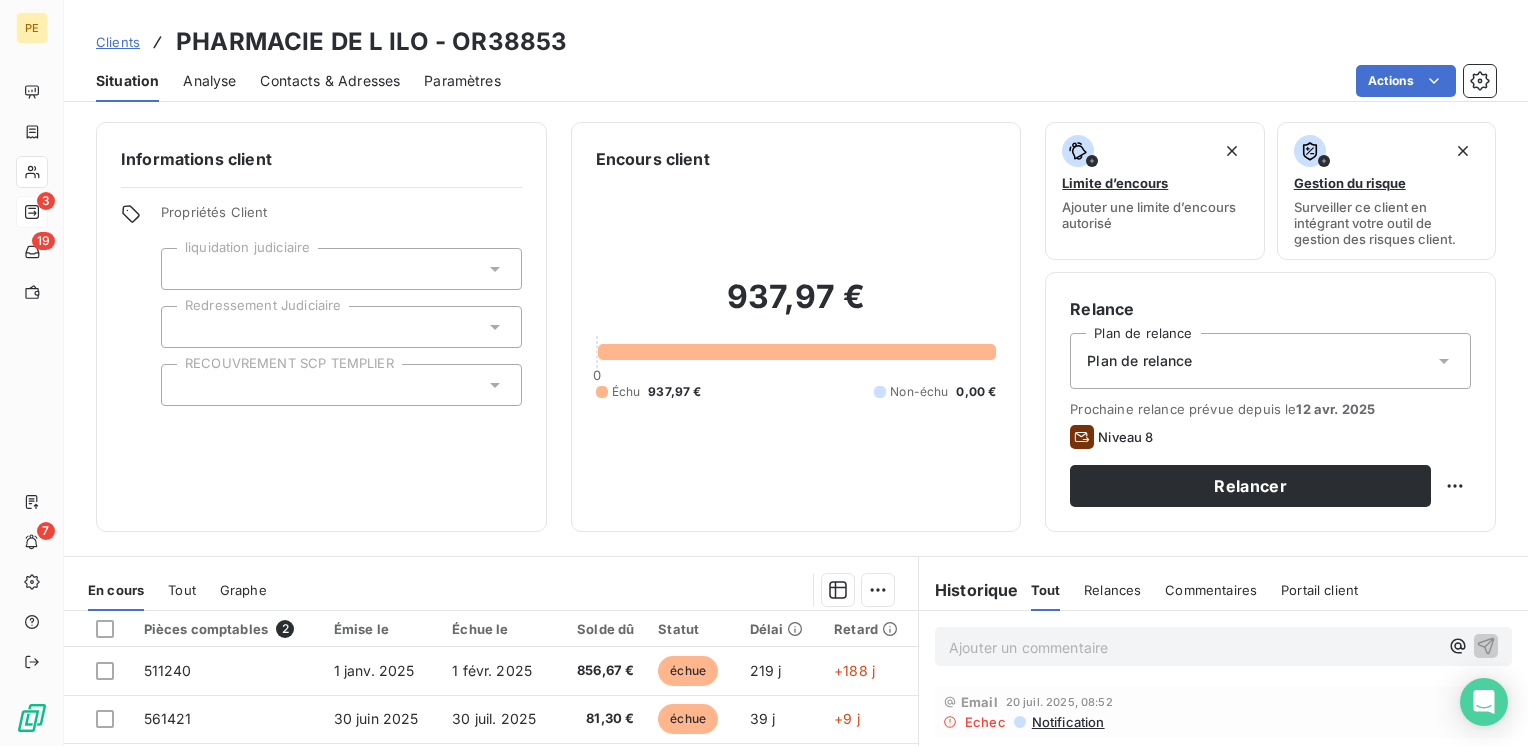 click on "Contacts & Adresses" at bounding box center [330, 81] 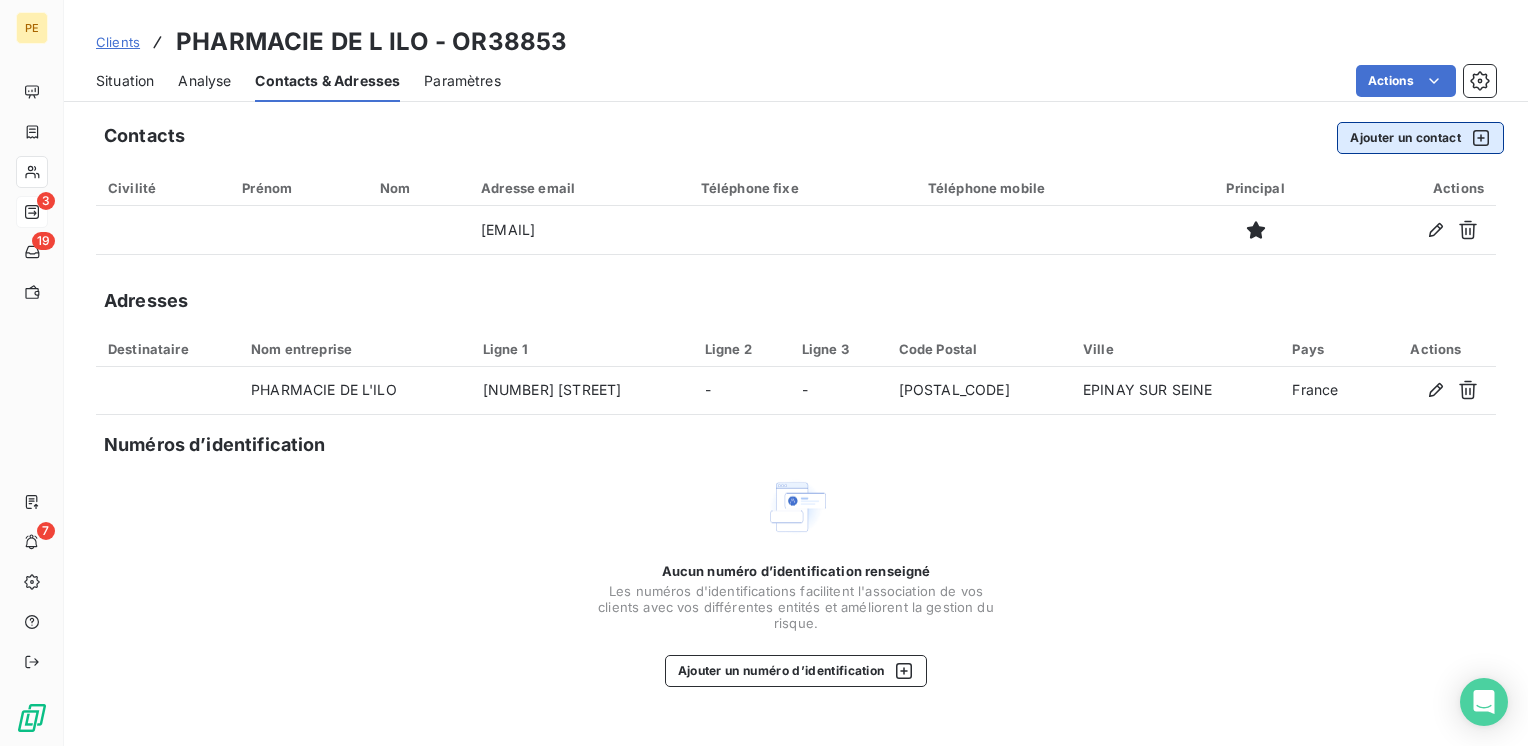 click on "Ajouter un contact" at bounding box center (1420, 138) 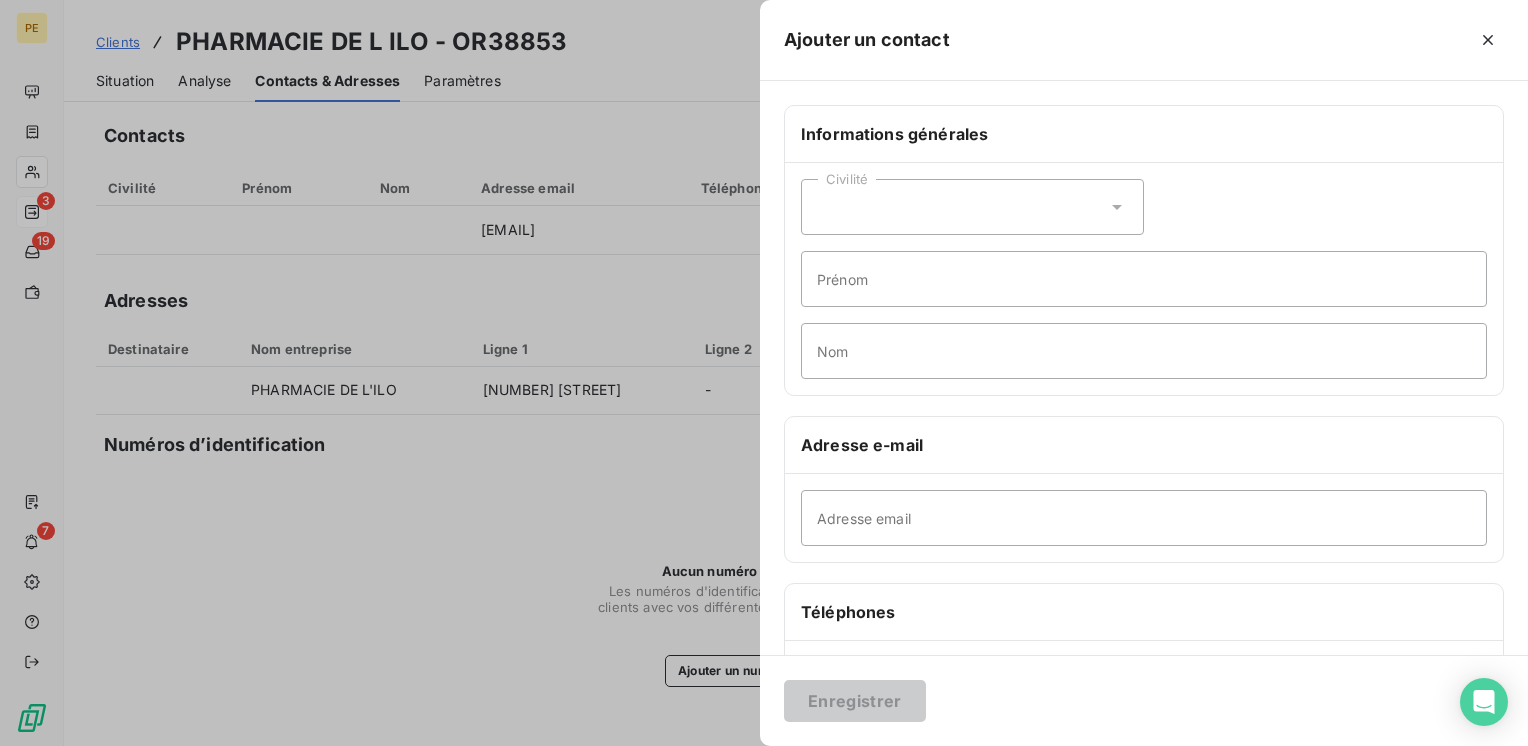 click on "Civilité" at bounding box center (972, 207) 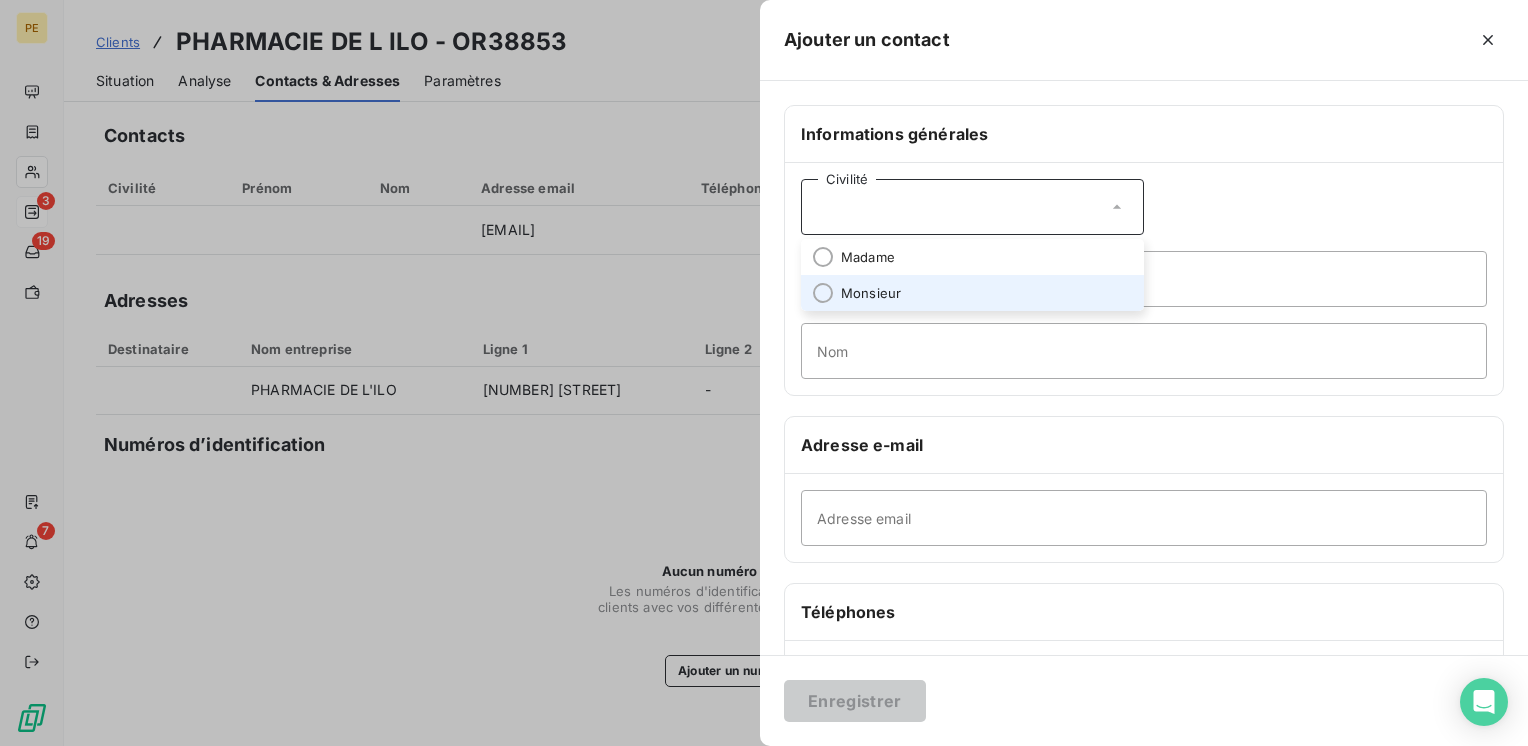 click on "Monsieur" at bounding box center [972, 293] 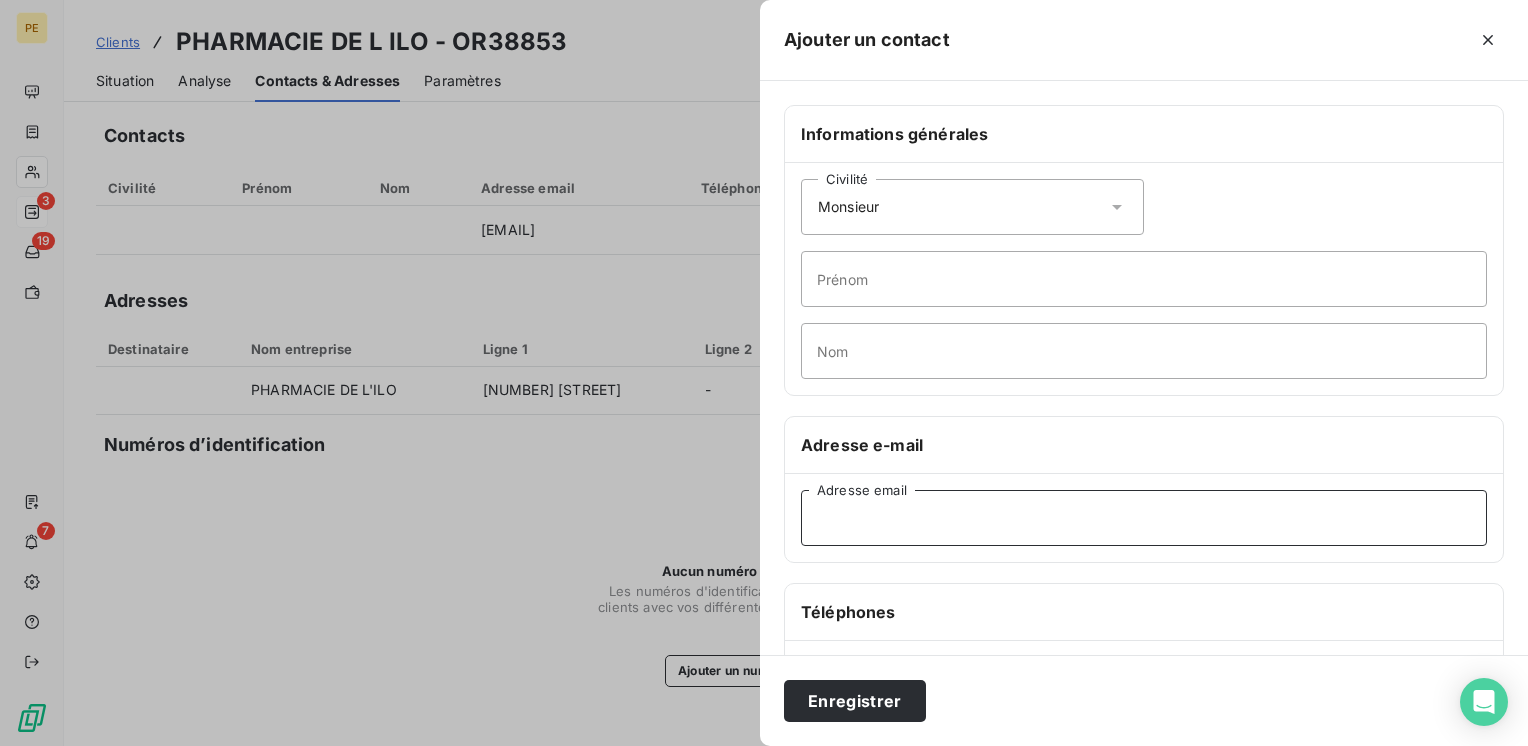 click on "Adresse email" at bounding box center [1144, 518] 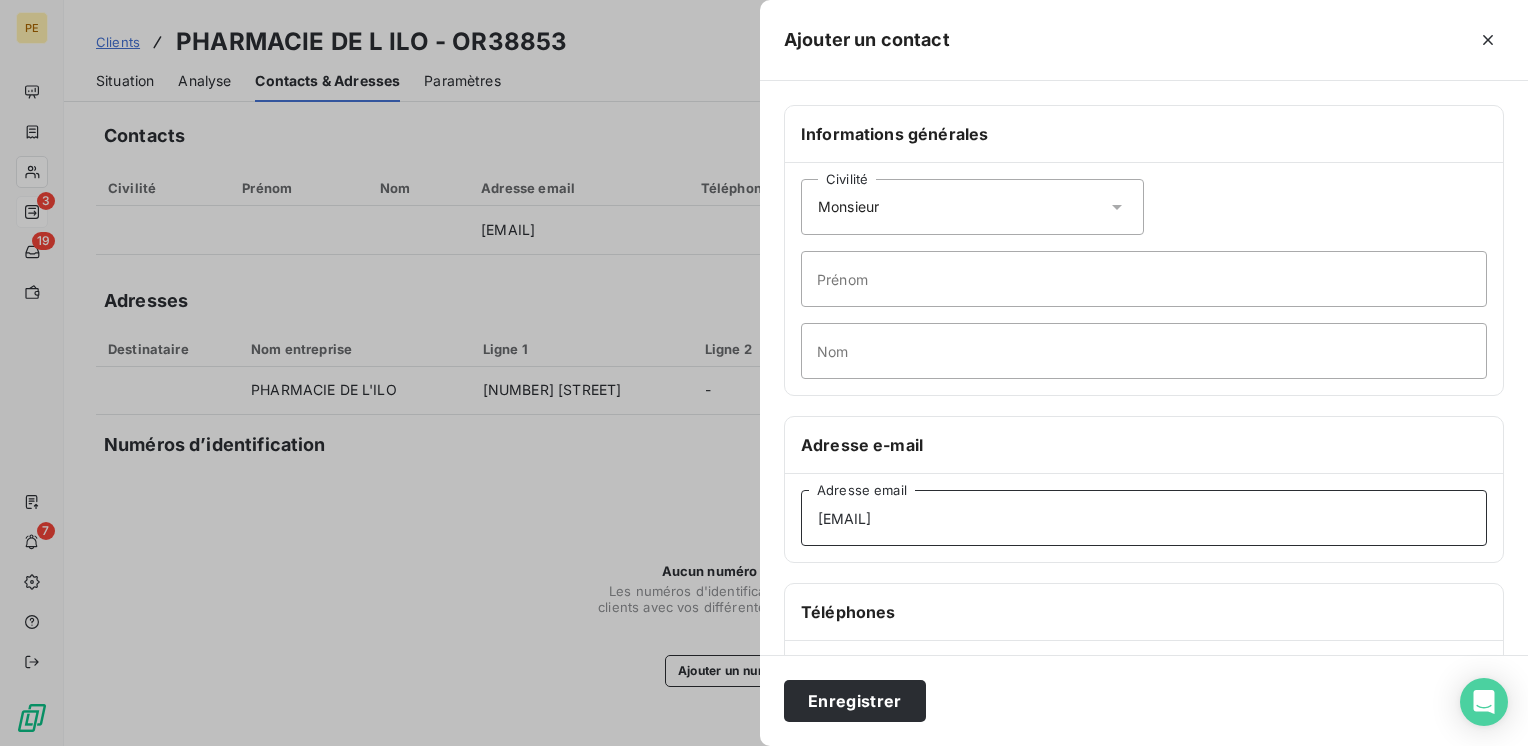 drag, startPoint x: 924, startPoint y: 518, endPoint x: 883, endPoint y: 522, distance: 41.19466 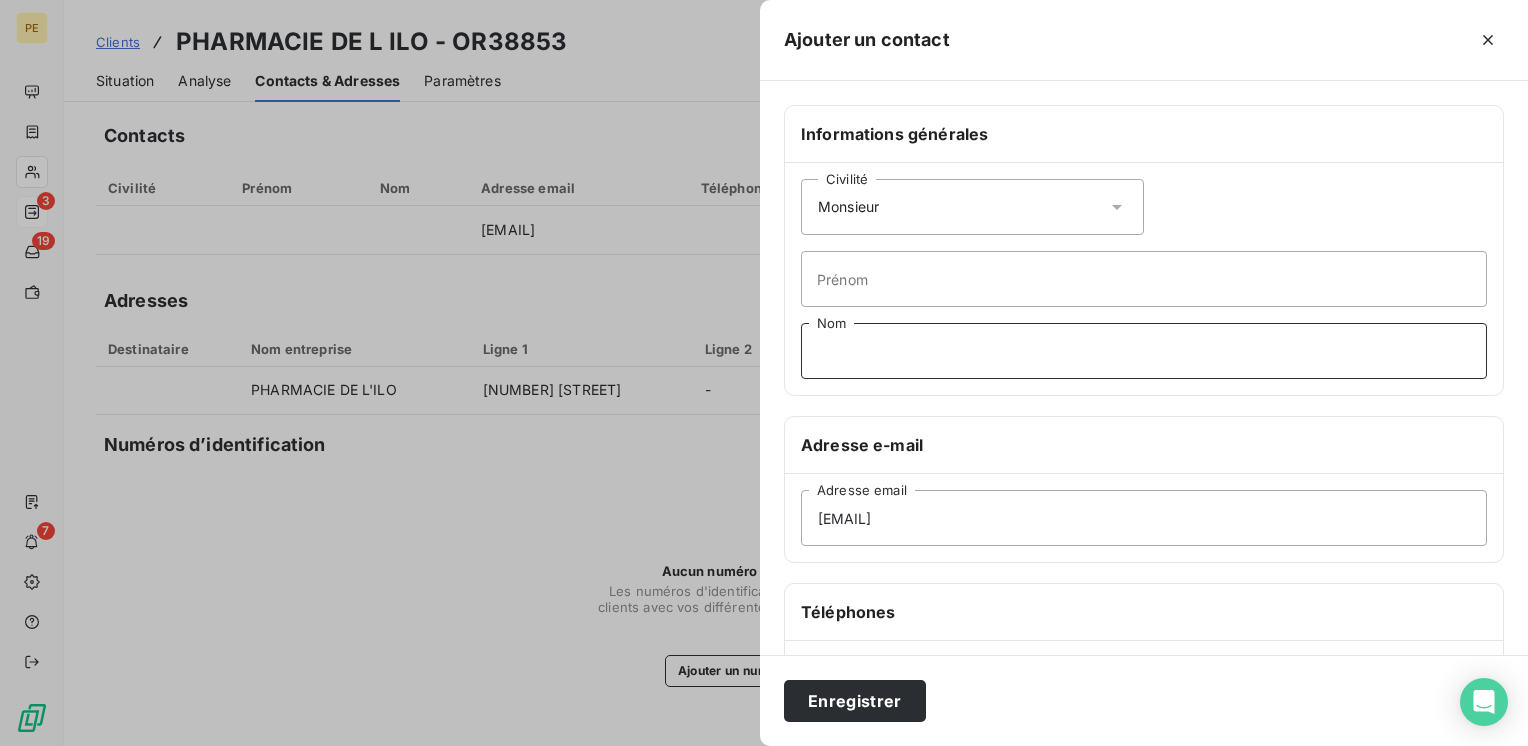 click on "Nom" at bounding box center [1144, 351] 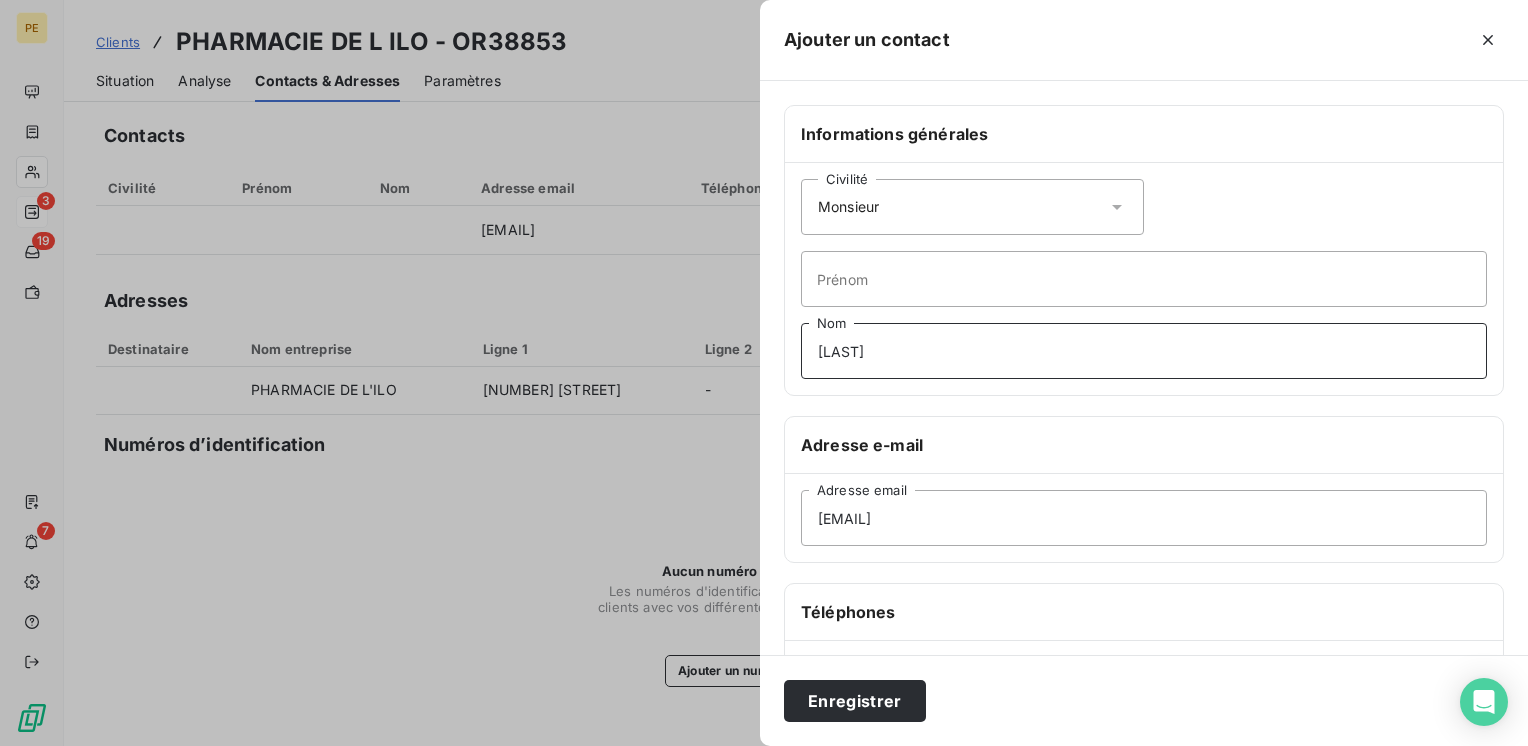 type on "[LAST]" 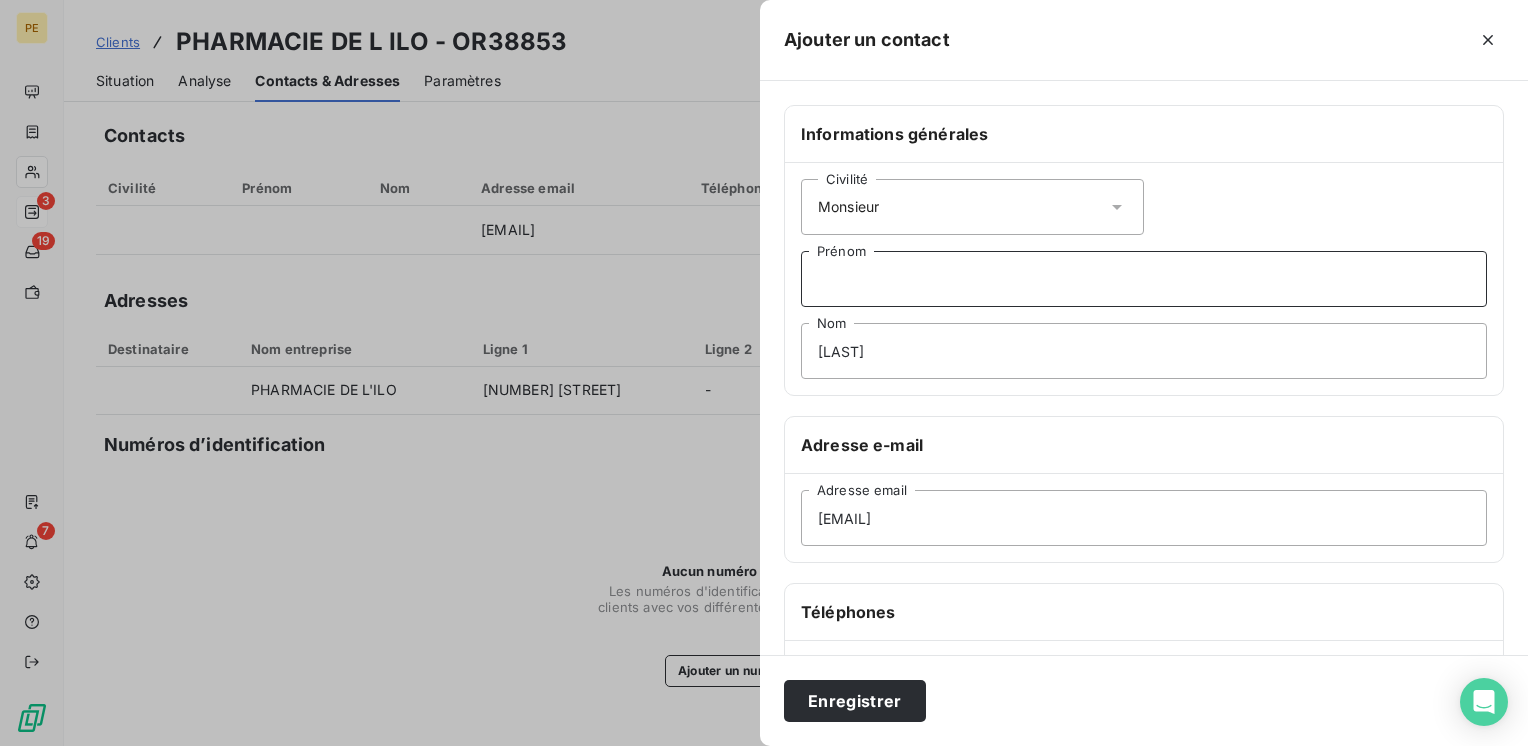 click on "Prénom" at bounding box center [1144, 279] 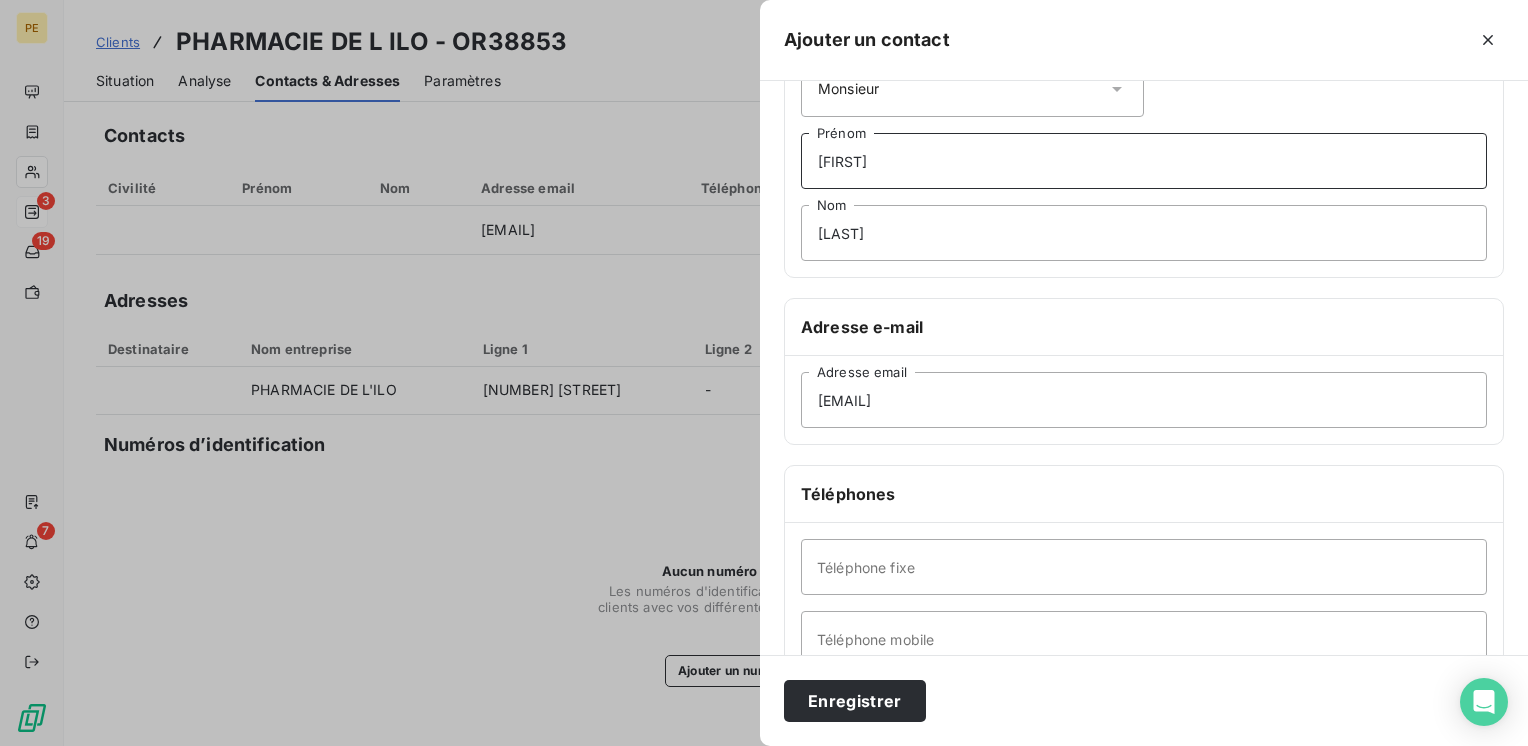 scroll, scrollTop: 266, scrollLeft: 0, axis: vertical 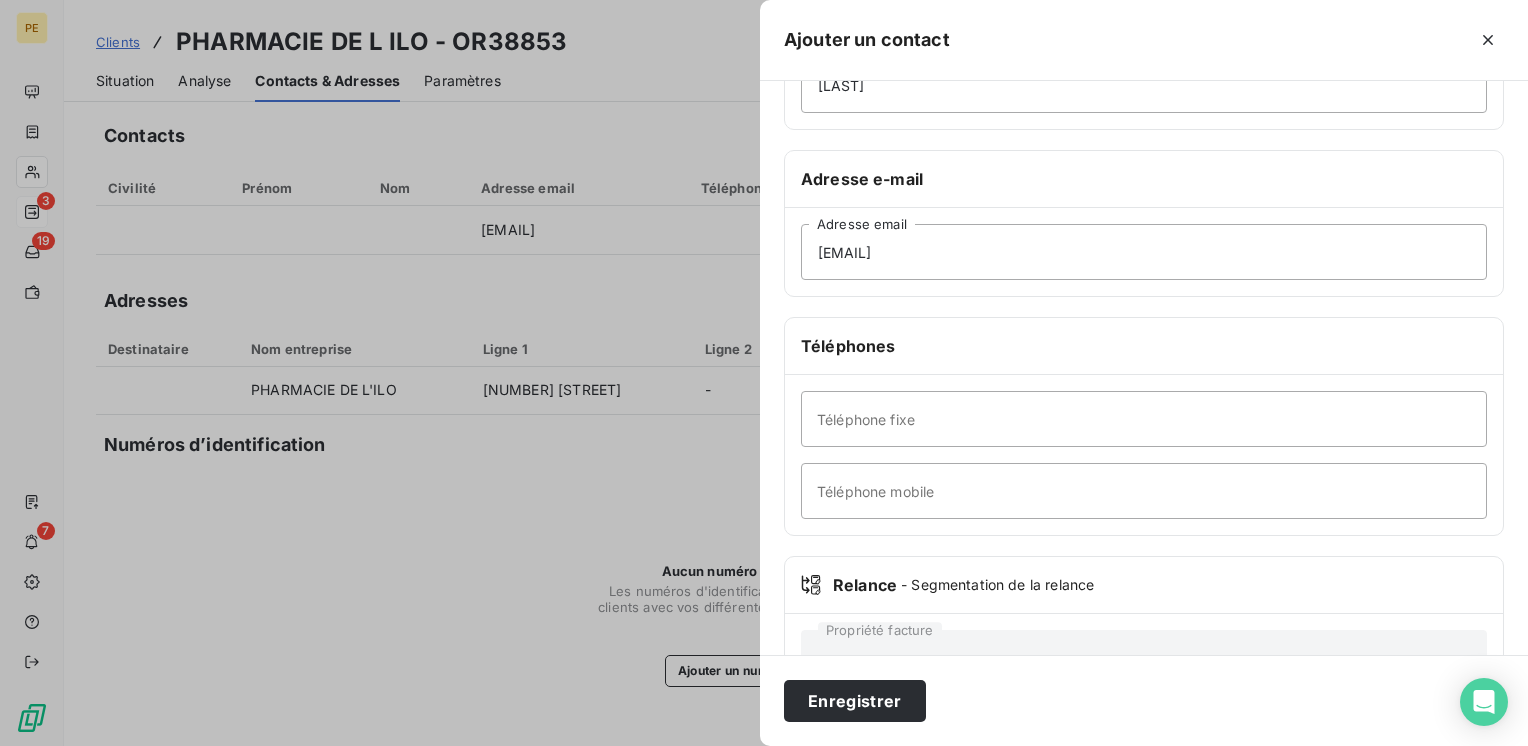type on "[FIRST]" 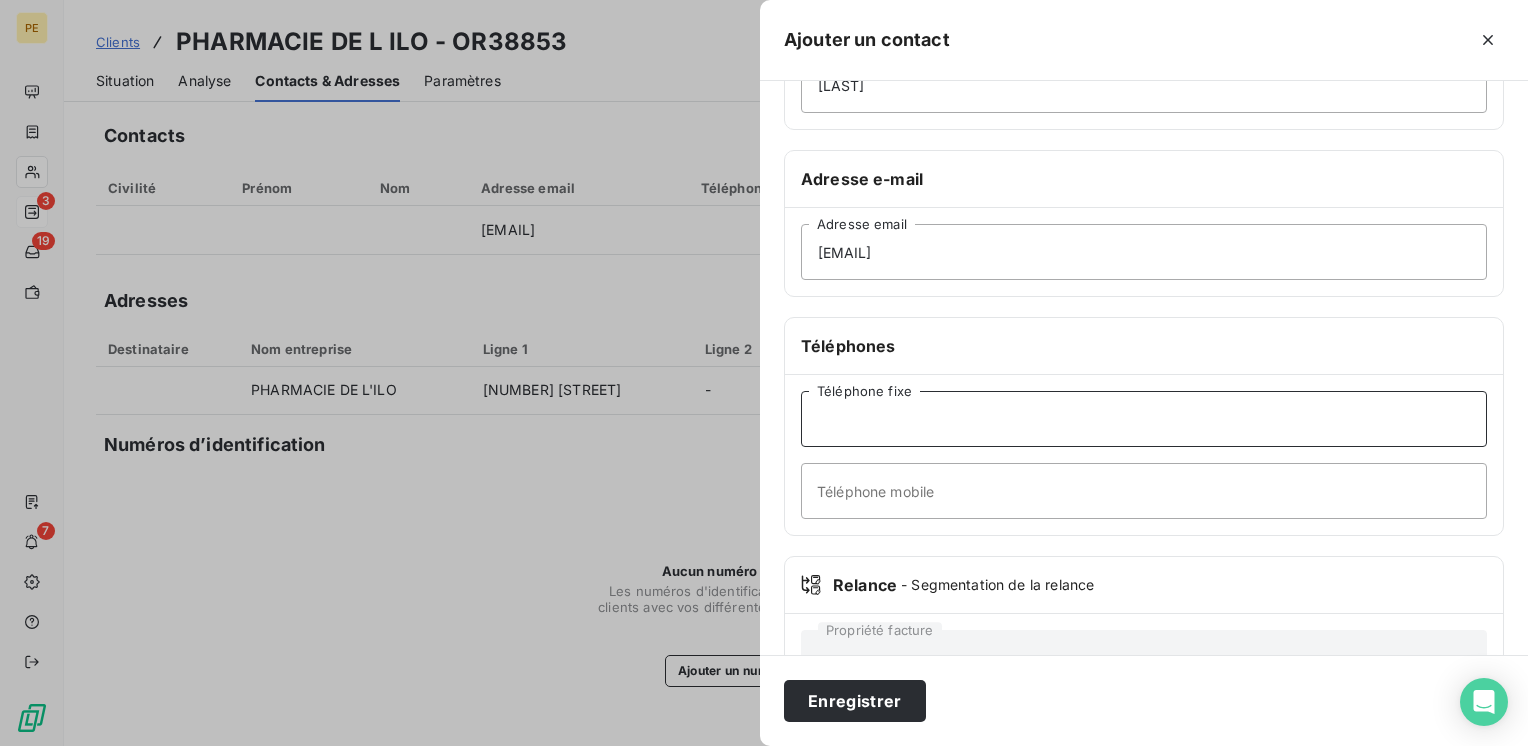 click on "Téléphone fixe" at bounding box center (1144, 419) 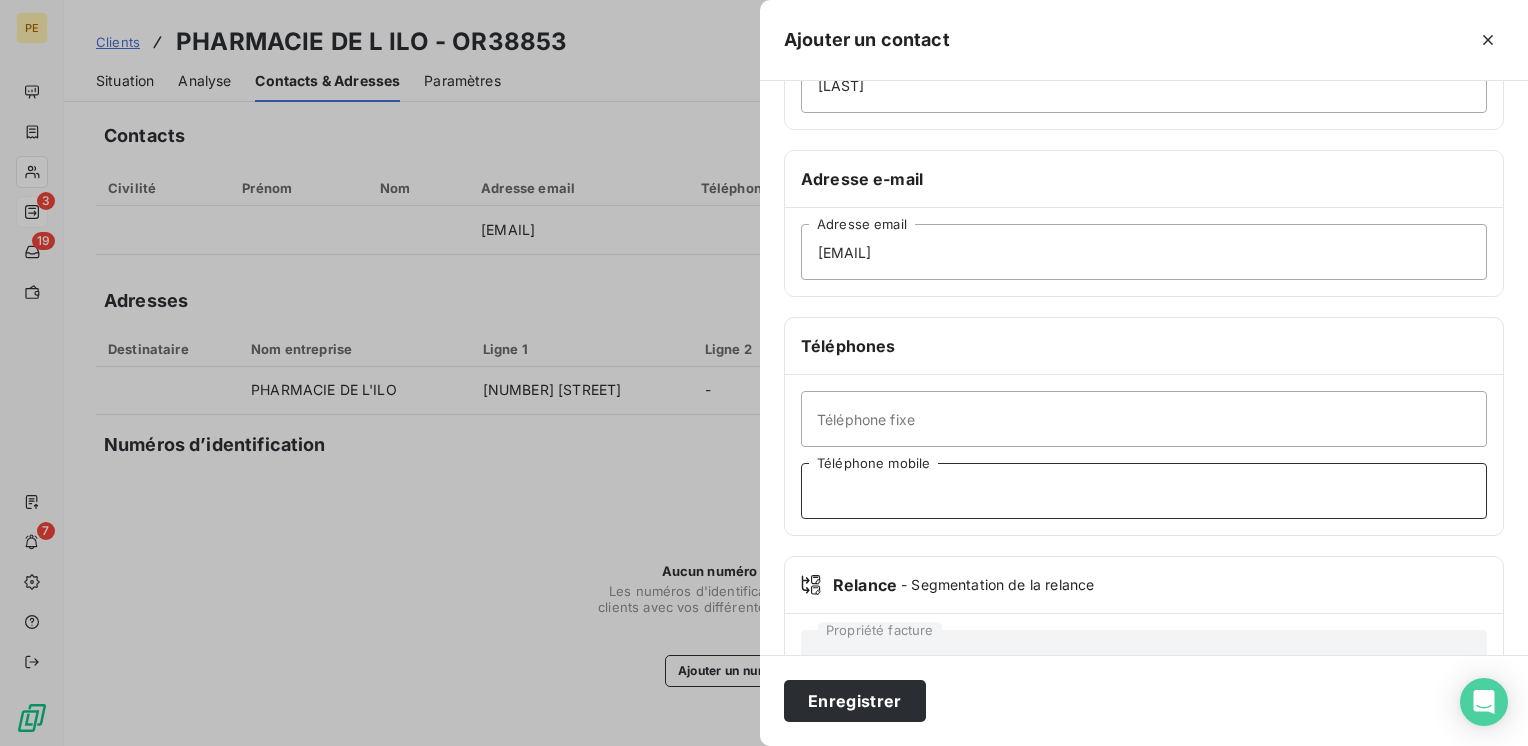 click on "Téléphone mobile" at bounding box center (1144, 491) 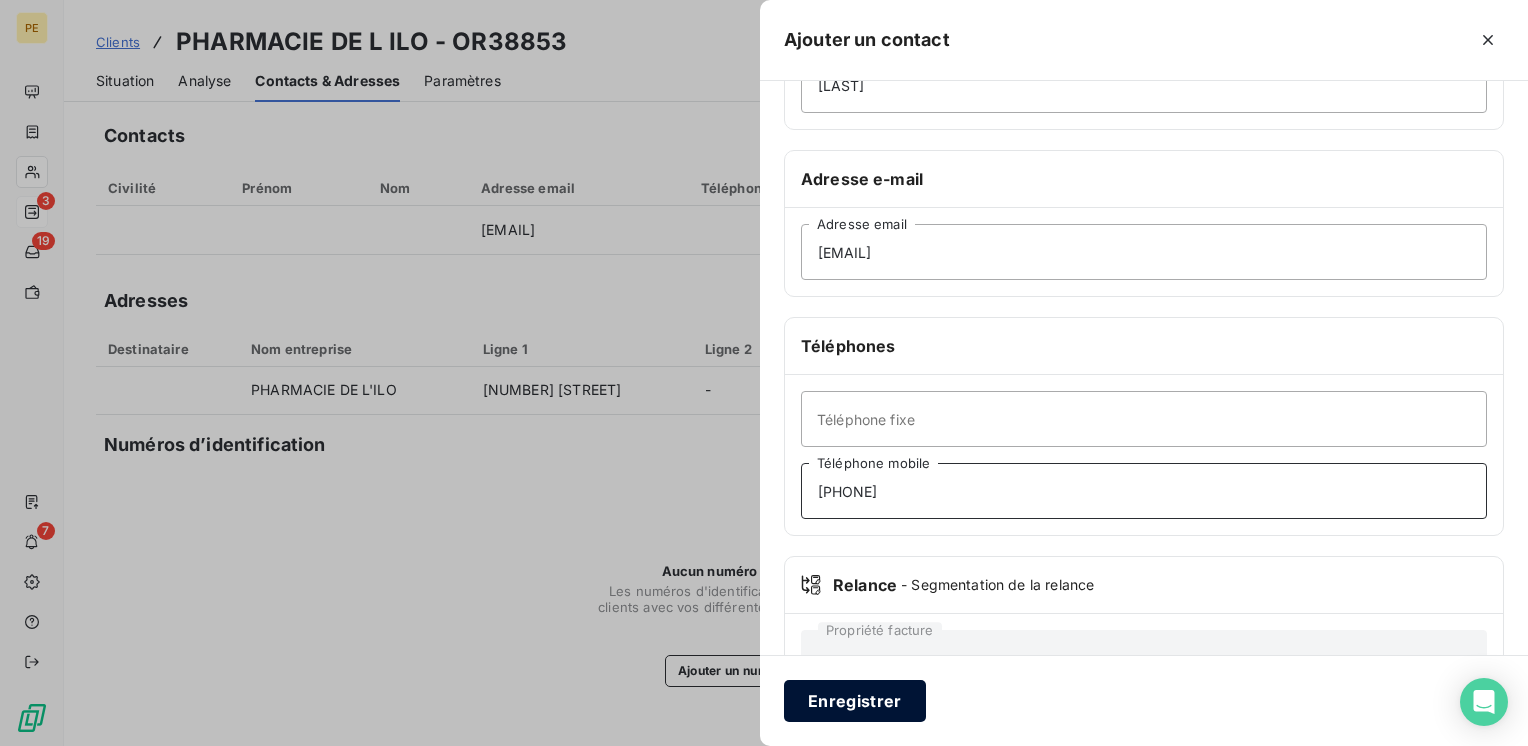 type on "[PHONE]" 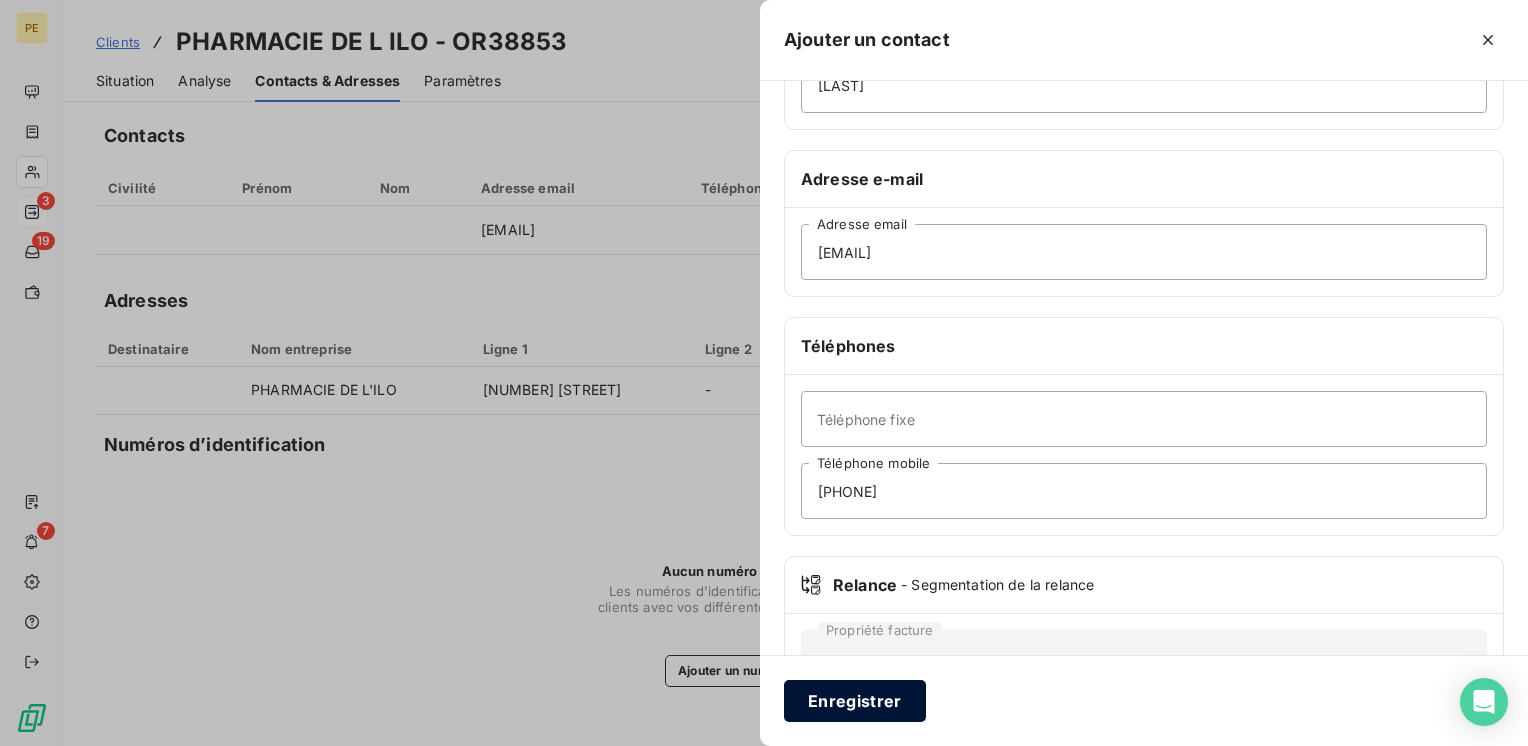 click on "Enregistrer" at bounding box center (855, 701) 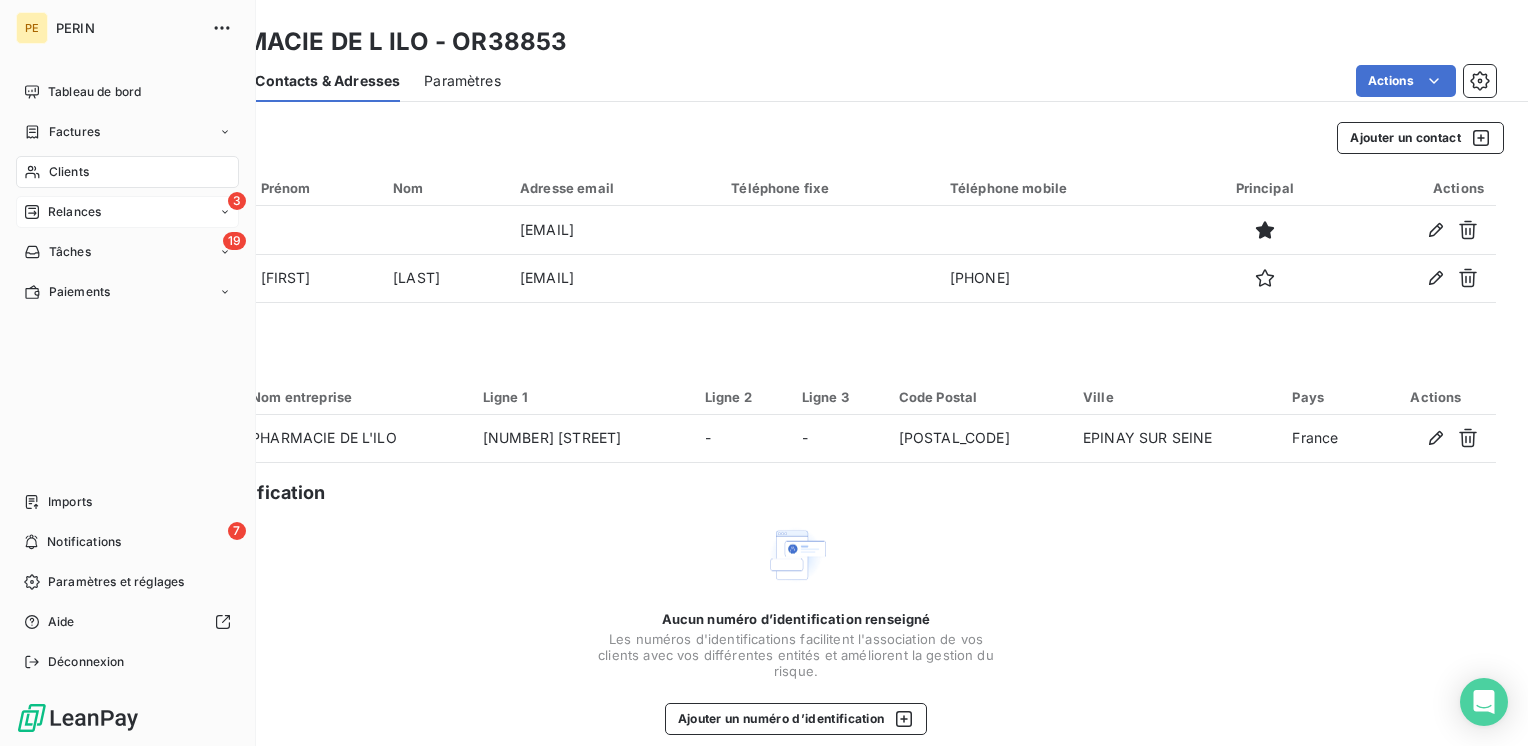 click on "3 Relances" at bounding box center [127, 212] 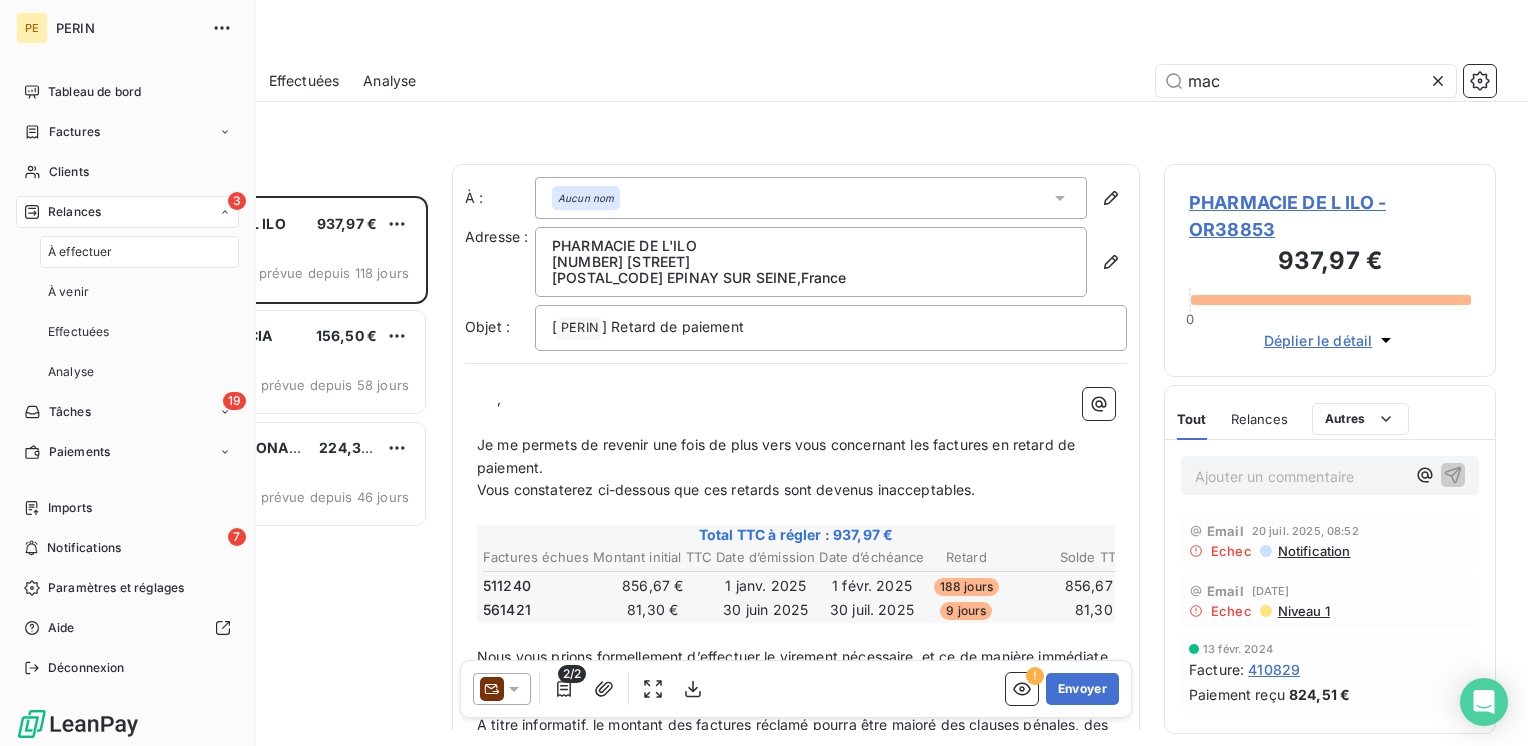 scroll, scrollTop: 16, scrollLeft: 16, axis: both 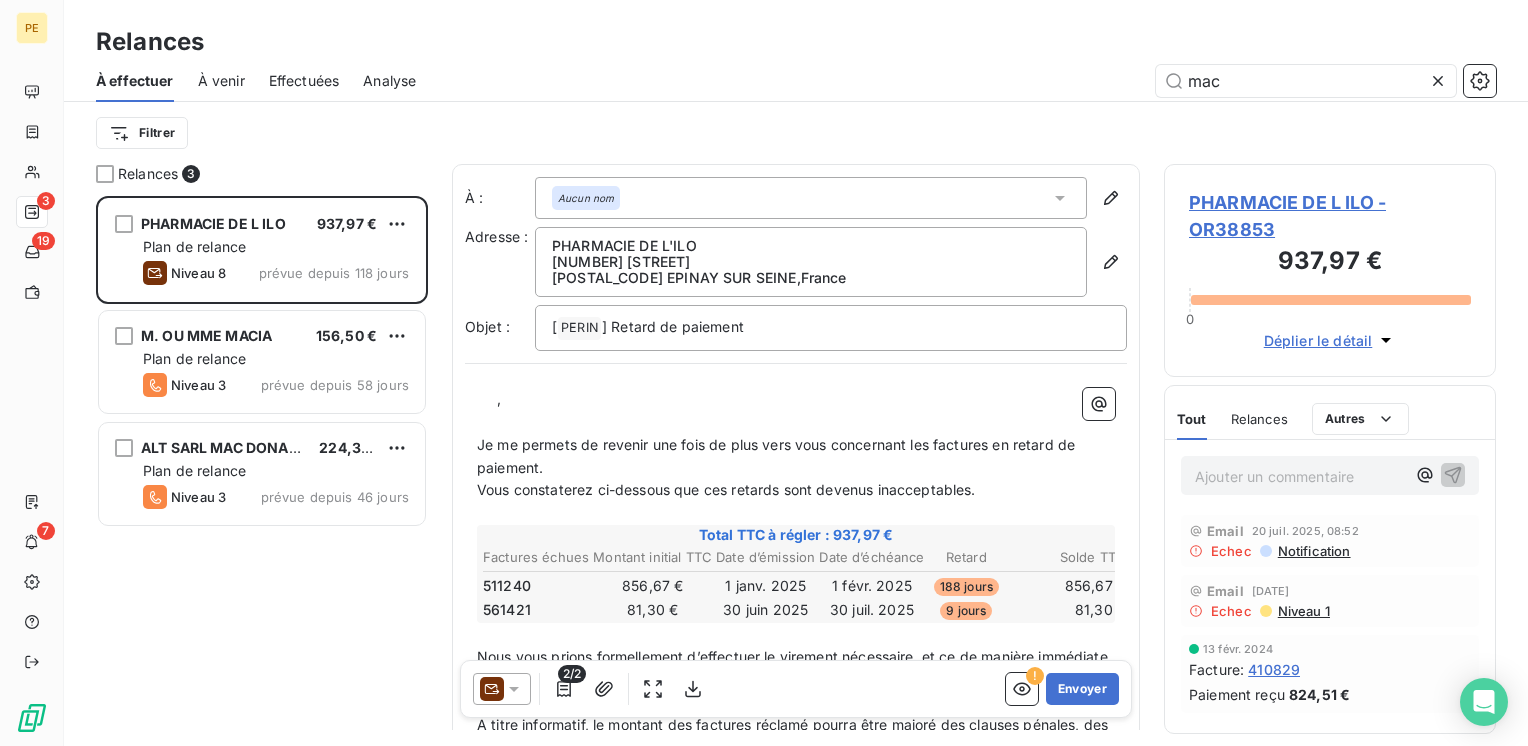 click on "A : Aucun nom Adresse : PHARMACIE DE L'ILO 5 AVENUE DE LA LATTRE DE TASSIGNY 93800 EPINAY SUR SEINE , France Objet : [ PERIN ] Retard de paiement , Je me permets de revenir une fois de plus vers vous concernant les factures en retard de paiement. Vous constaterez ci-dessous que ces retards sont devenus inacceptables. Total TTC à régler : 937,97 € Factures échues Montant initial TTC Date d’émission Date d’échéance Retard Solde TTC 511240 856,67 € 1 janv. 2025 1 févr. 2025 188 jours 856,67 € 561421 81,30 € 30 juin 2025 30 juil. 2025 9 jours 81,30 € Nous vous prions formellement d’effectuer le virement nécessaire, et ce de manière immédiate. En cas de non-paiement immédiat, nous serons contraints de transmettre votre dossier à notre avocat et de recouvrer les montants par voie judiciaire. Dans l’intérêt de tous, nous espérons que vous règlerez cette affaire au plus vite. Cordialement, Emily-Johana PANTIC" at bounding box center (796, 532) 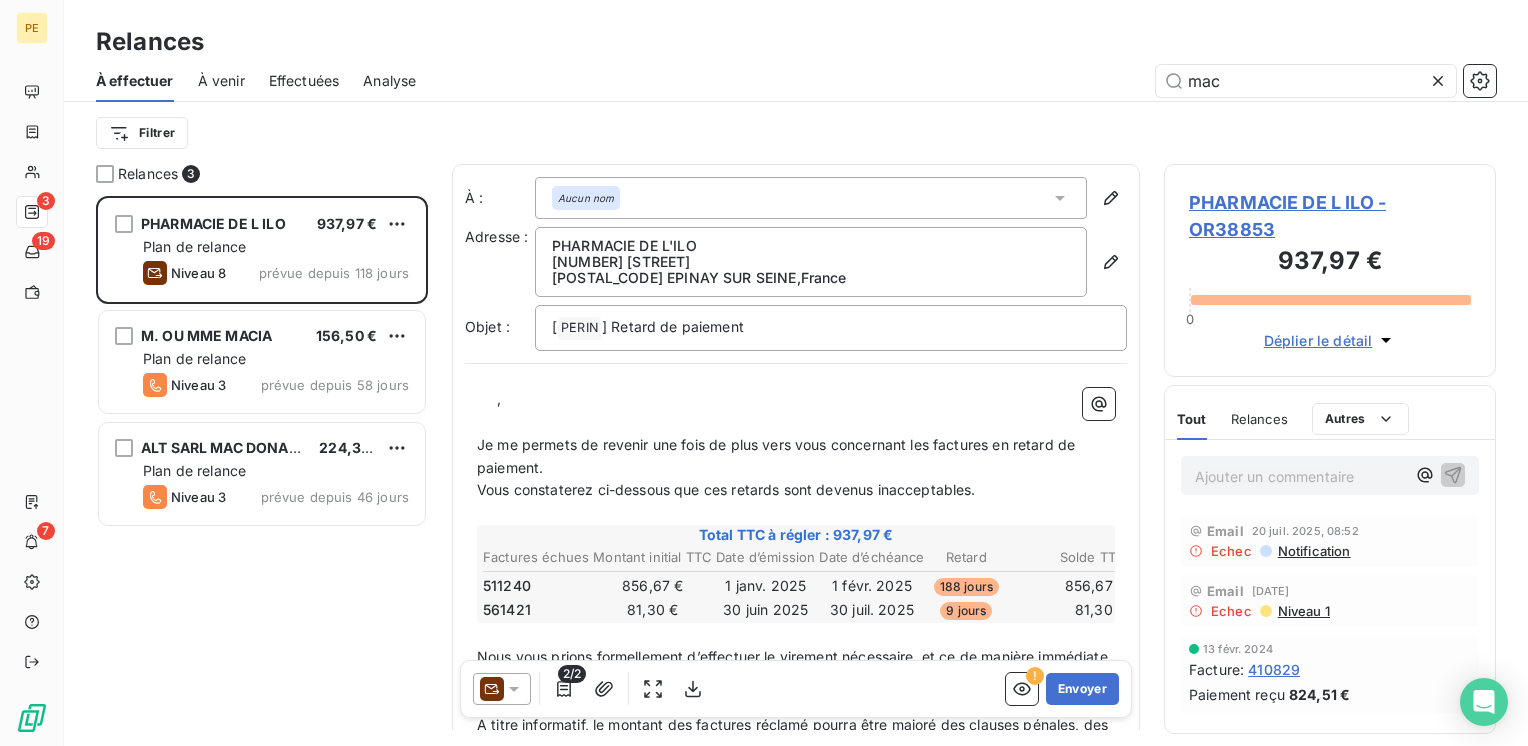 click on "Aucun nom" at bounding box center [811, 198] 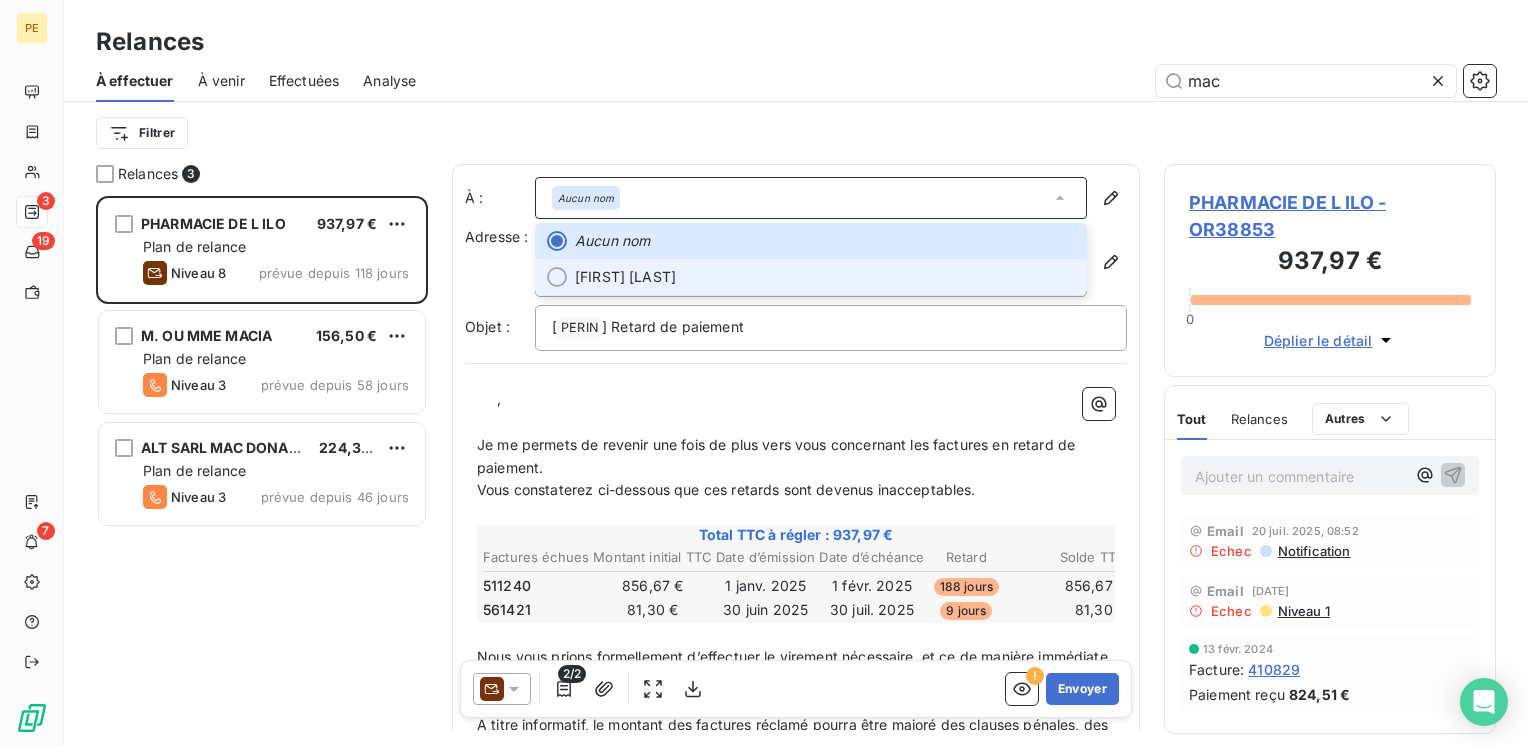 click on "[FIRST] [LAST]" at bounding box center (825, 277) 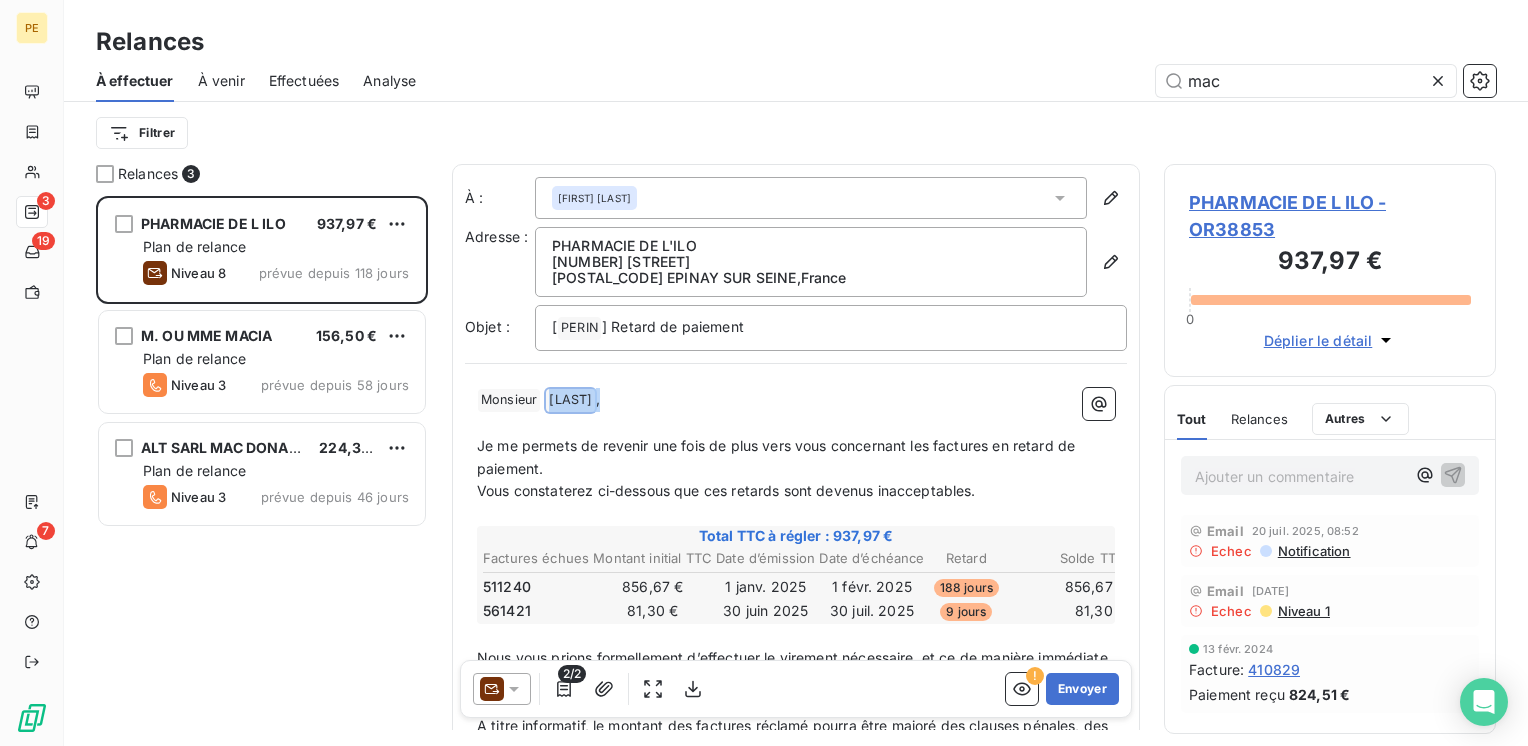drag, startPoint x: 597, startPoint y: 402, endPoint x: 553, endPoint y: 402, distance: 44 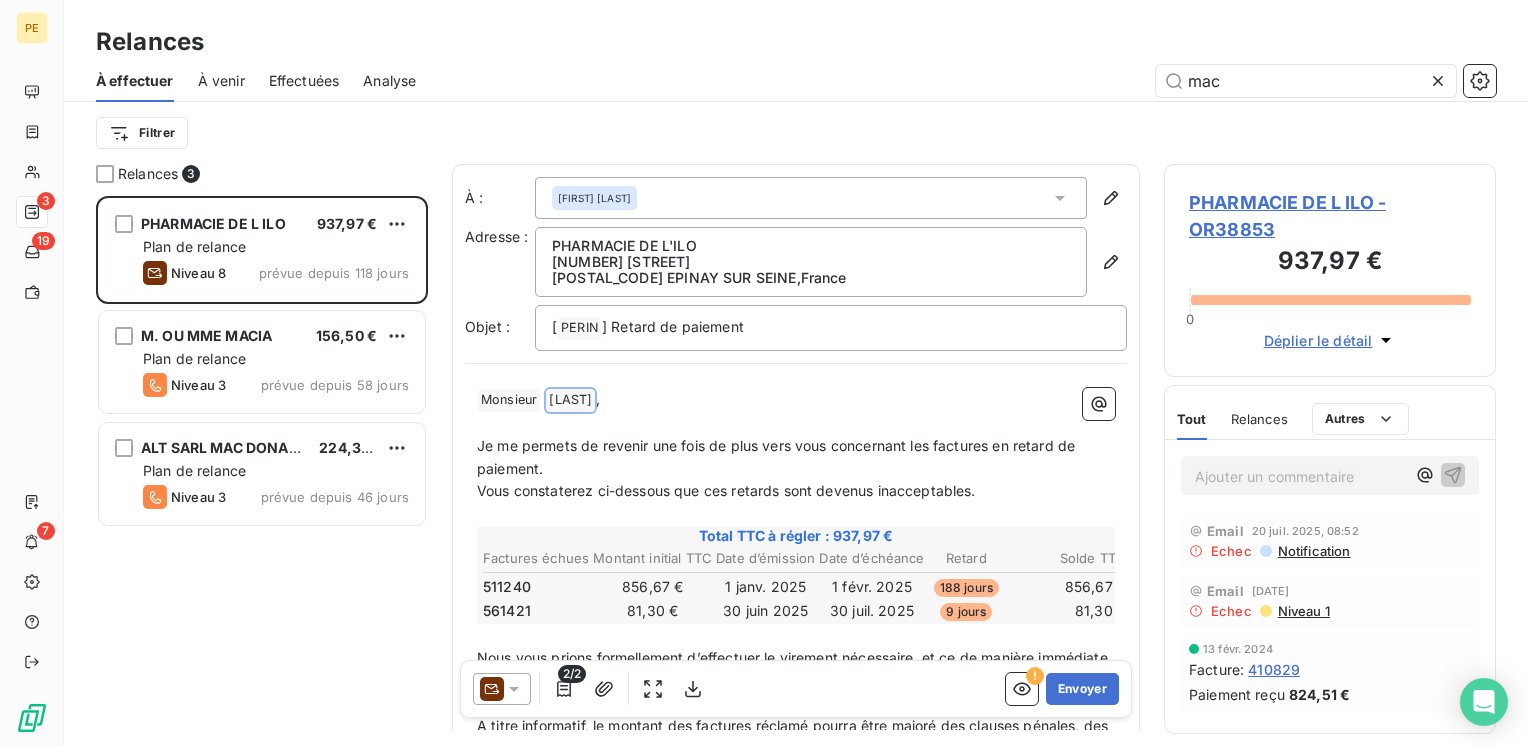 click on "[LAST]" at bounding box center (570, 400) 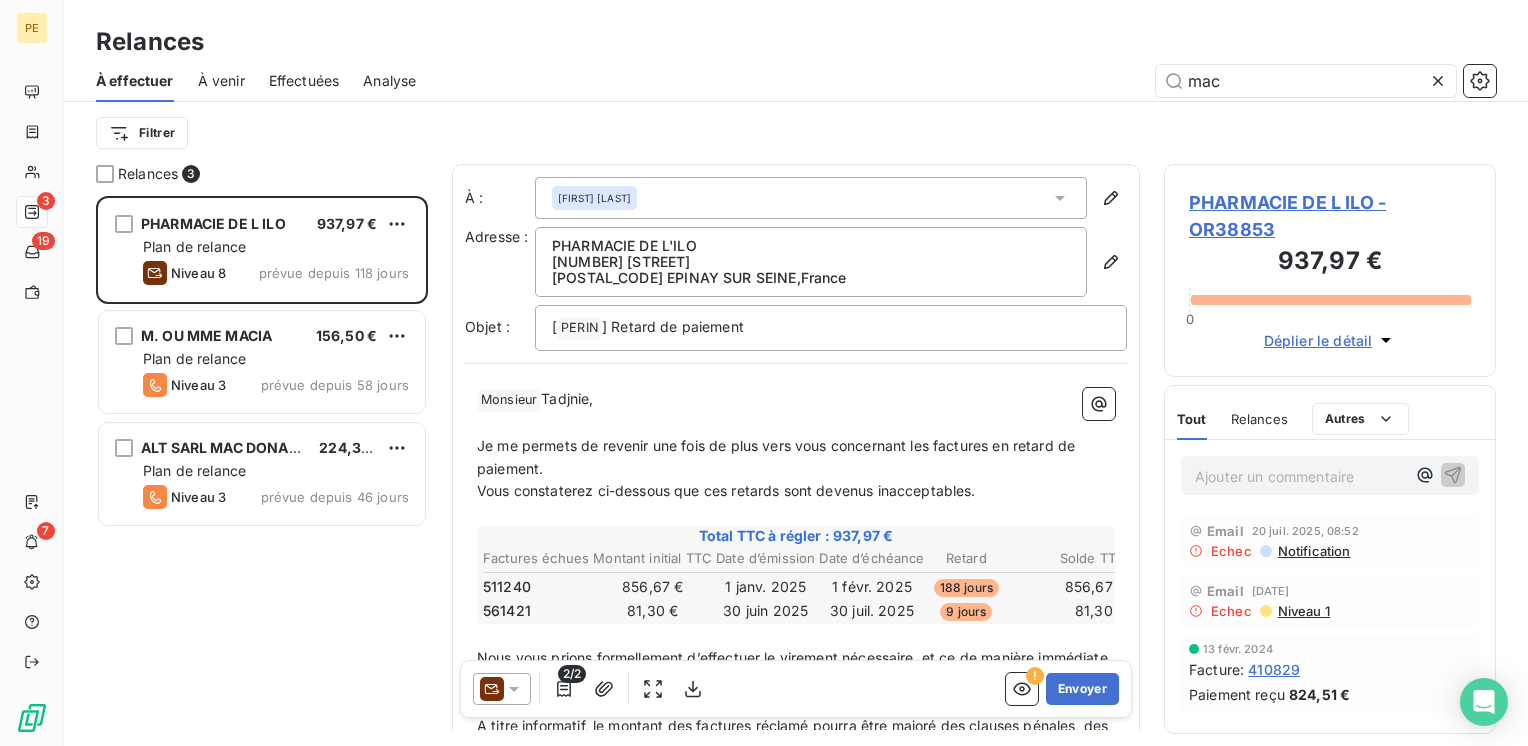 click on "Tadjnie," at bounding box center [567, 398] 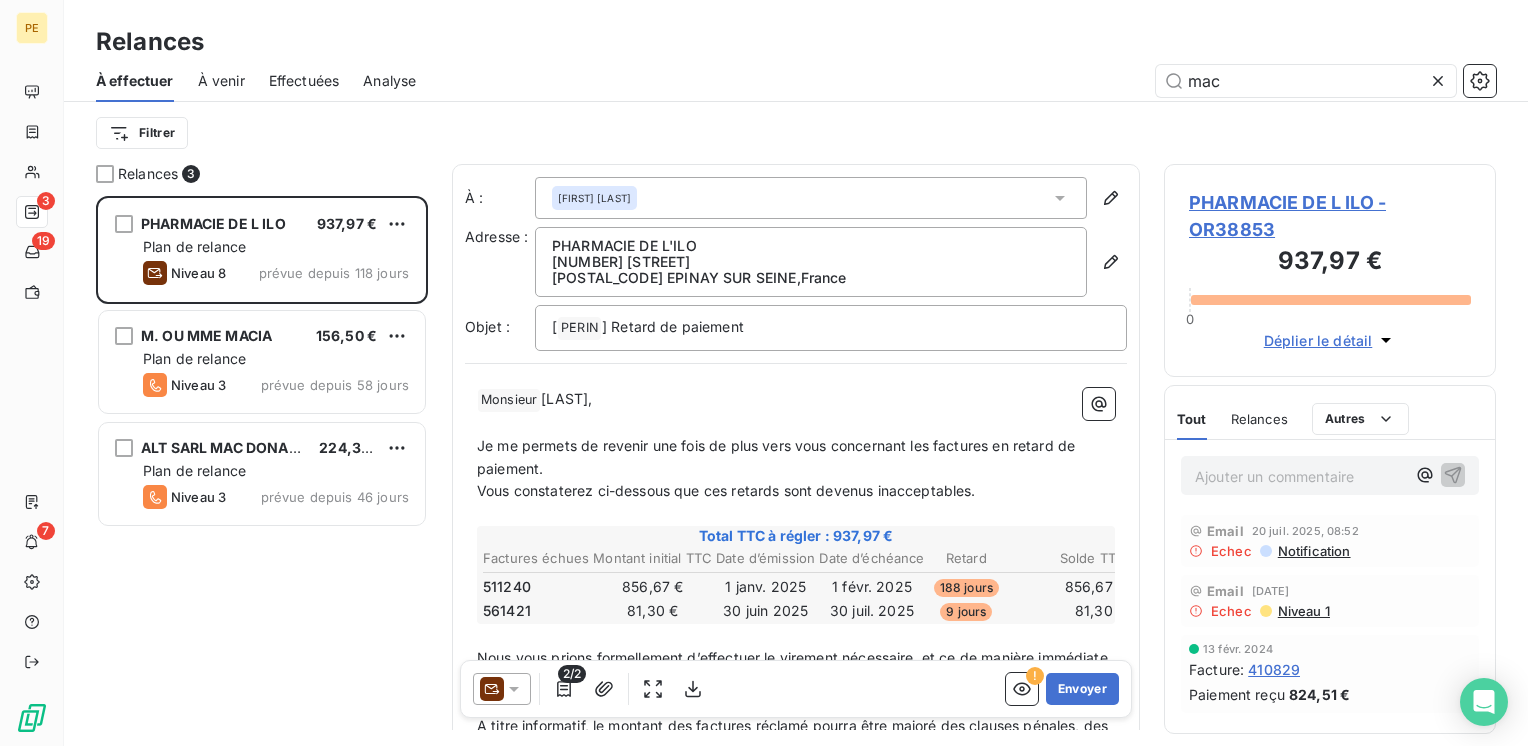 click on "[LAST]," at bounding box center [566, 398] 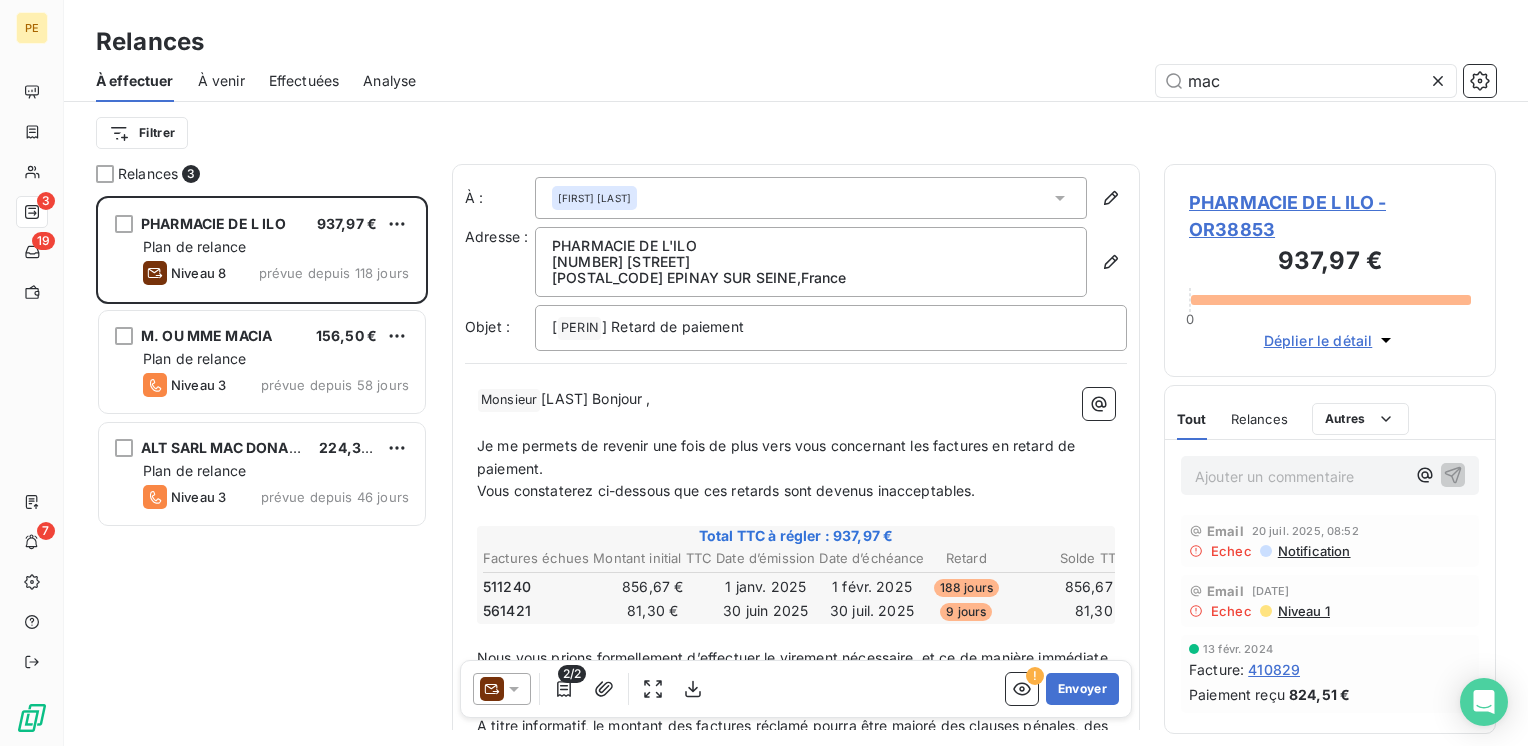 click on "﻿" at bounding box center [796, 423] 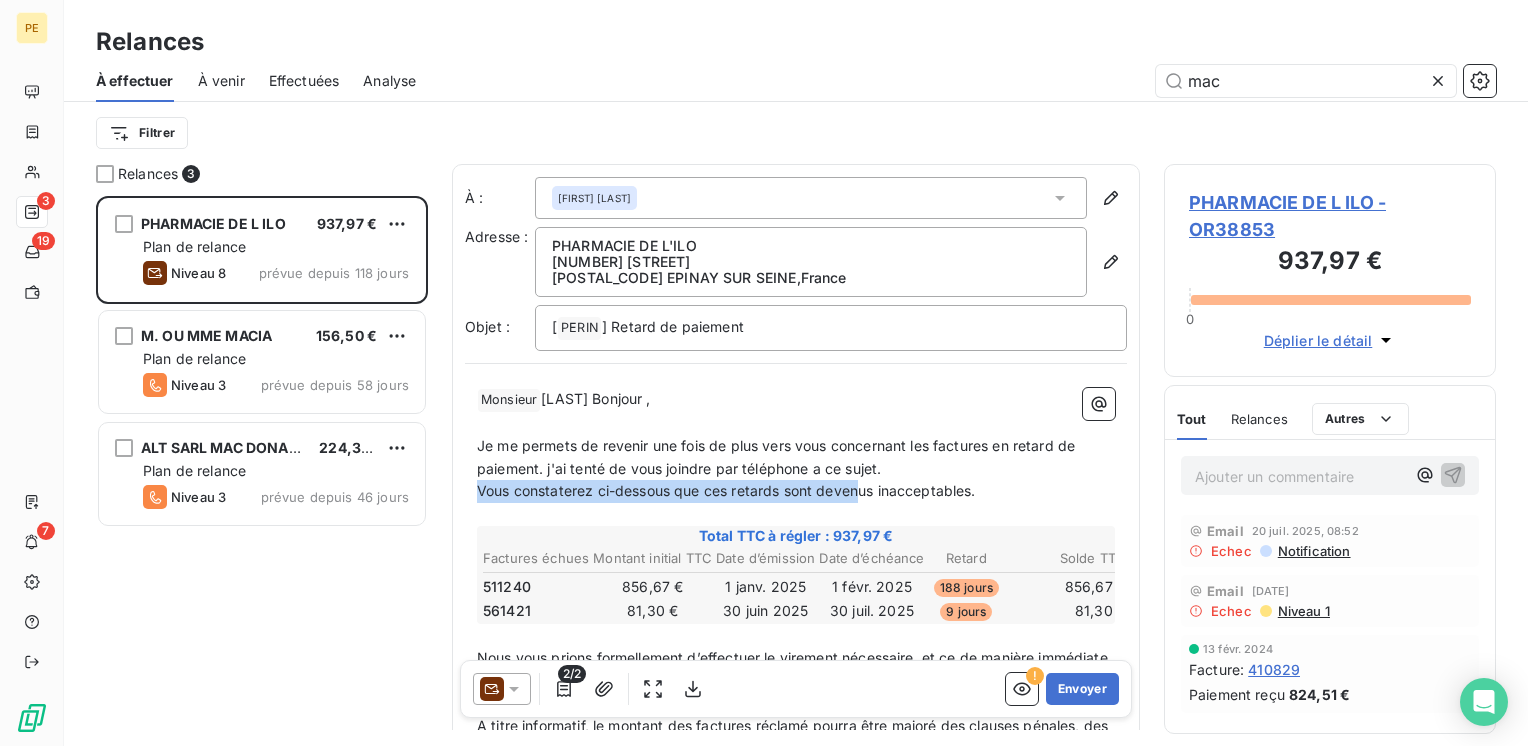 drag, startPoint x: 479, startPoint y: 491, endPoint x: 863, endPoint y: 491, distance: 384 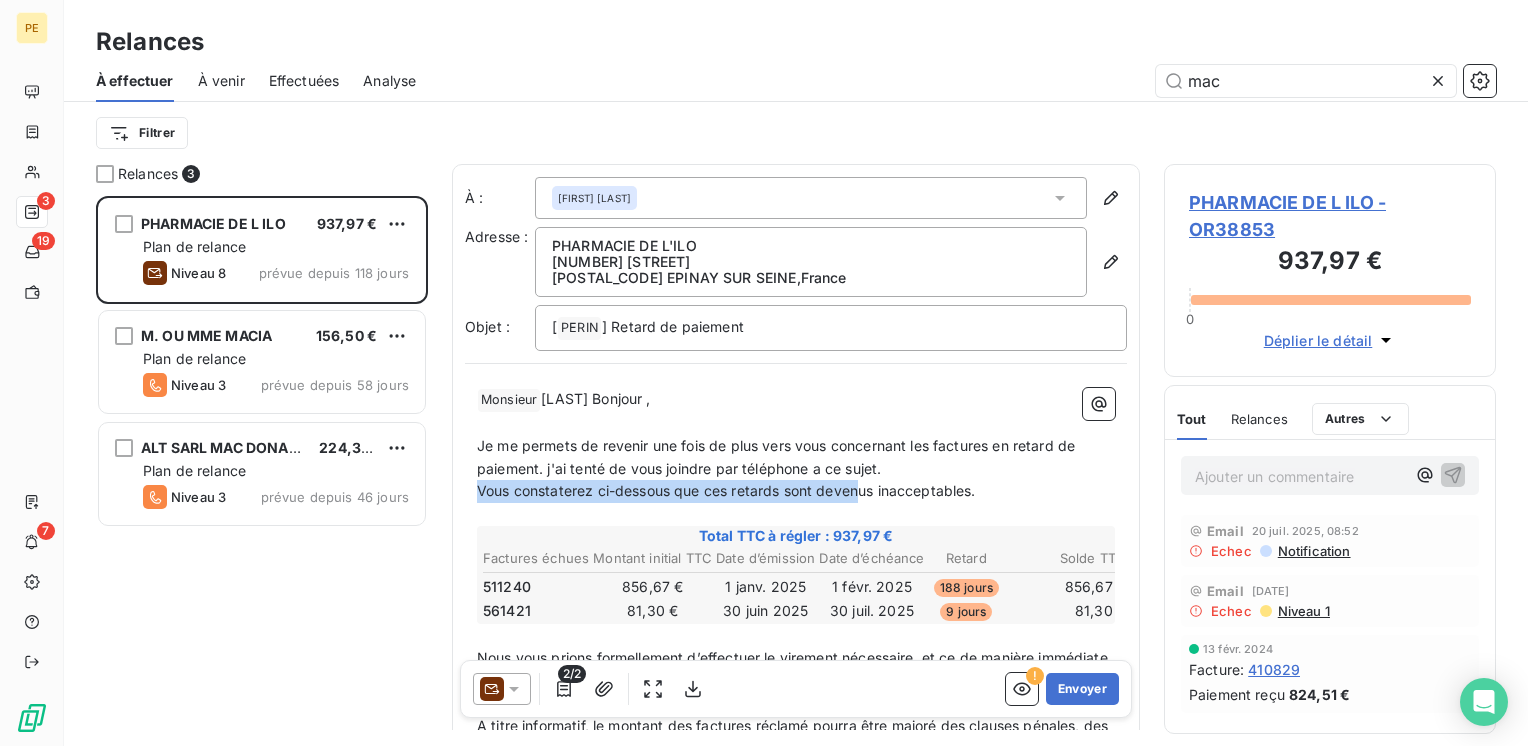 click on "Vous constaterez ci-dessous que ces retards sont devenus inacceptables." at bounding box center (726, 490) 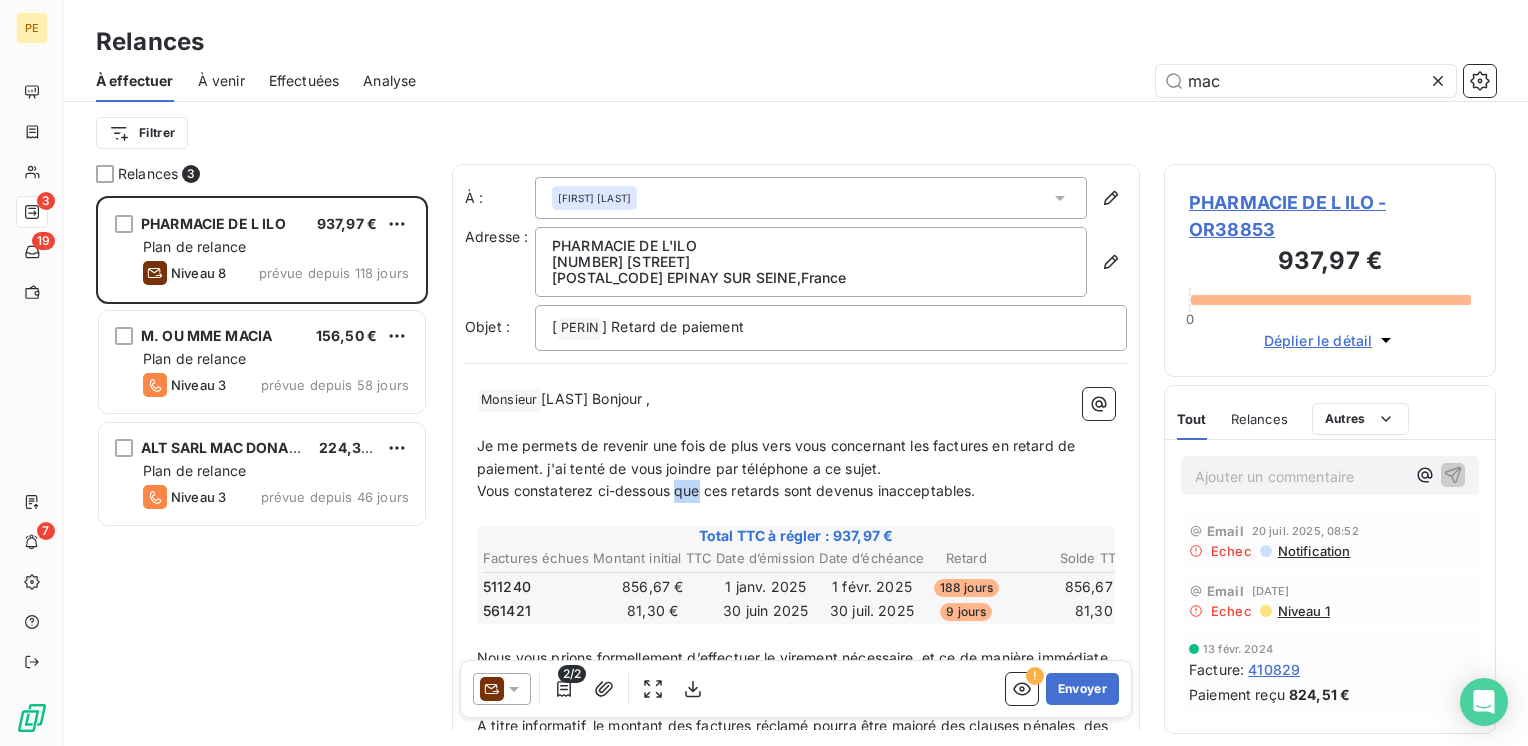 drag, startPoint x: 679, startPoint y: 494, endPoint x: 700, endPoint y: 495, distance: 21.023796 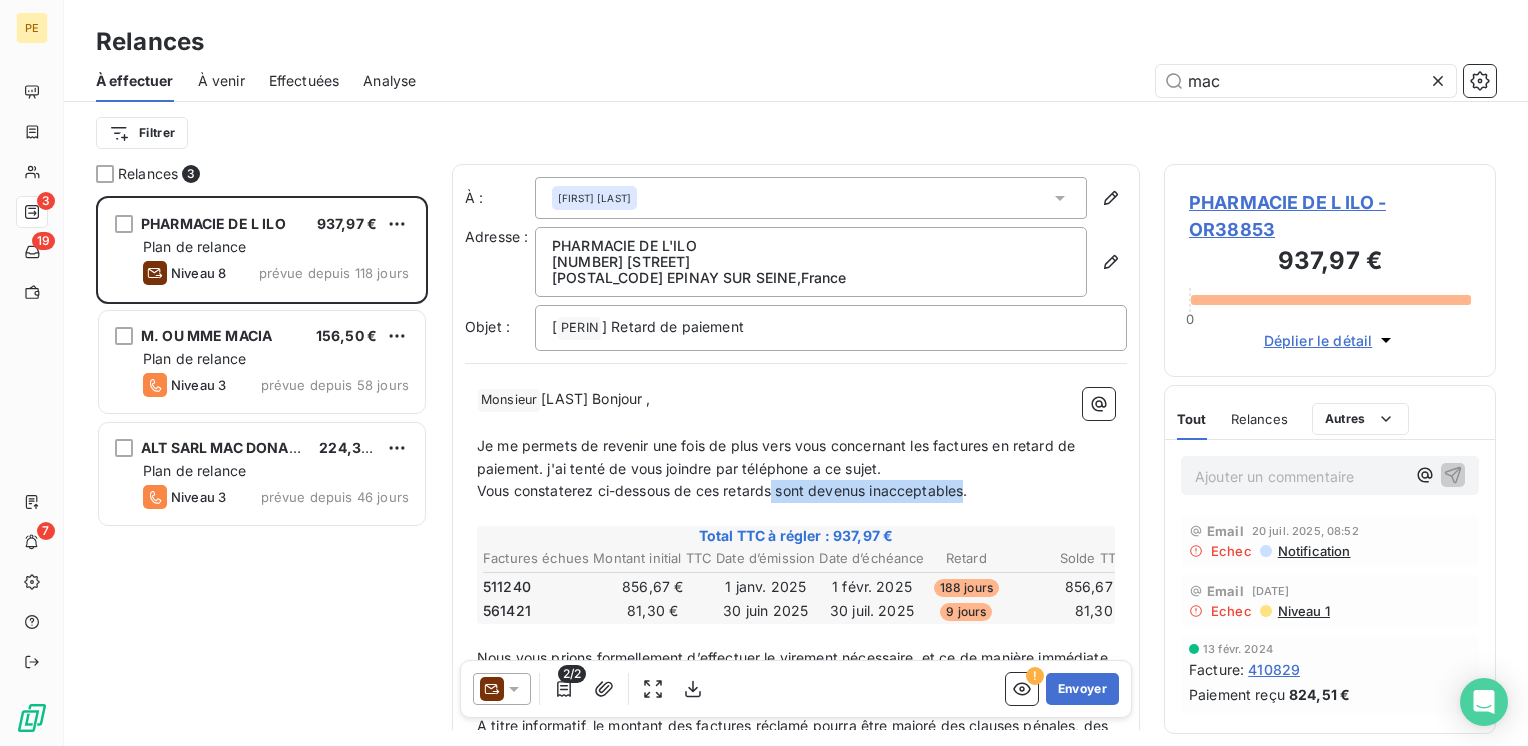 drag, startPoint x: 776, startPoint y: 489, endPoint x: 973, endPoint y: 486, distance: 197.02284 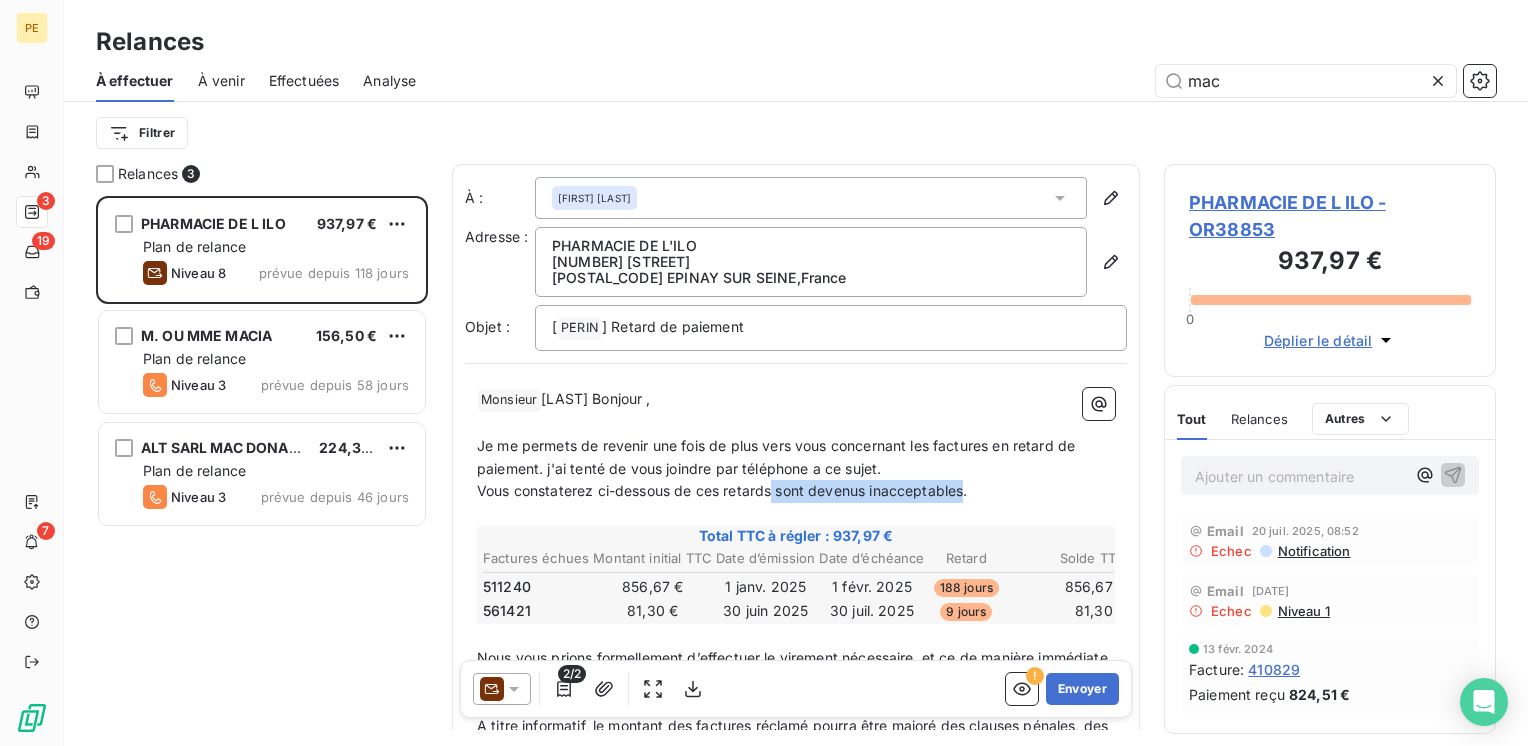 click on "Vous constaterez ci-dessous de ces retards sont devenus inacceptables." at bounding box center (722, 490) 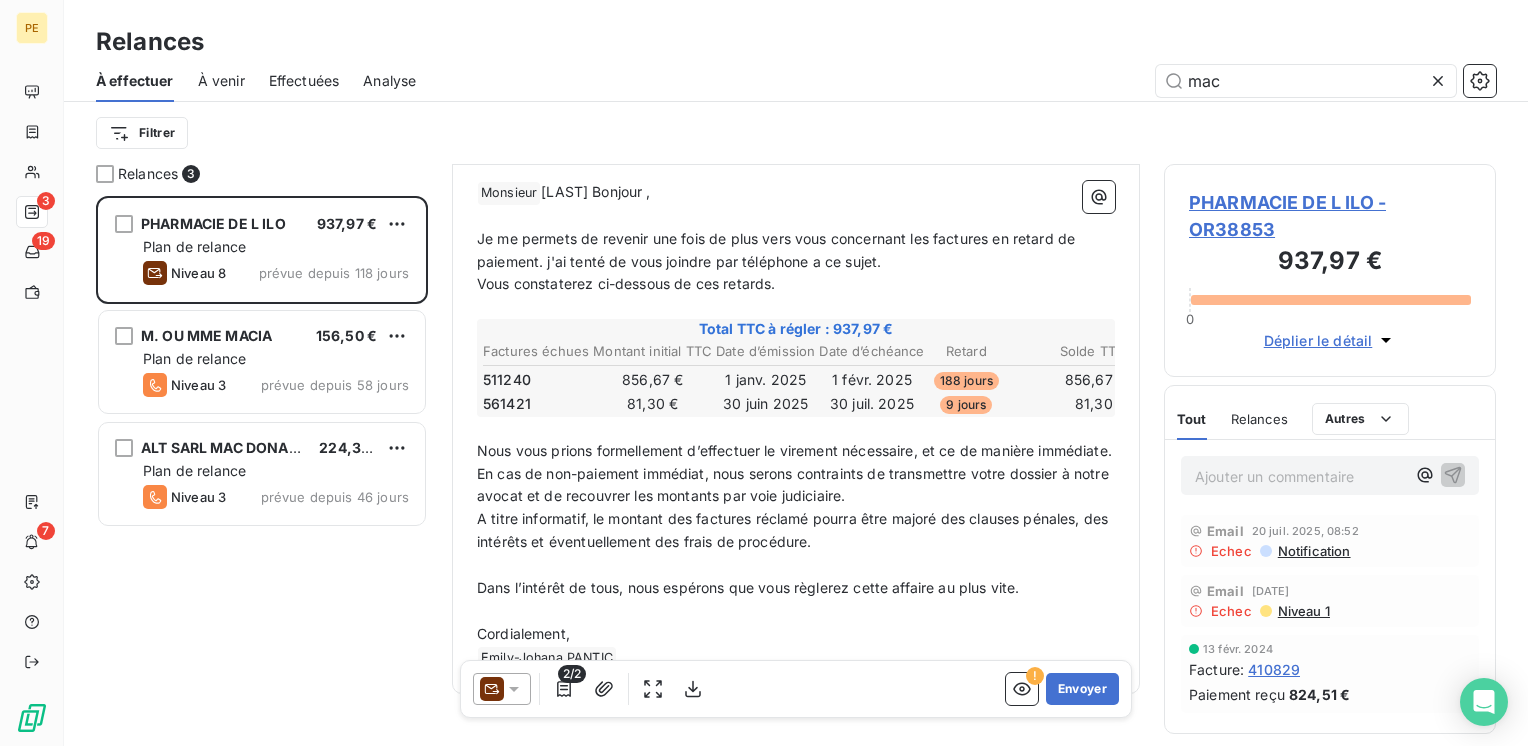 scroll, scrollTop: 269, scrollLeft: 0, axis: vertical 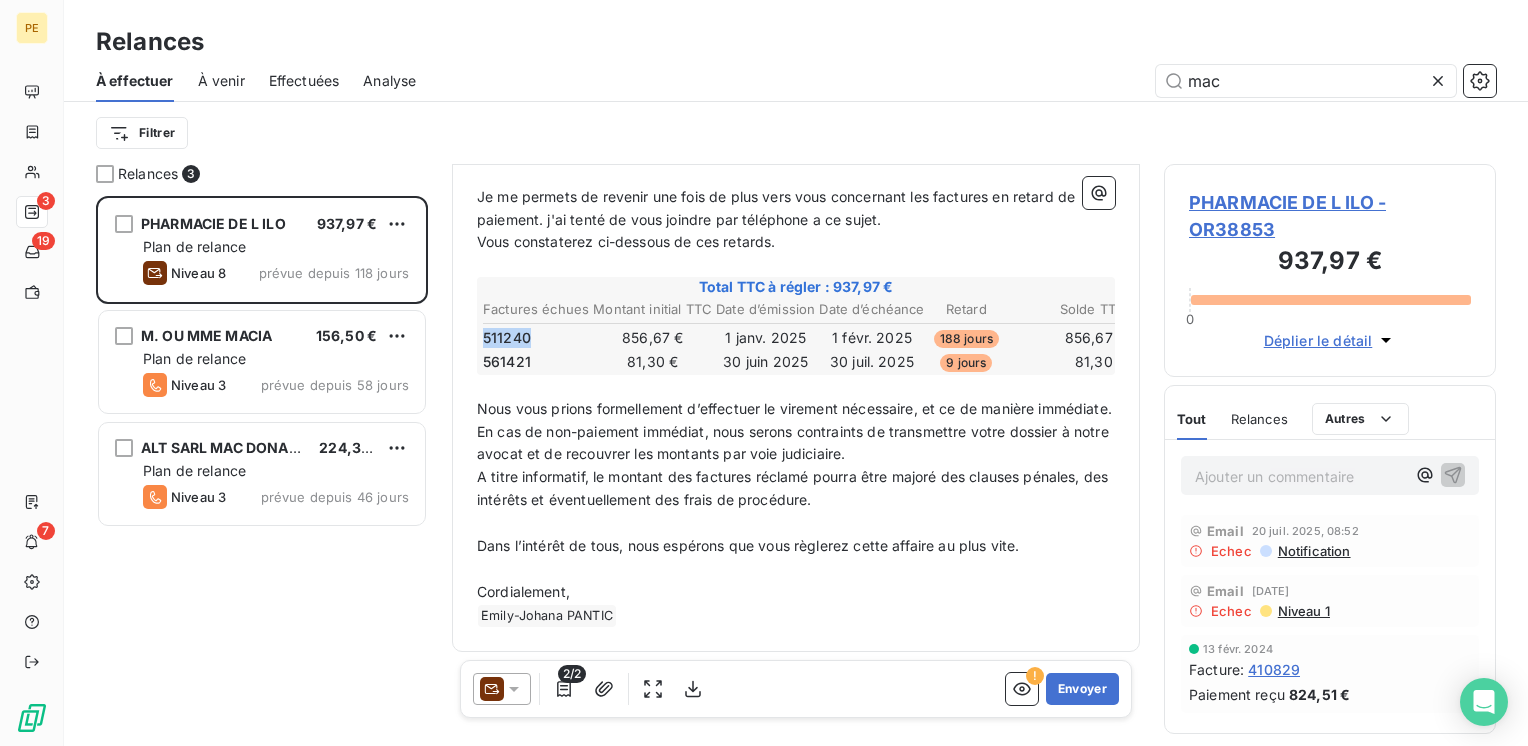 drag, startPoint x: 530, startPoint y: 318, endPoint x: 480, endPoint y: 326, distance: 50.635956 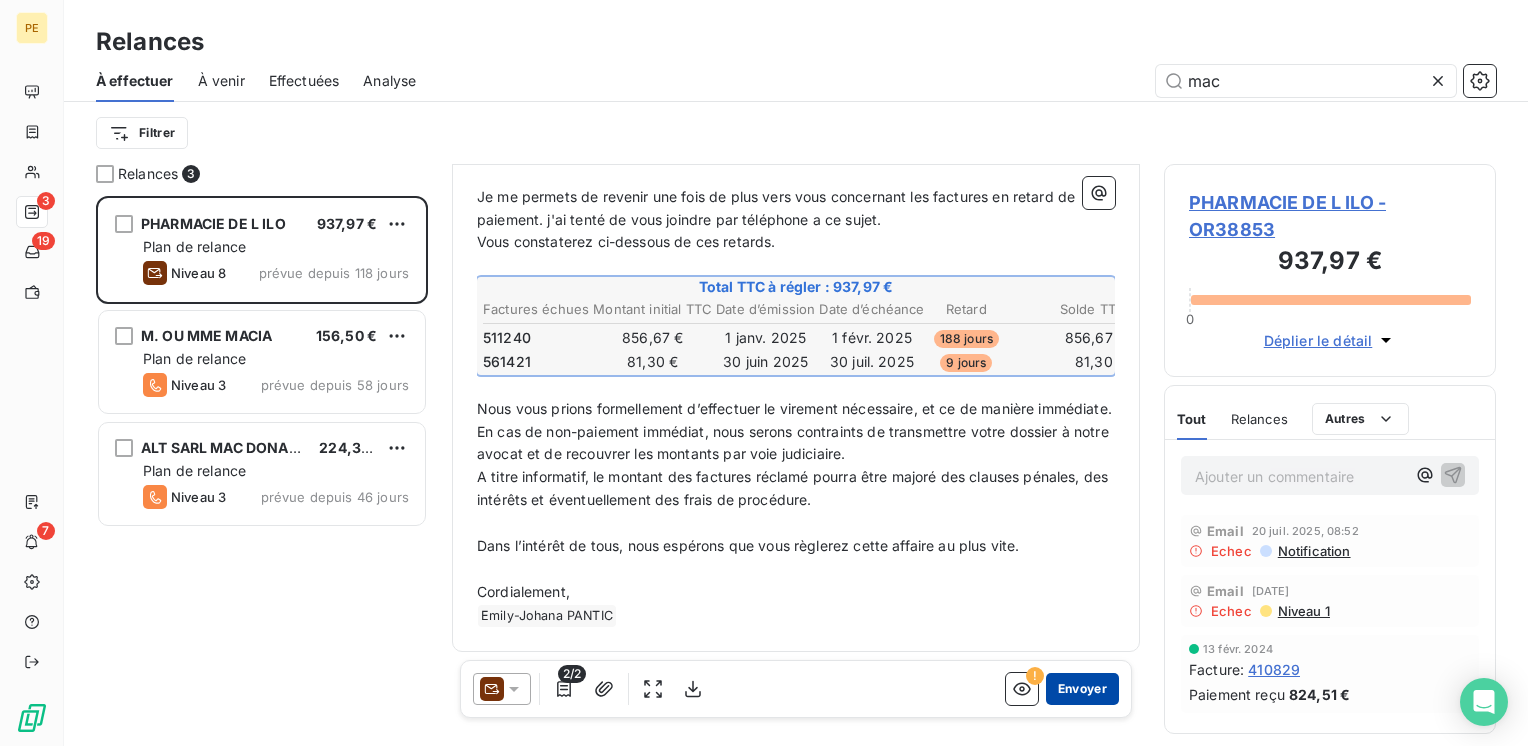 click on "Envoyer" at bounding box center [1082, 689] 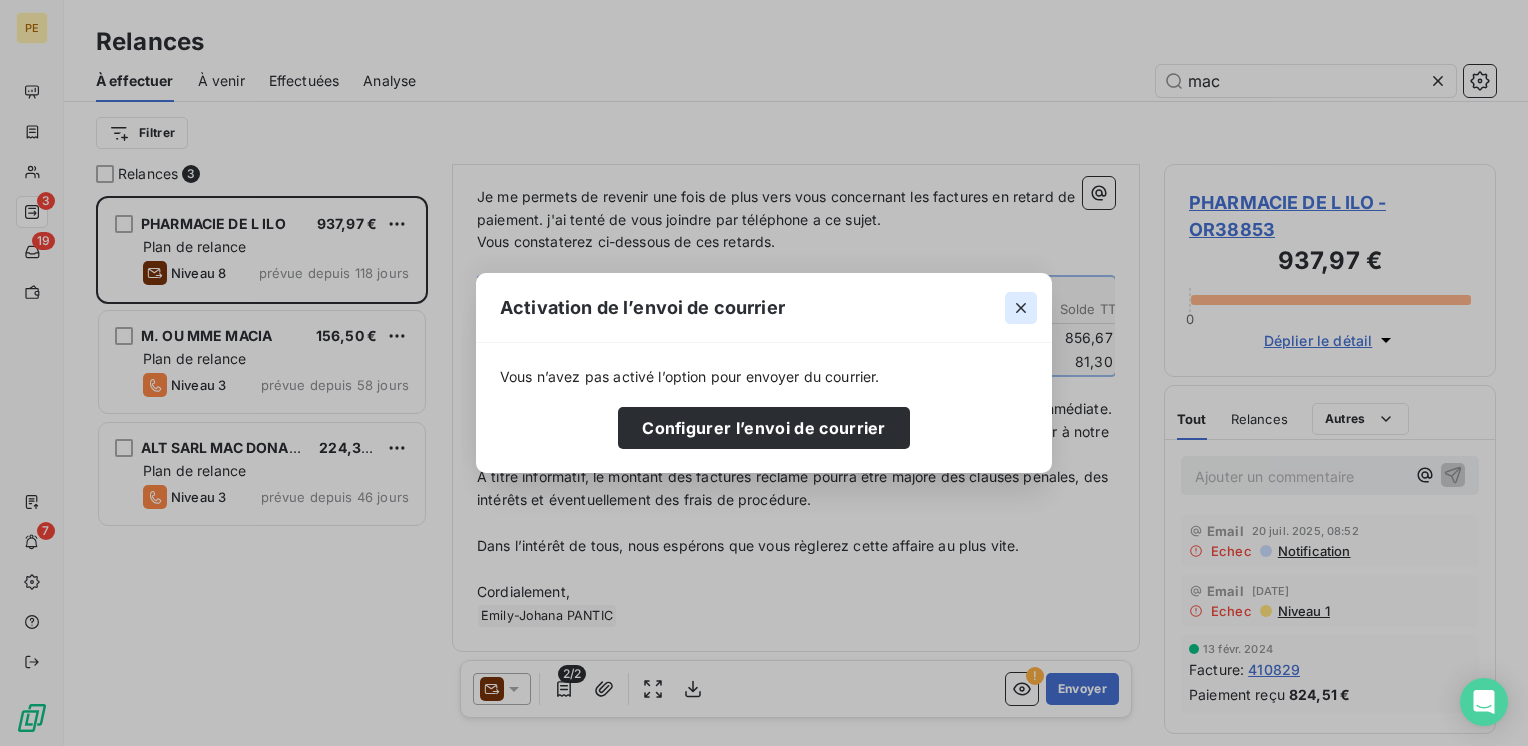 click 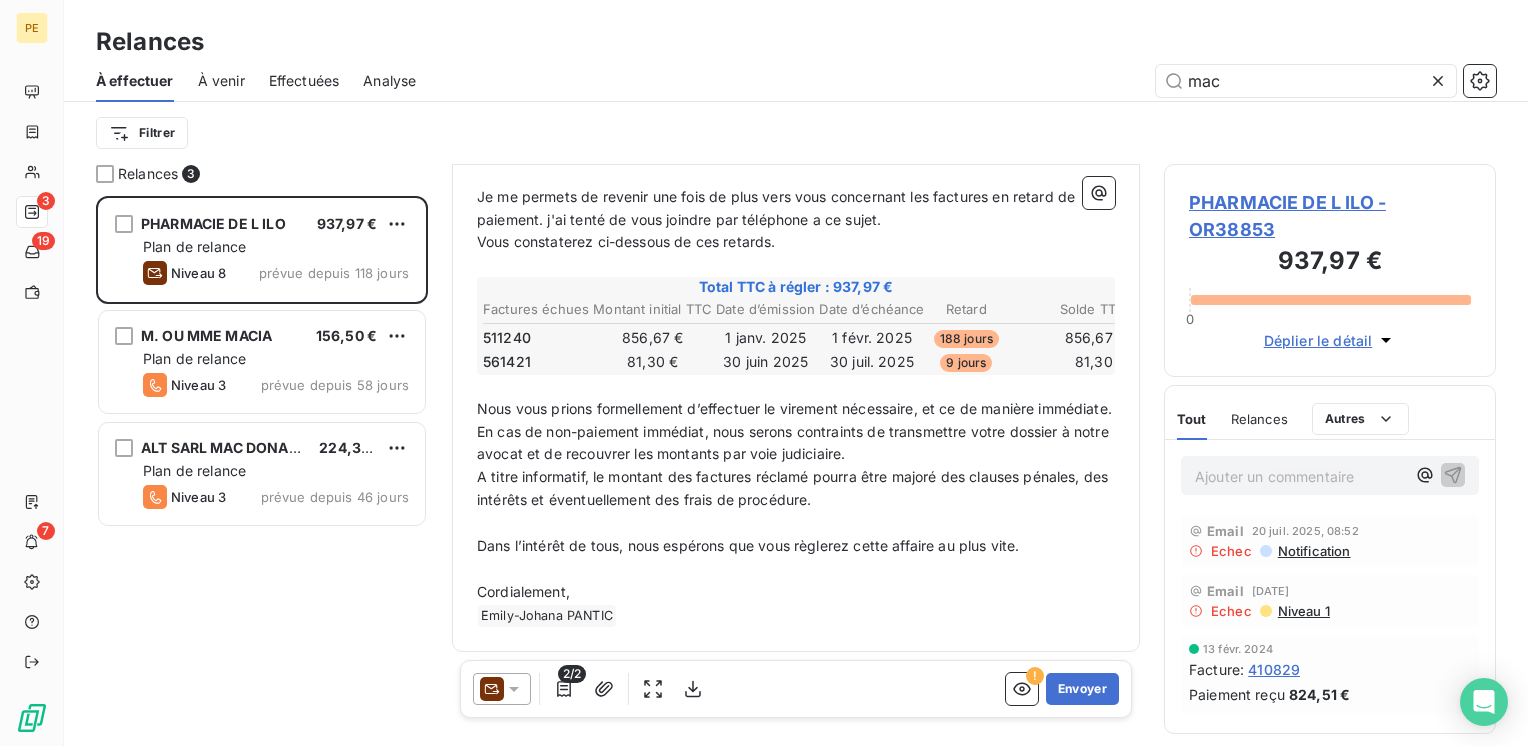 click 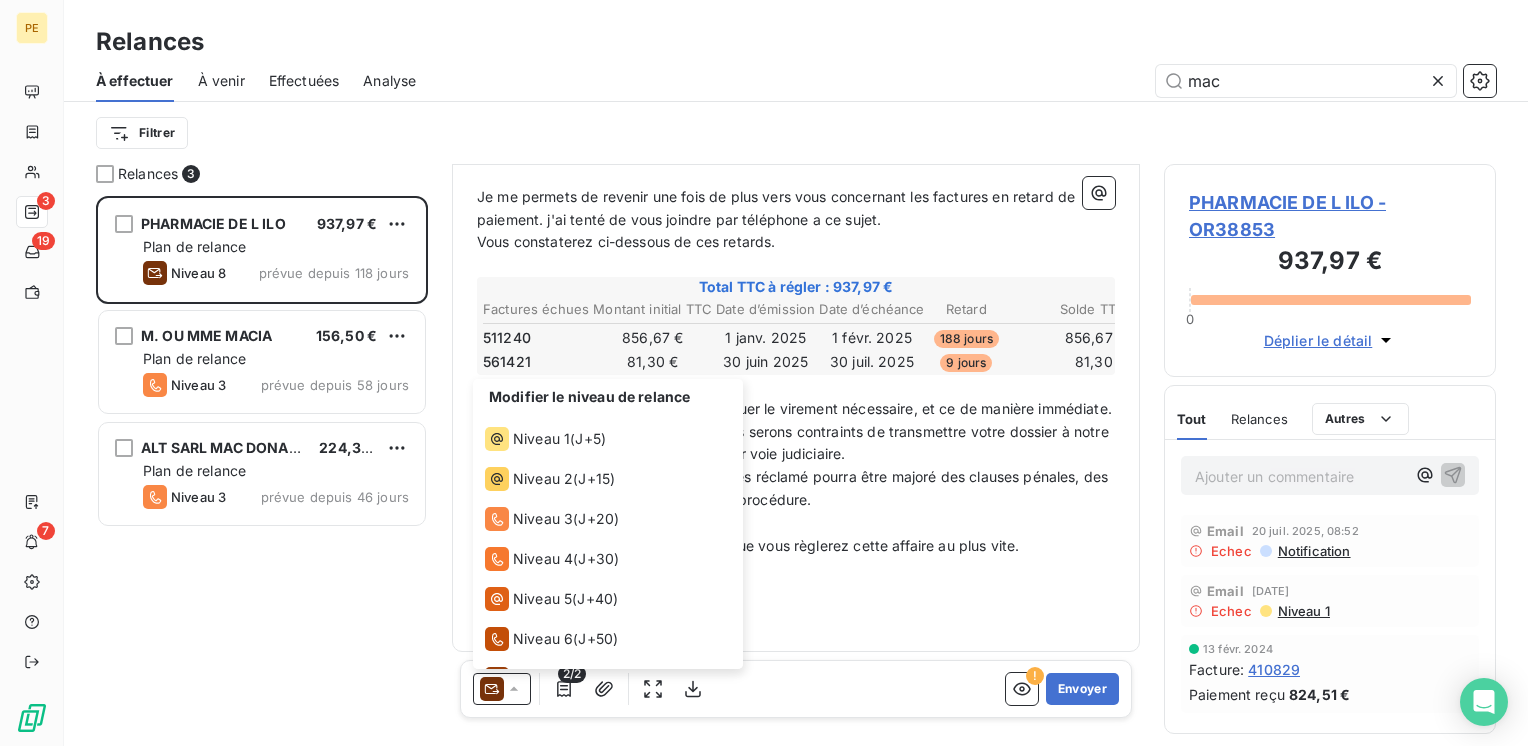 scroll, scrollTop: 69, scrollLeft: 0, axis: vertical 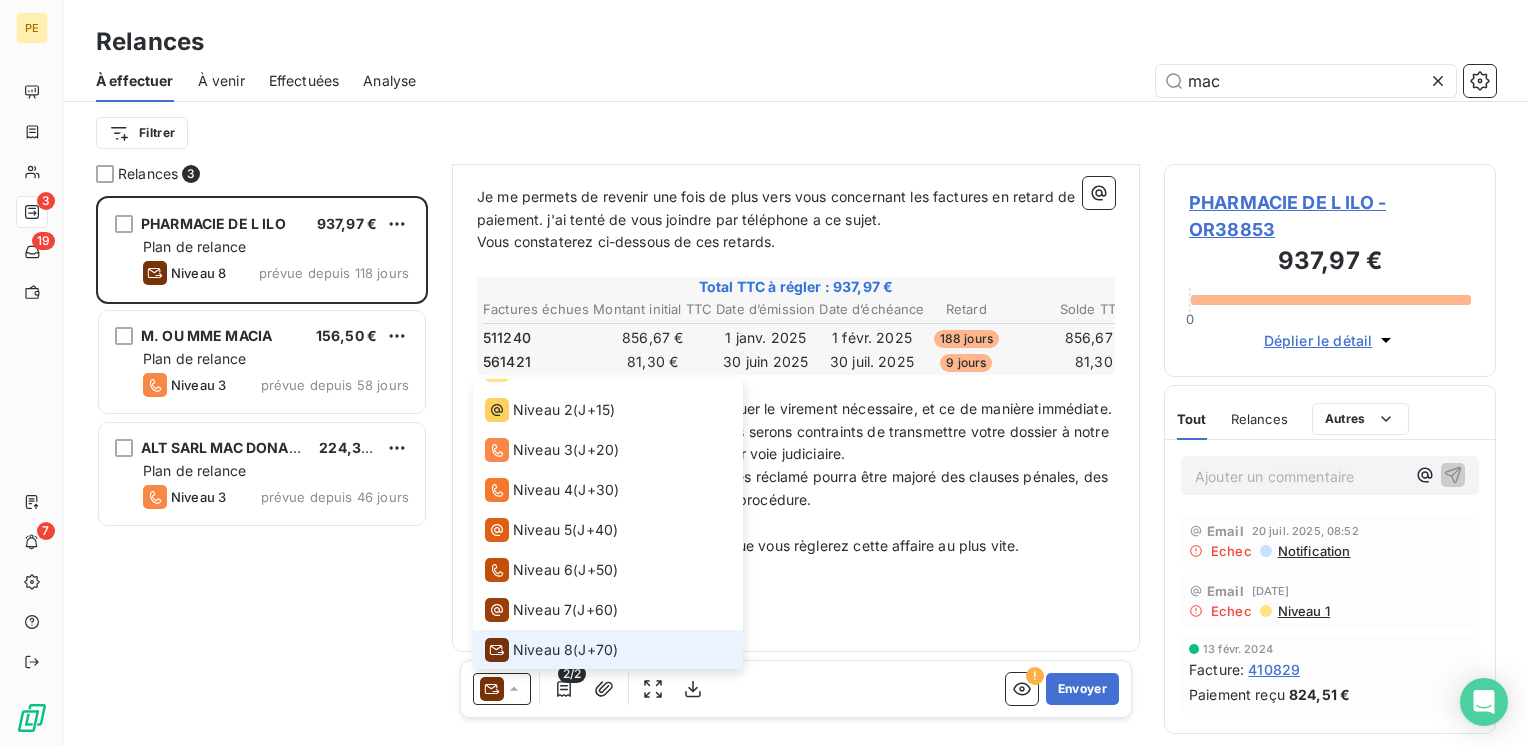 click 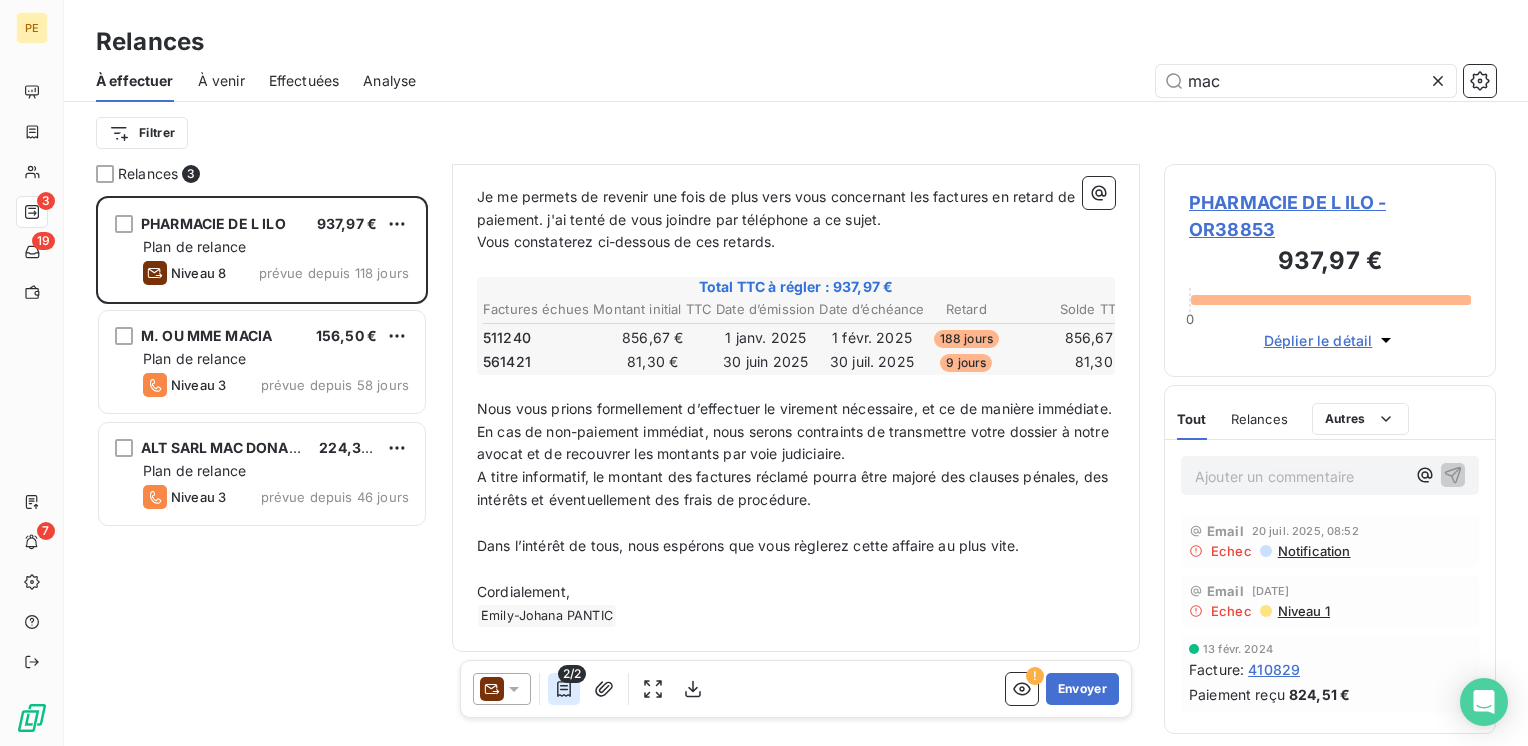 click 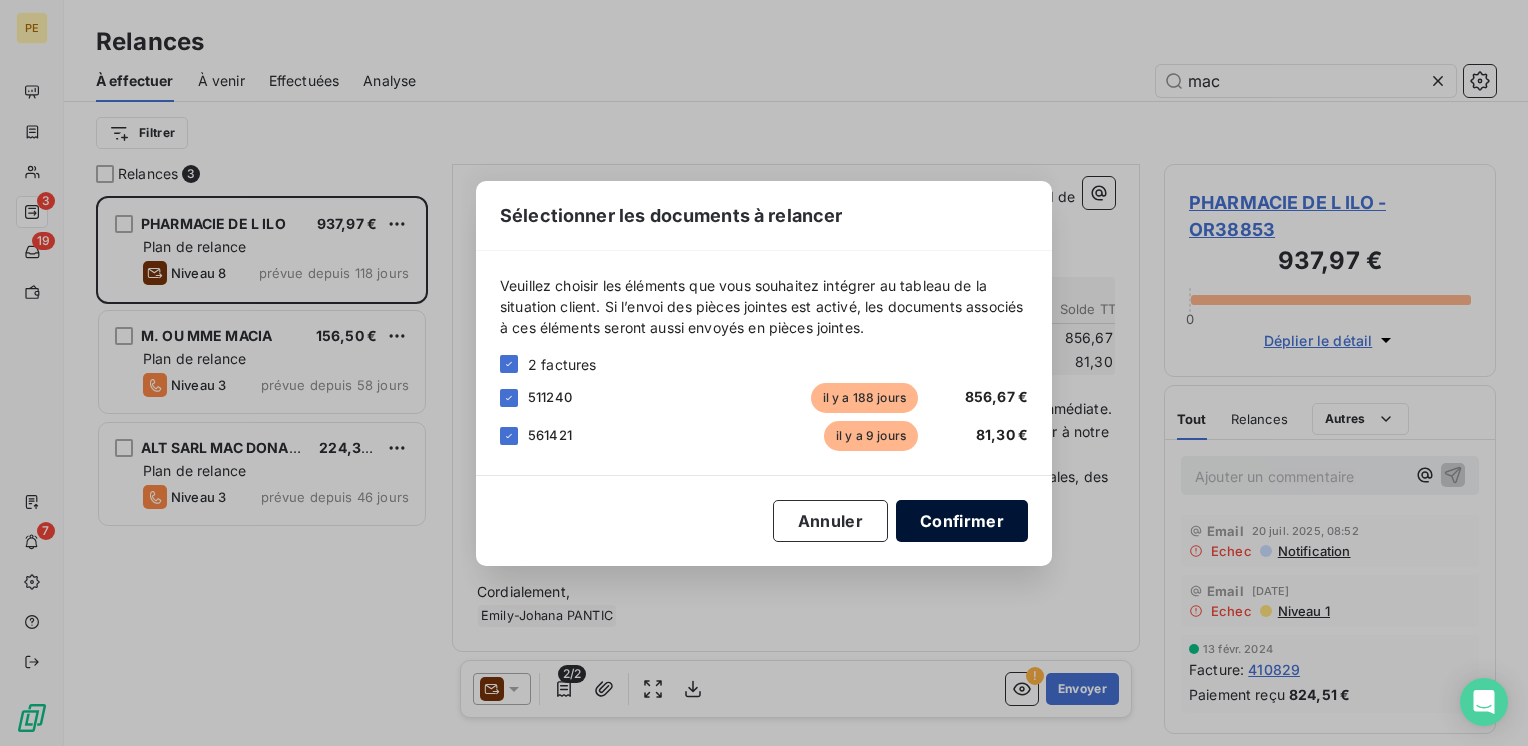 click on "Confirmer" at bounding box center [962, 521] 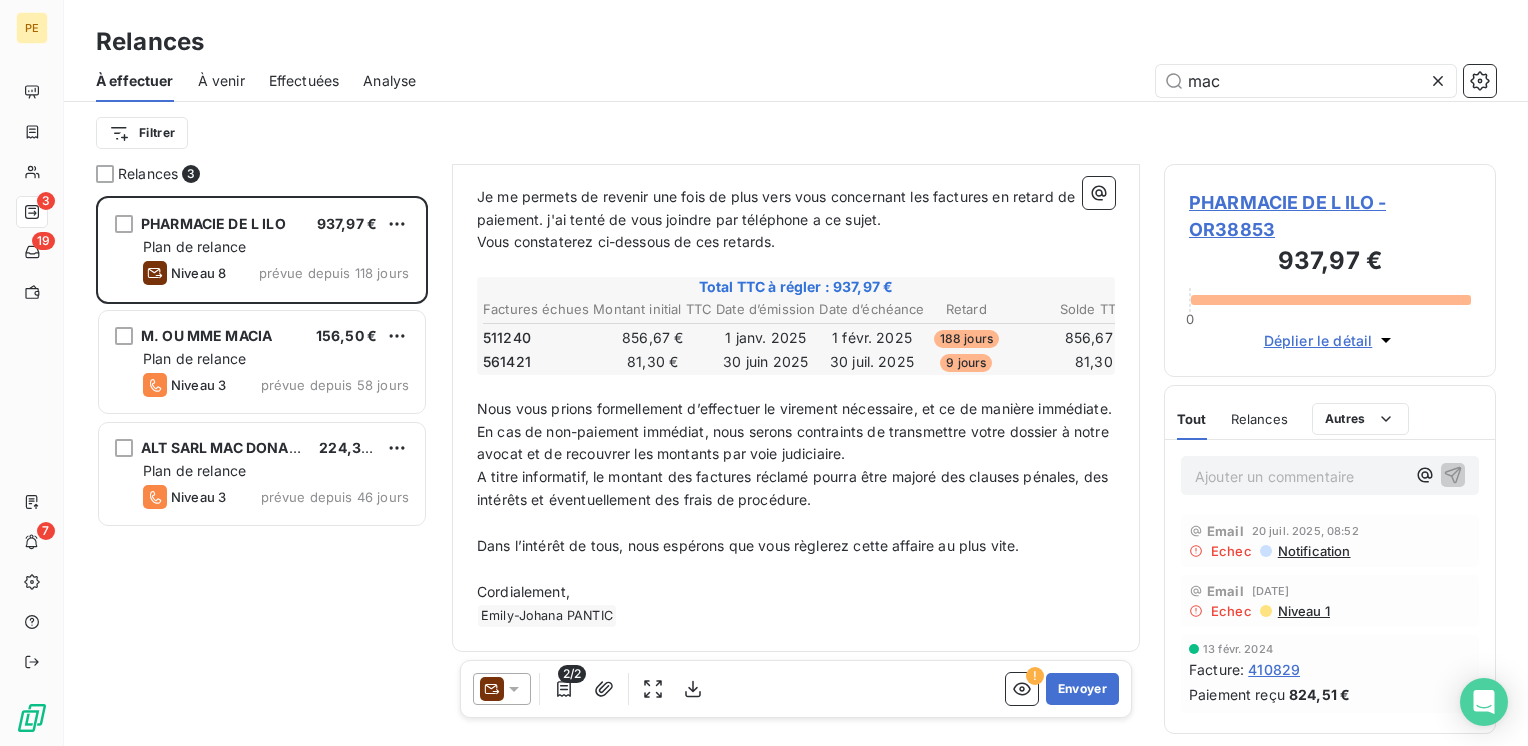 scroll, scrollTop: 0, scrollLeft: 0, axis: both 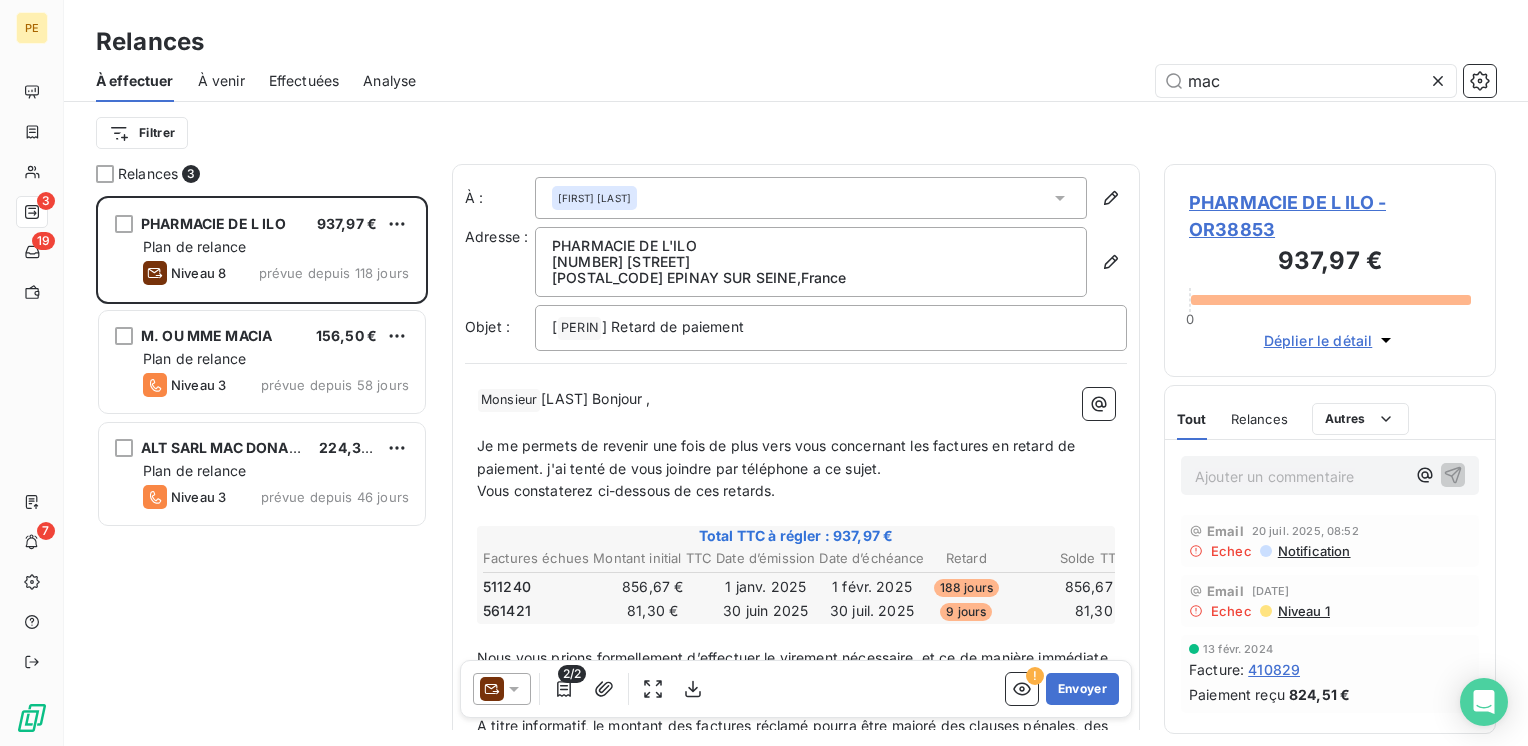 click on "[NUMBER] [STREET]" at bounding box center (811, 262) 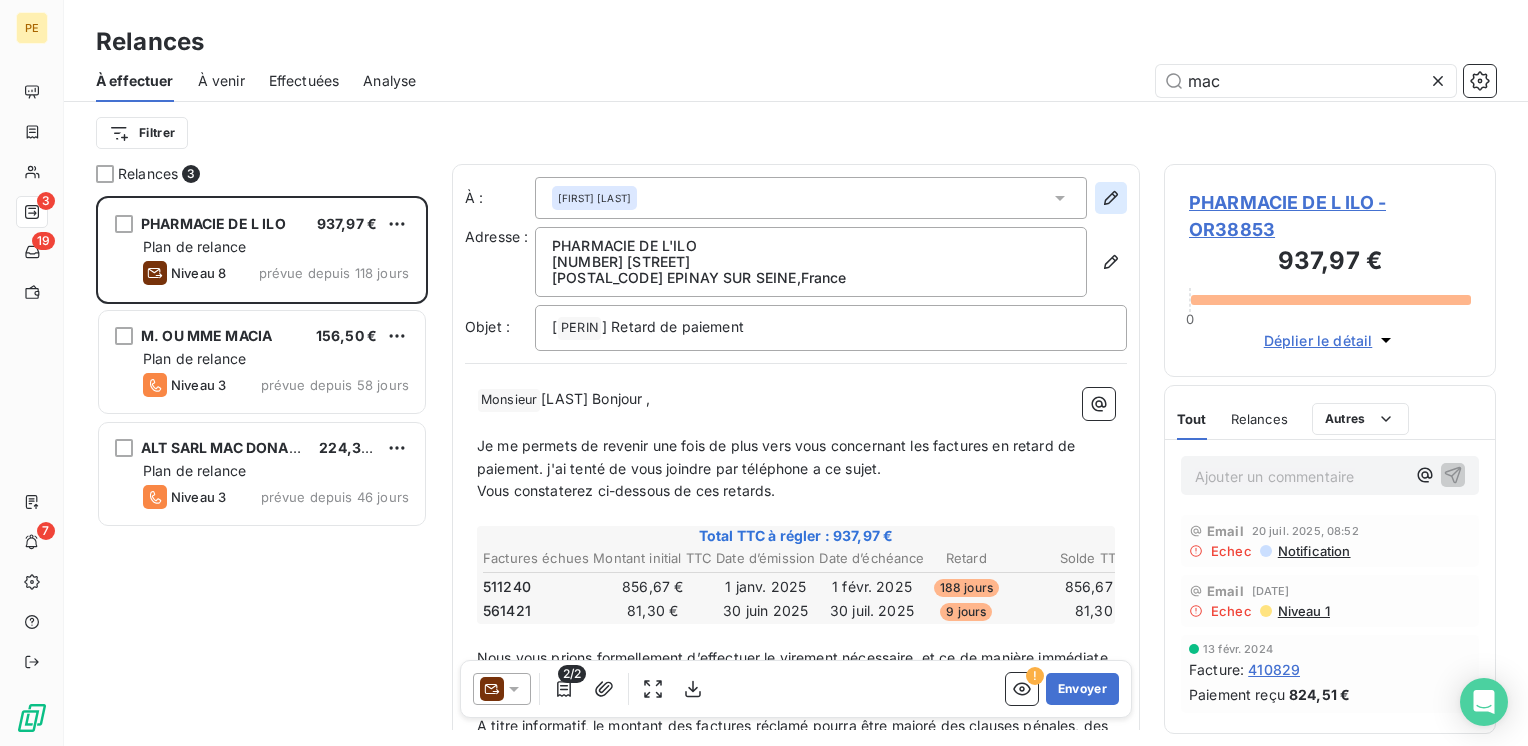click 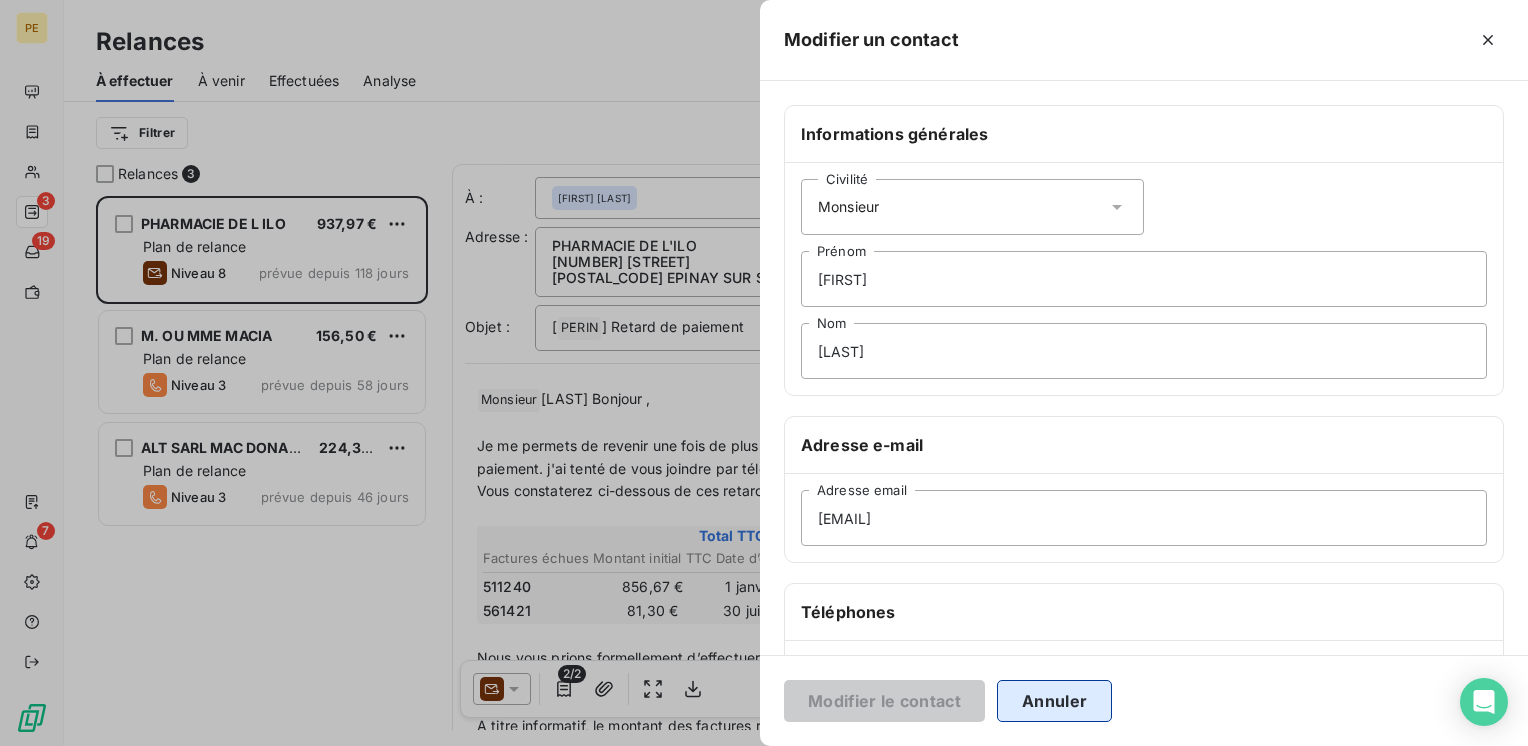 click on "Annuler" at bounding box center (1054, 701) 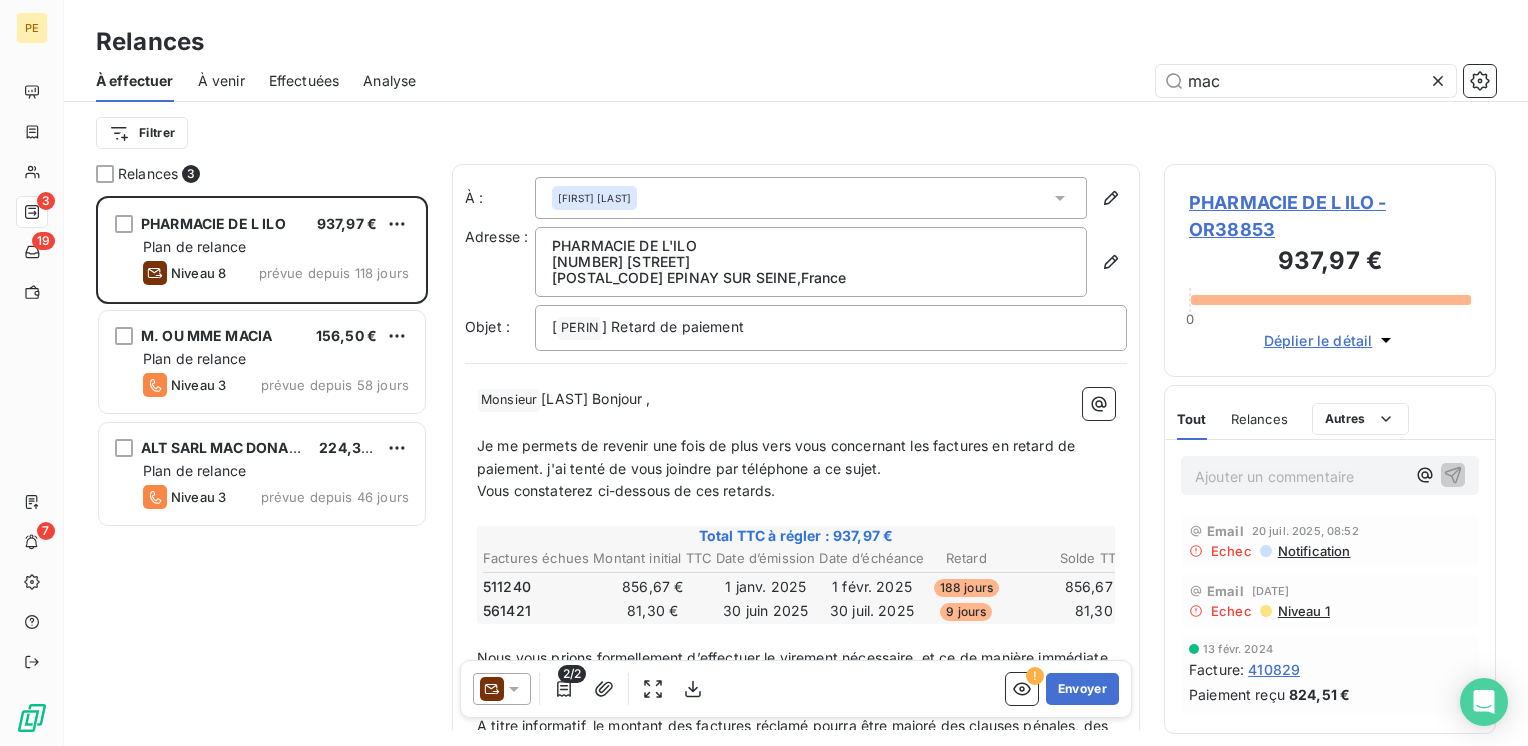 click on "PHARMACIE DE L'ILO [NUMBER] [STREET] [POSTAL_CODE] , France" at bounding box center (811, 262) 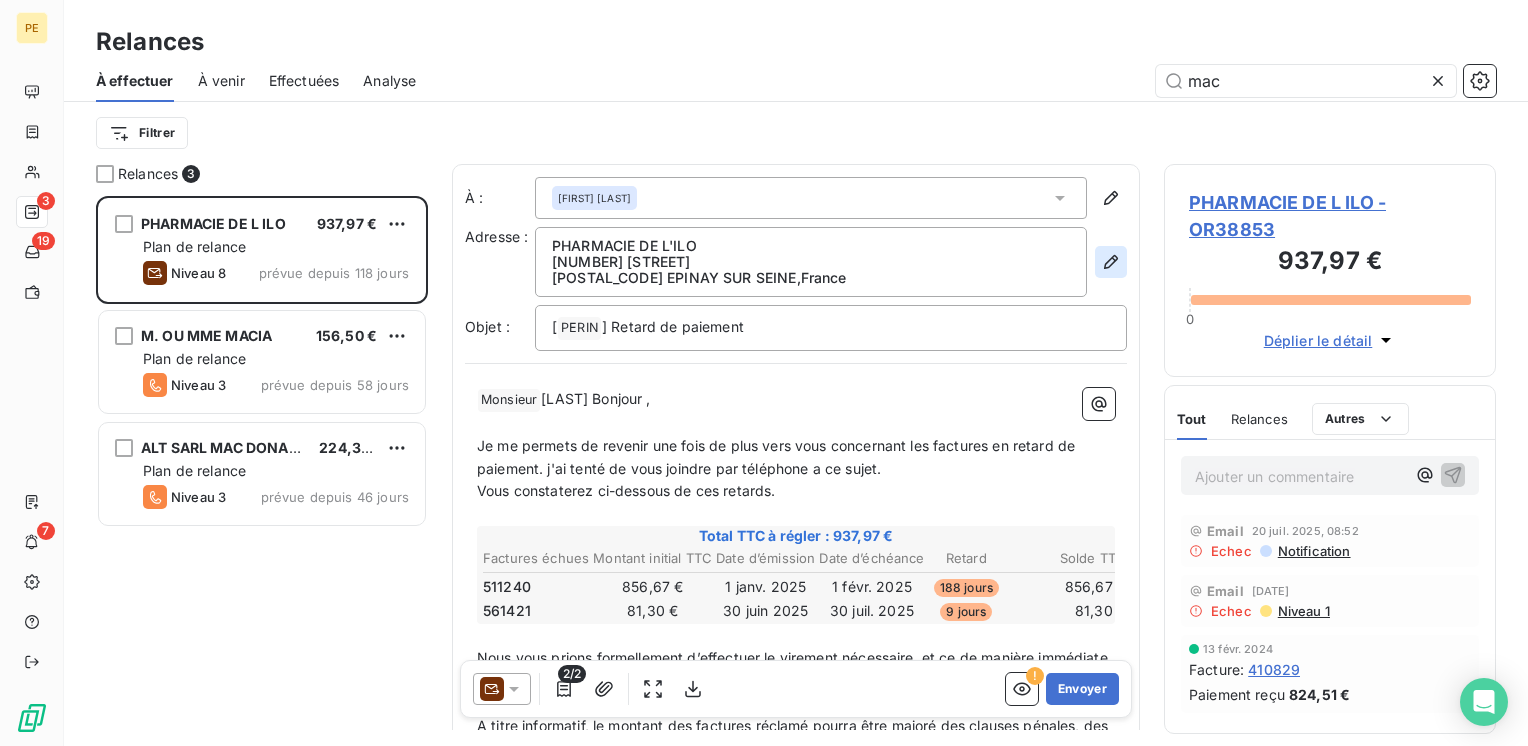 click 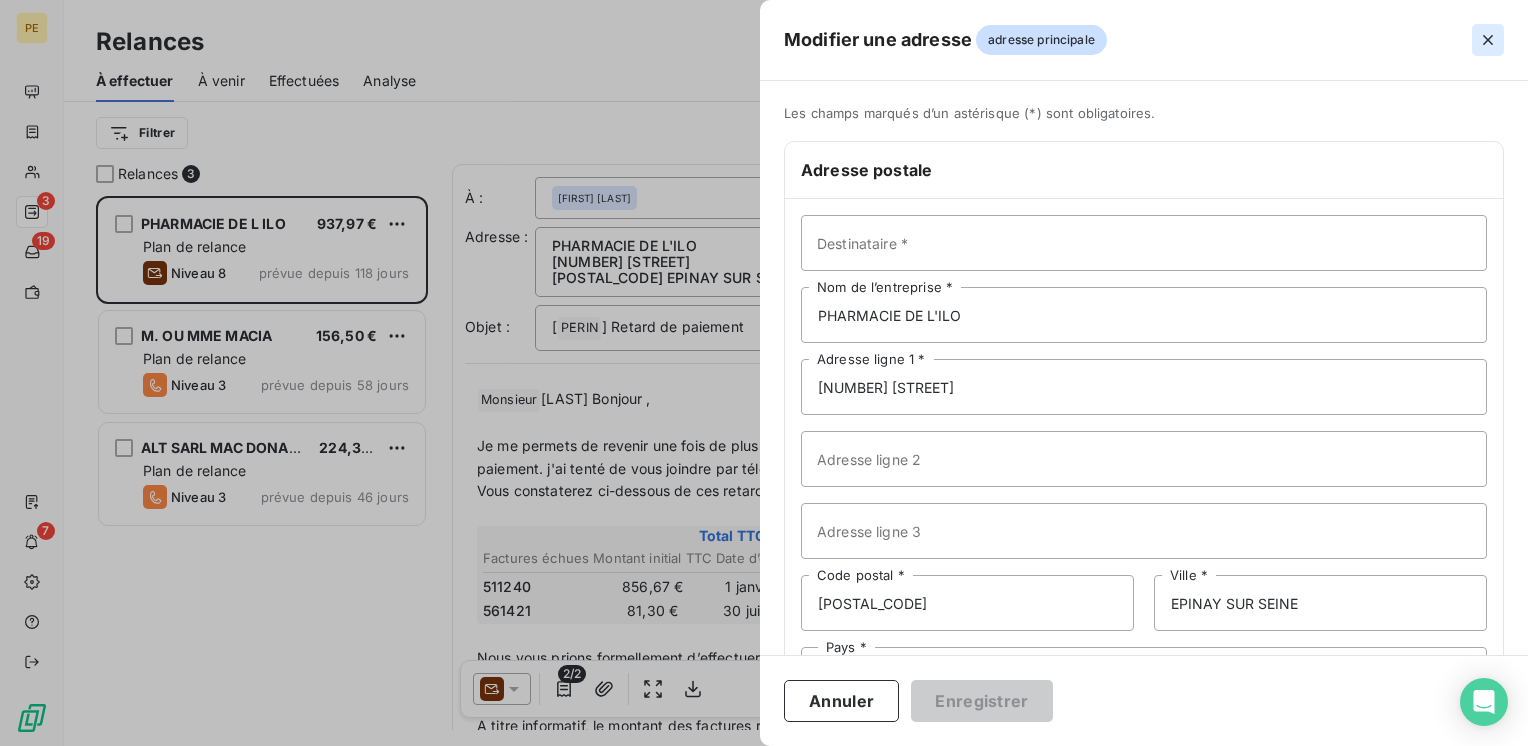 click 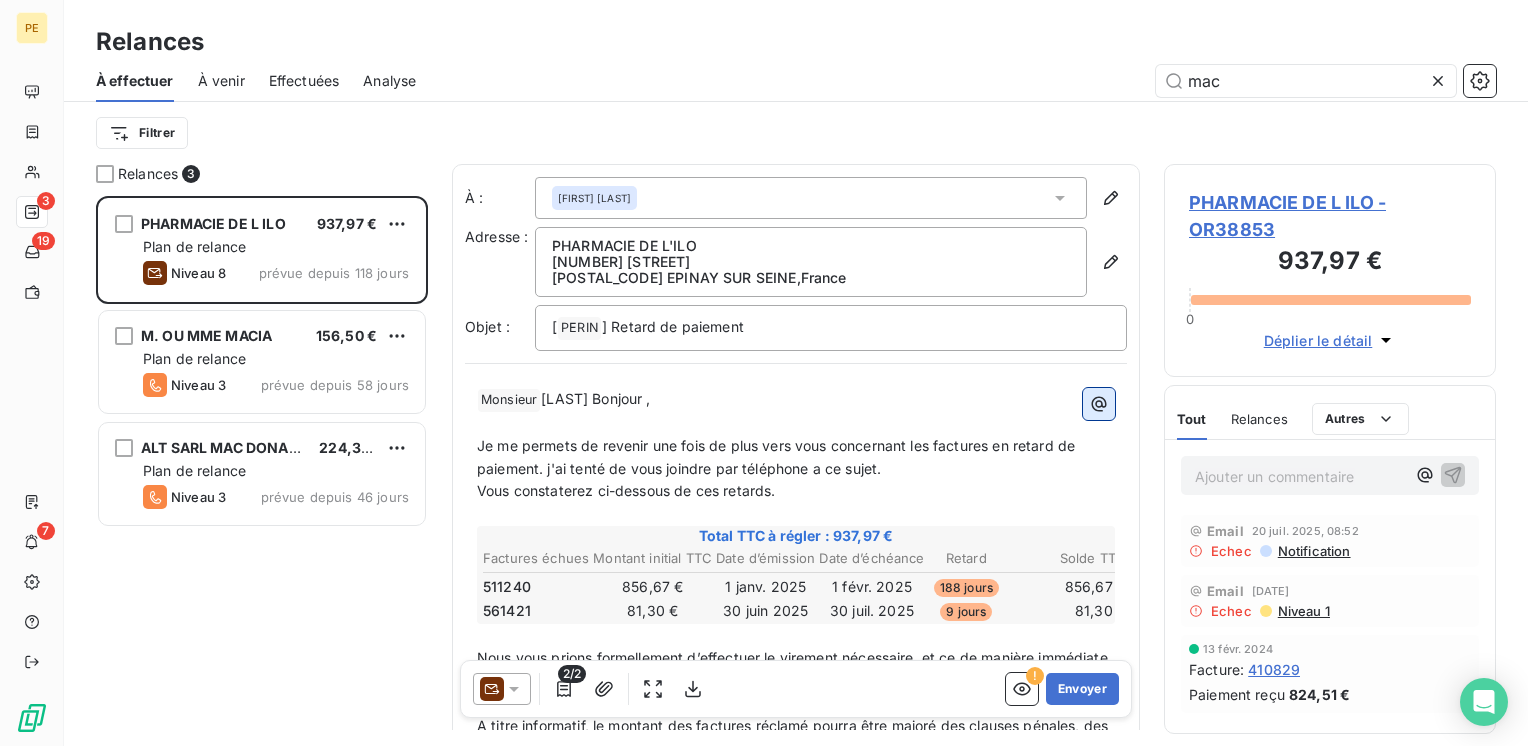 click 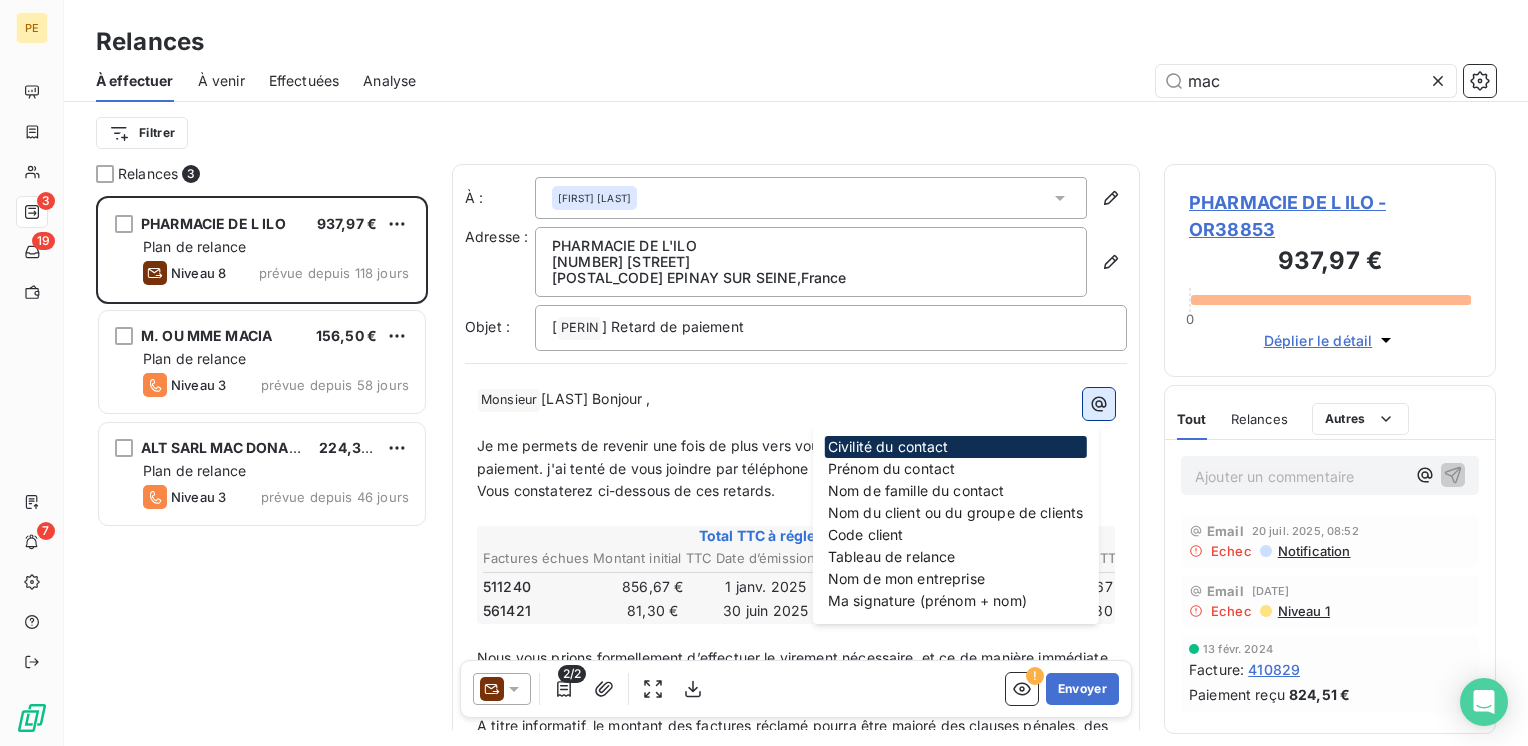 click 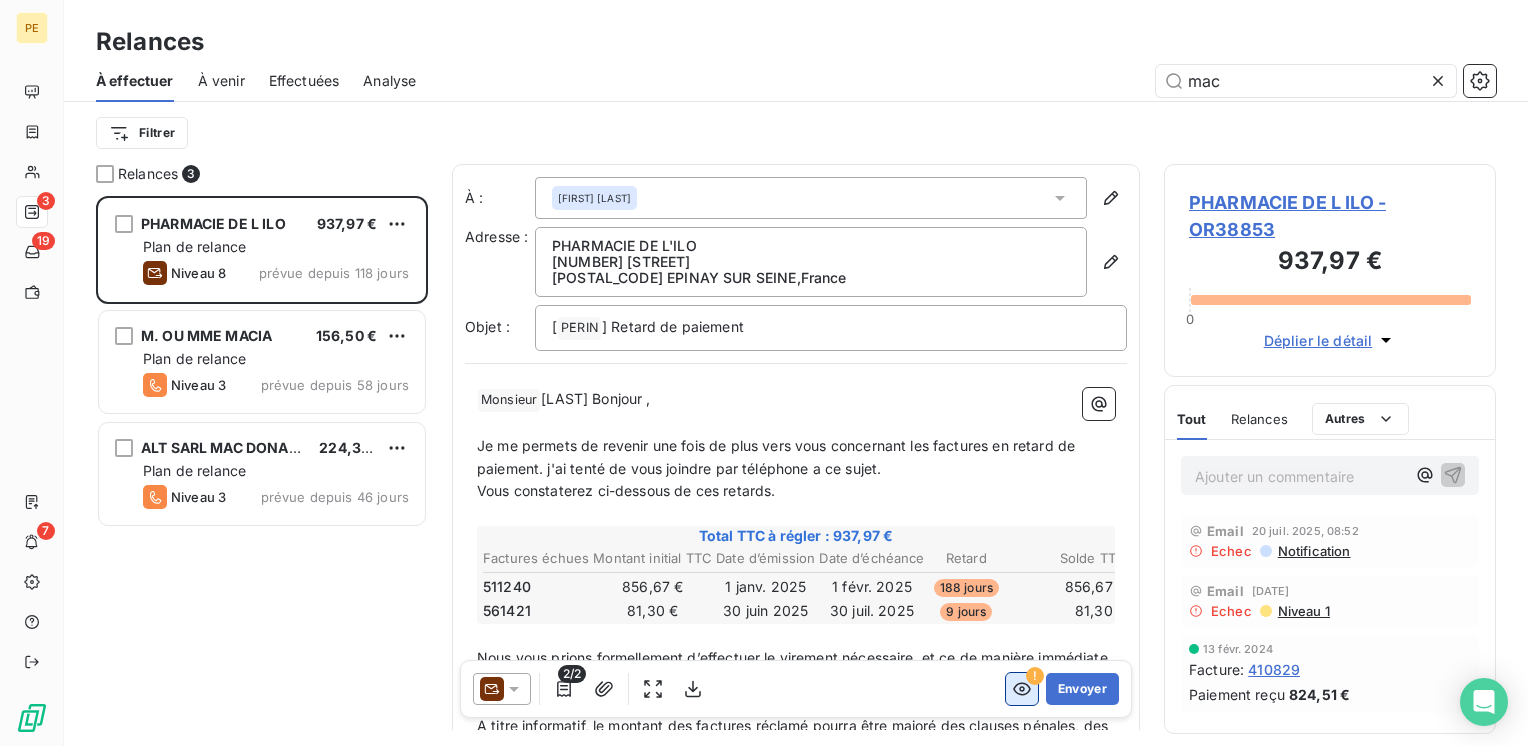 click at bounding box center [1022, 689] 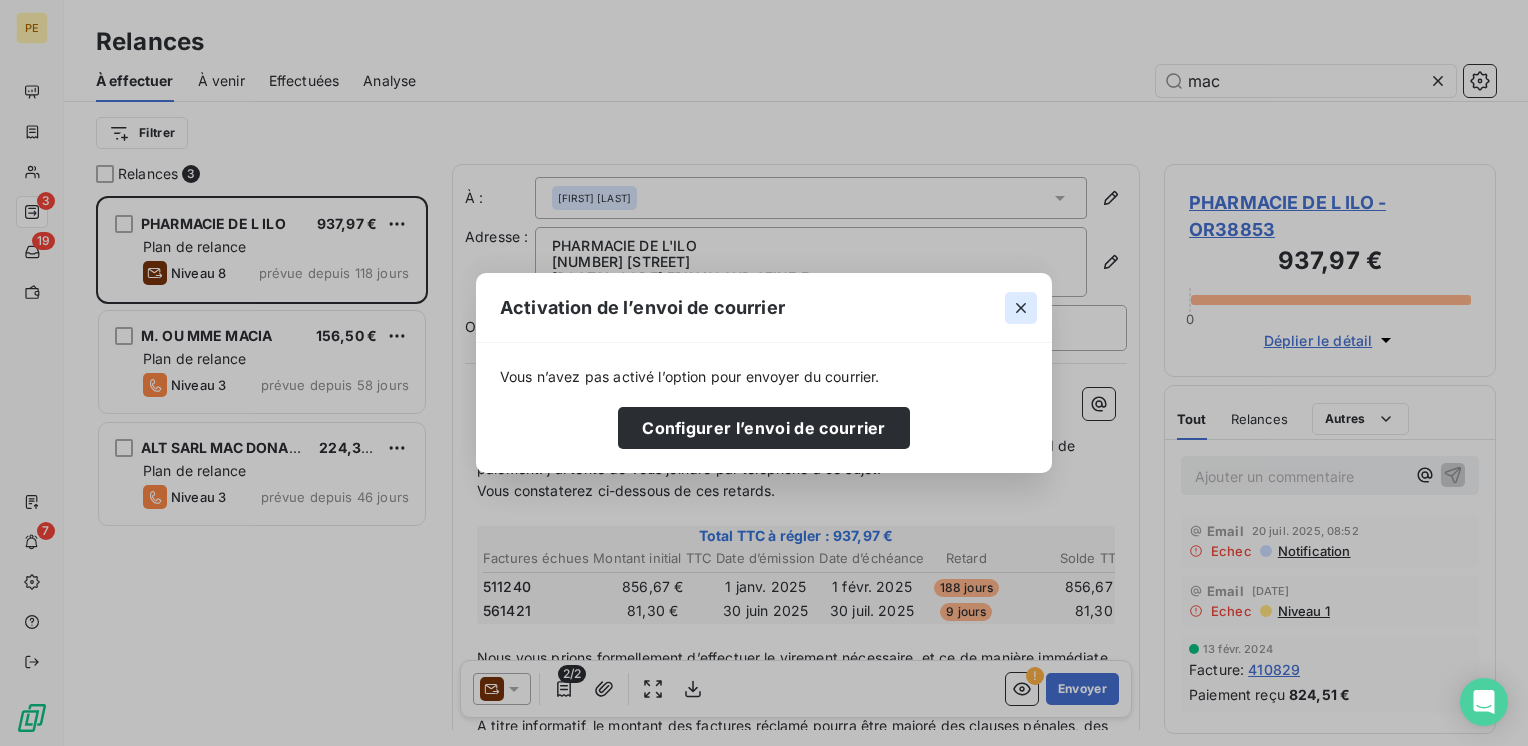 click 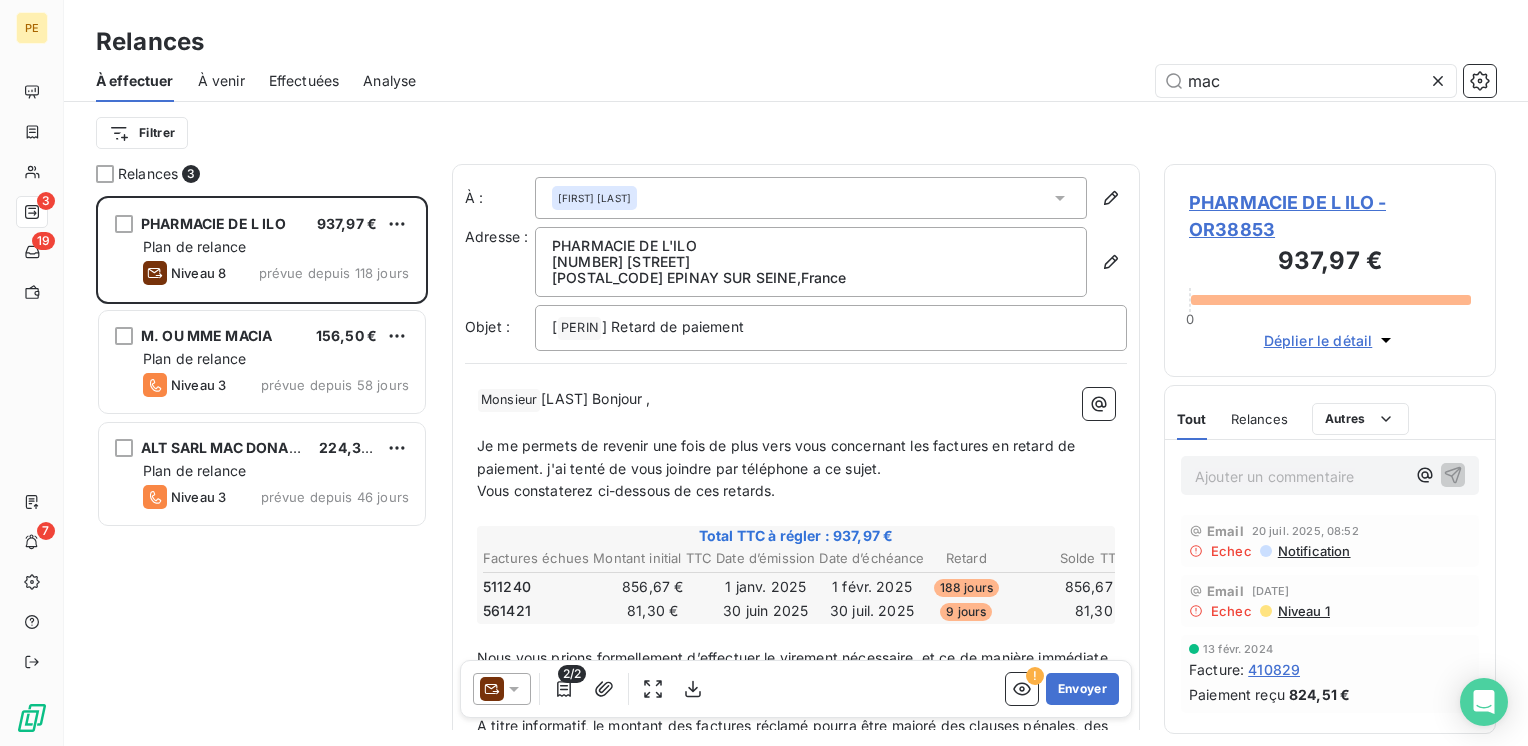 click on "PHARMACIE DE L'ILO [NUMBER] [STREET] [POSTAL_CODE] , France" at bounding box center [811, 262] 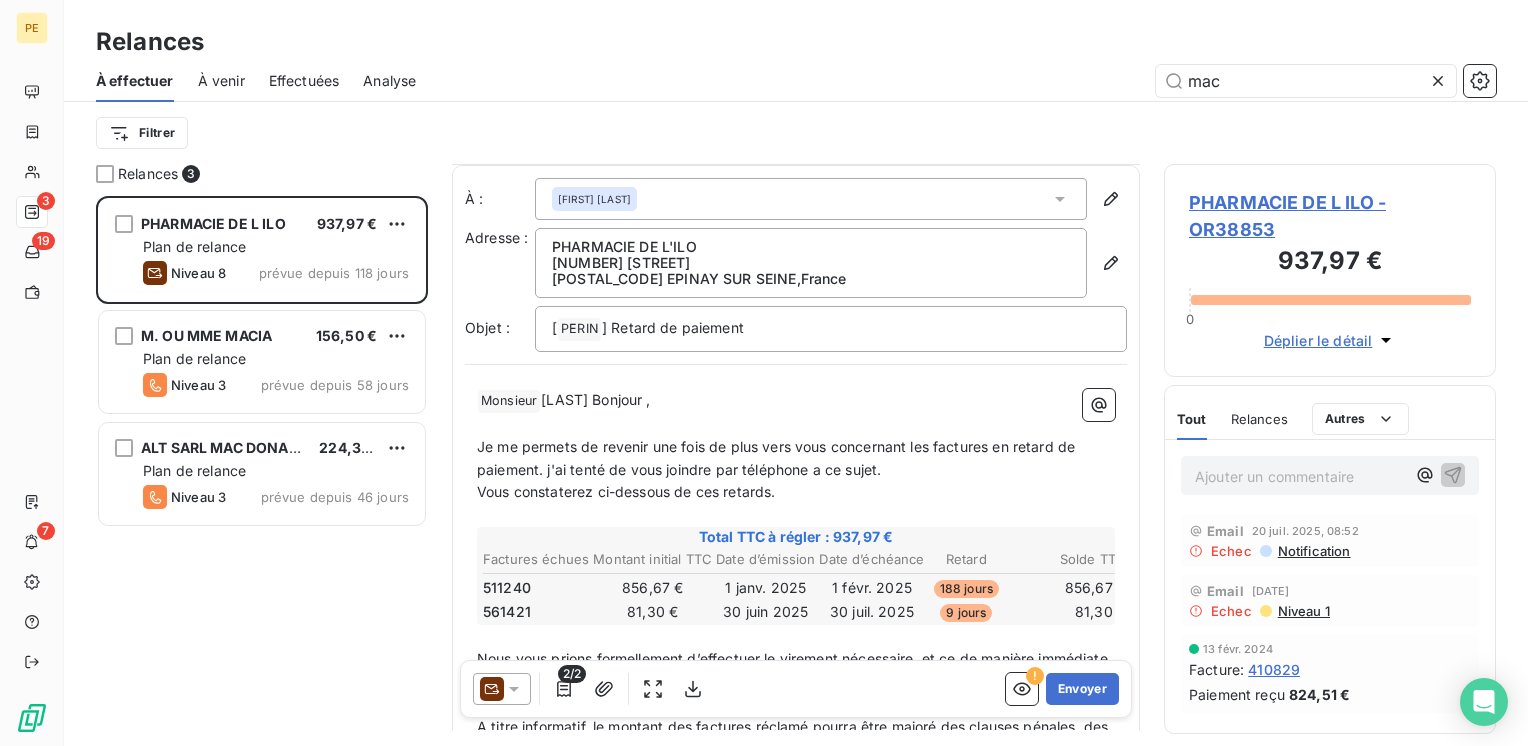scroll, scrollTop: 0, scrollLeft: 0, axis: both 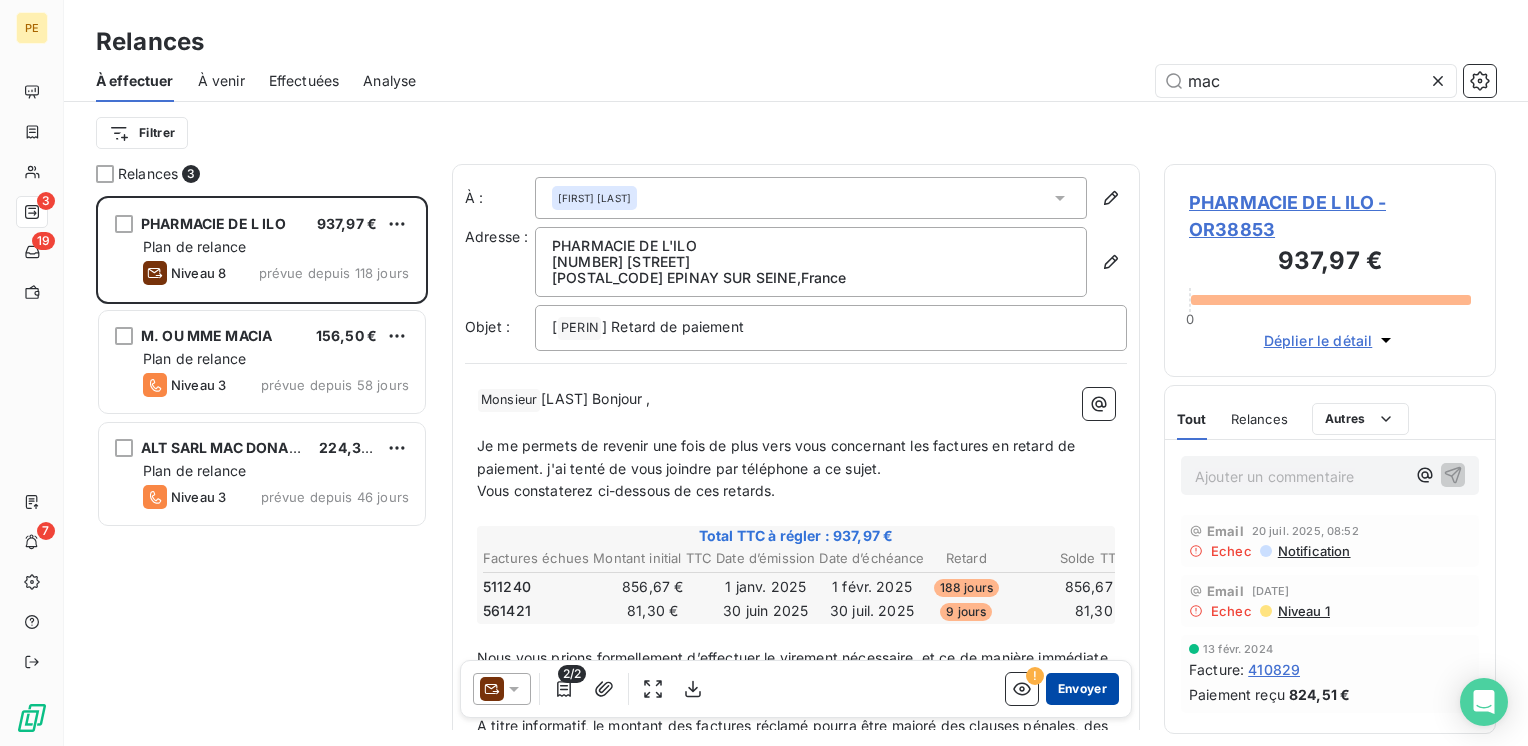 click on "Envoyer" at bounding box center [1082, 689] 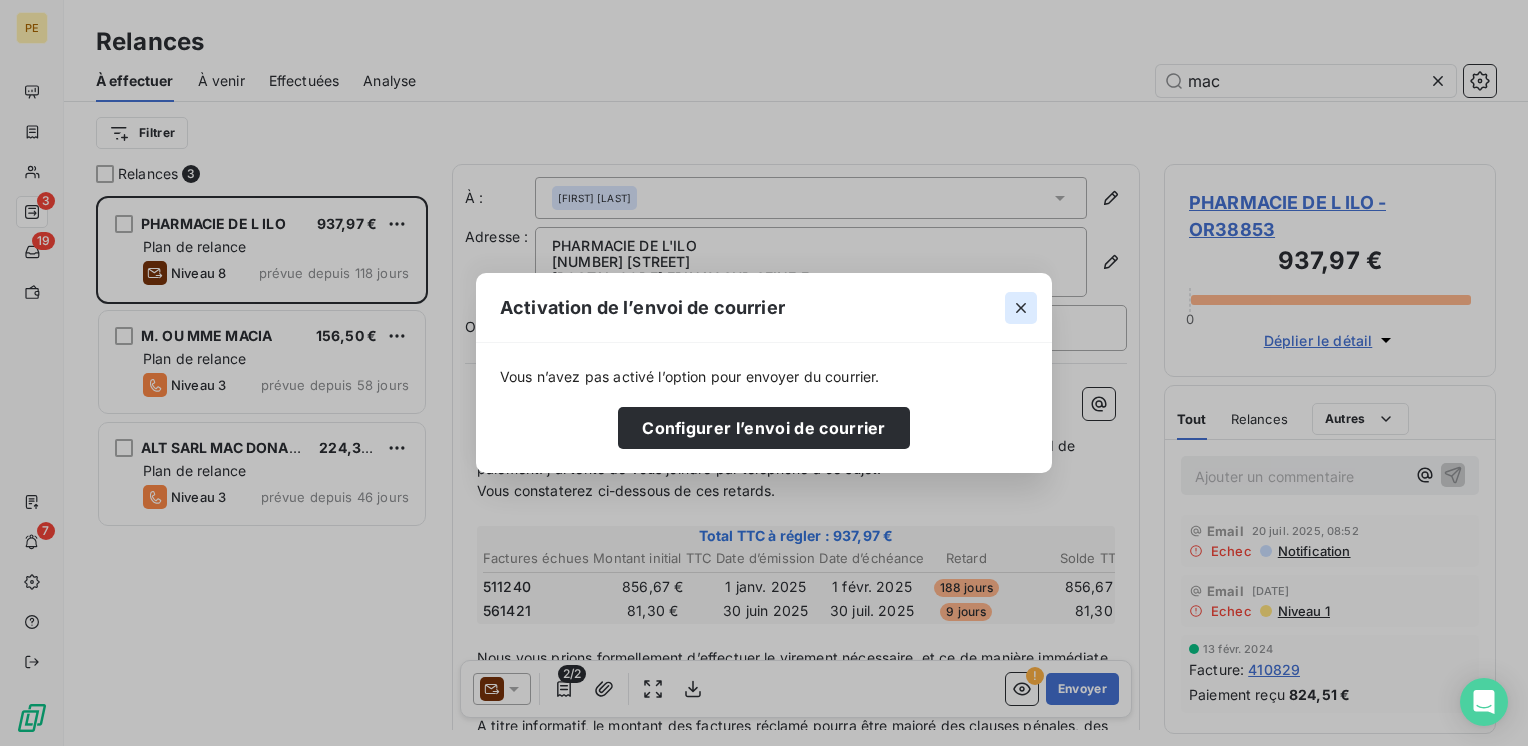 click 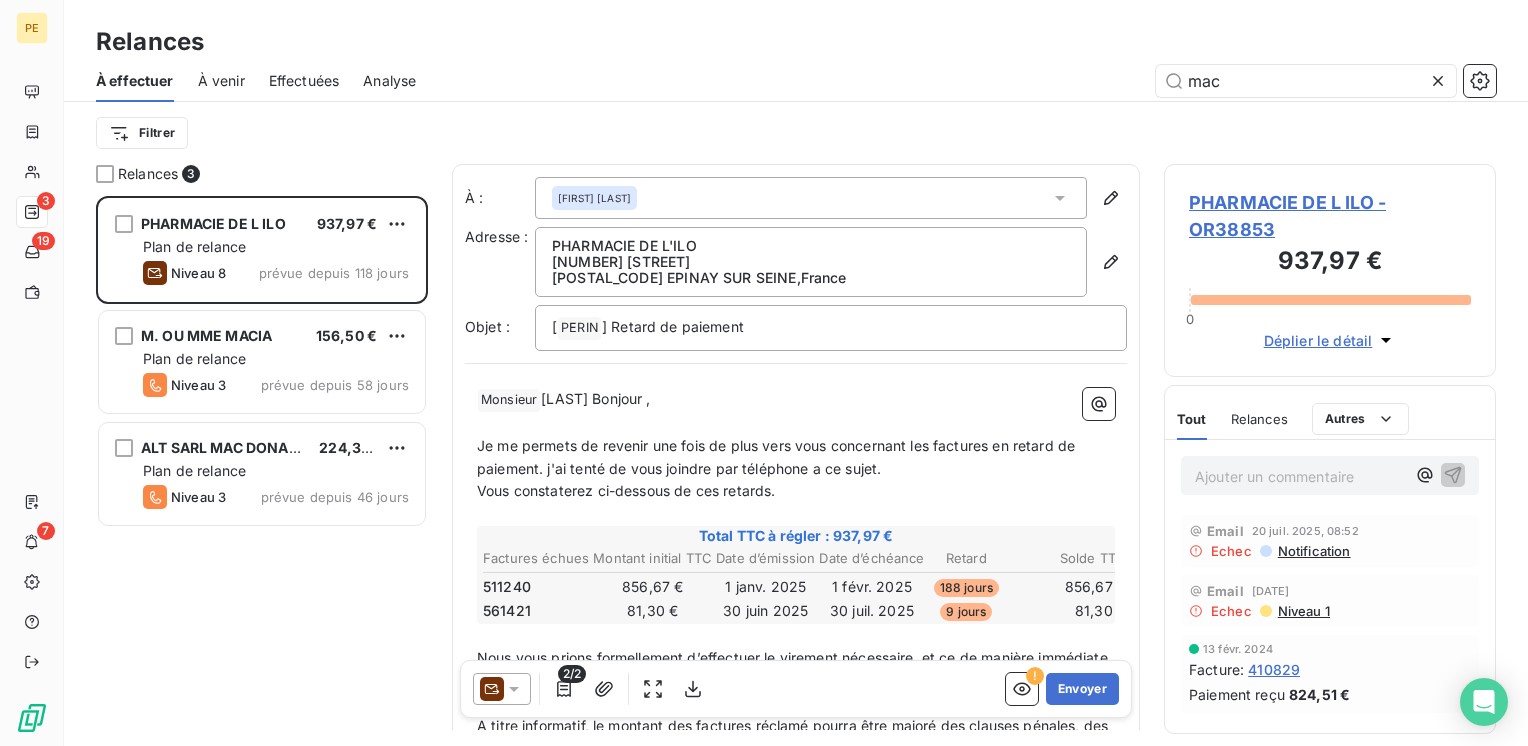 click on "À : Benjamin tadjine Adresse : PHARMACIE DE L'ILO 5 AVENUE DE LA LATTRE DE TASSIGNY 93800   EPINAY SUR SEINE ,  France Objet : [ PERIN ﻿ ] Retard de paiement" at bounding box center (796, 264) 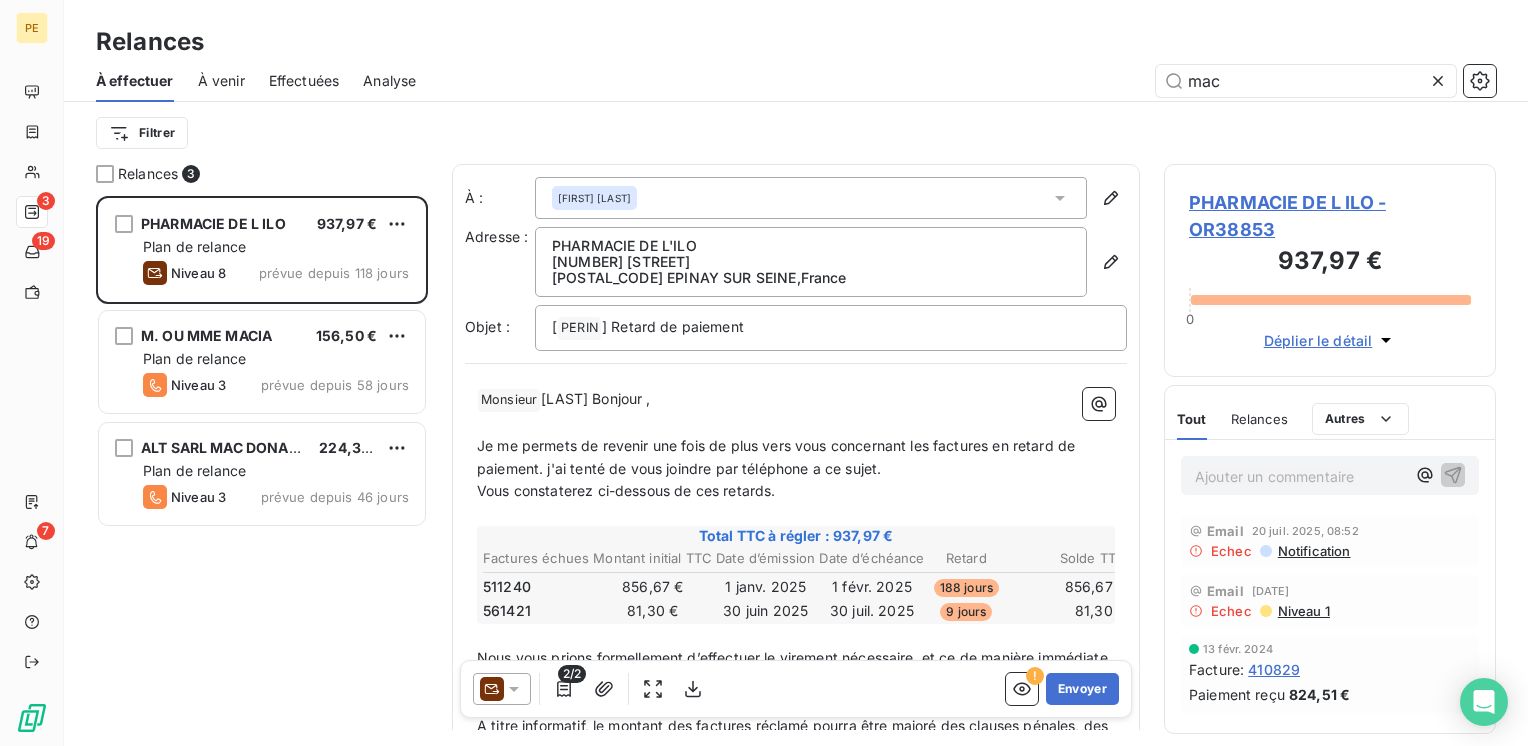 click 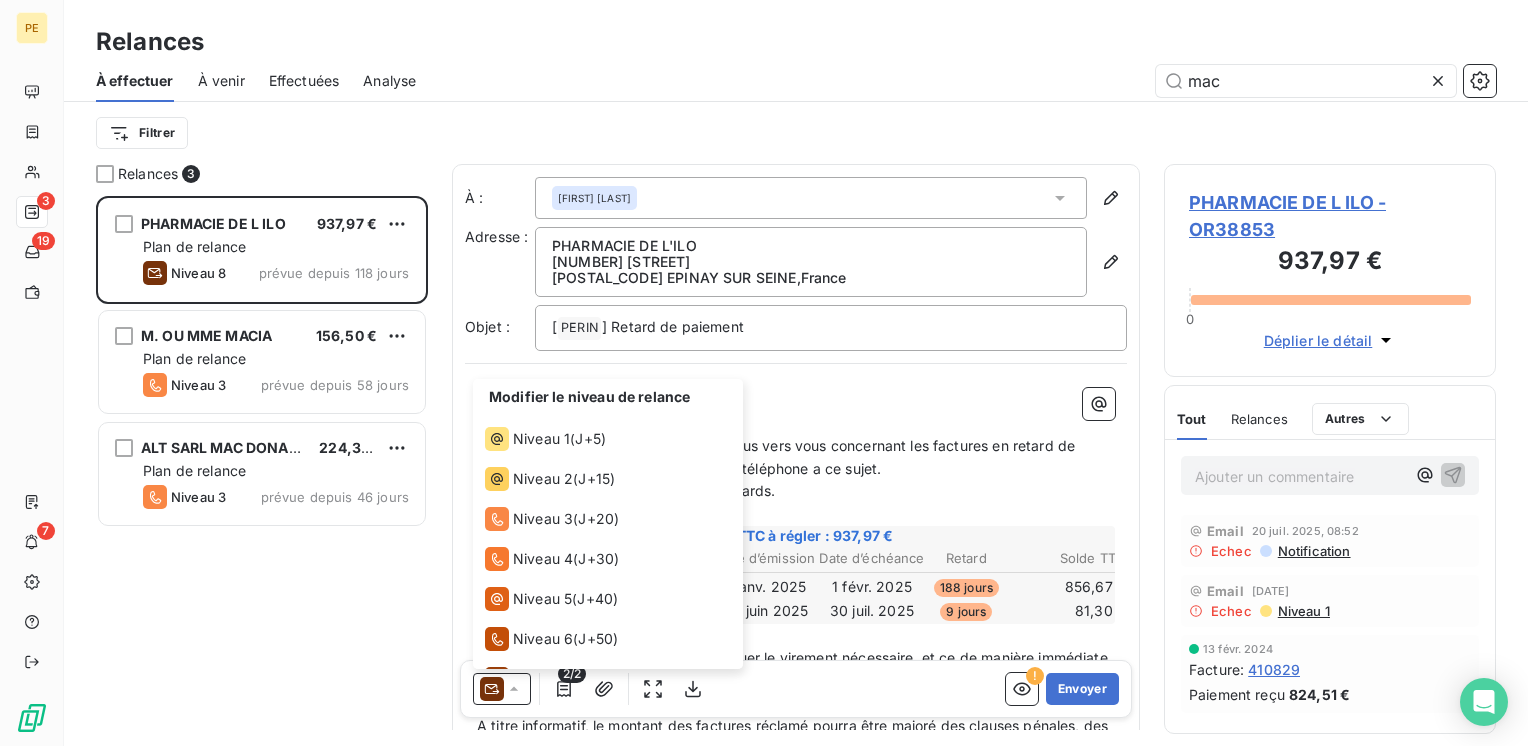 scroll, scrollTop: 69, scrollLeft: 0, axis: vertical 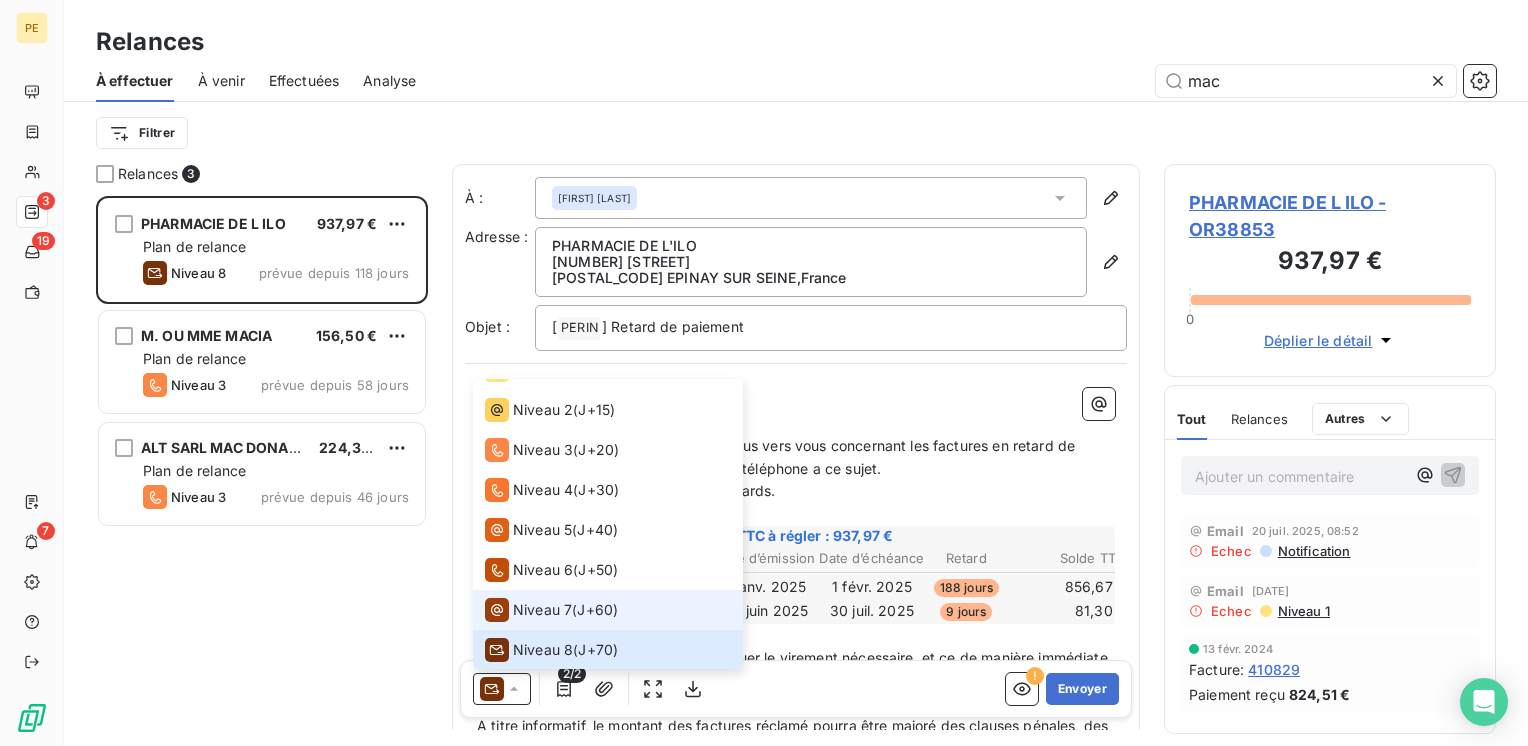 click on "Niveau 7" at bounding box center [542, 610] 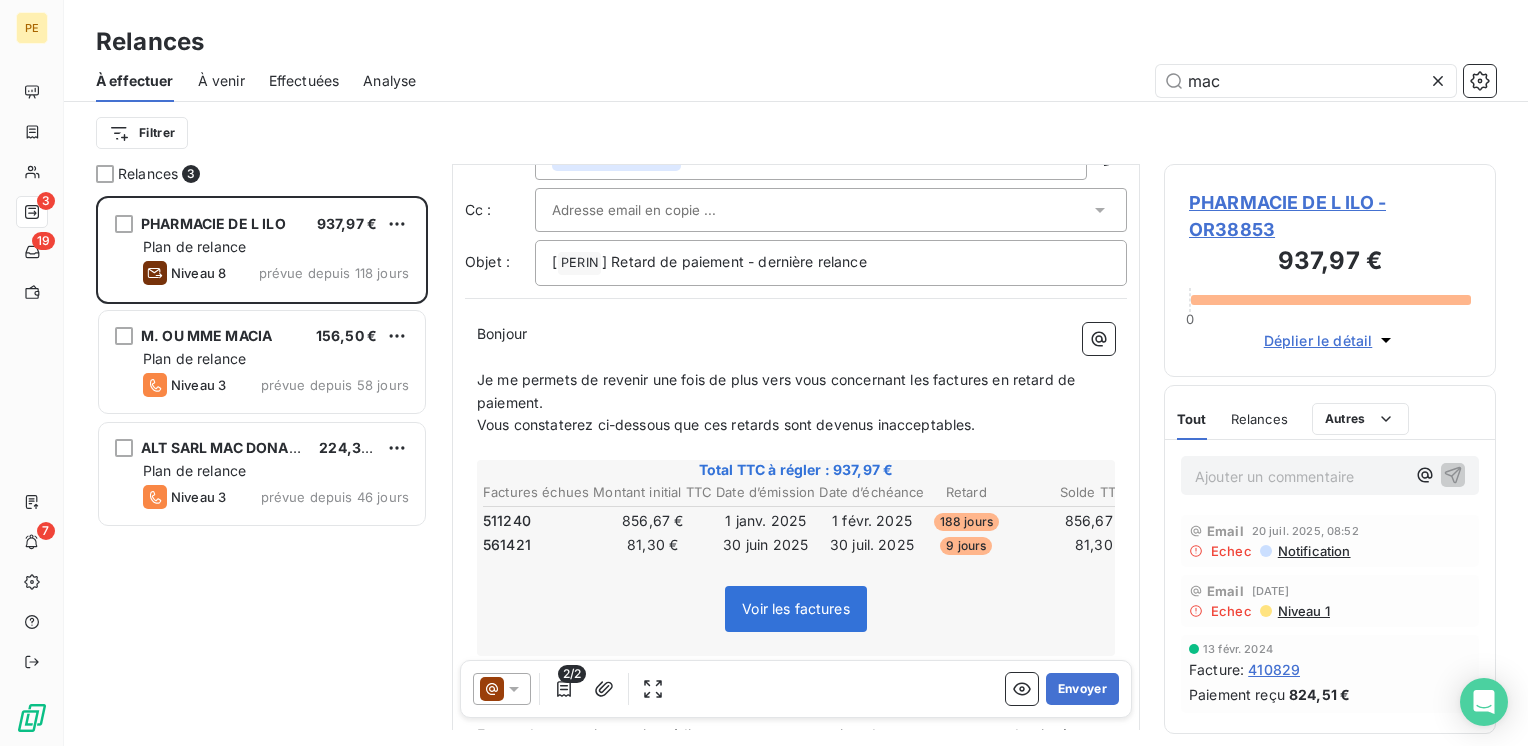 scroll, scrollTop: 0, scrollLeft: 0, axis: both 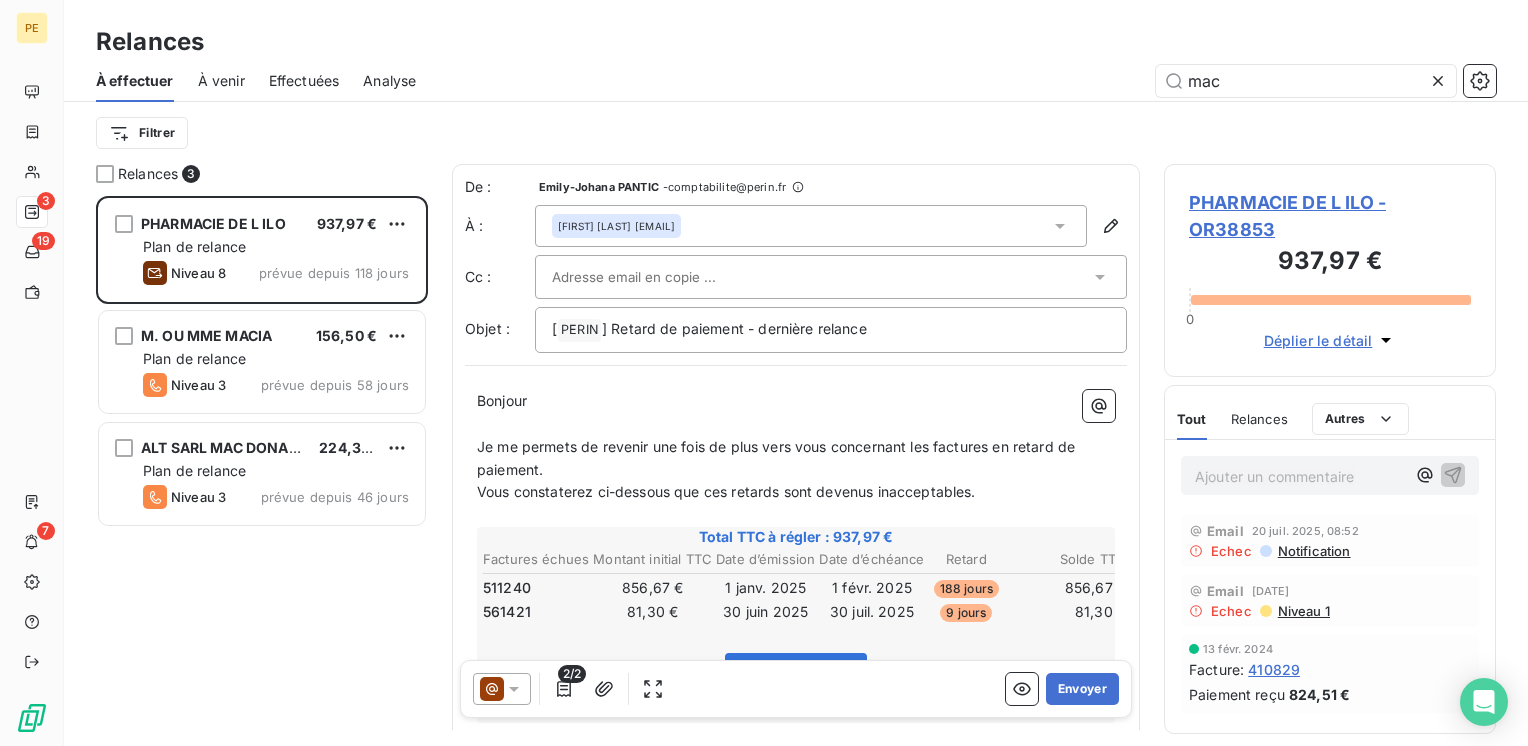 click at bounding box center [659, 277] 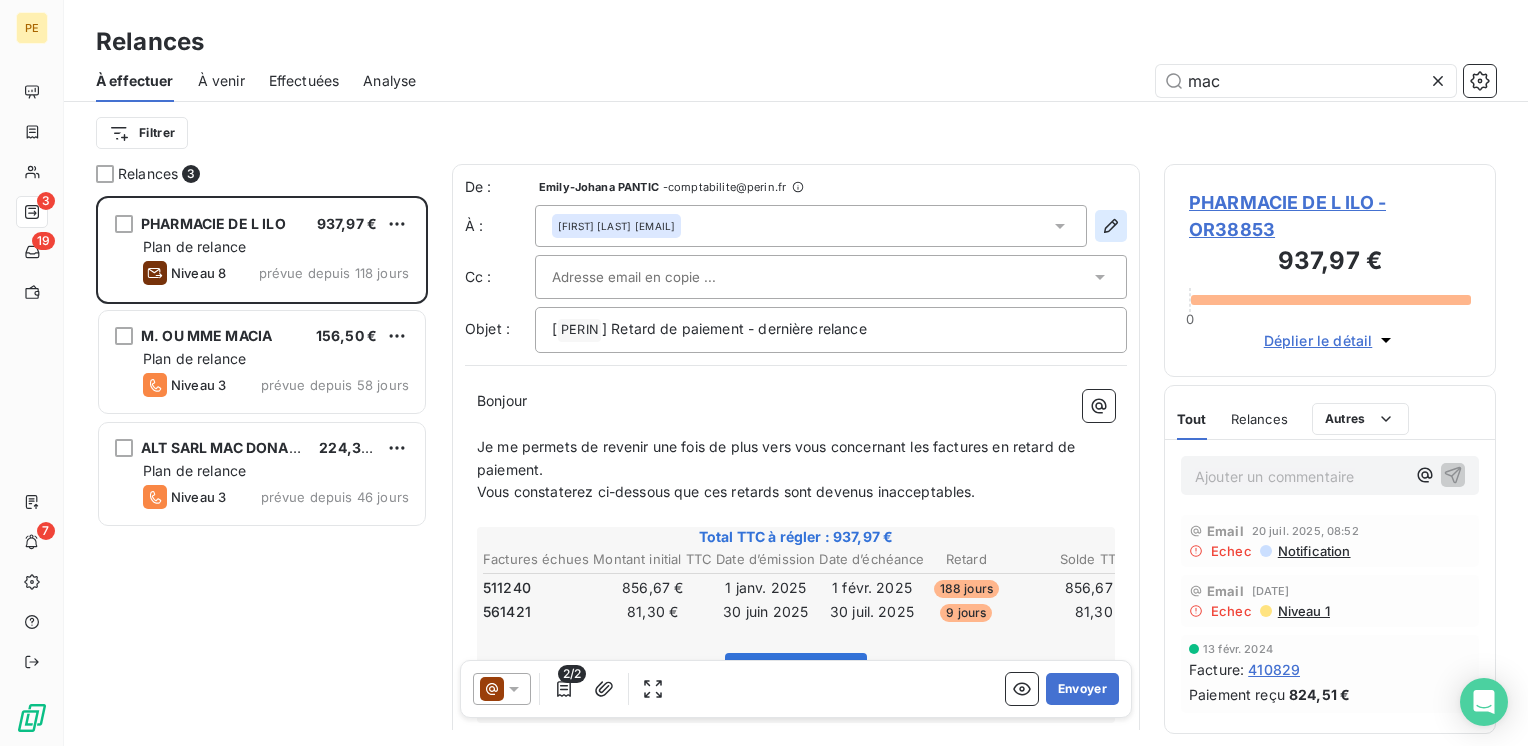 click 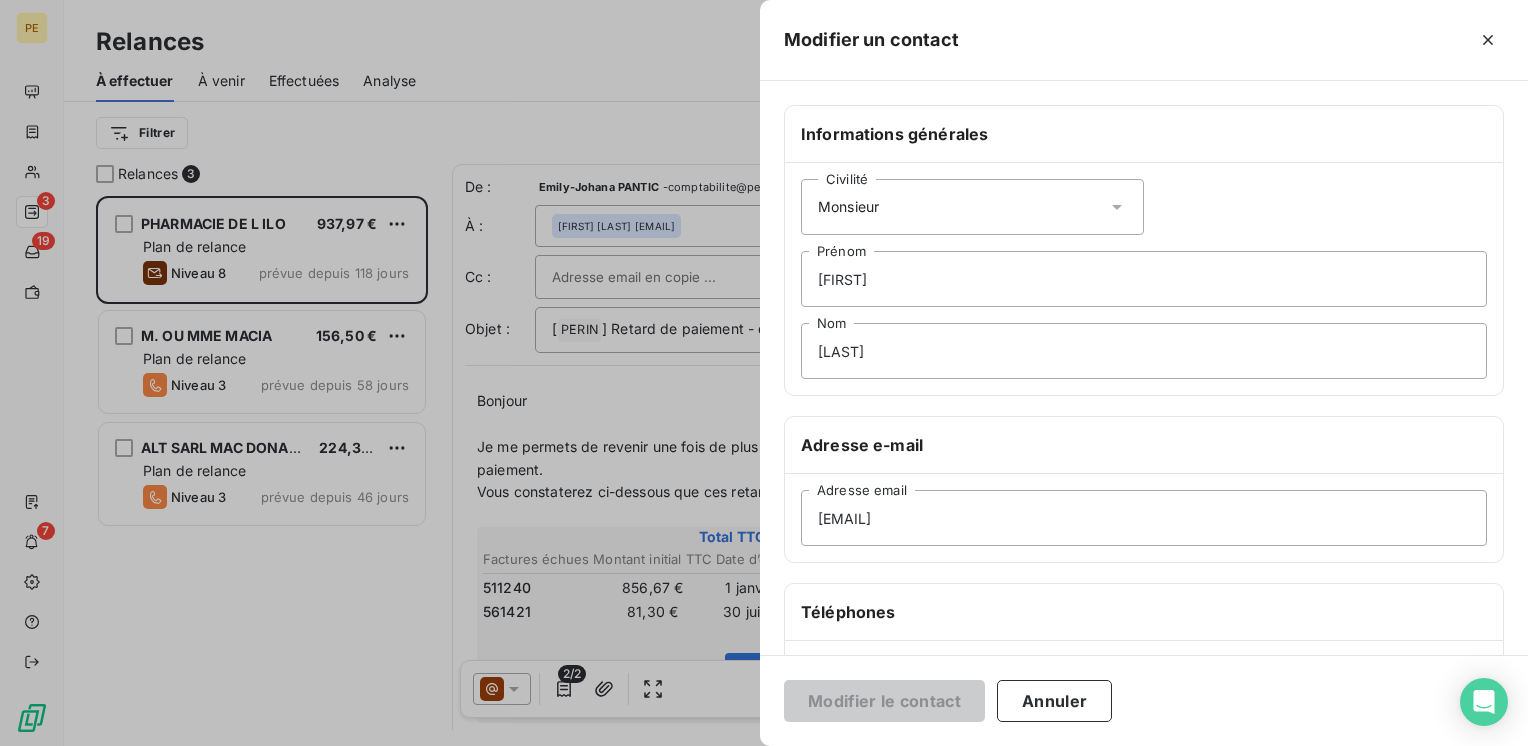 click at bounding box center [764, 373] 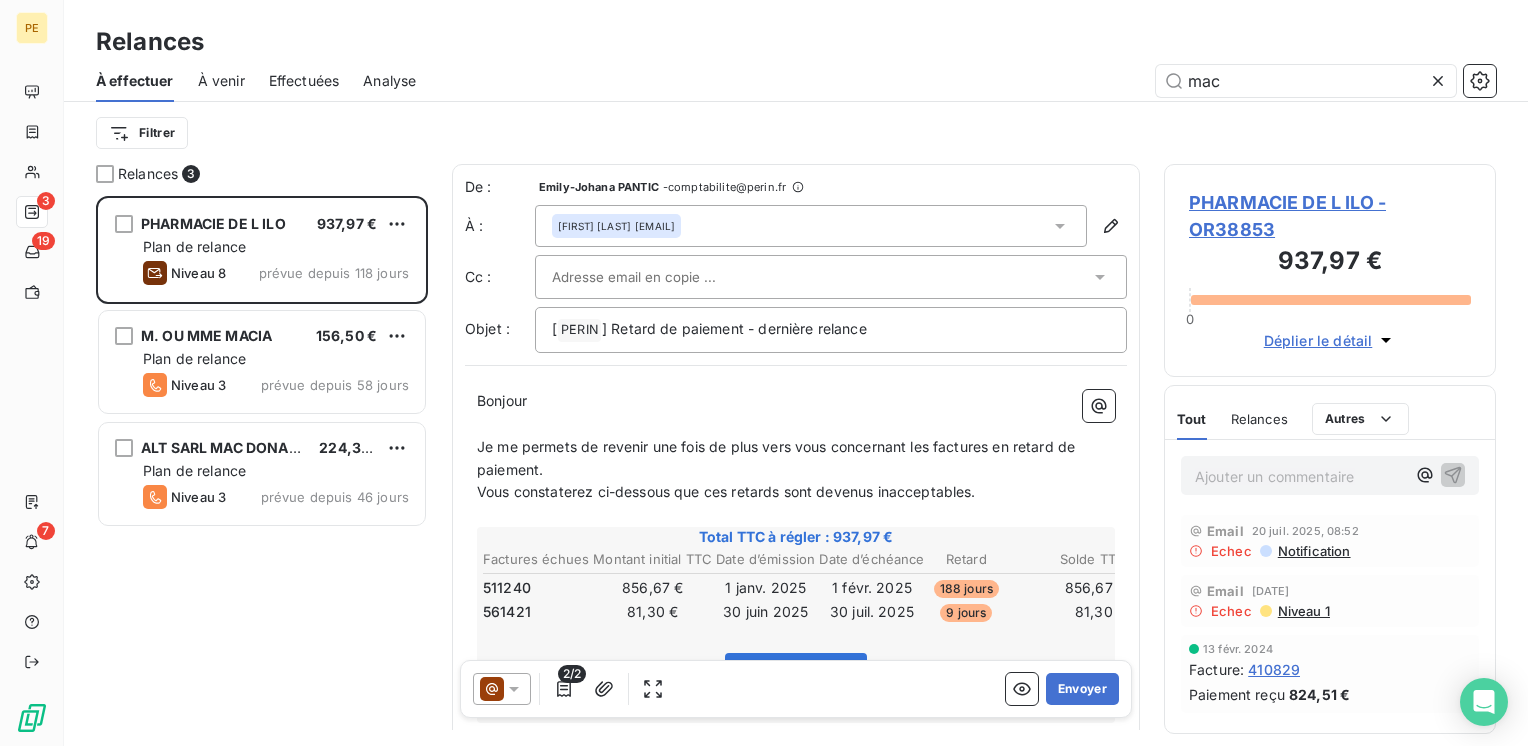 click at bounding box center (831, 277) 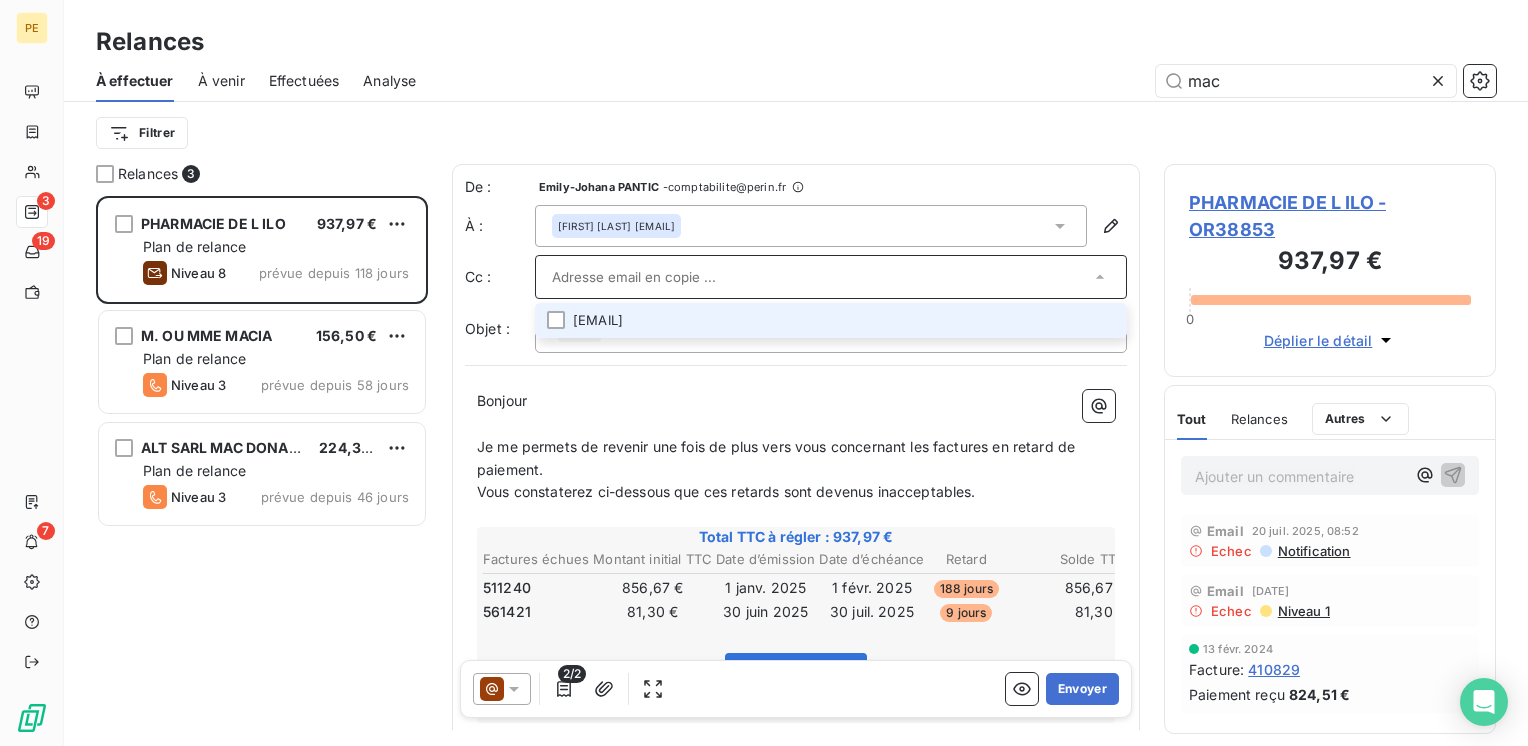 click at bounding box center (831, 277) 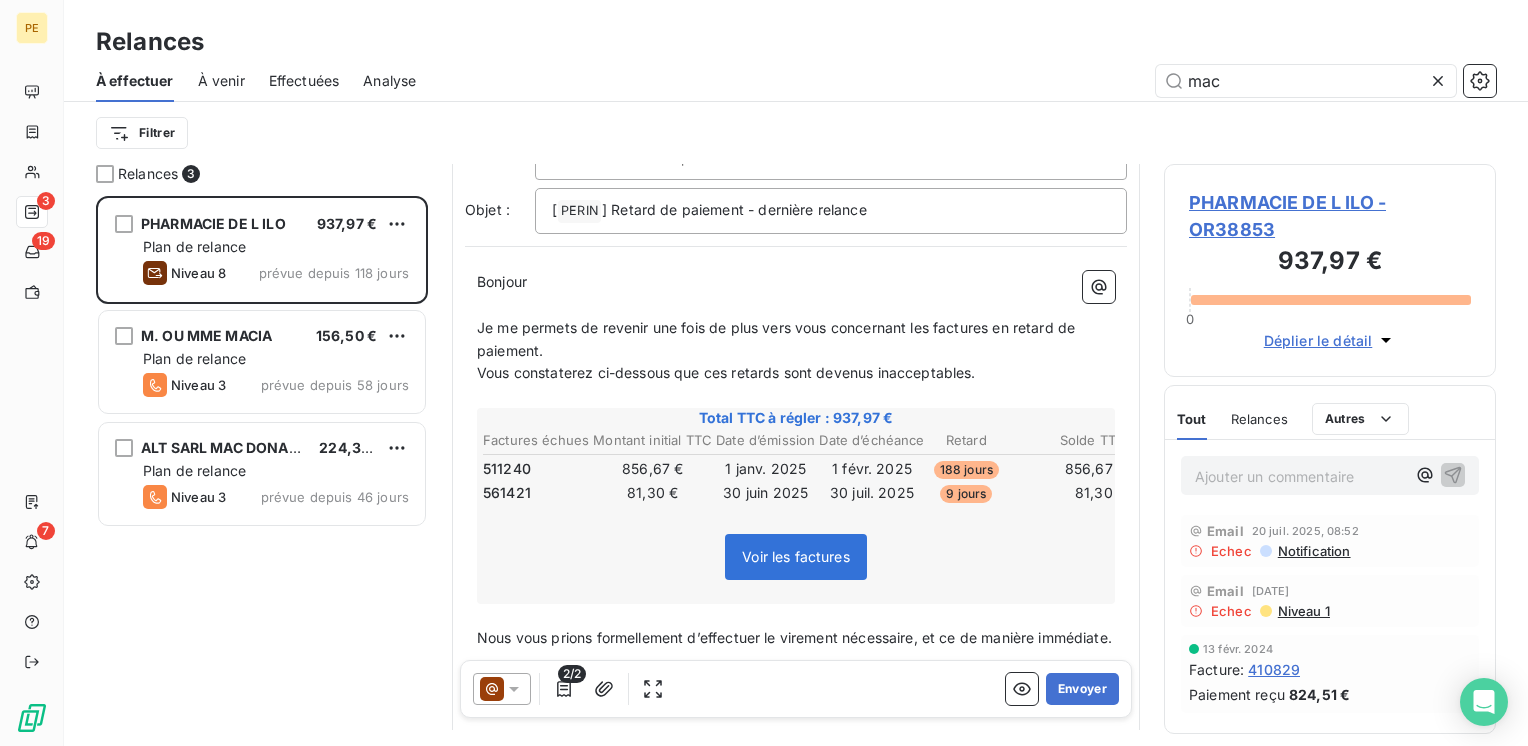 scroll, scrollTop: 0, scrollLeft: 0, axis: both 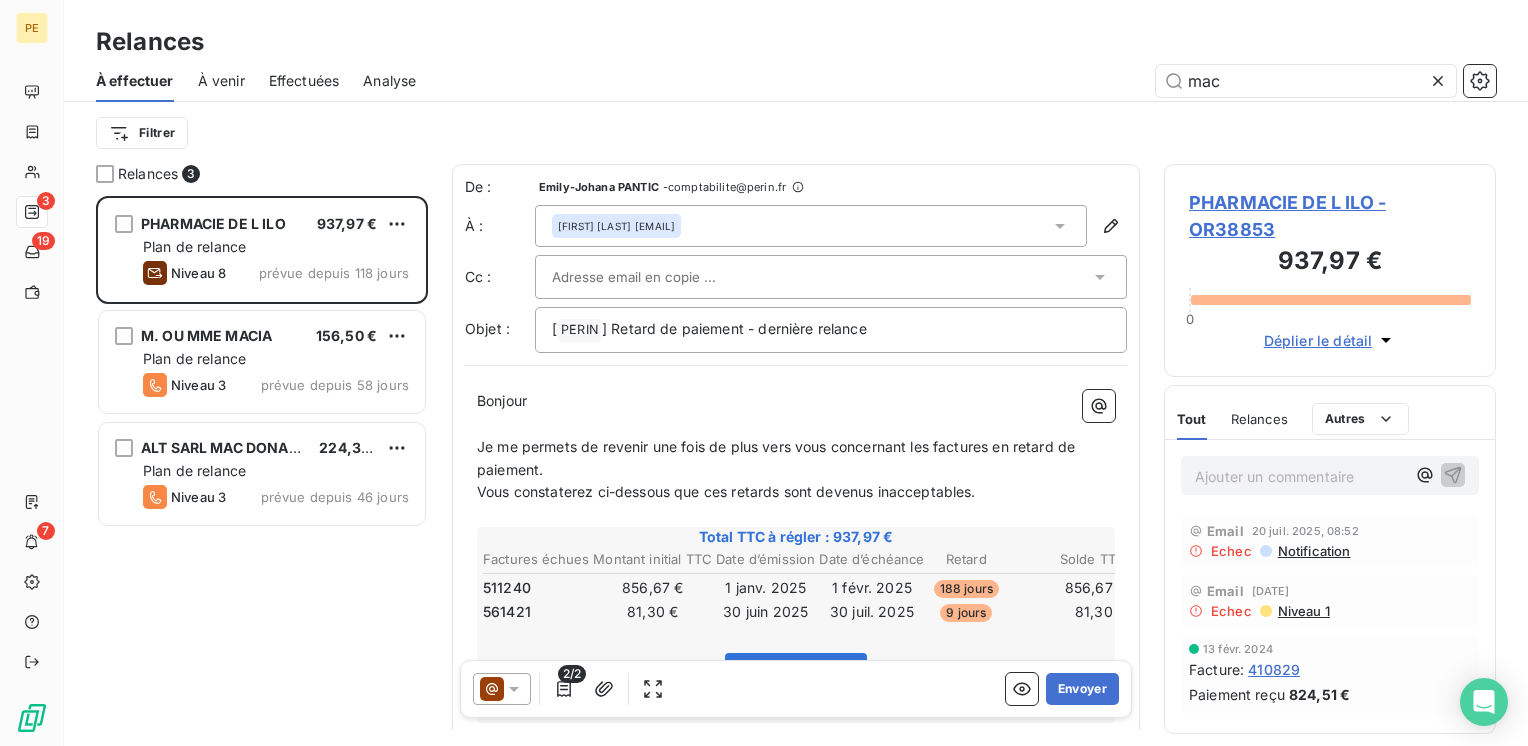 click on "Bonjour" at bounding box center [502, 400] 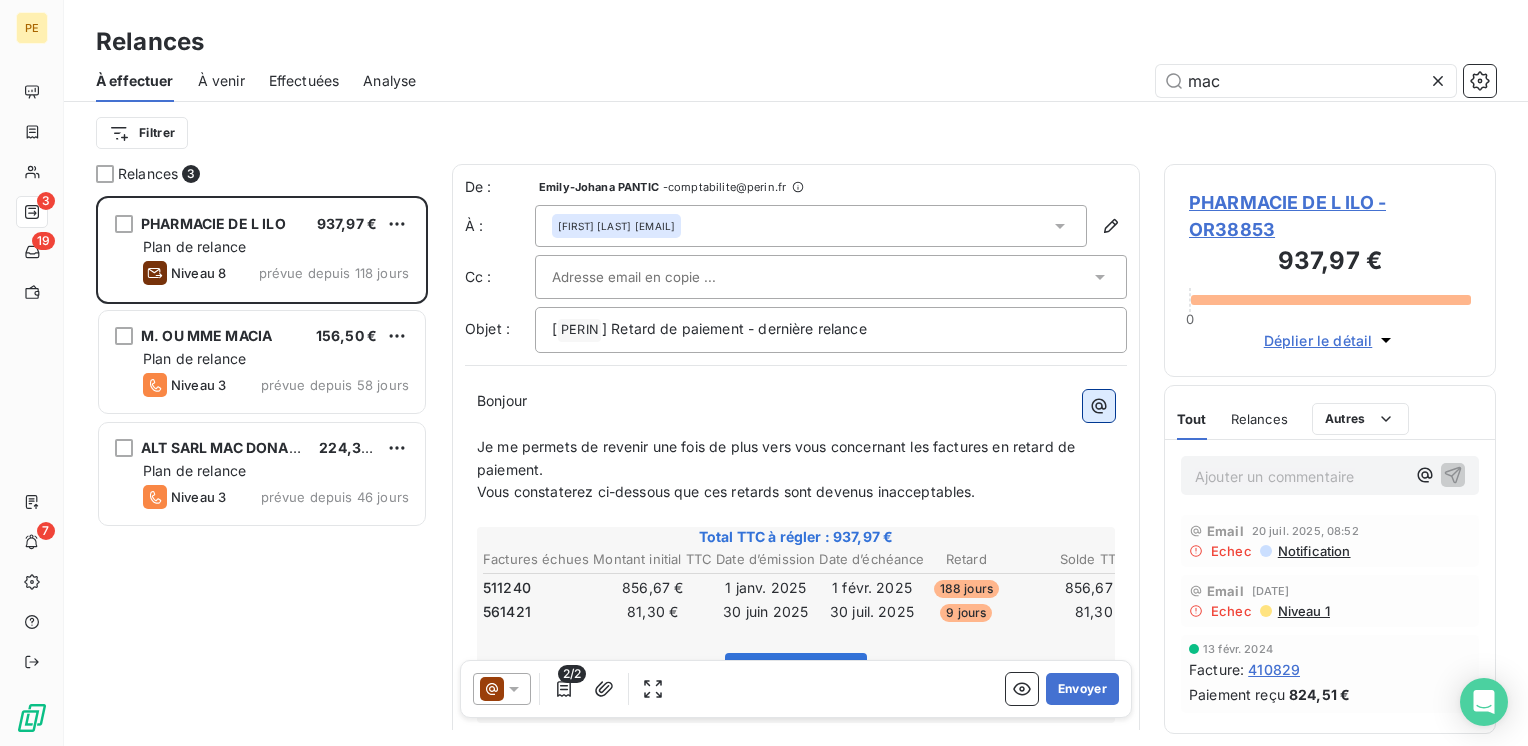 click 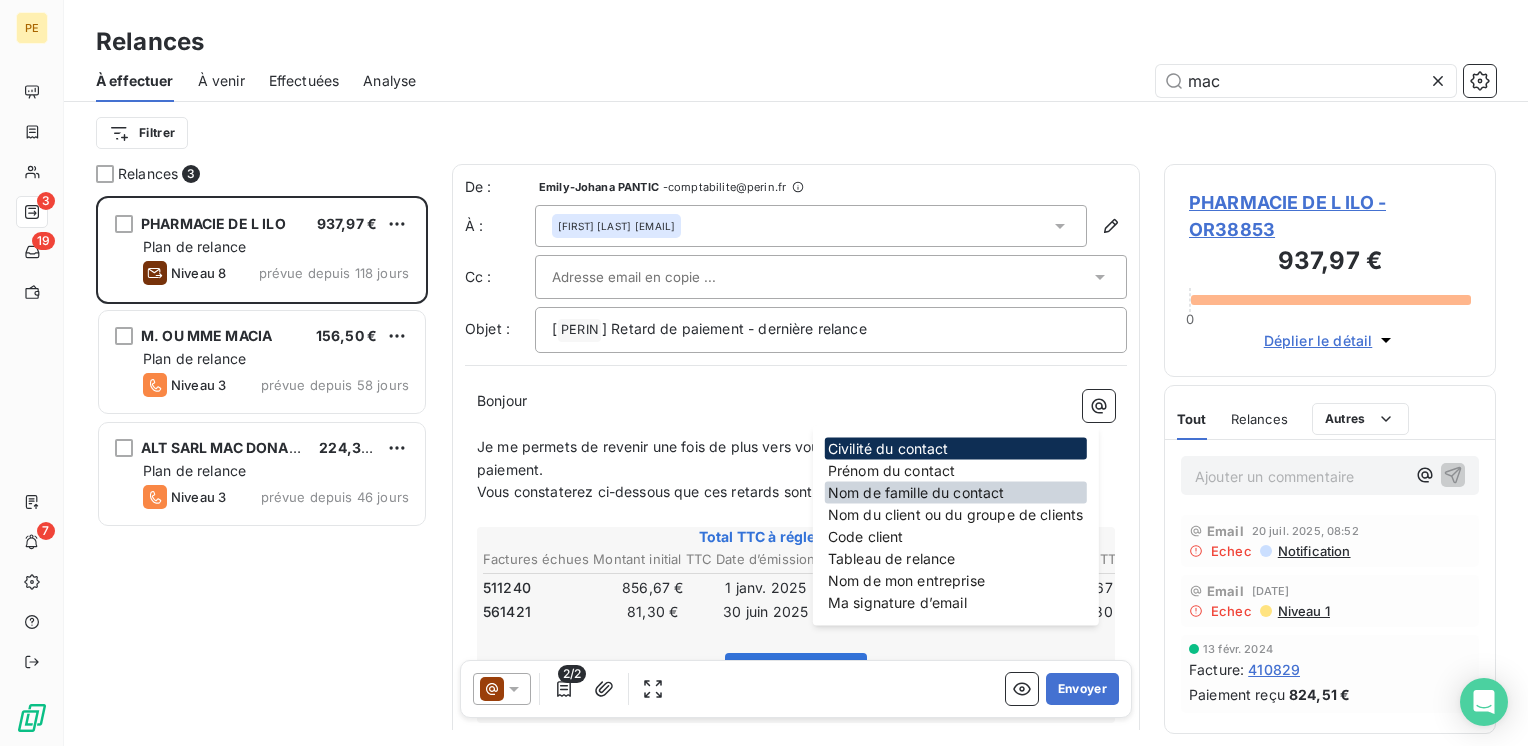 click on "Nom de famille du contact" at bounding box center (956, 493) 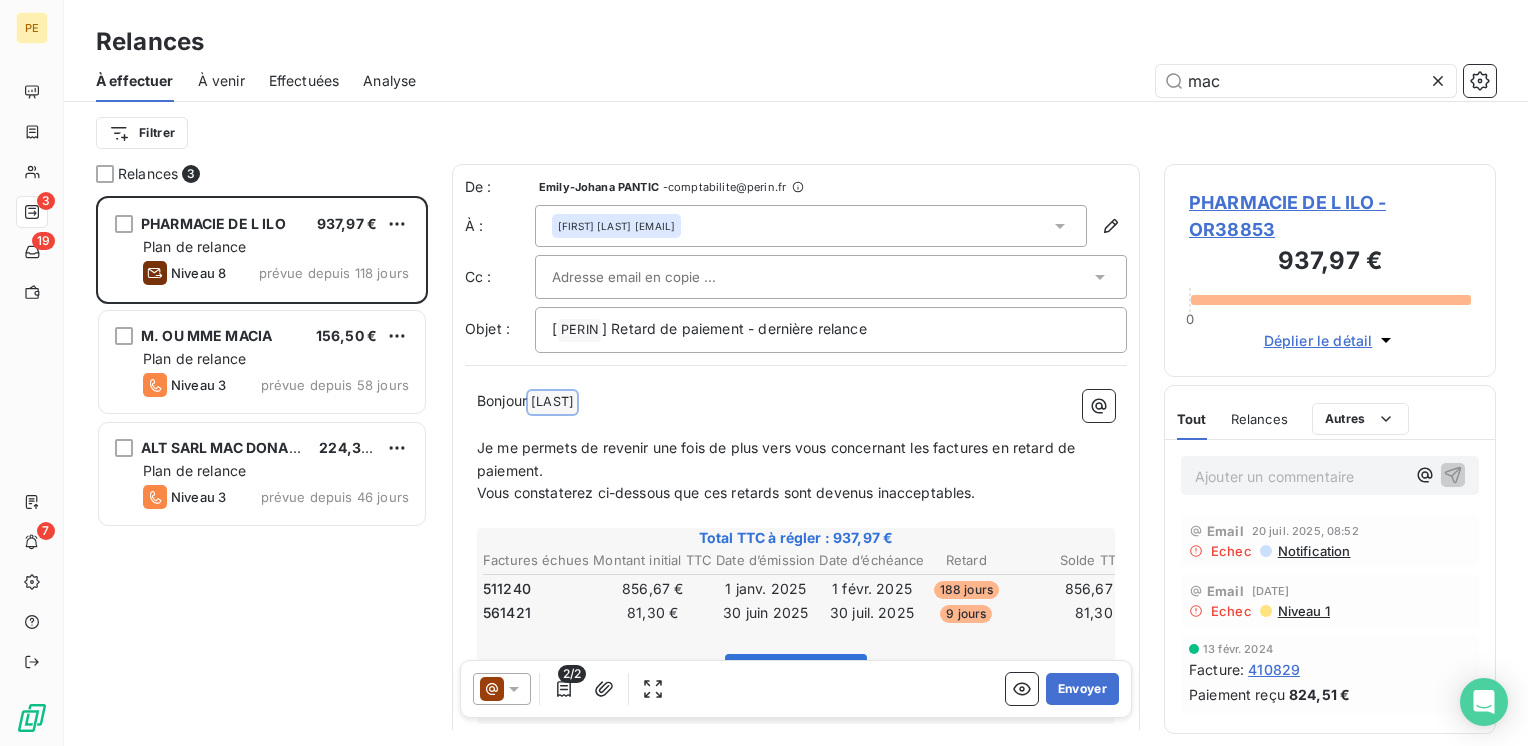click on "[LAST]" at bounding box center [552, 402] 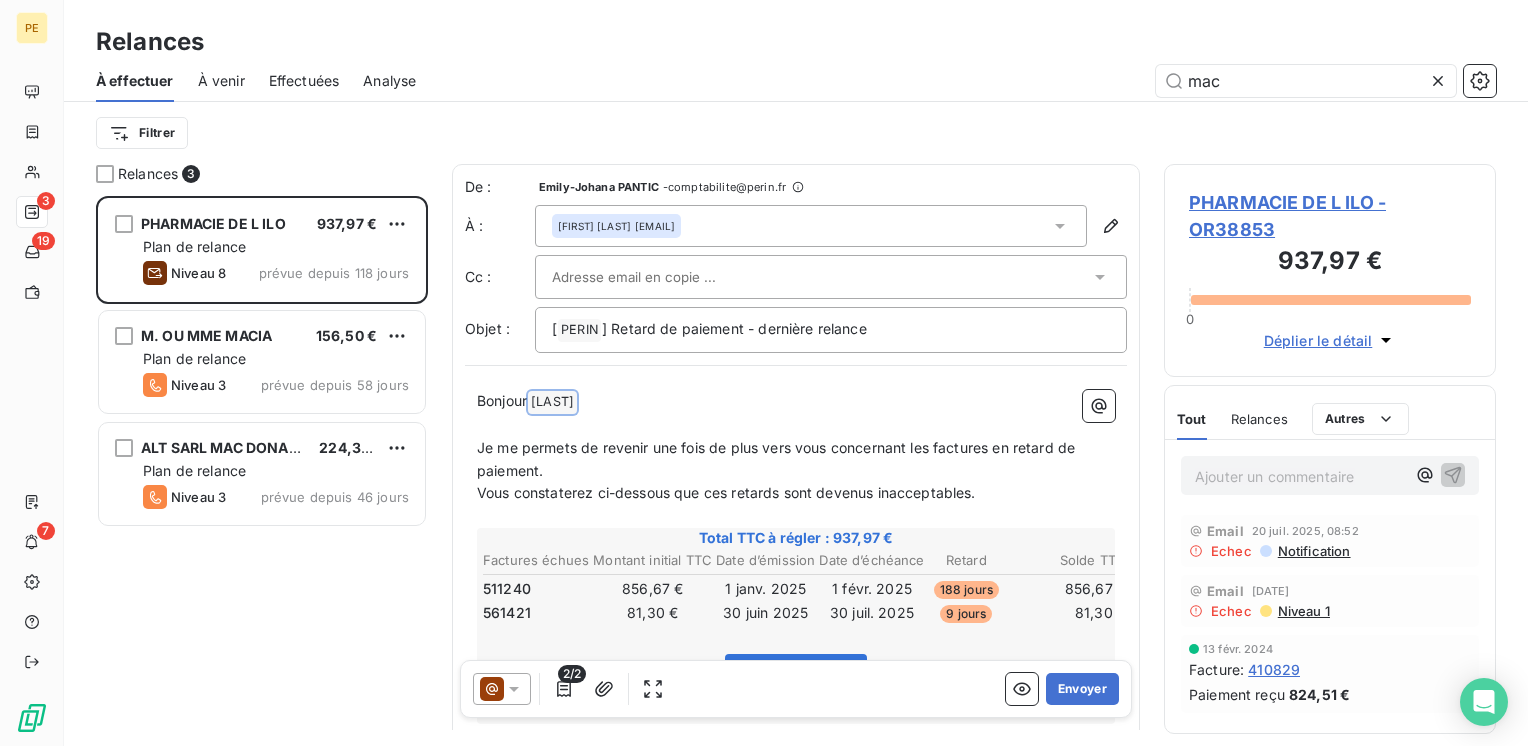 click on "[LAST]" at bounding box center (552, 402) 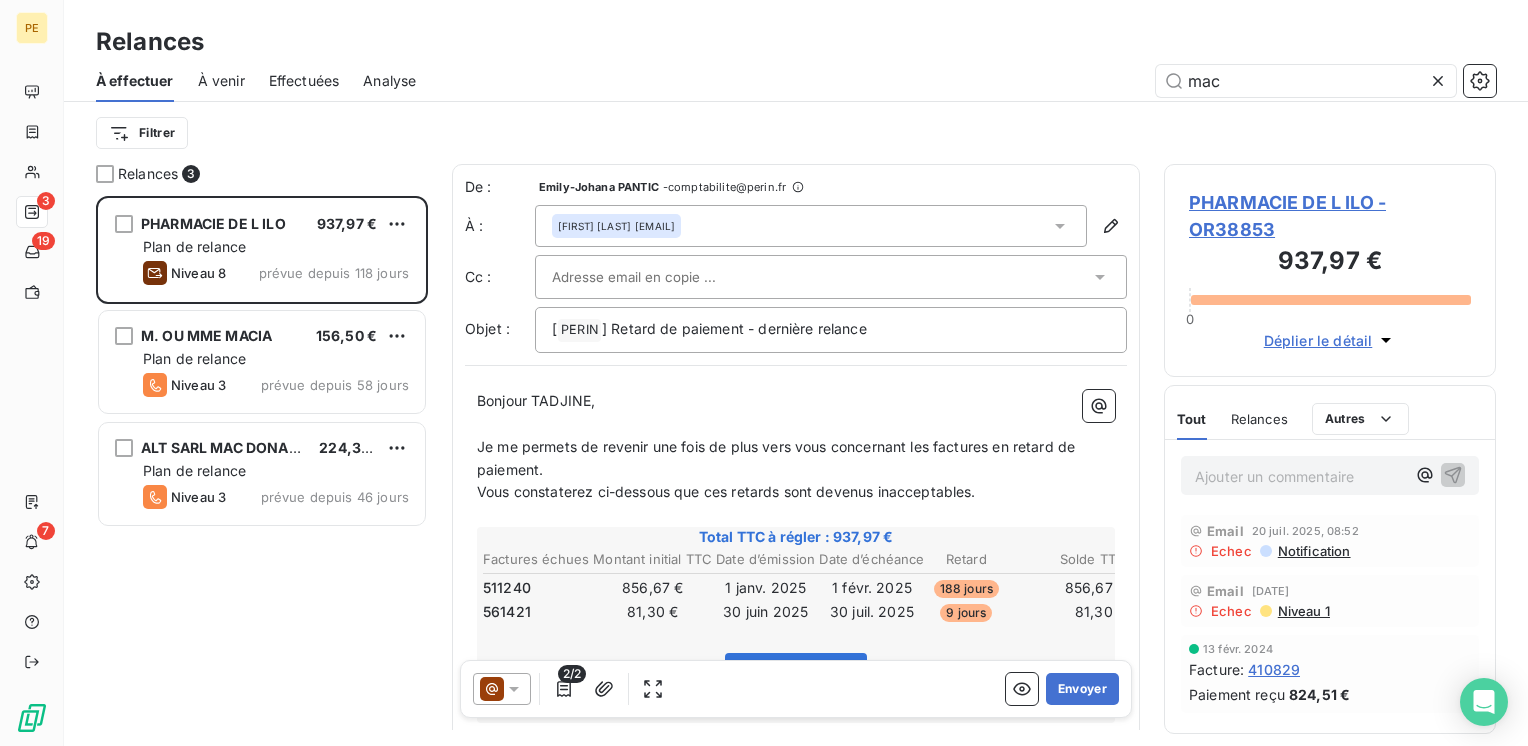 click on "Je me permets de revenir une fois de plus vers vous concernant les factures en retard de paiement." at bounding box center [778, 458] 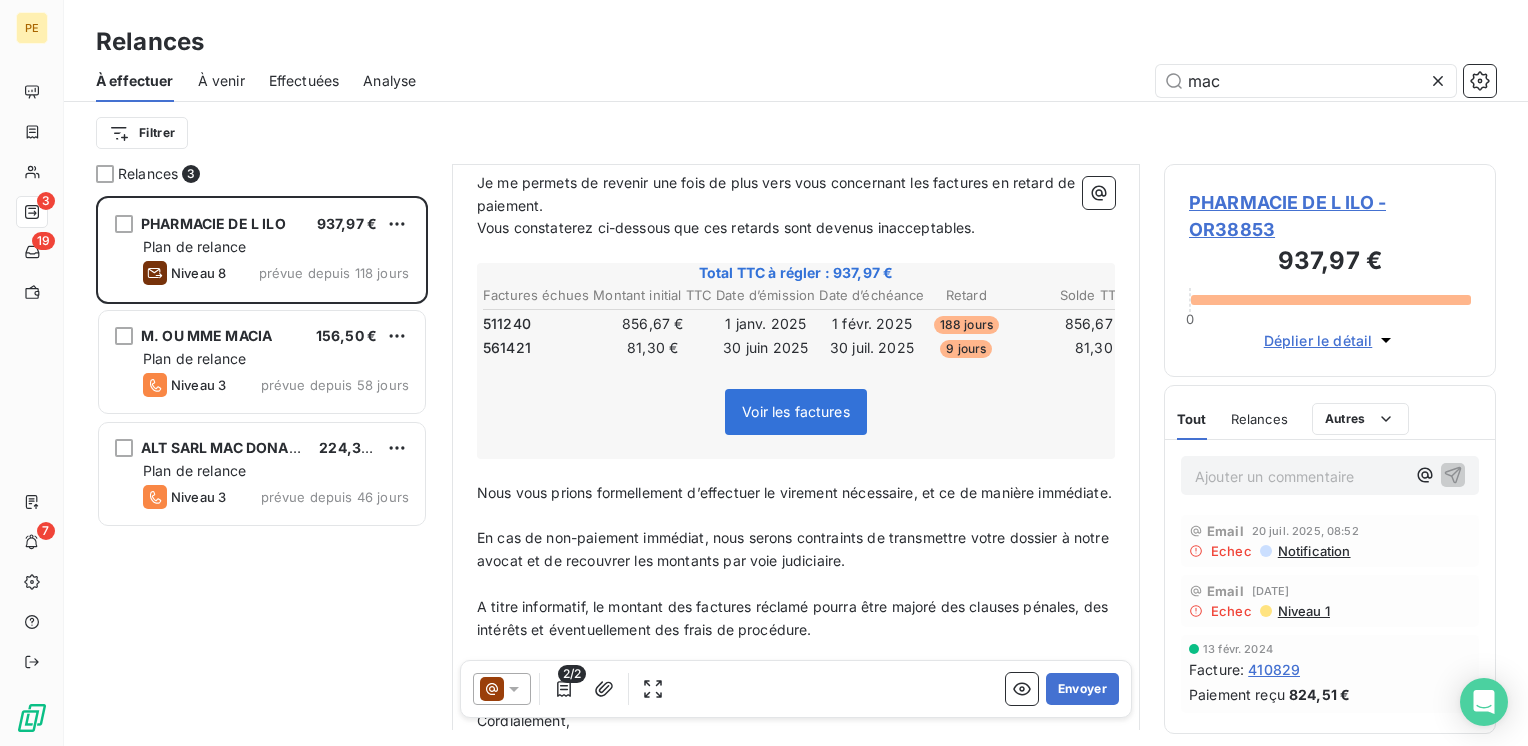 scroll, scrollTop: 267, scrollLeft: 0, axis: vertical 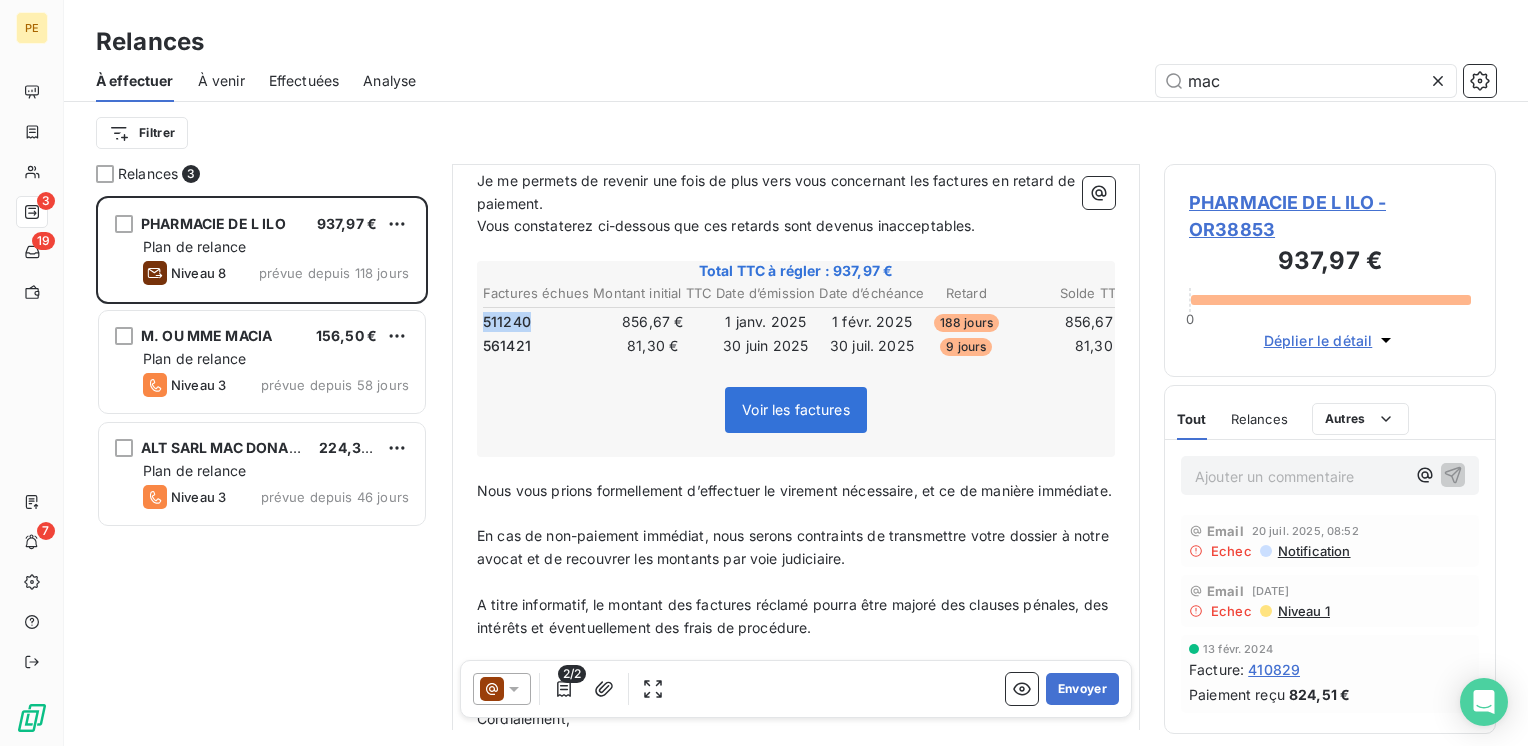 drag, startPoint x: 533, startPoint y: 321, endPoint x: 483, endPoint y: 322, distance: 50.01 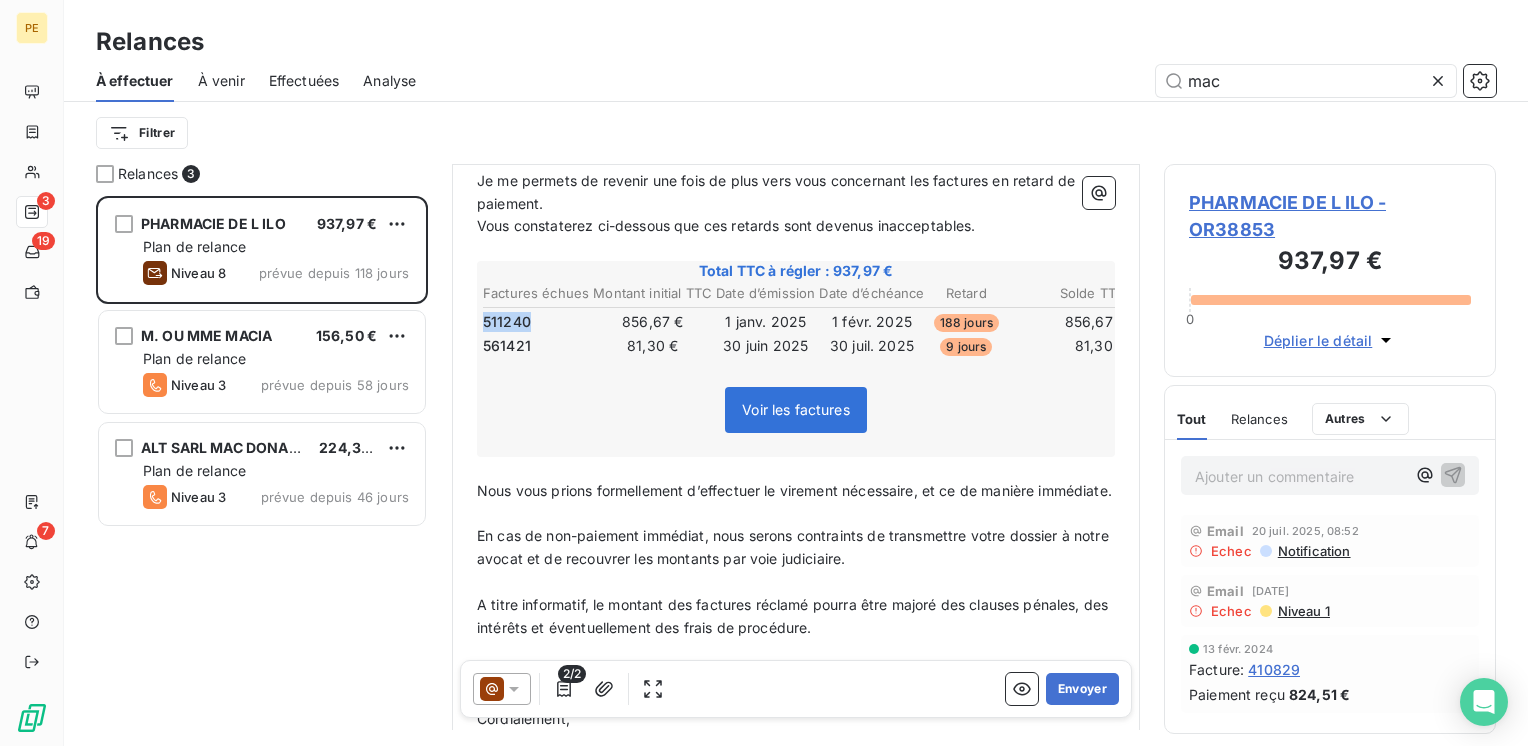 click on "511240" at bounding box center (536, 322) 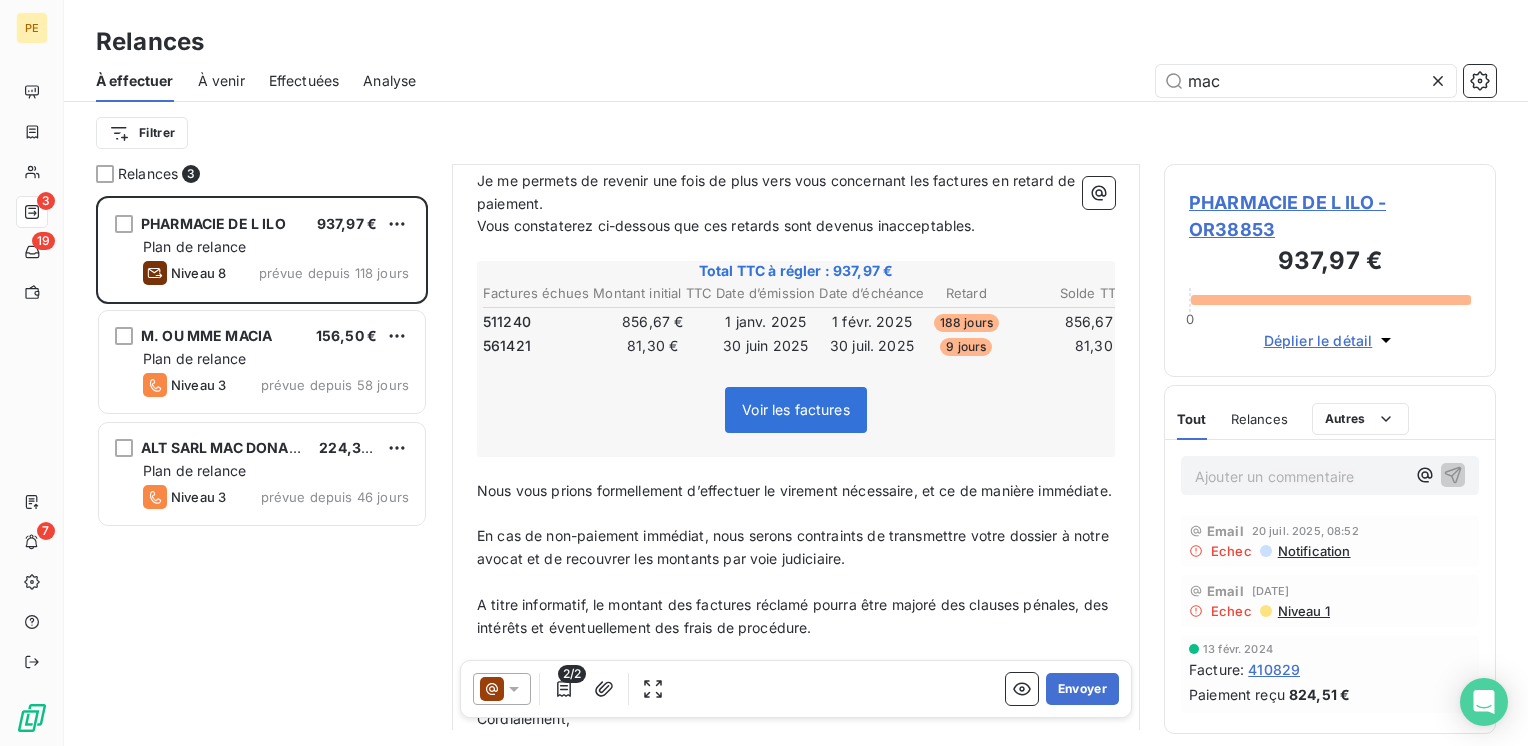 click on "Voir   les factures" at bounding box center [796, 409] 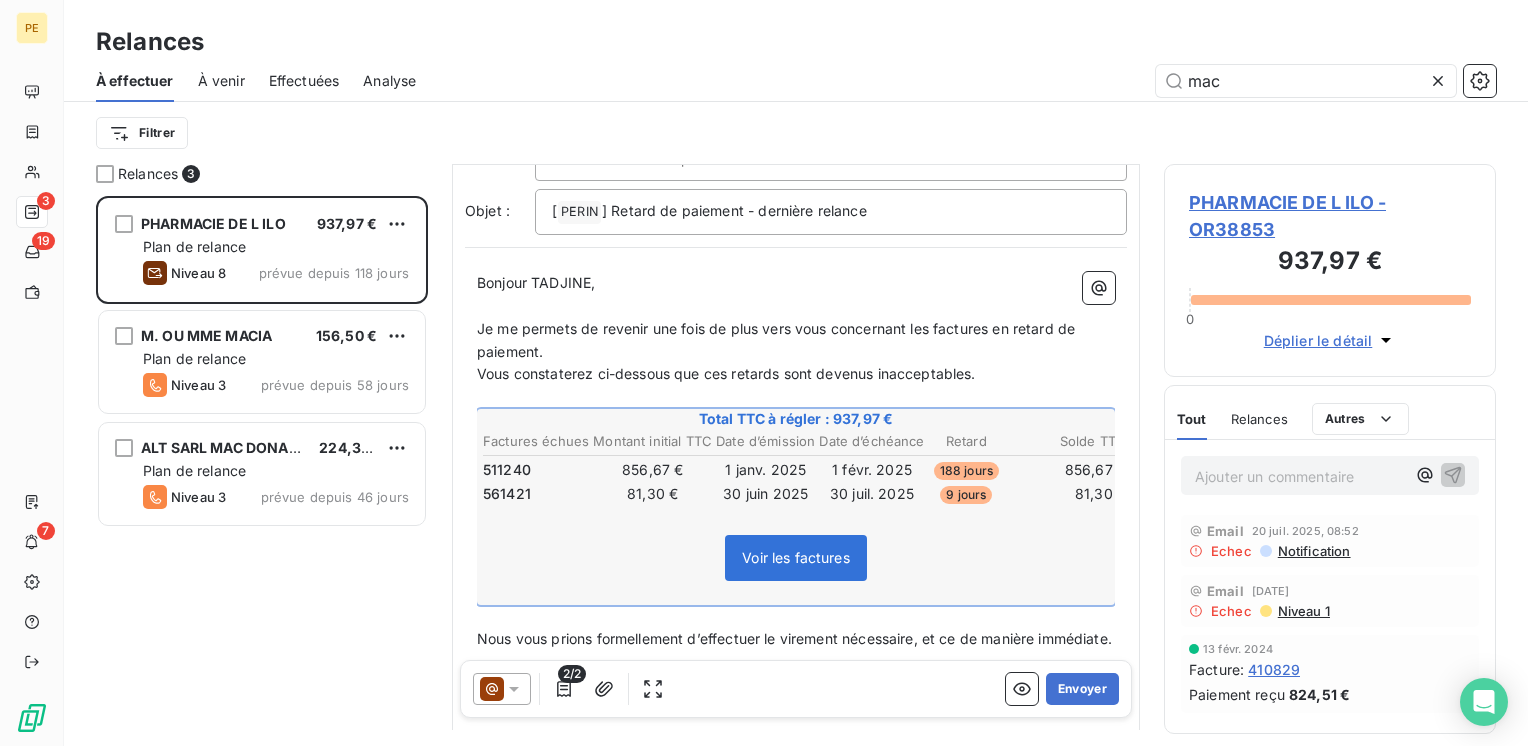 scroll, scrollTop: 0, scrollLeft: 0, axis: both 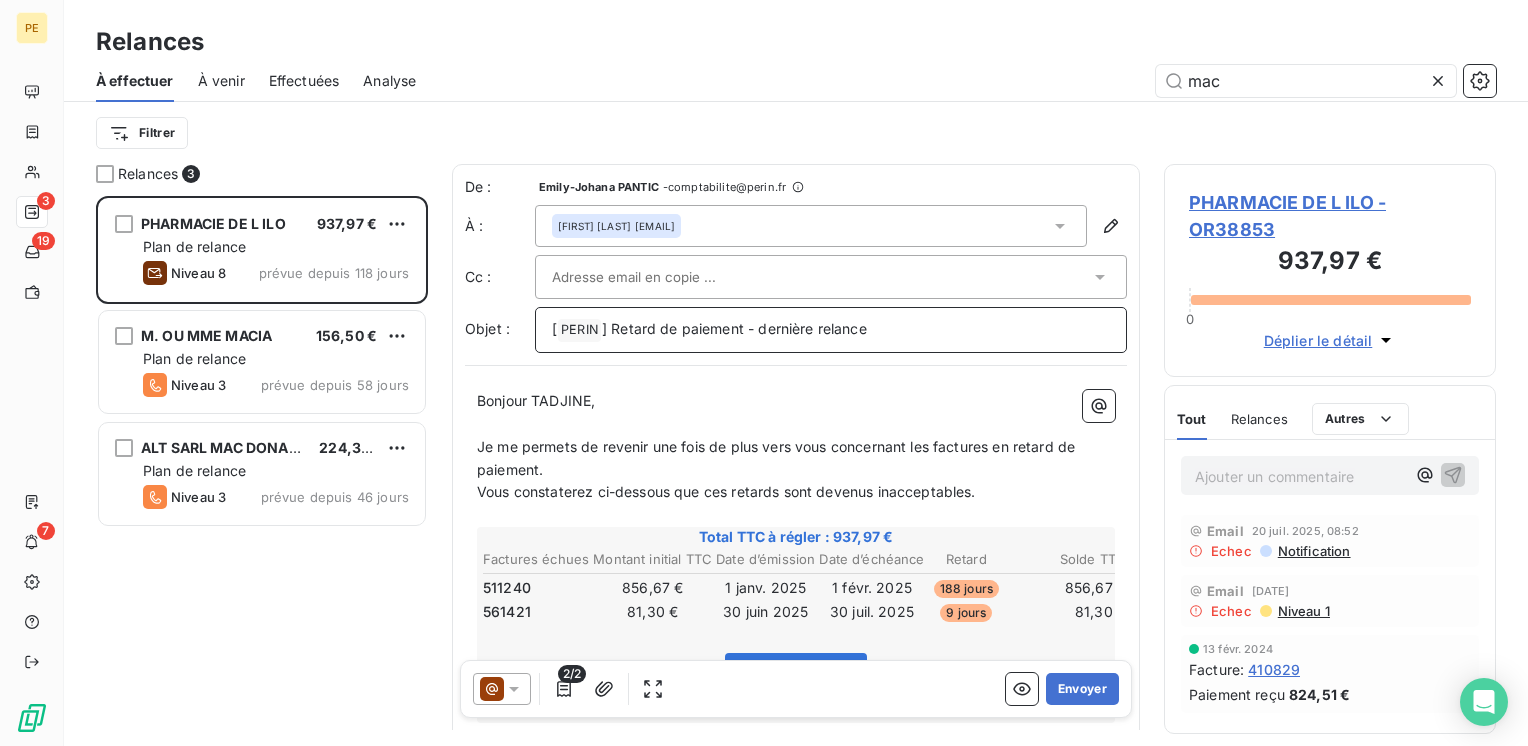 click on "[ PERIN ﻿ ] Retard de paiement - dernière relance" at bounding box center (831, 330) 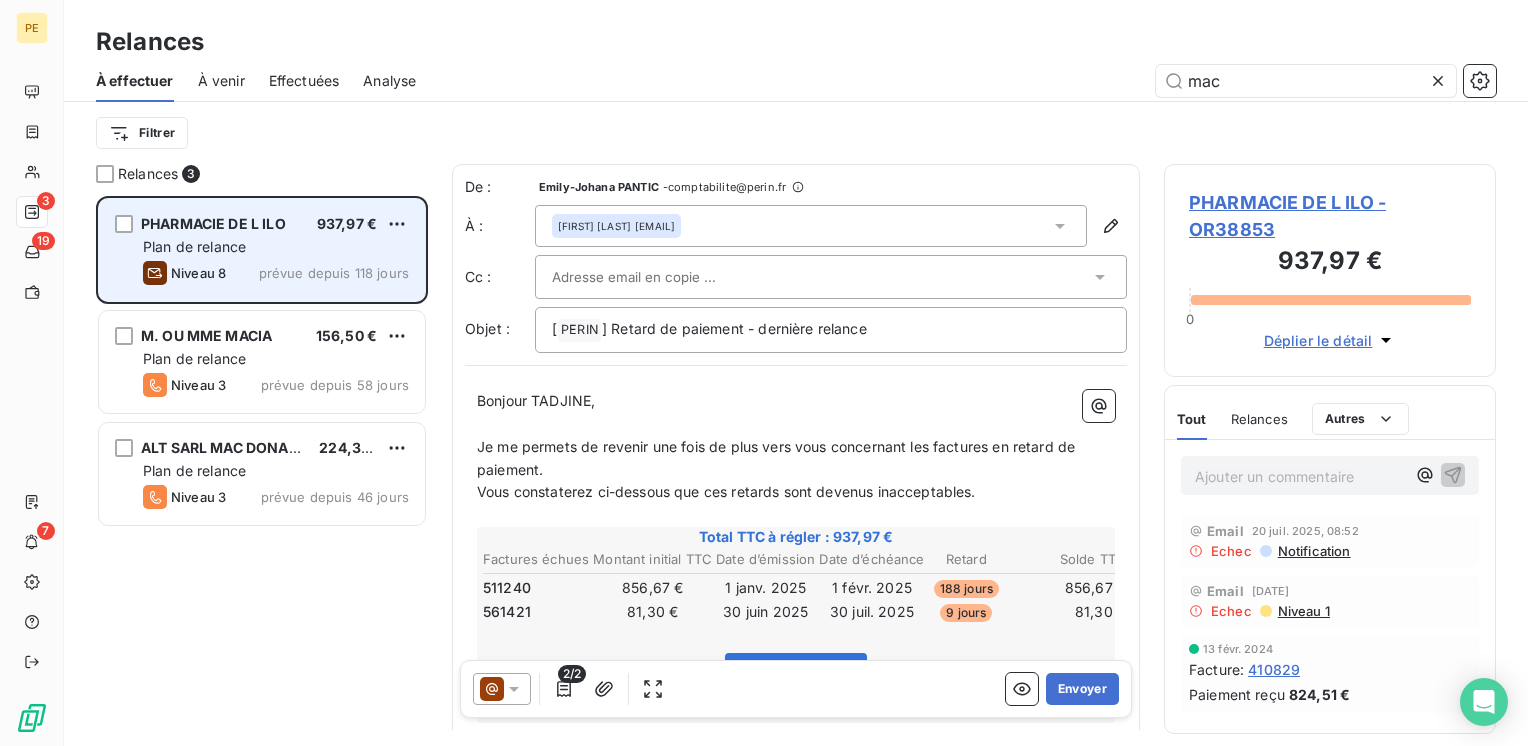 click on "Plan de relance" at bounding box center [194, 246] 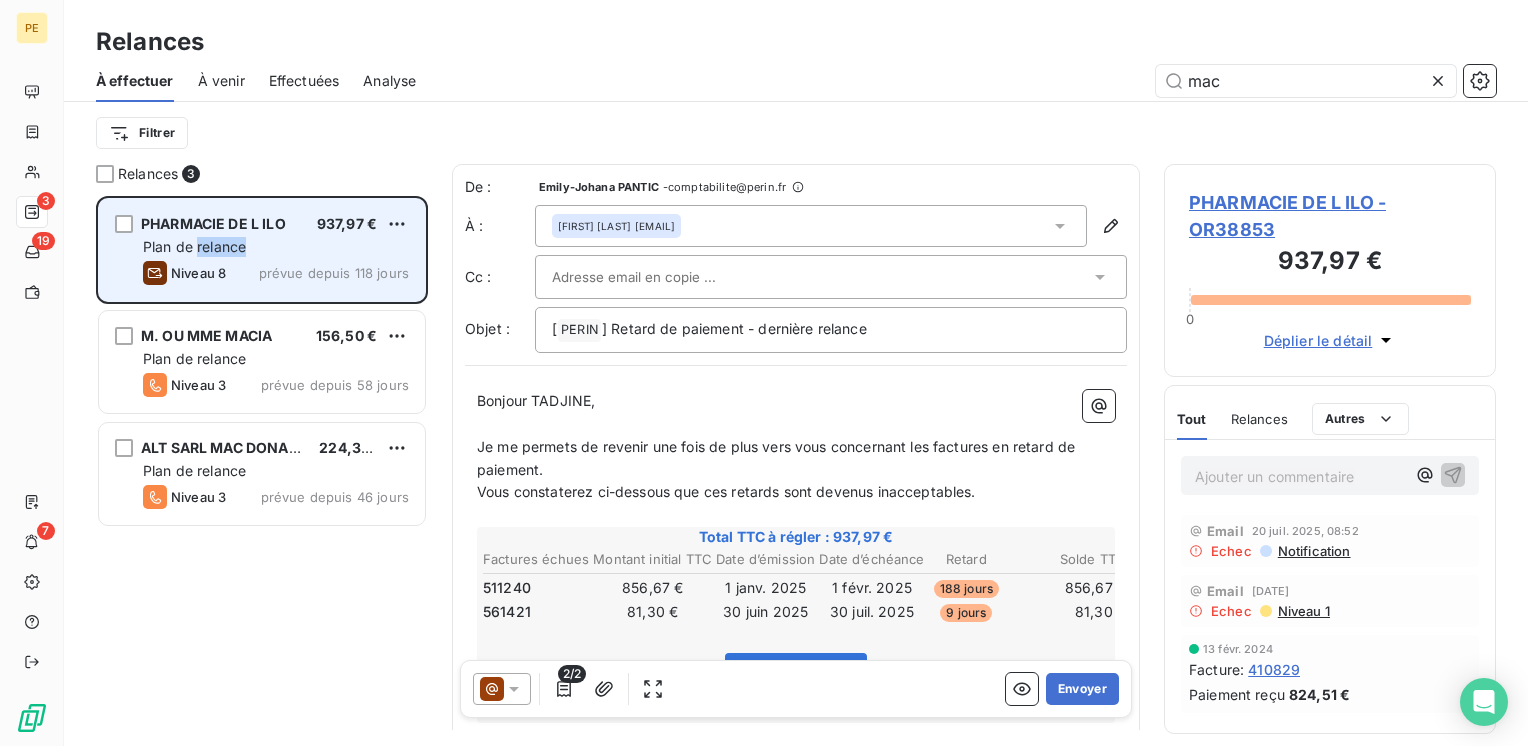 click on "Plan de relance" at bounding box center [194, 246] 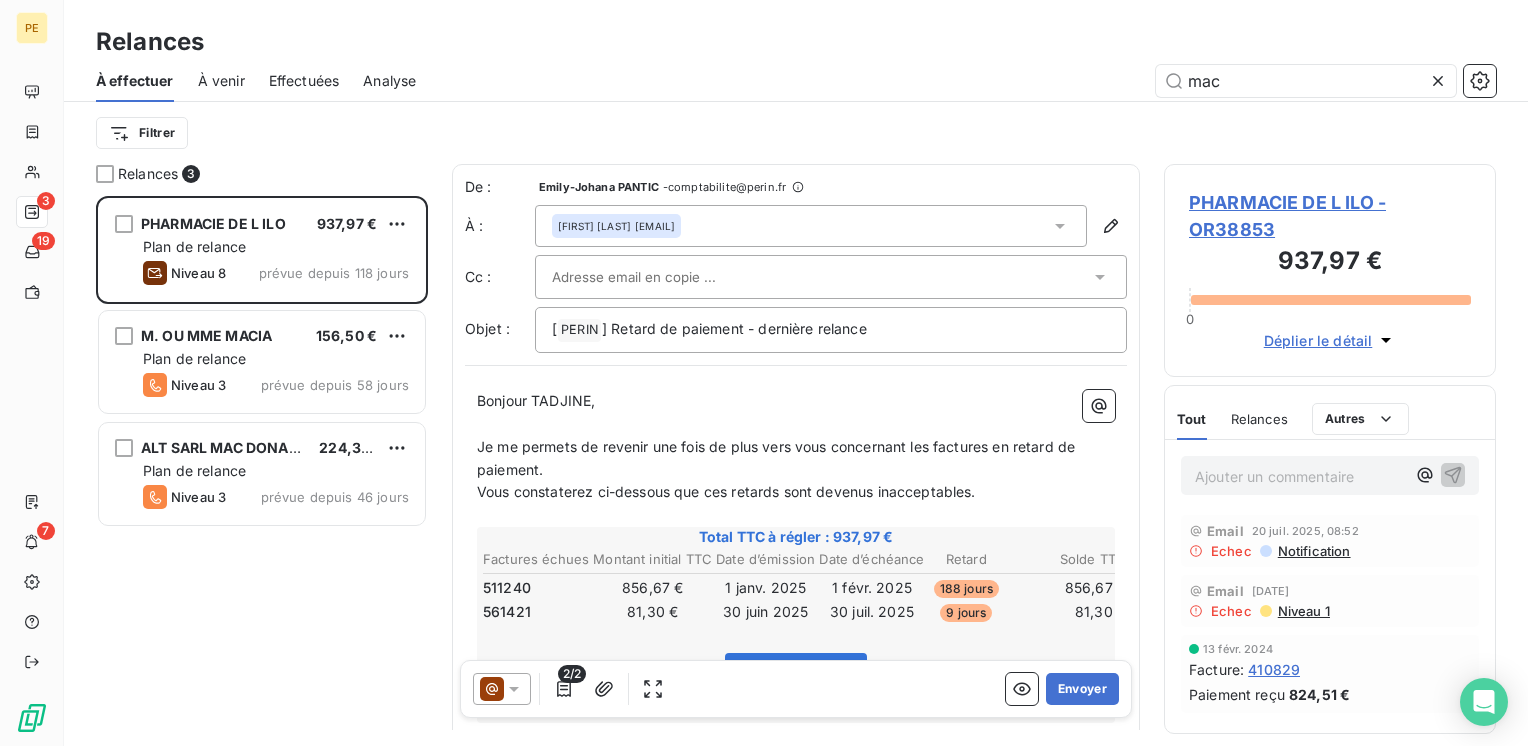 click on "PHARMACIE DE L ILO - OR38853" at bounding box center (1330, 216) 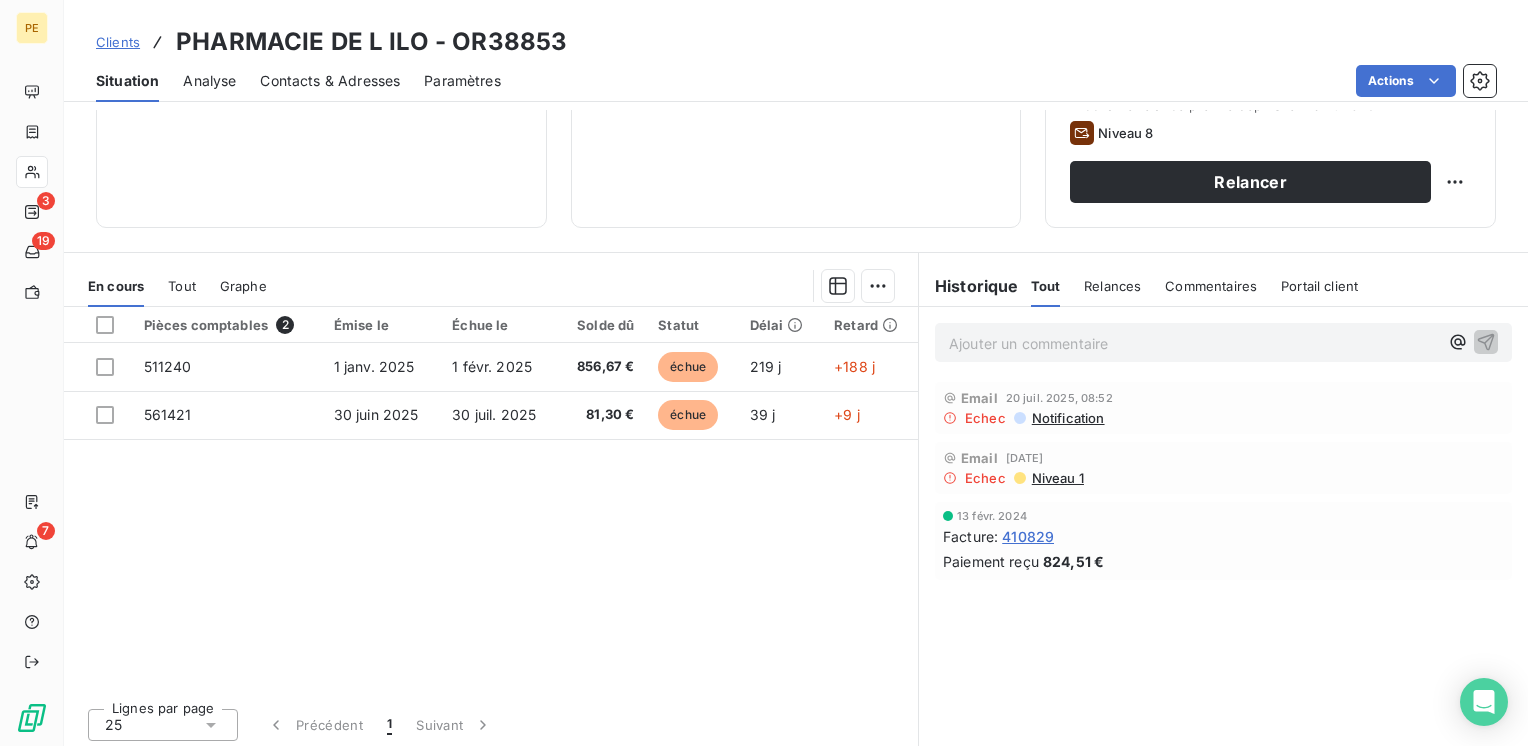 scroll, scrollTop: 308, scrollLeft: 0, axis: vertical 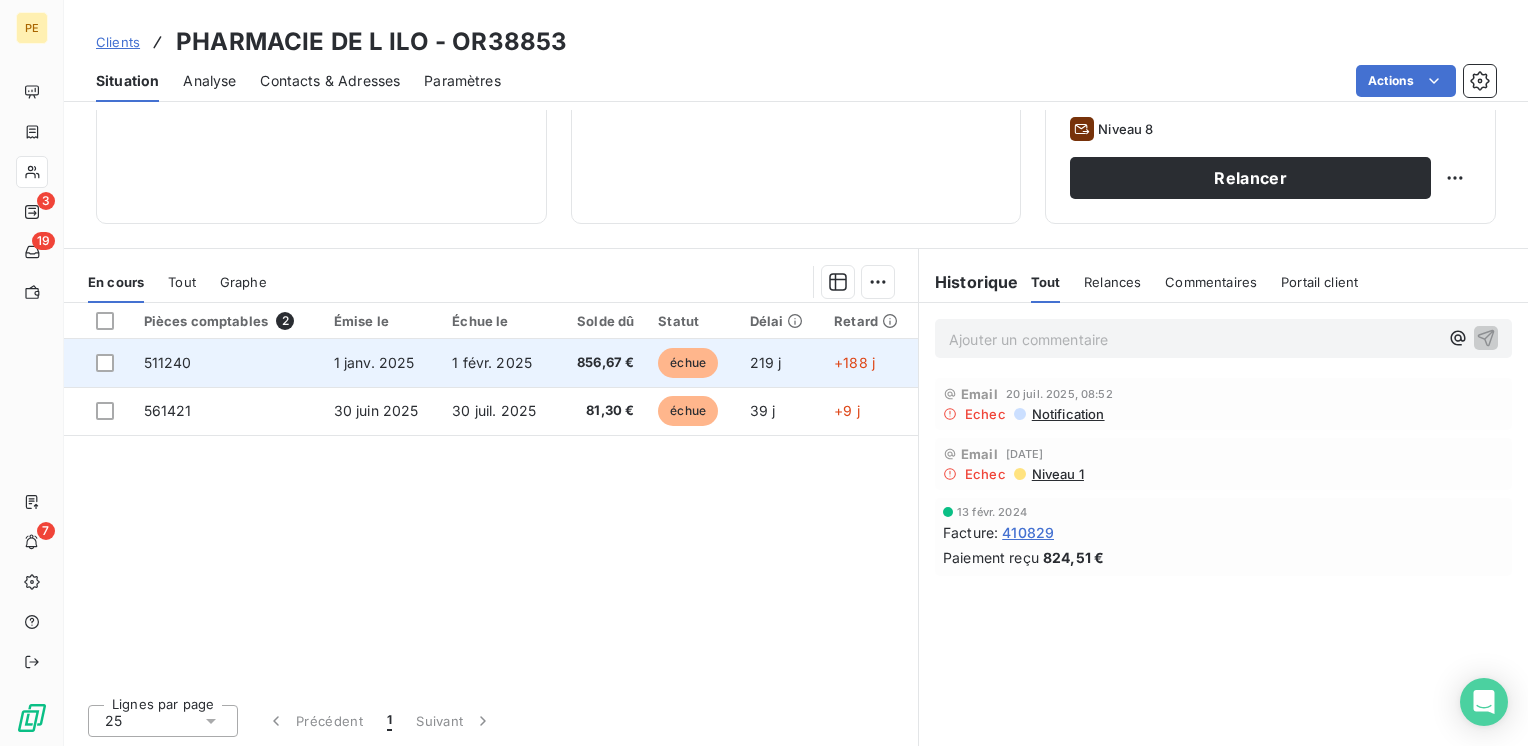 click on "échue" at bounding box center (688, 363) 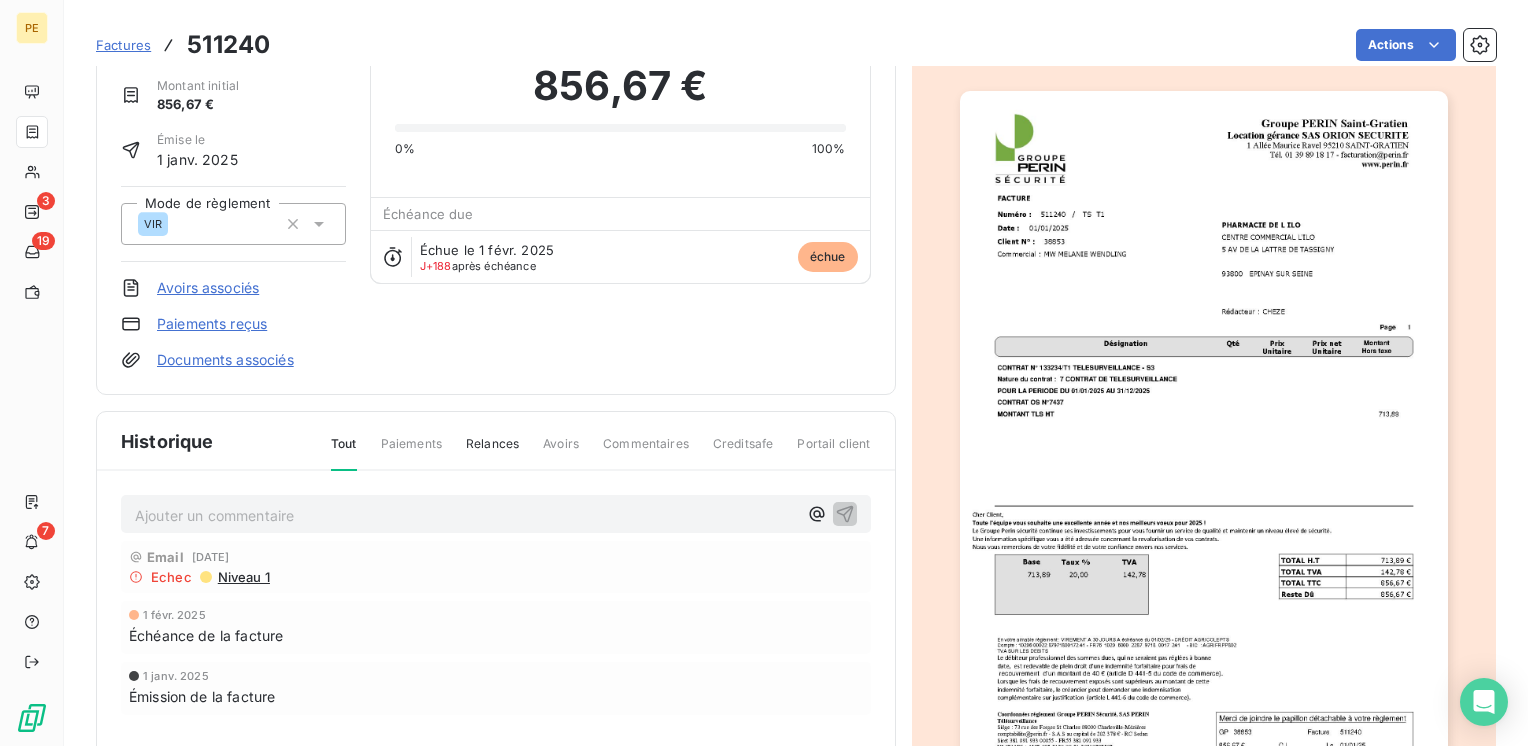 scroll, scrollTop: 0, scrollLeft: 0, axis: both 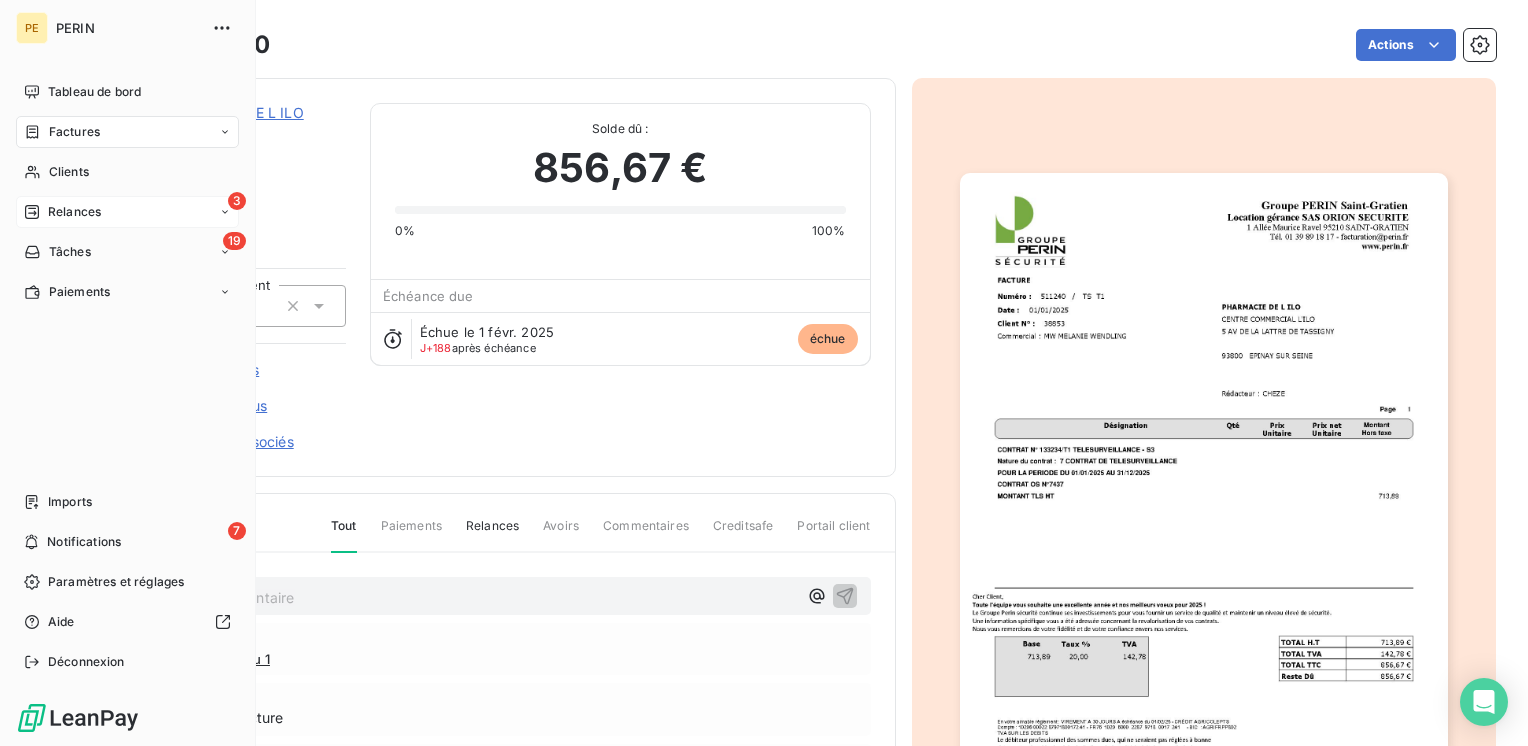 click on "Relances" at bounding box center [74, 212] 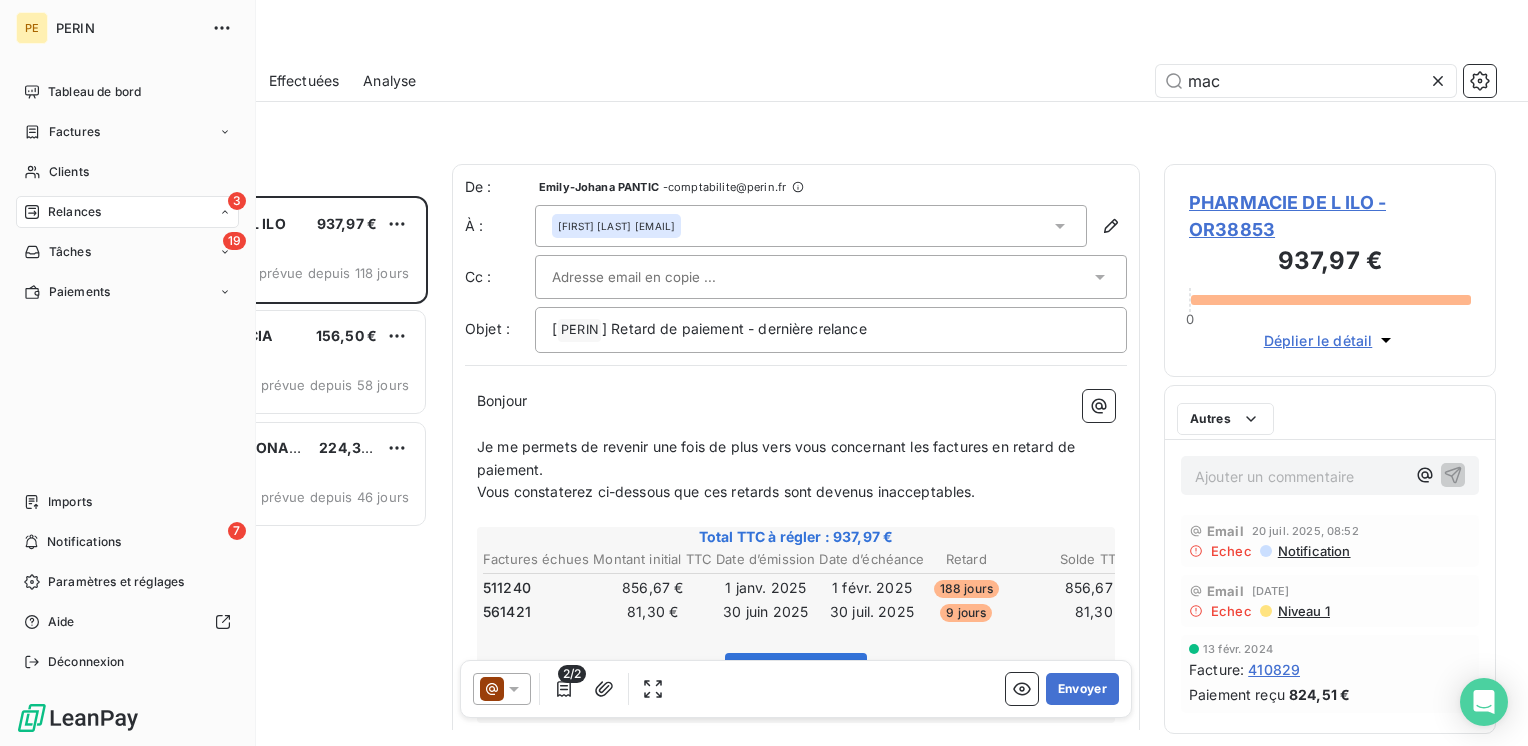 scroll, scrollTop: 16, scrollLeft: 16, axis: both 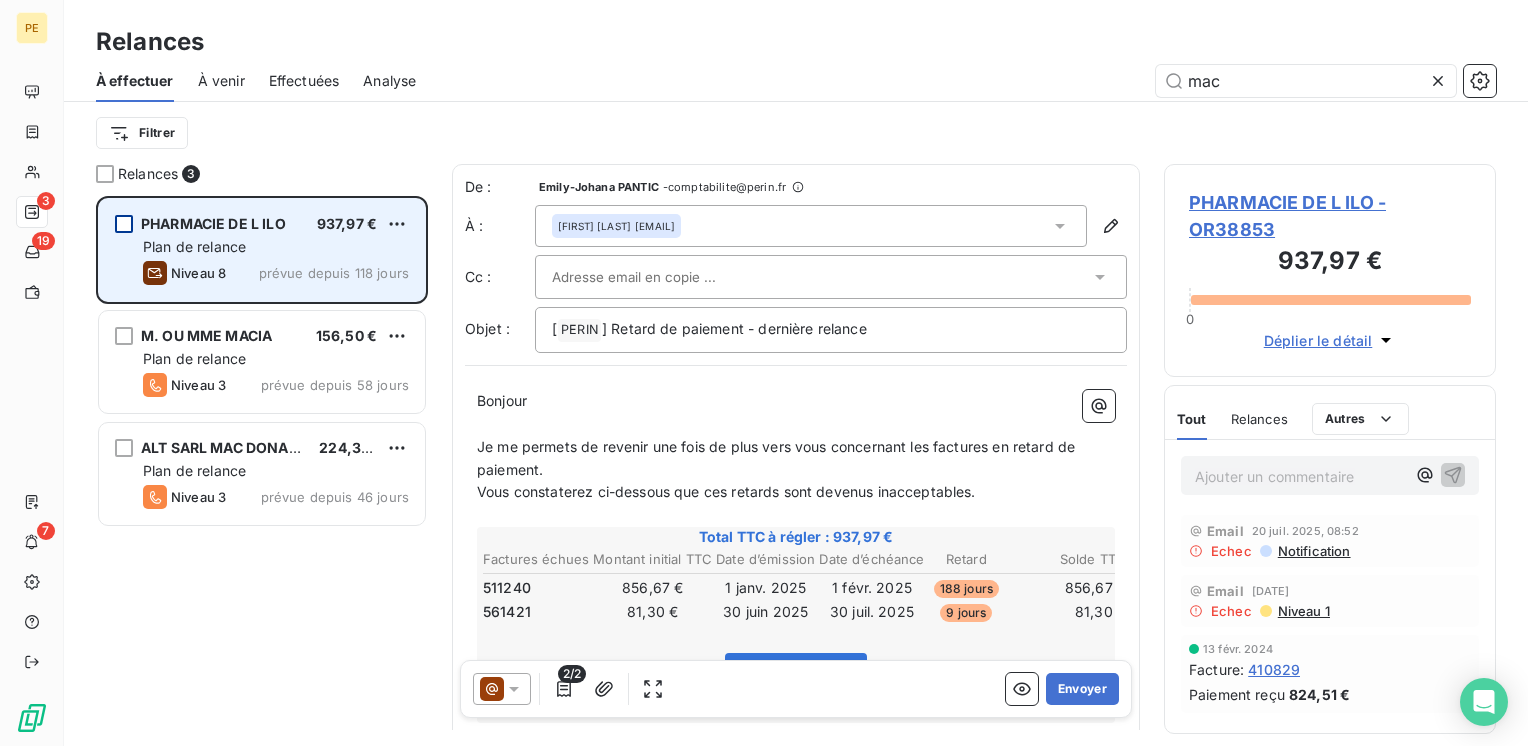 click at bounding box center [124, 224] 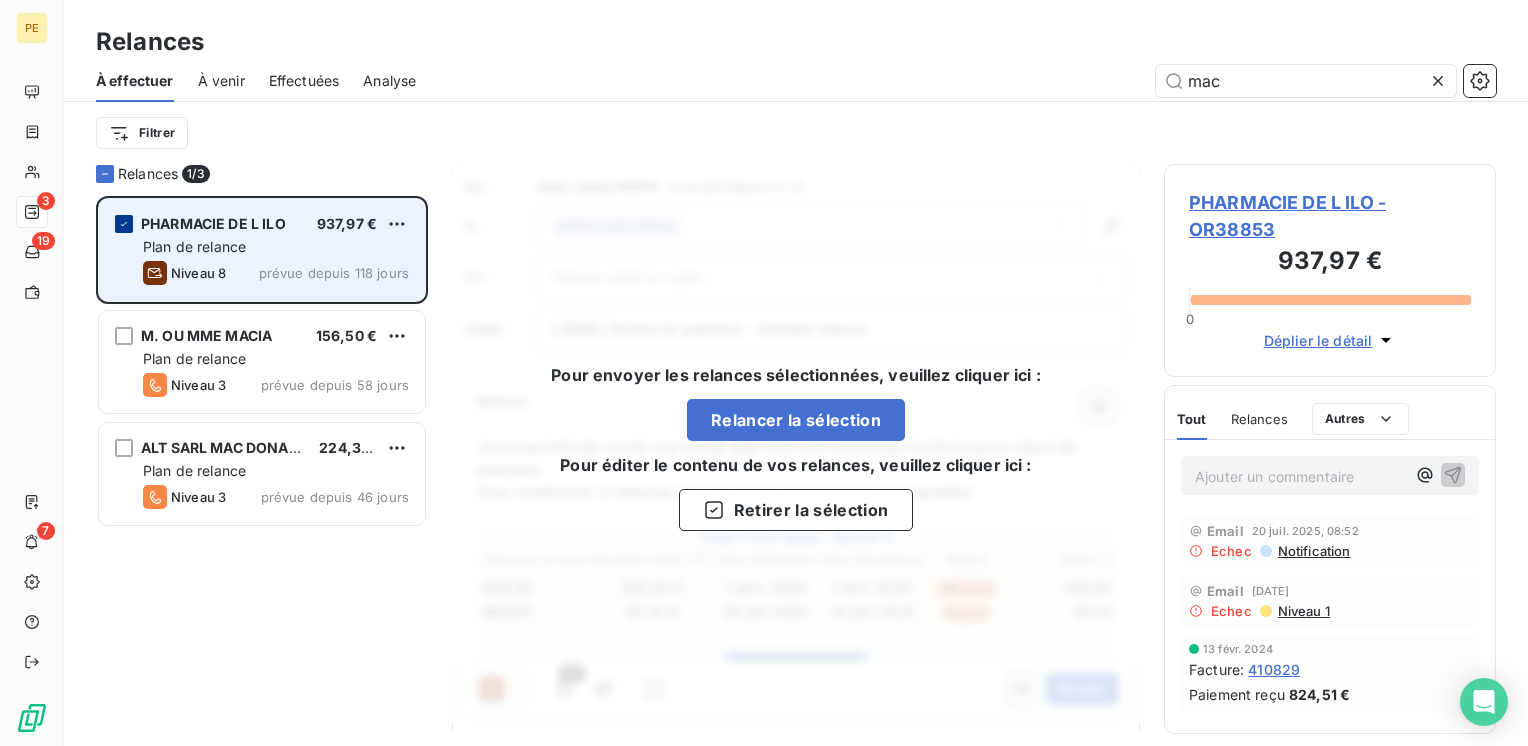 click 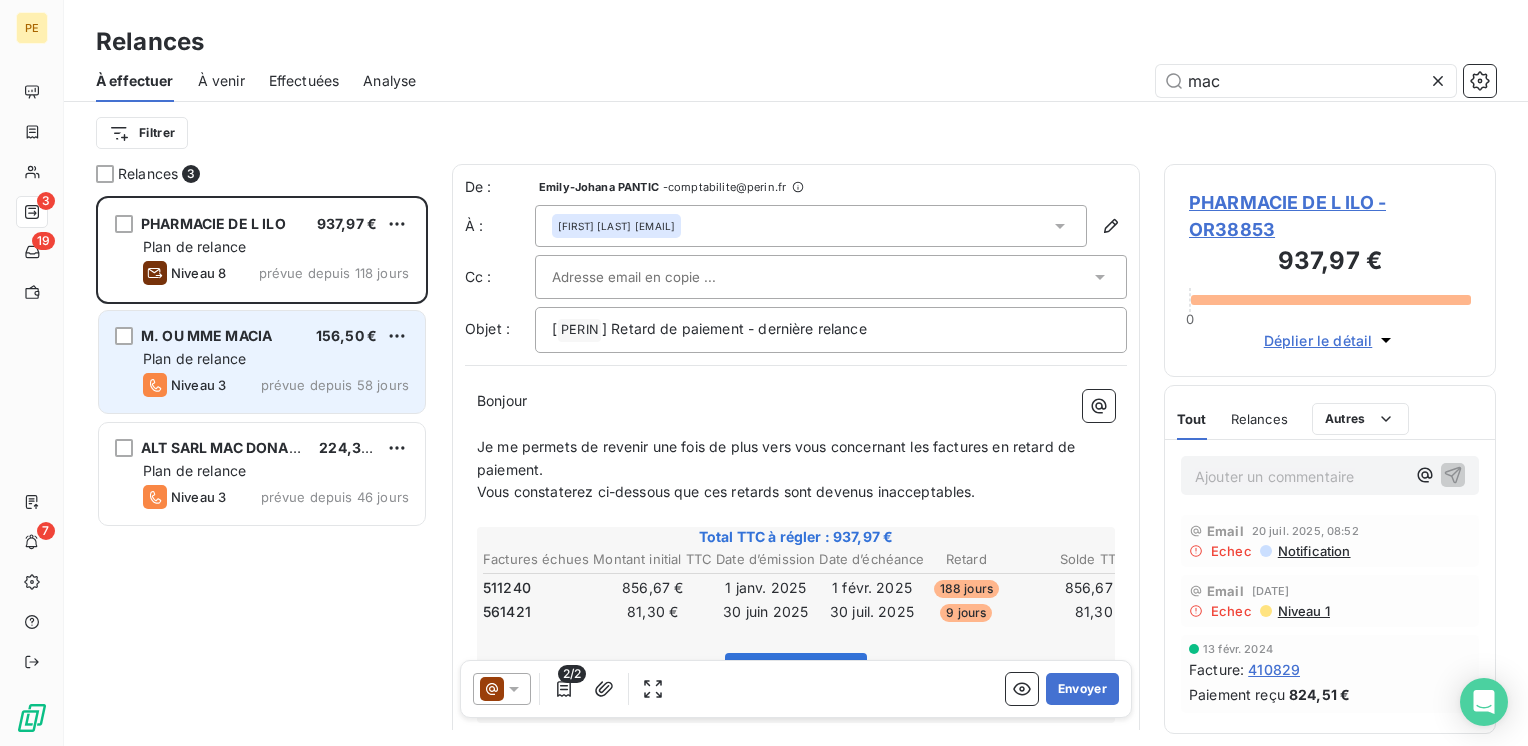 click on "Plan de relance" at bounding box center [194, 358] 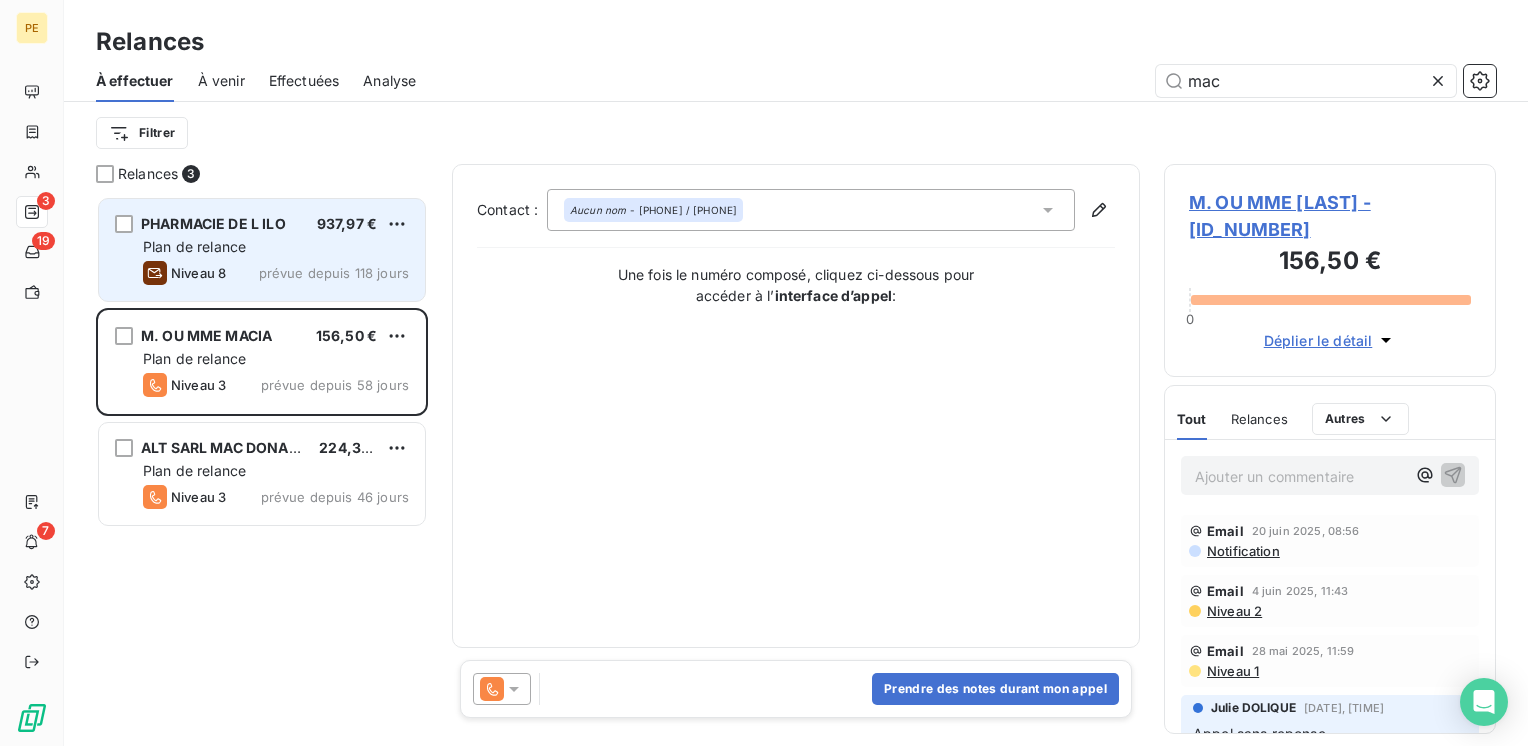 click on "Plan de relance" at bounding box center [194, 246] 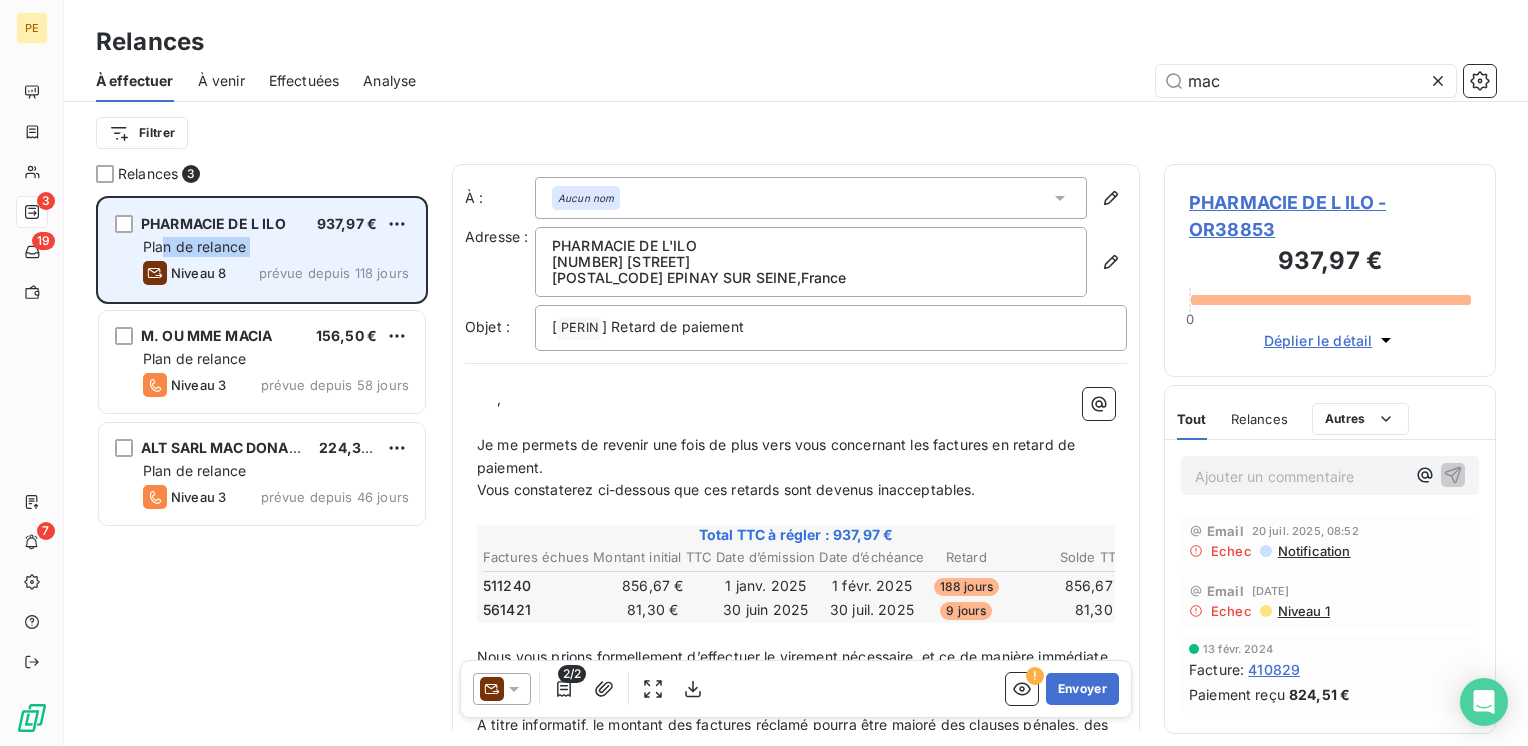 drag, startPoint x: 224, startPoint y: 242, endPoint x: 167, endPoint y: 258, distance: 59.20304 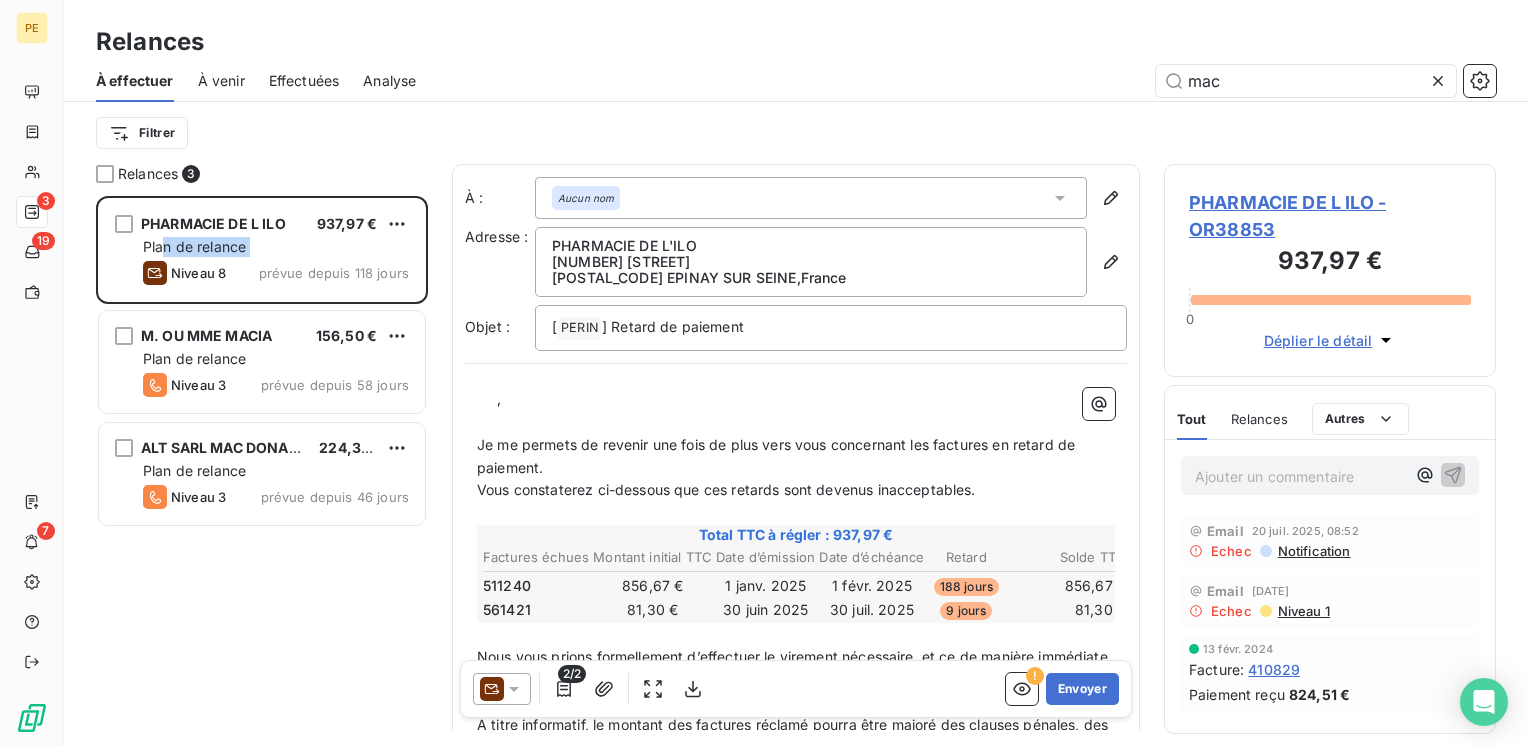 click on "Relances" at bounding box center (1259, 419) 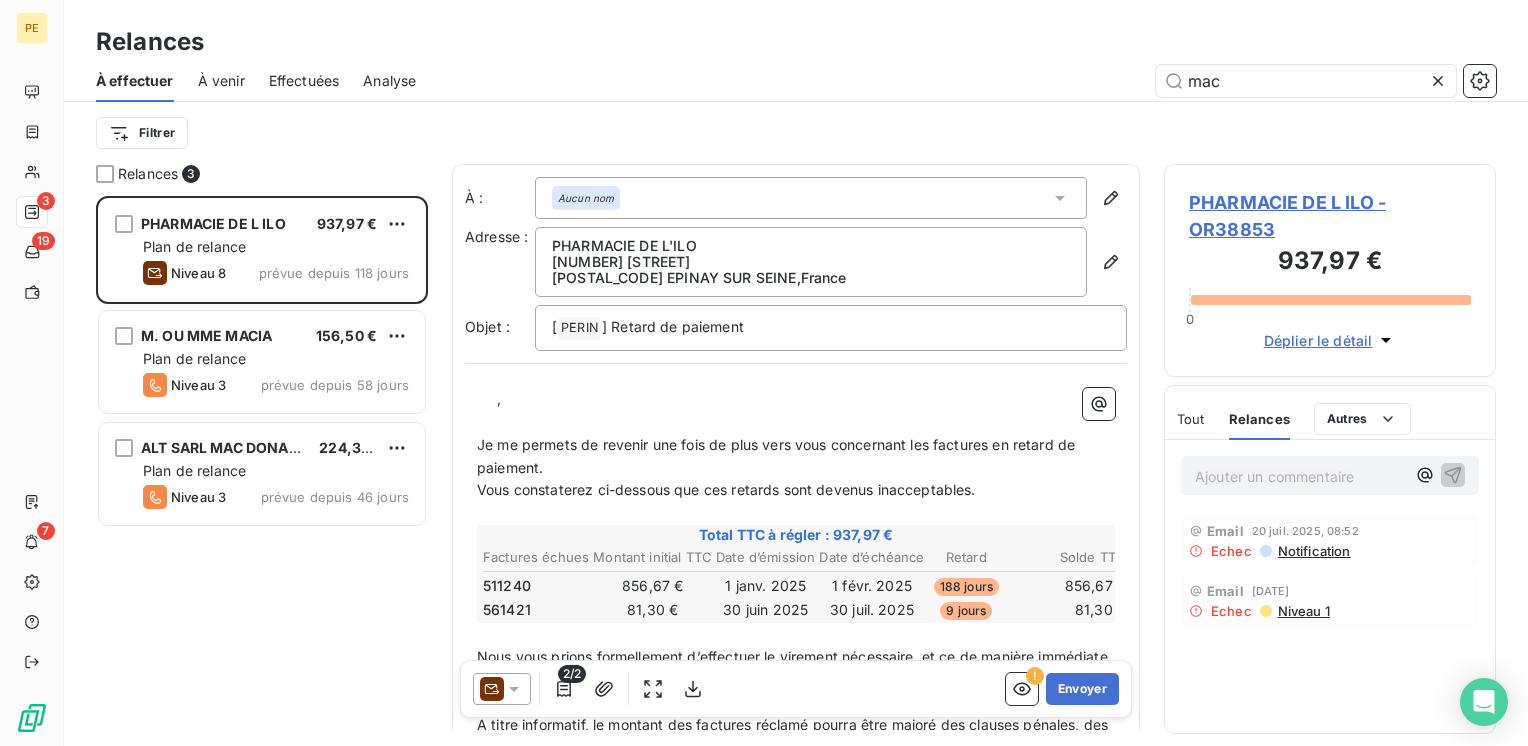 click on "Ajouter un commentaire ﻿" at bounding box center [1300, 476] 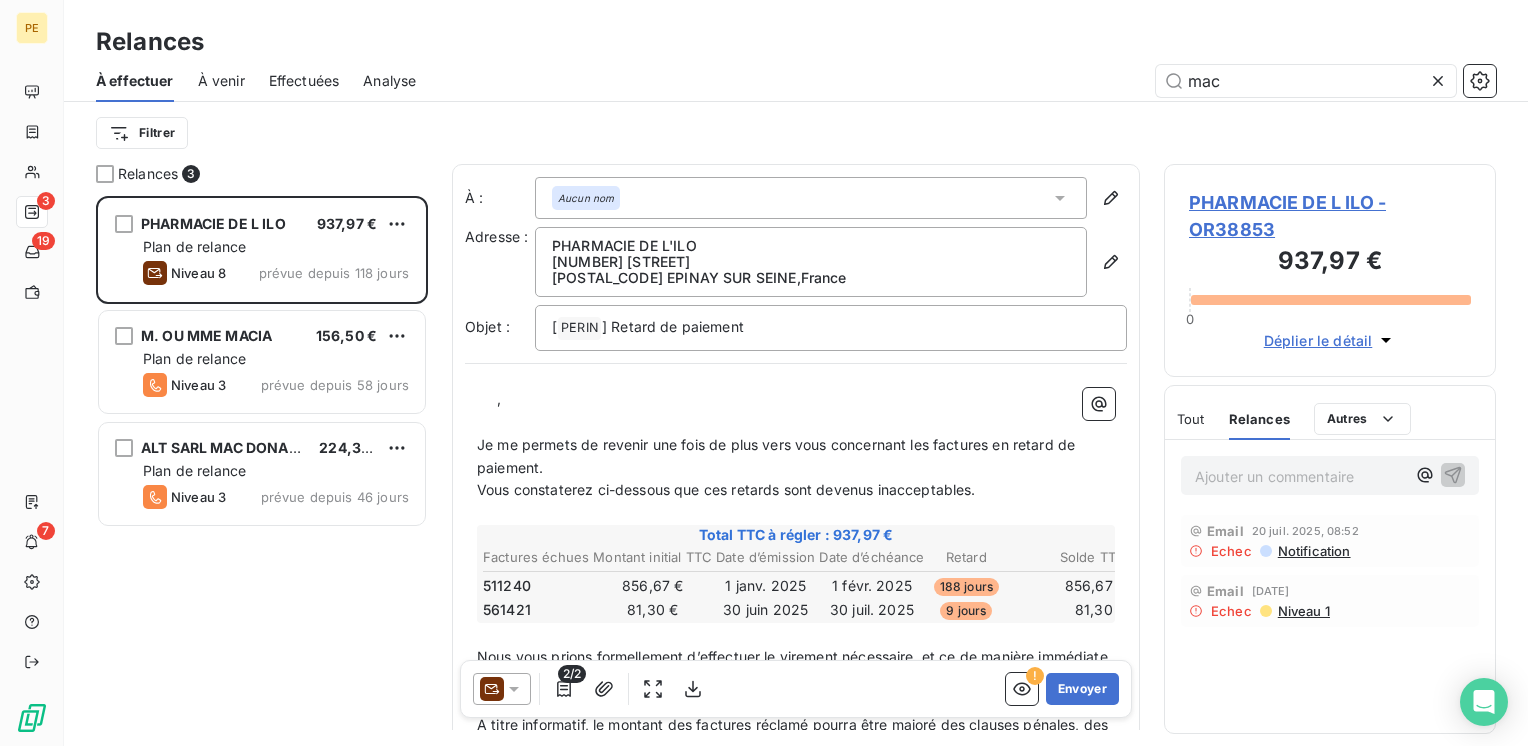 click on "Tout" at bounding box center [1191, 419] 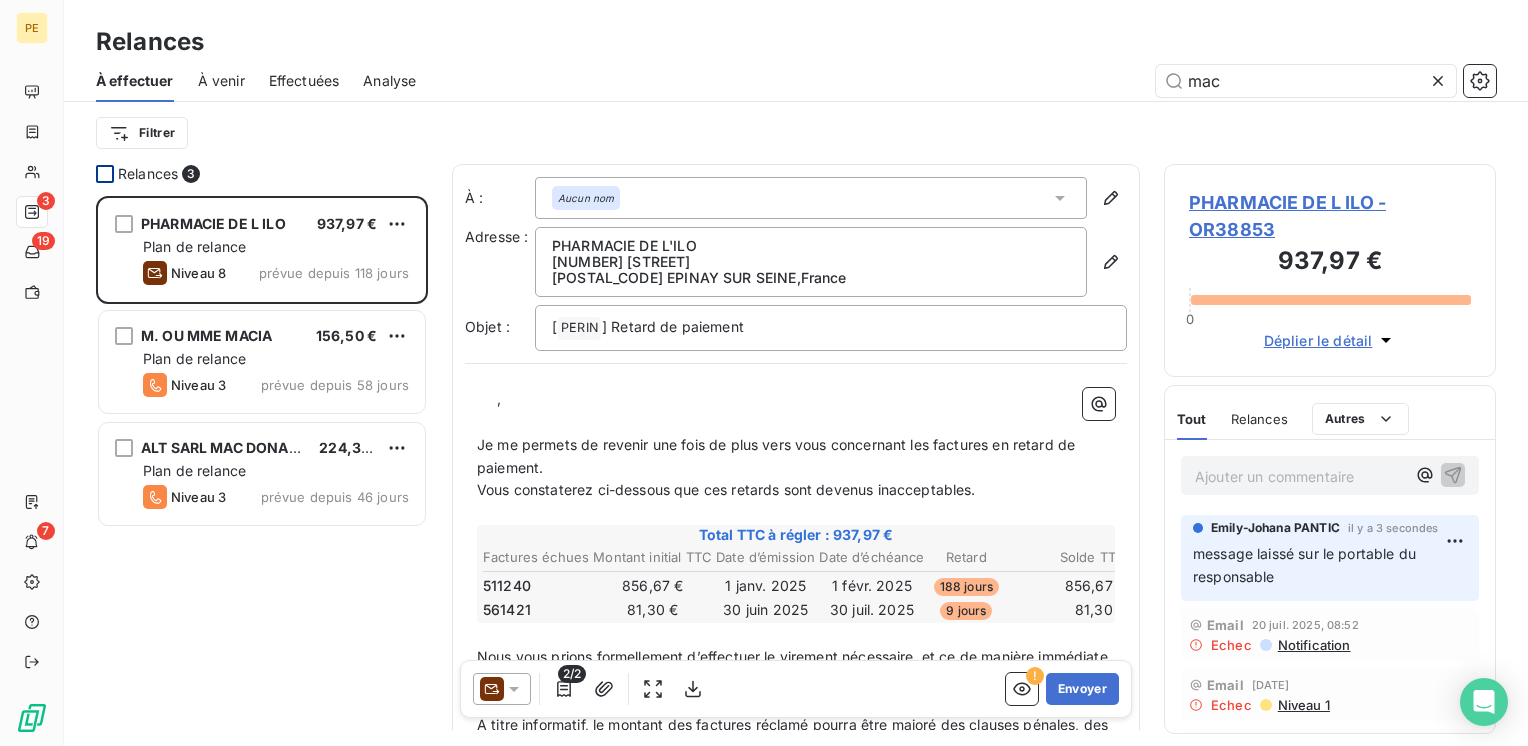 click at bounding box center (105, 174) 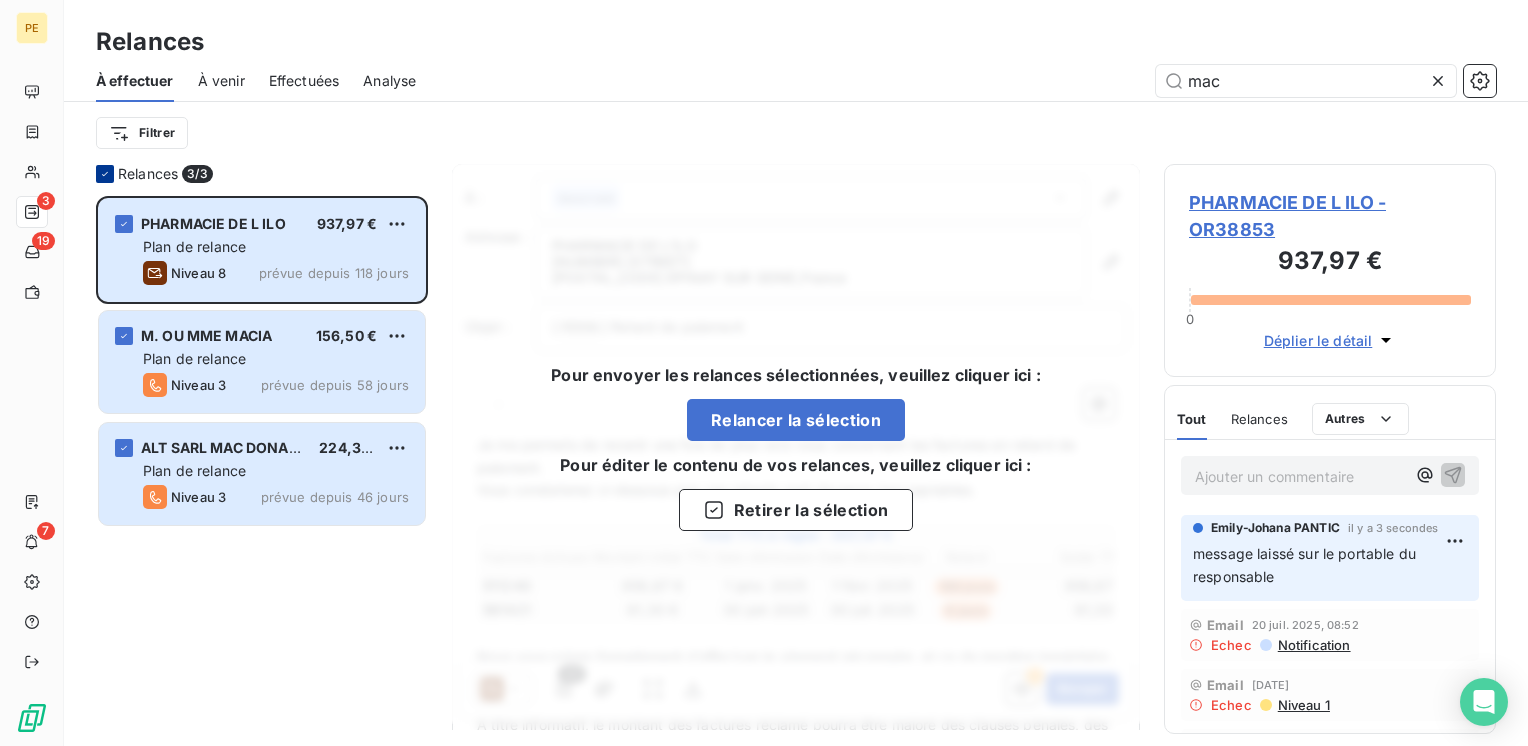 click 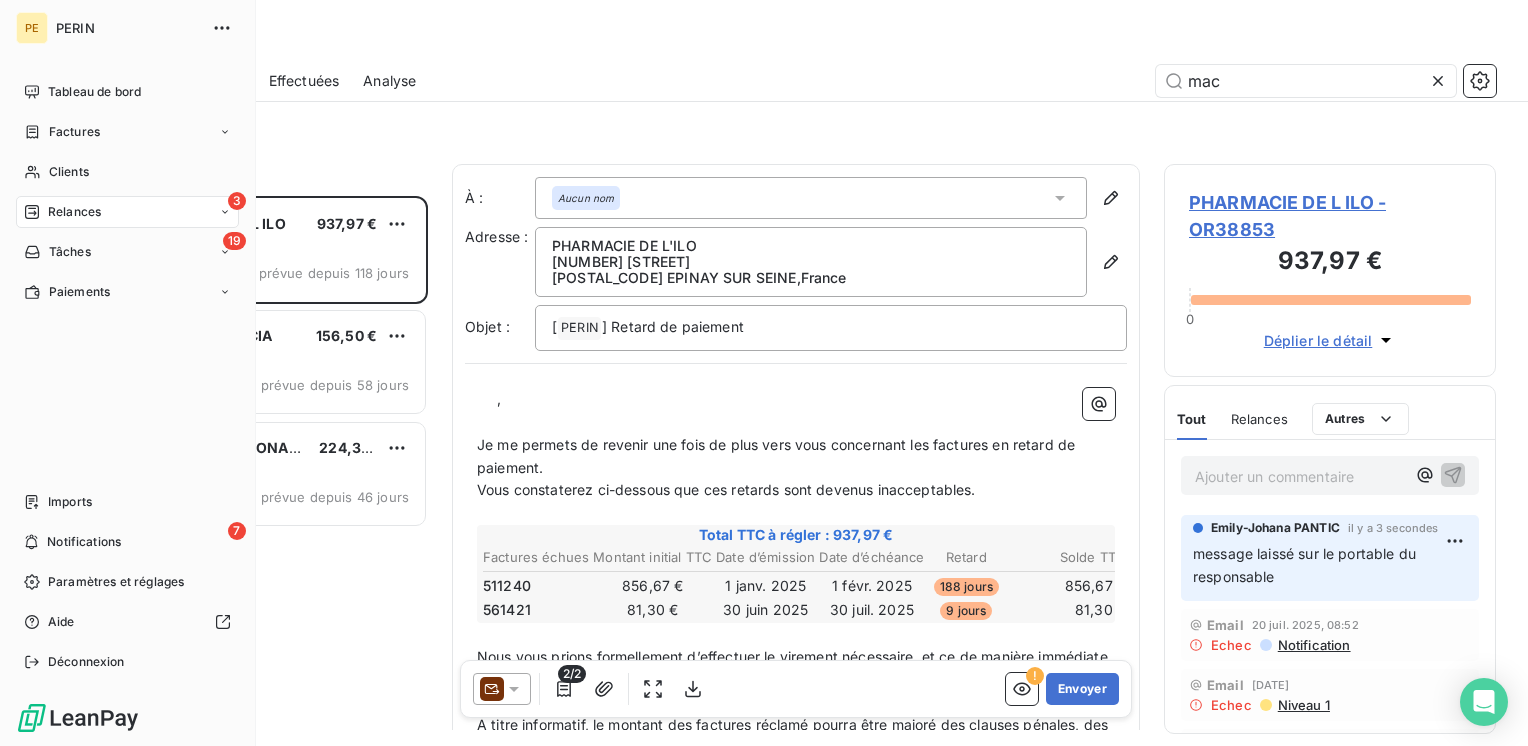 click 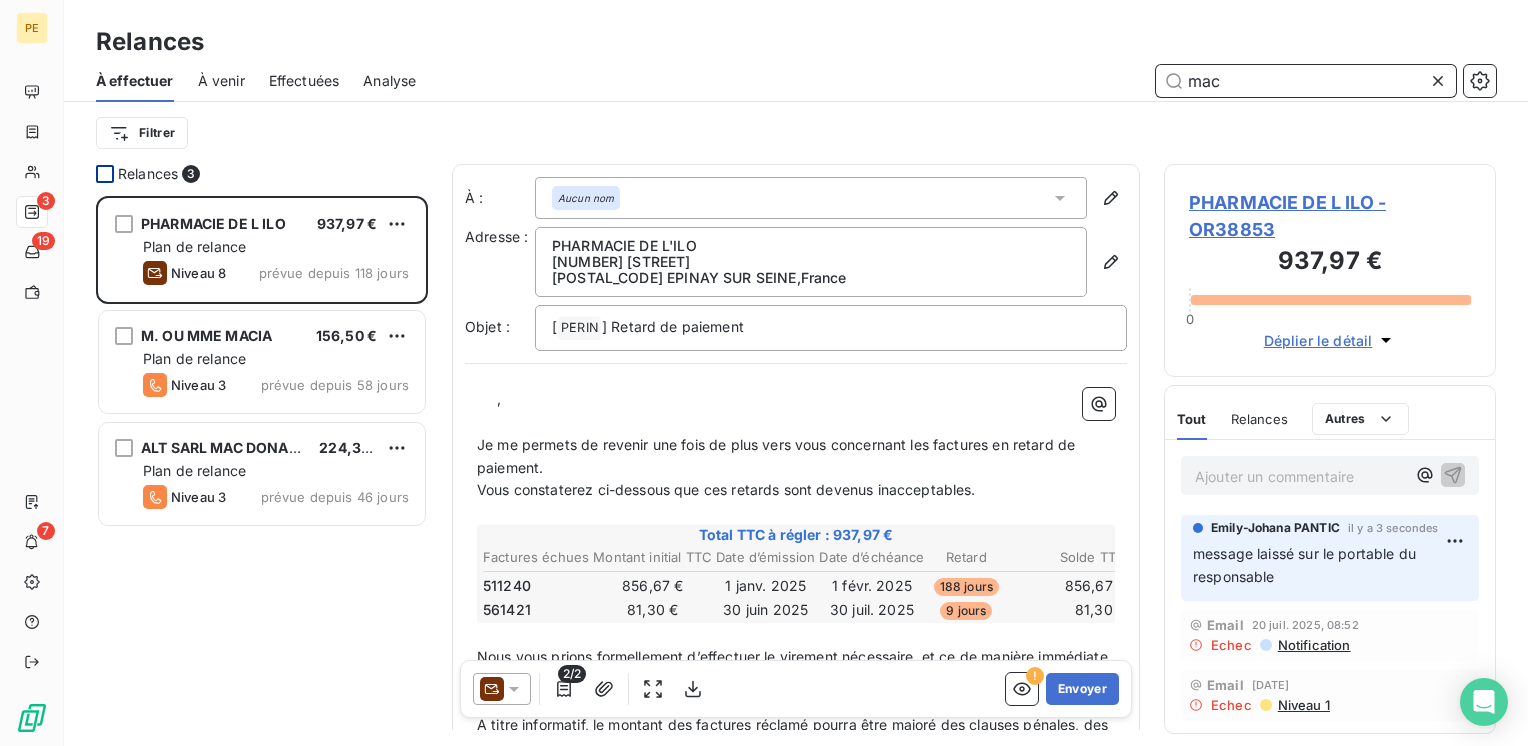 drag, startPoint x: 1248, startPoint y: 78, endPoint x: 1096, endPoint y: 82, distance: 152.05263 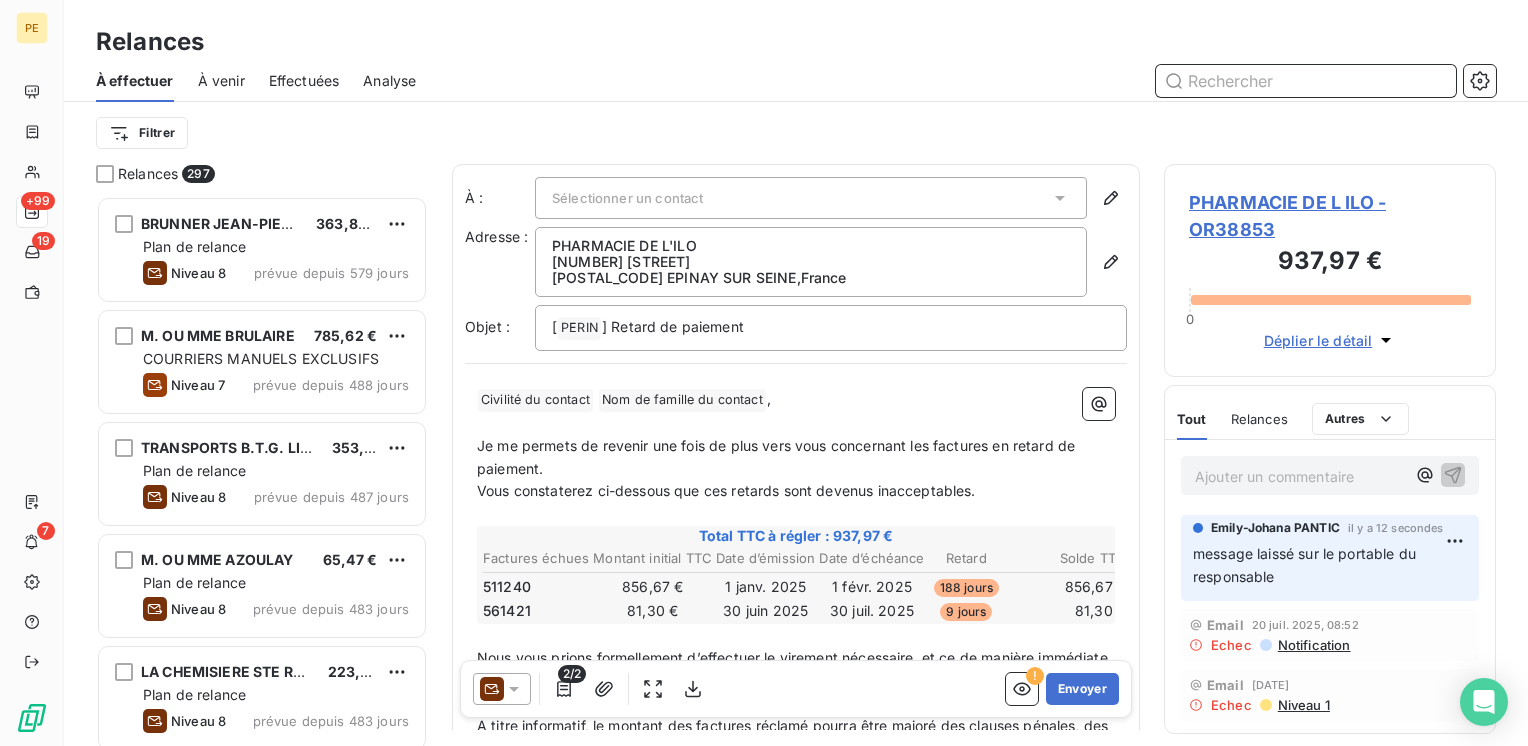 scroll, scrollTop: 16, scrollLeft: 16, axis: both 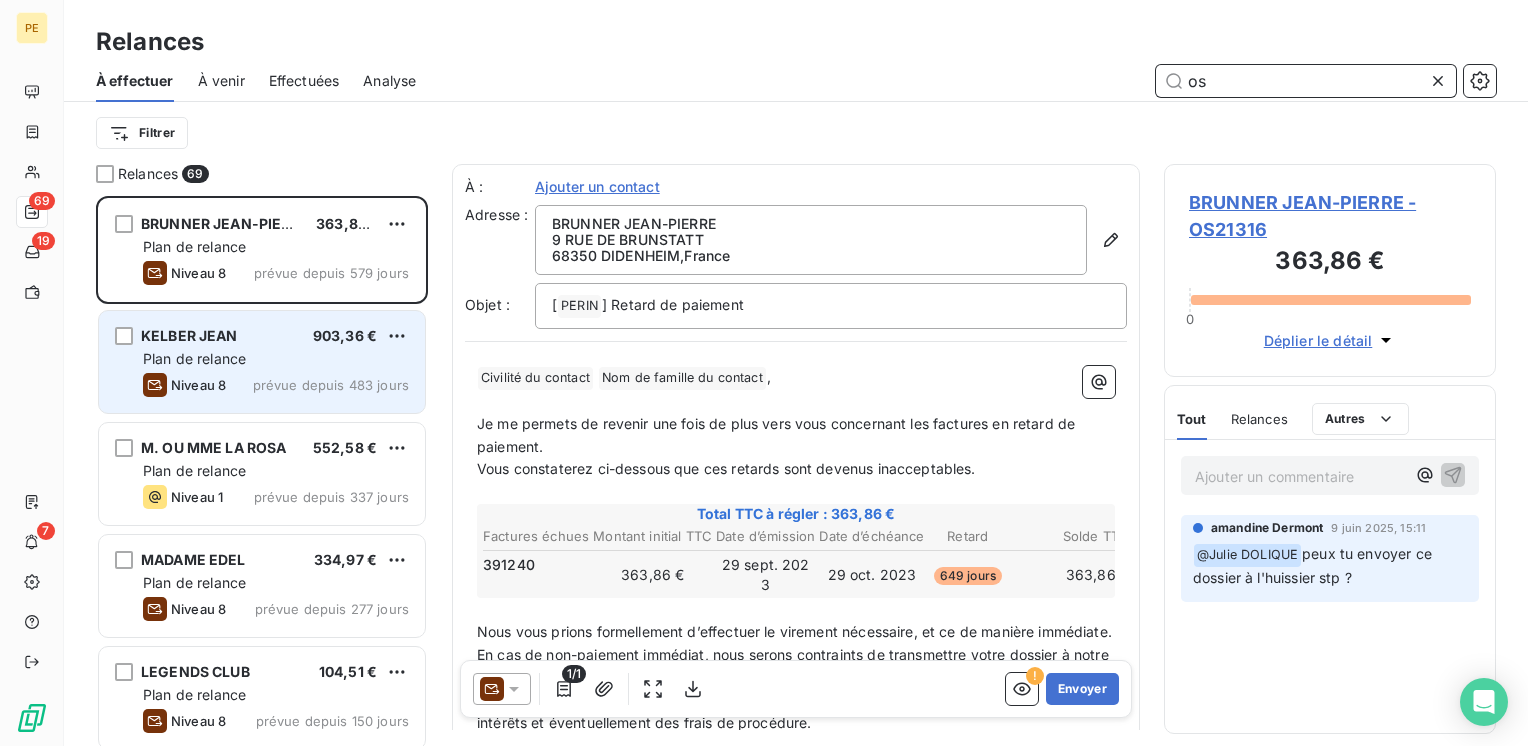 type on "os" 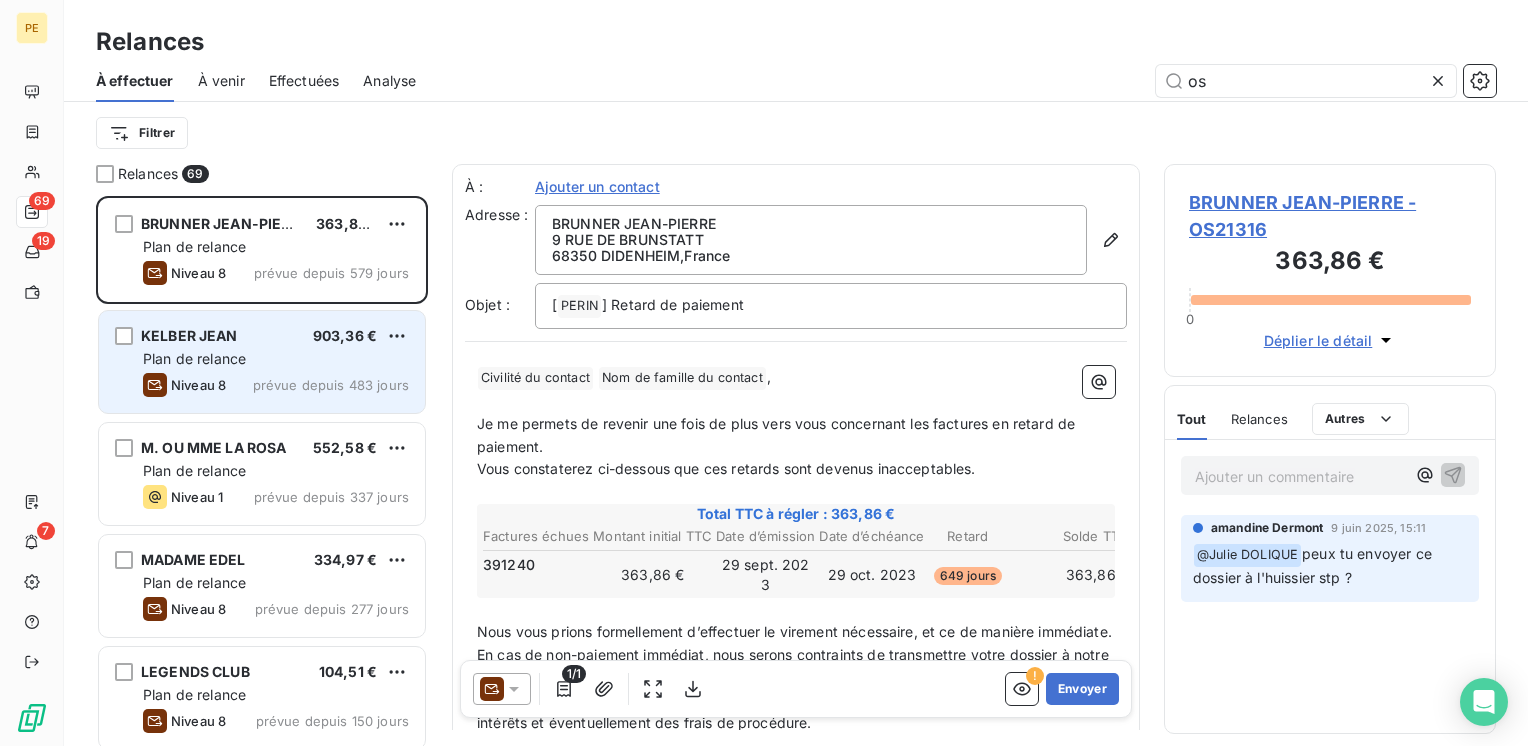 click on "Niveau 8 prévue depuis 483 jours" at bounding box center (276, 385) 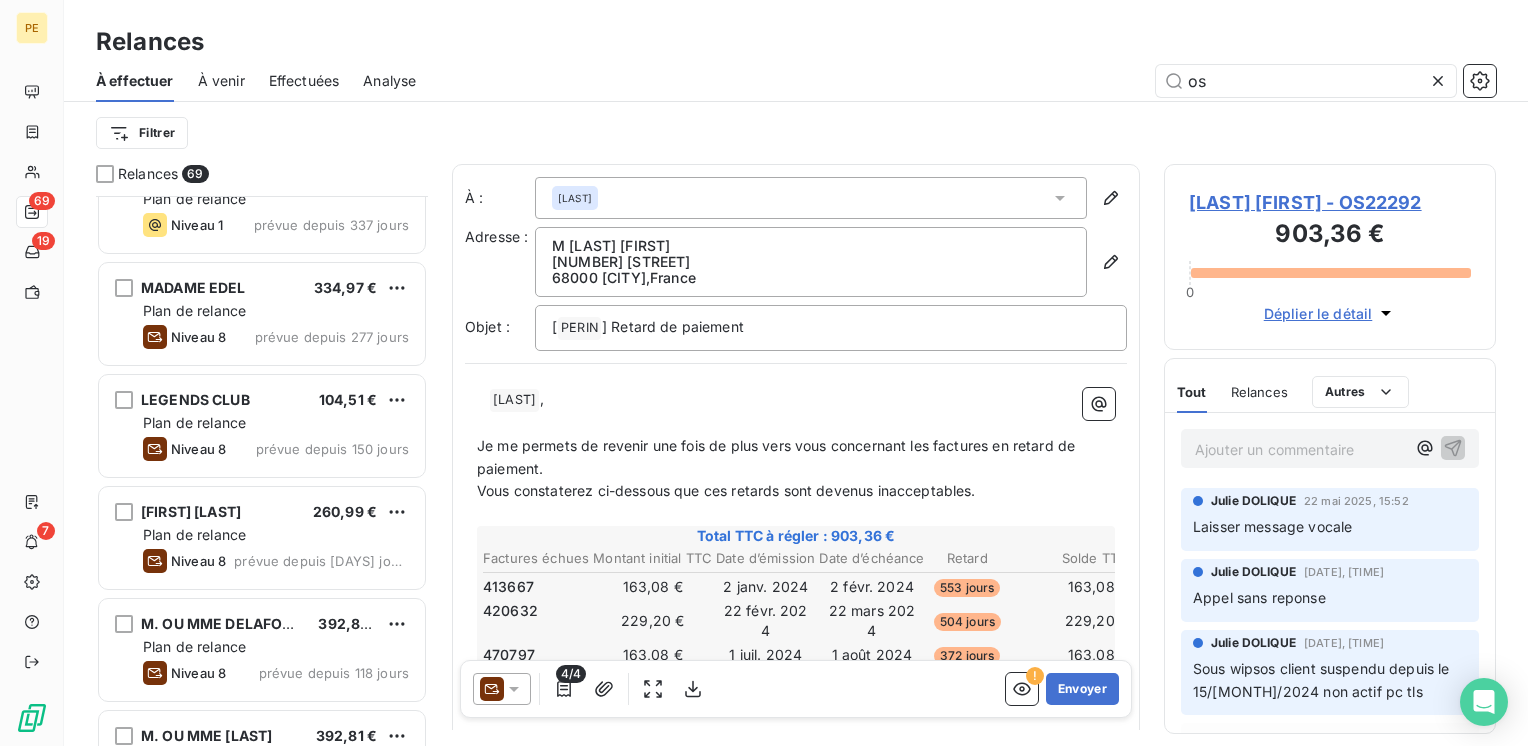 scroll, scrollTop: 400, scrollLeft: 0, axis: vertical 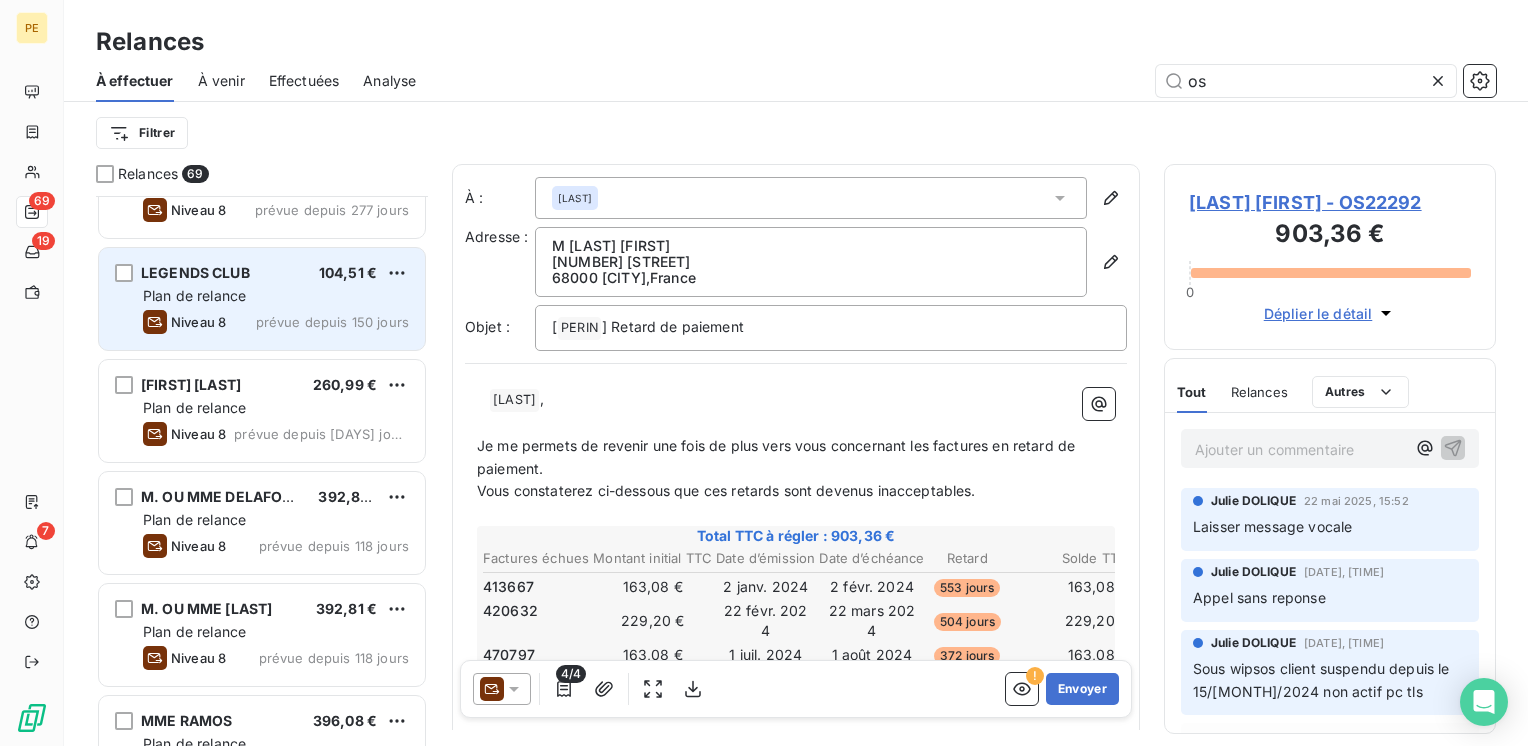 click on "Plan de relance" at bounding box center [276, 296] 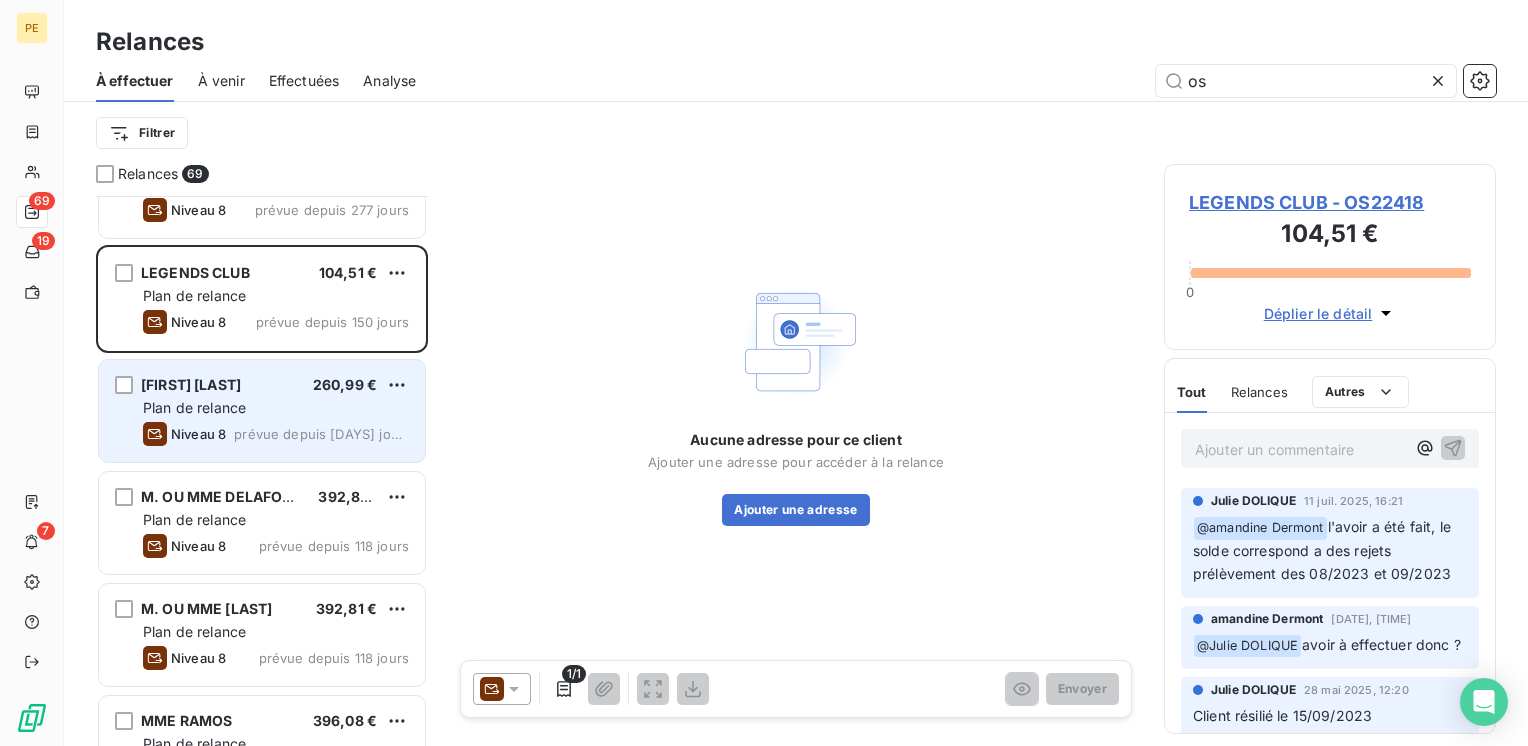 click on "Niveau 8 prévue depuis 135 jours" at bounding box center [276, 434] 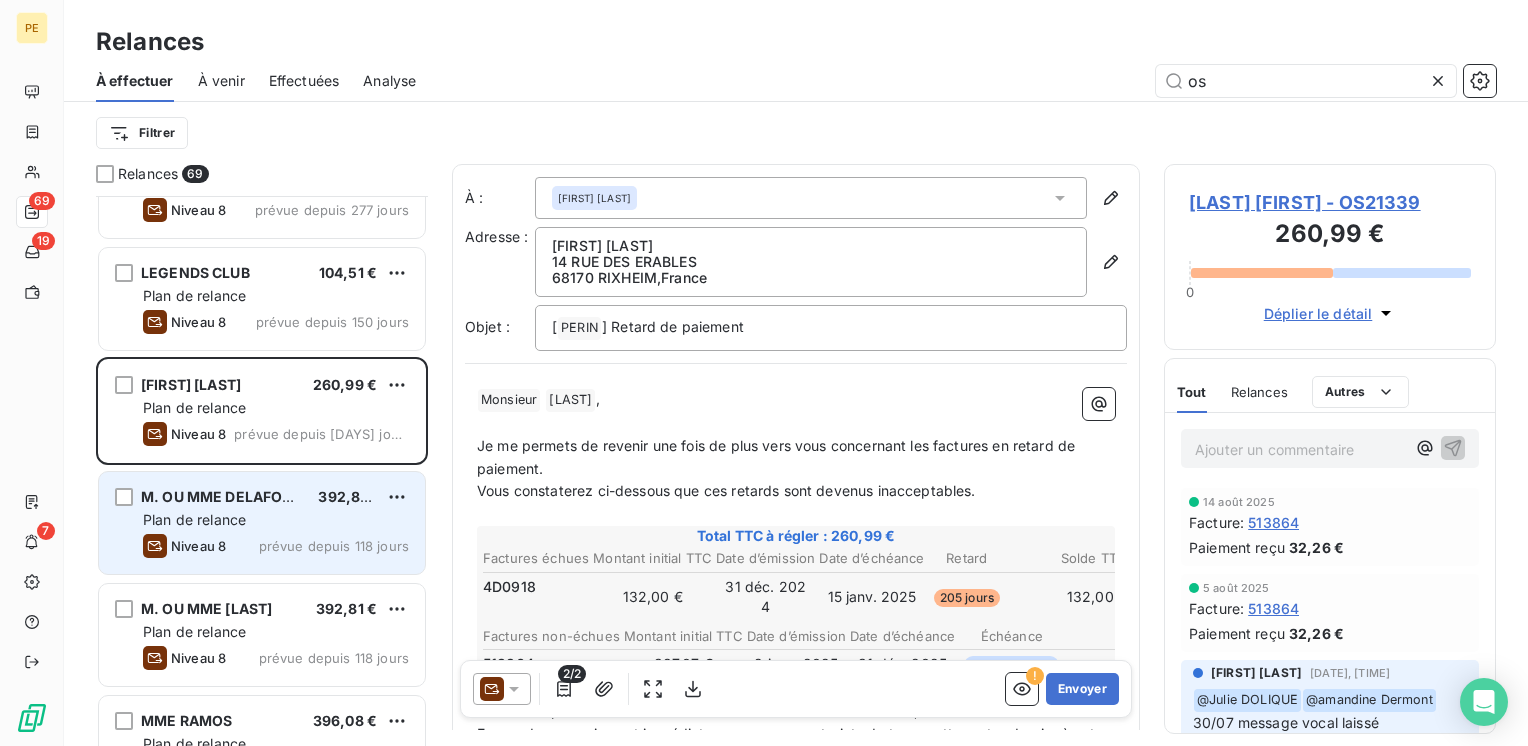 click on "M. OU MME [LAST] 392,81 € Plan de relance Niveau 8 prévue depuis 118 jours" at bounding box center [262, 523] 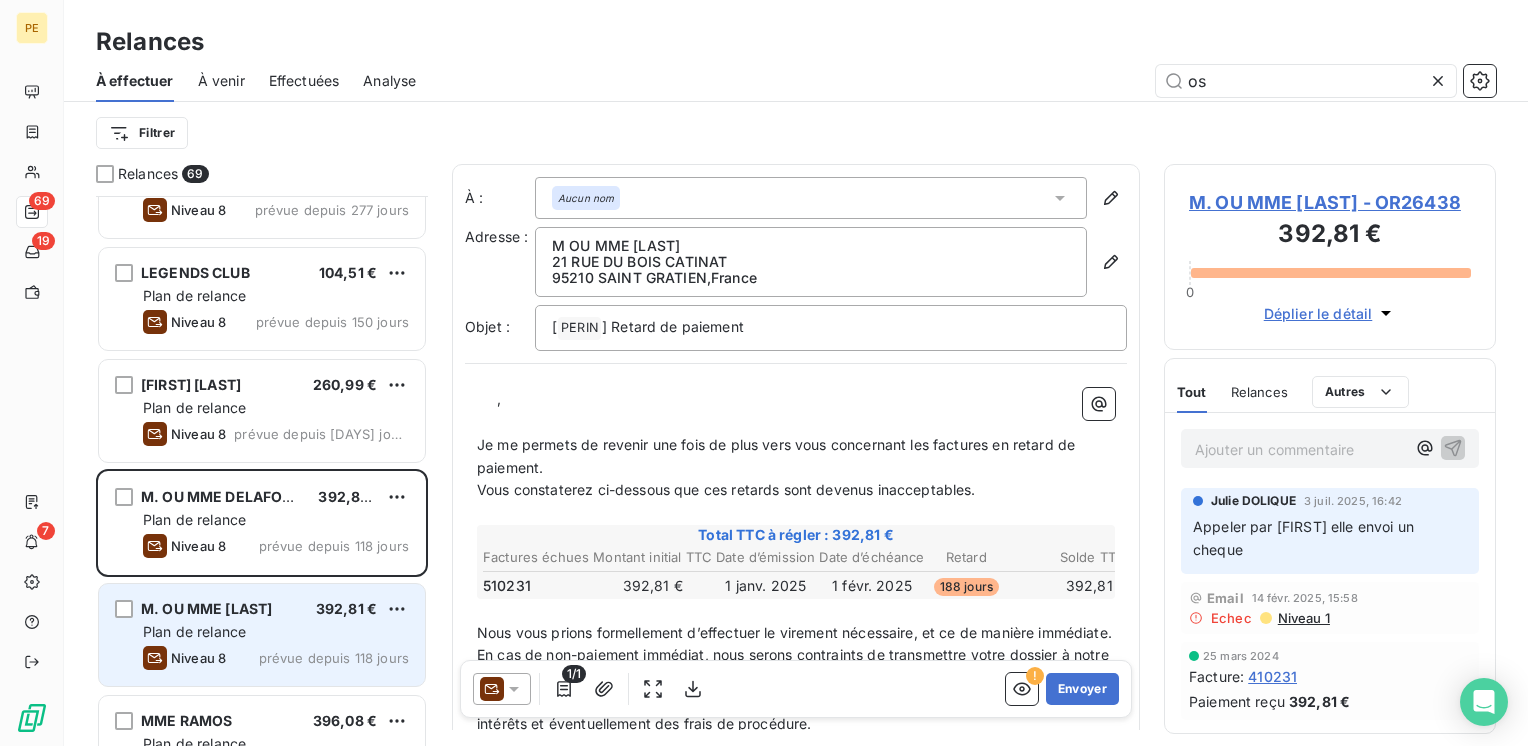 click on "Plan de relance" at bounding box center [194, 631] 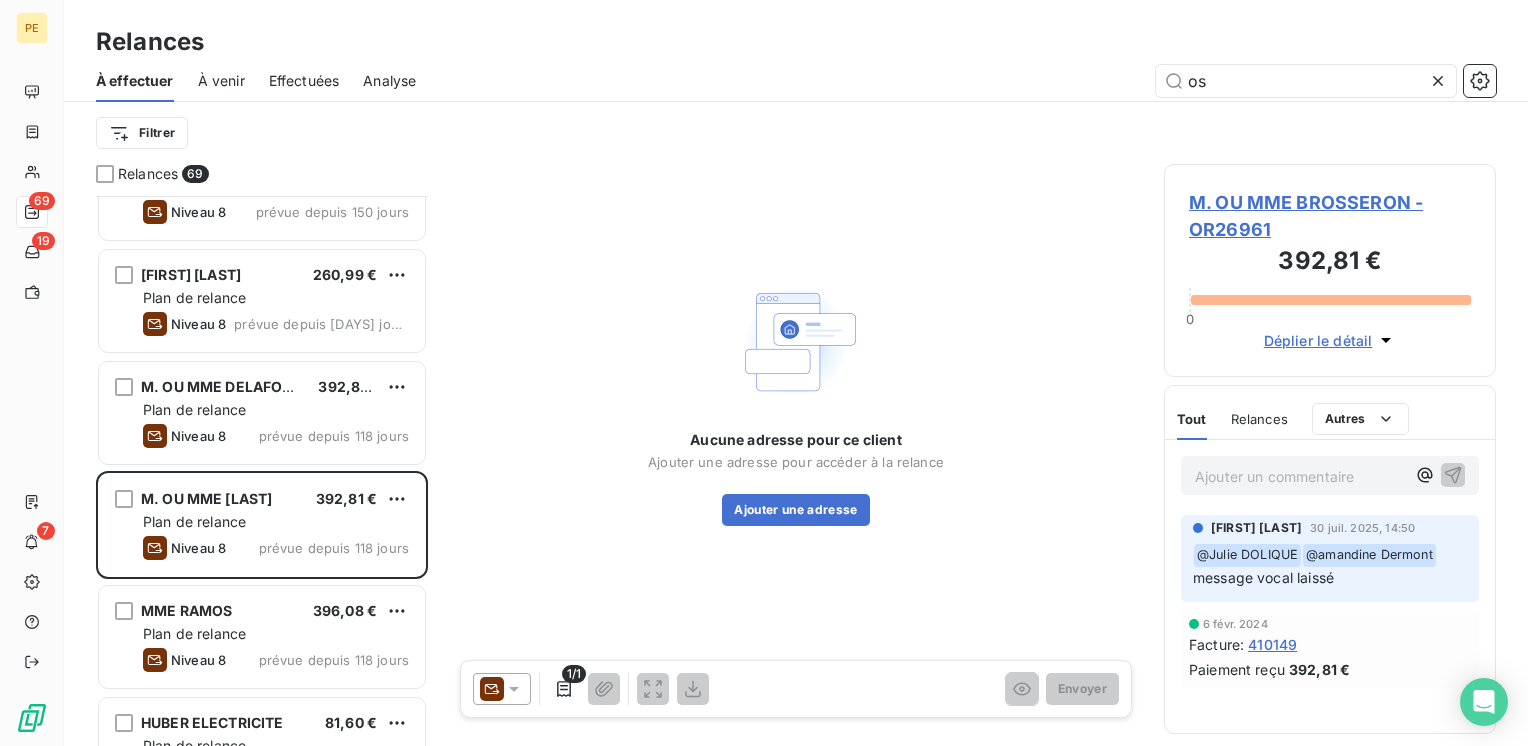 scroll, scrollTop: 800, scrollLeft: 0, axis: vertical 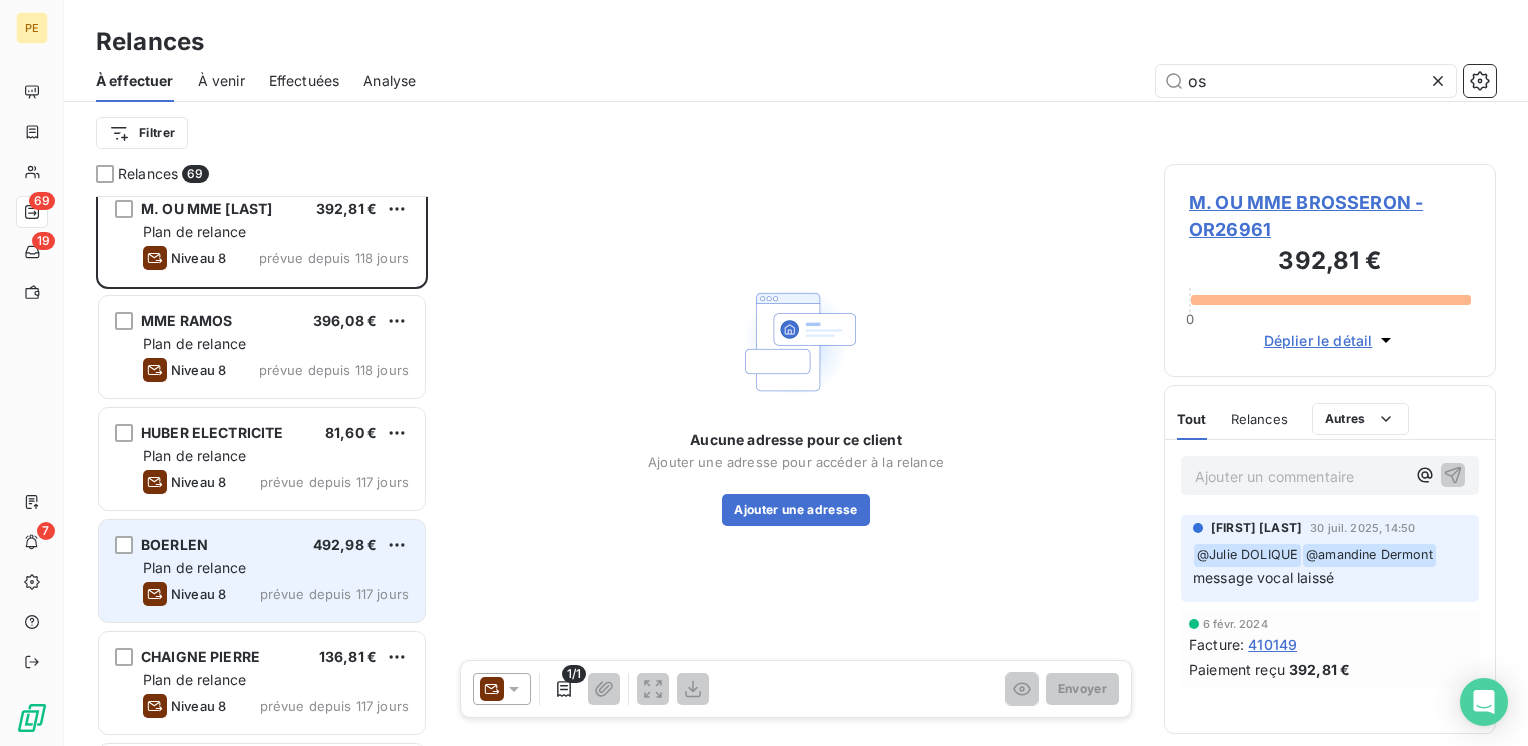 click on "Plan de relance" at bounding box center [194, 567] 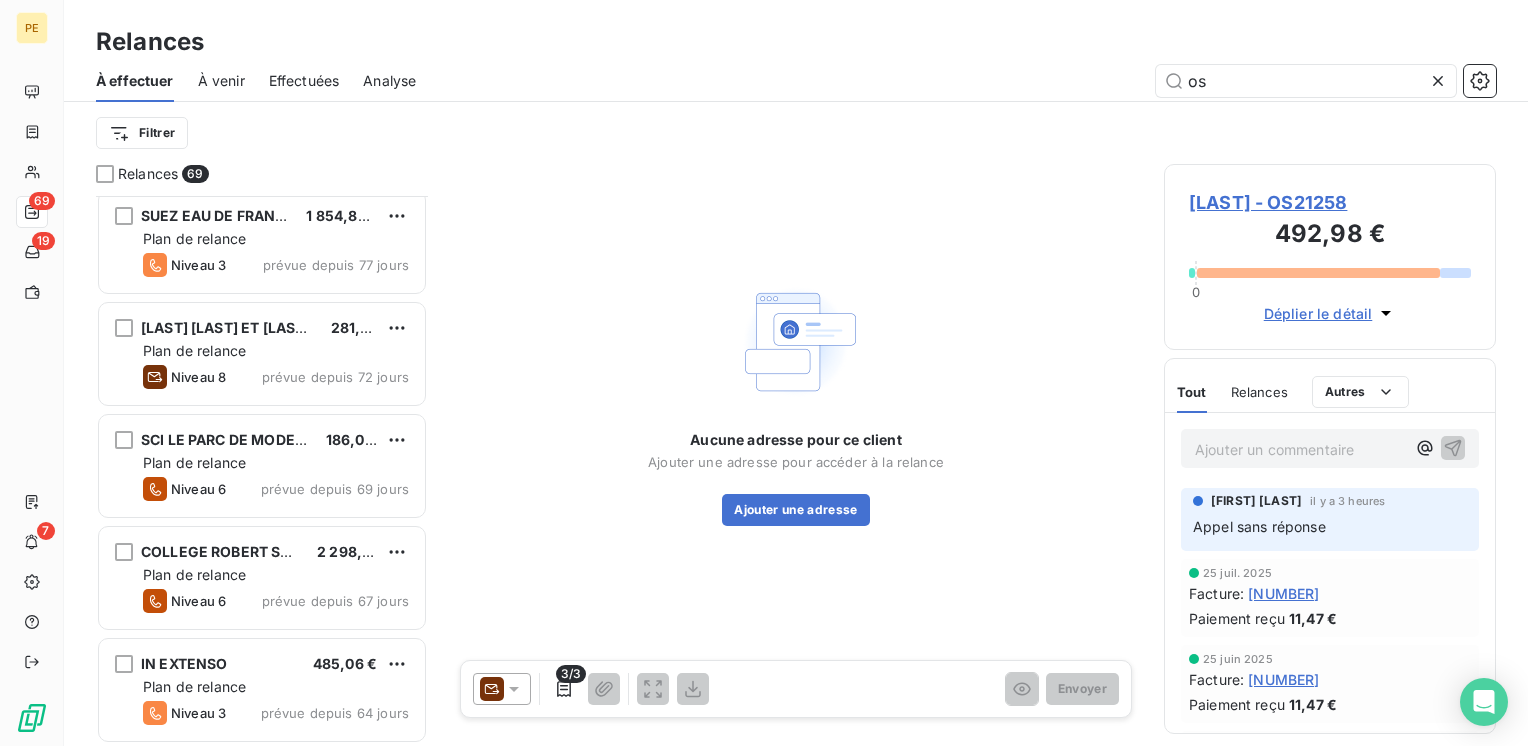 scroll, scrollTop: 1467, scrollLeft: 0, axis: vertical 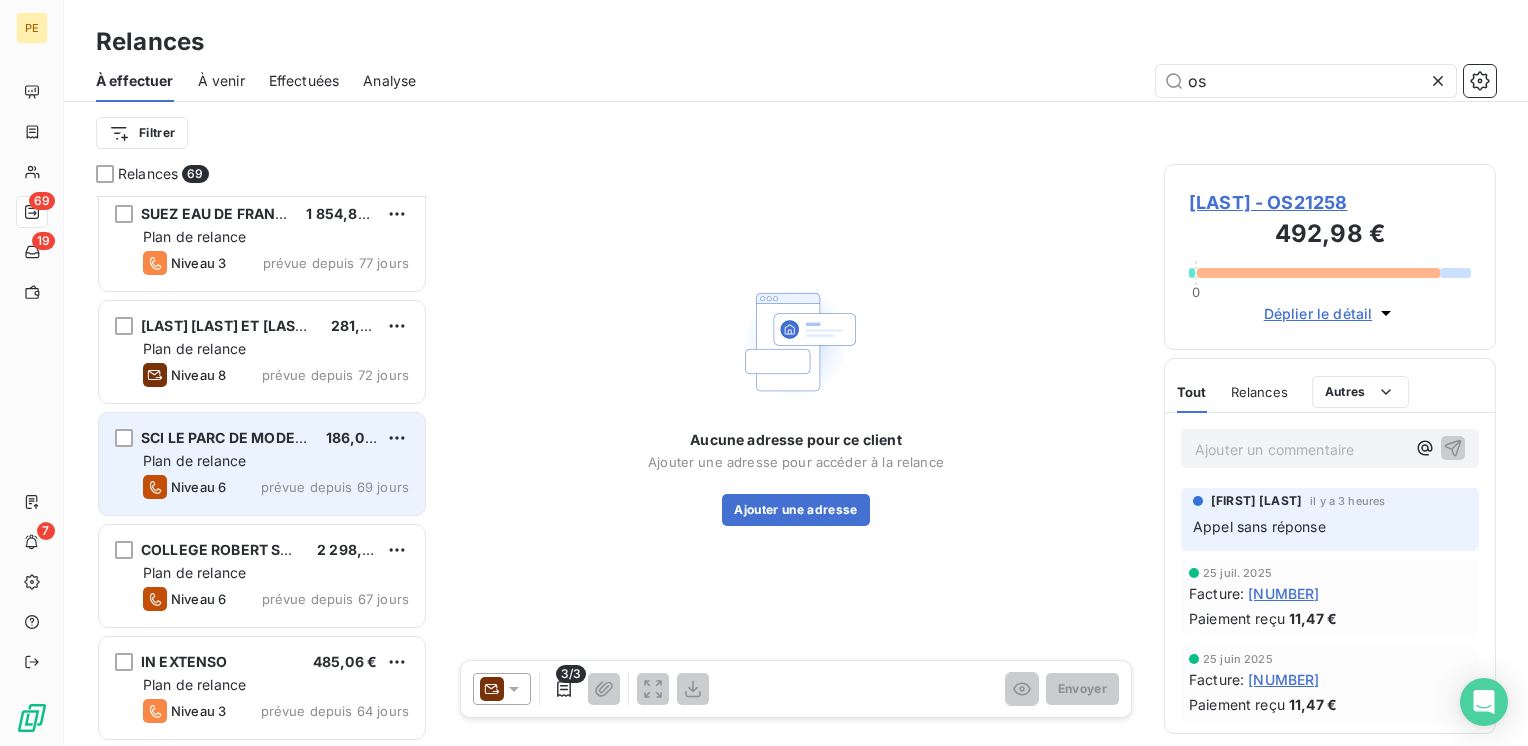 click on "Plan de relance" at bounding box center (194, 460) 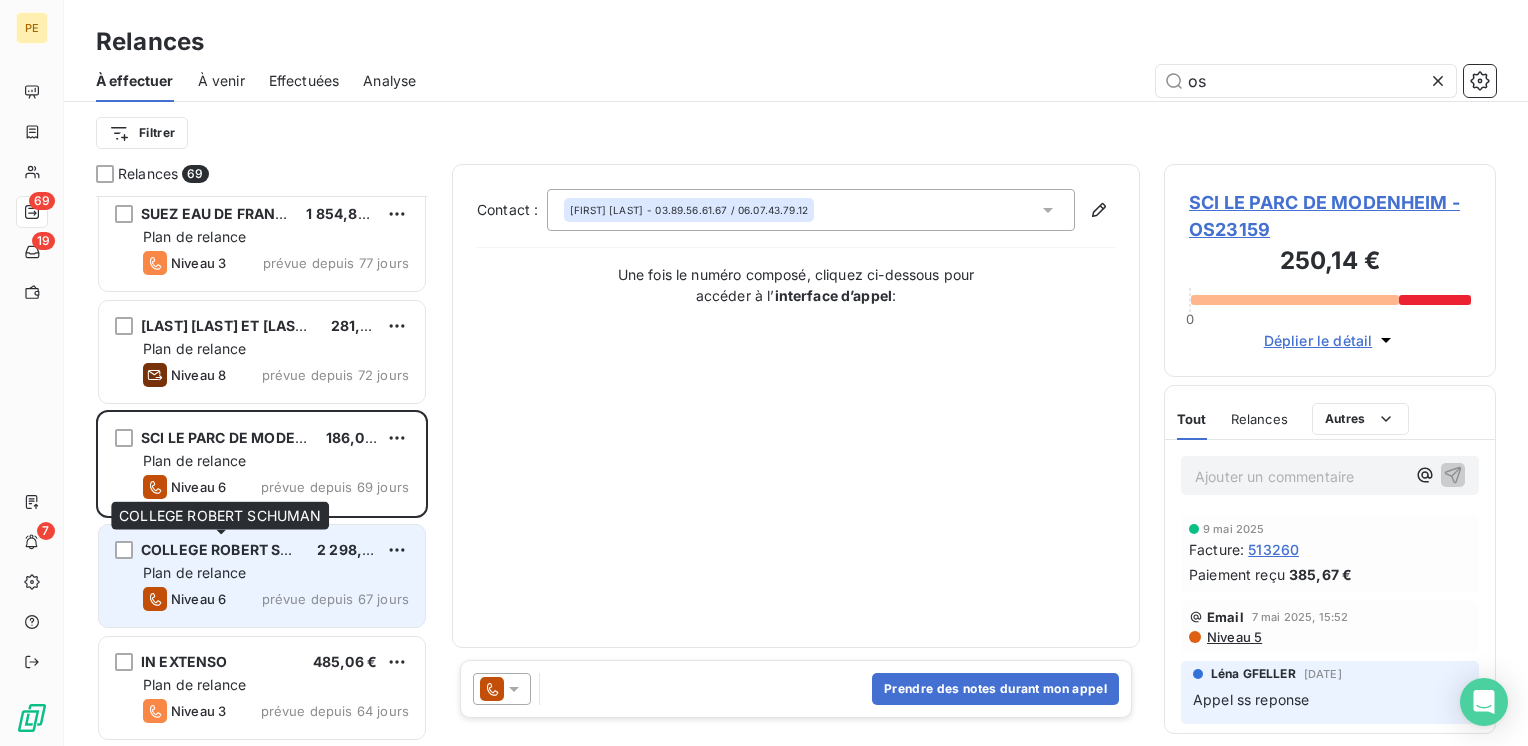 click on "COLLEGE ROBERT SCHUMAN" at bounding box center [243, 549] 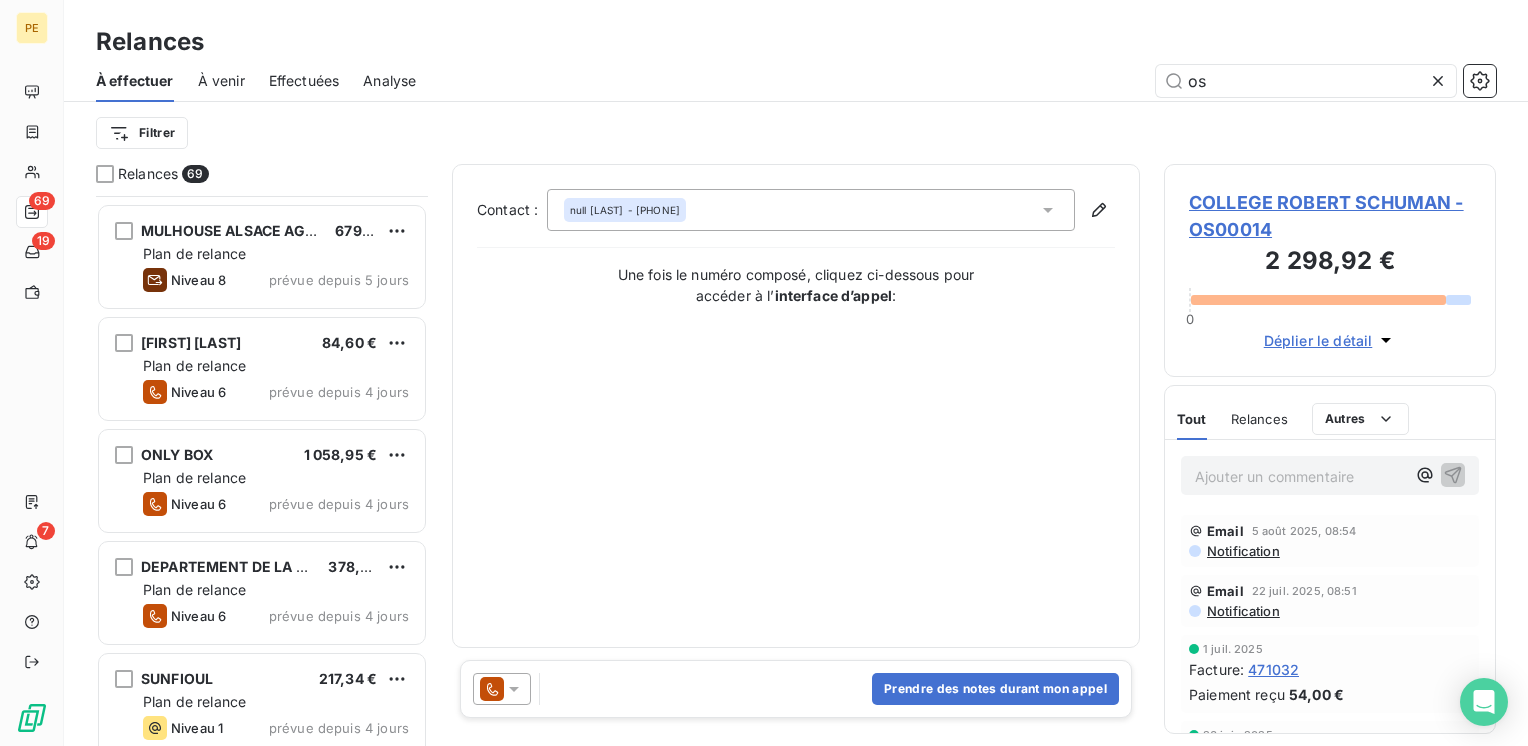 scroll, scrollTop: 6267, scrollLeft: 0, axis: vertical 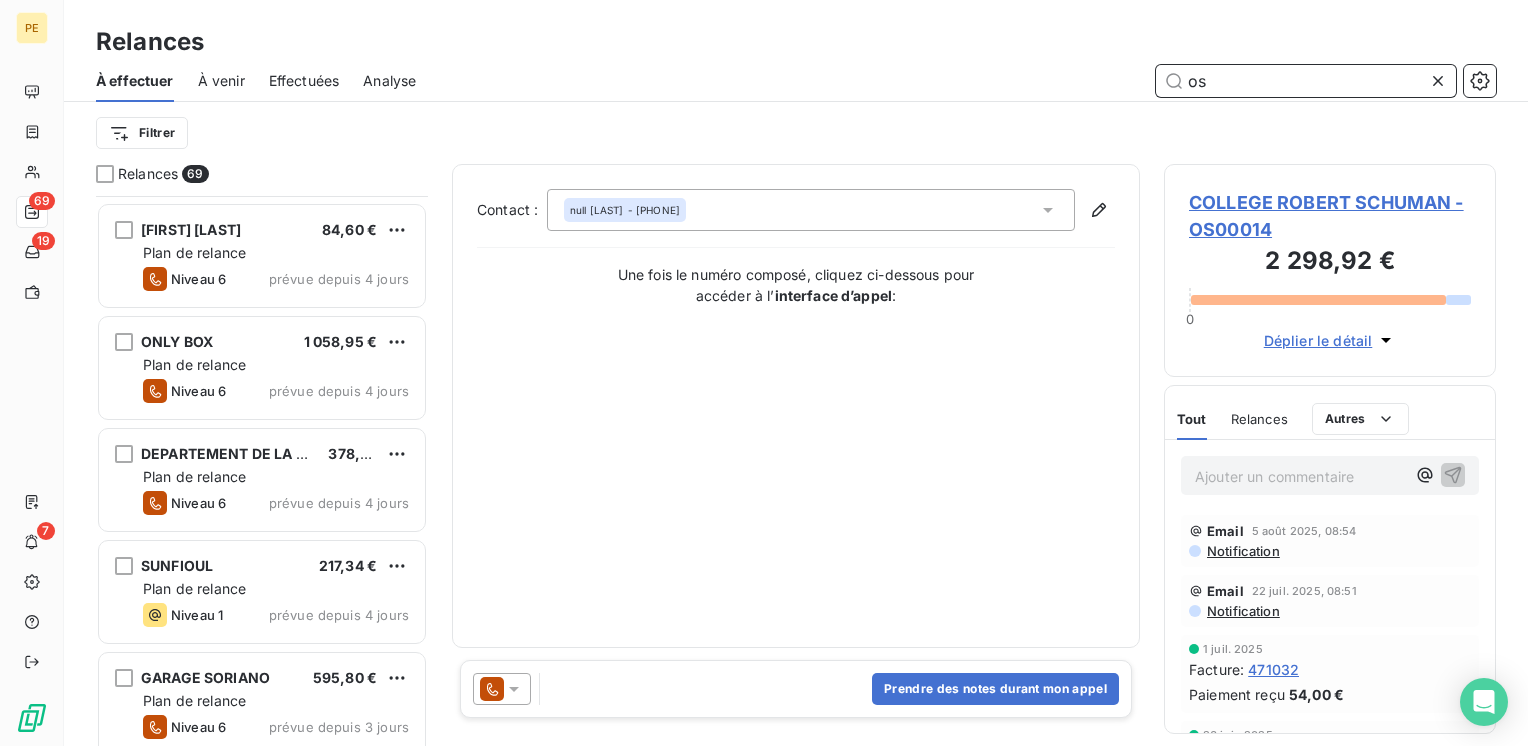 drag, startPoint x: 1280, startPoint y: 84, endPoint x: 1023, endPoint y: 95, distance: 257.2353 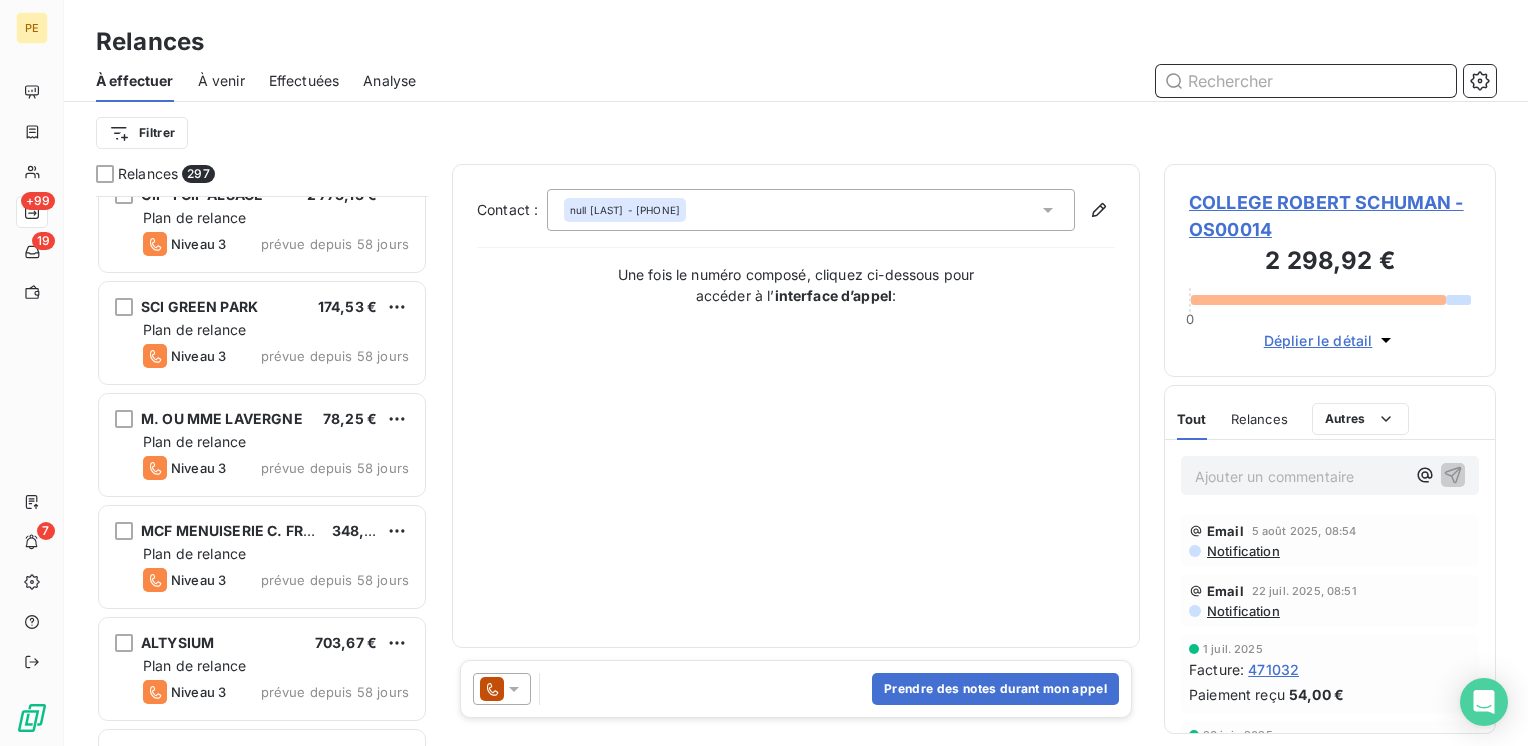 scroll, scrollTop: 9467, scrollLeft: 0, axis: vertical 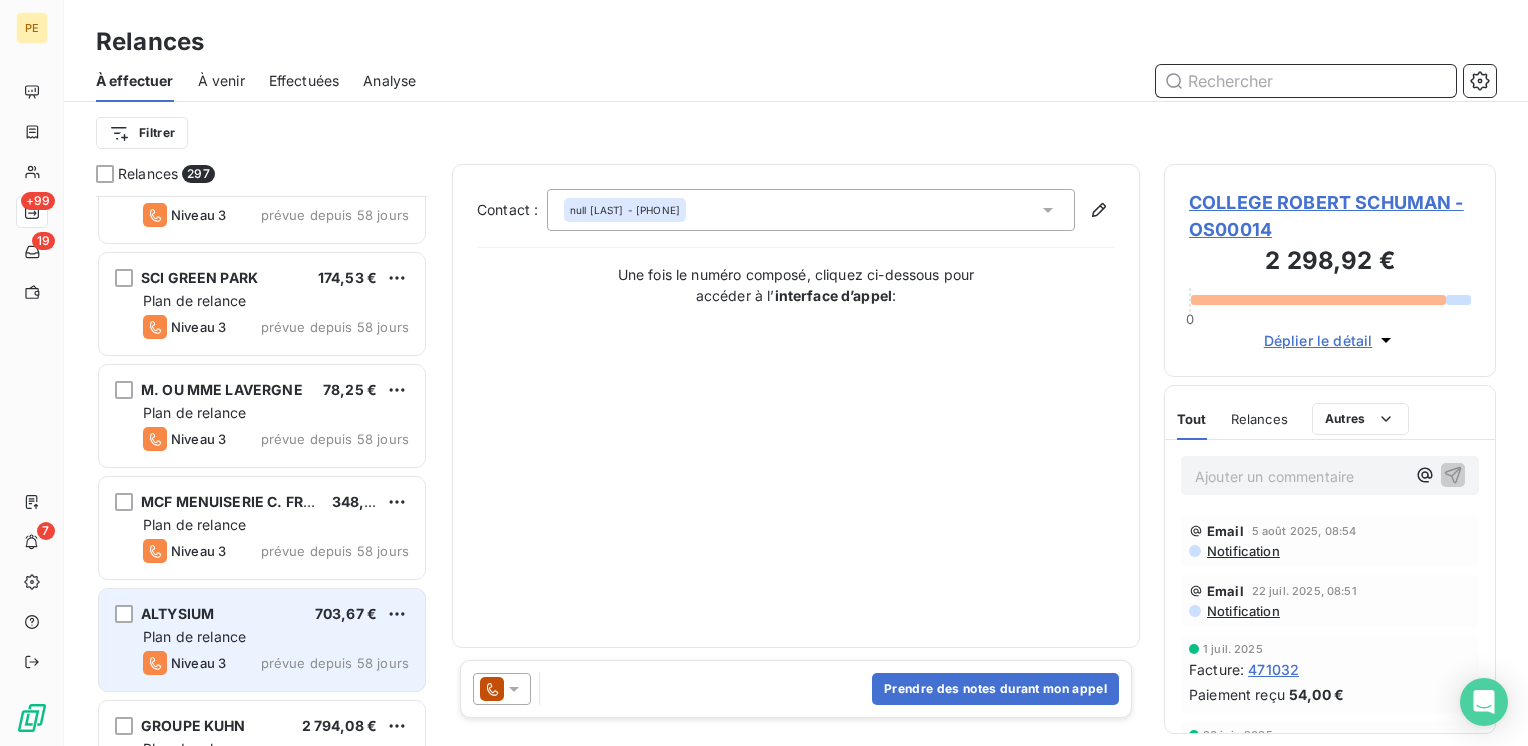 type 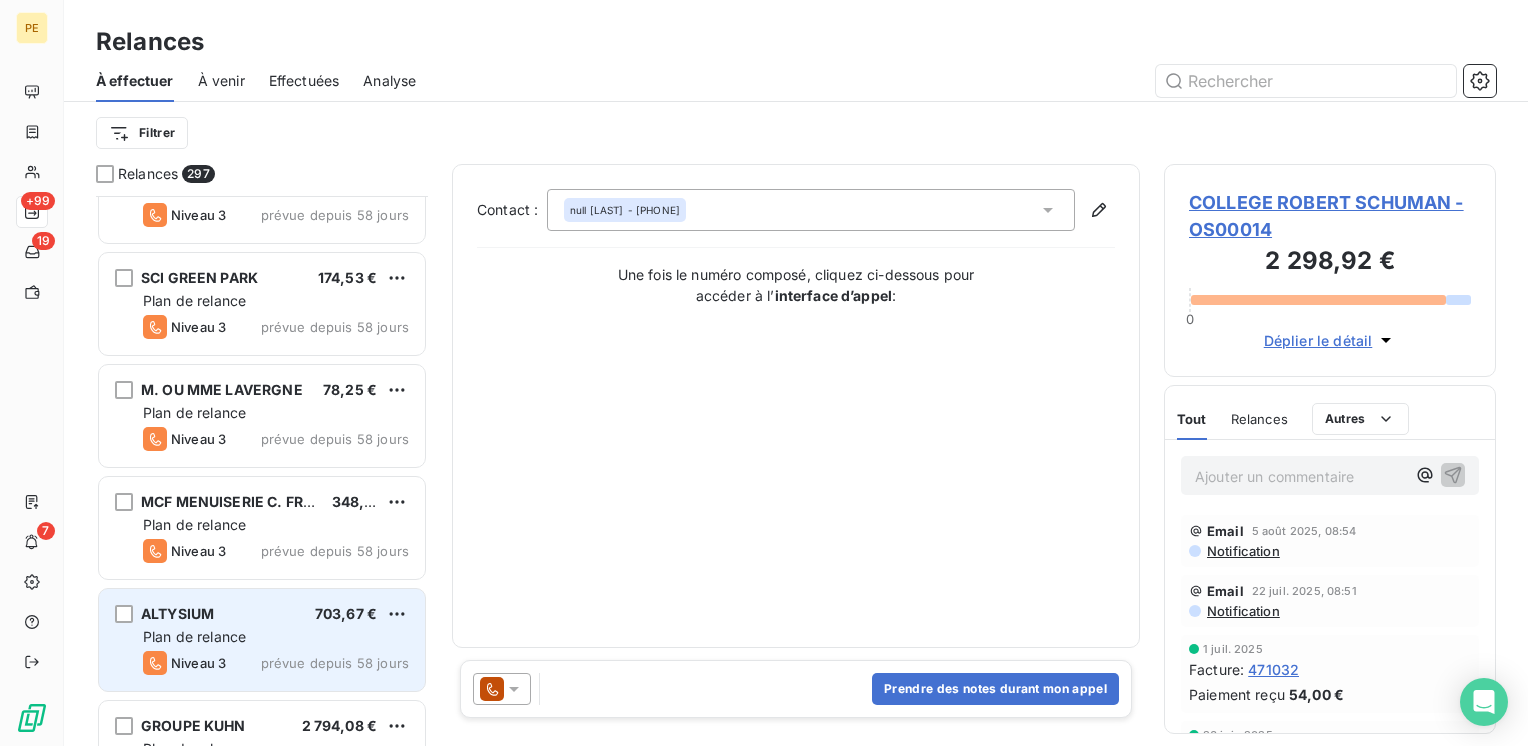 click on "Plan de relance" at bounding box center (194, 636) 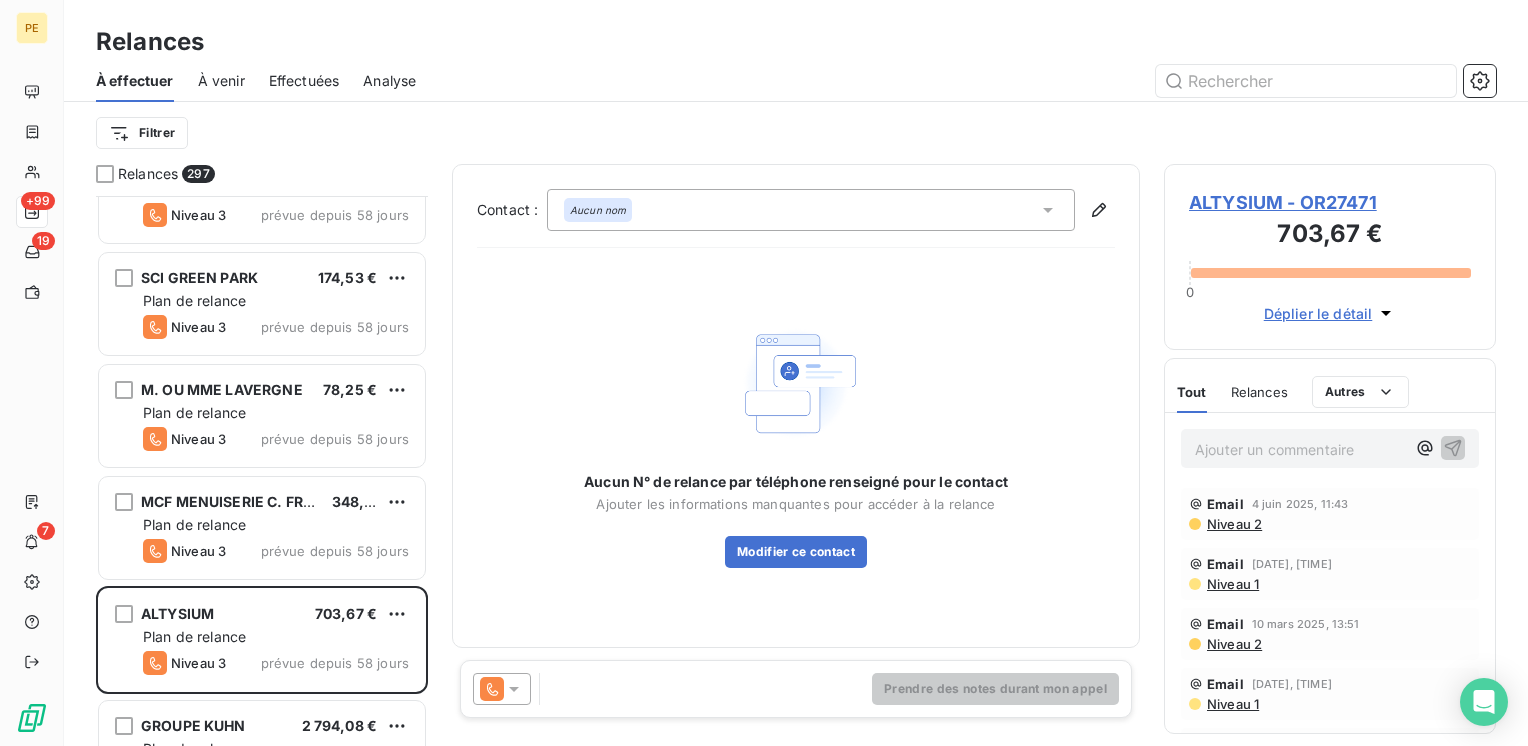 click on "Déplier le détail" at bounding box center [1318, 313] 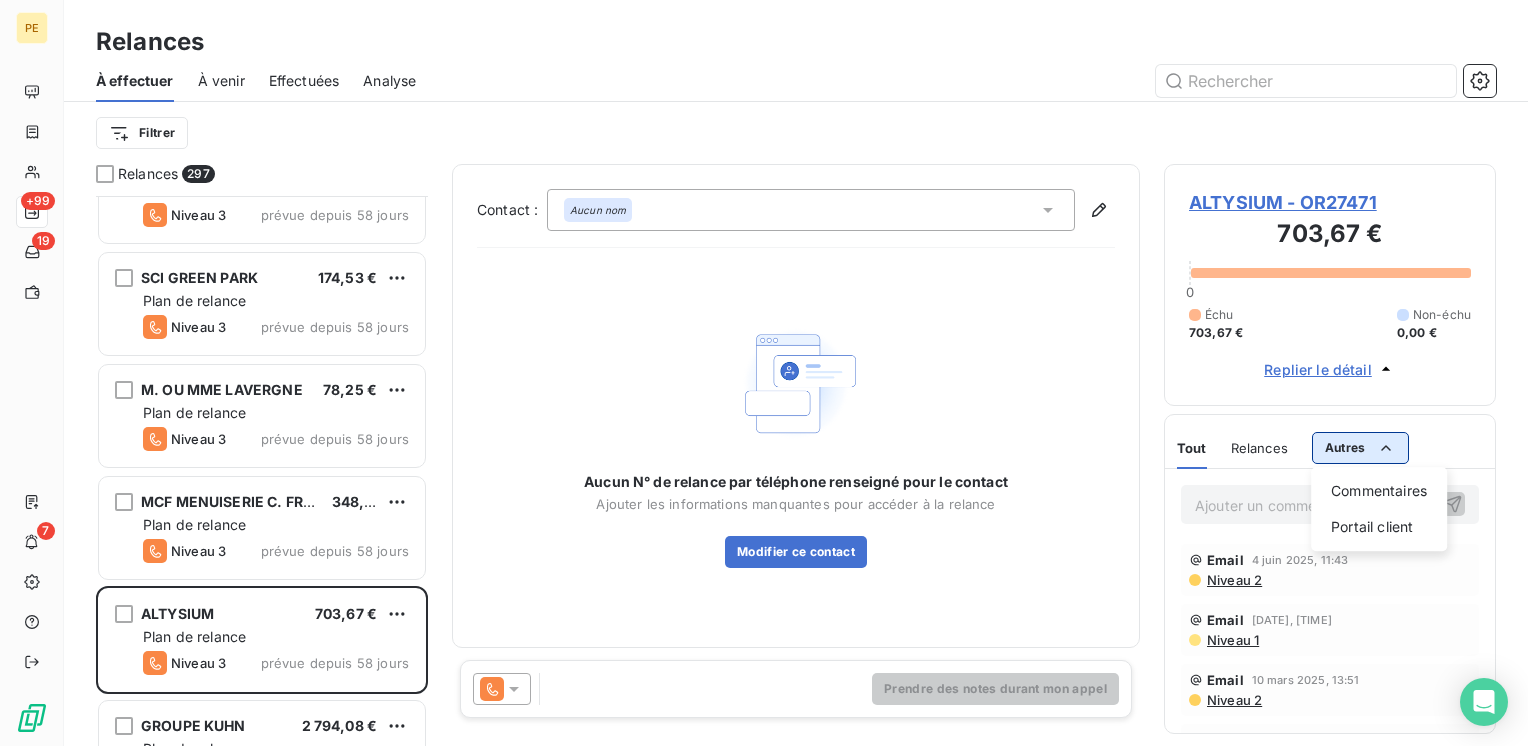 click on "PE +99 19 7 Relances À effectuer À venir Effectuées Analyse Filtrer Relances 297 [LAST] [LAST] 343,15 € Plan de relance Niveau 3 prévue depuis 58 jours GIP-FCIP ALSACE 2 773,13 € Plan de relance Niveau 3 prévue depuis 58 jours SCI GREEN PARK 174,53 € Plan de relance Niveau 3 prévue depuis 58 jours M. OU MME [LAST]  78,25 € Plan de relance Niveau 3 prévue depuis 58 jours MCF MENUISERIE C. [LAST] SARL 348,00 € Plan de relance Niveau 3 prévue depuis 58 jours ALTYSIUM 703,67 € Plan de relance Niveau 3 prévue depuis 58 jours GROUPE KUHN 2 794,08 € Plan de relance Niveau 3 prévue depuis 58 jours COURIR 21,17 € Plan de relance Niveau 3 prévue depuis 58 jours SCHENKER FRANCE SAS 795,94 € Plan de relance Niveau 3 prévue depuis 58 jours TRIBUNAL JUDICIAIRE 205,20 € Plan de relance Niveau 3 prévue depuis 58 jours SAINT GOBAIN GLASS BATIMENT 2 724,71 € Plan de relance Niveau 3 prévue depuis 58 jours M. OU MME [LAST] 156,50 € Plan de relance Niveau 3 0" at bounding box center (764, 373) 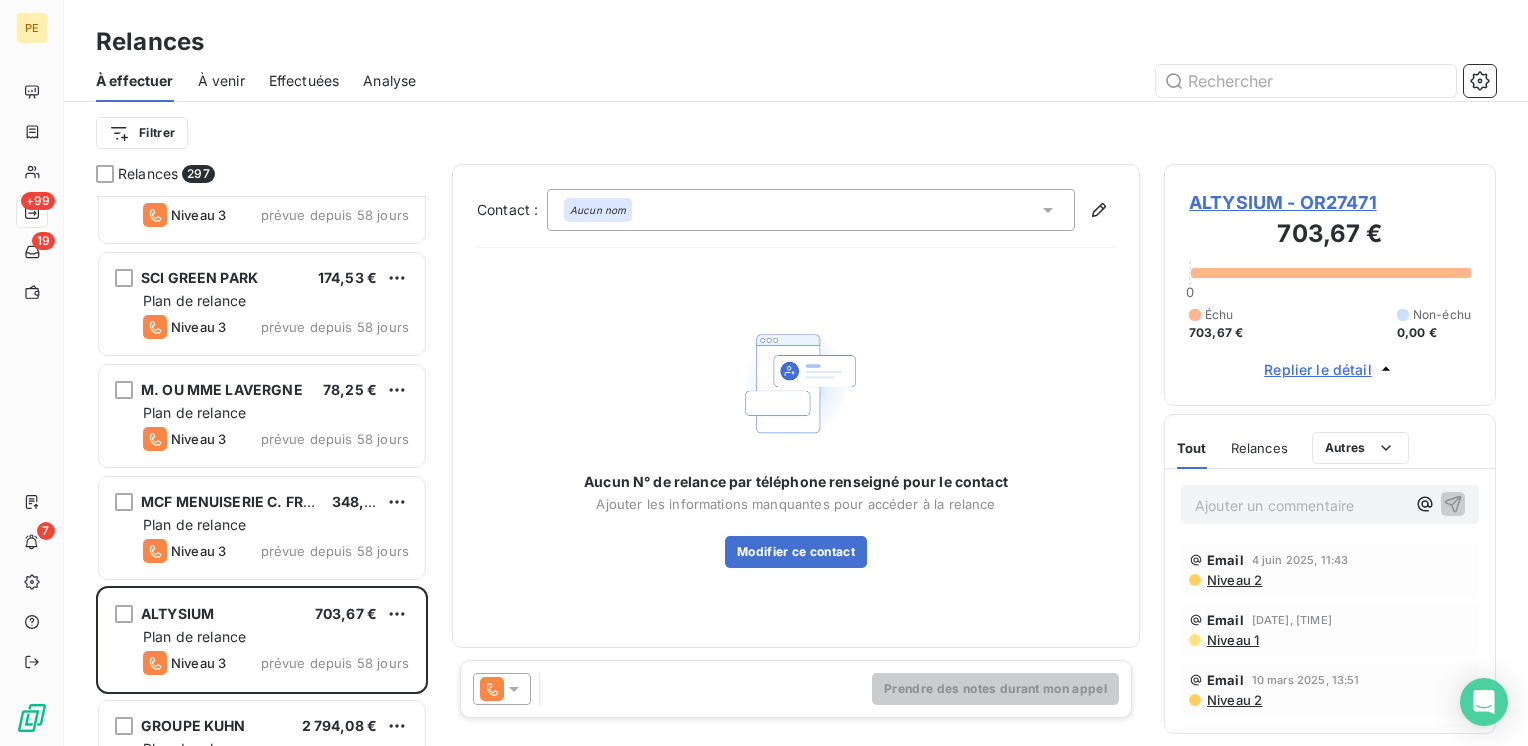 click on "PE +99 19 7 Relances À effectuer À venir Effectuées Analyse Filtrer Relances 297 [LAST] [LAST] 343,15 € Plan de relance Niveau 3 prévue depuis 58 jours GIP-FCIP ALSACE 2 773,13 € Plan de relance Niveau 3 prévue depuis 58 jours SCI GREEN PARK 174,53 € Plan de relance Niveau 3 prévue depuis 58 jours M. OU MME [LAST]  78,25 € Plan de relance Niveau 3 prévue depuis 58 jours MCF MENUISERIE C. [LAST] SARL 348,00 € Plan de relance Niveau 3 prévue depuis 58 jours ALTYSIUM 703,67 € Plan de relance Niveau 3 prévue depuis 58 jours GROUPE KUHN 2 794,08 € Plan de relance Niveau 3 prévue depuis 58 jours COURIR 21,17 € Plan de relance Niveau 3 prévue depuis 58 jours SCHENKER FRANCE SAS 795,94 € Plan de relance Niveau 3 prévue depuis 58 jours TRIBUNAL JUDICIAIRE 205,20 € Plan de relance Niveau 3 prévue depuis 58 jours SAINT GOBAIN GLASS BATIMENT 2 724,71 € Plan de relance Niveau 3 prévue depuis 58 jours M. OU MME [LAST] 156,50 € Plan de relance Niveau 3 0" at bounding box center (764, 373) 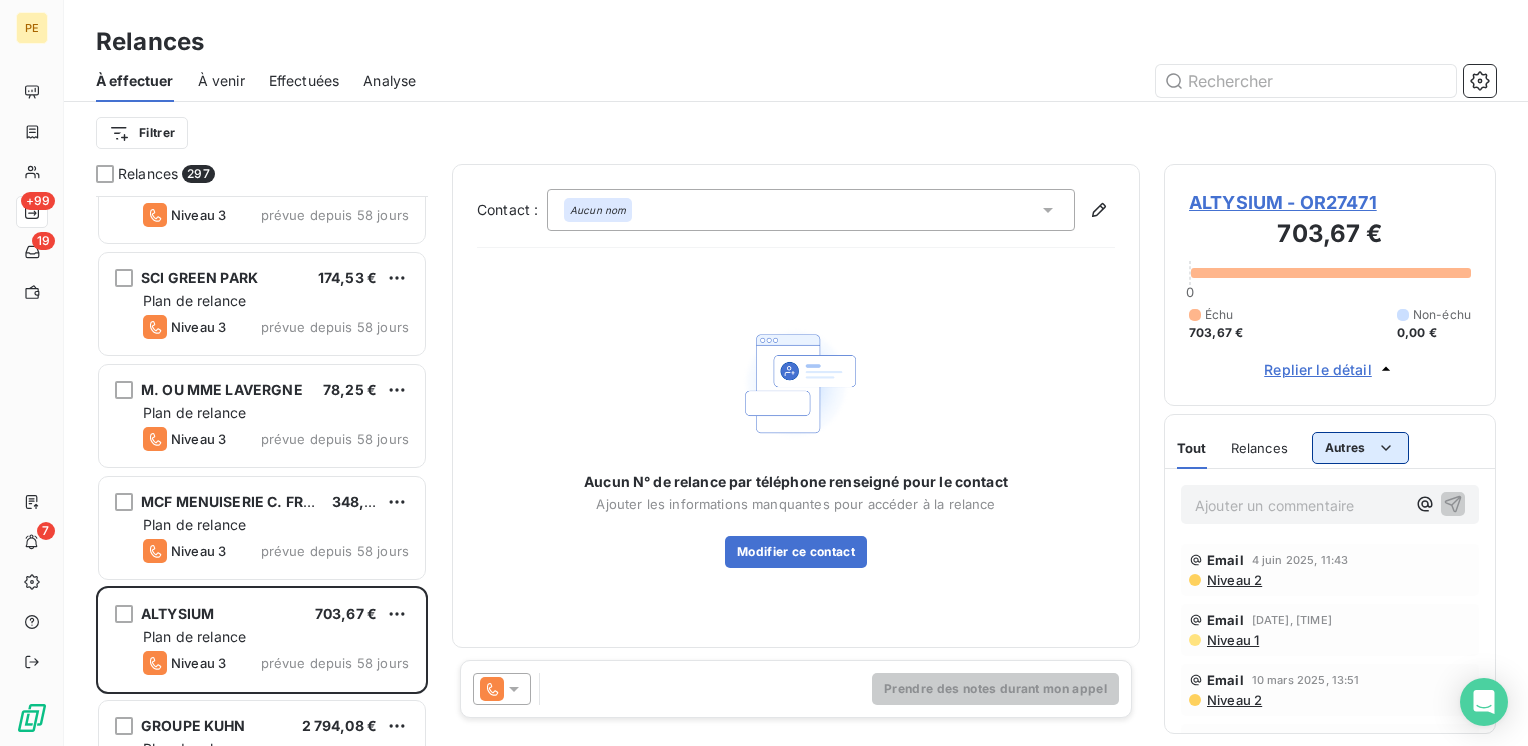 click on "PE +99 19 7 Relances À effectuer À venir Effectuées Analyse Filtrer Relances 297 [LAST] [LAST] 343,15 € Plan de relance Niveau 3 prévue depuis 58 jours GIP-FCIP ALSACE 2 773,13 € Plan de relance Niveau 3 prévue depuis 58 jours SCI GREEN PARK 174,53 € Plan de relance Niveau 3 prévue depuis 58 jours M. OU MME [LAST]  78,25 € Plan de relance Niveau 3 prévue depuis 58 jours MCF MENUISERIE C. [LAST] SARL 348,00 € Plan de relance Niveau 3 prévue depuis 58 jours ALTYSIUM 703,67 € Plan de relance Niveau 3 prévue depuis 58 jours GROUPE KUHN 2 794,08 € Plan de relance Niveau 3 prévue depuis 58 jours COURIR 21,17 € Plan de relance Niveau 3 prévue depuis 58 jours SCHENKER FRANCE SAS 795,94 € Plan de relance Niveau 3 prévue depuis 58 jours TRIBUNAL JUDICIAIRE 205,20 € Plan de relance Niveau 3 prévue depuis 58 jours SAINT GOBAIN GLASS BATIMENT 2 724,71 € Plan de relance Niveau 3 prévue depuis 58 jours M. OU MME [LAST] 156,50 € Plan de relance Niveau 3 0" at bounding box center (764, 373) 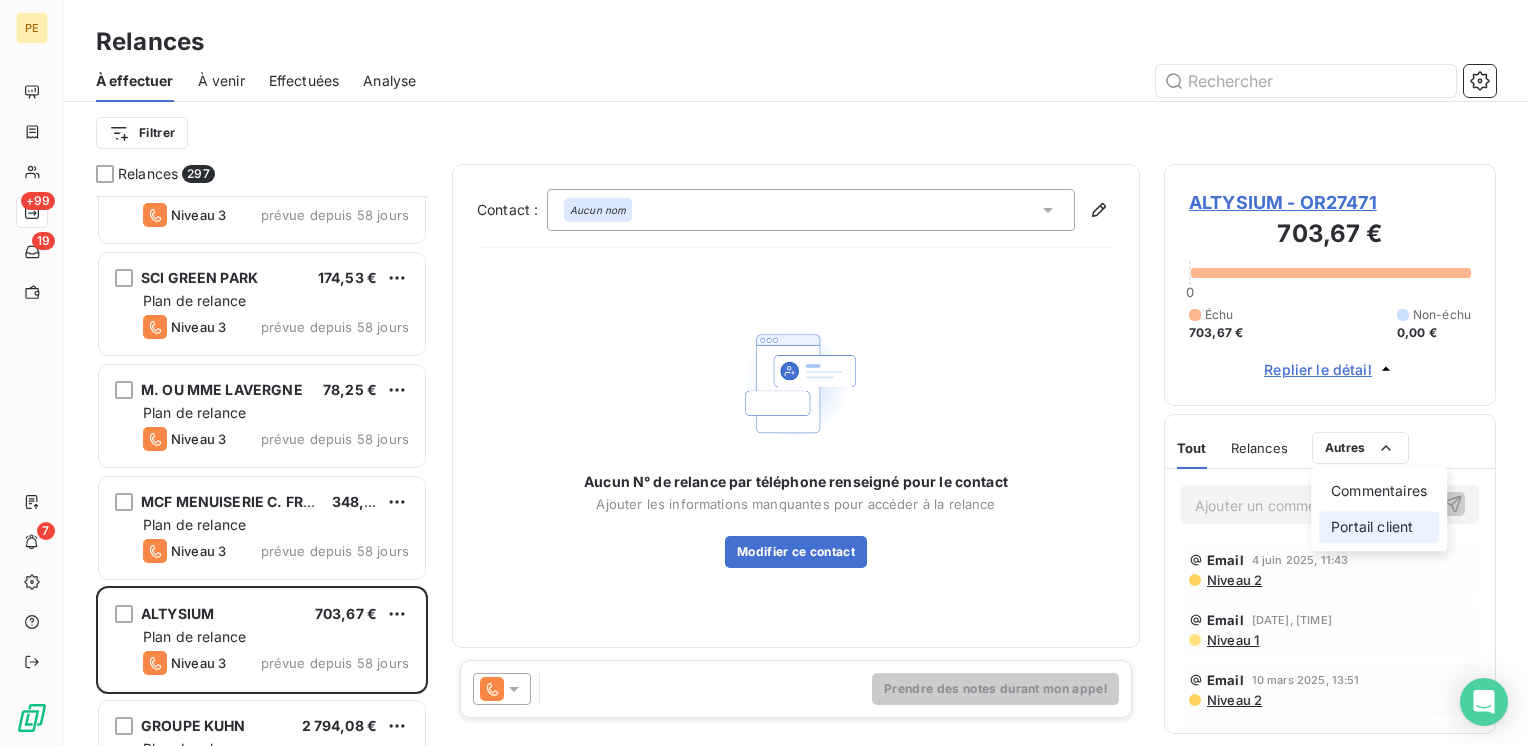 click on "Portail client" at bounding box center (1379, 527) 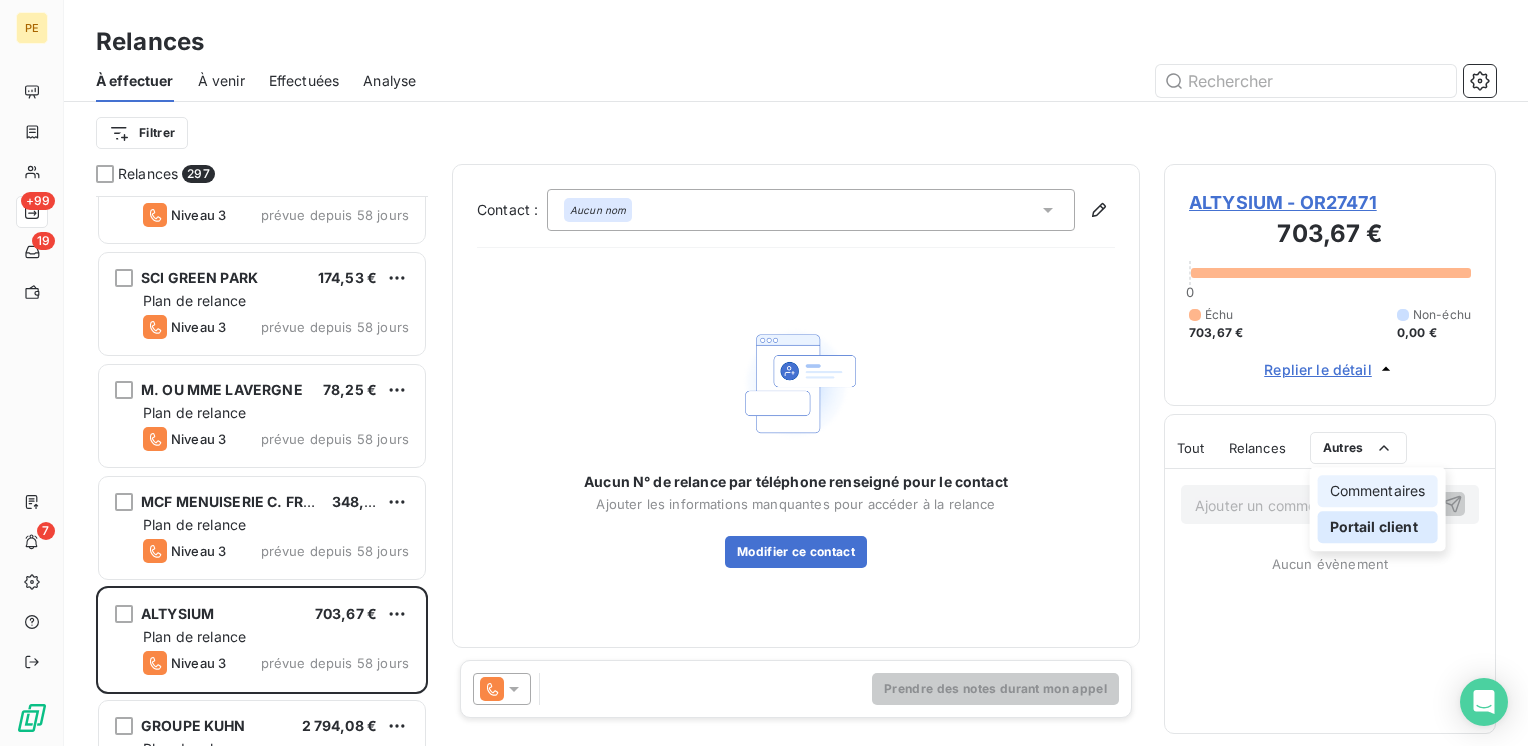 click on "Commentaires" at bounding box center [1378, 491] 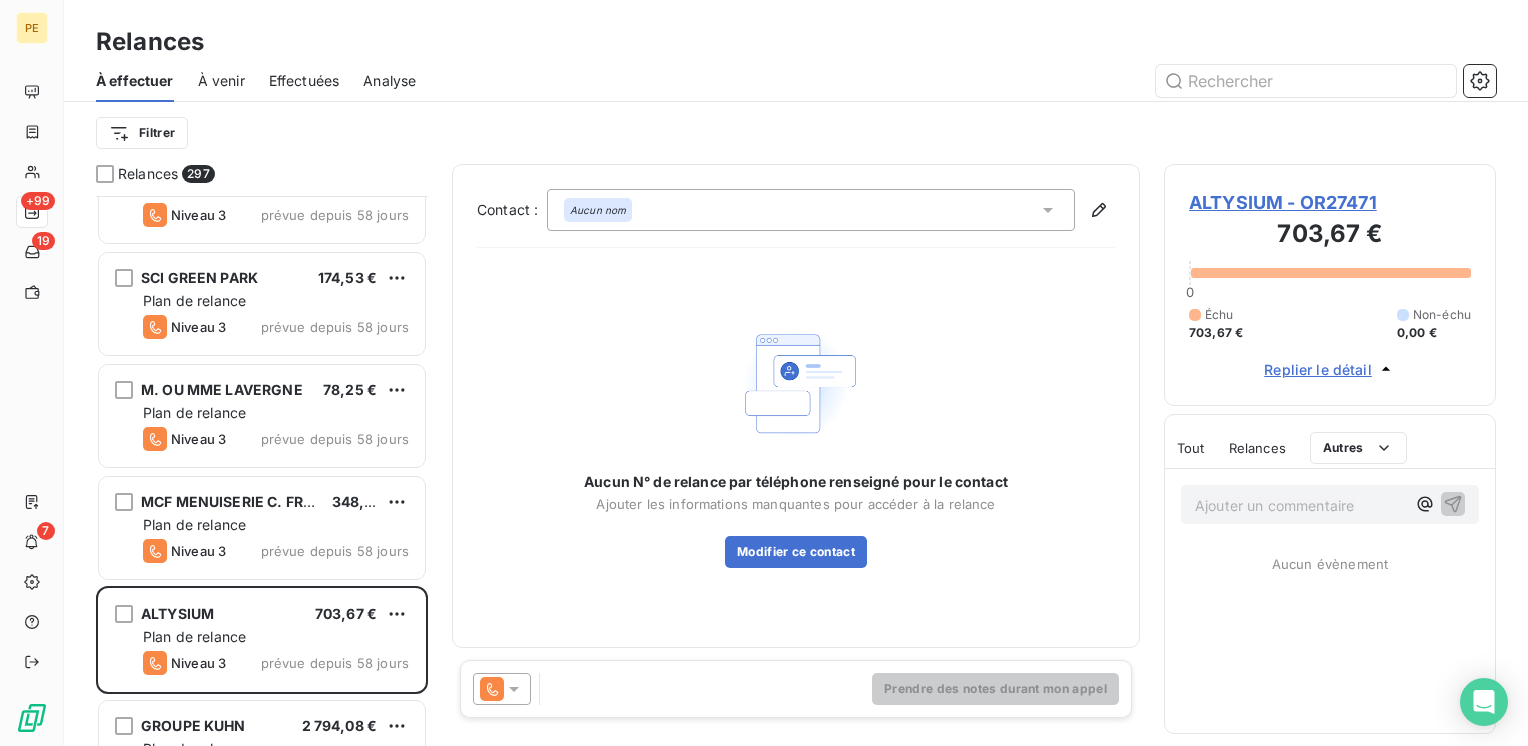 click on "PE +99 19 7 Relances À effectuer À venir Effectuées Analyse Filtrer Relances 297 [LAST] [LAST] 343,15 € Plan de relance Niveau 3 prévue depuis 58 jours GIP-FCIP ALSACE 2 773,13 € Plan de relance Niveau 3 prévue depuis 58 jours SCI GREEN PARK 174,53 € Plan de relance Niveau 3 prévue depuis 58 jours M. OU MME [LAST]  78,25 € Plan de relance Niveau 3 prévue depuis 58 jours MCF MENUISERIE C. [LAST] SARL 348,00 € Plan de relance Niveau 3 prévue depuis 58 jours ALTYSIUM 703,67 € Plan de relance Niveau 3 prévue depuis 58 jours GROUPE KUHN 2 794,08 € Plan de relance Niveau 3 prévue depuis 58 jours COURIR 21,17 € Plan de relance Niveau 3 prévue depuis 58 jours SCHENKER FRANCE SAS 795,94 € Plan de relance Niveau 3 prévue depuis 58 jours TRIBUNAL JUDICIAIRE 205,20 € Plan de relance Niveau 3 prévue depuis 58 jours SAINT GOBAIN GLASS BATIMENT 2 724,71 € Plan de relance Niveau 3 prévue depuis 58 jours M. OU MME [LAST] 156,50 € Plan de relance Niveau 3 0" at bounding box center [764, 373] 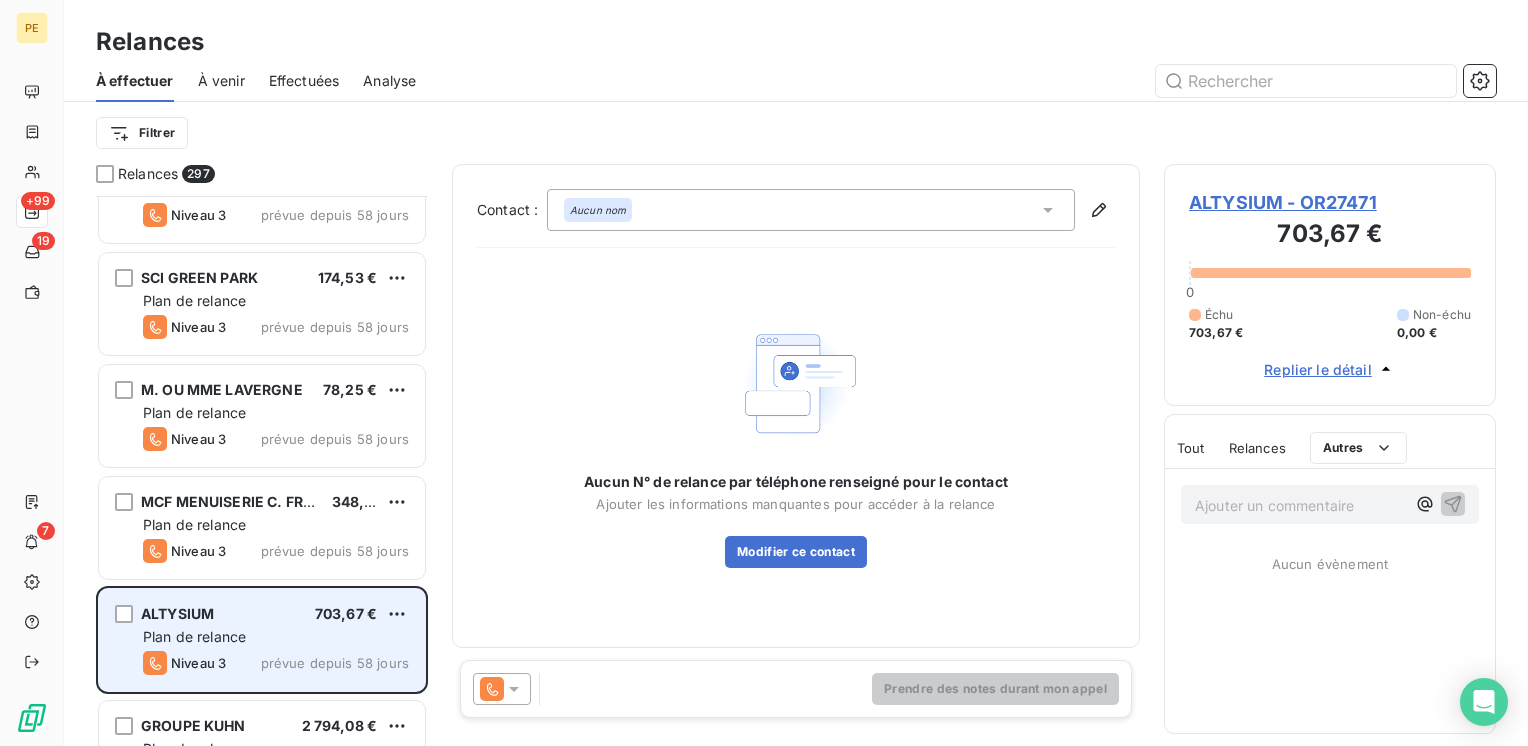click on "Plan de relance" at bounding box center (276, 637) 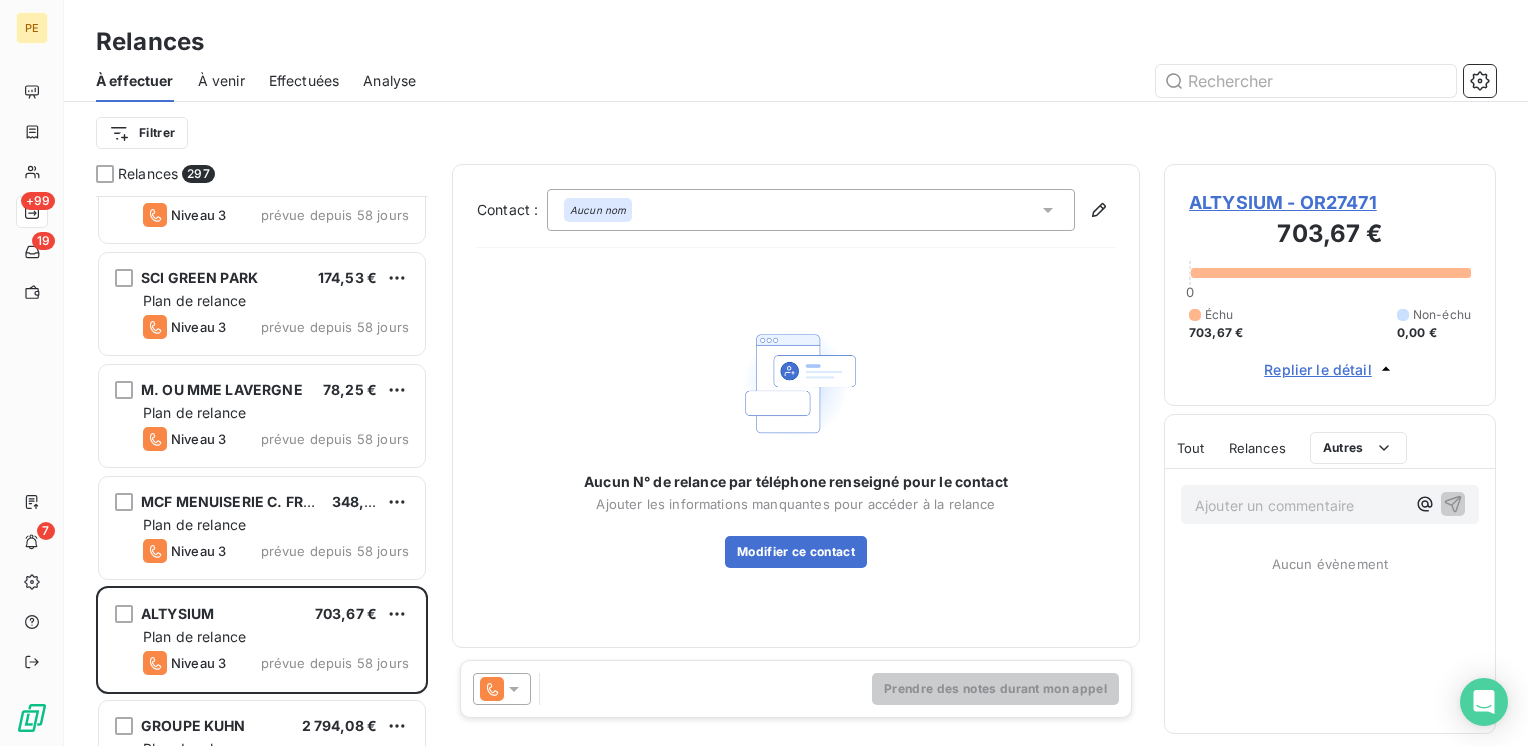 click on "ALTYSIUM - OR27471" at bounding box center [1330, 202] 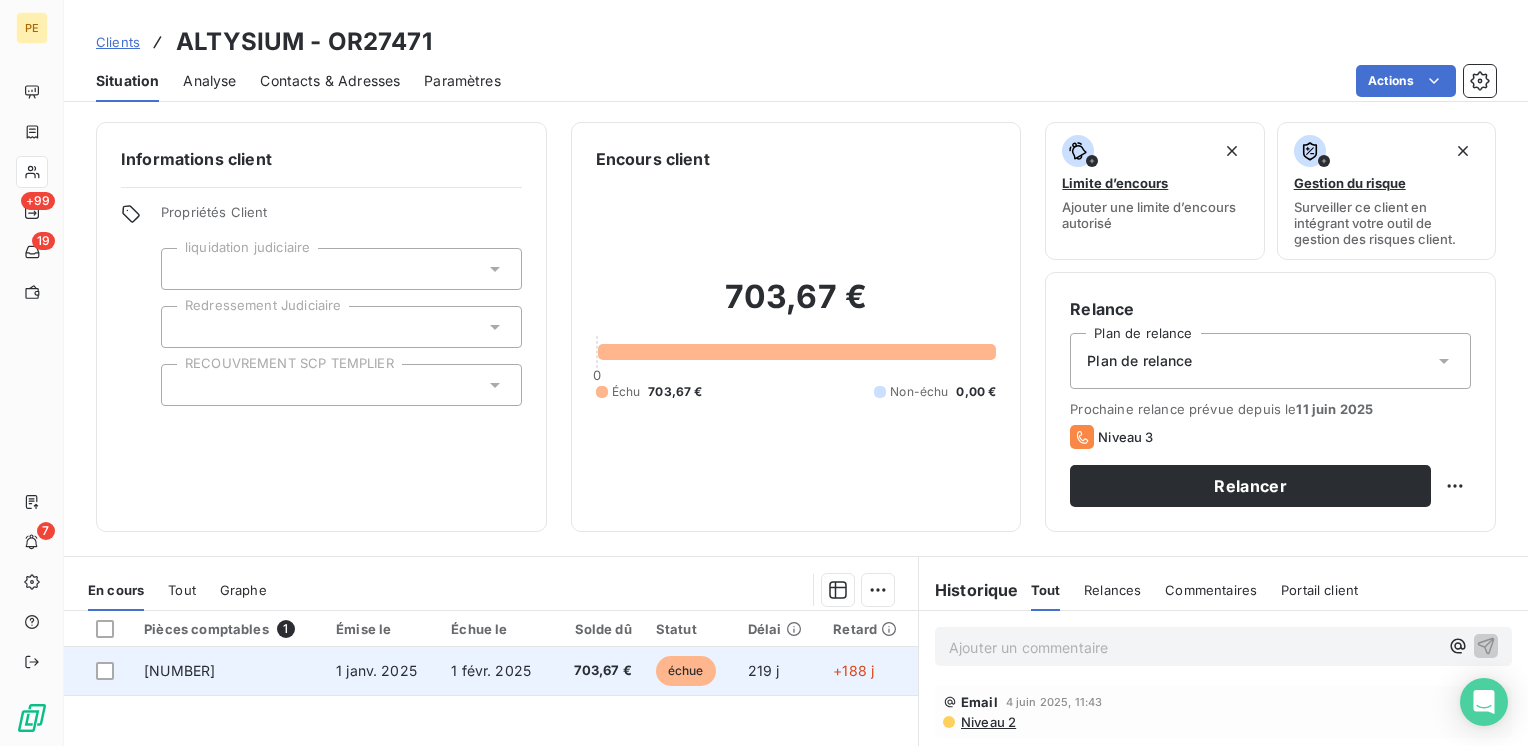 click on "1 févr. 2025" at bounding box center (496, 671) 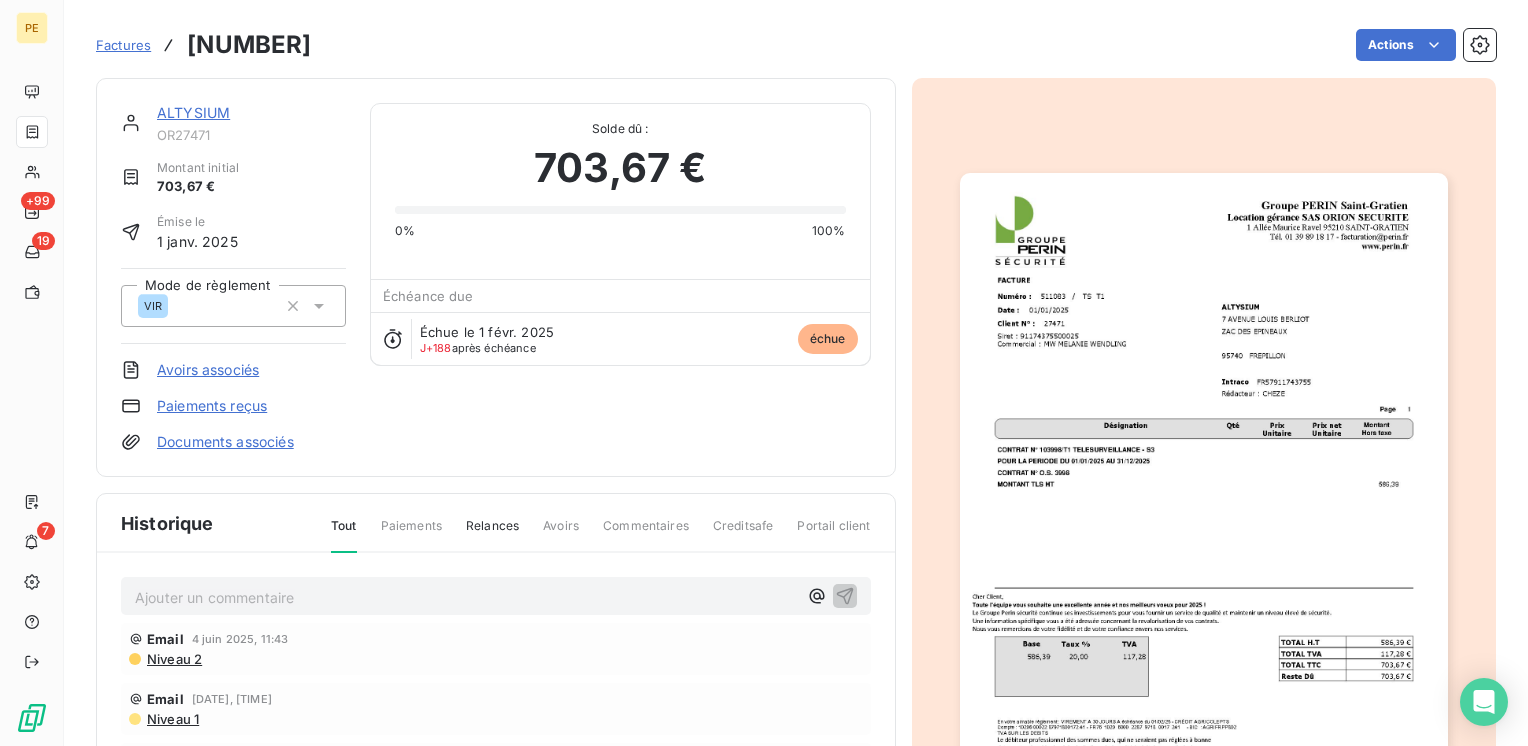 click on "ALTYSIUM" at bounding box center [193, 112] 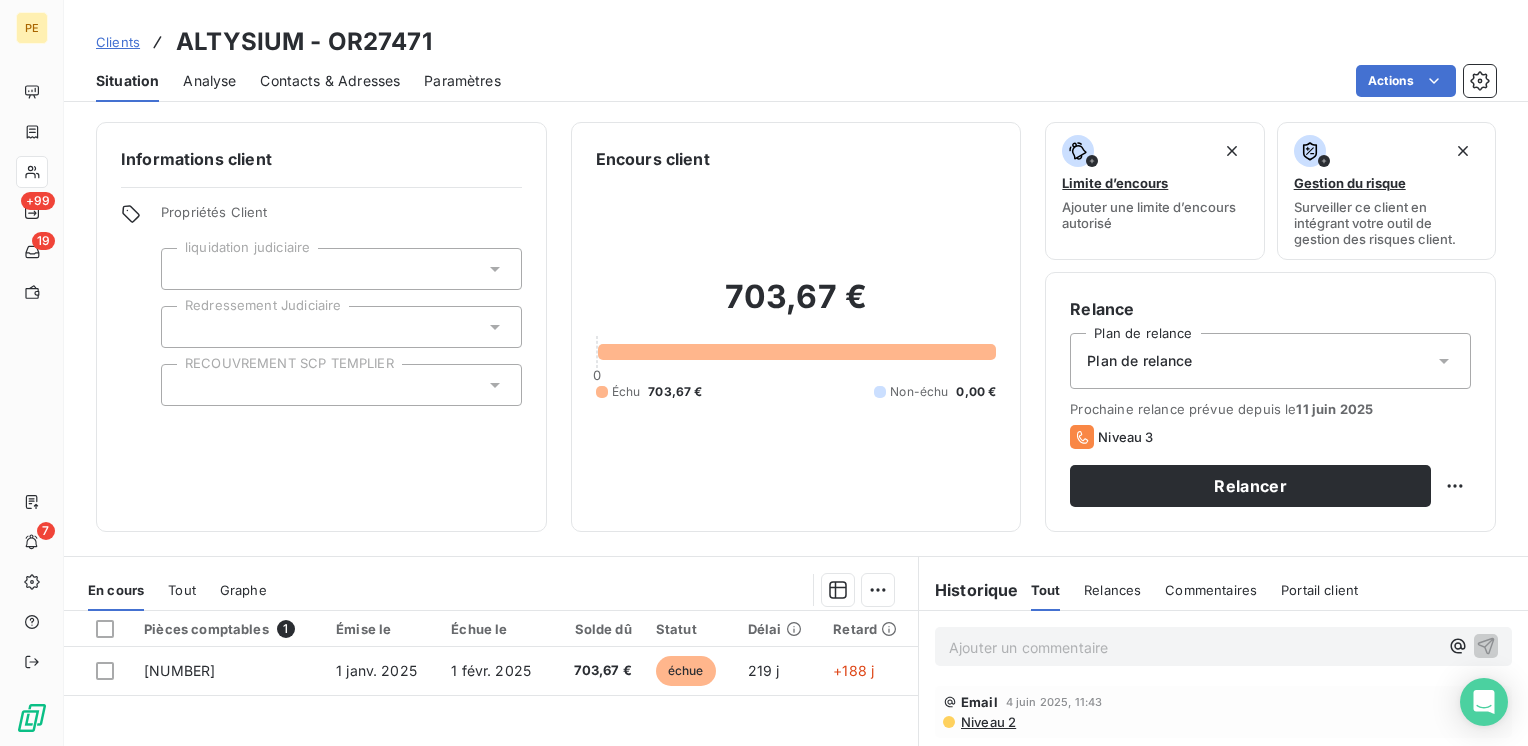 click on "Contacts & Adresses" at bounding box center (330, 81) 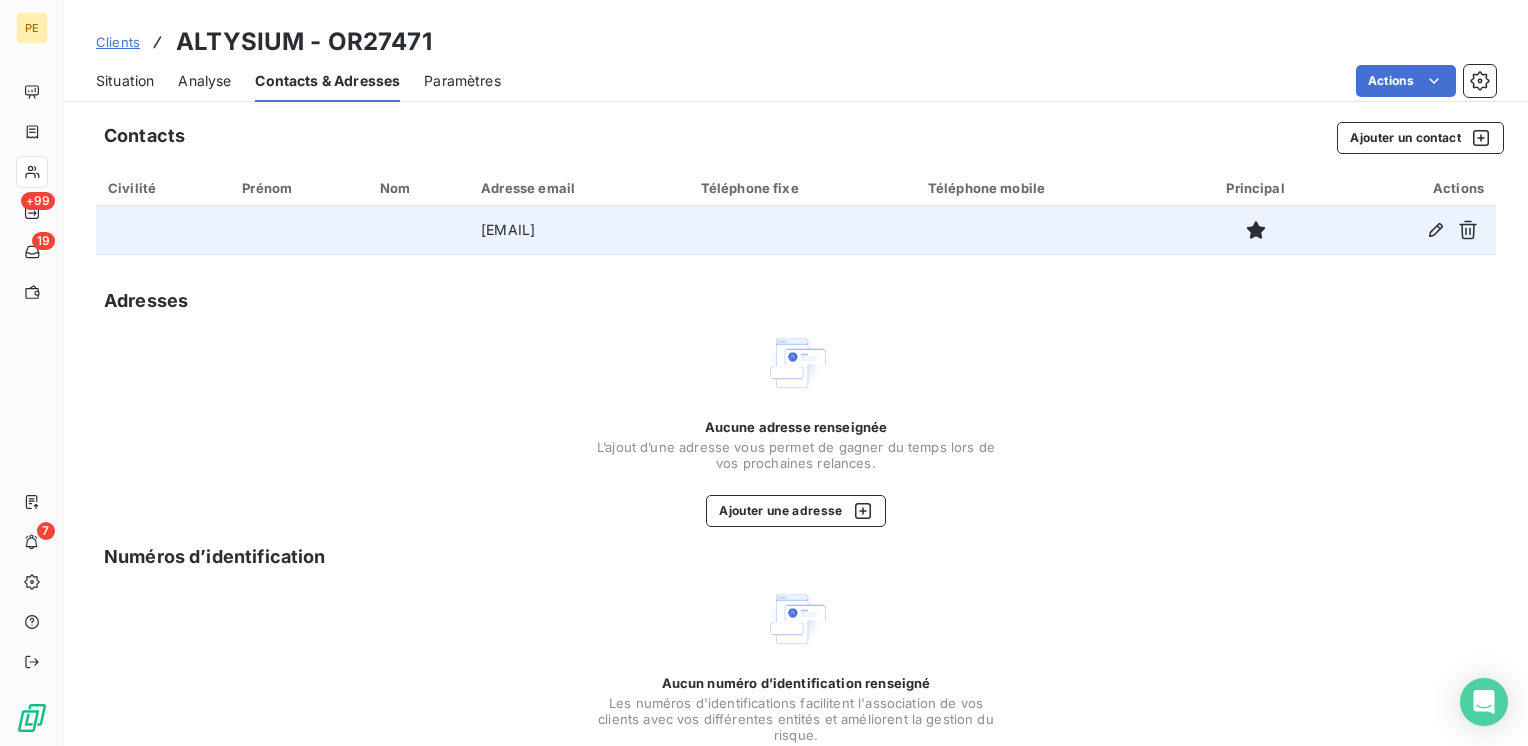 click on "[EMAIL]" at bounding box center (578, 230) 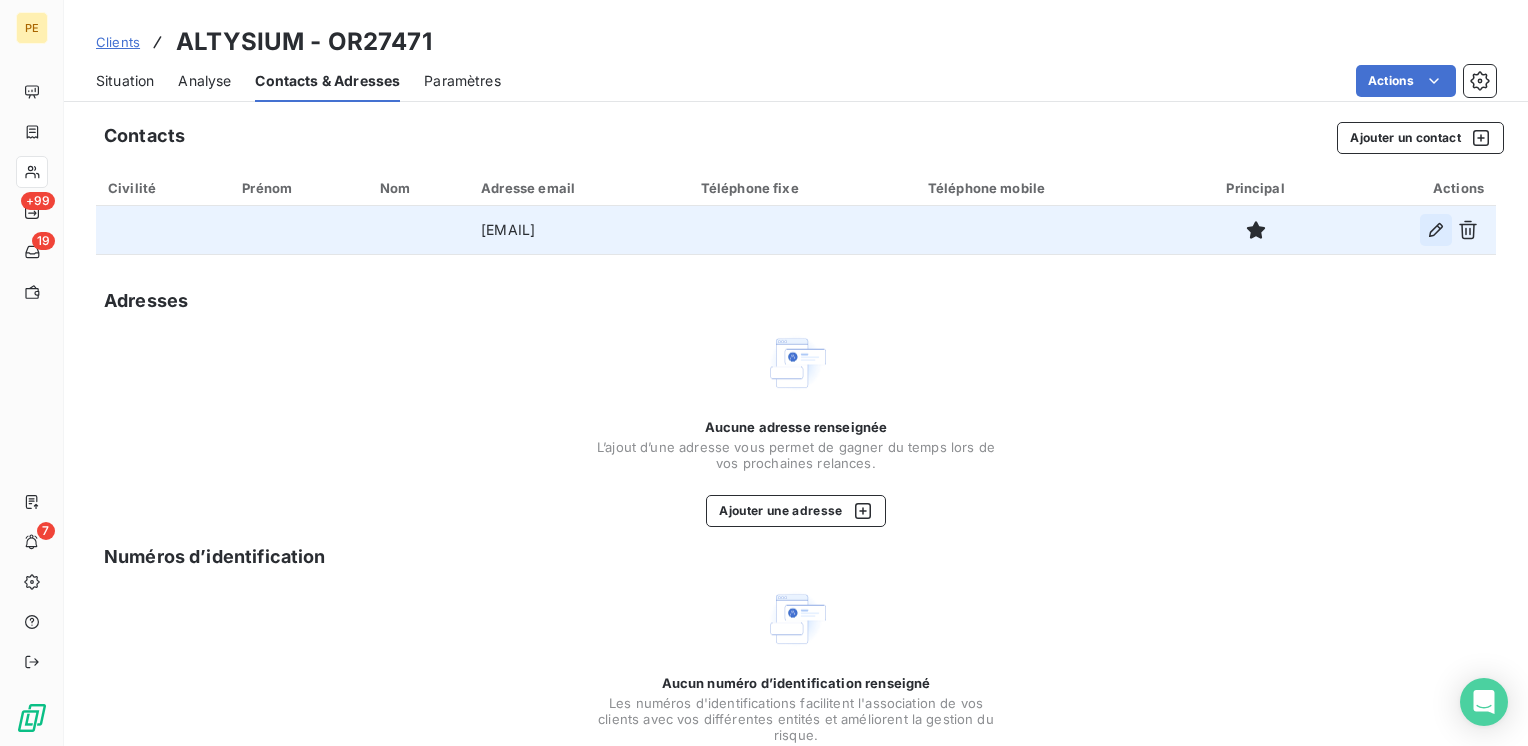 click 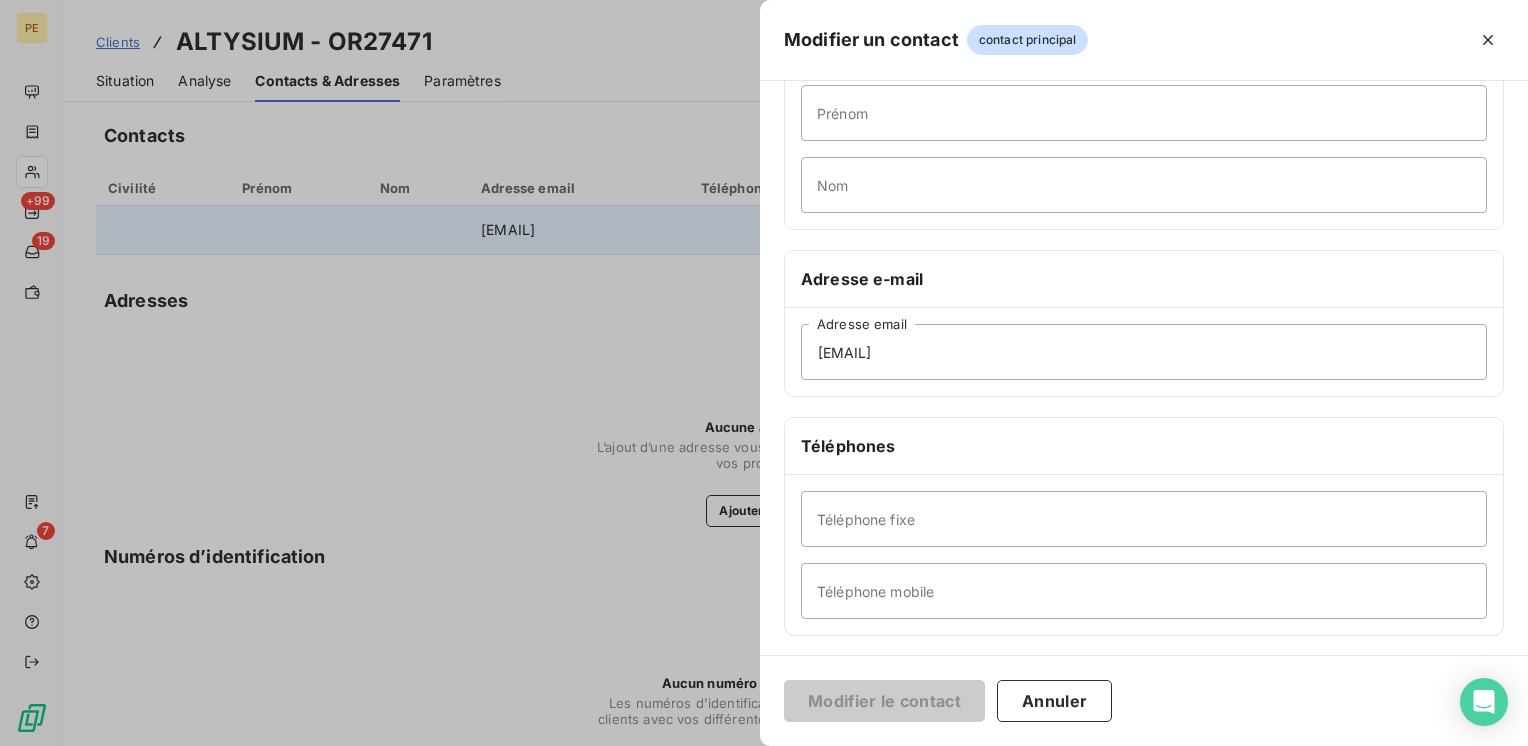 scroll, scrollTop: 0, scrollLeft: 0, axis: both 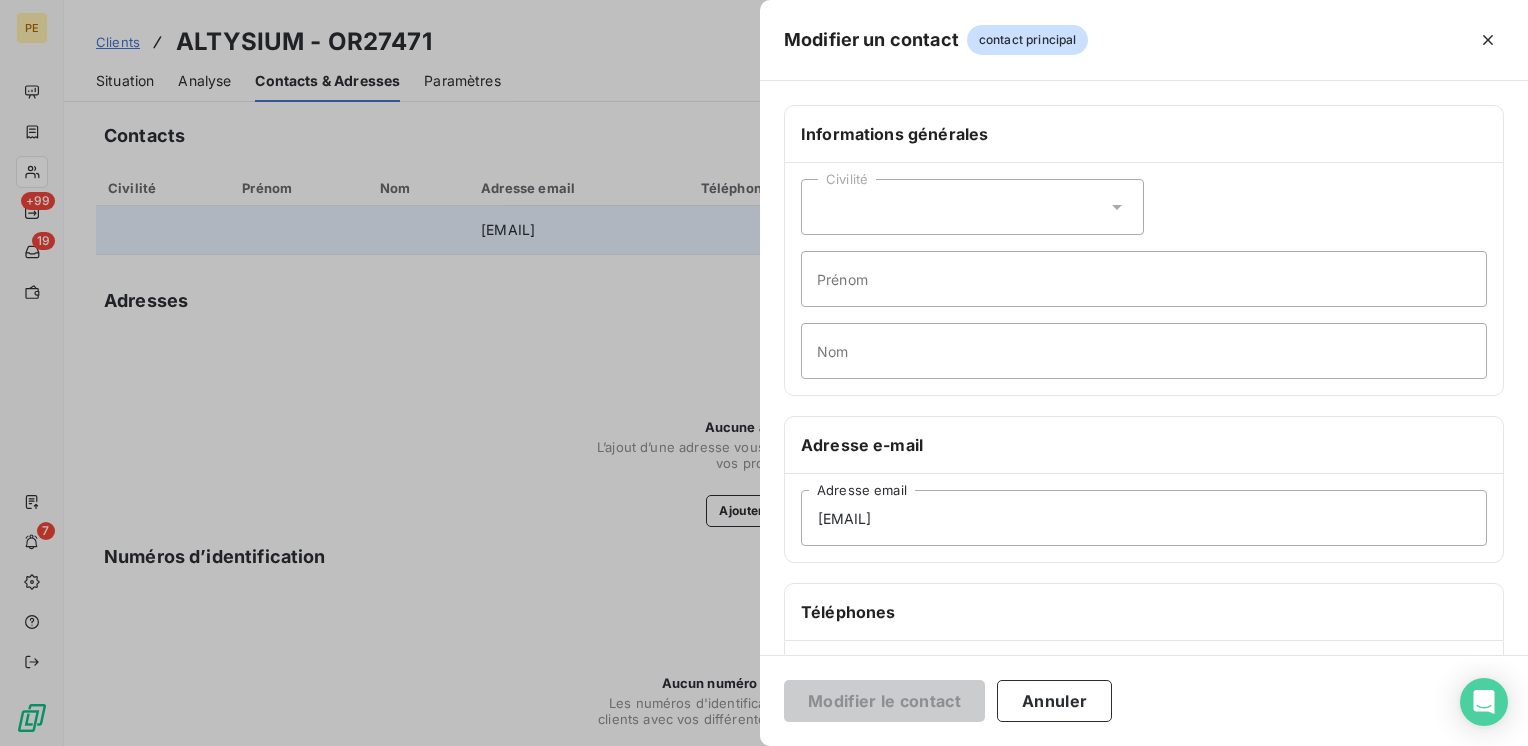 click at bounding box center (764, 373) 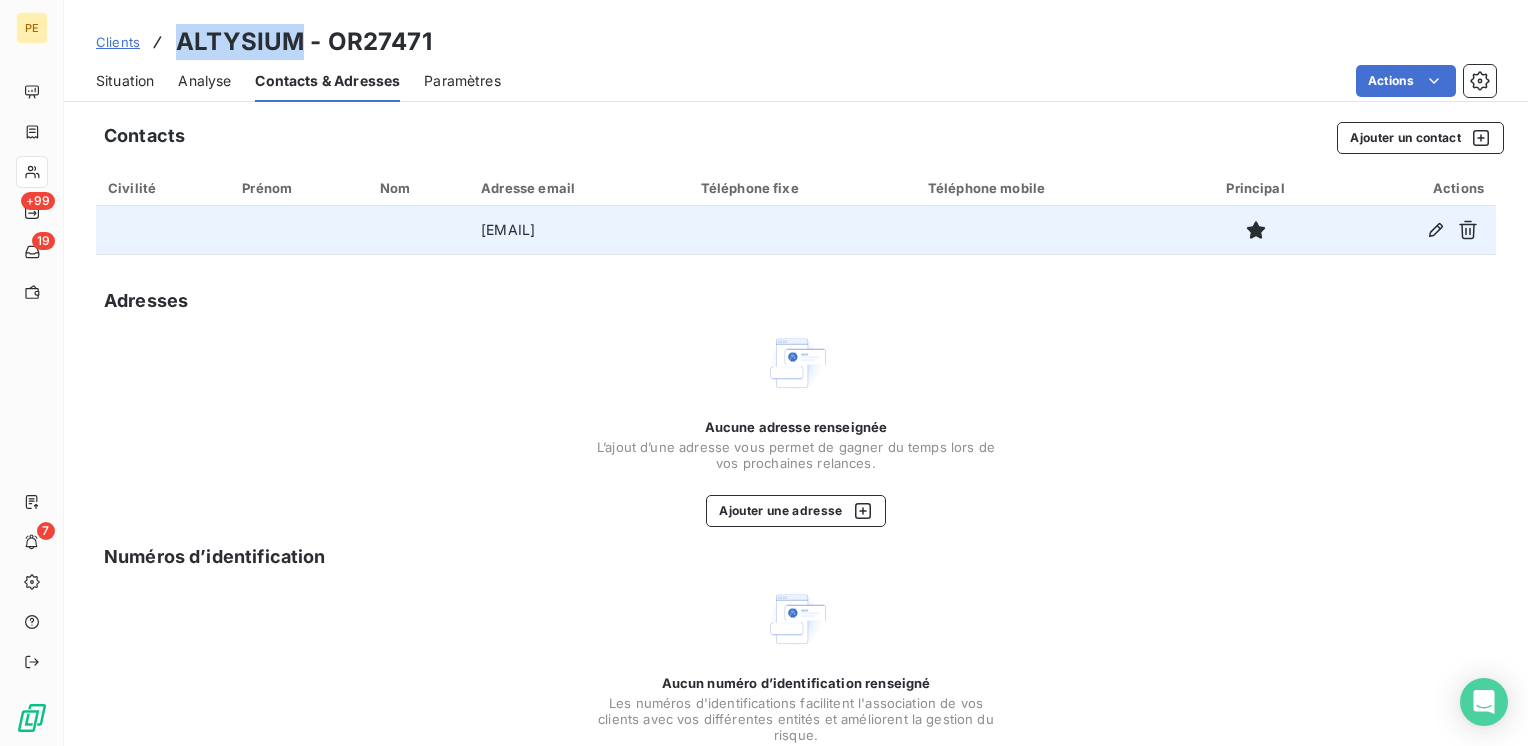 drag, startPoint x: 300, startPoint y: 39, endPoint x: 177, endPoint y: 29, distance: 123.40584 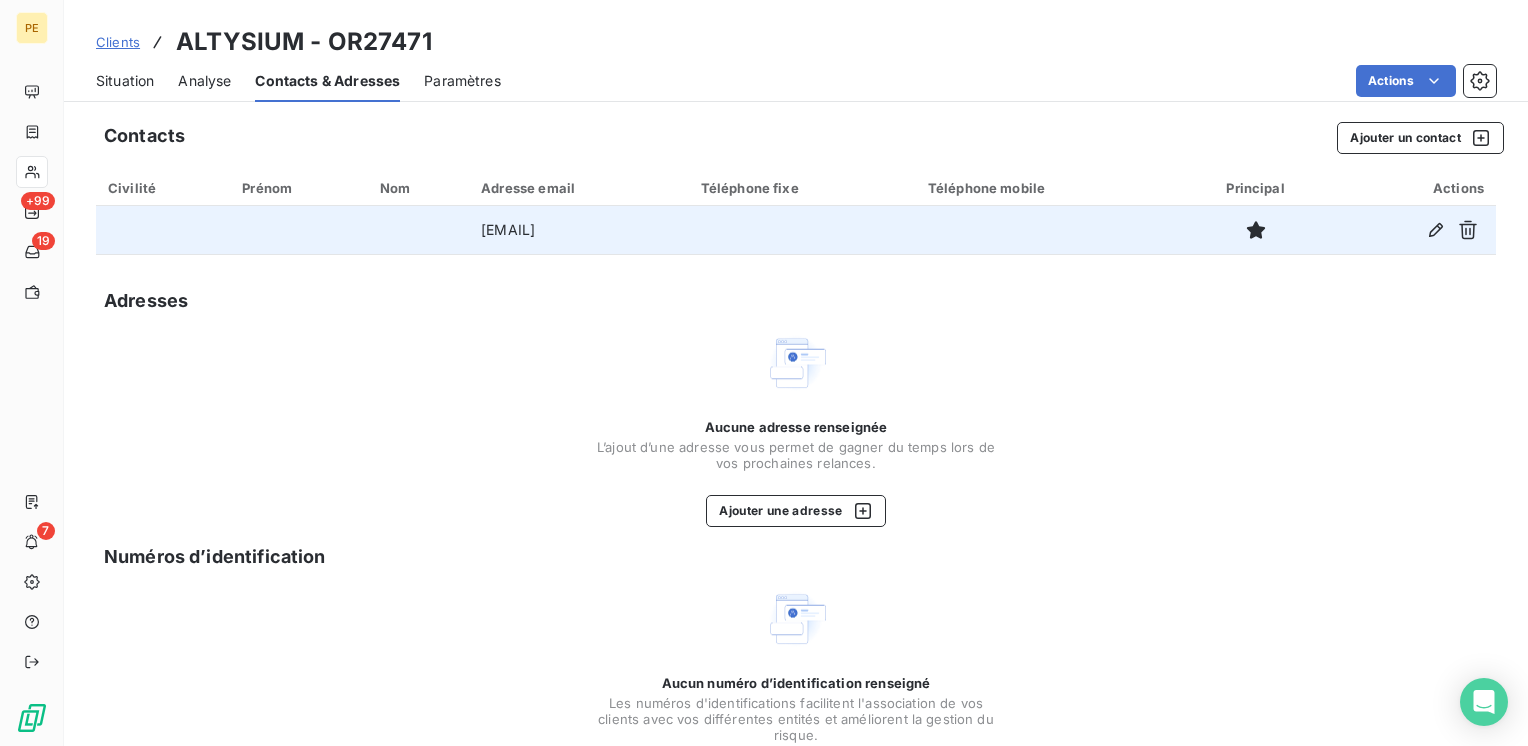 click at bounding box center (418, 230) 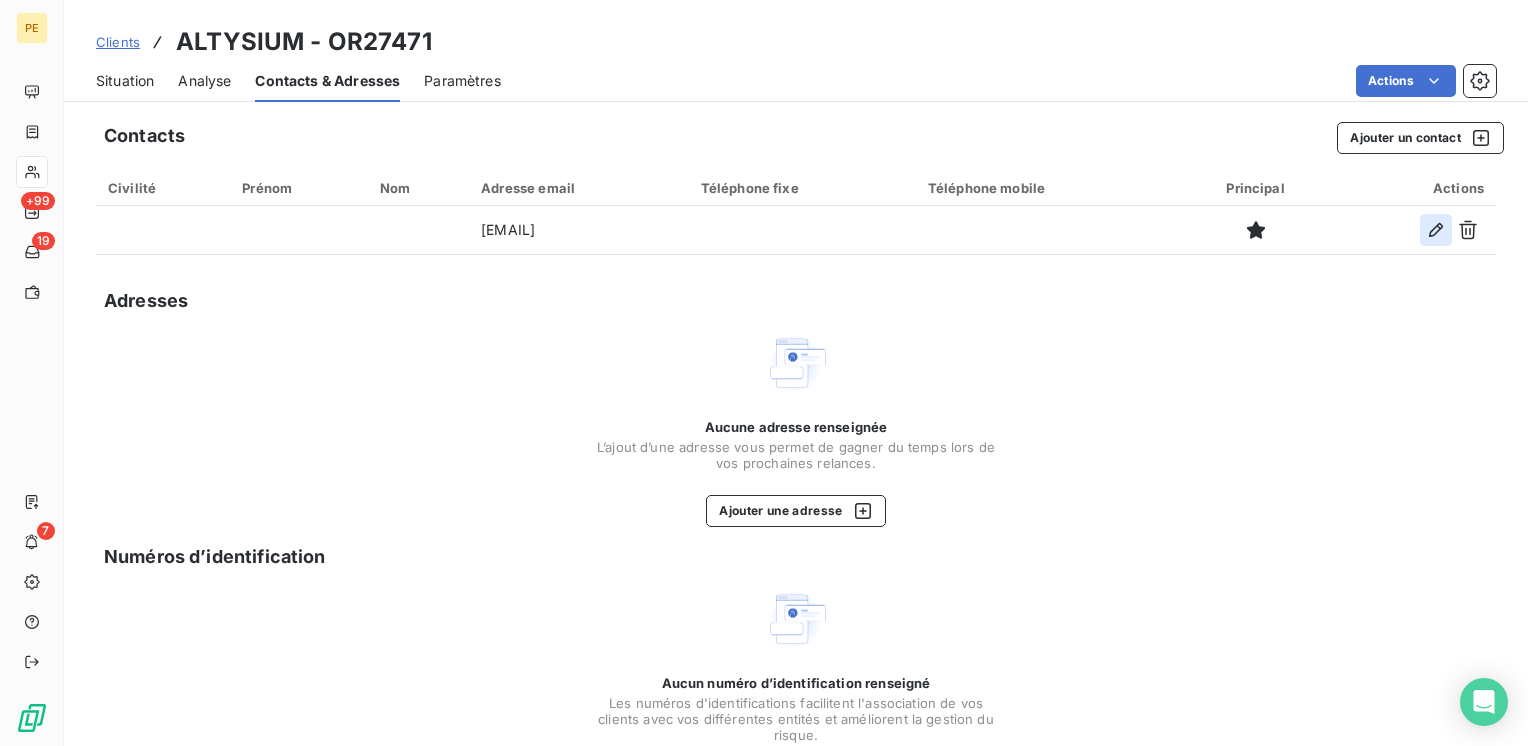 click 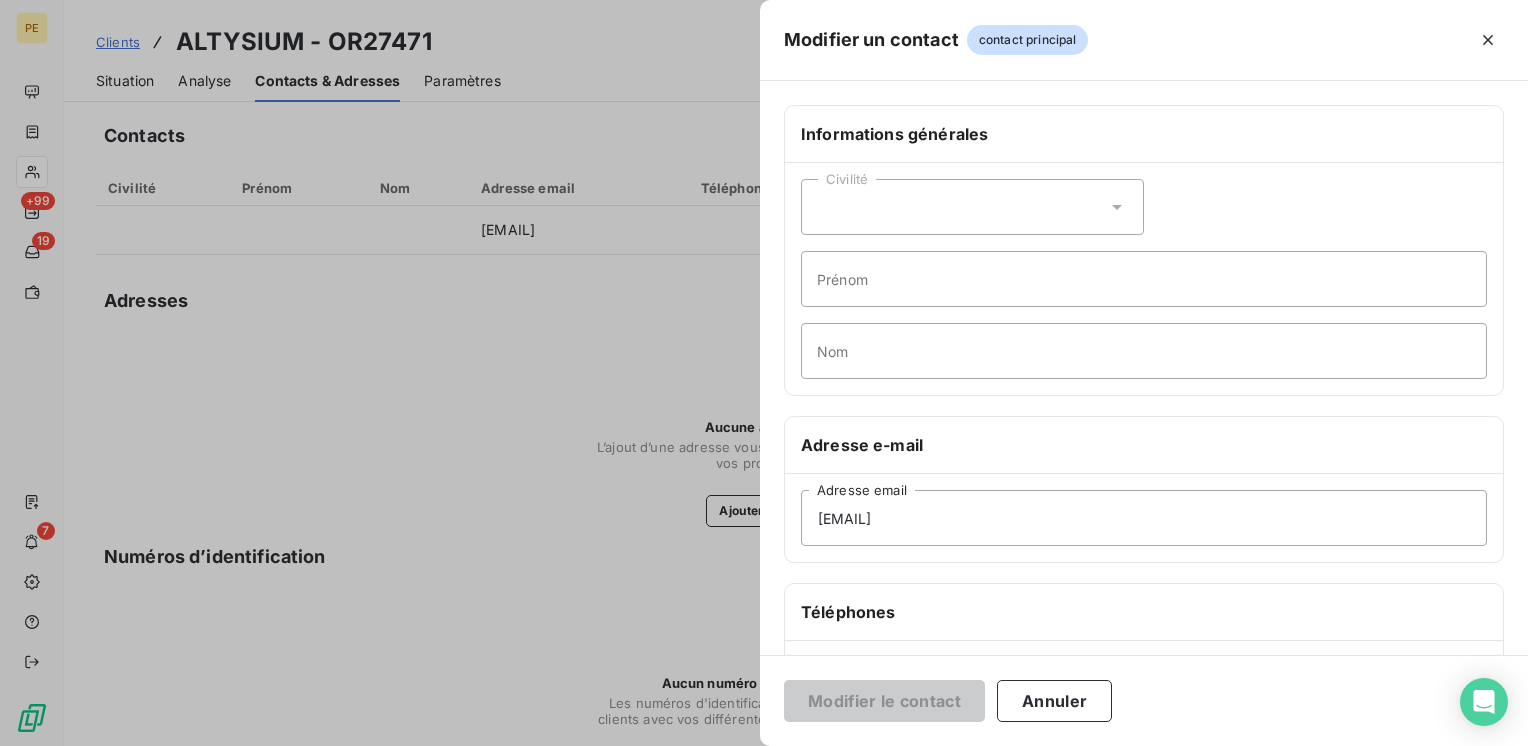 drag, startPoint x: 1090, startPoint y: 705, endPoint x: 1137, endPoint y: 565, distance: 147.67871 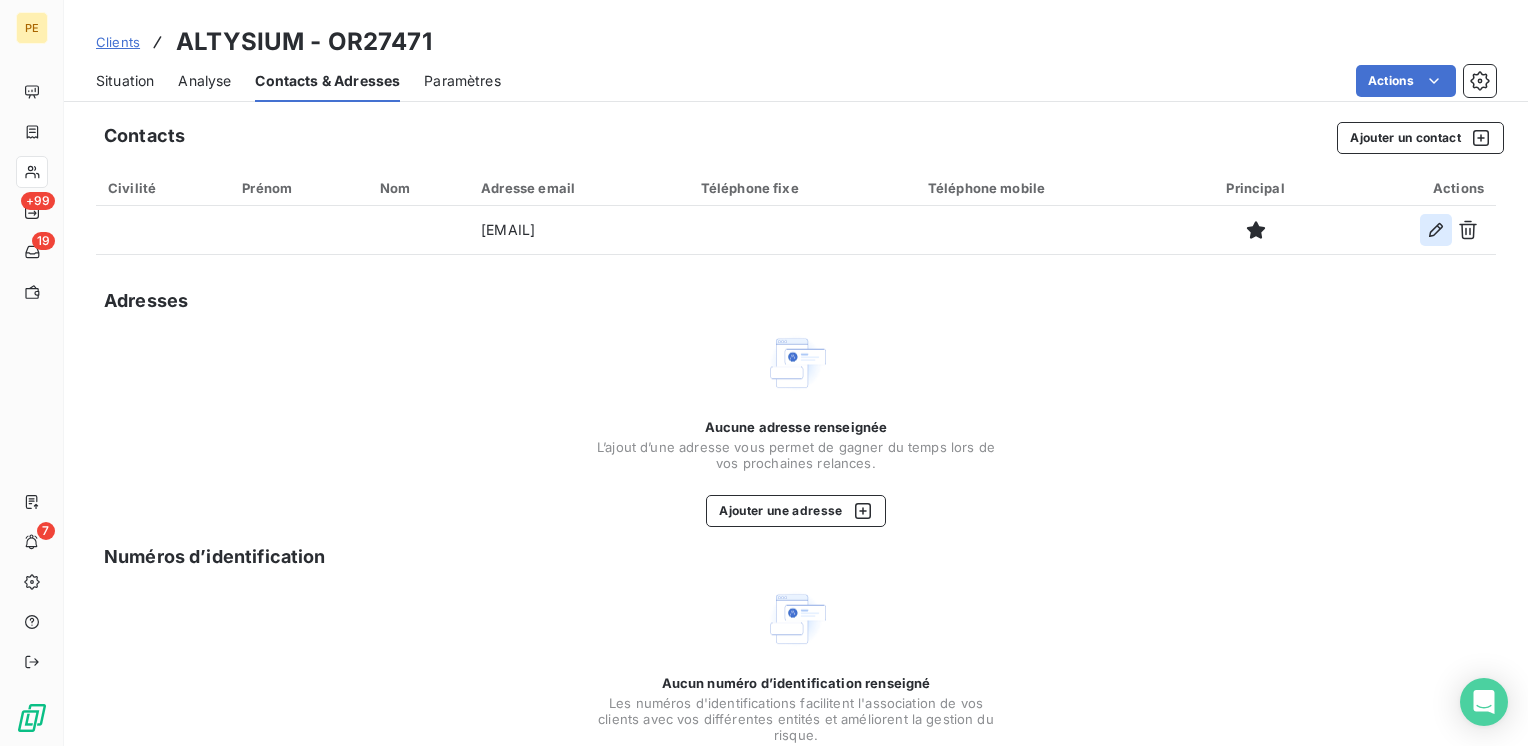 click 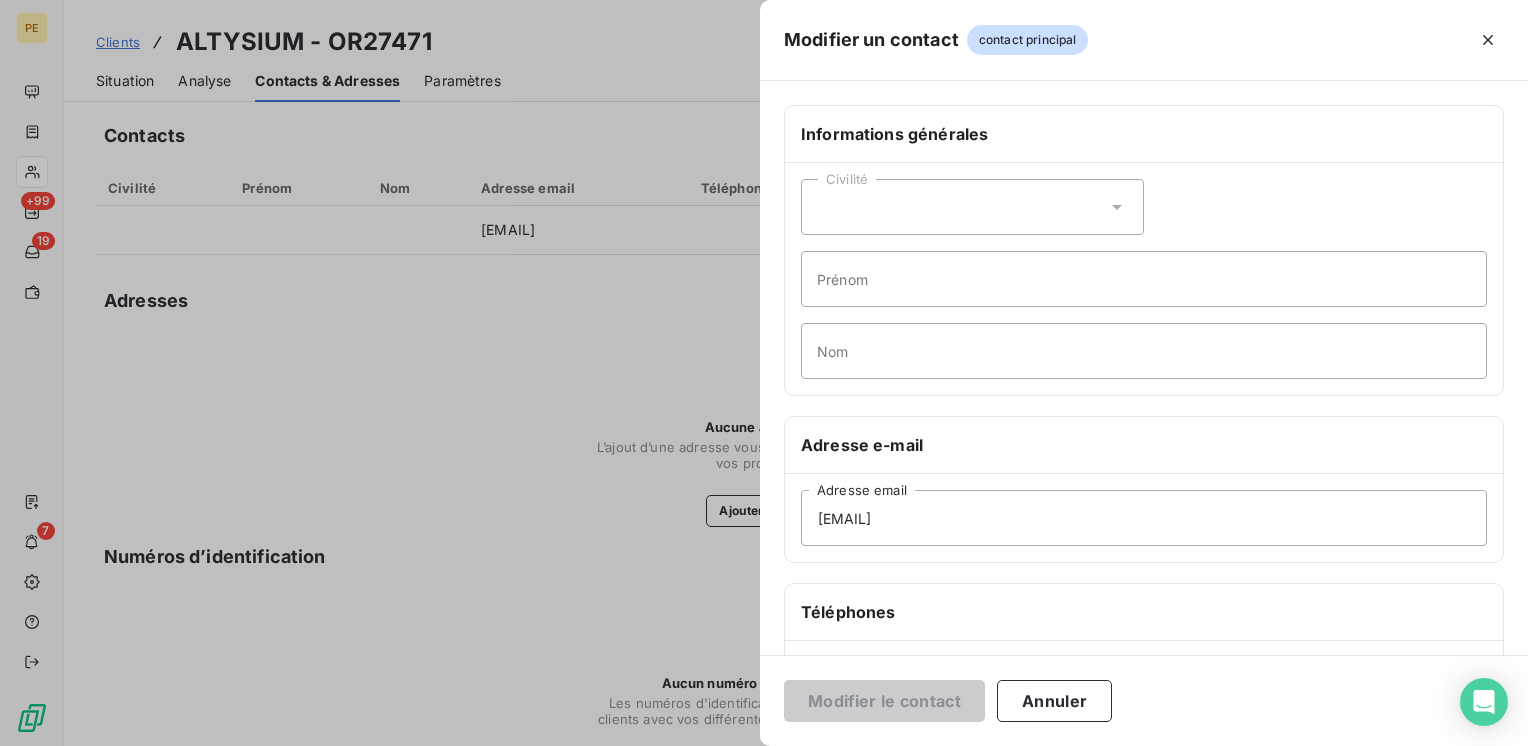 click on "Civilité" at bounding box center (972, 207) 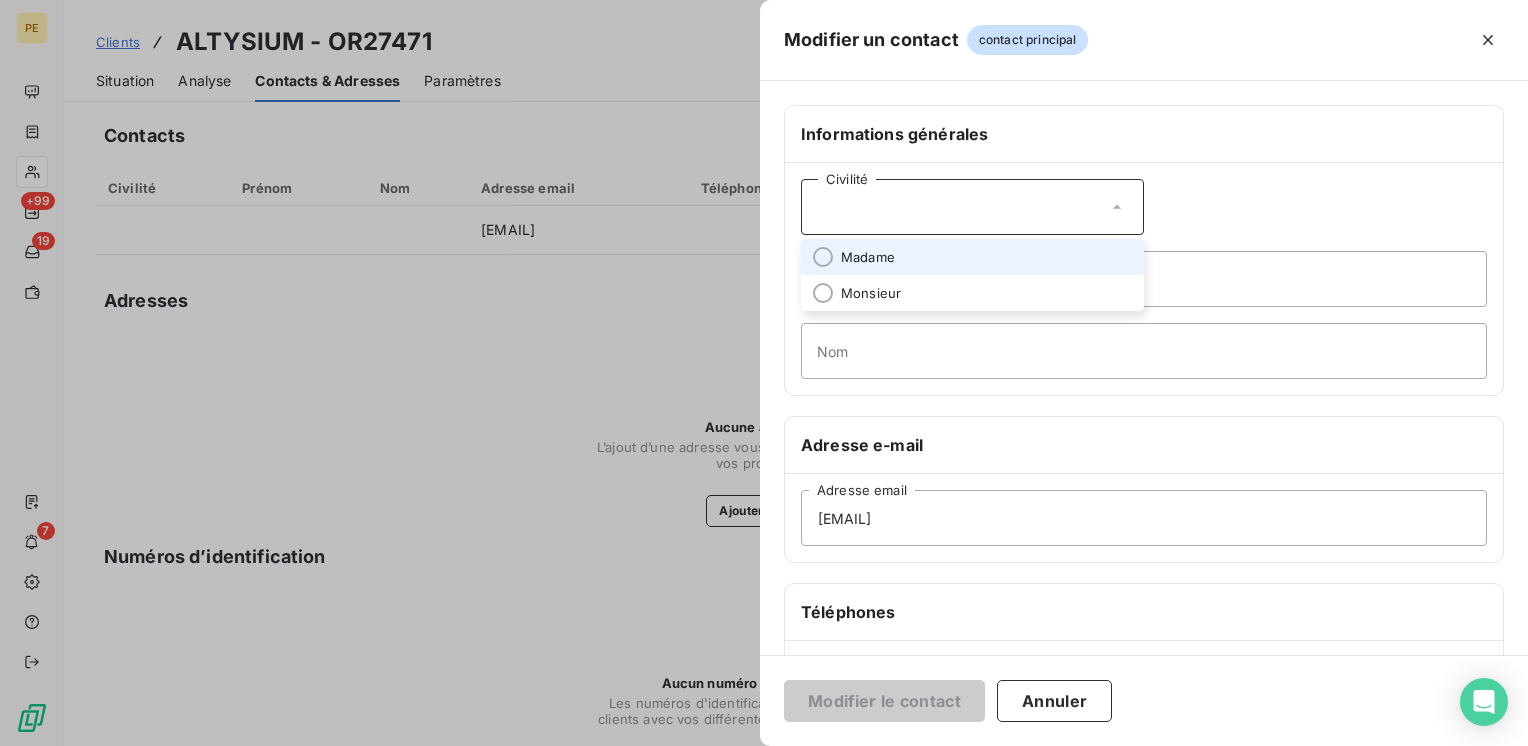click on "Madame" at bounding box center [972, 257] 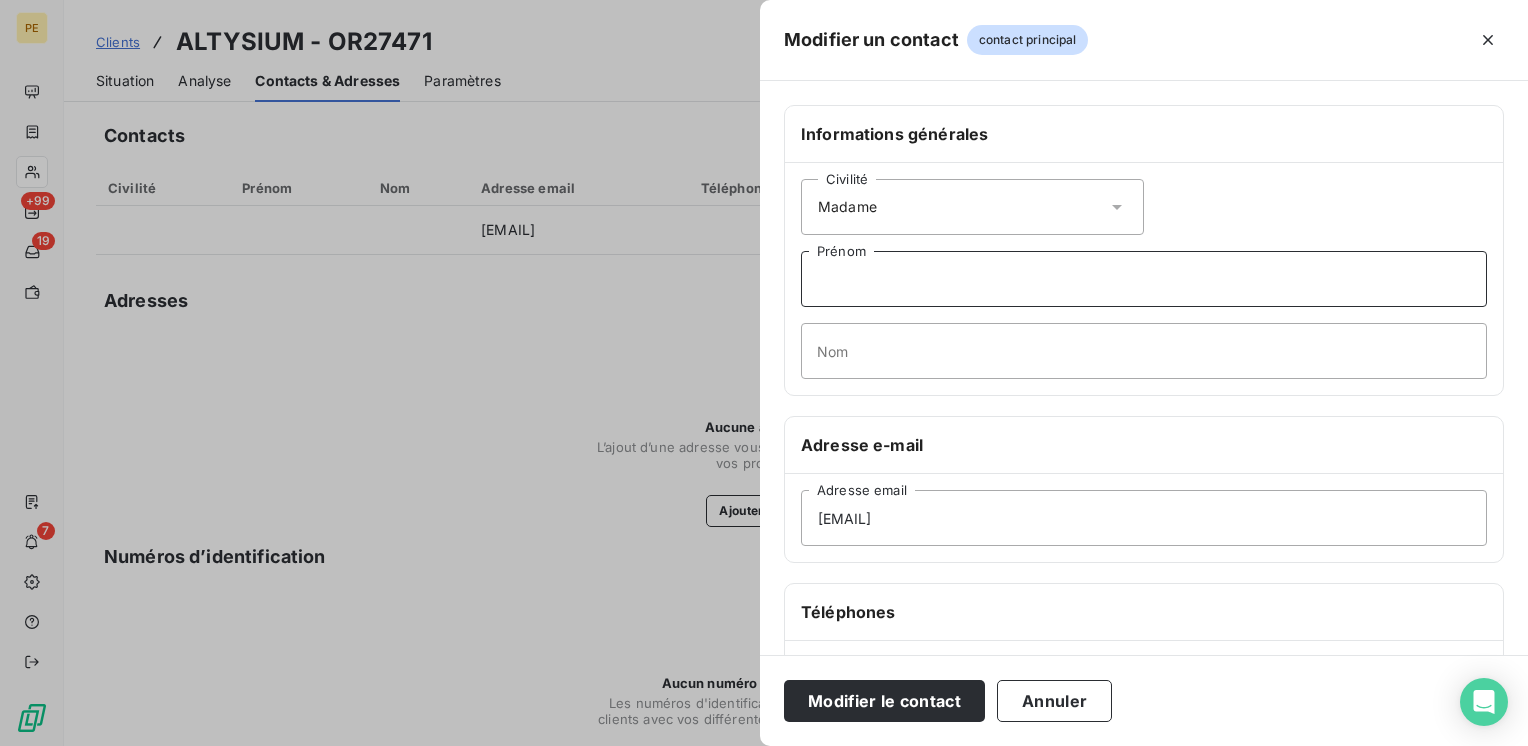 click on "Prénom" at bounding box center [1144, 279] 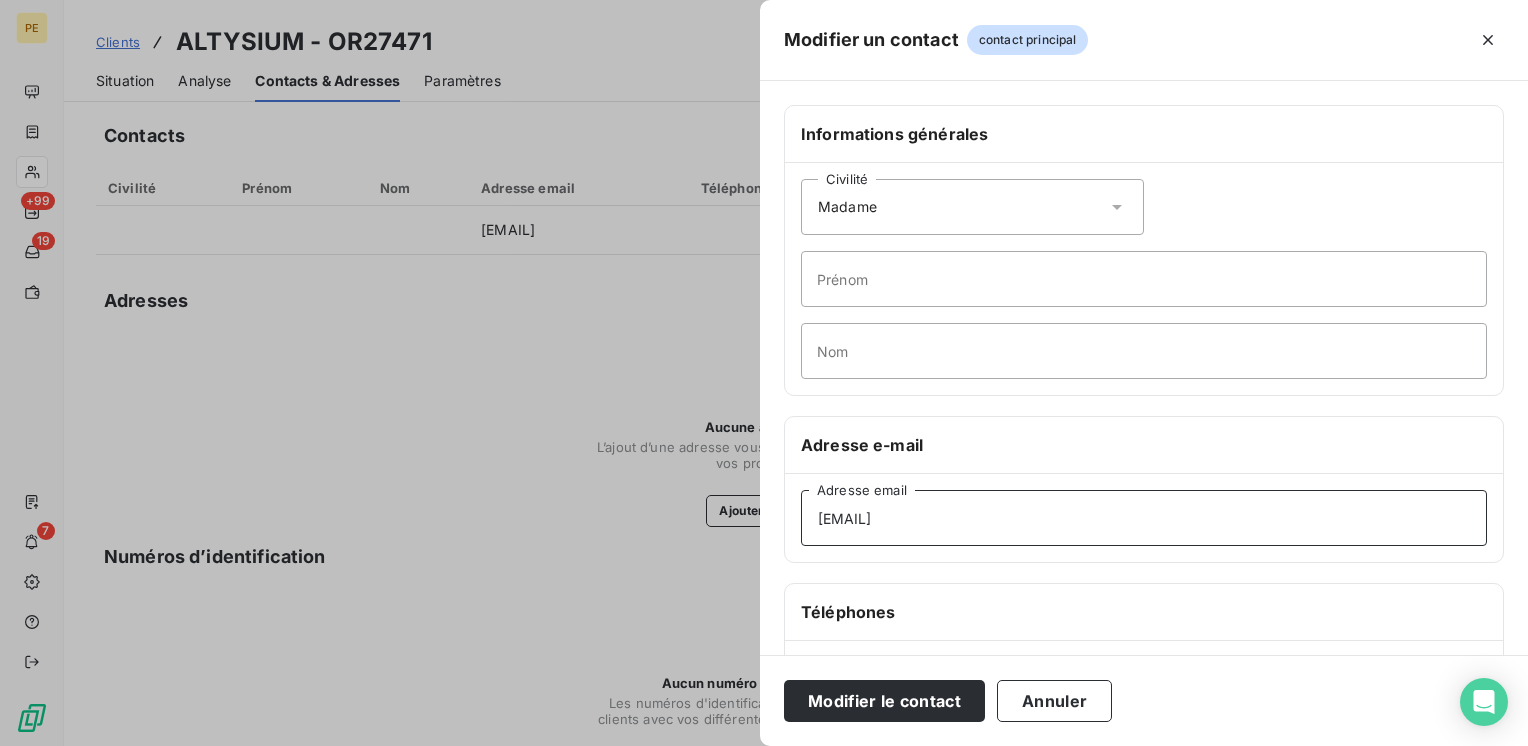 drag, startPoint x: 1049, startPoint y: 500, endPoint x: 671, endPoint y: 509, distance: 378.10712 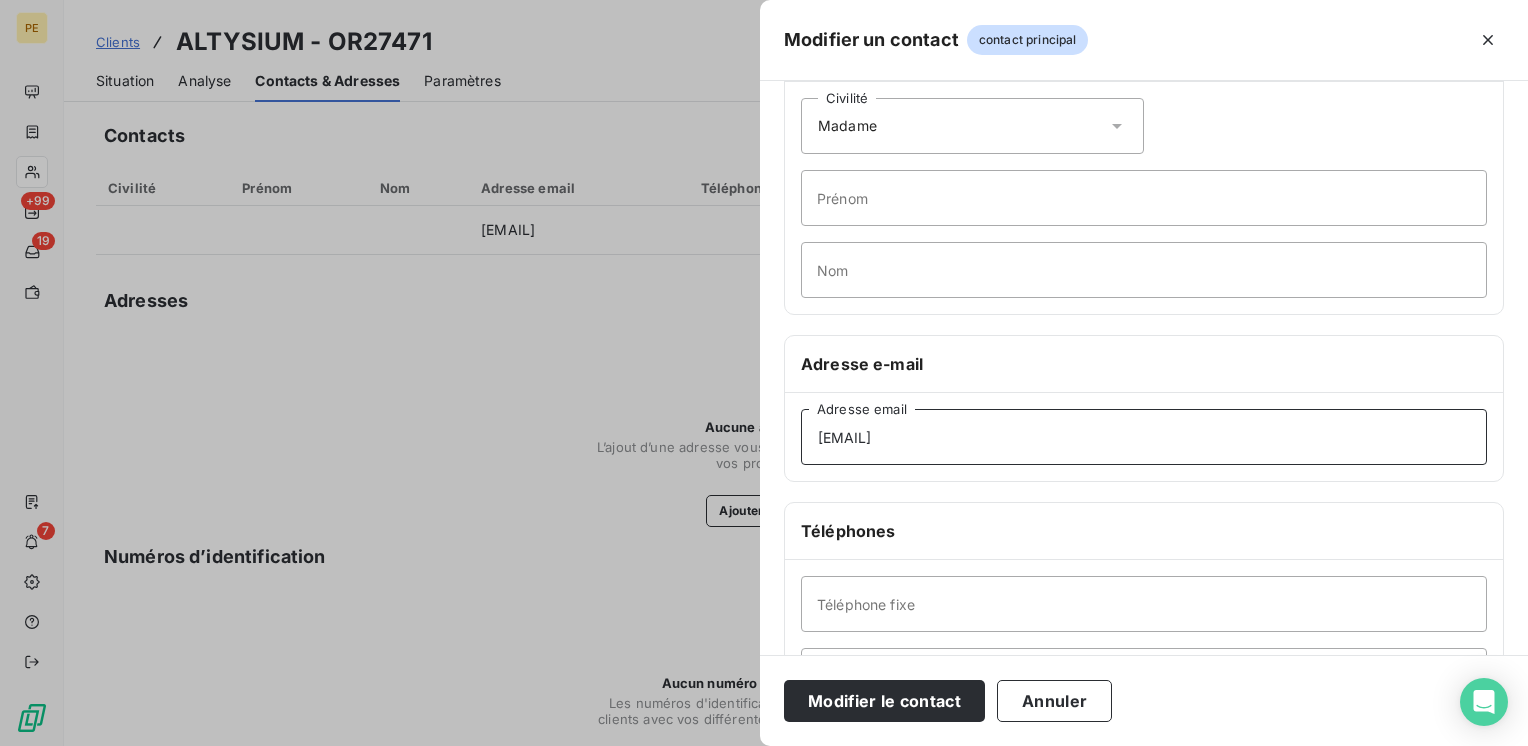 scroll, scrollTop: 334, scrollLeft: 0, axis: vertical 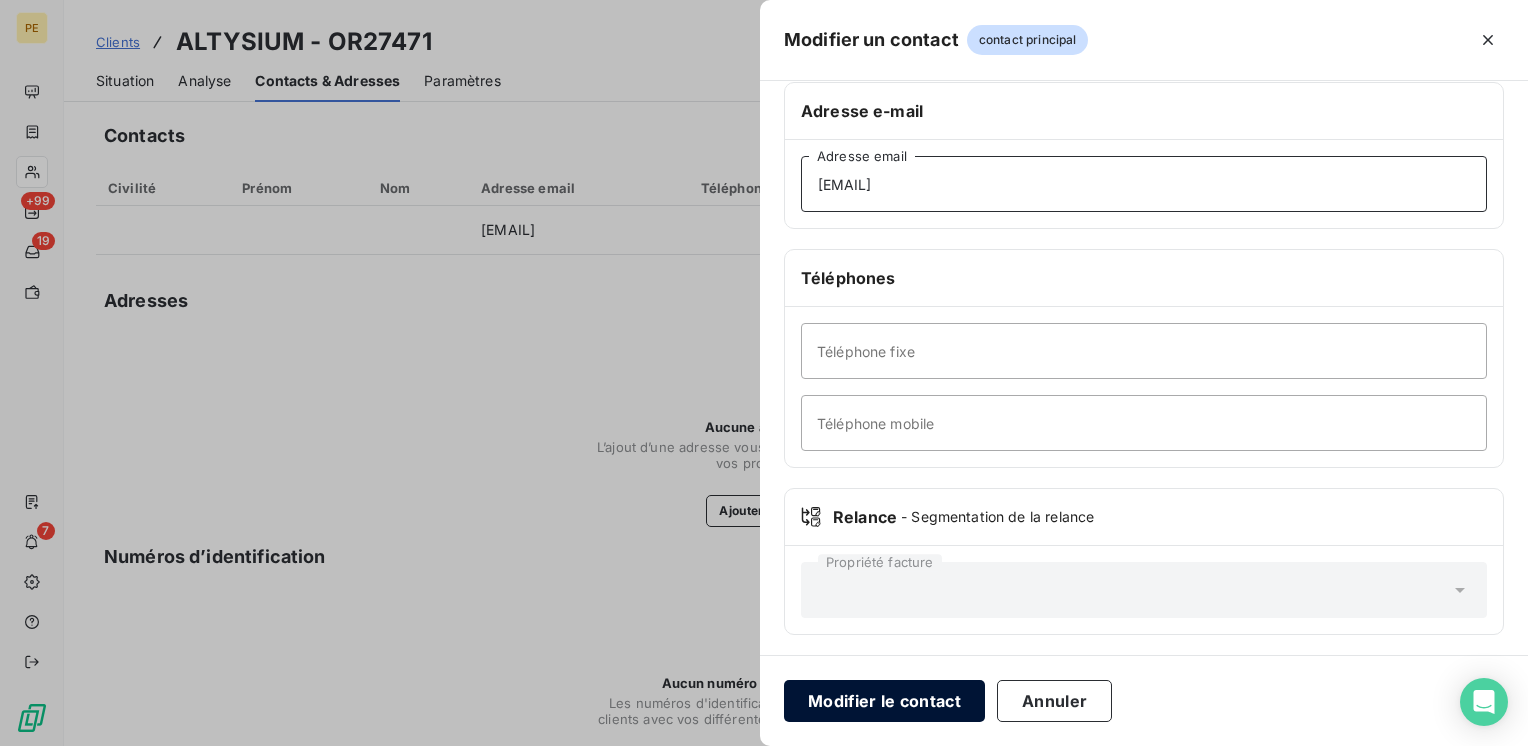 type on "[EMAIL]" 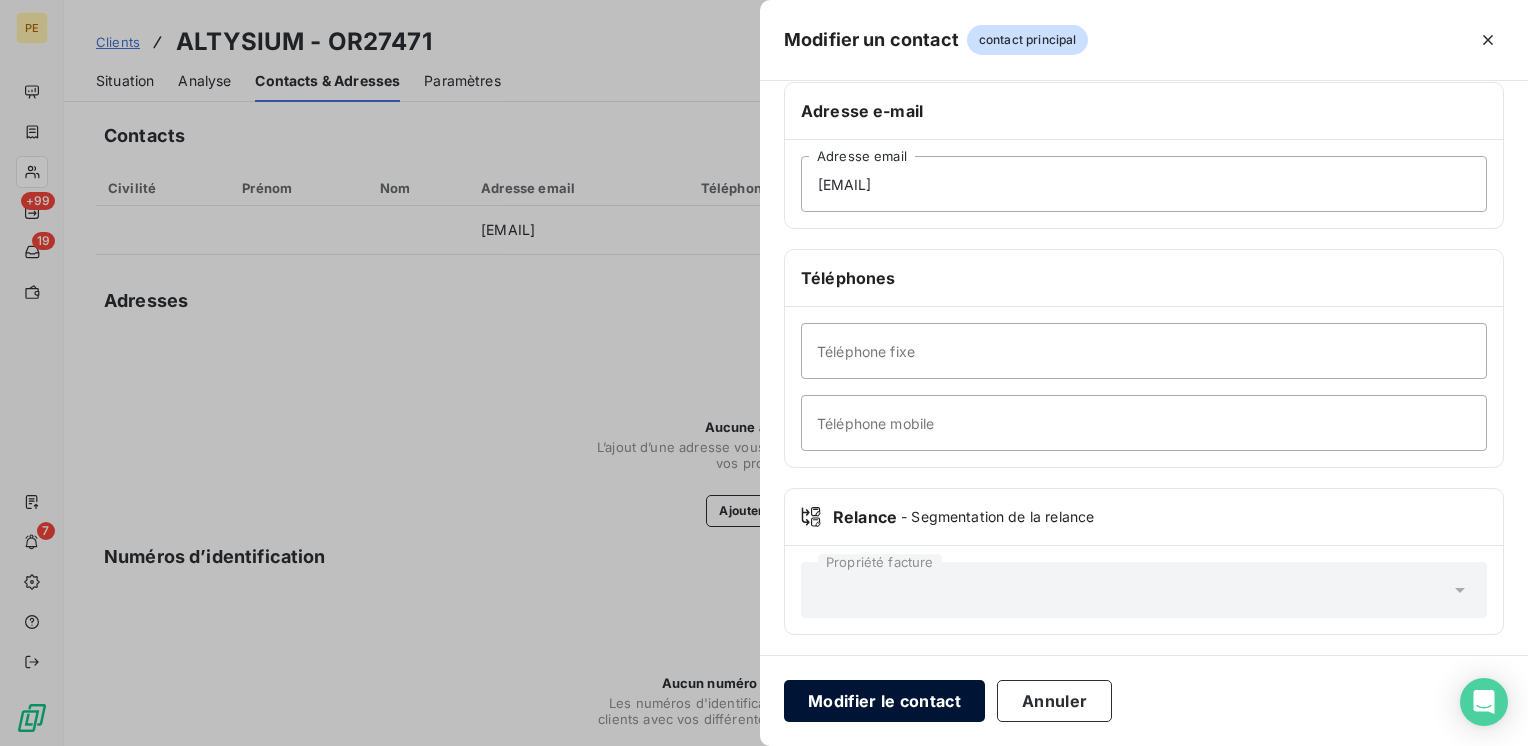 click on "Modifier le contact" at bounding box center (884, 701) 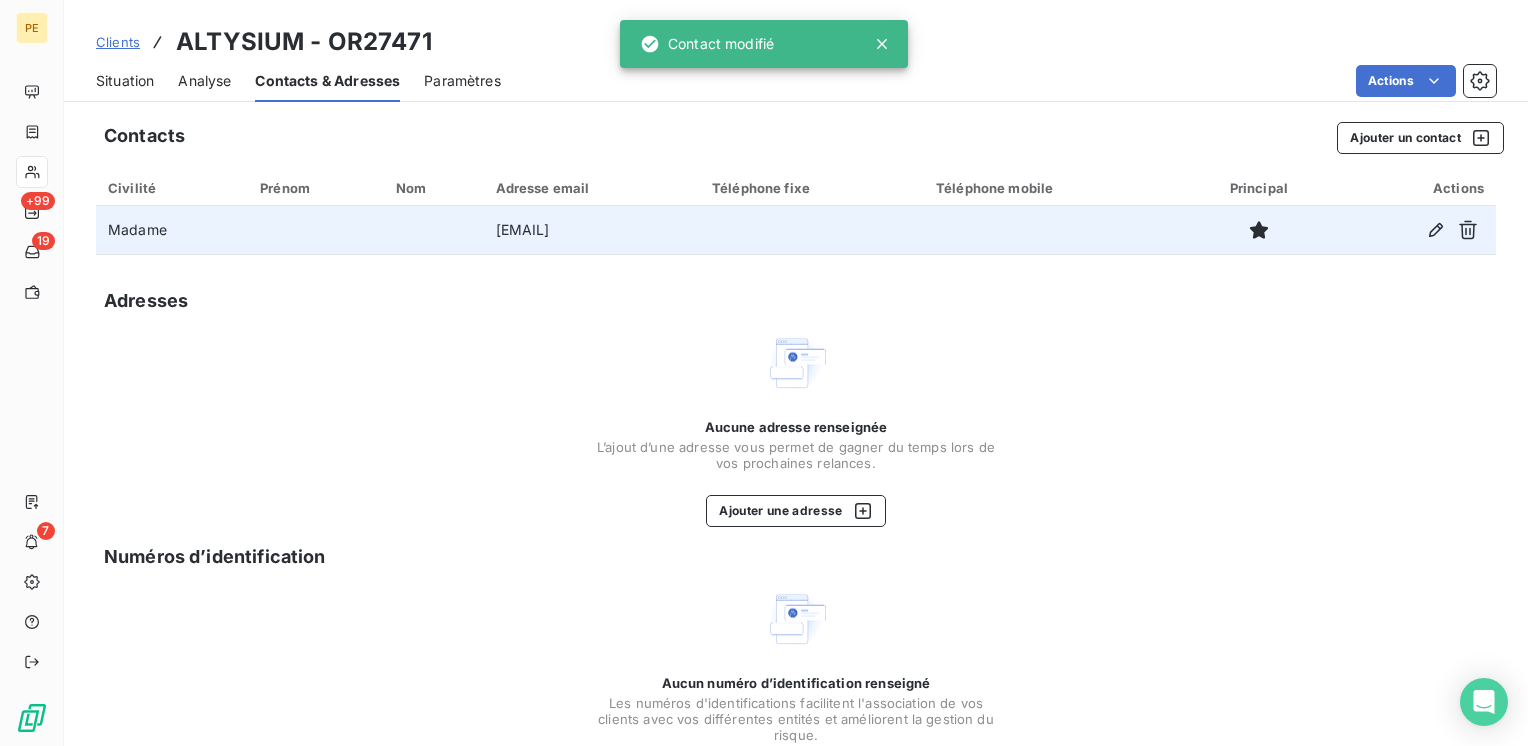 click on "[EMAIL]" at bounding box center (592, 230) 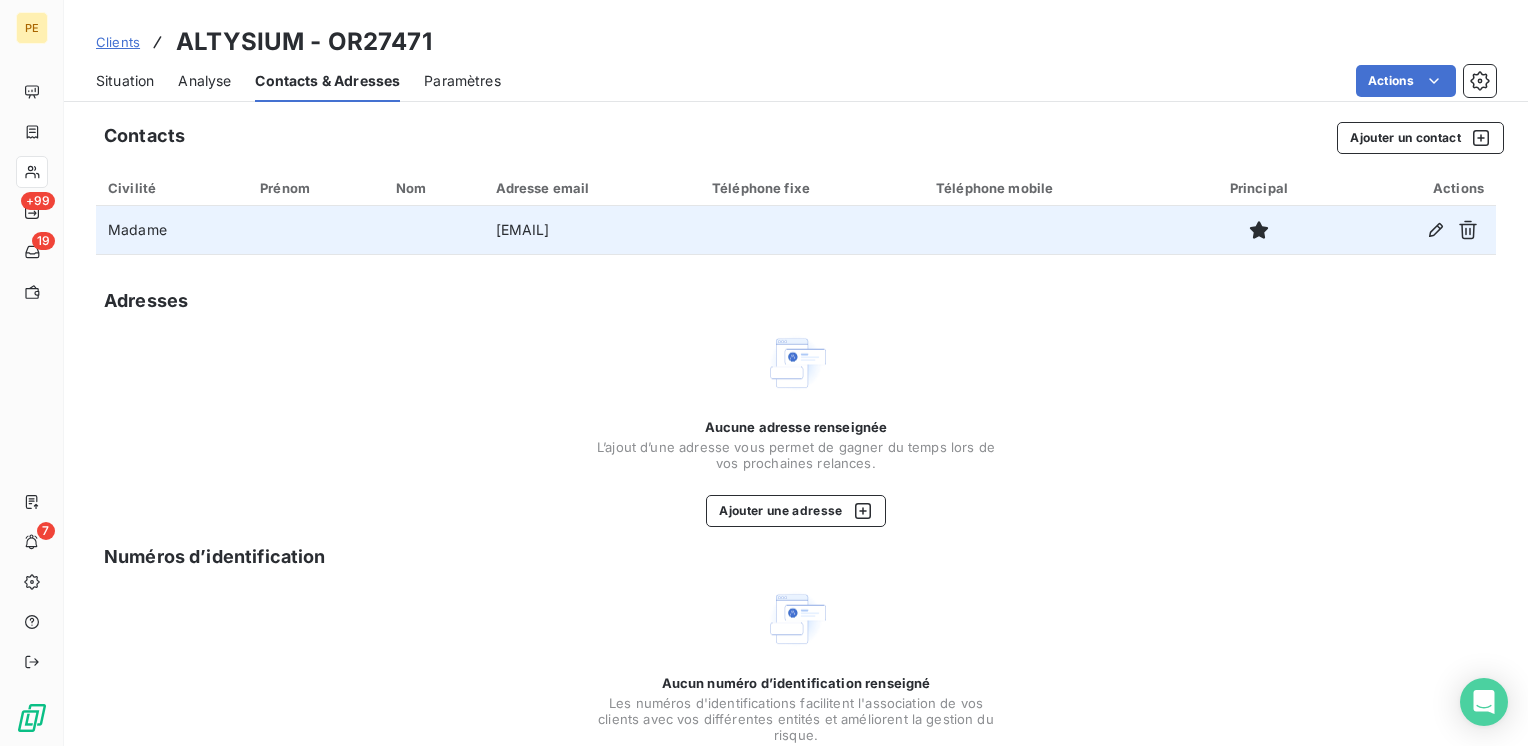 copy on "[EMAIL]" 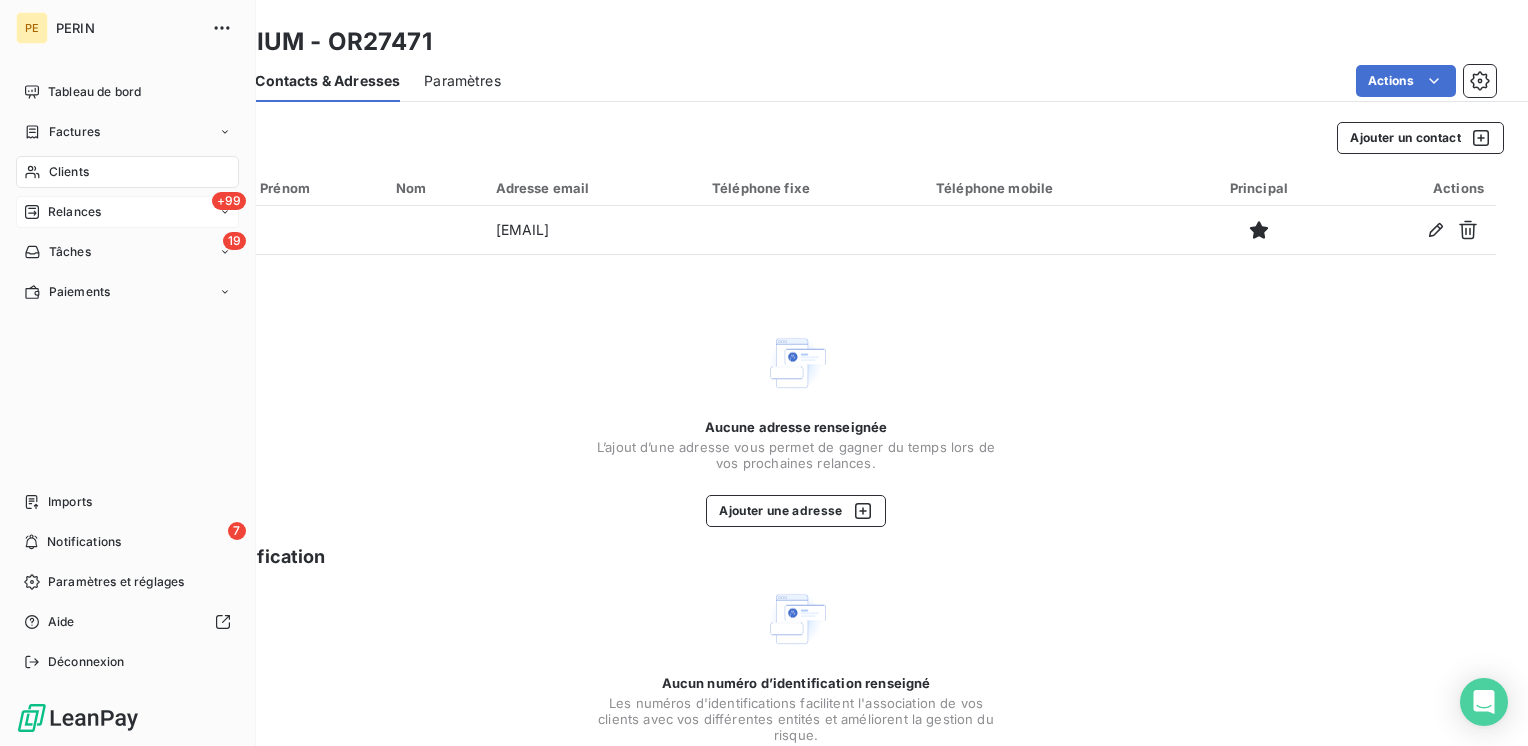 click on "Relances" at bounding box center [74, 212] 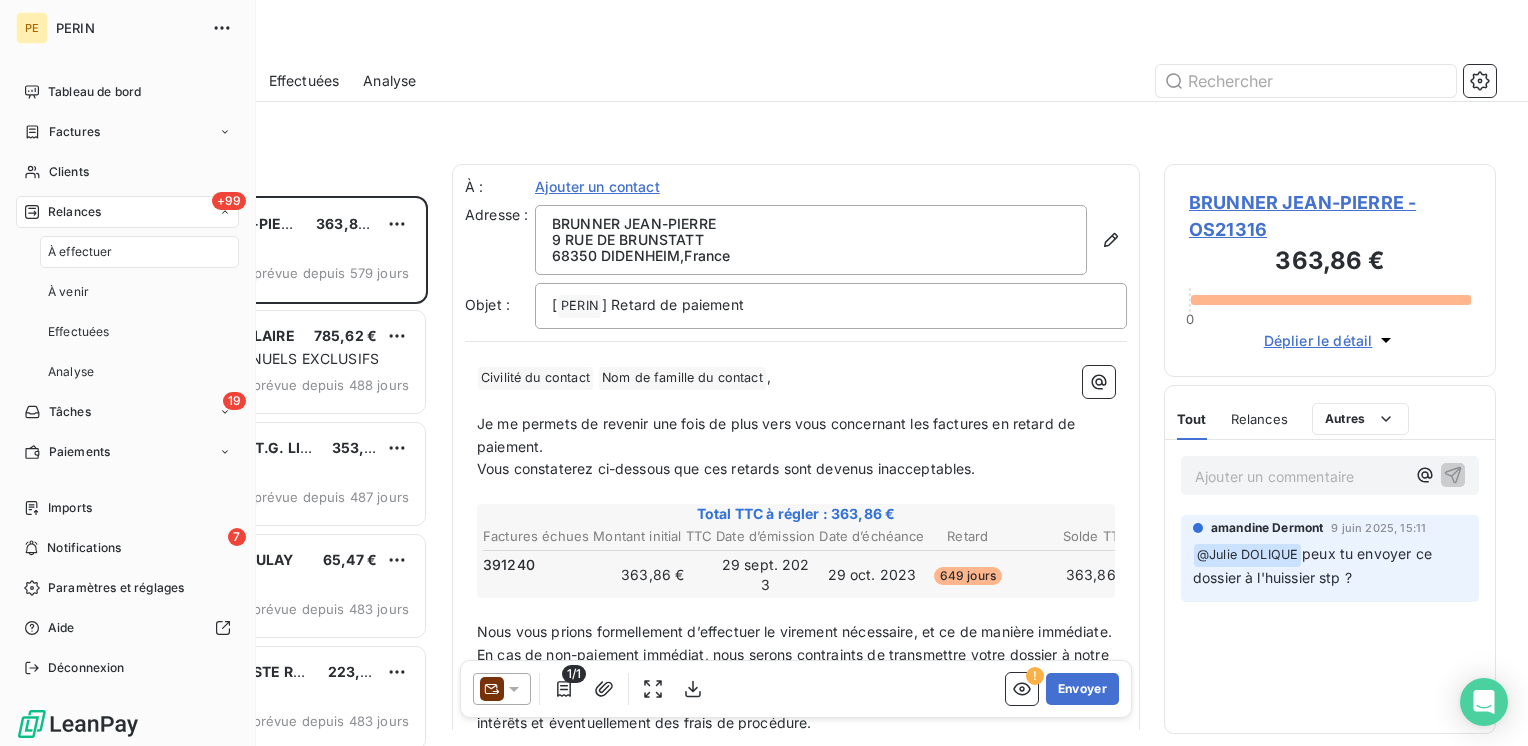 scroll, scrollTop: 16, scrollLeft: 16, axis: both 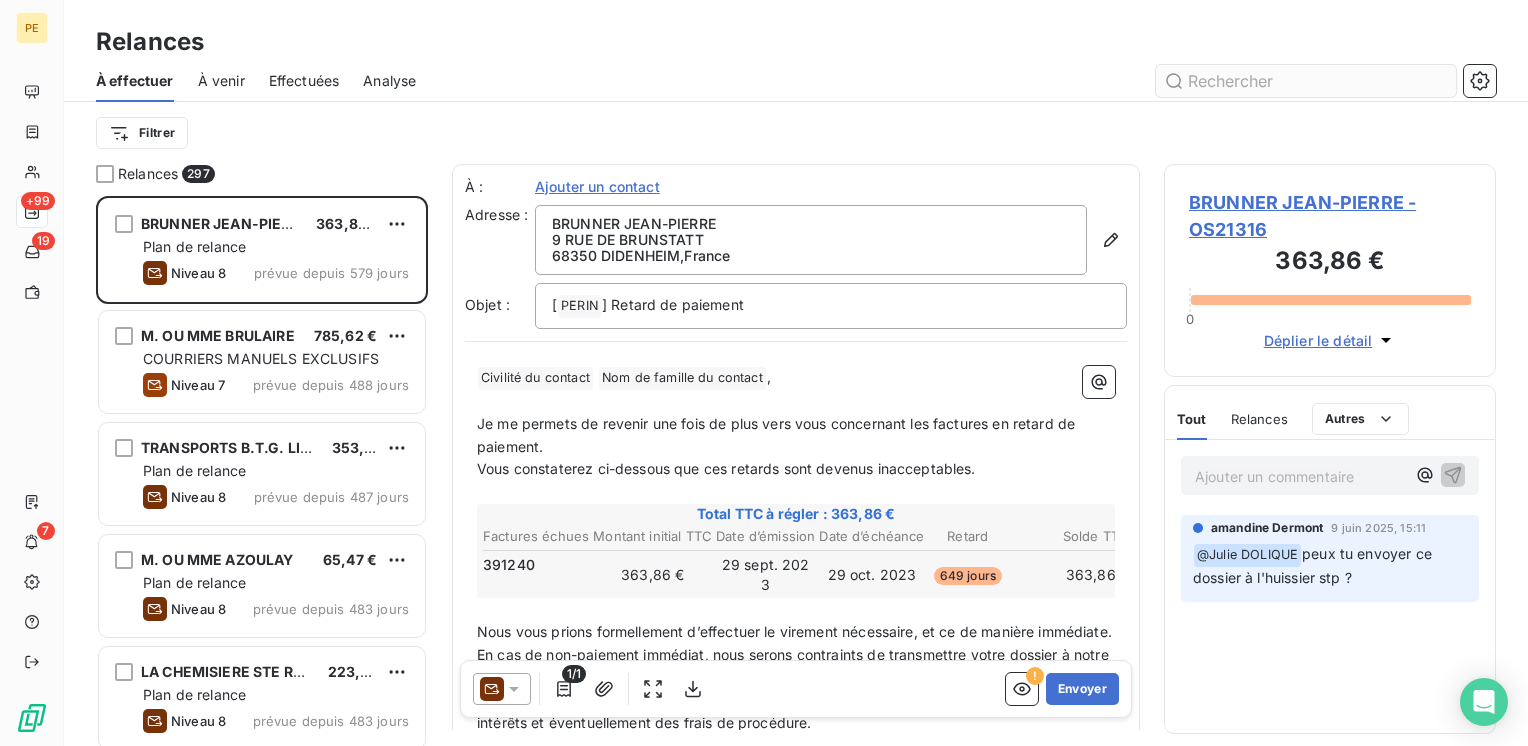 drag, startPoint x: 1268, startPoint y: 84, endPoint x: 1276, endPoint y: 66, distance: 19.697716 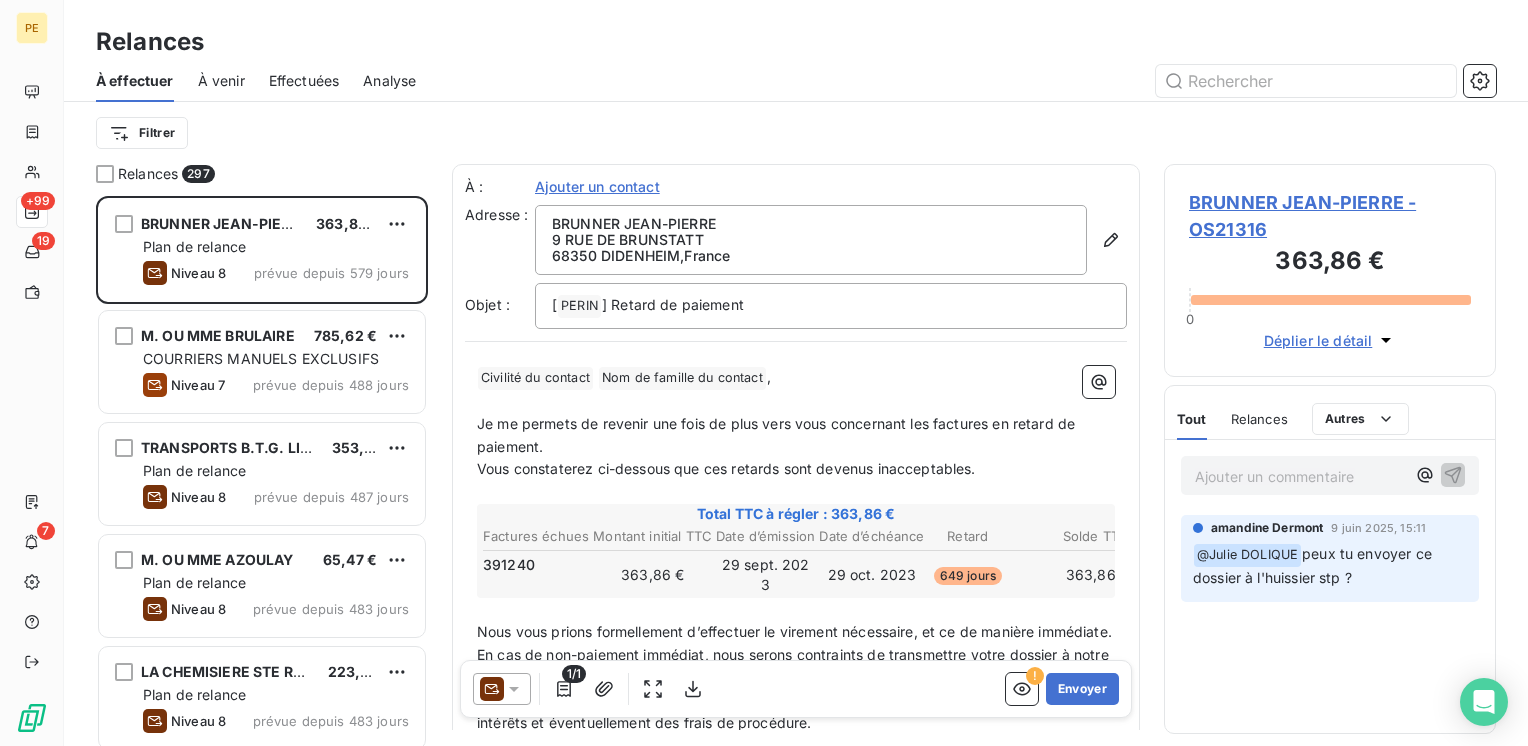type on "m" 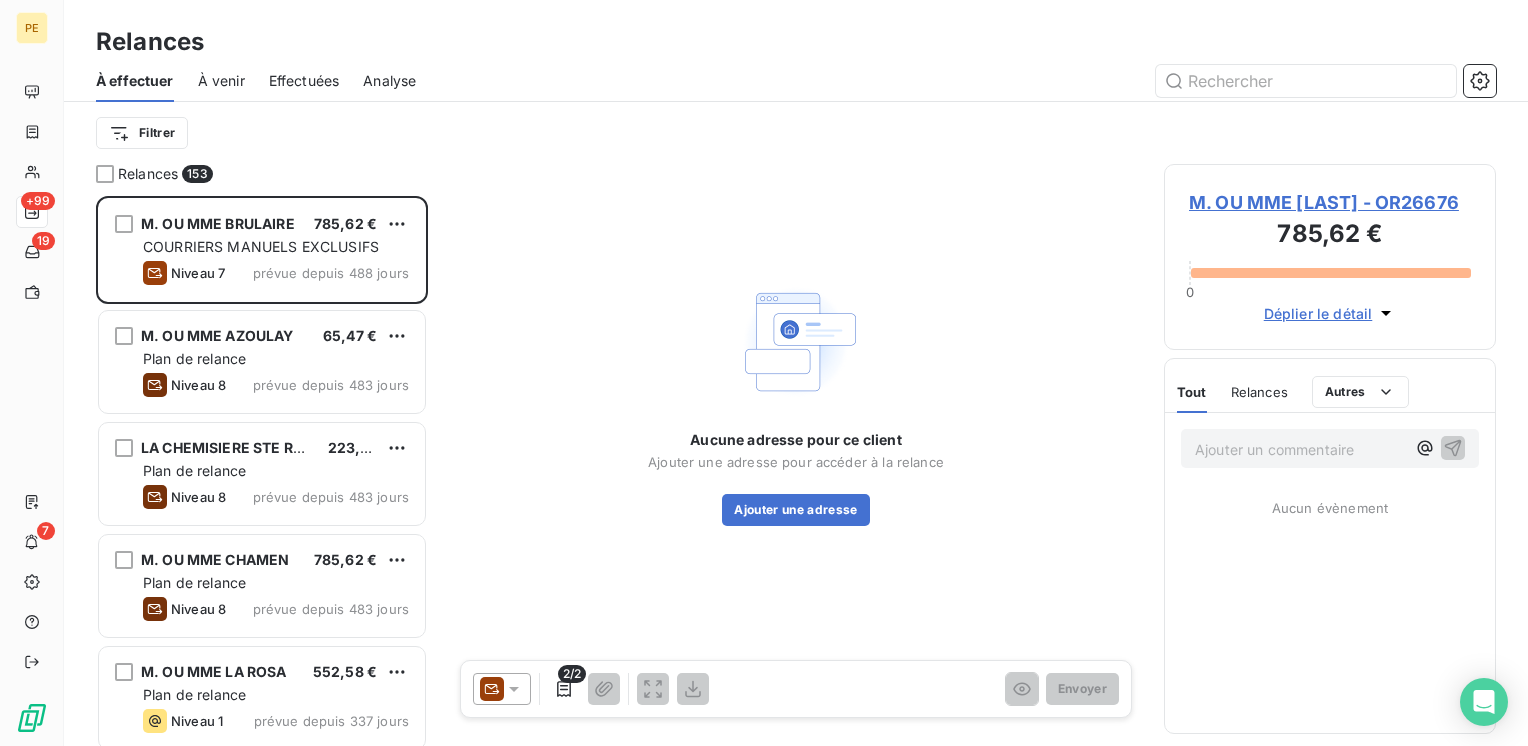 scroll, scrollTop: 16, scrollLeft: 16, axis: both 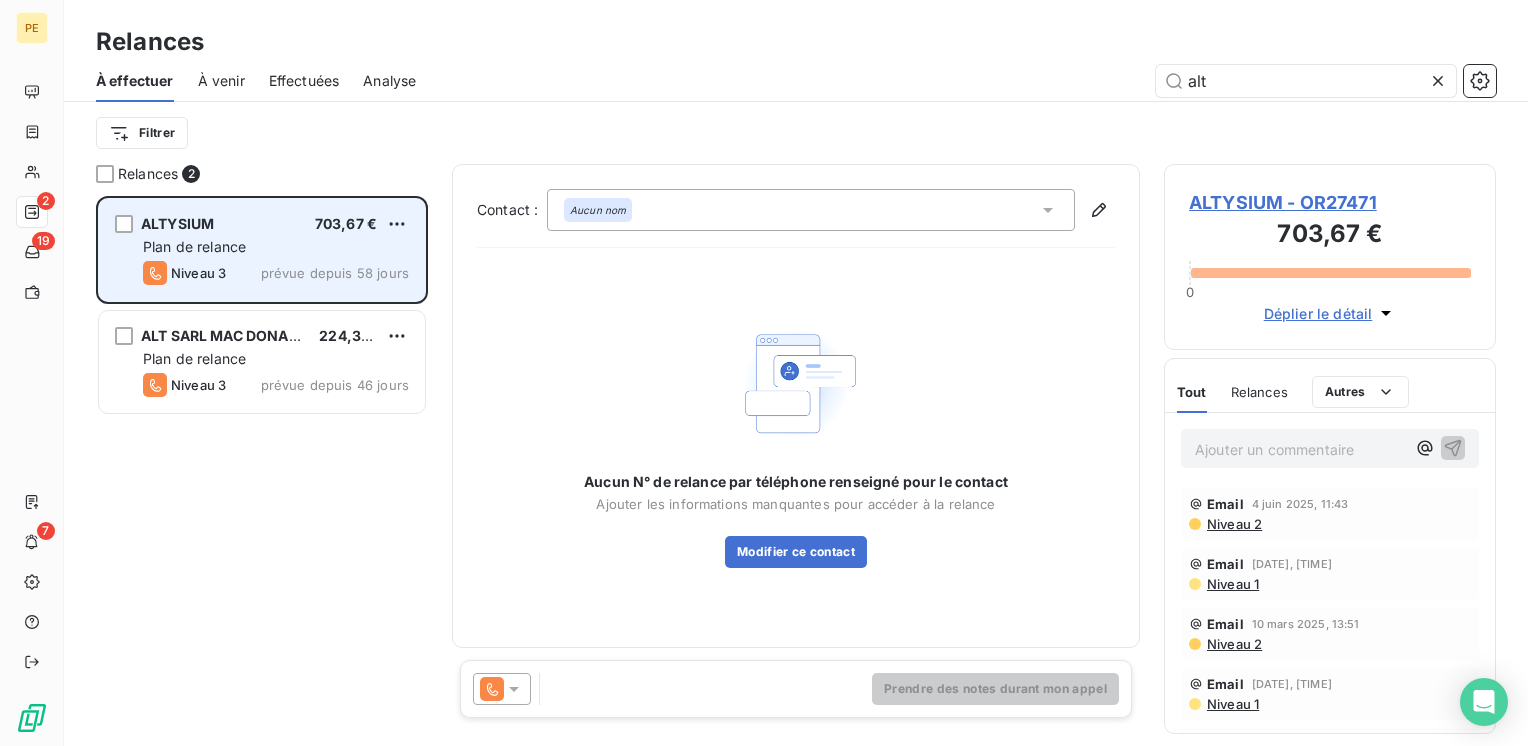 type on "alt" 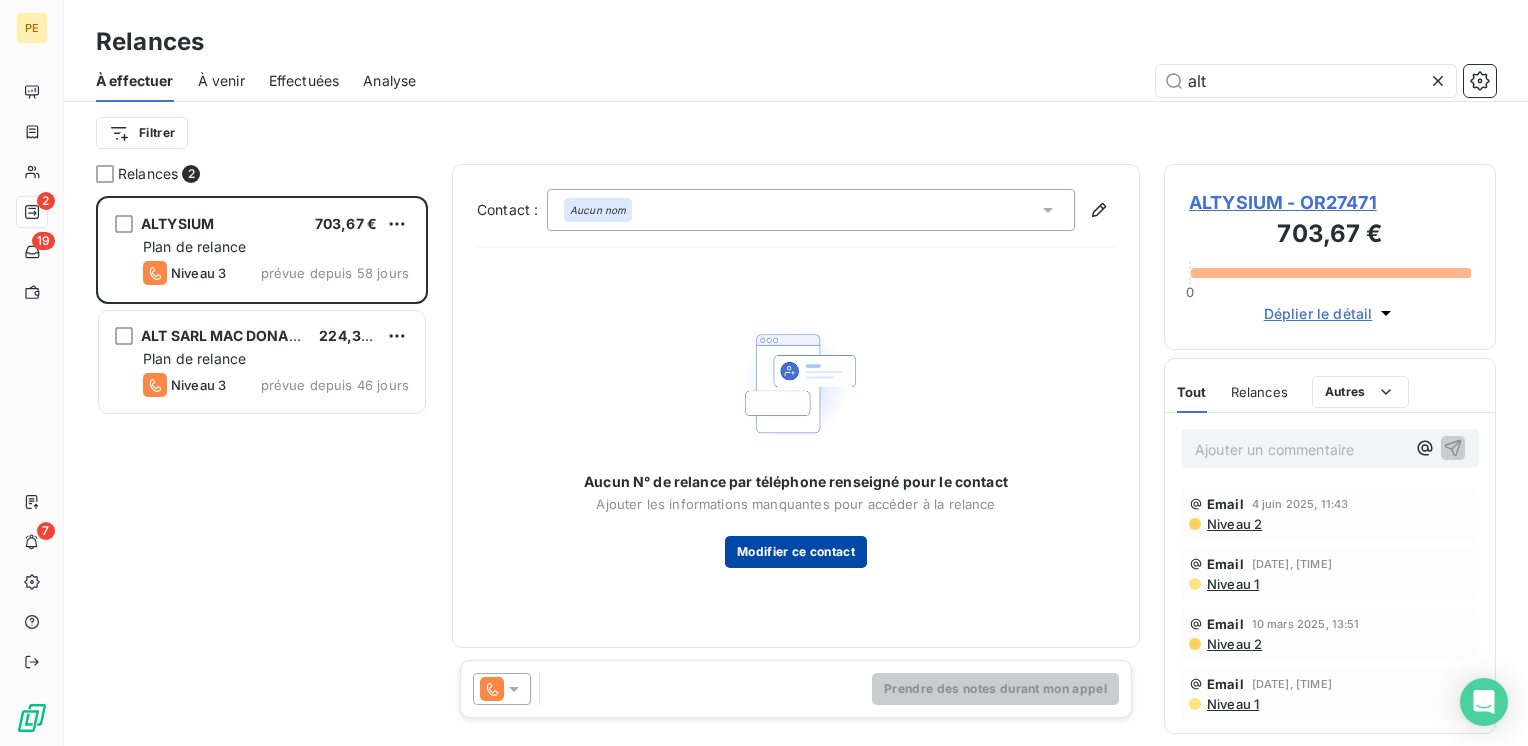 drag, startPoint x: 854, startPoint y: 558, endPoint x: 840, endPoint y: 557, distance: 14.035668 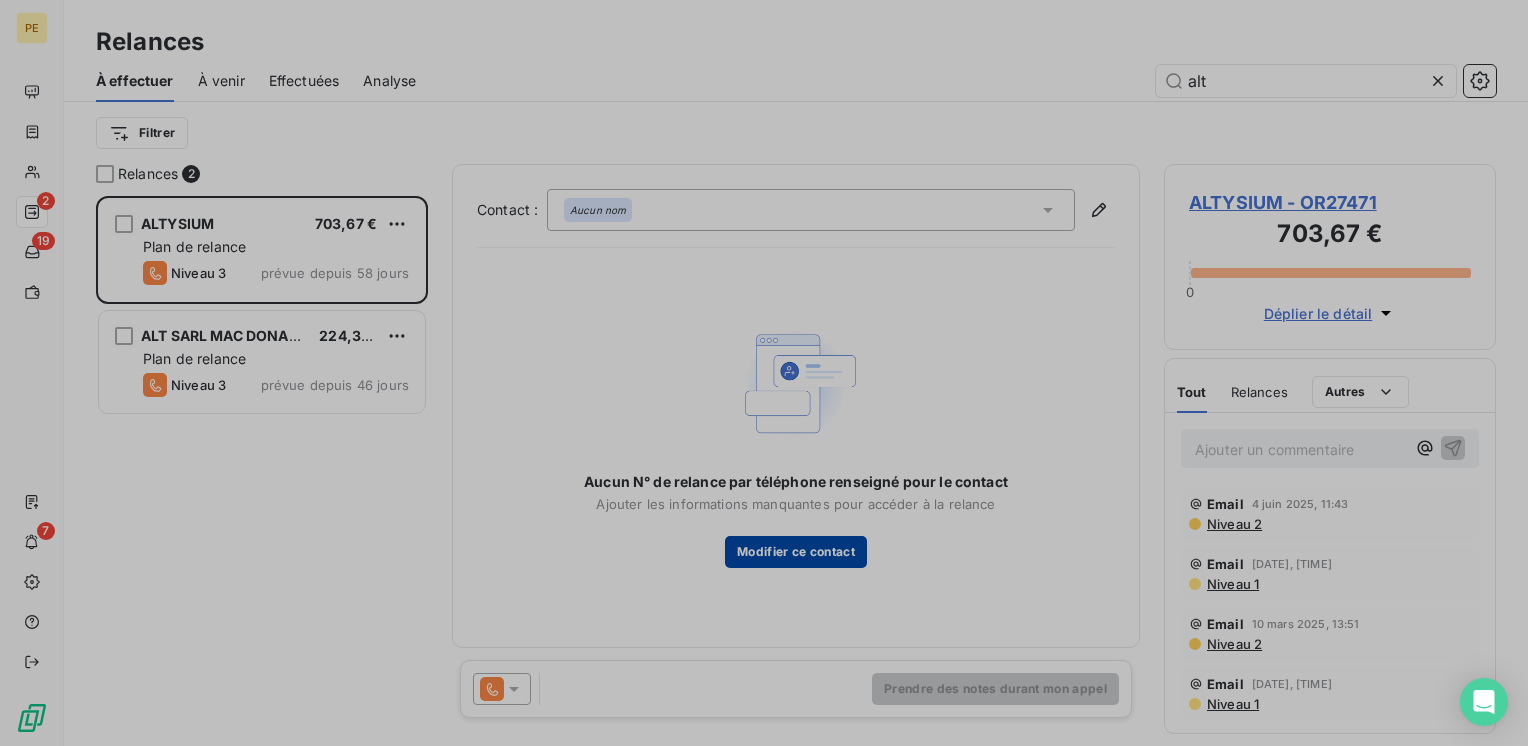 click on "Modifier un contact contact principal Informations générales Civilité Madame Prénom Nom Adresse e-mail [EMAIL] Adresse email Téléphones Téléphone fixe Téléphone mobile Relance - Segmentation de la relance Propriété facture Modifier le contact Annuler" at bounding box center (764, 746) 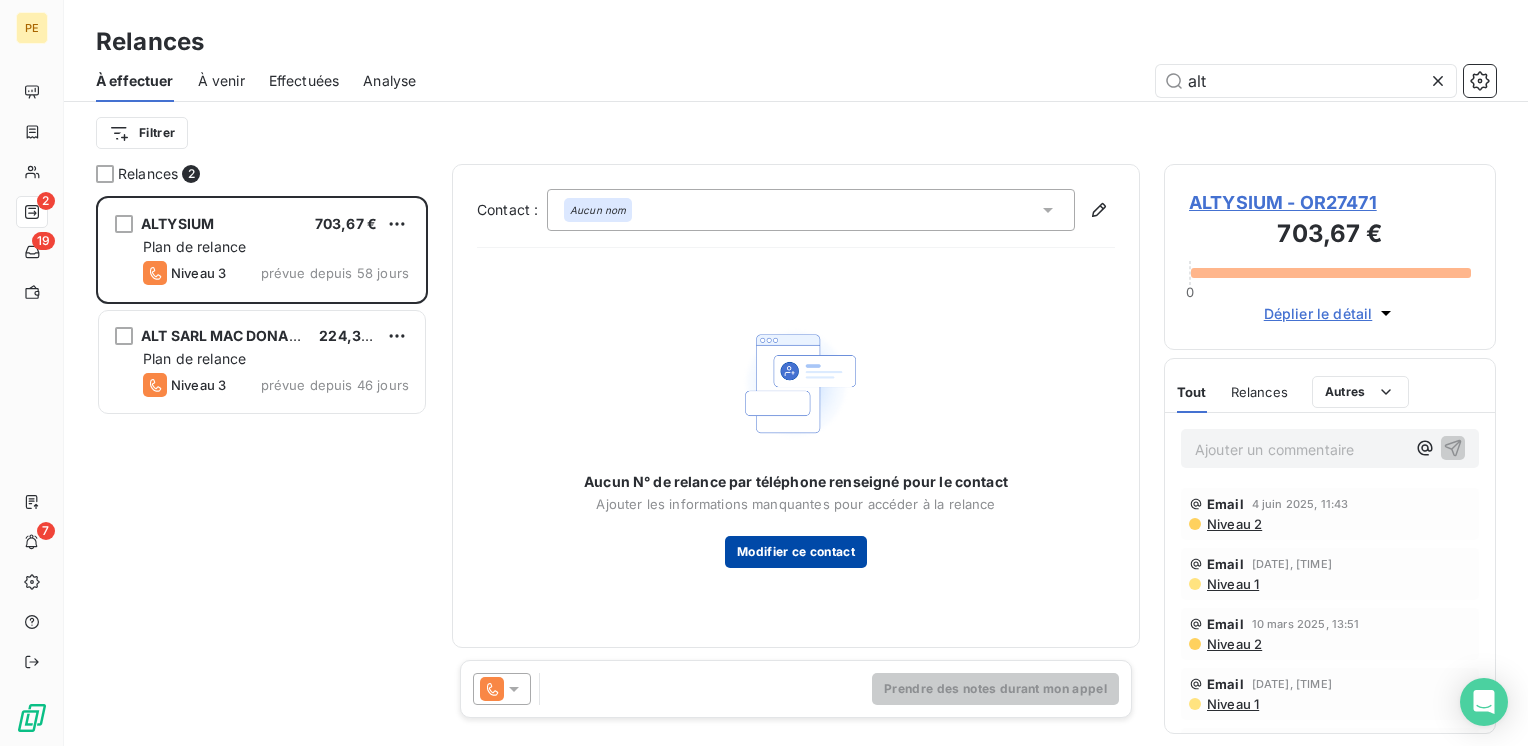 click on "Modifier ce contact" at bounding box center [796, 552] 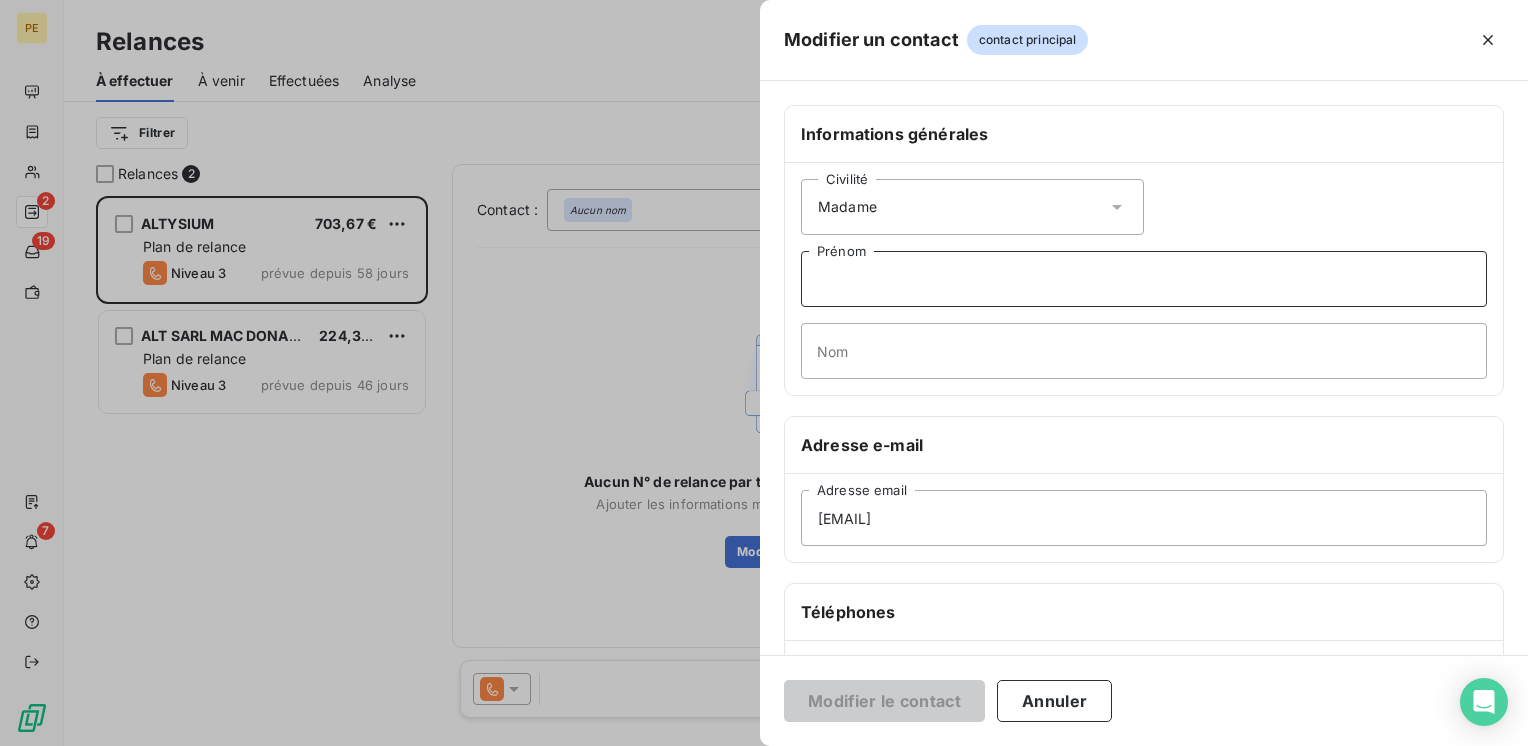 click on "Prénom" at bounding box center (1144, 279) 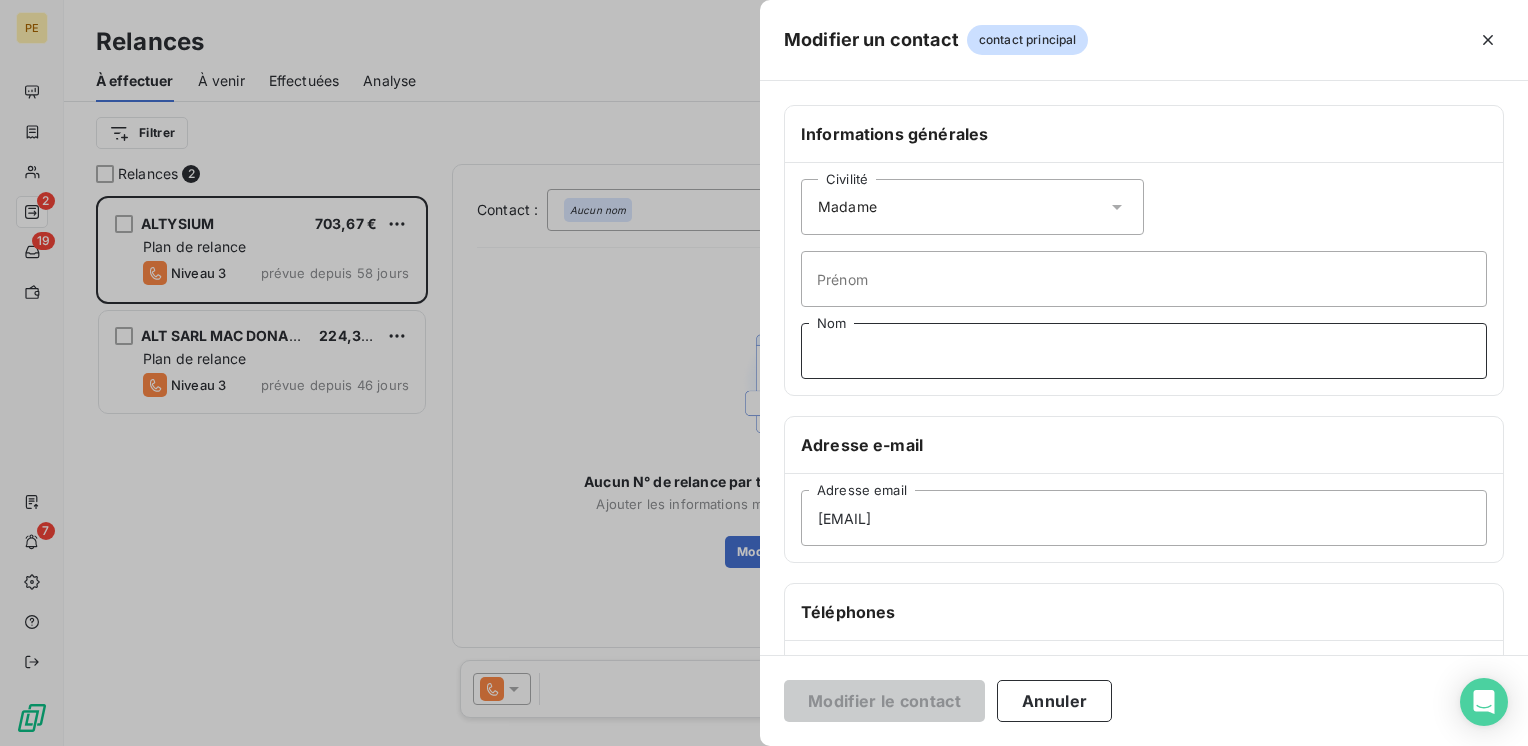 click on "Nom" at bounding box center [1144, 351] 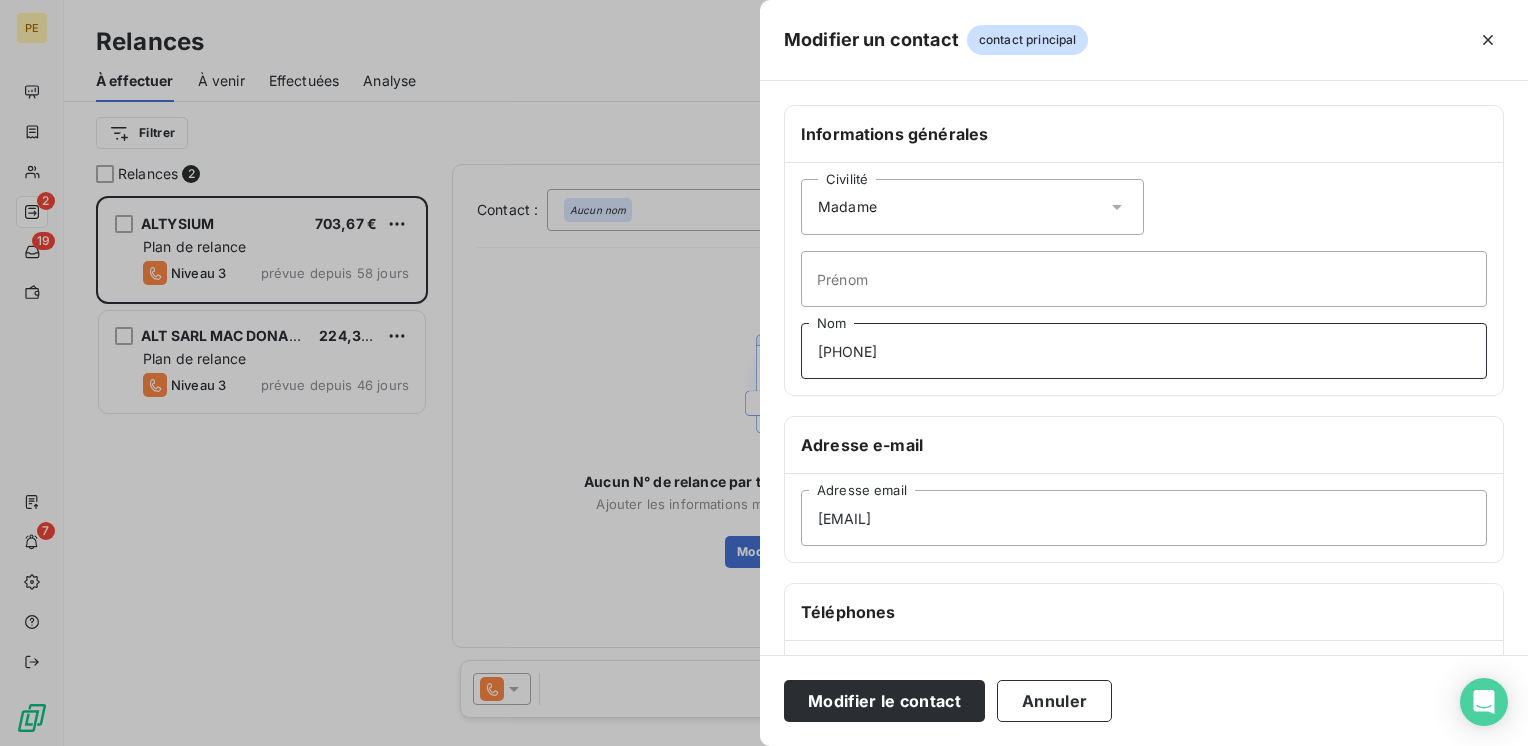 type on "[PHONE]" 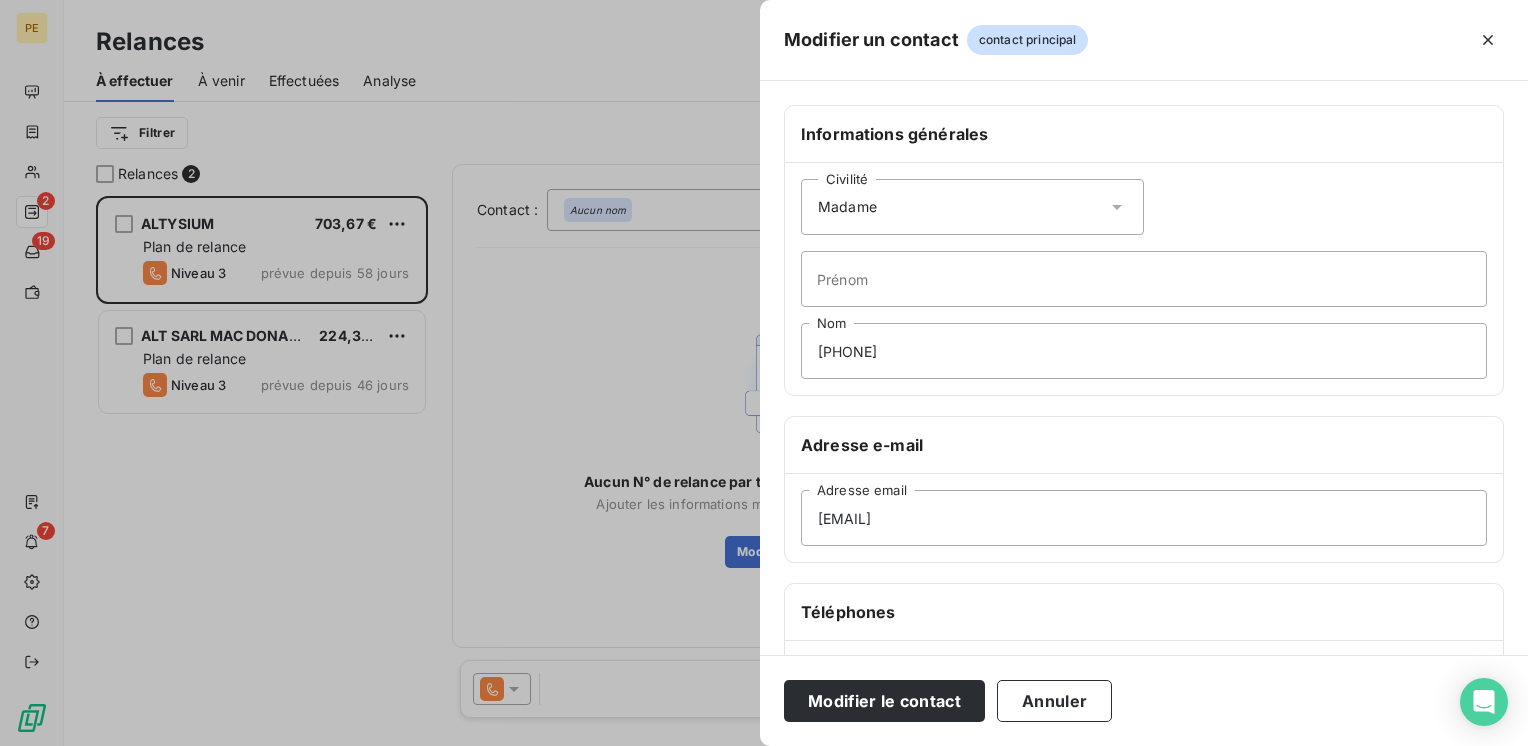 click on "Civilité Madame" at bounding box center (972, 207) 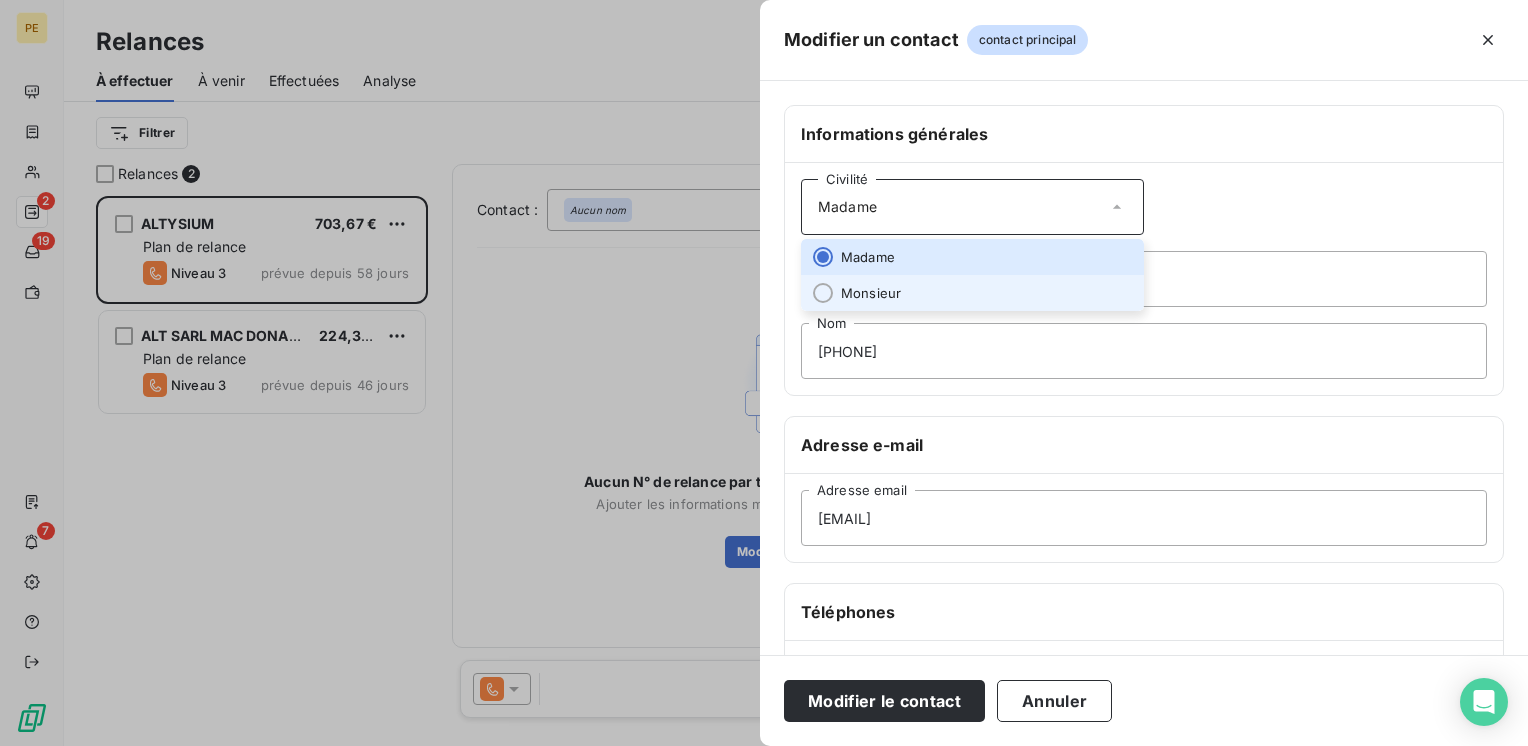click on "Monsieur" at bounding box center (871, 293) 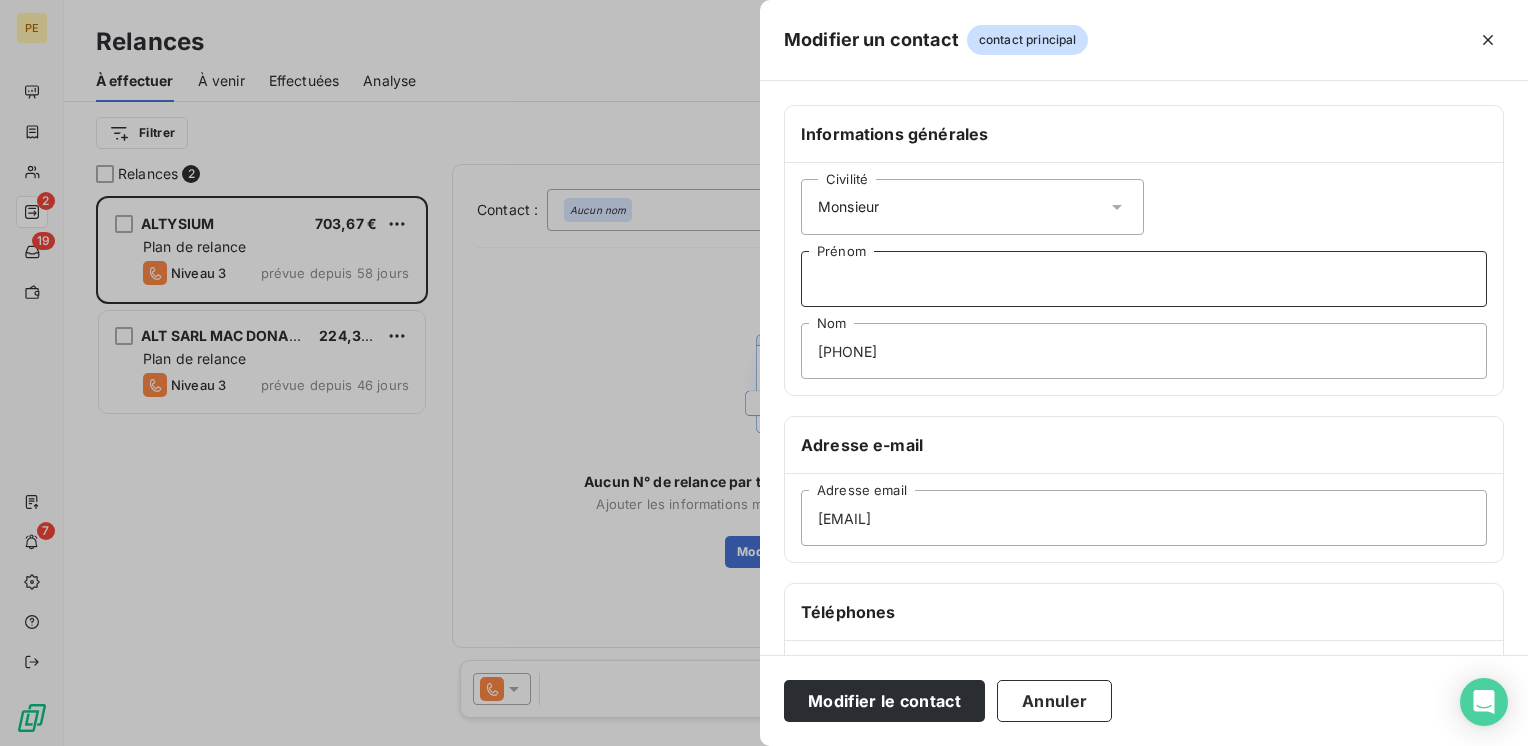 click on "Prénom" at bounding box center [1144, 279] 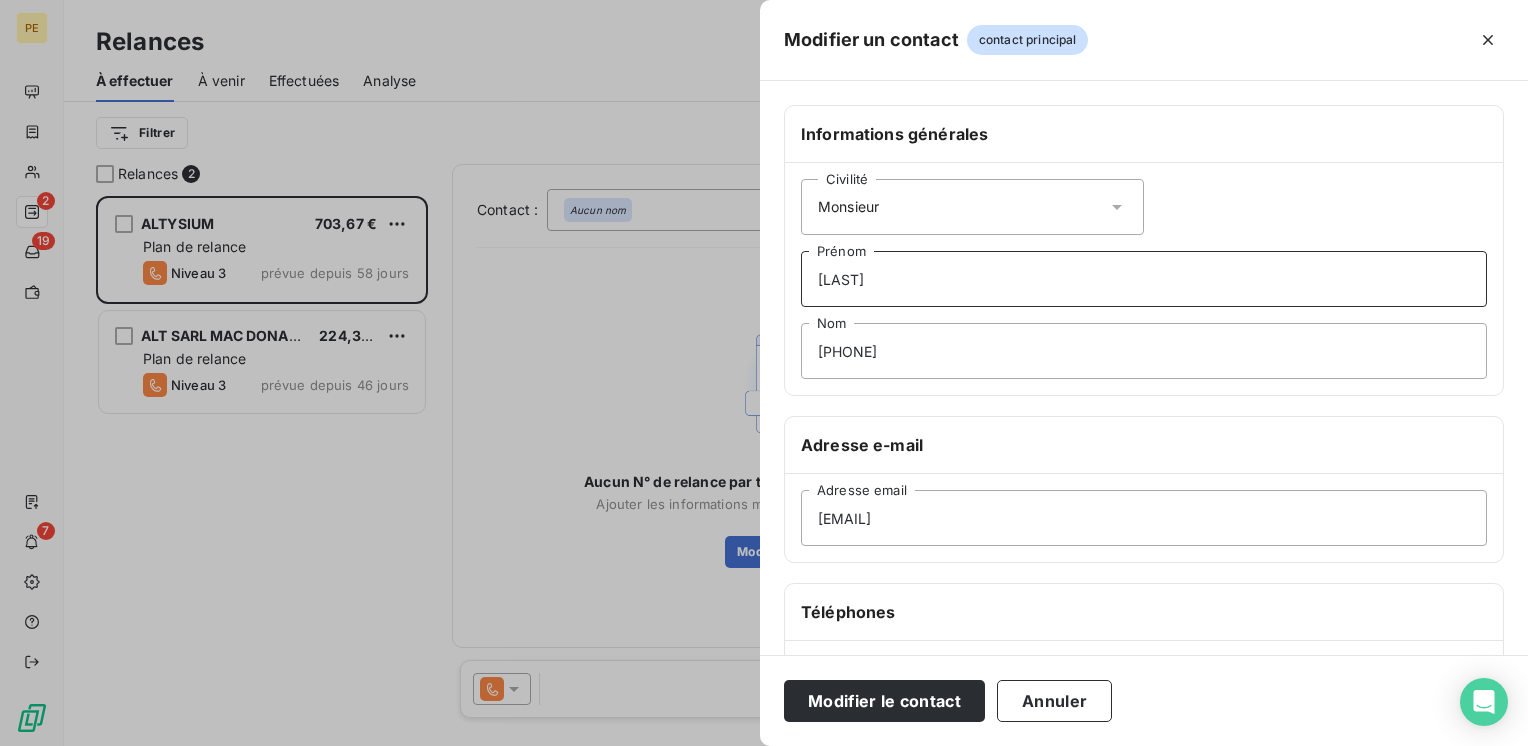 type on "macia" 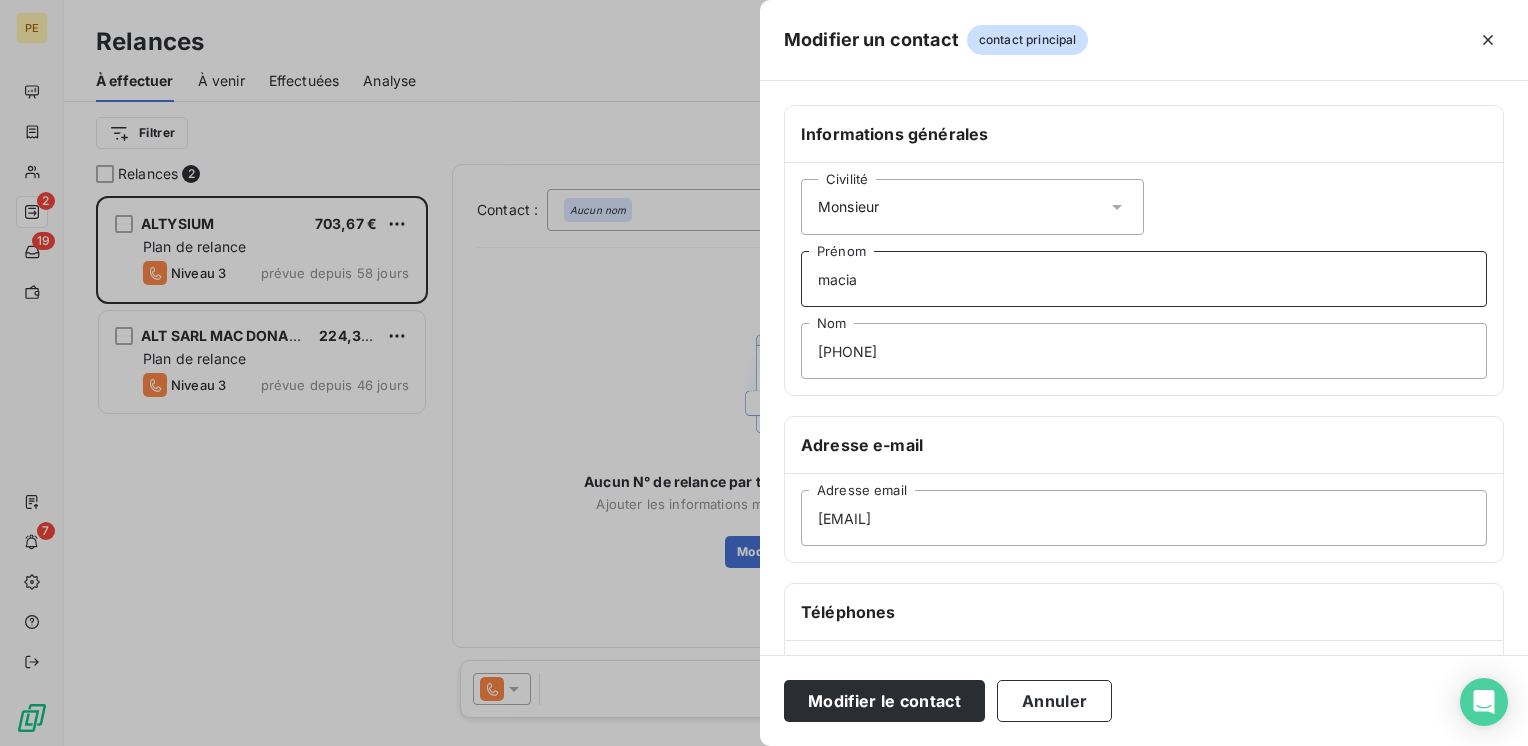 drag, startPoint x: 856, startPoint y: 279, endPoint x: 699, endPoint y: 288, distance: 157.25775 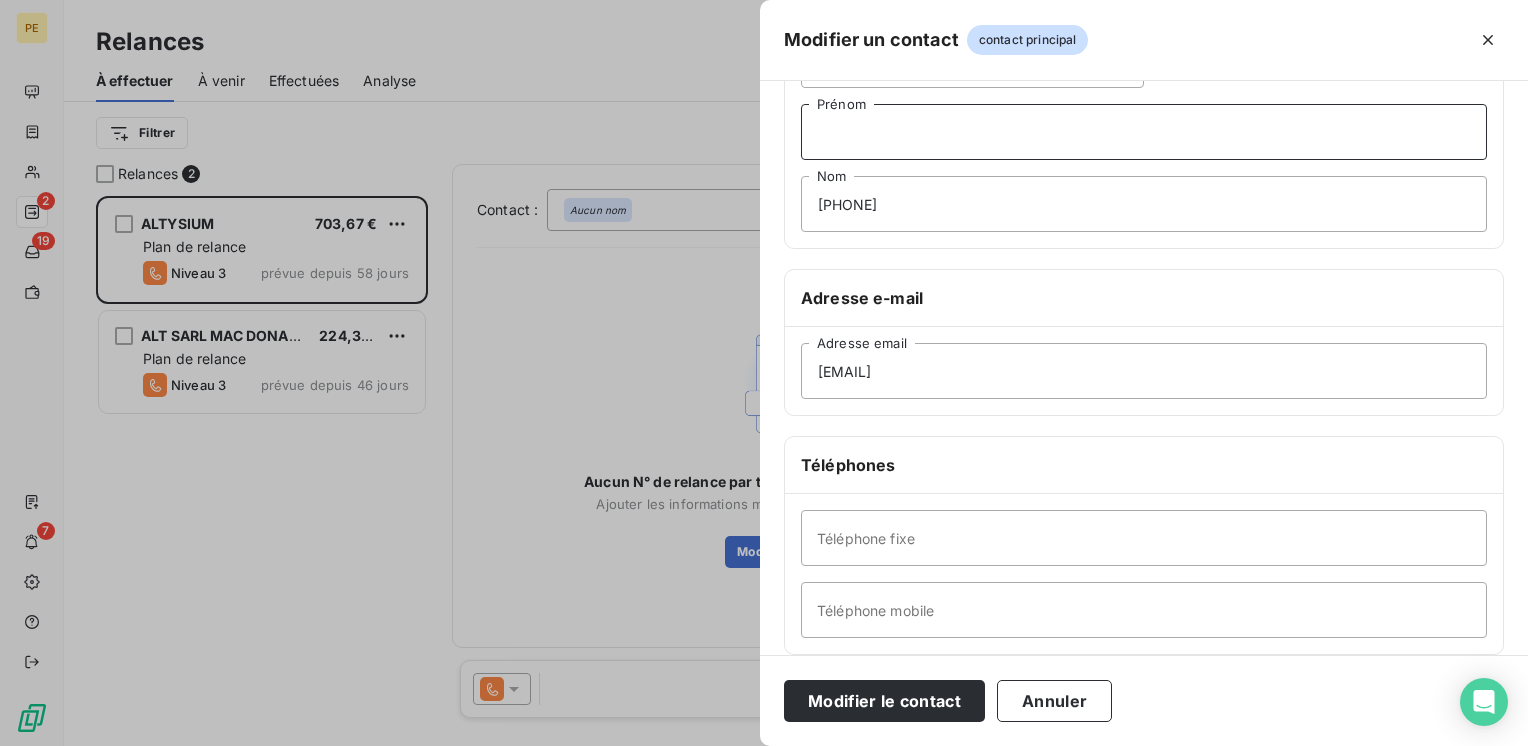 scroll, scrollTop: 266, scrollLeft: 0, axis: vertical 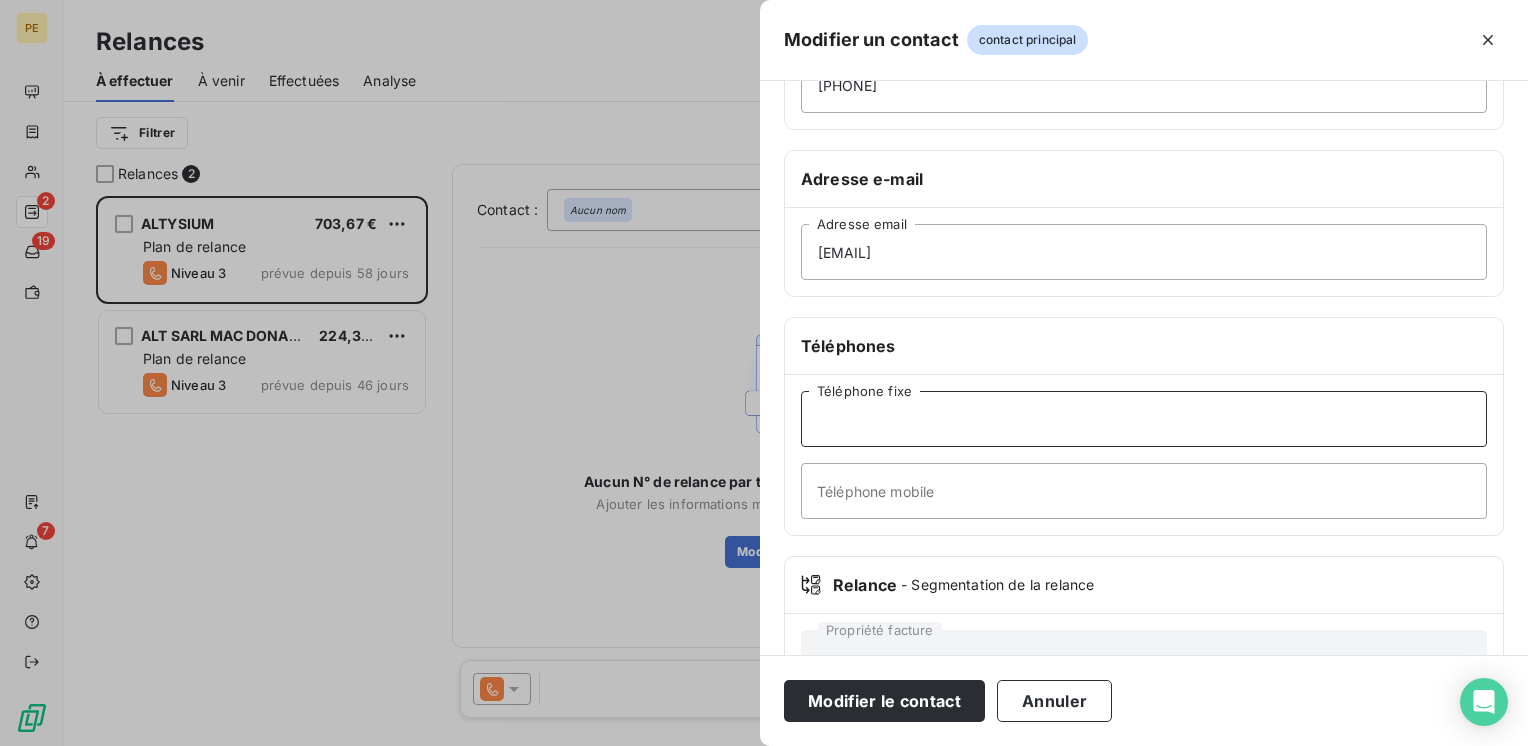 drag, startPoint x: 893, startPoint y: 417, endPoint x: 896, endPoint y: 434, distance: 17.262676 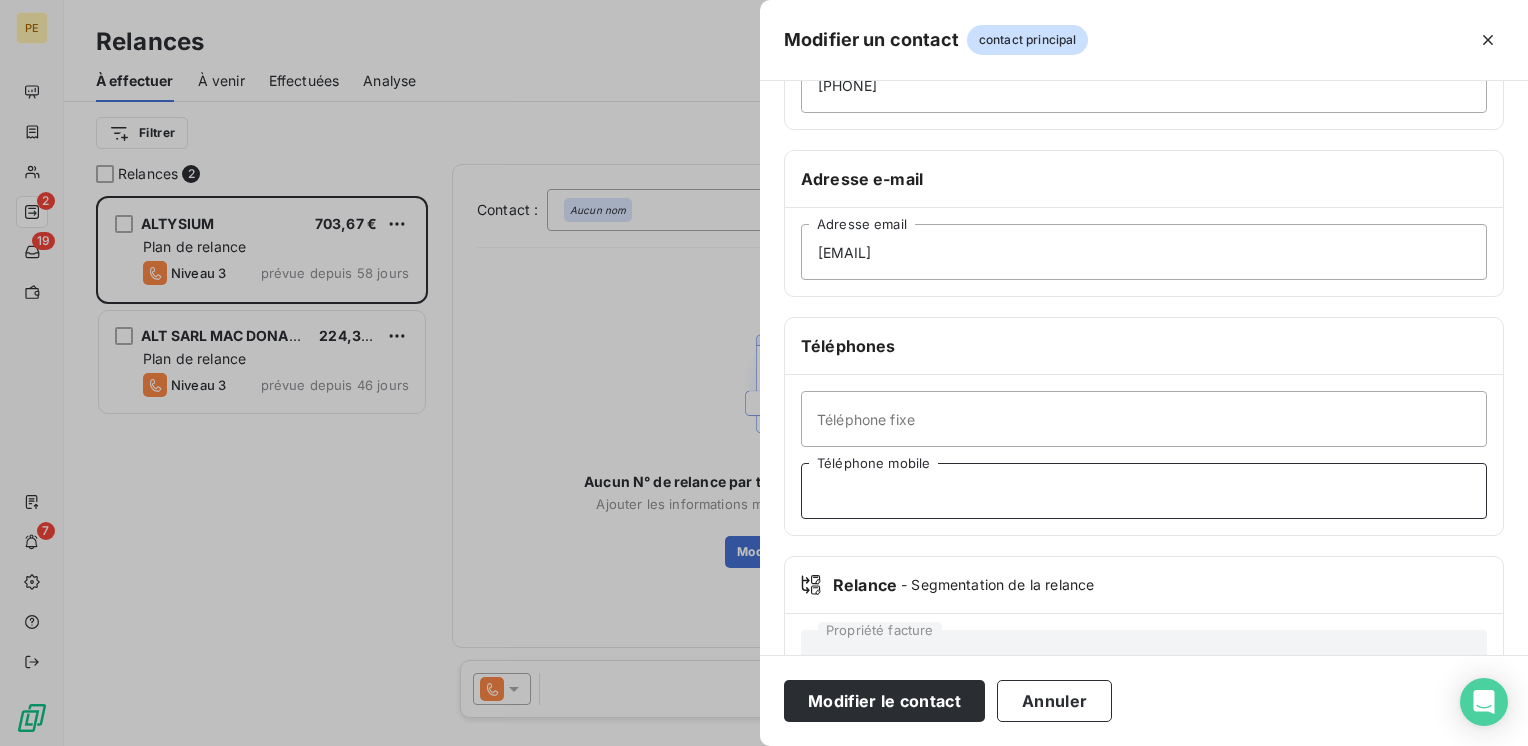drag, startPoint x: 820, startPoint y: 498, endPoint x: 829, endPoint y: 493, distance: 10.29563 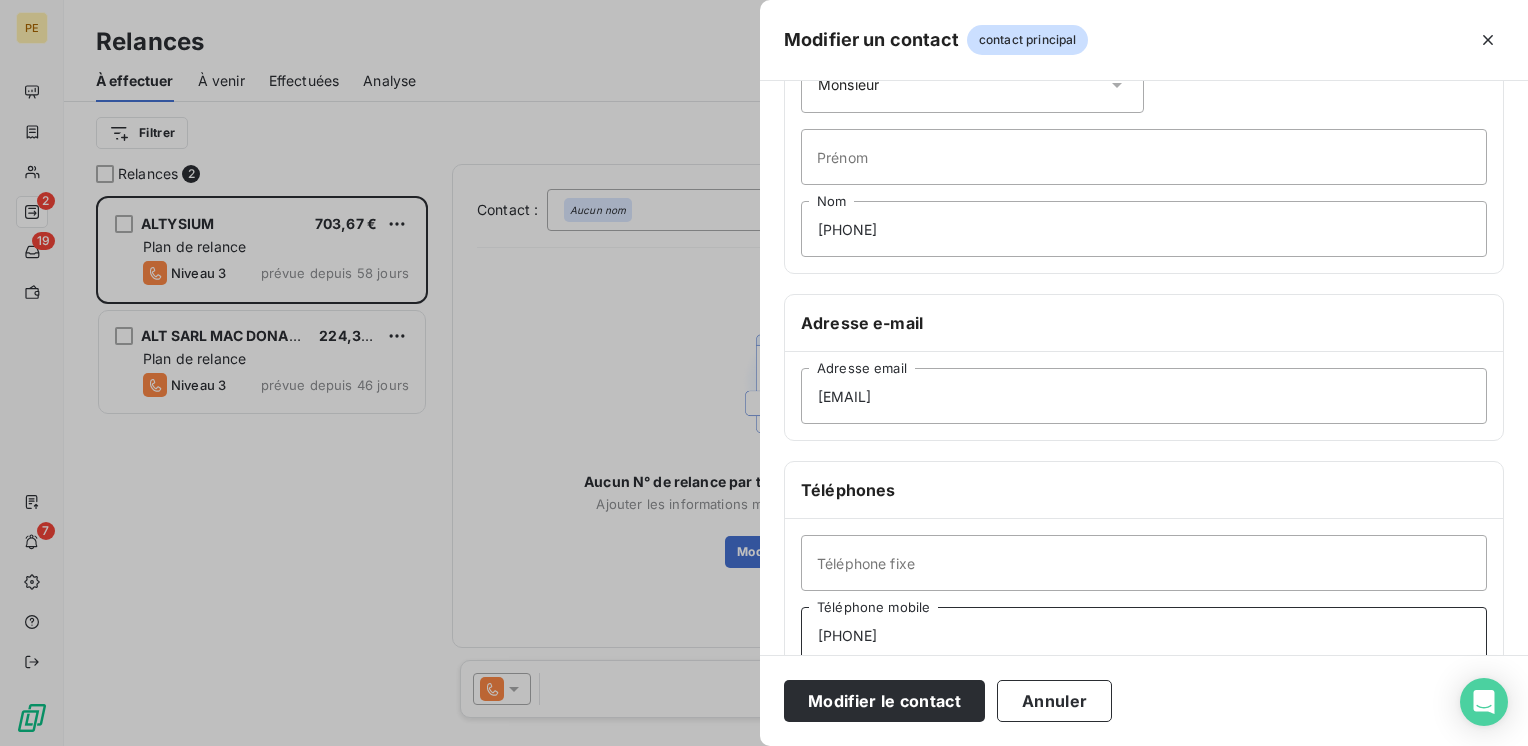 scroll, scrollTop: 0, scrollLeft: 0, axis: both 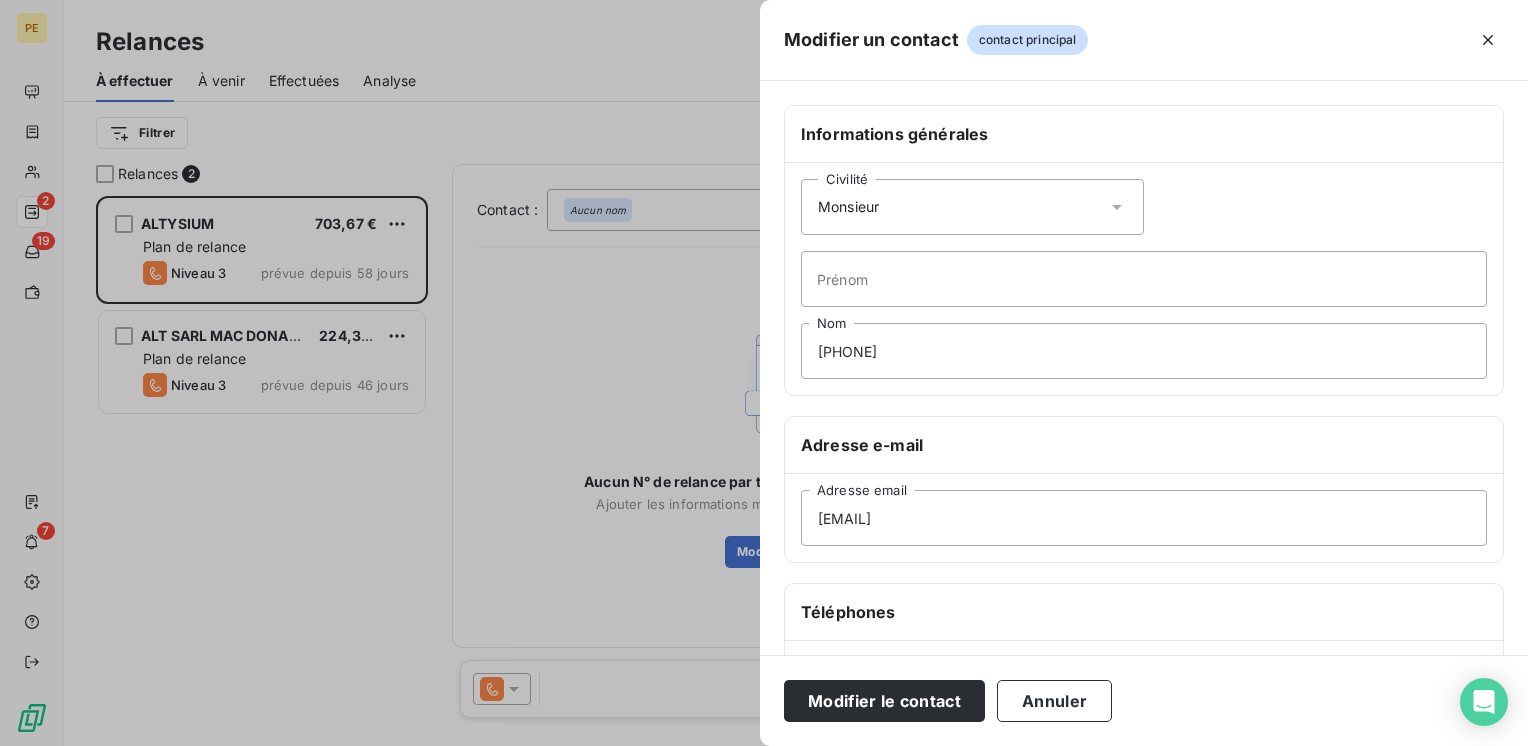 type on "[PHONE]" 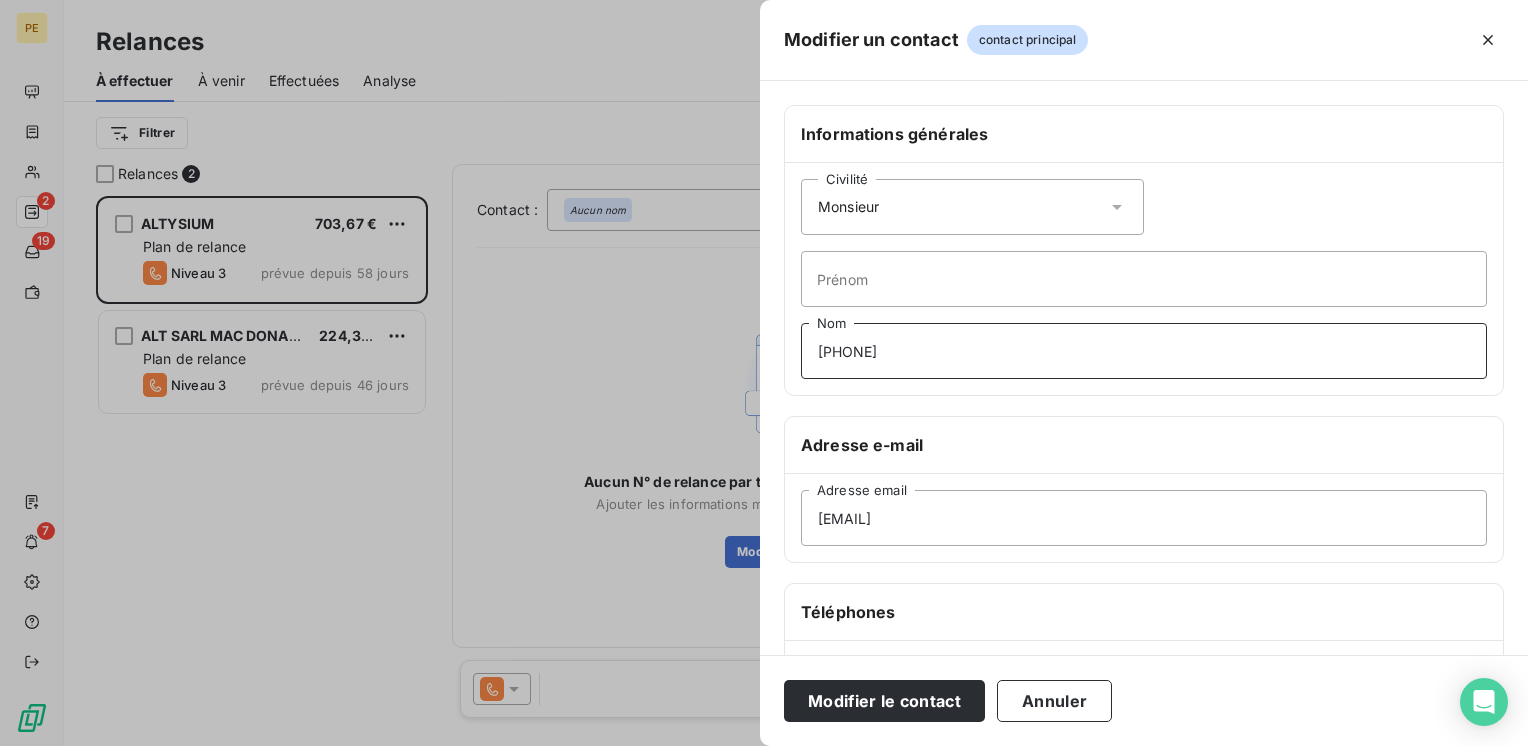 drag, startPoint x: 956, startPoint y: 355, endPoint x: 655, endPoint y: 417, distance: 307.31906 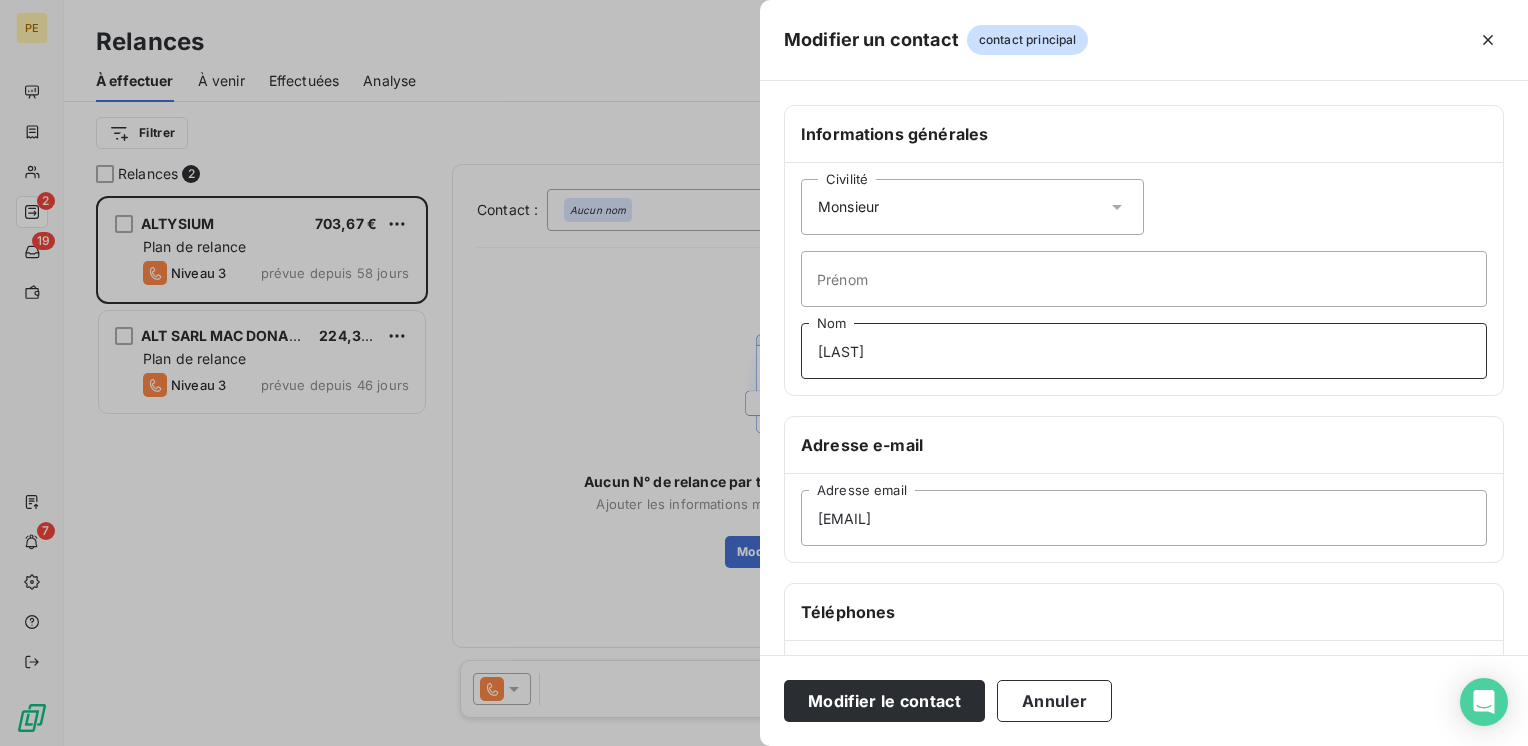 type on "[LAST]" 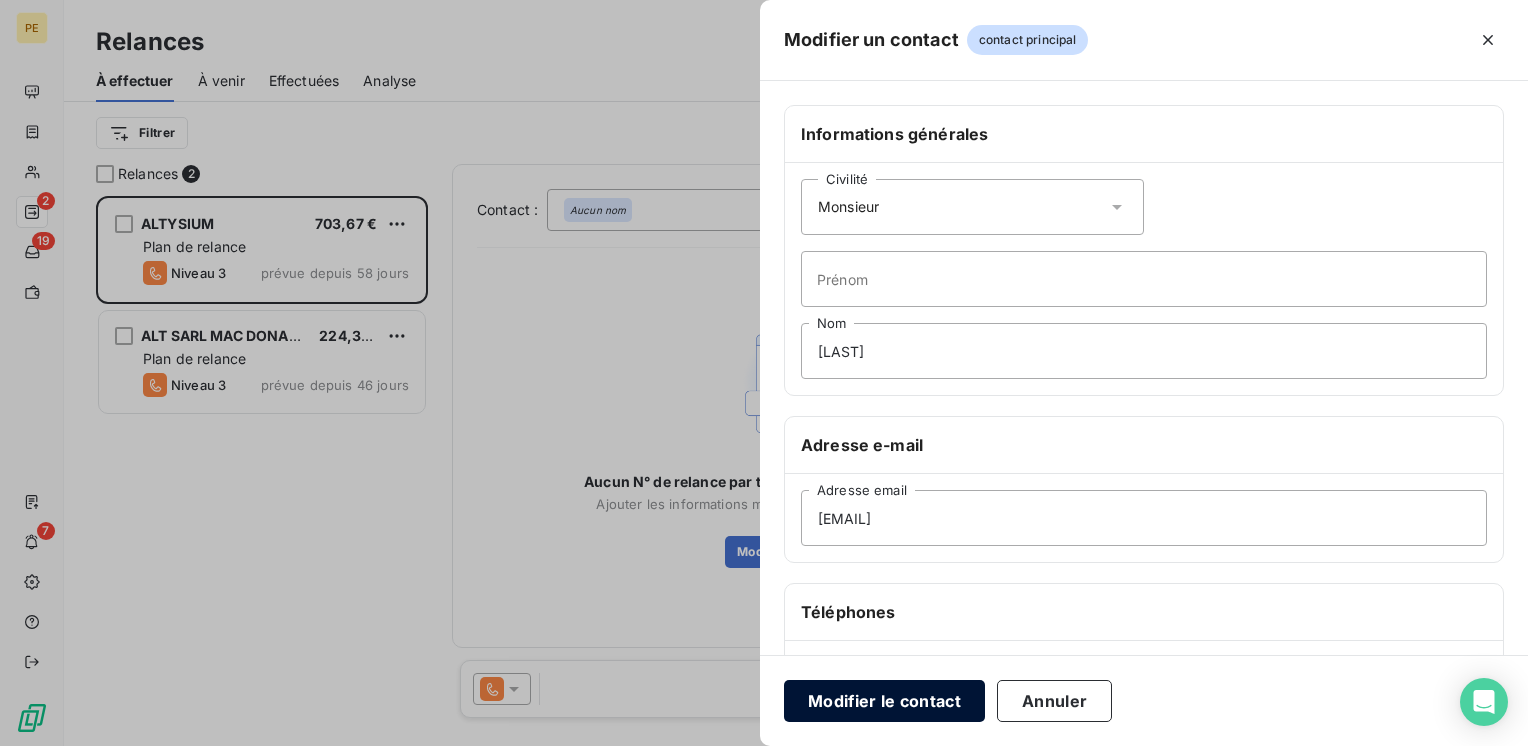 click on "Modifier le contact" at bounding box center (884, 701) 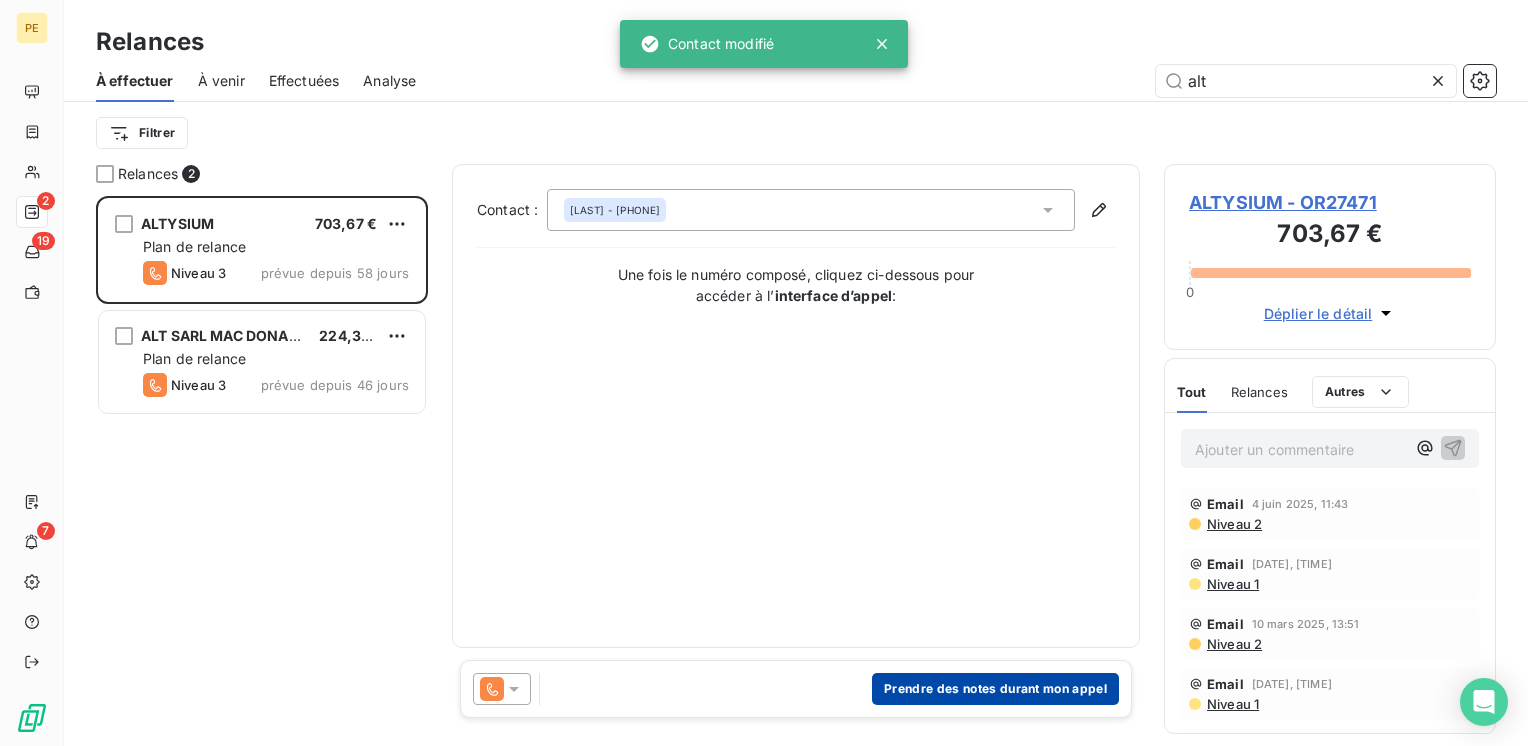 click on "Prendre des notes durant mon appel" at bounding box center (995, 689) 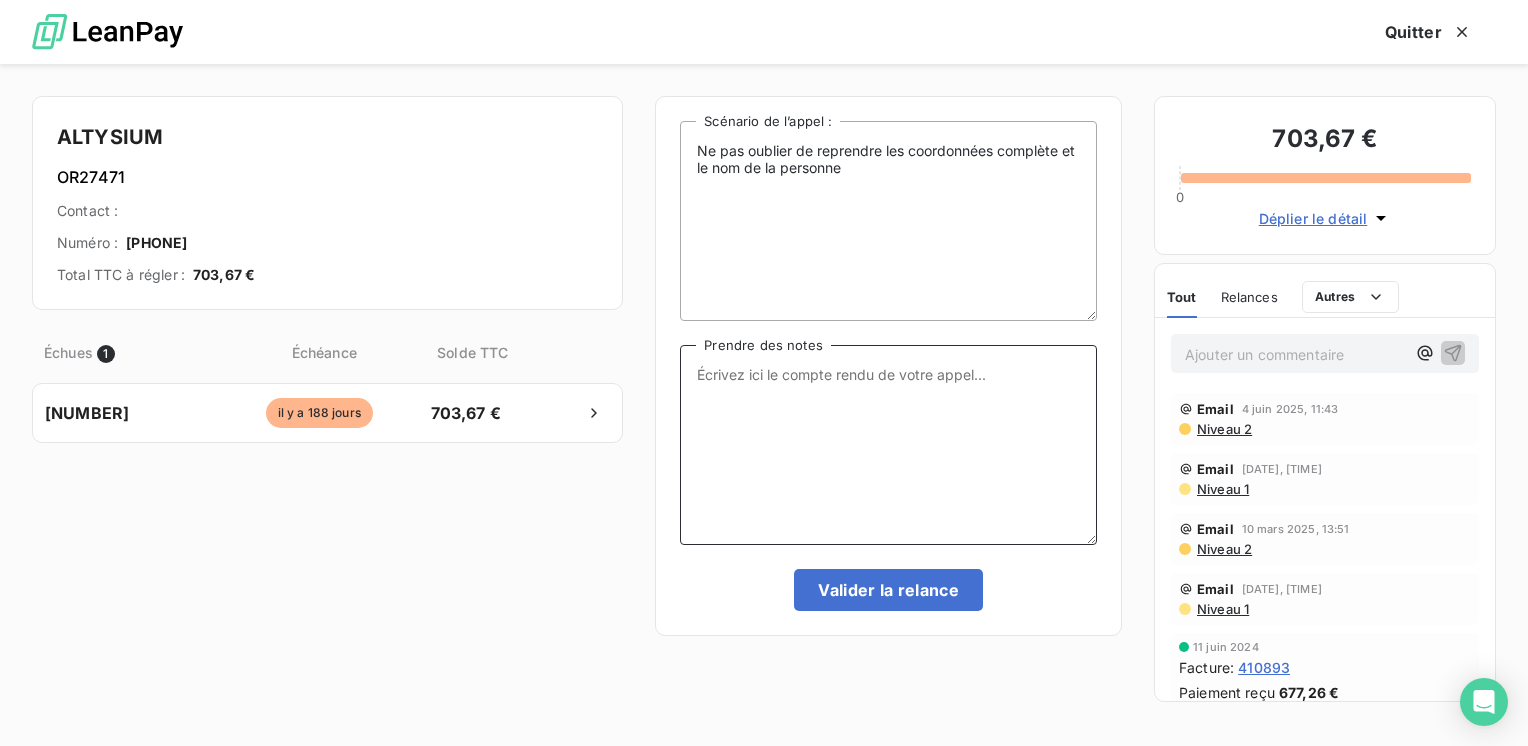 click on "Prendre des notes" at bounding box center (888, 445) 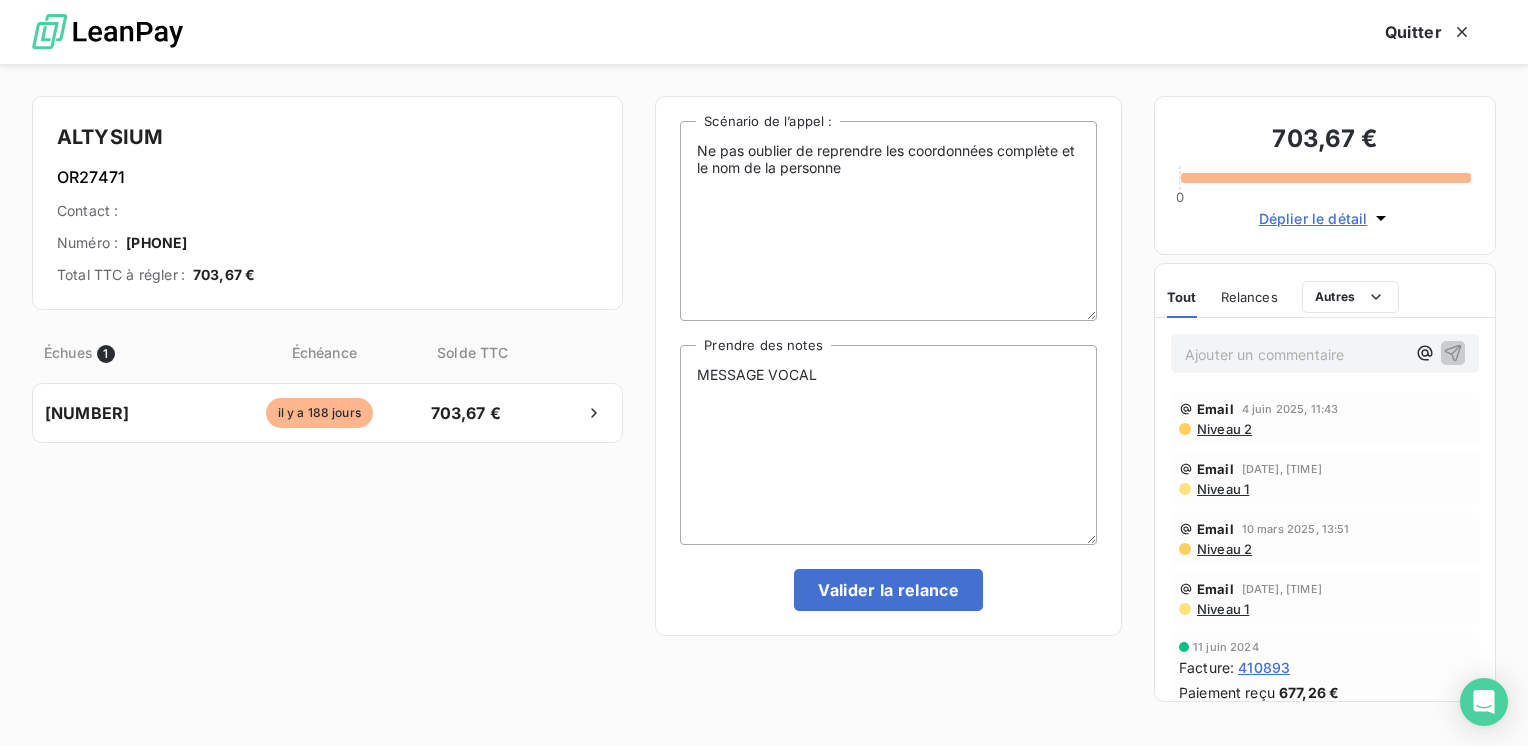 click on "Déplier le détail" at bounding box center (1313, 218) 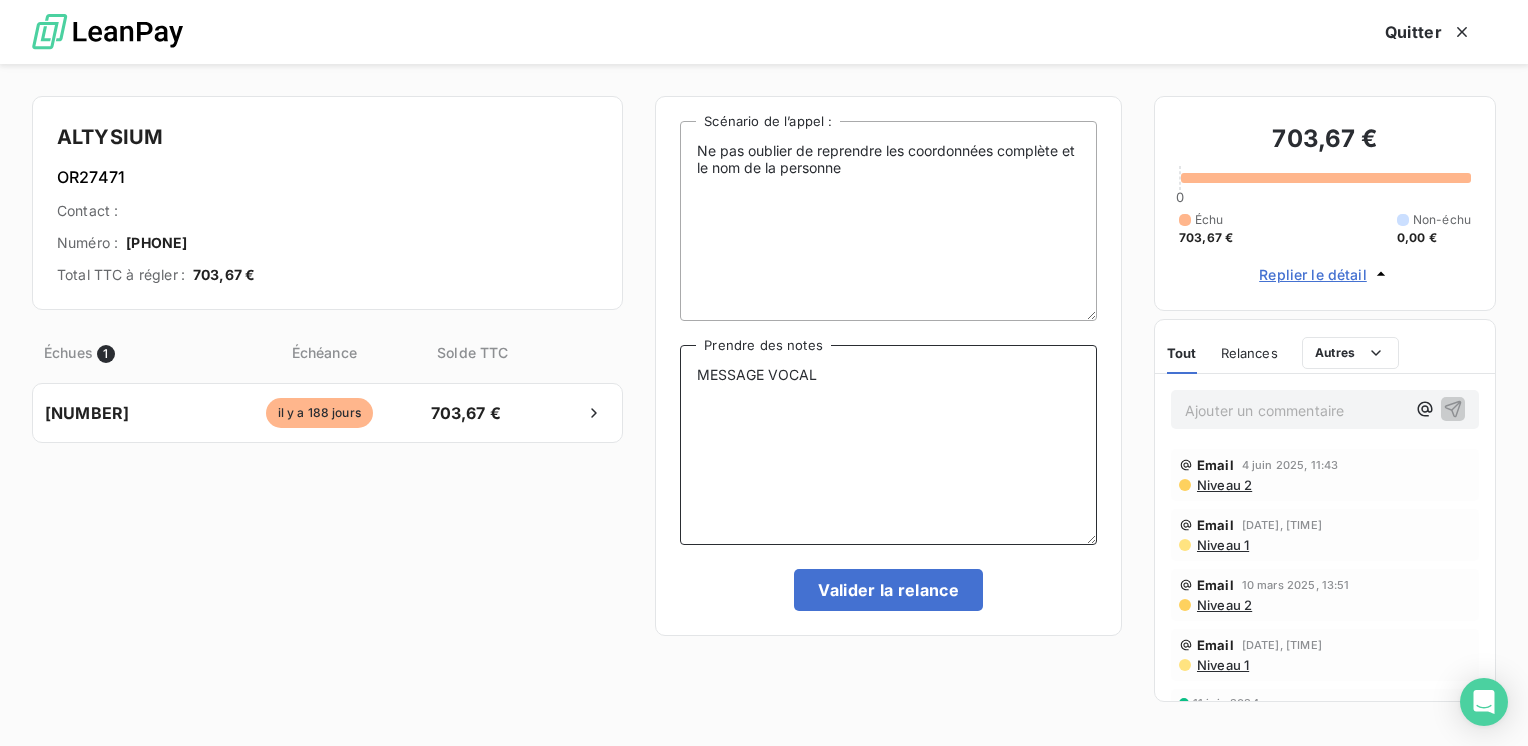 click on "MESSAGE VOCAL" at bounding box center (888, 445) 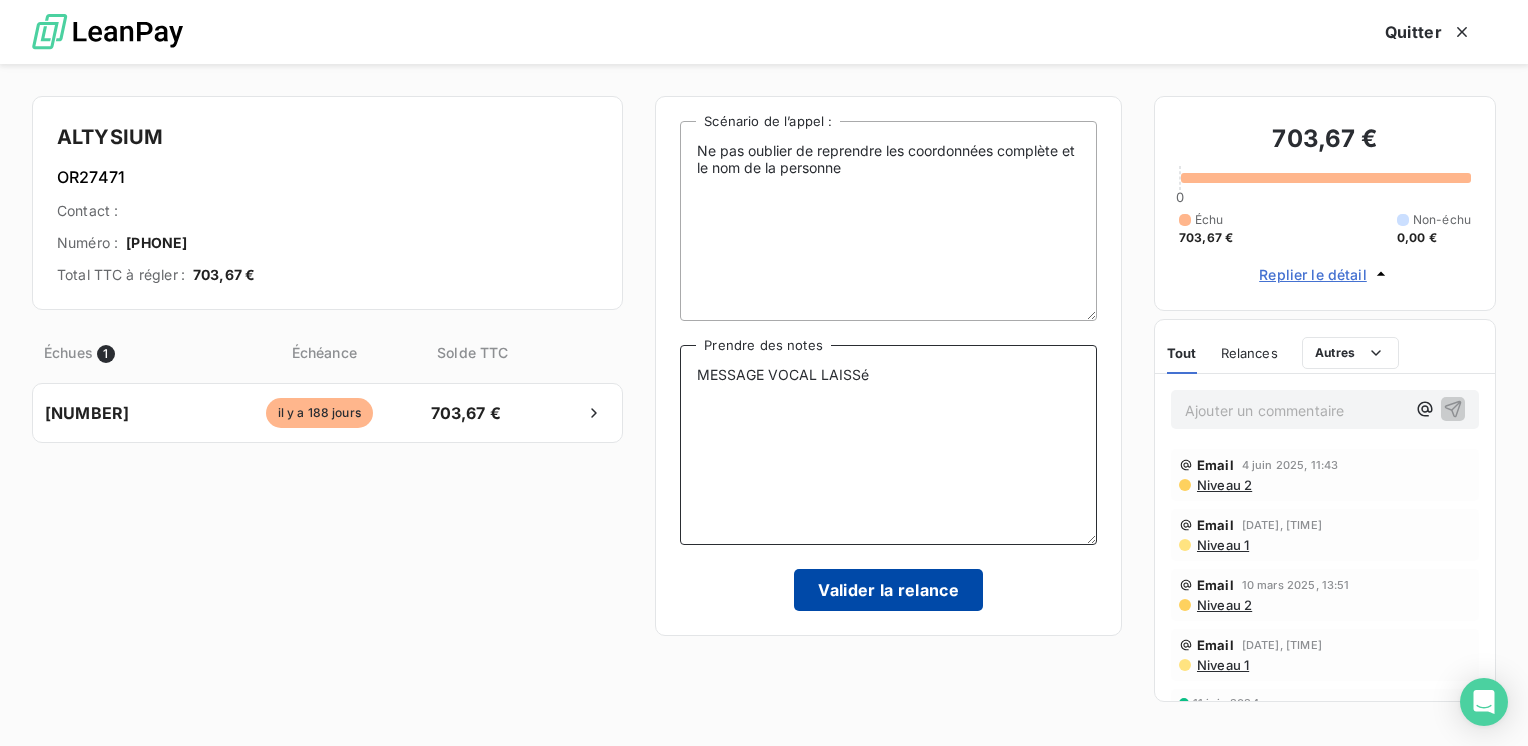 type on "MESSAGE VOCAL LAISSé" 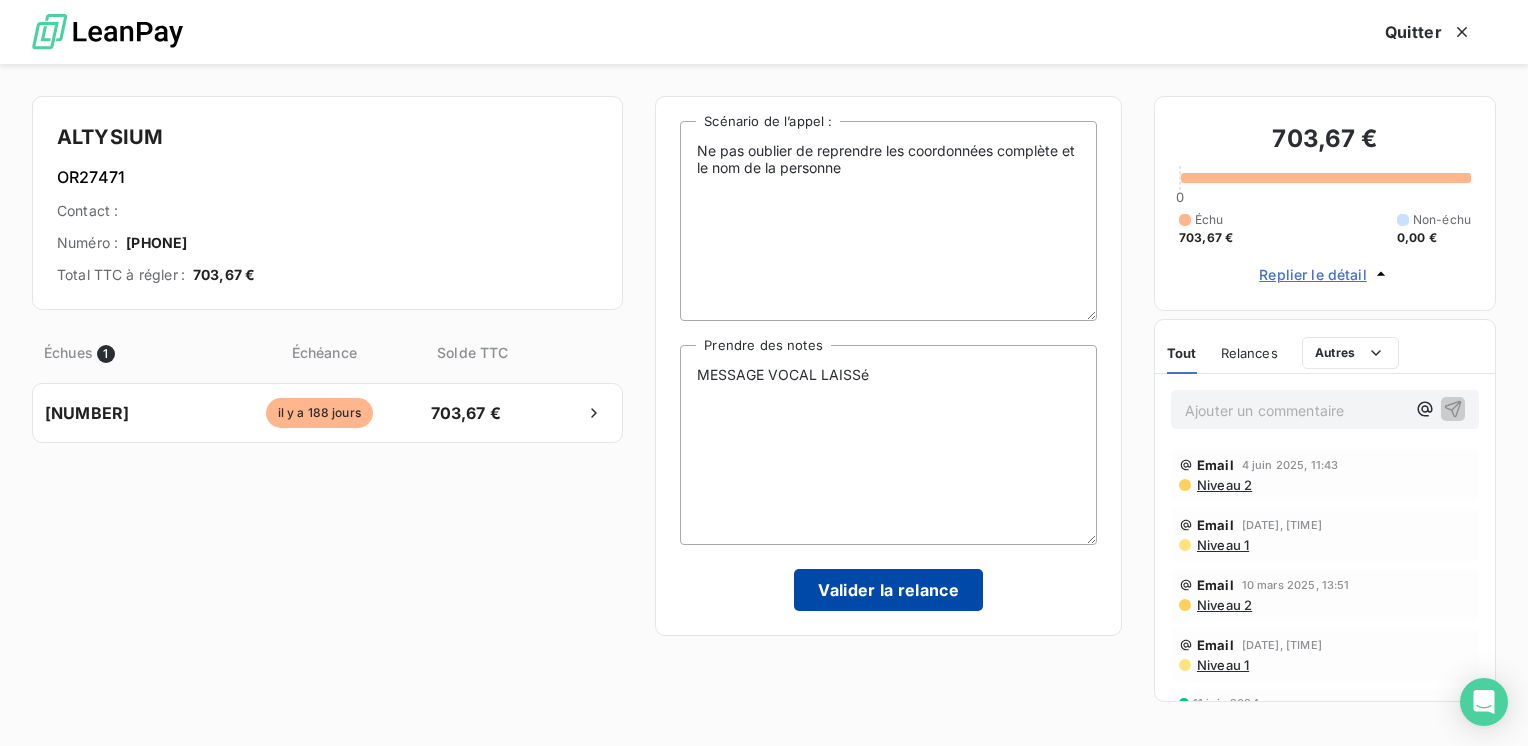 click on "Valider la relance" at bounding box center (888, 590) 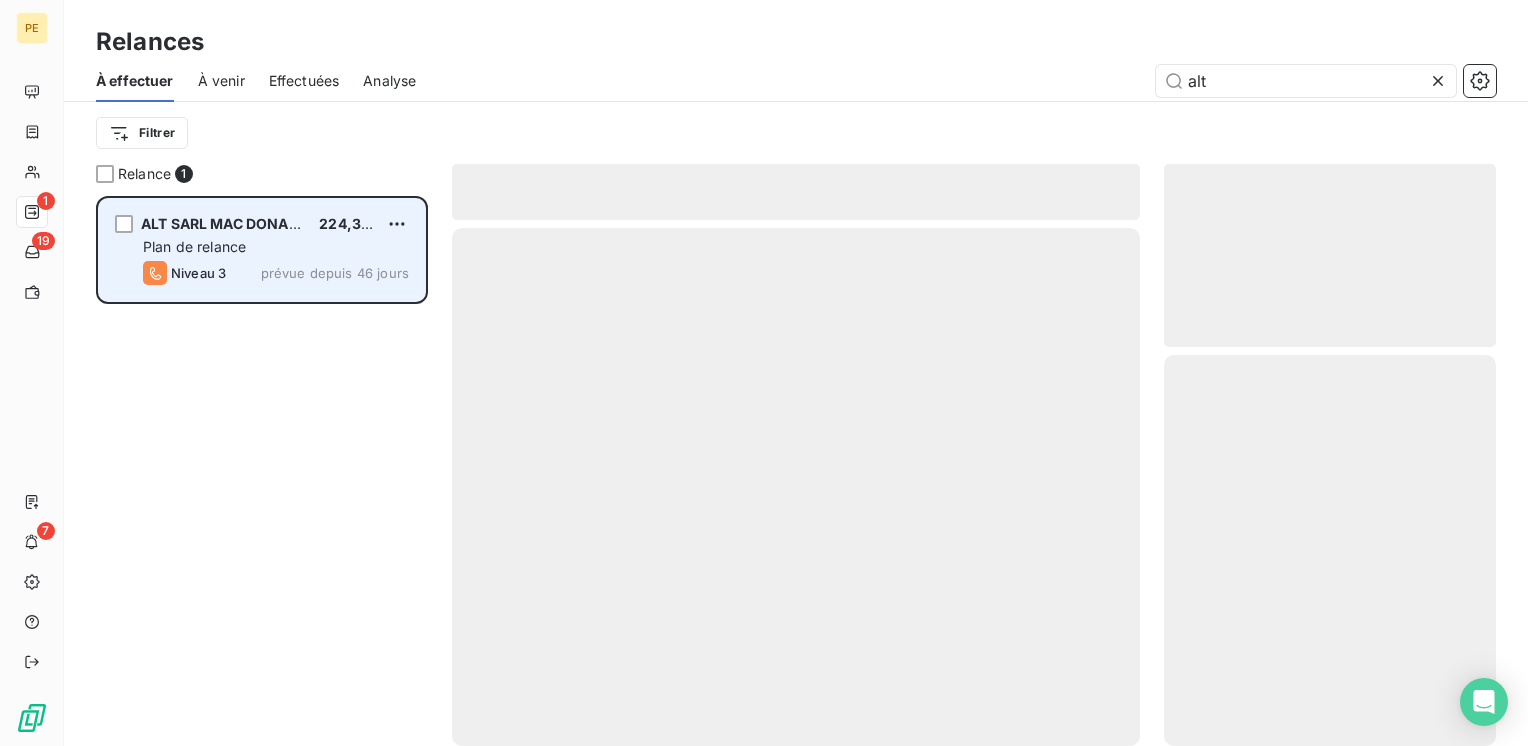 click on "Plan de relance" at bounding box center [276, 247] 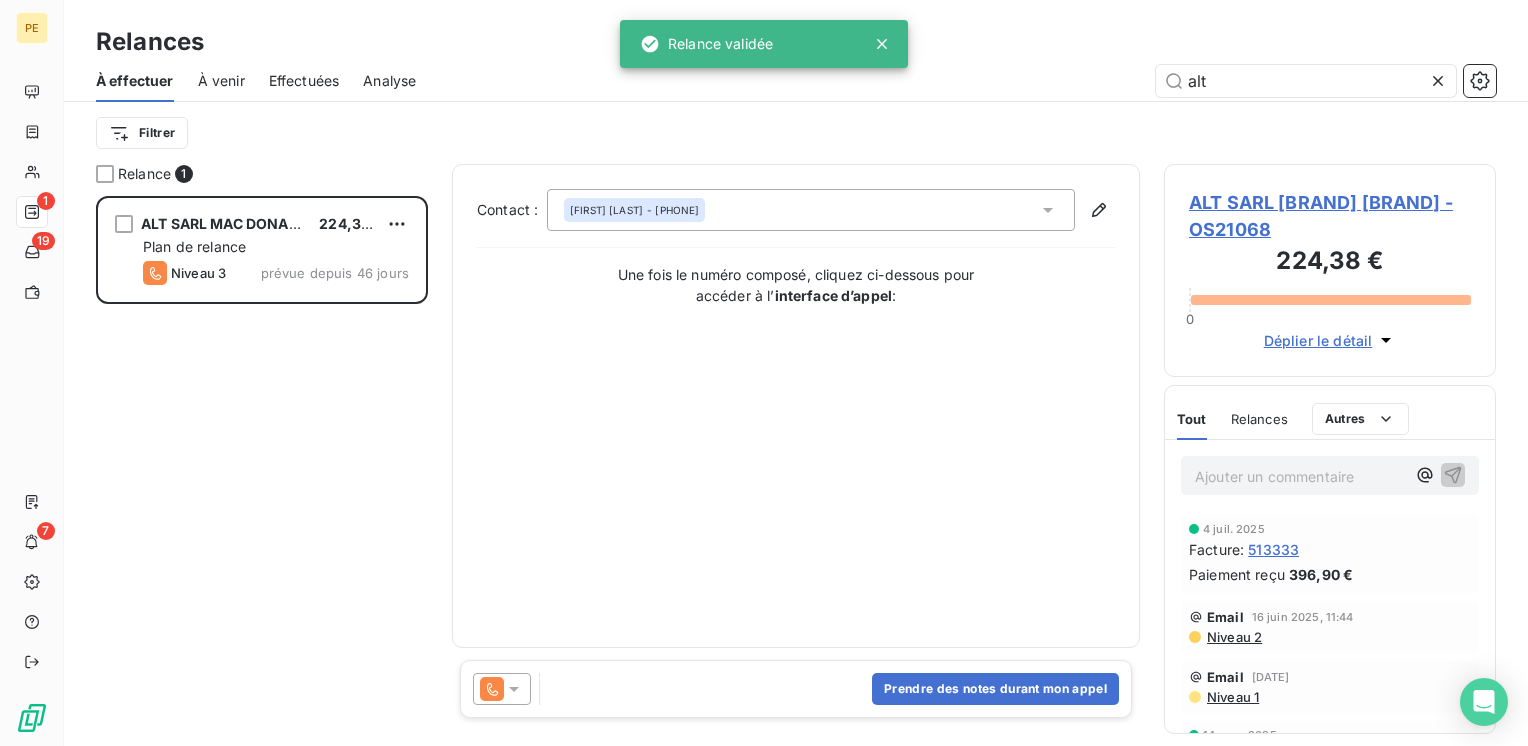 click on "ALT SARL [BRAND] [BRAND] - OS21068" at bounding box center [1330, 216] 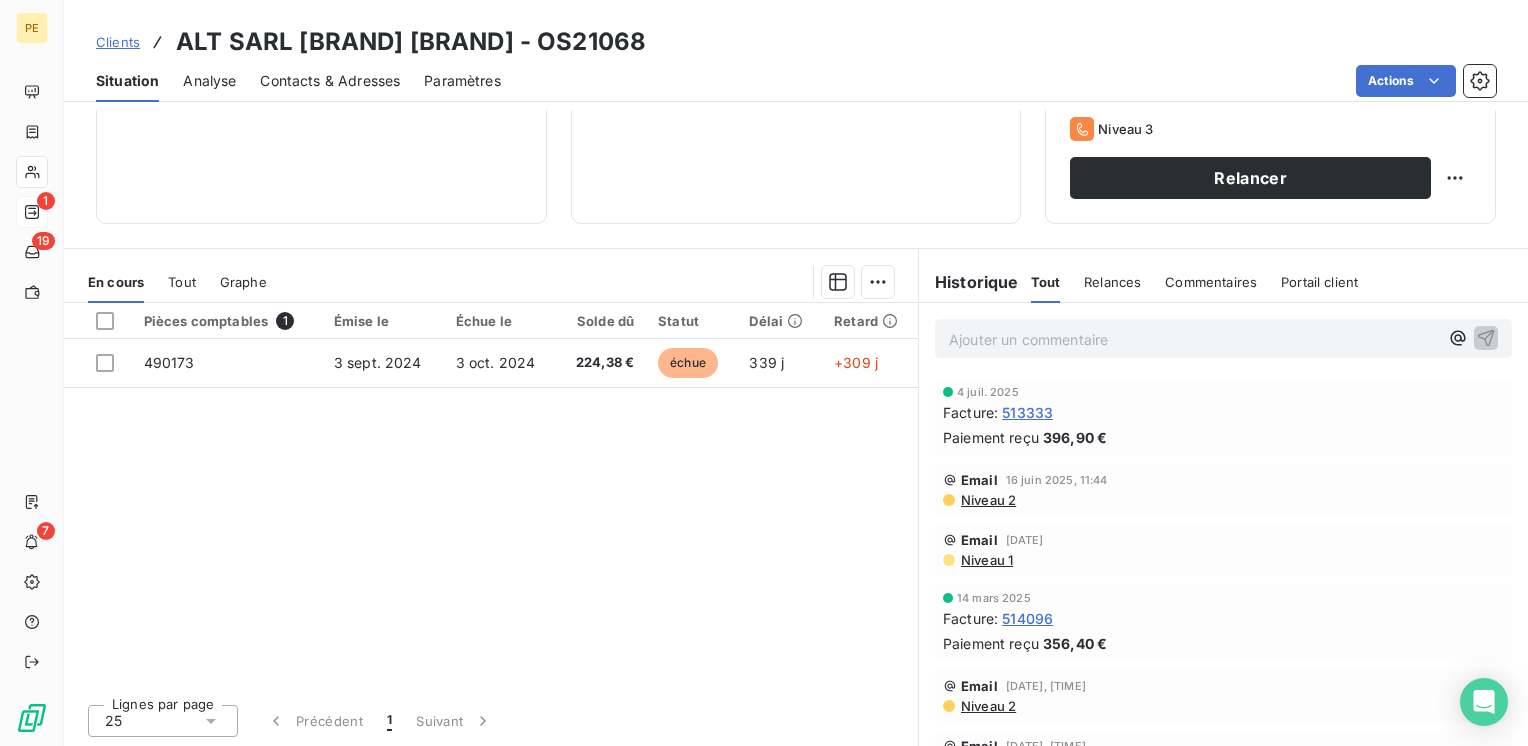 scroll, scrollTop: 0, scrollLeft: 0, axis: both 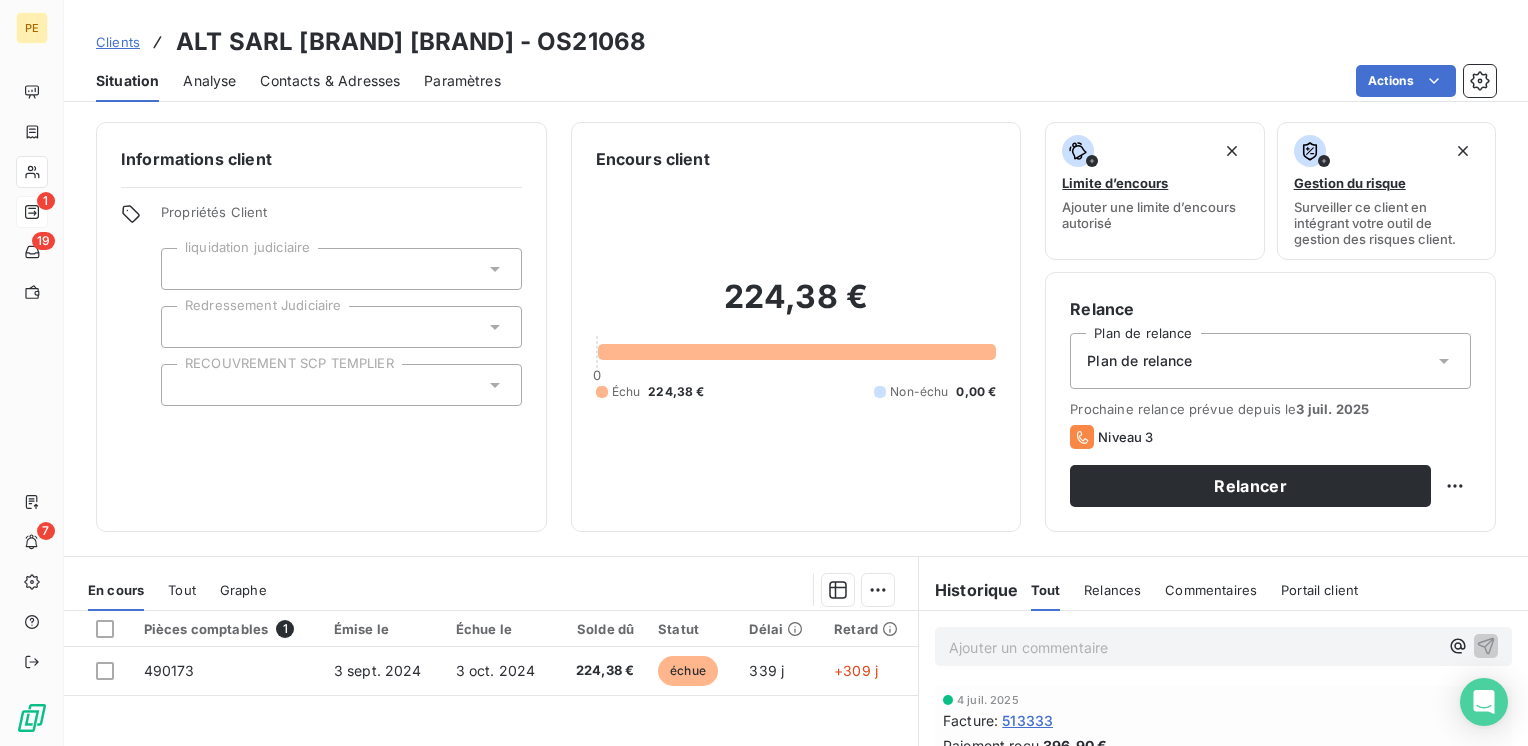 click on "Contacts & Adresses" at bounding box center (330, 81) 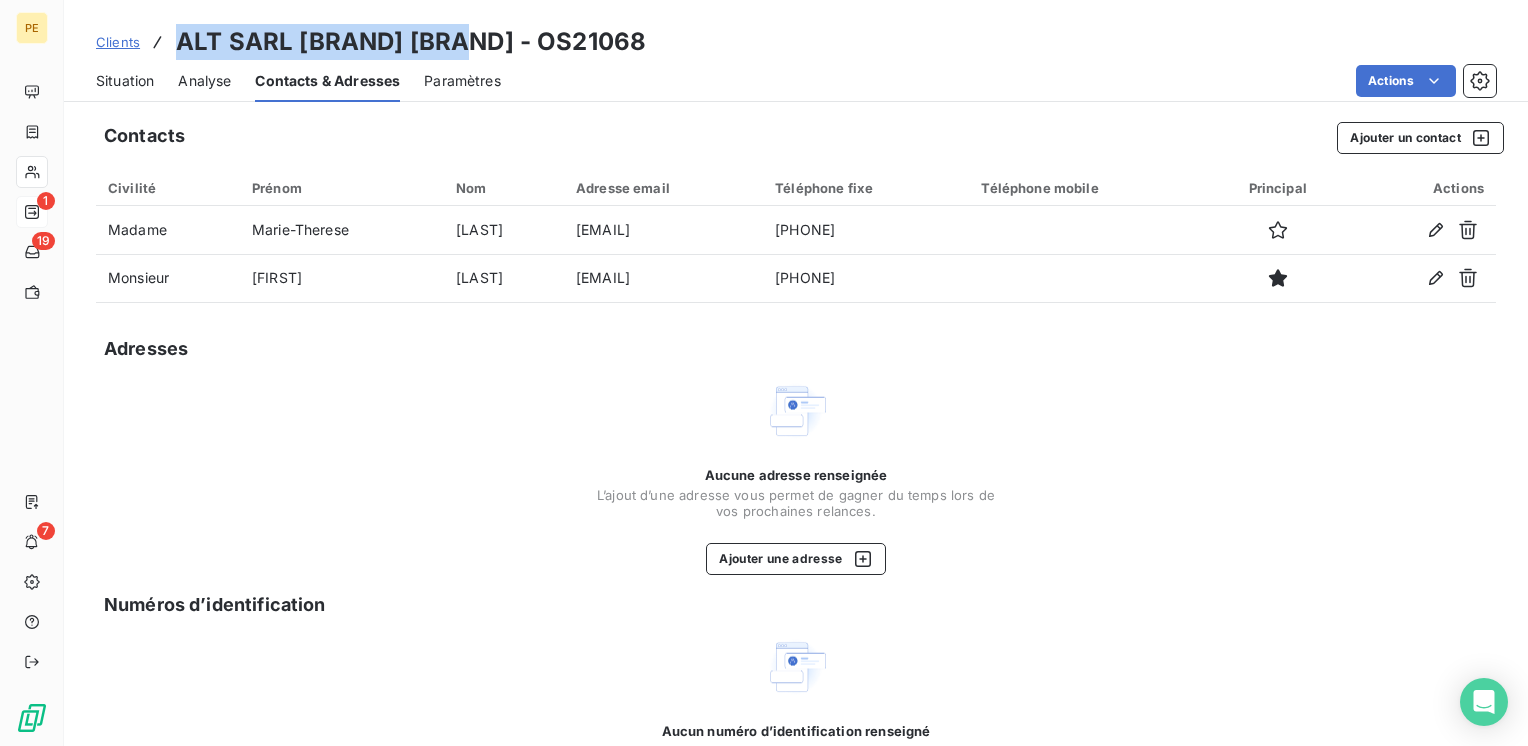 drag, startPoint x: 484, startPoint y: 38, endPoint x: 172, endPoint y: 22, distance: 312.40997 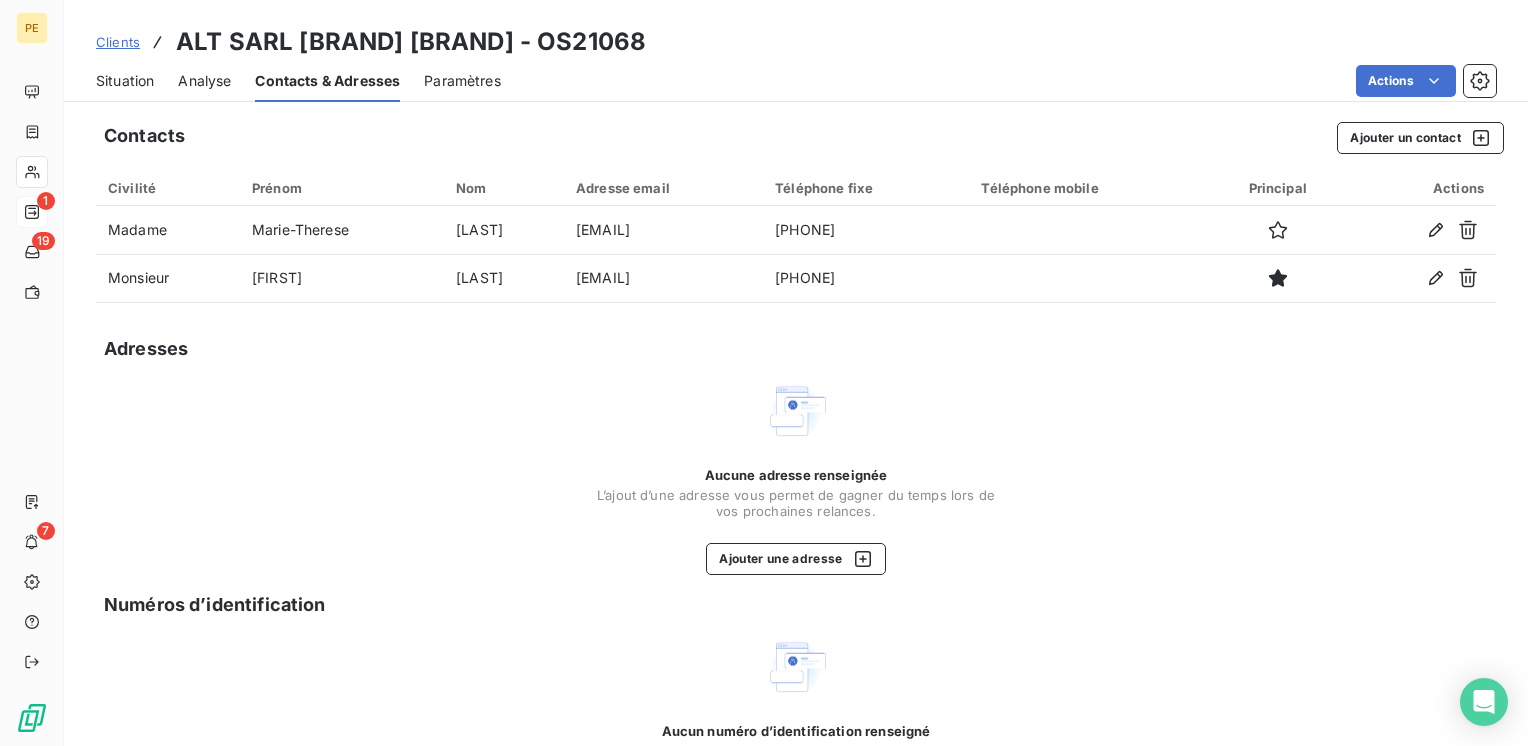 drag, startPoint x: 486, startPoint y: 464, endPoint x: 420, endPoint y: 508, distance: 79.32213 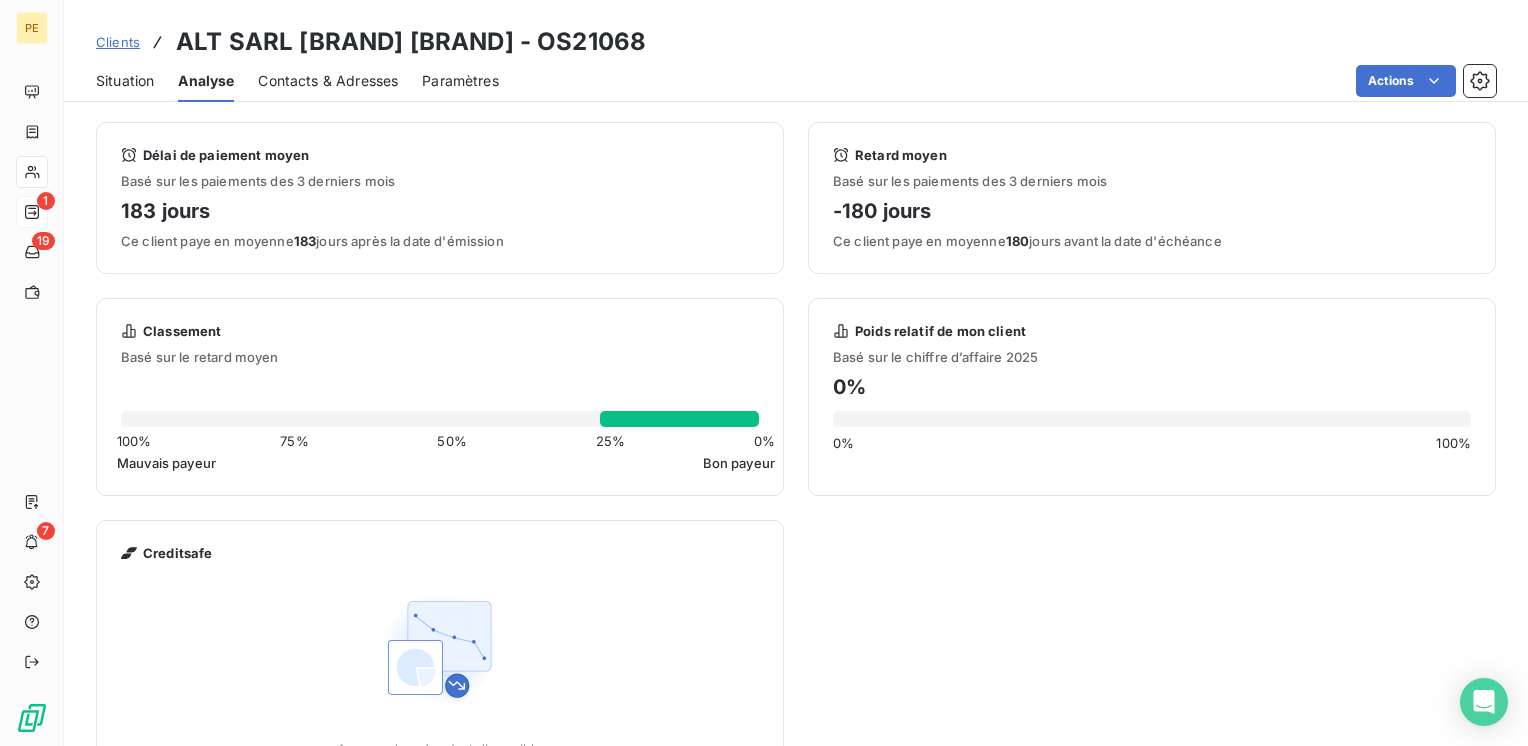 click on "Situation" at bounding box center (125, 81) 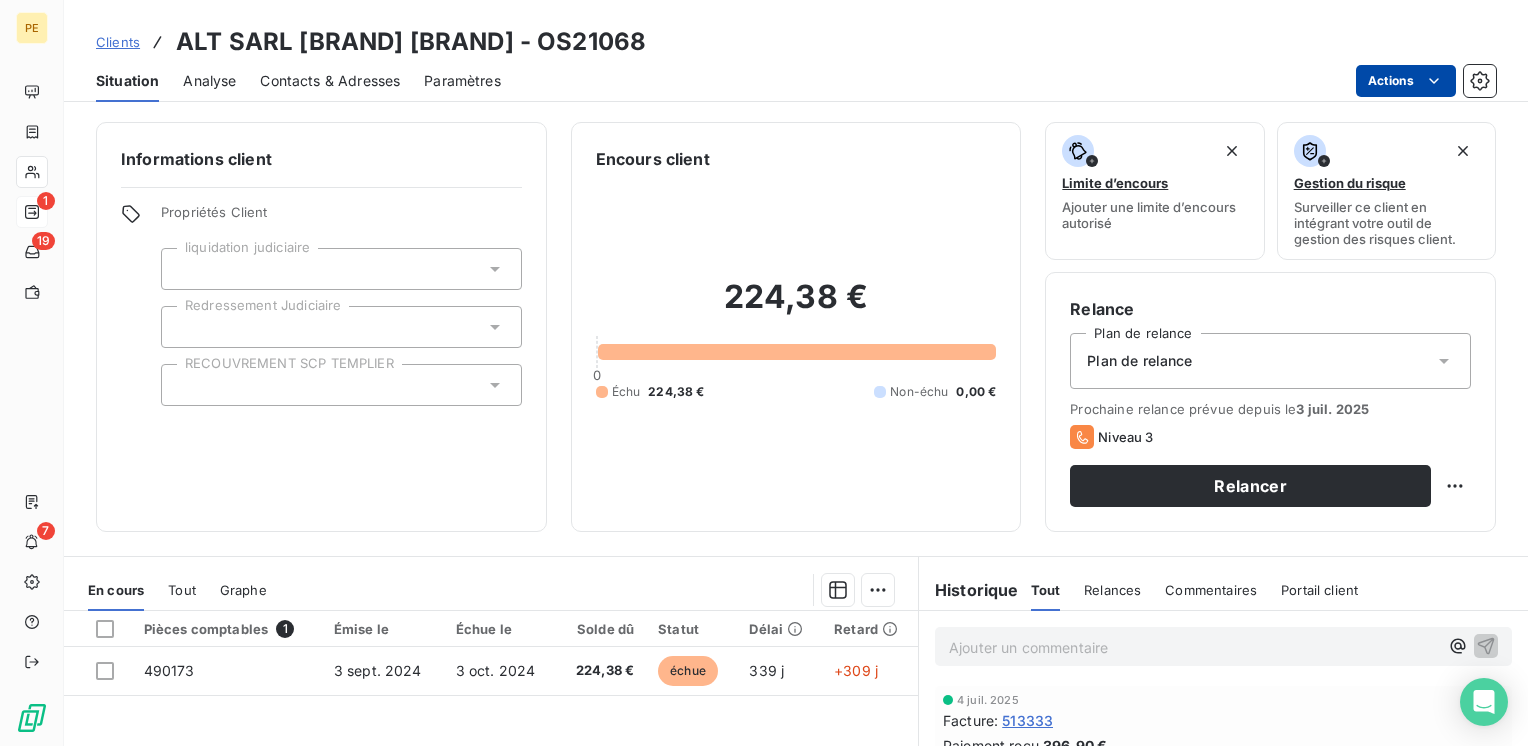 click on "PE 1 19 7 Clients ALT SARL MAC DONALD'S - OS21068 Situation Analyse Contacts & Adresses Paramètres Actions Informations client Propriétés Client liquidation judiciaire Redressement Judiciaire RECOUVREMENT SCP TEMPLIER Encours client   224,38 € 0 Échu 224,38 € Non-échu 0,00 €     Limite d’encours Ajouter une limite d’encours autorisé Gestion du risque Surveiller ce client en intégrant votre outil de gestion des risques client. Relance Plan de relance Plan de relance Prochaine relance prévue depuis le  3 juil. 2025 Niveau 3 Relancer En cours Tout Graphe Pièces comptables 1 Émise le Échue le Solde dû Statut Délai   Retard   490173 3 sept. 2024 3 oct. 2024 224,38 € échue 339 j +309 j Lignes par page 25 Précédent 1 Suivant Historique Tout Relances Commentaires Portail client Tout Relances Commentaires Portail client Ajouter un commentaire ﻿ 4 juil. 2025 Facture  : 513333 Paiement reçu 396,90 € Email 16 juin 2025, 11:44 Niveau 2 Email 9 juin 2025, 11:35 Facture" at bounding box center (764, 373) 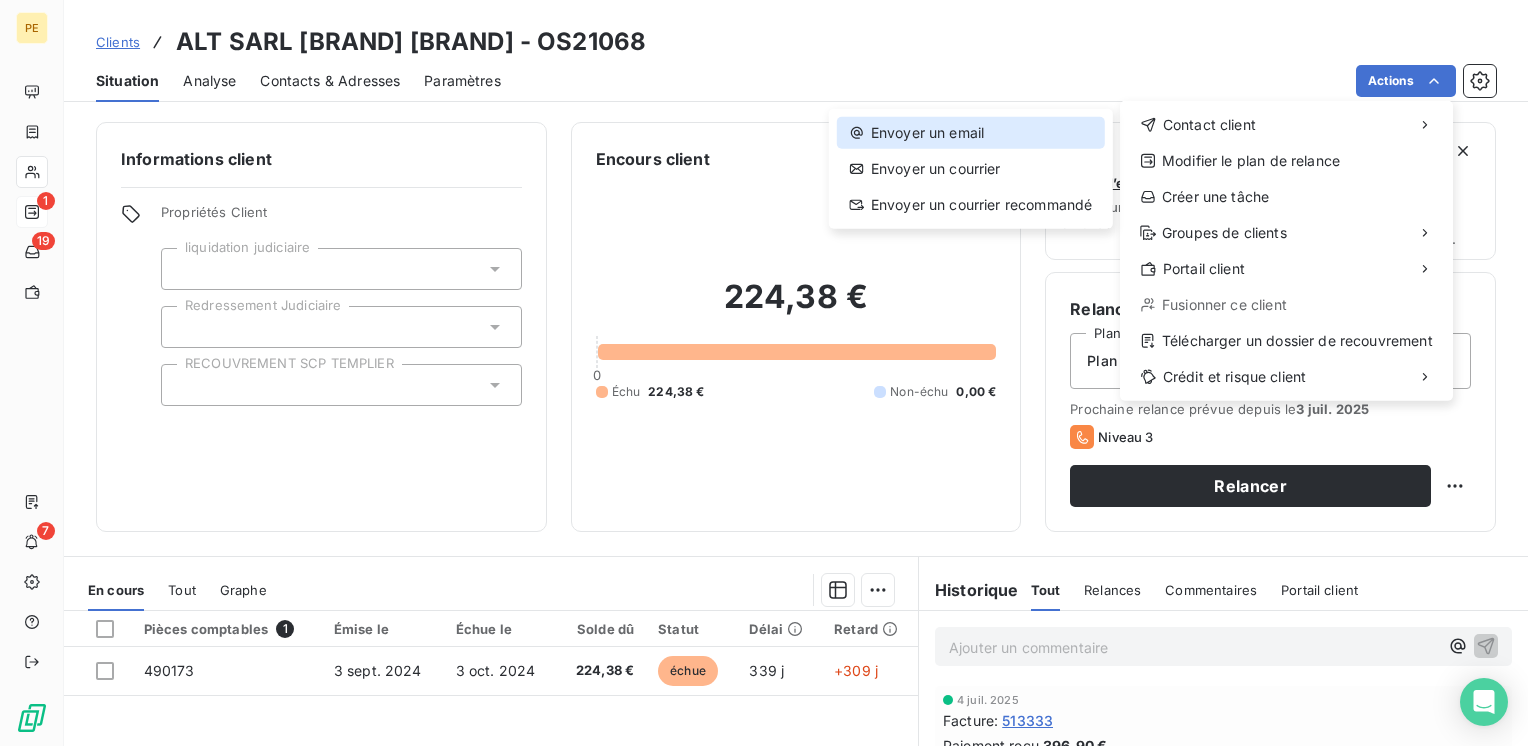 click on "Envoyer un email" at bounding box center (971, 133) 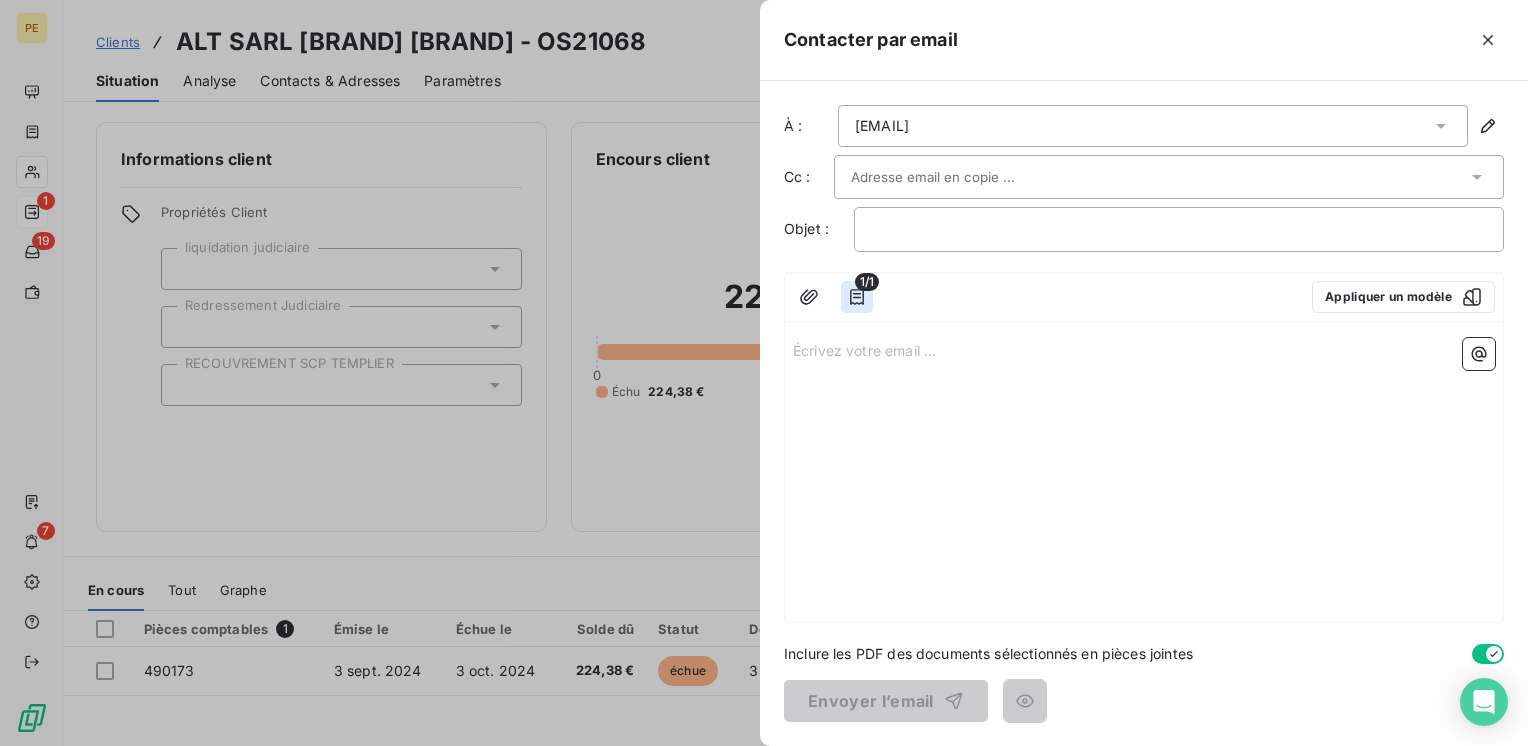 click 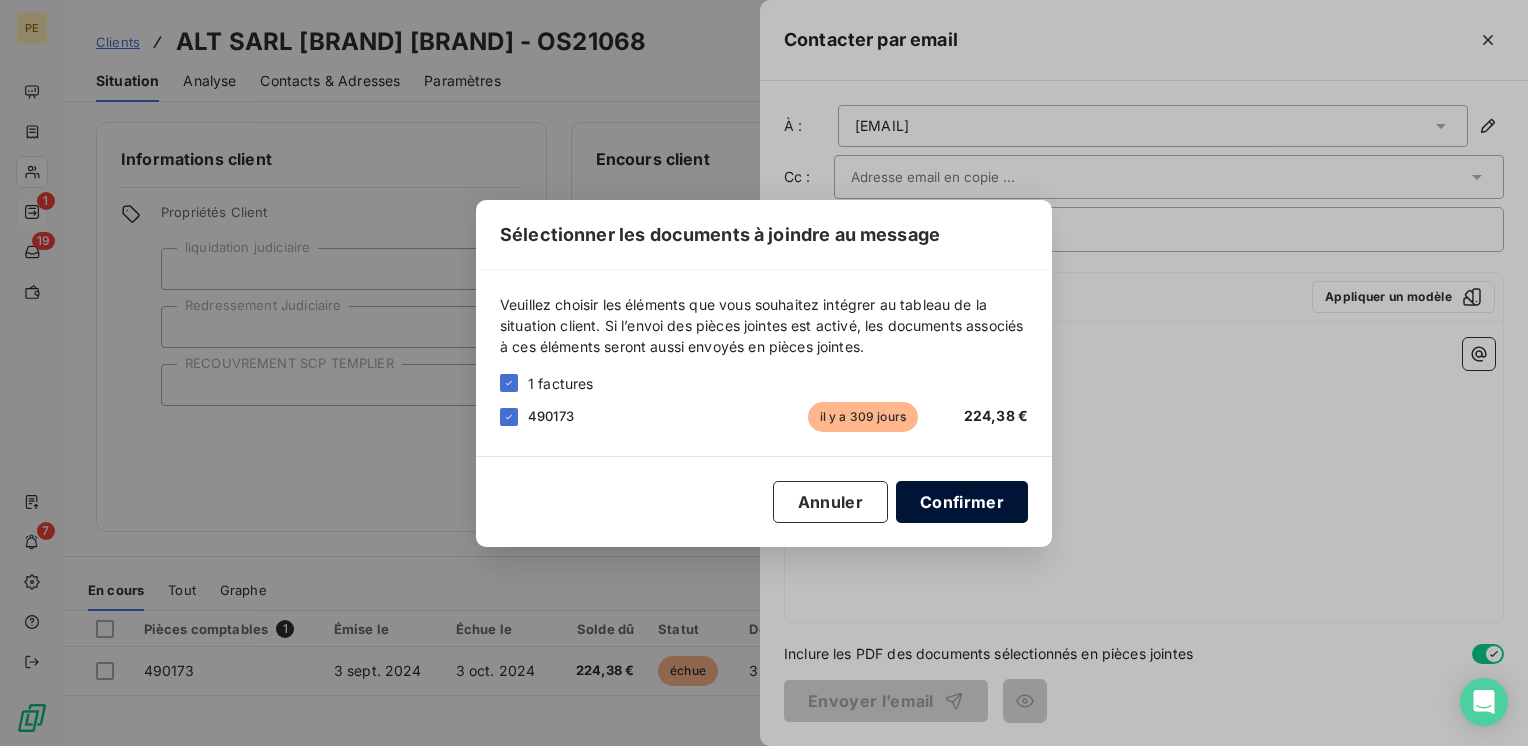 click on "Confirmer" at bounding box center [962, 502] 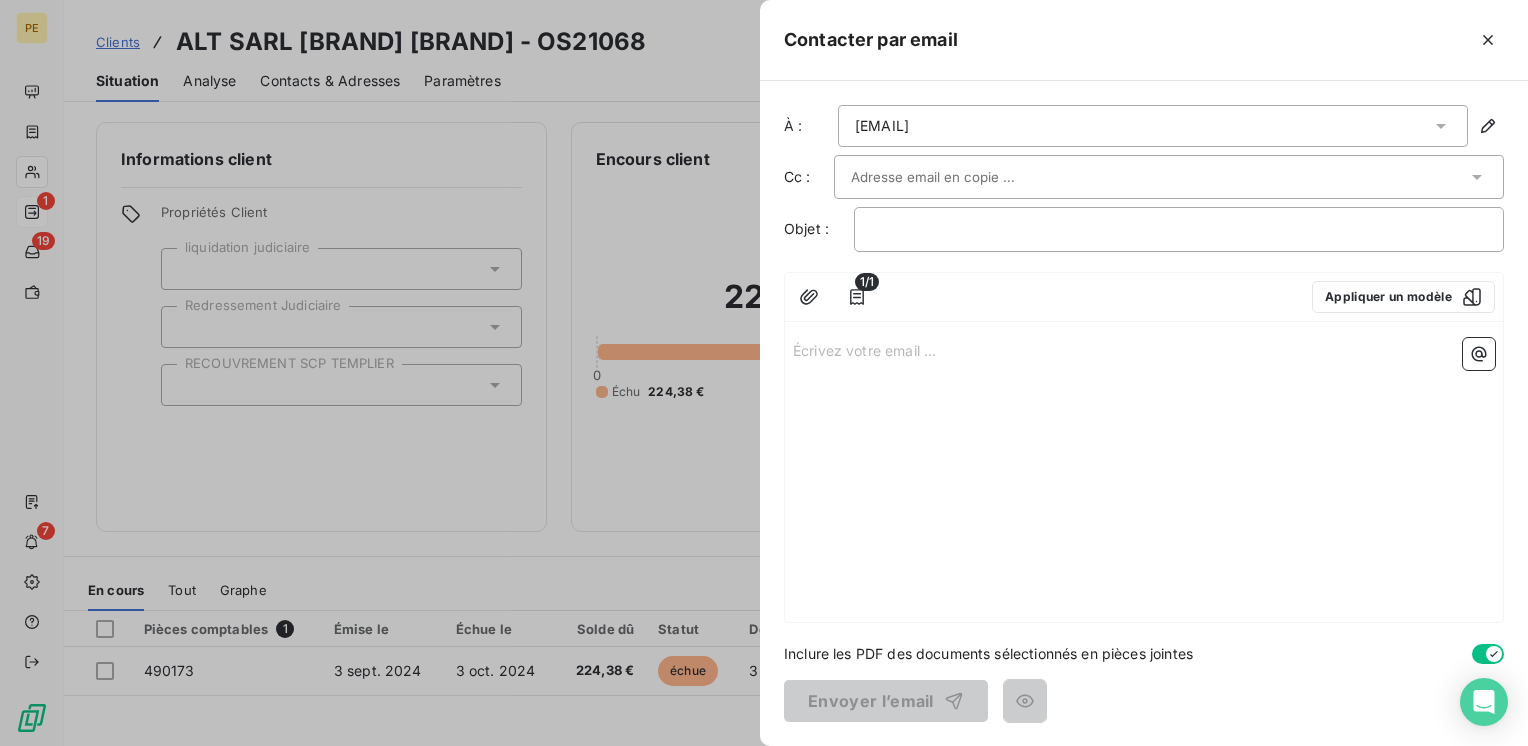 click on "Écrivez votre email ... ﻿" at bounding box center [1144, 349] 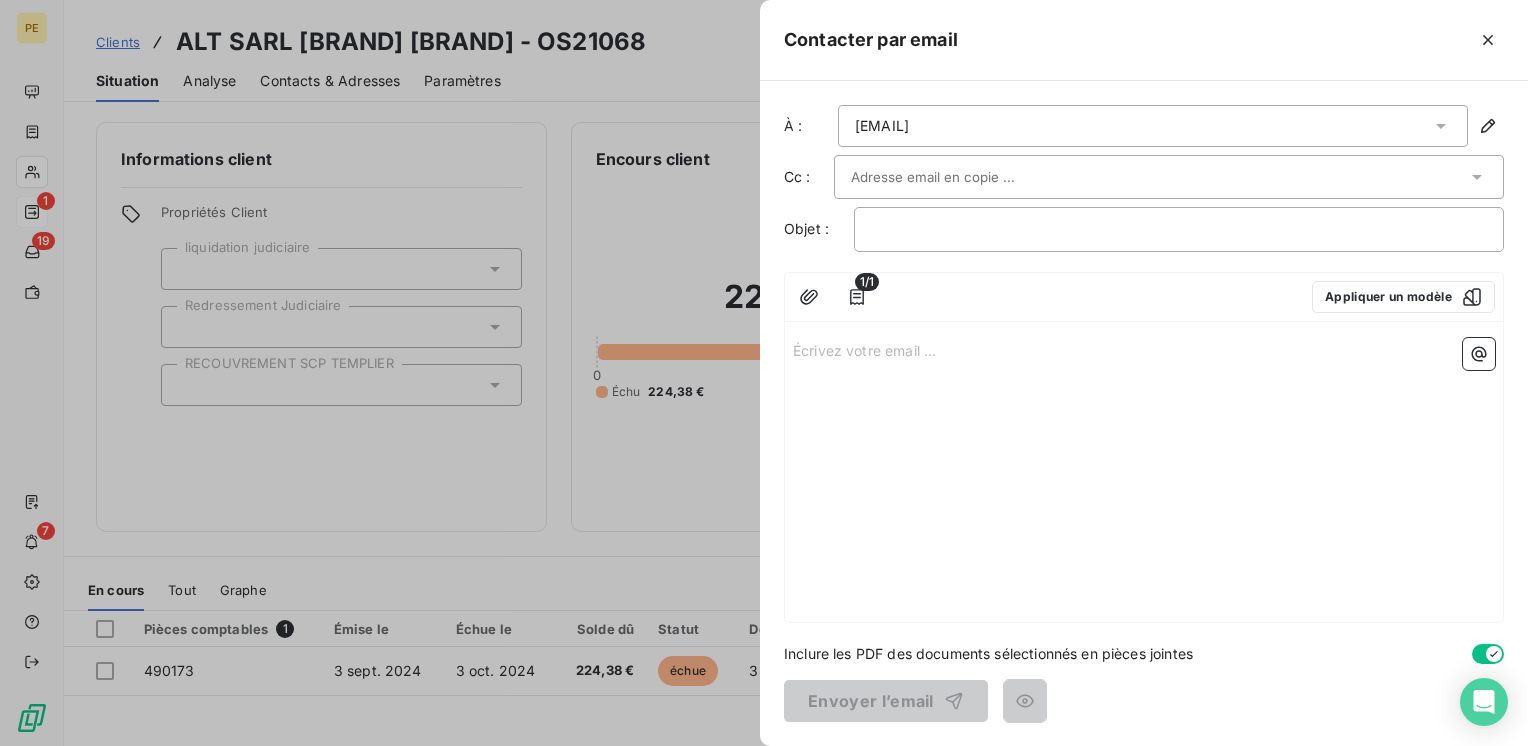click at bounding box center [958, 177] 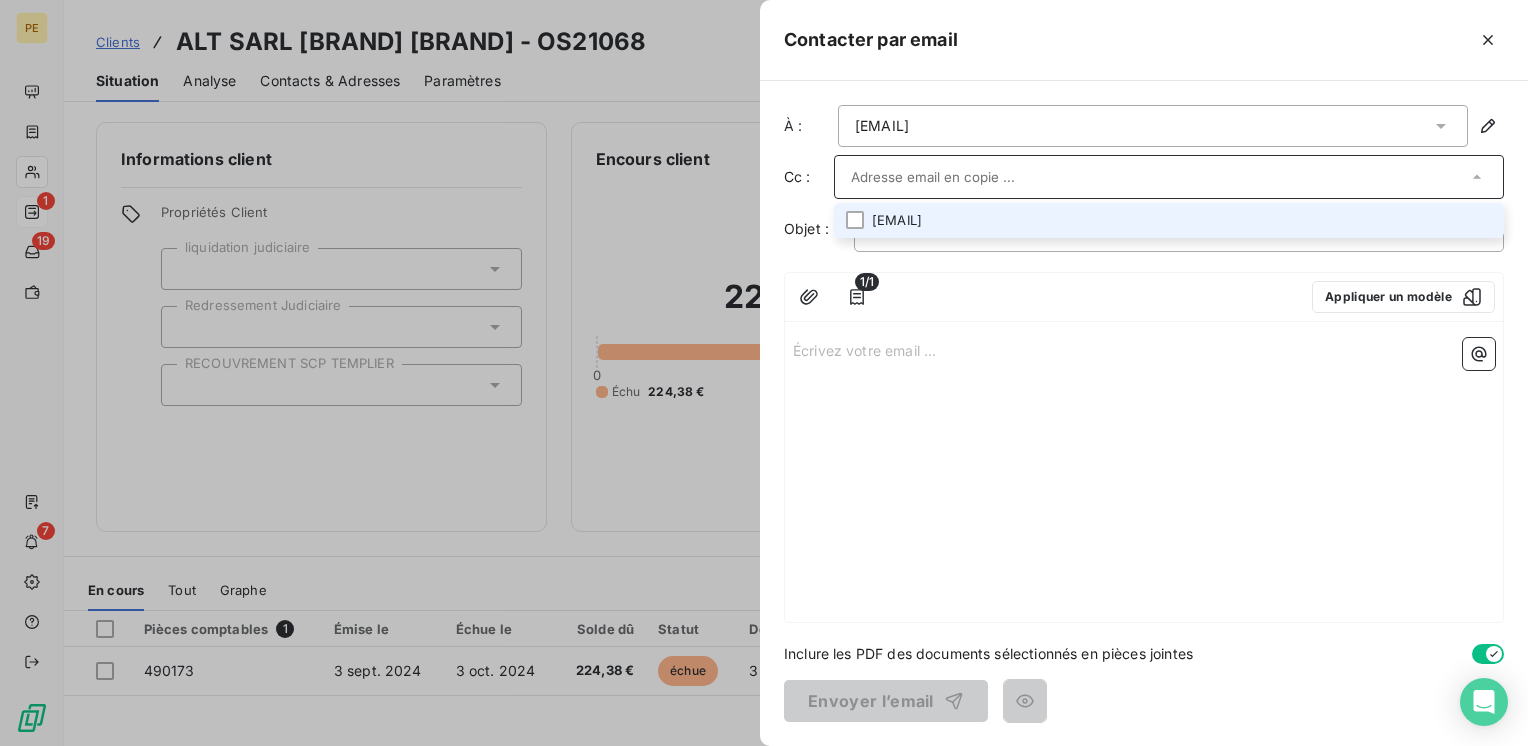 paste on "[EMAIL]" 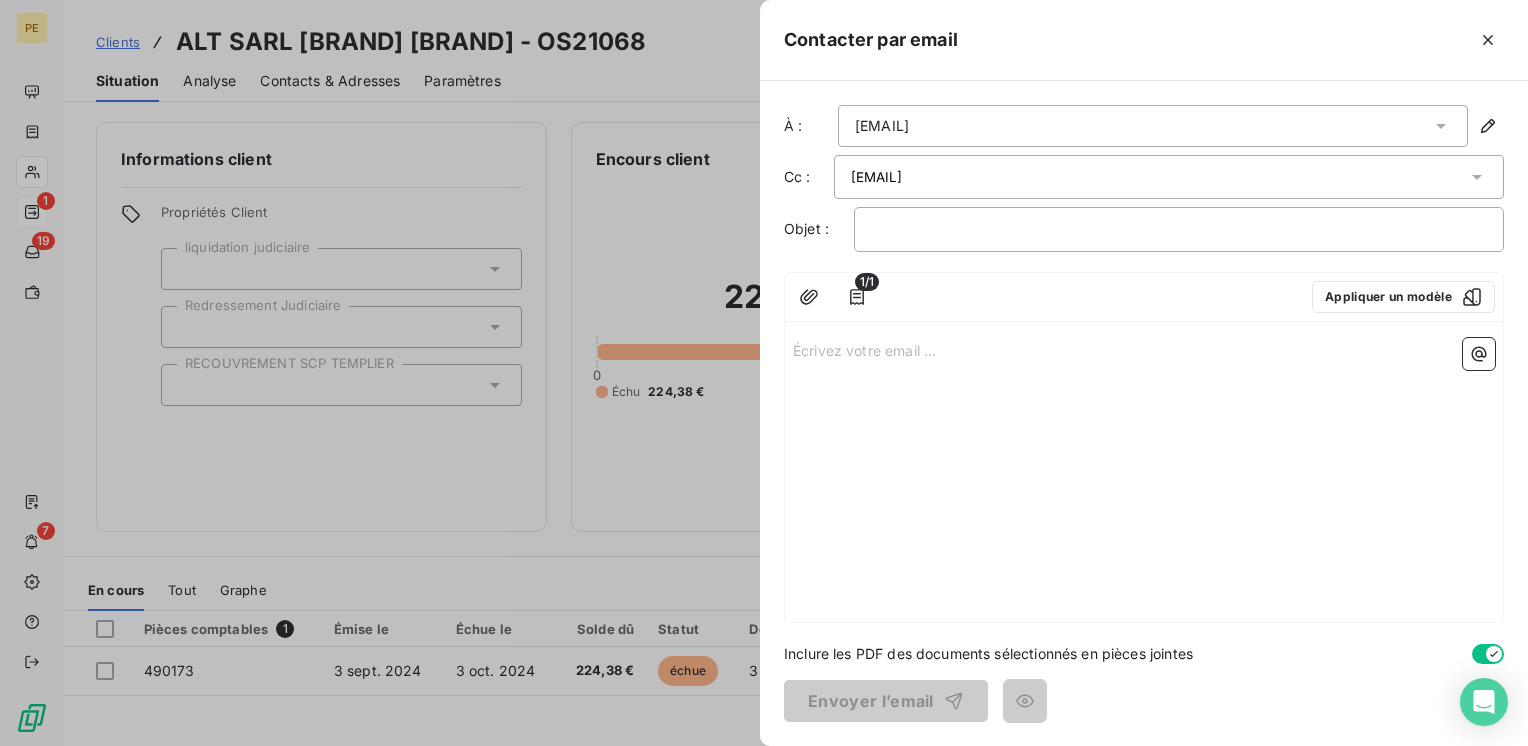 click on "Écrivez votre email ... ﻿" at bounding box center (1144, 349) 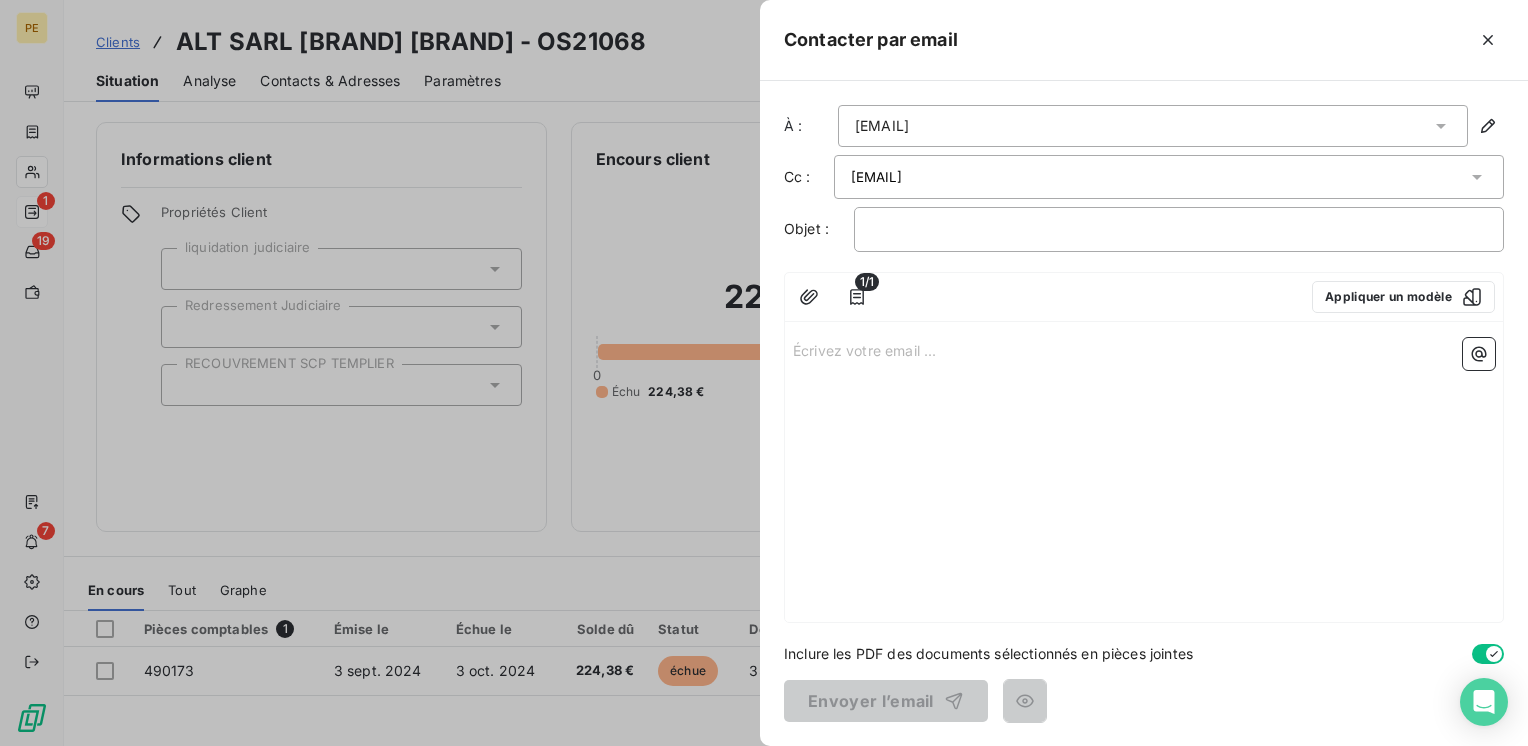 click on "[EMAIL]" at bounding box center [1169, 177] 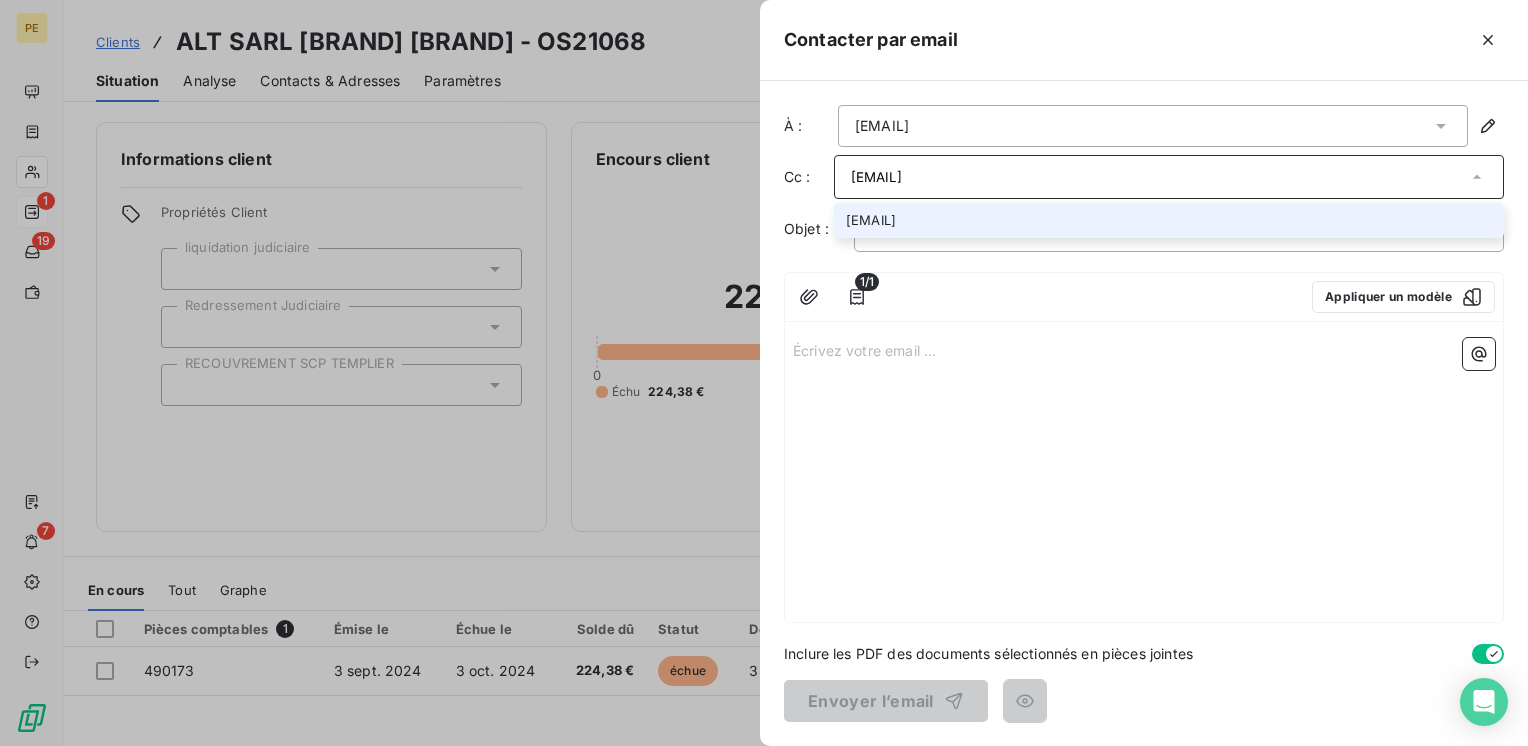 drag, startPoint x: 1469, startPoint y: 174, endPoint x: 1499, endPoint y: 157, distance: 34.48188 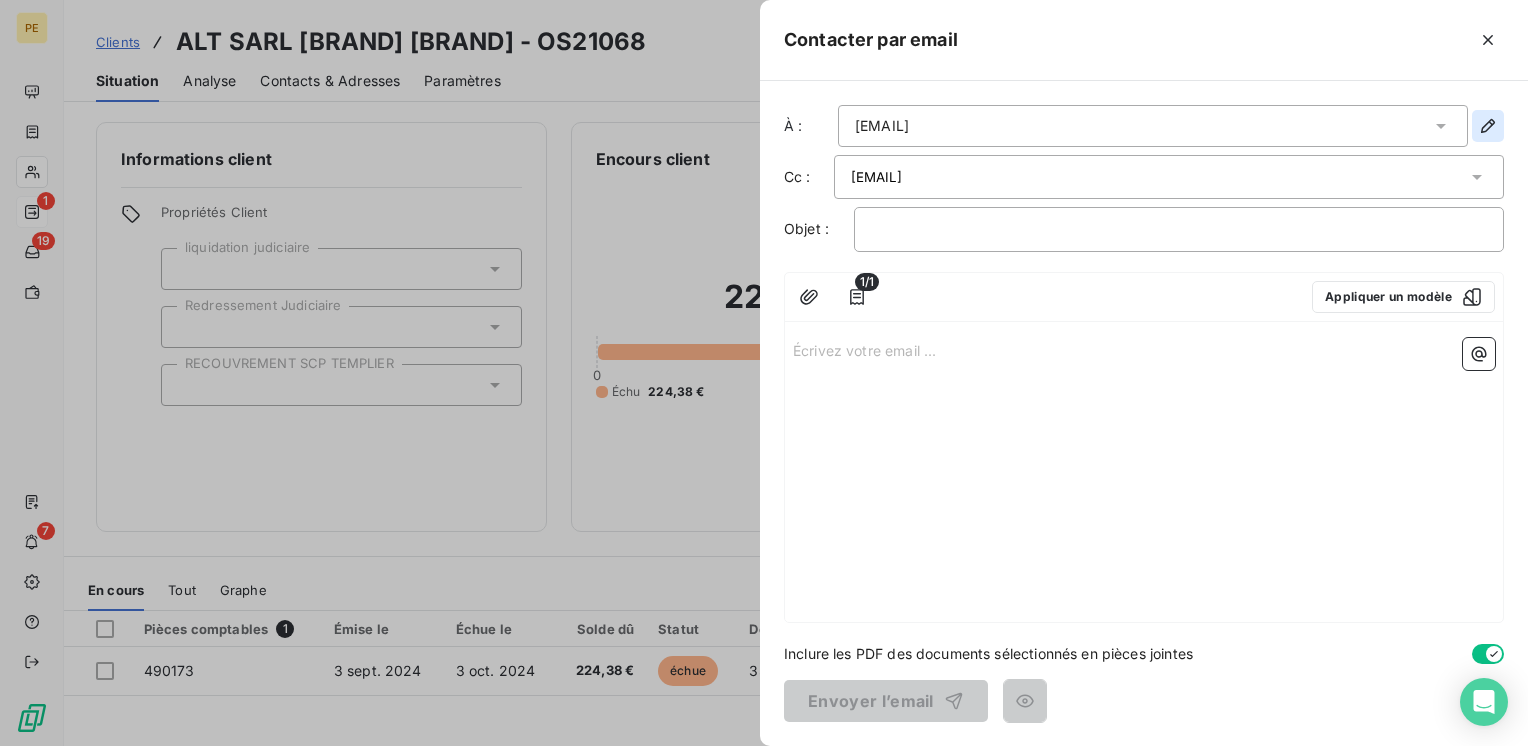 click 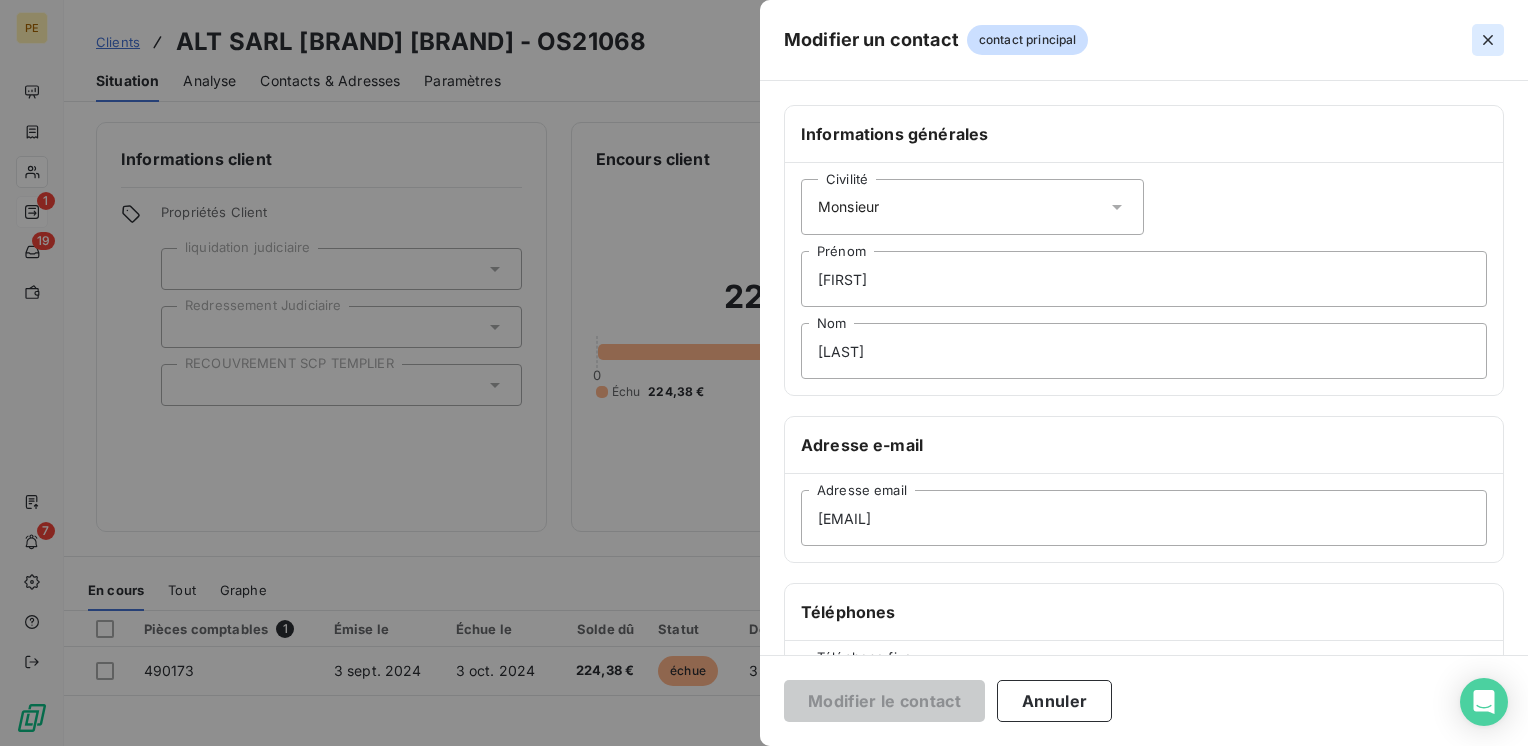click at bounding box center (1488, 40) 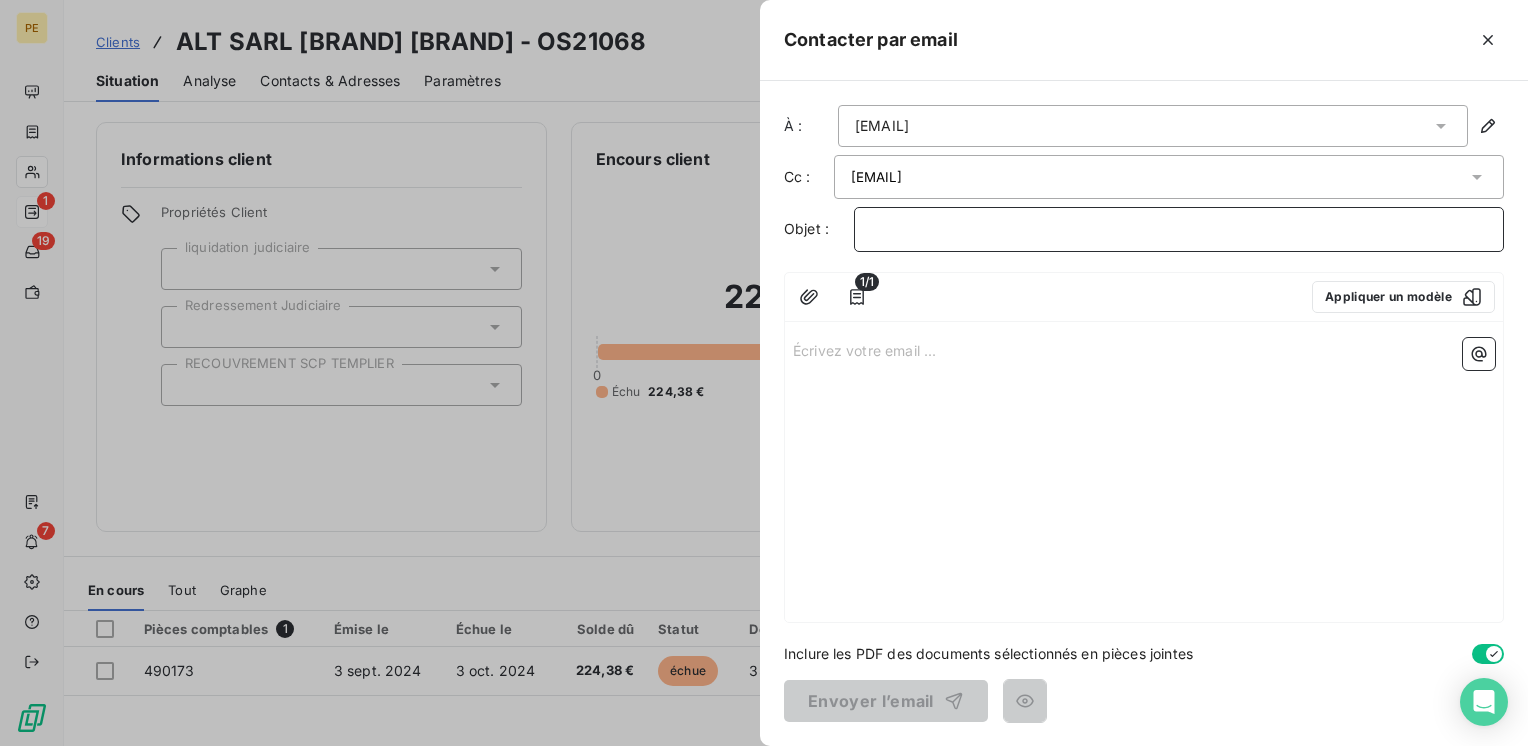 click on "﻿" at bounding box center [1179, 229] 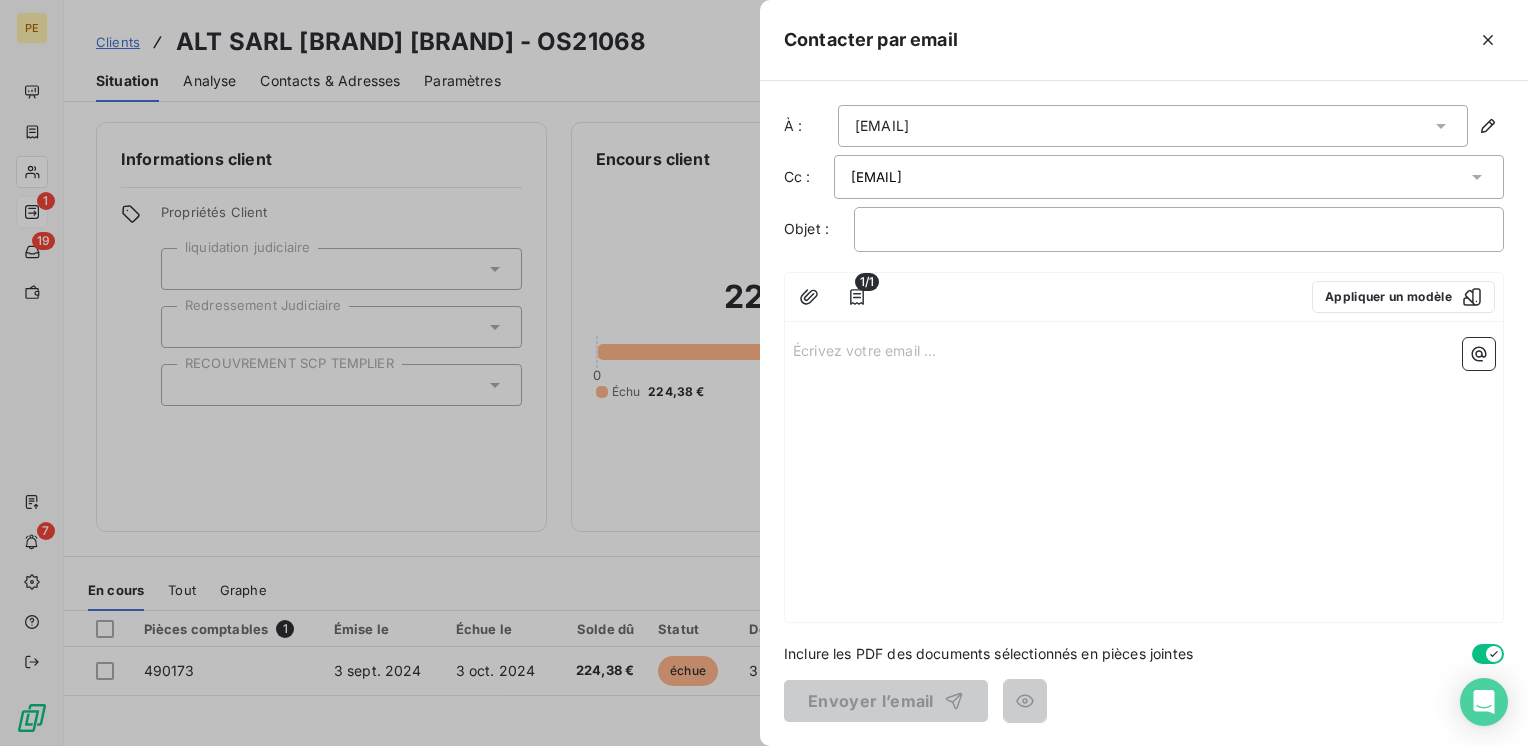 click on "[EMAIL]" at bounding box center [1159, 177] 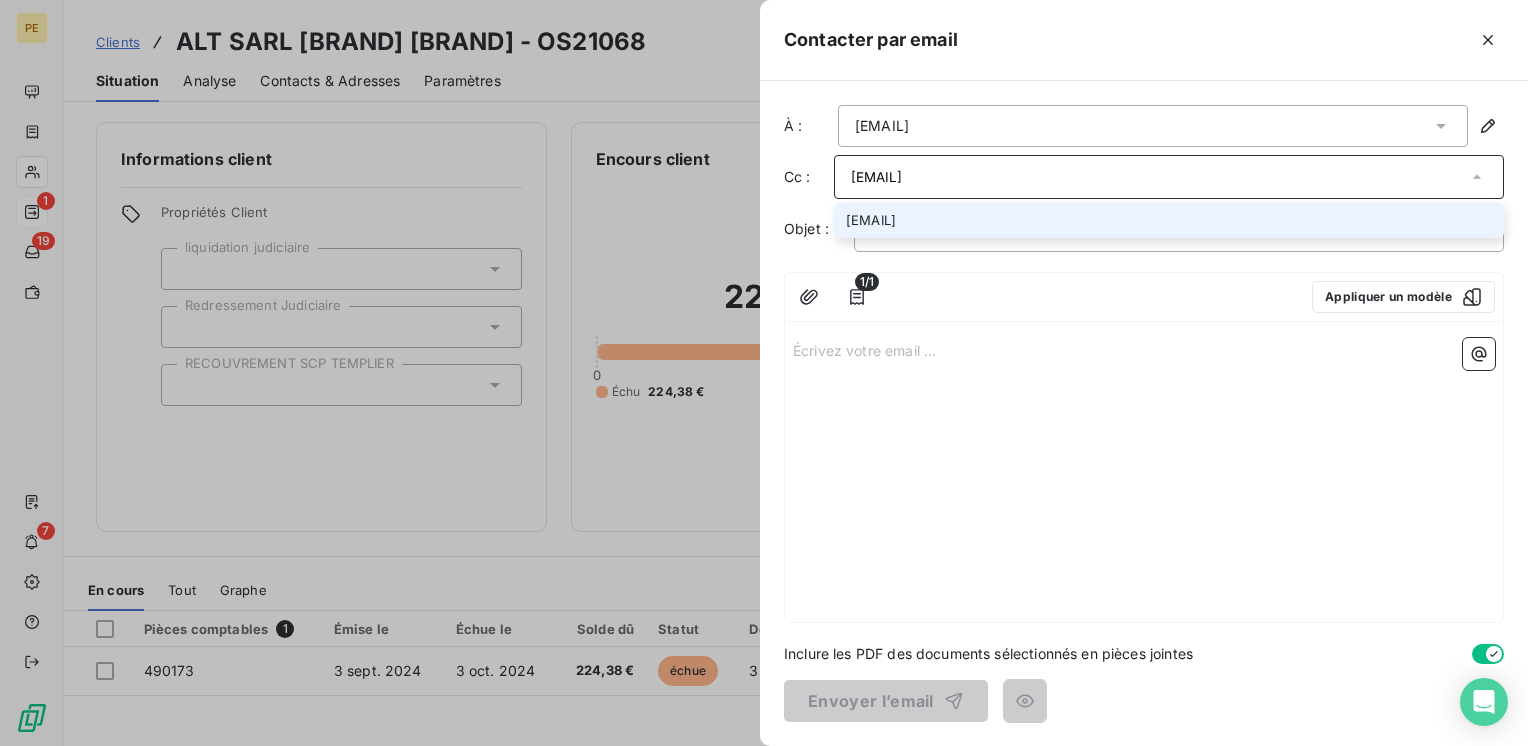 drag, startPoint x: 1122, startPoint y: 180, endPoint x: 756, endPoint y: 165, distance: 366.30725 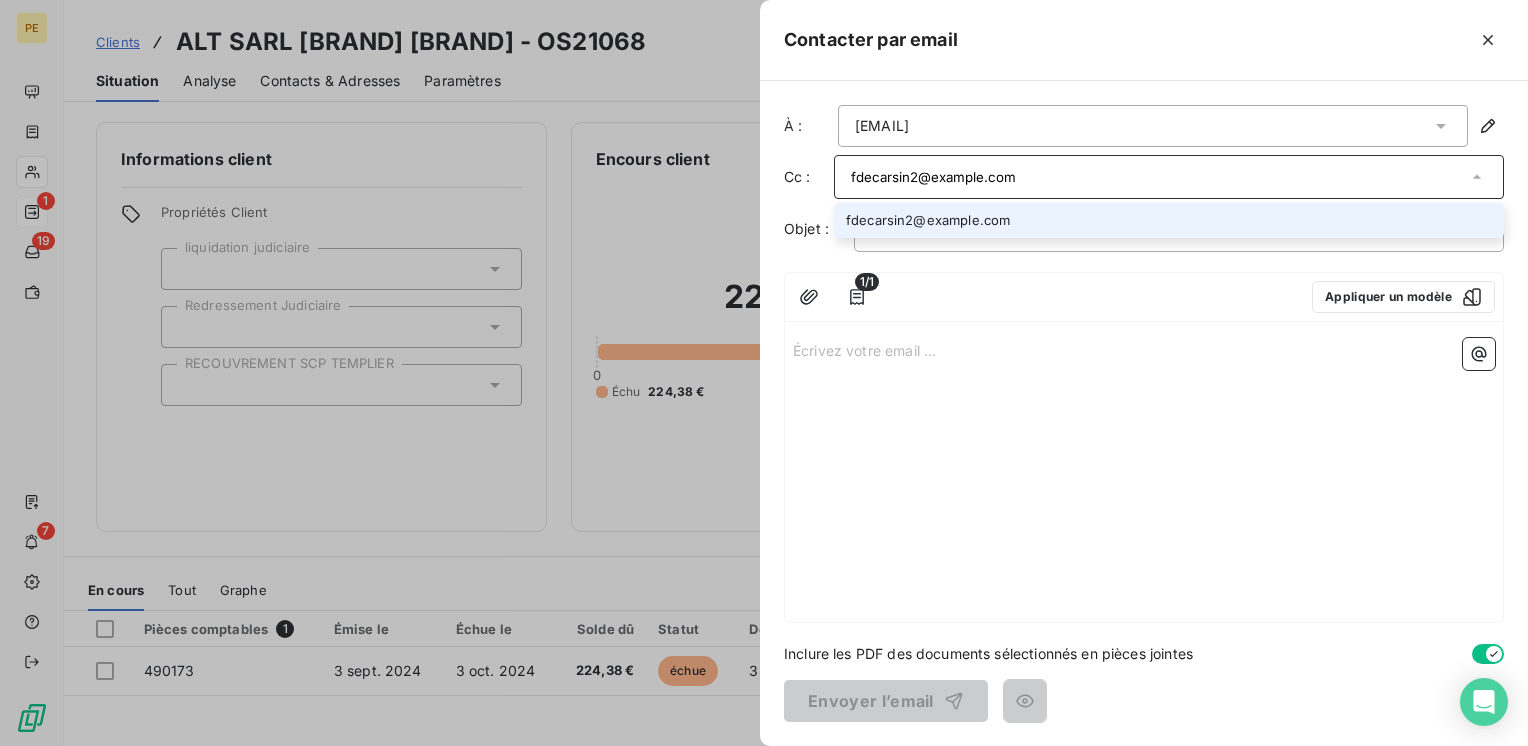 type on "fdecarsin2@example.com" 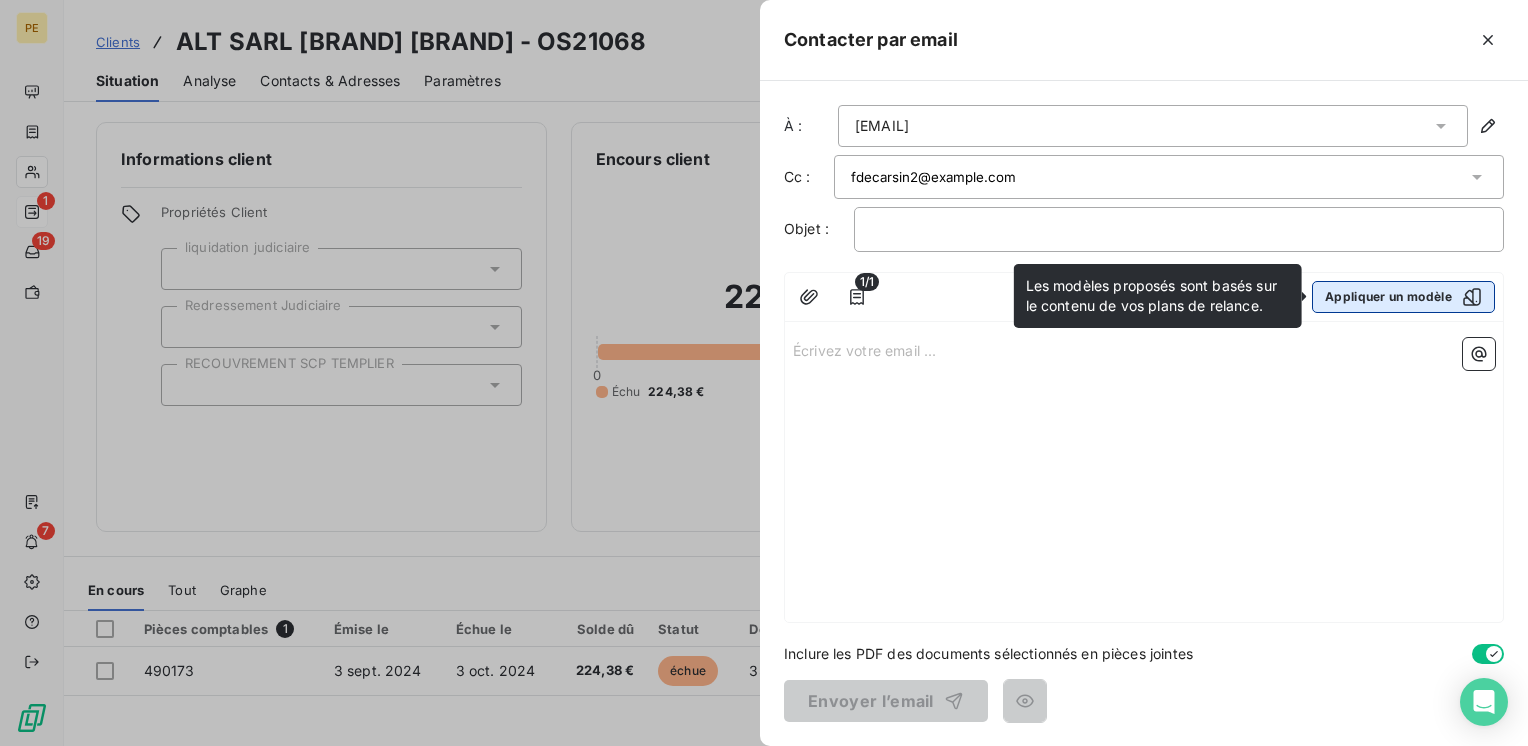 click on "Appliquer un modèle" at bounding box center (1403, 297) 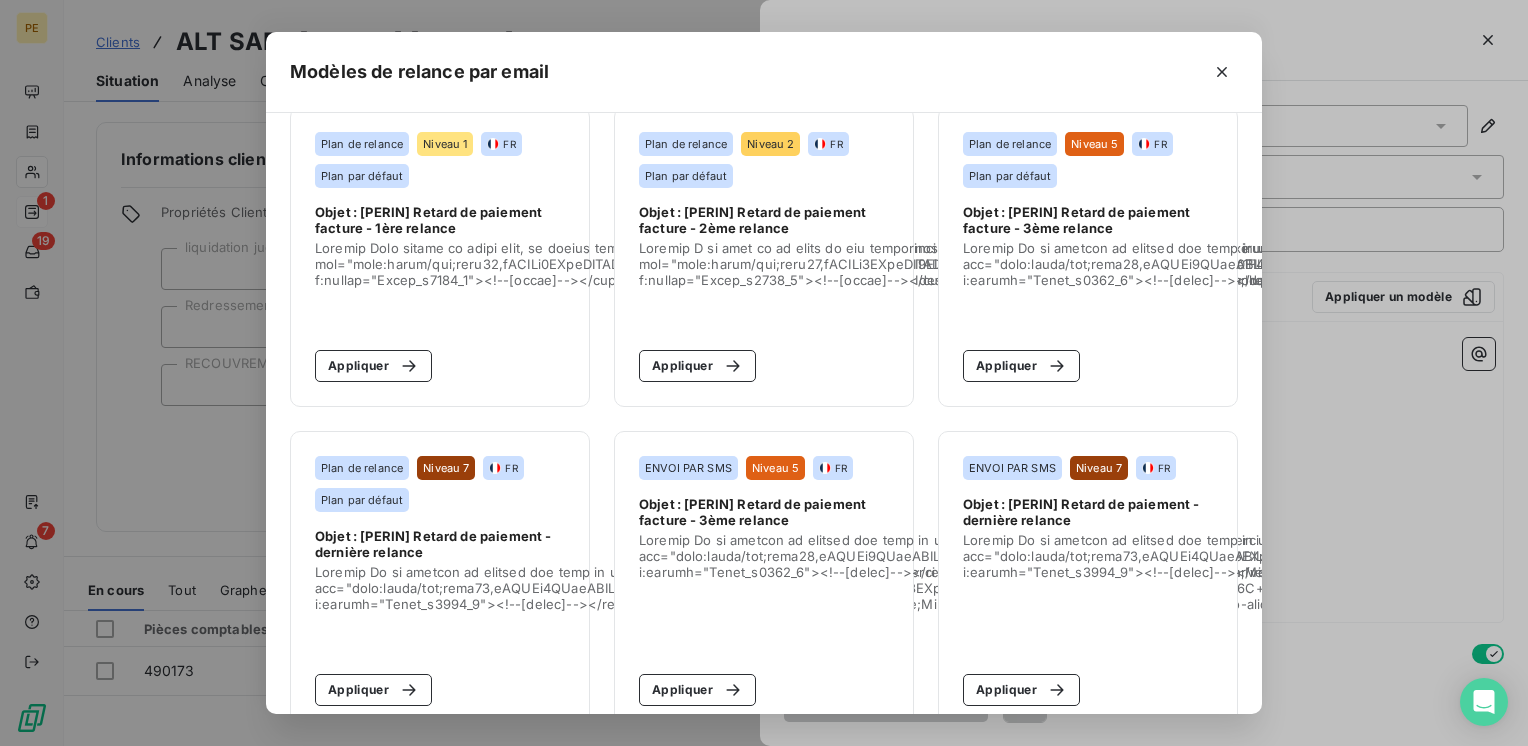 scroll, scrollTop: 0, scrollLeft: 0, axis: both 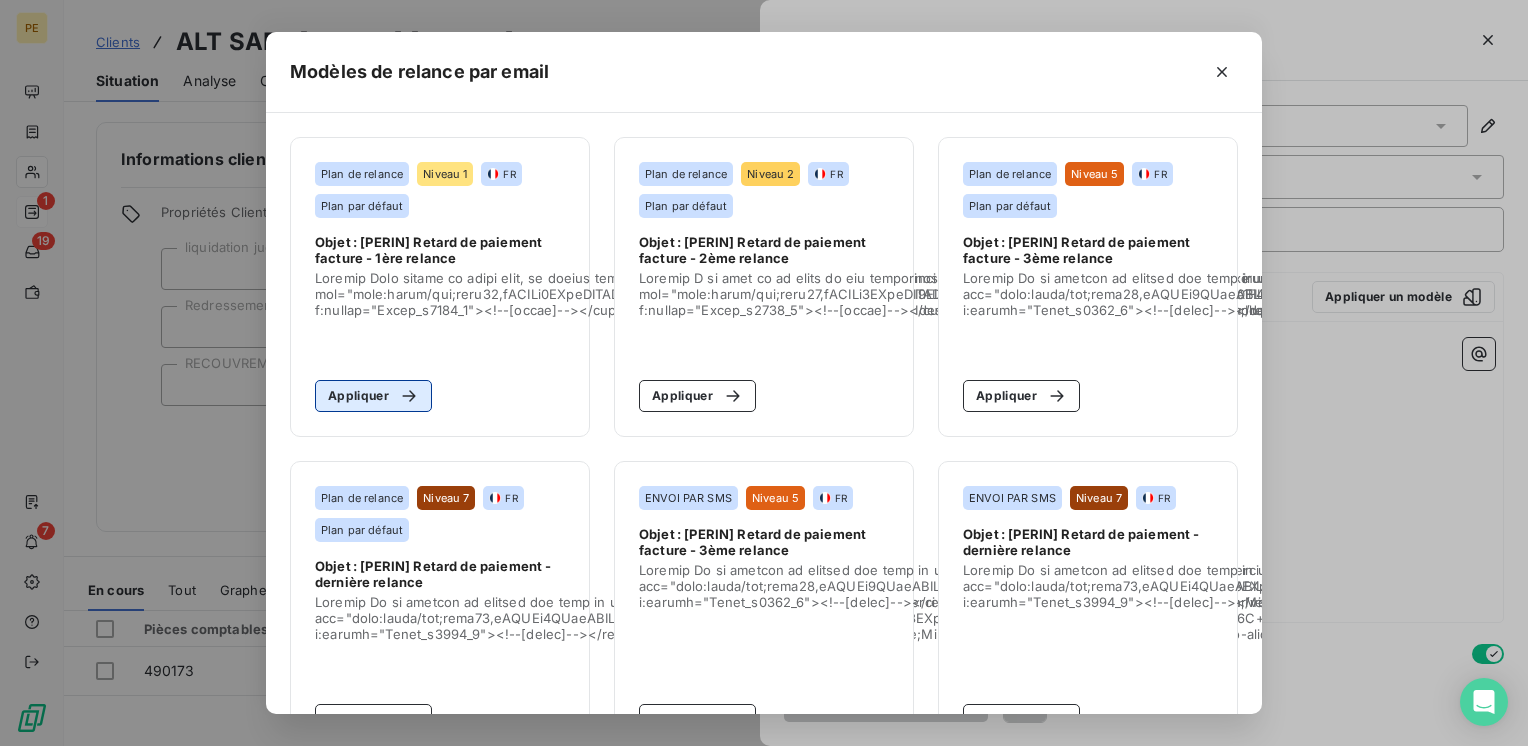 click at bounding box center [404, 396] 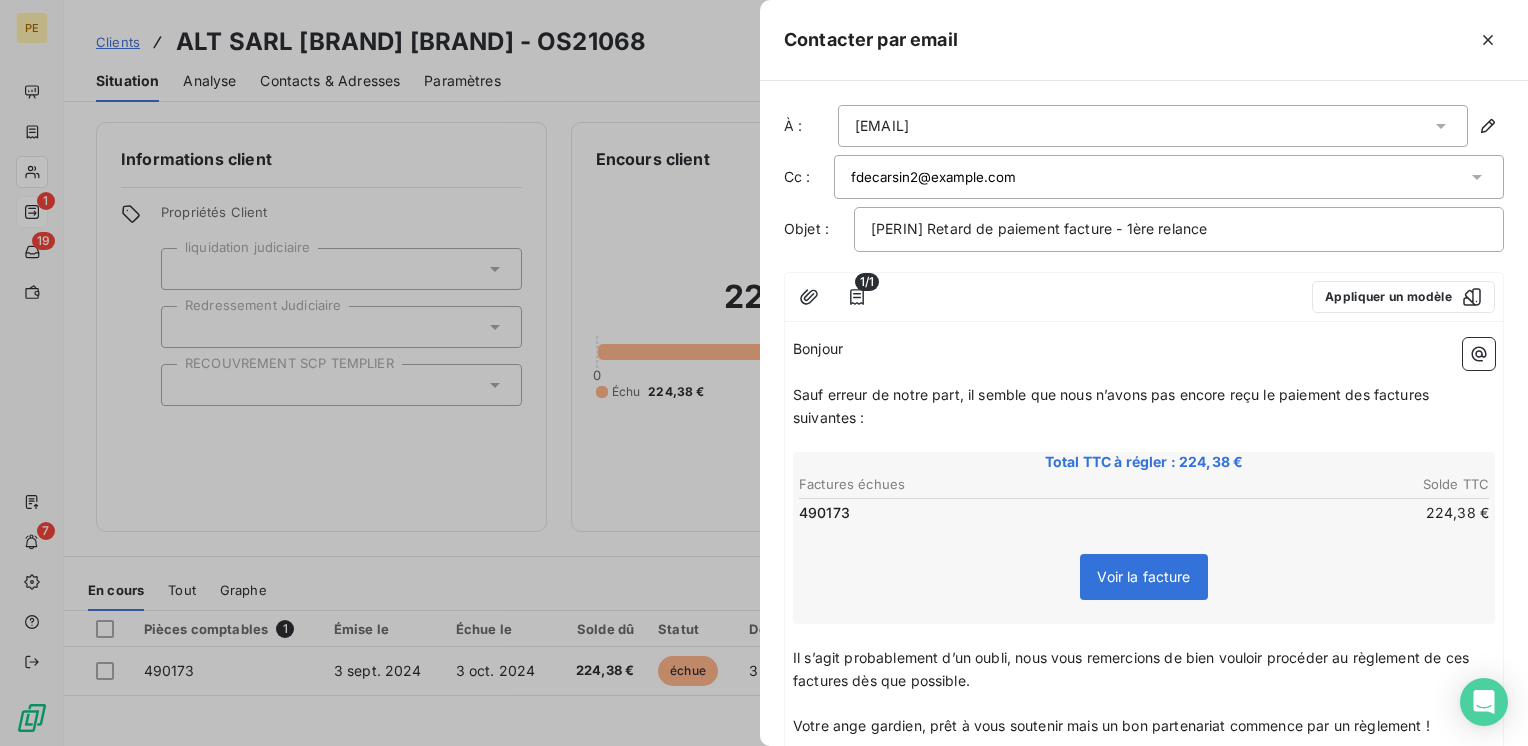click on "Bonjour" at bounding box center (1144, 349) 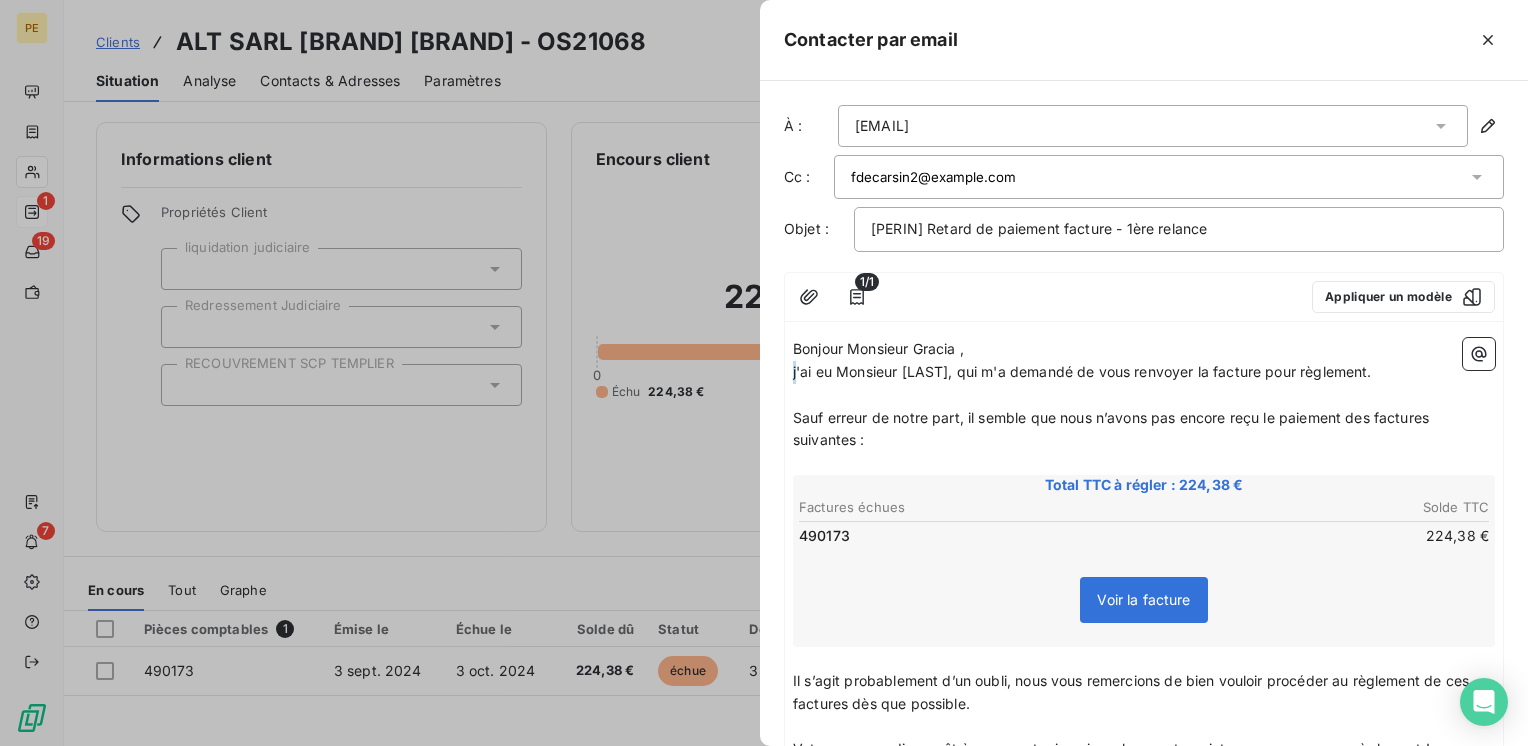 click on "Bonjour Monsieur Gracia , j'ai eu Monsieur DECARSIN, qui m'a demandé de vous renvoyer la facture pour règlement. ﻿ Sauf erreur de notre part, il semble que nous n’avons pas encore reçu le paiement des factures suivantes : ﻿ Total TTC à régler : 224,38 € Factures échues Solde TTC 490173 224,38 € Voir la facture ﻿ ﻿ Il s’agit probablement d’un oubli, nous vous remercions de bien vouloir procéder au règlement de ces factures dès que possible. ﻿ Votre ange gardien, prêt à vous soutenir mais un bon partenariat commence par un règlement ! ﻿ Cordialement, ﻿
Cordialement
Emily-Johana
PANTIC
Chargée de Relation Clients
ejpantic @[EMAIL]
06 75 65 07 69
Groupe PERIN SECURITE" at bounding box center [1144, 1373] 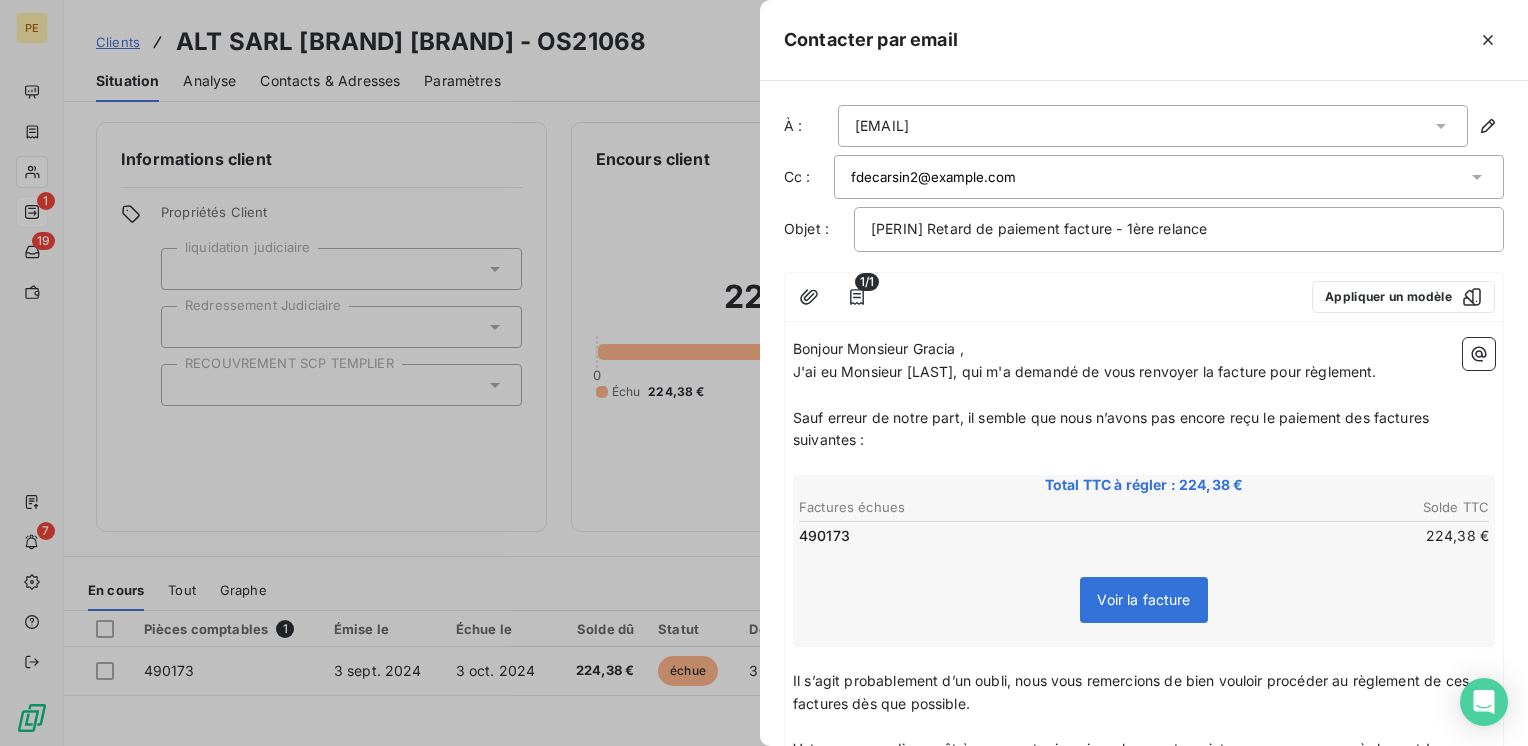 drag, startPoint x: 808, startPoint y: 404, endPoint x: 872, endPoint y: 444, distance: 75.47185 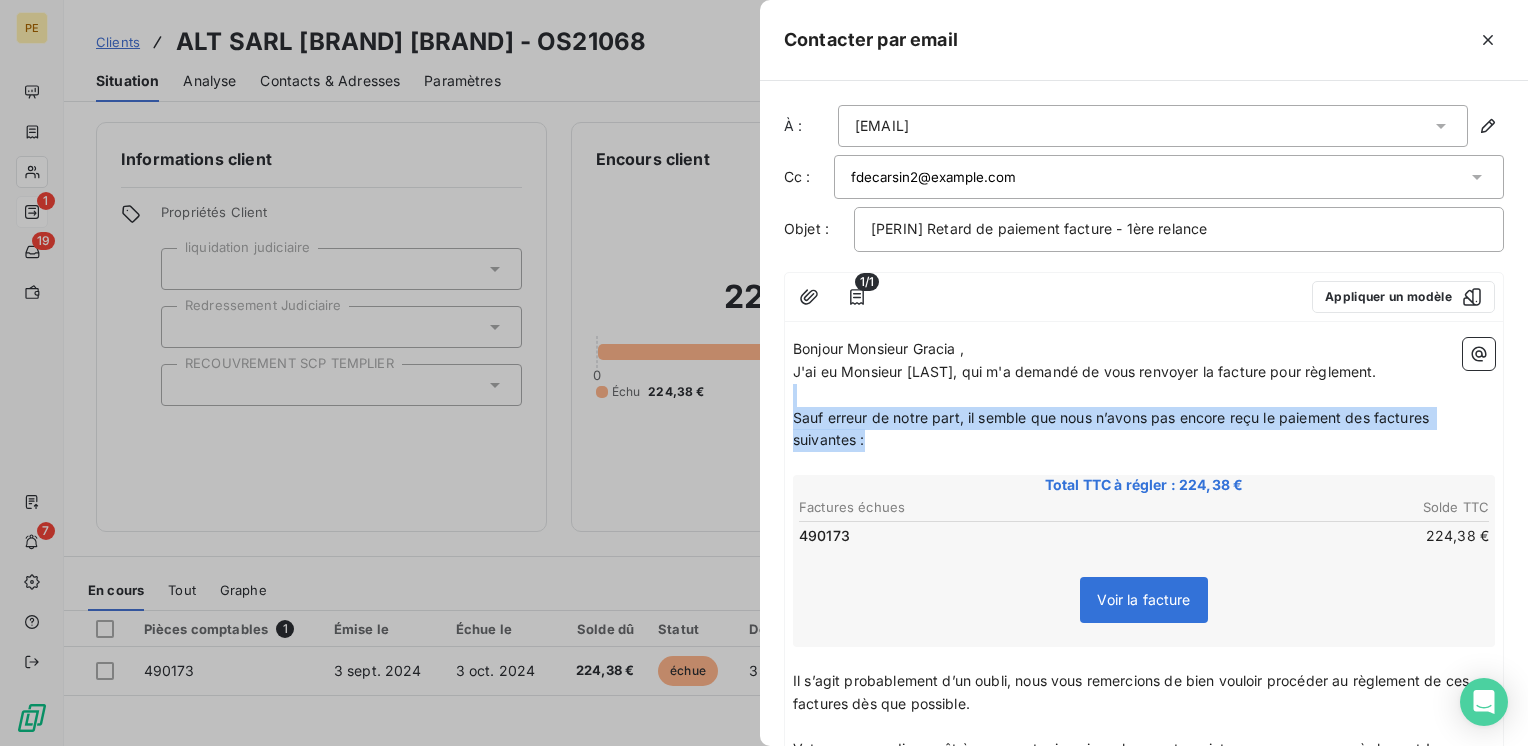 drag, startPoint x: 872, startPoint y: 444, endPoint x: 794, endPoint y: 398, distance: 90.55385 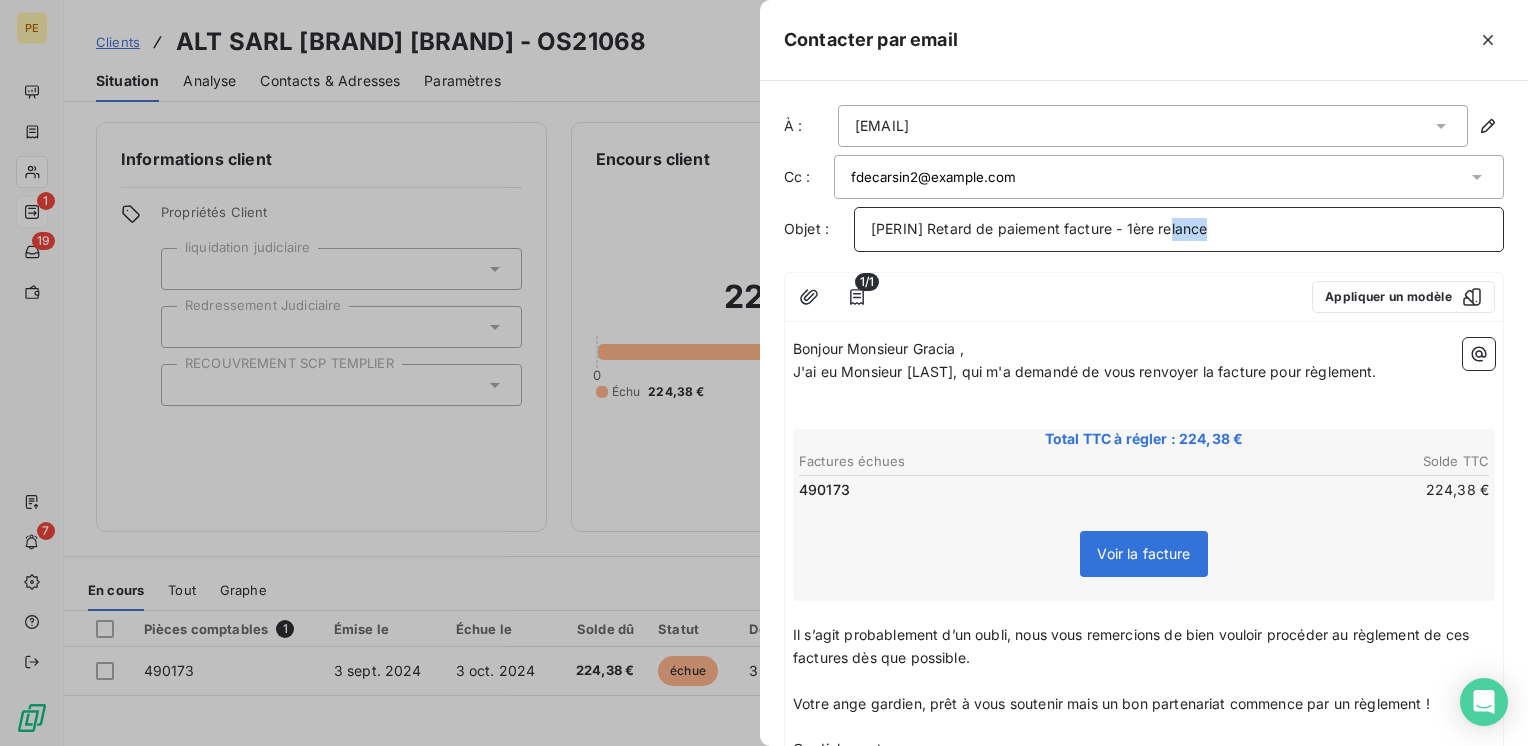 drag, startPoint x: 1208, startPoint y: 231, endPoint x: 1151, endPoint y: 235, distance: 57.14018 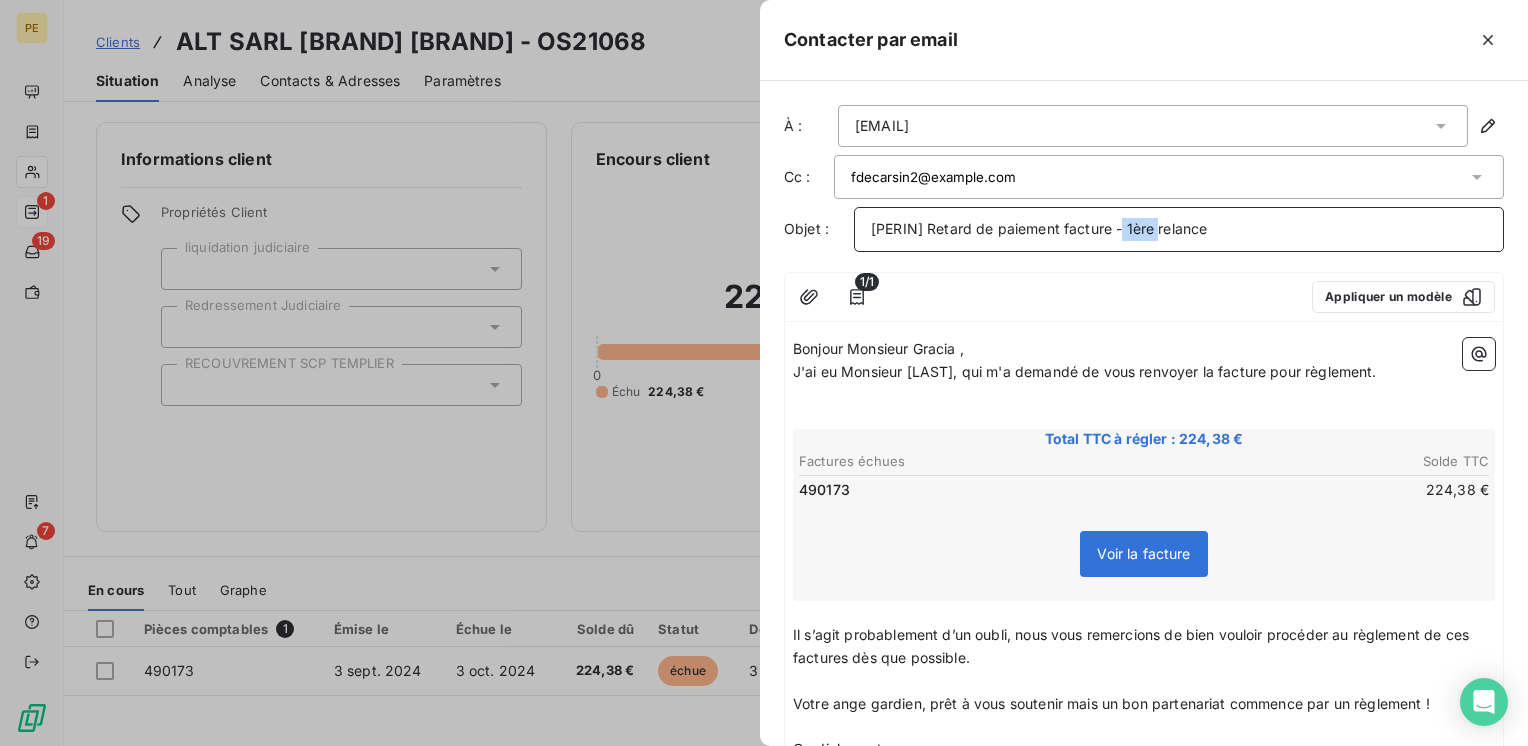 drag, startPoint x: 1155, startPoint y: 234, endPoint x: 1125, endPoint y: 230, distance: 30.265491 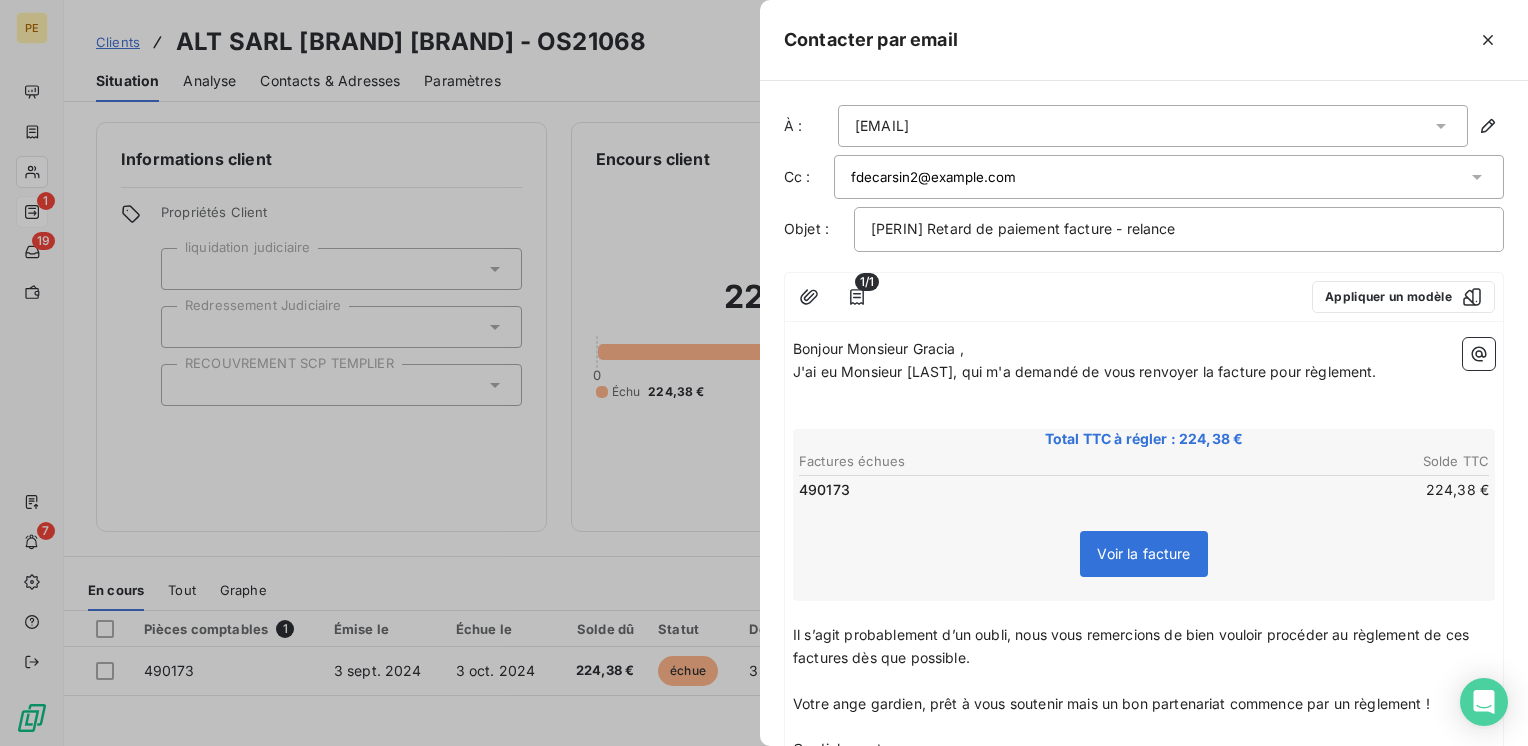 click on "Voir   la facture" at bounding box center [1144, 558] 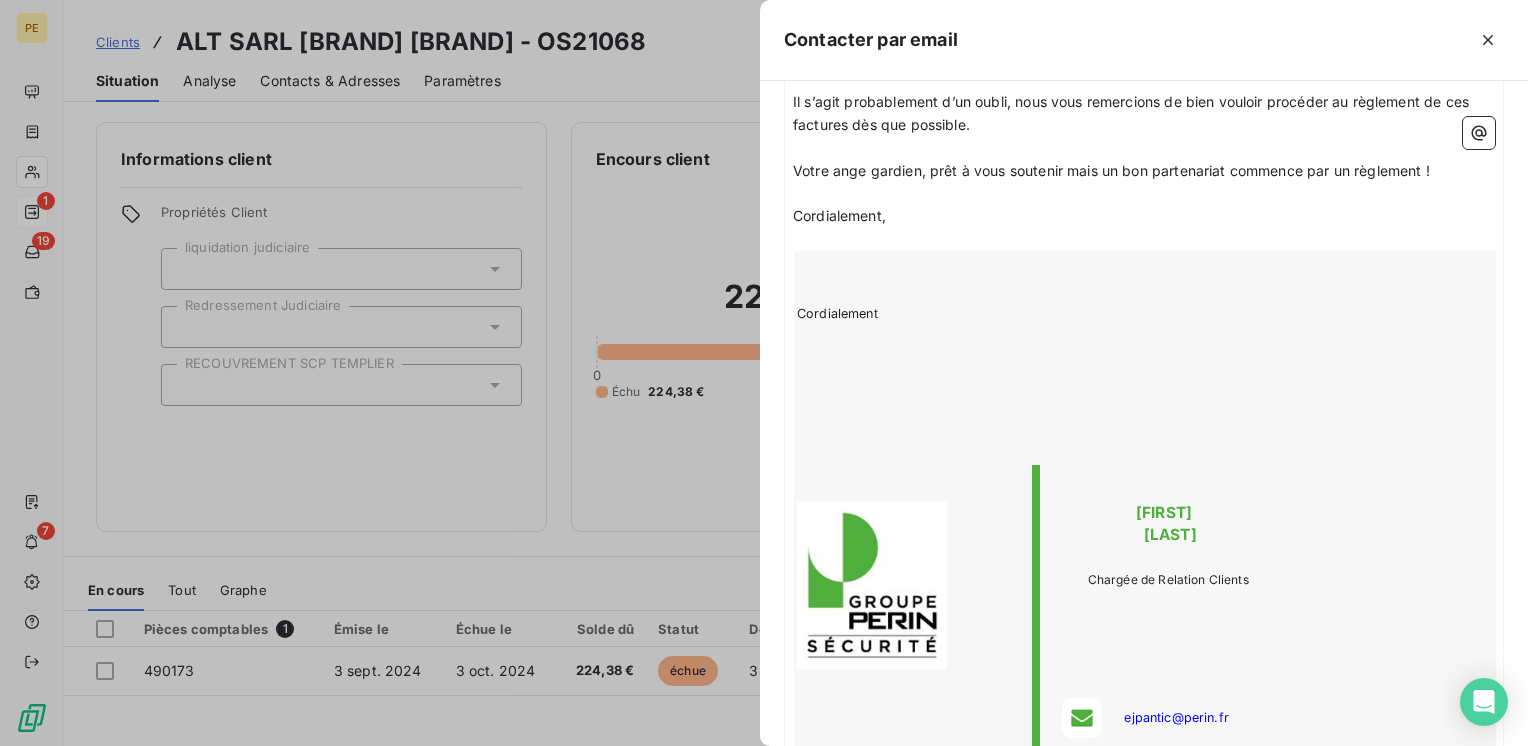 scroll, scrollTop: 0, scrollLeft: 0, axis: both 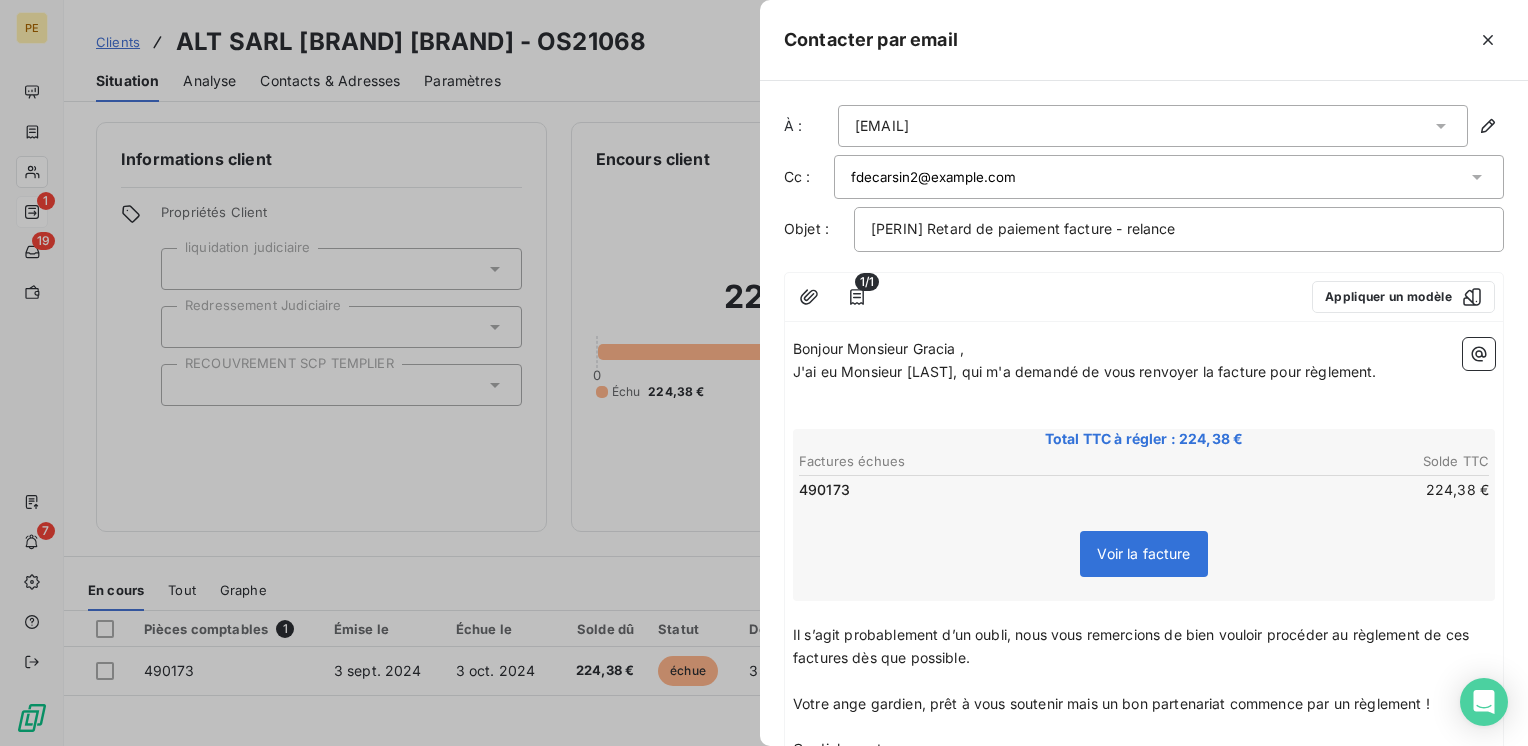 click on "Bonjour Monsieur Gracia ," at bounding box center (1144, 349) 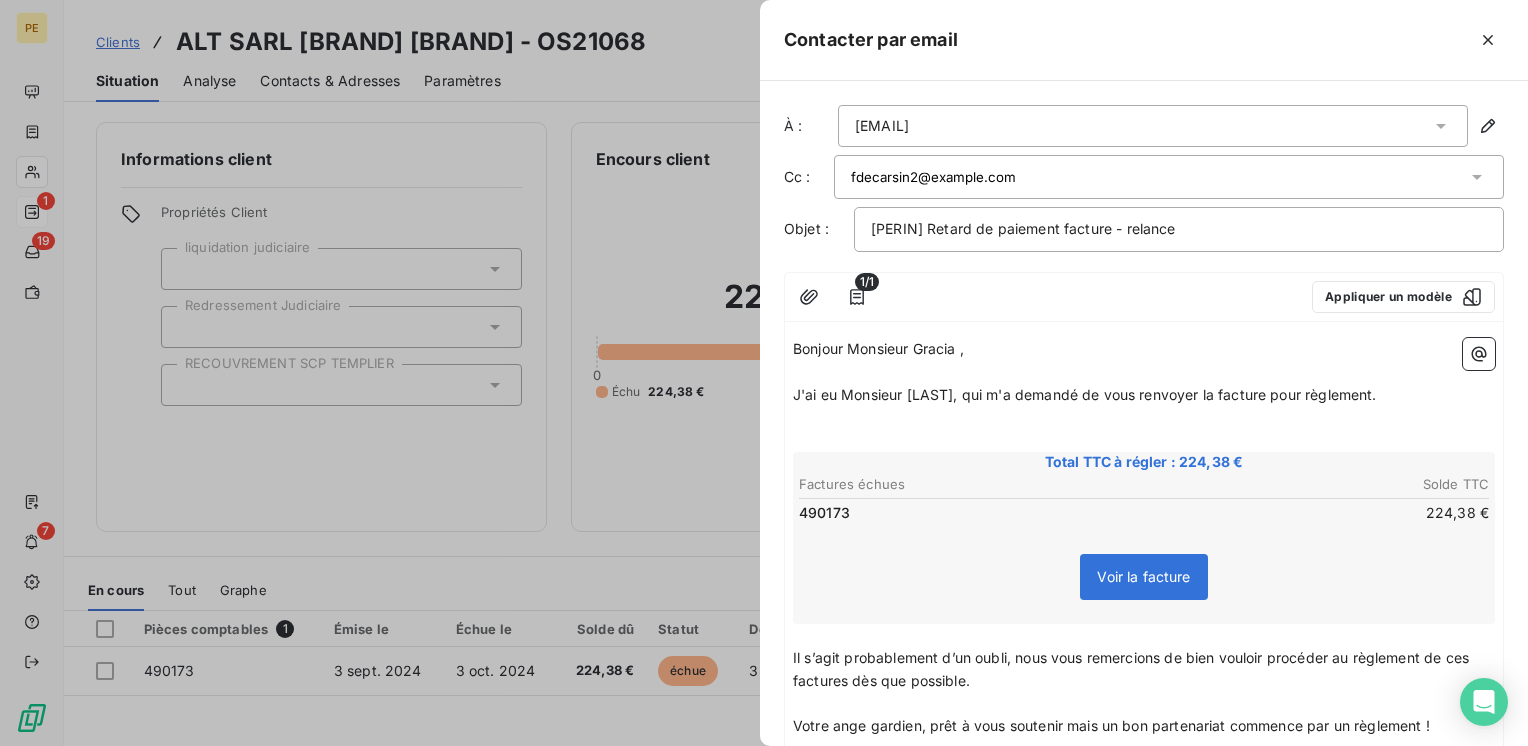 click on "J'ai eu Monsieur [LAST], qui m'a demandé de vous renvoyer la facture pour règlement." at bounding box center [1144, 395] 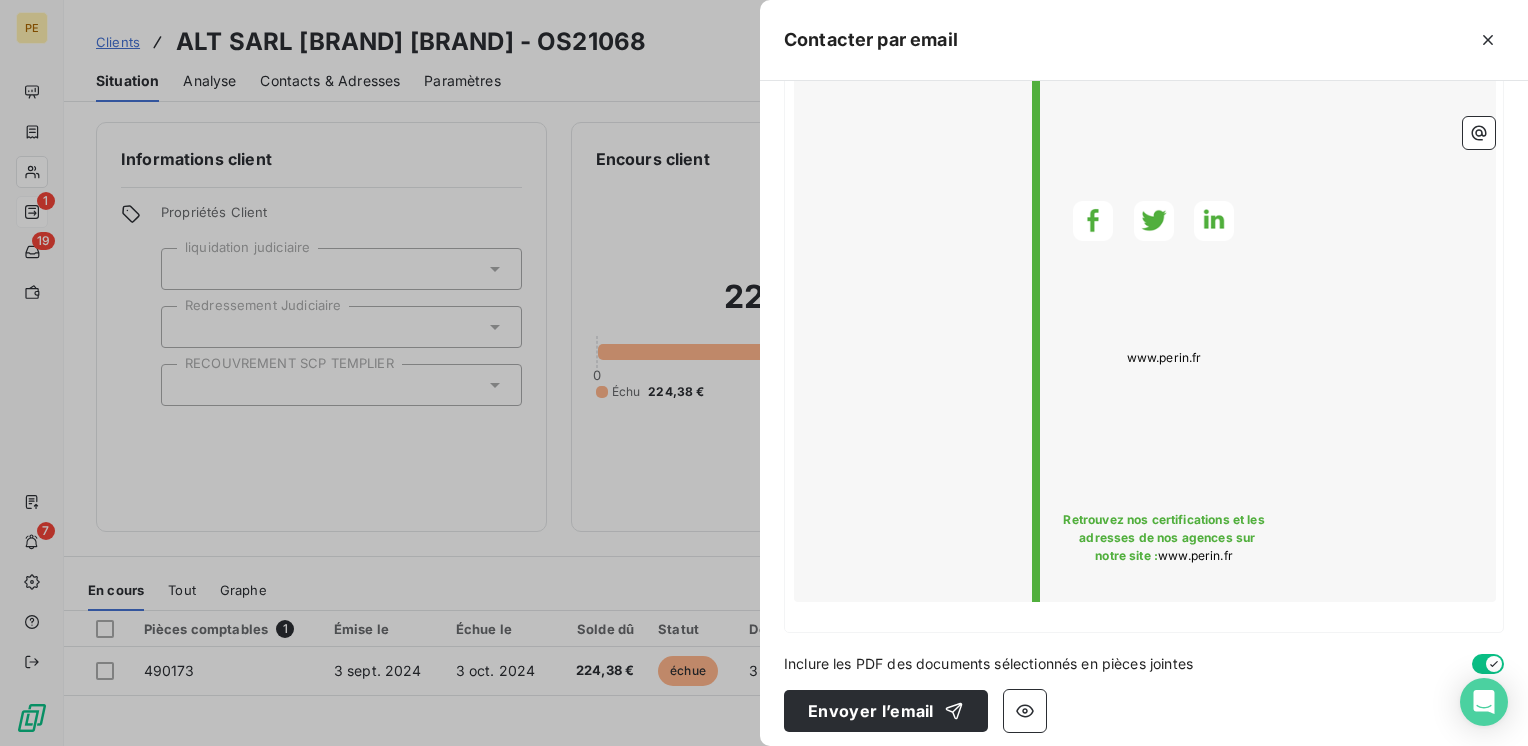 scroll, scrollTop: 1768, scrollLeft: 0, axis: vertical 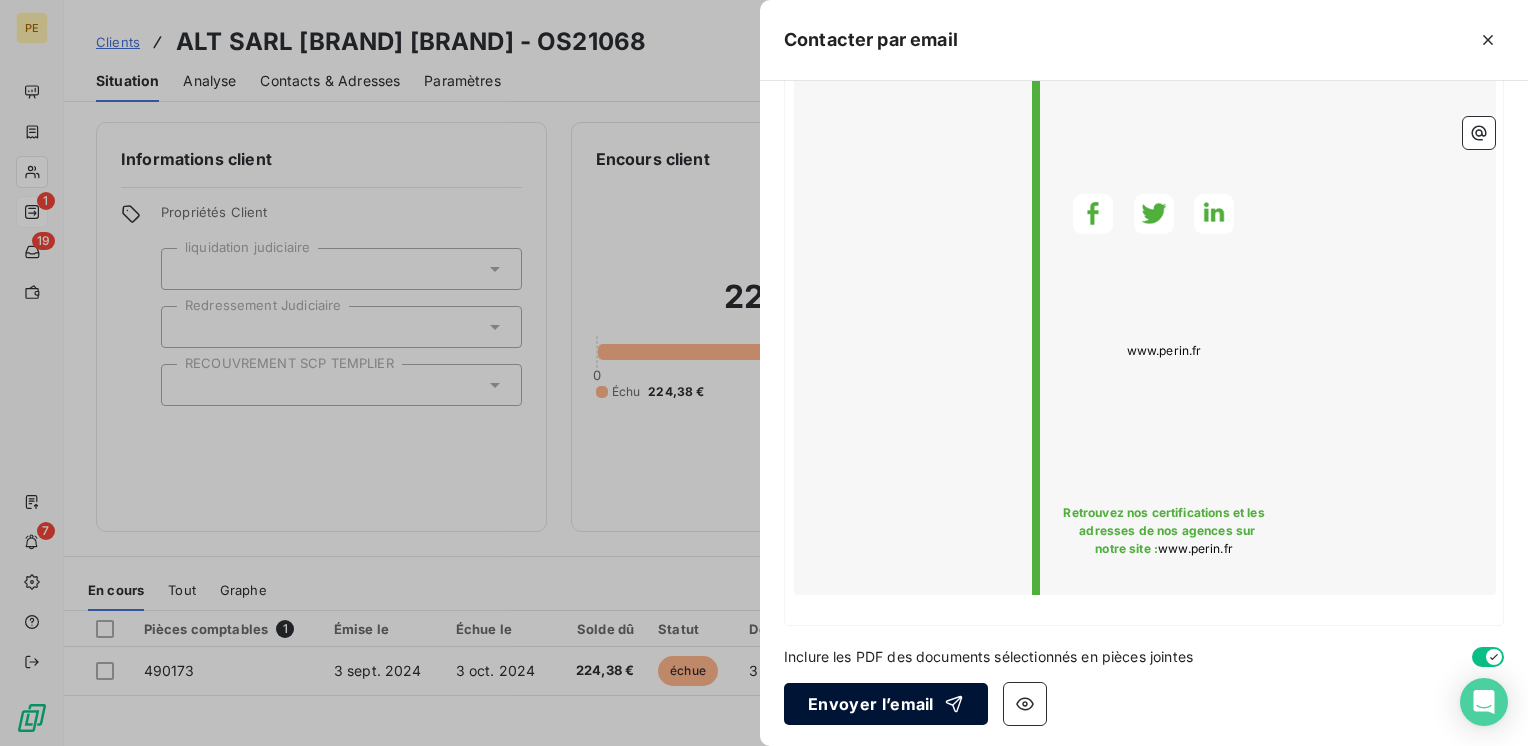 click on "Envoyer l’email" at bounding box center (886, 704) 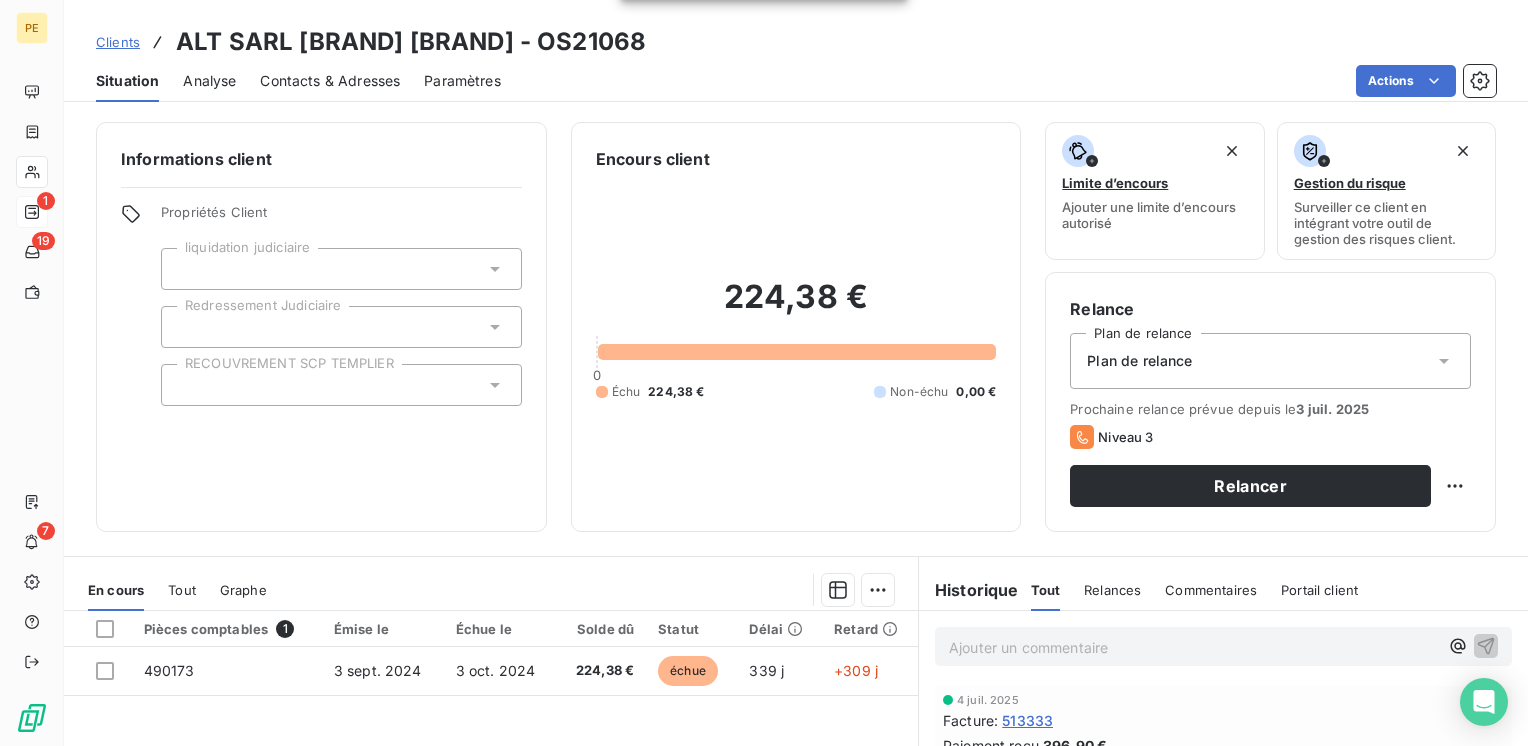 click on "Commentaires" at bounding box center (1211, 590) 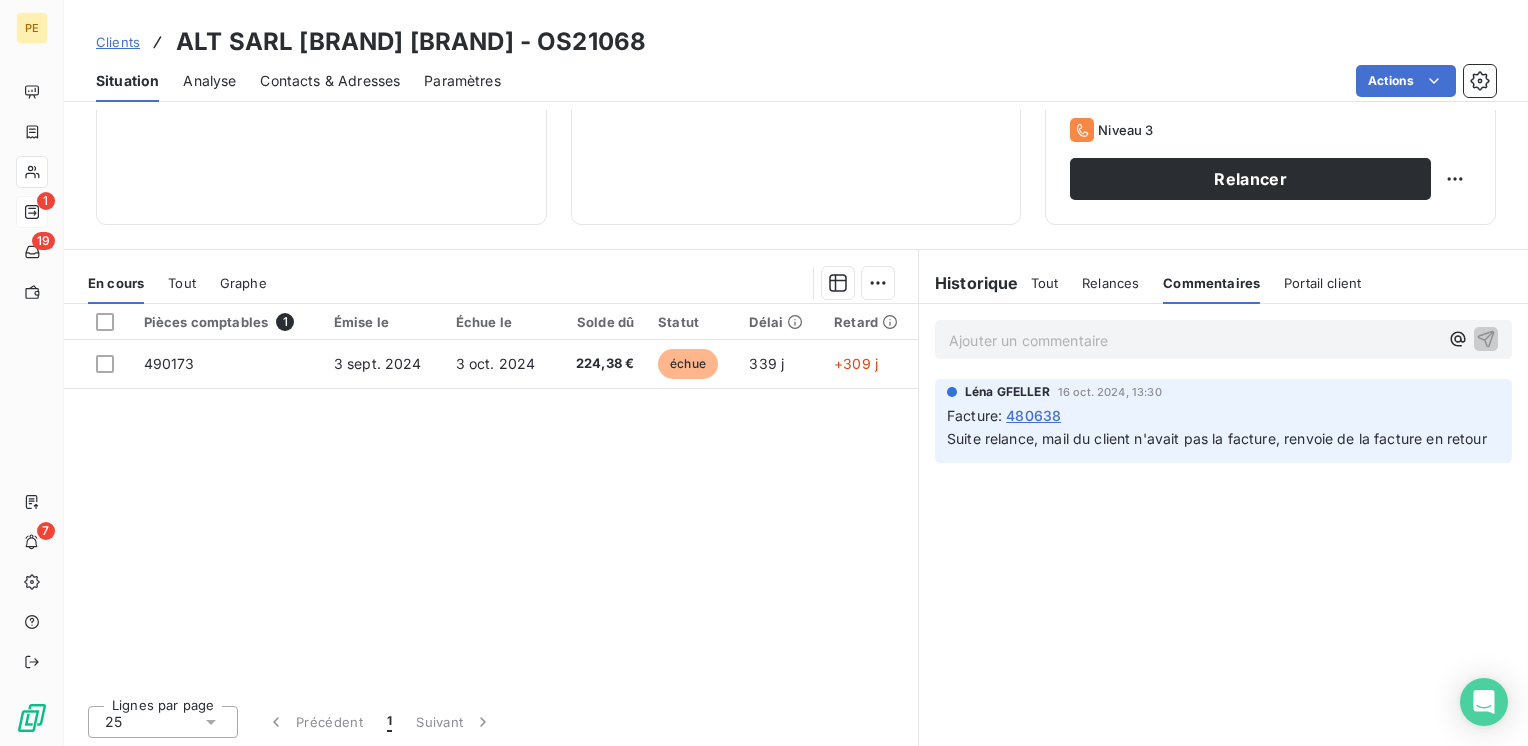 scroll, scrollTop: 308, scrollLeft: 0, axis: vertical 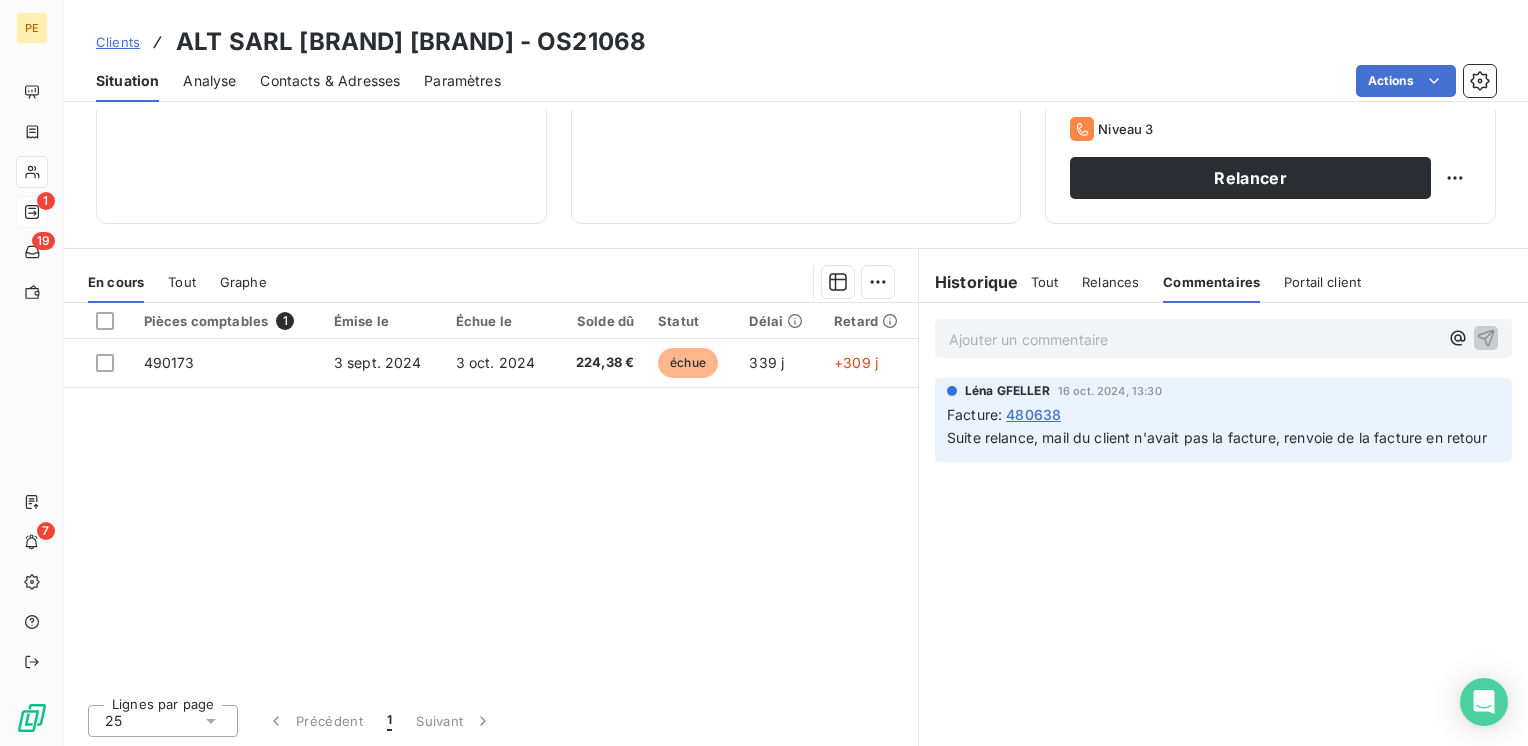 click on "Ajouter un commentaire ﻿" at bounding box center (1193, 339) 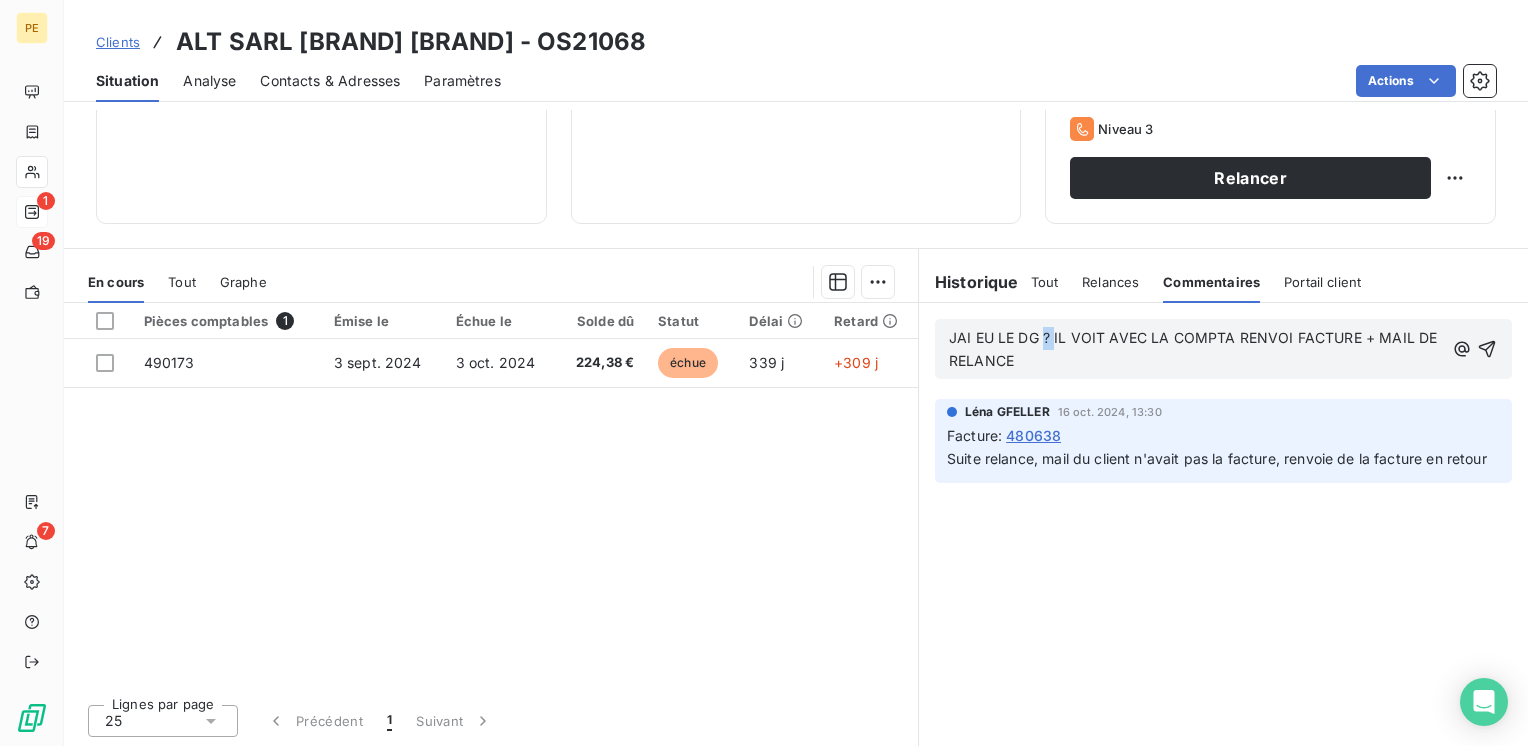 drag, startPoint x: 1047, startPoint y: 345, endPoint x: 1036, endPoint y: 338, distance: 13.038404 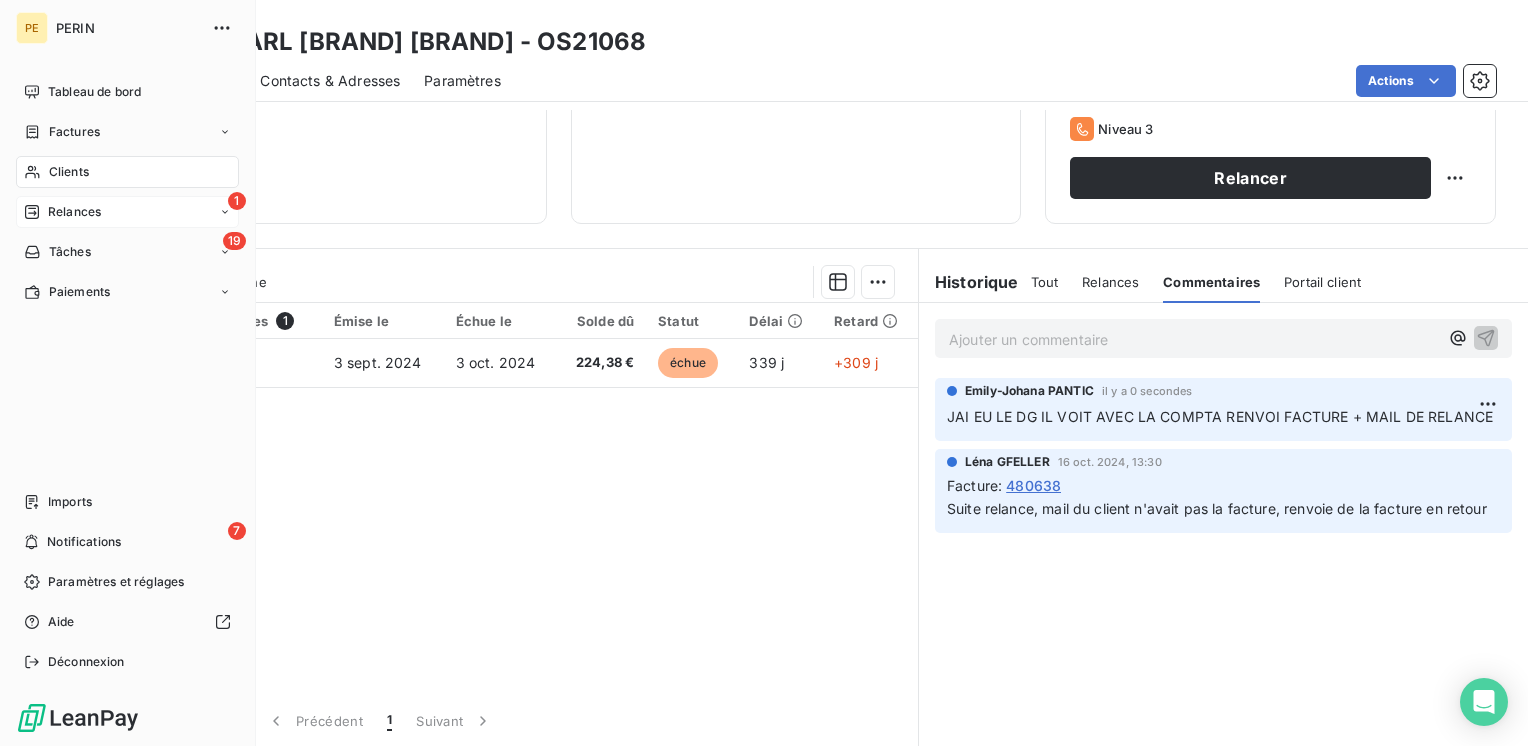 click on "Relances" at bounding box center (74, 212) 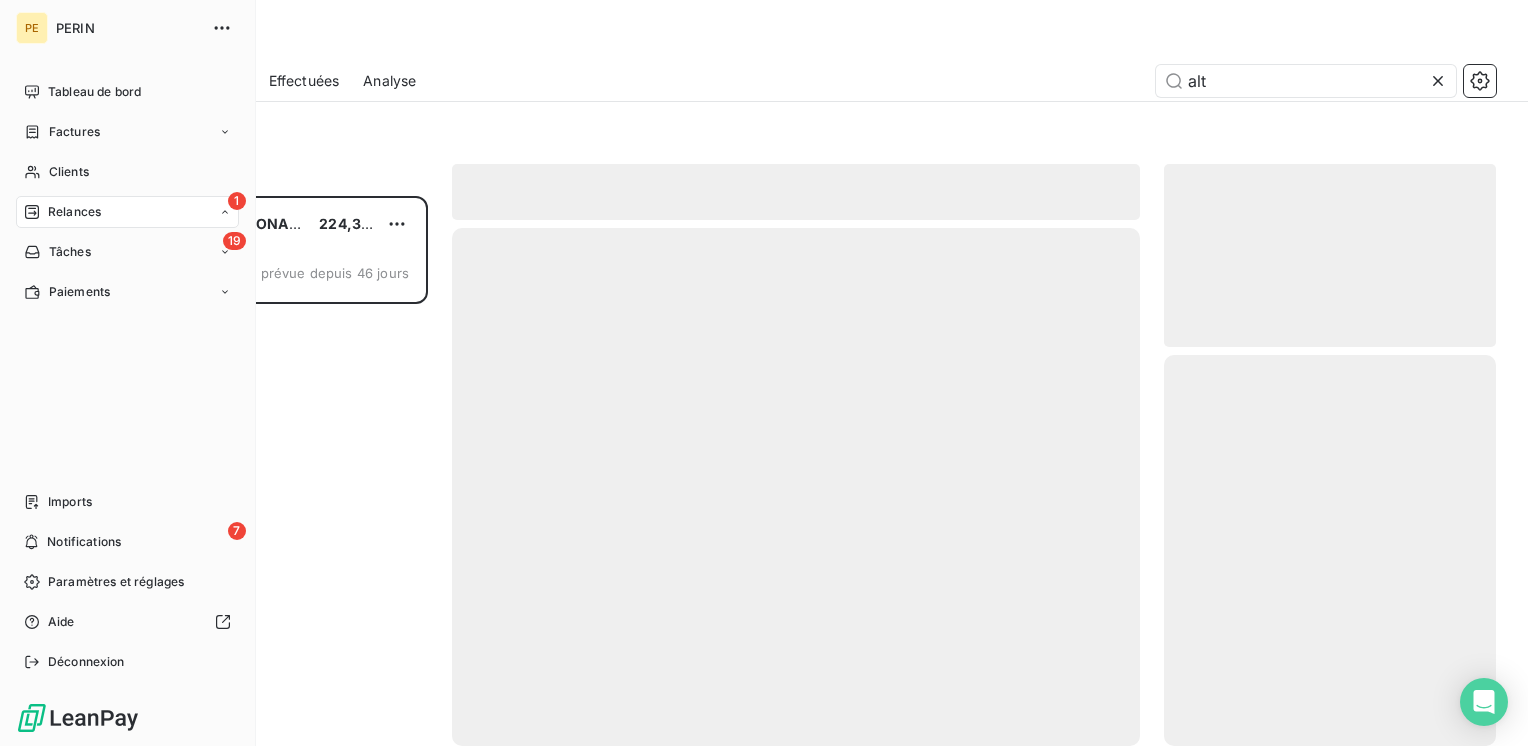 scroll, scrollTop: 16, scrollLeft: 16, axis: both 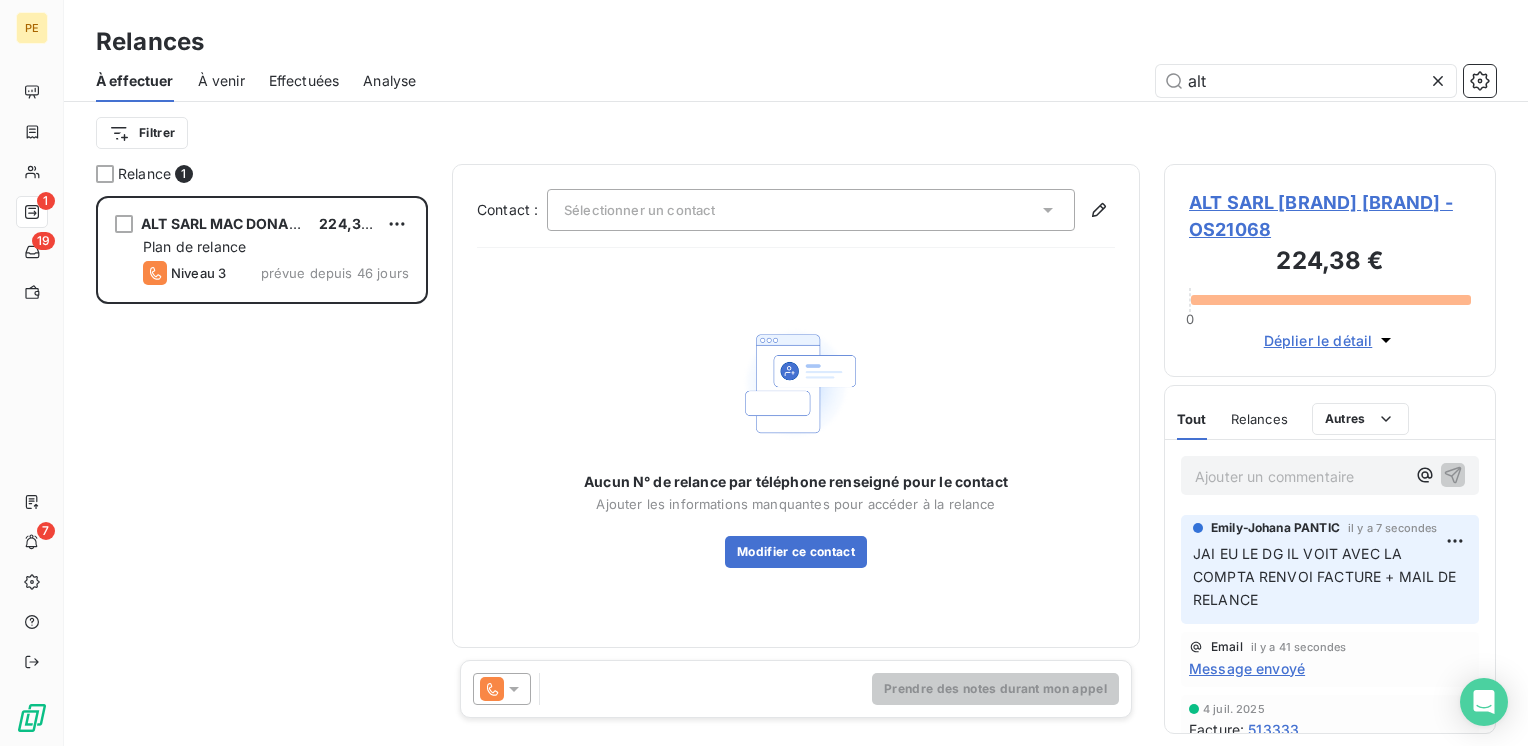 drag, startPoint x: 1305, startPoint y: 608, endPoint x: 1188, endPoint y: 550, distance: 130.58714 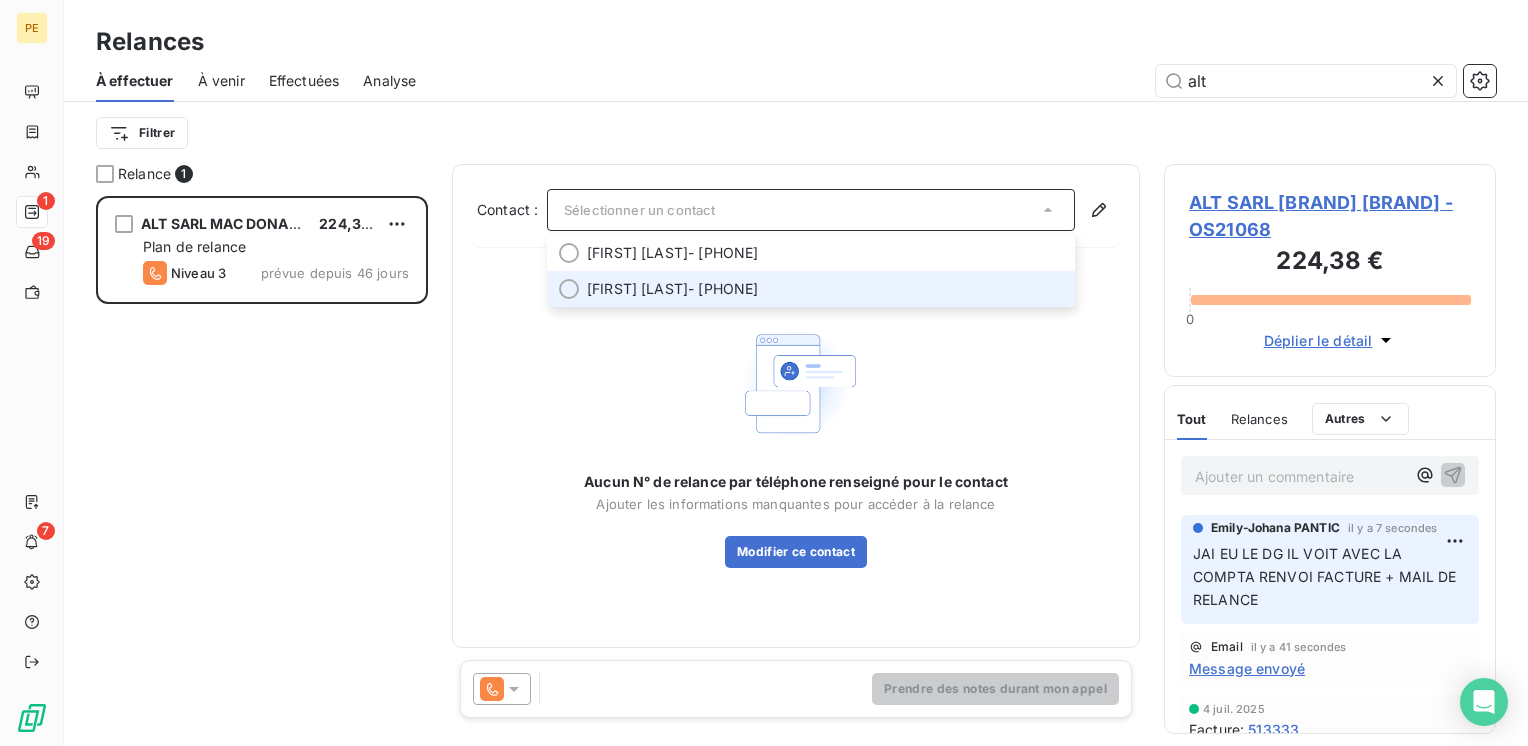 click on "[FIRST] [LAST] - [PHONE]" at bounding box center (825, 289) 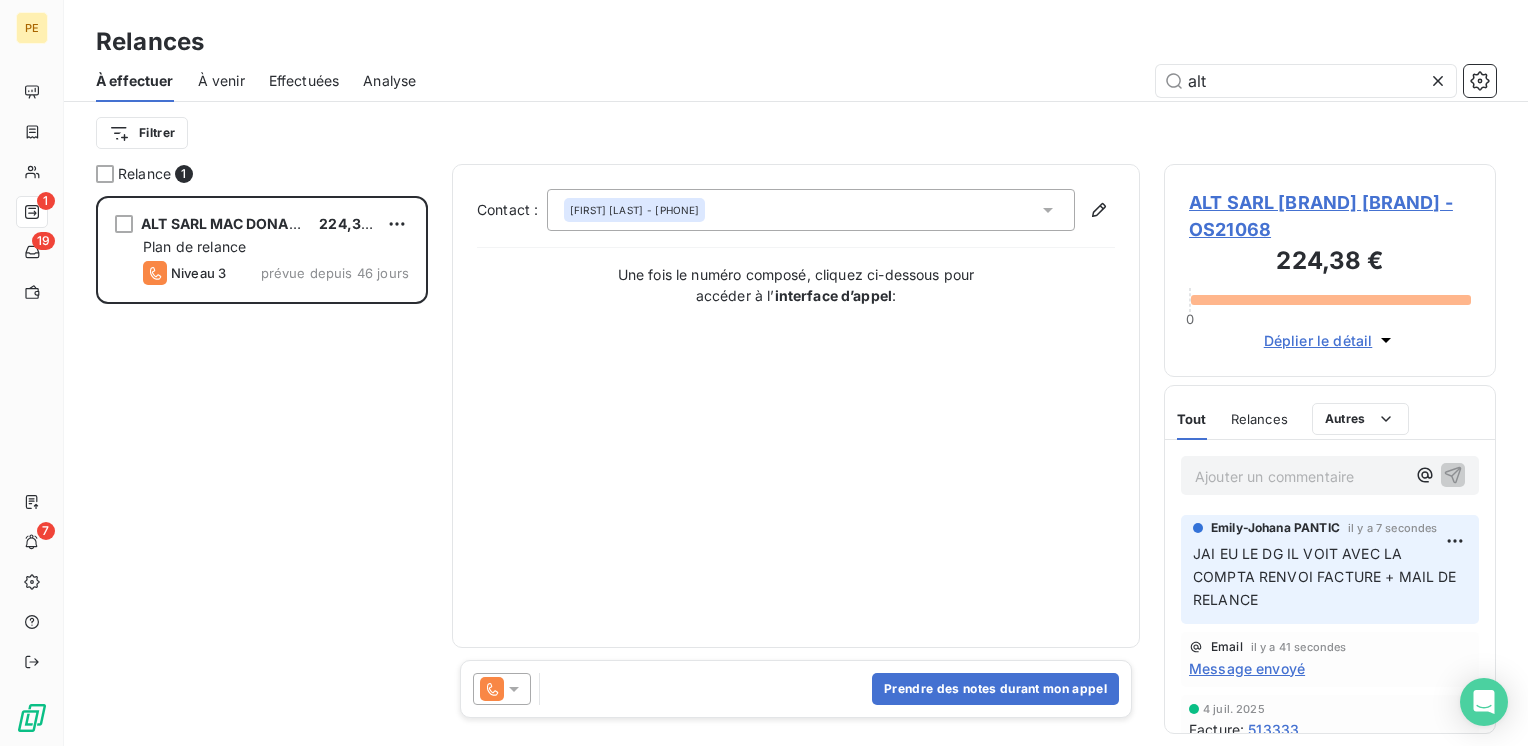 click on "Prendre des notes durant mon appel" at bounding box center [796, 689] 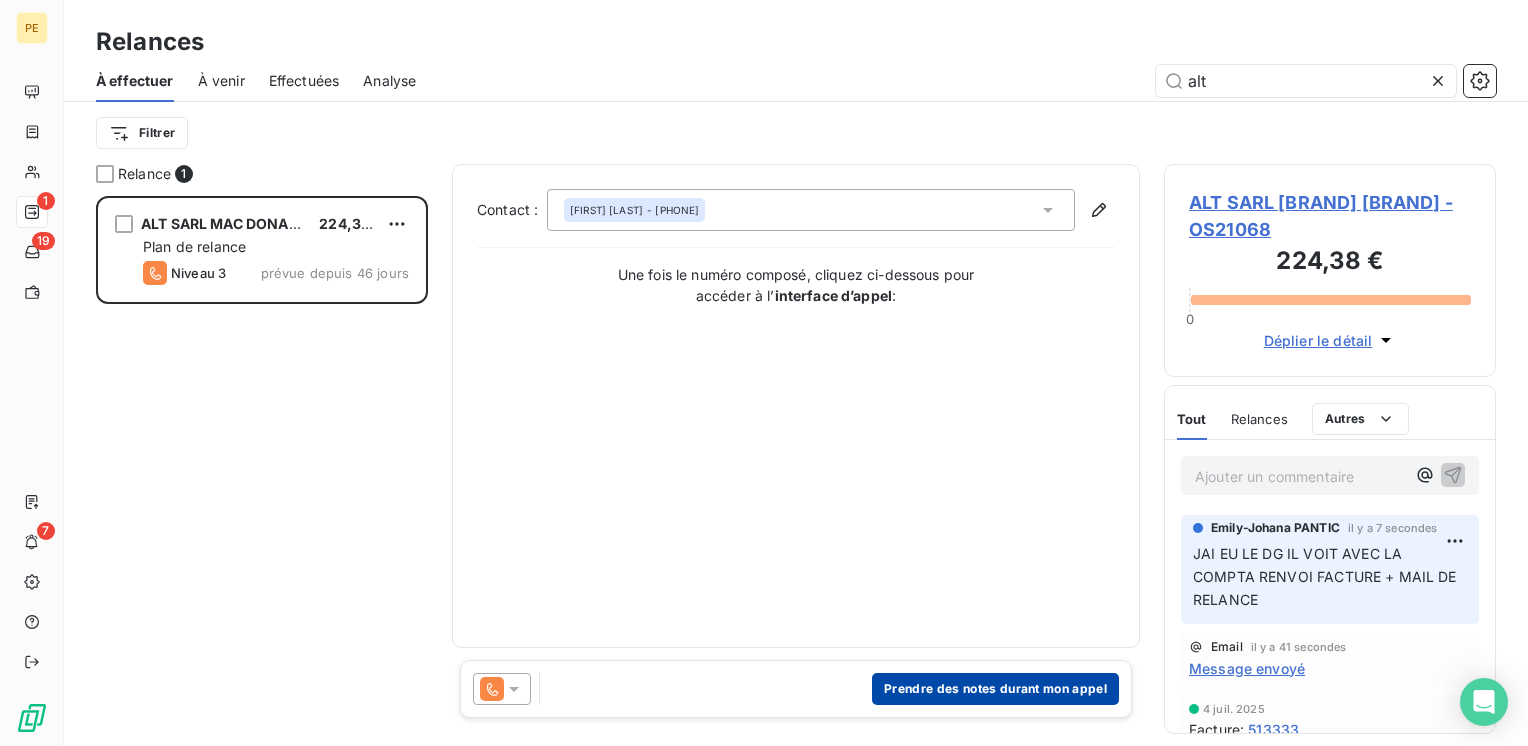 click on "Prendre des notes durant mon appel" at bounding box center [995, 689] 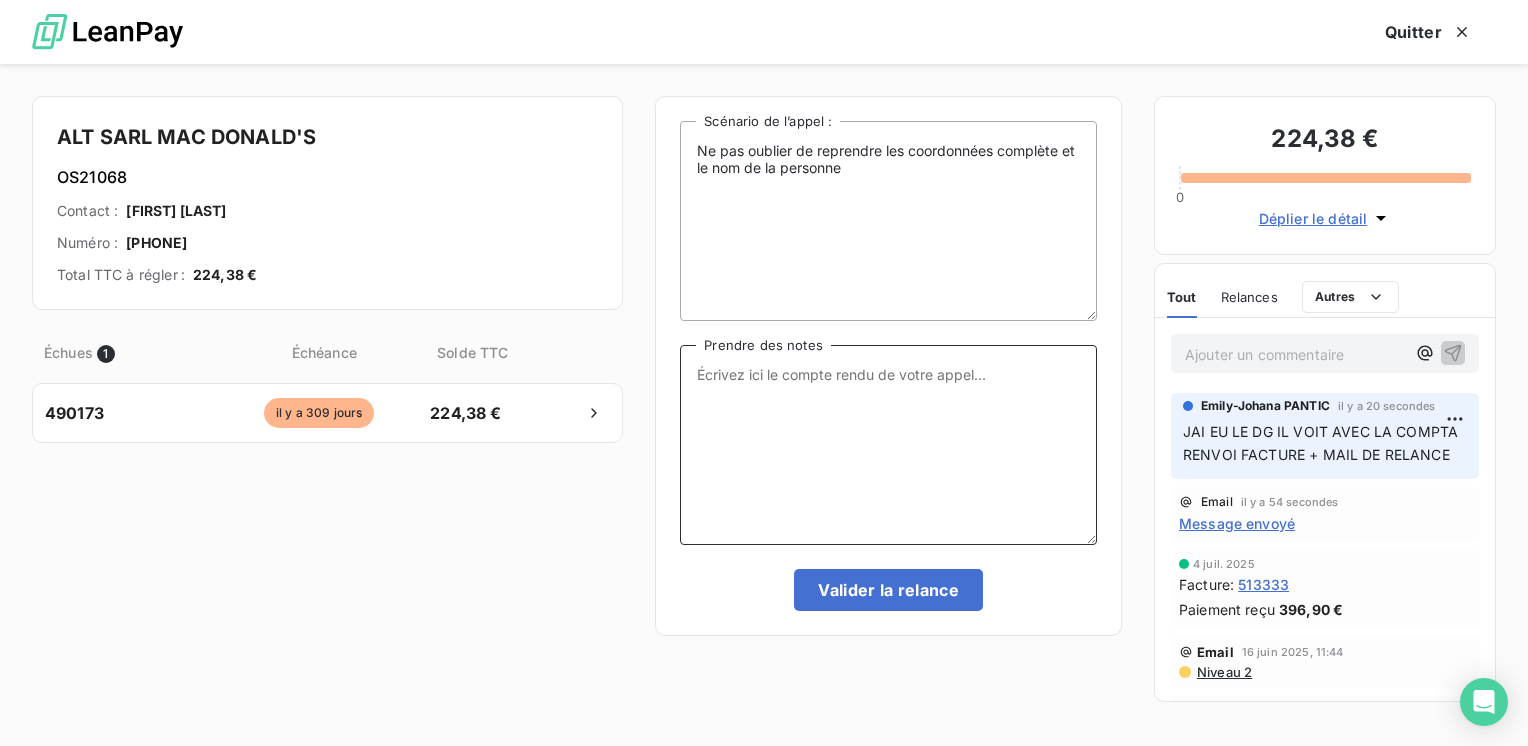 click on "Prendre des notes" at bounding box center (888, 445) 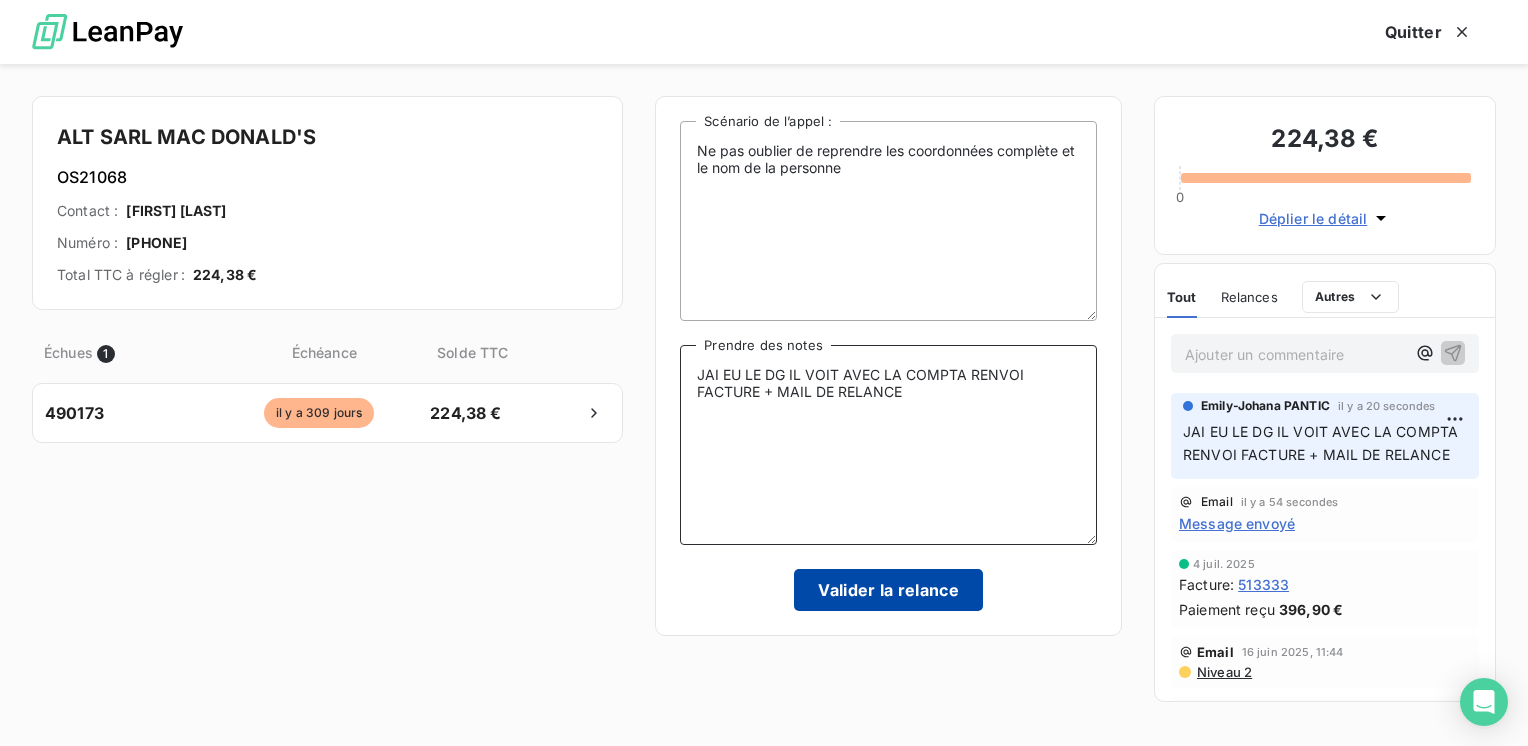type on "JAI EU LE DG IL VOIT AVEC LA COMPTA RENVOI FACTURE + MAIL DE RELANCE" 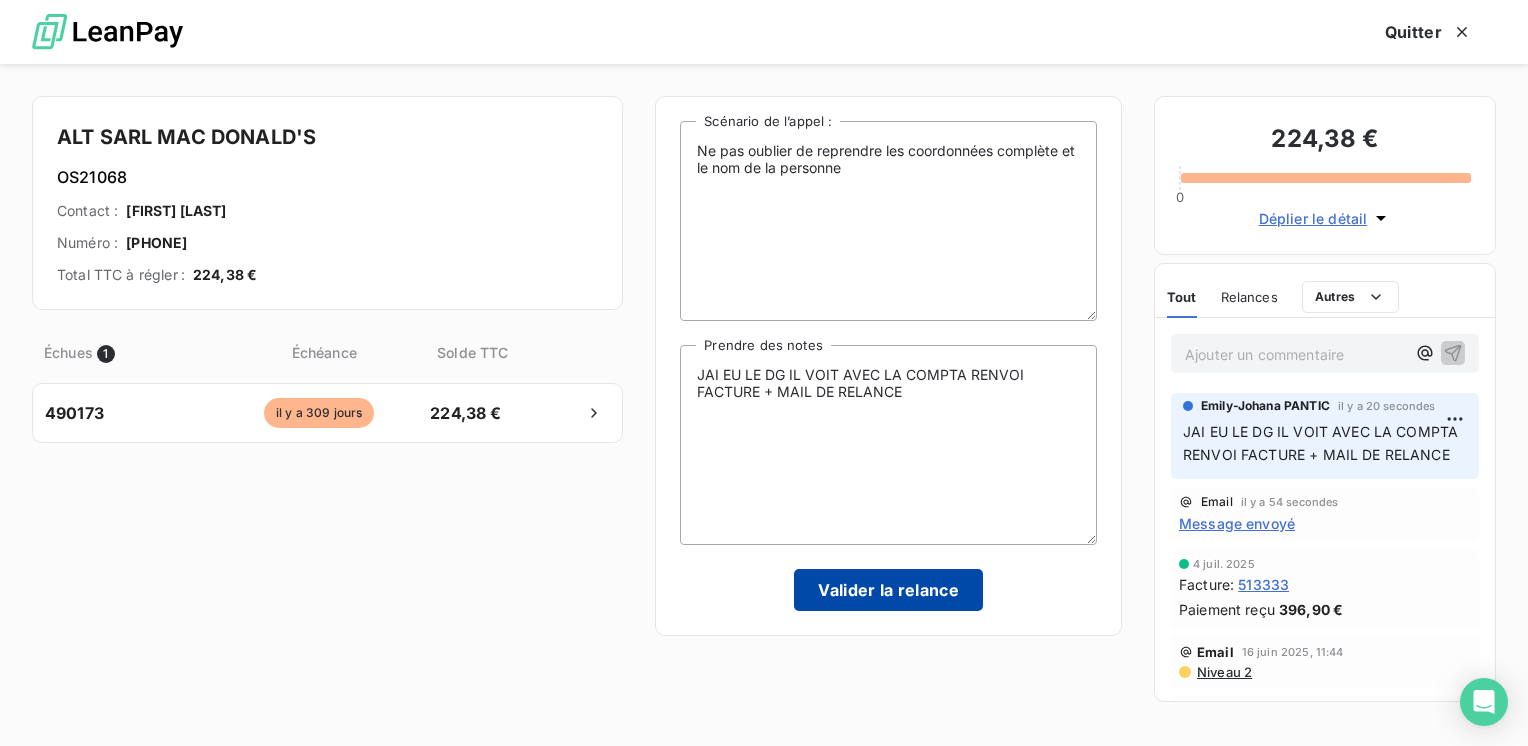 click on "Valider la relance" at bounding box center [888, 590] 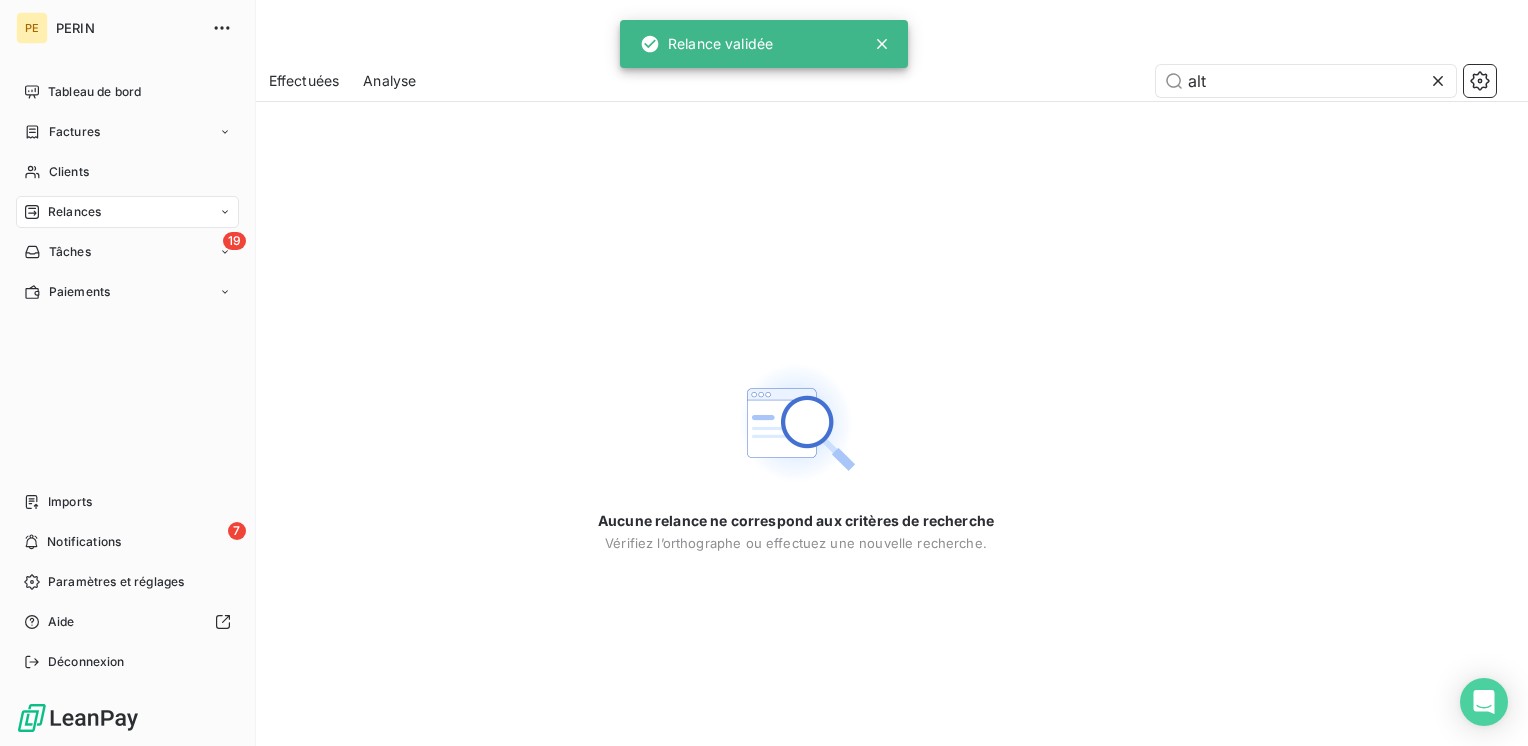 click on "Relances" at bounding box center (74, 212) 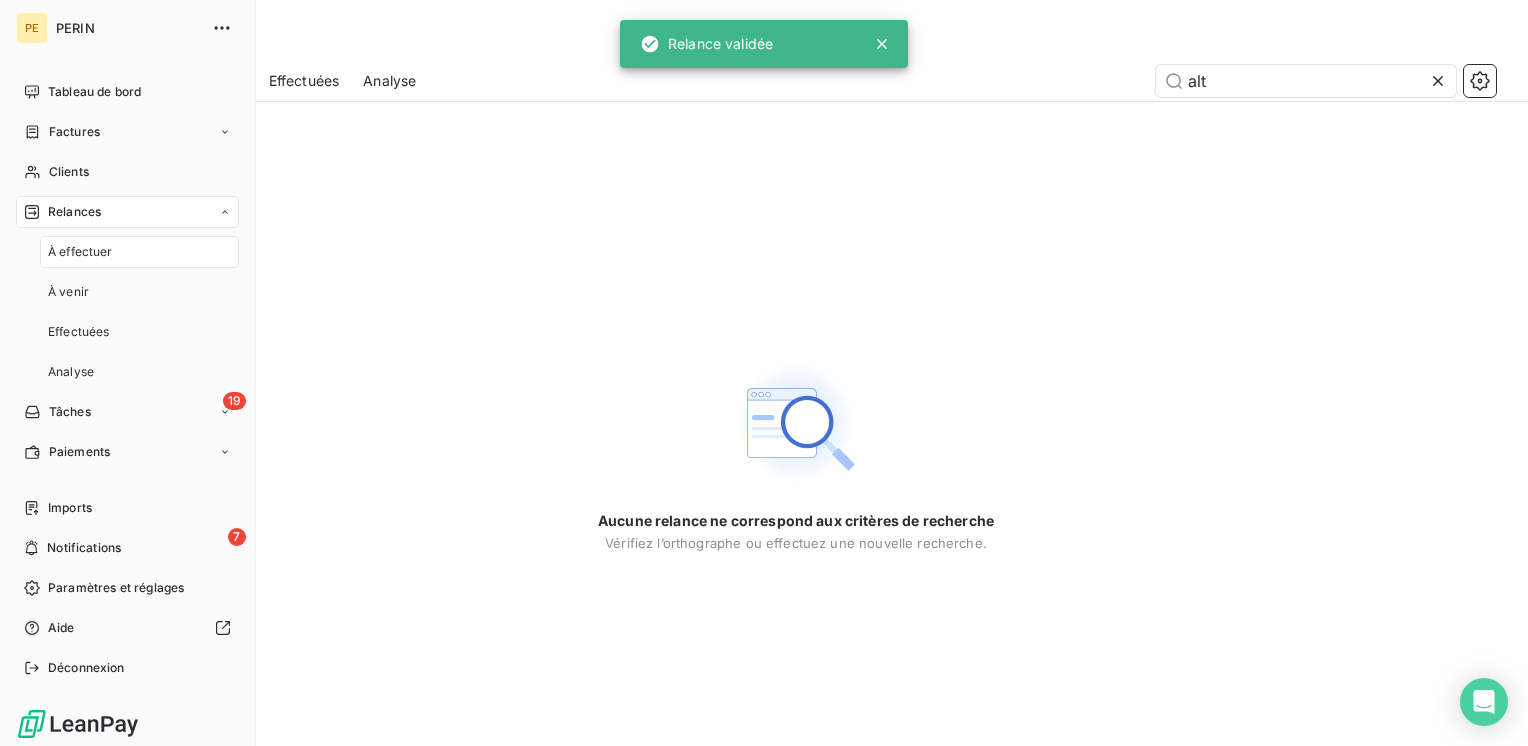 click on "À effectuer" at bounding box center (80, 252) 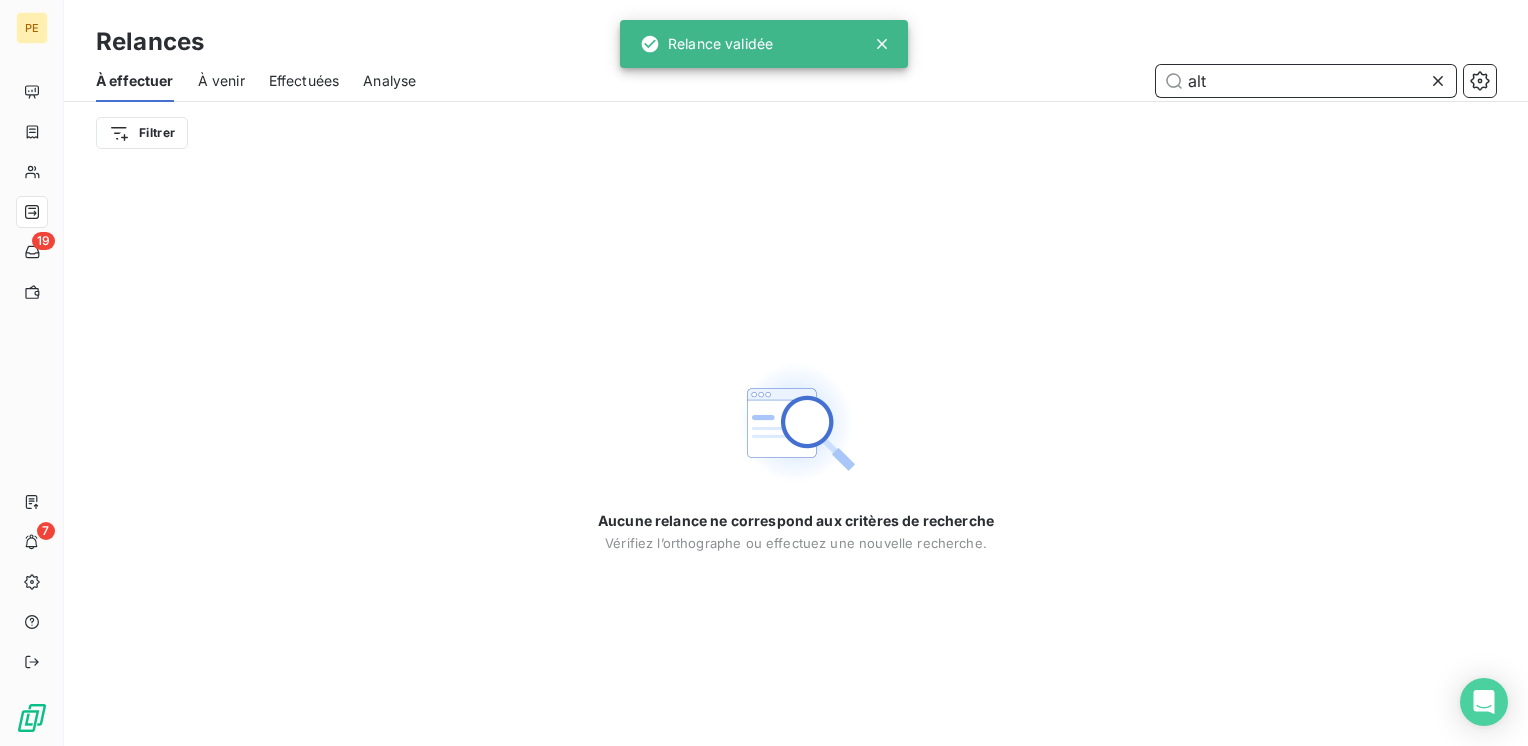 drag, startPoint x: 1289, startPoint y: 71, endPoint x: 1406, endPoint y: 90, distance: 118.5327 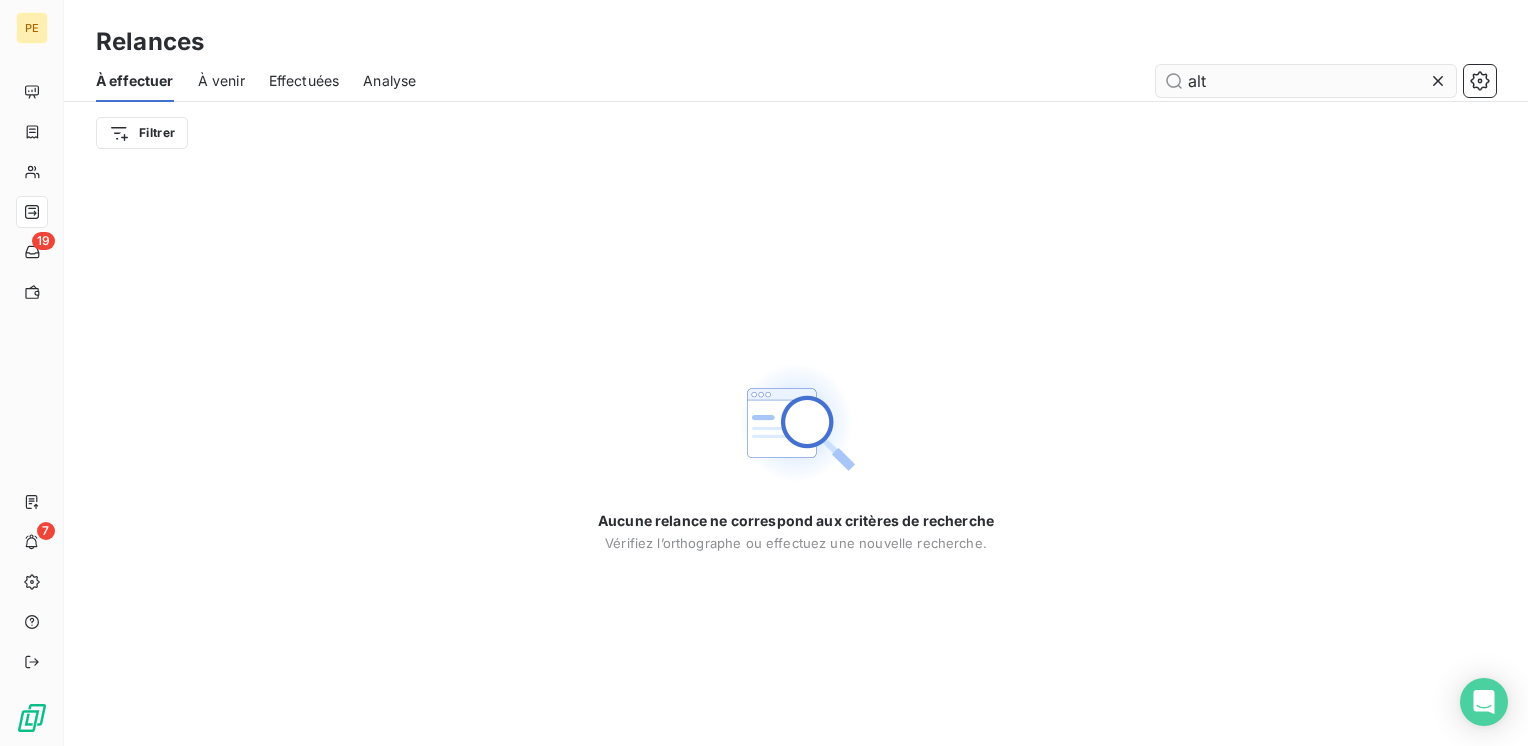 click 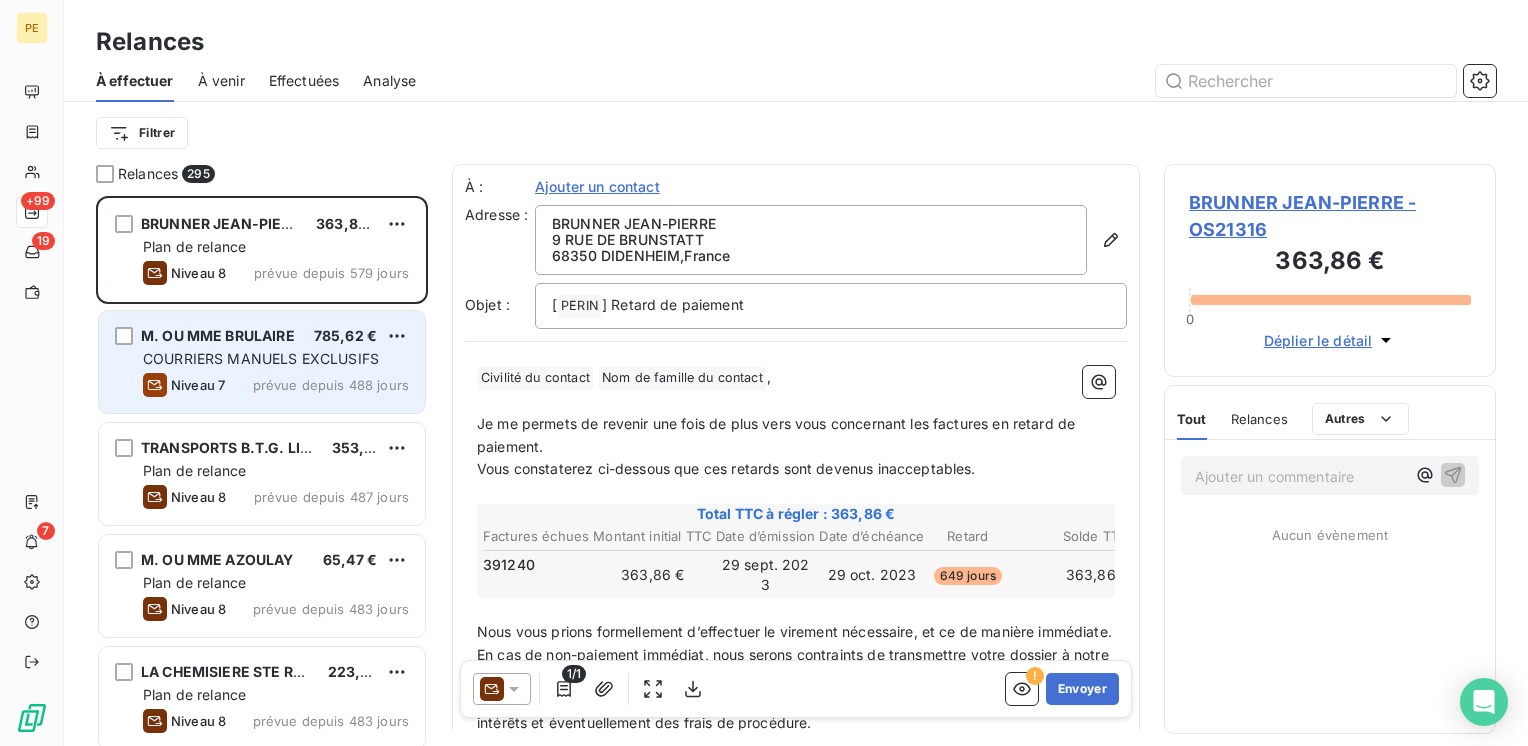 scroll, scrollTop: 16, scrollLeft: 16, axis: both 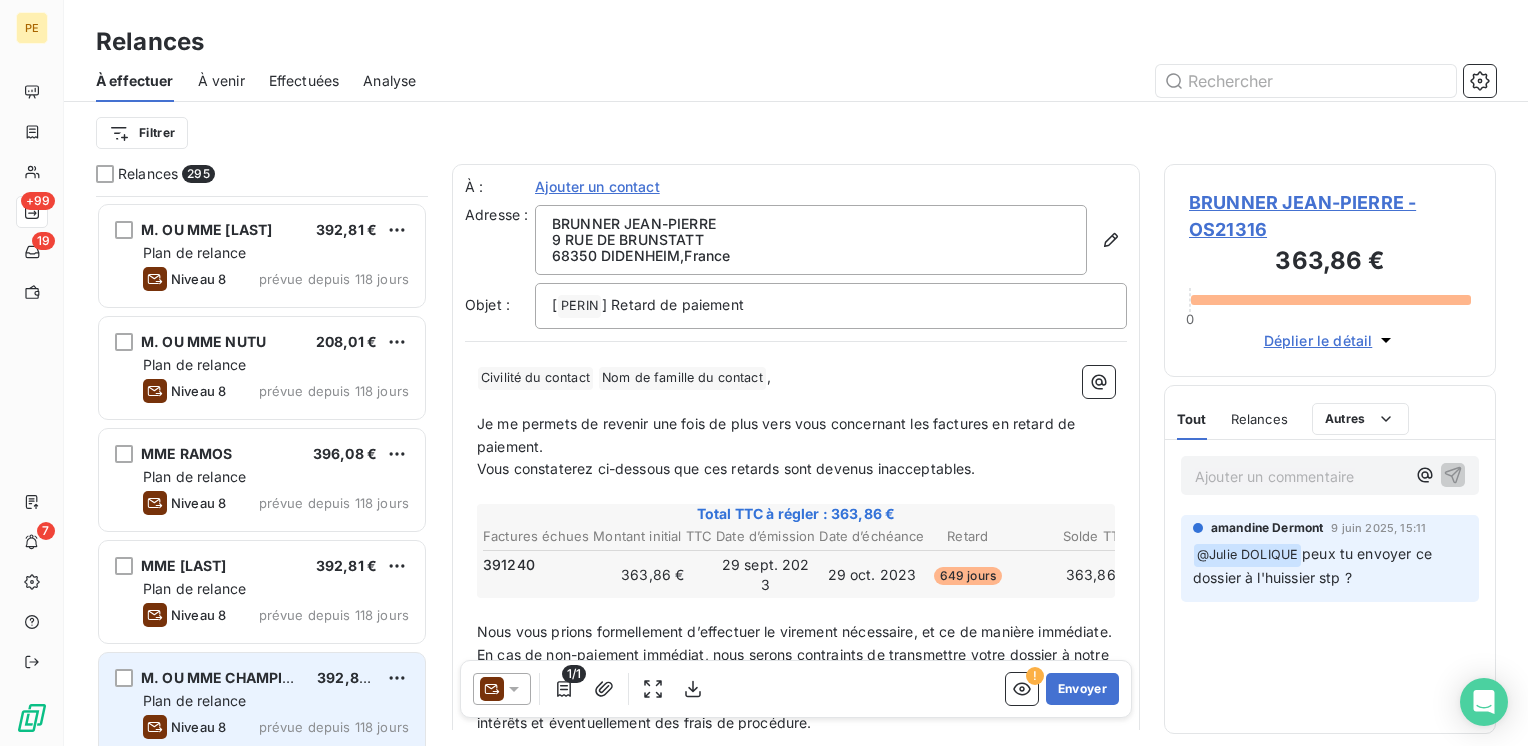 click on "M. OU MME CHAMPION" at bounding box center [223, 677] 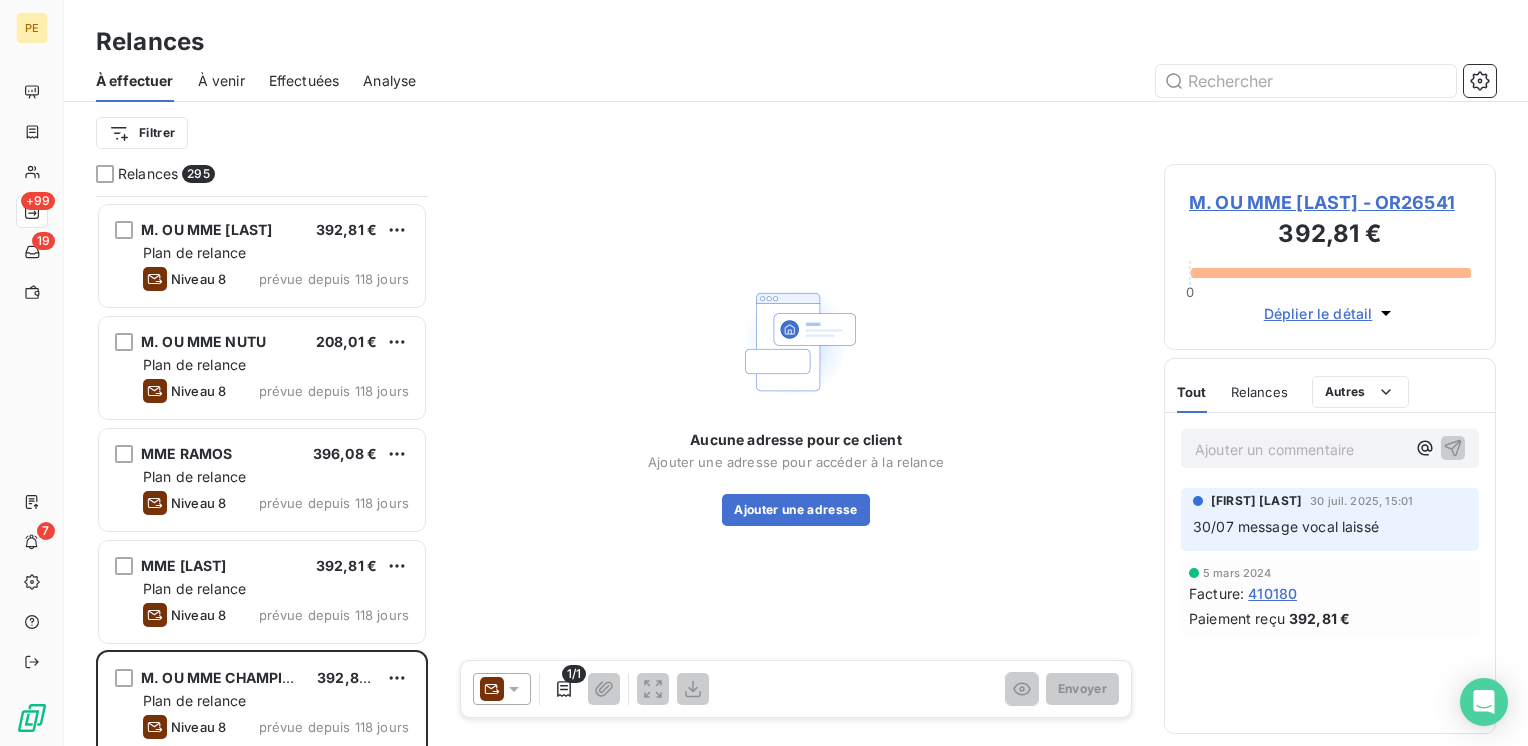 click on "Déplier le détail" at bounding box center [1318, 313] 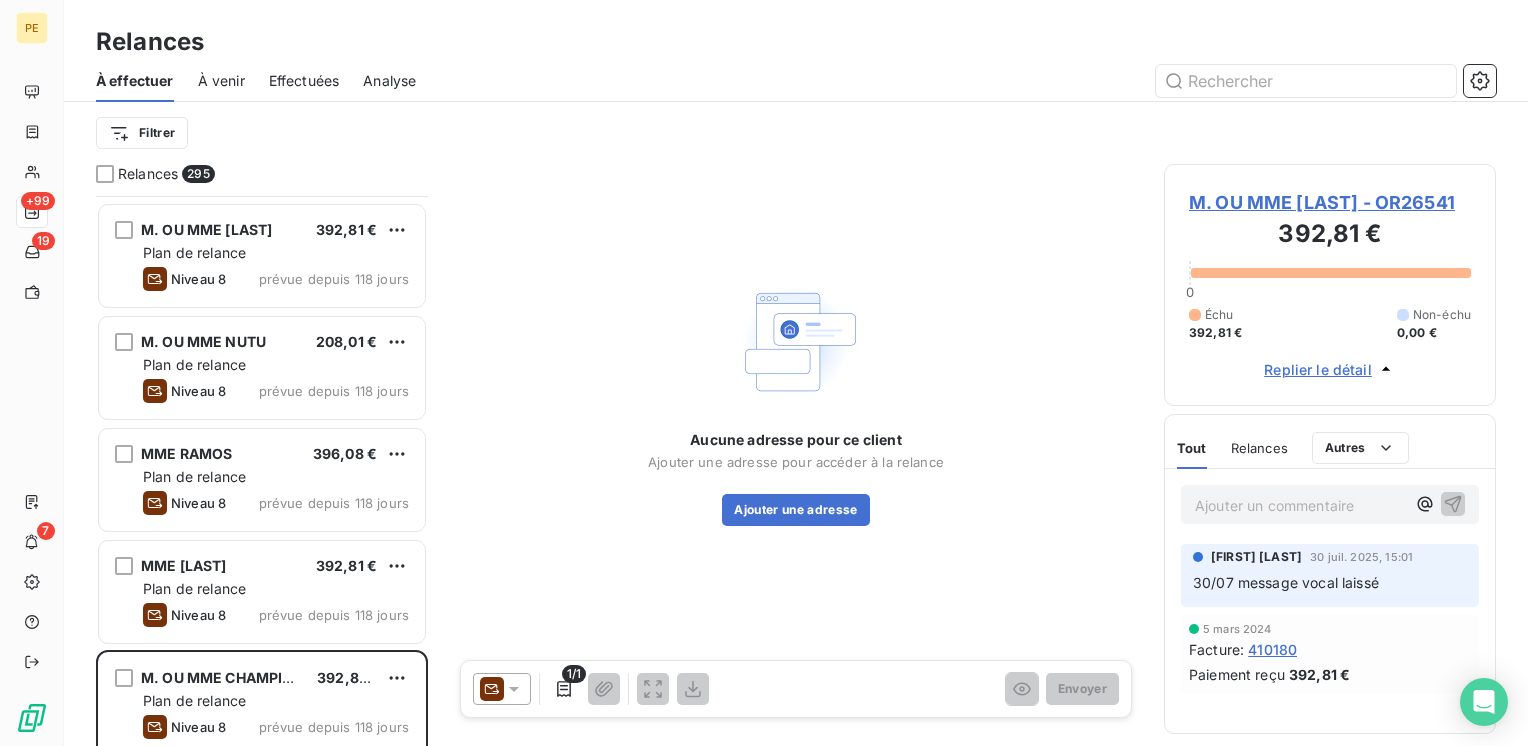 click on "M. OU MME [LAST] - OR26541" at bounding box center (1330, 202) 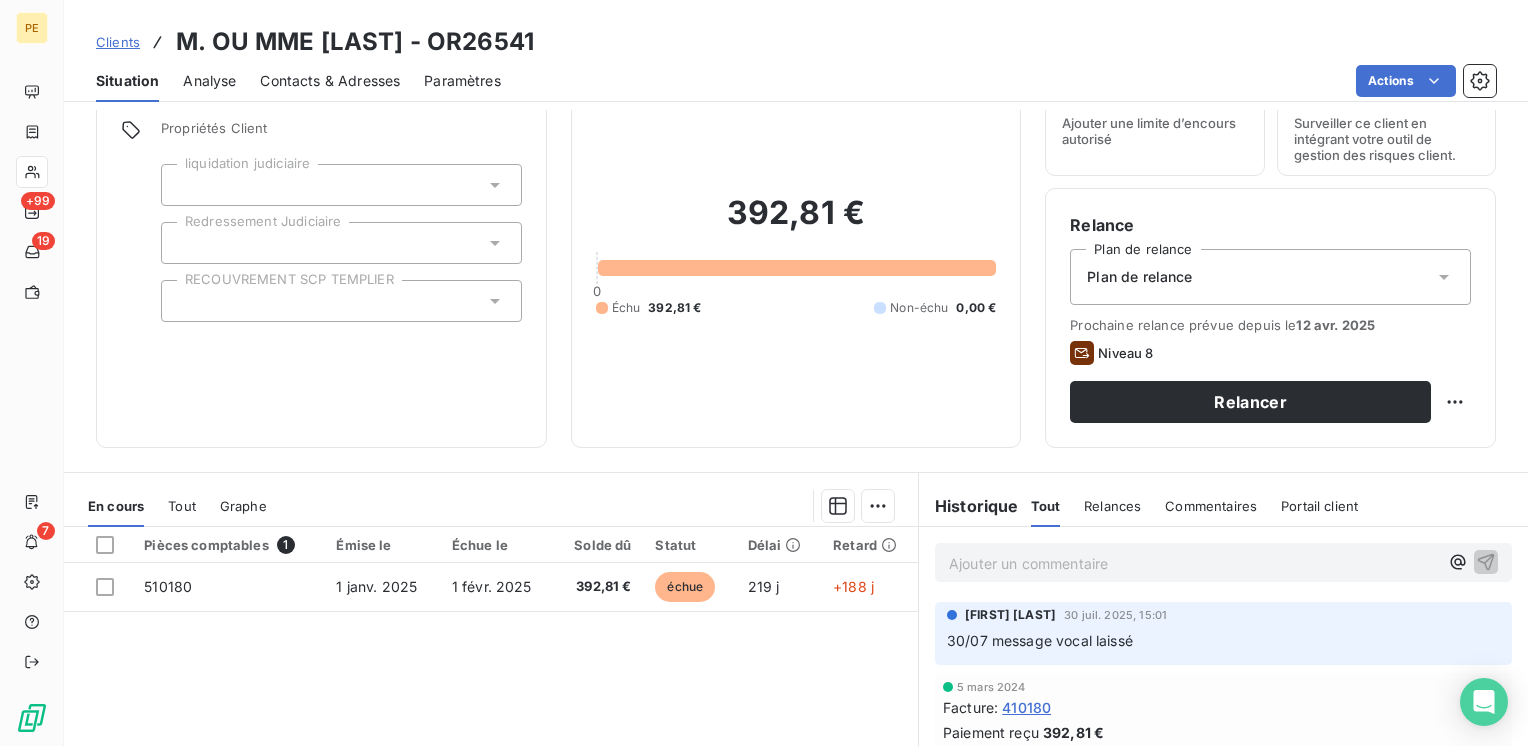 scroll, scrollTop: 0, scrollLeft: 0, axis: both 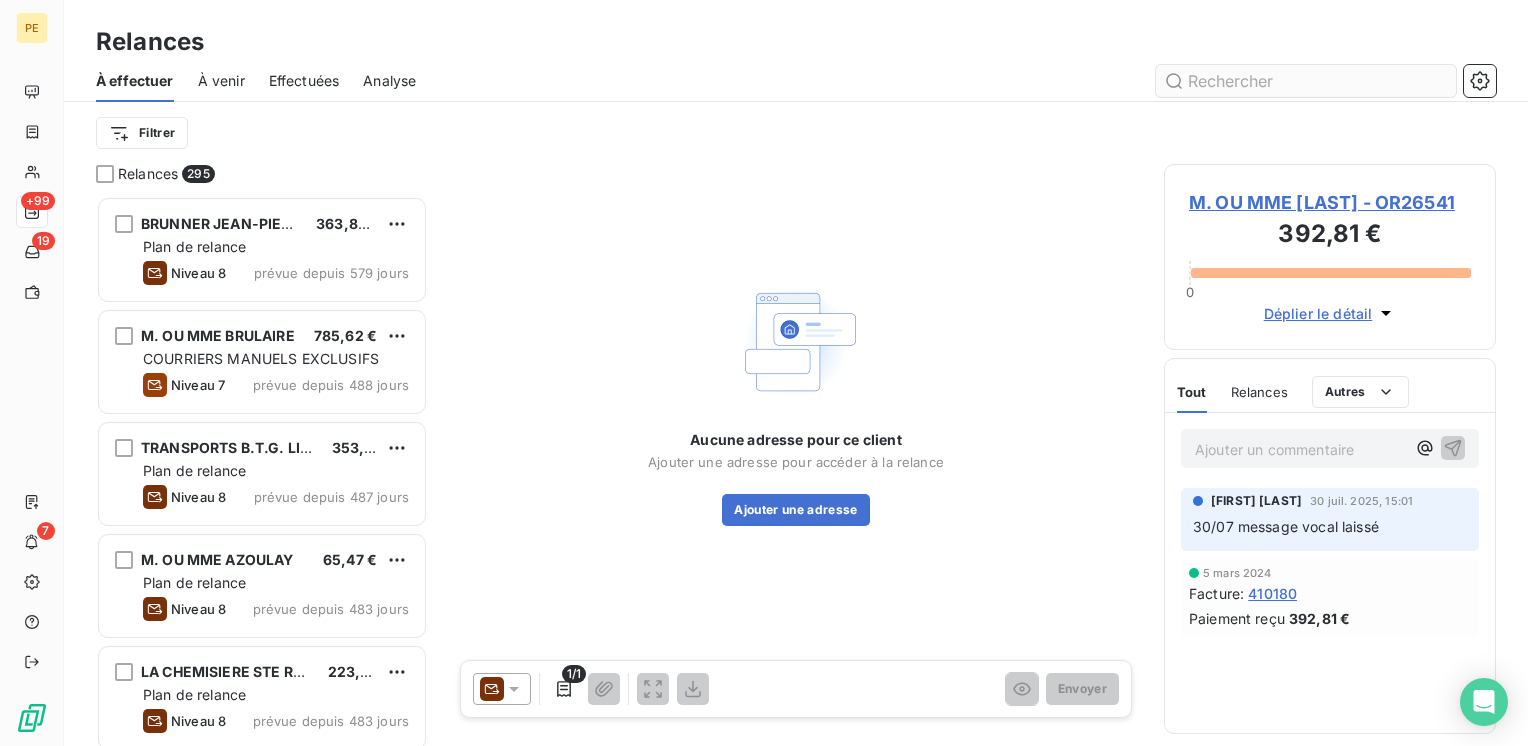 click at bounding box center [1306, 81] 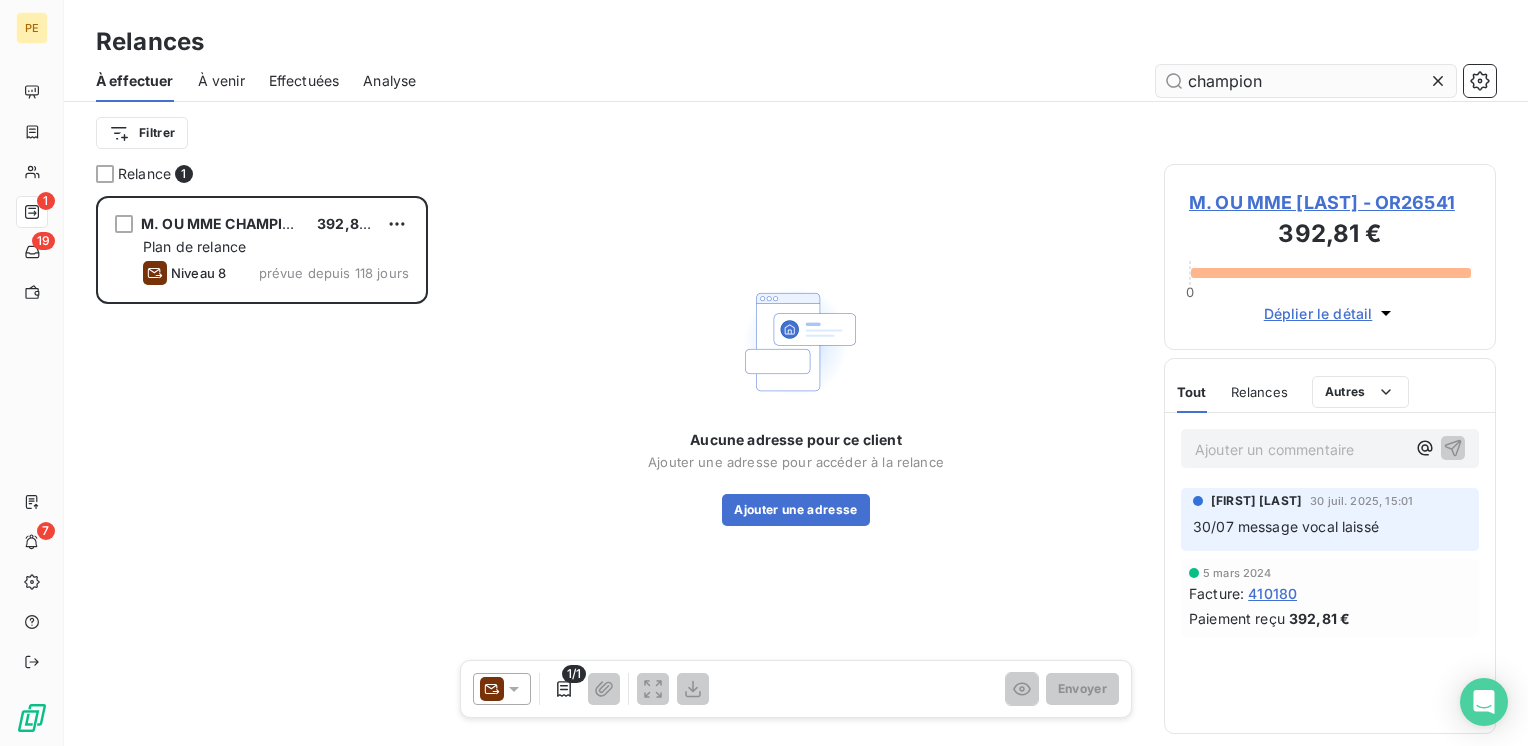 scroll, scrollTop: 16, scrollLeft: 16, axis: both 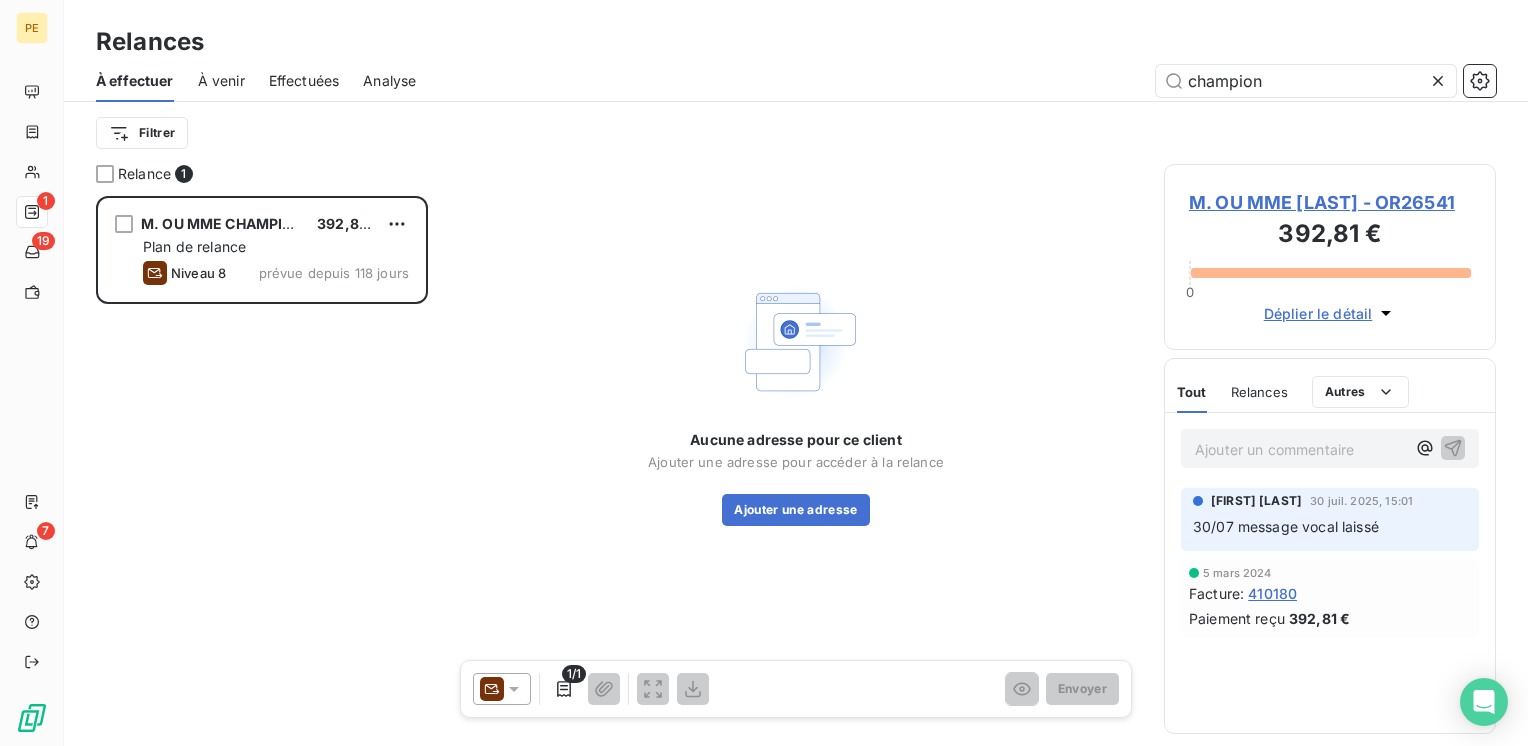 type on "champion" 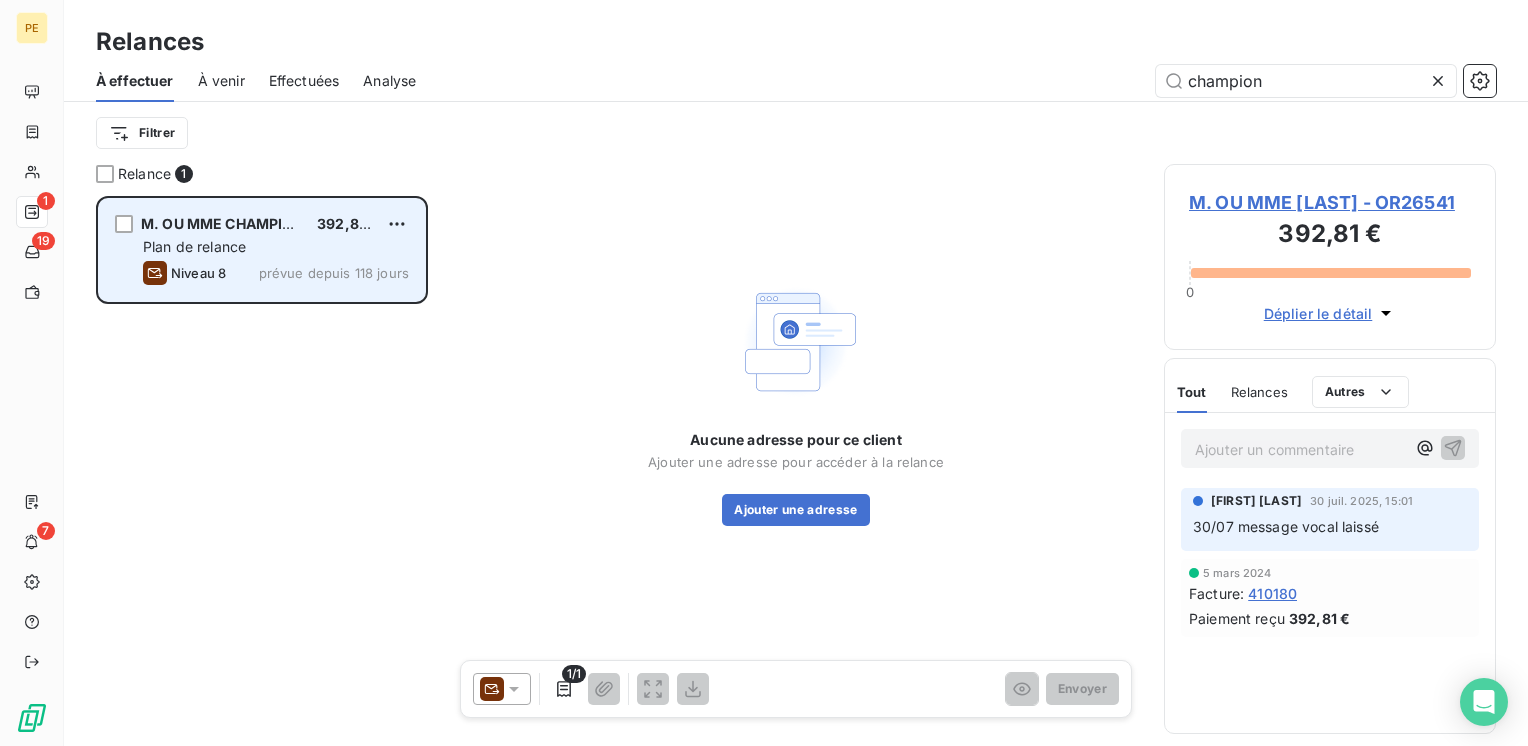 click on "M. OU MME CHAMPION" at bounding box center (223, 223) 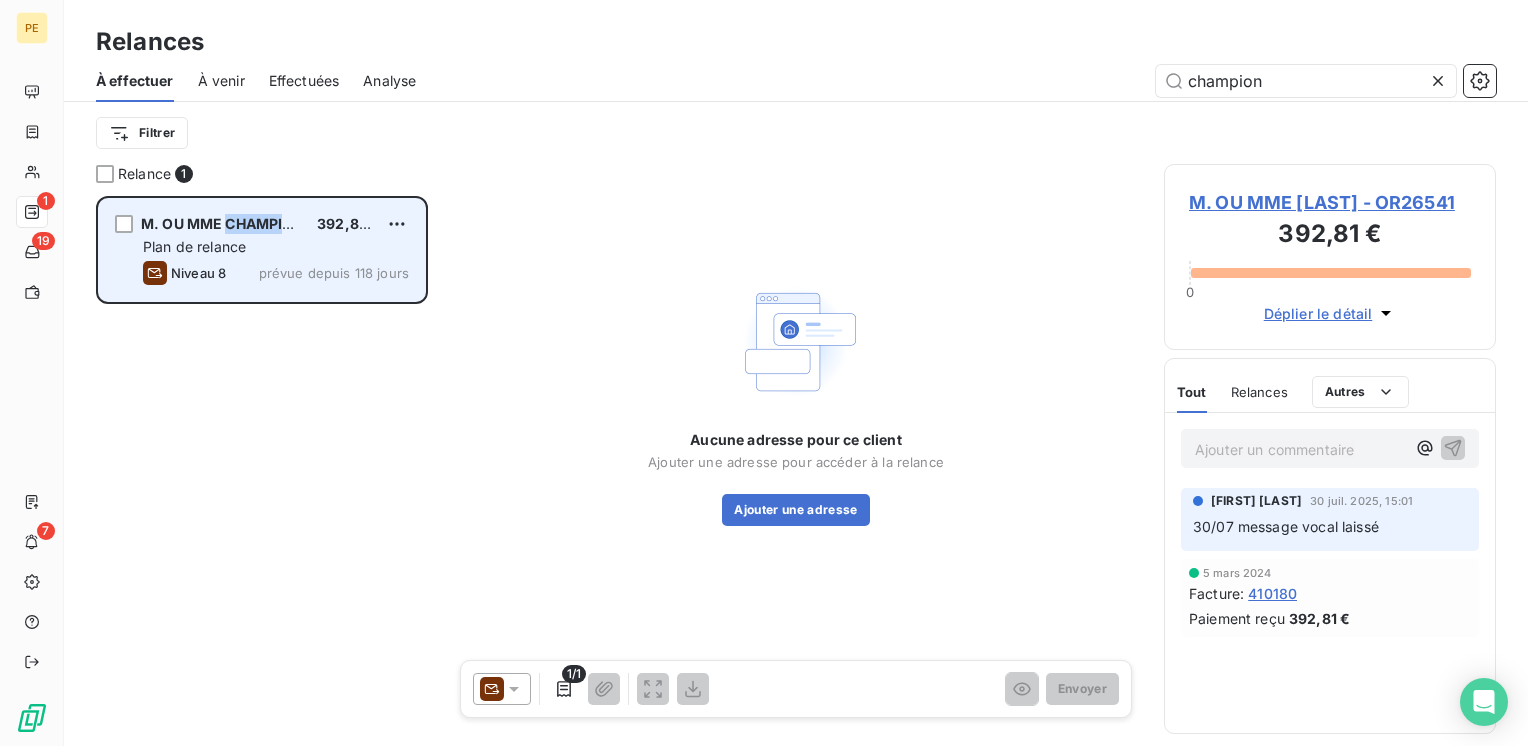 click on "M. OU MME CHAMPION" at bounding box center (223, 223) 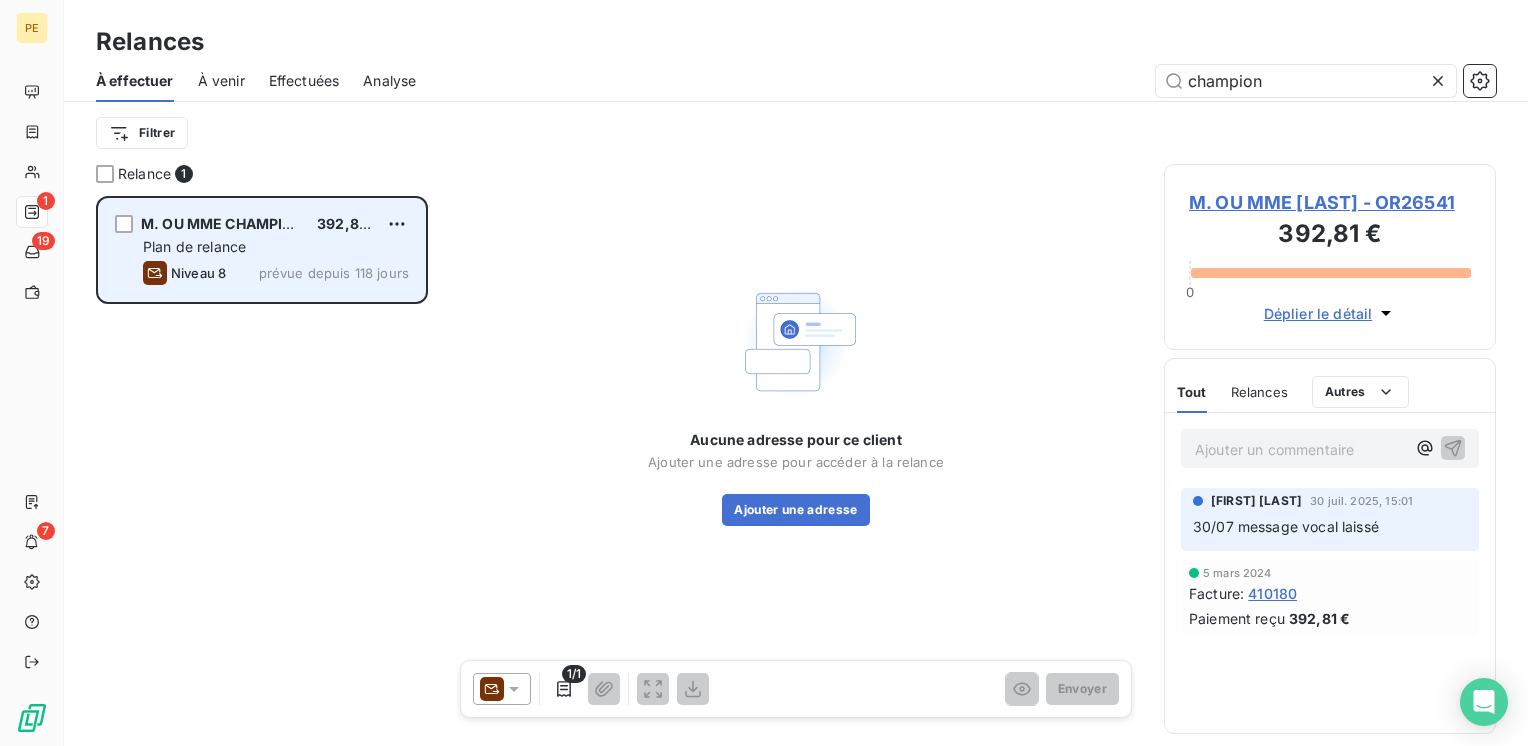 drag, startPoint x: 271, startPoint y: 231, endPoint x: 250, endPoint y: 266, distance: 40.81666 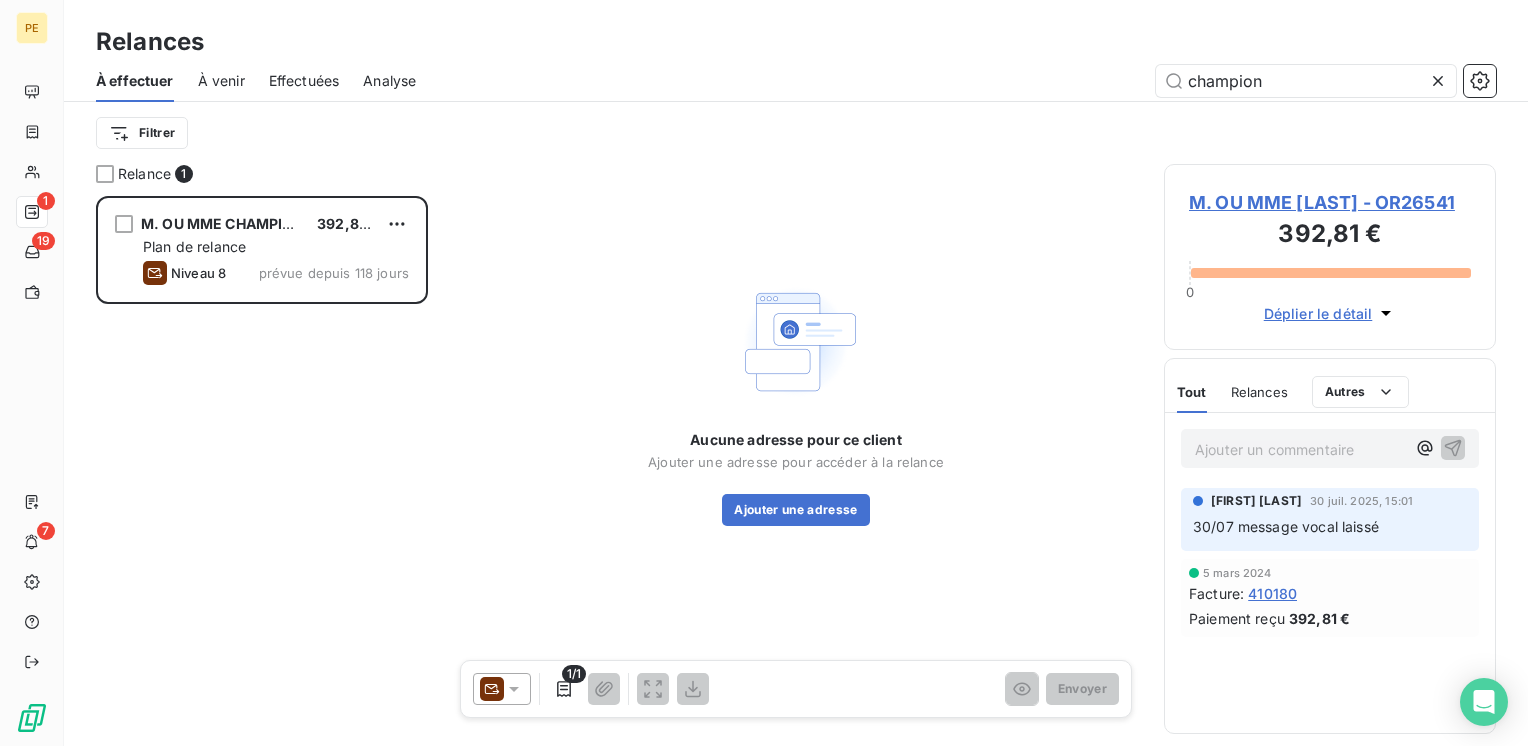 click on "M. OU MME [LAST] - OR26541" at bounding box center [1330, 202] 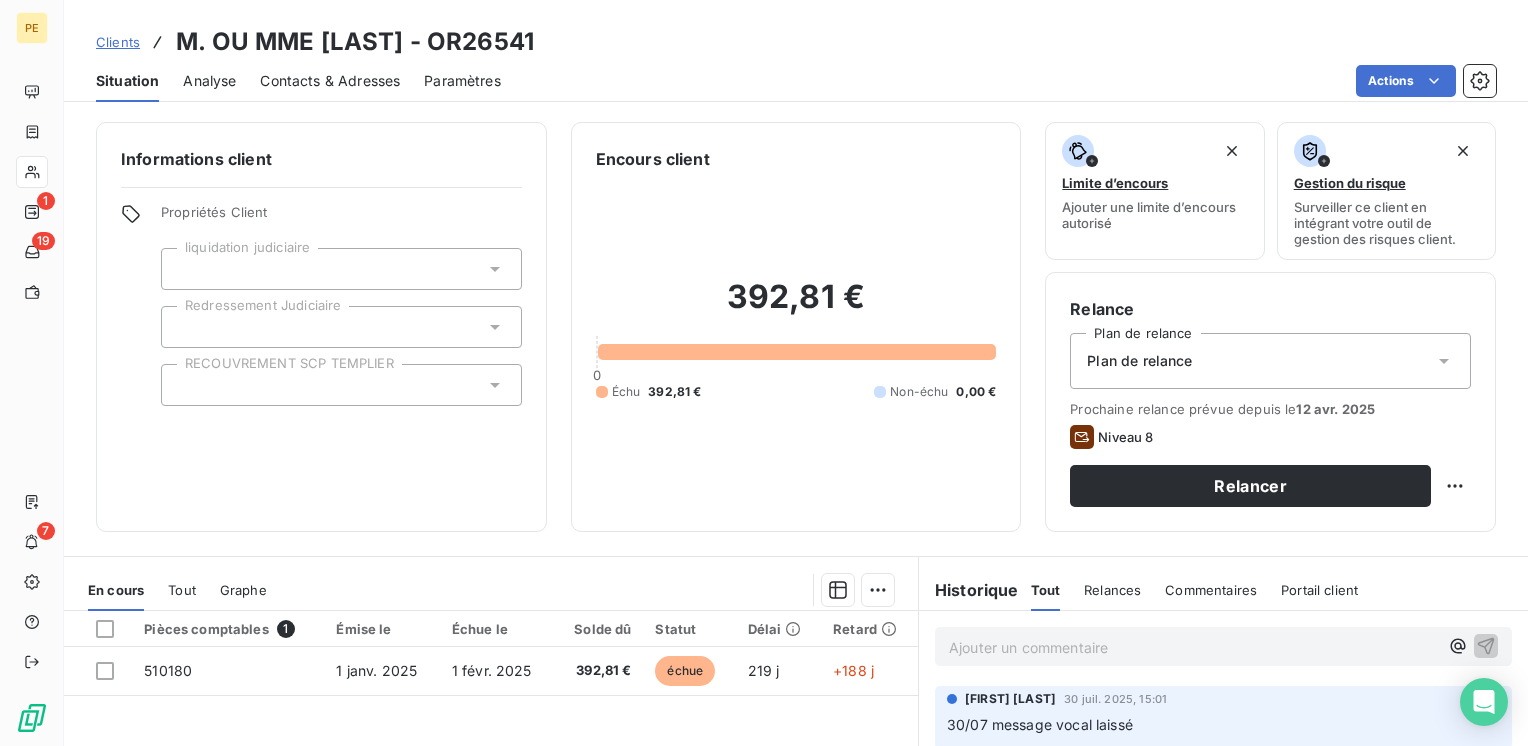 click on "Contacts & Adresses" at bounding box center [330, 81] 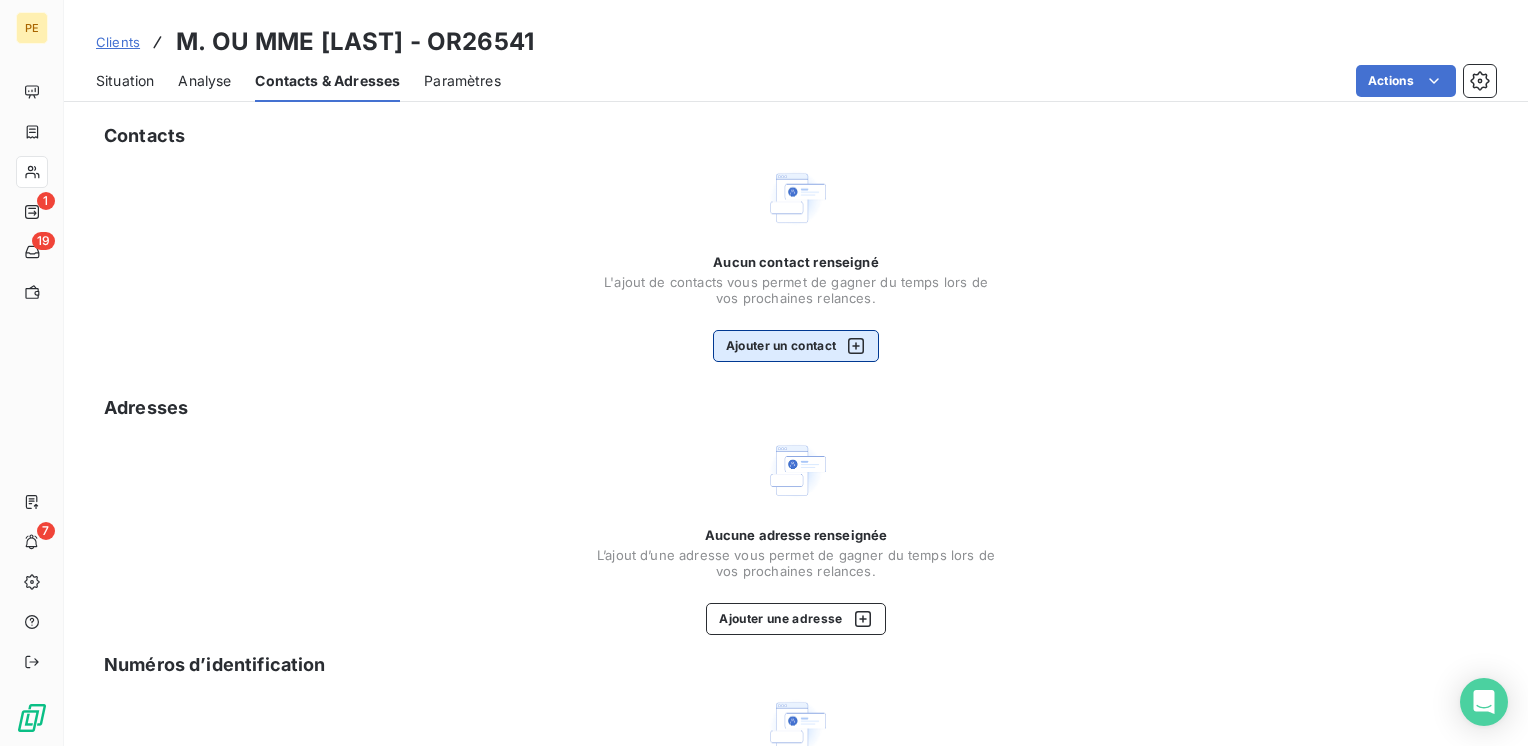 click on "Ajouter un contact" at bounding box center (796, 346) 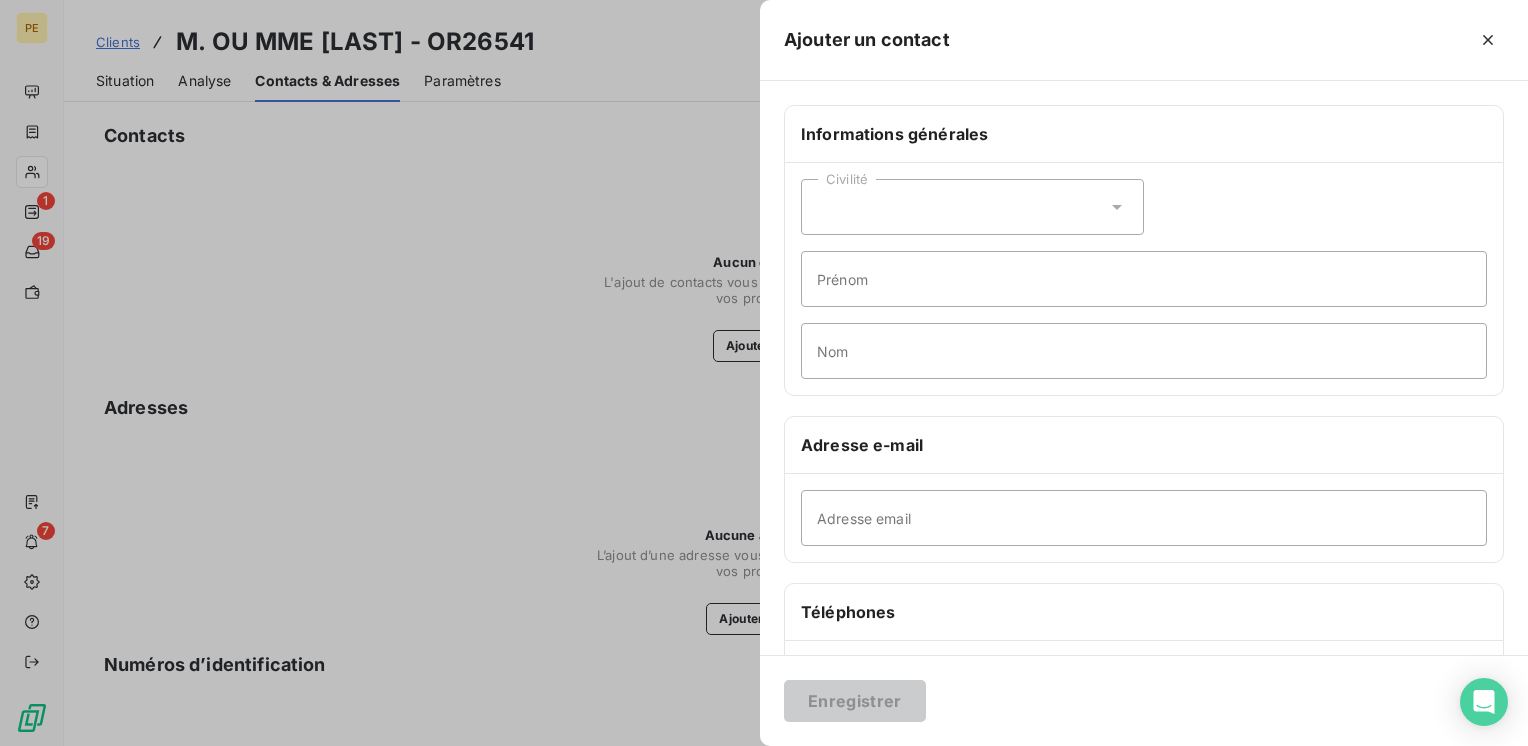 drag, startPoint x: 937, startPoint y: 165, endPoint x: 933, endPoint y: 175, distance: 10.770329 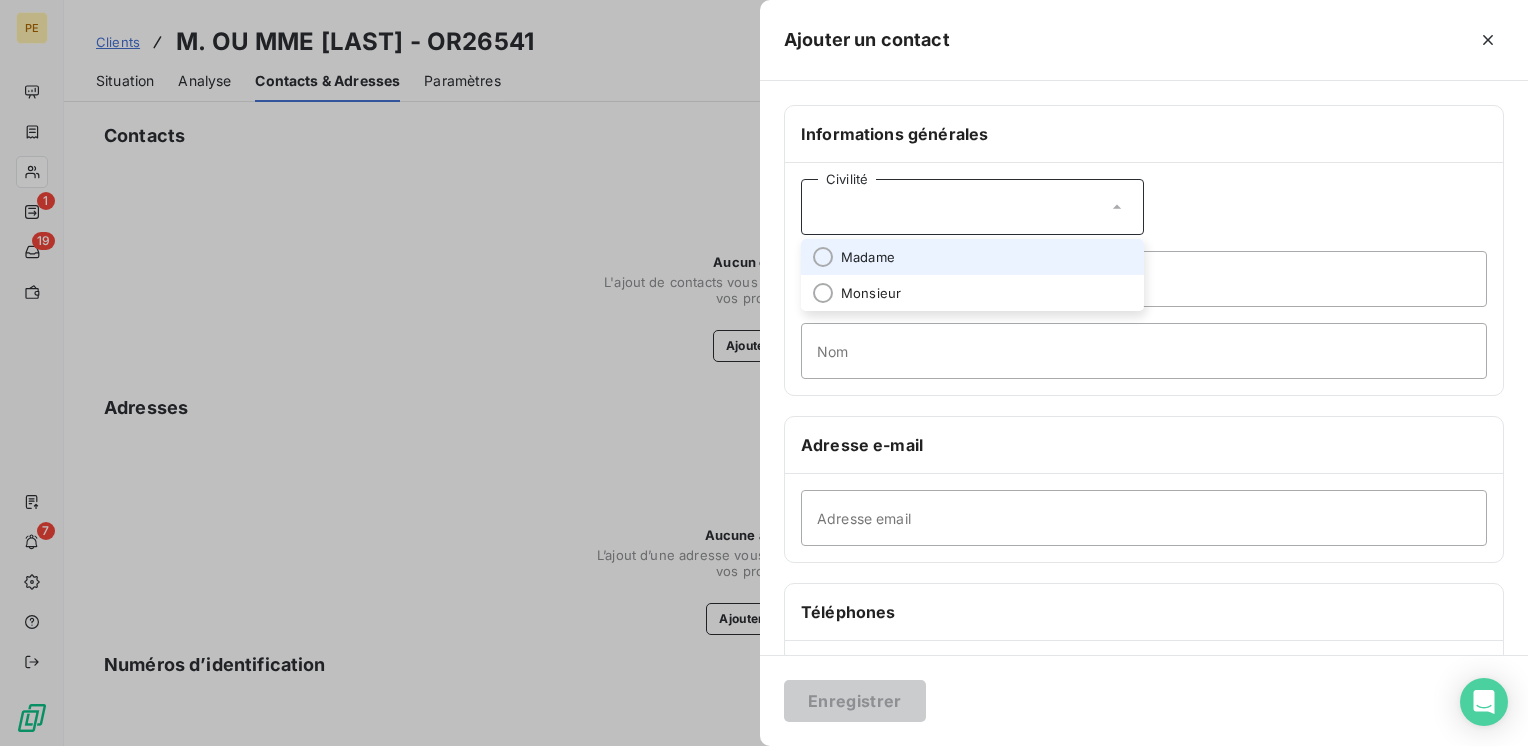 click on "Madame" at bounding box center (972, 257) 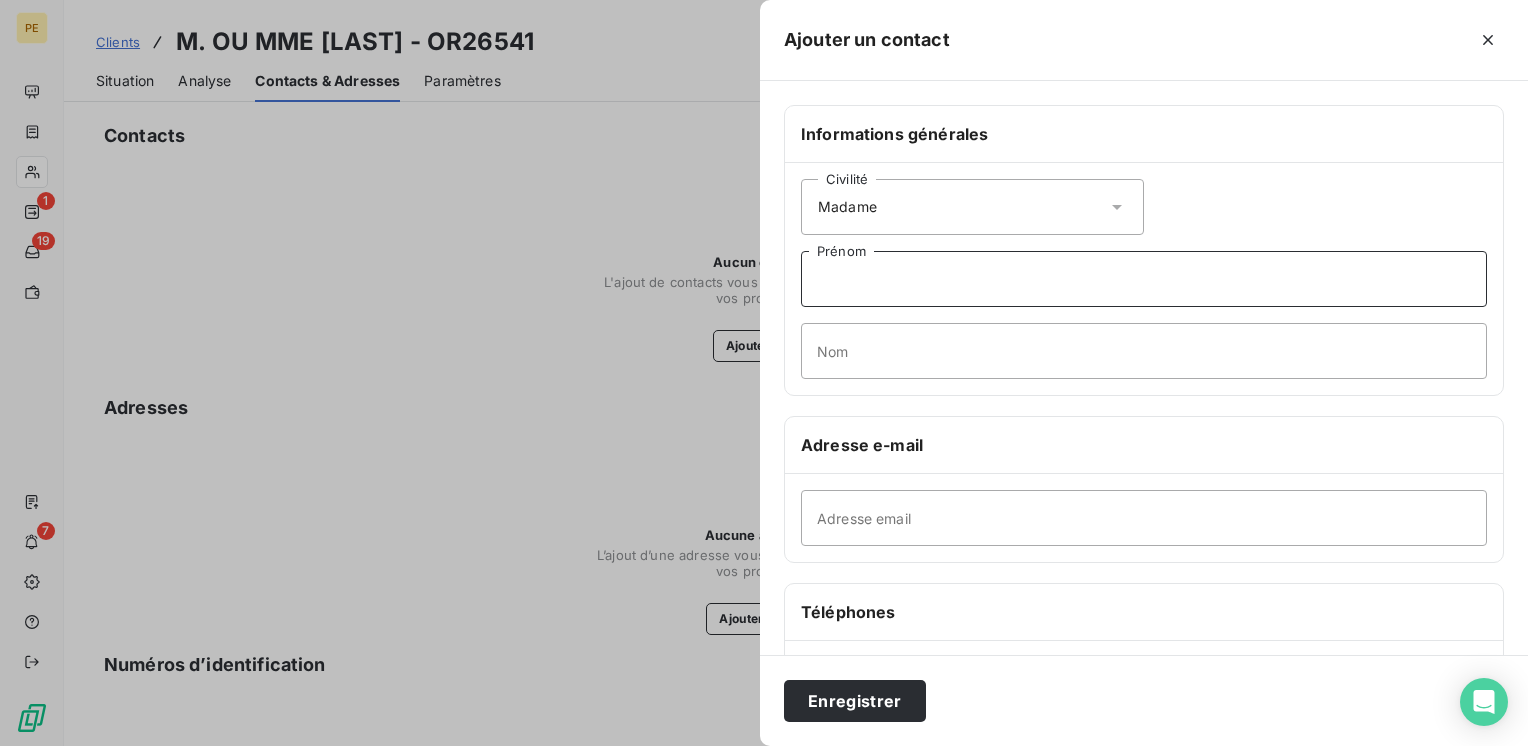 click on "Prénom" at bounding box center [1144, 279] 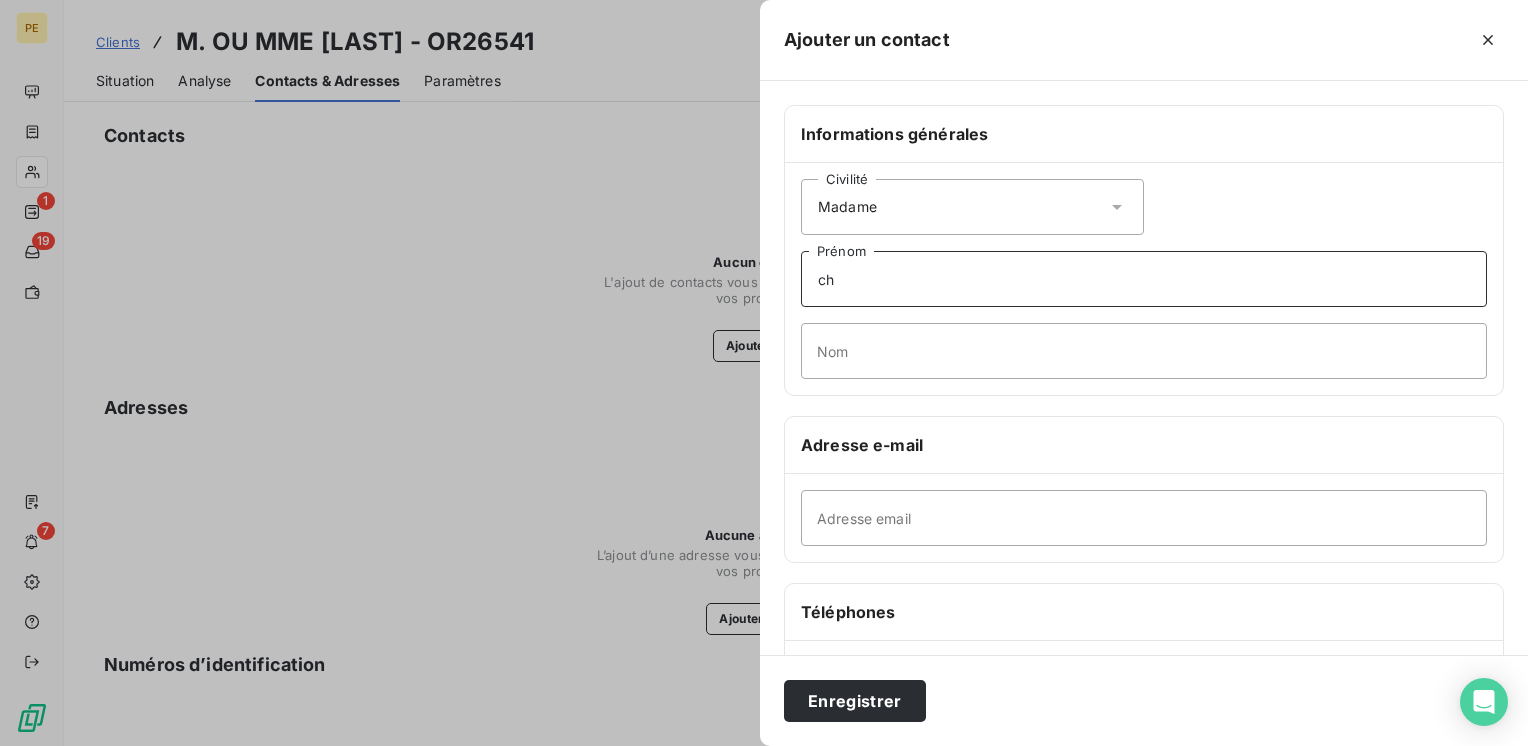type on "c" 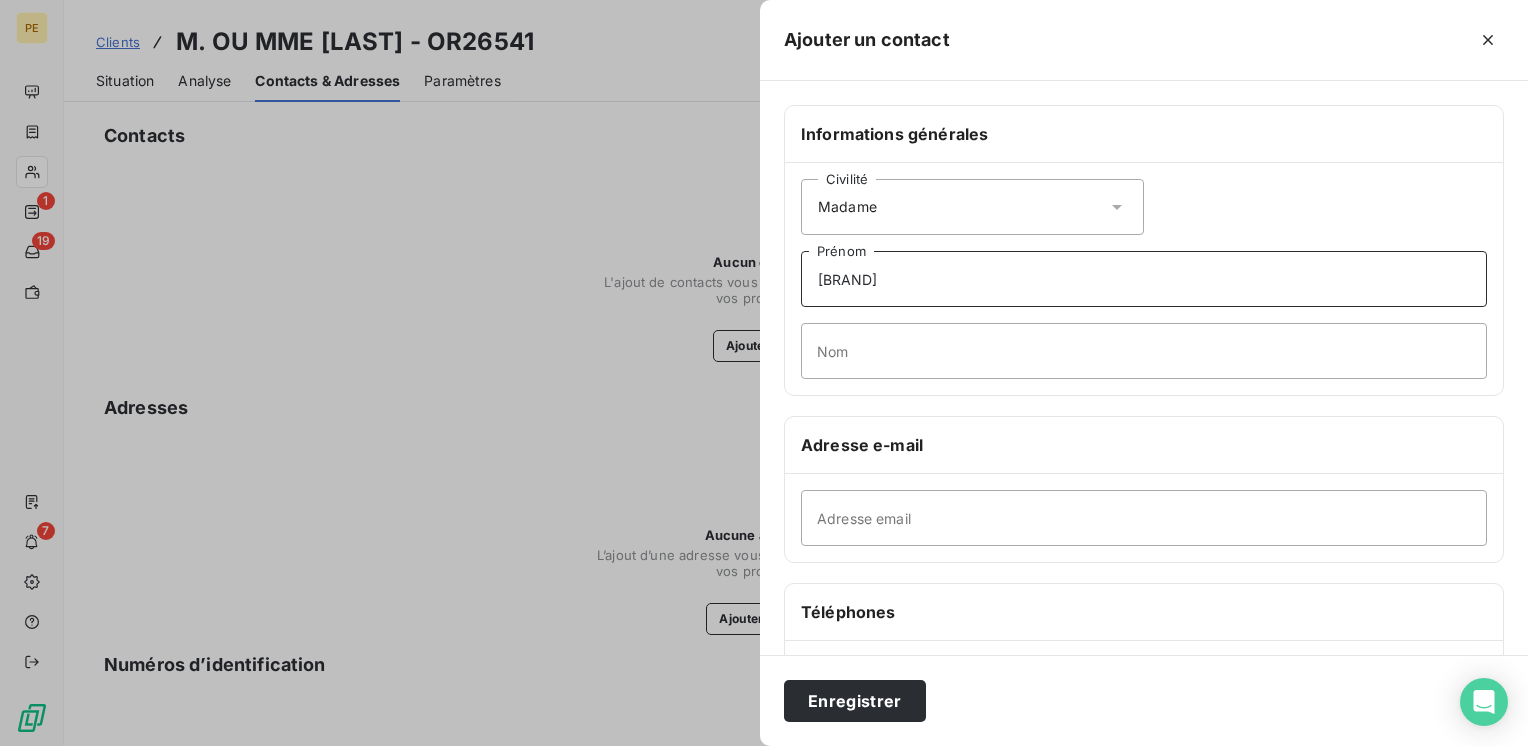 type on "[BRAND]" 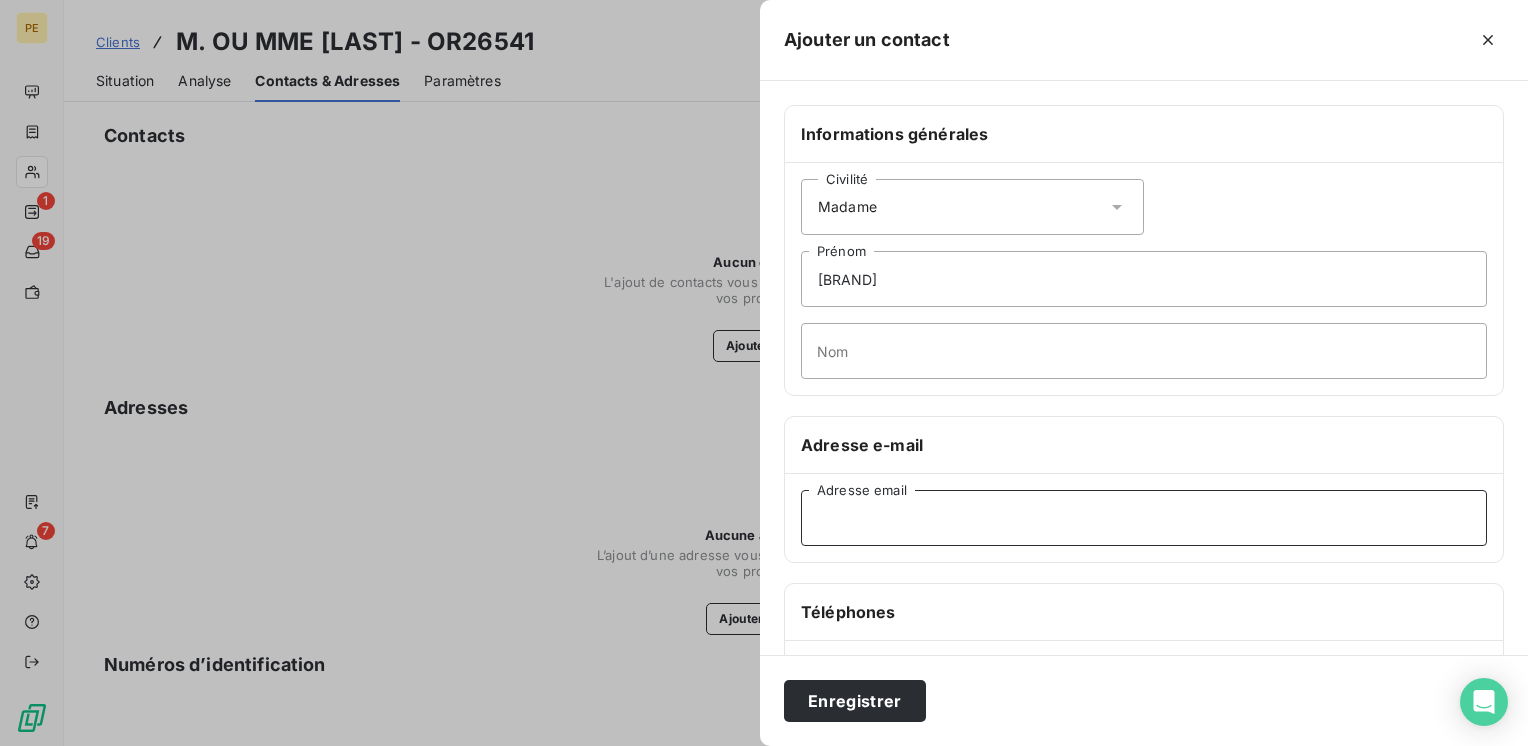 click on "Adresse email" at bounding box center [1144, 518] 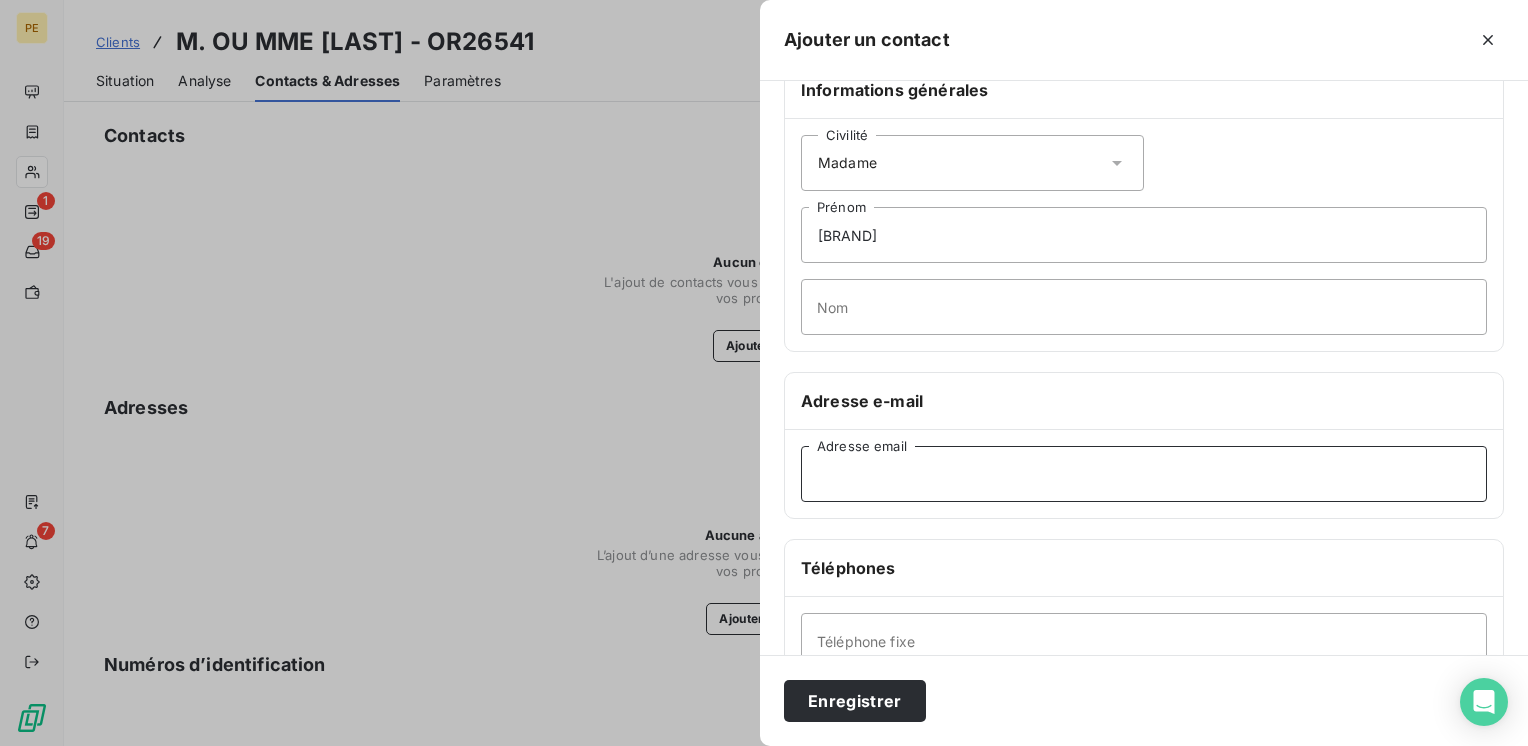 scroll, scrollTop: 0, scrollLeft: 0, axis: both 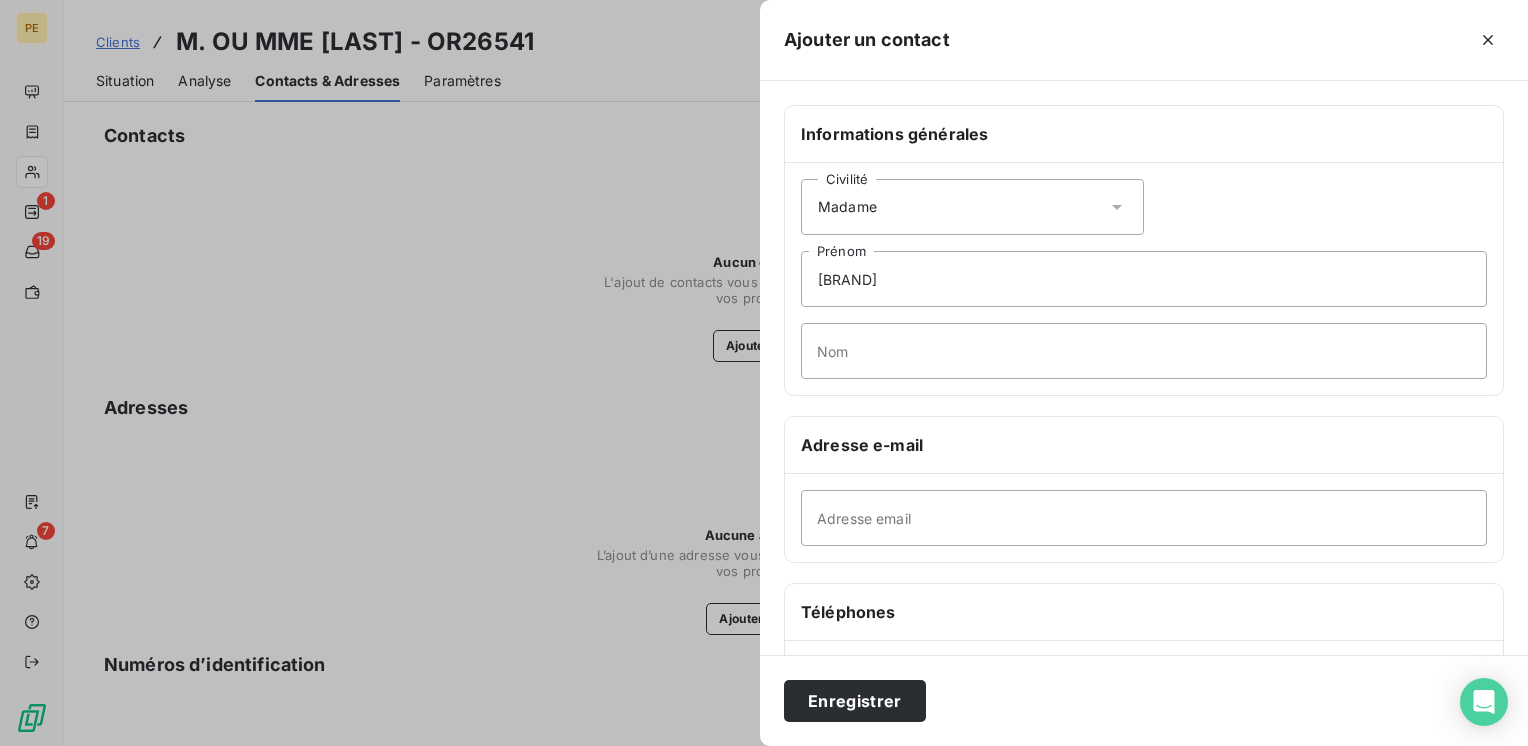 click on "Civilité Madame" at bounding box center (972, 207) 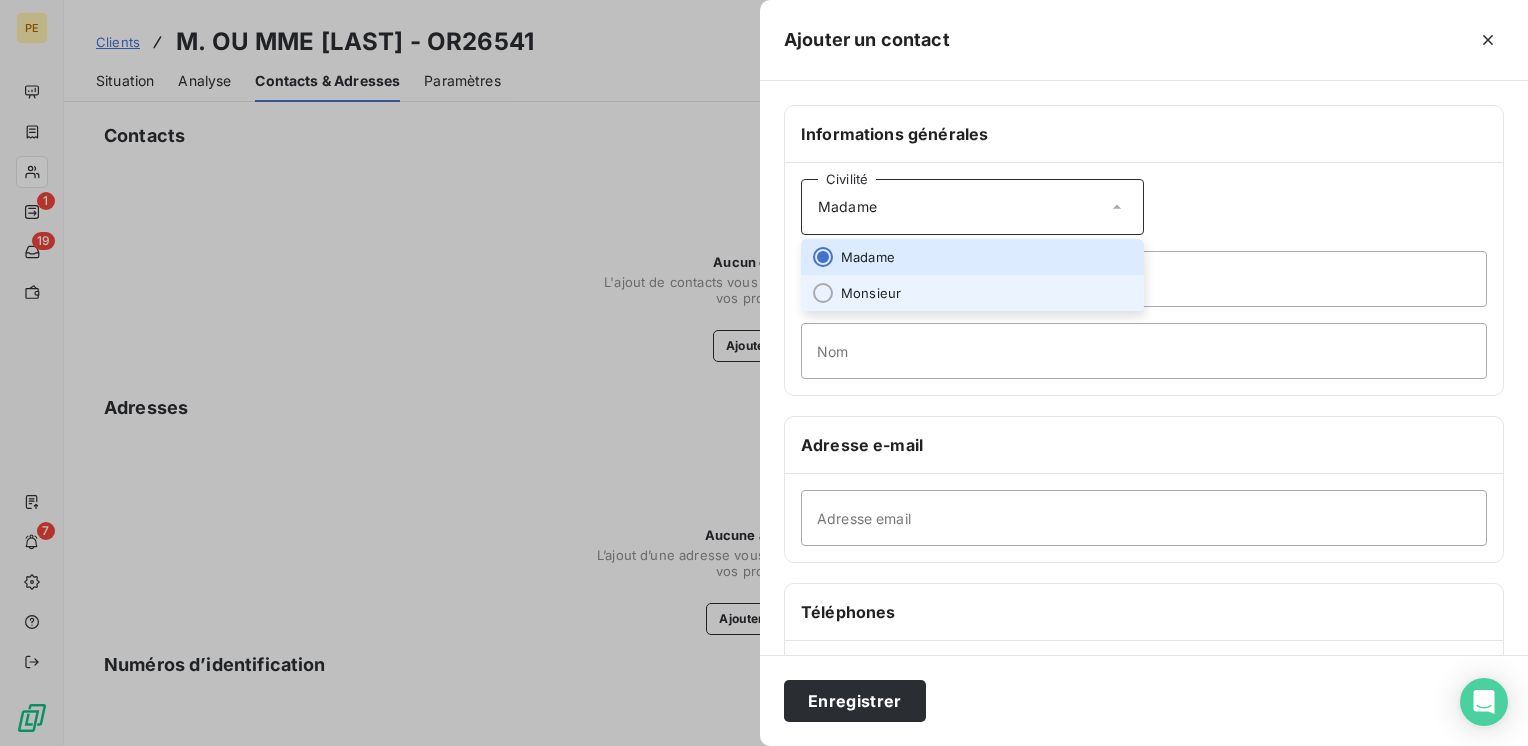 drag, startPoint x: 907, startPoint y: 288, endPoint x: 898, endPoint y: 328, distance: 41 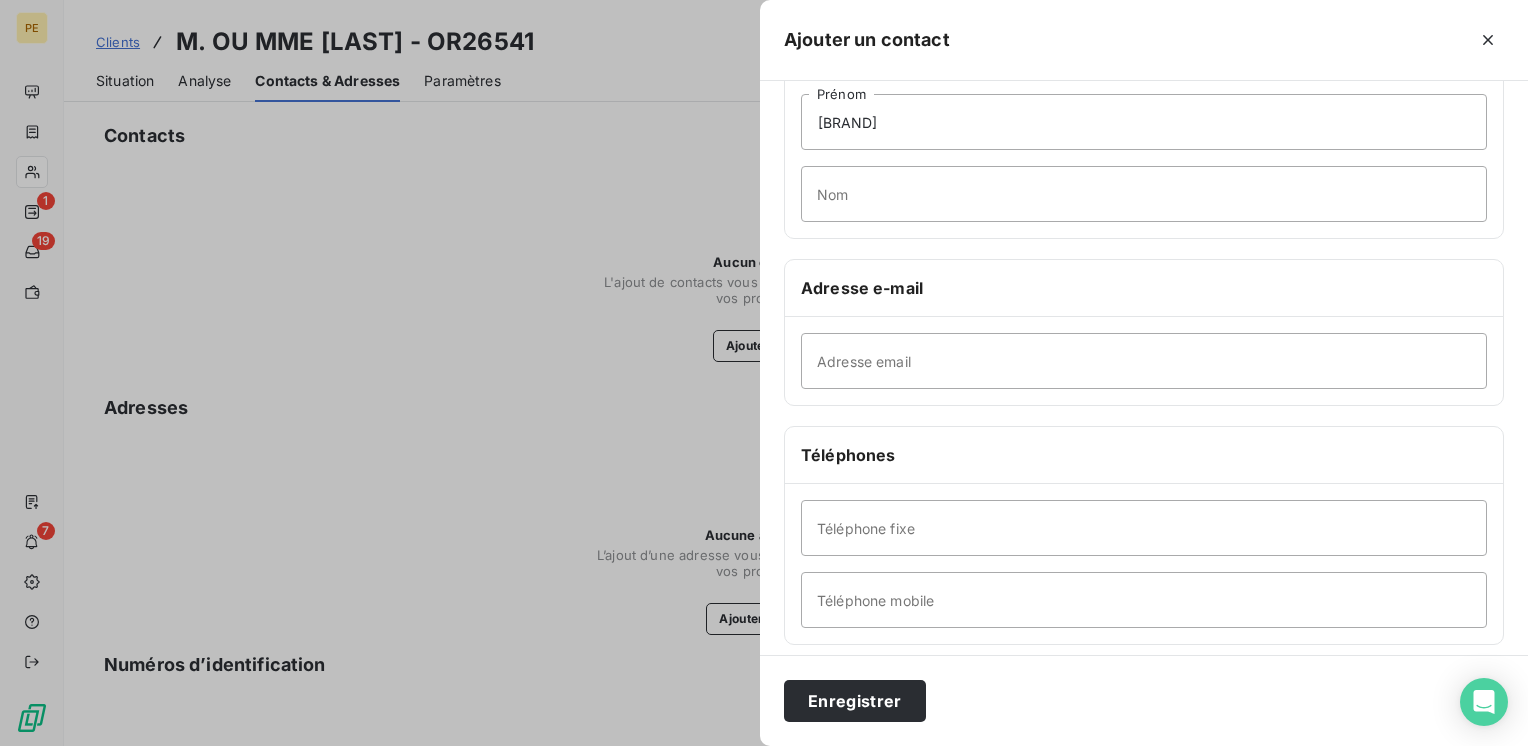 scroll, scrollTop: 266, scrollLeft: 0, axis: vertical 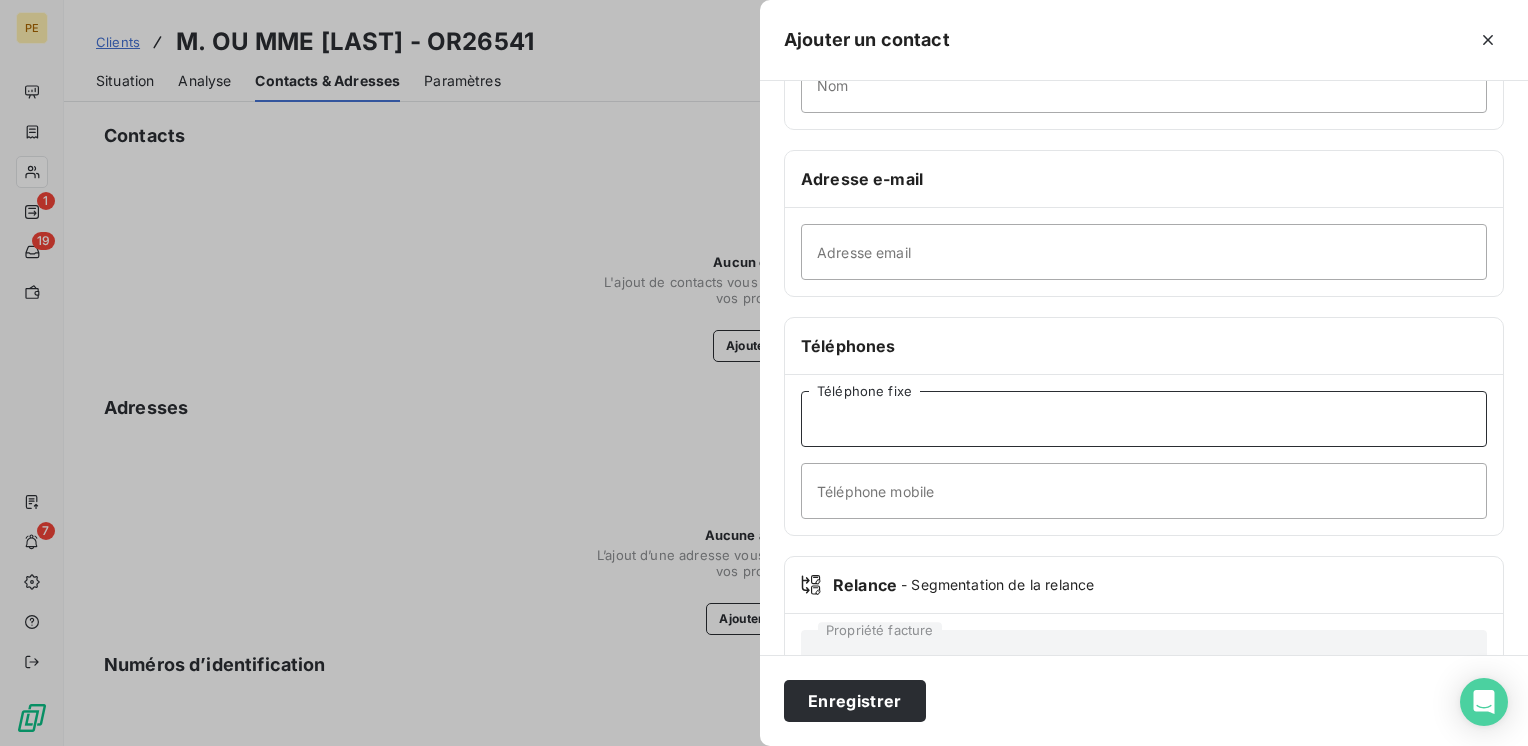 click on "Téléphone fixe" at bounding box center (1144, 419) 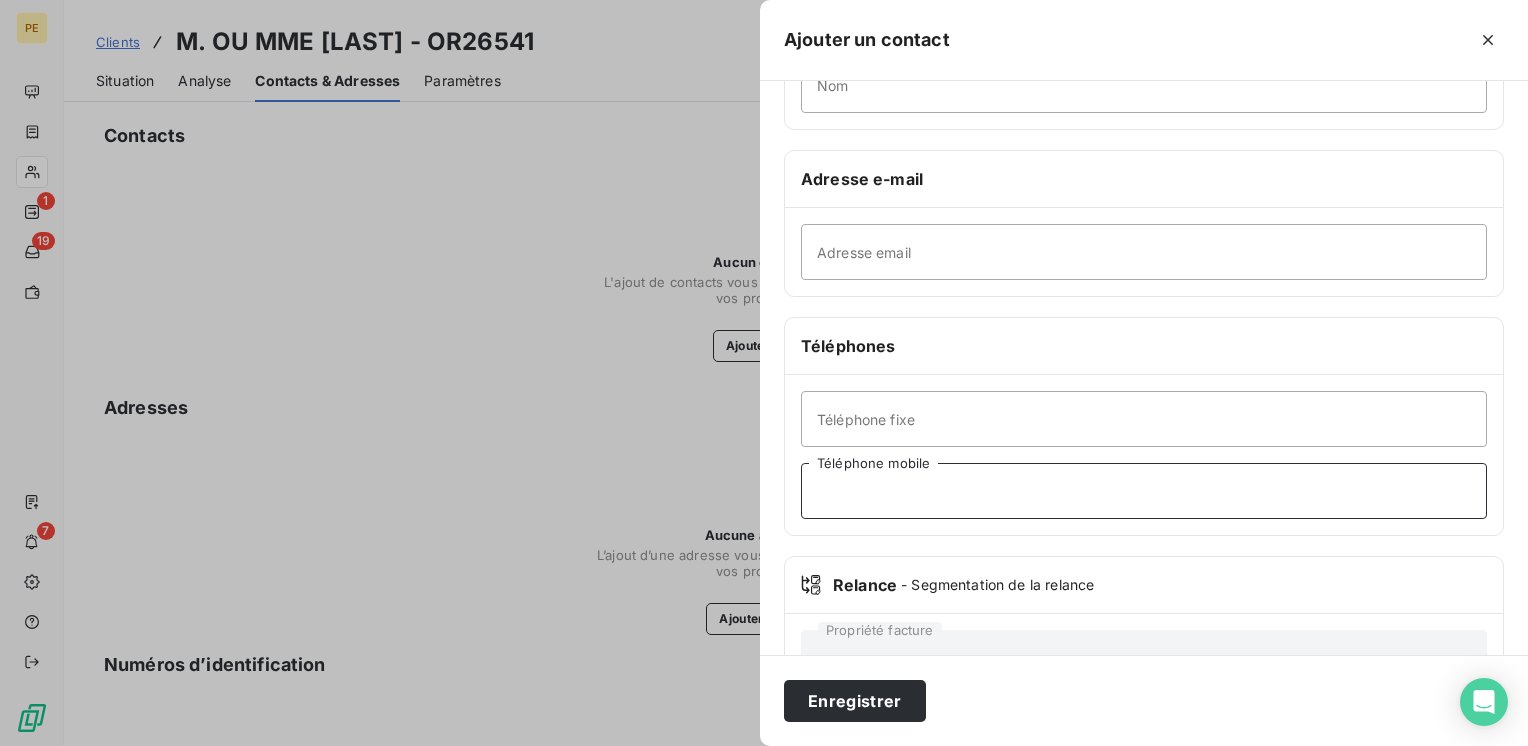 scroll, scrollTop: 264, scrollLeft: 0, axis: vertical 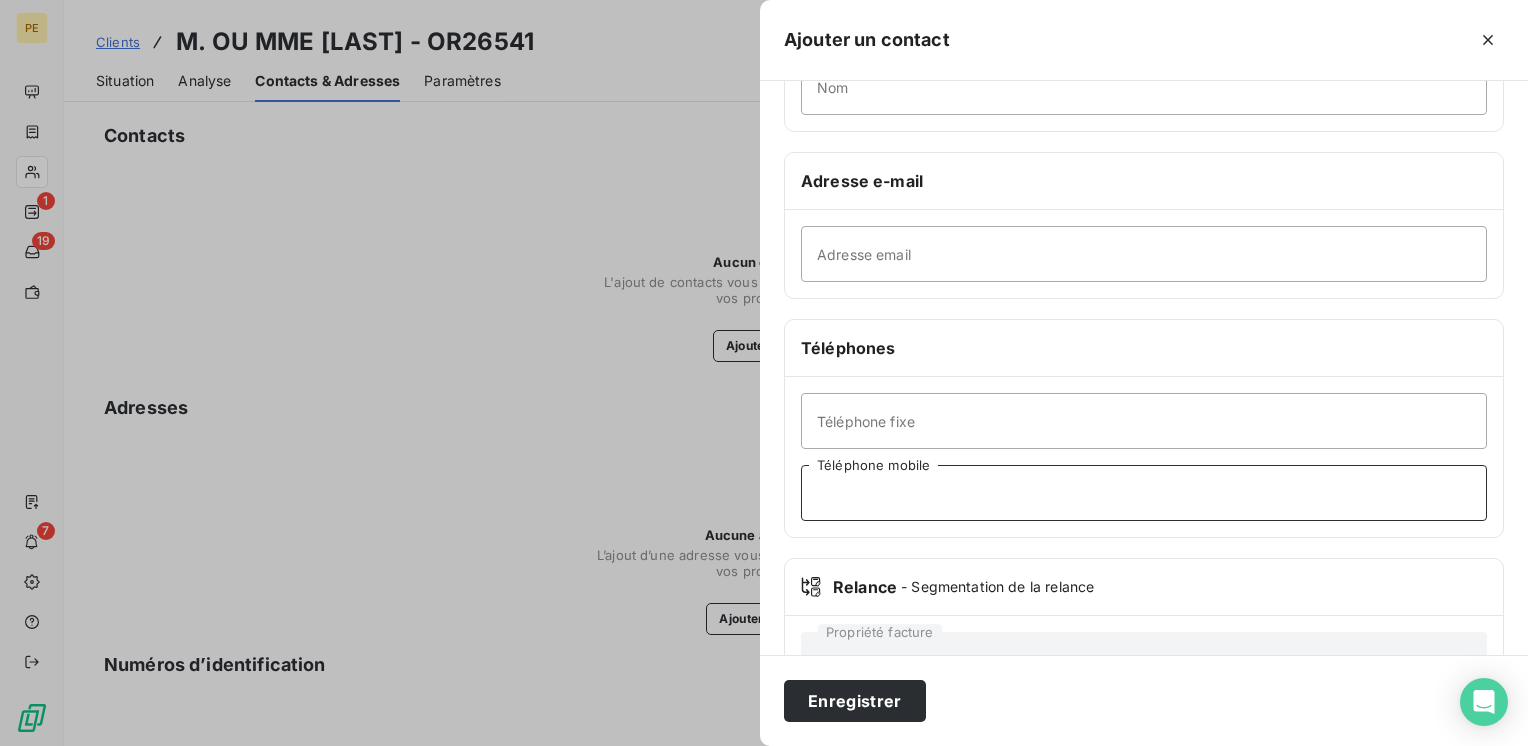 click on "Téléphone mobile" at bounding box center (1144, 493) 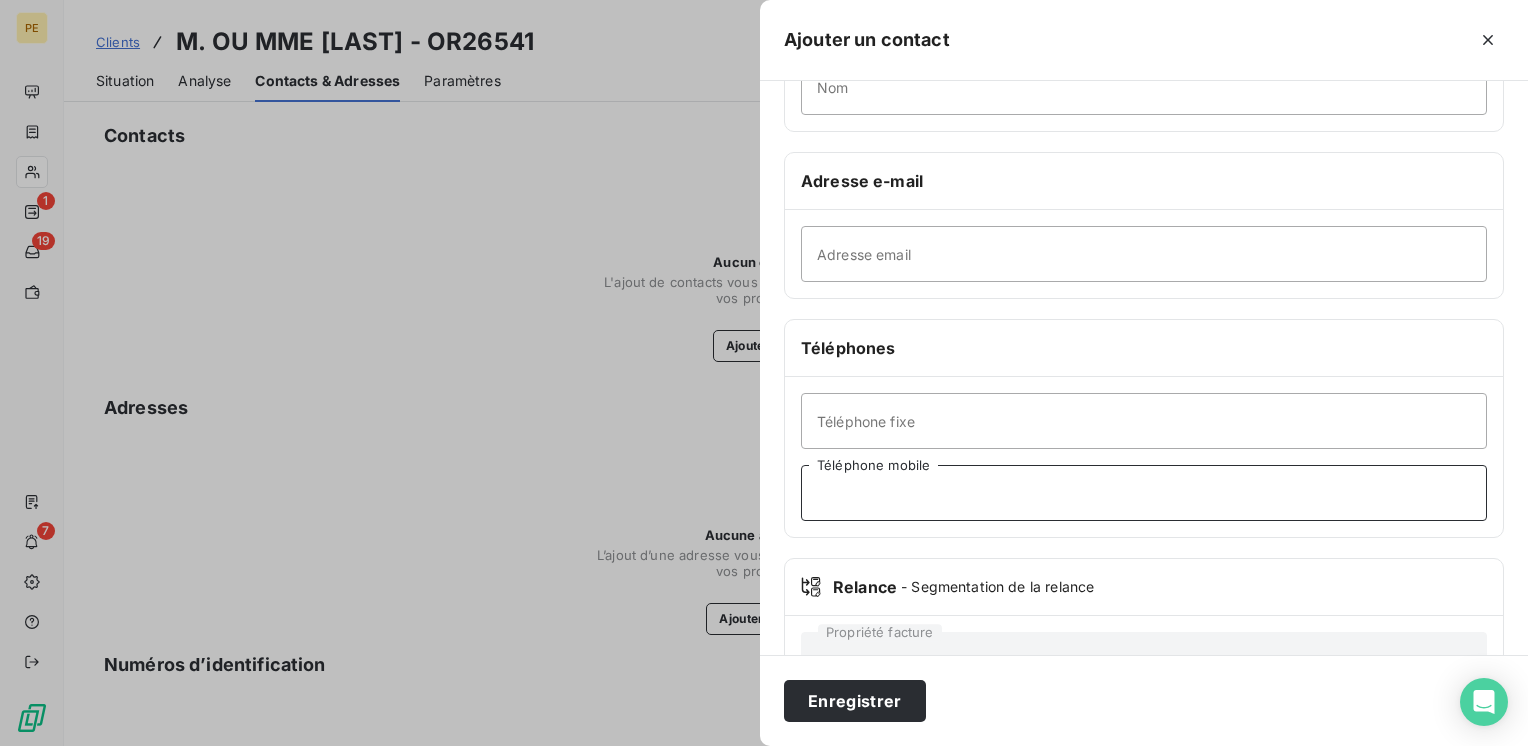 paste on "[PHONE]" 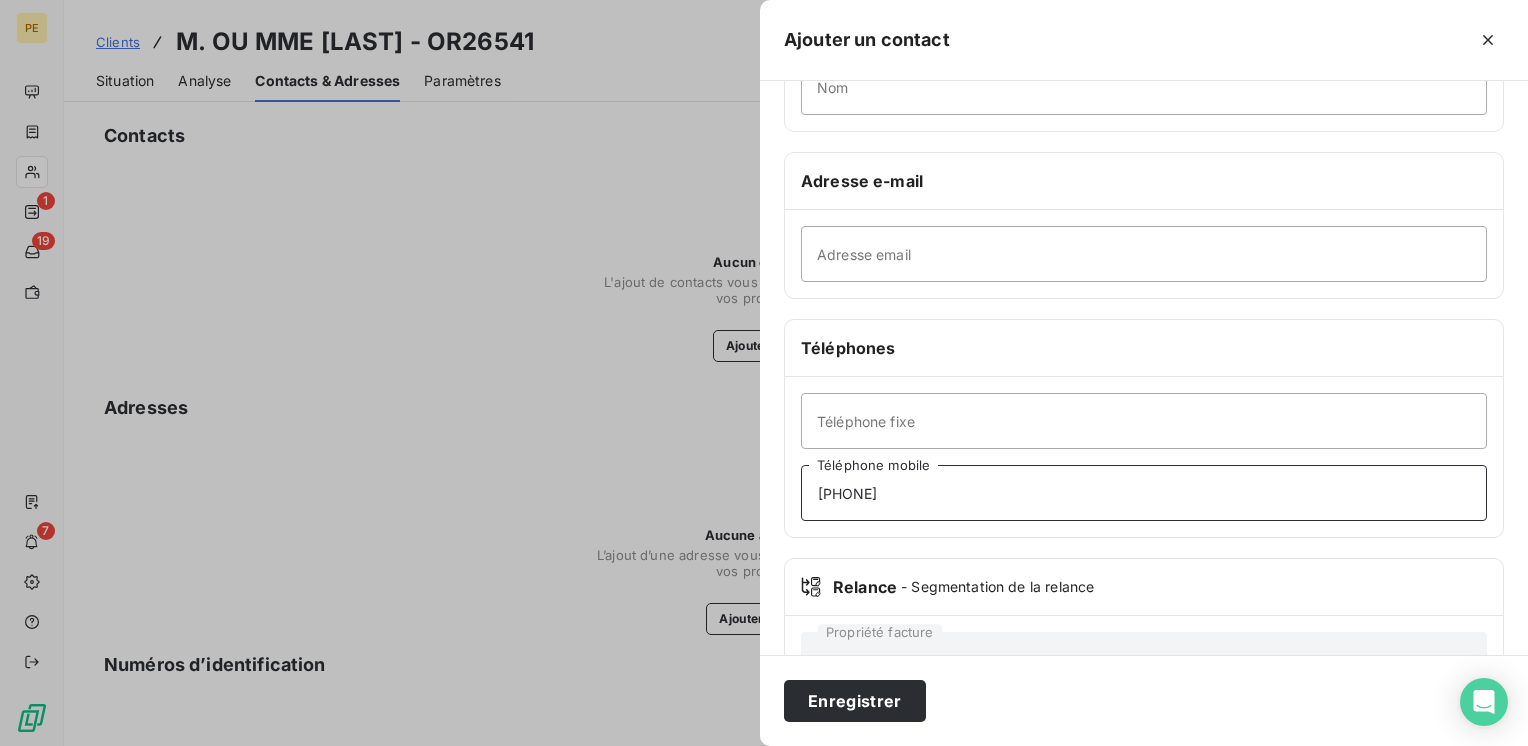 type on "[PHONE]" 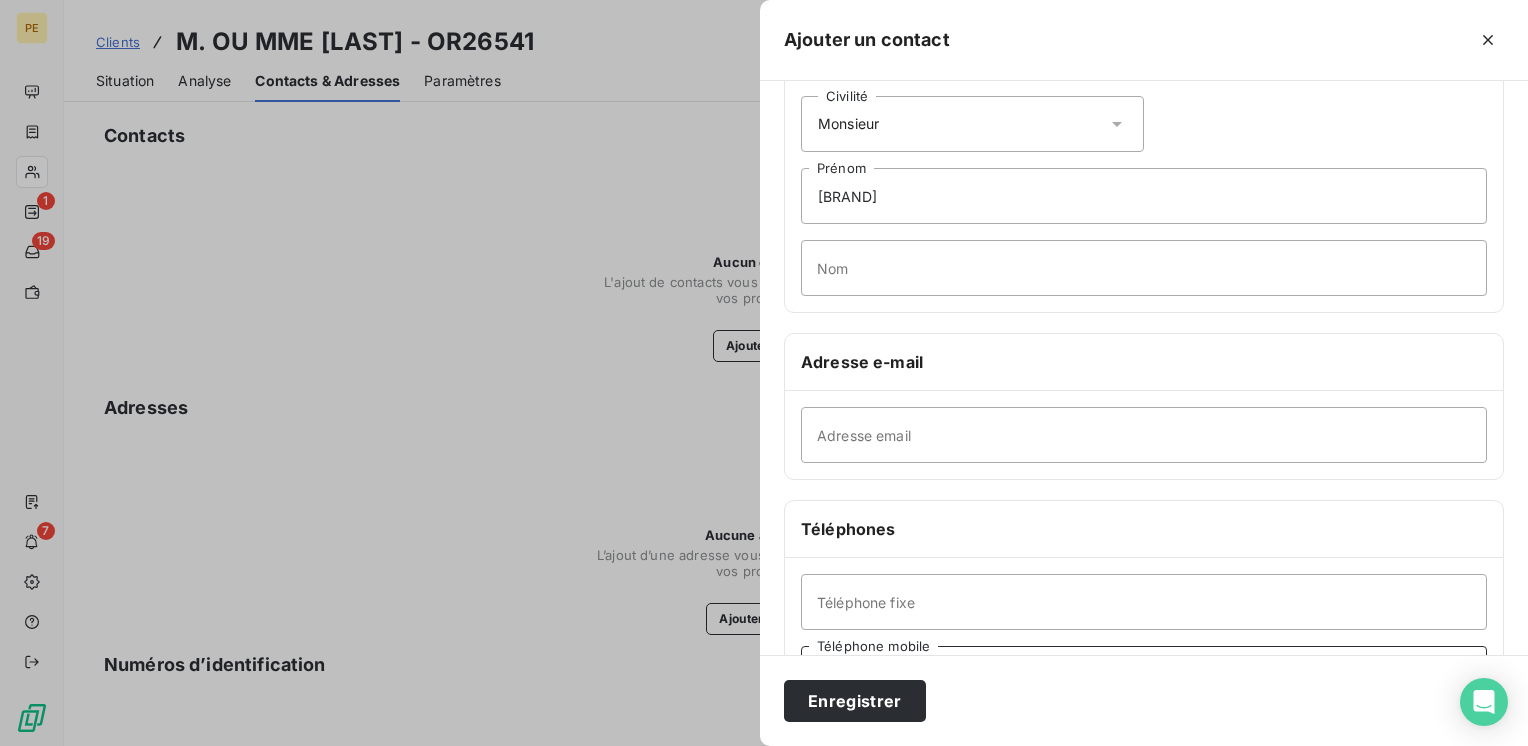 scroll, scrollTop: 0, scrollLeft: 0, axis: both 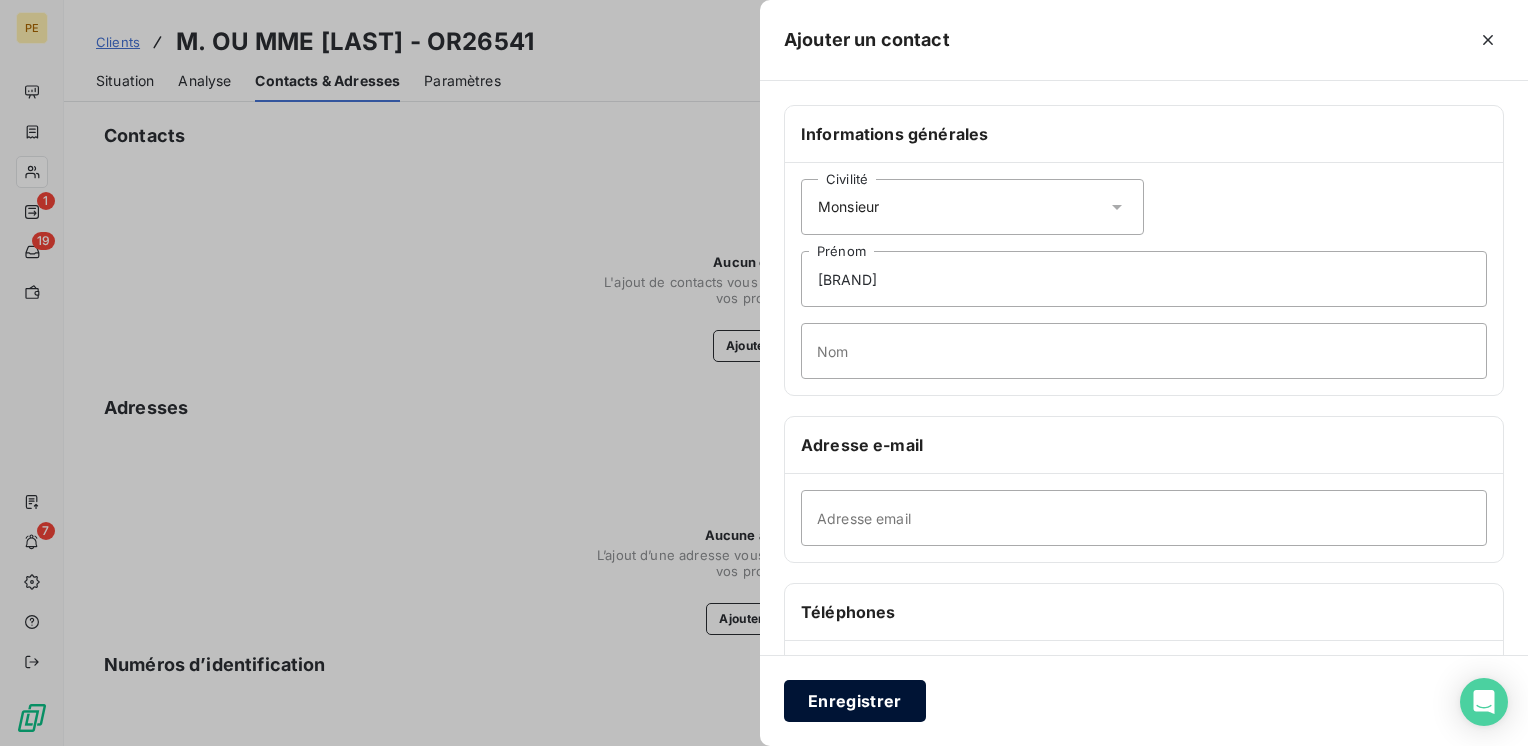 click on "Enregistrer" at bounding box center (855, 701) 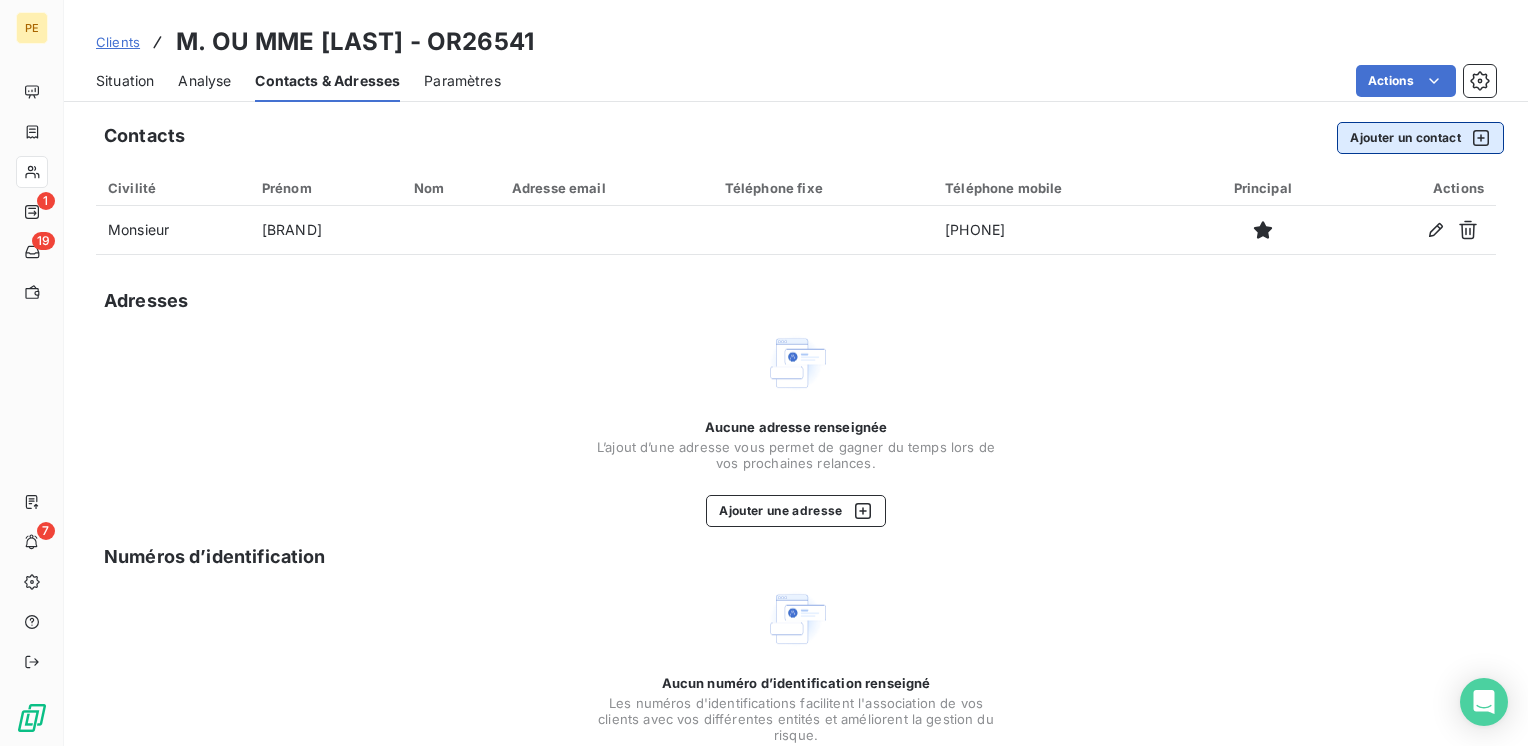 click on "Ajouter un contact" at bounding box center (1420, 138) 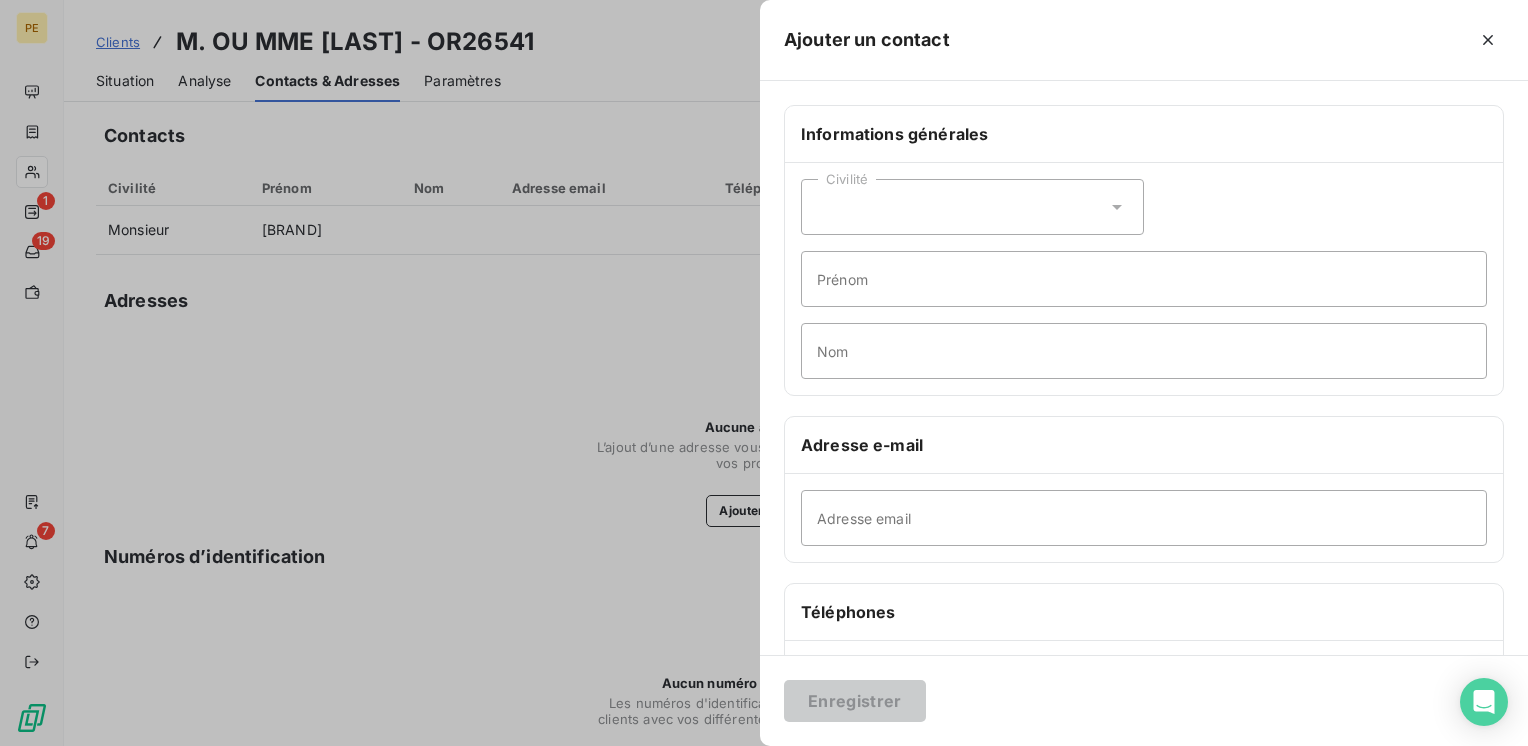 click on "Civilité" at bounding box center (972, 207) 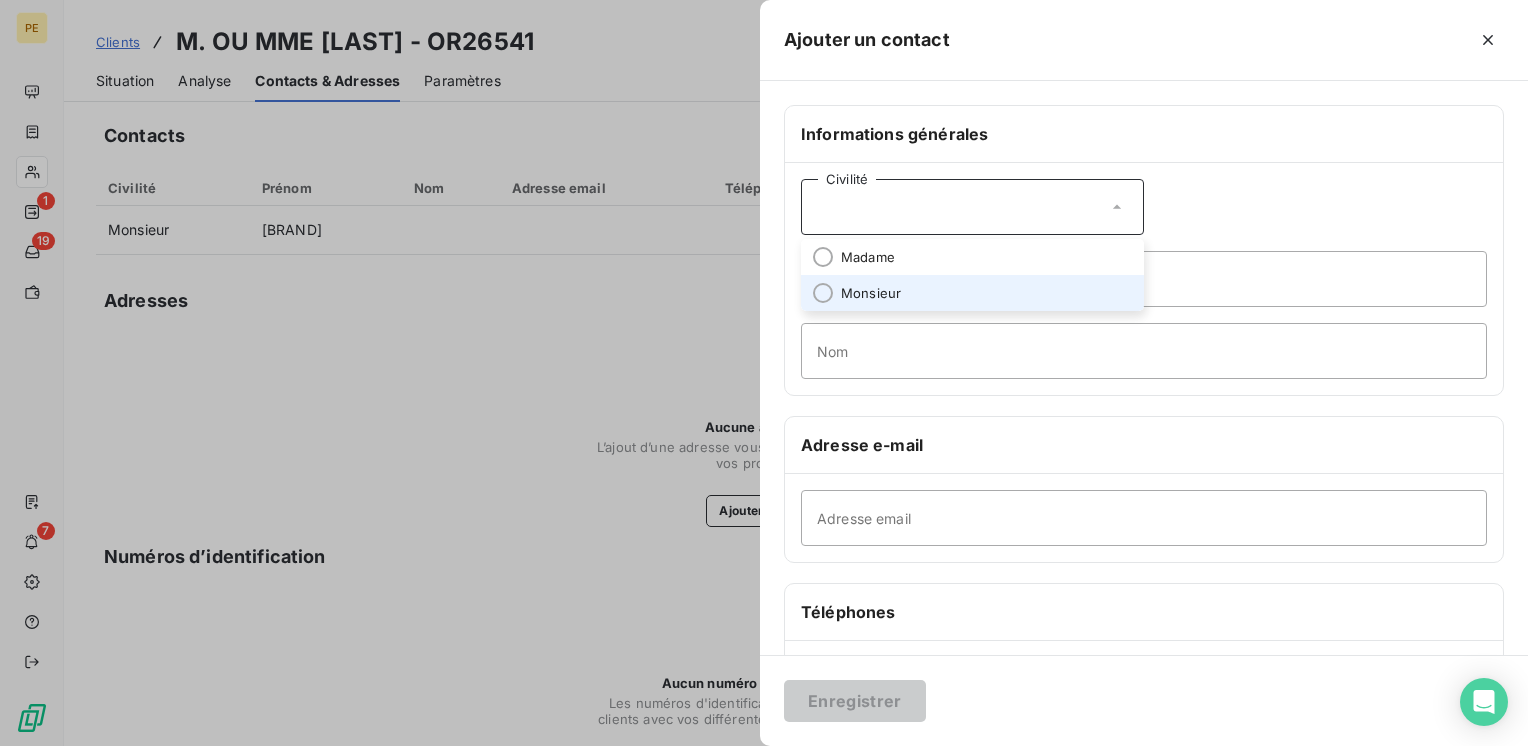 click on "Monsieur" at bounding box center (871, 293) 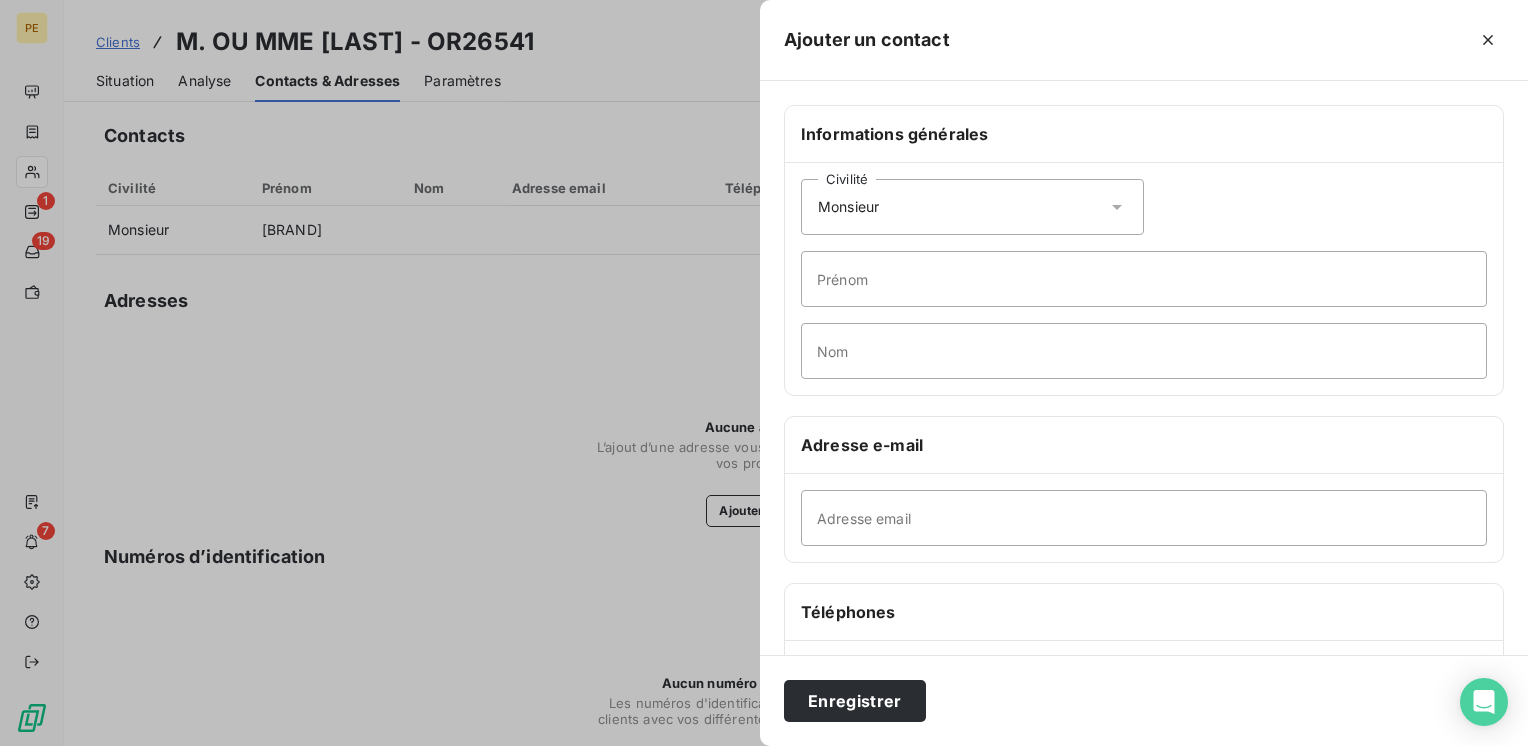 click on "Civilité Monsieur" at bounding box center [972, 207] 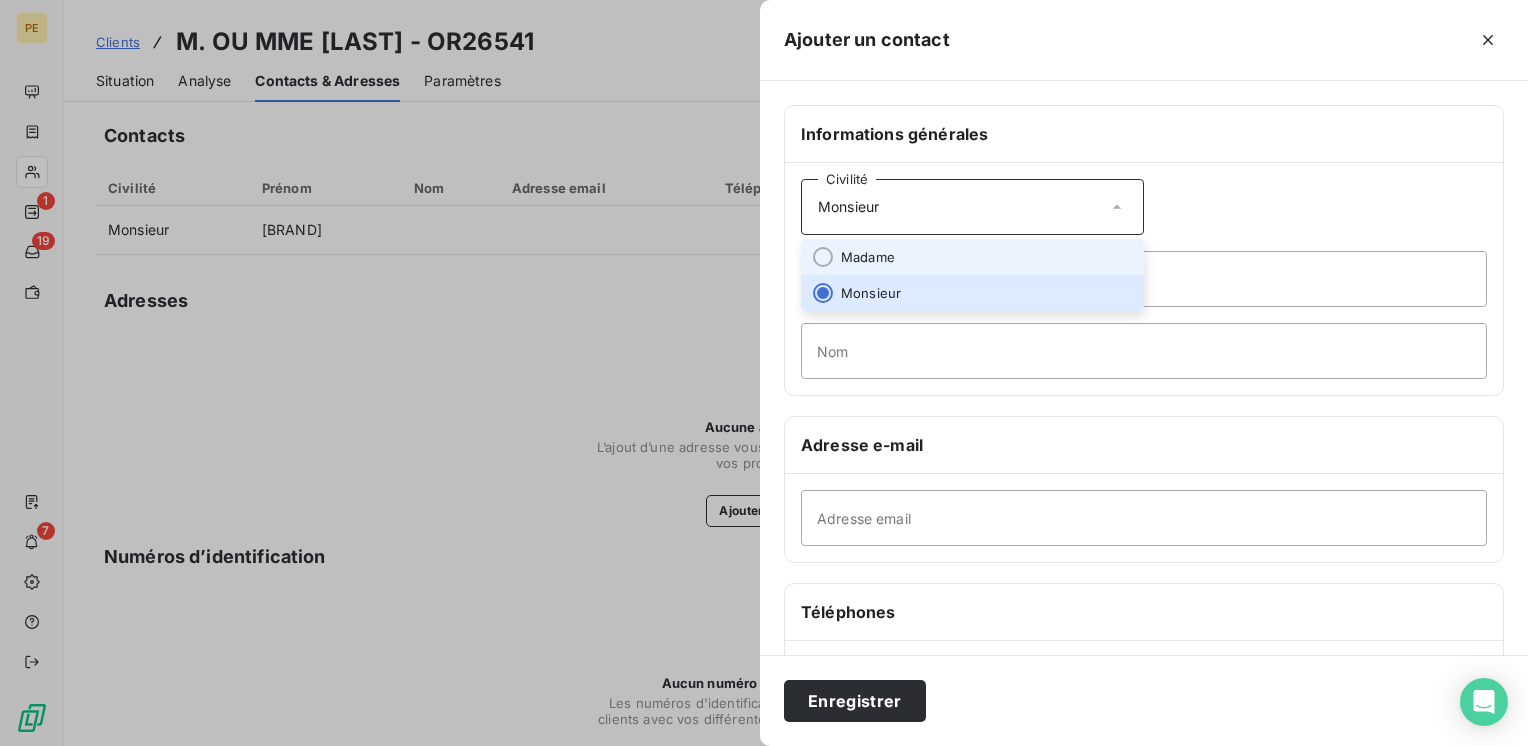 click on "Madame" at bounding box center (868, 257) 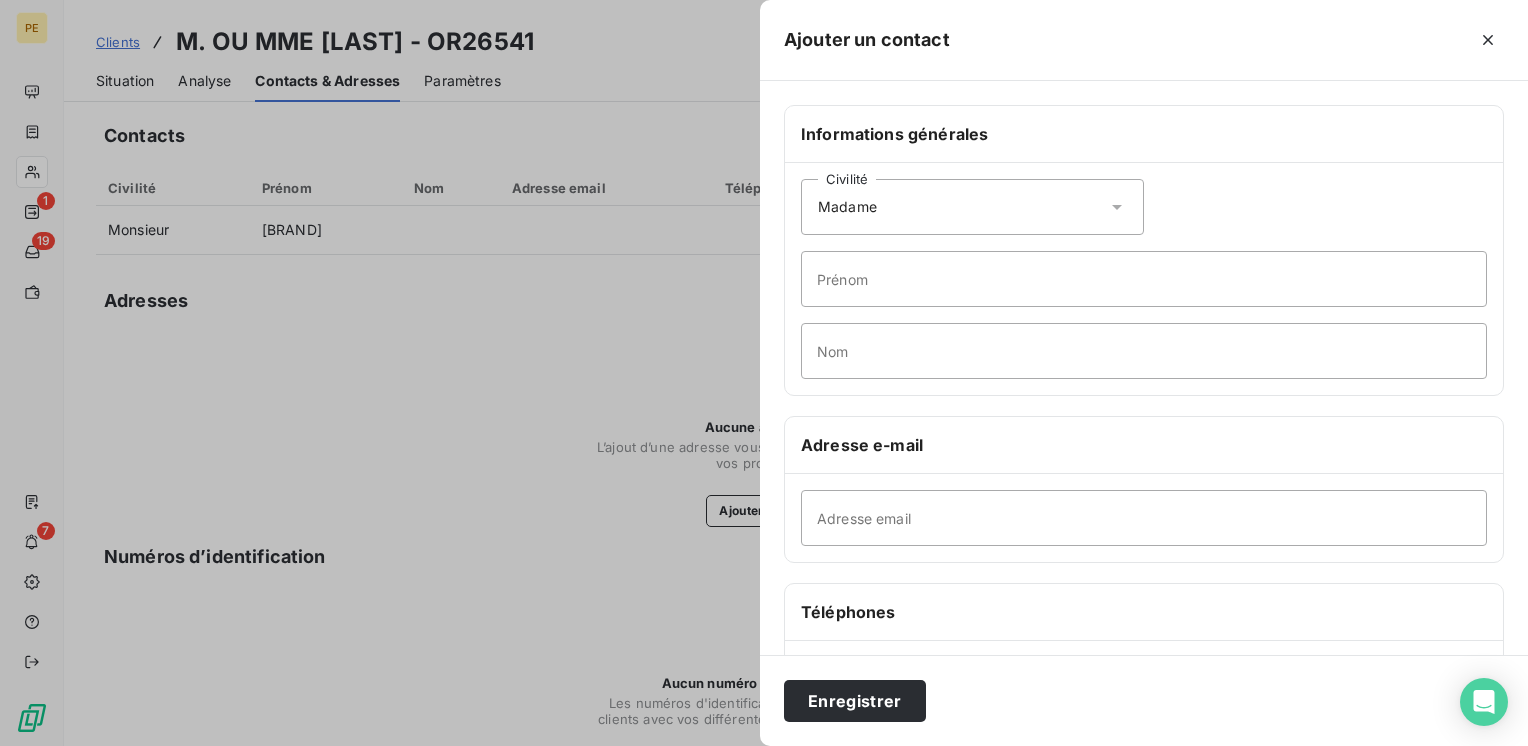 scroll, scrollTop: 334, scrollLeft: 0, axis: vertical 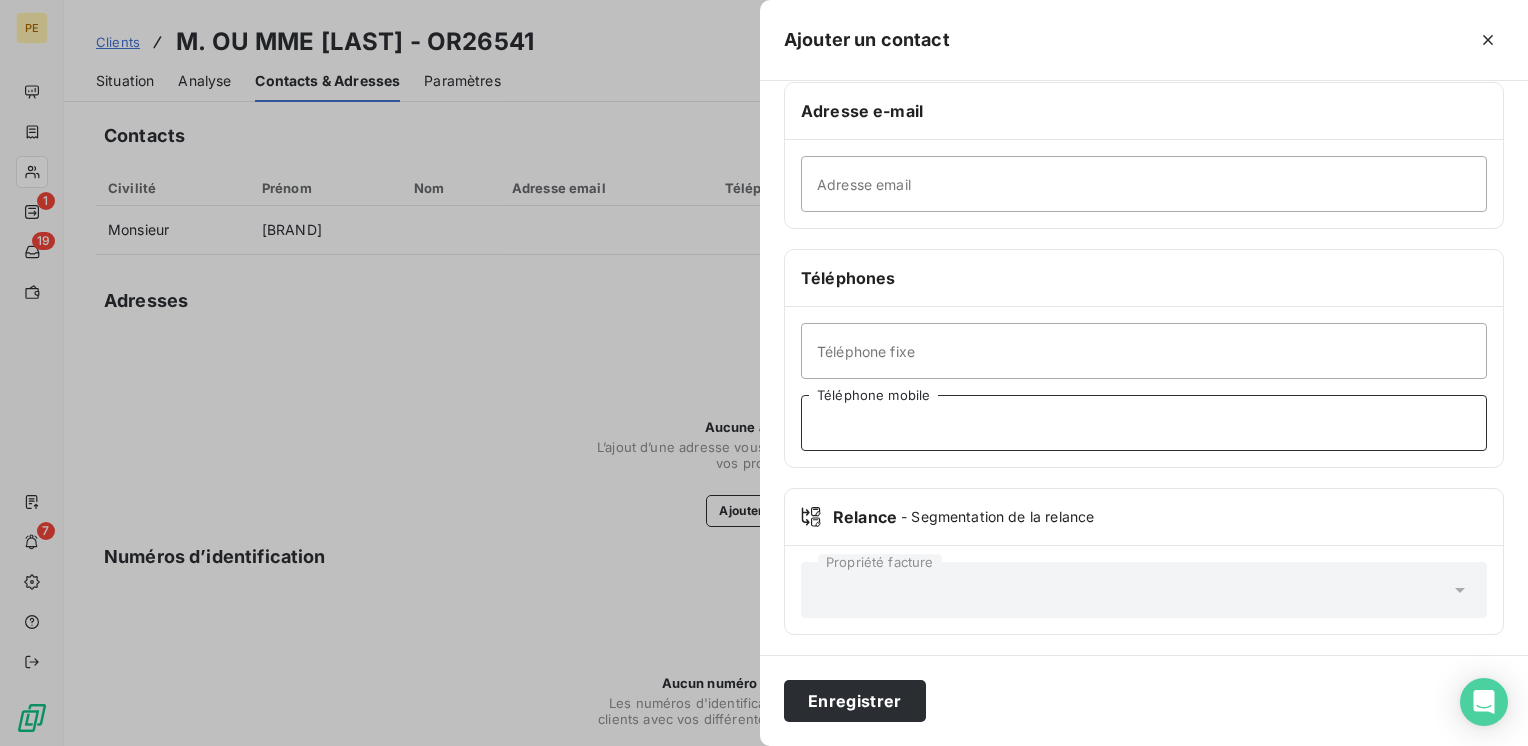 click on "Téléphone mobile" at bounding box center (1144, 423) 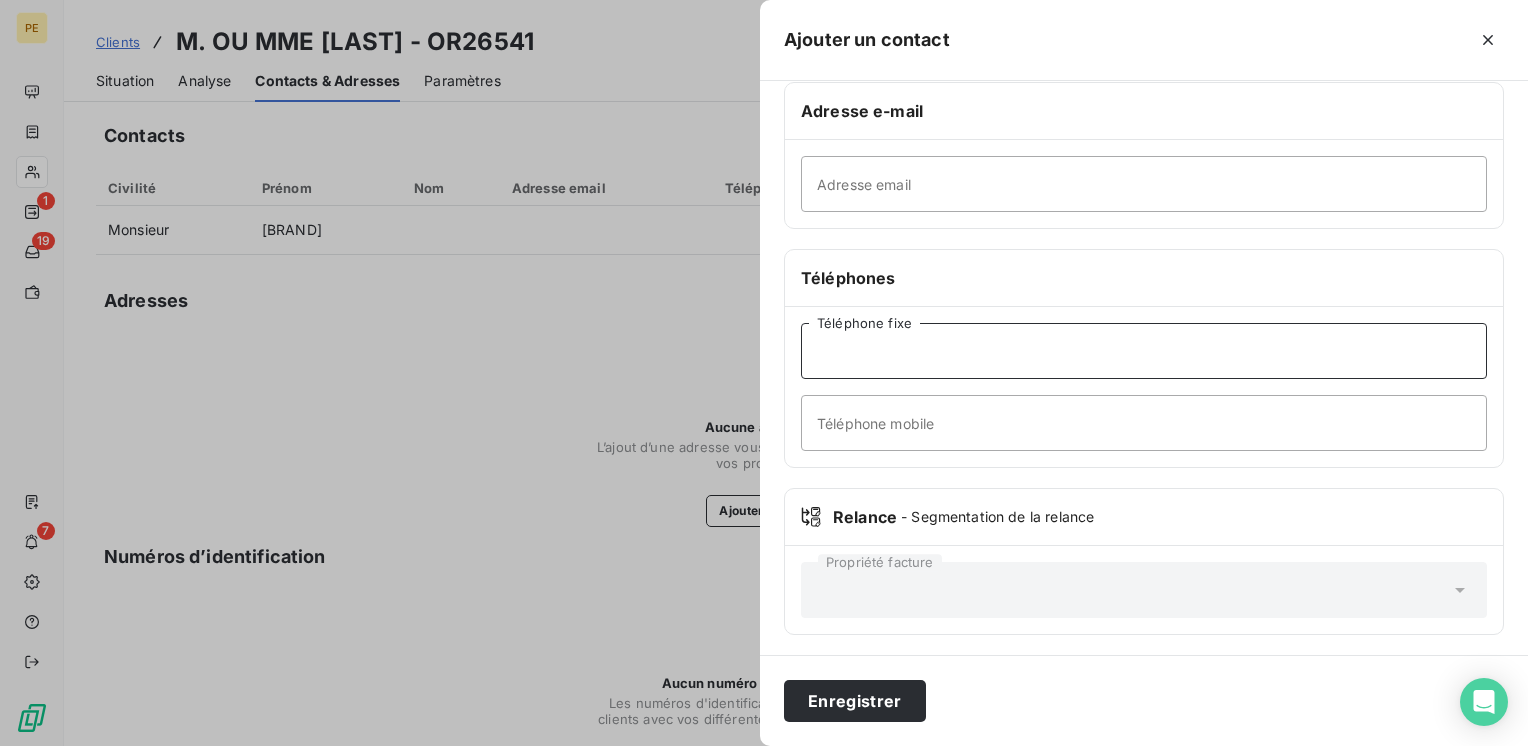 click on "Téléphone fixe" at bounding box center [1144, 351] 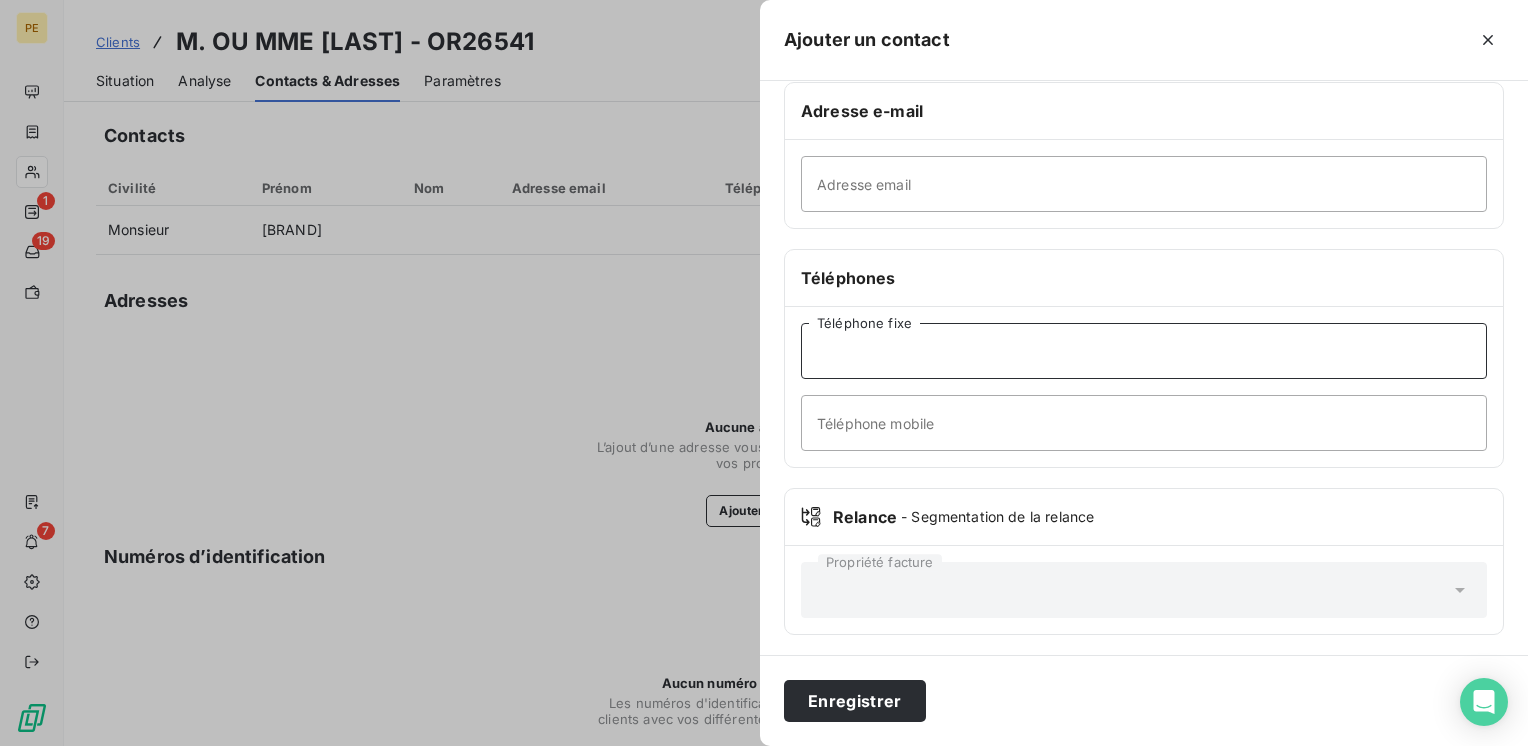 drag, startPoint x: 963, startPoint y: 357, endPoint x: 888, endPoint y: 313, distance: 86.95401 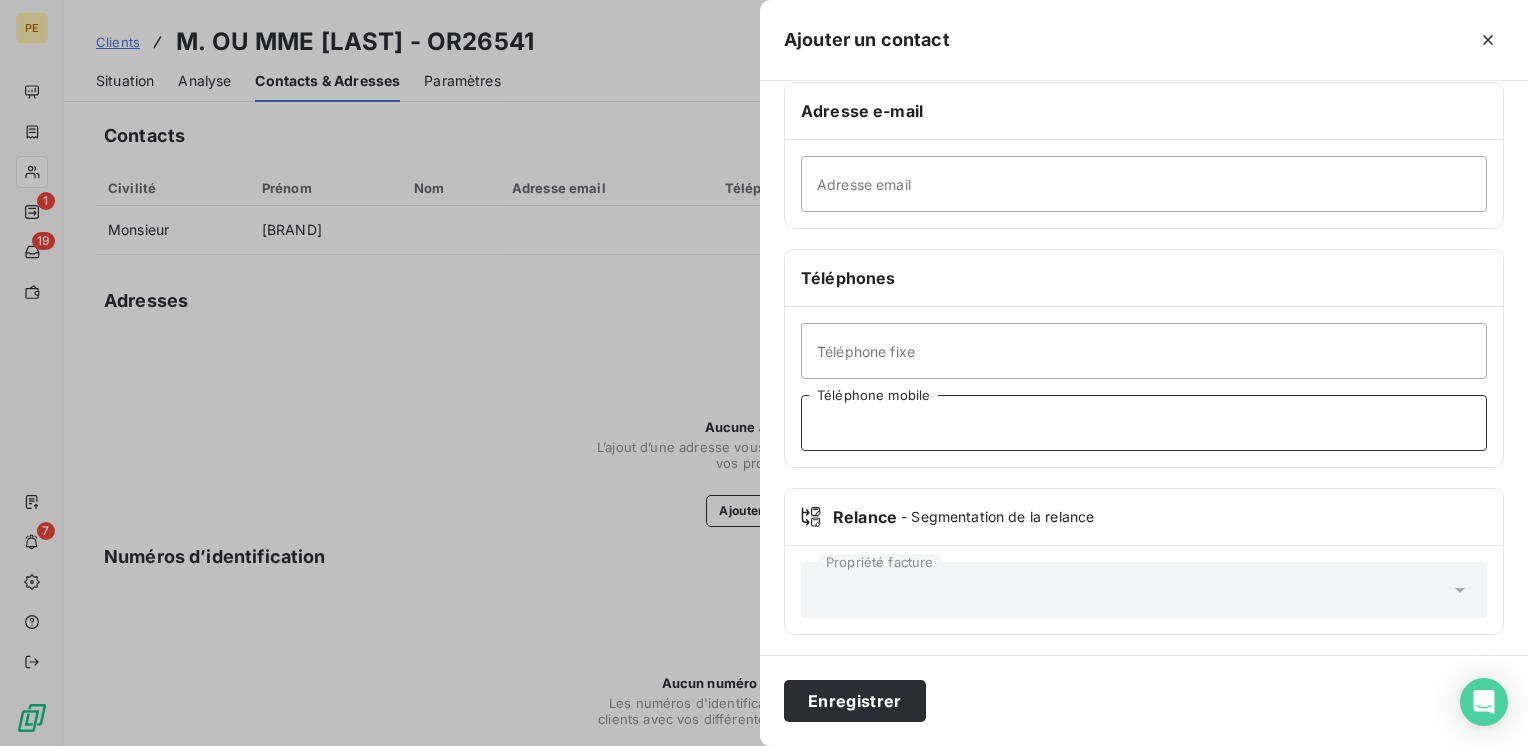 click on "Téléphone mobile" at bounding box center (1144, 423) 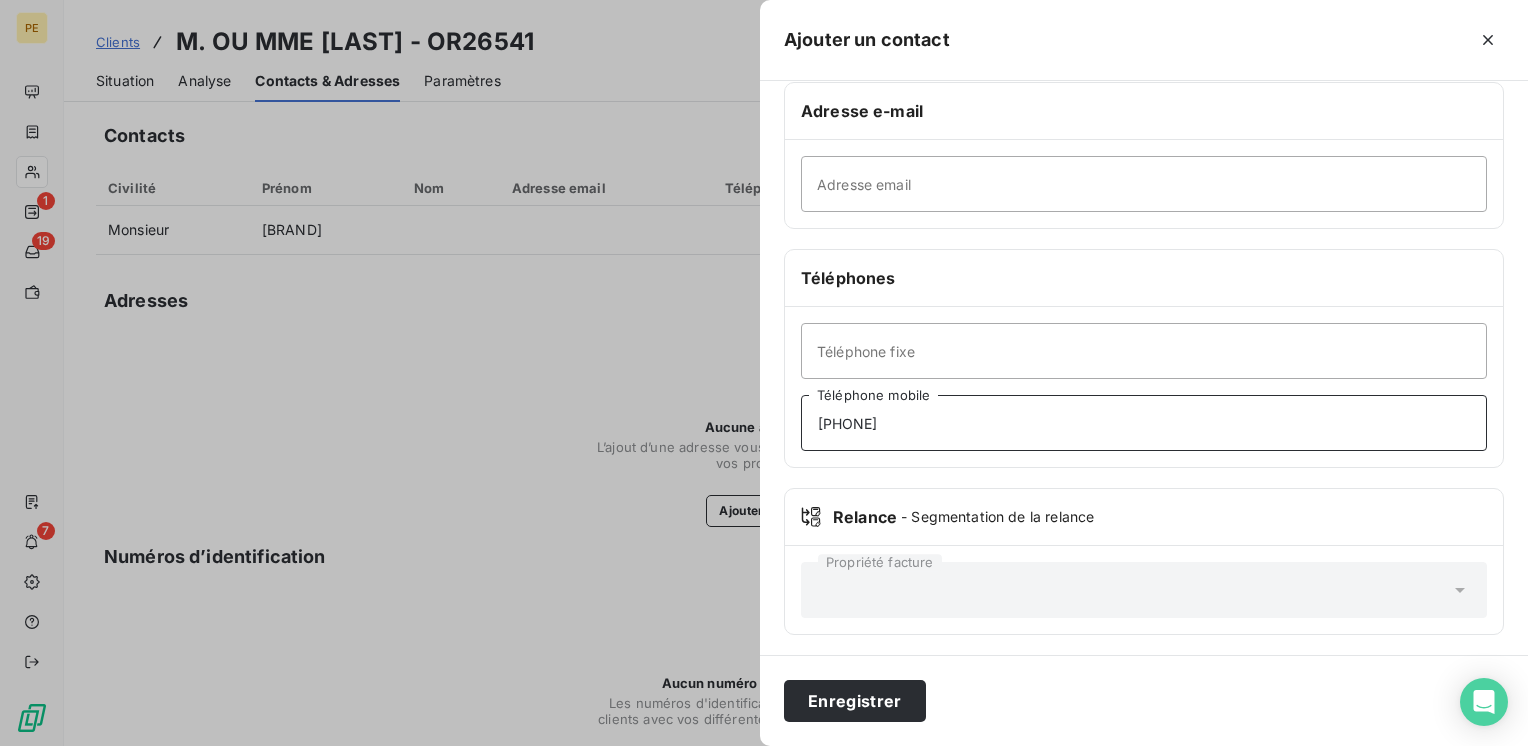 scroll, scrollTop: 0, scrollLeft: 0, axis: both 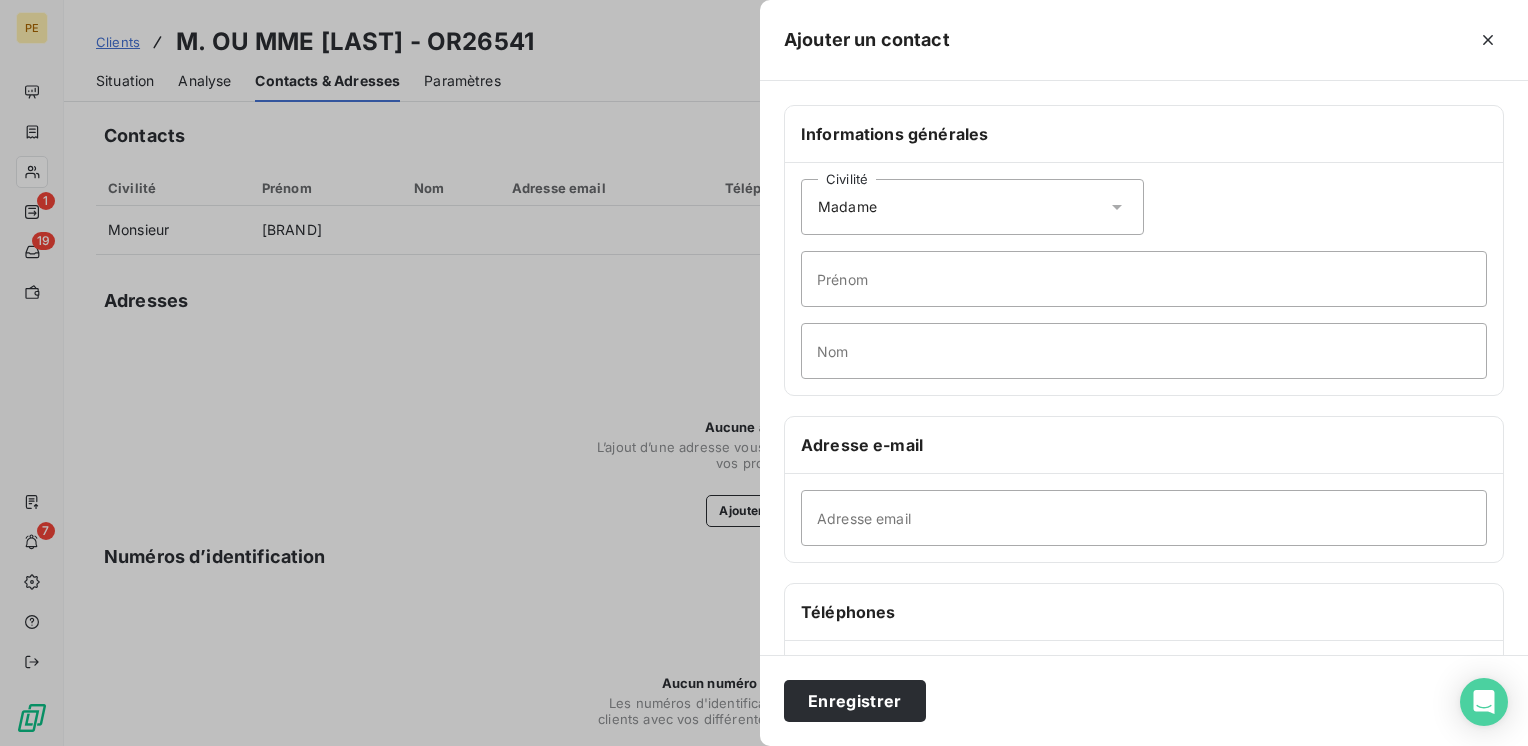 type on "[PHONE]" 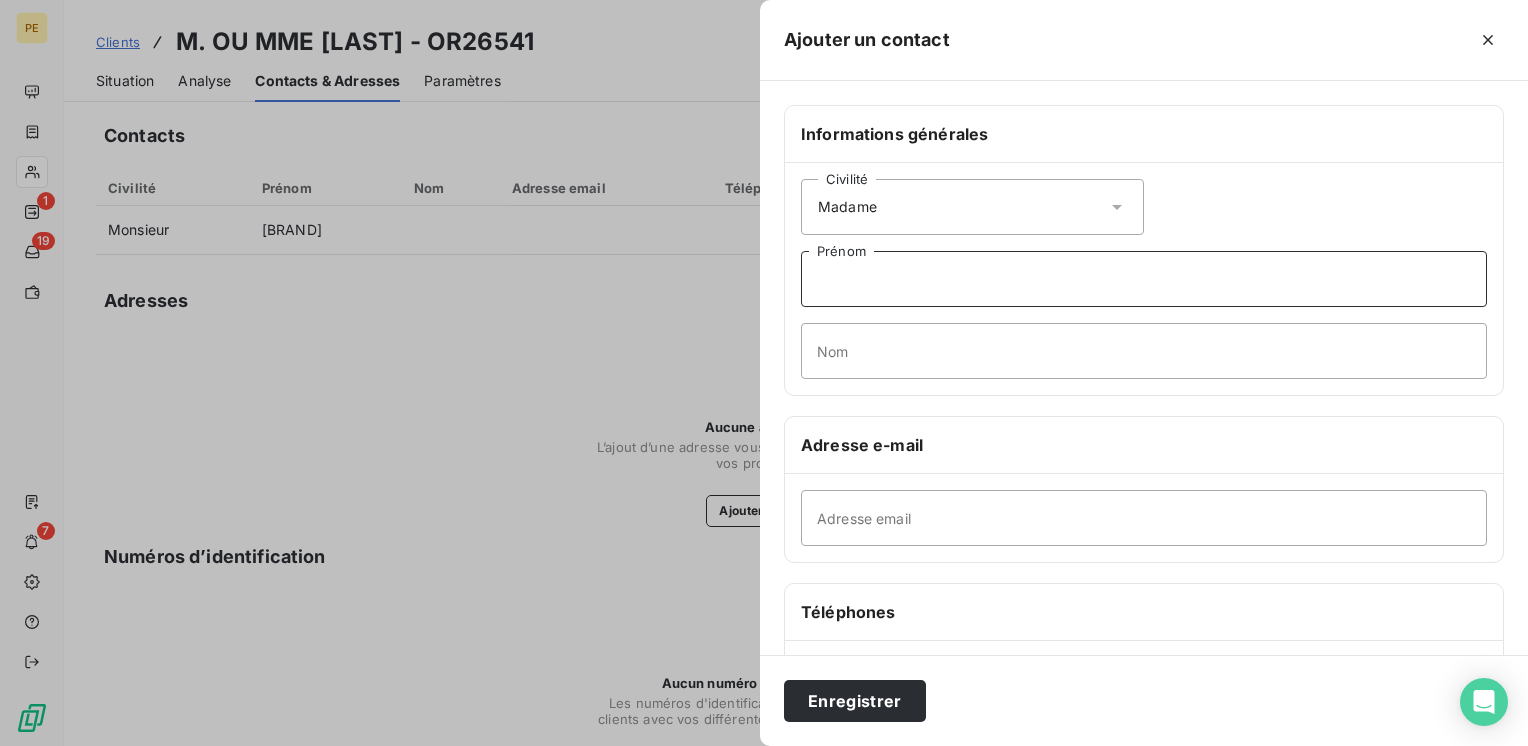 click on "Prénom" at bounding box center [1144, 279] 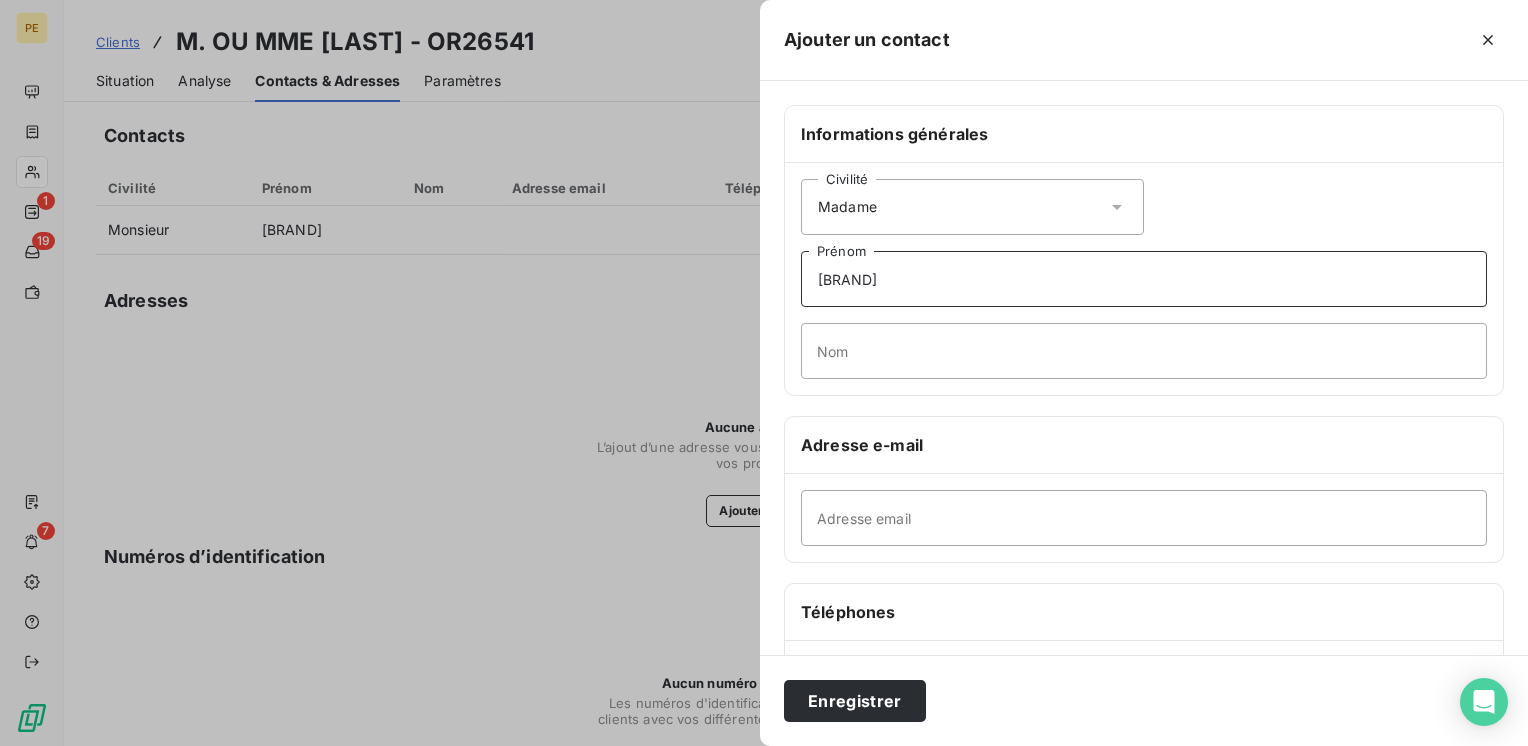 type on "[BRAND]" 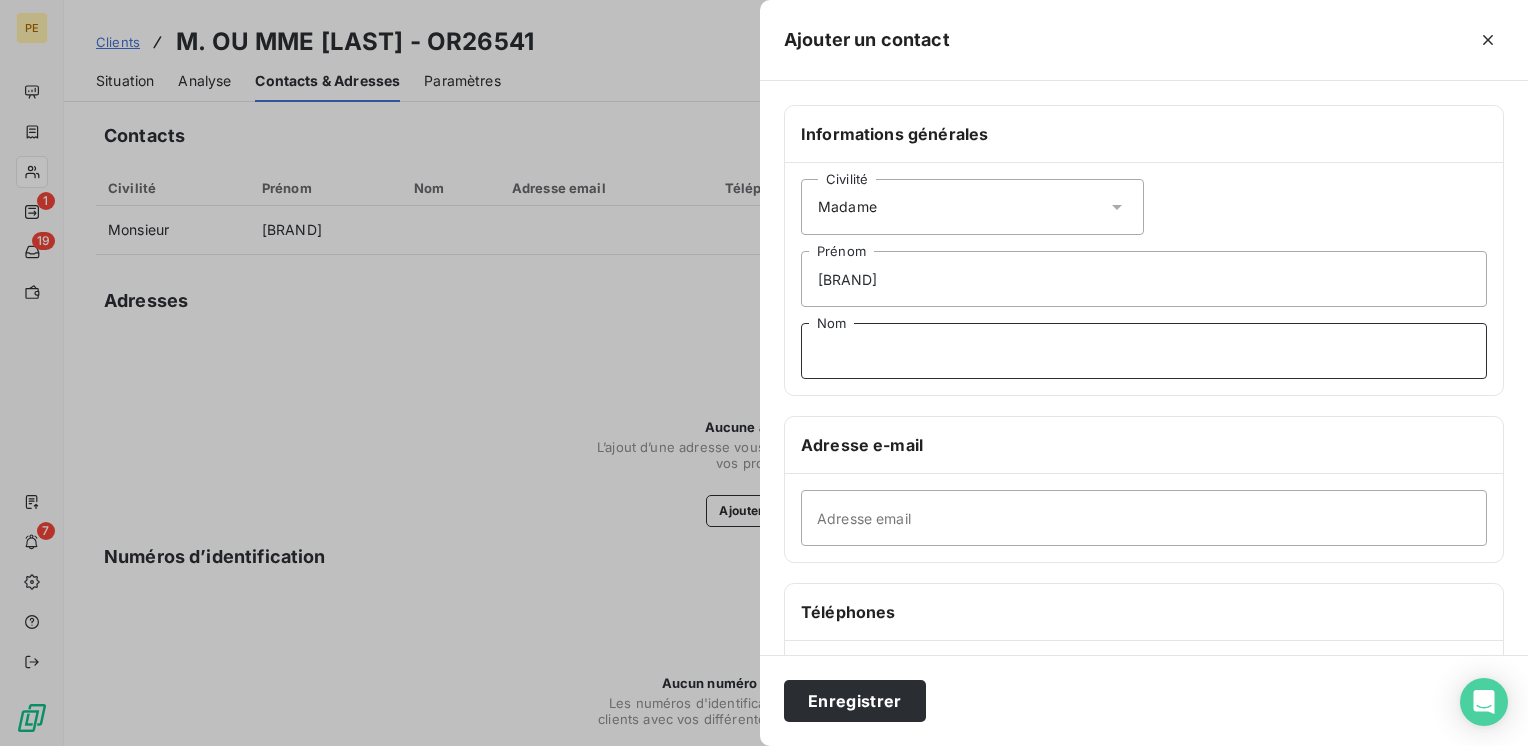 click on "Nom" at bounding box center [1144, 351] 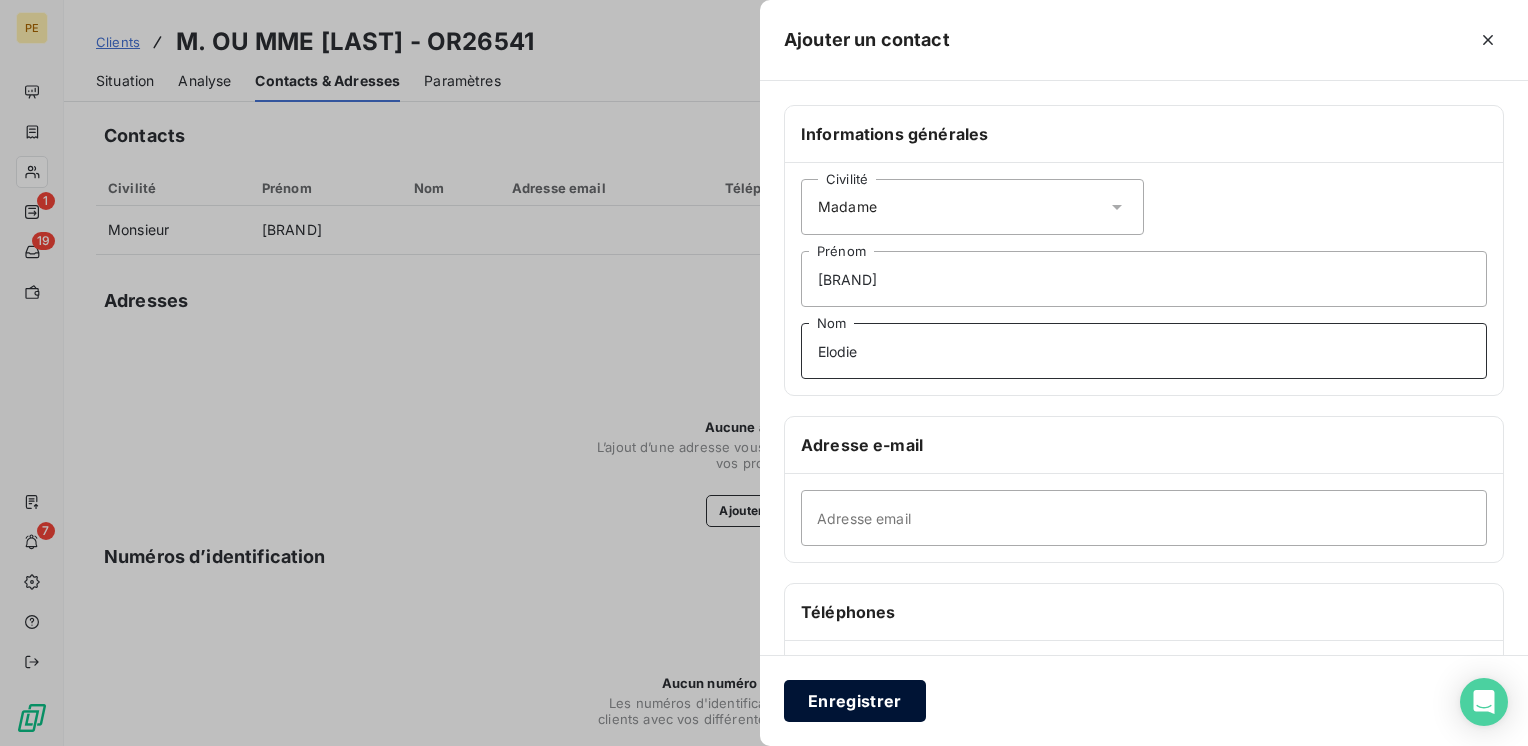 type on "Elodie" 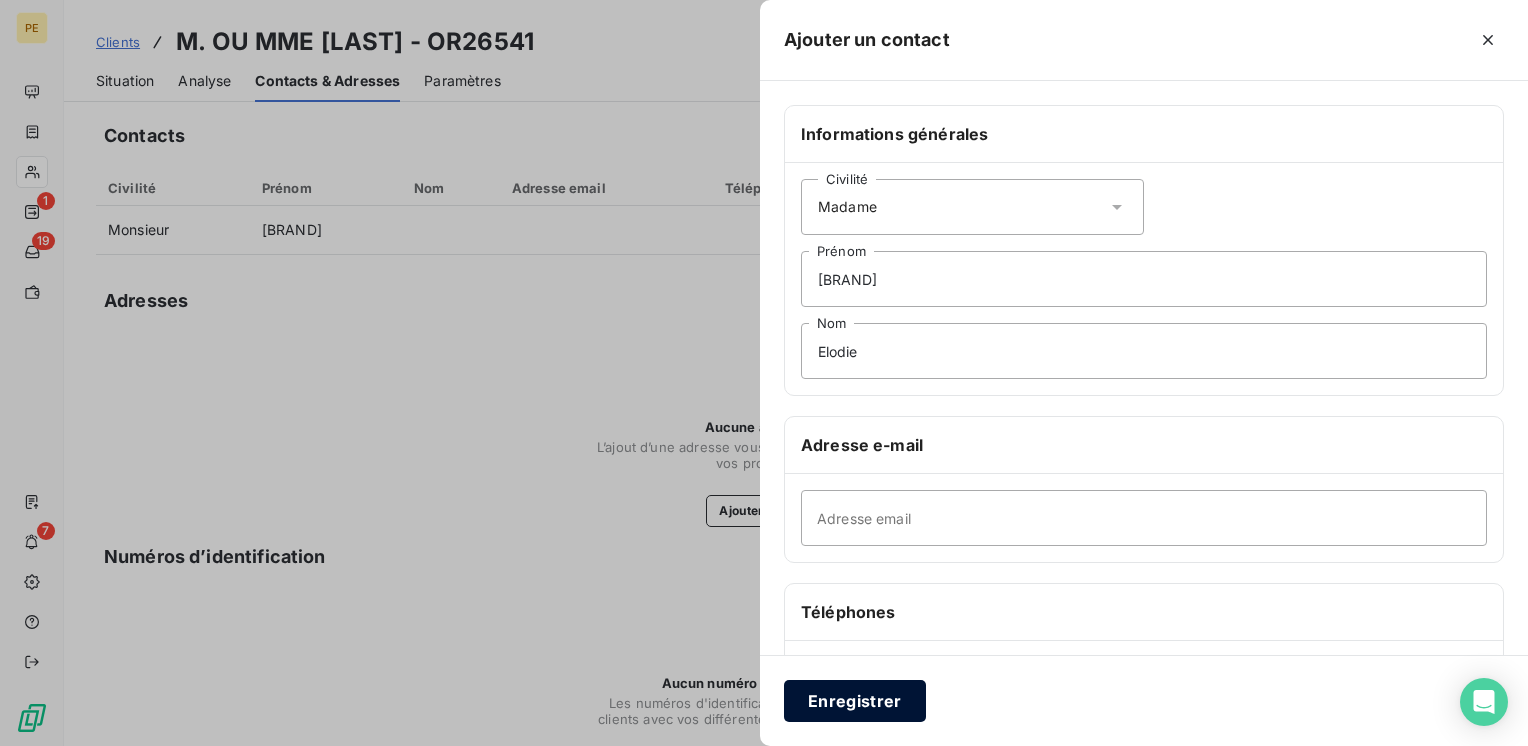 click on "Enregistrer" at bounding box center (855, 701) 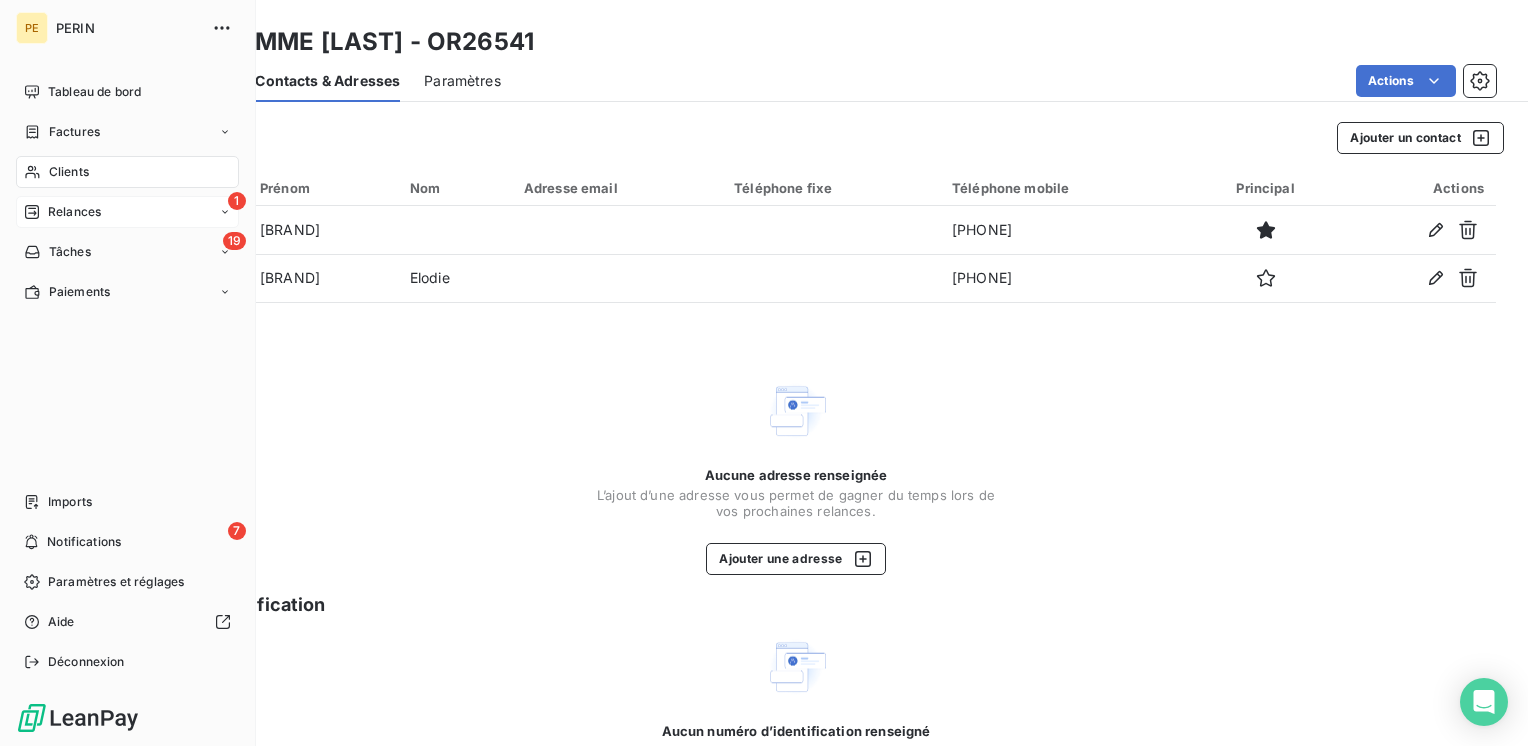 click on "Relances" at bounding box center [74, 212] 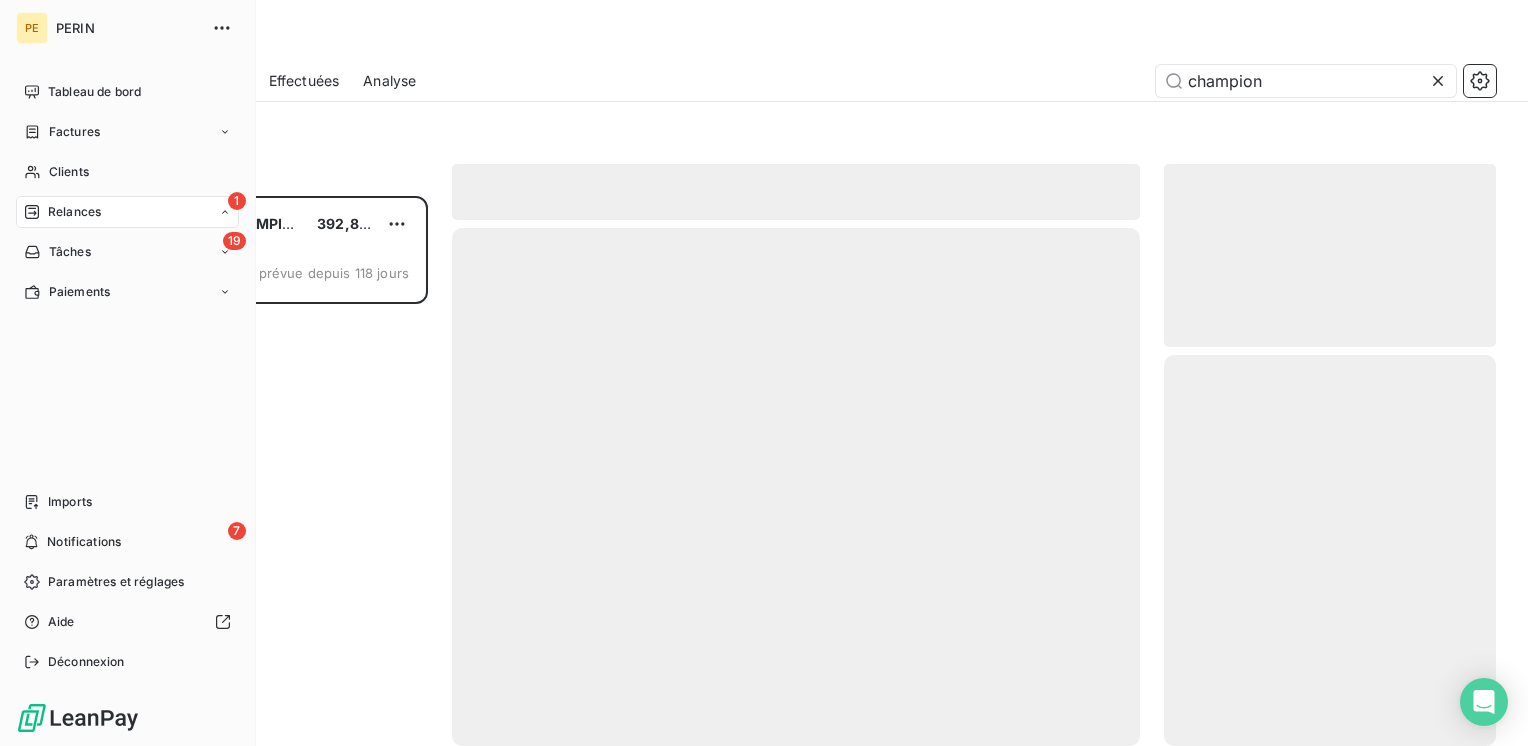 scroll, scrollTop: 16, scrollLeft: 16, axis: both 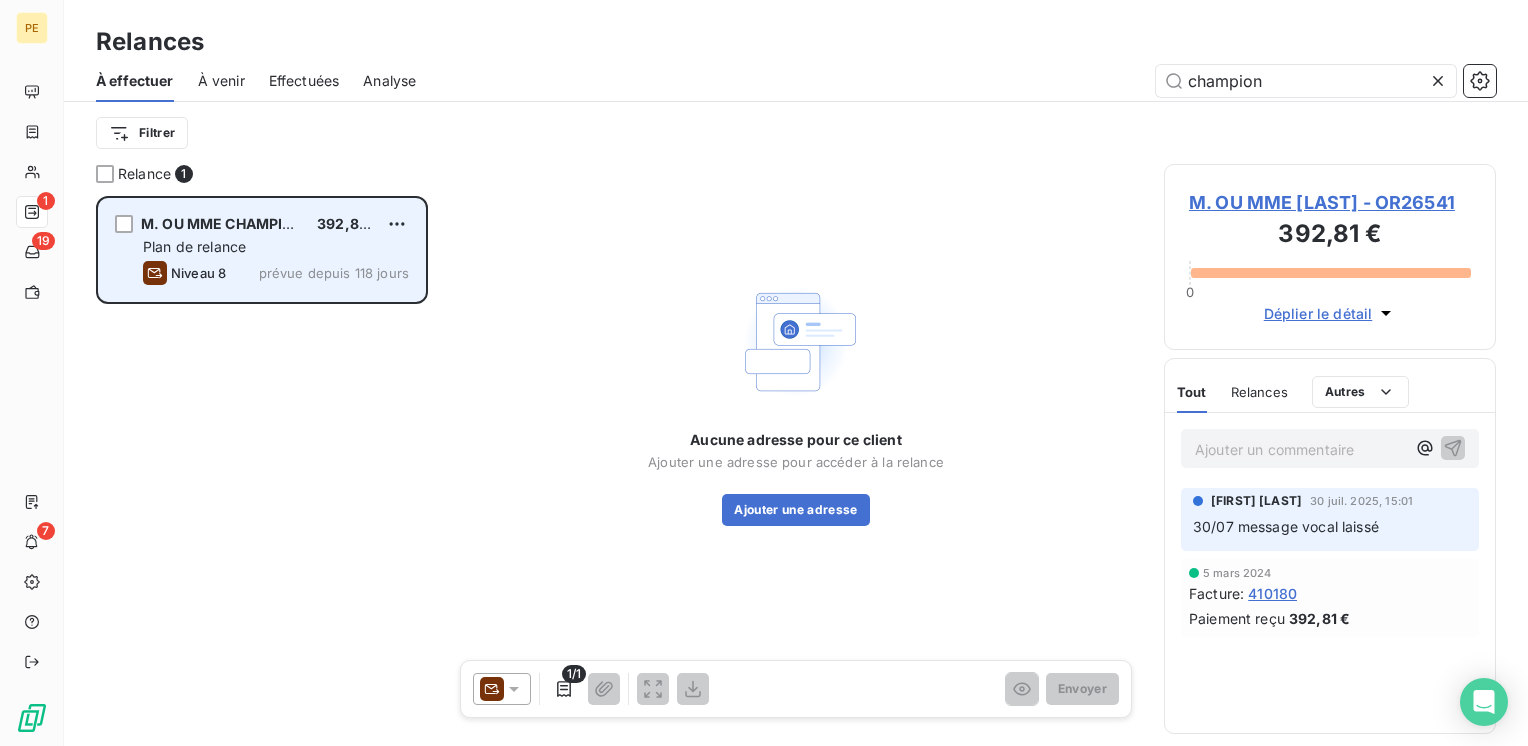 click on "Plan de relance" at bounding box center (276, 247) 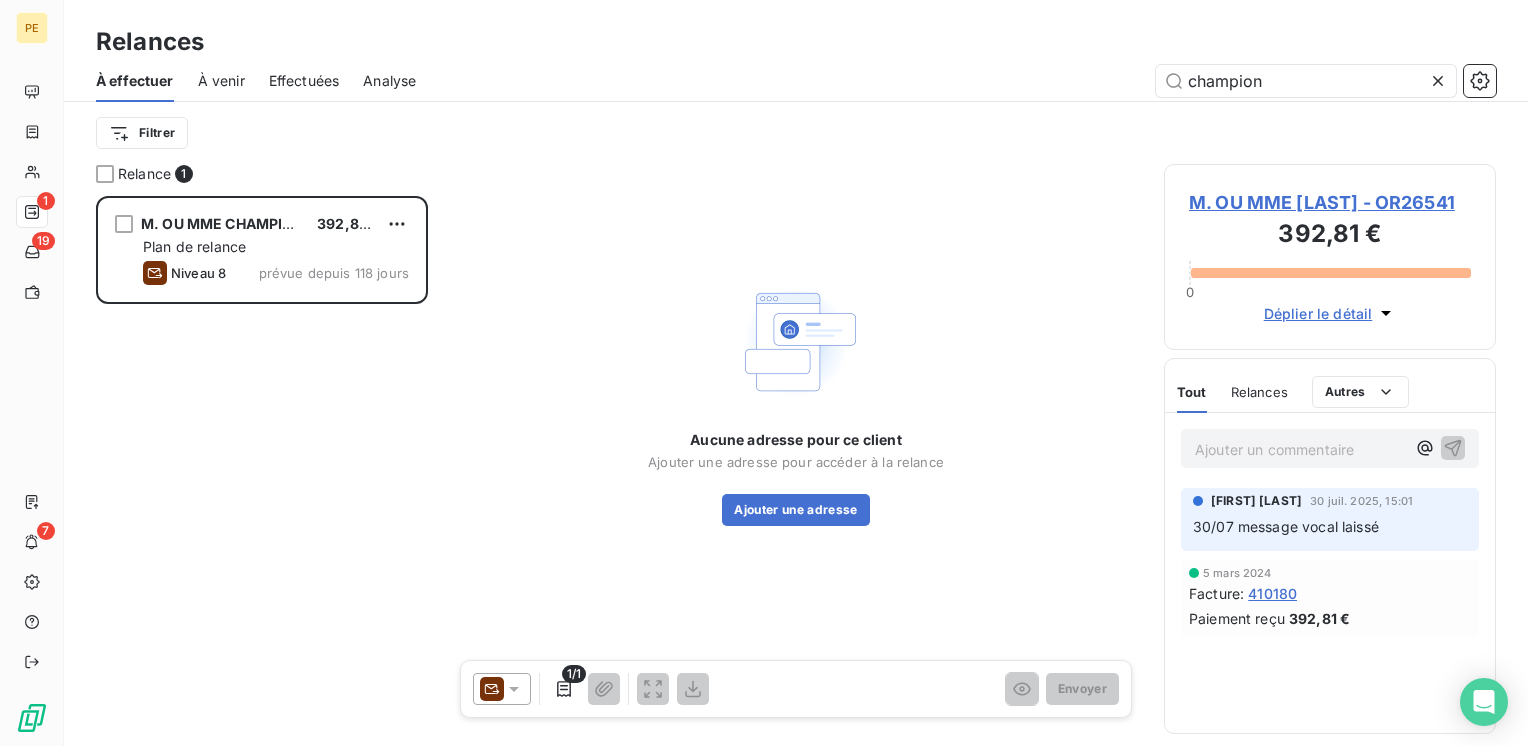 click 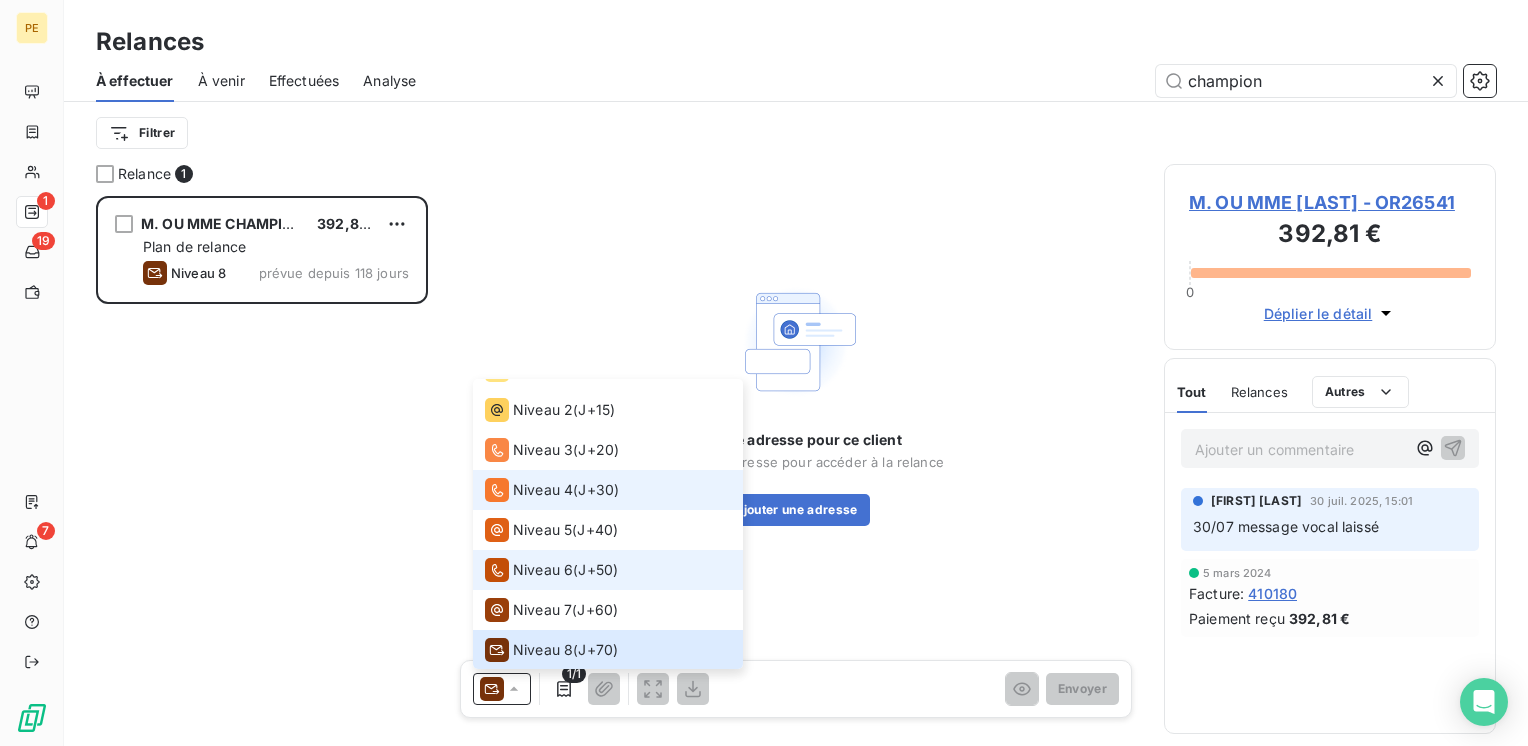scroll, scrollTop: 0, scrollLeft: 0, axis: both 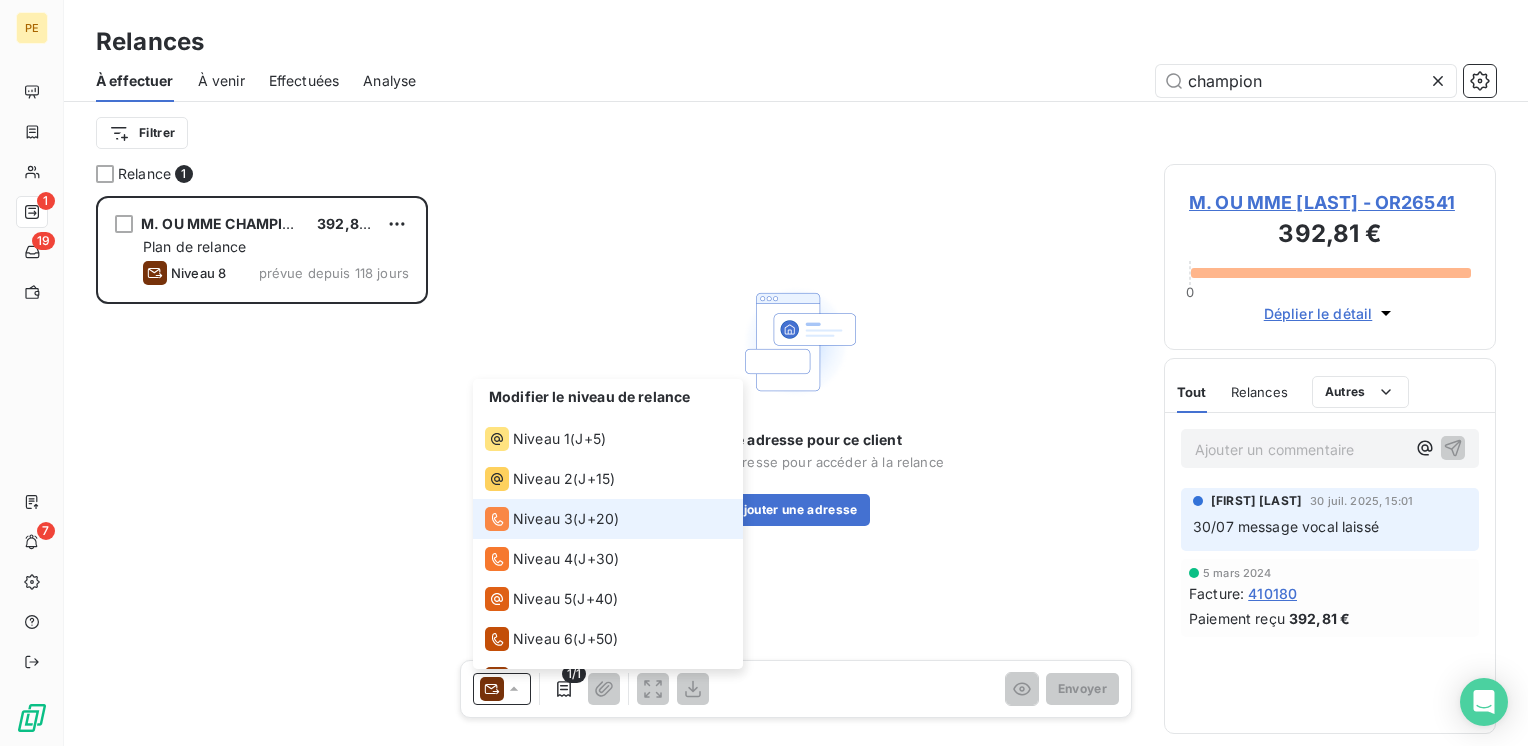click on "J+20 )" at bounding box center (598, 519) 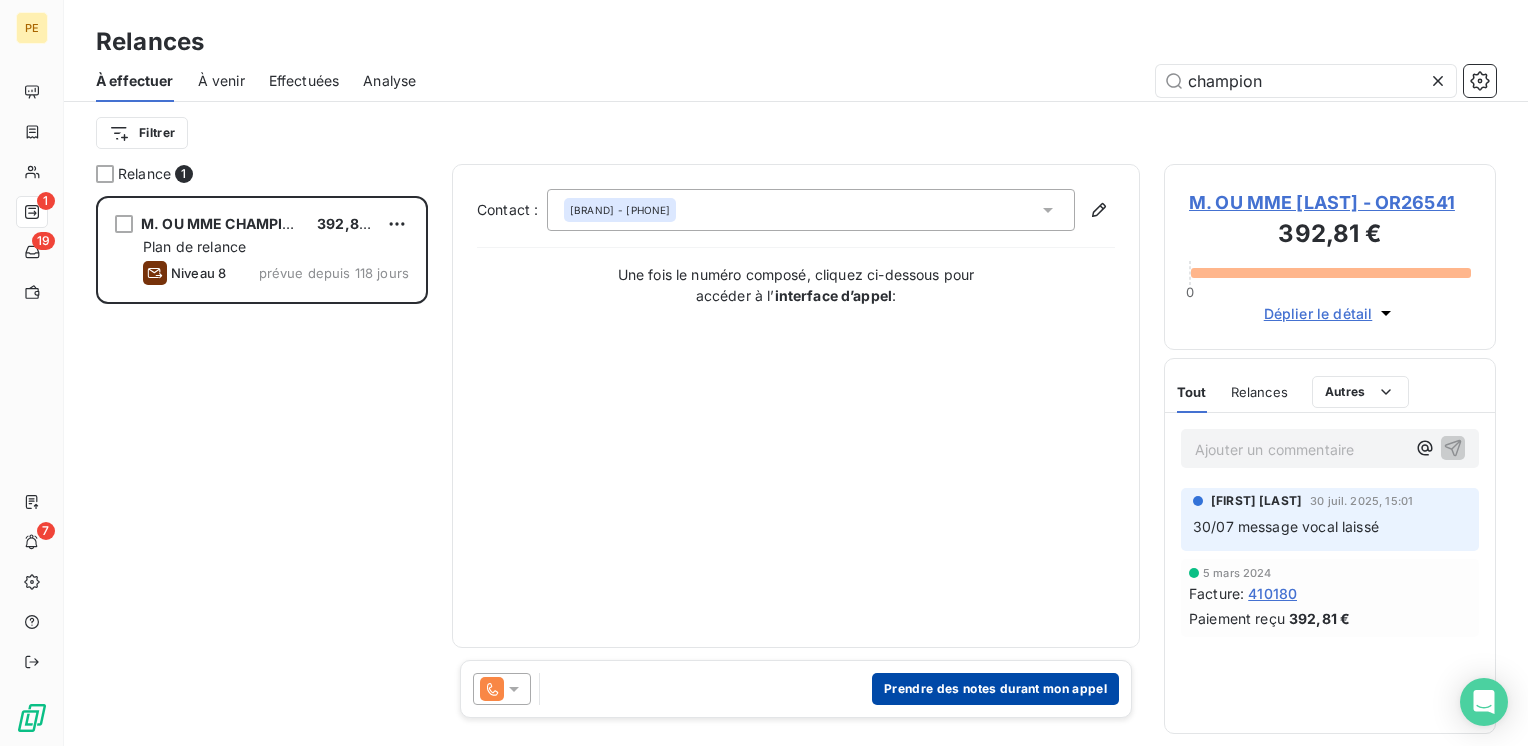 click on "Prendre des notes durant mon appel" at bounding box center (995, 689) 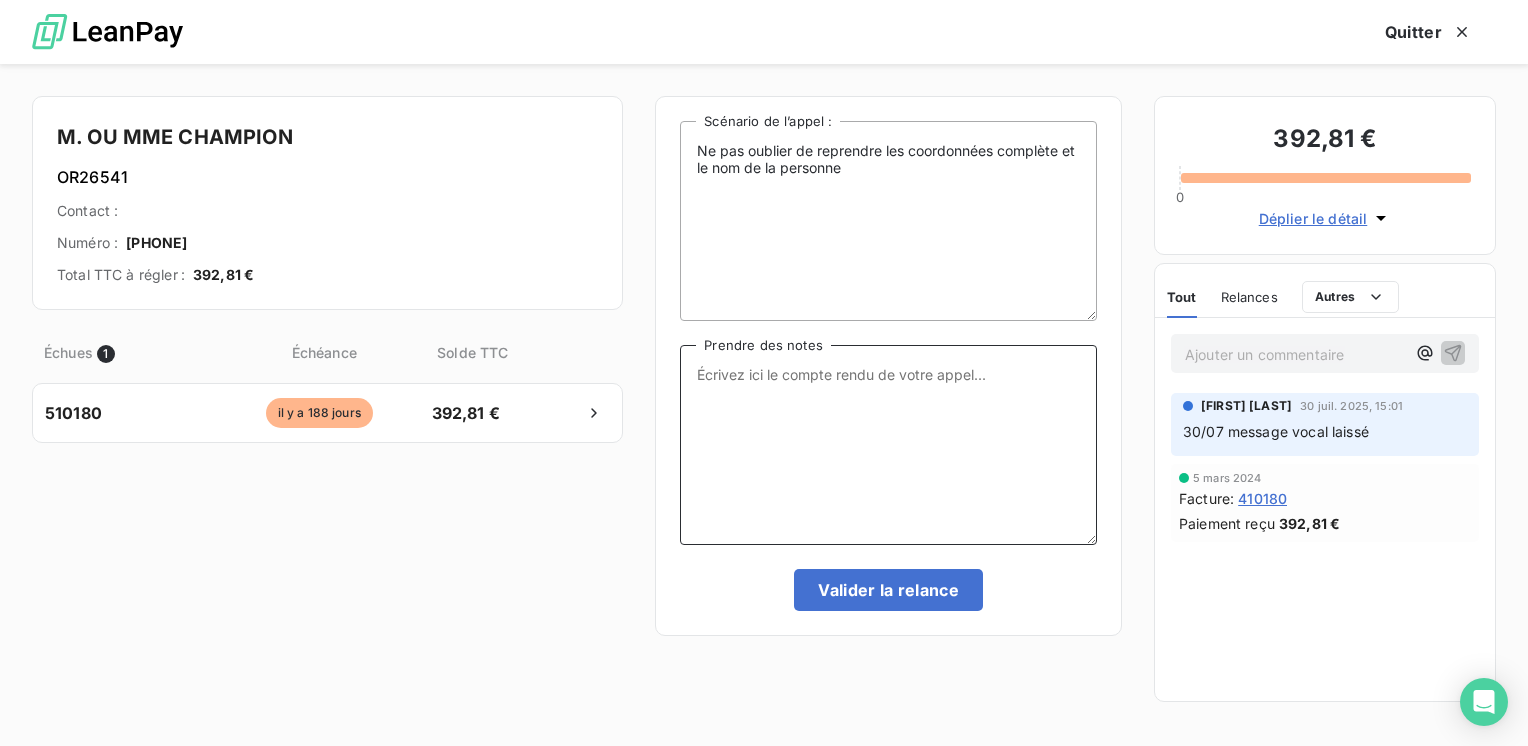 click on "Prendre des notes" at bounding box center [888, 445] 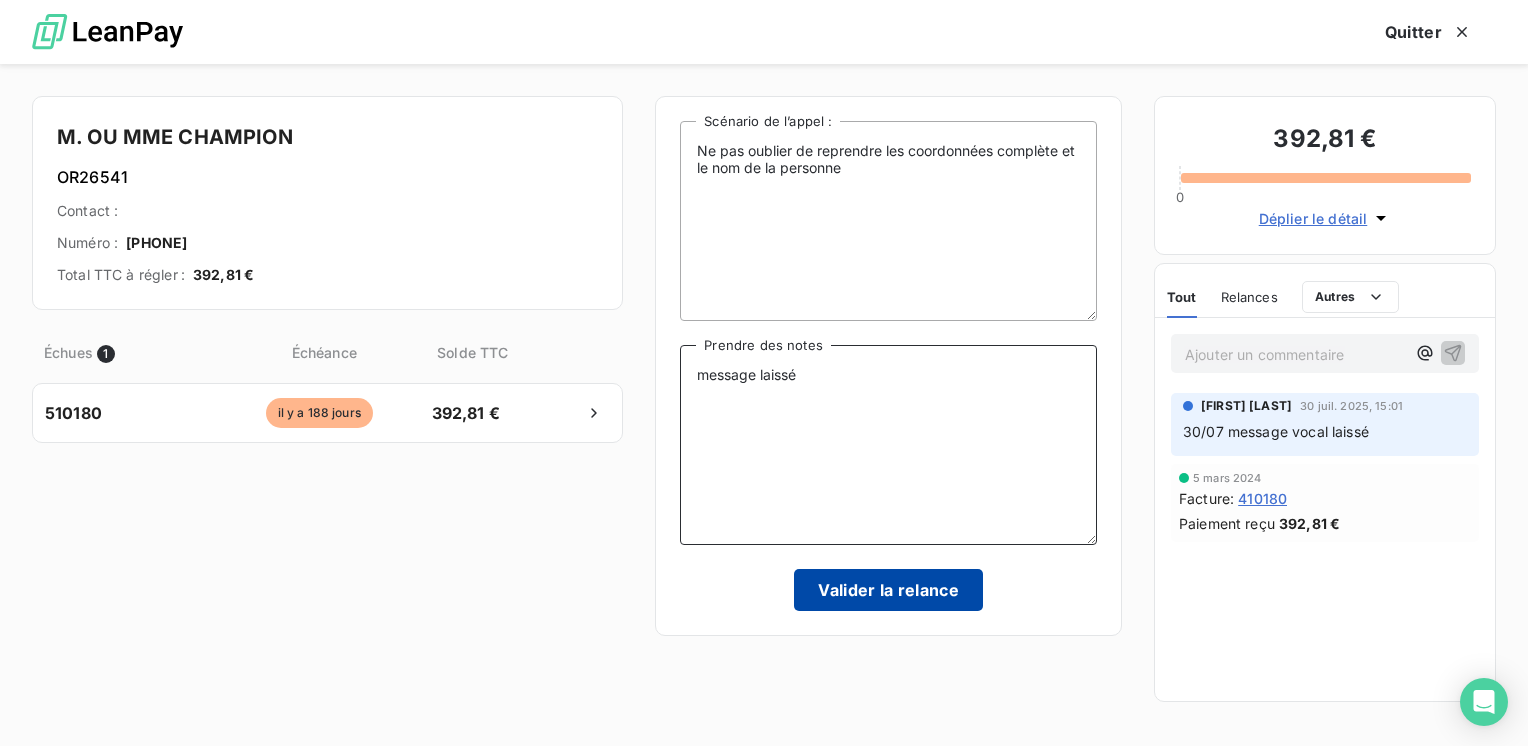 type on "message laissé" 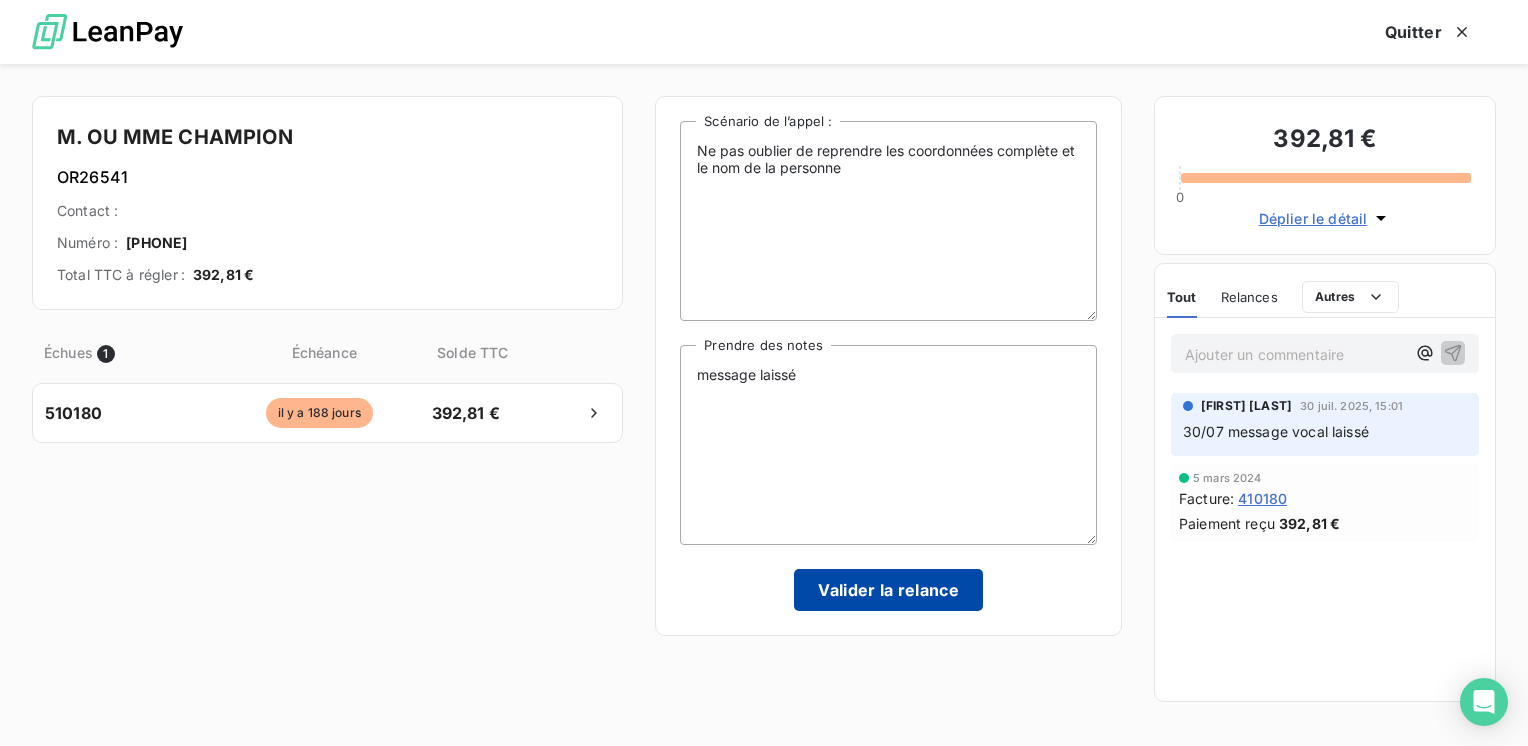 click on "Valider la relance" at bounding box center [888, 590] 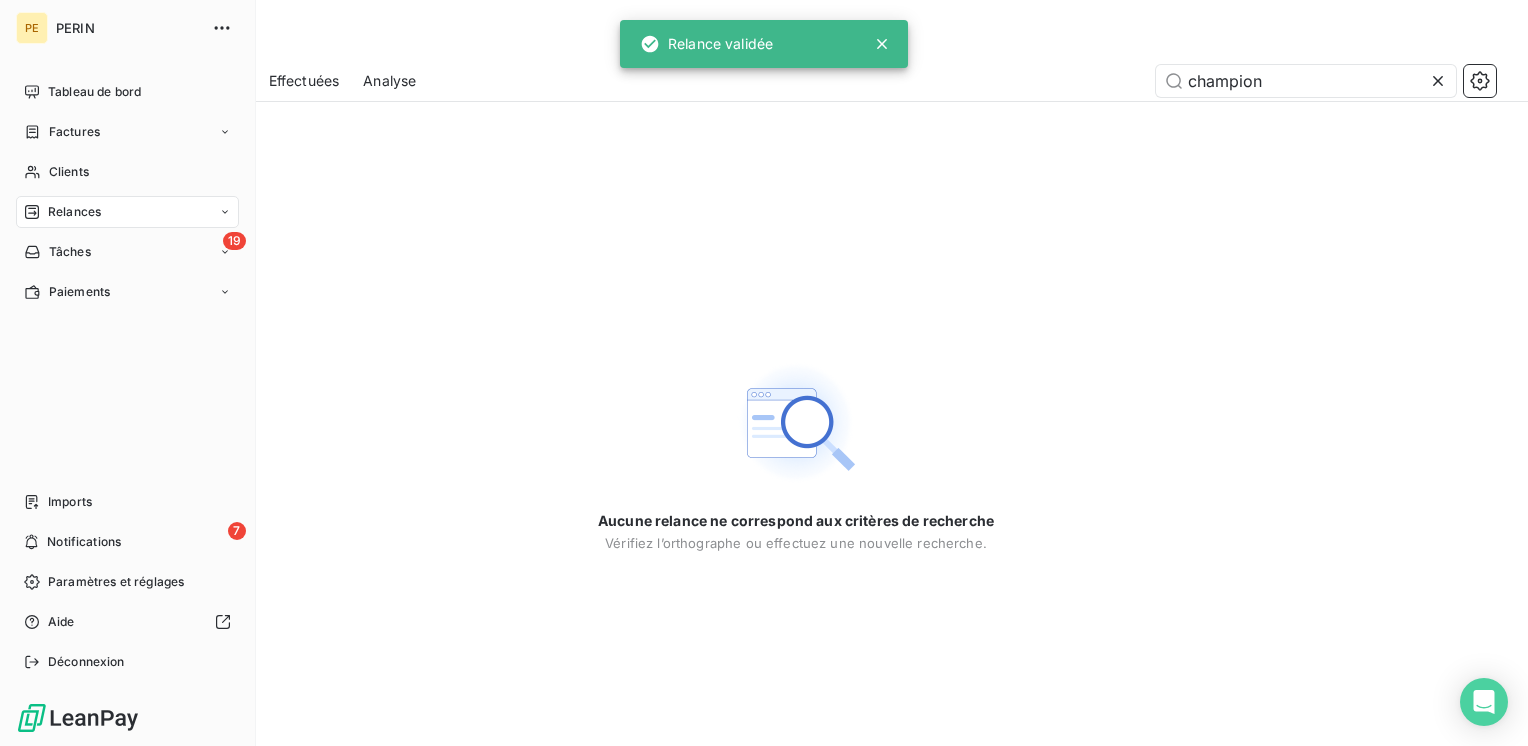 click on "Relances" at bounding box center (74, 212) 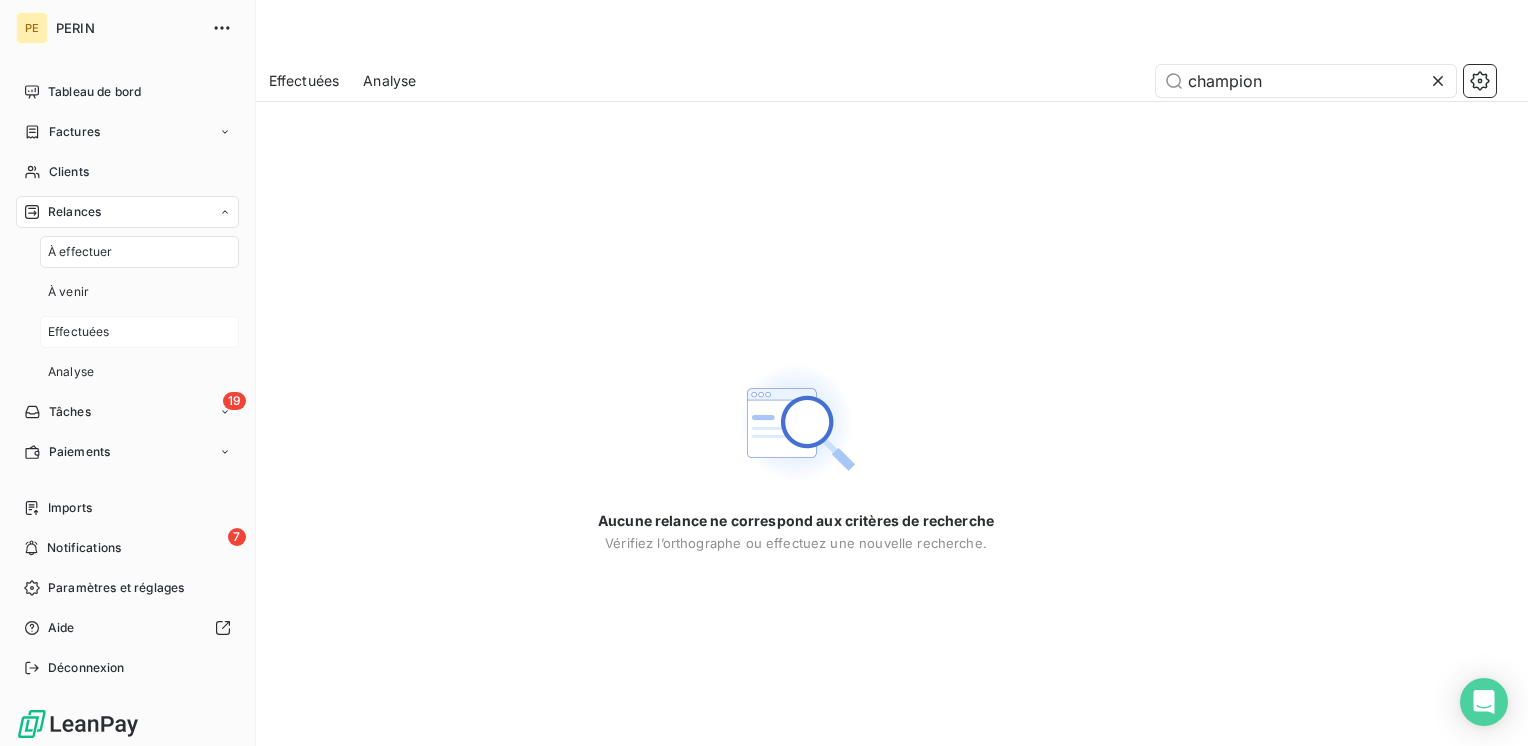 drag, startPoint x: 88, startPoint y: 332, endPoint x: 87, endPoint y: 316, distance: 16.03122 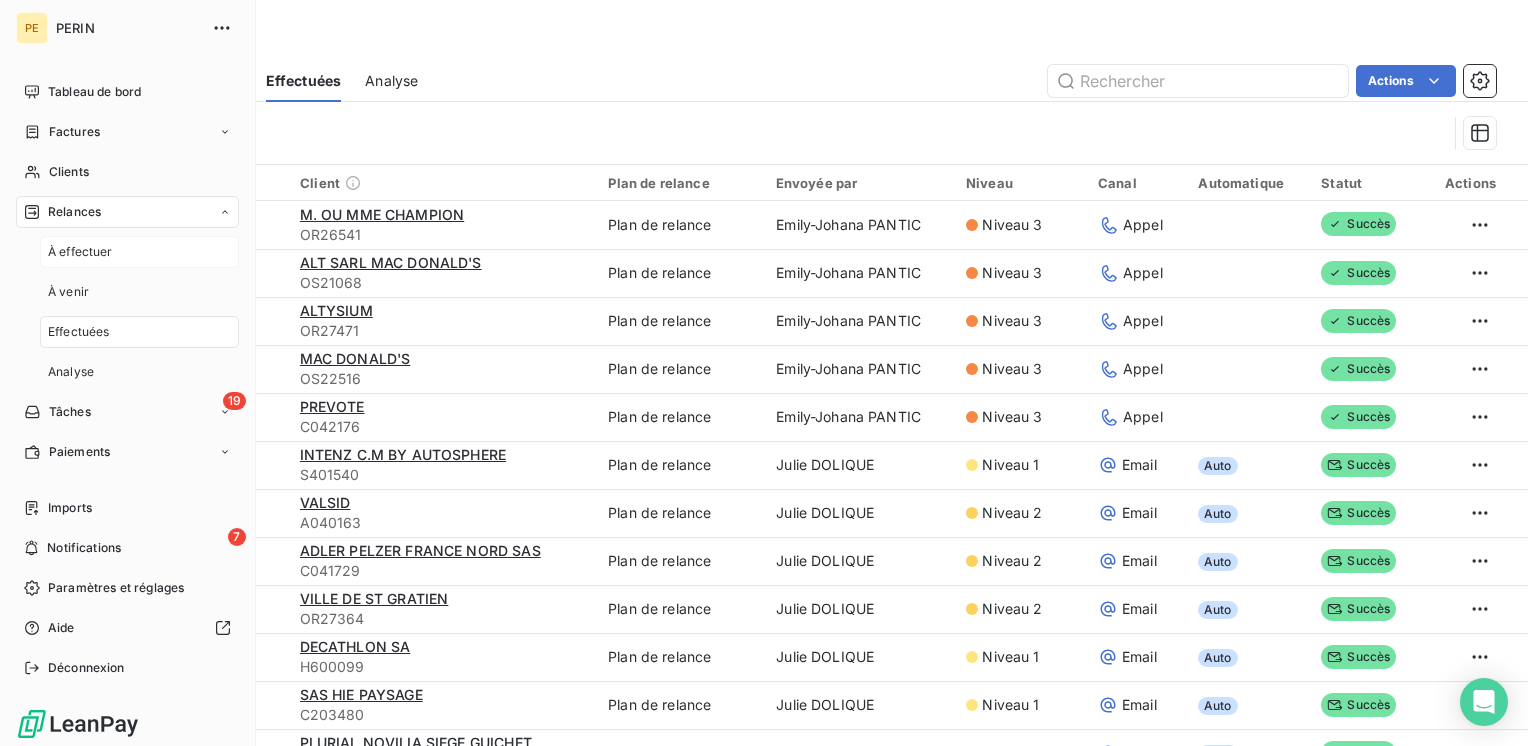 click on "À effectuer" at bounding box center (80, 252) 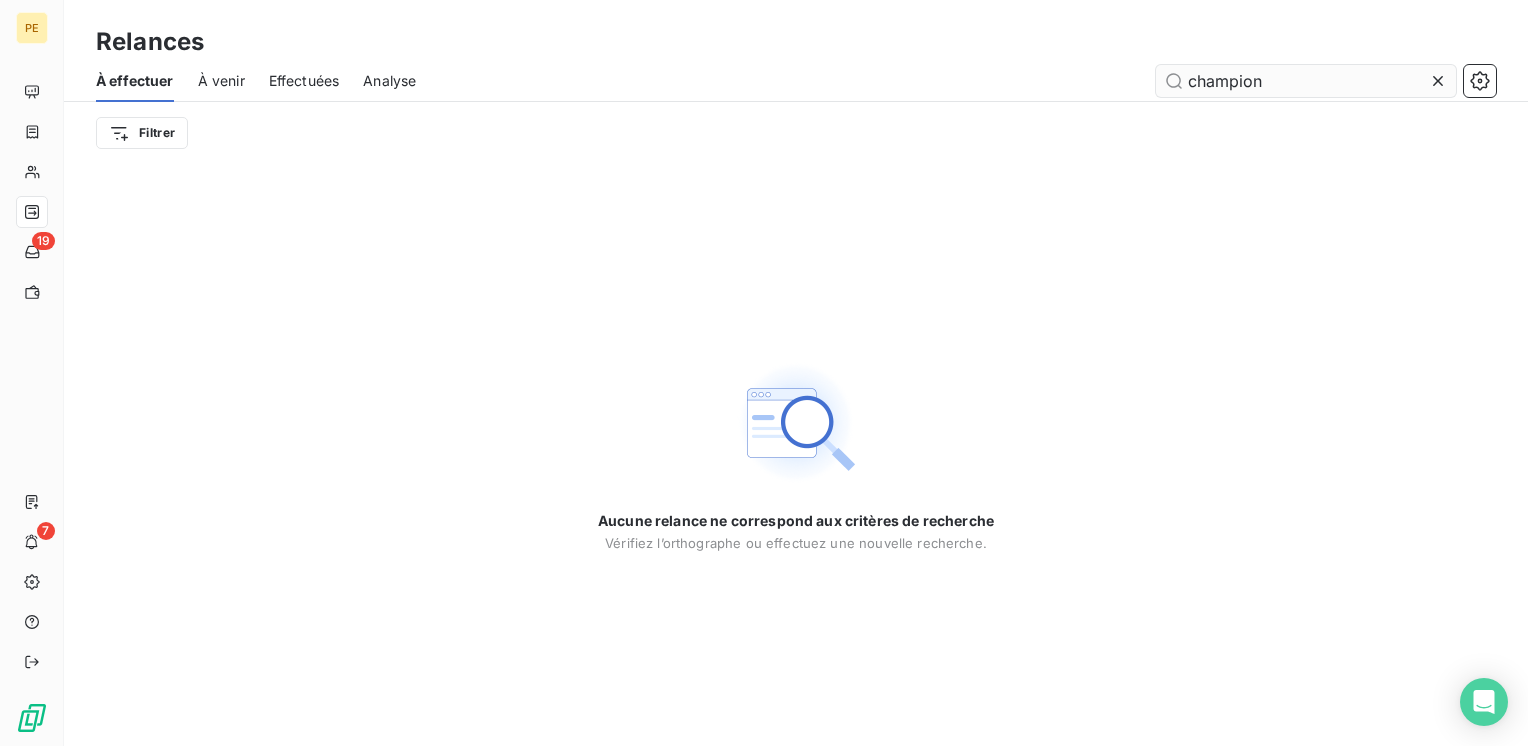 click 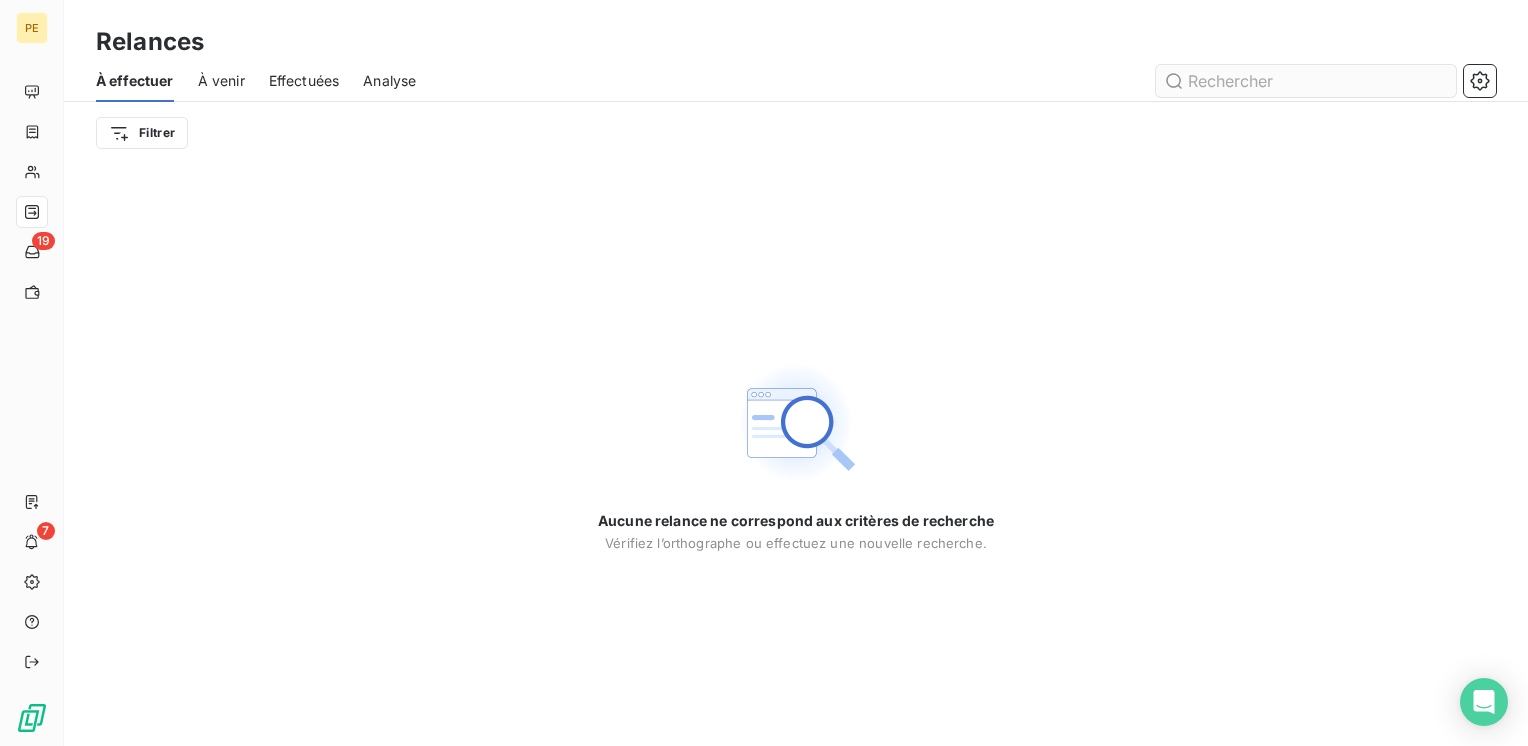 type 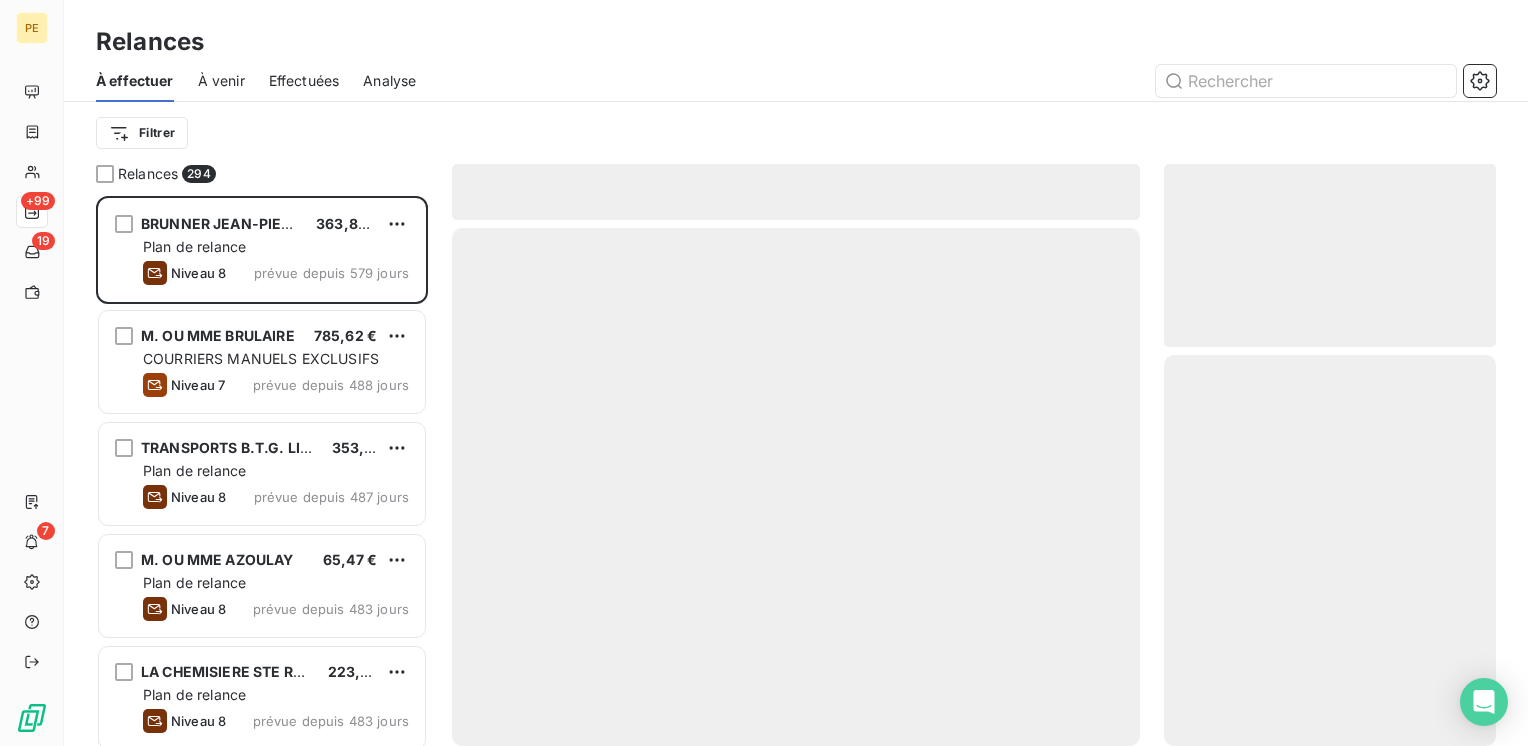 scroll, scrollTop: 16, scrollLeft: 16, axis: both 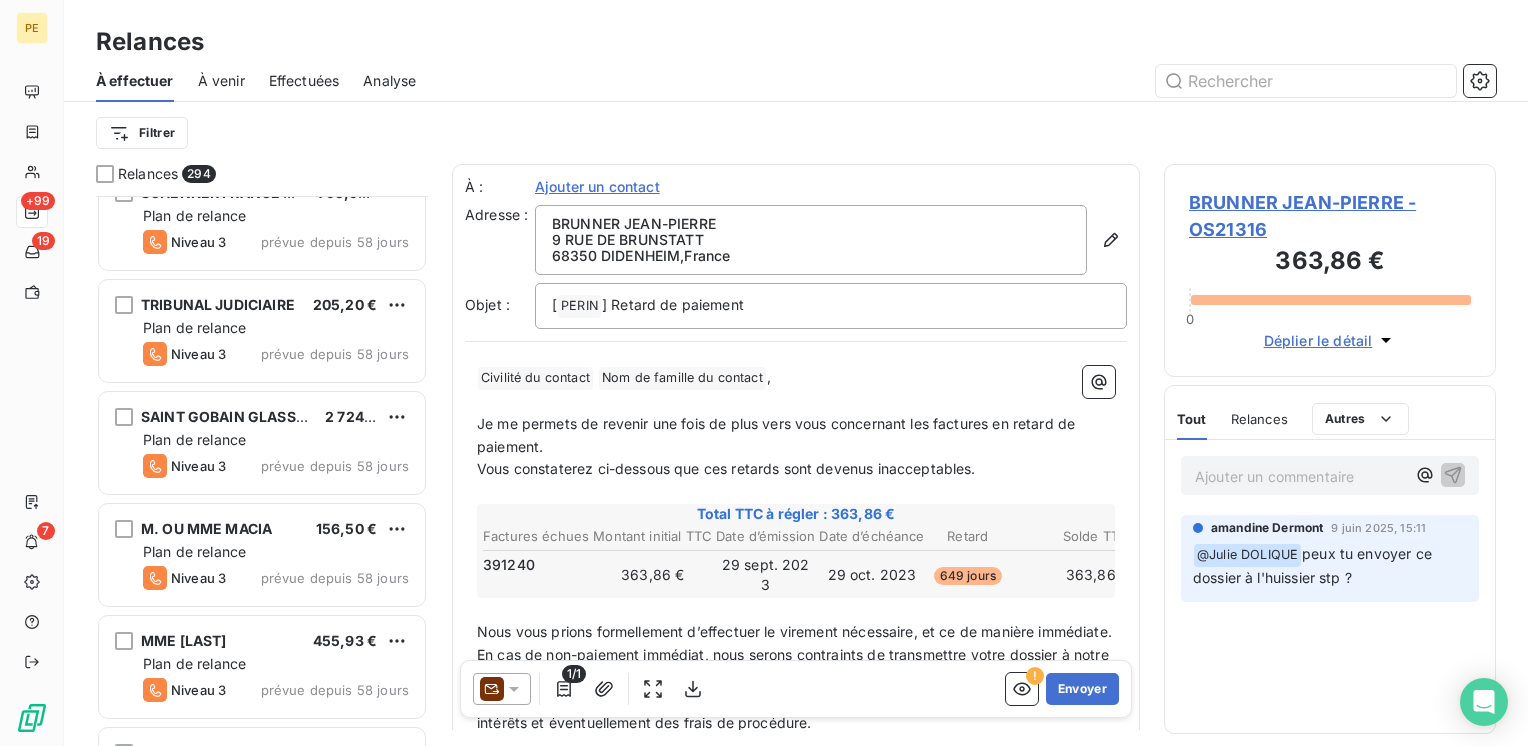click on "prévue depuis 58 jours" at bounding box center [335, 578] 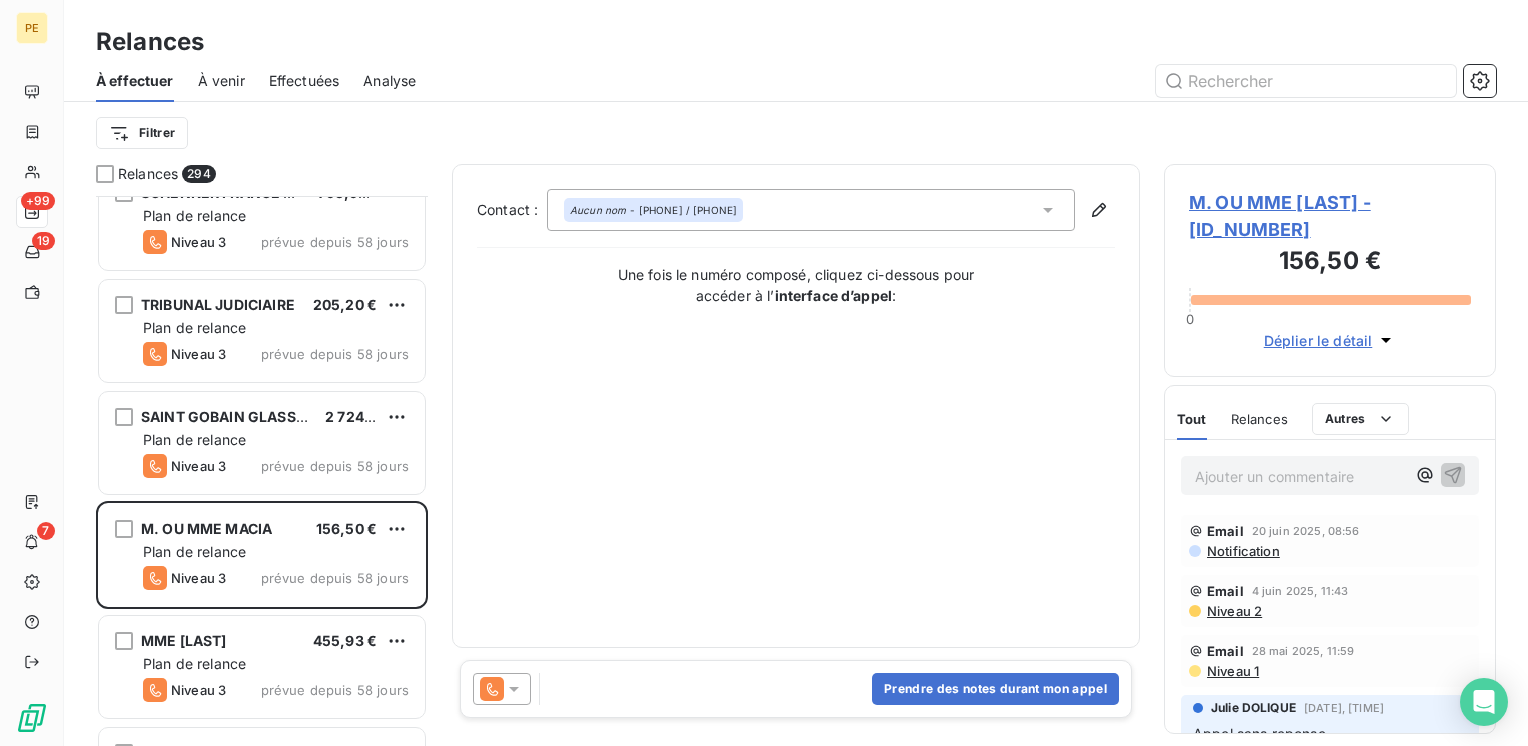 click 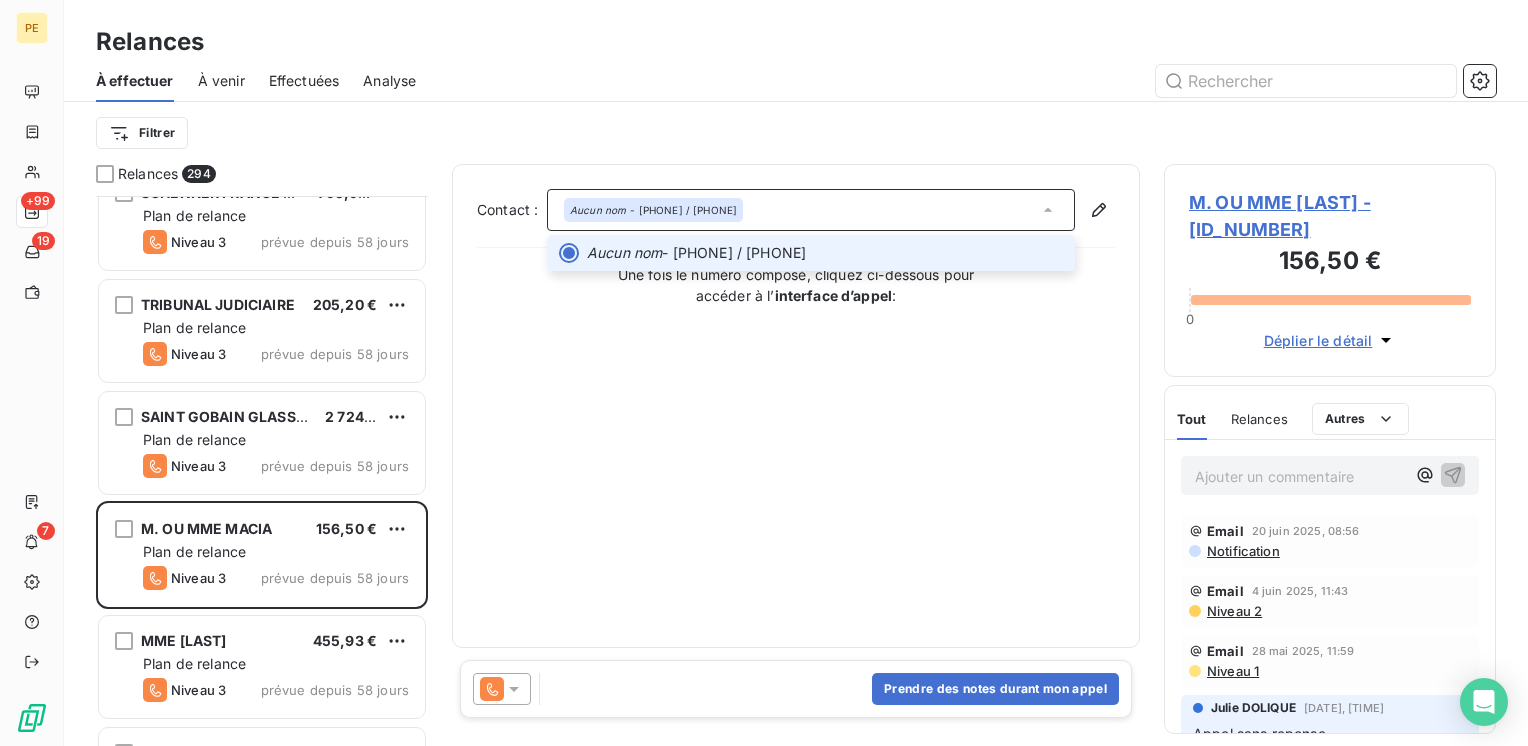 click 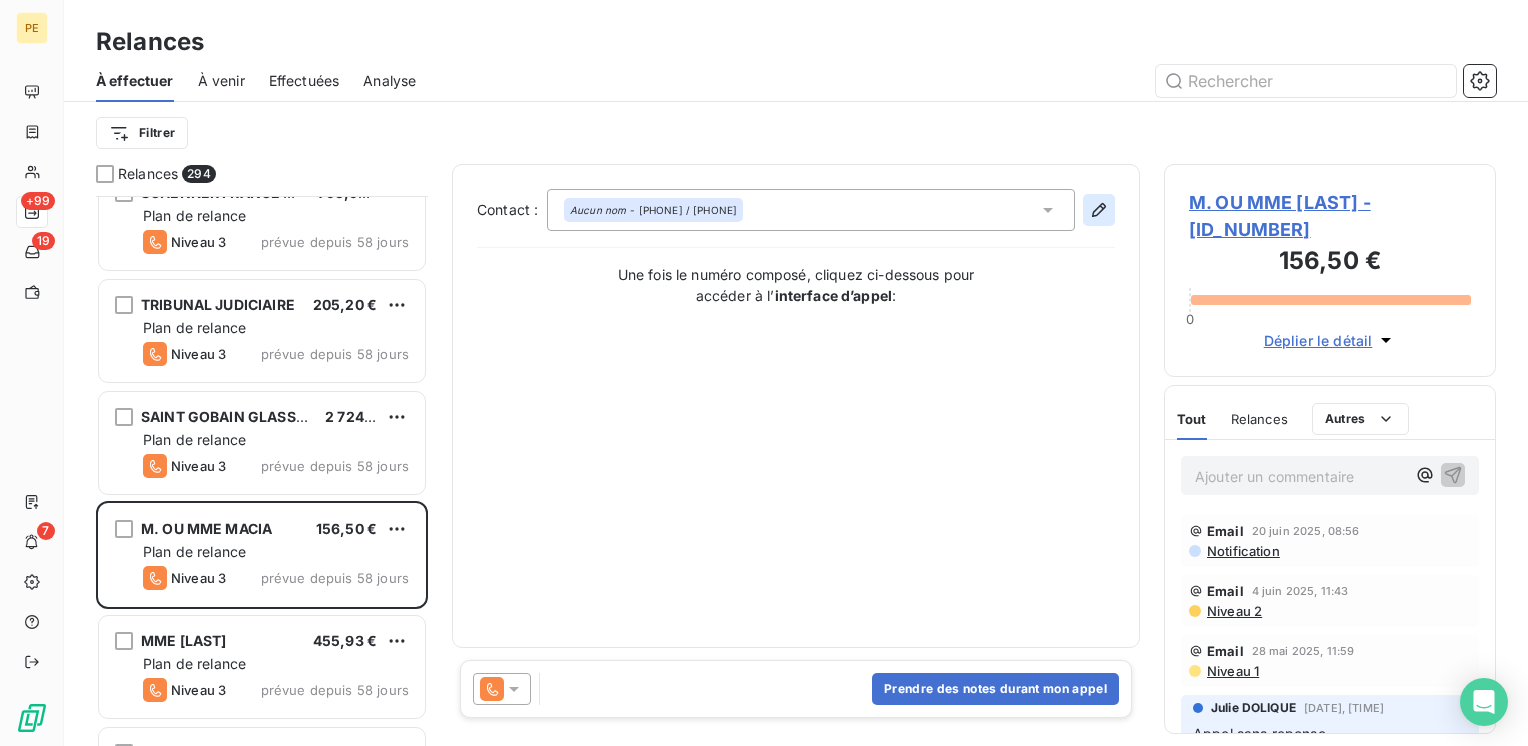 click 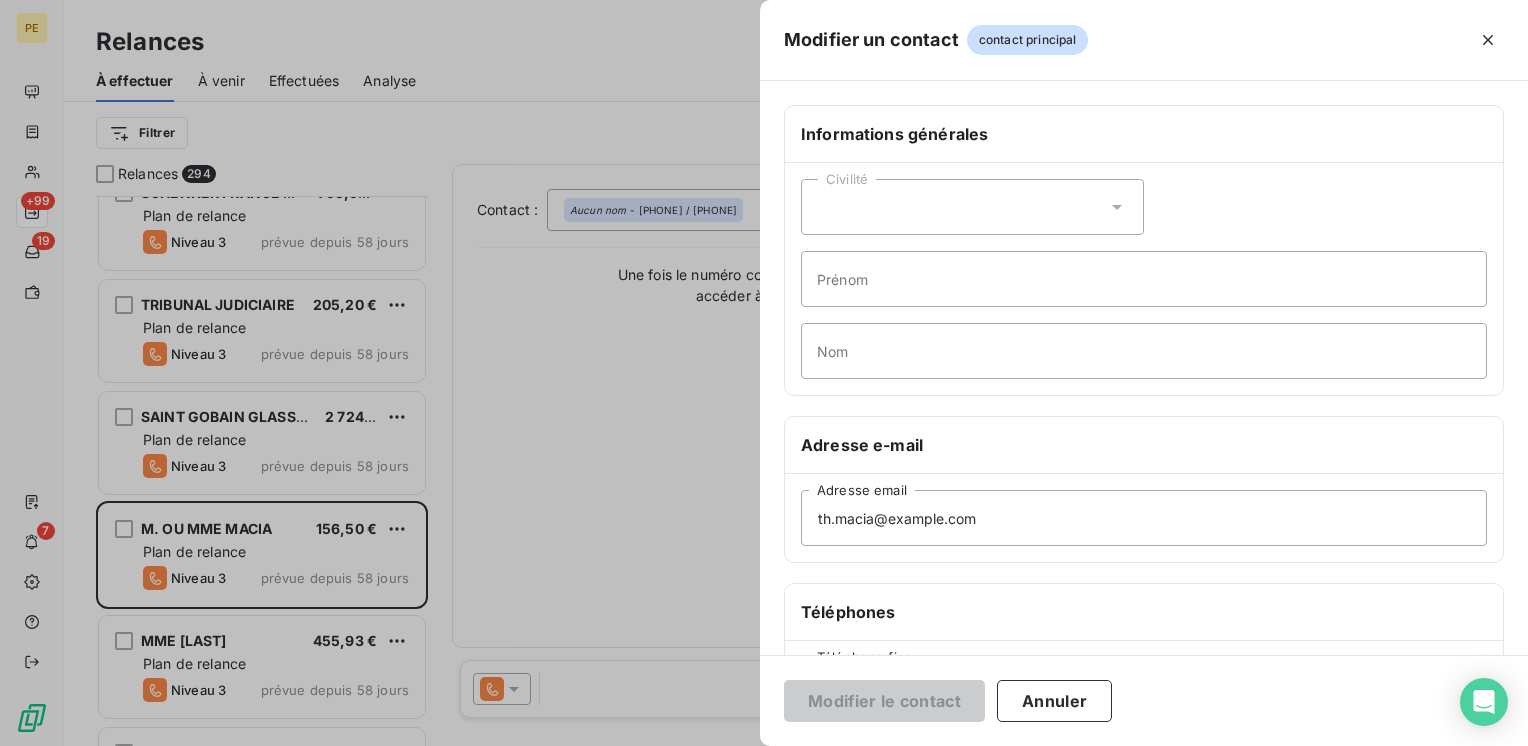 click at bounding box center [764, 373] 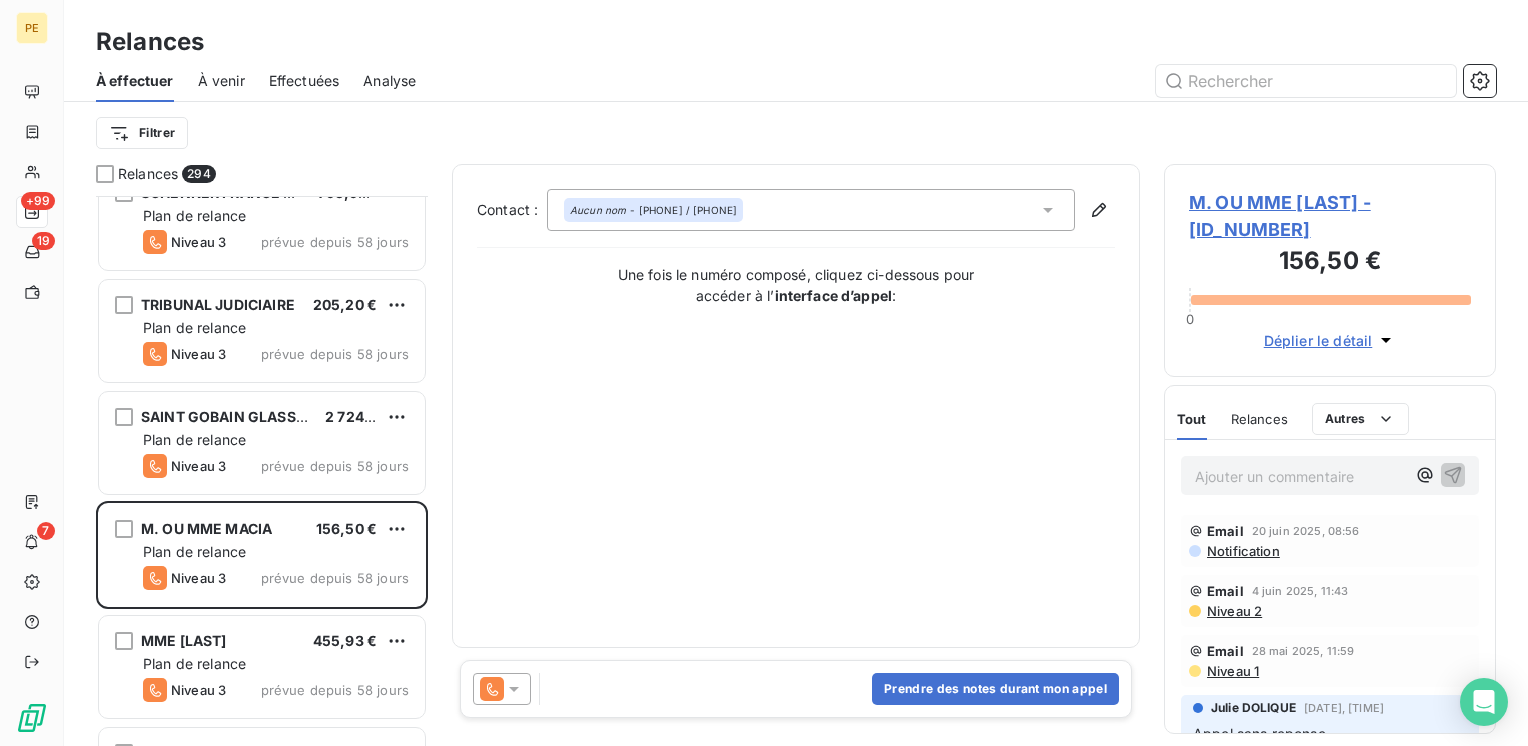 click on "Déplier le détail" at bounding box center [1318, 340] 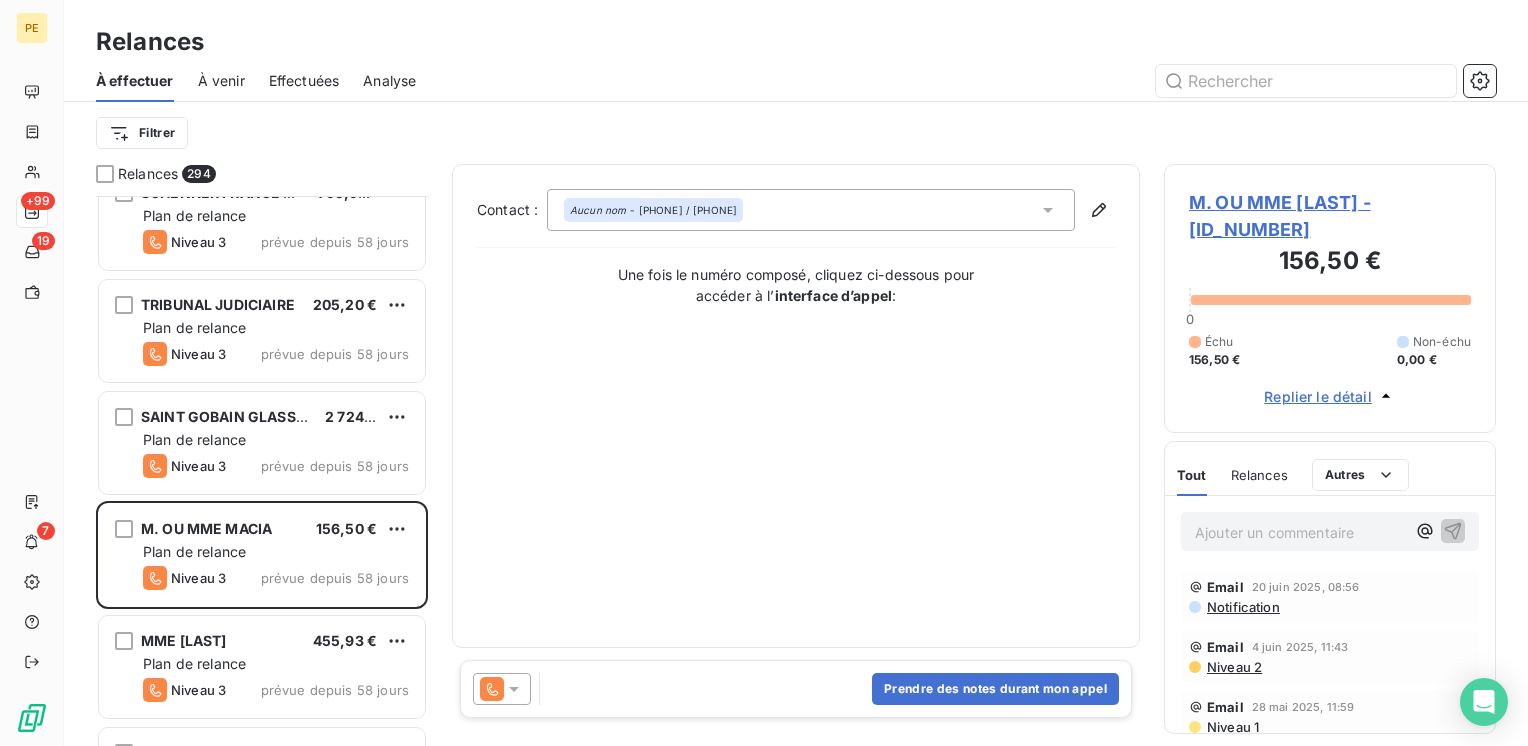 click 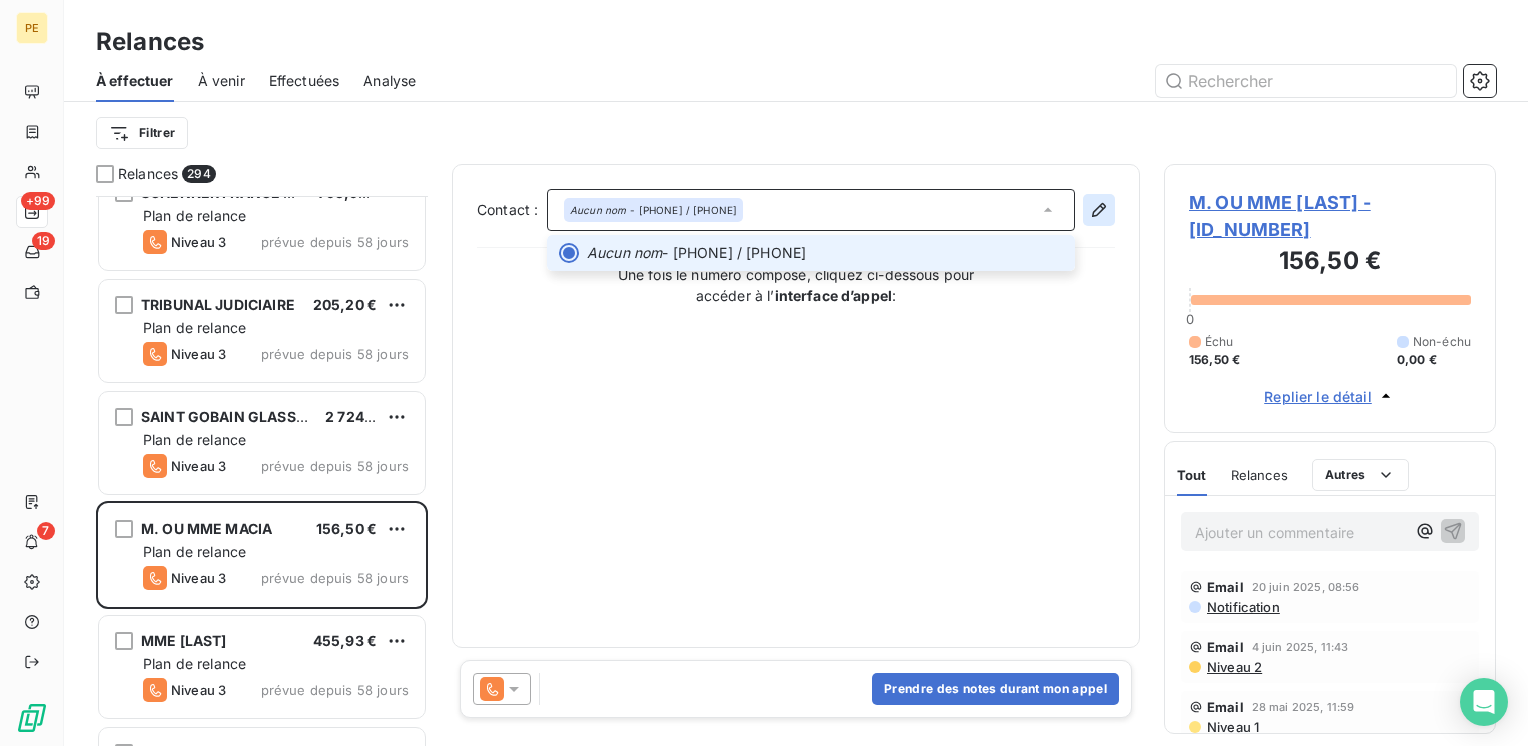 click 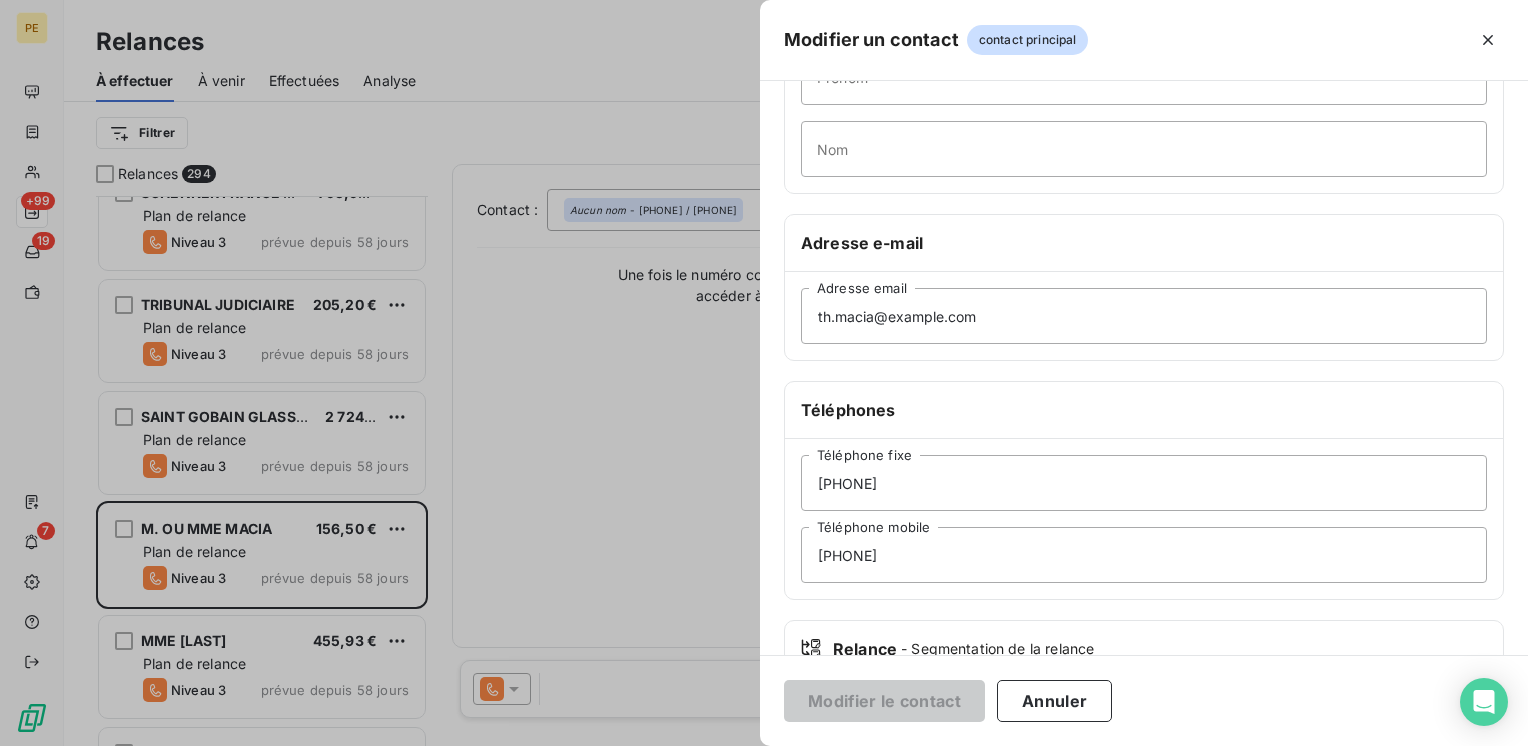 scroll, scrollTop: 334, scrollLeft: 0, axis: vertical 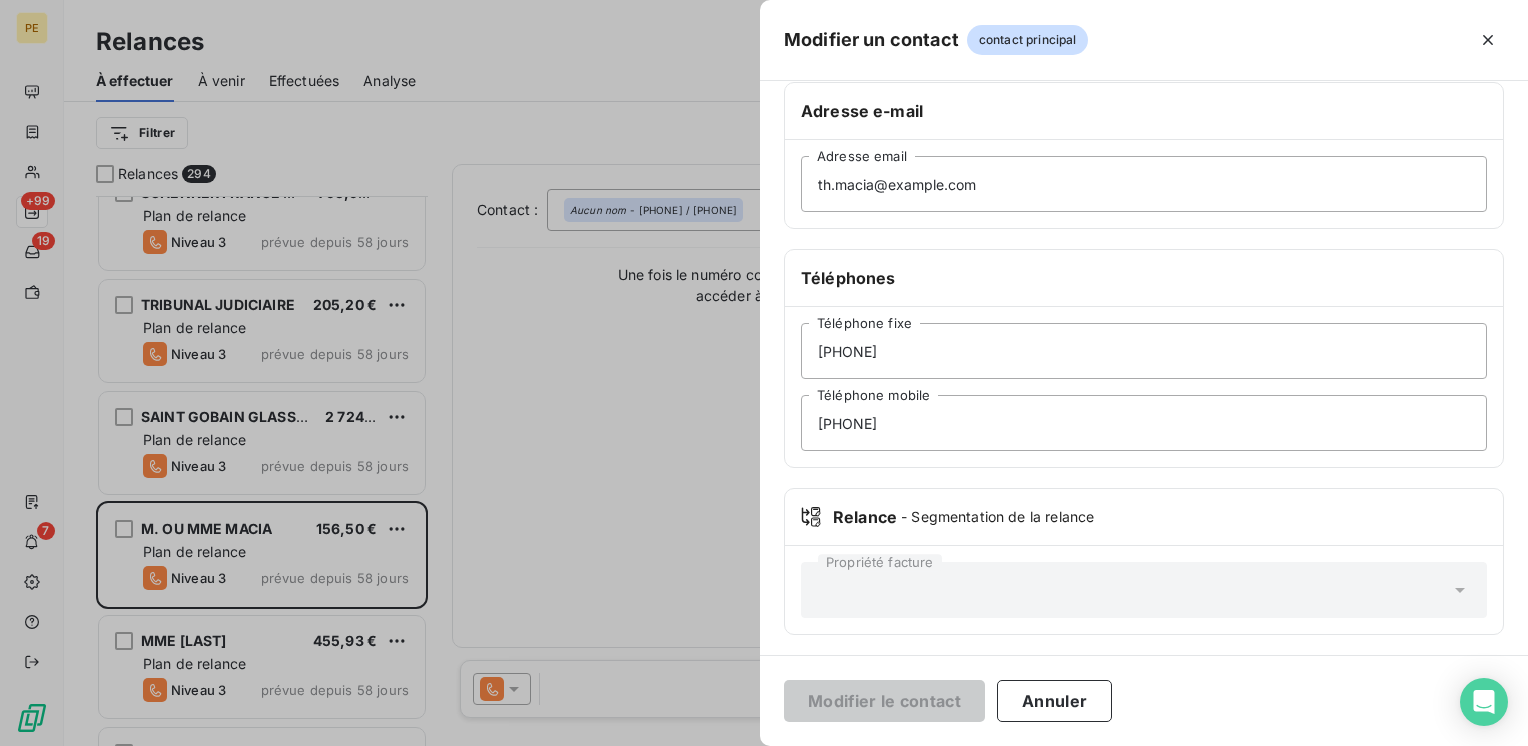 click on "Propriété facture" at bounding box center [1144, 590] 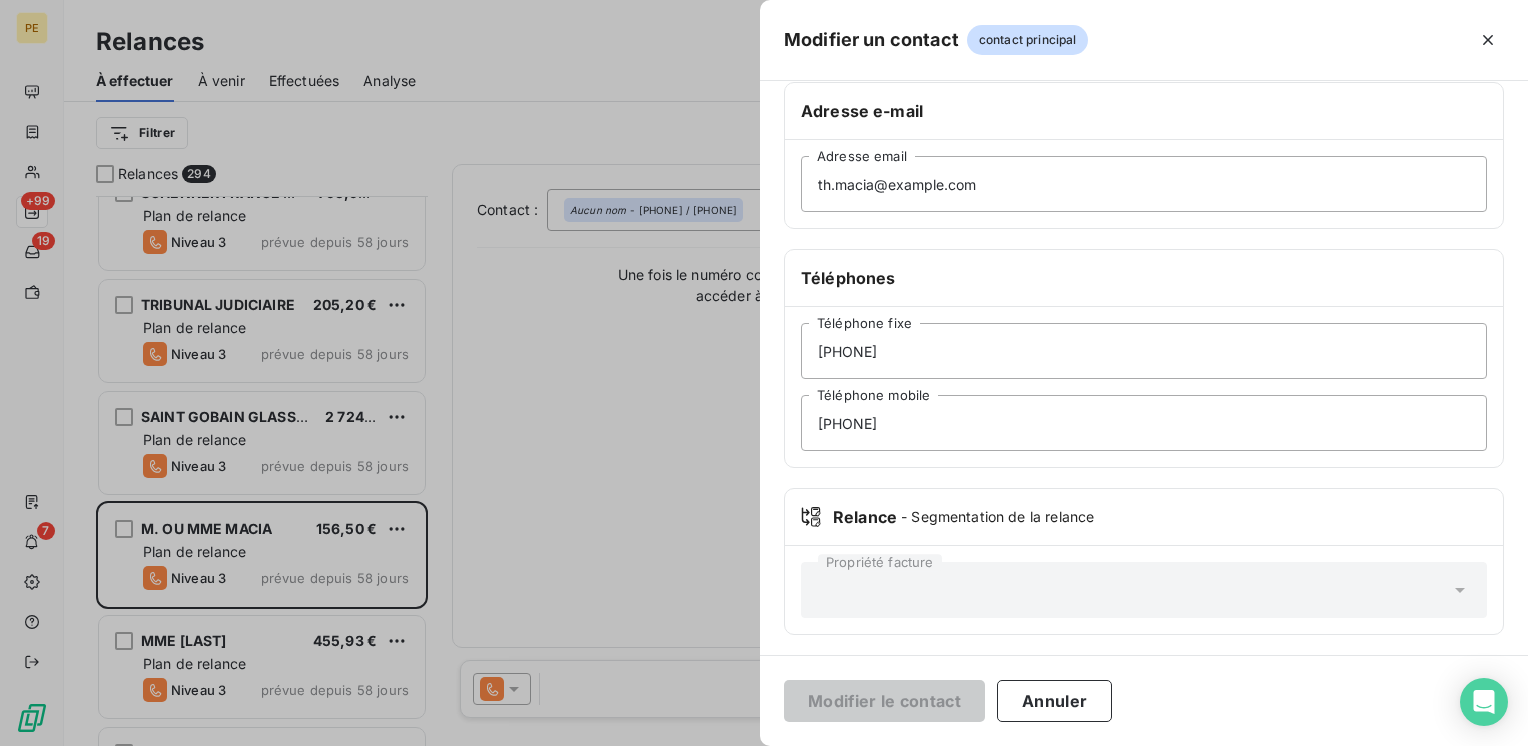 click on "Propriété facture" at bounding box center (1144, 590) 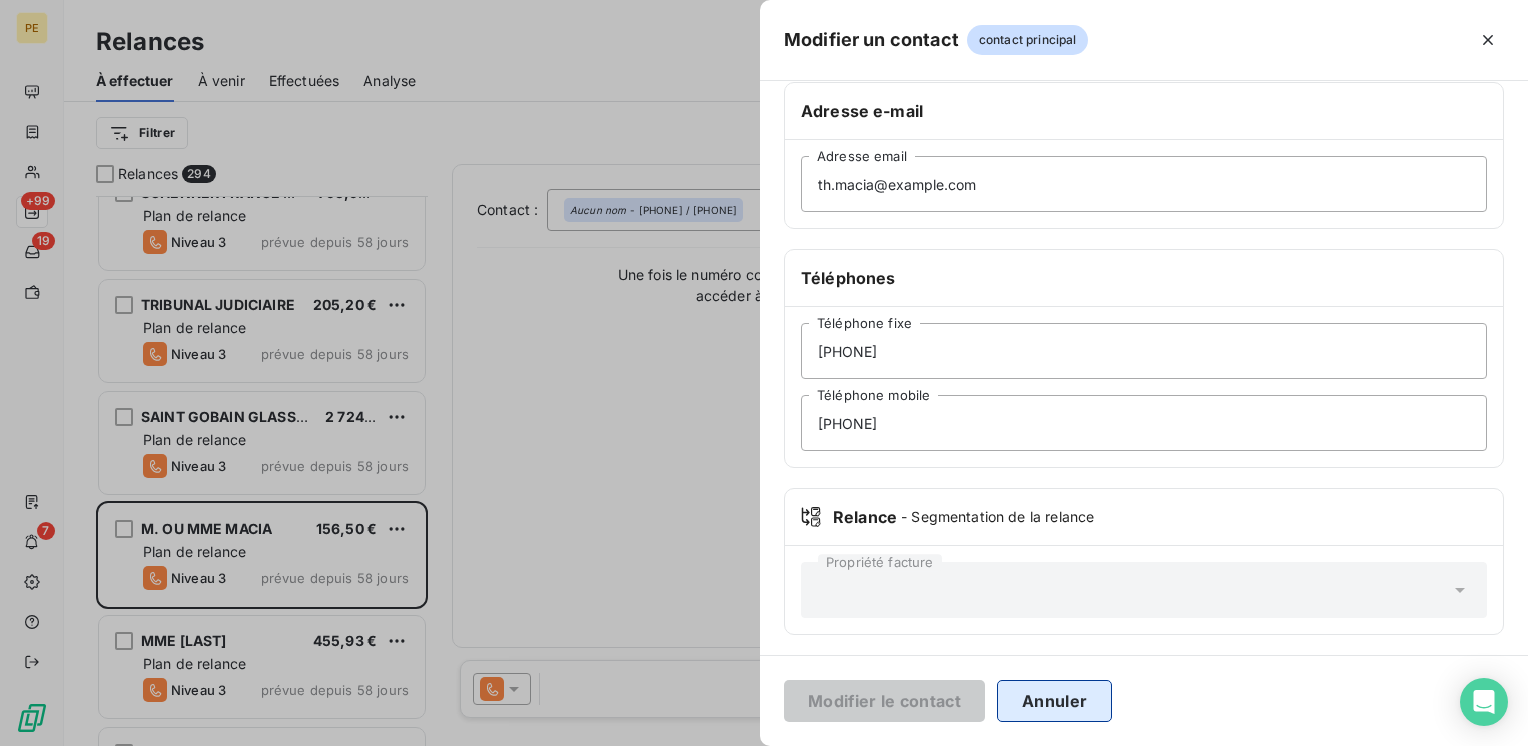 click on "Annuler" at bounding box center [1054, 701] 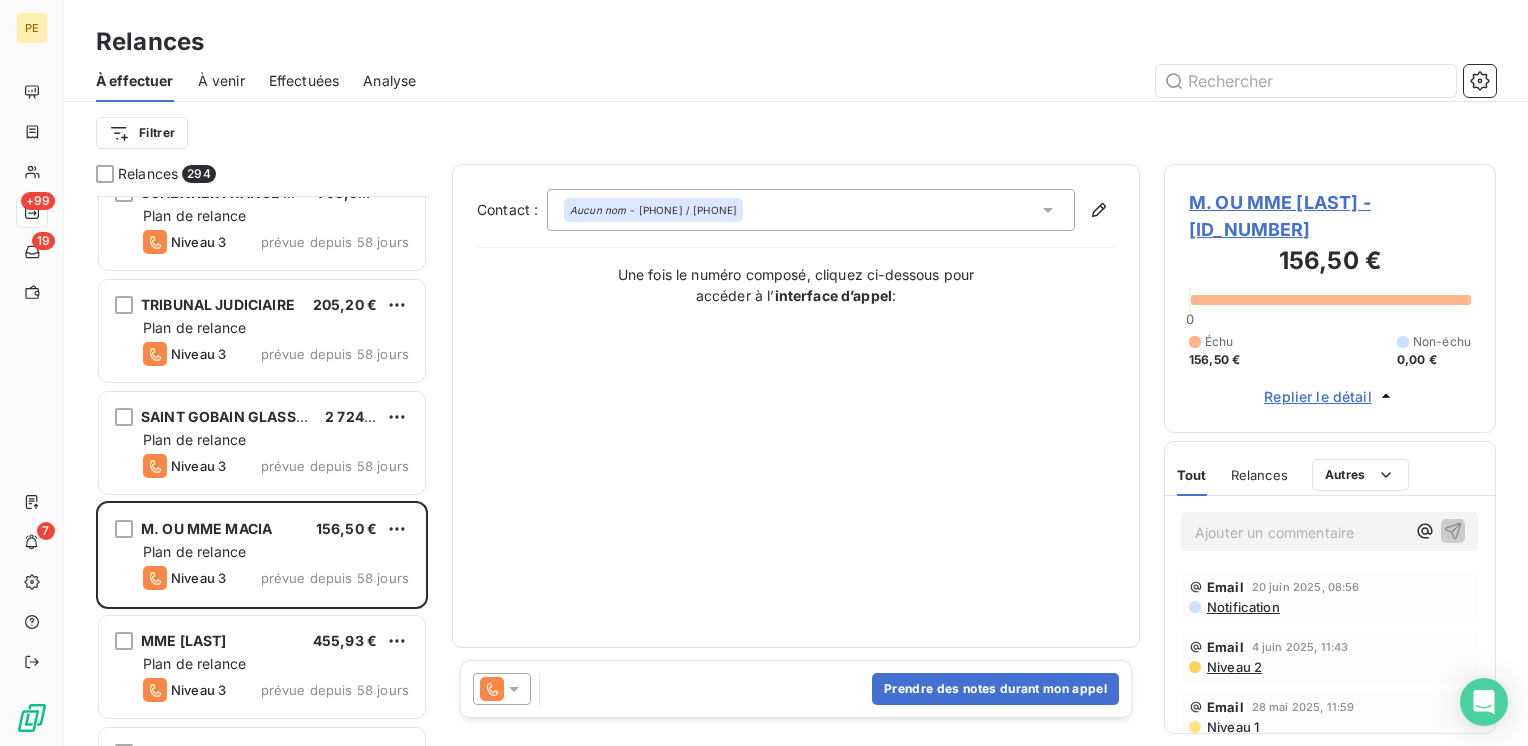 click on "Prendre des notes durant mon appel" at bounding box center (796, 689) 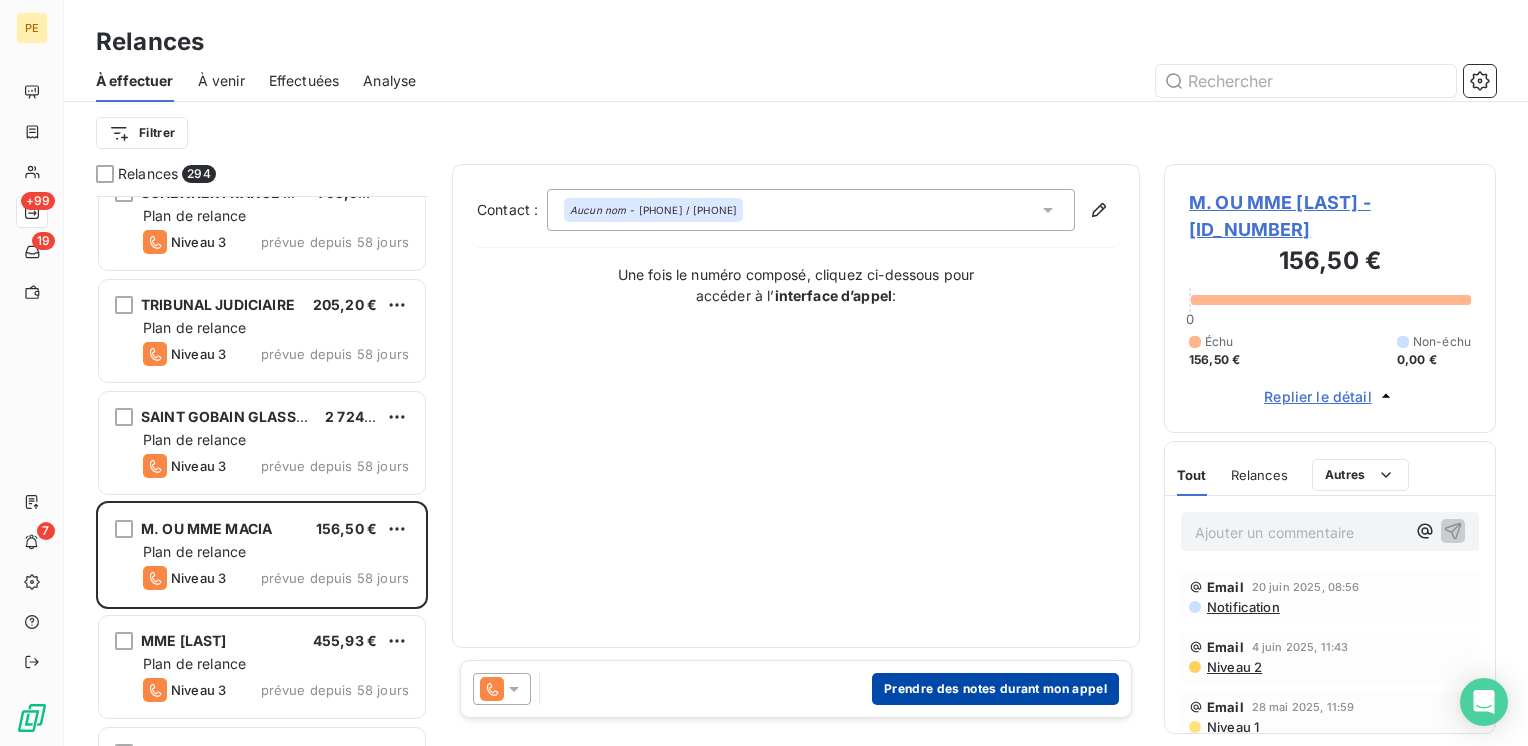 click on "Prendre des notes durant mon appel" at bounding box center [995, 689] 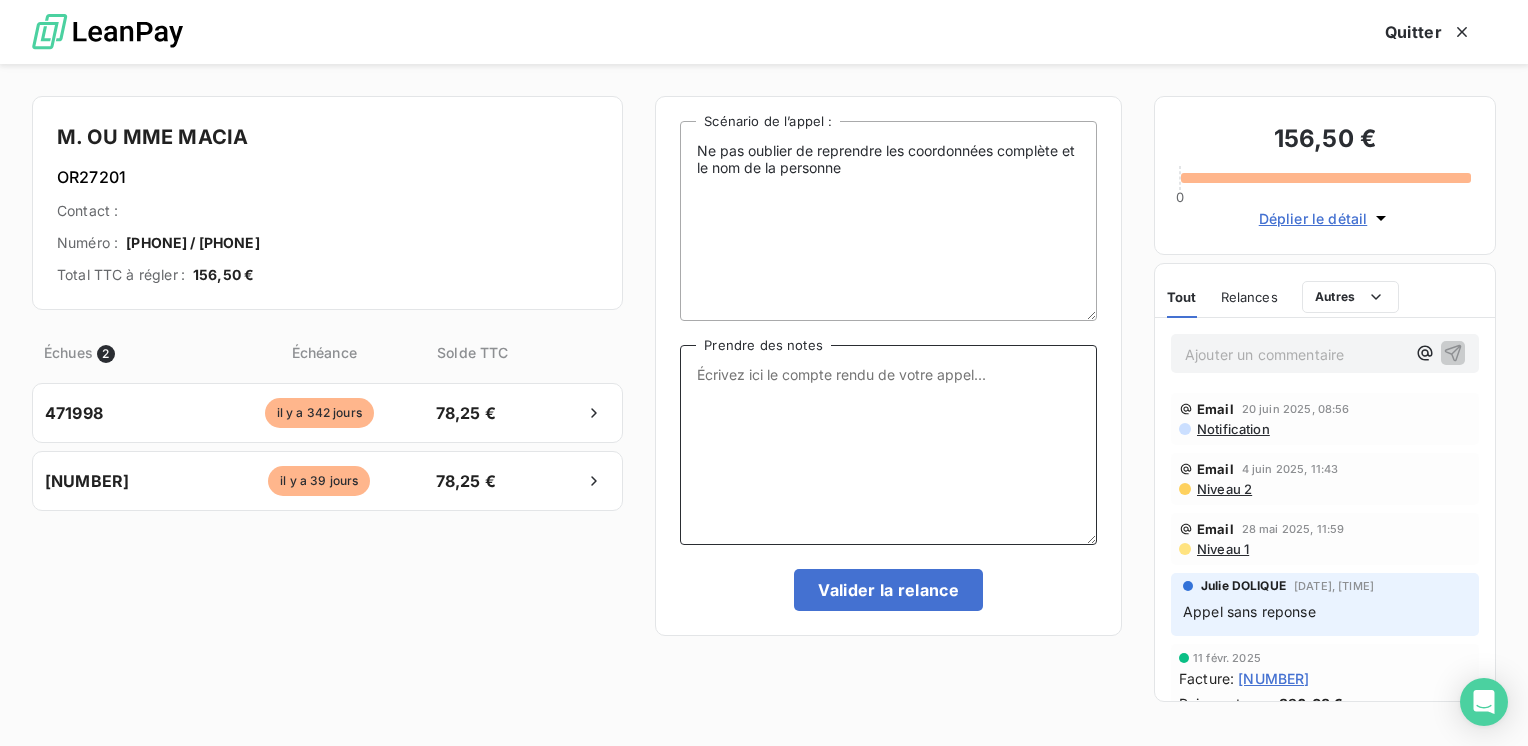 click on "Prendre des notes" at bounding box center (888, 445) 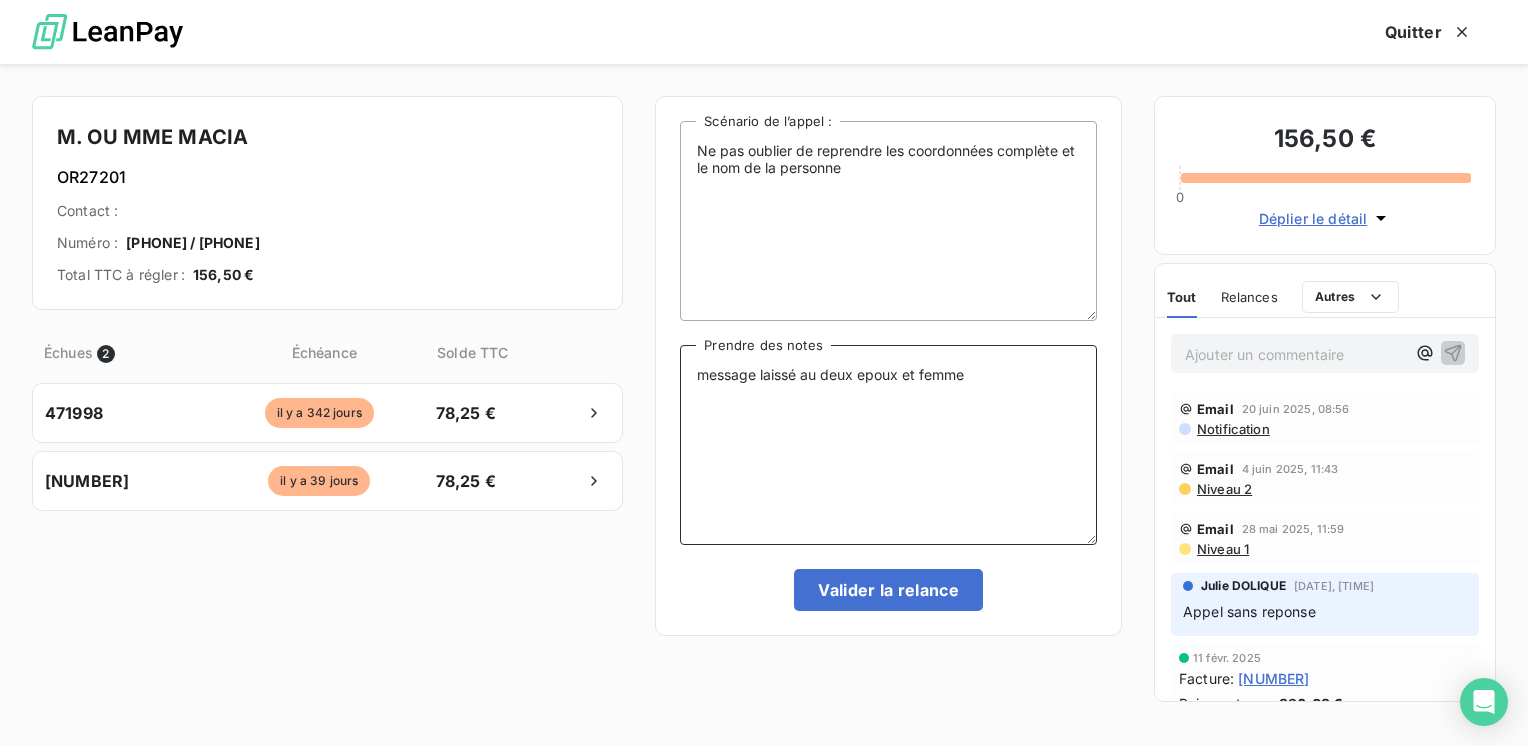 paste on "[EMAIL]" 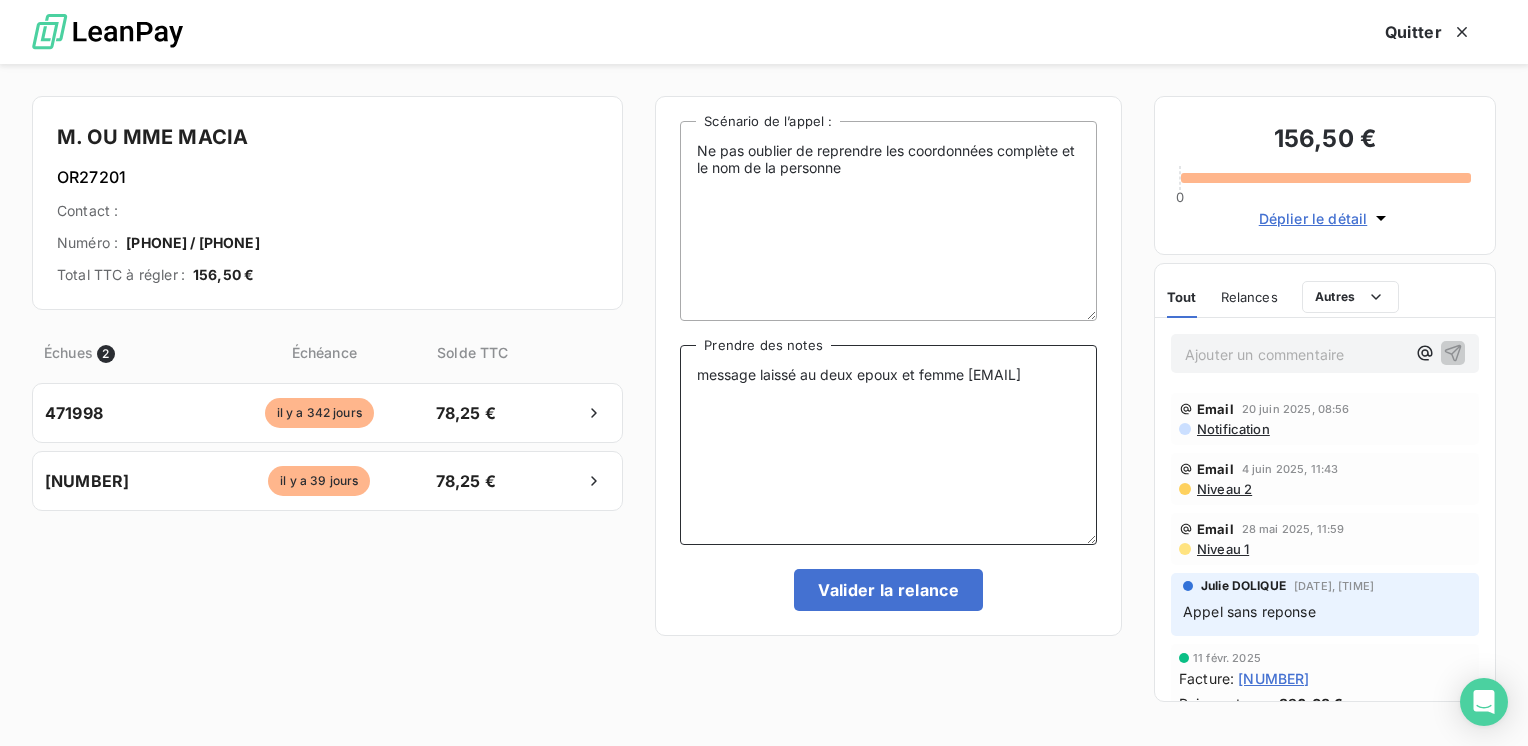 drag, startPoint x: 884, startPoint y: 382, endPoint x: 687, endPoint y: 394, distance: 197.36514 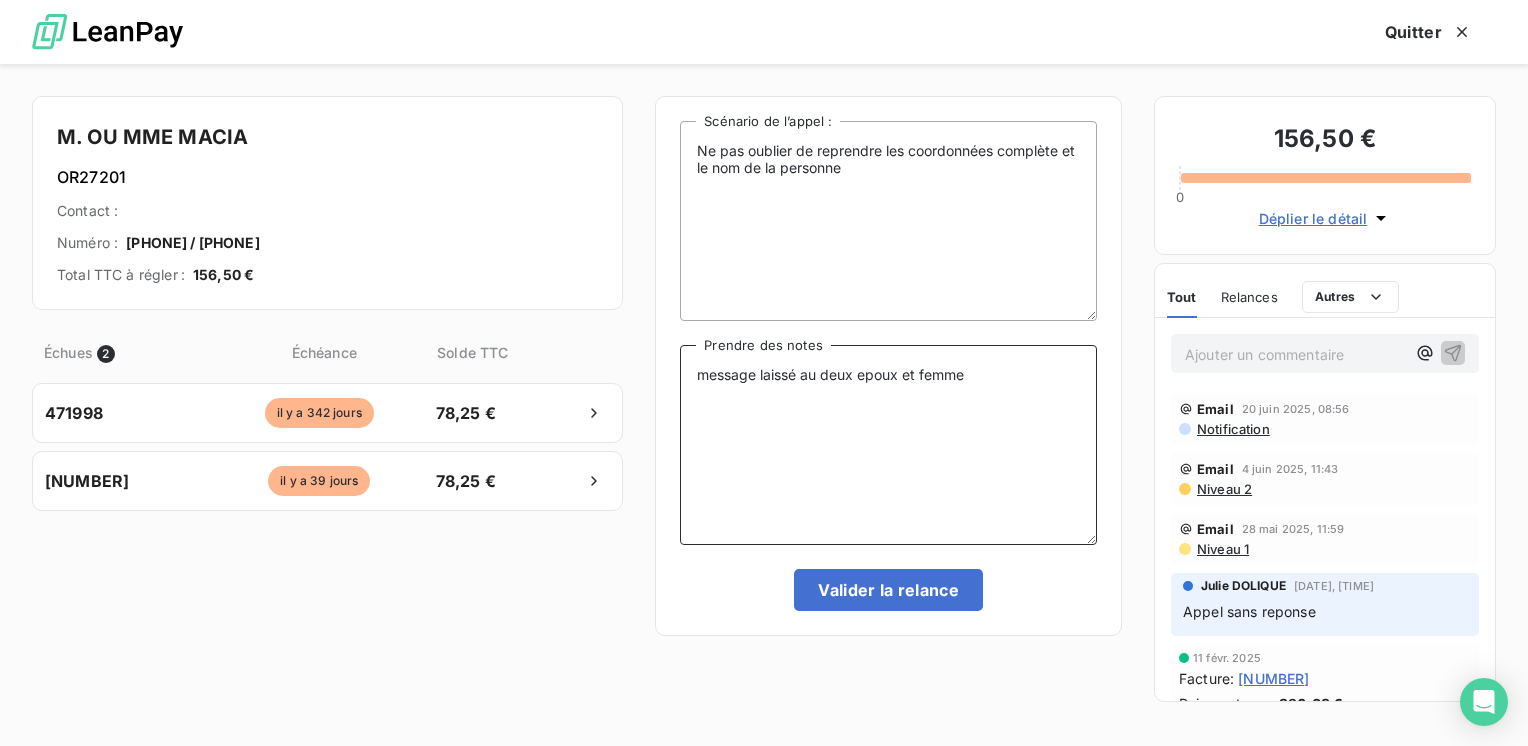 paste on "[PHONE]" 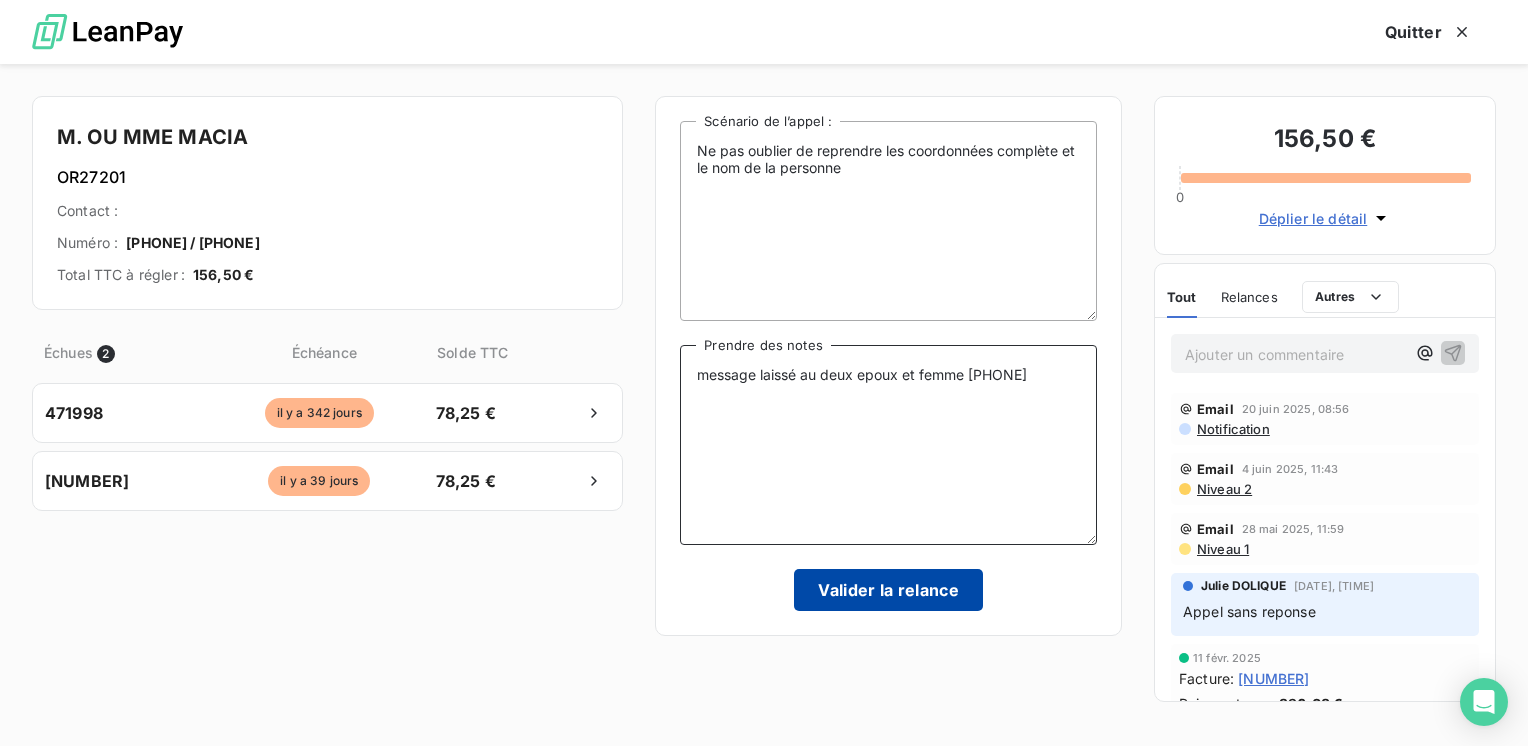 type on "message laissé au deux epoux et femme [PHONE]" 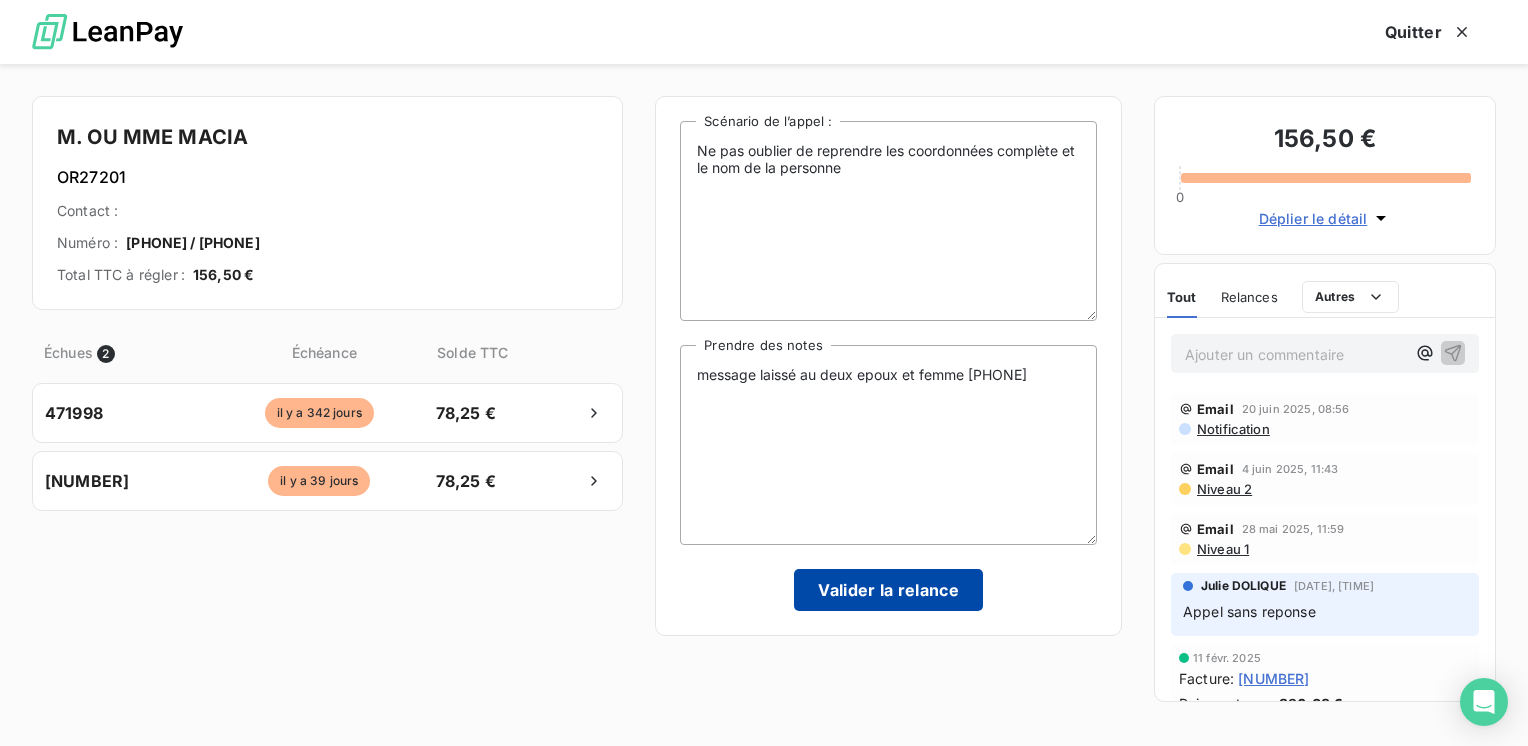 click on "Valider la relance" at bounding box center (888, 590) 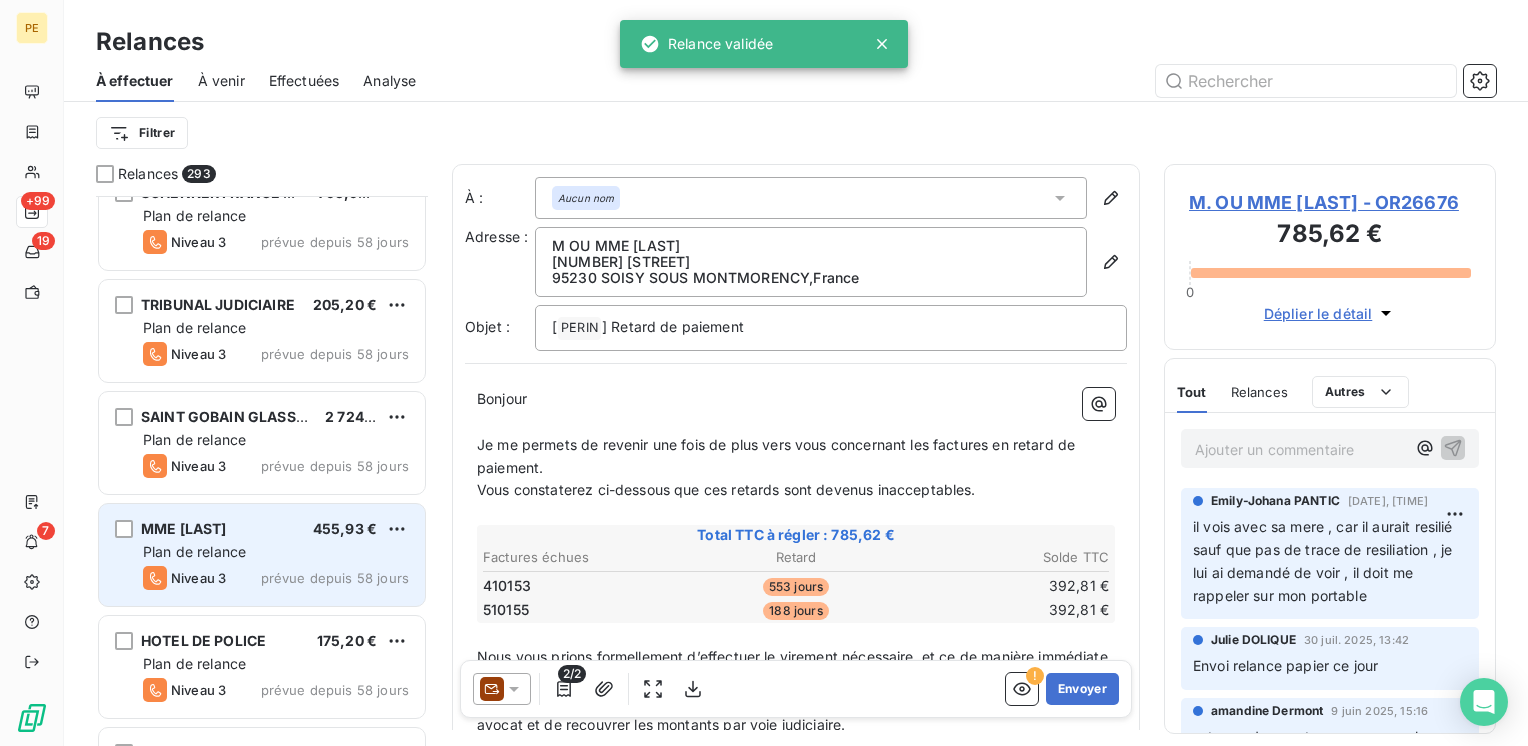 click on "Niveau 3 prévue depuis 58 jours" at bounding box center [276, 578] 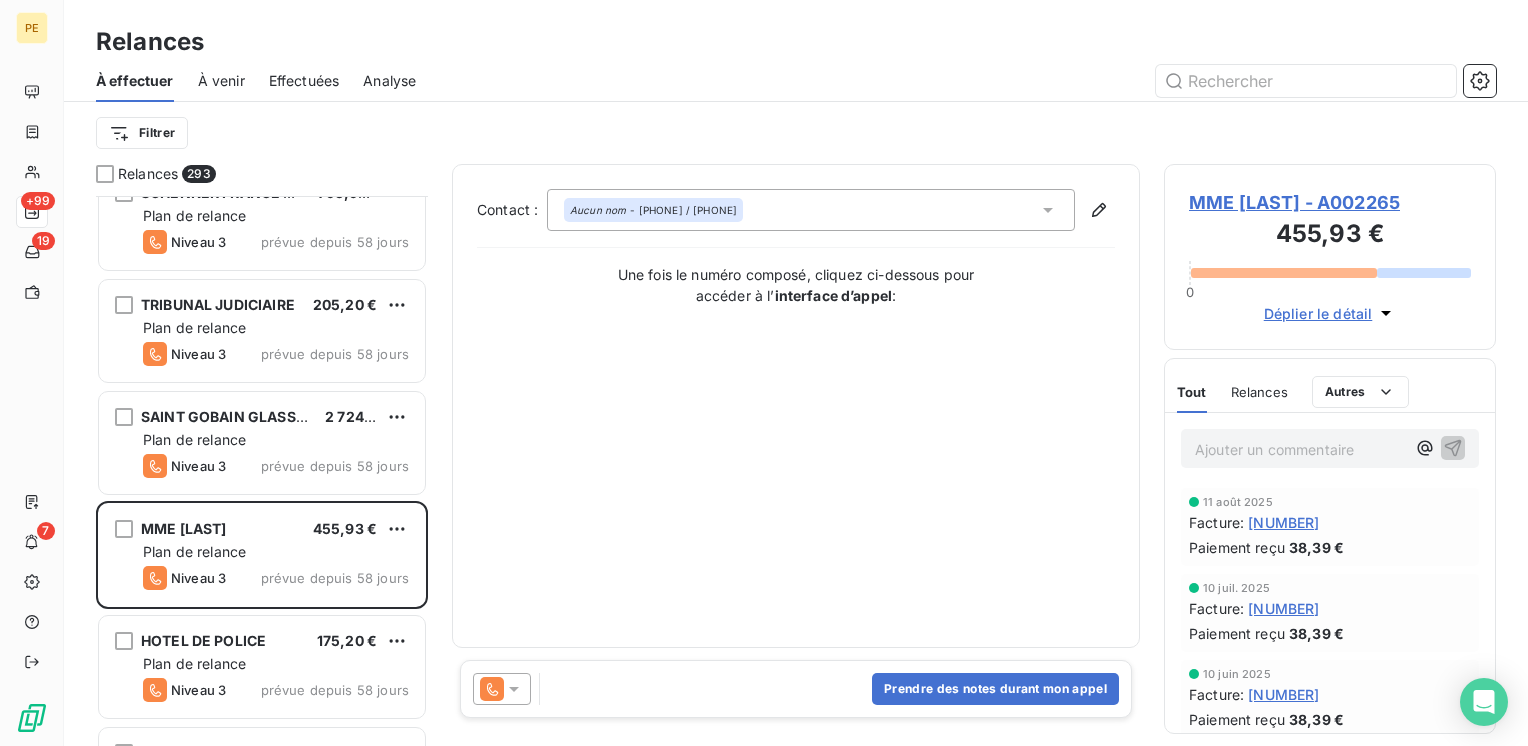 click on "MME [LAST] - A002265" at bounding box center (1330, 202) 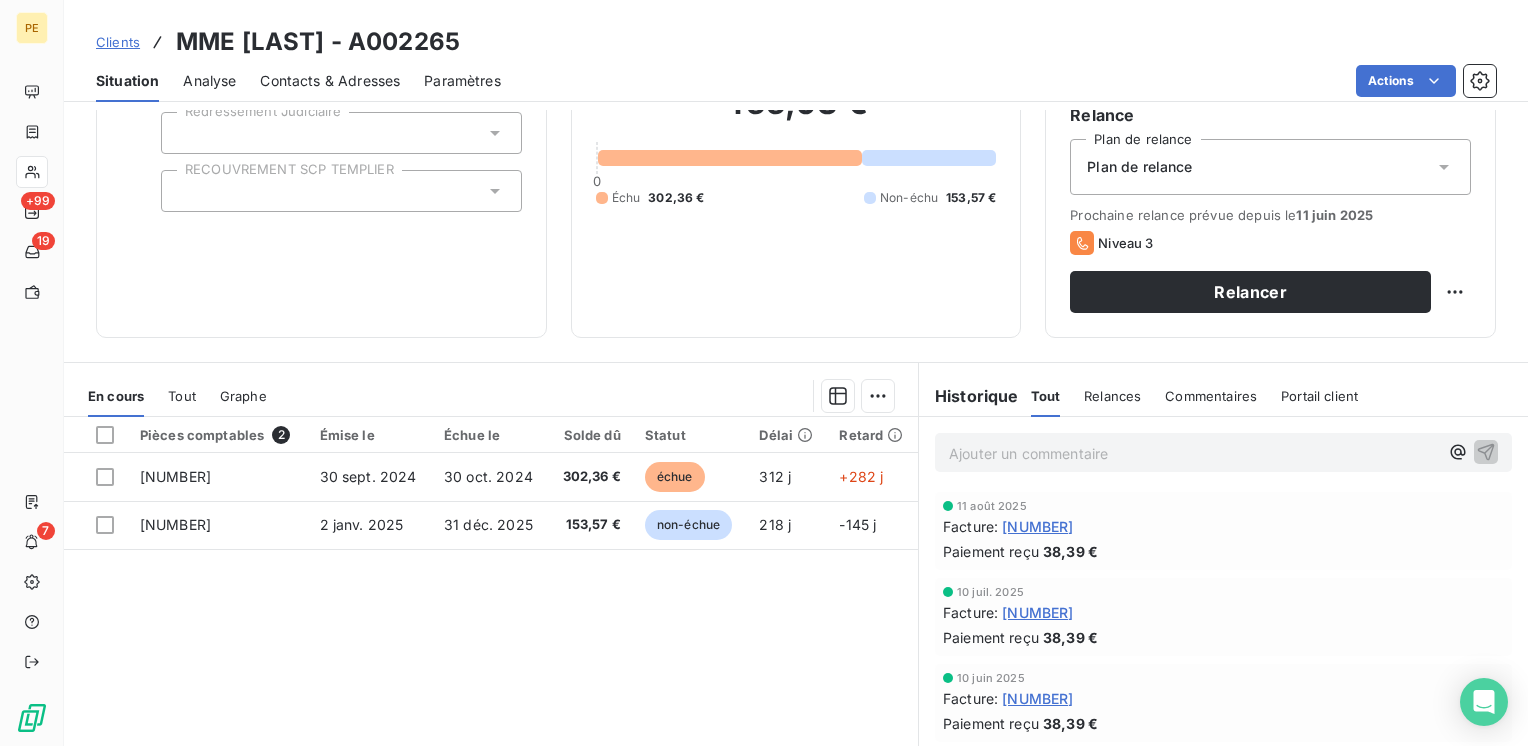 scroll, scrollTop: 308, scrollLeft: 0, axis: vertical 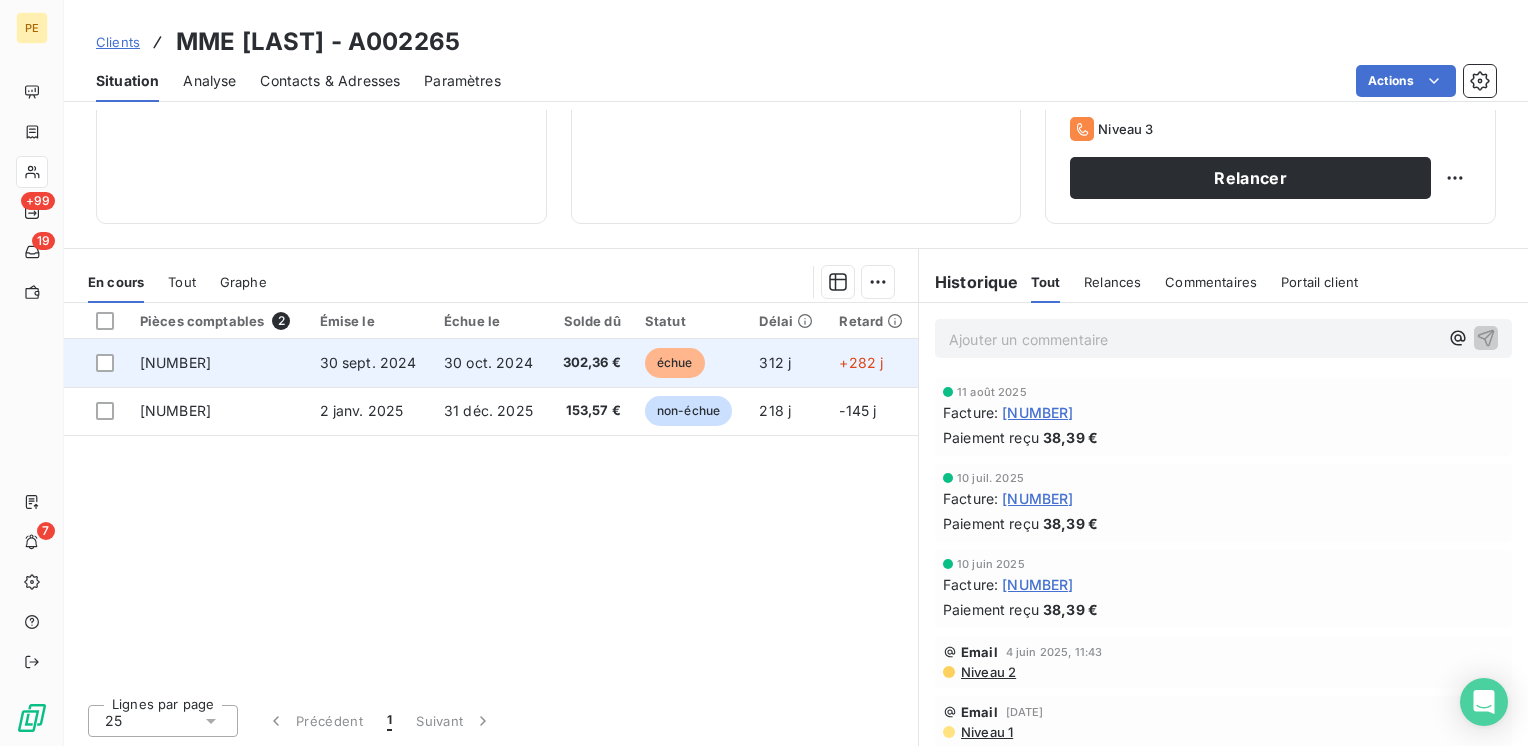 click on "312 j" at bounding box center [787, 363] 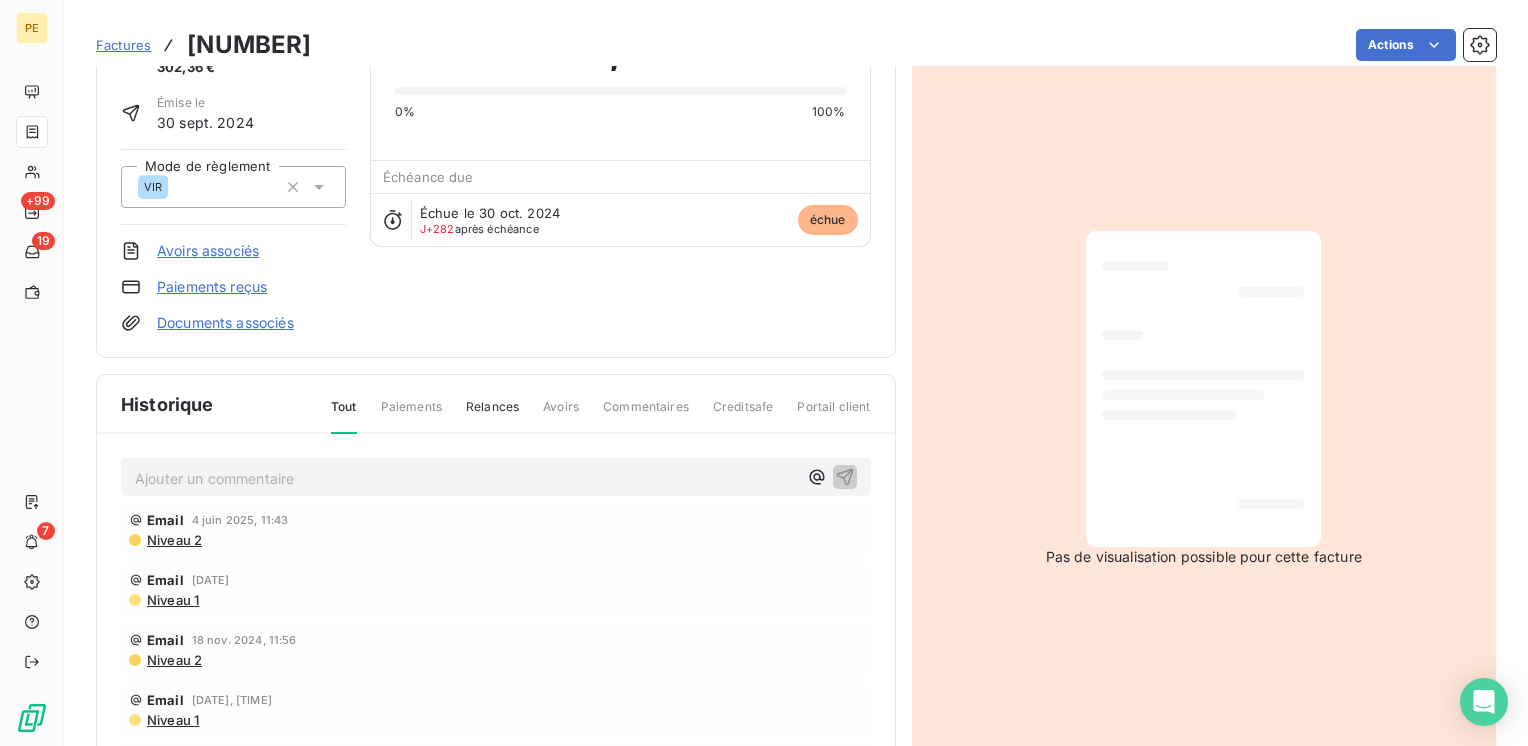 scroll, scrollTop: 0, scrollLeft: 0, axis: both 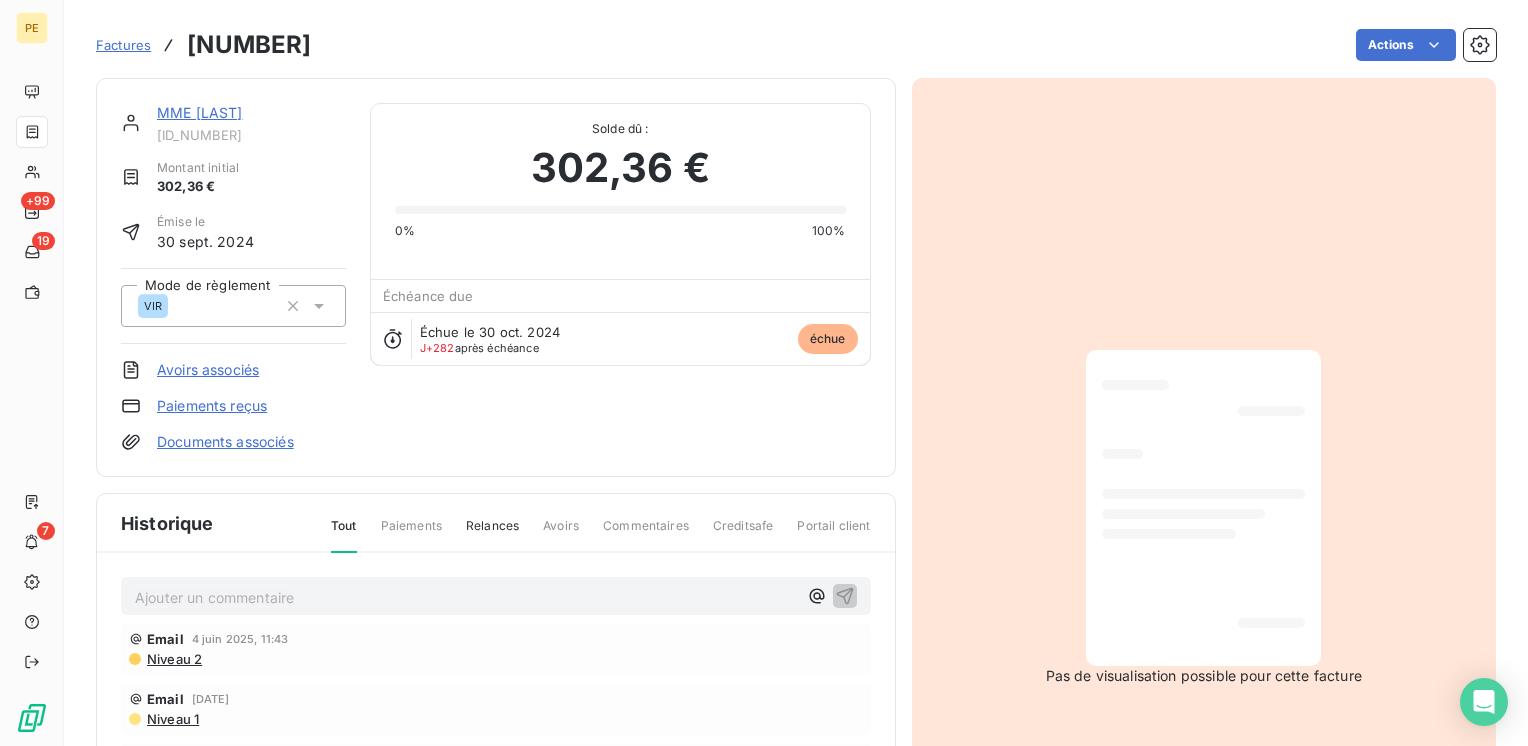 click on "MME [LAST]" at bounding box center (200, 112) 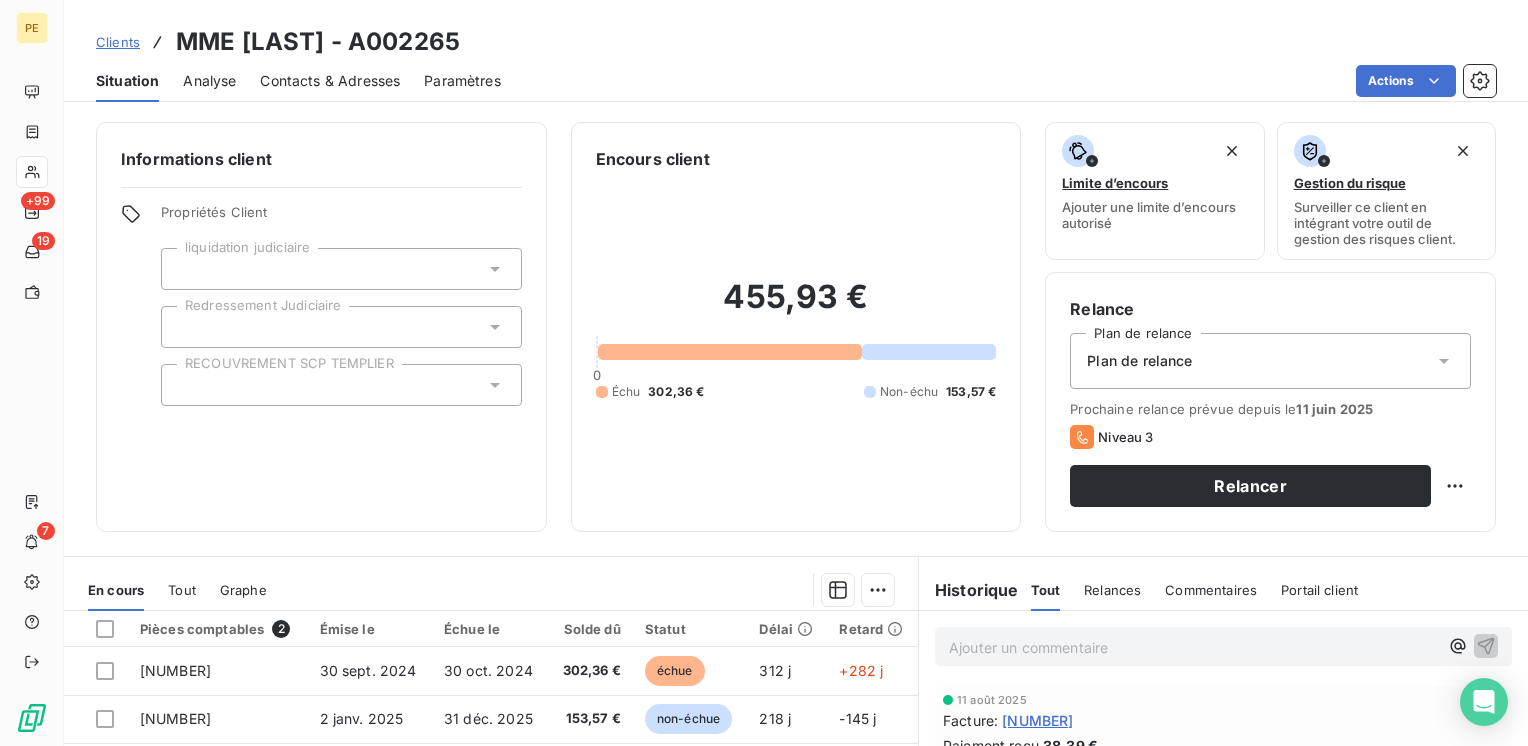drag, startPoint x: 336, startPoint y: 61, endPoint x: 334, endPoint y: 81, distance: 20.09975 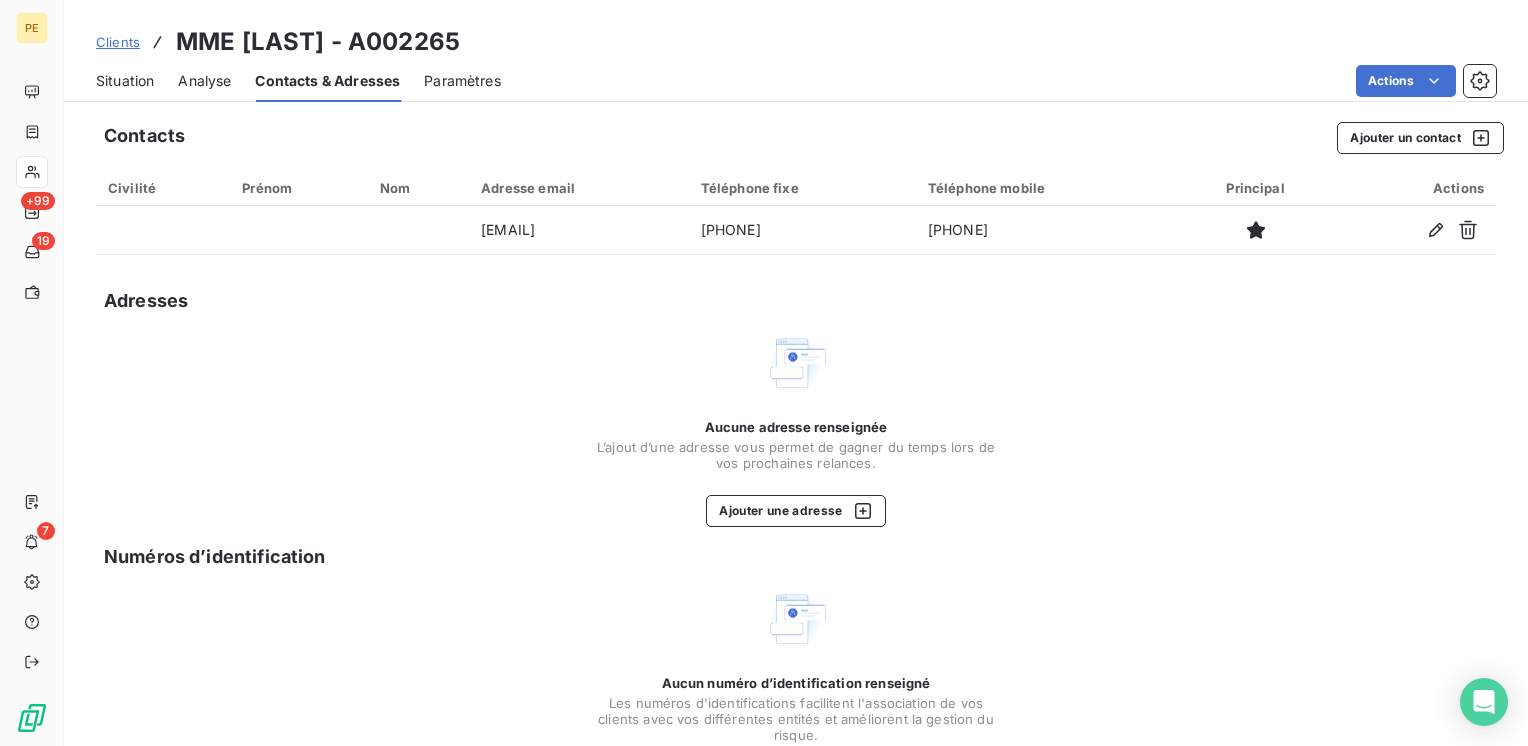 click on "Contacts & Adresses" at bounding box center [327, 81] 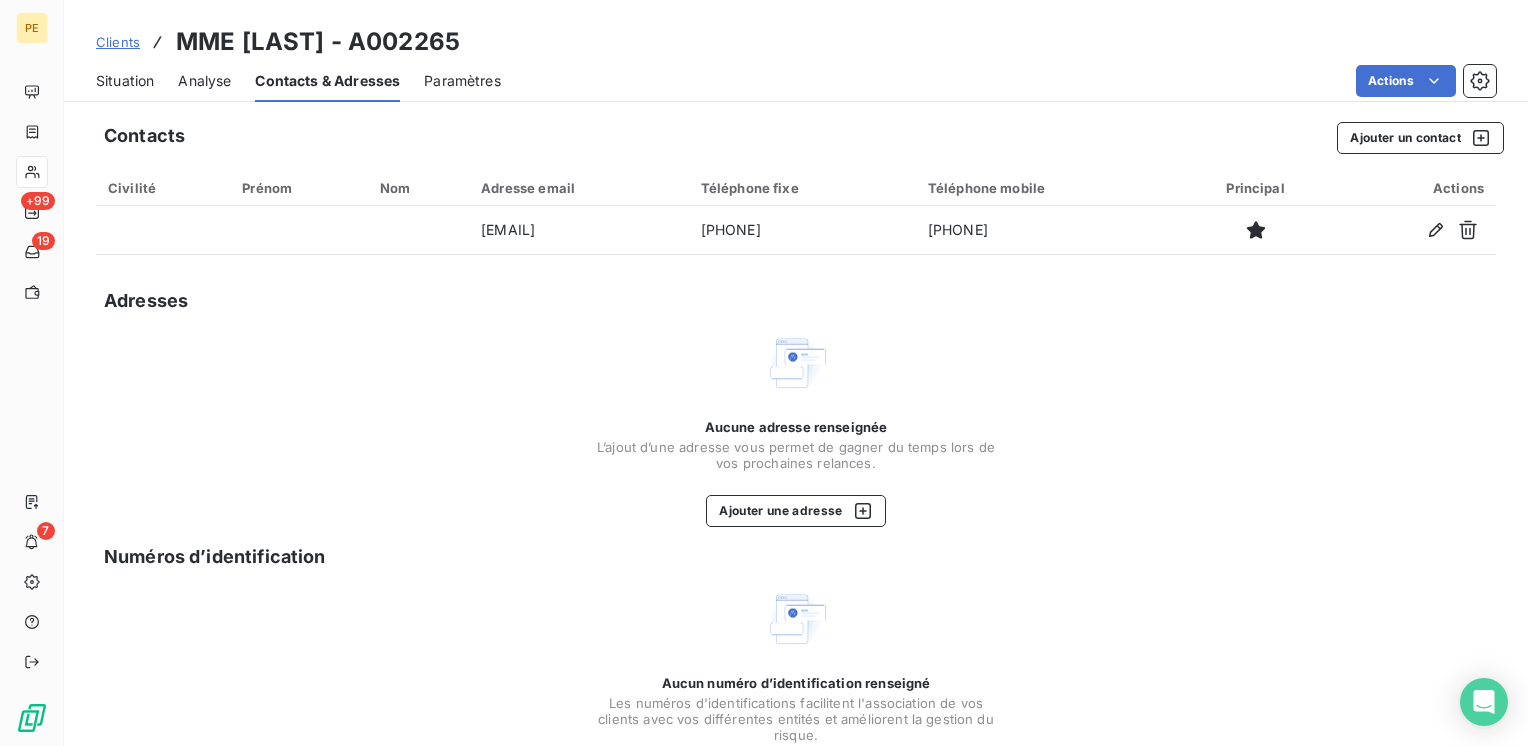 drag, startPoint x: 543, startPoint y: 50, endPoint x: 158, endPoint y: 47, distance: 385.0117 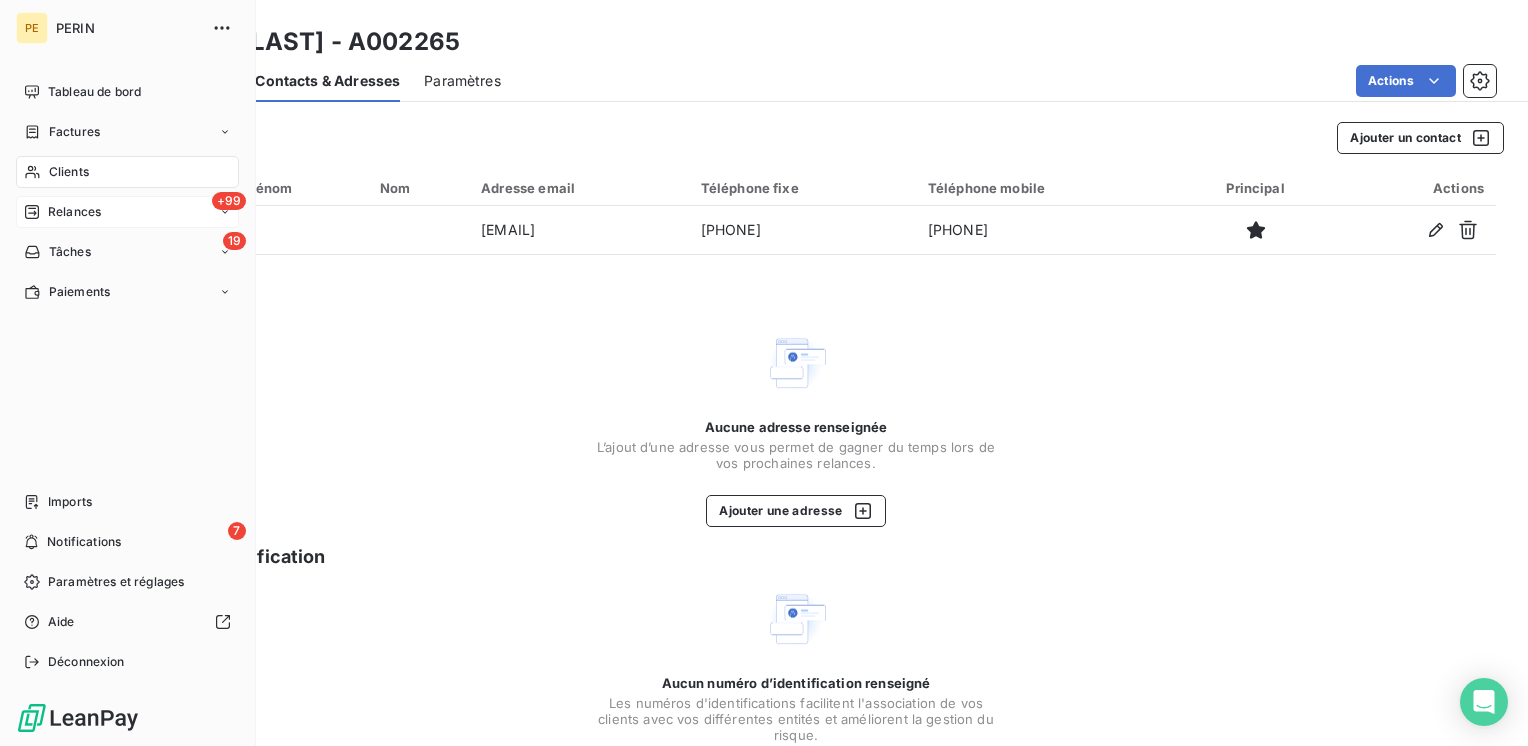click on "Relances" at bounding box center (74, 212) 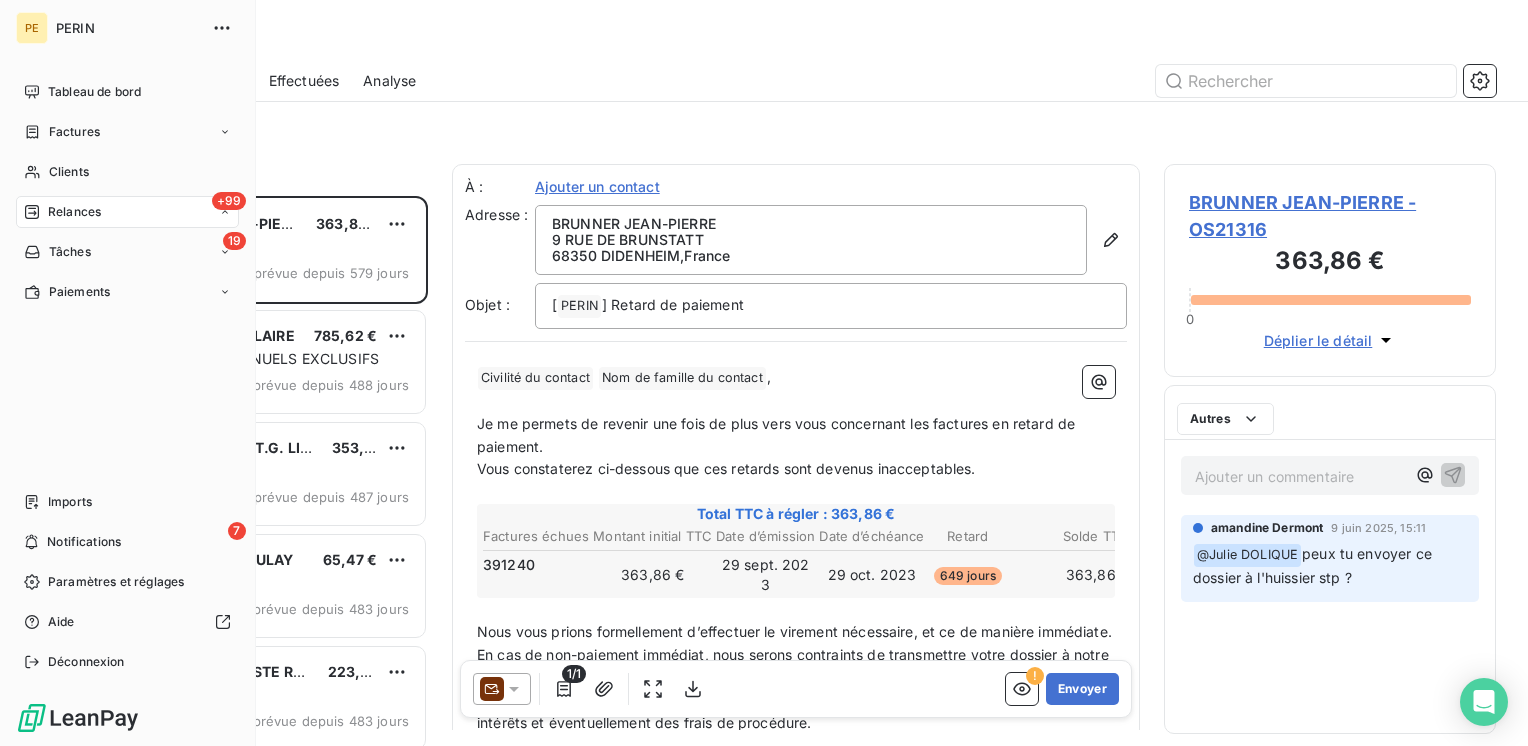 scroll, scrollTop: 16, scrollLeft: 16, axis: both 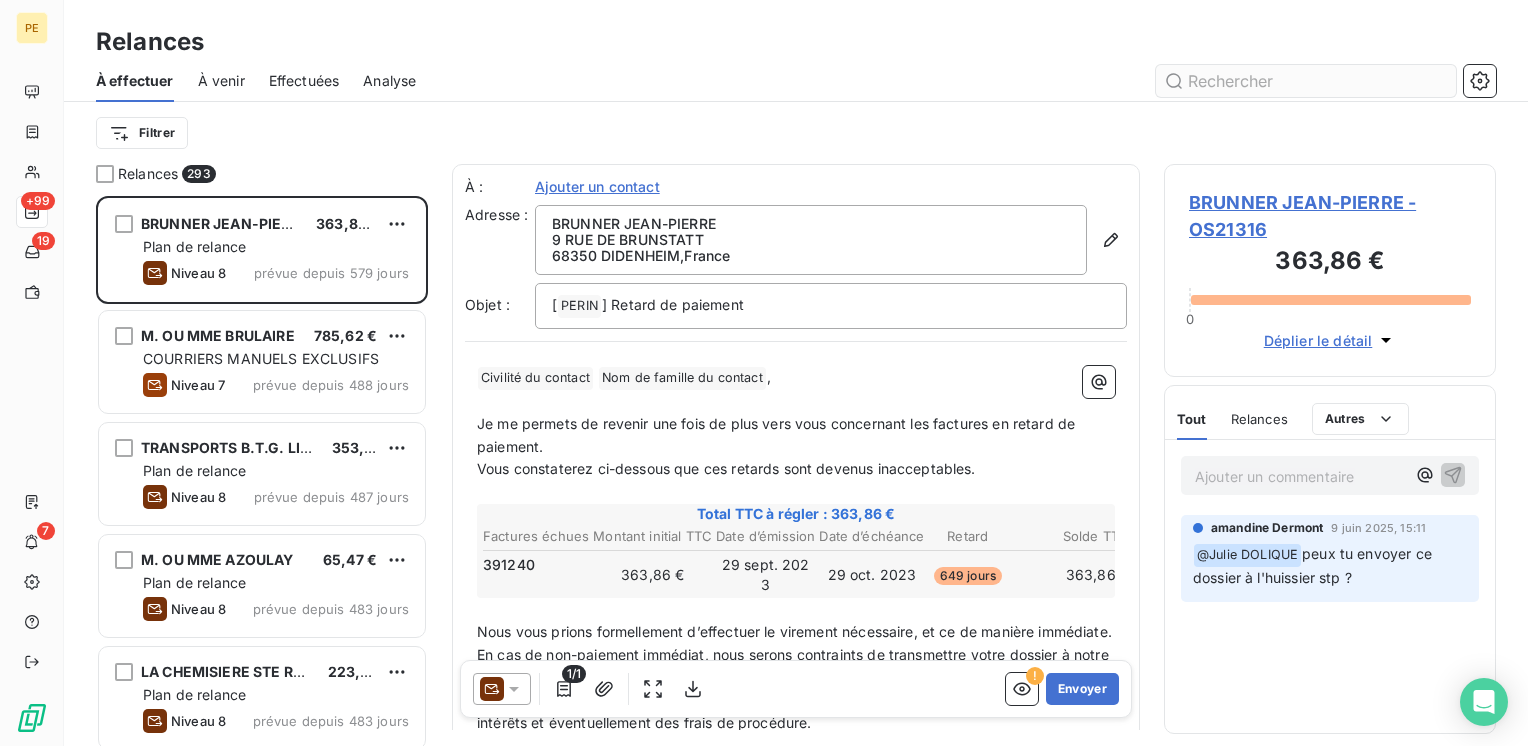 click at bounding box center (1306, 81) 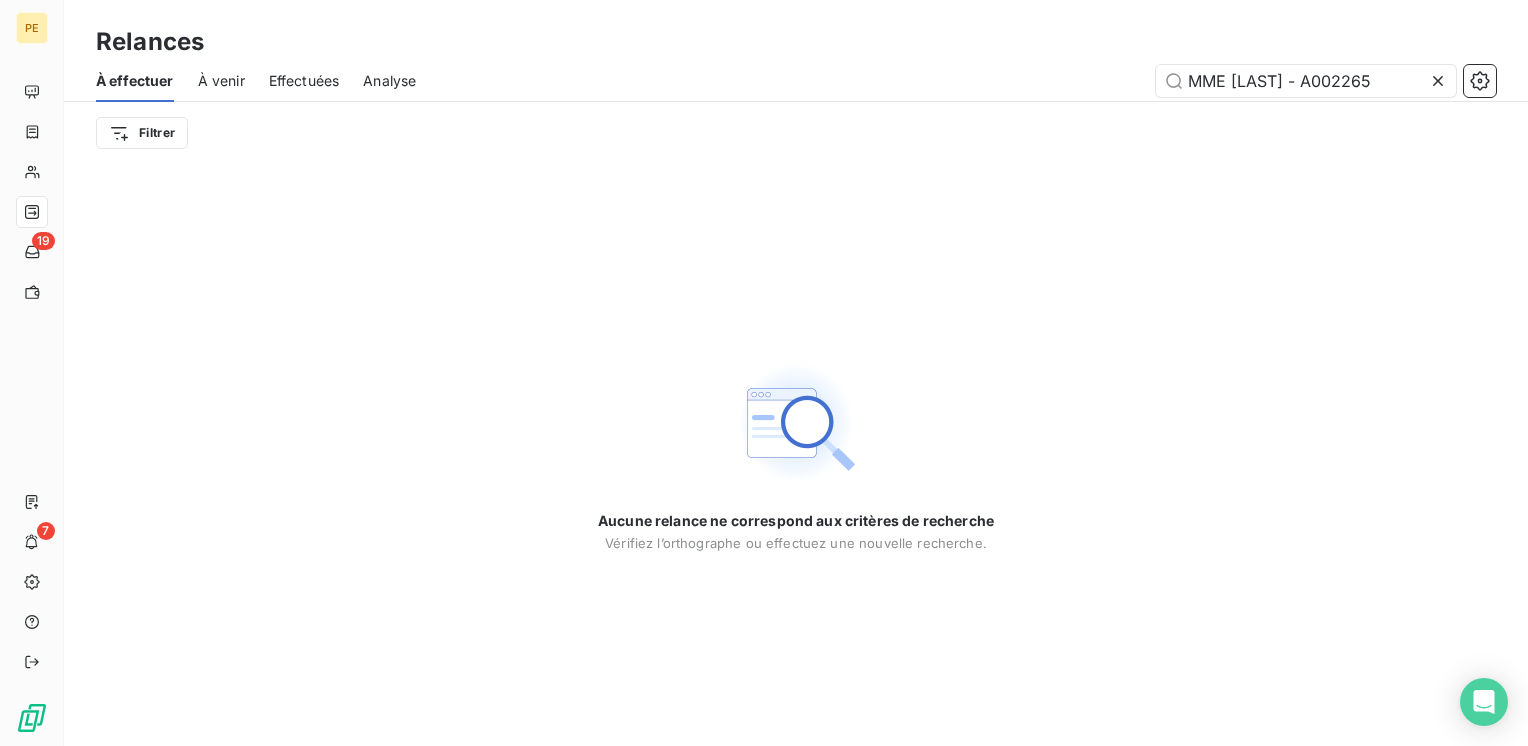 drag, startPoint x: 1339, startPoint y: 82, endPoint x: 1531, endPoint y: 22, distance: 201.15666 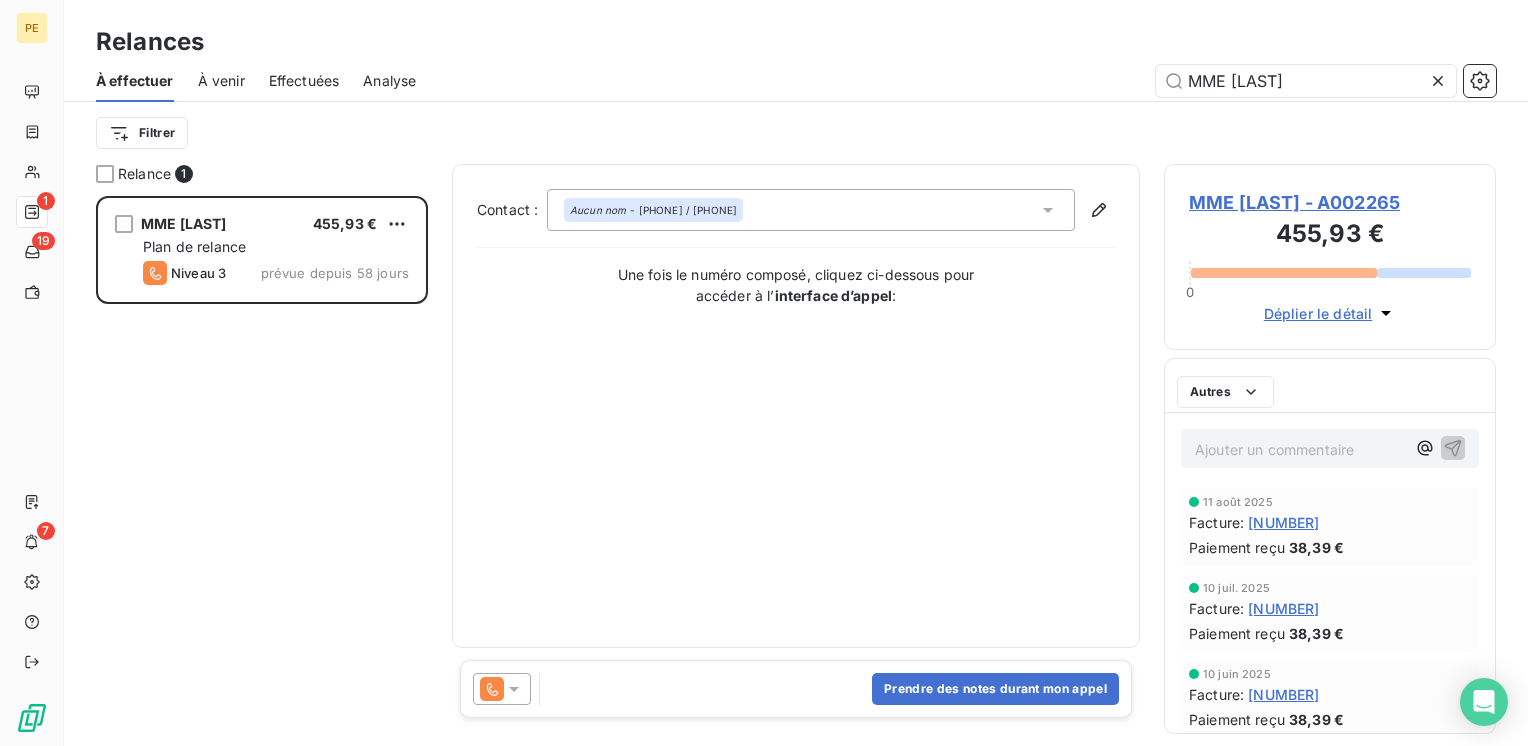 scroll, scrollTop: 16, scrollLeft: 16, axis: both 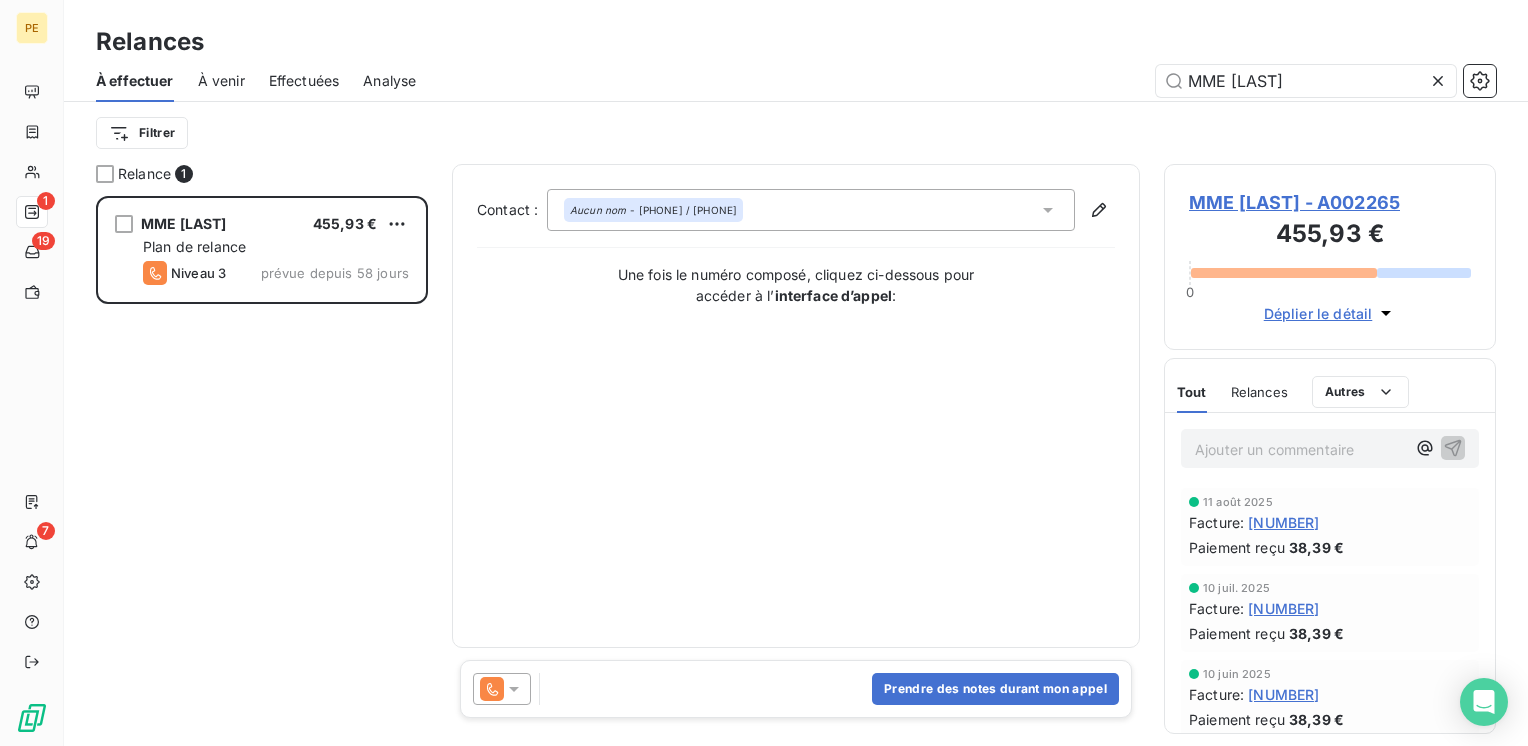 type on "MME [LAST]" 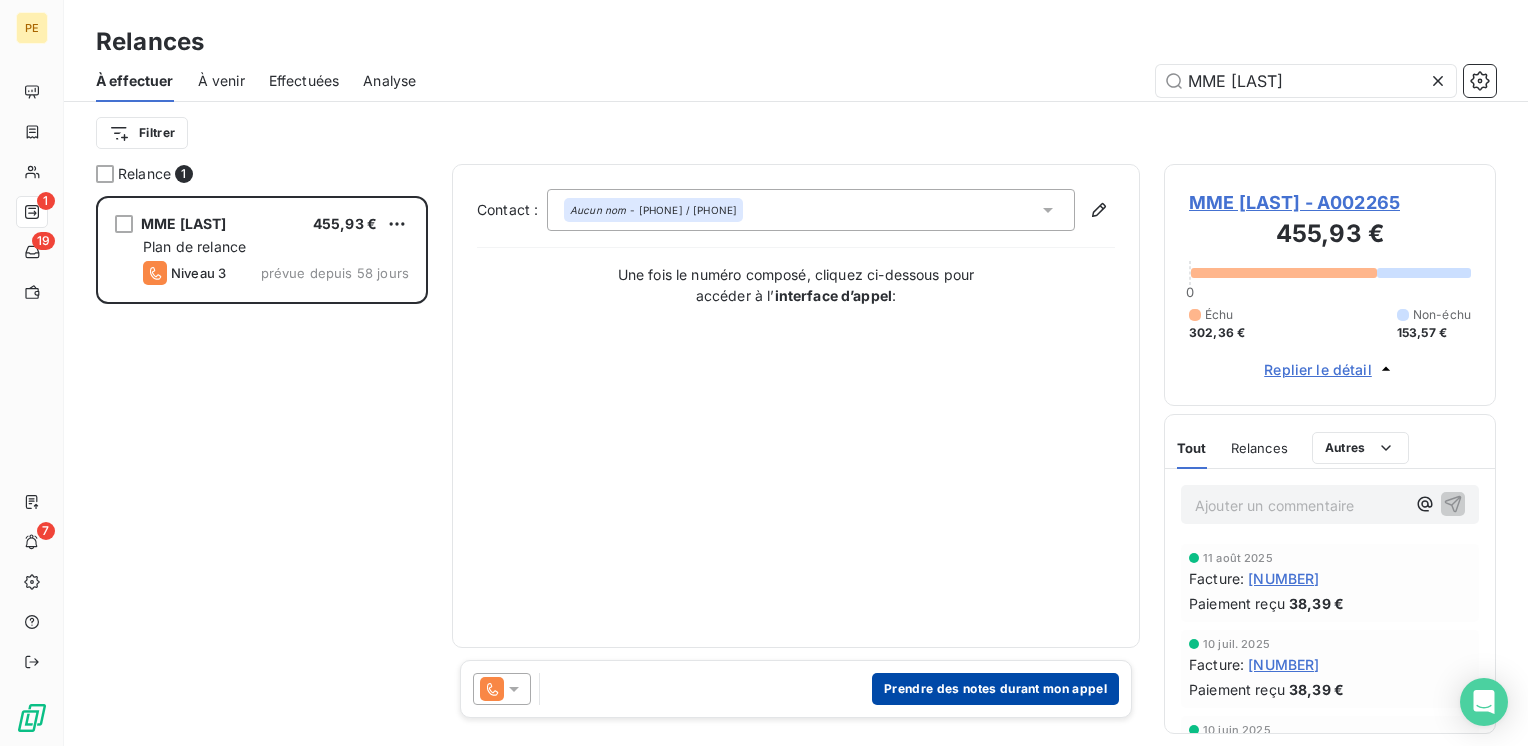 click on "Prendre des notes durant mon appel" at bounding box center [995, 689] 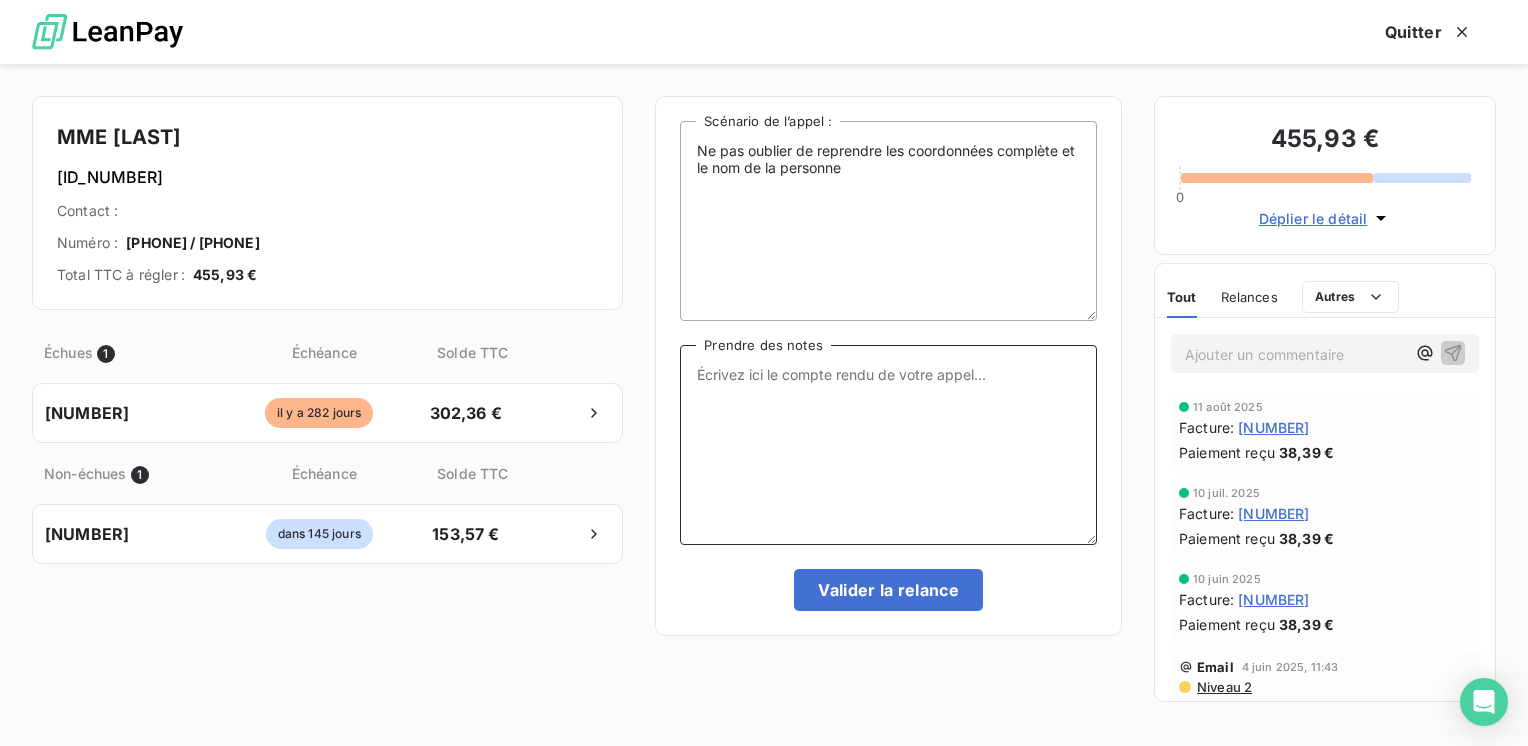 click on "Prendre des notes" at bounding box center (888, 445) 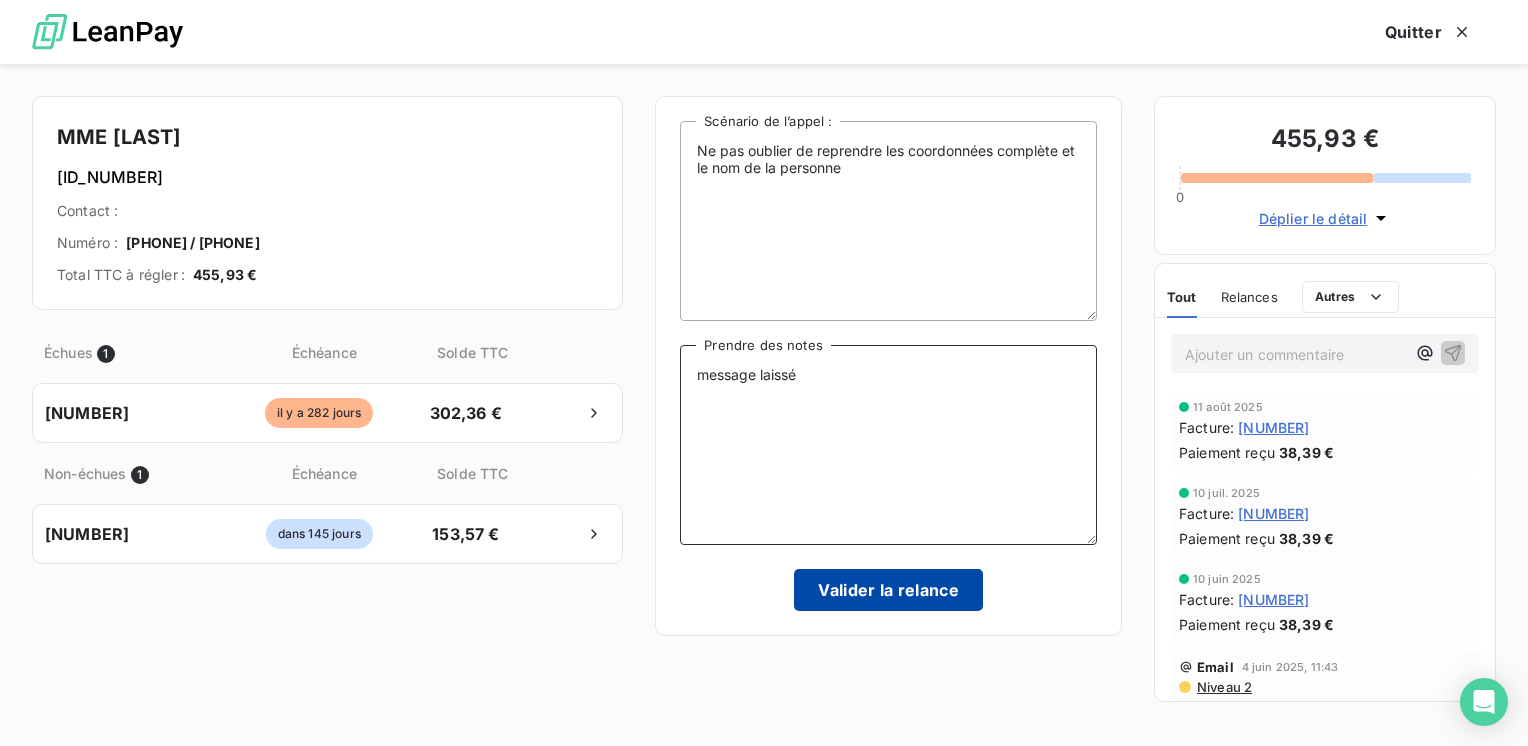 type on "message laissé" 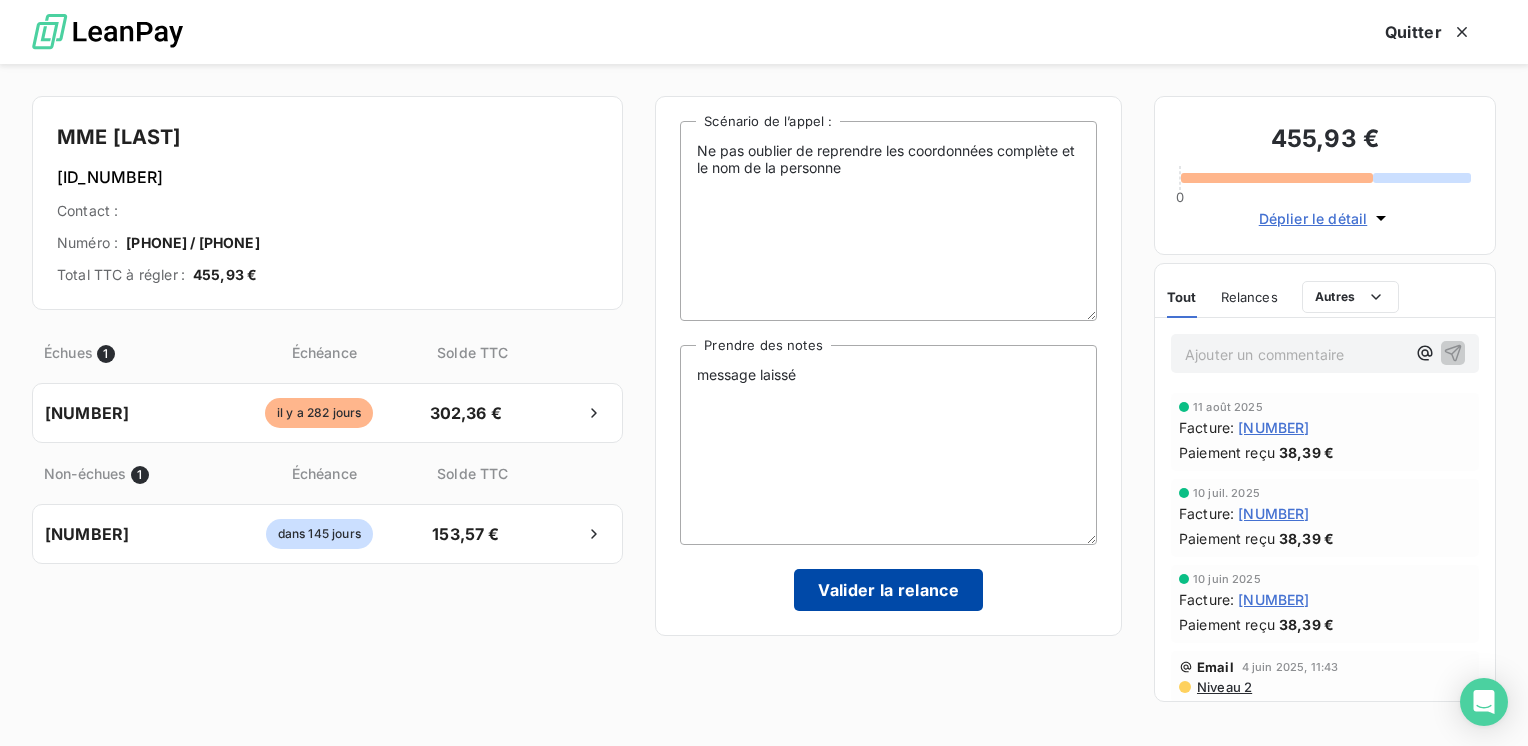 click on "Valider la relance" at bounding box center [888, 590] 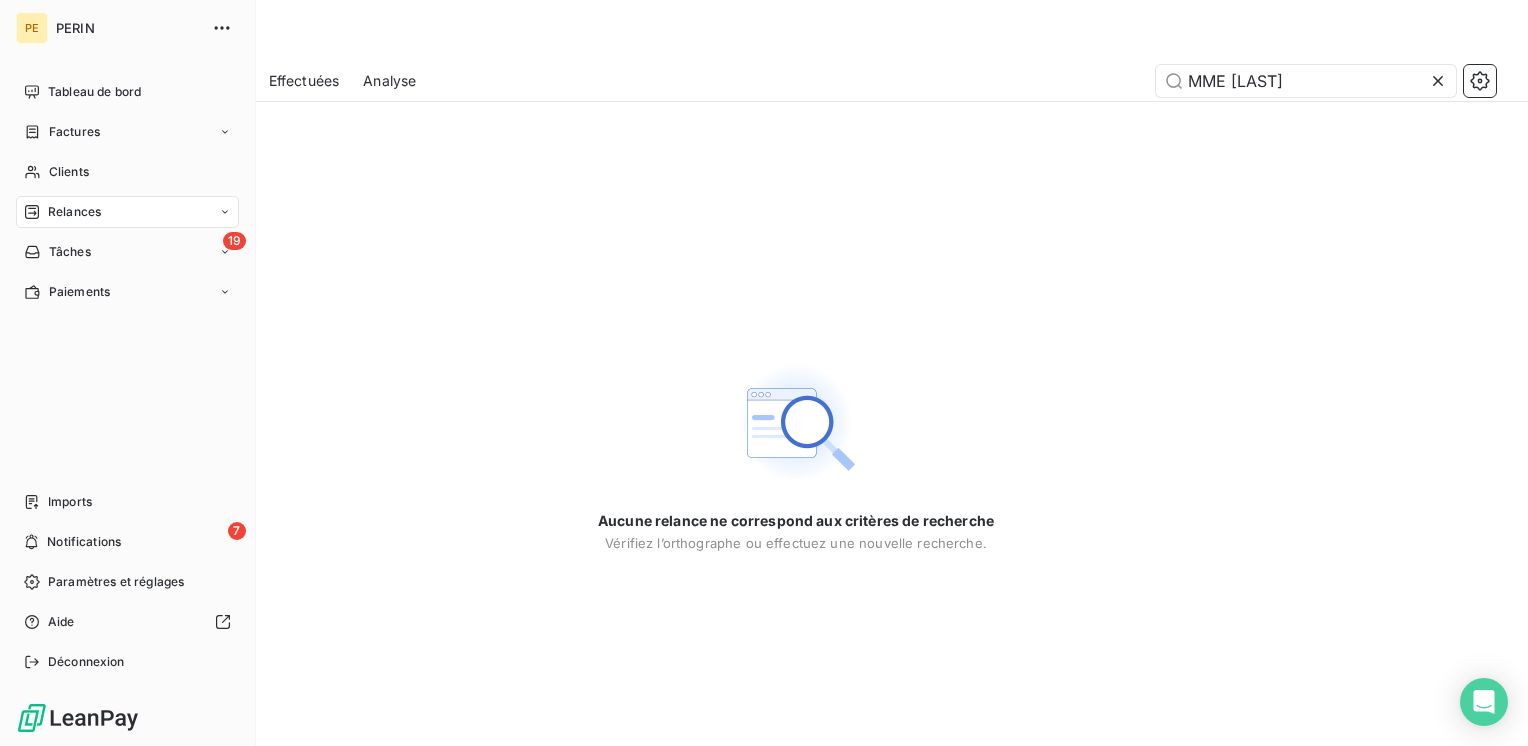 click on "Relances" at bounding box center [74, 212] 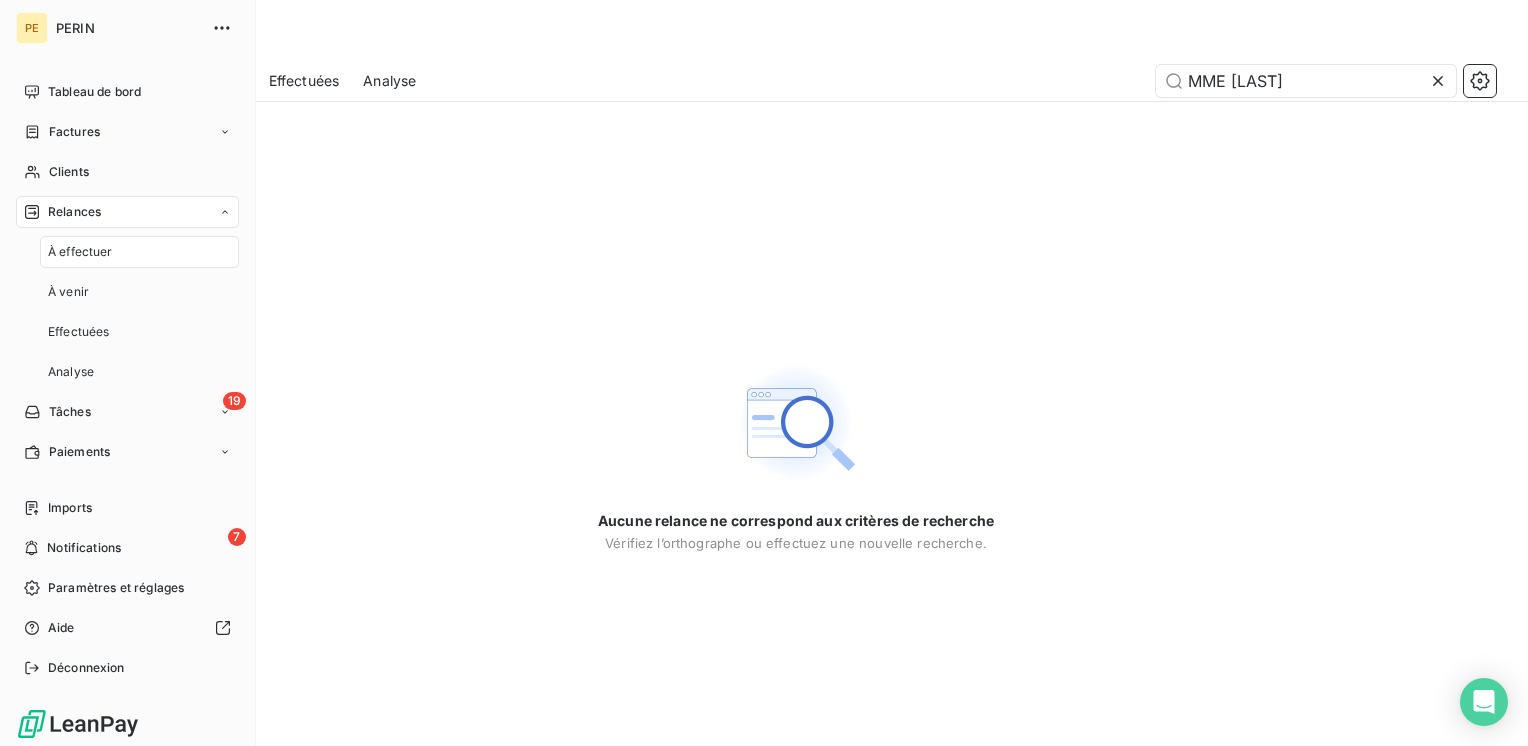 click on "À effectuer" at bounding box center [80, 252] 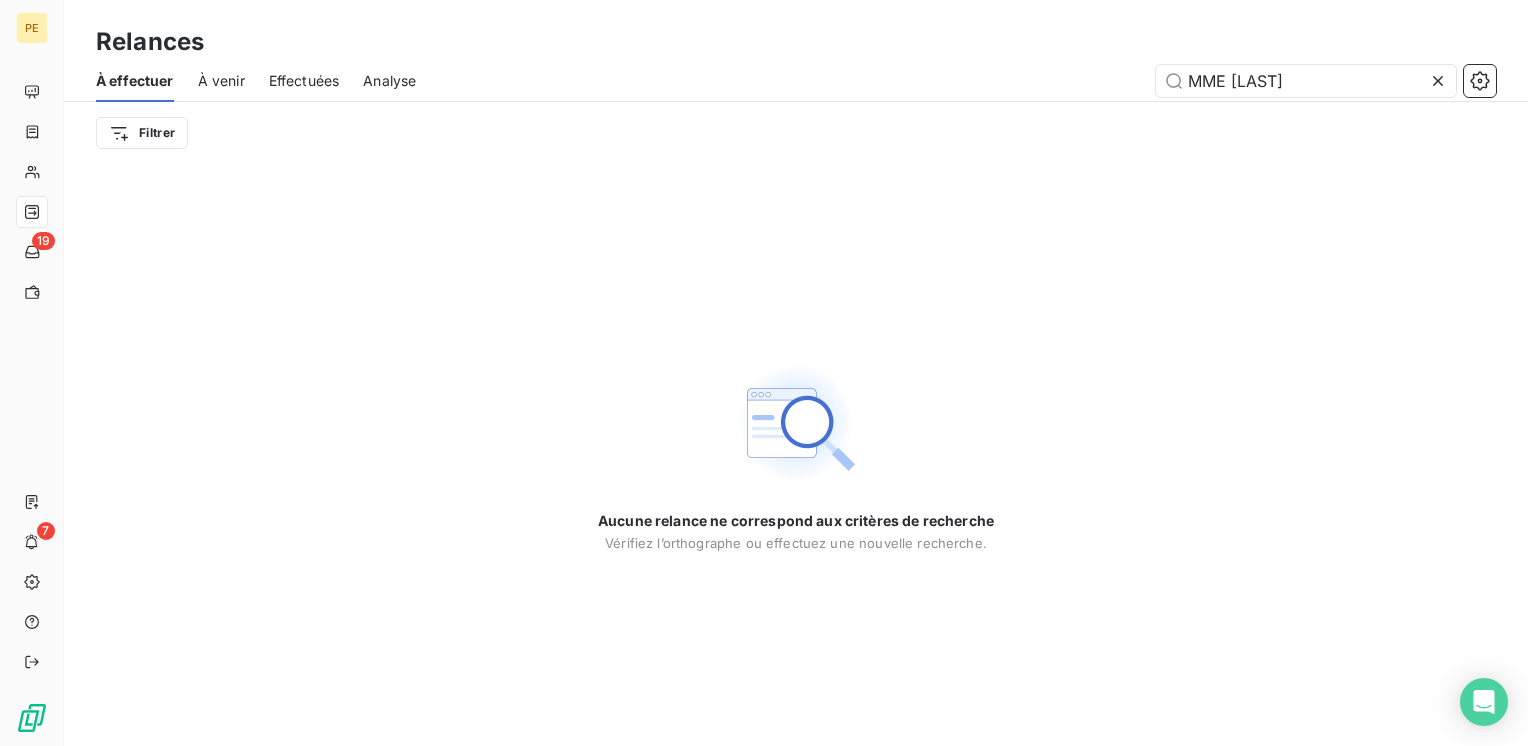 click 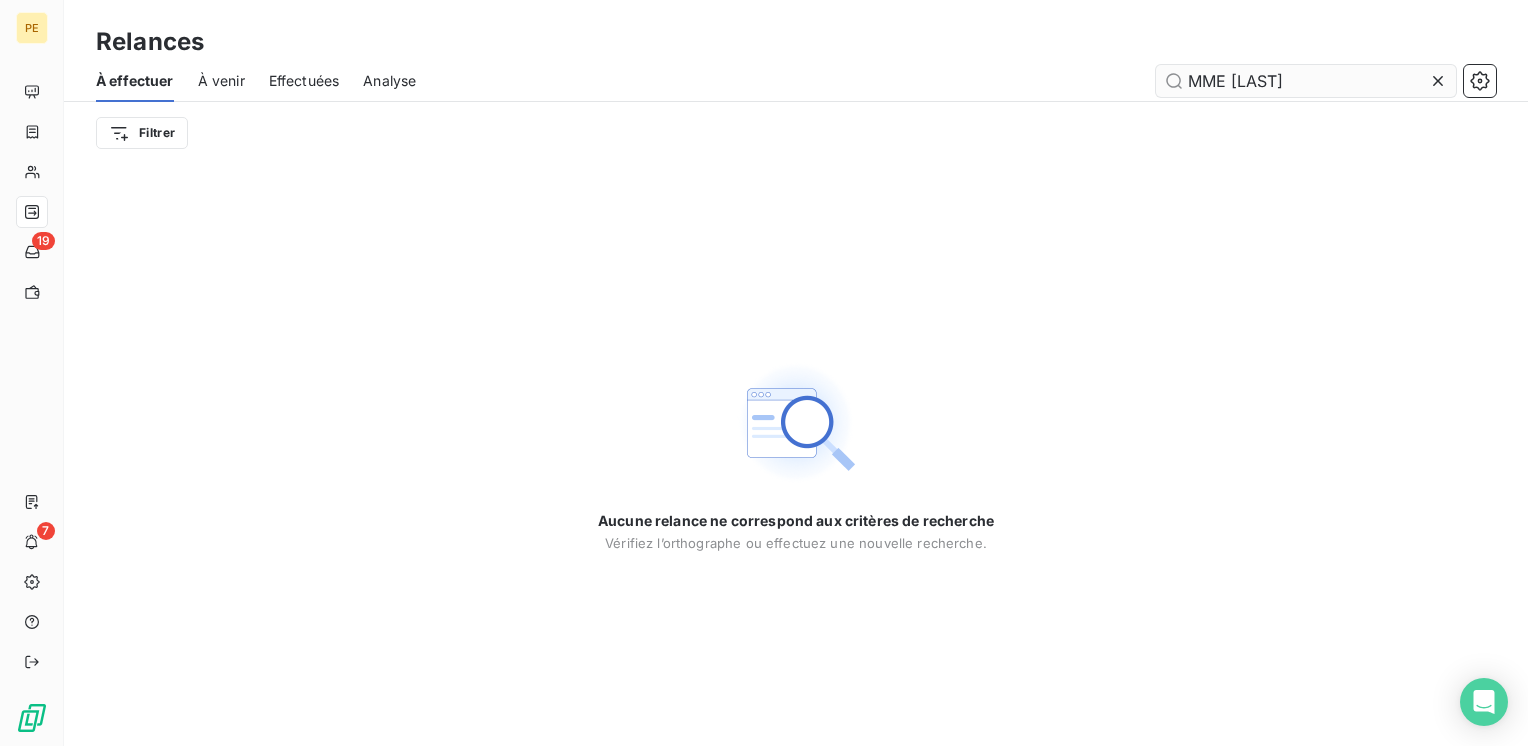 type 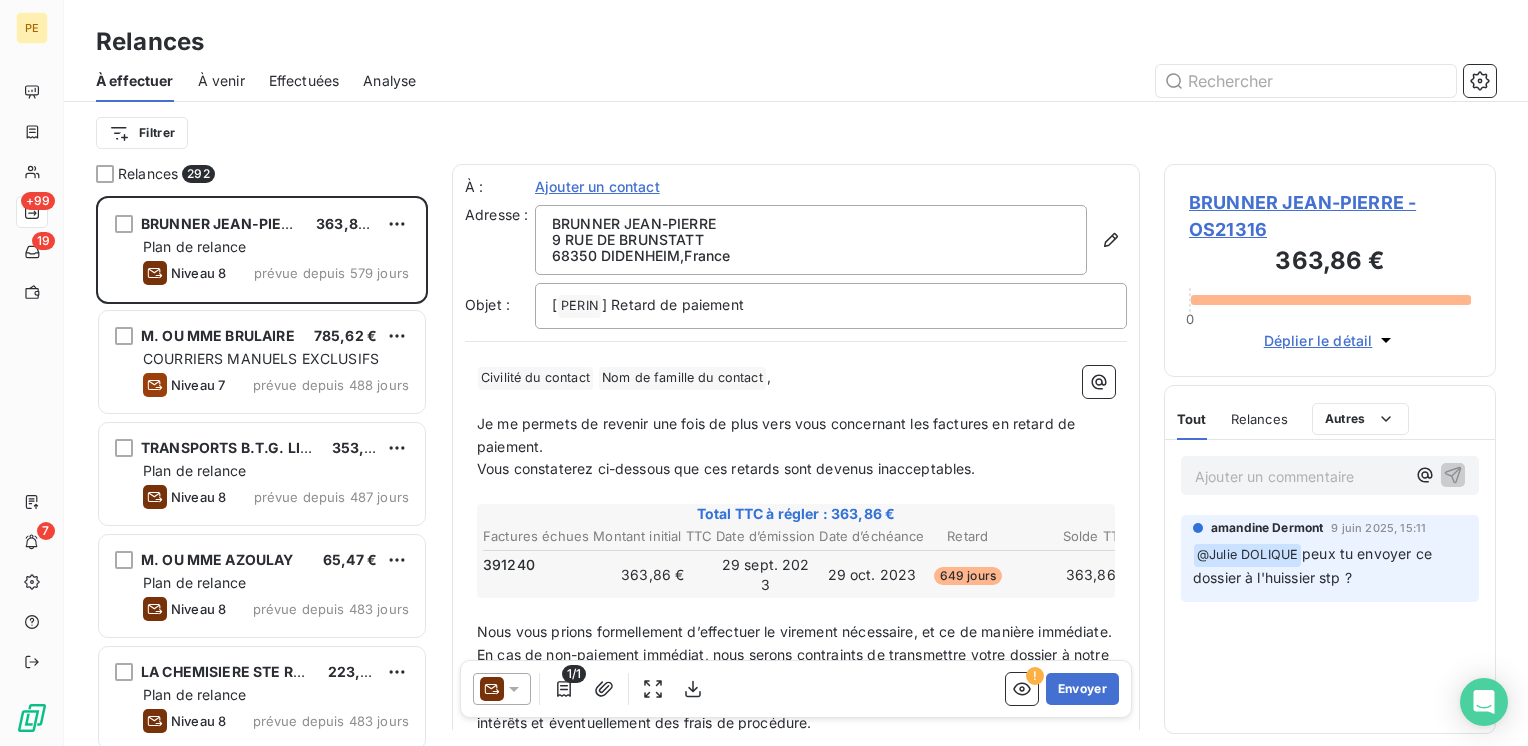 scroll, scrollTop: 16, scrollLeft: 16, axis: both 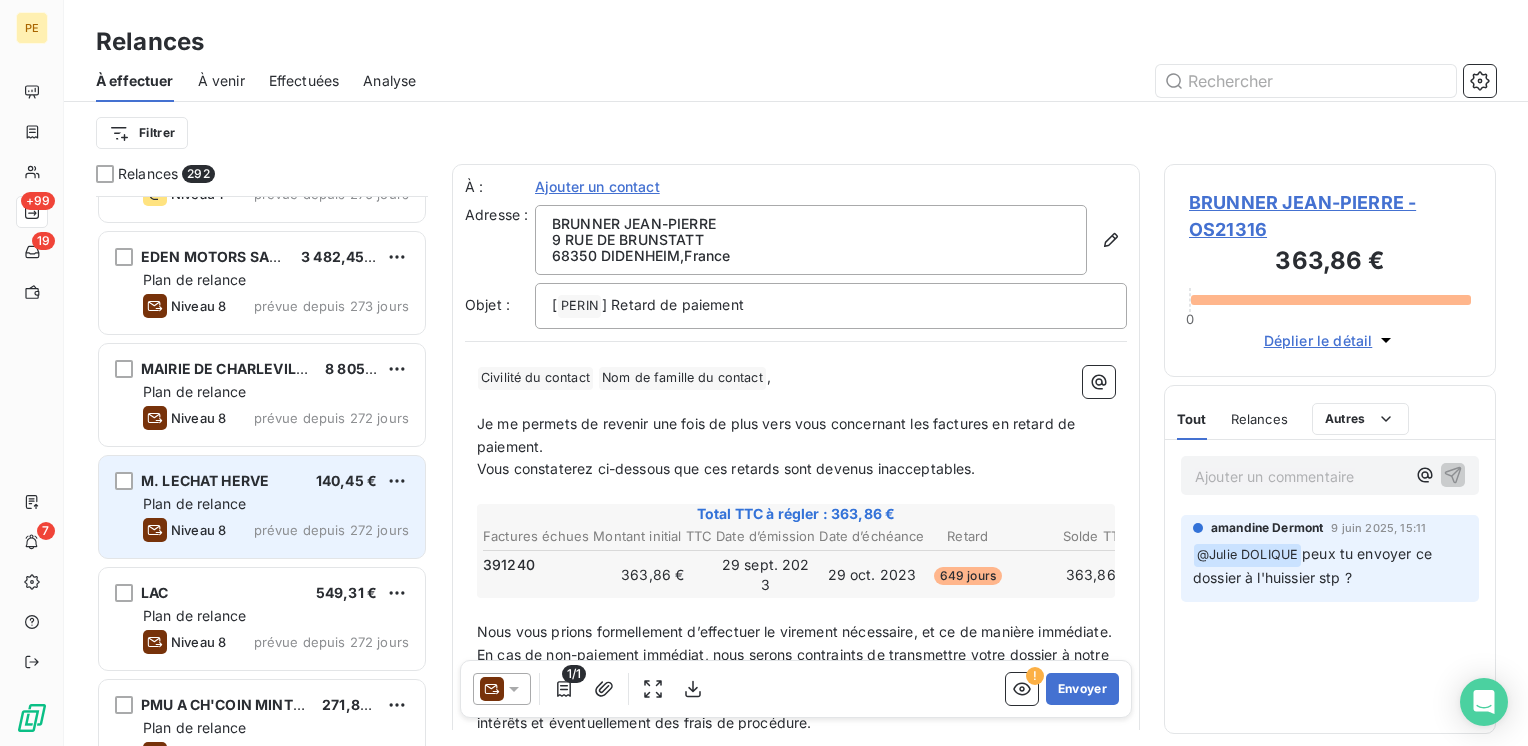 click on "Plan de relance" at bounding box center [276, 504] 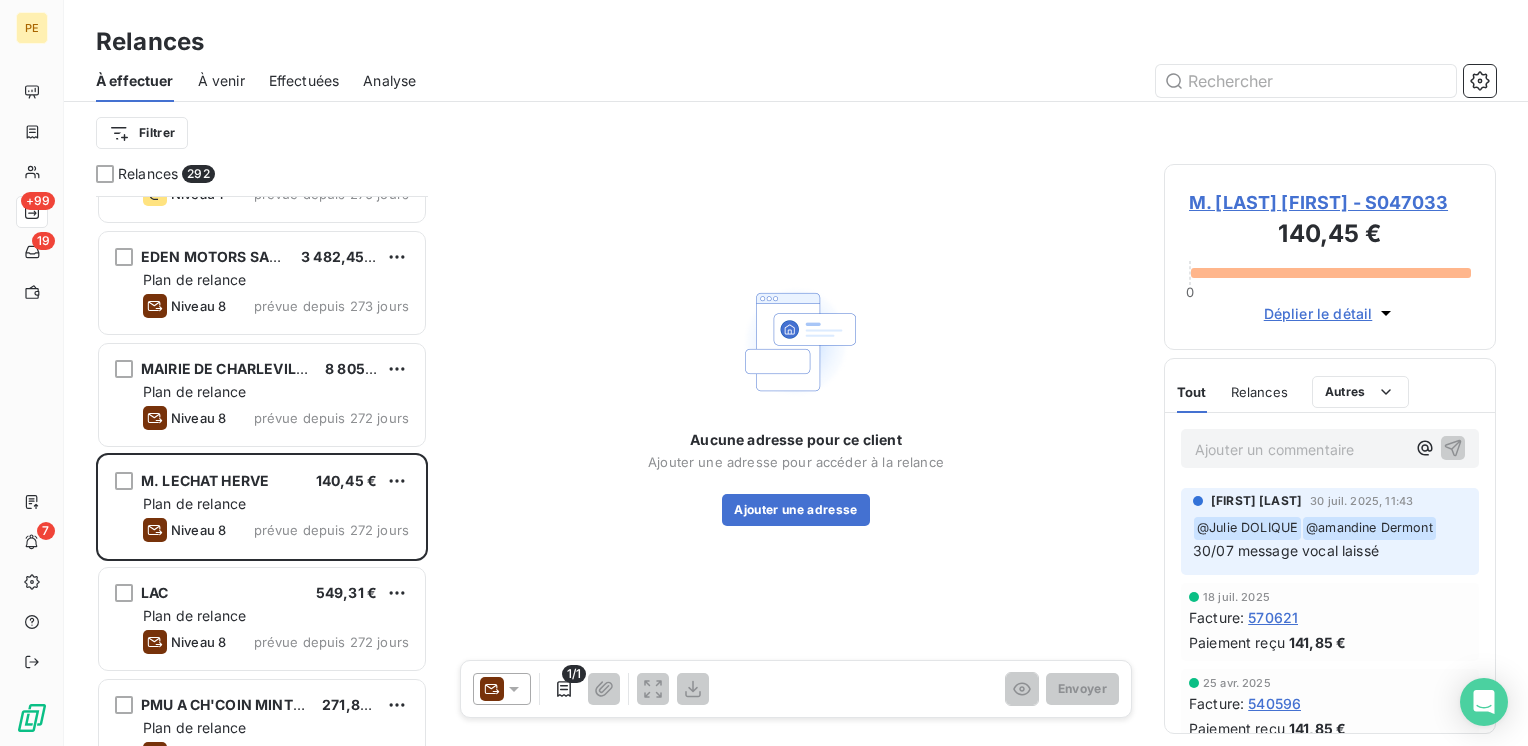 click on "Déplier le détail" at bounding box center [1330, 313] 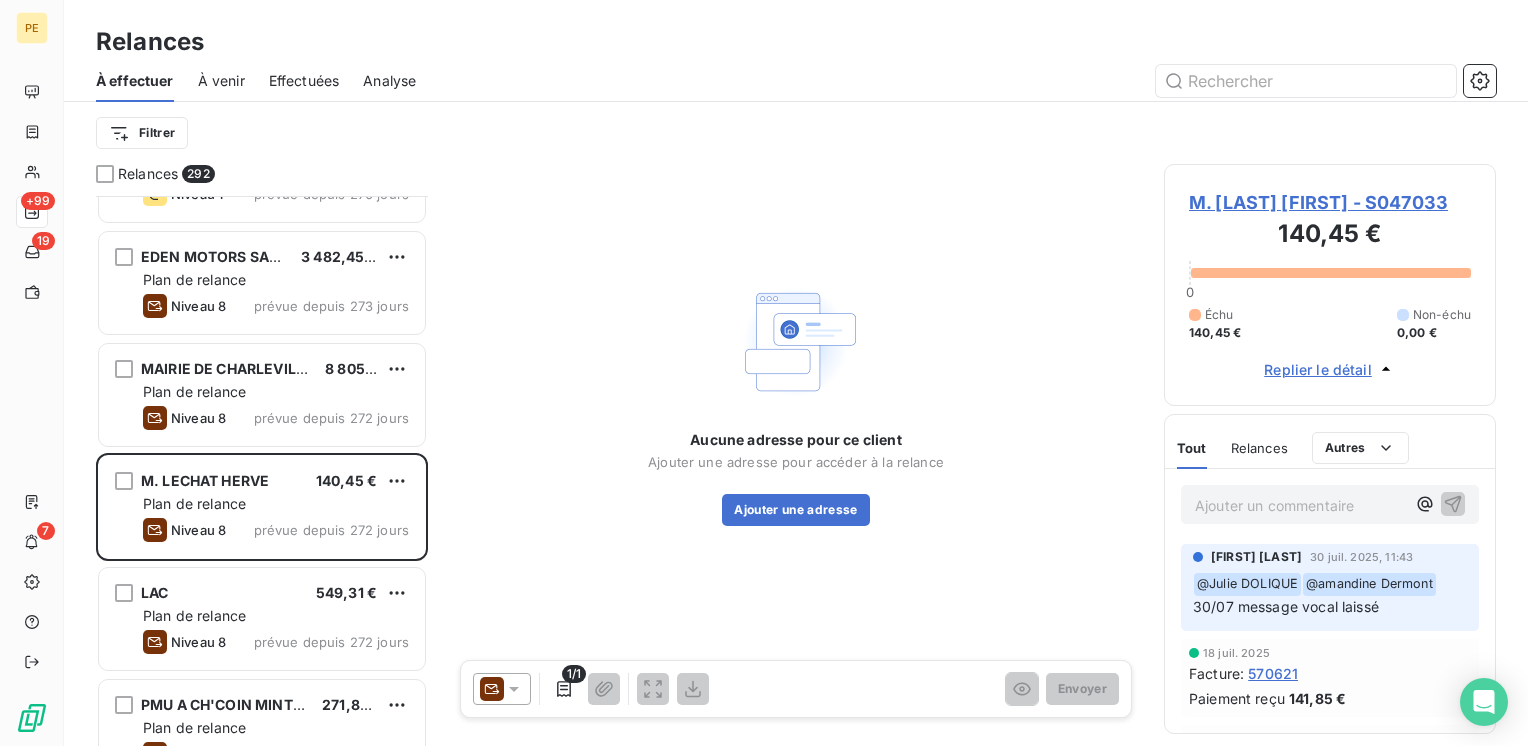 click on "Échu 140,45 € Non-échu 0,00 €" at bounding box center (1330, 324) 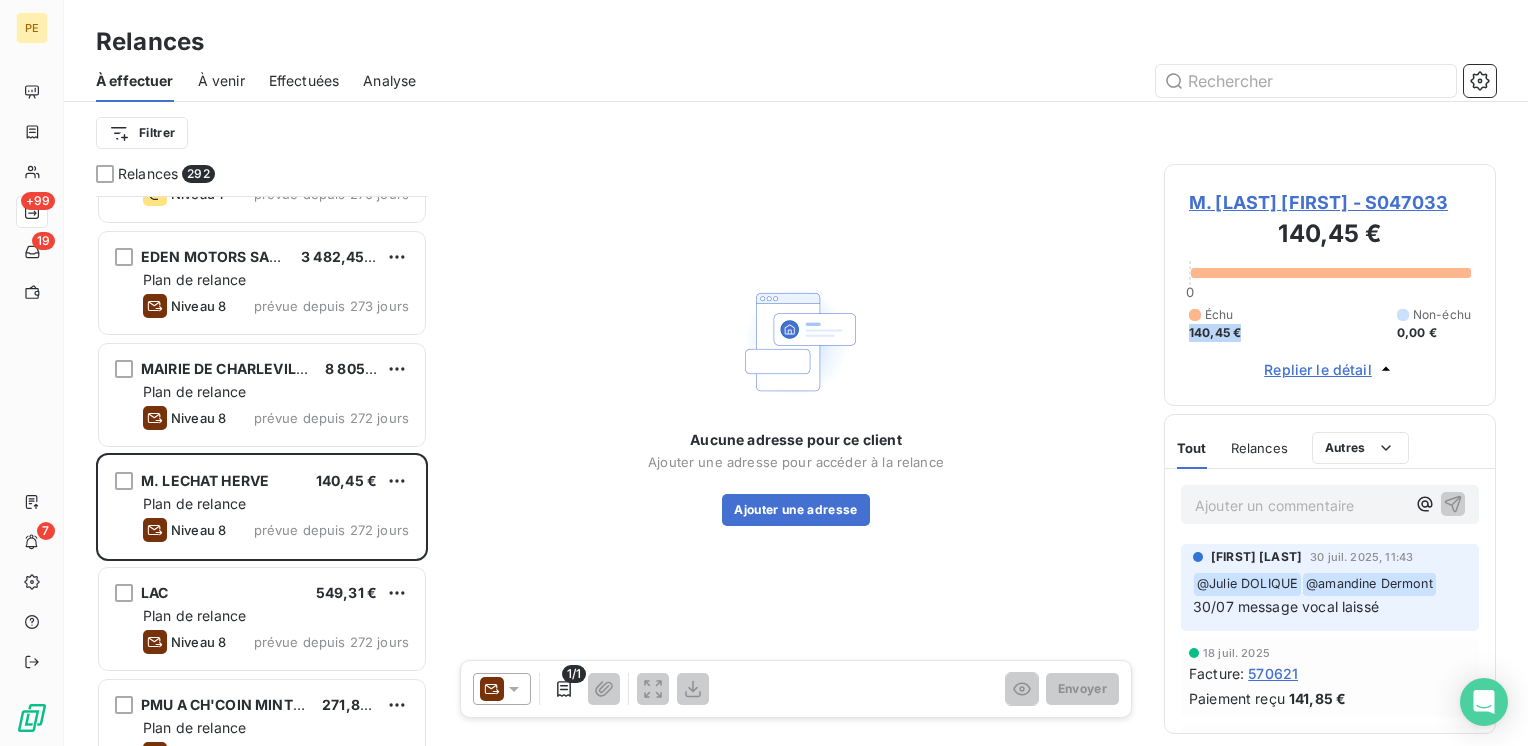 drag, startPoint x: 1239, startPoint y: 332, endPoint x: 1184, endPoint y: 328, distance: 55.145264 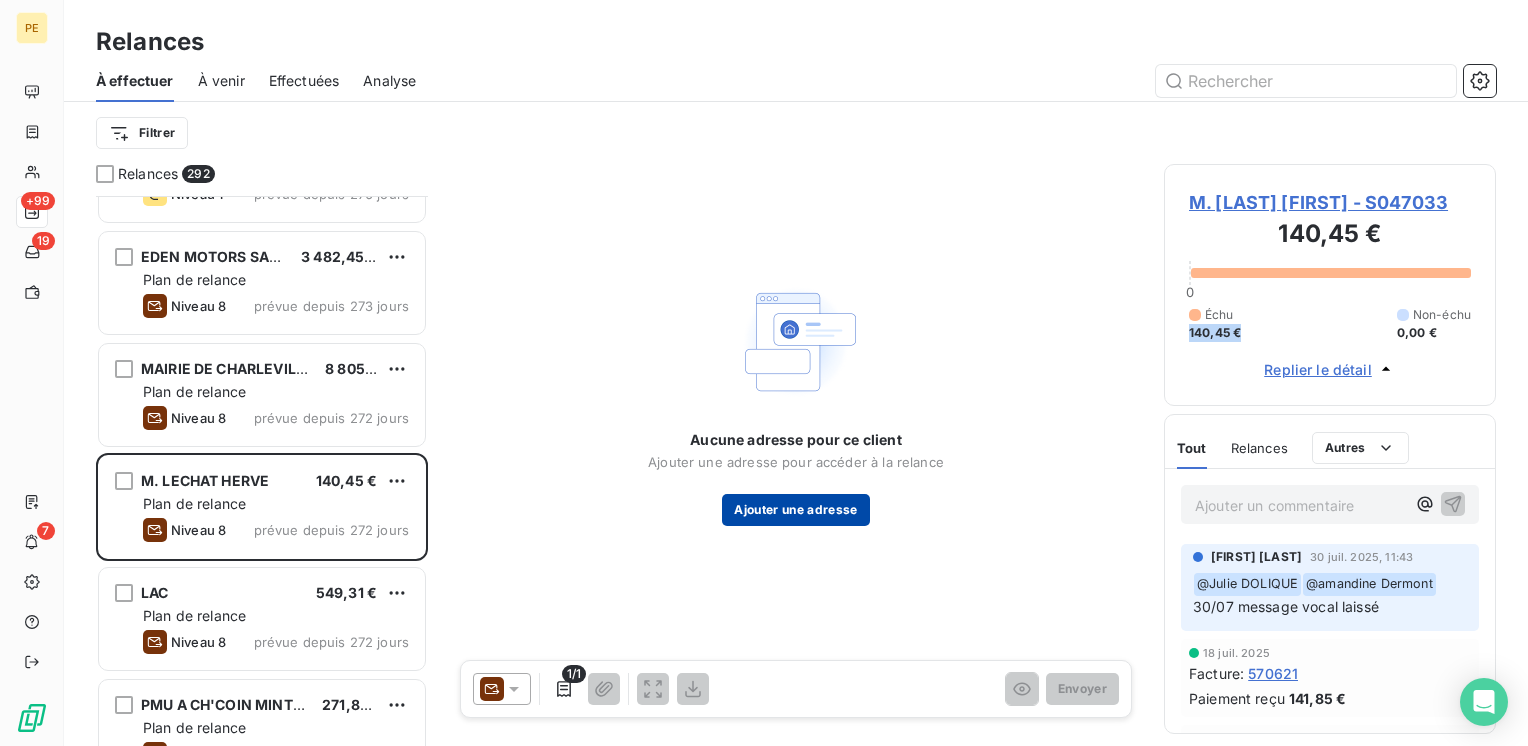 click on "Ajouter une adresse" at bounding box center (795, 510) 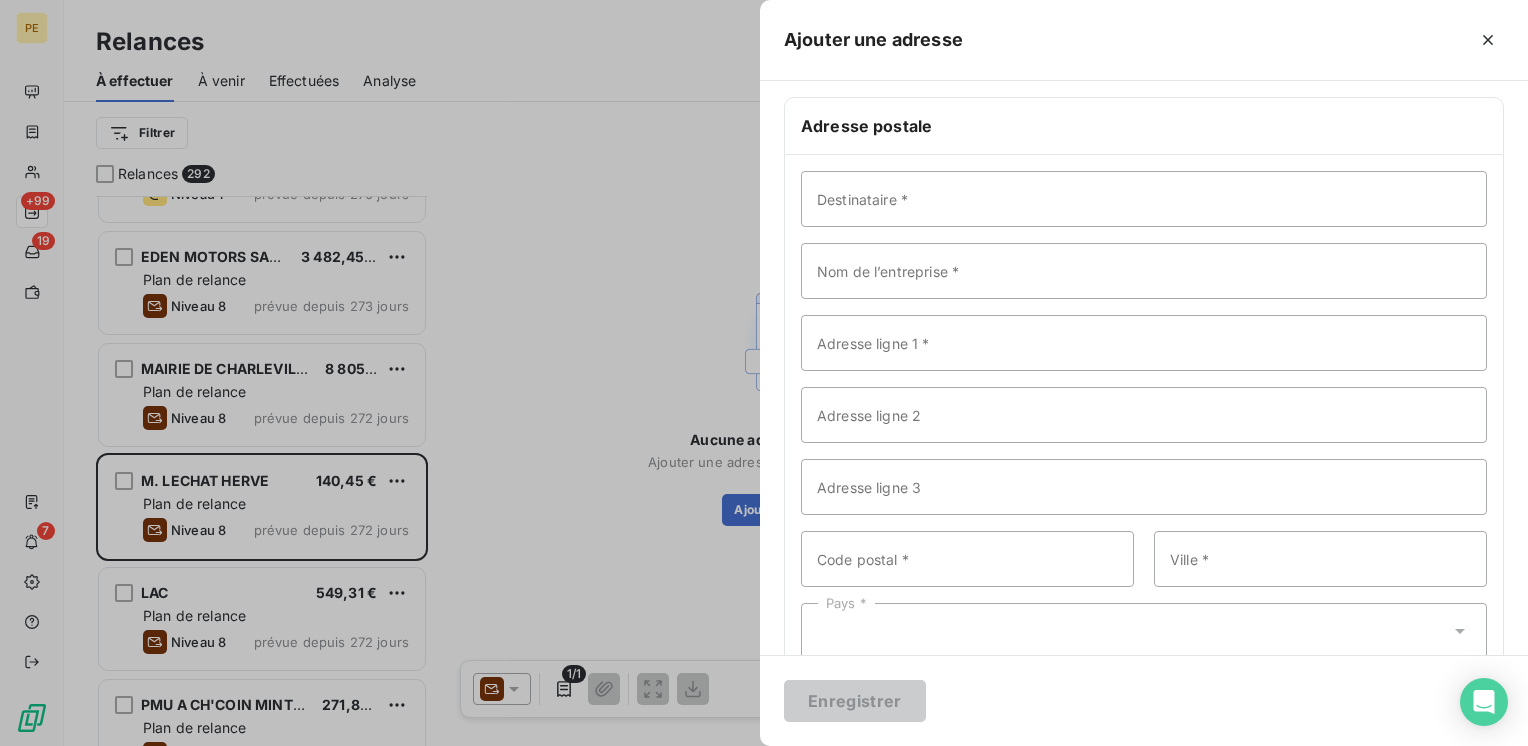 scroll, scrollTop: 87, scrollLeft: 0, axis: vertical 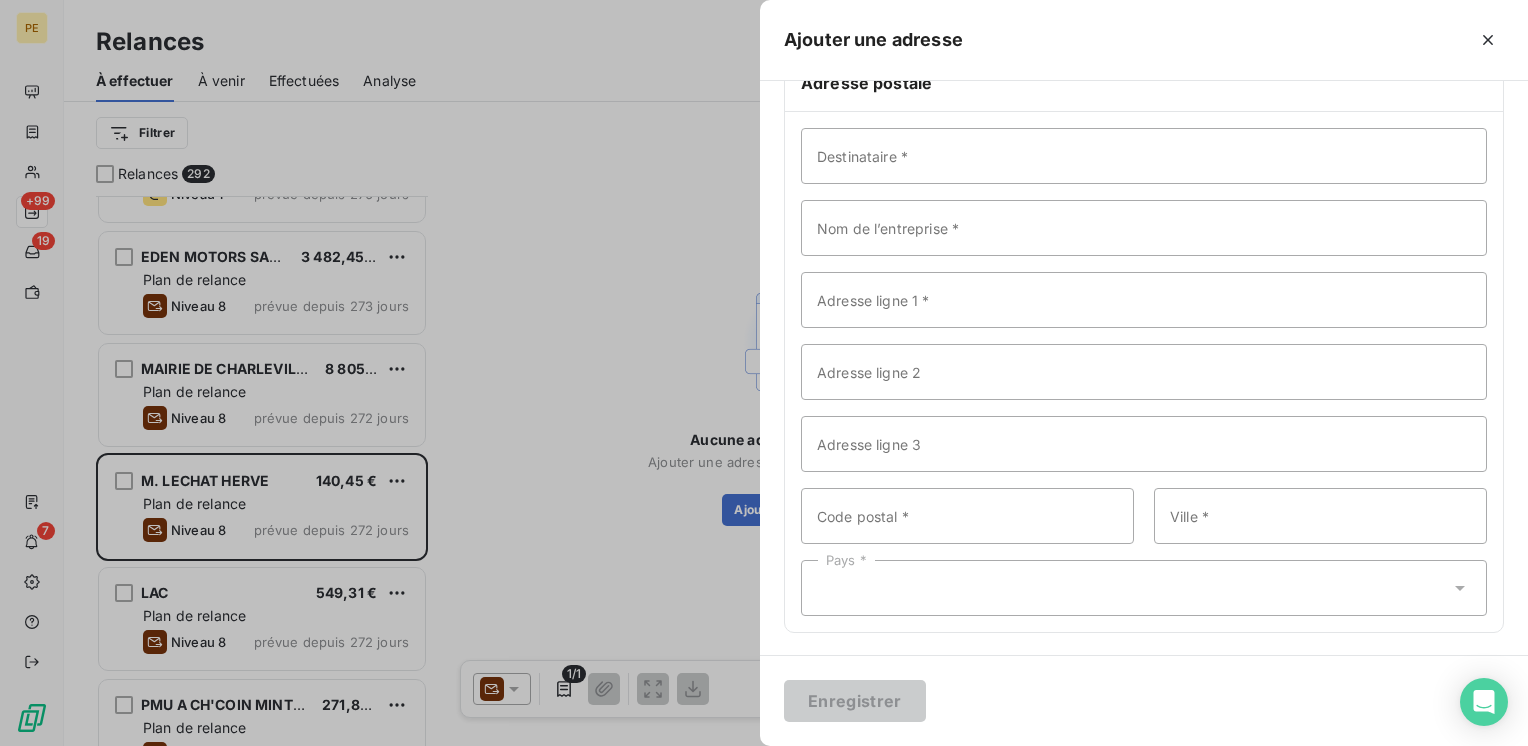 drag, startPoint x: 1496, startPoint y: 35, endPoint x: 1476, endPoint y: 54, distance: 27.58623 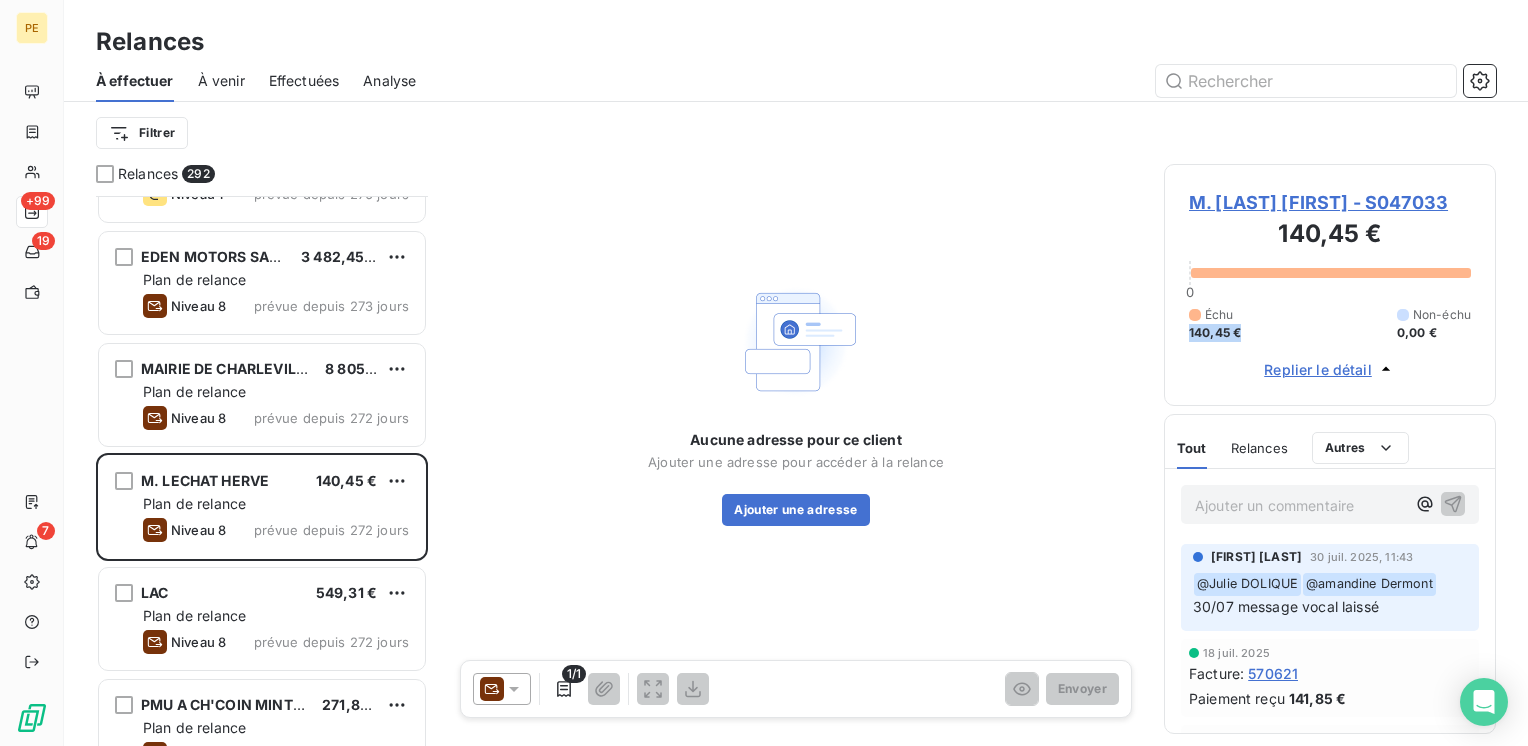click on "Échu 140,45 € Non-échu 0,00 € Replier le détail" at bounding box center (1330, 335) 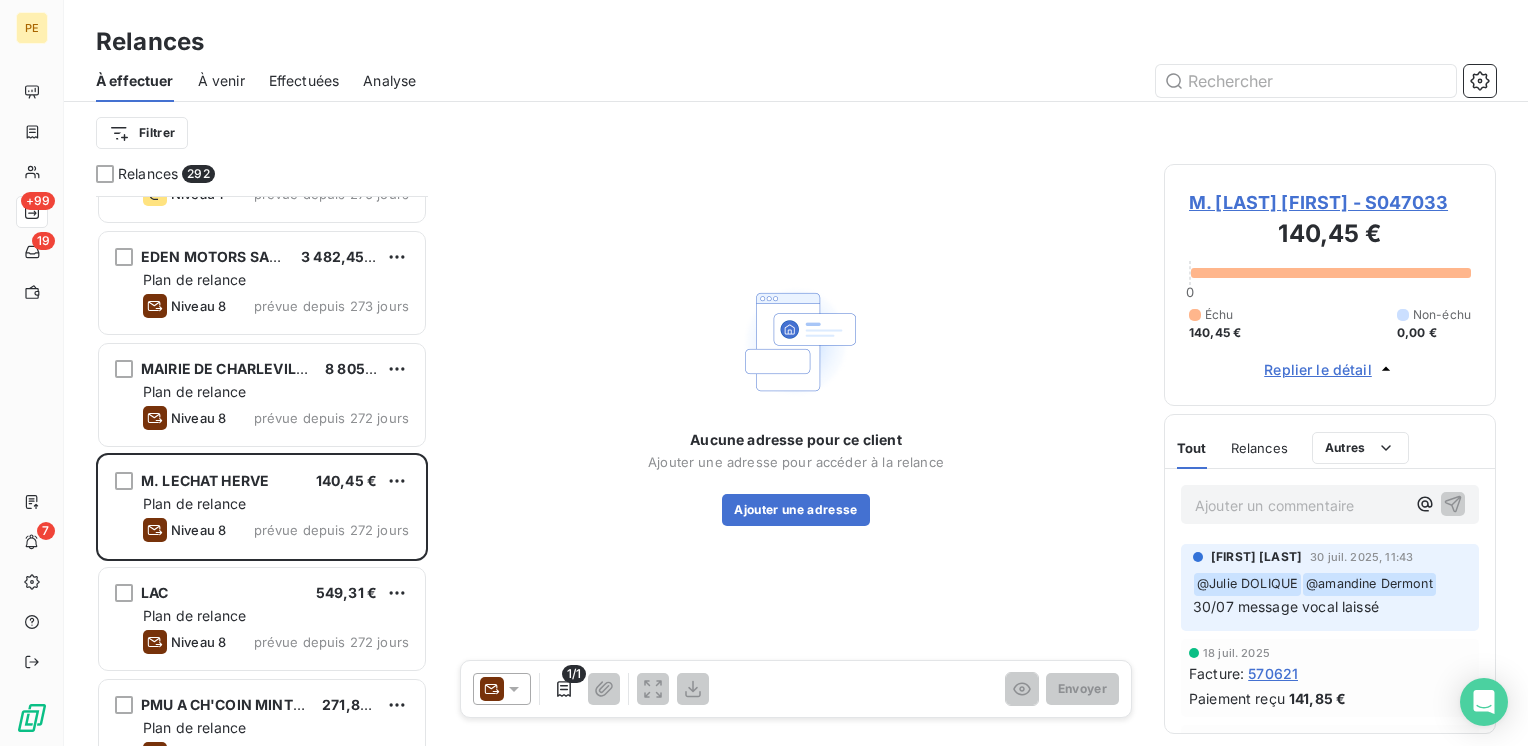 click on "Aucune adresse pour ce client Ajouter une adresse pour accéder à la relance Ajouter une adresse" at bounding box center (796, 402) 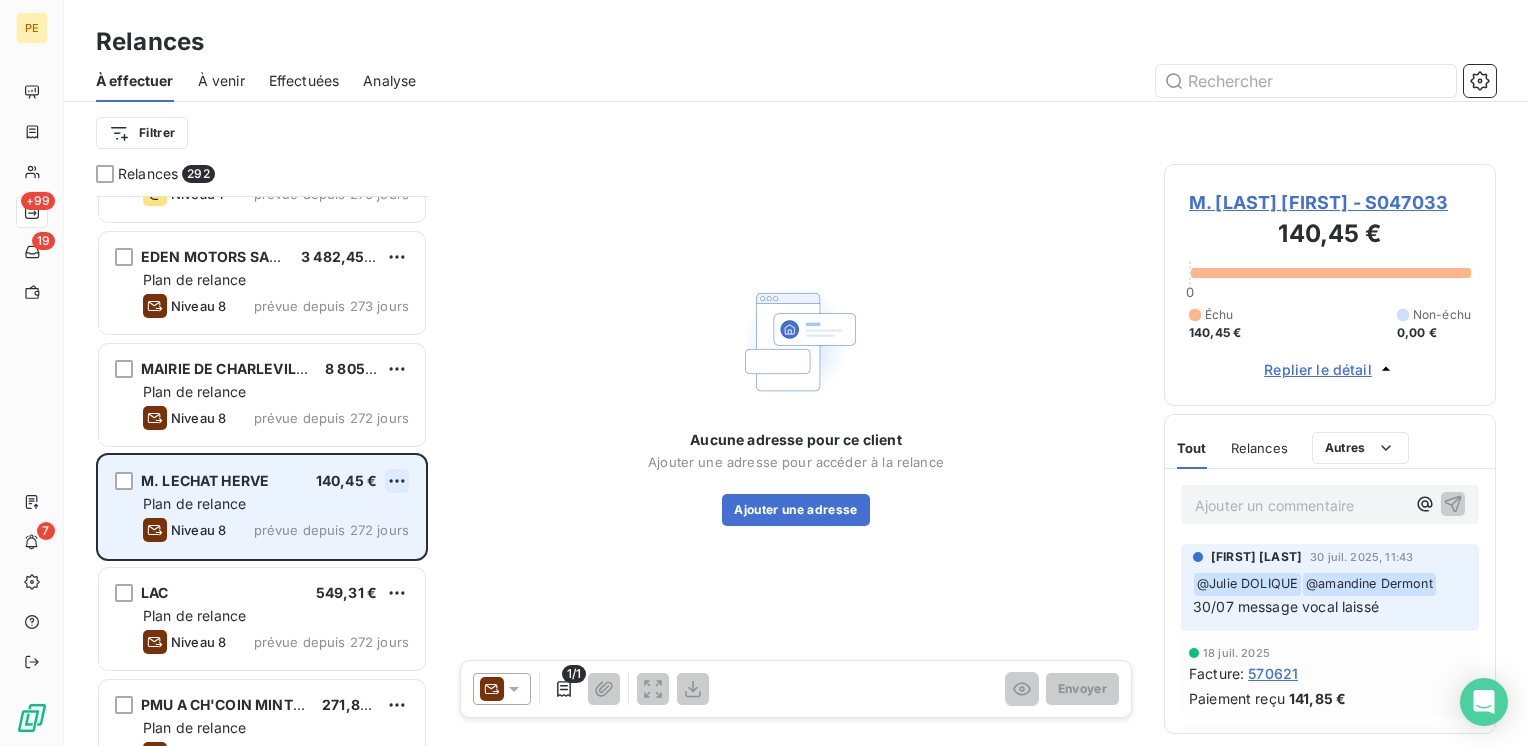 click on "PE +99 19 7 Relances À effectuer À venir Effectuées Analyse Filtrer Relances 292 MADAME EDEL 334,97 € Plan de relance Niveau 8 prévue depuis 277 jours TABAC LE BRIARD 441,91 € Plan de relance Niveau 1 prévue depuis 276 jours EDEN MOTORS SARL 3 482,45 € Plan de relance Niveau 8 prévue depuis 273 jours MAIRIE DE CHARLEVILLE MEZIERES 8 805,62 € Plan de relance Niveau 8 prévue depuis 272 jours M. LECHAT HERVE 140,45 € Plan de relance Niveau 8 prévue depuis 272 jours LAC 549,31 € Plan de relance Niveau 8 prévue depuis 272 jours PMU A CH'COIN MINTEUX 271,80 € Plan de relance Niveau 8 prévue depuis 242 jours M. RENAUT 253,65 € Plan de relance Niveau 8 prévue depuis 222 jours M. OU MME HAESIG FRANCK 402,96 € Plan de relance Niveau 1 prévue depuis 183 jours M. OU MME AYACHE 392,81 € Plan de relance Niveau 1 prévue depuis 183 jours M. ET MME LAMBERT EDMOND 348,41 € Plan de relance Niveau 1 prévue depuis 182 jours ASTURIENNE 152,64 € Plan de relance 0" at bounding box center [764, 373] 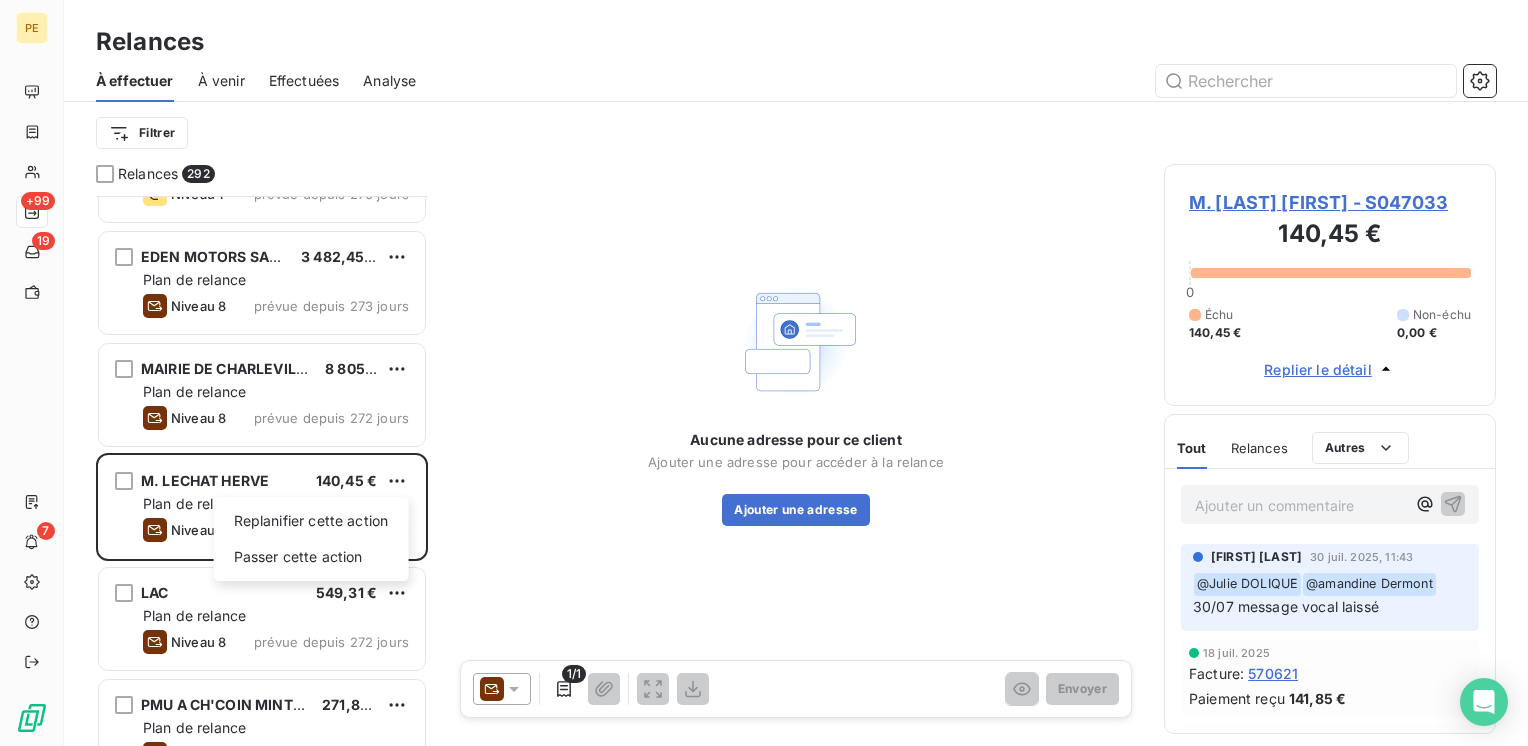 click on "PE +99 19 7 Relances À effectuer À venir Effectuées Analyse Filtrer Relances 292 MADAME [LAST] 334,97 € Plan de relance Niveau 8 prévue depuis 277 jours TABAC LE BRIARD 441,91 € Plan de relance Niveau 1 prévue depuis 276 jours EDEN MOTORS SARL 3 482,45 € Plan de relance Niveau 8 prévue depuis 273 jours MAIRIE DE CHARLEVILLE MEZIERES 8 805,62 € Plan de relance Niveau 8 prévue depuis 272 jours M. [LAST] [FIRST] 140,45 € Replanifier cette action Passer cette action Plan de relance Niveau 8 prévue depuis 272 jours LAC 549,31 € Plan de relance Niveau 8 prévue depuis 272 jours PMU A CH'COIN MINTEUX 271,80 € Plan de relance Niveau 8 prévue depuis 242 jours M. [LAST] 253,65 € Plan de relance Niveau 8 prévue depuis 222 jours M. OU MME [LAST] [FIRST] 402,96 € Plan de relance Niveau 1 prévue depuis 183 jours M. OU MME [LAST] 392,81 € Plan de relance Niveau 1 prévue depuis 183 jours M. ET MME [LAST] [FIRST] 348,41 € Plan de relance Niveau 1 ASTURIENNE Niveau 8 0" at bounding box center (764, 373) 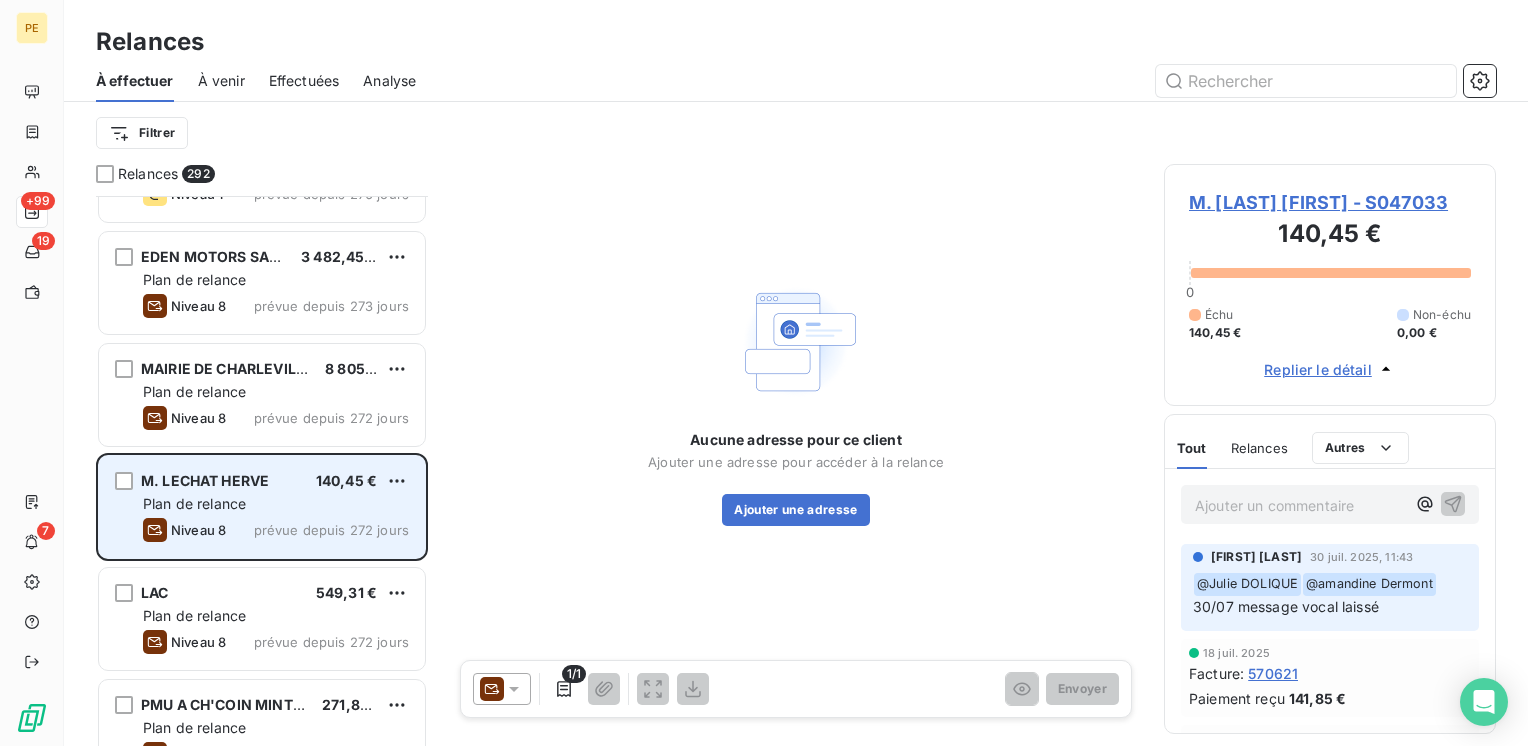 click on "M. [LAST] [FIRST] [AMOUNT] Plan de relance Niveau 8 prévue depuis 272 jours" at bounding box center (262, 507) 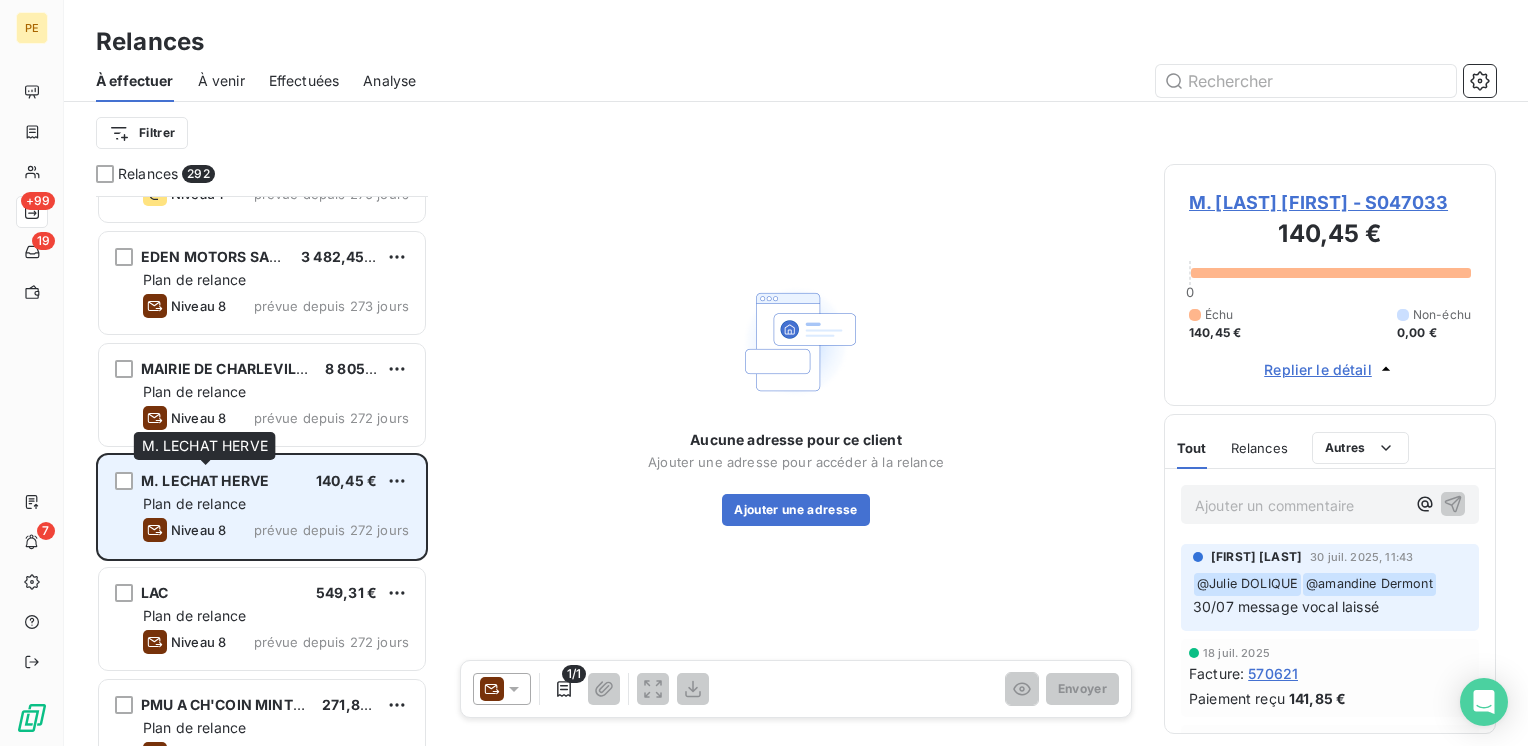 click on "M. LECHAT HERVE" at bounding box center [205, 480] 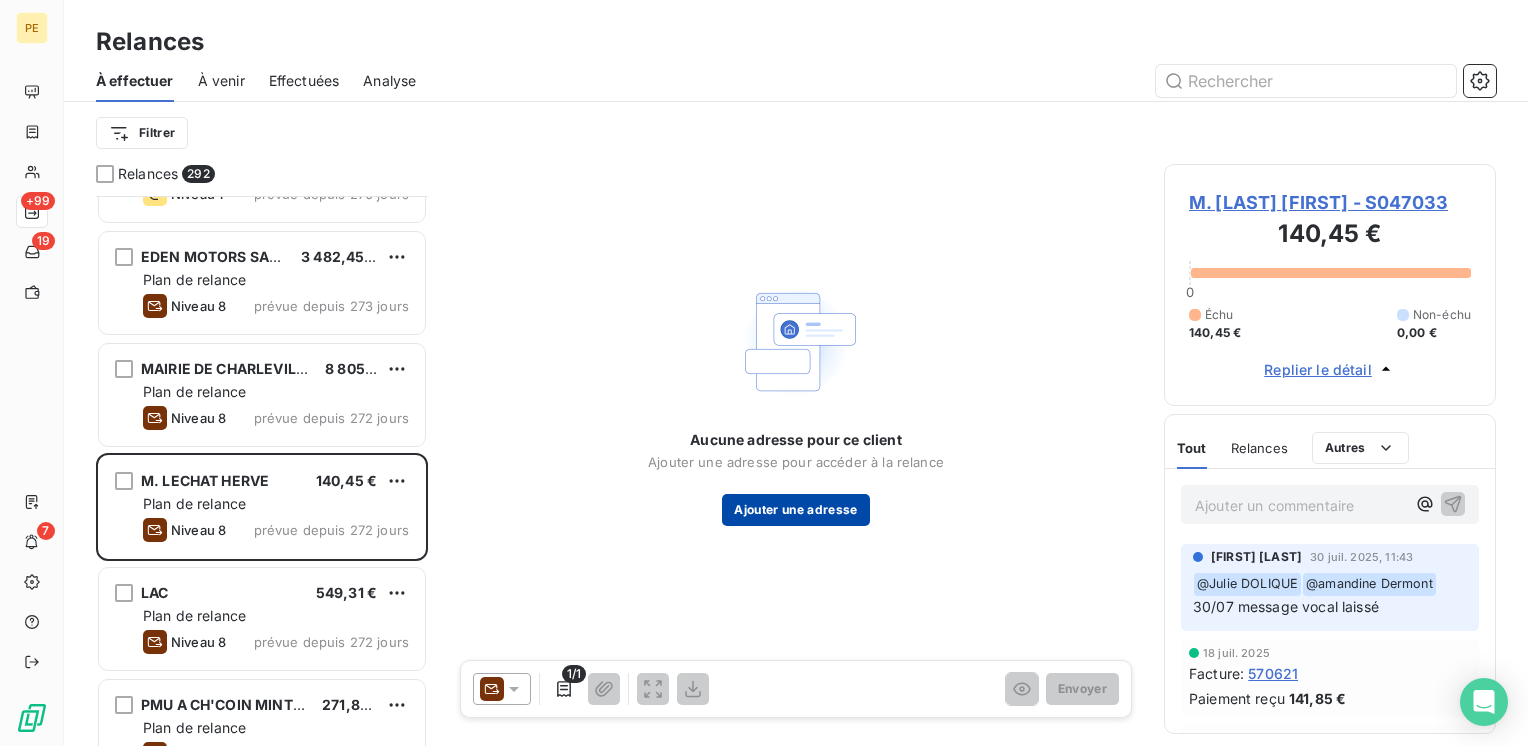 click on "Ajouter une adresse" at bounding box center [795, 510] 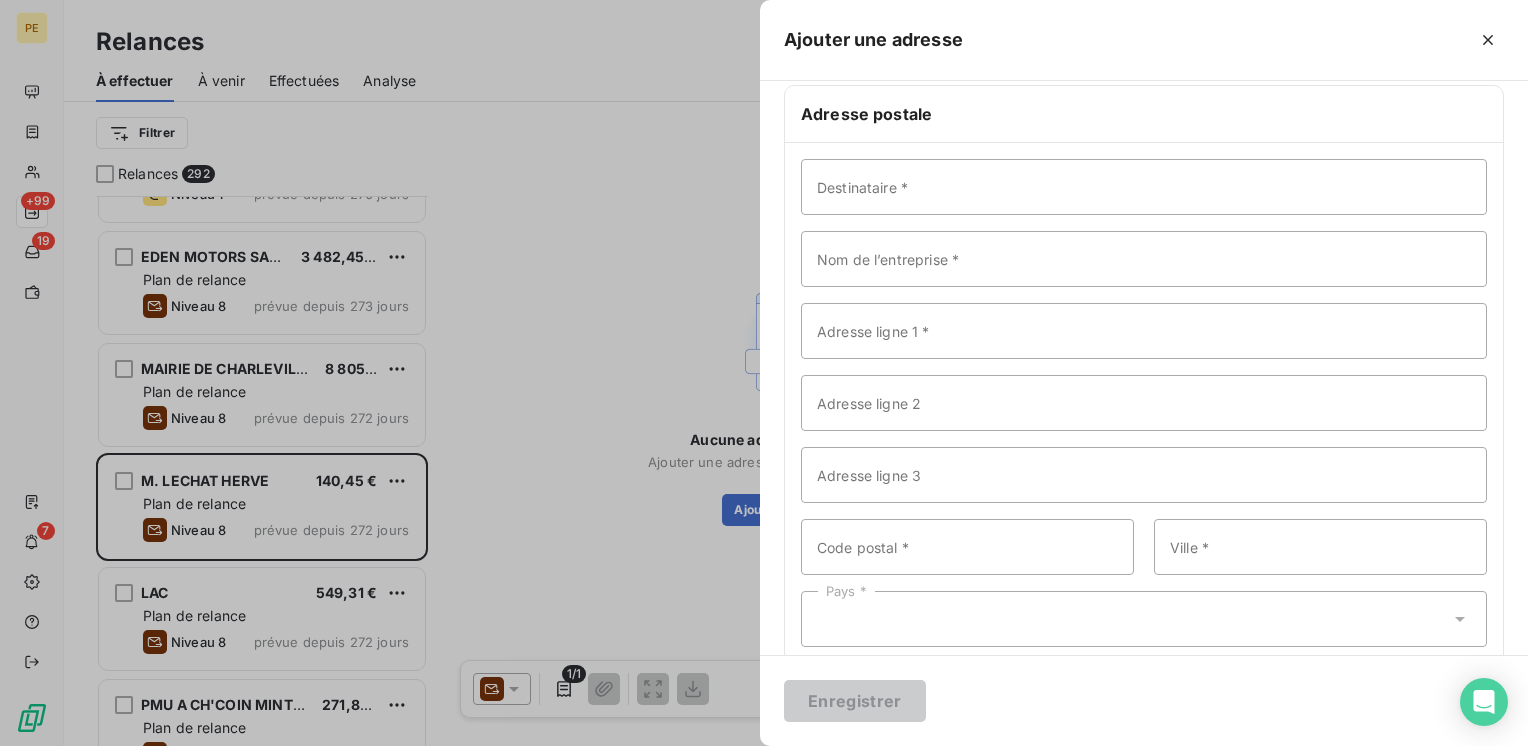 scroll, scrollTop: 87, scrollLeft: 0, axis: vertical 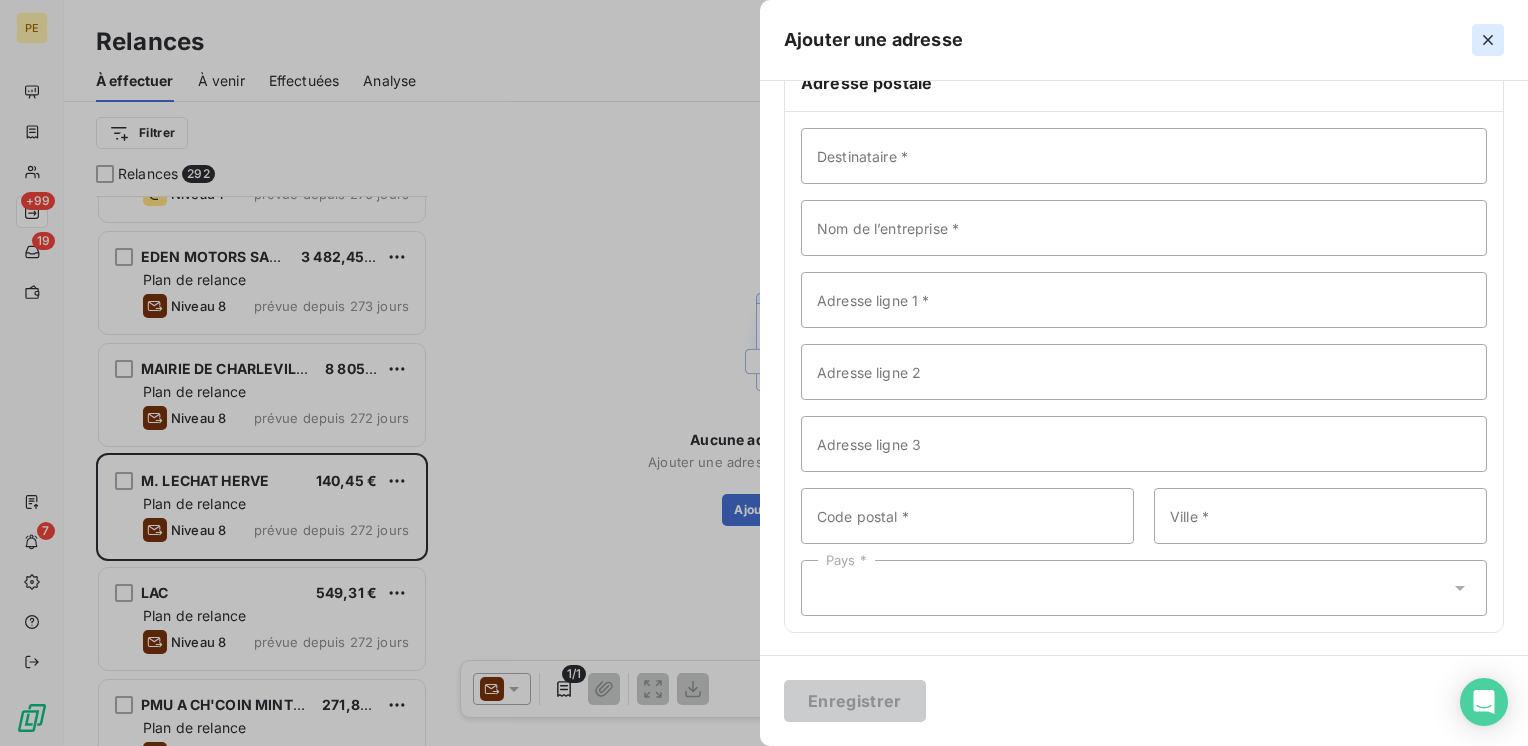click 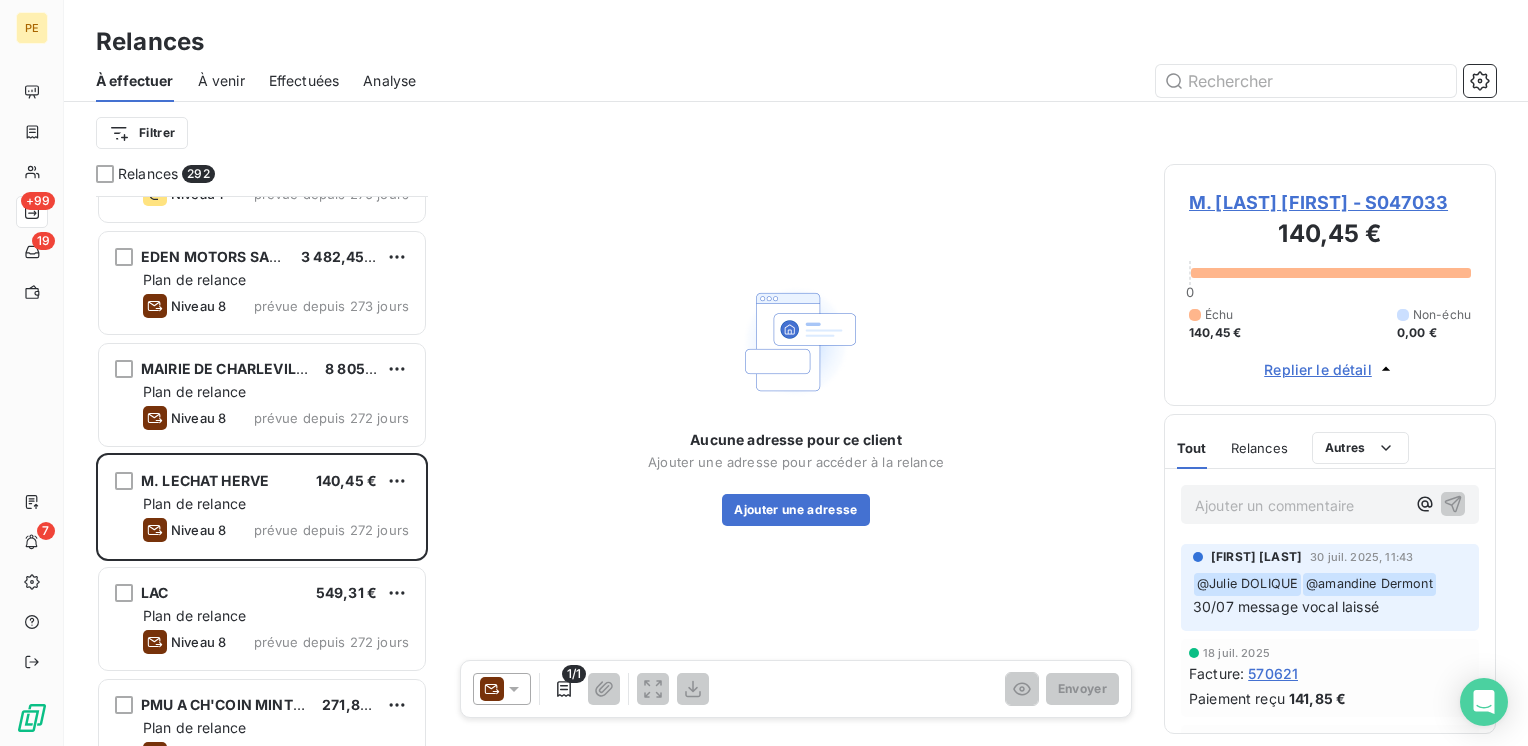 click on "Tout Relances Commentaires Portail client Tout Relances Autres" at bounding box center (1330, 448) 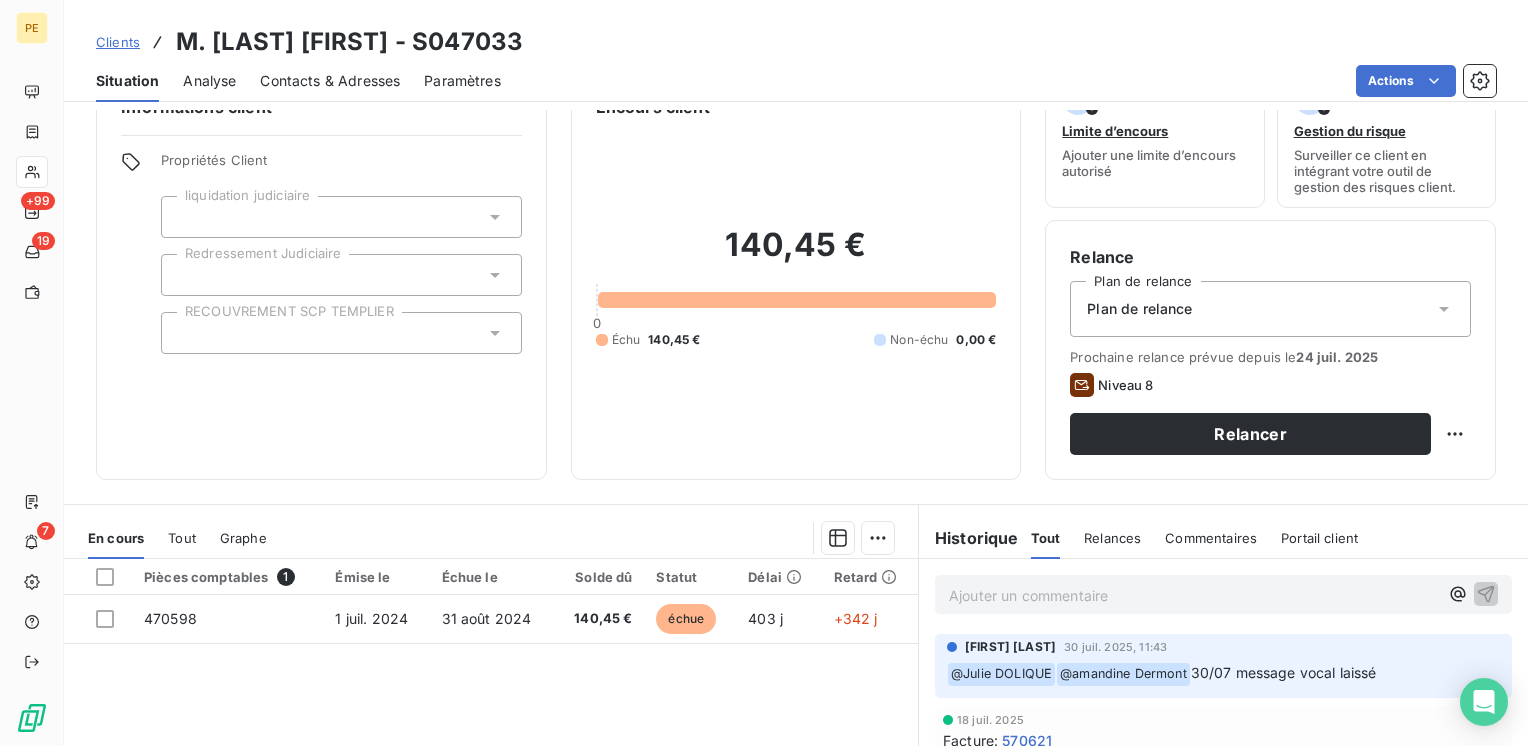 scroll, scrollTop: 0, scrollLeft: 0, axis: both 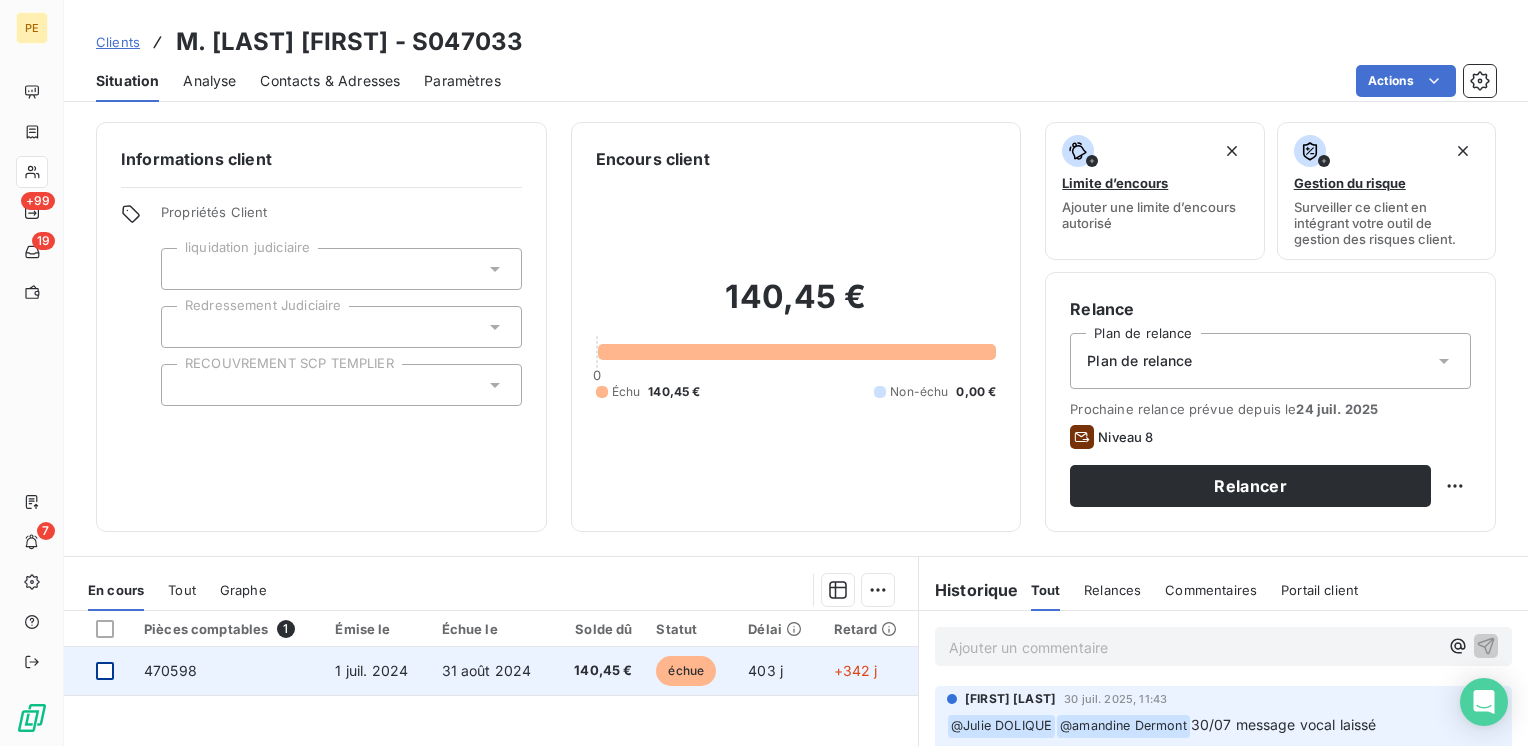 click at bounding box center [105, 671] 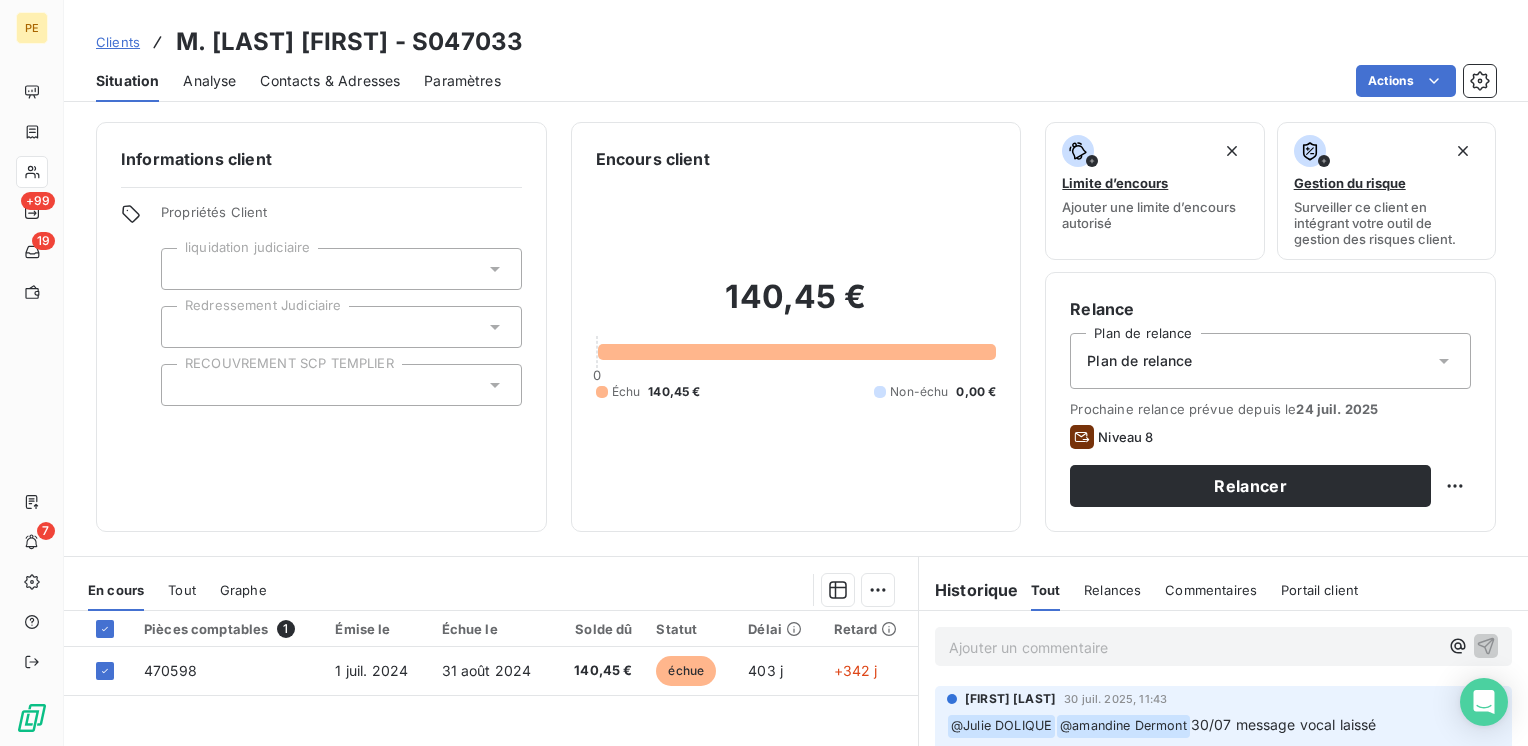 click on "Plan de relance" at bounding box center [1270, 361] 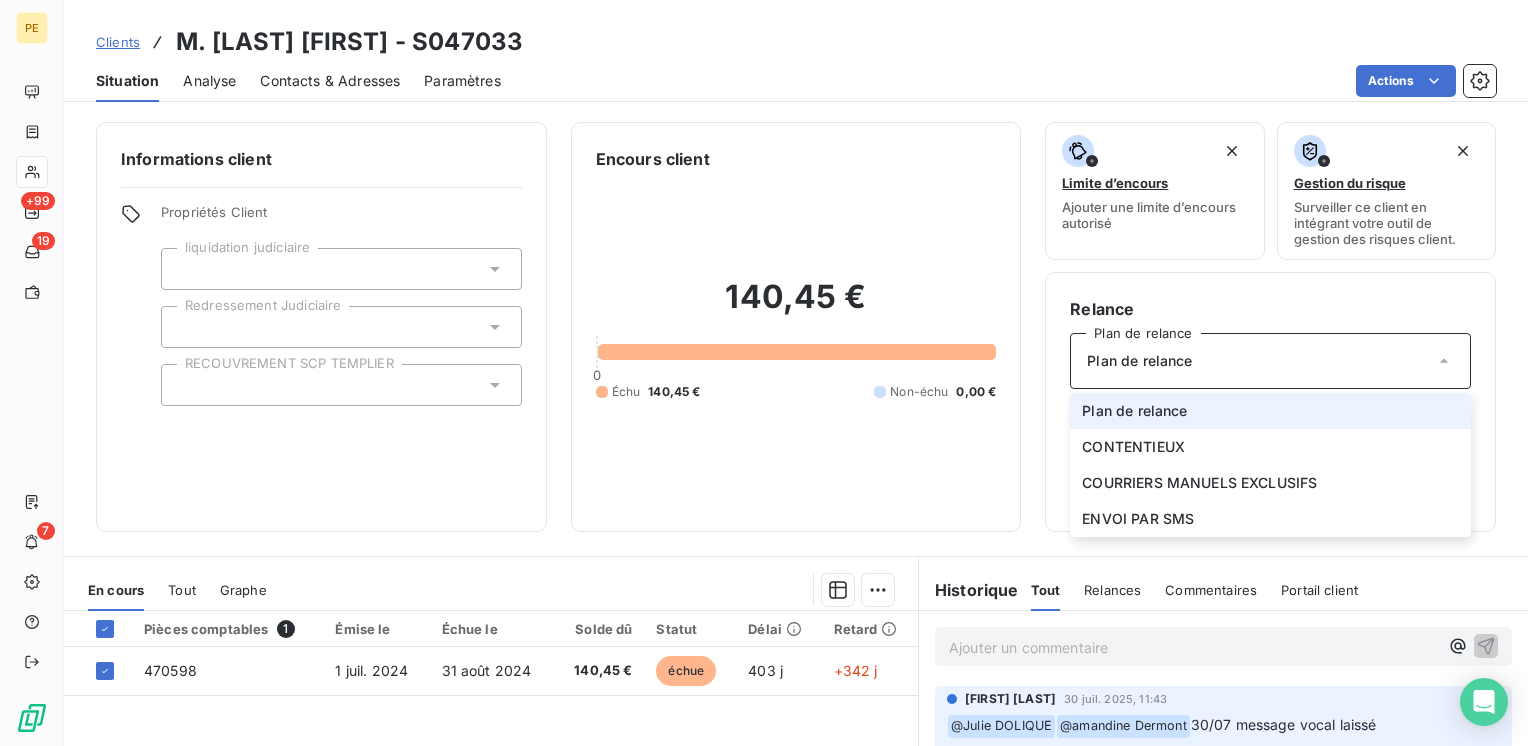 click on "Plan de relance" at bounding box center [1270, 361] 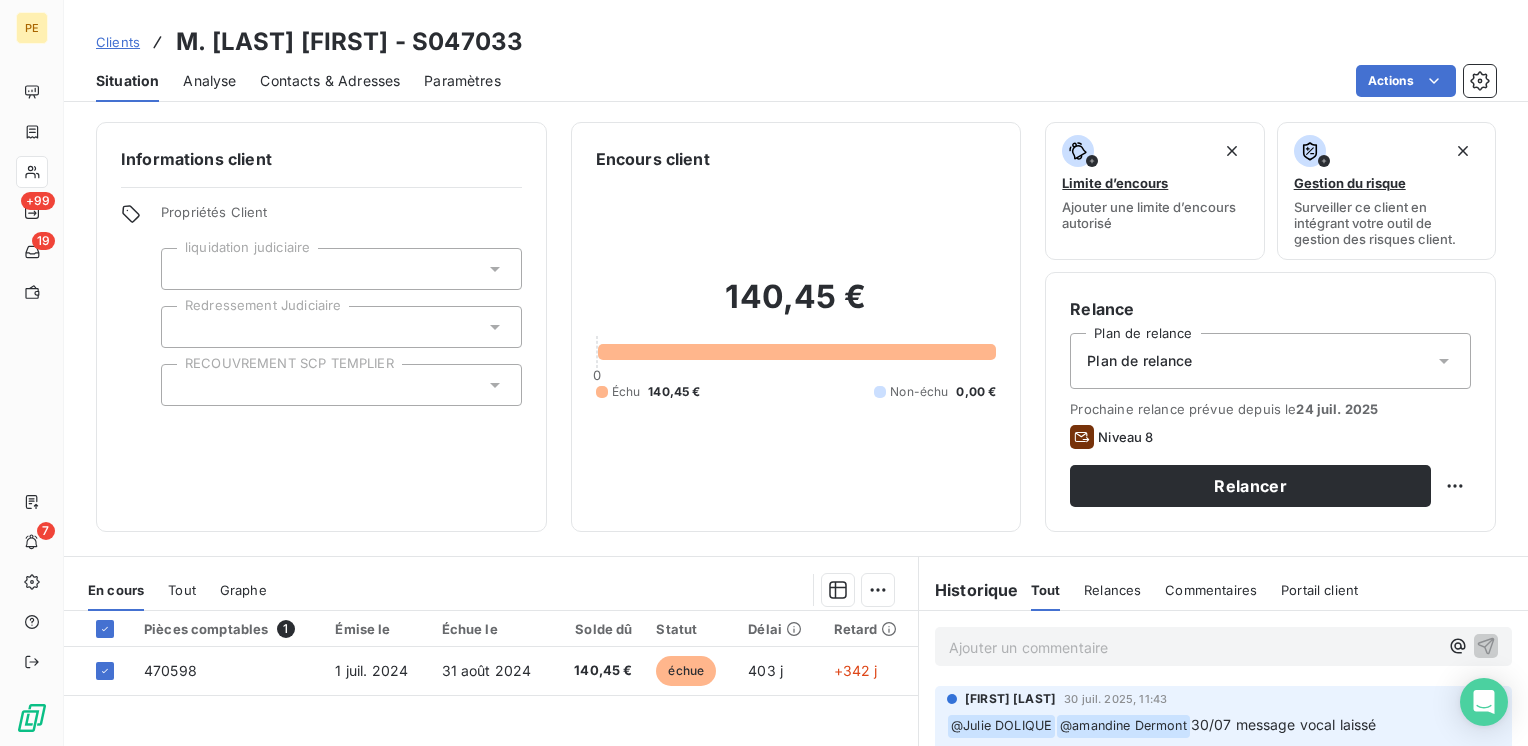 click on "Plan de relance" at bounding box center (1270, 361) 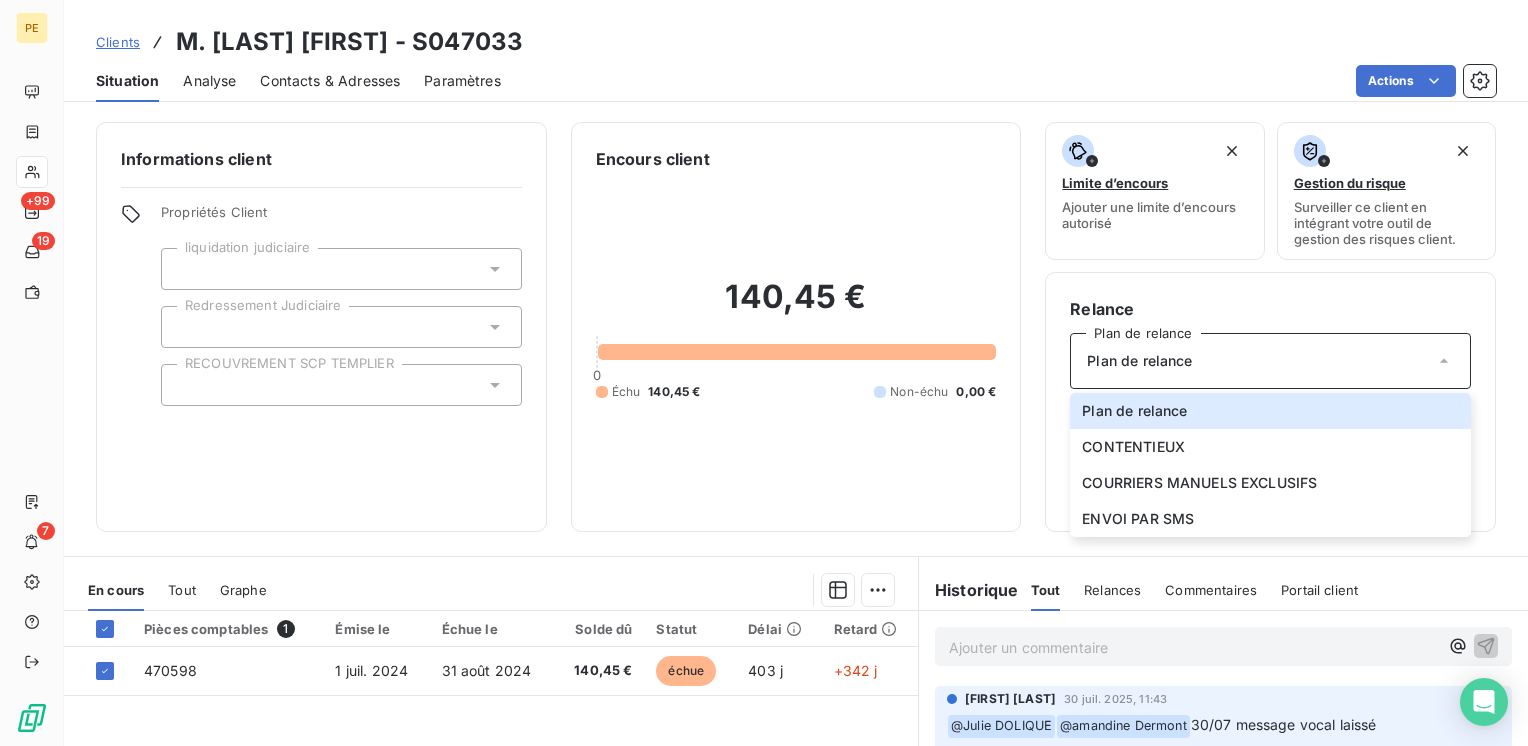 click on "140,45 € 0 Échu 140,45 € Non-échu 0,00 €" at bounding box center [796, 339] 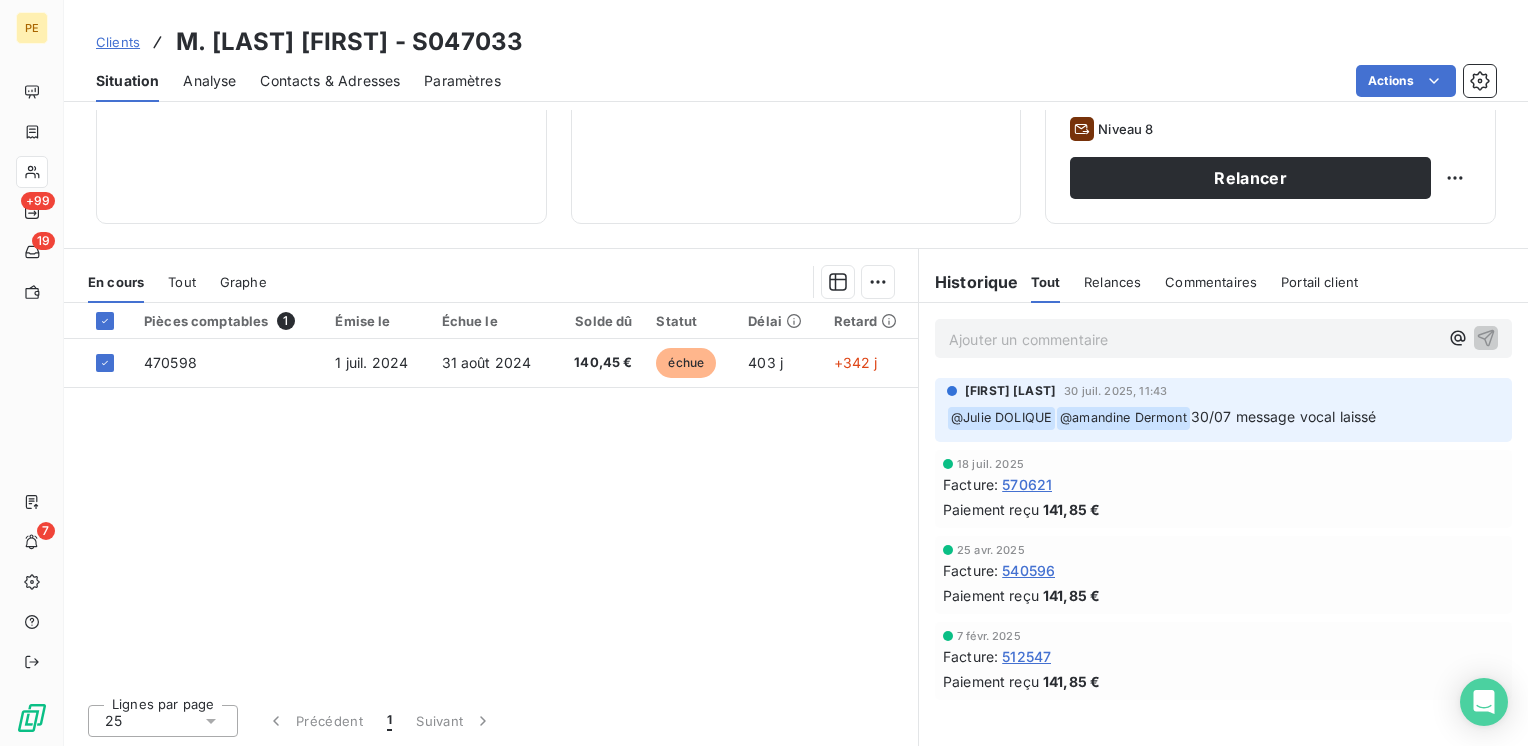 scroll, scrollTop: 0, scrollLeft: 0, axis: both 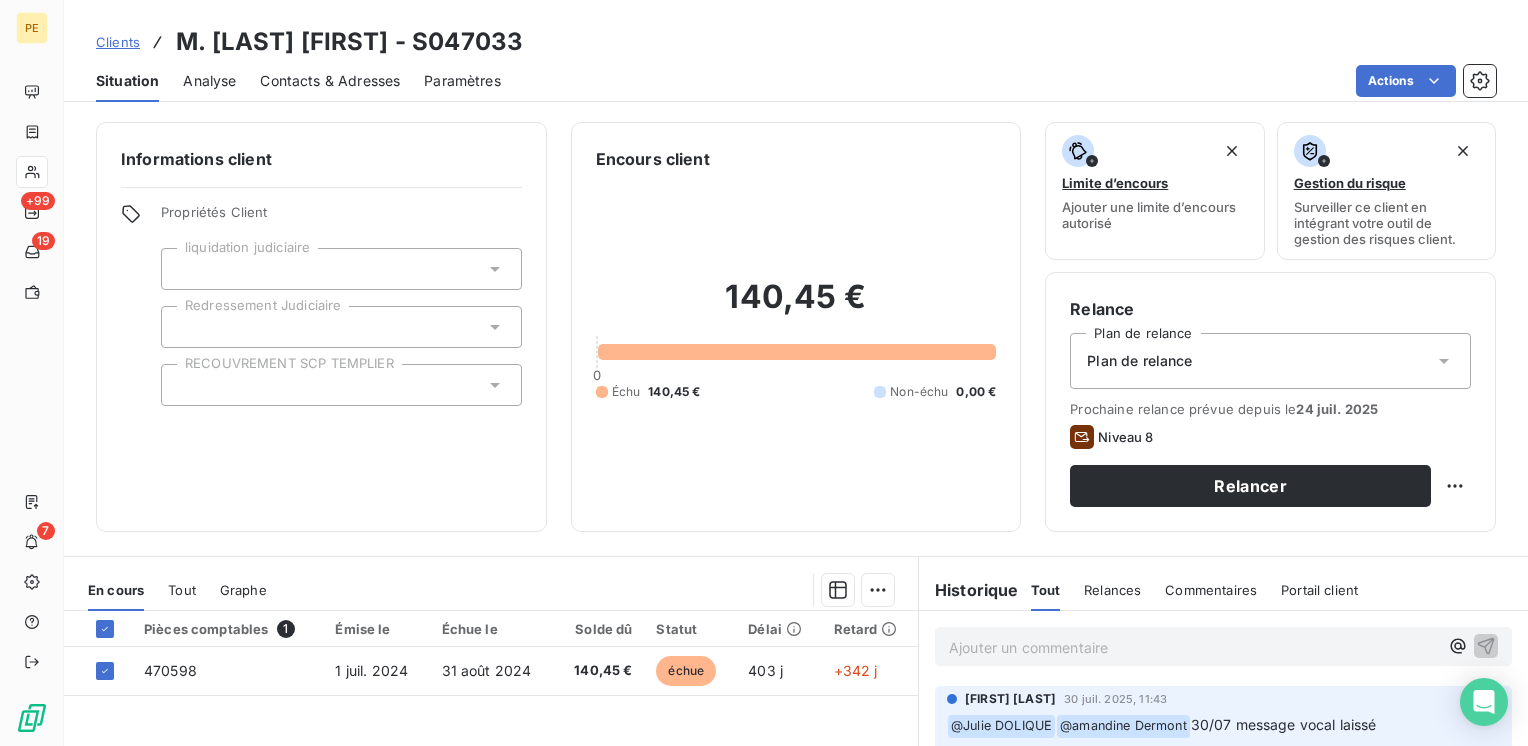 click on "Contacts & Adresses" at bounding box center (330, 81) 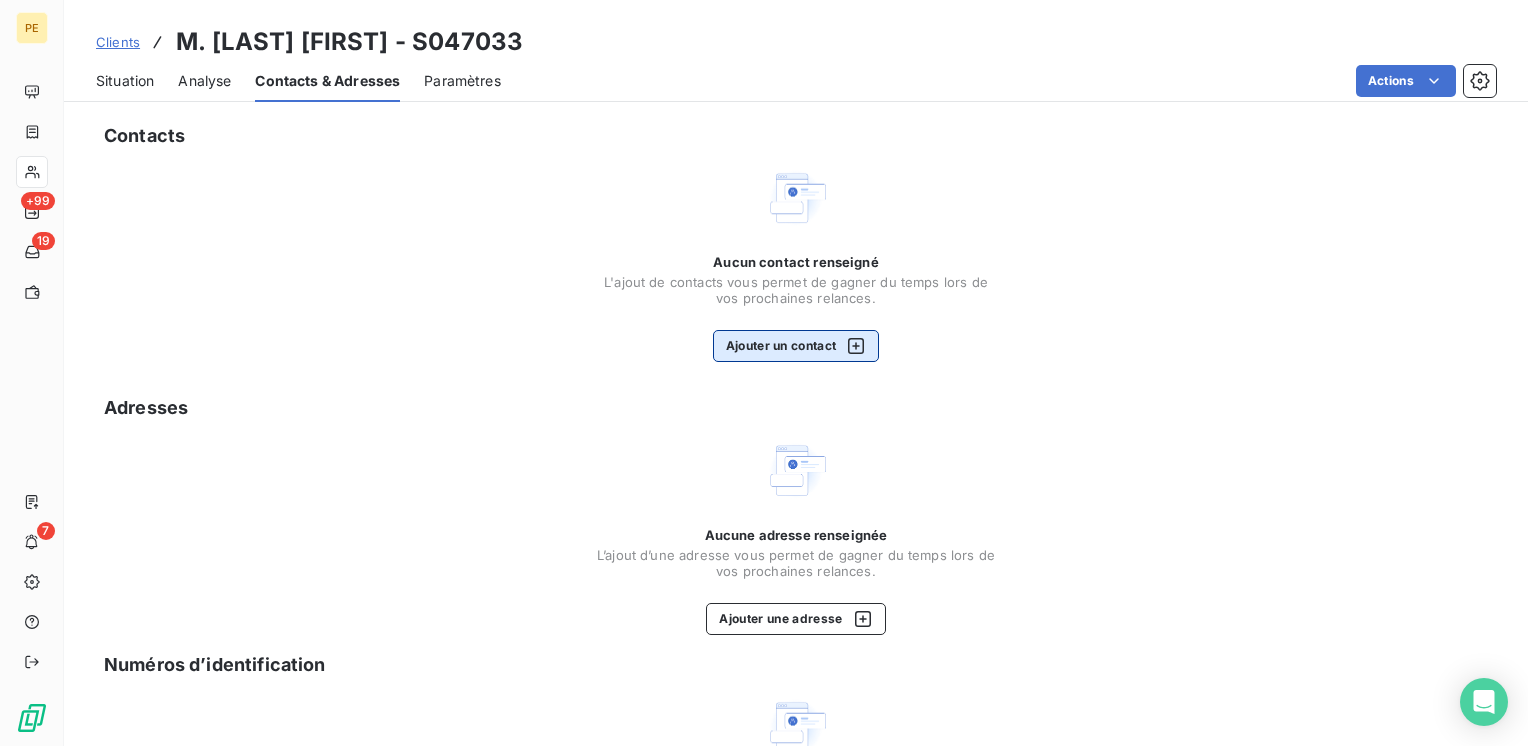 click on "Ajouter un contact" at bounding box center (796, 346) 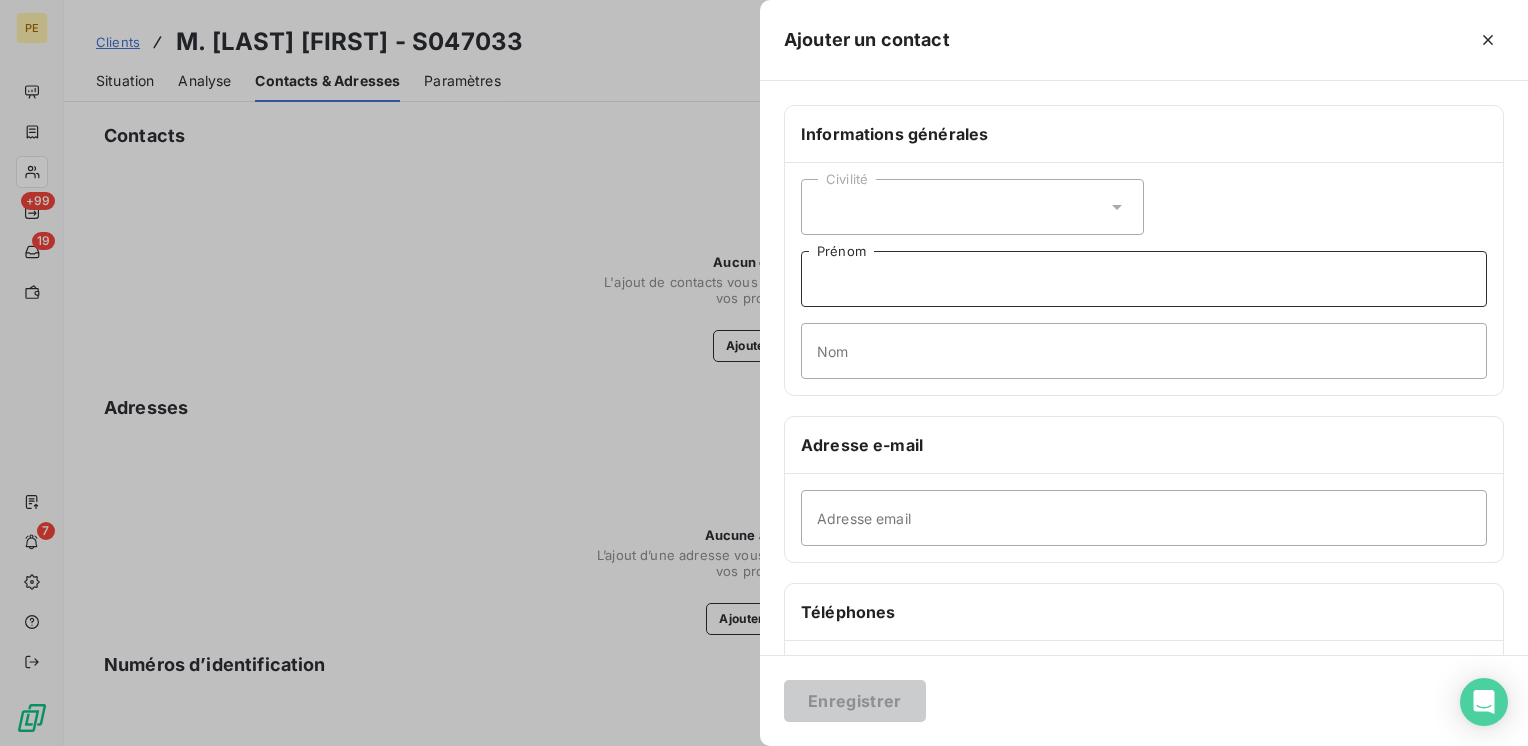 click on "Prénom" at bounding box center [1144, 279] 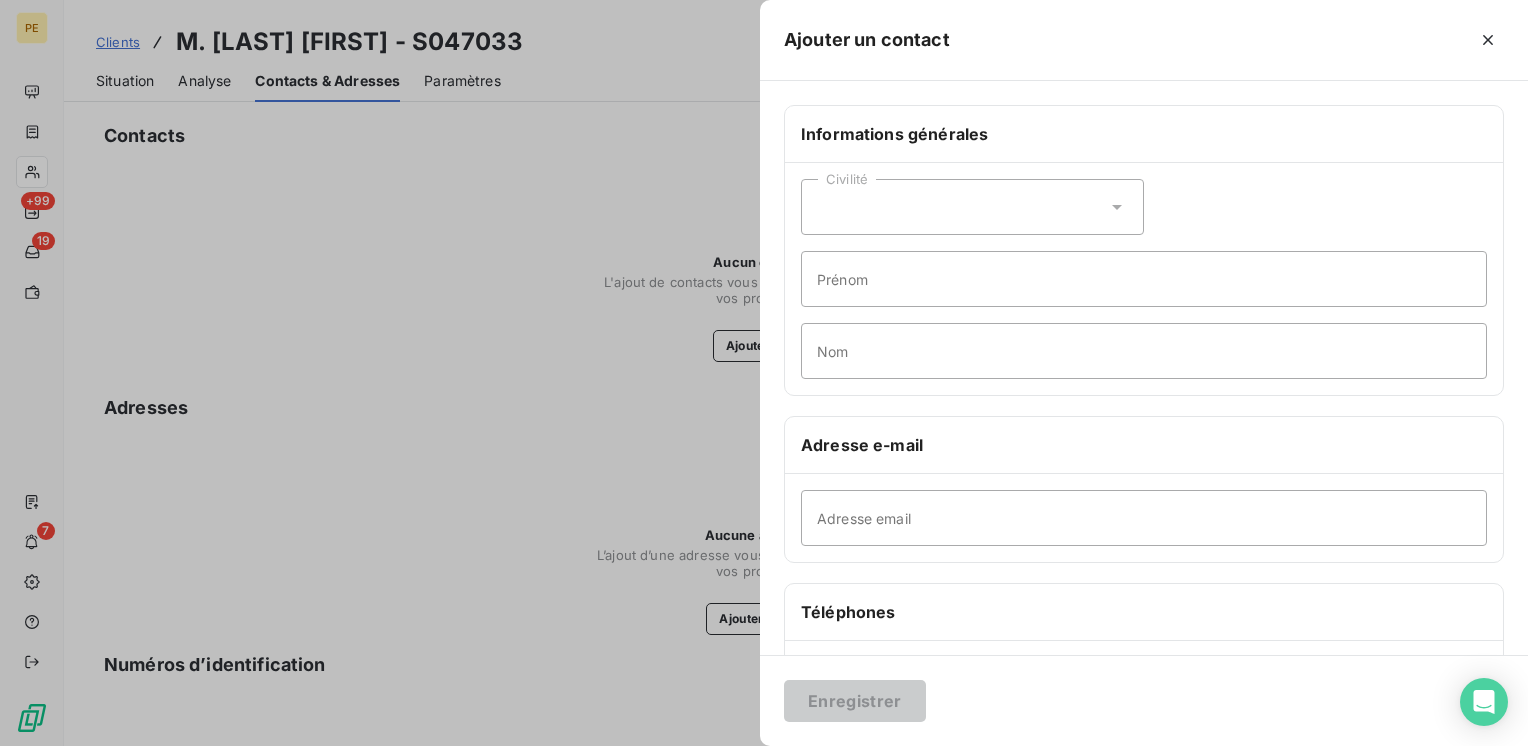 click on "Civilité" at bounding box center (972, 207) 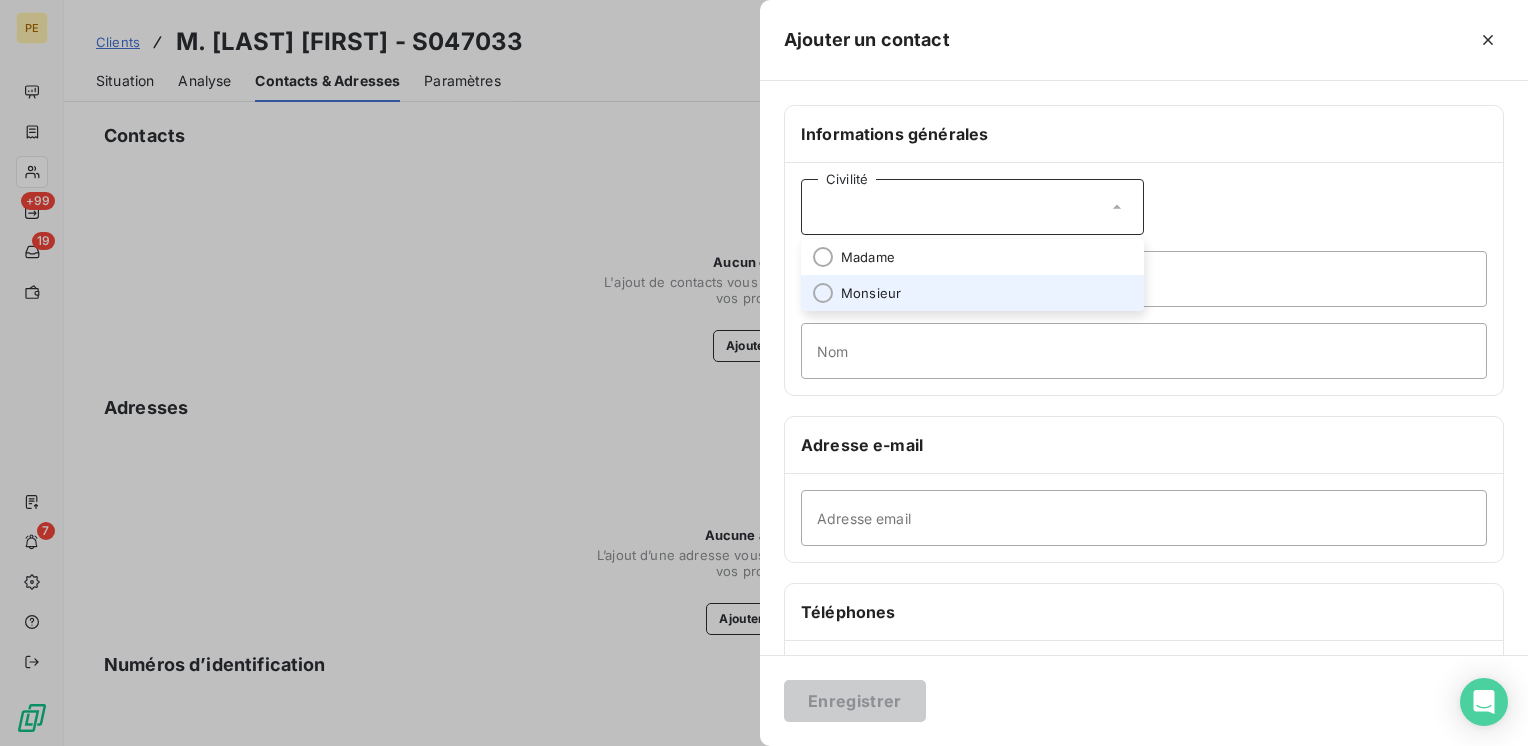 click on "Monsieur" at bounding box center (972, 293) 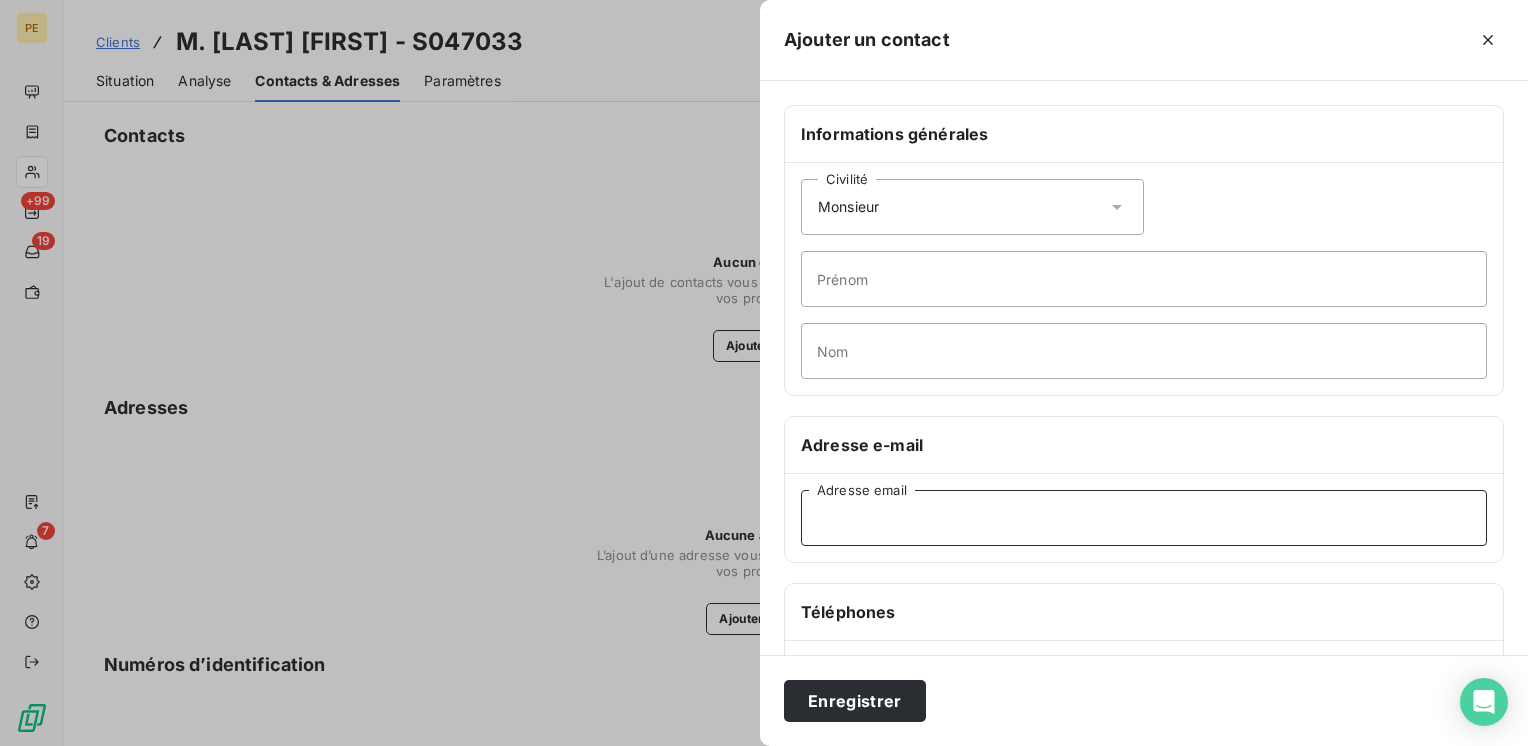 click on "Adresse email" at bounding box center (1144, 518) 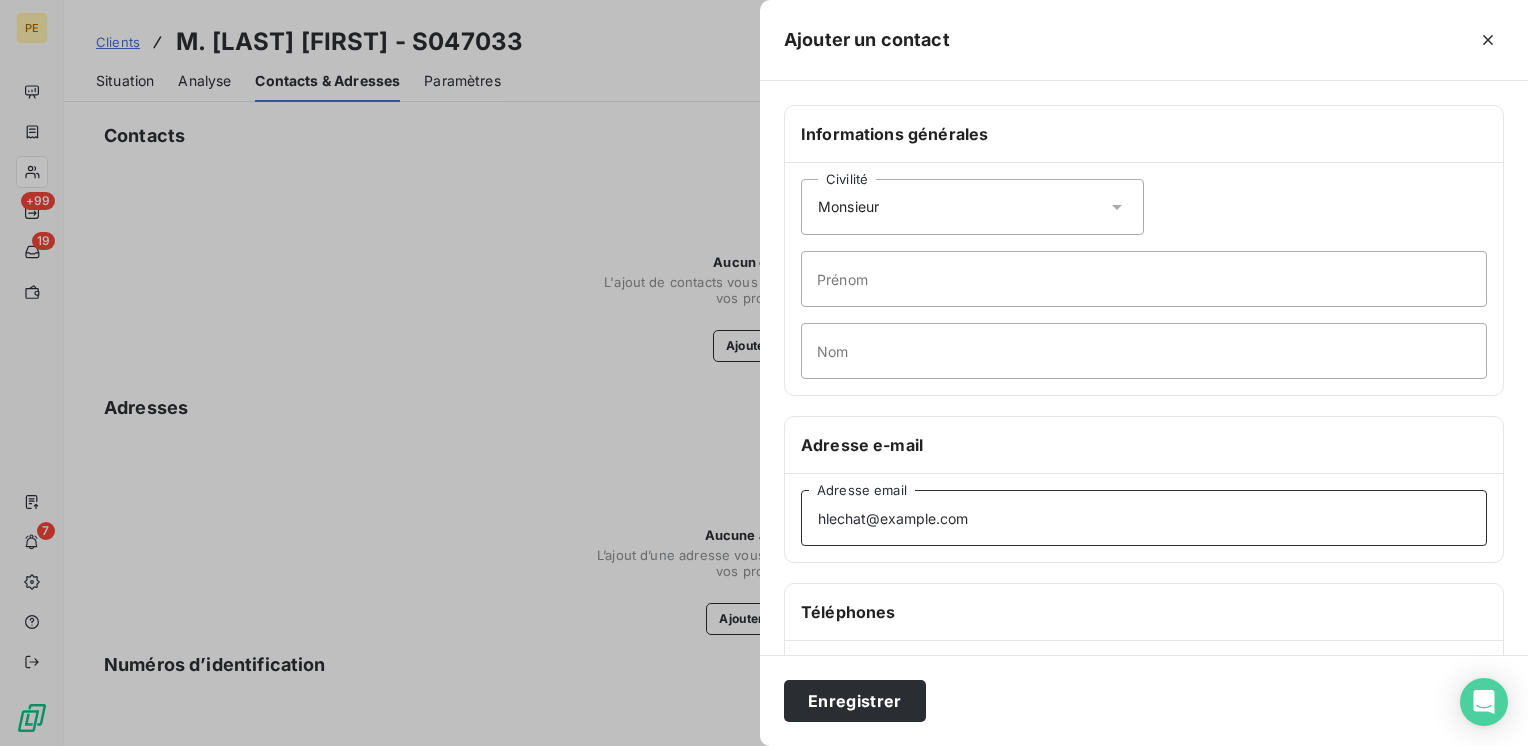 type on "hlechat@example.com" 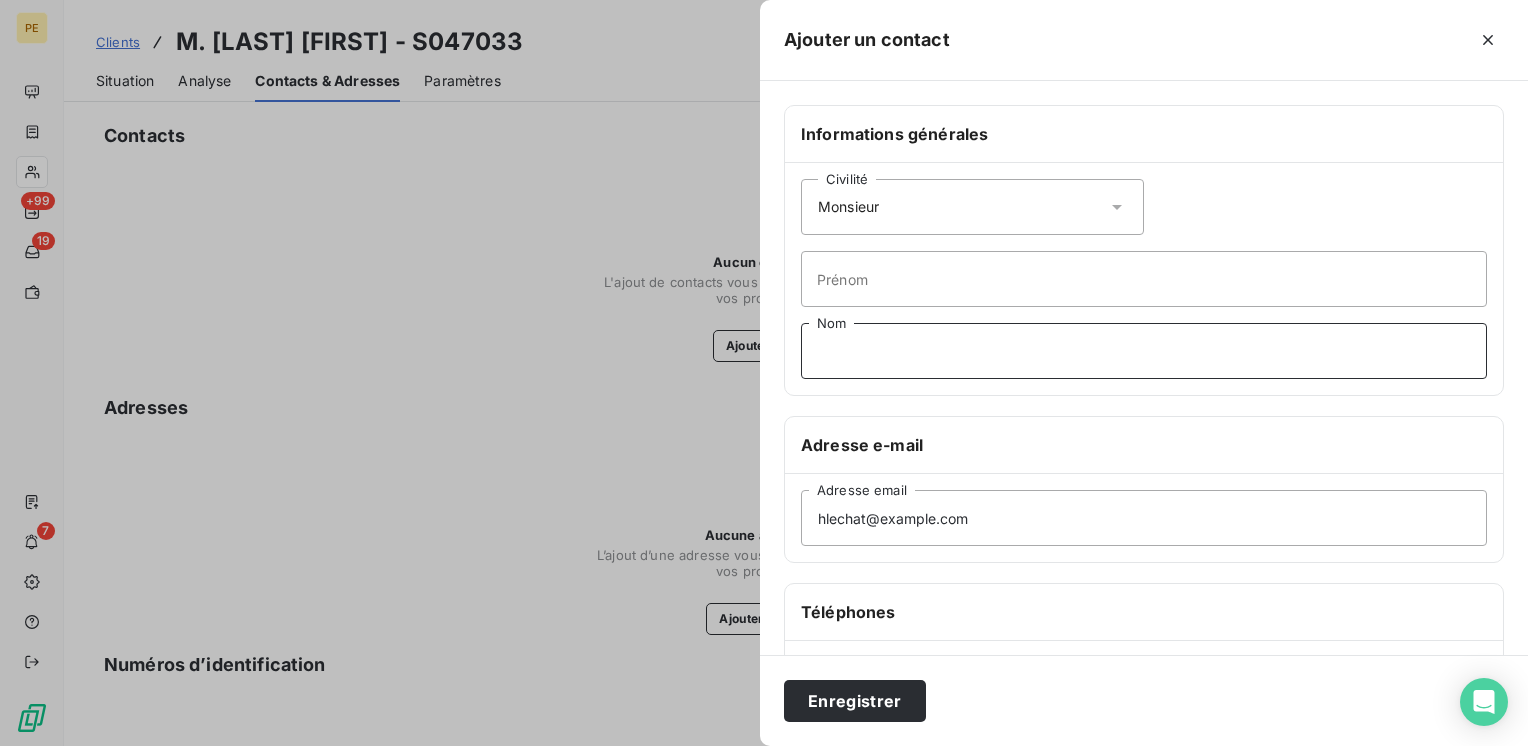 click on "Nom" at bounding box center [1144, 351] 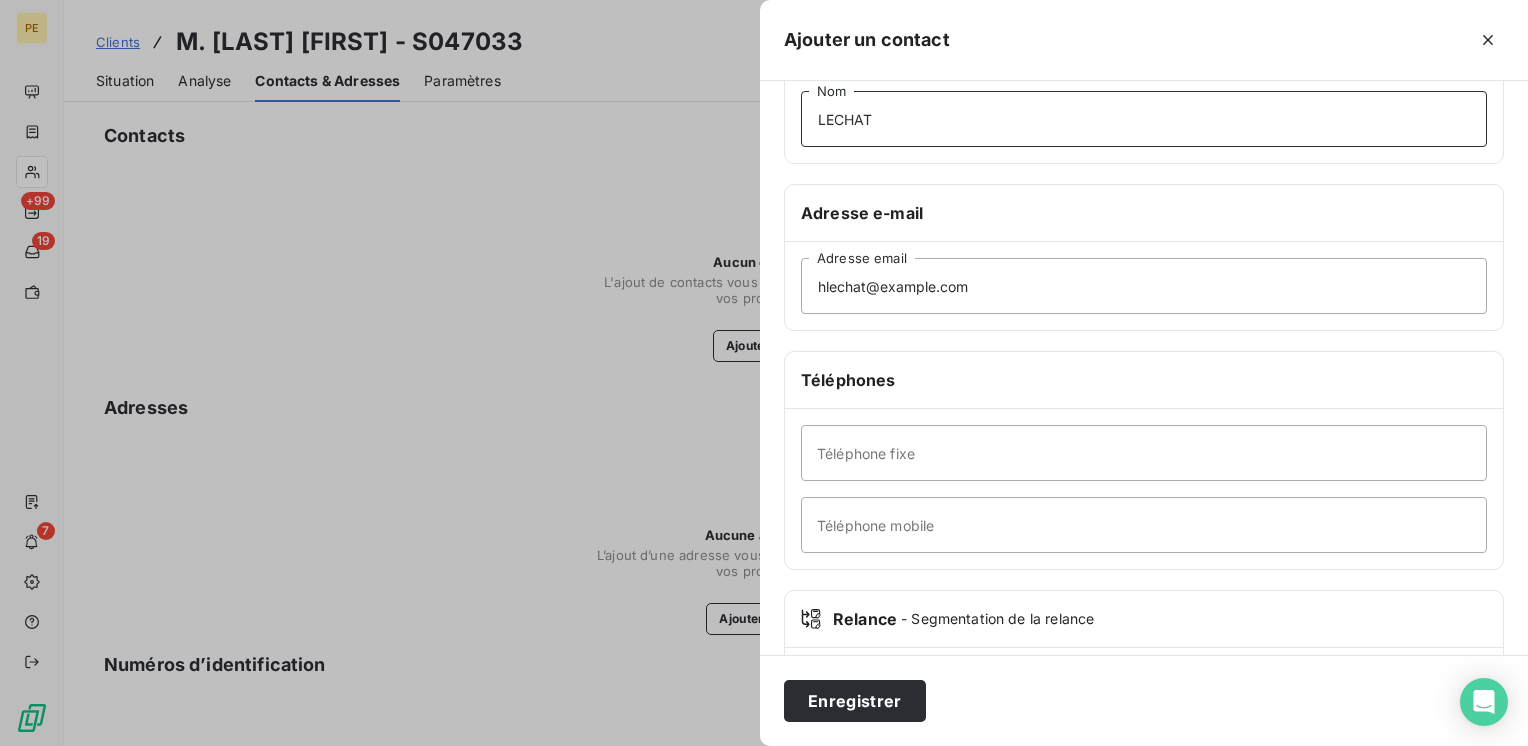 scroll, scrollTop: 200, scrollLeft: 0, axis: vertical 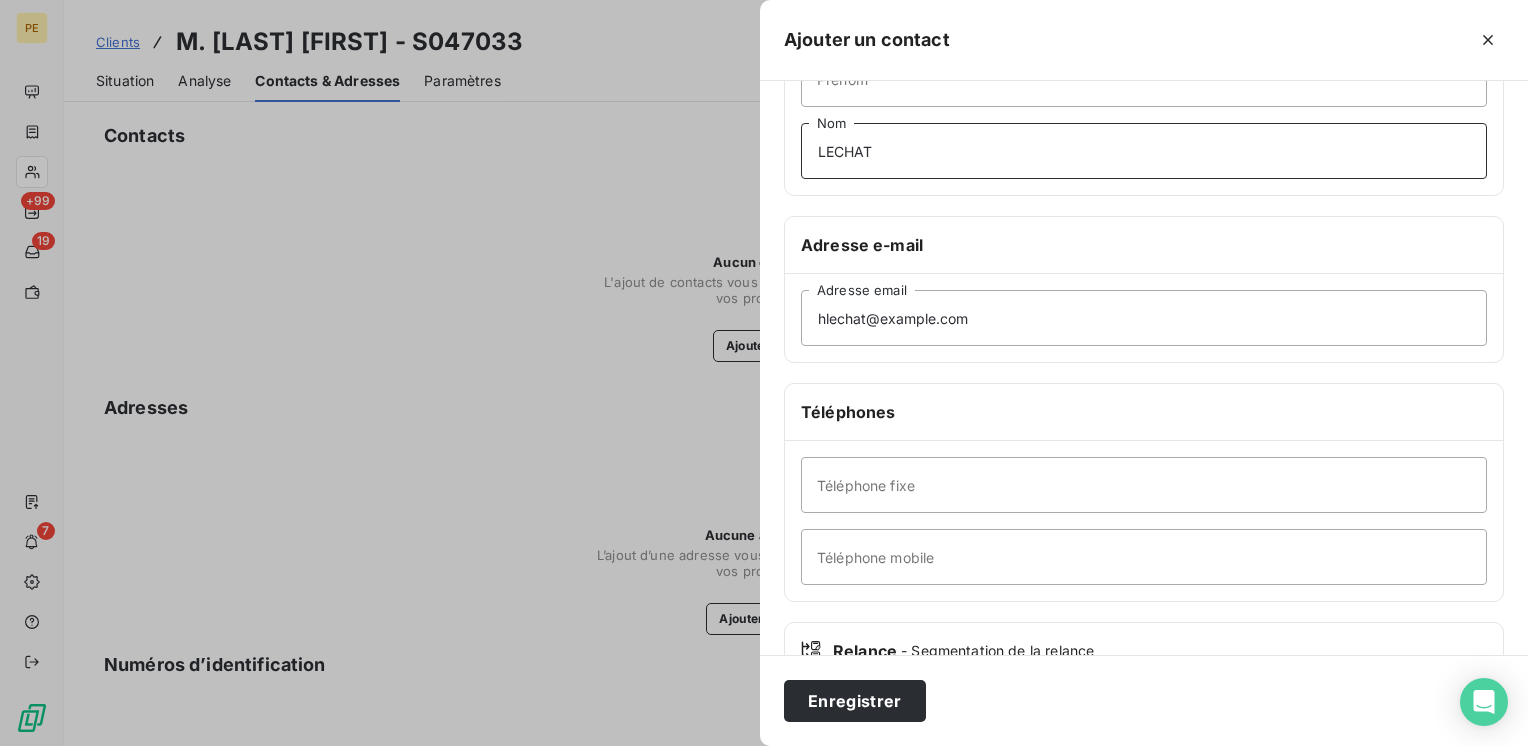 type on "LECHAT" 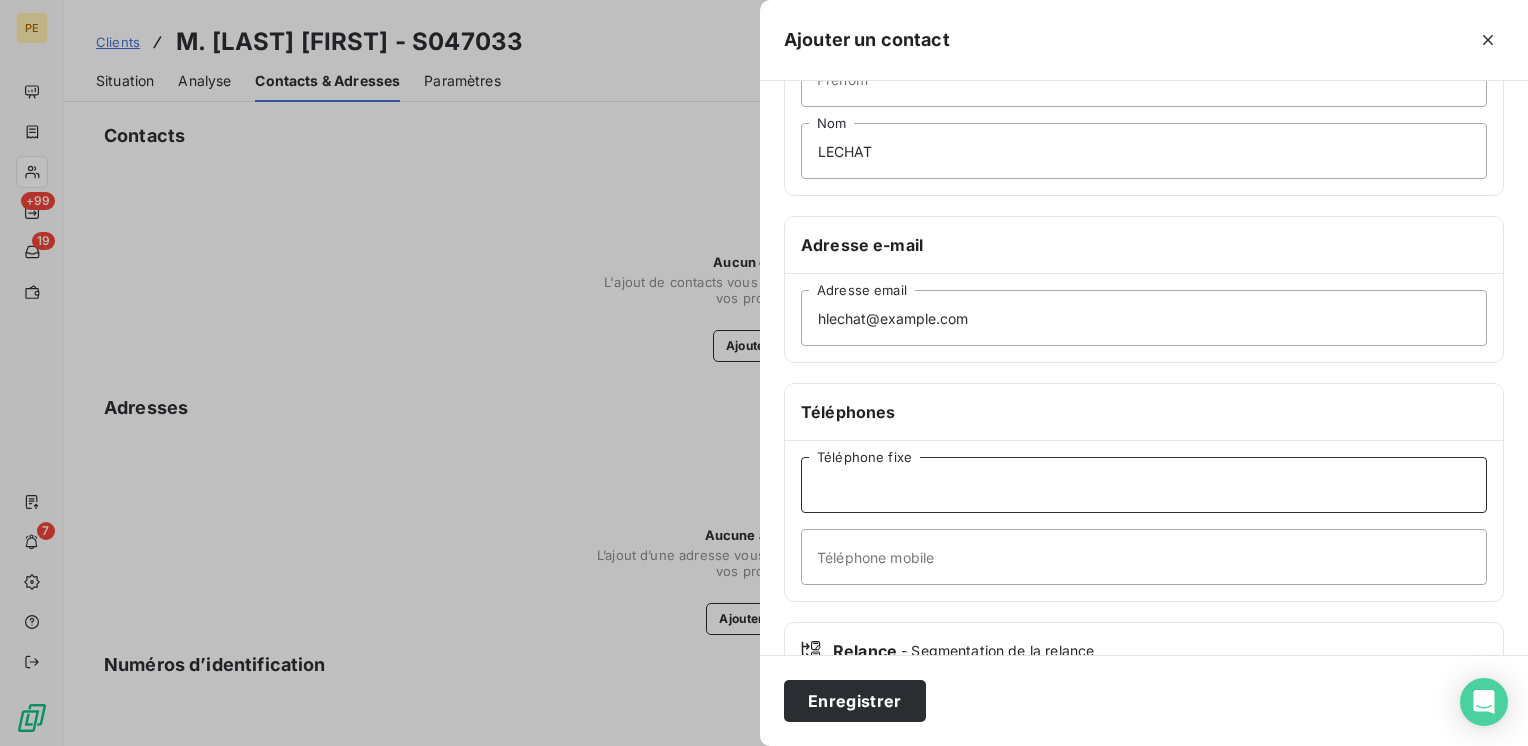 click on "Téléphone fixe" at bounding box center (1144, 485) 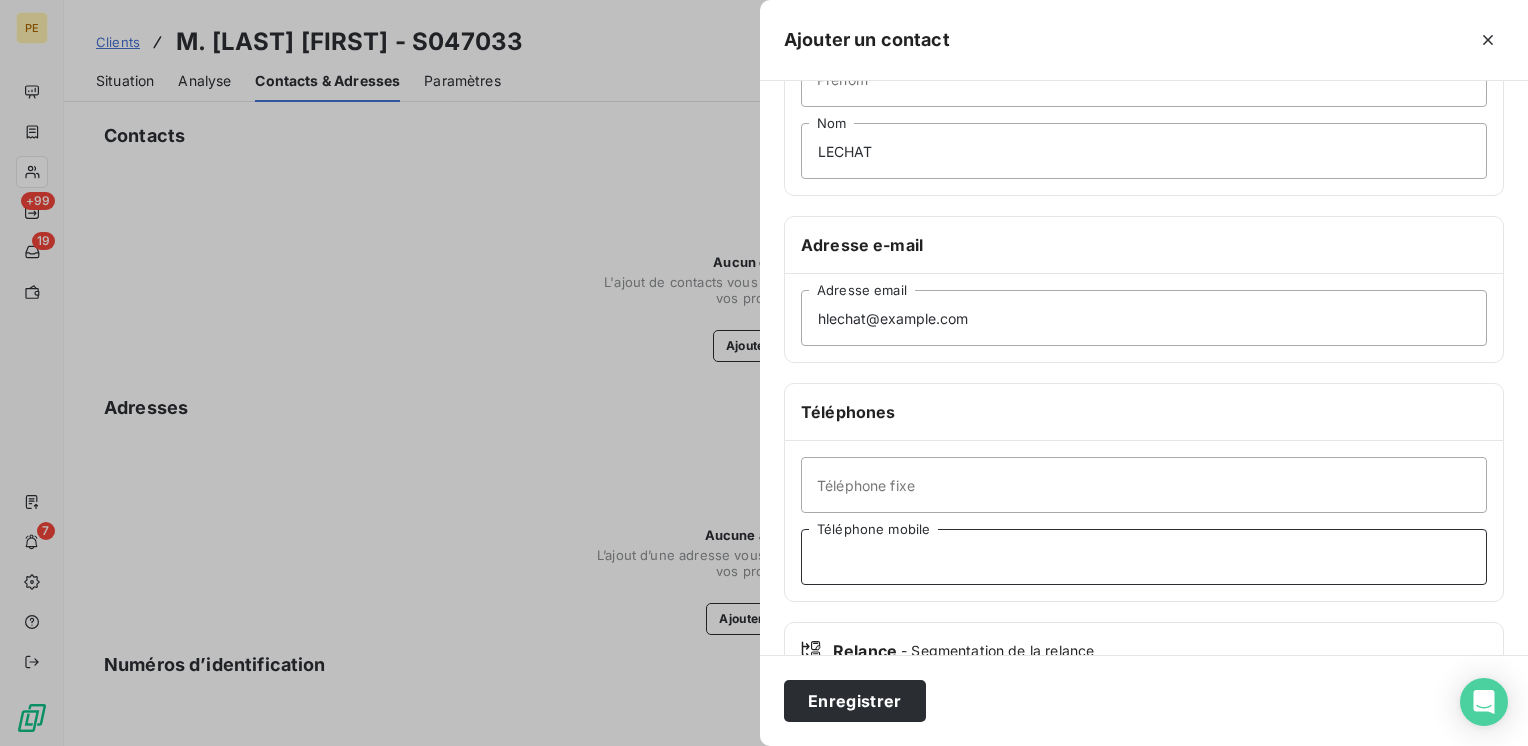 click on "Téléphone mobile" at bounding box center [1144, 557] 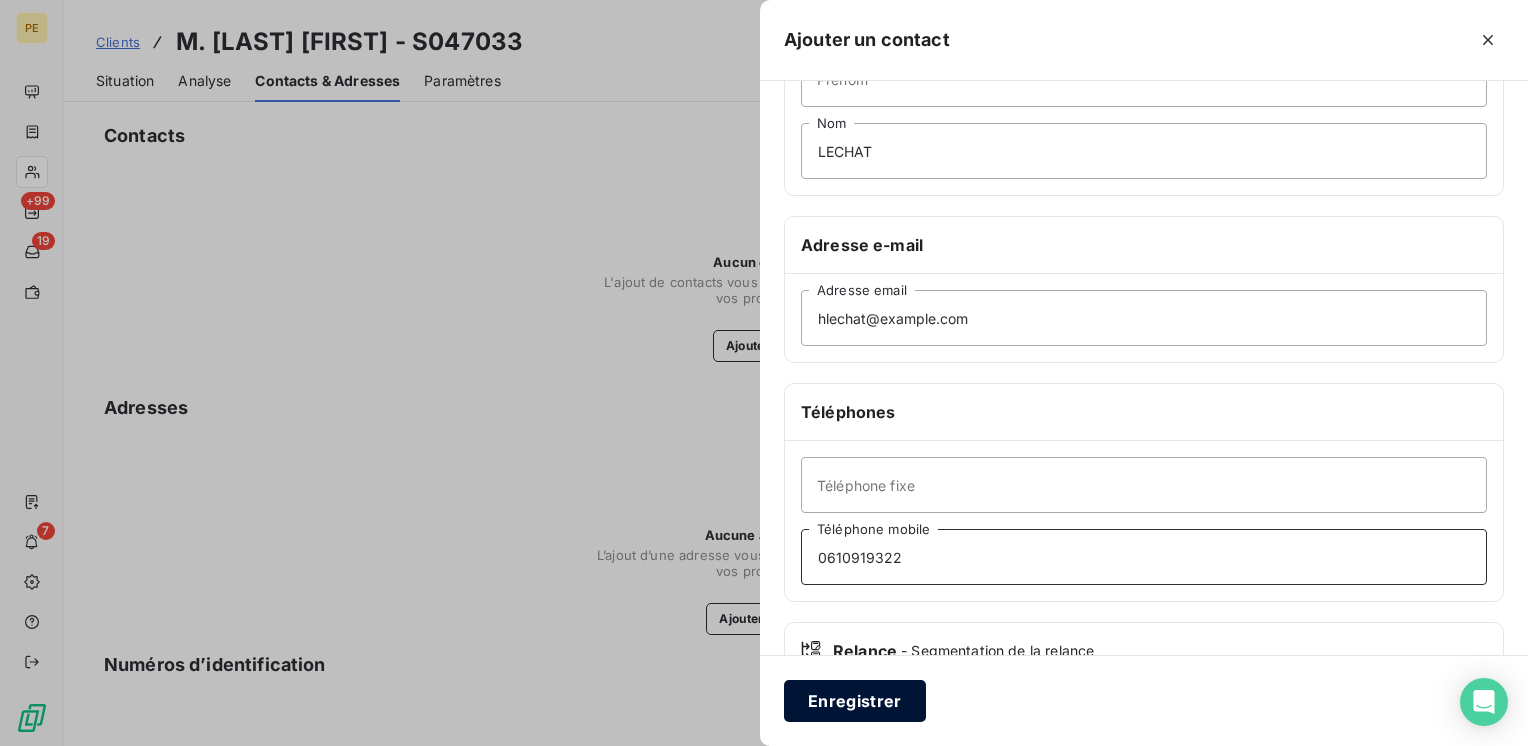 type on "0610919322" 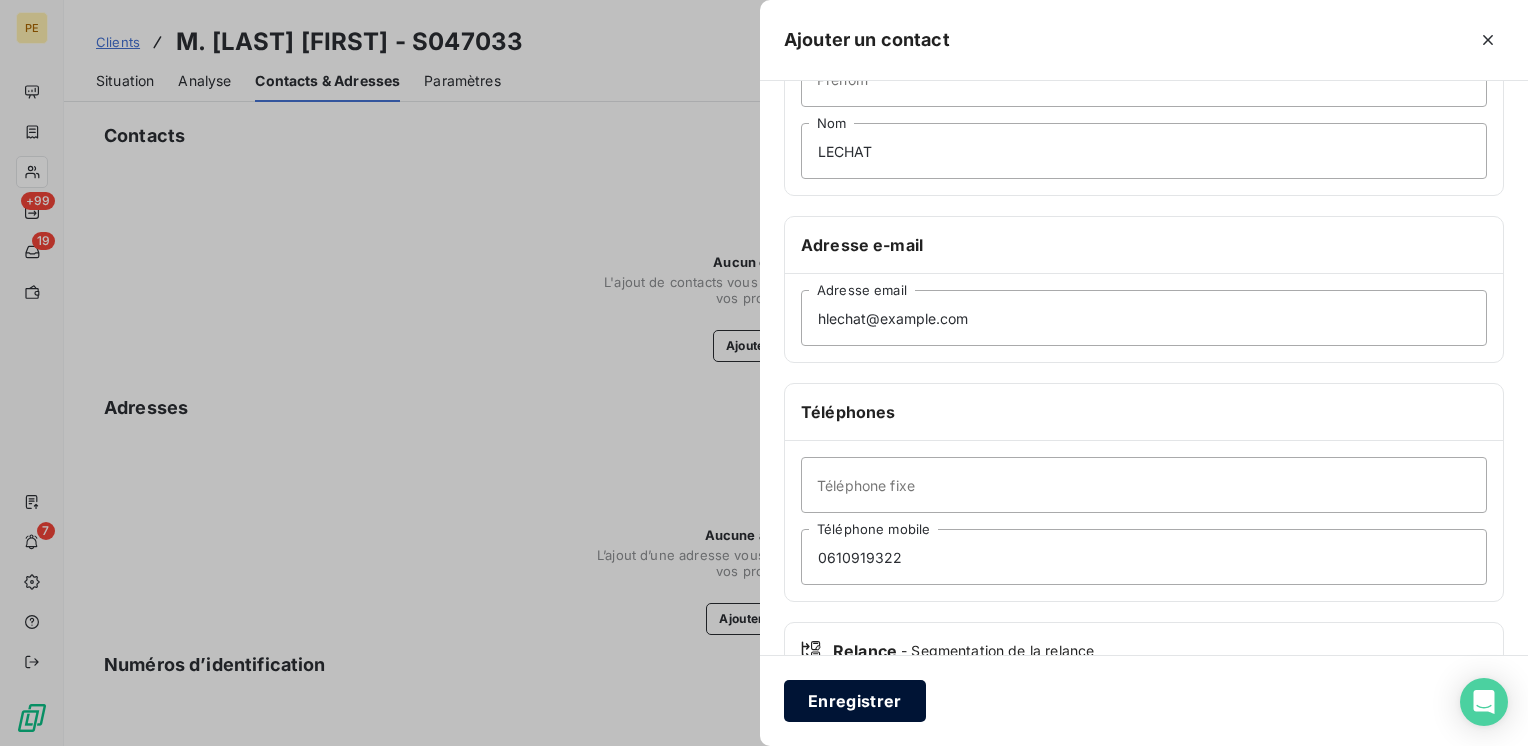 click on "Enregistrer" at bounding box center (855, 701) 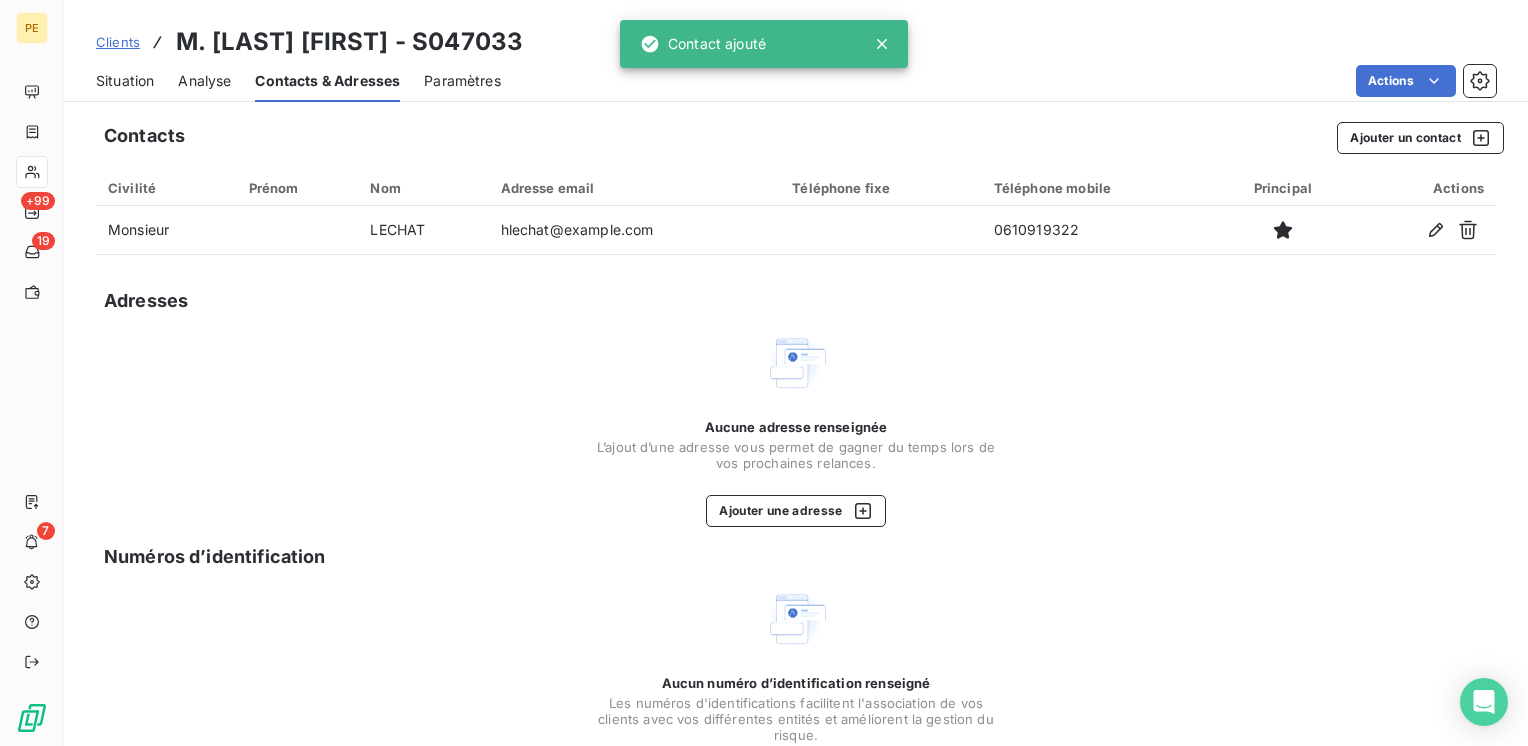 click on "Situation" at bounding box center (125, 81) 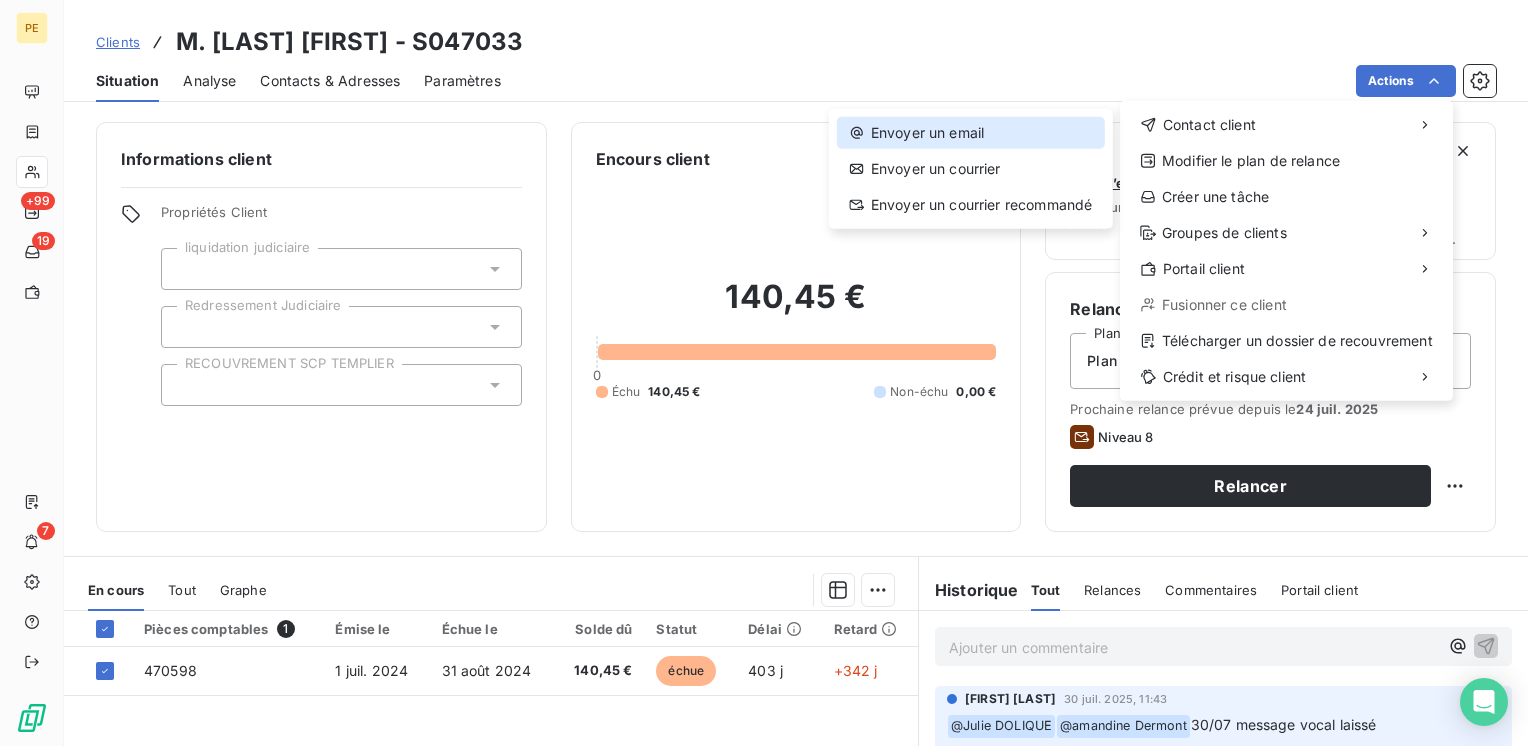 click on "Envoyer un email" at bounding box center (971, 133) 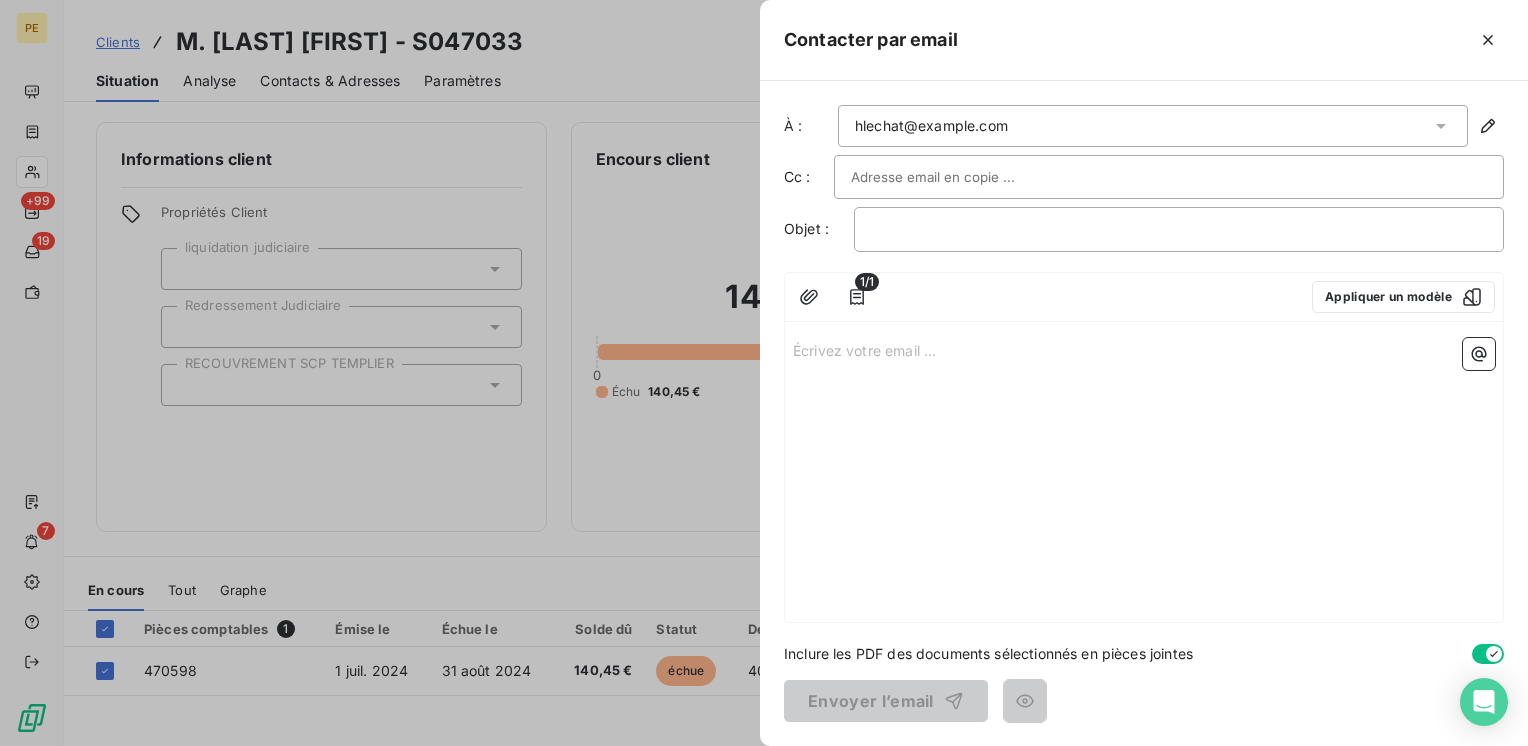 drag, startPoint x: 867, startPoint y: 275, endPoint x: 864, endPoint y: 285, distance: 10.440307 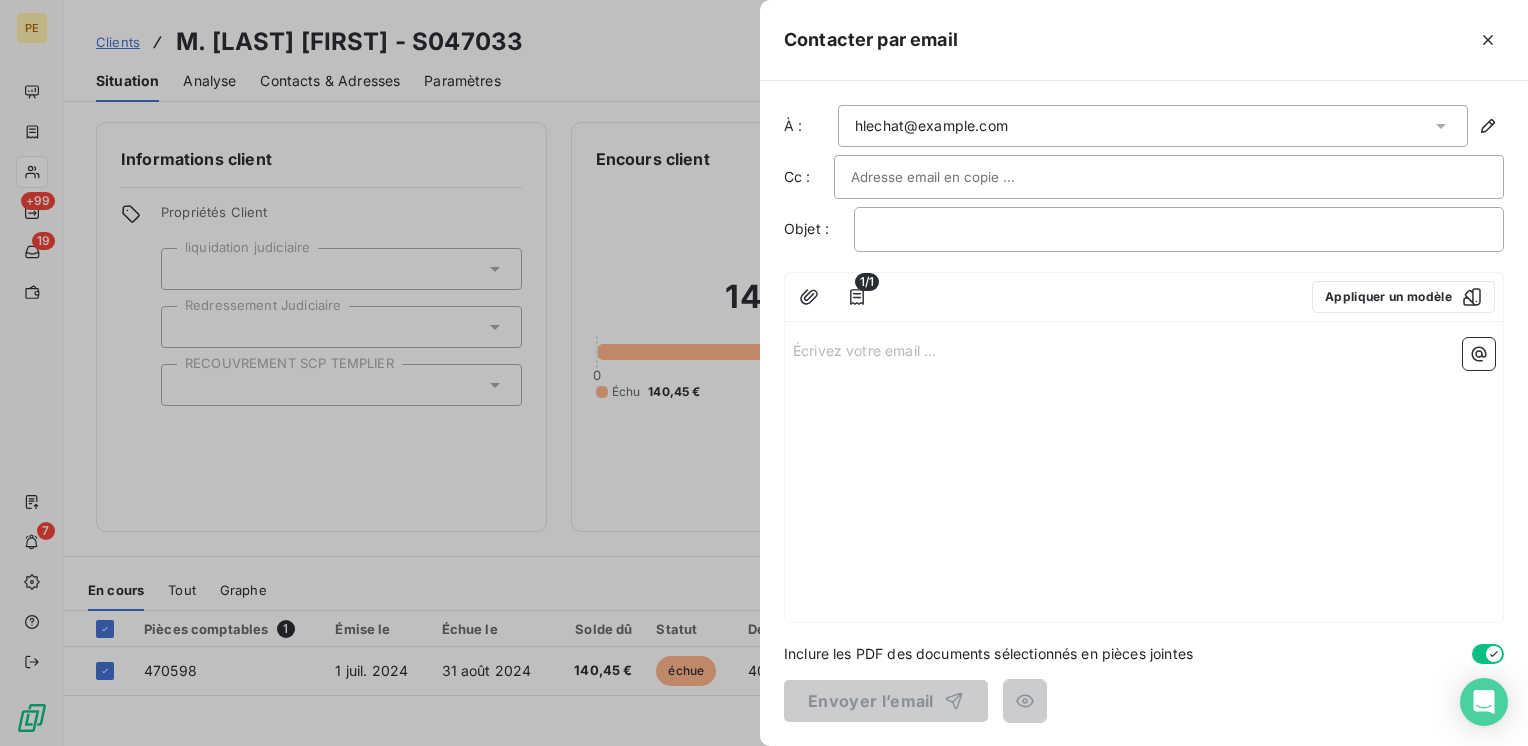 click on "1/1" at bounding box center [867, 282] 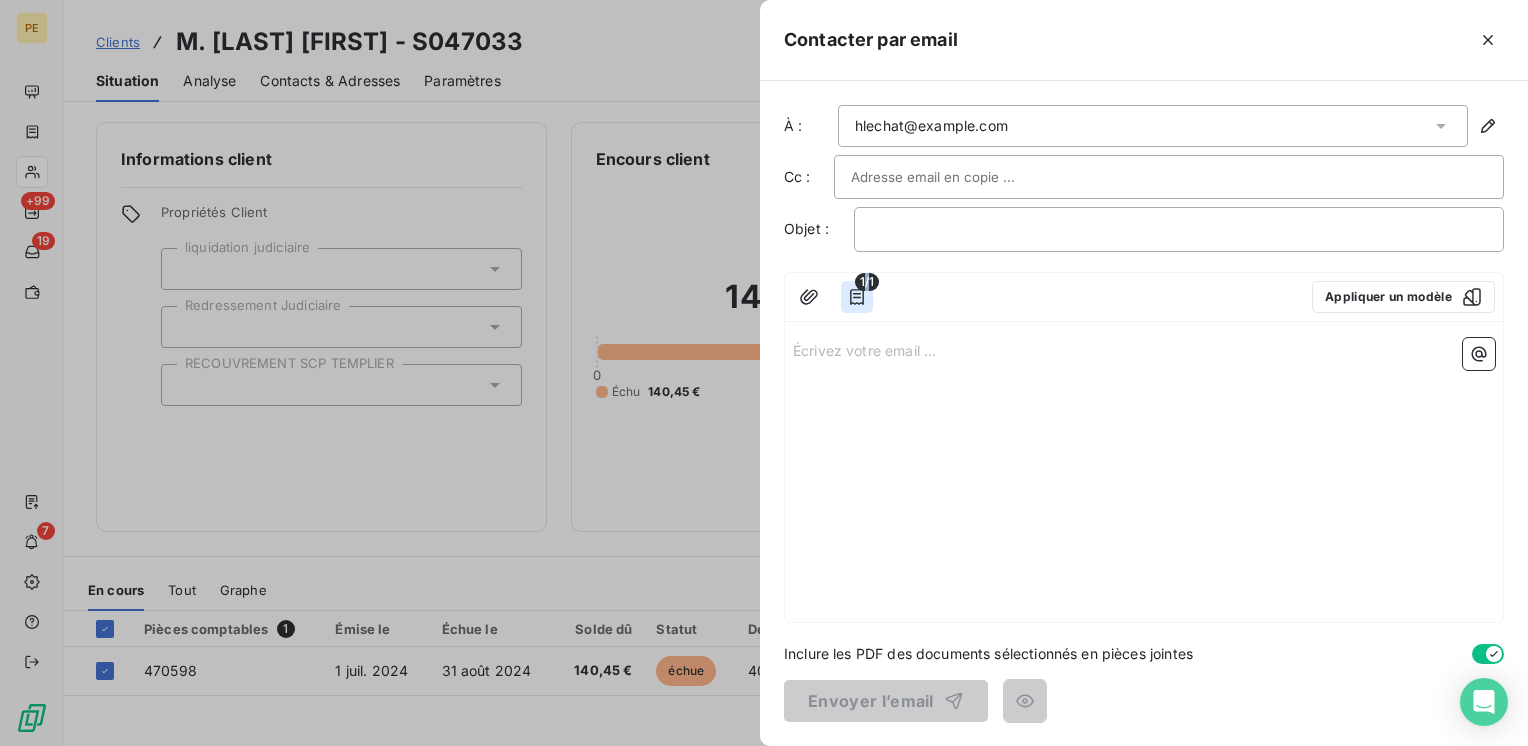 drag, startPoint x: 864, startPoint y: 285, endPoint x: 852, endPoint y: 304, distance: 22.472204 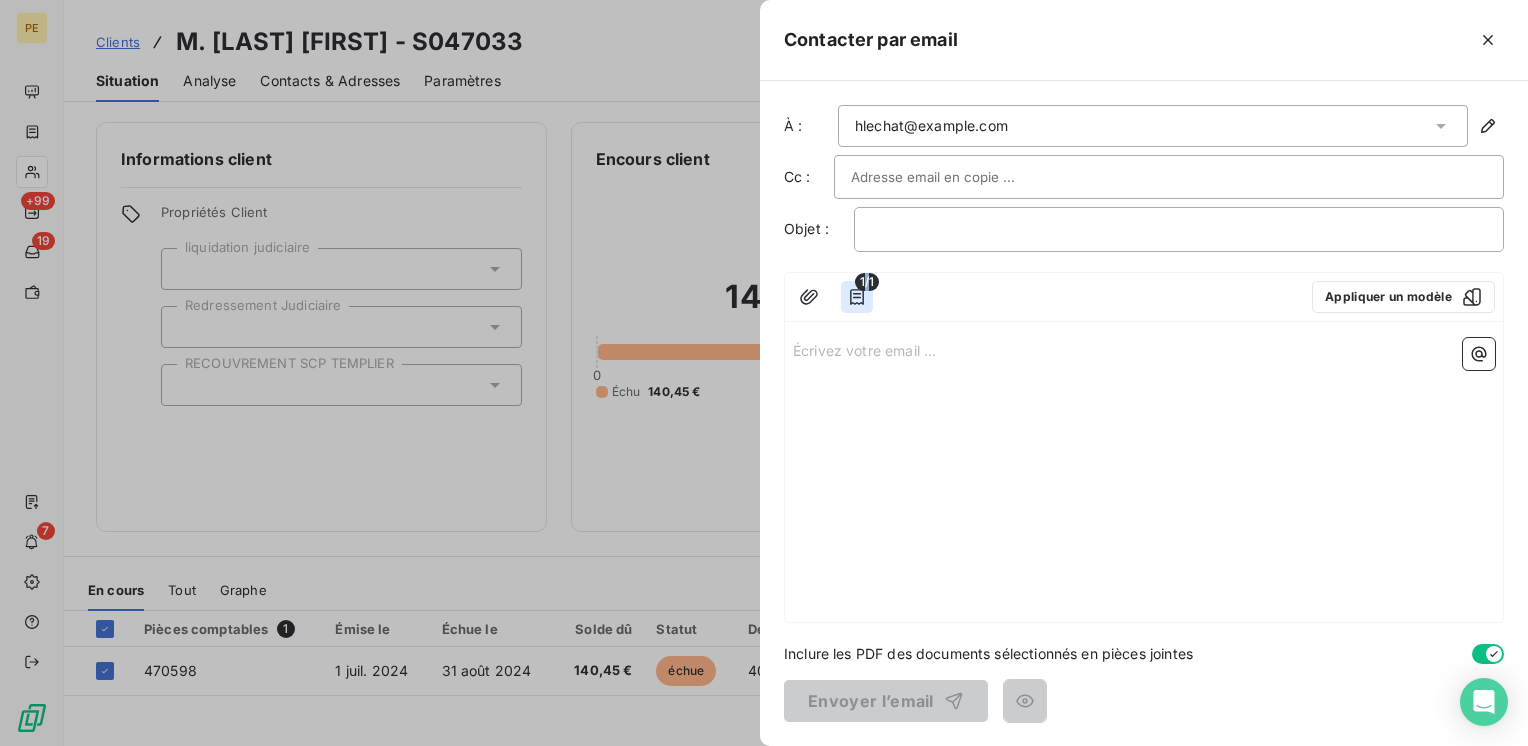 click 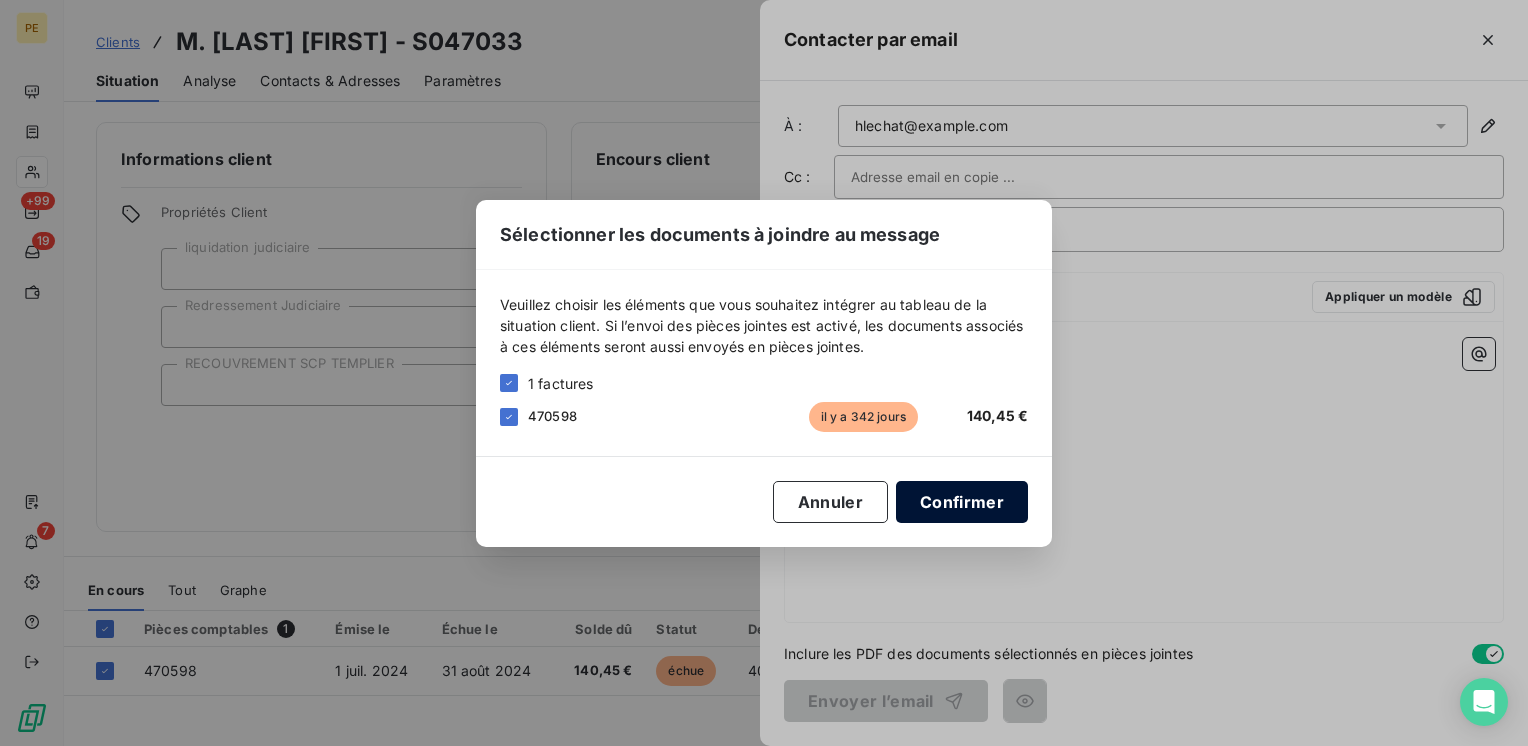 click on "Confirmer" at bounding box center [962, 502] 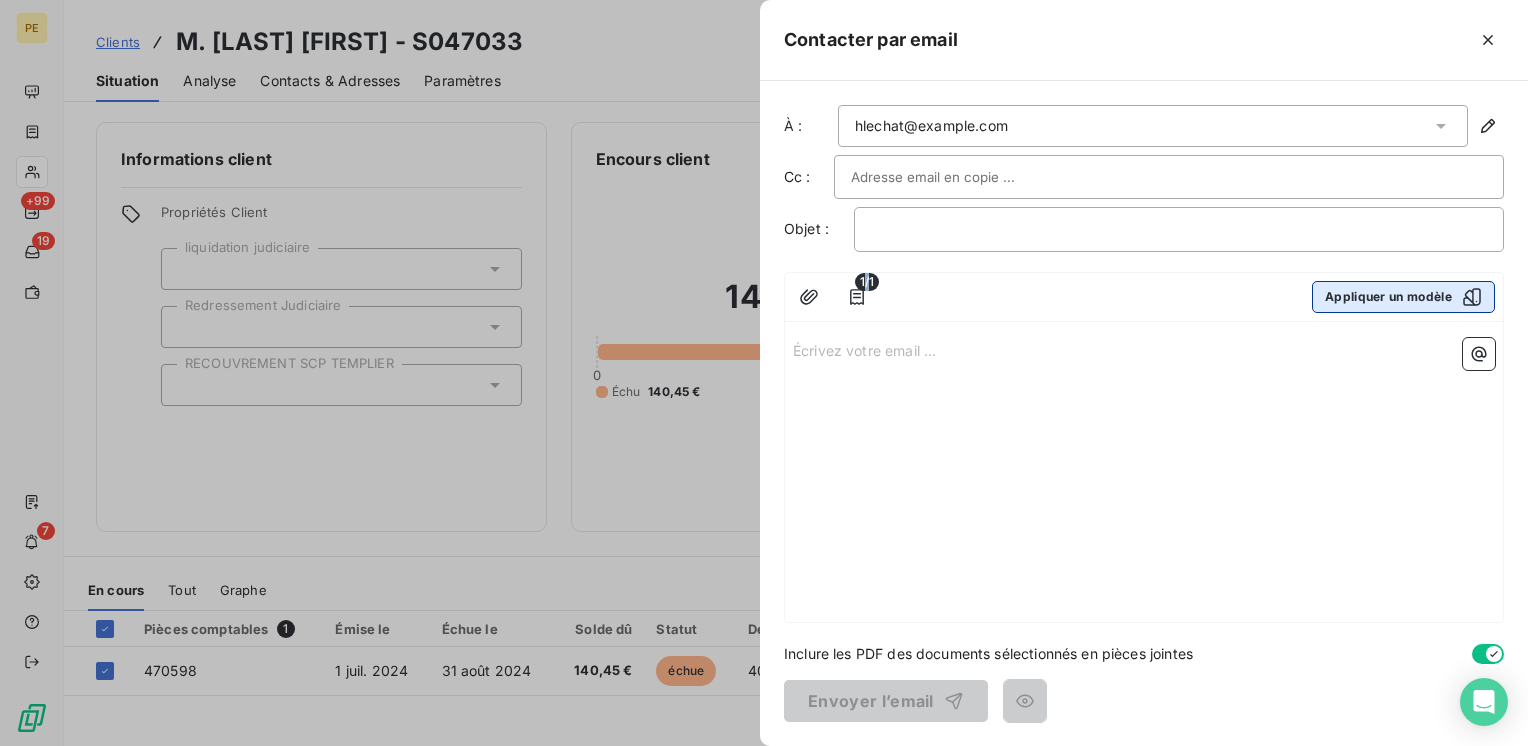 click on "Appliquer un modèle" at bounding box center [1403, 297] 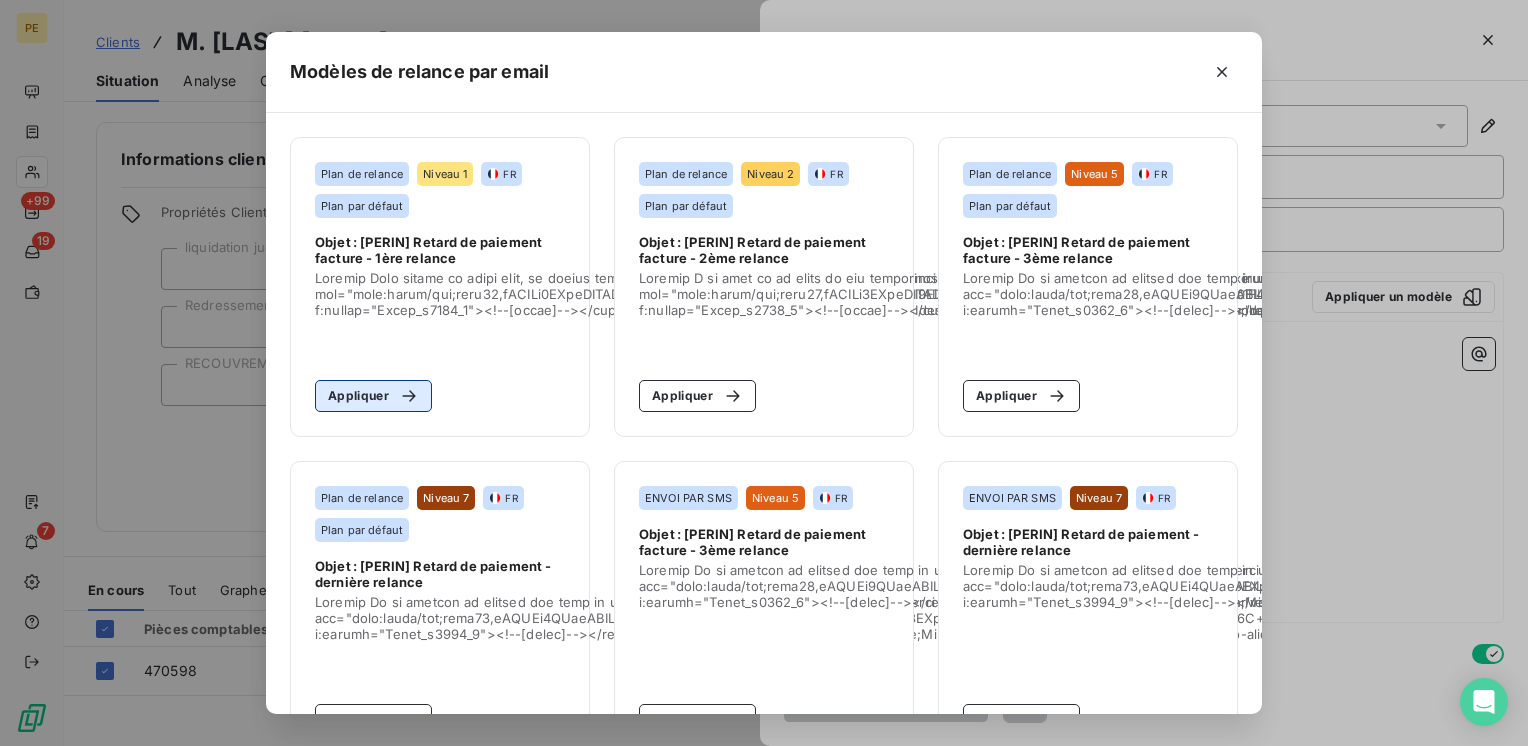 click on "Appliquer" at bounding box center (373, 396) 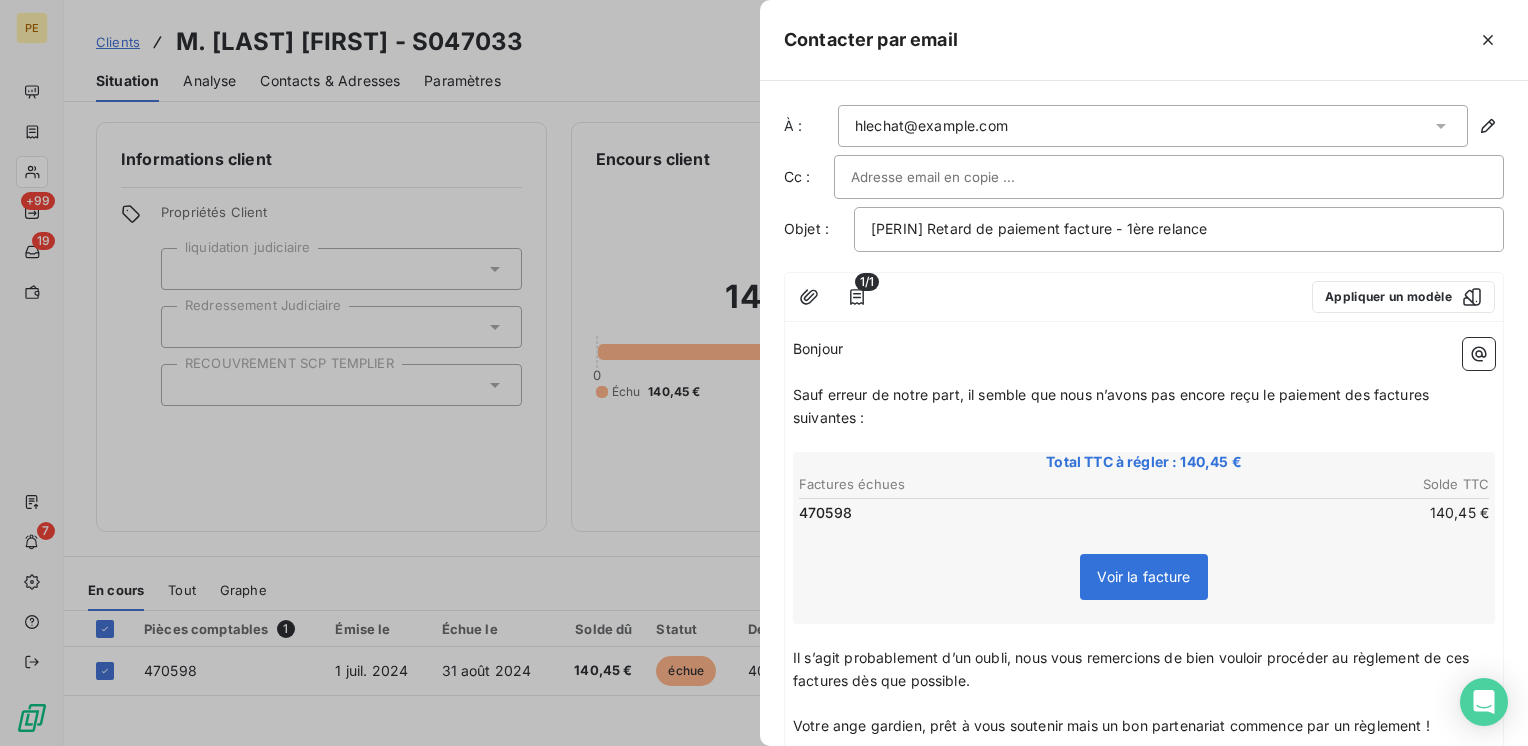 click on "Bonjour" at bounding box center (1144, 349) 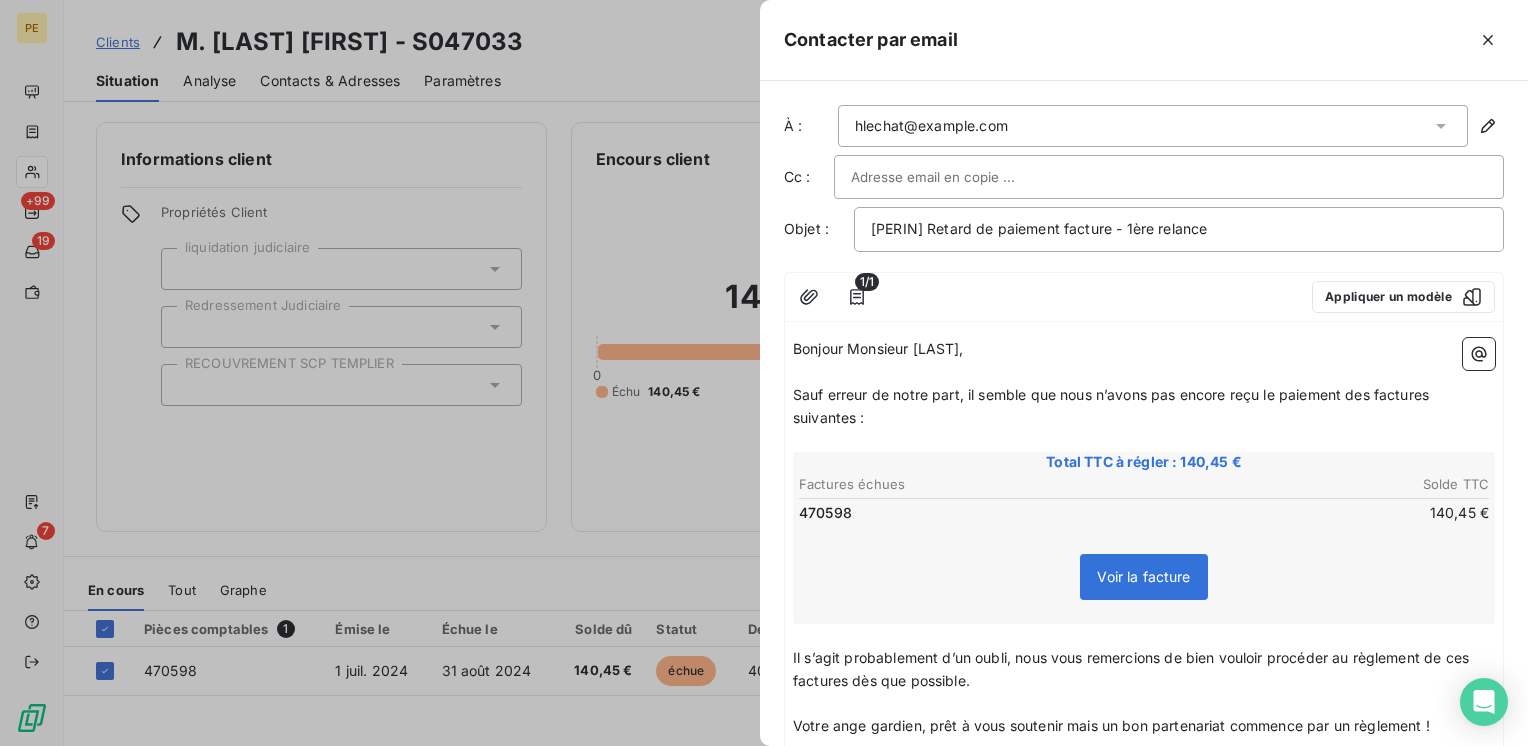 click on "Sauf erreur de notre part, il semble que nous n’avons pas encore reçu le paiement des factures suivantes :" at bounding box center [1113, 406] 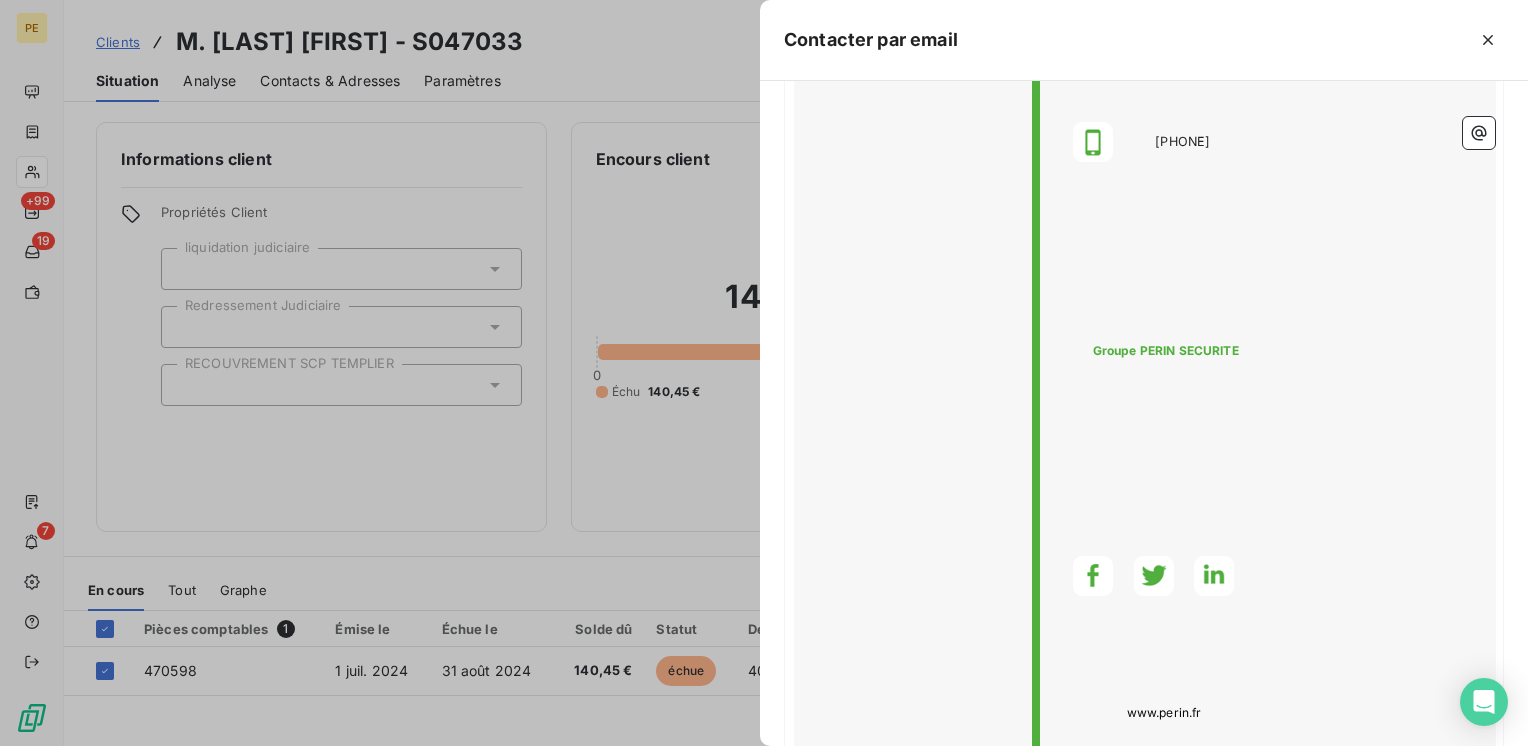 scroll, scrollTop: 1745, scrollLeft: 0, axis: vertical 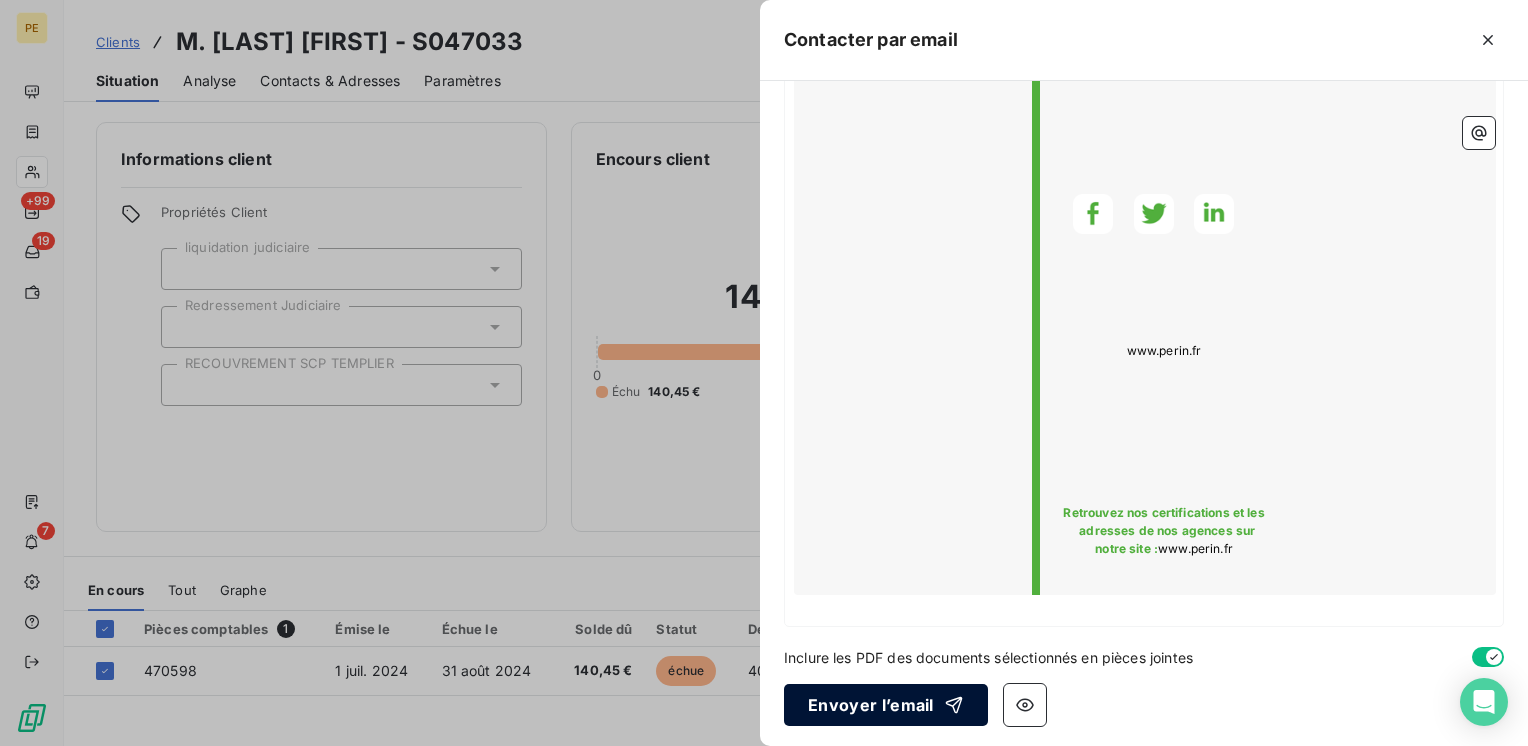 click 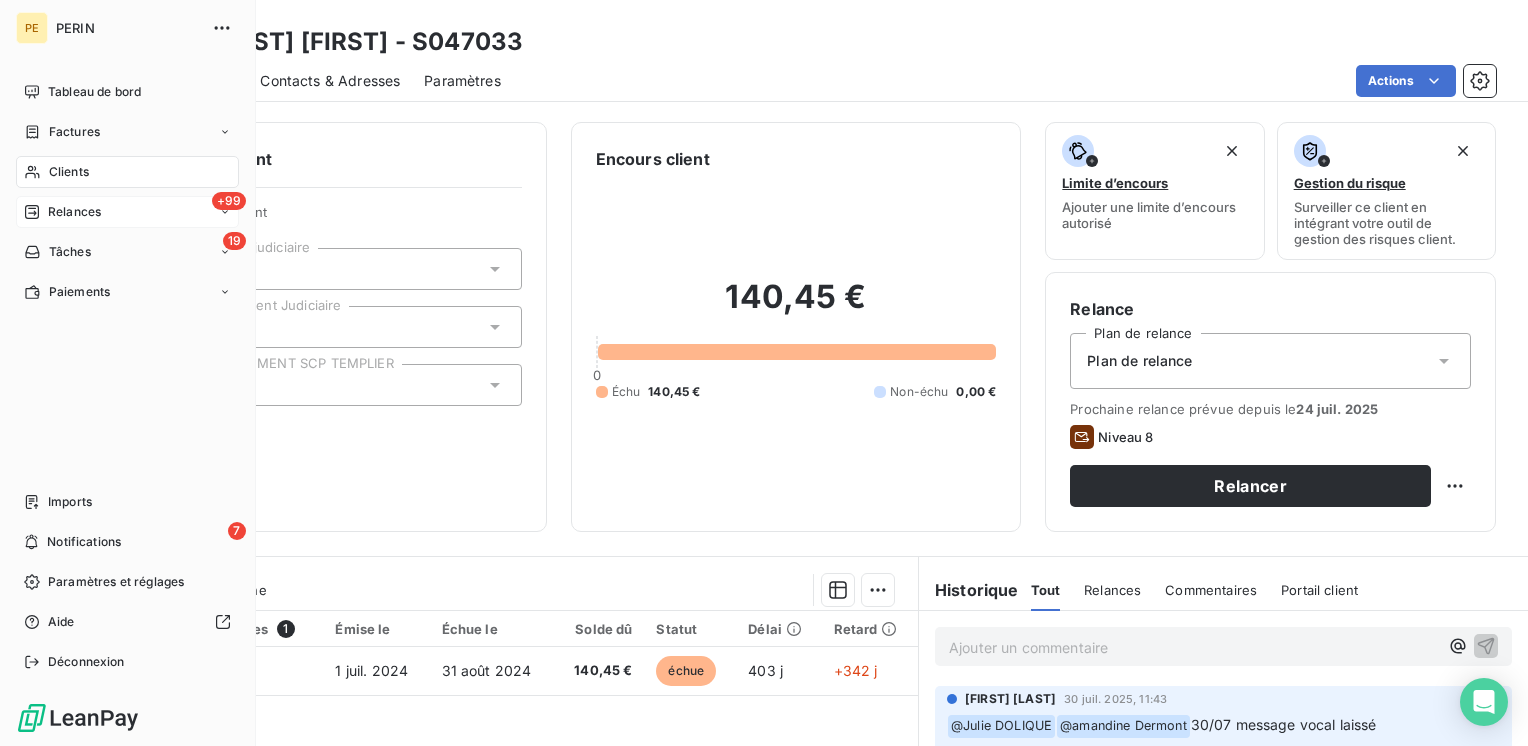 click 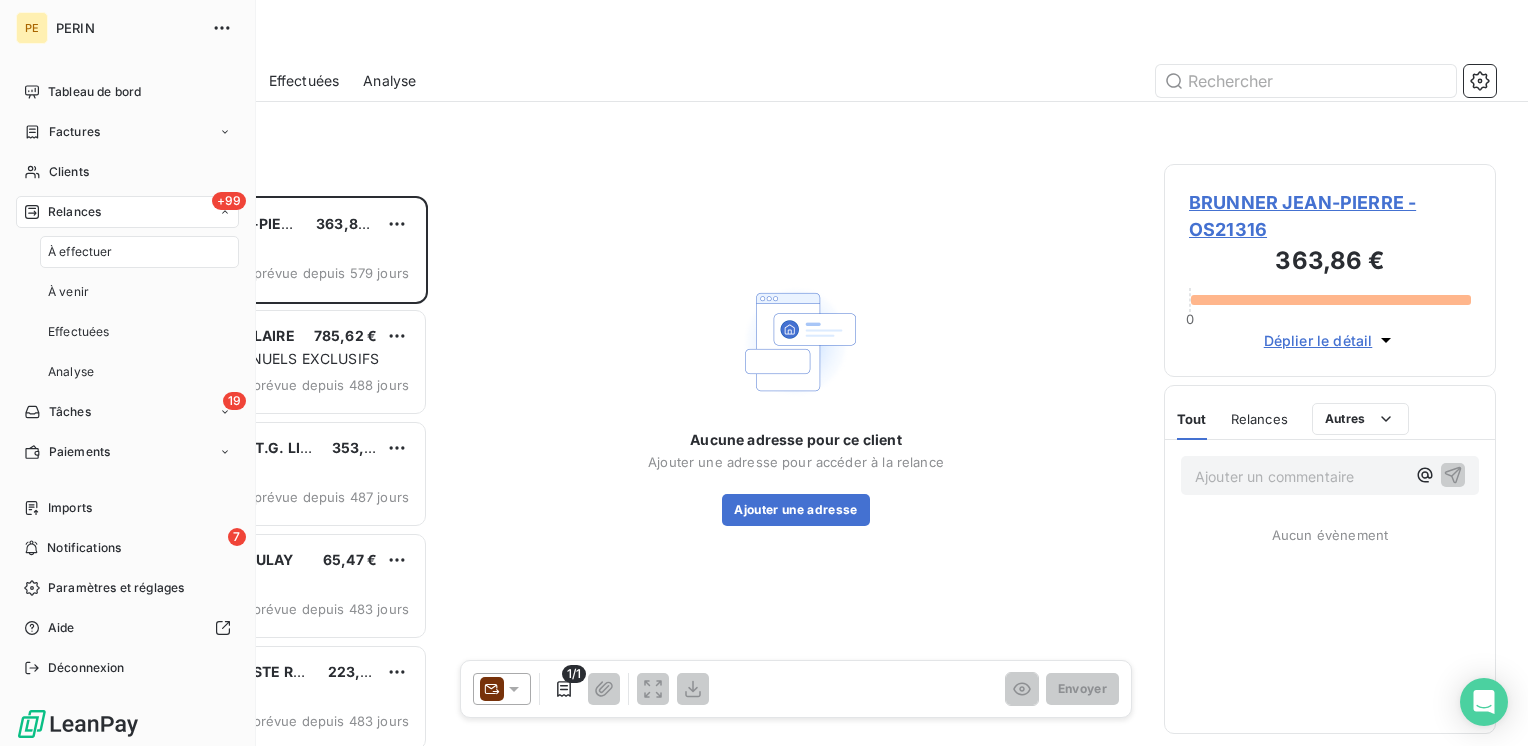 scroll, scrollTop: 16, scrollLeft: 16, axis: both 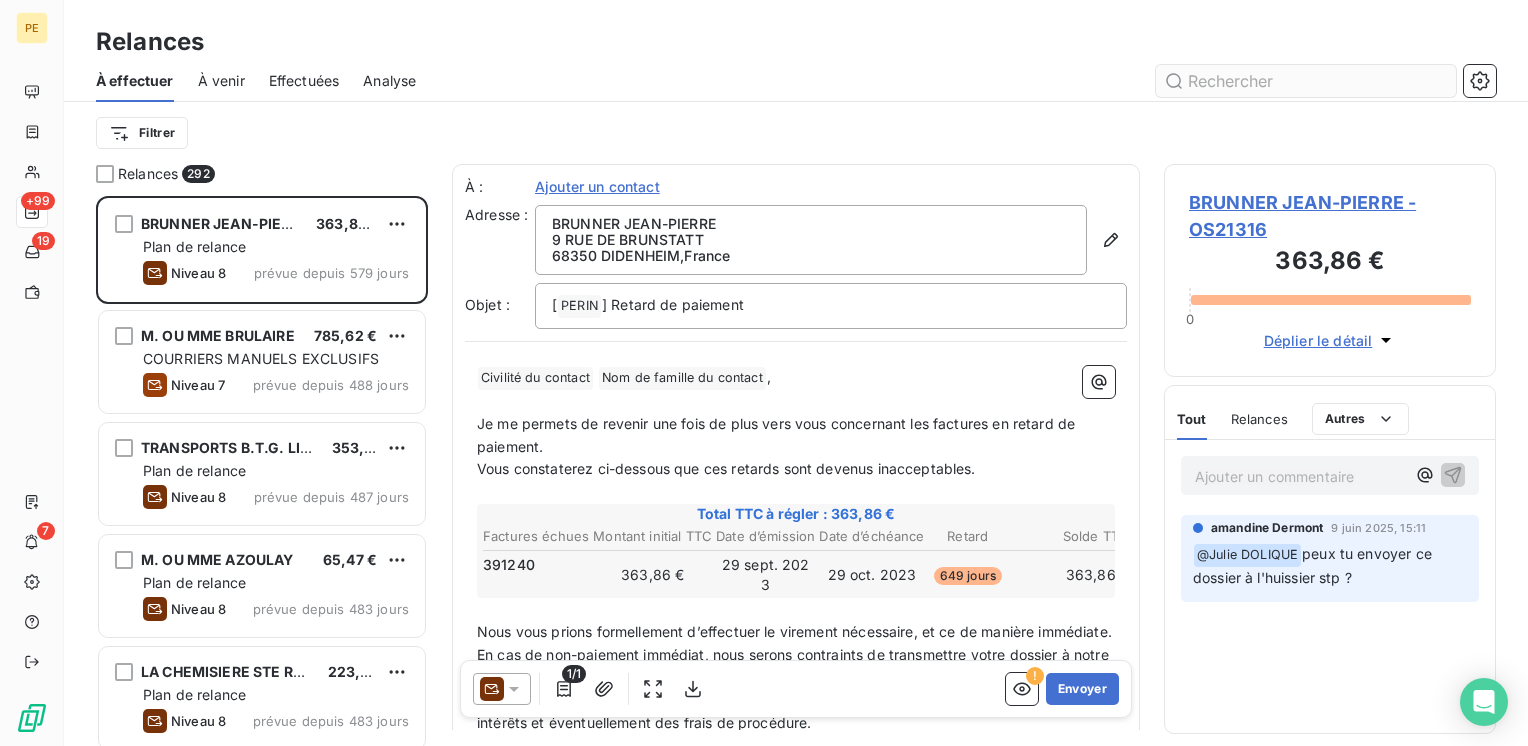 drag, startPoint x: 1259, startPoint y: 49, endPoint x: 1264, endPoint y: 70, distance: 21.587032 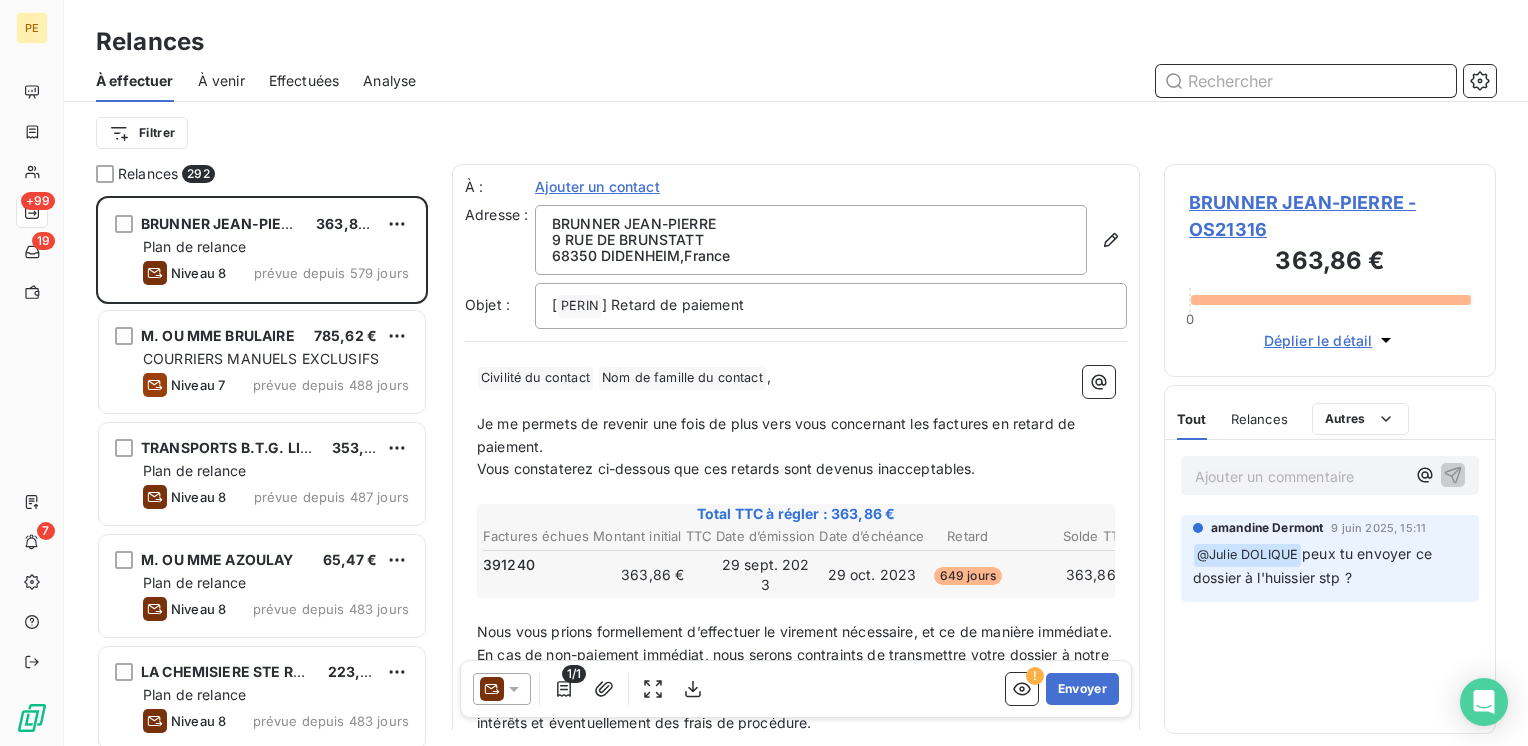 click at bounding box center (1306, 81) 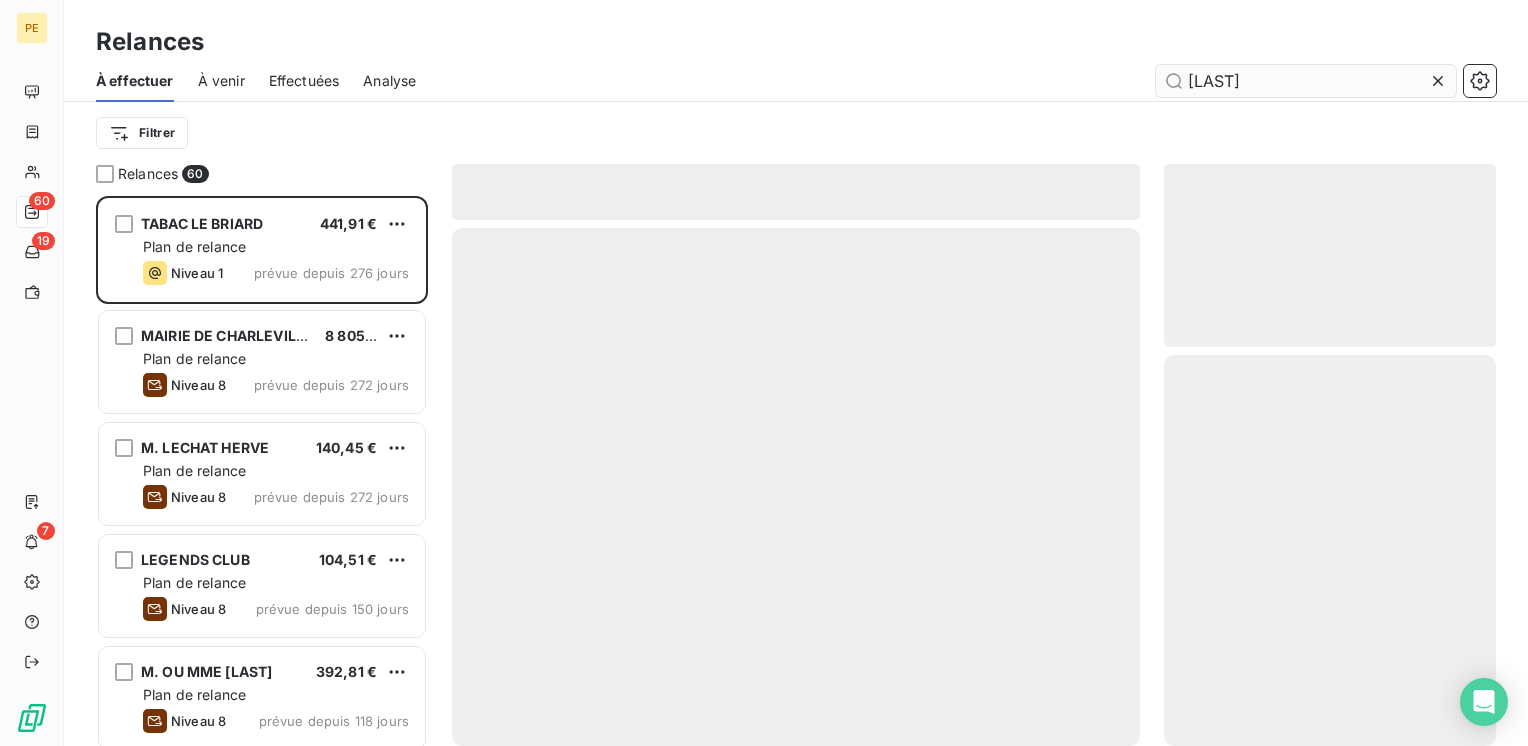 scroll, scrollTop: 0, scrollLeft: 0, axis: both 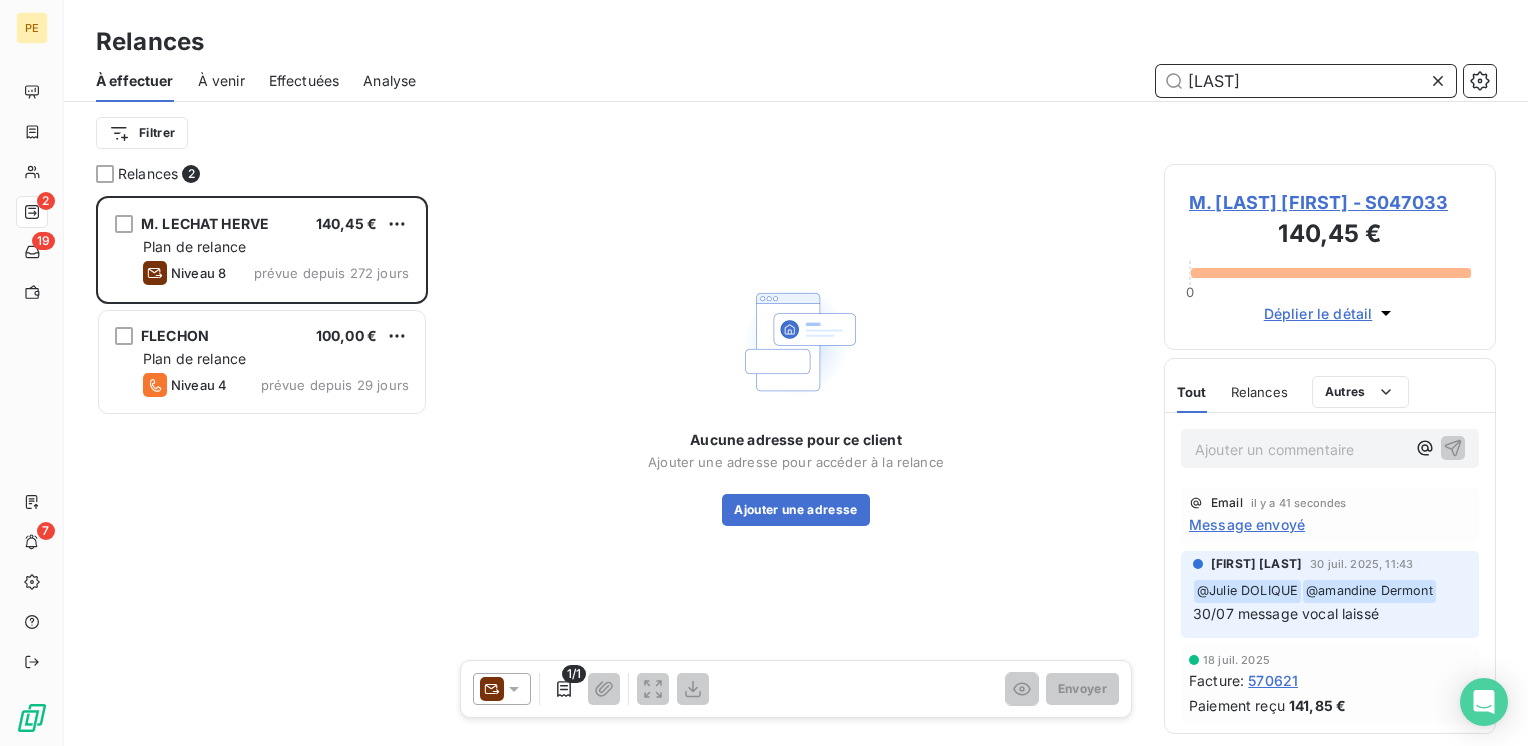 click on "[LAST]" at bounding box center (1306, 81) 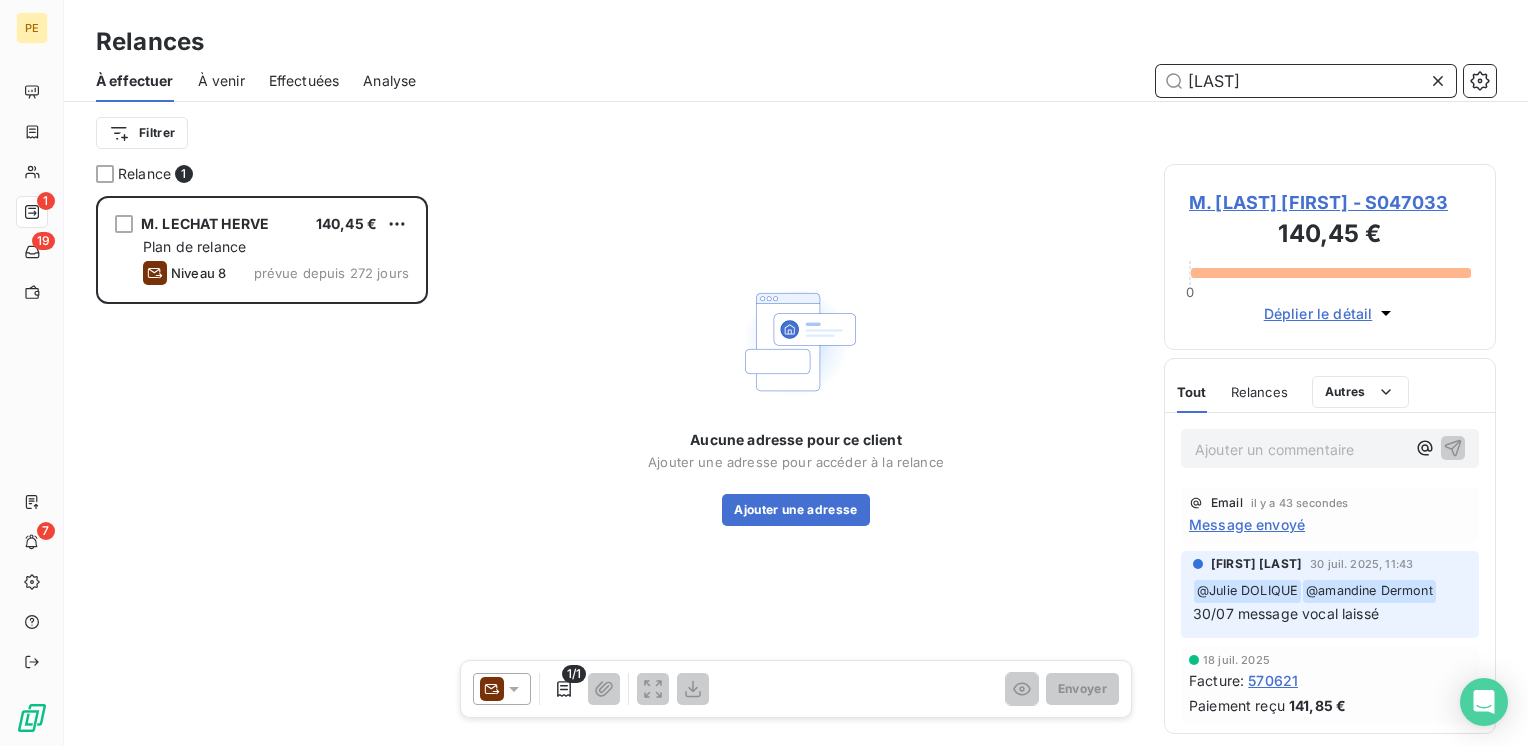 scroll, scrollTop: 16, scrollLeft: 16, axis: both 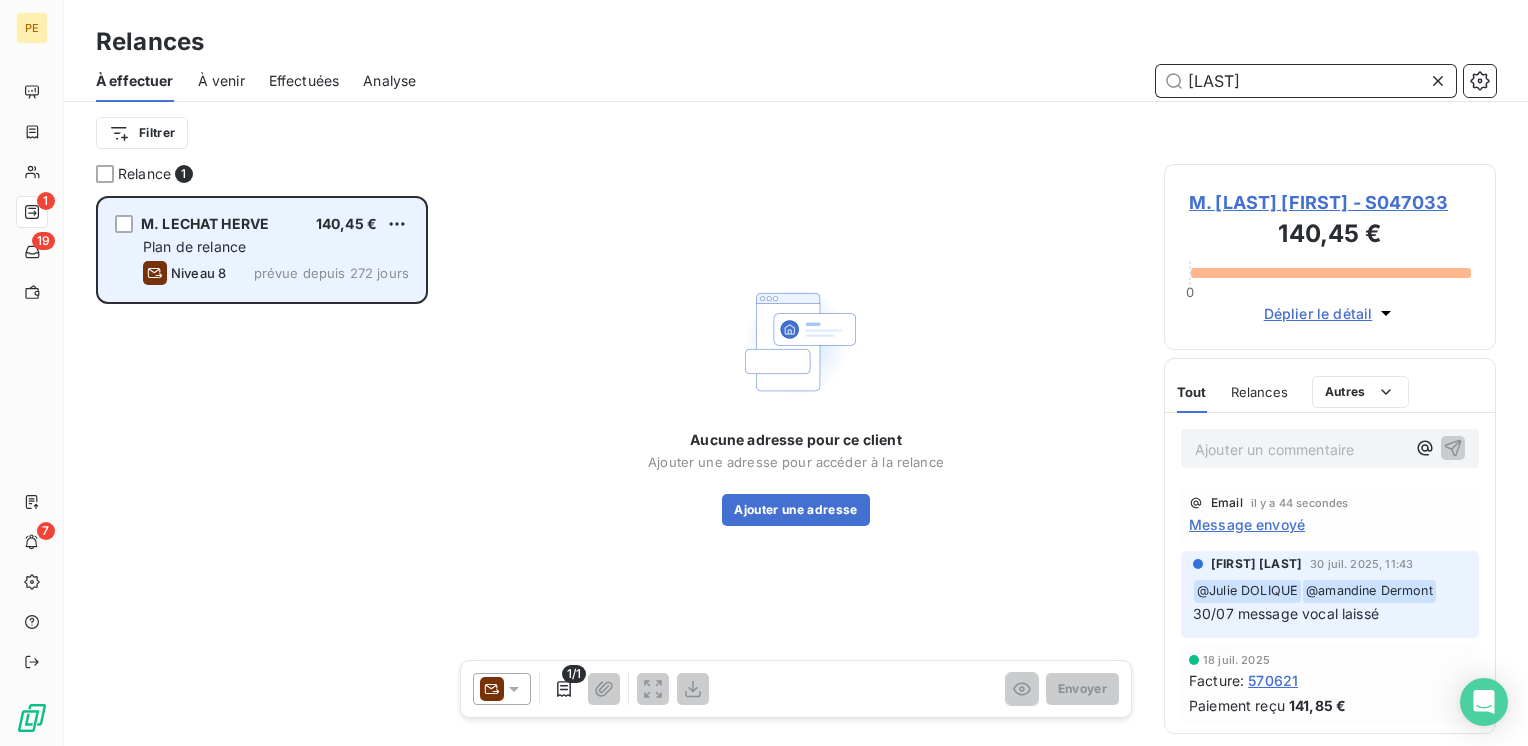 type on "[LAST]" 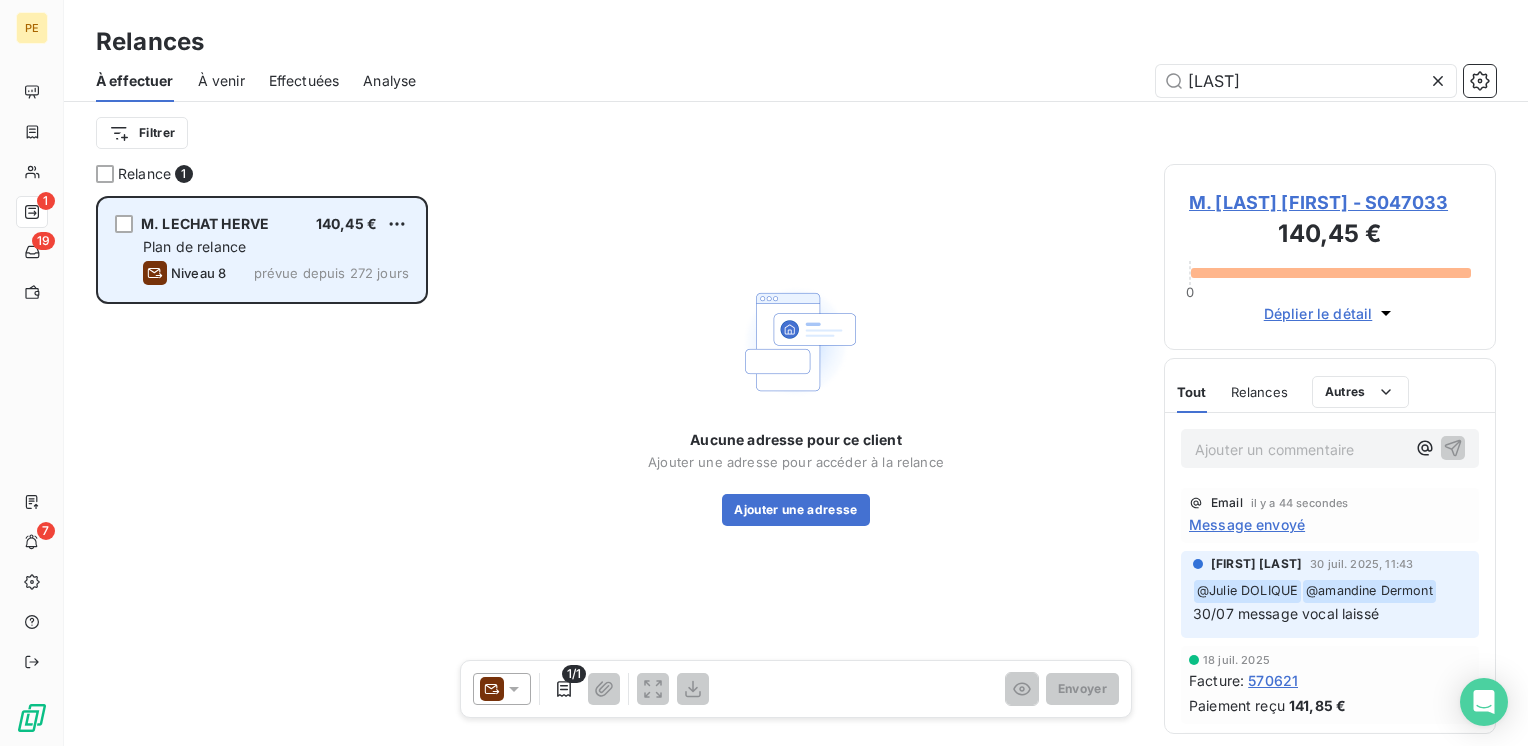 click on "Plan de relance" at bounding box center (194, 246) 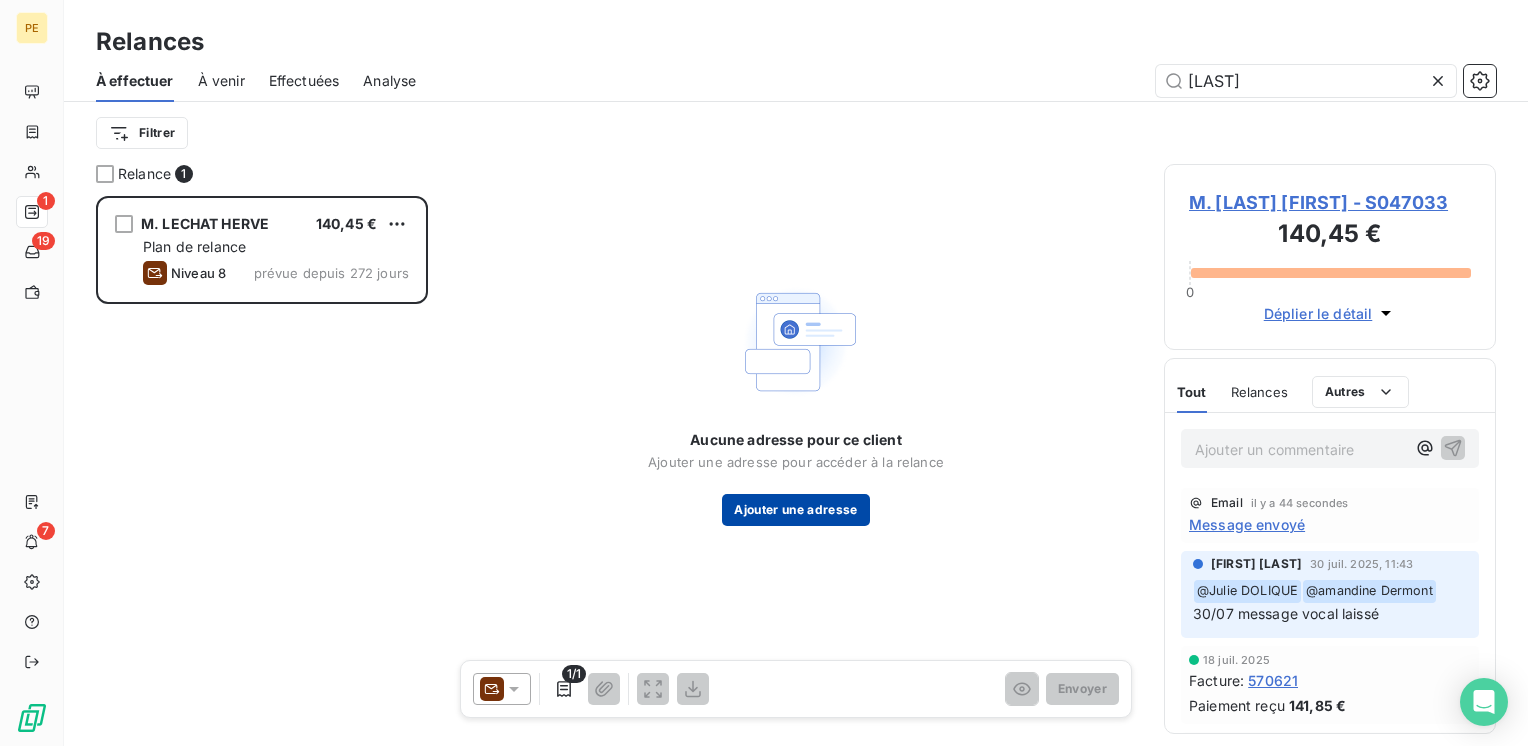click on "Ajouter une adresse" at bounding box center [795, 510] 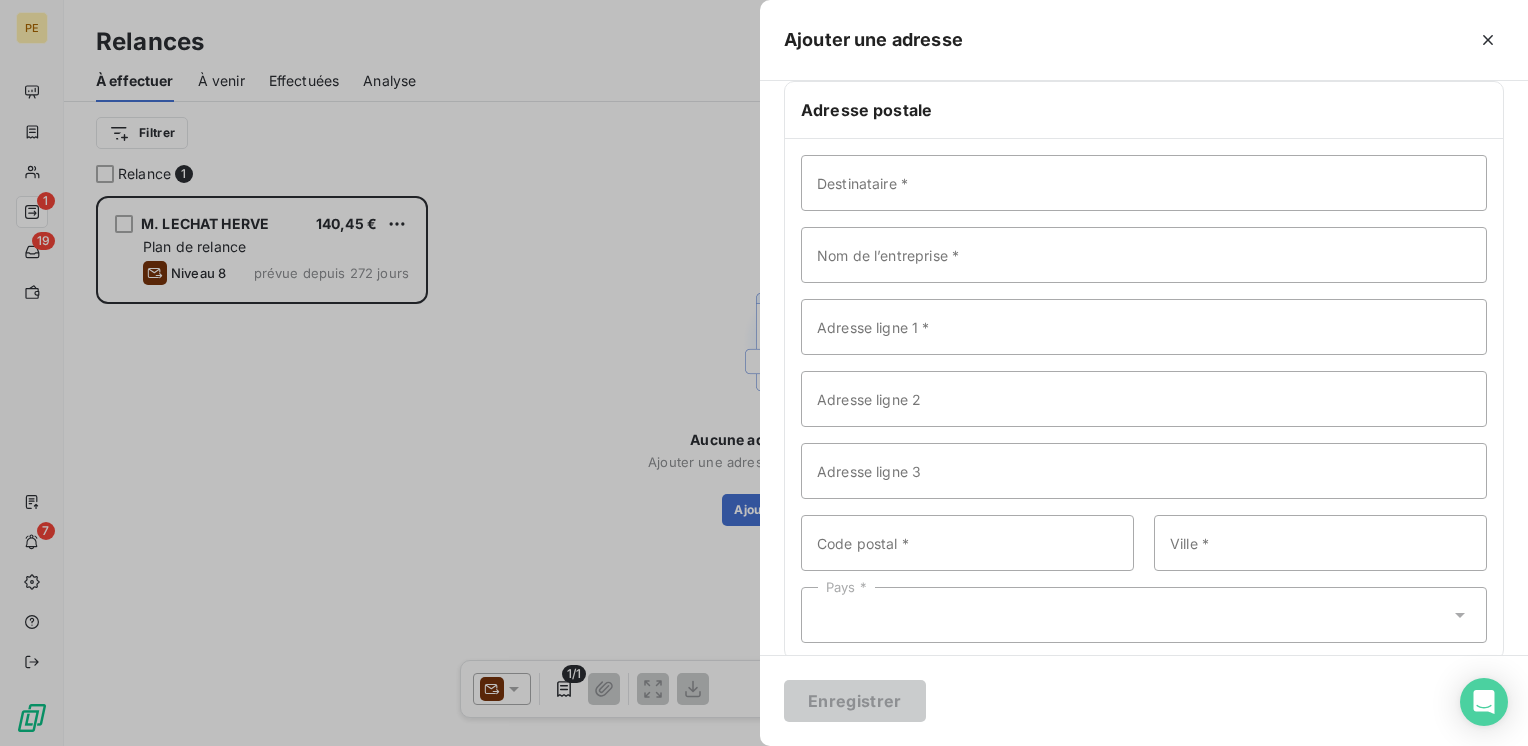scroll, scrollTop: 87, scrollLeft: 0, axis: vertical 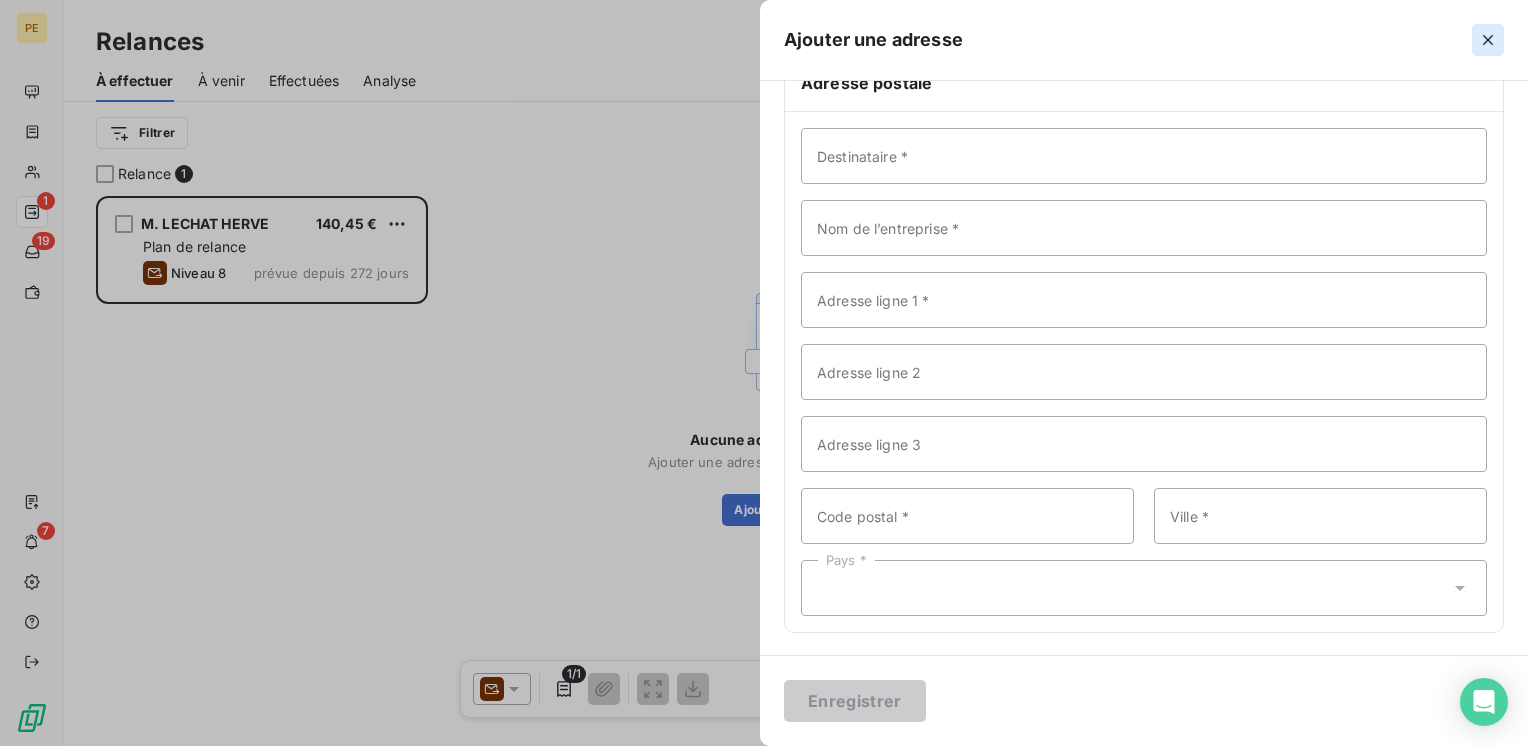 click 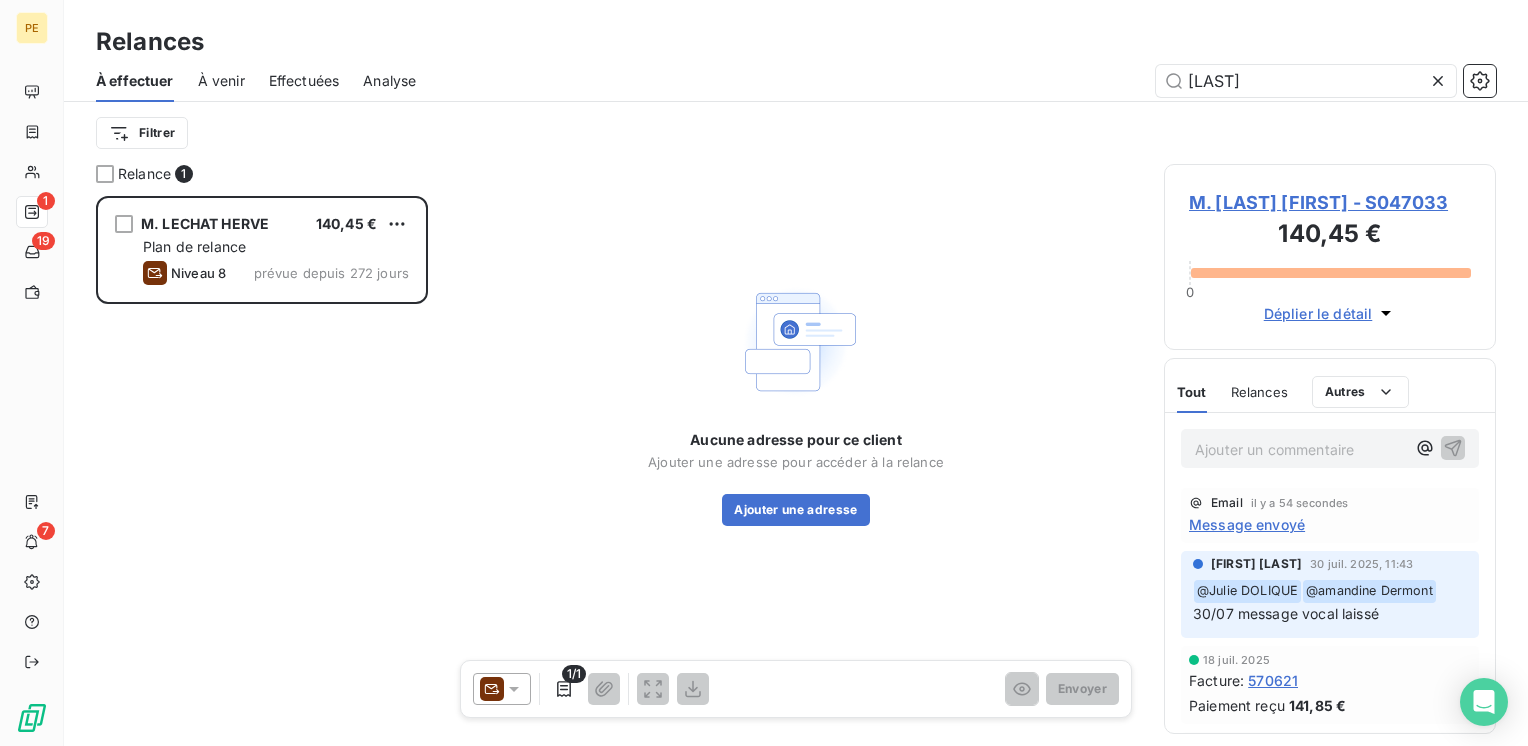 click on "Relances" at bounding box center [1259, 392] 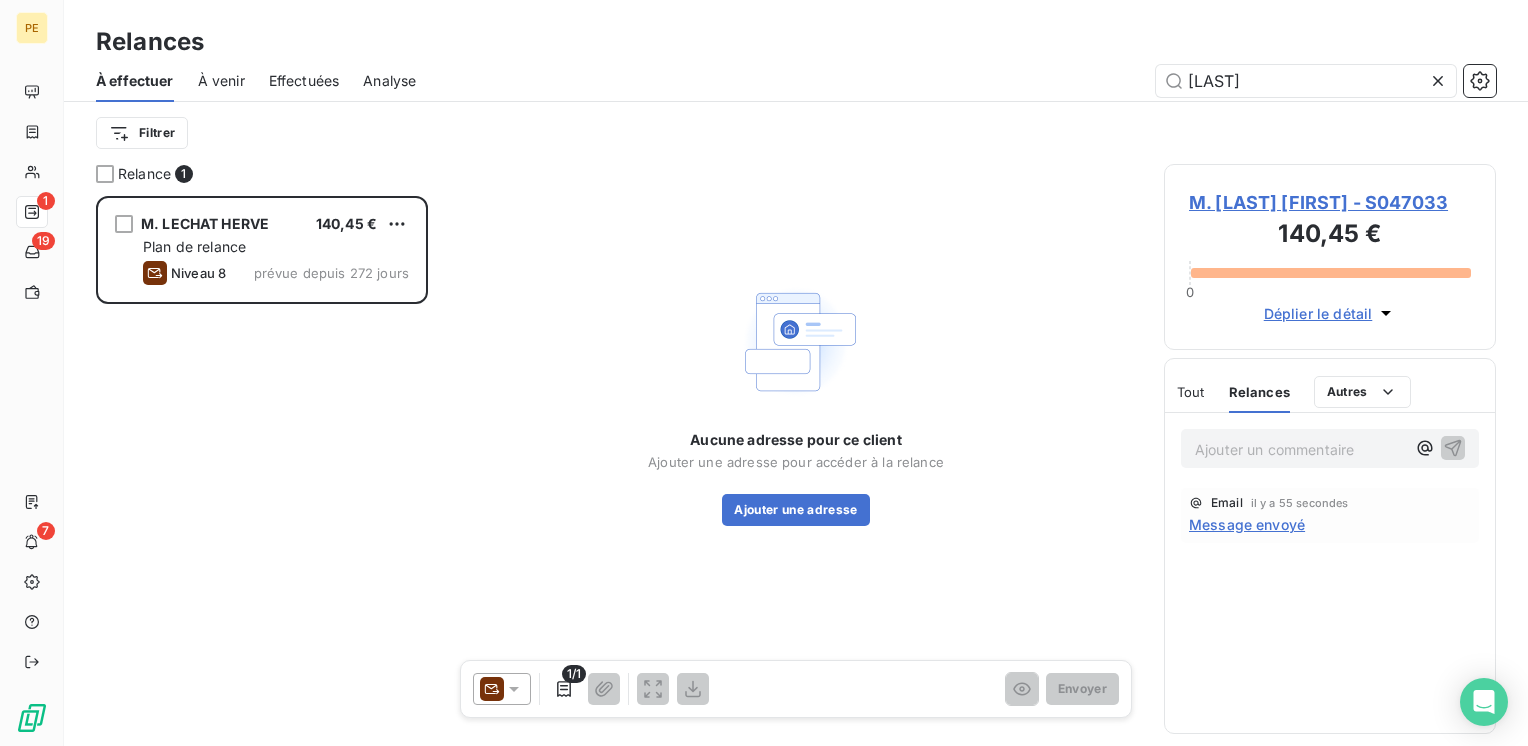 click on "Ajouter un commentaire ﻿" at bounding box center (1300, 449) 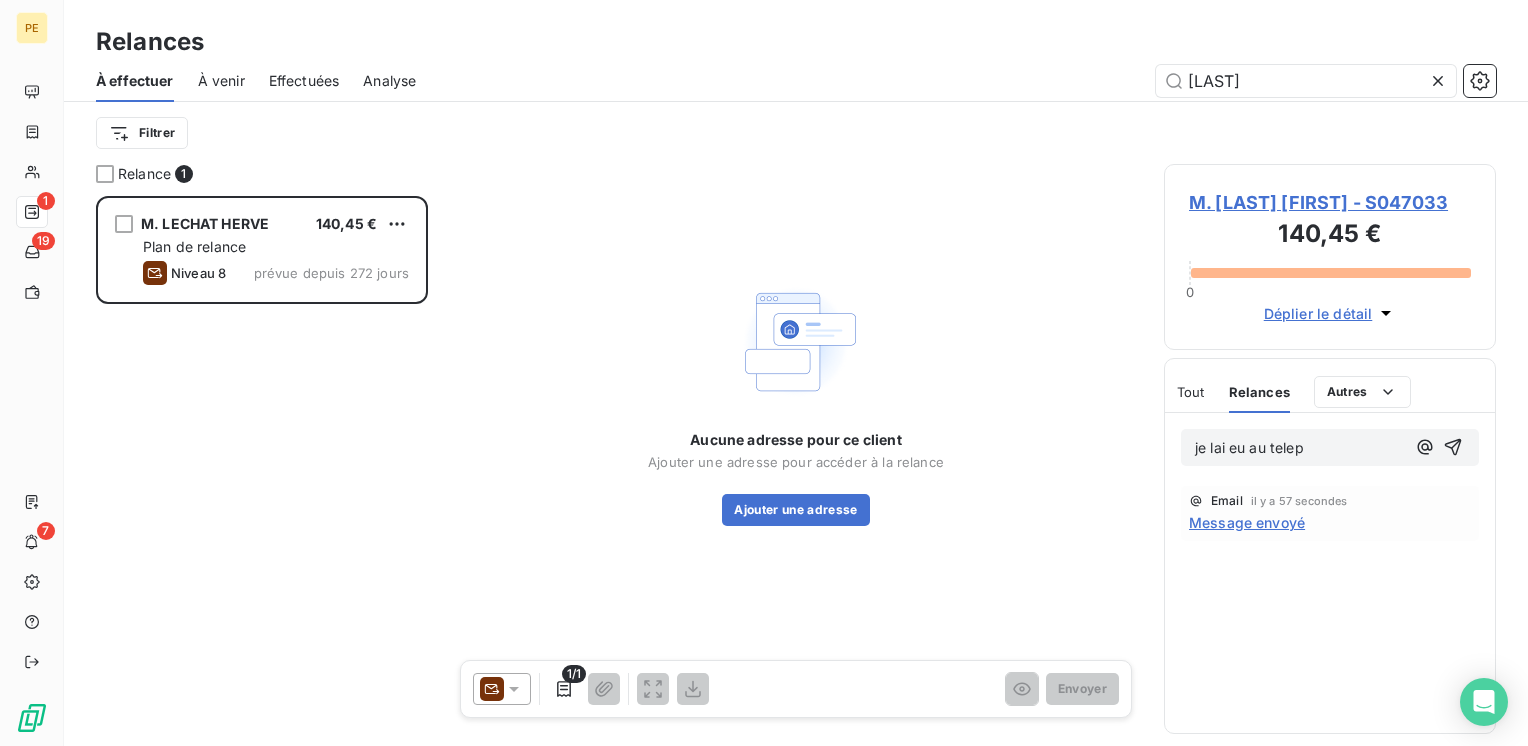 click at bounding box center [502, 689] 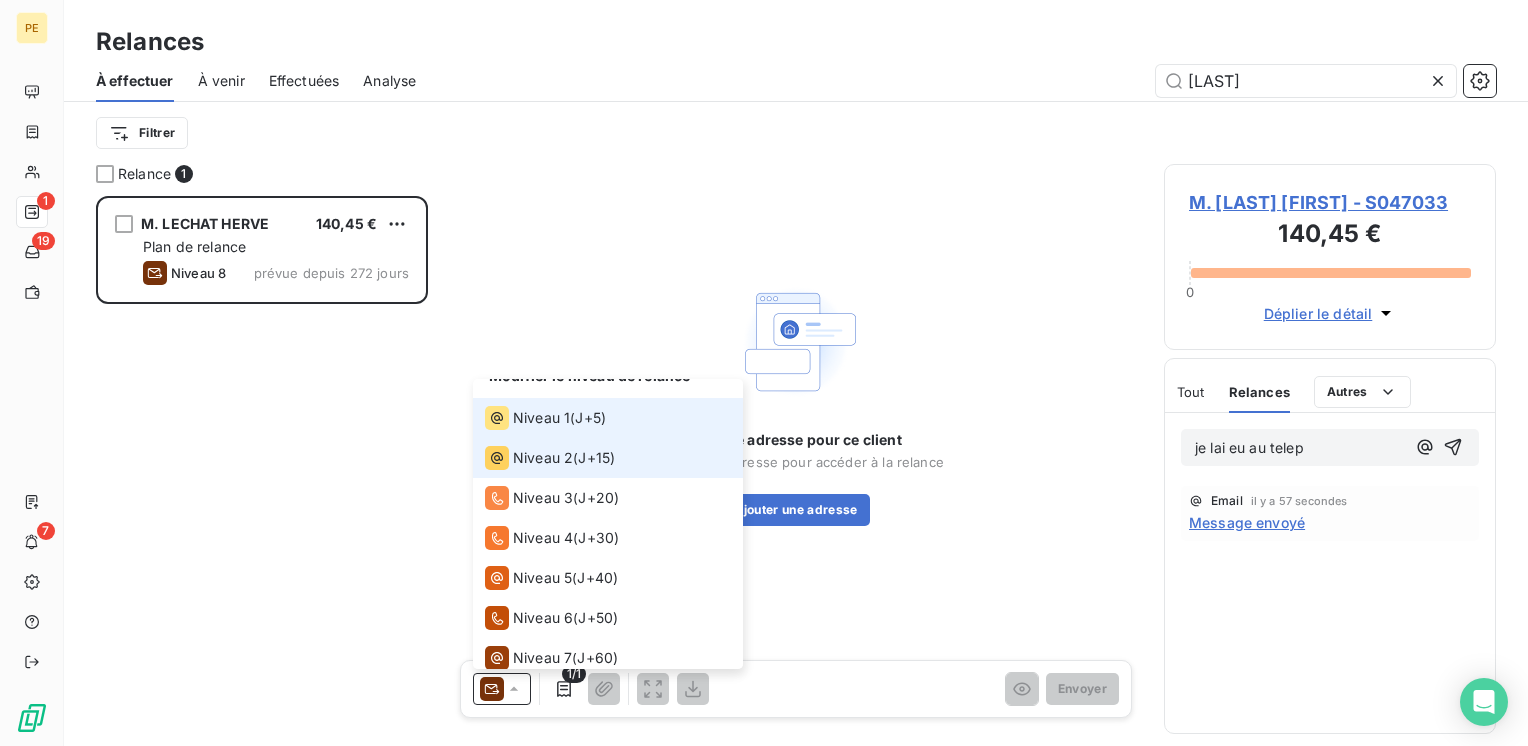scroll, scrollTop: 0, scrollLeft: 0, axis: both 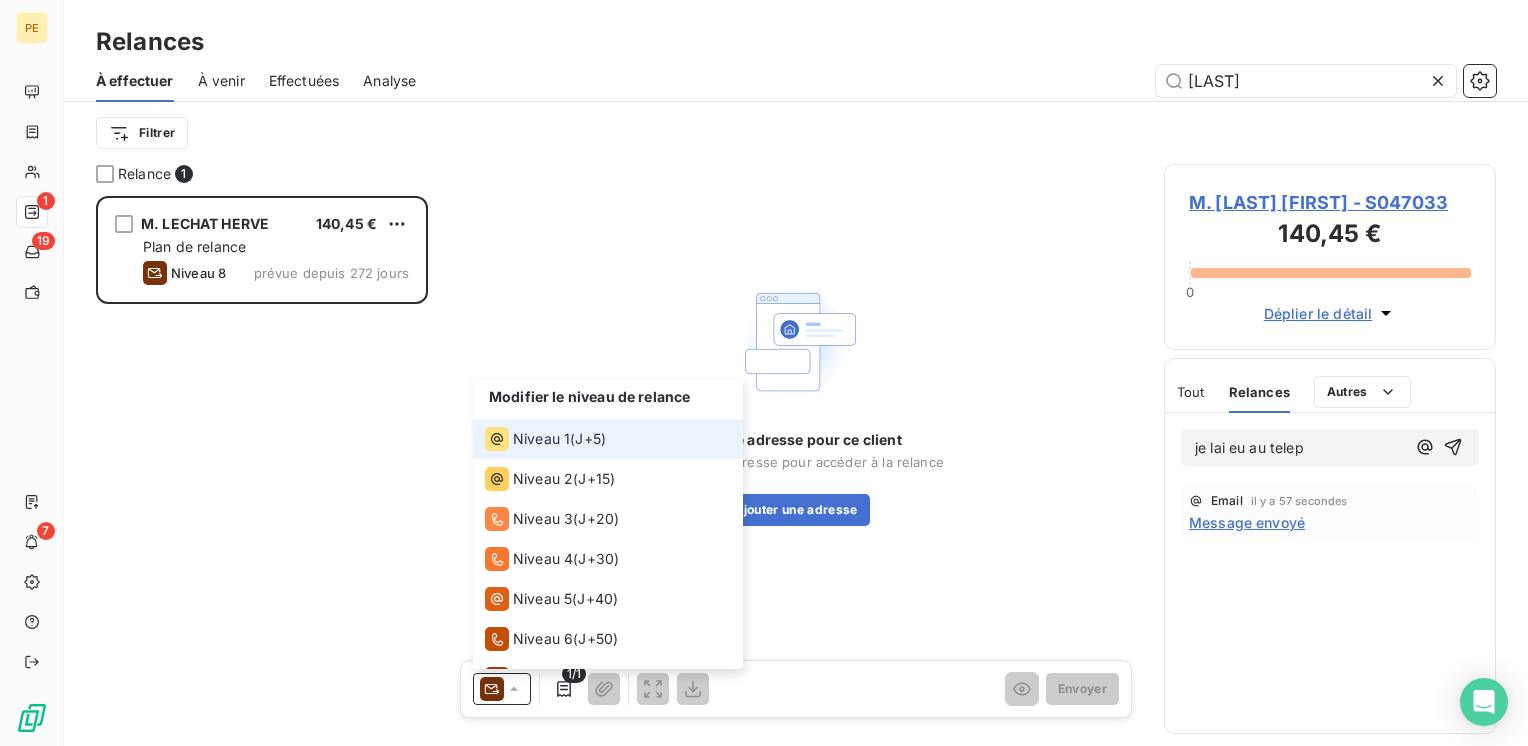 click on "J+5 )" at bounding box center (590, 439) 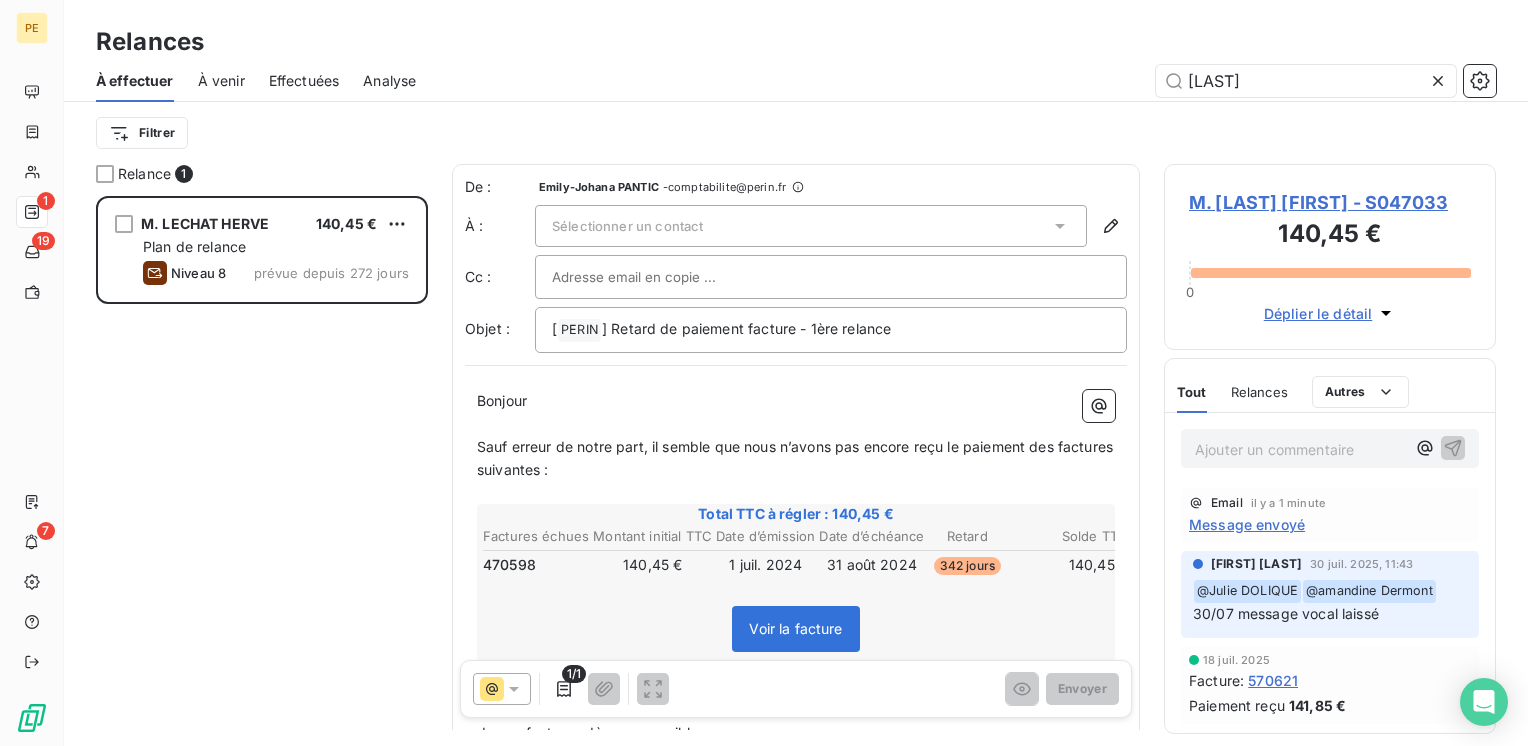 click on "Relances" at bounding box center [1259, 392] 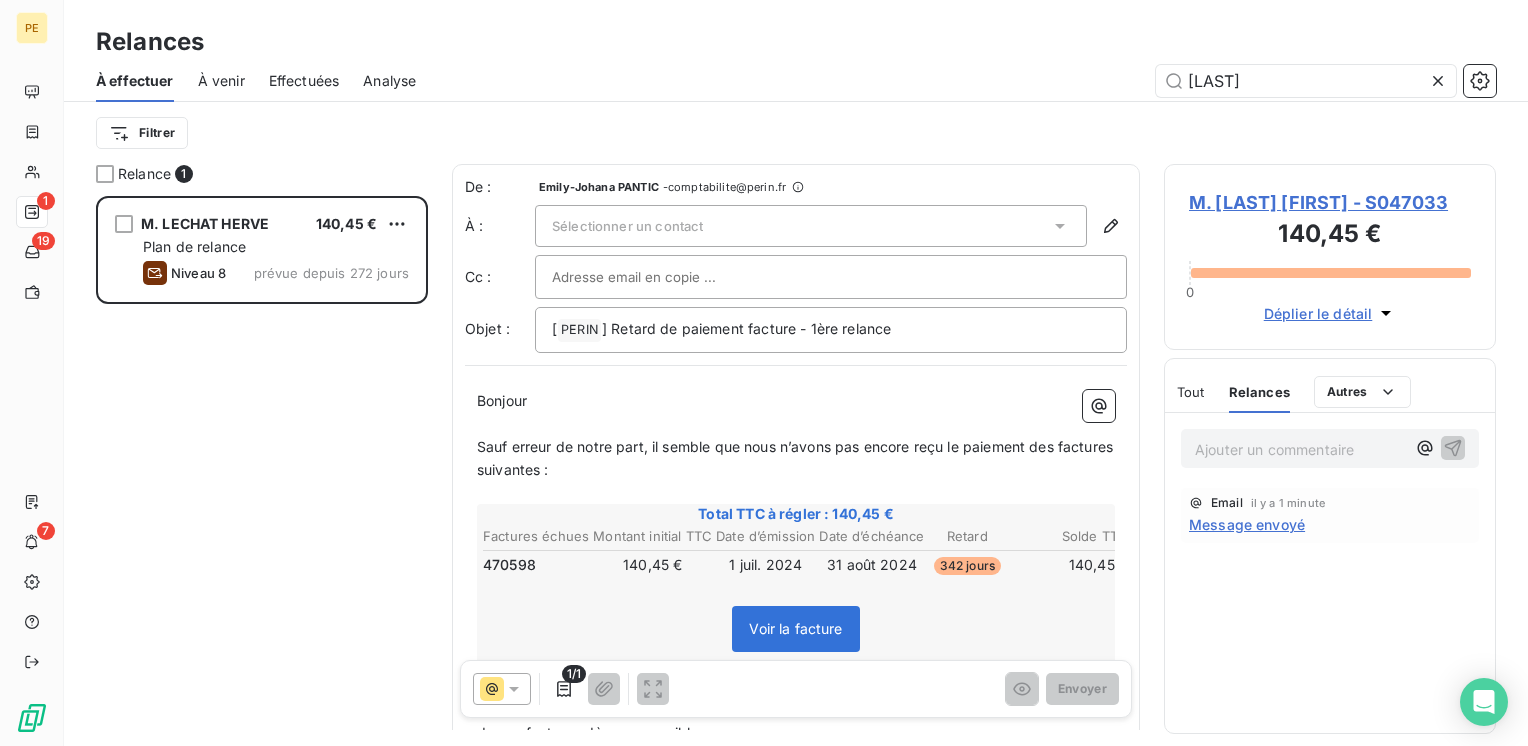 click on "Ajouter un commentaire ﻿" at bounding box center (1300, 449) 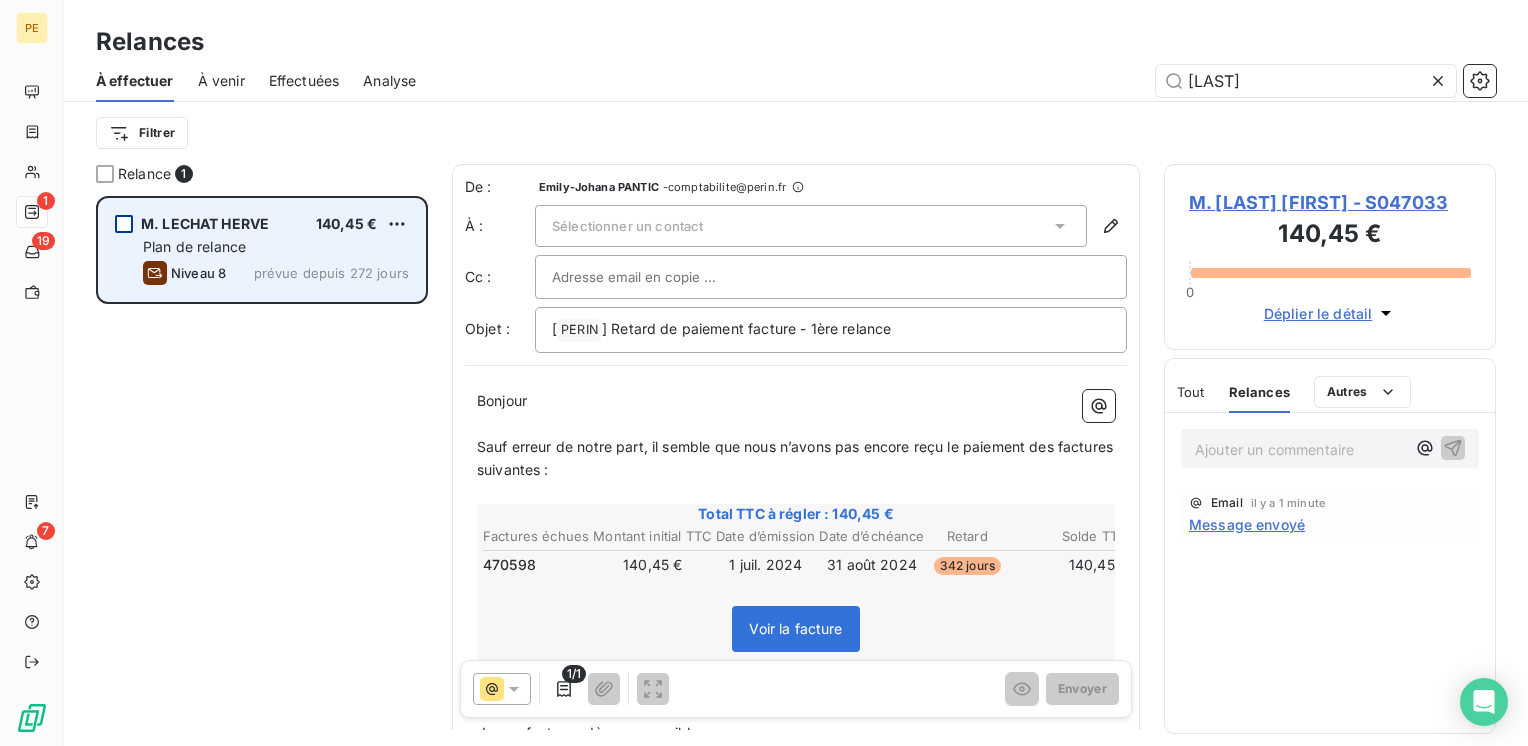 click at bounding box center (124, 224) 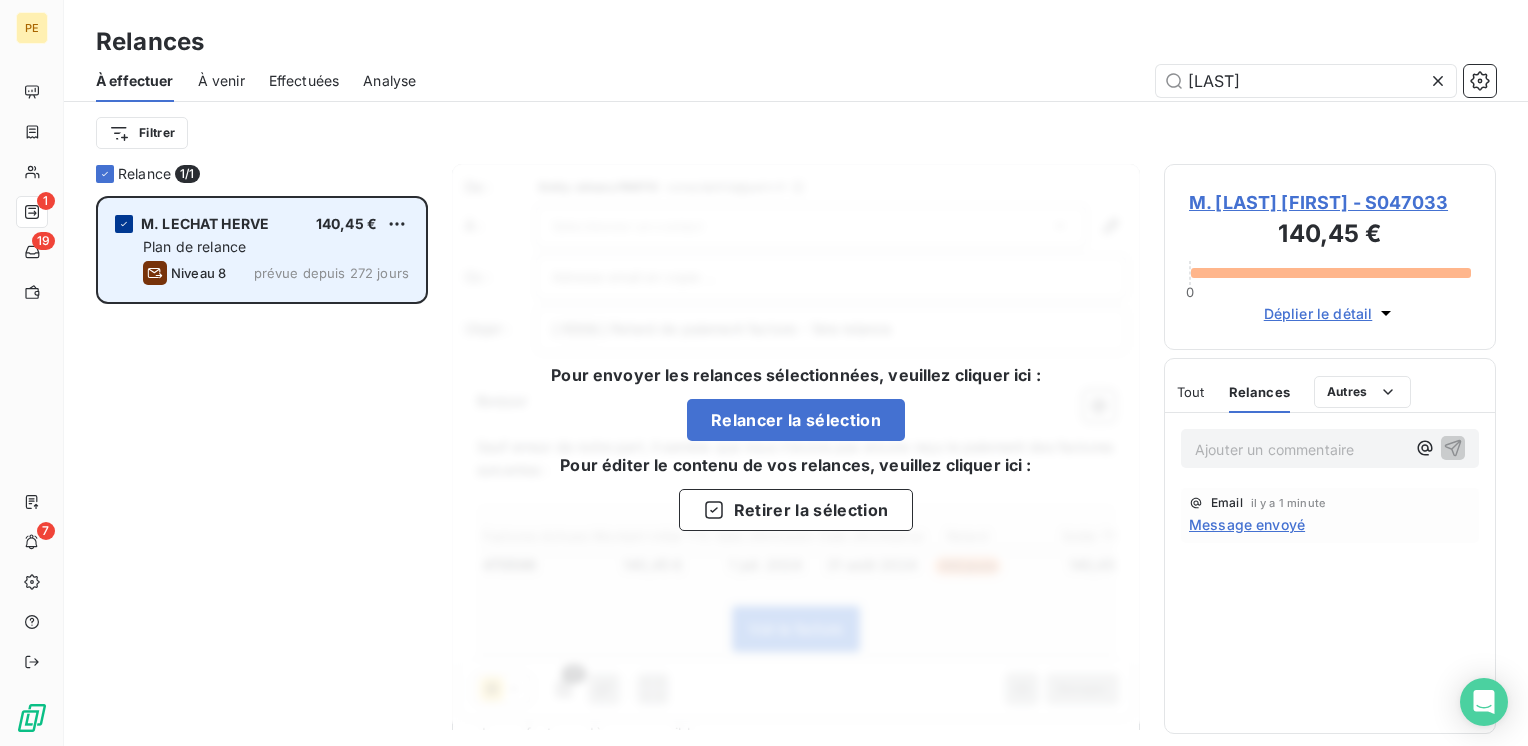 click 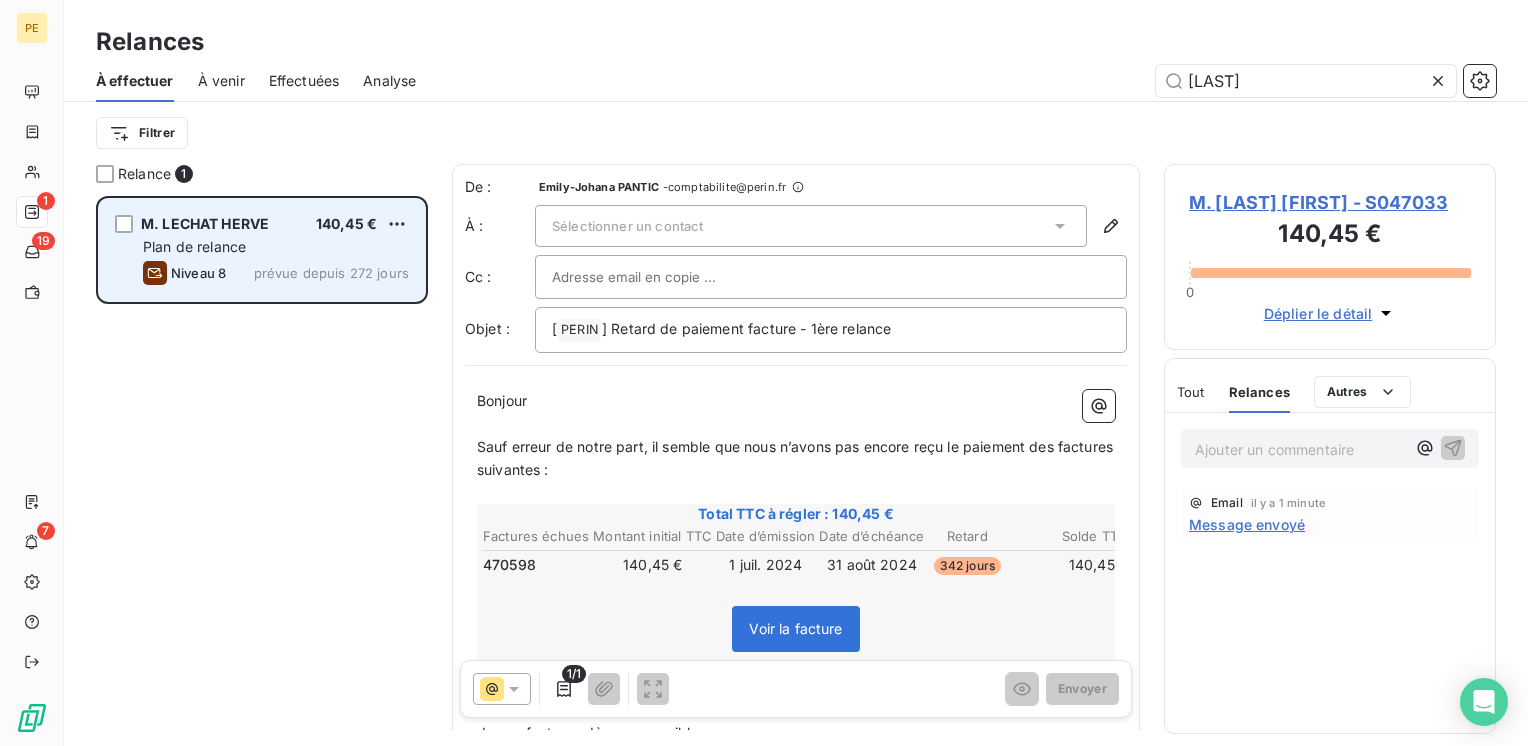 drag, startPoint x: 204, startPoint y: 542, endPoint x: 152, endPoint y: 226, distance: 320.2499 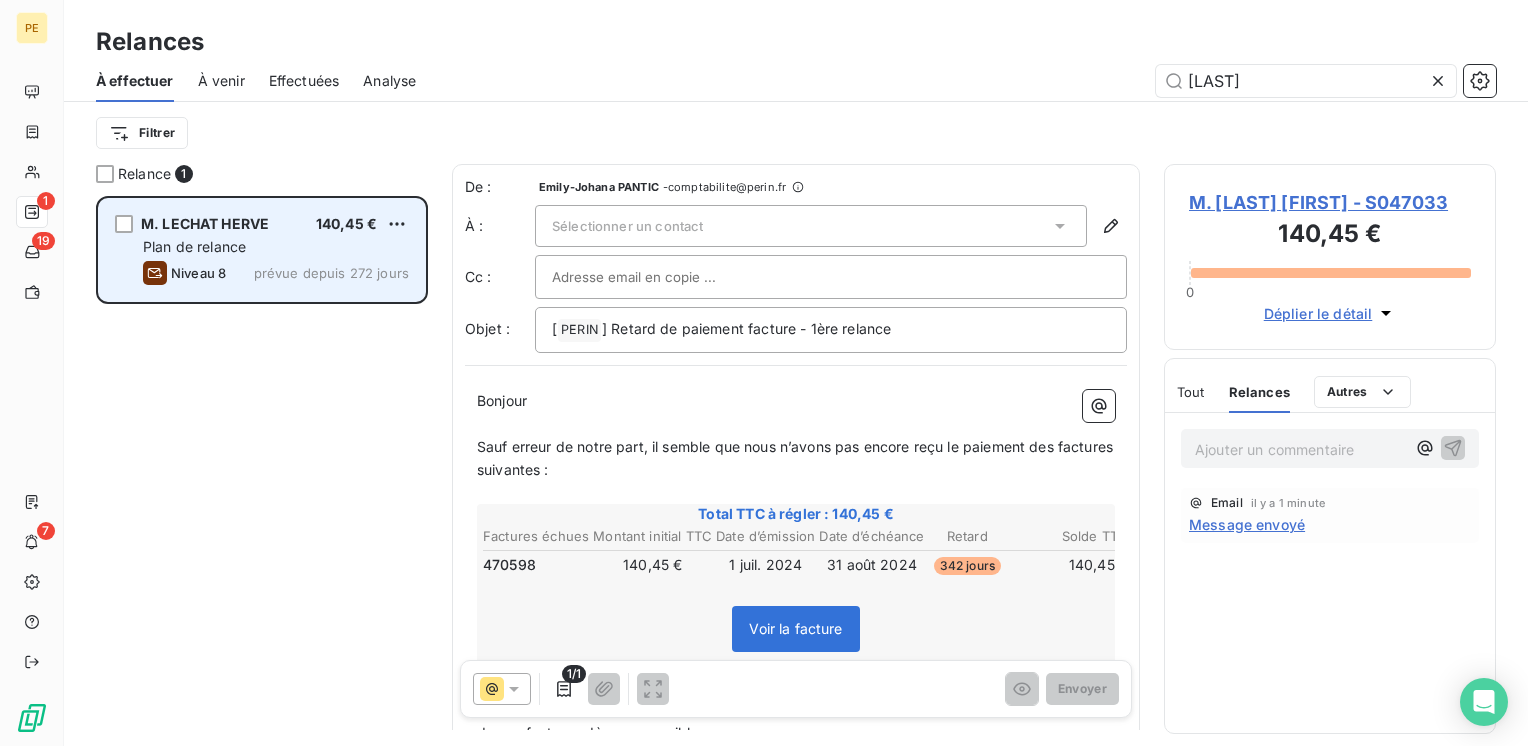 click on "M. [LAST] [FIRST] [AMOUNT] Plan de relance Niveau 8 prévue depuis 272 jours" at bounding box center [262, 471] 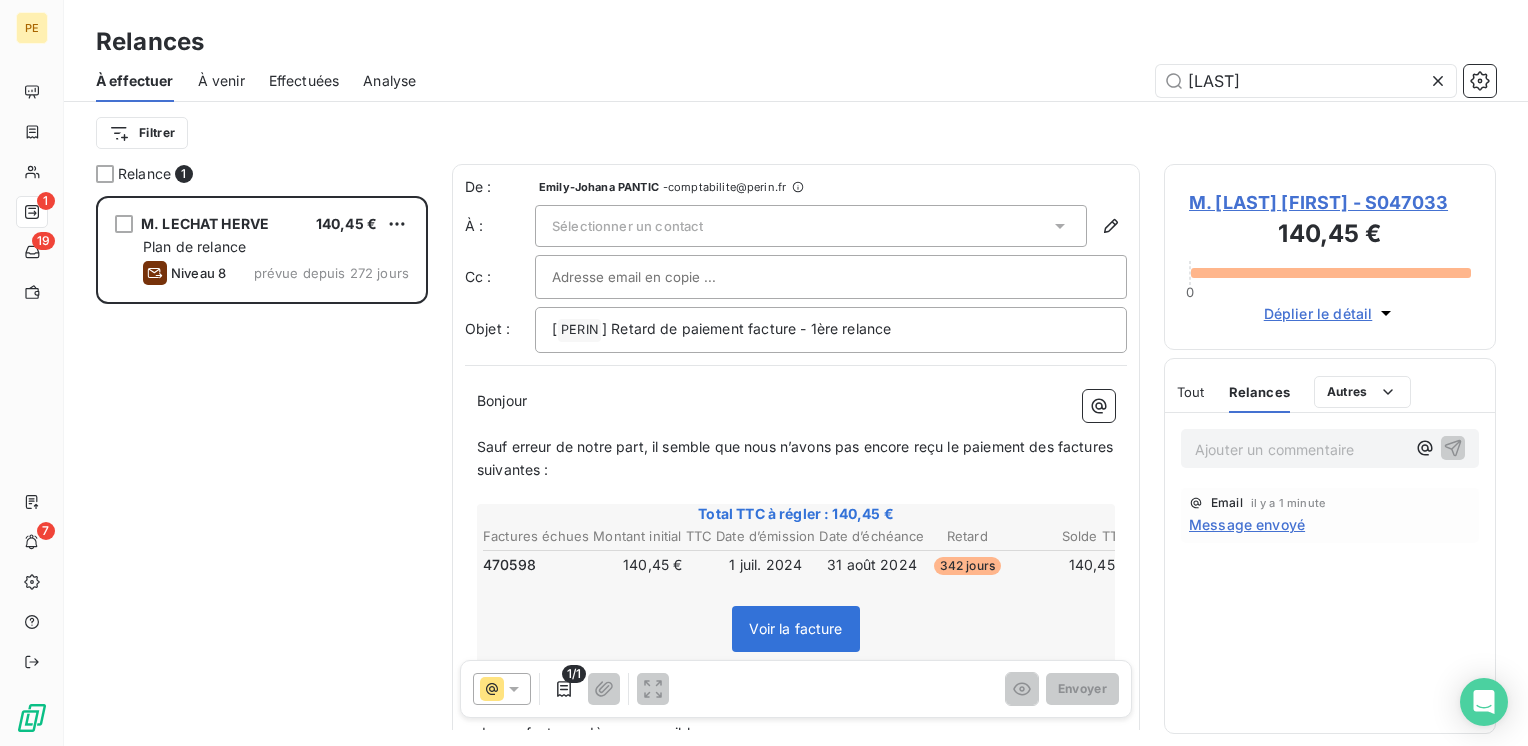 click 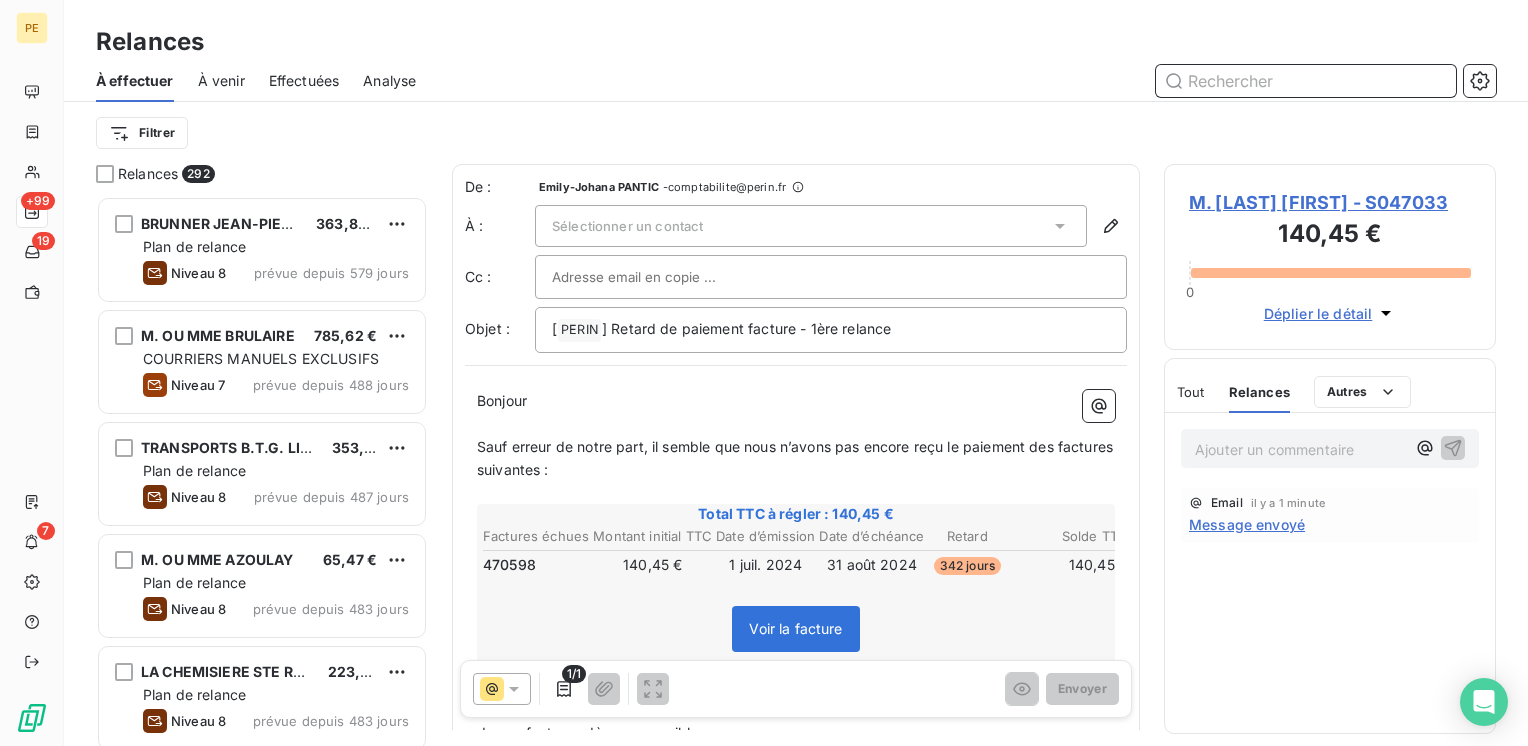 click at bounding box center (1306, 81) 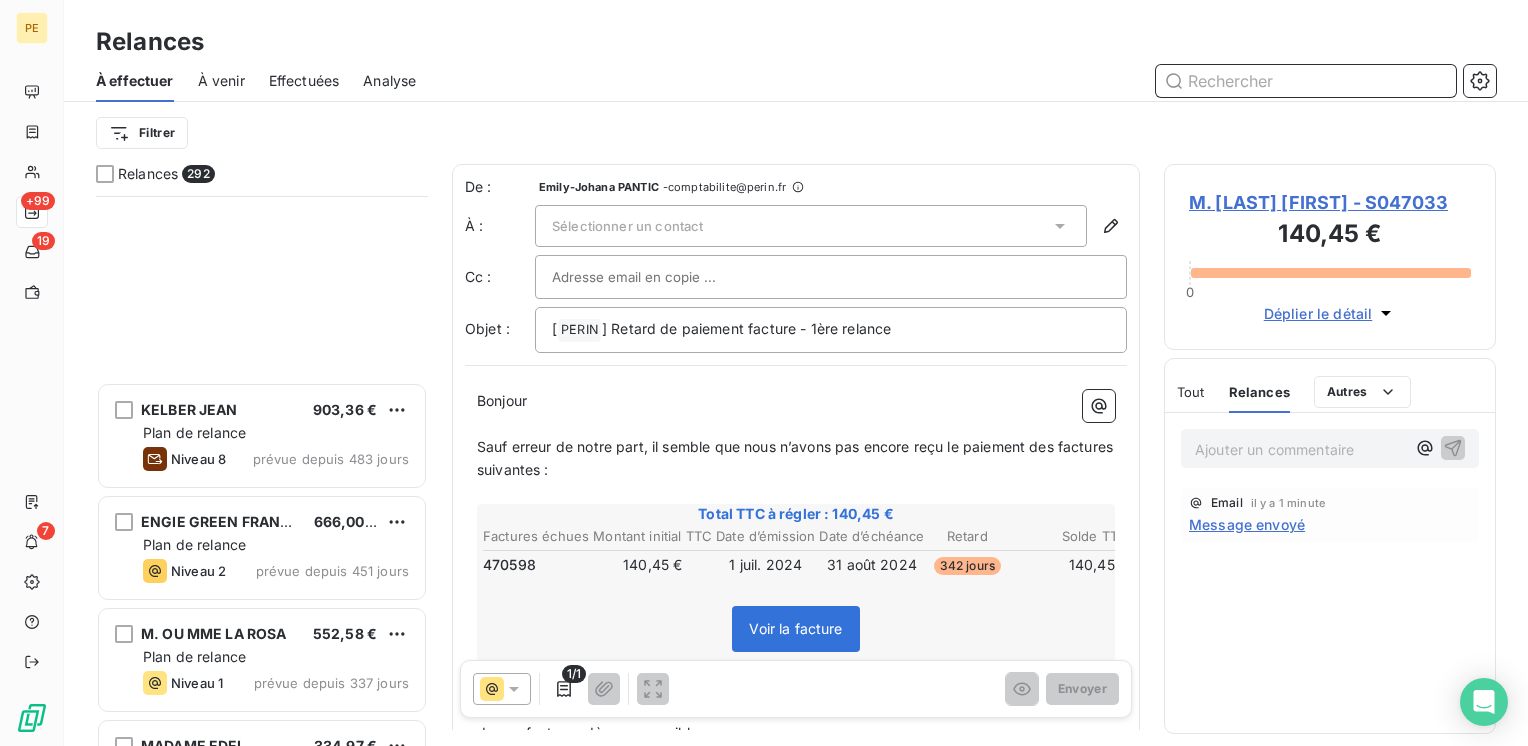 scroll, scrollTop: 934, scrollLeft: 0, axis: vertical 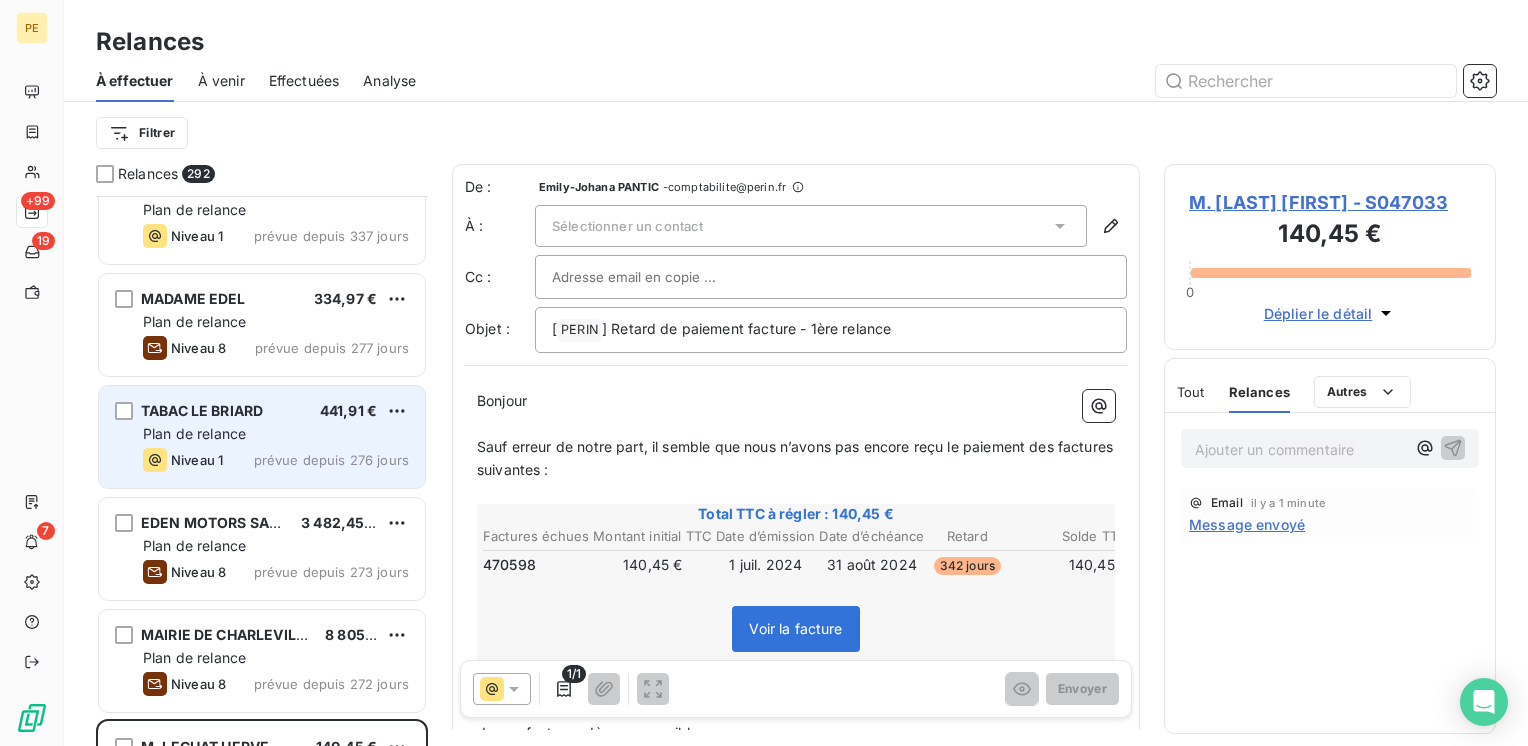 click on "Plan de relance" at bounding box center [276, 434] 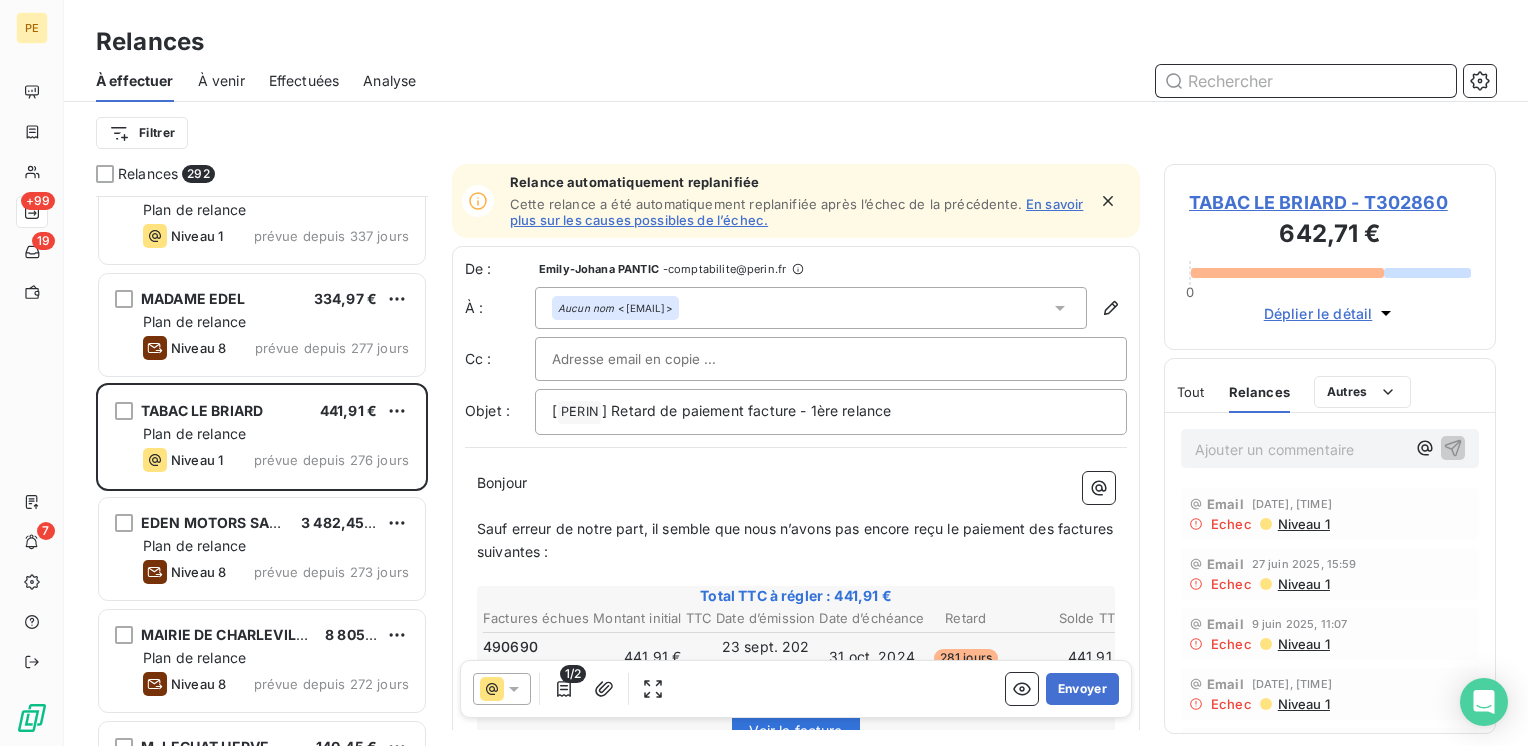 click at bounding box center (1306, 81) 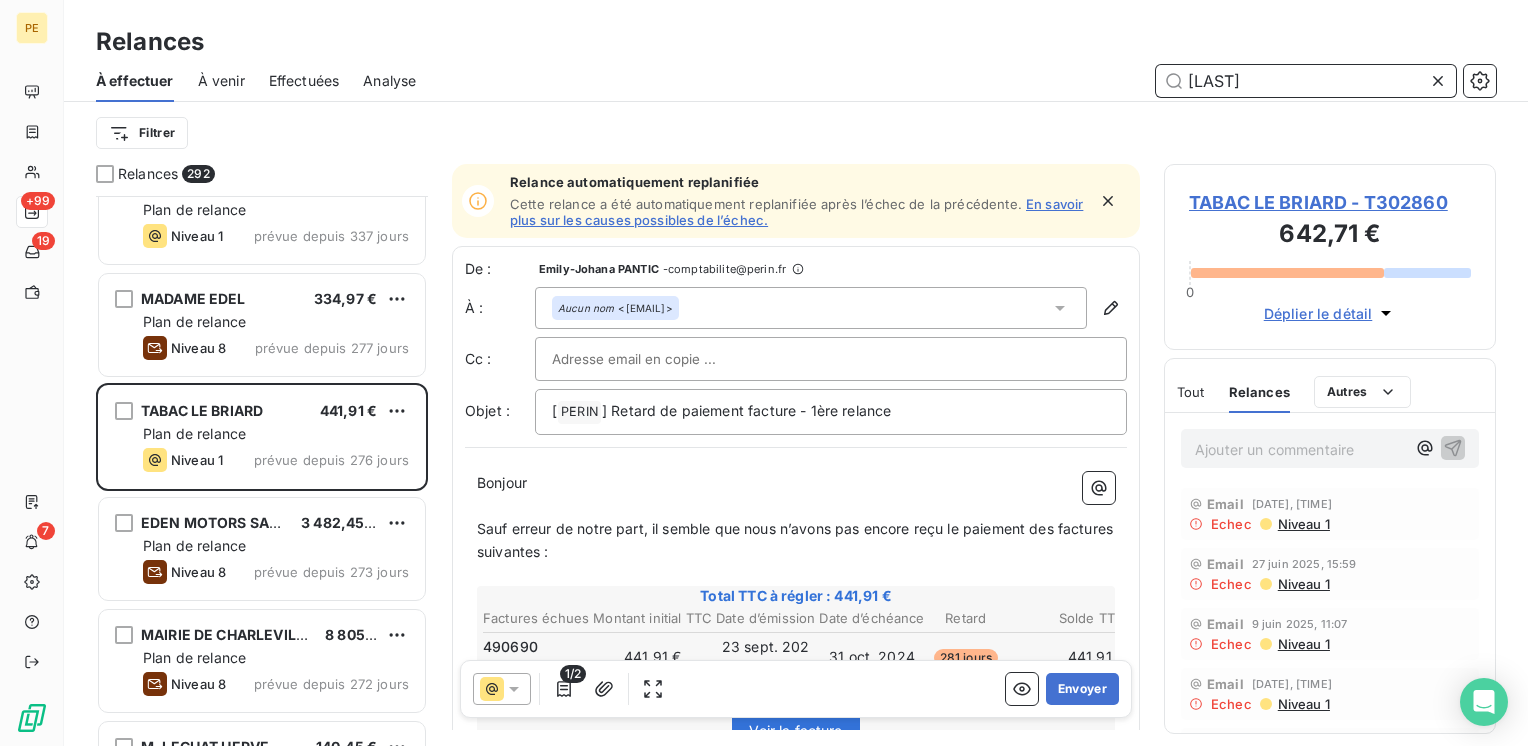 scroll, scrollTop: 0, scrollLeft: 0, axis: both 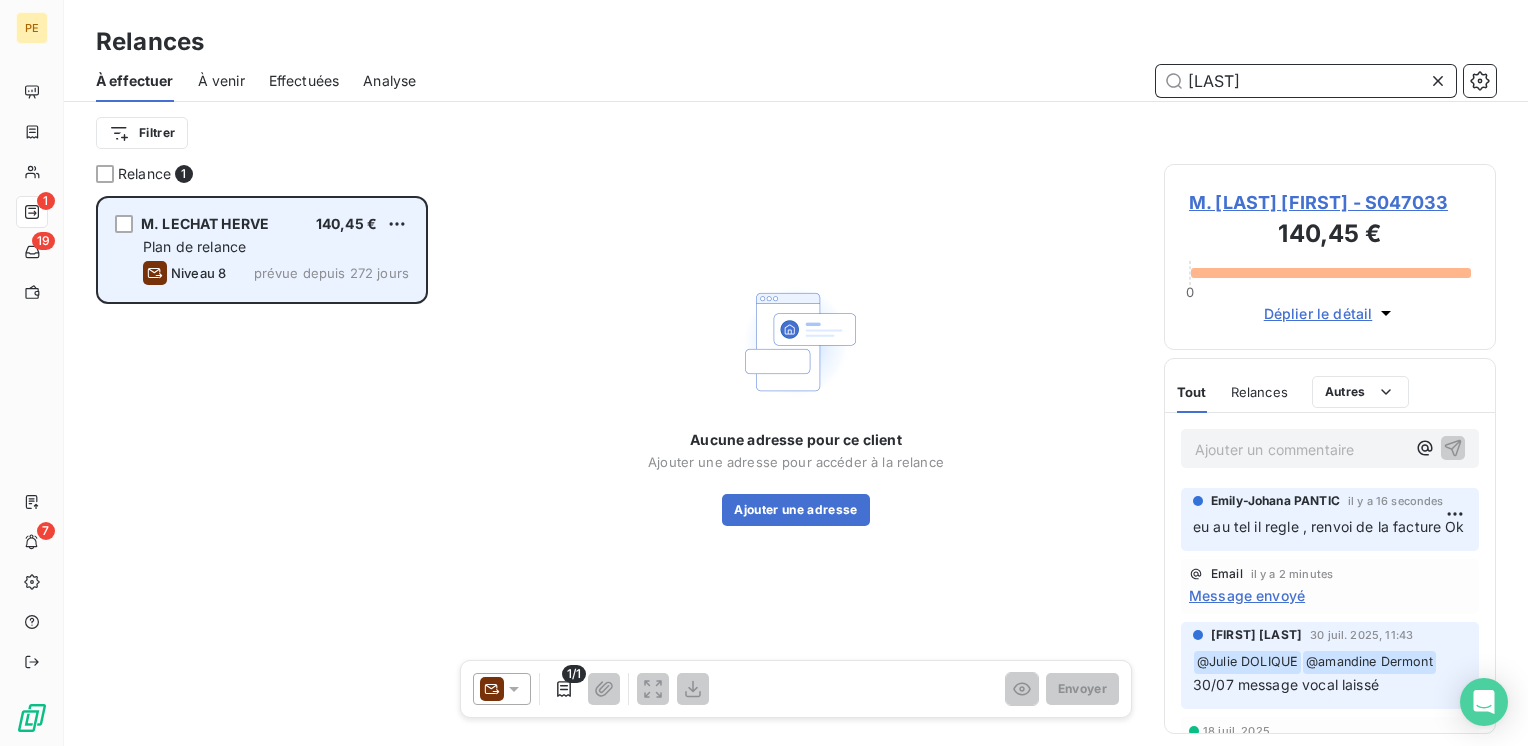 type on "[LAST]" 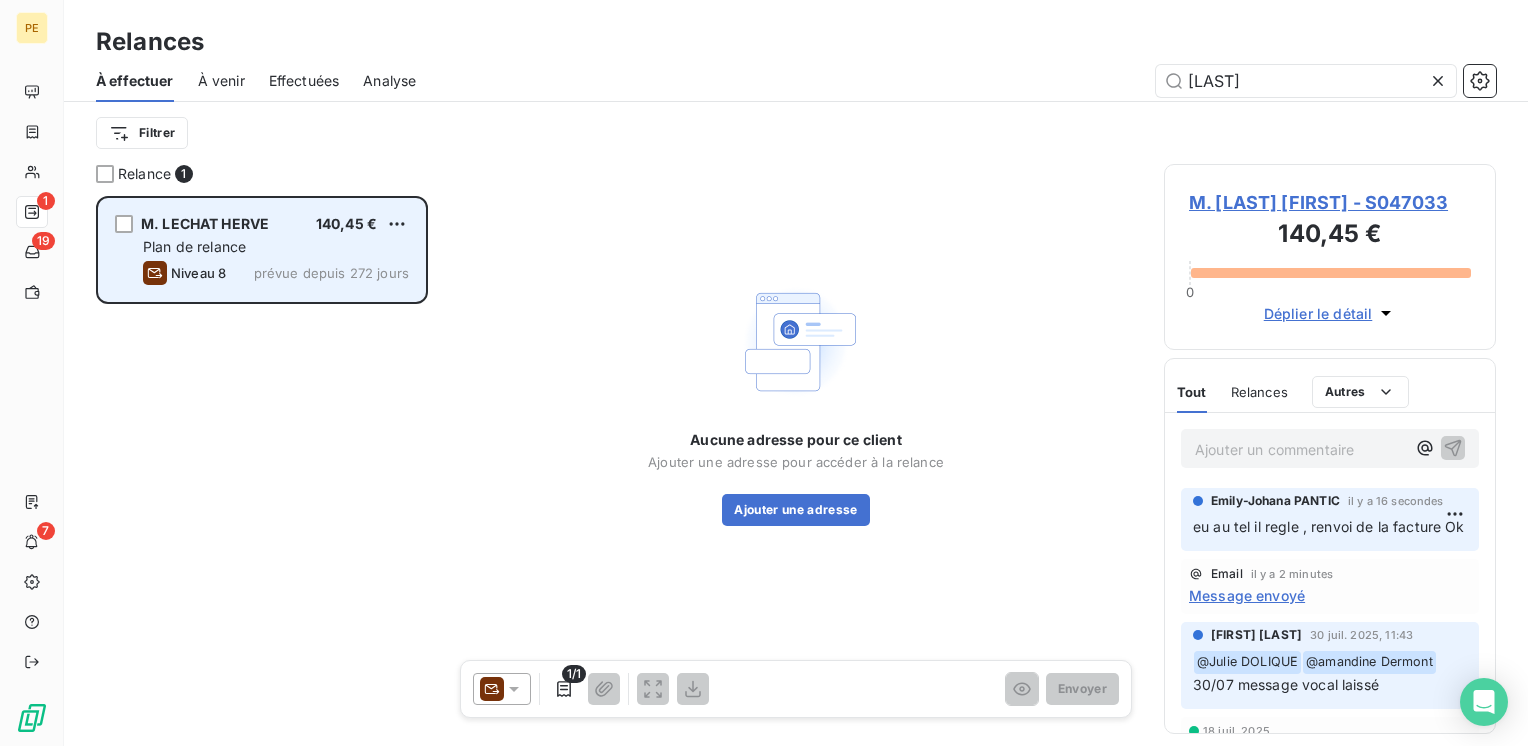 click on "140,45 €" at bounding box center [346, 223] 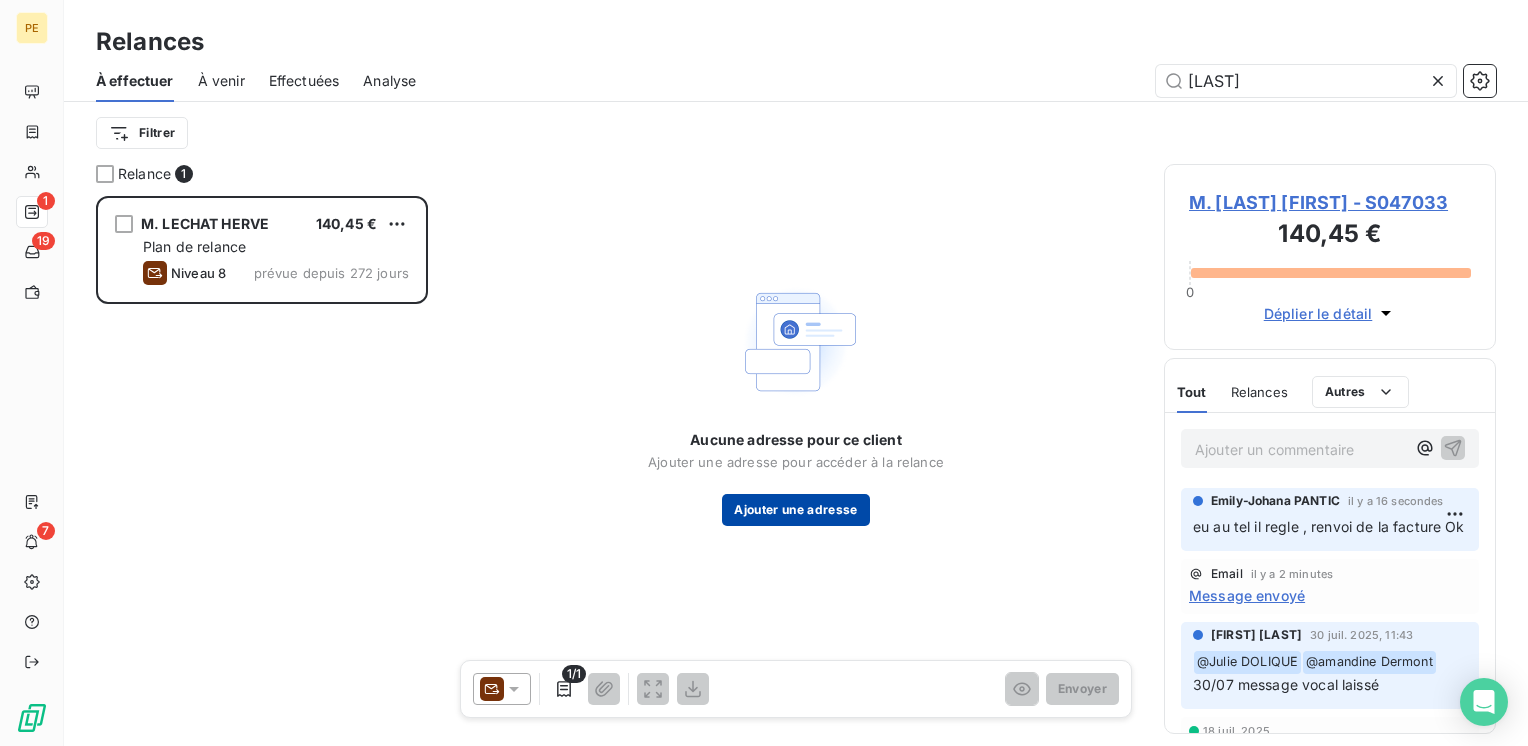click on "Ajouter une adresse" at bounding box center (795, 510) 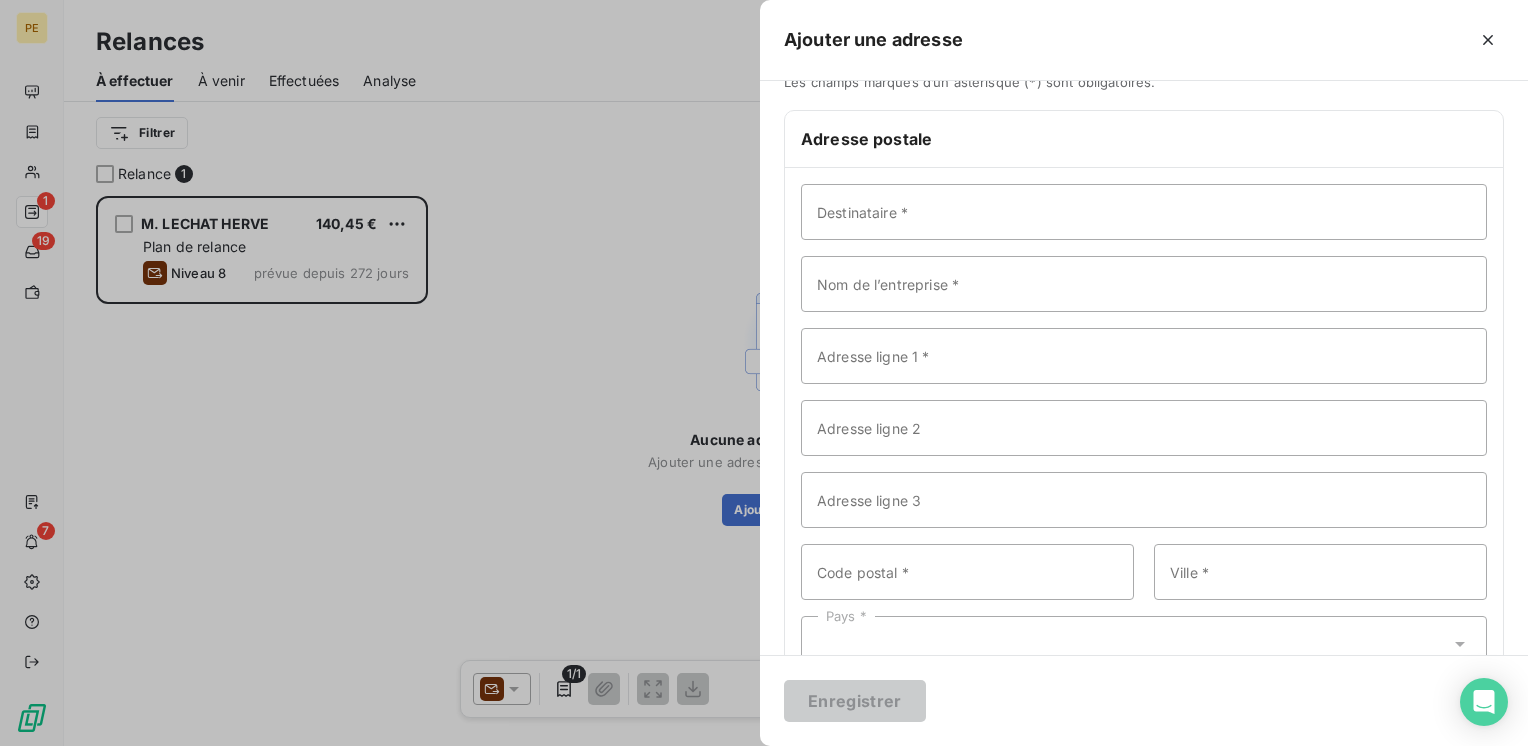 scroll, scrollTop: 0, scrollLeft: 0, axis: both 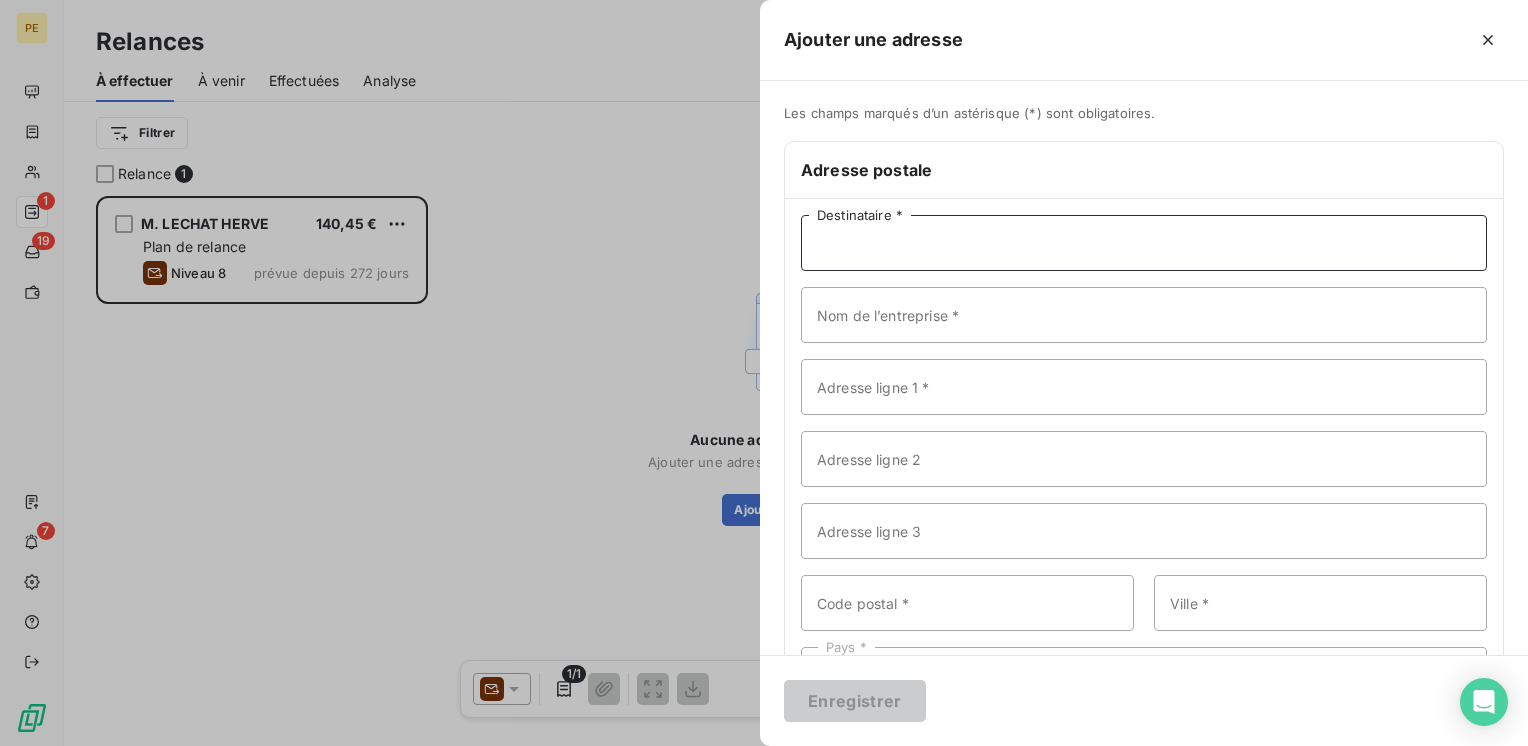 click on "Destinataire *" at bounding box center (1144, 243) 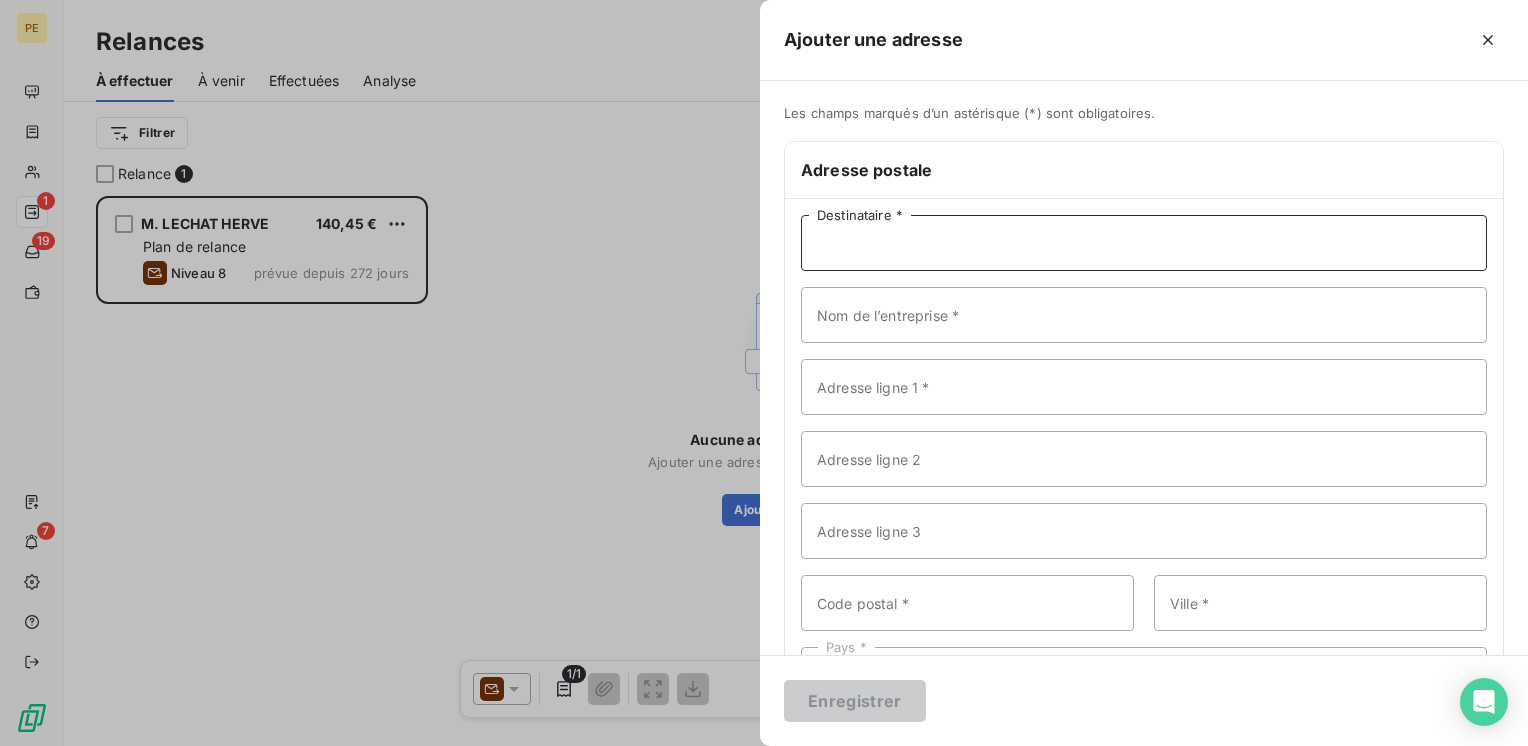 click on "Destinataire *" at bounding box center [1144, 243] 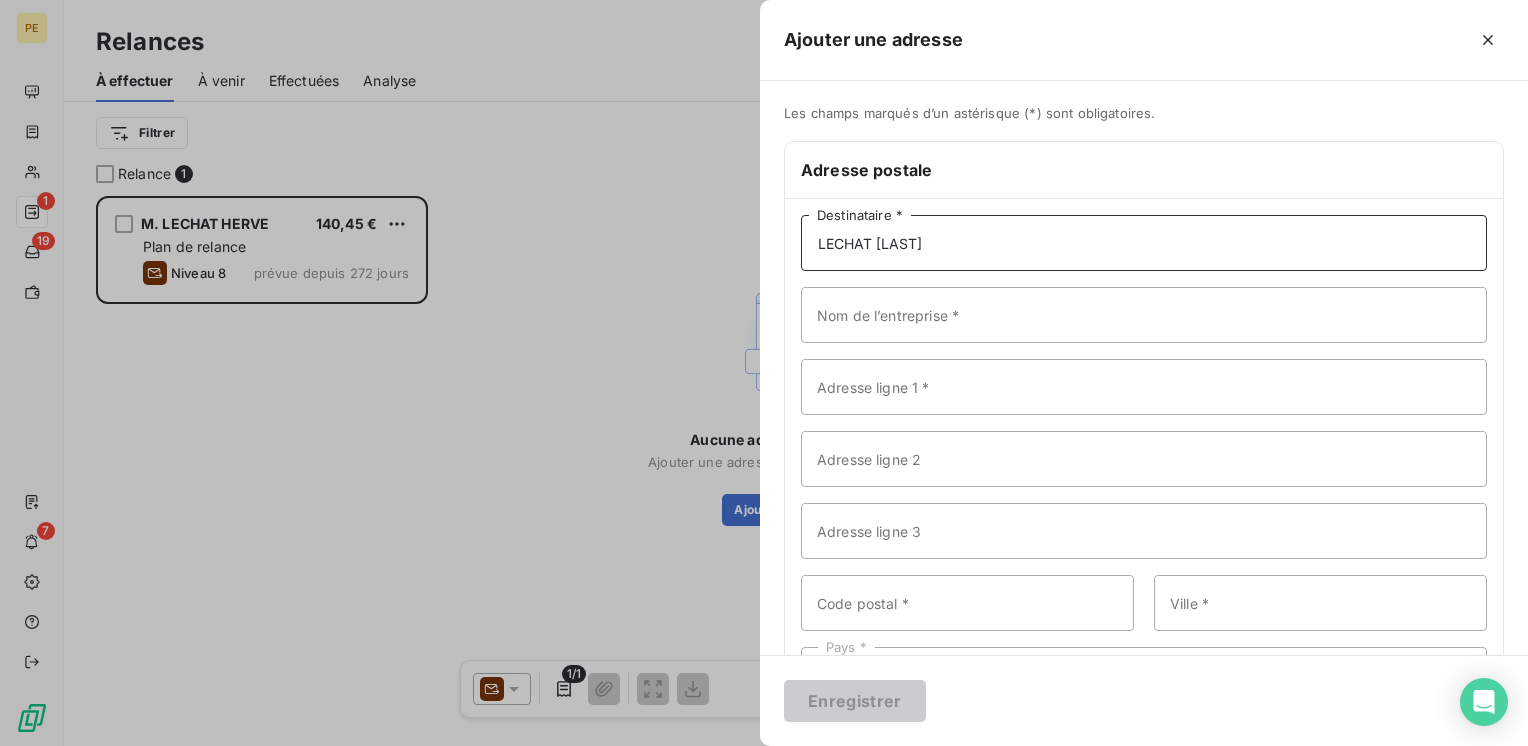type on "LECHAT [LAST]" 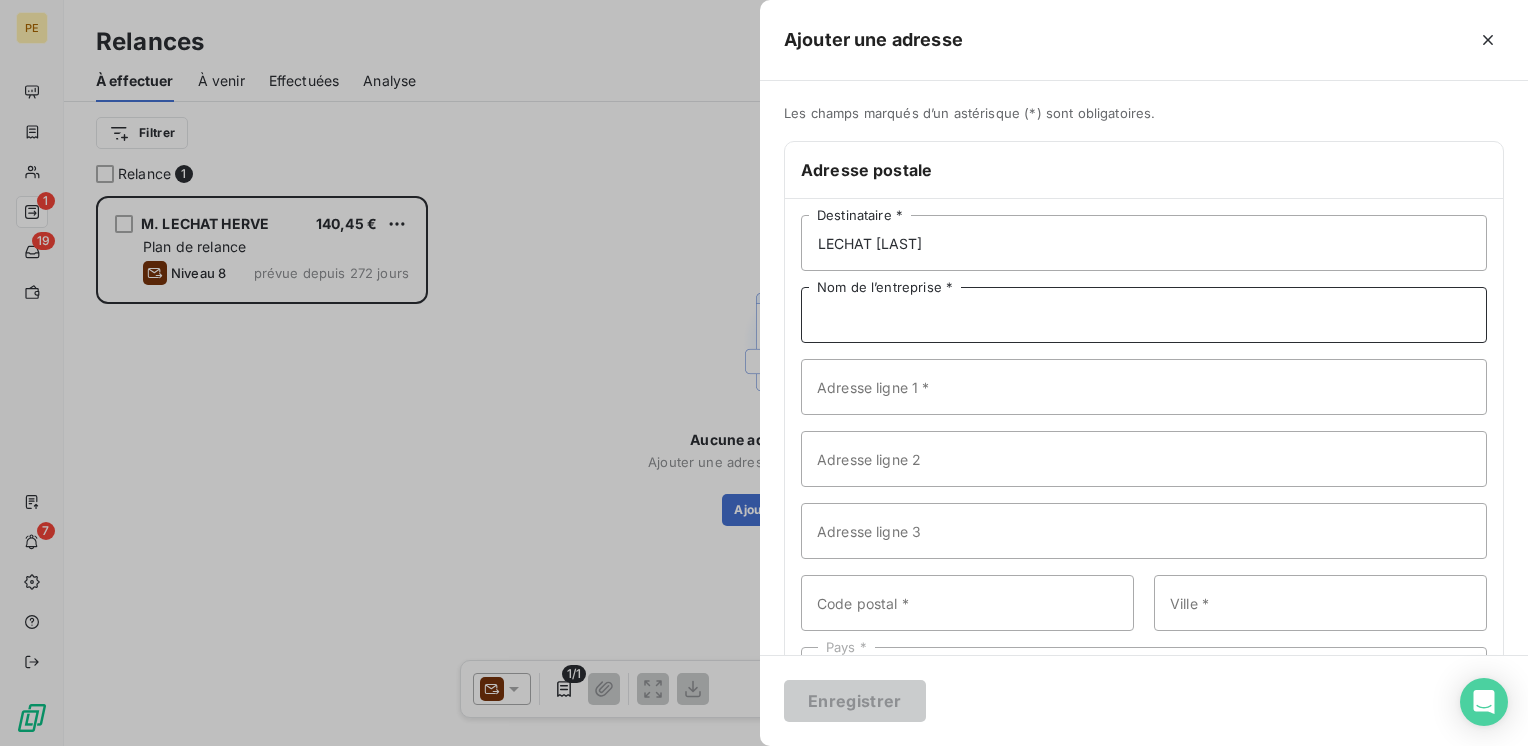 click on "Nom de l’entreprise *" at bounding box center (1144, 315) 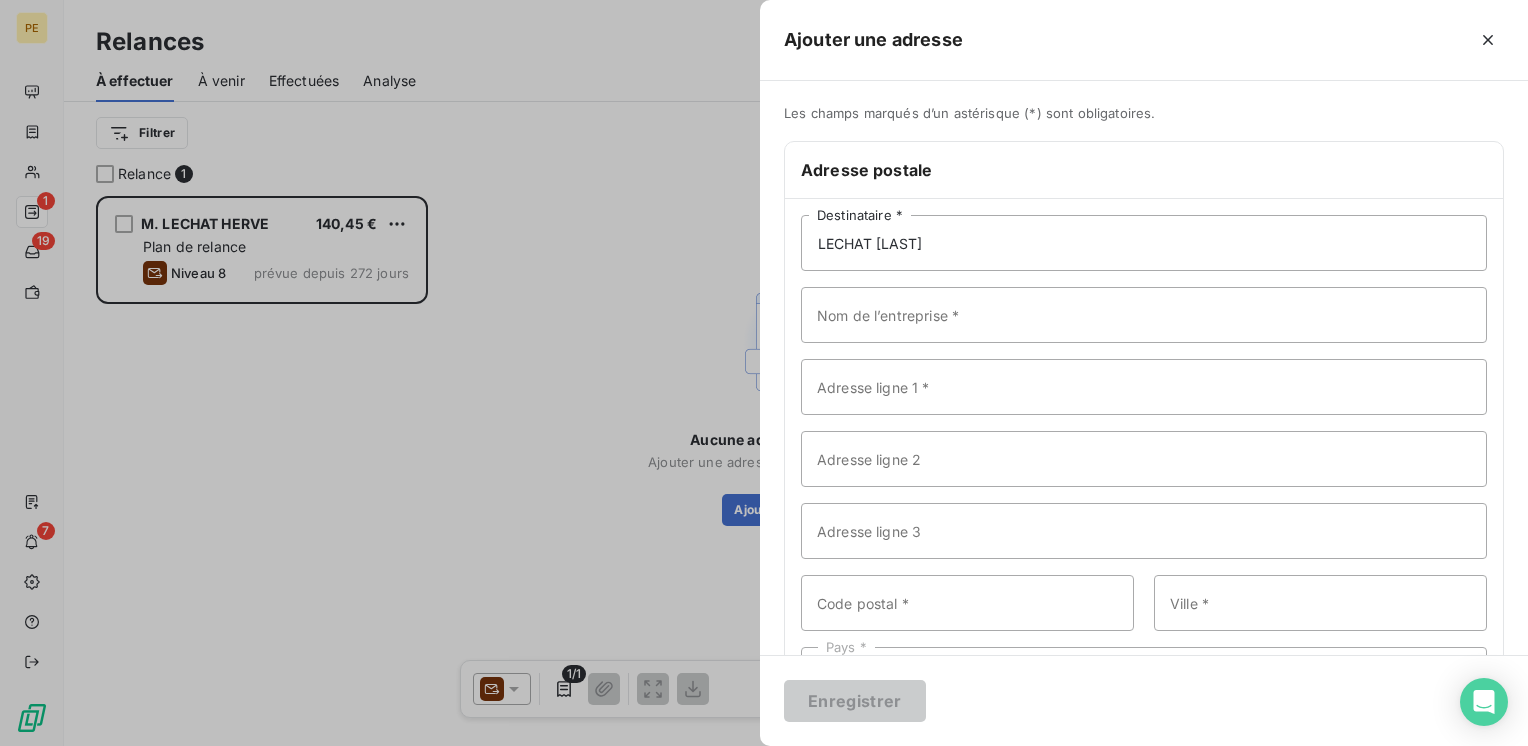 click on "LECHAT [LAST] Destinataire * Nom de l’entreprise * Adresse ligne 1 * Adresse ligne 2 Adresse ligne 3 Code postal * Ville * Pays *" at bounding box center [1144, 459] 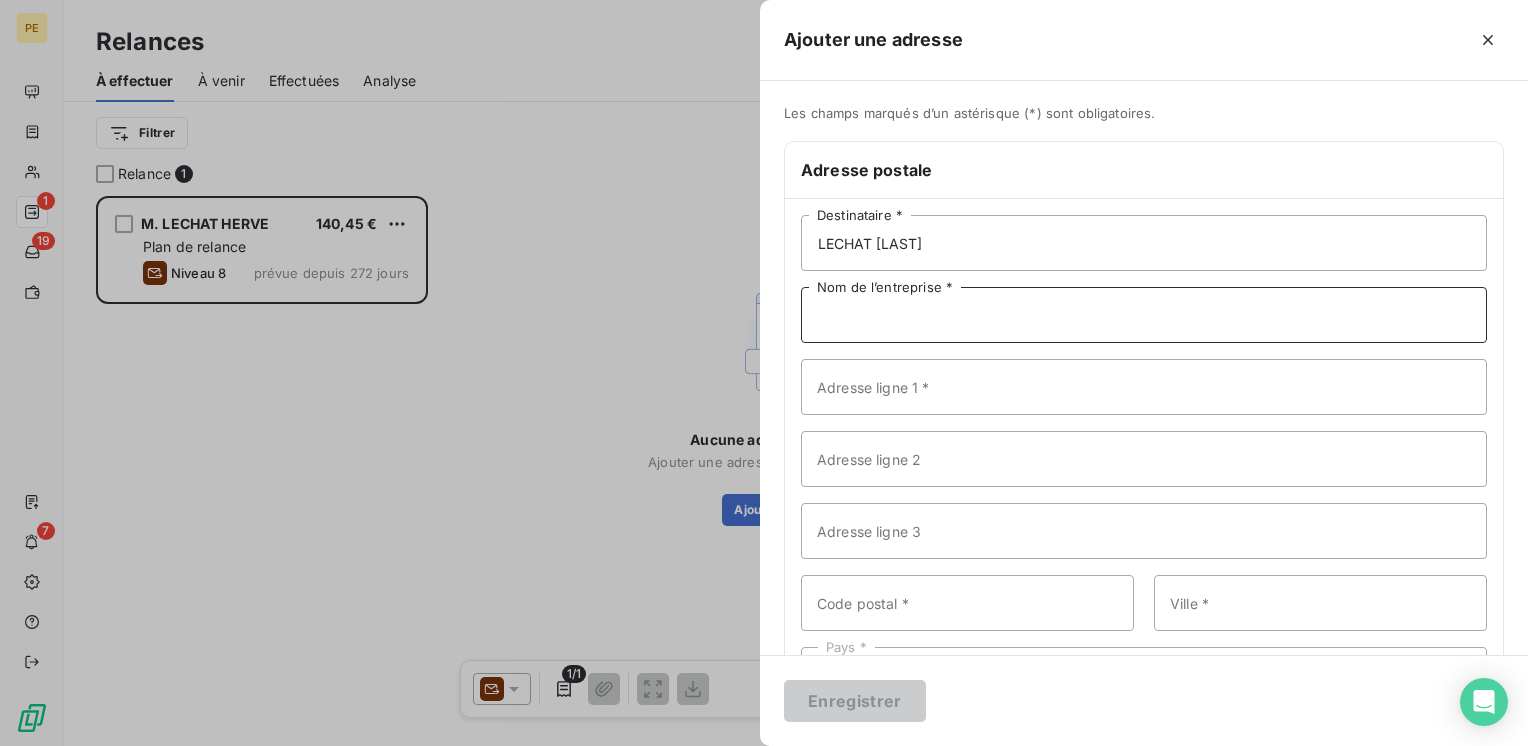 click on "Nom de l’entreprise *" at bounding box center [1144, 315] 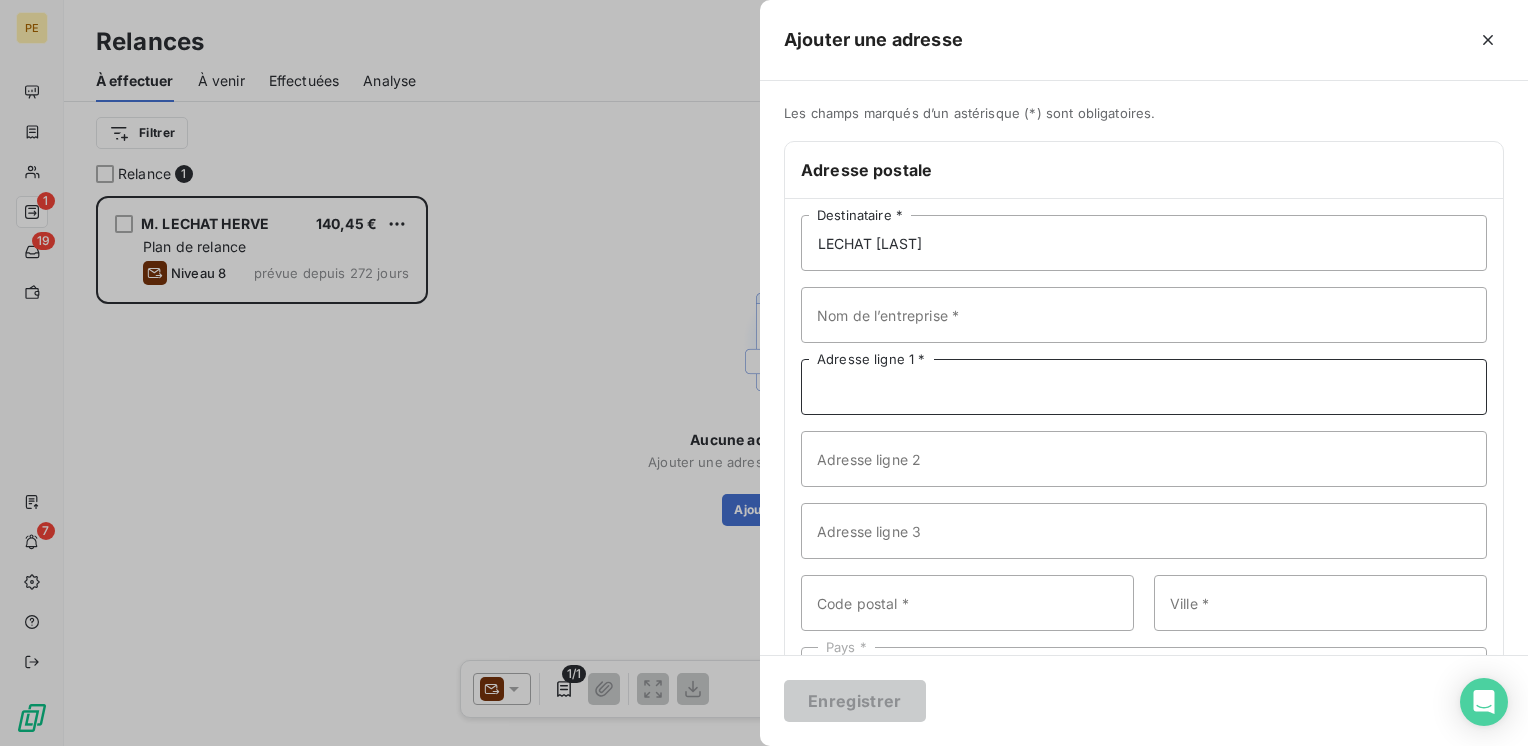 drag, startPoint x: 824, startPoint y: 370, endPoint x: 822, endPoint y: 392, distance: 22.090721 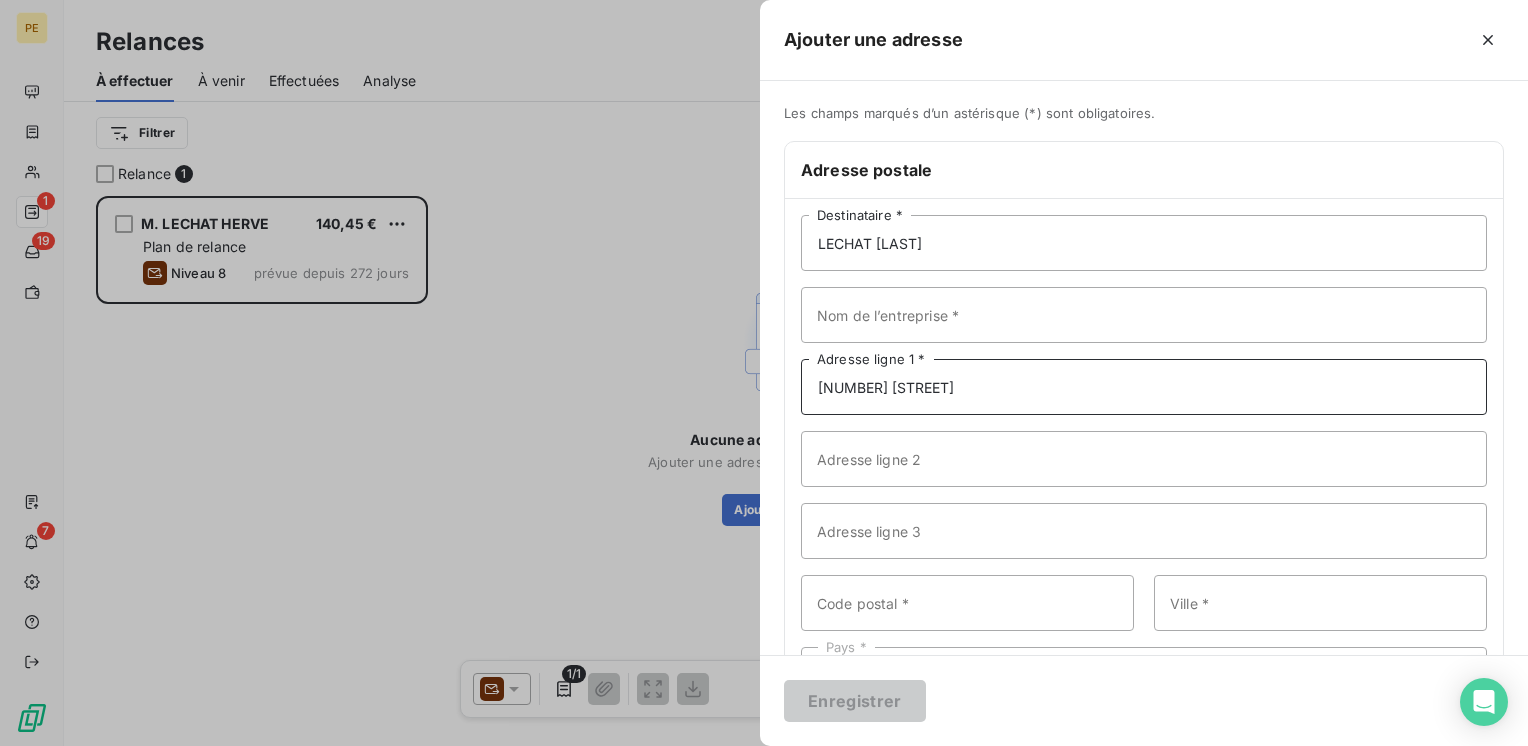 type on "[NUMBER] [STREET]" 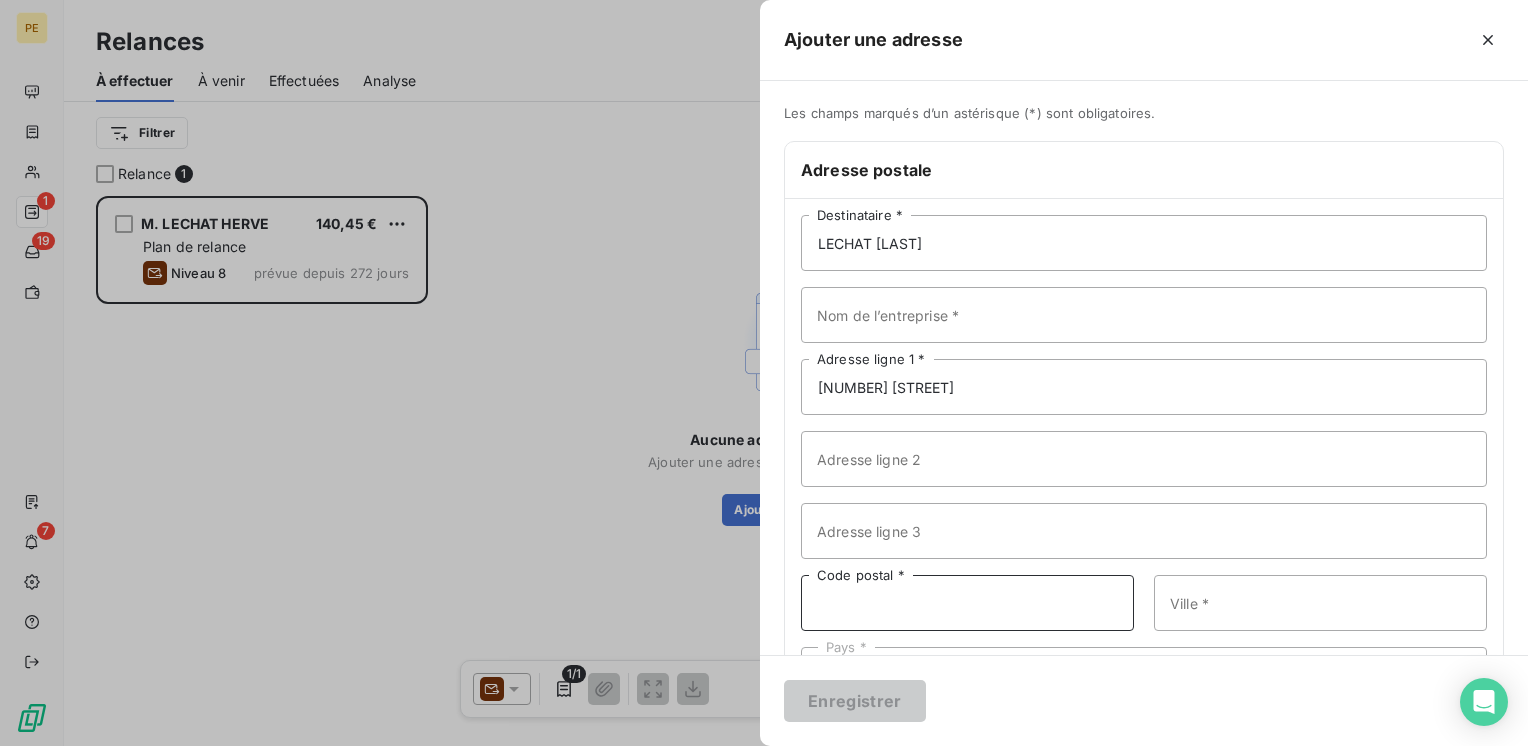 click on "Code postal *" at bounding box center [967, 603] 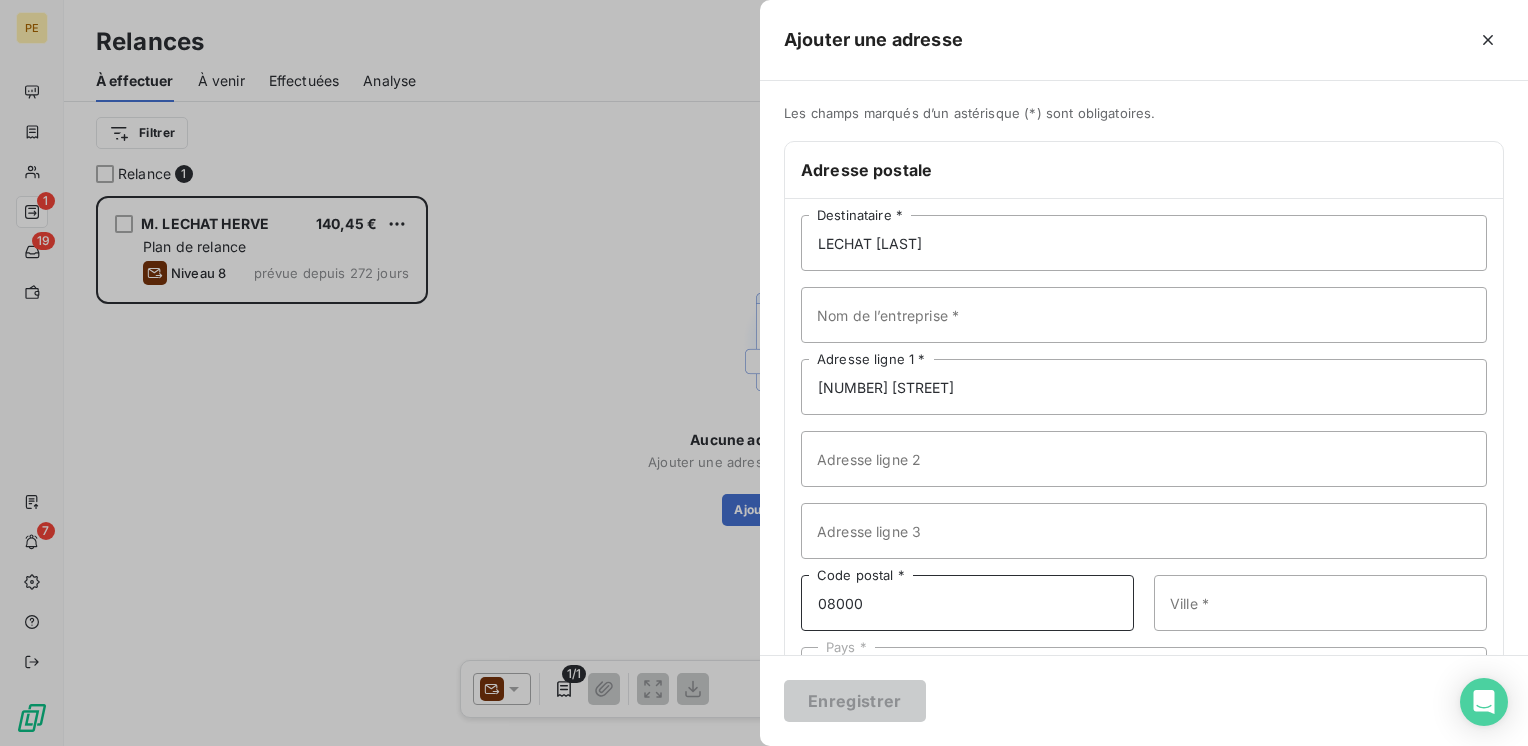 type on "08000" 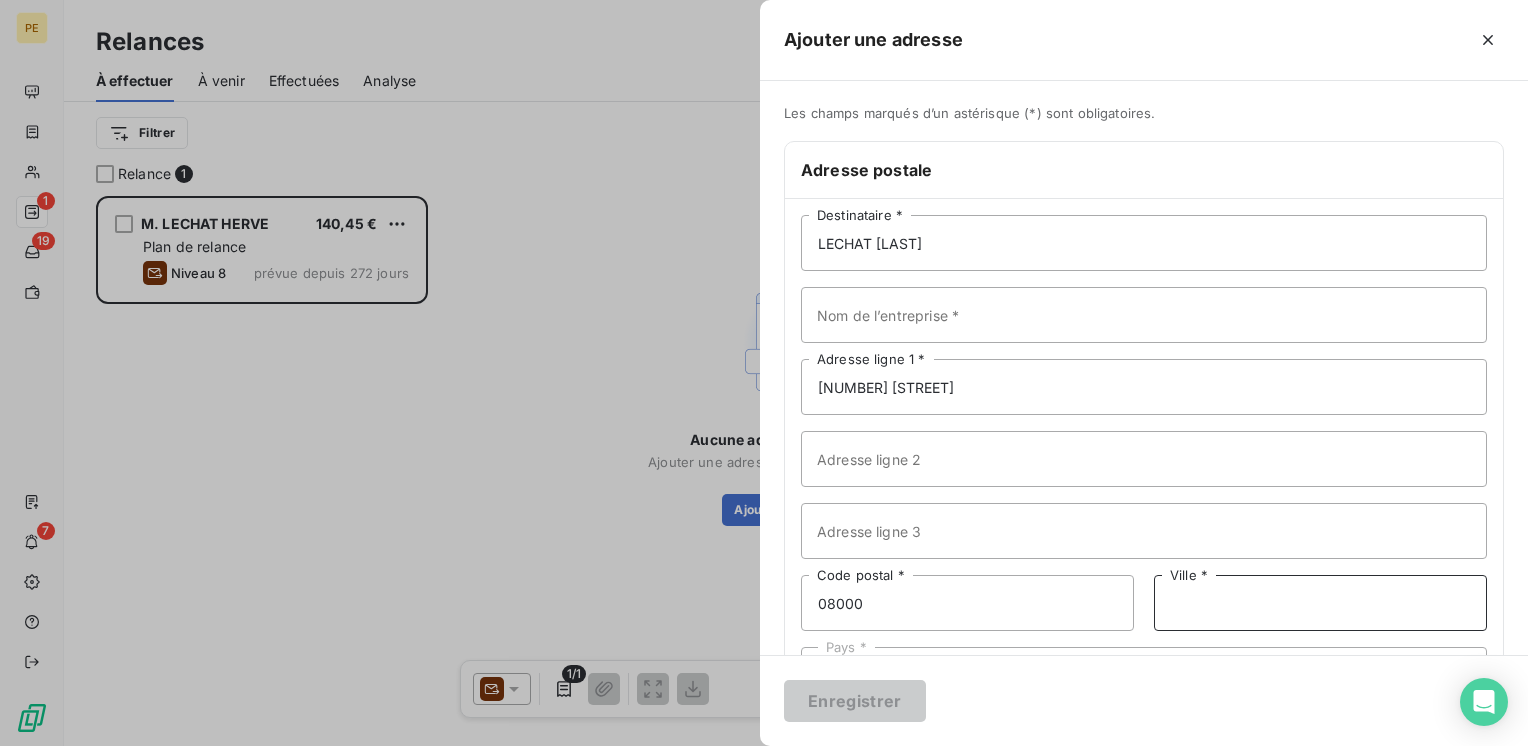 click on "Ville *" at bounding box center (1320, 603) 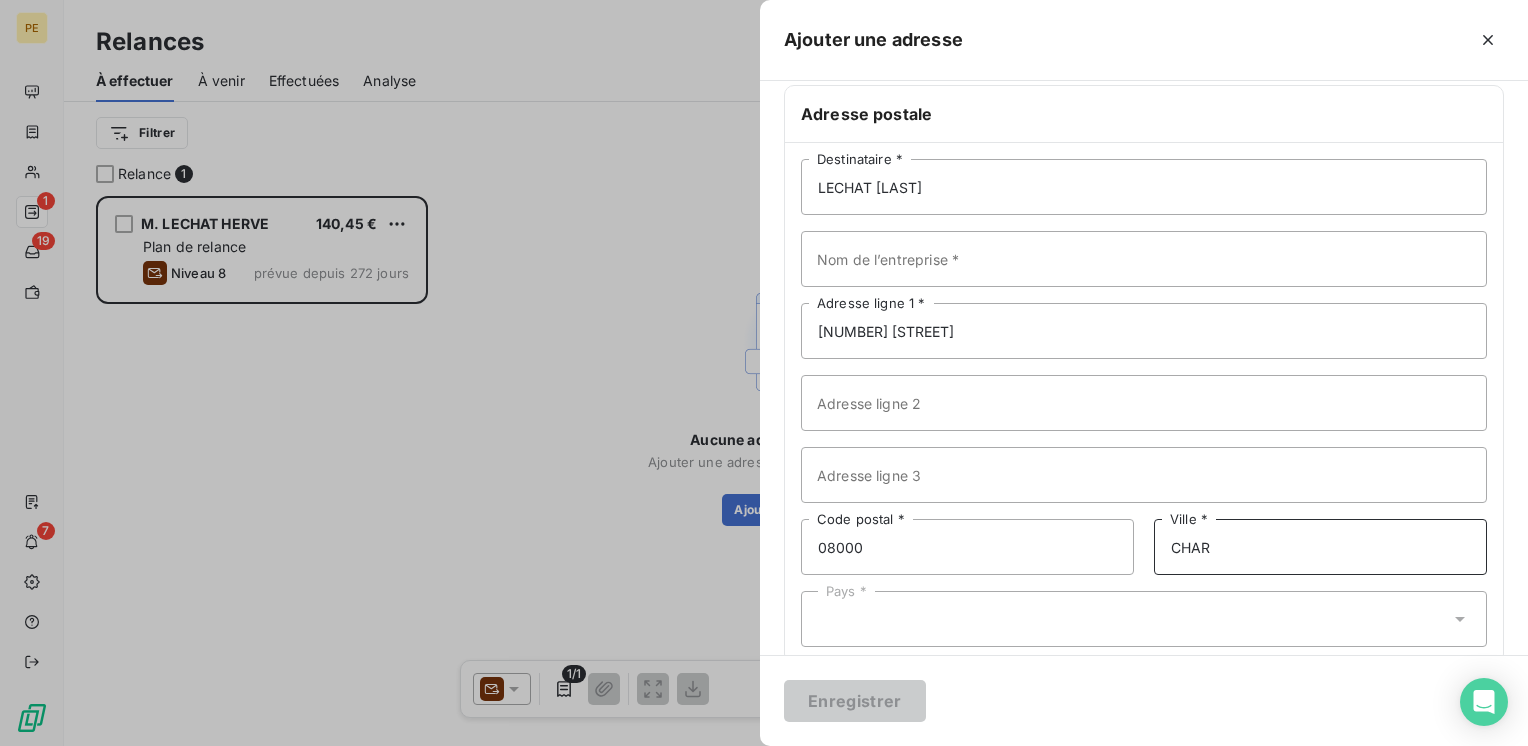 scroll, scrollTop: 87, scrollLeft: 0, axis: vertical 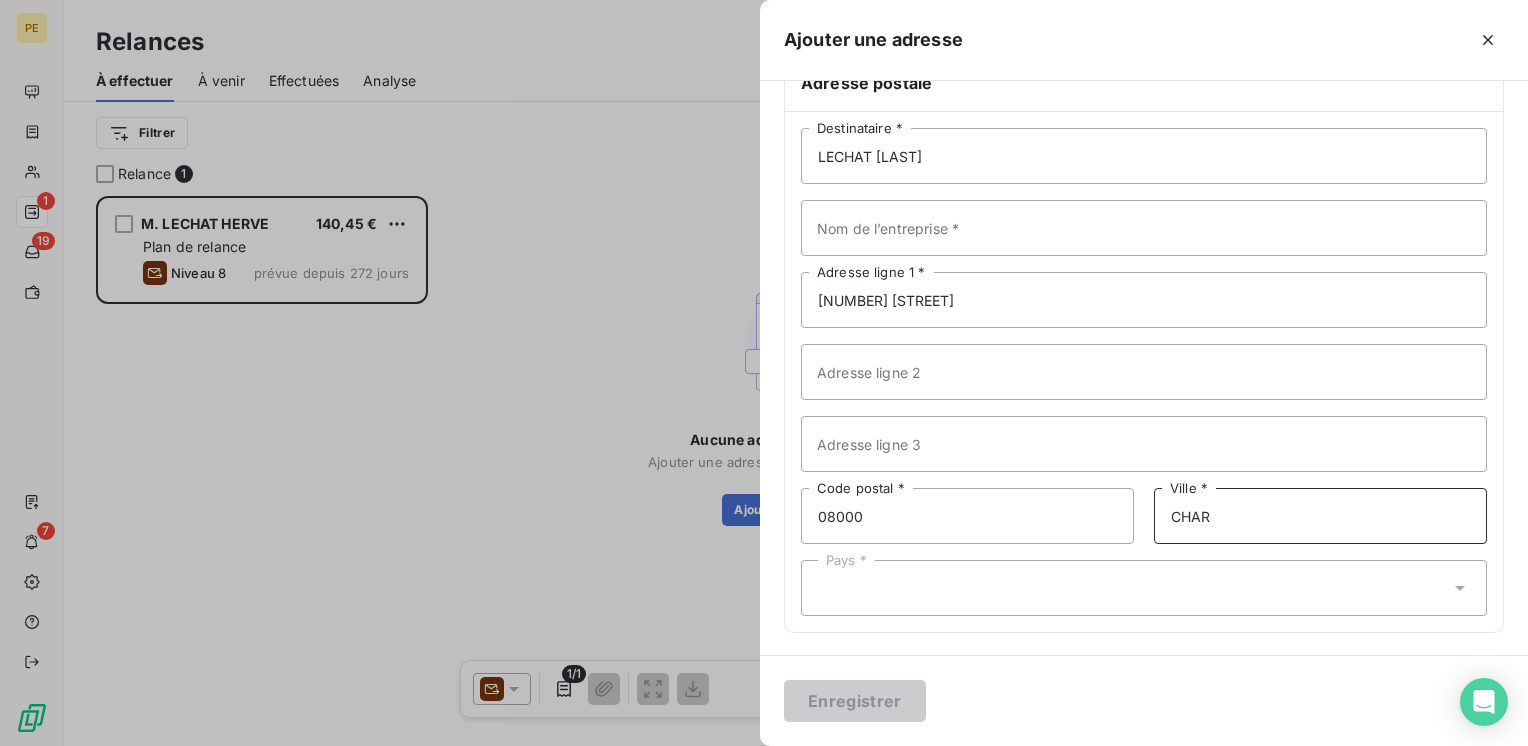 type on "CHAR" 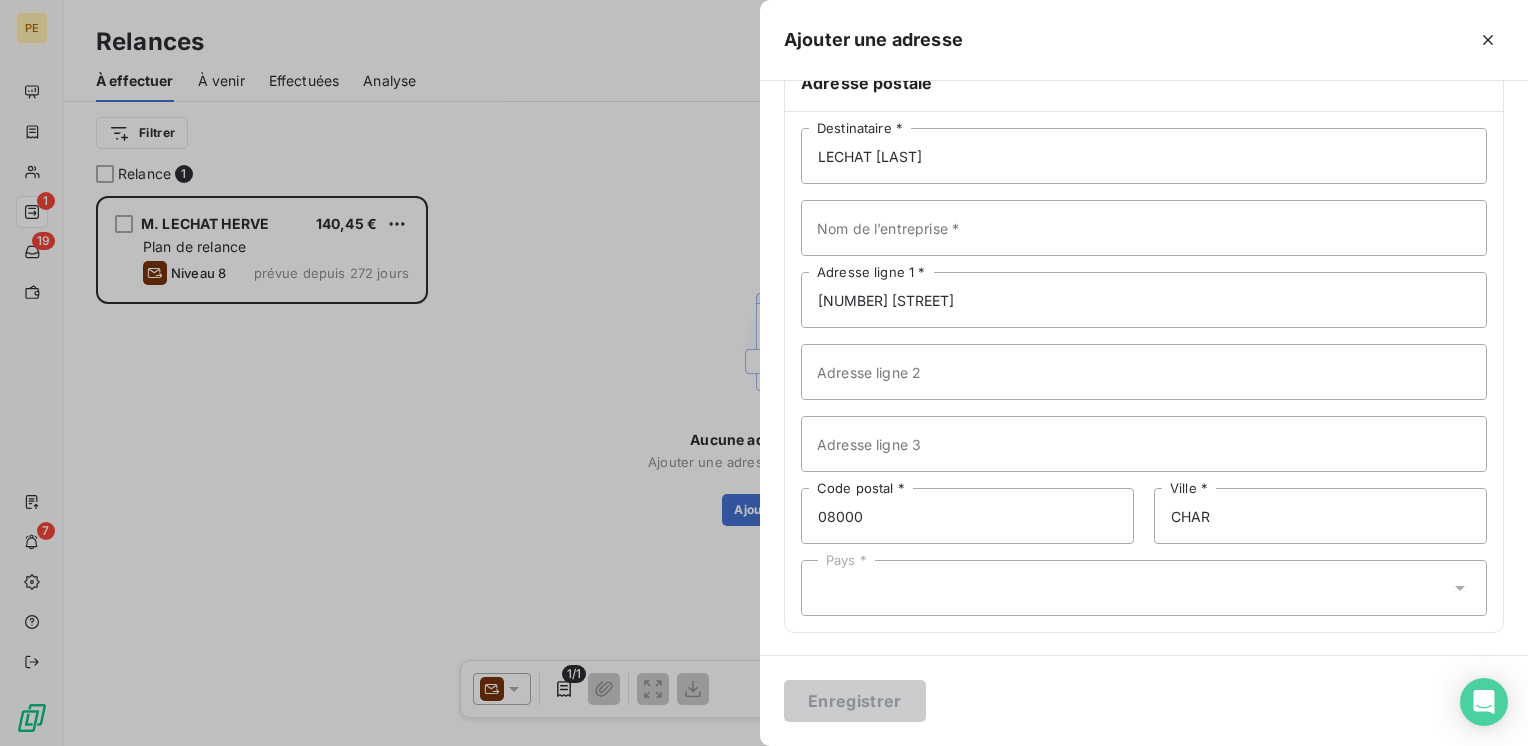 click on "Pays *" at bounding box center (1144, 588) 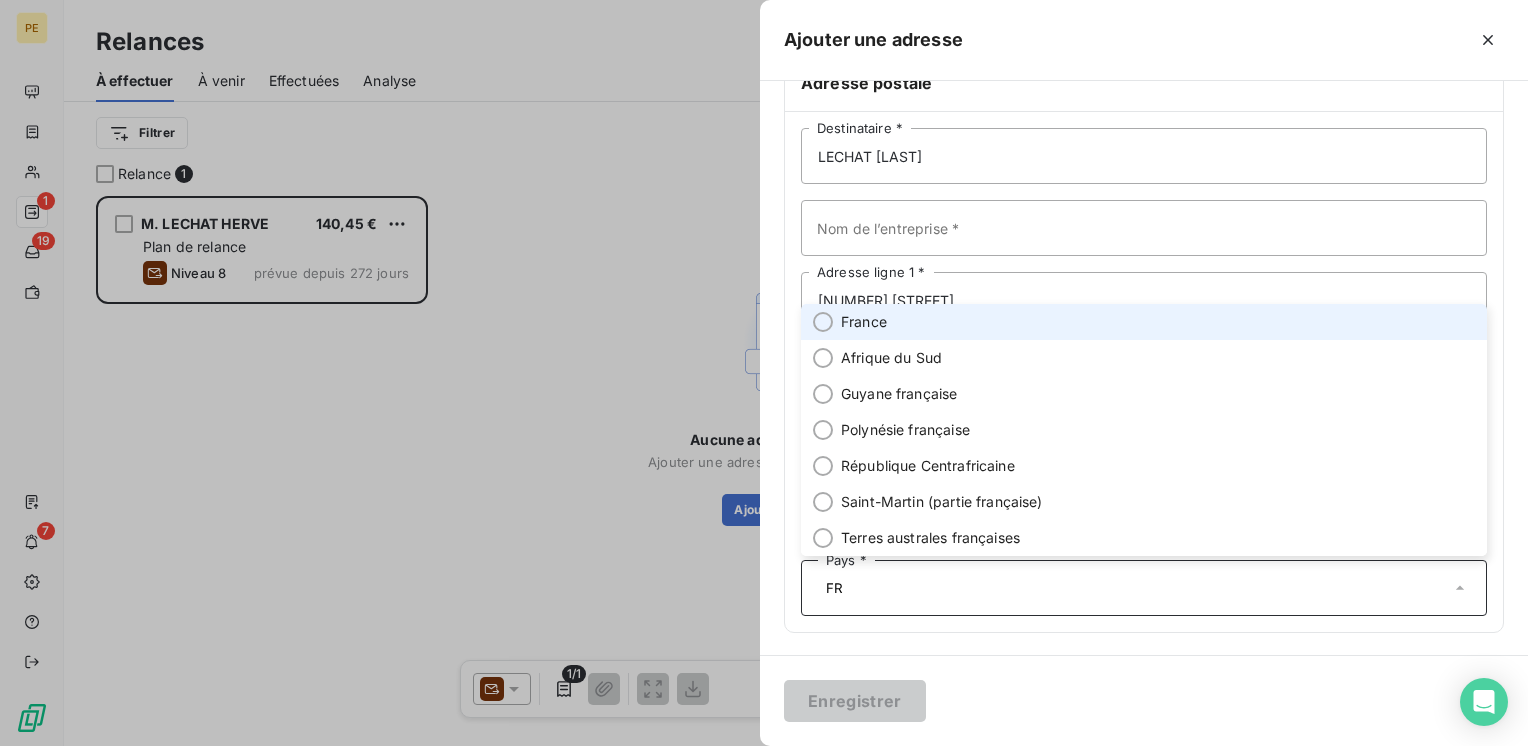 click on "France" at bounding box center [1144, 322] 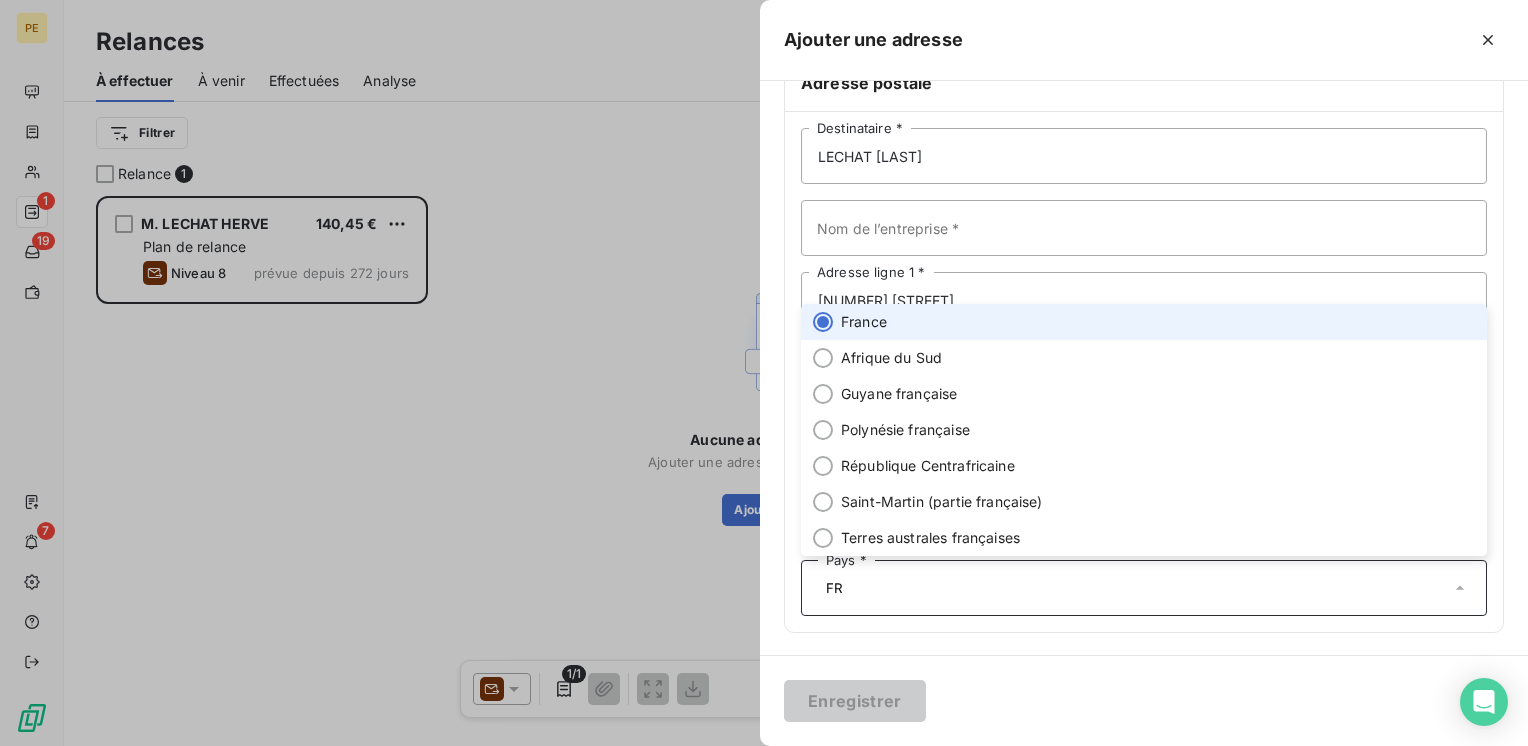 type on "FR" 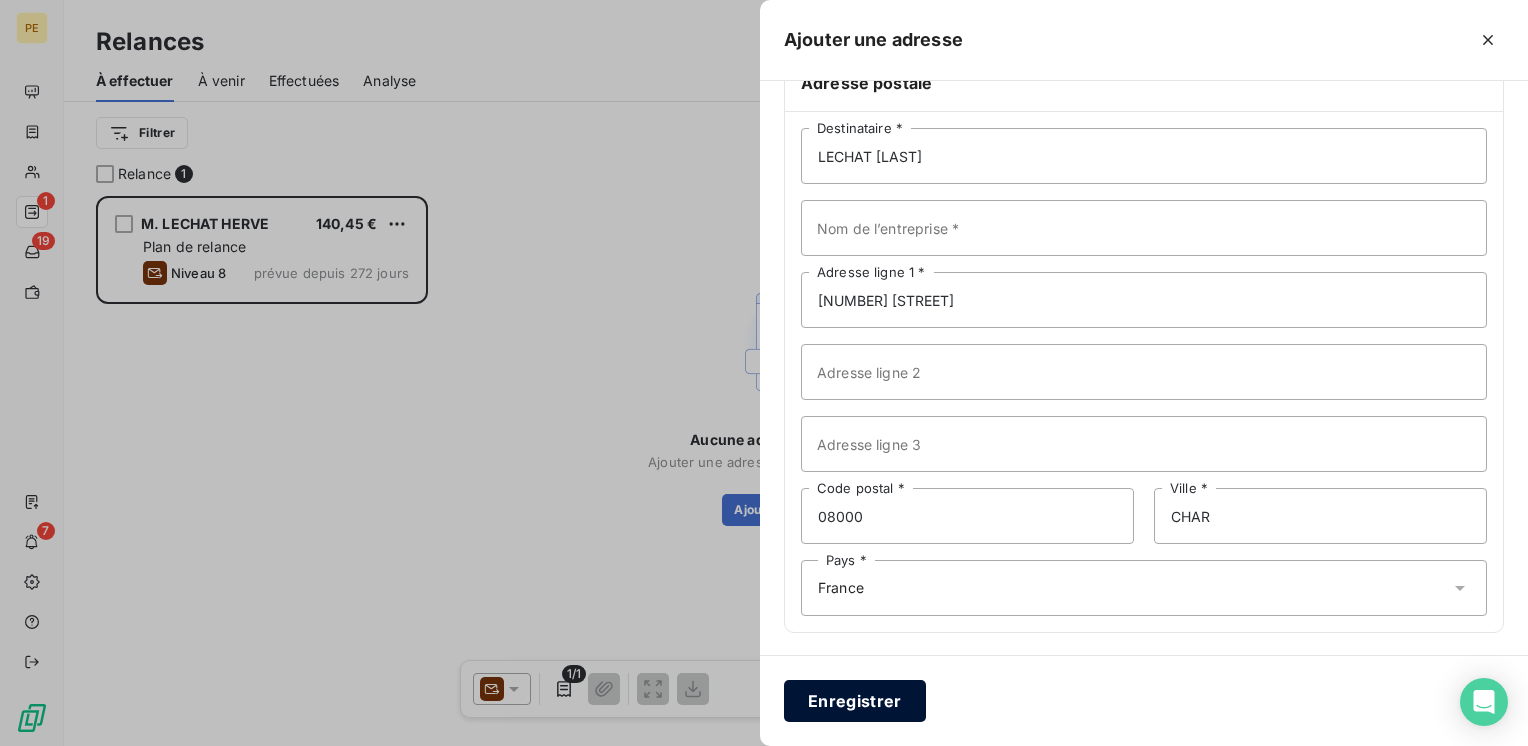 click on "Enregistrer" at bounding box center [855, 701] 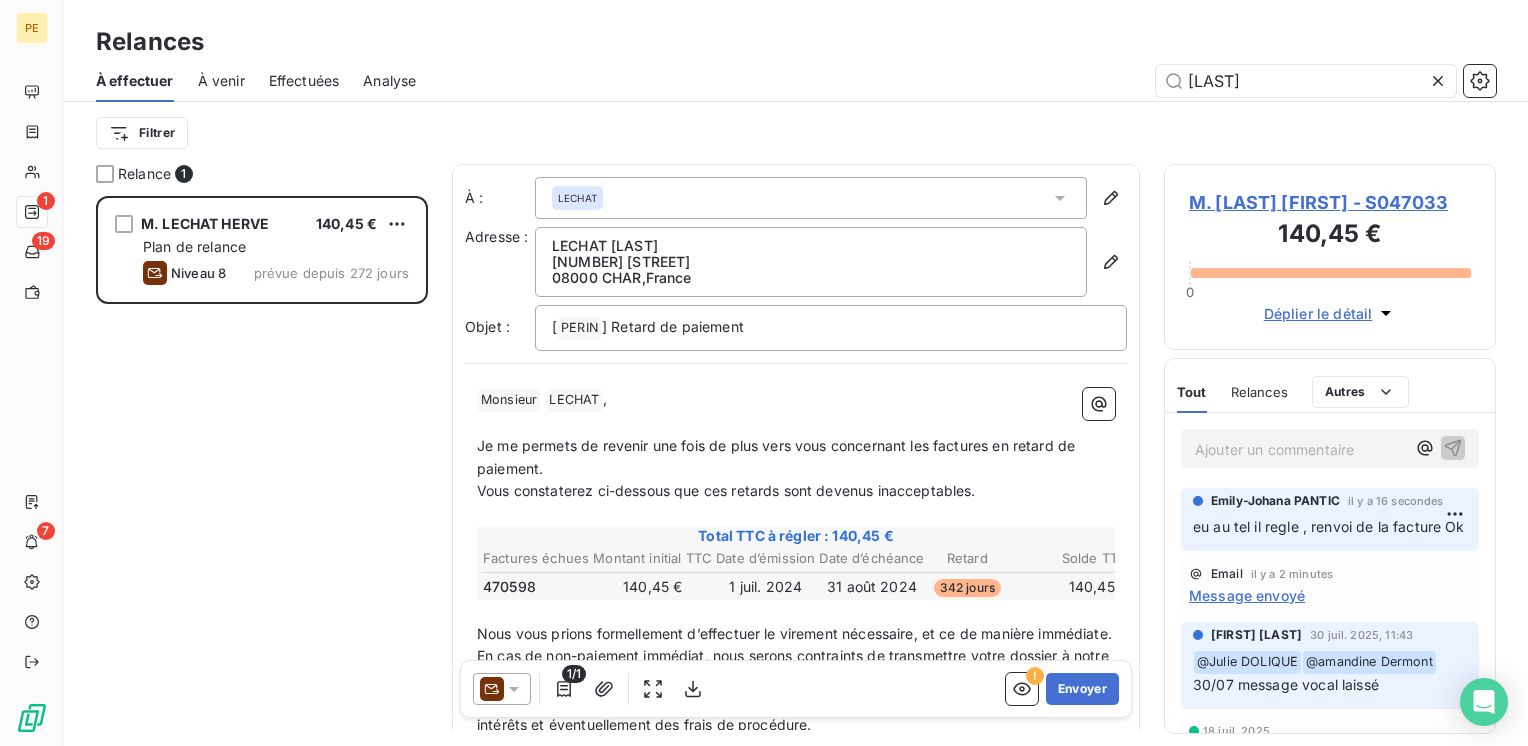 click at bounding box center [502, 689] 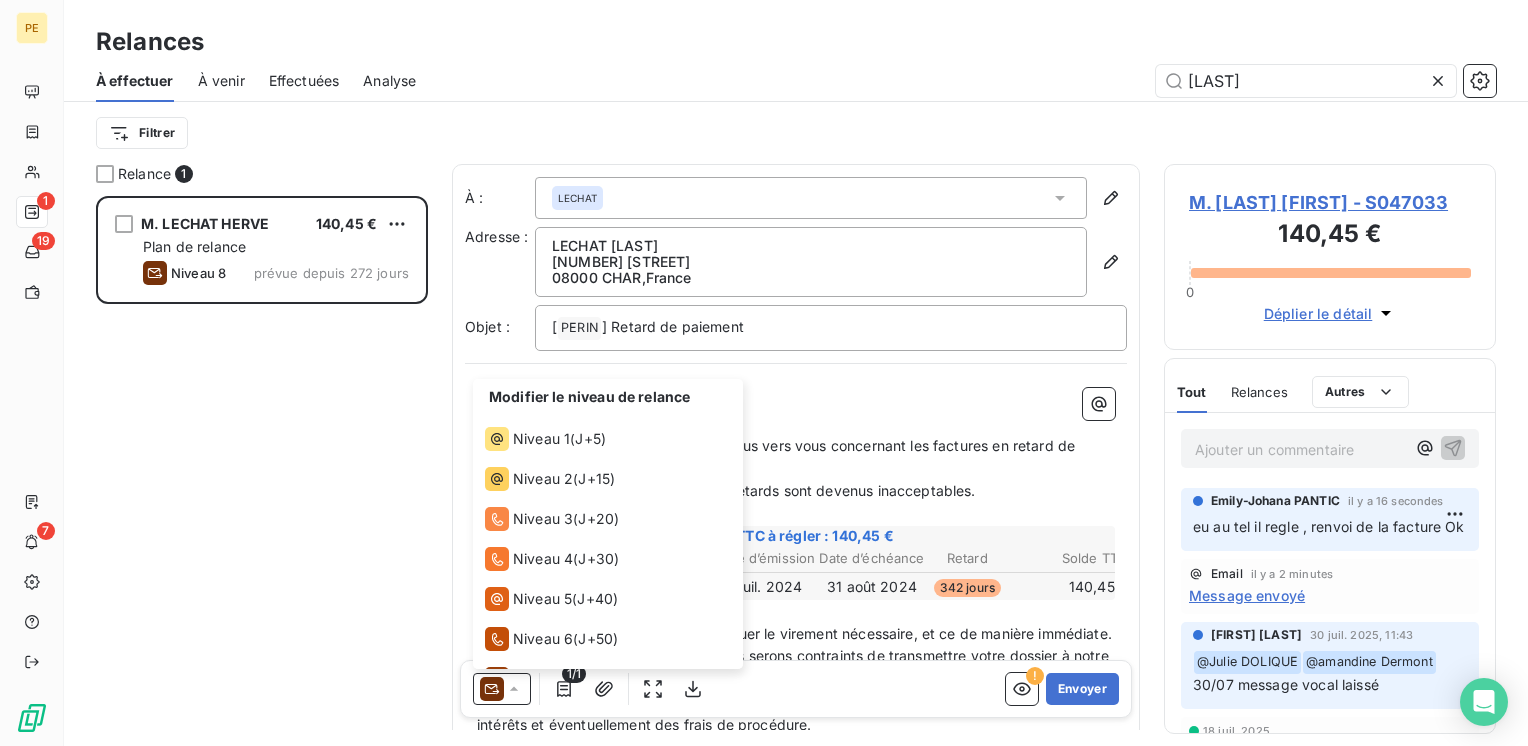 scroll, scrollTop: 69, scrollLeft: 0, axis: vertical 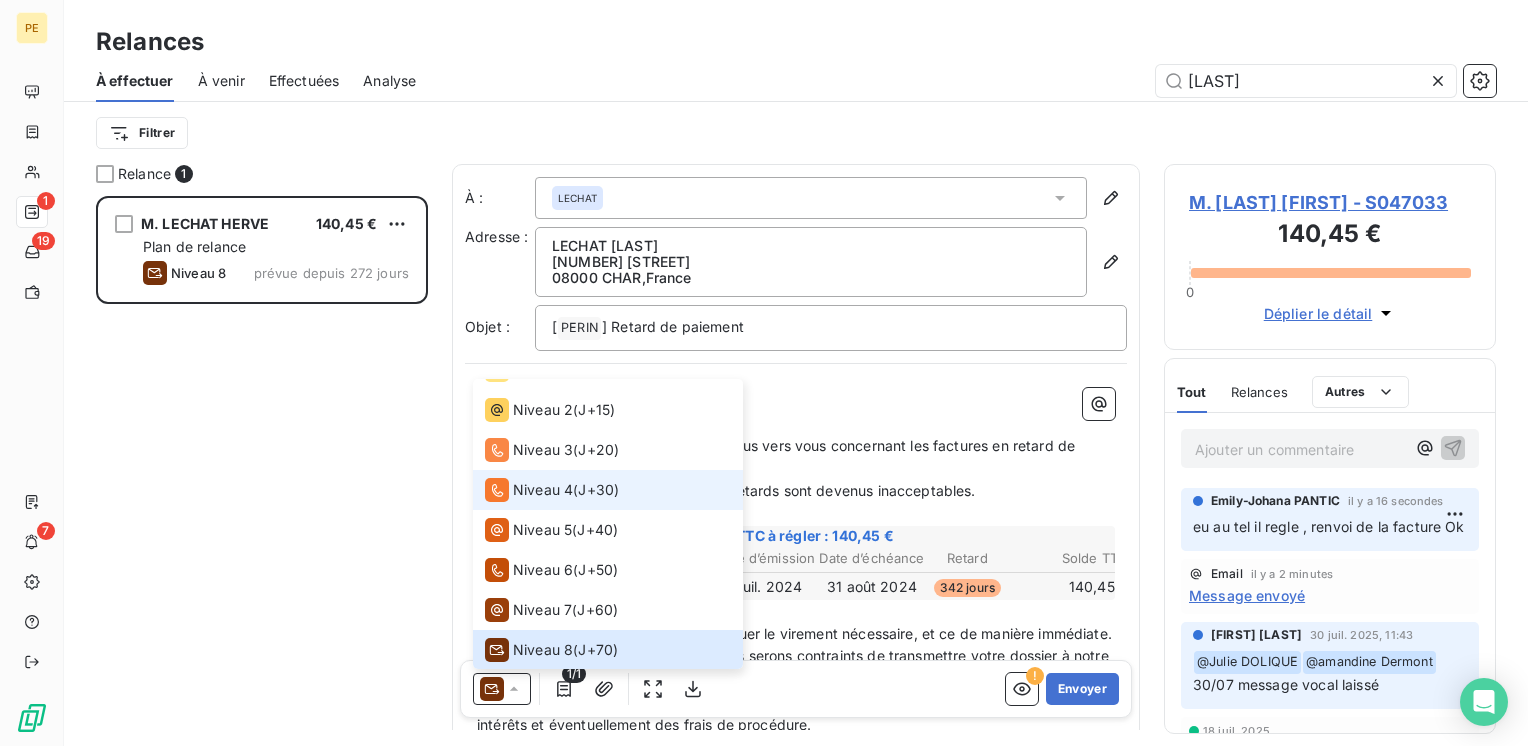 click on "Niveau 4" at bounding box center [543, 490] 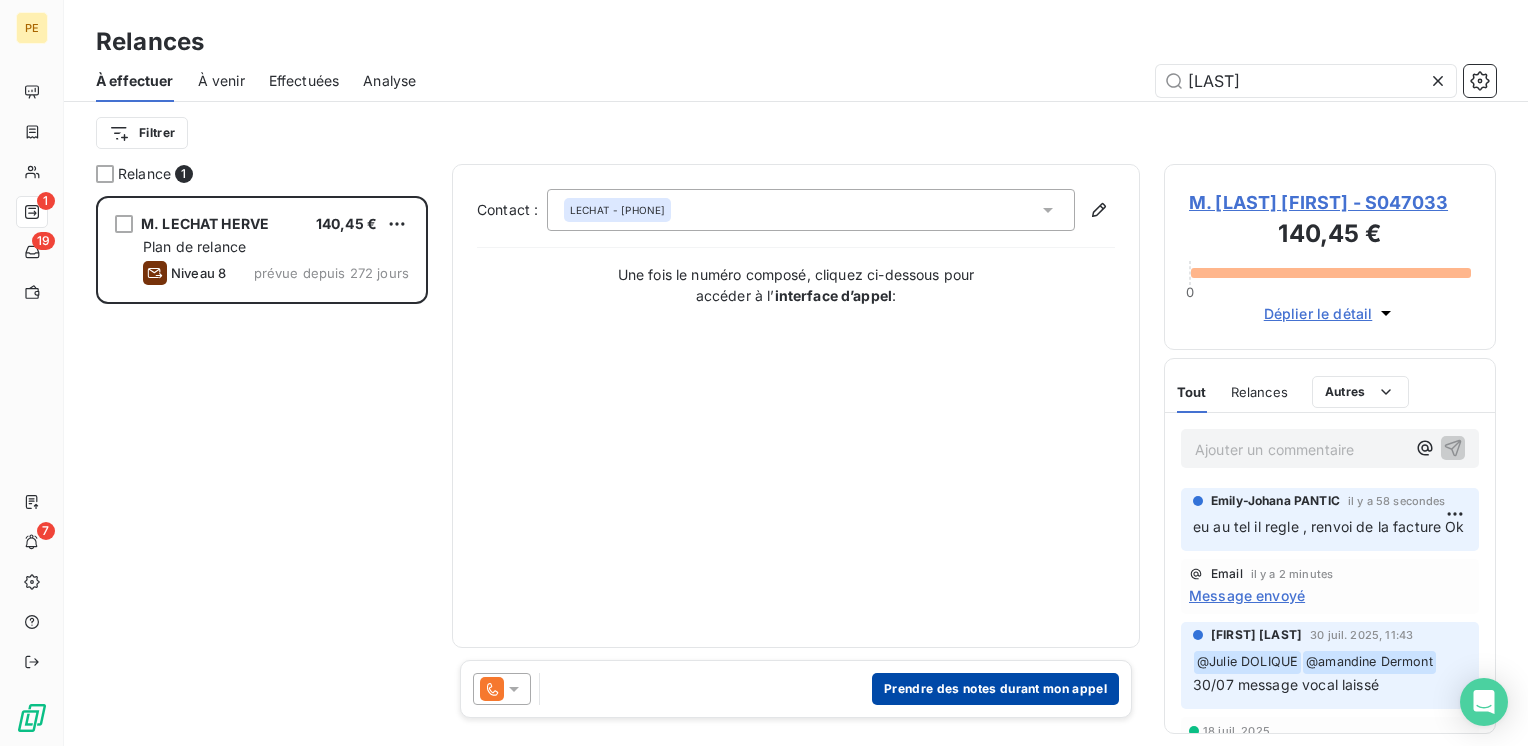 click on "Prendre des notes durant mon appel" at bounding box center (995, 689) 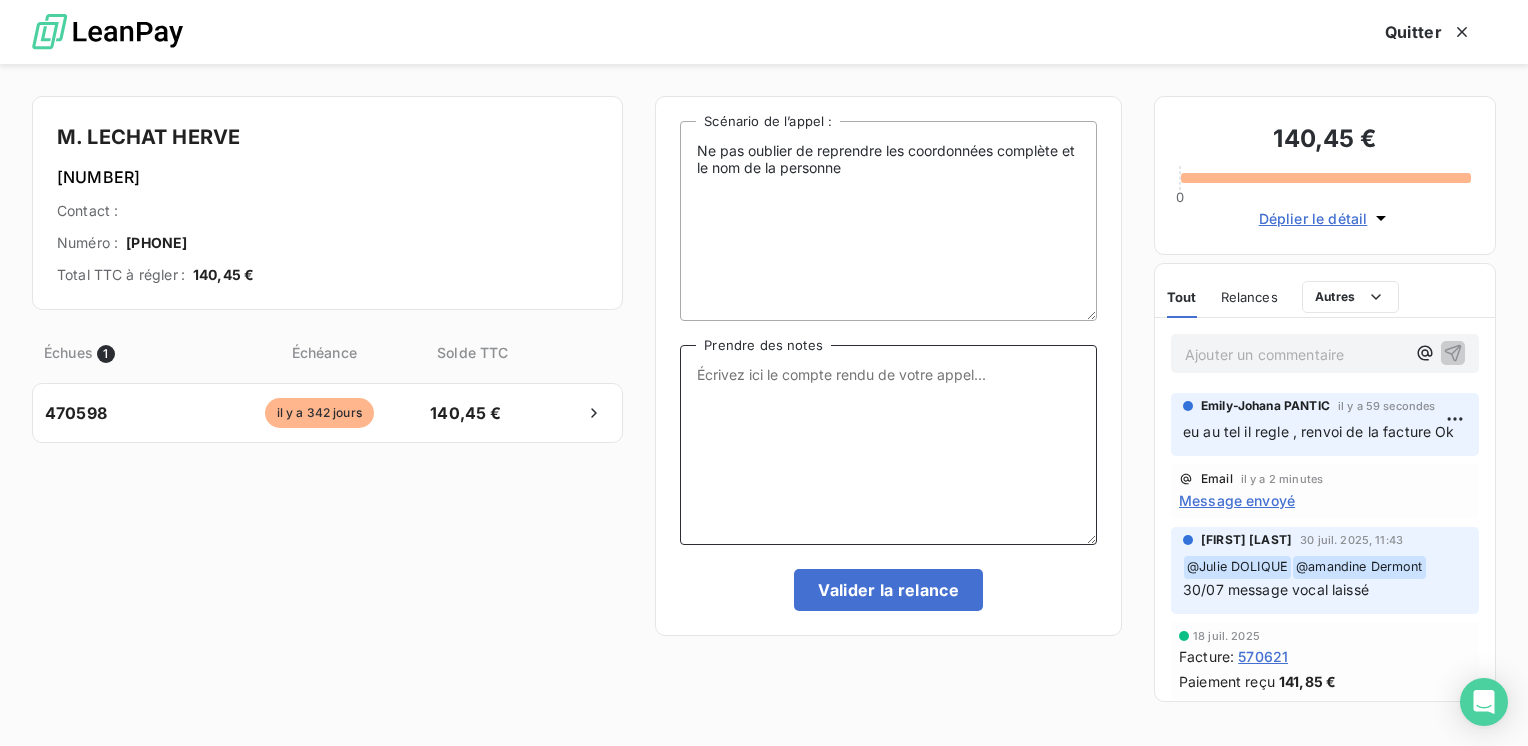click on "Prendre des notes" at bounding box center [888, 445] 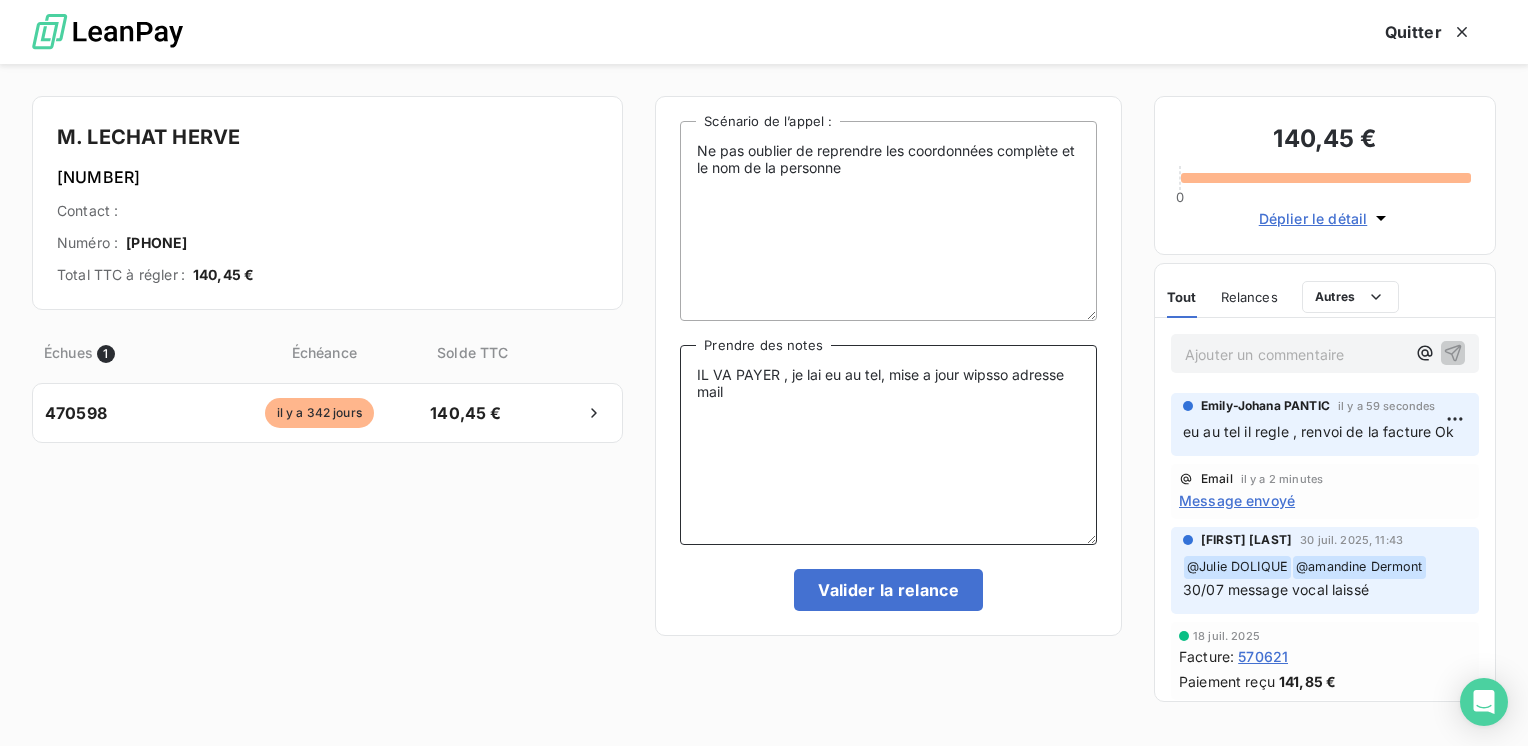type on "IL VA PAYER , je lai eu au tel, mise a jour wipsso adresse mail" 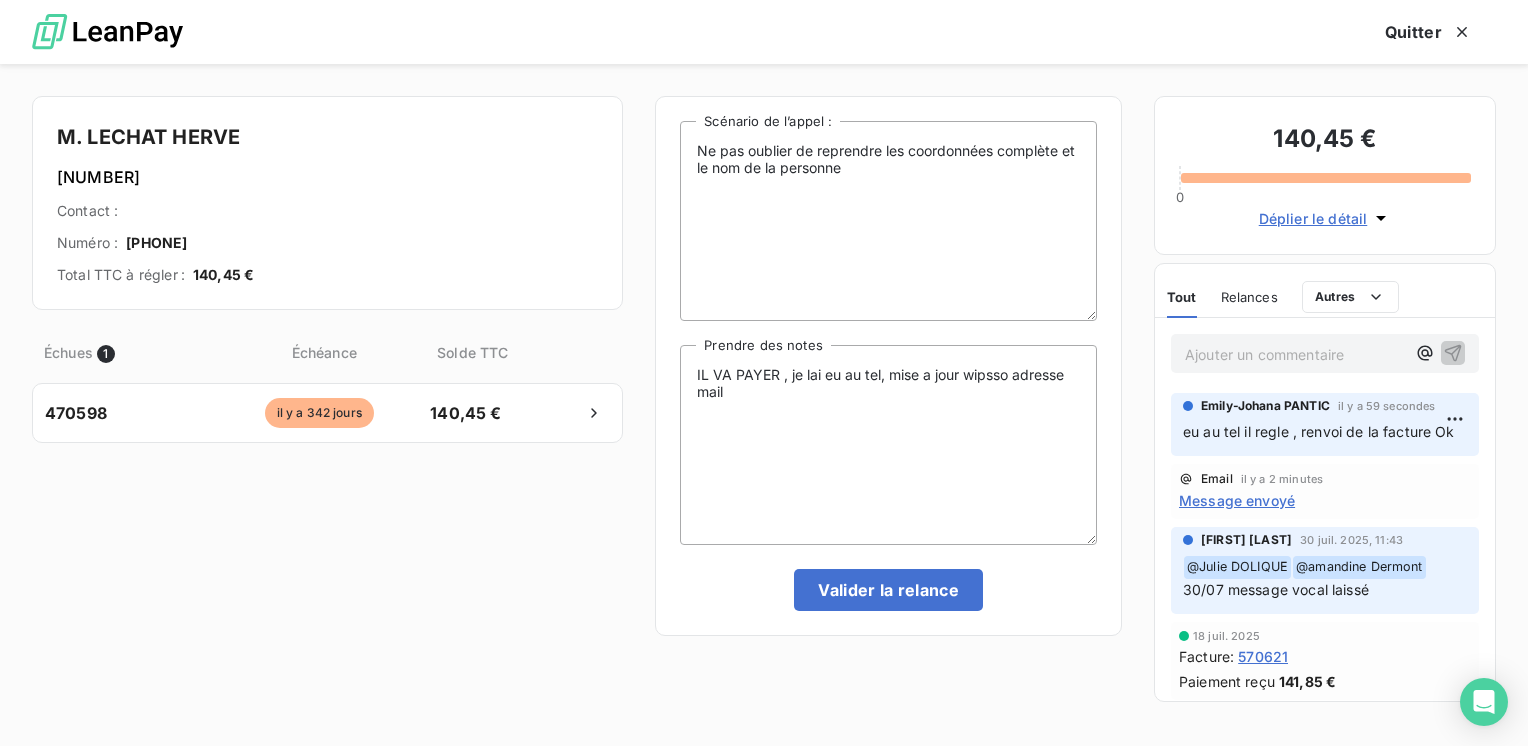 click on "Ne pas oublier de reprendre les coordonnées complète et le nom de la personne Scénario de l’appel : IL VA PAYER , je lai eu au tel, mise a jour wipsso adresse mail
Prendre des notes Valider la relance" at bounding box center [888, 366] 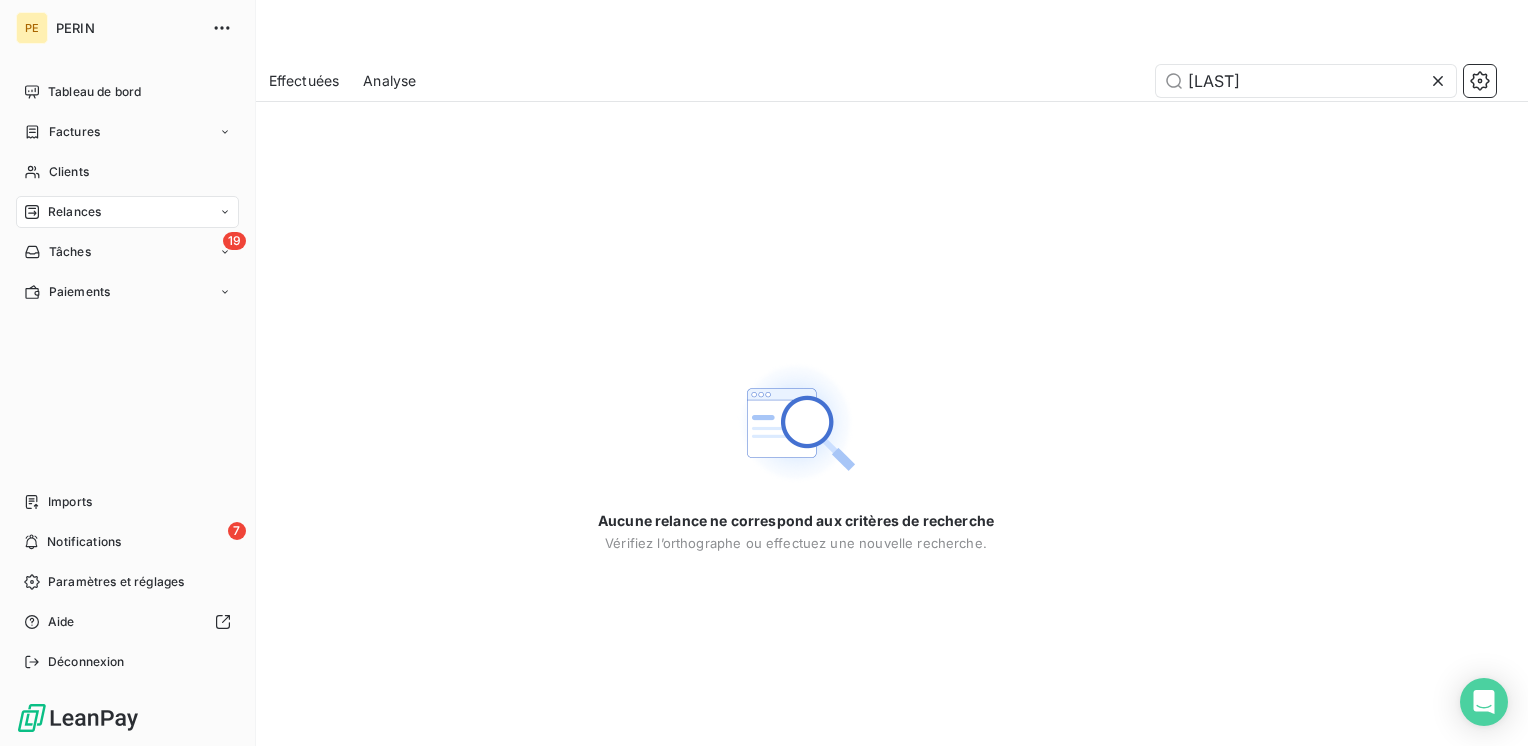 click on "Relances" at bounding box center [74, 212] 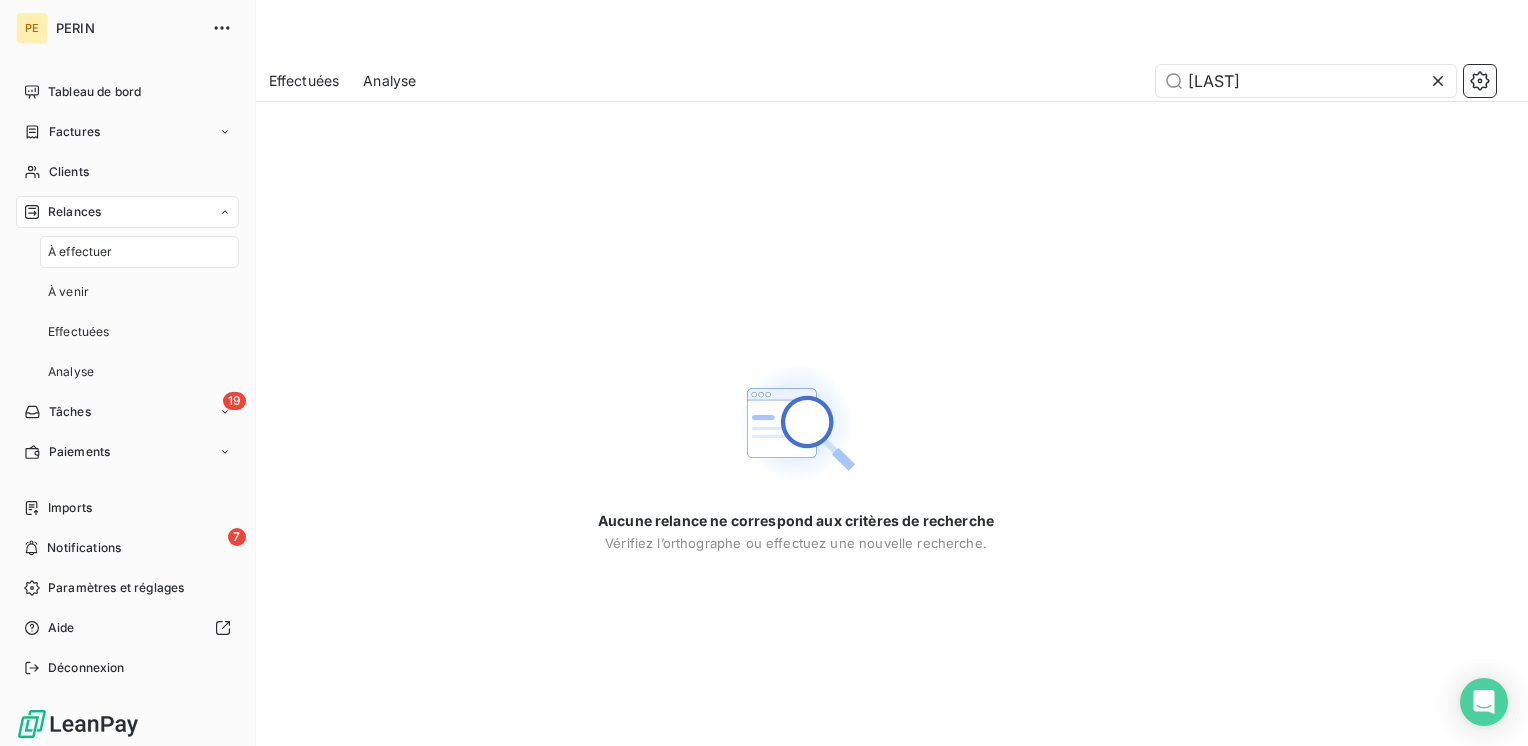 click on "Relances" at bounding box center [74, 212] 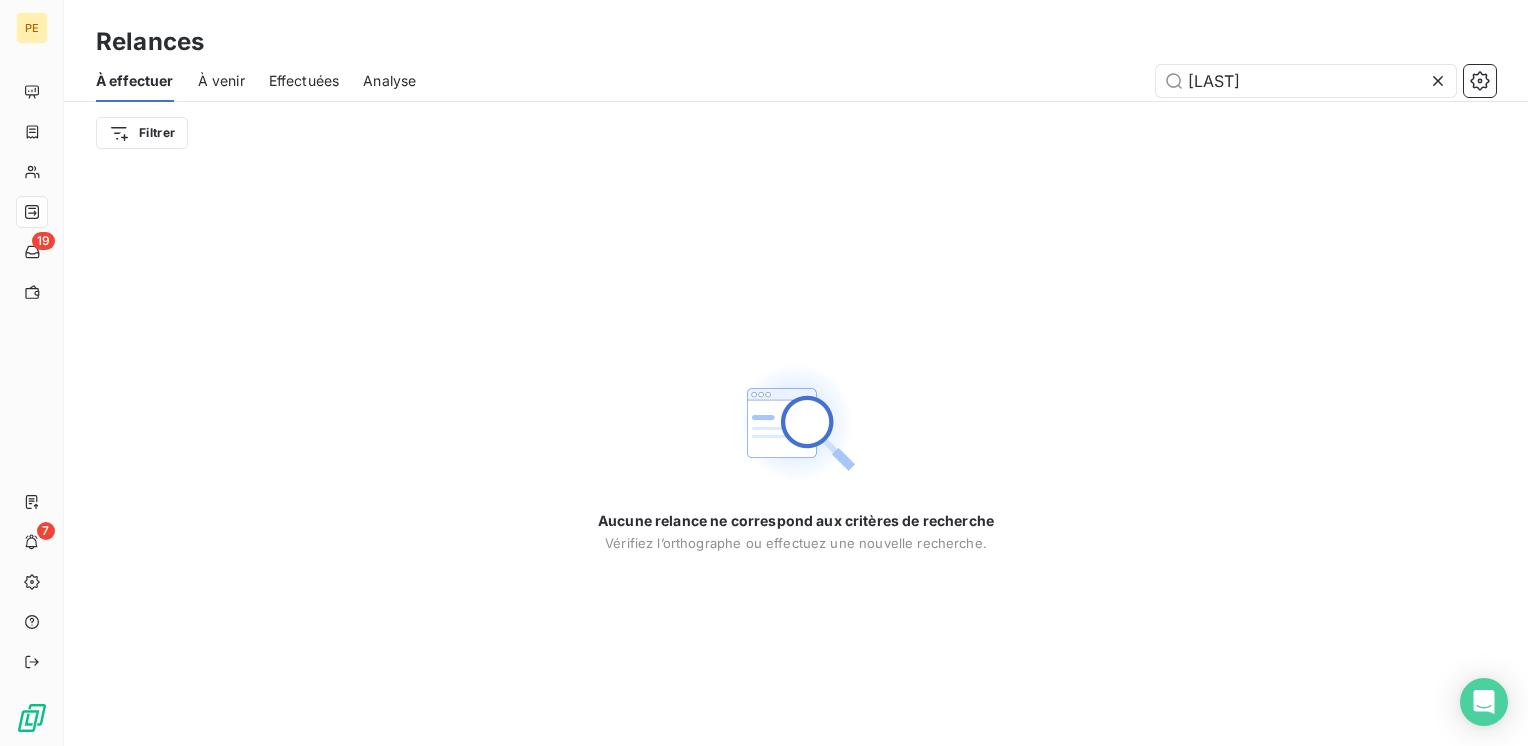 click 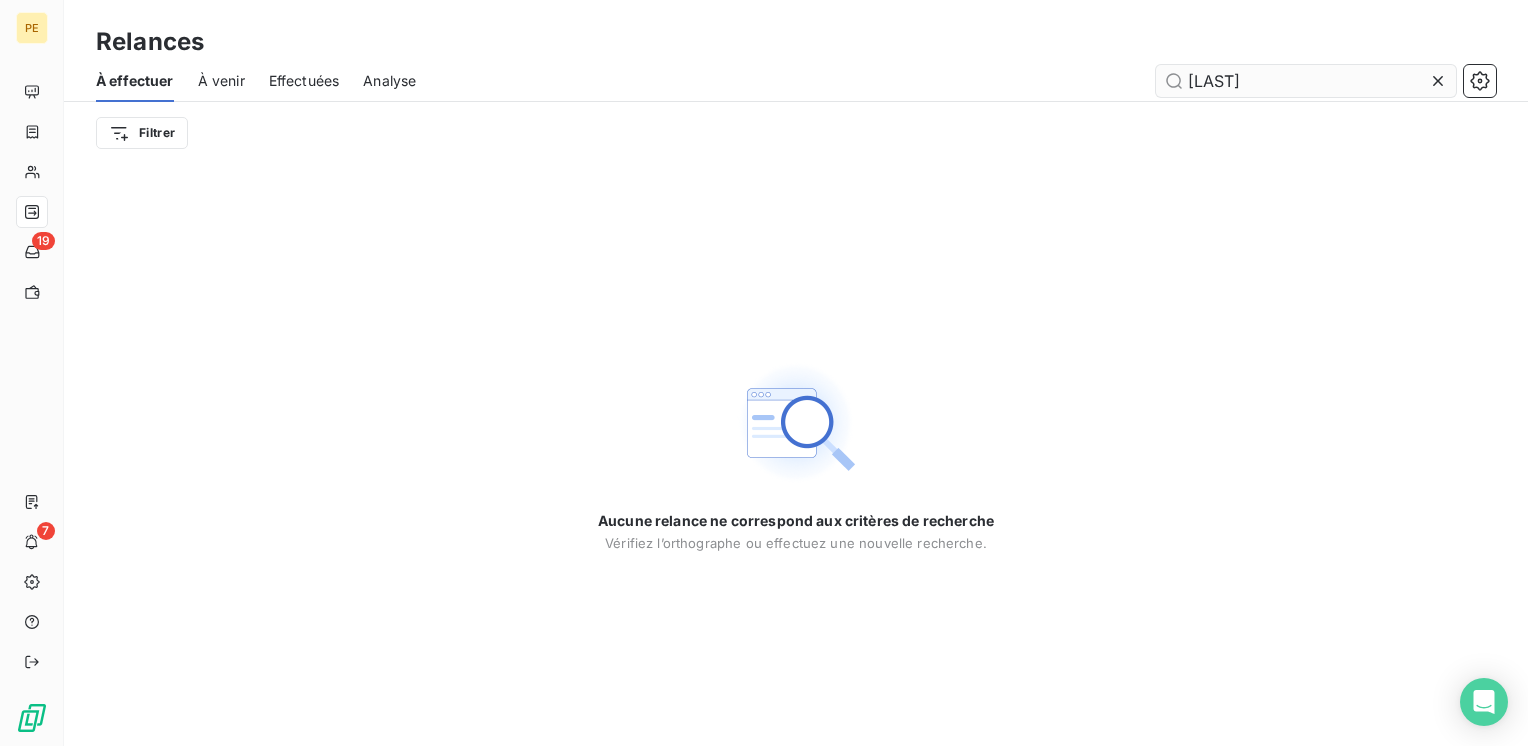 type 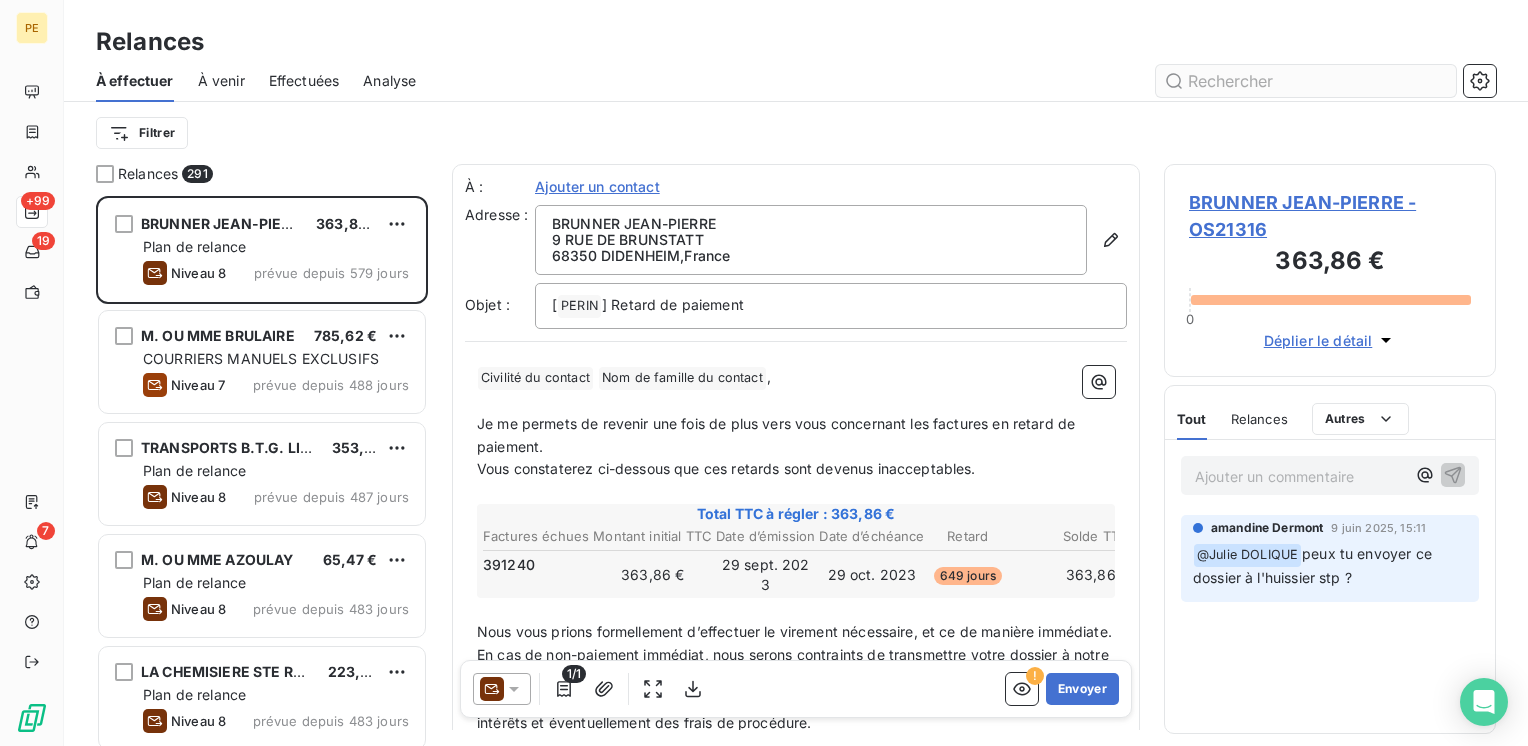 scroll, scrollTop: 16, scrollLeft: 16, axis: both 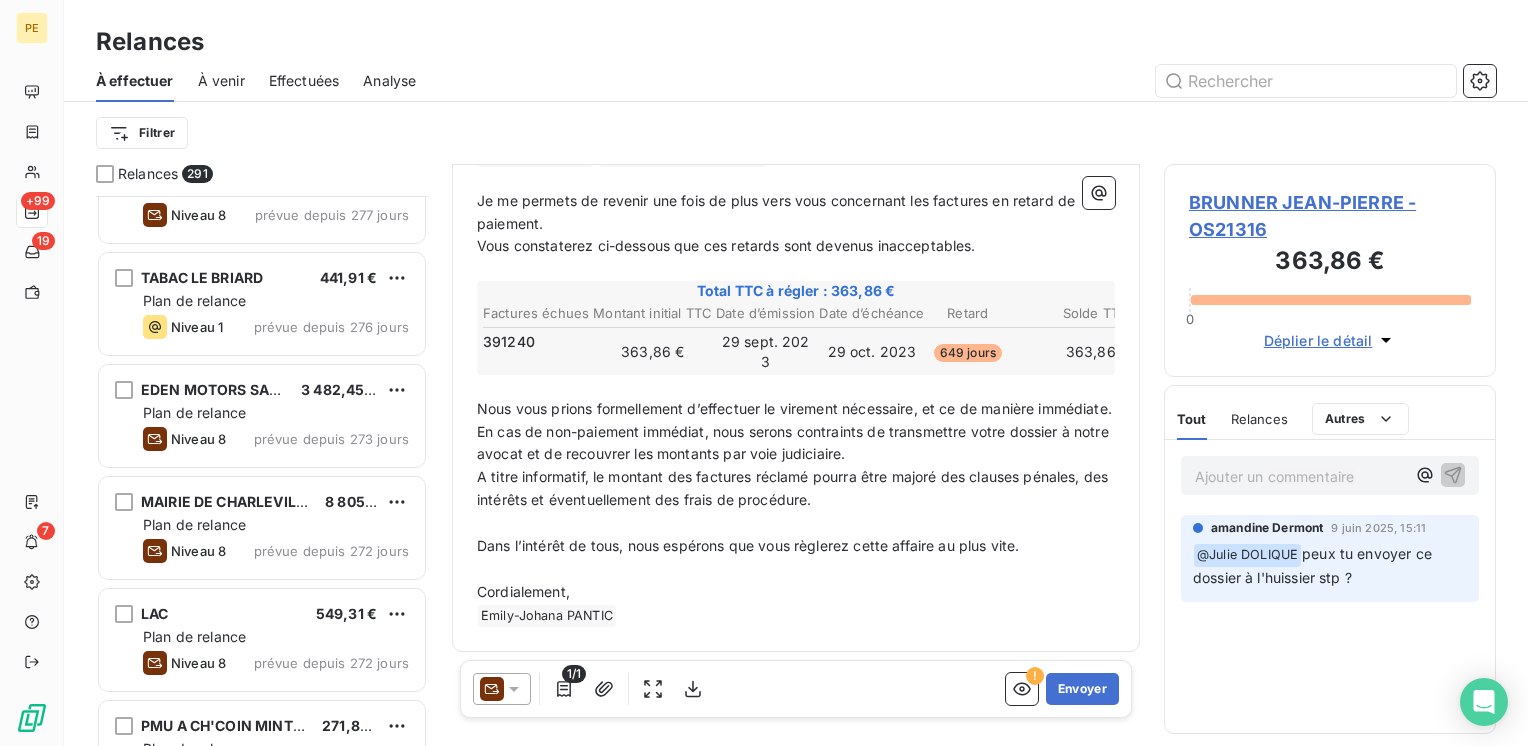 click on "Cordialement," at bounding box center [796, 592] 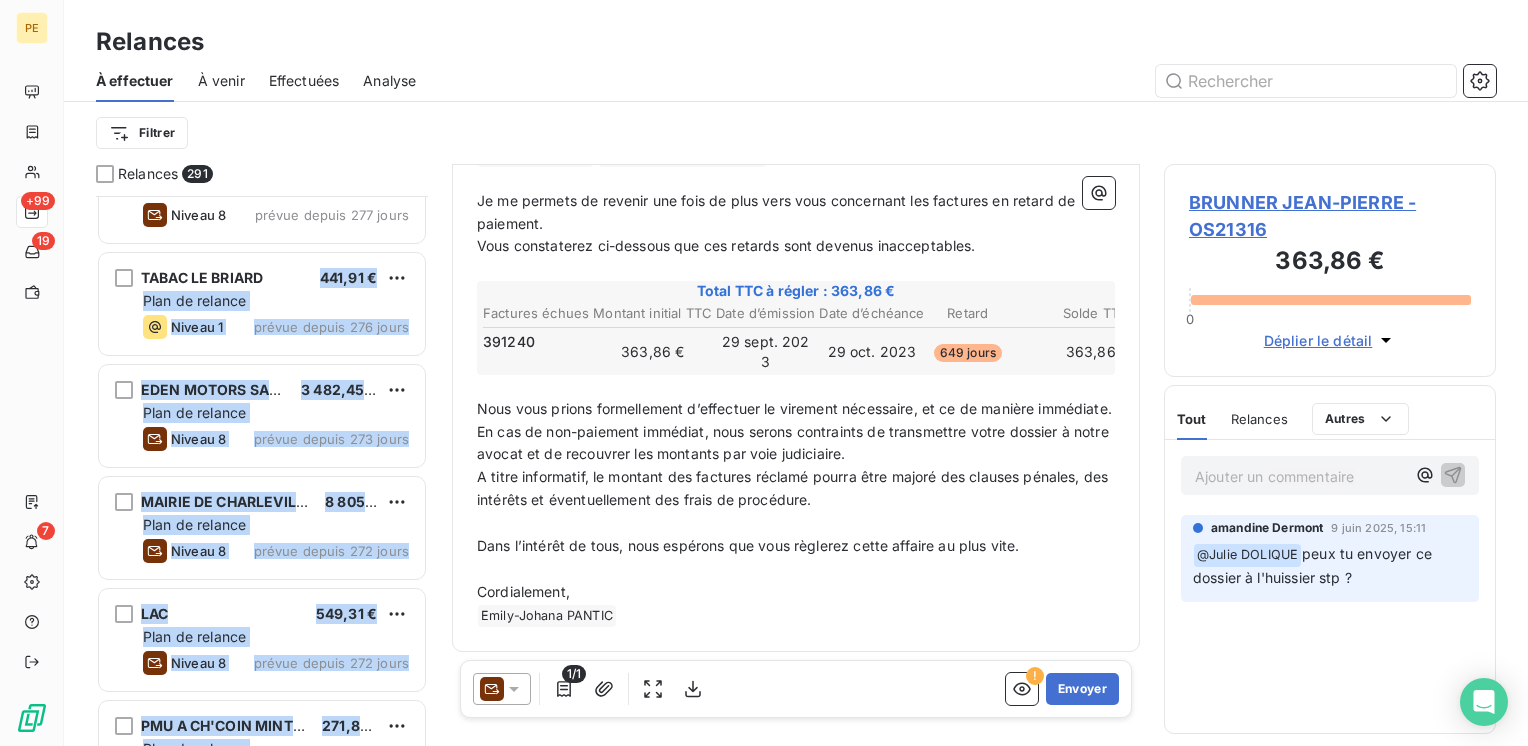 drag, startPoint x: 786, startPoint y: 635, endPoint x: 318, endPoint y: 250, distance: 606.01074 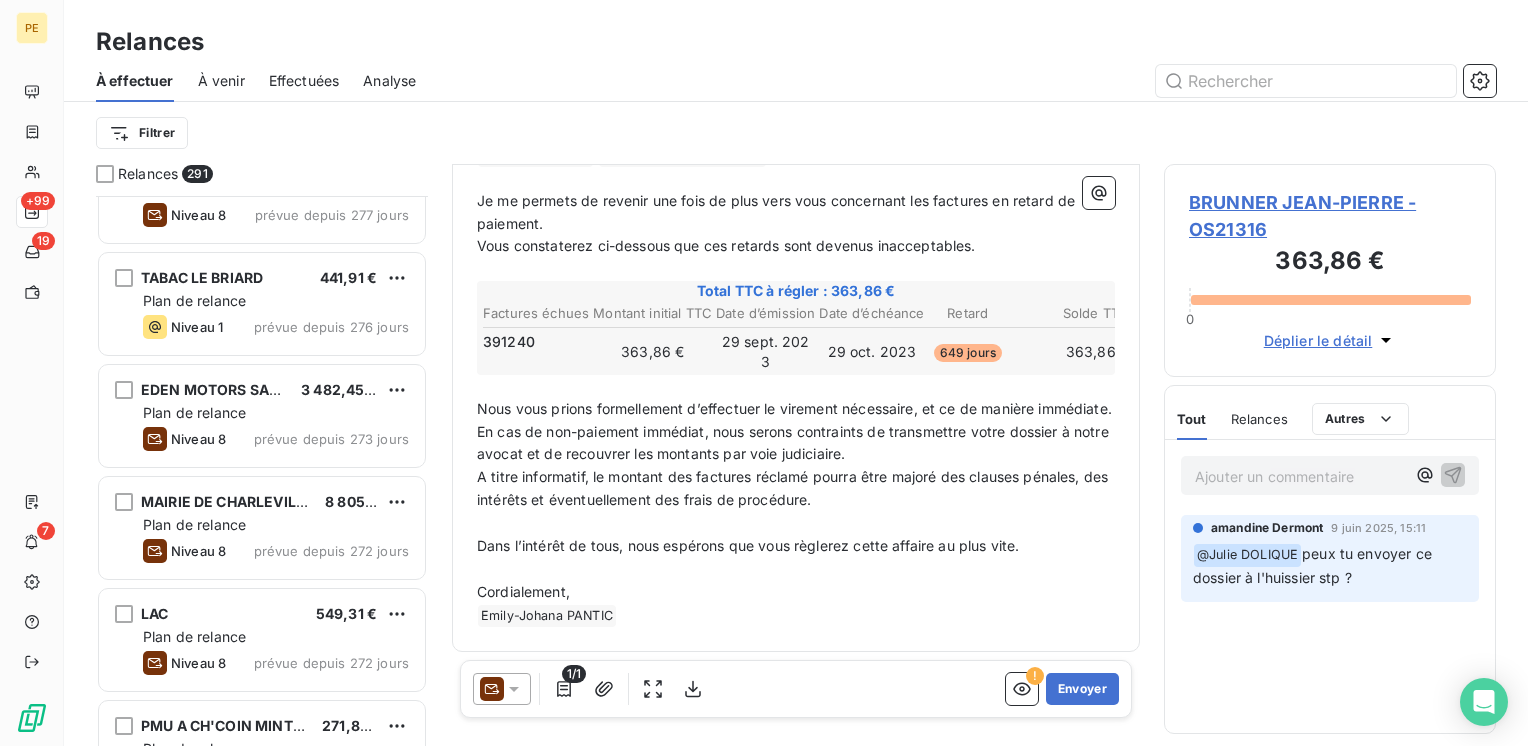 click on "﻿" at bounding box center (796, 569) 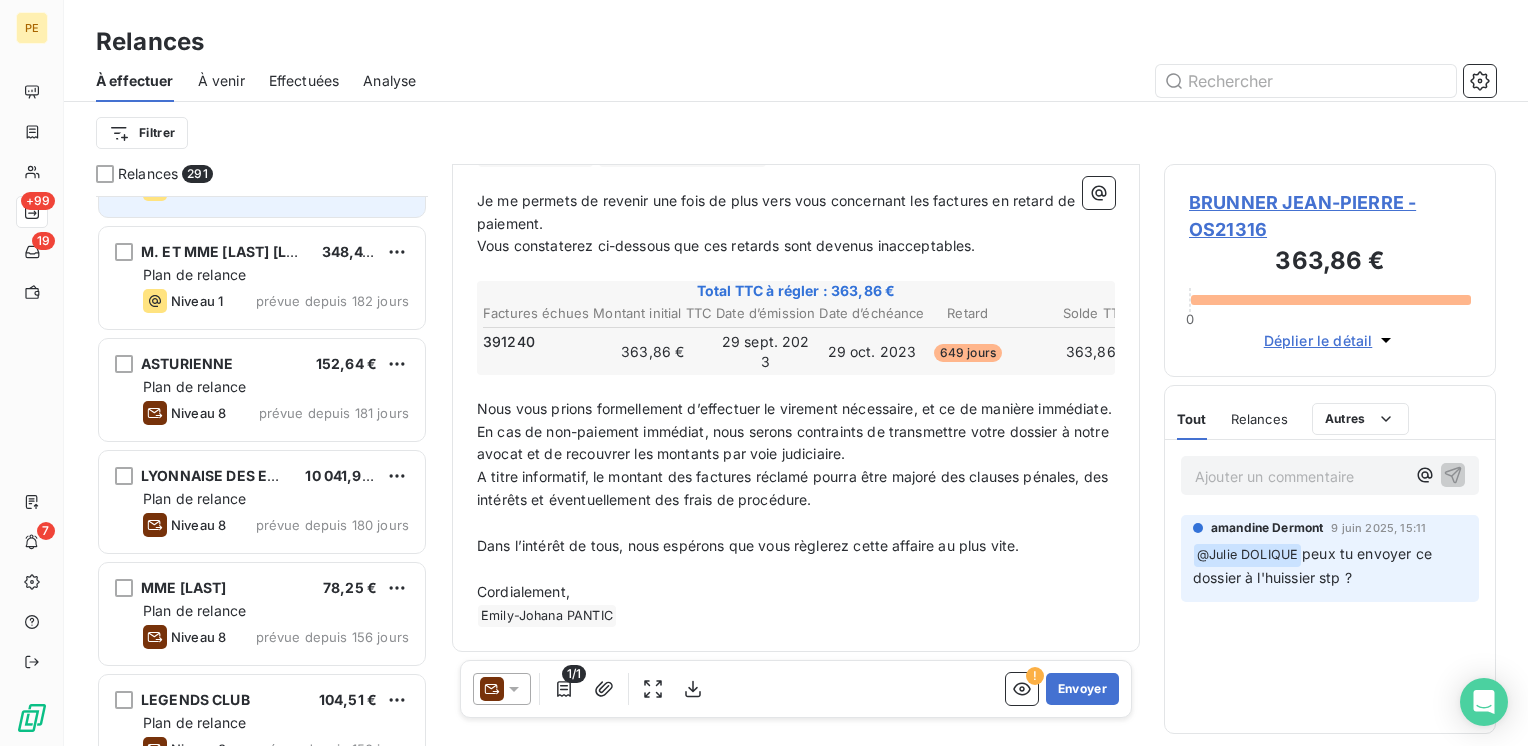 scroll, scrollTop: 2000, scrollLeft: 0, axis: vertical 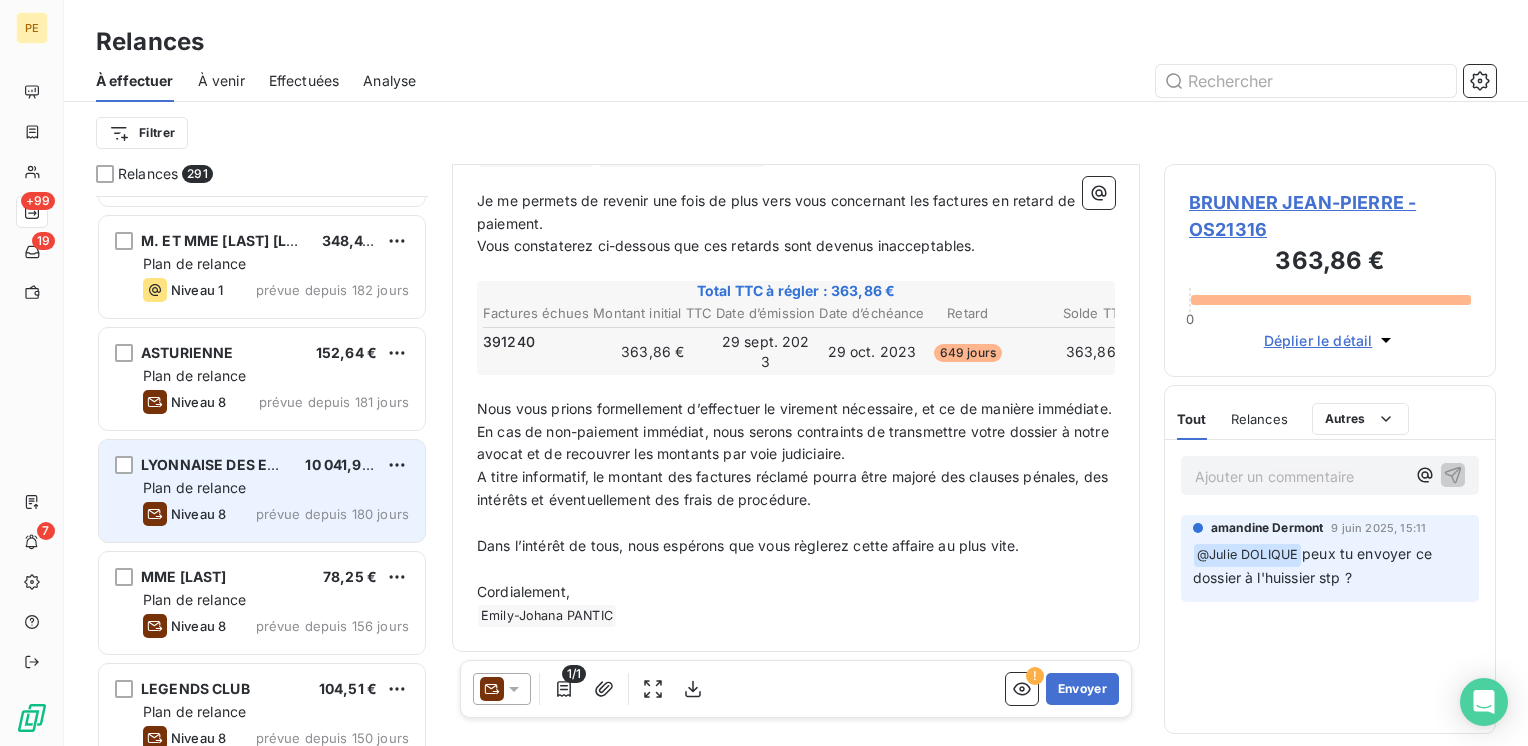 click on "Niveau 8" at bounding box center (184, 514) 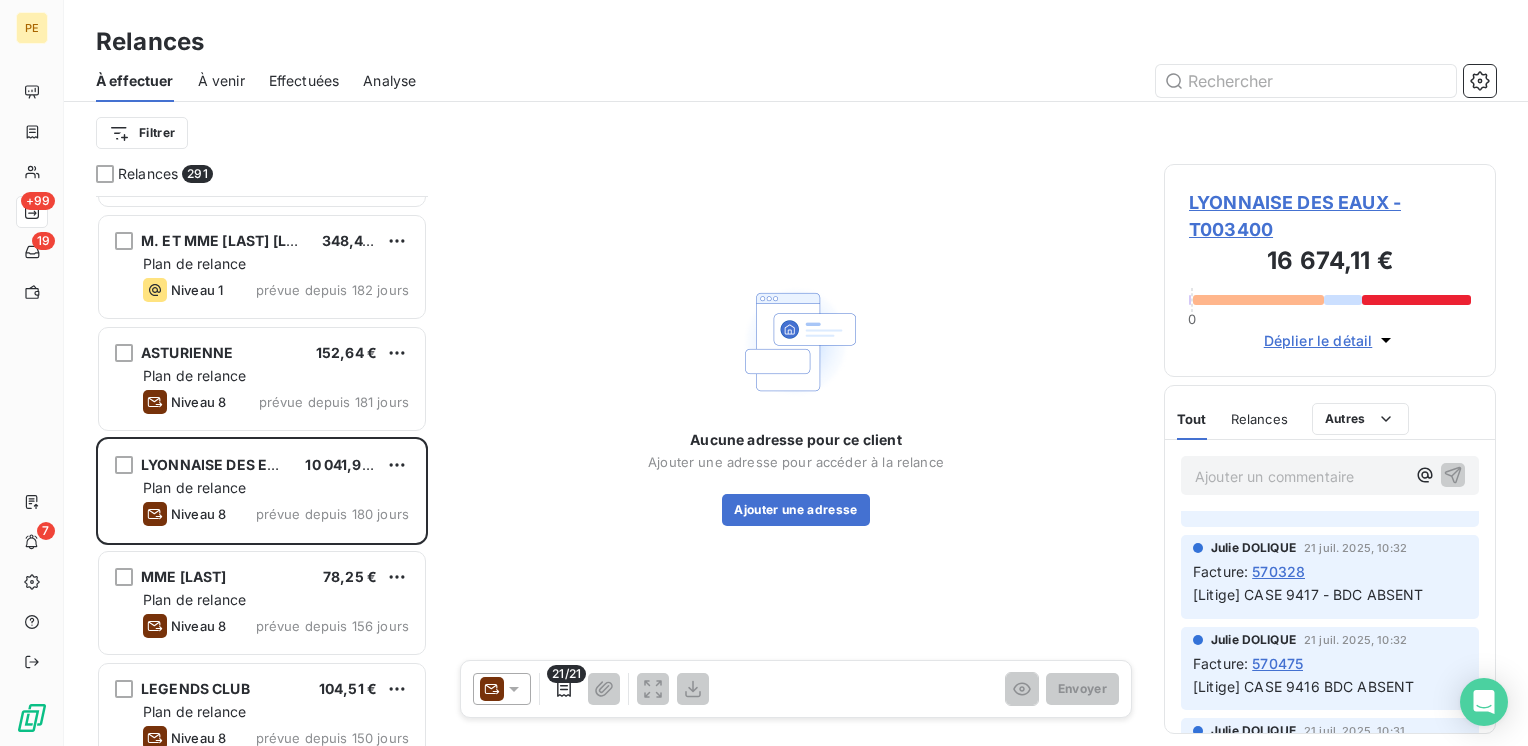 scroll, scrollTop: 133, scrollLeft: 0, axis: vertical 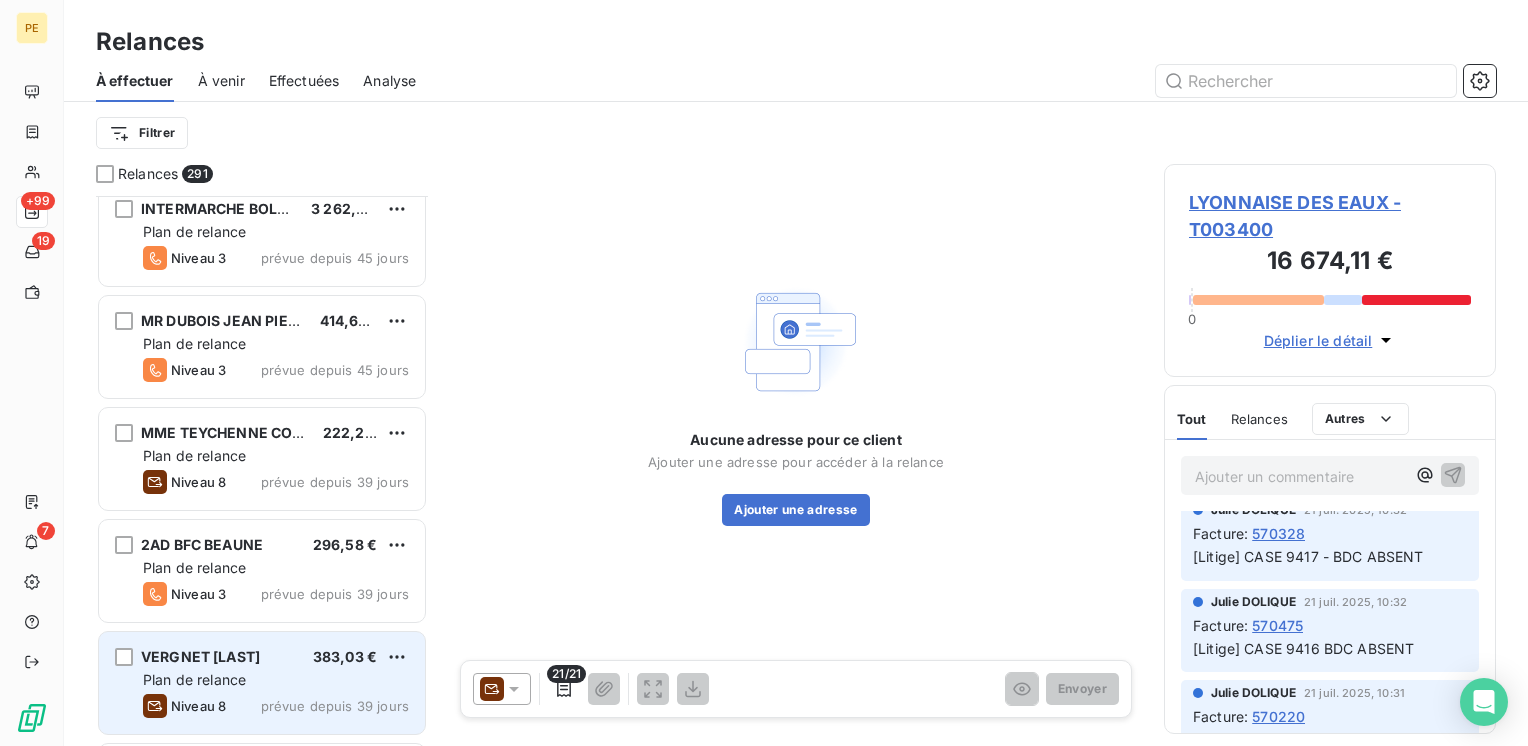 click on "Plan de relance" at bounding box center [276, 680] 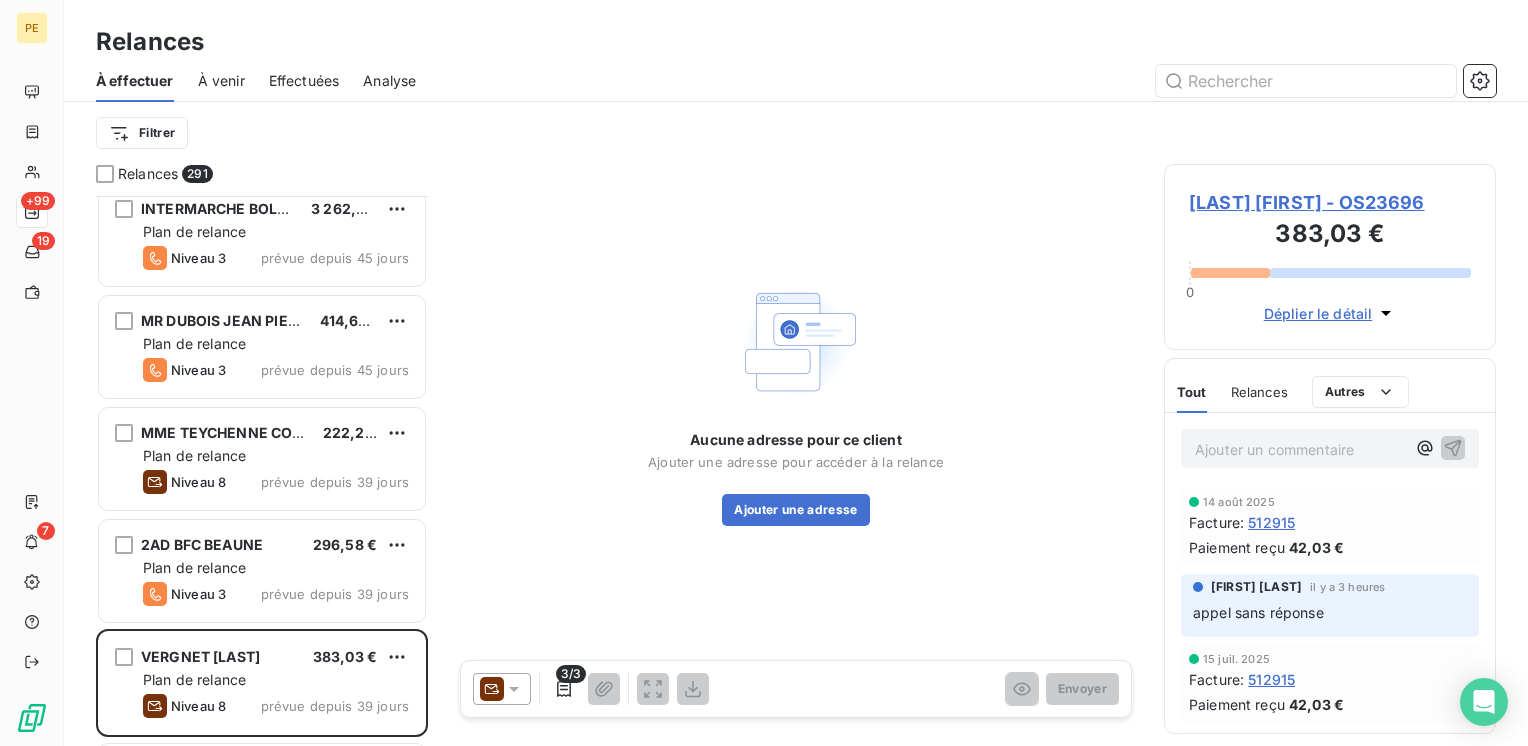 click on "[LAST] [FIRST] - OS23696" at bounding box center (1330, 202) 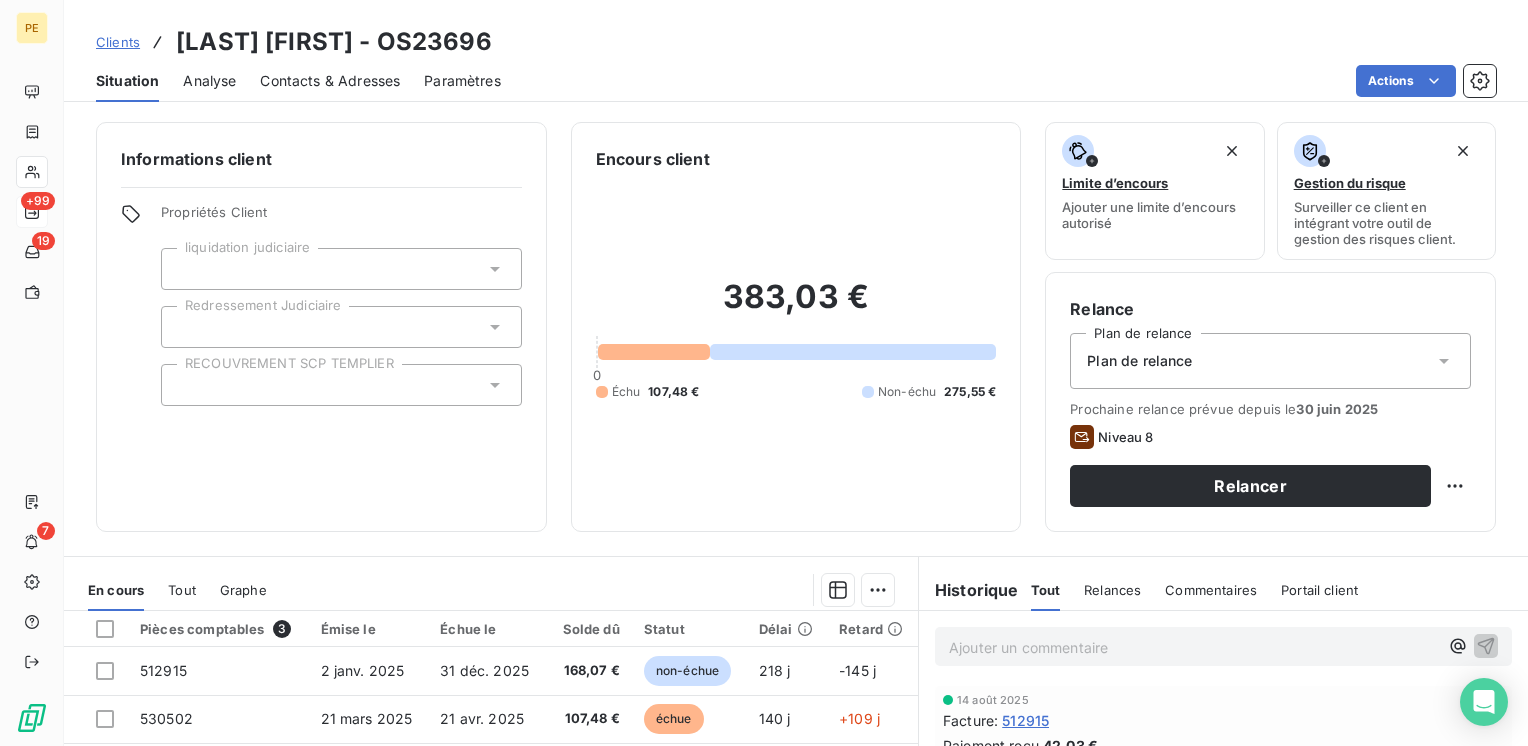 click on "Contacts & Adresses" at bounding box center (330, 81) 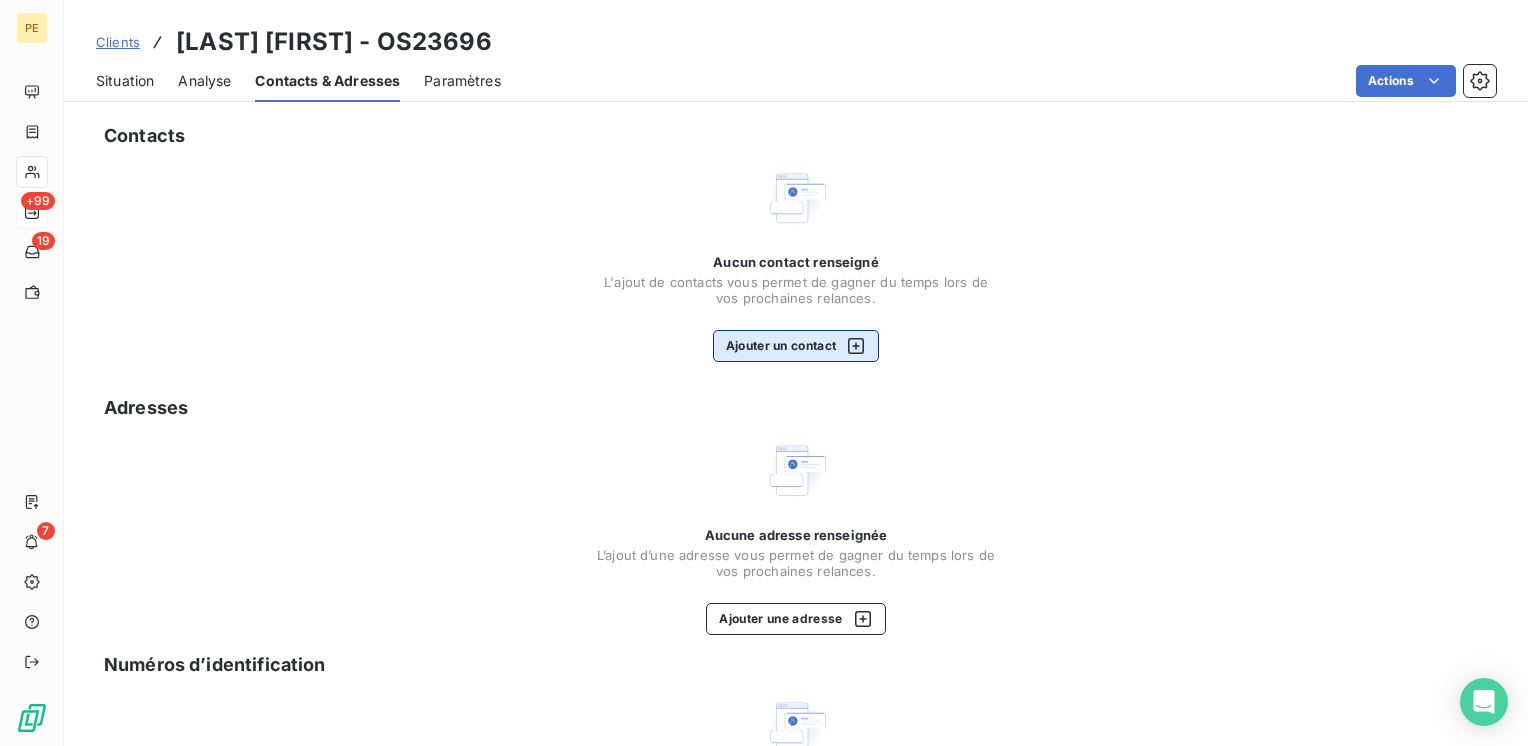 click on "Ajouter un contact" at bounding box center [796, 346] 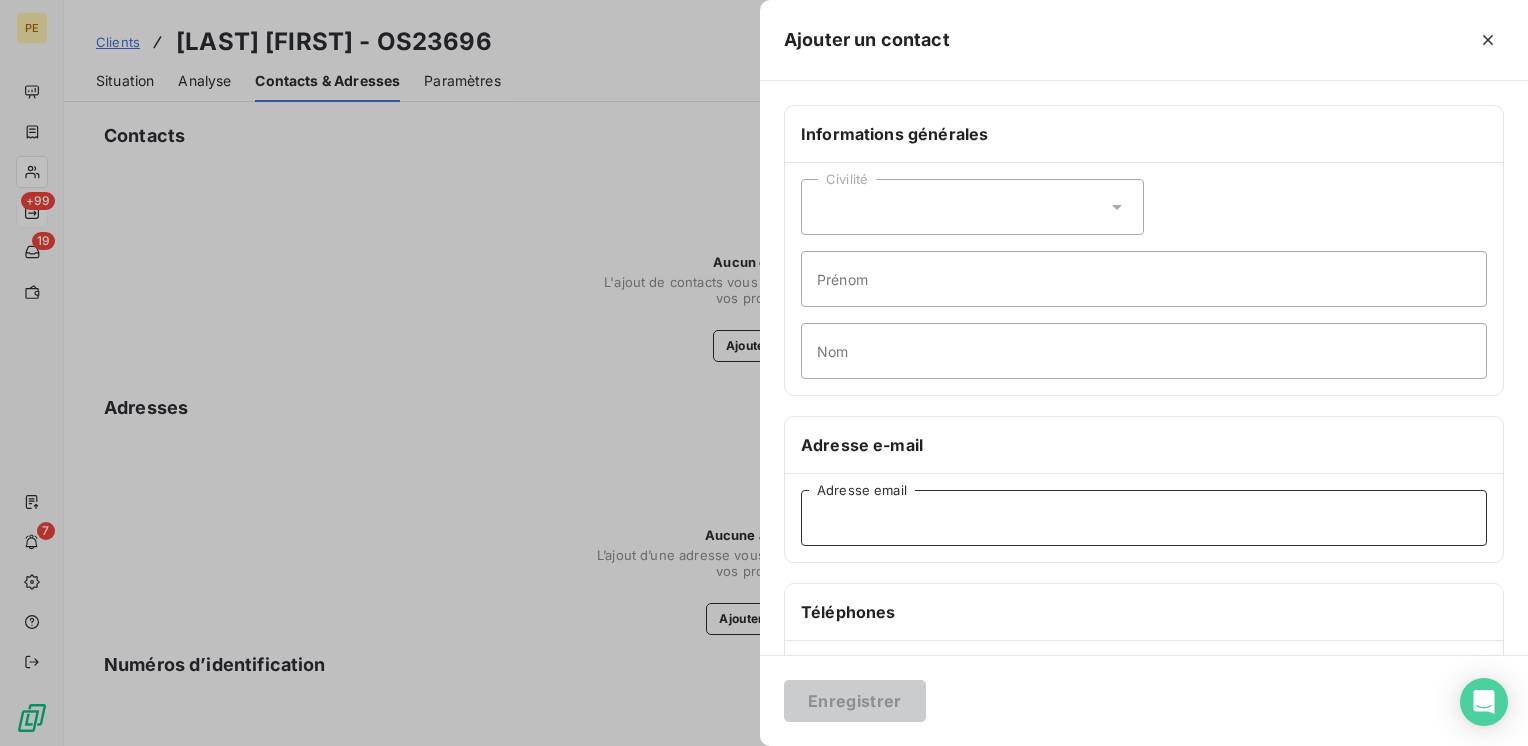 click on "Adresse email" at bounding box center [1144, 518] 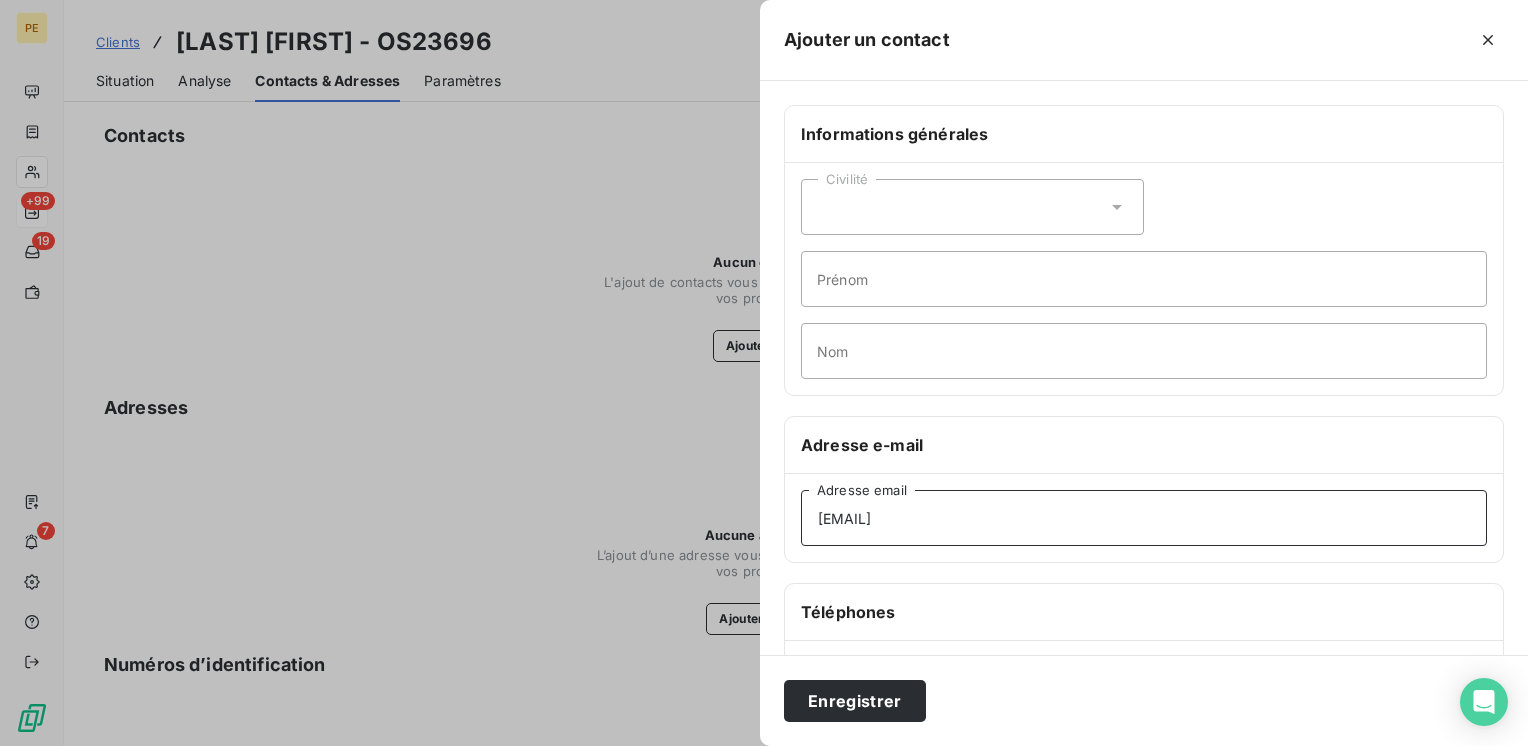 type on "[EMAIL]" 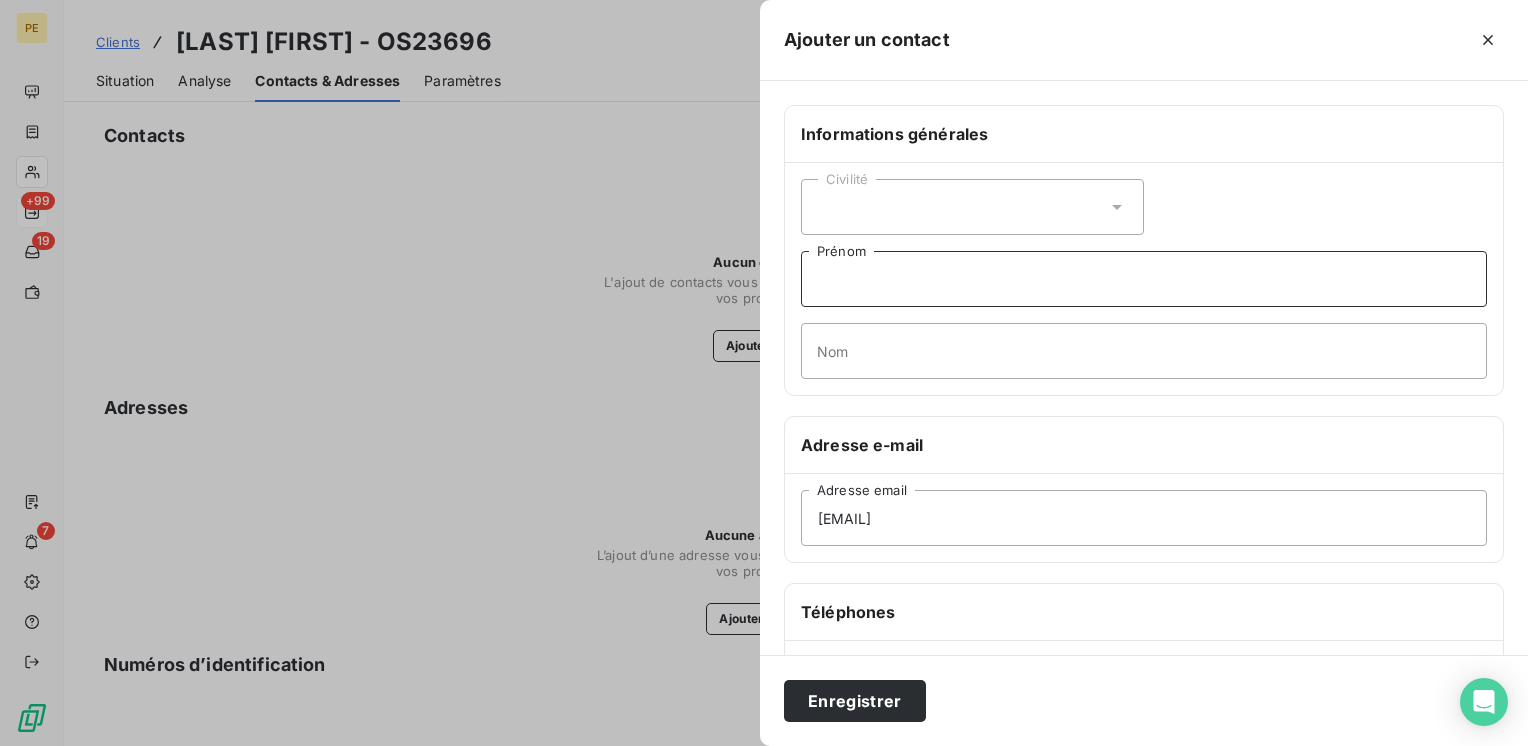 click on "Prénom" at bounding box center (1144, 279) 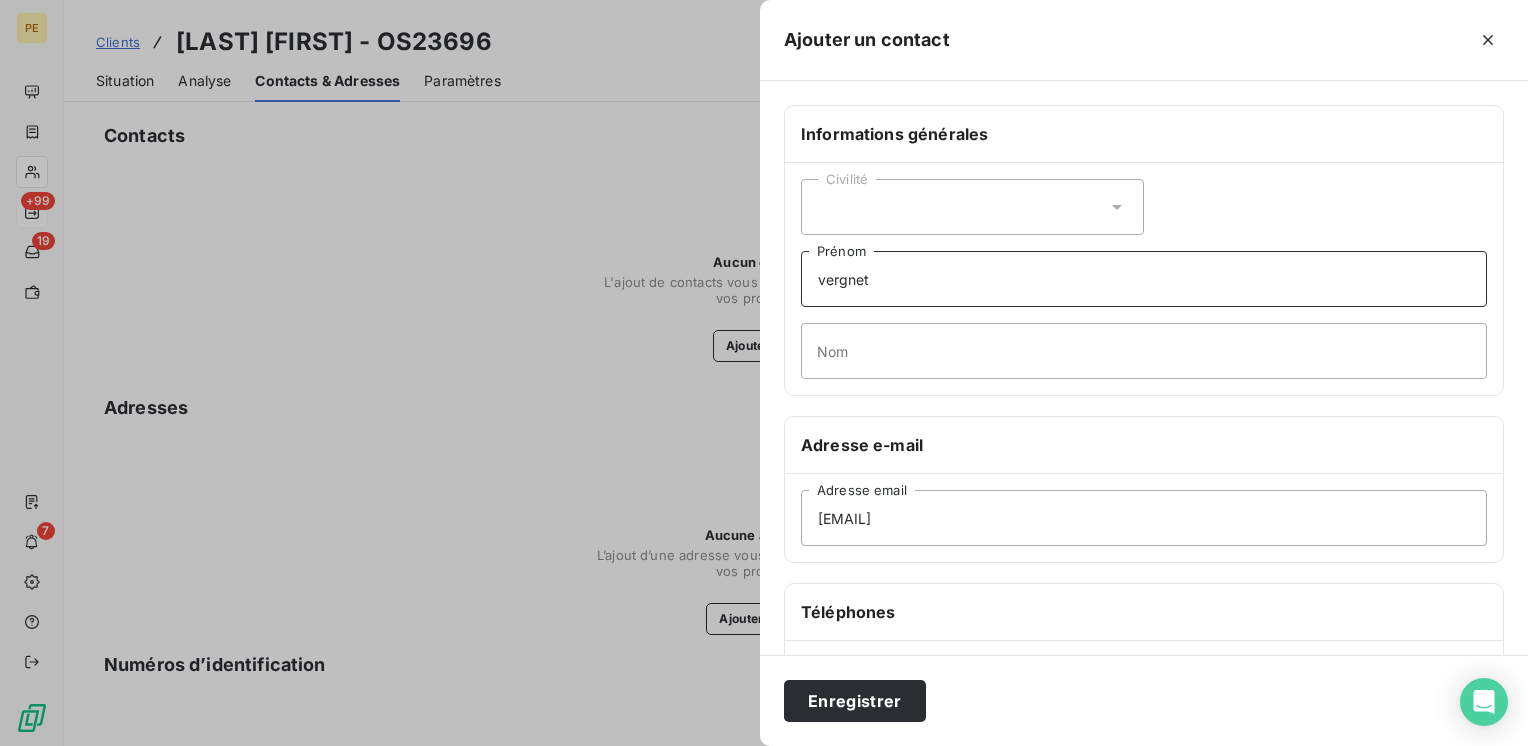 drag, startPoint x: 816, startPoint y: 282, endPoint x: 827, endPoint y: 283, distance: 11.045361 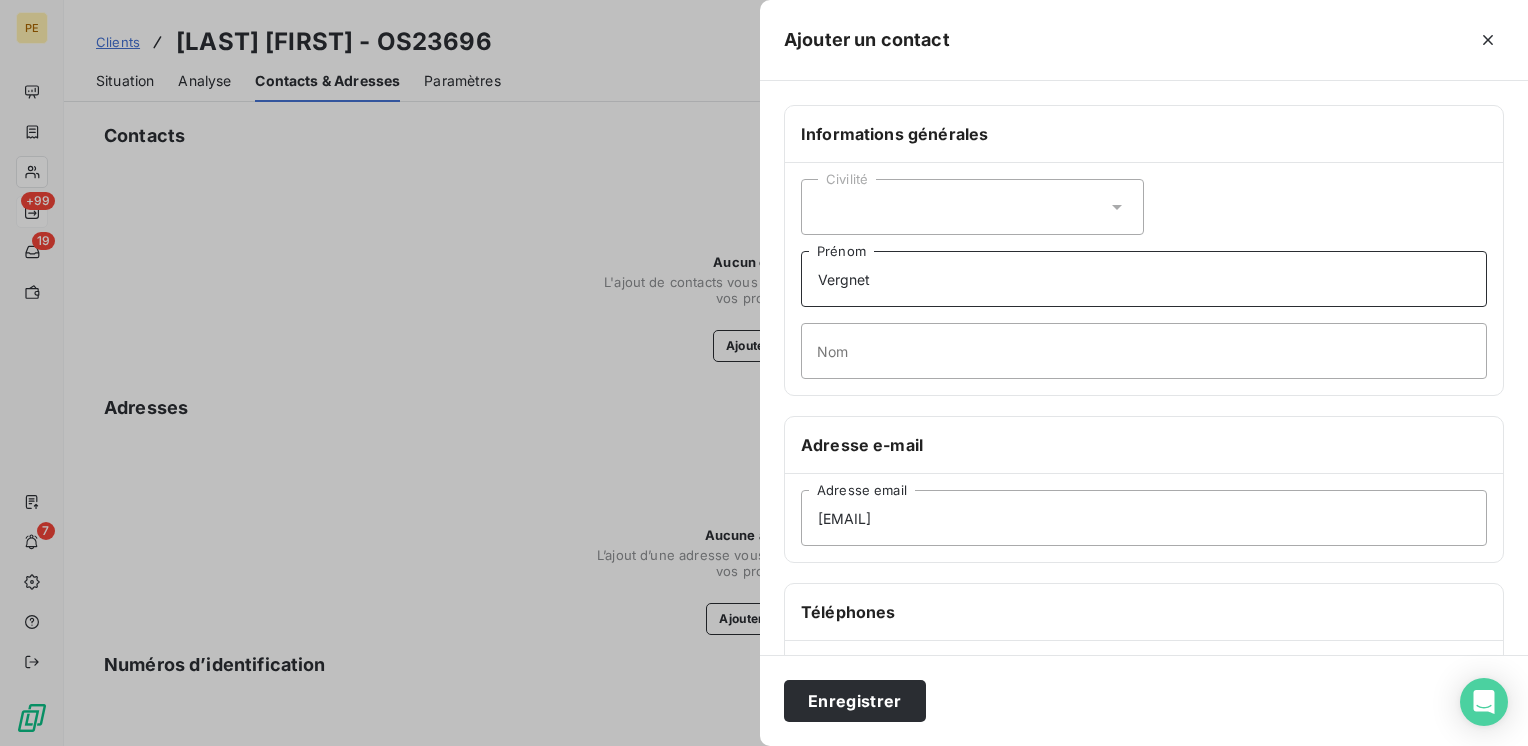 type on "Vergnet" 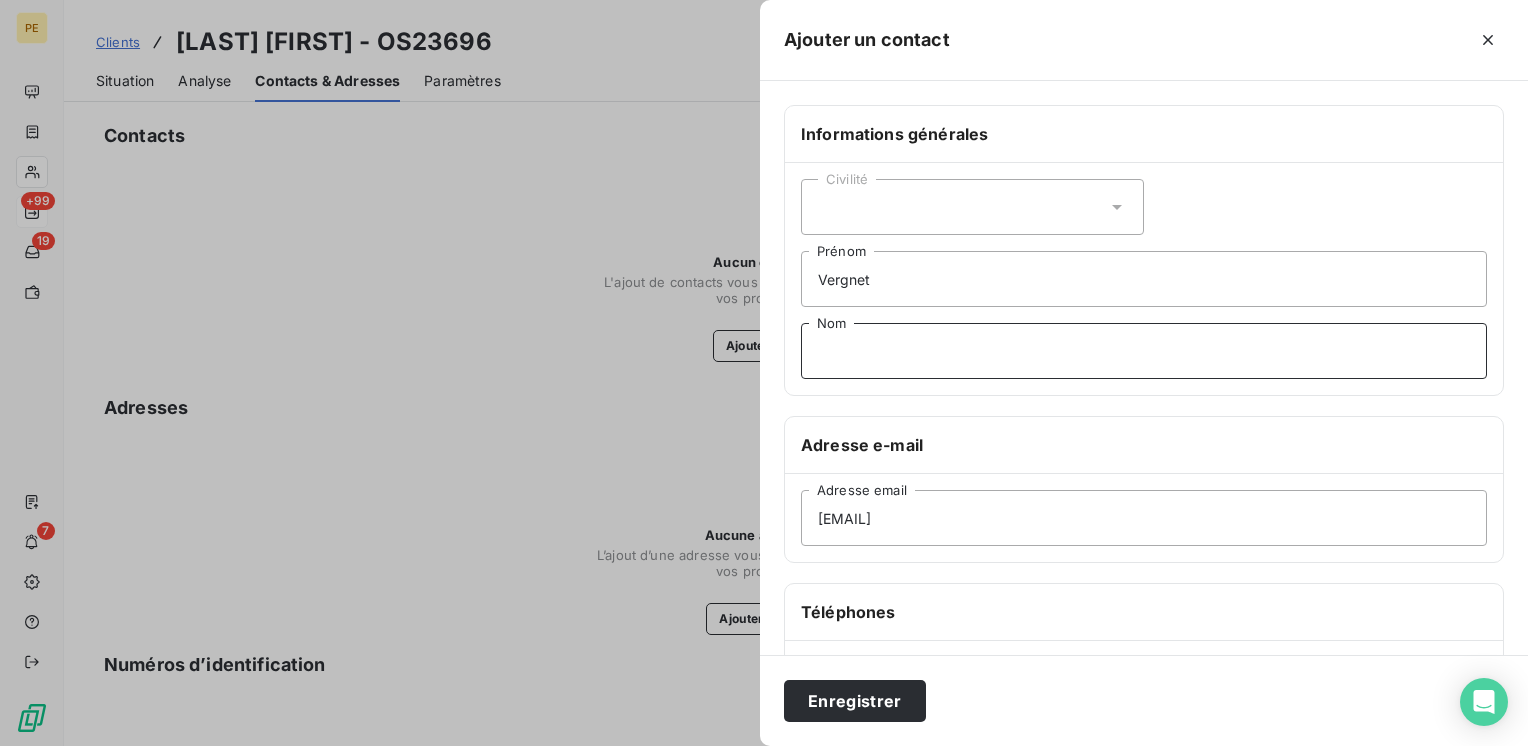 click on "Nom" at bounding box center [1144, 351] 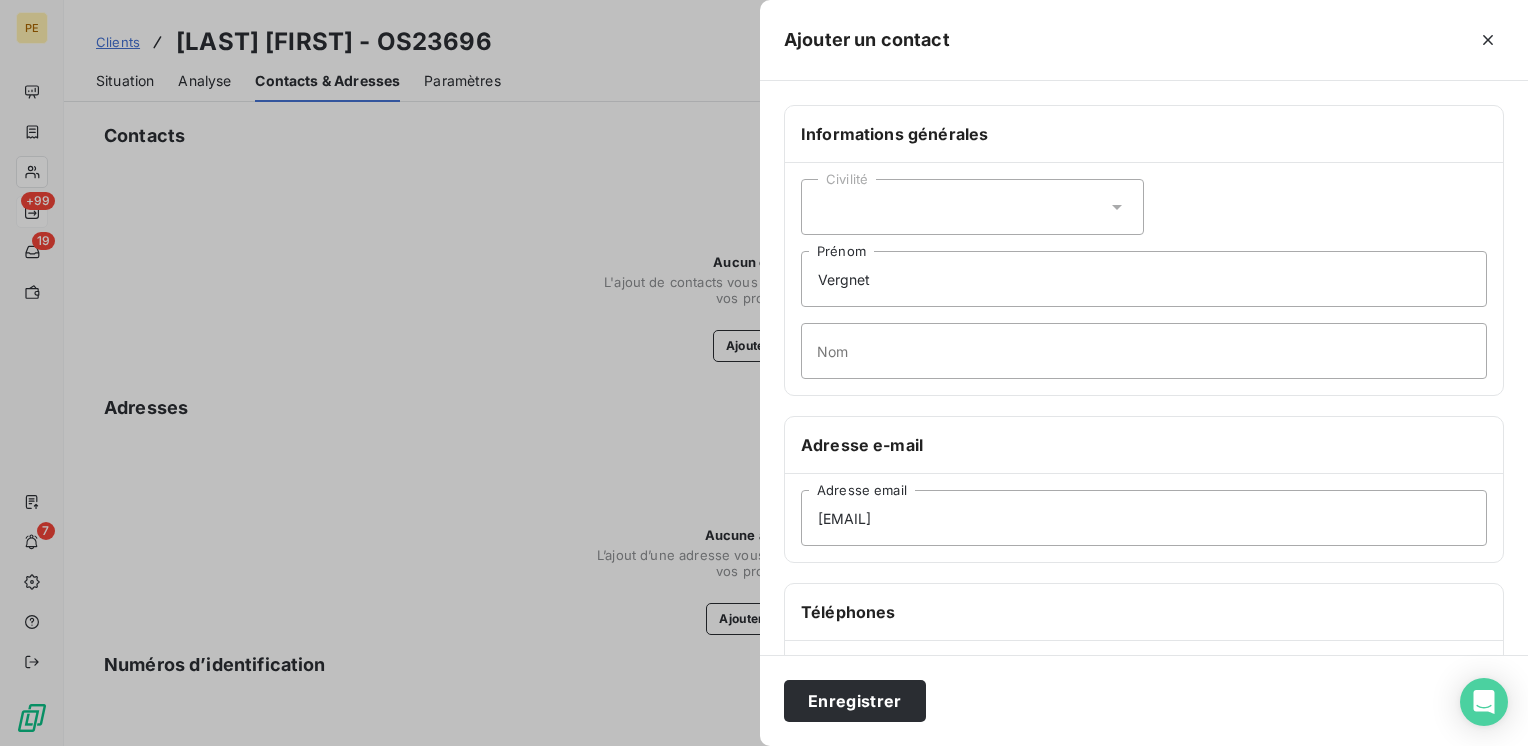 click on "Civilité" at bounding box center (972, 207) 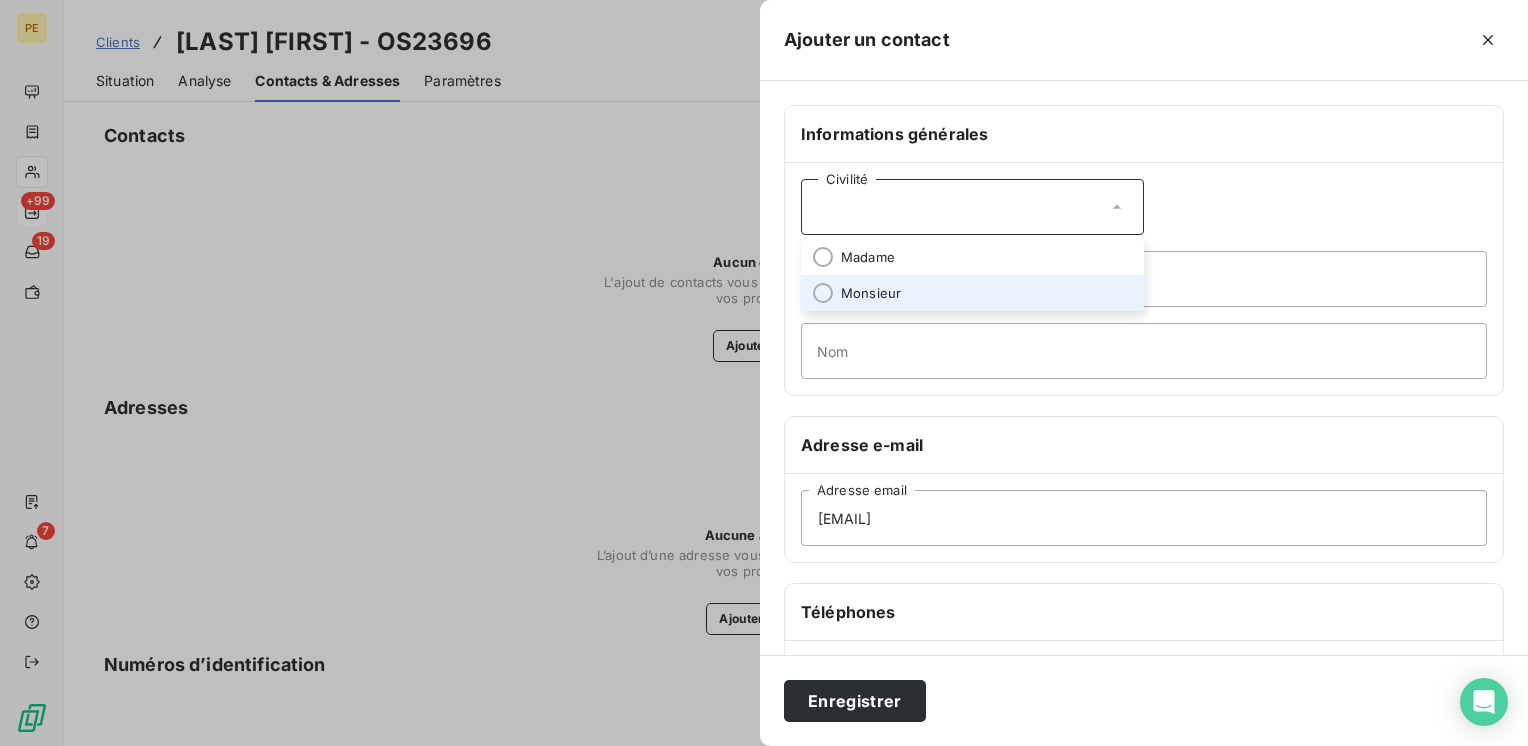 click on "Monsieur" at bounding box center [972, 293] 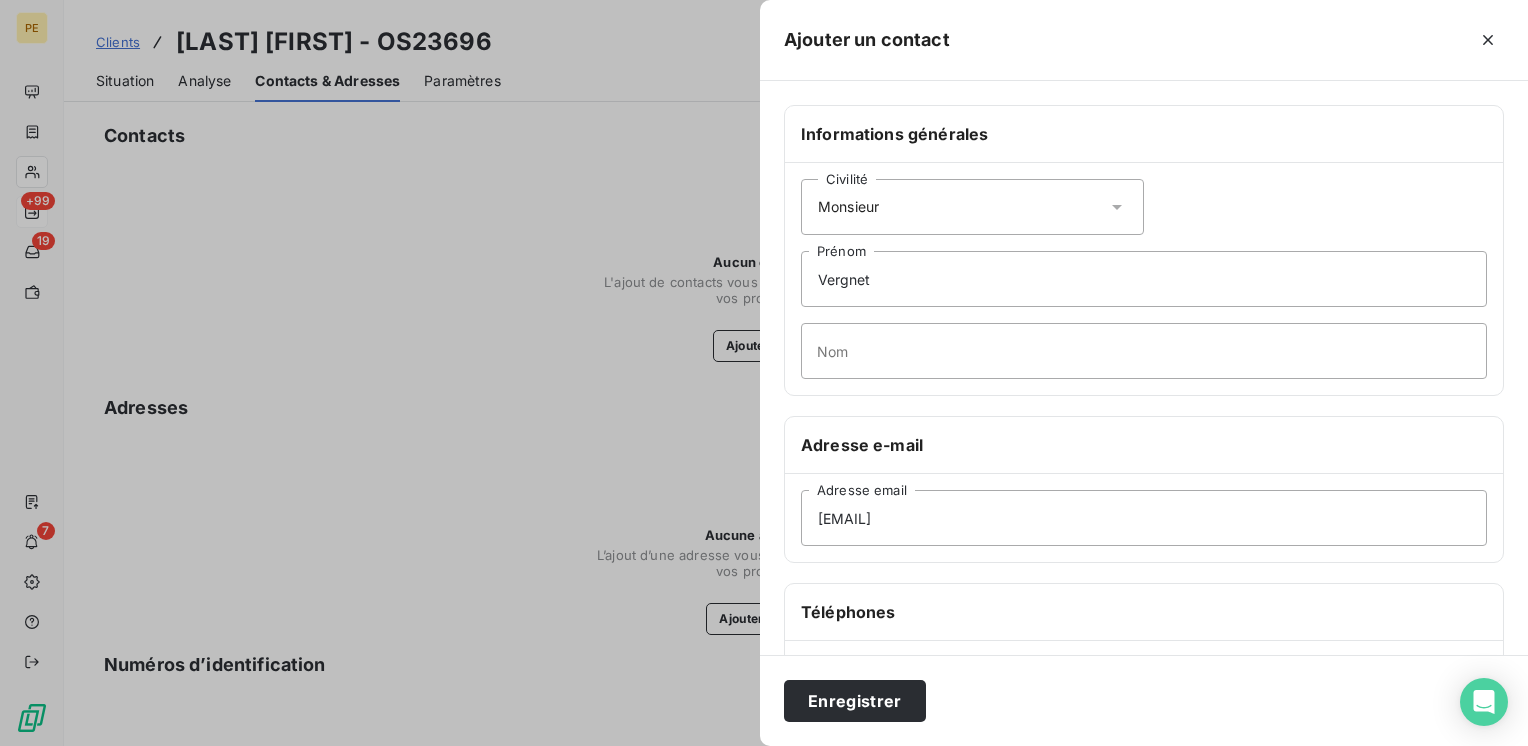 scroll, scrollTop: 334, scrollLeft: 0, axis: vertical 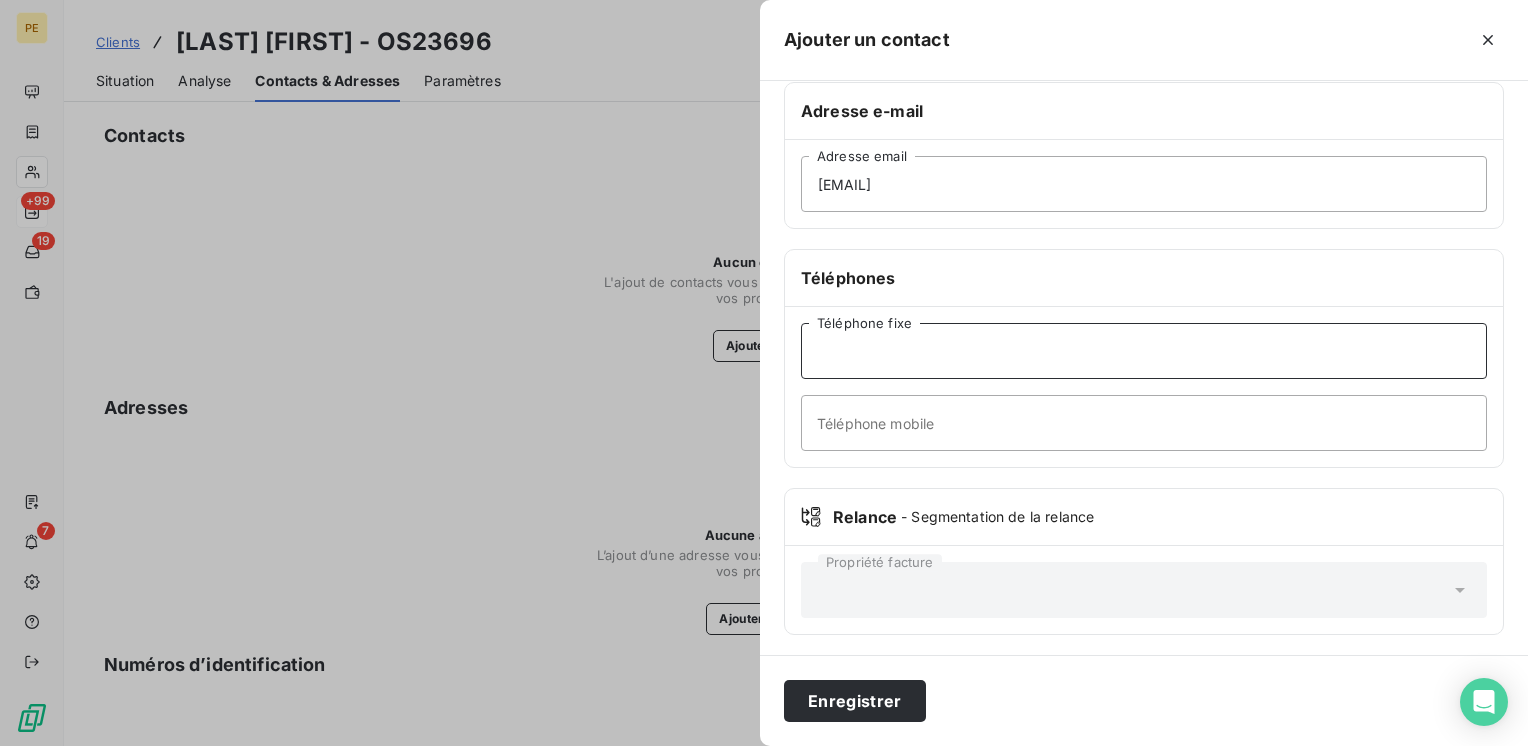 click on "Téléphone fixe" at bounding box center [1144, 351] 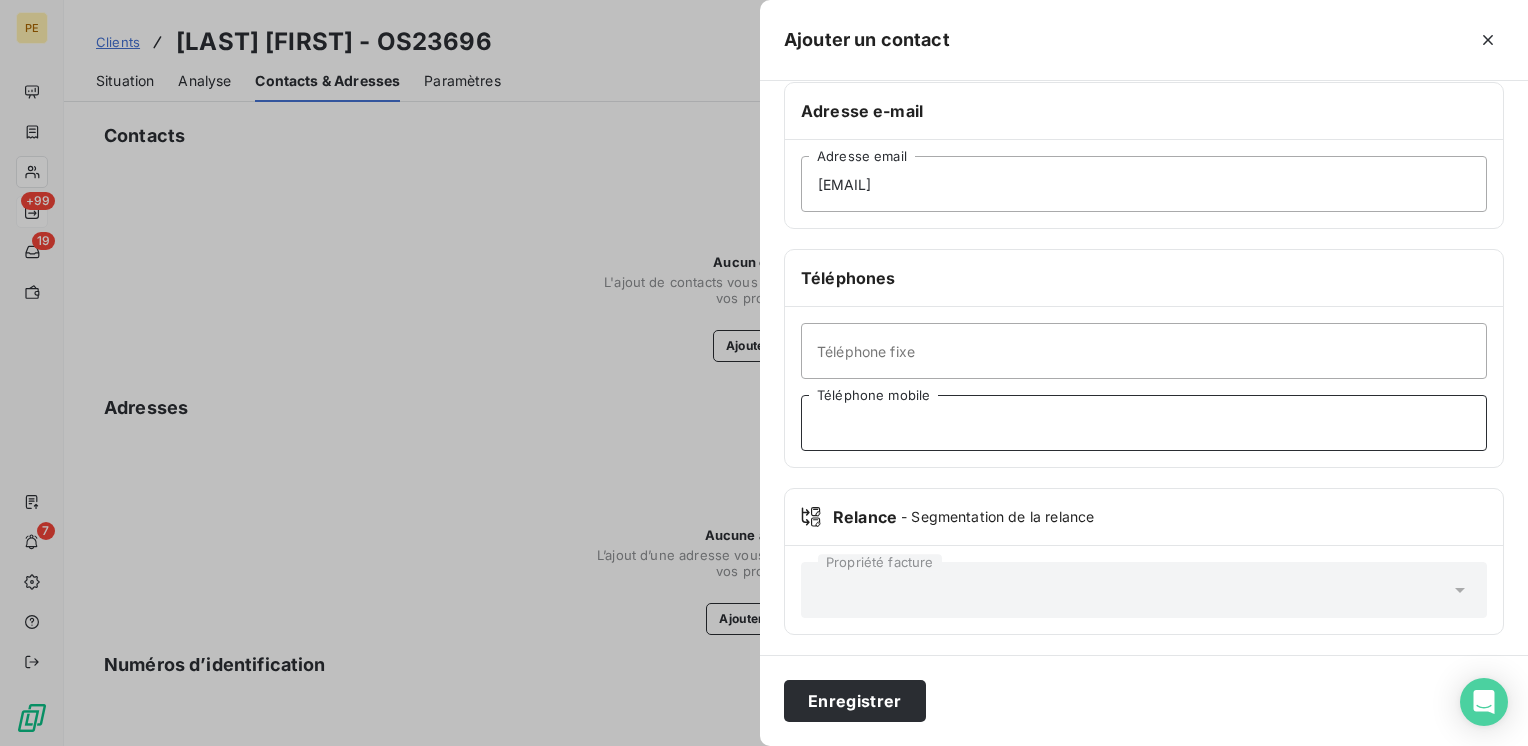 click on "Téléphone mobile" at bounding box center [1144, 423] 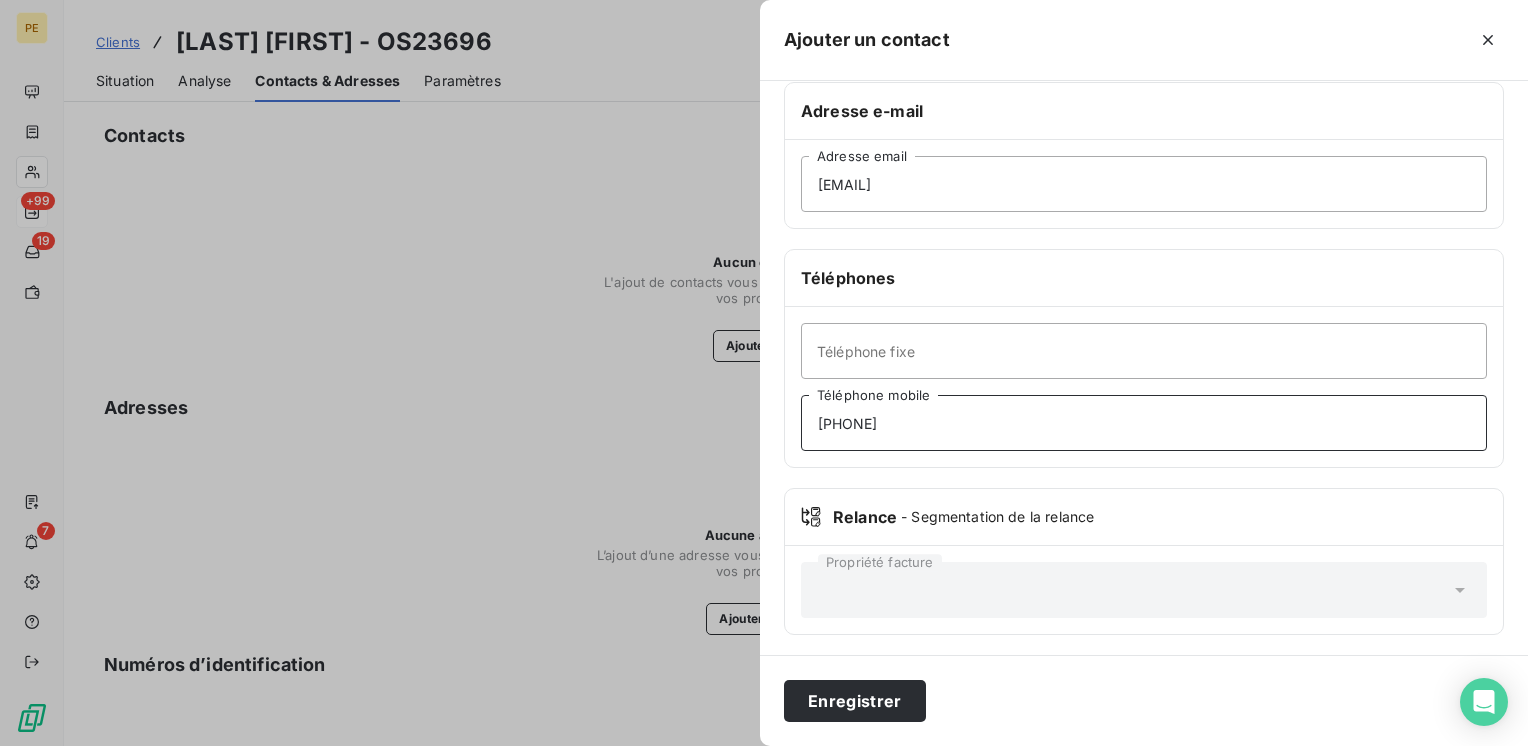 type on "[PHONE]" 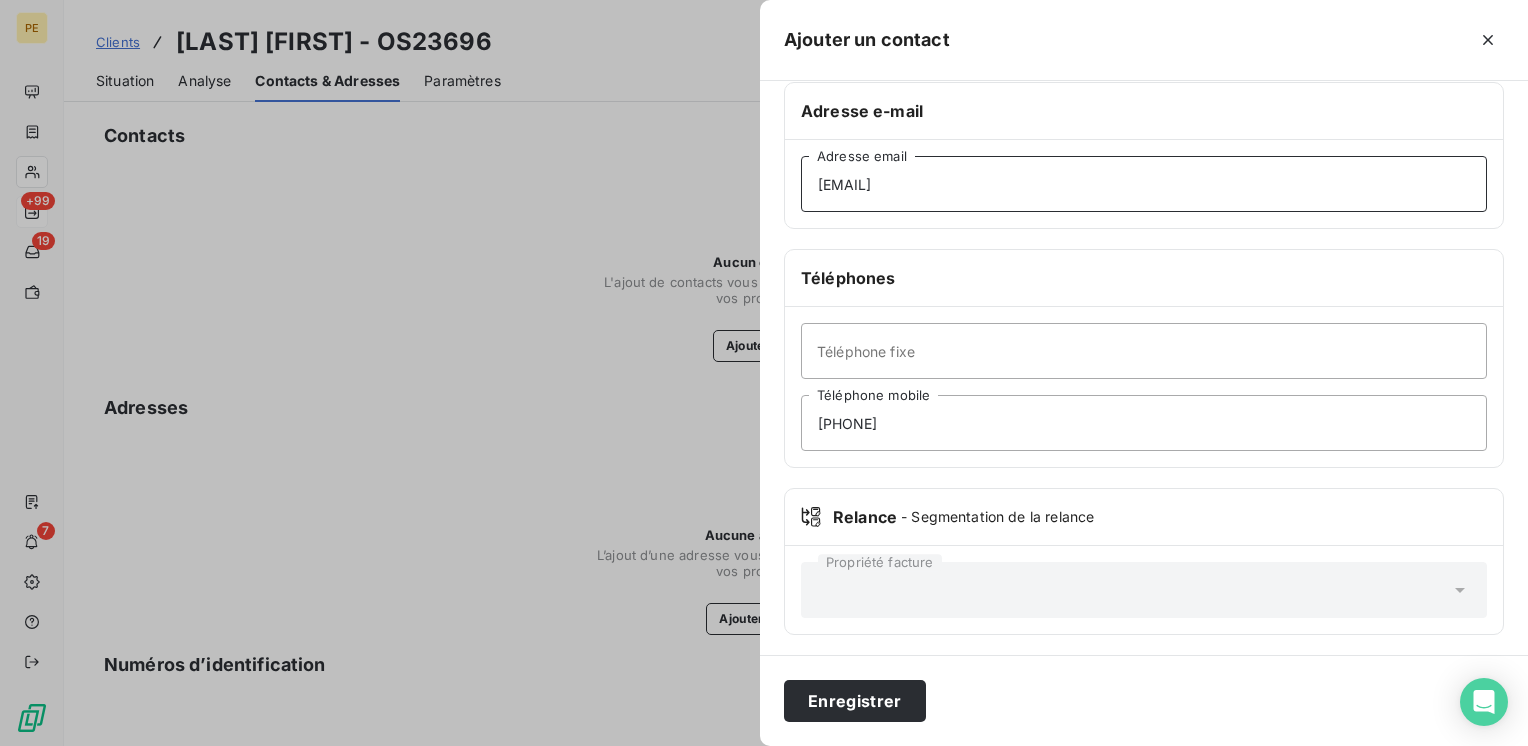 drag, startPoint x: 988, startPoint y: 195, endPoint x: 771, endPoint y: 192, distance: 217.02074 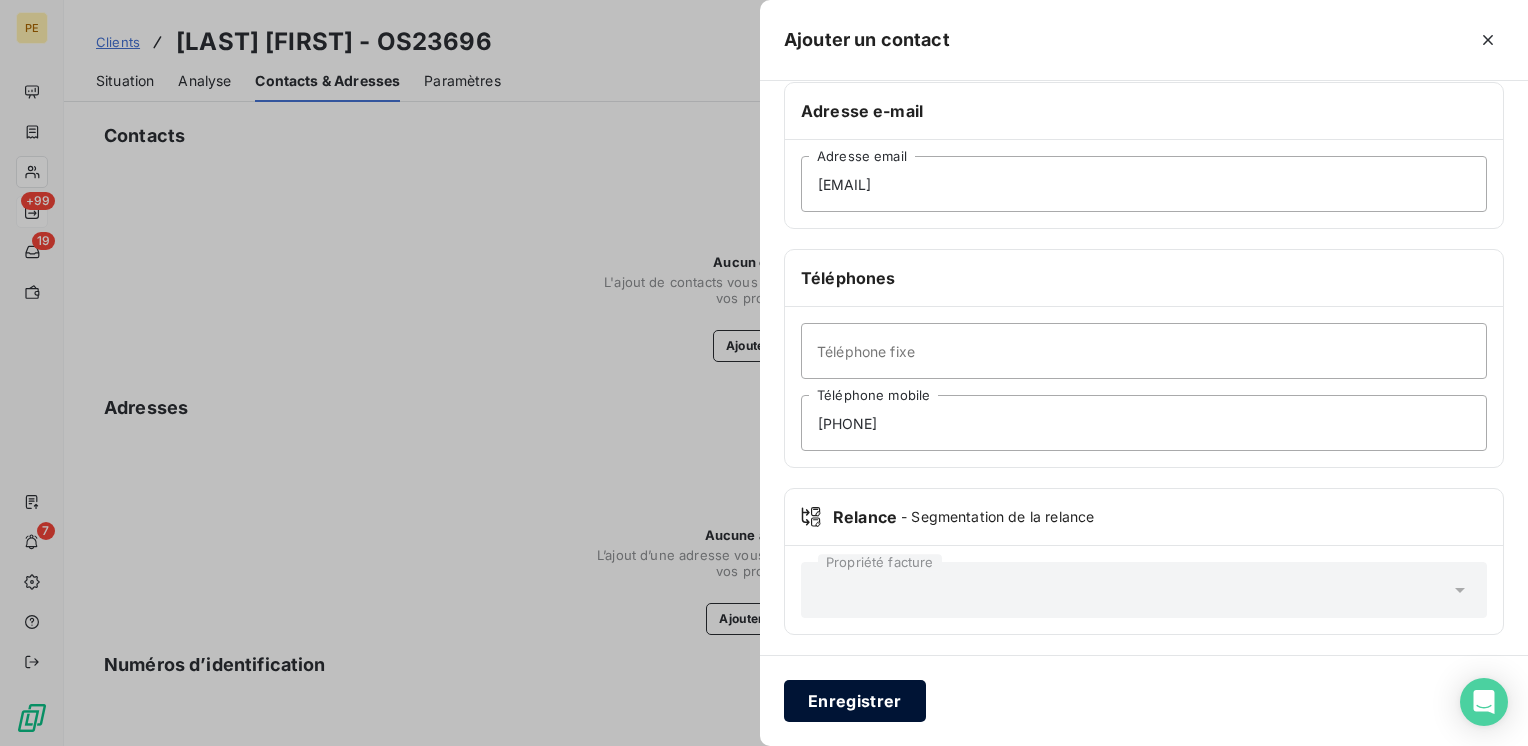 click on "Enregistrer" at bounding box center [855, 701] 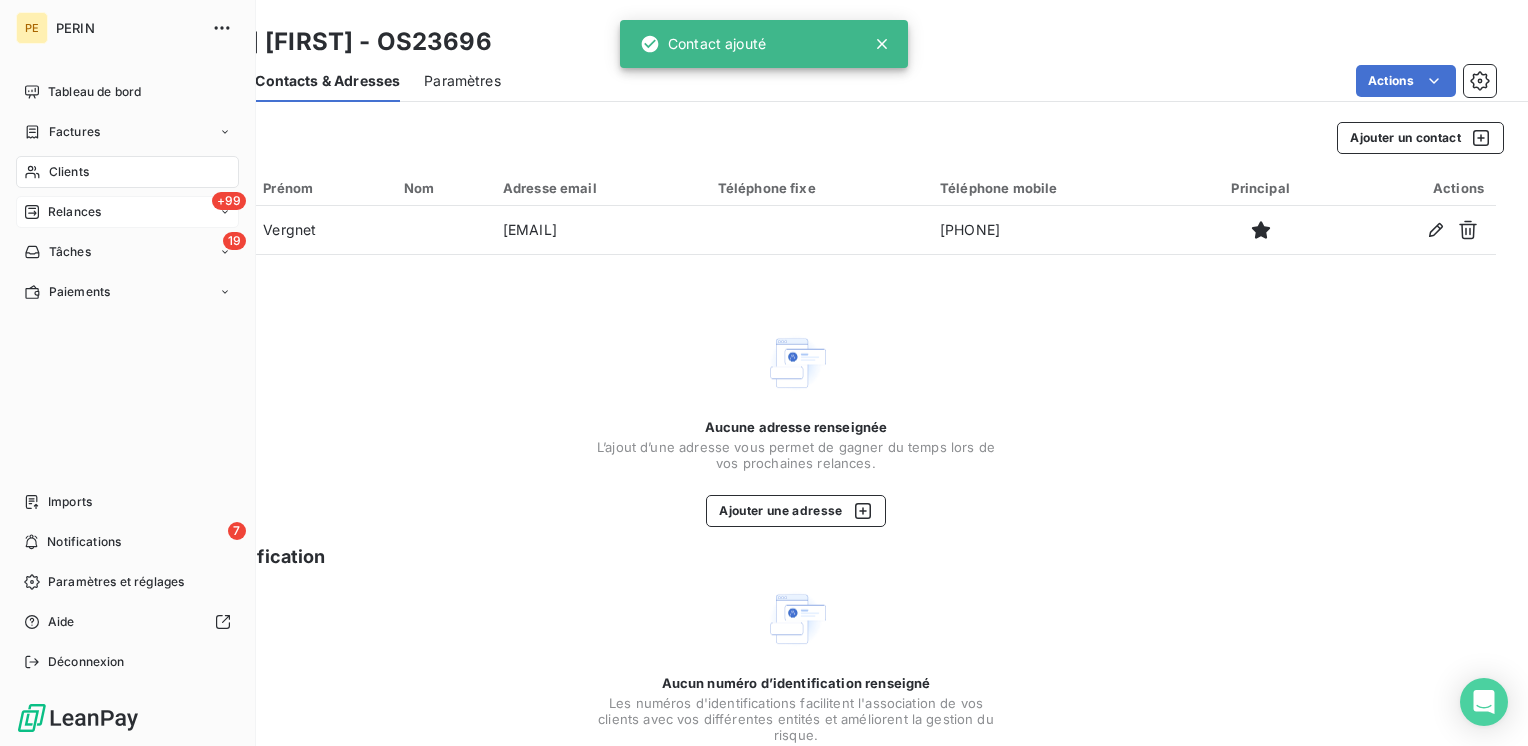 click on "Relances" at bounding box center (74, 212) 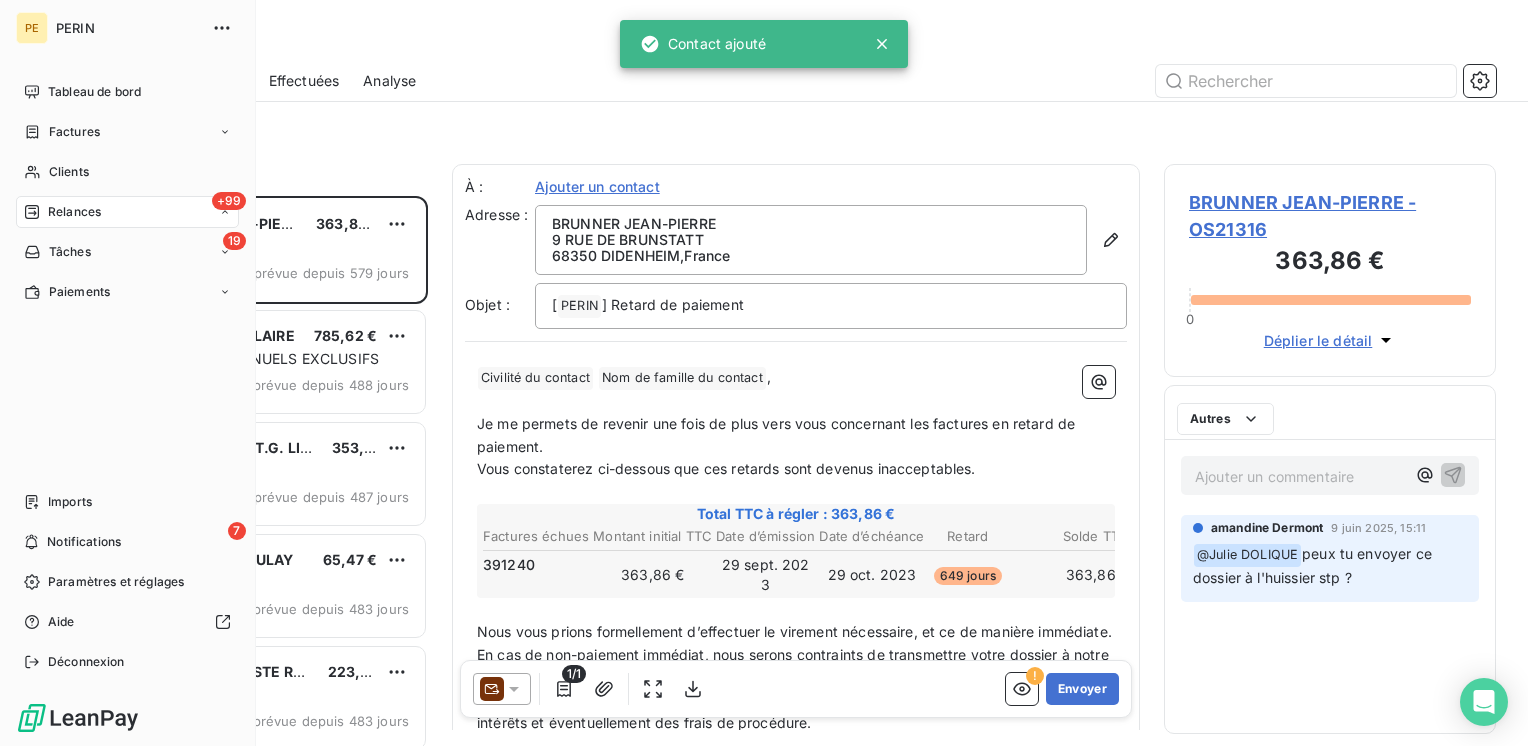 scroll, scrollTop: 16, scrollLeft: 16, axis: both 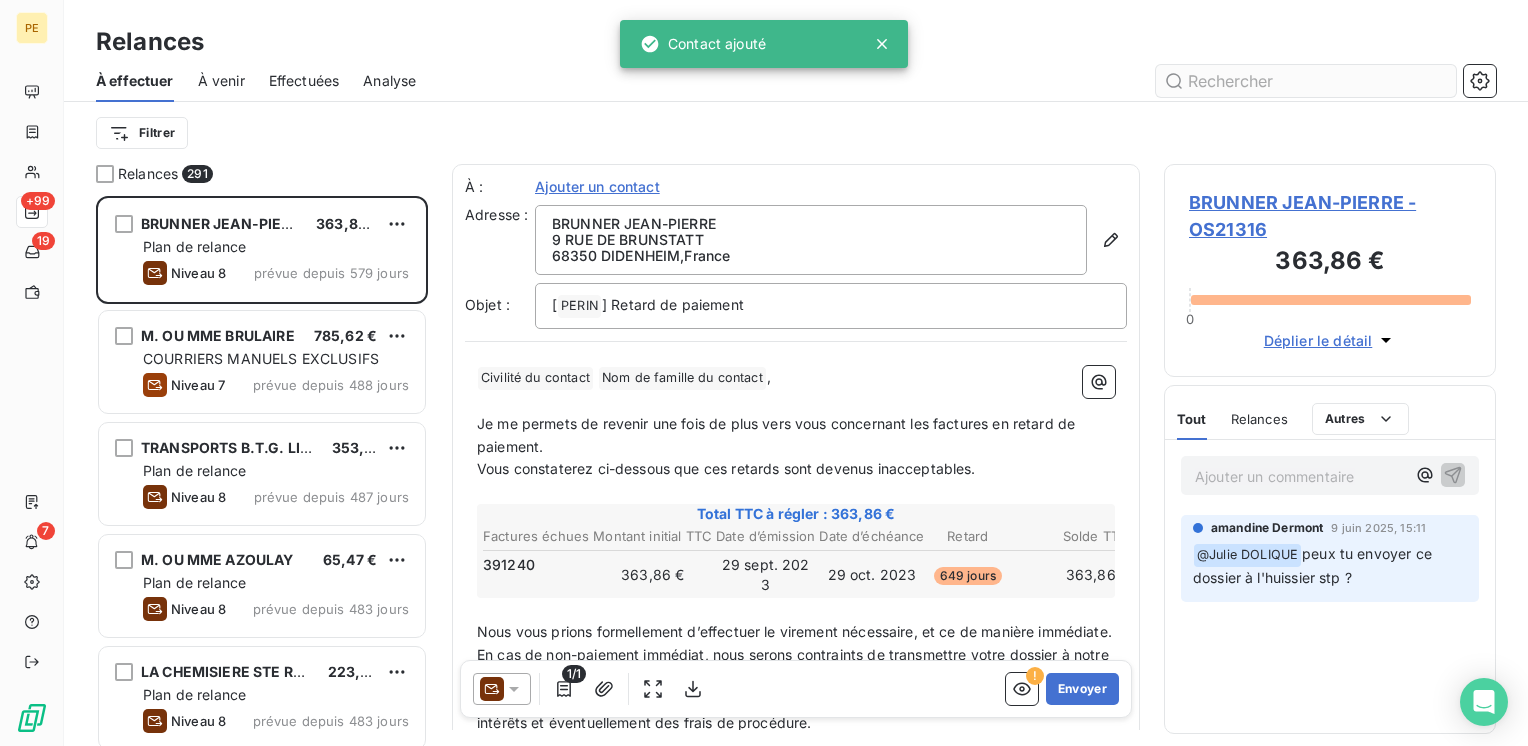 drag, startPoint x: 1265, startPoint y: 50, endPoint x: 1257, endPoint y: 72, distance: 23.409399 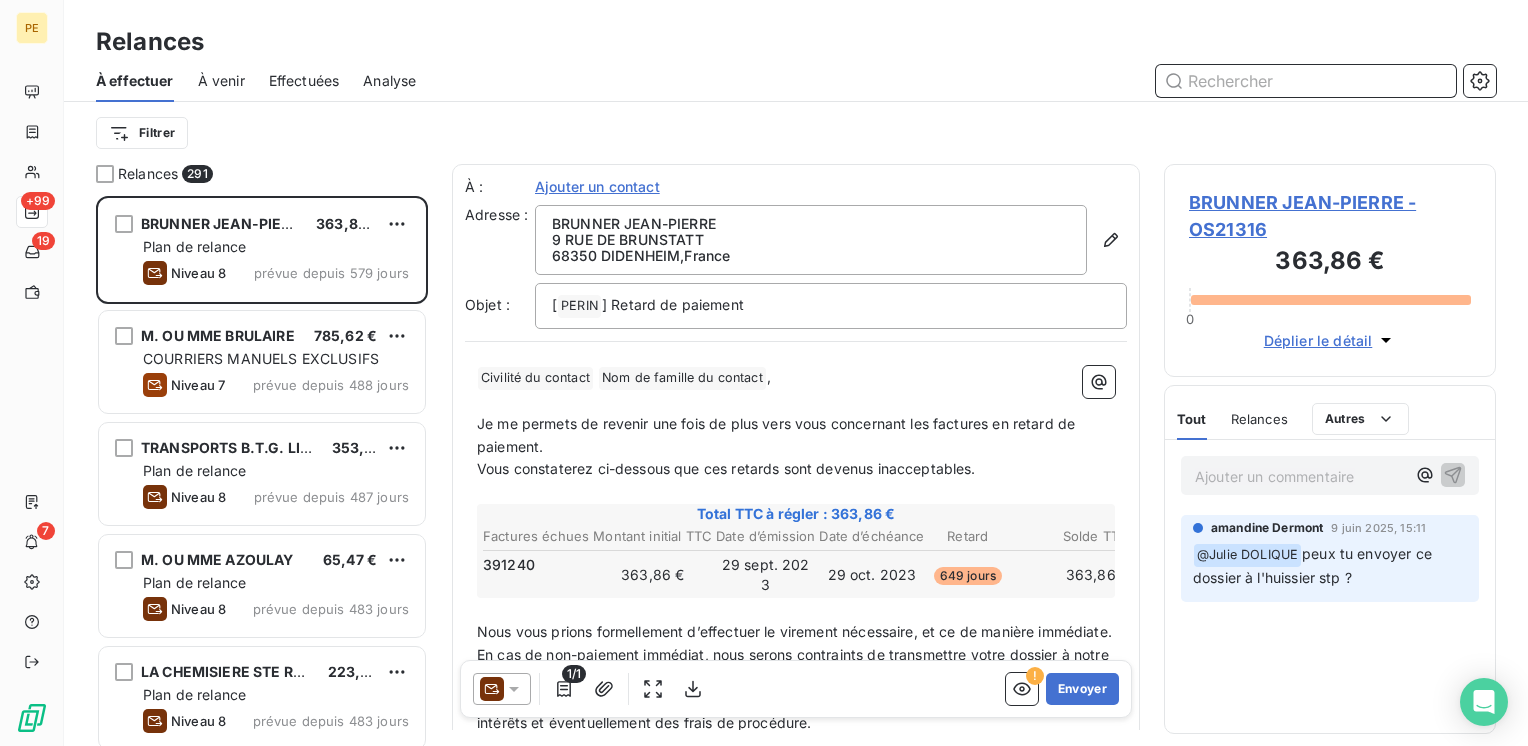 click at bounding box center [1306, 81] 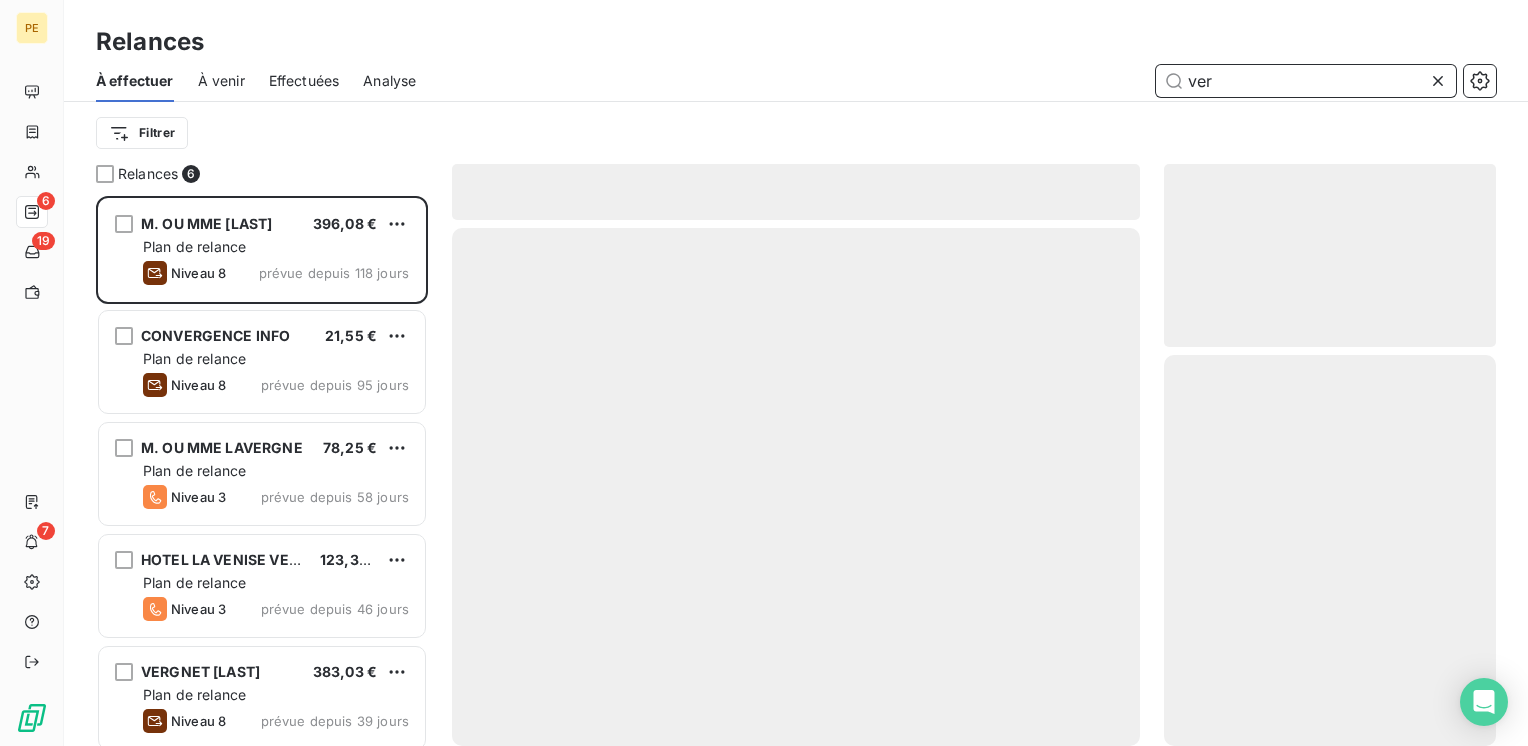 scroll, scrollTop: 16, scrollLeft: 16, axis: both 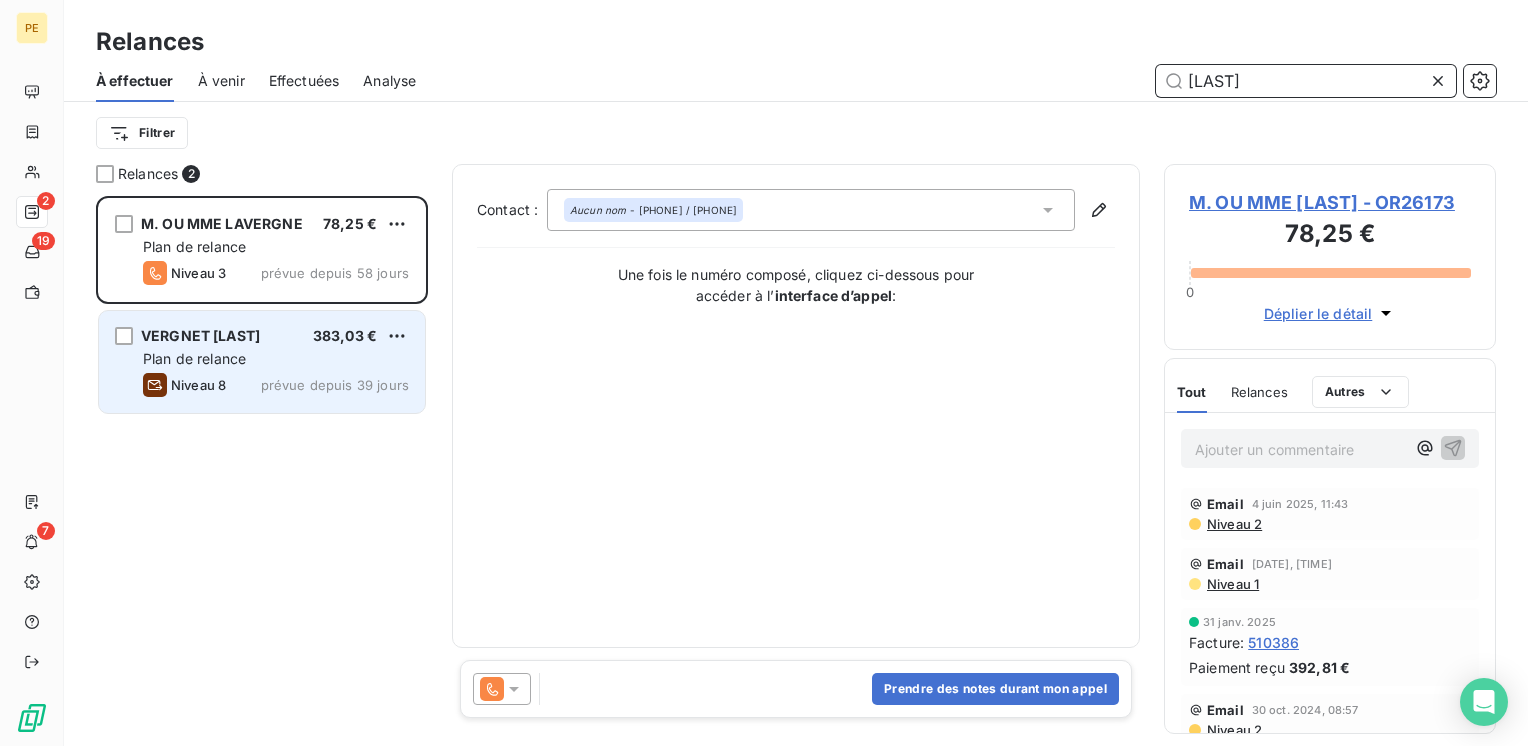 type on "[LAST]" 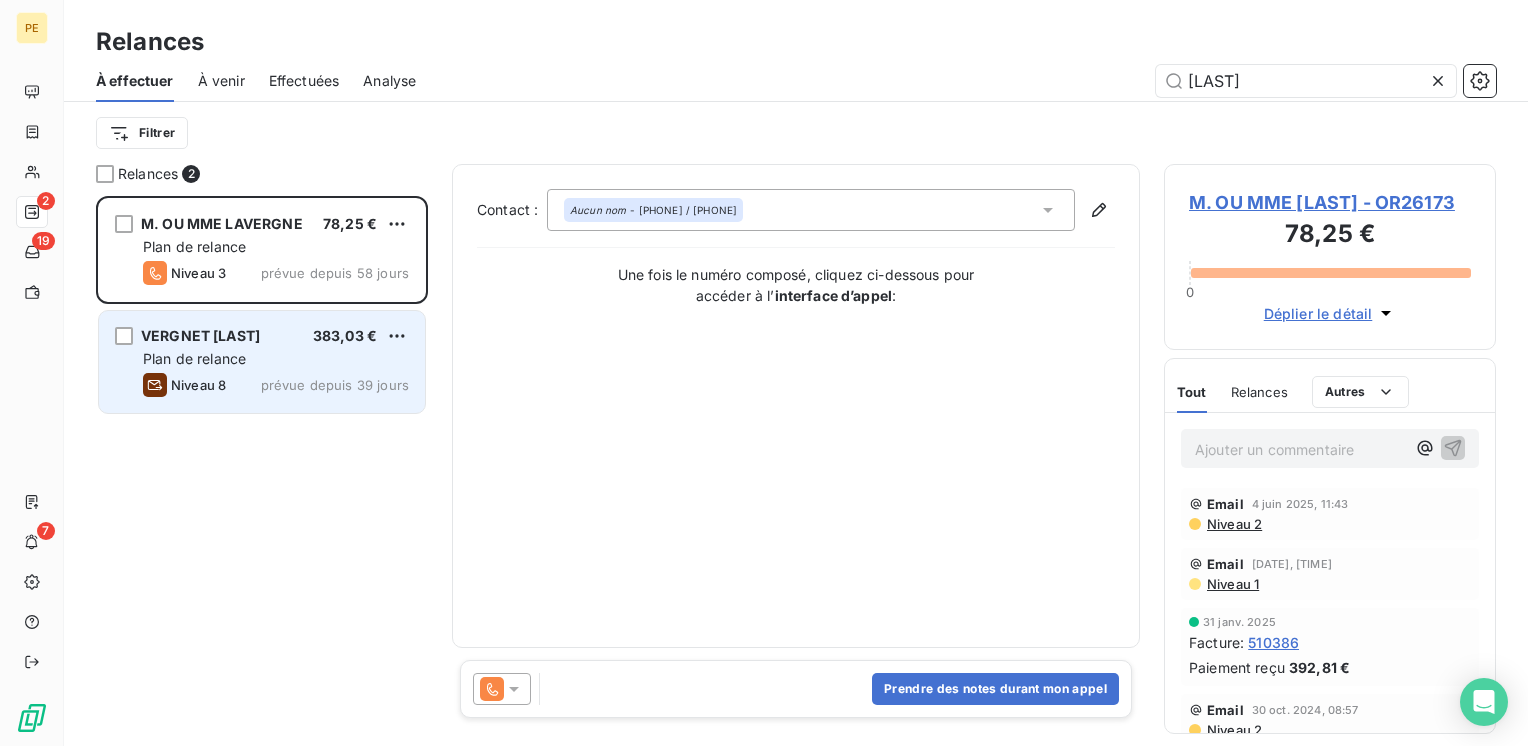 click on "Niveau 8 prévue depuis 39 jours" at bounding box center (276, 385) 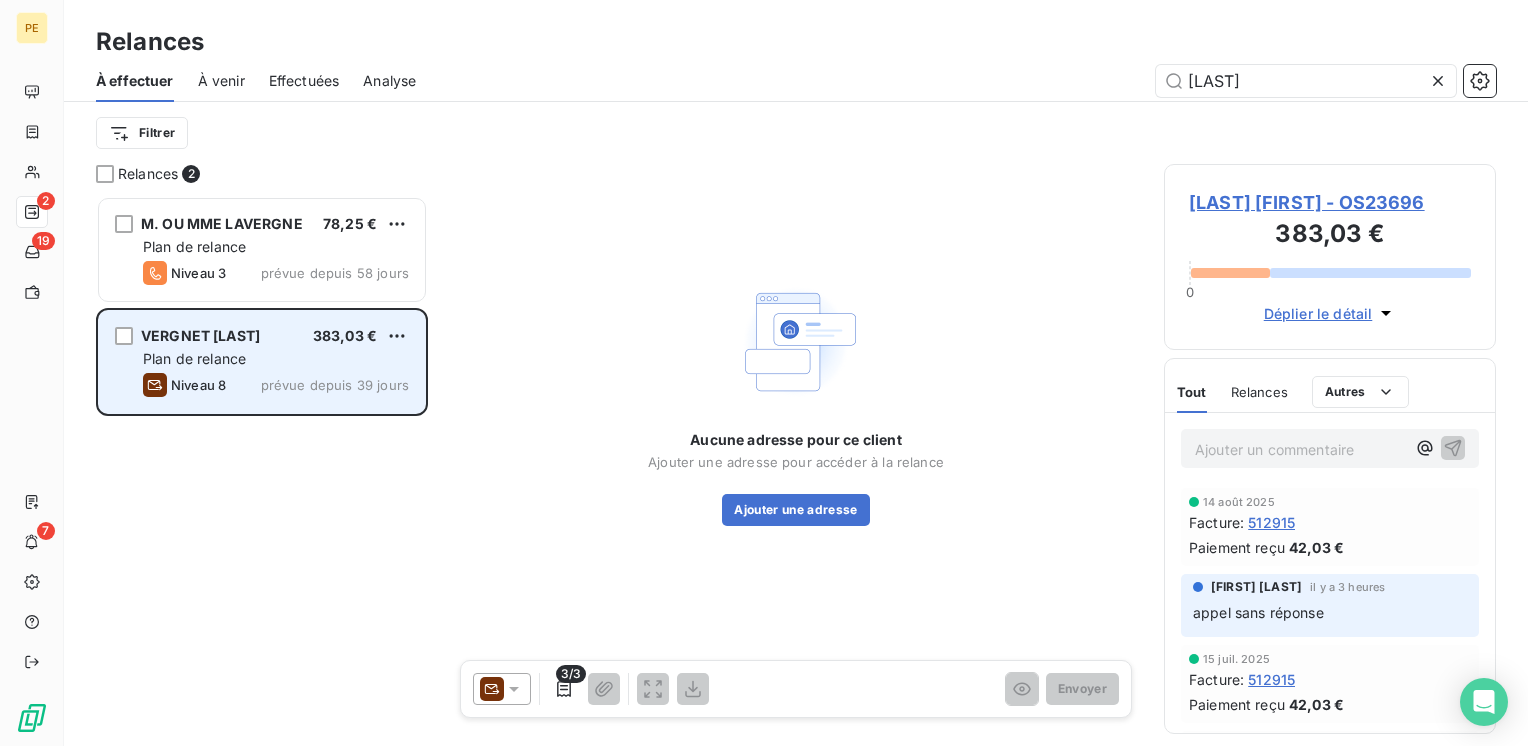 click on "VERGNET BENOIT 383,03 € Plan de relance Niveau 8 prévue depuis 39 jours" at bounding box center [262, 362] 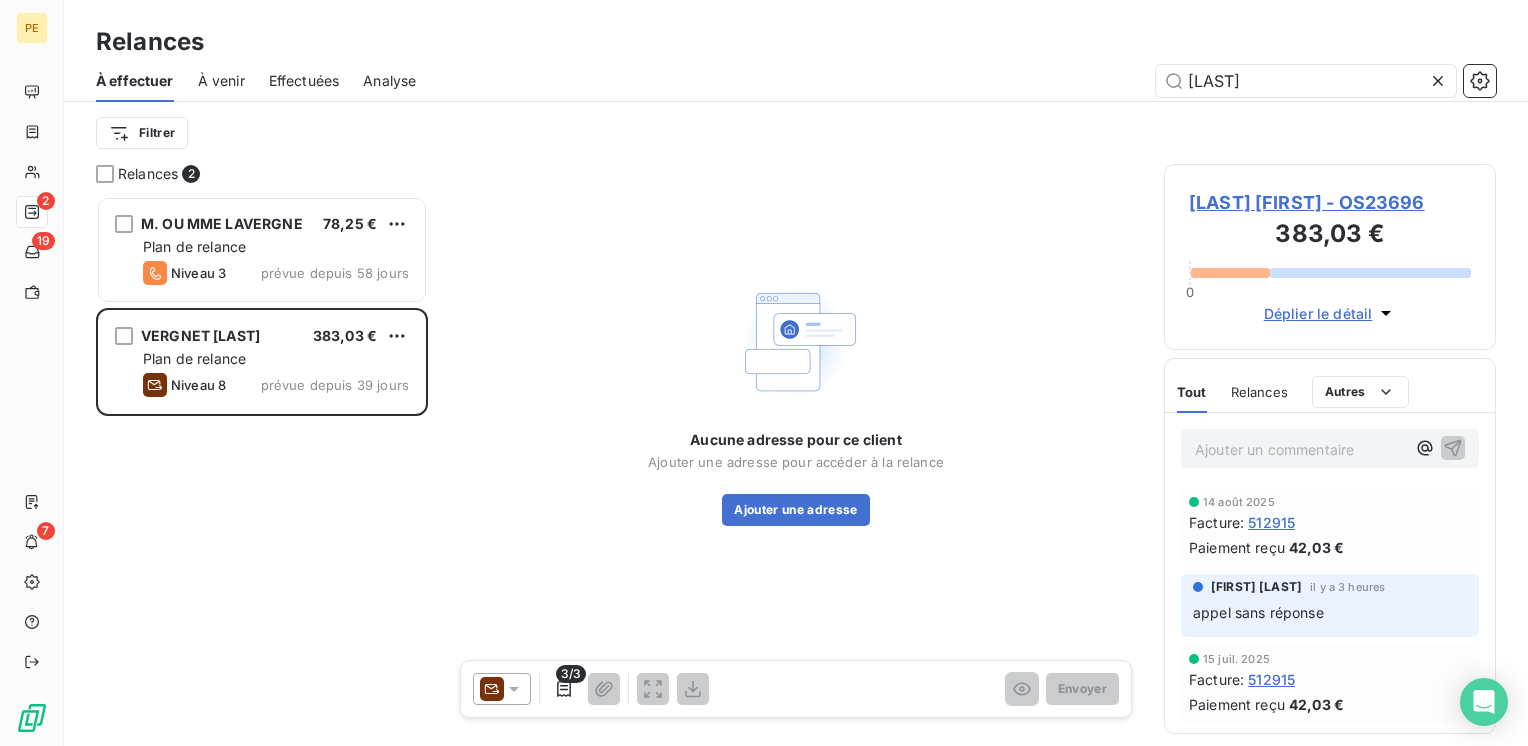 click on "3/3 Envoyer" at bounding box center (796, 689) 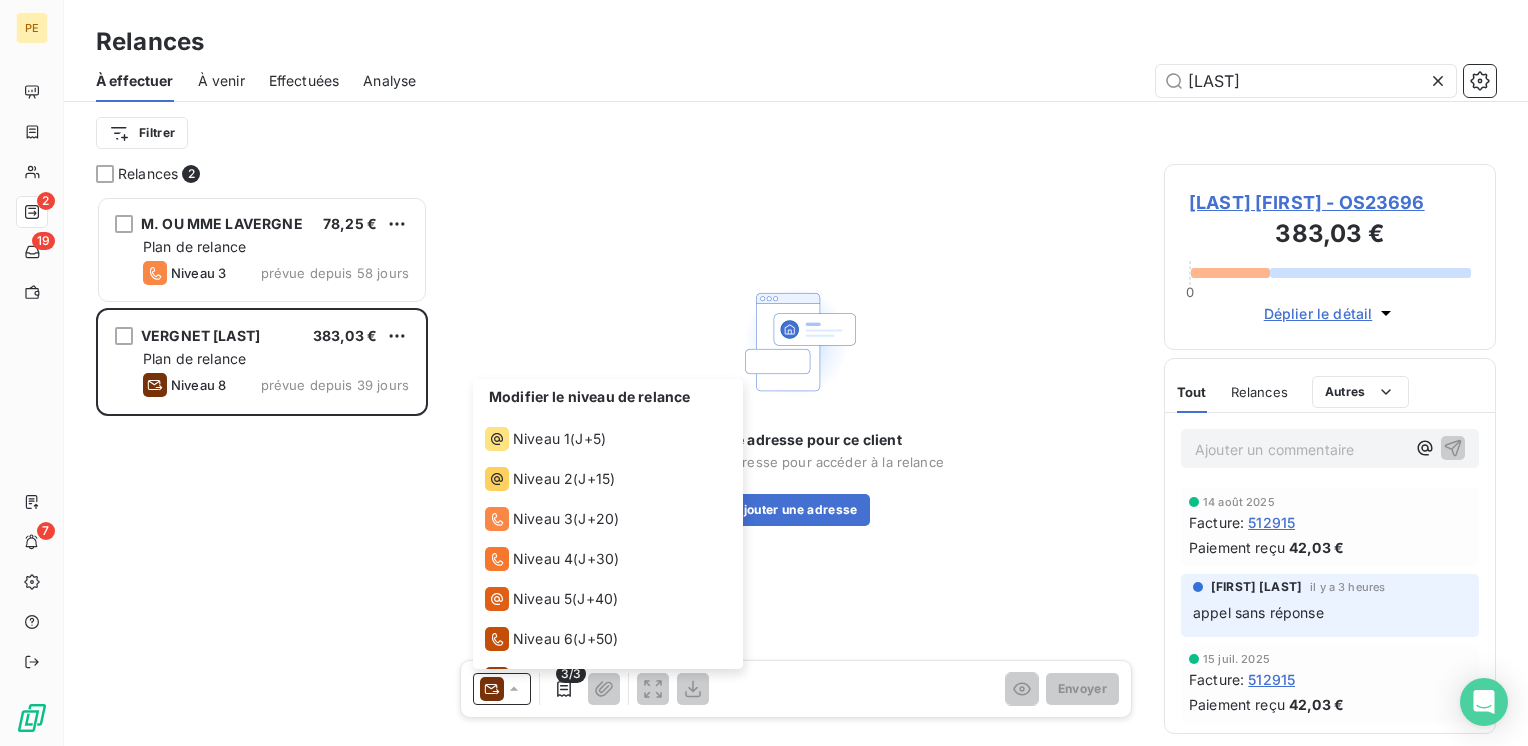 scroll, scrollTop: 69, scrollLeft: 0, axis: vertical 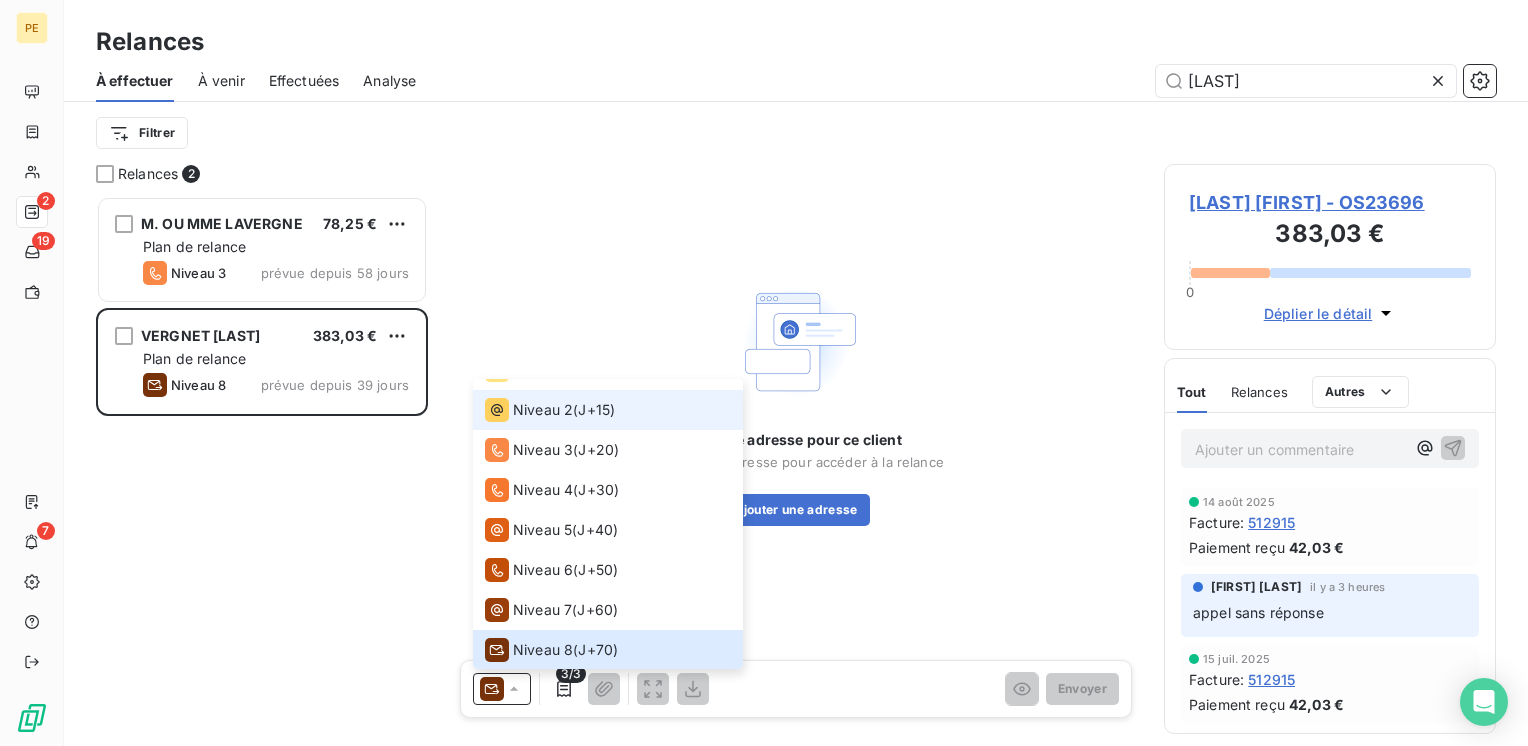 click on "J+15 )" at bounding box center [596, 410] 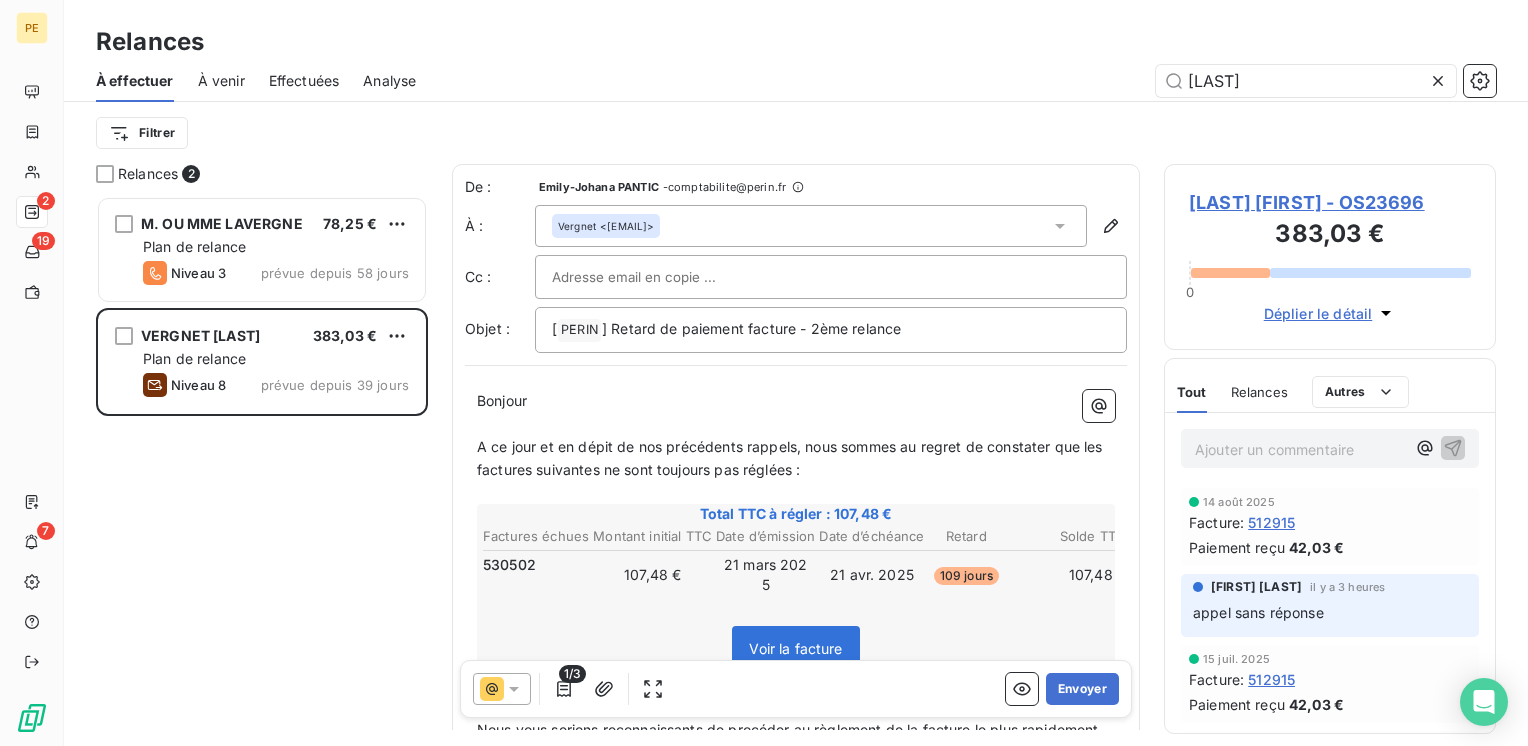 click on "M. OU MME [LAST] 78,25 € Plan de relance Niveau 3 prévue depuis 58 jours [FIRST] [LAST] 383,03 € Plan de relance Niveau 8 prévue depuis 39 jours" at bounding box center [262, 471] 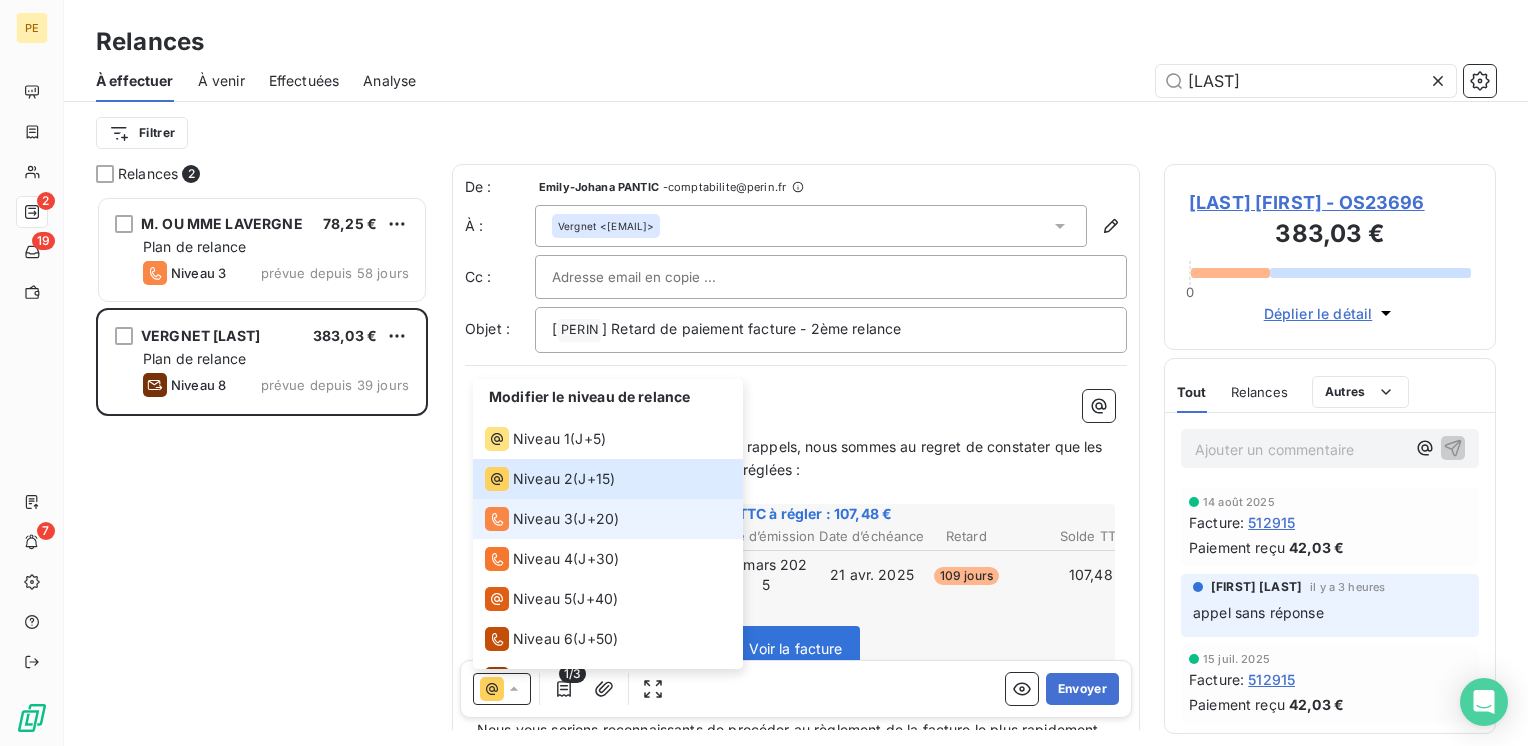 click on "Niveau 3" at bounding box center (543, 519) 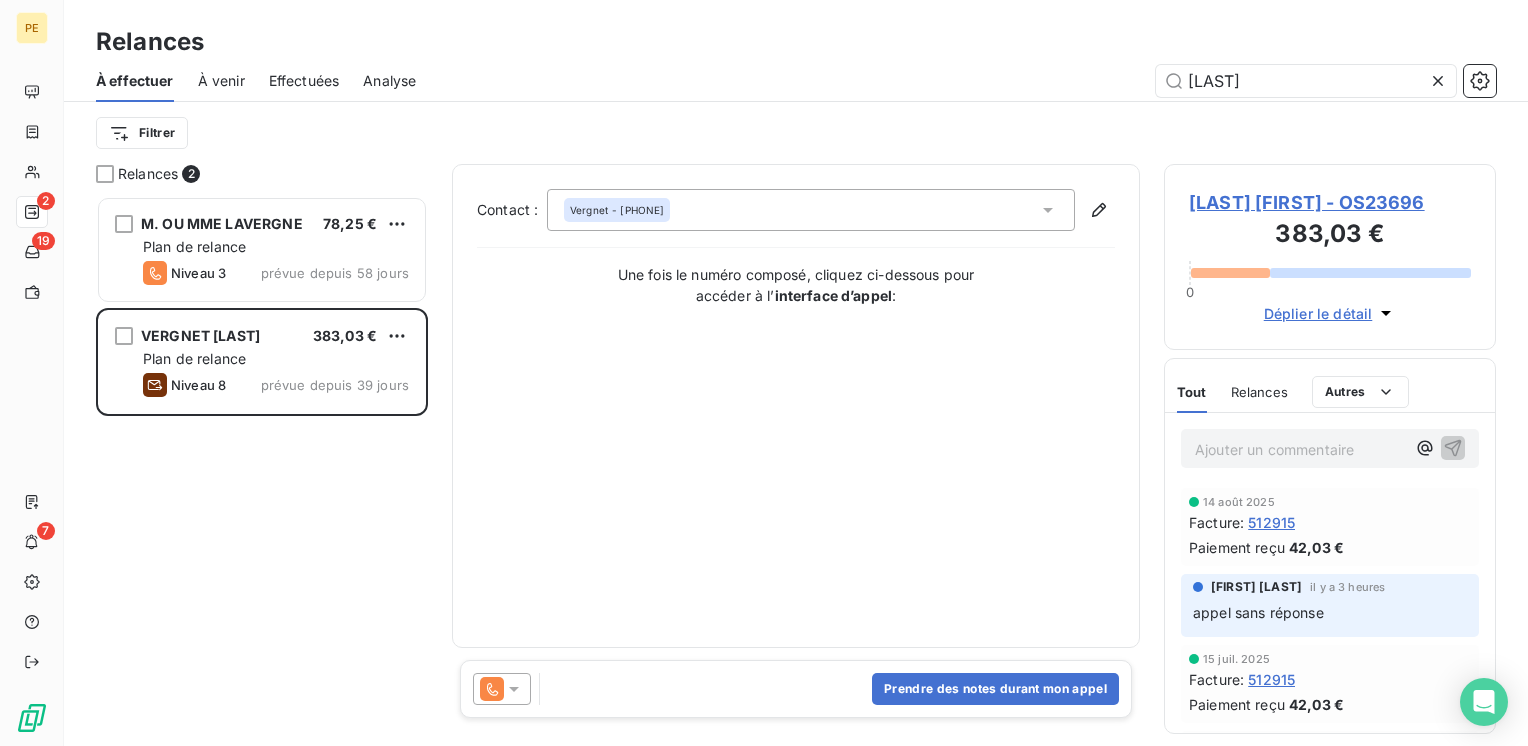 click on "Prendre des notes durant mon appel" at bounding box center (796, 689) 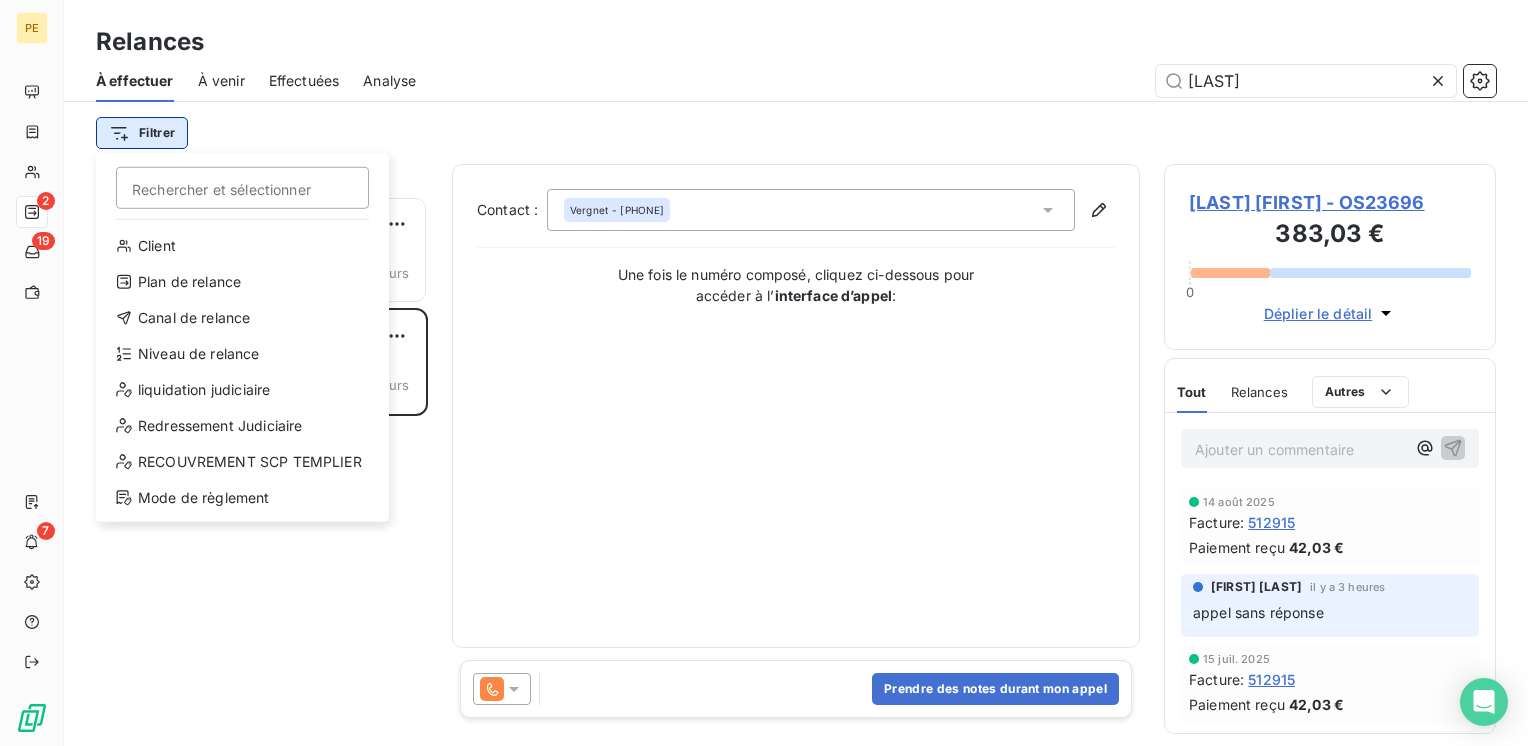 click on "PE 2 19 7 Relances À effectuer À venir Effectuées Analyse vergn Filtrer Rechercher et sélectionner Client Plan de relance Canal de relance Niveau de relance liquidation judiciaire Redressement Judiciaire RECOUVREMENT SCP TEMPLIER Mode de règlement Relances 2 M. OU MME [LAST]  78,25 € Plan de relance Niveau 3 prévue depuis 58 jours VERGNET [LAST] 383,03 € Plan de relance Niveau 8 prévue depuis 39 jours Contact : Vergnet    - [PHONE] Une fois le numéro composé, cliquez ci-dessous pour accéder à l’ interface d’appel  : Prendre des notes durant mon appel VERGNET [LAST] - OS23696 383,03 € 0 Déplier le détail Tout Relances Commentaires Portail client Tout Relances Autres Ajouter un commentaire ﻿ 14 août 2025 Facture  : 512915 Paiement reçu 42,03 € [FIRST] [LAST] il y a 3 heures appel sans réponse 15 juil. 2025 Facture  : 512915 Paiement reçu 42,03 € 16 juin 2025 Facture  : 512915 Paiement reçu 42,03 € 15 mai 2025 Facture  : 512915 Paiement reçu" at bounding box center [764, 373] 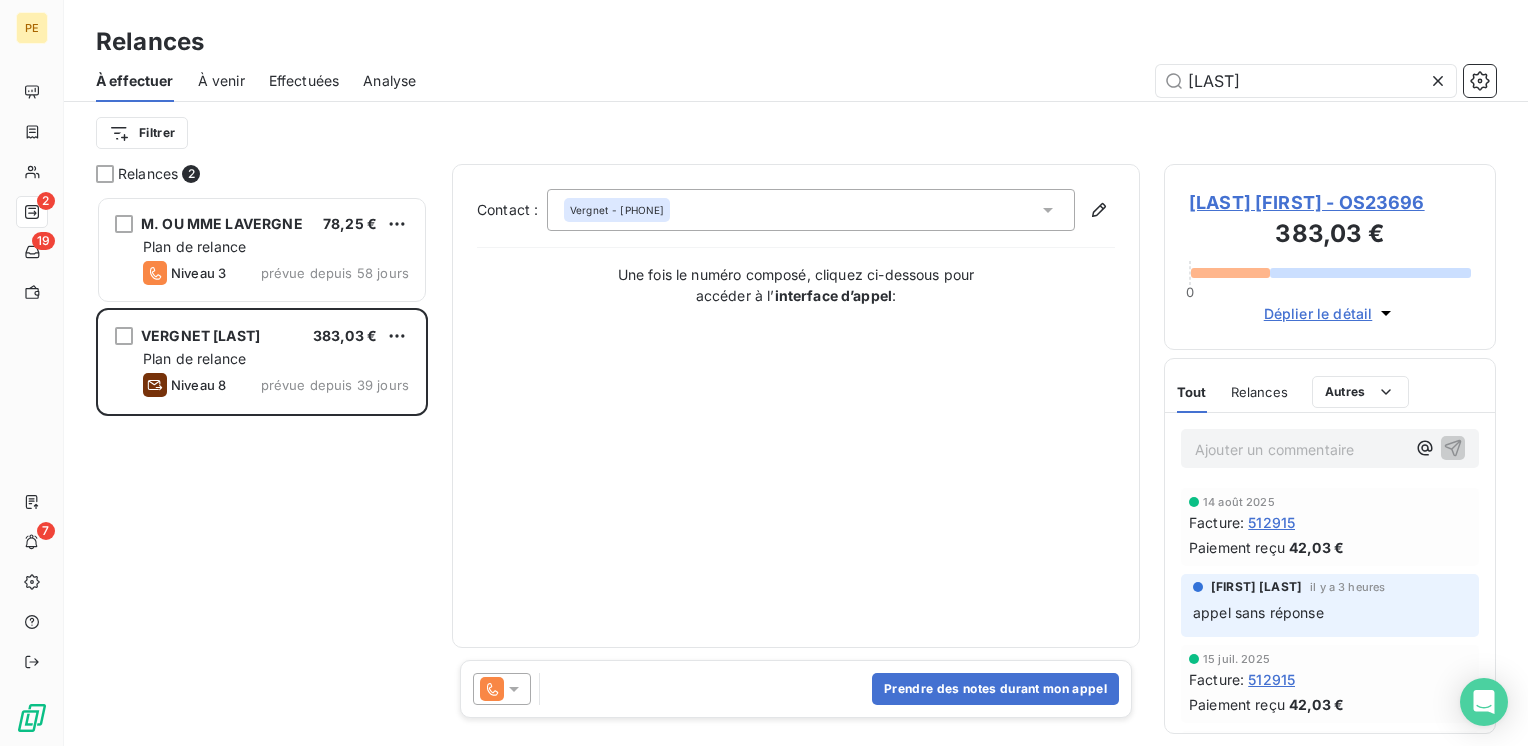 click on "PE 2 19 7 Relances À effectuer À venir Effectuées Analyse vergn Filtrer Relances 2 M. OU MME [LAST]  78,25 € Plan de relance Niveau 3 prévue depuis 58 jours VERGNET [LAST] 383,03 € Plan de relance Niveau 8 prévue depuis 39 jours Contact : Vergnet    - [PHONE] Une fois le numéro composé, cliquez ci-dessous pour accéder à l’ interface d’appel  : Prendre des notes durant mon appel VERGNET [LAST] - OS23696 383,03 € 0 Déplier le détail Tout Relances Commentaires Portail client Tout Relances Autres Ajouter un commentaire ﻿ 14 août 2025 Facture  : 512915 Paiement reçu 42,03 € [FIRST] [LAST] il y a 3 heures appel sans réponse 15 juil. 2025 Facture  : 512915 Paiement reçu 42,03 € 16 juin 2025 Facture  : 512915 Paiement reçu 42,03 € 15 mai 2025 Facture  : 512915 Paiement reçu 42,03 € 15 avr. 2025 Facture  : 512915 Paiement reçu 42,03 € 14 mars 2025 Facture  : 512915 Paiement reçu 42,03 € 14 févr. 2025 Facture  : 512915 Paiement reçu  :  :" at bounding box center (764, 373) 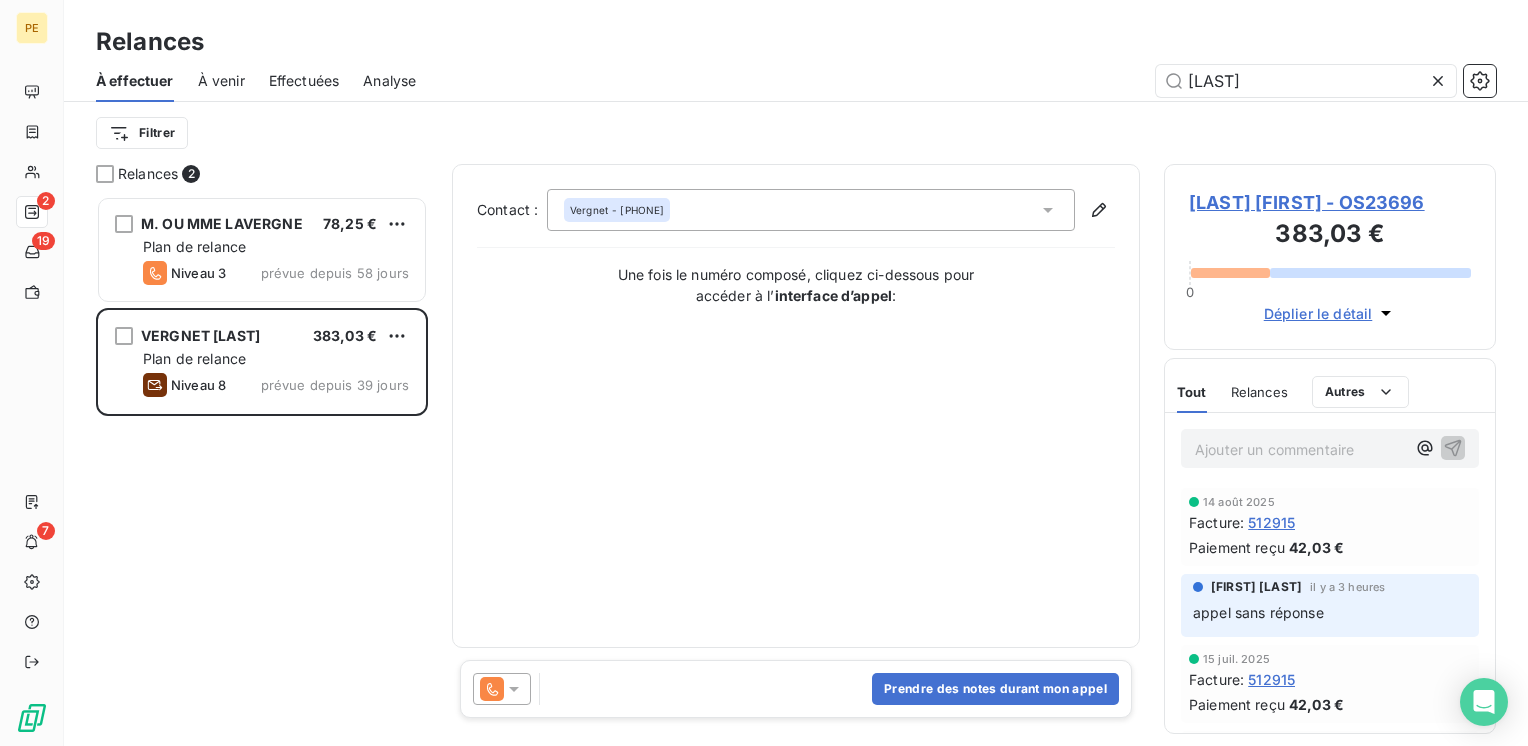click on "[LAST] - [PHONE]" at bounding box center (811, 210) 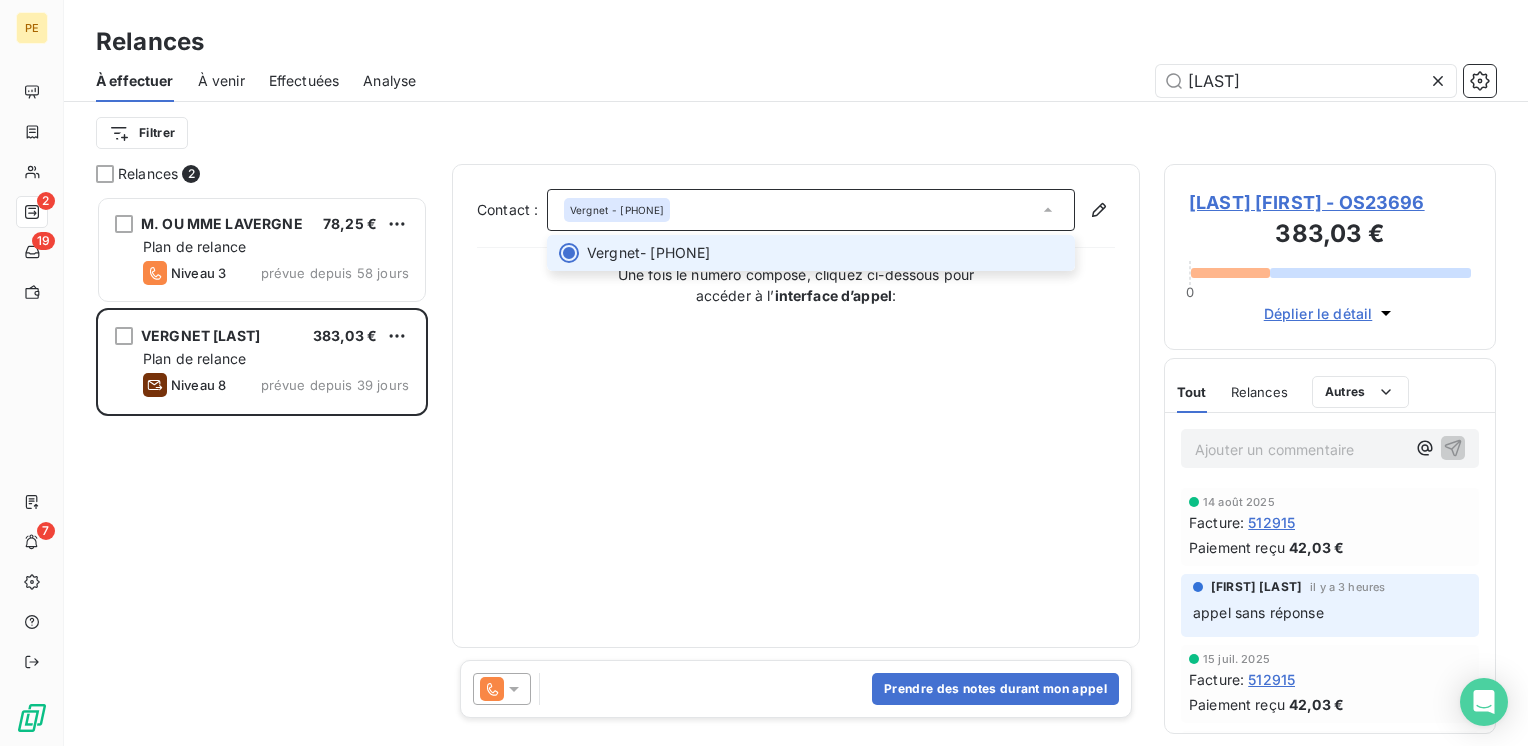 click on "[LAST] - [PHONE]" at bounding box center (811, 210) 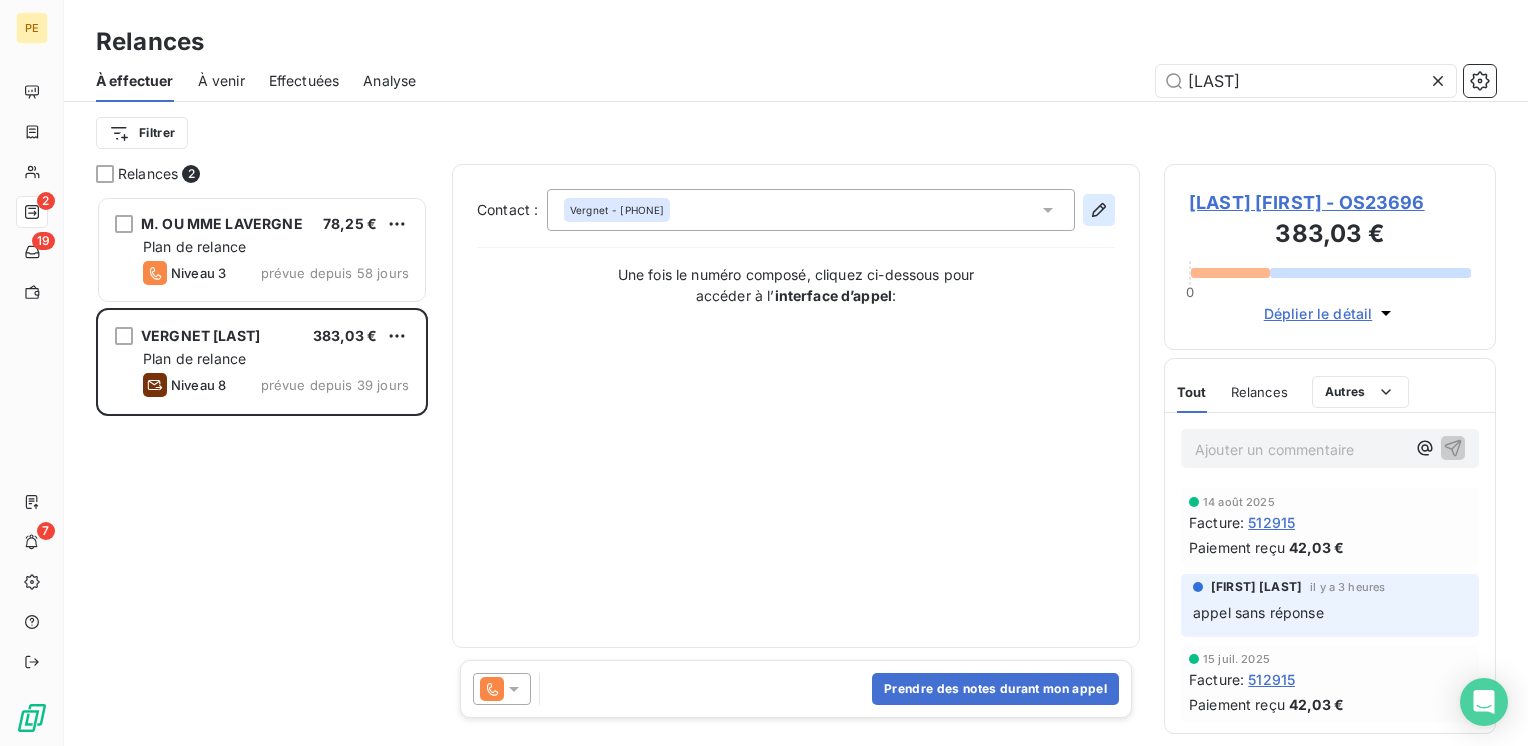 click 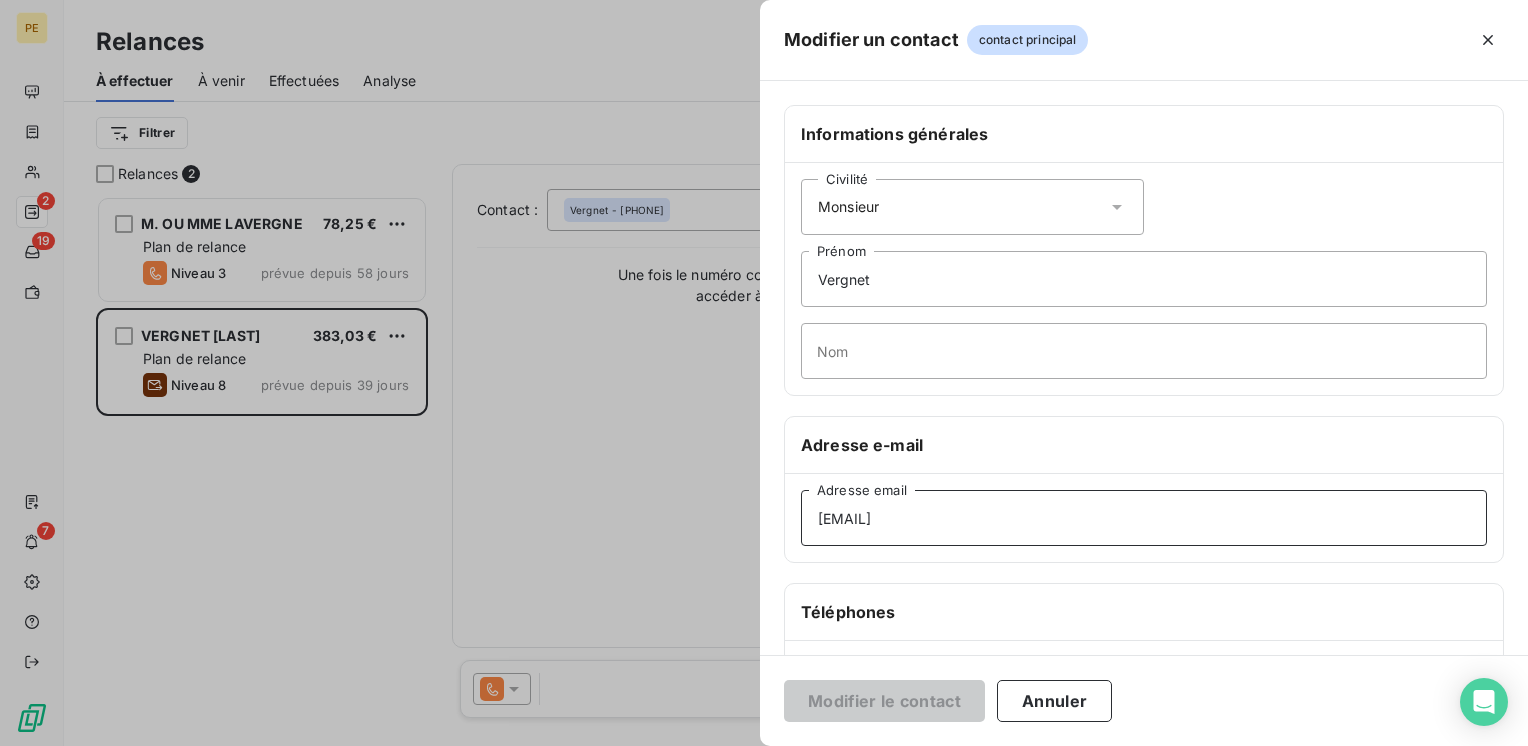 click on "[EMAIL]" at bounding box center [1144, 518] 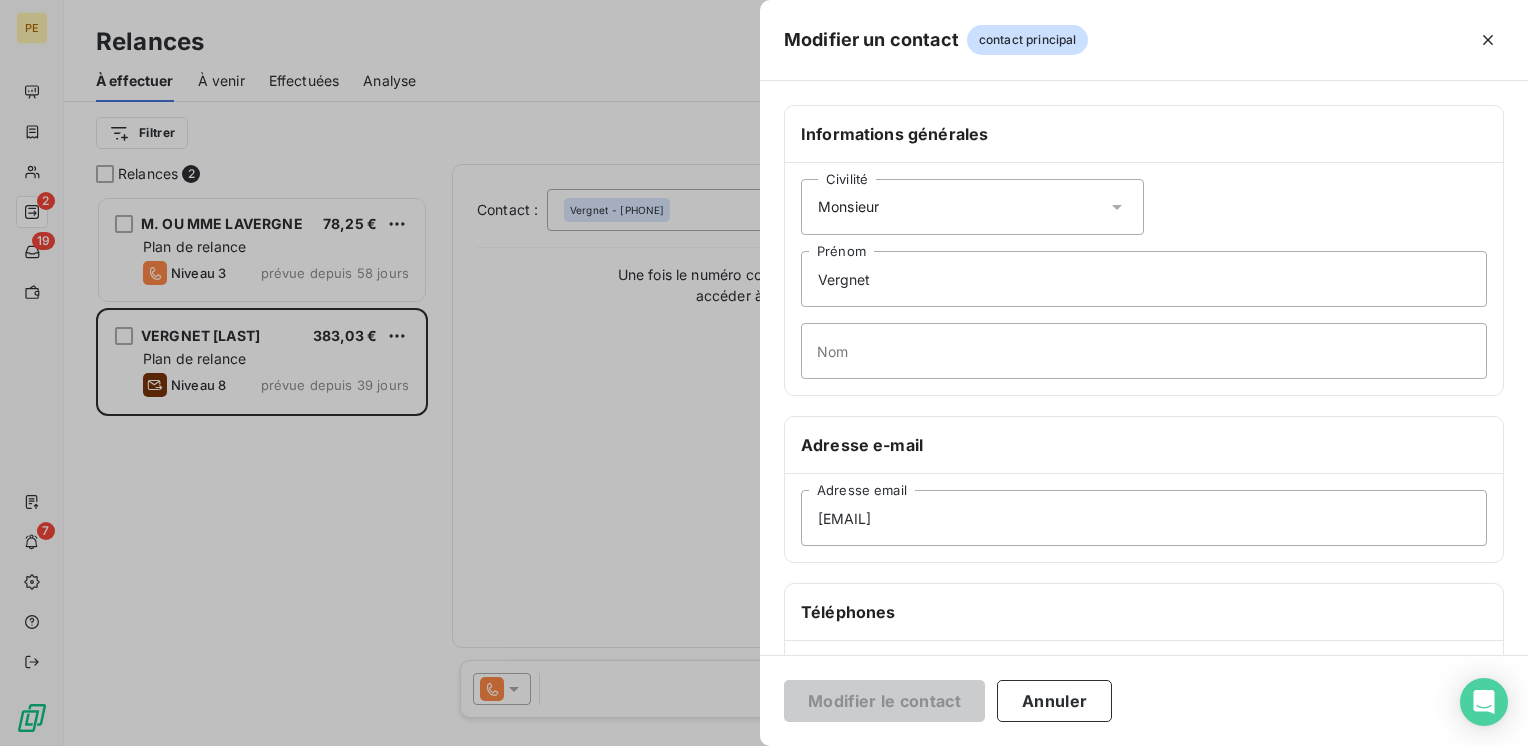click at bounding box center [764, 373] 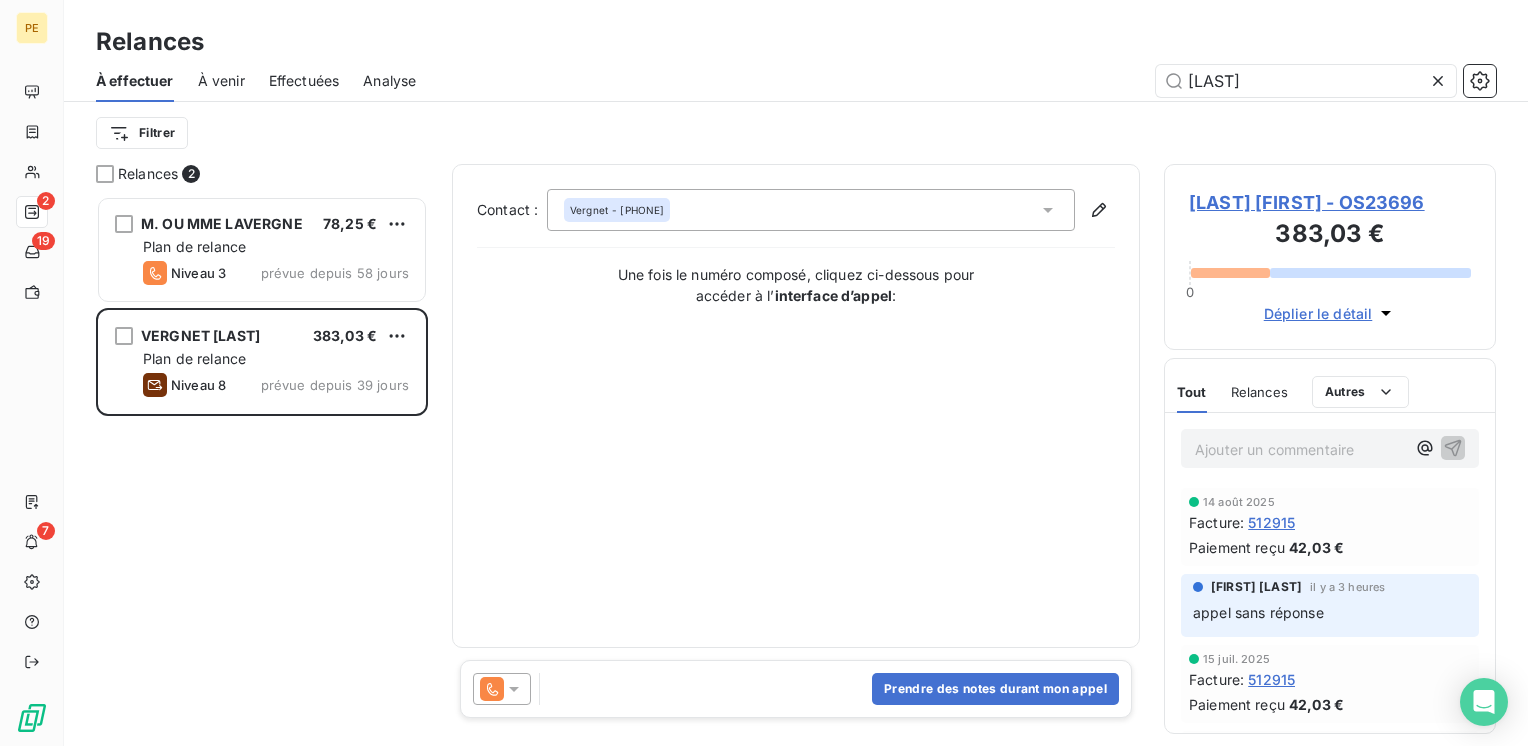 click on "Déplier le détail" at bounding box center (1330, 307) 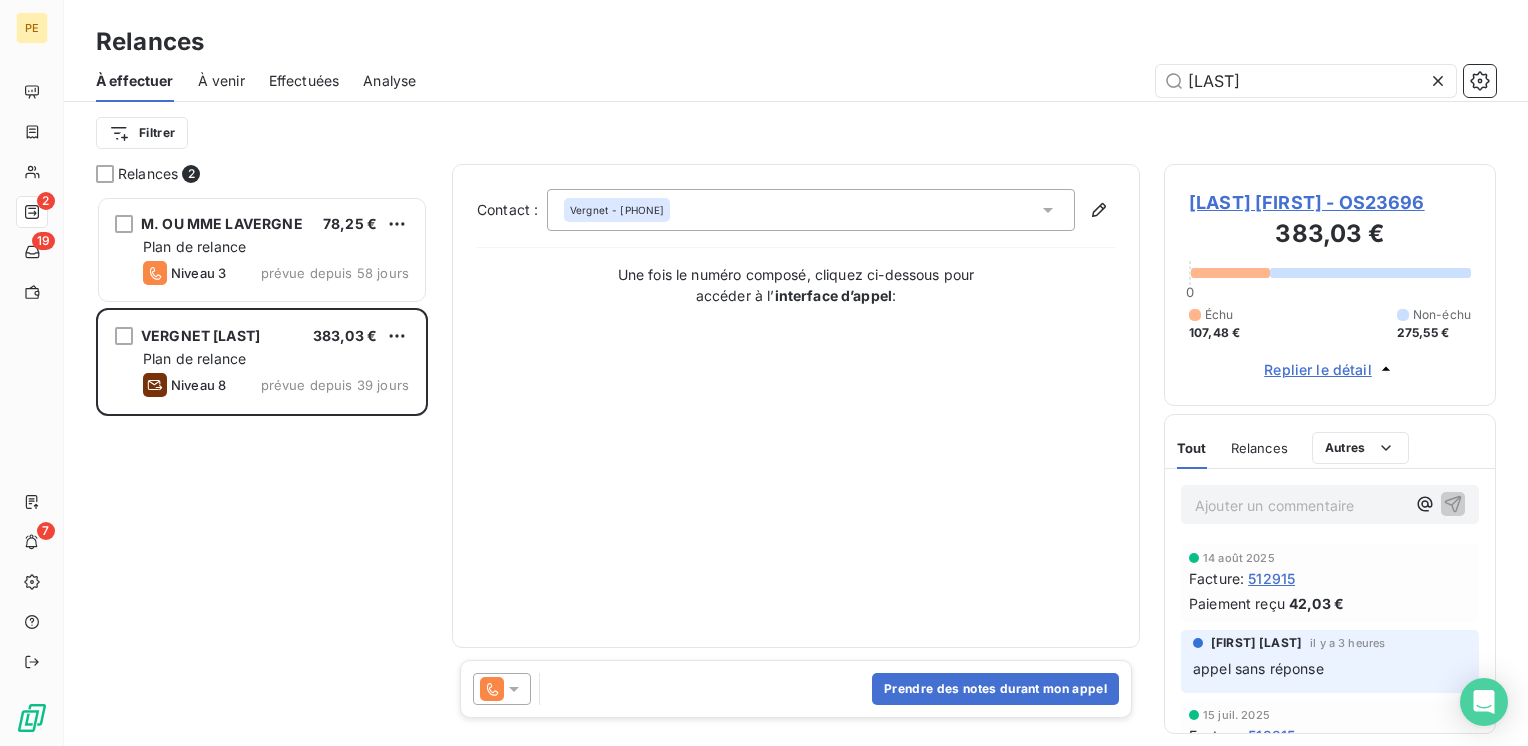 click on "Contact : Vergnet    - [PHONE] Une fois le numéro composé, cliquez ci-dessous pour accéder à l’ interface d’appel  :" at bounding box center (796, 406) 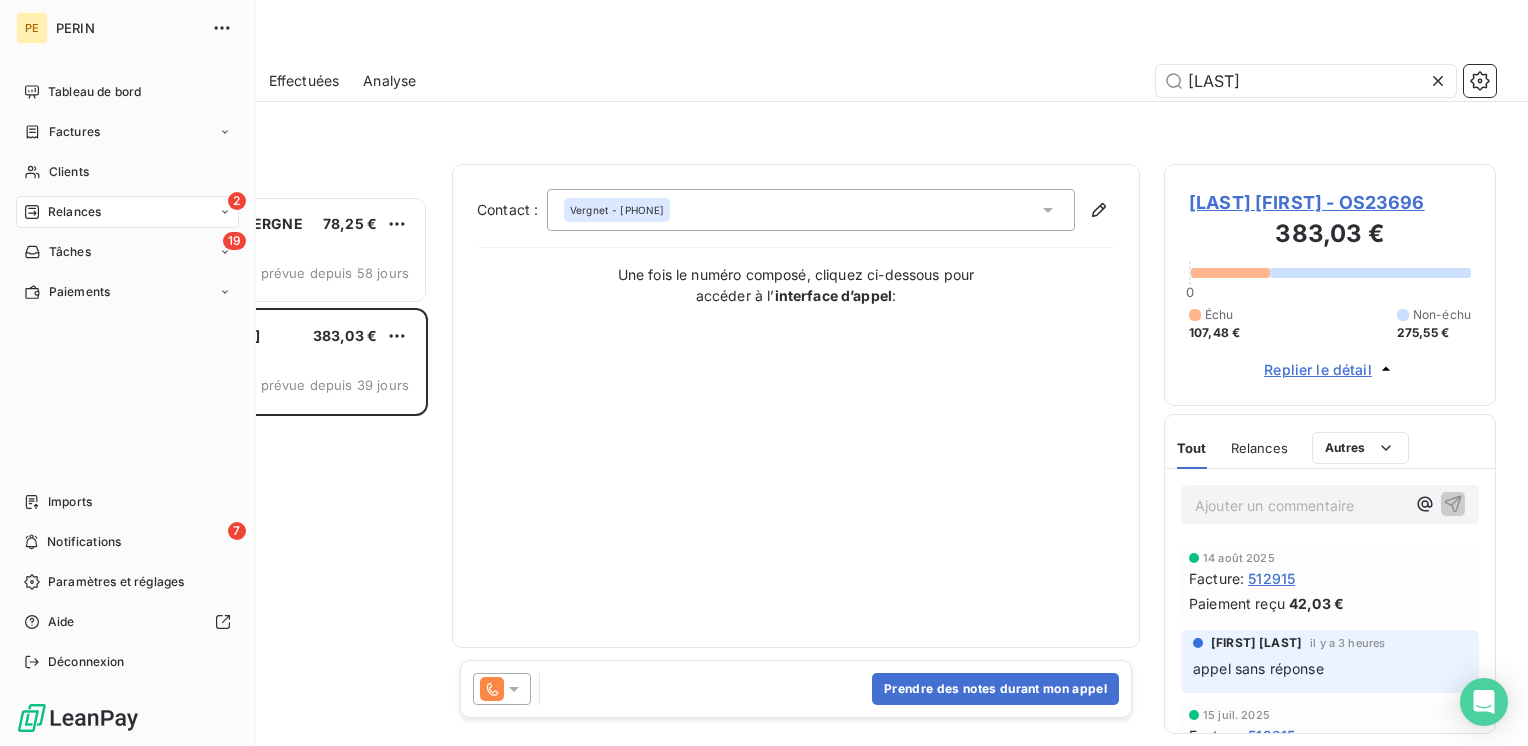 click on "Relances" at bounding box center [62, 212] 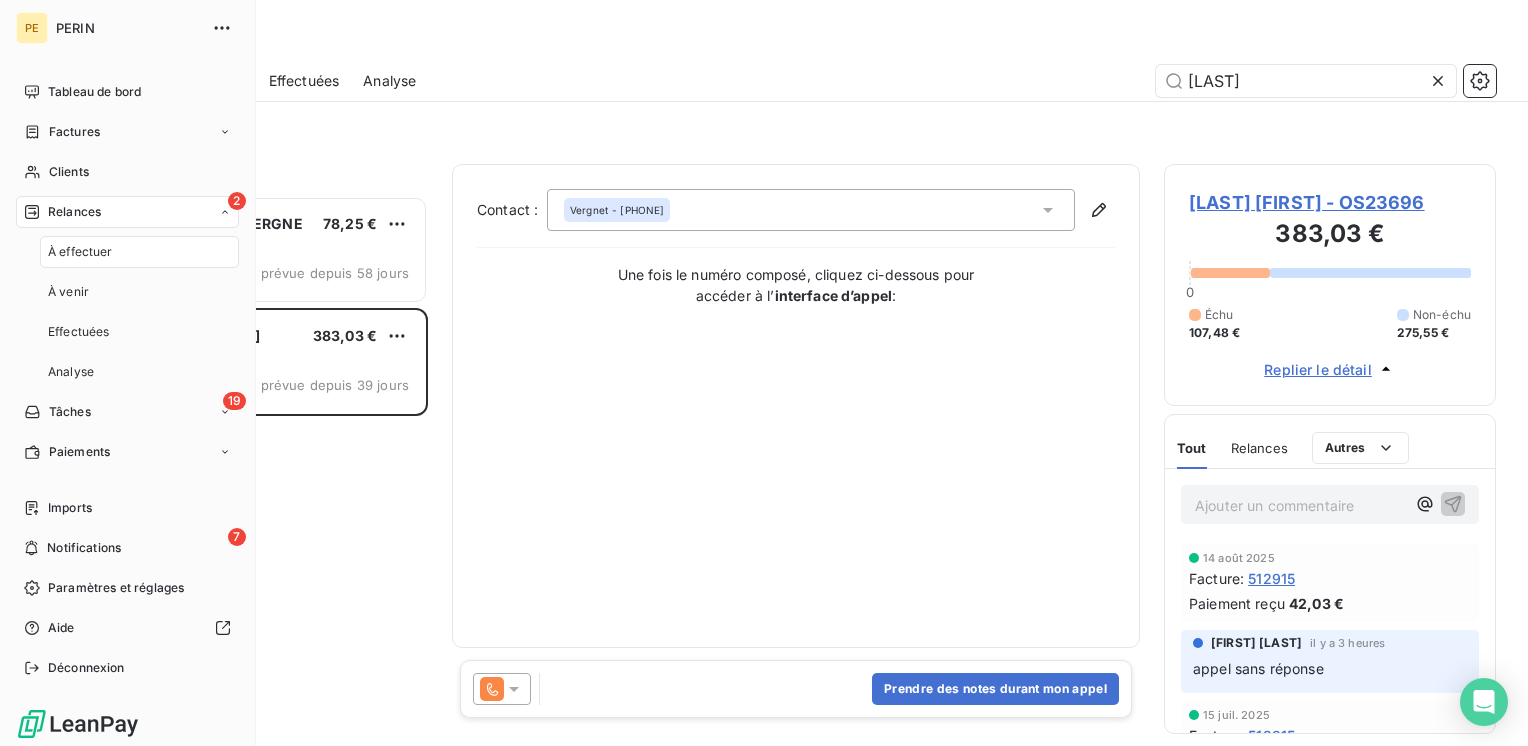 click on "À effectuer" at bounding box center (80, 252) 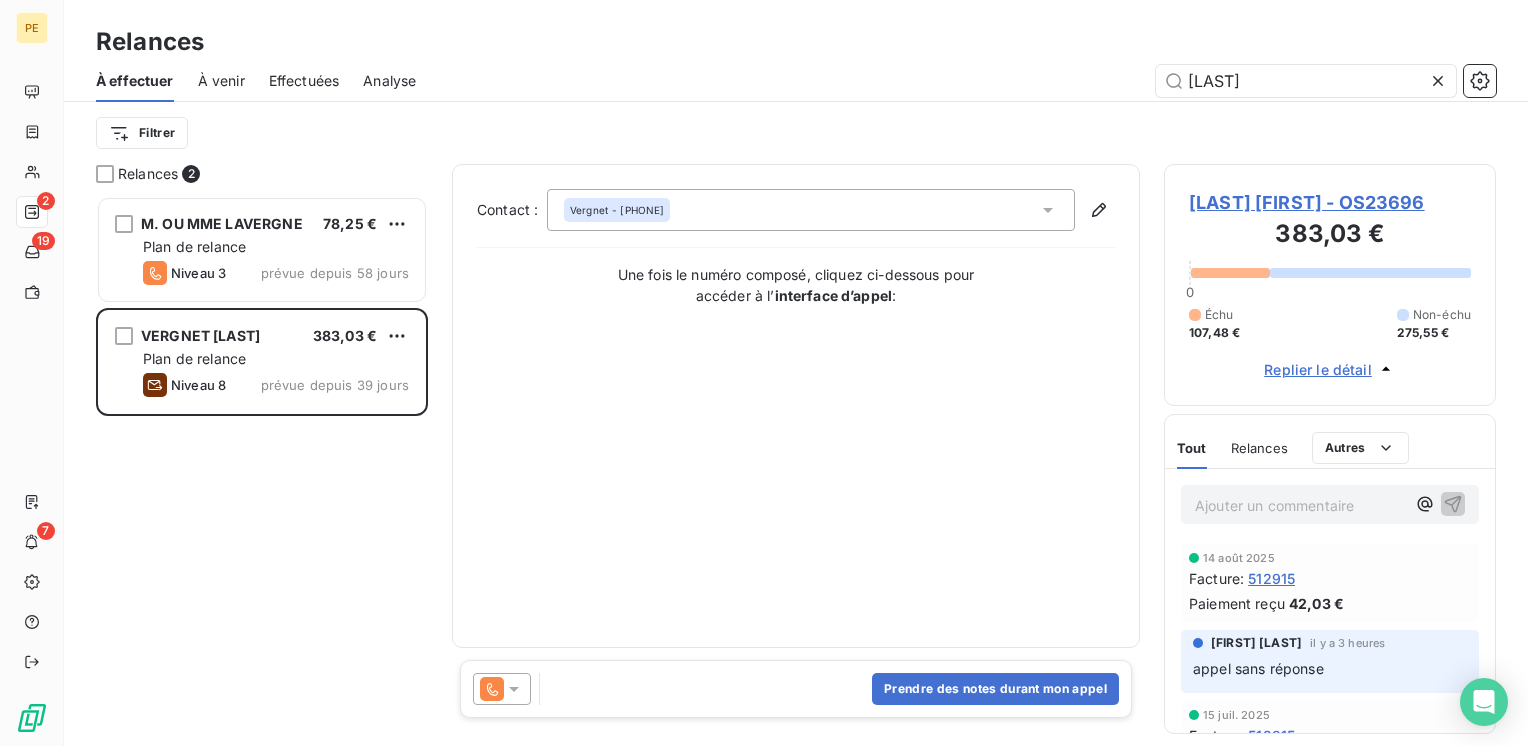 drag, startPoint x: 712, startPoint y: 592, endPoint x: 705, endPoint y: 579, distance: 14.764823 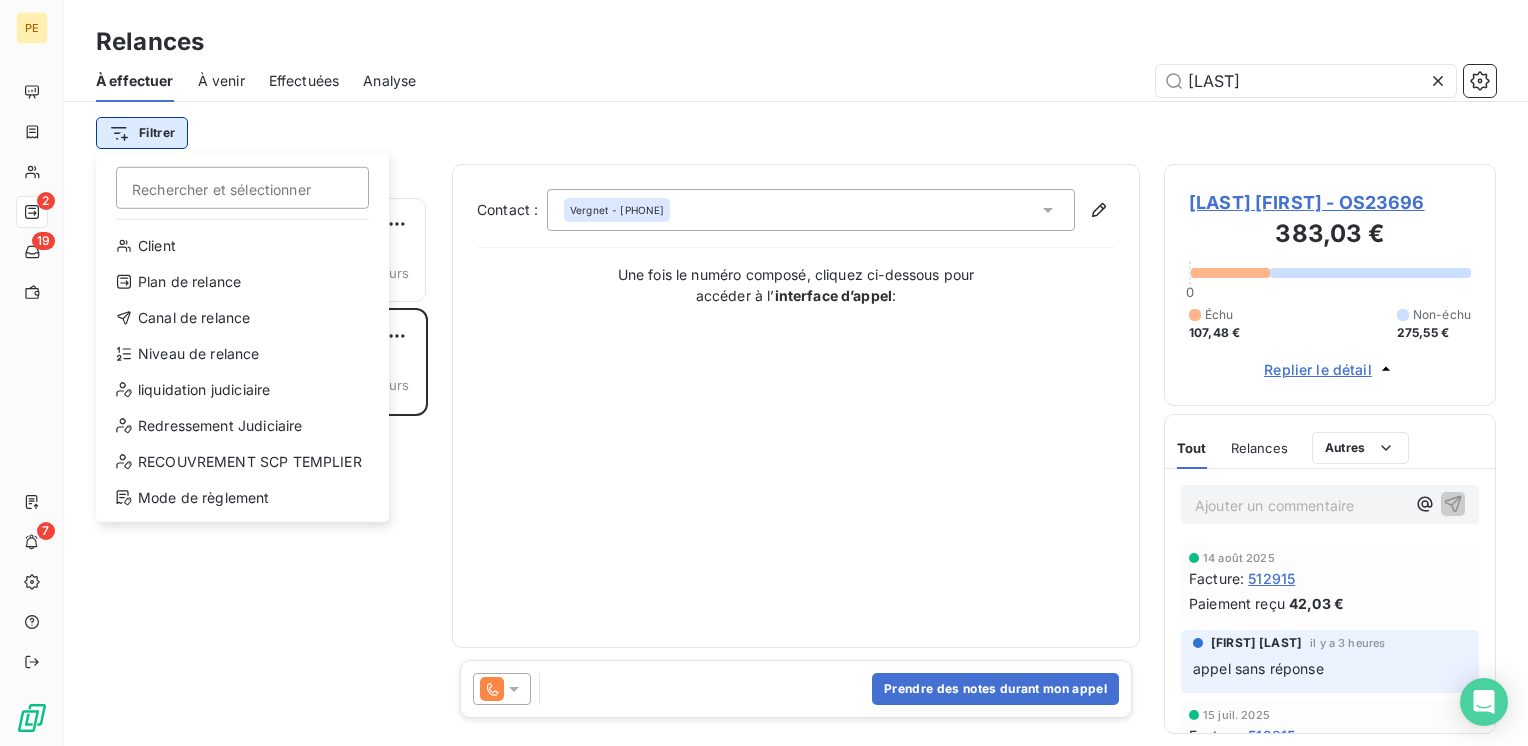 click on "PE 2 19 7 Relances À effectuer À venir Effectuées Analyse m2l Filtrer Rechercher et sélectionner Client Plan de relance Canal de relance Niveau de relance liquidation judiciaire Redressement Judiciaire RECOUVREMENT SCP TEMPLIER Mode de règlement Relances 2 M. OU MME [LAST]  78,25 € Plan de relance Niveau 3 prévue depuis 58 jours [LAST] [FIRST] 383,03 € Plan de relance Niveau 8 prévue depuis 39 jours Contact : [LAST]    - [PHONE] Une fois le numéro composé, cliquez ci-dessous pour accéder à l’ interface d’appel  : Prendre des notes durant mon appel [LAST] [FIRST] - OS23696 383,03 € 0 Échu 107,48 € Non-échu 275,55 €   Replier le détail Tout Relances Commentaires Portail client Tout Relances Autres Ajouter un commentaire ﻿ [DATE] Facture  : 512915 Paiement reçu 42,03 € [FIRST] [LAST] il y a 3 heures appel sans réponse [DATE] Facture  : 512915 Paiement reçu 42,03 € [DATE] Facture  : 512915 Paiement reçu 42,03 €  :  :" at bounding box center (764, 373) 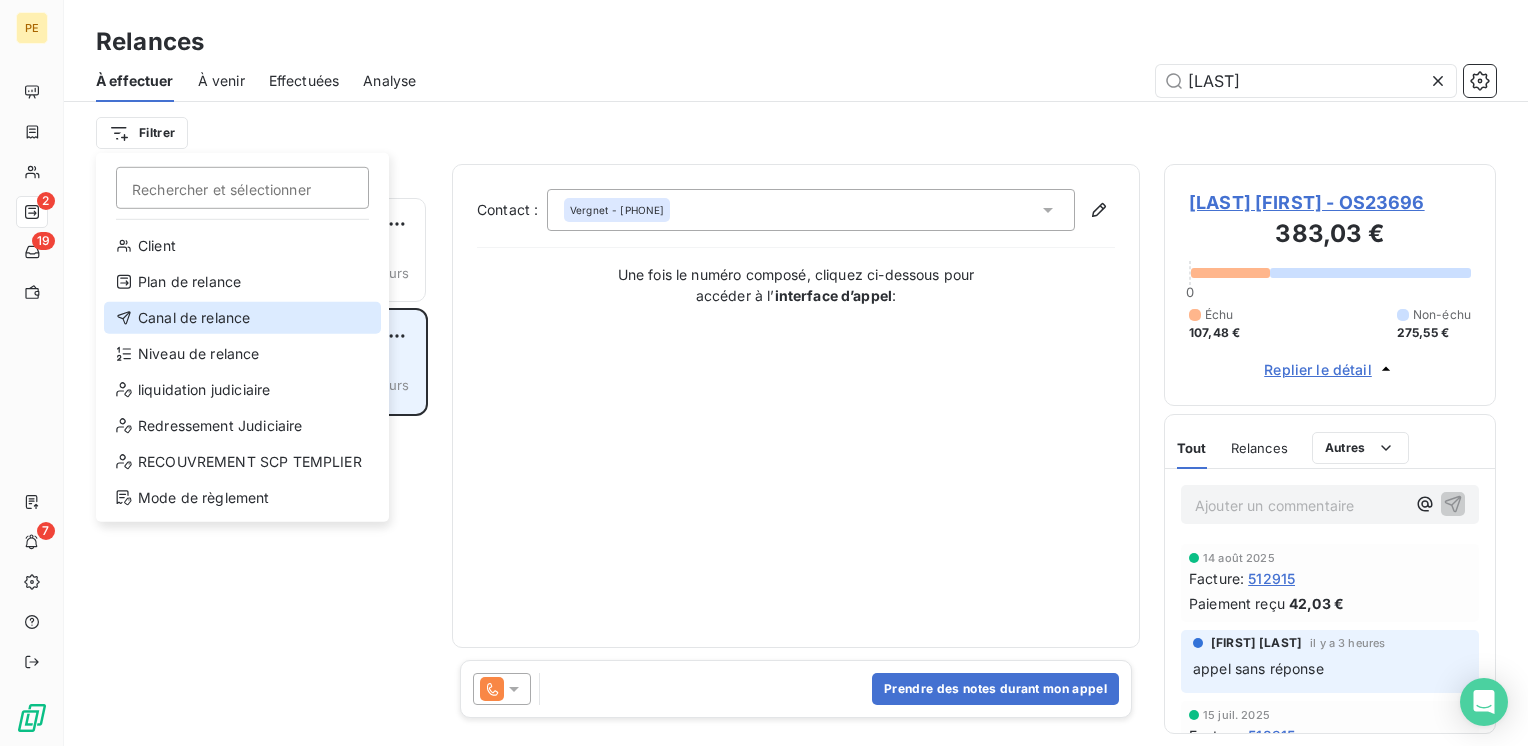 click on "Canal de relance" at bounding box center [242, 318] 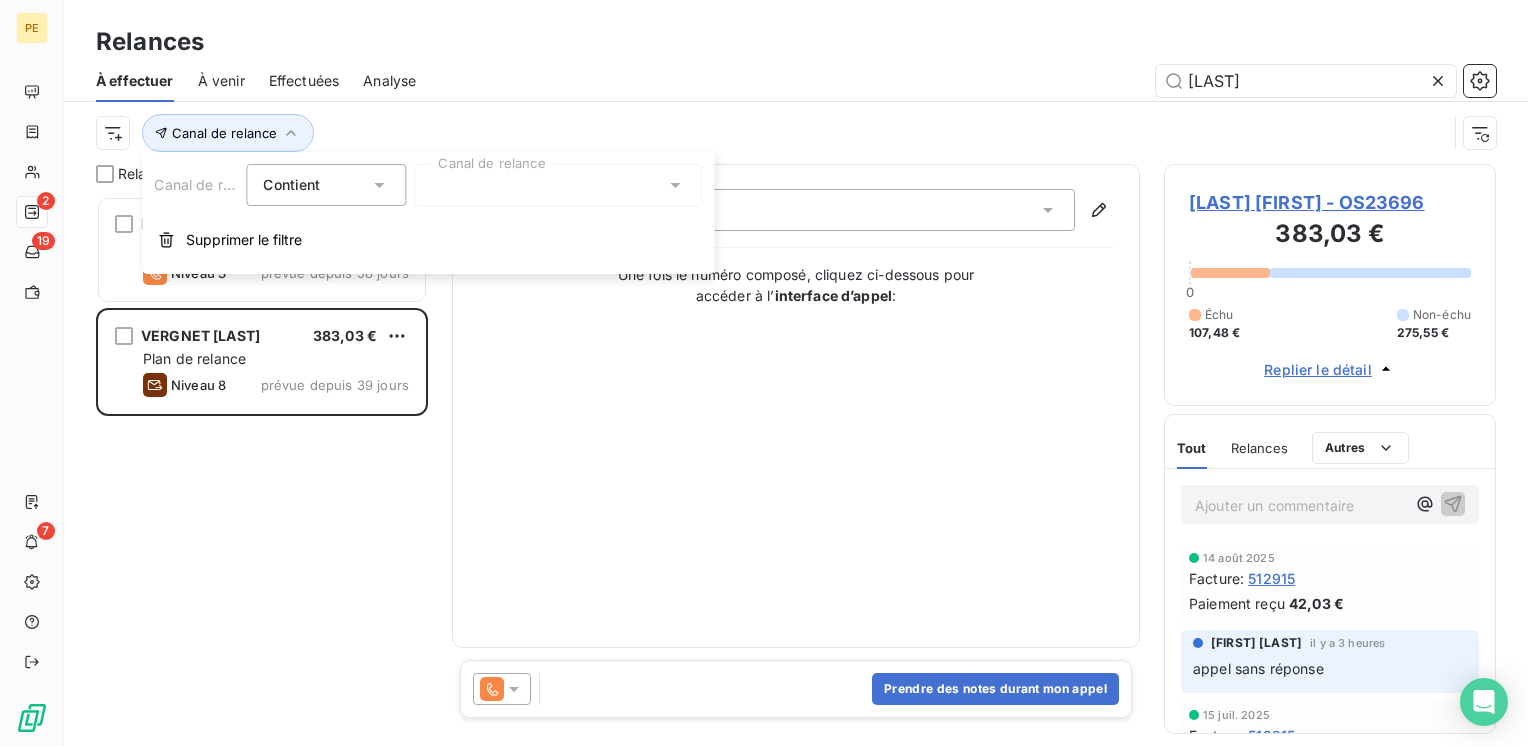 click on "Contient is" at bounding box center [316, 185] 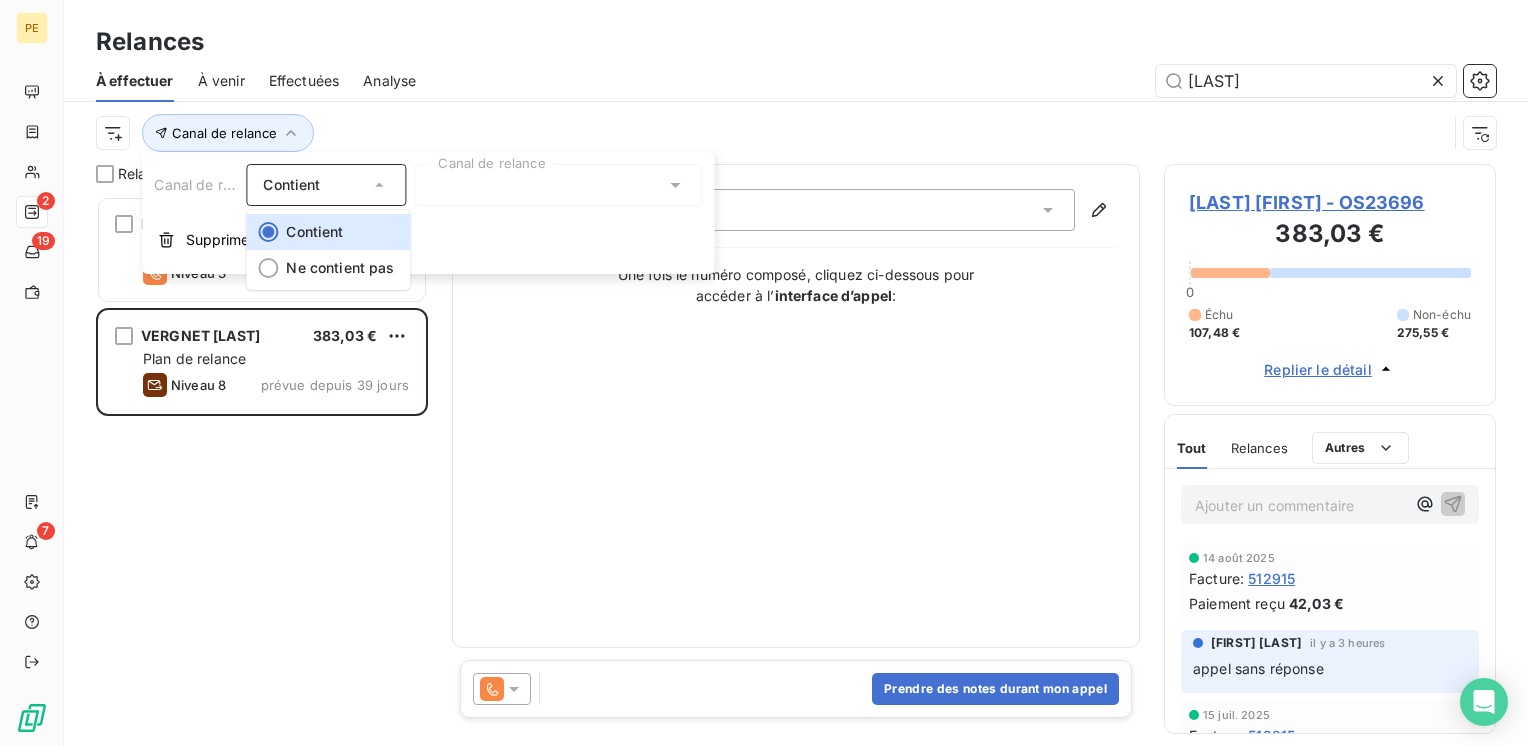 click at bounding box center (558, 185) 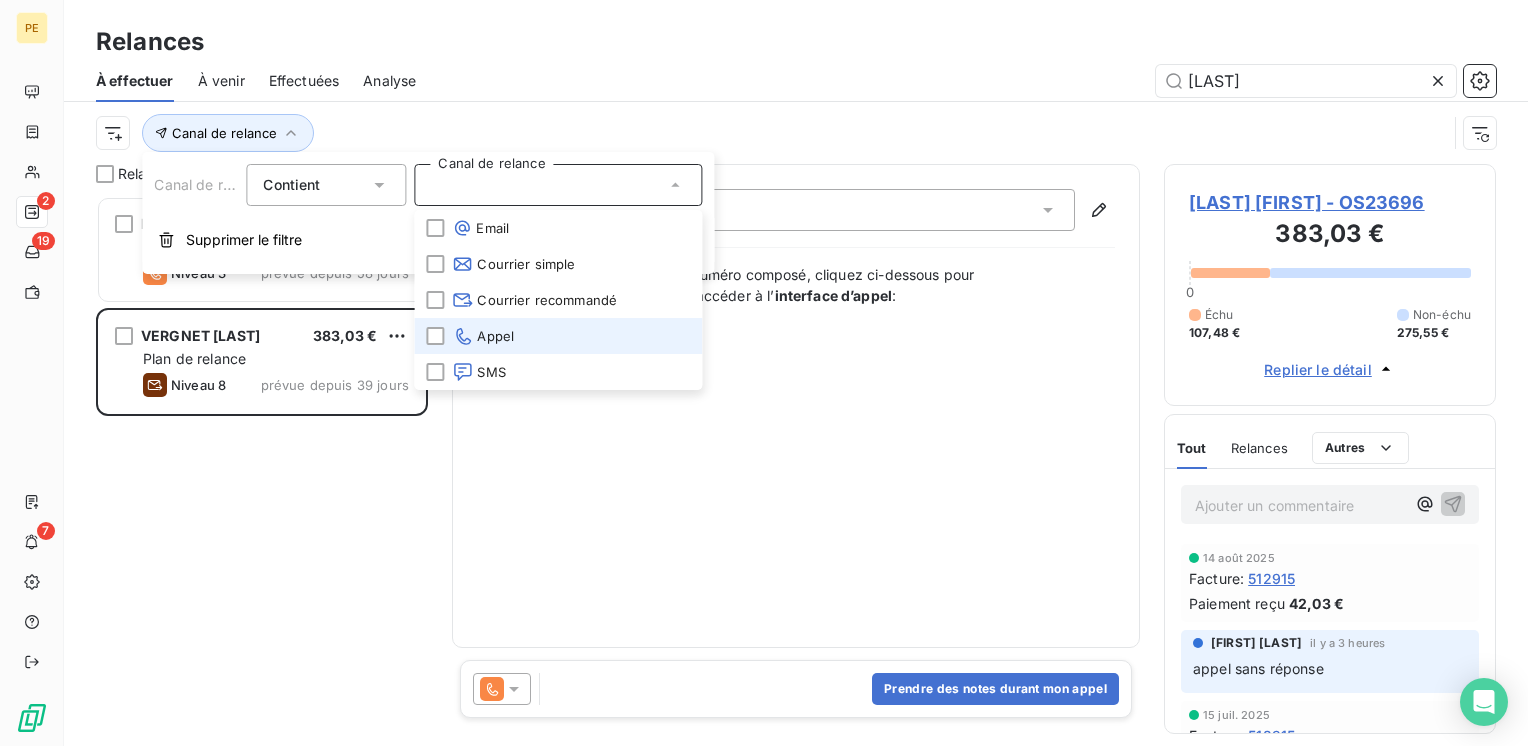 click on "Appel" at bounding box center (483, 336) 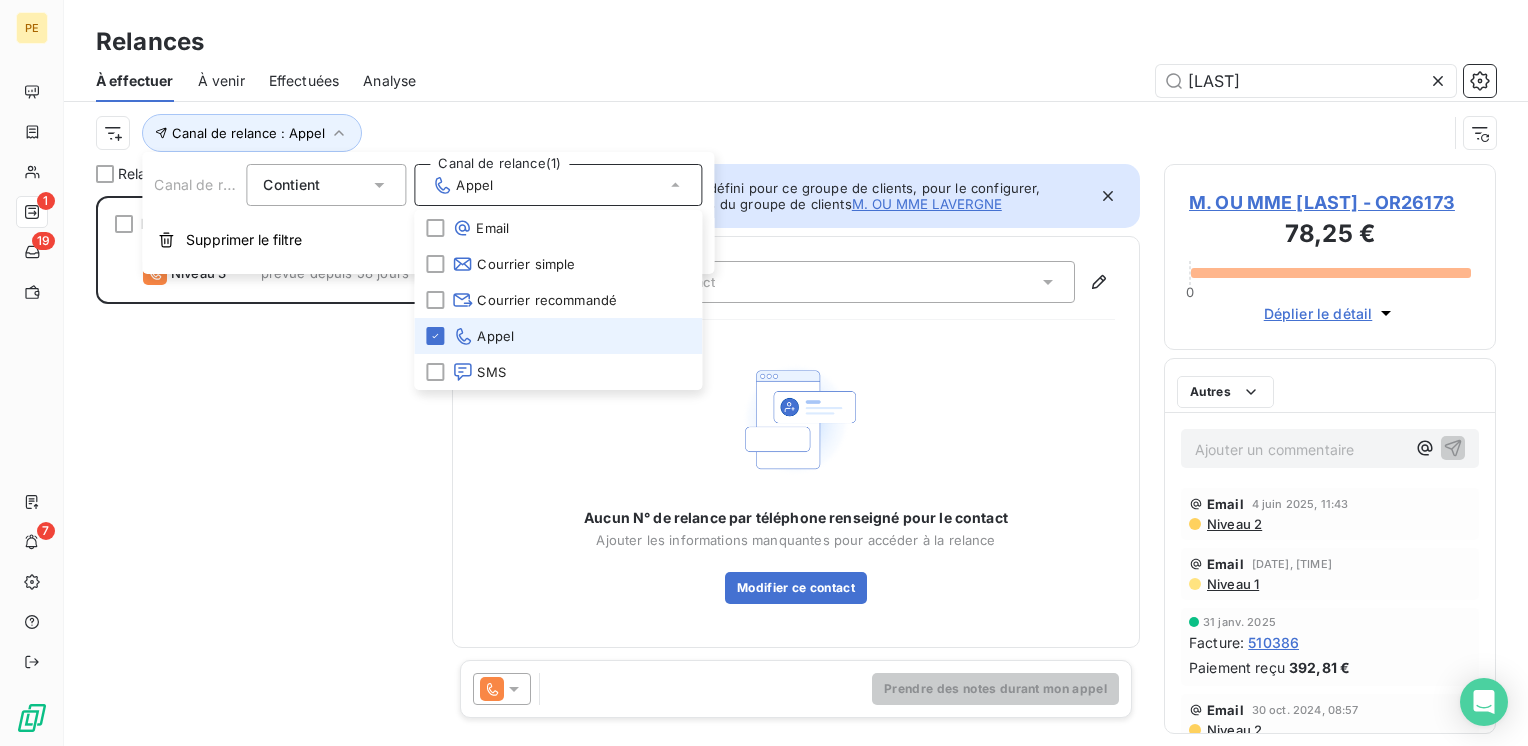 scroll, scrollTop: 16, scrollLeft: 16, axis: both 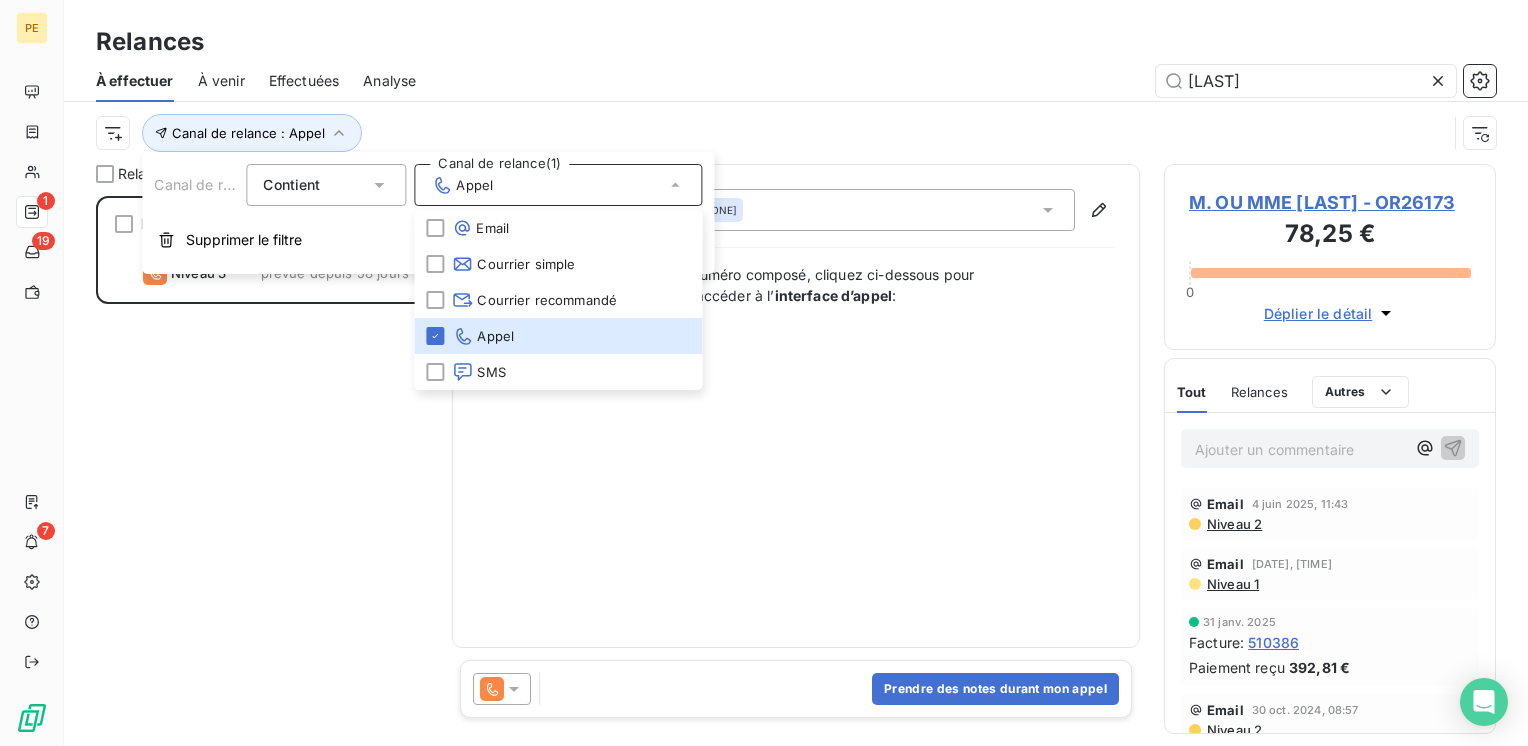 click on "M. OU MME [LAST] [AMOUNT] Plan de relance Niveau 3 prévue depuis [DAYS] jours" at bounding box center (262, 471) 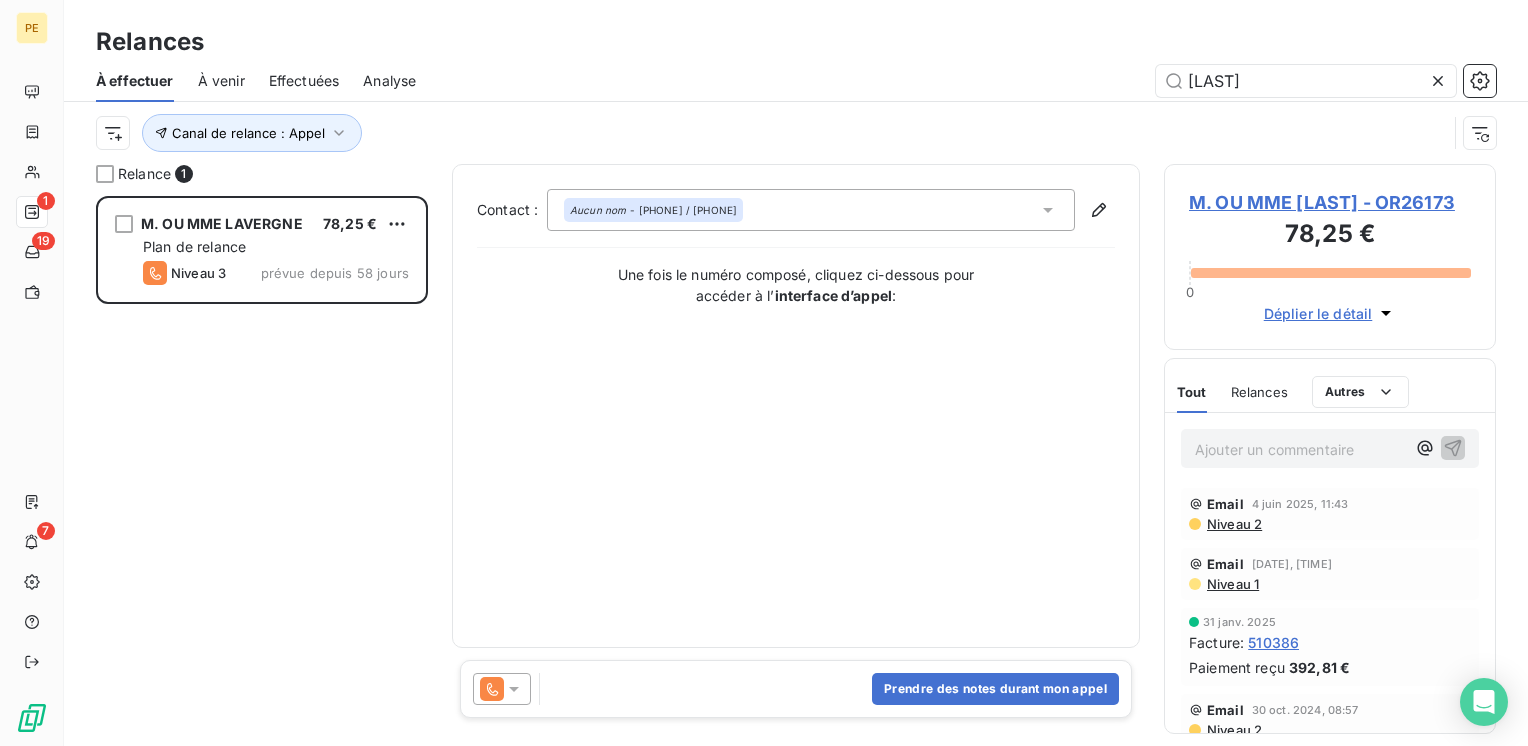 click at bounding box center (1442, 81) 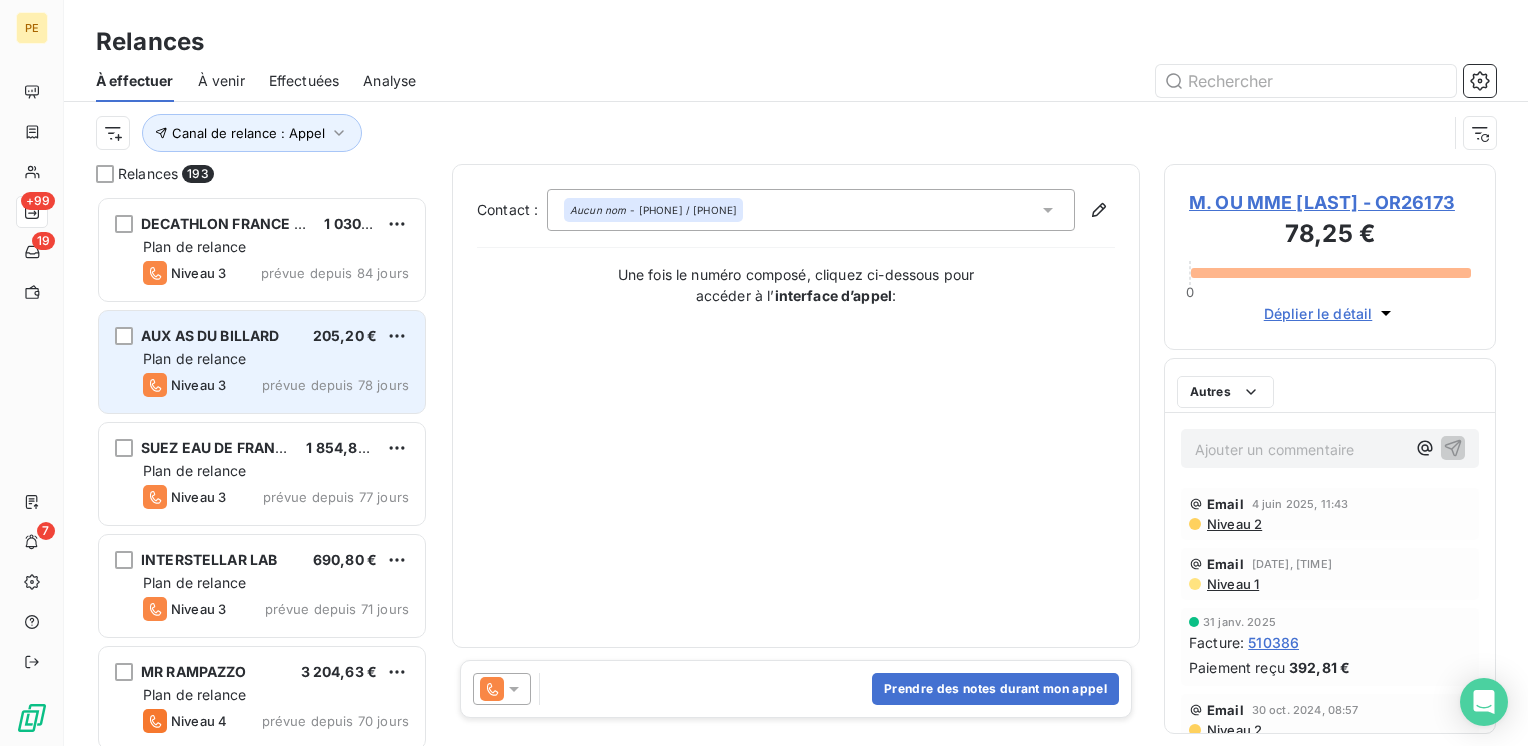 scroll, scrollTop: 16, scrollLeft: 16, axis: both 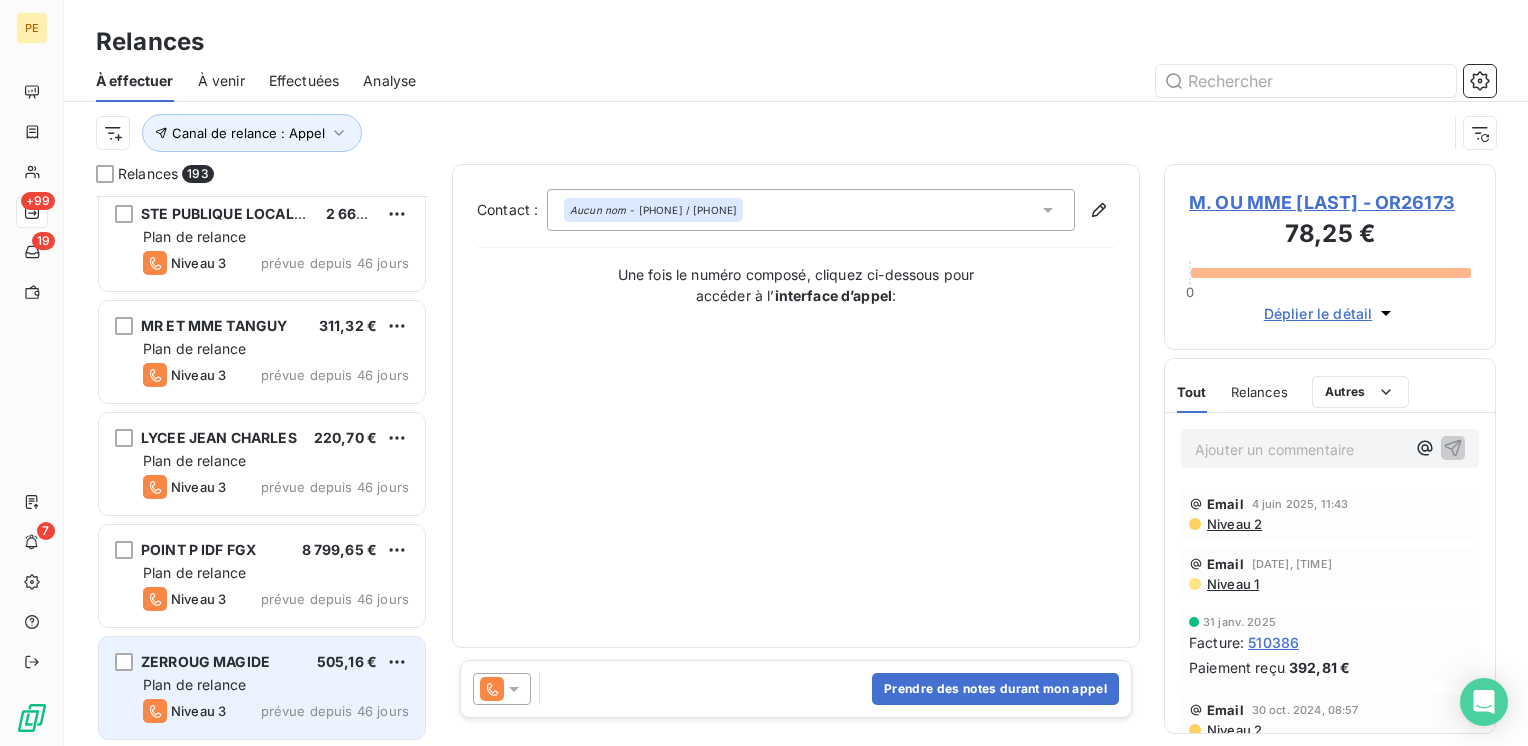 click on "ZERROUG MAGIDE" at bounding box center (205, 662) 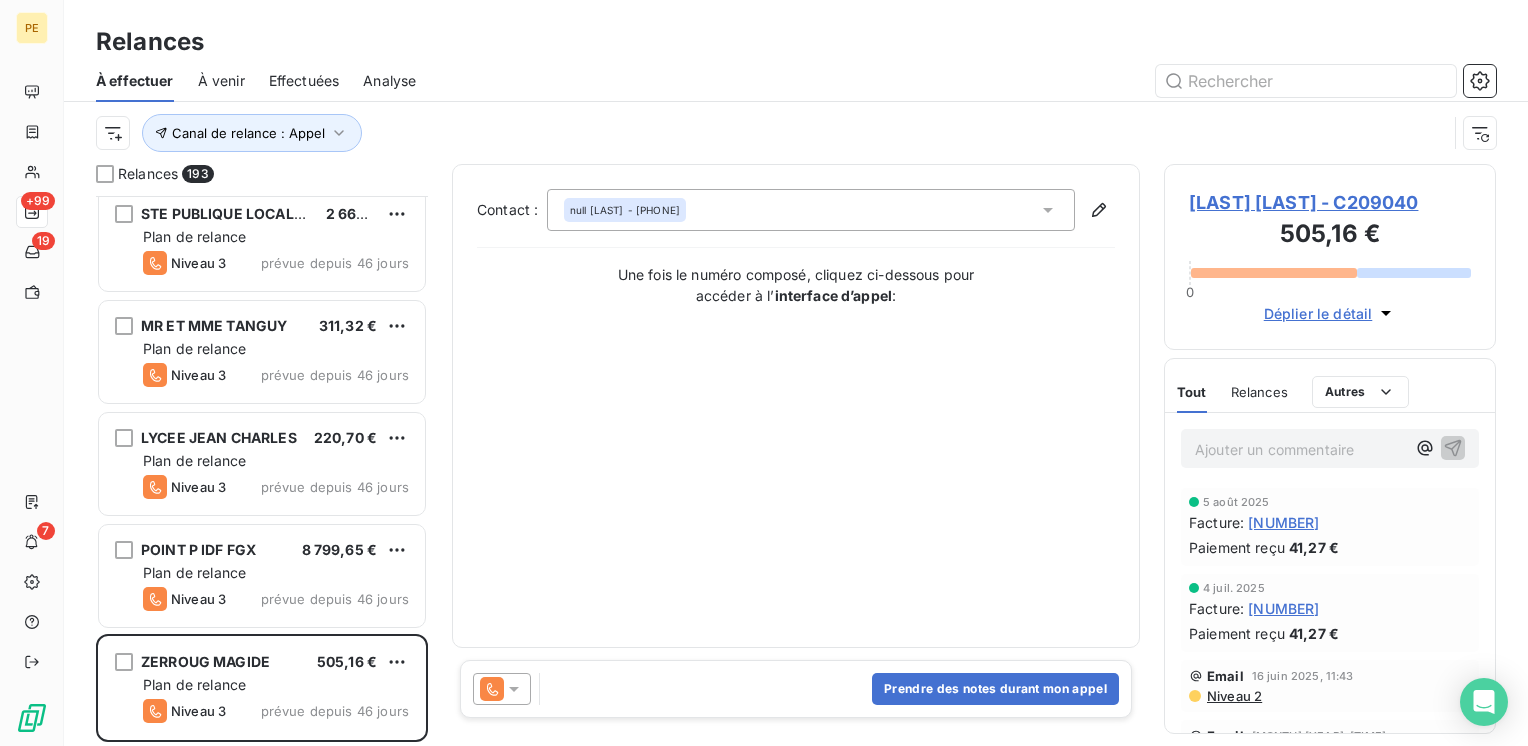 click 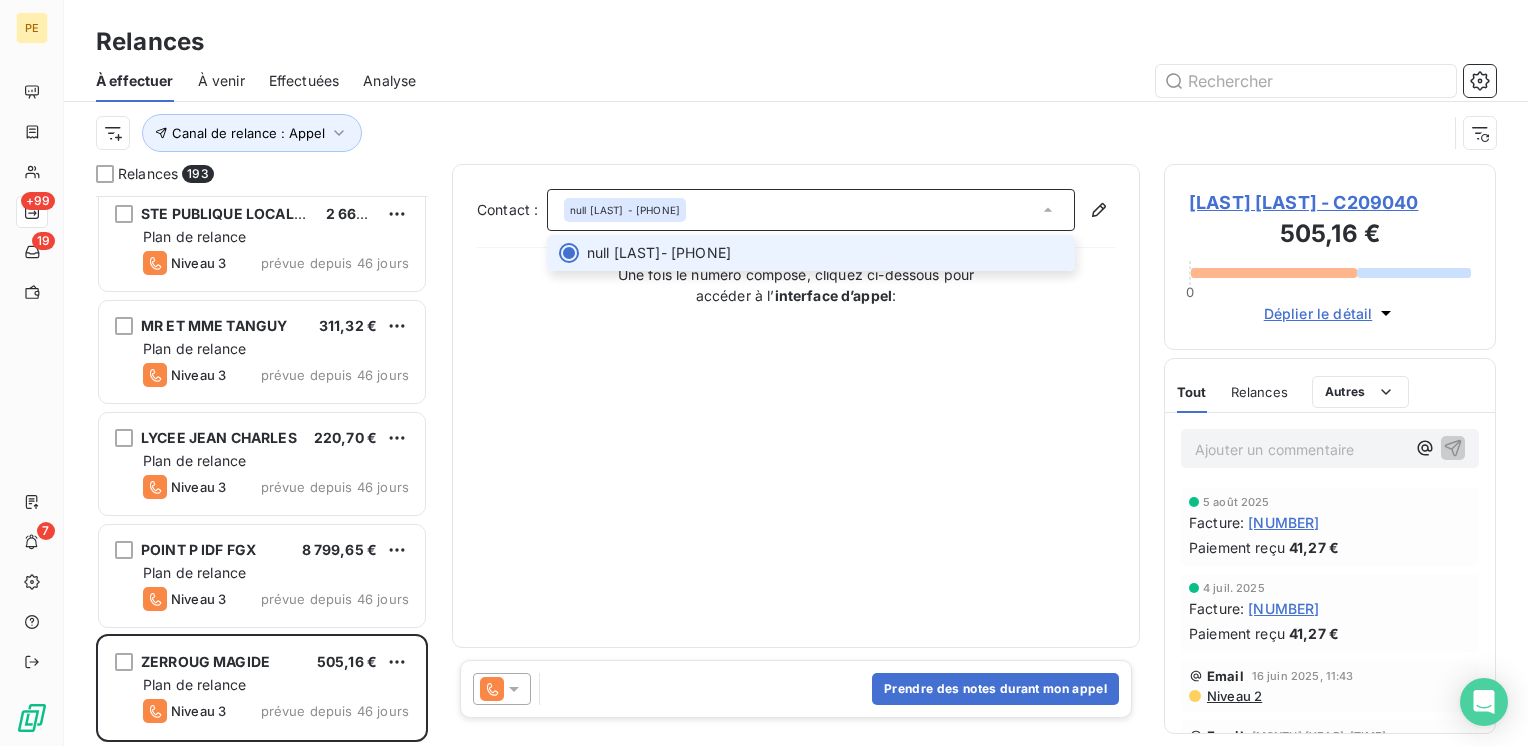 click 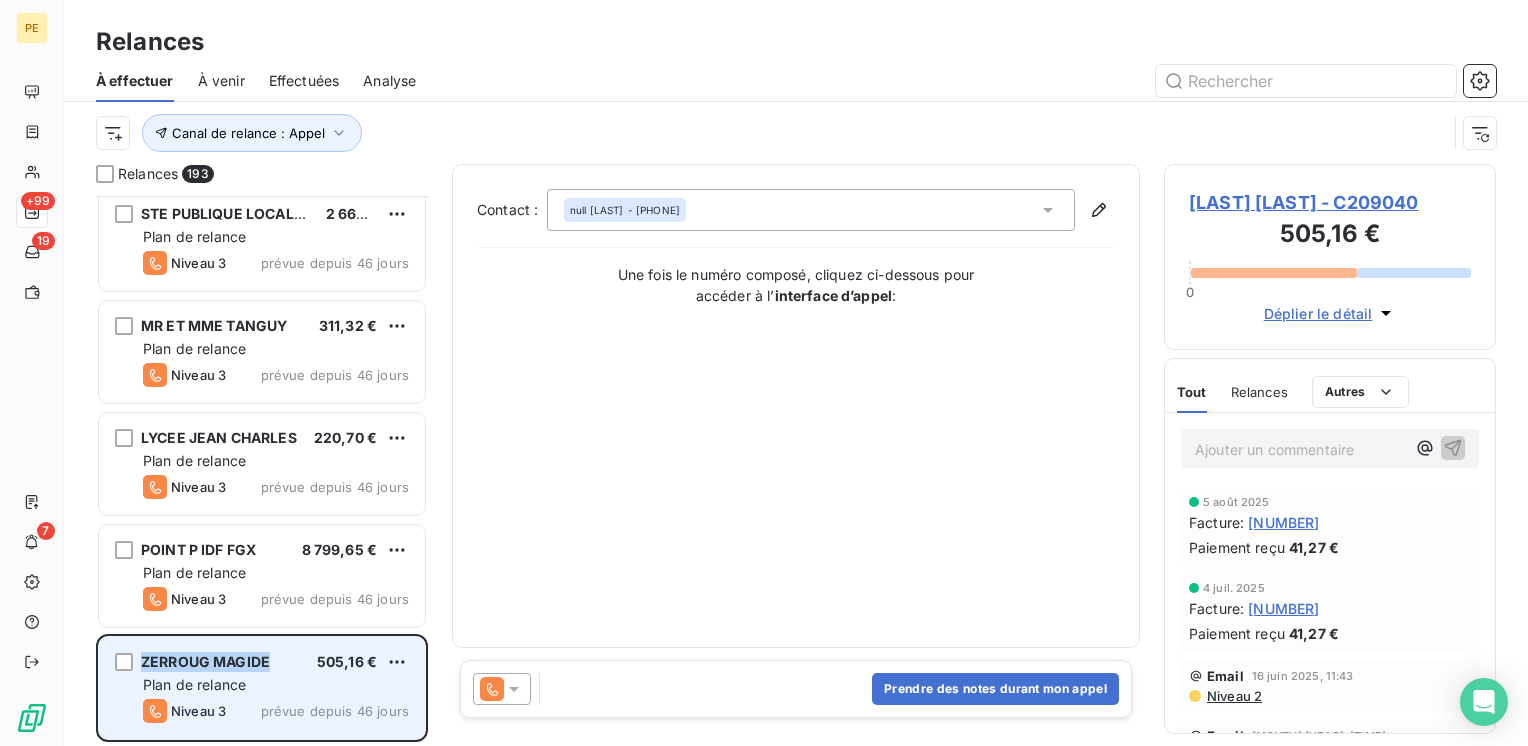 drag, startPoint x: 244, startPoint y: 659, endPoint x: 142, endPoint y: 673, distance: 102.9563 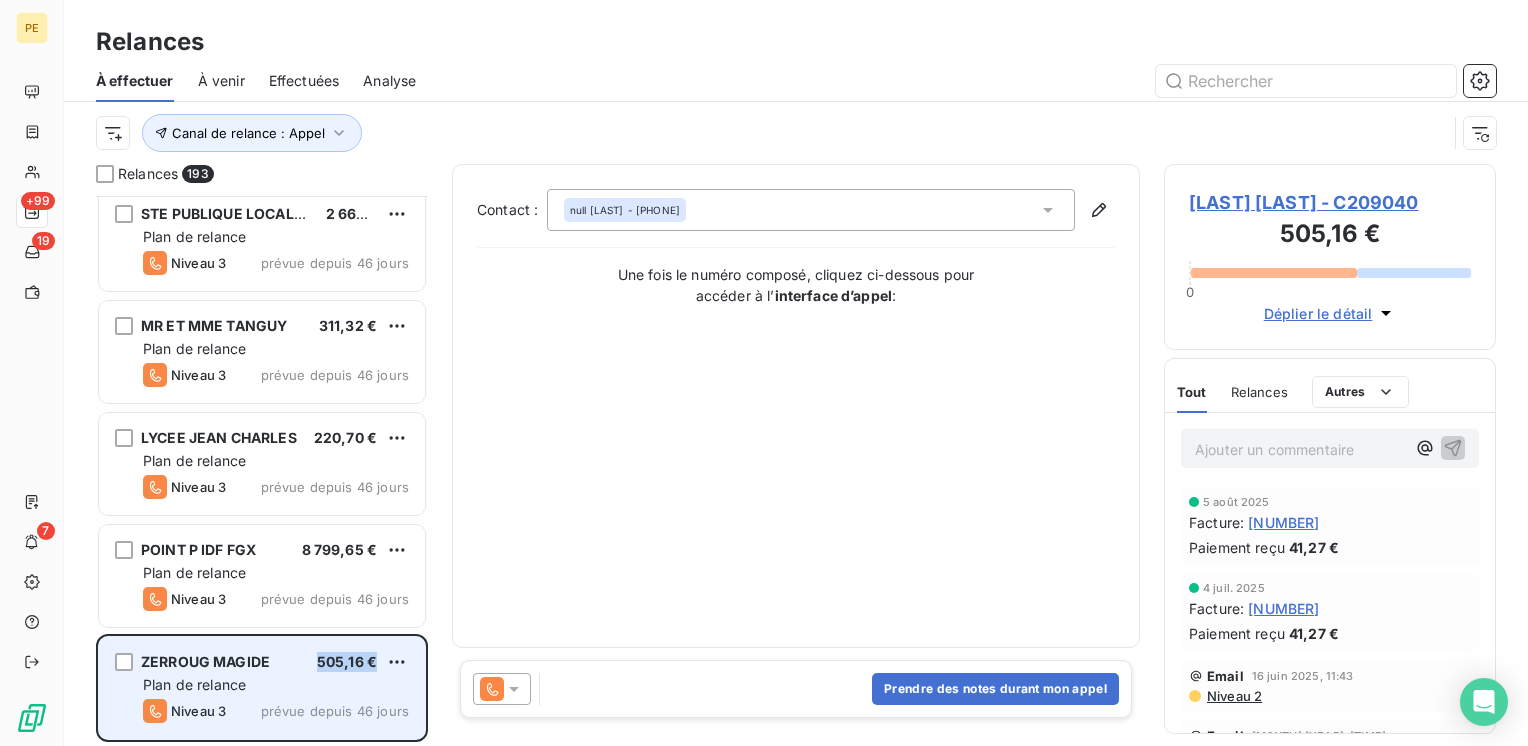 copy on "505,16 €" 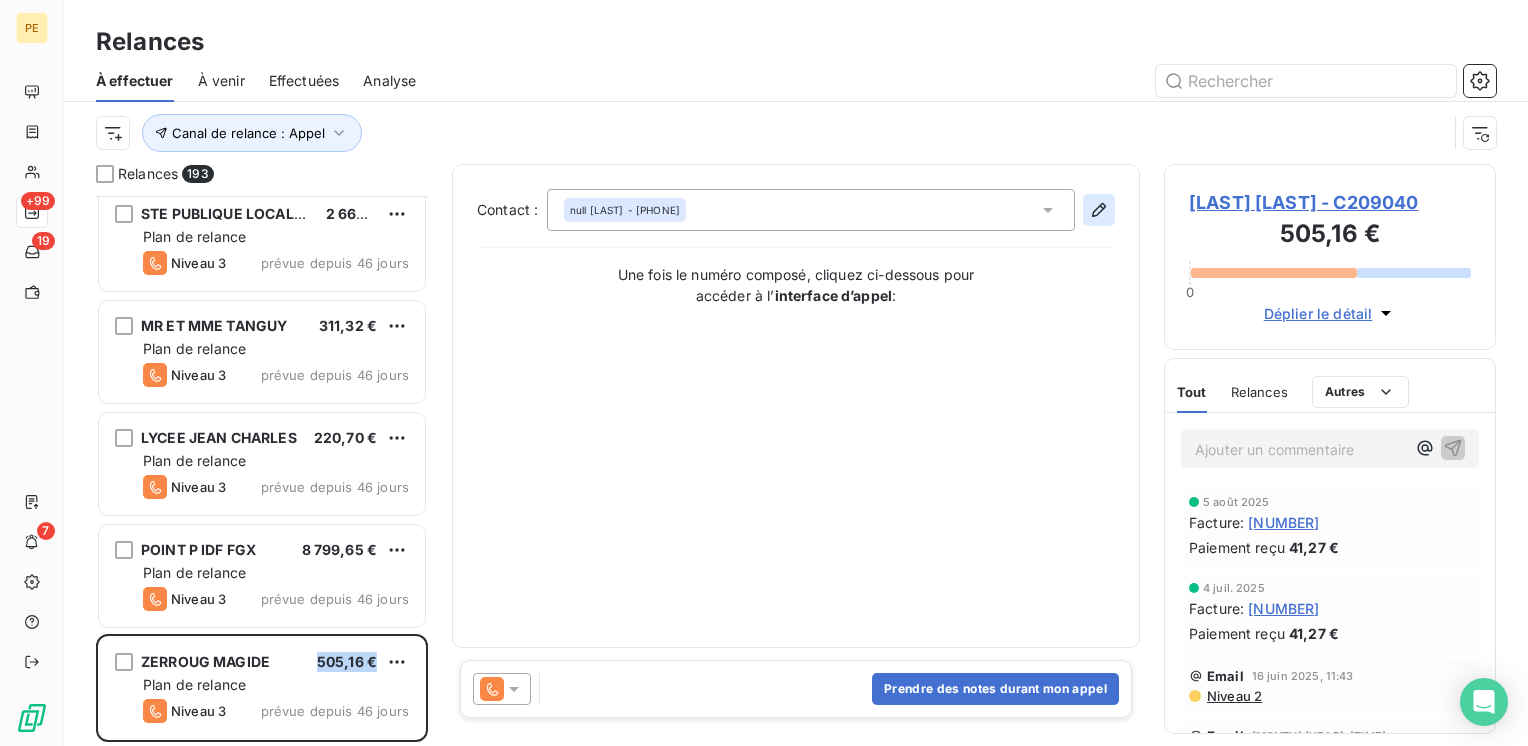 click 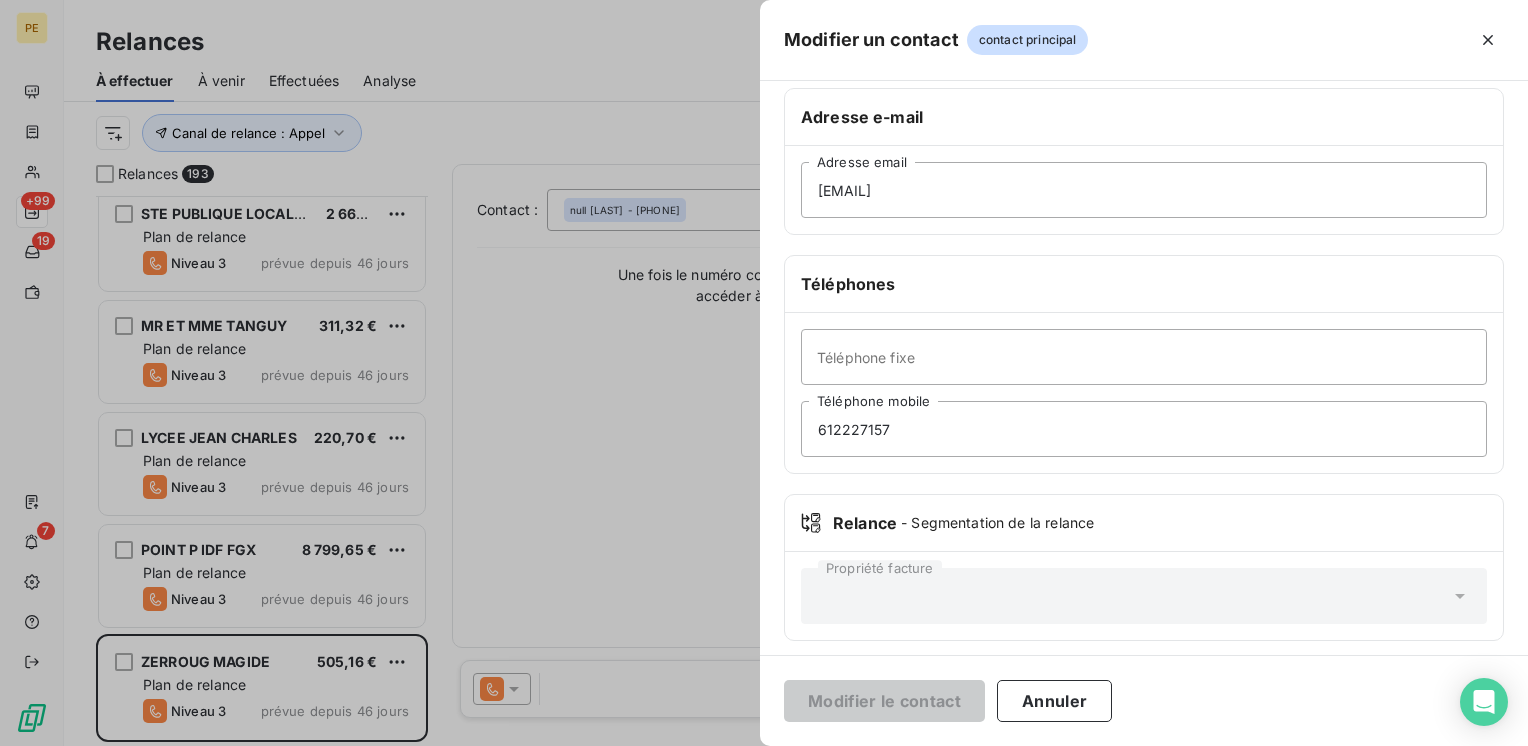 scroll, scrollTop: 334, scrollLeft: 0, axis: vertical 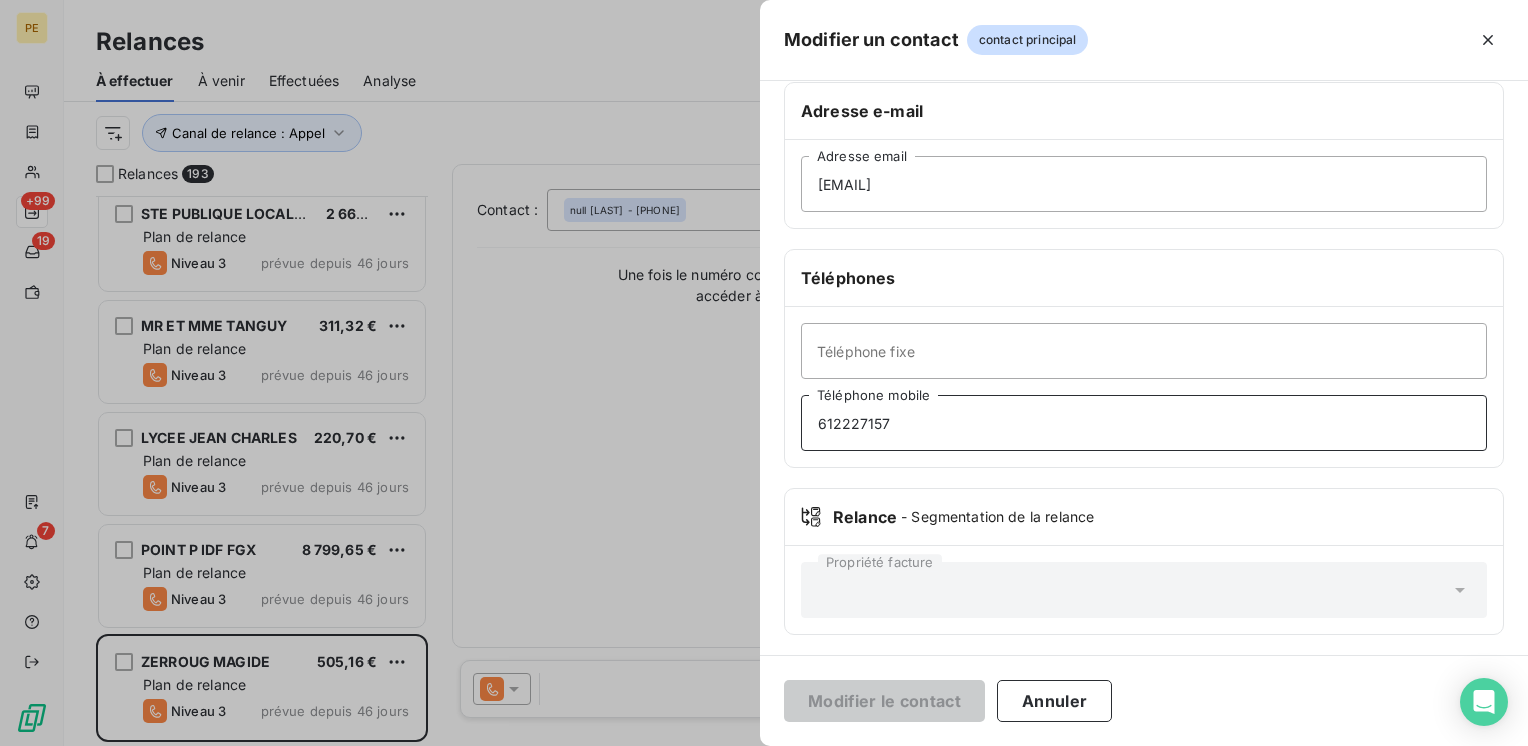 drag, startPoint x: 899, startPoint y: 430, endPoint x: 880, endPoint y: 410, distance: 27.58623 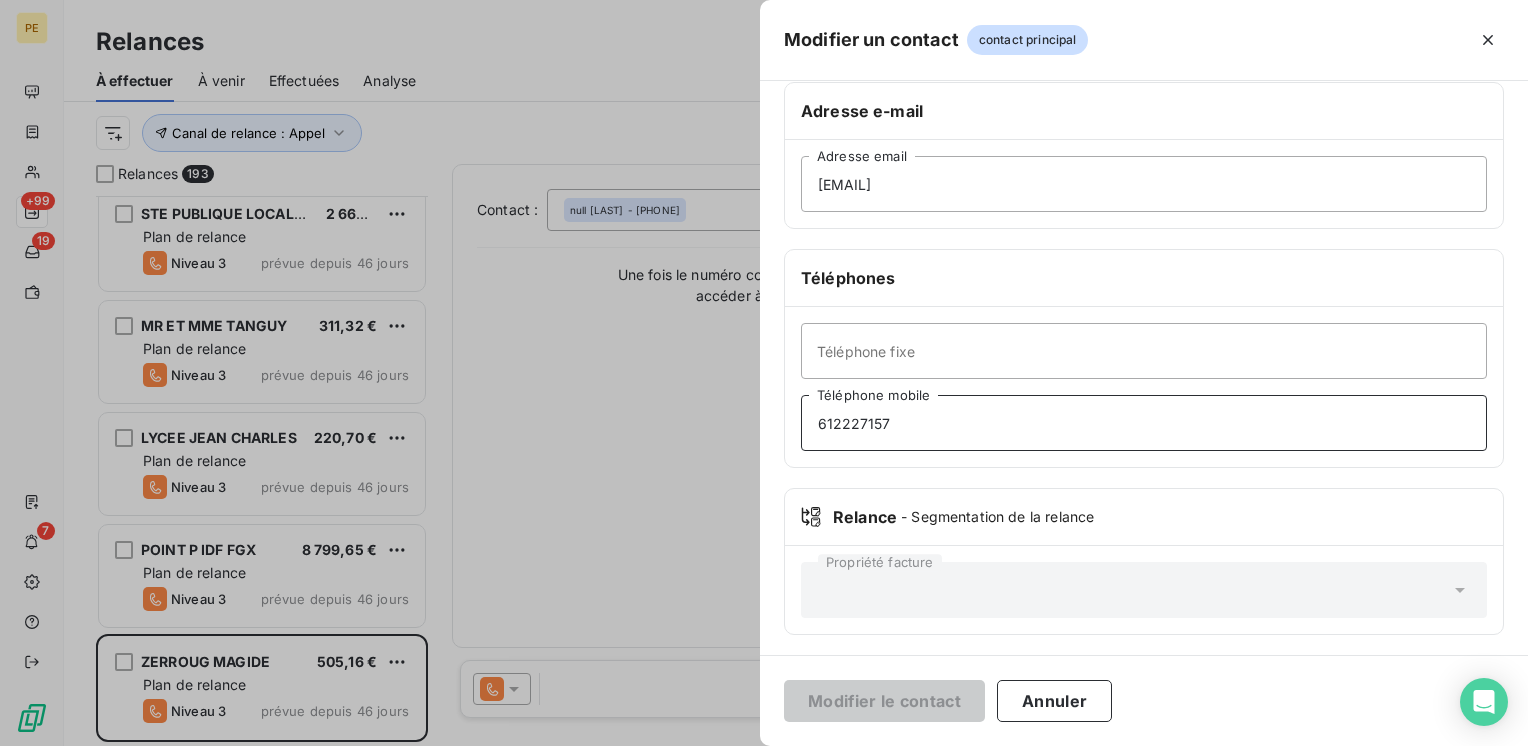 paste on "[PHONE]" 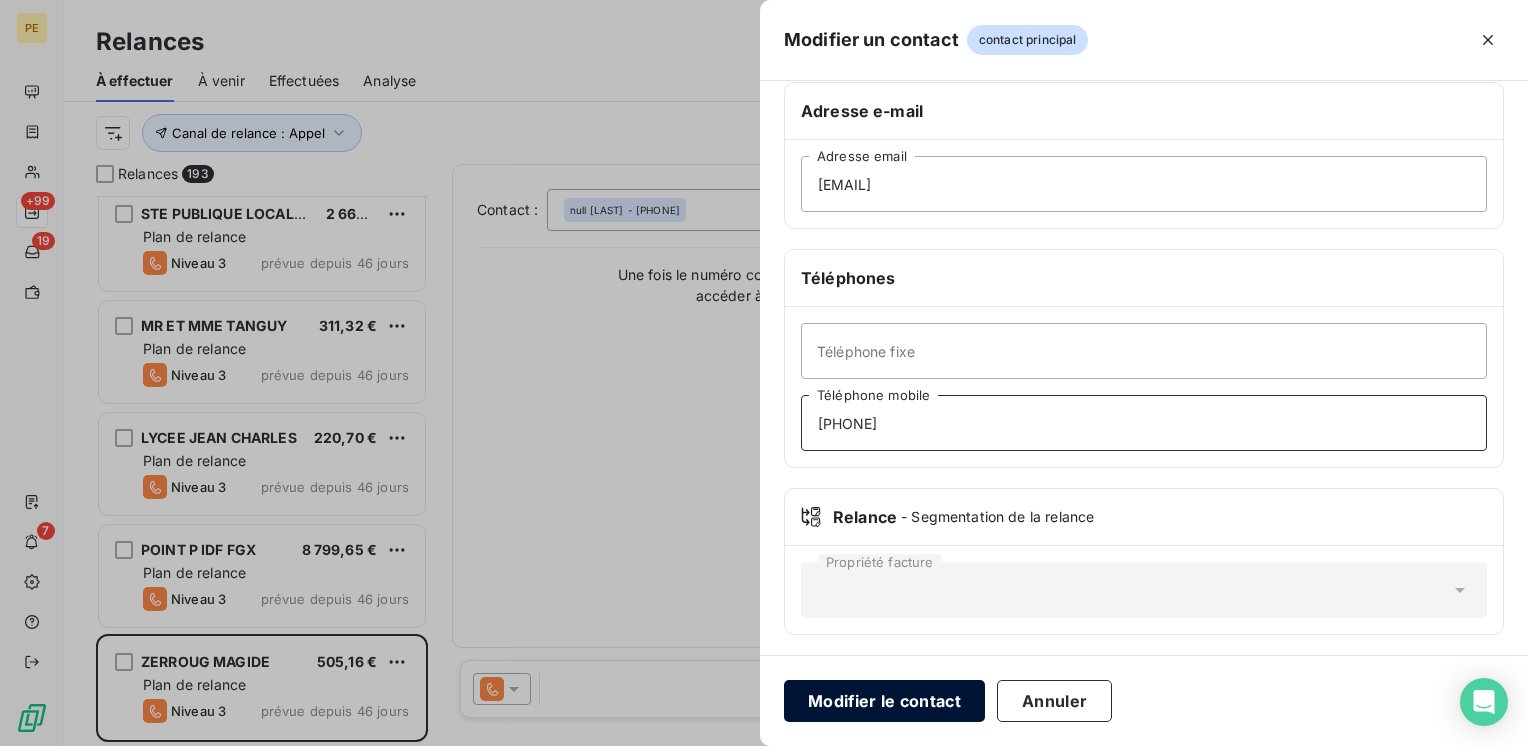 type on "[PHONE]" 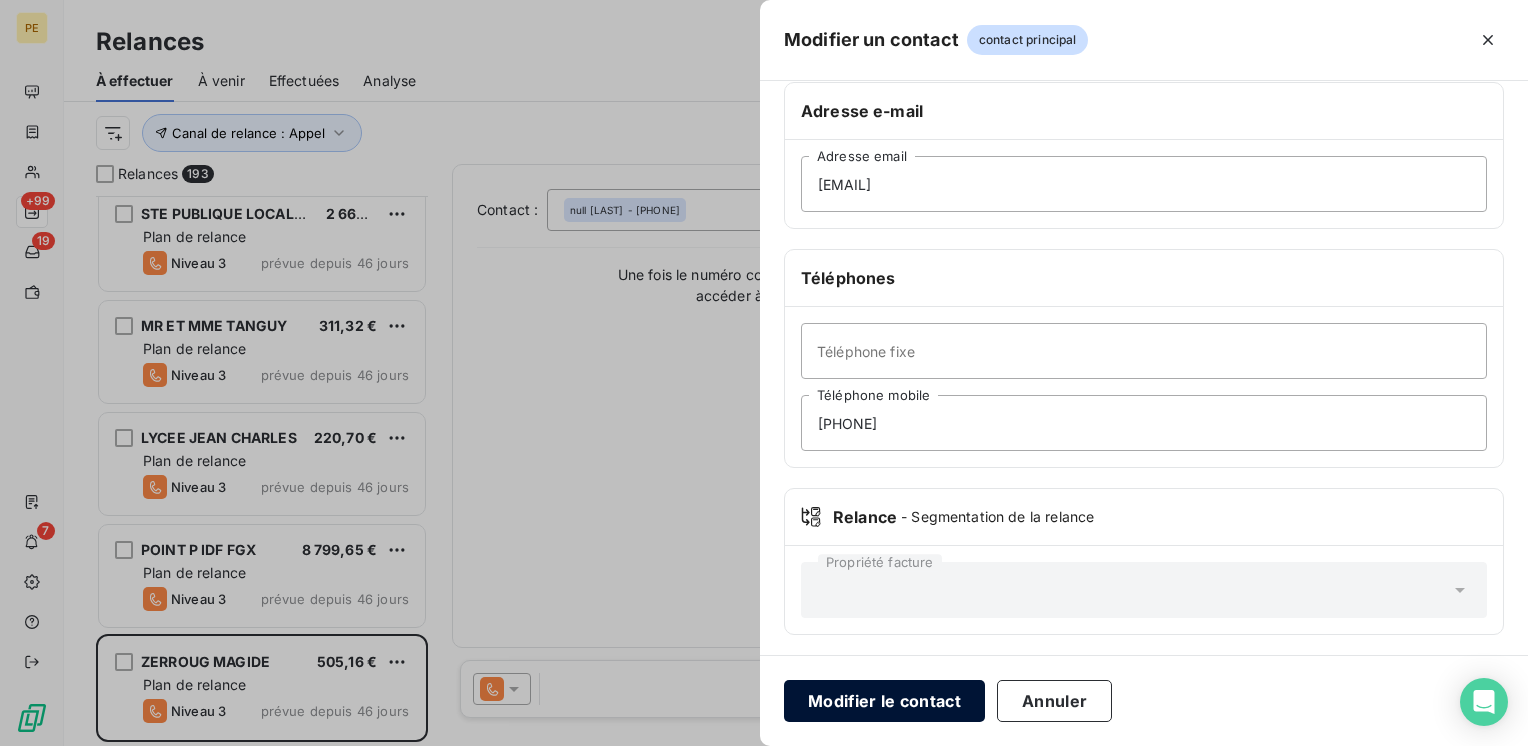 click on "Modifier le contact" at bounding box center [884, 701] 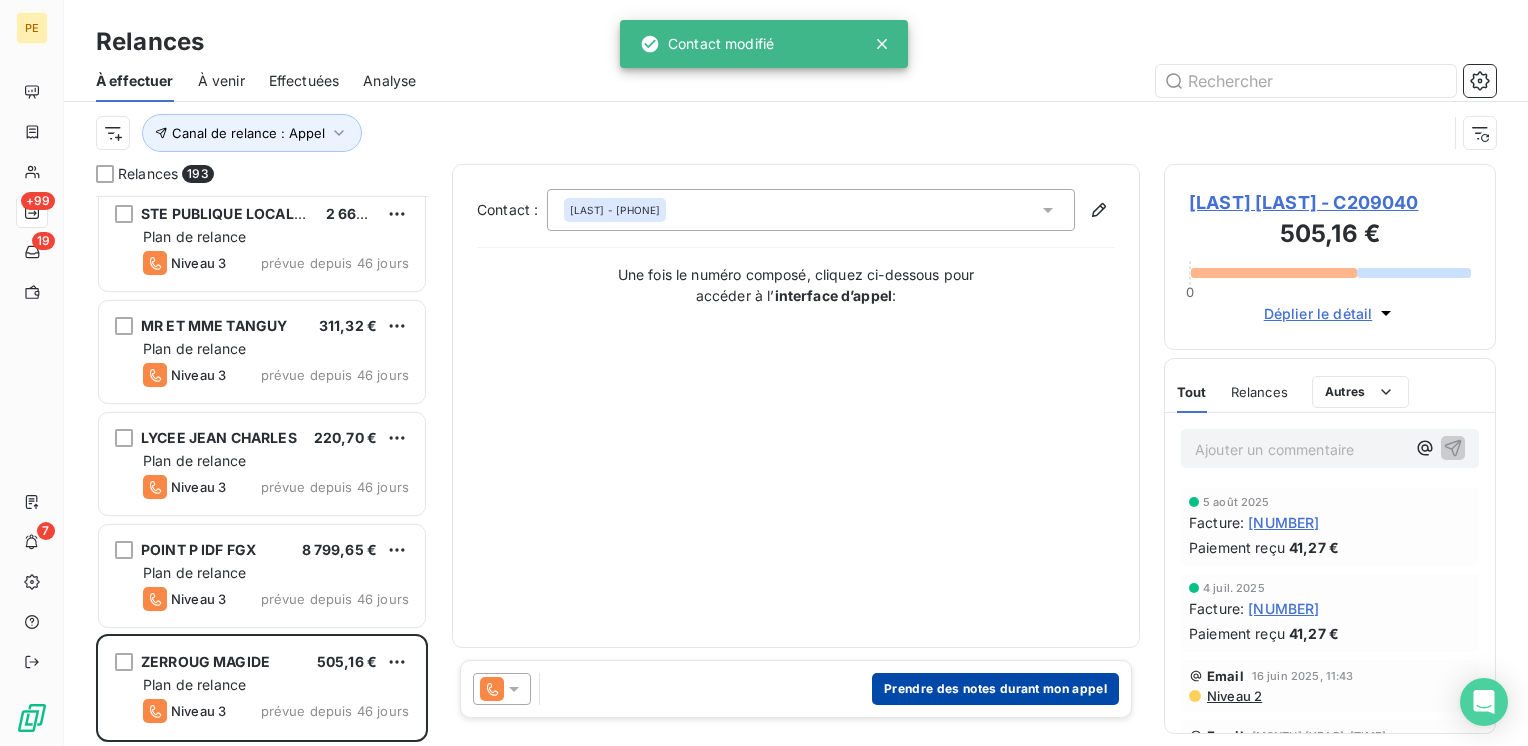 click on "Prendre des notes durant mon appel" at bounding box center [995, 689] 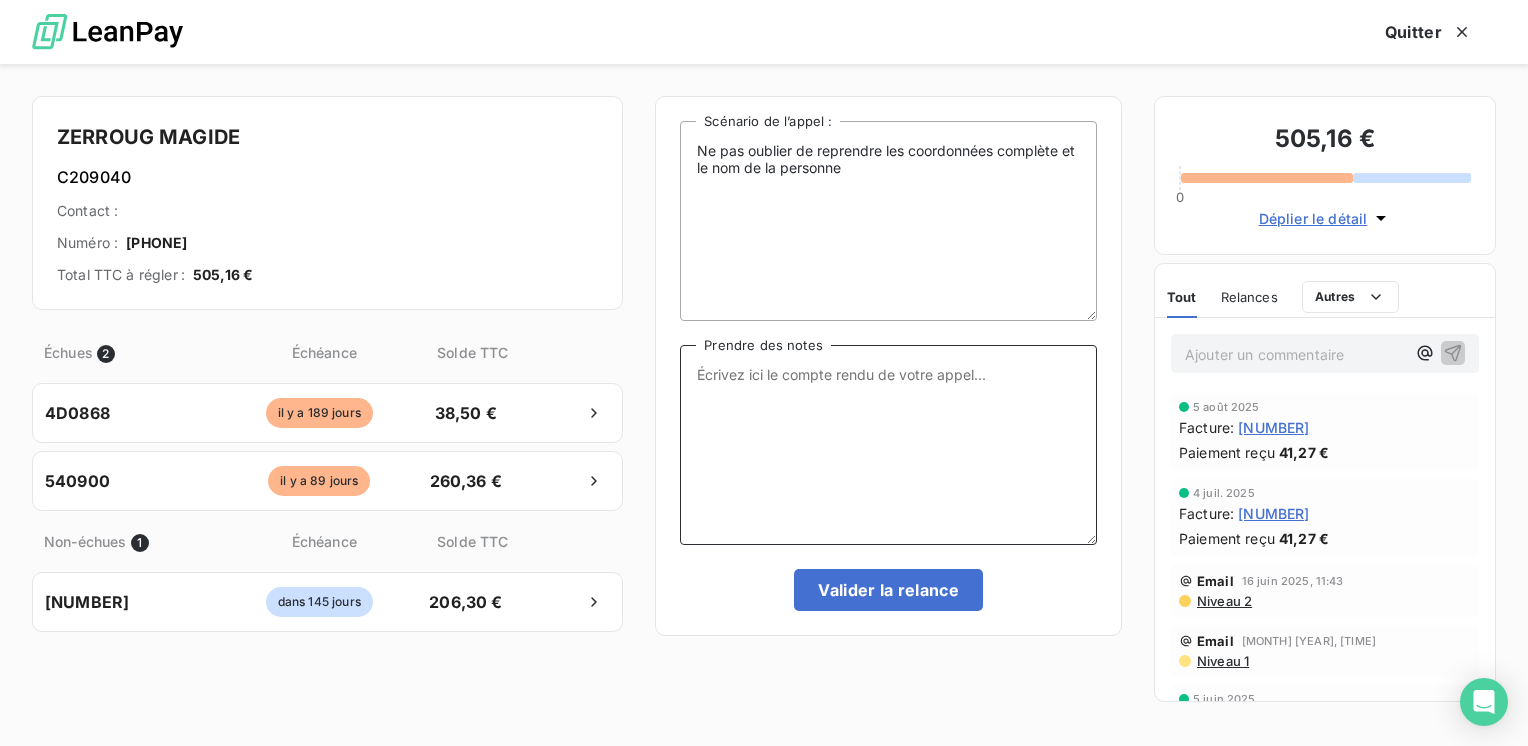click on "Prendre des notes" at bounding box center [888, 445] 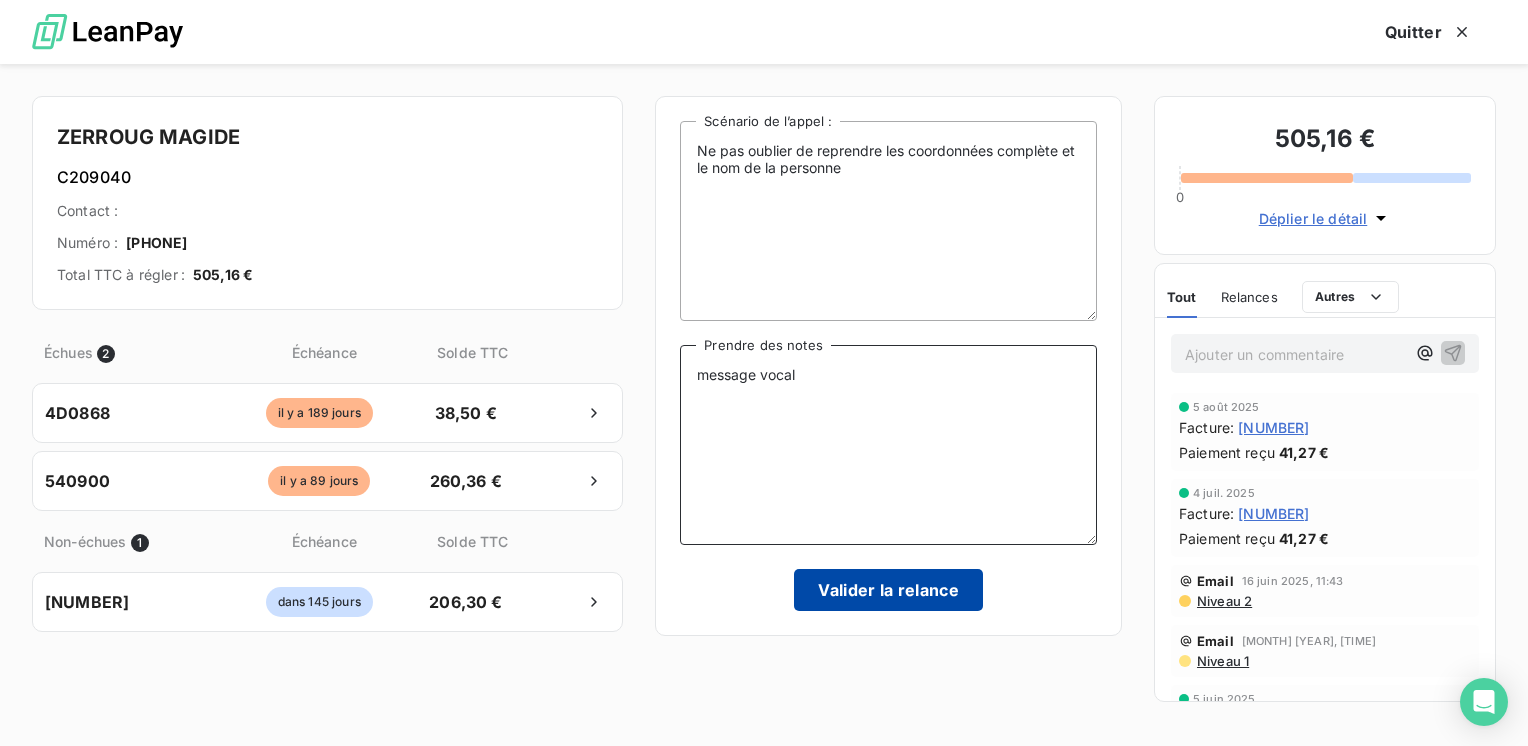 type on "message vocal" 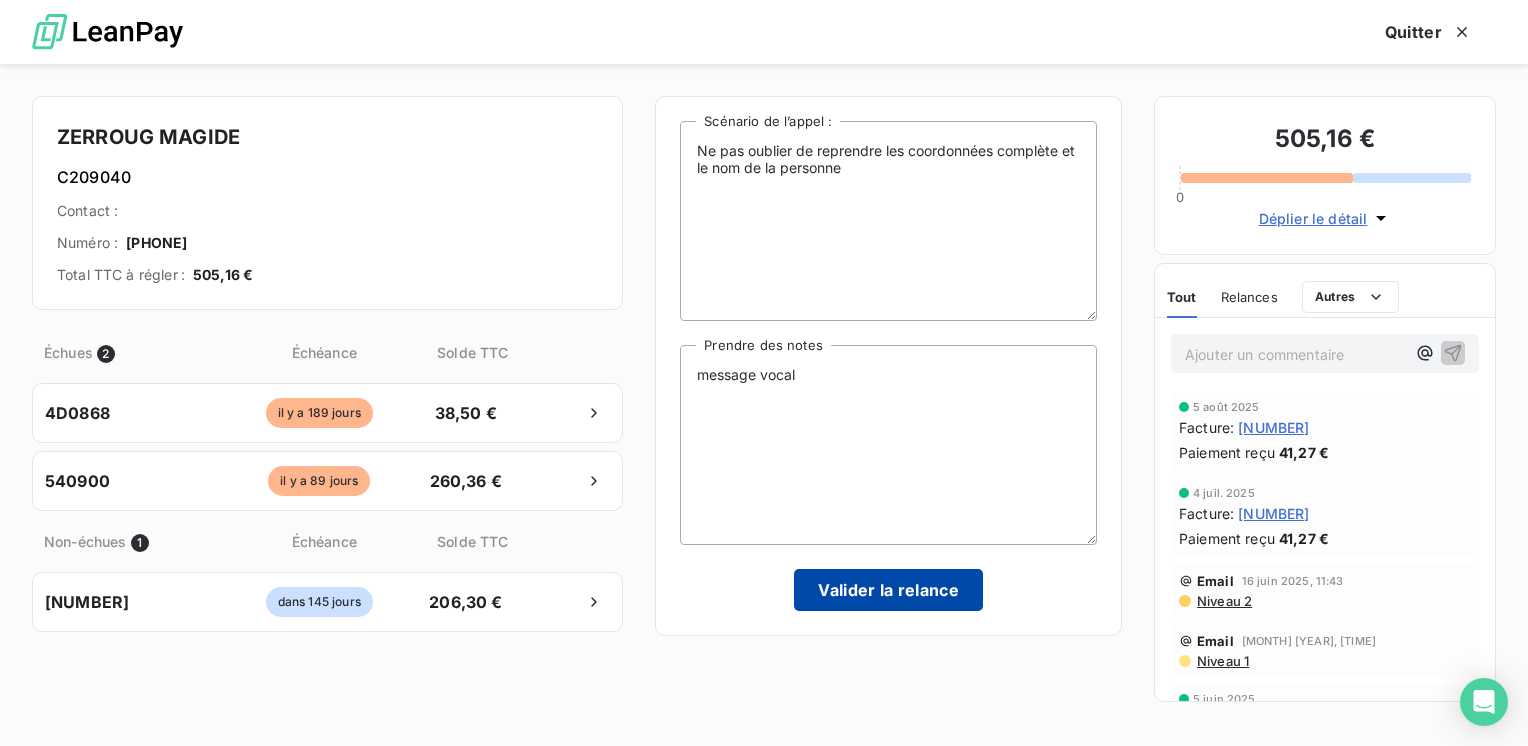 click on "Valider la relance" at bounding box center [888, 590] 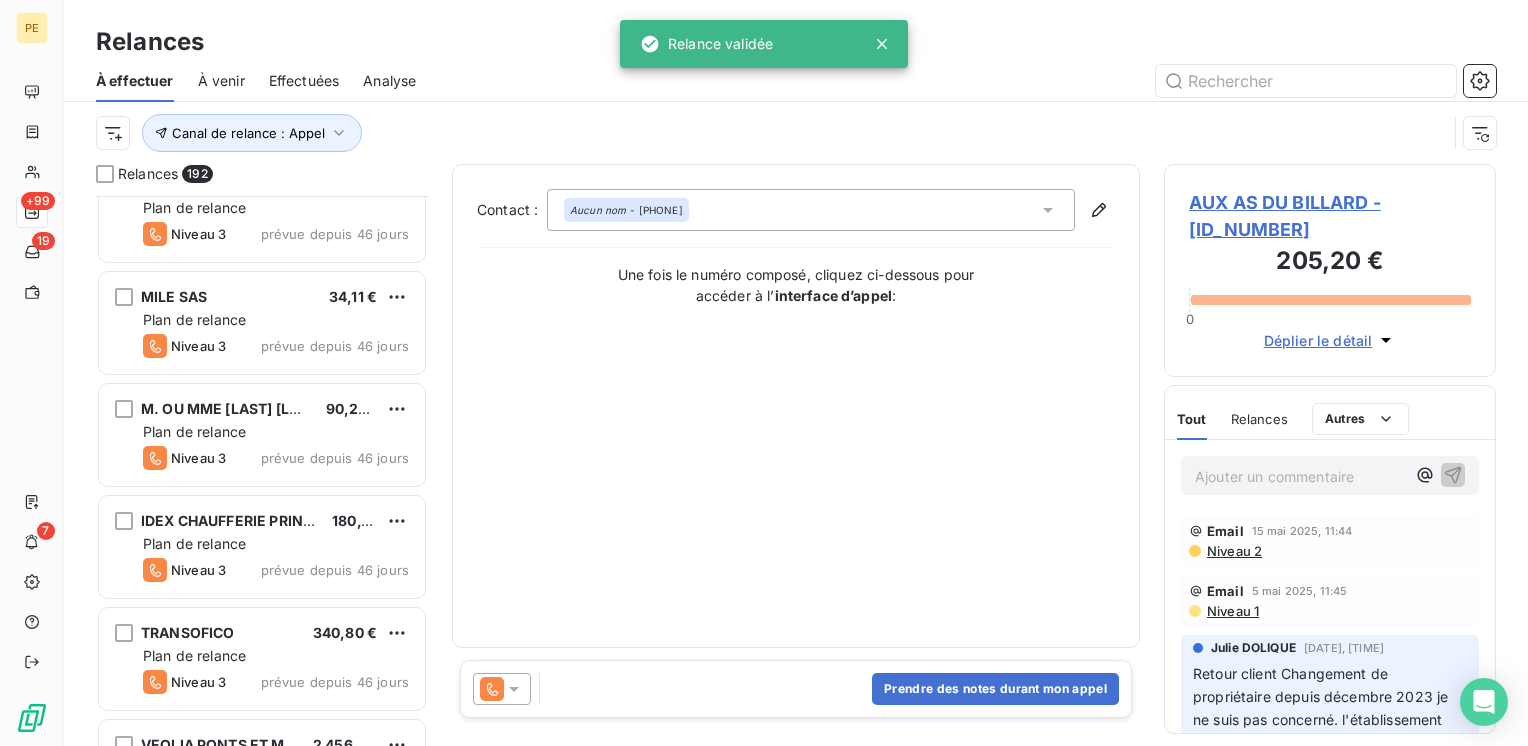 scroll, scrollTop: 8267, scrollLeft: 0, axis: vertical 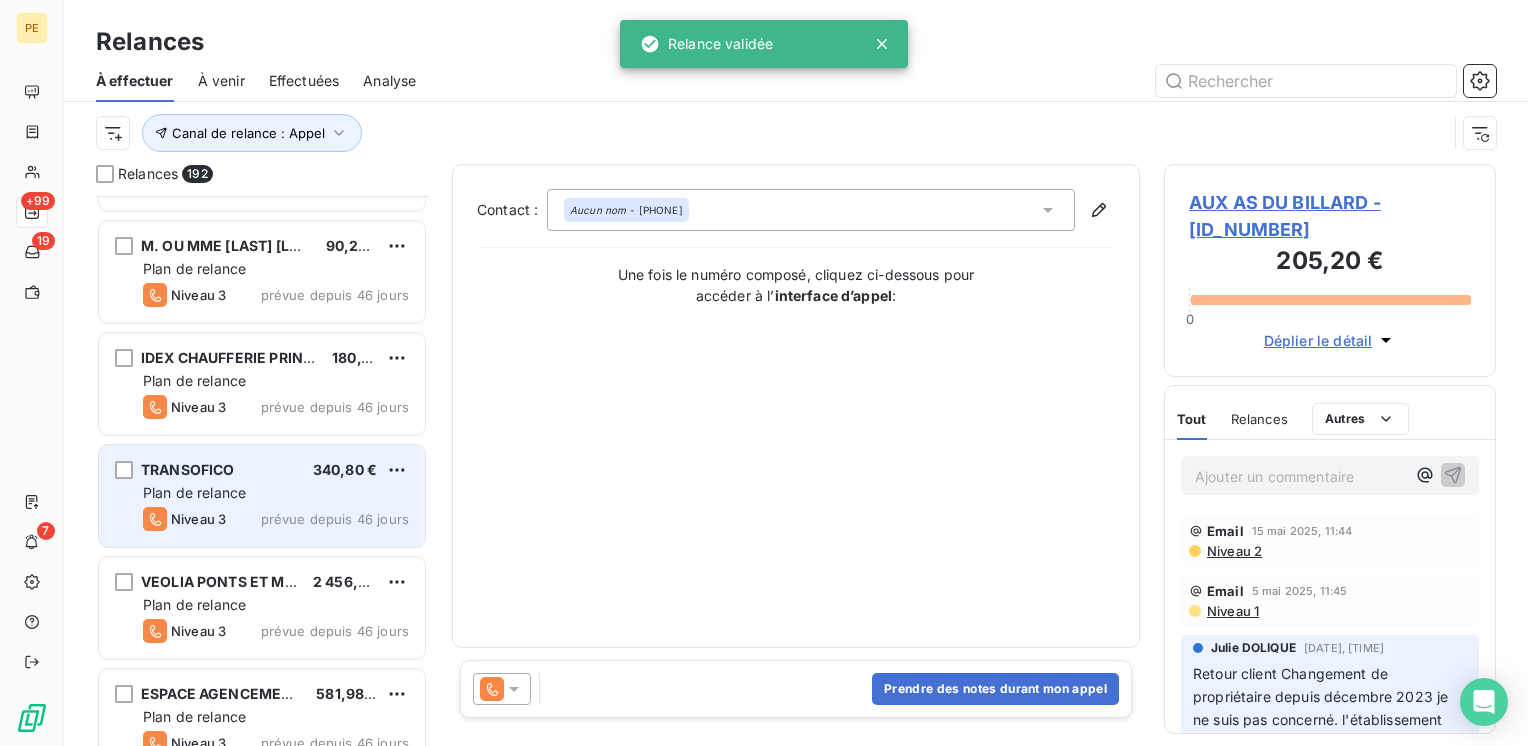 click on "Plan de relance" at bounding box center [194, 492] 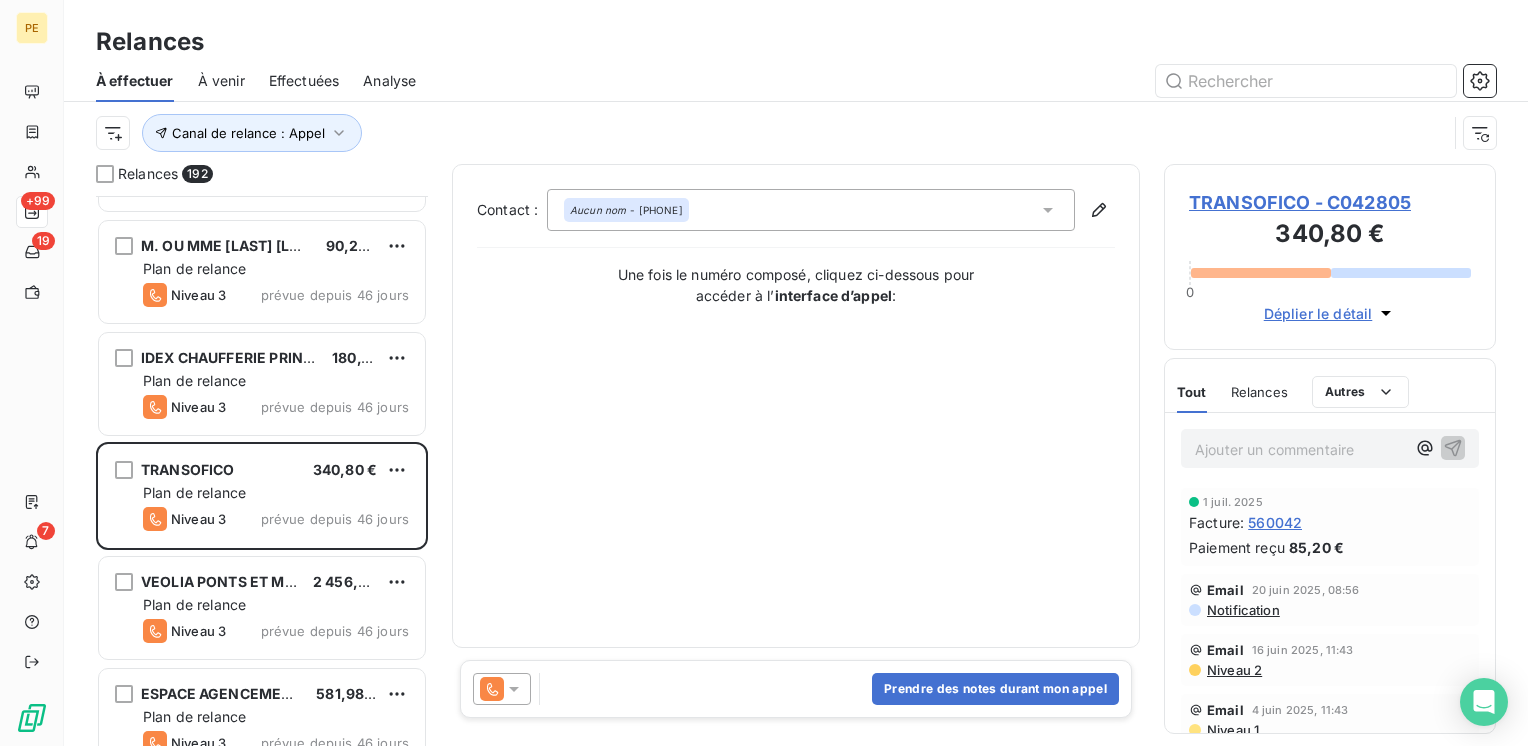click 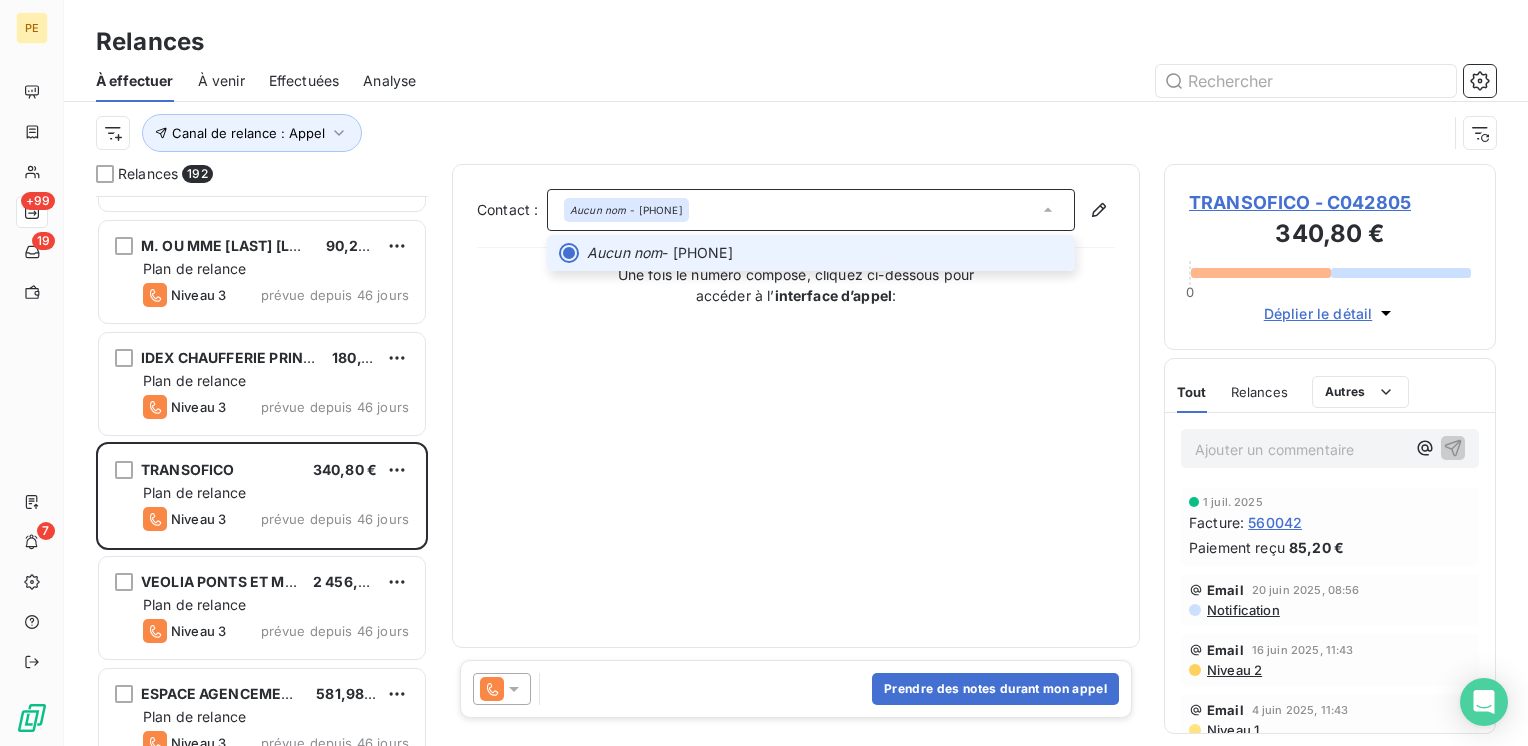 click on "Déplier le détail" at bounding box center [1318, 313] 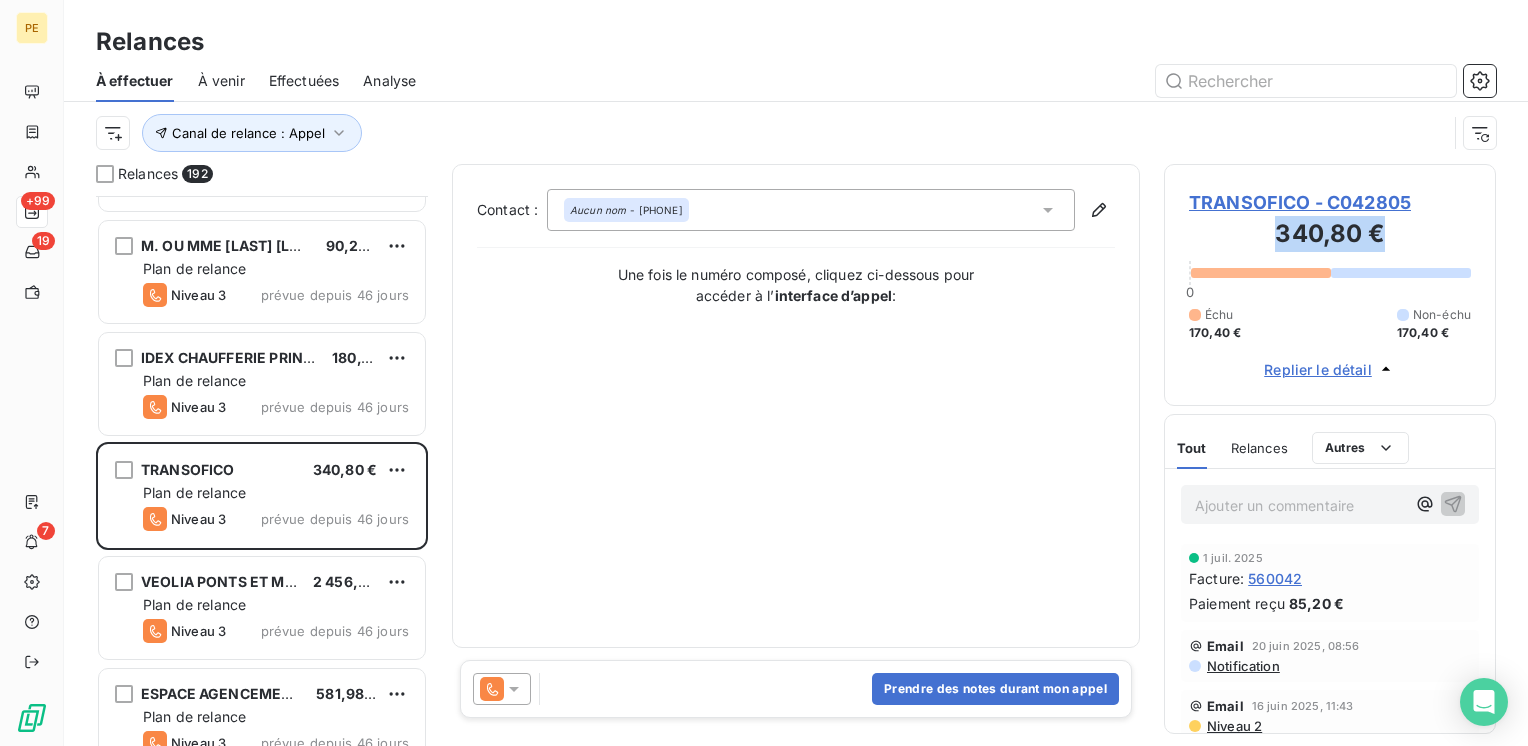 drag, startPoint x: 1387, startPoint y: 238, endPoint x: 1258, endPoint y: 218, distance: 130.54118 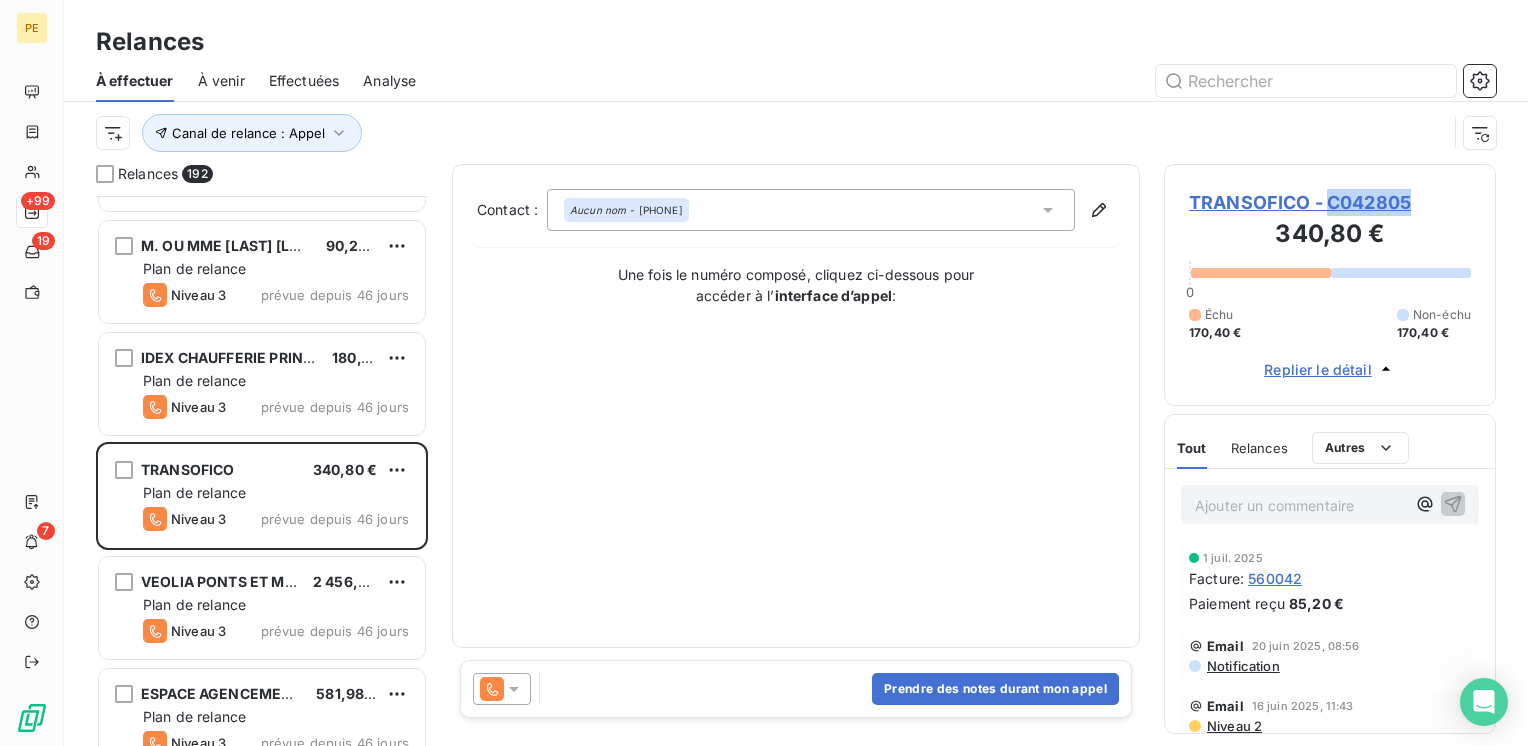 drag, startPoint x: 1258, startPoint y: 218, endPoint x: 1332, endPoint y: 191, distance: 78.77182 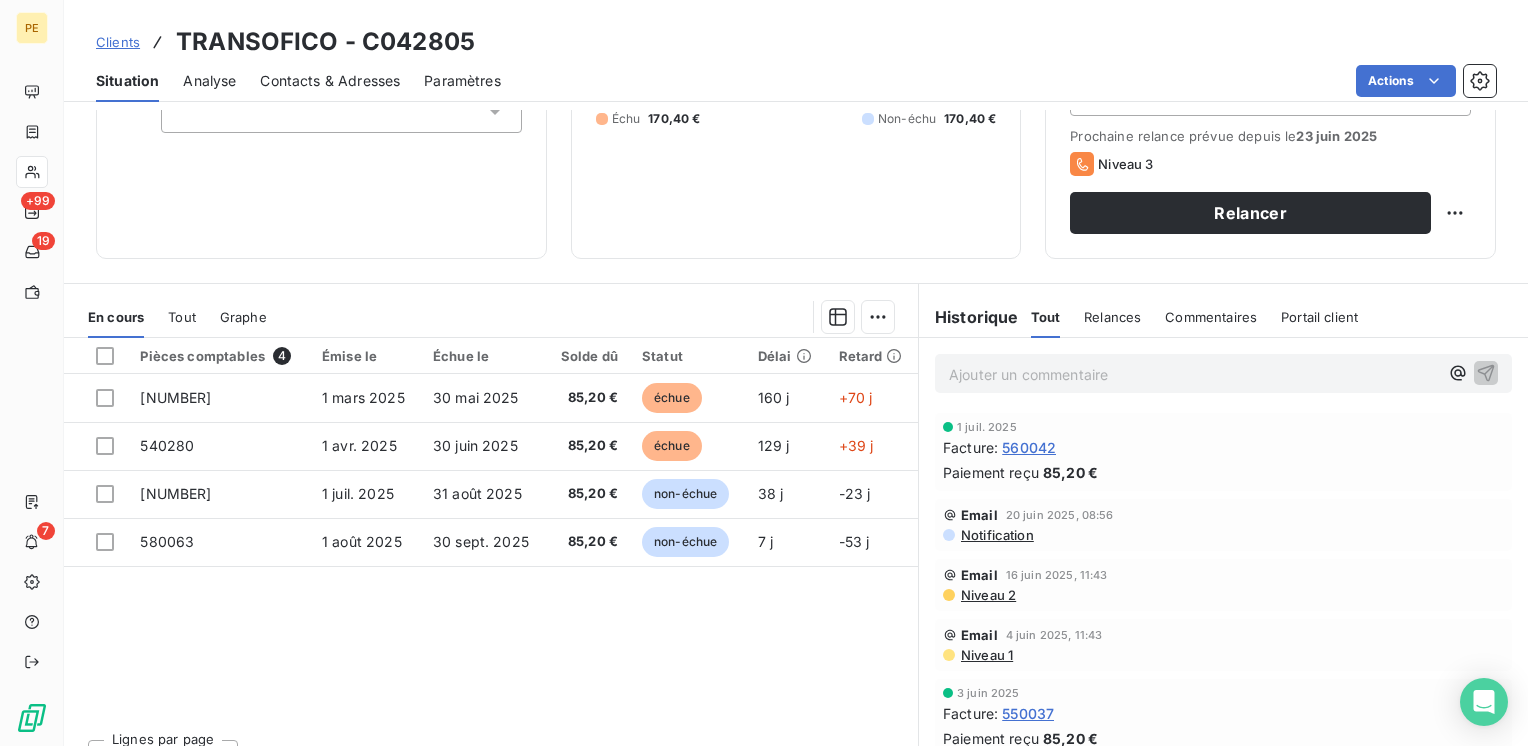 scroll, scrollTop: 308, scrollLeft: 0, axis: vertical 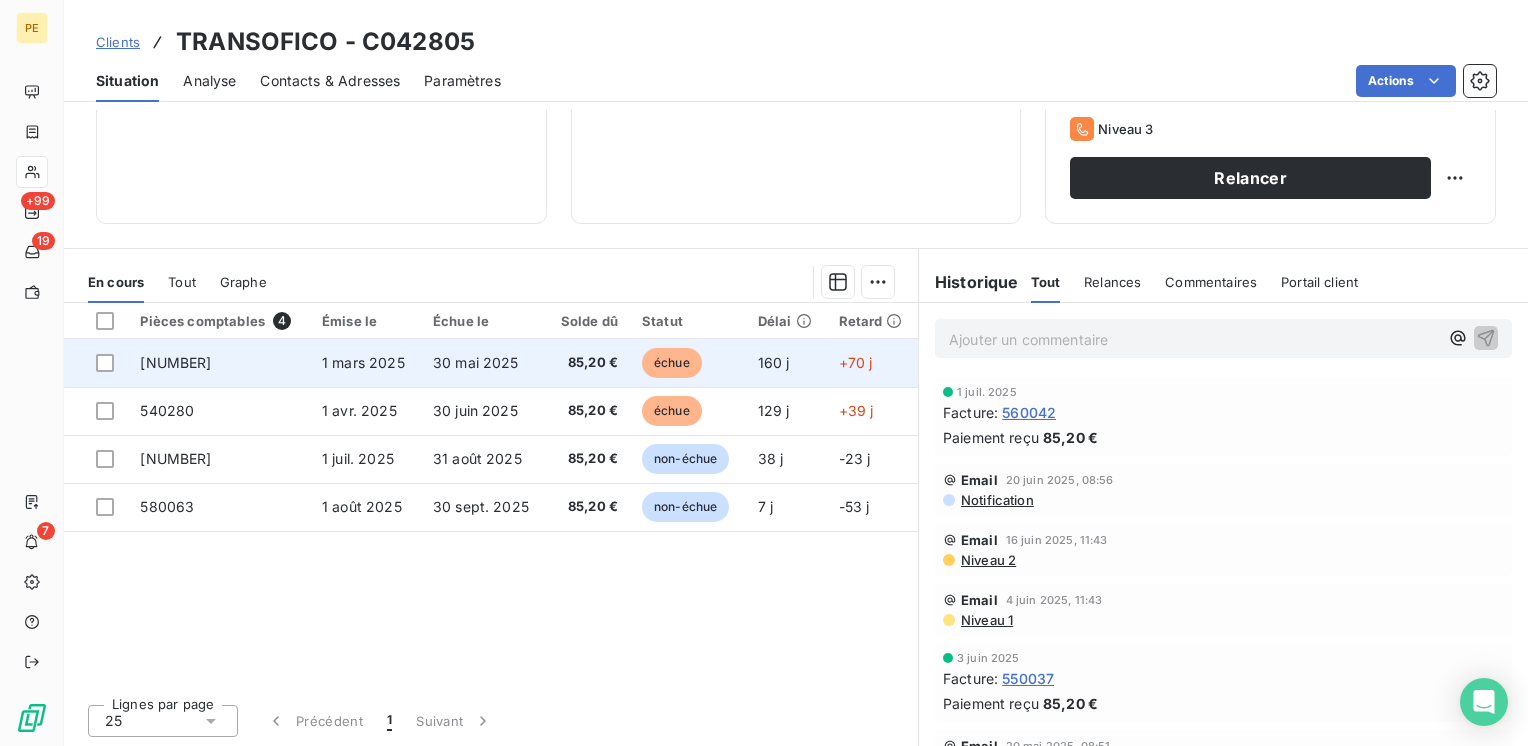 click on "30 mai 2025" at bounding box center [483, 363] 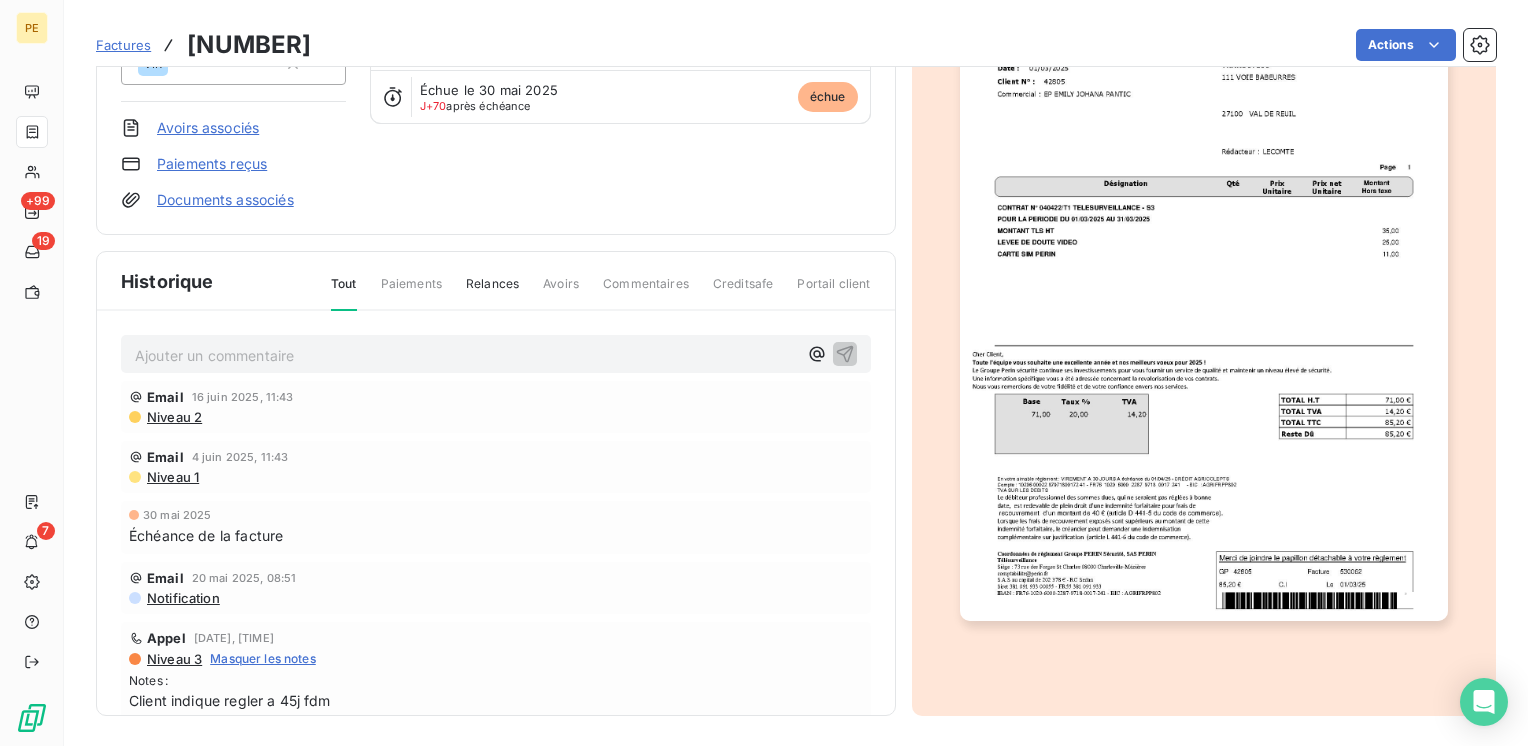 scroll, scrollTop: 0, scrollLeft: 0, axis: both 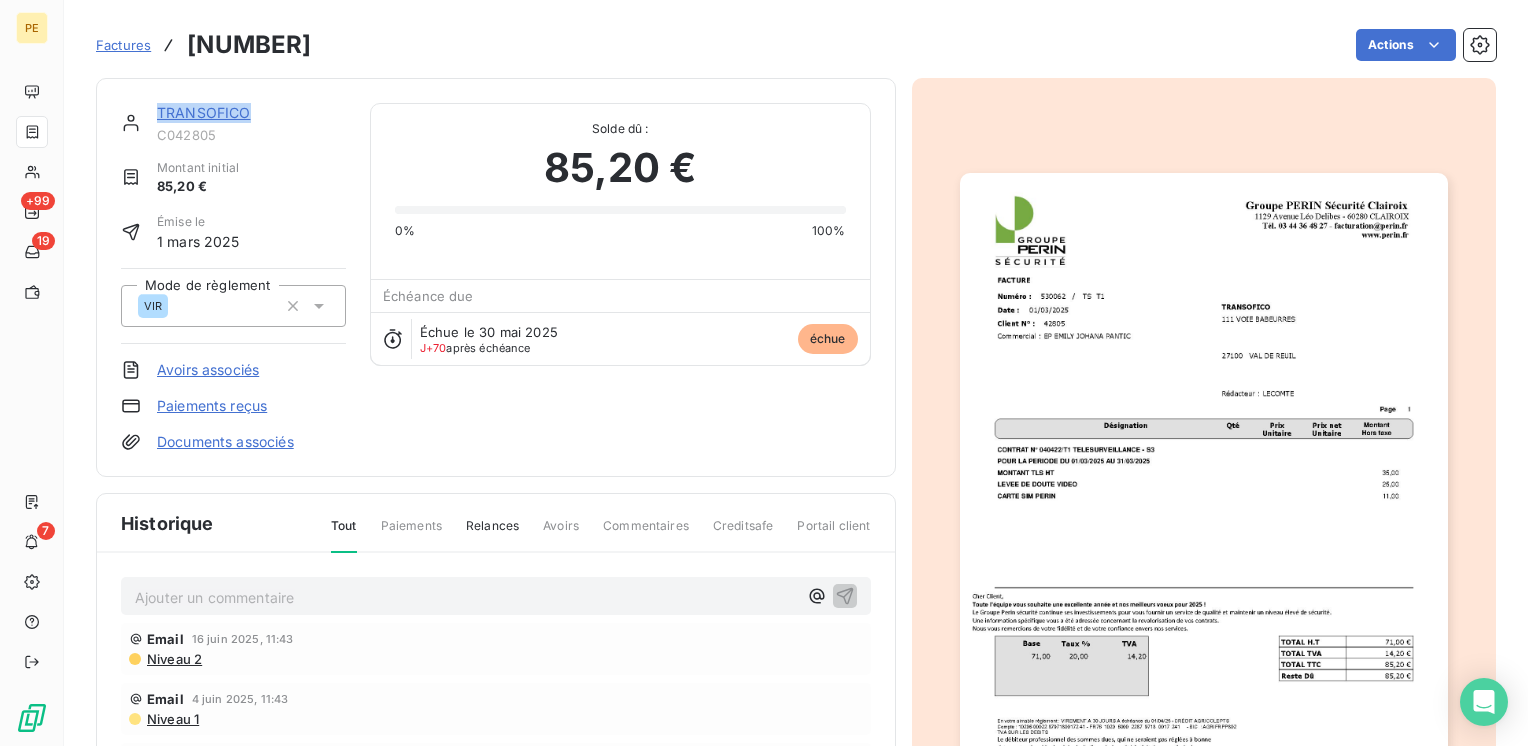 drag, startPoint x: 264, startPoint y: 102, endPoint x: 150, endPoint y: 102, distance: 114 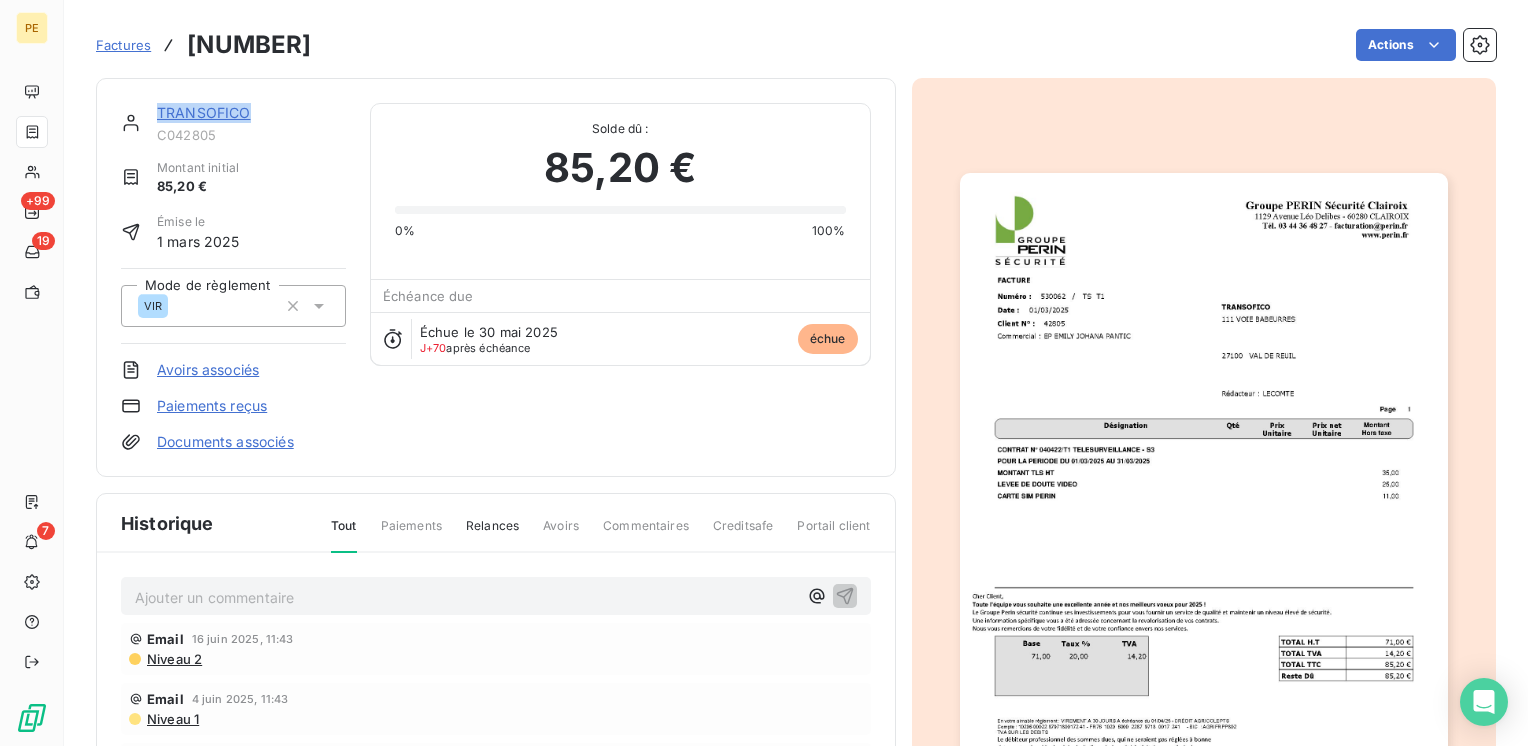 copy on "TRANSOFICO" 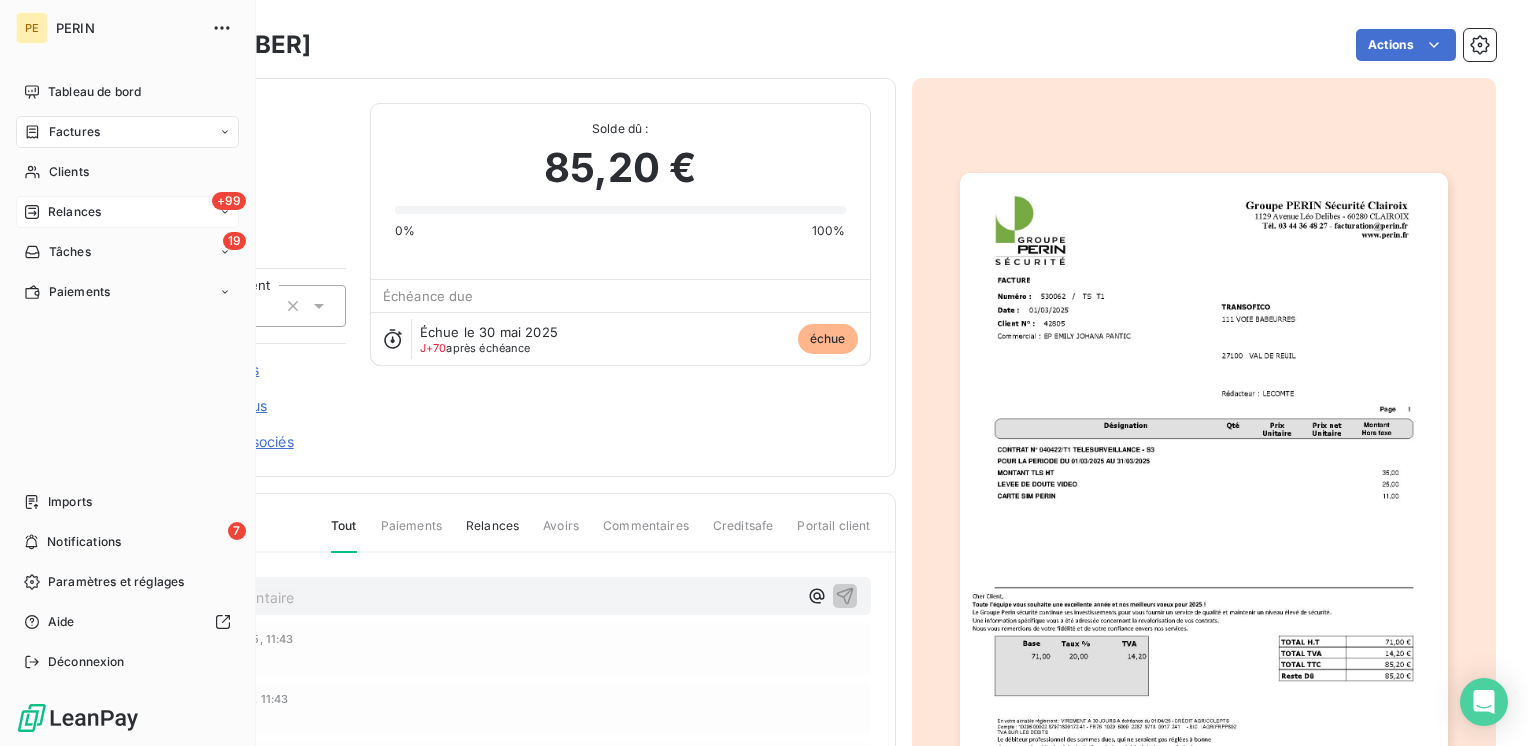 click on "+99 Relances" at bounding box center (127, 212) 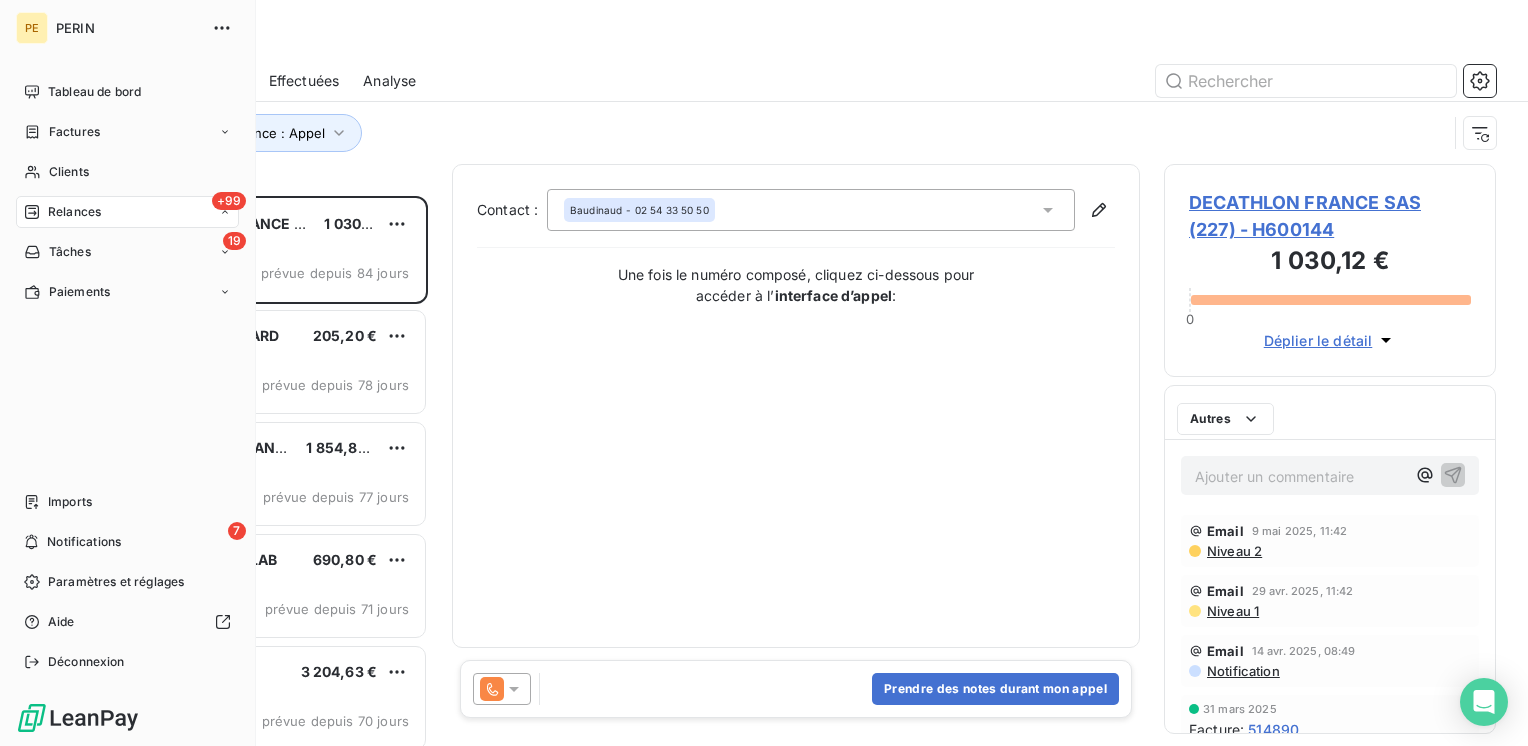 scroll, scrollTop: 16, scrollLeft: 16, axis: both 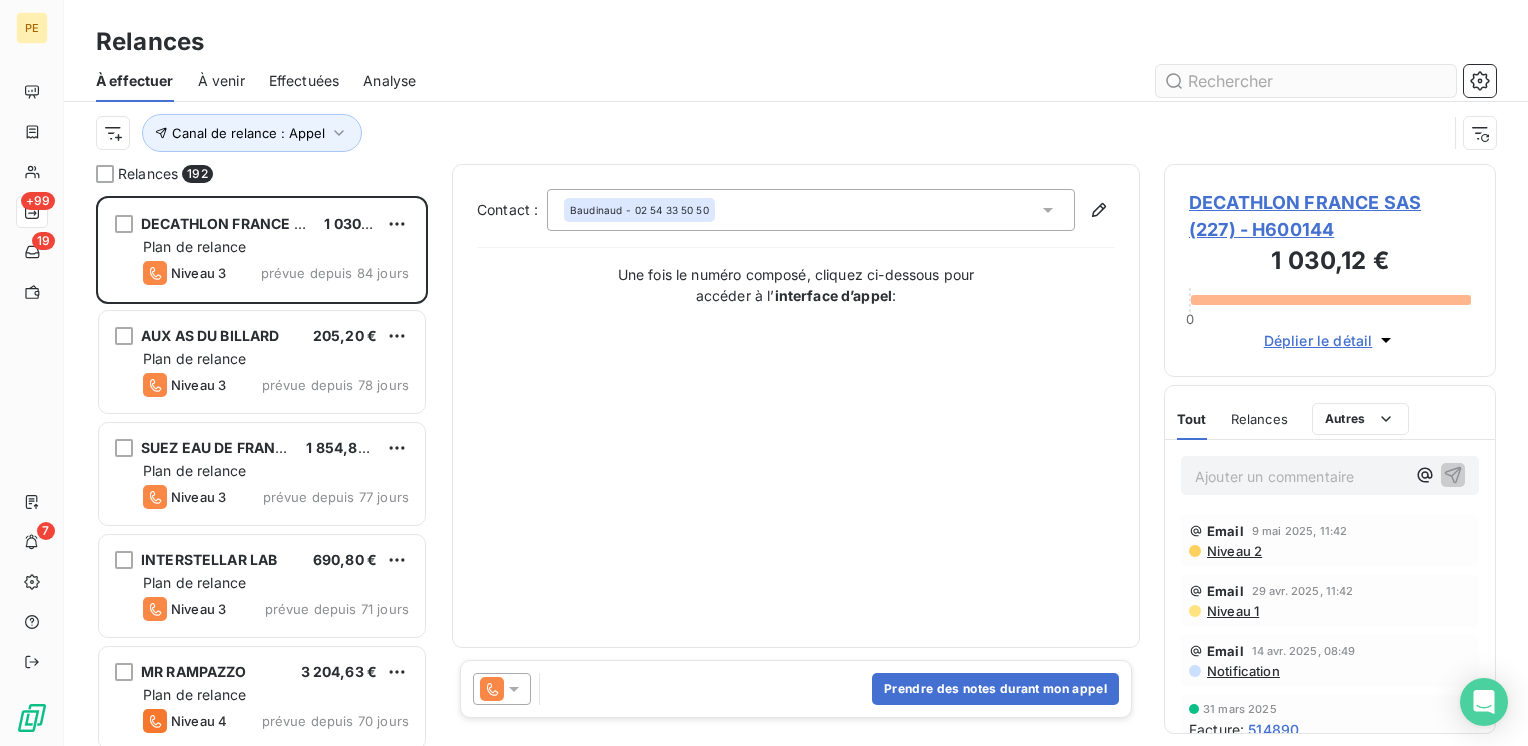 click at bounding box center (1306, 81) 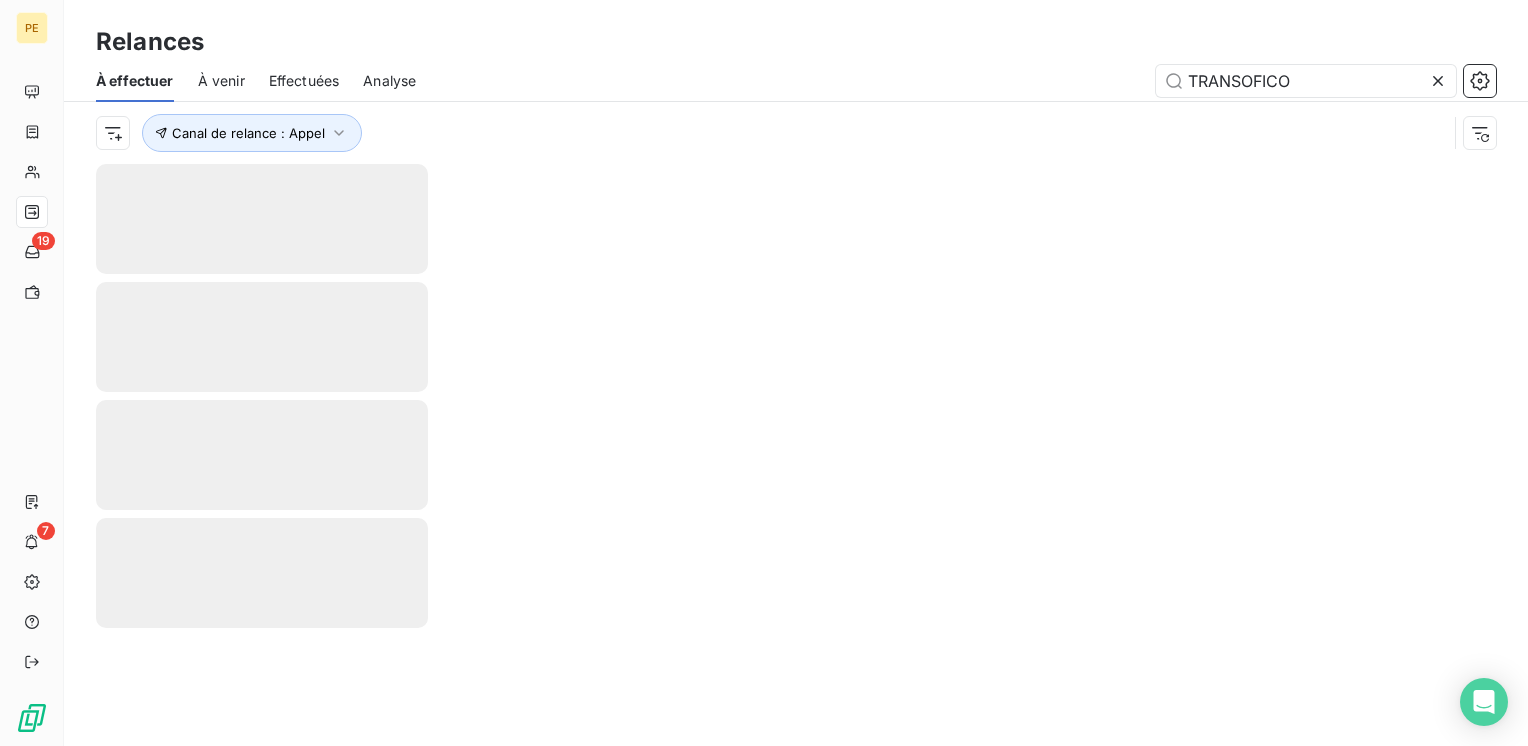 type on "TRANSOFICO" 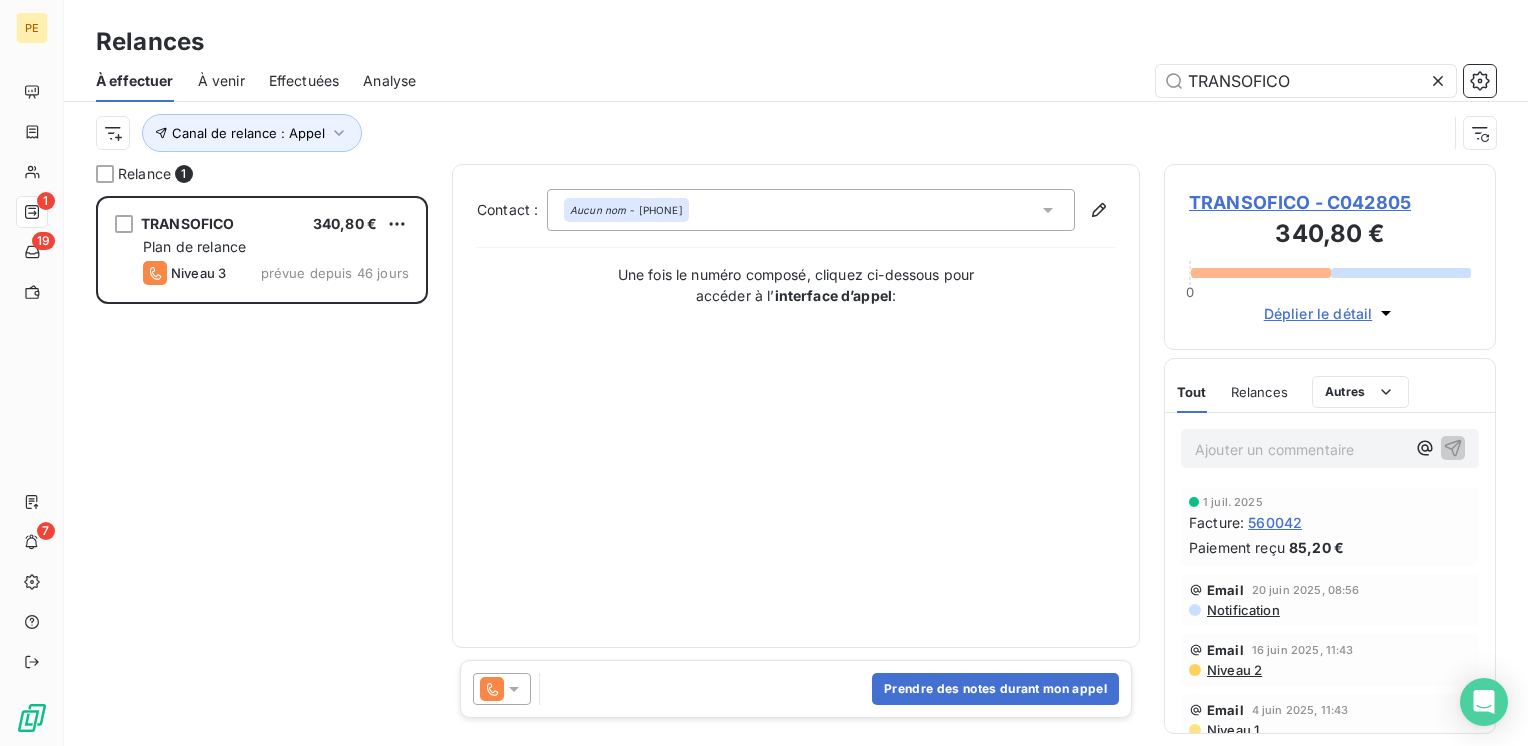 scroll, scrollTop: 16, scrollLeft: 16, axis: both 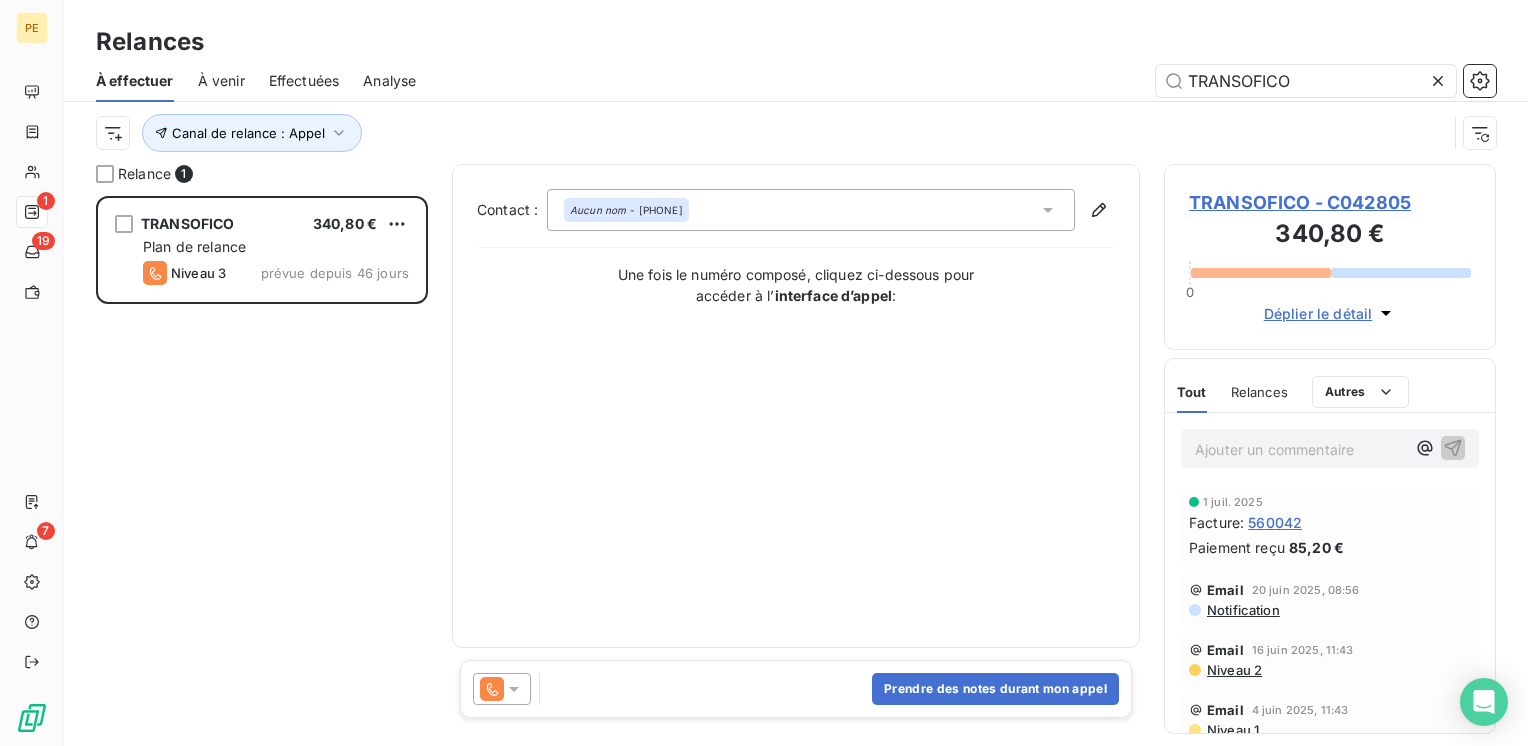 click on "TRANSOFICO - C042805" at bounding box center (1330, 202) 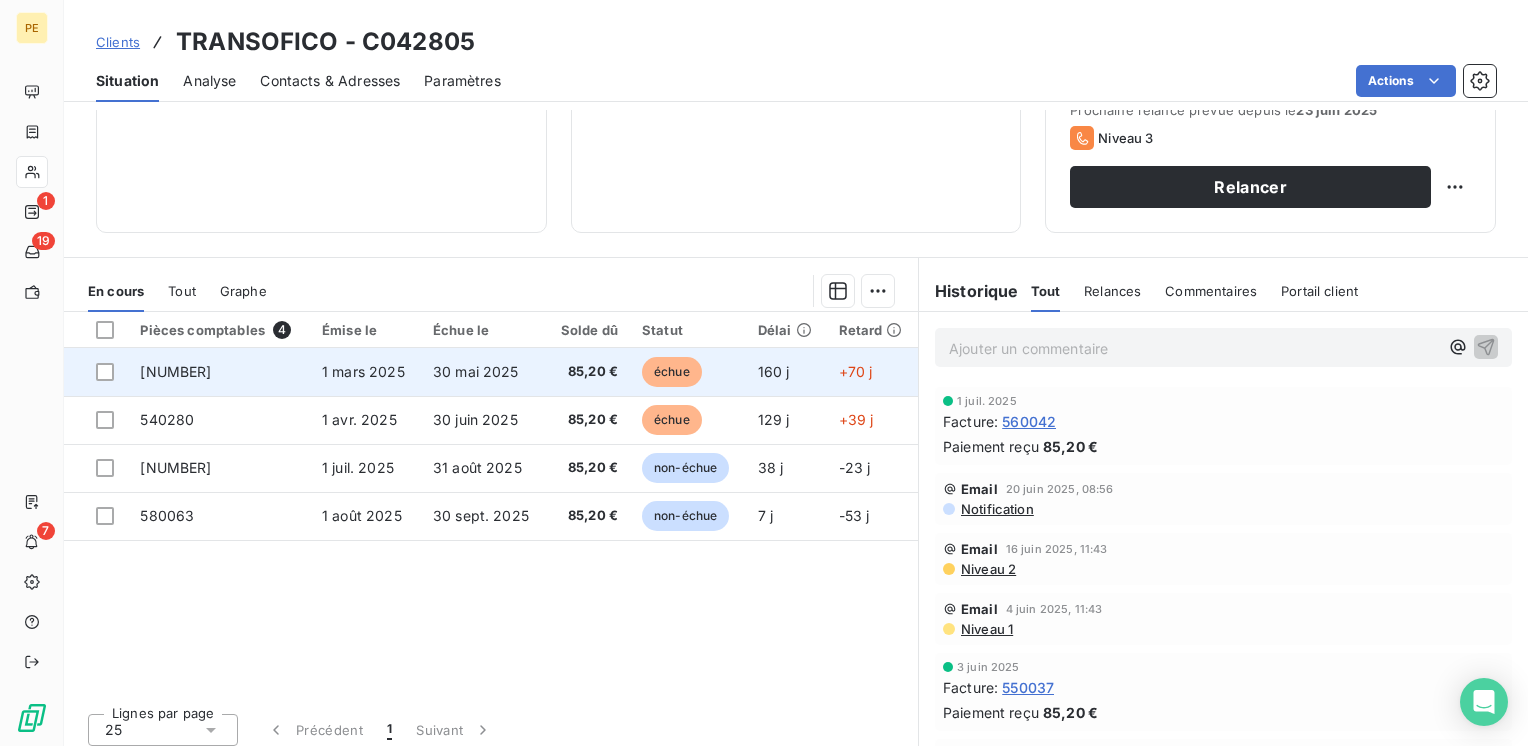 scroll, scrollTop: 308, scrollLeft: 0, axis: vertical 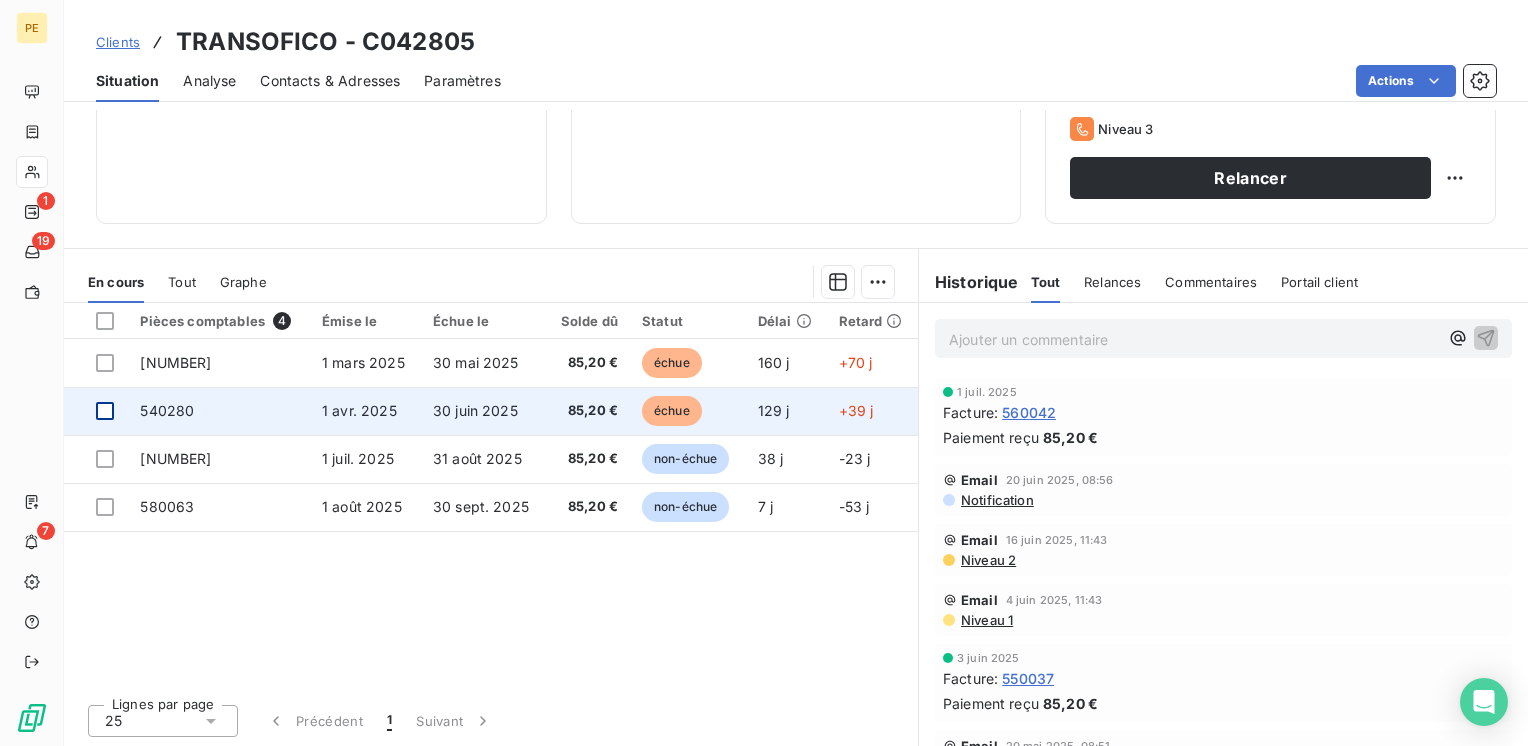 click at bounding box center [105, 411] 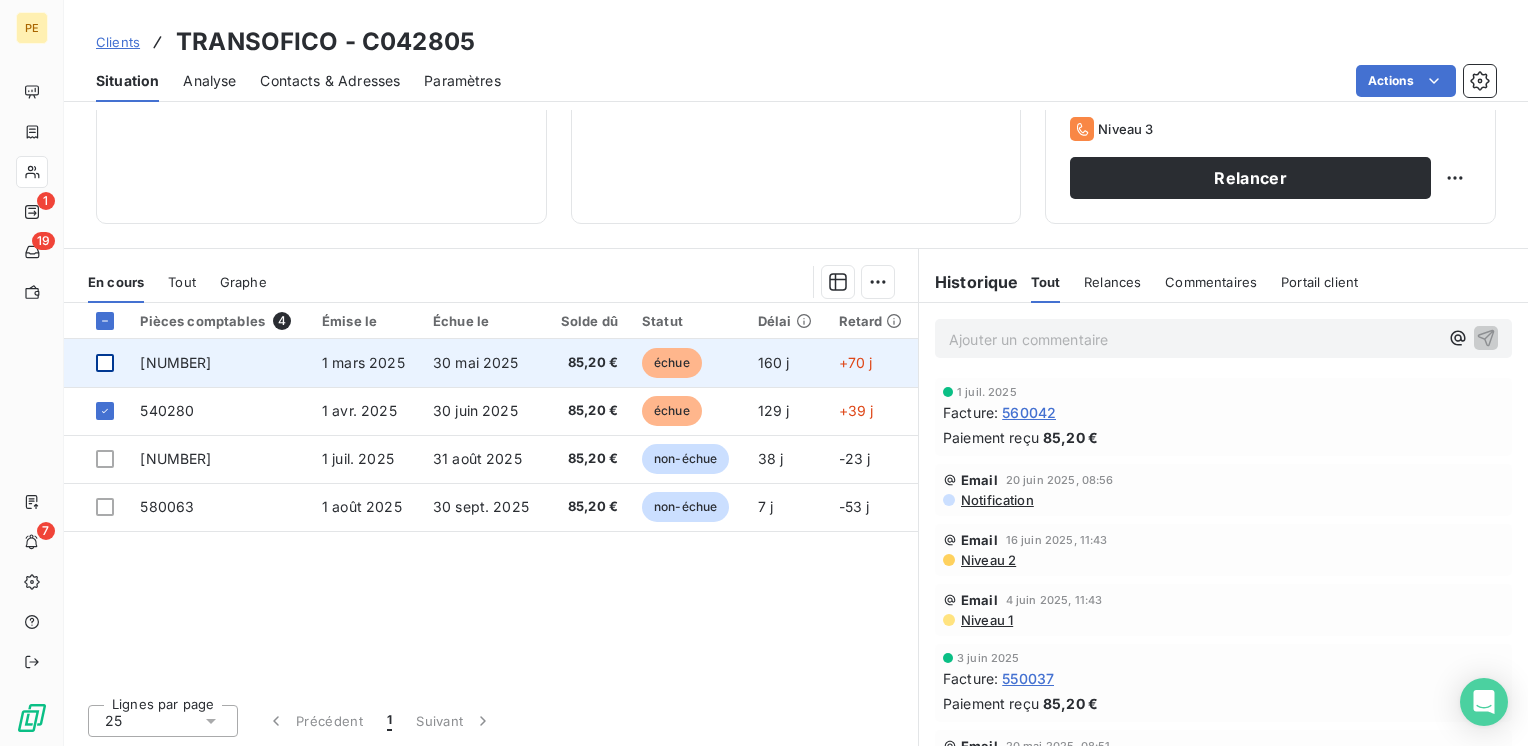 click at bounding box center [96, 363] 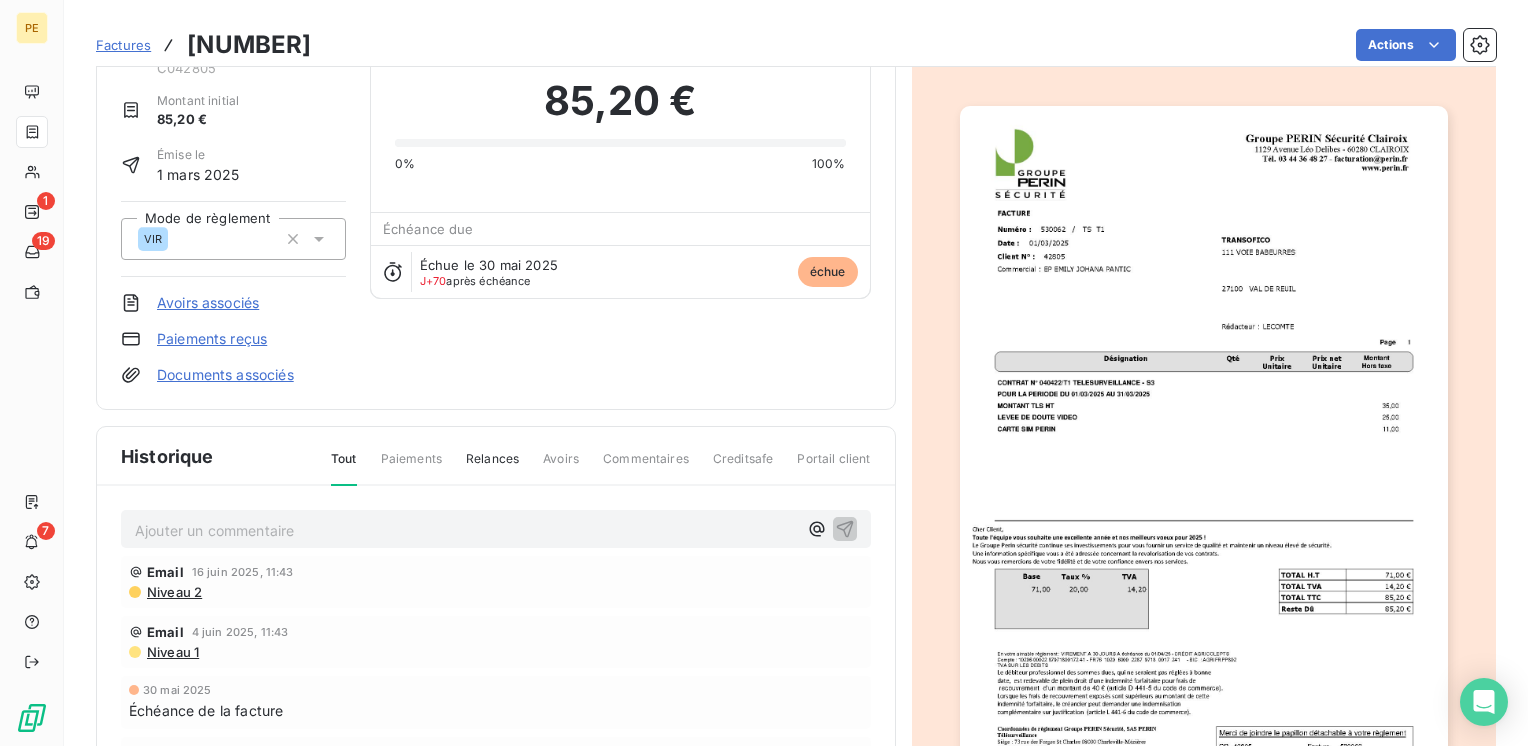 scroll, scrollTop: 0, scrollLeft: 0, axis: both 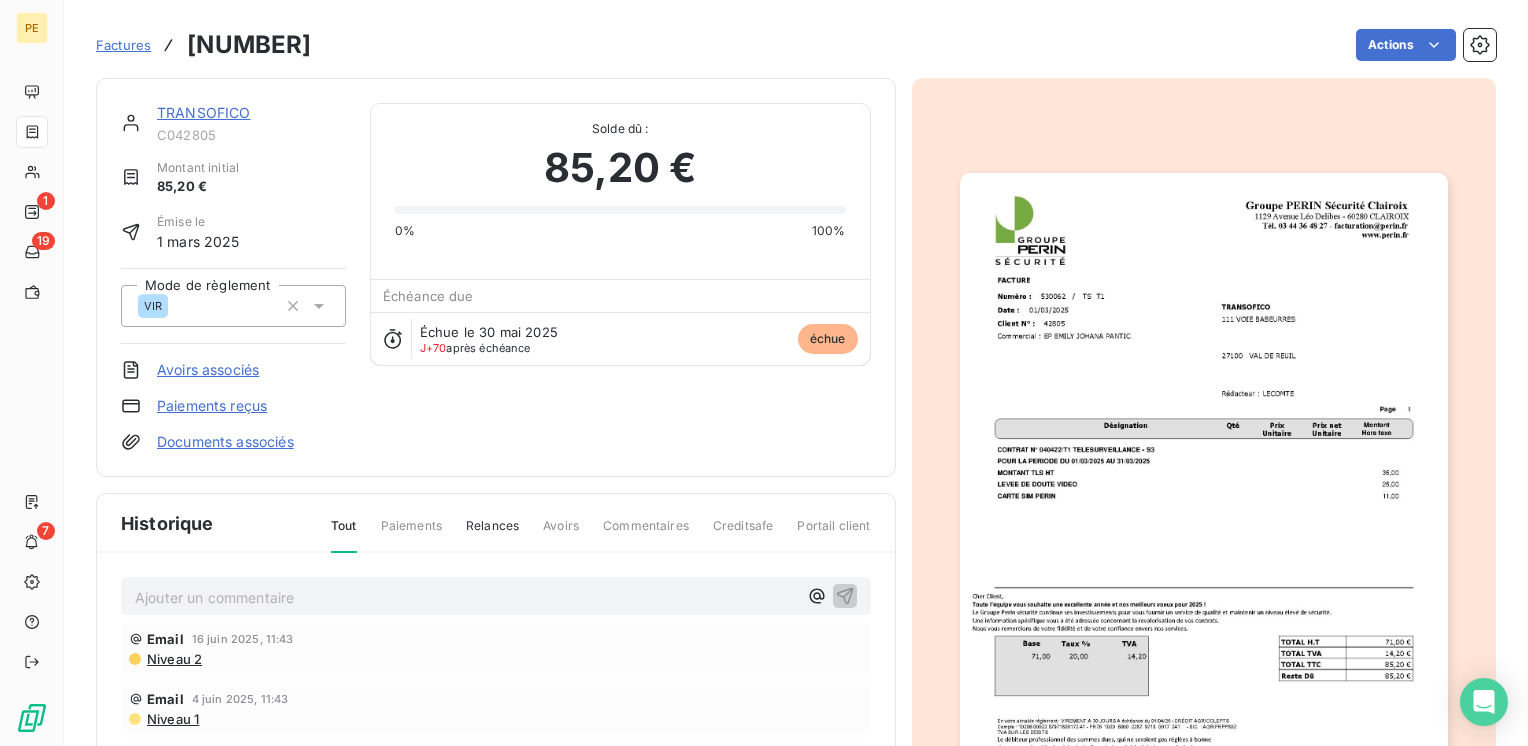 click on "TRANSOFICO" at bounding box center (204, 112) 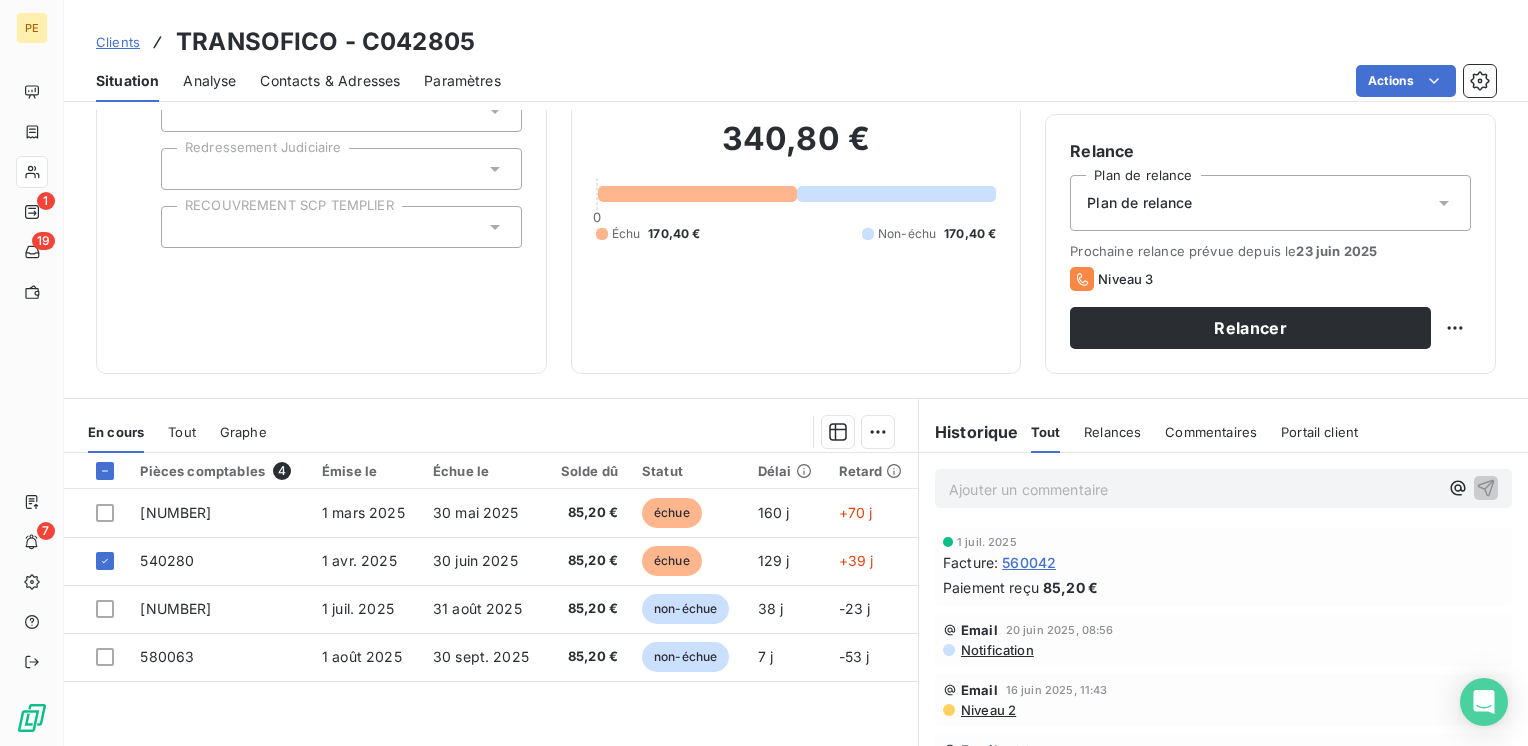 scroll, scrollTop: 308, scrollLeft: 0, axis: vertical 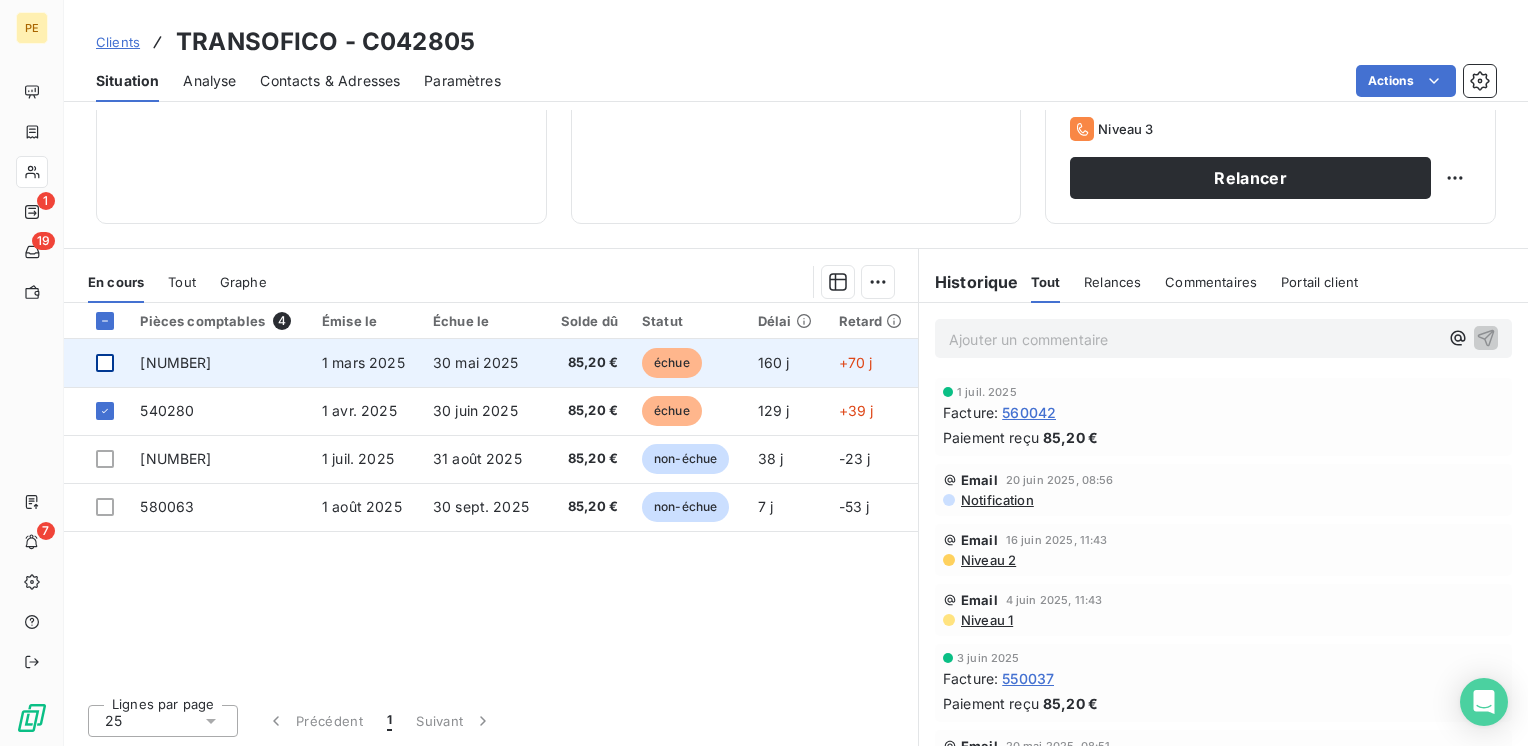 click at bounding box center [105, 363] 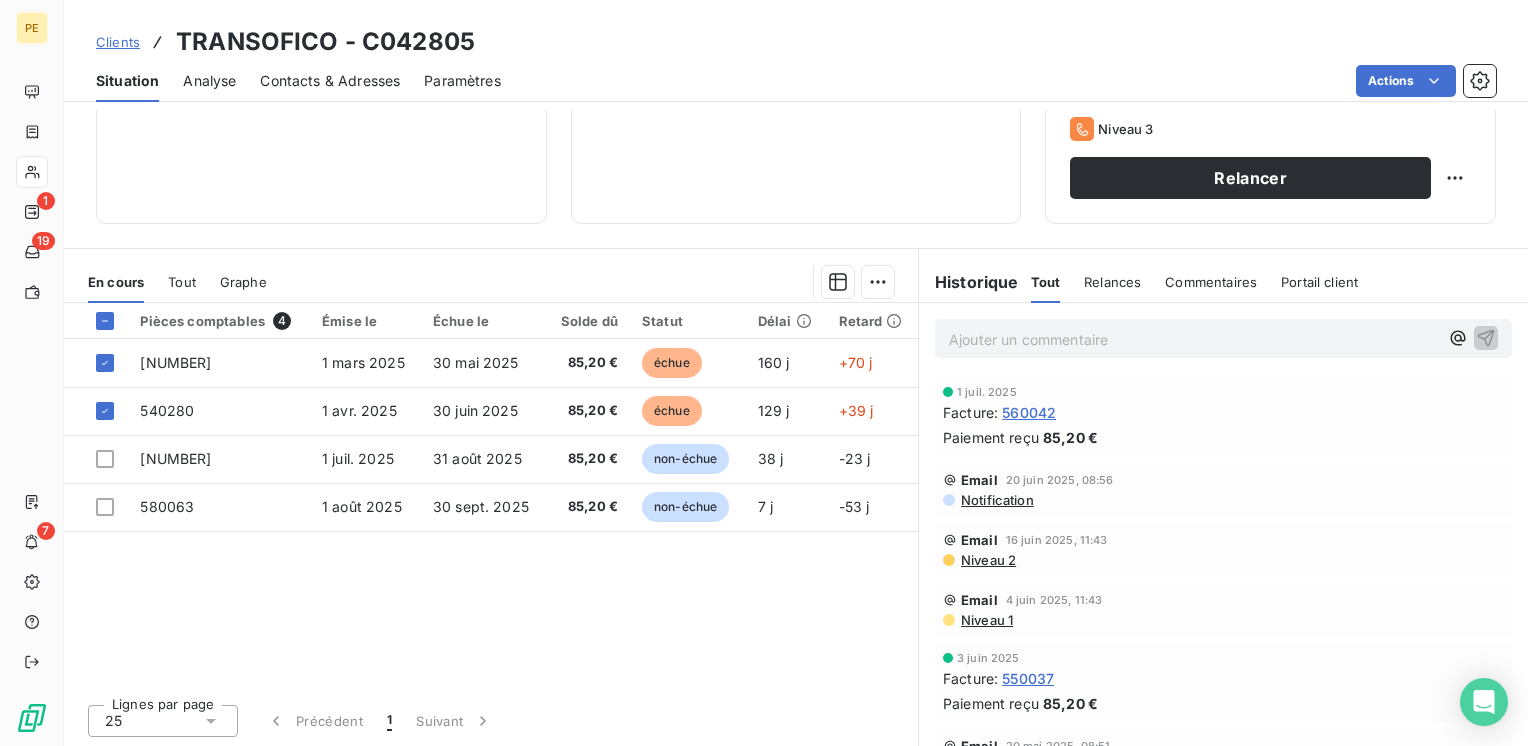 scroll, scrollTop: 0, scrollLeft: 0, axis: both 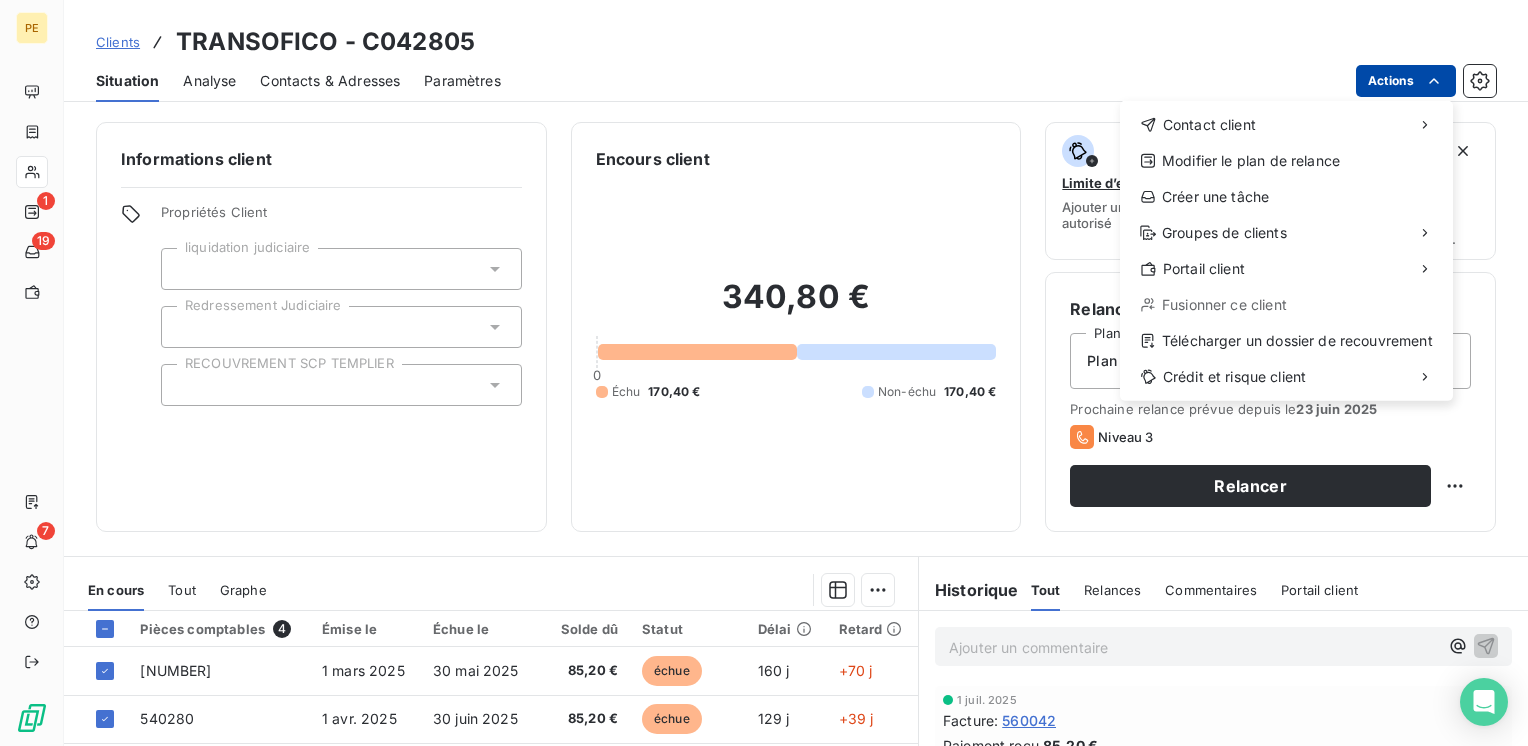 click on "PE 1 19 7 Clients TRANSOFICO - C042805 Situation Analyse Contacts & Adresses Paramètres Actions Contact client Modifier le plan de relance Créer une tâche Groupes de clients Portail client Fusionner ce client Télécharger un dossier de recouvrement Crédit et risque client Informations client Propriétés Client liquidation judiciaire Redressement Judiciaire RECOUVREMENT SCP TEMPLIER Encours client 340,80 € 0 Échu 170,40 € Non-échu 170,40 € Limite d’encours Ajouter une limite d’encours autorisé Gestion du risque Surveiller ce client en intégrant votre outil de gestion des risques client. Relance Plan de relance Plan de relance Prochaine relance prévue depuis le 23 juin 2025 Niveau 3 Relancer En cours Tout Graphe Pièces comptables 4 Émise le Échue le Solde dû Statut Délai Retard 530062 1 mars 2025 30 mai 2025 85,20 € échue 160 j +70 j 540280 1 avr. 2025 30 juin 2025 85,20 € échue 129 j +39 j 570334 1 juil. 2025 31 août 2025 85,20 € non-échue 1" at bounding box center [764, 373] 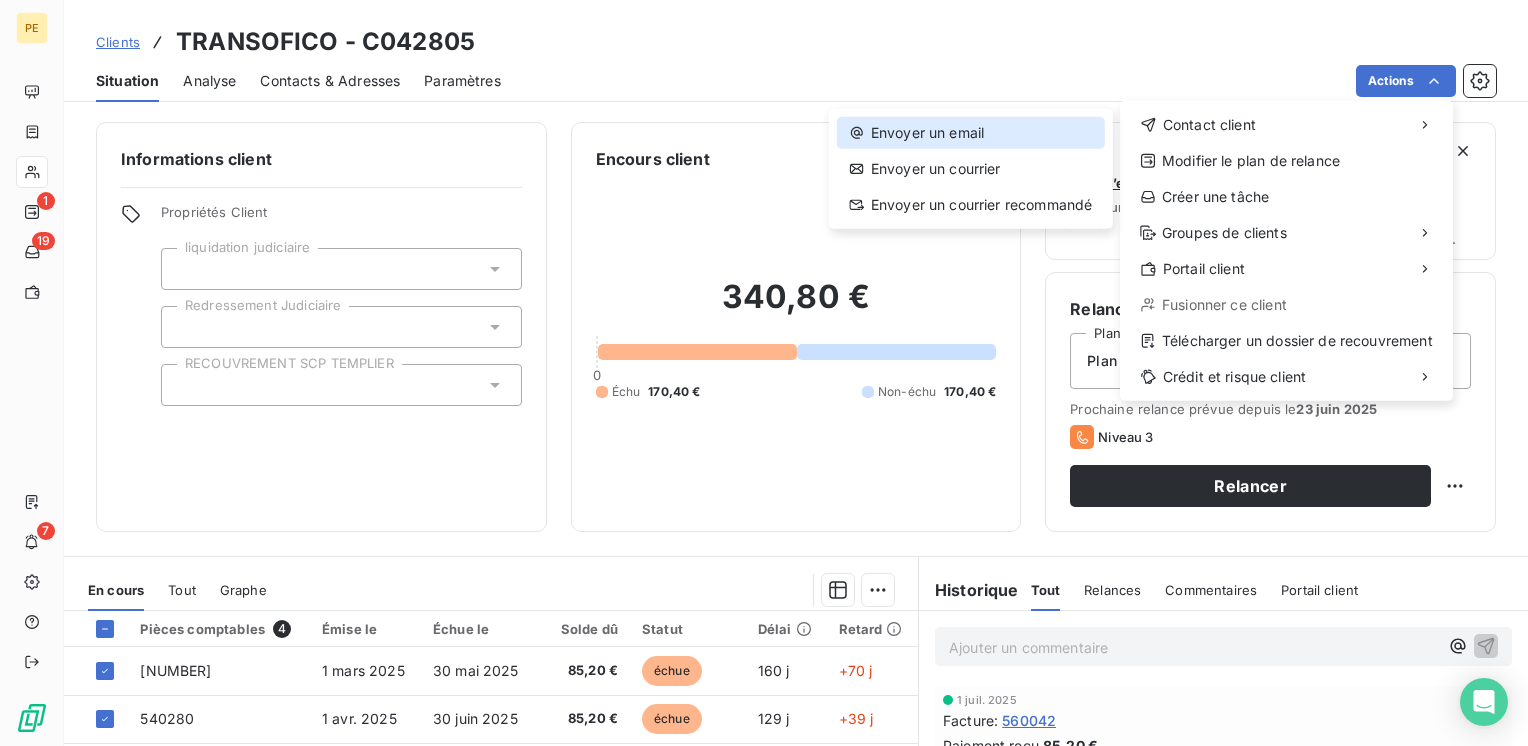 click on "Envoyer un email" at bounding box center [971, 133] 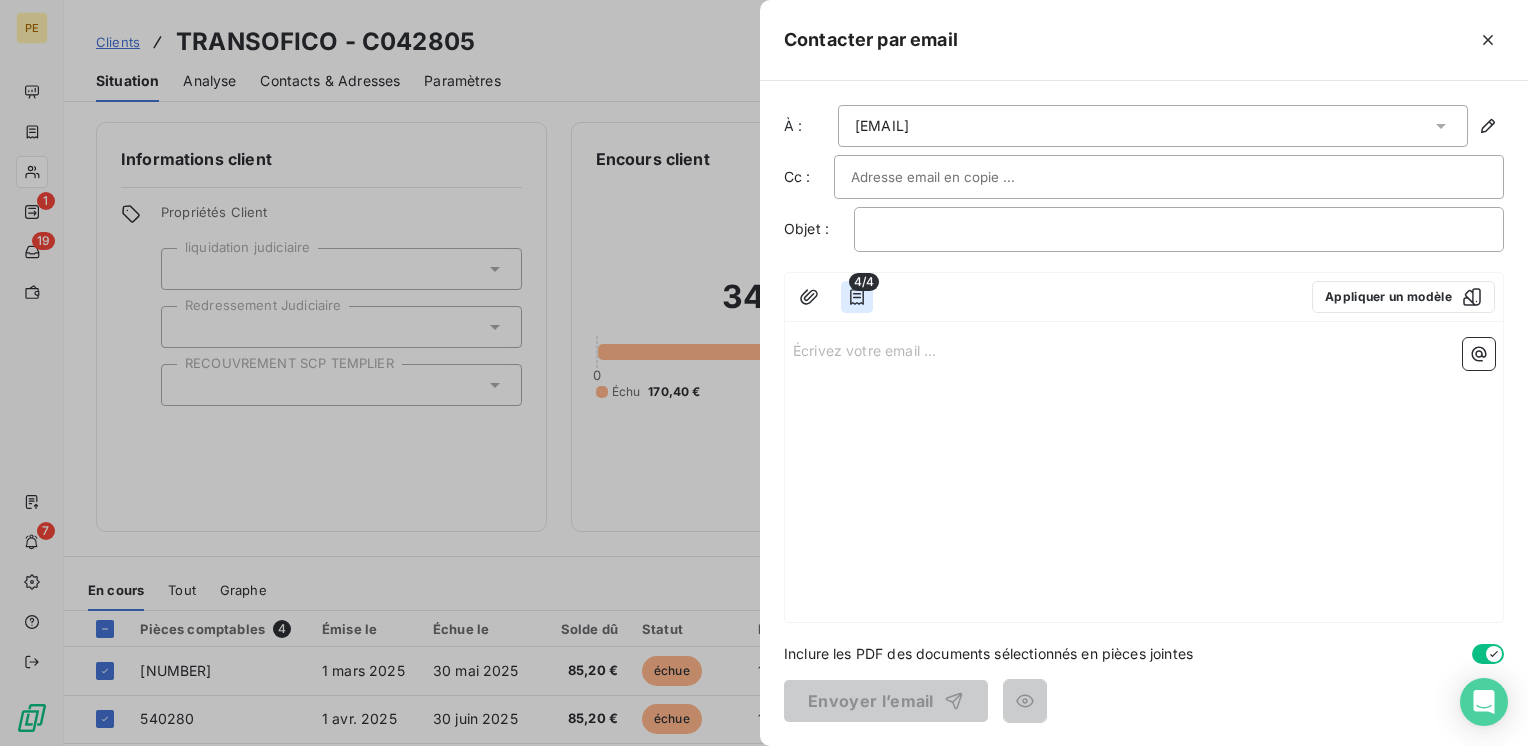 click 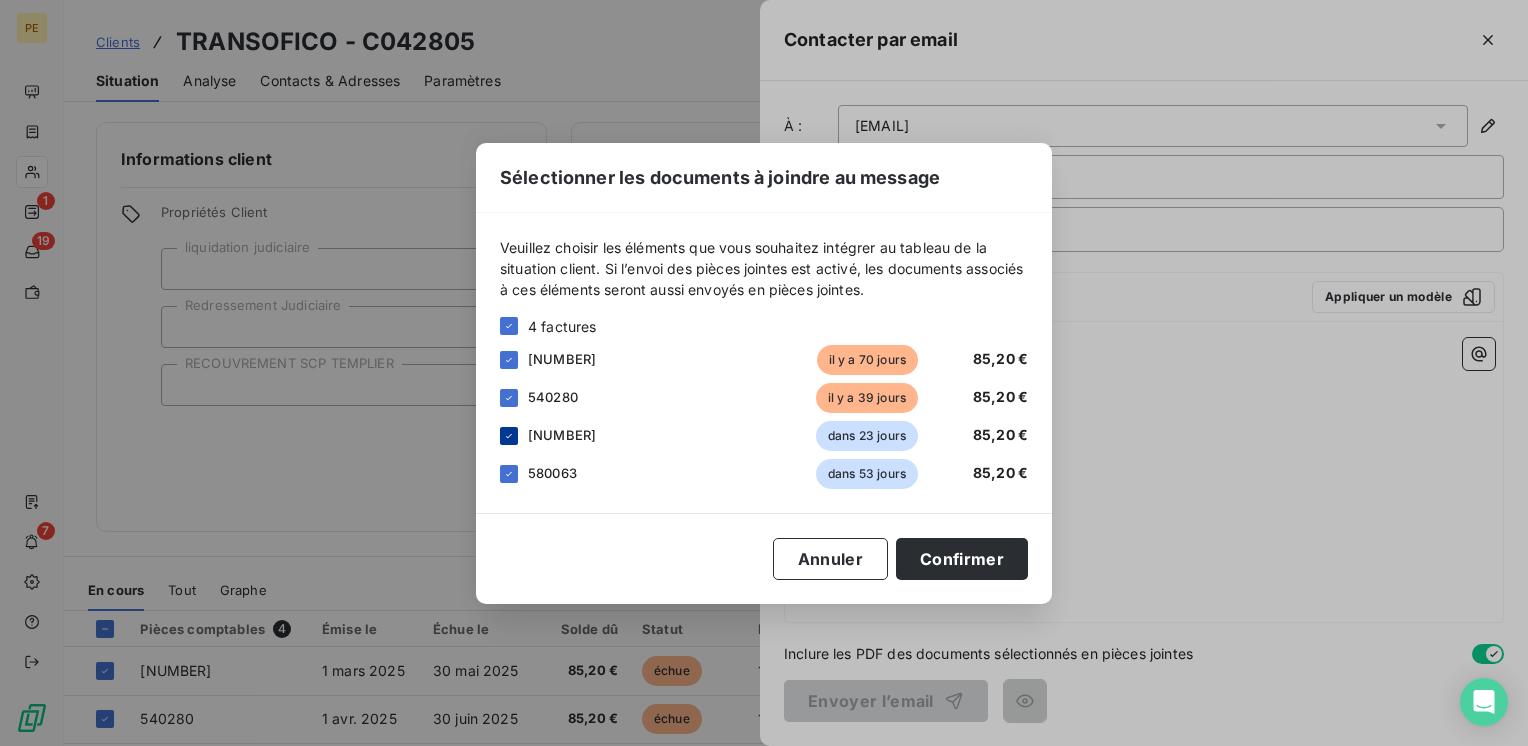 click 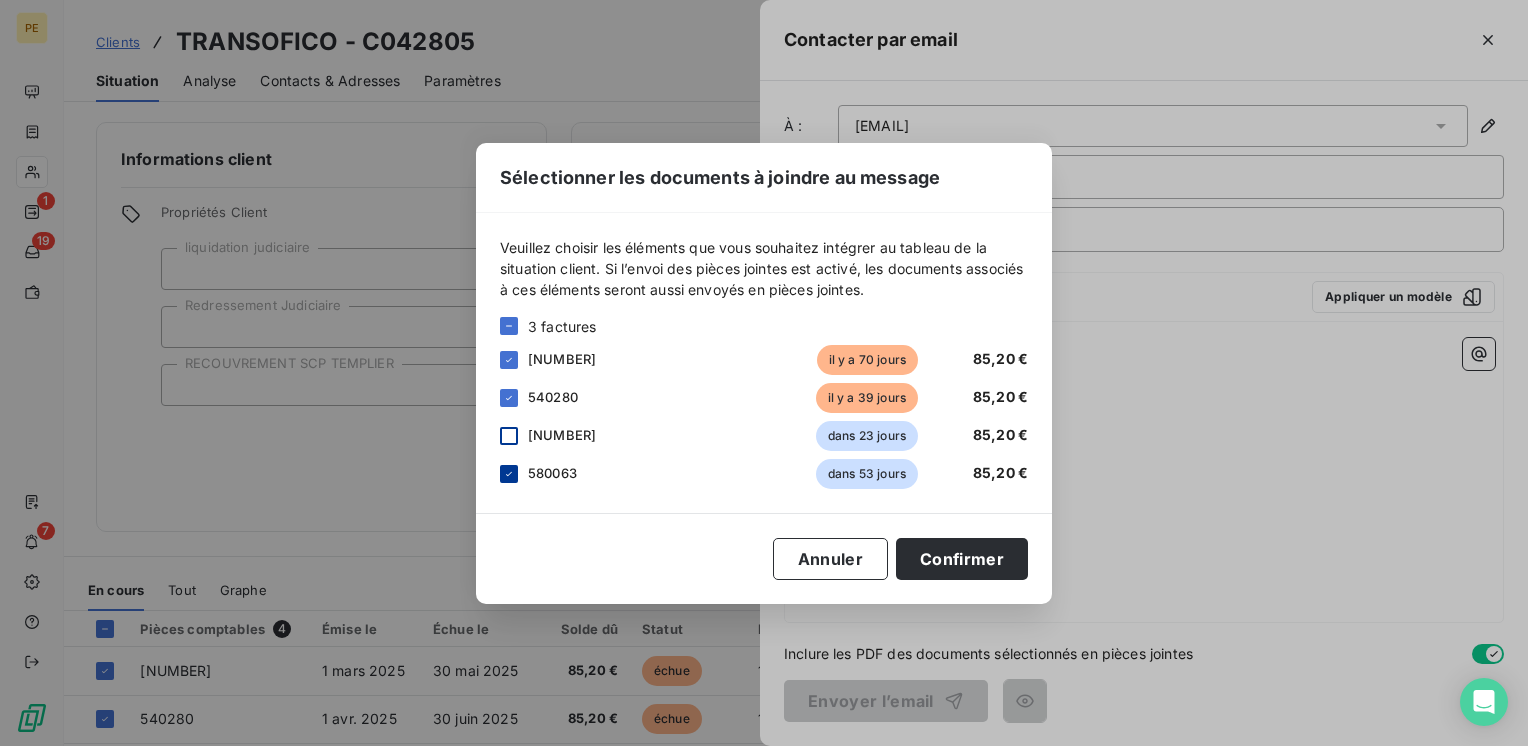 click 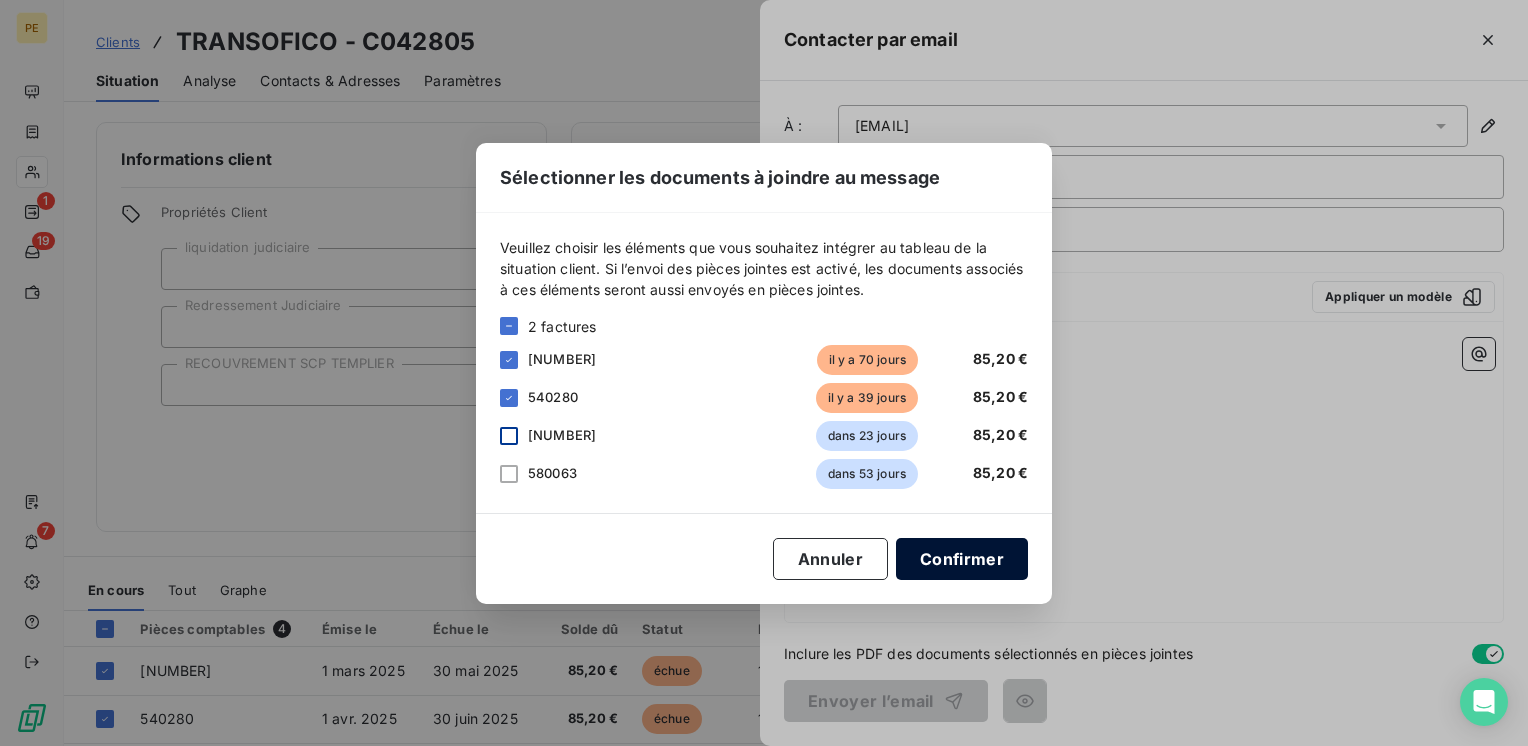 click on "Confirmer" at bounding box center [962, 559] 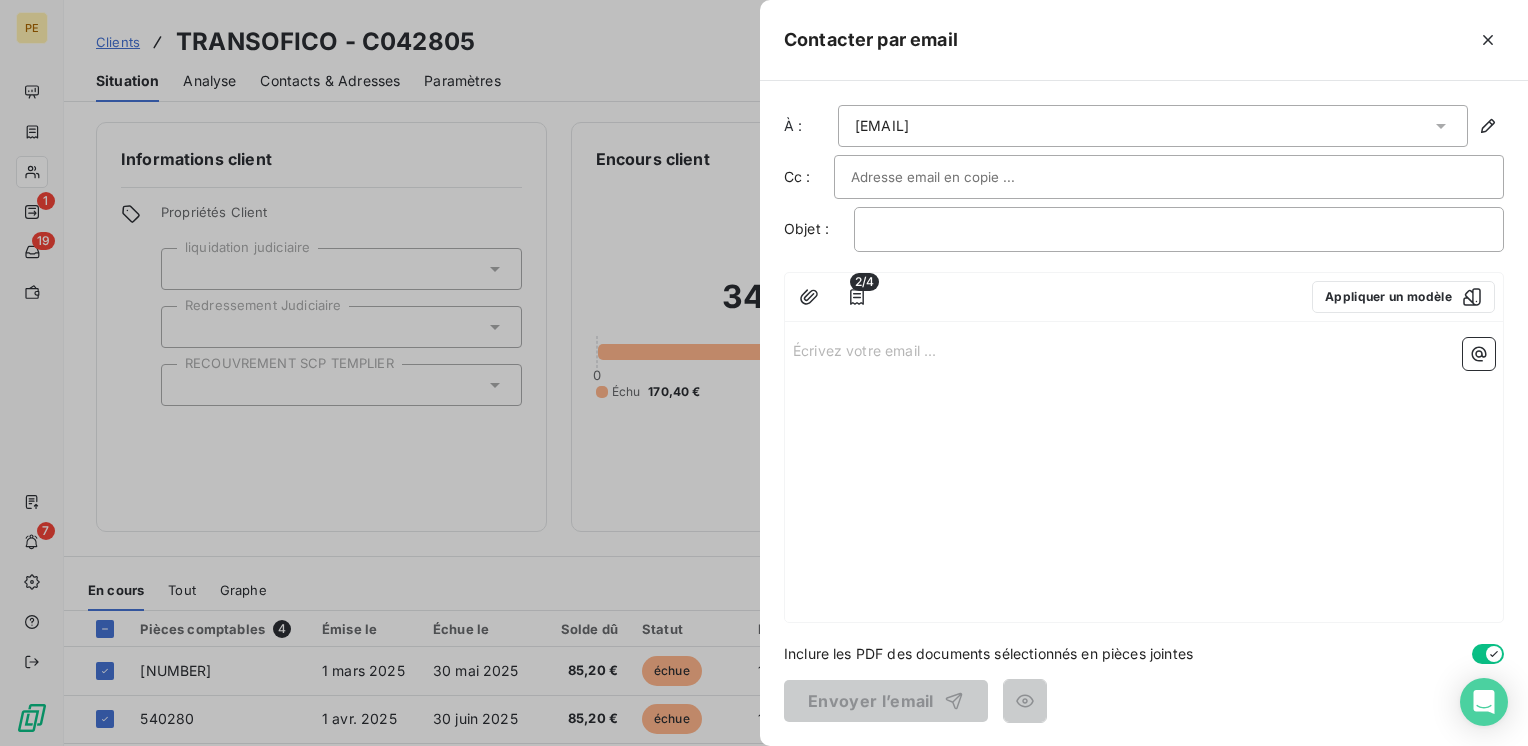 click on "Écrivez votre email ... ﻿" at bounding box center (1144, 476) 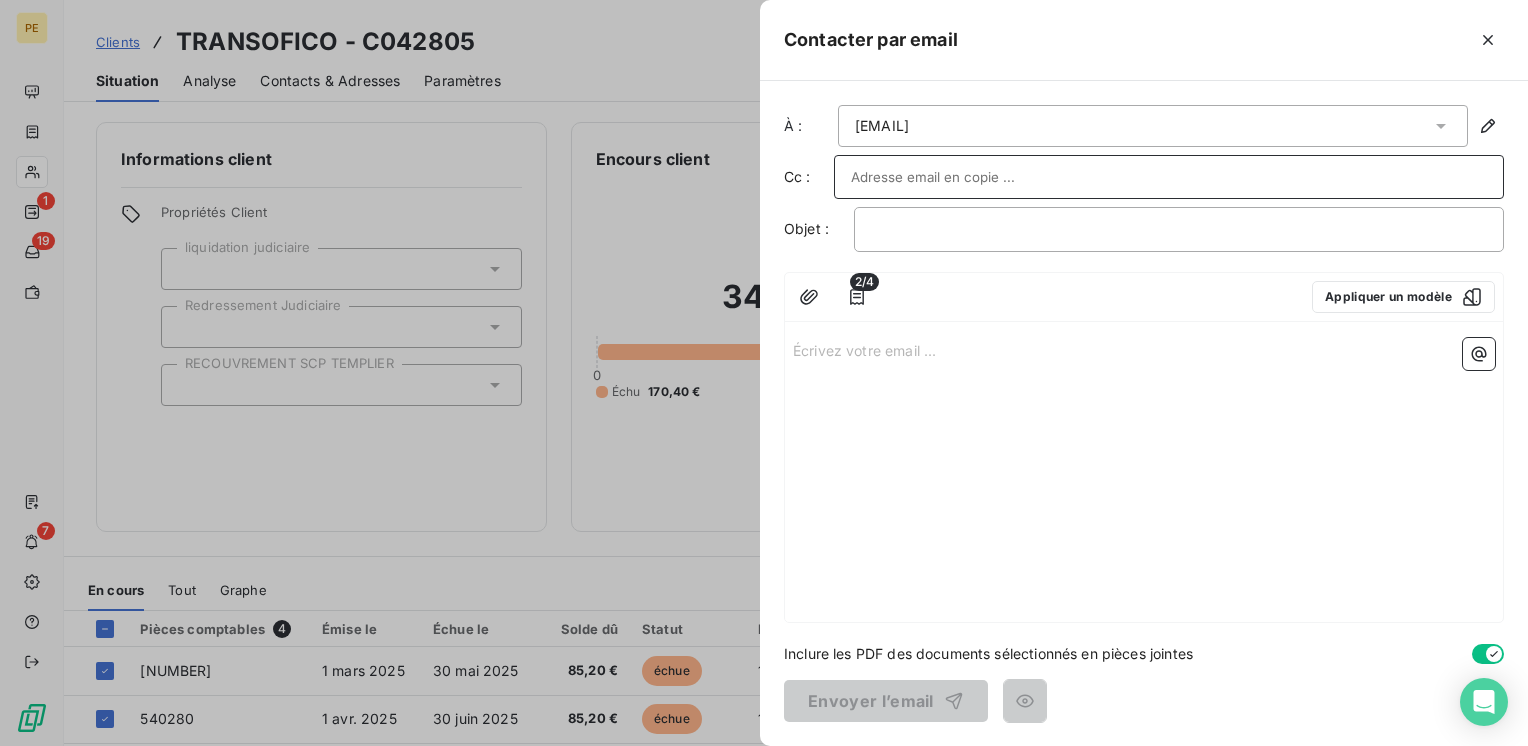 drag, startPoint x: 1396, startPoint y: 435, endPoint x: 1370, endPoint y: 432, distance: 26.172504 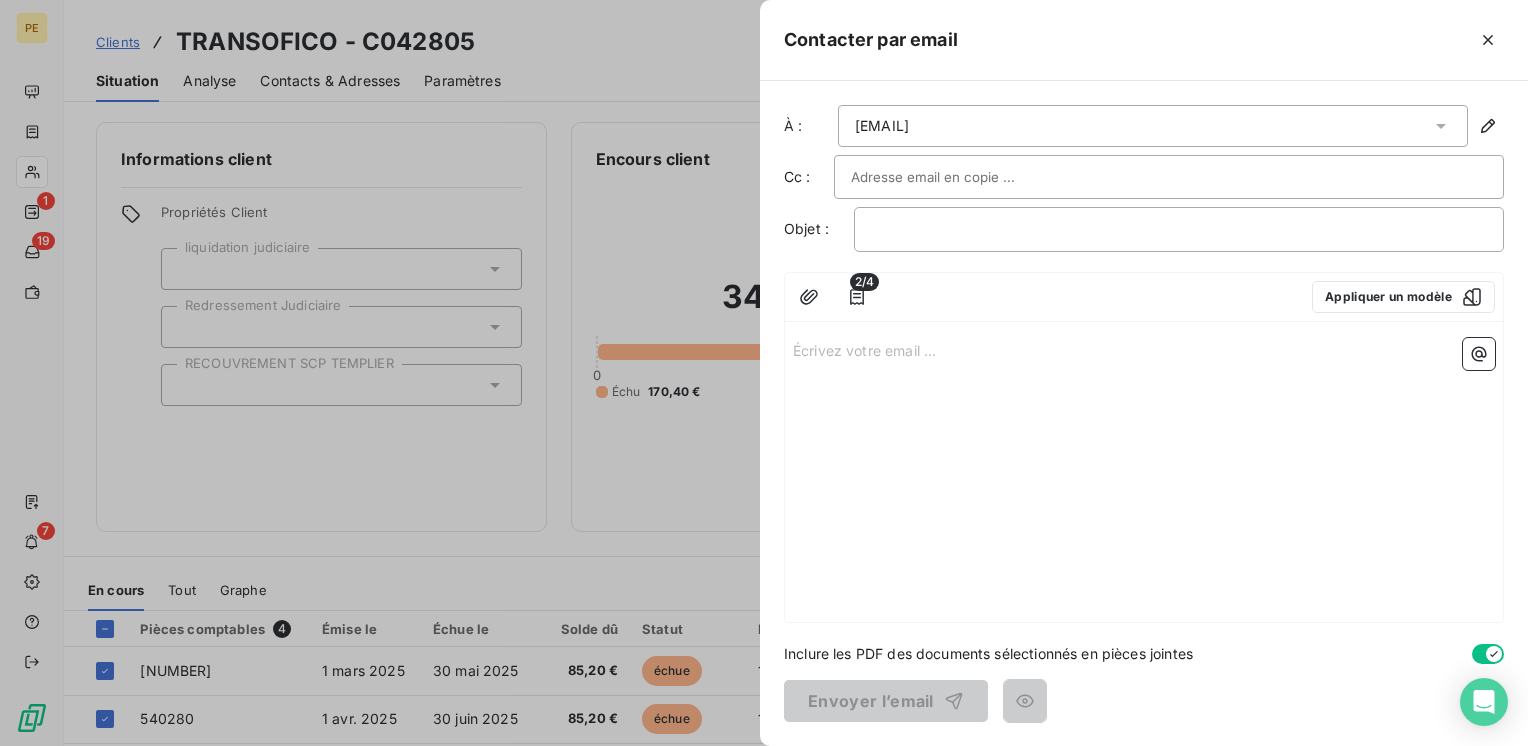 drag, startPoint x: 907, startPoint y: 412, endPoint x: 900, endPoint y: 402, distance: 12.206555 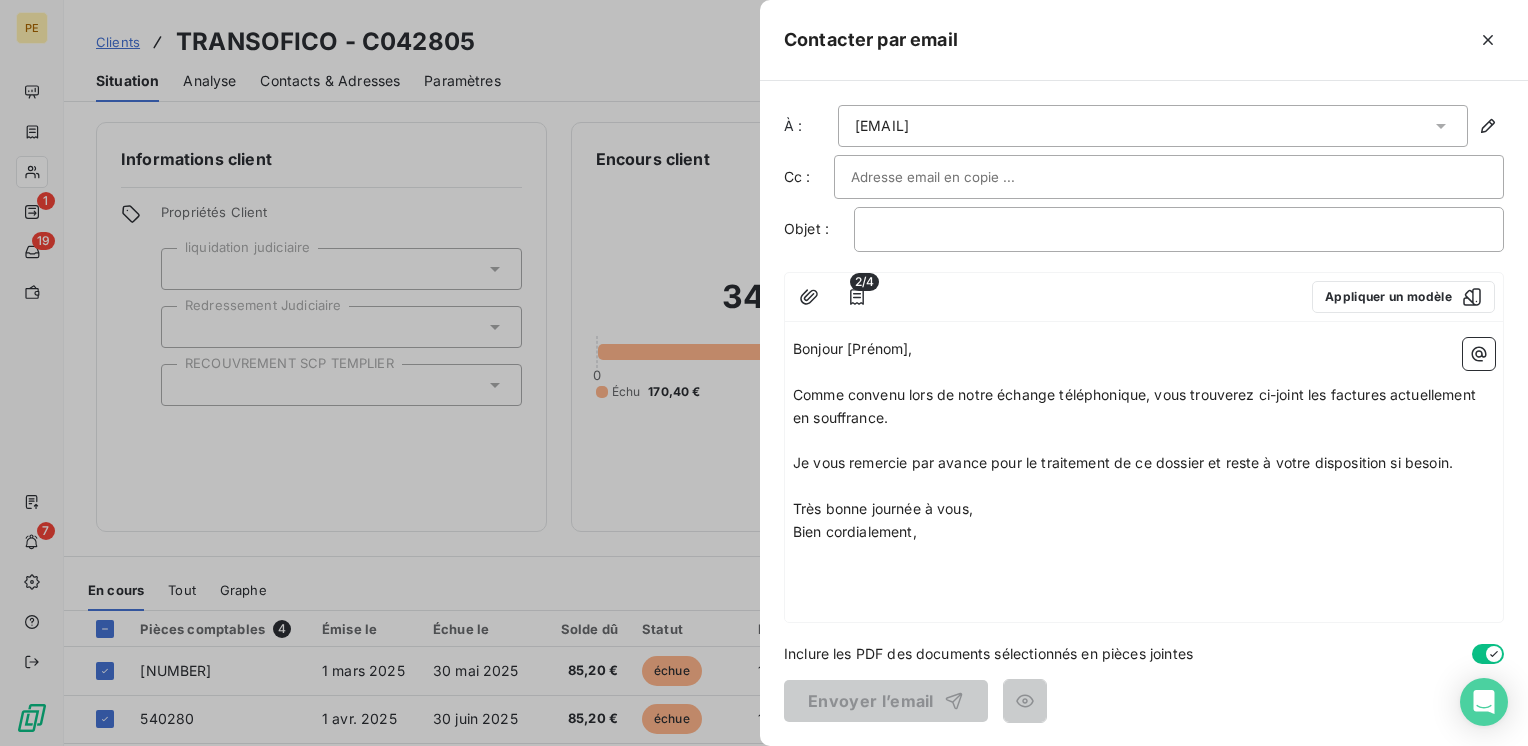 click on "Bonjour [Prénom], ﻿ Comme convenu lors de notre échange téléphonique, vous trouverez ci-joint les factures actuellement en souffrance. ﻿ Je vous remercie par avance pour le traitement de ce dossier et reste à votre disposition si besoin. ﻿ Très bonne journée à vous, Bien cordialement," at bounding box center (1144, 476) 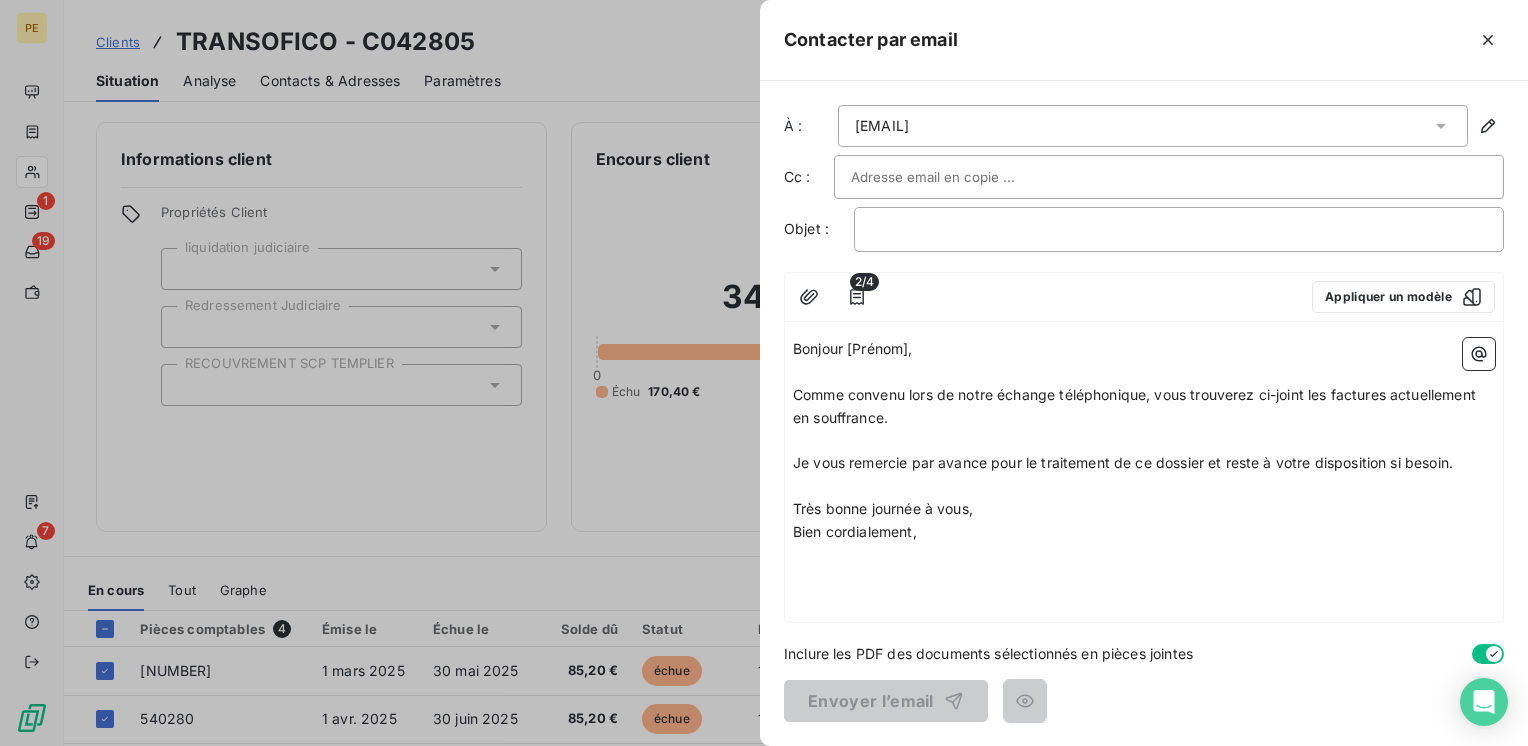 drag, startPoint x: 932, startPoint y: 541, endPoint x: 944, endPoint y: 523, distance: 21.633308 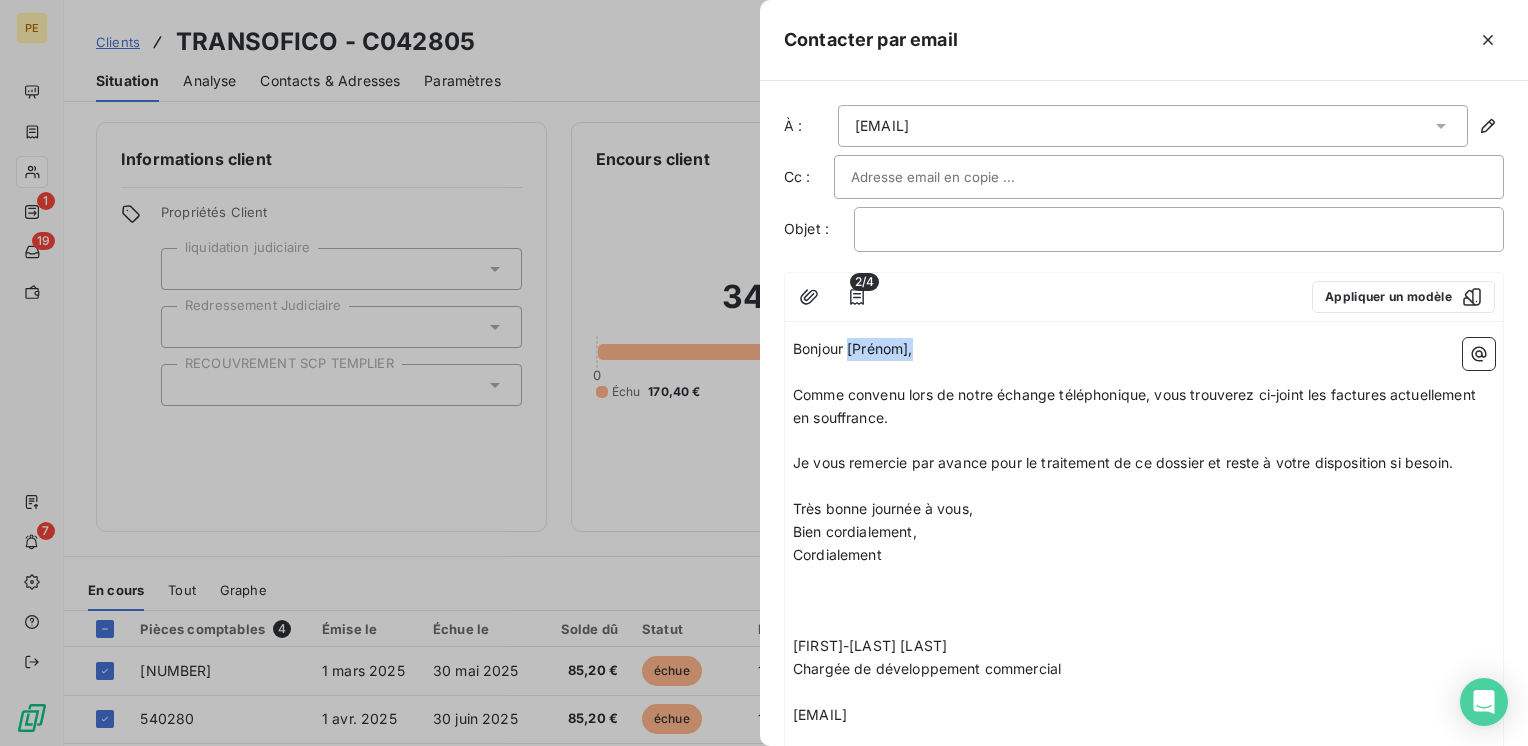 drag, startPoint x: 928, startPoint y: 353, endPoint x: 848, endPoint y: 334, distance: 82.2253 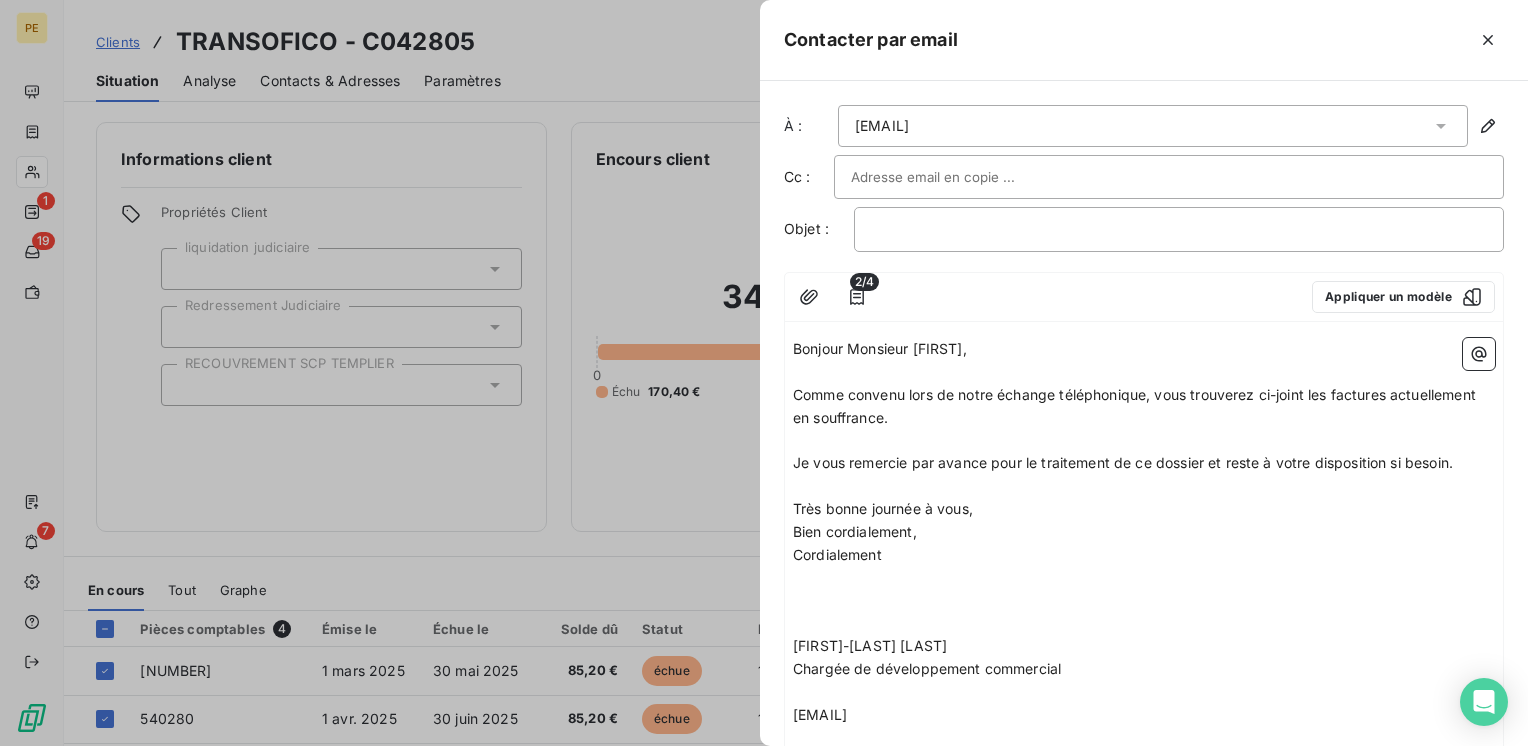 click at bounding box center [1144, 623] 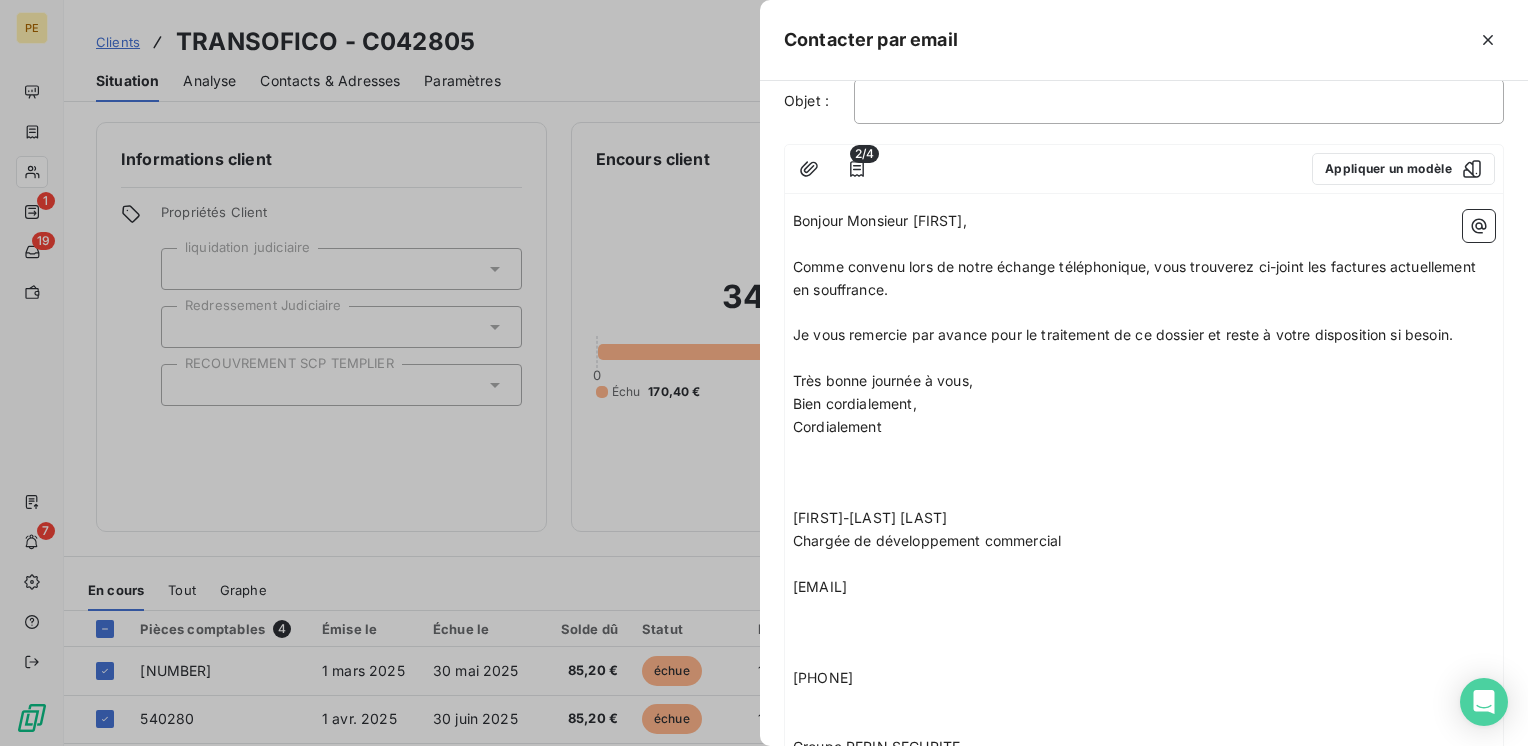 scroll, scrollTop: 0, scrollLeft: 0, axis: both 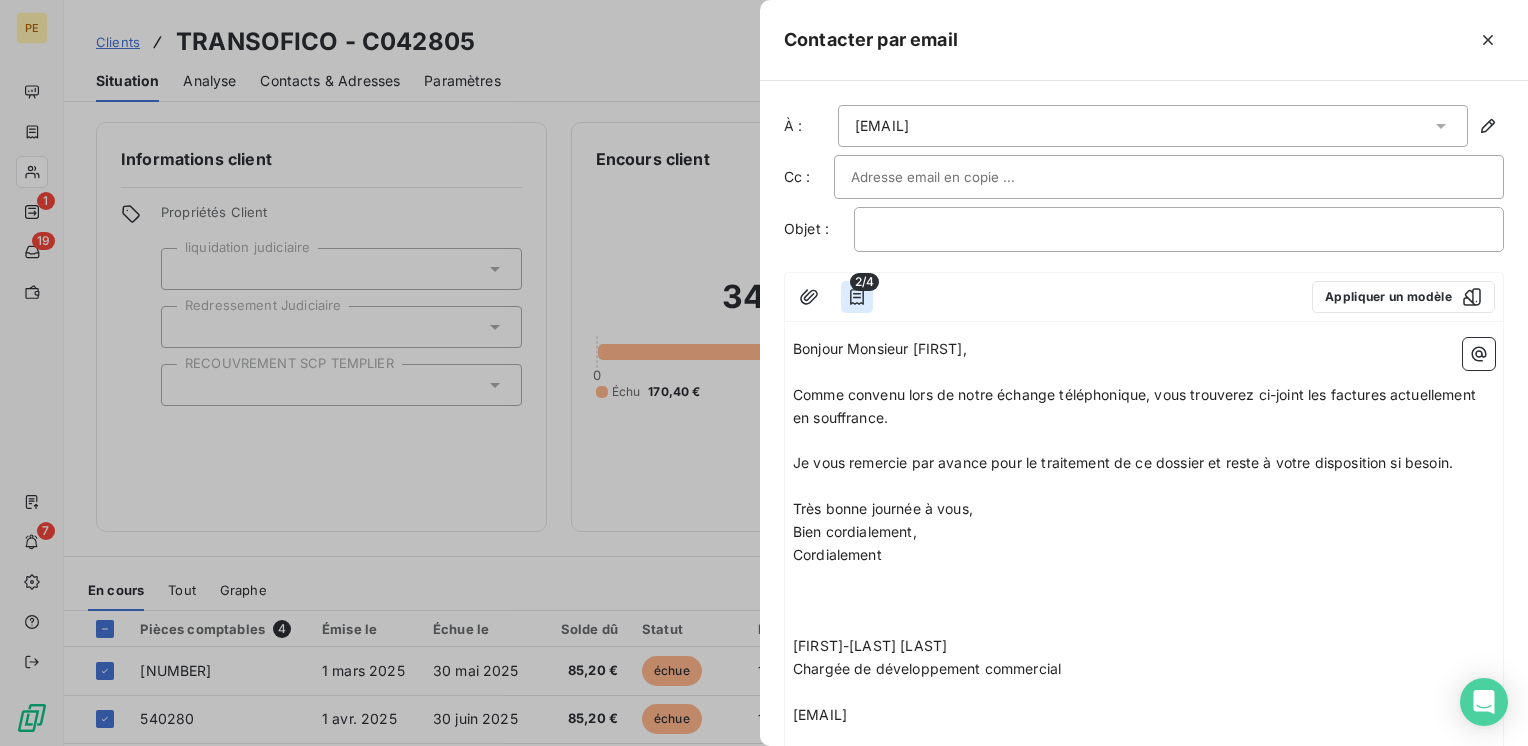 click 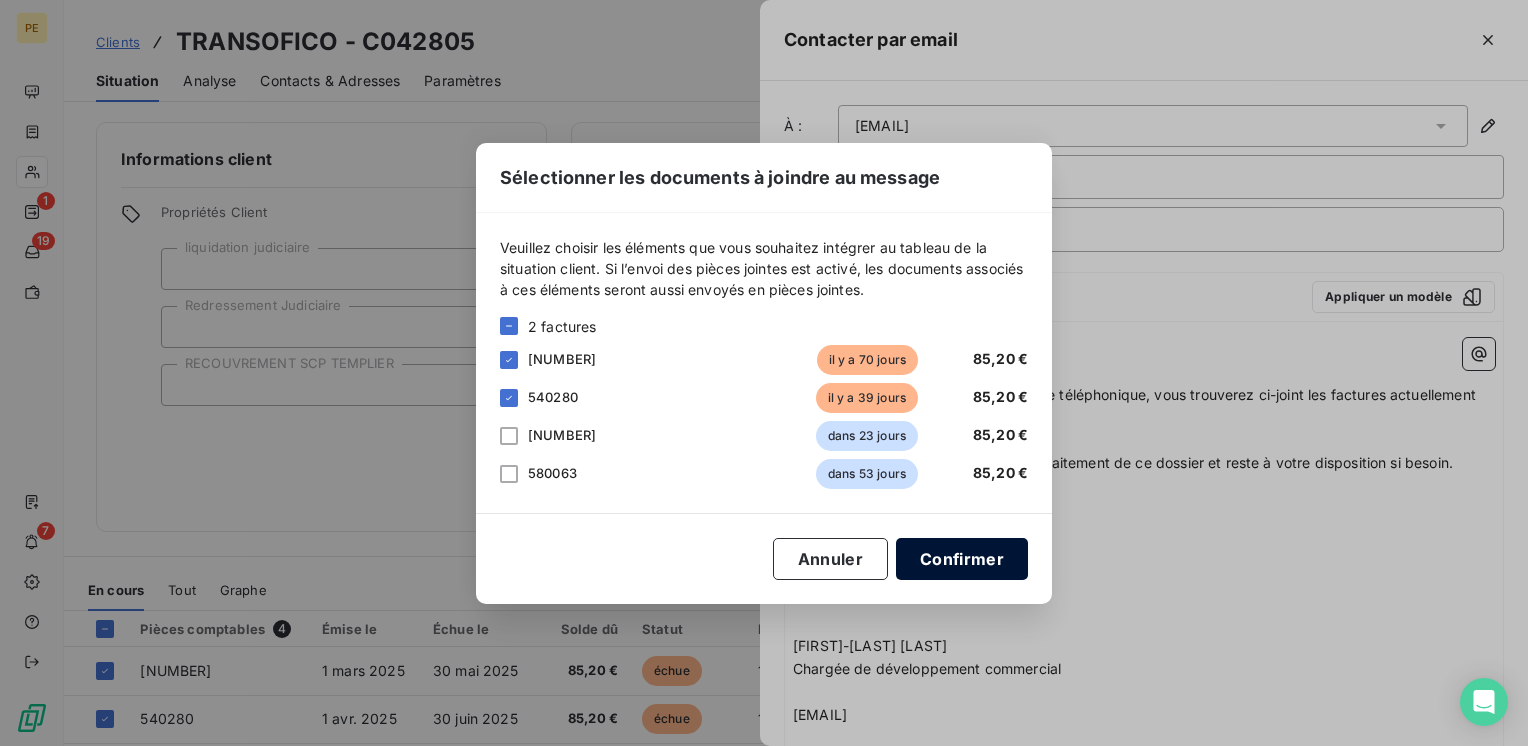 click on "Confirmer" at bounding box center [962, 559] 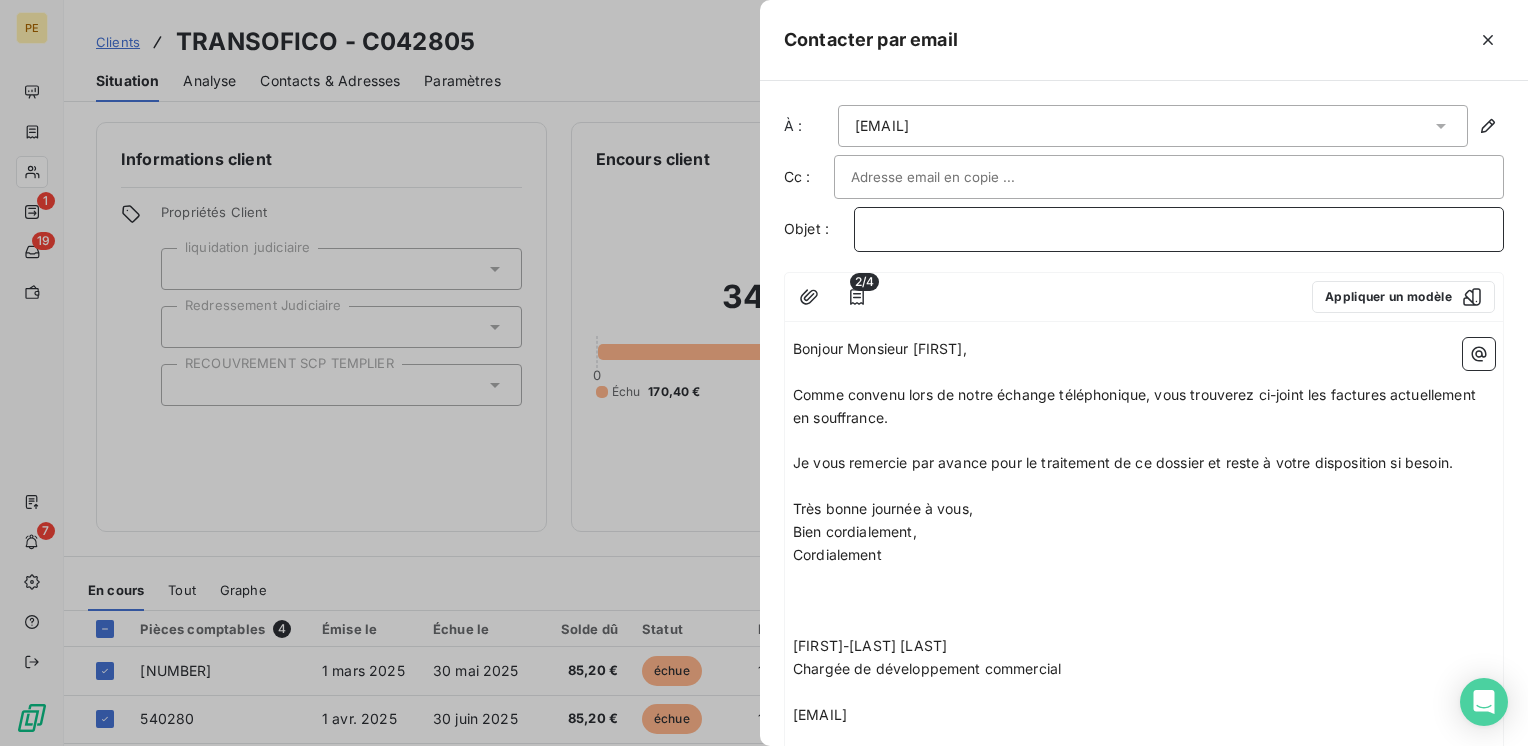 click on "﻿" at bounding box center (1179, 229) 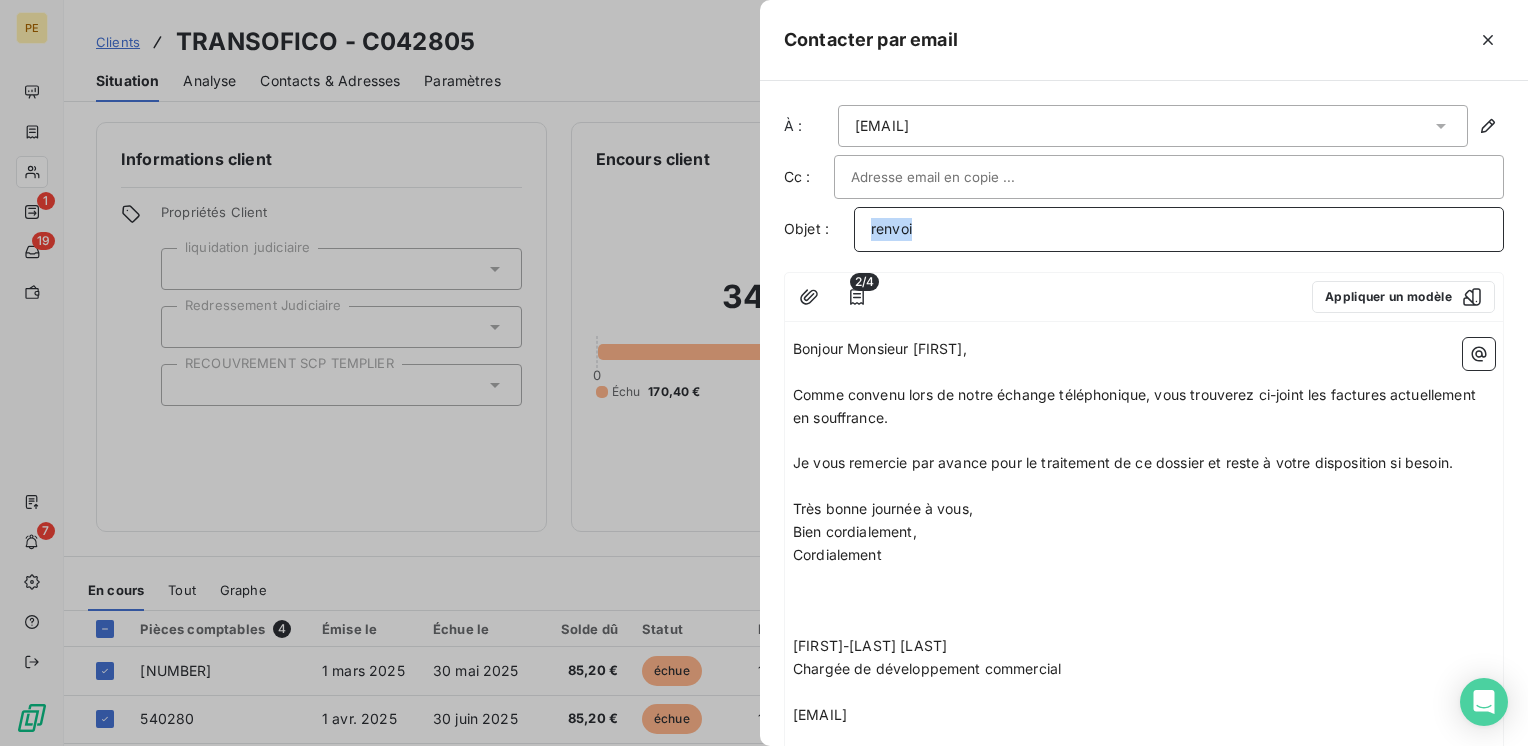 drag, startPoint x: 920, startPoint y: 220, endPoint x: 792, endPoint y: 220, distance: 128 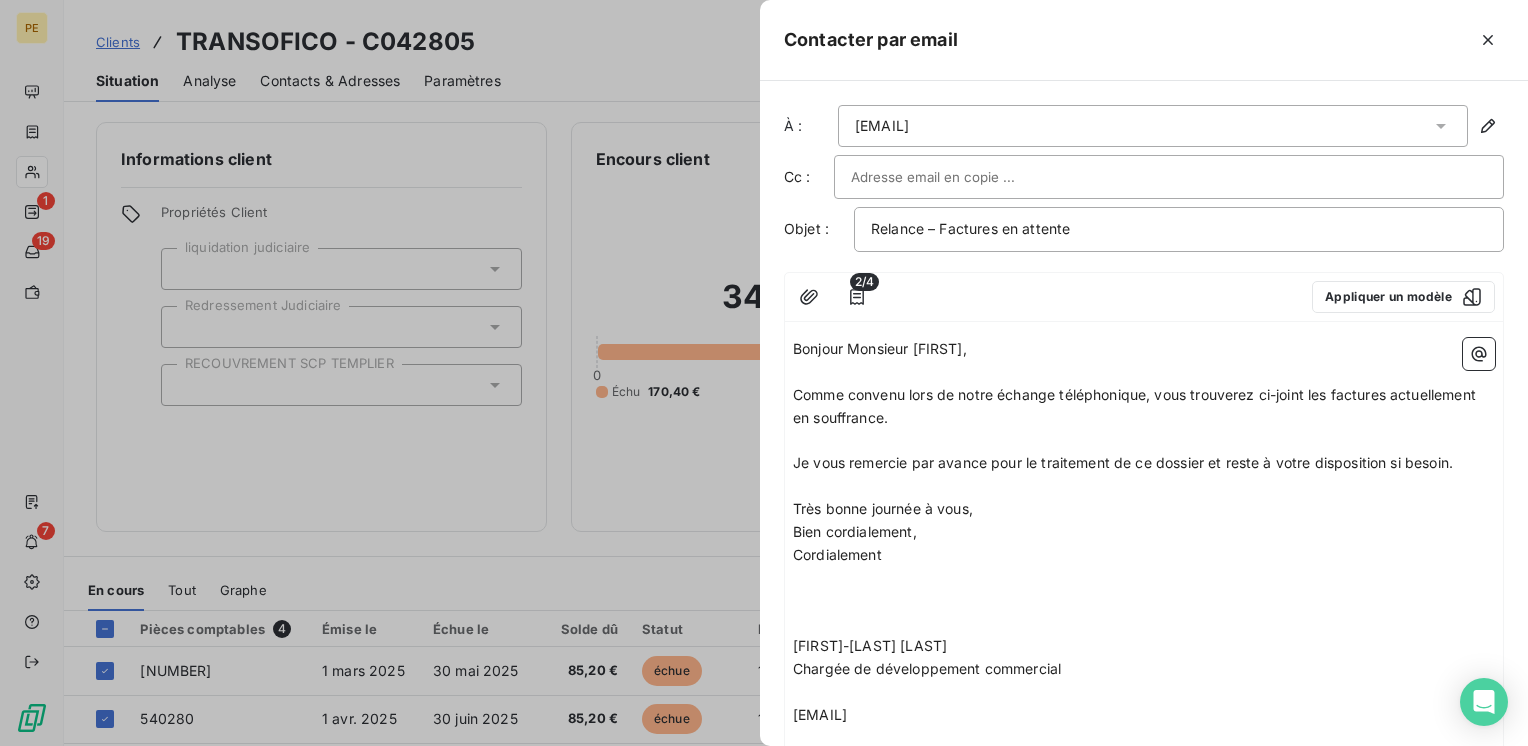 click on "Bien cordialement," at bounding box center [1144, 532] 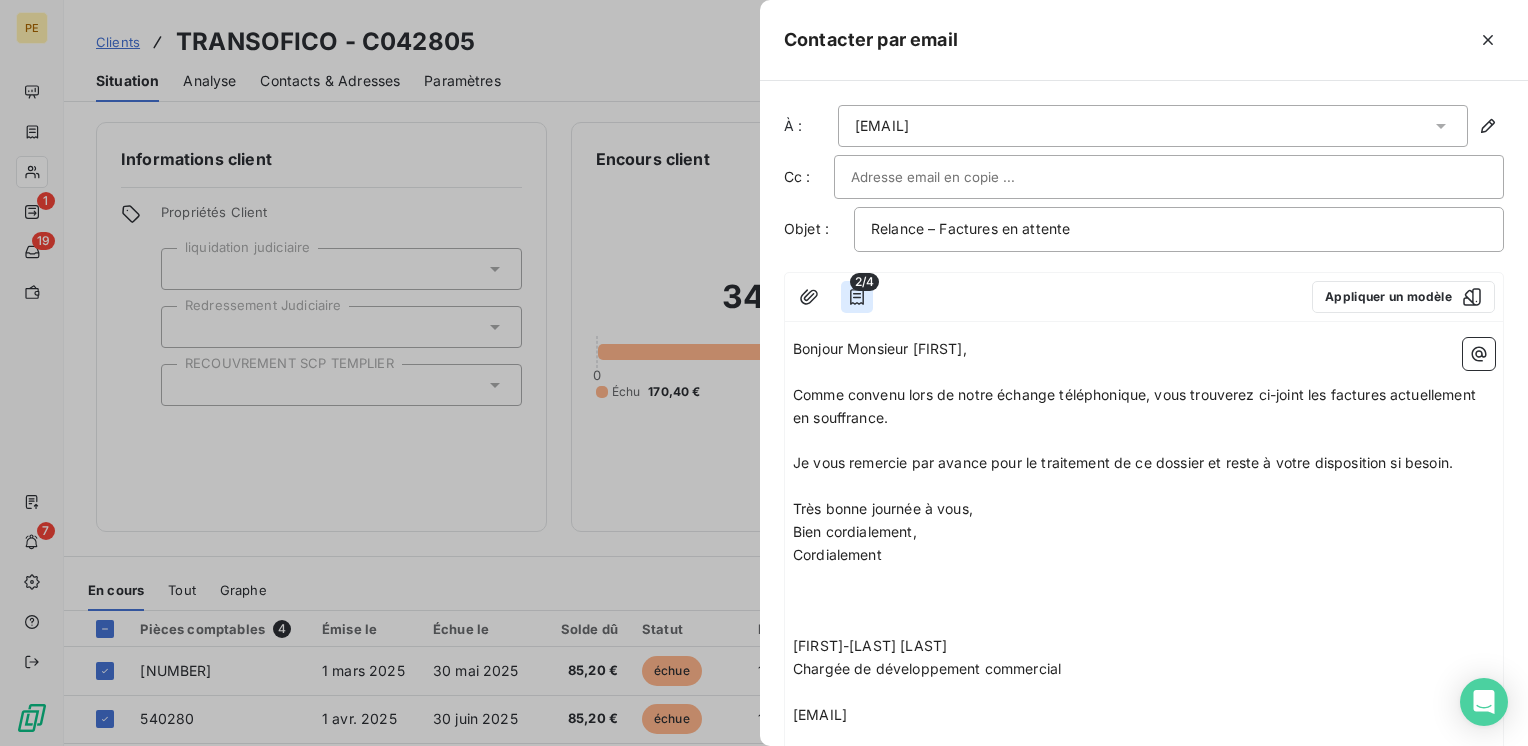 click 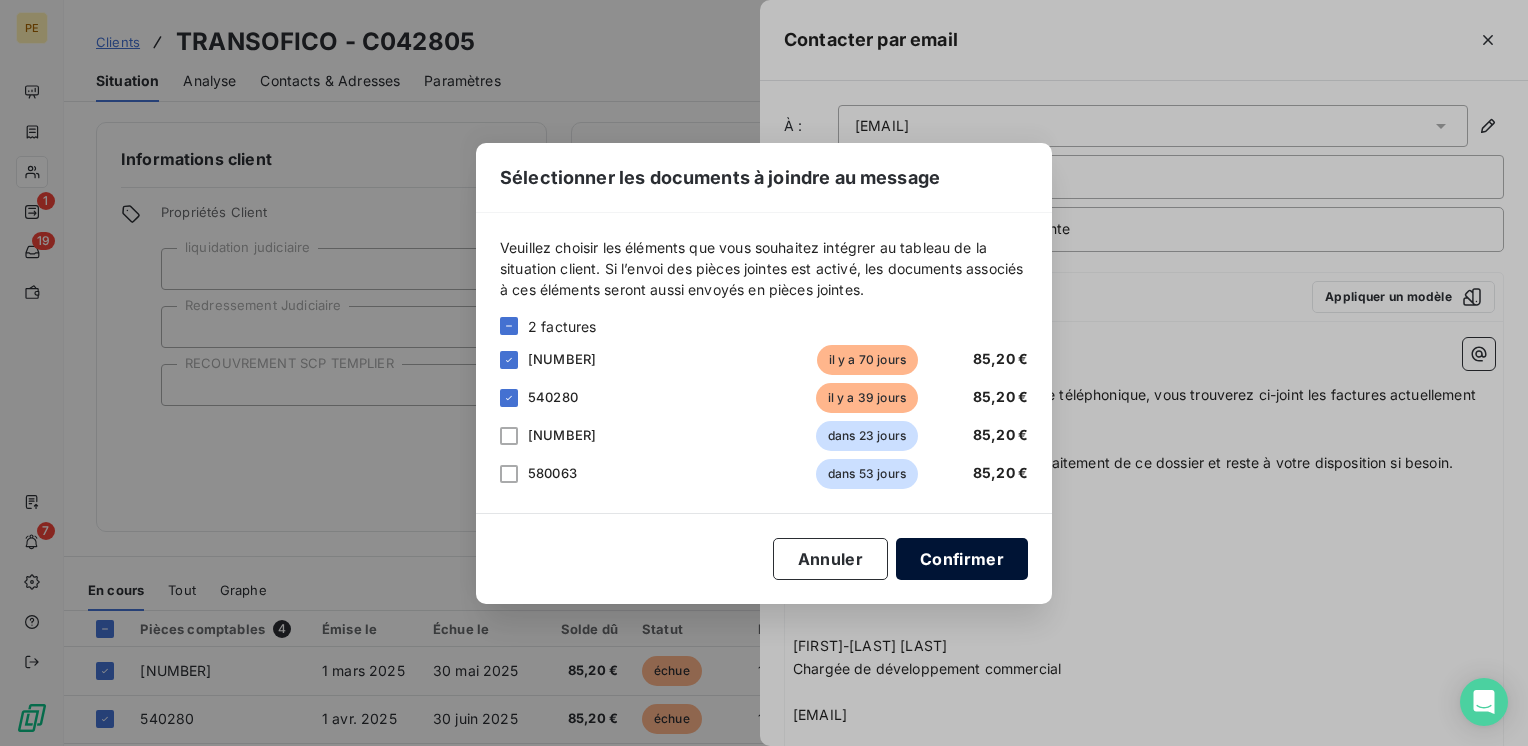 click on "Confirmer" at bounding box center [962, 559] 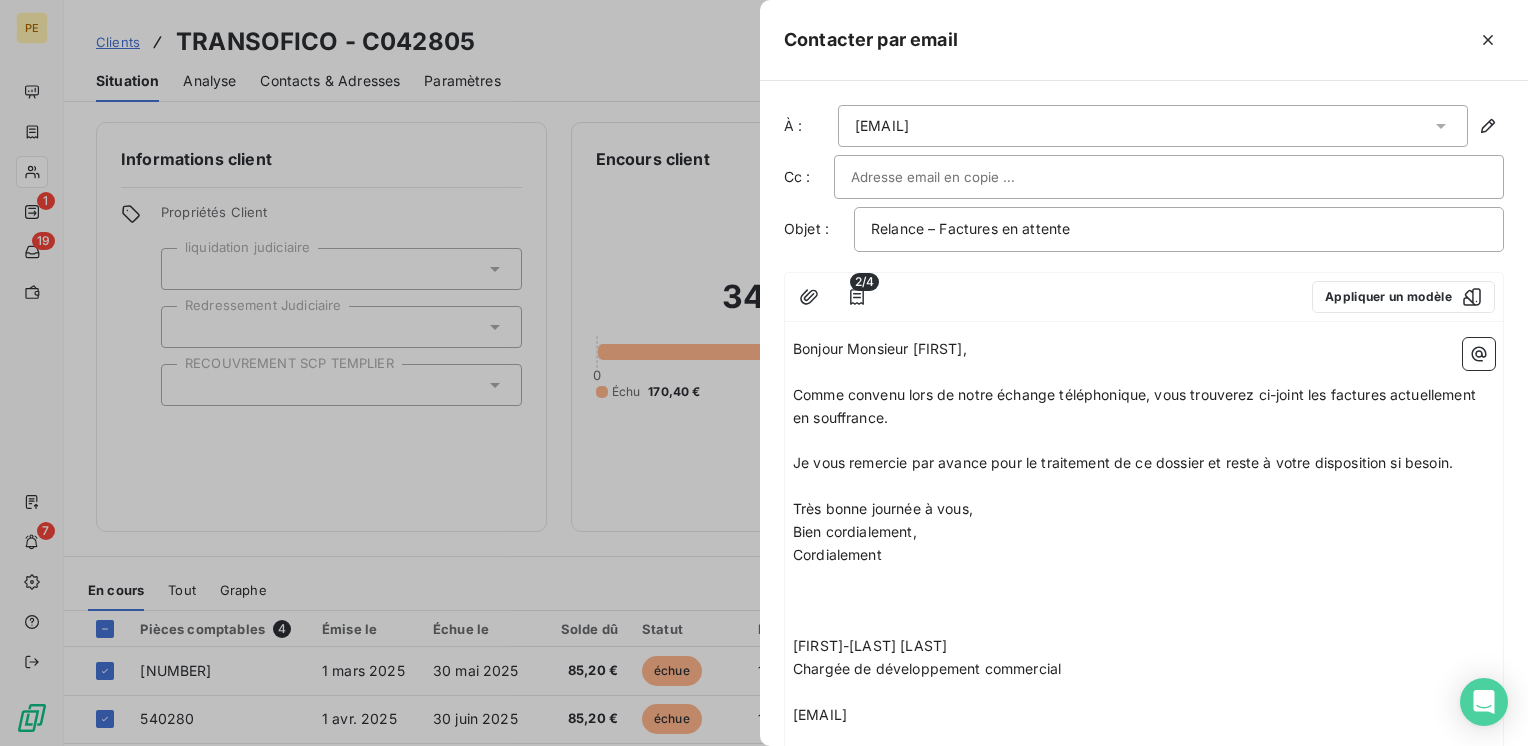 scroll, scrollTop: 431, scrollLeft: 0, axis: vertical 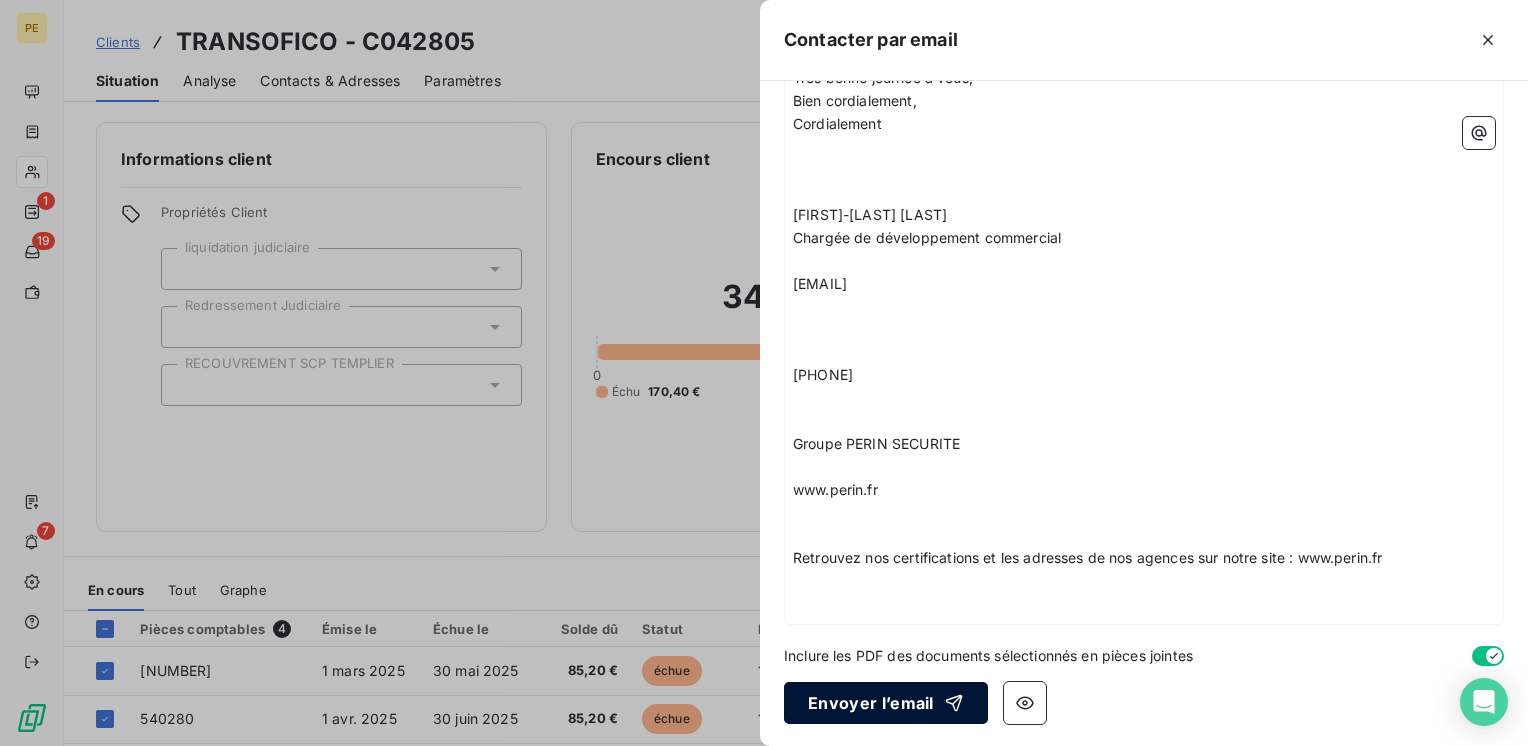 click 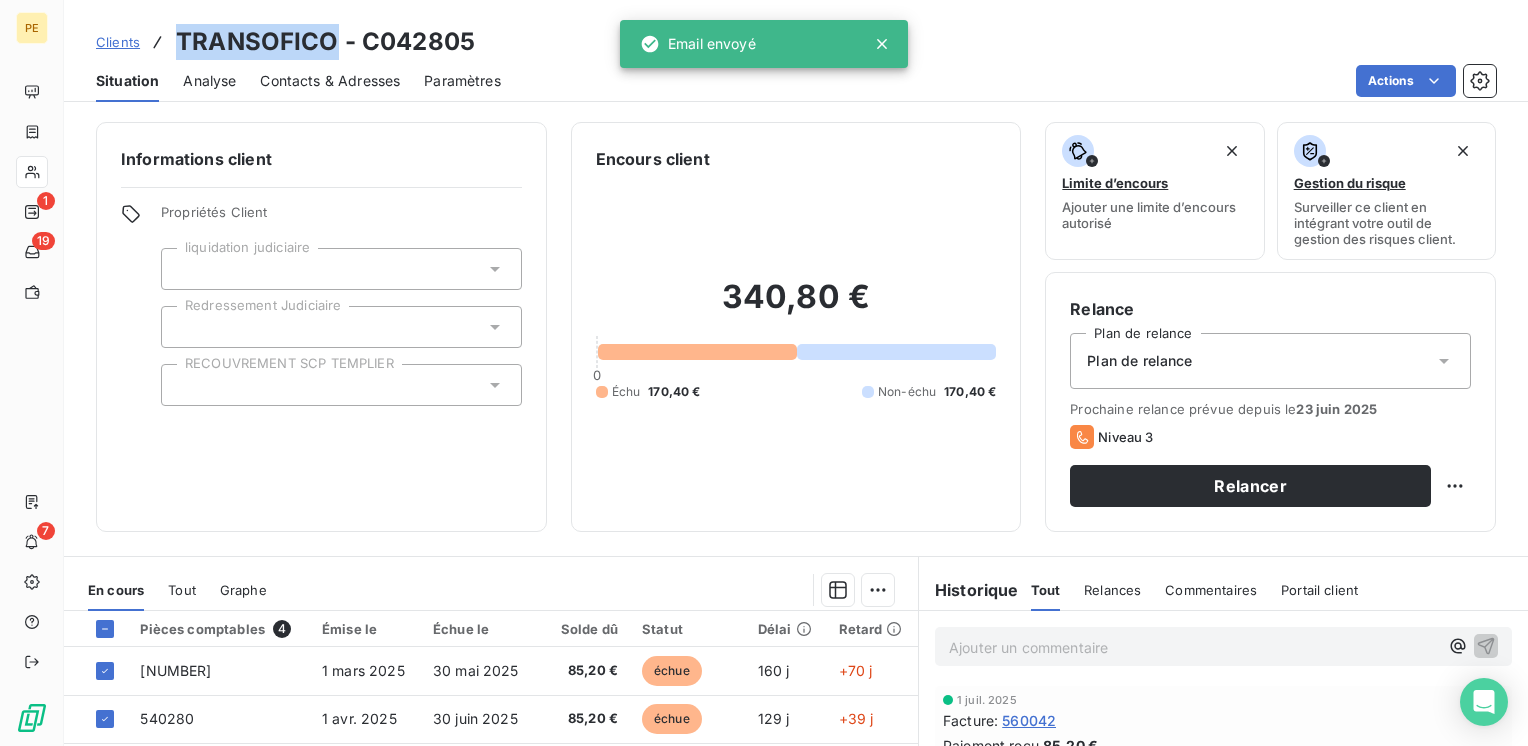 drag, startPoint x: 327, startPoint y: 47, endPoint x: 176, endPoint y: 32, distance: 151.74321 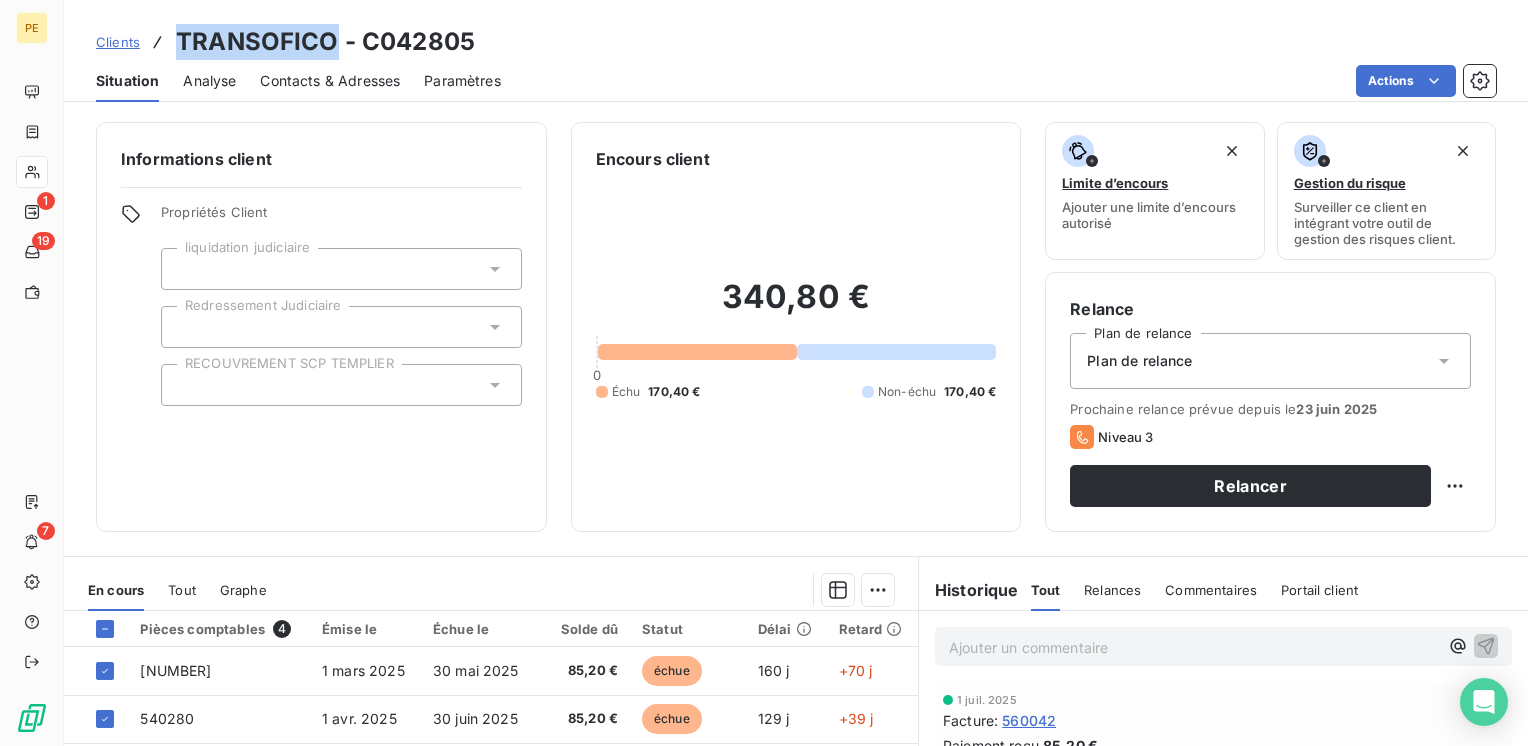 copy on "TRANSOFICO" 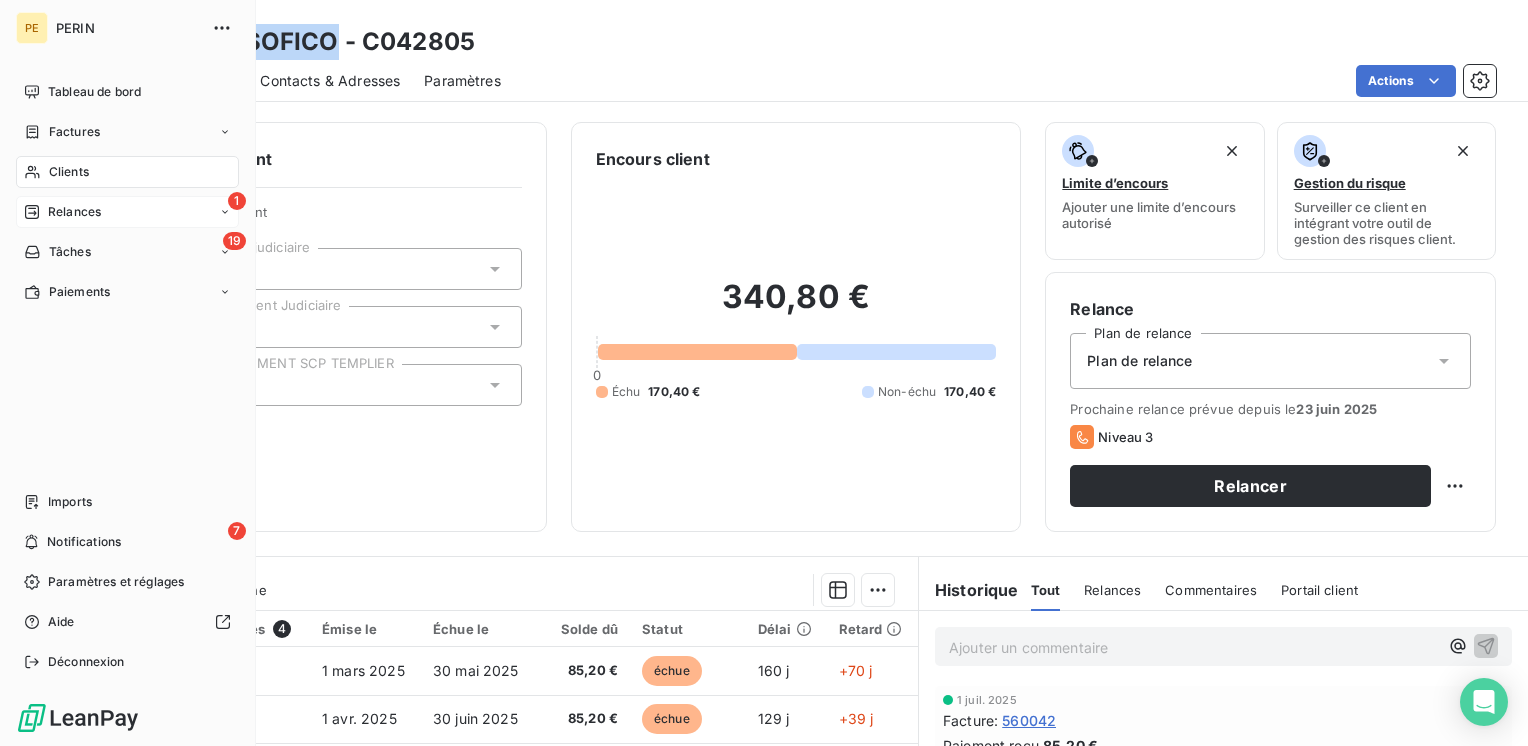click on "Relances" at bounding box center (74, 212) 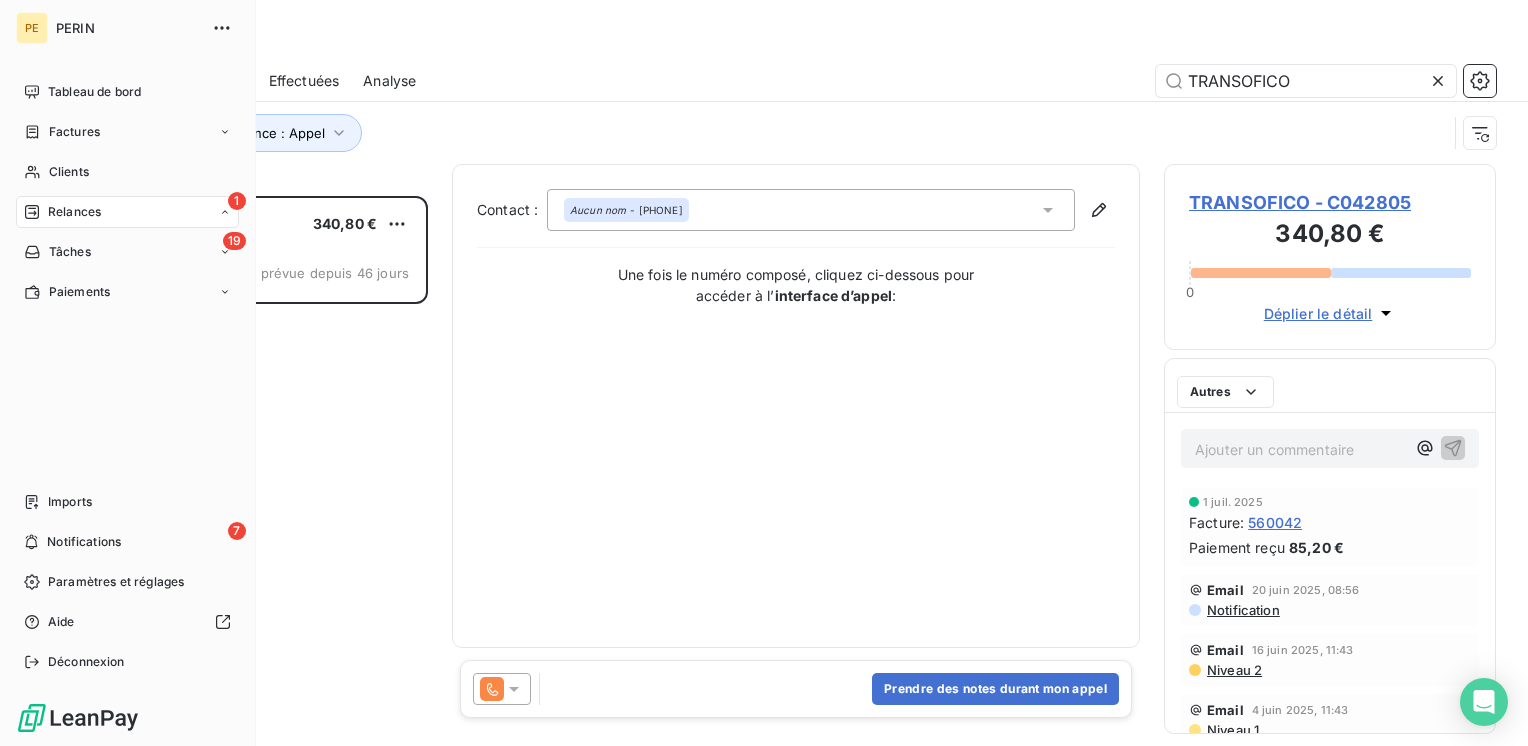 scroll, scrollTop: 16, scrollLeft: 16, axis: both 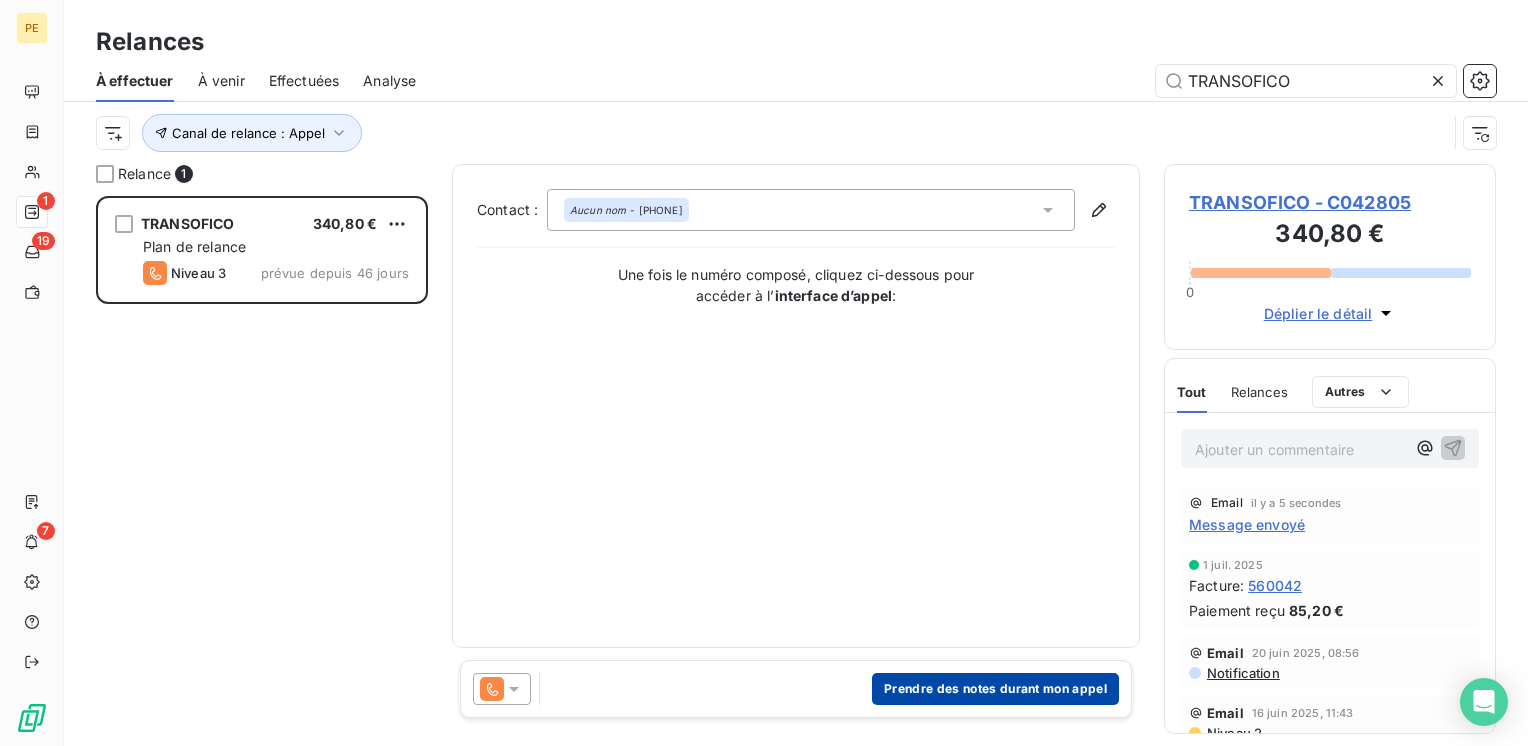 click on "Prendre des notes durant mon appel" at bounding box center [995, 689] 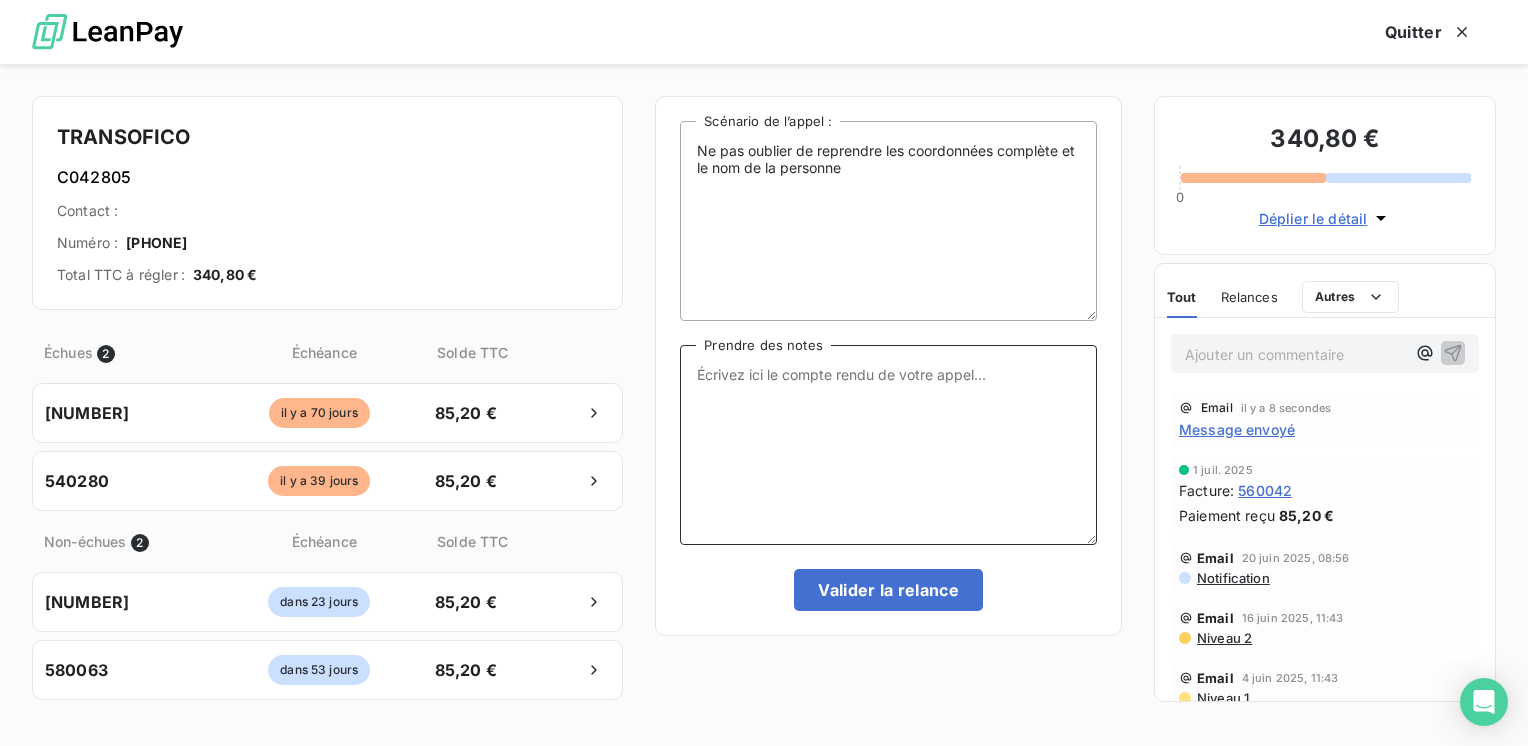 click on "Prendre des notes" at bounding box center [888, 445] 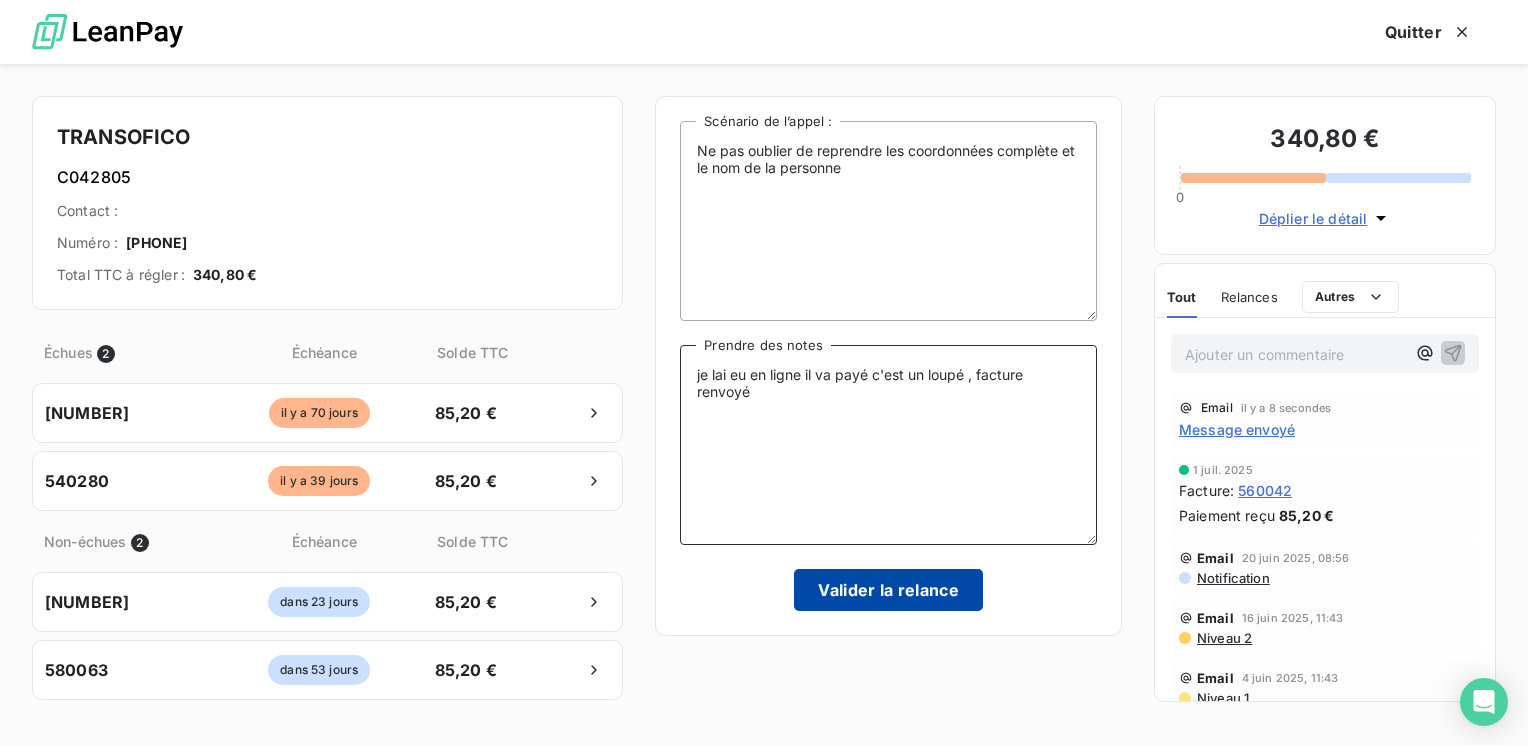 type on "je lai eu en ligne il va payé c'est un loupé , facture renvoyé" 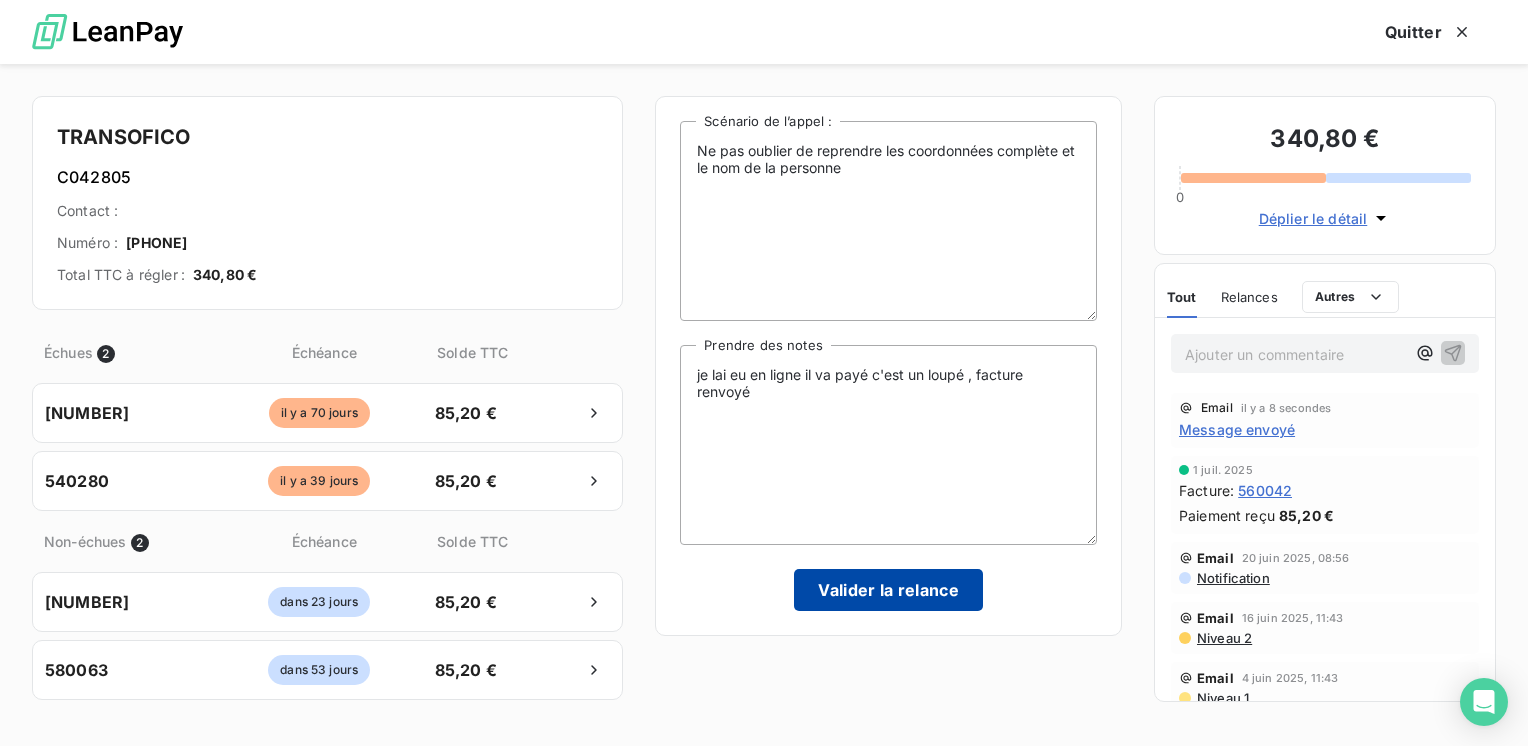 click on "Valider la relance" at bounding box center (888, 590) 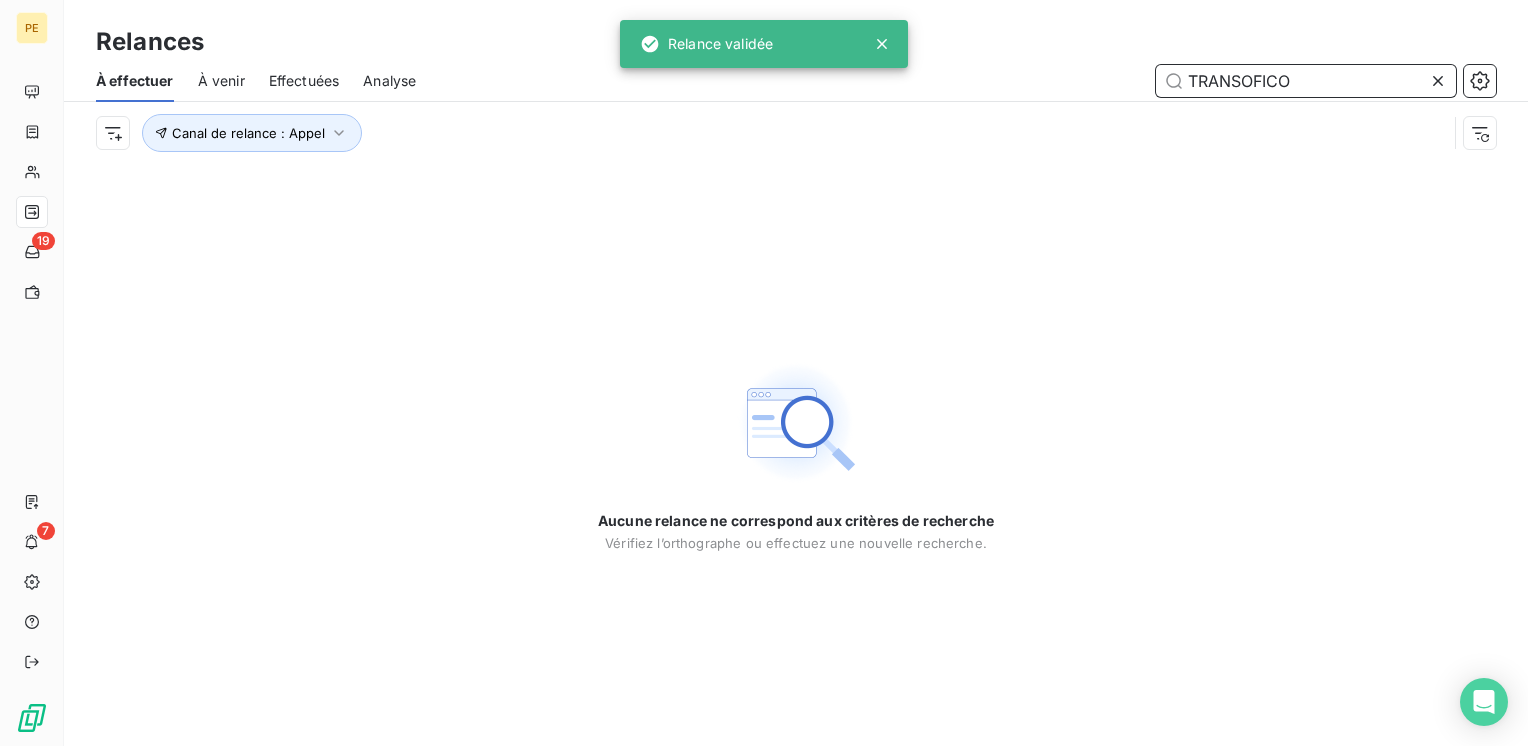 click on "À effectuer" at bounding box center [135, 81] 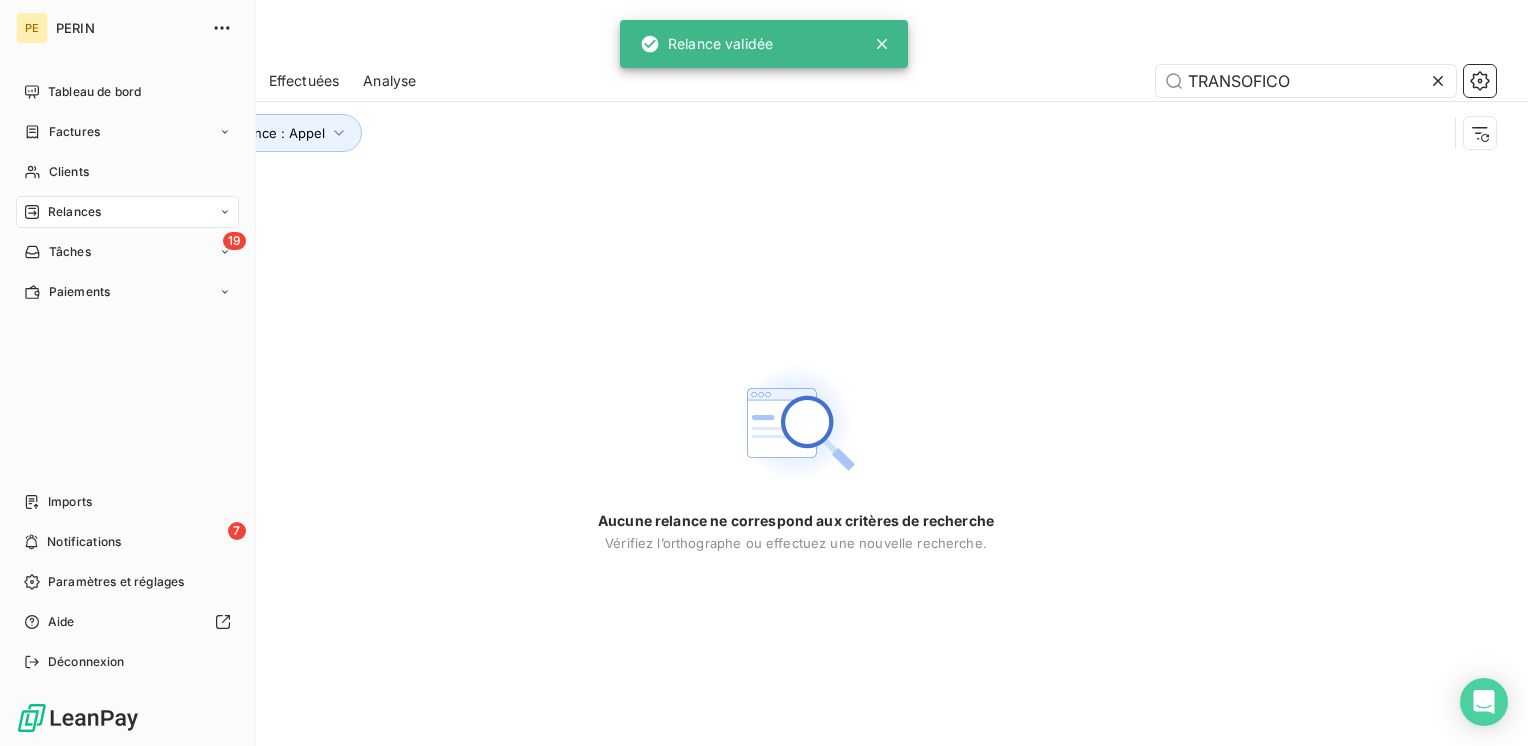 click on "Relances" at bounding box center (74, 212) 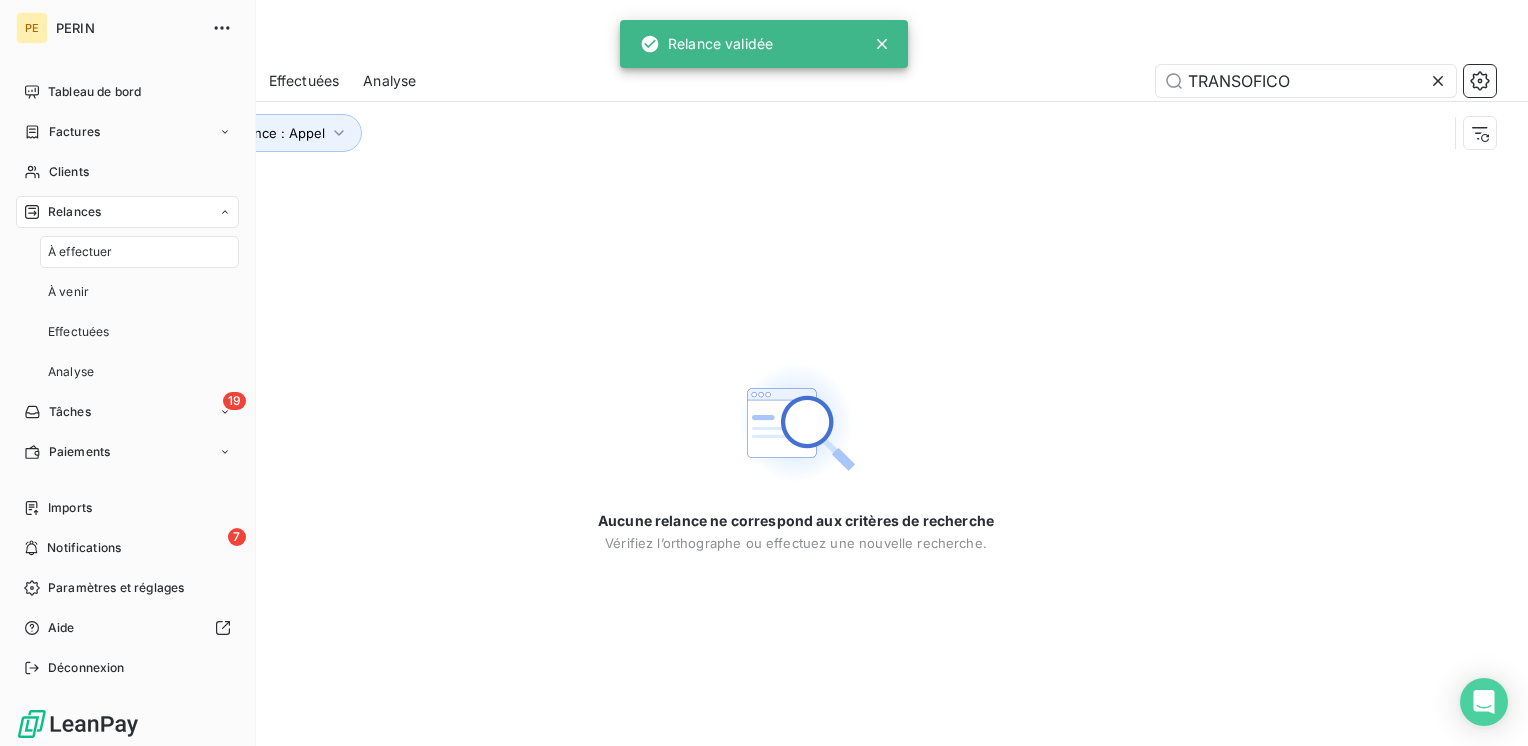 click on "À effectuer" at bounding box center [139, 252] 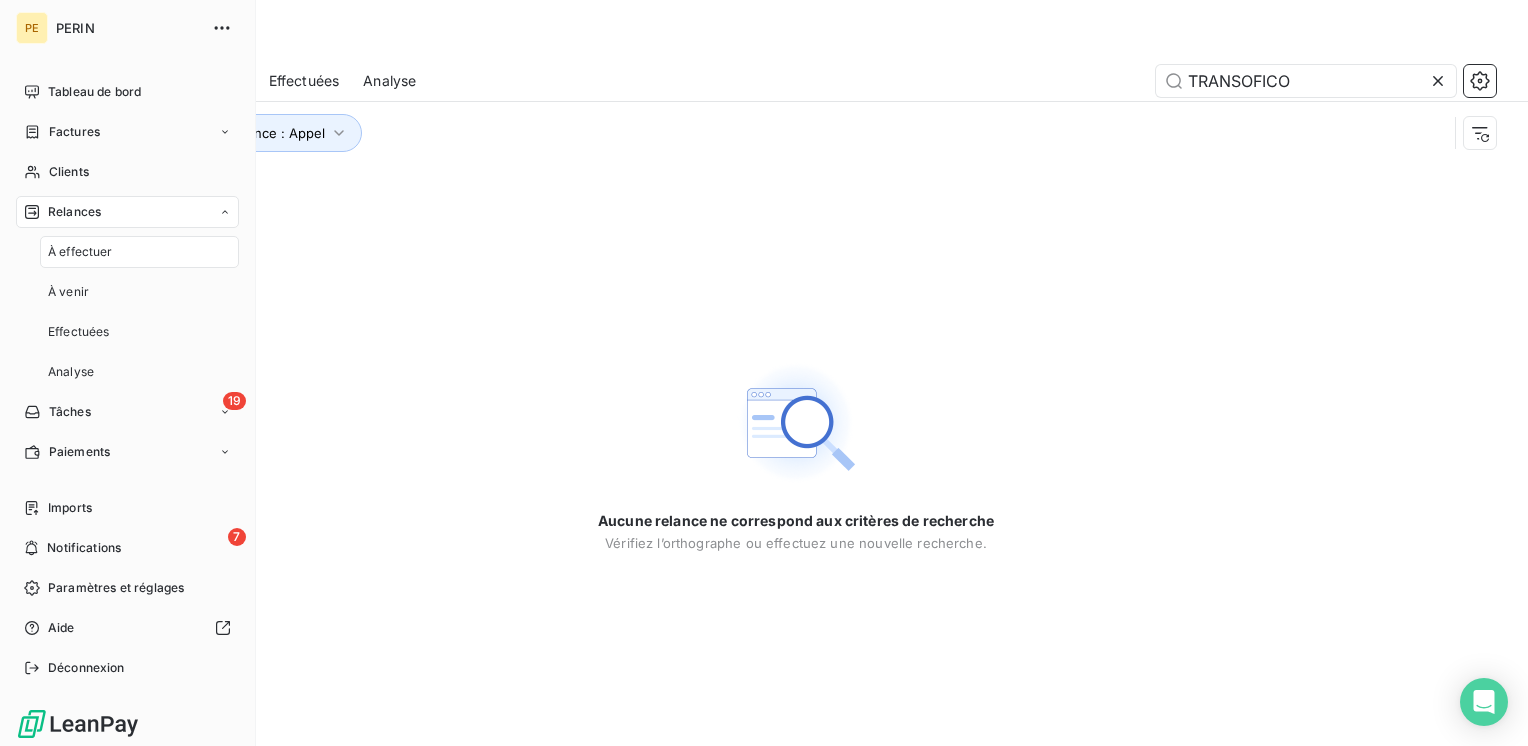click on "À effectuer" at bounding box center (80, 252) 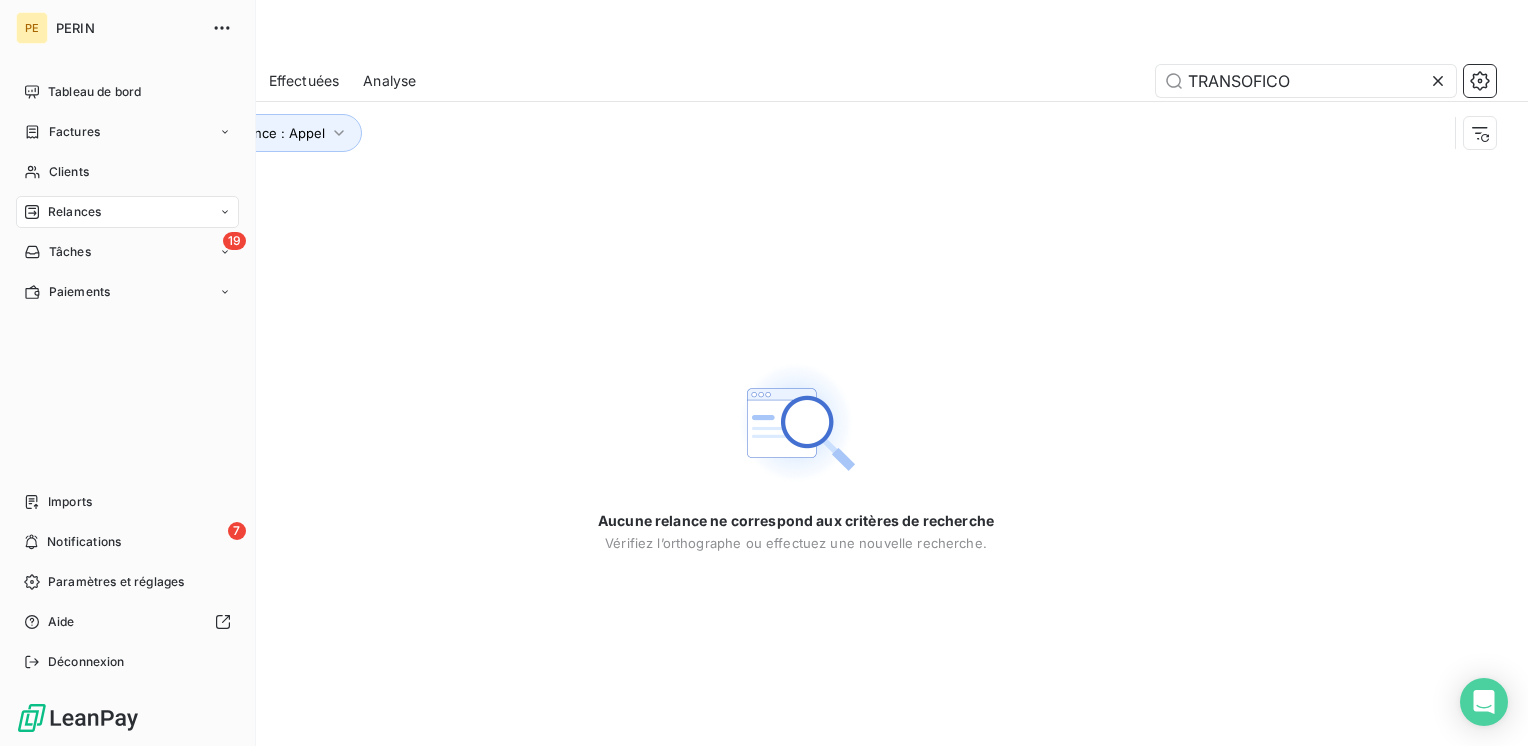 click on "Relances" at bounding box center (74, 212) 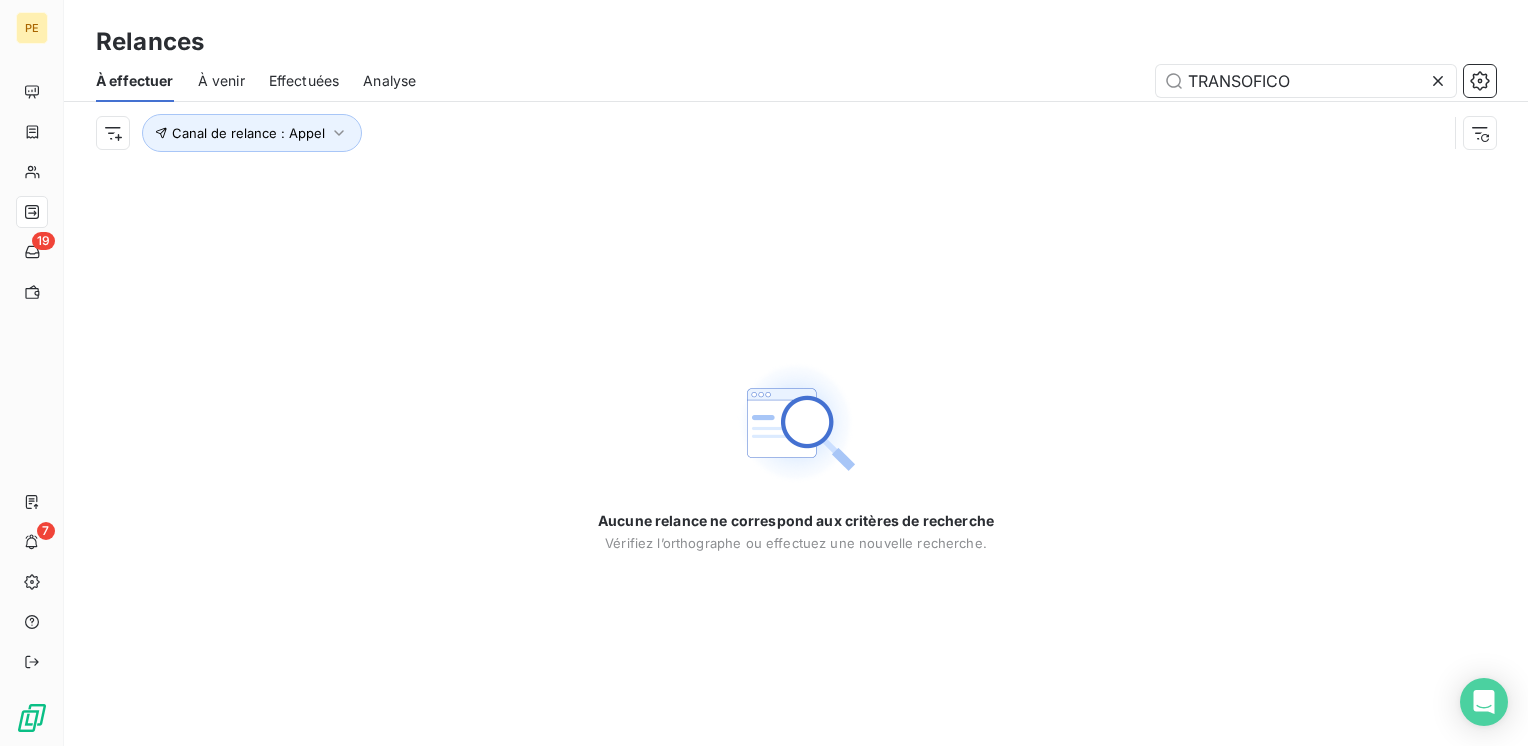 drag, startPoint x: 704, startPoint y: 179, endPoint x: 1354, endPoint y: 26, distance: 667.76416 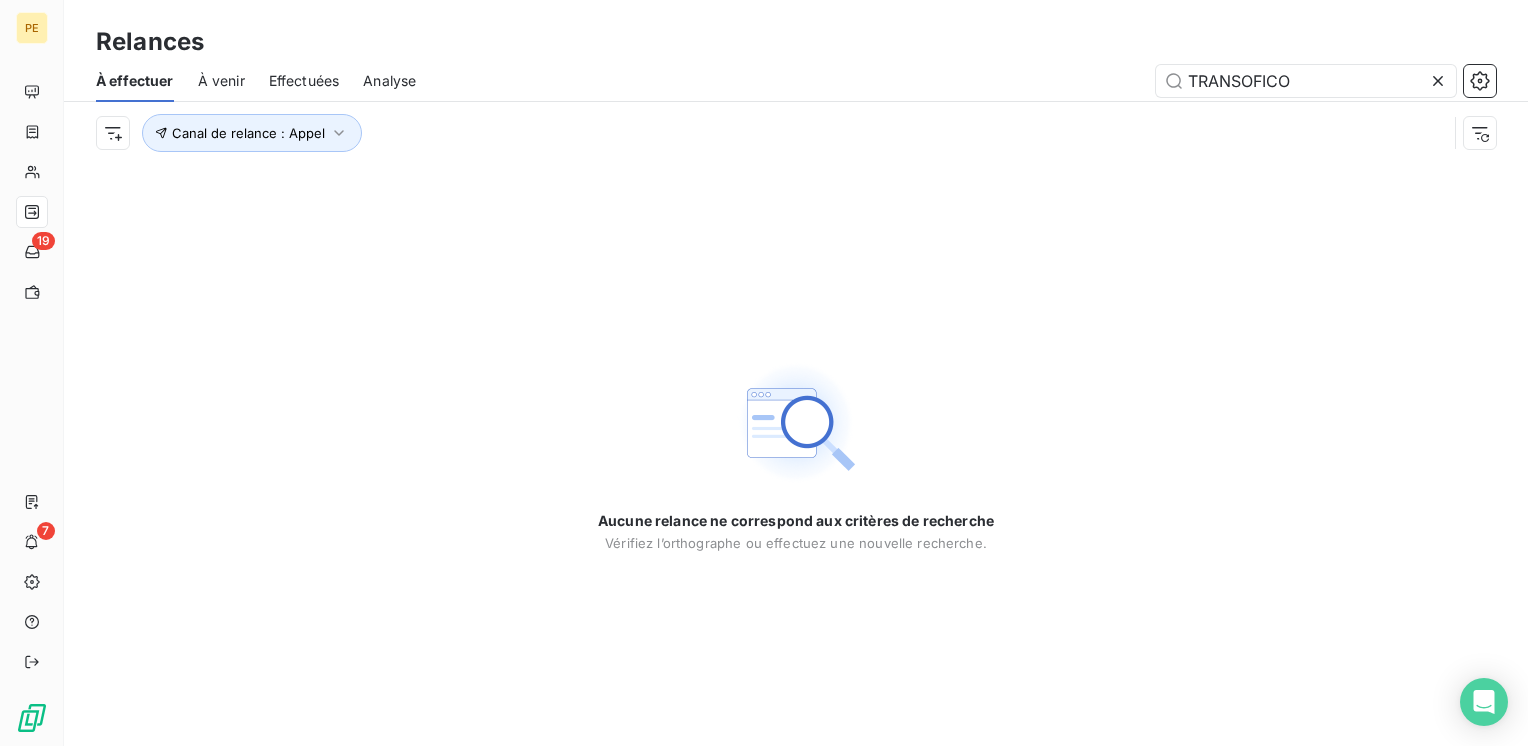 click 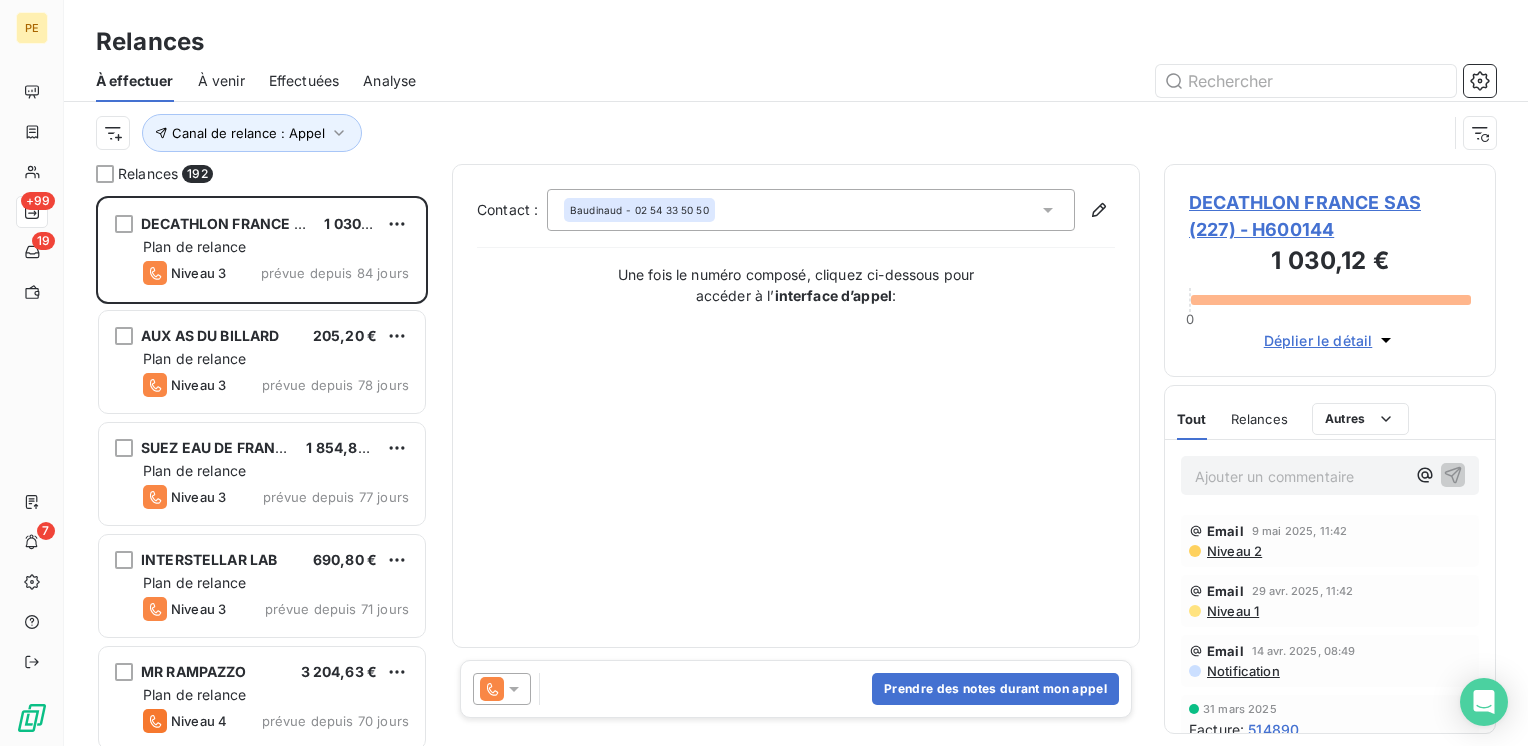 scroll, scrollTop: 16, scrollLeft: 16, axis: both 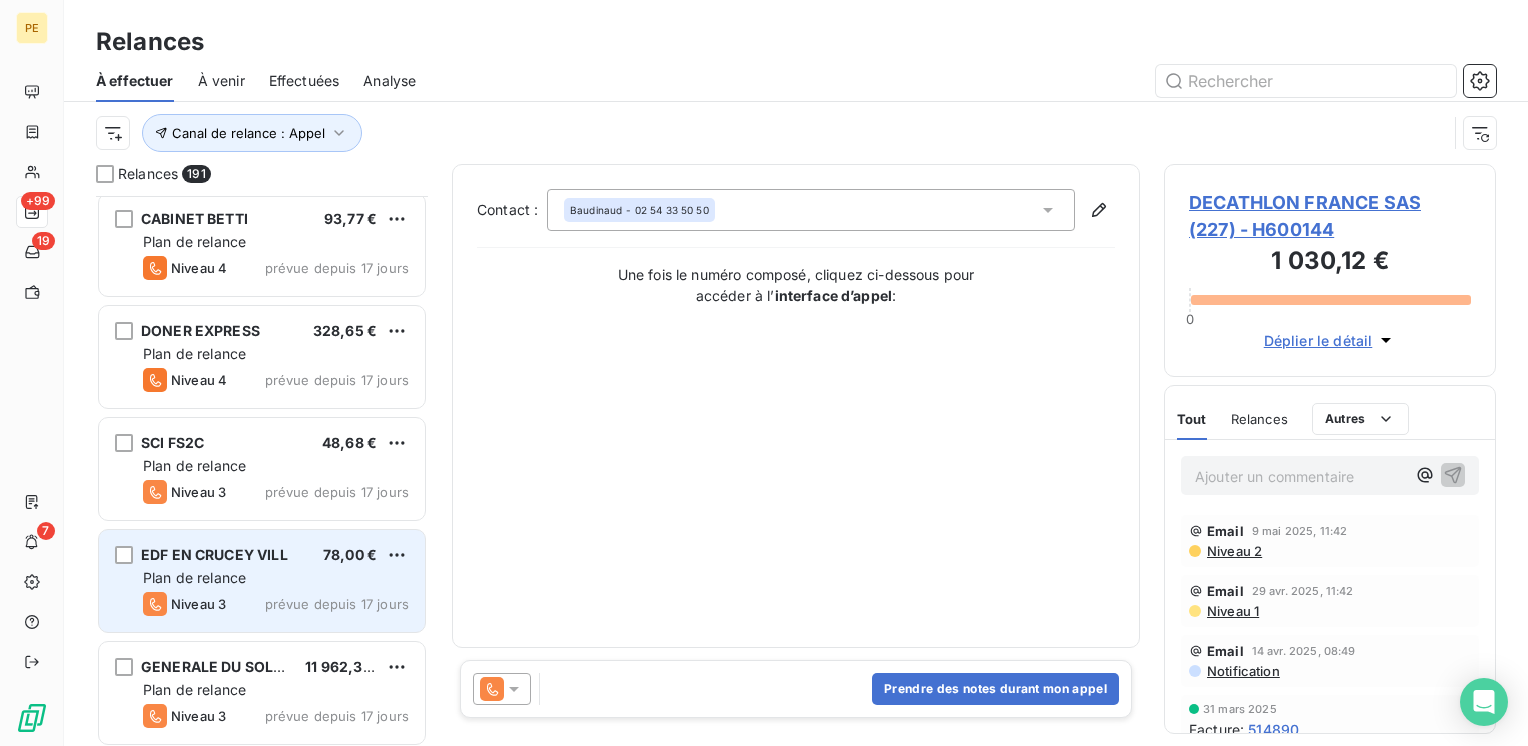 click on "Plan de relance" at bounding box center (276, 578) 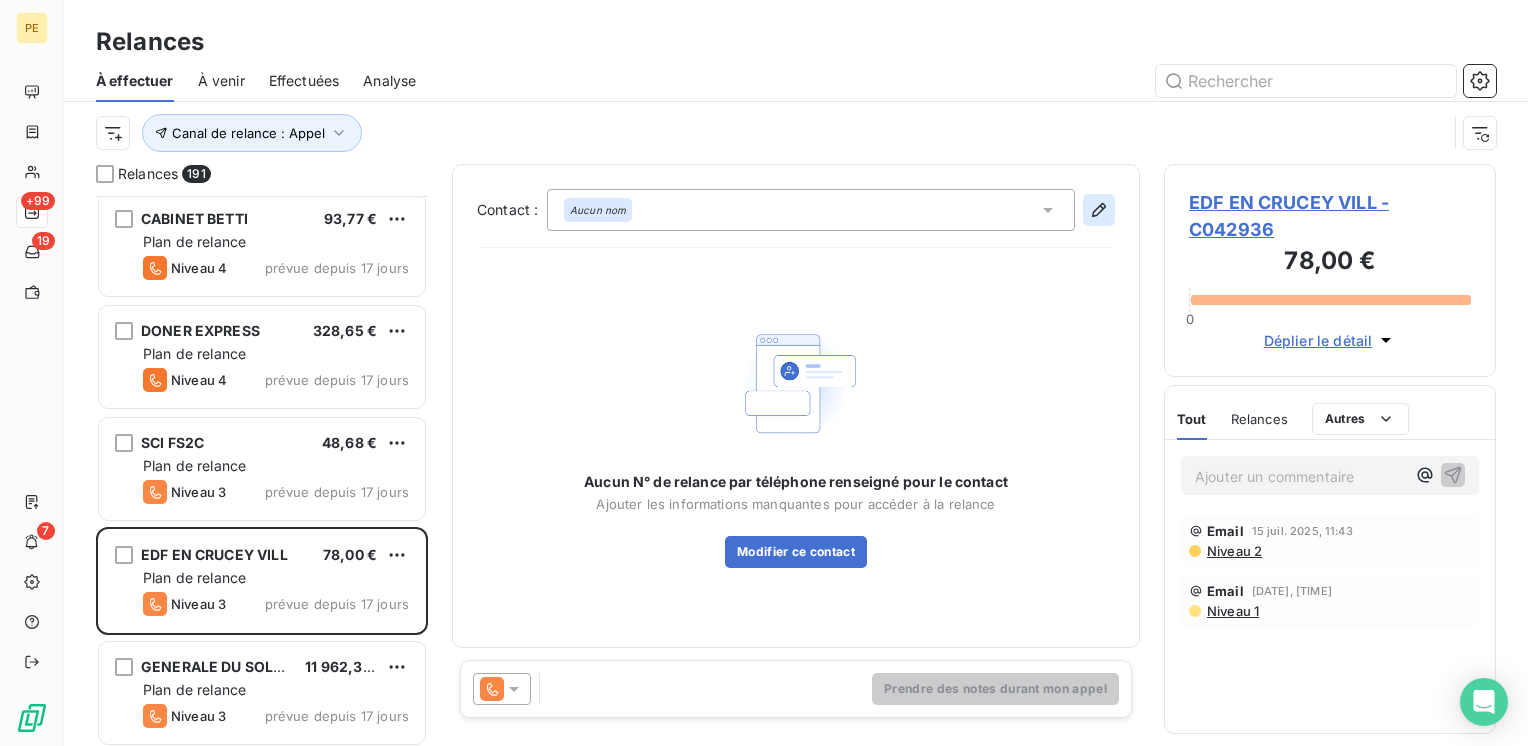 click at bounding box center (1099, 210) 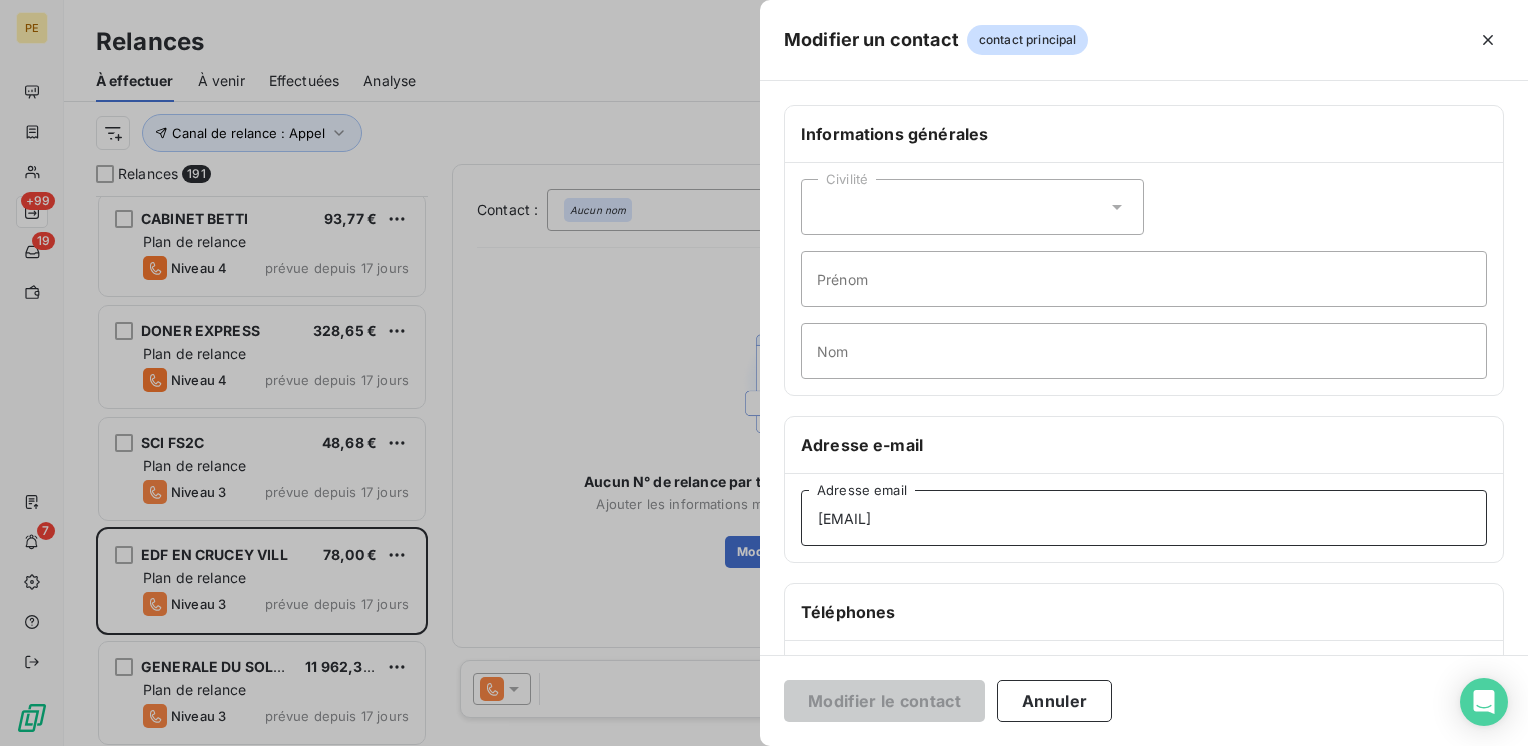 drag, startPoint x: 990, startPoint y: 525, endPoint x: 713, endPoint y: 536, distance: 277.21832 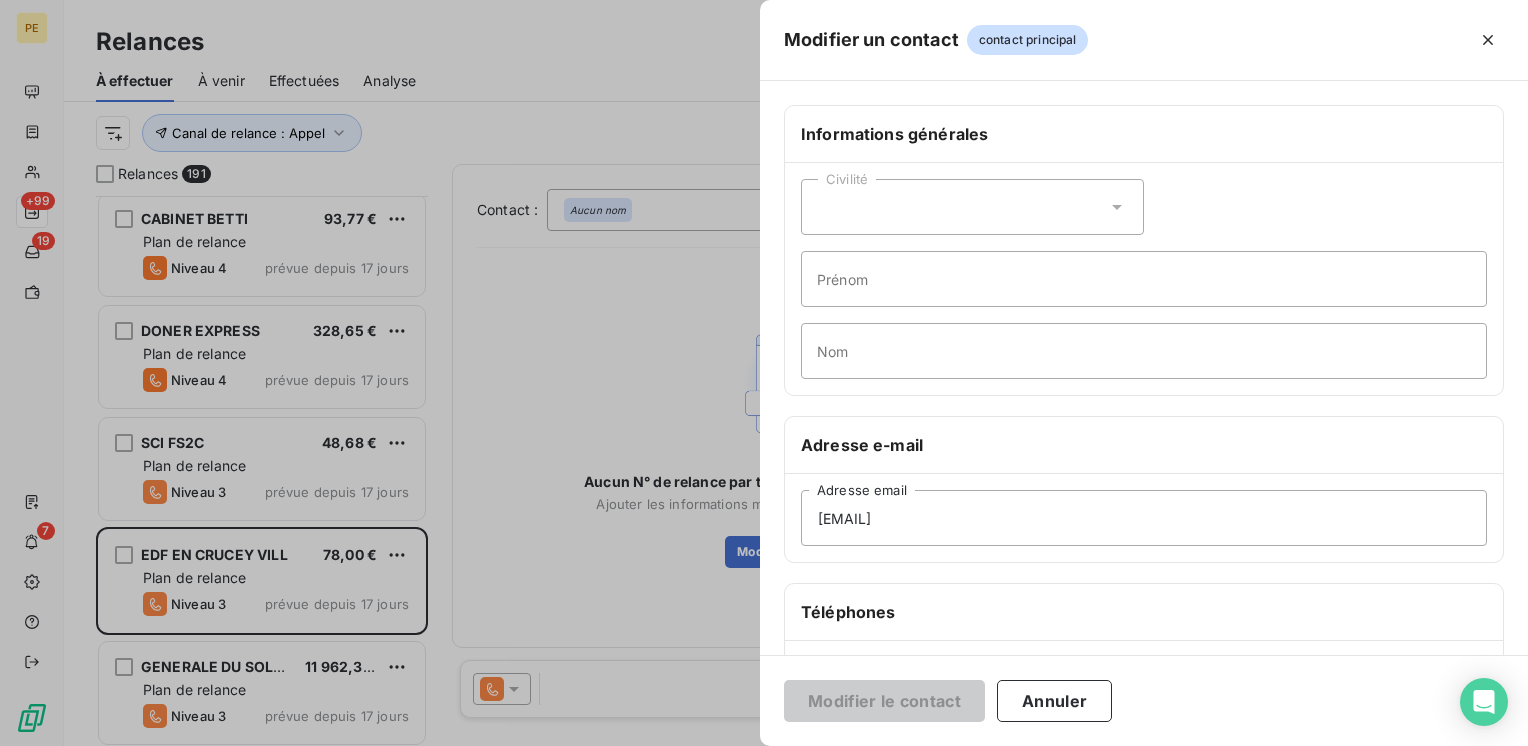 click at bounding box center (764, 373) 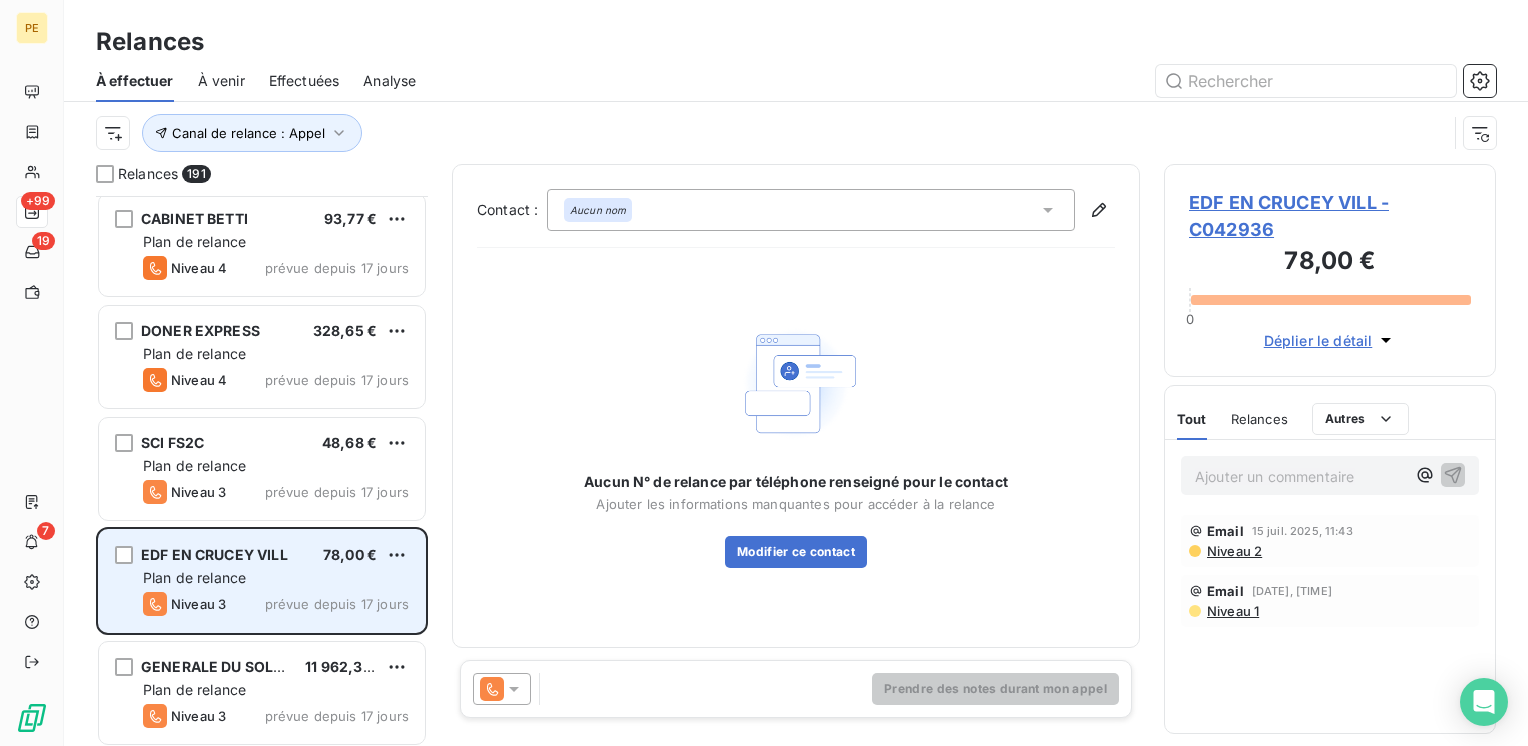click on "Plan de relance" at bounding box center (194, 577) 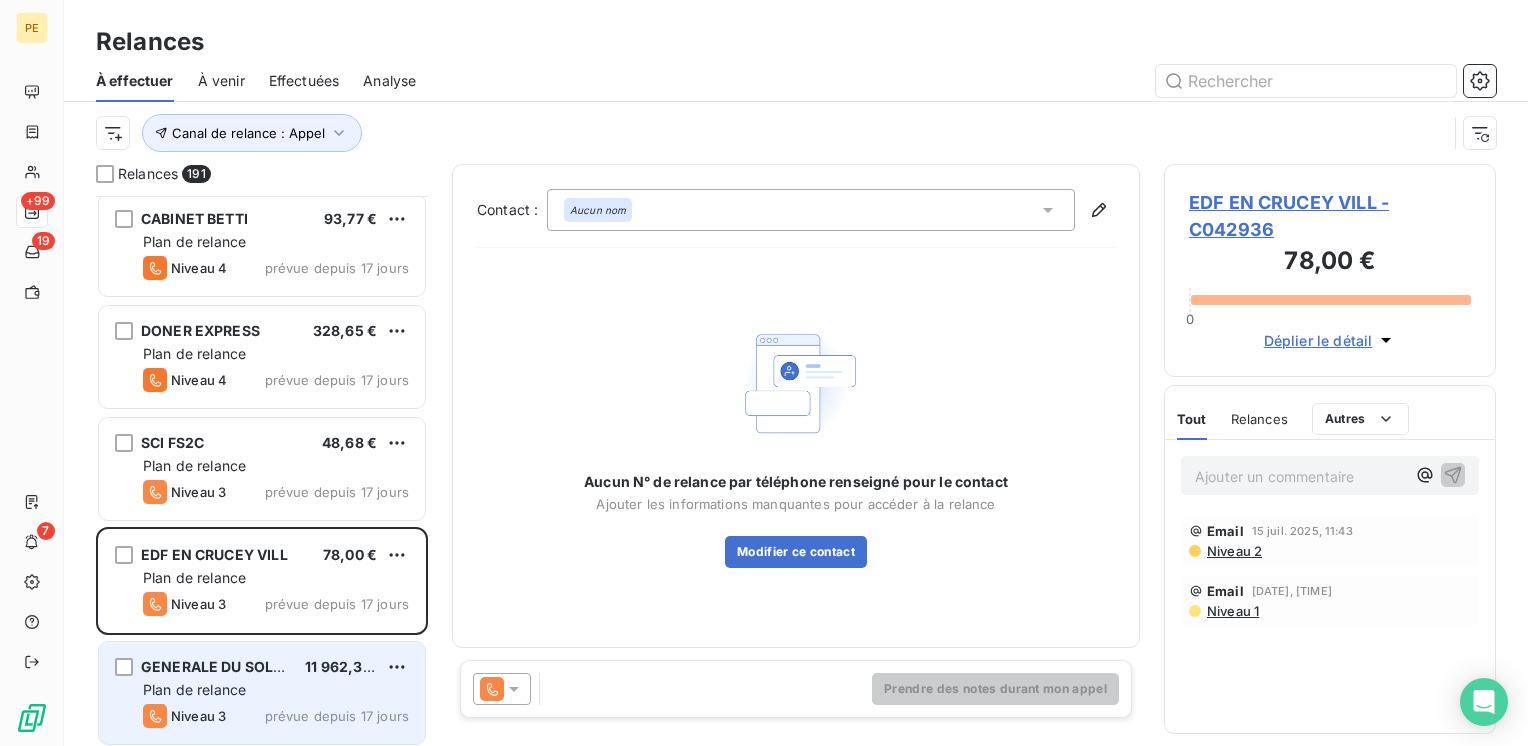 click on "GENERALE DU SOLAIRE [AMOUNT] Plan de relance Niveau 3 prévue depuis [DAYS] jours" at bounding box center [262, 693] 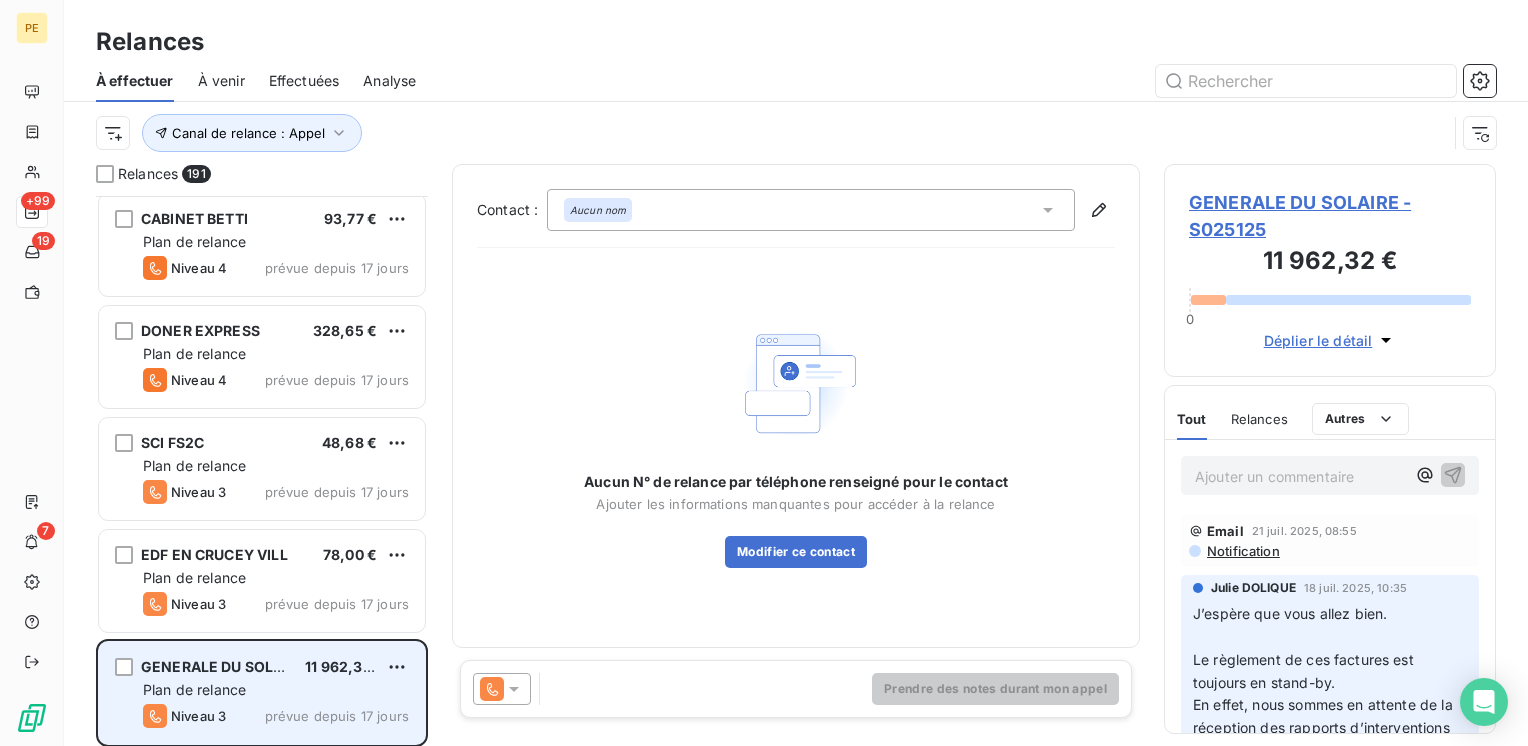 click on "Plan de relance" at bounding box center (194, 689) 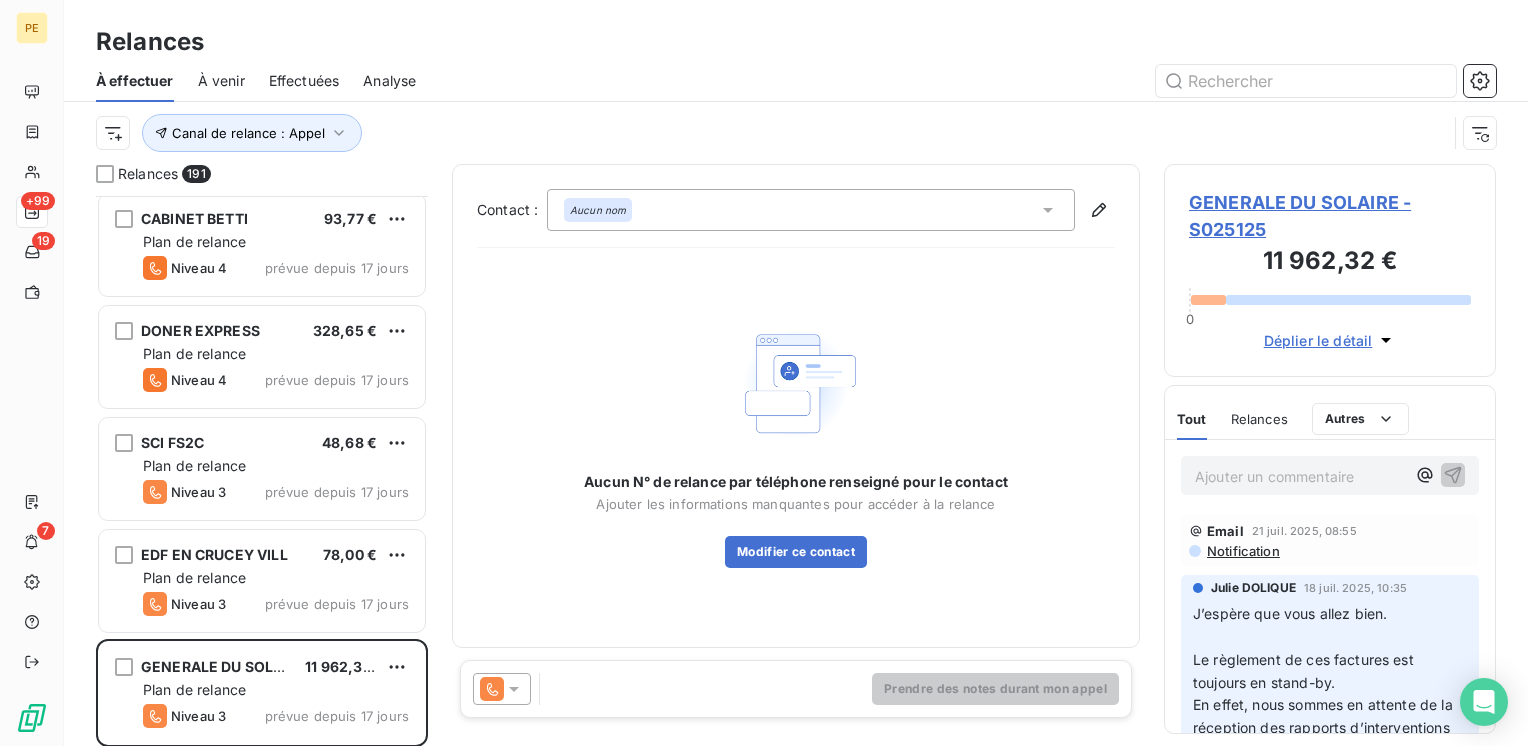 drag, startPoint x: 670, startPoint y: 179, endPoint x: 680, endPoint y: 189, distance: 14.142136 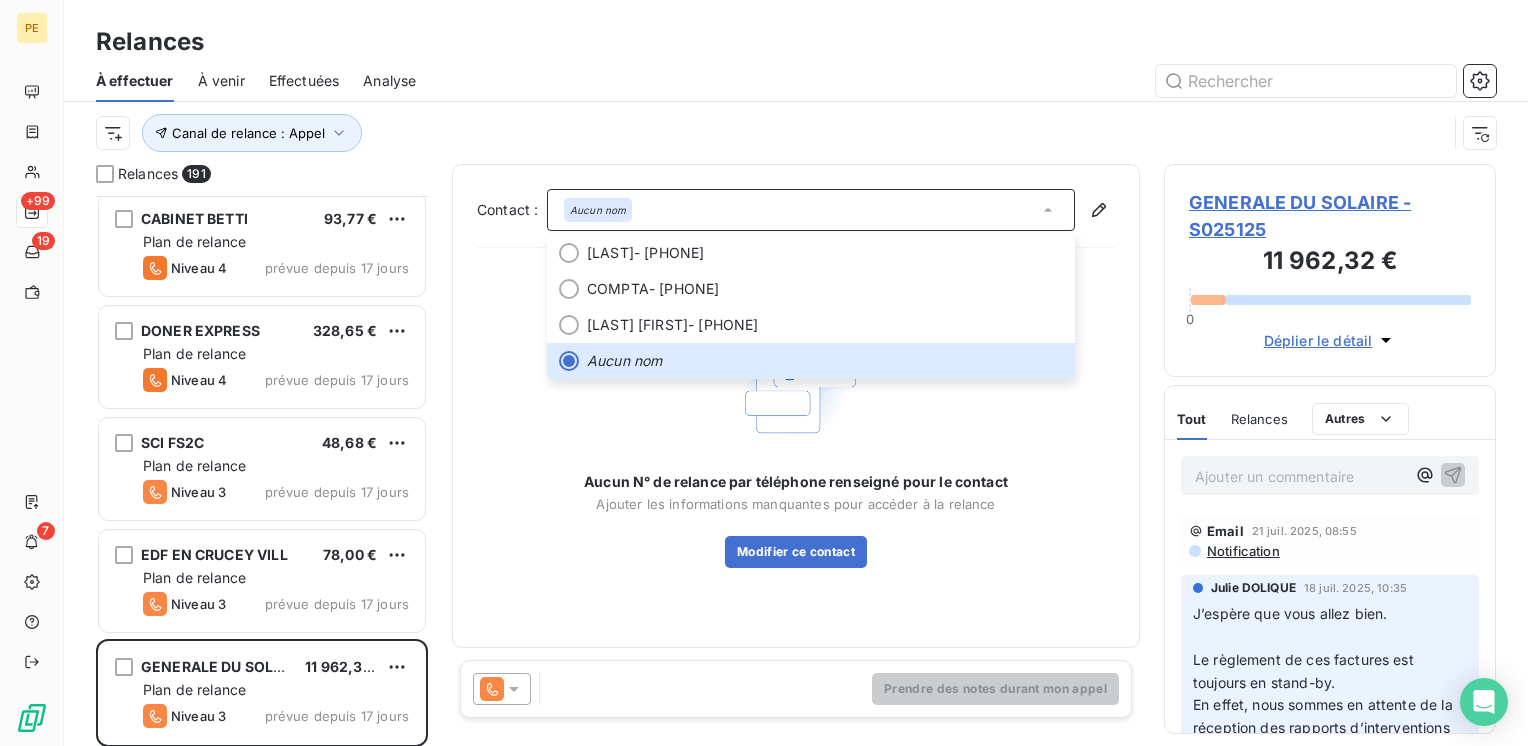 click on "Aucun N° de relance par téléphone renseigné pour le contact Ajouter les informations manquantes pour accéder à la relance Modifier ce contact" at bounding box center [796, 443] 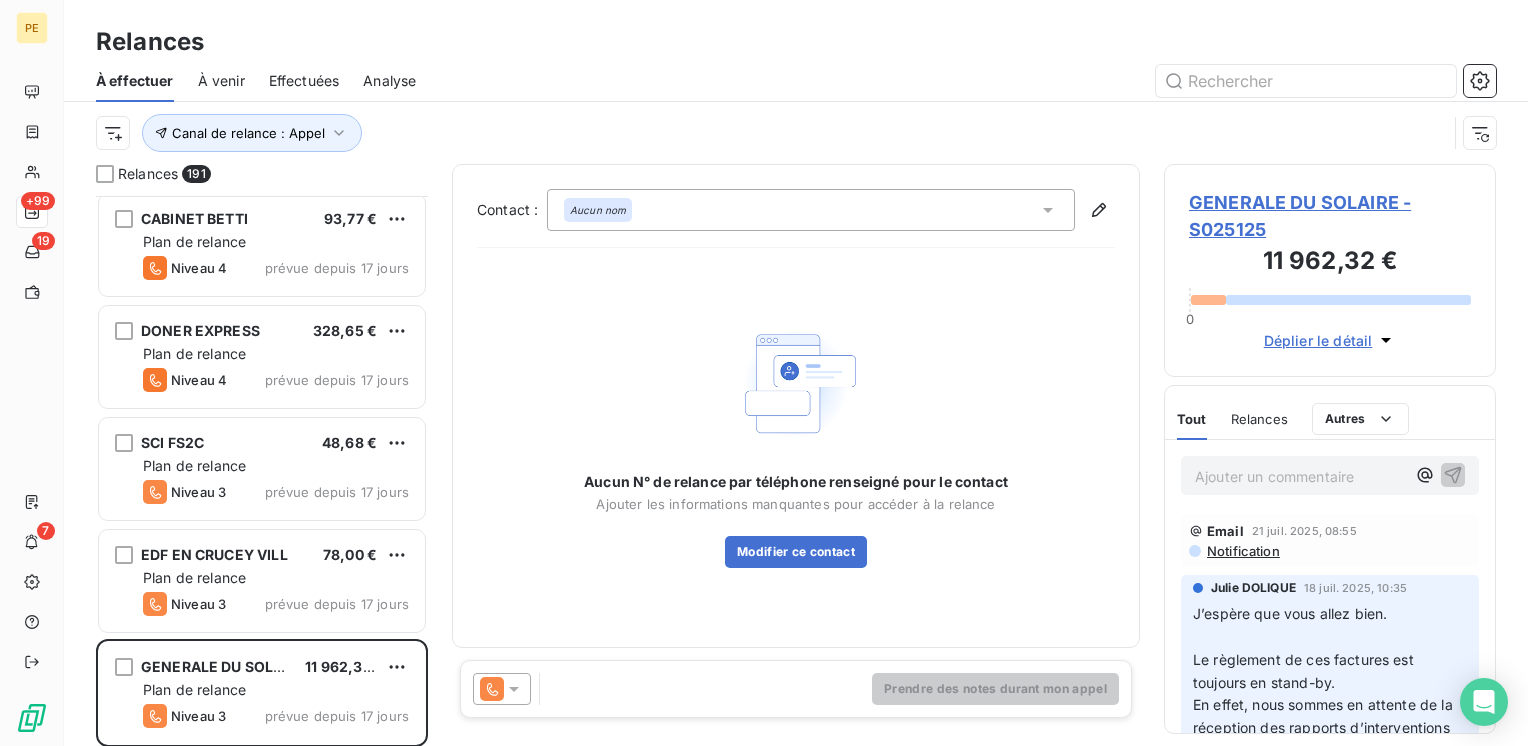 click on "Déplier le détail" at bounding box center [1318, 340] 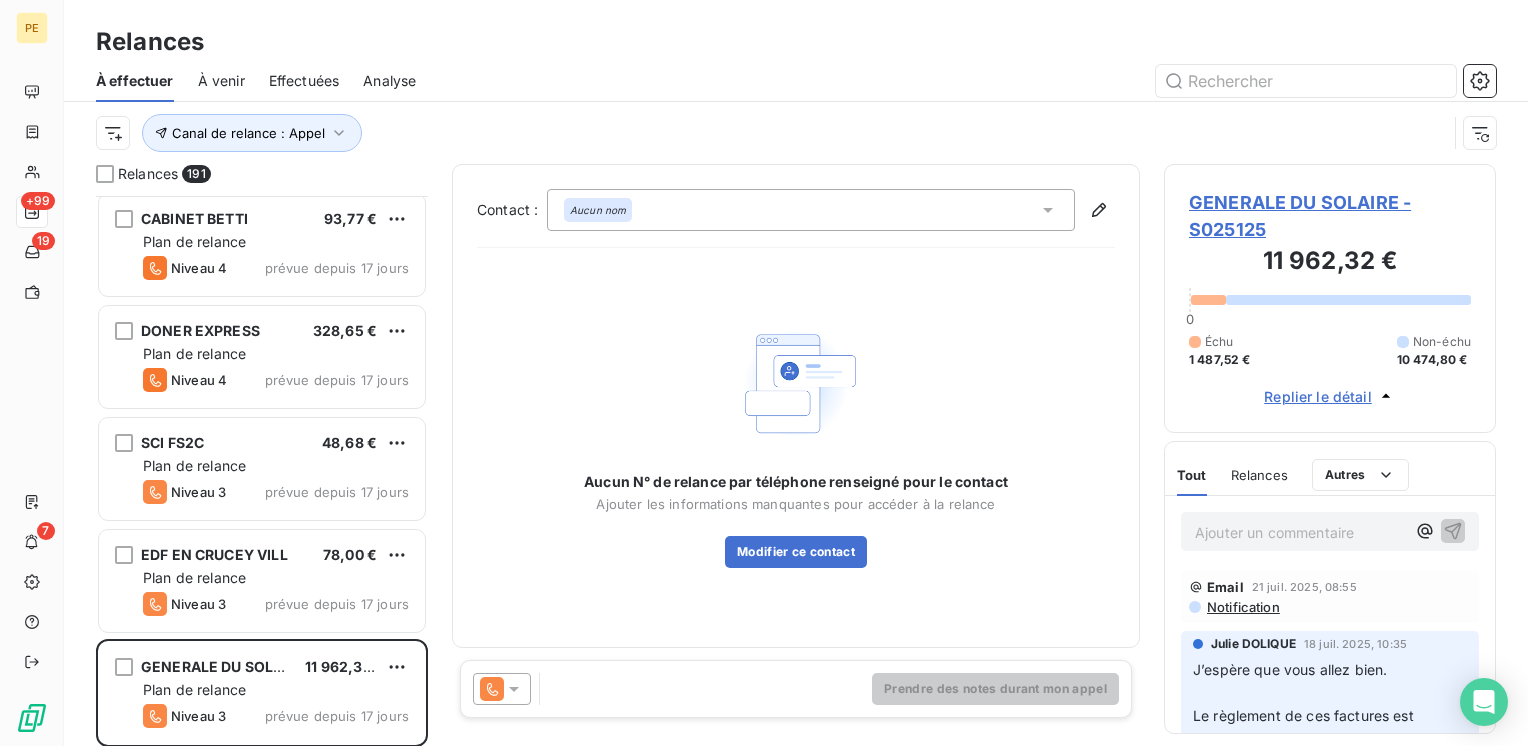drag, startPoint x: 1380, startPoint y: 172, endPoint x: 1372, endPoint y: 198, distance: 27.202942 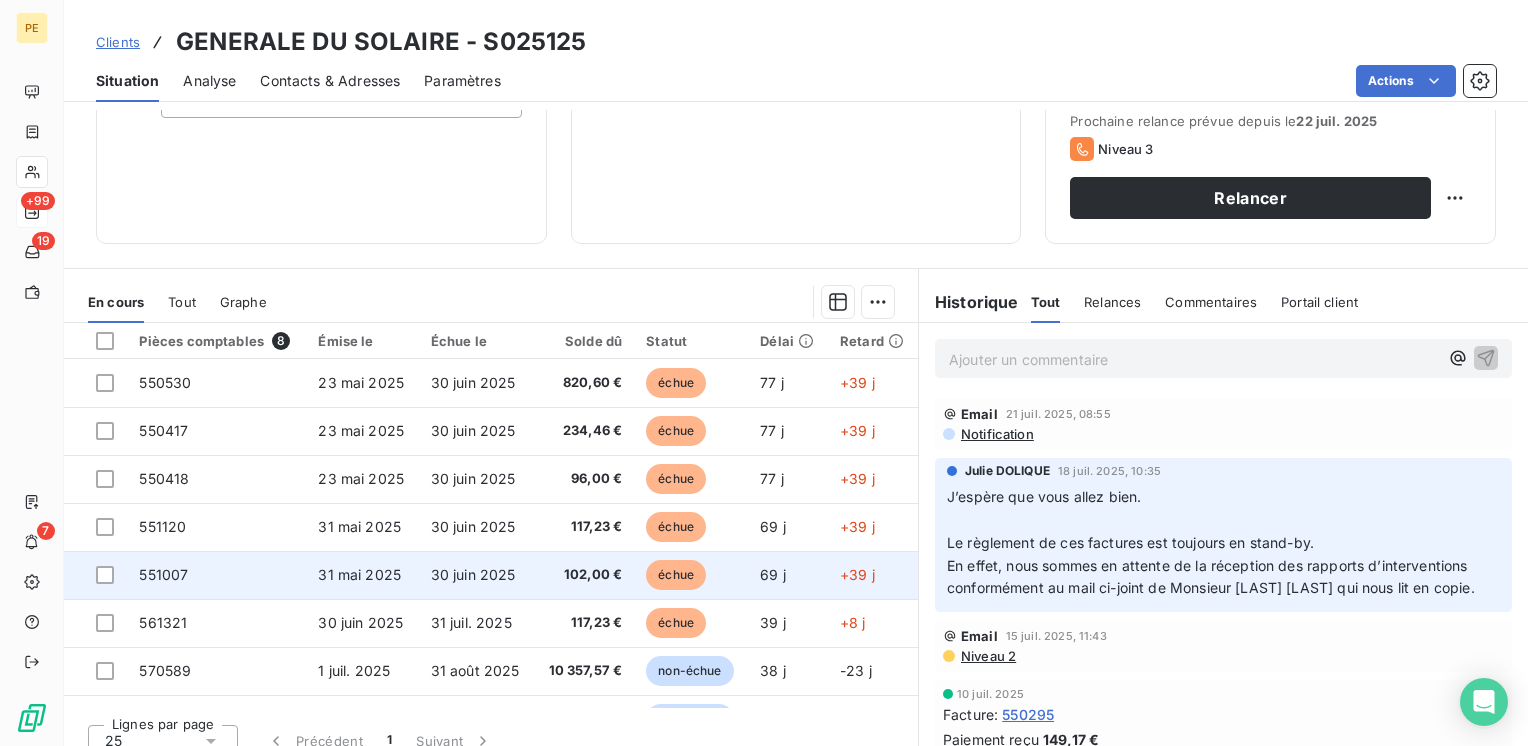 scroll, scrollTop: 308, scrollLeft: 0, axis: vertical 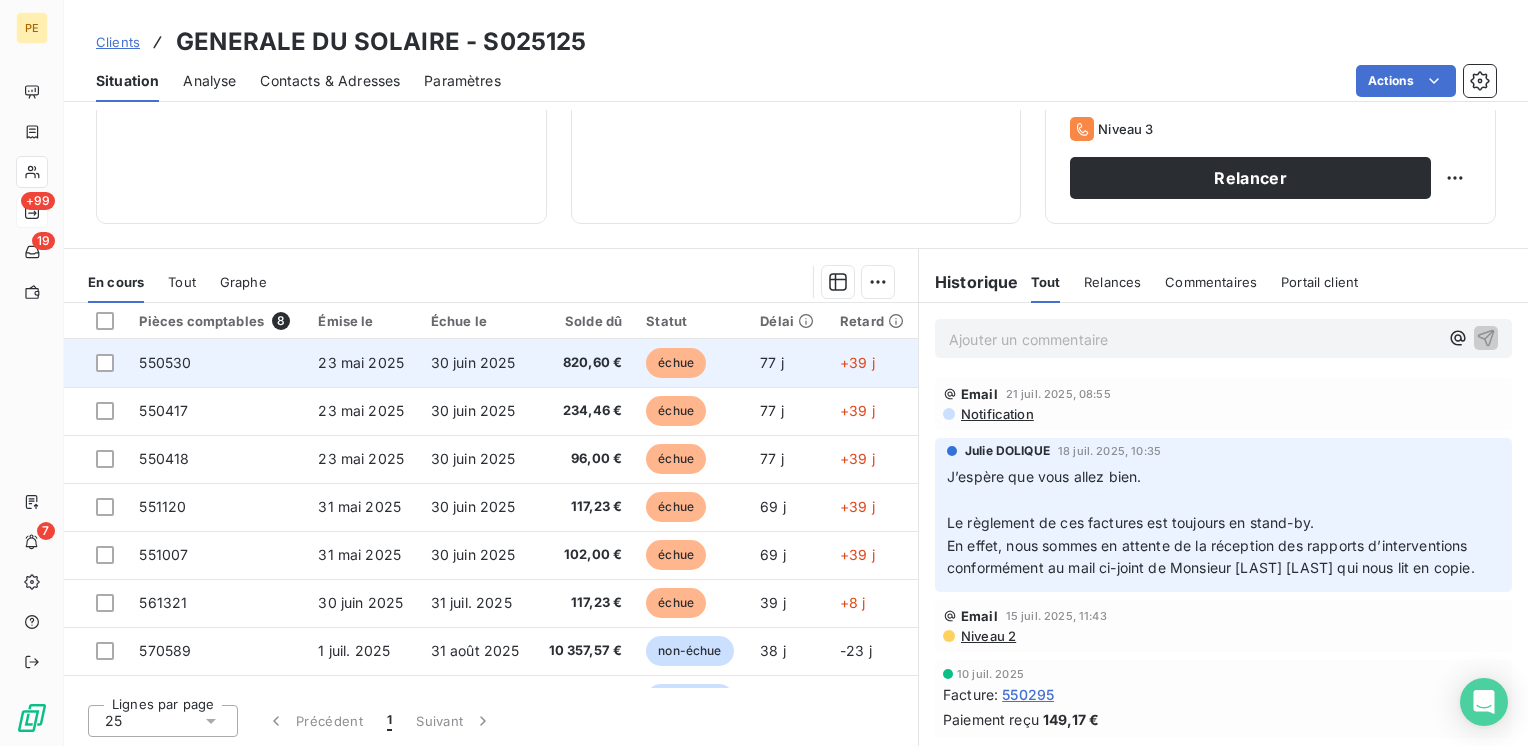 click on "820,60 €" at bounding box center [584, 363] 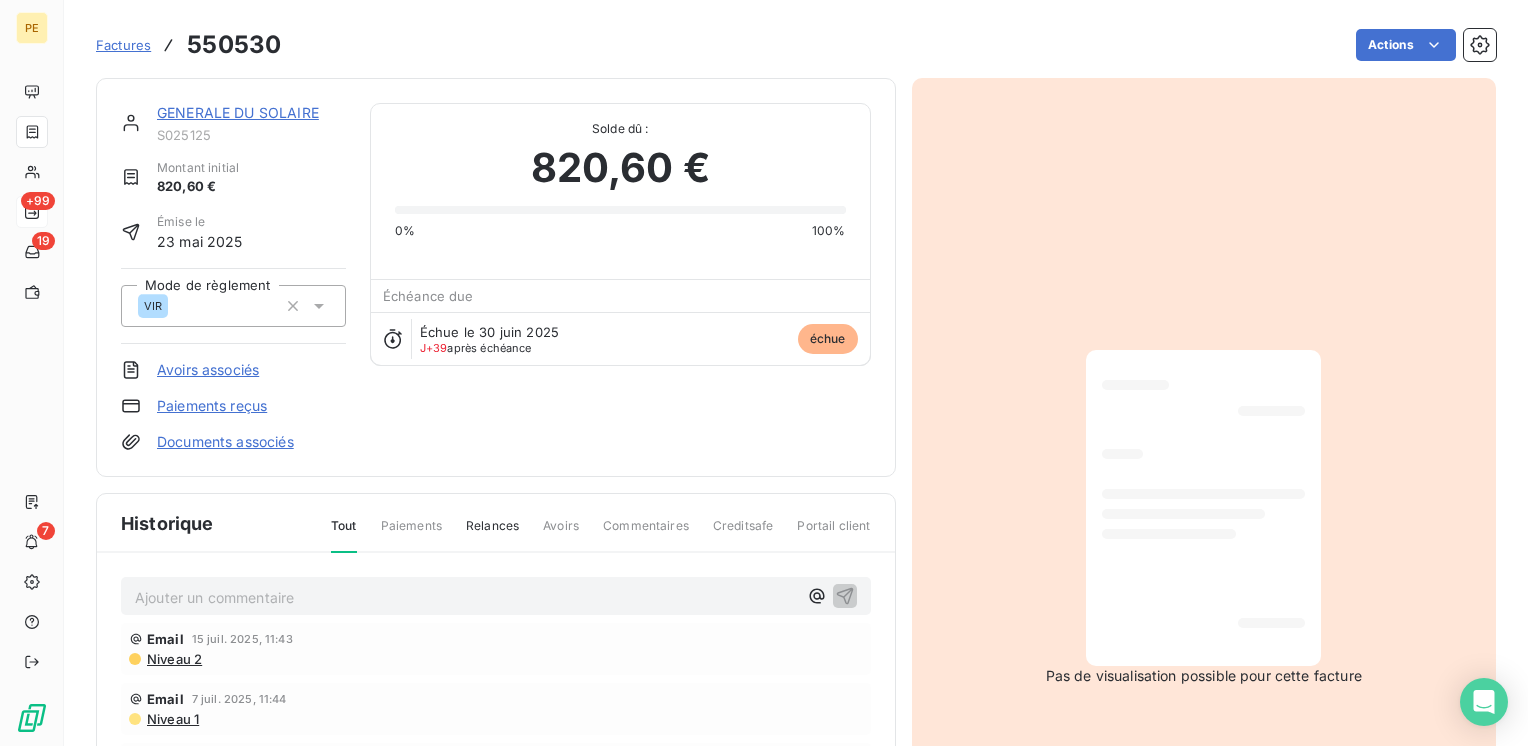click on "820,60 €" at bounding box center (620, 168) 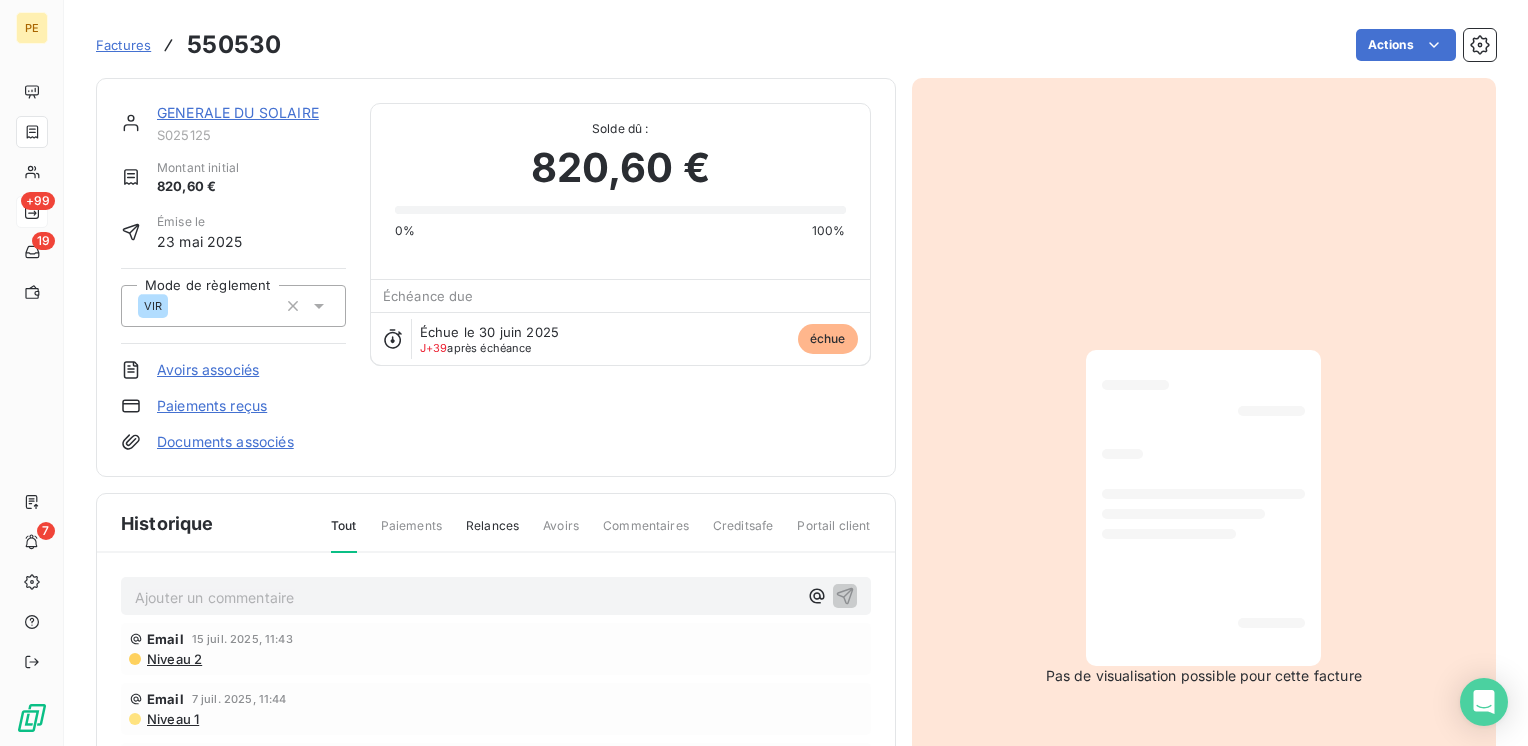 click at bounding box center [1203, 508] 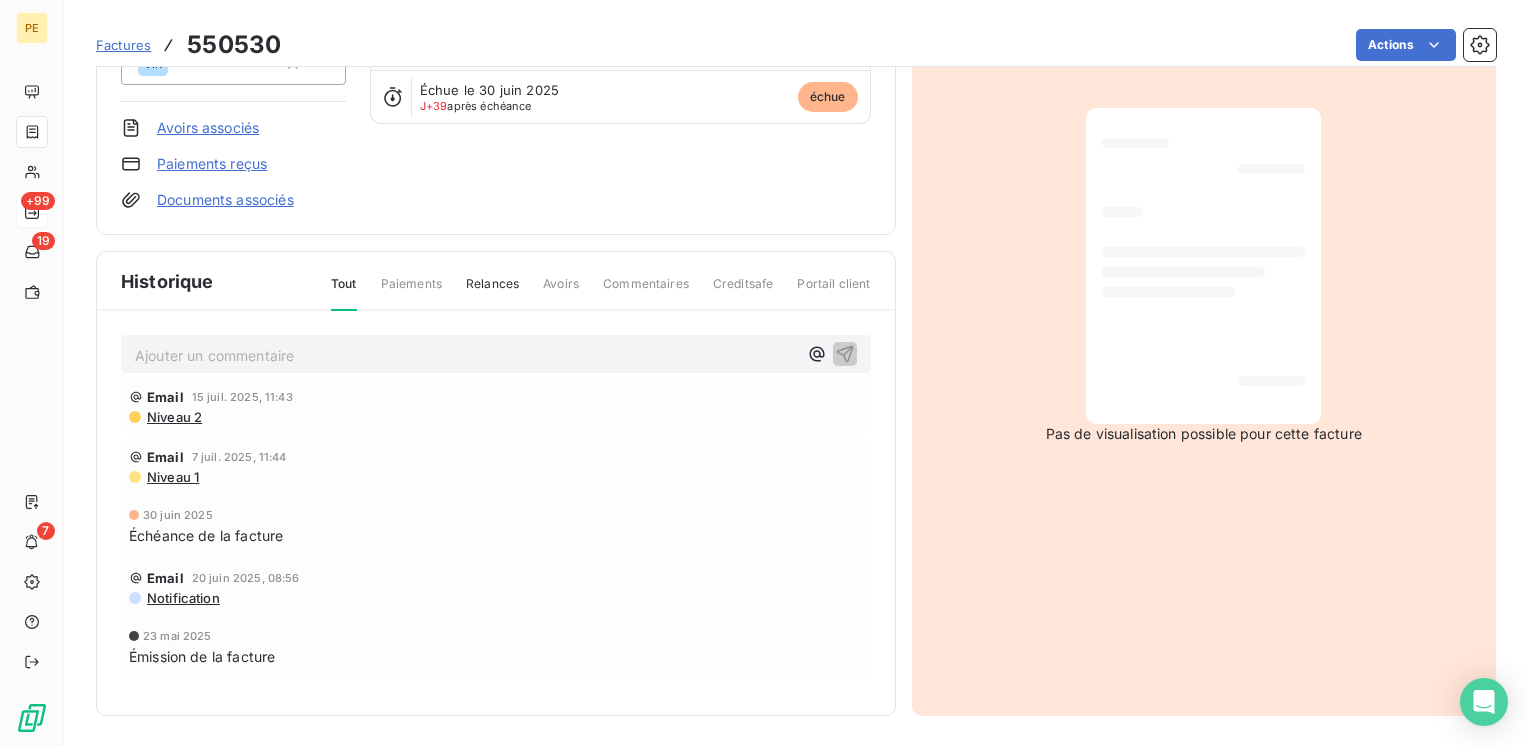 scroll, scrollTop: 0, scrollLeft: 0, axis: both 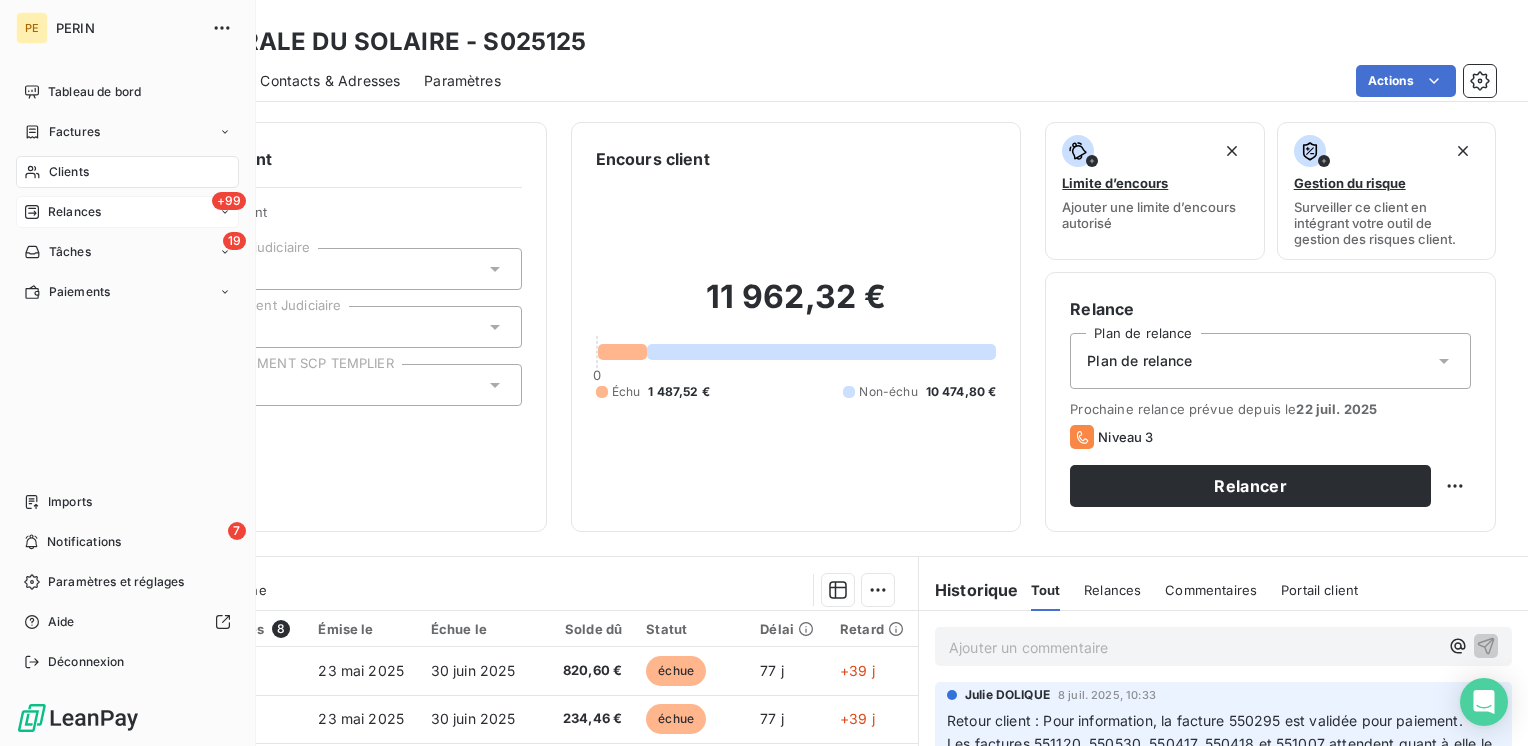 click on "Relances" at bounding box center (74, 212) 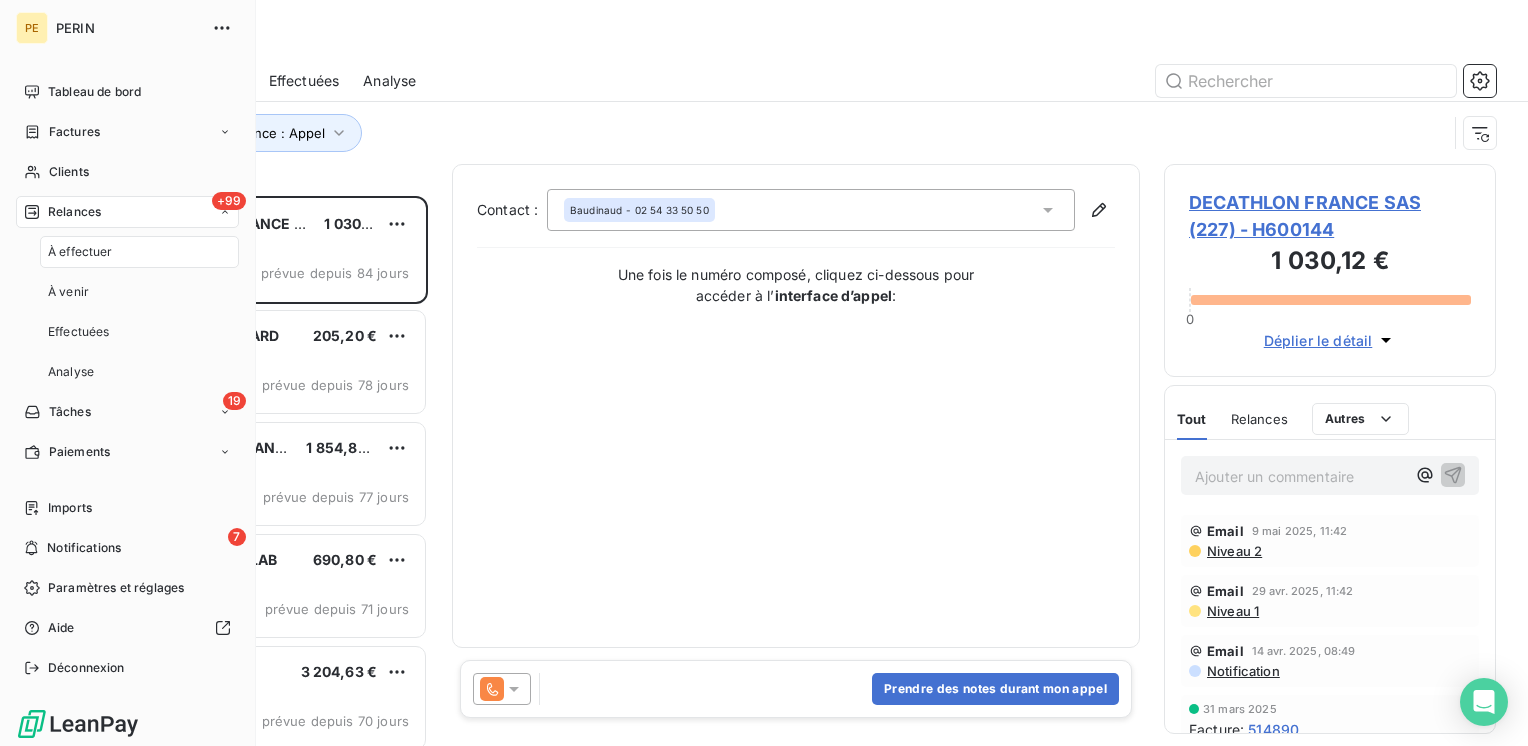 scroll, scrollTop: 16, scrollLeft: 16, axis: both 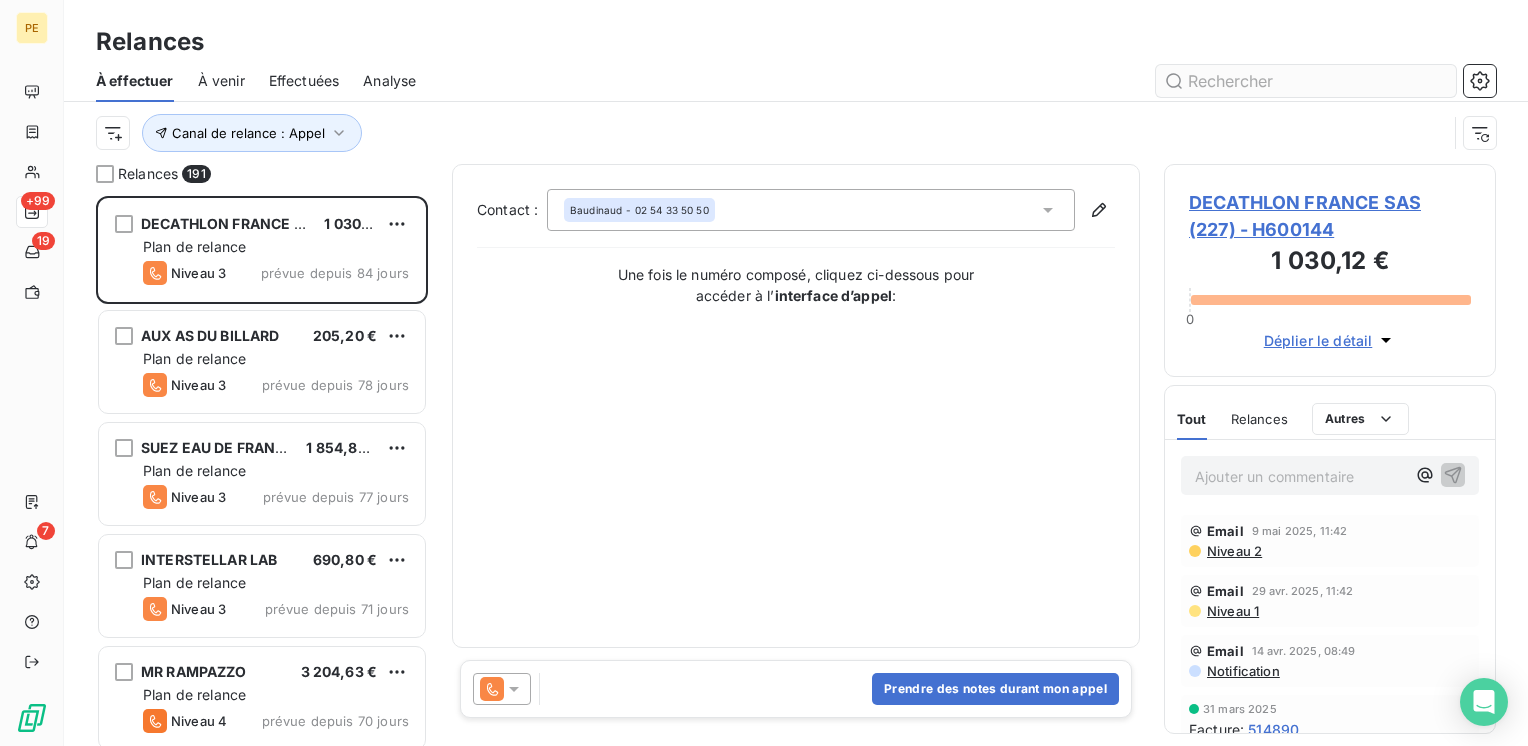 click at bounding box center (1306, 81) 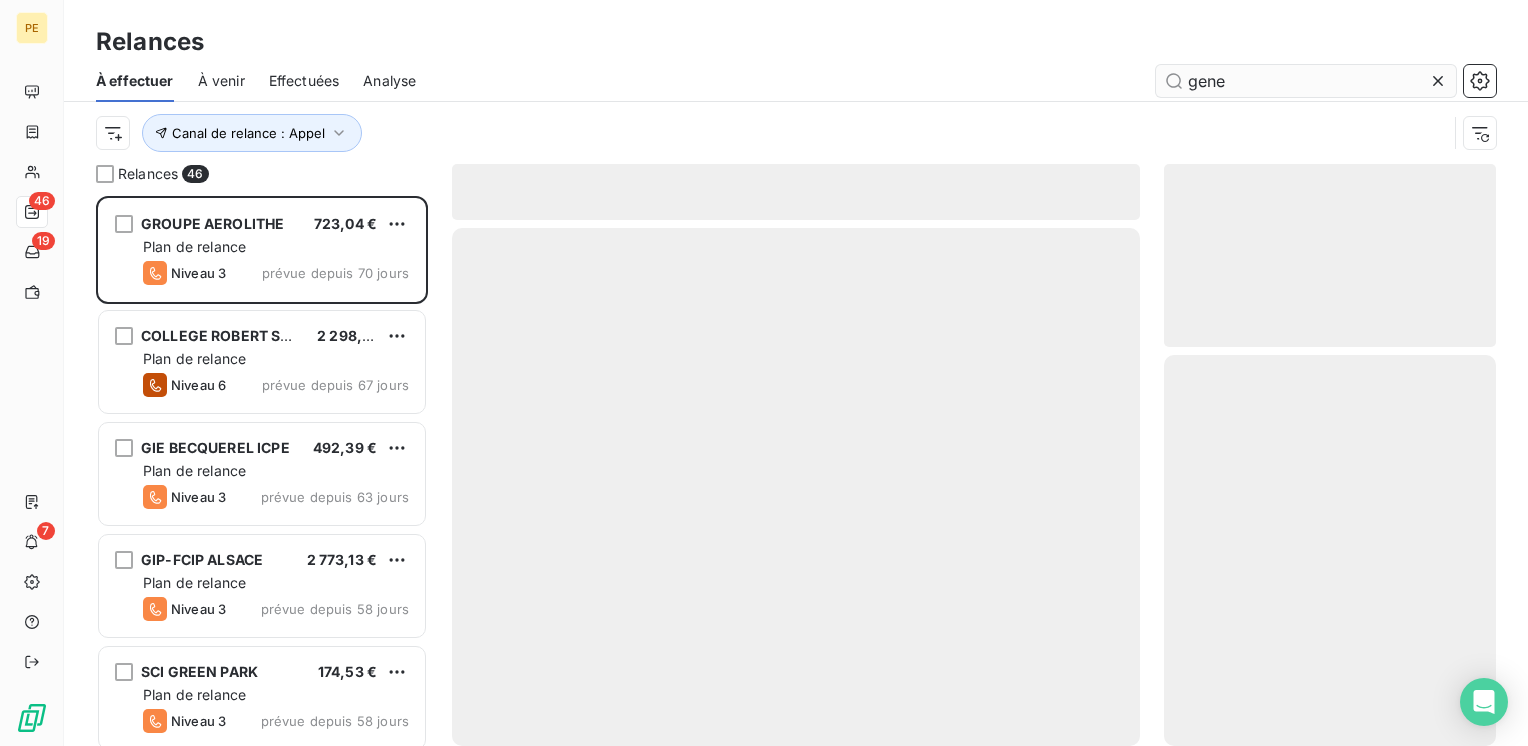 scroll, scrollTop: 16, scrollLeft: 16, axis: both 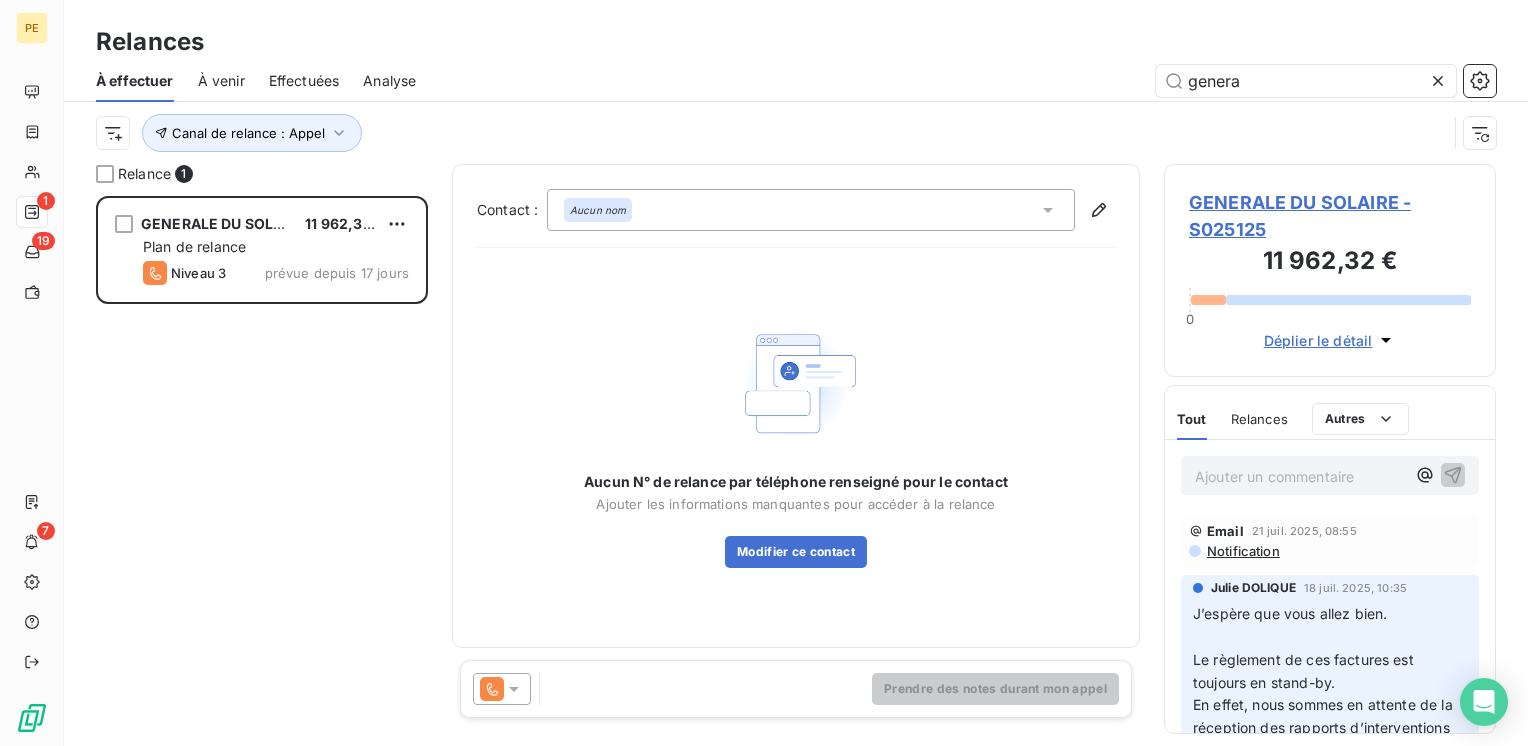 type on "genera" 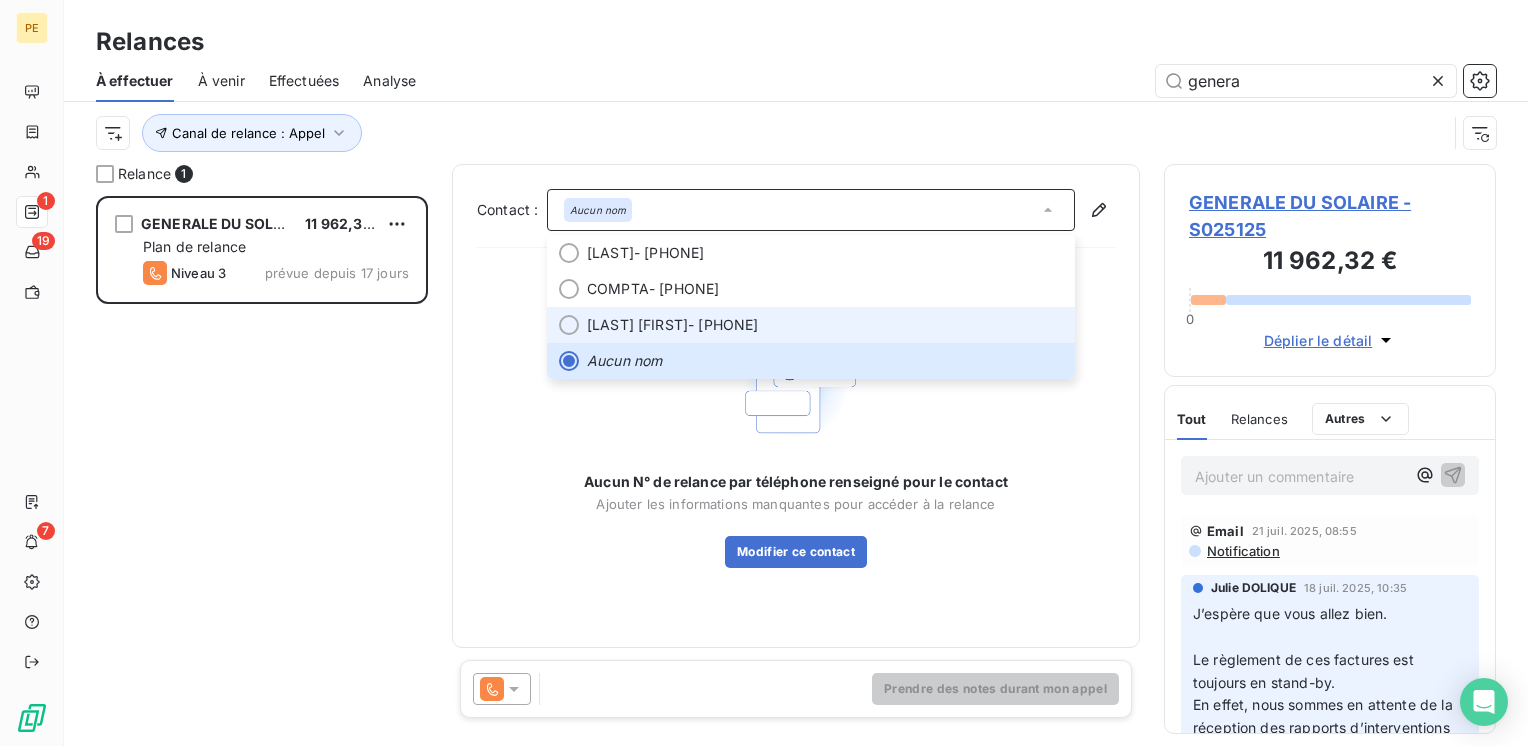 click on "[LAST] [FIRST]" at bounding box center [637, 325] 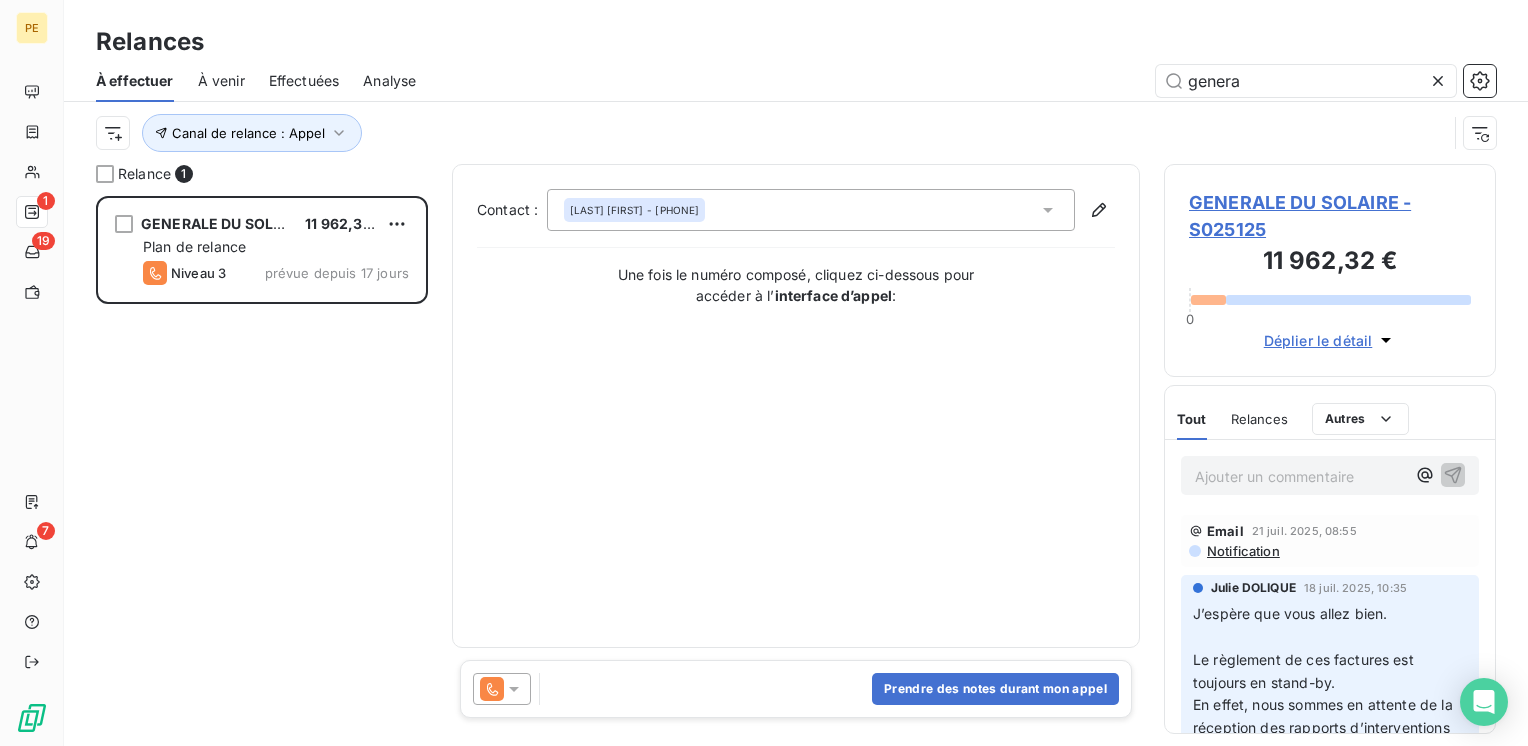 drag, startPoint x: 684, startPoint y: 708, endPoint x: 705, endPoint y: 695, distance: 24.698177 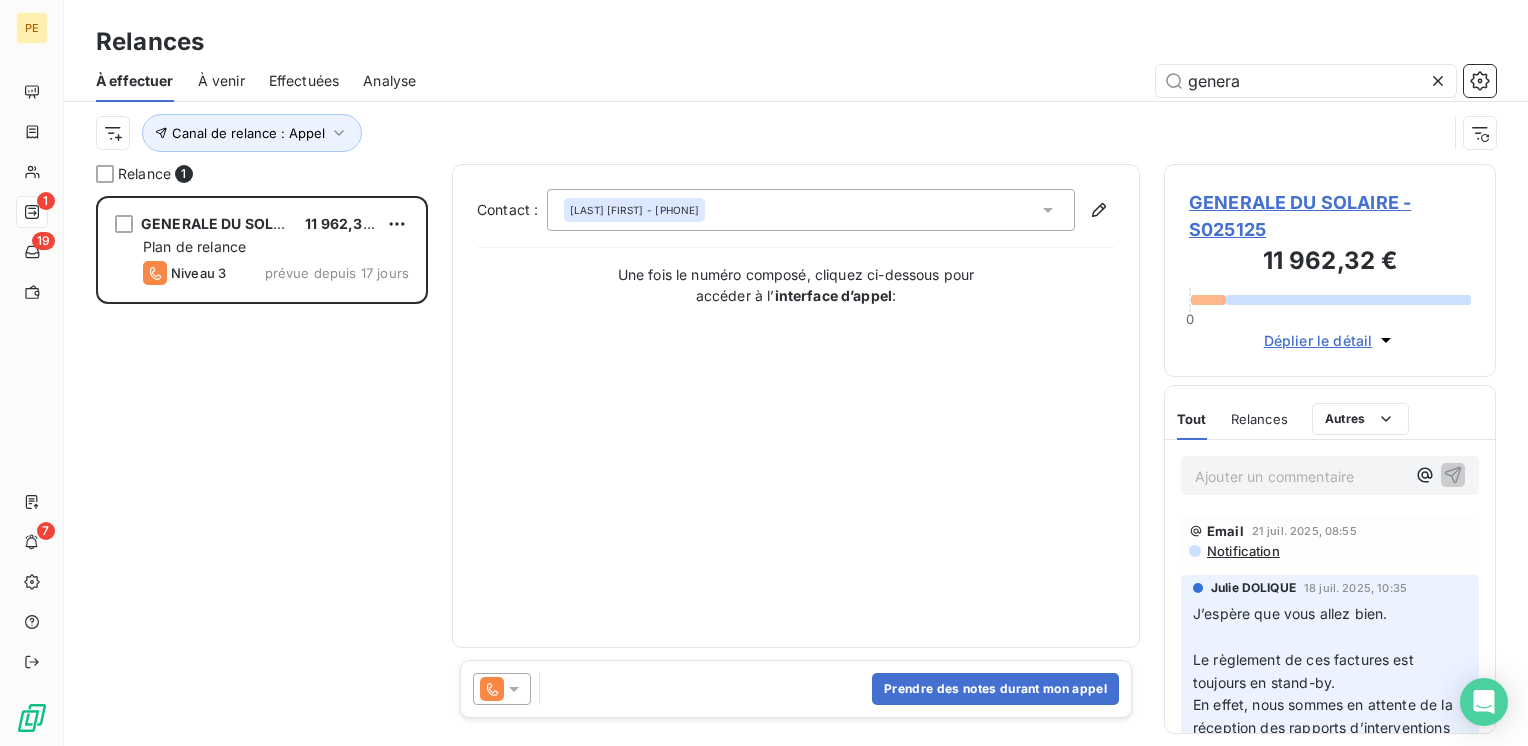 click on "Prendre des notes durant mon appel" at bounding box center [796, 689] 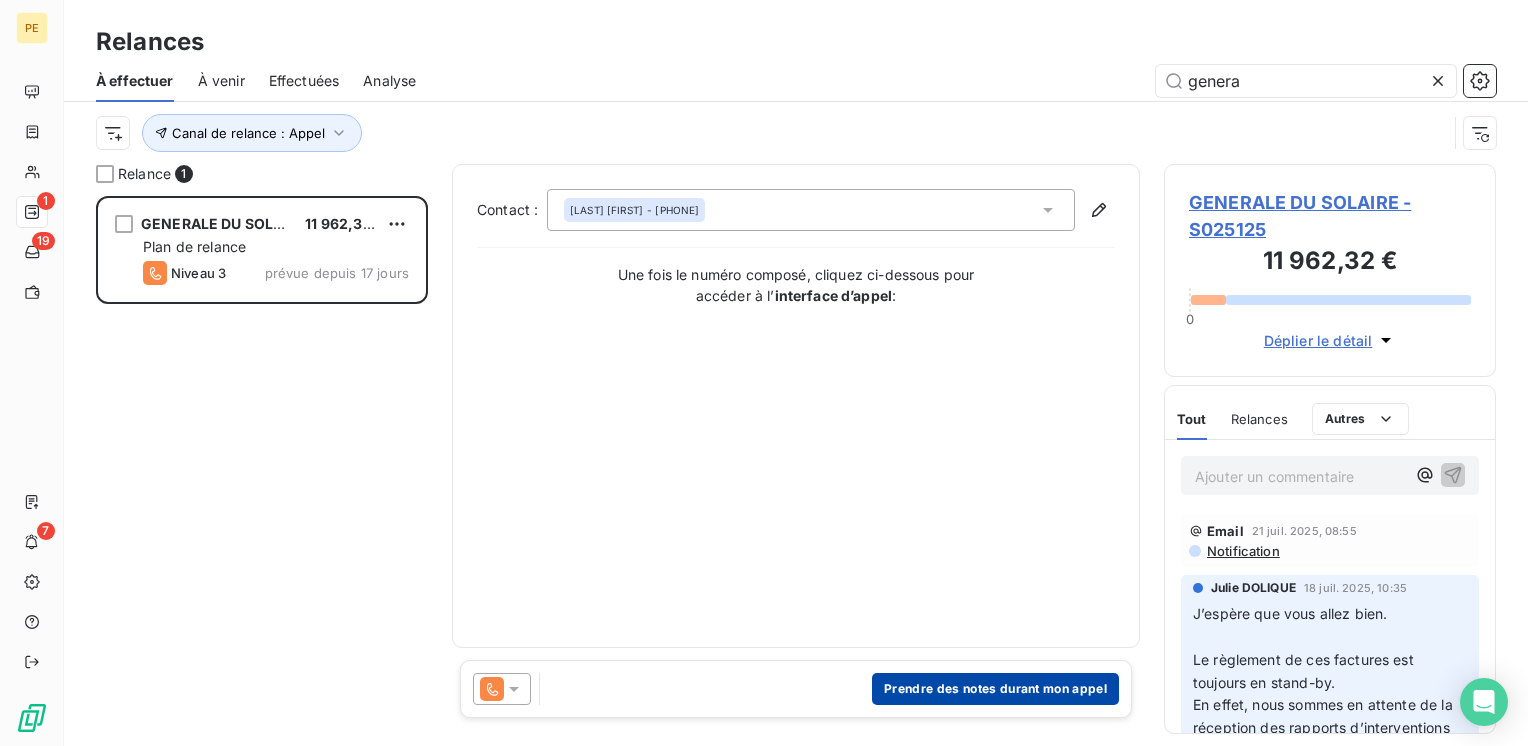click on "Prendre des notes durant mon appel" at bounding box center (995, 689) 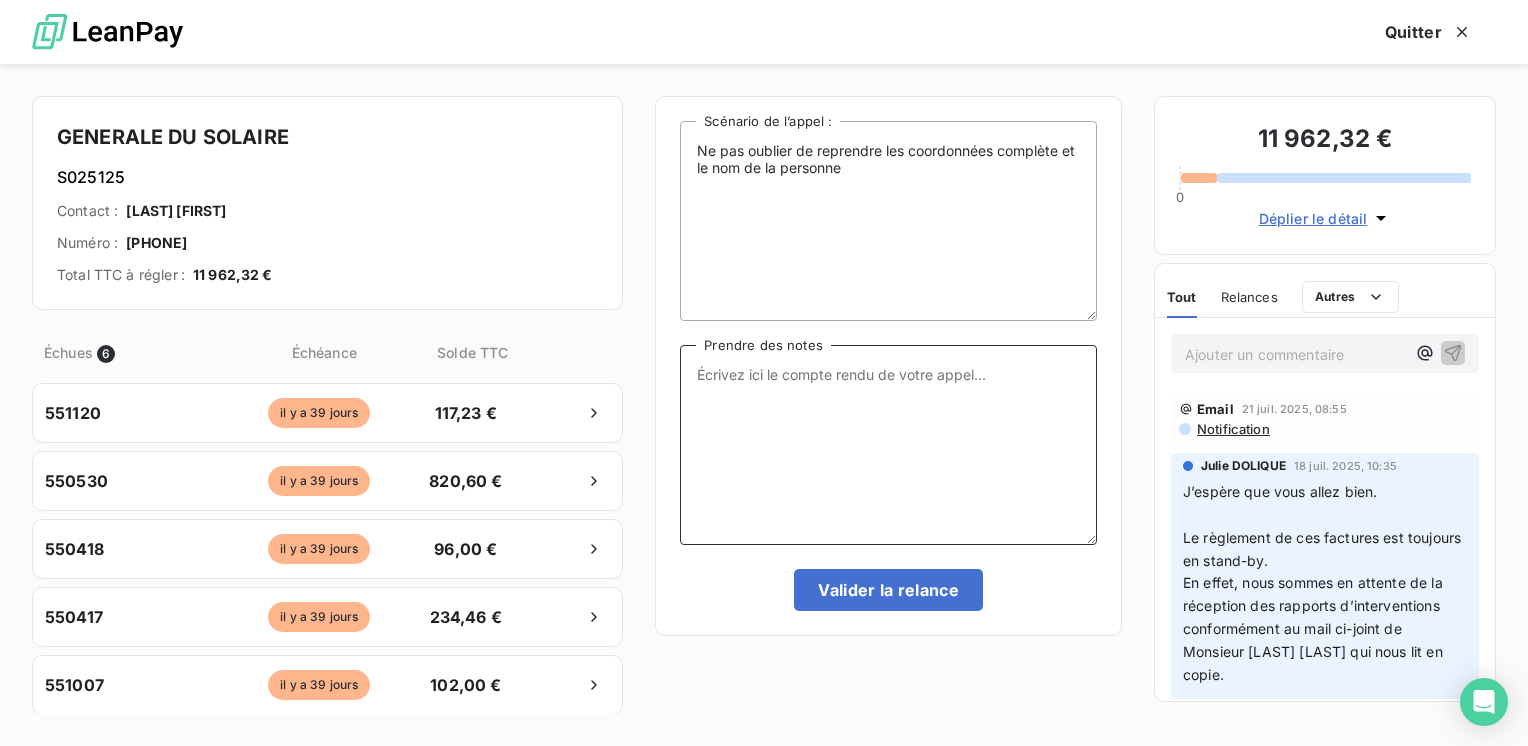click on "Prendre des notes" at bounding box center [888, 445] 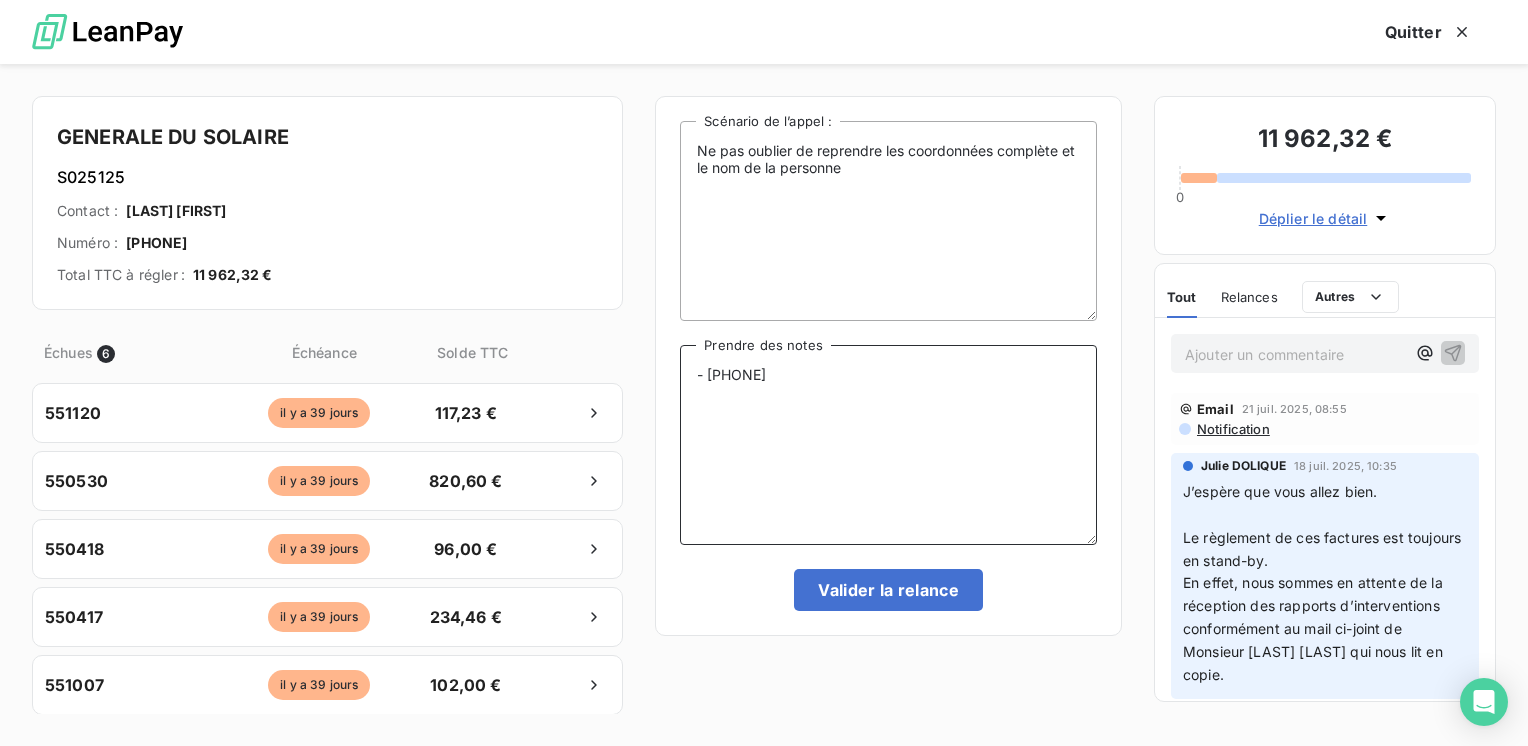 click on "- [PHONE]" at bounding box center [888, 445] 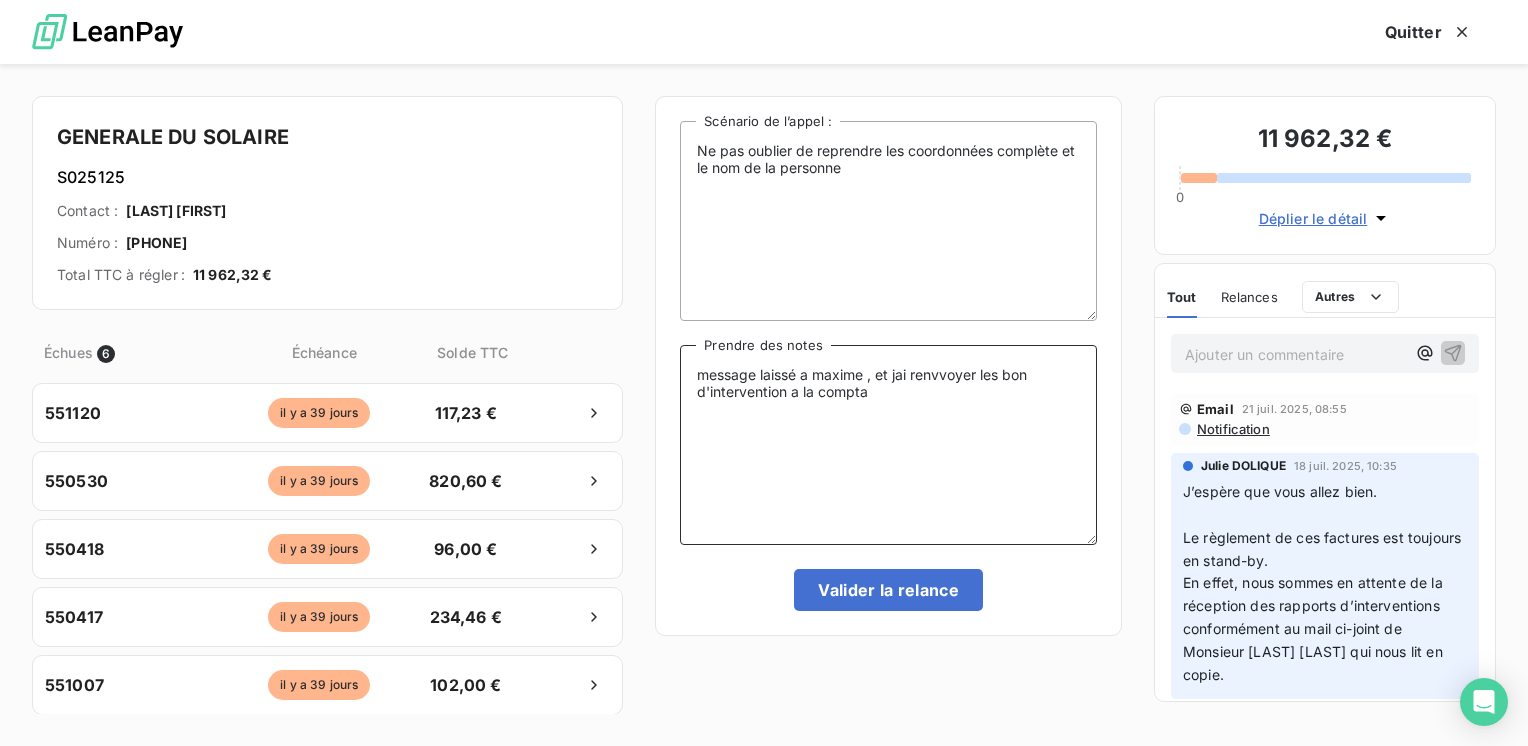 type on "message laissé a maxime , et jai renvvoyer les bon d'intervention a la compta" 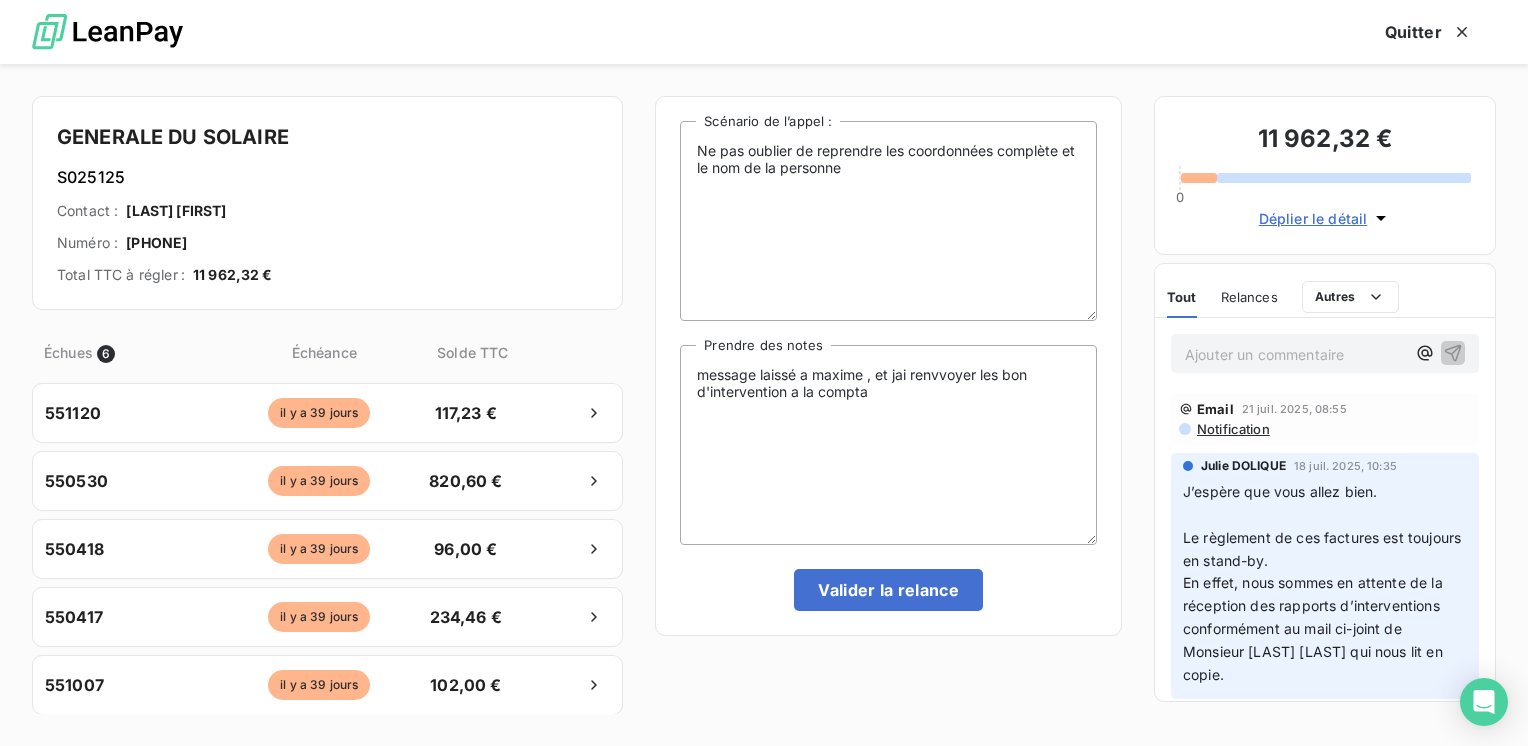 click on "Ne pas oublier de reprendre les coordonnées complète et le nom de la personne Scénario de l’appel : message laissé a maxime , et jai renvvoyer les bon d'intervention a la compta
Prendre des notes Valider la relance" at bounding box center [888, 366] 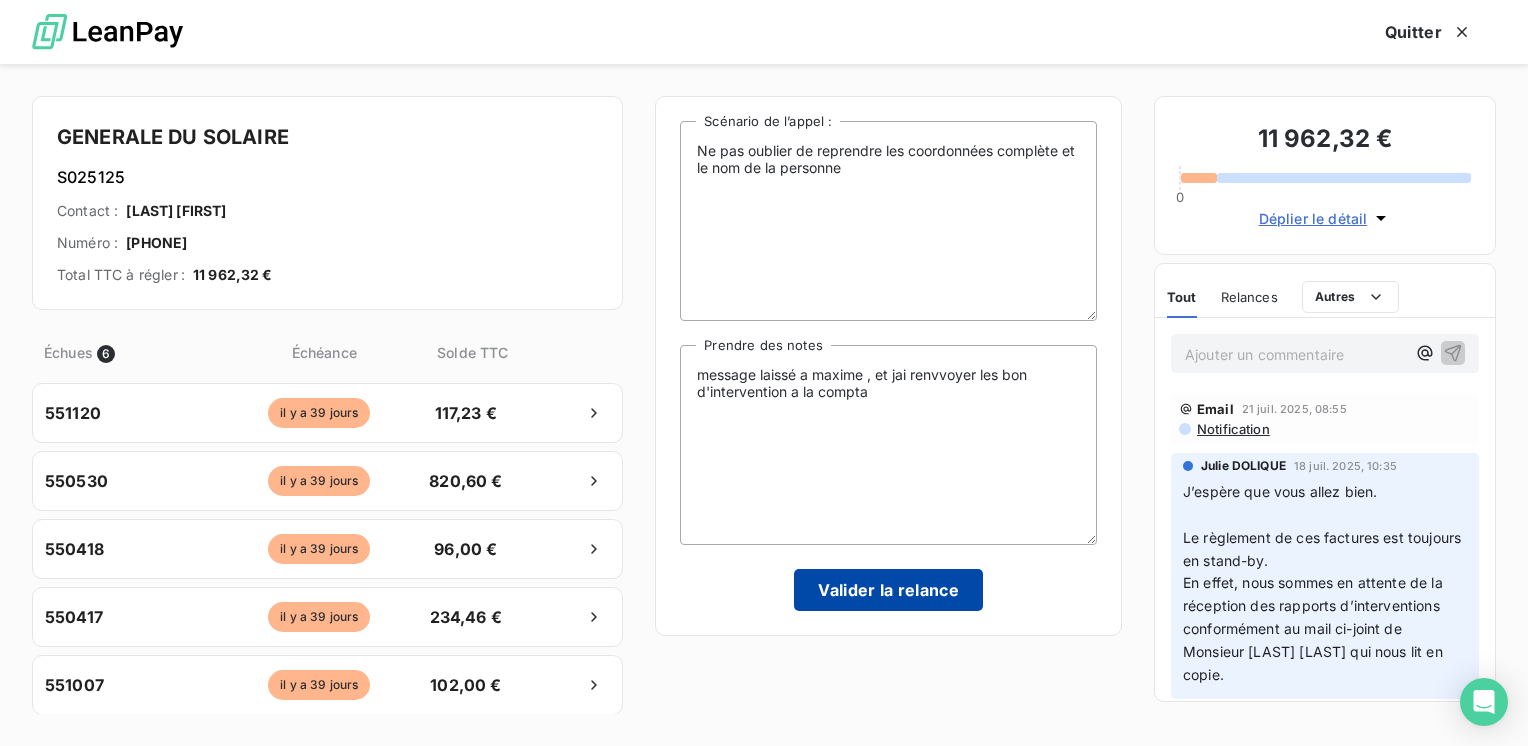click on "Valider la relance" at bounding box center (888, 590) 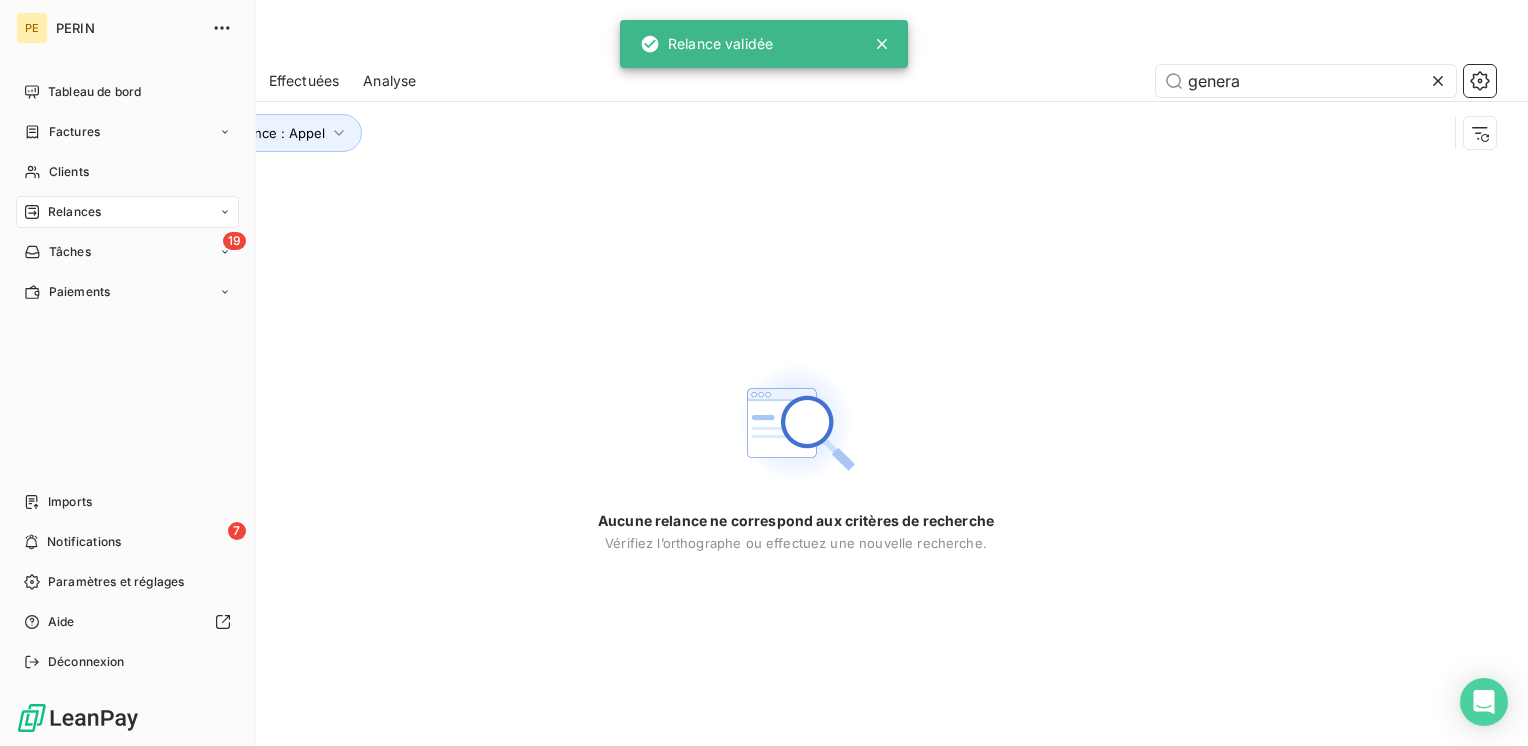 click on "Relances" at bounding box center (127, 212) 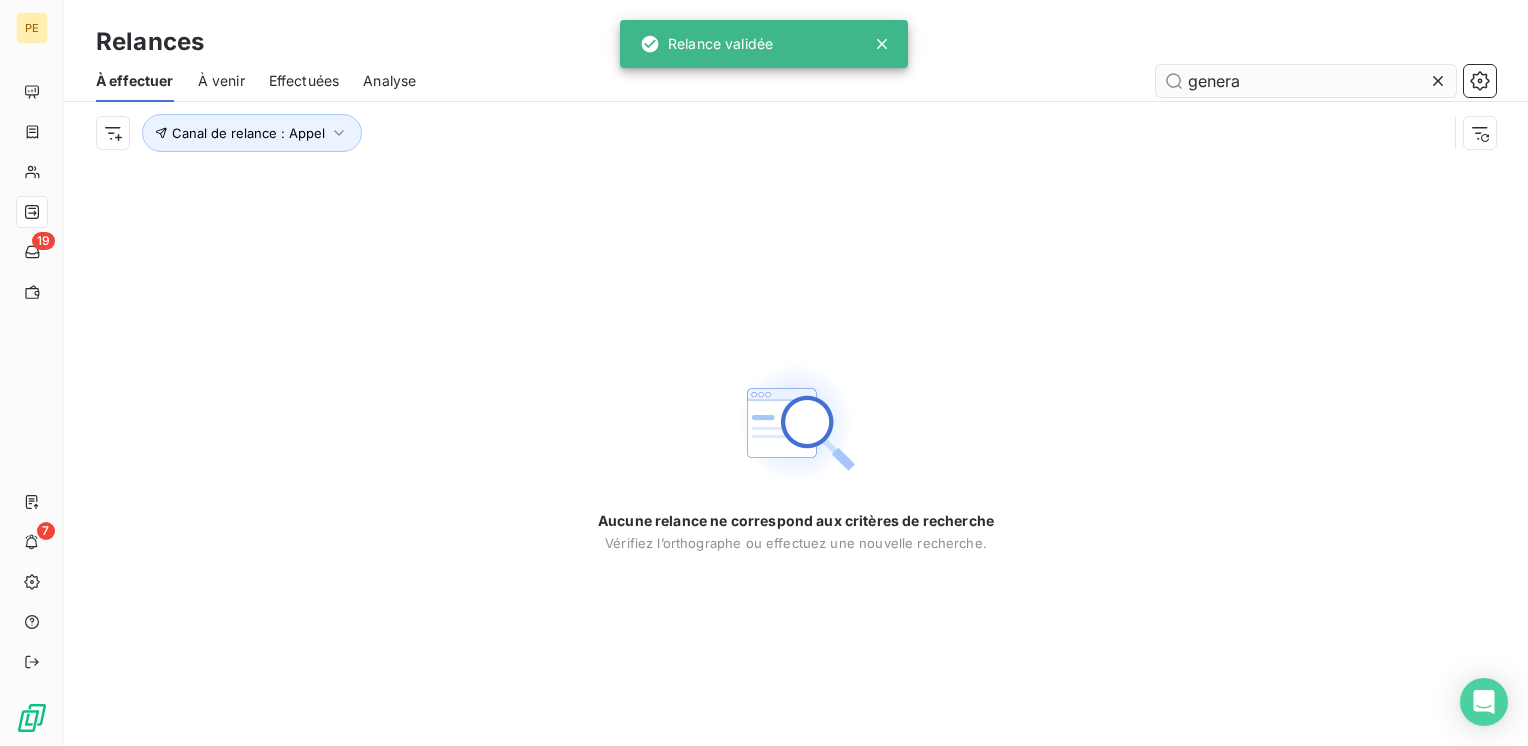 click 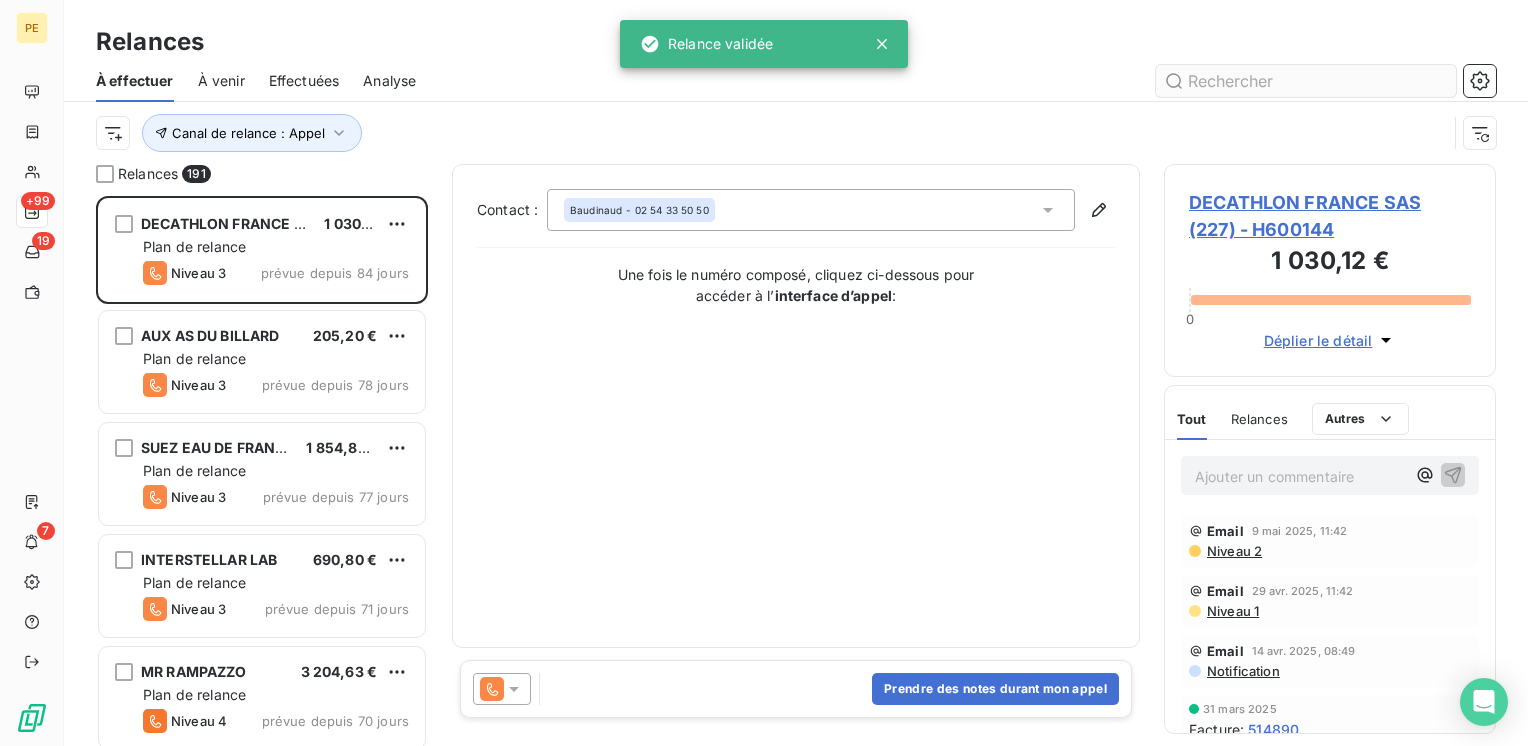 scroll, scrollTop: 16, scrollLeft: 16, axis: both 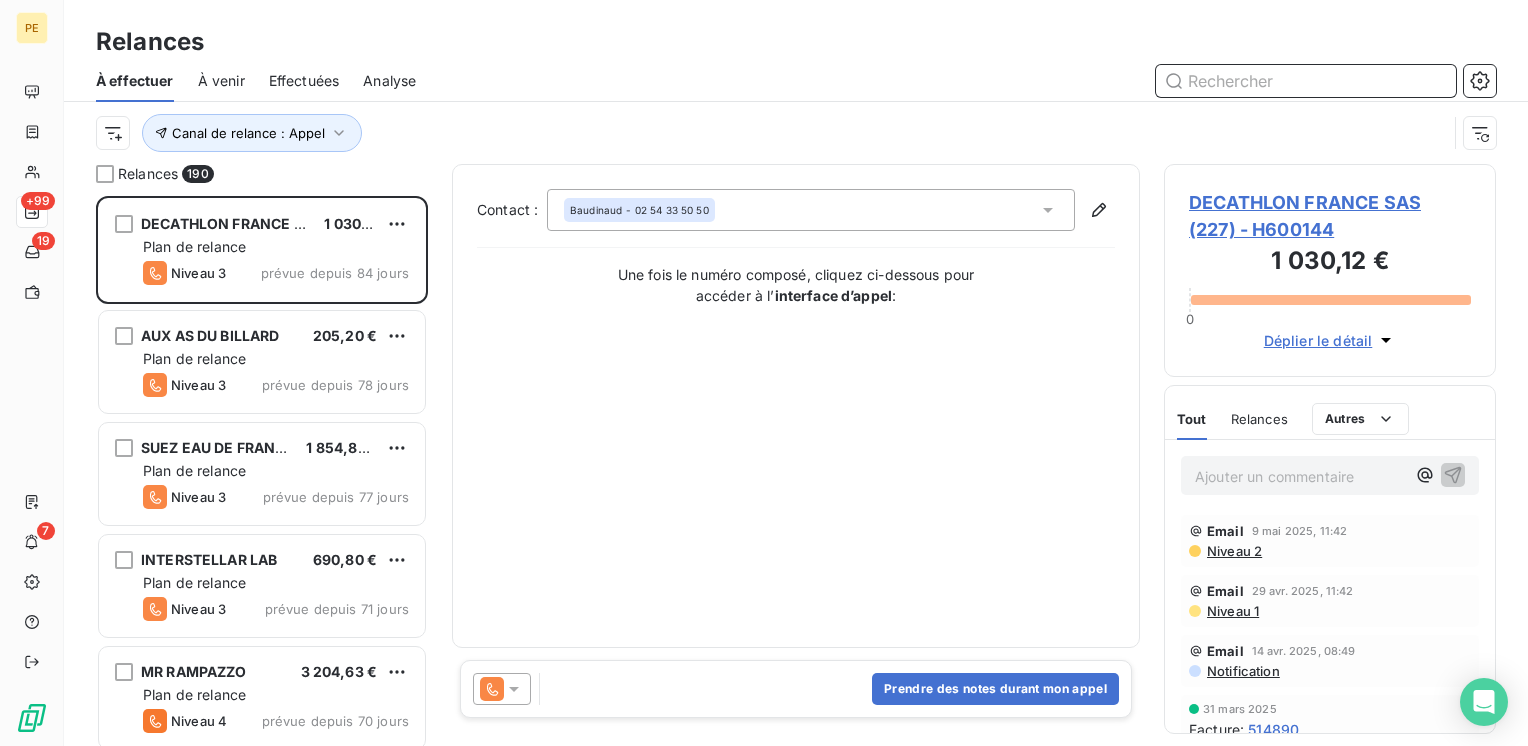 click at bounding box center (1306, 81) 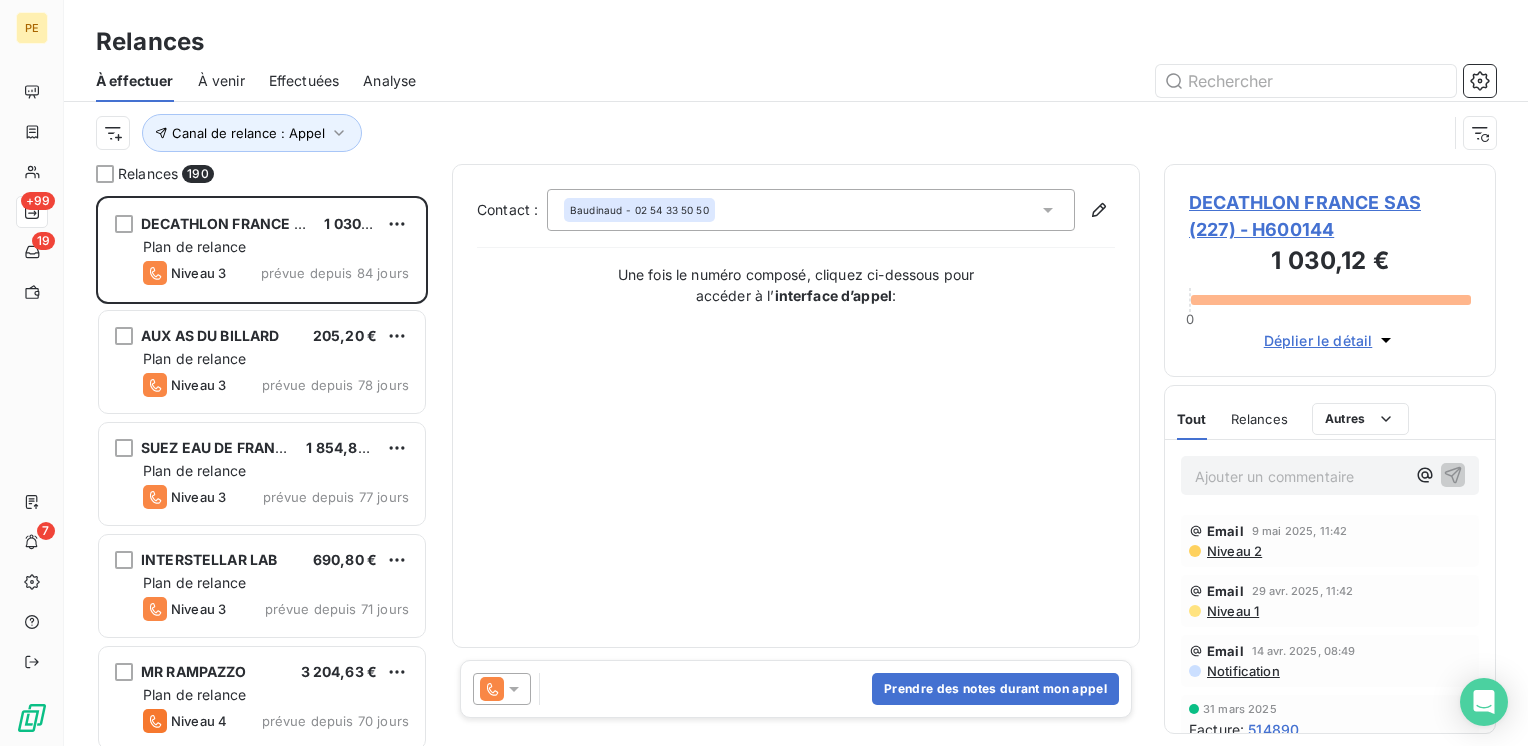 drag, startPoint x: 918, startPoint y: 210, endPoint x: 916, endPoint y: 186, distance: 24.083189 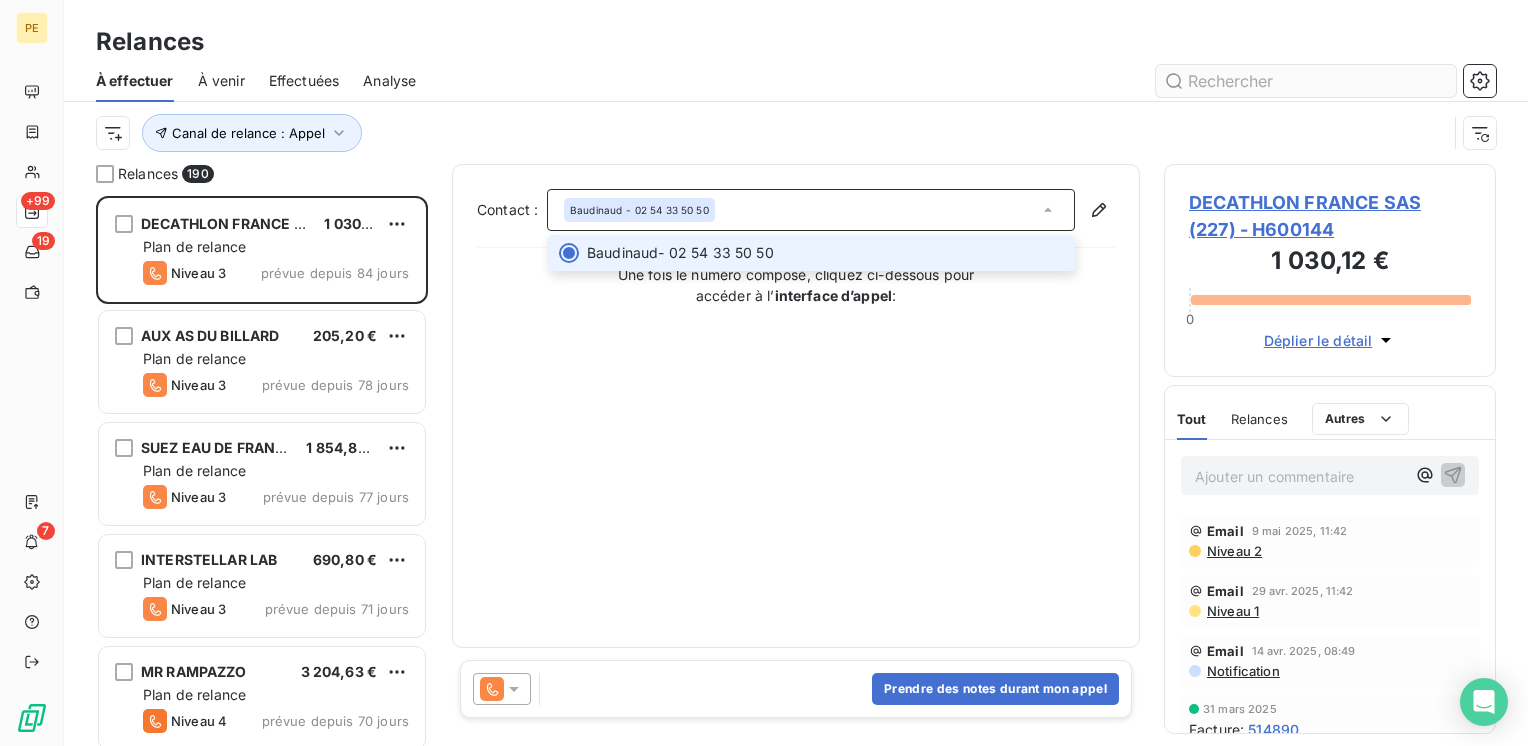 click on "À effectuer À venir Effectuées Analyse Canal de relance  : Appel" at bounding box center (796, 112) 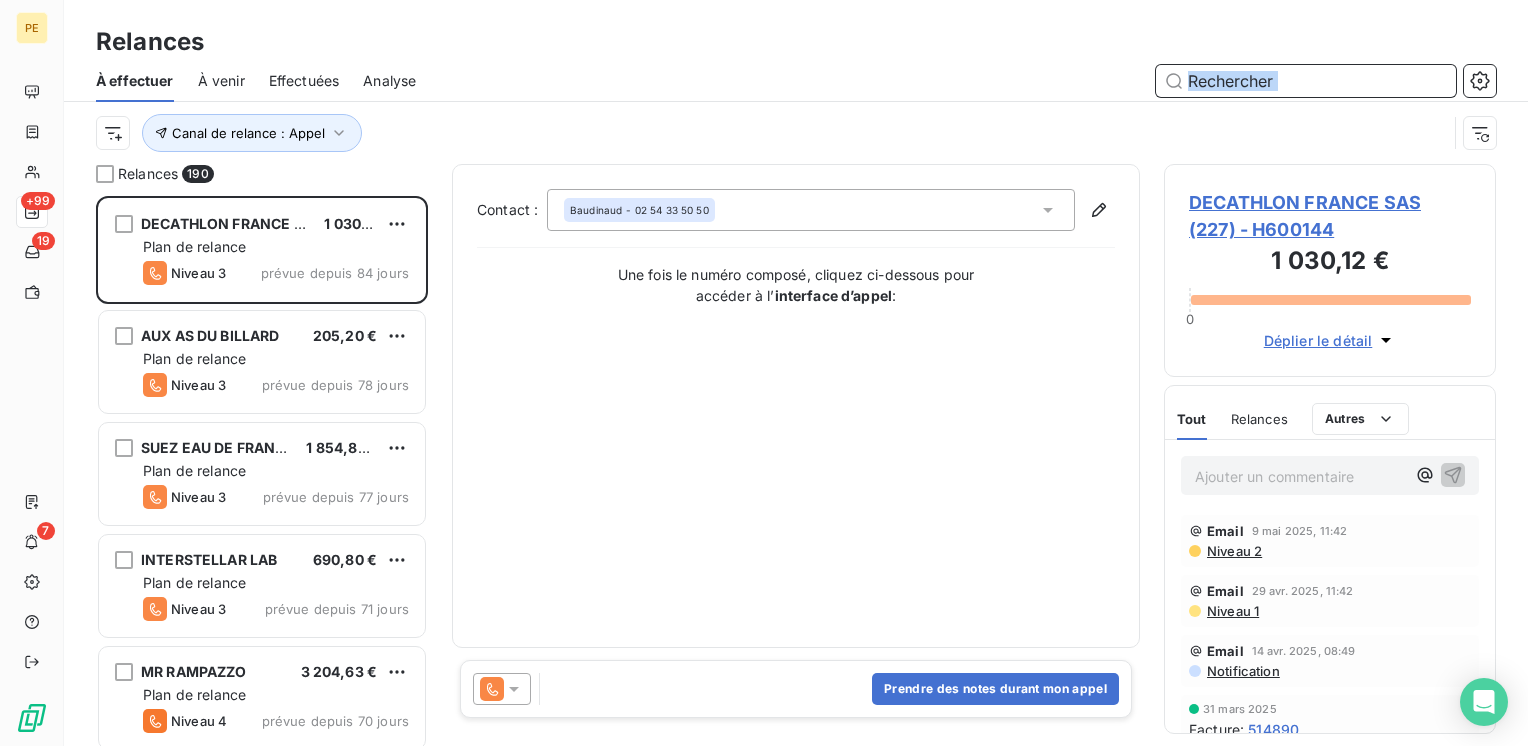 click at bounding box center [1306, 81] 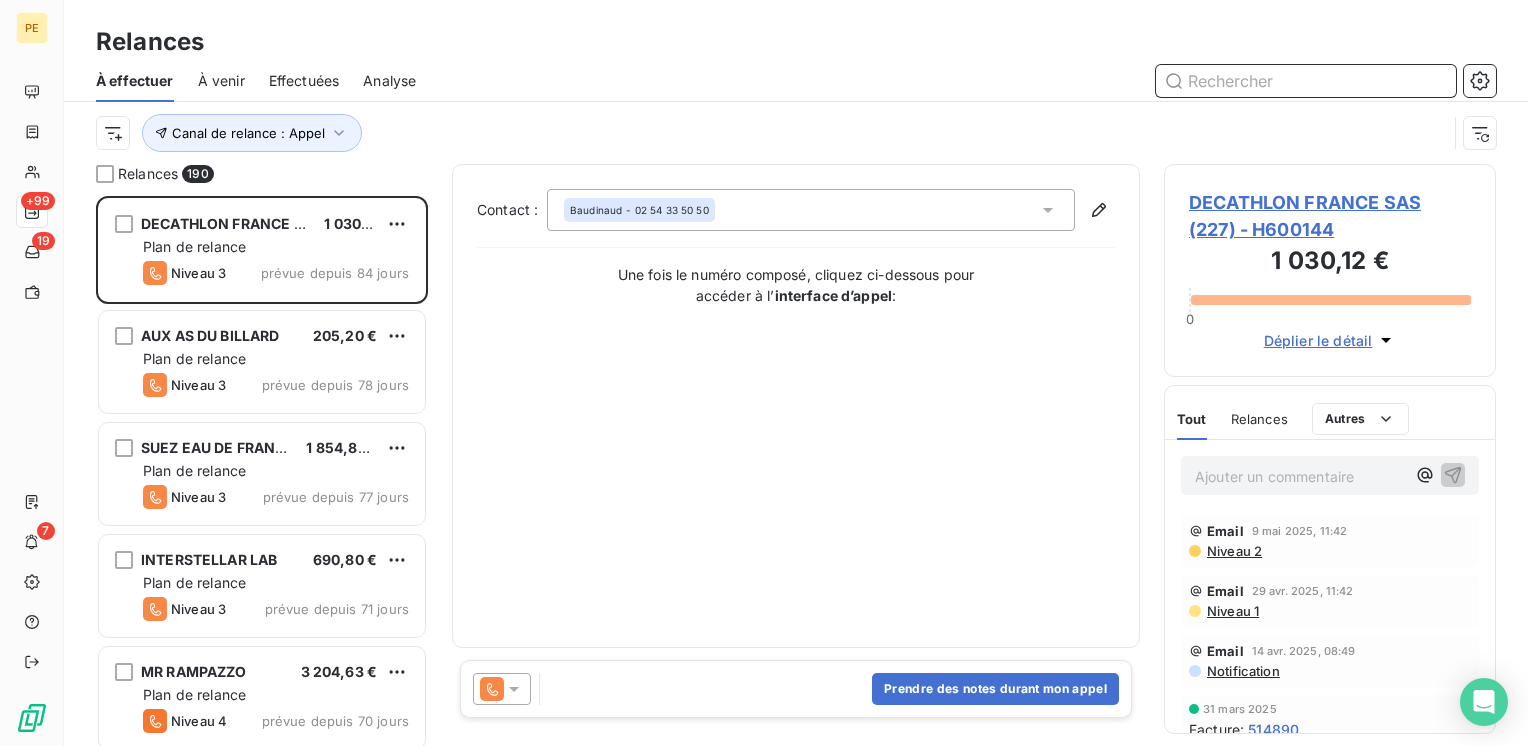 drag, startPoint x: 1264, startPoint y: 79, endPoint x: 990, endPoint y: 98, distance: 274.65796 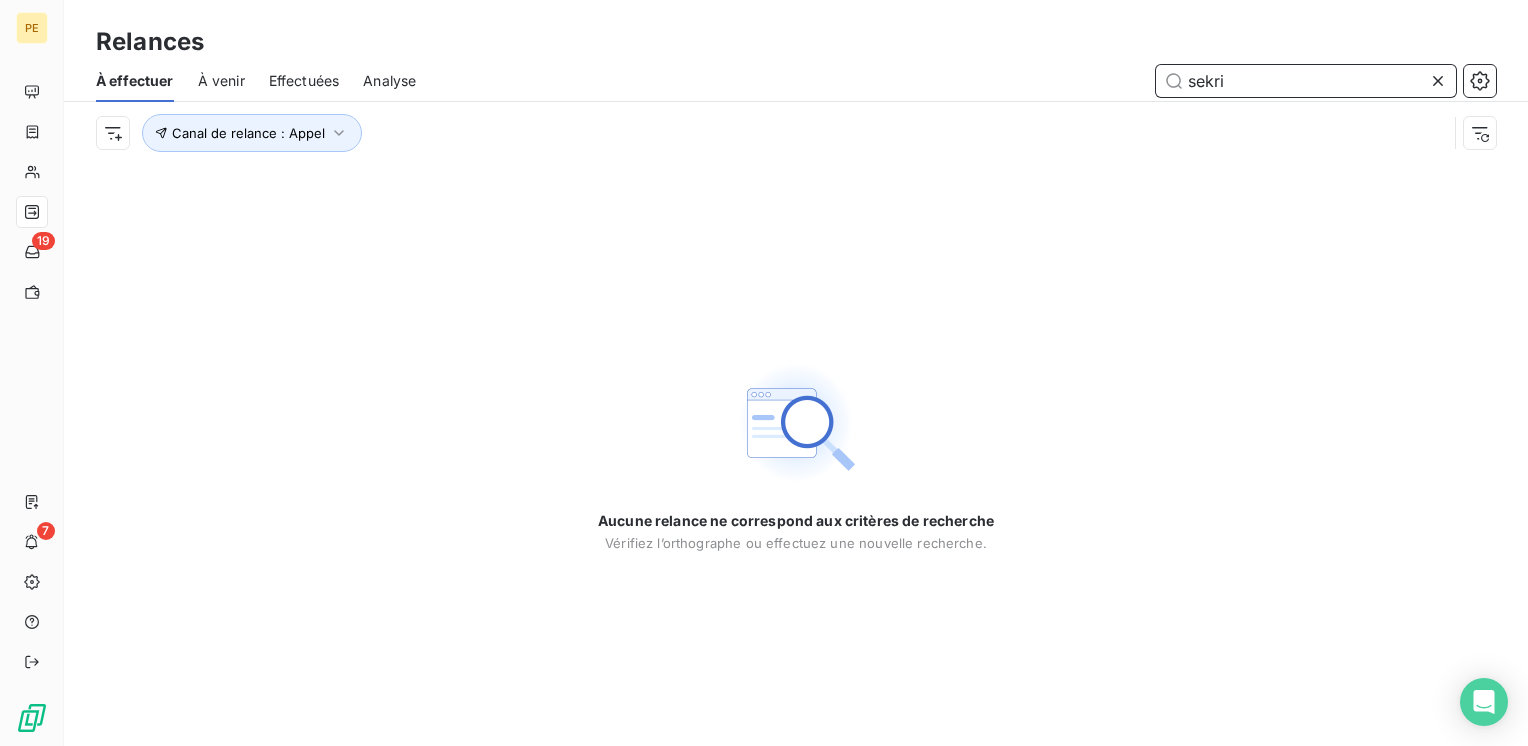 drag, startPoint x: 1339, startPoint y: 86, endPoint x: 1008, endPoint y: 122, distance: 332.95193 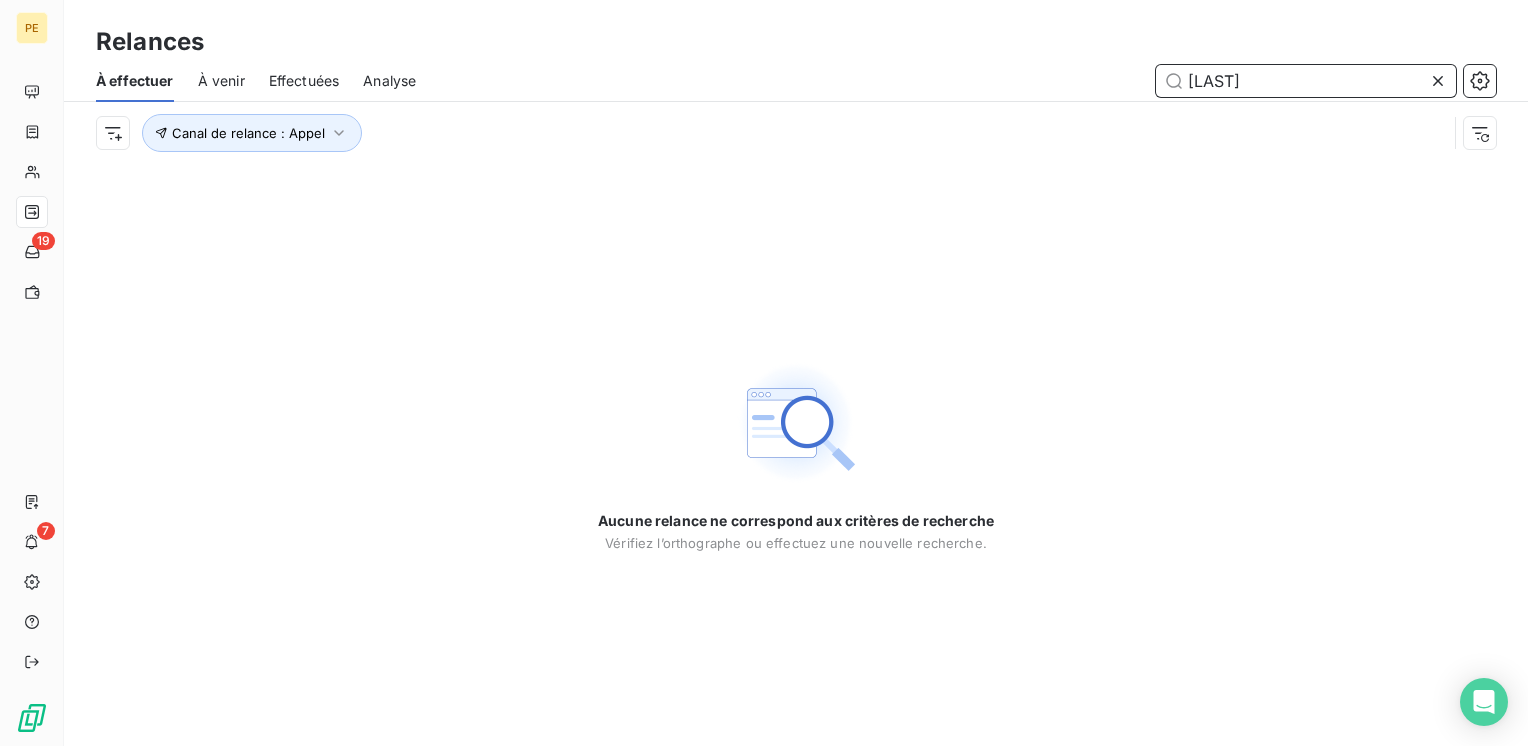 drag, startPoint x: 1320, startPoint y: 77, endPoint x: 1044, endPoint y: 94, distance: 276.52304 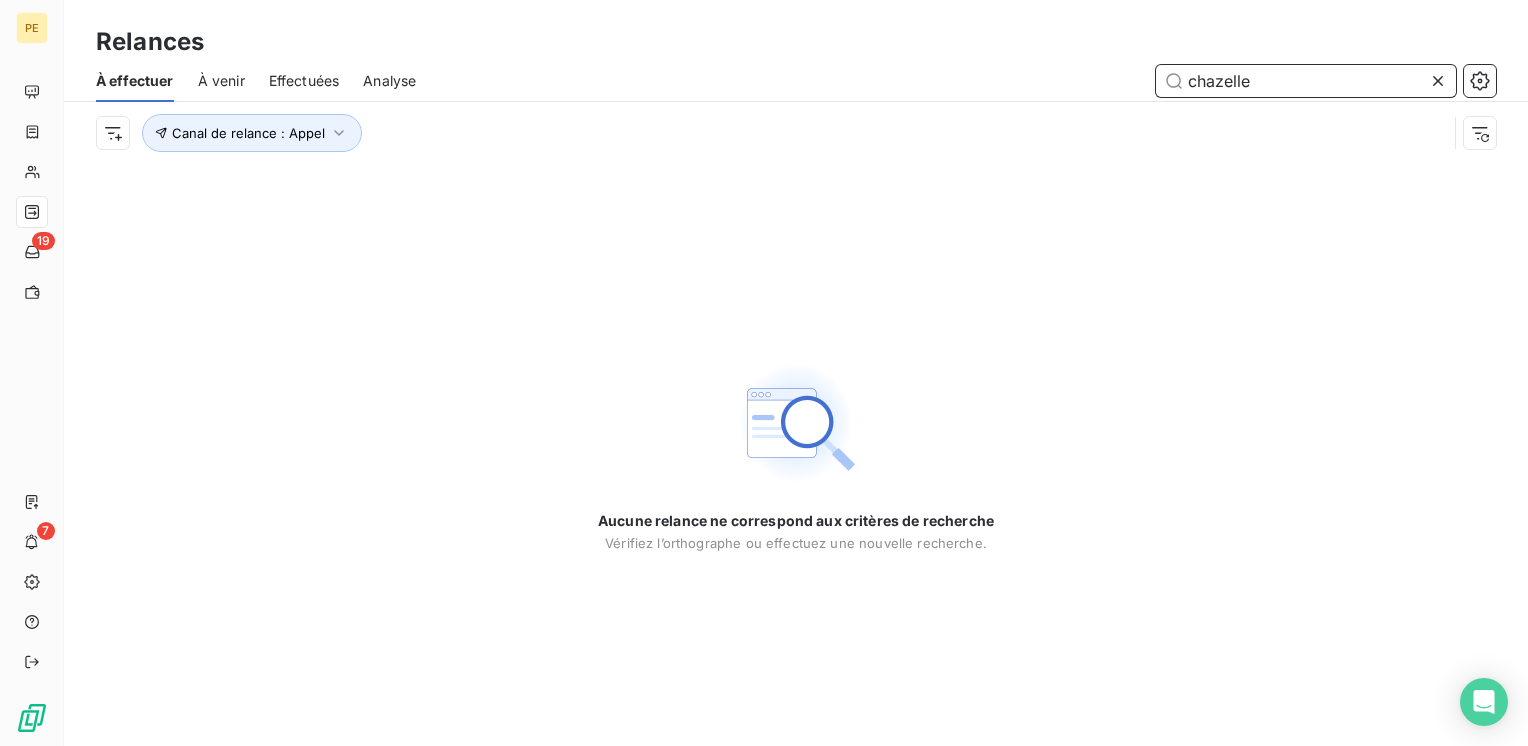 drag, startPoint x: 1312, startPoint y: 82, endPoint x: 1037, endPoint y: 92, distance: 275.18176 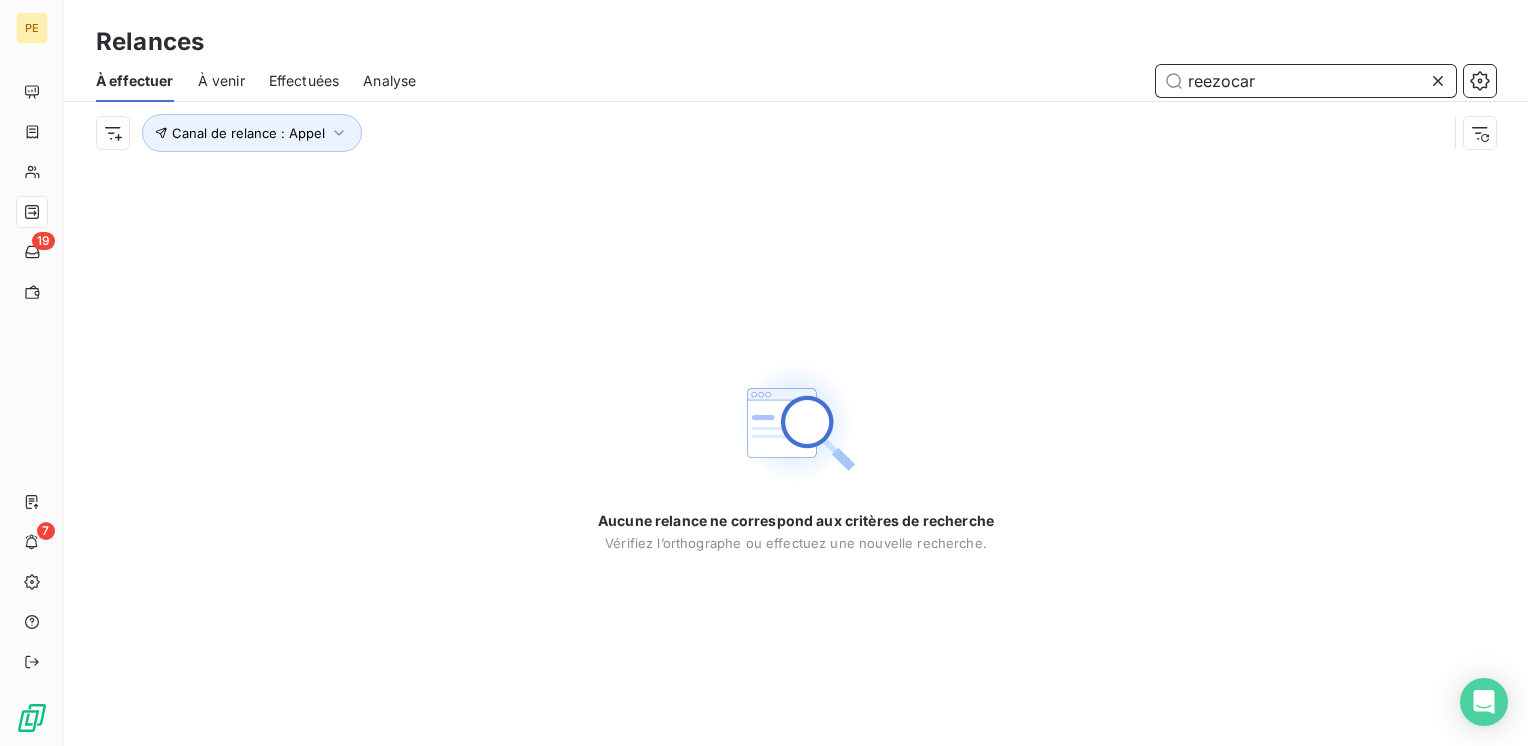 drag, startPoint x: 1336, startPoint y: 75, endPoint x: 1002, endPoint y: 218, distance: 363.32492 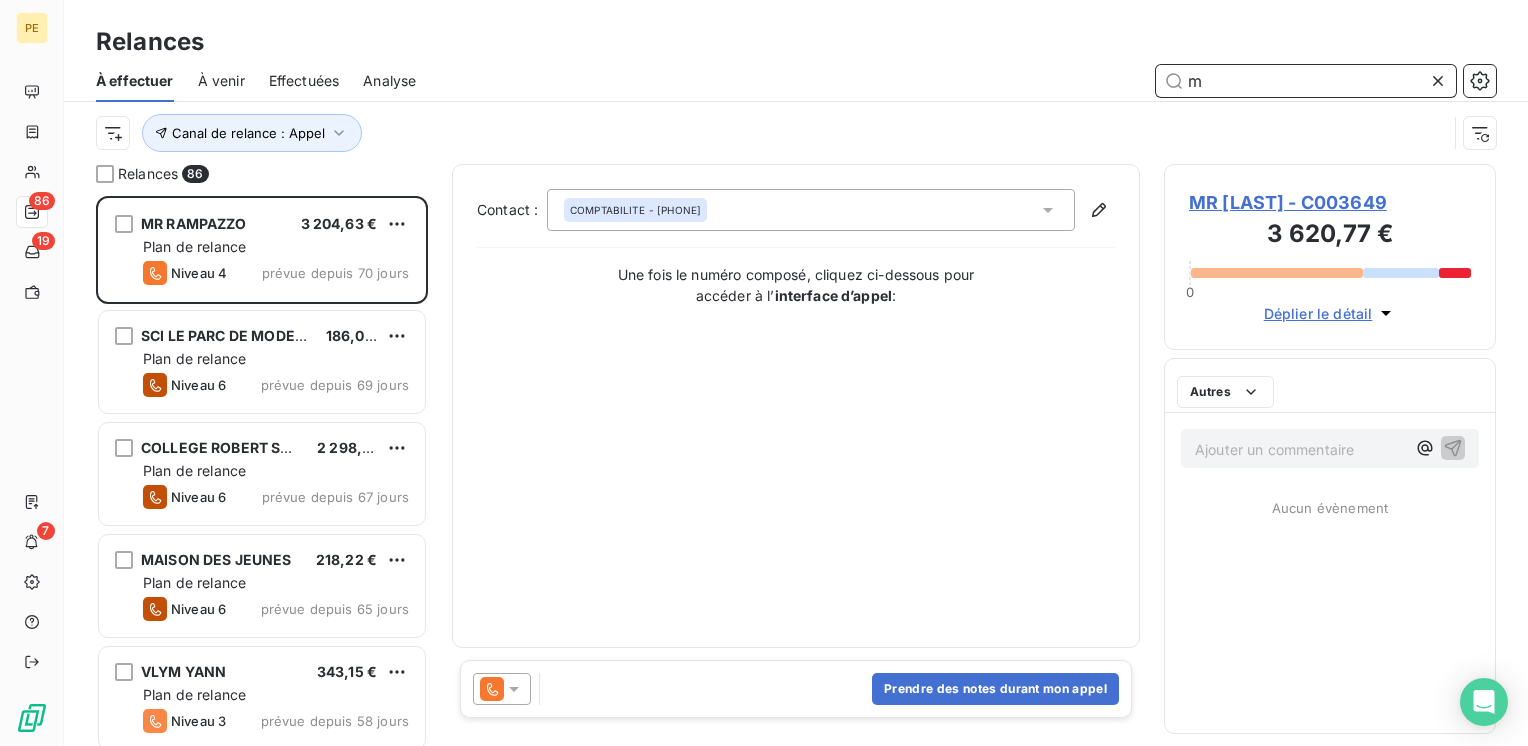 scroll, scrollTop: 16, scrollLeft: 16, axis: both 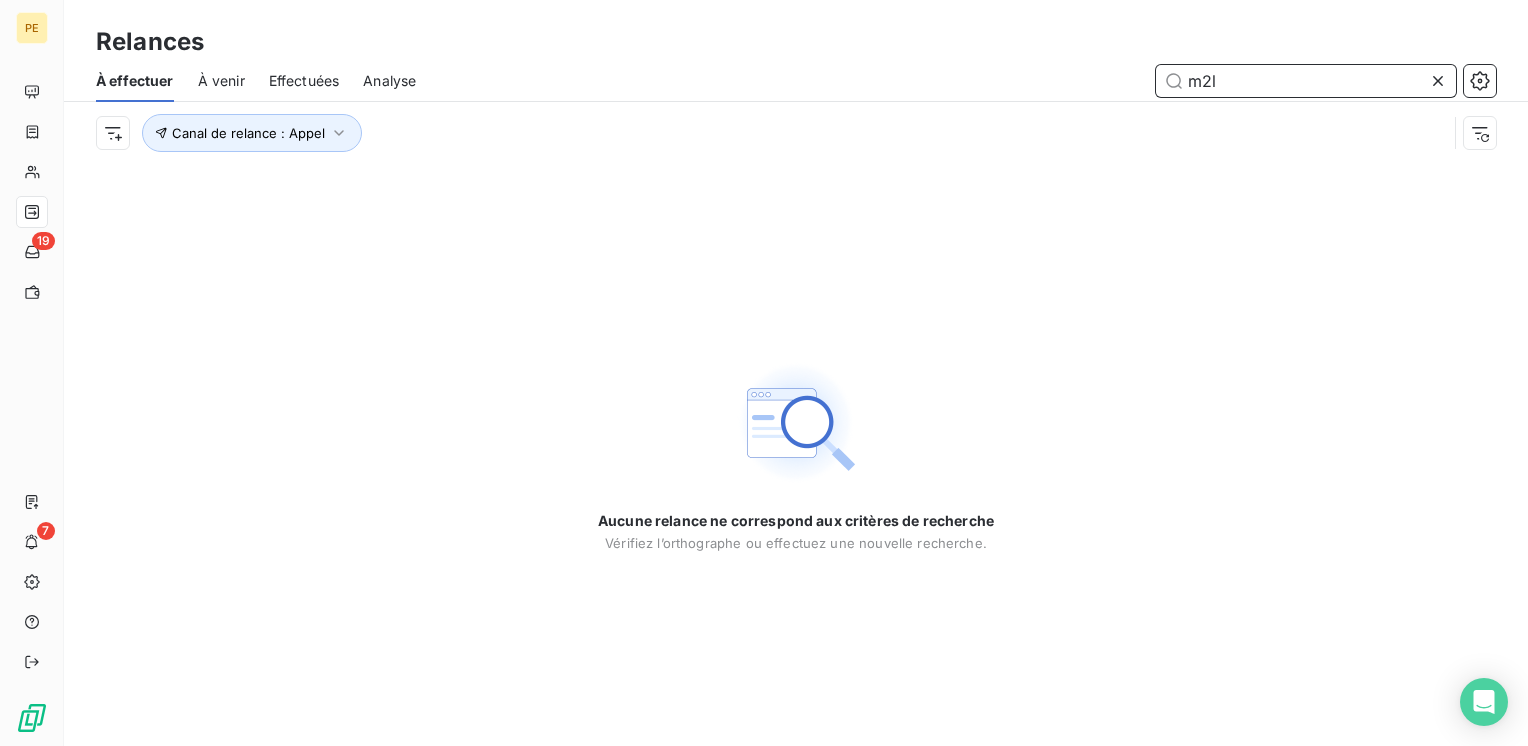 drag, startPoint x: 1248, startPoint y: 84, endPoint x: 951, endPoint y: 99, distance: 297.37854 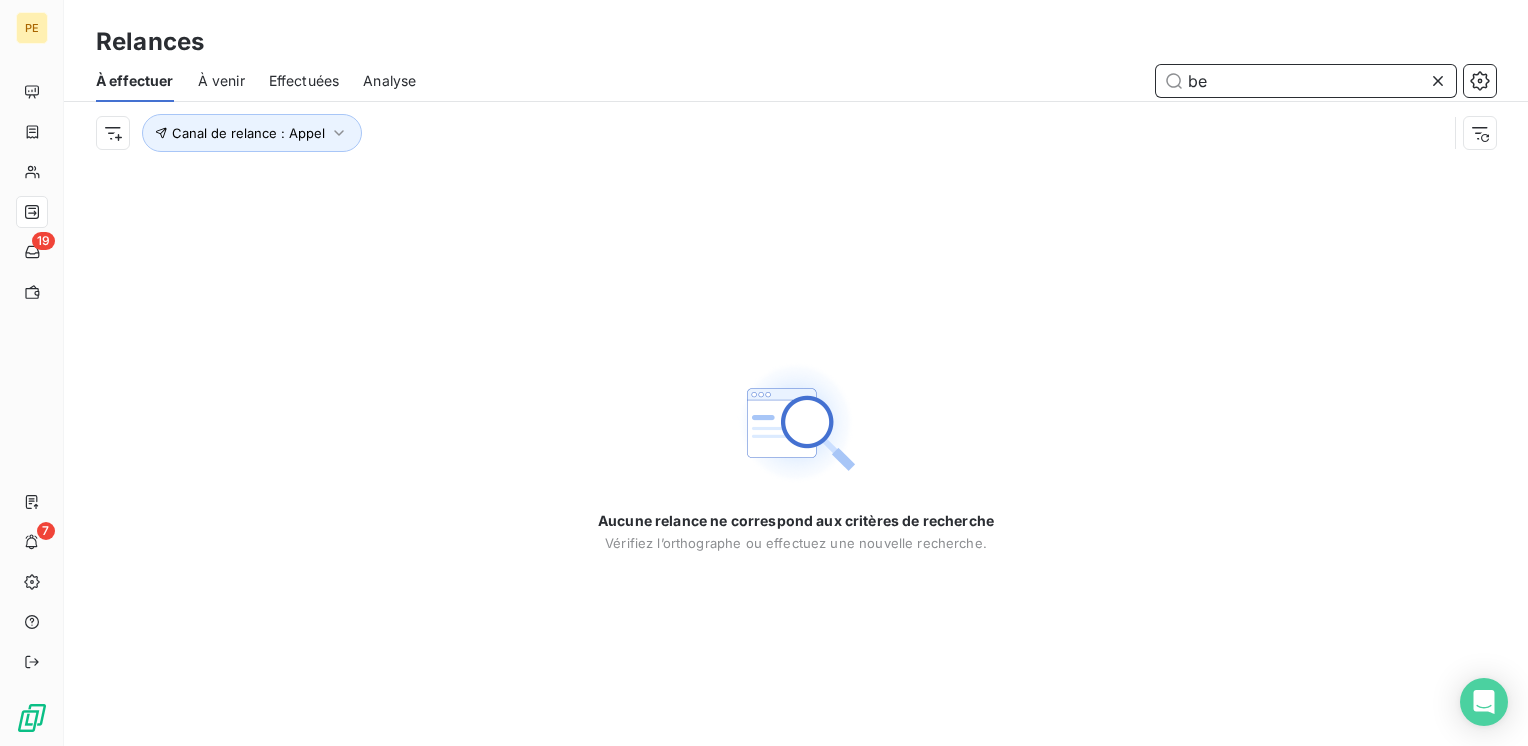 type on "b" 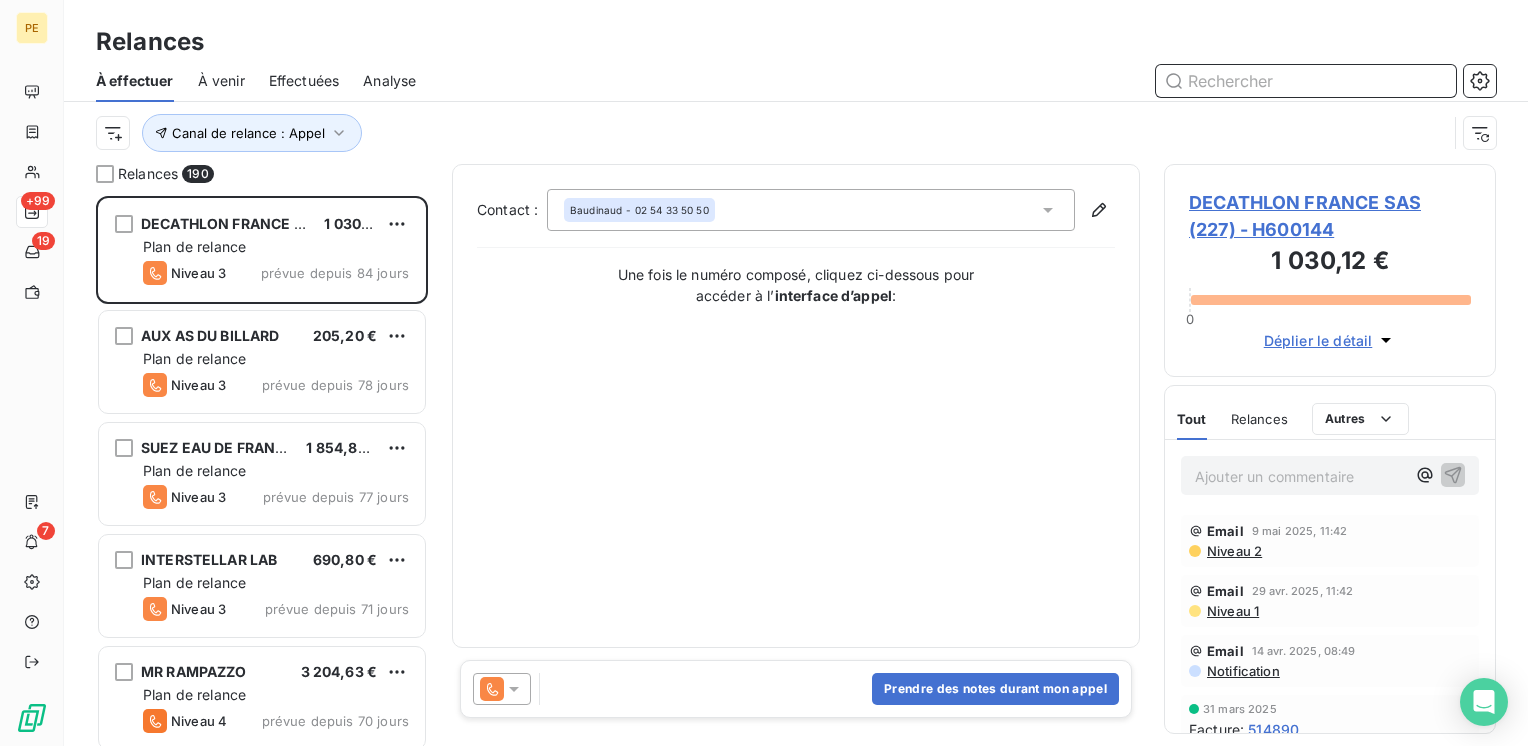 scroll, scrollTop: 16, scrollLeft: 16, axis: both 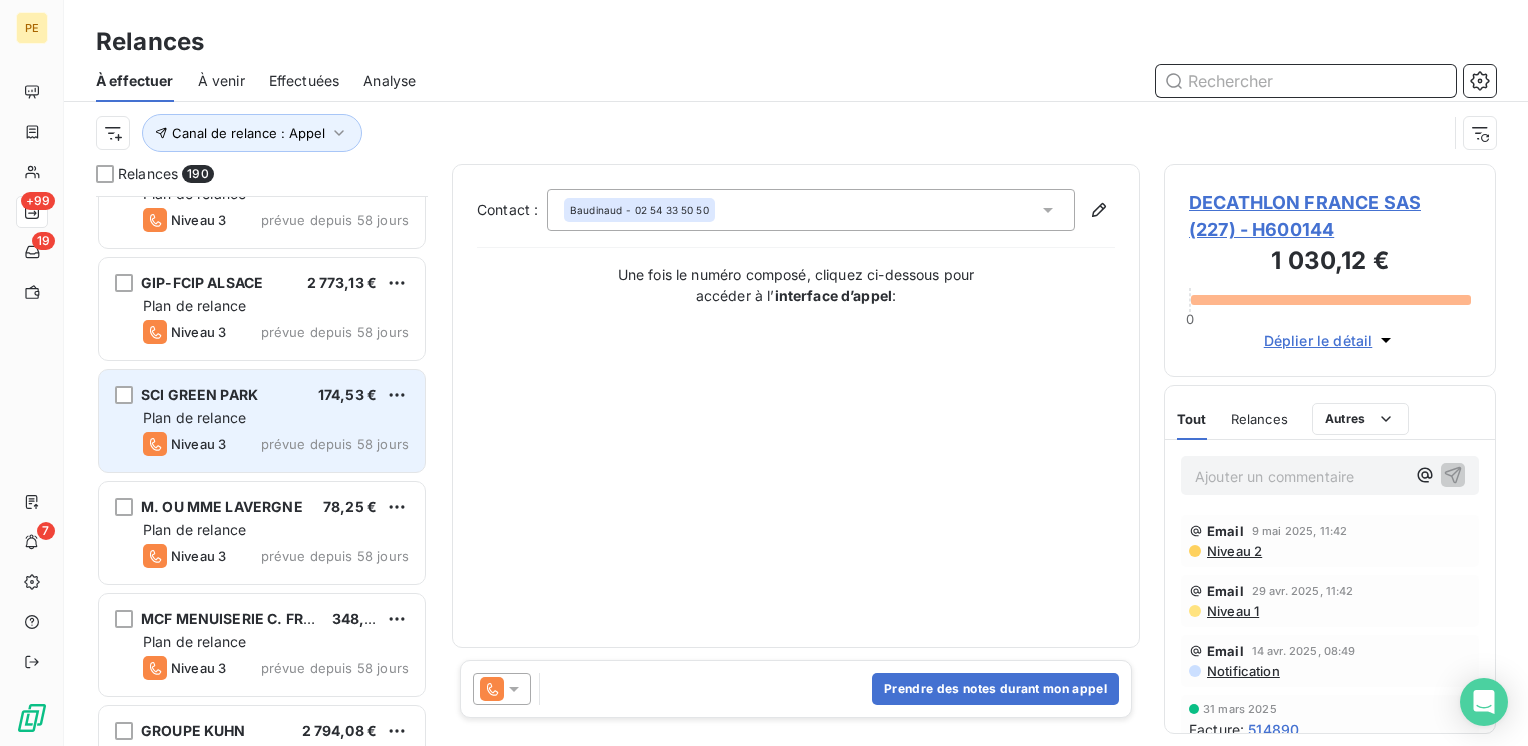 type 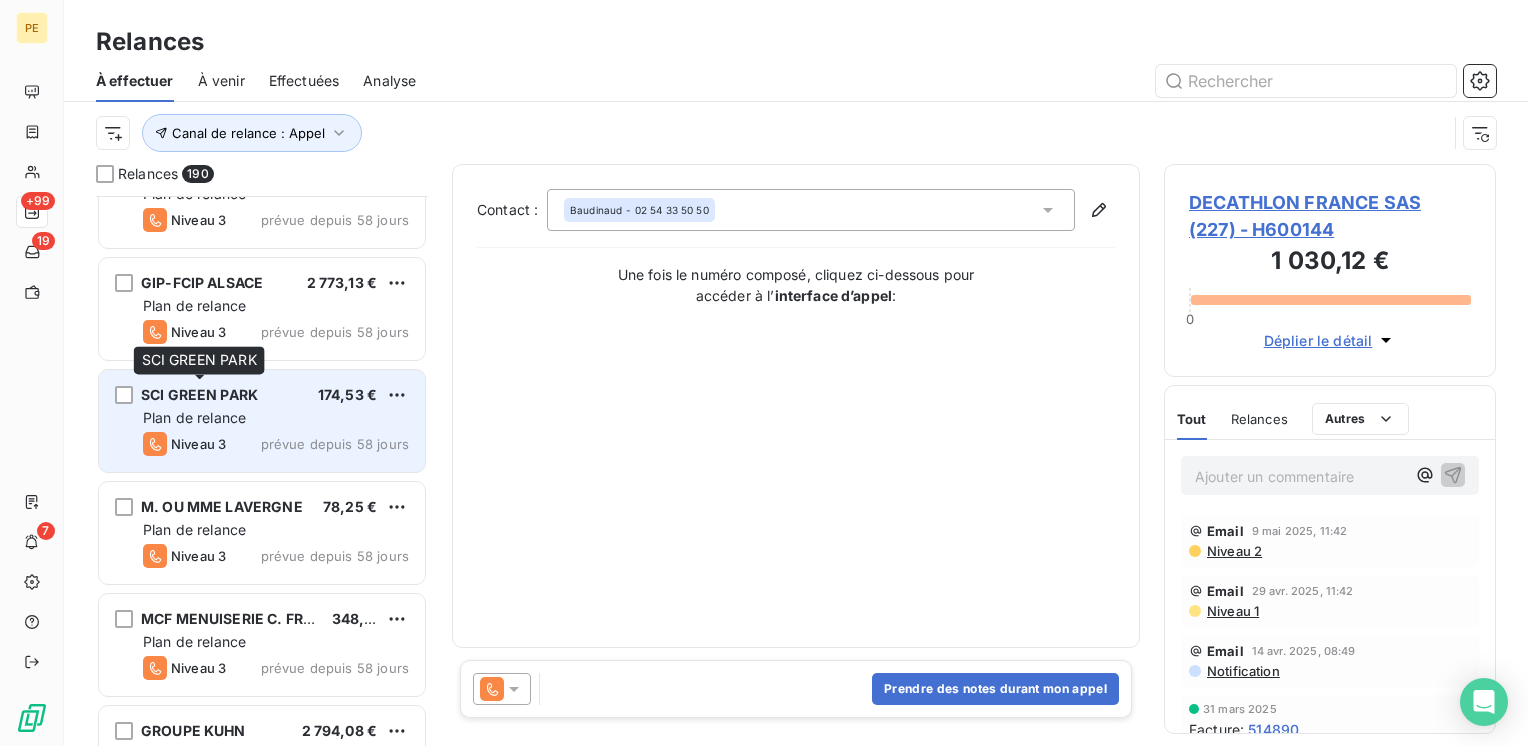 click on "SCI GREEN PARK" at bounding box center (199, 394) 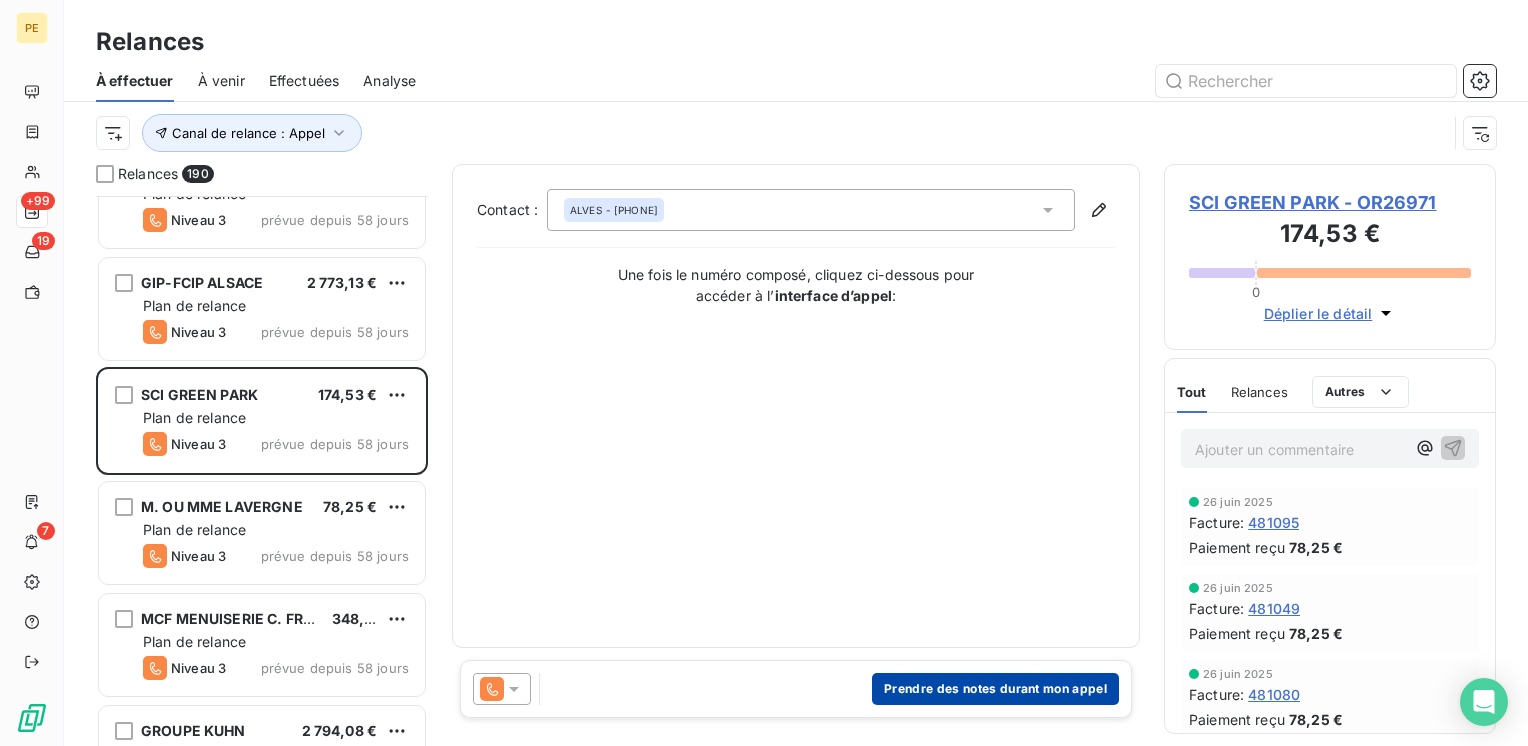 click on "Prendre des notes durant mon appel" at bounding box center (995, 689) 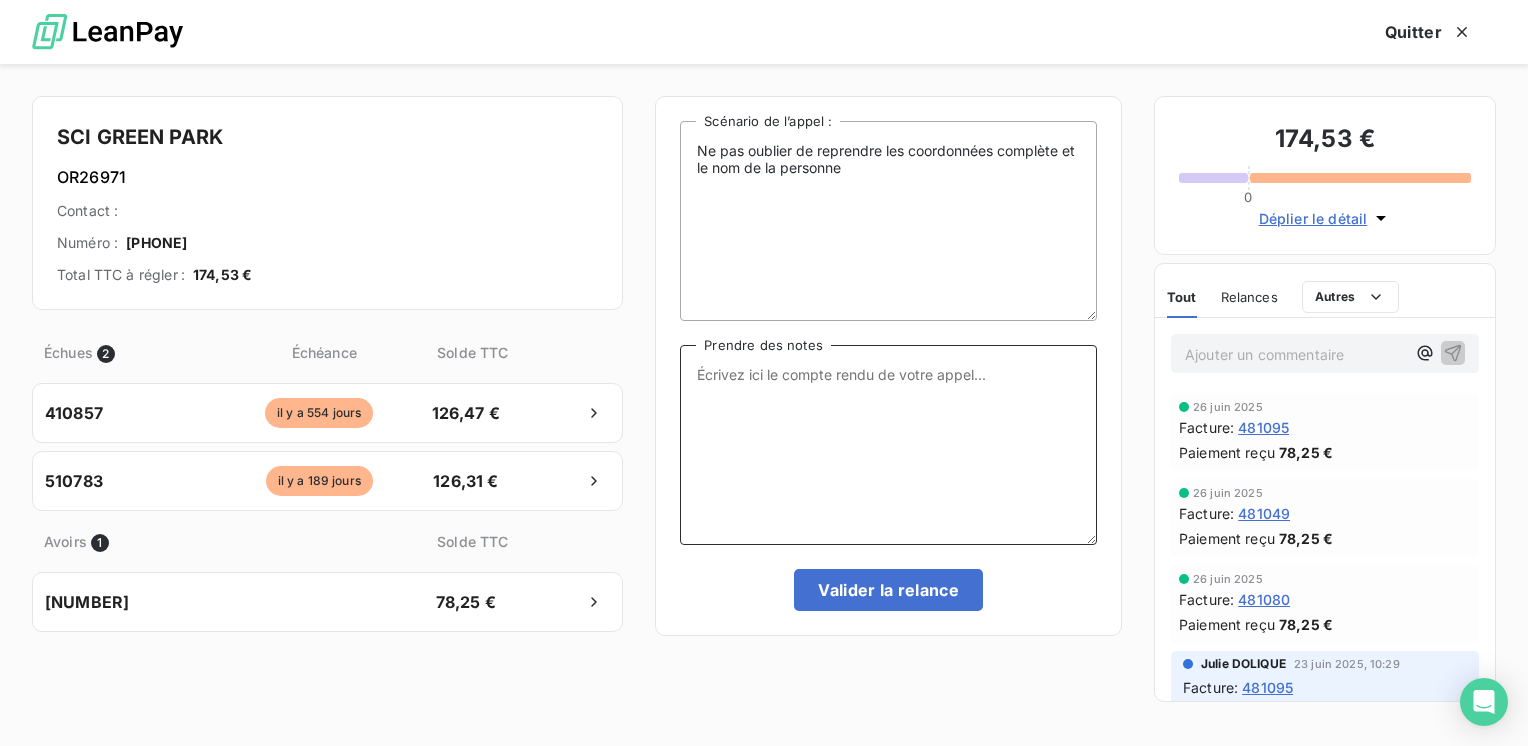 click on "Prendre des notes" at bounding box center (888, 445) 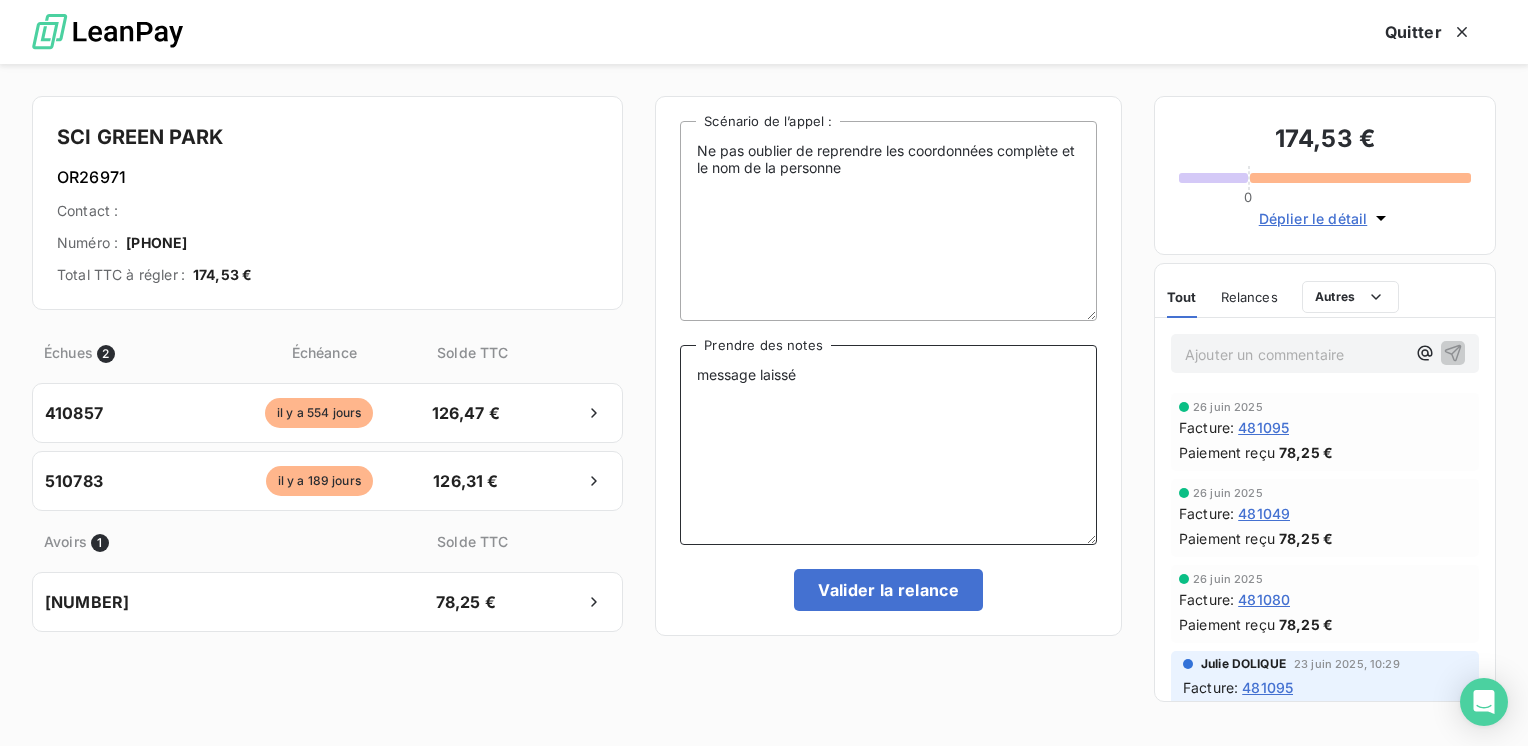 click on "message laissé" at bounding box center (888, 445) 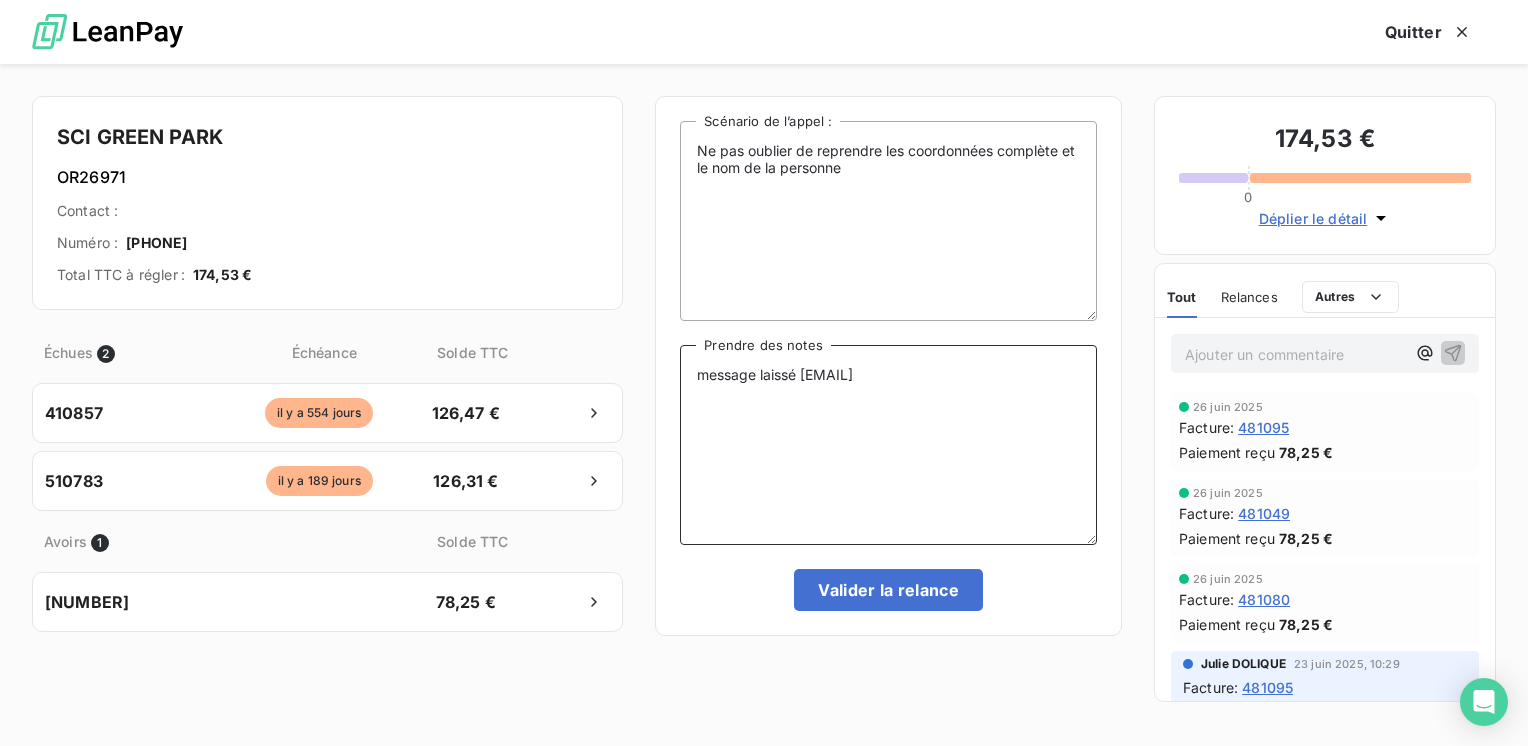 drag, startPoint x: 903, startPoint y: 371, endPoint x: 819, endPoint y: 456, distance: 119.503136 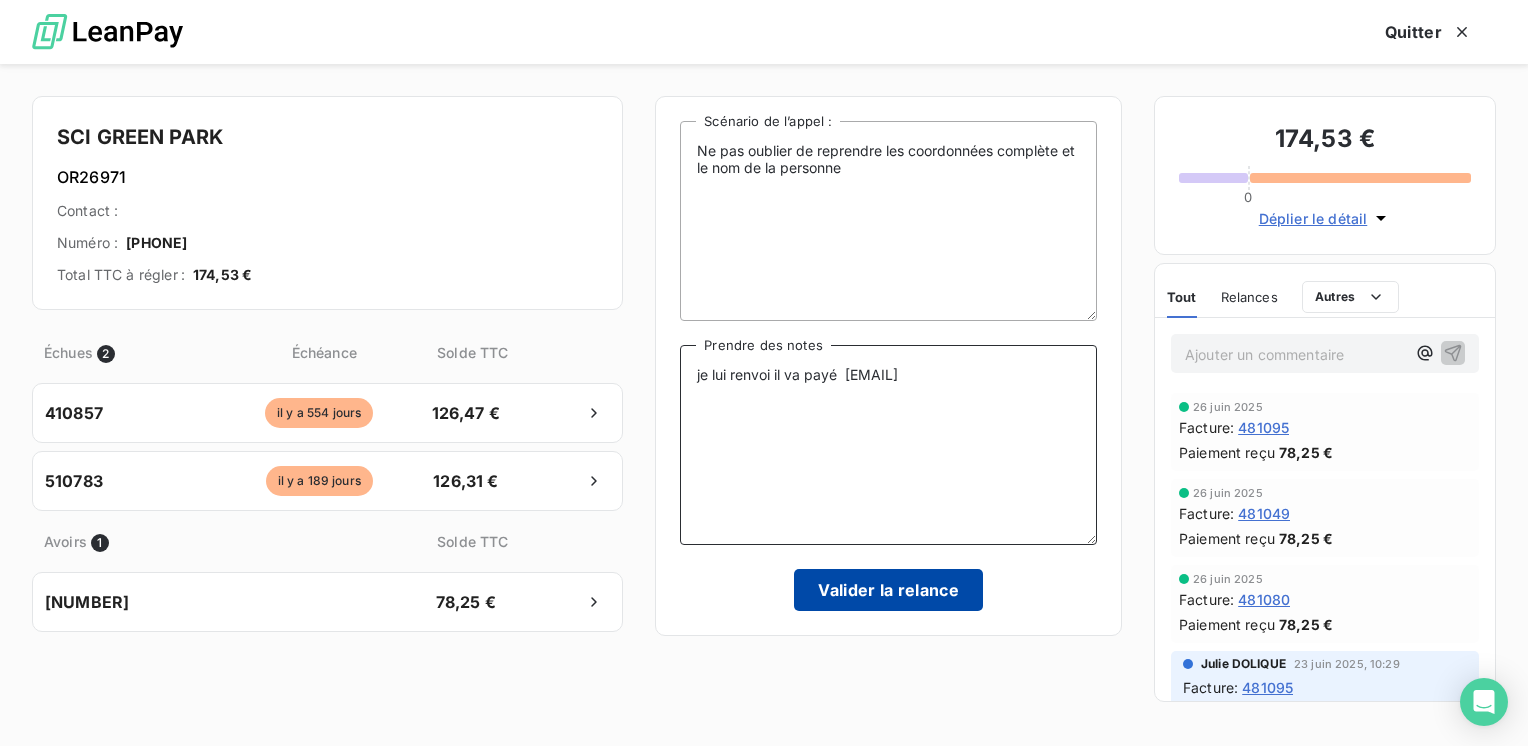 type on "je lui renvoi il va payé  [EMAIL]" 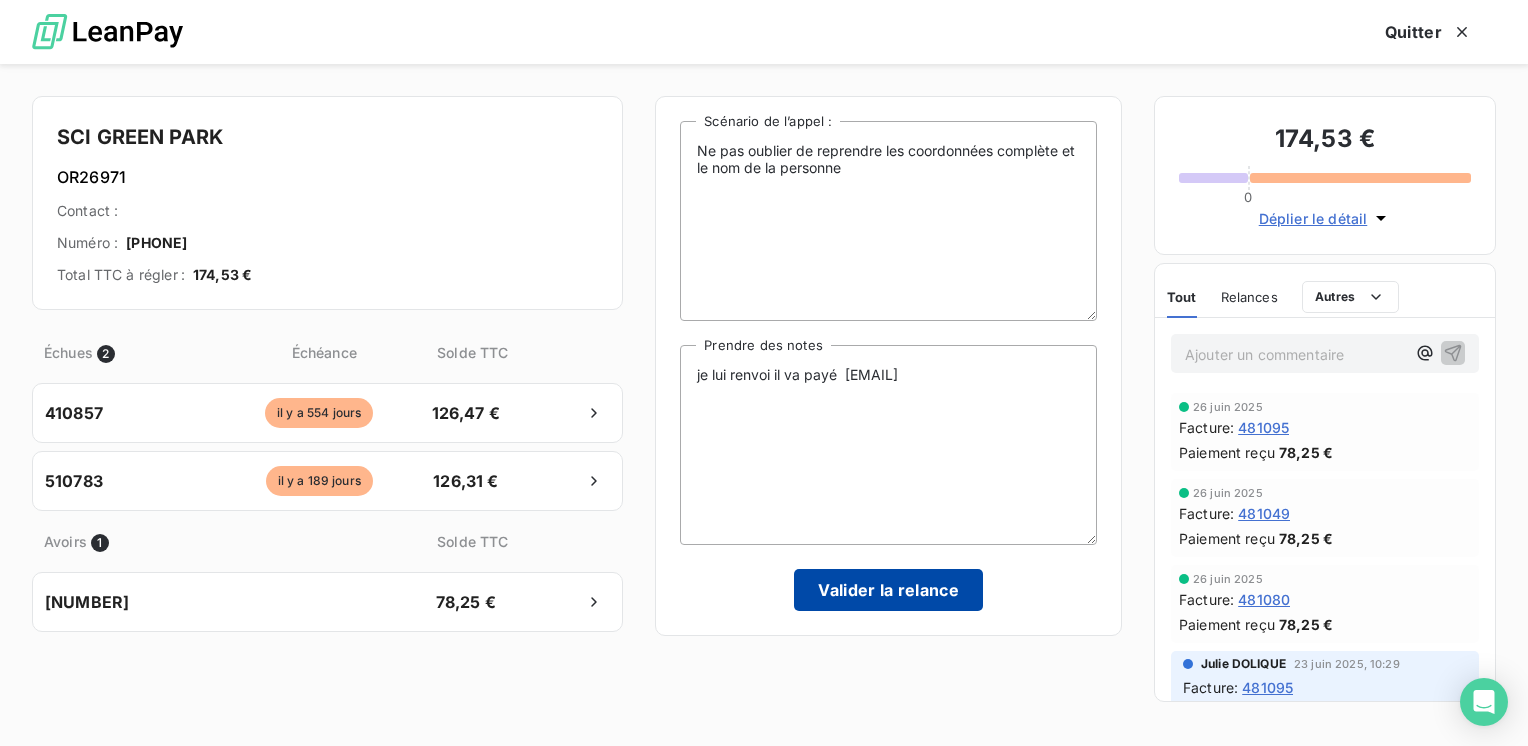 click on "Valider la relance" at bounding box center (888, 590) 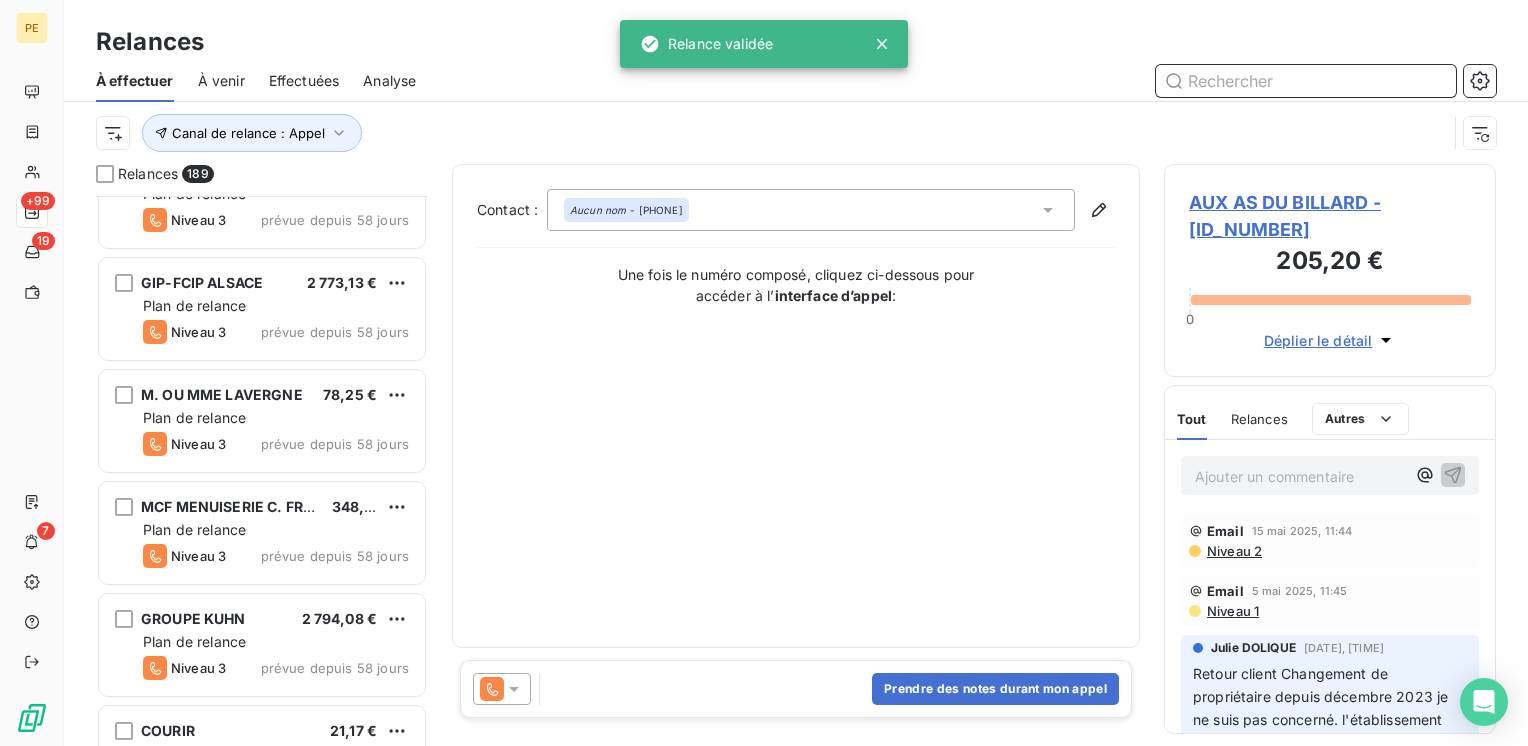 click at bounding box center [1306, 81] 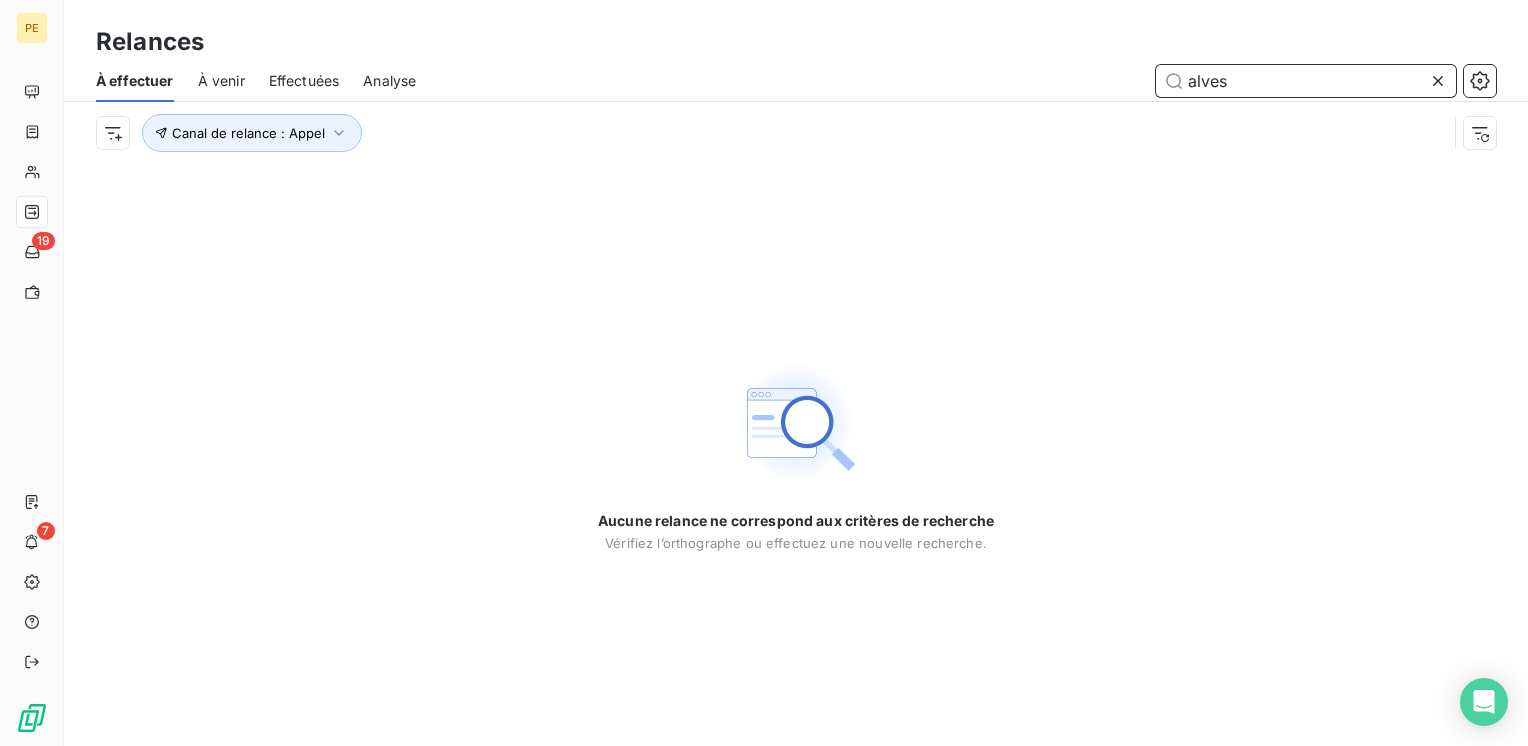 click on "alves" at bounding box center (1306, 81) 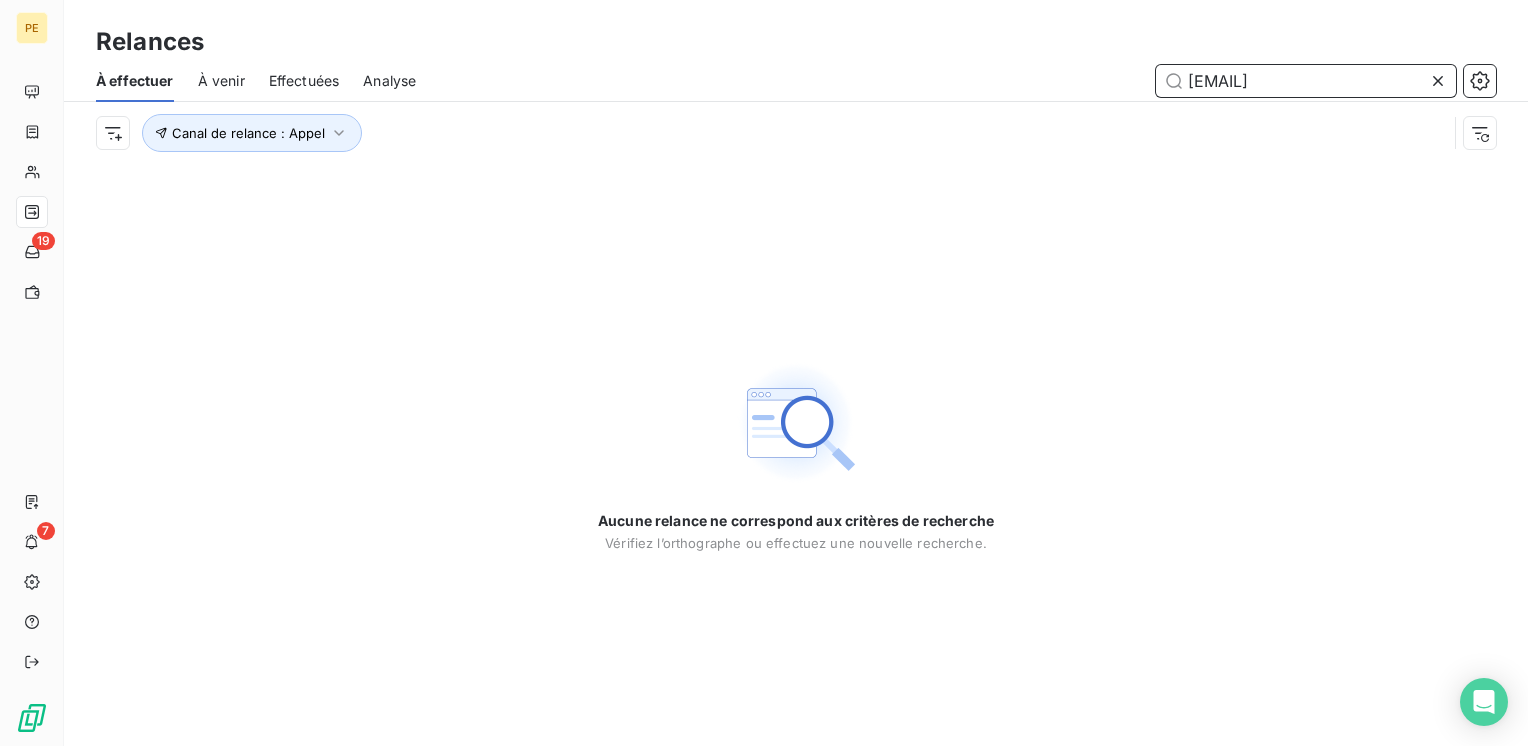 drag, startPoint x: 1412, startPoint y: 81, endPoint x: 1052, endPoint y: 82, distance: 360.0014 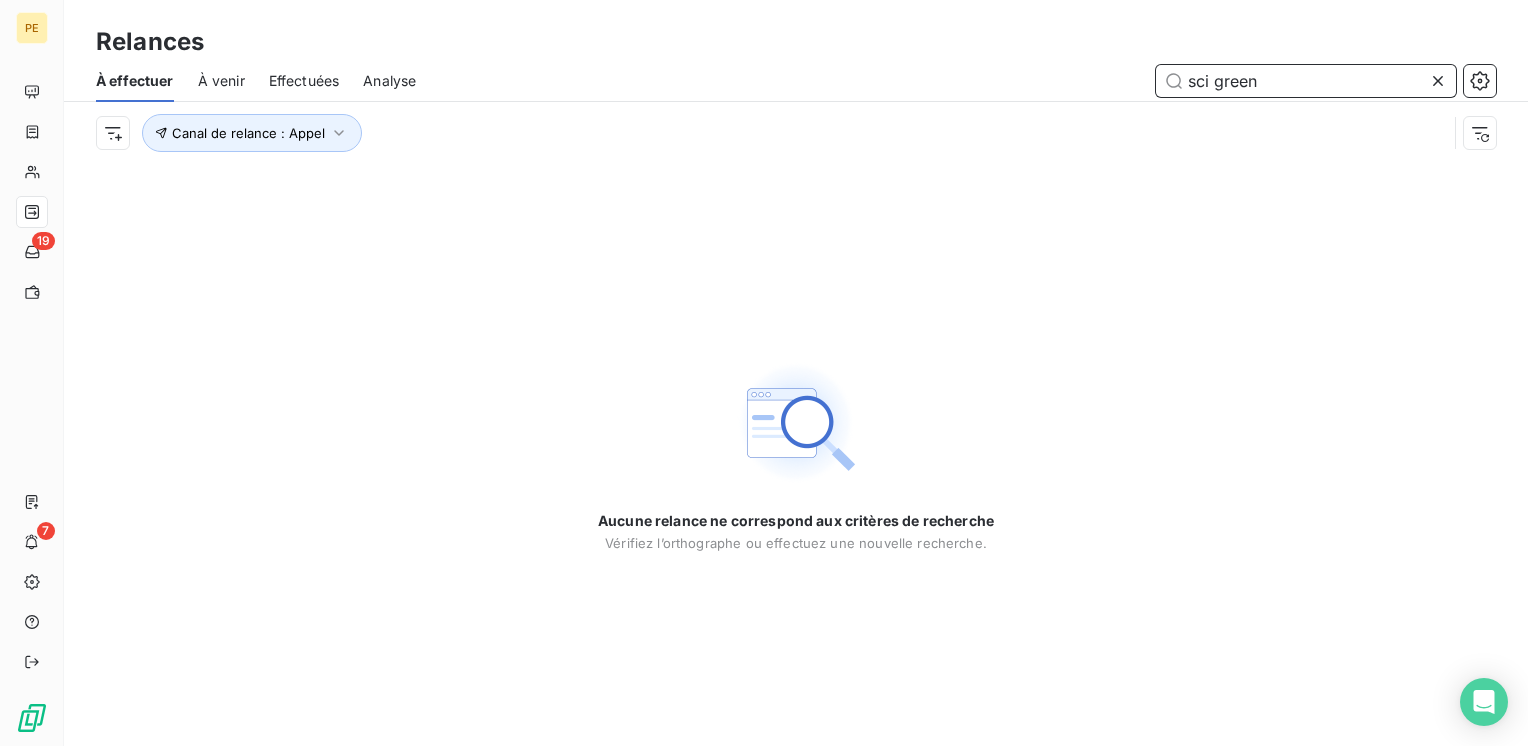 click on "sci green" at bounding box center [1306, 81] 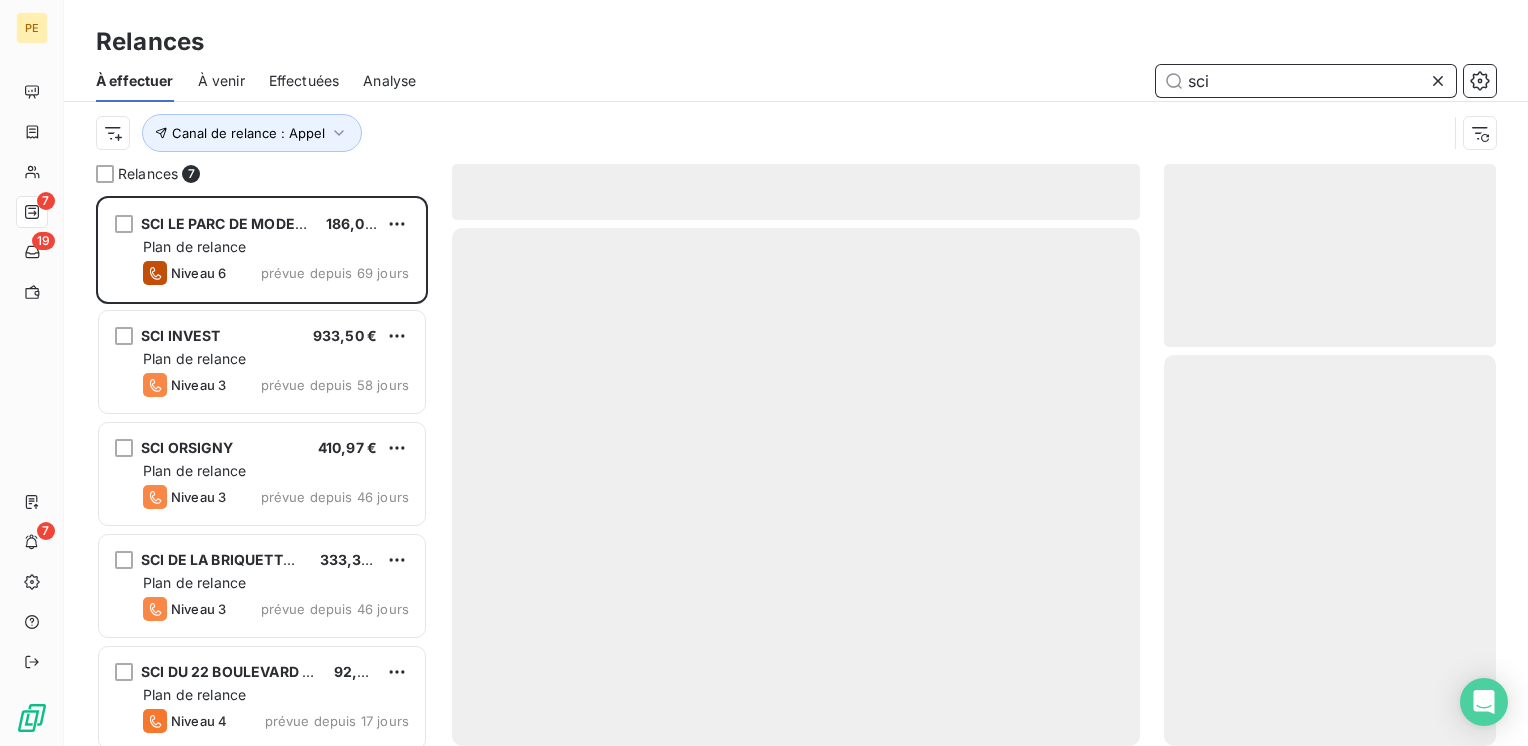 scroll, scrollTop: 16, scrollLeft: 16, axis: both 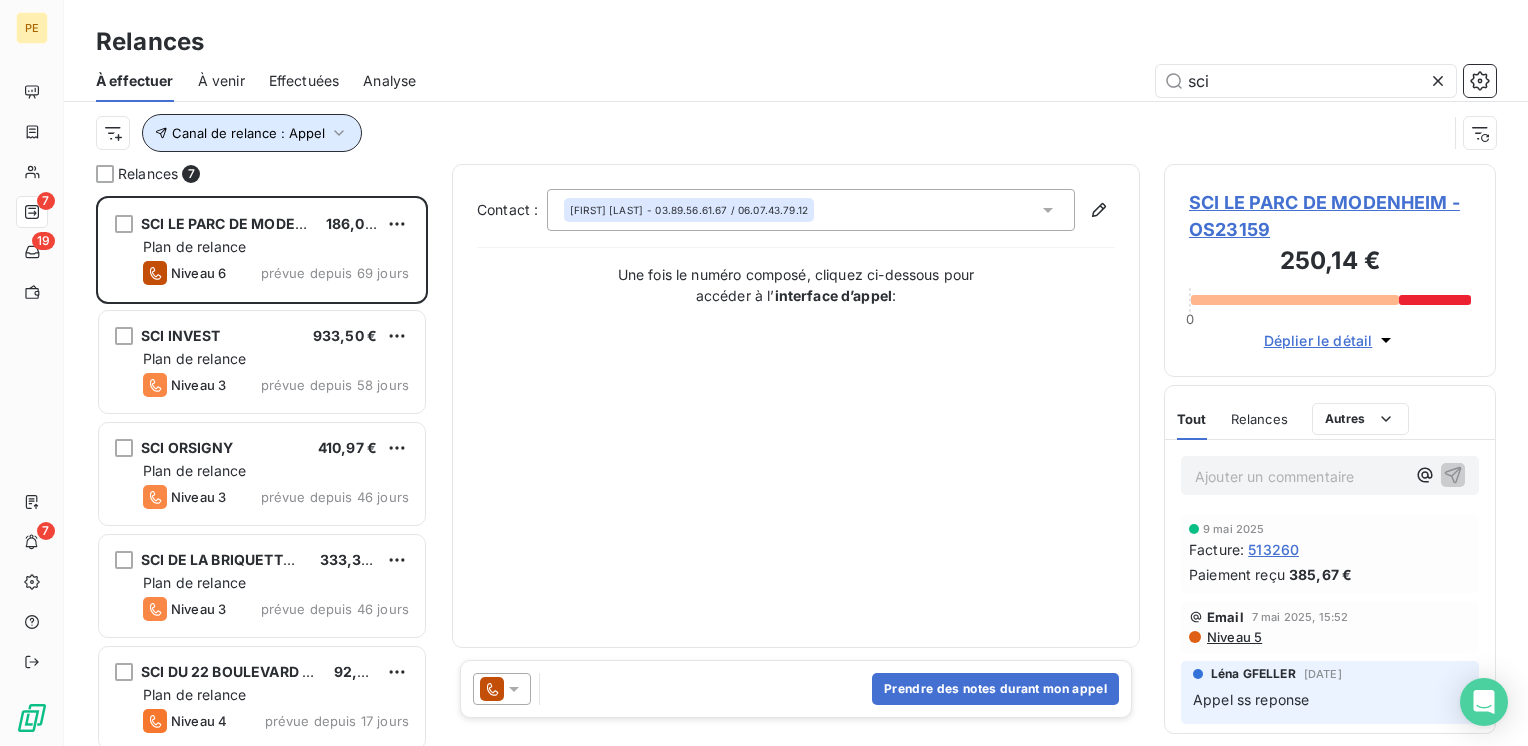 click on "Canal de relance  : Appel" at bounding box center (252, 133) 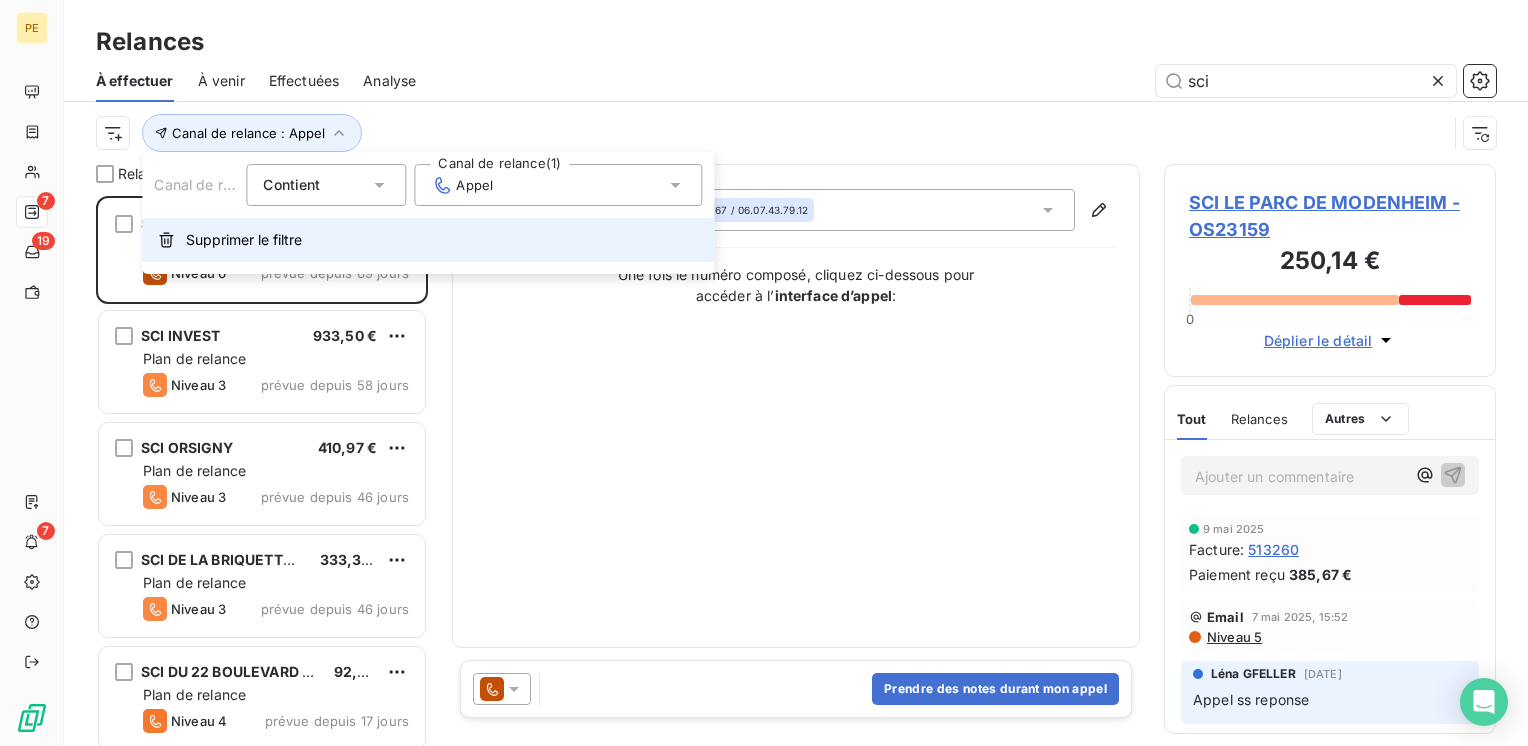 click on "Supprimer le filtre" at bounding box center [428, 240] 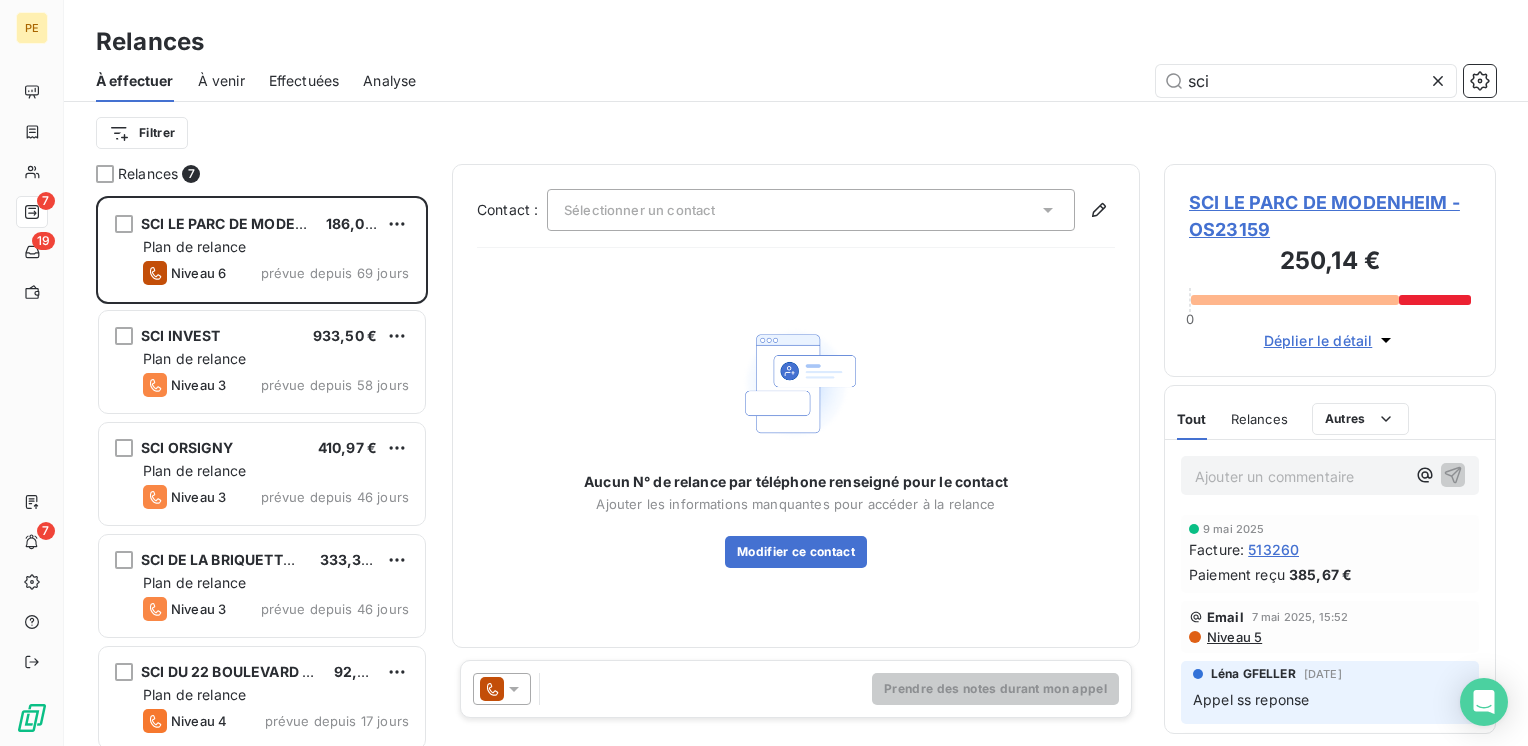 scroll, scrollTop: 16, scrollLeft: 16, axis: both 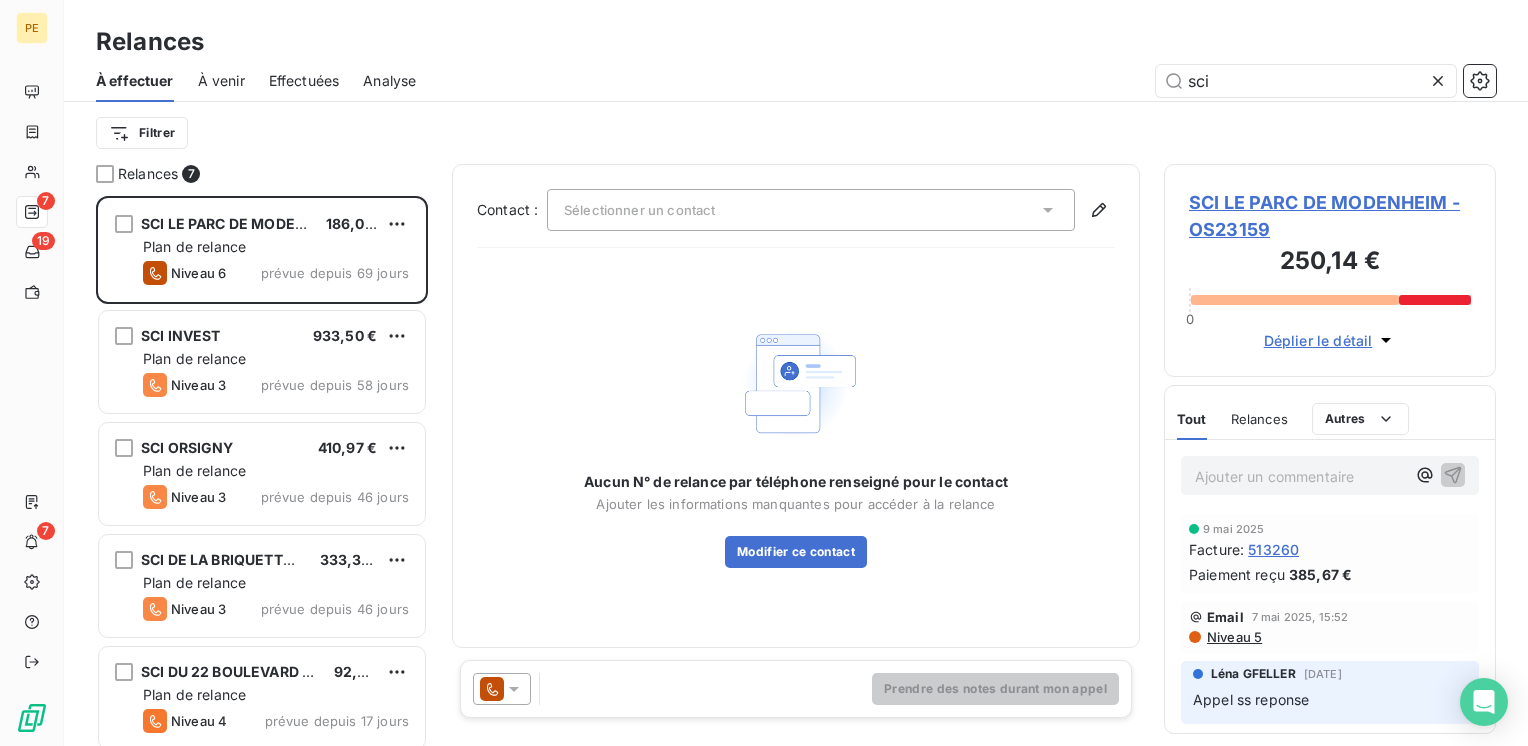 click on "Relances" at bounding box center [796, 42] 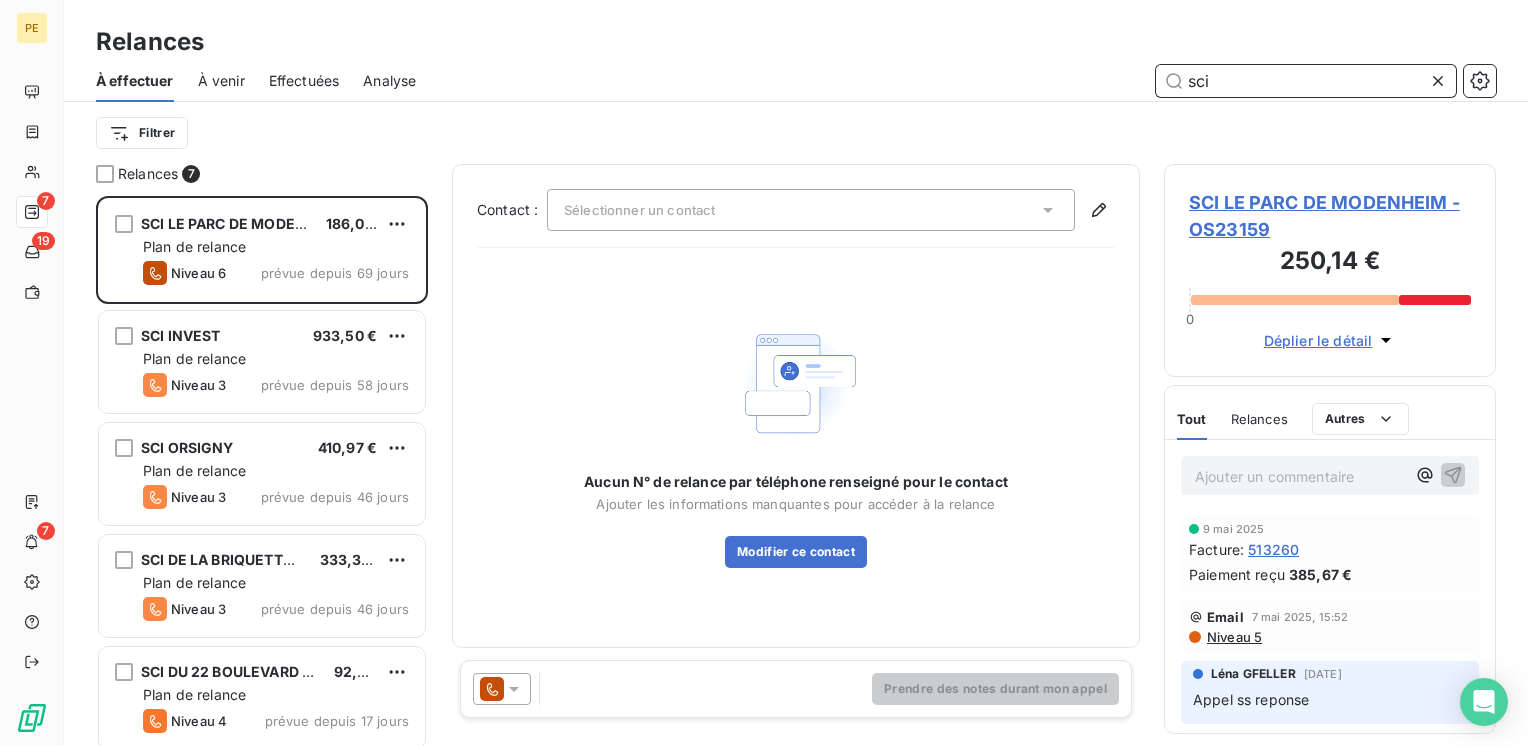 click on "sci" at bounding box center [1306, 81] 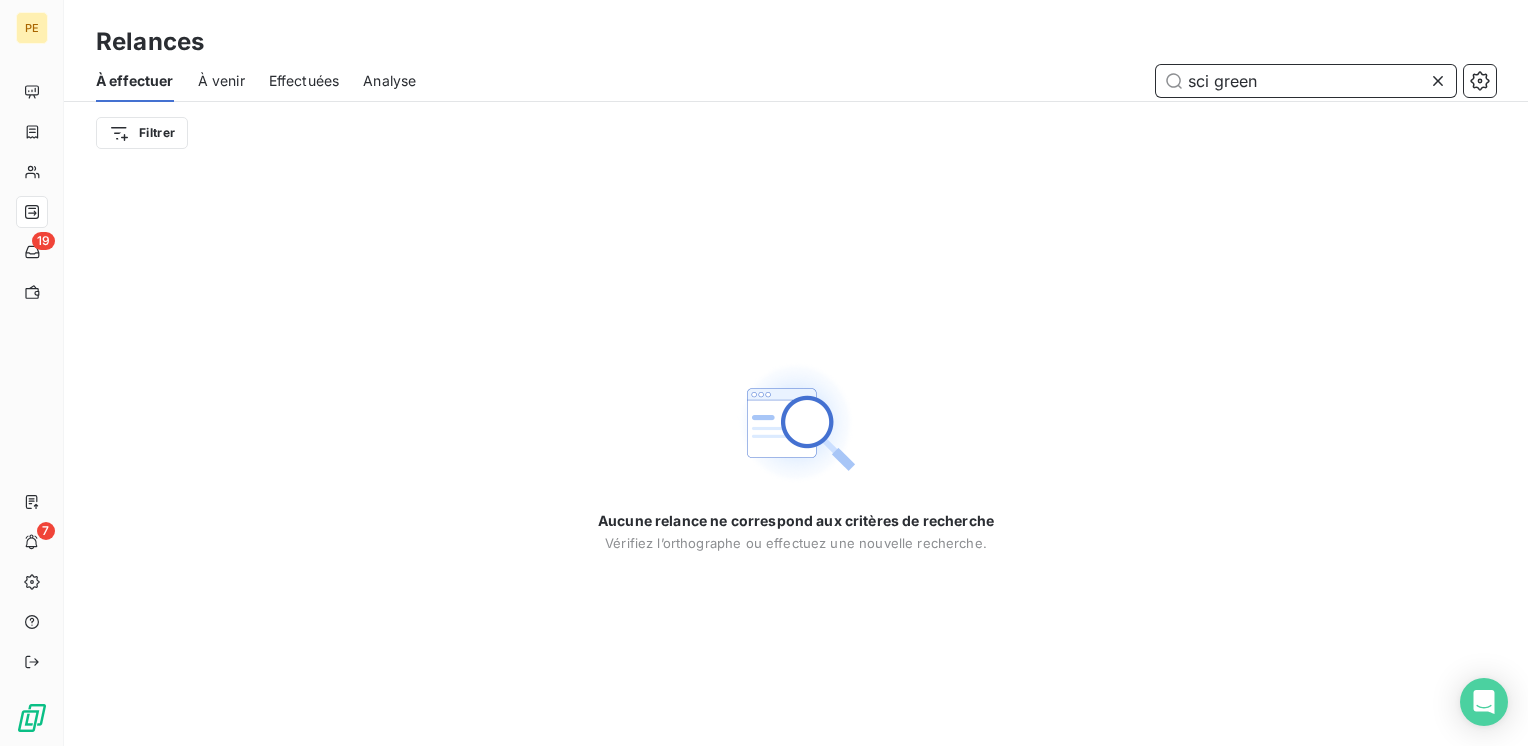 click on "sci green" at bounding box center [1306, 81] 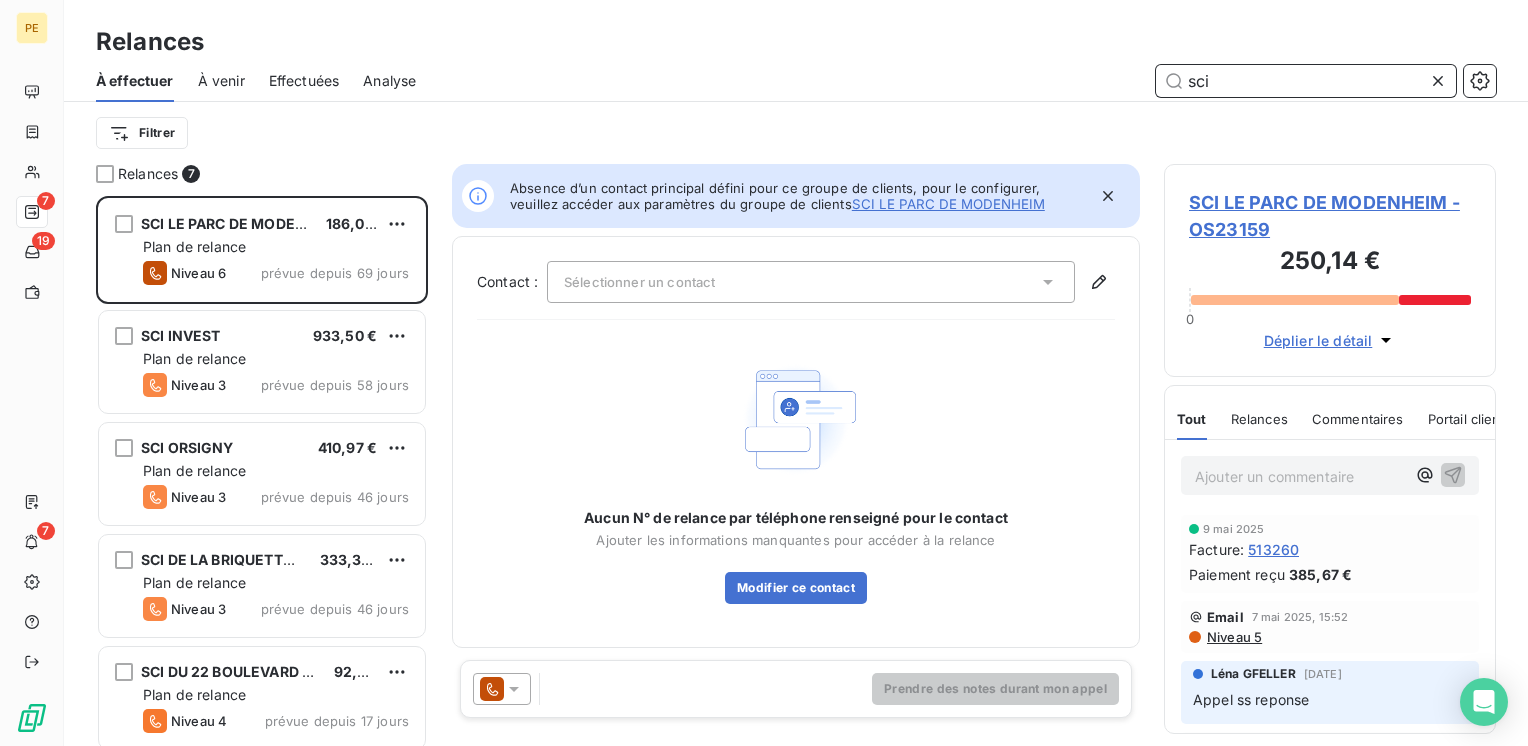 scroll, scrollTop: 16, scrollLeft: 16, axis: both 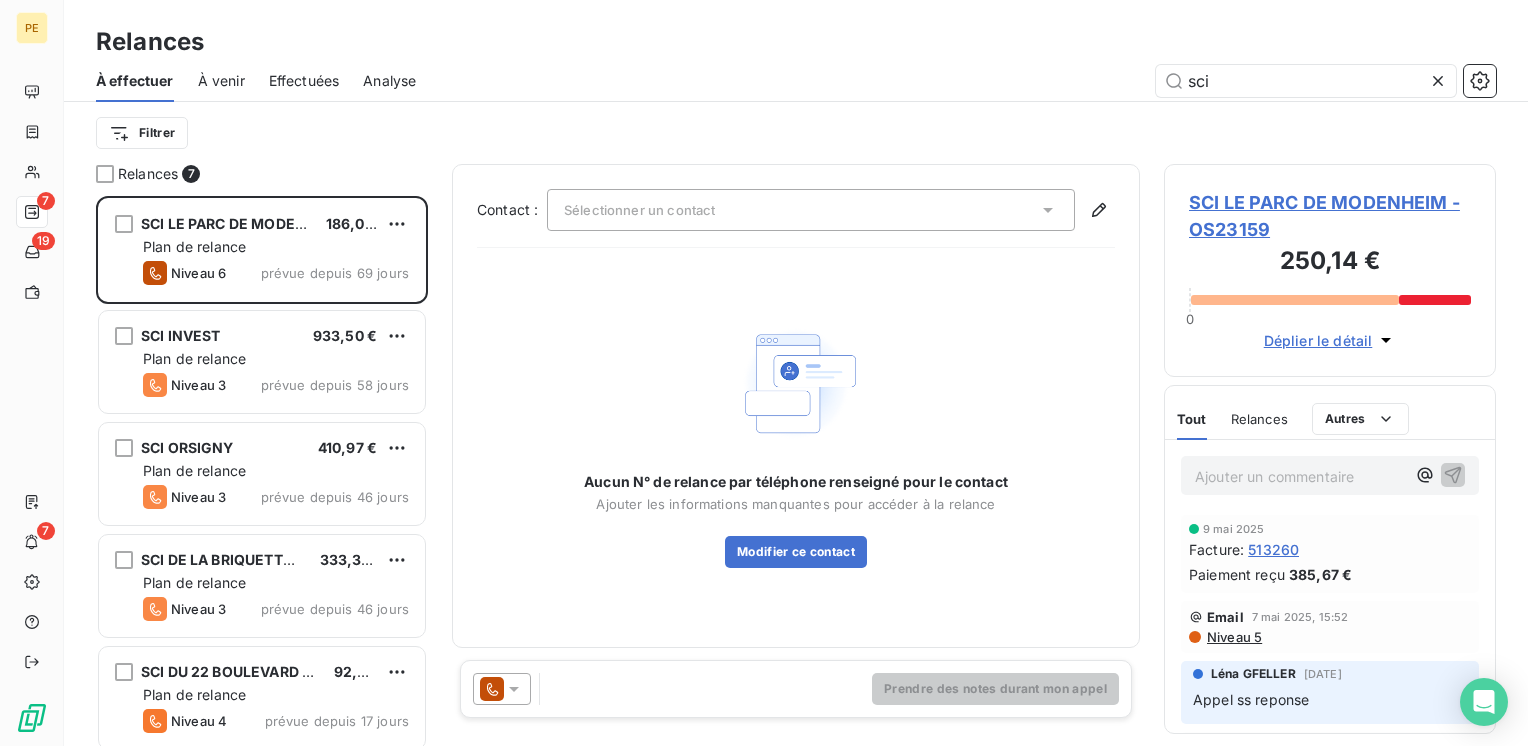 click on "Sélectionner un contact" at bounding box center [639, 210] 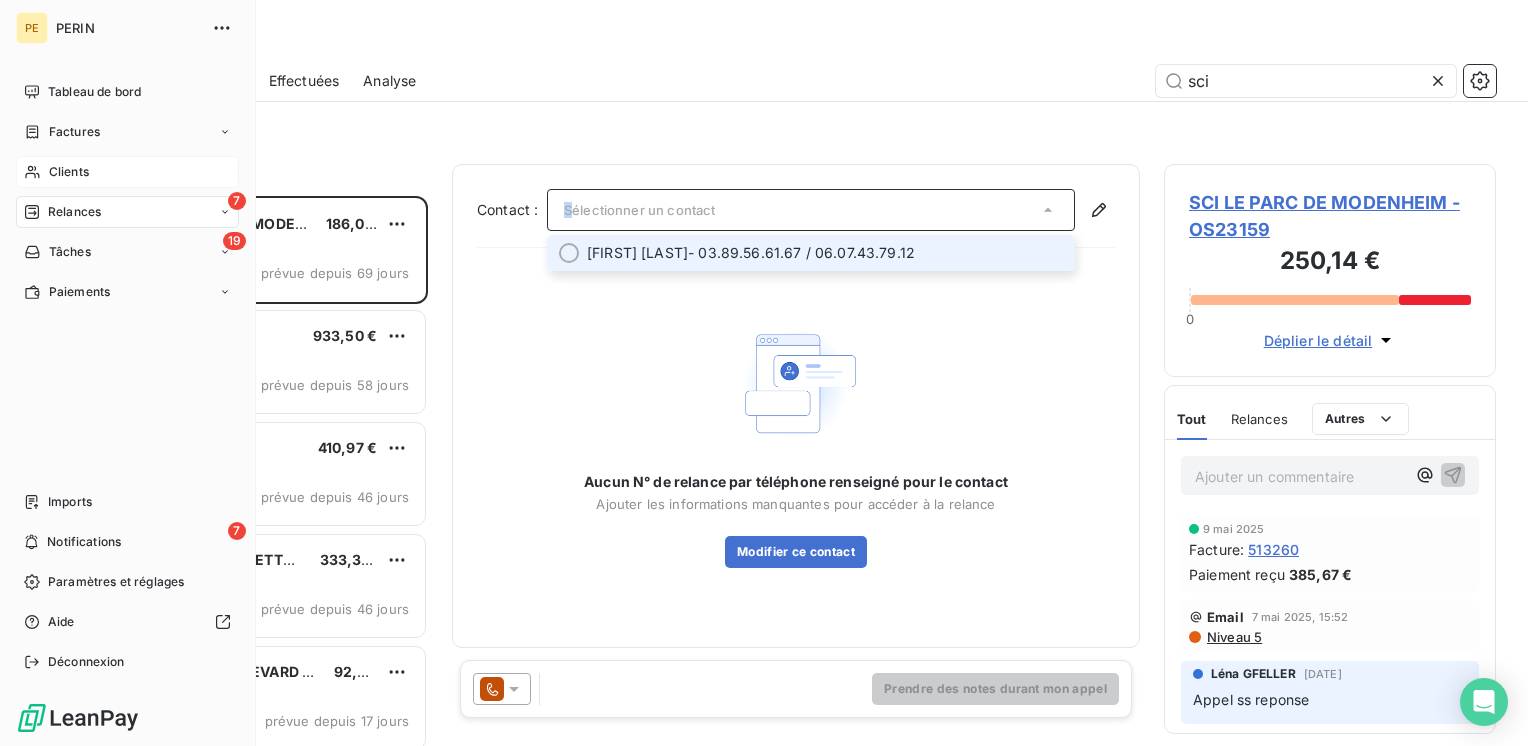 click on "Clients" at bounding box center [69, 172] 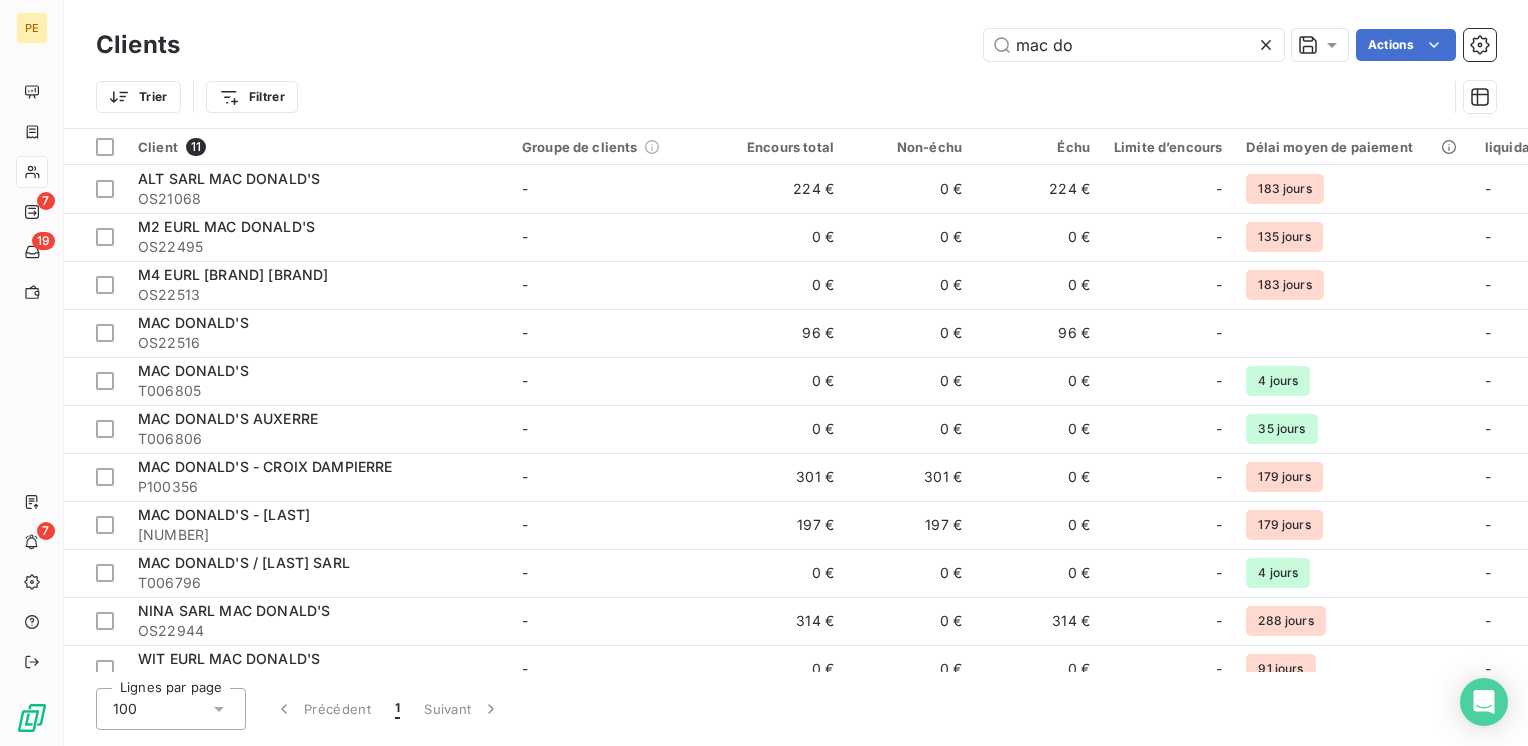 drag, startPoint x: 1148, startPoint y: 44, endPoint x: 670, endPoint y: 129, distance: 485.49872 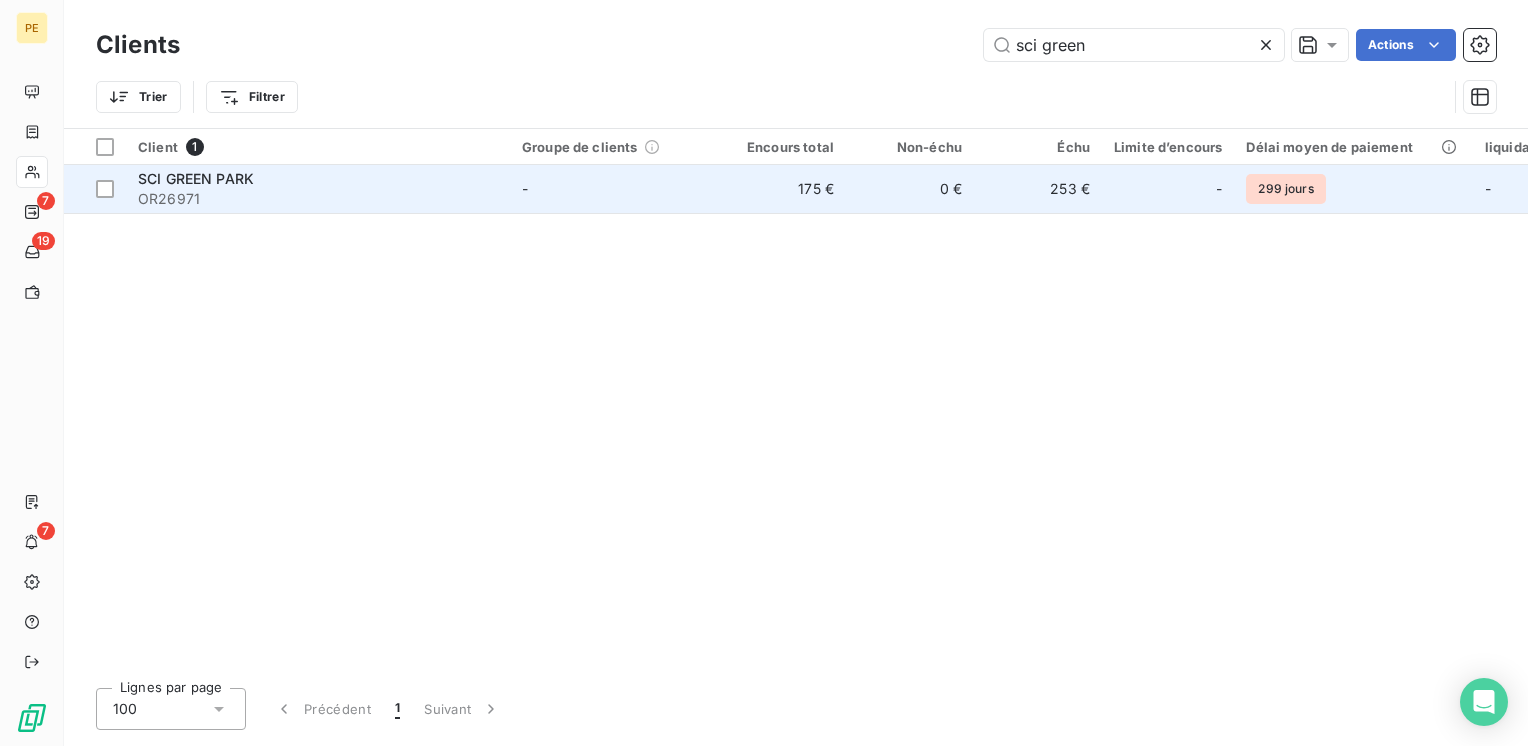 type on "sci green" 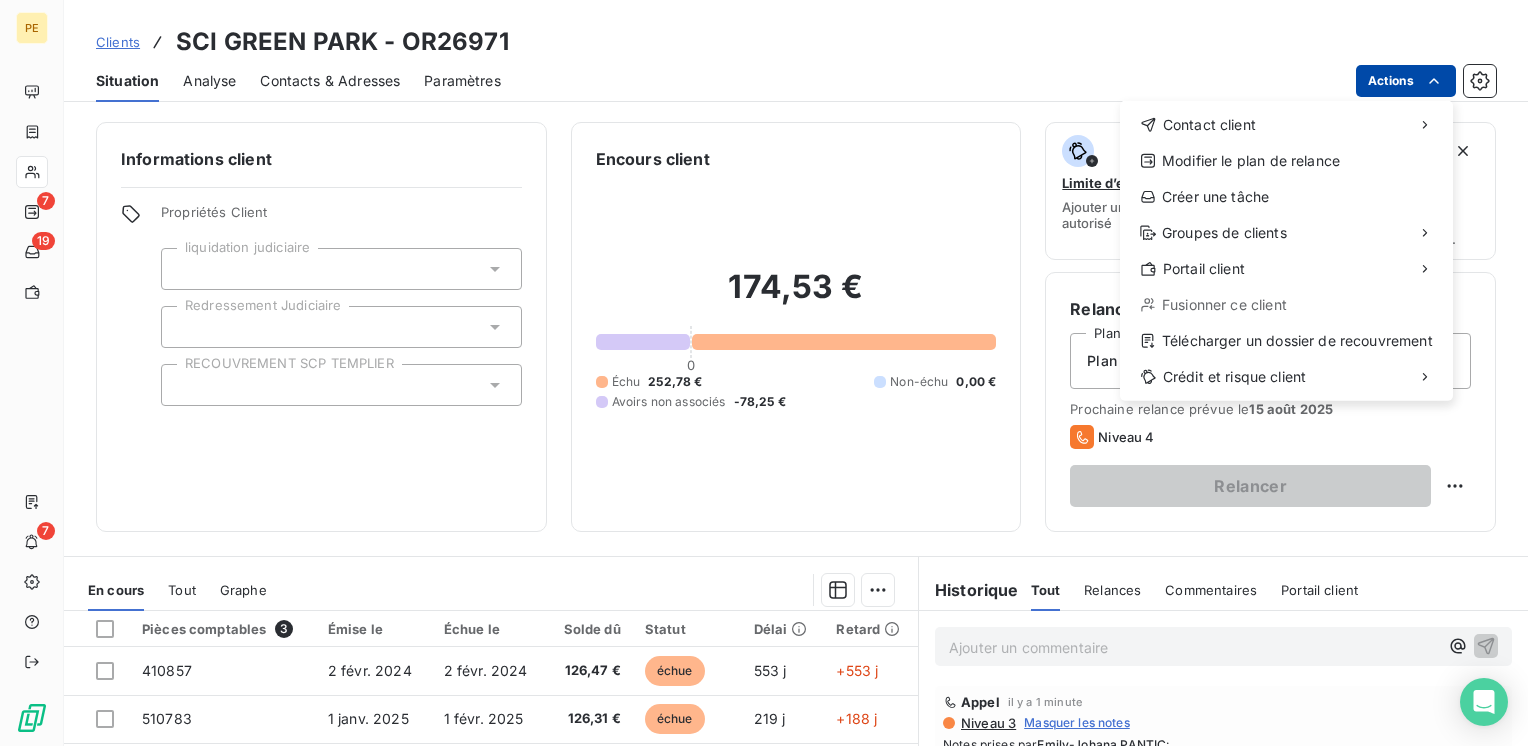 click on "PE 7 19 7 Clients SCI GREEN PARK - OR26971 Situation Analyse Contacts & Adresses Paramètres Actions Contact client Modifier le plan de relance Créer une tâche Groupes de clients Portail client Fusionner ce client Télécharger un dossier de recouvrement Crédit et risque client Informations client Propriétés Client liquidation judiciaire Redressement Judiciaire RECOUVREMENT SCP TEMPLIER Encours client 174,53 € 0 Échu 252,78 € Non-échu 0,00 € Avoirs non associés -78,25 € Limite d’encours Ajouter une limite d’encours autorisé Gestion du risque Surveiller ce client en intégrant votre outil de gestion des risques client. Relance Plan de relance Plan de relance Prochaine relance prévue le 15 août 2025 Niveau 4 Relancer En cours Tout Graphe Pièces comptables 3 Émise le Échue le Solde dû Statut Délai Retard 410857 2 févr. 2024 2 févr. 2024 126,47 € échue 553 j +553 j 510783 1 janv. 2025 1 févr. 2025 126,31 € échue 219 j +188 j 560960 -78,25 €" at bounding box center [764, 373] 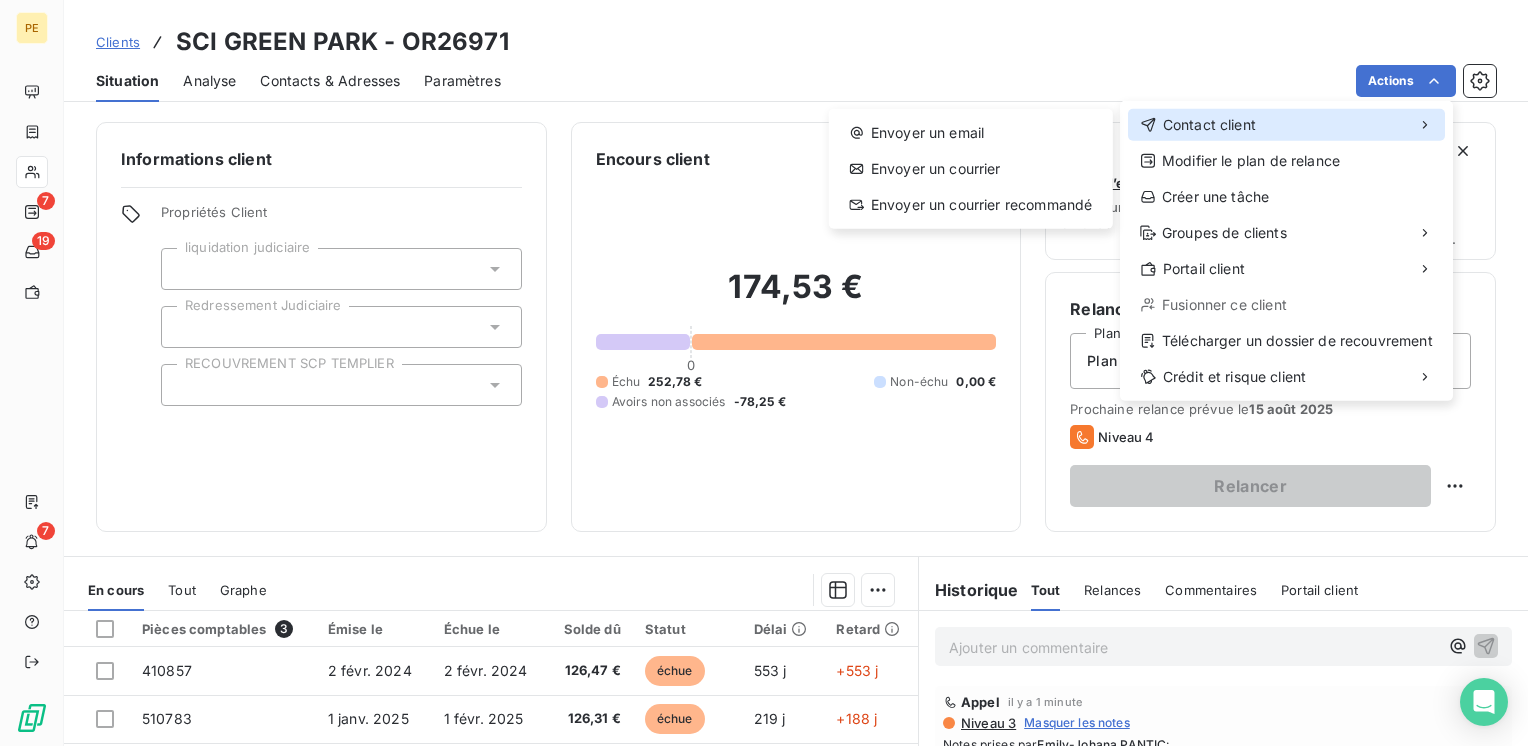 click on "Contact client" at bounding box center (1209, 125) 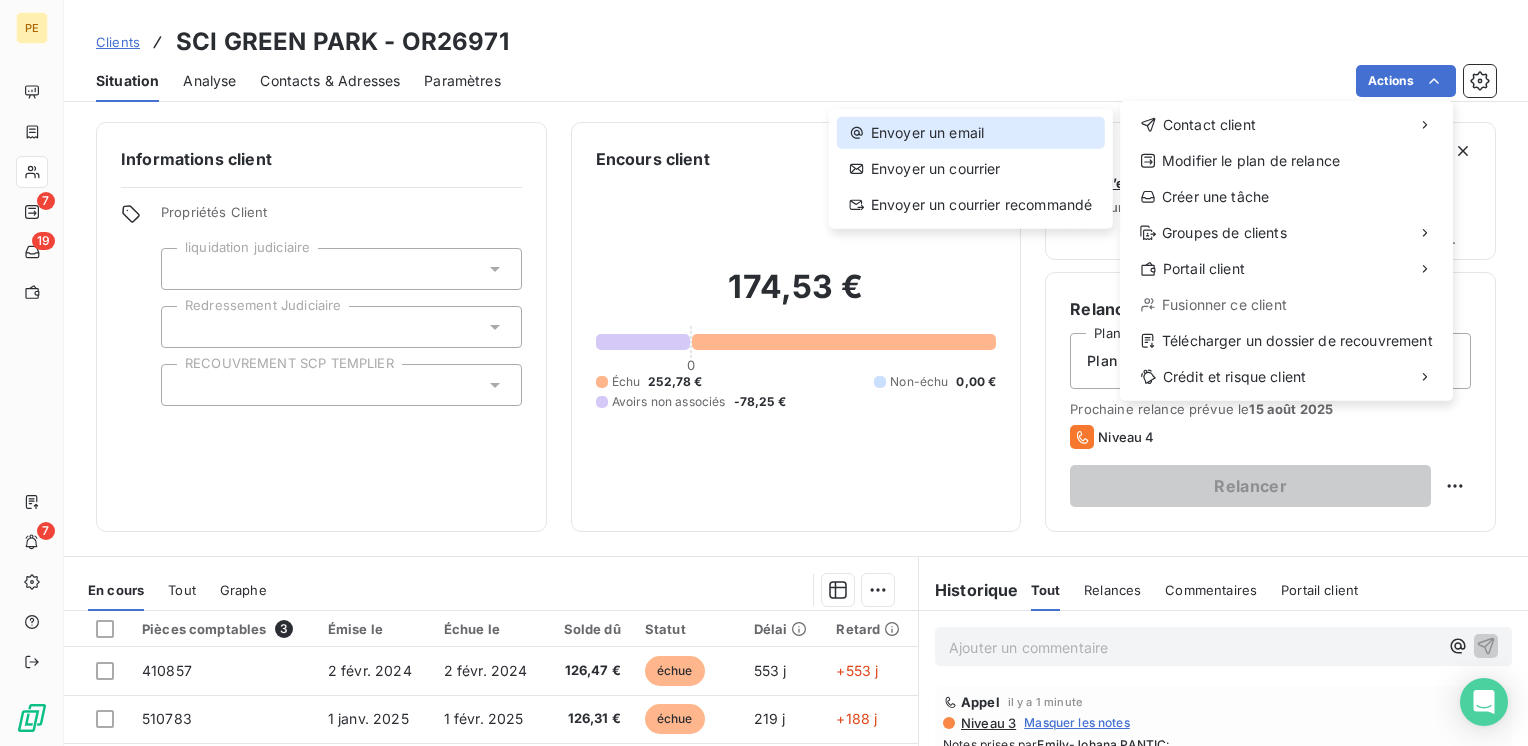 click on "Envoyer un email" at bounding box center (971, 133) 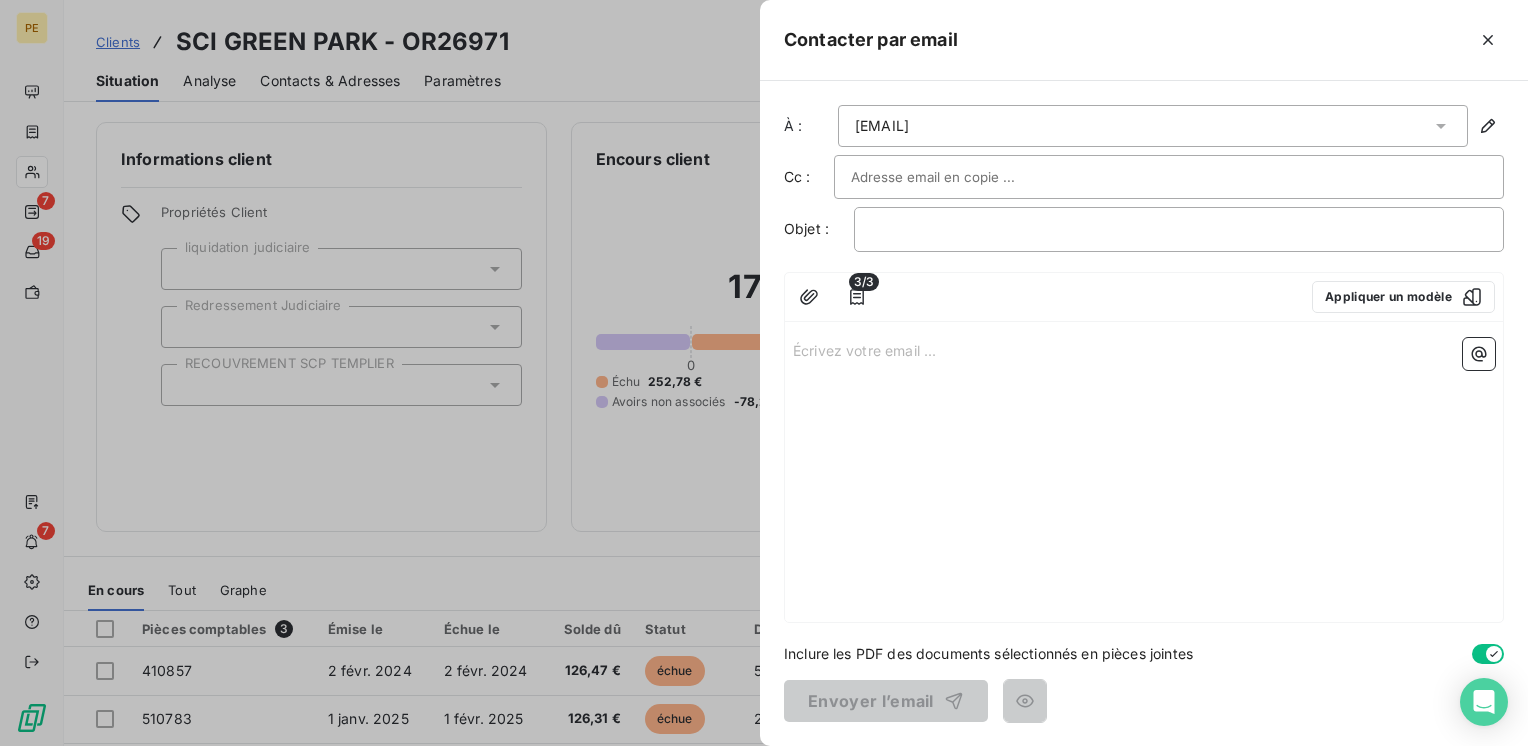click at bounding box center (958, 177) 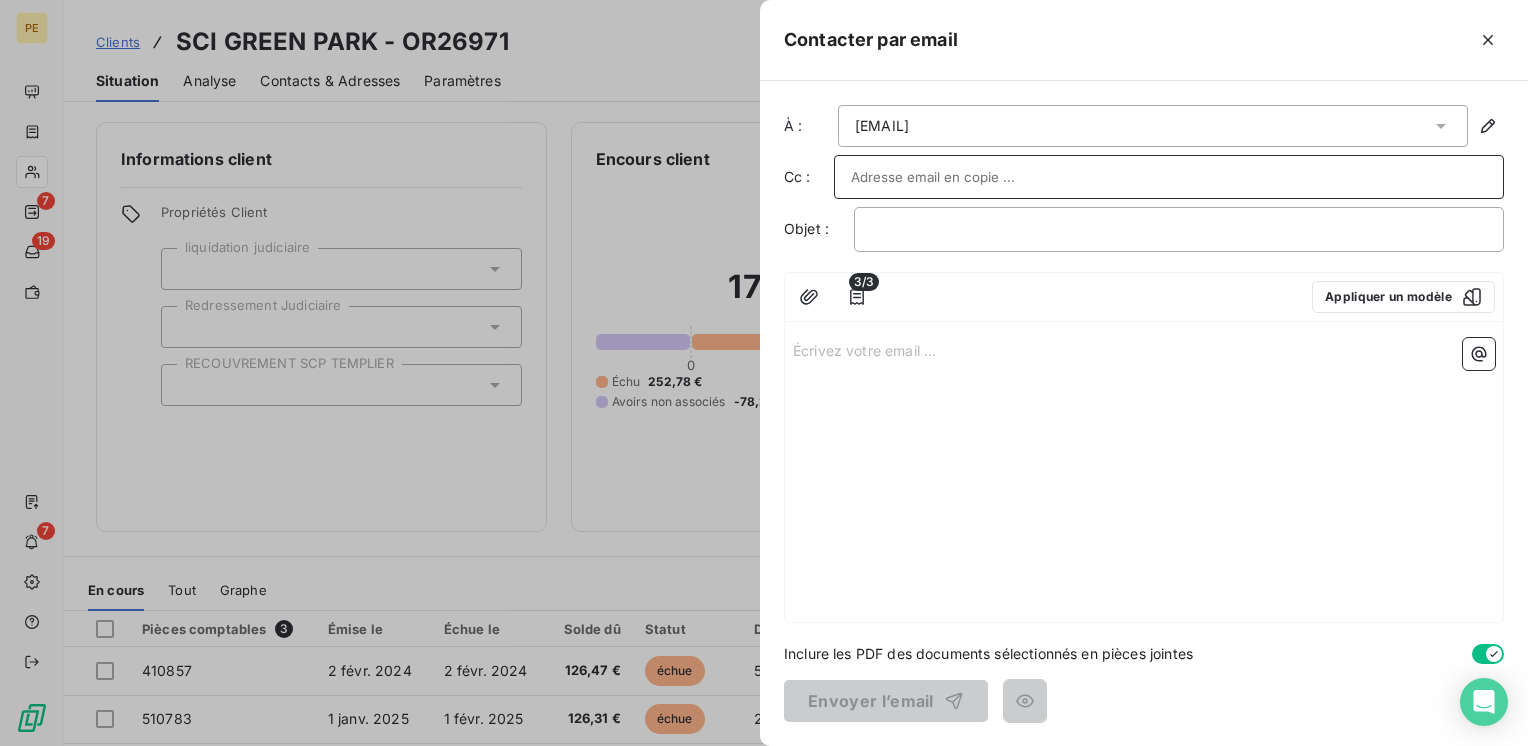 drag, startPoint x: 963, startPoint y: 413, endPoint x: 924, endPoint y: 376, distance: 53.75872 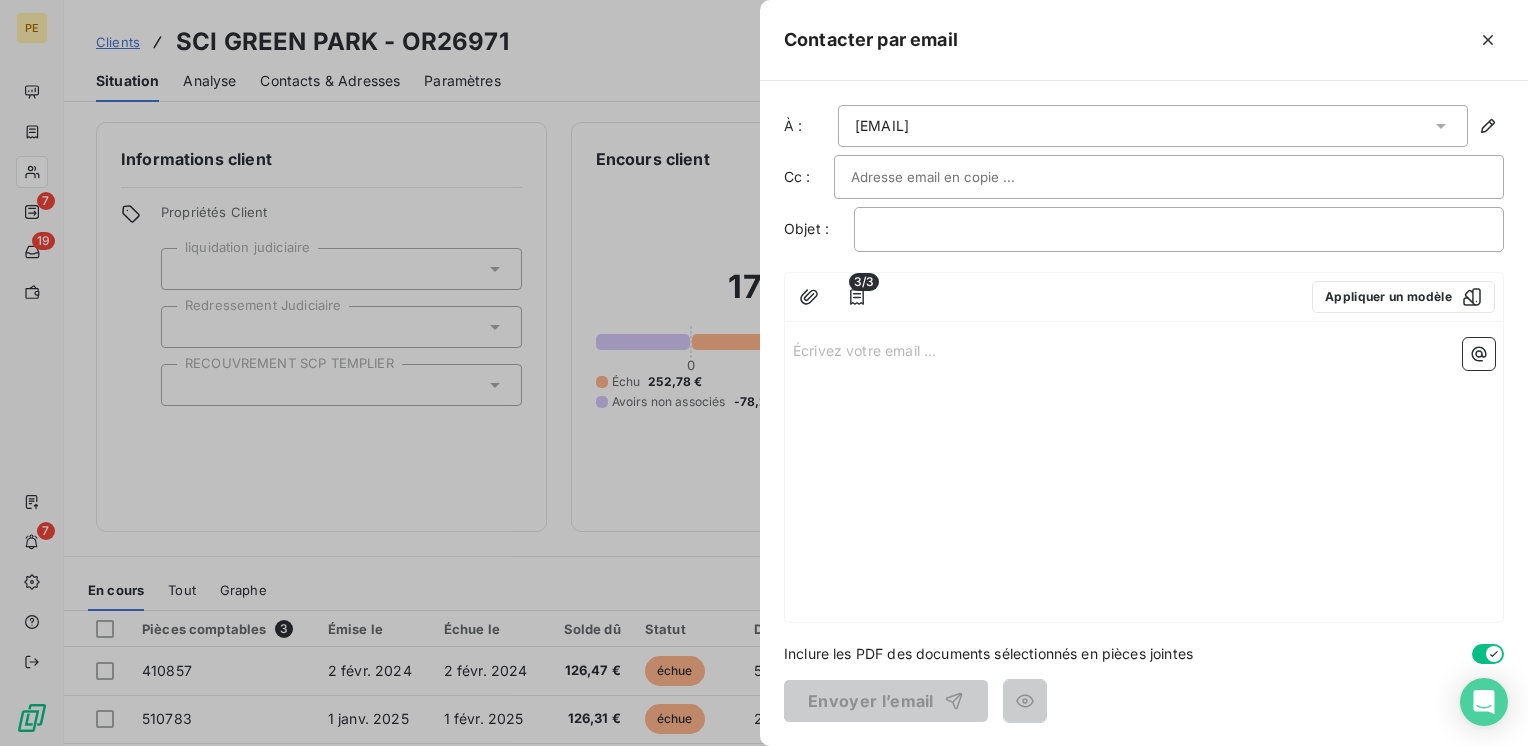drag, startPoint x: 893, startPoint y: 357, endPoint x: 880, endPoint y: 318, distance: 41.109608 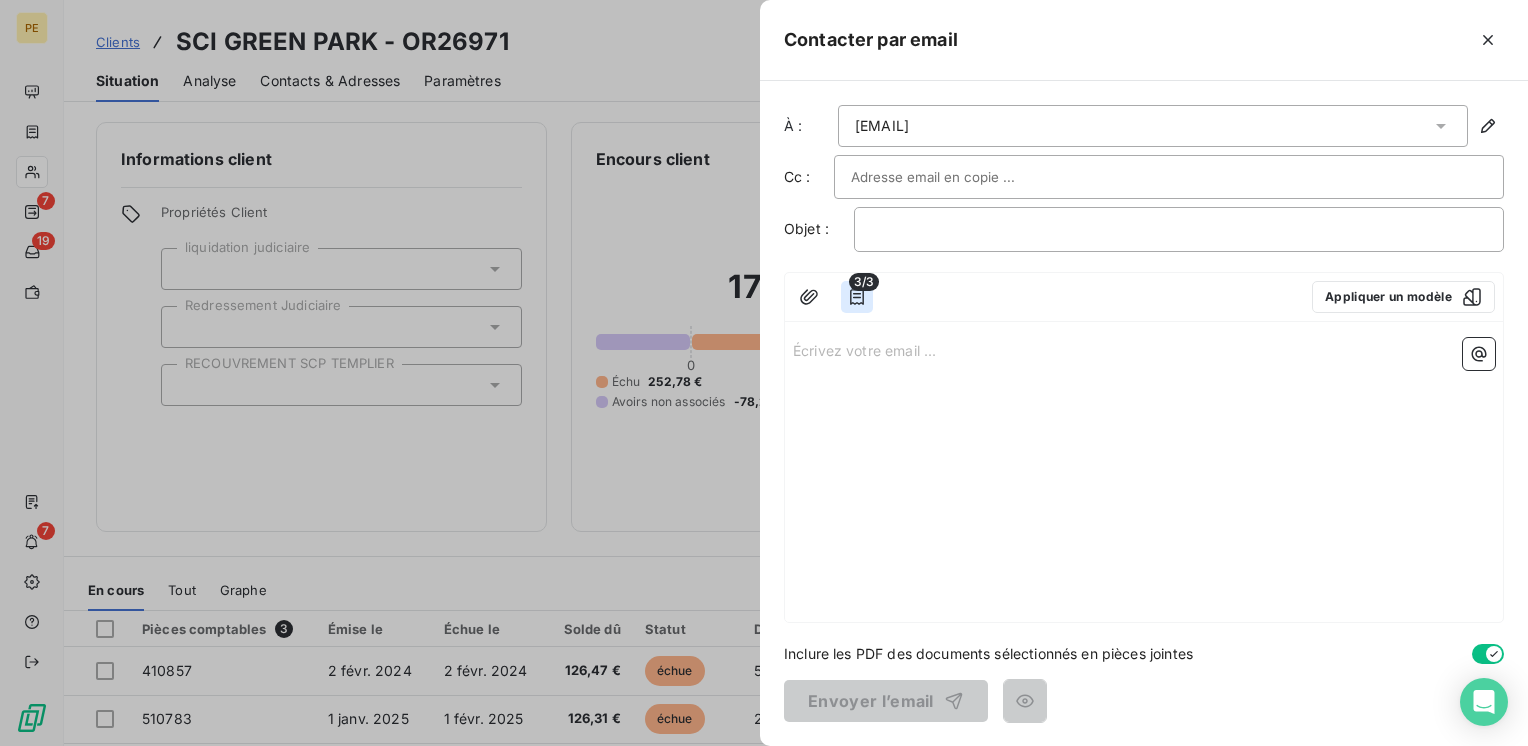 click 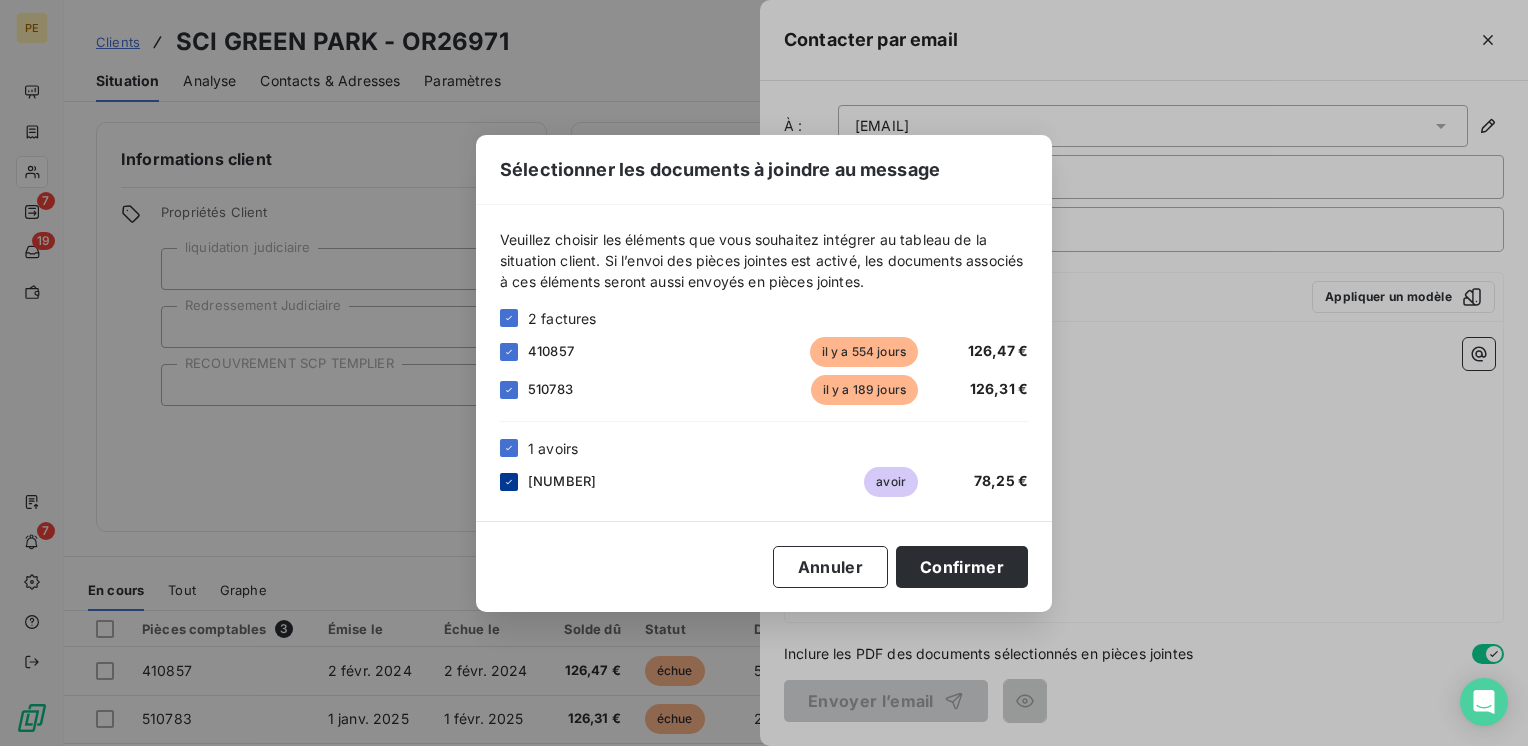 click 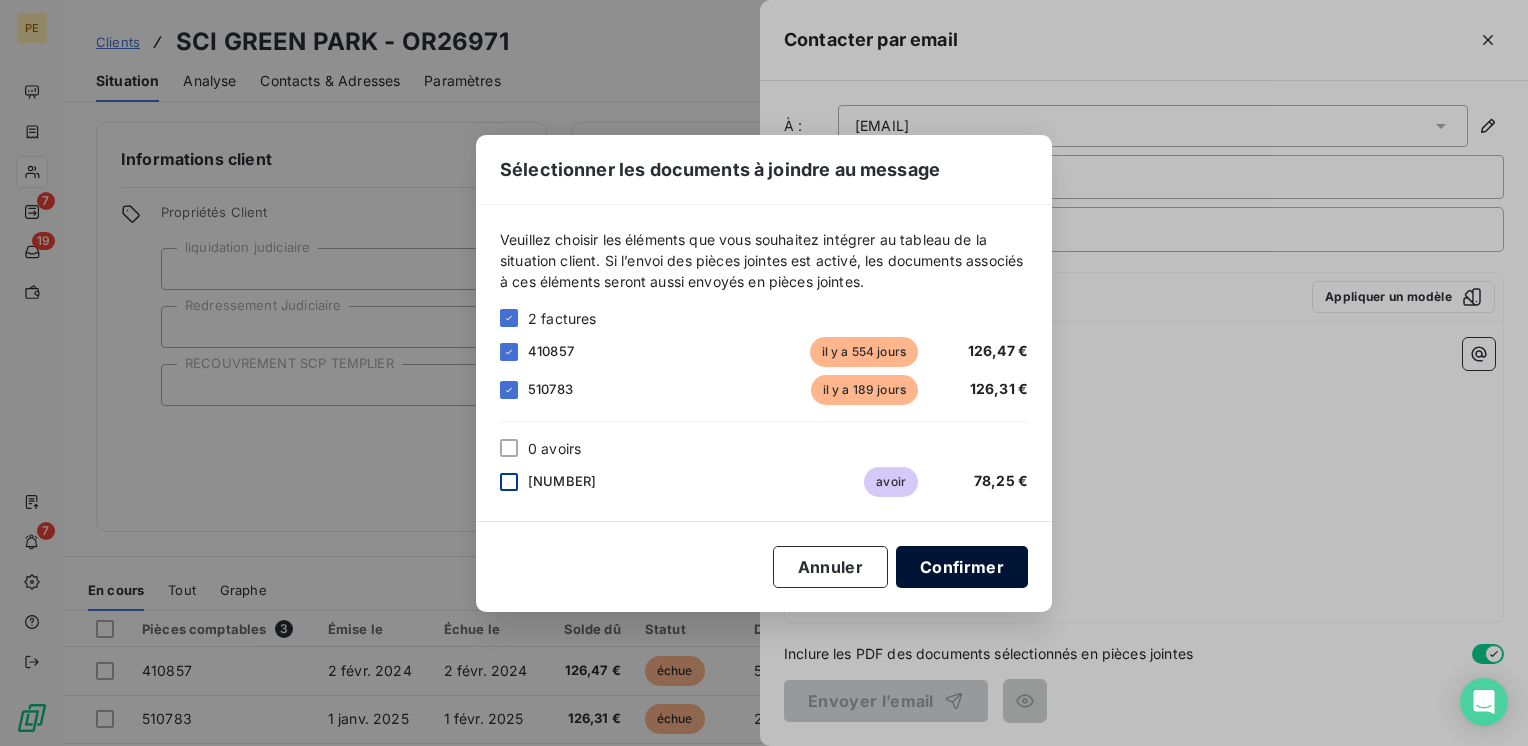 click on "Confirmer" at bounding box center (962, 567) 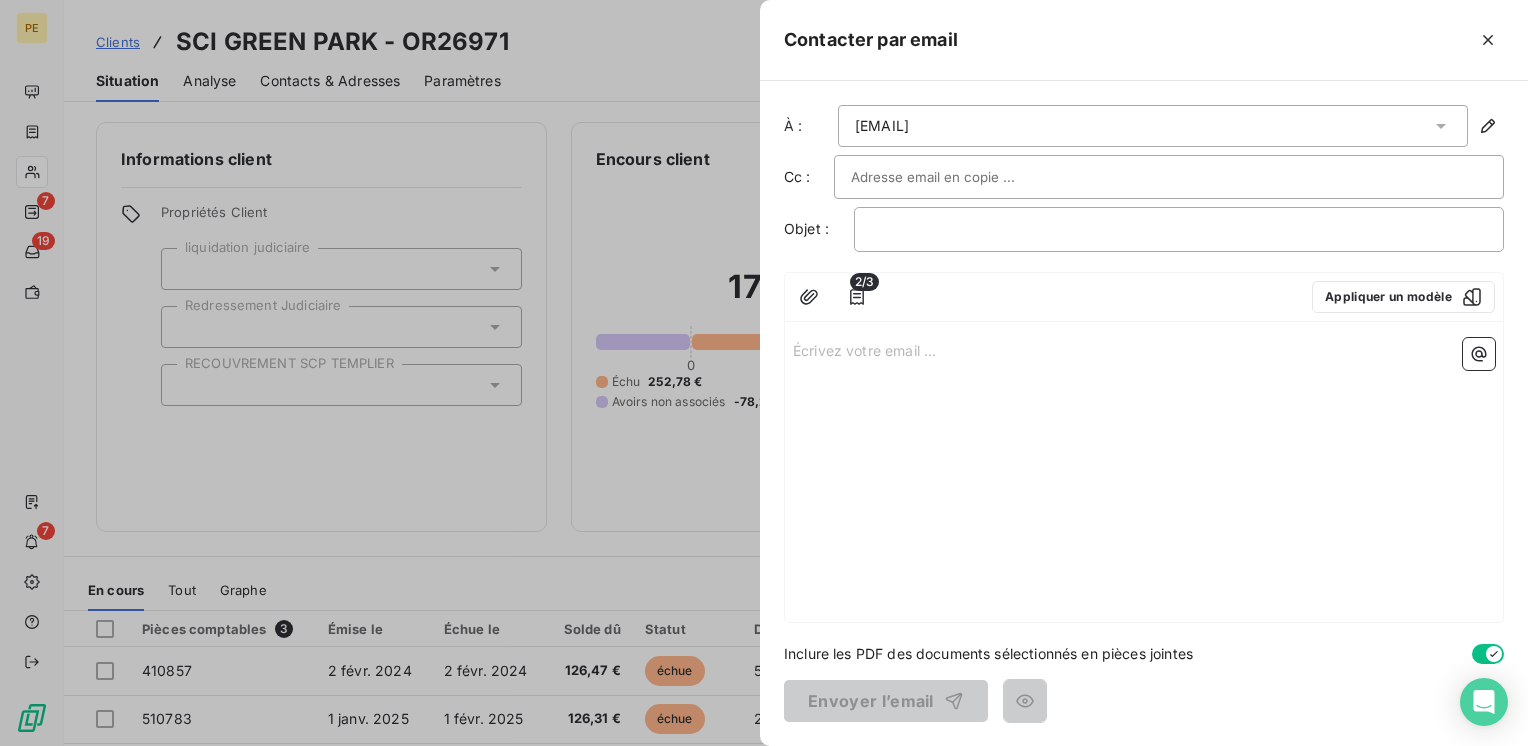 click on "Écrivez votre email ... ﻿" at bounding box center (1144, 476) 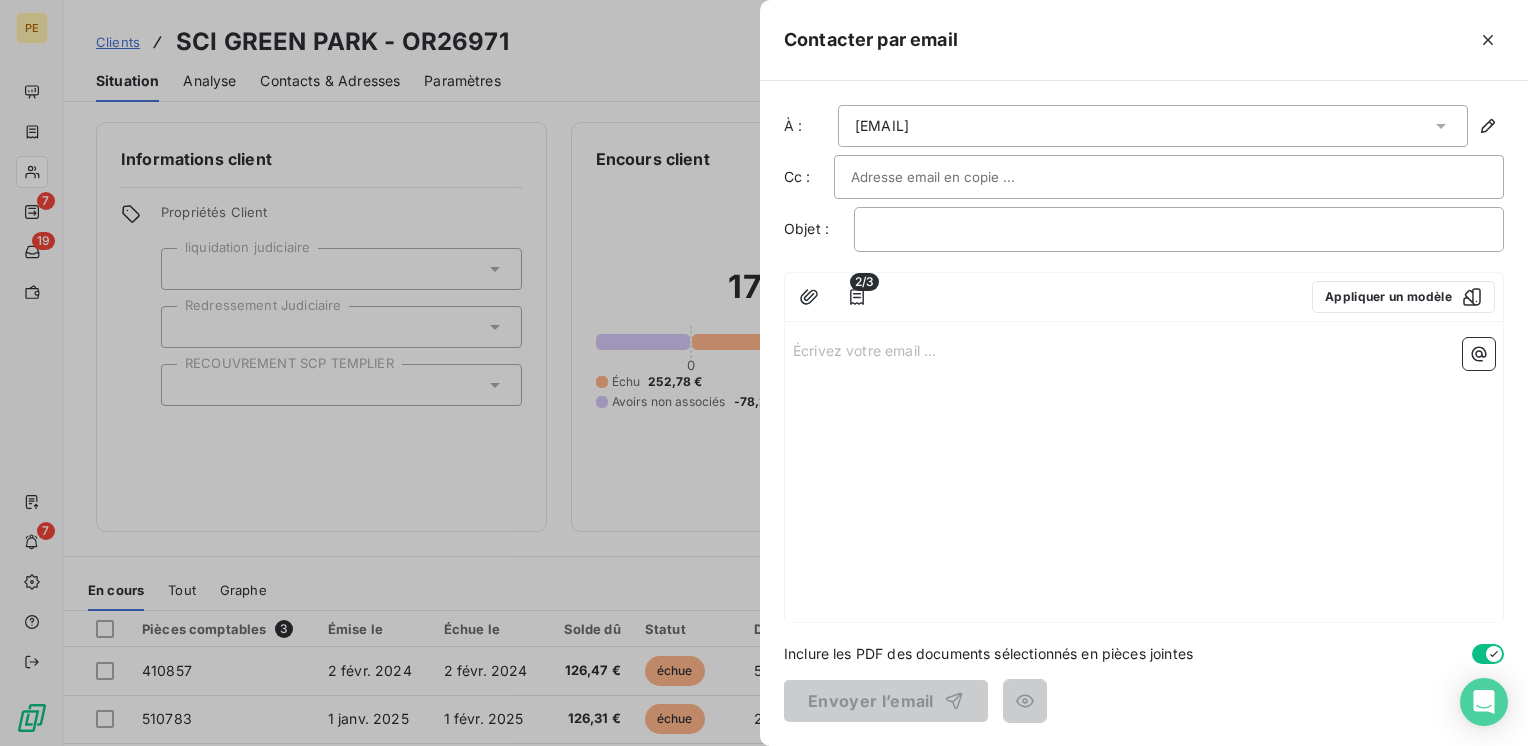 click on "Écrivez votre email ... ﻿" at bounding box center [1144, 349] 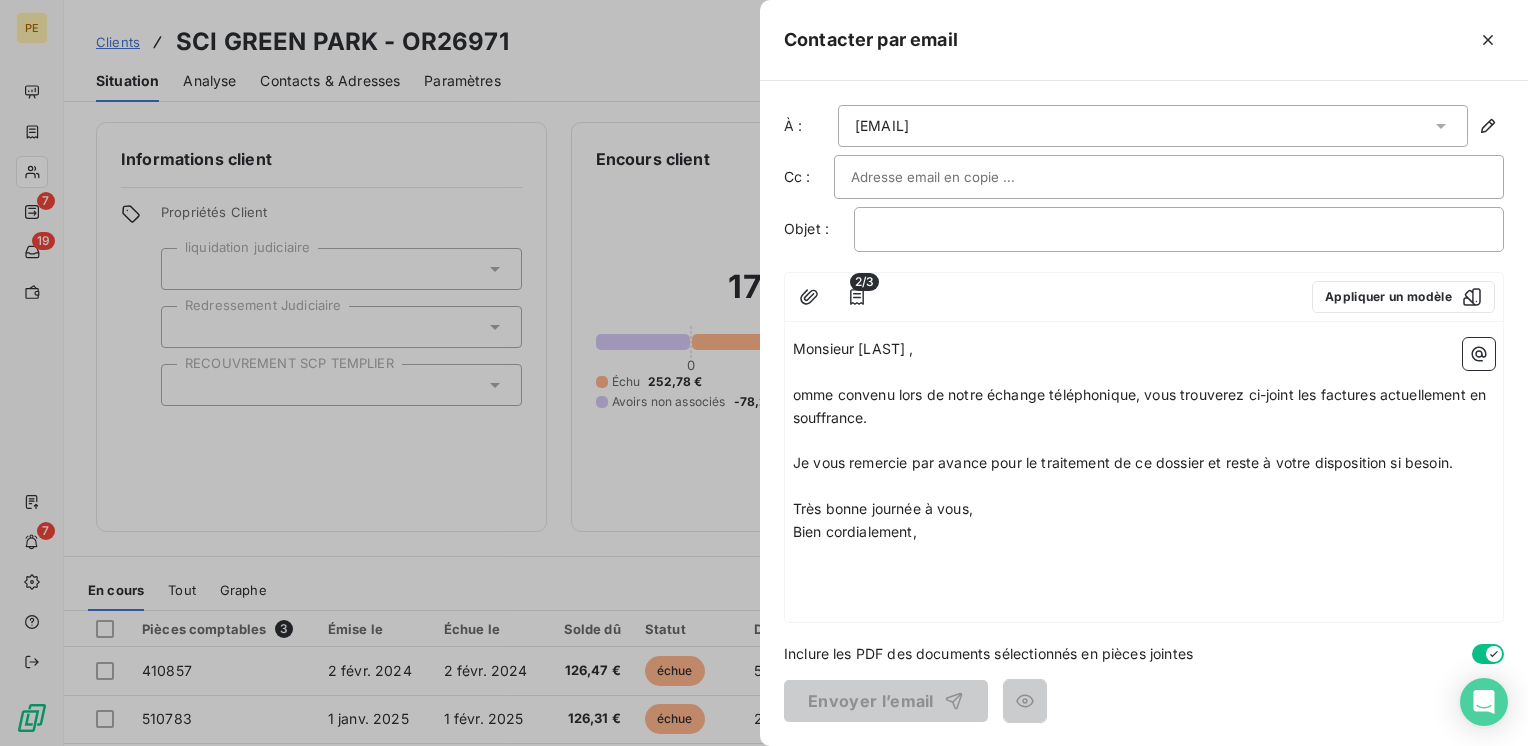 click on "Bien cordialement," at bounding box center [1144, 532] 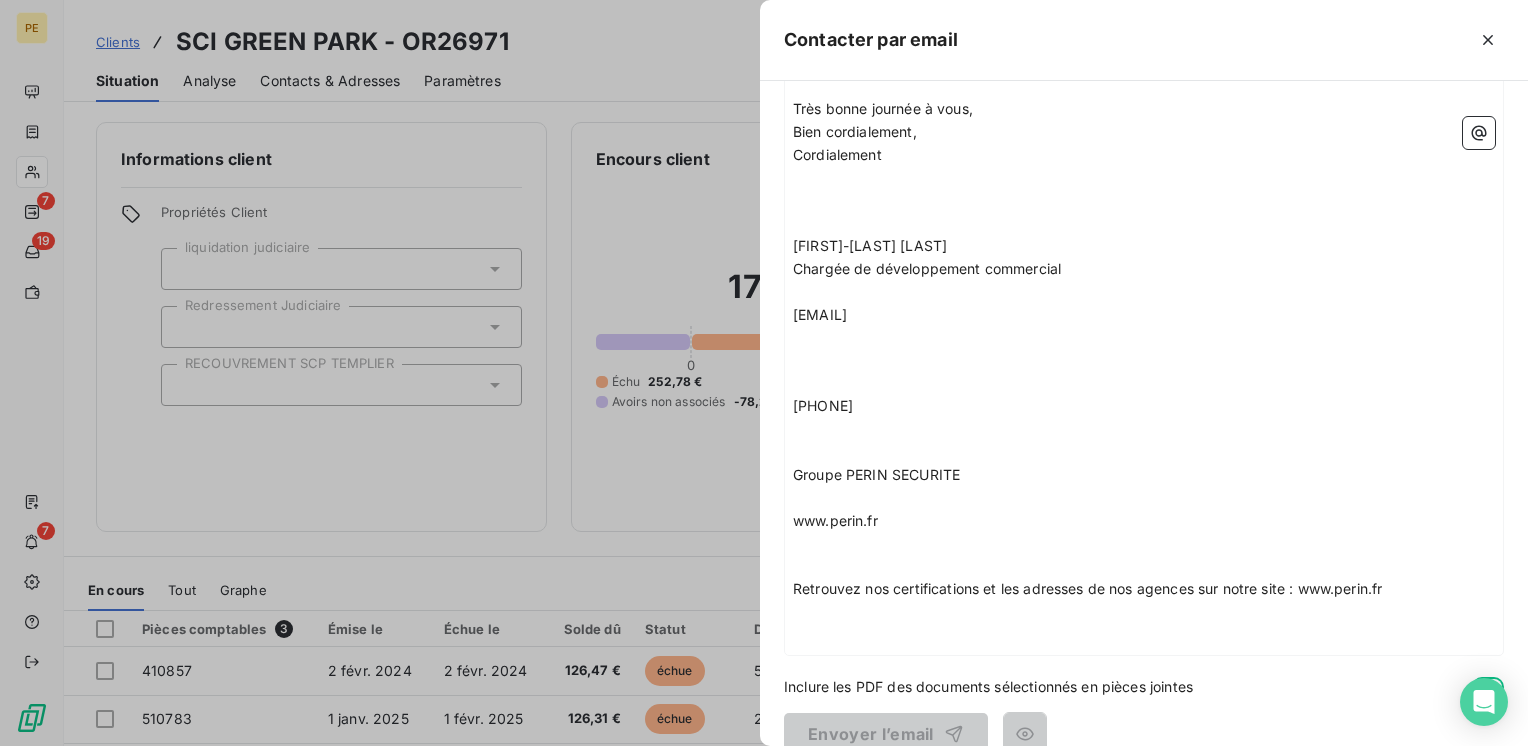 scroll, scrollTop: 0, scrollLeft: 0, axis: both 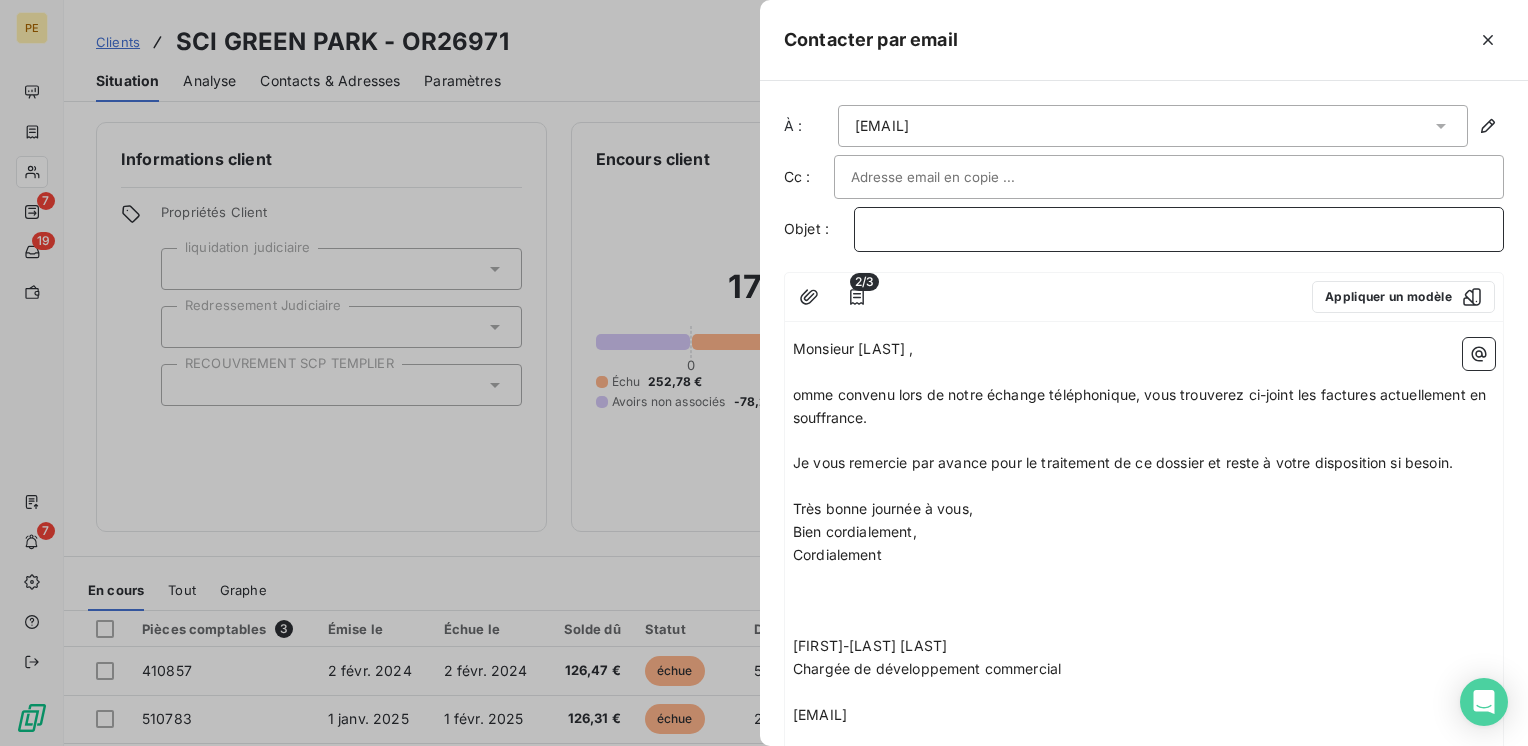 click on "﻿" at bounding box center [1179, 229] 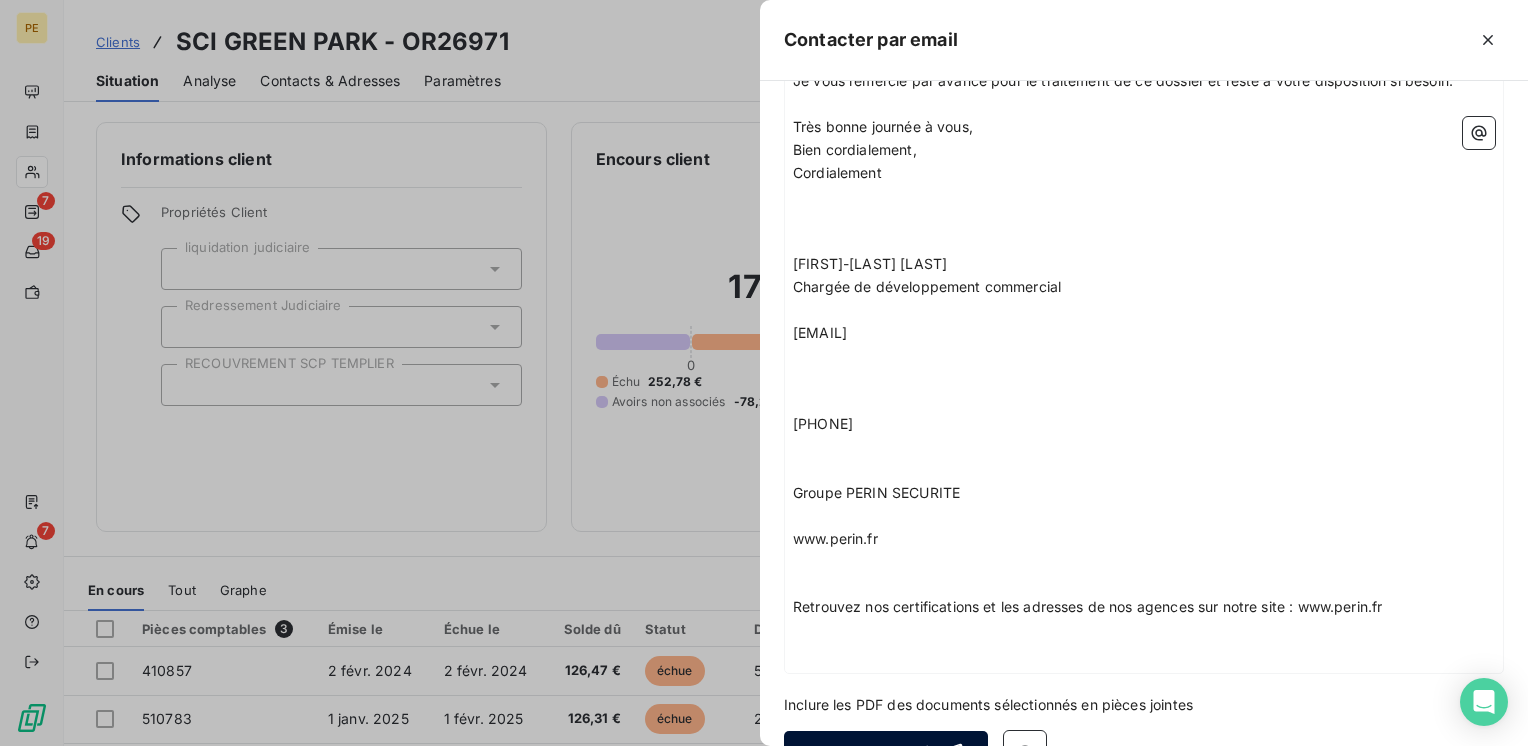 scroll, scrollTop: 431, scrollLeft: 0, axis: vertical 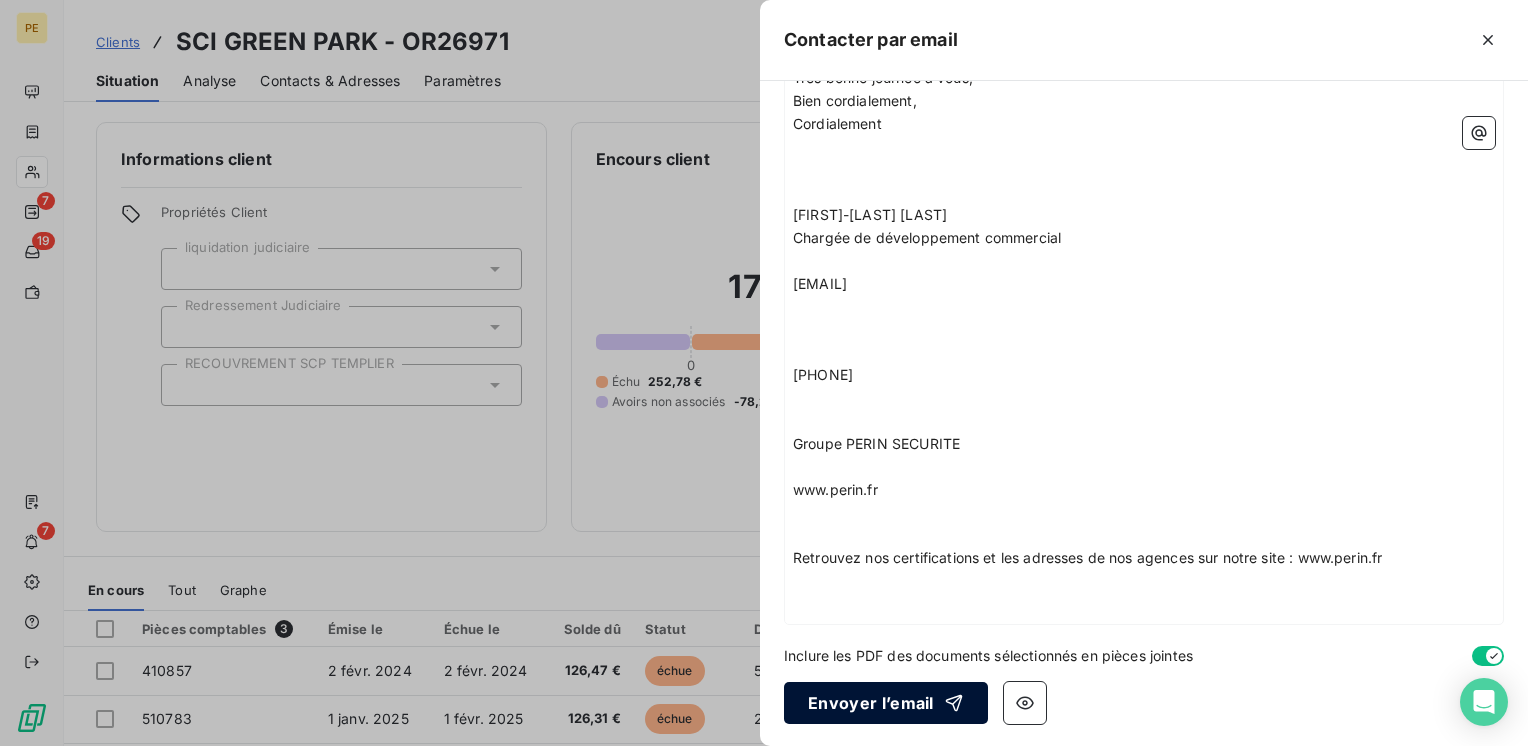 click on "Envoyer l’email" at bounding box center [886, 703] 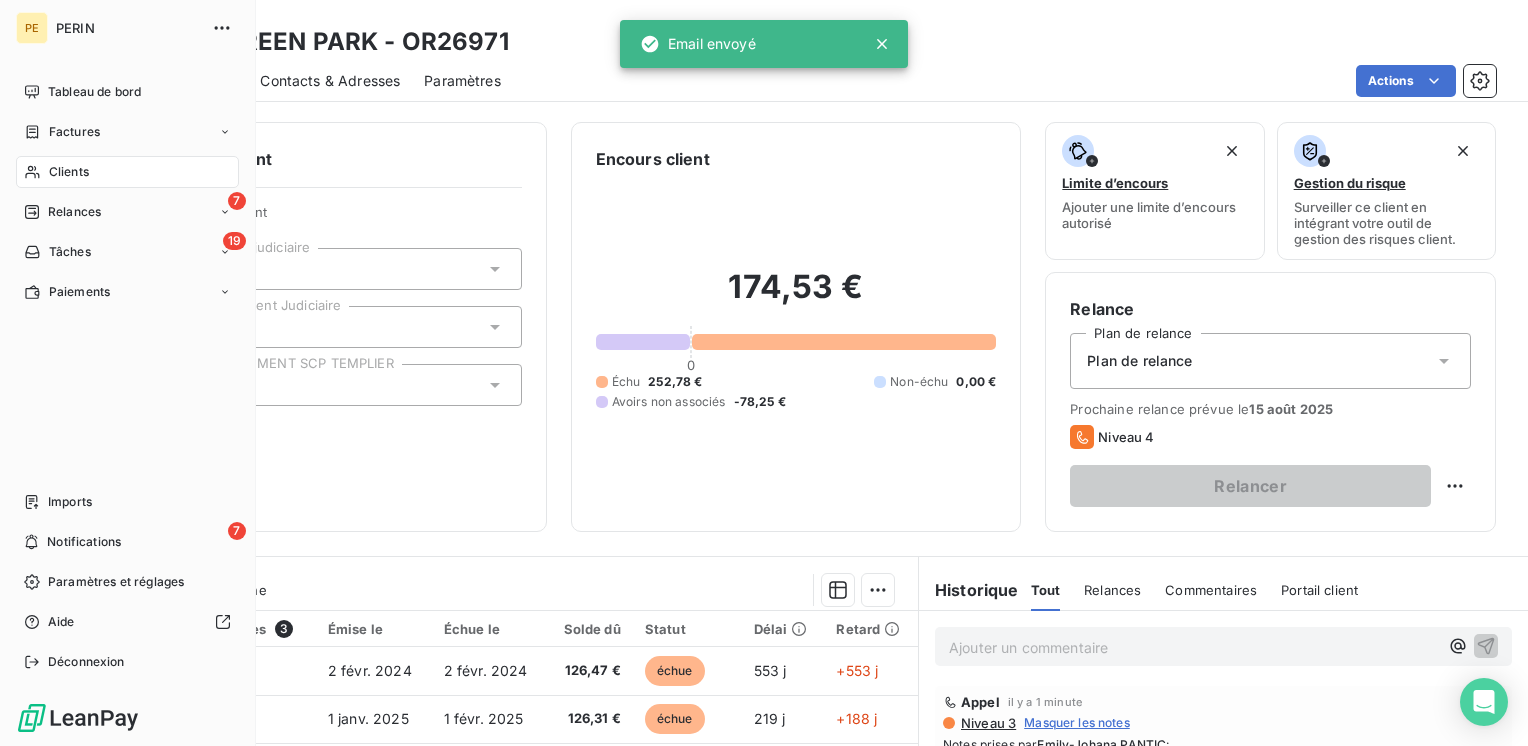 click on "Relances" at bounding box center [74, 212] 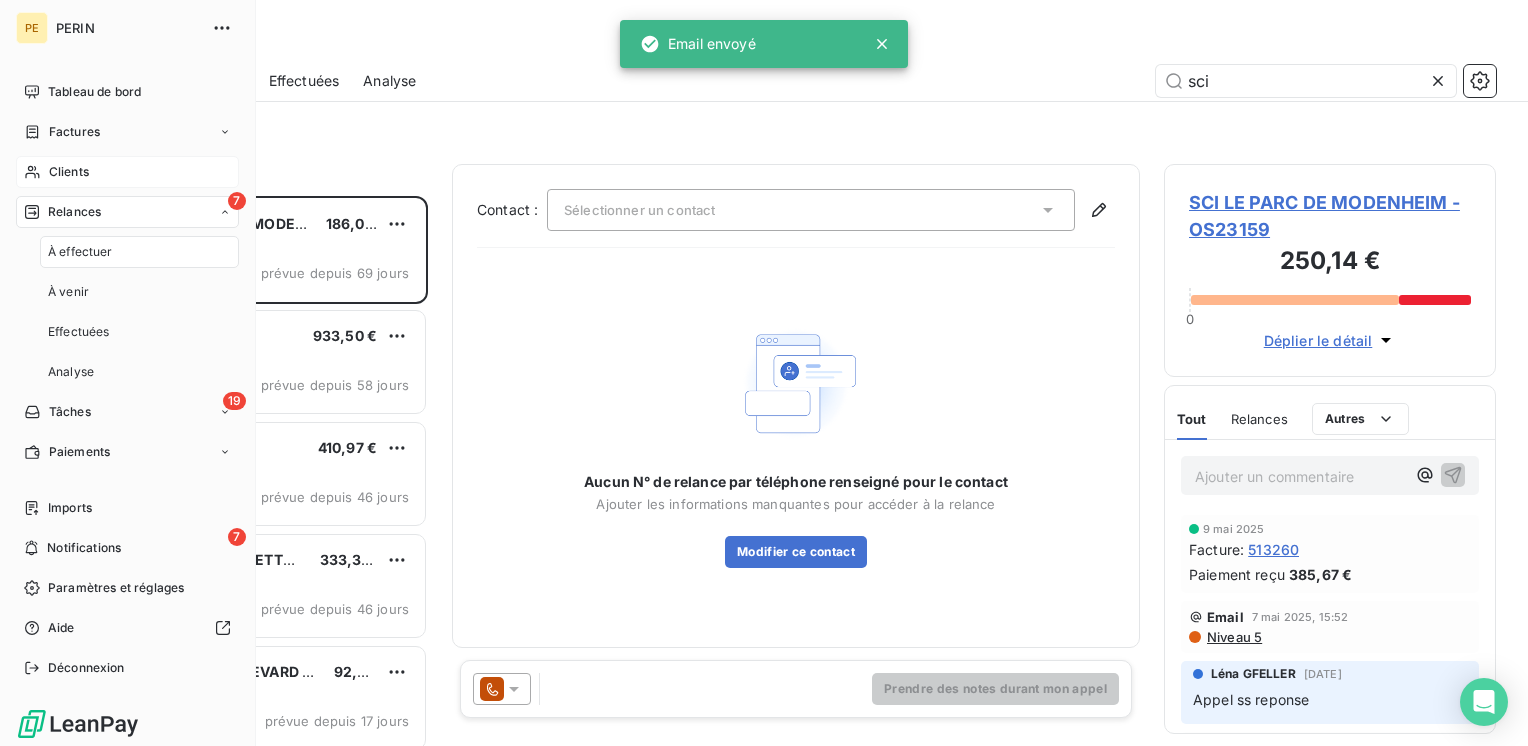 scroll, scrollTop: 16, scrollLeft: 16, axis: both 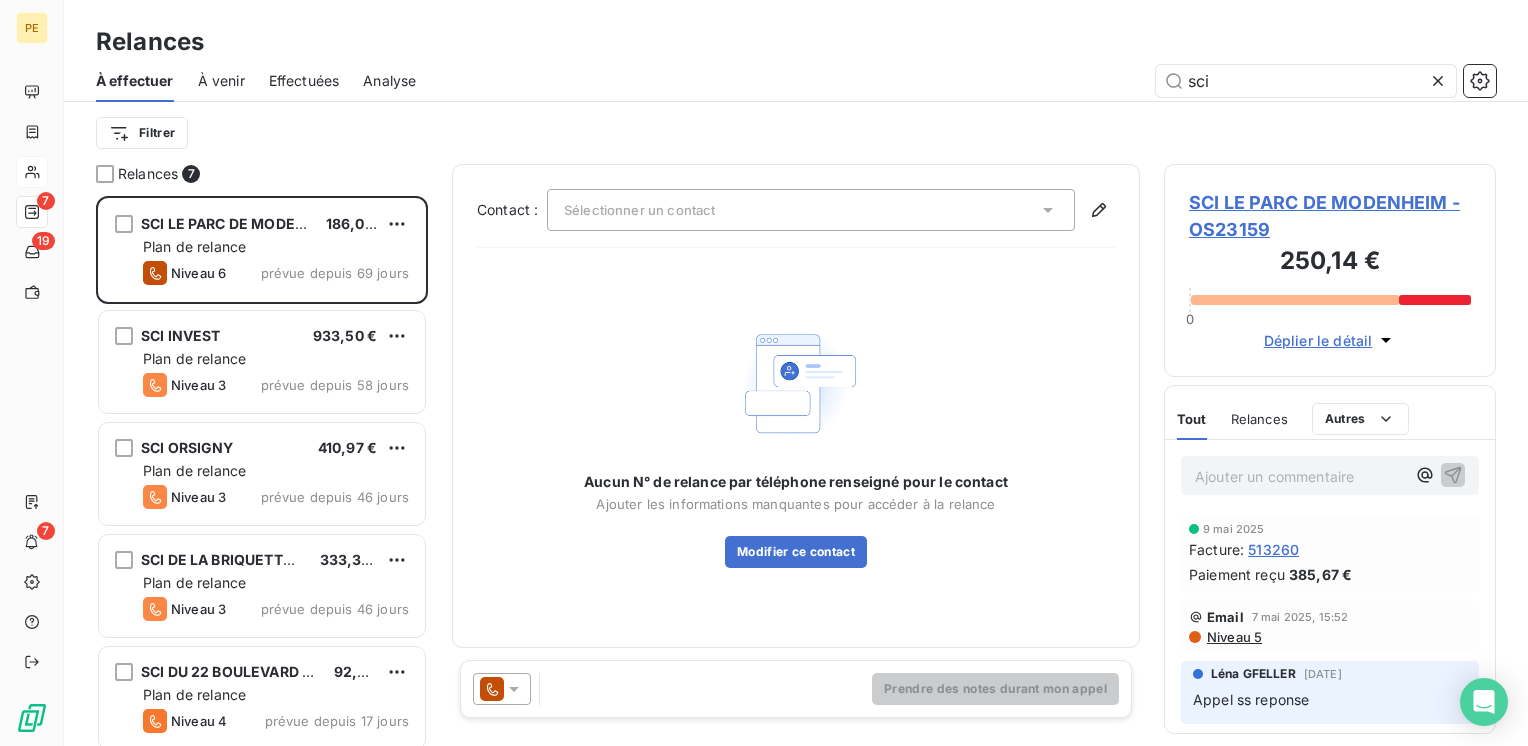 click on "Relances" at bounding box center (148, 174) 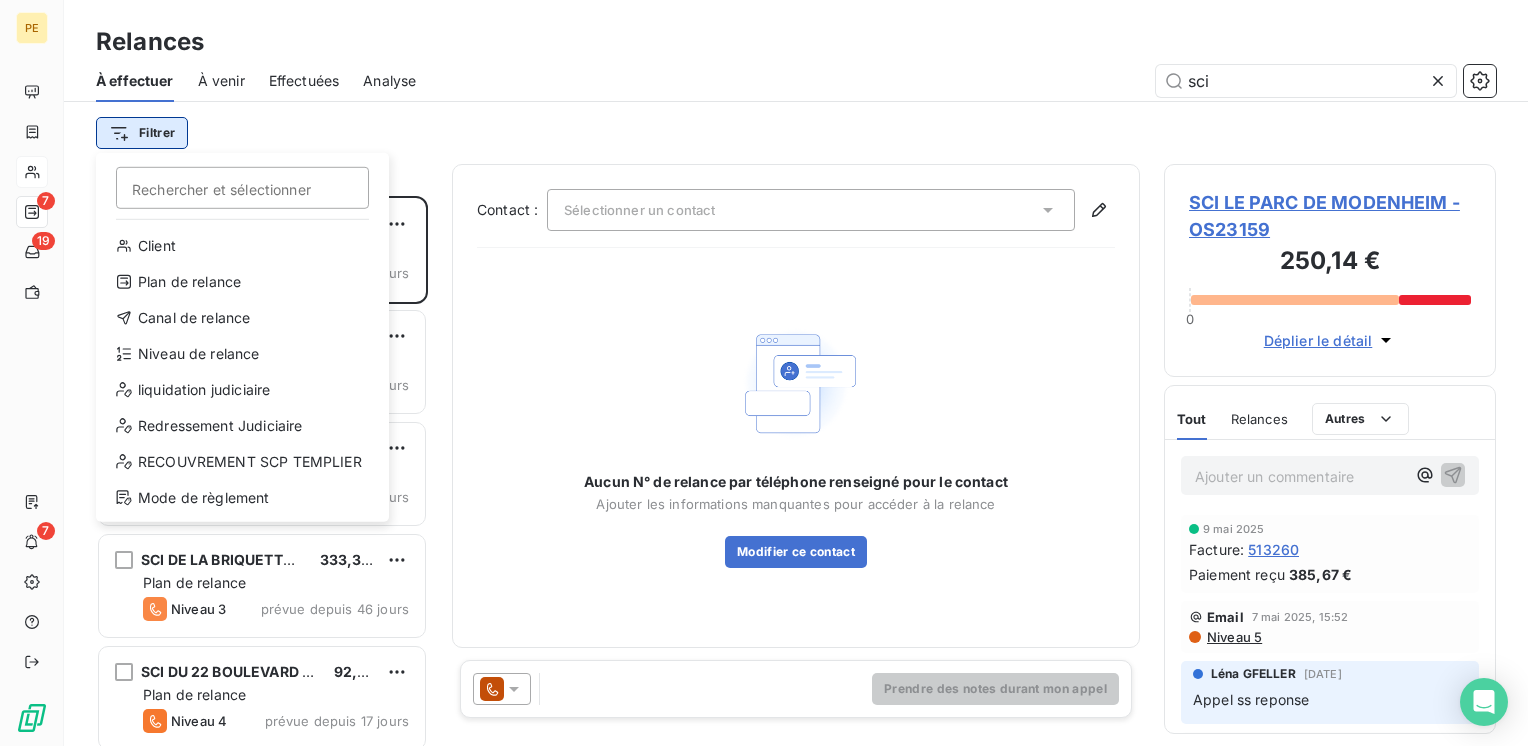 click on "PE 7 19 7 Relances À effectuer À venir Effectuées Analyse sci Filtrer Rechercher et sélectionner Client Plan de relance Canal de relance Niveau de relance liquidation judiciaire Redressement Judiciaire RECOUVREMENT SCP TEMPLIER Mode de règlement Relances 7 SCI LE PARC DE MODENHEIM 186,00 € Plan de relance Niveau 6 prévue depuis 69 jours SCI INVEST 933,50 € Plan de relance Niveau 3 prévue depuis 58 jours SCI ORSIGNY 410,97 € Plan de relance Niveau 3 prévue depuis 46 jours SCI DE LA BRIQUETTERIE 333,31 € Plan de relance Niveau 3 prévue depuis 46 jours SCI DU 22 BOULEVARD PASTEUR 92,64 € Plan de relance Niveau 4 prévue depuis 17 jours SCI FS2C 48,68 € Plan de relance Niveau 3 prévue depuis 17 jours SCI POLE IMMO 500,84 € Plan de relance Niveau 6 prévue depuis 4 jours Contact : Sélectionner un contact Aucun N° de relance par téléphone renseigné pour le contact Ajouter les informations manquantes pour accéder à la relance Modifier ce contact 250,14 € 0  :" at bounding box center [764, 373] 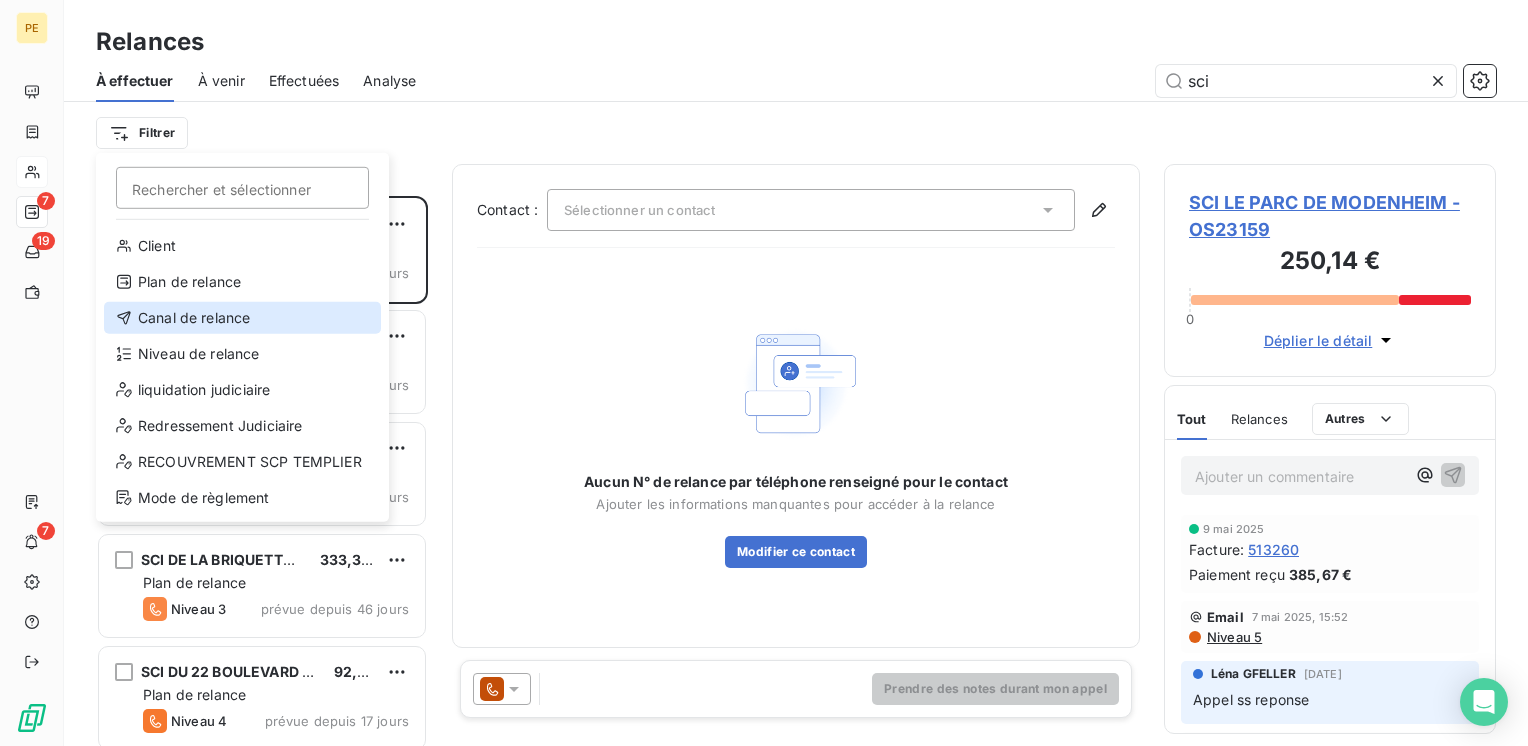 click on "Canal de relance" at bounding box center [242, 318] 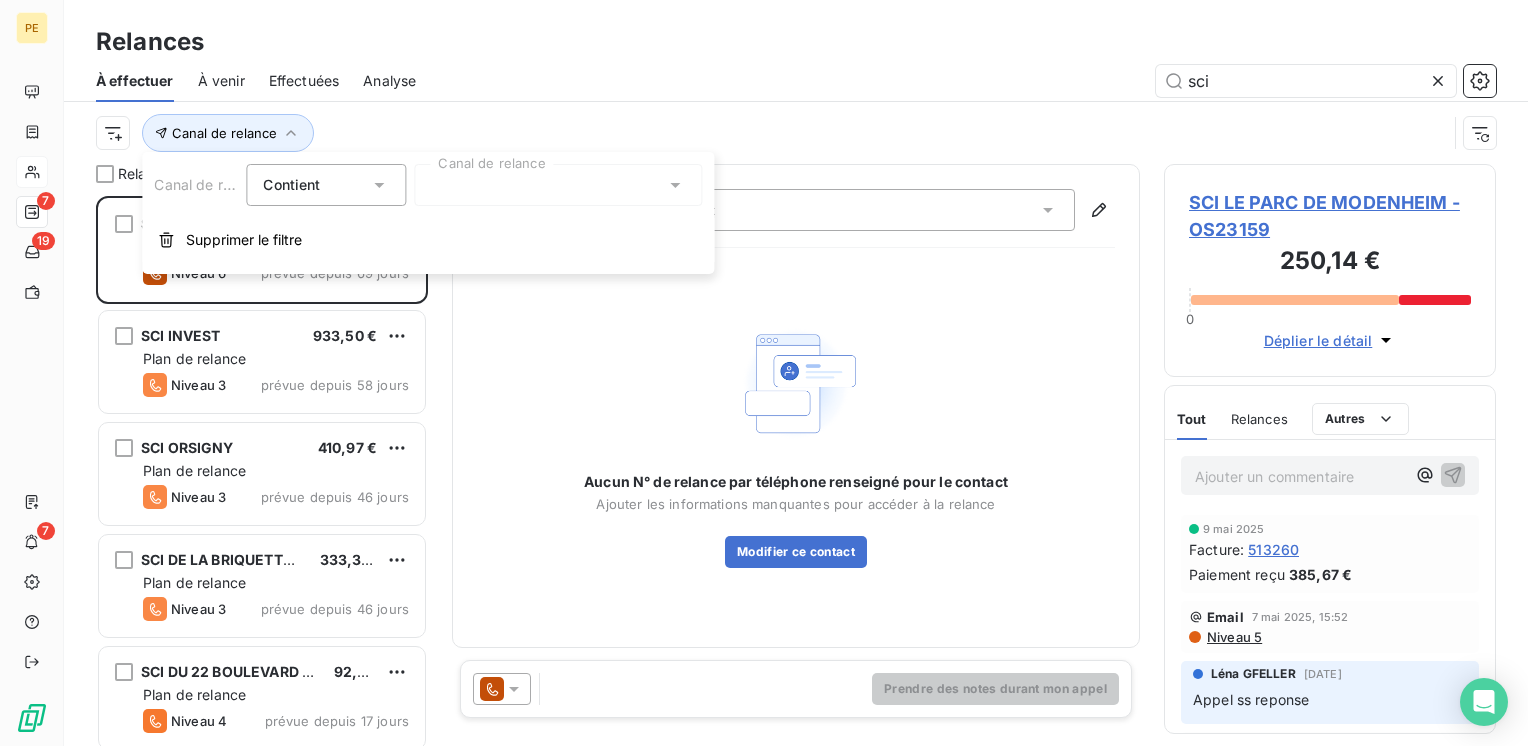 click at bounding box center [558, 185] 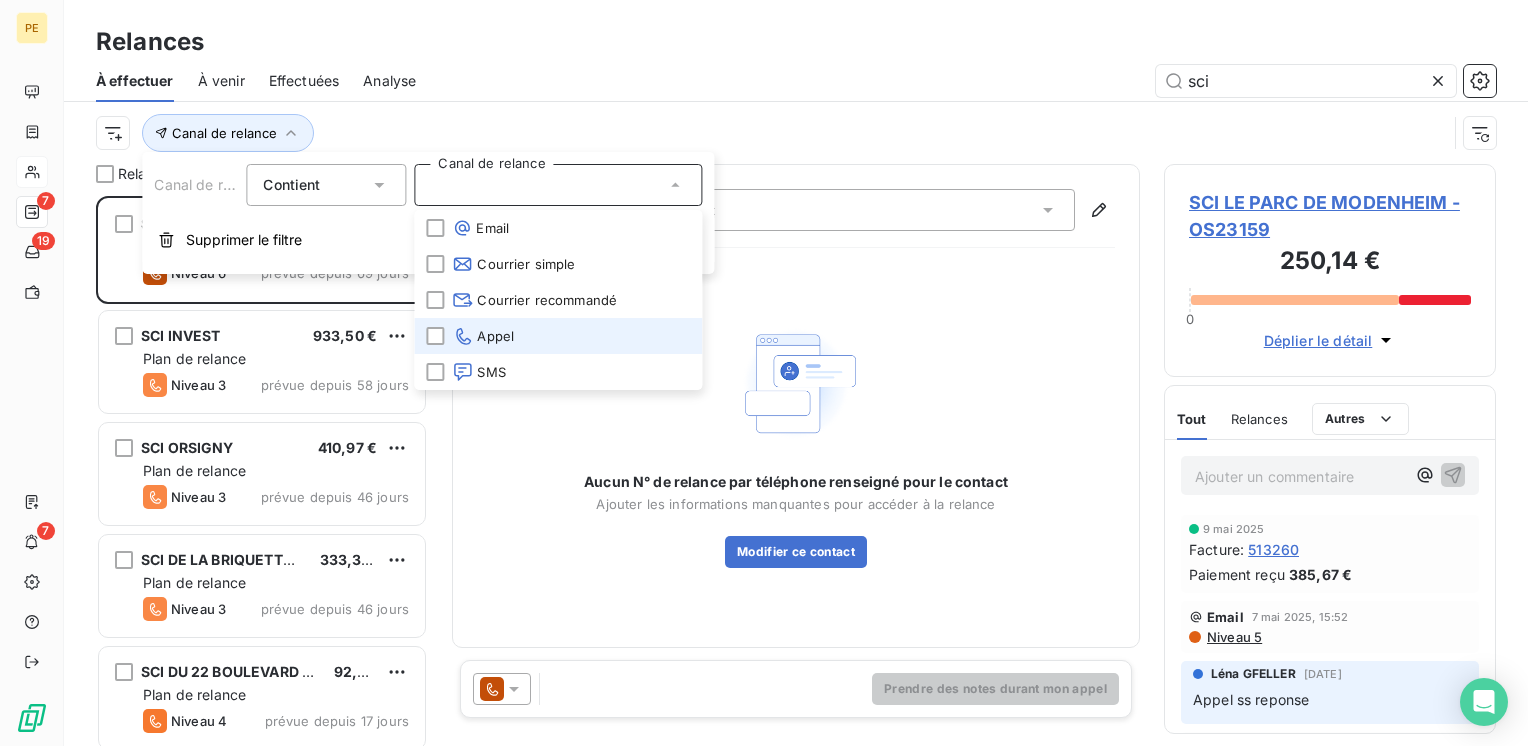 click on "Appel" at bounding box center [483, 336] 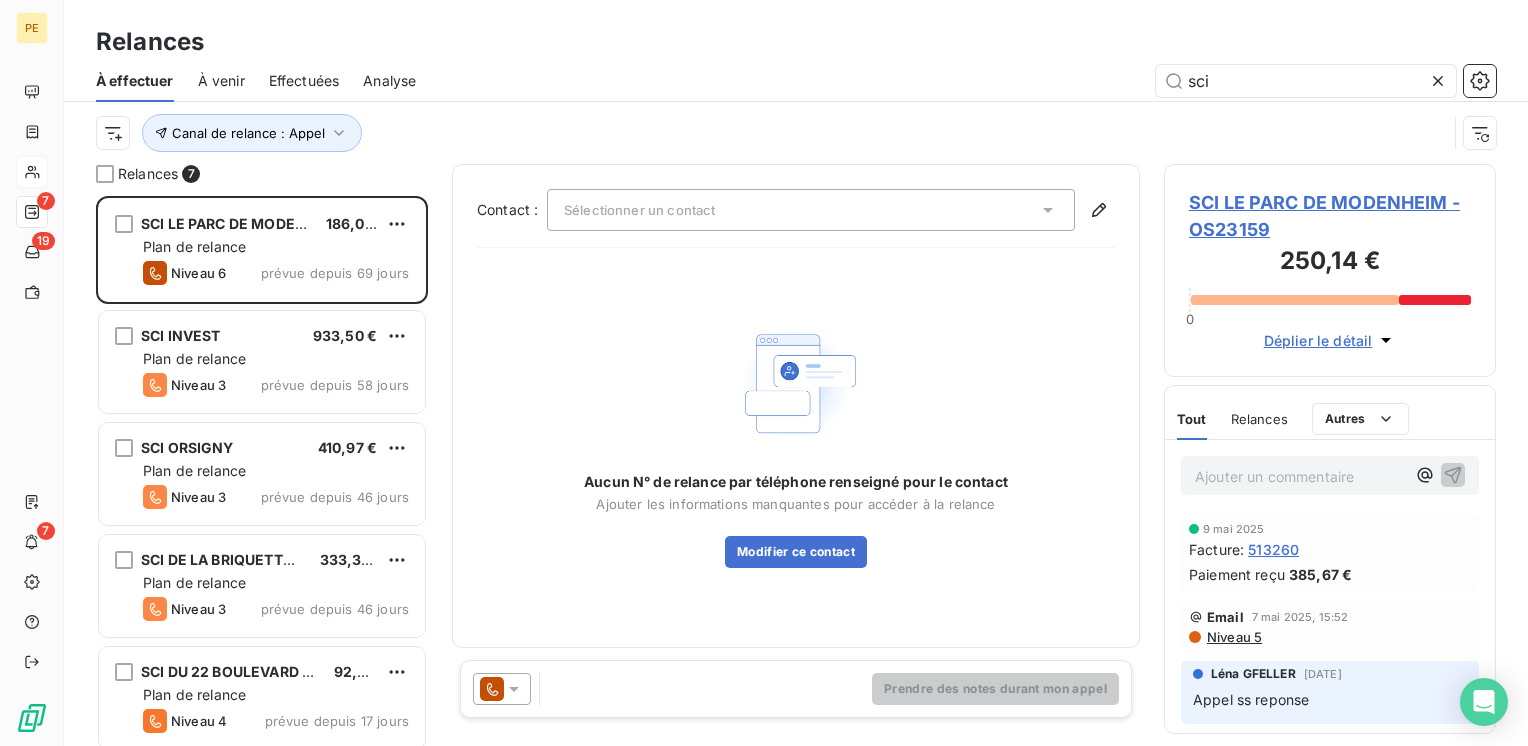 click on "Canal de relance  : Appel" at bounding box center [771, 133] 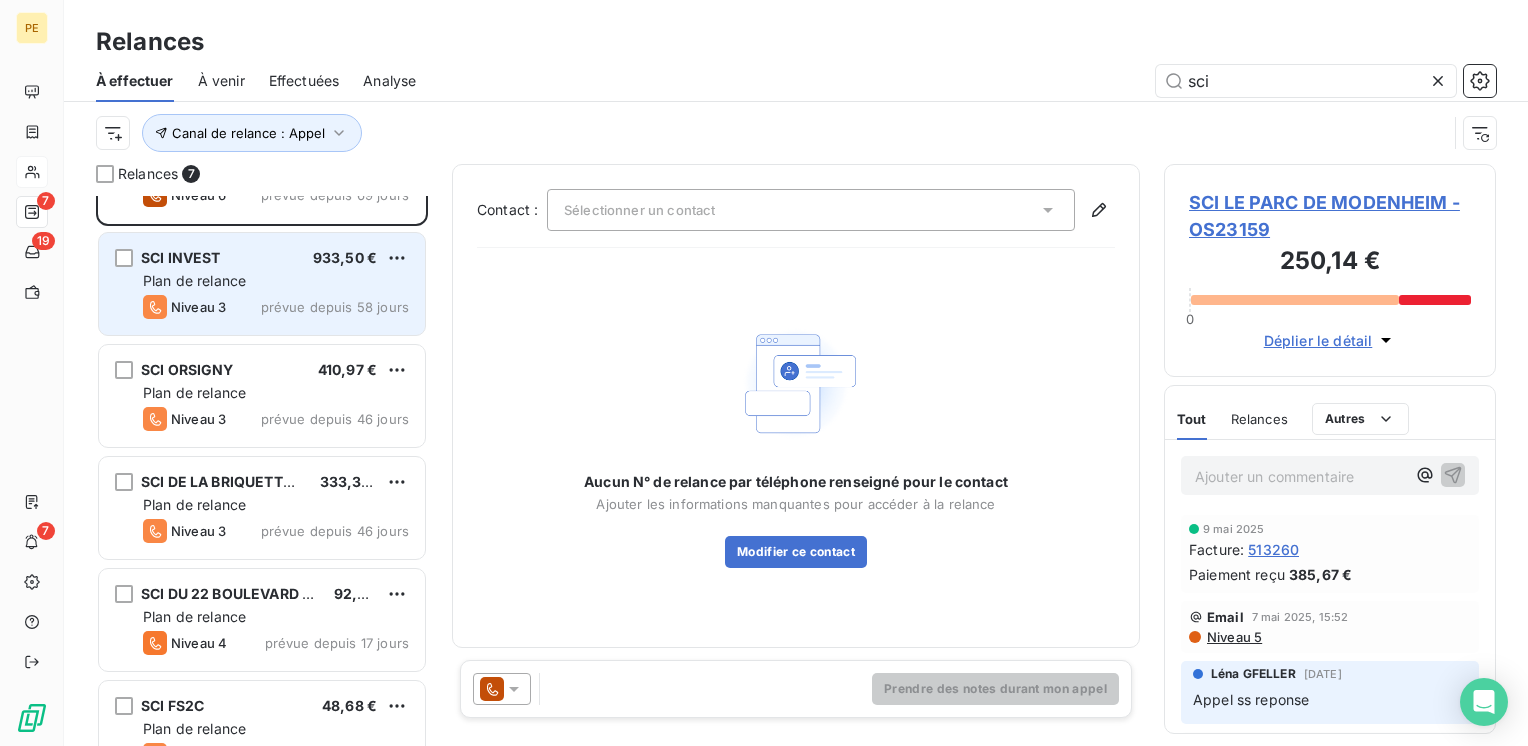 scroll, scrollTop: 0, scrollLeft: 0, axis: both 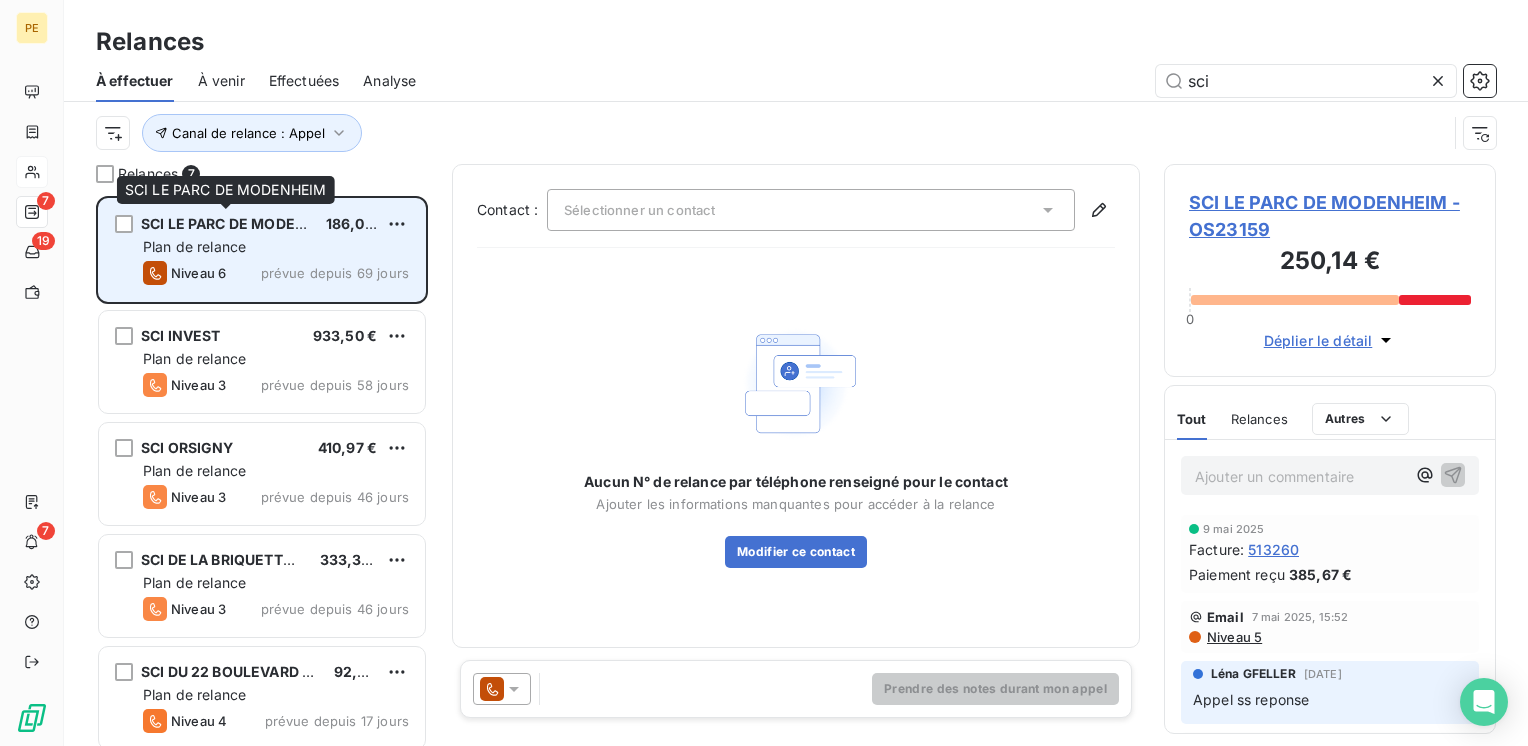click on "SCI LE PARC DE MODENHEIM" at bounding box center (242, 223) 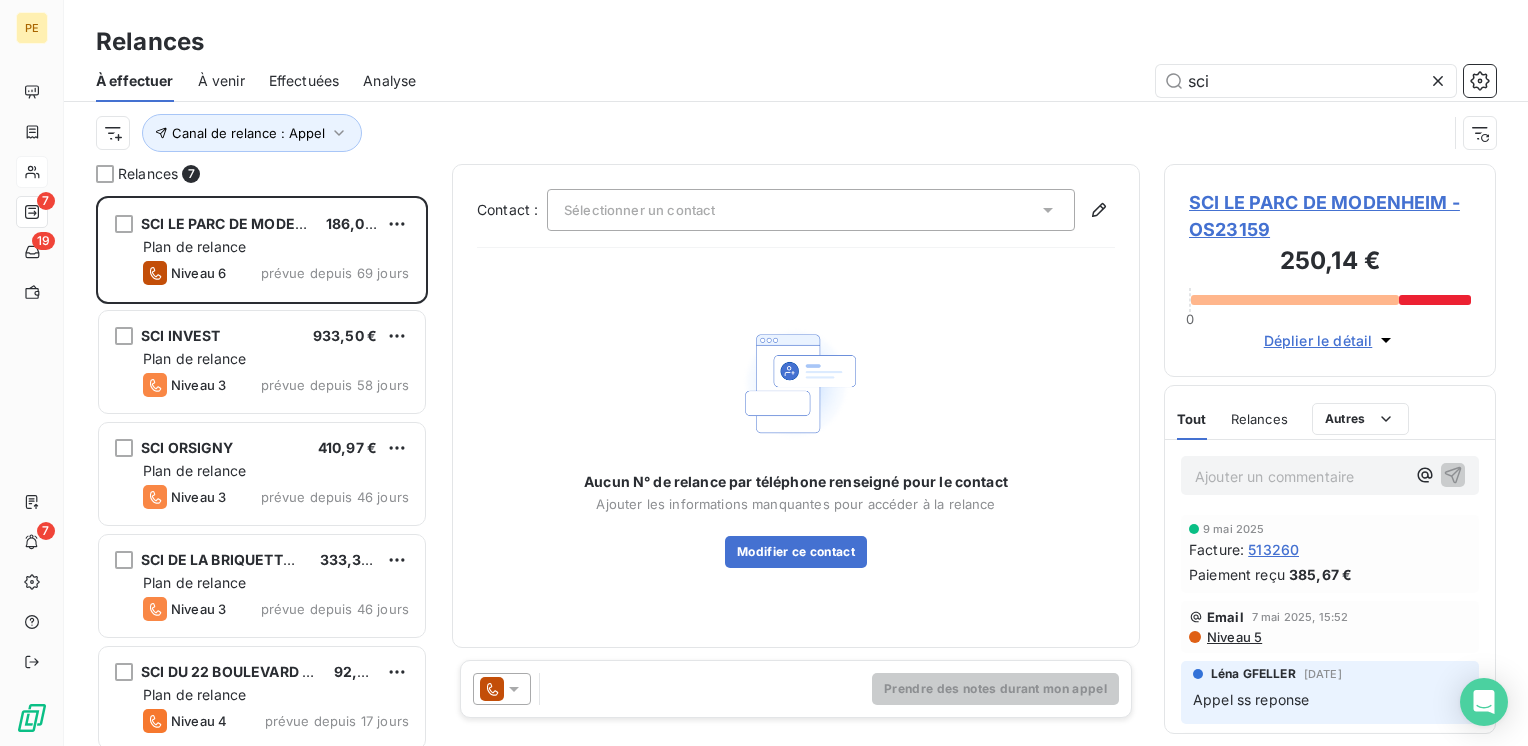 click on "Déplier le détail" at bounding box center (1318, 340) 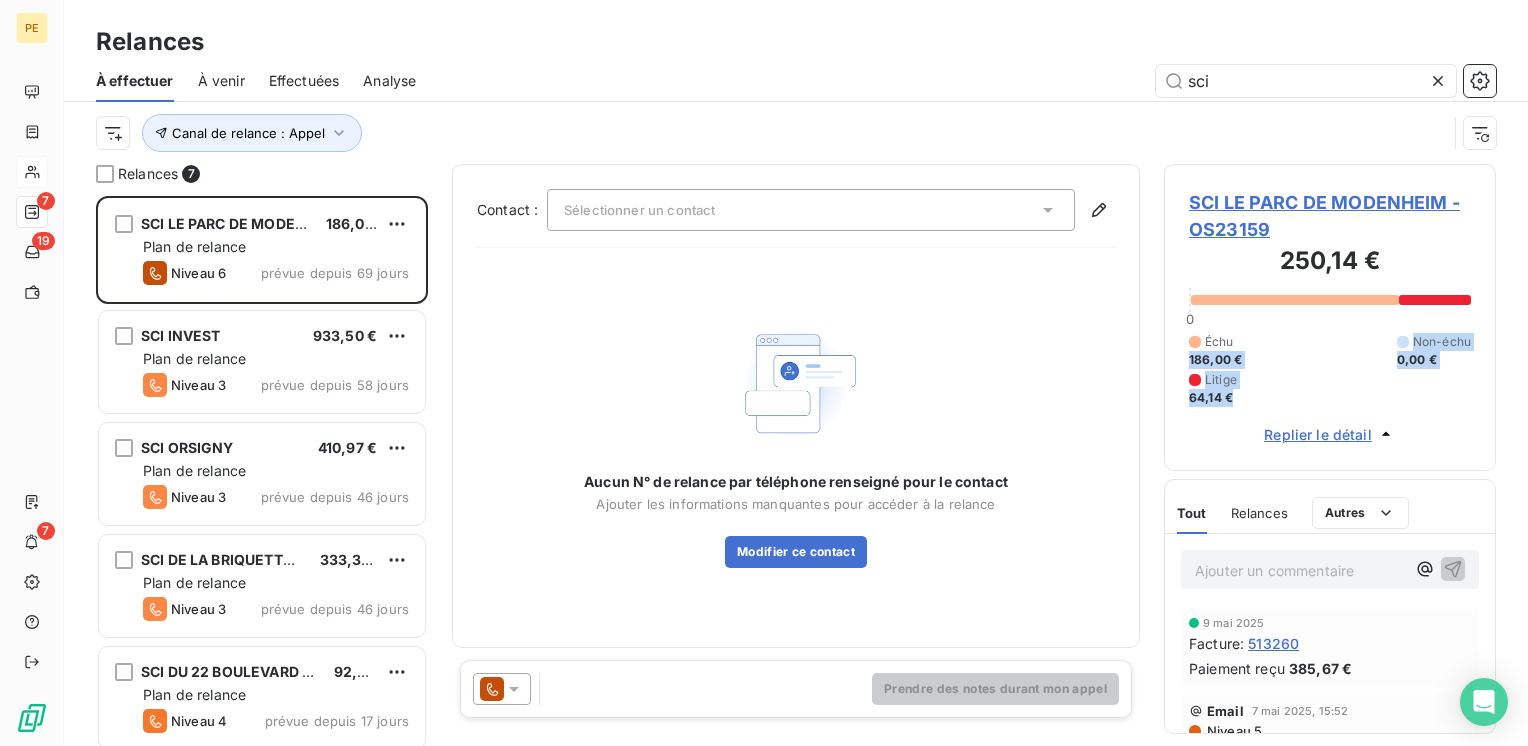 drag, startPoint x: 1232, startPoint y: 401, endPoint x: 1176, endPoint y: 365, distance: 66.573265 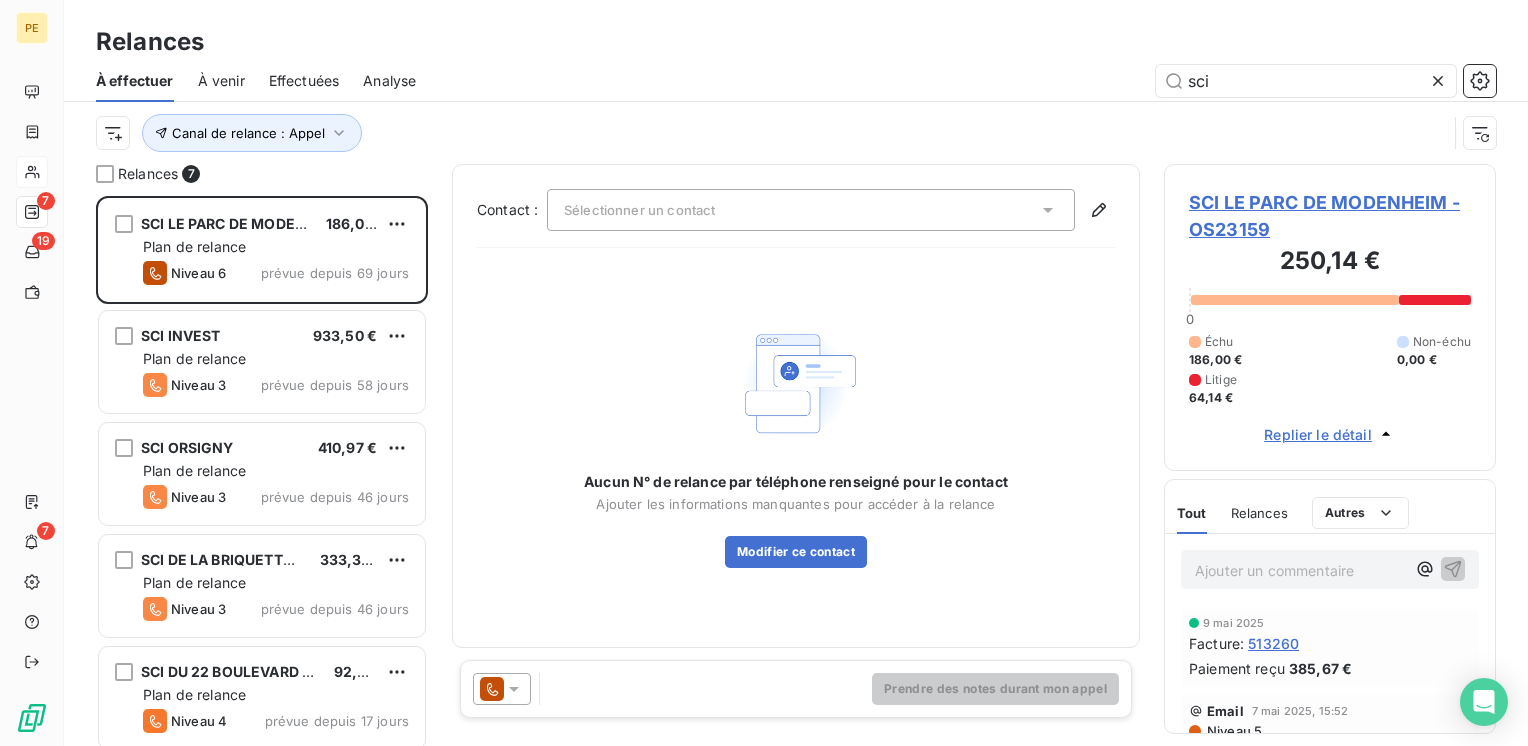 click on "Aucun N° de relance par téléphone renseigné pour le contact Ajouter les informations manquantes pour accéder à la relance Modifier ce contact" at bounding box center [796, 443] 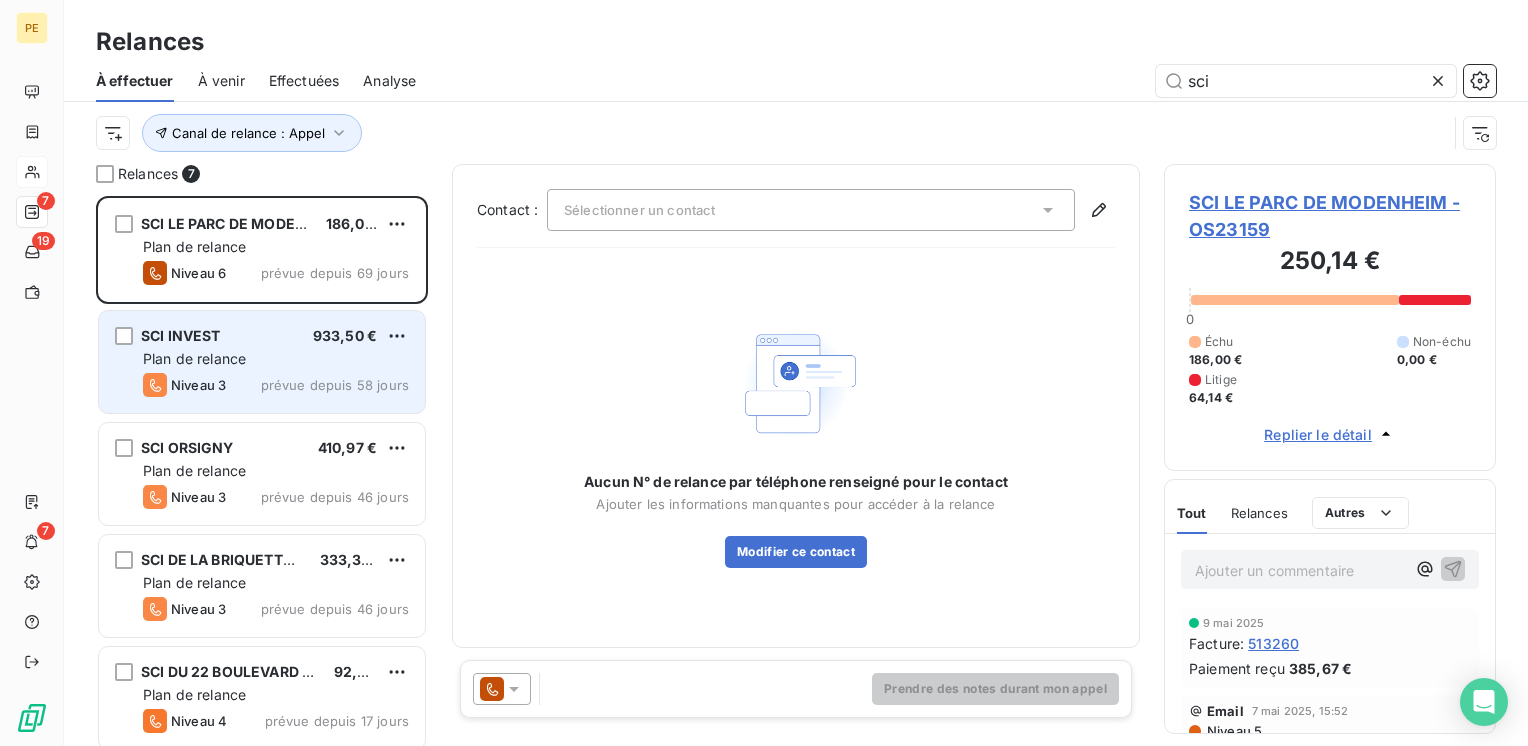 click on "Niveau 3 prévue depuis 58 jours" at bounding box center (276, 385) 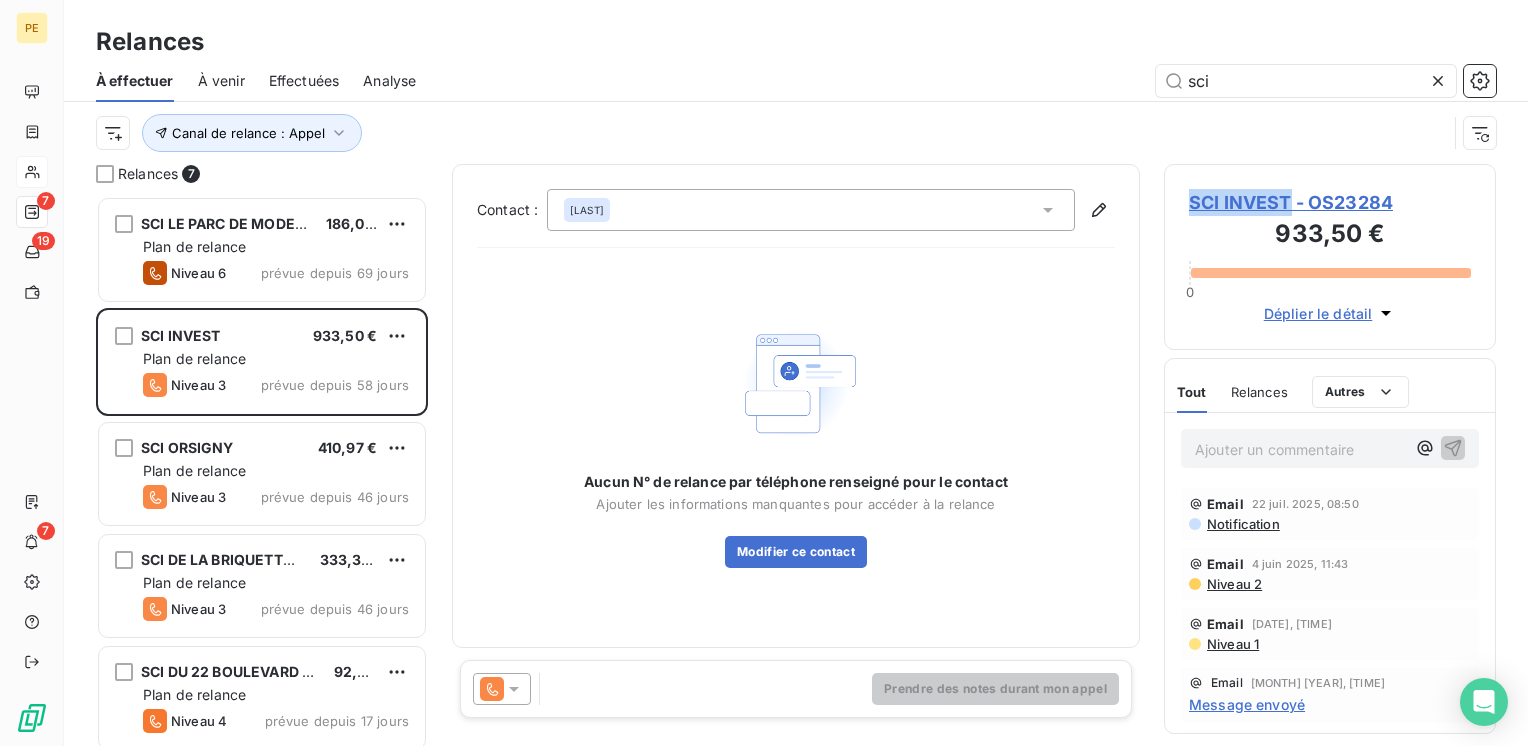 drag, startPoint x: 1291, startPoint y: 206, endPoint x: 1188, endPoint y: 197, distance: 103.392456 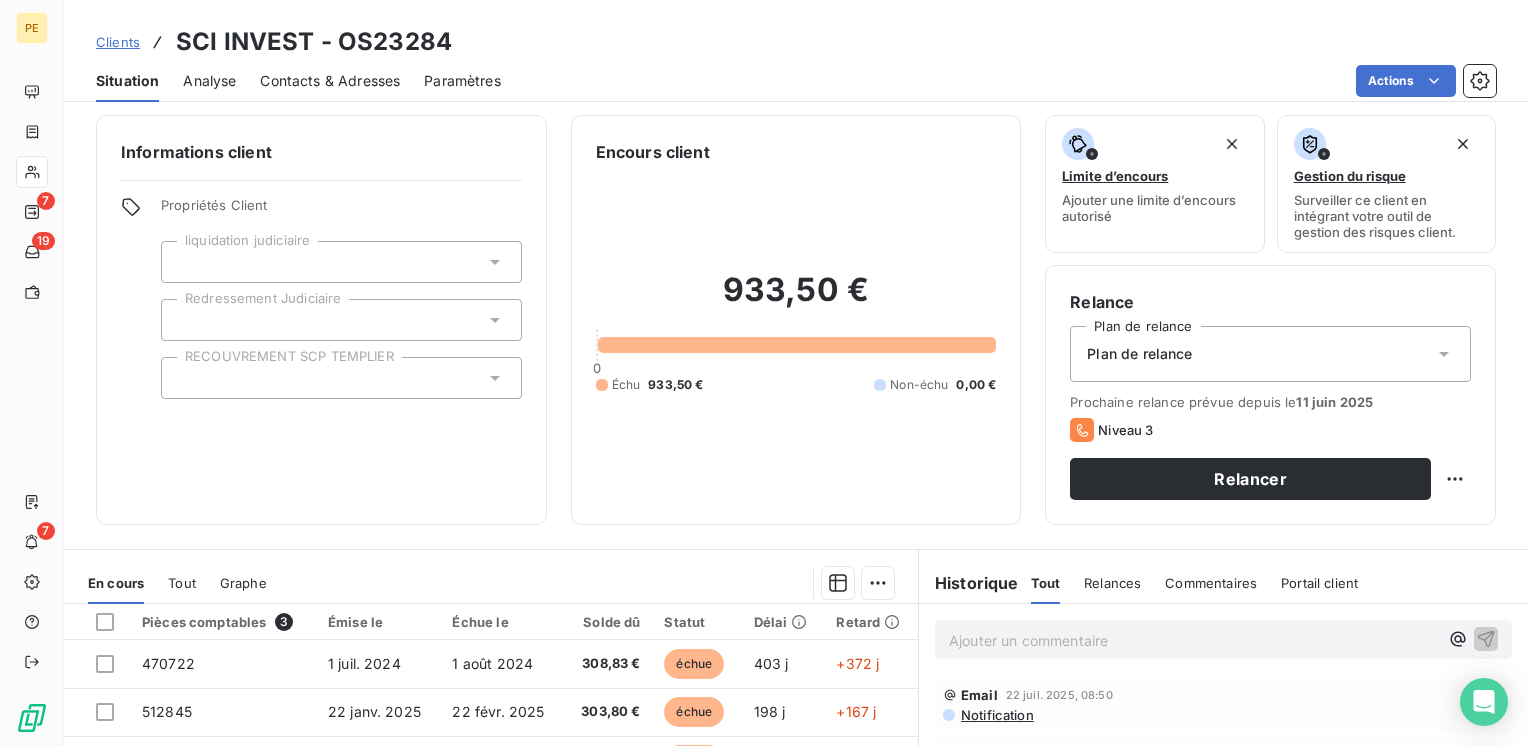 scroll, scrollTop: 0, scrollLeft: 0, axis: both 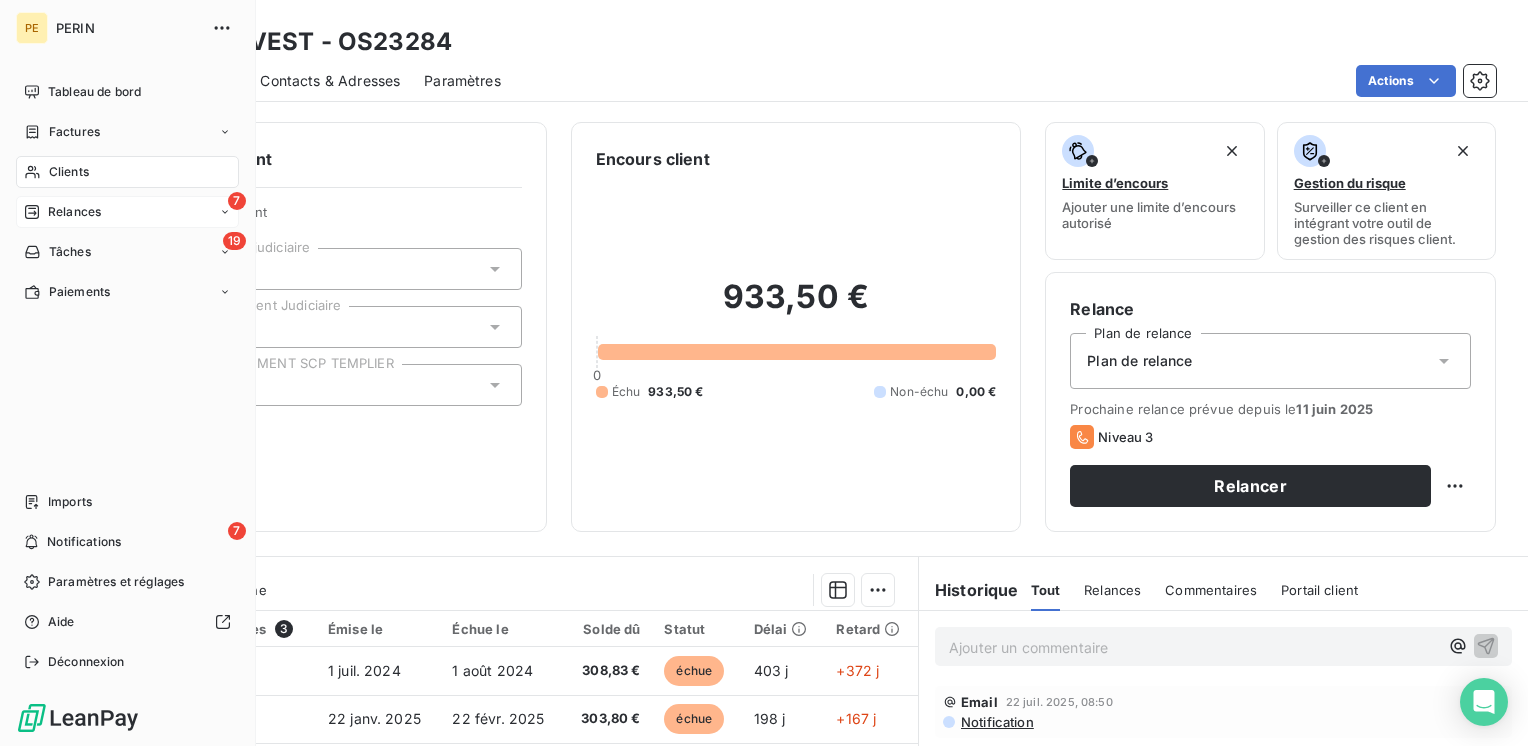 click on "Tableau de bord Factures Clients 7 Relances 19 Tâches Paiements" at bounding box center (127, 192) 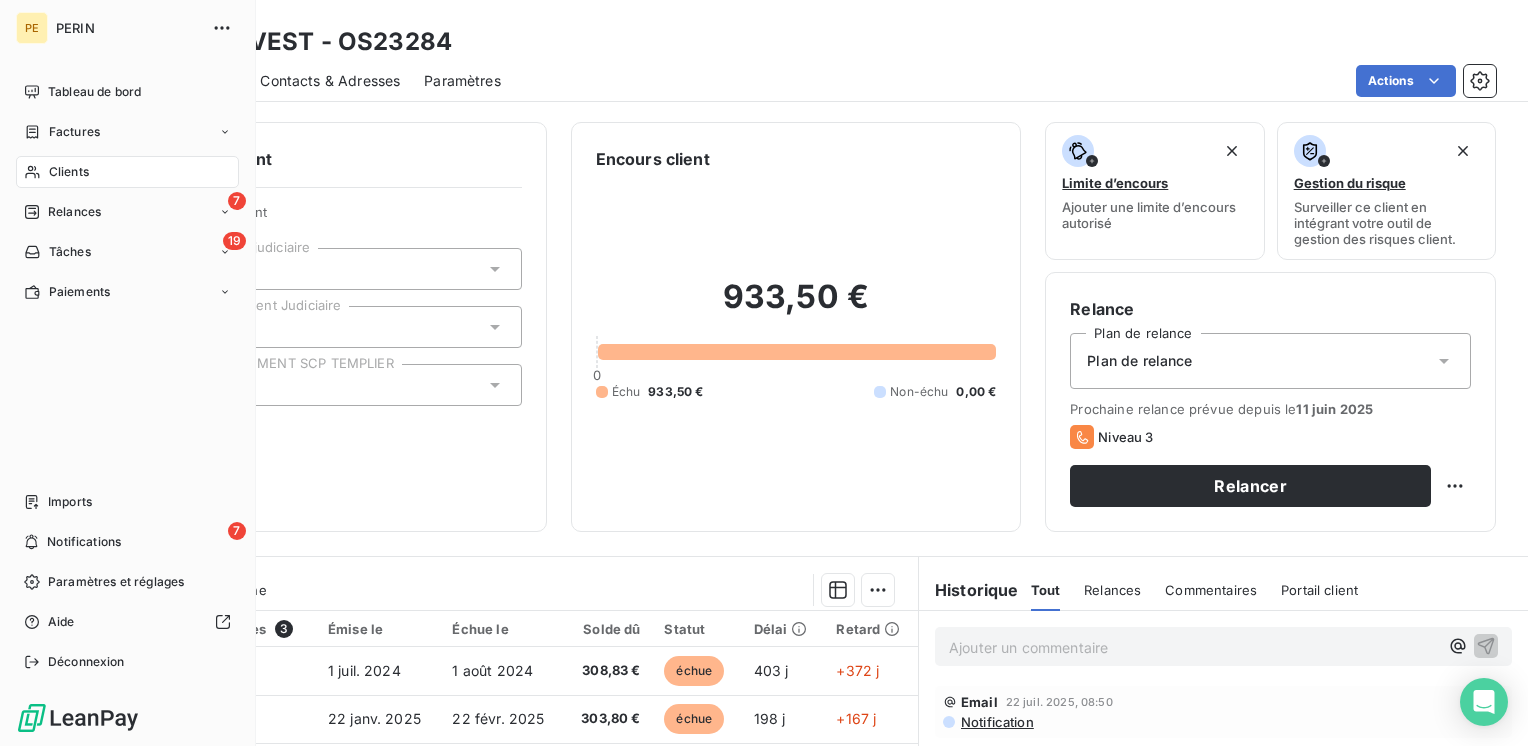 click on "Relances" at bounding box center [74, 212] 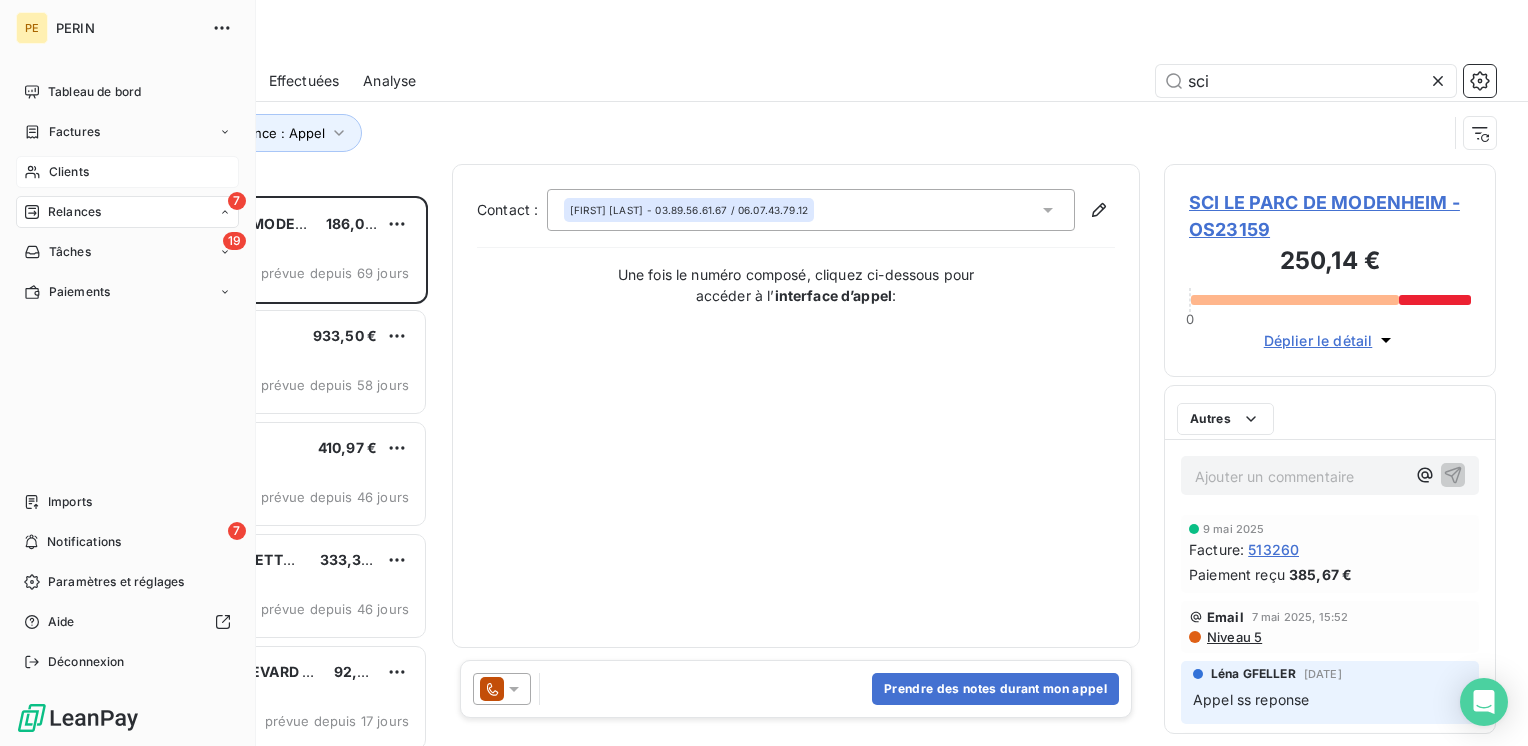 scroll, scrollTop: 16, scrollLeft: 16, axis: both 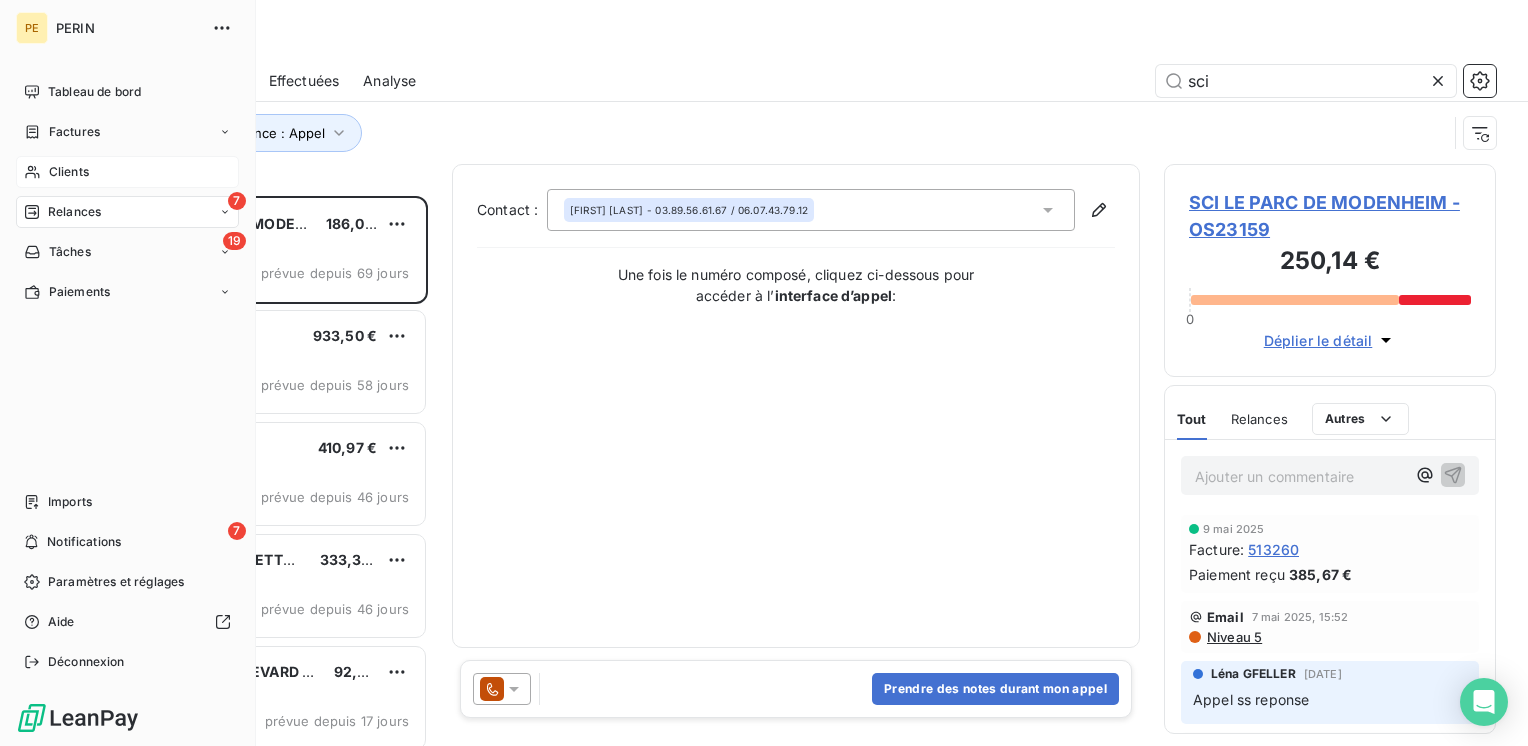 click on "7 Relances" at bounding box center [127, 212] 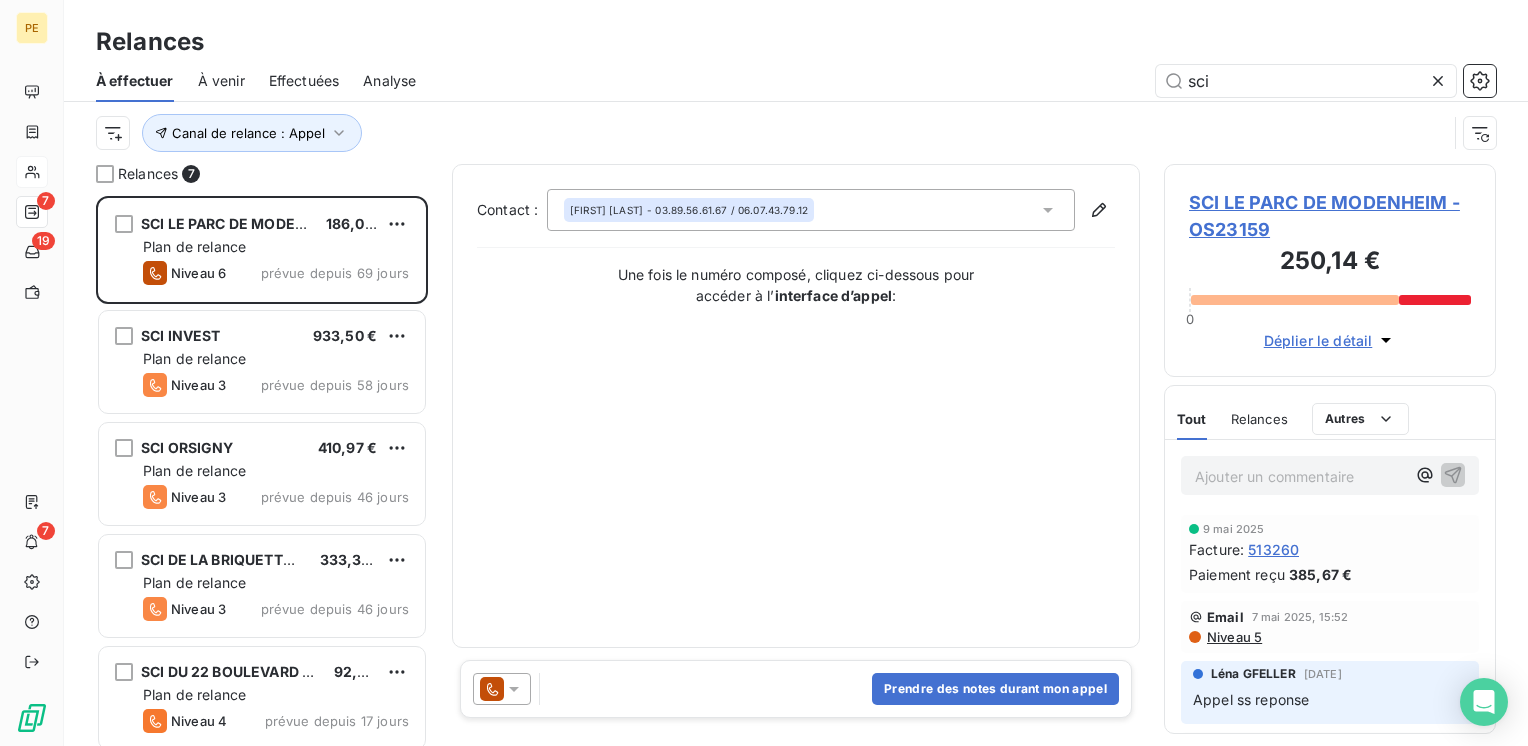 drag, startPoint x: 669, startPoint y: 477, endPoint x: 636, endPoint y: 502, distance: 41.400482 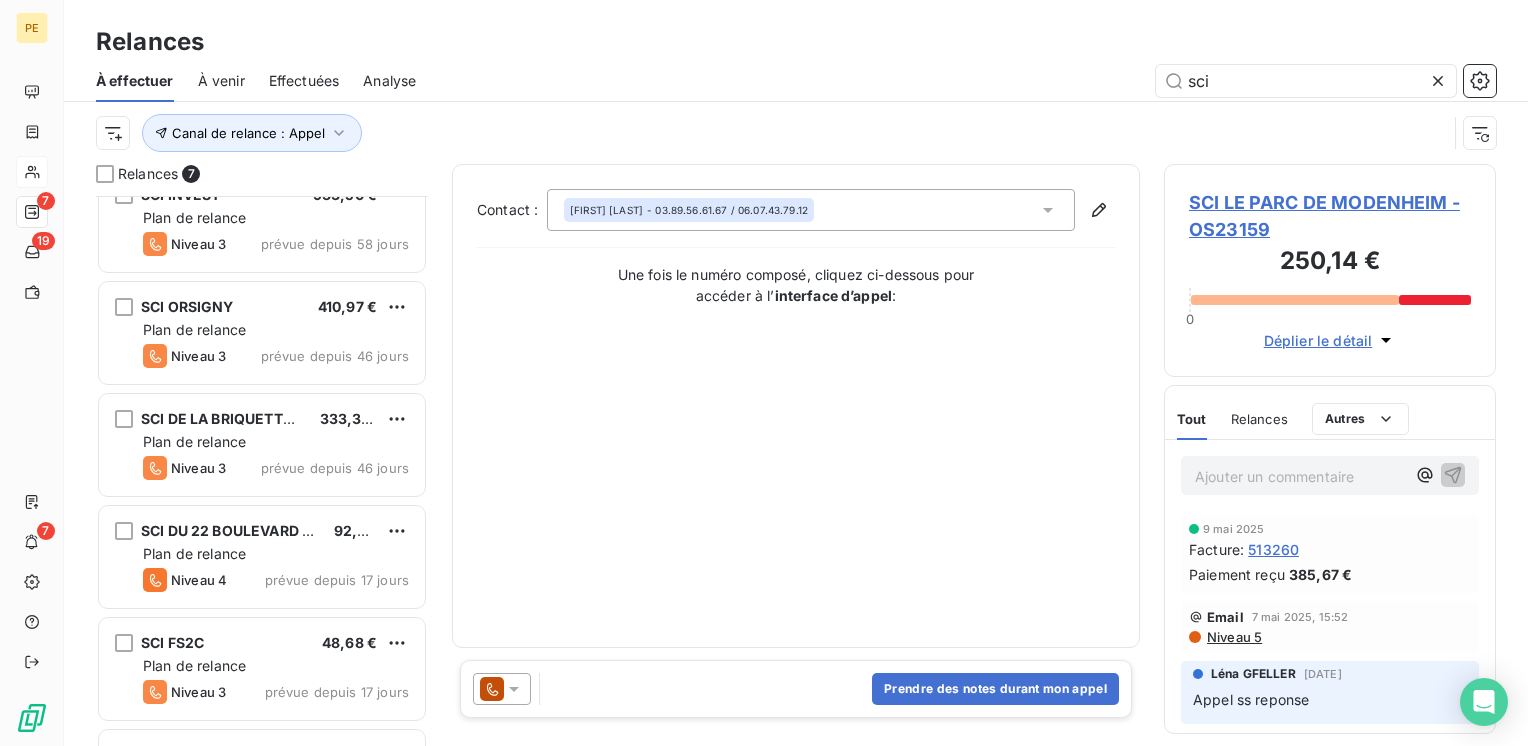 scroll, scrollTop: 234, scrollLeft: 0, axis: vertical 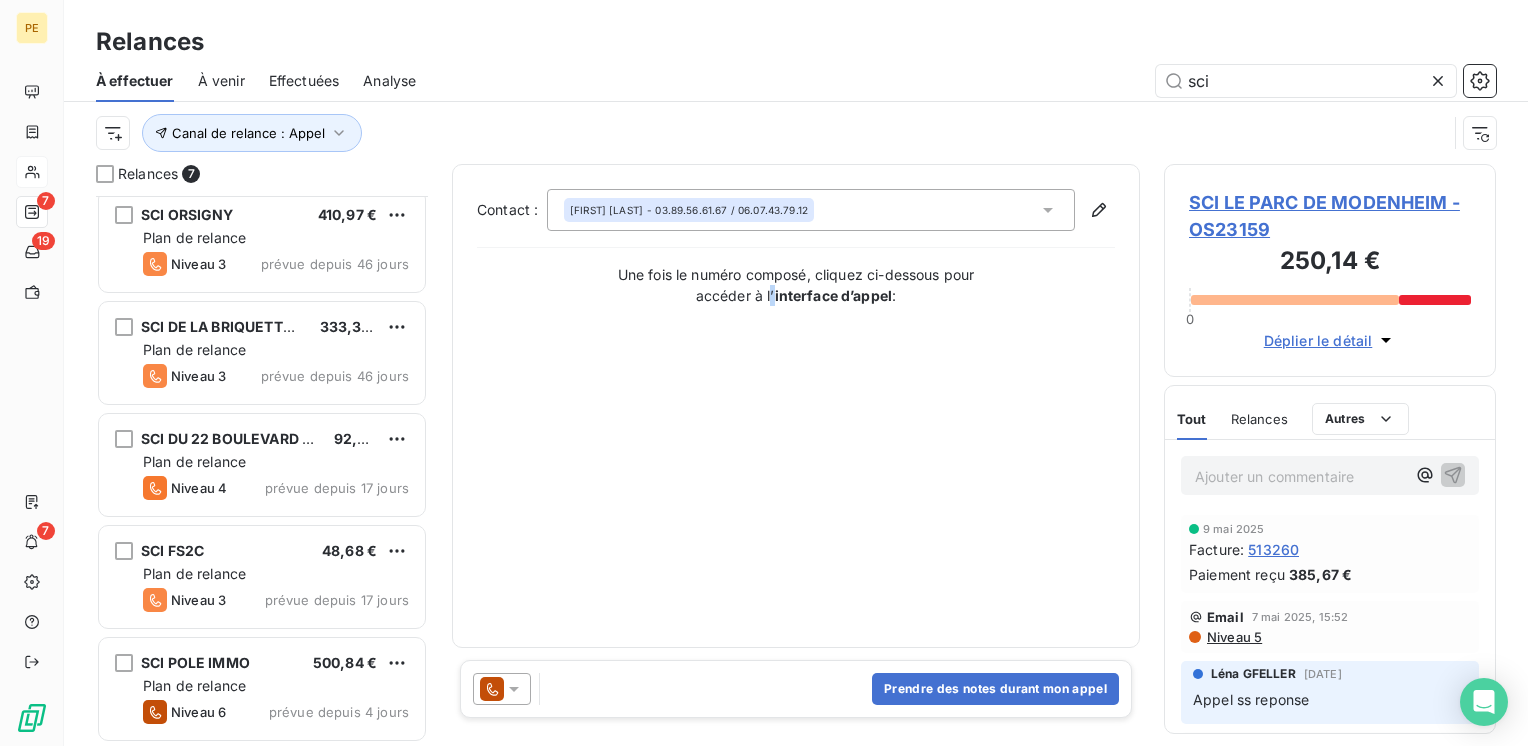 click on "Contact : [FIRST] [LAST] - [PHONE] / [PHONE] Une fois le numéro composé, cliquez ci-dessous pour accéder à l’ interface d’appel  :" at bounding box center [796, 406] 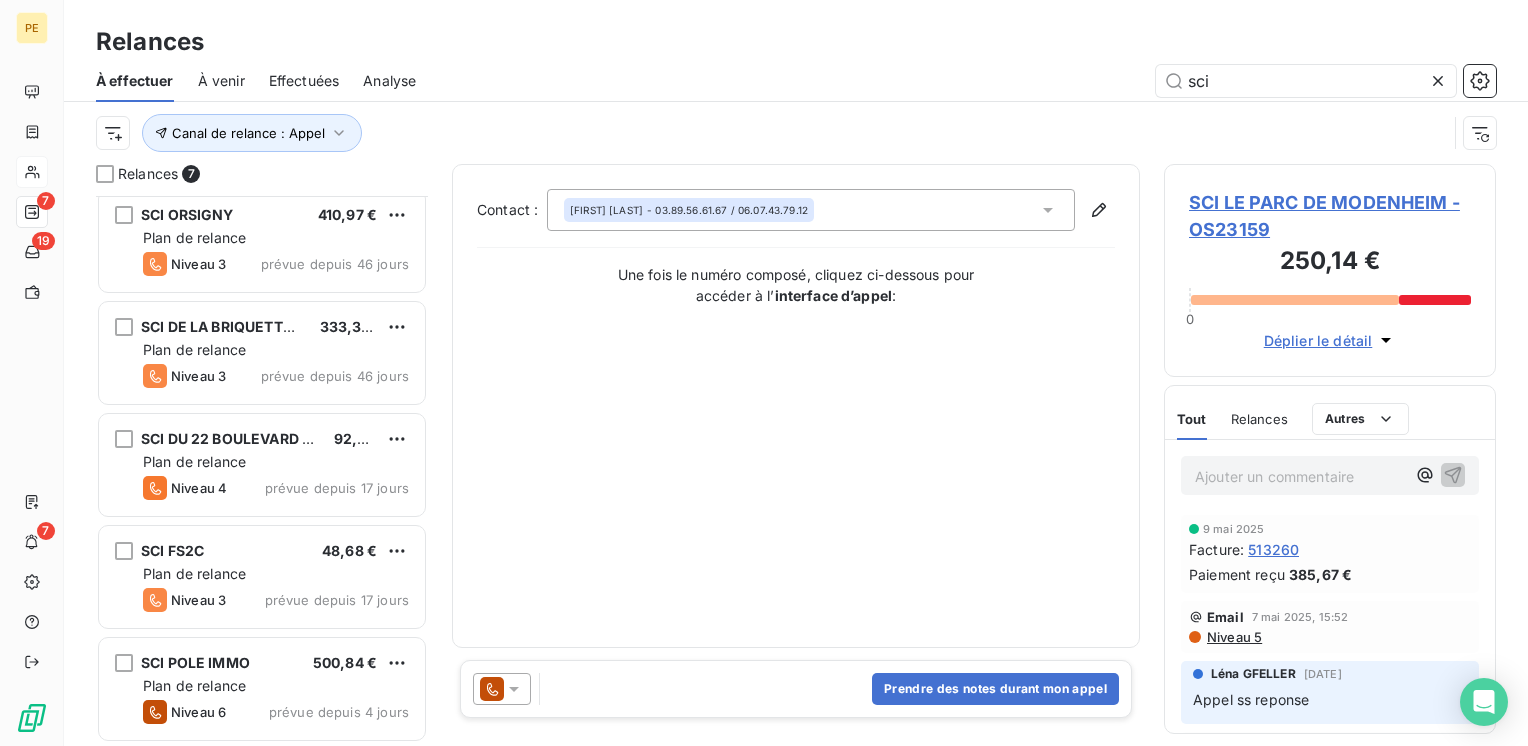 click on "Contact : [FIRST] [LAST] - [PHONE] / [PHONE] Une fois le numéro composé, cliquez ci-dessous pour accéder à l’ interface d’appel  :" at bounding box center (796, 406) 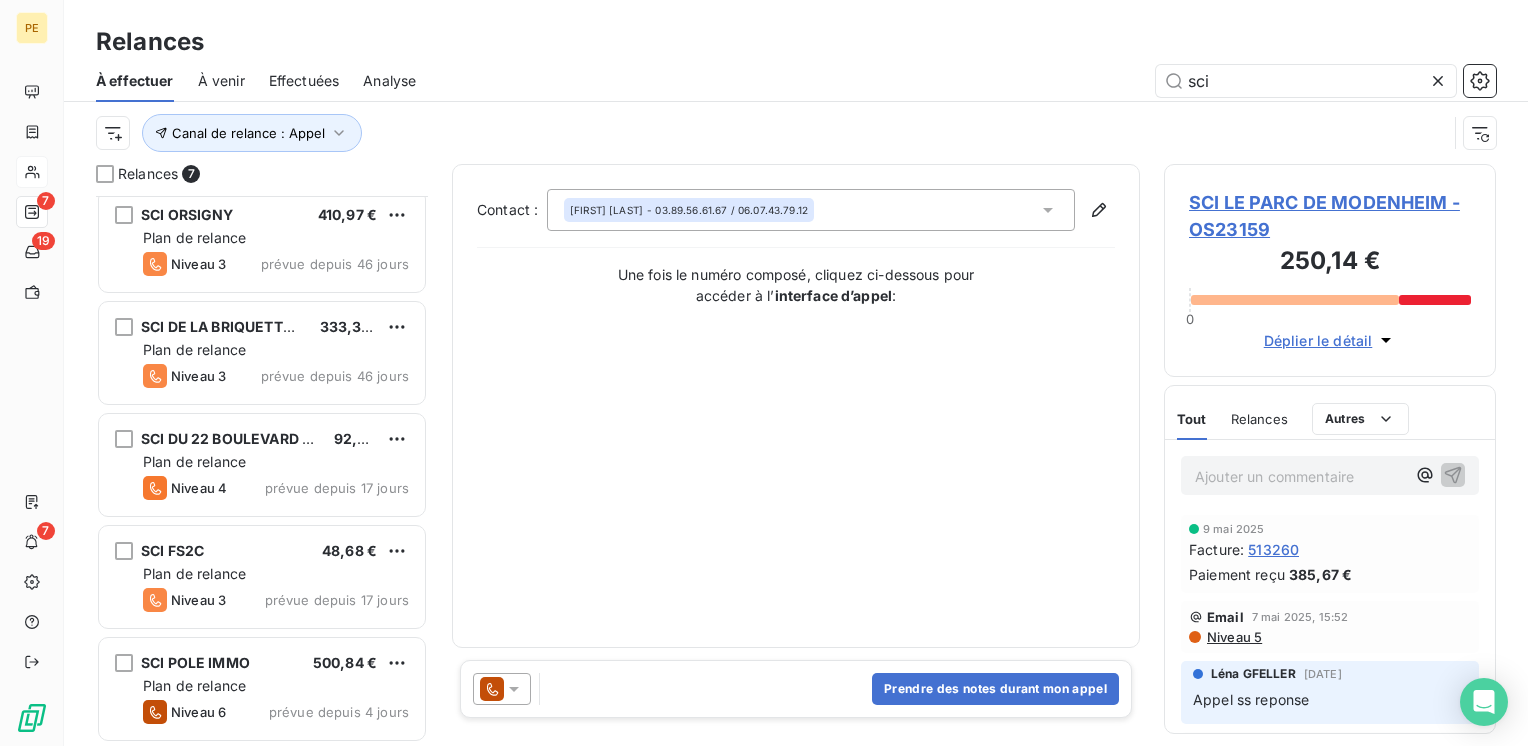 click on "Contact : [FIRST] [LAST] - [PHONE] / [PHONE] Une fois le numéro composé, cliquez ci-dessous pour accéder à l’ interface d’appel  :" at bounding box center (796, 406) 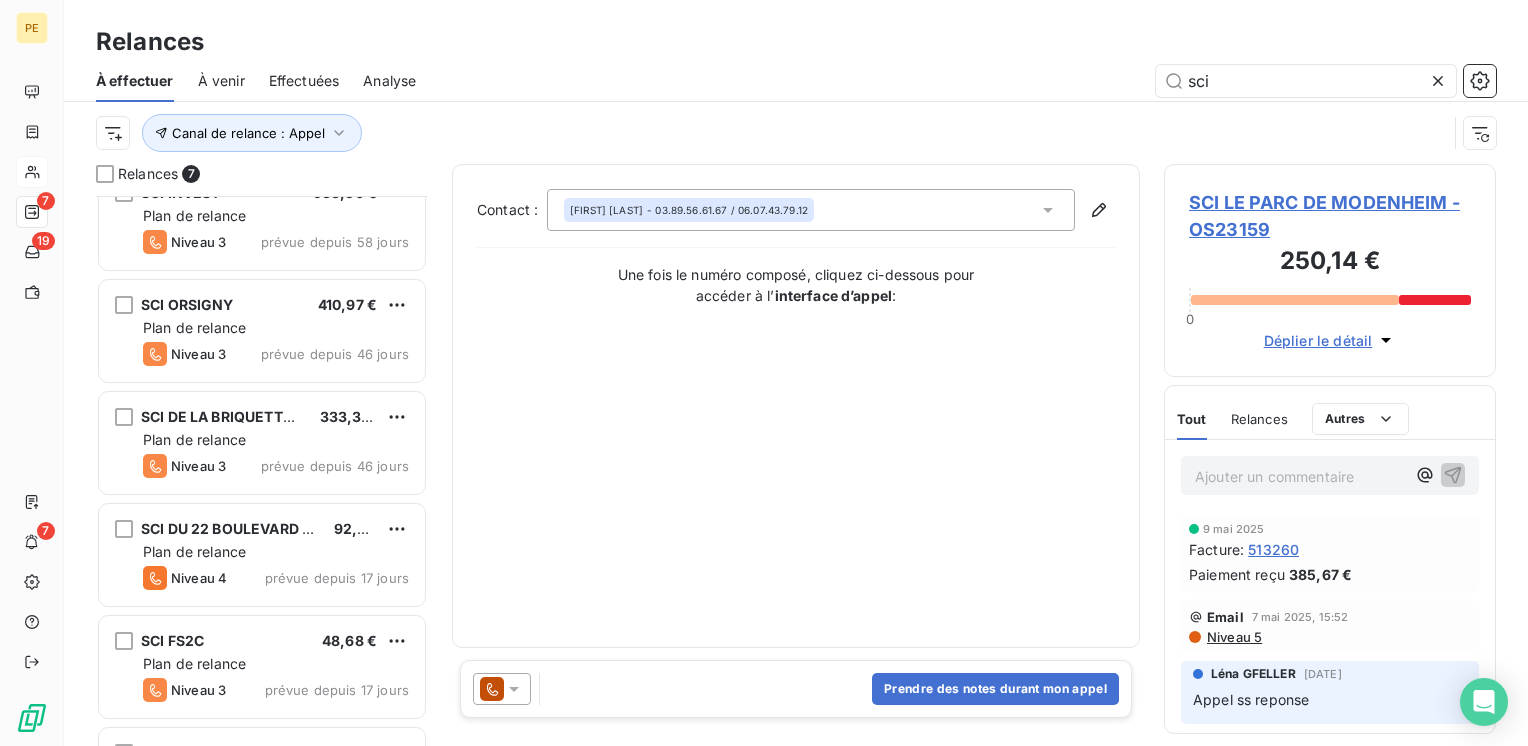 scroll, scrollTop: 234, scrollLeft: 0, axis: vertical 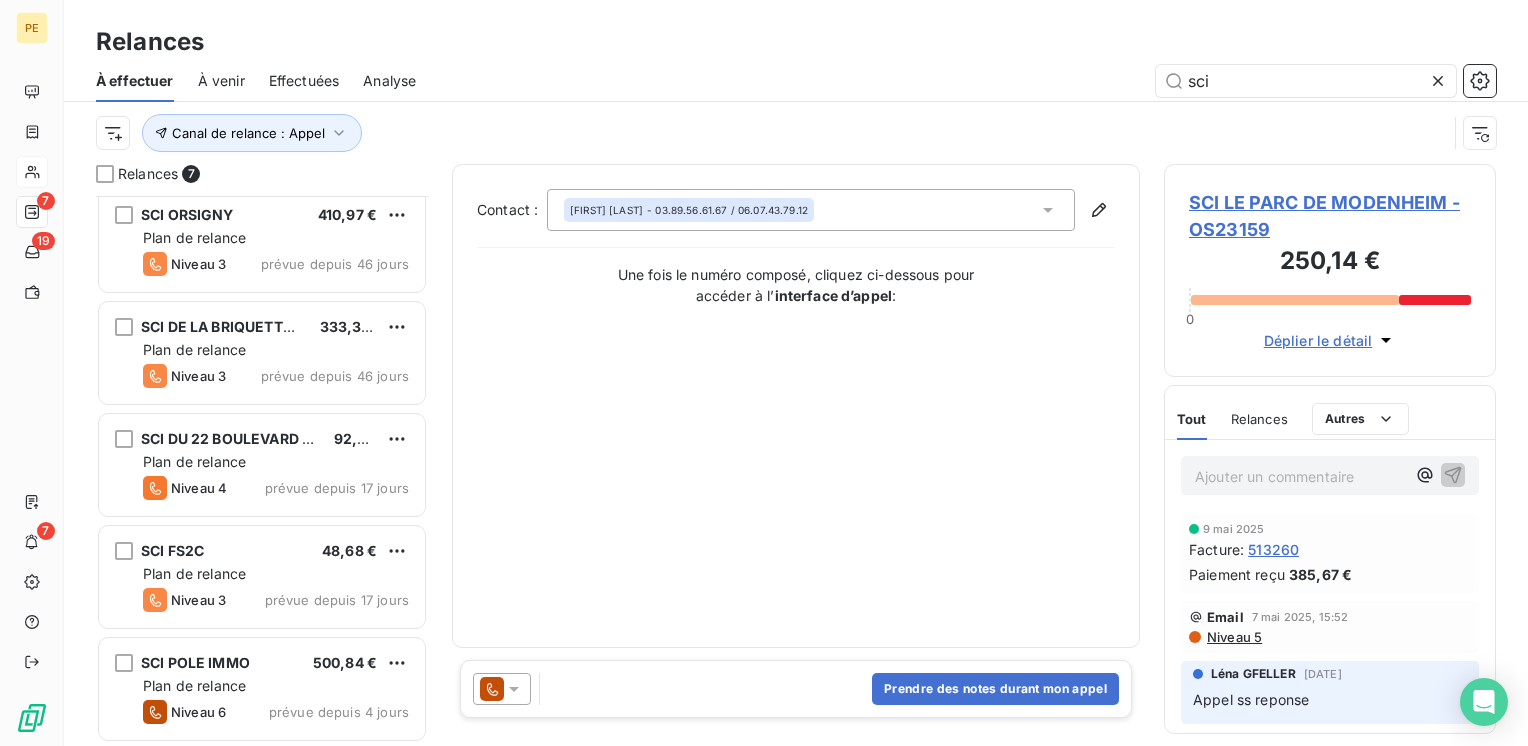 click on "Contact : [FIRST] [LAST] - [PHONE] / [PHONE] Une fois le numéro composé, cliquez ci-dessous pour accéder à l’ interface d’appel  :" at bounding box center [796, 406] 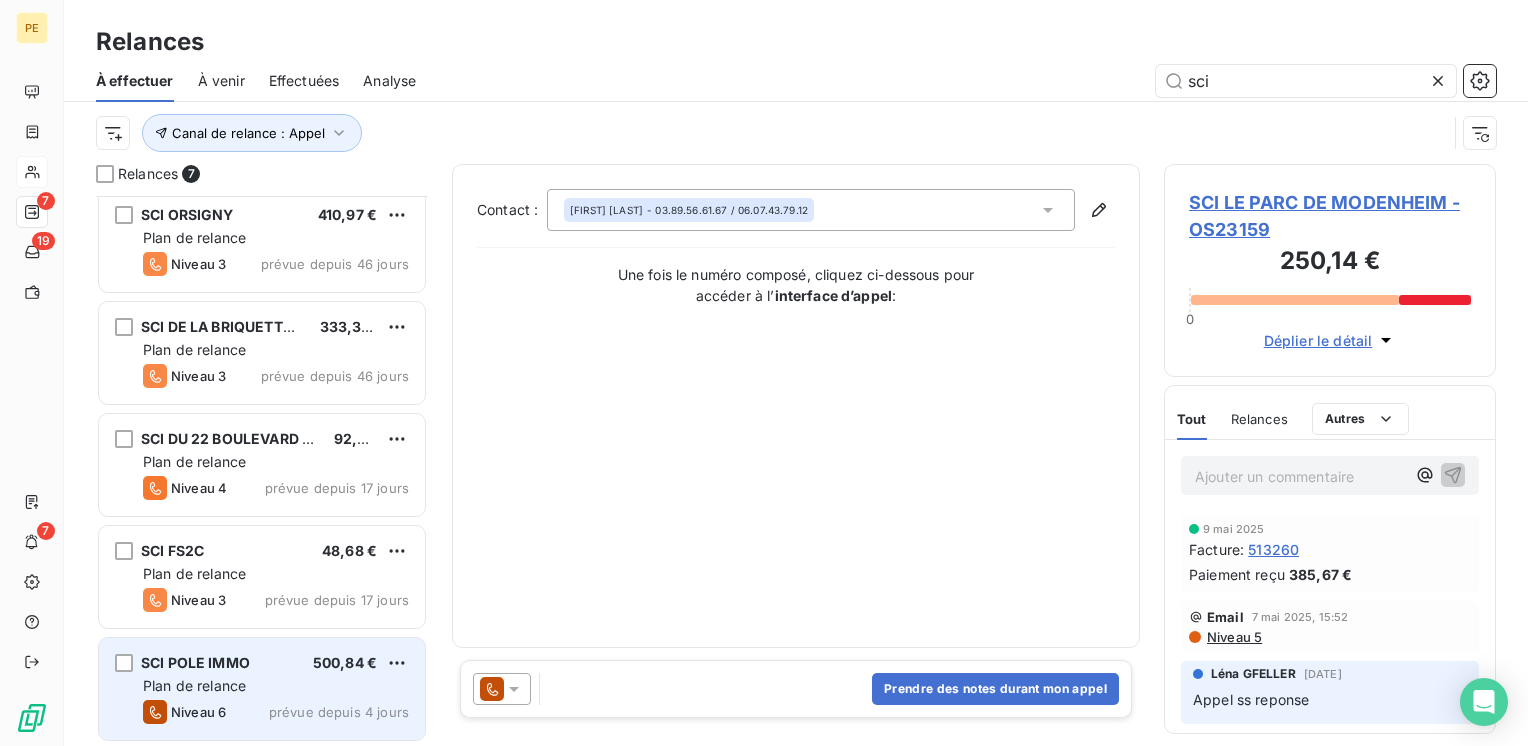 click on "Plan de relance" at bounding box center [276, 686] 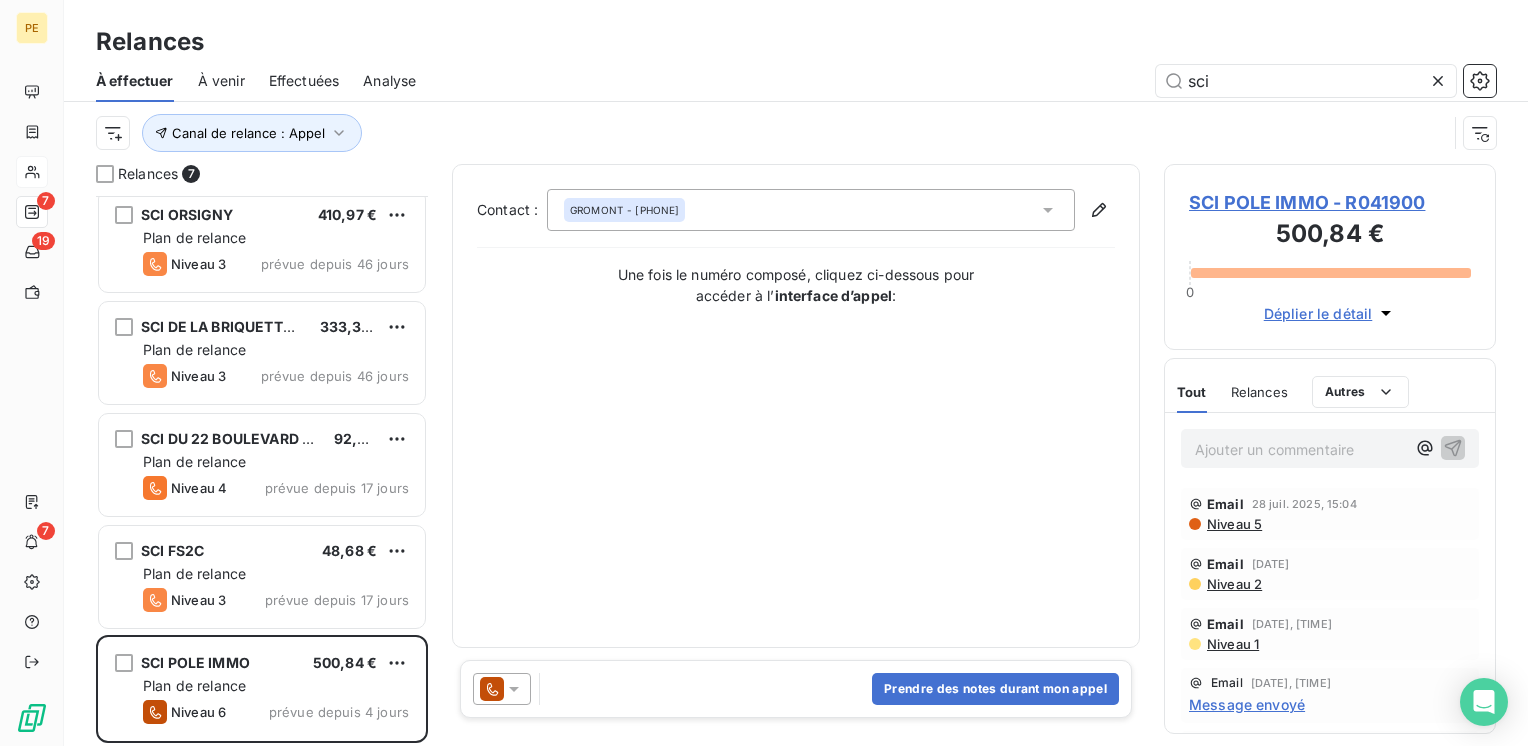 click on "Contact : [LAST] - [PHONE] Une fois le numéro composé, cliquez ci-dessous pour accéder à l’ interface d’appel  :" at bounding box center (796, 406) 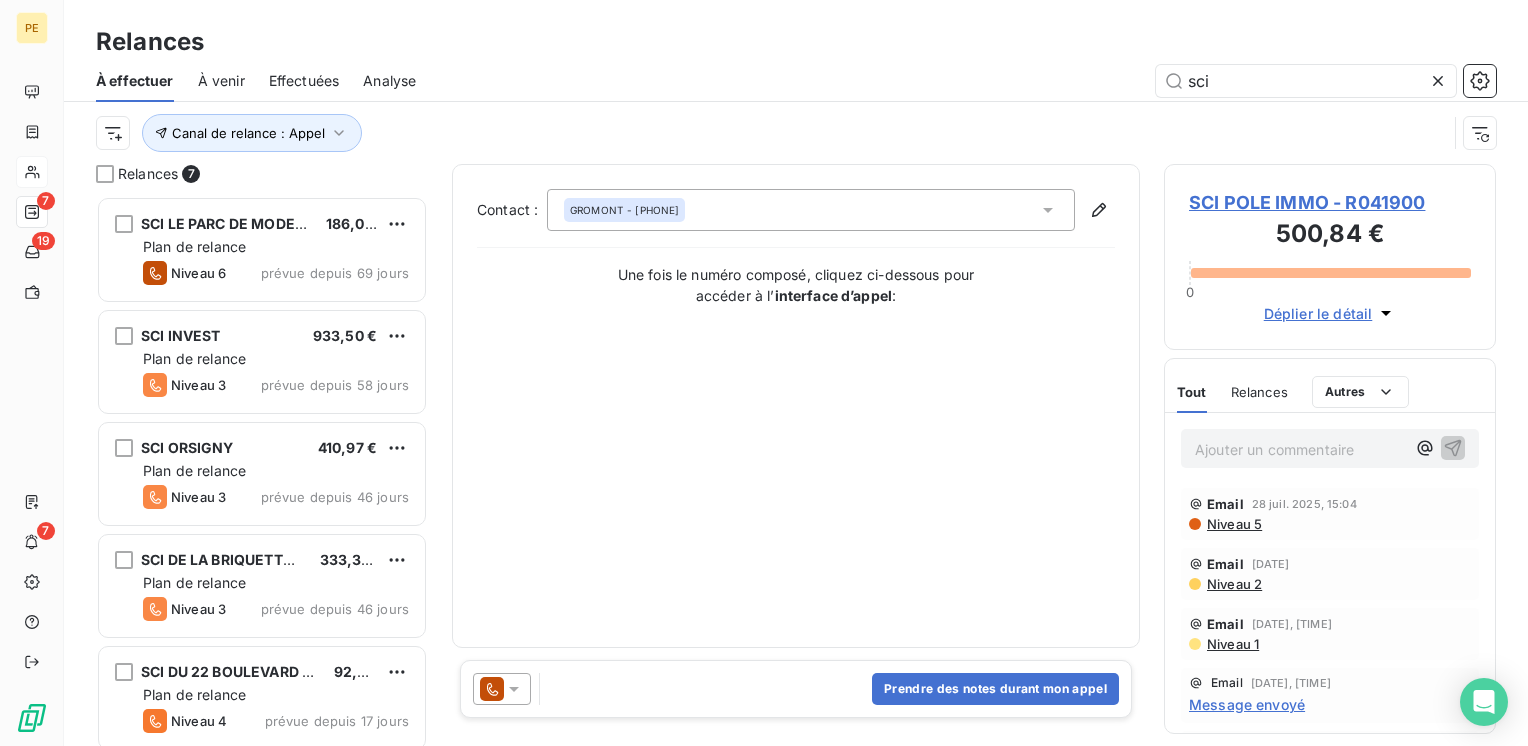 click 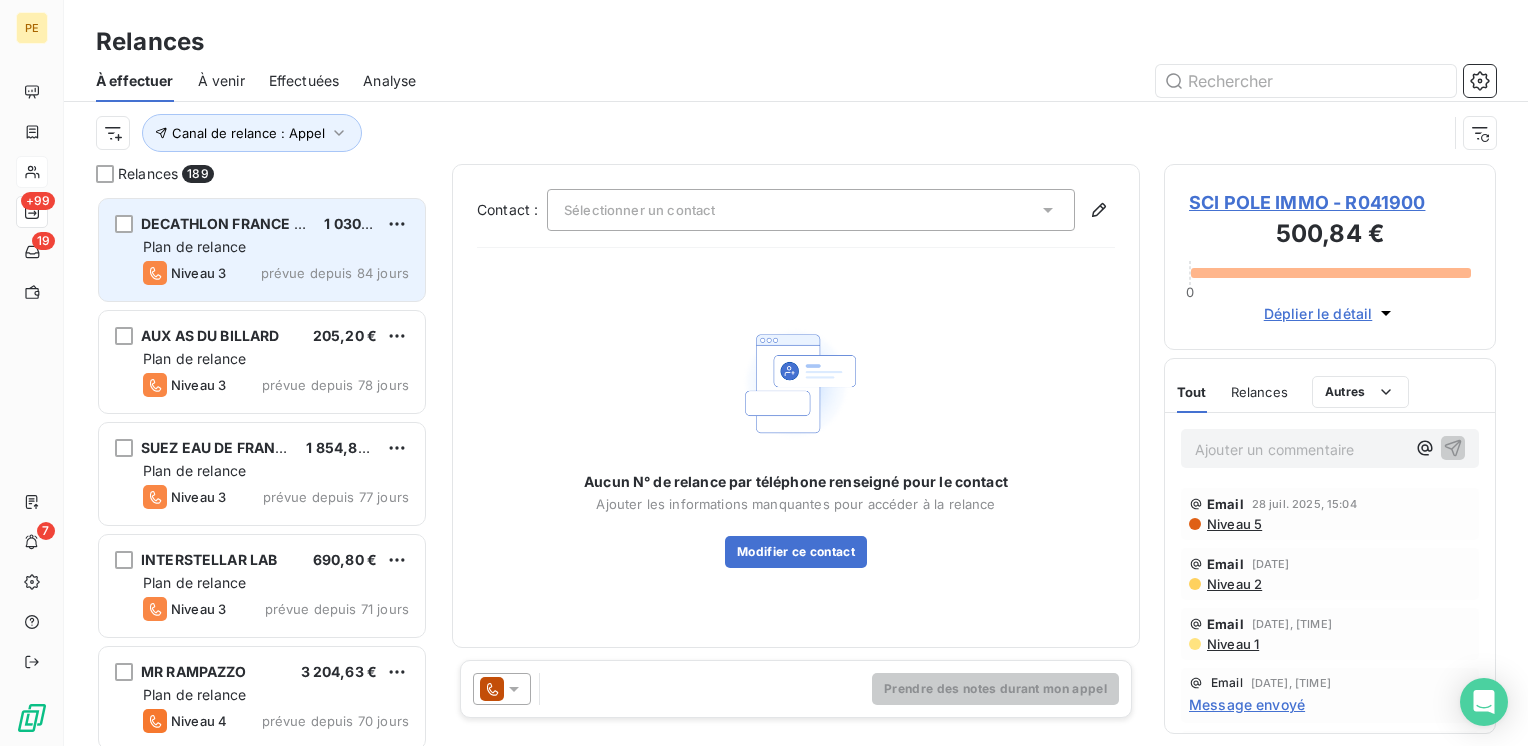 scroll, scrollTop: 16, scrollLeft: 16, axis: both 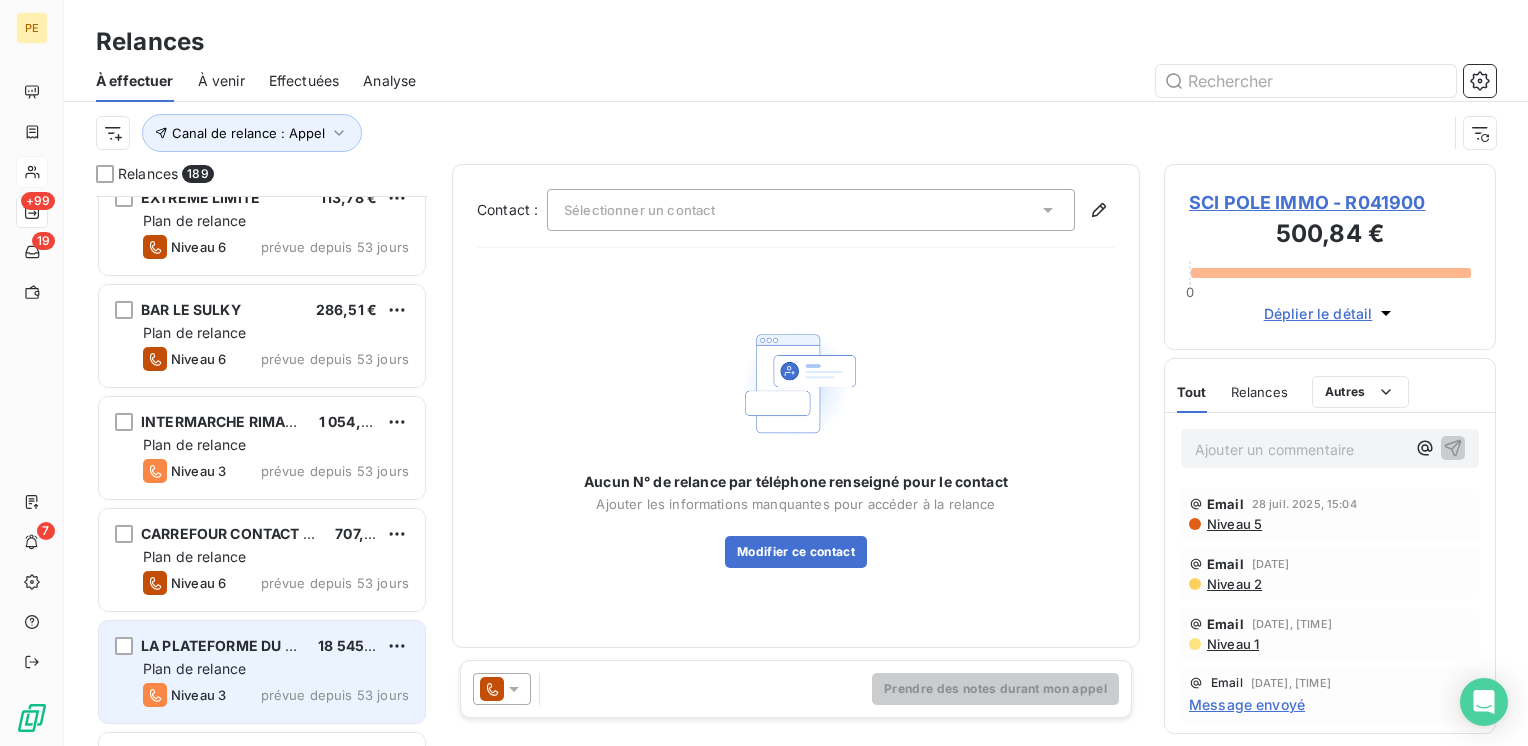 click on "LA PLATEFORME DU BATIMENT" at bounding box center [221, 646] 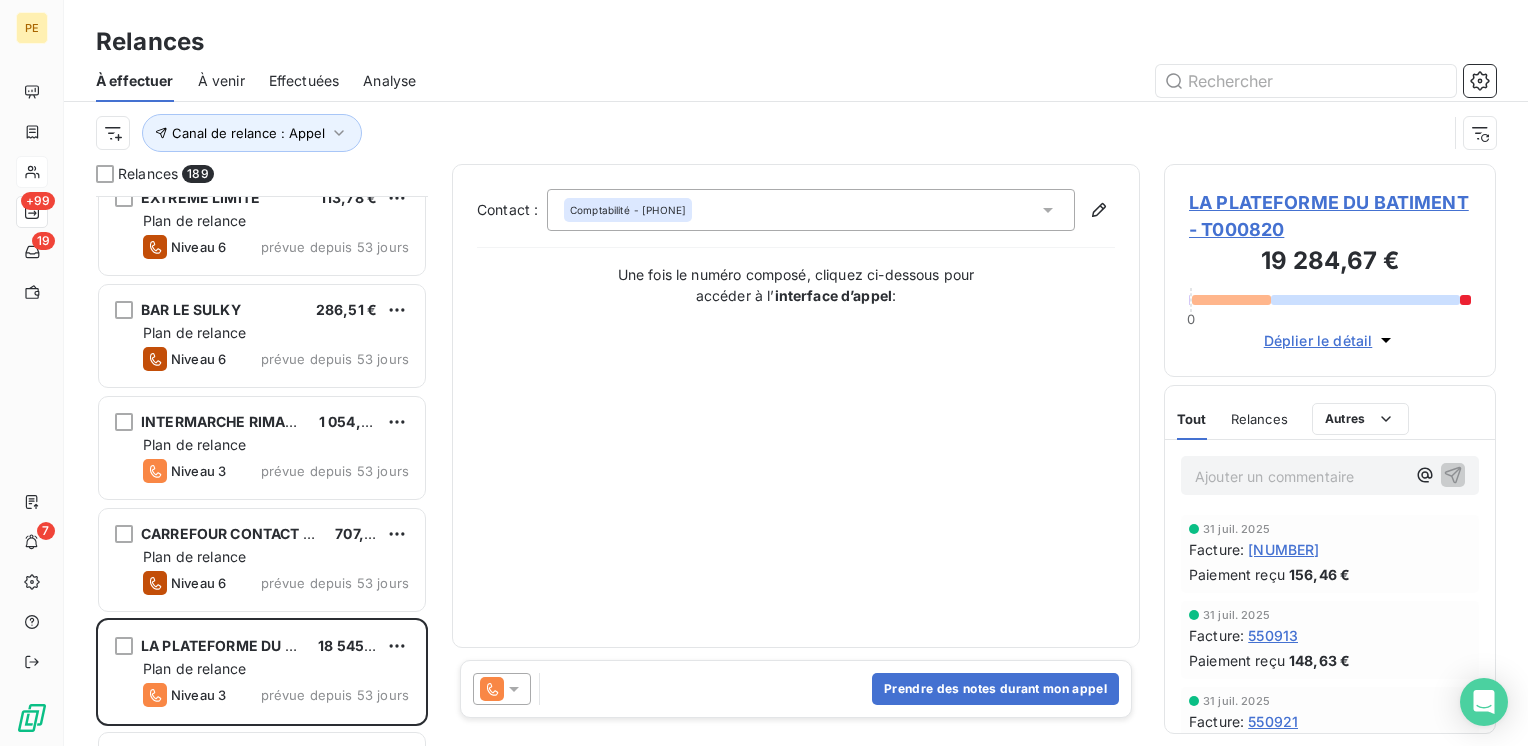 click on "Déplier le détail" at bounding box center (1318, 340) 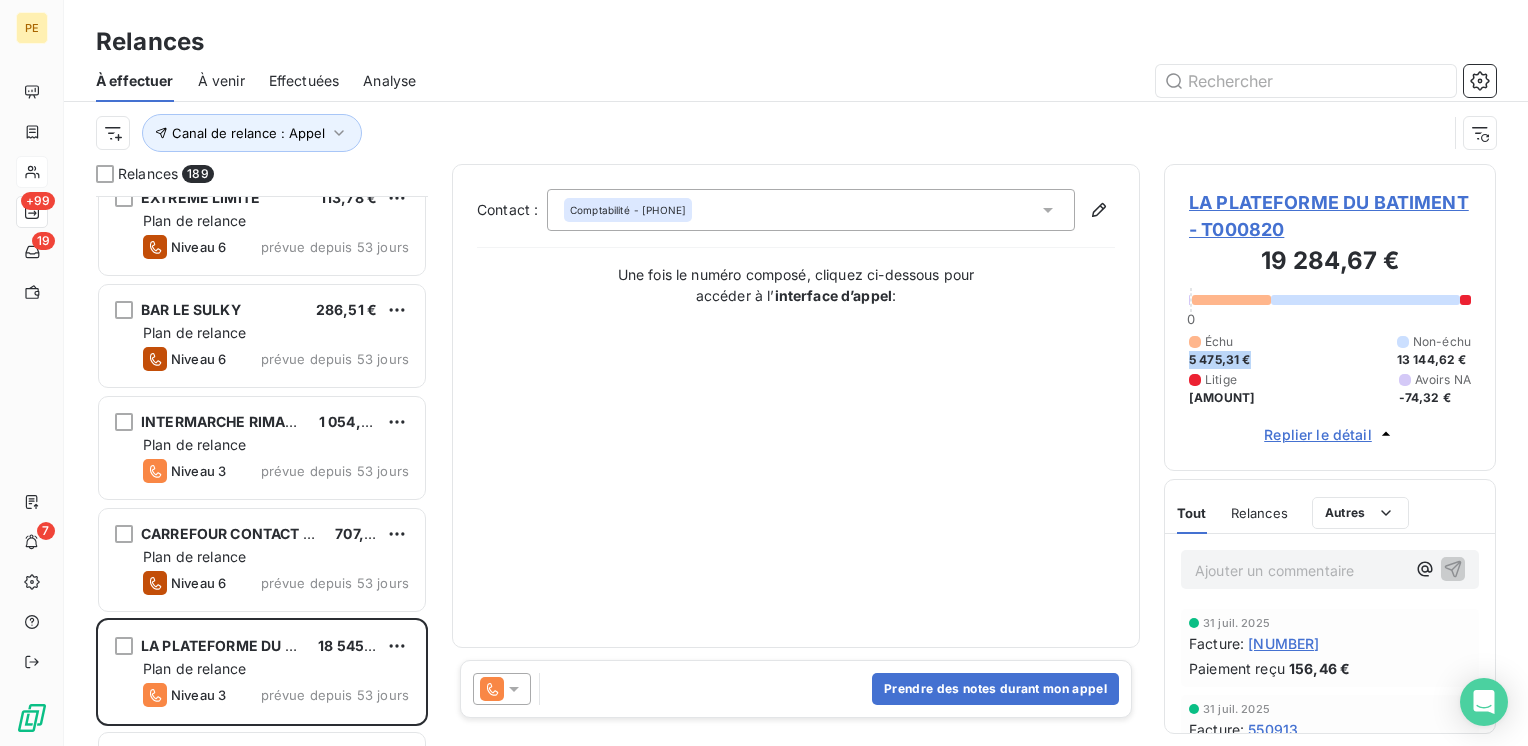 drag, startPoint x: 1247, startPoint y: 362, endPoint x: 1184, endPoint y: 358, distance: 63.126858 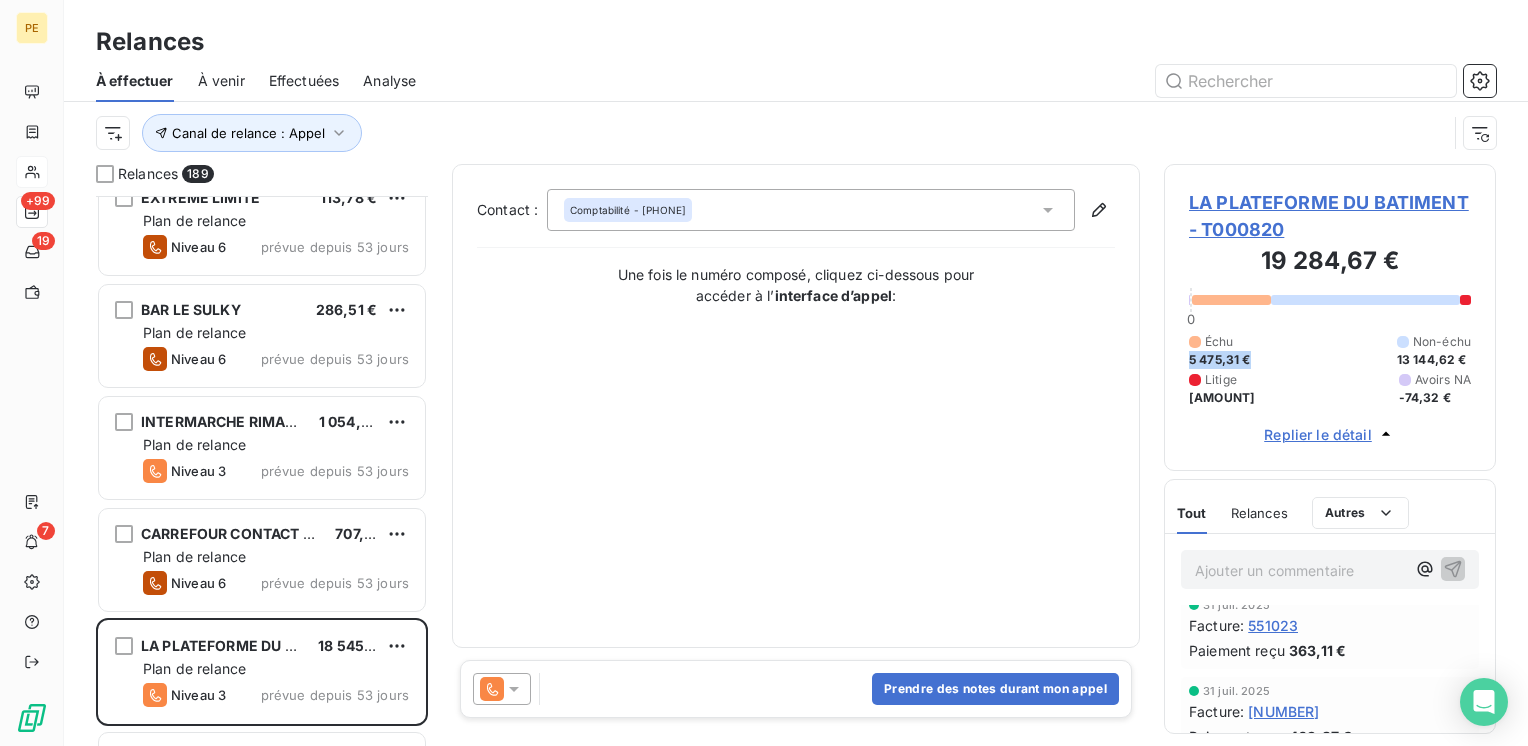 scroll, scrollTop: 0, scrollLeft: 0, axis: both 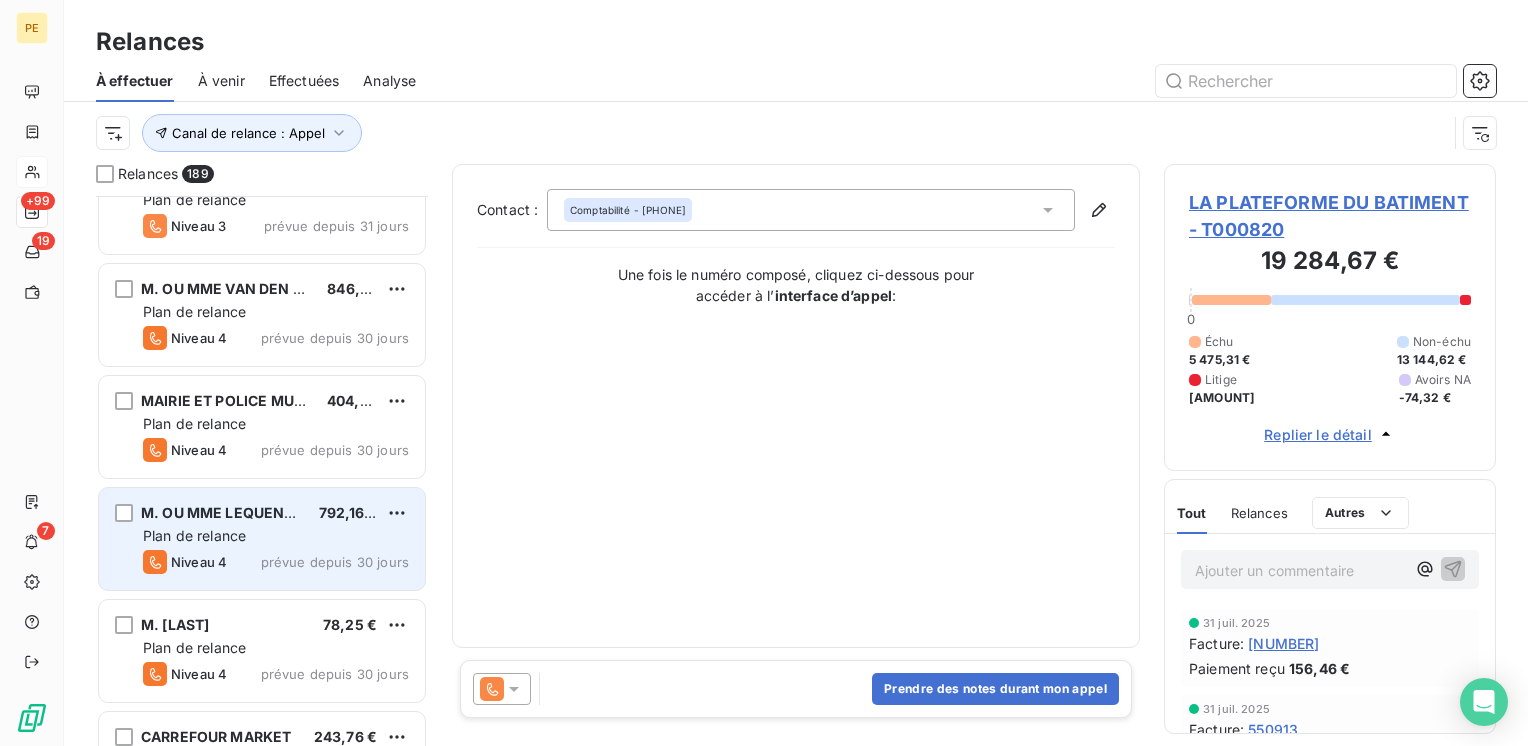 click on "M. OU MME LEQUENNE 792,16 € Plan de relance Niveau 4 prévue depuis 30 jours" at bounding box center [262, 539] 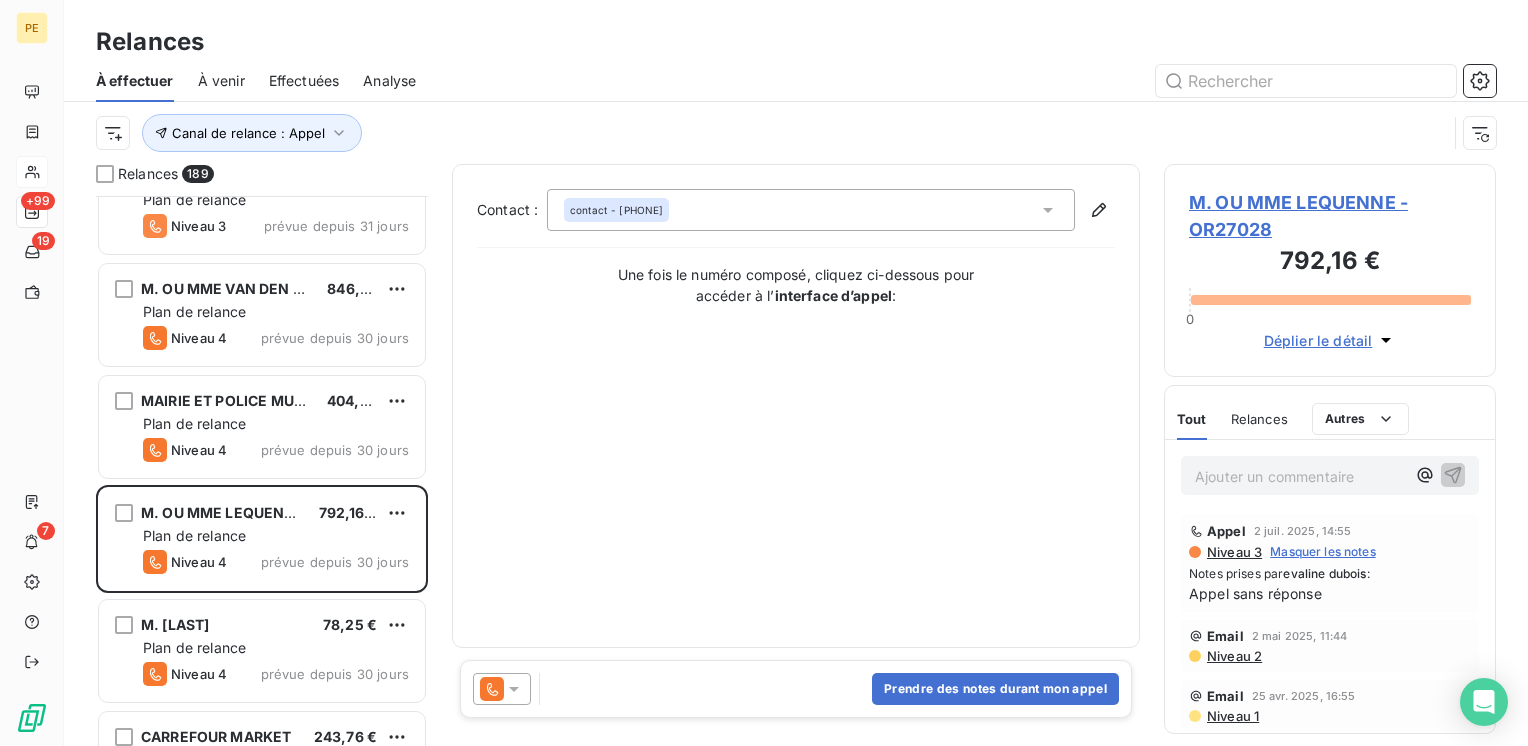click on "M. OU MME LEQUENNE - OR27028" at bounding box center (1330, 216) 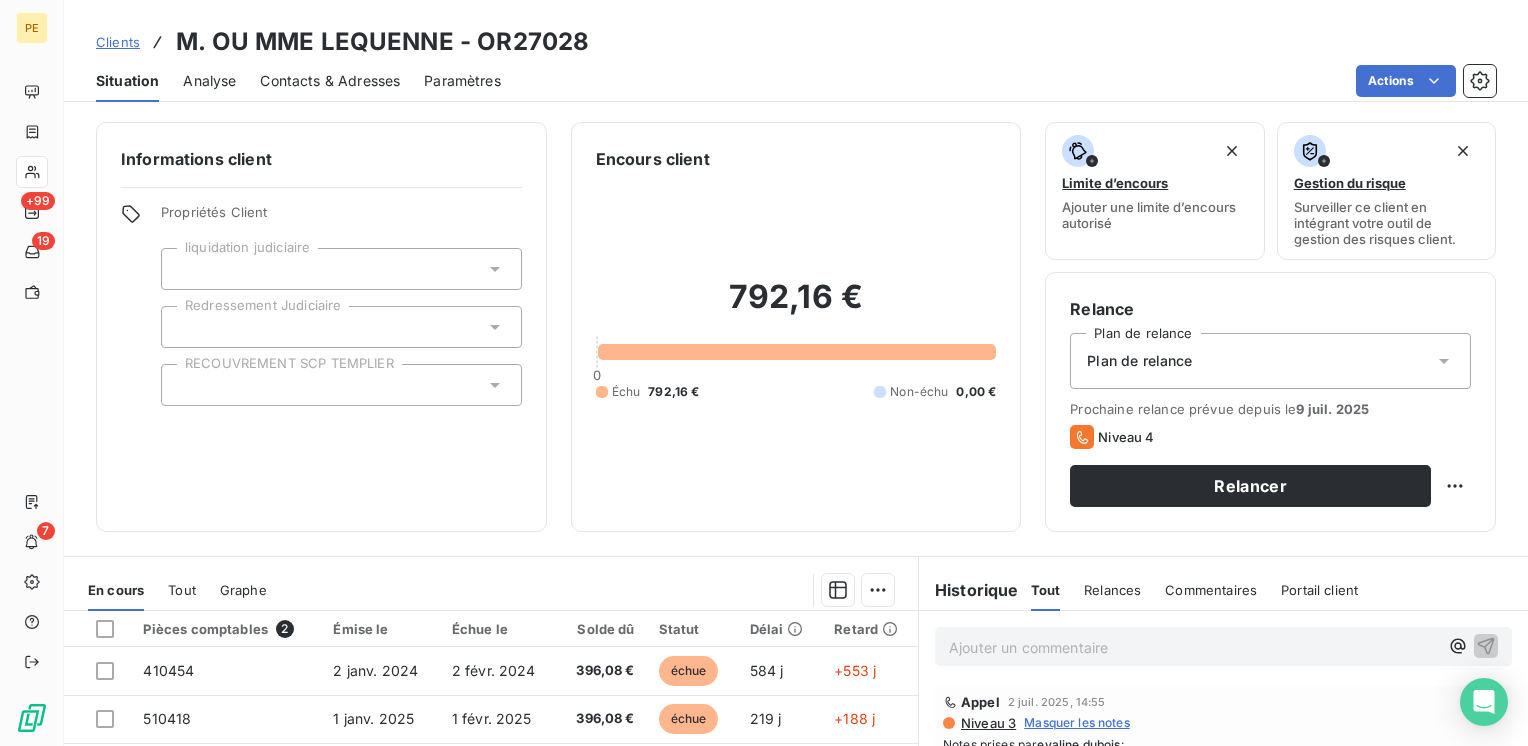 scroll, scrollTop: 0, scrollLeft: 0, axis: both 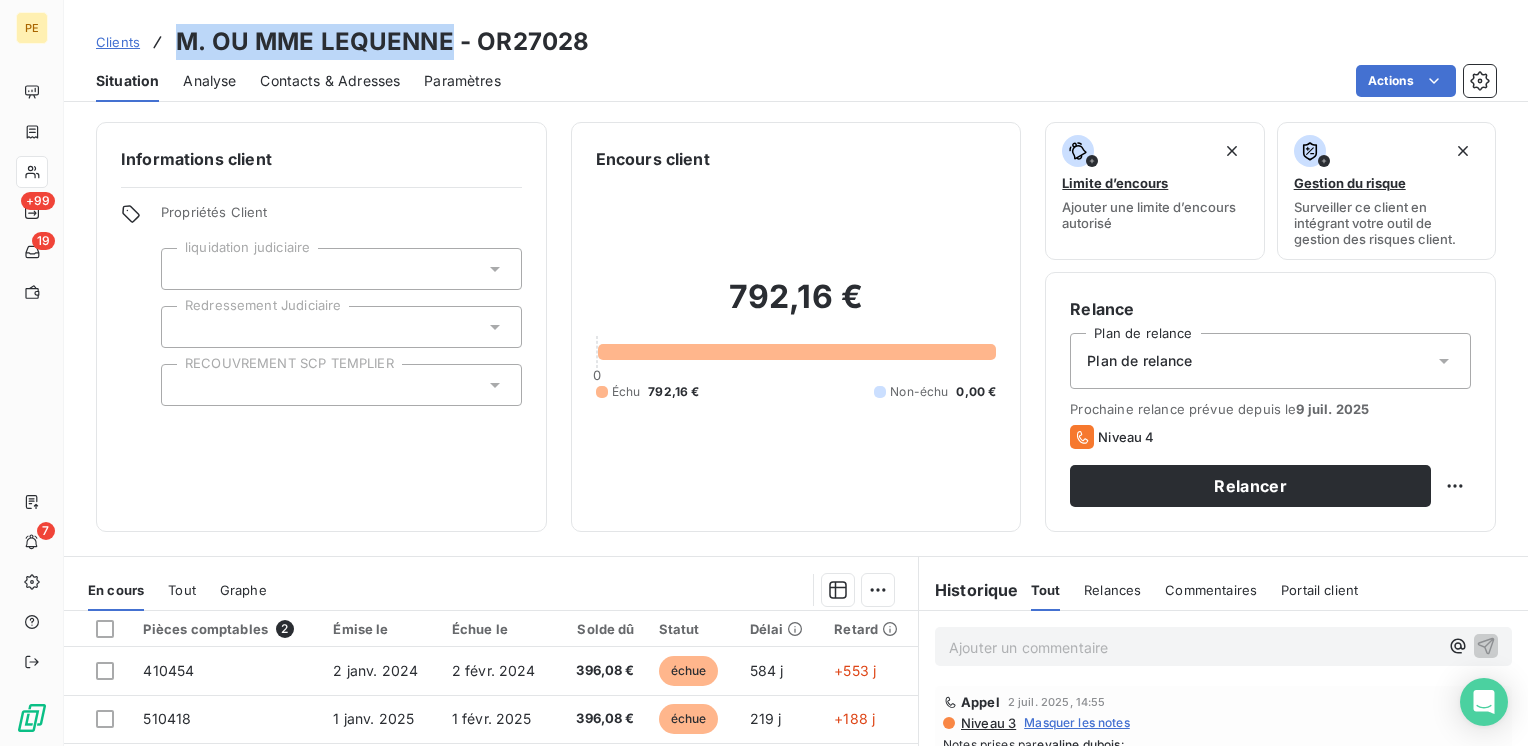 drag, startPoint x: 172, startPoint y: 42, endPoint x: 448, endPoint y: 46, distance: 276.029 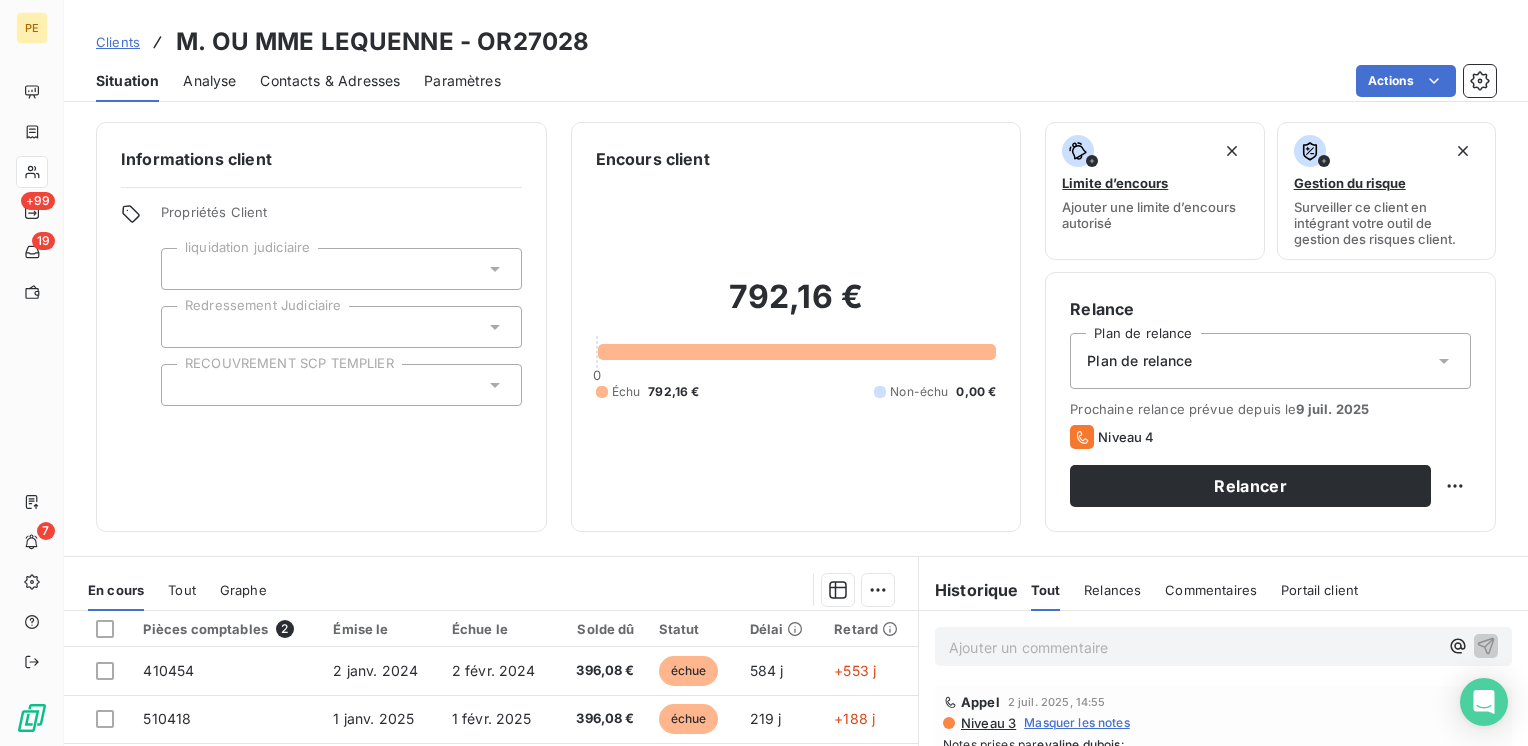 click on "792,16 €" at bounding box center [796, 307] 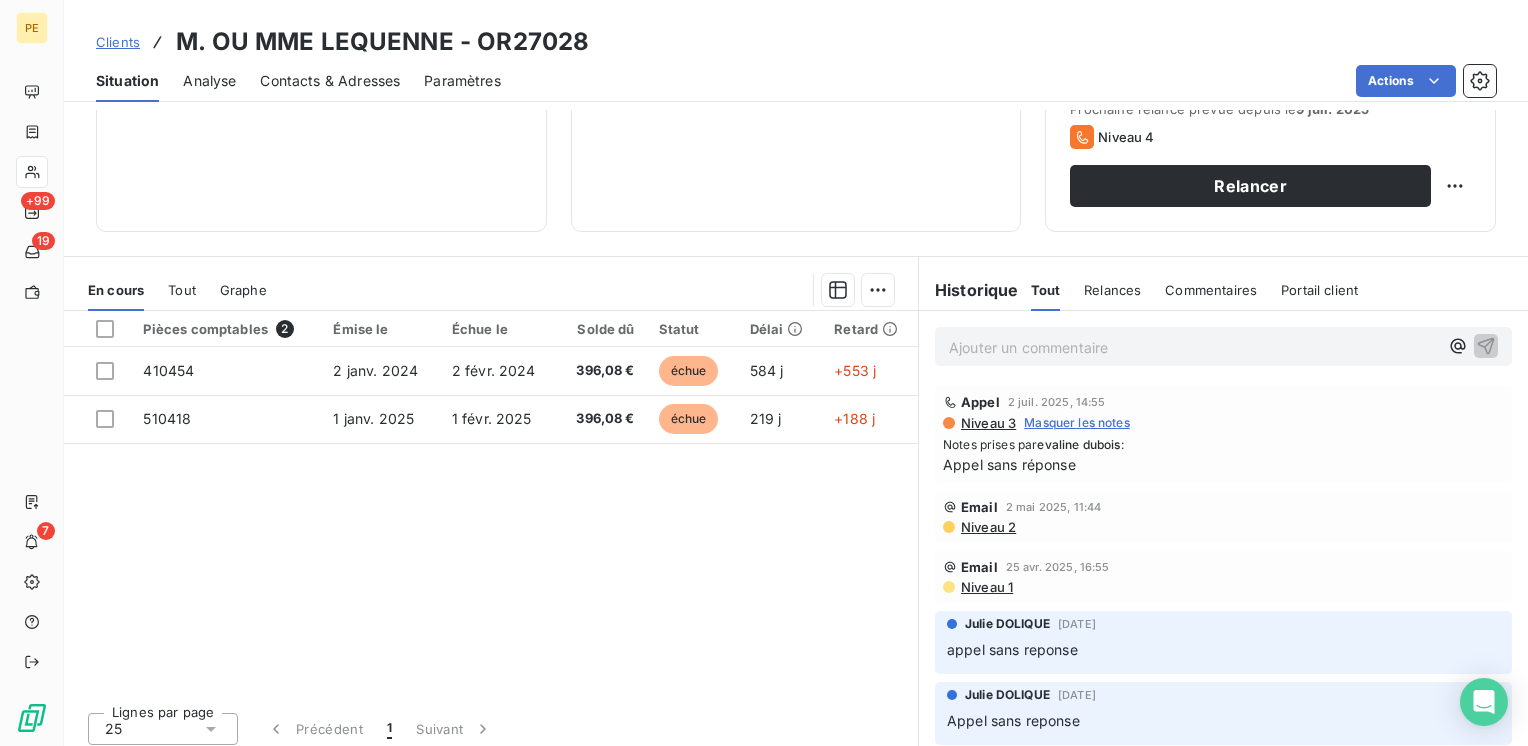 scroll, scrollTop: 308, scrollLeft: 0, axis: vertical 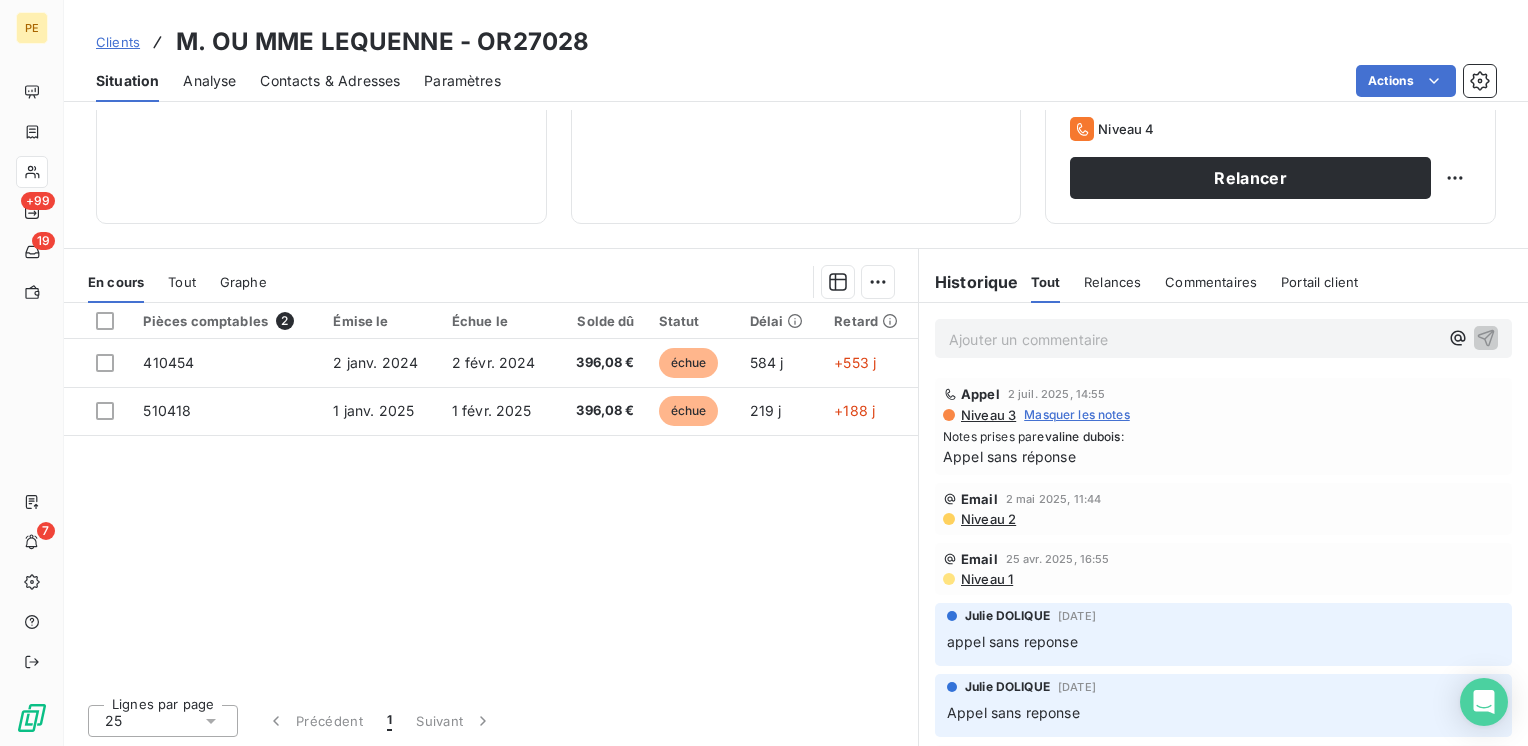 click on "Contacts & Adresses" at bounding box center (330, 81) 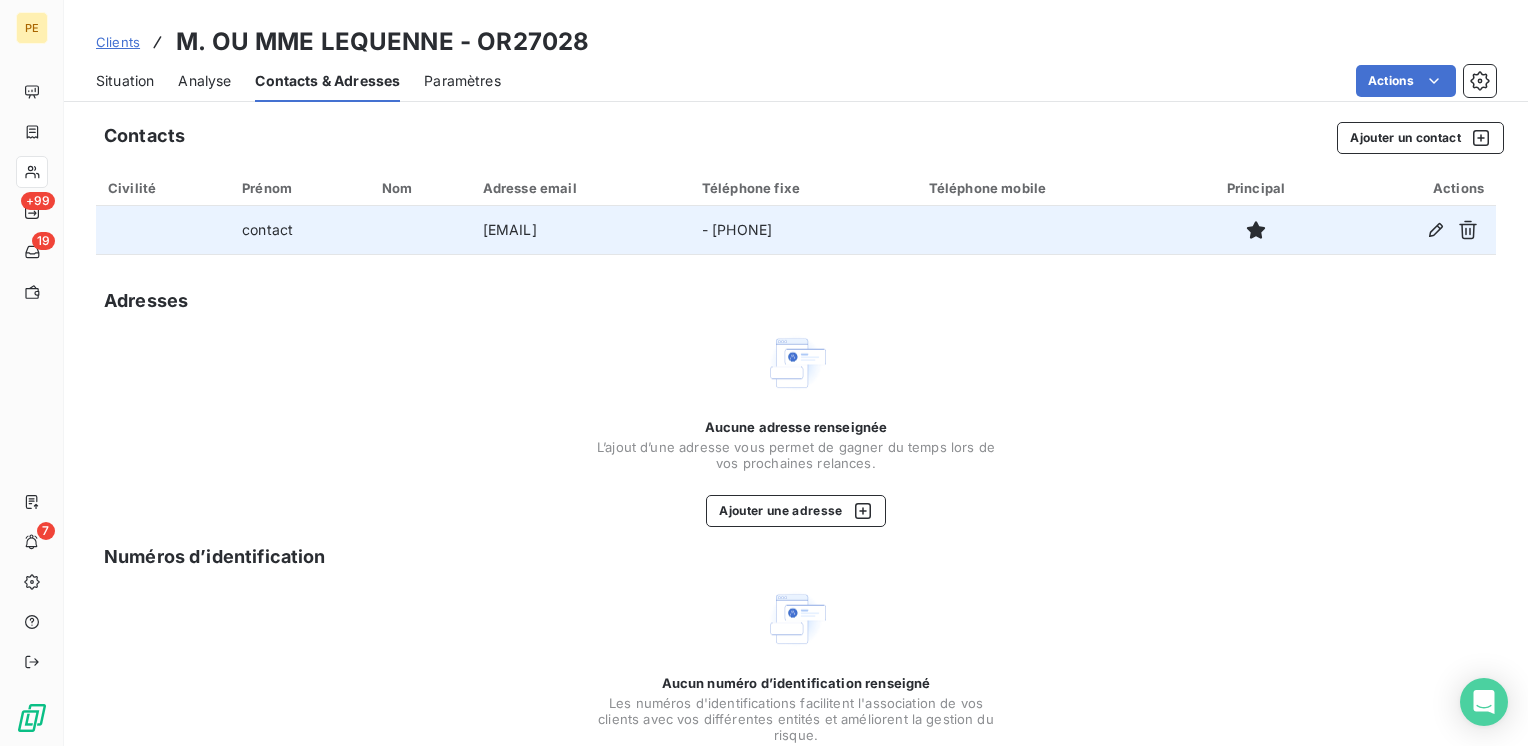 click on "- [PHONE]" at bounding box center (803, 230) 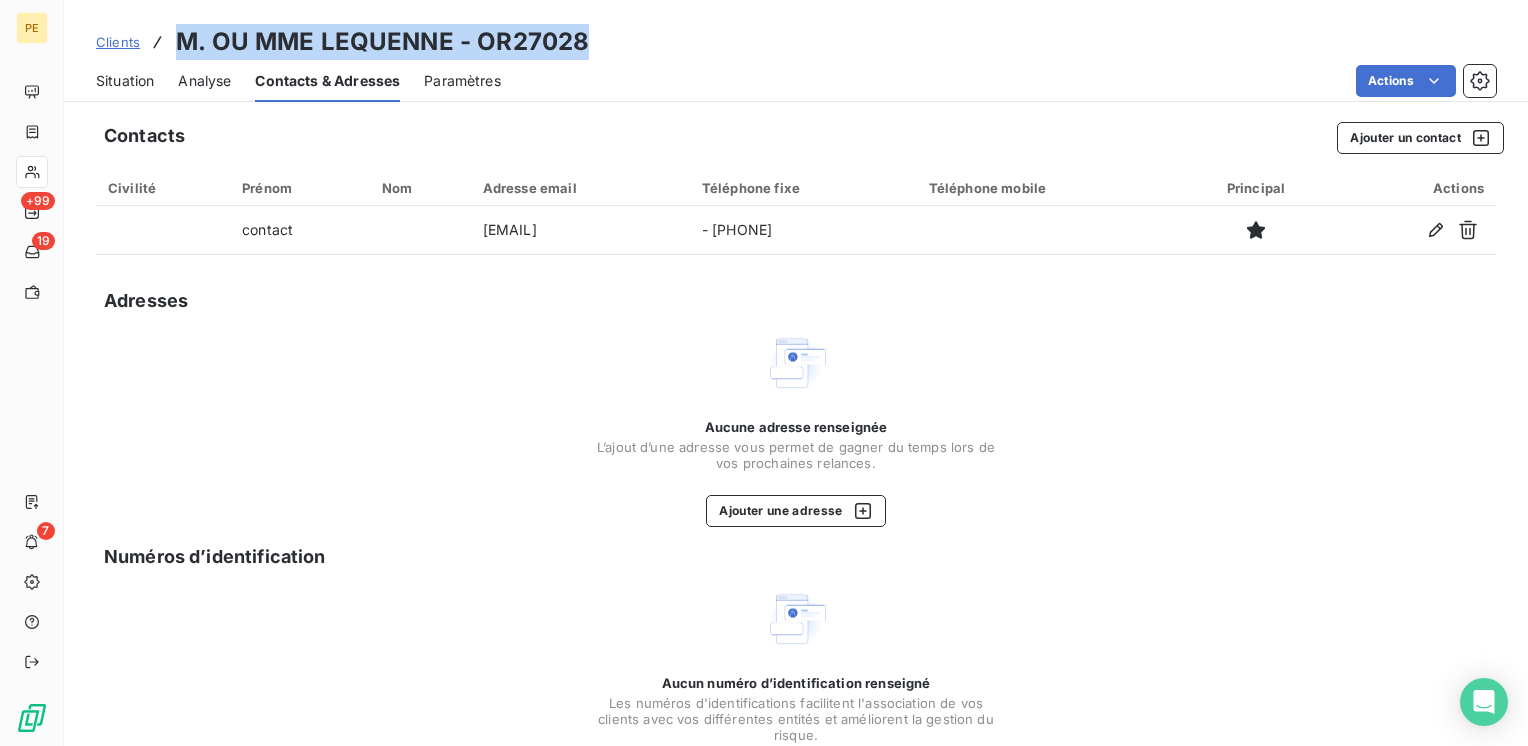 drag, startPoint x: 581, startPoint y: 48, endPoint x: 156, endPoint y: 19, distance: 425.98825 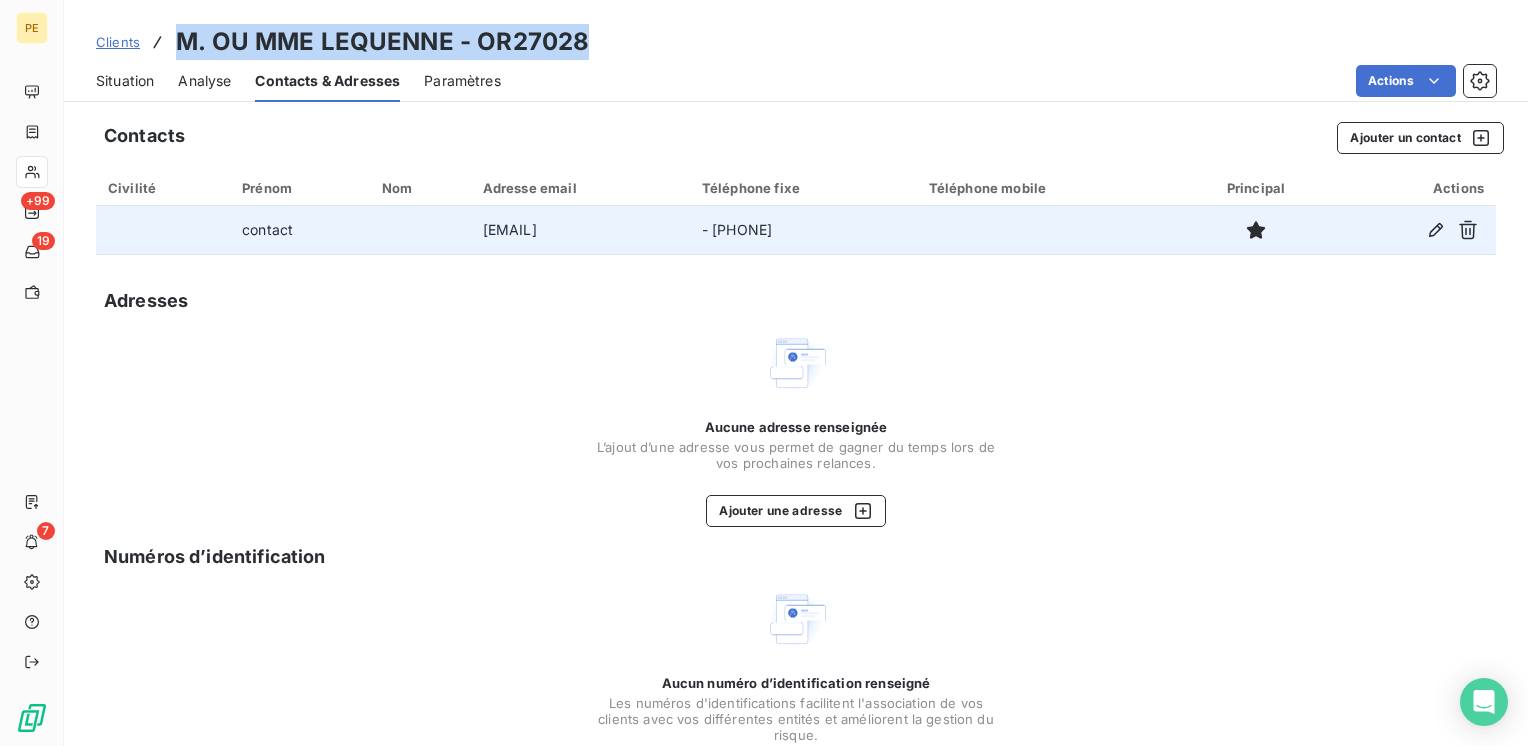 drag, startPoint x: 607, startPoint y: 234, endPoint x: 444, endPoint y: 228, distance: 163.1104 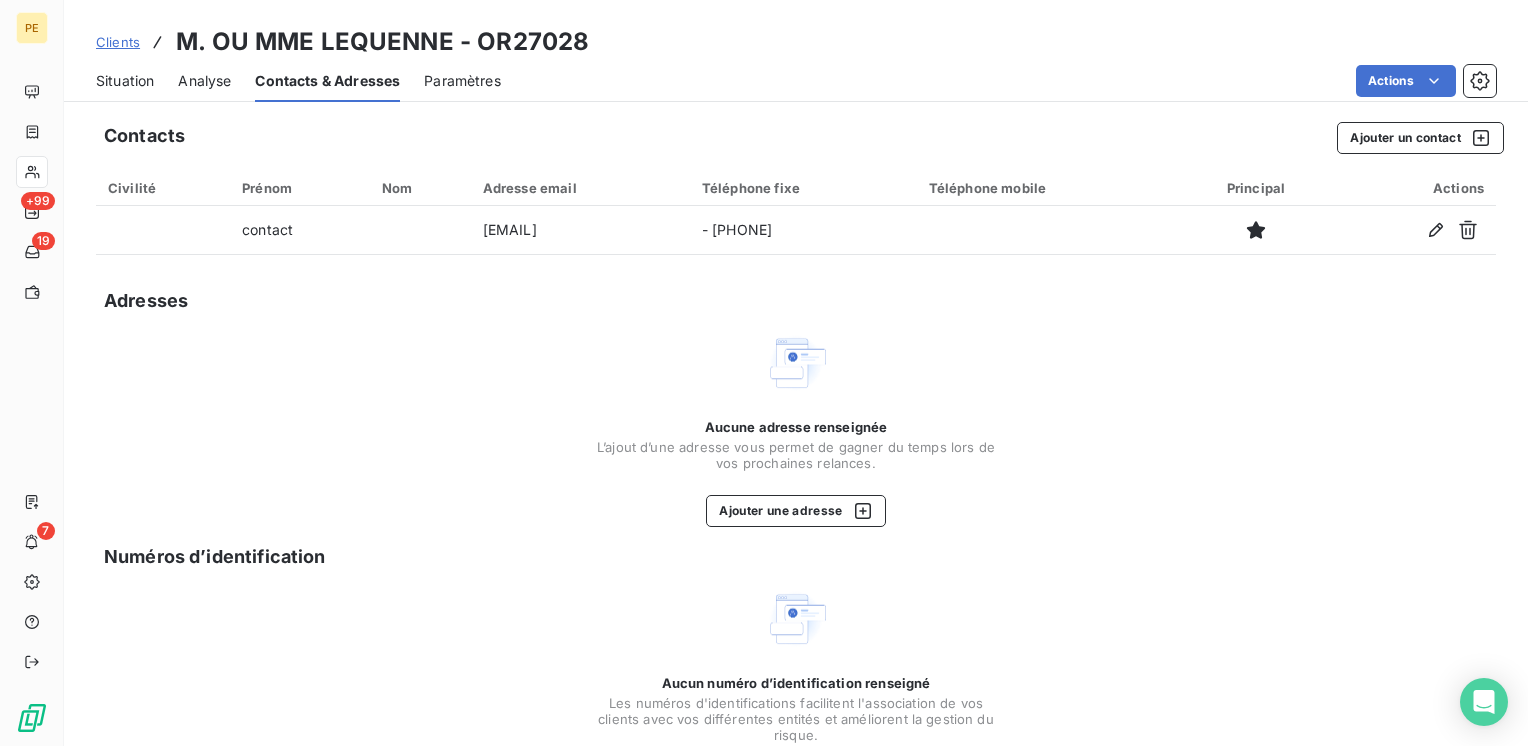 drag, startPoint x: 486, startPoint y: 235, endPoint x: 443, endPoint y: 268, distance: 54.20332 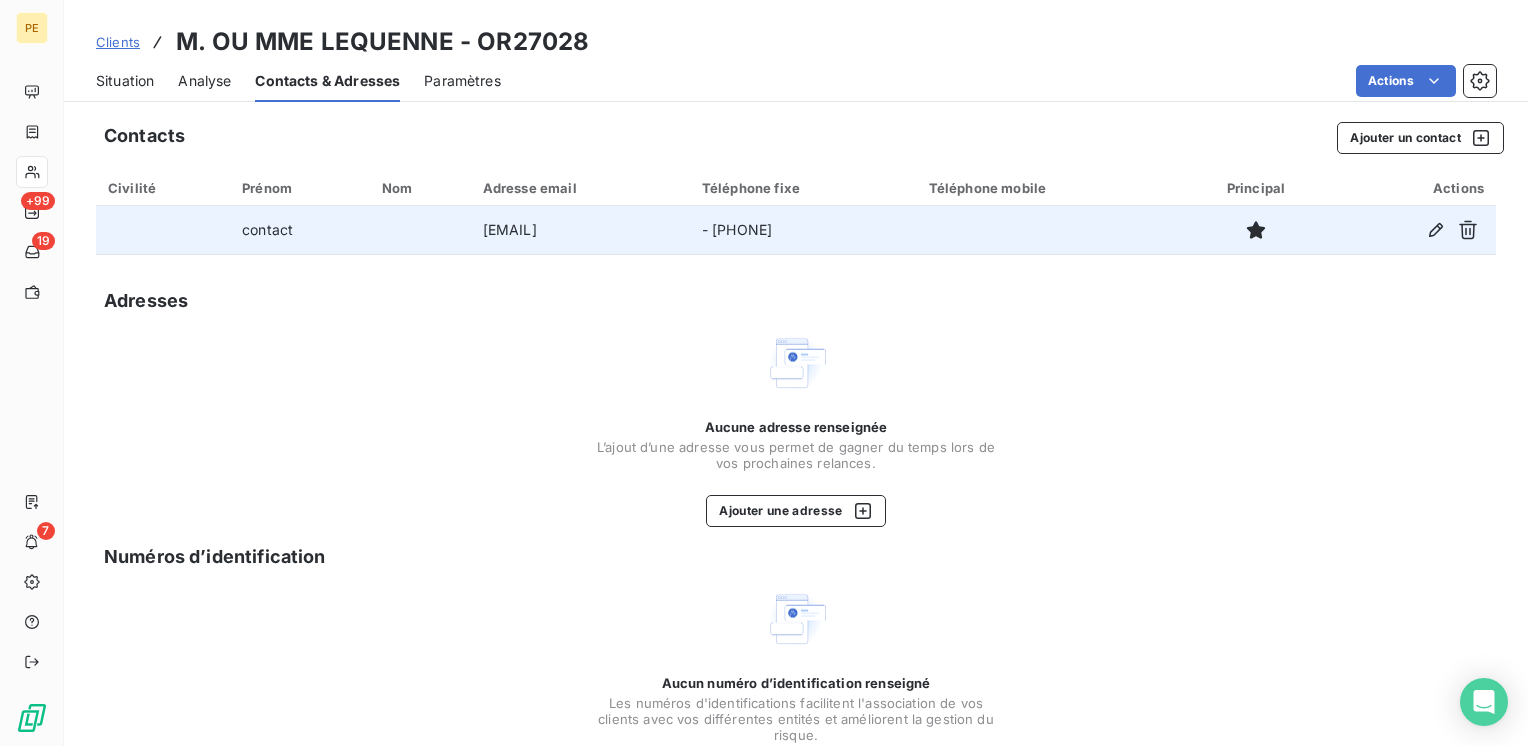 click on "[EMAIL]" at bounding box center [580, 230] 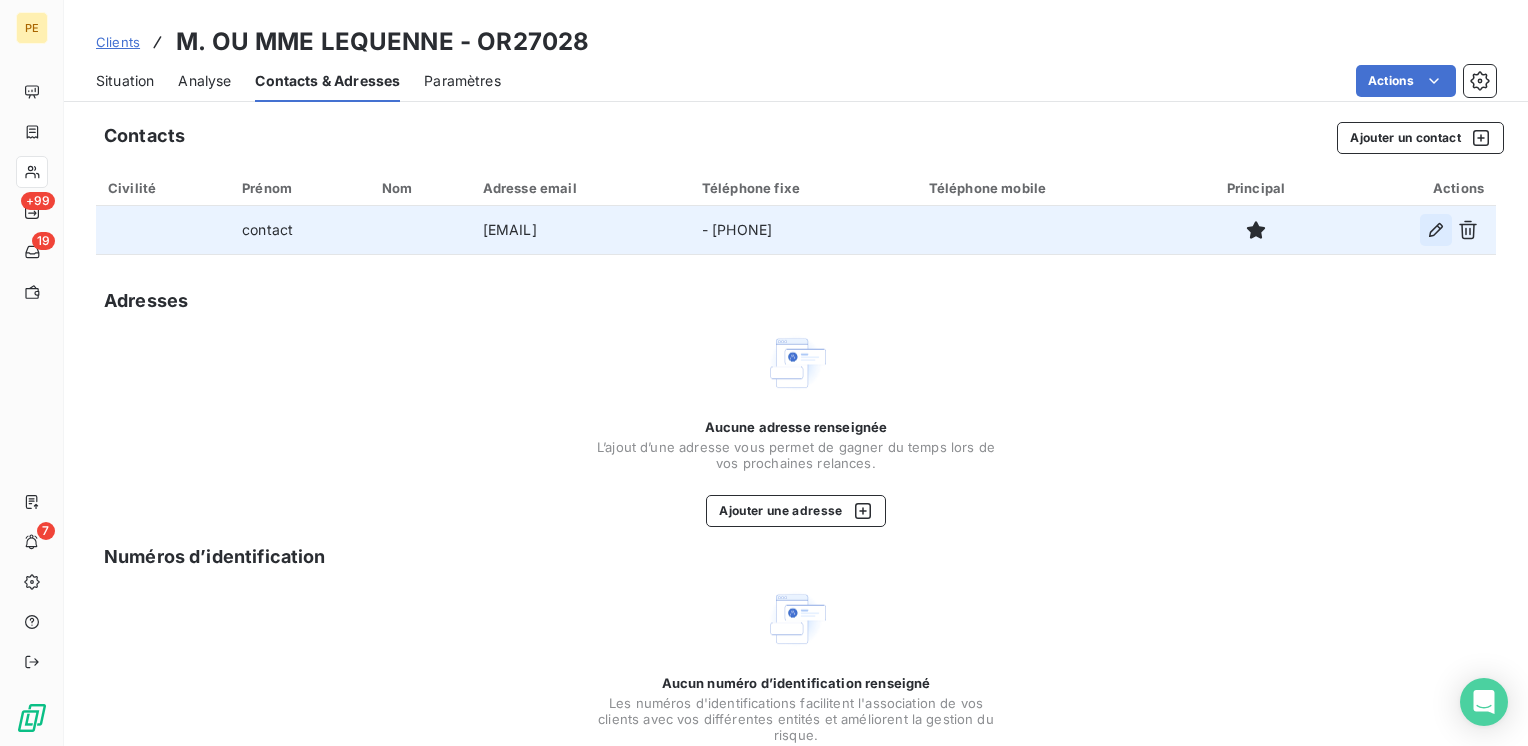 click 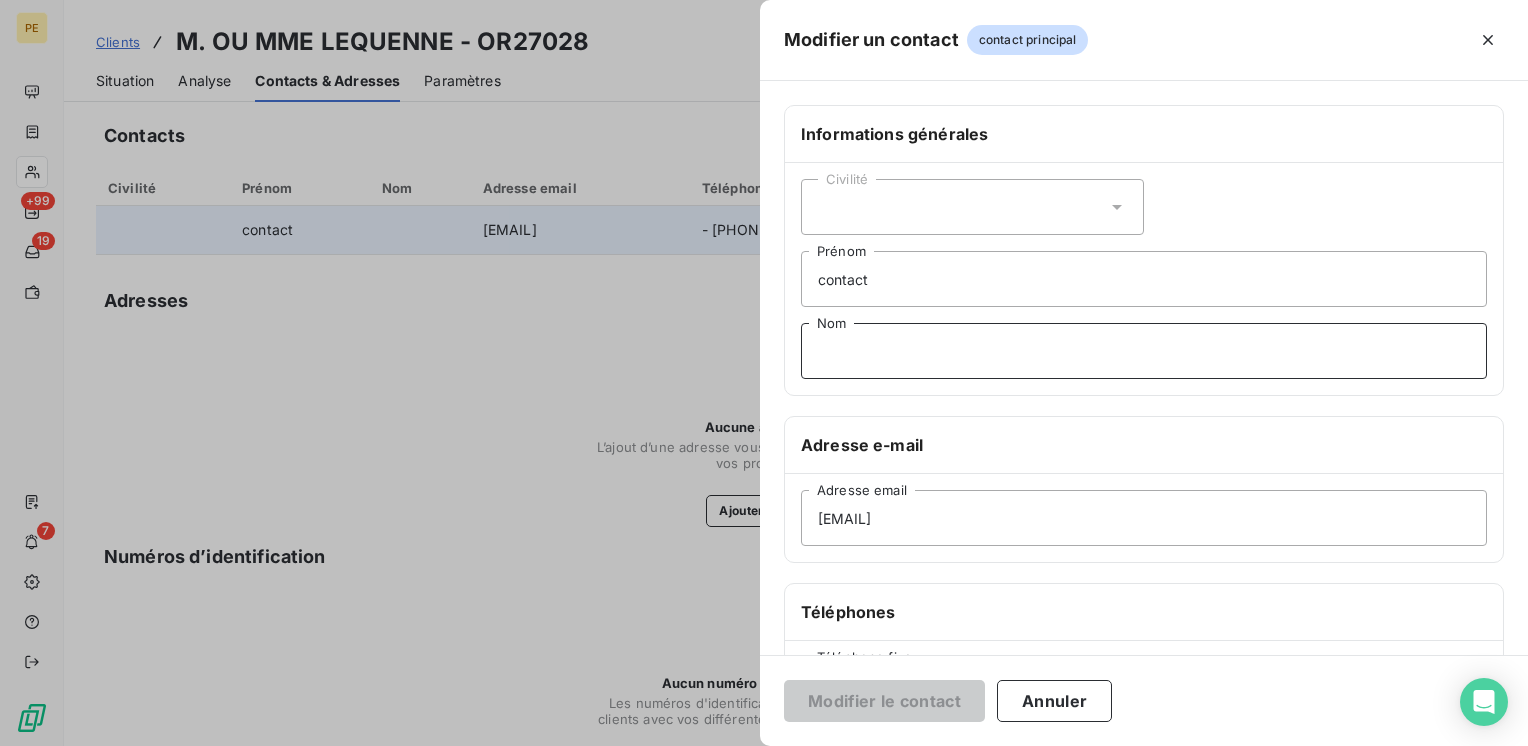 click on "Nom" at bounding box center (1144, 351) 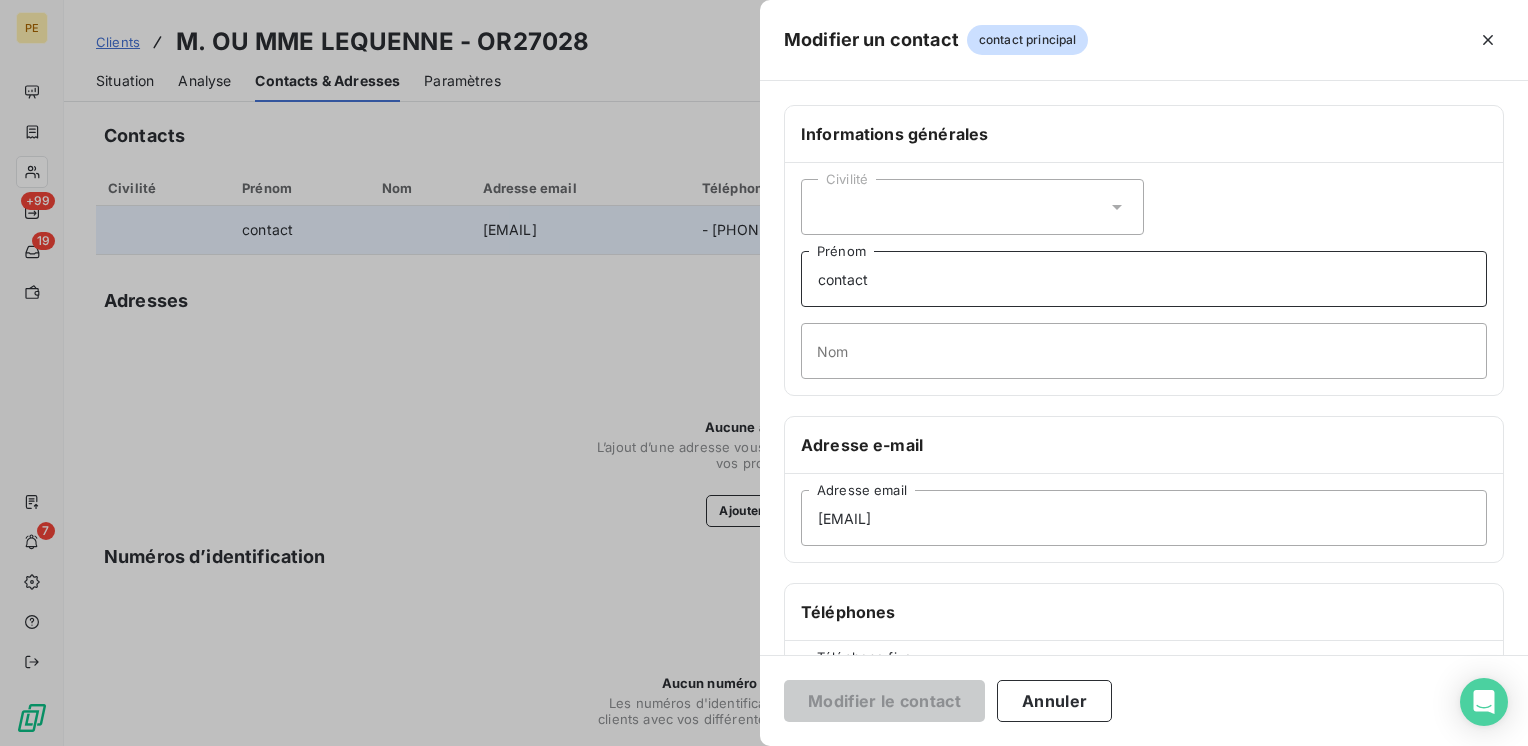 click on "contact" at bounding box center (1144, 279) 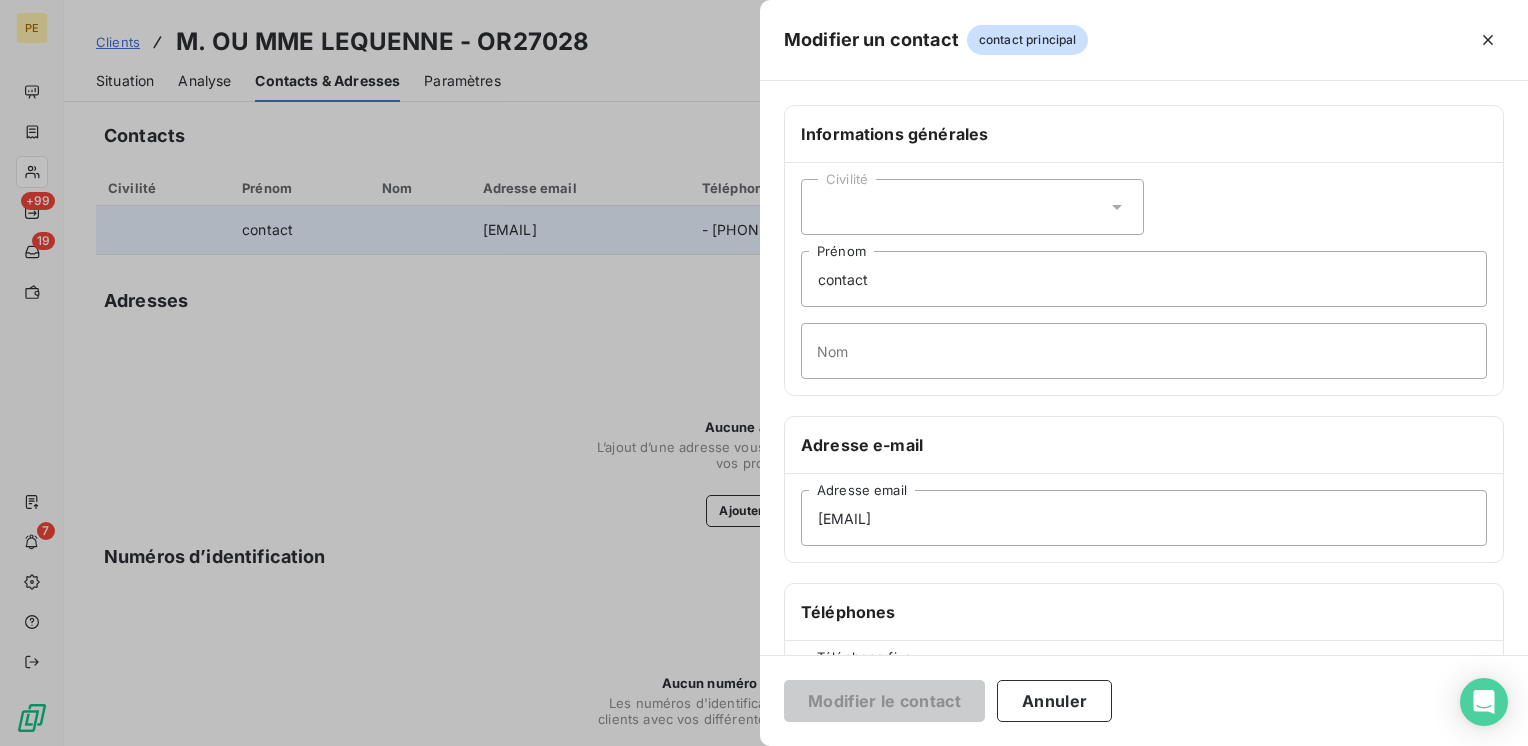 click at bounding box center (764, 373) 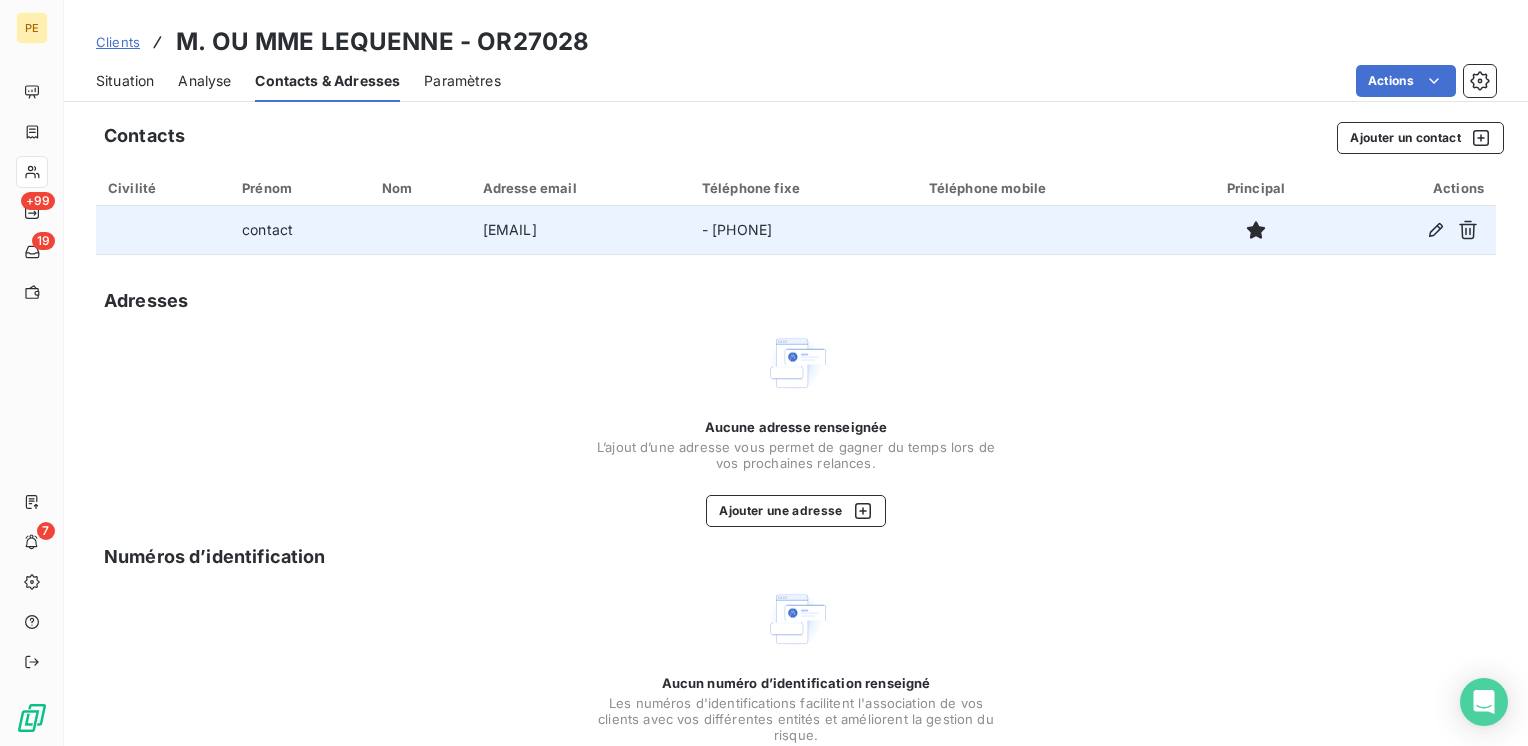 drag, startPoint x: 746, startPoint y: 227, endPoint x: 911, endPoint y: 228, distance: 165.00304 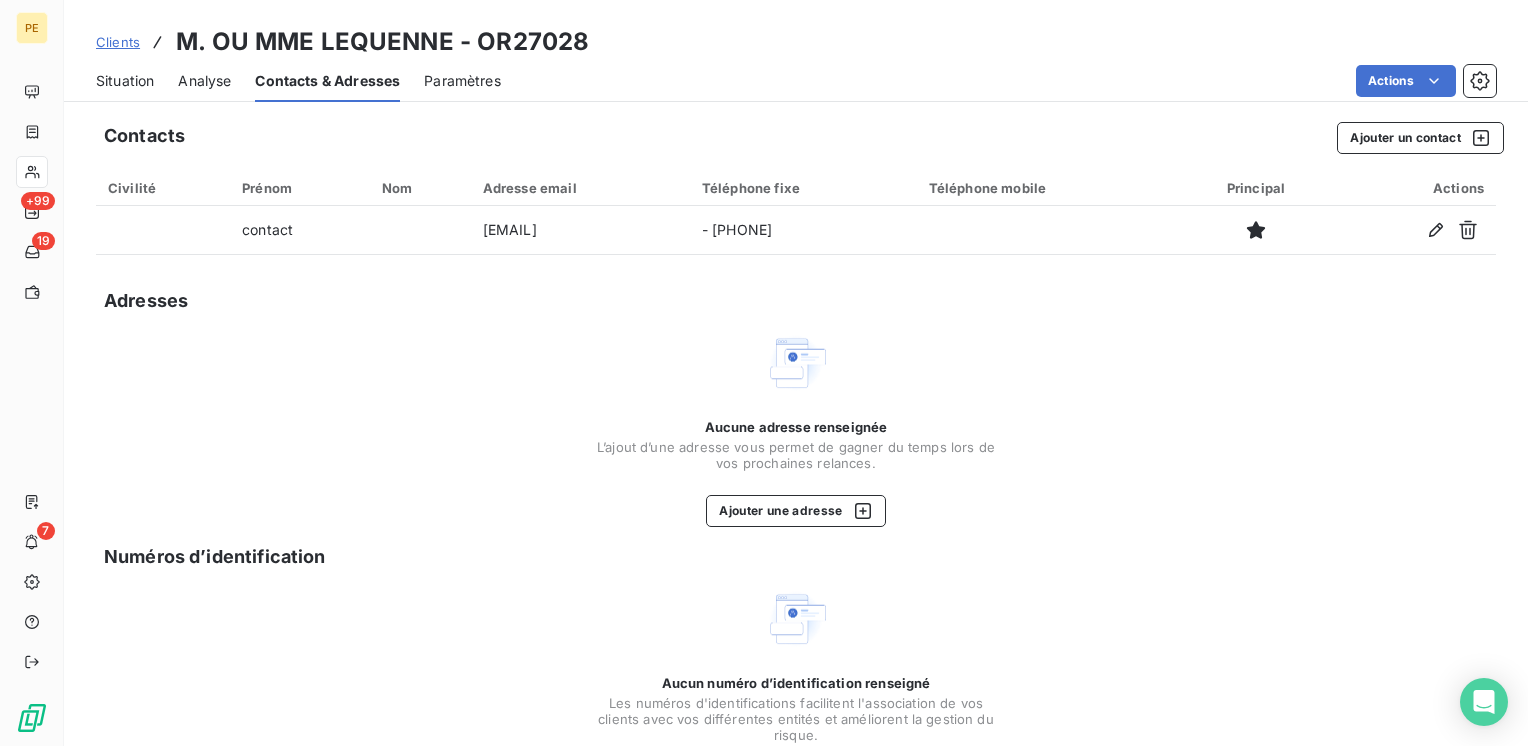 drag, startPoint x: 911, startPoint y: 228, endPoint x: 1022, endPoint y: 366, distance: 177.10167 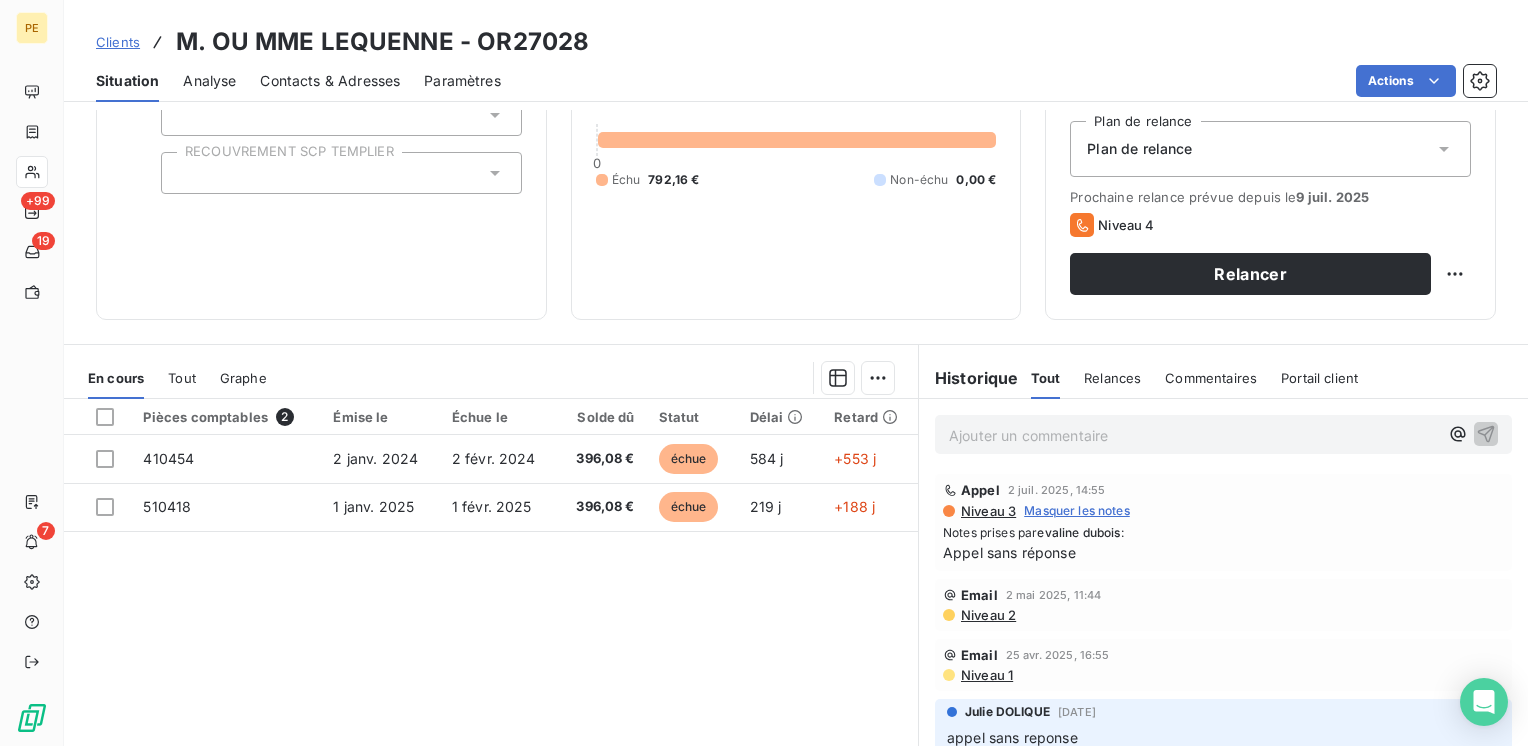 scroll, scrollTop: 308, scrollLeft: 0, axis: vertical 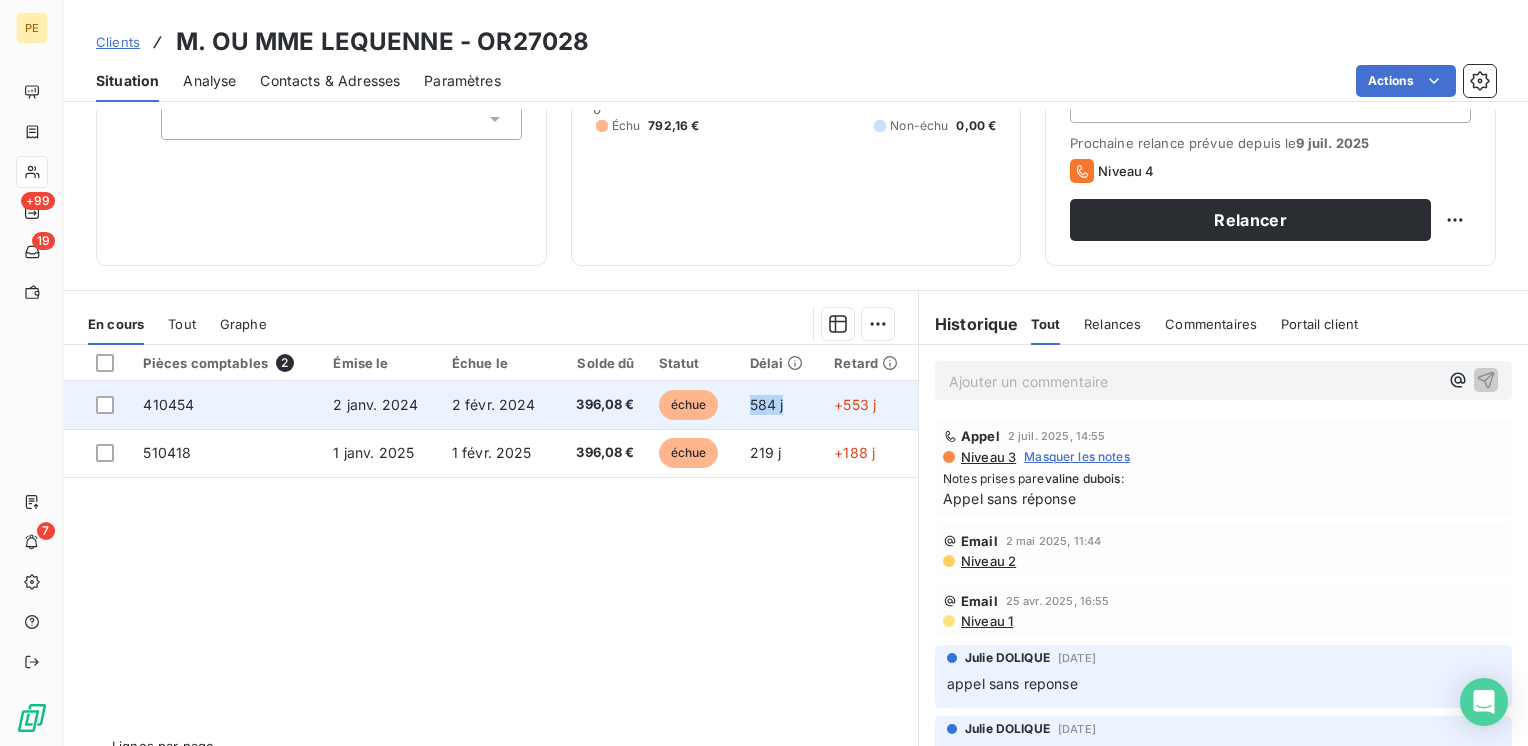 drag, startPoint x: 779, startPoint y: 413, endPoint x: 718, endPoint y: 413, distance: 61 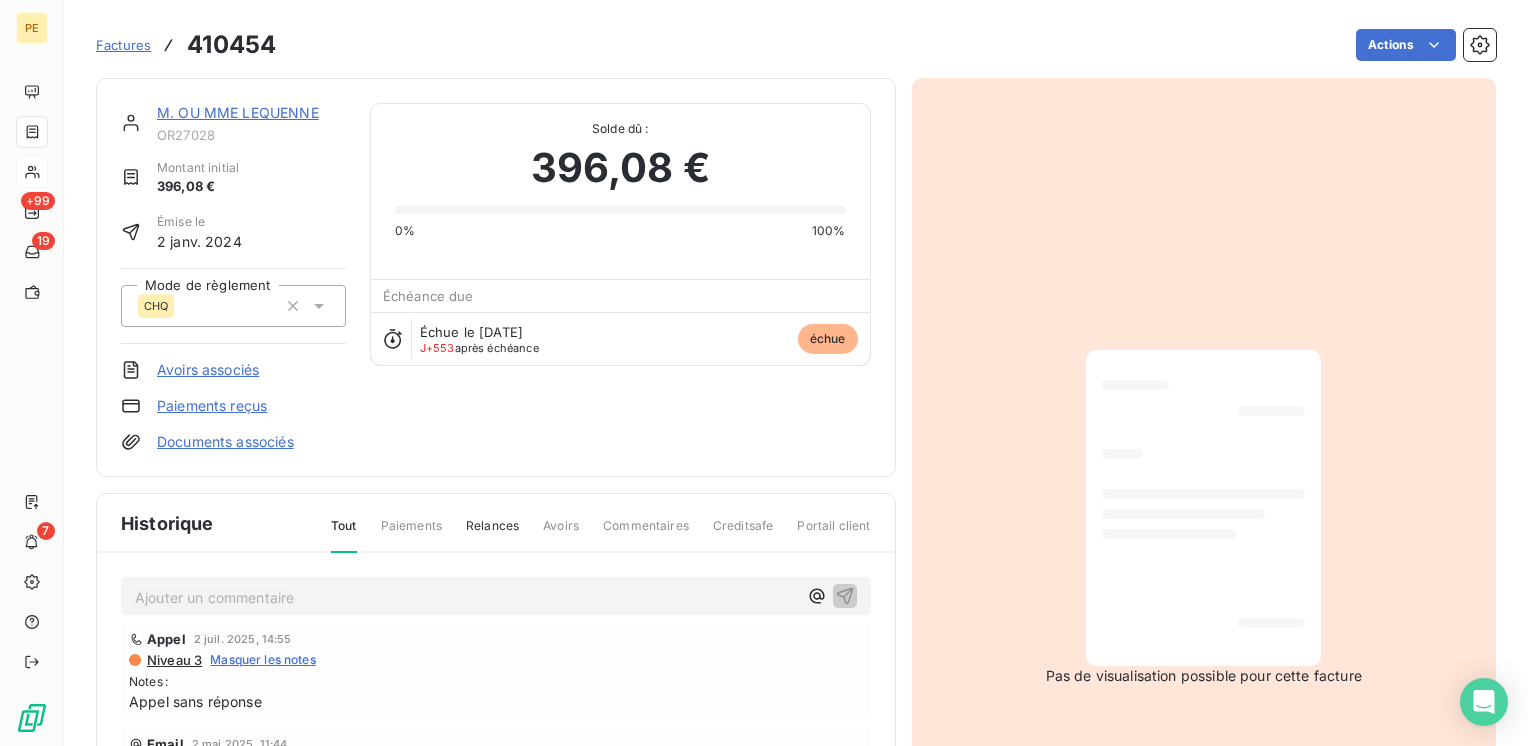 click on "M. OU MME LEQUENNE OR27028 Montant initial 396,08 € Émise le 2 janv. 2024 Mode de règlement CHQ Avoirs associés Paiements reçus Documents associés Solde dû : 396,08 € 0% 100% Échéance due Échue le 2 févr. 2024 J+553 après échéance échue" at bounding box center (496, 277) 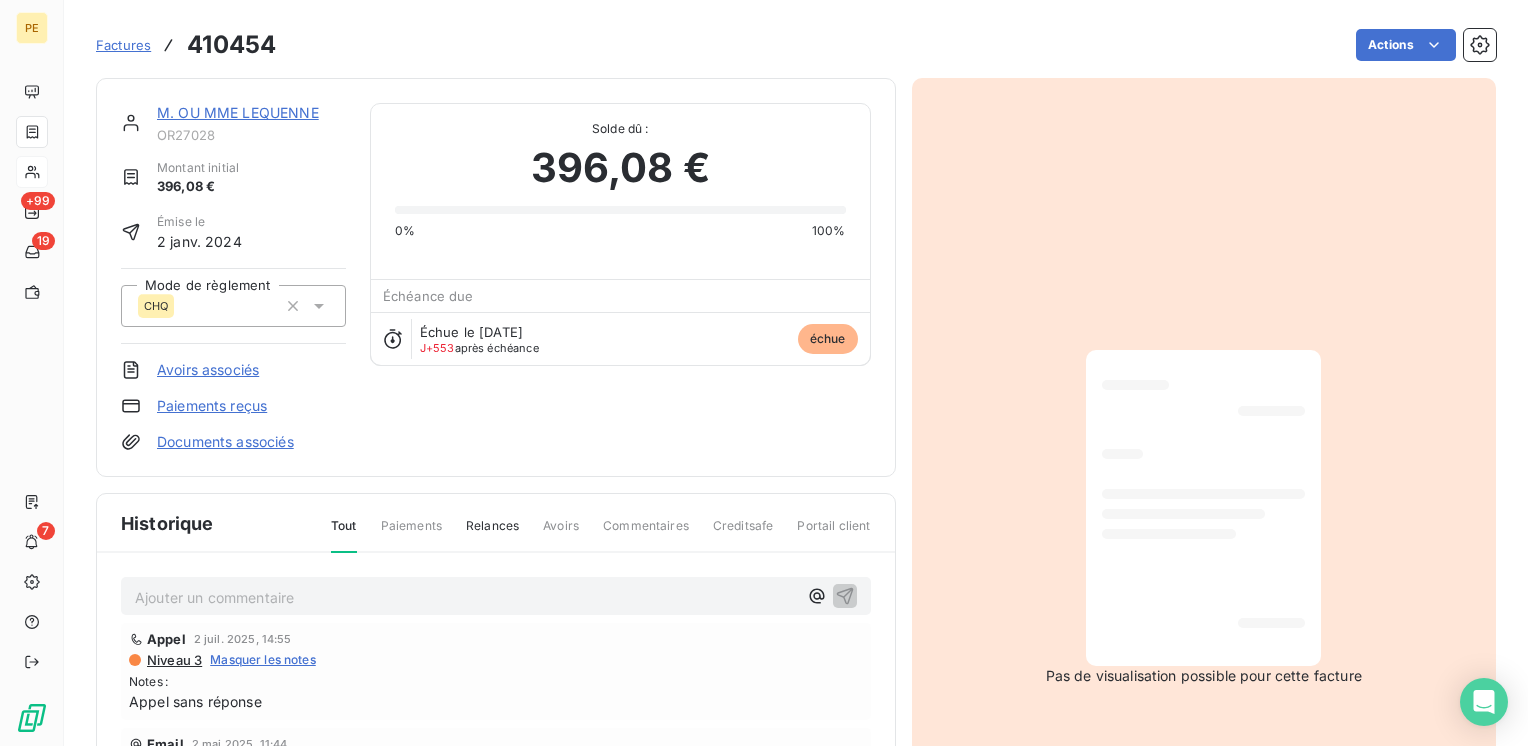 drag, startPoint x: 493, startPoint y: 326, endPoint x: 664, endPoint y: 377, distance: 178.44327 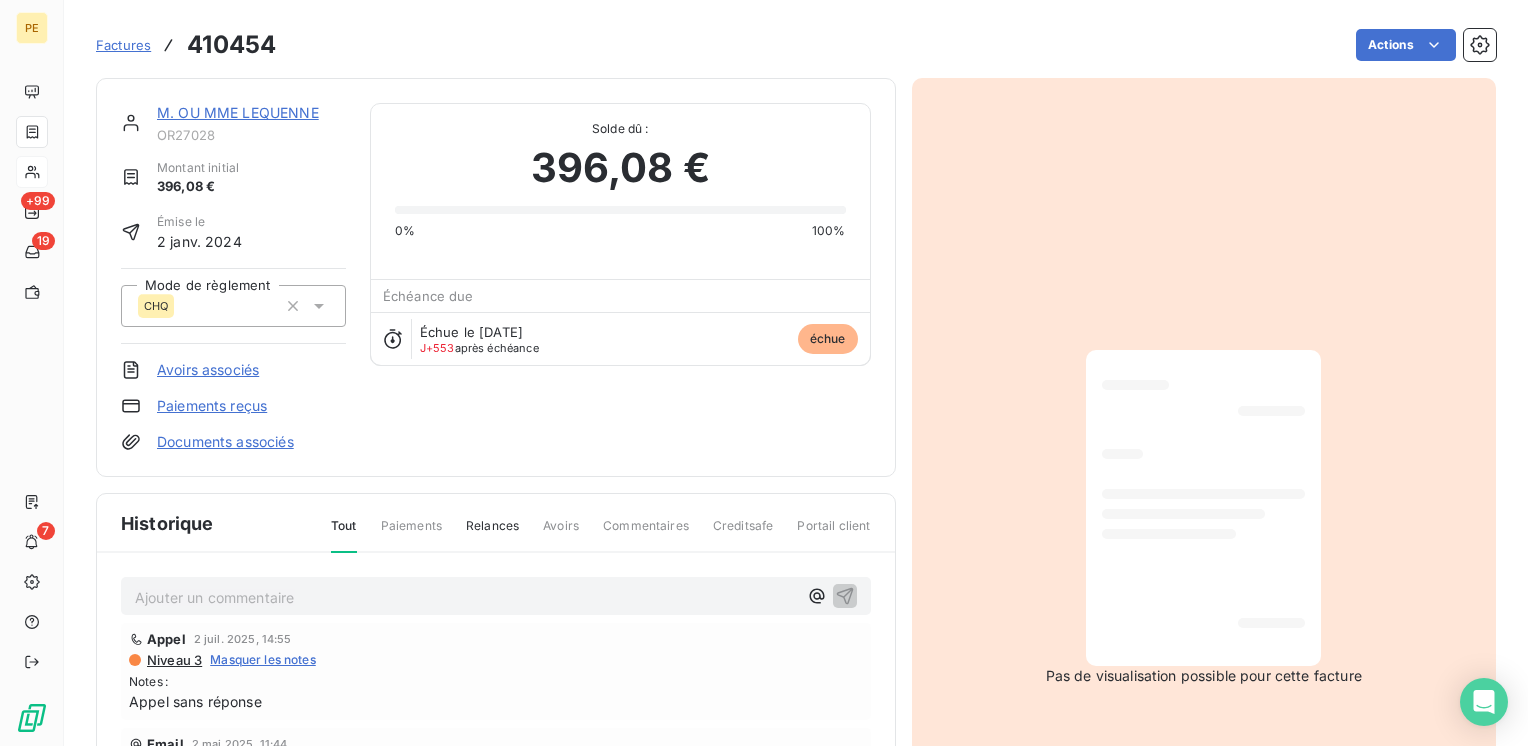 click on "Échue le [DATE]" at bounding box center [471, 332] 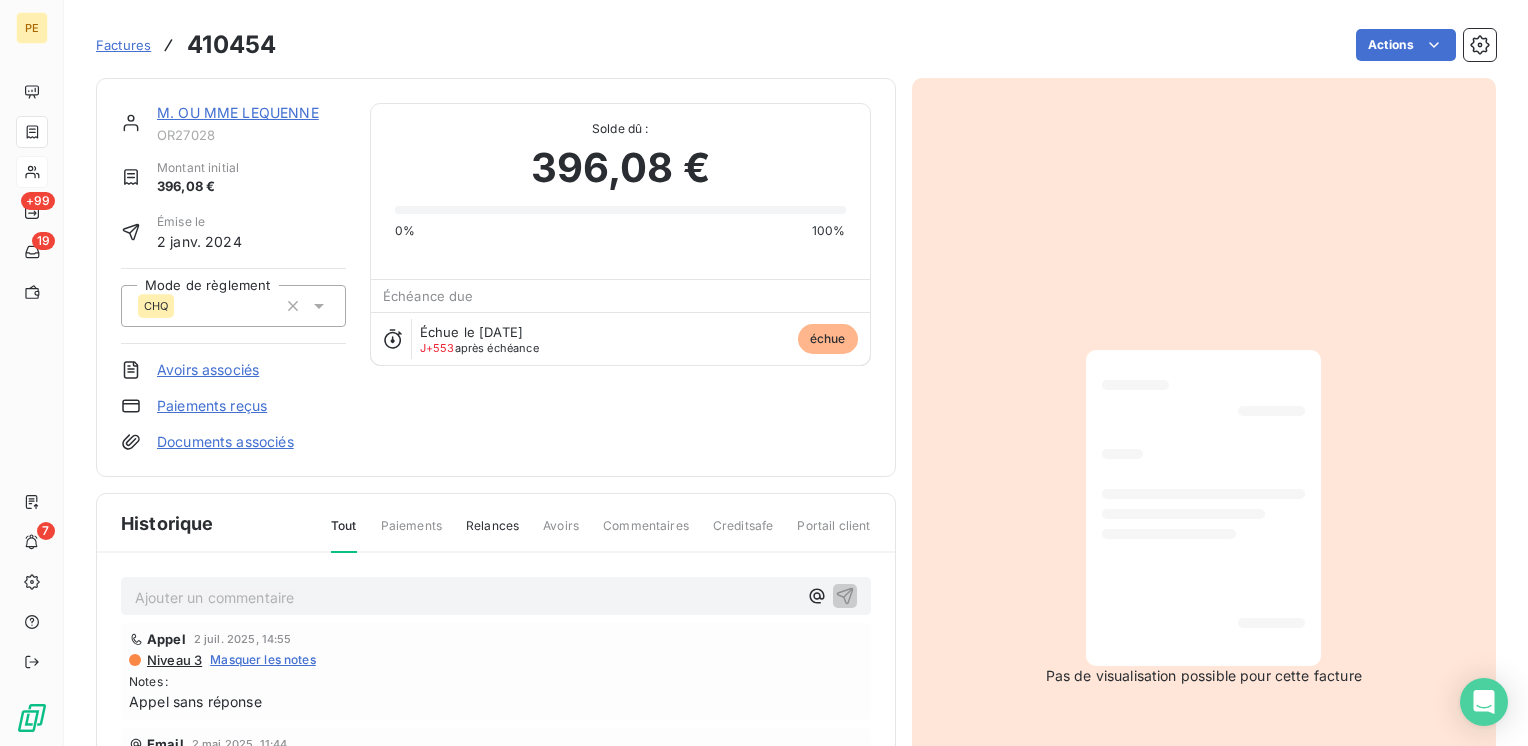 click on "Documents associés" at bounding box center (225, 442) 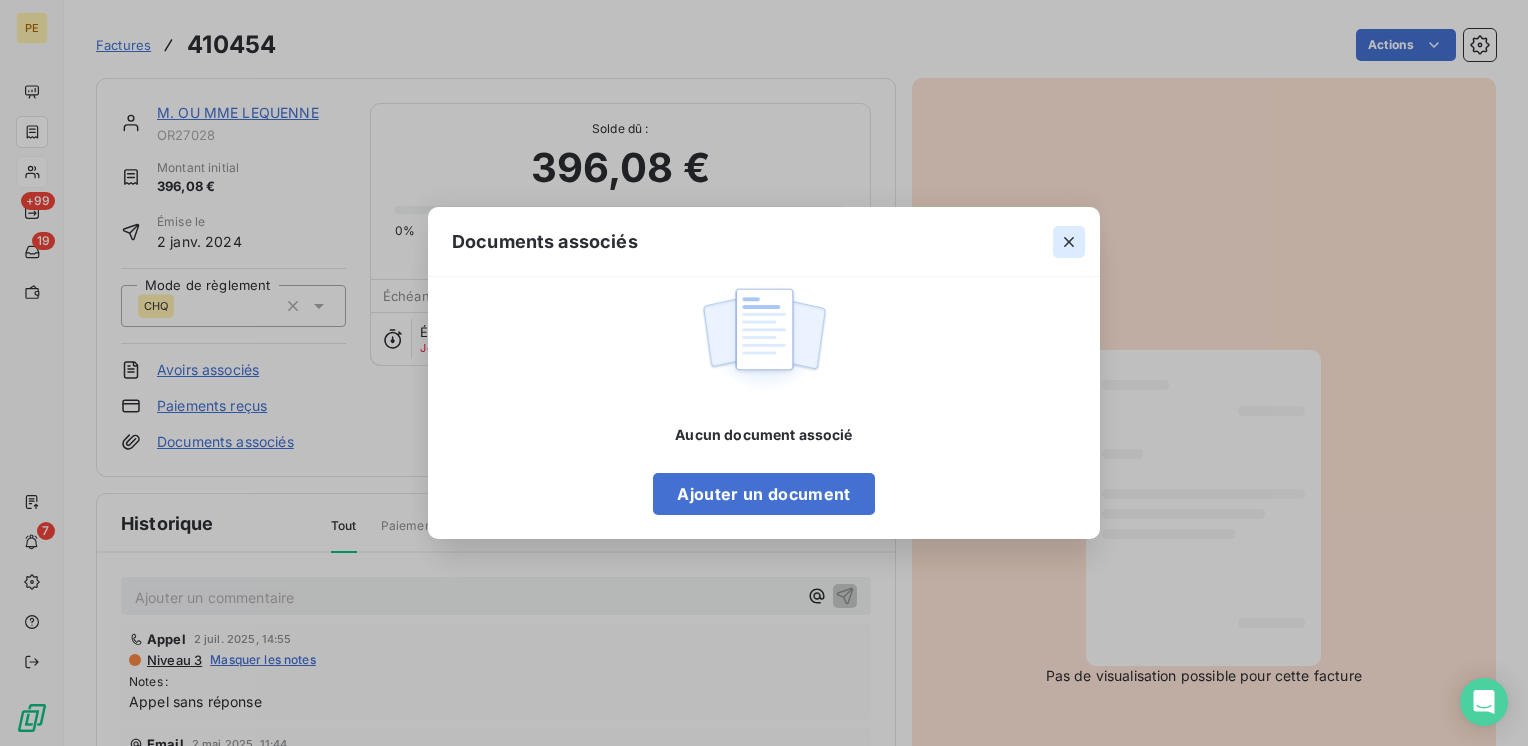 click 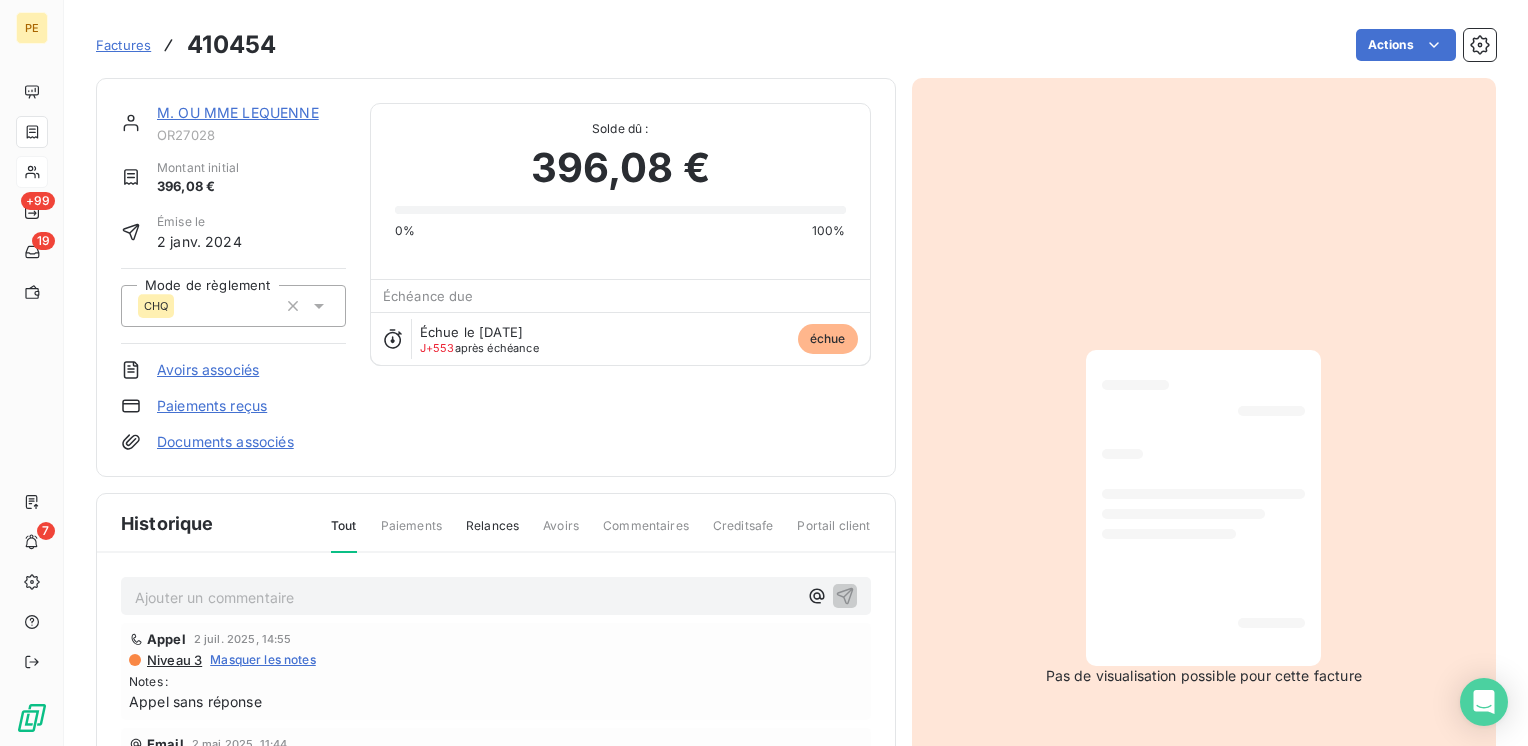 scroll, scrollTop: 0, scrollLeft: 0, axis: both 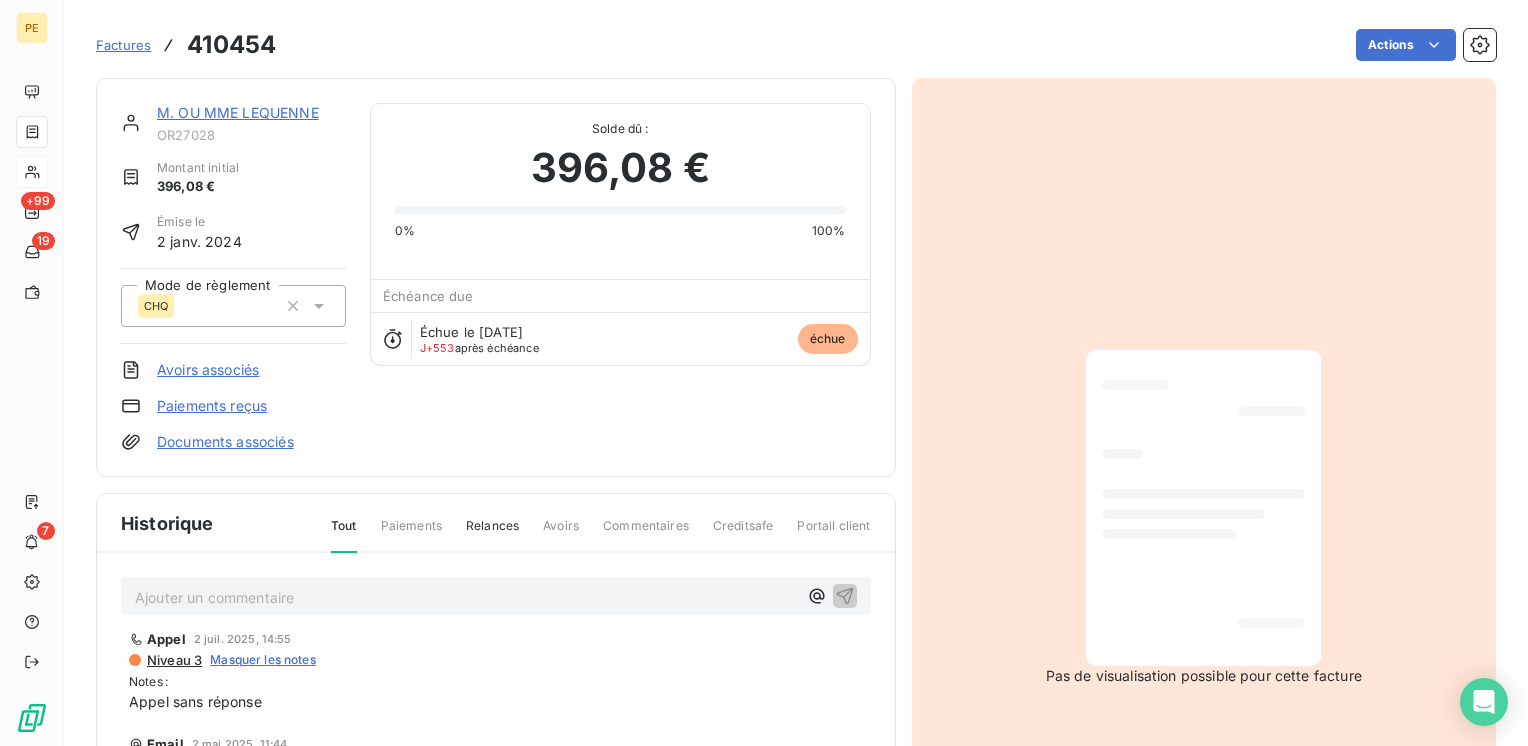 click on "M. OU MME LEQUENNE OR27028 Montant initial 396,08 € Émise le 2 janv. 2024 Mode de règlement CHQ Avoirs associés Paiements reçus Documents associés Solde dû : 396,08 € 0% 100% Échéance due Échue le 2 févr. 2024 J+553 après échéance échue" at bounding box center [496, 277] 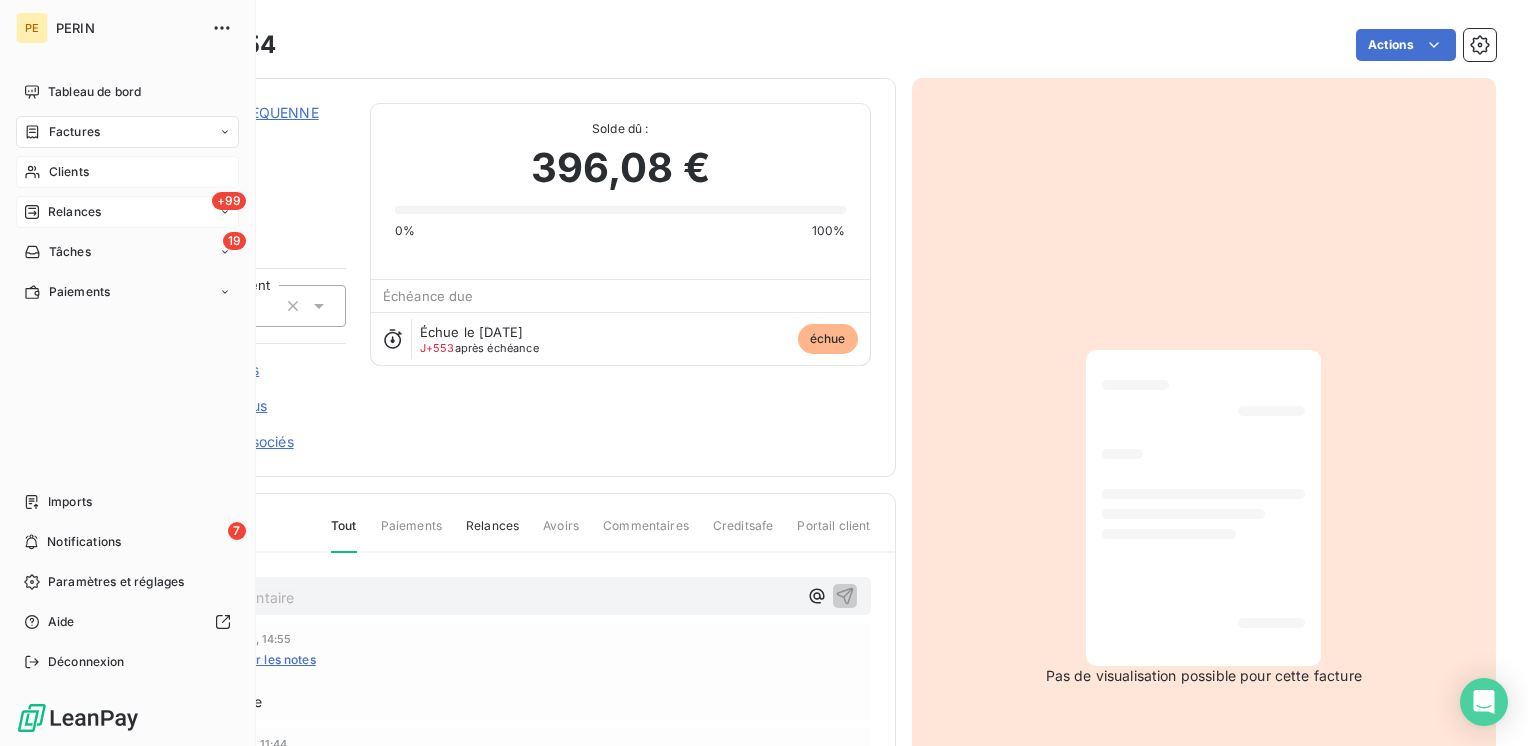 click on "+99 Relances" at bounding box center (127, 212) 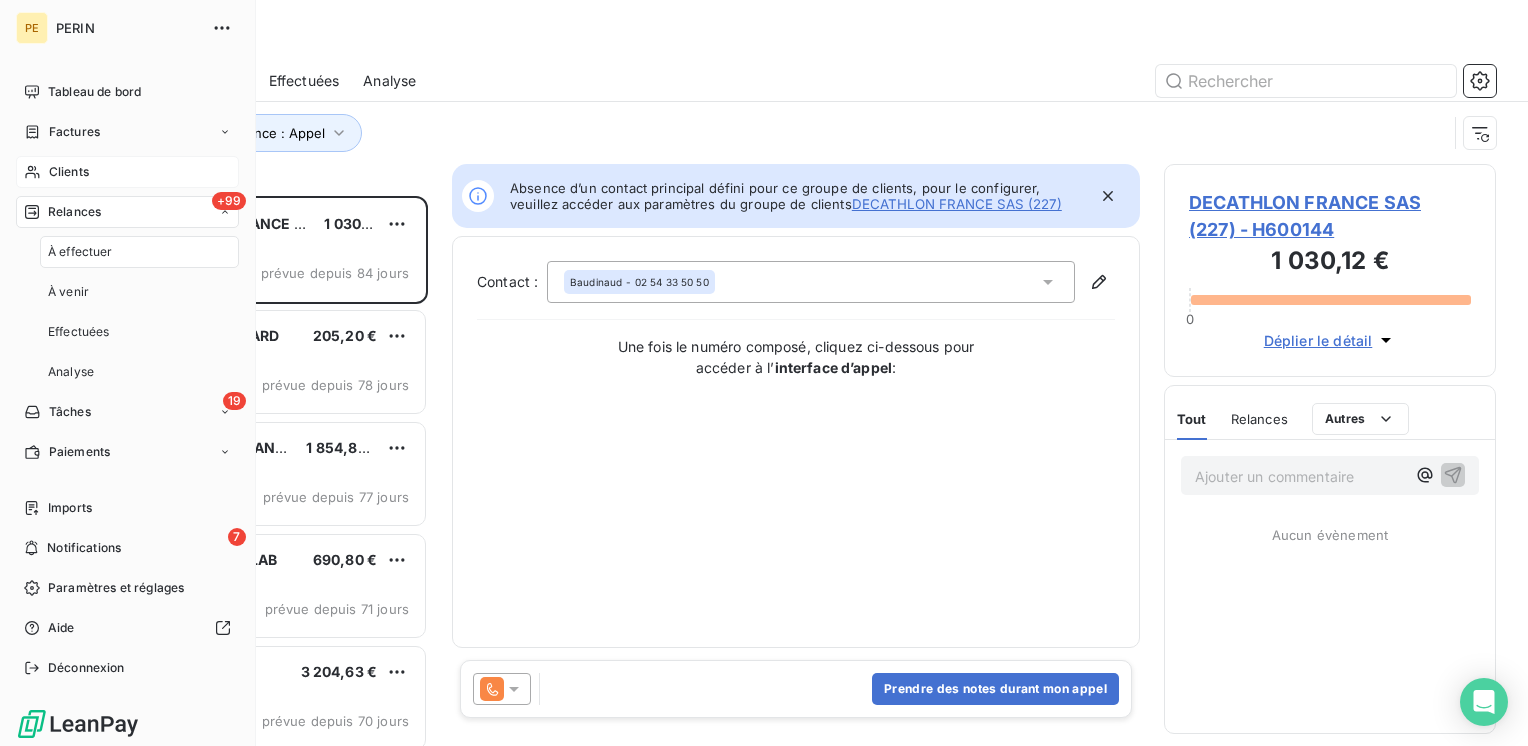 scroll, scrollTop: 16, scrollLeft: 16, axis: both 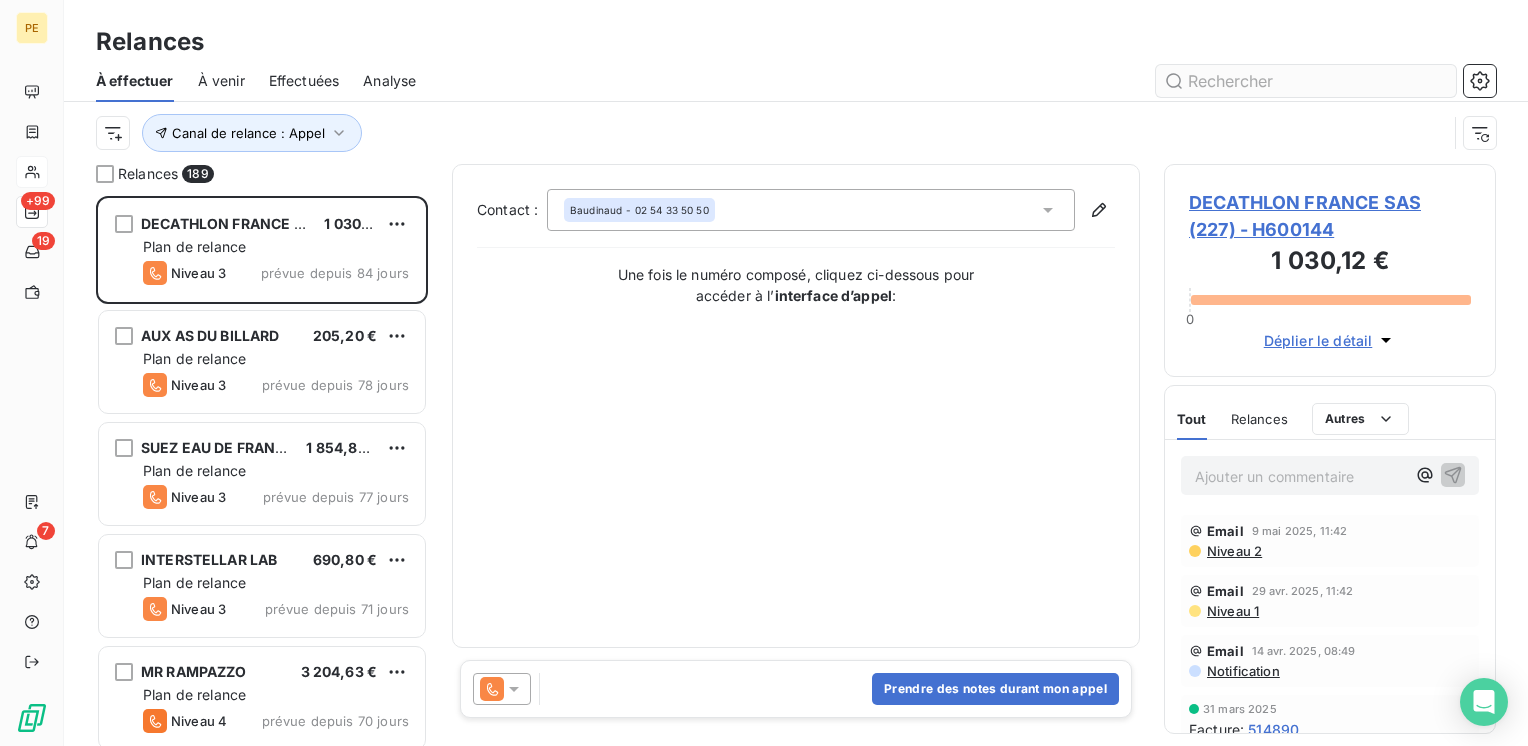 click at bounding box center (1306, 81) 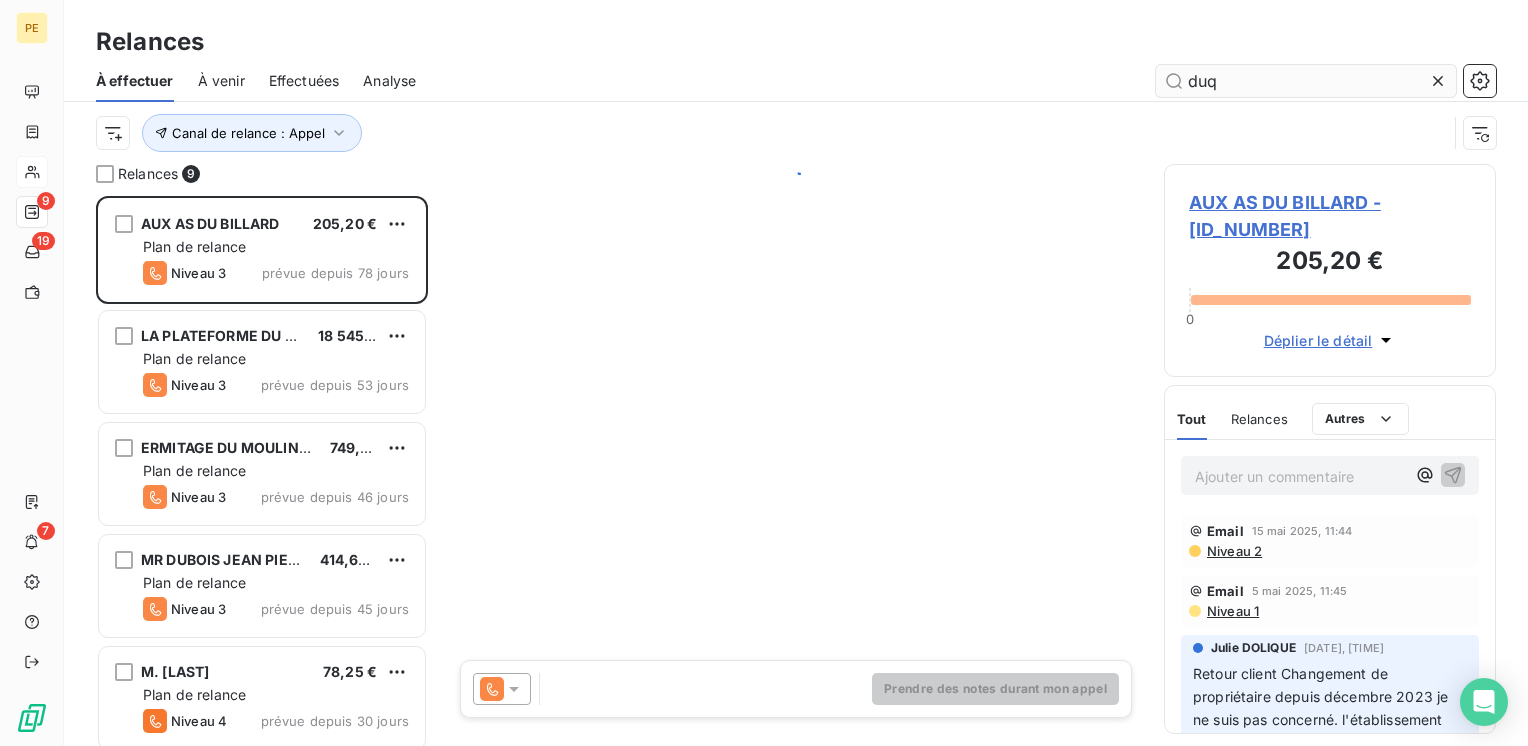 scroll, scrollTop: 16, scrollLeft: 16, axis: both 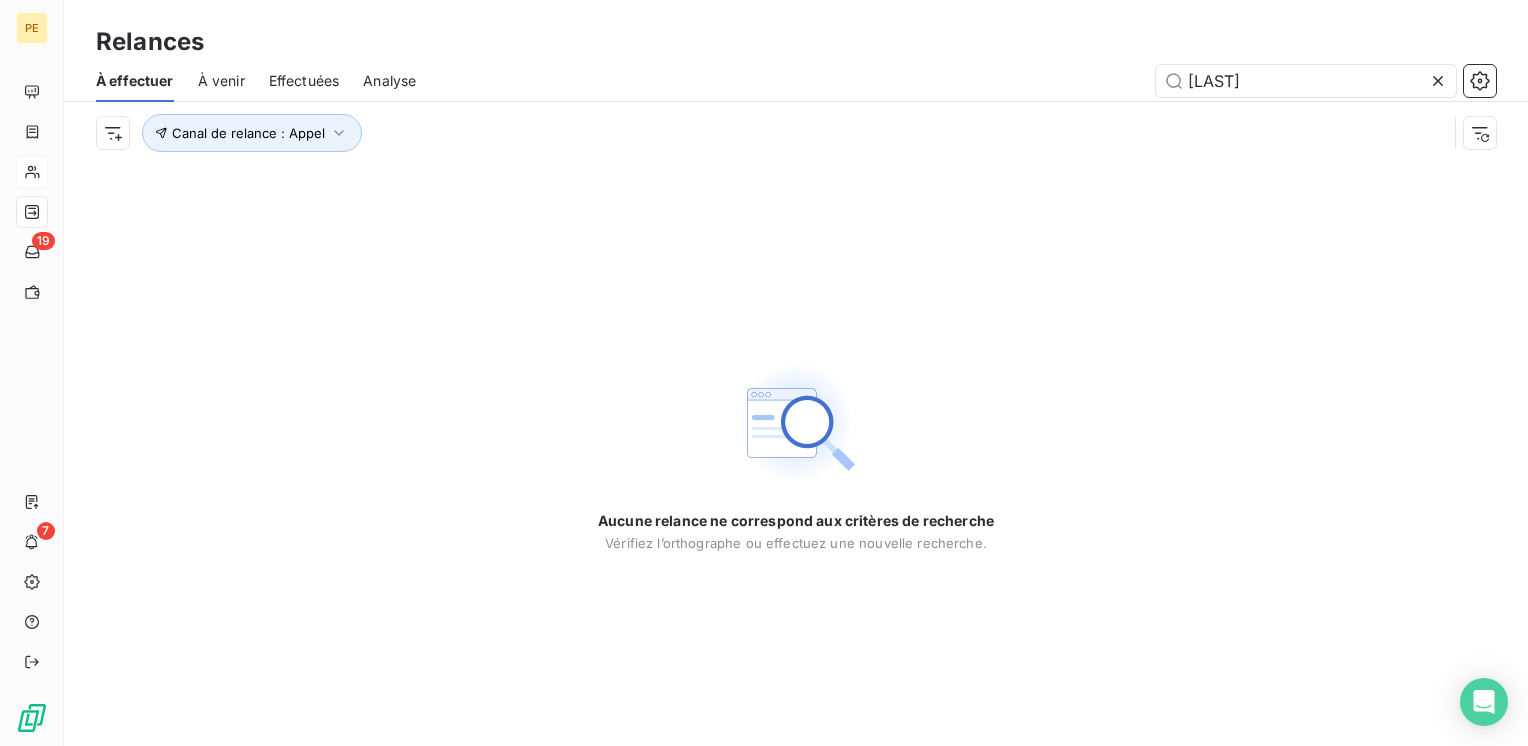 drag, startPoint x: 1292, startPoint y: 79, endPoint x: 1147, endPoint y: 78, distance: 145.00345 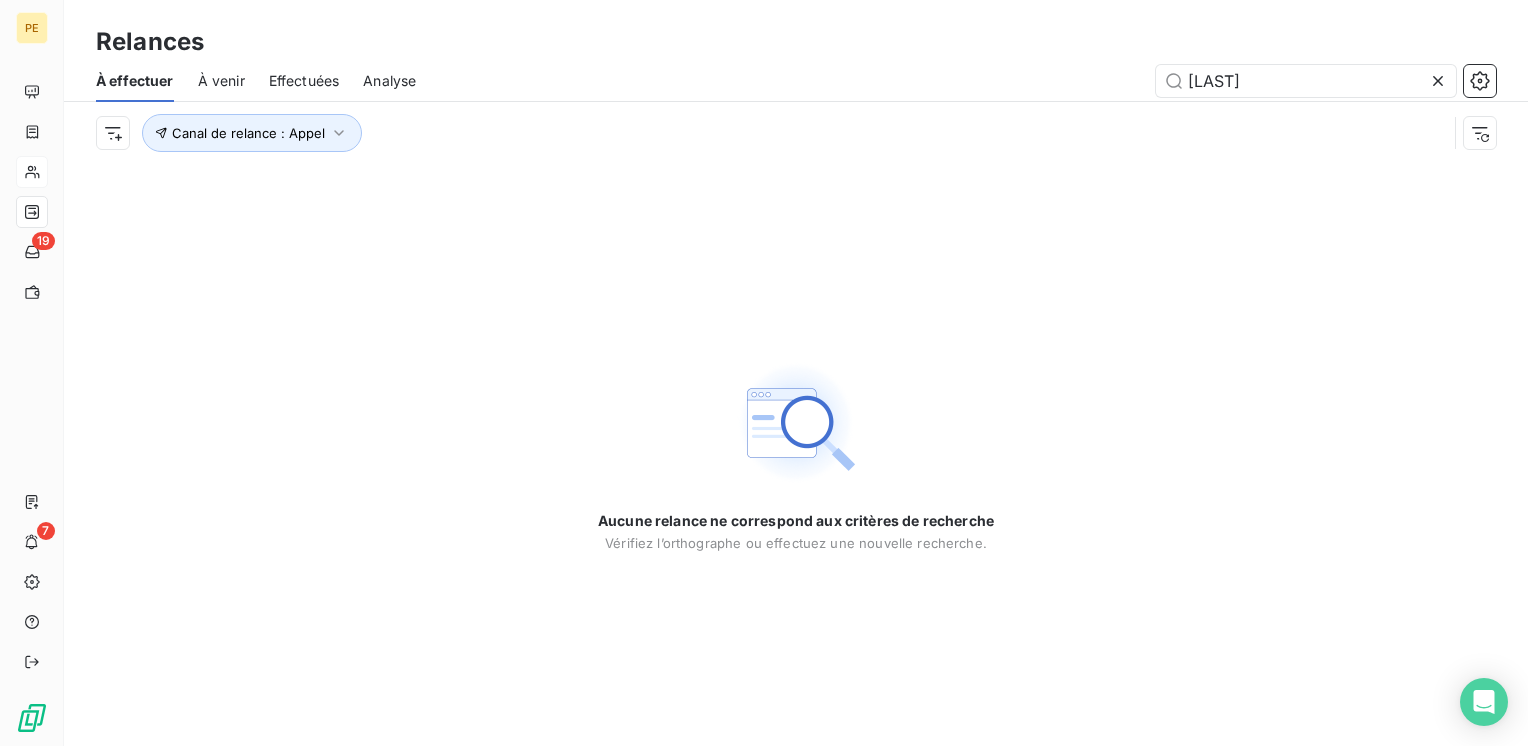 type on "[LAST]" 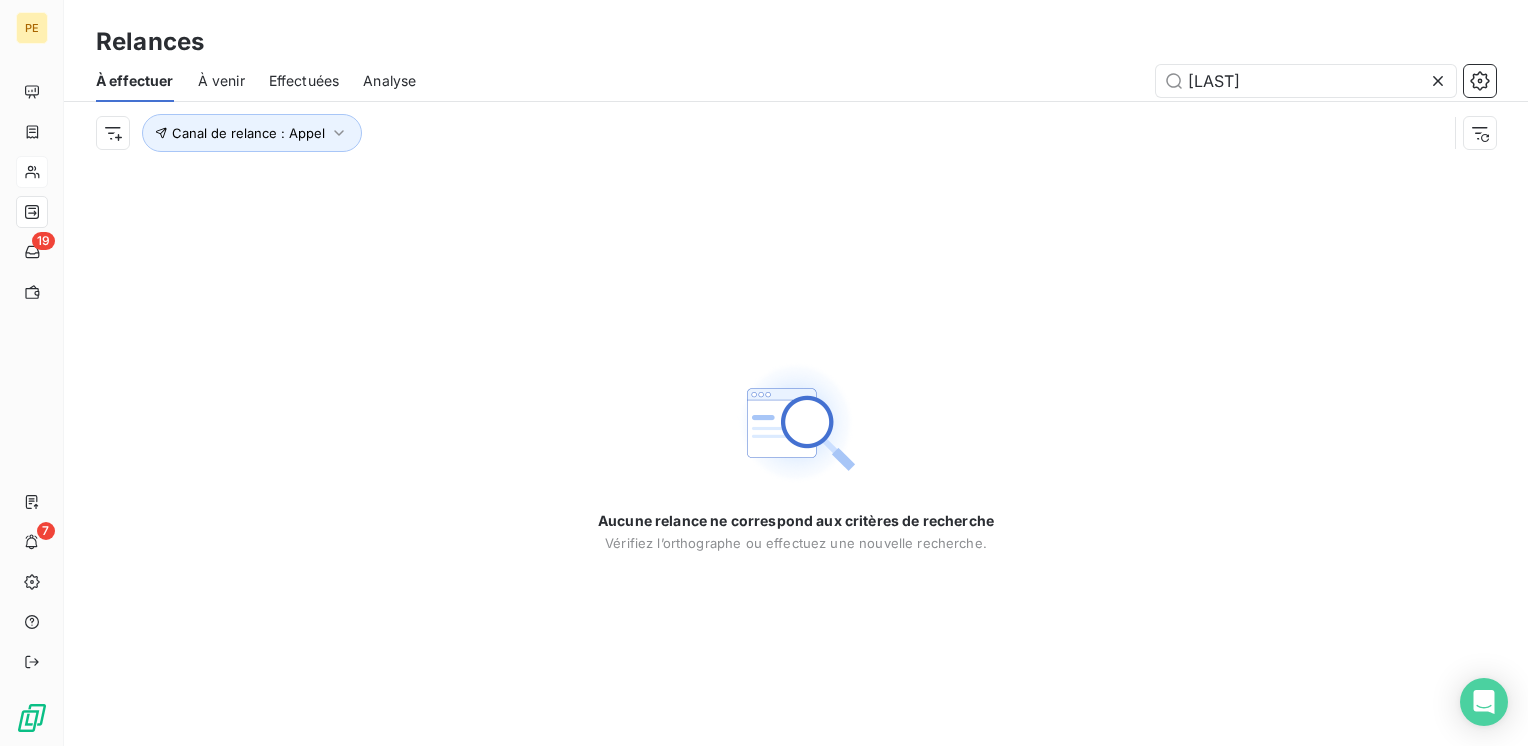 click on "À effectuer À venir Effectuées Analyse [LAST] Canal de relance  : Appel" at bounding box center [796, 112] 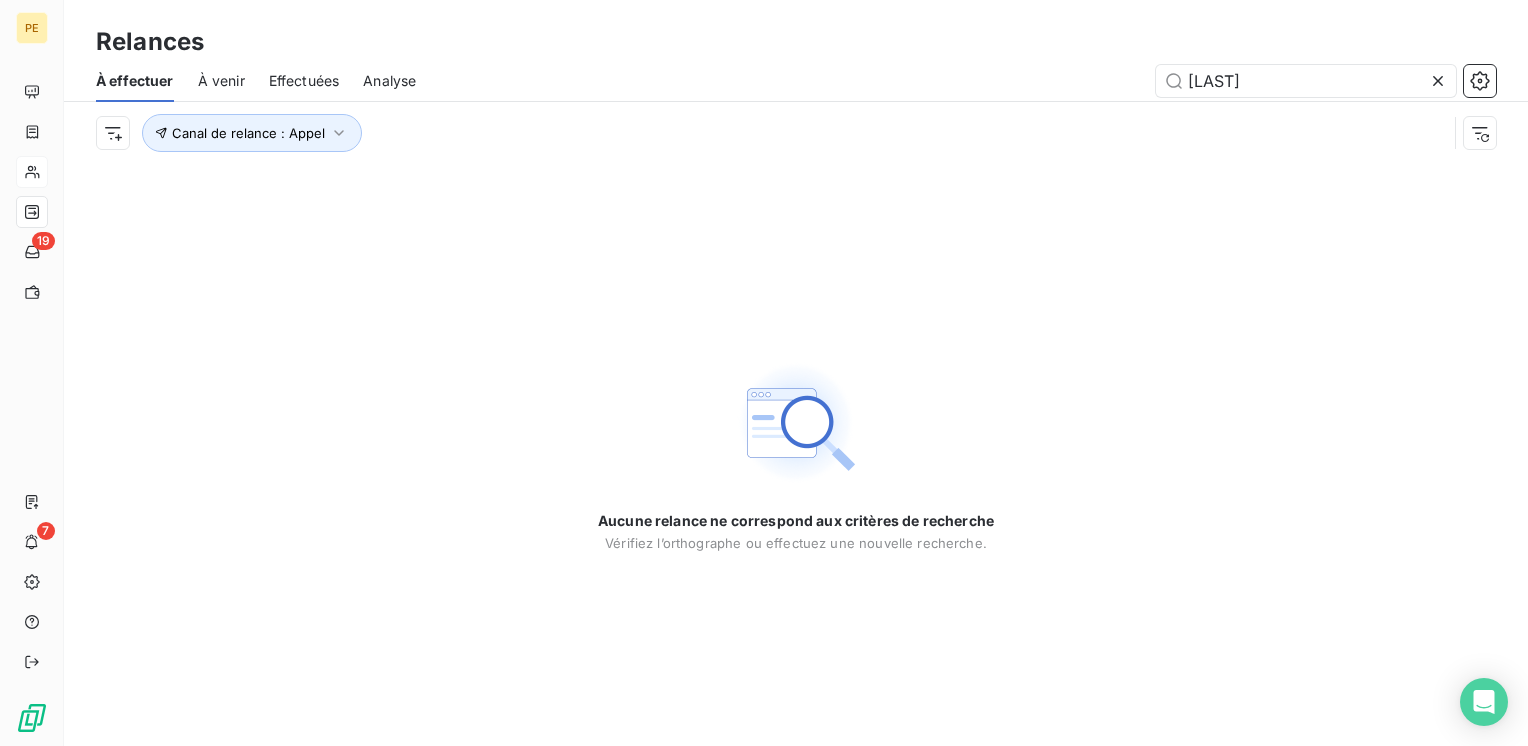 drag, startPoint x: 1297, startPoint y: 98, endPoint x: 1256, endPoint y: 137, distance: 56.586216 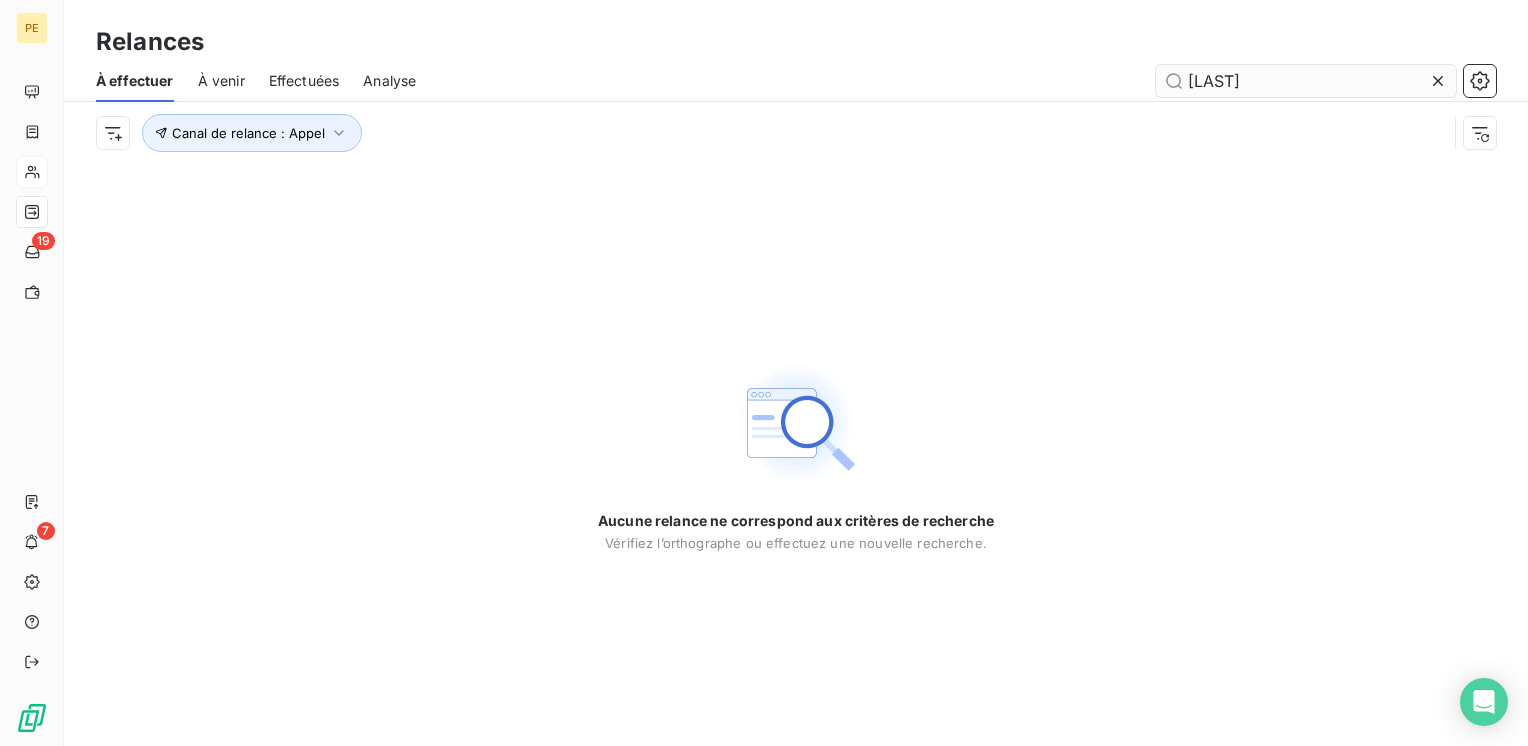 click 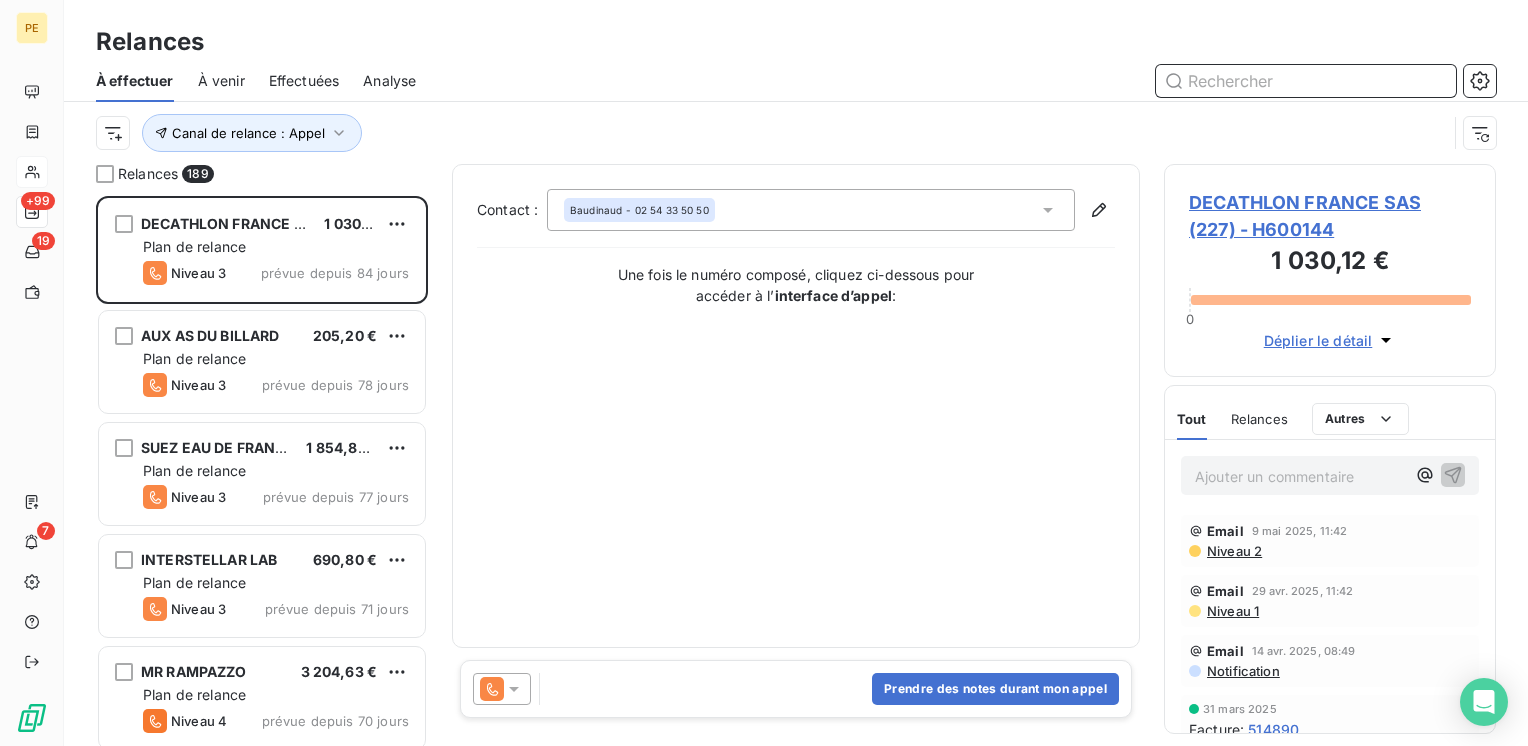 click at bounding box center (1306, 81) 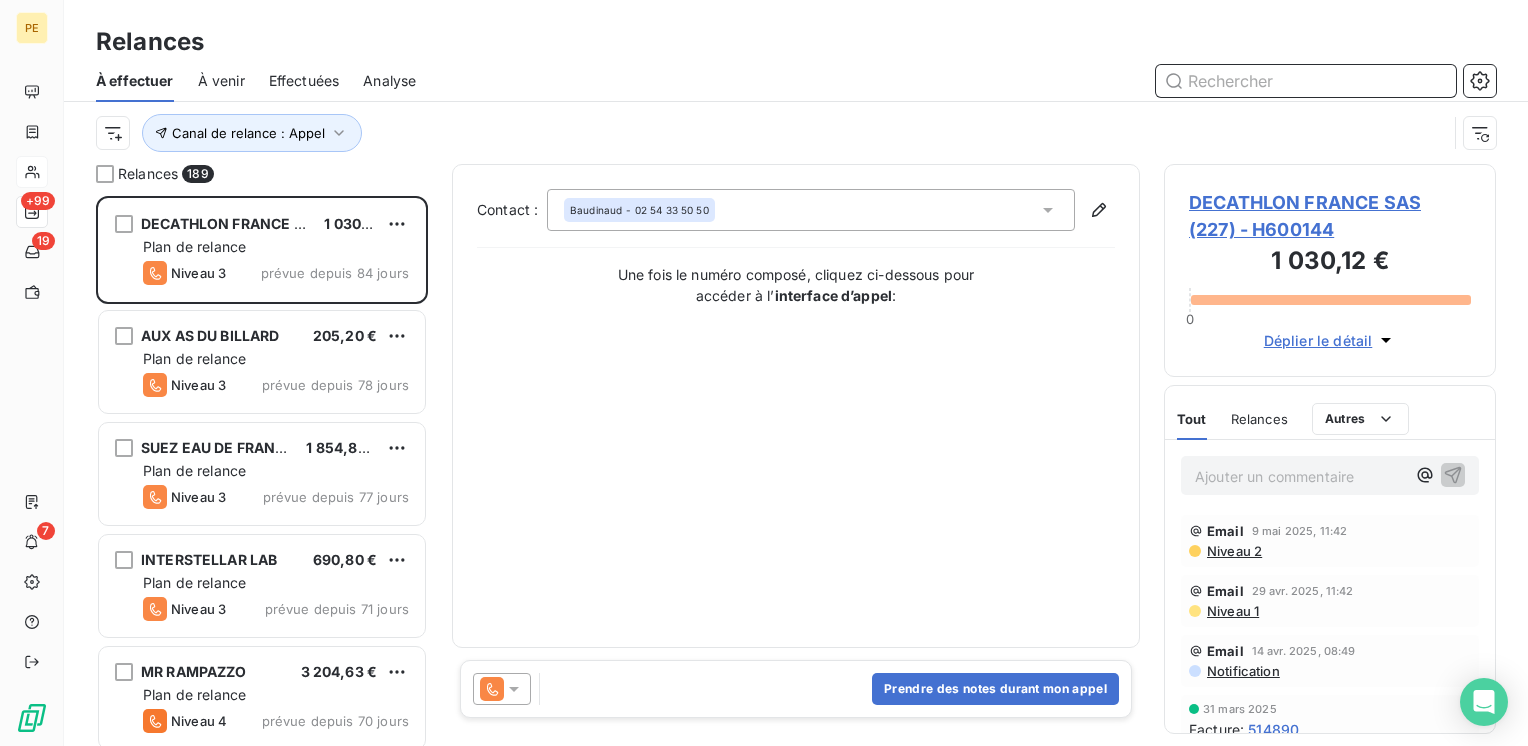 click at bounding box center (1306, 81) 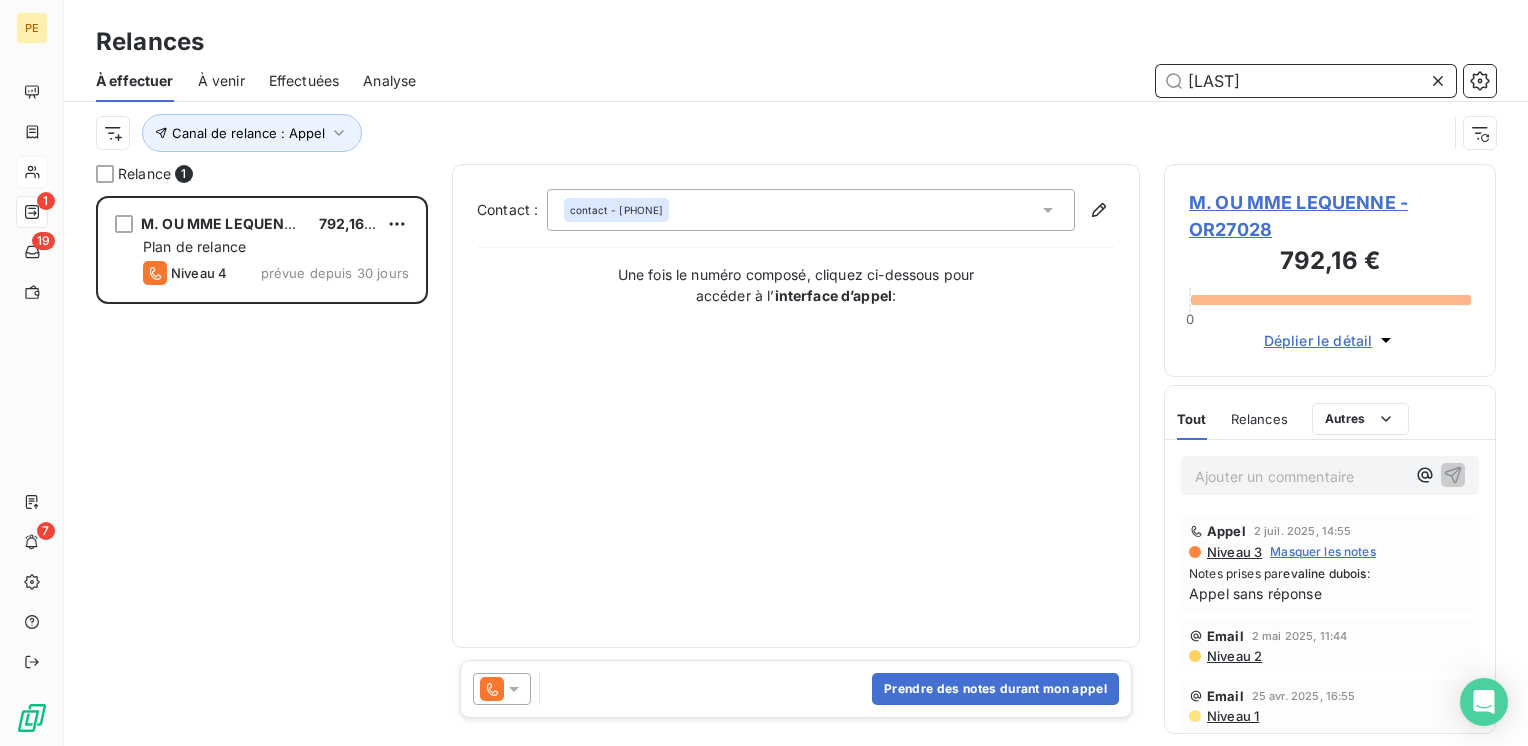 scroll, scrollTop: 16, scrollLeft: 16, axis: both 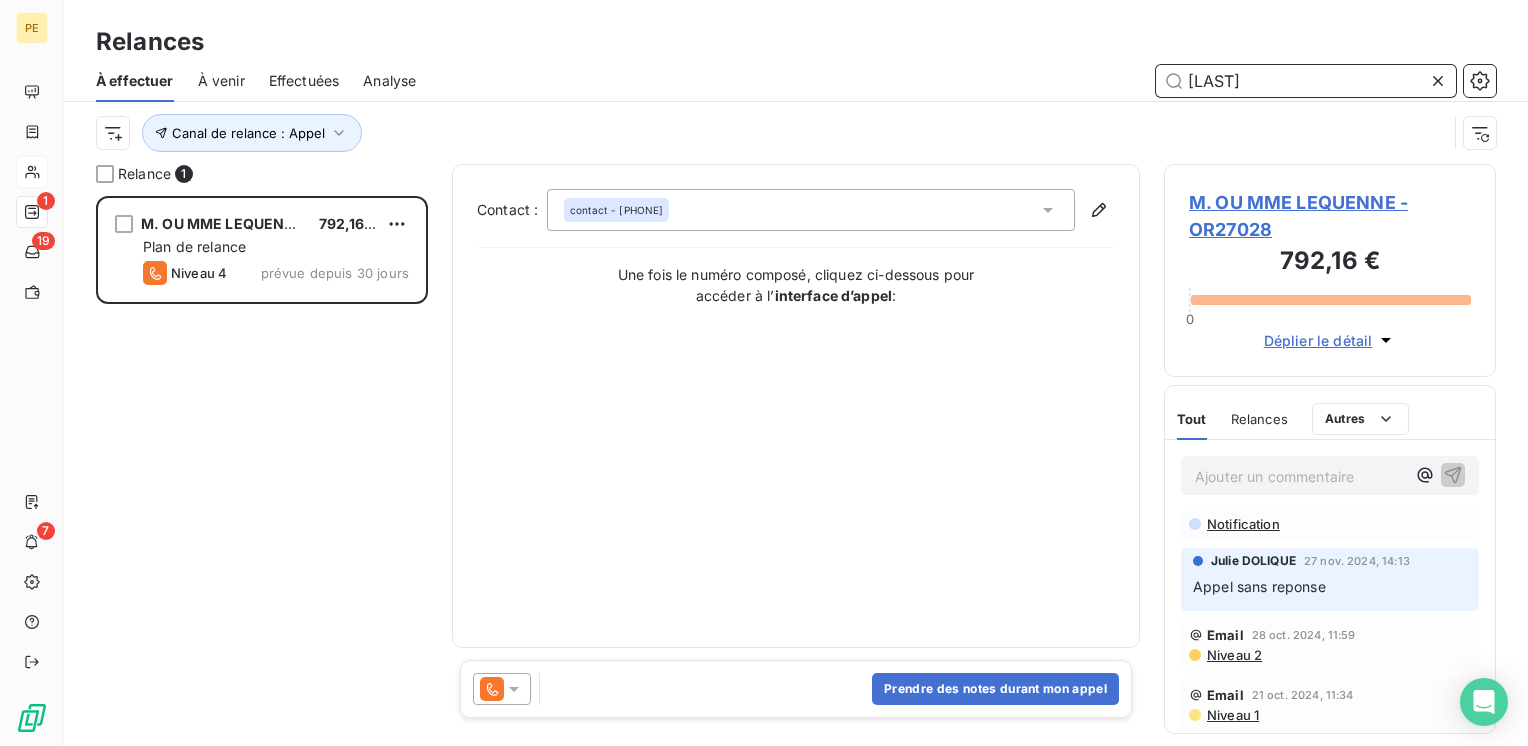 type on "[LAST]" 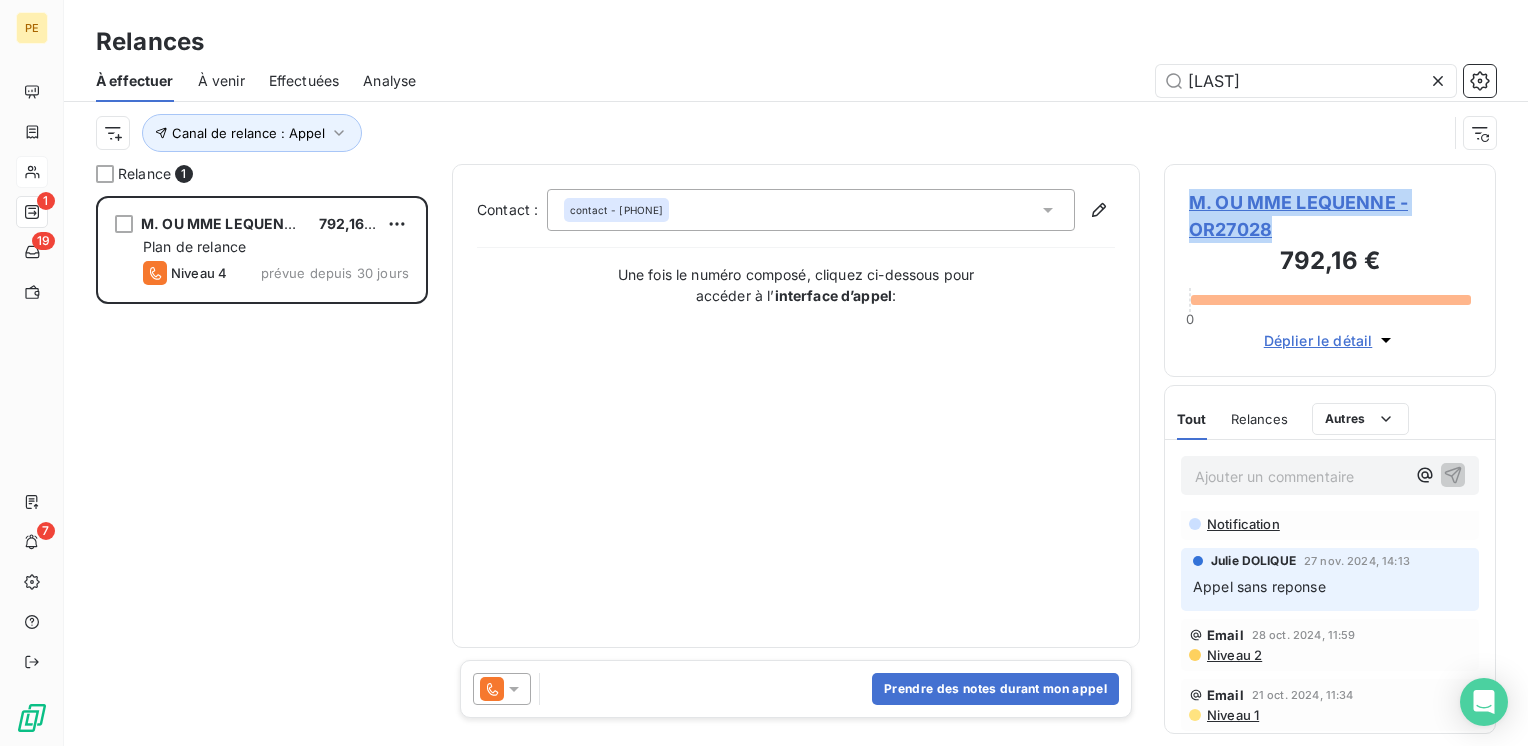 drag, startPoint x: 1276, startPoint y: 235, endPoint x: 1173, endPoint y: 203, distance: 107.856384 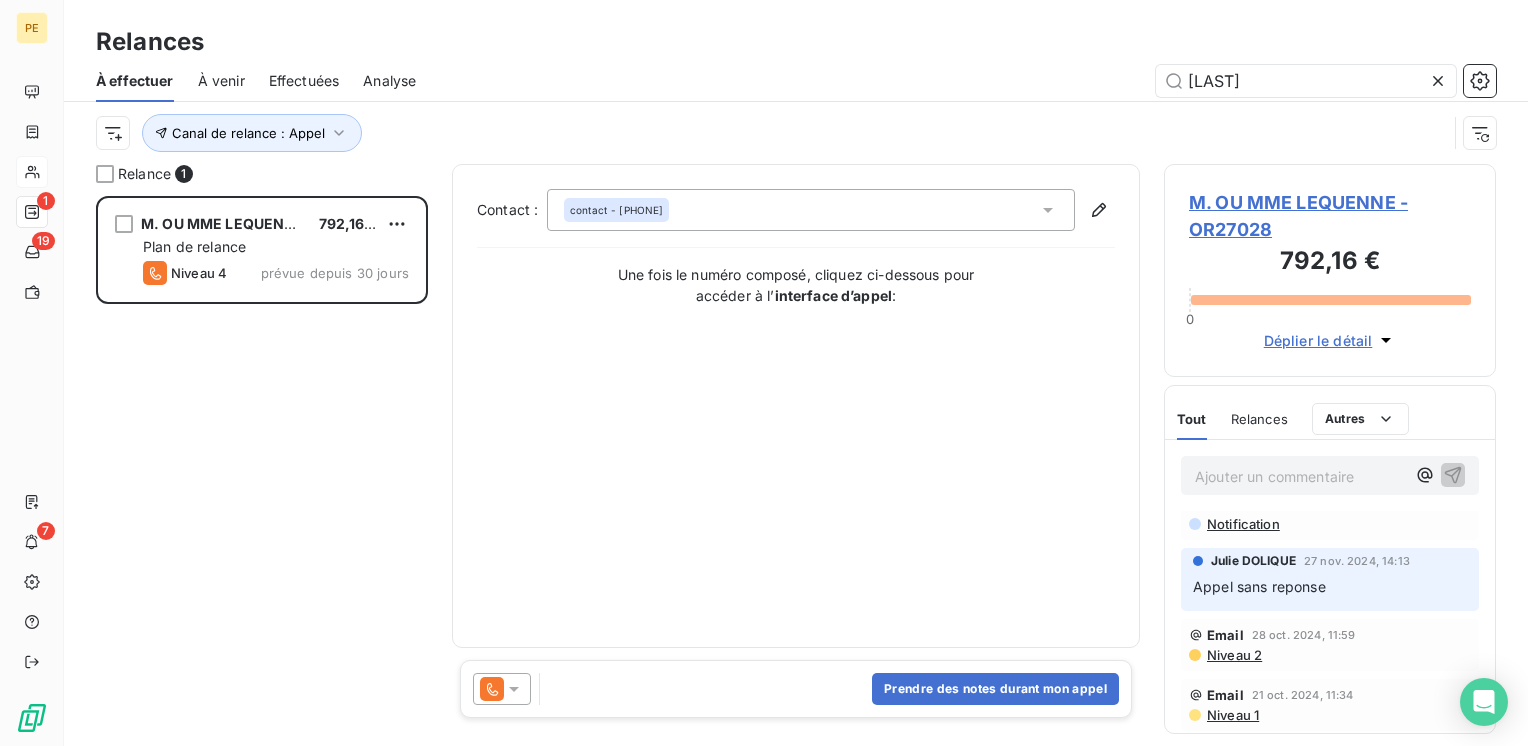 click on "Contact : contact    - [PHONE] Une fois le numéro composé, cliquez ci-dessous pour accéder à l’ interface d’appel  :" at bounding box center [796, 406] 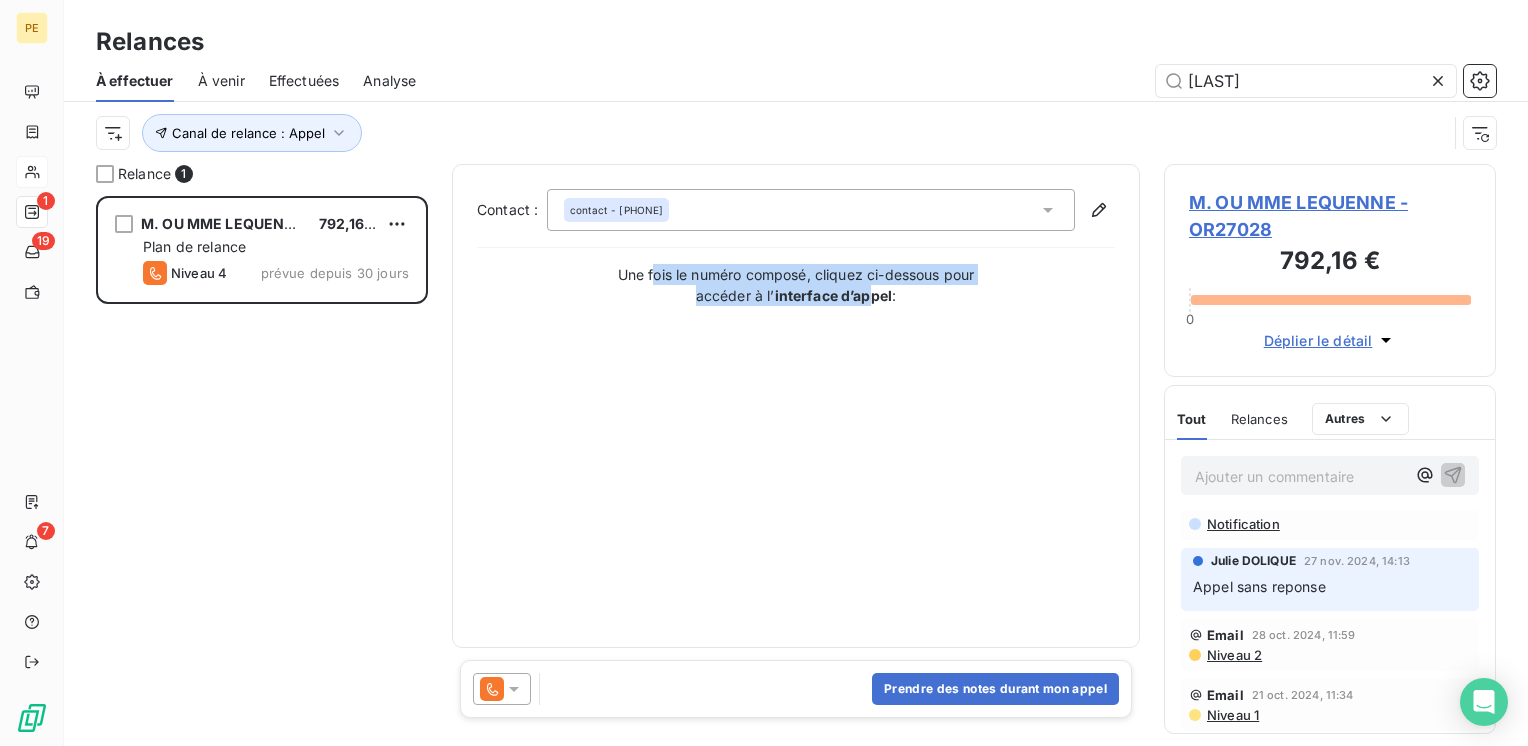 drag, startPoint x: 657, startPoint y: 285, endPoint x: 871, endPoint y: 428, distance: 257.38104 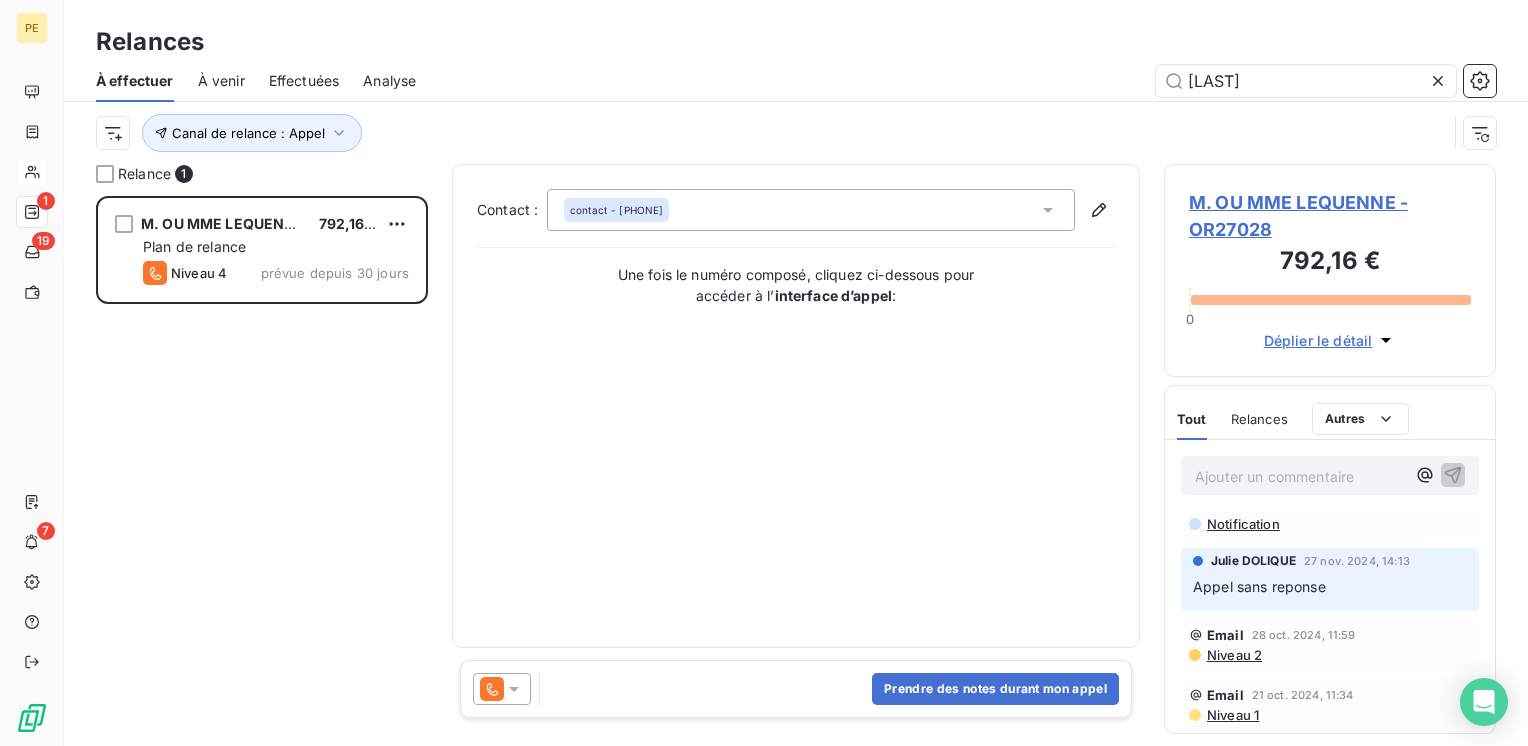 drag, startPoint x: 625, startPoint y: 270, endPoint x: 952, endPoint y: 294, distance: 327.87955 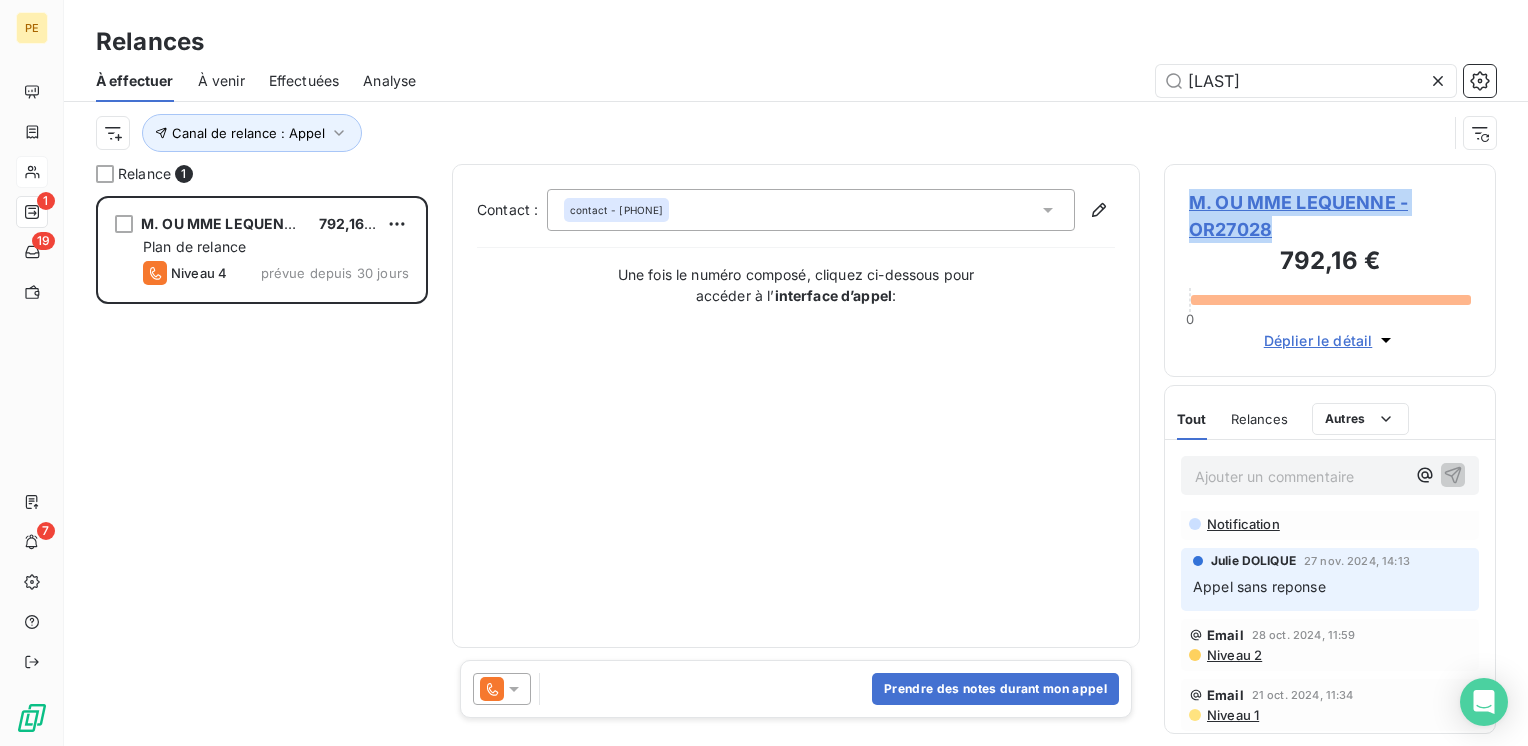 drag, startPoint x: 1278, startPoint y: 227, endPoint x: 1186, endPoint y: 194, distance: 97.73945 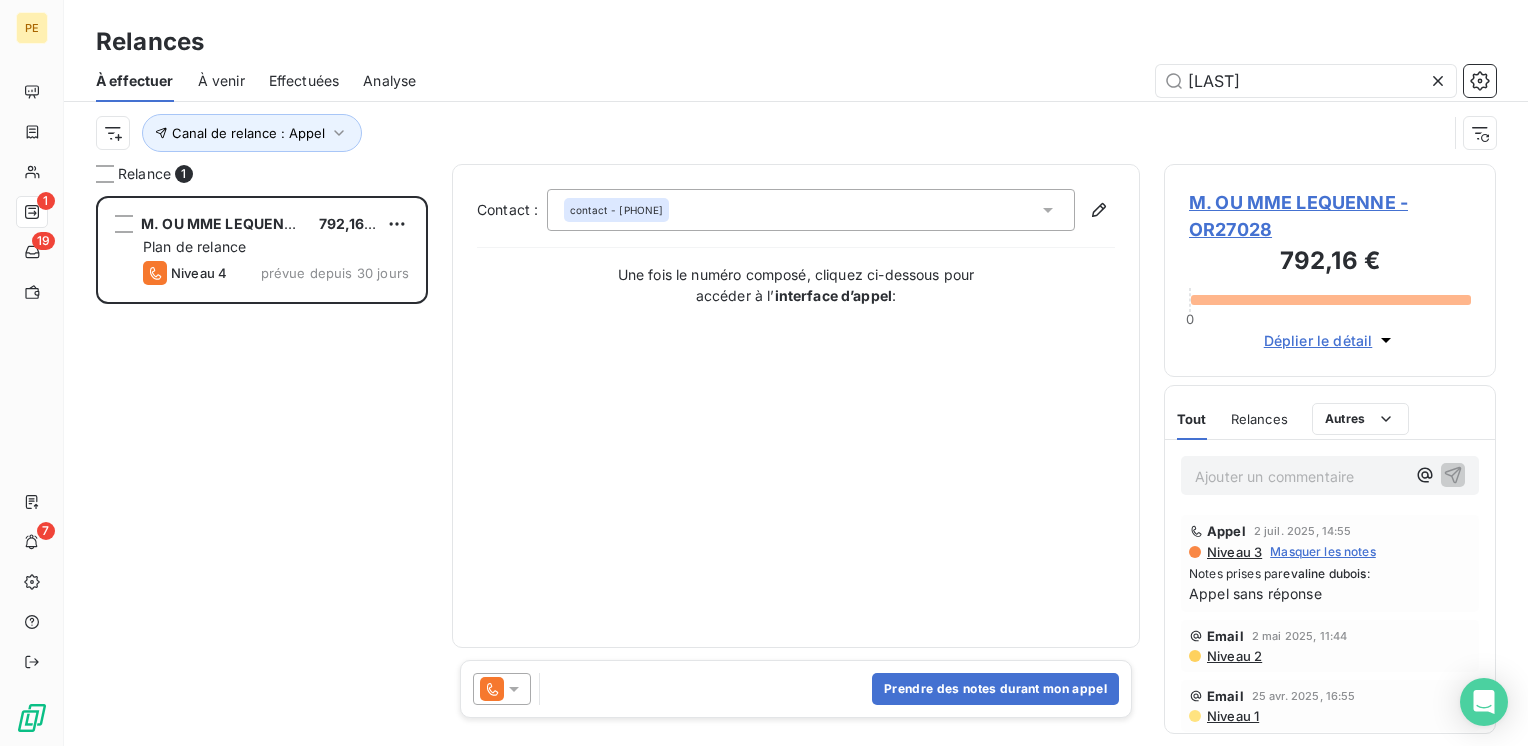 scroll, scrollTop: 0, scrollLeft: 0, axis: both 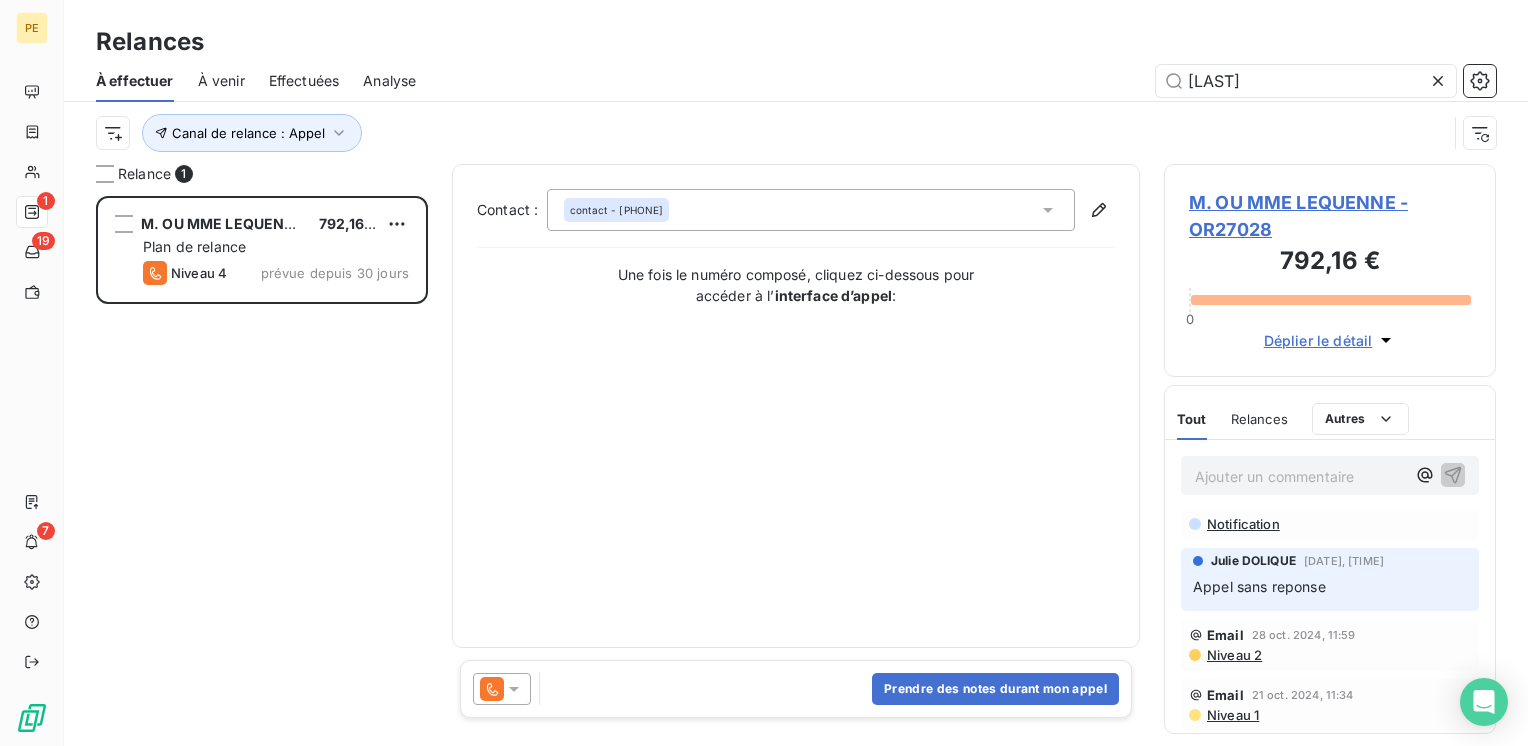 click on "Contact : contact    - [PHONE] Une fois le numéro composé, cliquez ci-dessous pour accéder à l’ interface d’appel  :" at bounding box center [796, 406] 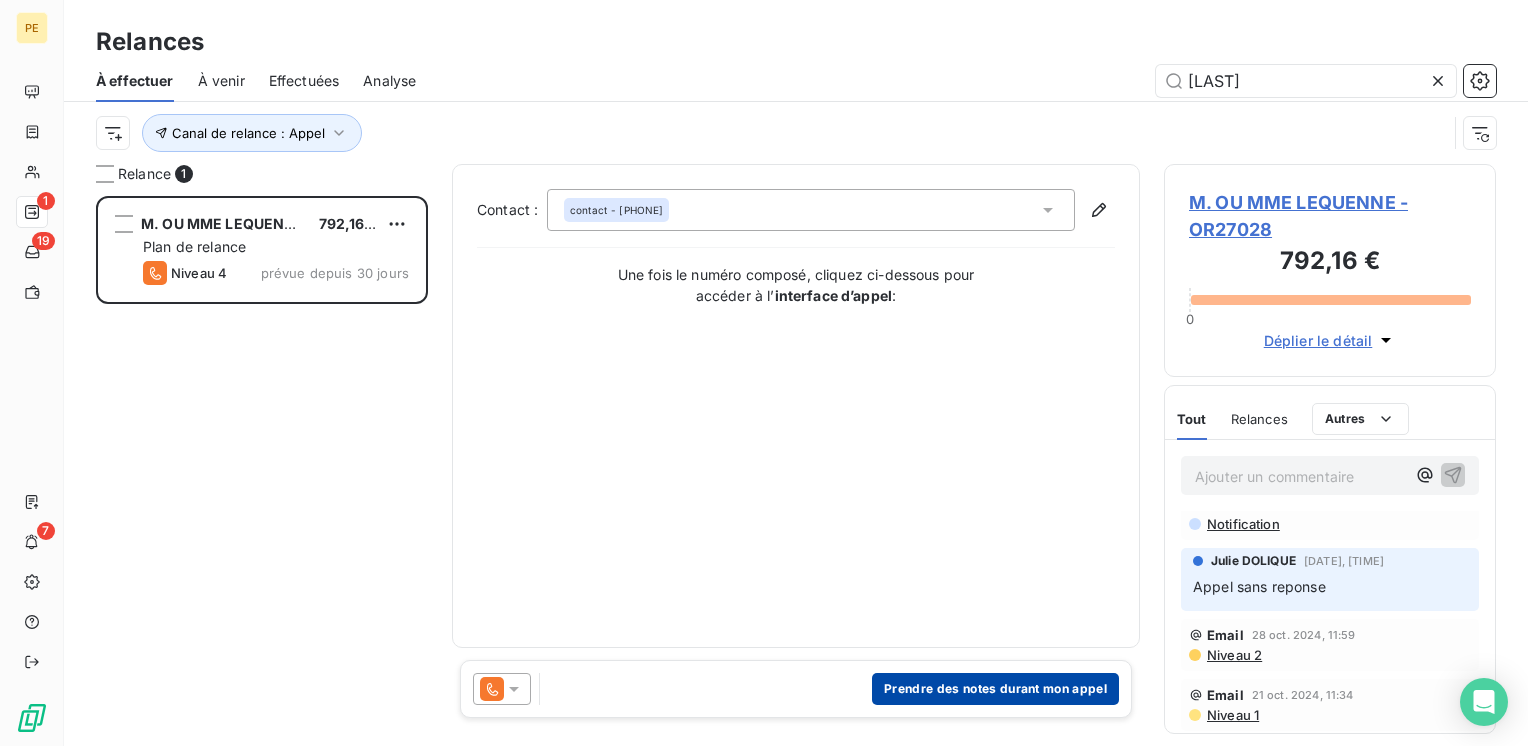 click on "Prendre des notes durant mon appel" at bounding box center (995, 689) 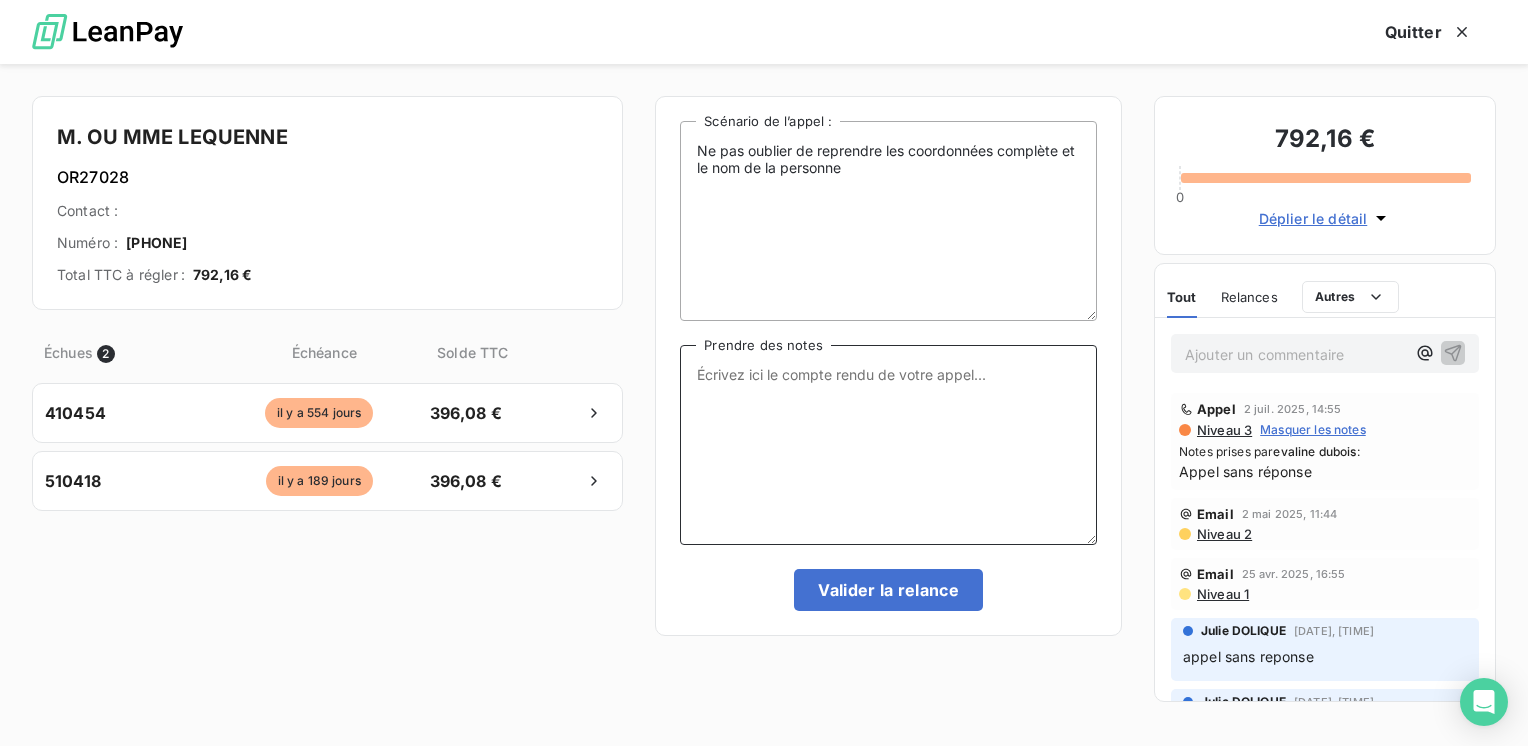 click on "Prendre des notes" at bounding box center (888, 445) 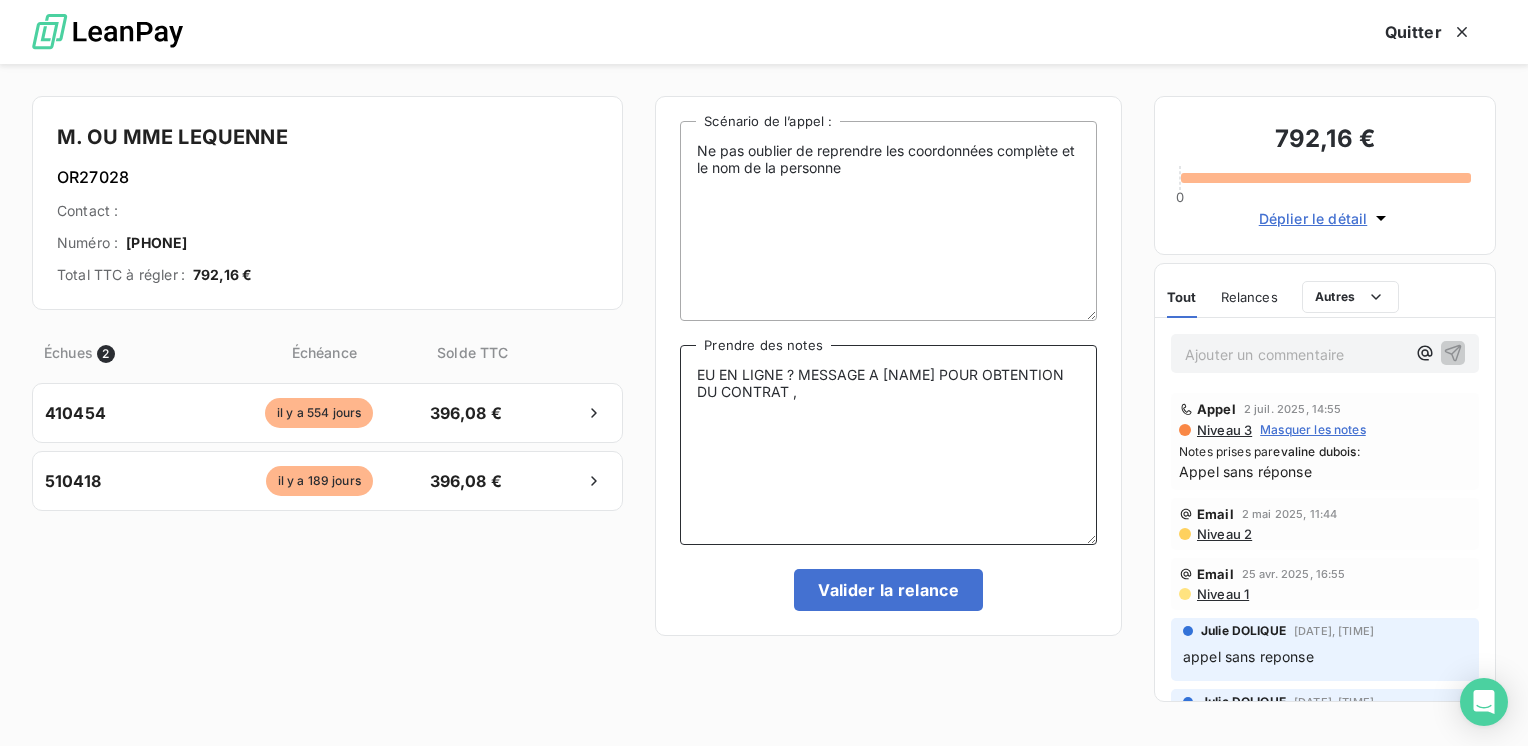 drag, startPoint x: 793, startPoint y: 379, endPoint x: 783, endPoint y: 376, distance: 10.440307 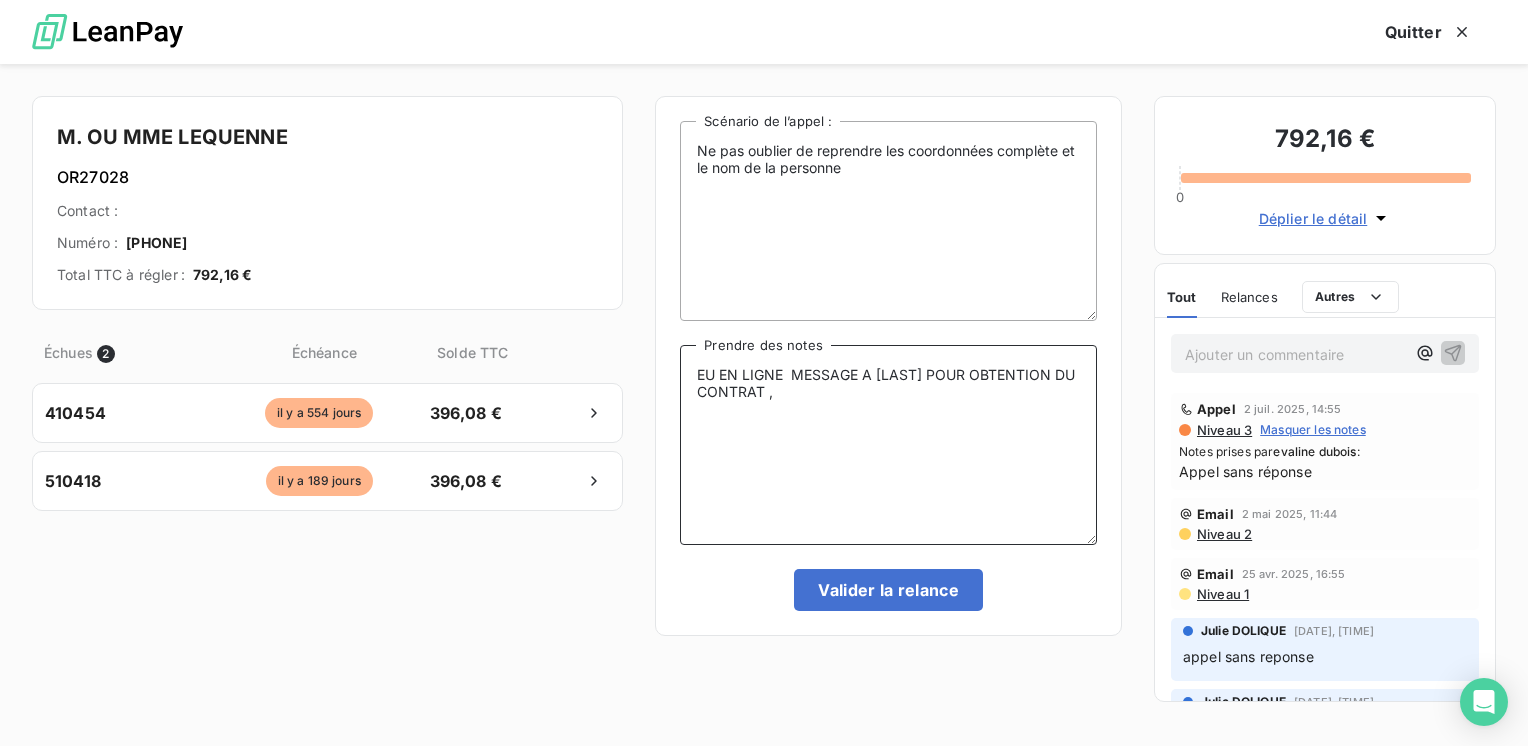 click on "EU EN LIGNE  MESSAGE A [LAST] POUR OBTENTION DU CONTRAT ," at bounding box center [888, 445] 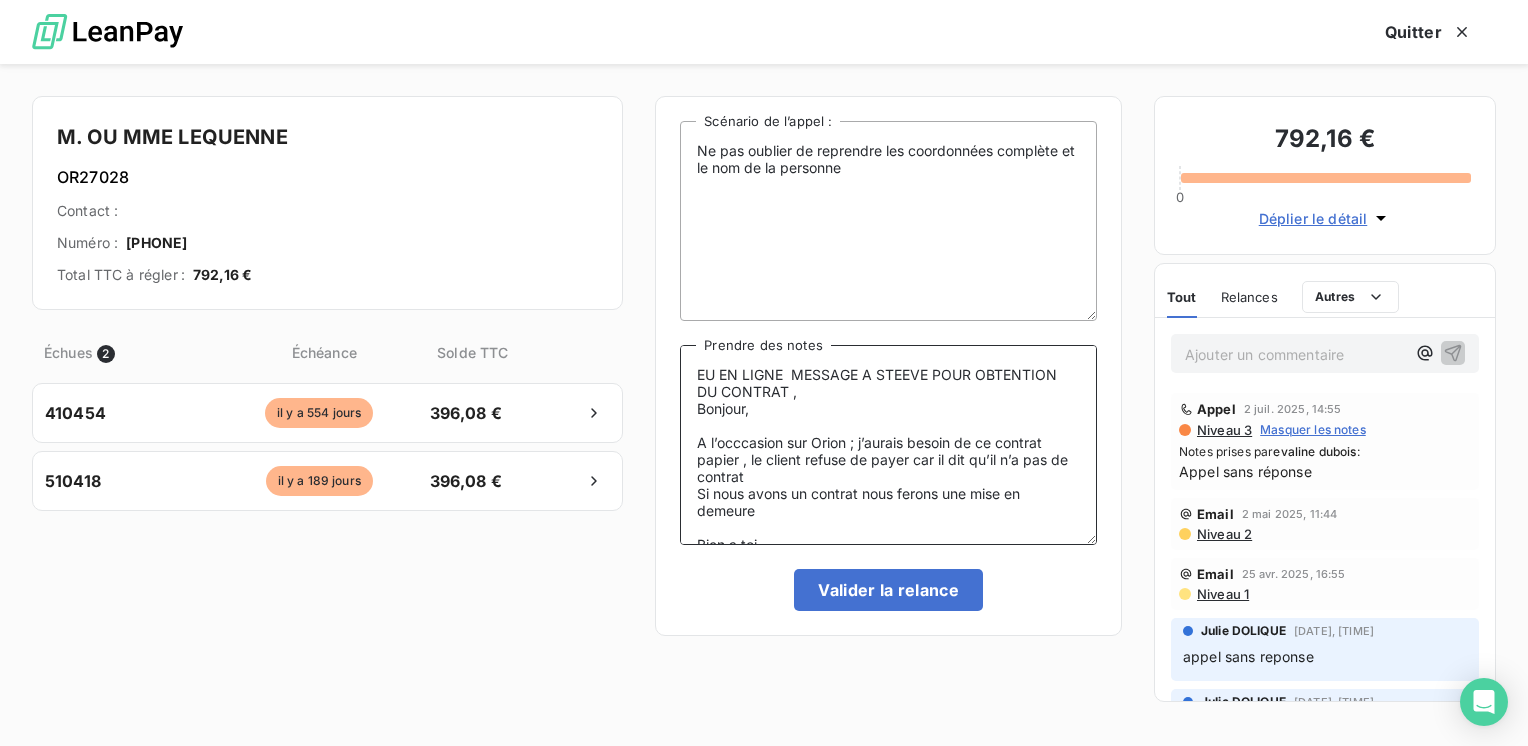 scroll, scrollTop: 56, scrollLeft: 0, axis: vertical 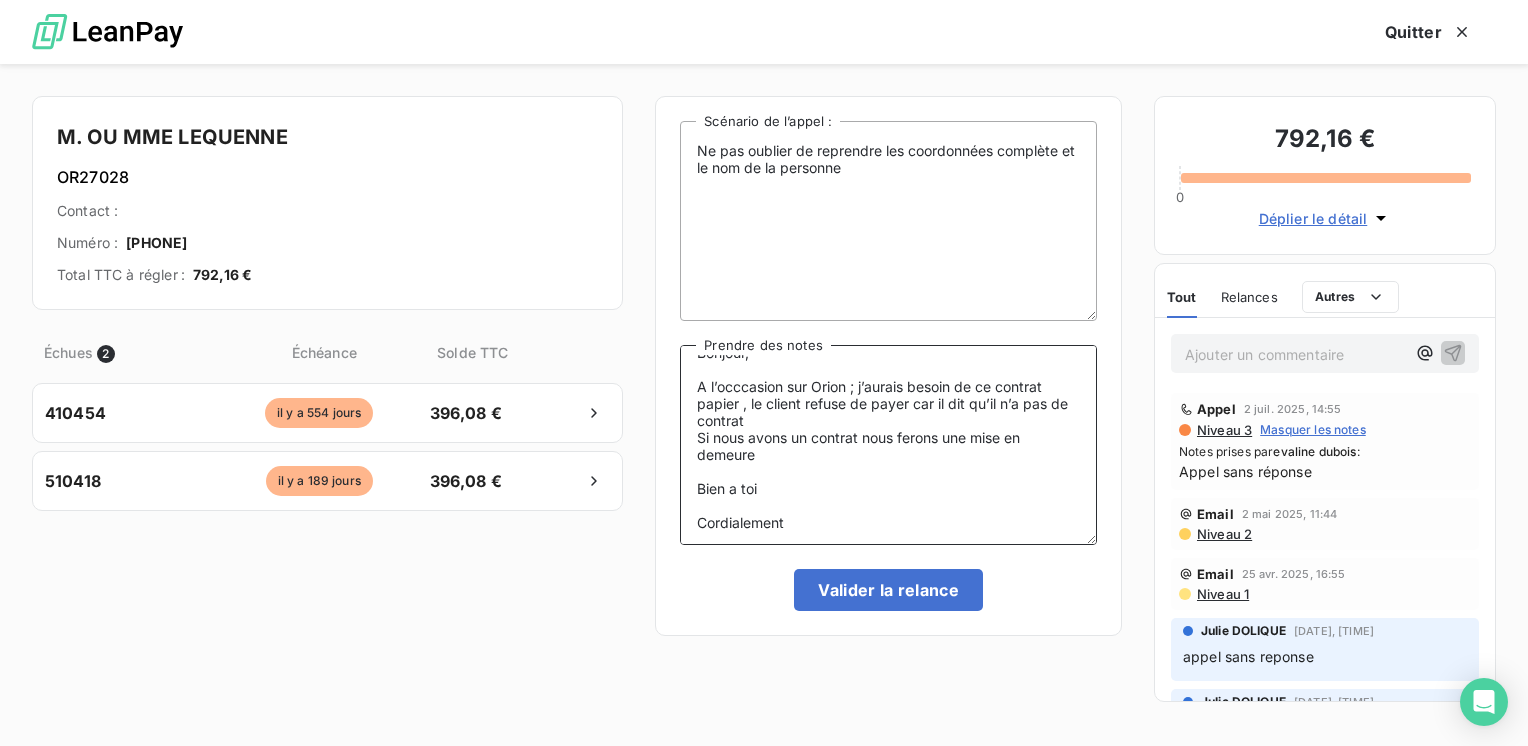 drag, startPoint x: 789, startPoint y: 510, endPoint x: 800, endPoint y: 515, distance: 12.083046 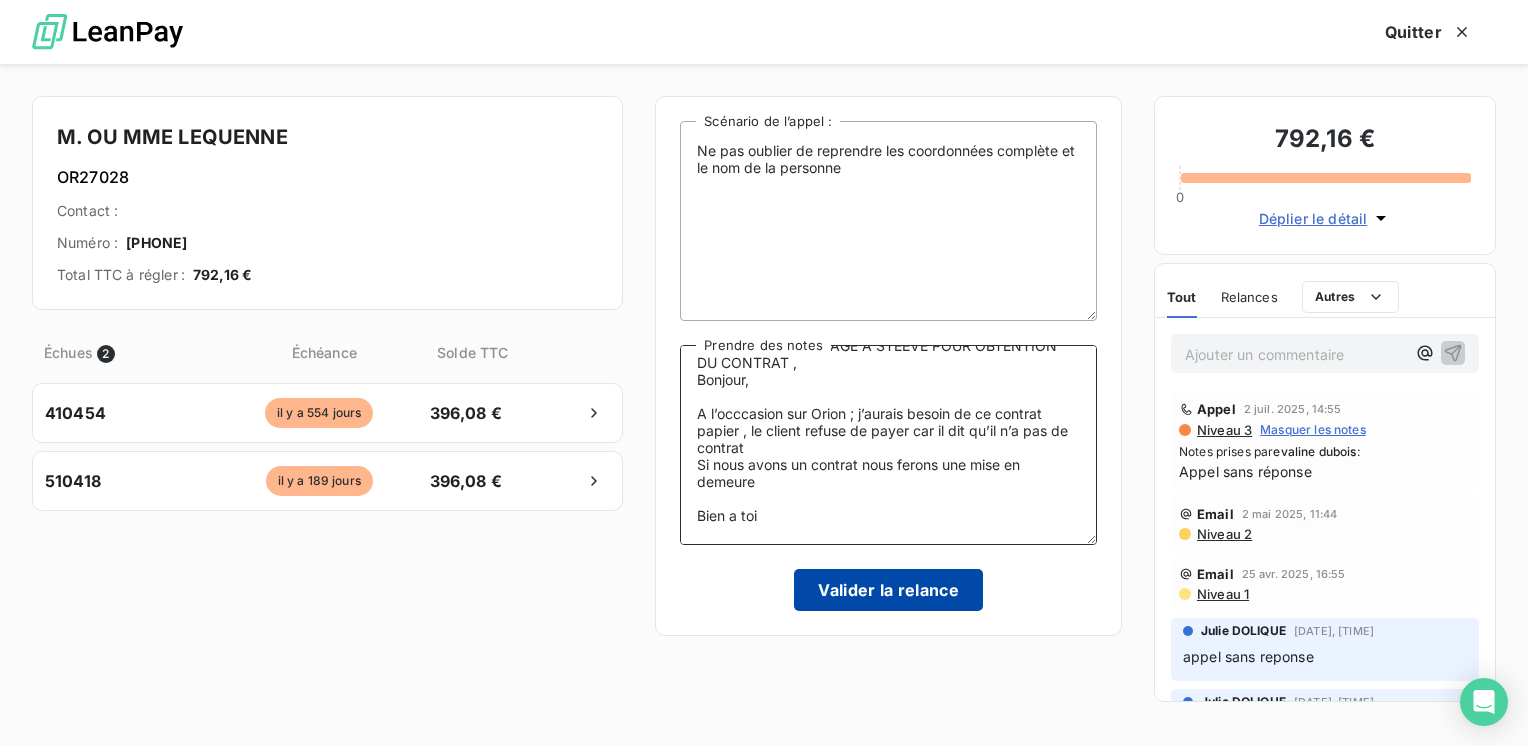 type on "EU EN LIGNE  MESSAGE A STEEVE POUR OBTENTION DU CONTRAT ,
Bonjour,
A l’occcasion sur Orion ; j’aurais besoin de ce contrat papier , le client refuse de payer car il dit qu’il n’a pas de contrat
Si nous avons un contrat nous ferons une mise en demeure
Bien a toi" 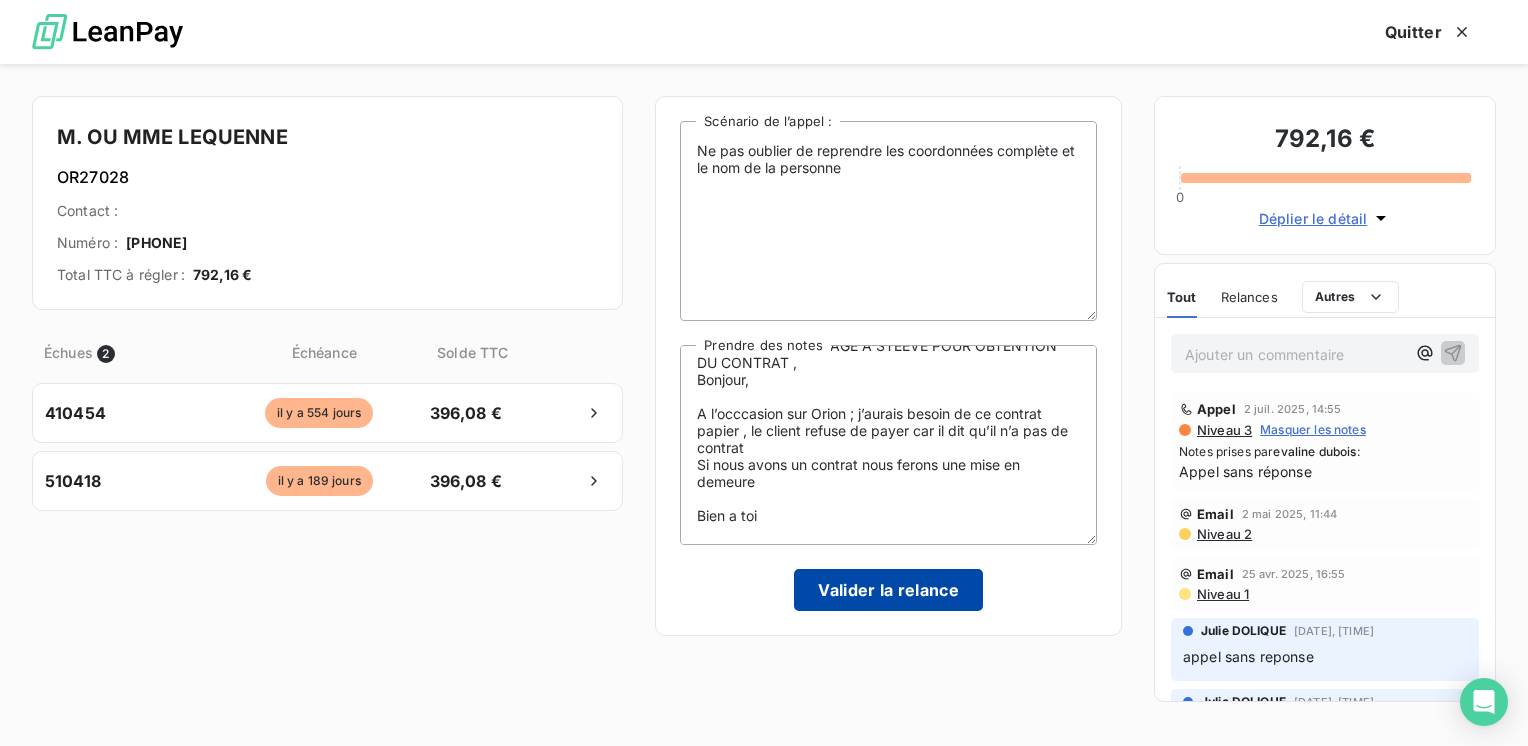 click on "Valider la relance" at bounding box center [888, 590] 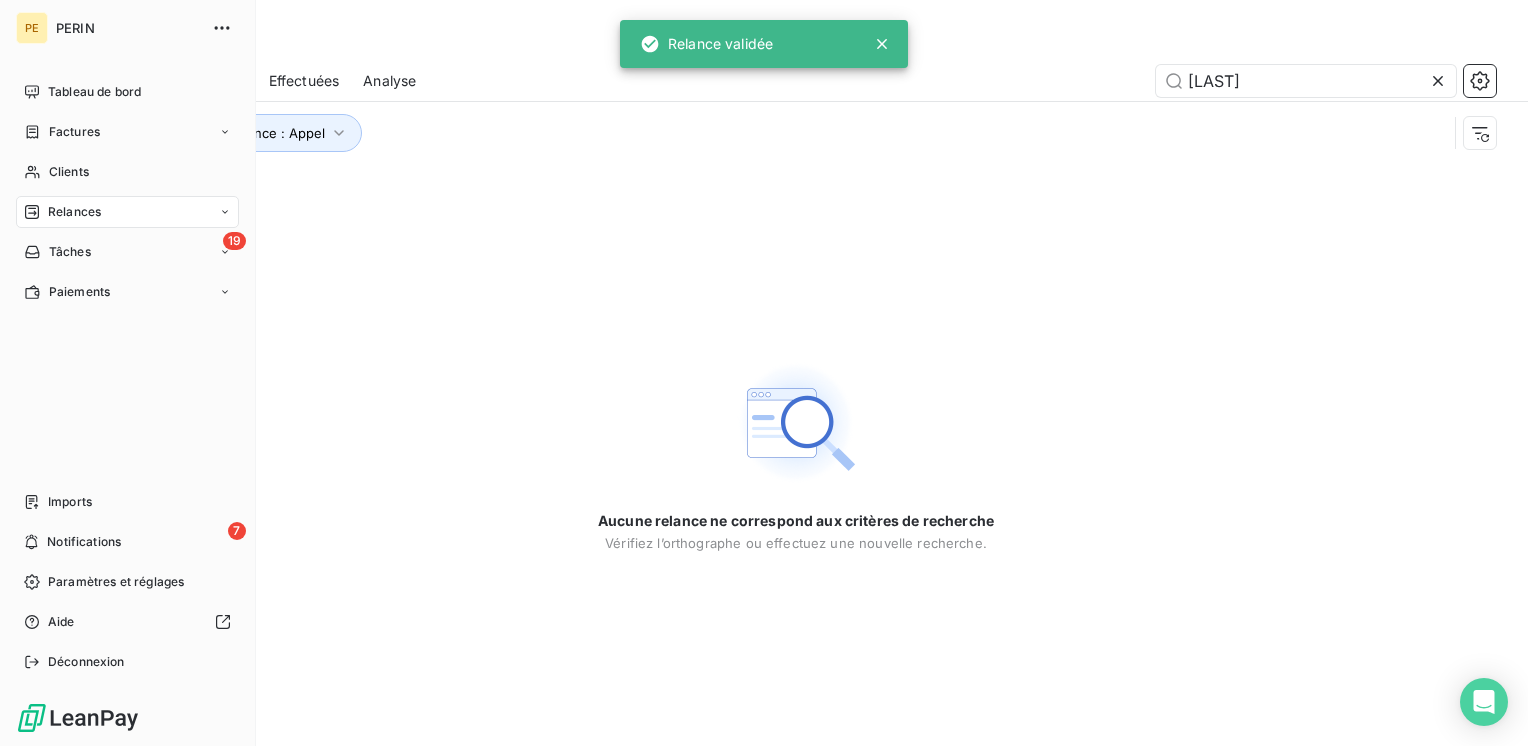 click on "Relances" at bounding box center (127, 212) 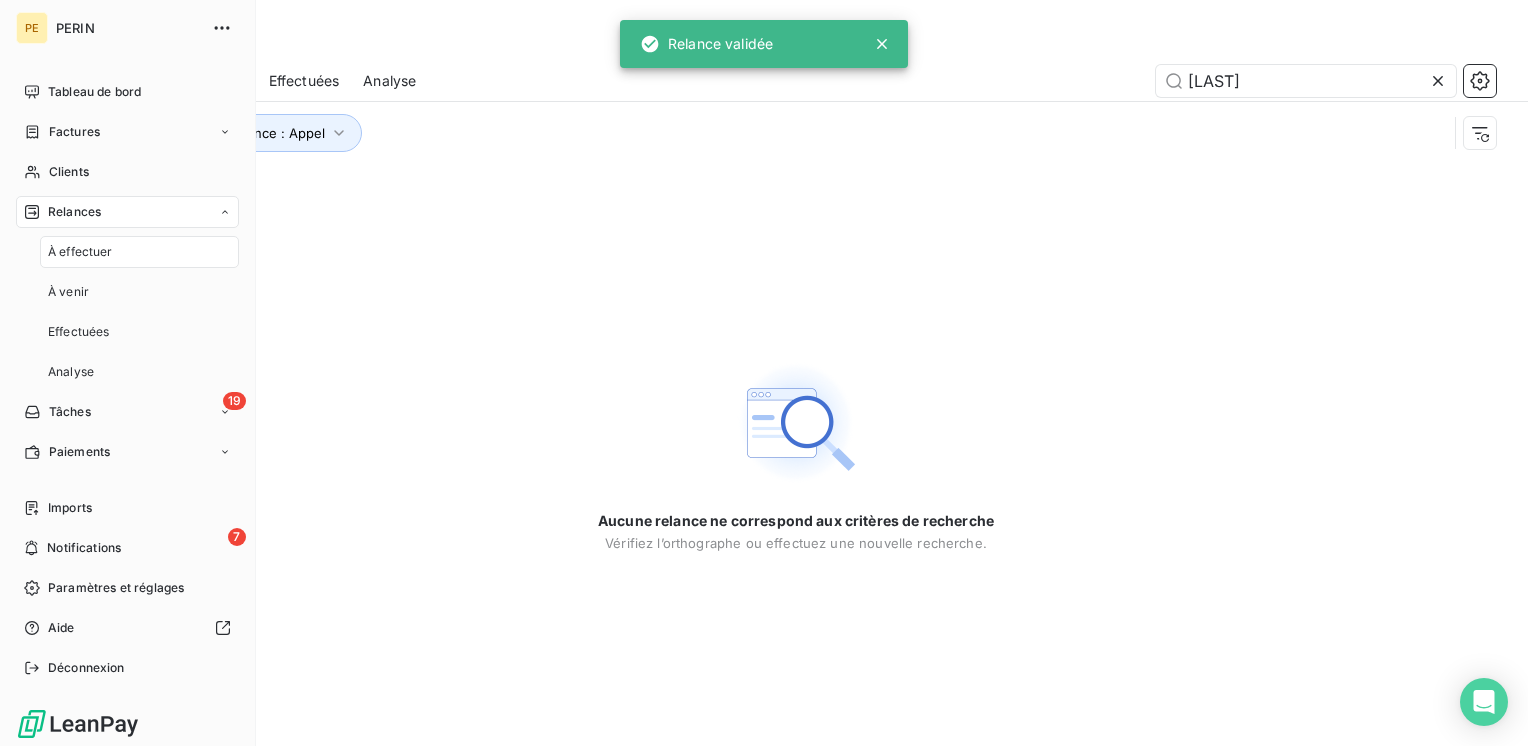 click on "À effectuer" at bounding box center (139, 252) 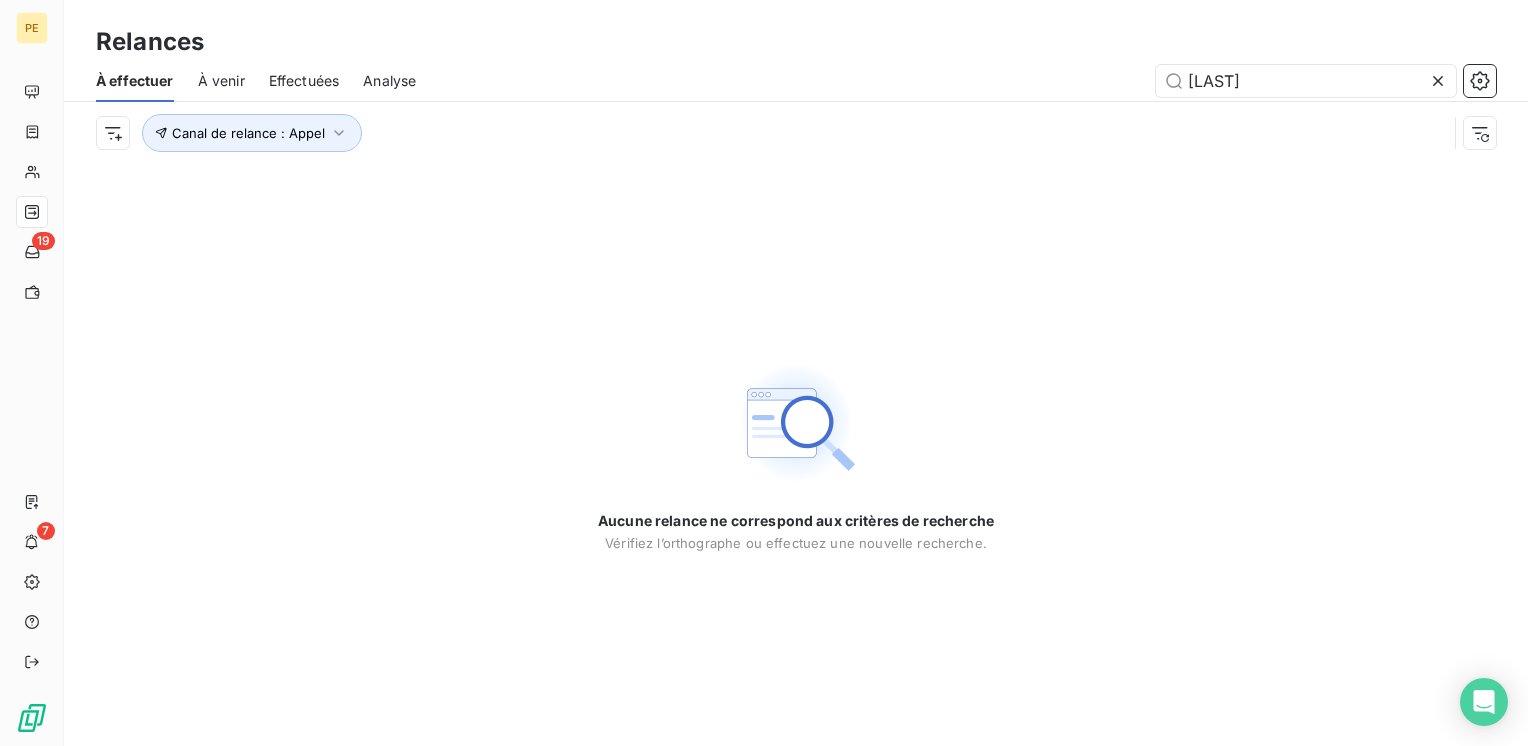 click 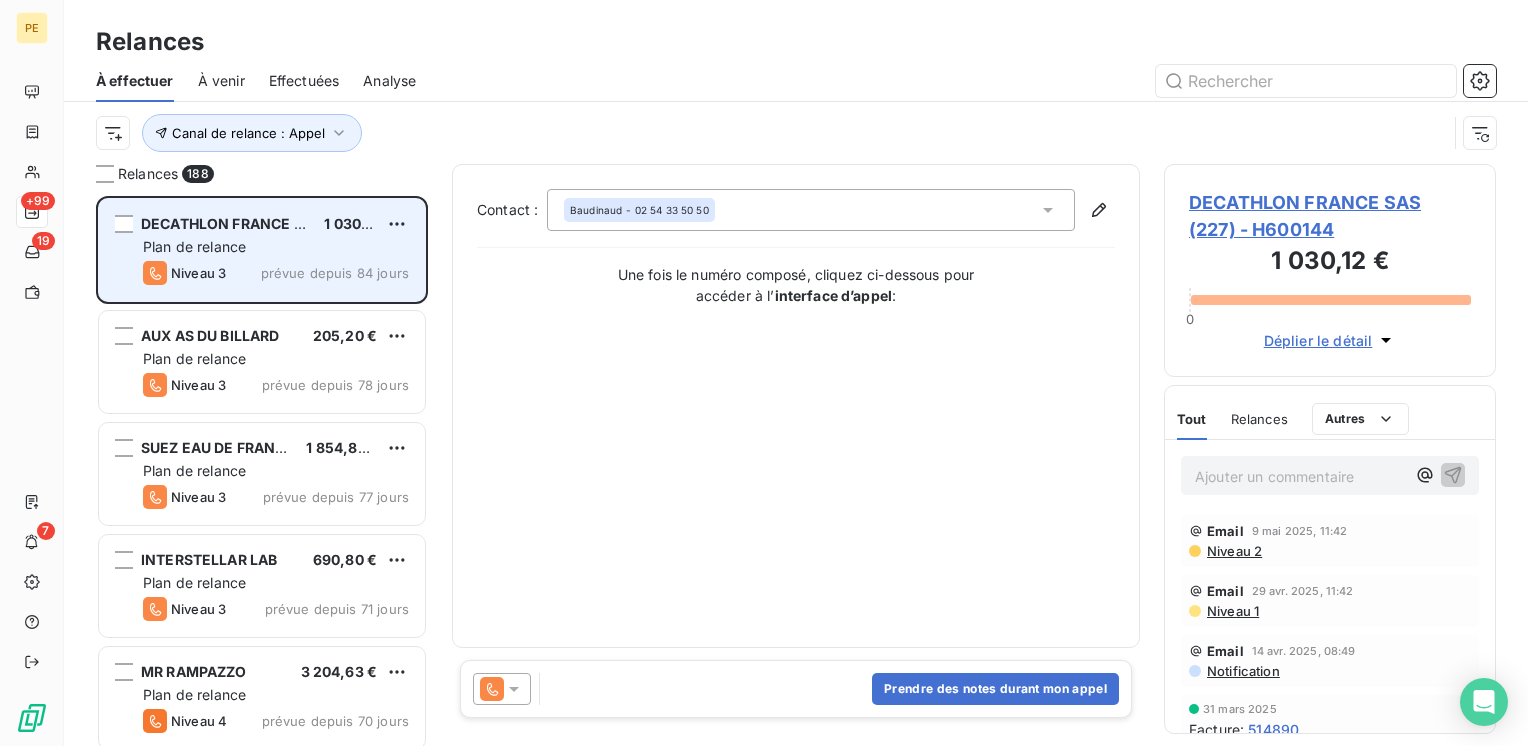 scroll, scrollTop: 16, scrollLeft: 16, axis: both 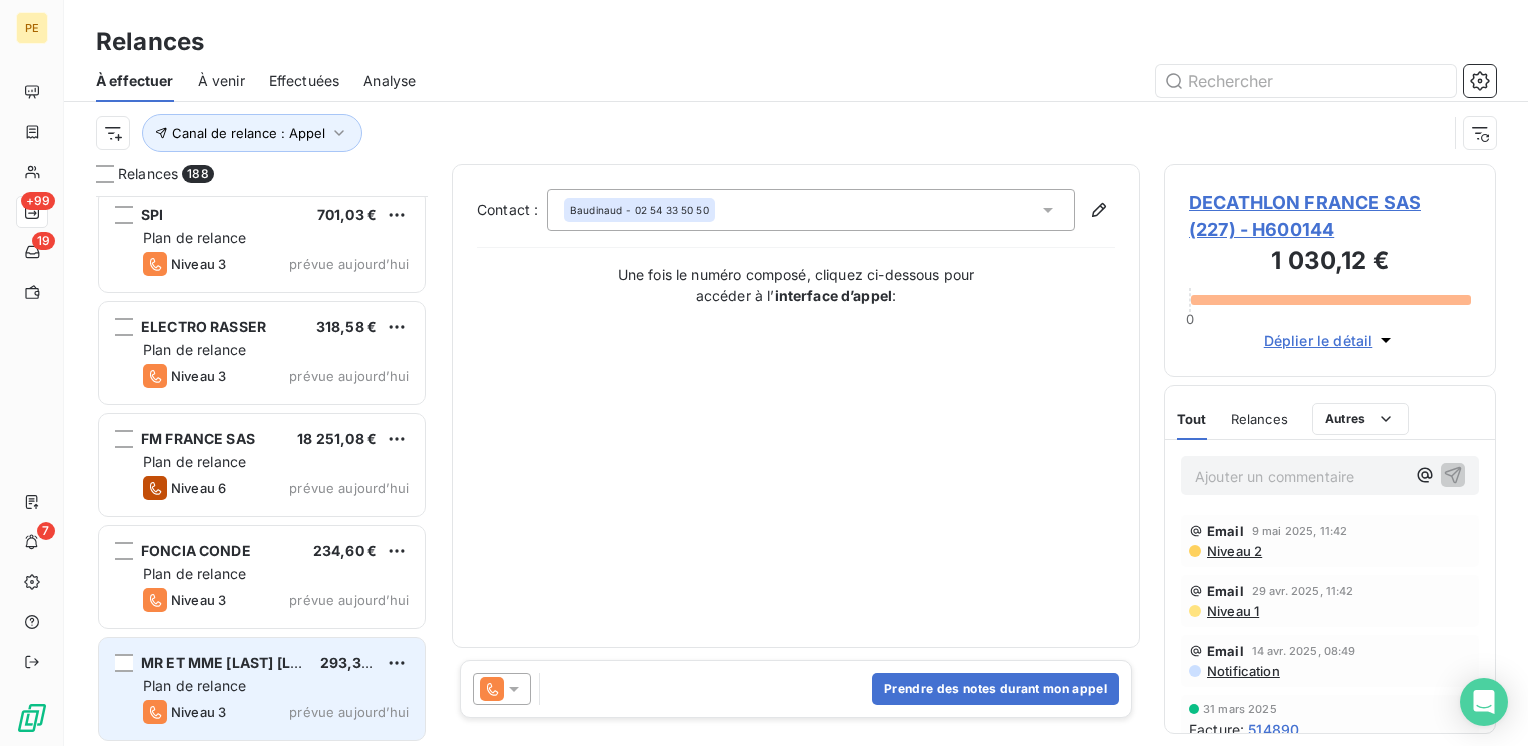 click on "Plan de relance" at bounding box center [276, 686] 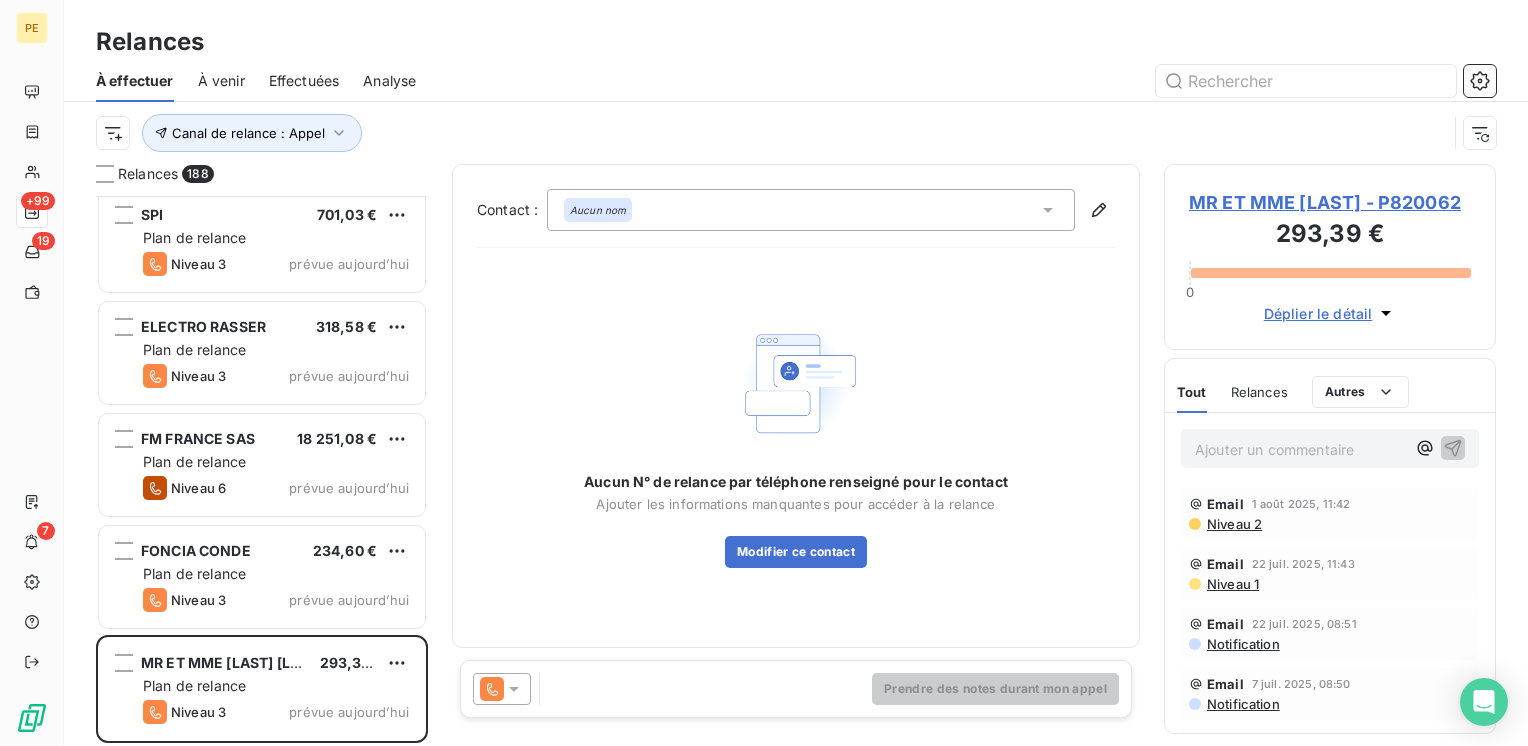 click on "Déplier le détail" at bounding box center [1318, 313] 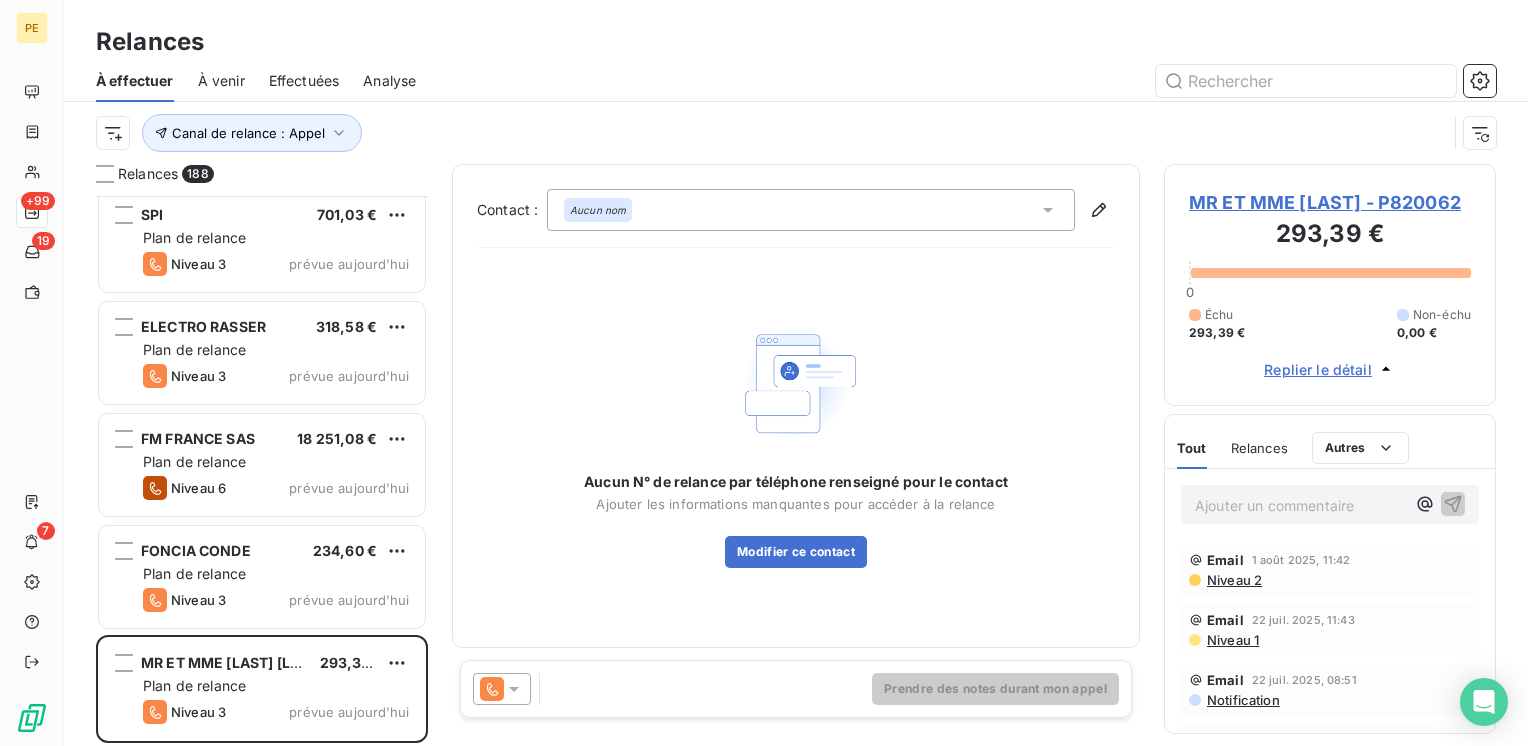 drag, startPoint x: 1280, startPoint y: 233, endPoint x: 1189, endPoint y: 194, distance: 99.00505 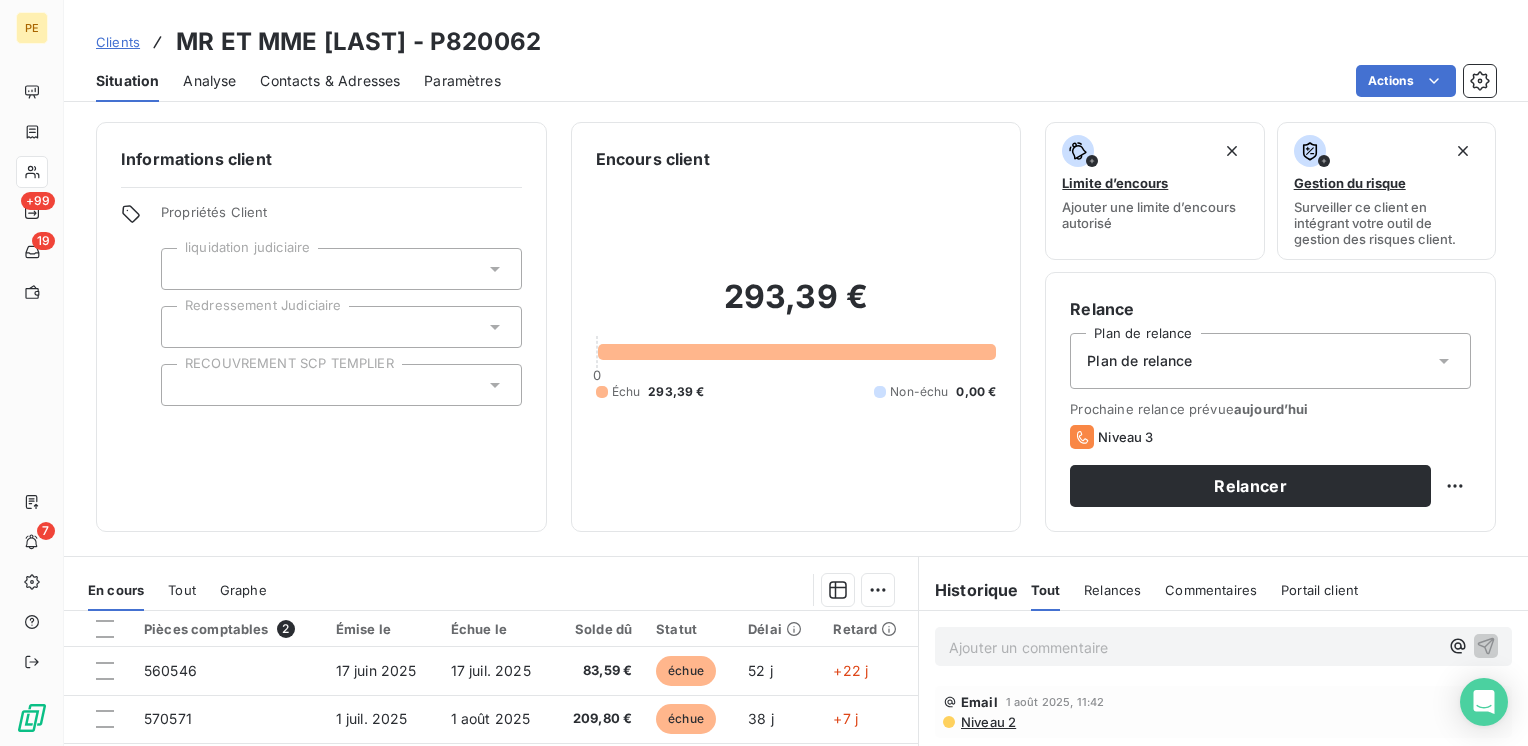drag, startPoint x: 1189, startPoint y: 194, endPoint x: 989, endPoint y: 175, distance: 200.90047 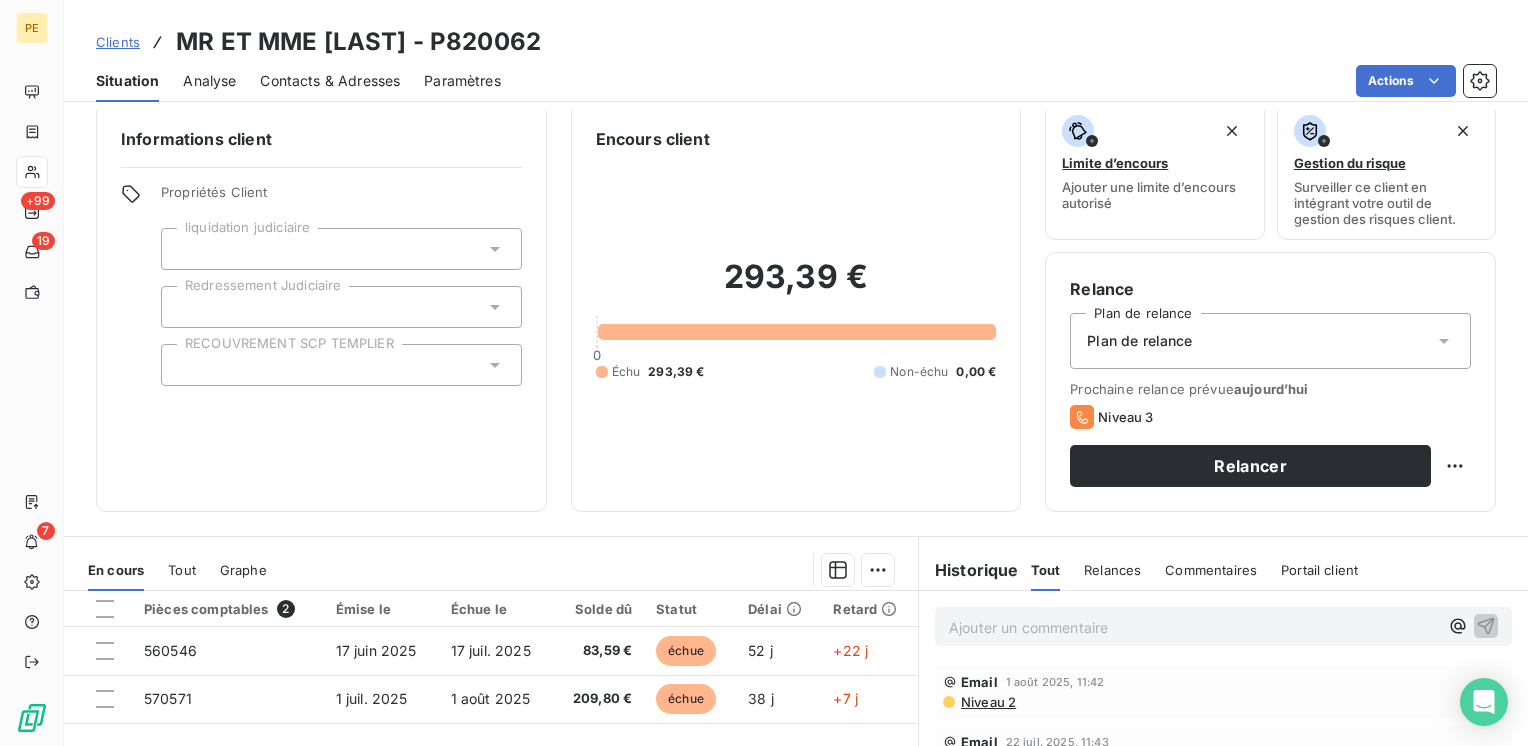scroll, scrollTop: 0, scrollLeft: 0, axis: both 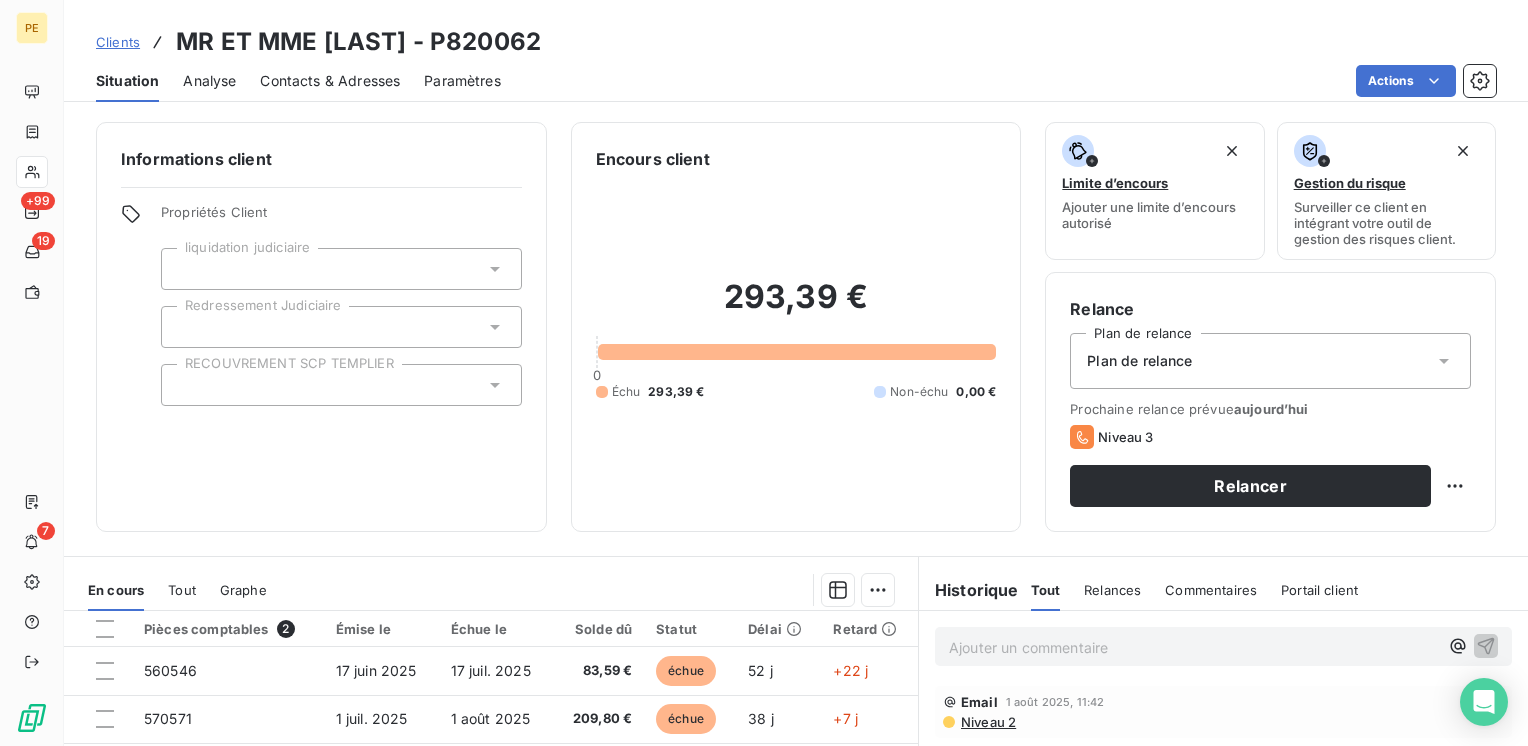 click on "Contacts & Adresses" at bounding box center [330, 81] 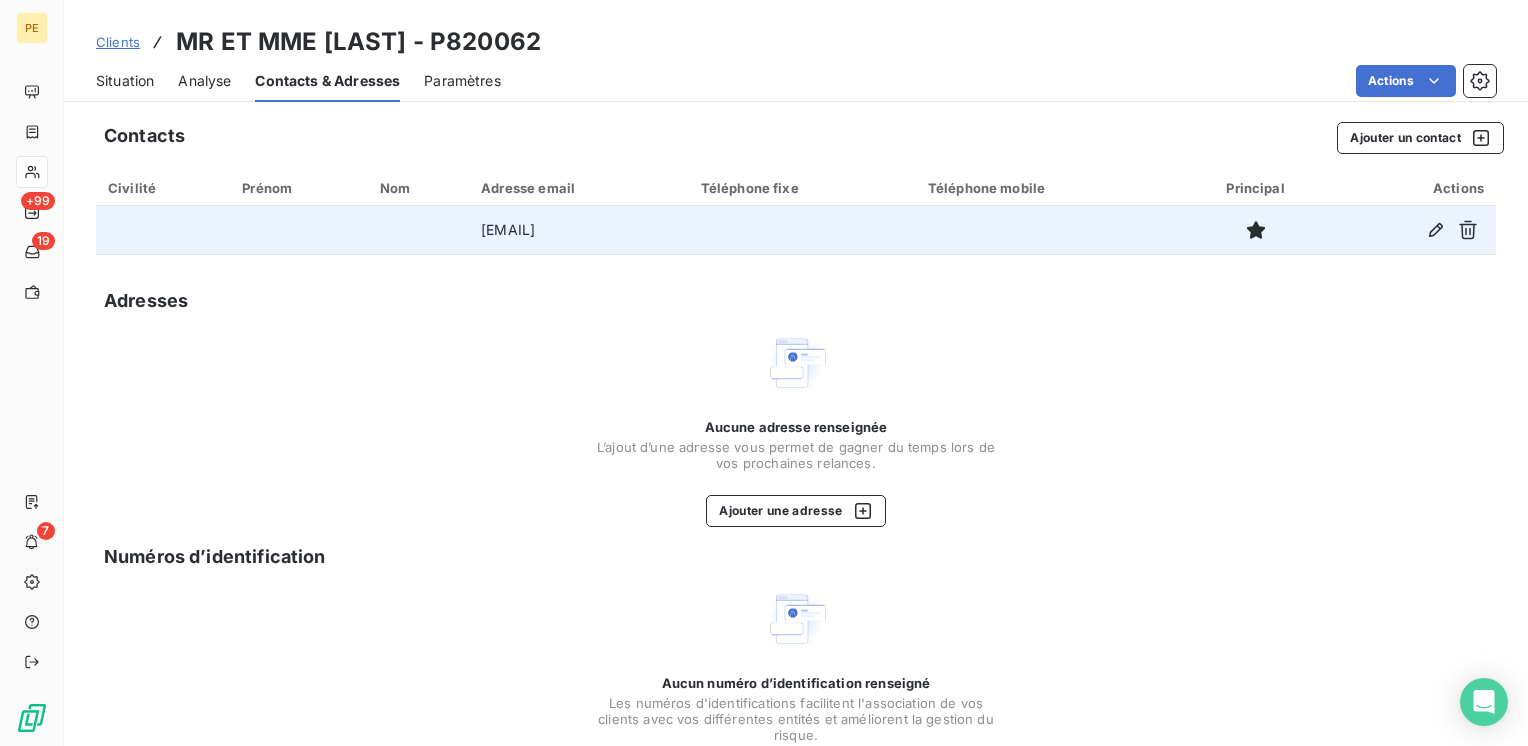 click on "[EMAIL]" at bounding box center [578, 230] 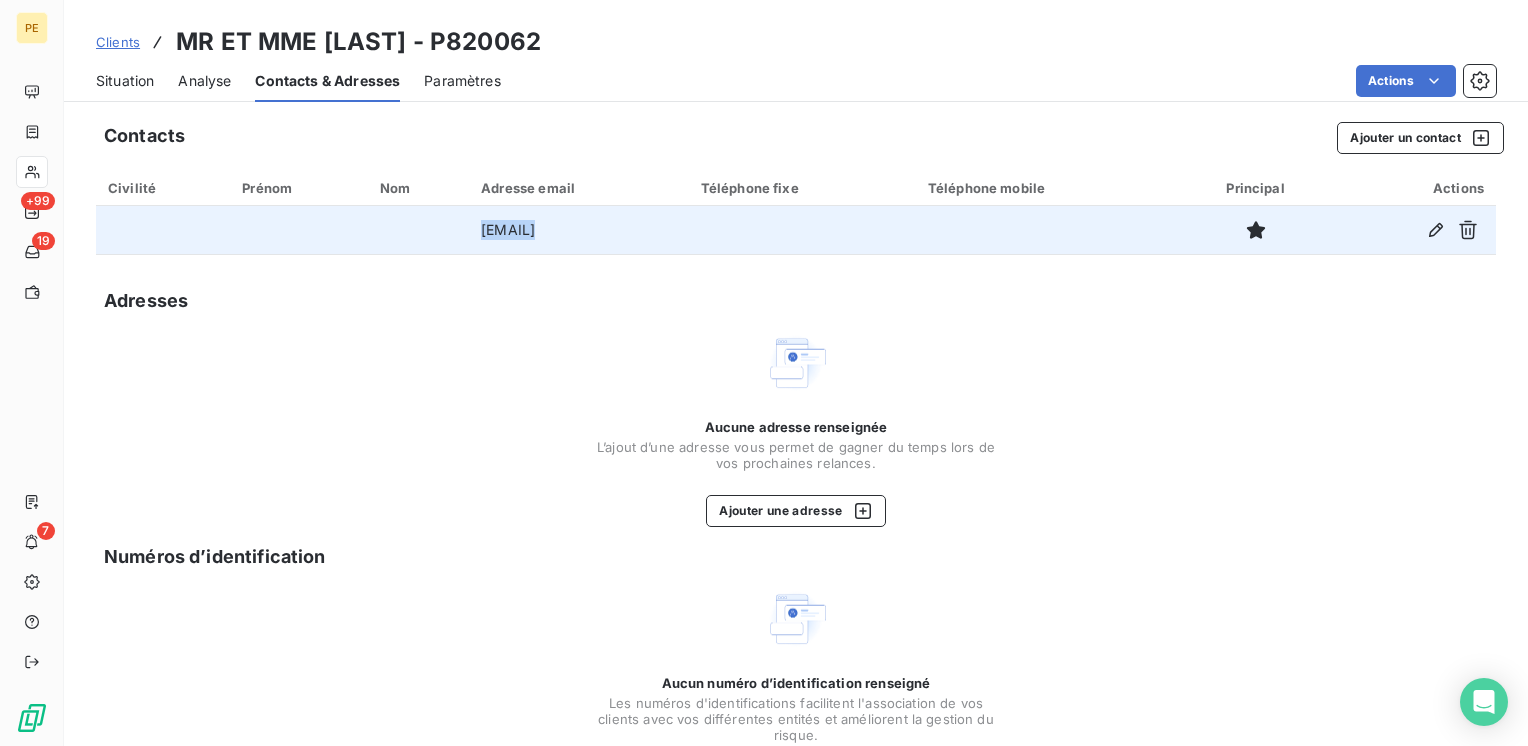 click on "[EMAIL]" at bounding box center (578, 230) 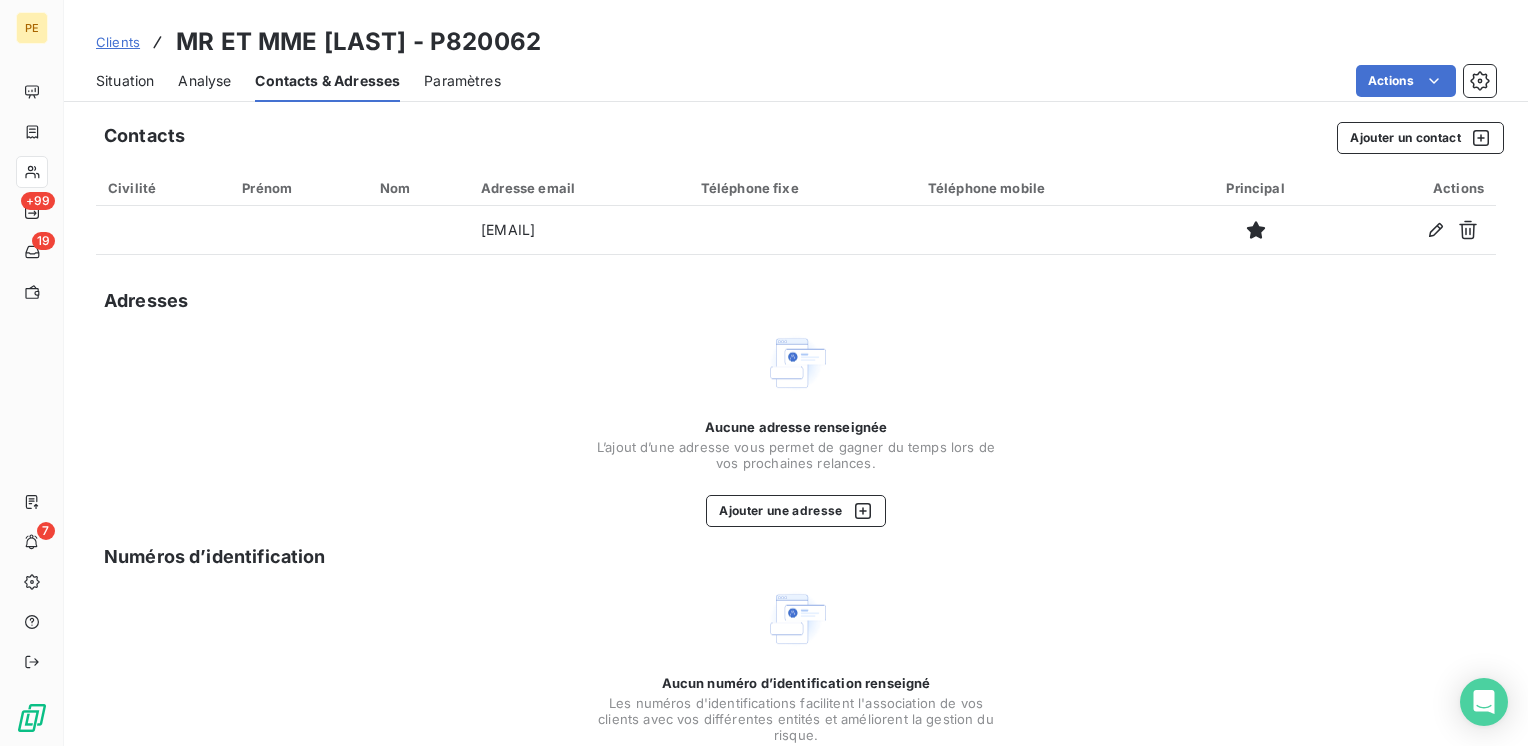 drag, startPoint x: 683, startPoint y: 228, endPoint x: 480, endPoint y: 30, distance: 283.57187 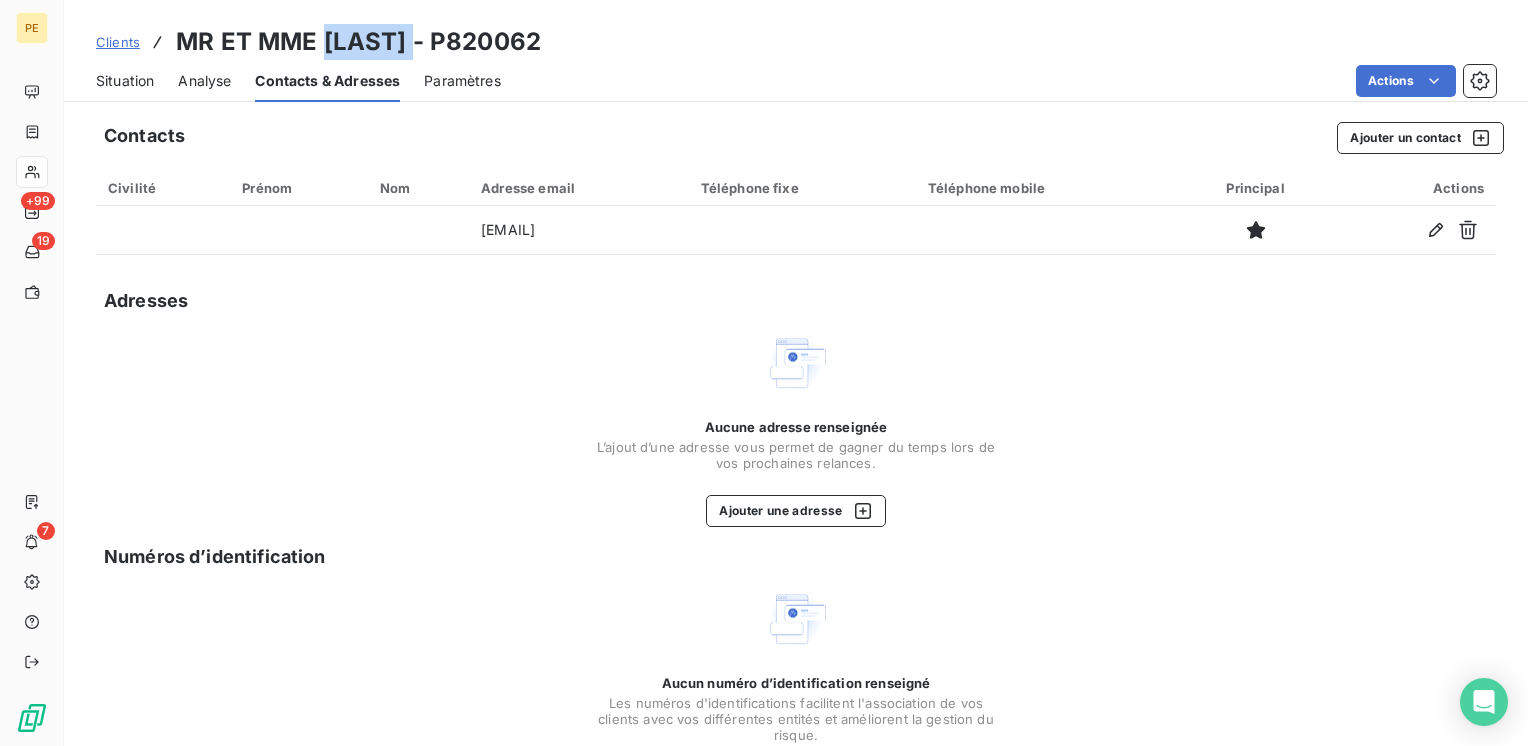 drag, startPoint x: 416, startPoint y: 46, endPoint x: 329, endPoint y: 40, distance: 87.20665 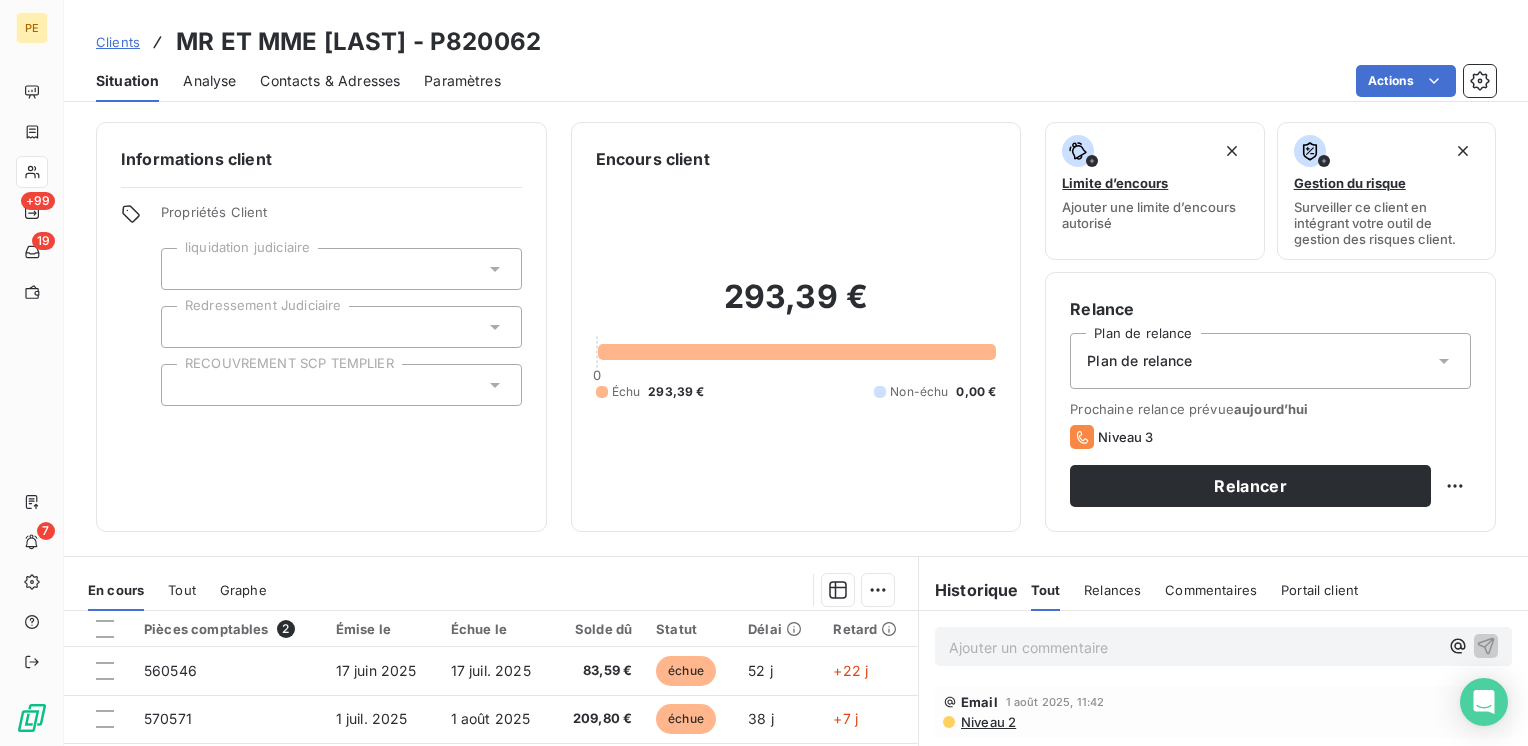 click at bounding box center (797, 352) 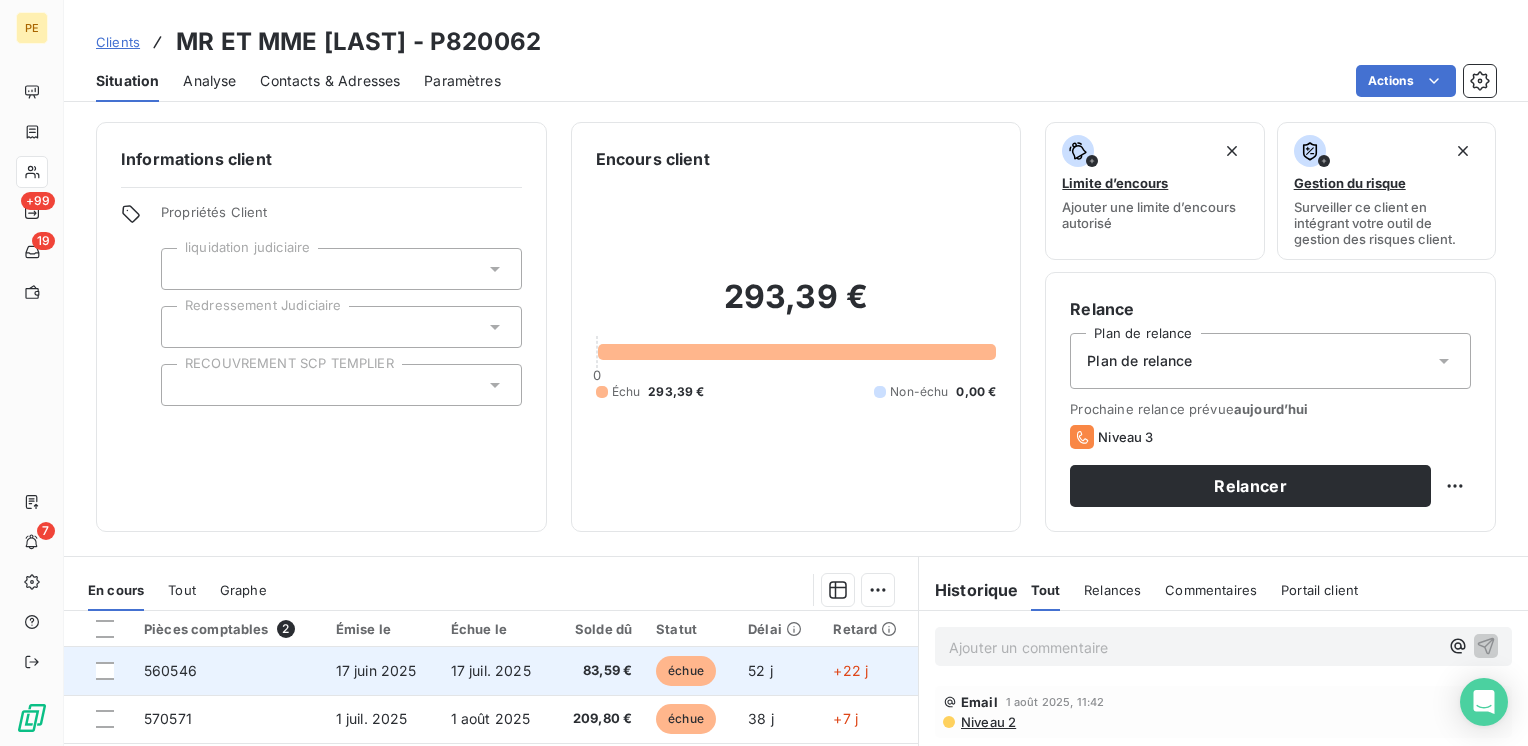 click on "83,59 €" at bounding box center (598, 671) 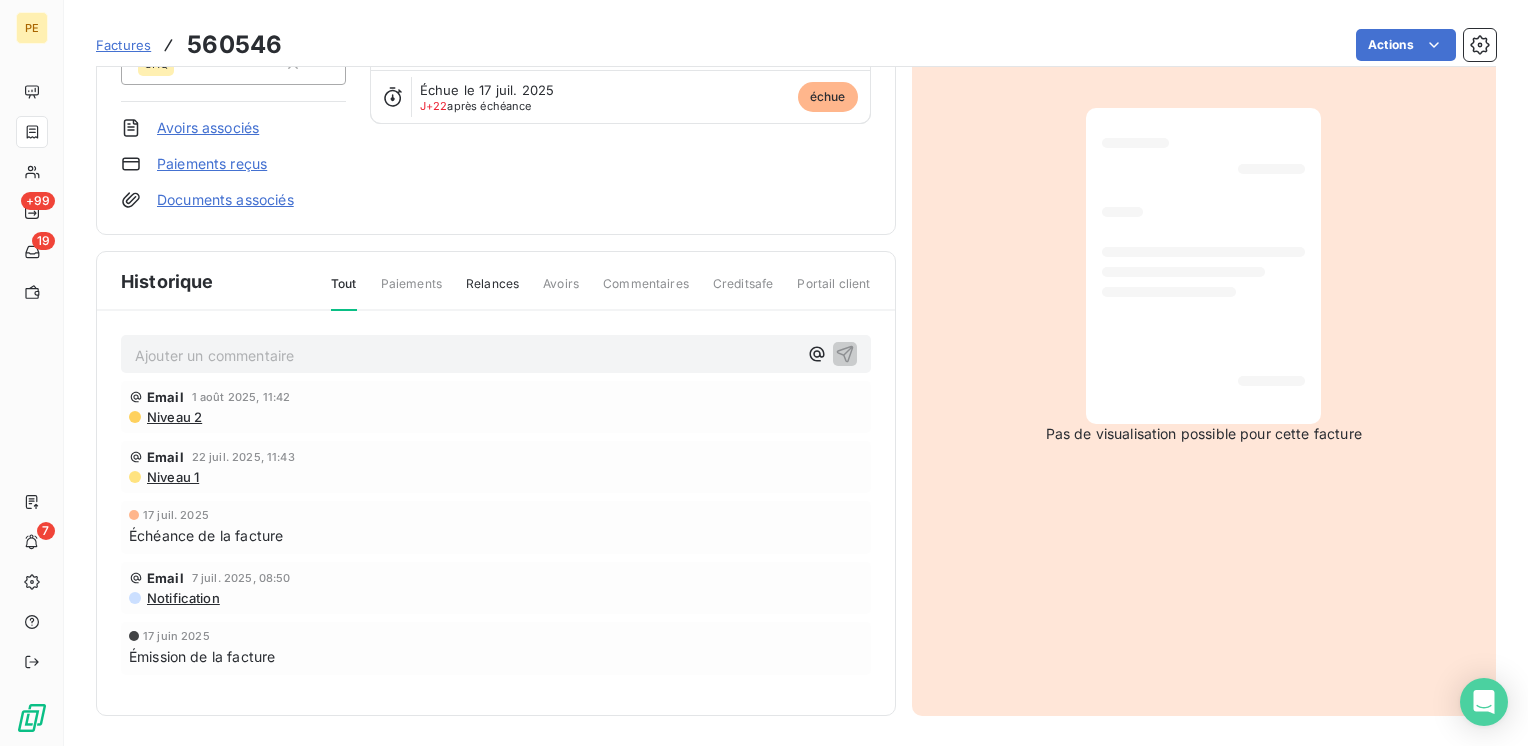 scroll, scrollTop: 0, scrollLeft: 0, axis: both 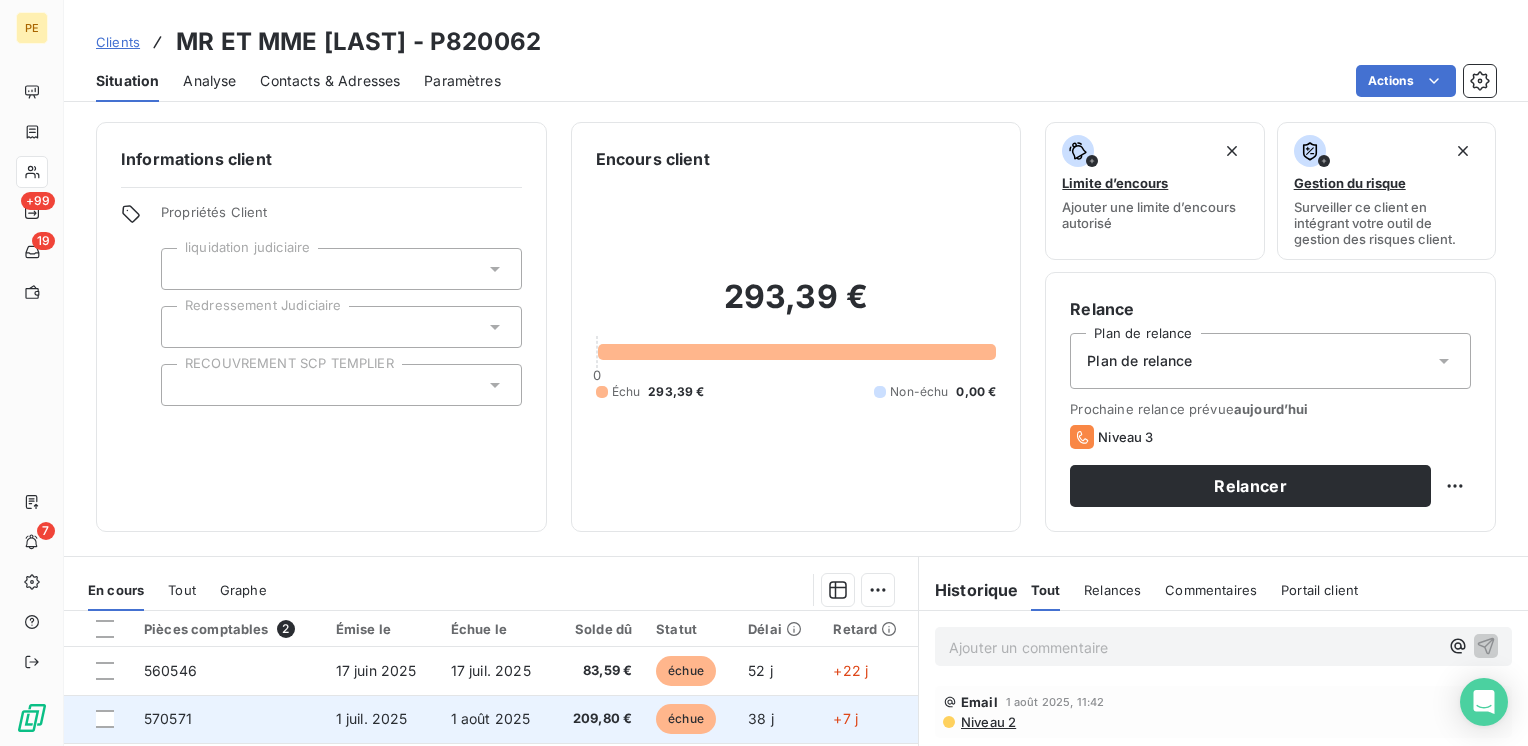 click on "1 août 2025" at bounding box center (491, 718) 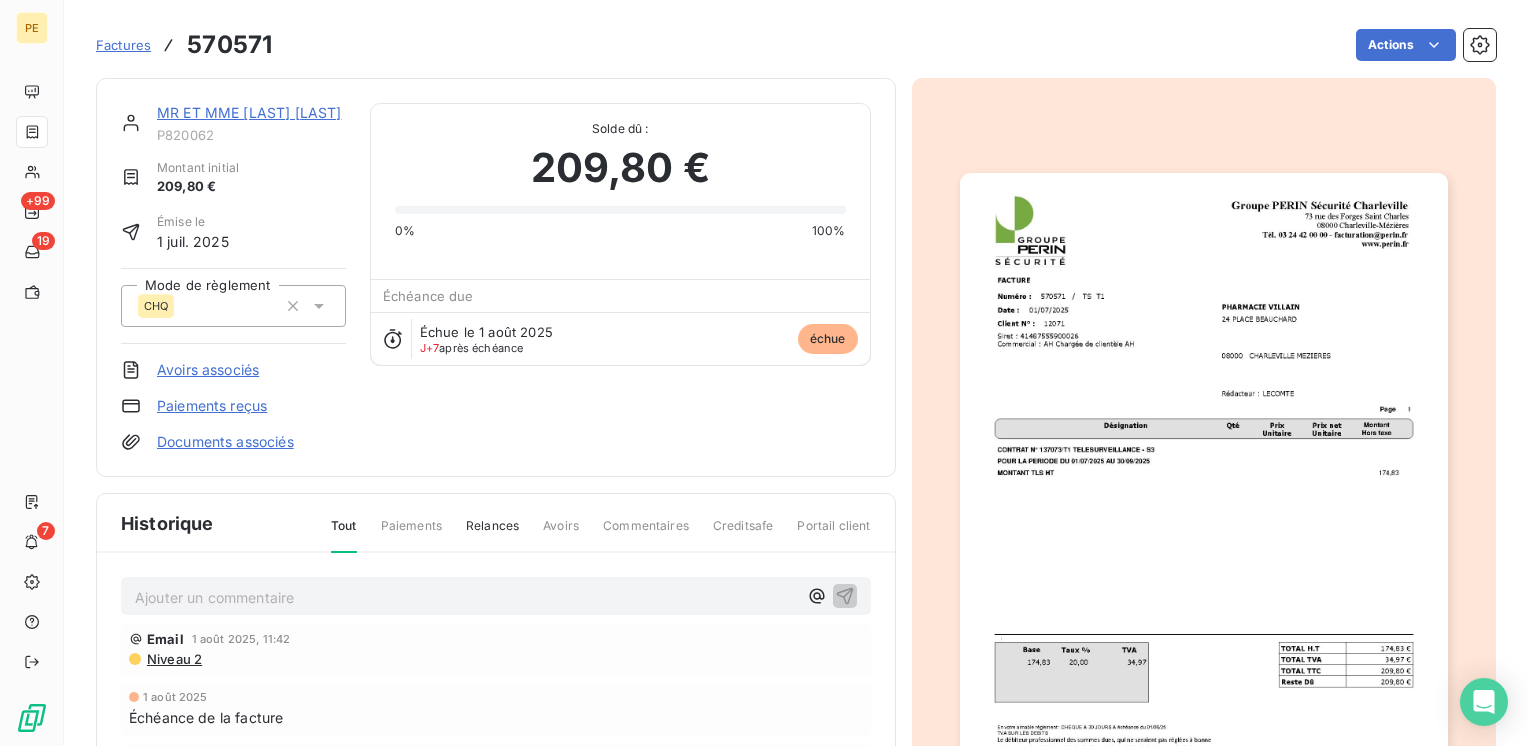 click on "MR ET MME VILLAIN P820062 Montant initial 209,80 € Émise le 1 juil. 2025 Mode de règlement CHQ Avoirs associés Paiements reçus Documents associés Solde dû : 209,80 € 0% 100% Échéance due Échue le 1 août 2025 J+7  après échéance échue" at bounding box center [496, 277] 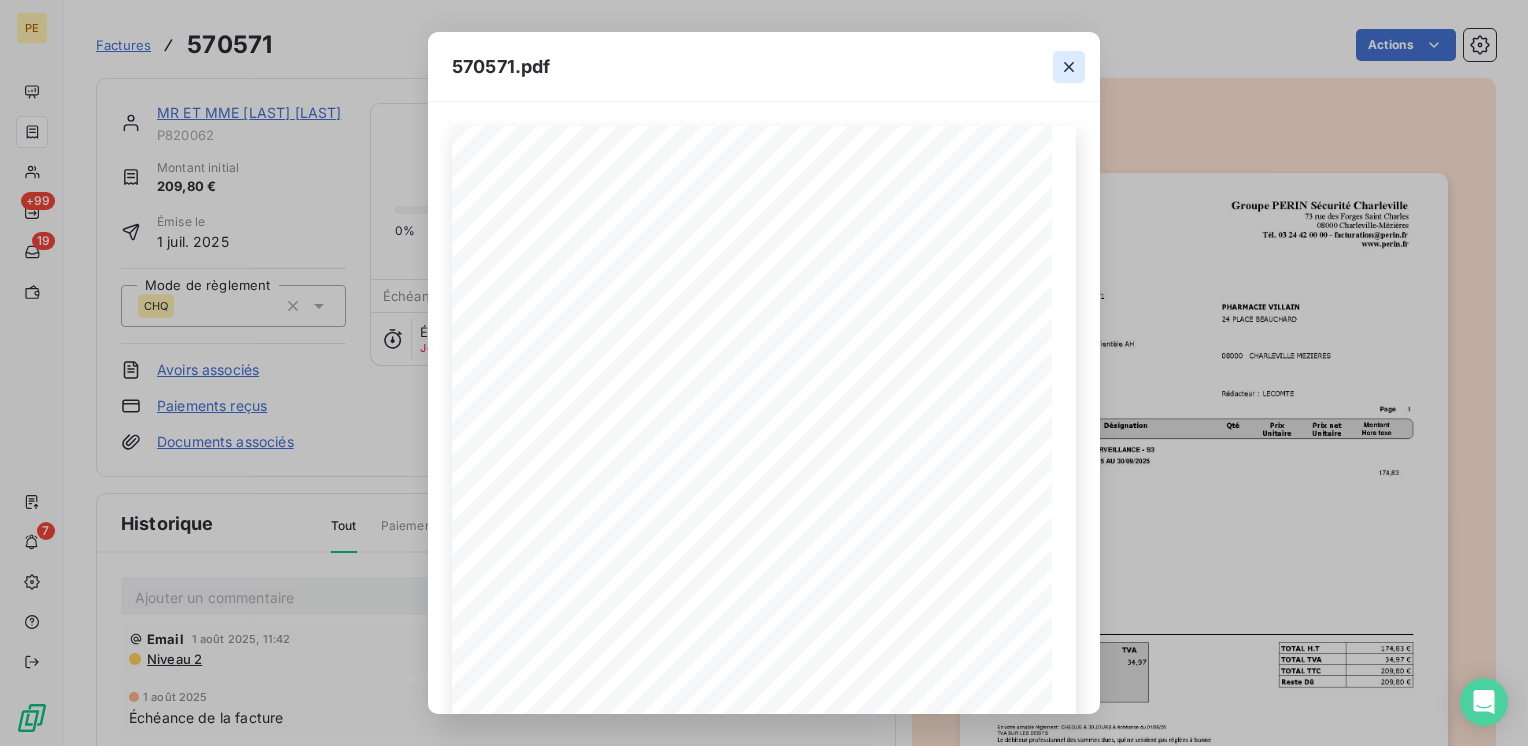 drag, startPoint x: 1062, startPoint y: 65, endPoint x: 1057, endPoint y: 74, distance: 10.29563 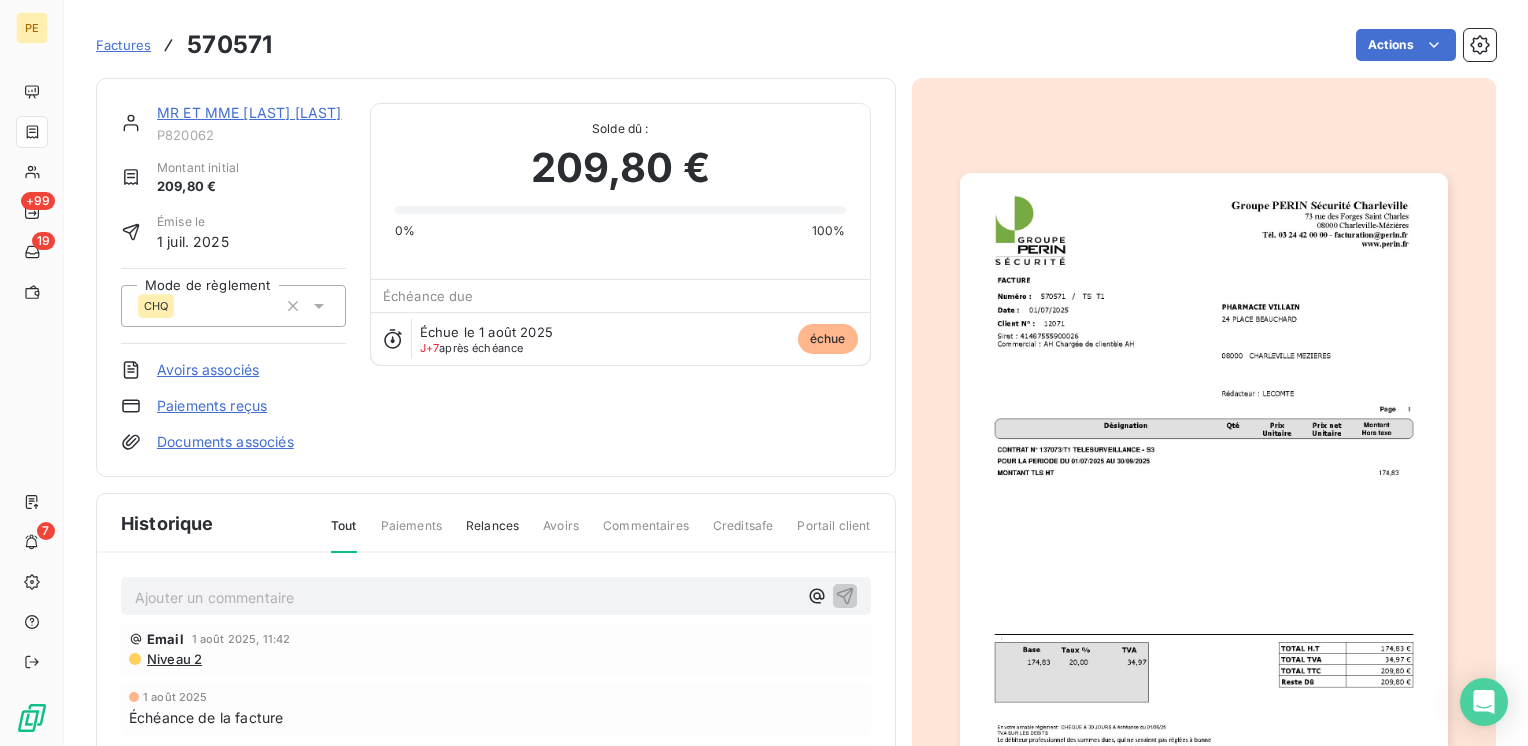 click on "MR ET MME VILLAIN P820062 Montant initial 209,80 € Émise le 1 juil. 2025 Mode de règlement CHQ Avoirs associés Paiements reçus Documents associés Solde dû : 209,80 € 0% 100% Échéance due Échue le 1 août 2025 J+7  après échéance échue" at bounding box center [496, 277] 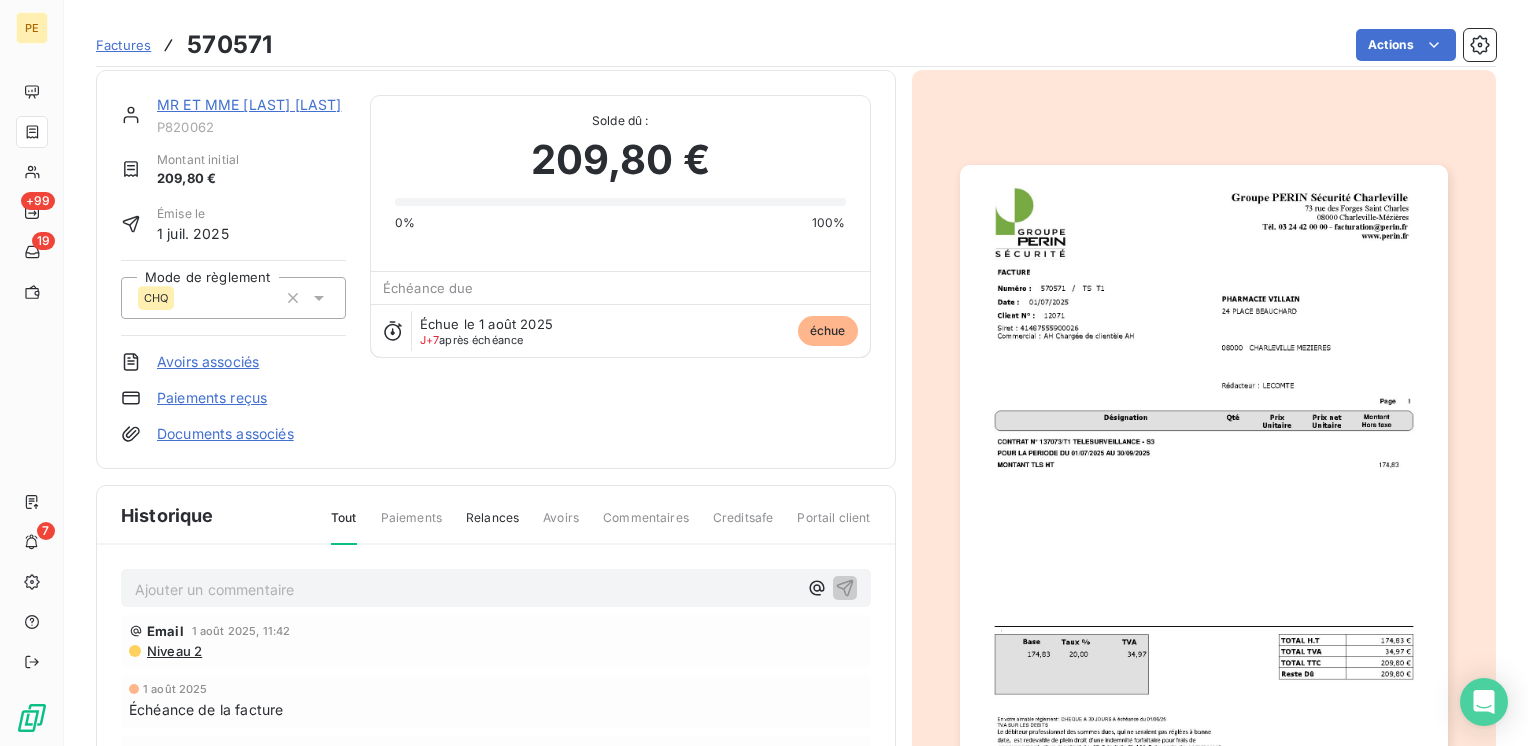 scroll, scrollTop: 0, scrollLeft: 0, axis: both 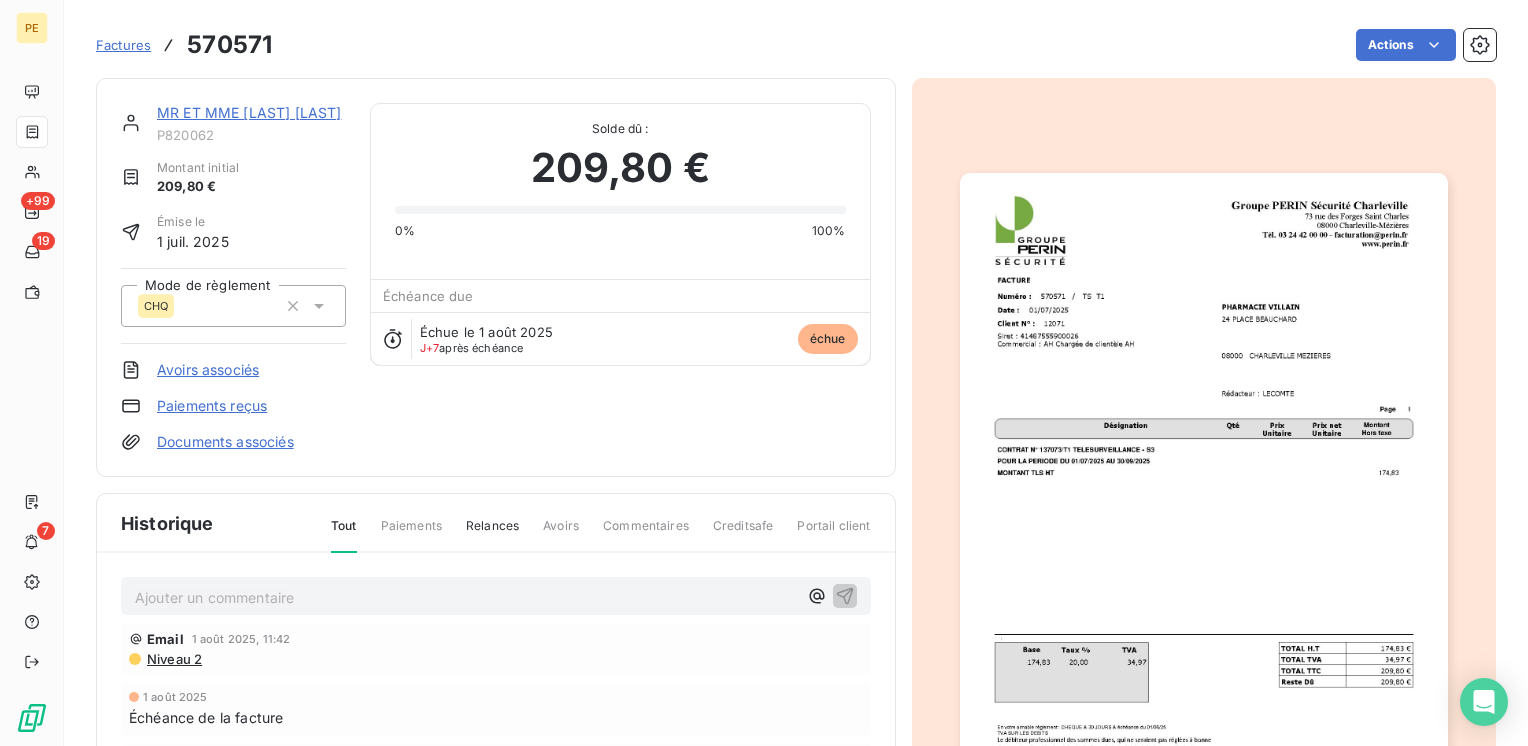 click on "MR ET MME VILLAIN" at bounding box center [249, 112] 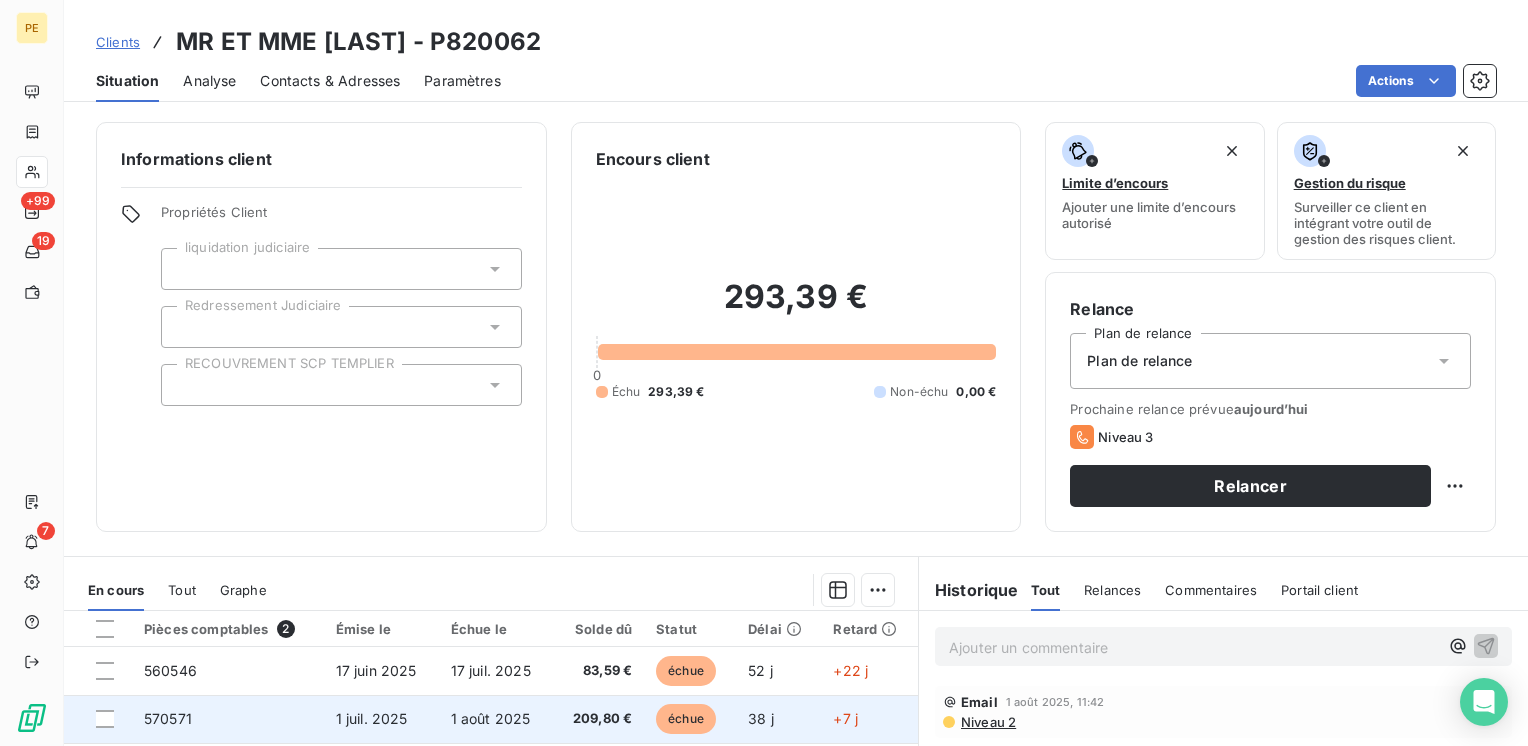 scroll, scrollTop: 308, scrollLeft: 0, axis: vertical 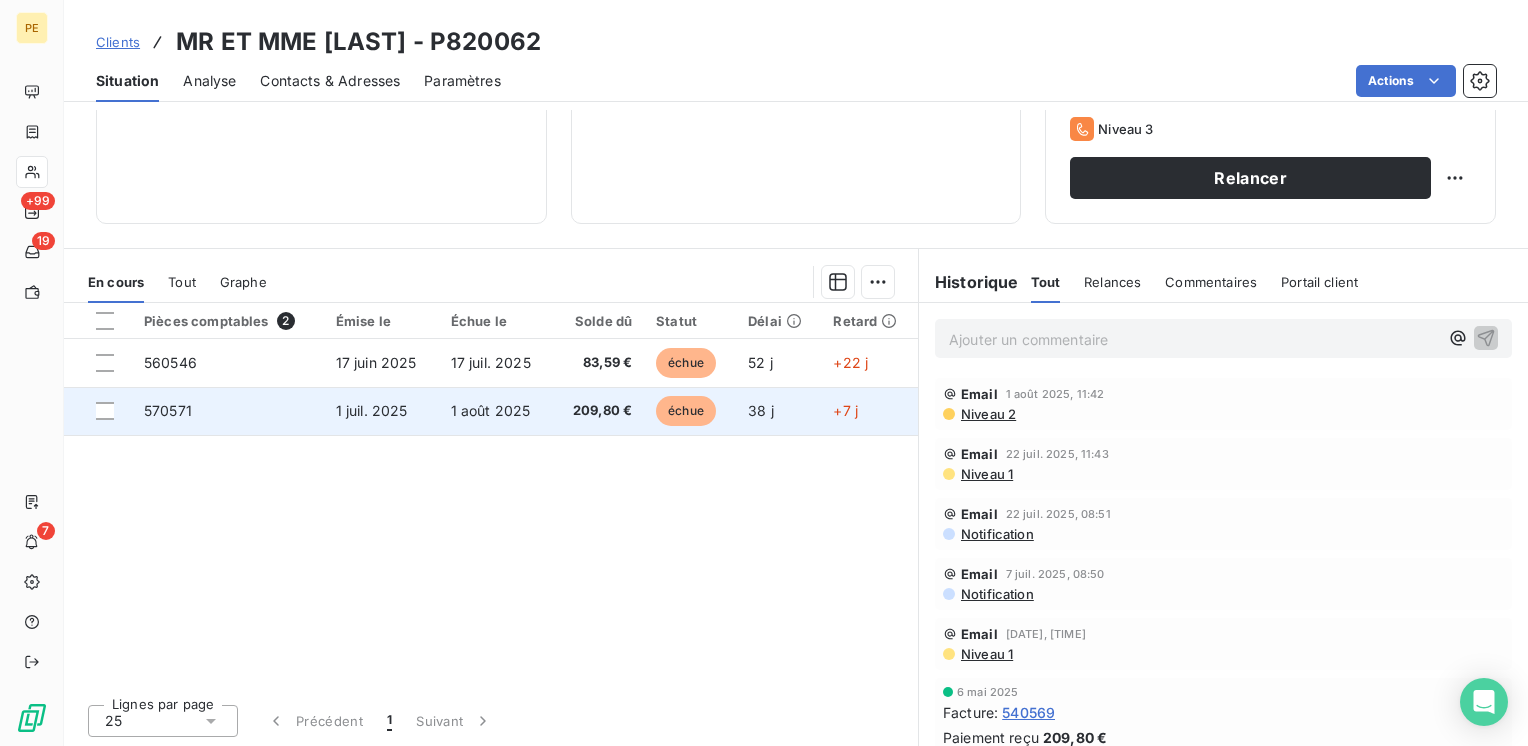 click on "209,80 €" at bounding box center [598, 411] 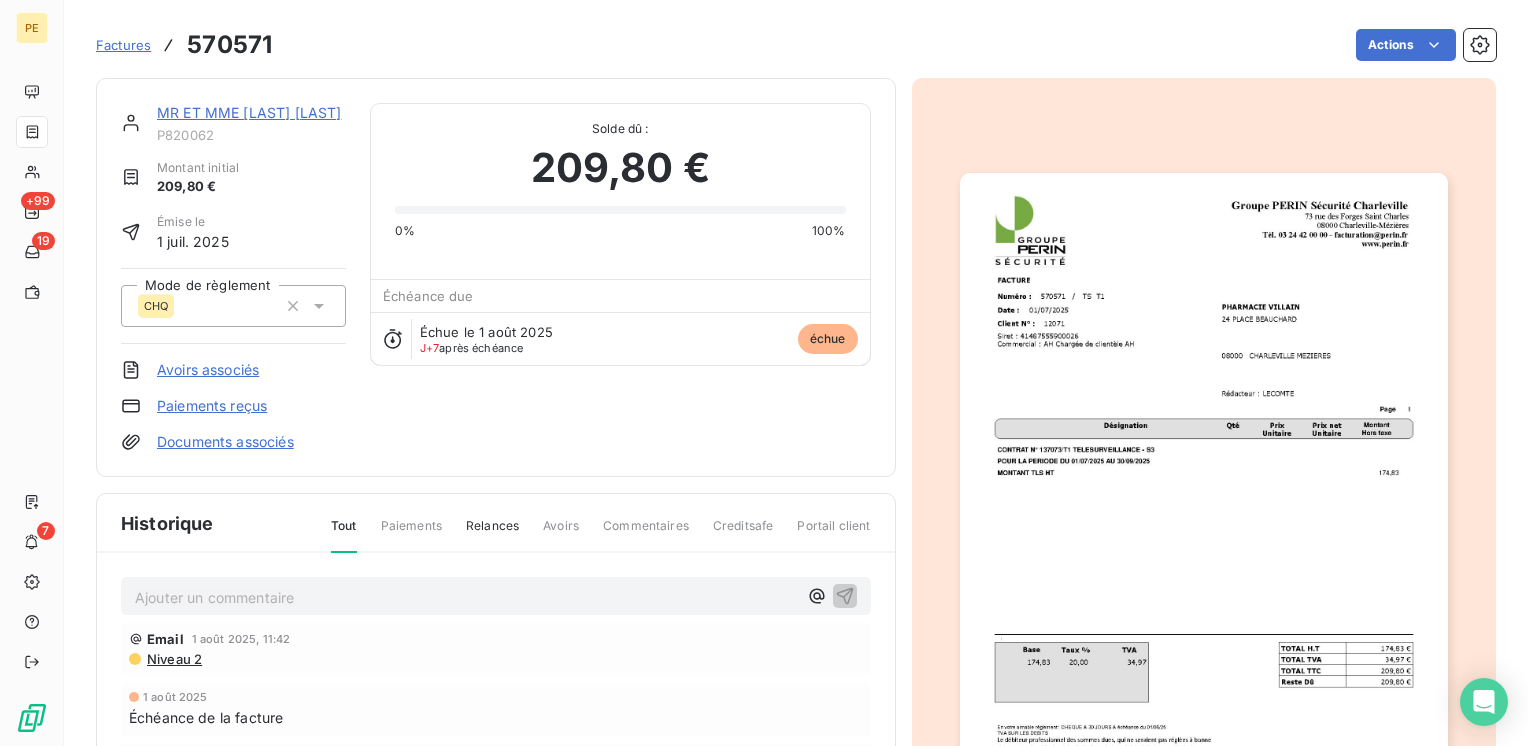 click on "Échue le 1 août 2025 J+7  après échéance échue" at bounding box center [620, 338] 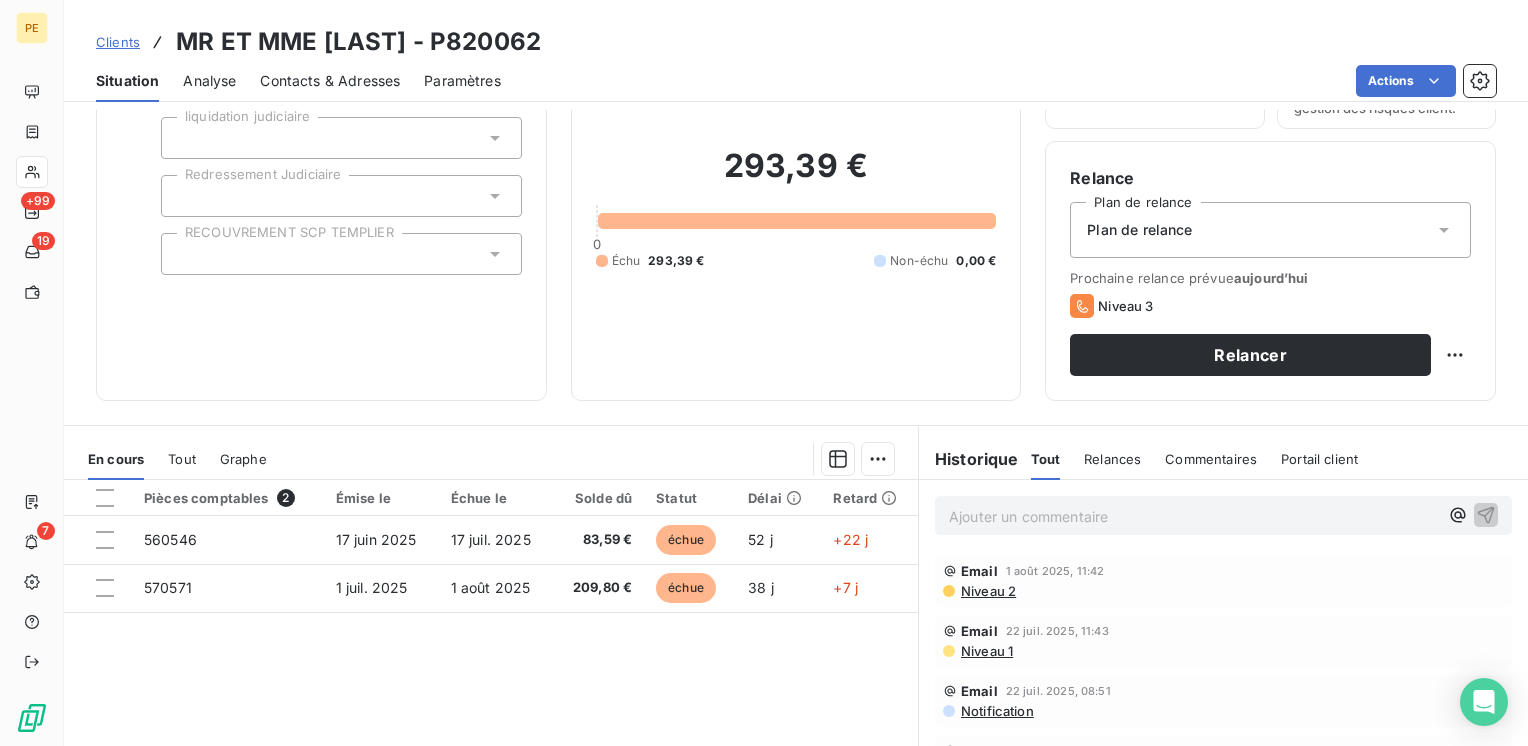 scroll, scrollTop: 133, scrollLeft: 0, axis: vertical 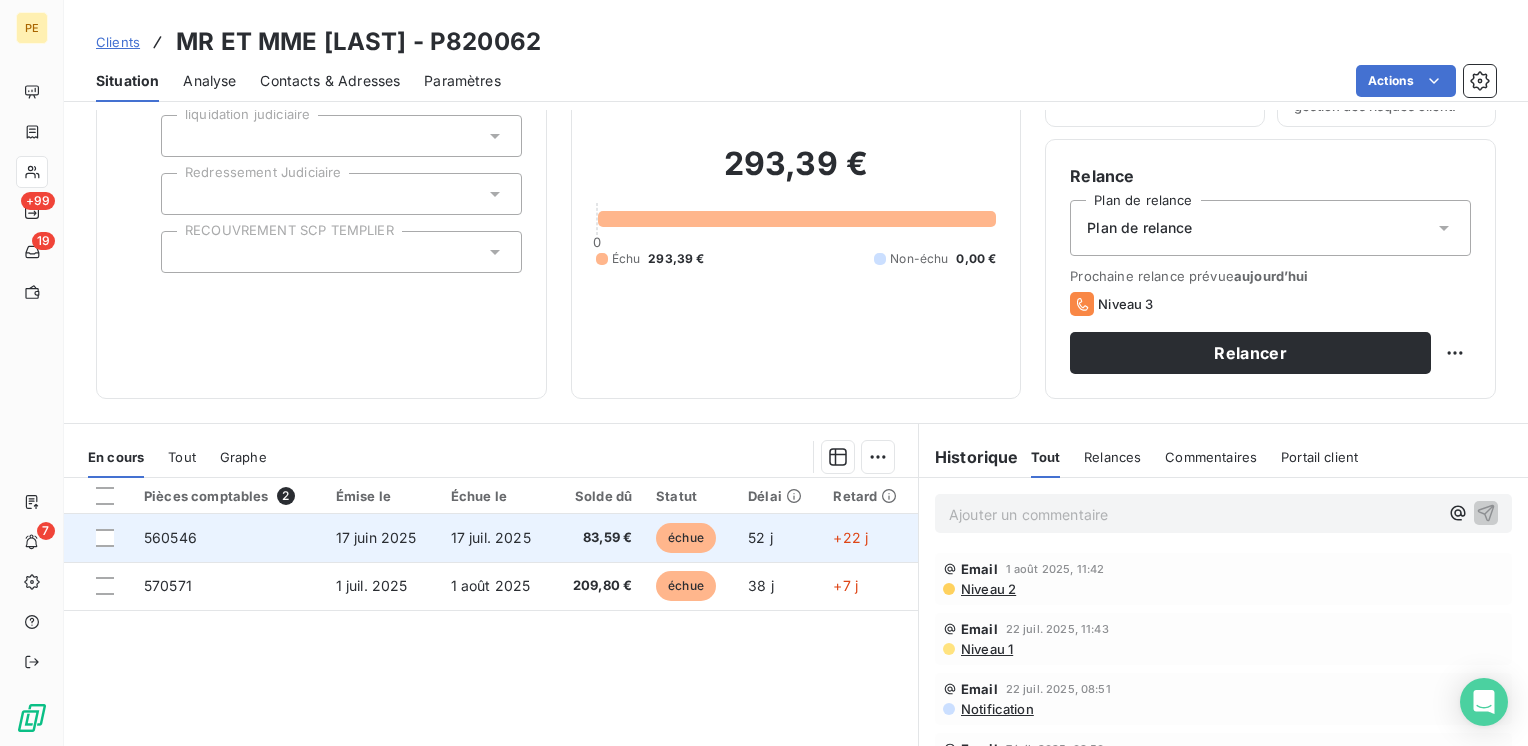 click on "+22 j" at bounding box center [850, 537] 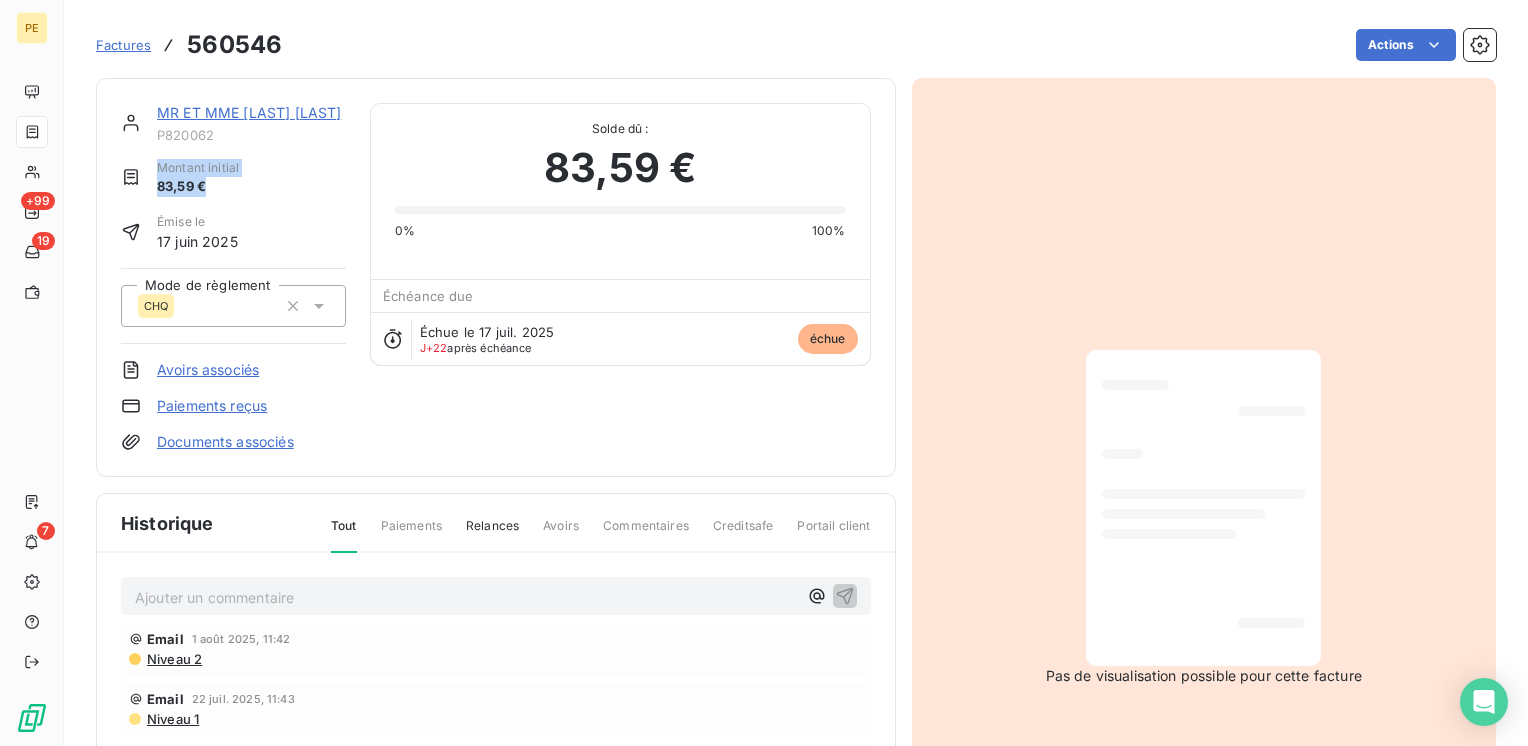 drag, startPoint x: 226, startPoint y: 190, endPoint x: 140, endPoint y: 181, distance: 86.46965 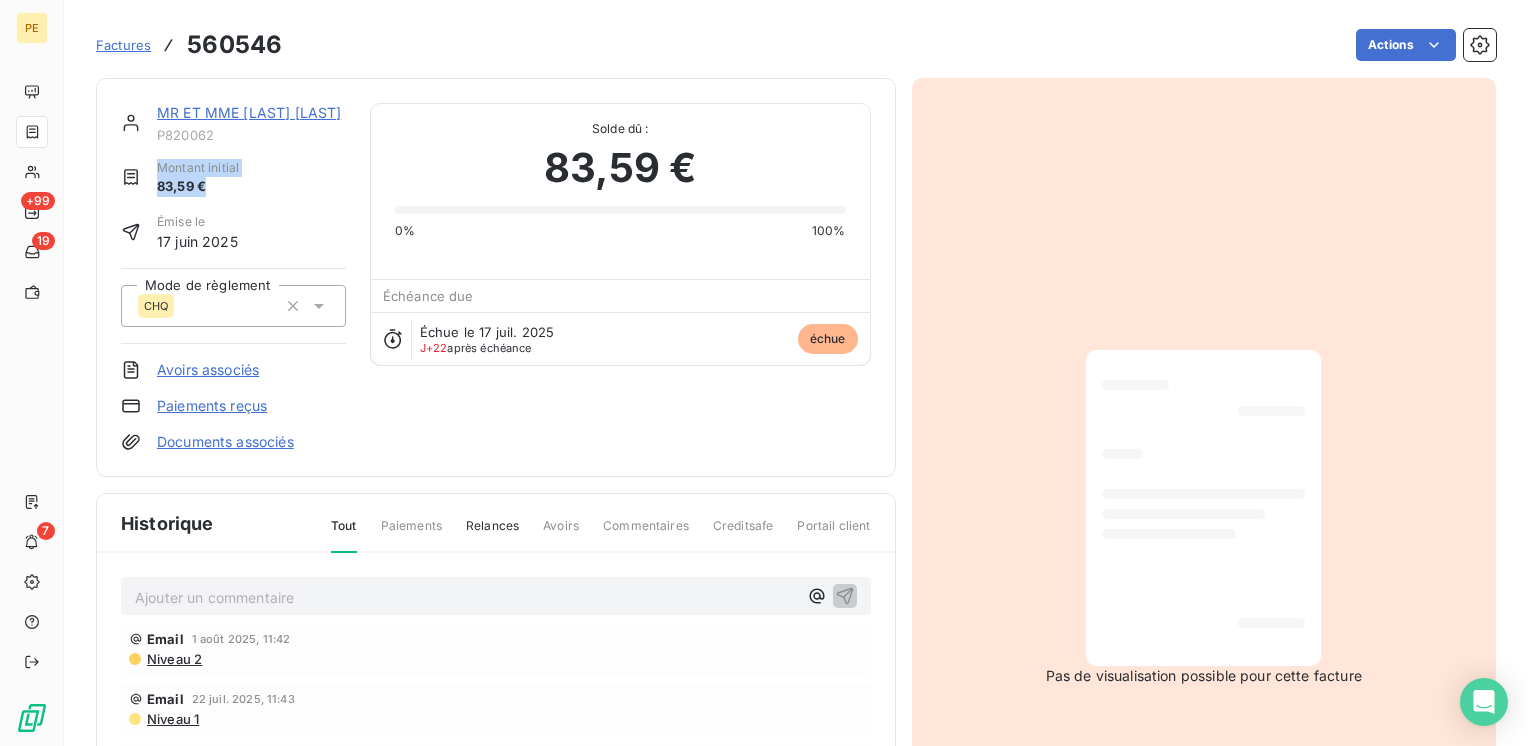 click on "Montant initial 83,59 €" at bounding box center (233, 178) 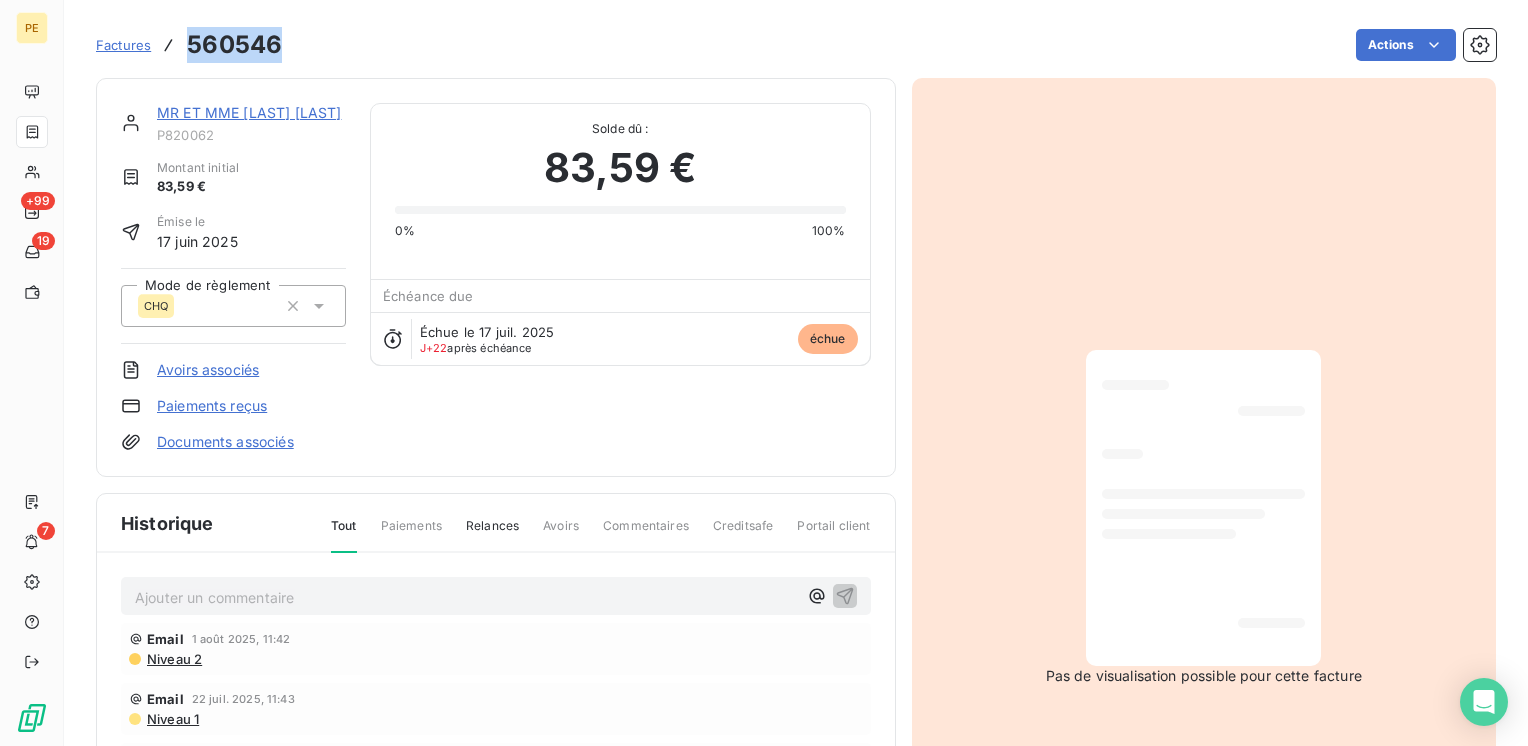 drag, startPoint x: 283, startPoint y: 48, endPoint x: 177, endPoint y: 26, distance: 108.25895 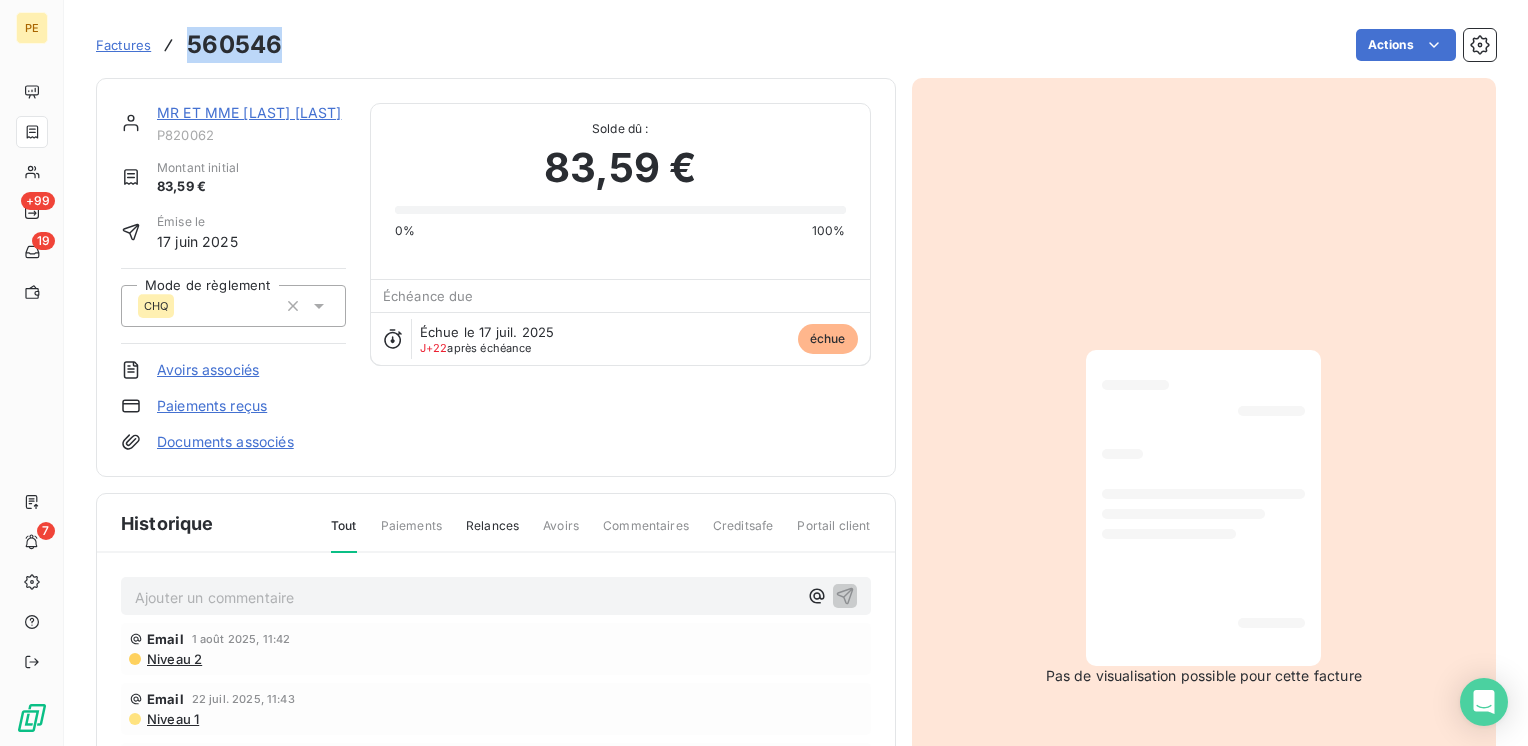 copy on "560546" 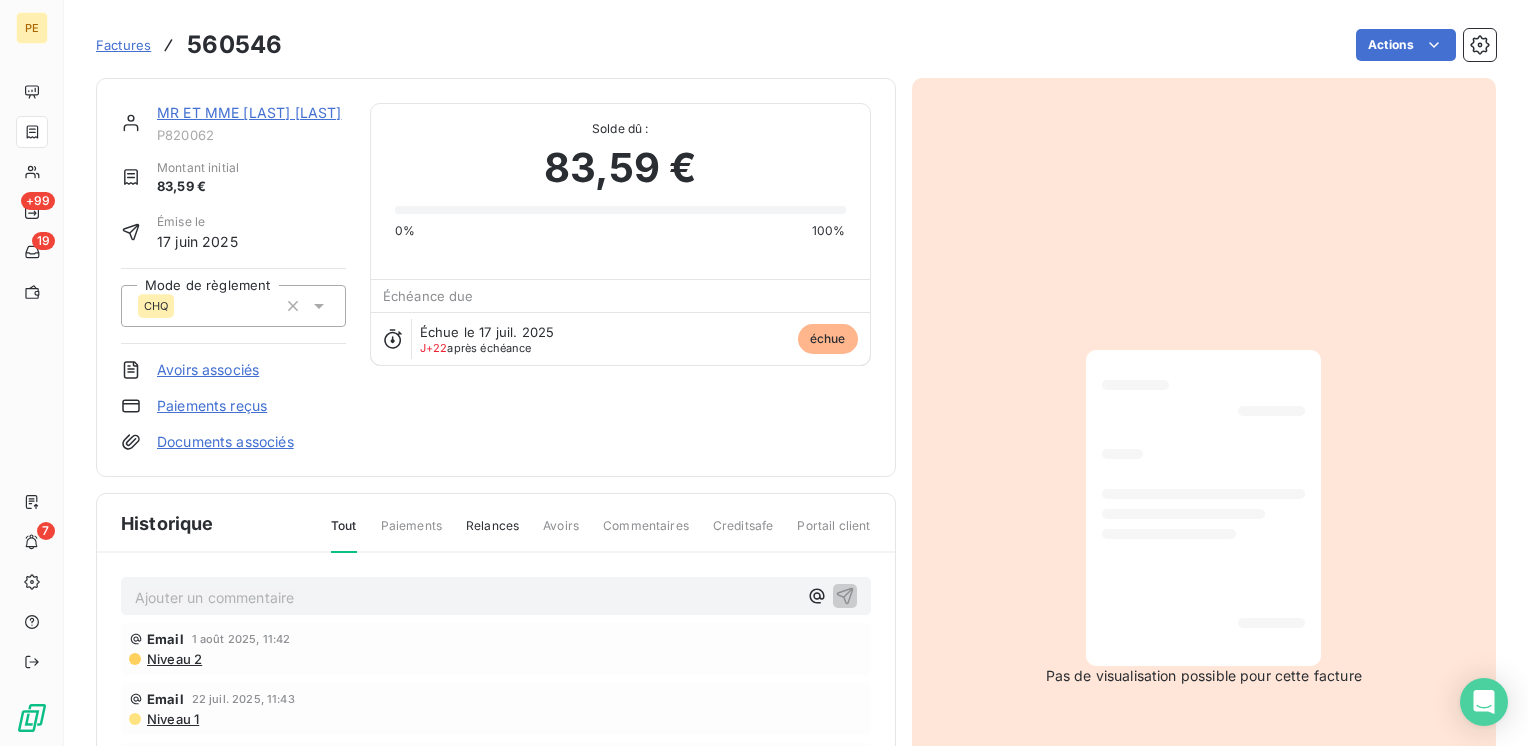 click on "Échue le 17 juil. 2025 J+22  après échéance échue" at bounding box center [620, 338] 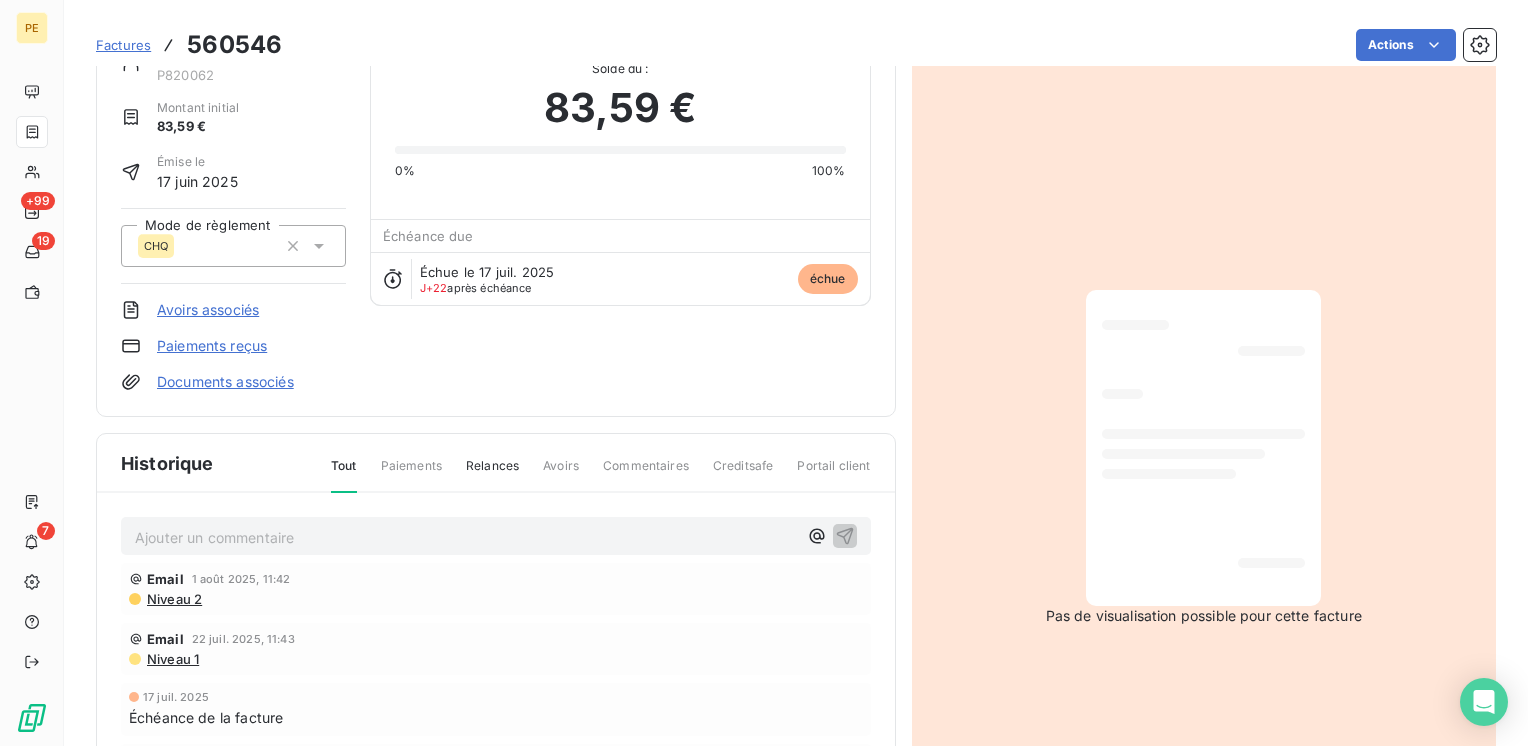 scroll, scrollTop: 0, scrollLeft: 0, axis: both 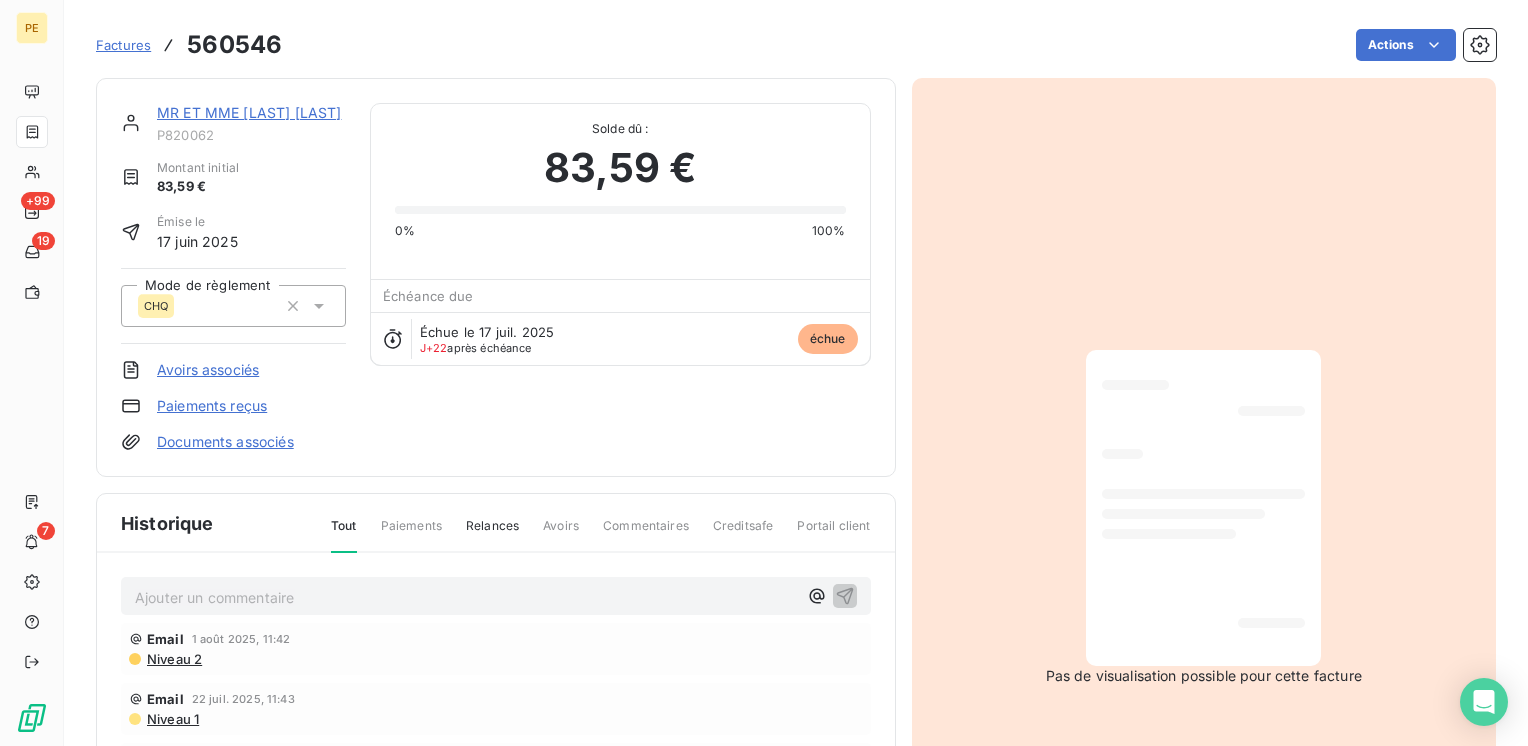 click on "MR ET MME VILLAIN" at bounding box center [249, 112] 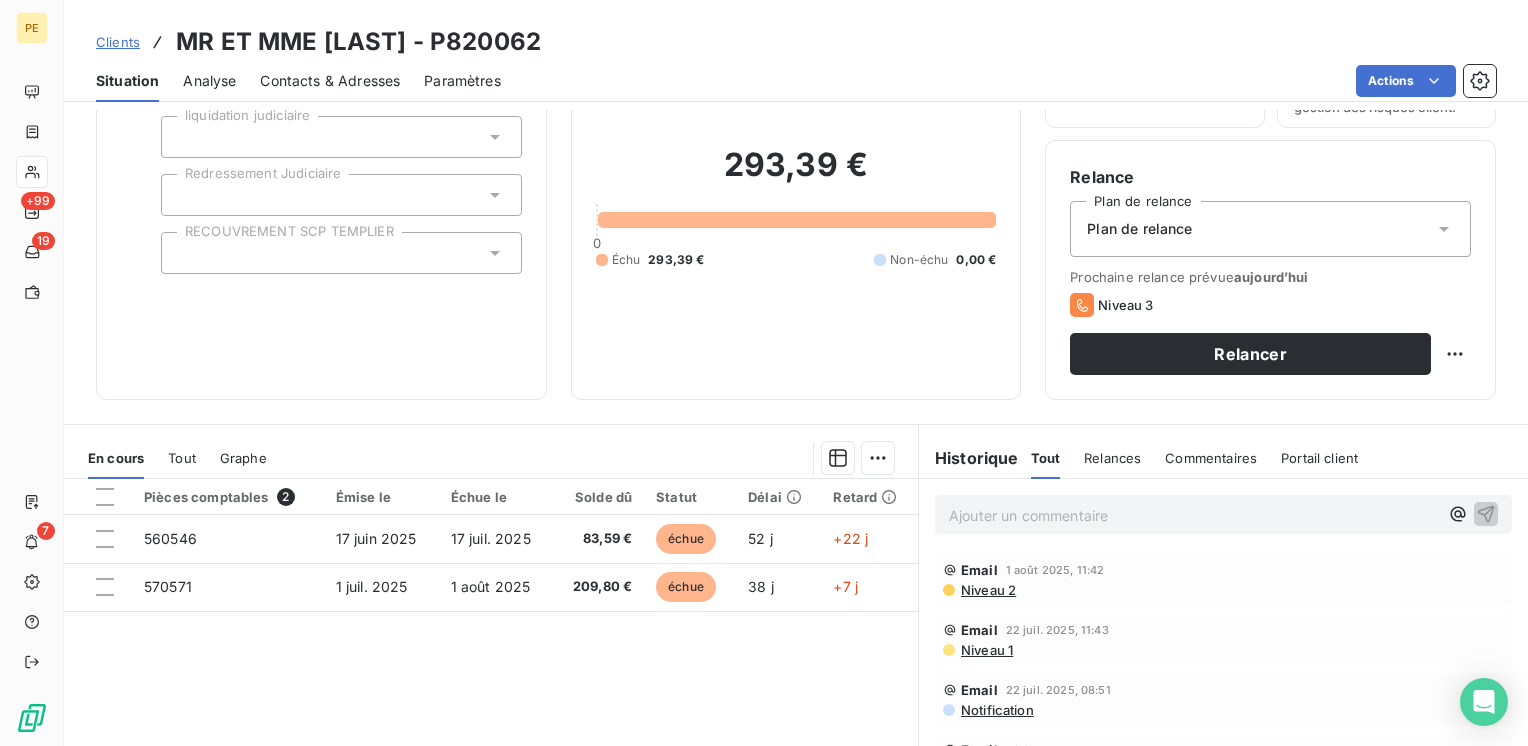 scroll, scrollTop: 133, scrollLeft: 0, axis: vertical 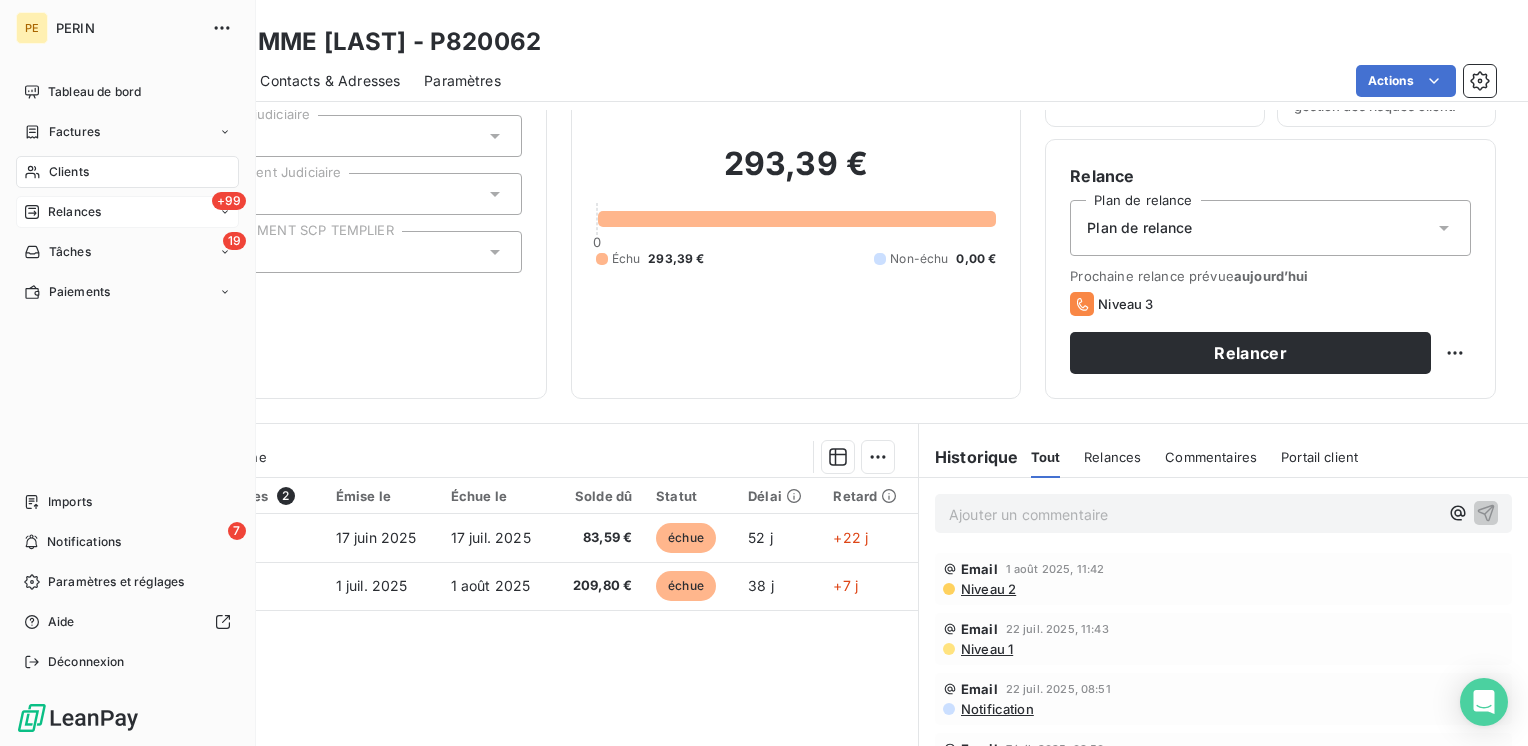click on "+99 Relances" at bounding box center [127, 212] 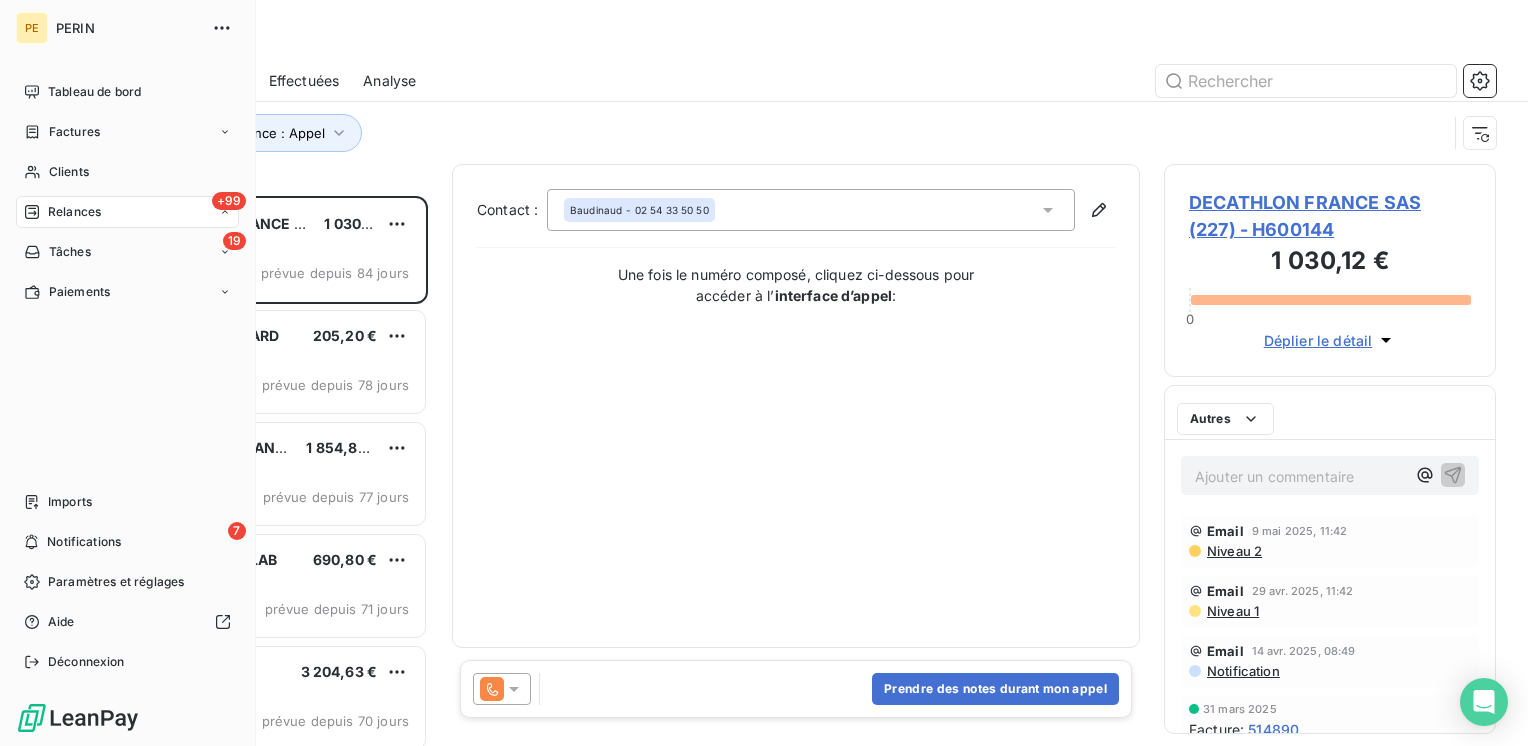 scroll, scrollTop: 16, scrollLeft: 16, axis: both 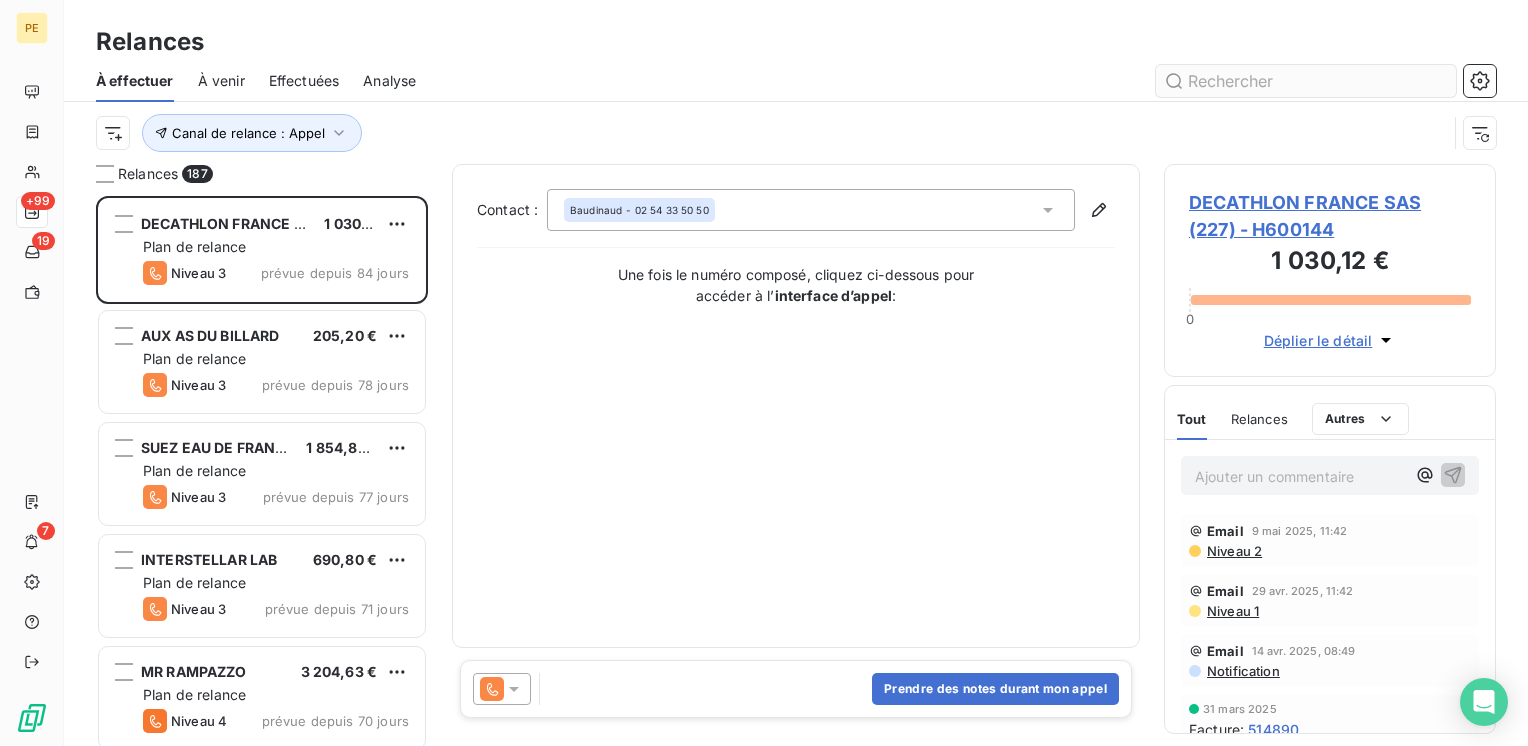 click at bounding box center (1306, 81) 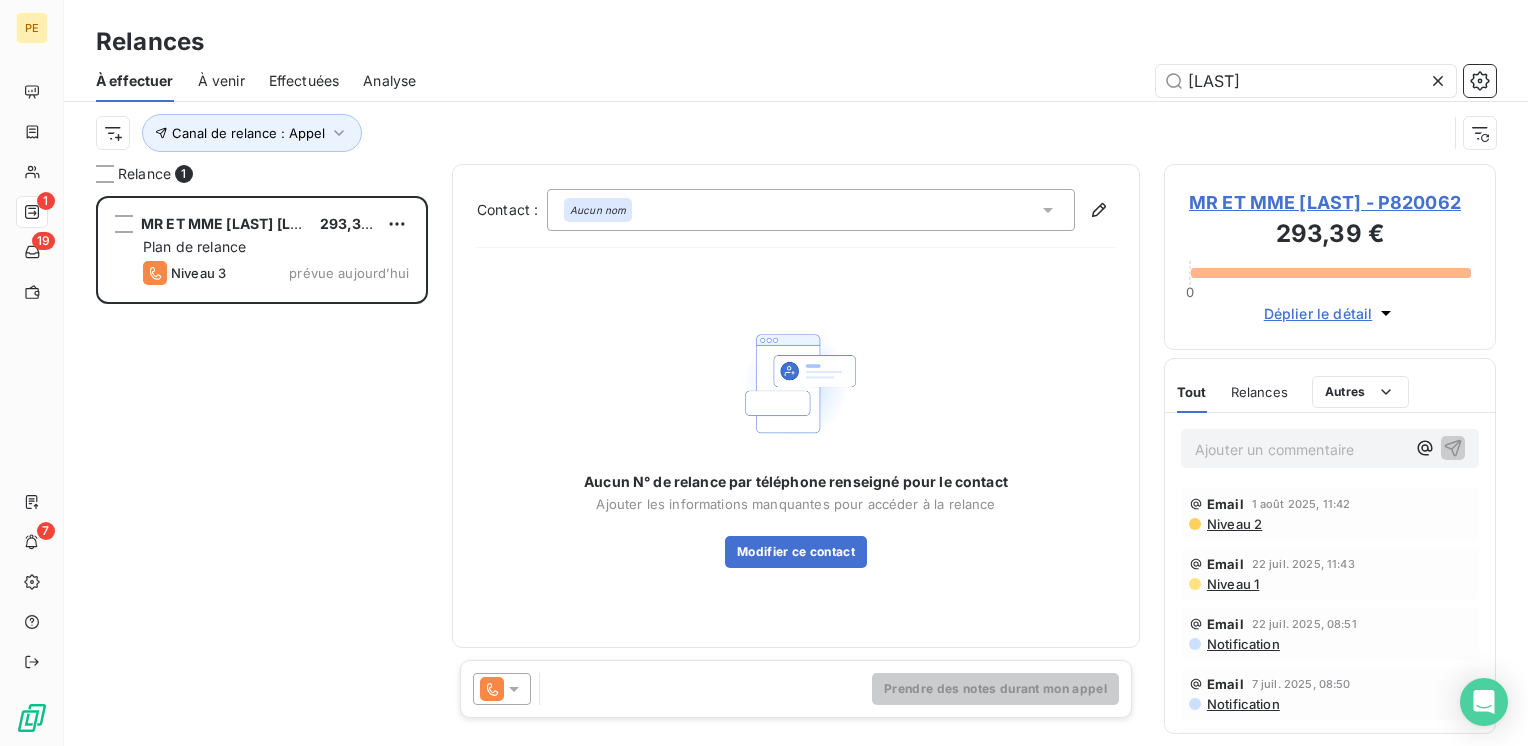 scroll, scrollTop: 16, scrollLeft: 16, axis: both 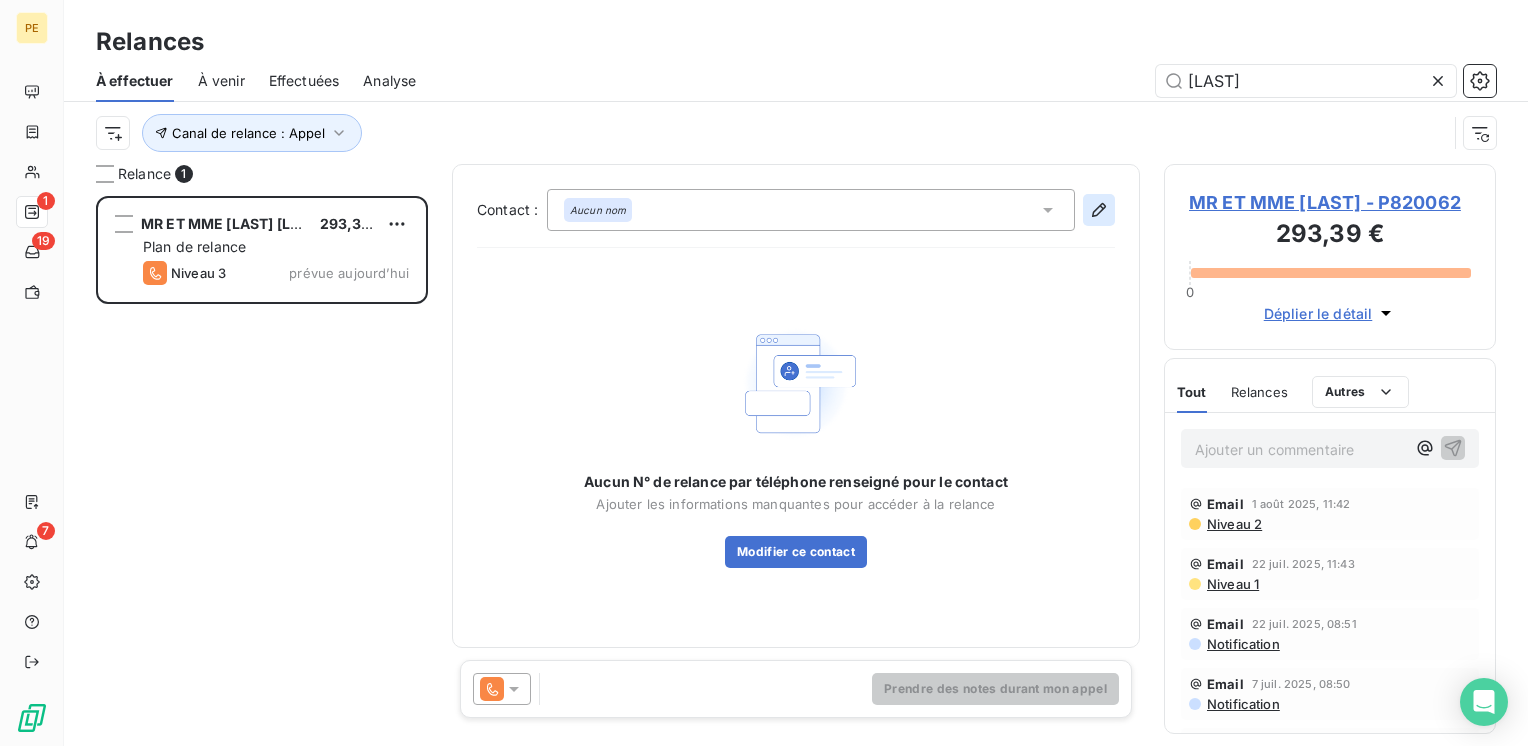 type on "villain" 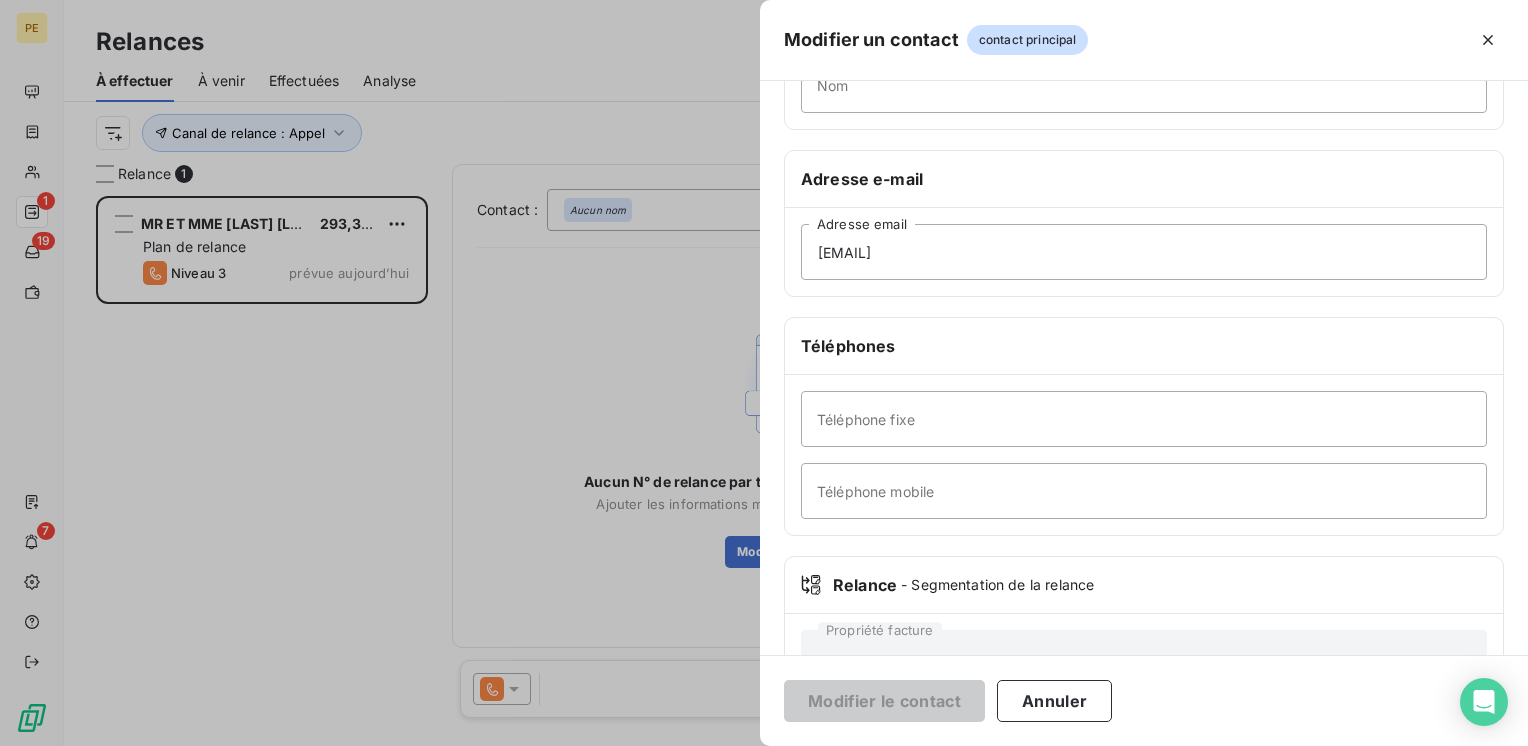 scroll, scrollTop: 0, scrollLeft: 0, axis: both 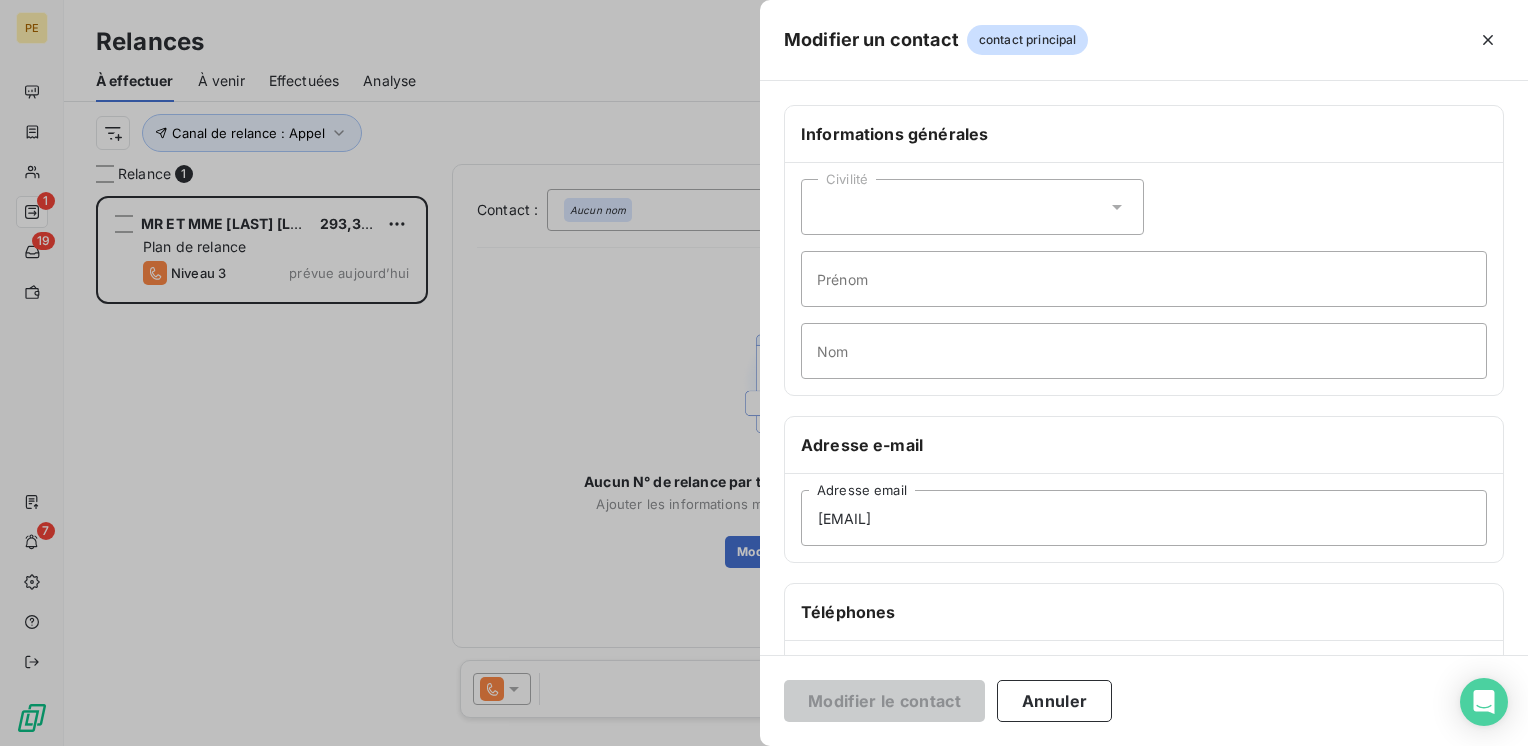 click on "Civilité Prénom Nom" at bounding box center [1144, 279] 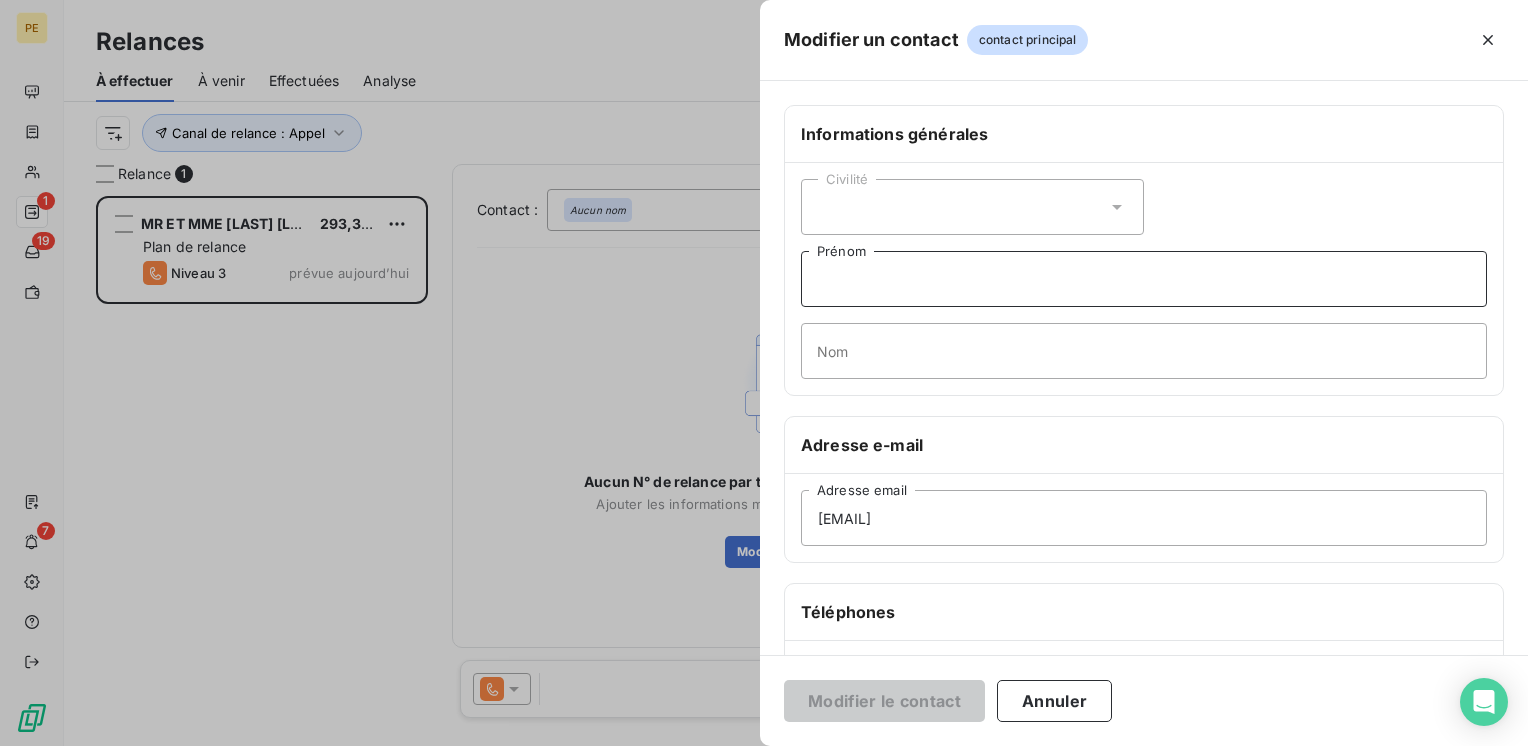 click on "Prénom" at bounding box center [1144, 279] 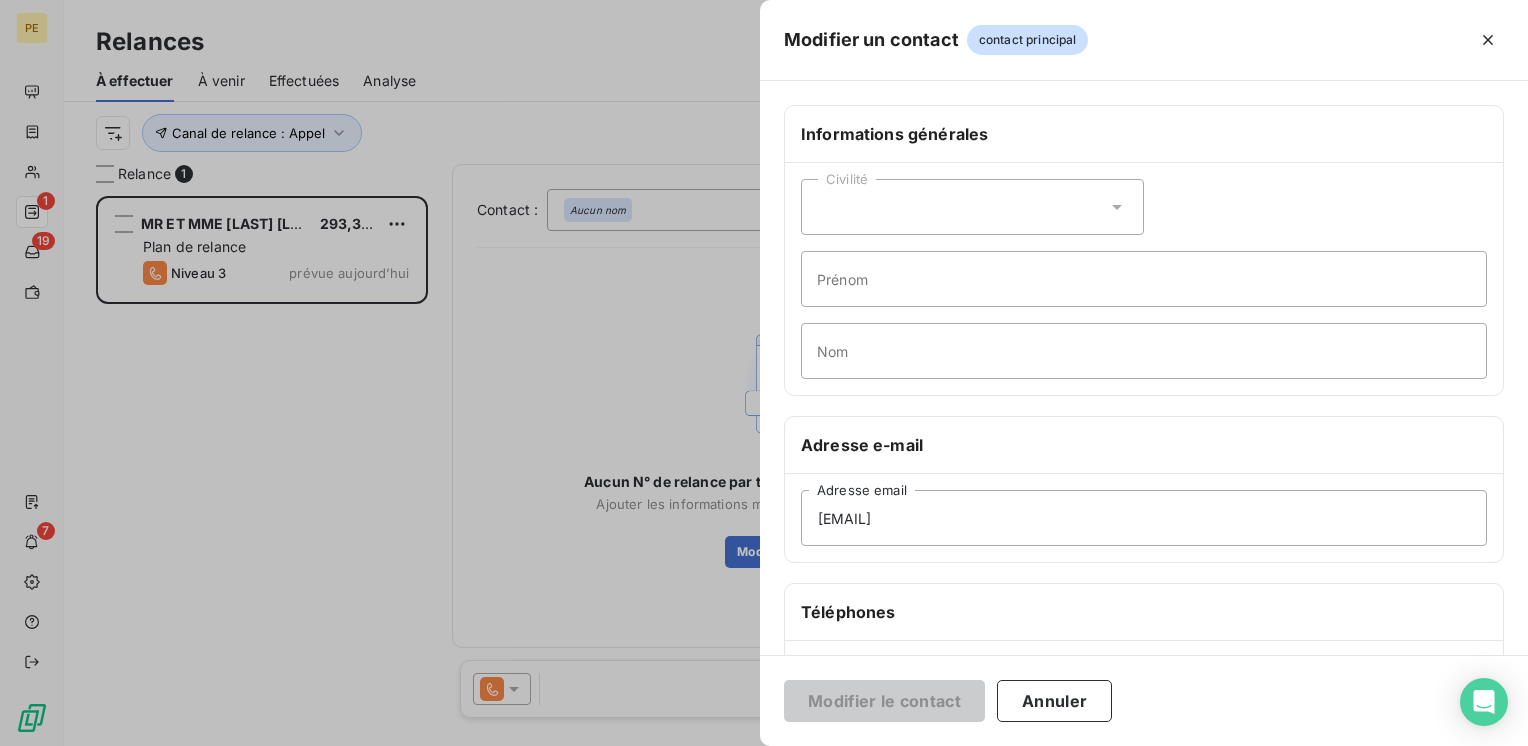 click on "Civilité" at bounding box center [972, 207] 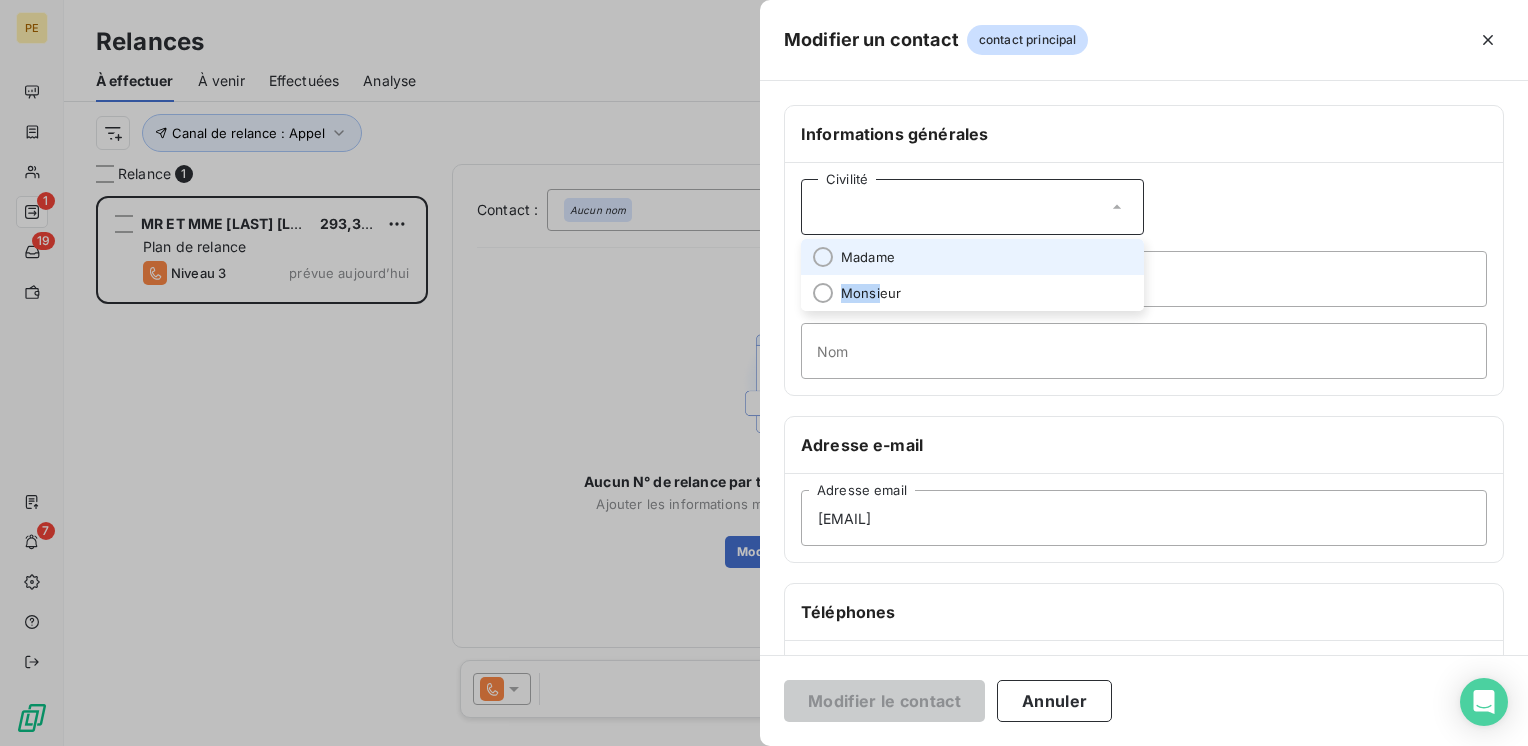 drag, startPoint x: 882, startPoint y: 293, endPoint x: 891, endPoint y: 250, distance: 43.931767 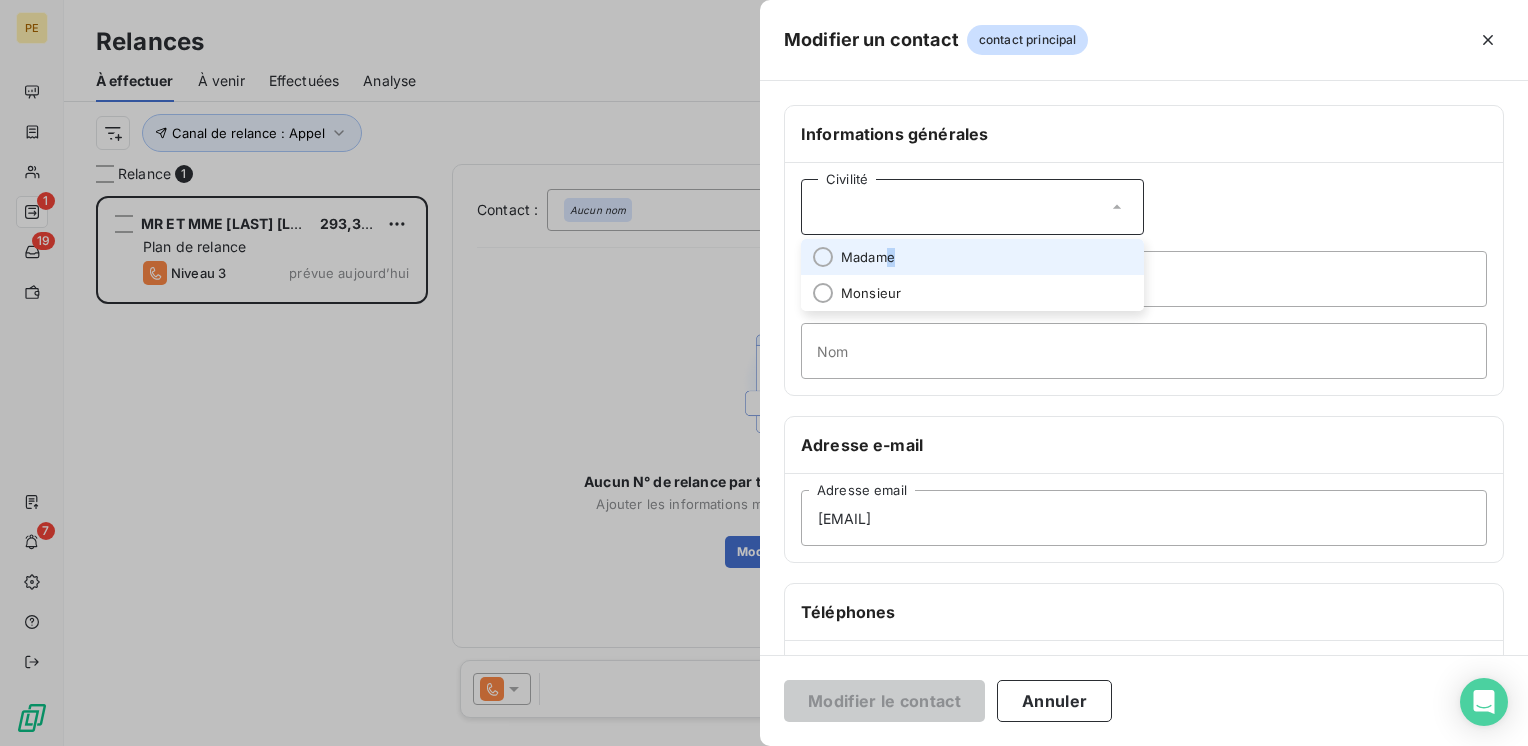 click on "Madame" at bounding box center (868, 257) 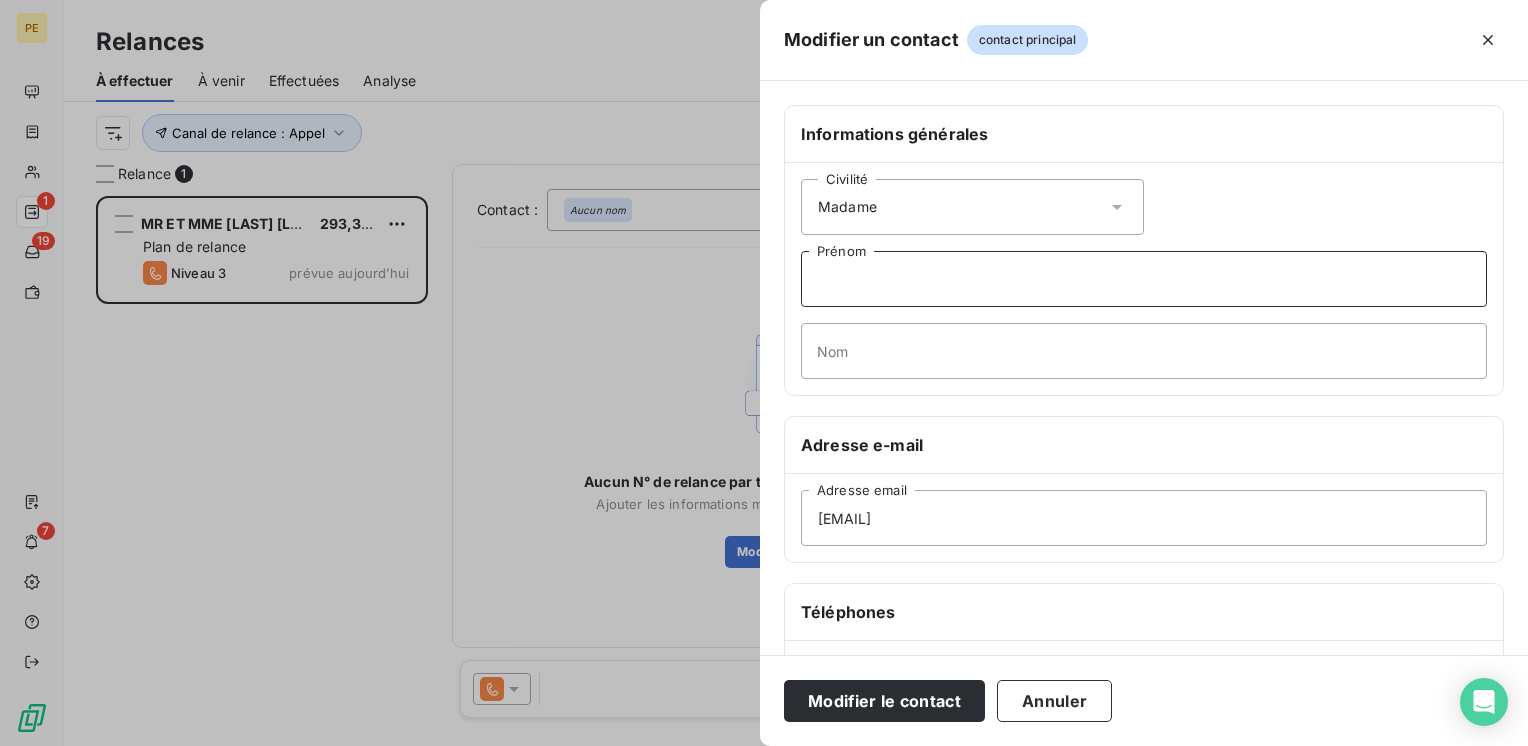 click on "Prénom" at bounding box center [1144, 279] 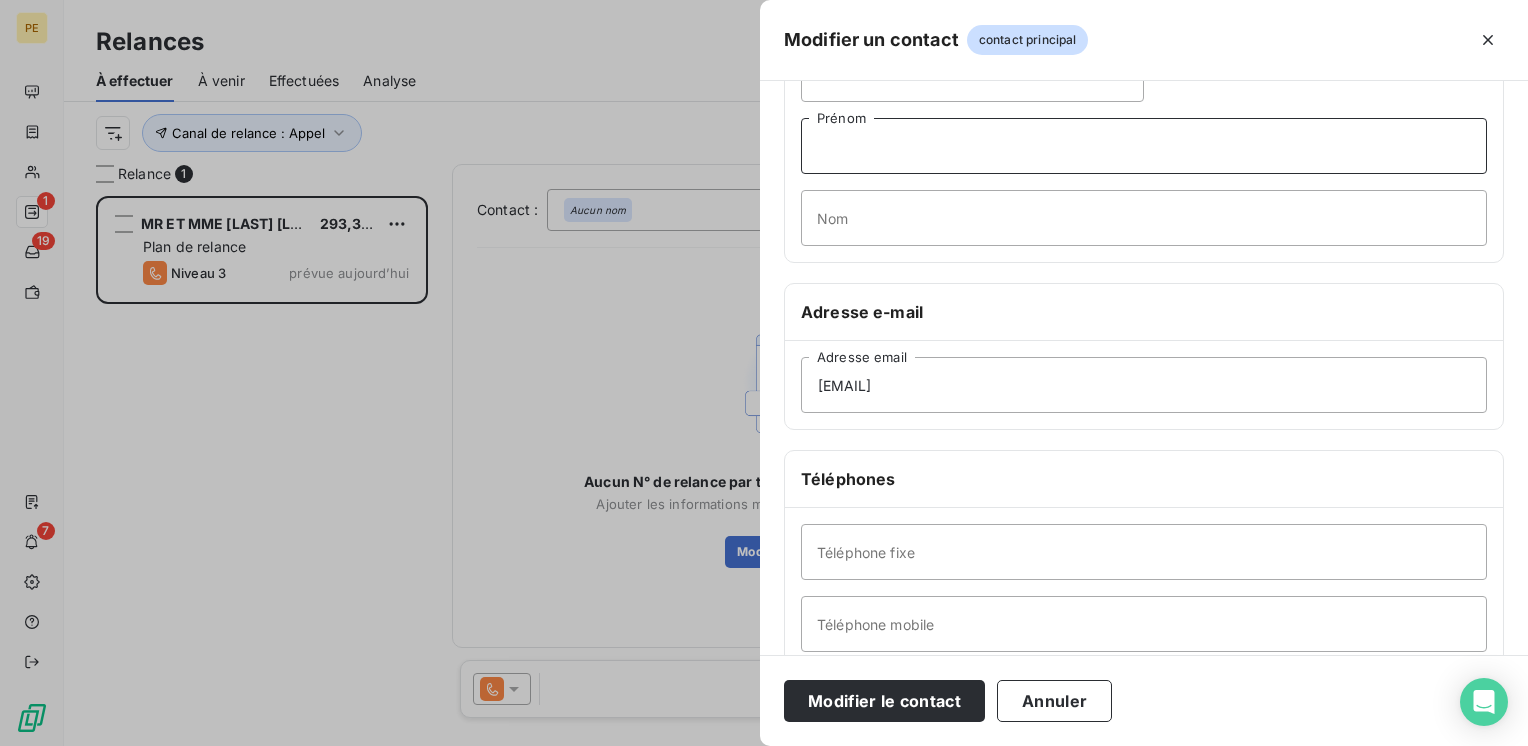 scroll, scrollTop: 334, scrollLeft: 0, axis: vertical 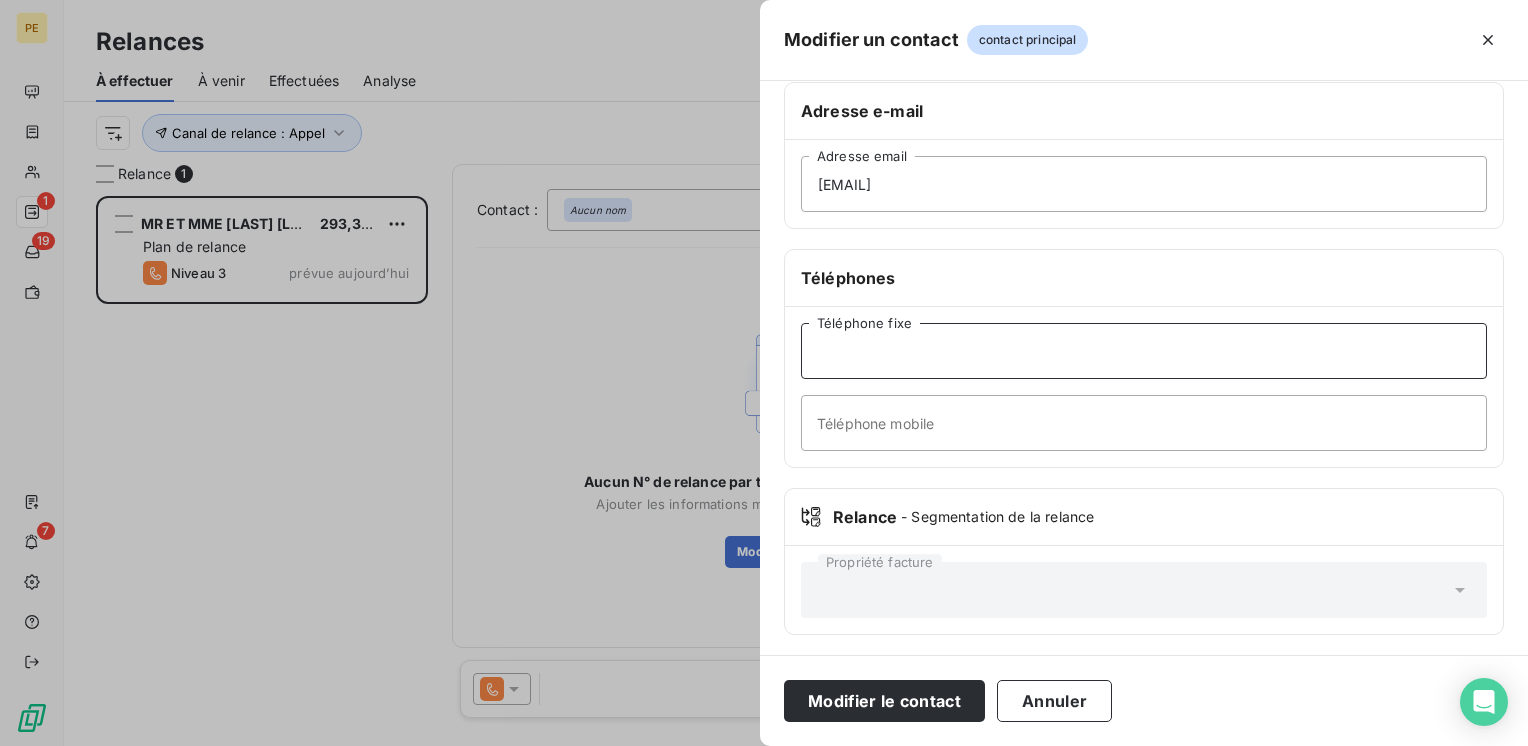 click on "Téléphone fixe" at bounding box center (1144, 351) 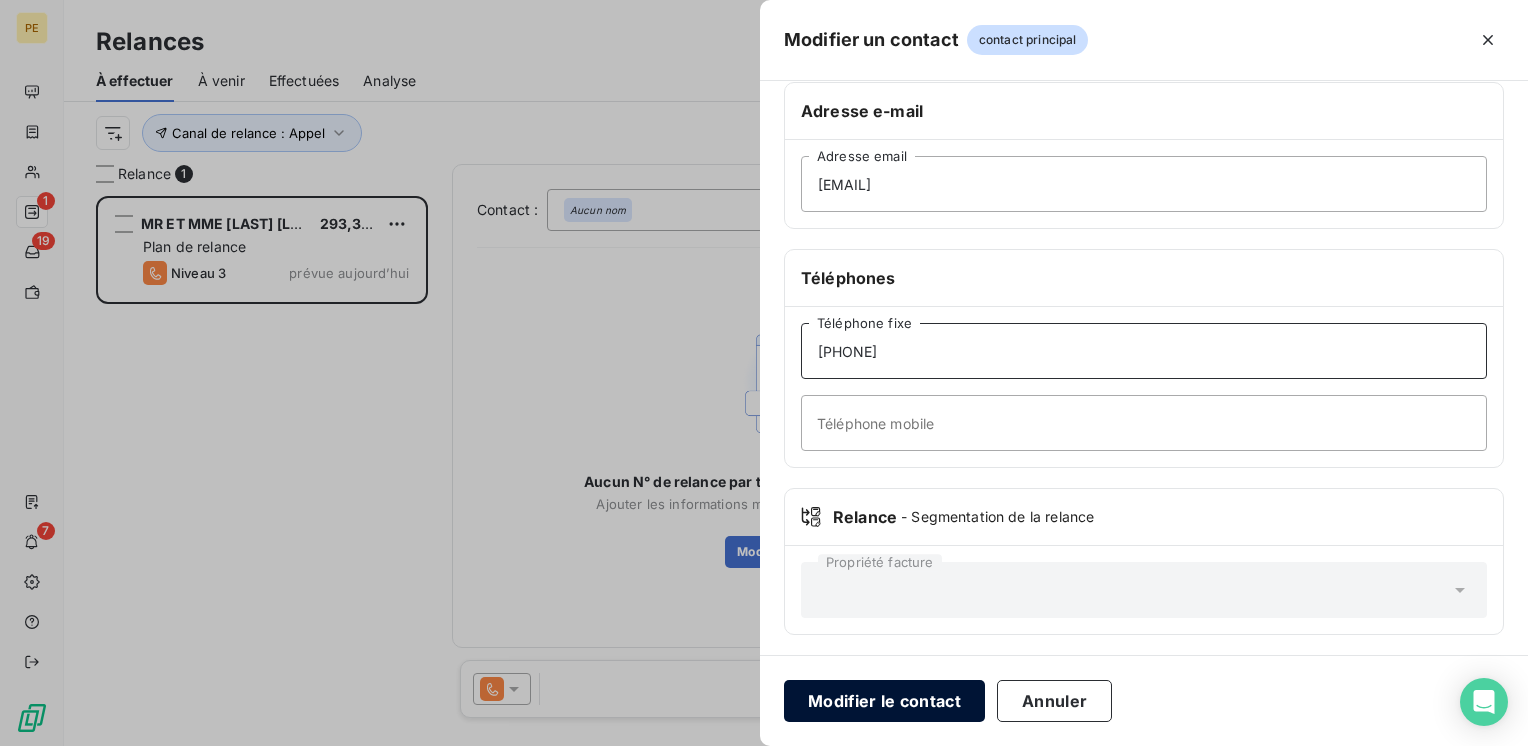 type on "0607426369" 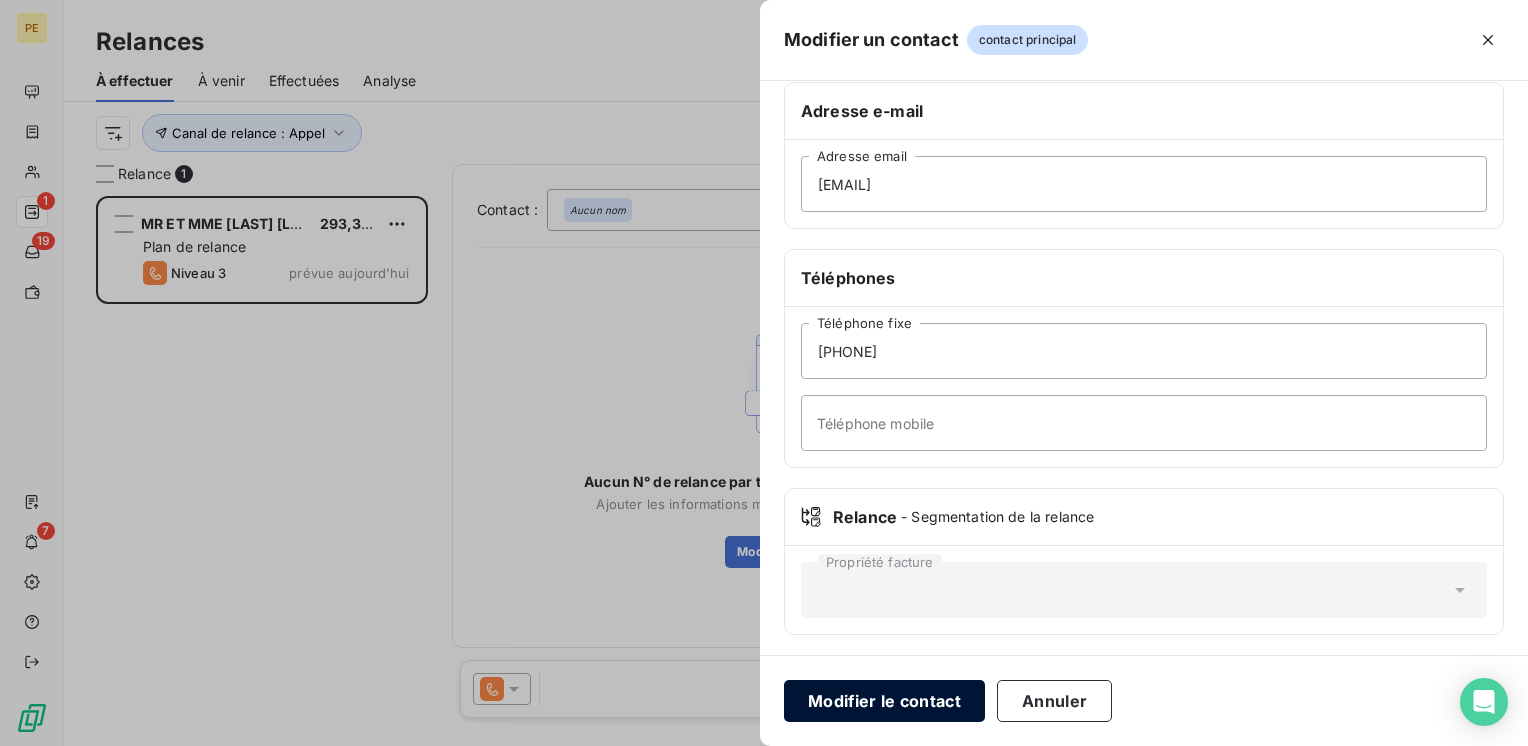 click on "Modifier le contact" at bounding box center [884, 701] 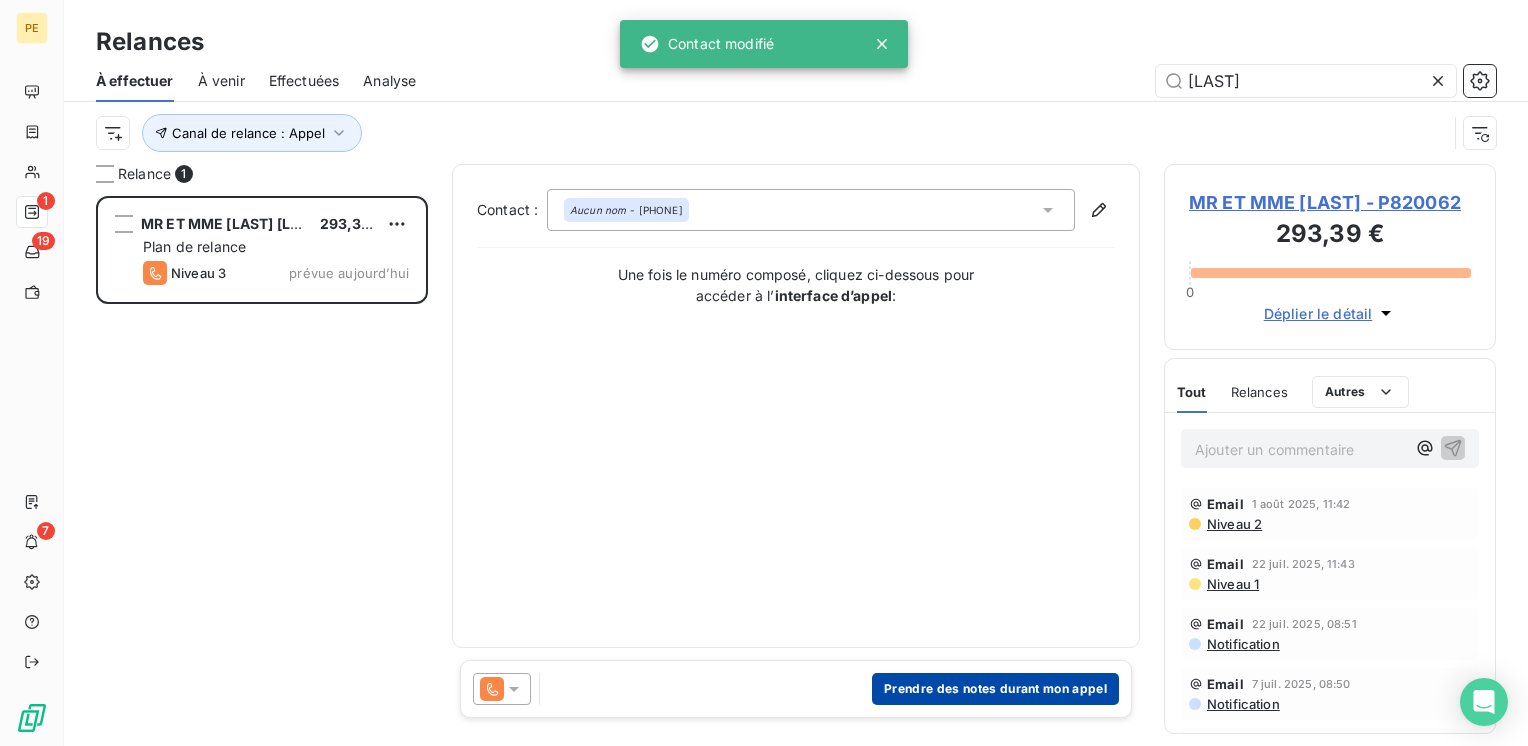 click on "Prendre des notes durant mon appel" at bounding box center [995, 689] 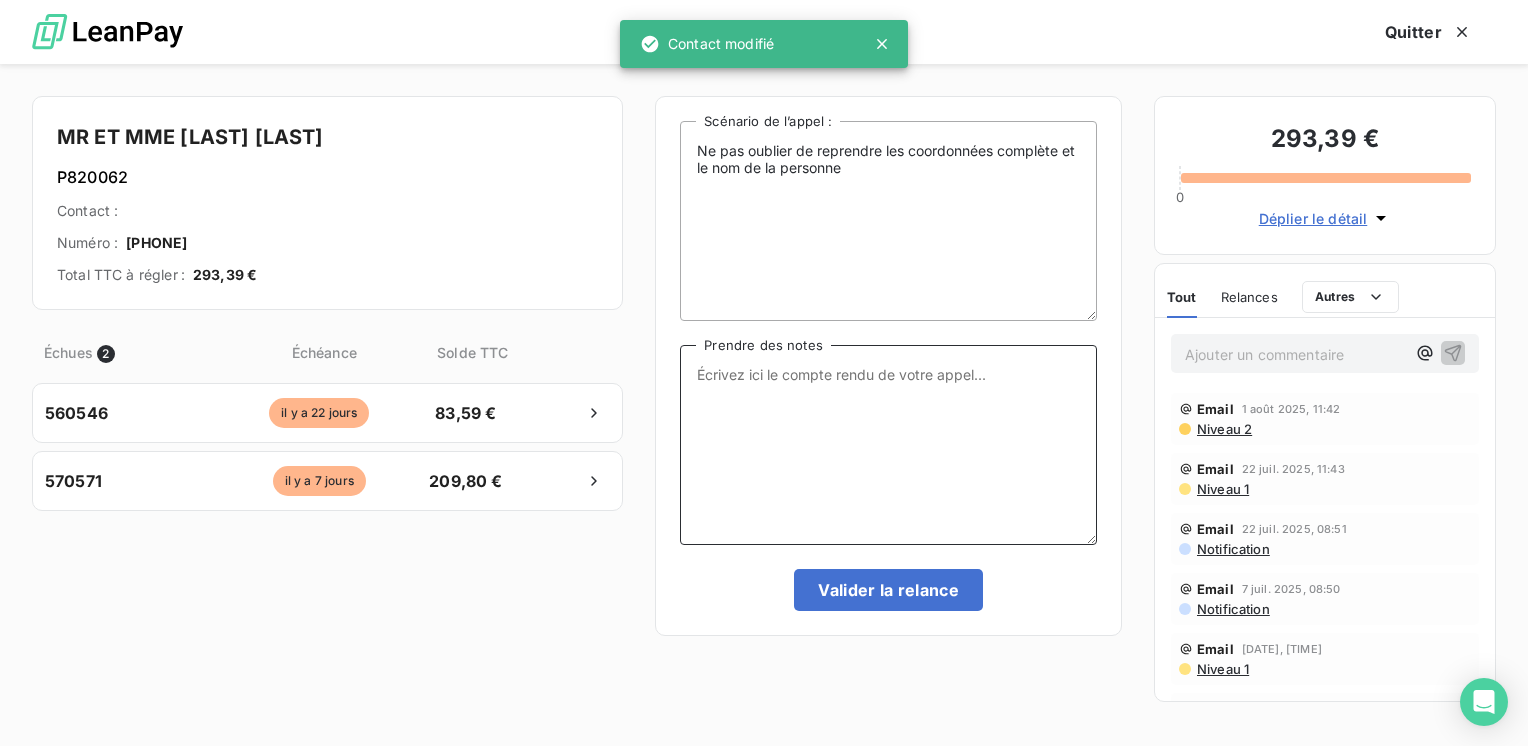 click on "Prendre des notes" at bounding box center (888, 445) 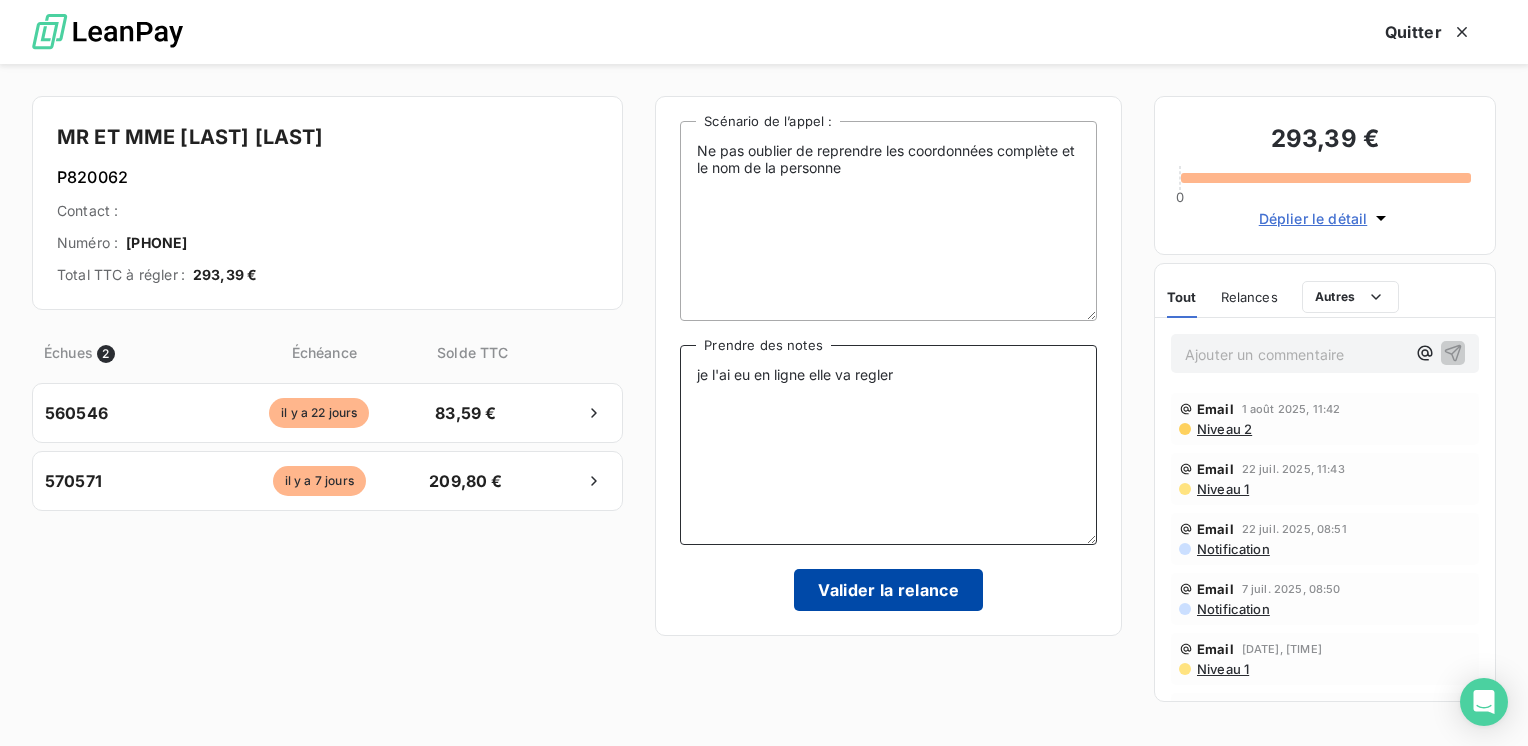 type on "je l'ai eu en ligne elle va regler" 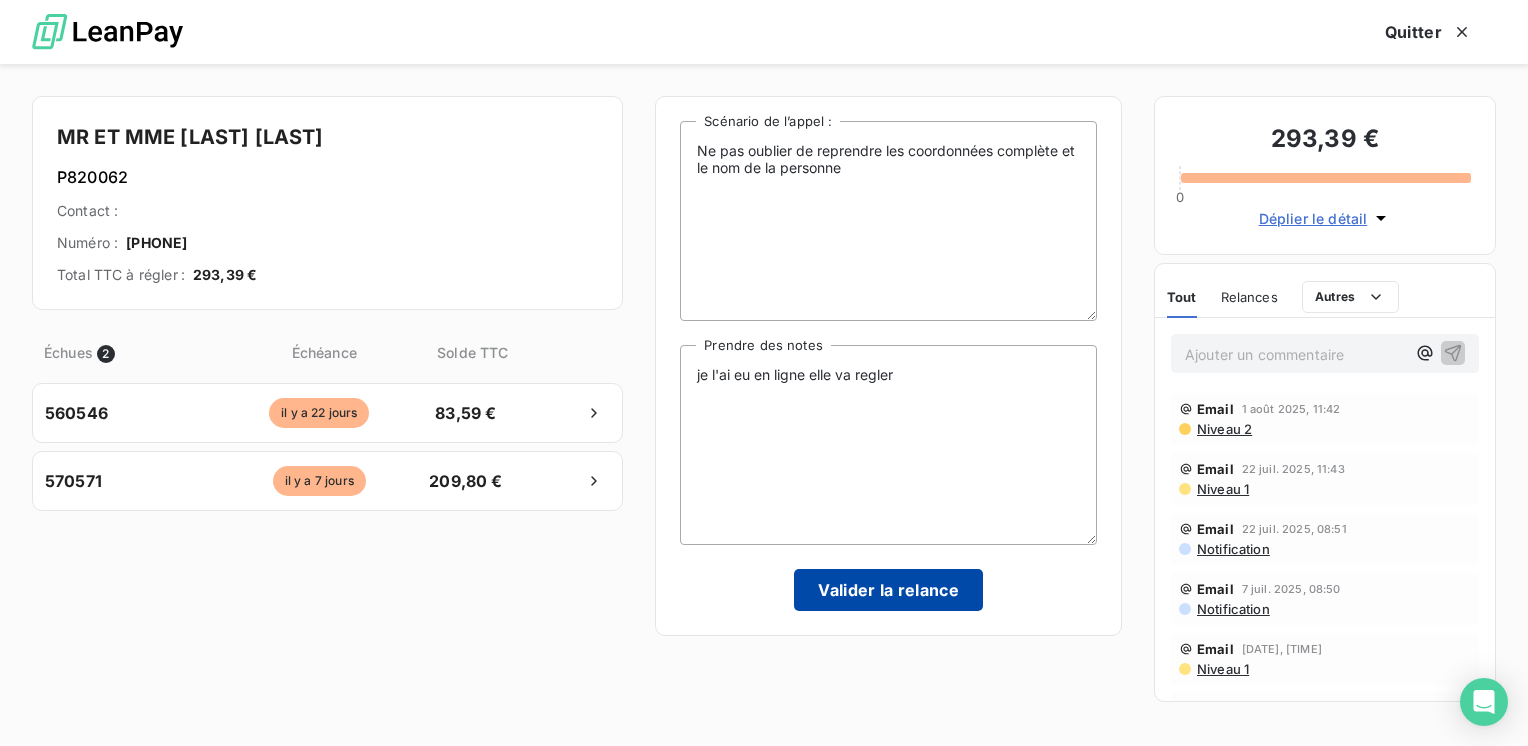 click on "Valider la relance" at bounding box center [888, 590] 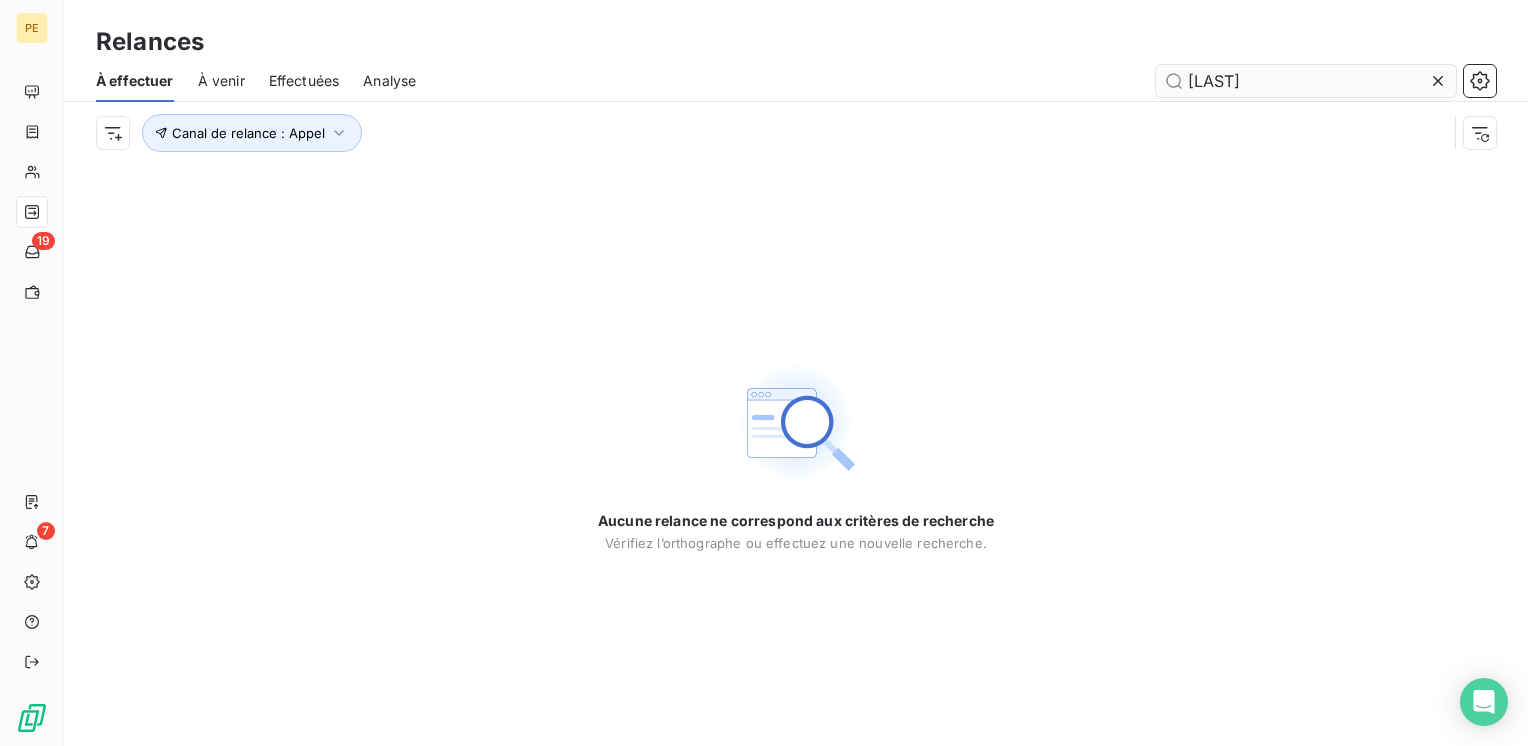 click at bounding box center [1442, 81] 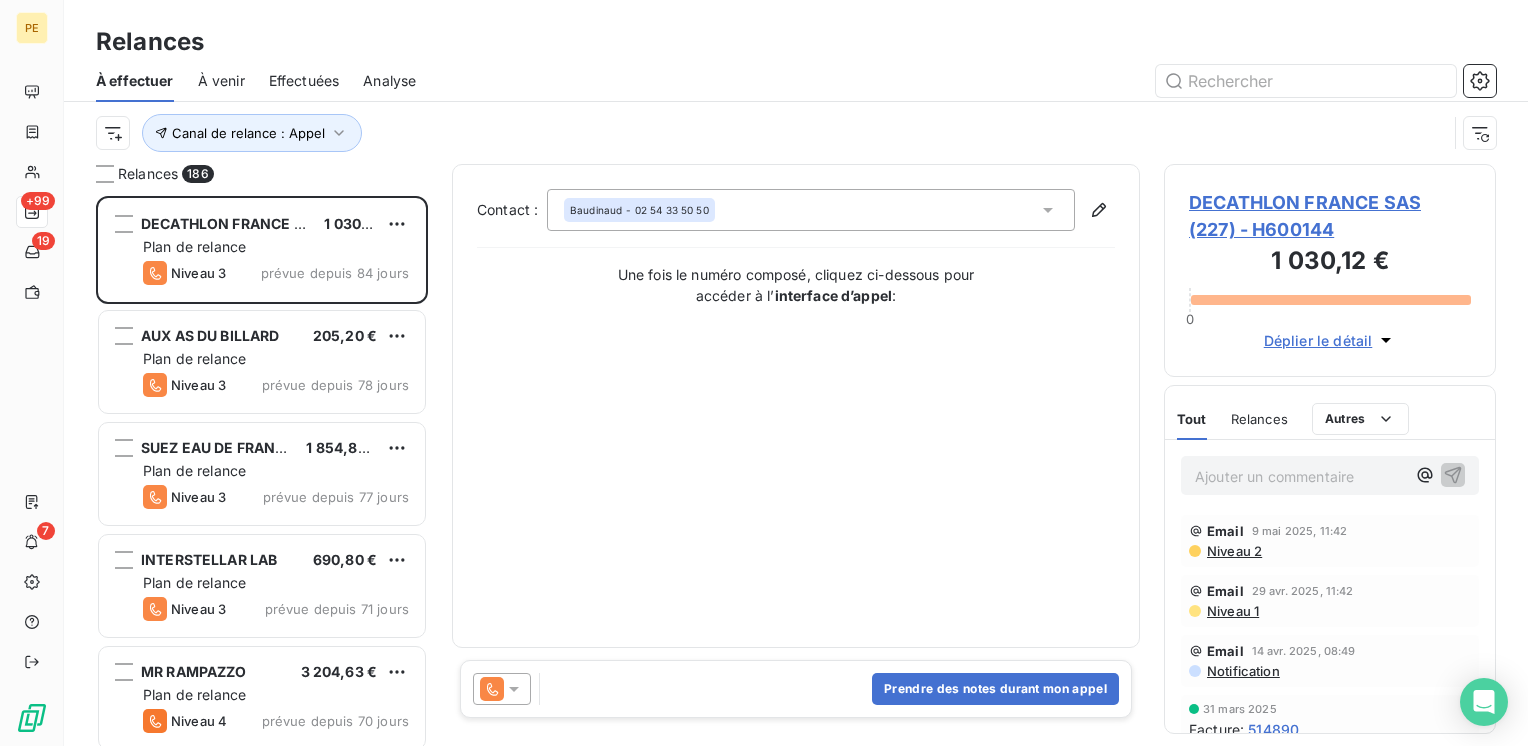scroll, scrollTop: 16, scrollLeft: 16, axis: both 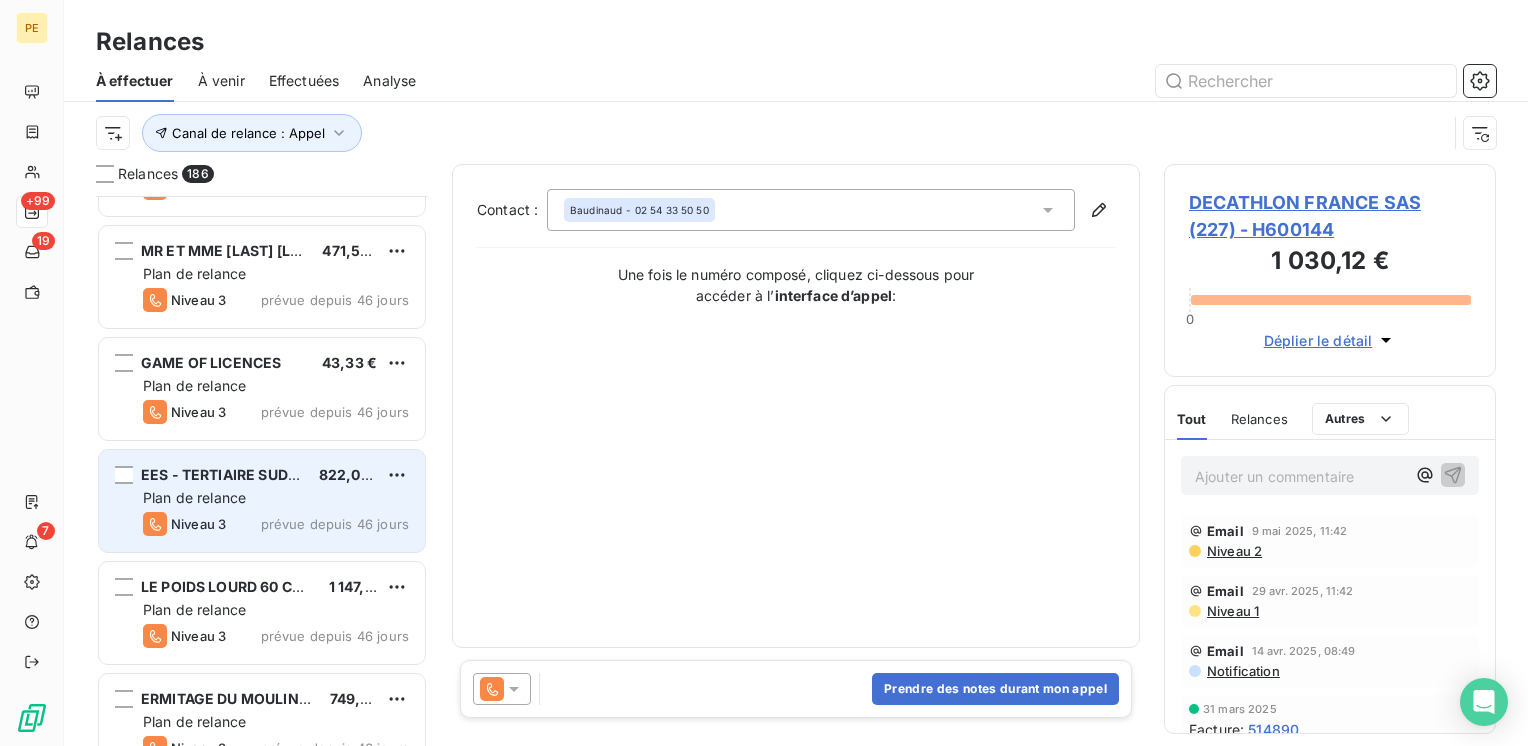 click on "Plan de relance" at bounding box center (276, 498) 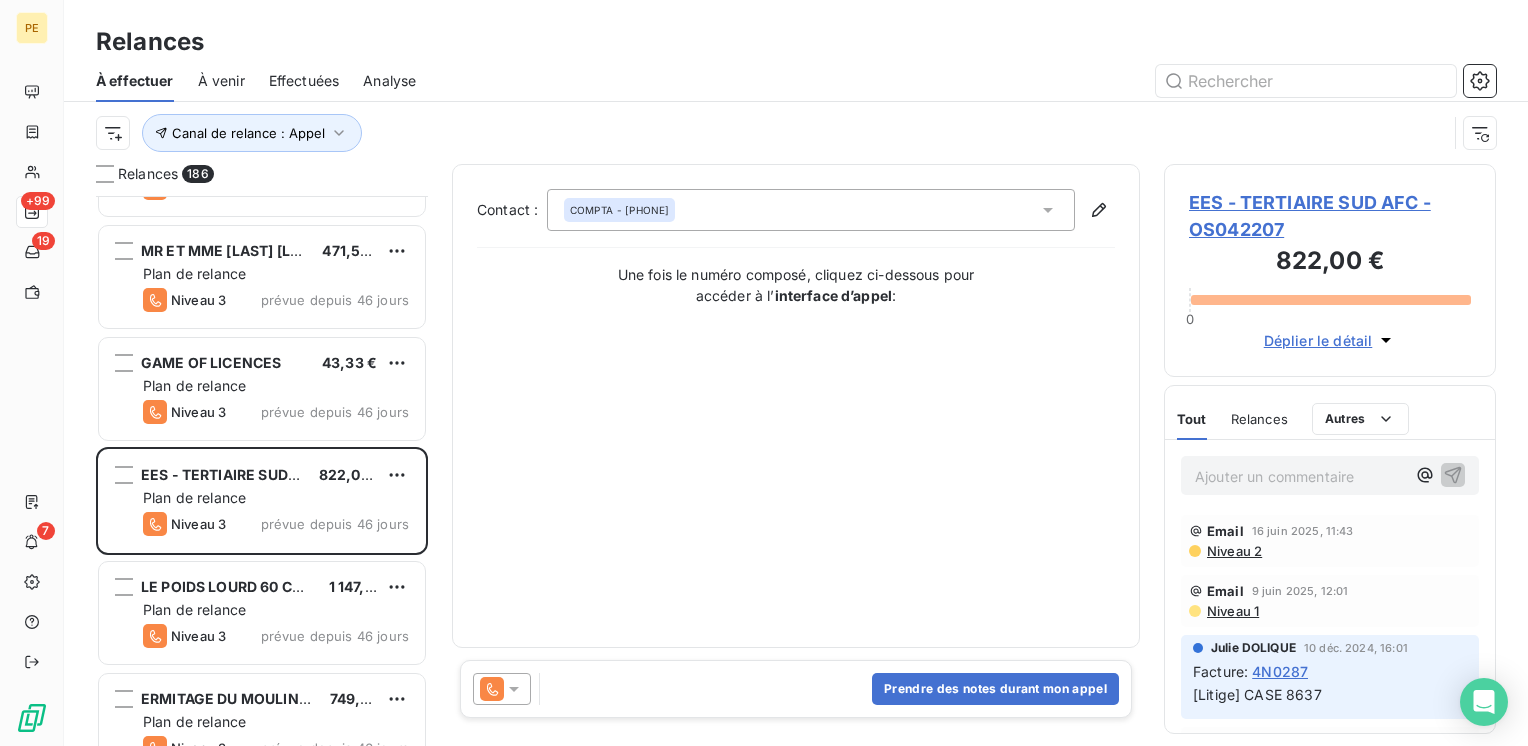 click on "Déplier le détail" at bounding box center (1318, 340) 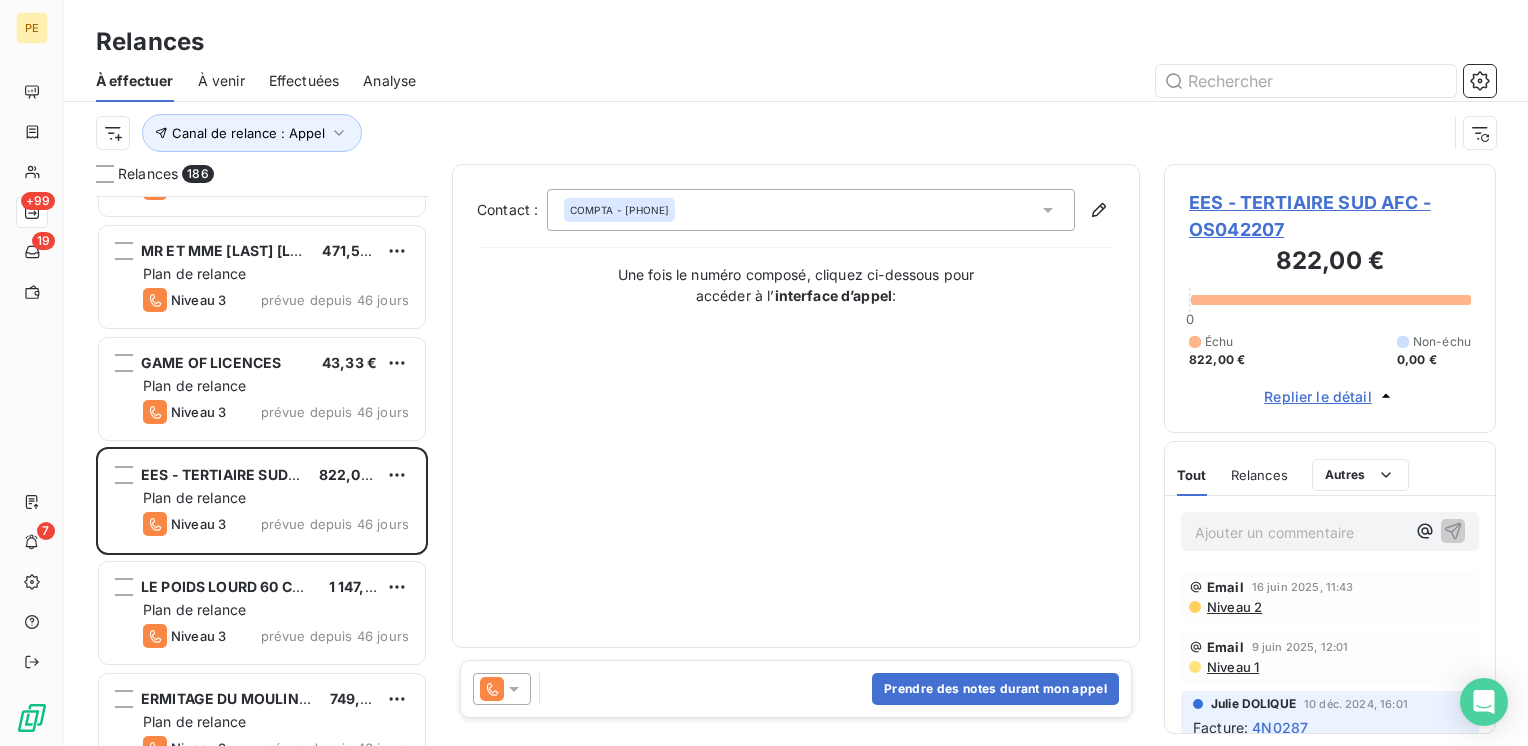 click on "EES - TERTIAIRE SUD AFC - OS042207" at bounding box center [1330, 216] 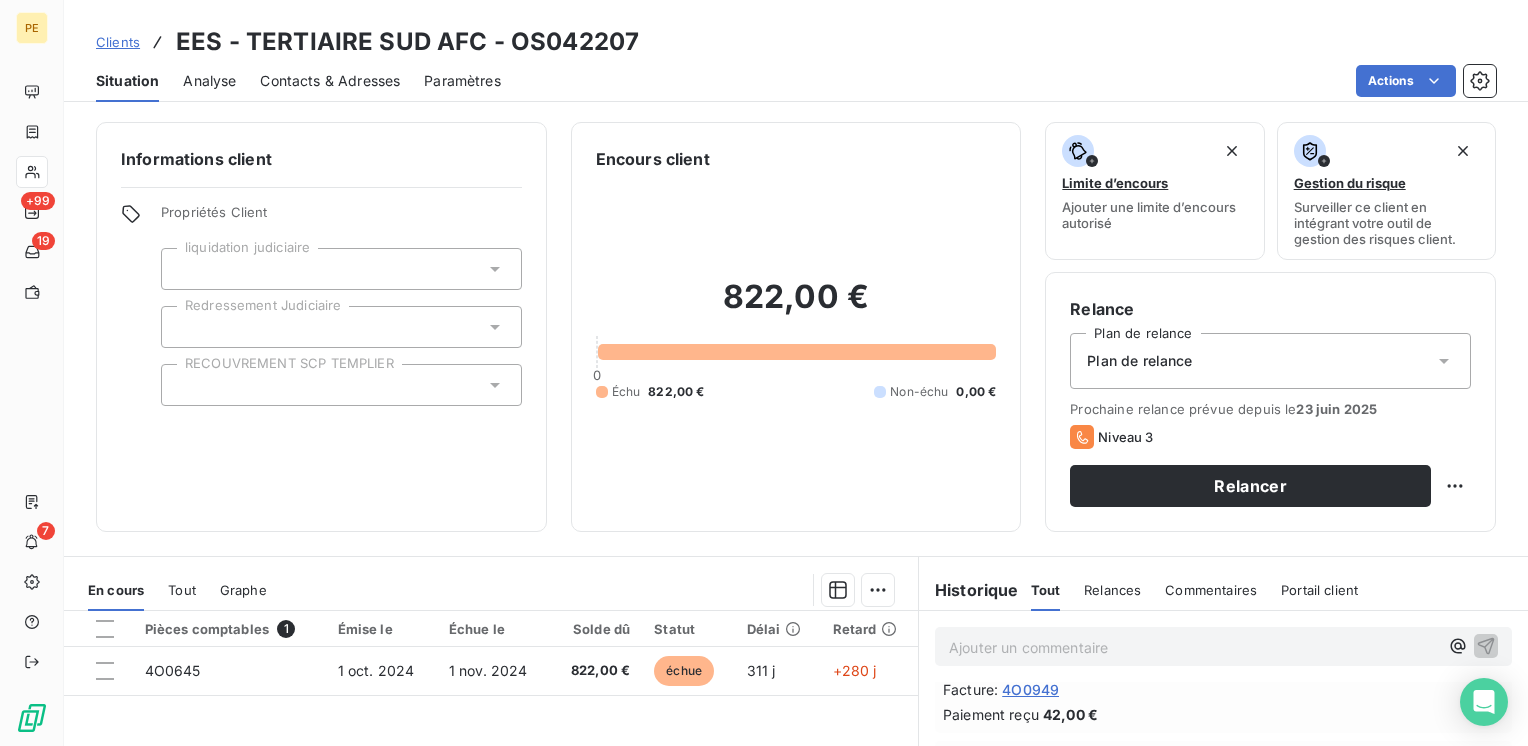 scroll, scrollTop: 266, scrollLeft: 0, axis: vertical 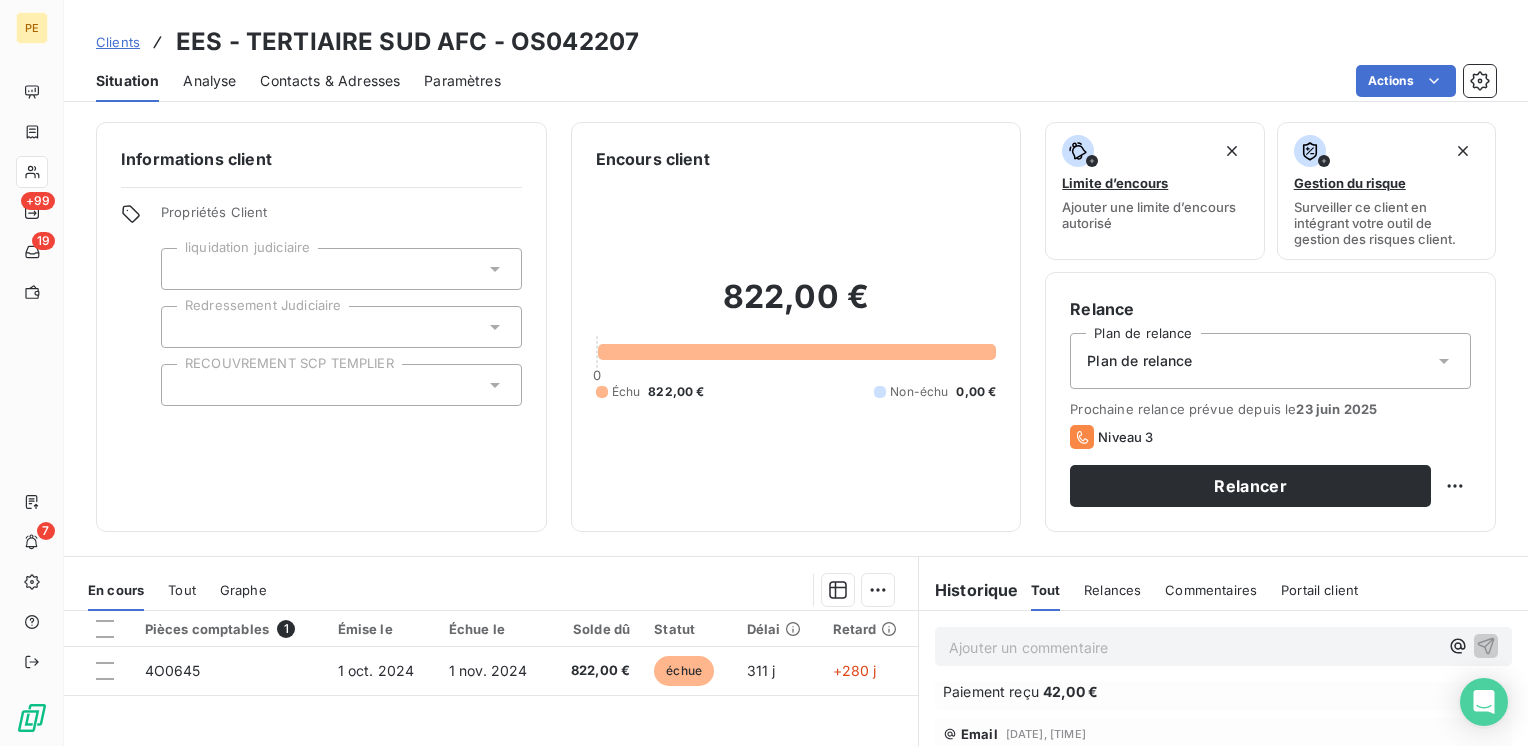 click on "Contacts & Adresses" at bounding box center [330, 81] 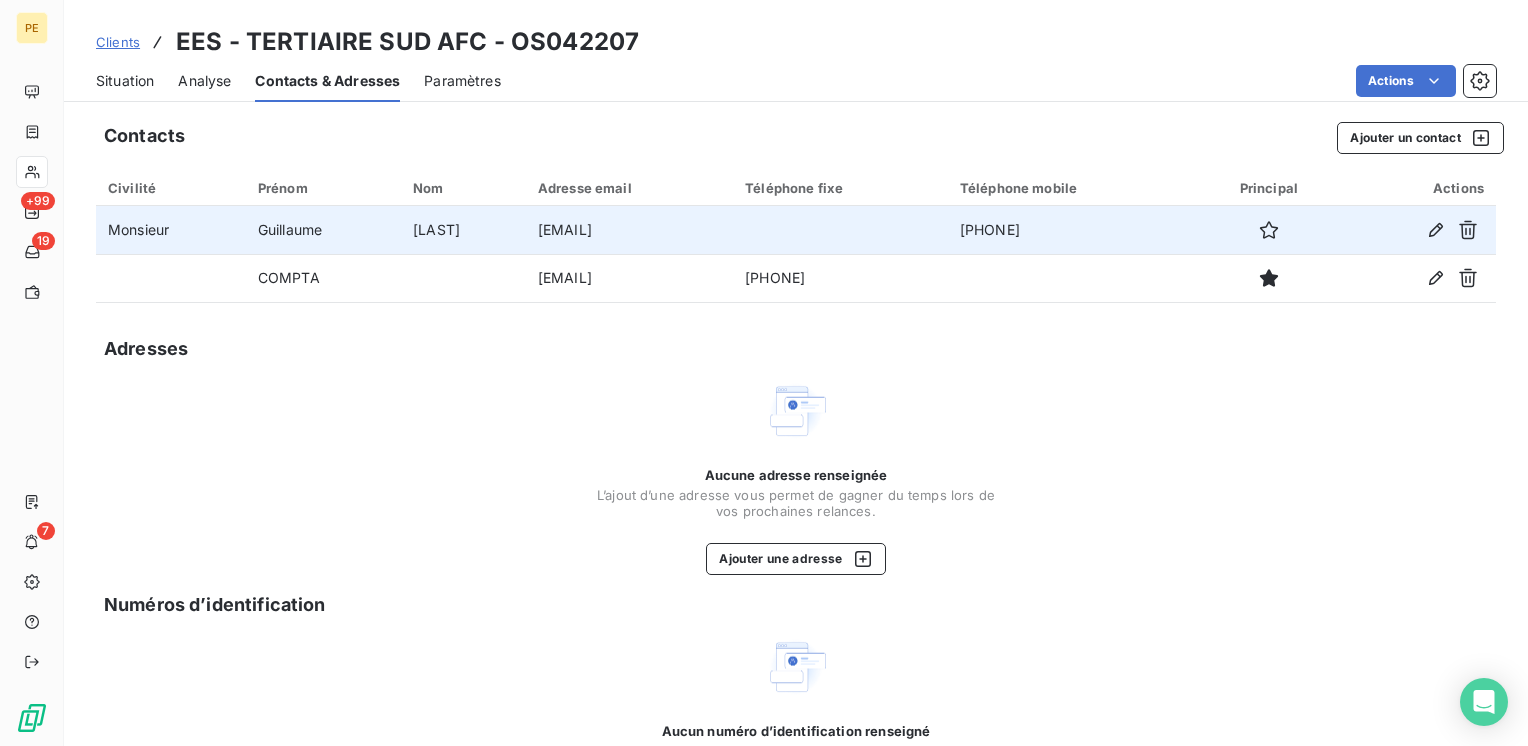 drag, startPoint x: 1164, startPoint y: 230, endPoint x: 1000, endPoint y: 239, distance: 164.24677 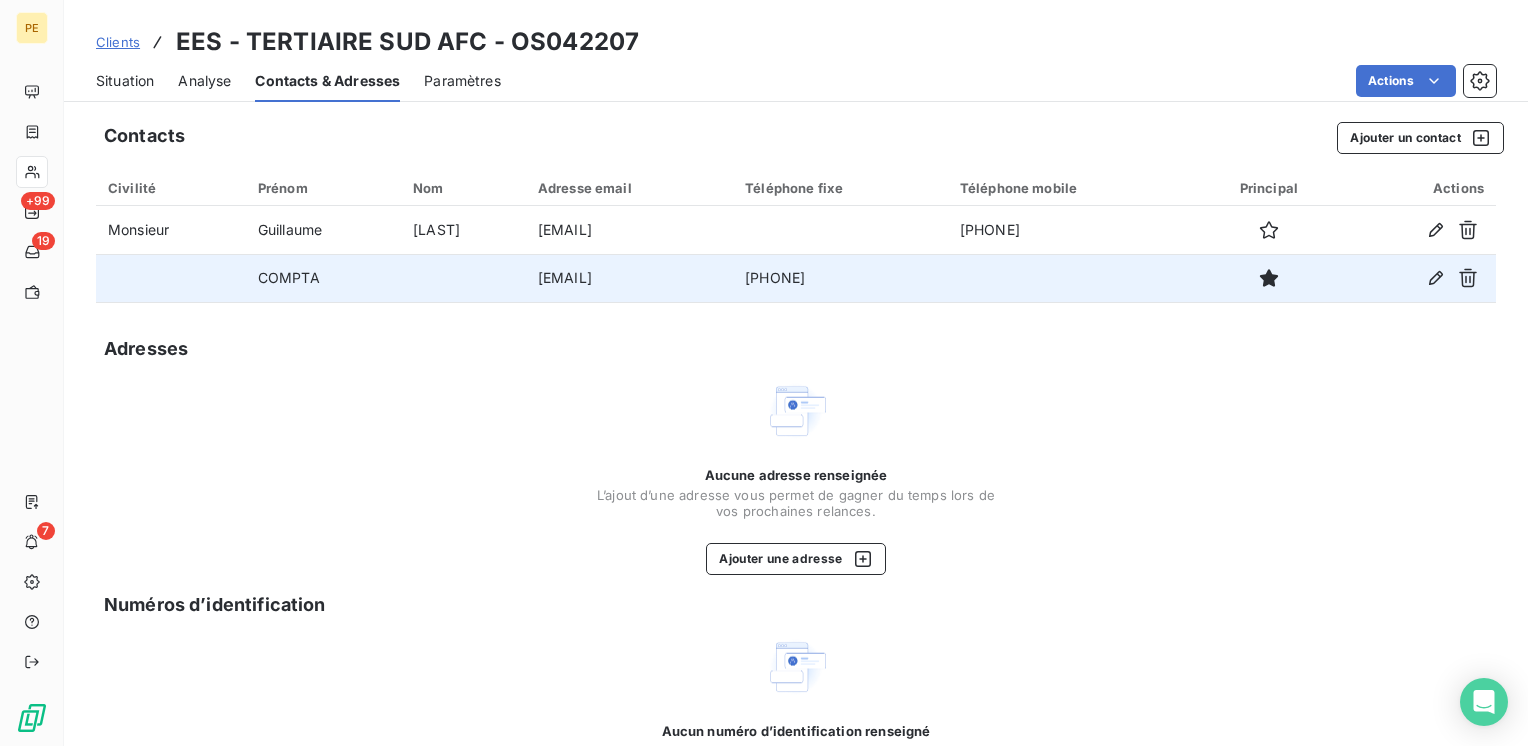 drag, startPoint x: 1000, startPoint y: 239, endPoint x: 1008, endPoint y: 287, distance: 48.6621 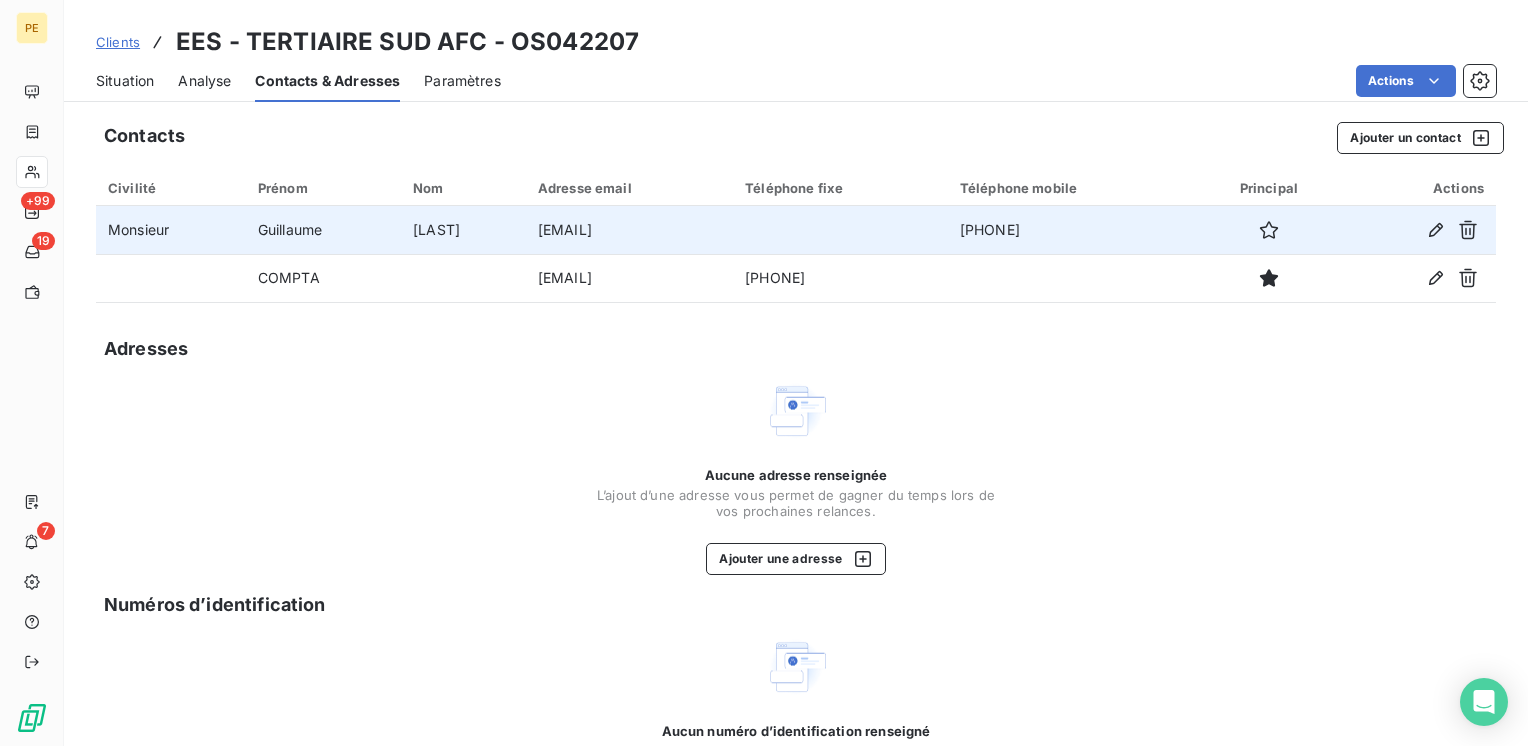 drag, startPoint x: 1179, startPoint y: 226, endPoint x: 1040, endPoint y: 230, distance: 139.05754 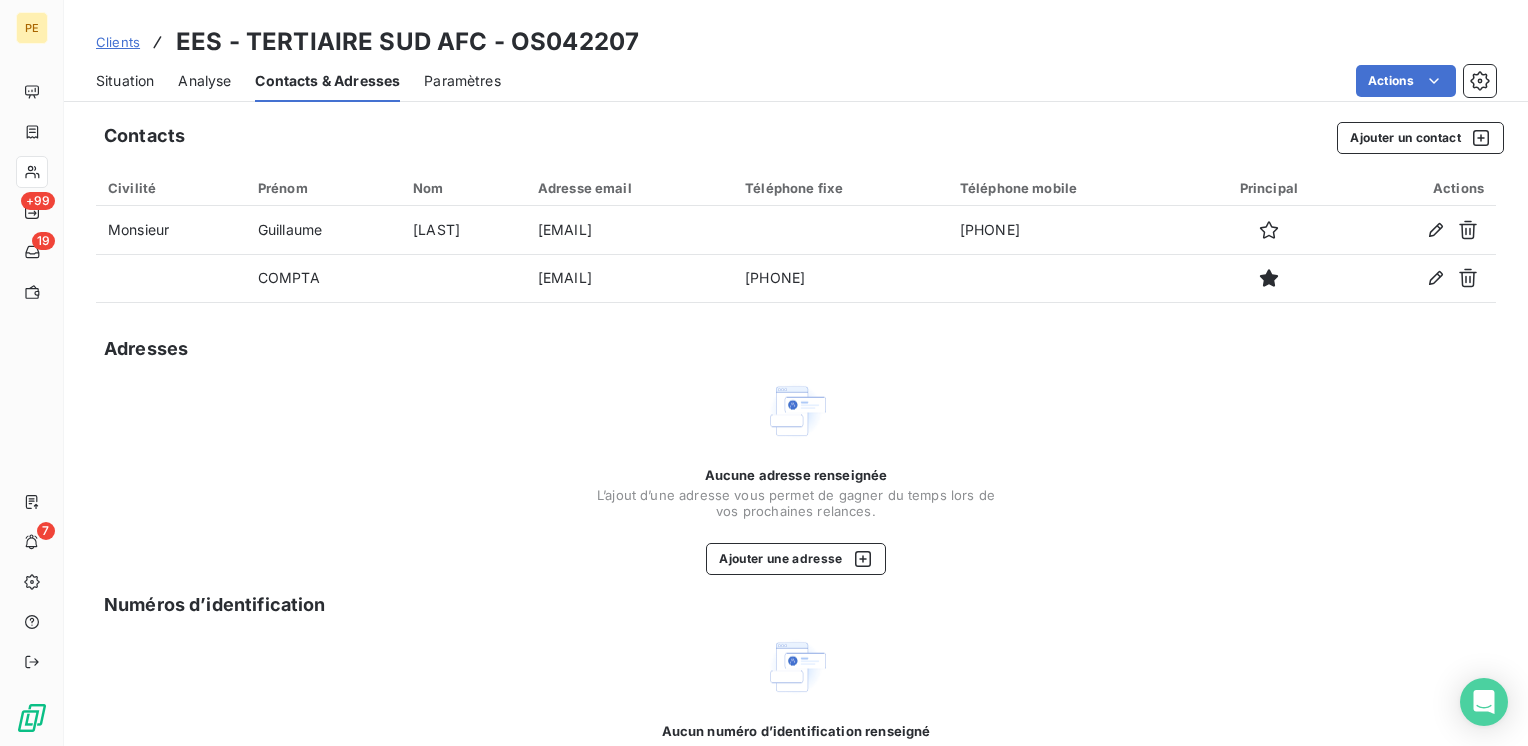 drag, startPoint x: 469, startPoint y: 227, endPoint x: 454, endPoint y: 374, distance: 147.76332 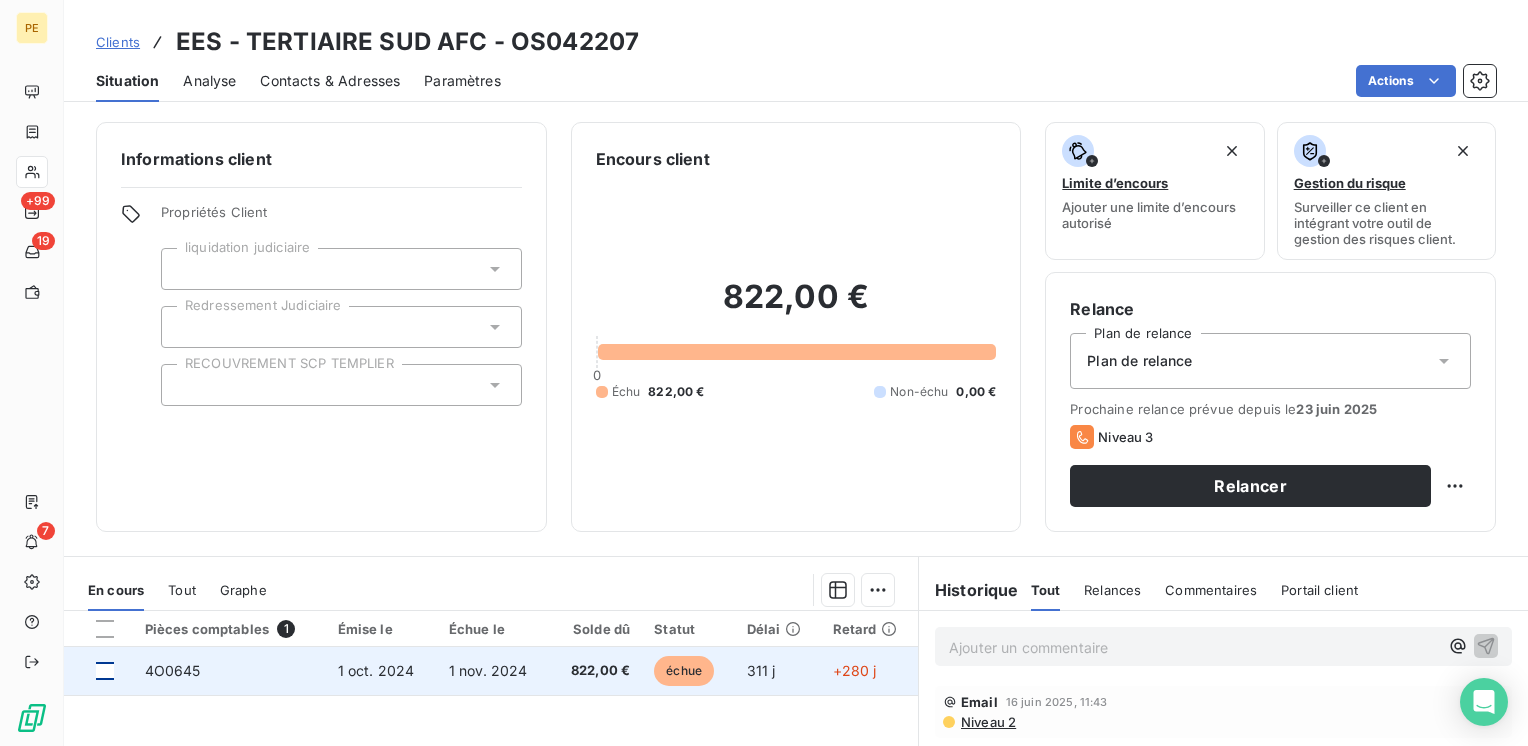 click at bounding box center [105, 671] 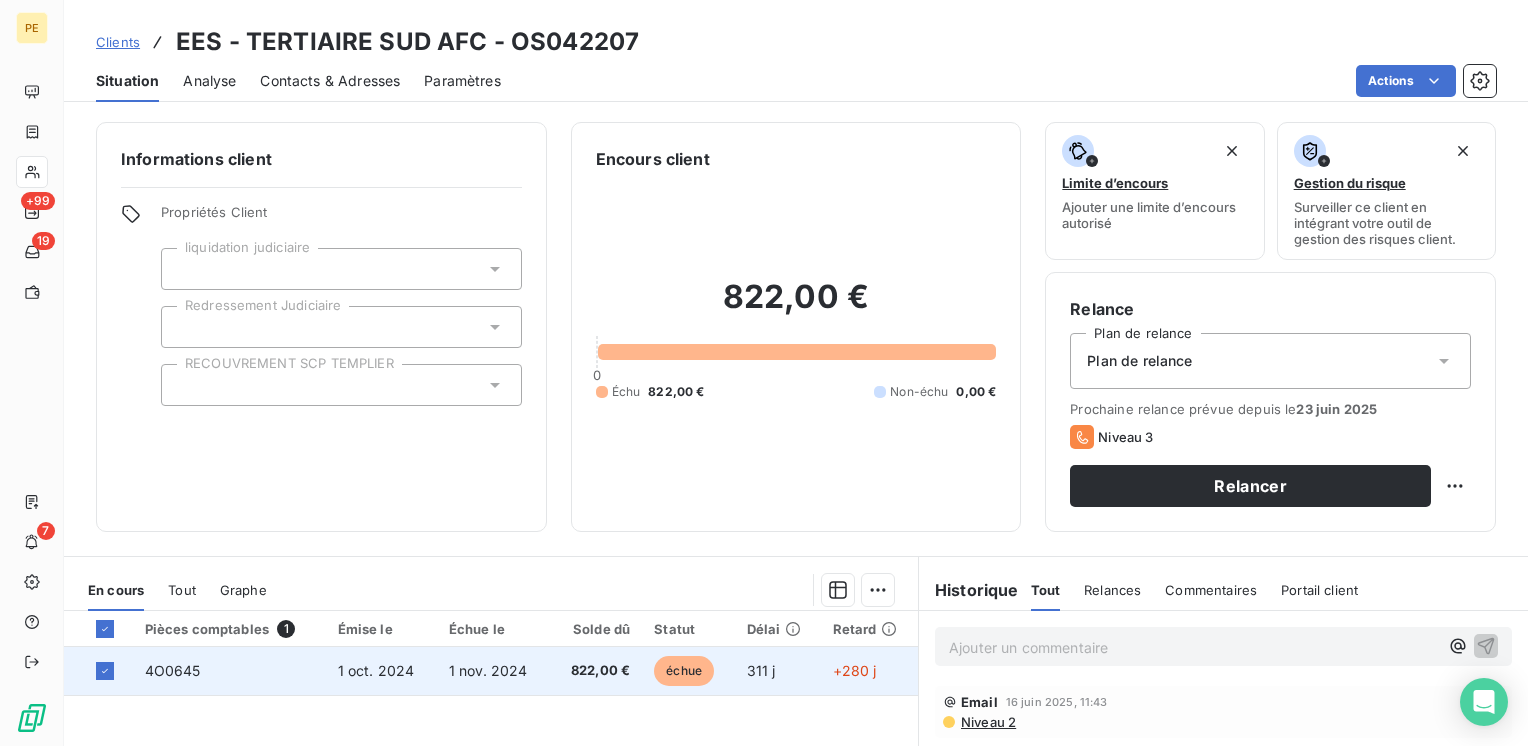 click on "4O0645" at bounding box center [173, 670] 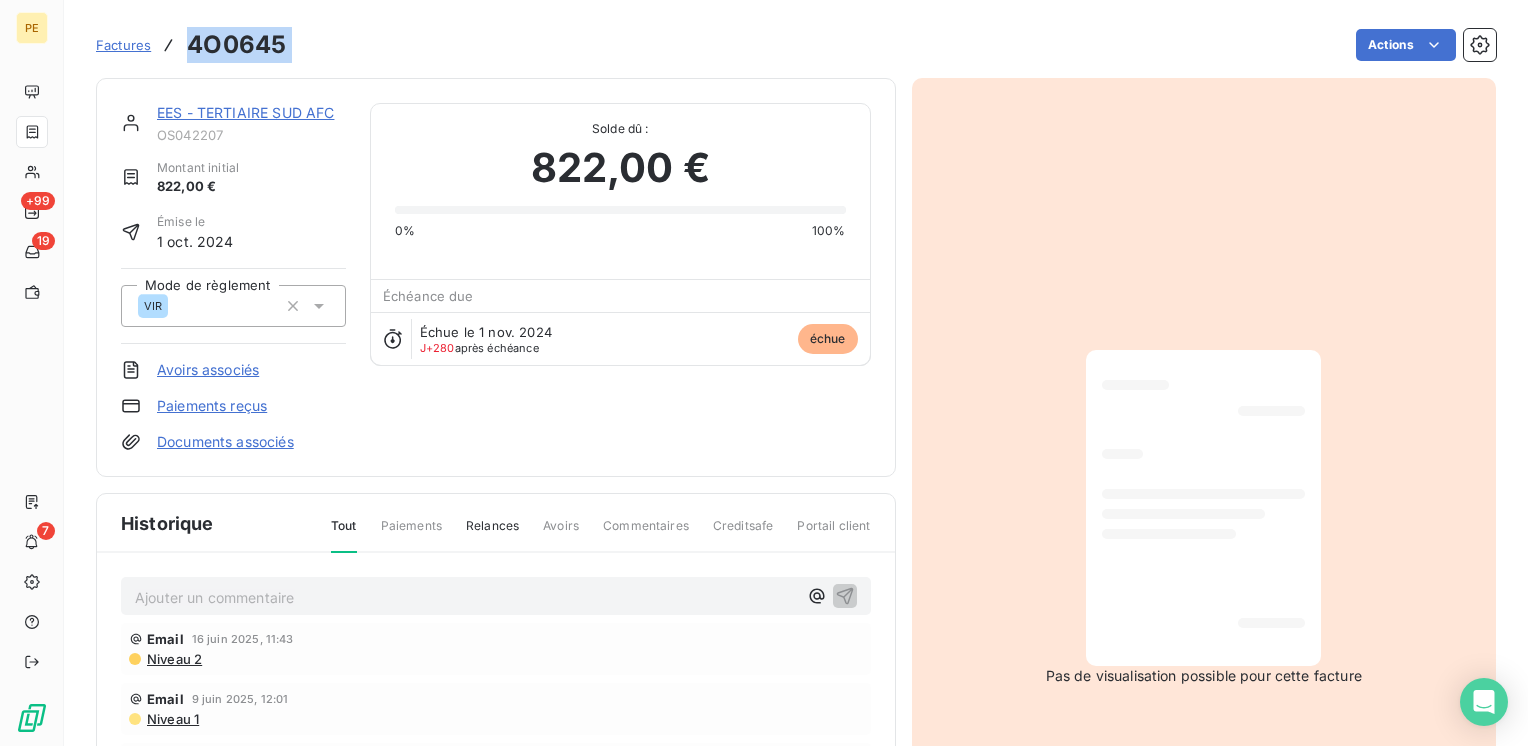 drag, startPoint x: 209, startPoint y: 46, endPoint x: 318, endPoint y: 52, distance: 109.165016 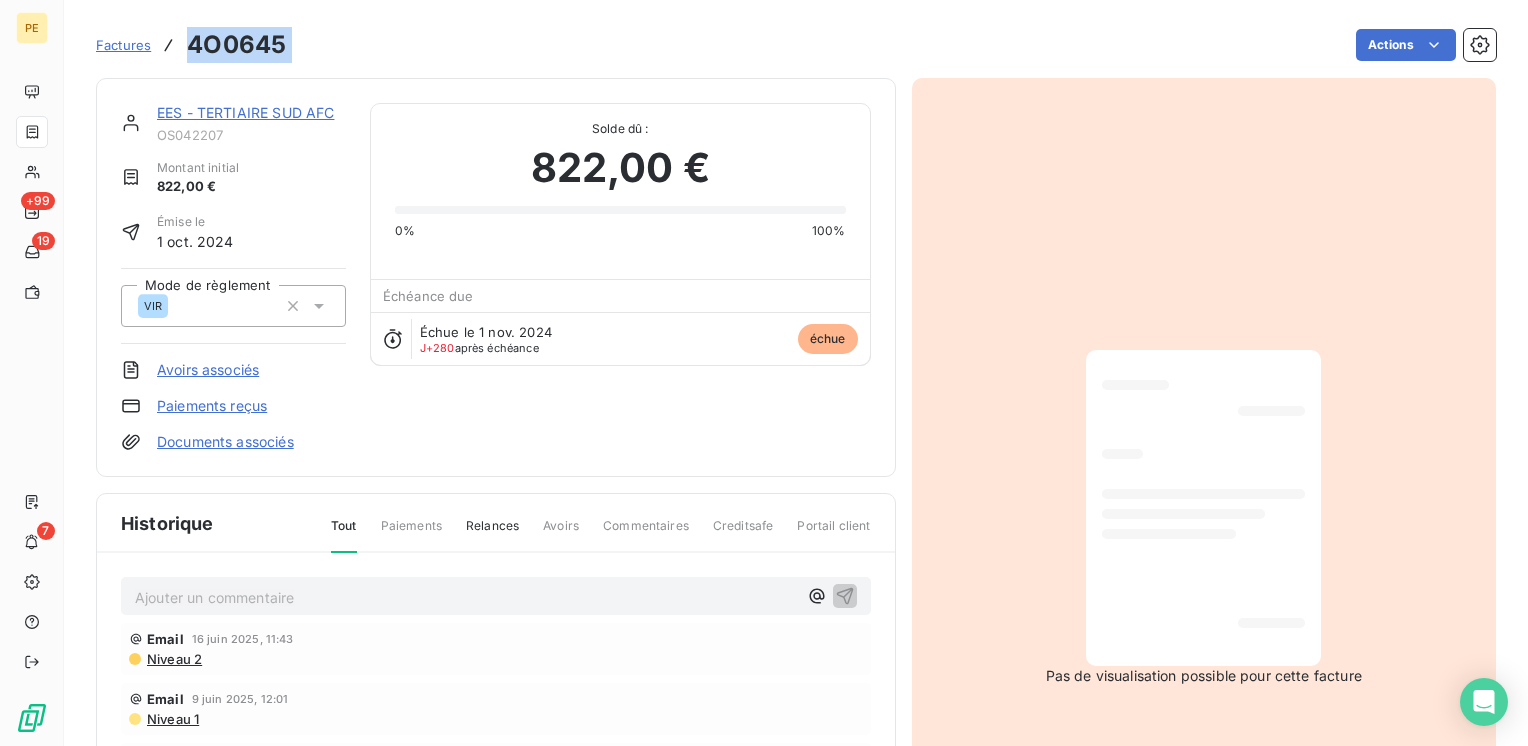 drag, startPoint x: 318, startPoint y: 52, endPoint x: 282, endPoint y: 38, distance: 38.626415 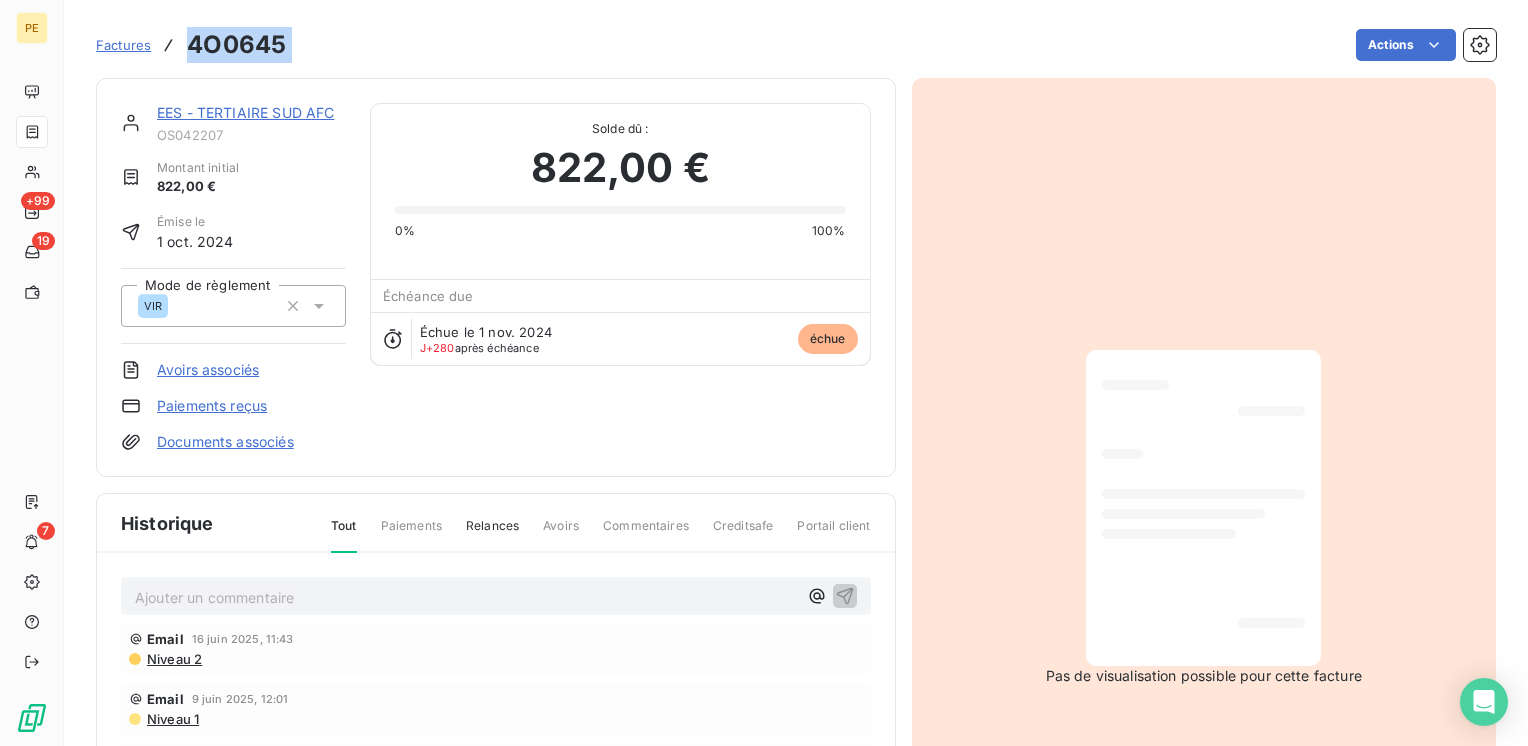 click on "4O0645" at bounding box center (236, 45) 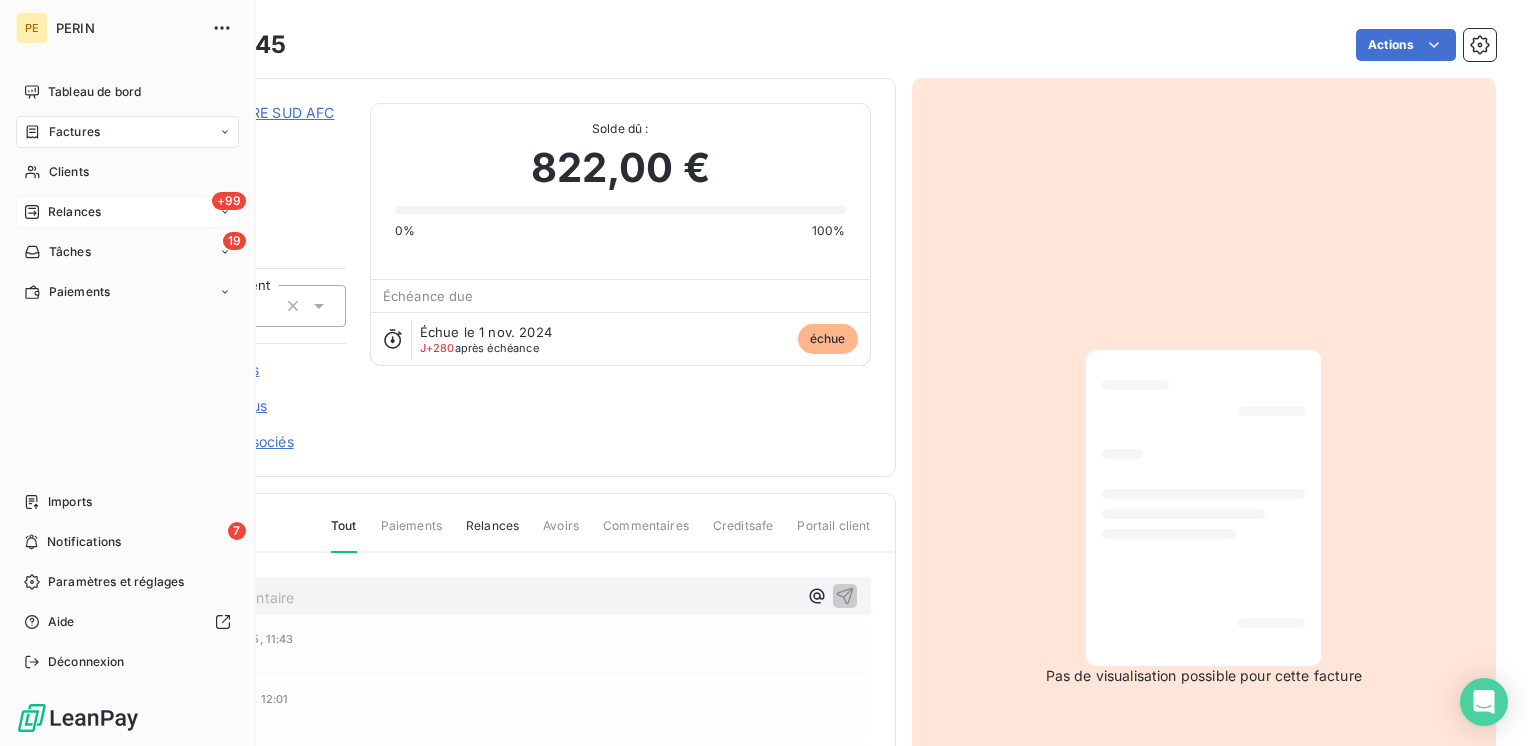 click on "Relances" at bounding box center (74, 212) 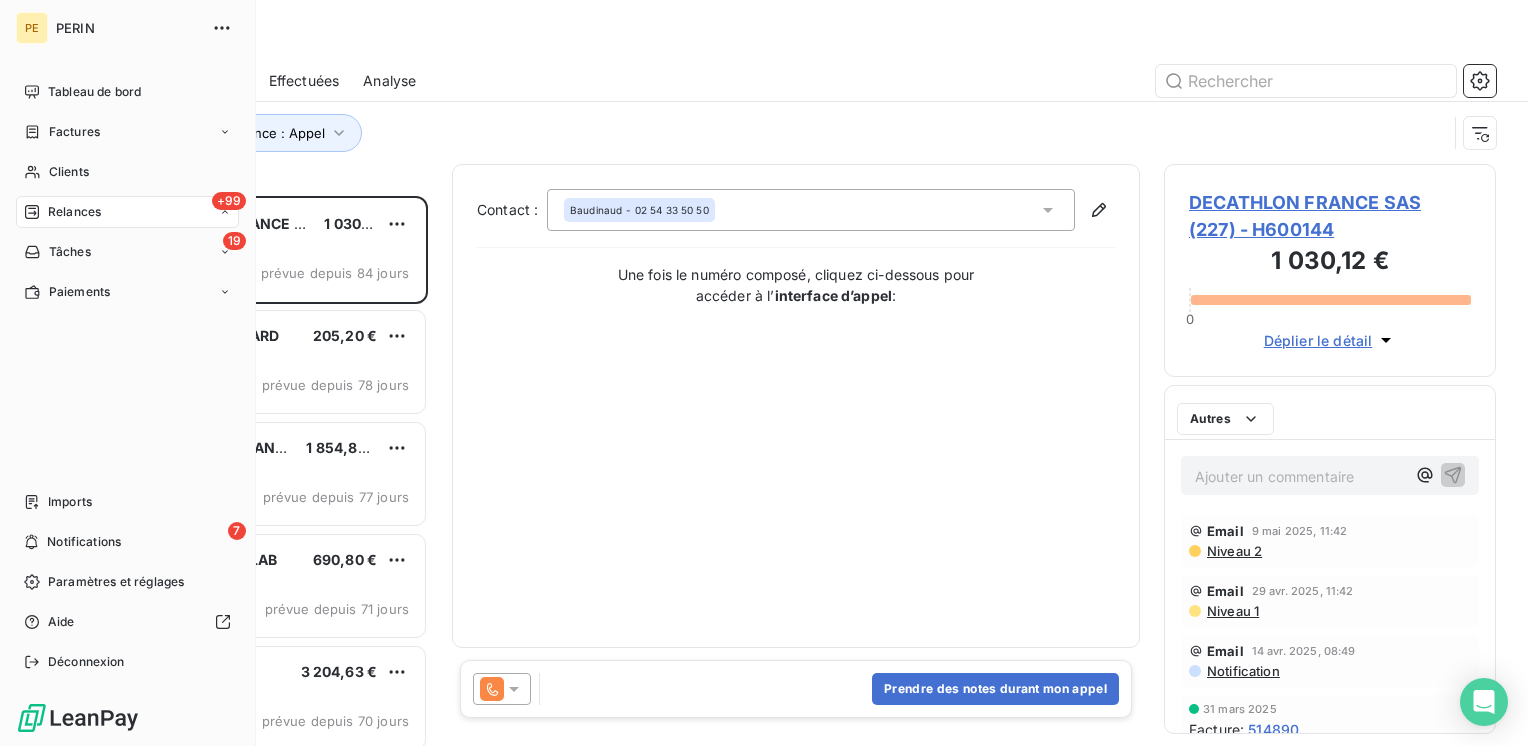 scroll, scrollTop: 16, scrollLeft: 16, axis: both 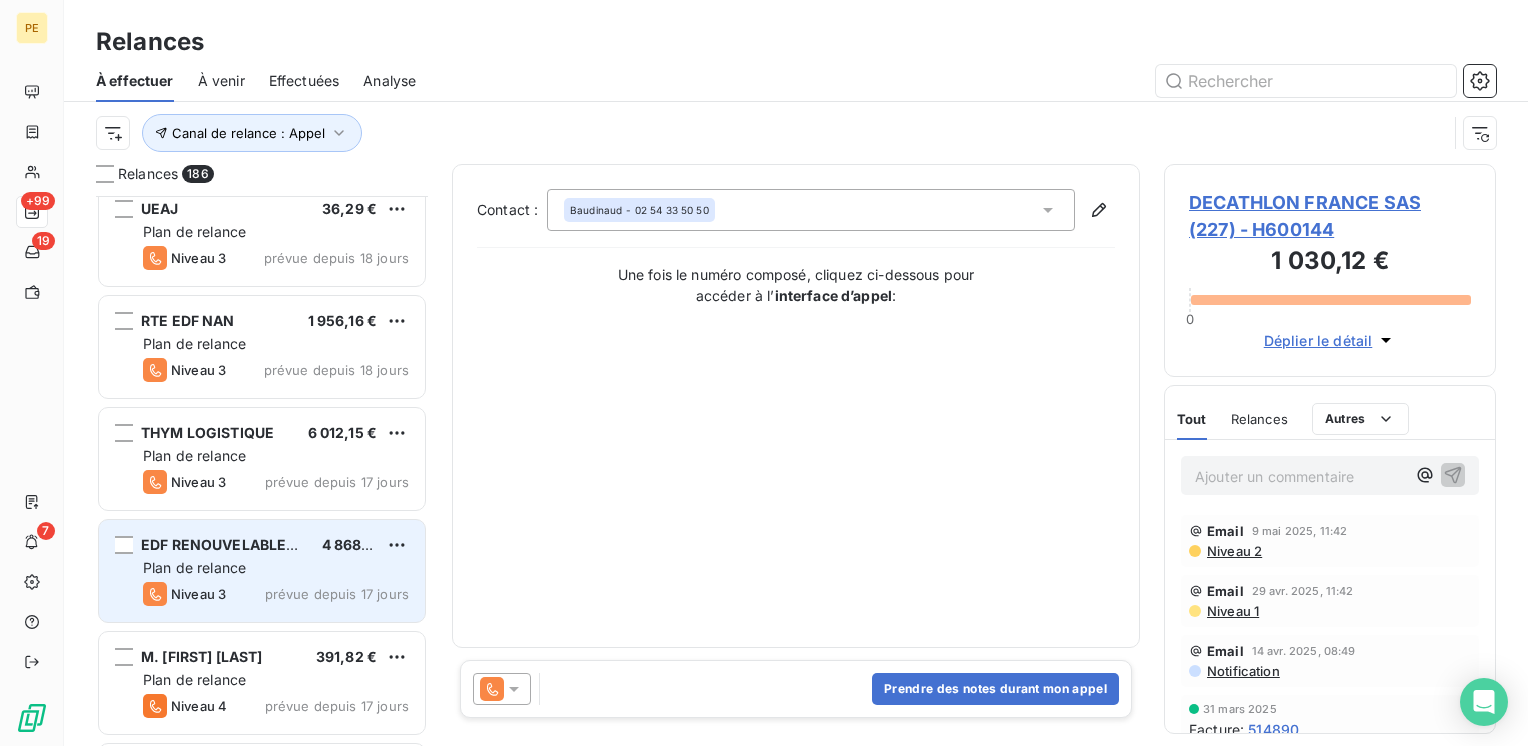 click on "Plan de relance" at bounding box center [276, 568] 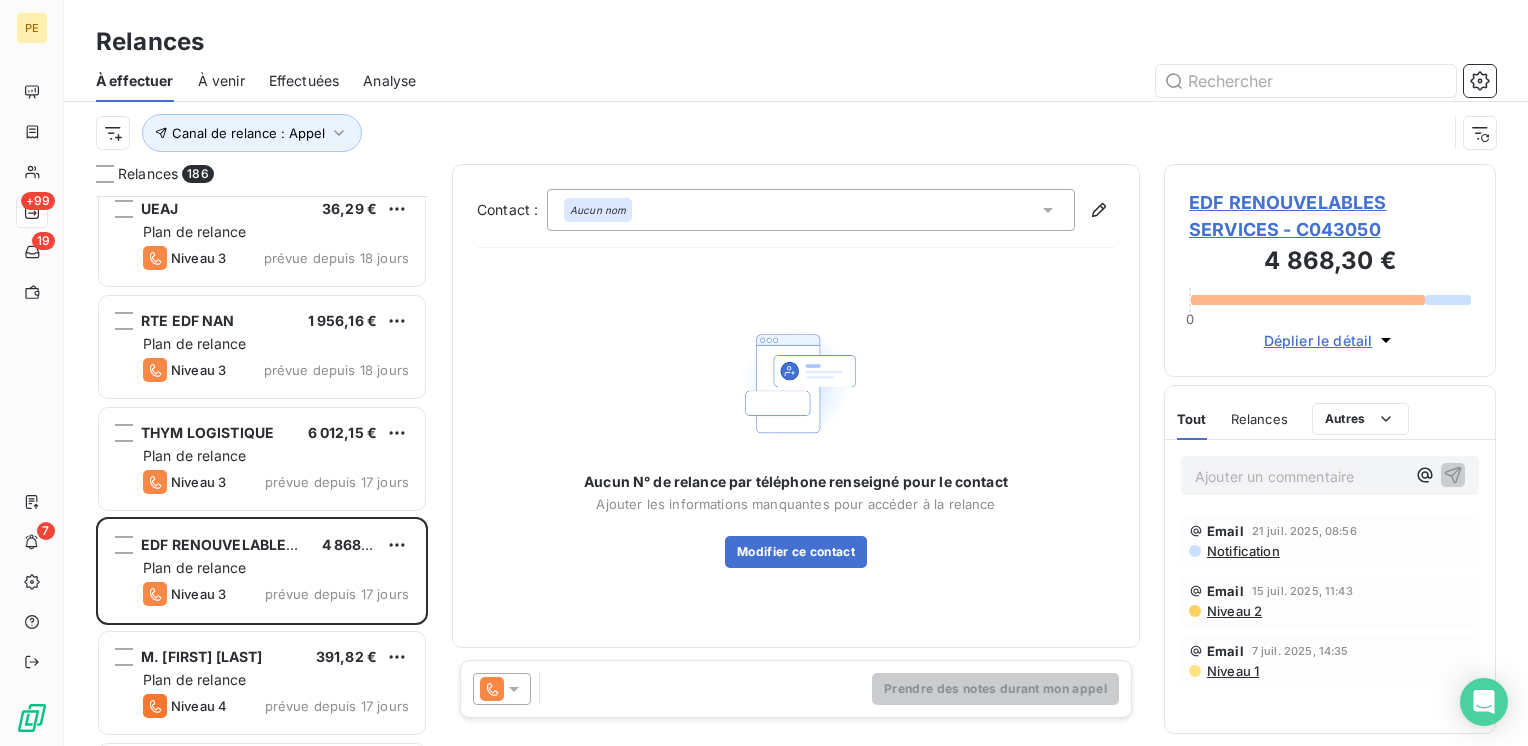click on "EDF RENOUVELABLES SERVICES - C043050" at bounding box center (1330, 216) 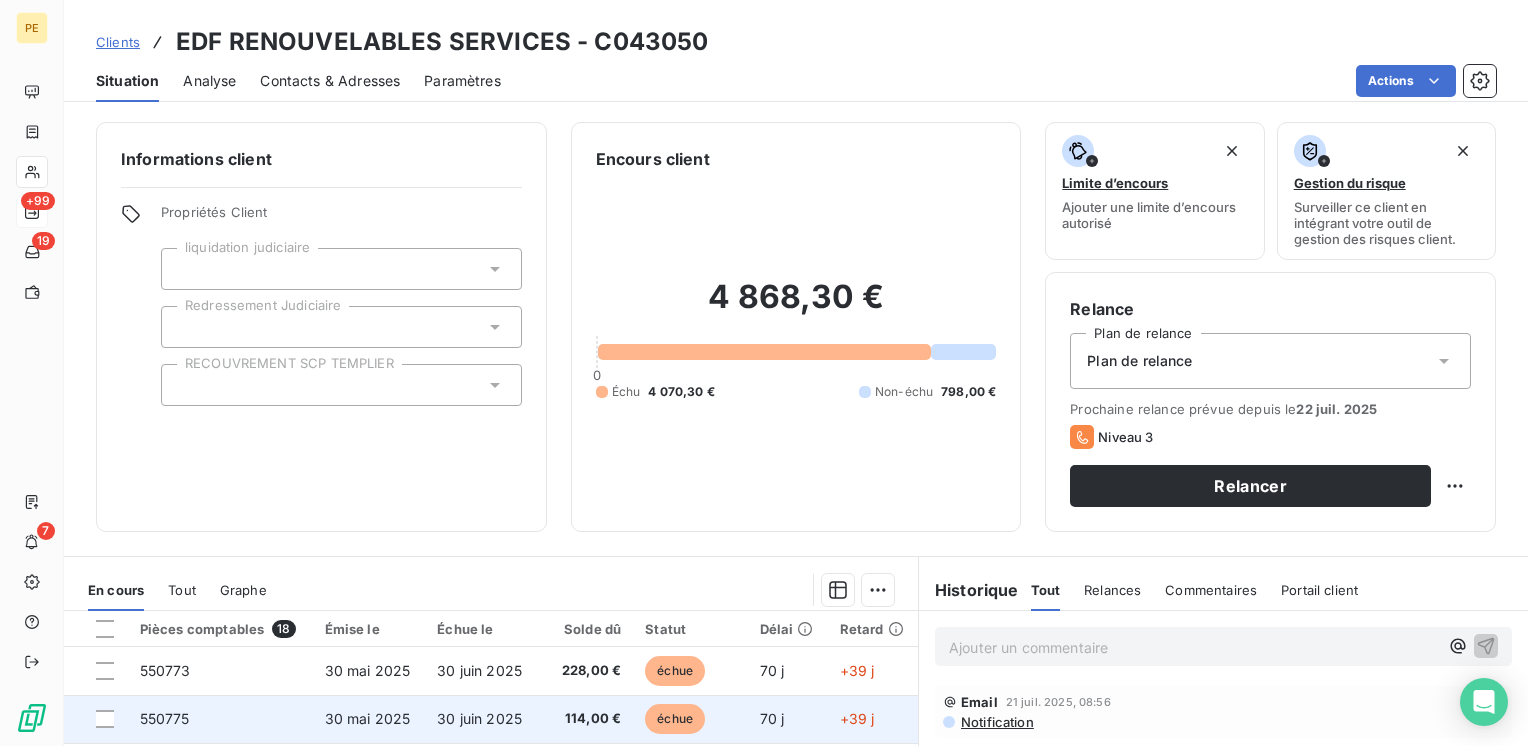 scroll, scrollTop: 308, scrollLeft: 0, axis: vertical 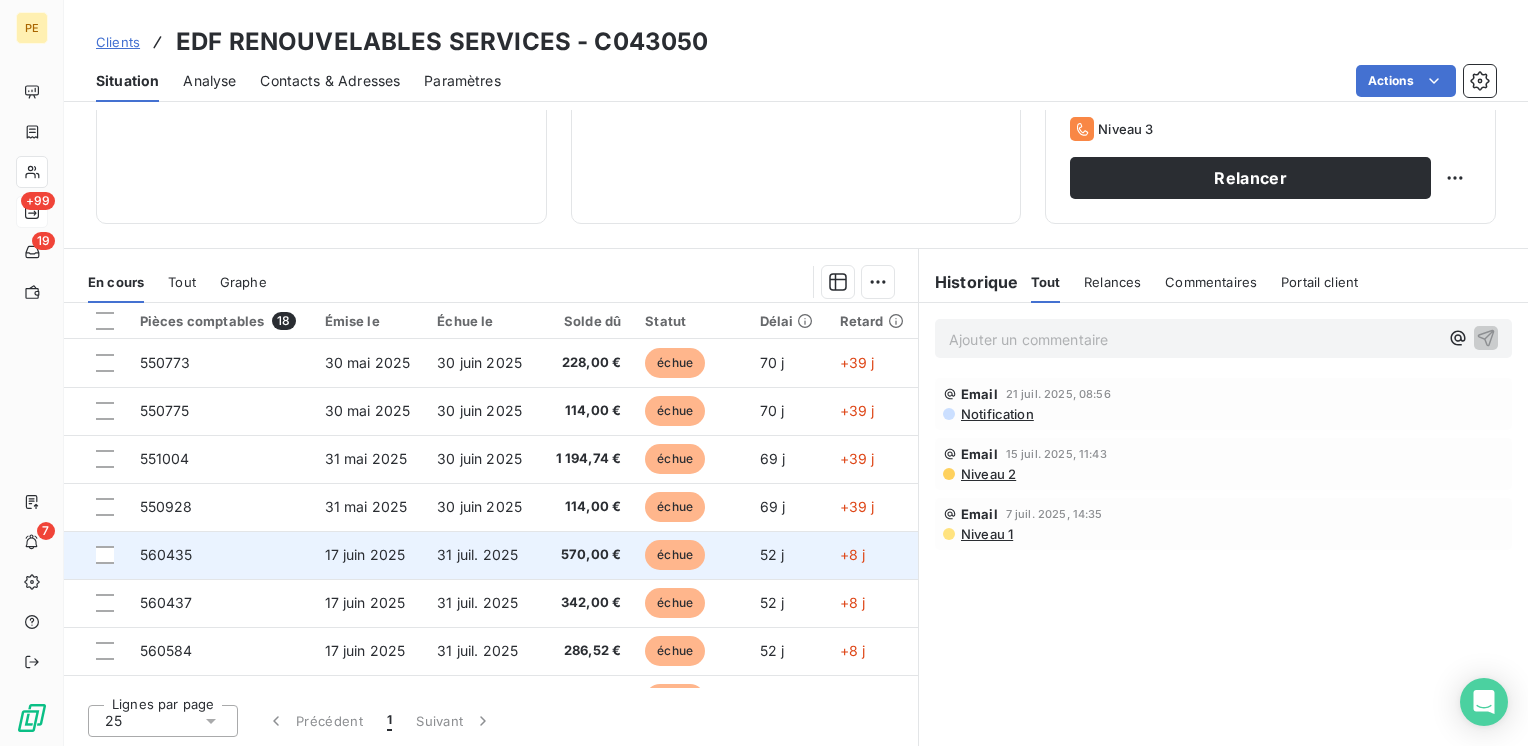 click on "570,00 €" at bounding box center [587, 555] 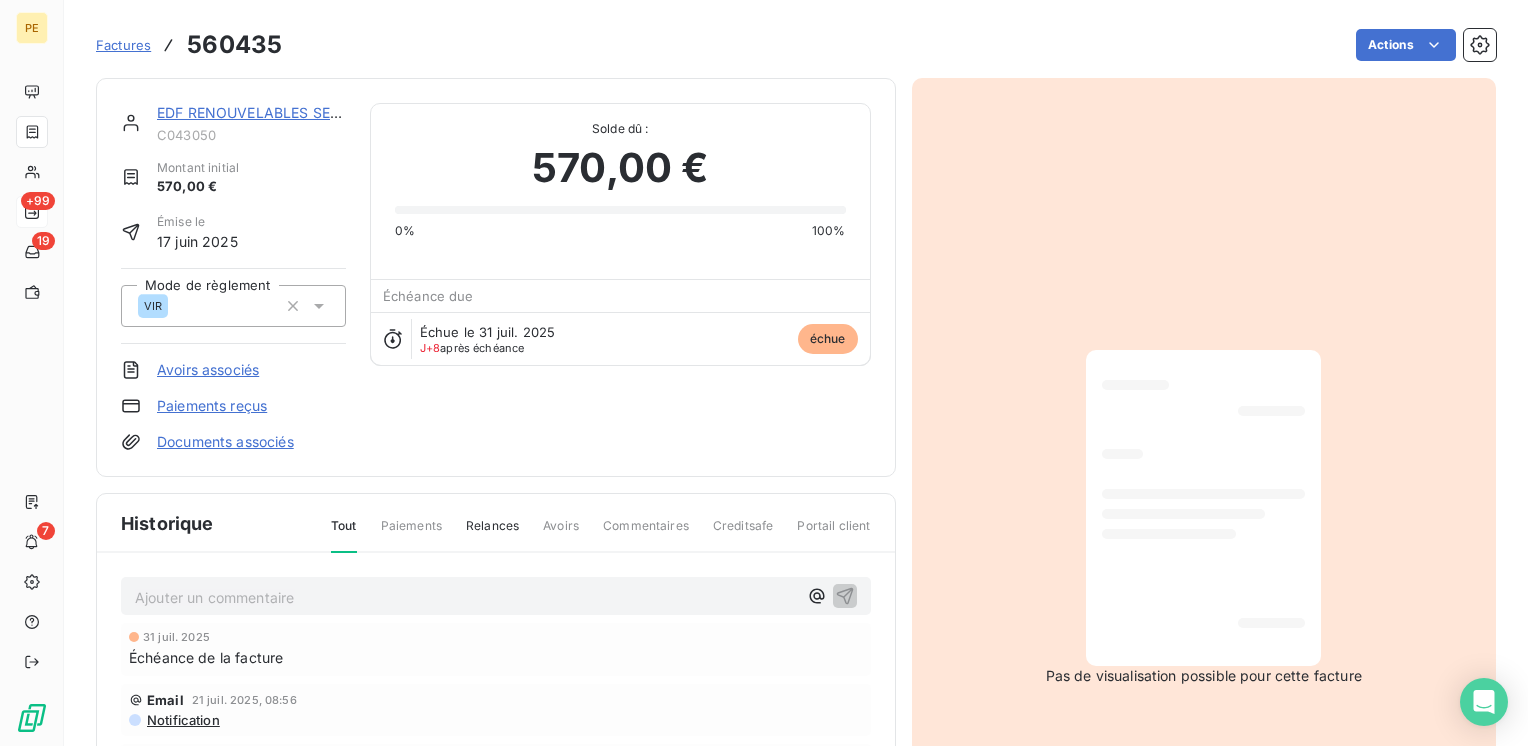 click on "Échue le 31 juil. 2025" at bounding box center [487, 332] 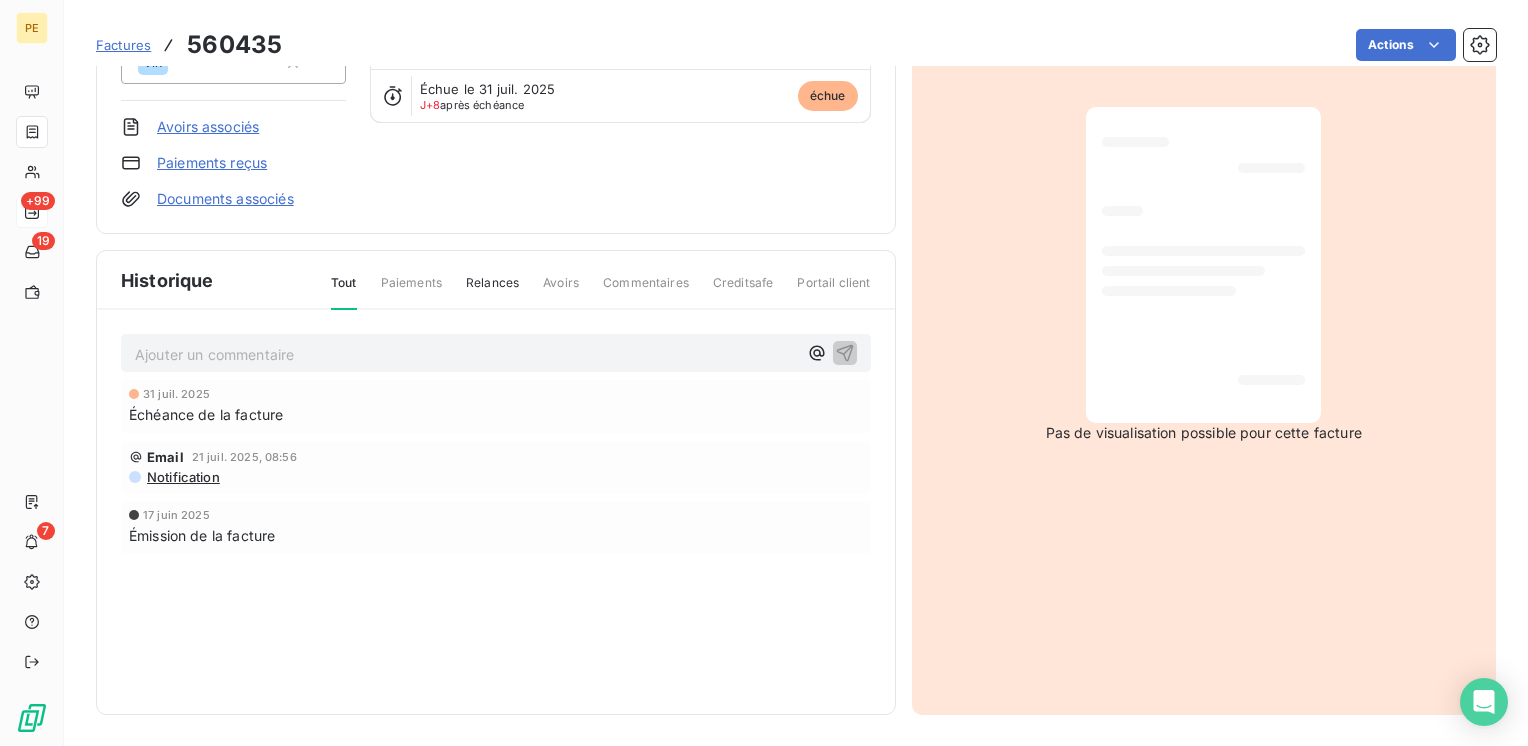 scroll, scrollTop: 0, scrollLeft: 0, axis: both 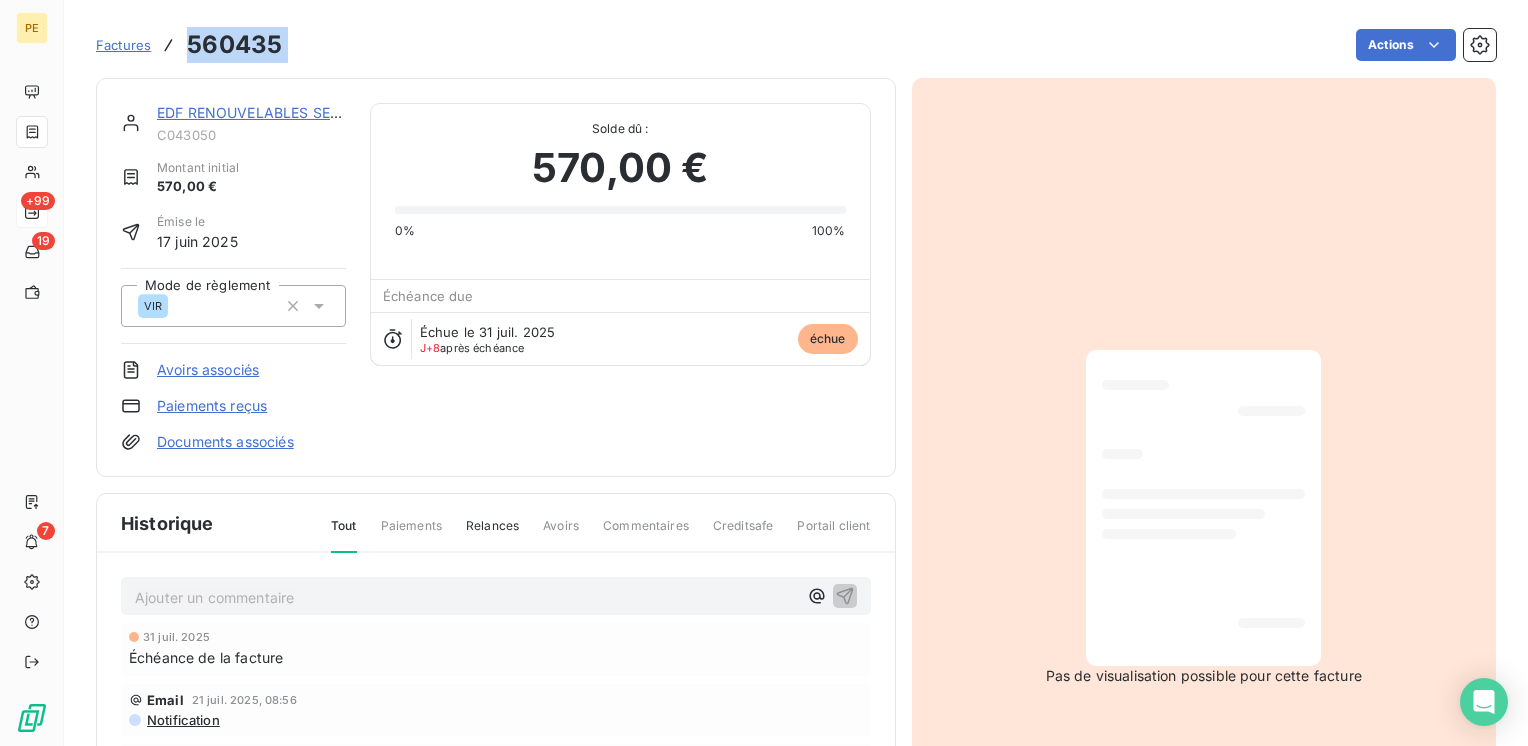 drag, startPoint x: 295, startPoint y: 48, endPoint x: 192, endPoint y: 40, distance: 103.31021 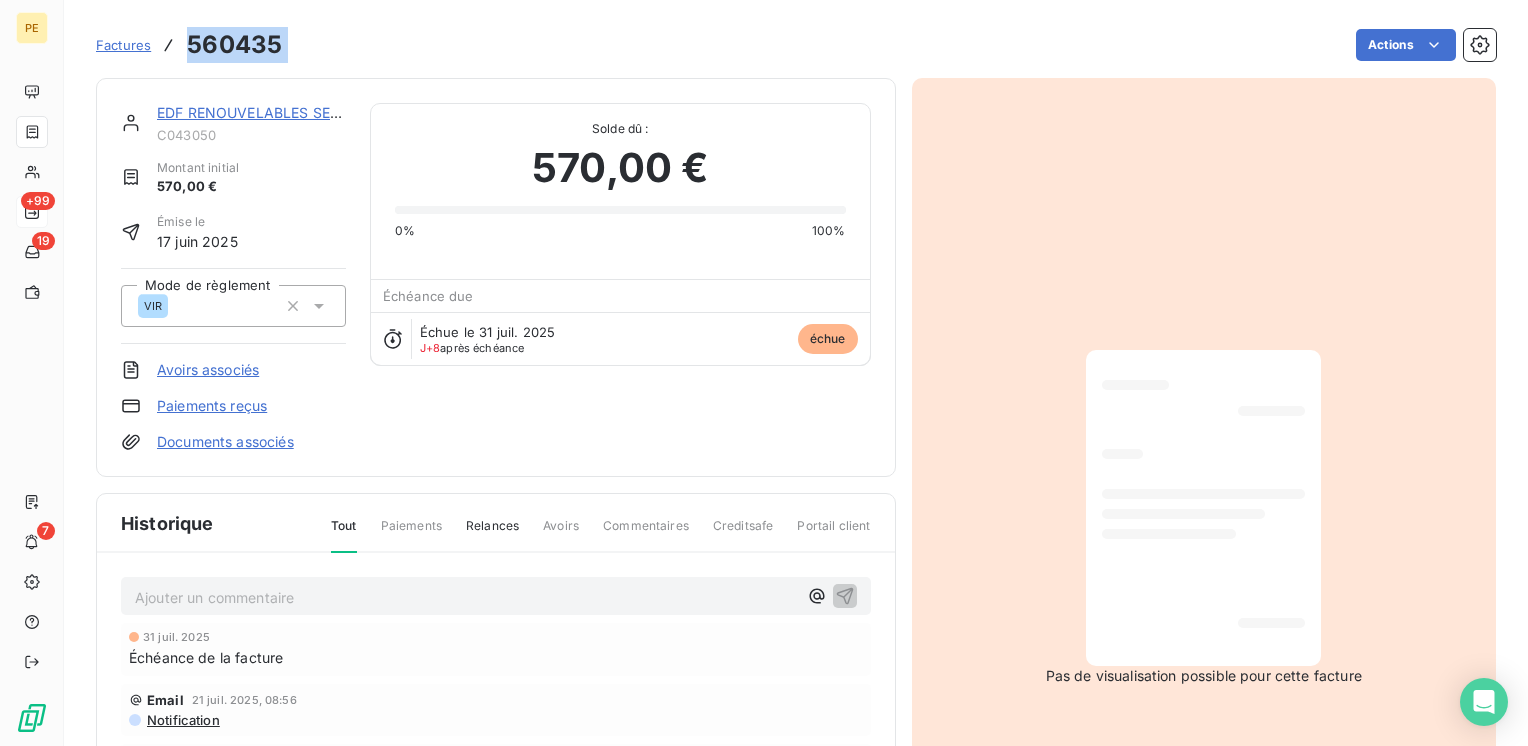 copy on "560435 Actions" 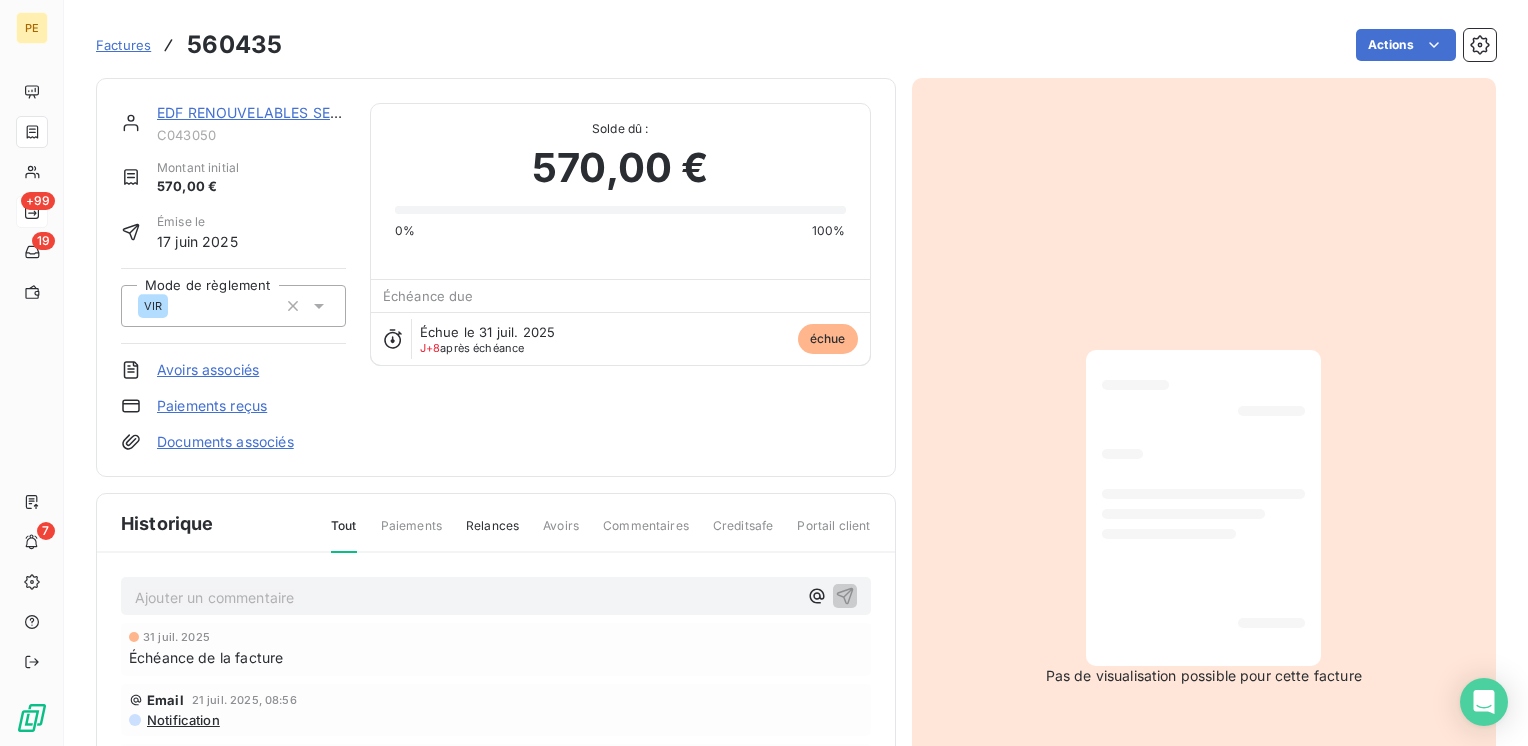 click on "EDF RENOUVELABLES SERVICES" at bounding box center [269, 112] 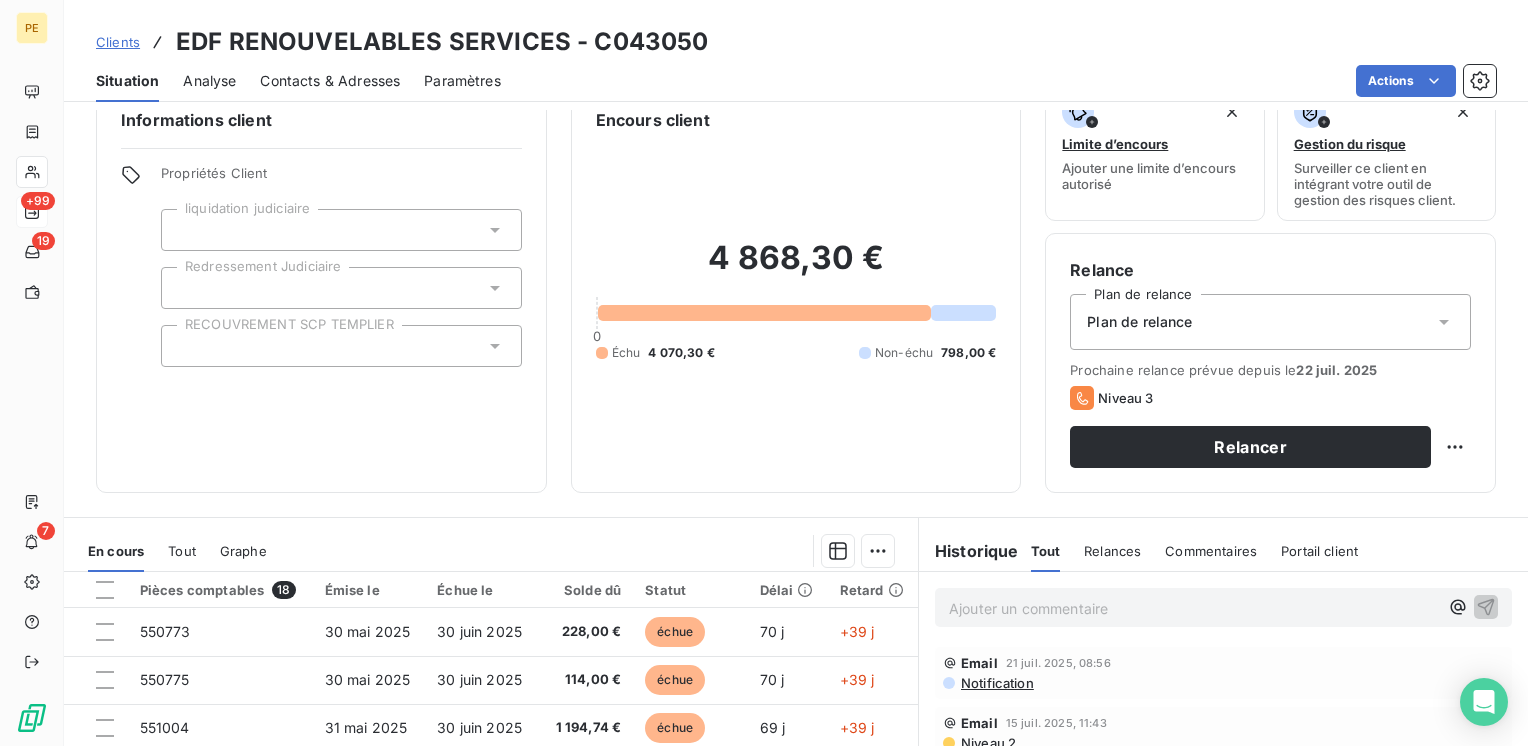 scroll, scrollTop: 0, scrollLeft: 0, axis: both 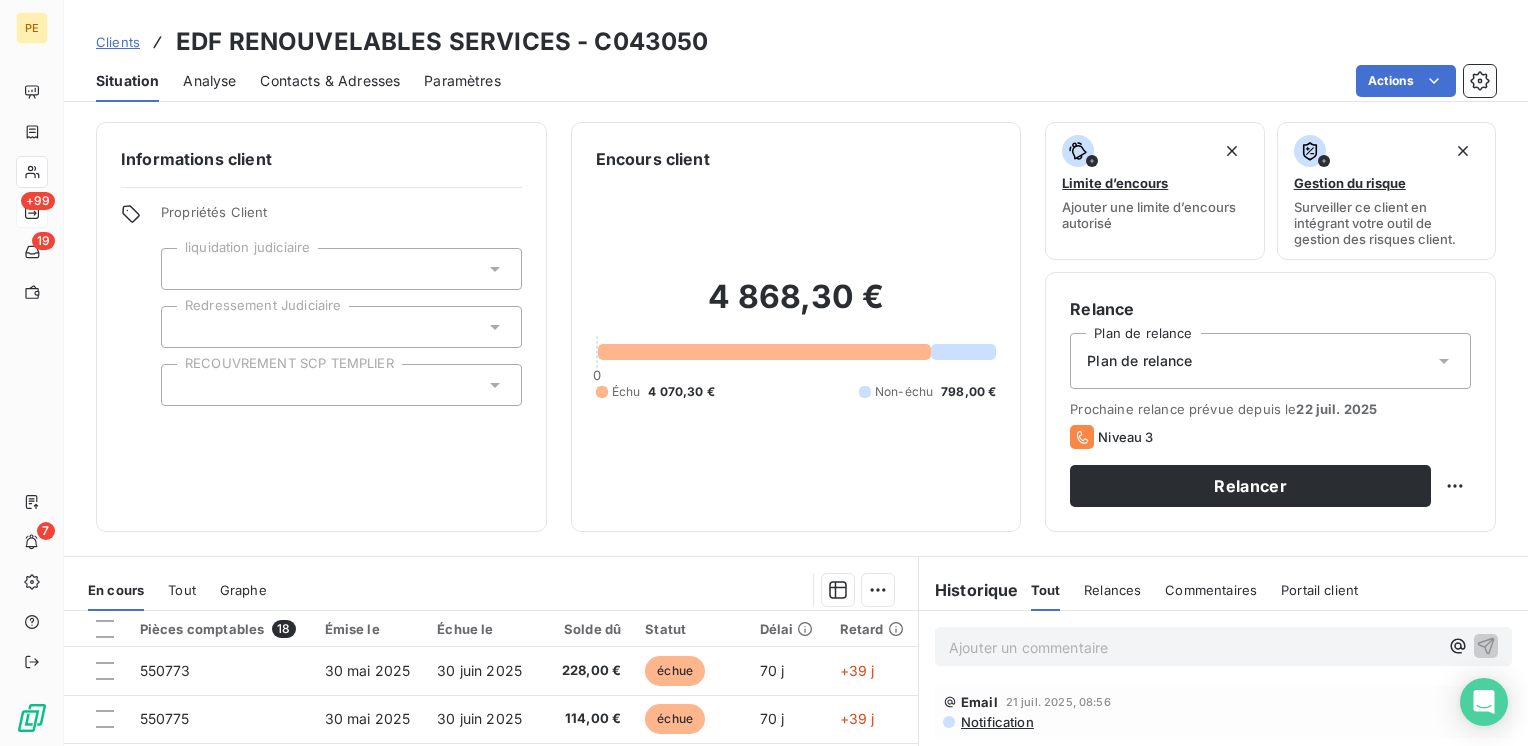 click on "4 868,30 €" at bounding box center [796, 307] 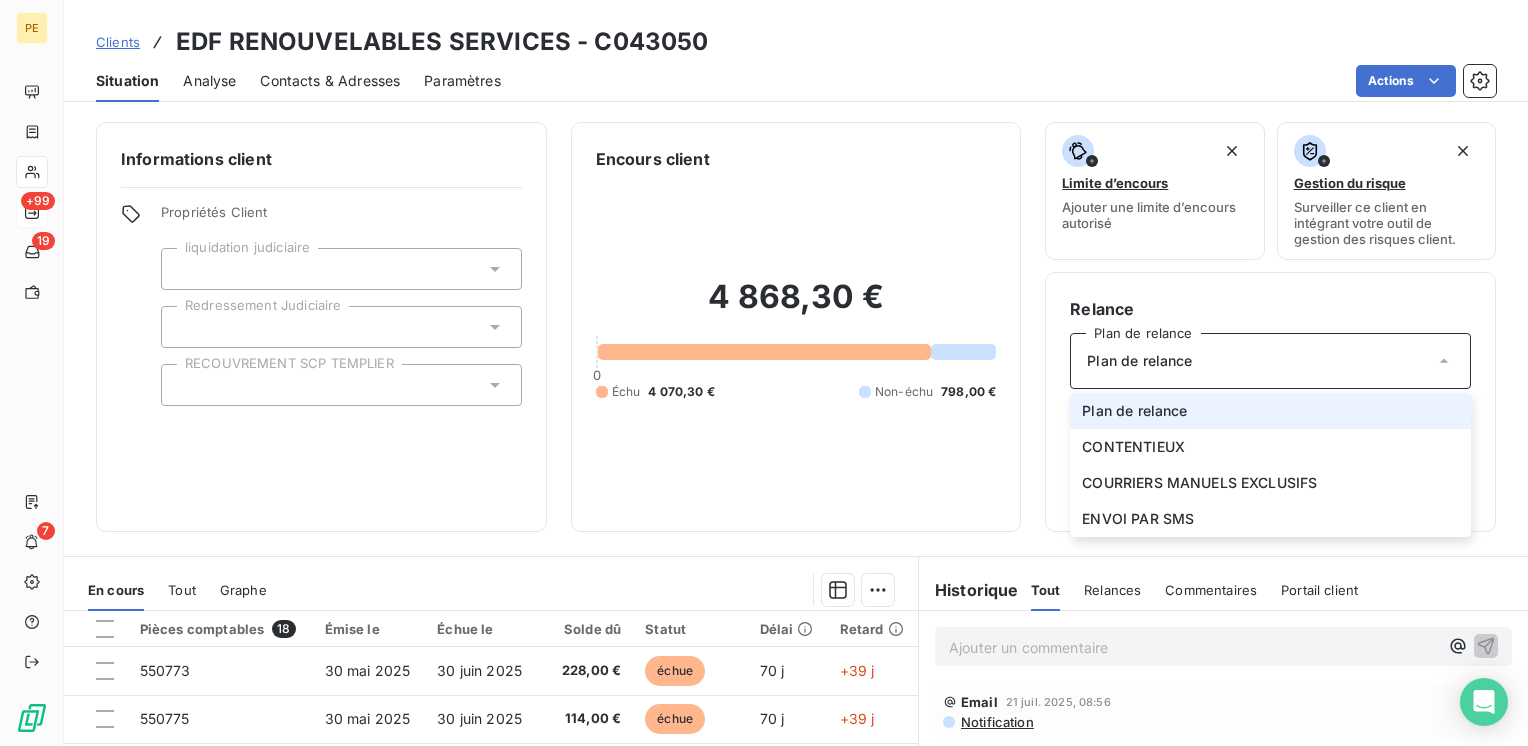 click on "Plan de relance" at bounding box center (1139, 361) 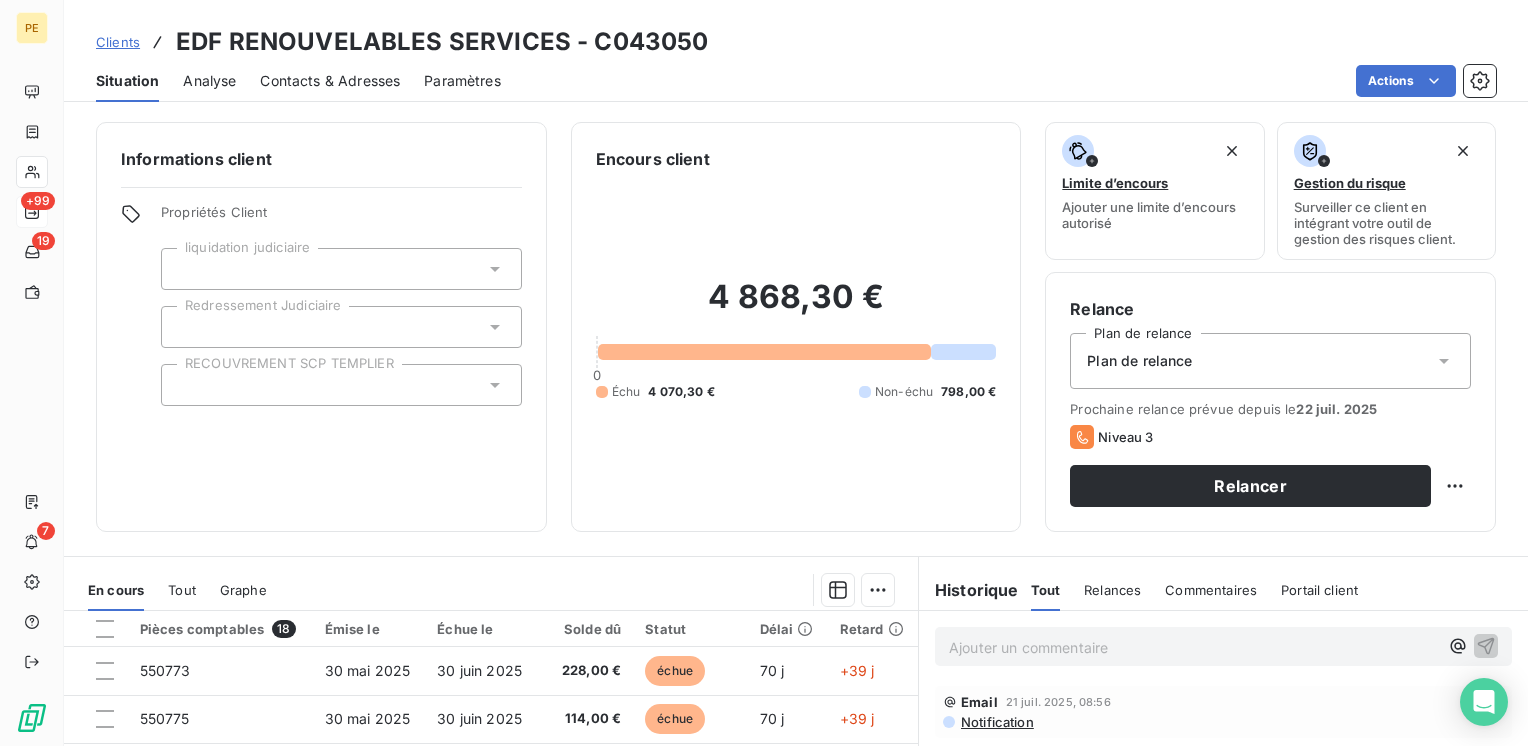 click on "4 868,30 € 0 Échu 4 070,30 € Non-échu 798,00 €" at bounding box center [796, 339] 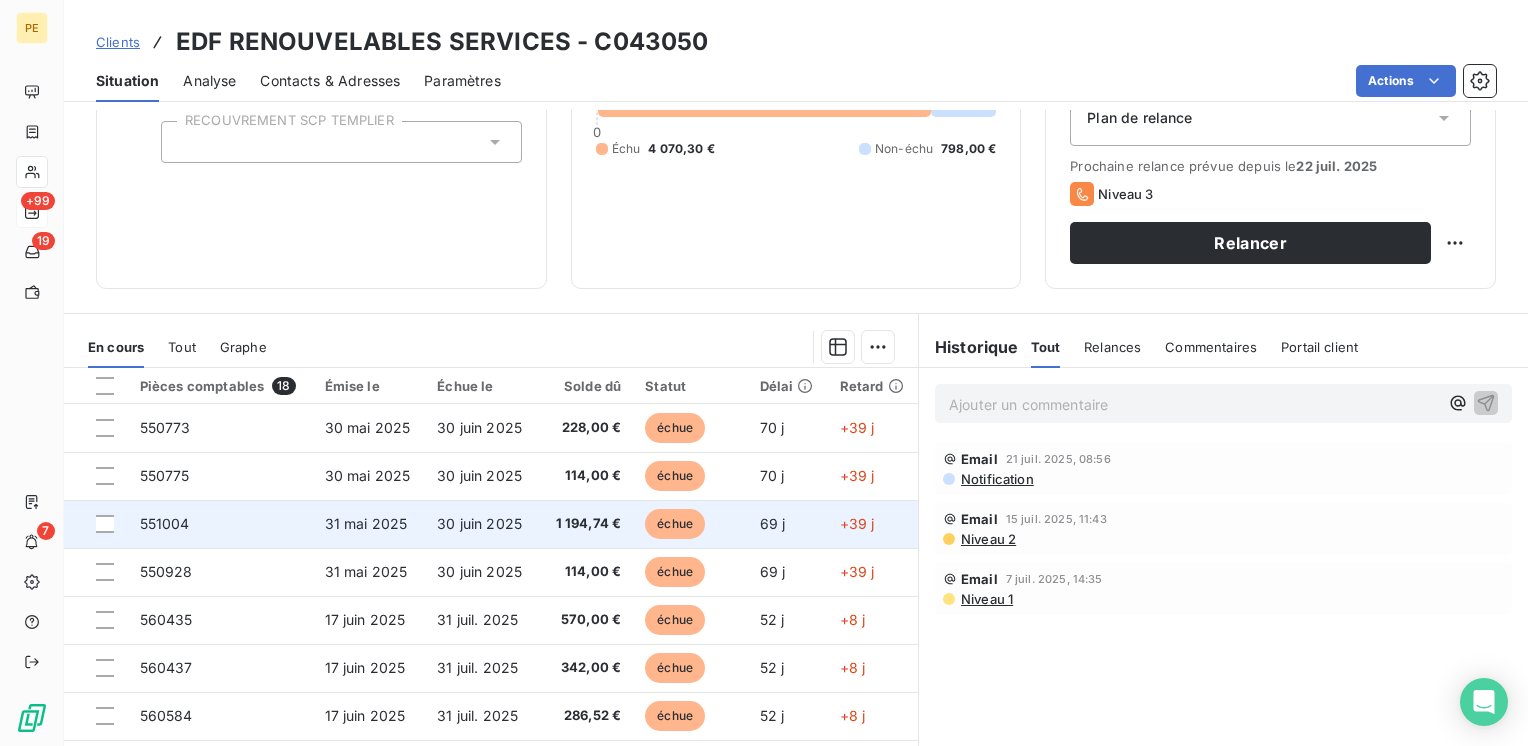 scroll, scrollTop: 308, scrollLeft: 0, axis: vertical 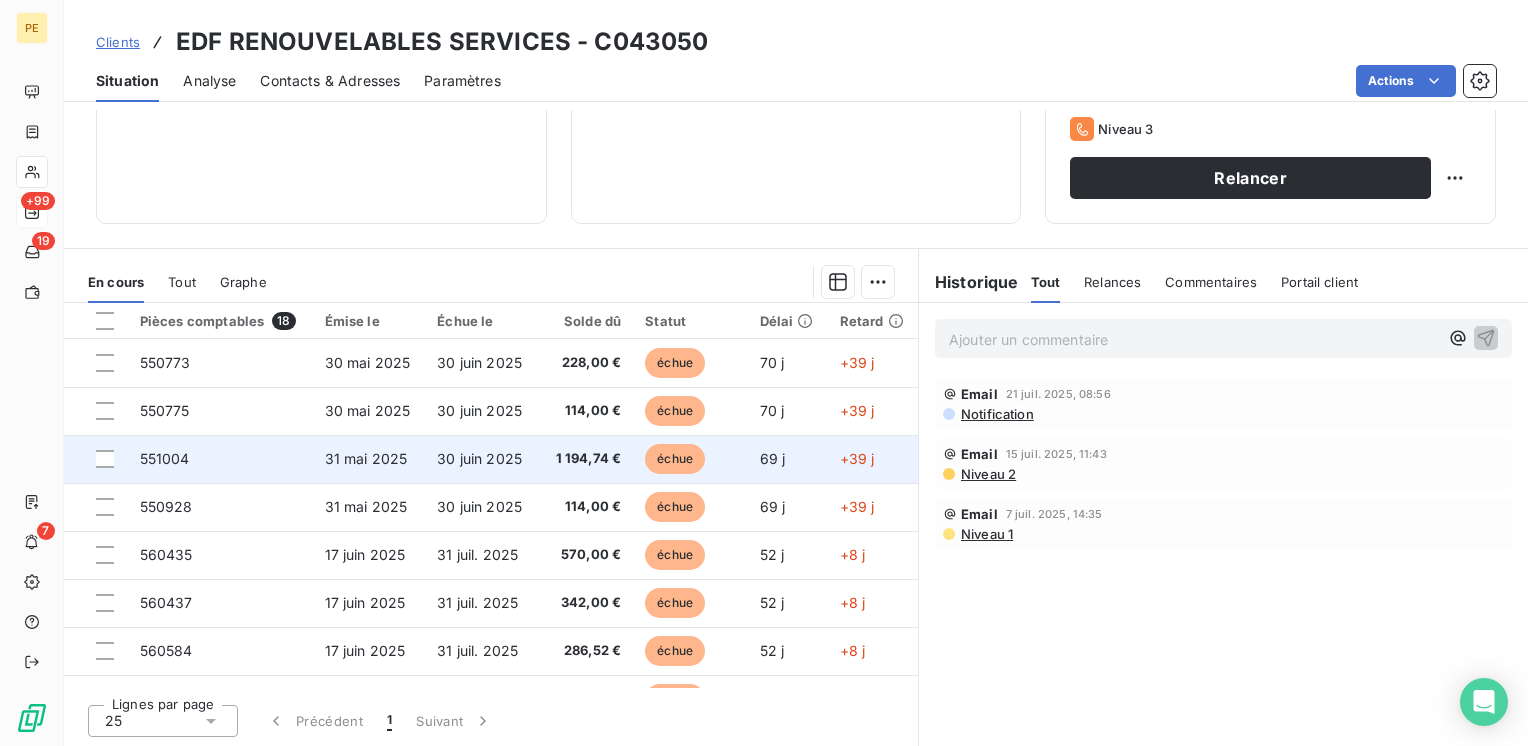 click on "1 194,74 €" at bounding box center [587, 459] 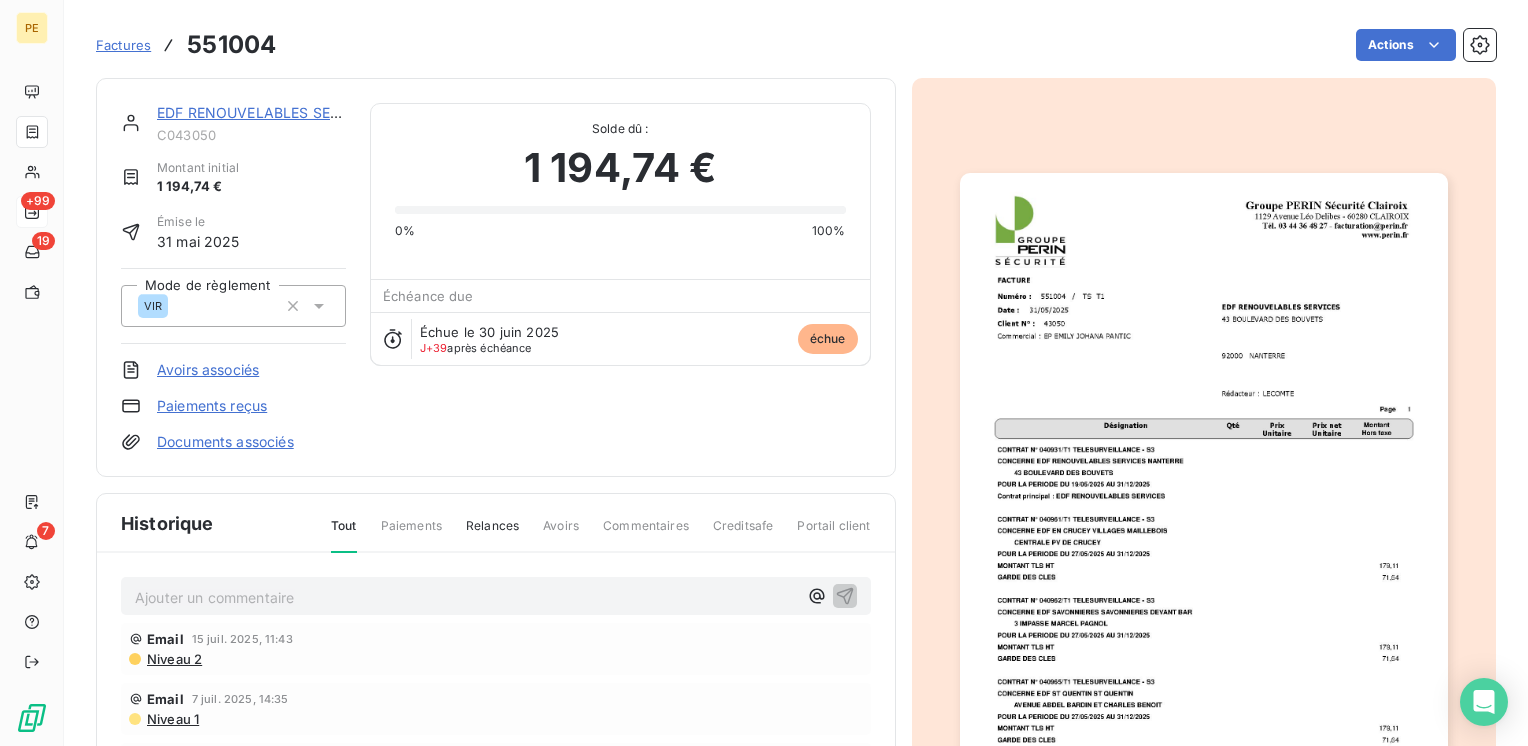 click on "échue" at bounding box center (828, 339) 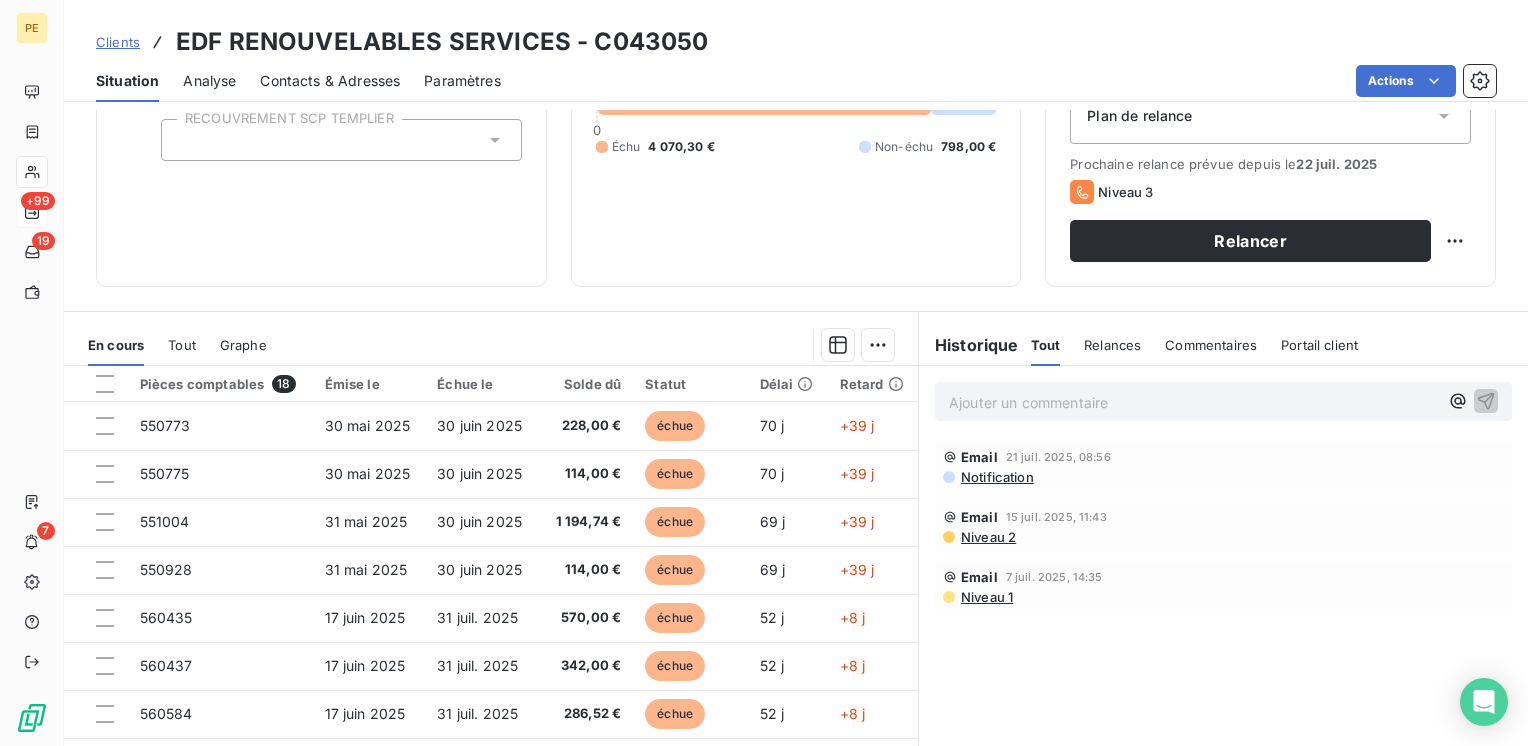 scroll, scrollTop: 308, scrollLeft: 0, axis: vertical 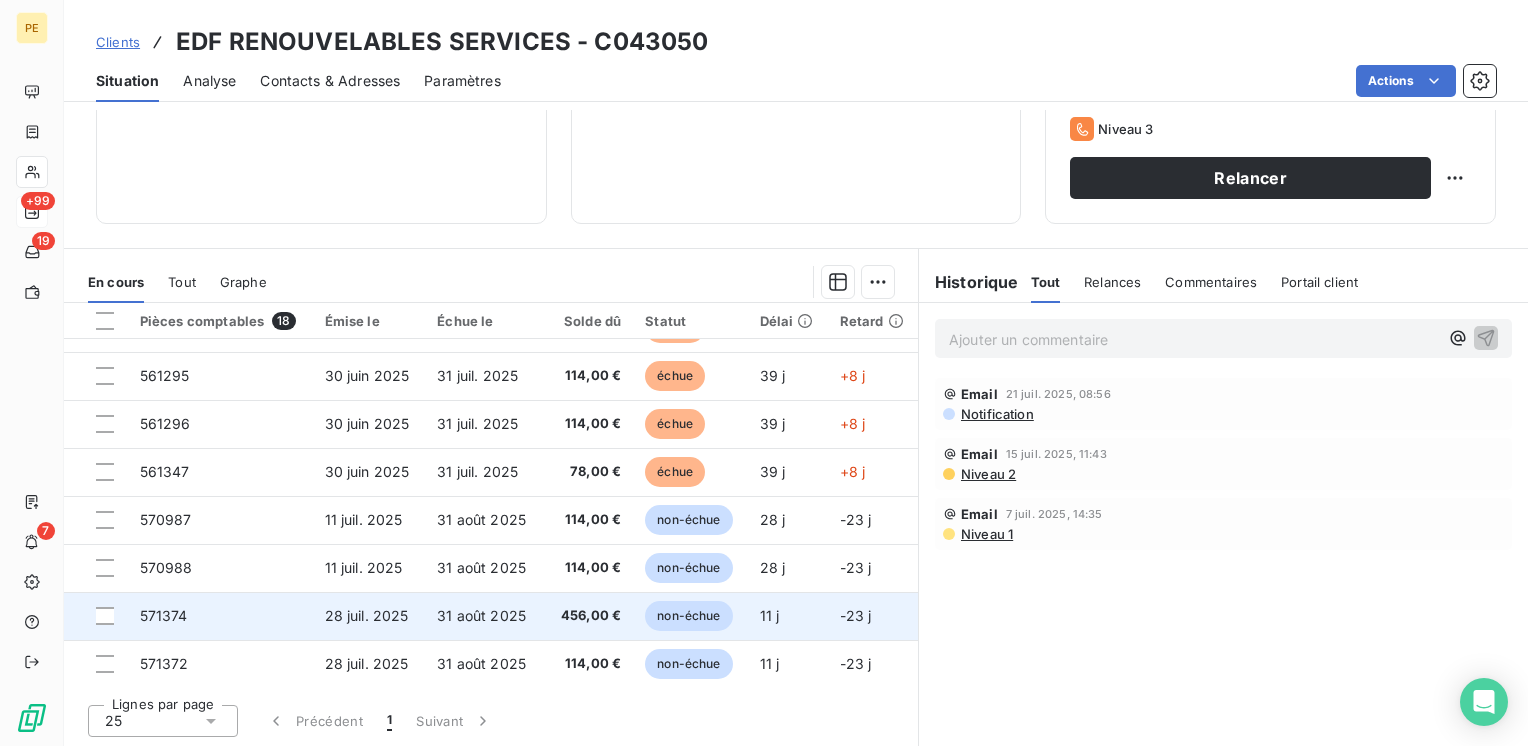 click on "571374" at bounding box center (220, 616) 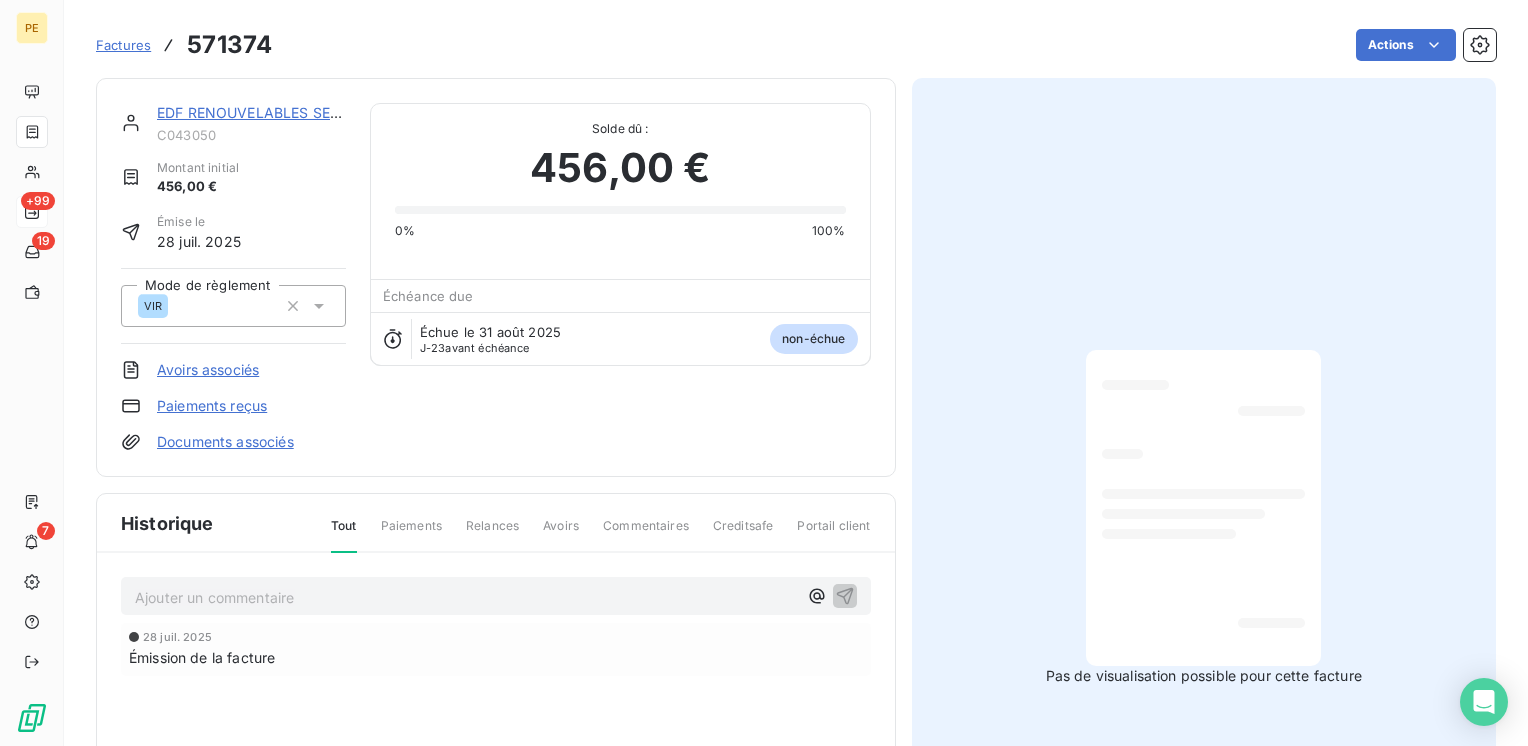 click on "EDF RENOUVELABLES SERVICES" at bounding box center [269, 112] 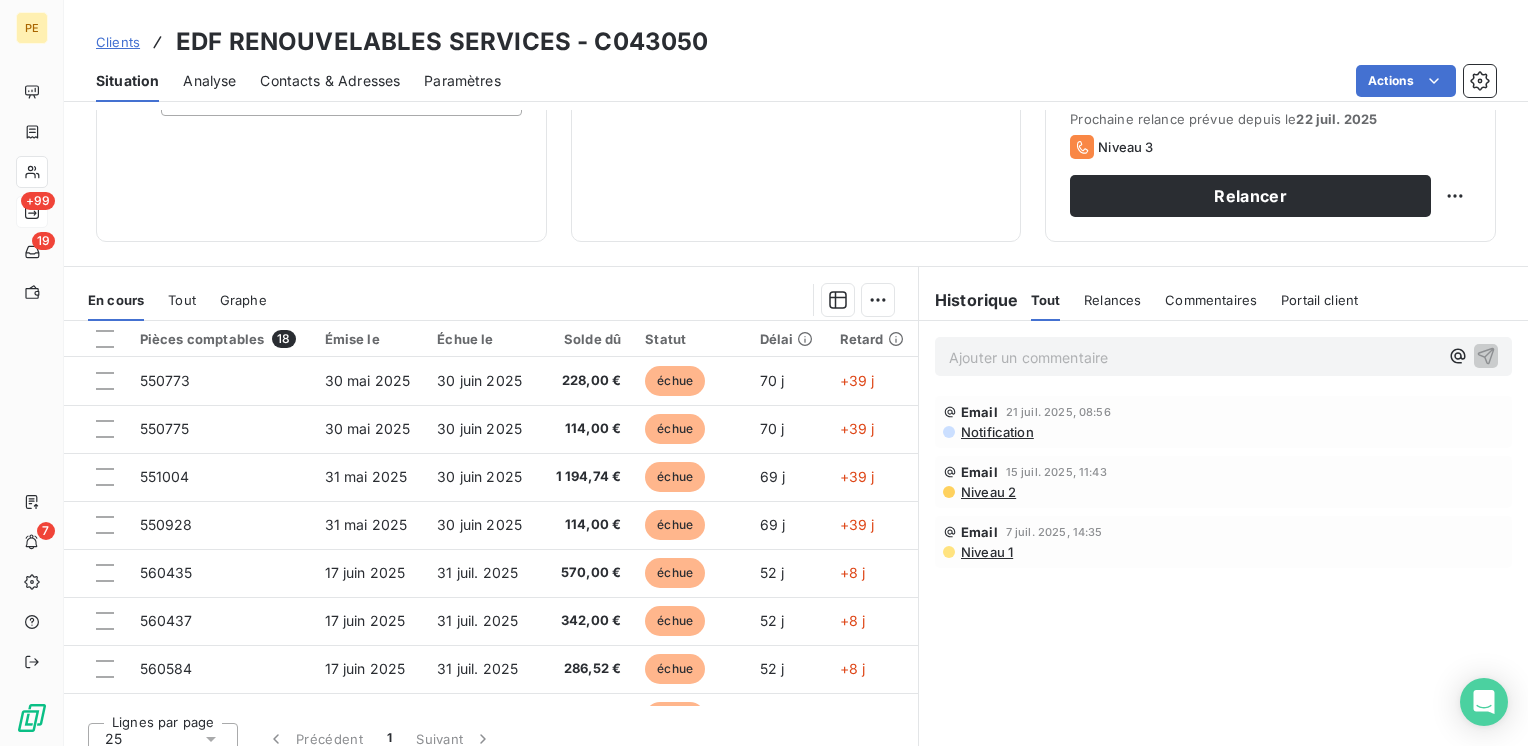 scroll, scrollTop: 308, scrollLeft: 0, axis: vertical 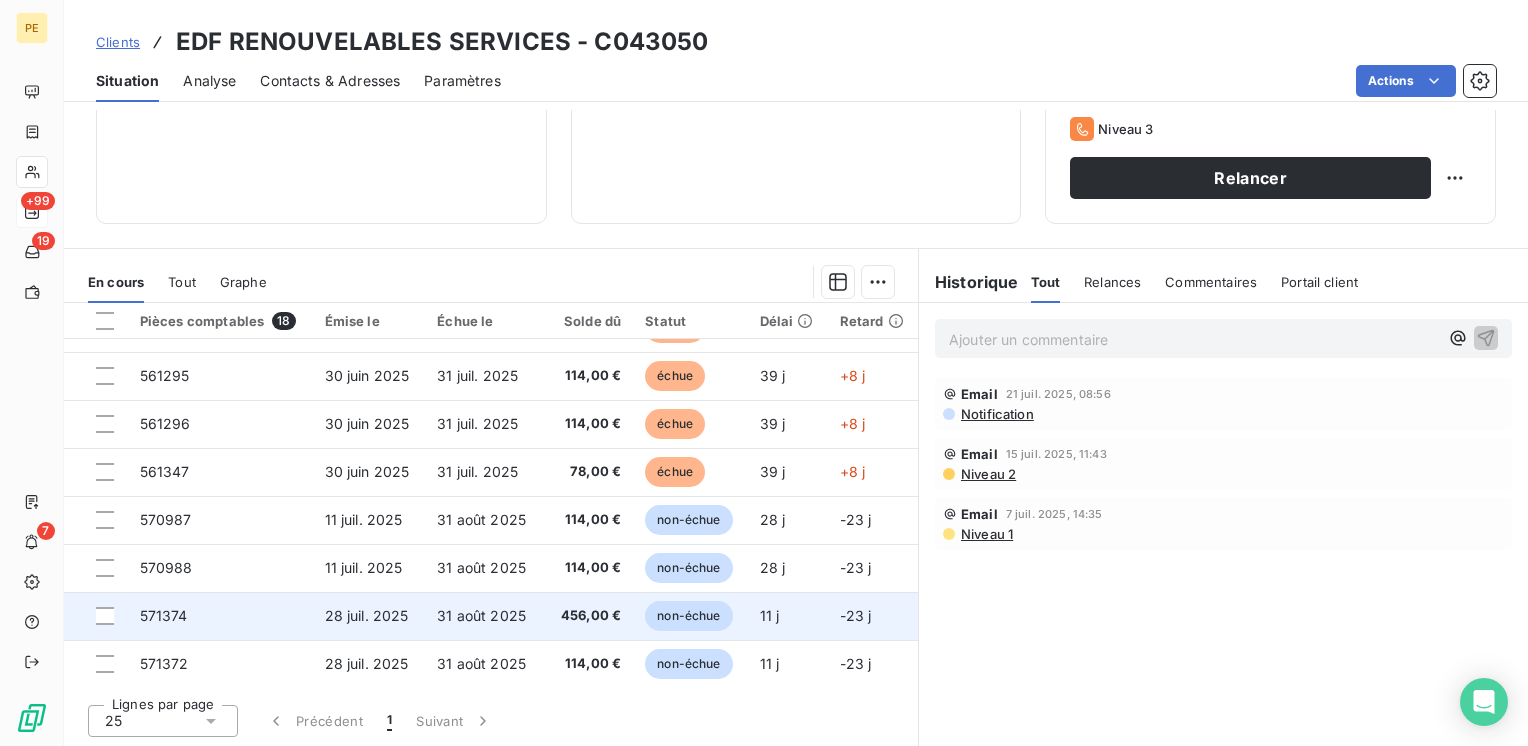 click on "456,00 €" at bounding box center (587, 616) 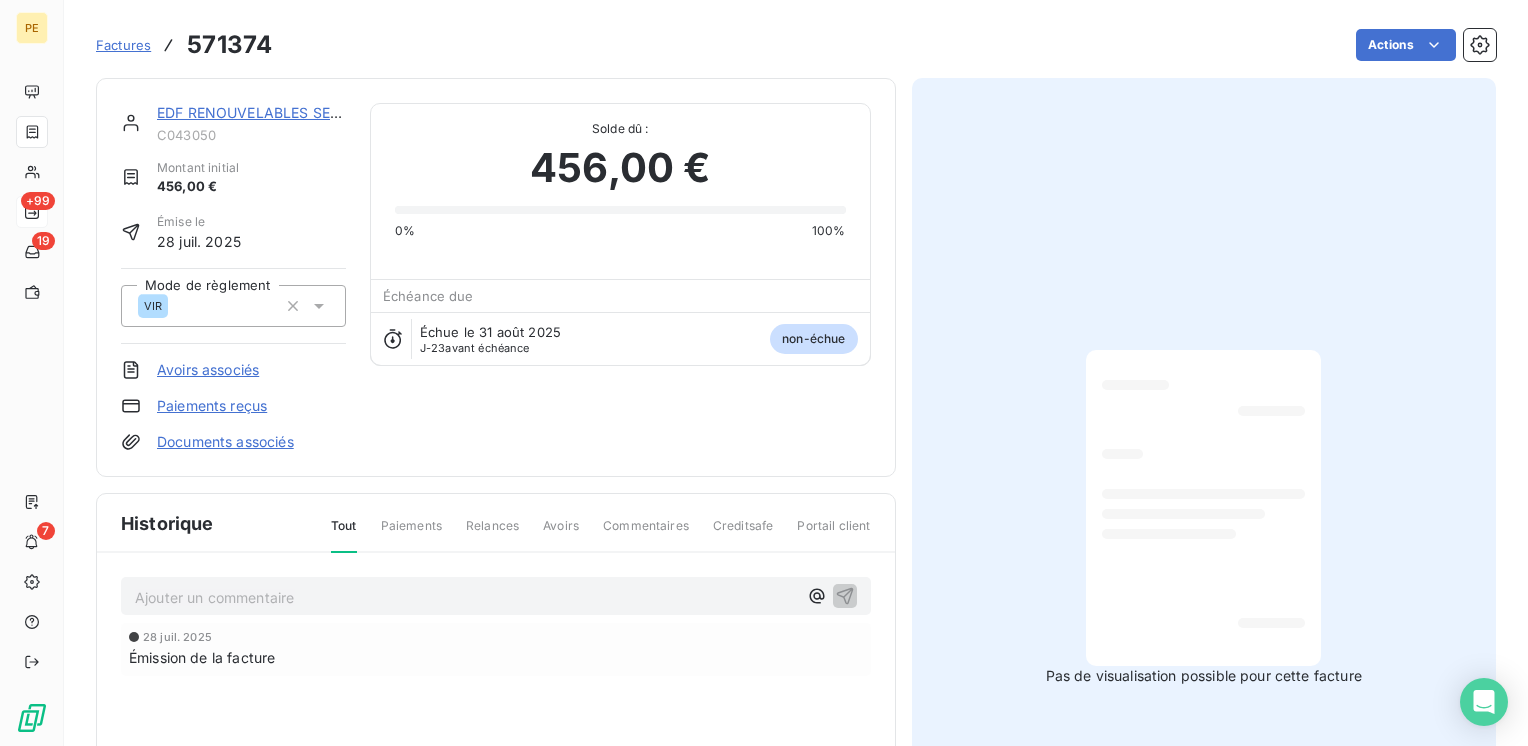 click on "Paiements" at bounding box center [411, 534] 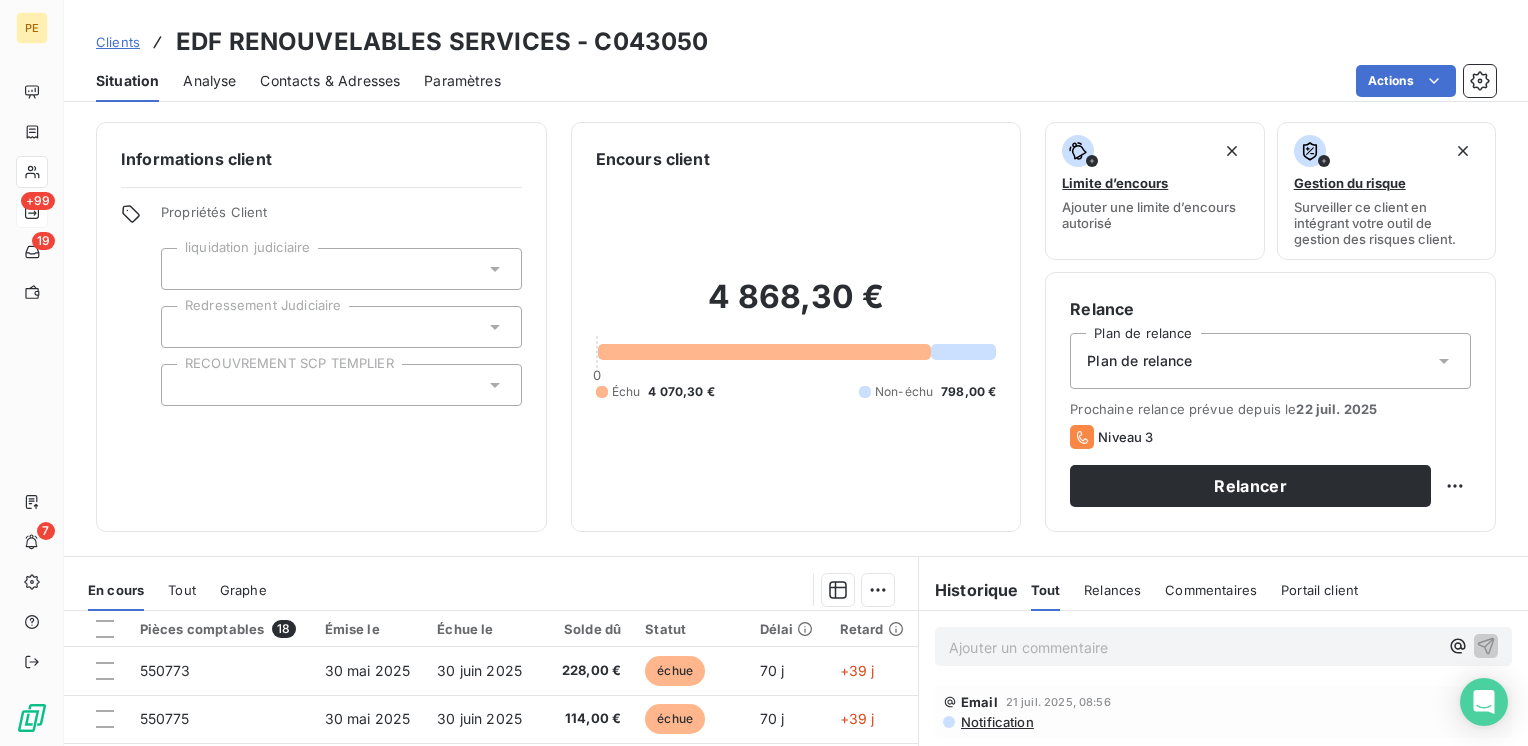 scroll, scrollTop: 308, scrollLeft: 0, axis: vertical 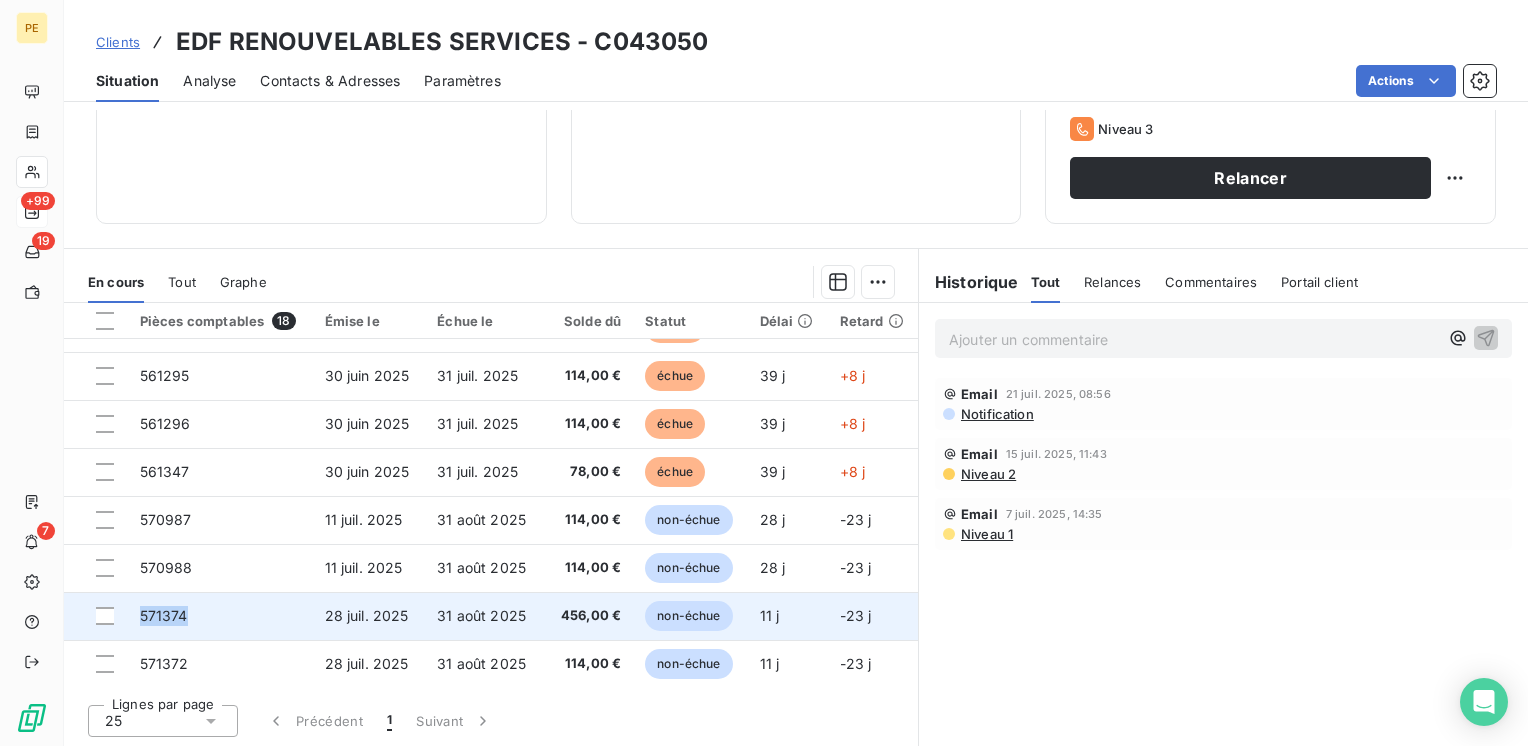 drag, startPoint x: 192, startPoint y: 619, endPoint x: 131, endPoint y: 622, distance: 61.073727 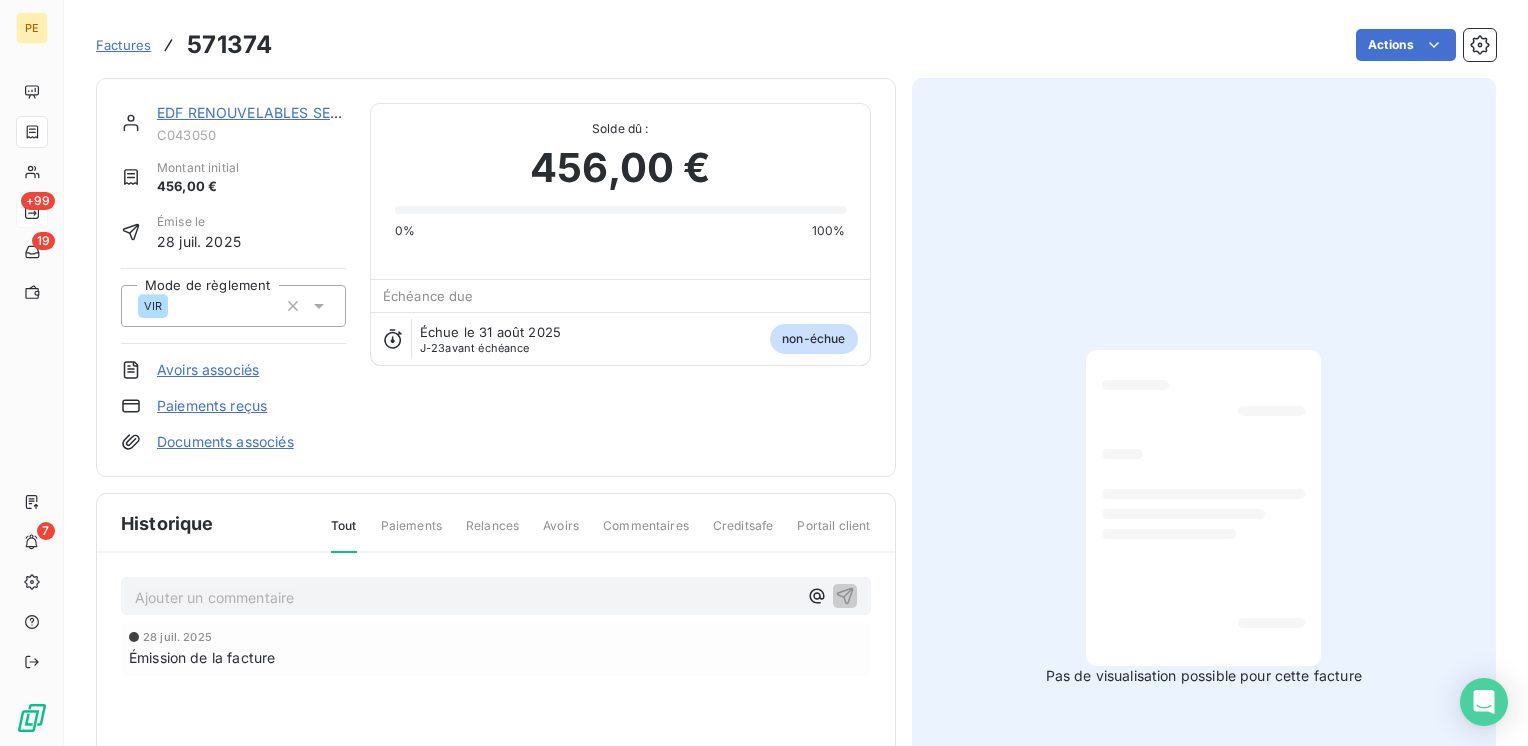 click on "Ajouter un commentaire ﻿" at bounding box center (466, 597) 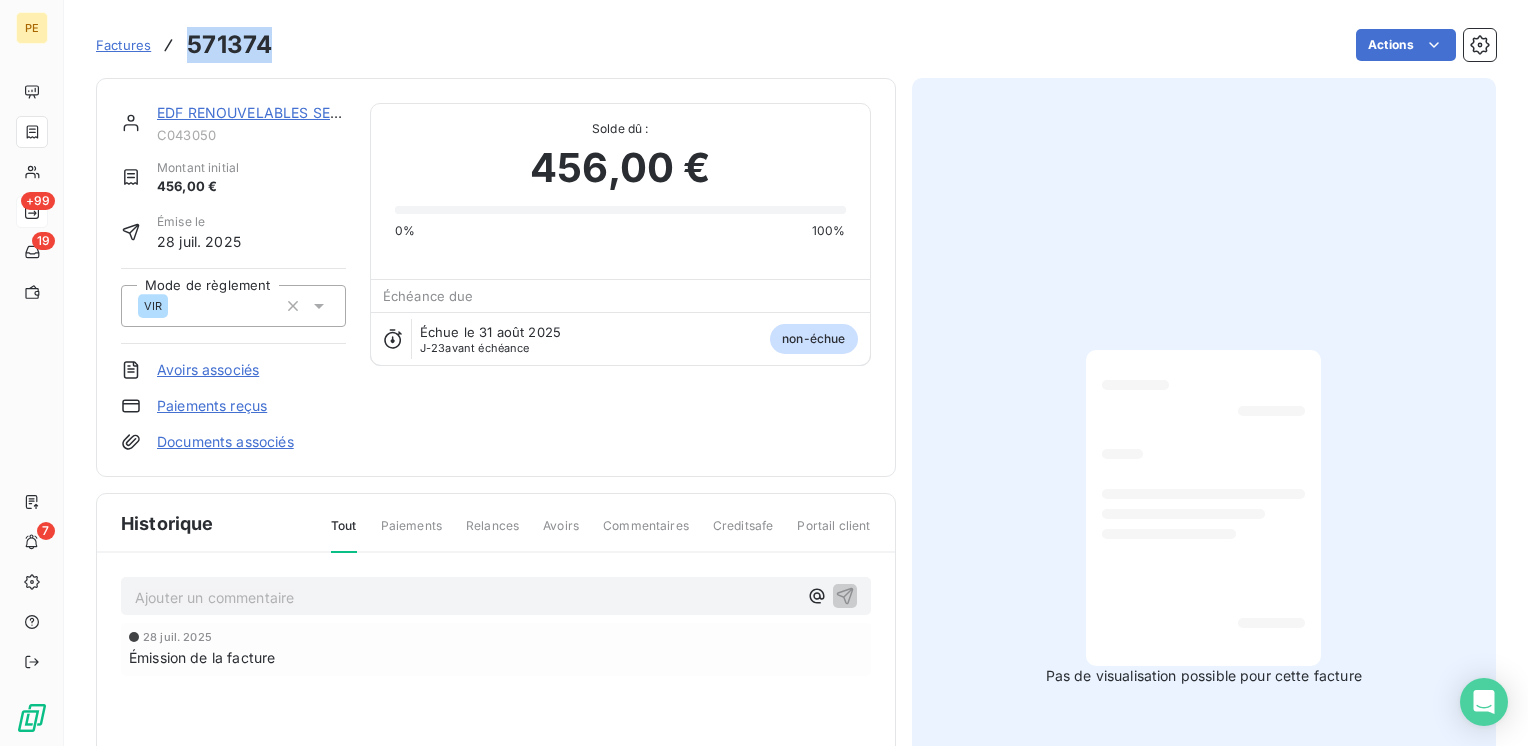 drag, startPoint x: 274, startPoint y: 43, endPoint x: 175, endPoint y: 54, distance: 99.60924 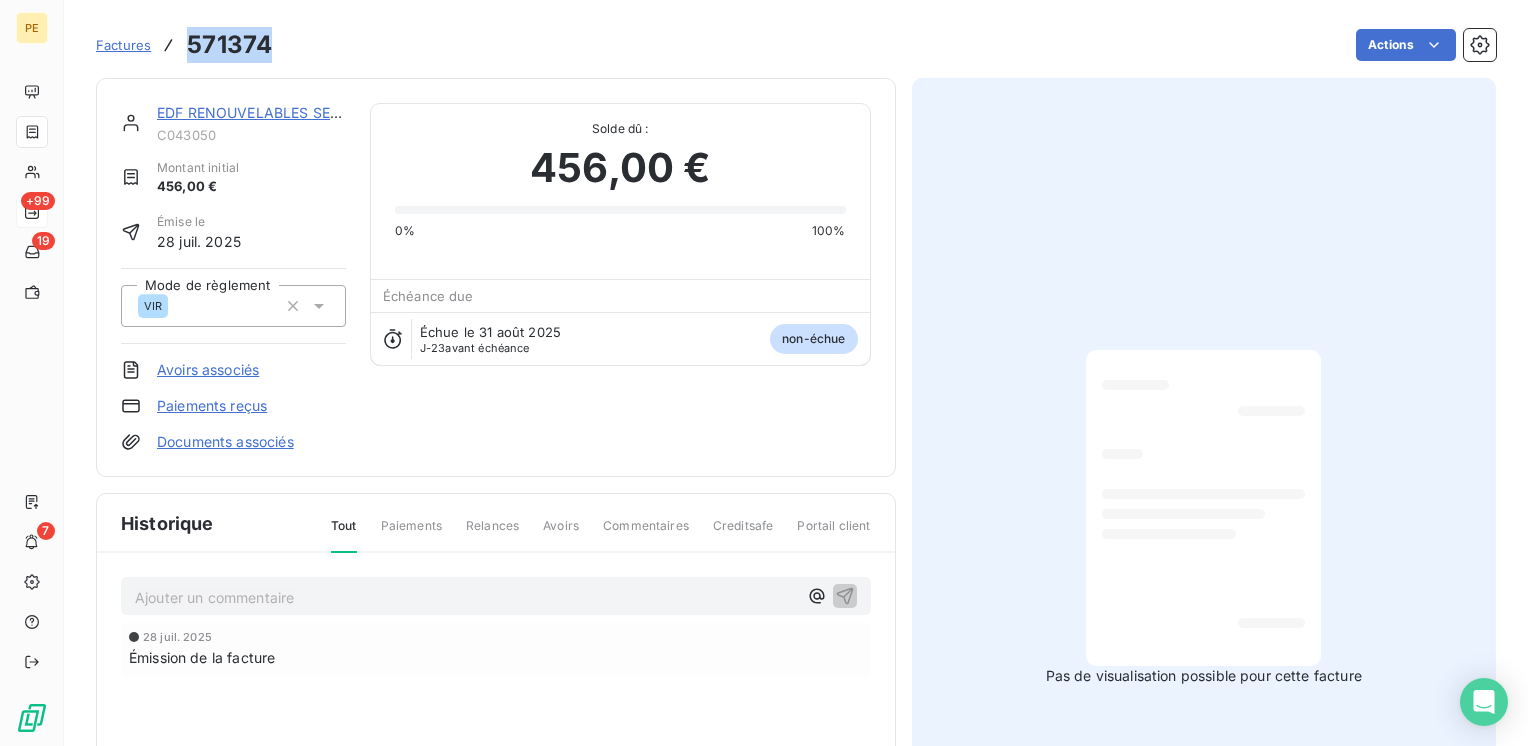 copy on "571374" 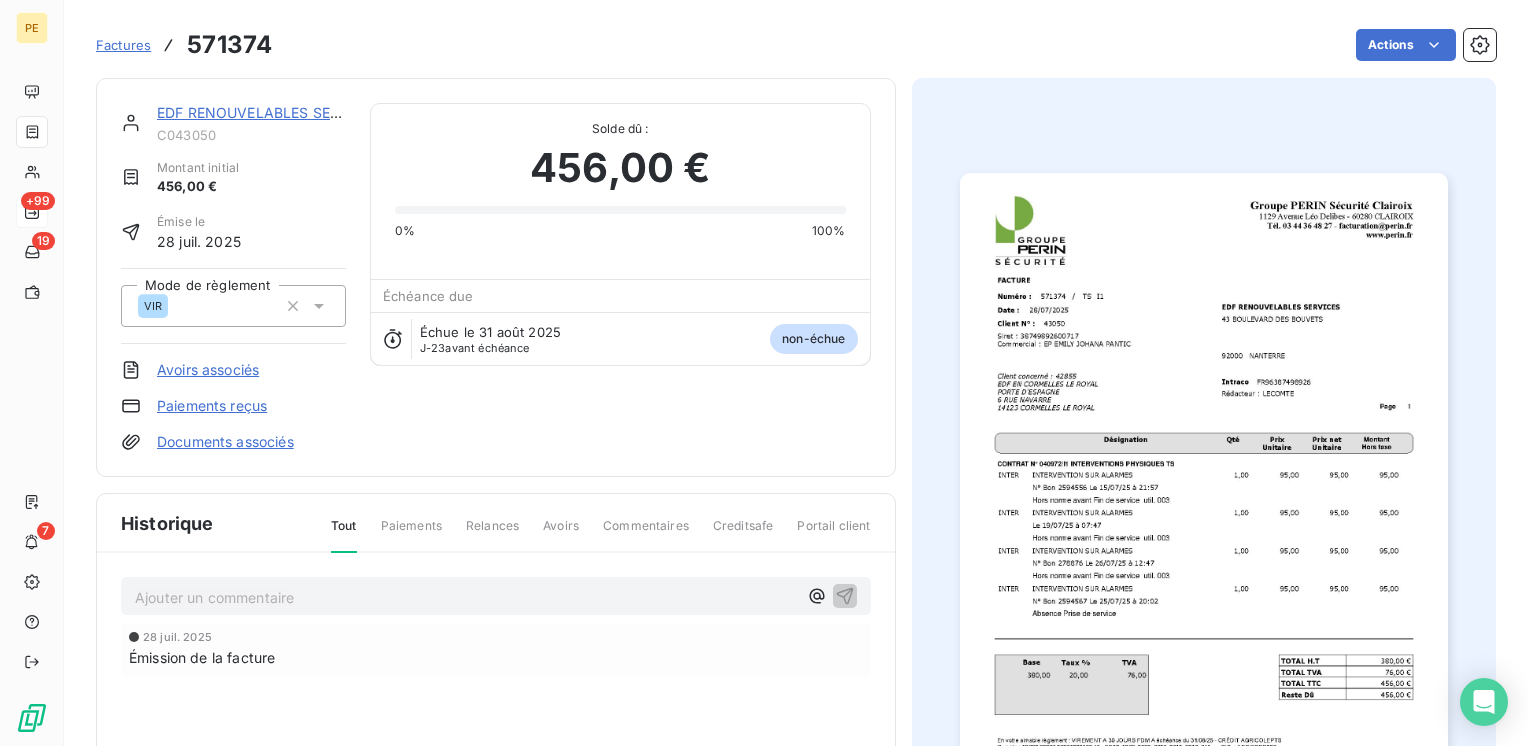 click on "Paiements" at bounding box center [411, 534] 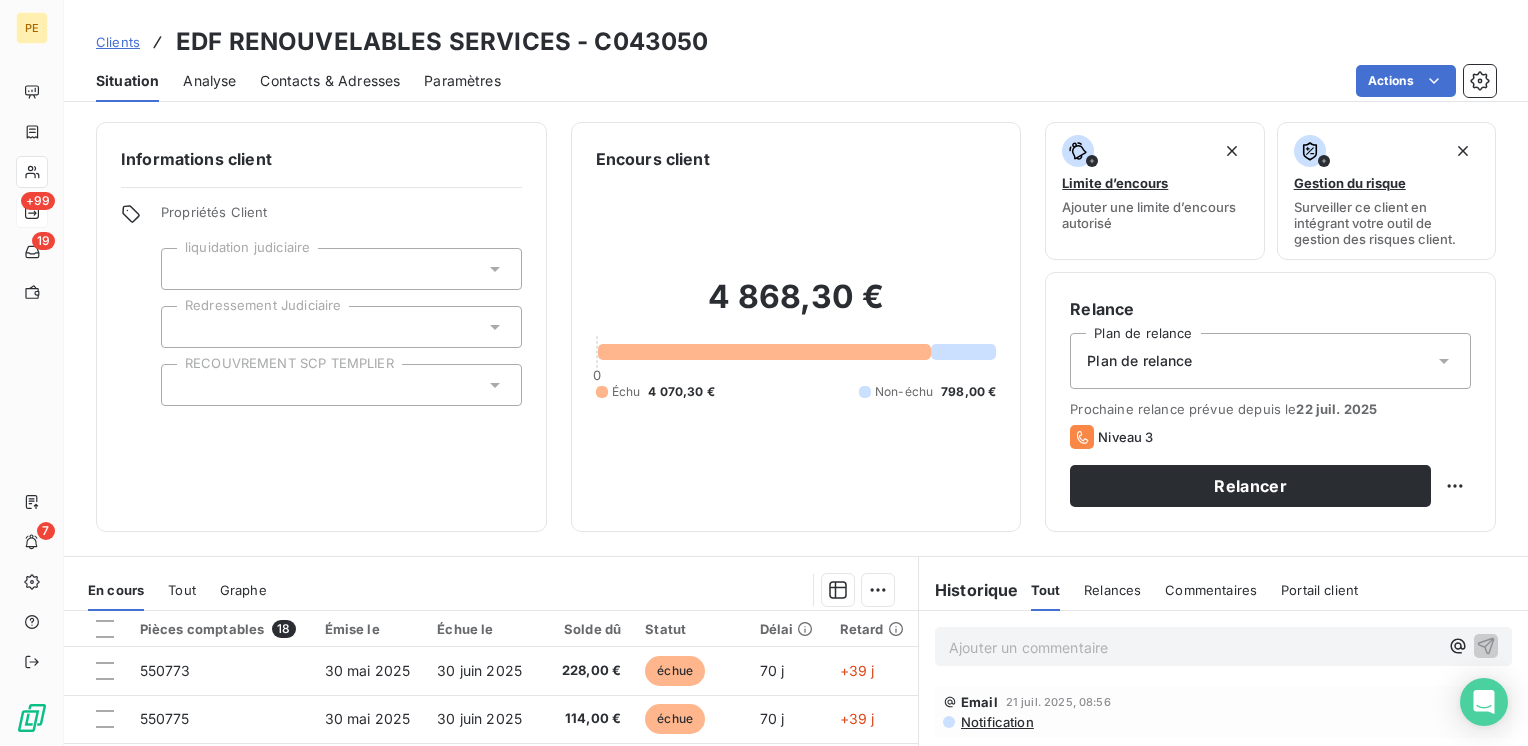 scroll, scrollTop: 308, scrollLeft: 0, axis: vertical 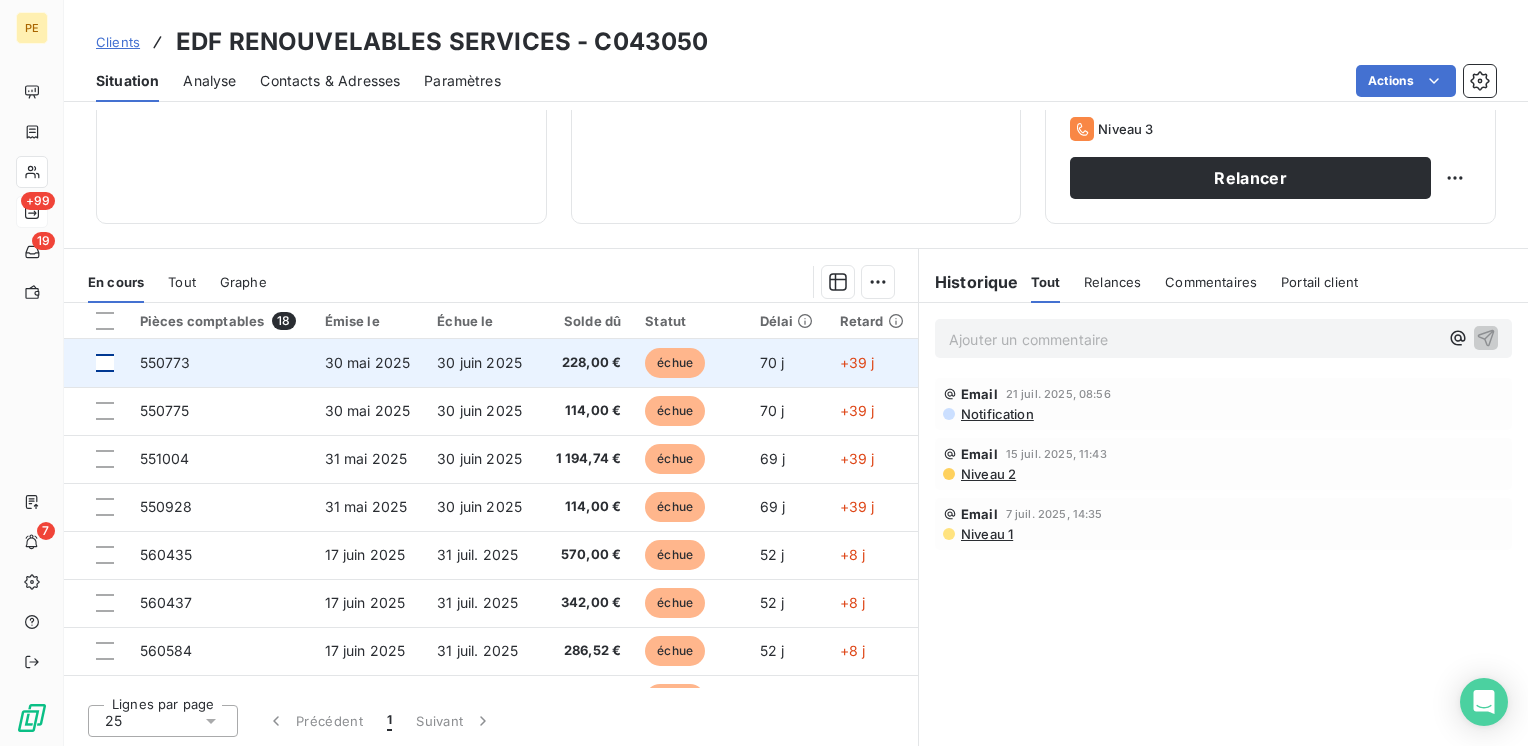 click at bounding box center [105, 363] 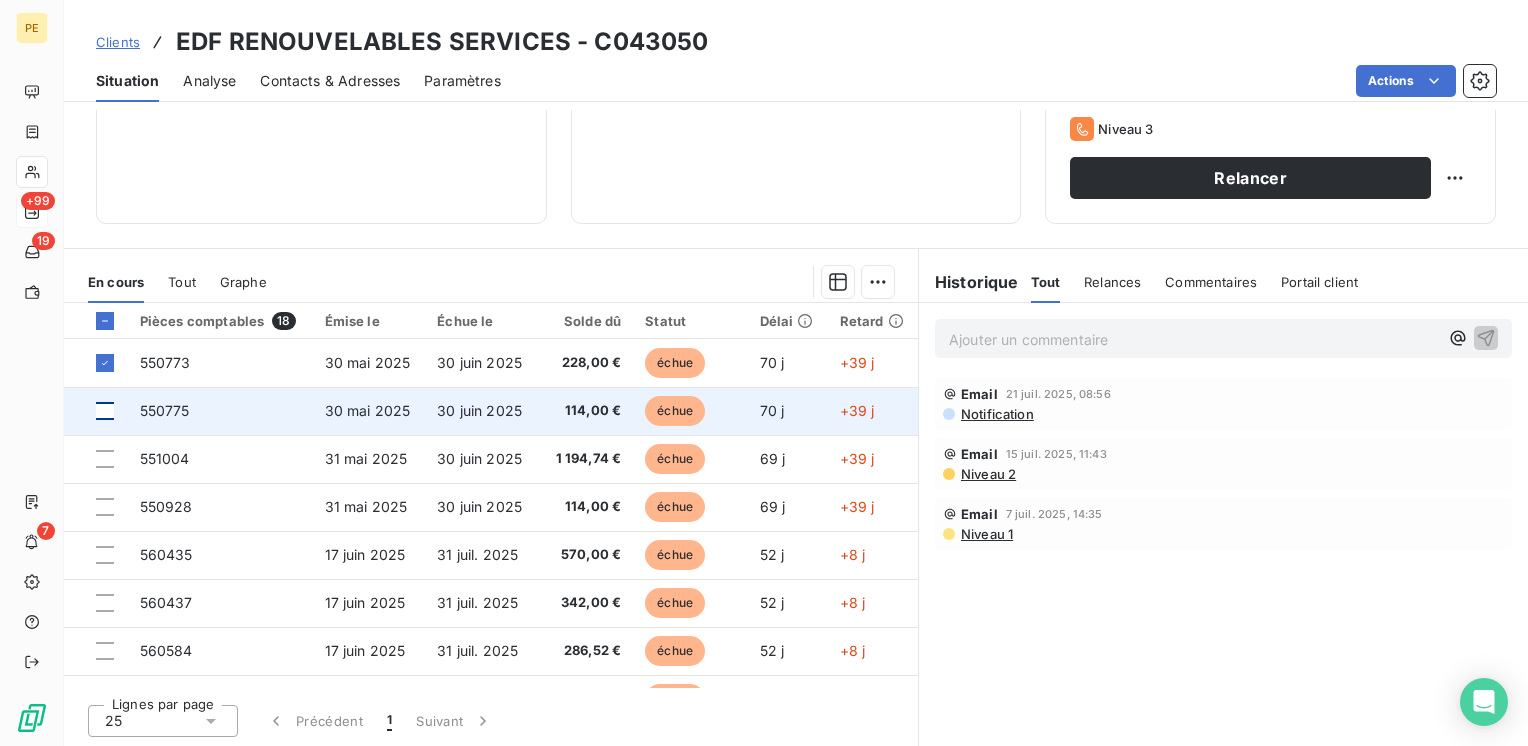 click at bounding box center [105, 411] 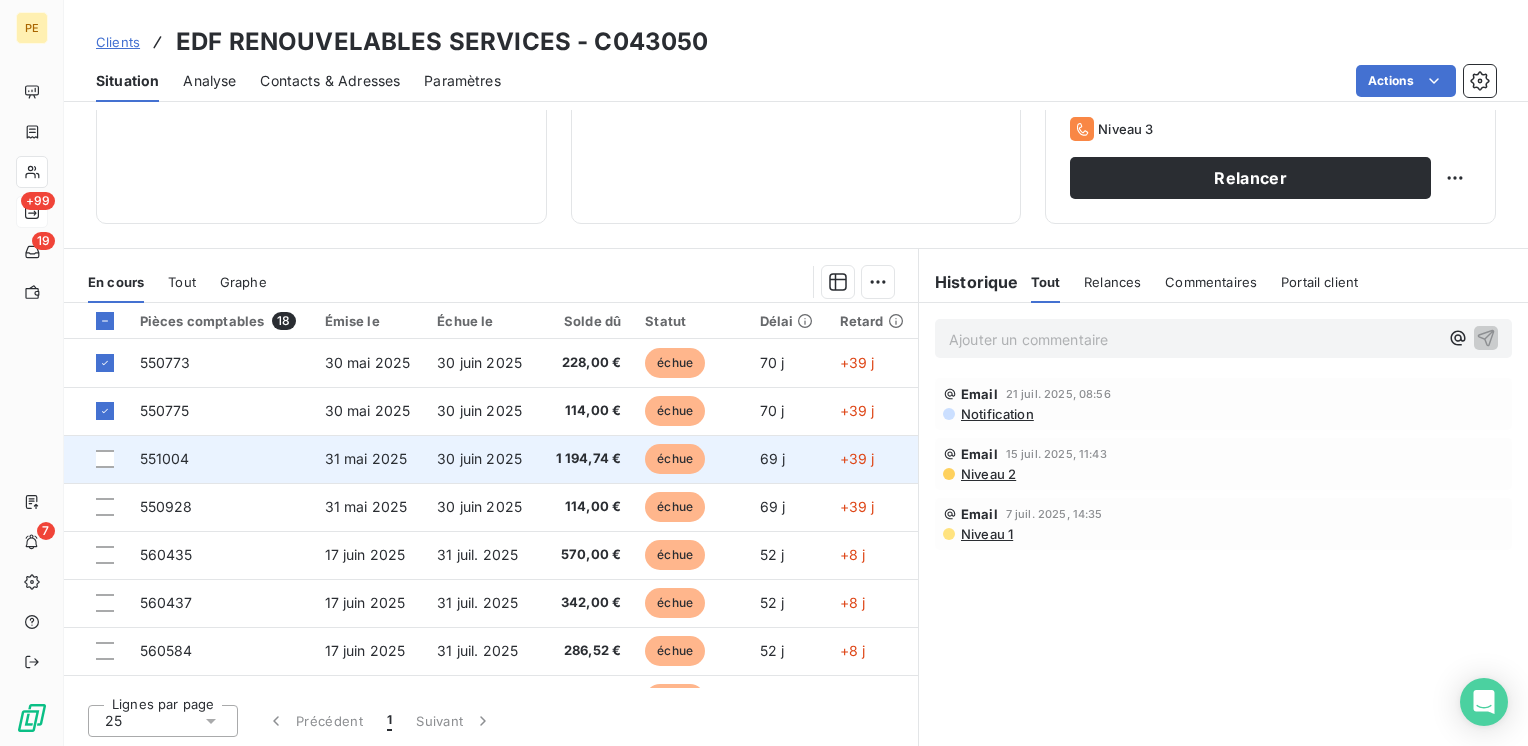 click at bounding box center (96, 459) 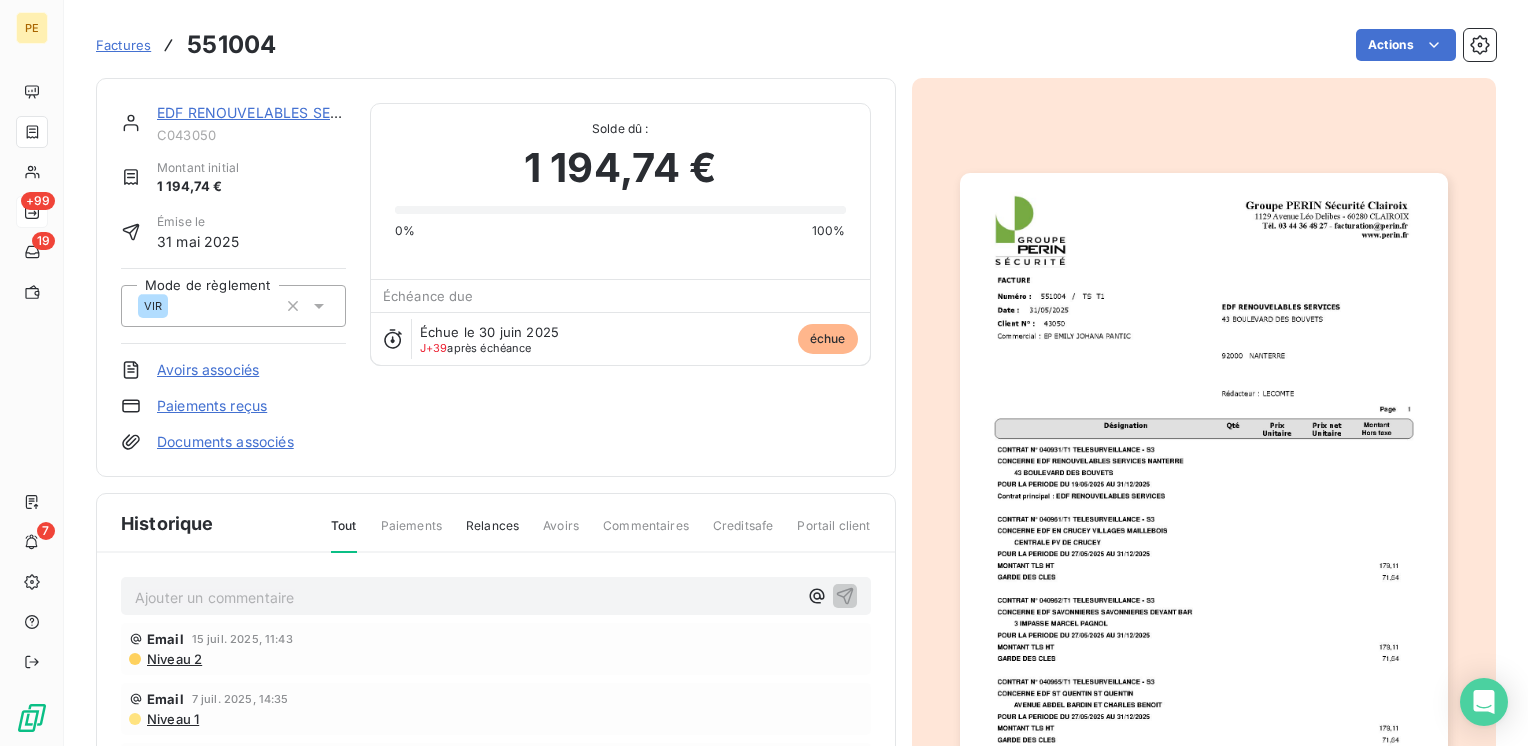 click on "Factures" at bounding box center [123, 45] 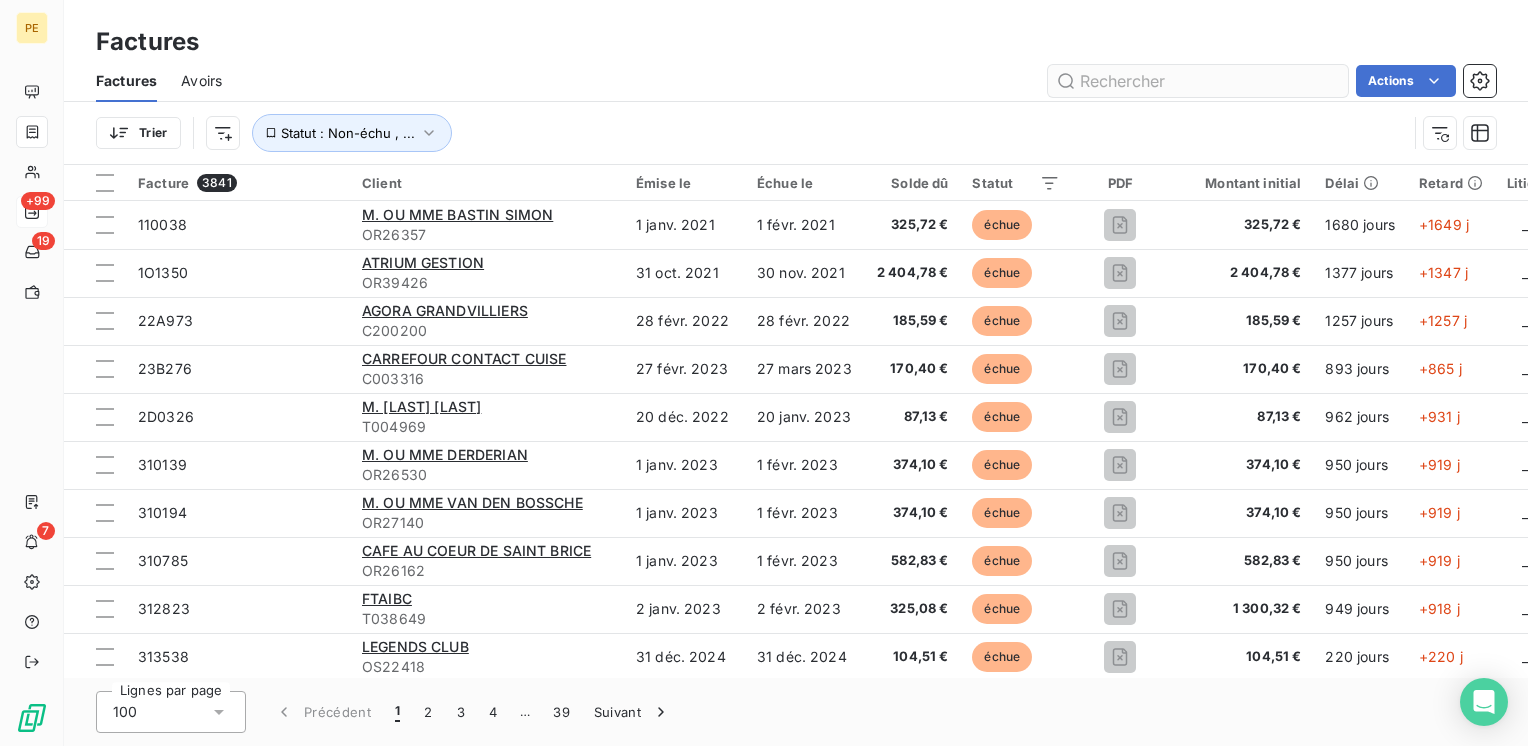 click on "Factures Avoirs Actions" at bounding box center (796, 81) 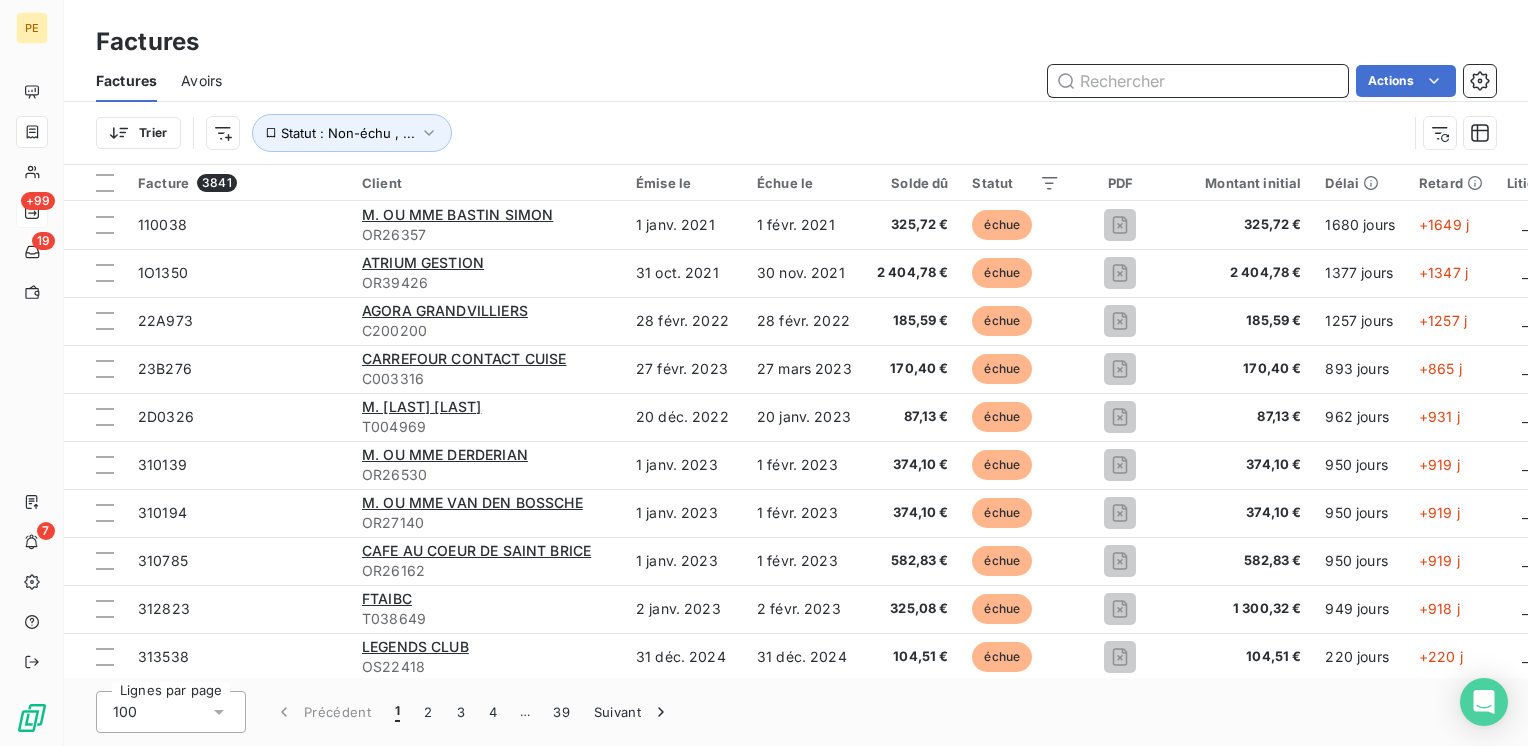 click at bounding box center [1198, 81] 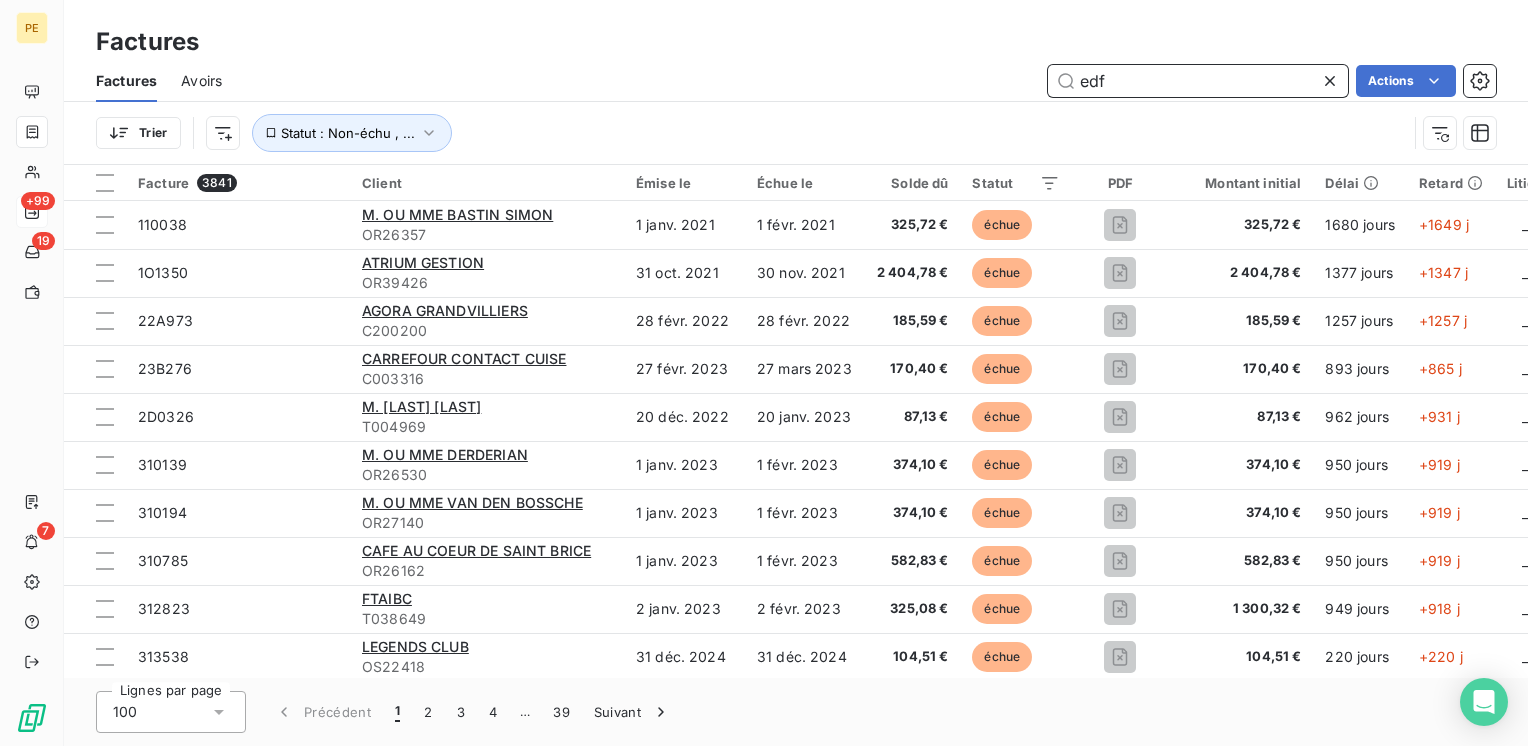 click on "edf" at bounding box center (1198, 81) 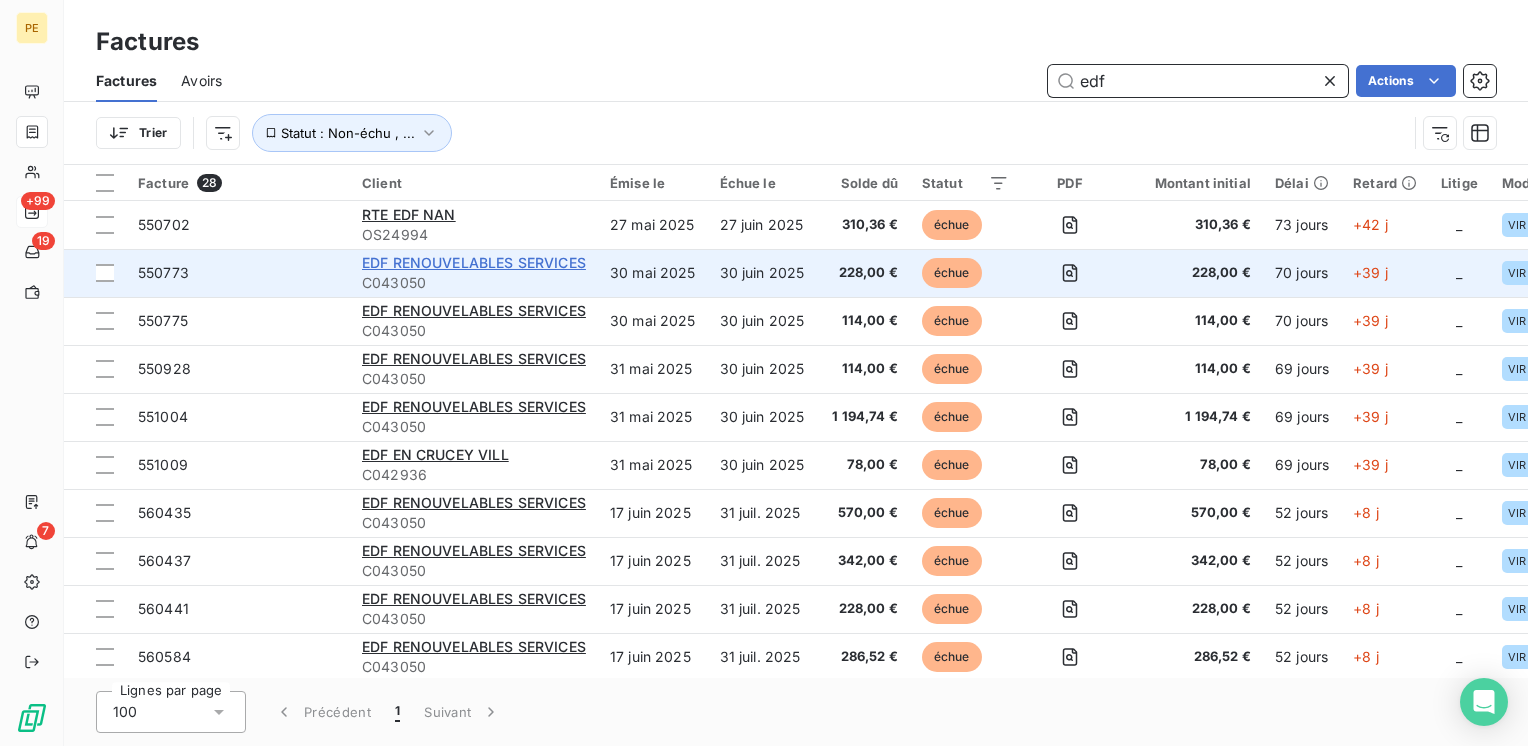 type on "edf" 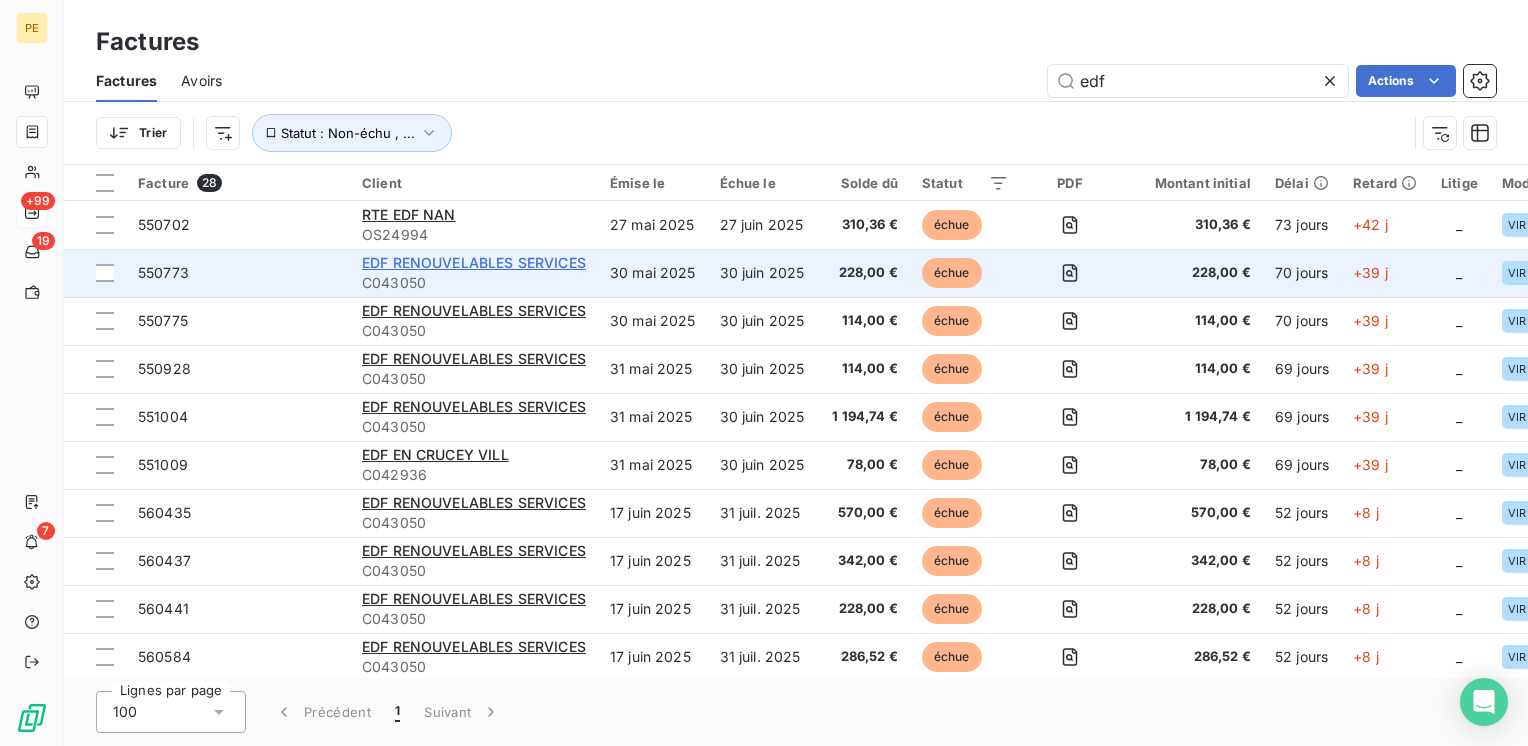 click on "EDF RENOUVELABLES SERVICES" at bounding box center [474, 262] 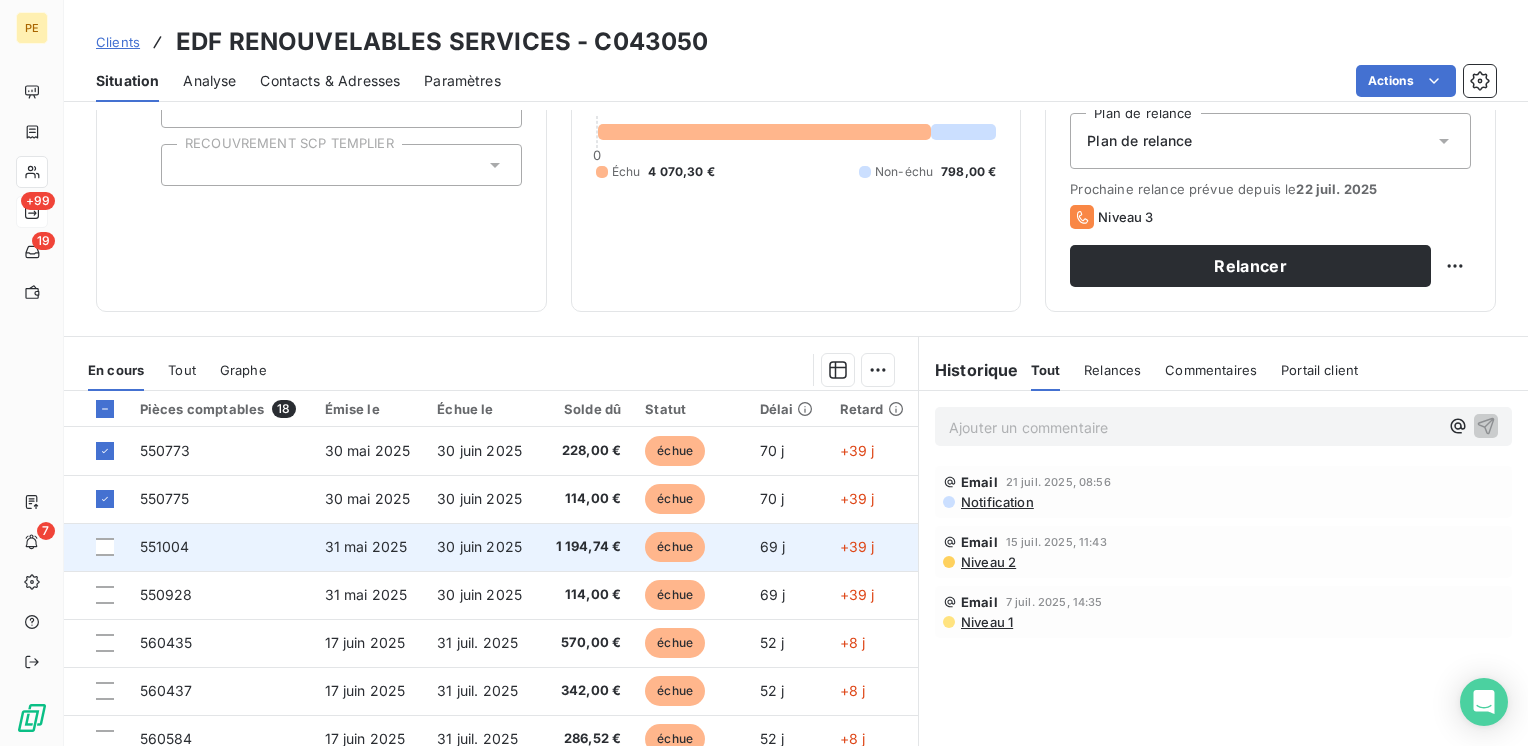 scroll, scrollTop: 308, scrollLeft: 0, axis: vertical 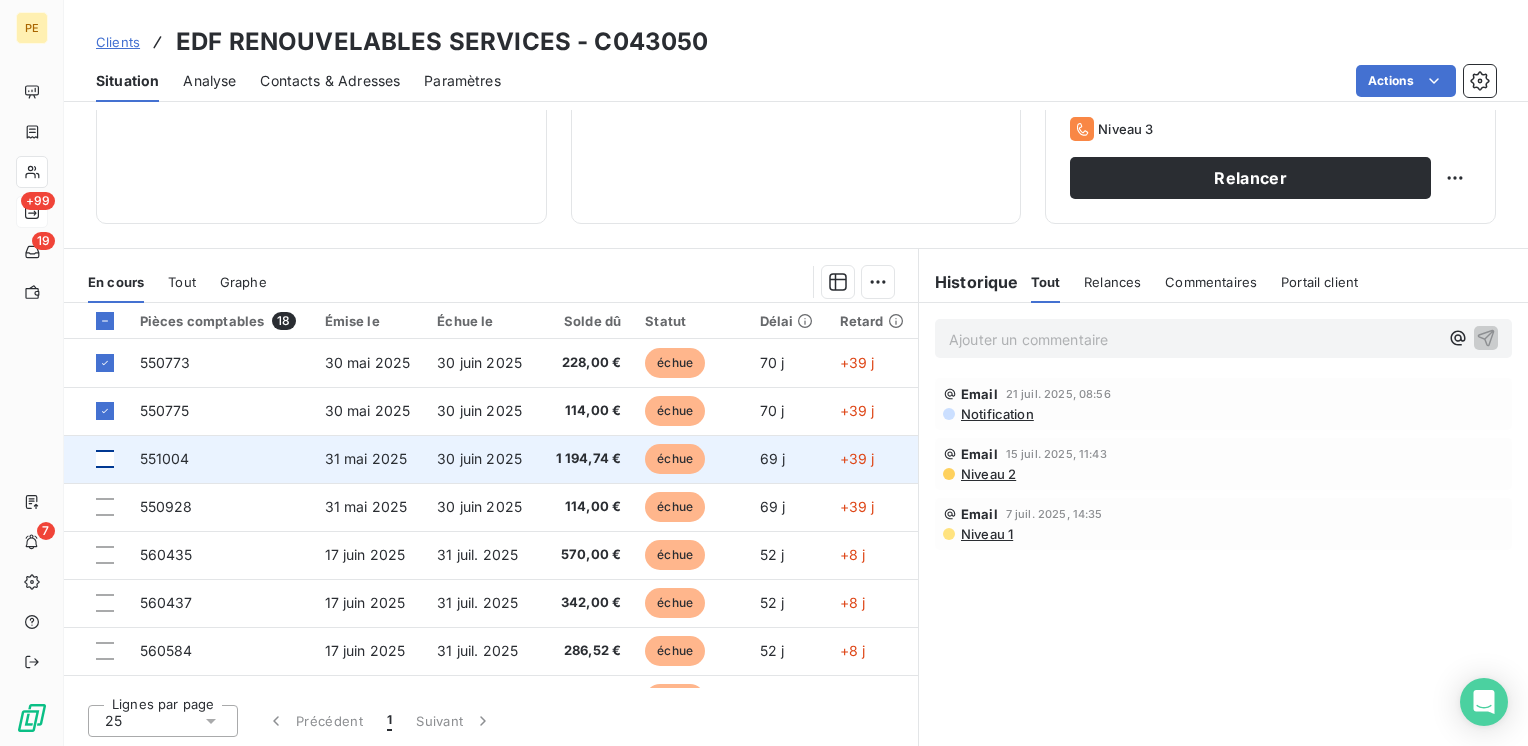 click at bounding box center [105, 459] 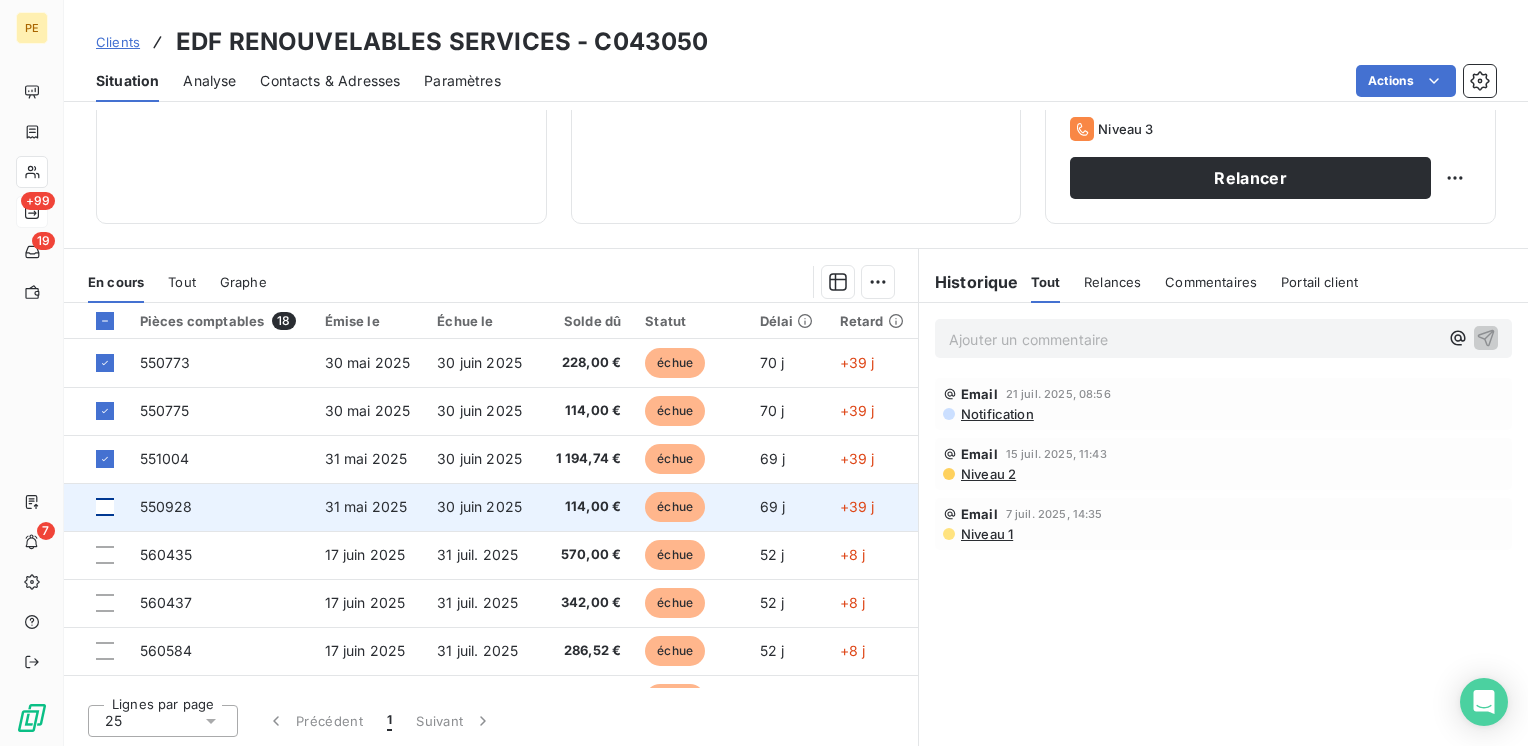 click at bounding box center (105, 507) 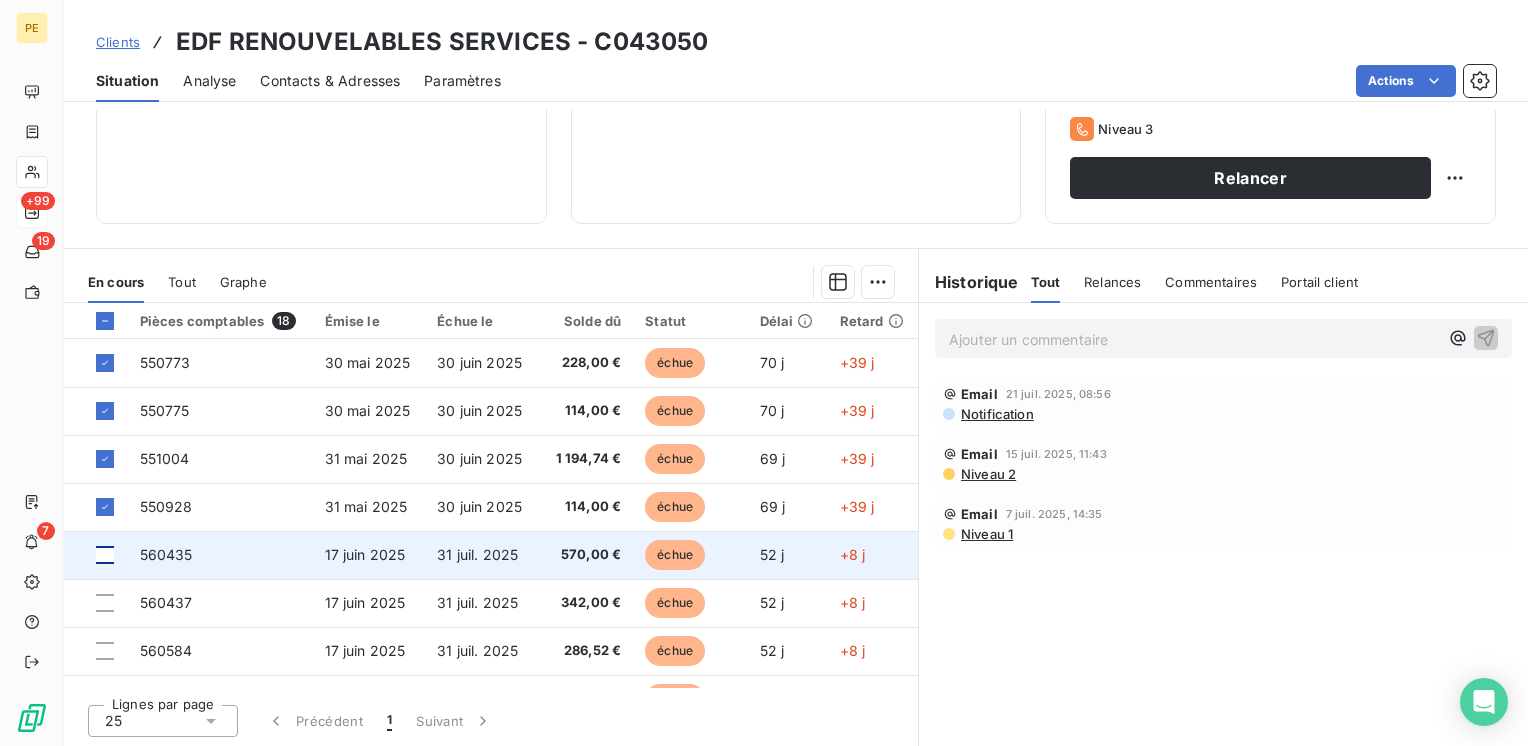 click at bounding box center [105, 555] 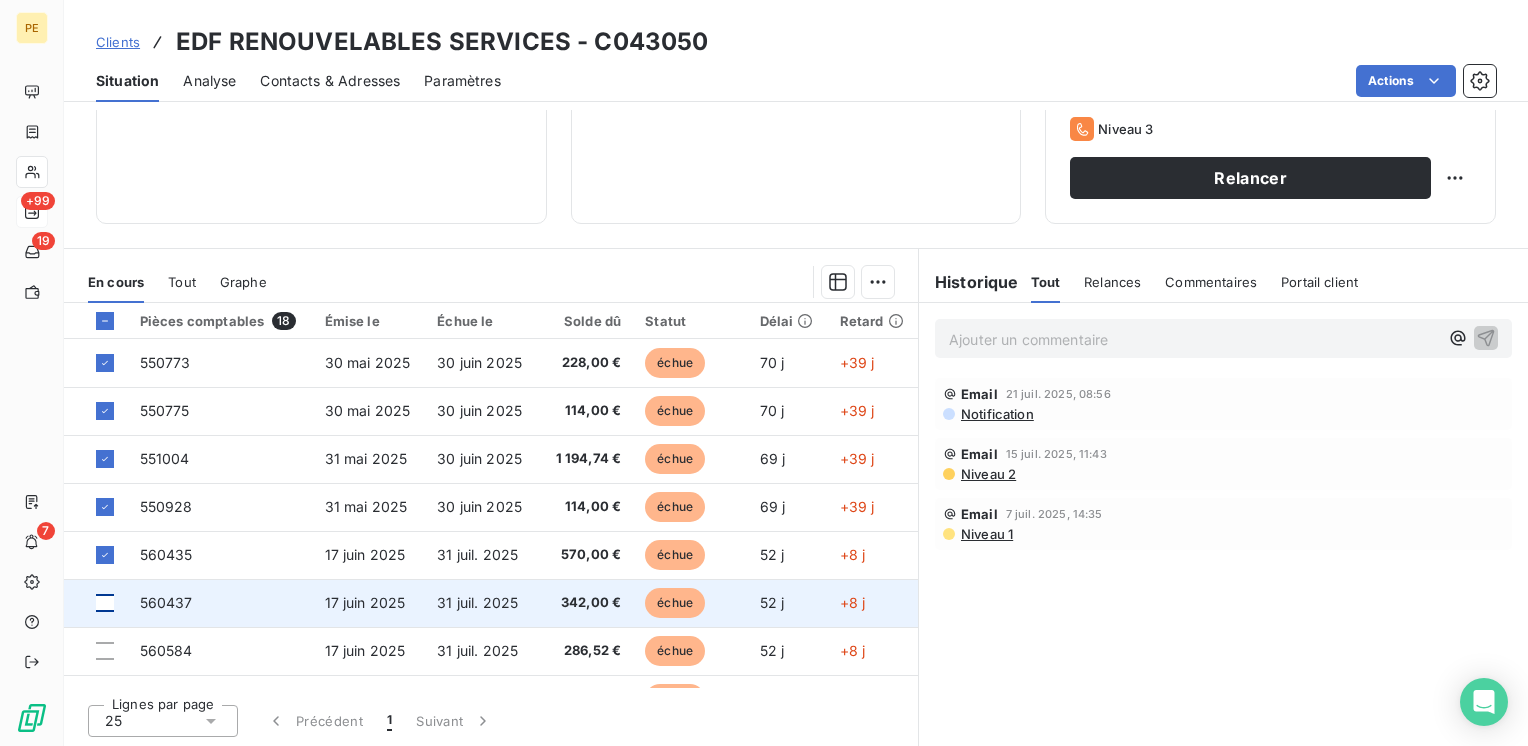 click at bounding box center (105, 603) 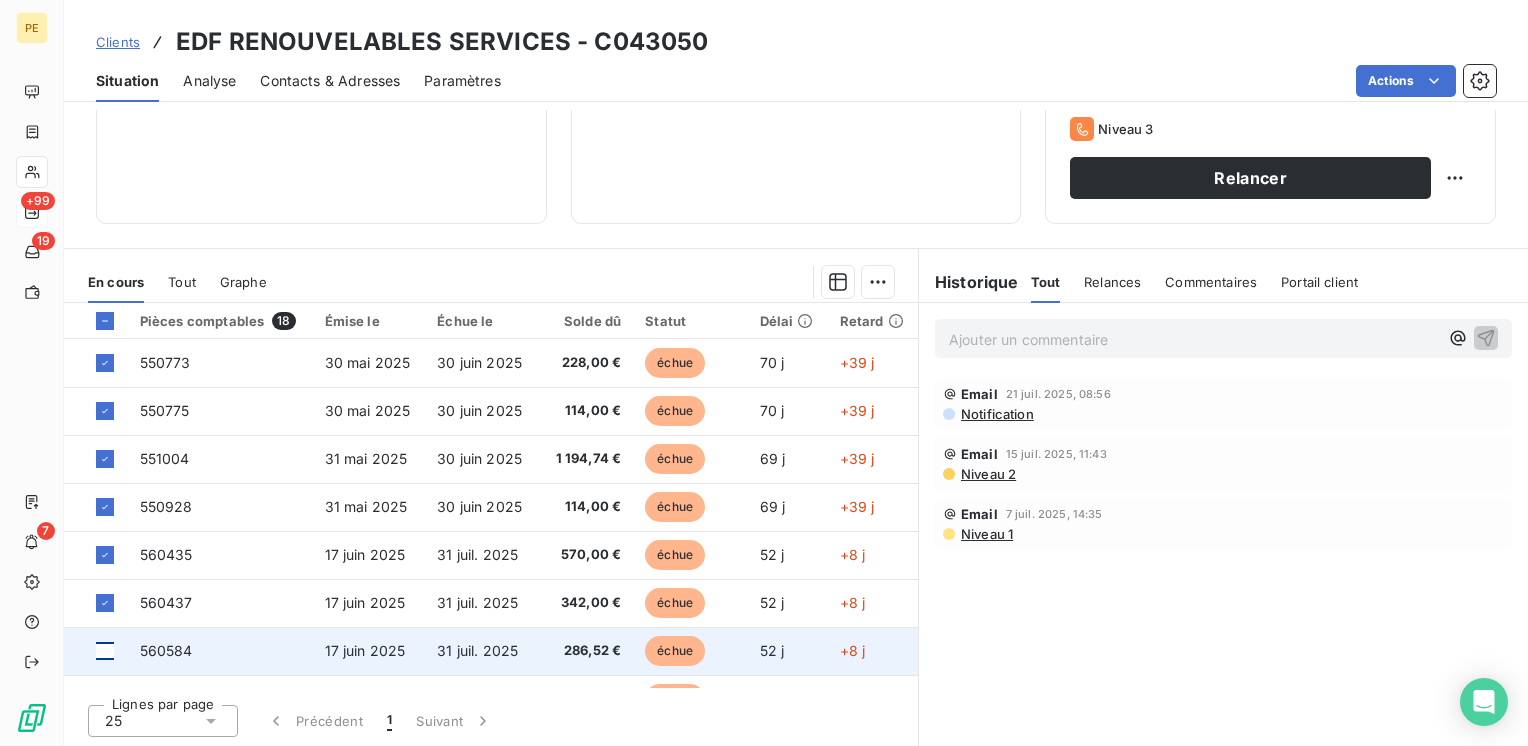 click at bounding box center (105, 651) 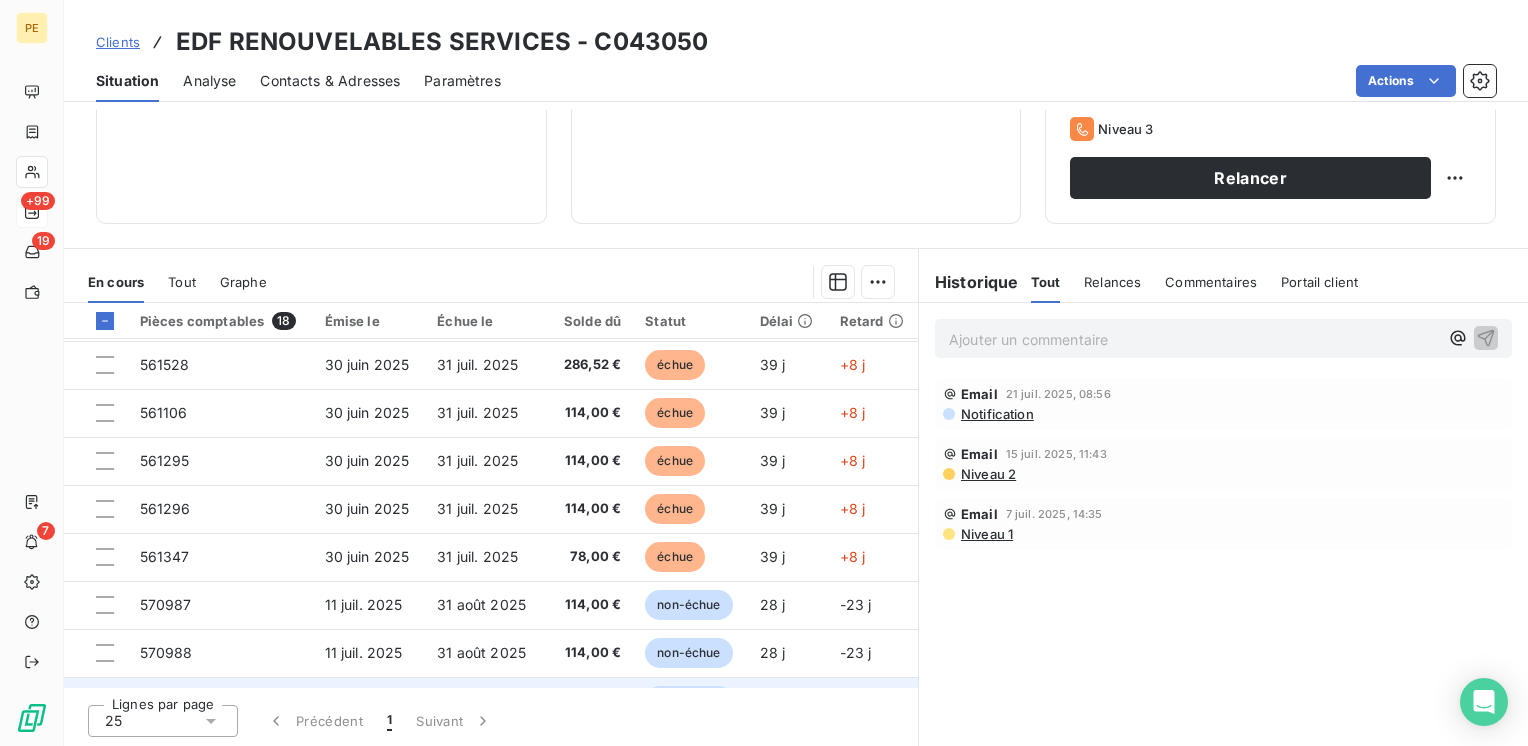 scroll, scrollTop: 515, scrollLeft: 0, axis: vertical 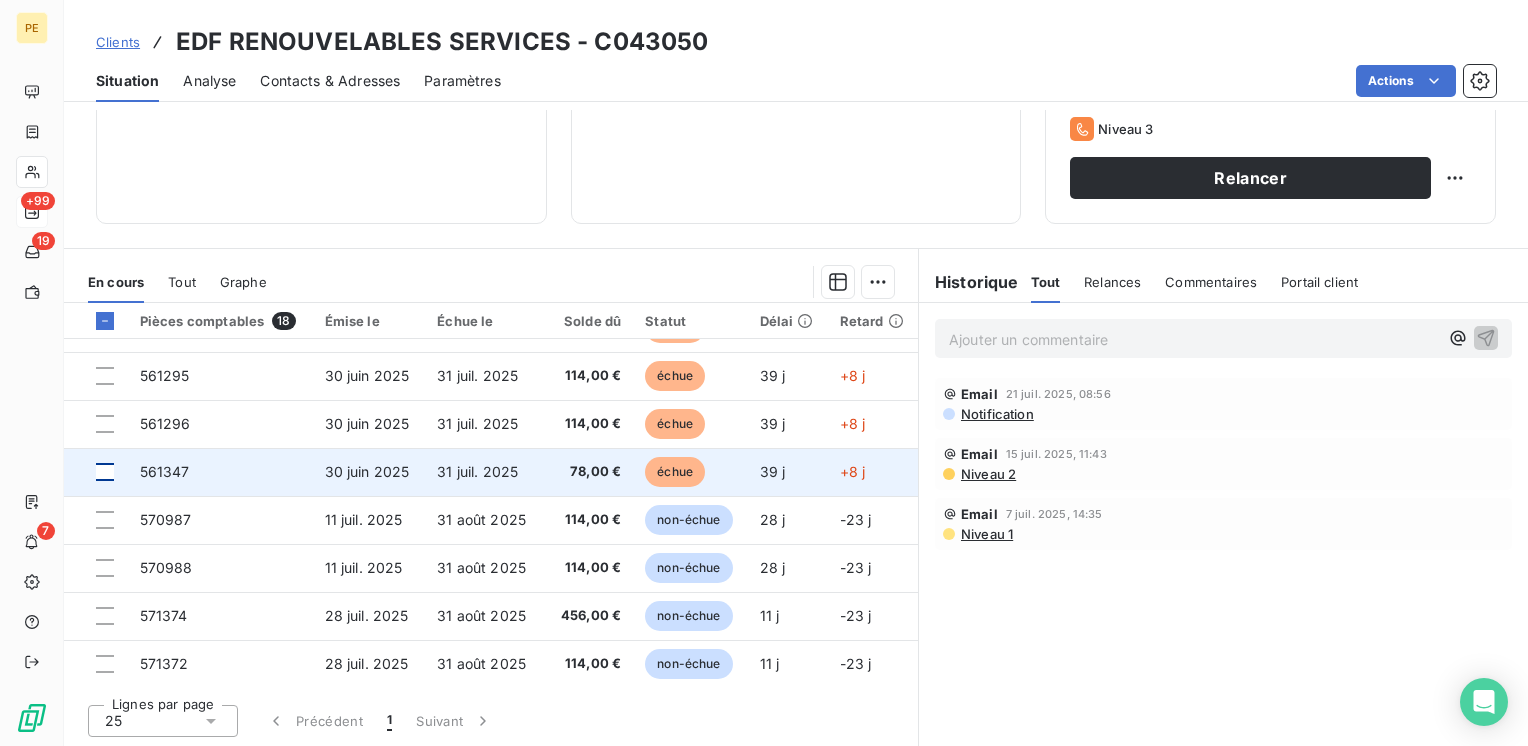 click at bounding box center [105, 472] 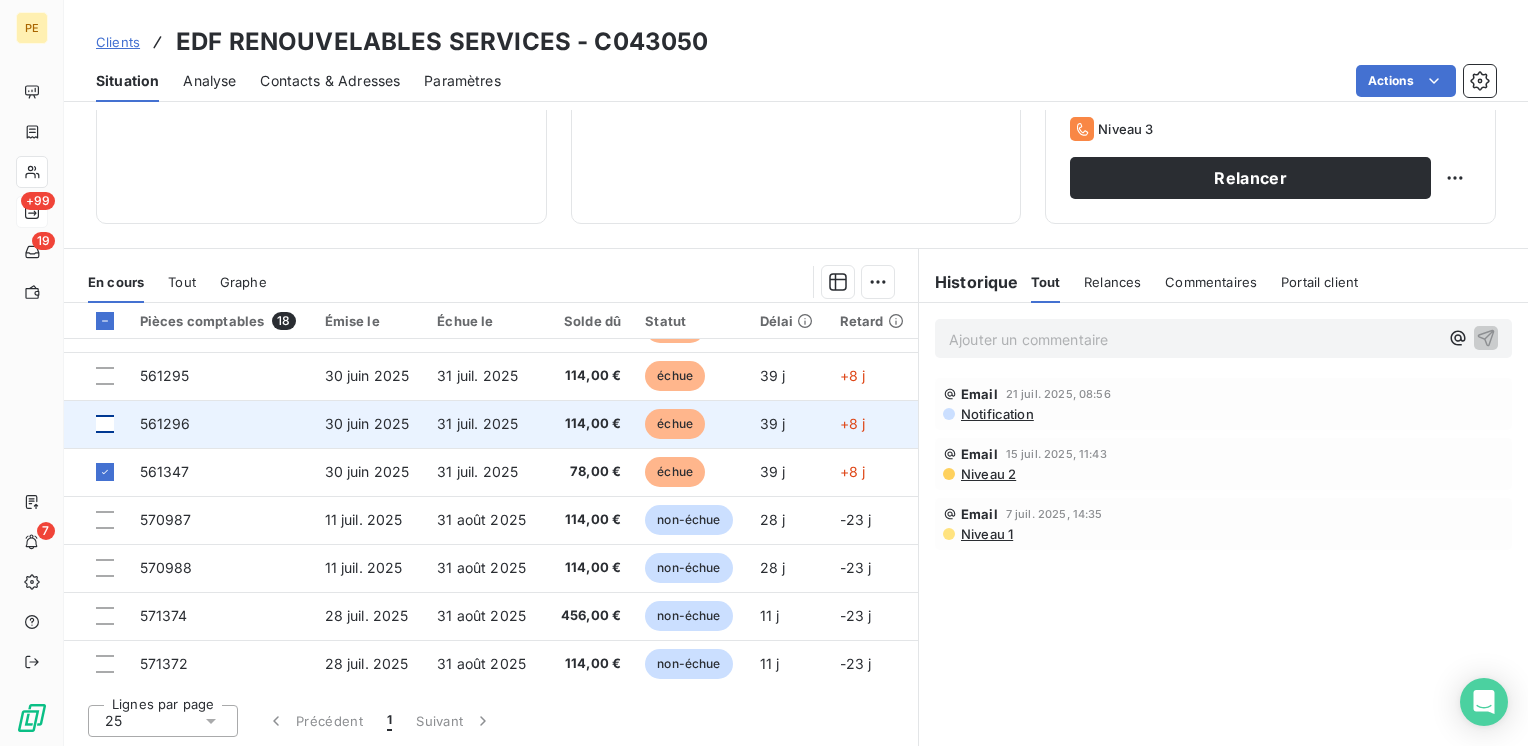 click at bounding box center (105, 424) 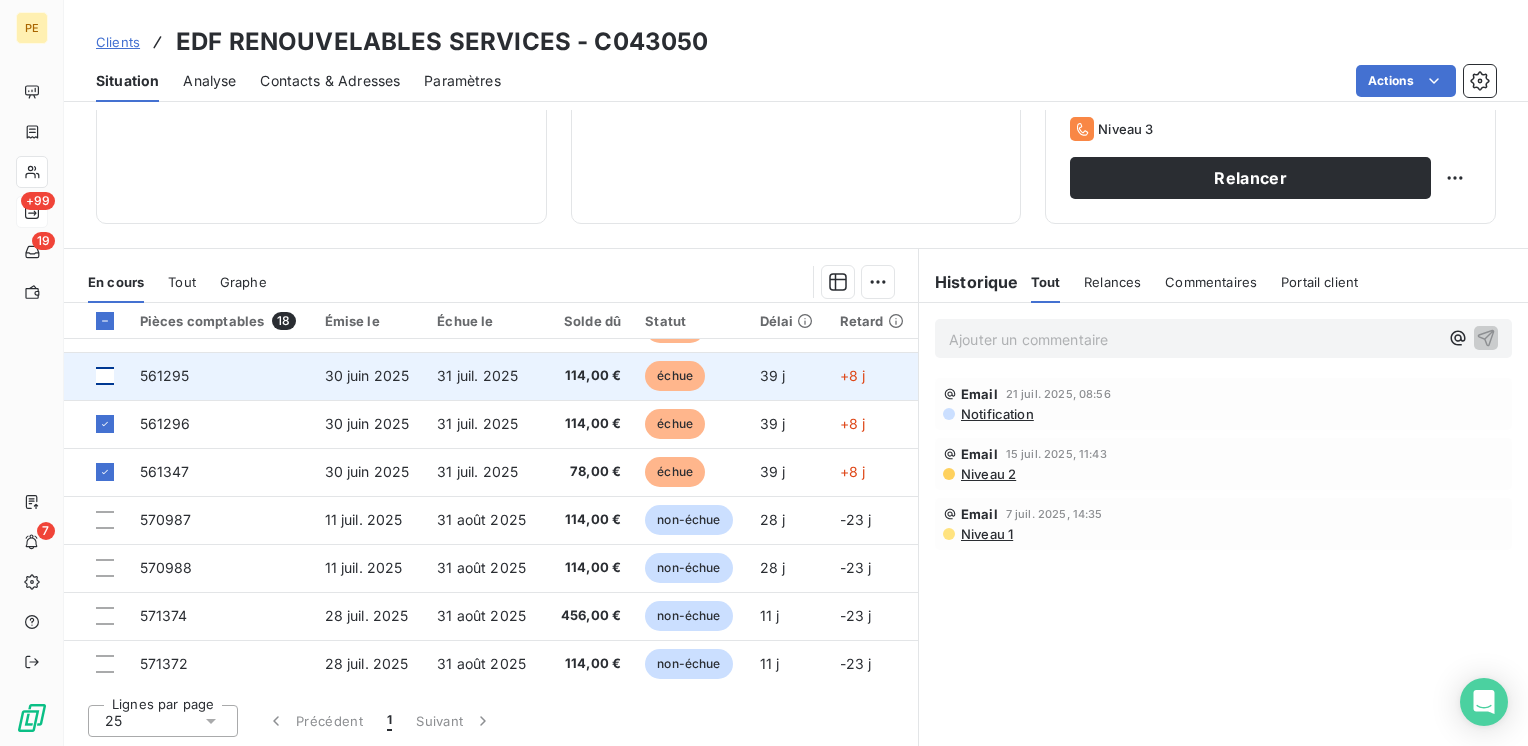 click at bounding box center [105, 376] 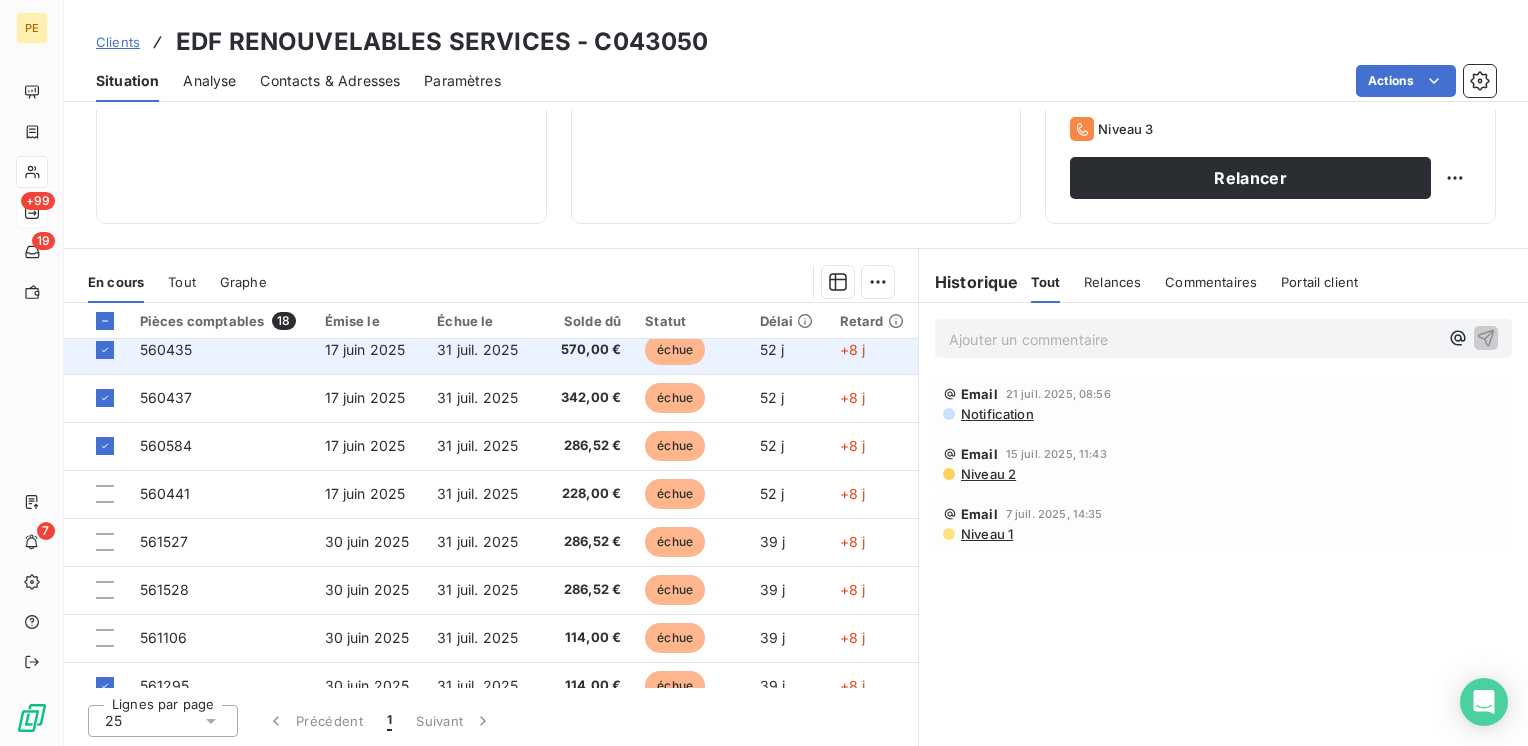 scroll, scrollTop: 115, scrollLeft: 0, axis: vertical 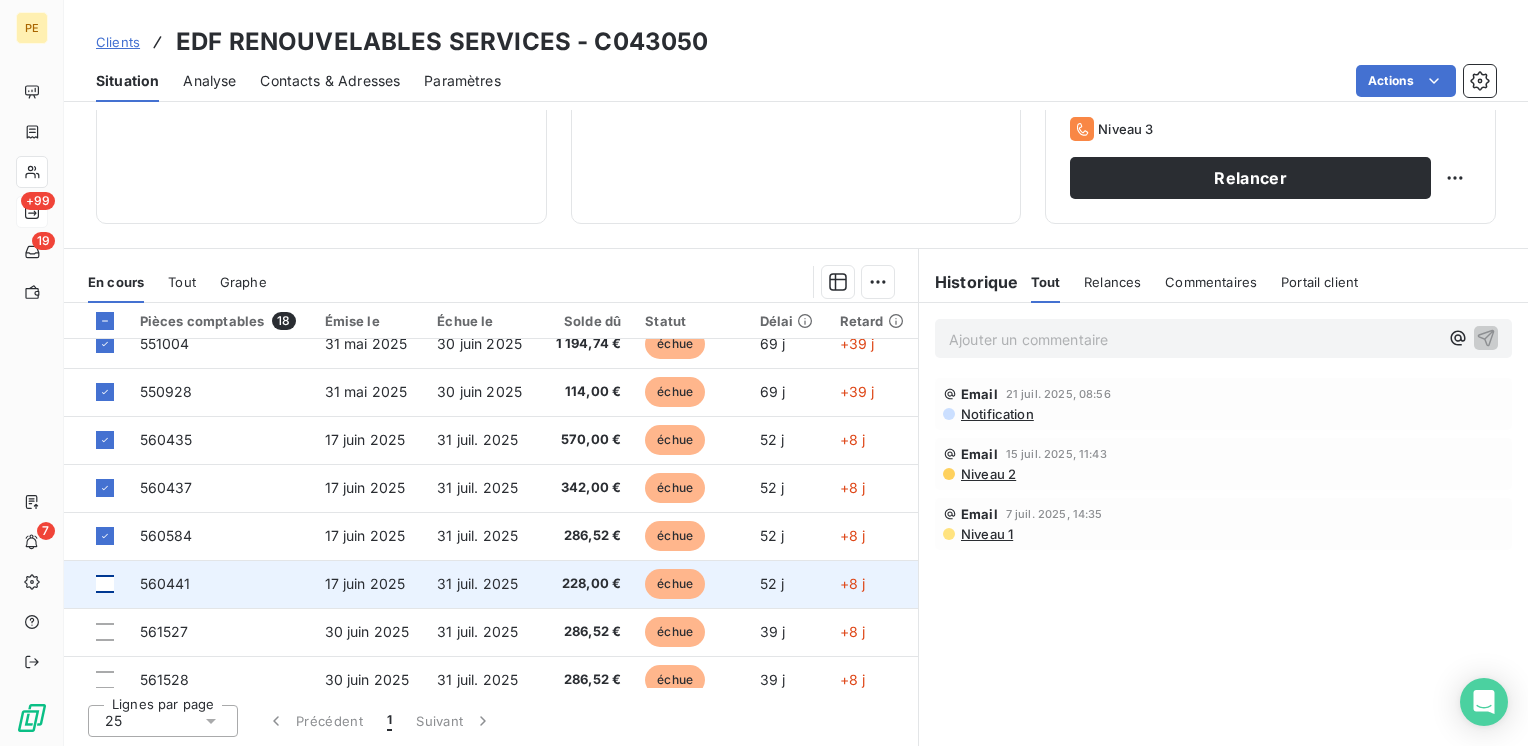click at bounding box center [105, 584] 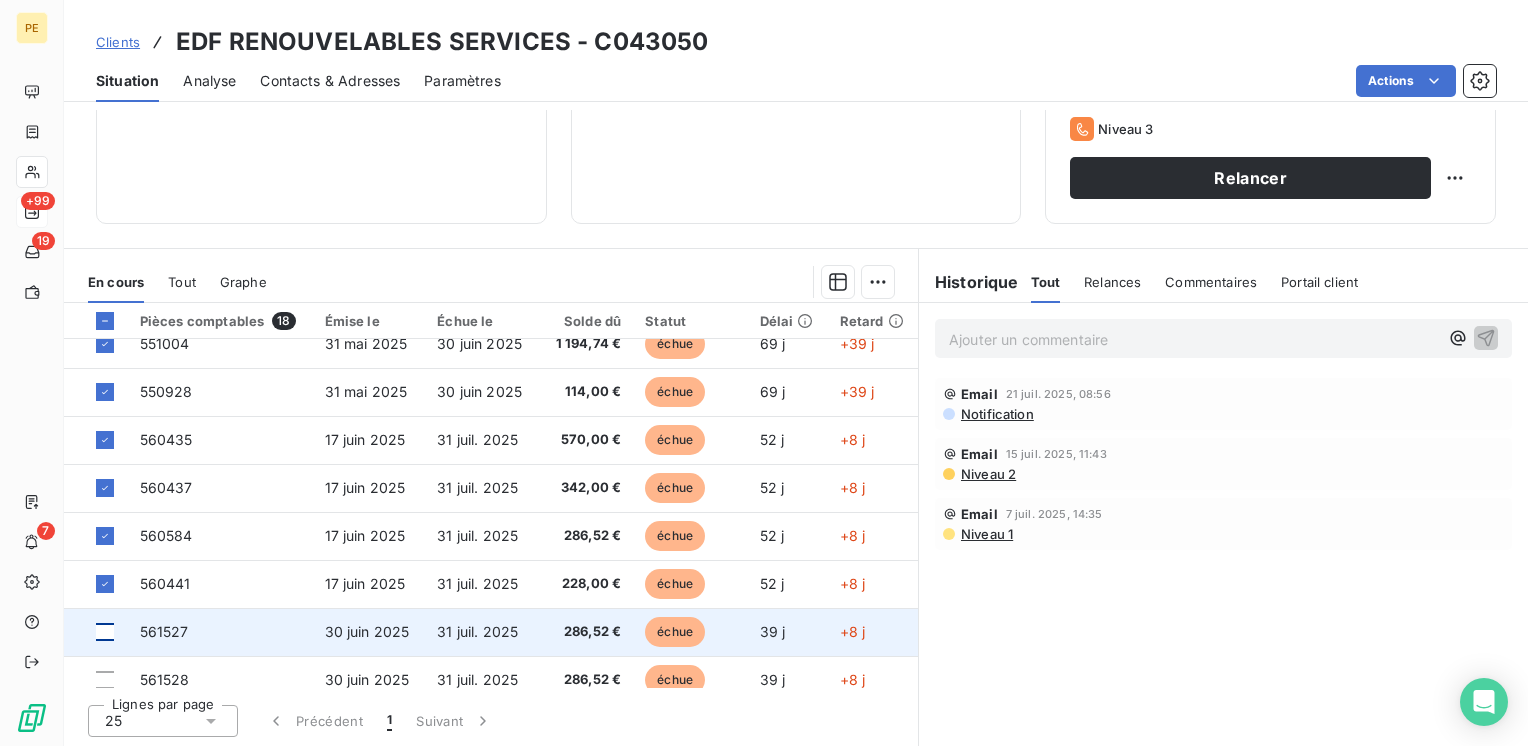 click at bounding box center [105, 632] 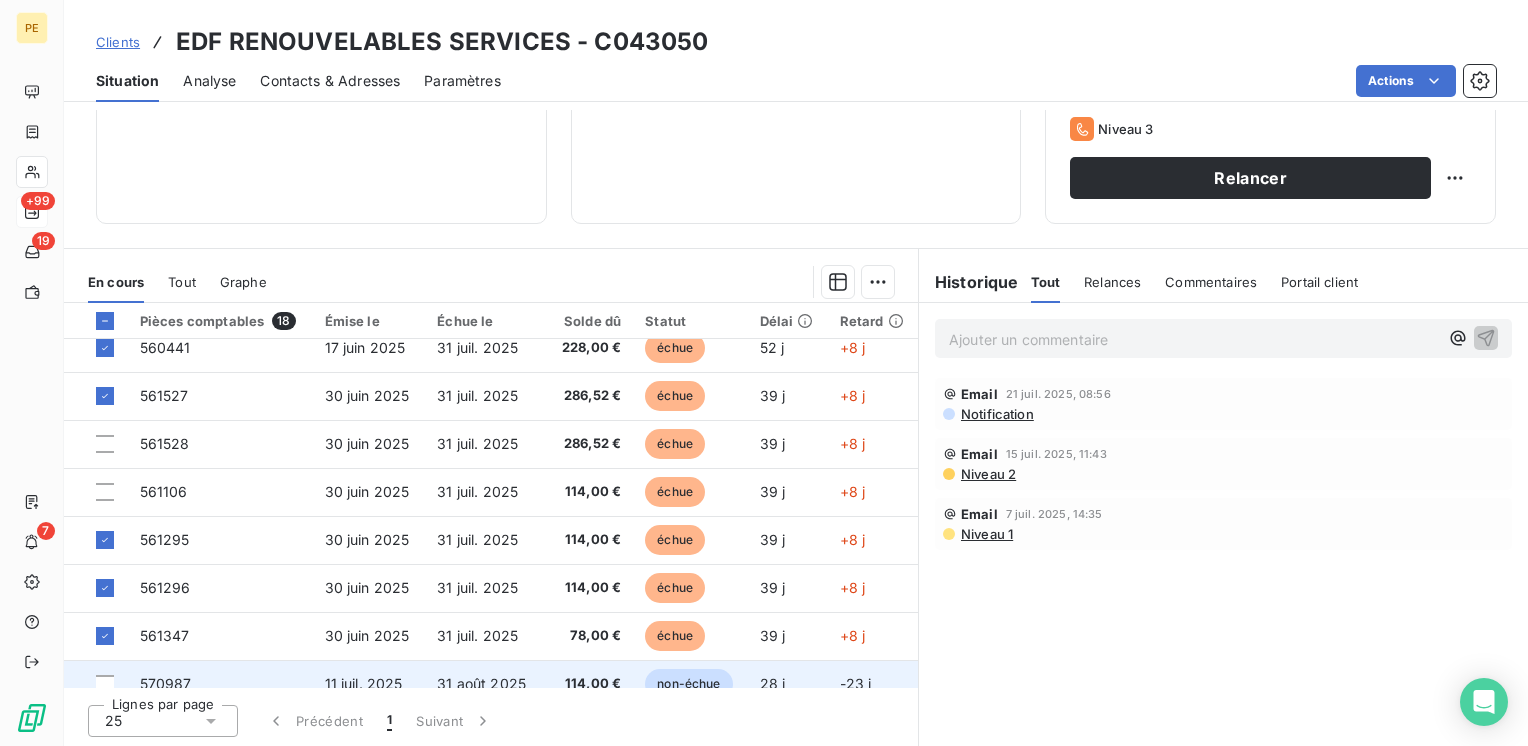 scroll, scrollTop: 381, scrollLeft: 0, axis: vertical 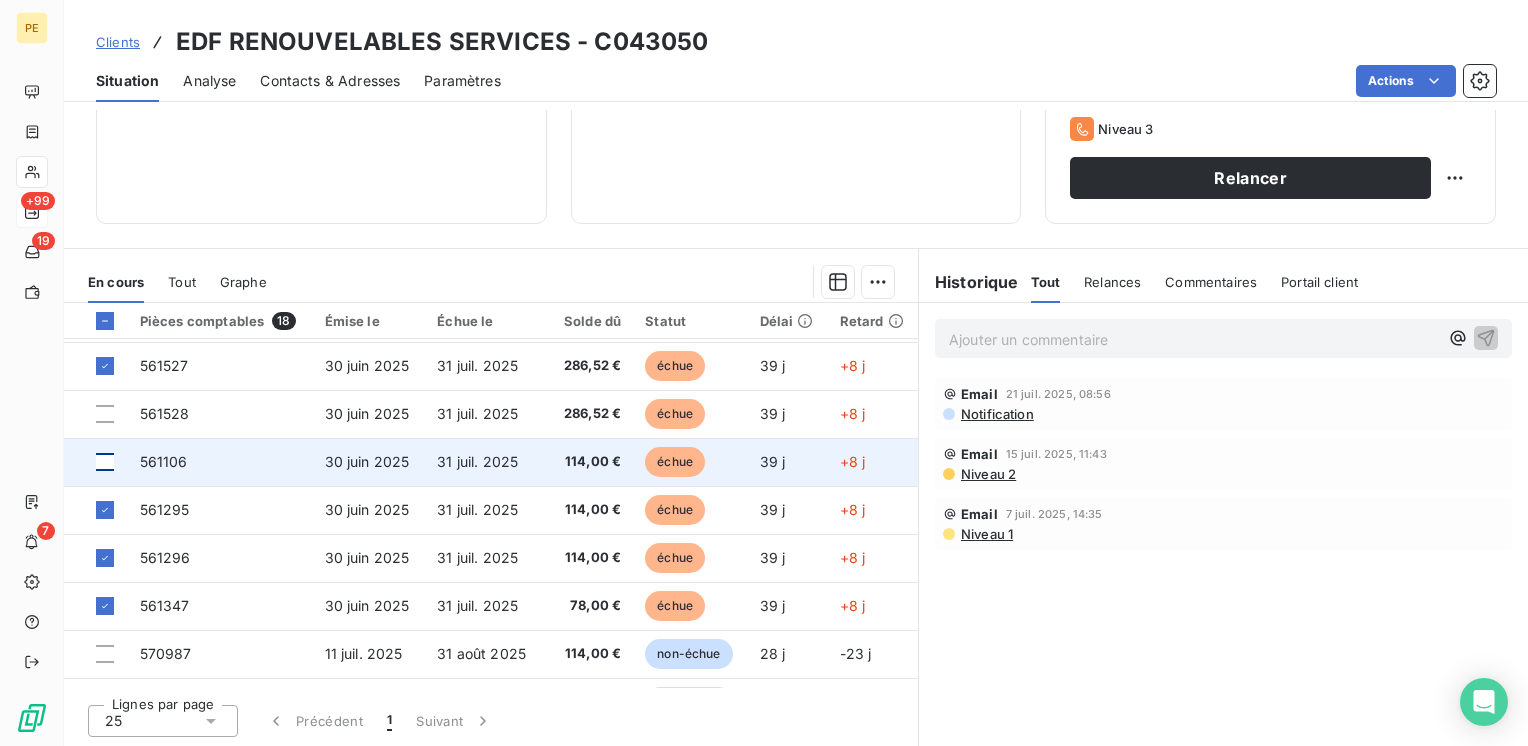click at bounding box center (105, 462) 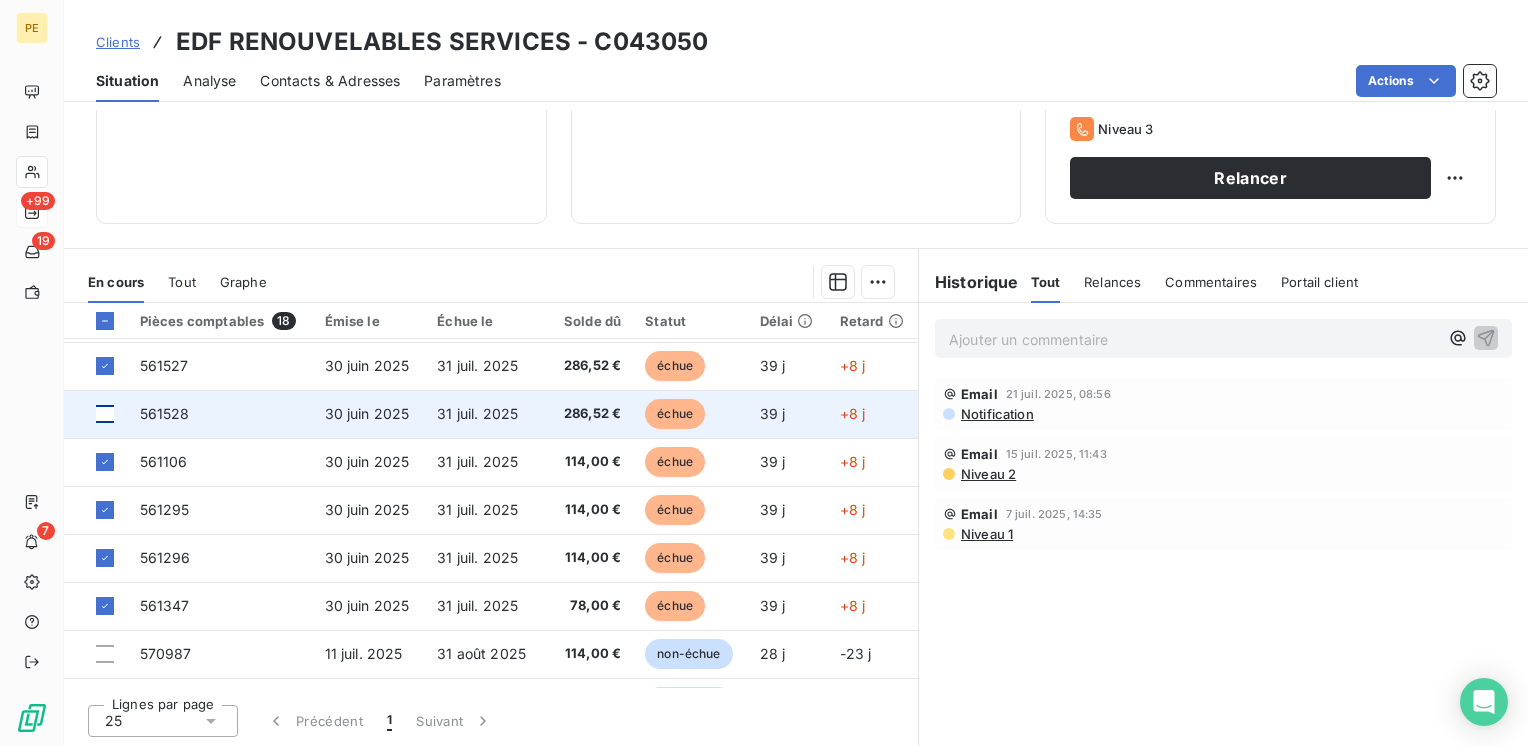 click at bounding box center [105, 414] 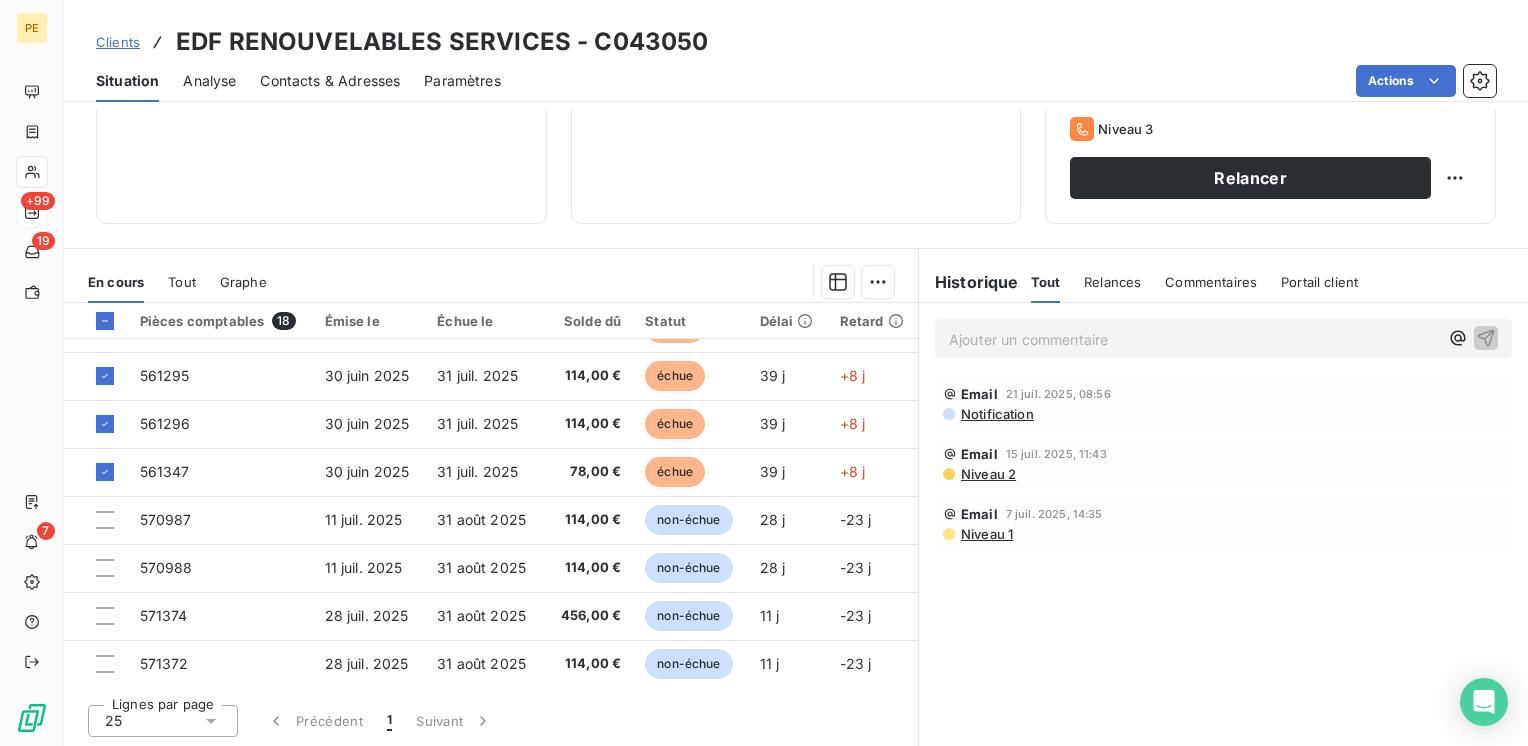 scroll, scrollTop: 0, scrollLeft: 0, axis: both 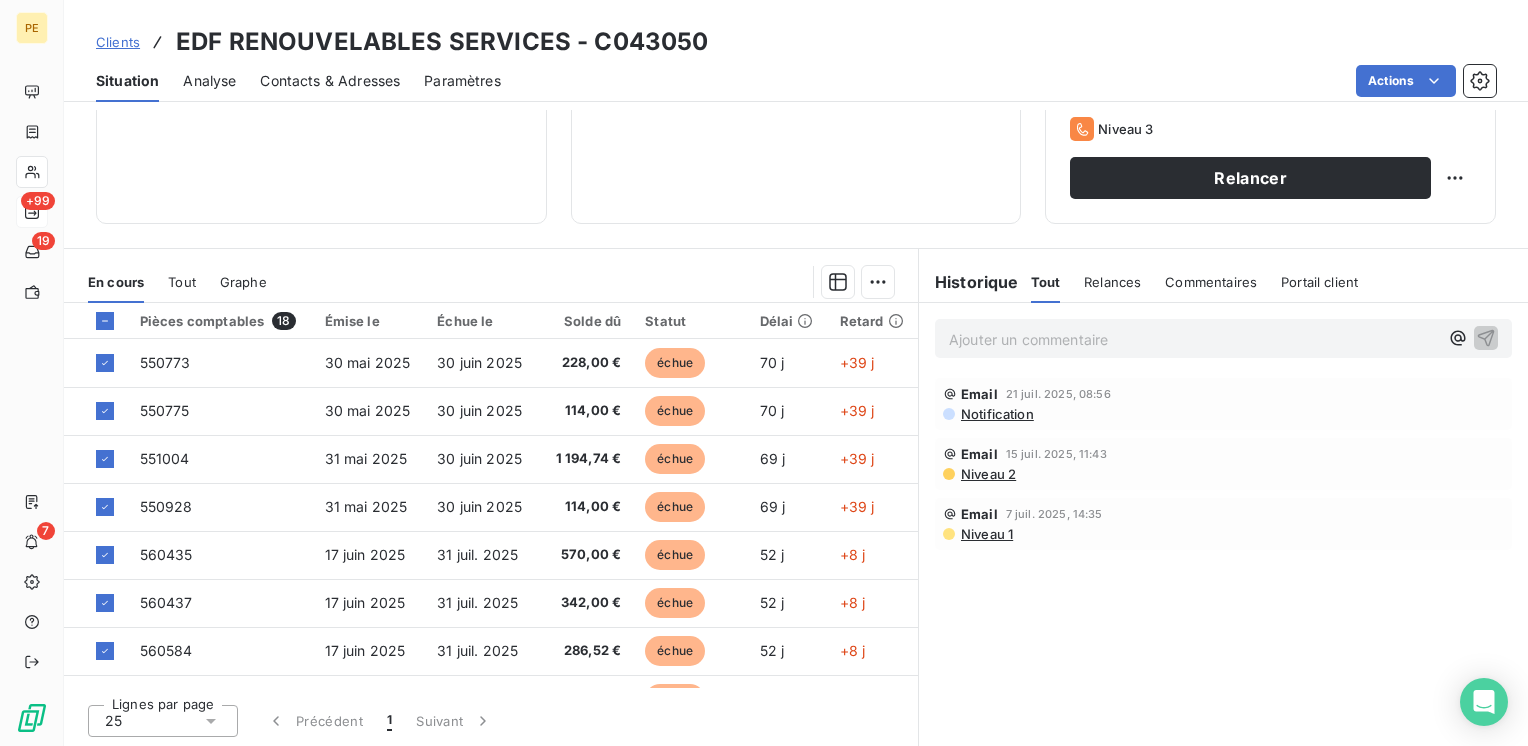 drag, startPoint x: 600, startPoint y: 356, endPoint x: 627, endPoint y: 247, distance: 112.29426 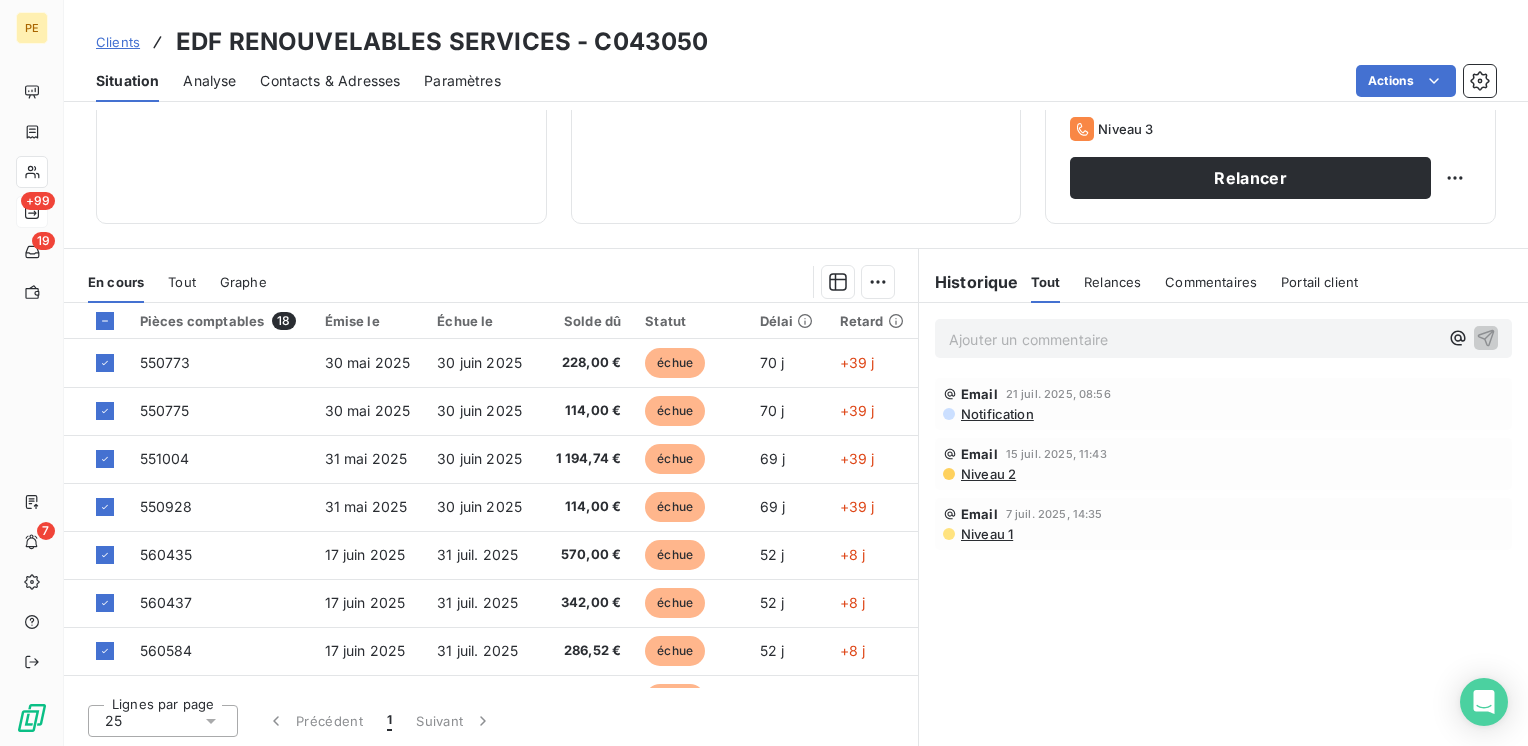 click on "PE +99 19 7 Clients EDF RENOUVELABLES SERVICES - C043050 Situation Analyse Contacts & Adresses Paramètres Actions Informations client Propriétés Client liquidation judiciaire Redressement Judiciaire RECOUVREMENT SCP TEMPLIER Encours client   4 868,30 € 0 Échu 4 070,30 € Non-échu 798,00 €     Limite d’encours Ajouter une limite d’encours autorisé Gestion du risque Surveiller ce client en intégrant votre outil de gestion des risques client. Relance Plan de relance Plan de relance Prochaine relance prévue depuis le  22 juil. 2025 Niveau 3 Relancer En cours Tout Graphe Pièces comptables 18 Émise le Échue le Solde dû Statut Délai   Retard   550773 30 mai 2025 30 juin 2025 228,00 € échue 70 j +39 j 550775 30 mai 2025 30 juin 2025 114,00 € échue 70 j +39 j 551004 31 mai 2025 30 juin 2025 1 194,74 € échue 69 j +39 j 550928 31 mai 2025 30 juin 2025 114,00 € échue 69 j +39 j 560435 17 juin 2025 31 juil. 2025 570,00 € échue 52 j +8 j 560437 17 juin 2025 1" at bounding box center [764, 373] 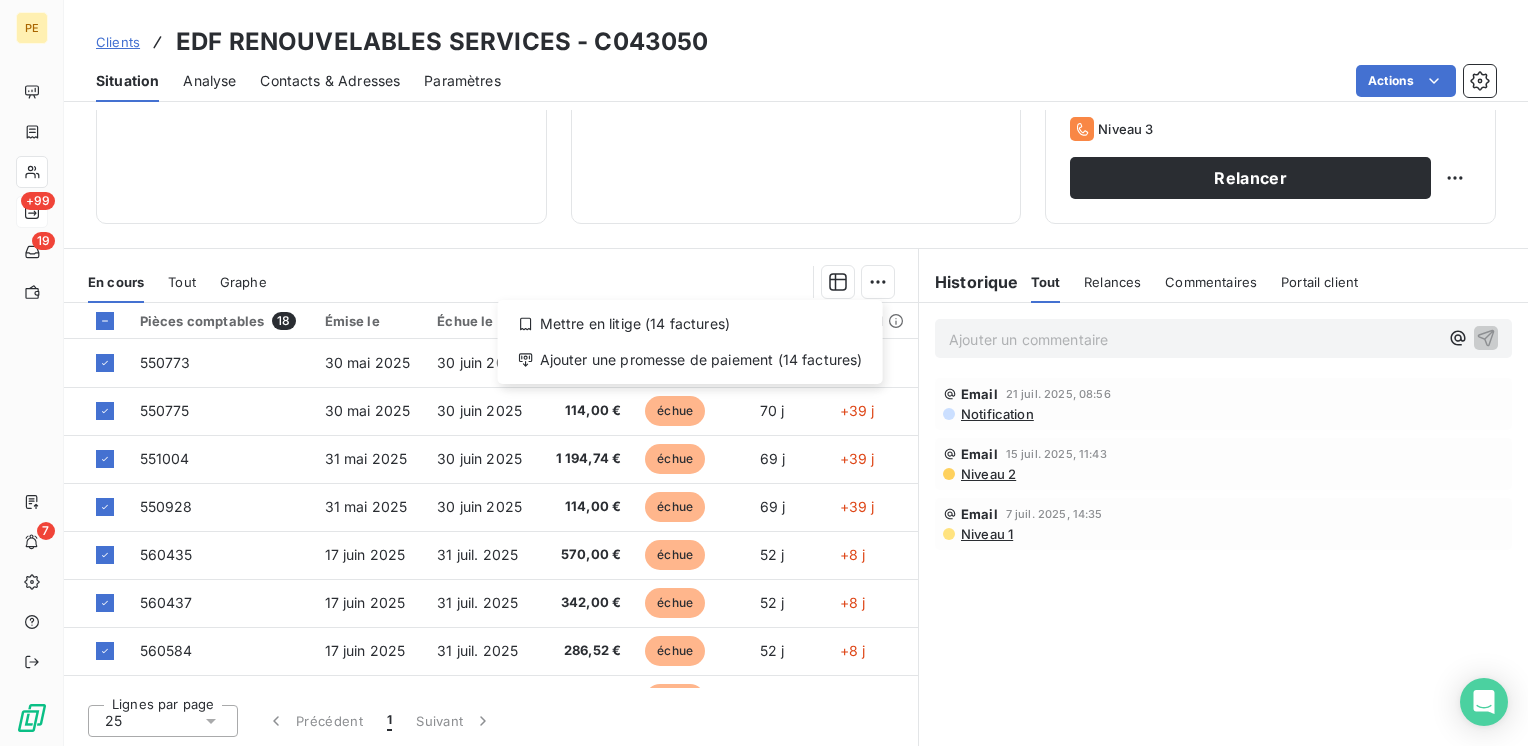 click on "PE +99 19 7 Clients EDF RENOUVELABLES SERVICES - C043050 Situation Analyse Contacts & Adresses Paramètres Actions Informations client Propriétés Client liquidation judiciaire Redressement Judiciaire RECOUVREMENT SCP TEMPLIER Encours client   4 868,30 € 0 Échu 4 070,30 € Non-échu 798,00 €     Limite d’encours Ajouter une limite d’encours autorisé Gestion du risque Surveiller ce client en intégrant votre outil de gestion des risques client. Relance Plan de relance Plan de relance Prochaine relance prévue depuis le  22 juil. 2025 Niveau 3 Relancer En cours Tout Graphe Mettre en litige (14 factures) Ajouter une promesse de paiement (14 factures) Pièces comptables 18 Émise le Échue le Solde dû Statut Délai   Retard   550773 30 mai 2025 30 juin 2025 228,00 € échue 70 j +39 j 550775 30 mai 2025 30 juin 2025 114,00 € échue 70 j +39 j 551004 31 mai 2025 30 juin 2025 1 194,74 € échue 69 j +39 j 550928 31 mai 2025 30 juin 2025 114,00 € échue 69 j +39 j 560435" at bounding box center (764, 373) 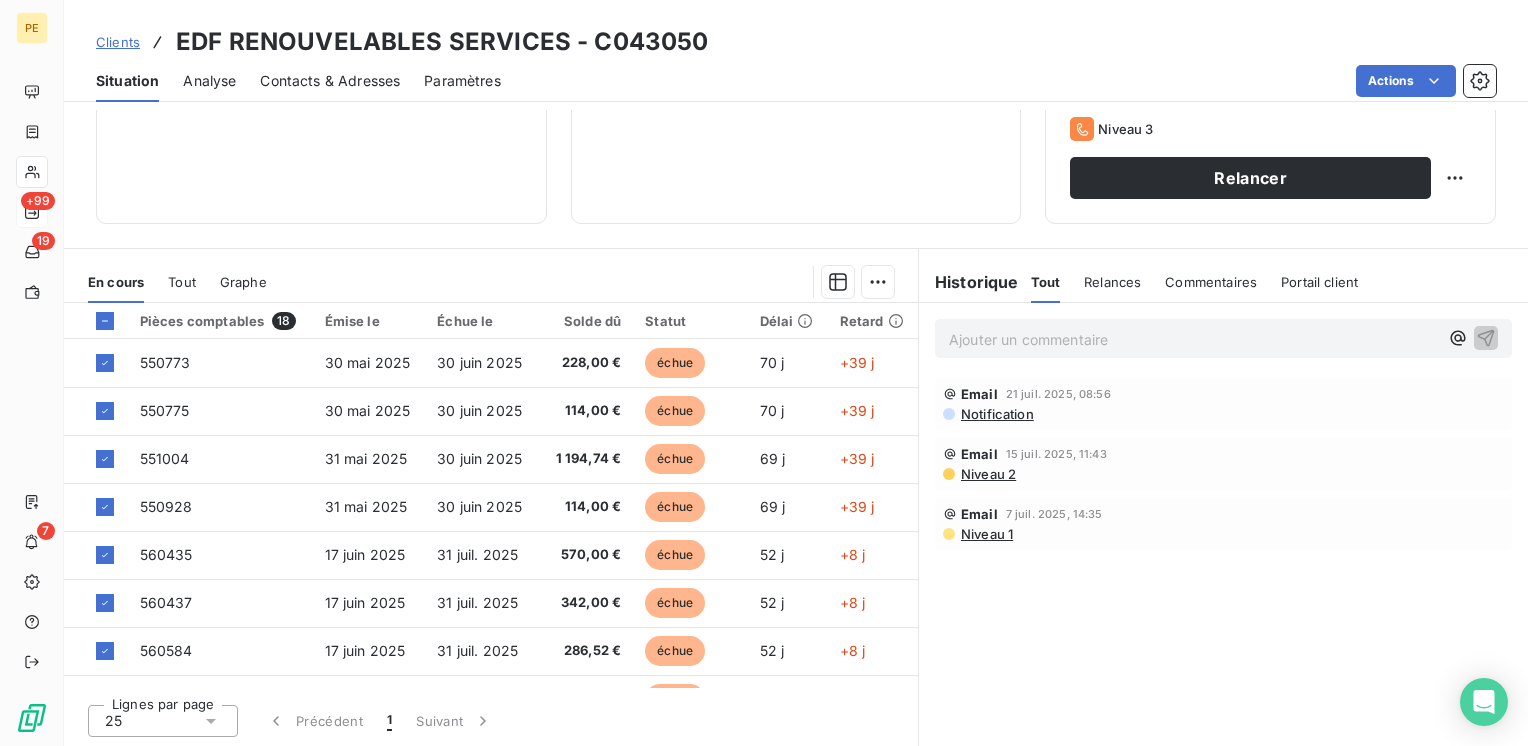 click on "Tout" at bounding box center (182, 282) 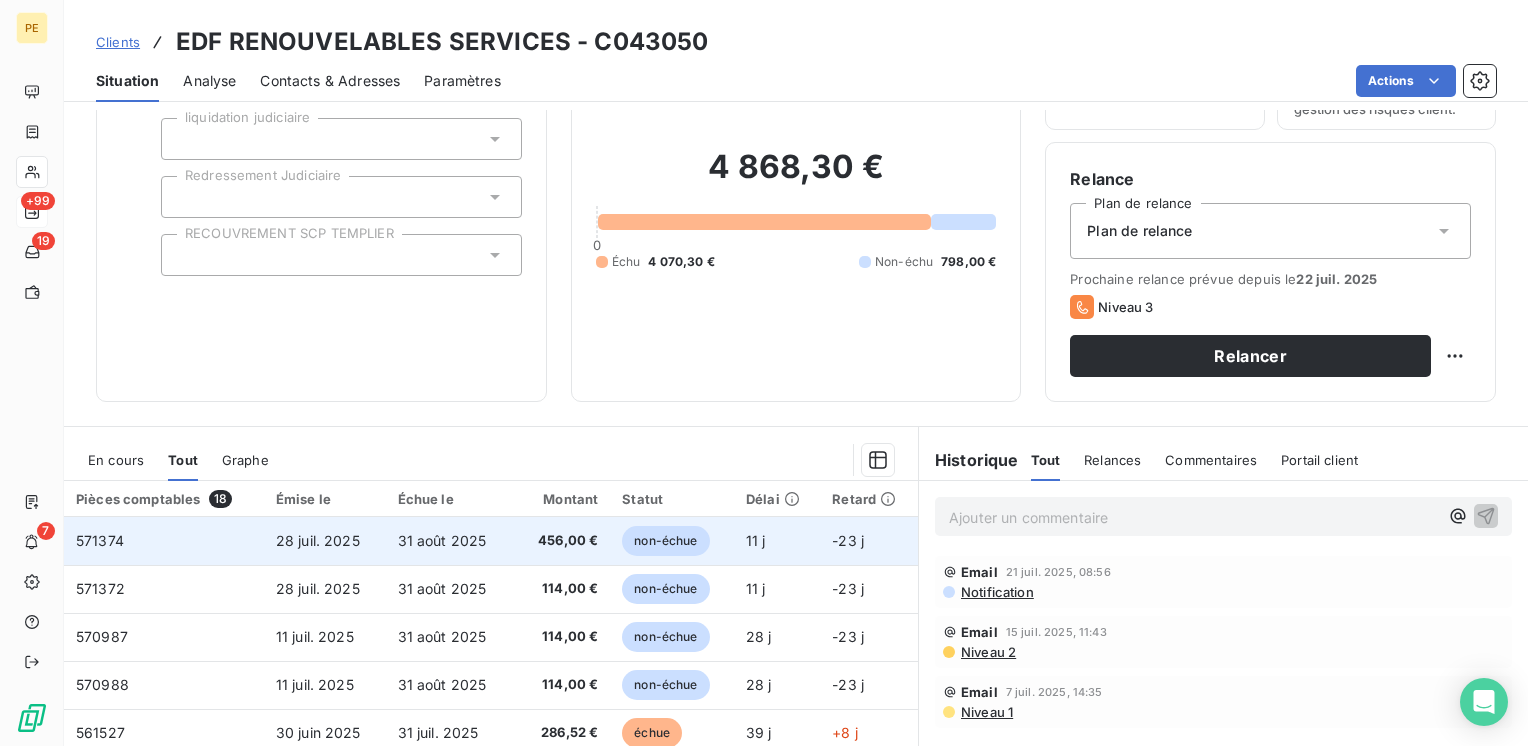 scroll, scrollTop: 308, scrollLeft: 0, axis: vertical 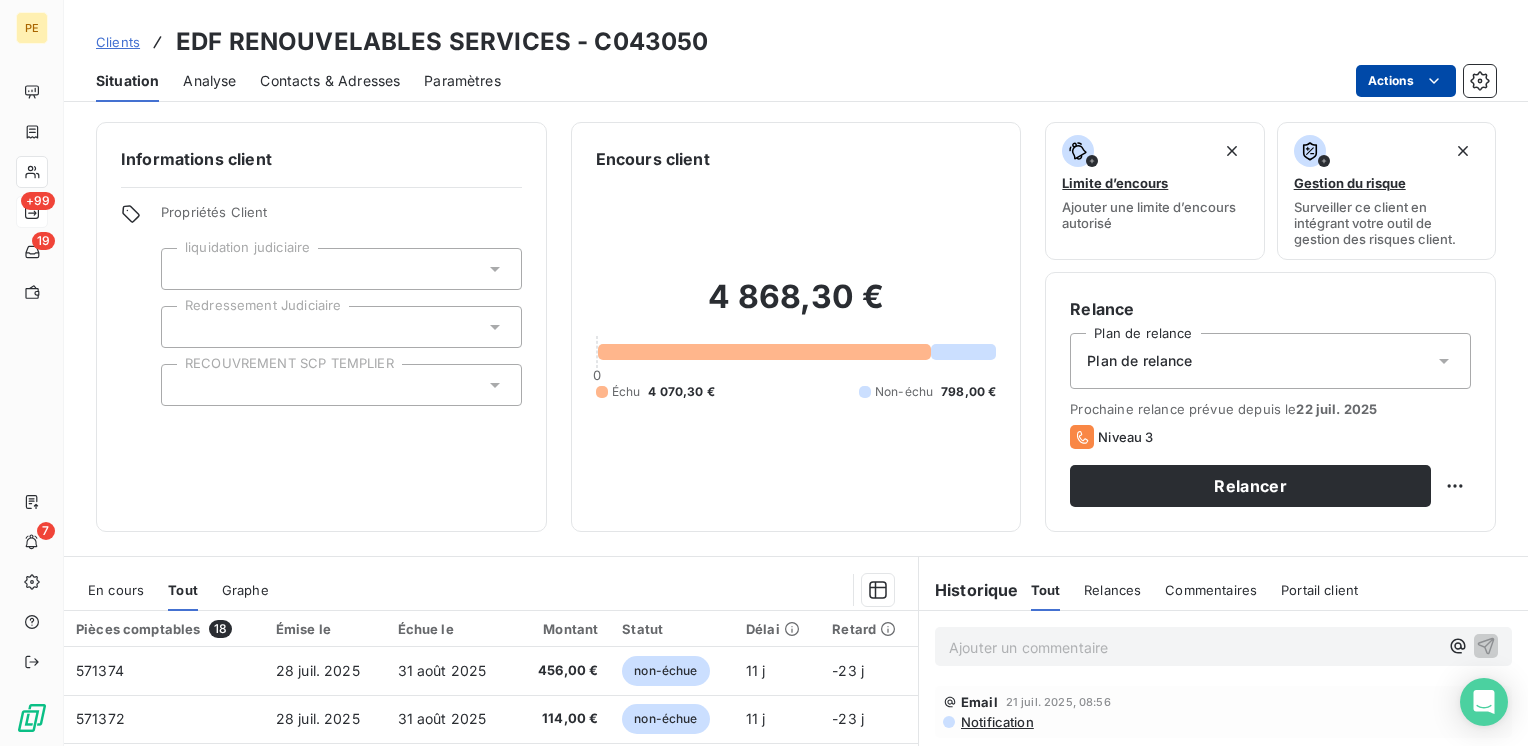 click on "PE +99 19 7 Clients EDF RENOUVELABLES SERVICES - C043050 Situation Analyse Contacts & Adresses Paramètres Actions Informations client Propriétés Client liquidation judiciaire Redressement Judiciaire RECOUVREMENT SCP TEMPLIER Encours client   4 868,30 € 0 Échu 4 070,30 € Non-échu 798,00 €     Limite d’encours Ajouter une limite d’encours autorisé Gestion du risque Surveiller ce client en intégrant votre outil de gestion des risques client. Relance Plan de relance Plan de relance Prochaine relance prévue depuis le  22 juil. 2025 Niveau 3 Relancer En cours Tout Graphe Pièces comptables 18 Émise le Échue le Montant Statut Délai   Retard   571374 28 juil. 2025 31 août 2025 456,00 € non-échue 11 j -23 j 571372 28 juil. 2025 31 août 2025 114,00 € non-échue 11 j -23 j 570987 11 juil. 2025 31 août 2025 114,00 € non-échue 28 j -23 j 570988 11 juil. 2025 31 août 2025 114,00 € non-échue 28 j -23 j 561527 30 juin 2025 31 juil. 2025 286,52 € échue 39 j 25" at bounding box center (764, 373) 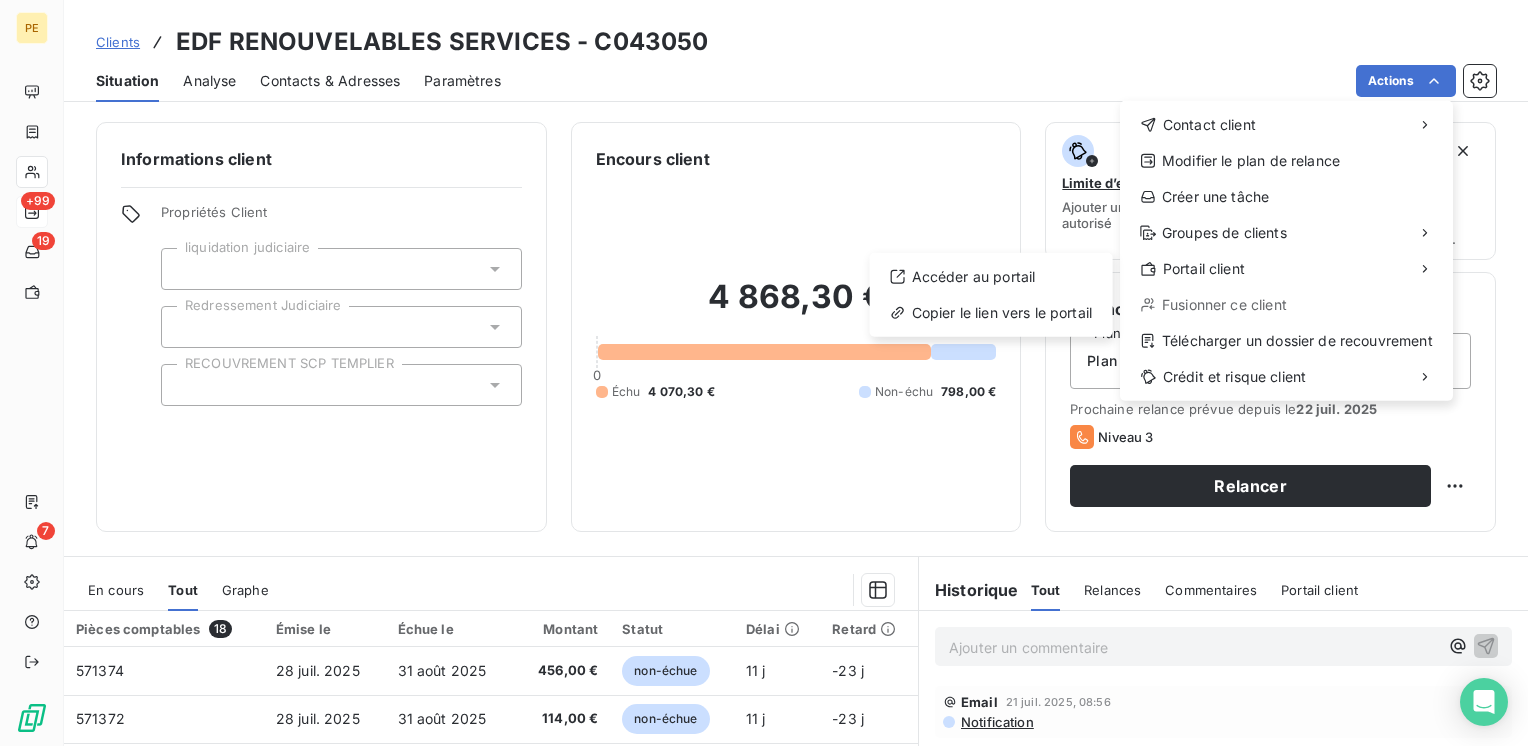 click on "PE +99 19 7 Clients EDF RENOUVELABLES SERVICES - C043050 Situation Analyse Contacts & Adresses Paramètres Actions Contact client Modifier le plan de relance Créer une tâche Groupes de clients Portail client Accéder au portail Copier le lien vers le portail Fusionner ce client Télécharger un dossier de recouvrement Crédit et risque client Informations client Propriétés Client liquidation judiciaire Redressement Judiciaire RECOUVREMENT SCP TEMPLIER Encours client   4 868,30 € 0 Échu 4 070,30 € Non-échu 798,00 €     Limite d’encours Ajouter une limite d’encours autorisé Gestion du risque Surveiller ce client en intégrant votre outil de gestion des risques client. Relance Plan de relance Plan de relance Prochaine relance prévue depuis le  22 juil. 2025 Niveau 3 Relancer En cours Tout Graphe Pièces comptables 18 Émise le Échue le Montant Statut Délai   Retard   571374 28 juil. 2025 31 août 2025 456,00 € non-échue 11 j -23 j 571372 28 juil. 2025 31 août 2025 1" at bounding box center [764, 373] 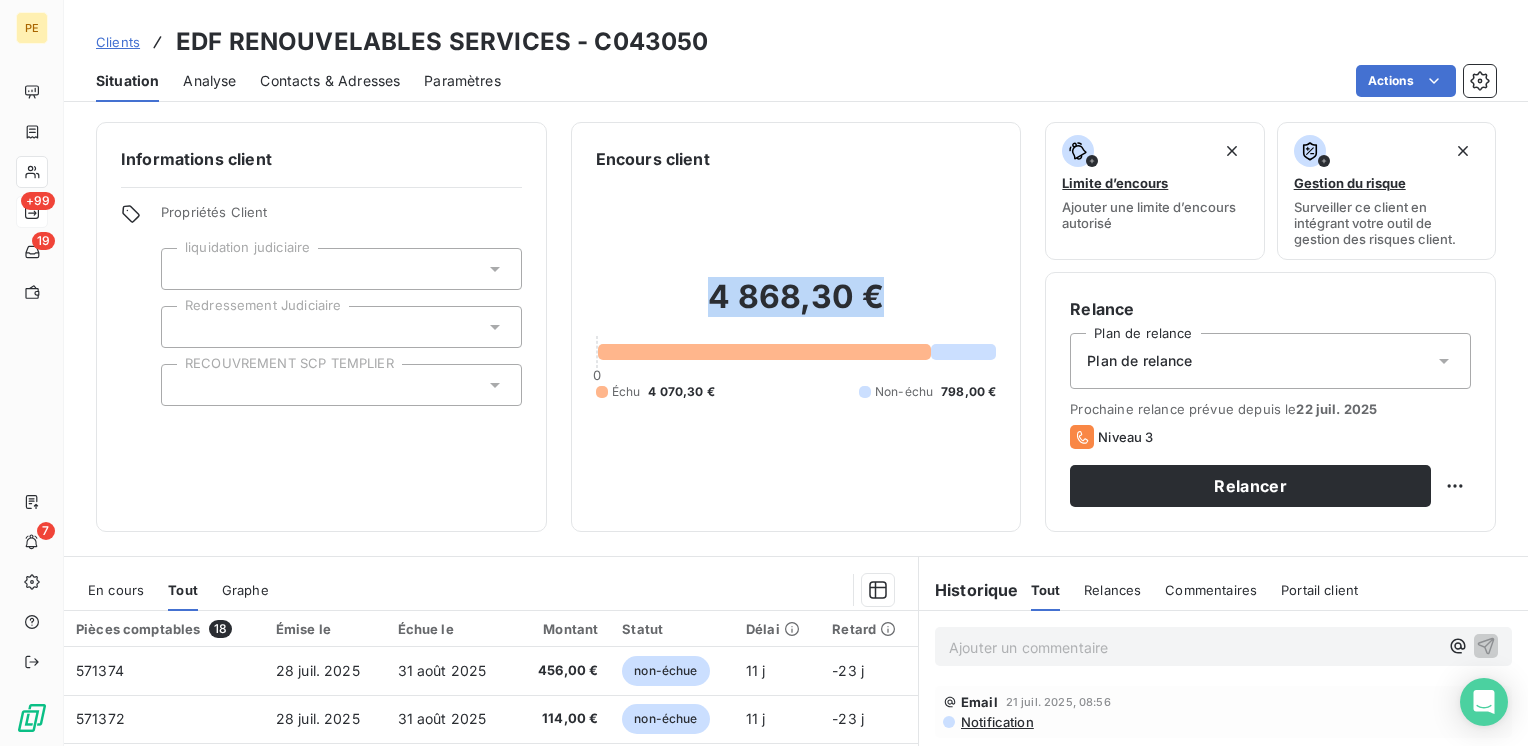 drag, startPoint x: 704, startPoint y: 320, endPoint x: 942, endPoint y: 300, distance: 238.83885 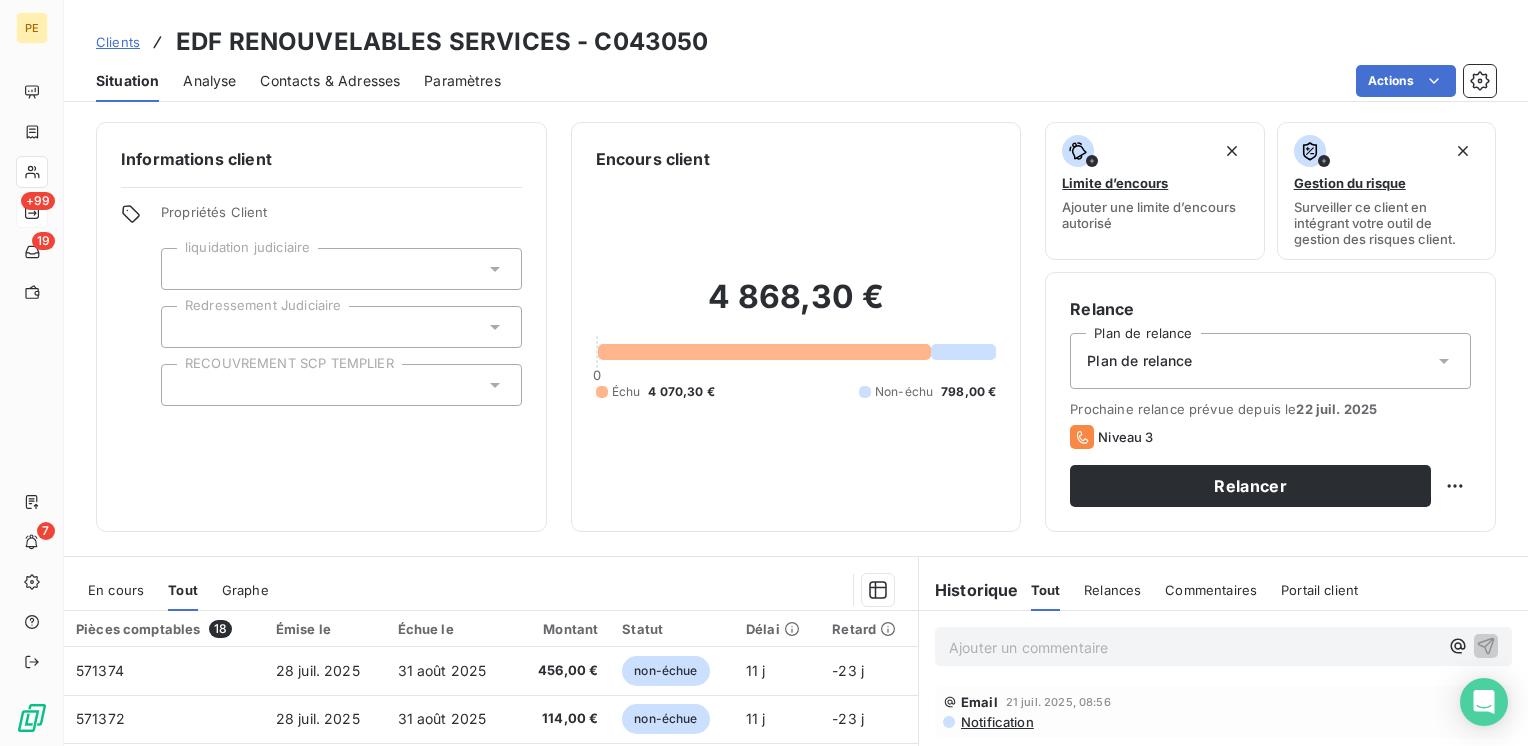 drag, startPoint x: 942, startPoint y: 300, endPoint x: 978, endPoint y: 388, distance: 95.07891 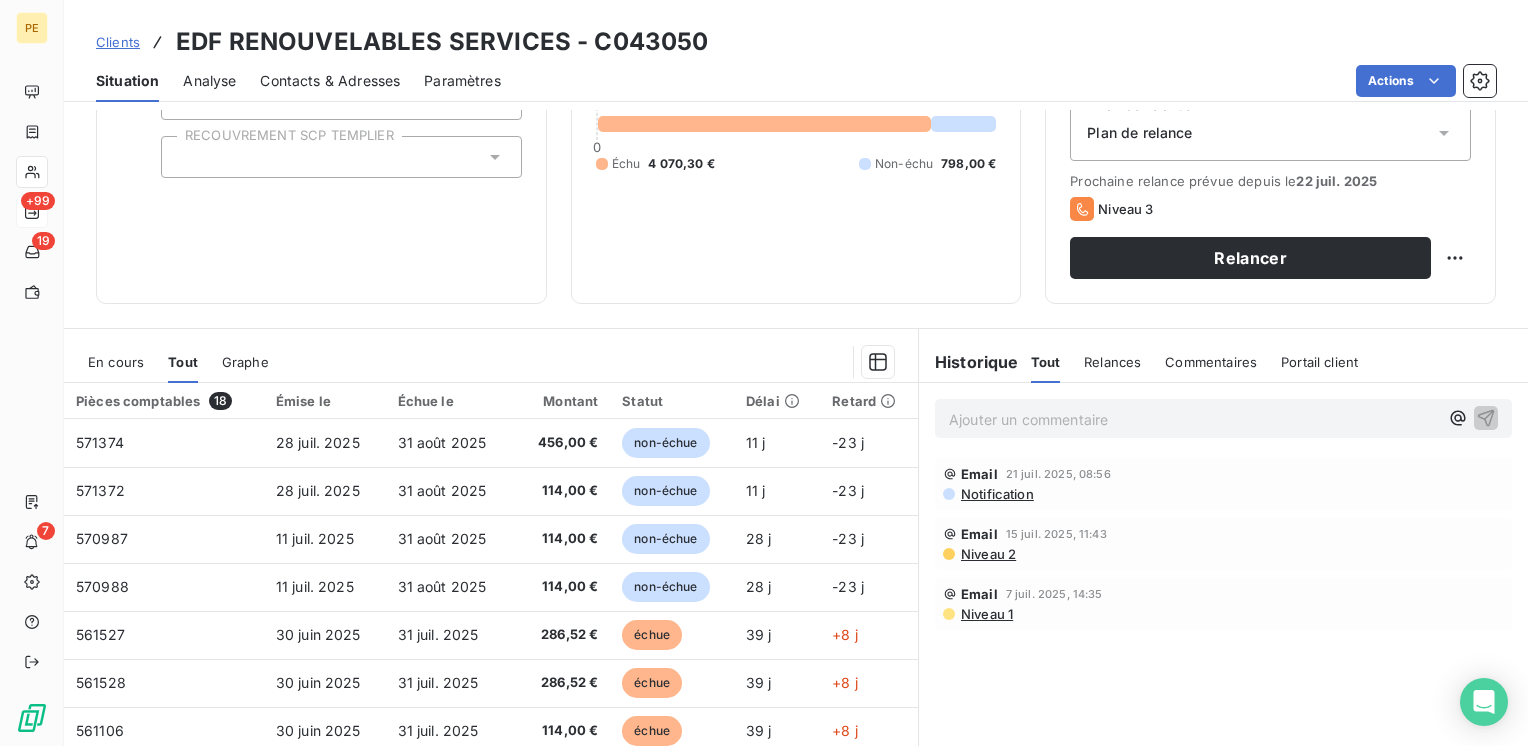 scroll, scrollTop: 308, scrollLeft: 0, axis: vertical 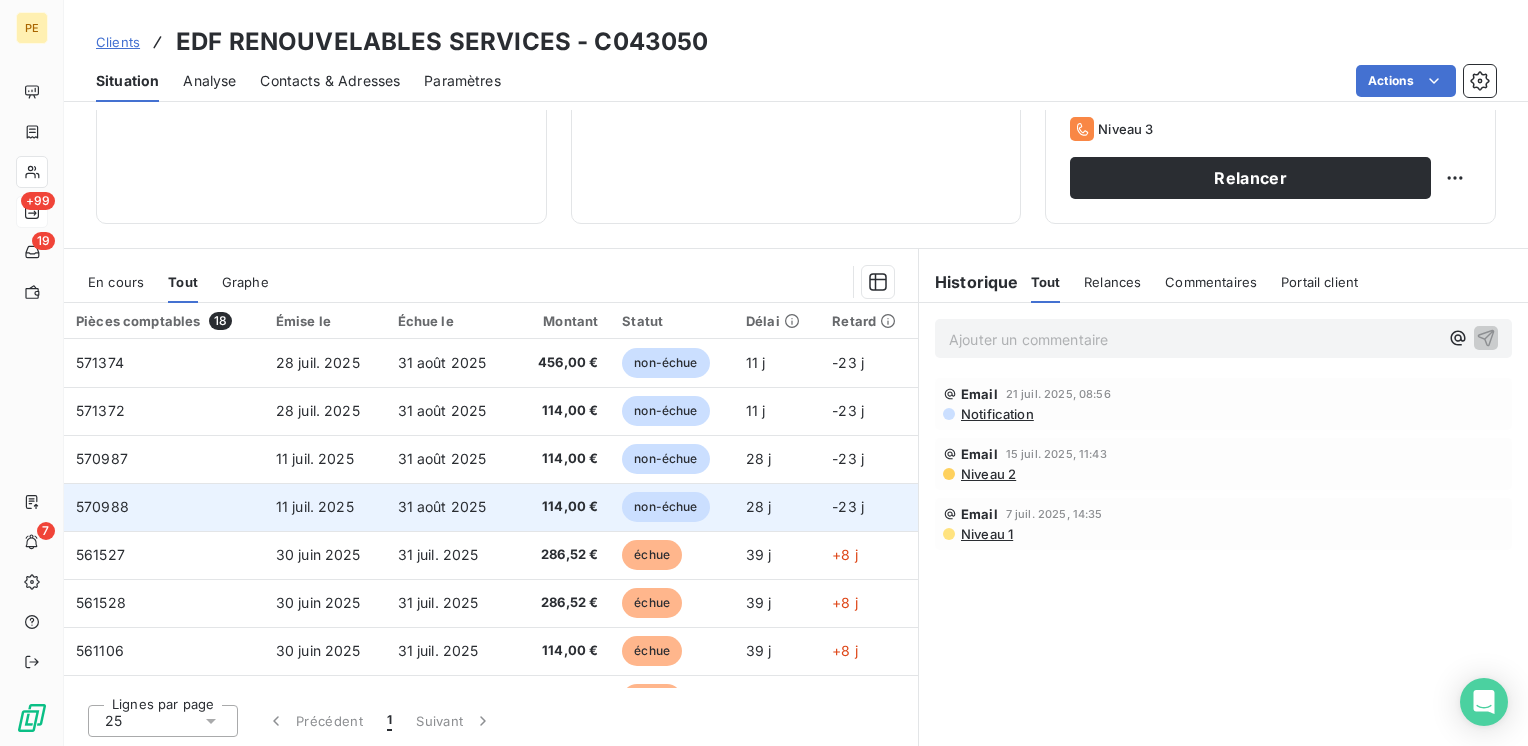 click on "11 juil. 2025" at bounding box center (325, 507) 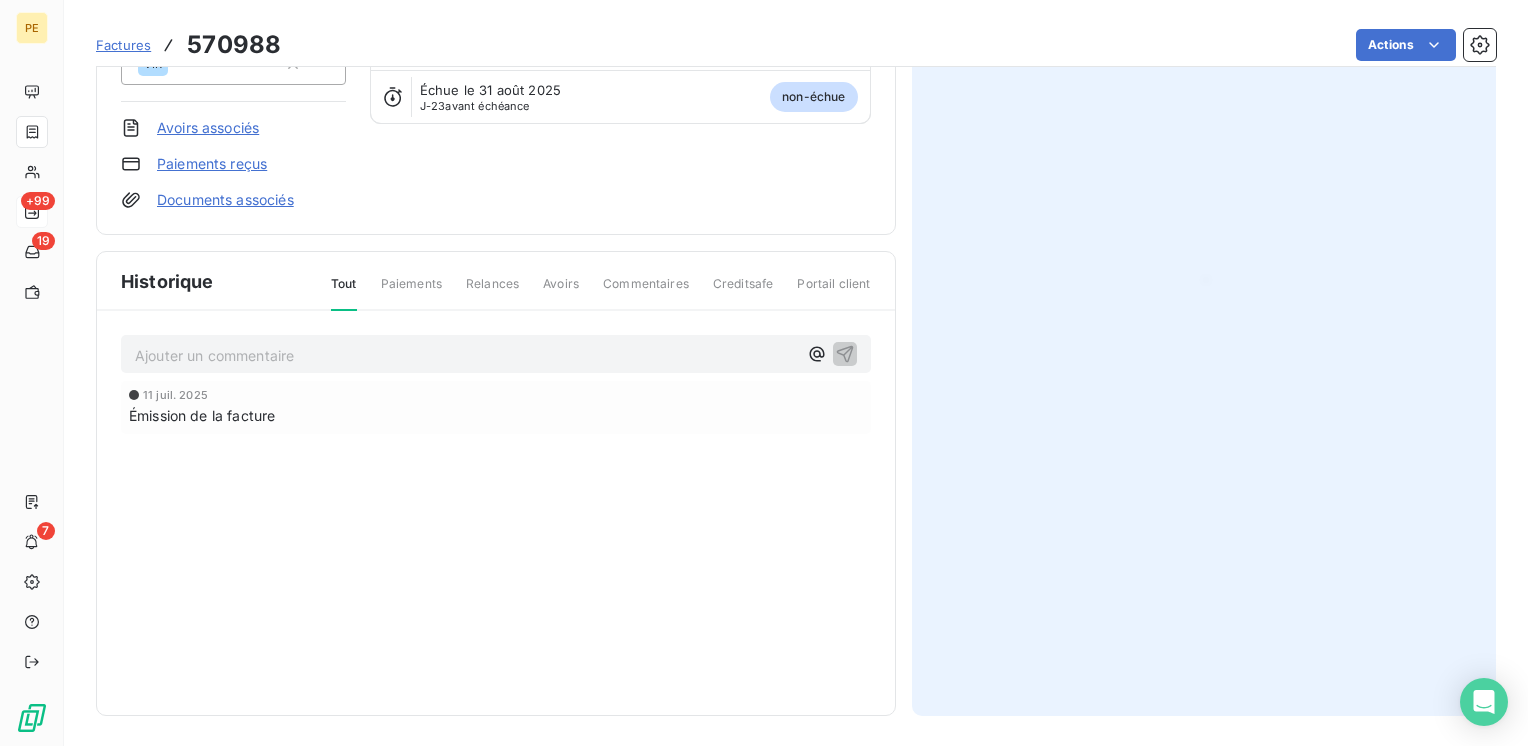 scroll, scrollTop: 0, scrollLeft: 0, axis: both 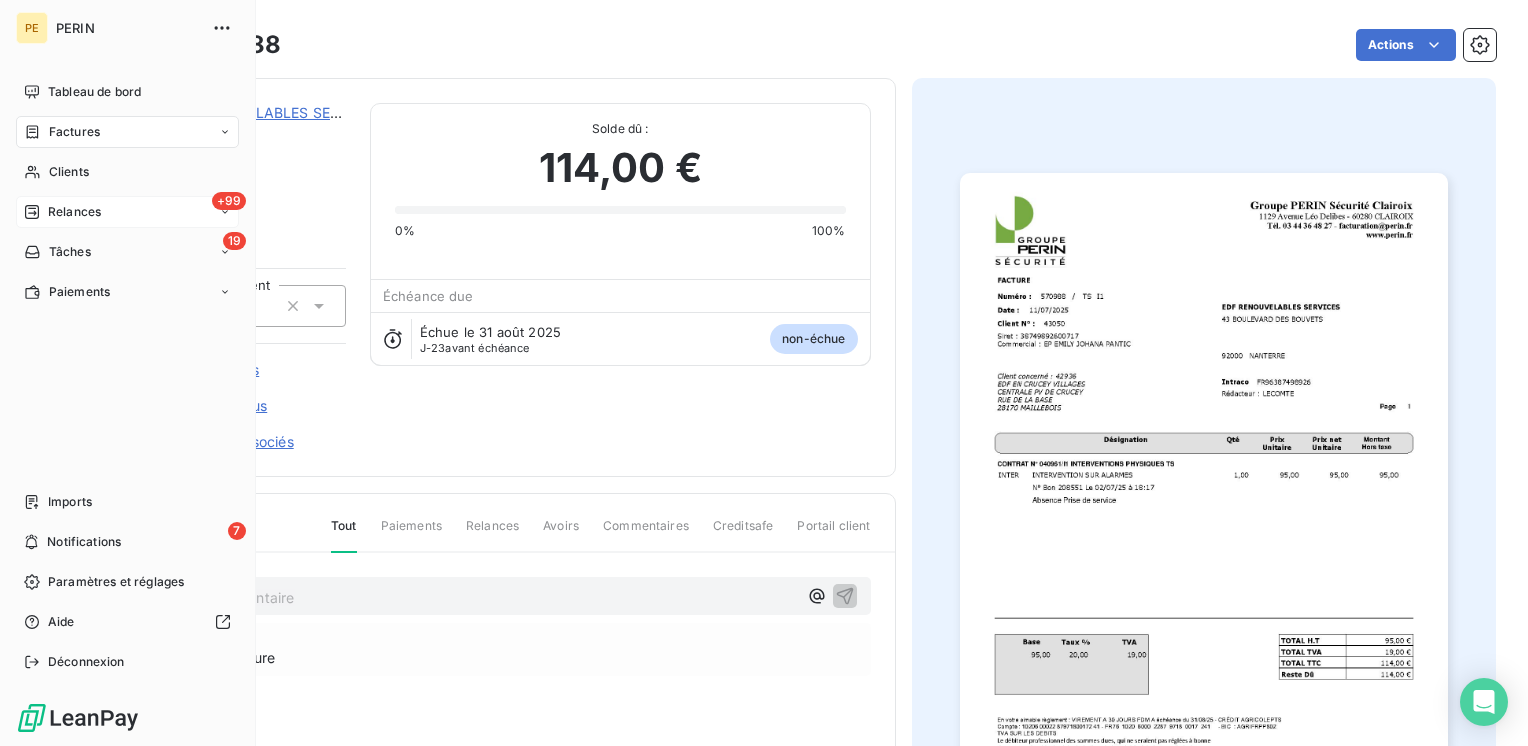 click on "+99 Relances" at bounding box center [127, 212] 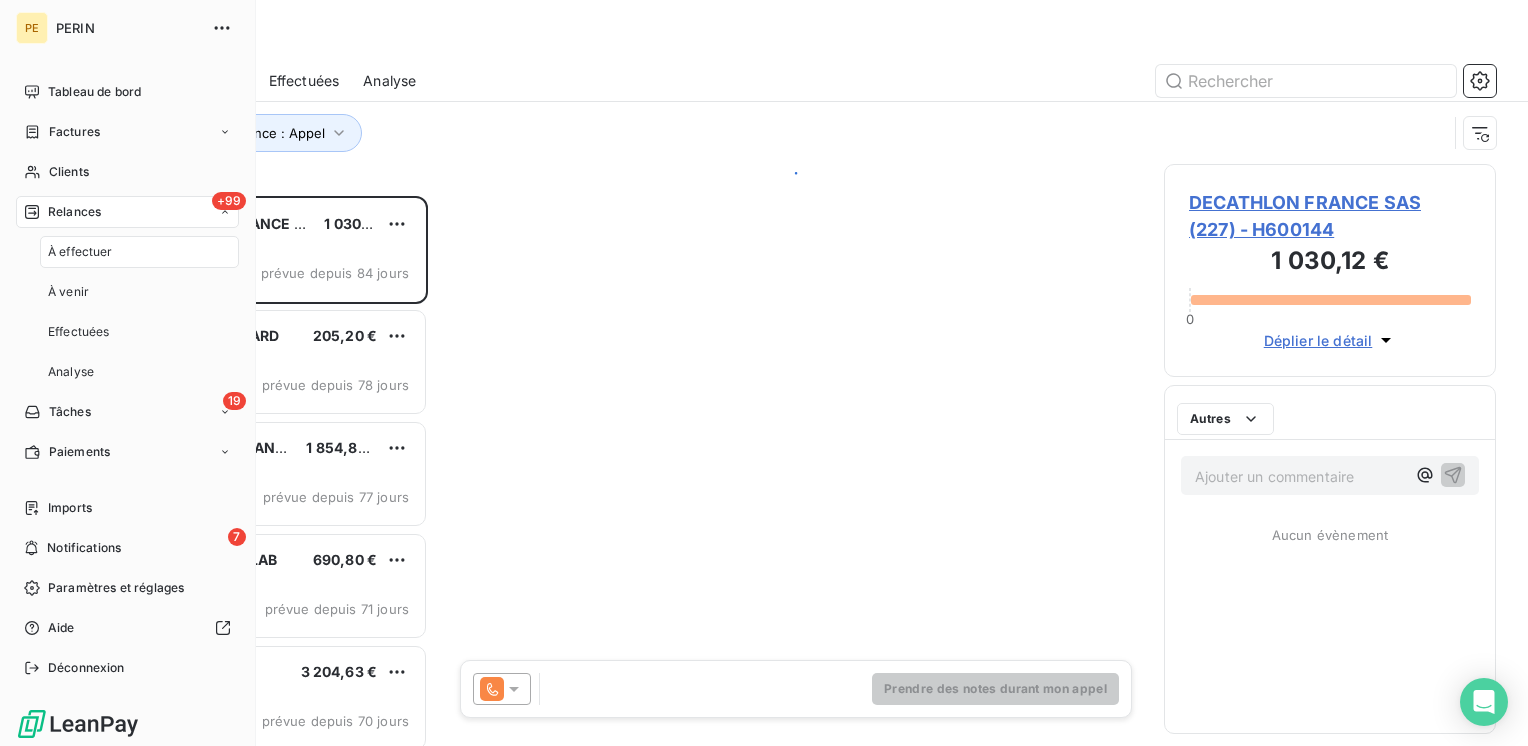 scroll, scrollTop: 16, scrollLeft: 16, axis: both 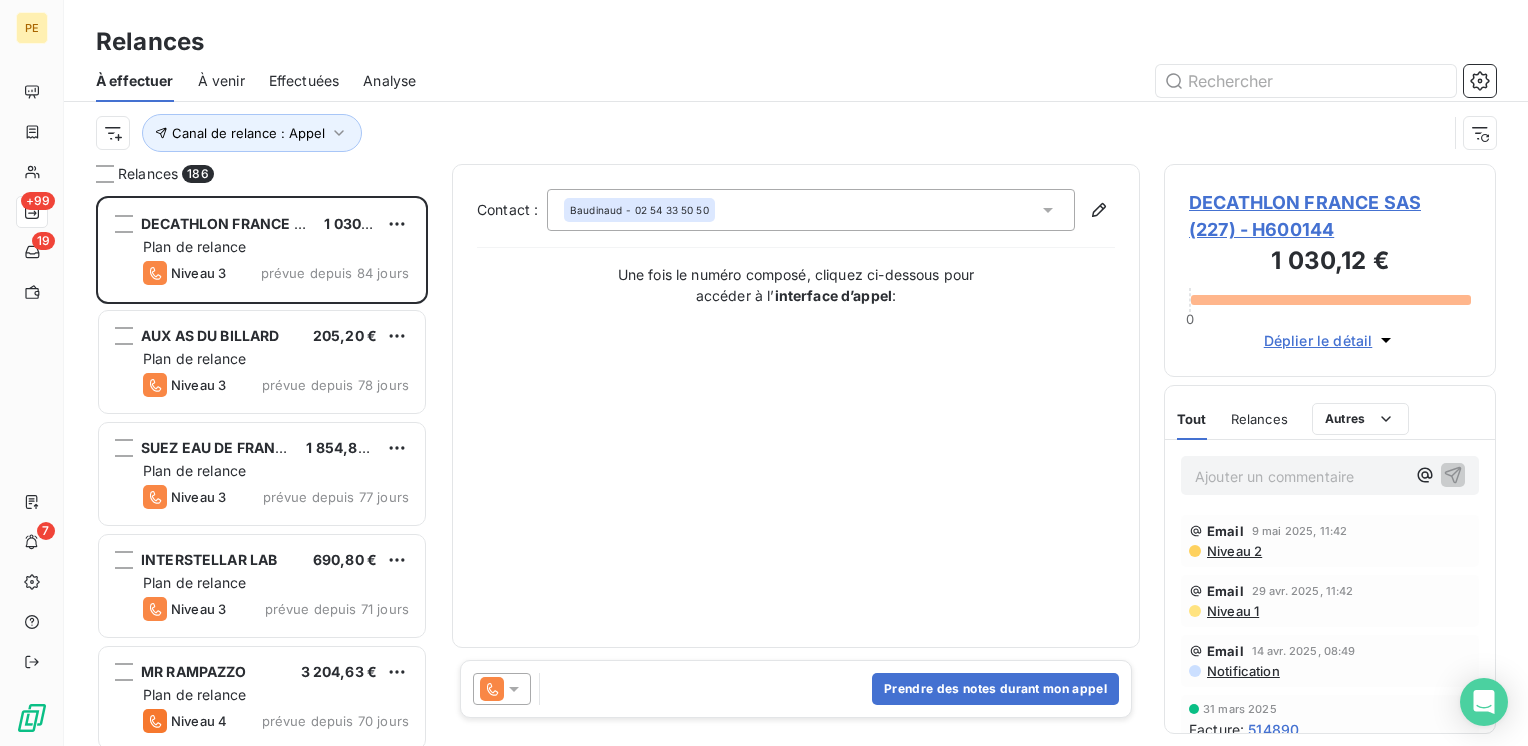 click on "Contact :  Baudinaud   - 02 54 33 50 50 Une fois le numéro composé, cliquez ci-dessous pour accéder à l’ interface d’appel  :" at bounding box center [796, 406] 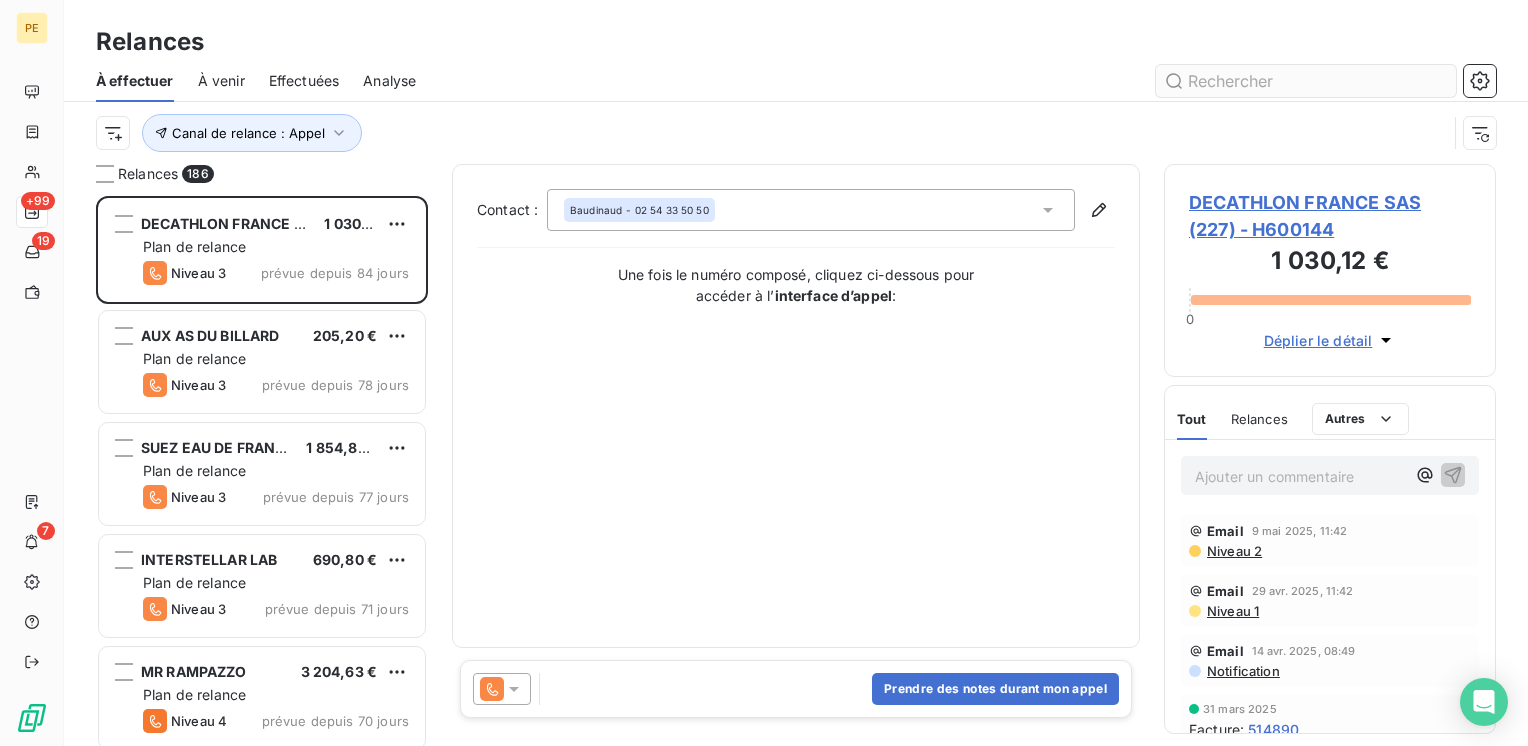 drag, startPoint x: 1331, startPoint y: 52, endPoint x: 1324, endPoint y: 74, distance: 23.086792 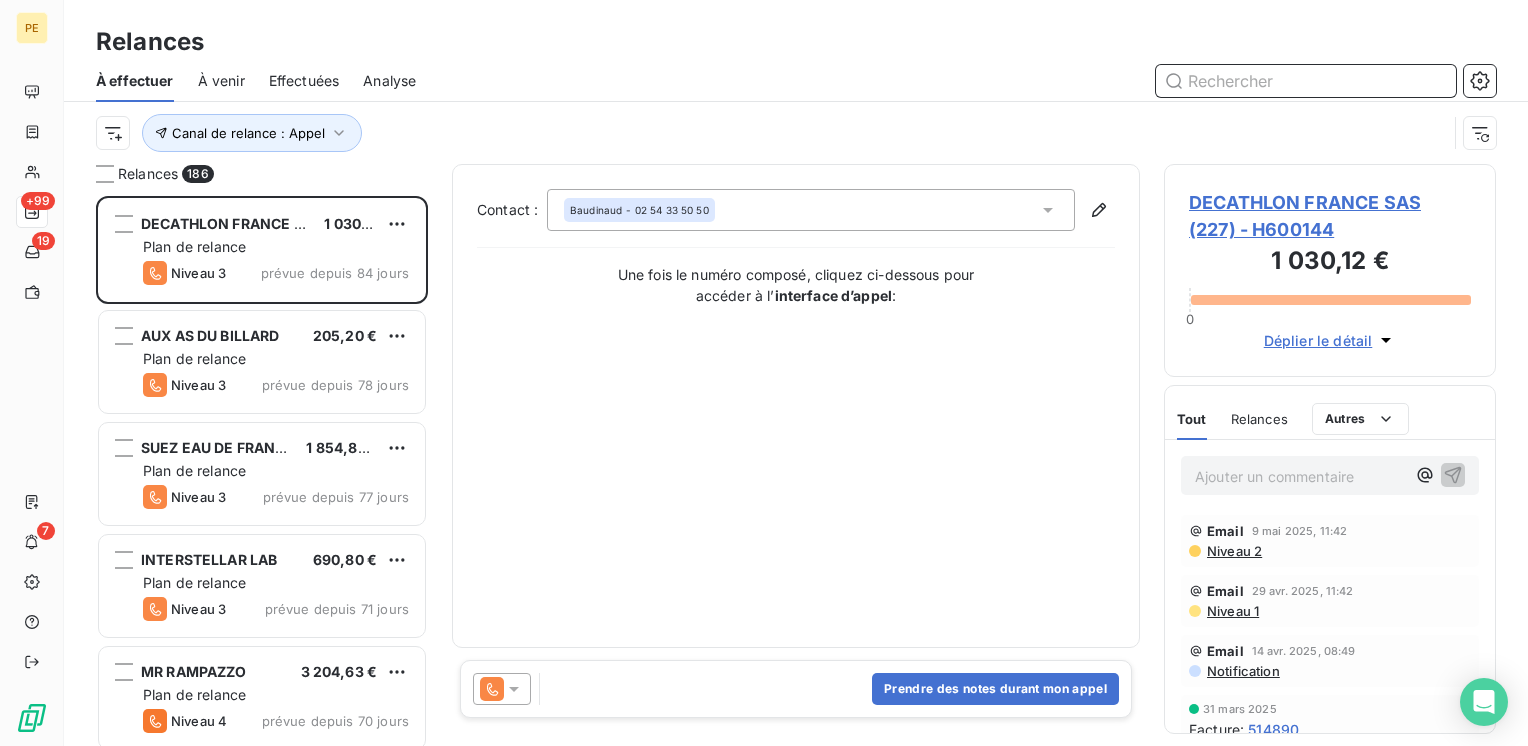 click at bounding box center [1306, 81] 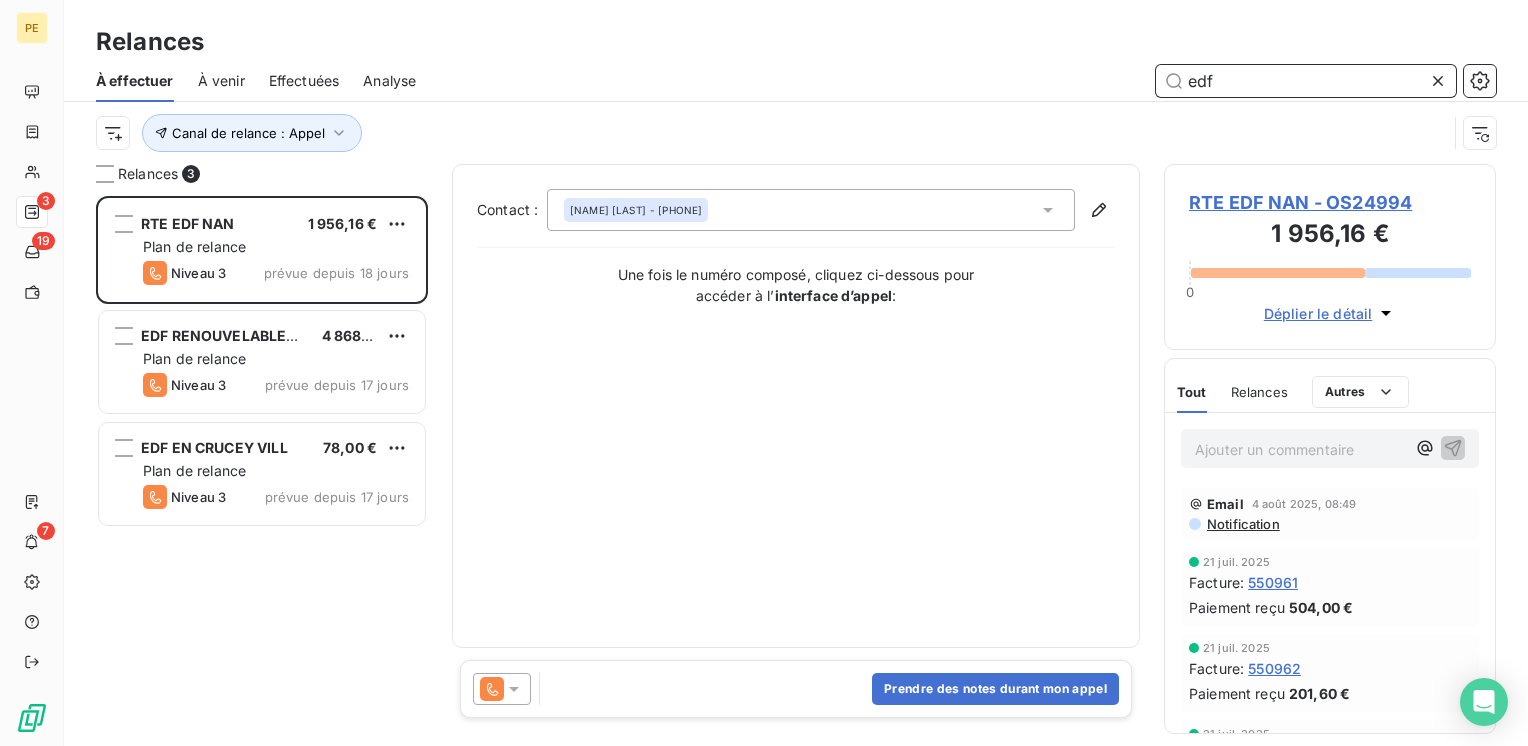 scroll, scrollTop: 16, scrollLeft: 16, axis: both 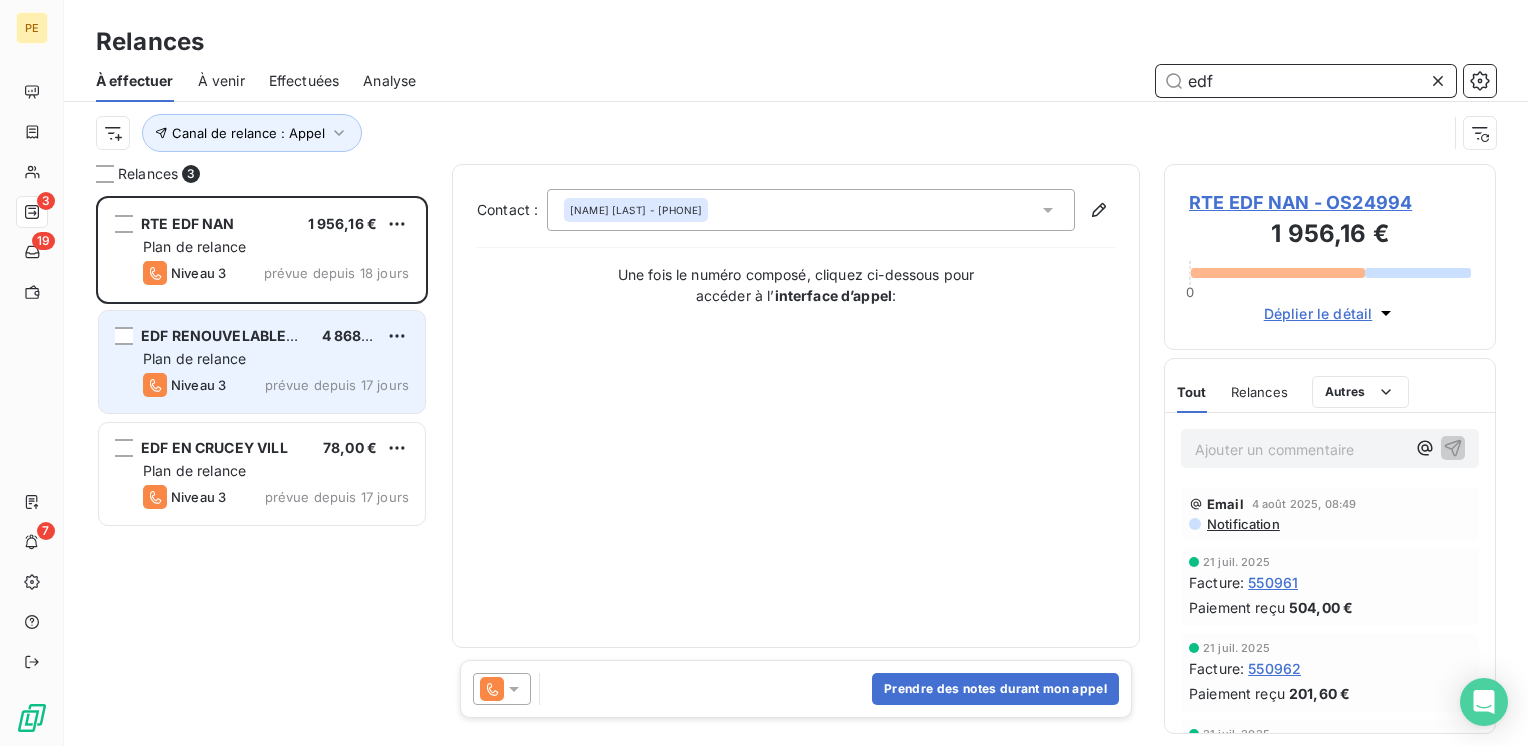 type on "edf" 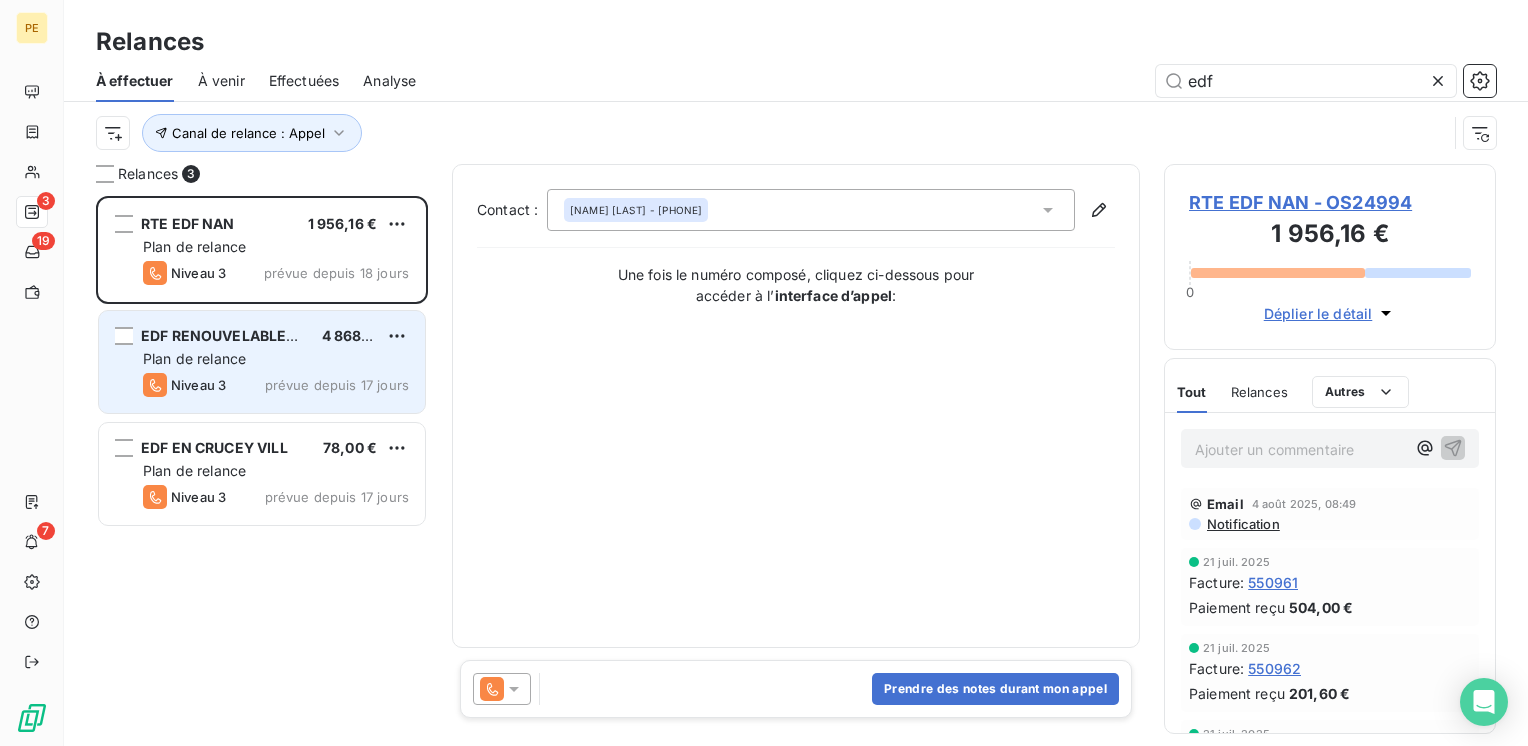 click on "Plan de relance" at bounding box center [276, 359] 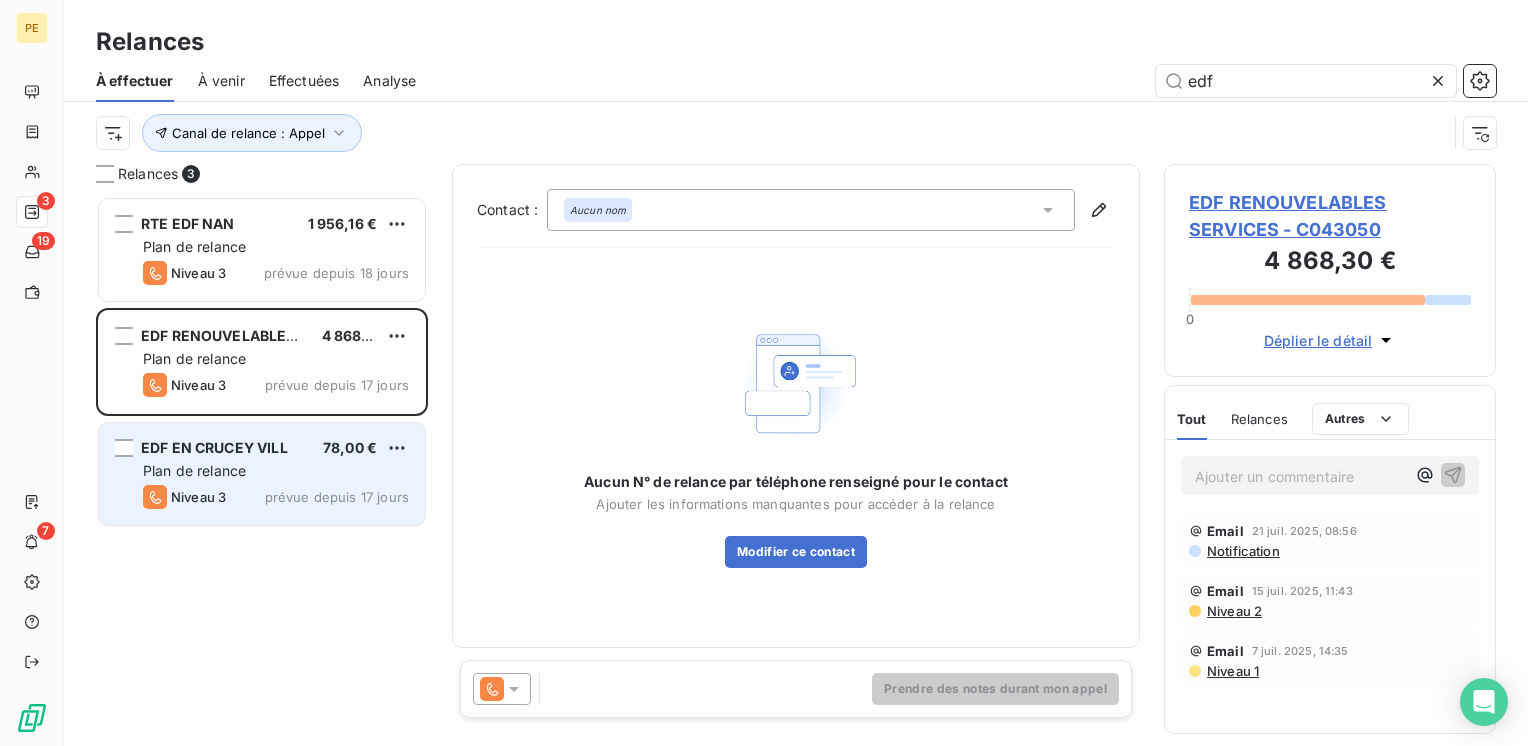 click on "EDF EN CRUCEY VILL 78,00 € Plan de relance Niveau 3 prévue depuis 17 jours" at bounding box center (262, 474) 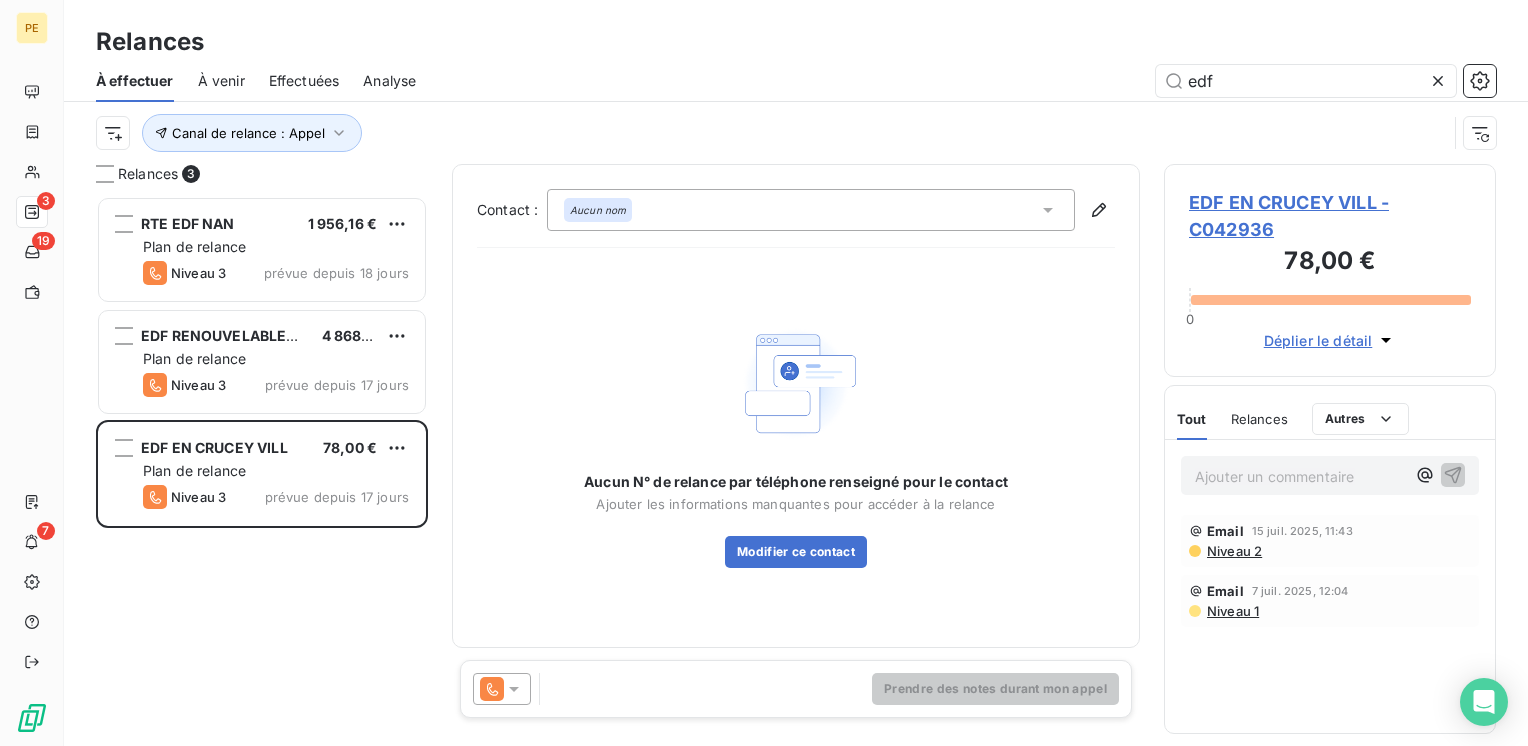 click on "EDF EN CRUCEY VILL - C042936" at bounding box center [1330, 216] 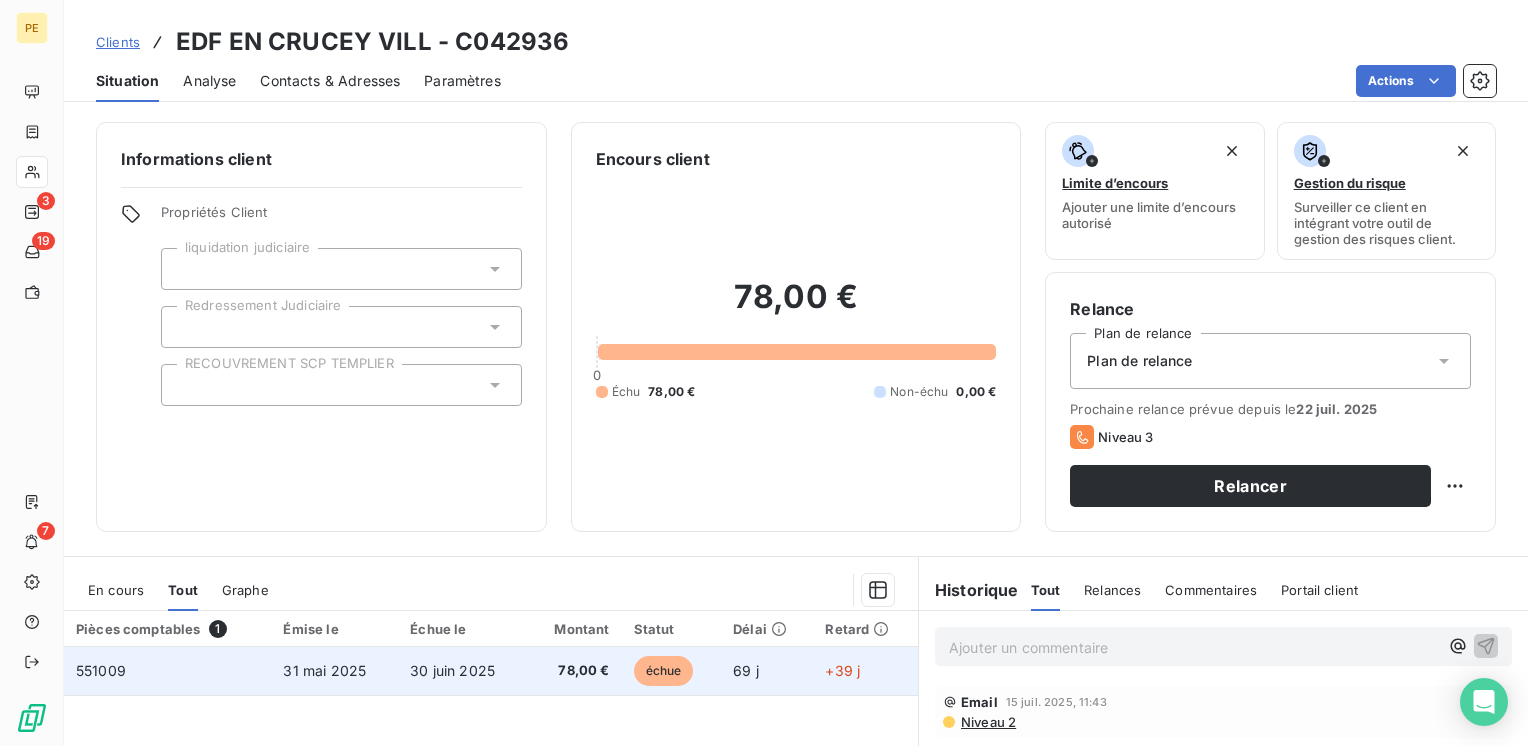 click on "31 mai 2025" at bounding box center (334, 671) 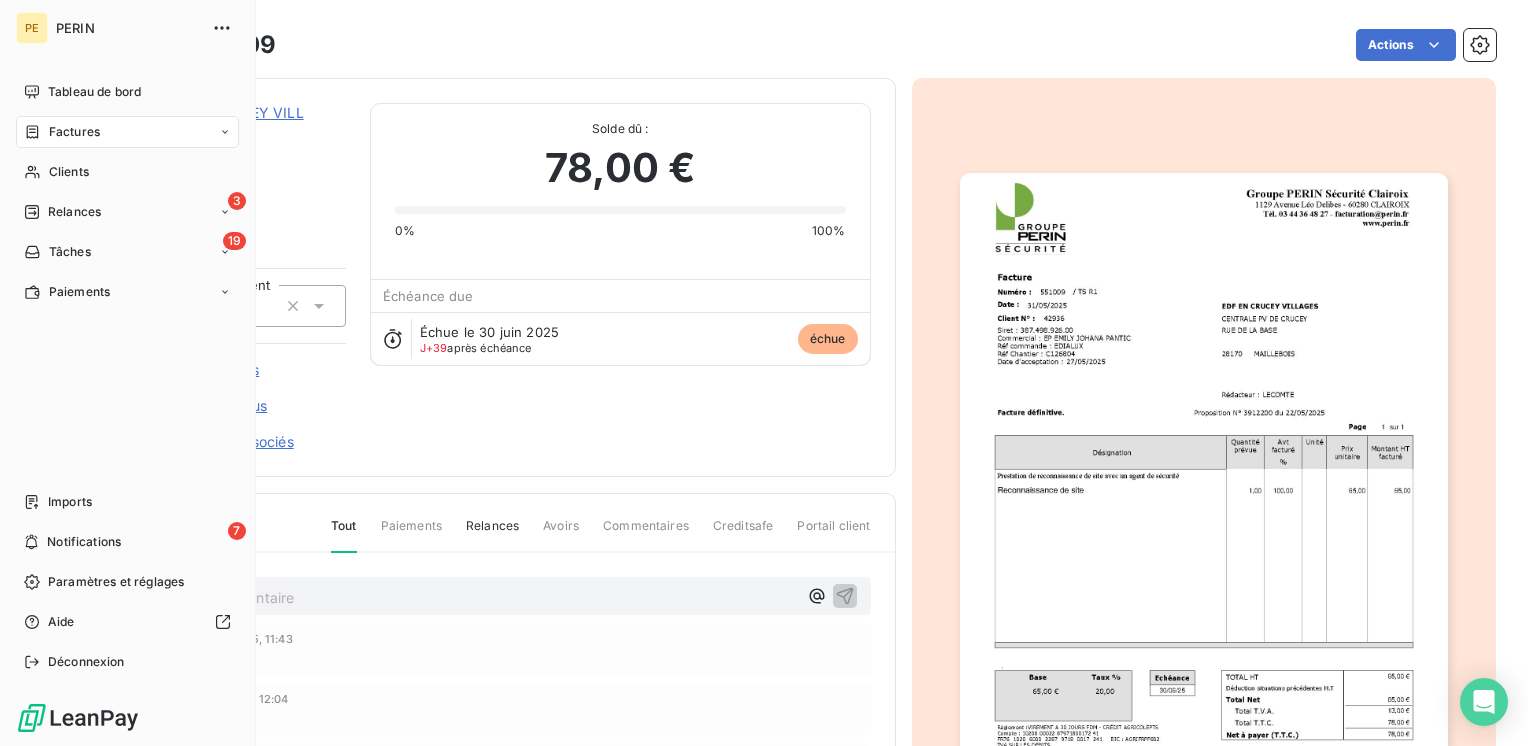 click on "Relances" at bounding box center (74, 212) 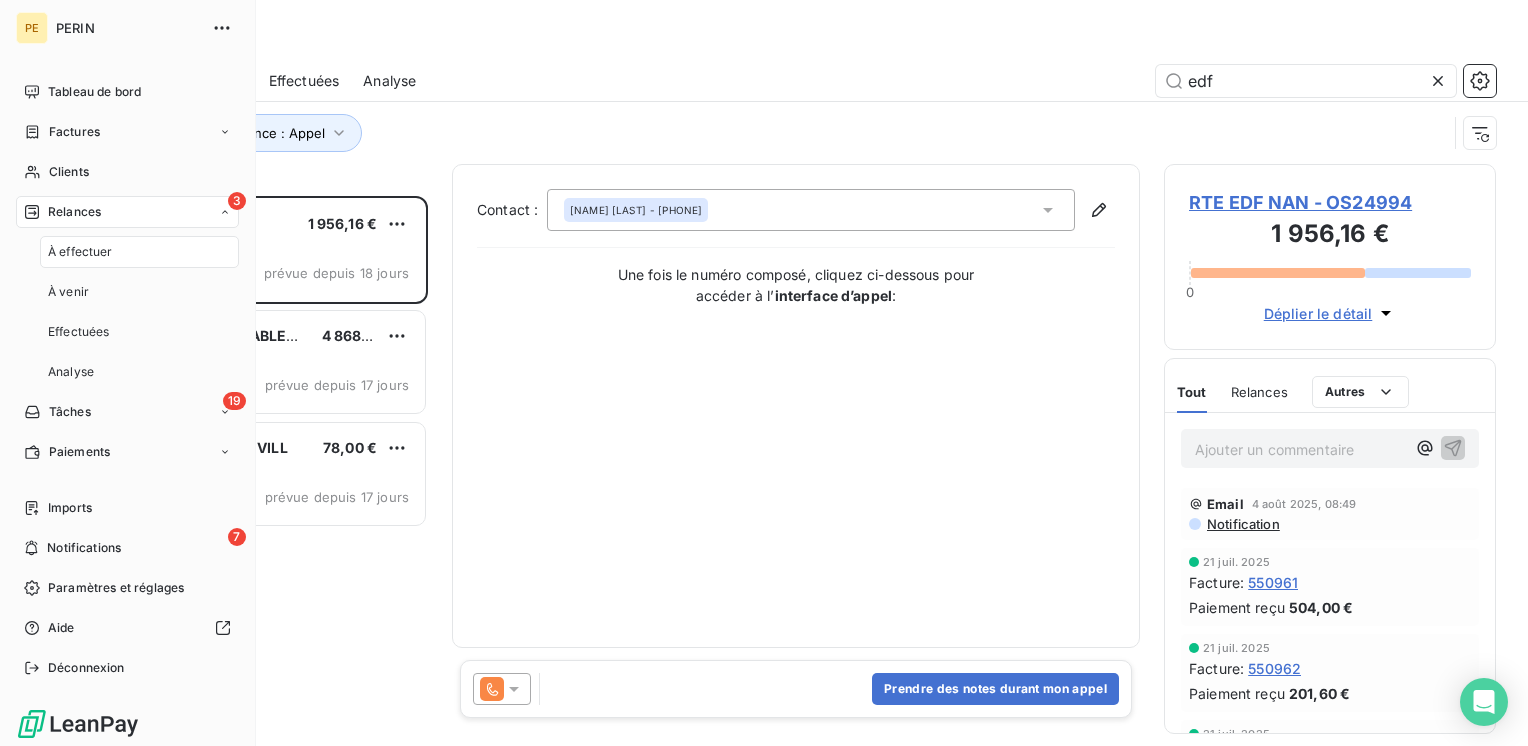 scroll, scrollTop: 16, scrollLeft: 16, axis: both 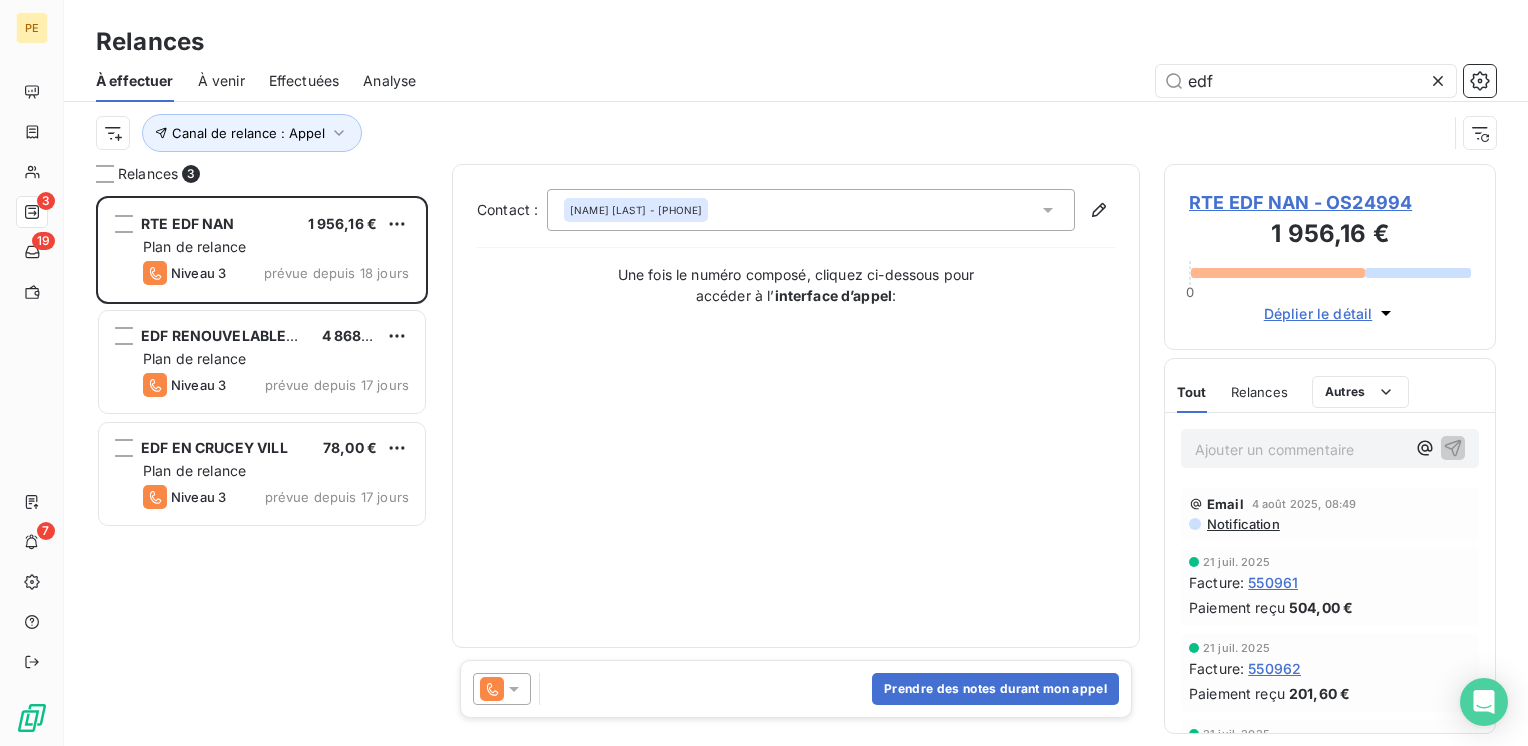 drag, startPoint x: 778, startPoint y: 414, endPoint x: 768, endPoint y: 410, distance: 10.770329 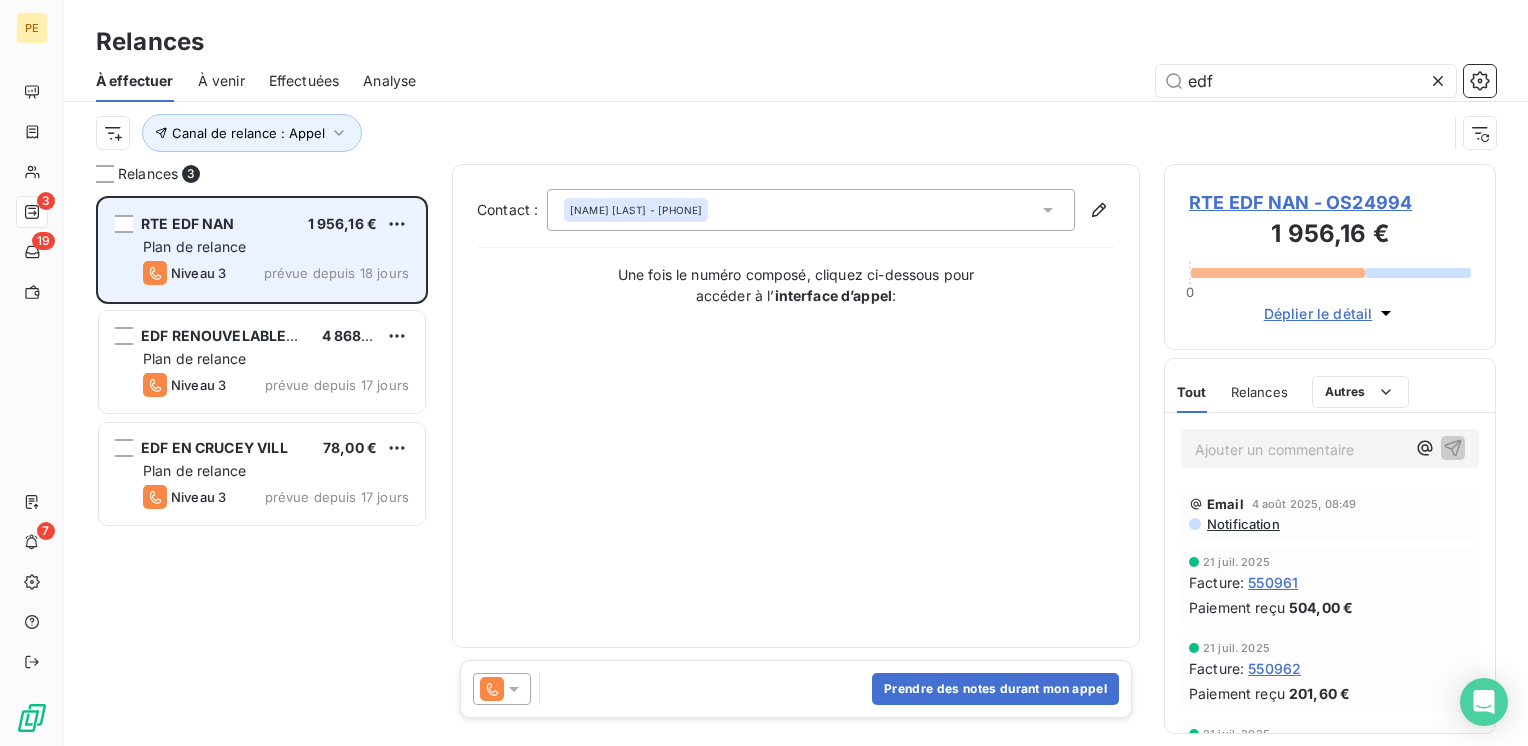click on "Plan de relance" at bounding box center (194, 246) 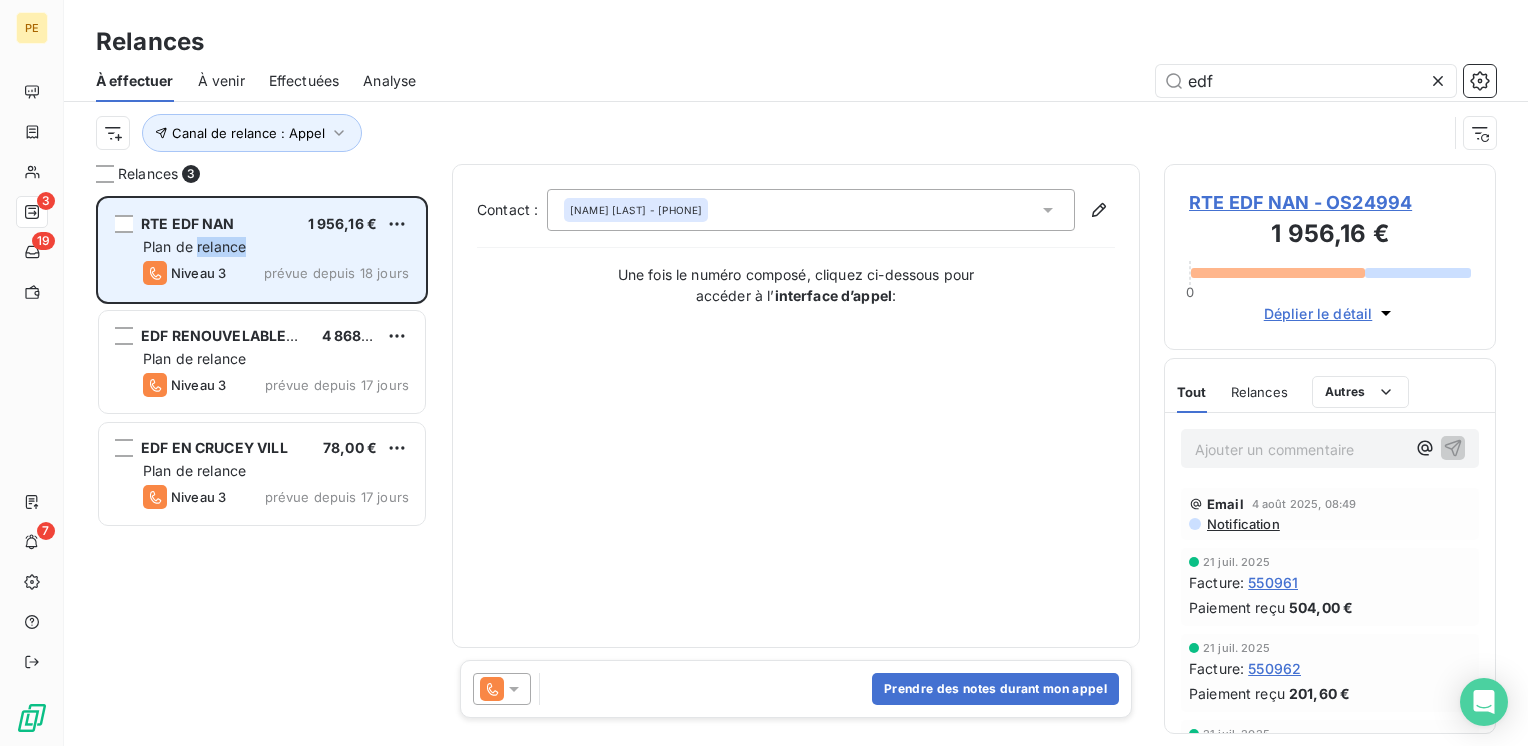 click on "Plan de relance" at bounding box center (194, 246) 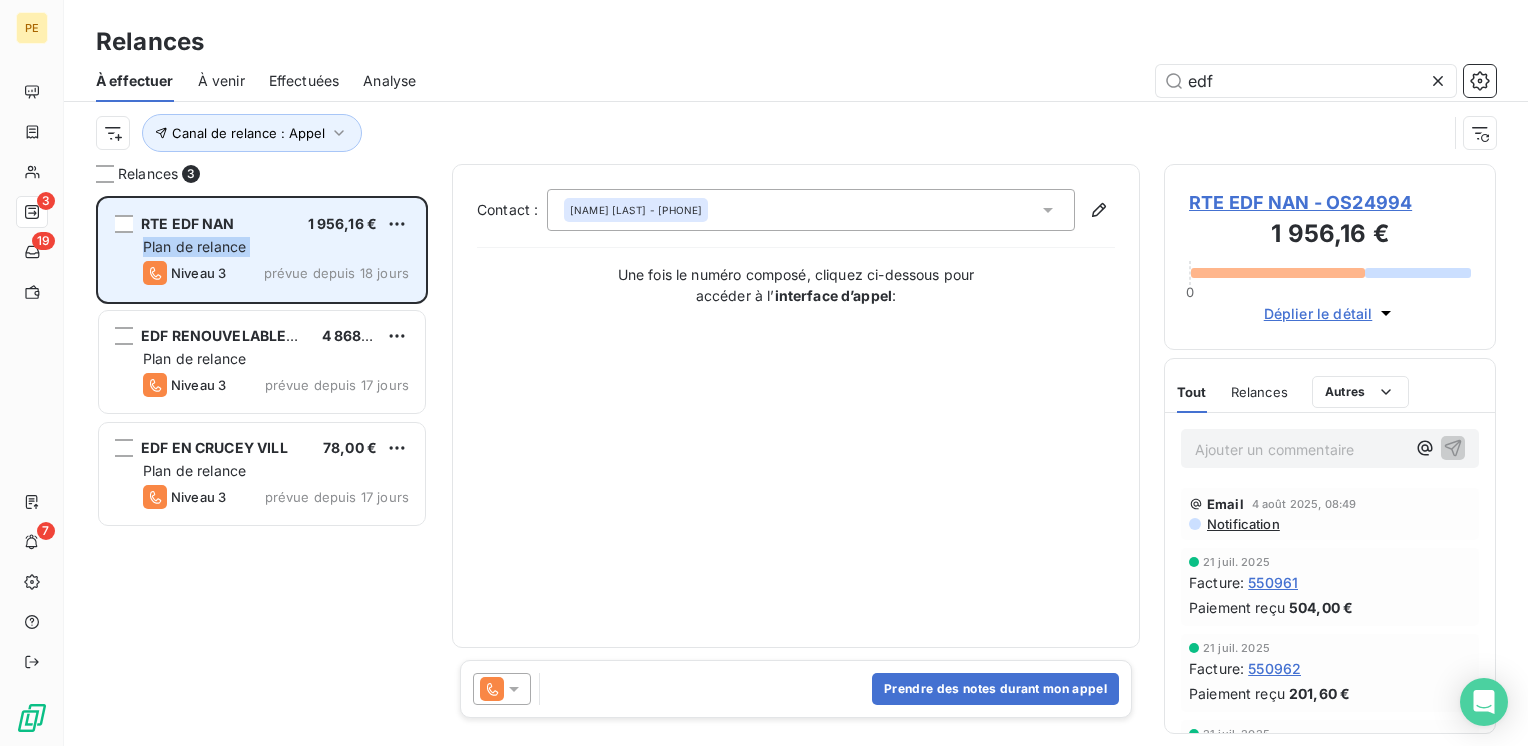 click on "Plan de relance" at bounding box center [194, 246] 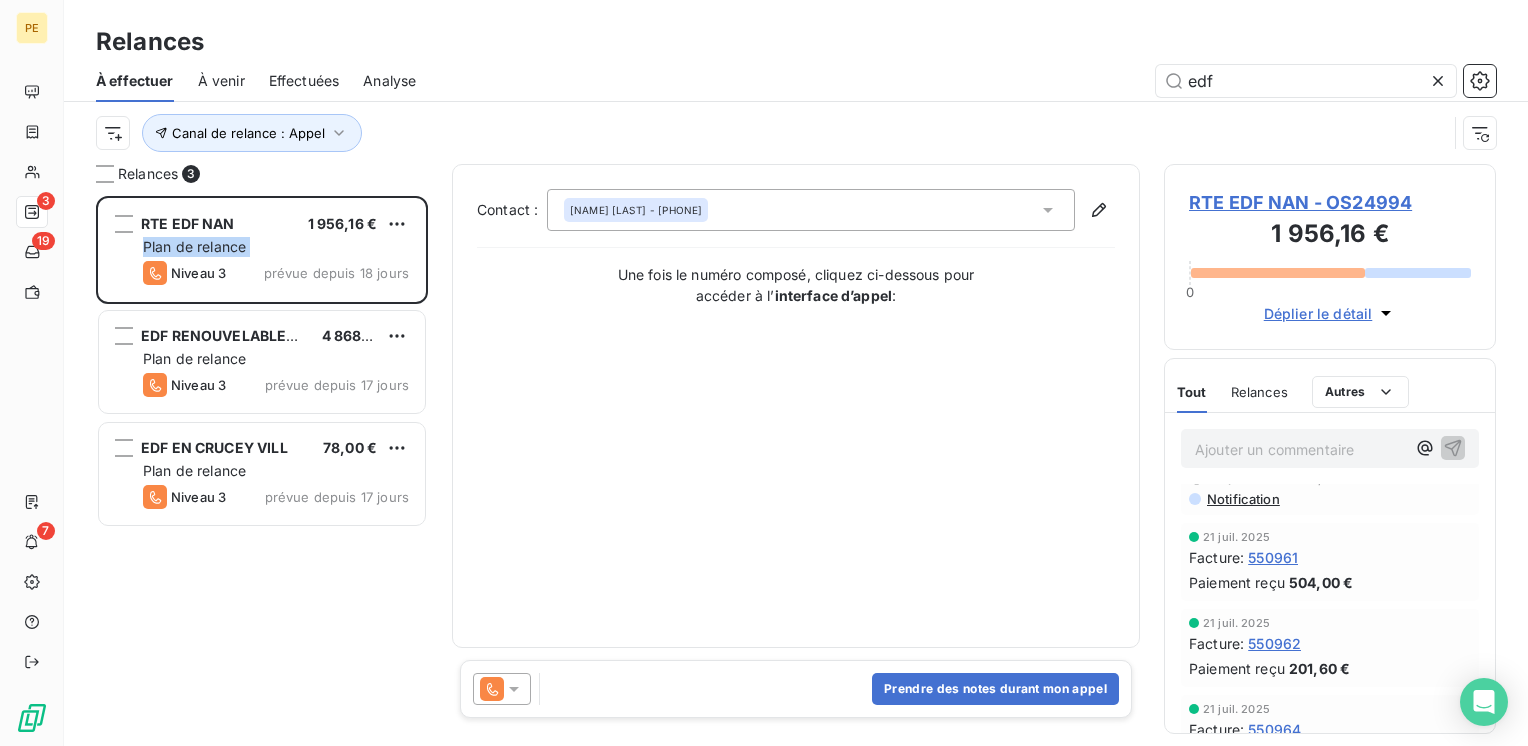 scroll, scrollTop: 0, scrollLeft: 0, axis: both 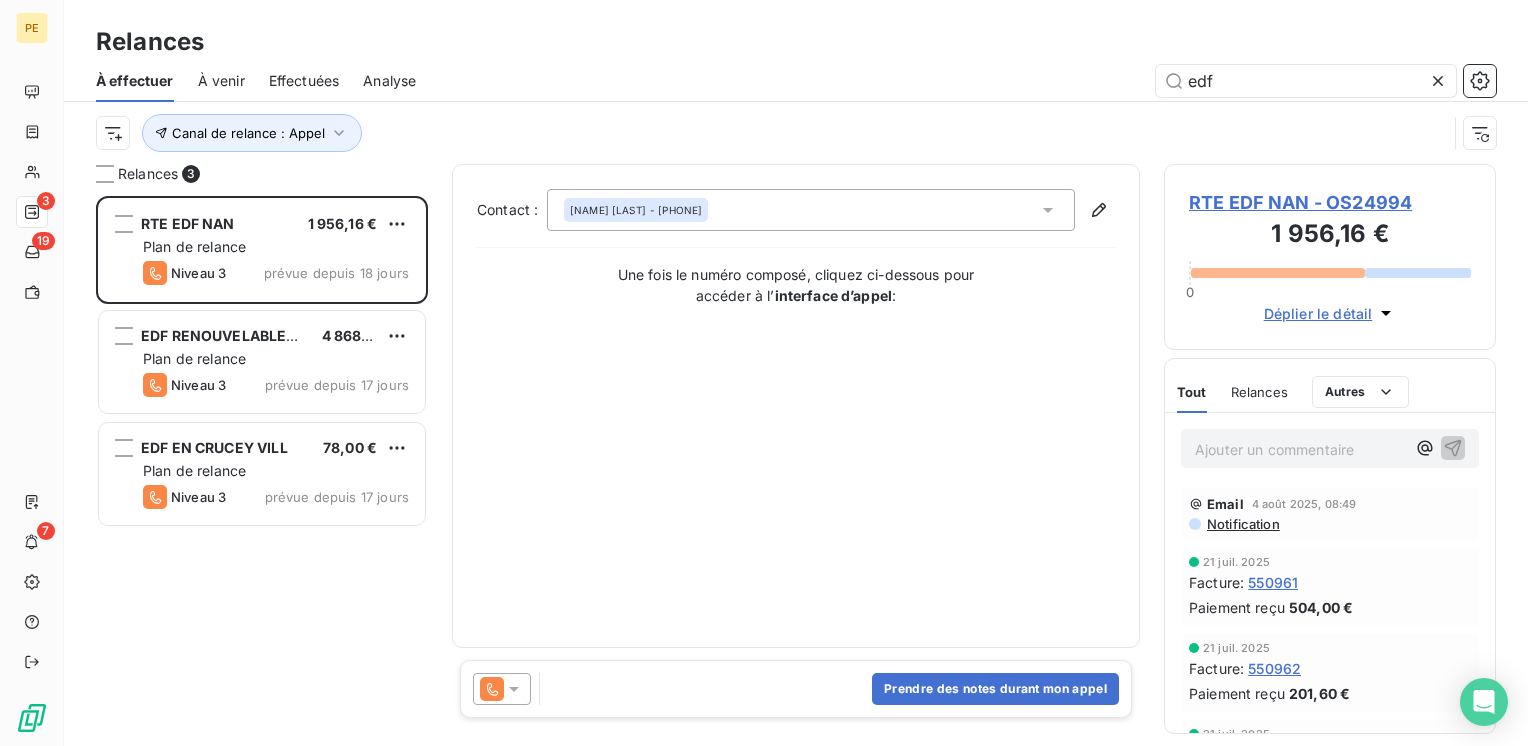 click on "RTE EDF NAN - OS24994" at bounding box center (1330, 202) 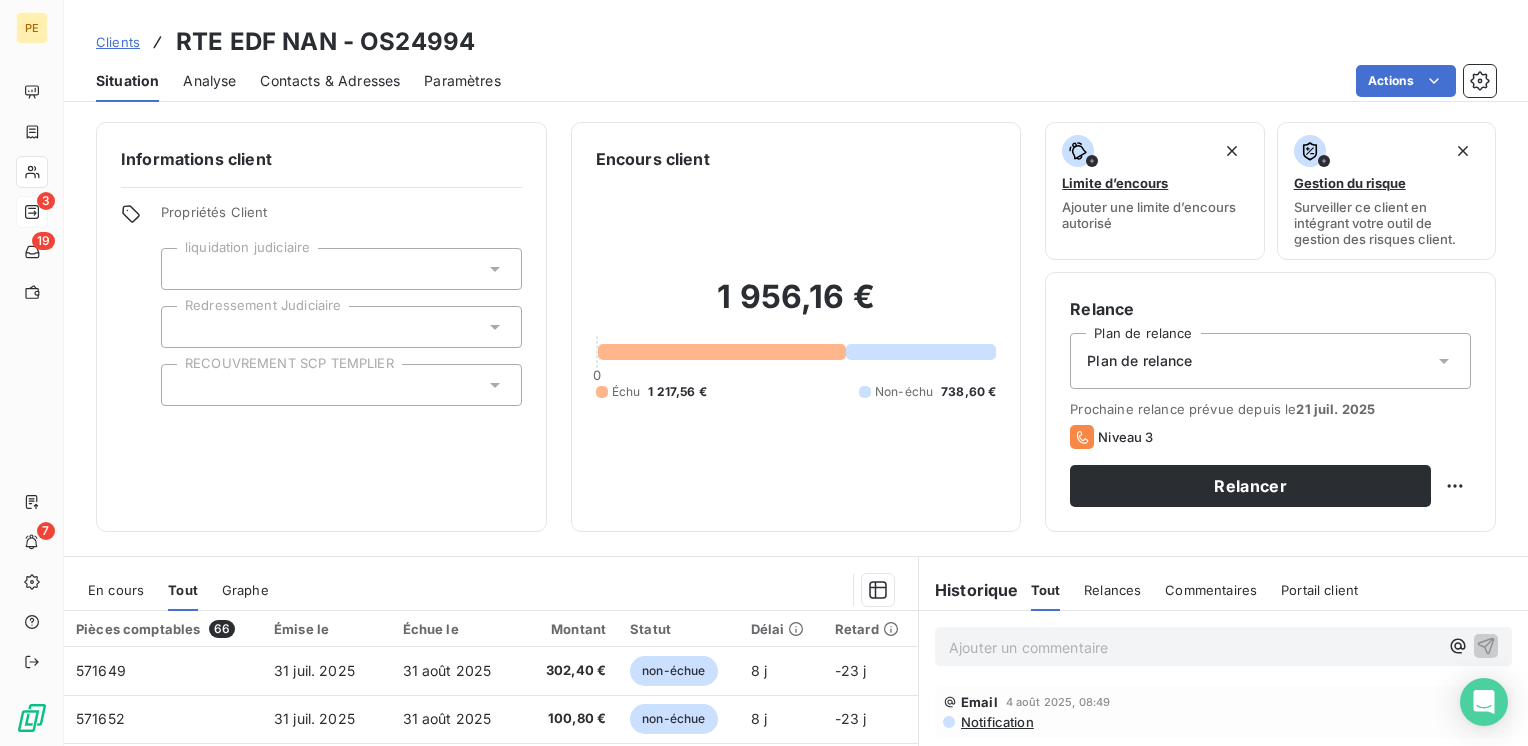 scroll, scrollTop: 308, scrollLeft: 0, axis: vertical 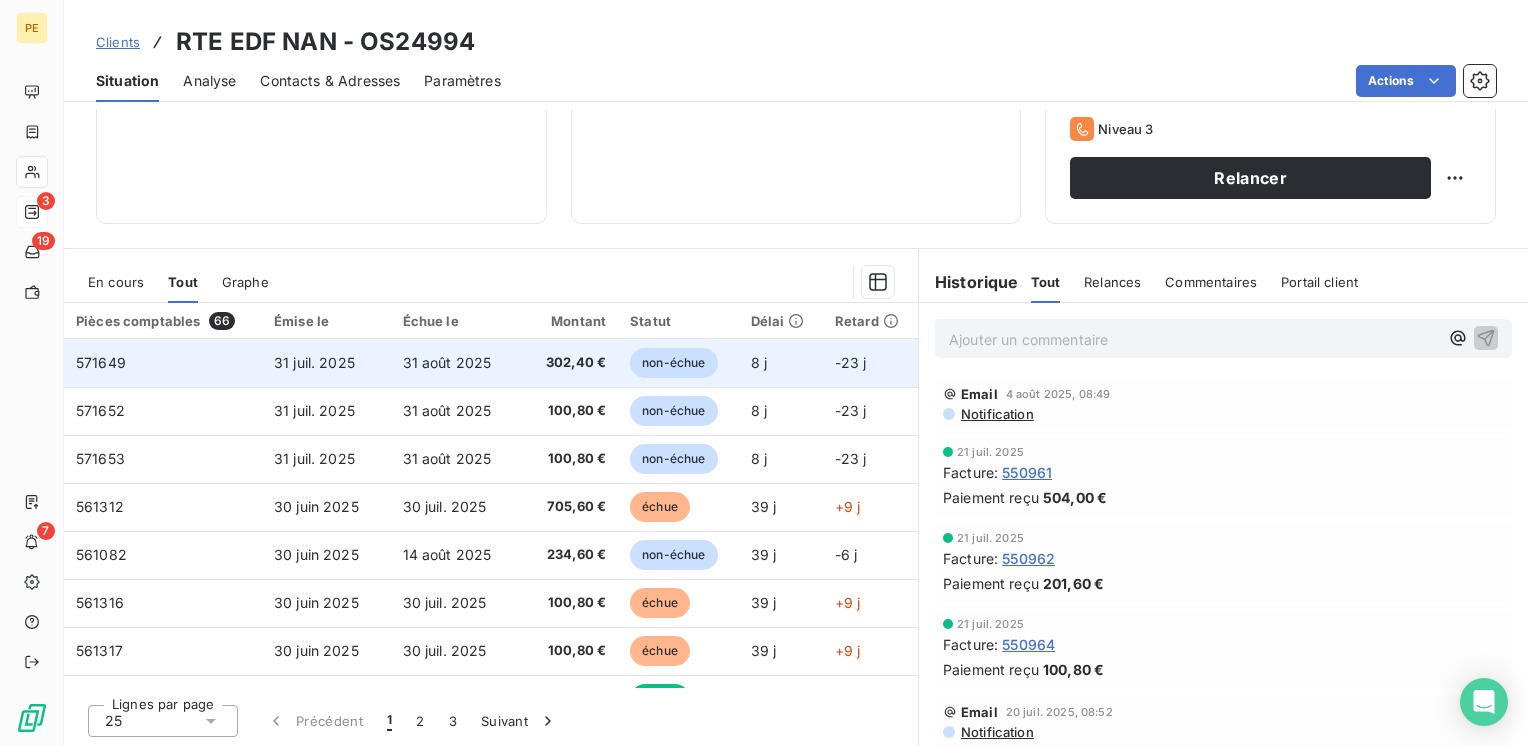 click on "302,40 €" at bounding box center (568, 363) 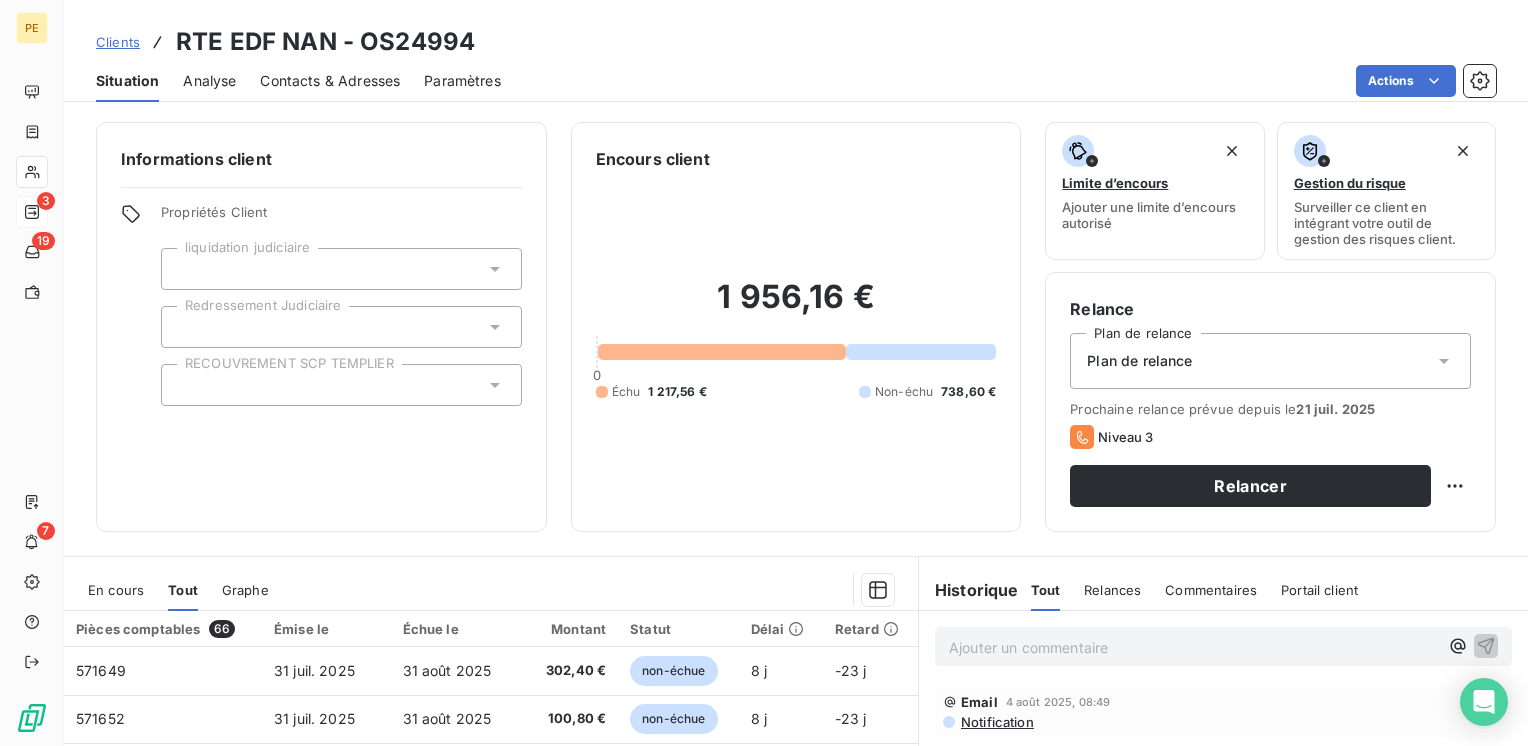 scroll, scrollTop: 308, scrollLeft: 0, axis: vertical 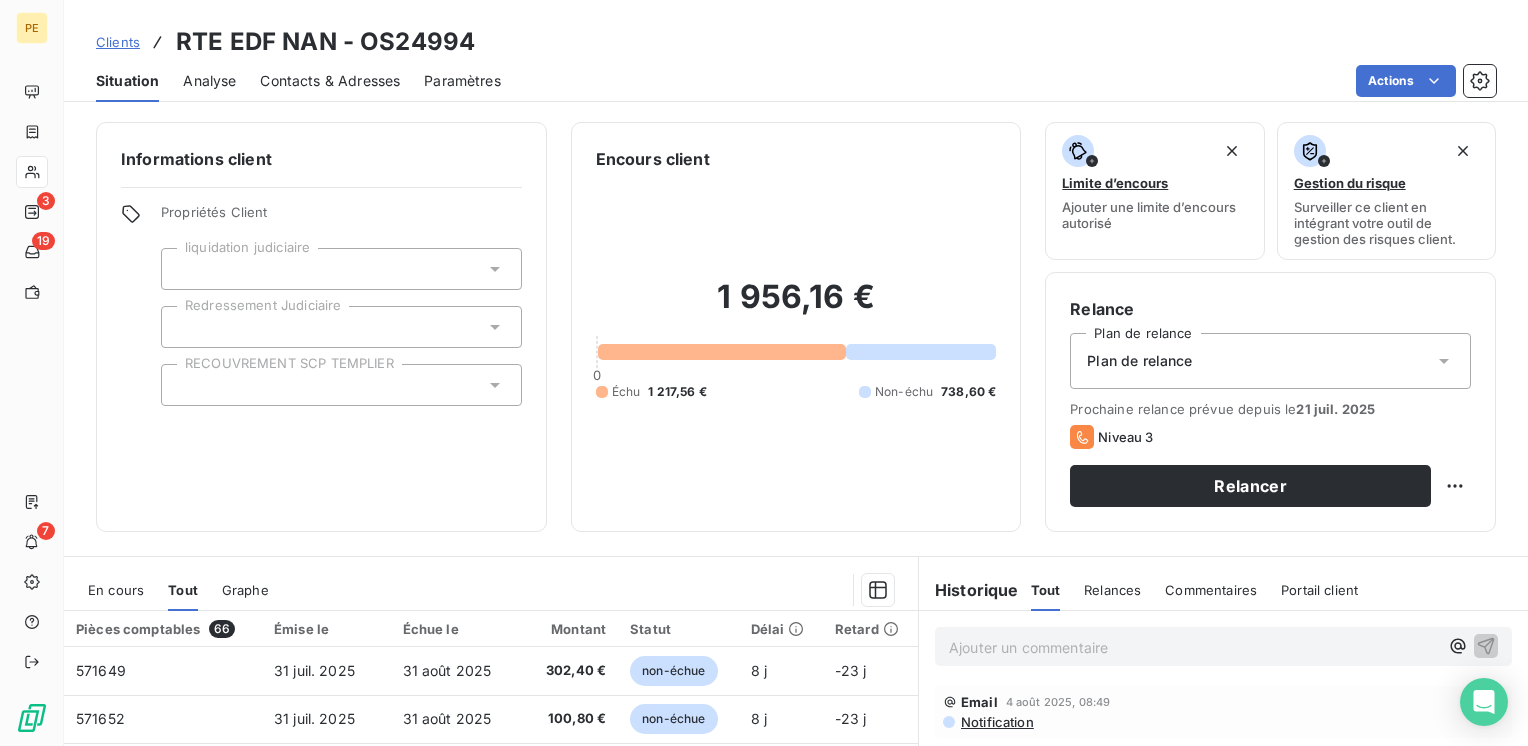 click on "Contacts & Adresses" at bounding box center (330, 81) 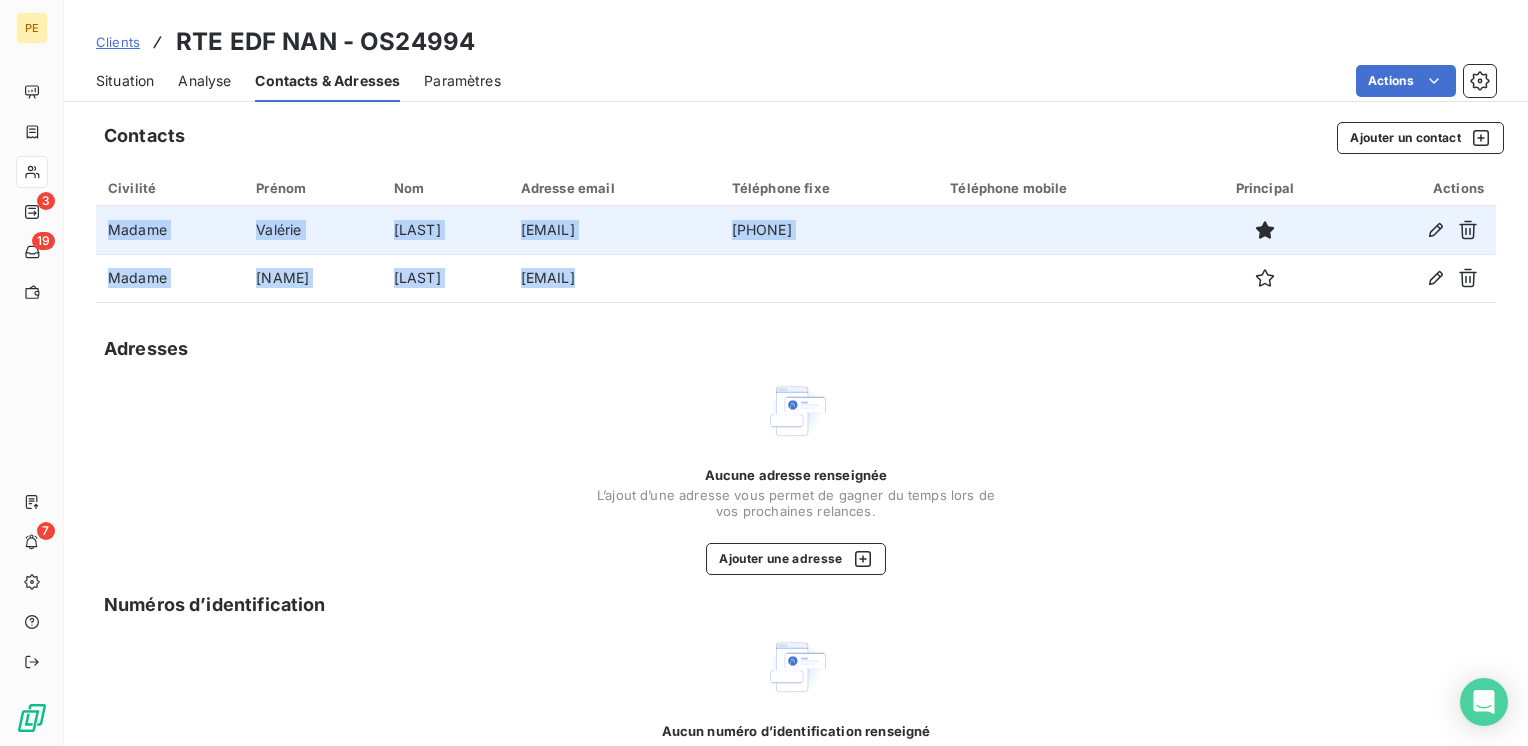 drag, startPoint x: 820, startPoint y: 277, endPoint x: 102, endPoint y: 227, distance: 719.73883 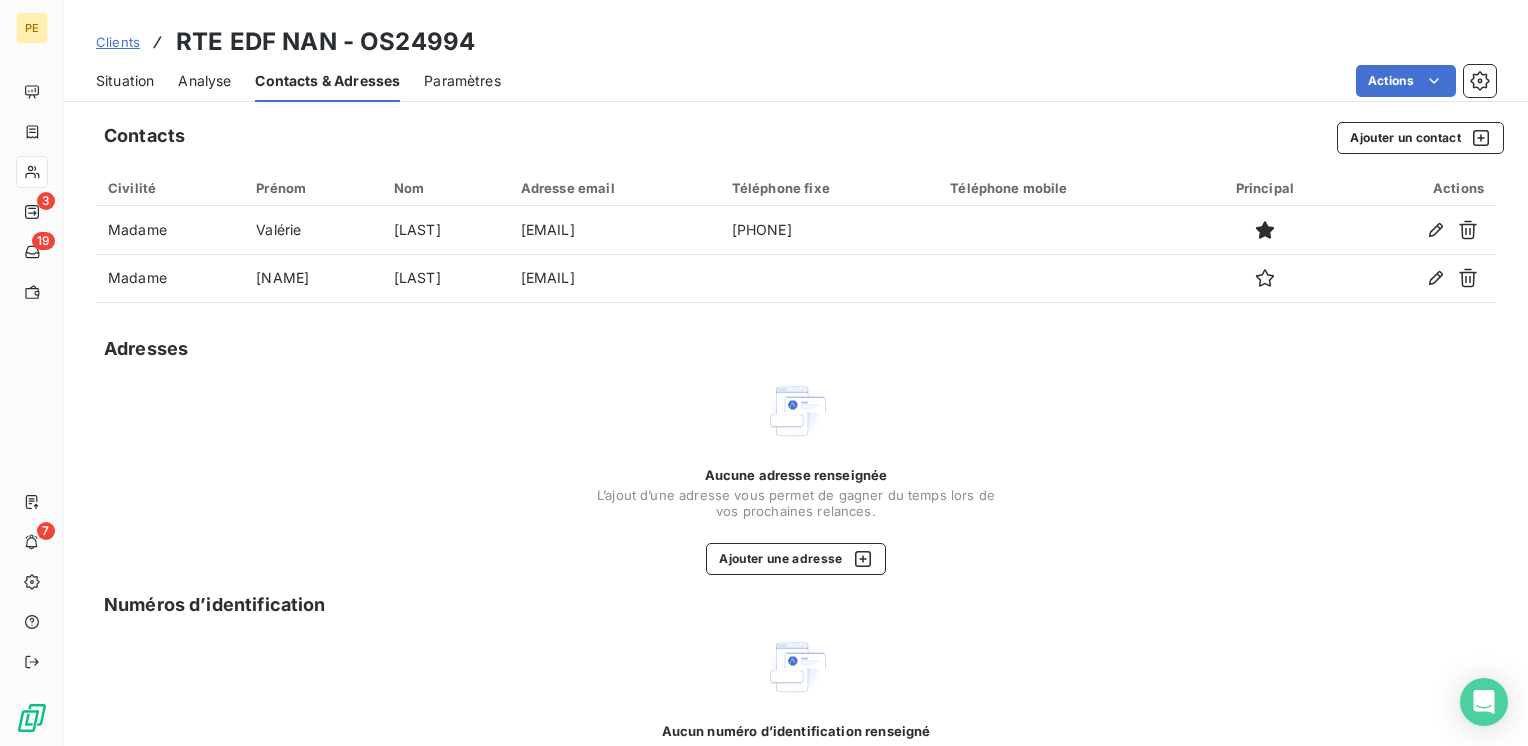 click on "Contacts Ajouter un contact Civilité Prénom Nom Adresse email Téléphone fixe Téléphone mobile Principal Actions Madame Valérie KLEIN valerie.klein@rte-france.com 0383922080 Madame Nadia TAHA nadia.taha@rte-france.com Adresses Aucune adresse renseignée L’ajout d’une adresse vous permet de gagner du temps lors de vos prochaines relances. Ajouter une adresse Numéros d’identification Aucun numéro d’identification renseigné Les numéros d'identifications facilitent l'association de vos clients avec vos différentes entités et améliorent la gestion du risque. Ajouter un numéro d’identification" at bounding box center (796, 494) 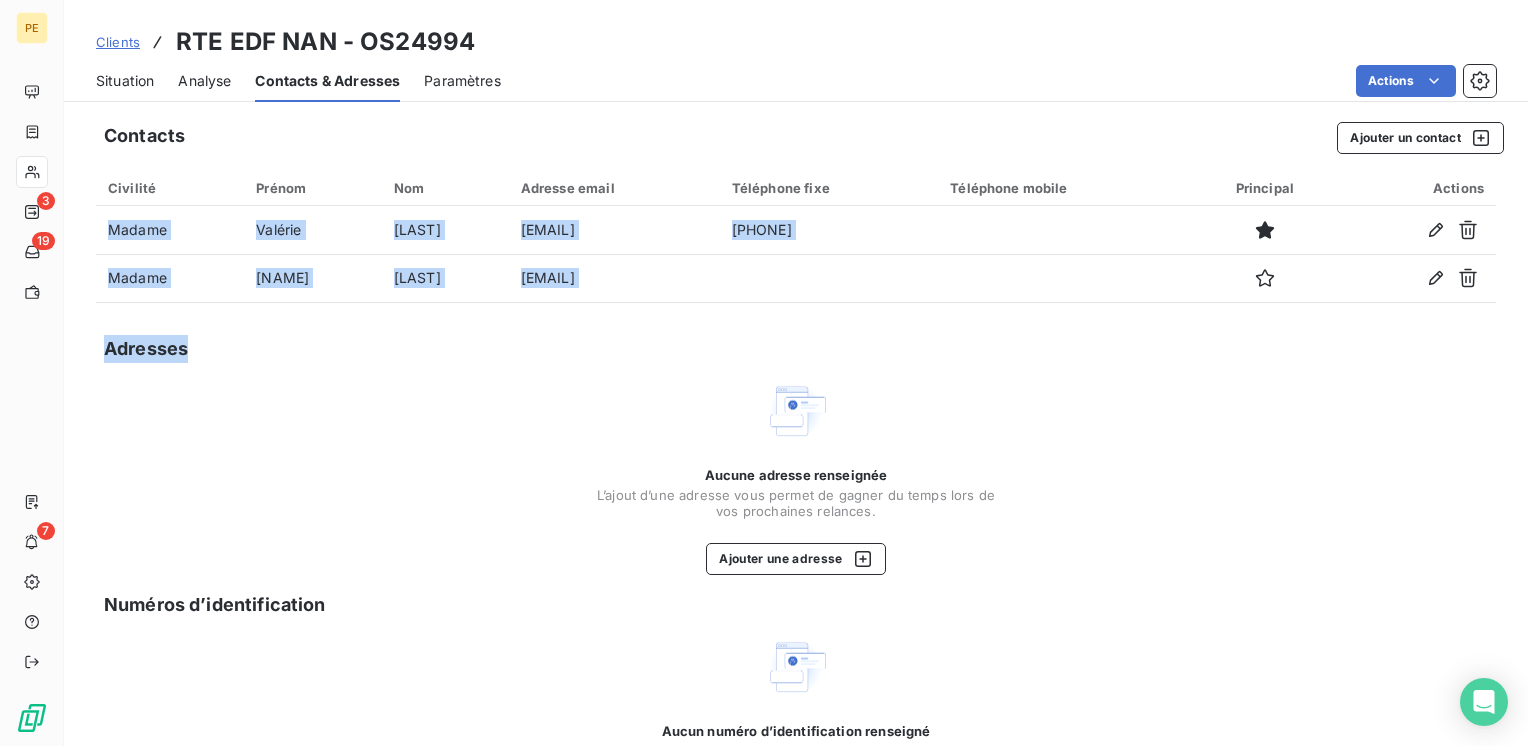 drag, startPoint x: 288, startPoint y: 330, endPoint x: 115, endPoint y: 185, distance: 225.72993 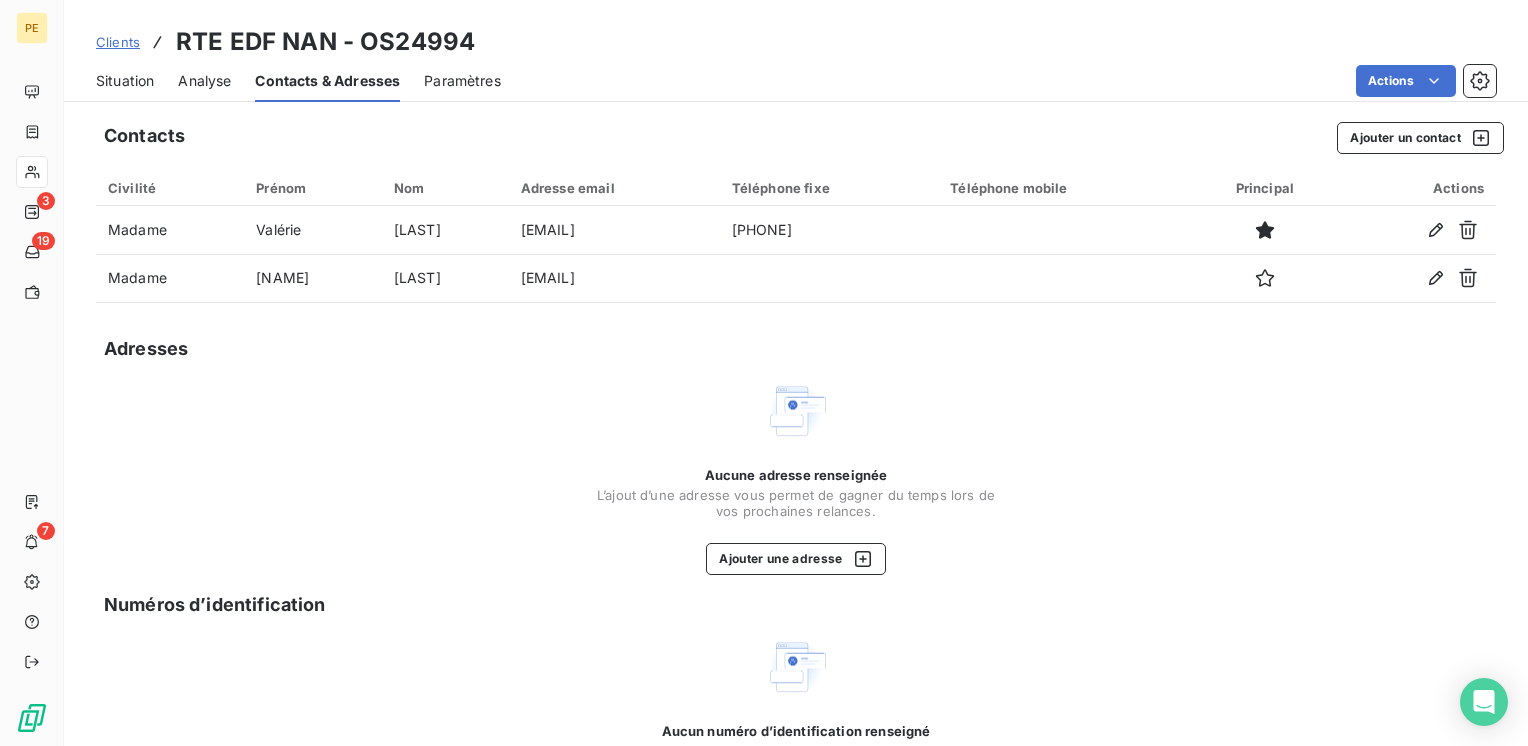 click on "Aucune adresse renseignée L’ajout d’une adresse vous permet de gagner du temps lors de vos prochaines relances. Ajouter une adresse" at bounding box center (796, 477) 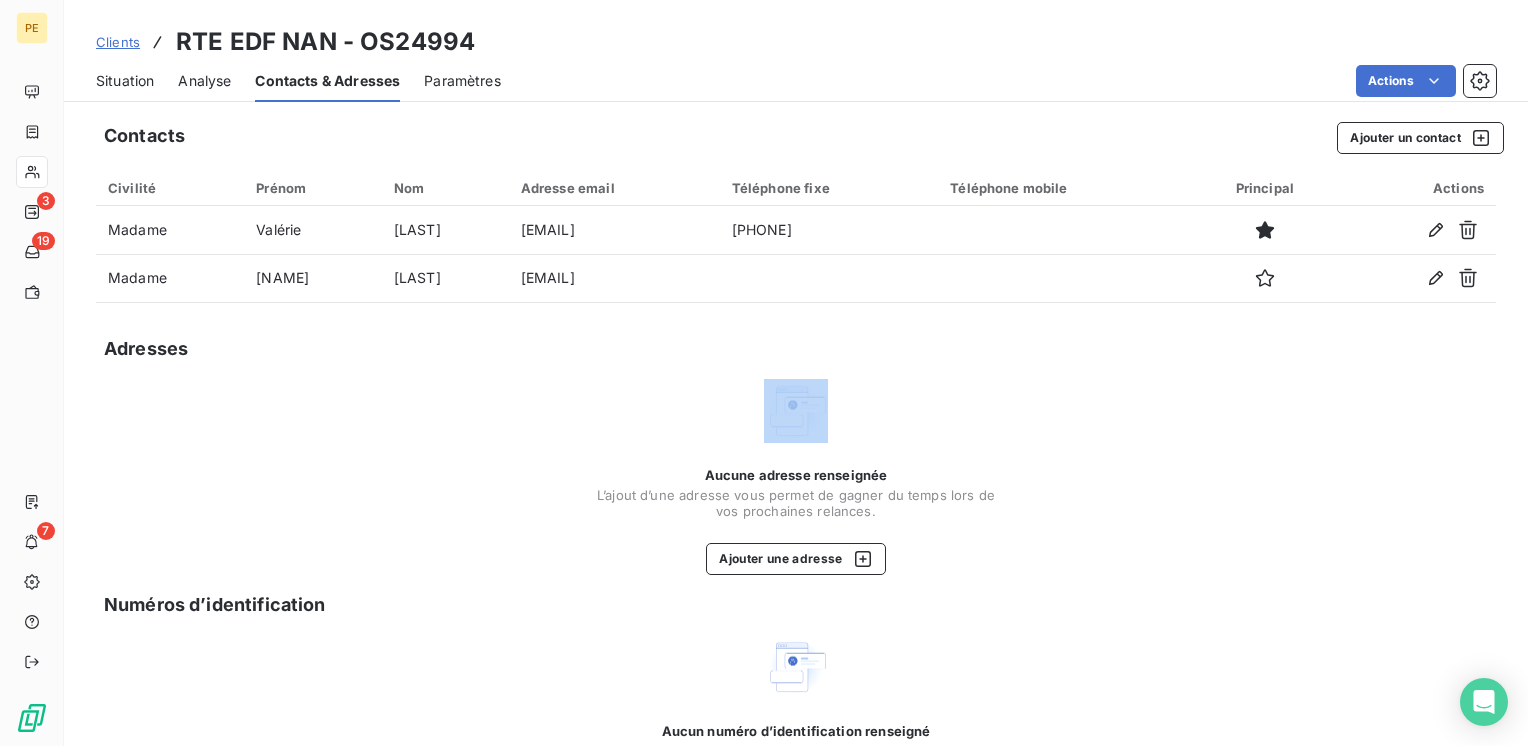 click on "Adresses" at bounding box center (796, 349) 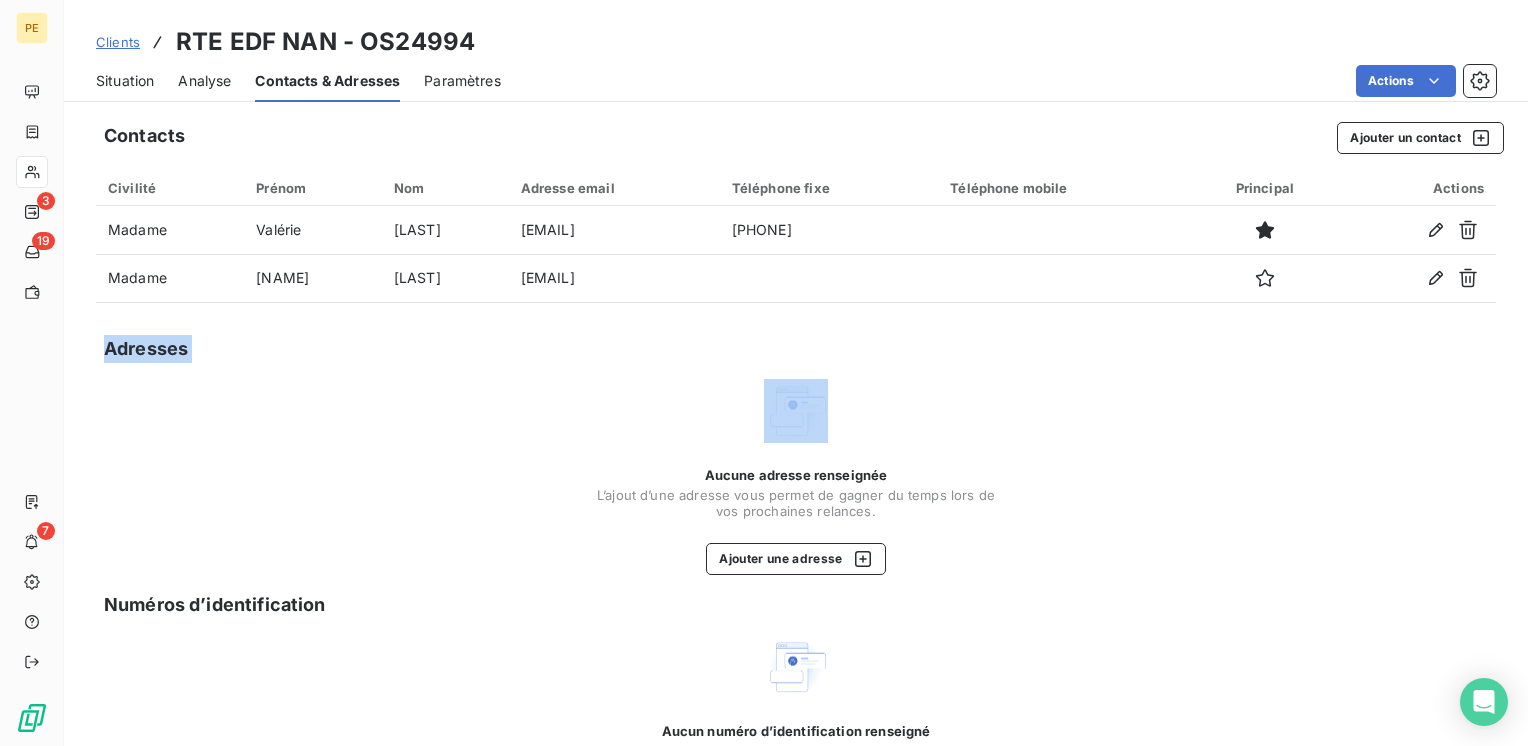 click on "Adresses" at bounding box center (796, 349) 